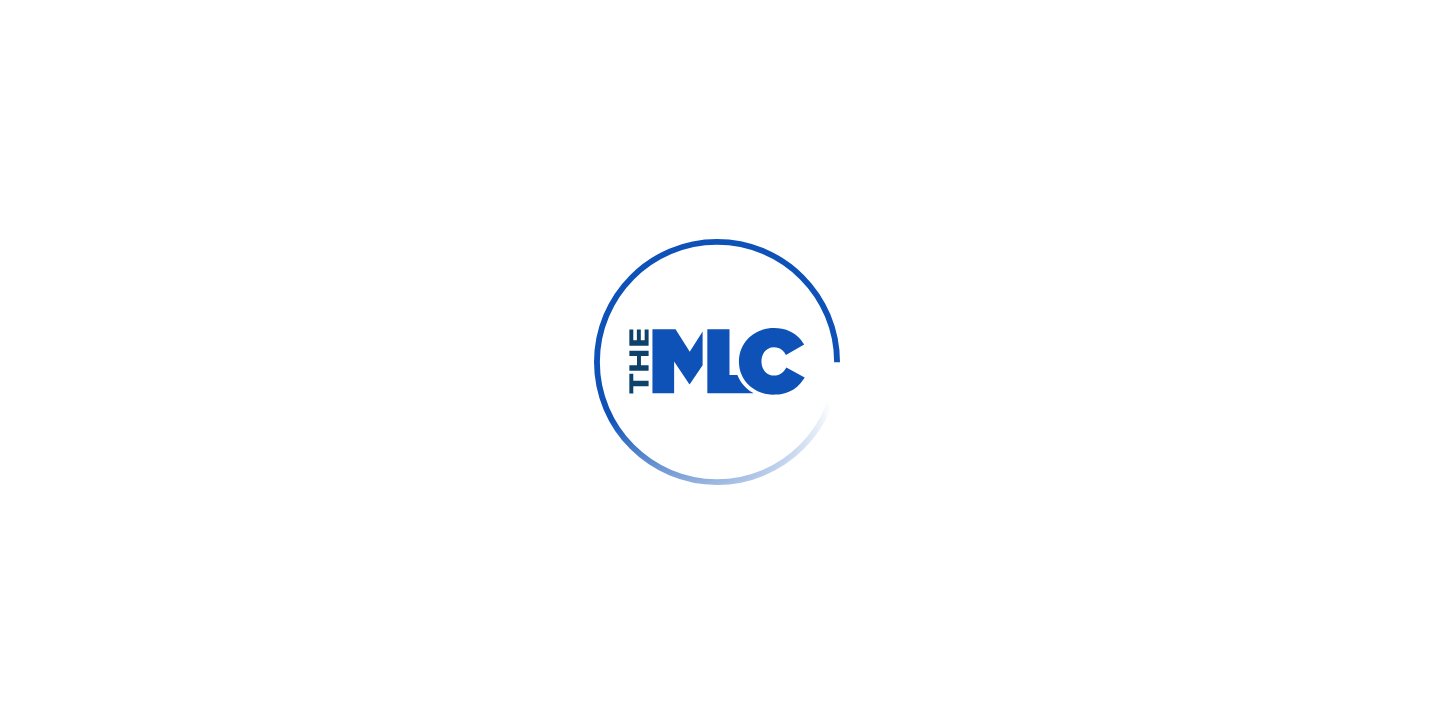 scroll, scrollTop: 0, scrollLeft: 0, axis: both 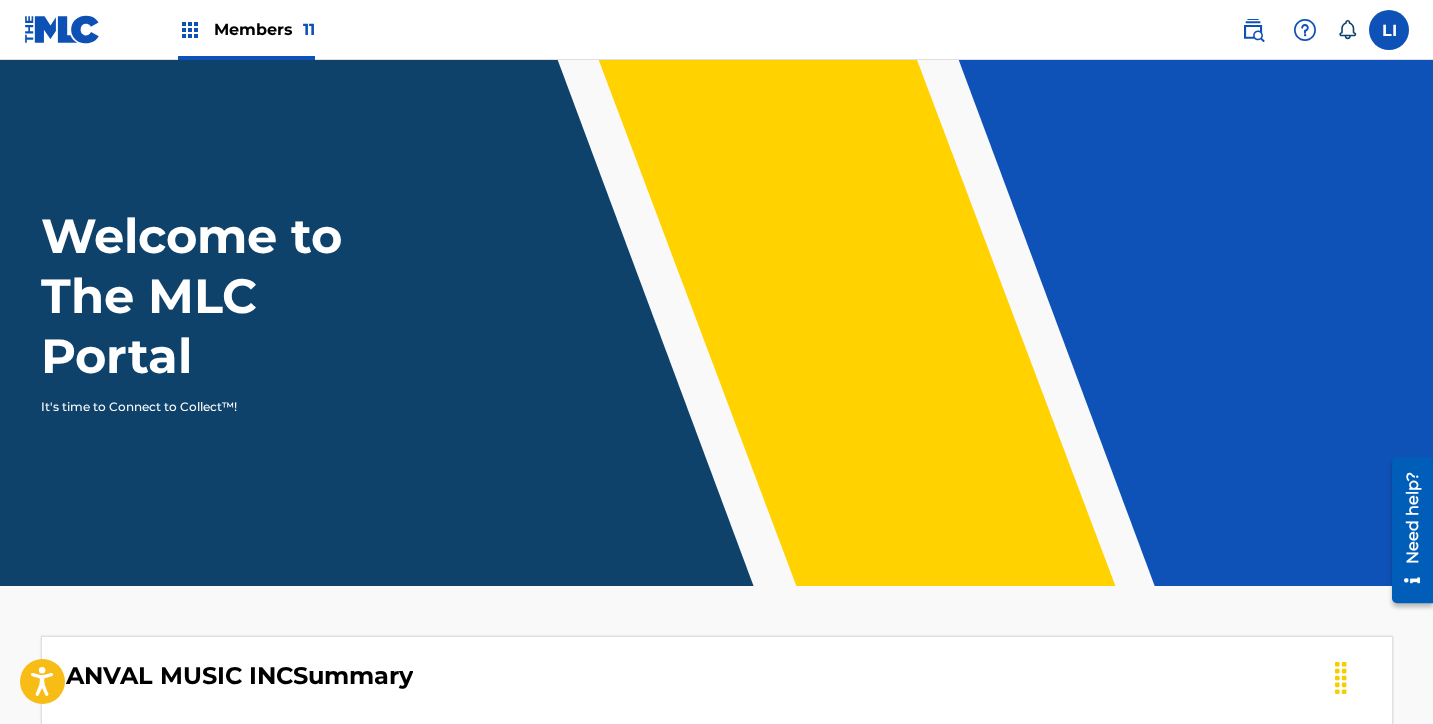 click on "Members    11" at bounding box center (246, 29) 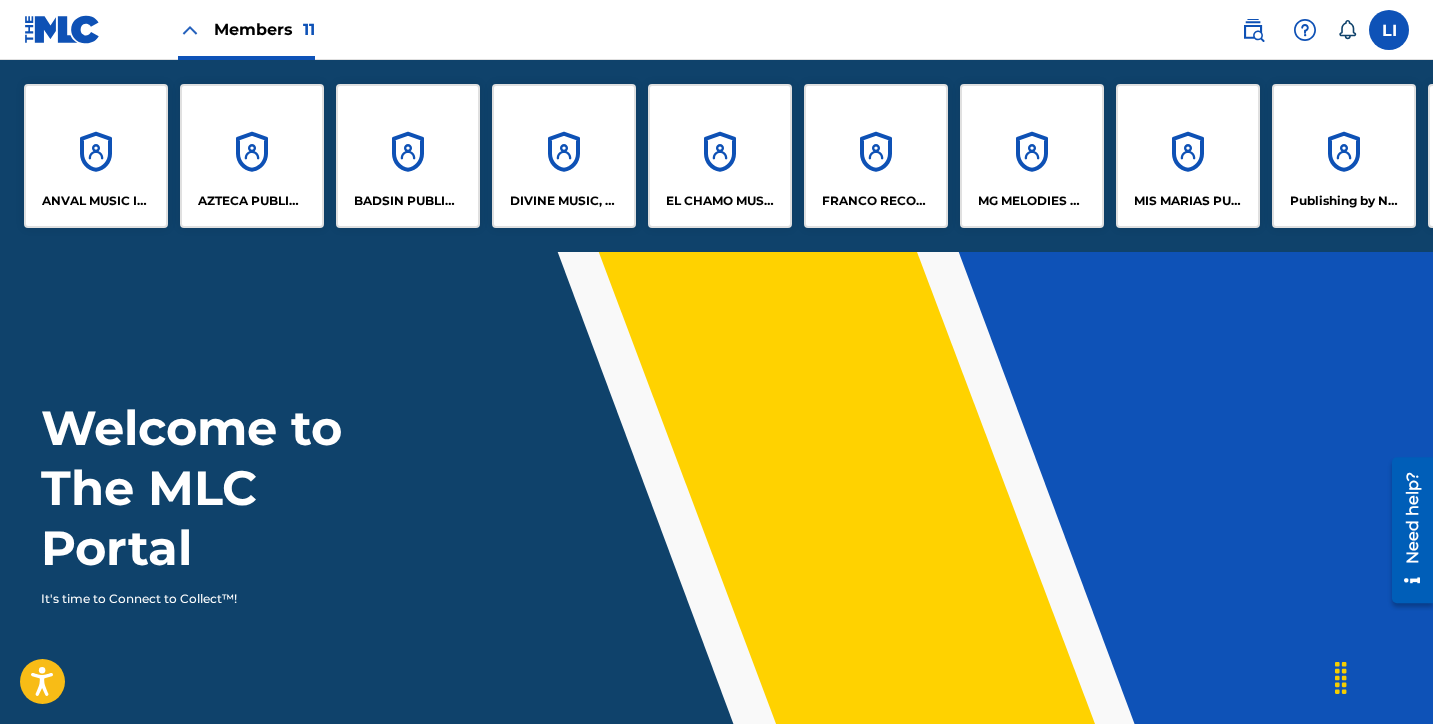 scroll, scrollTop: 160, scrollLeft: 0, axis: vertical 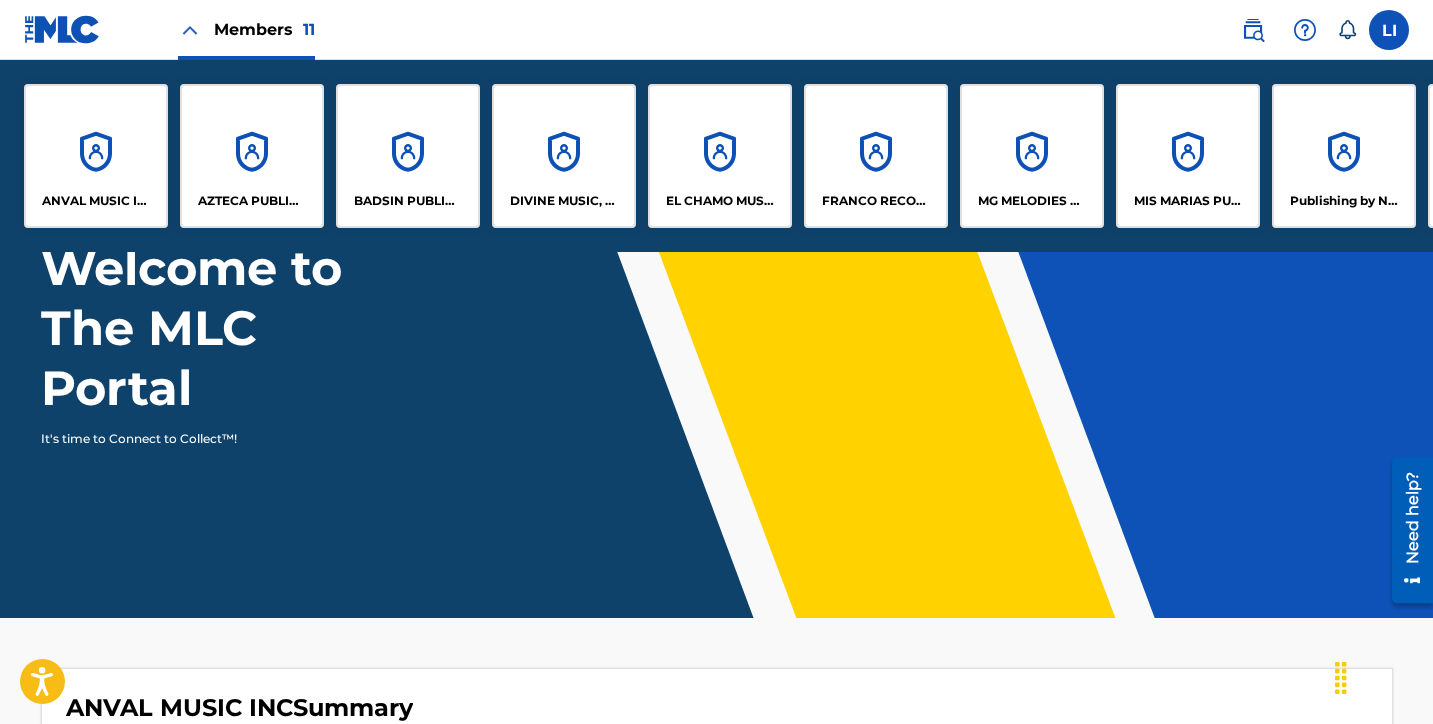 click on "Publishing by Nuffy Inc" at bounding box center (1344, 156) 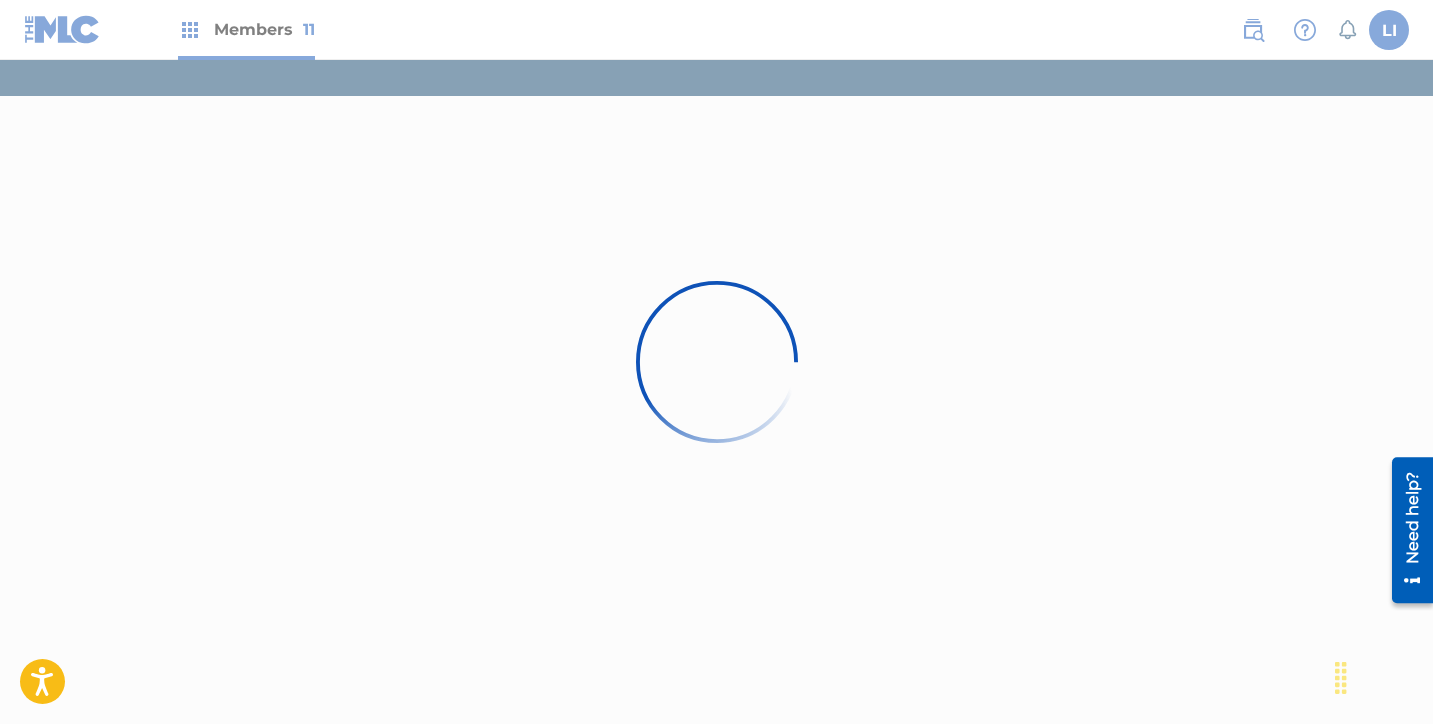 scroll, scrollTop: 0, scrollLeft: 0, axis: both 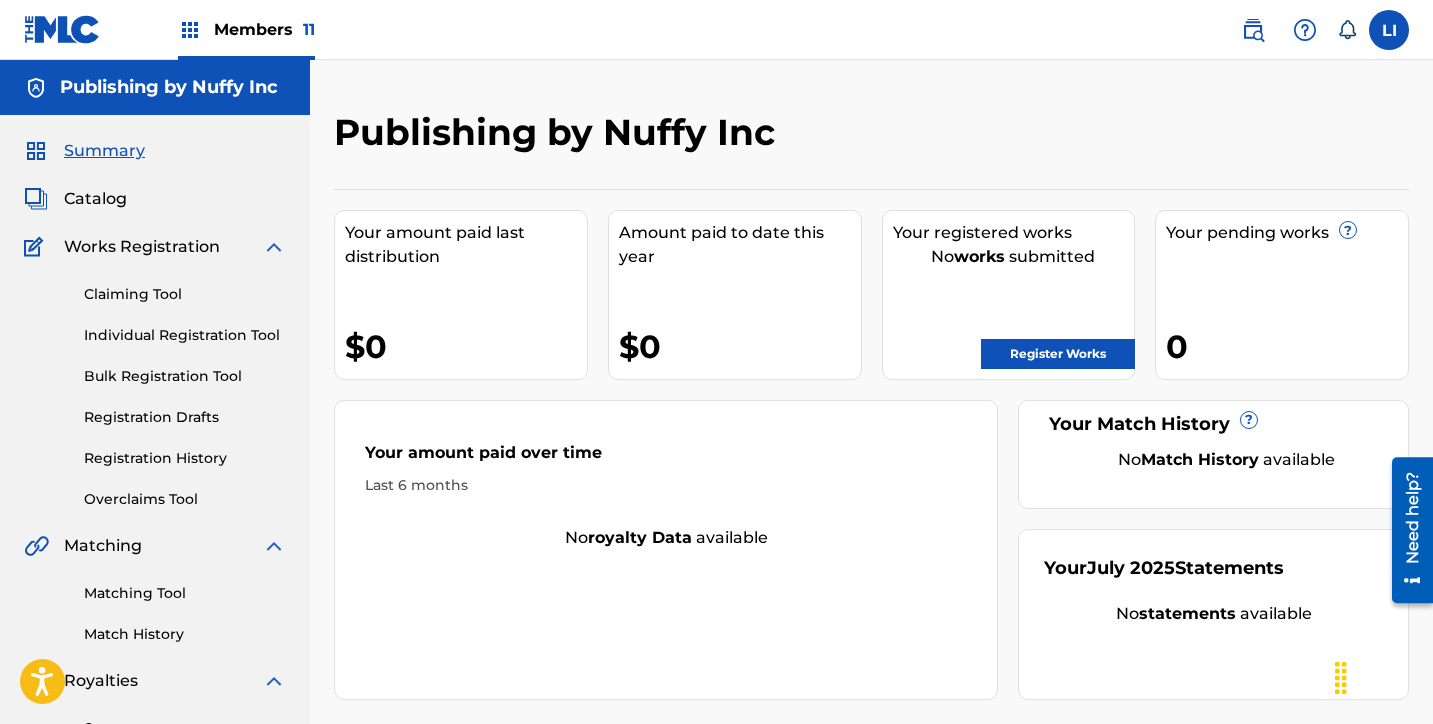 click on "Members    11" at bounding box center (264, 29) 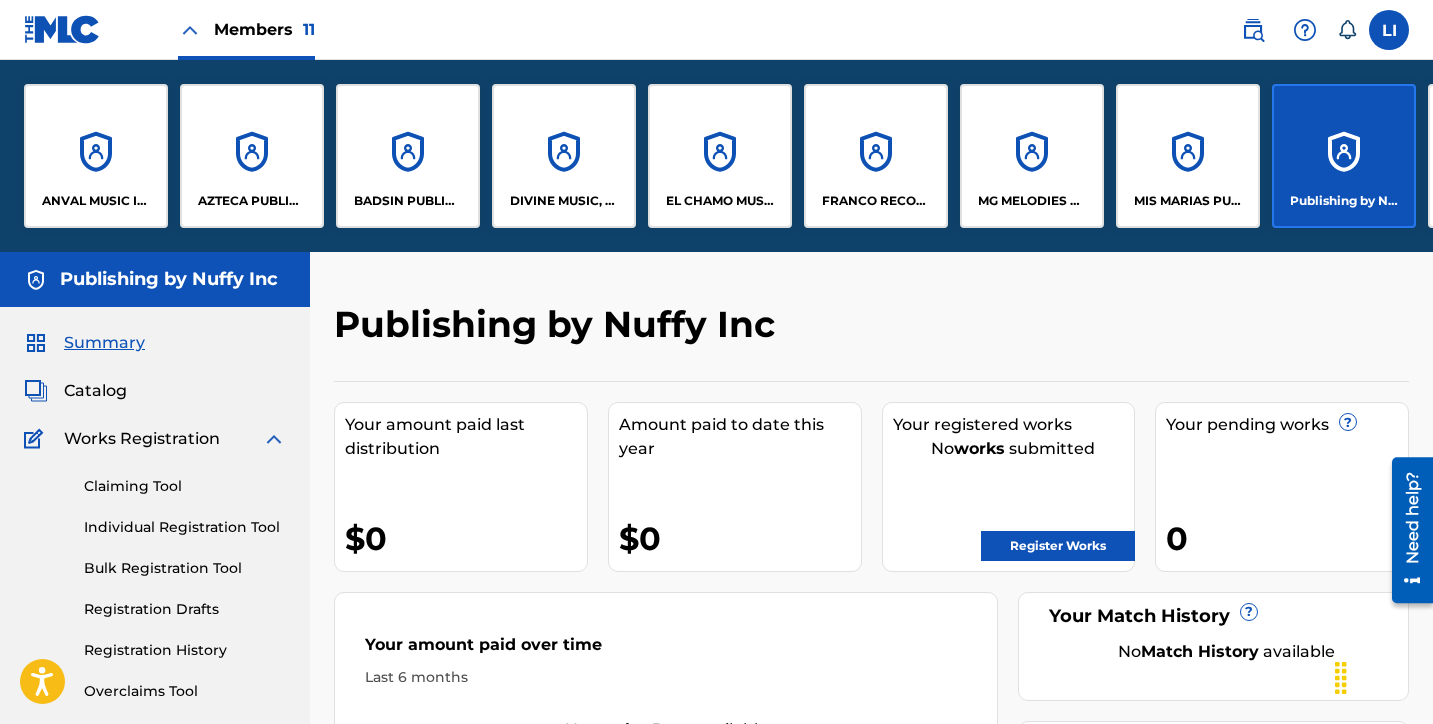 scroll, scrollTop: 0, scrollLeft: 319, axis: horizontal 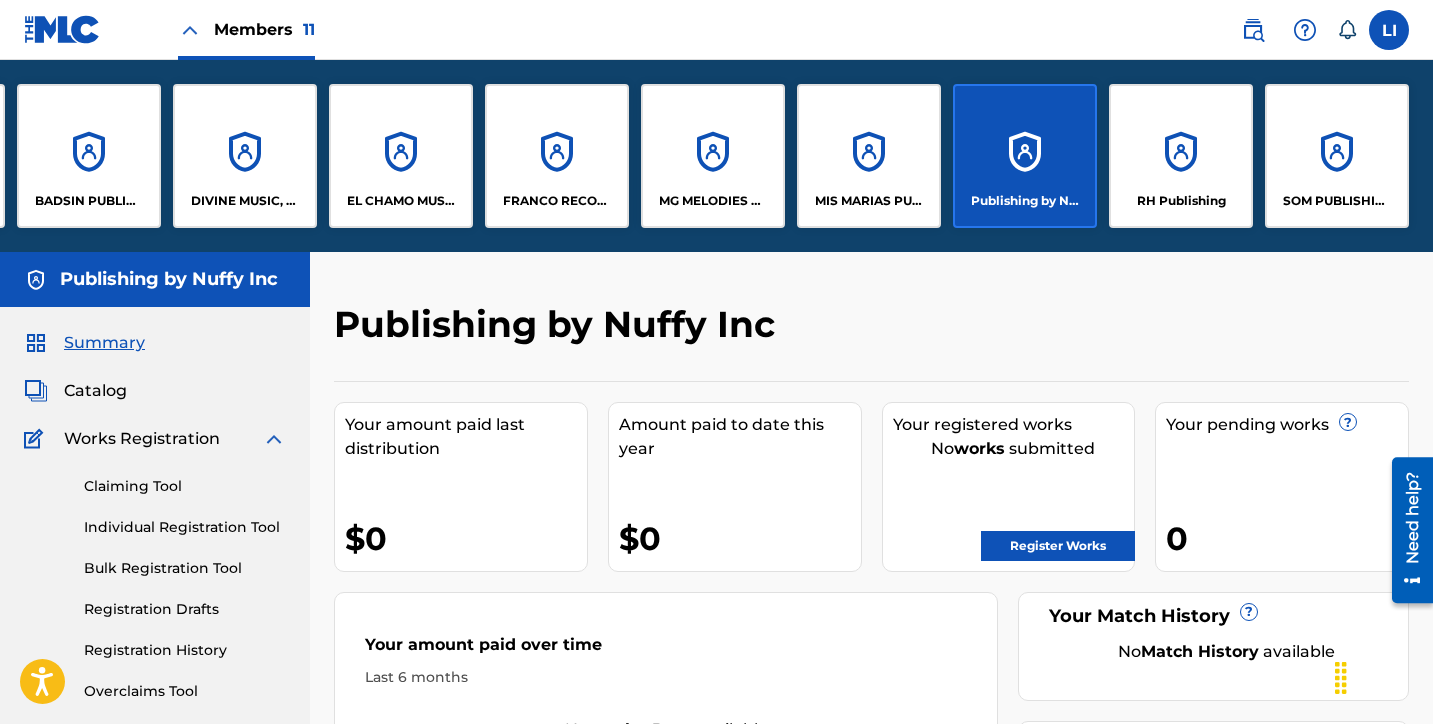 click on "RH Publishing" at bounding box center [1181, 156] 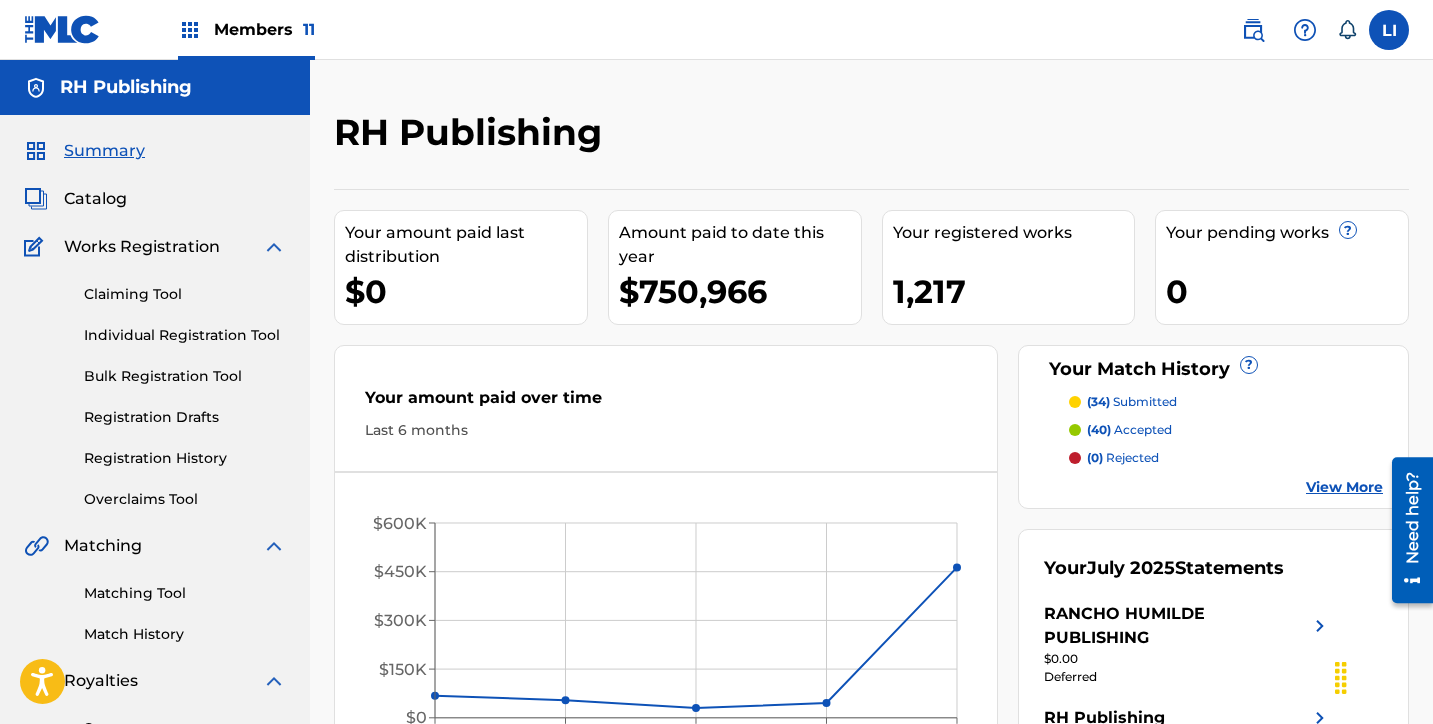 click on "Catalog" at bounding box center (95, 199) 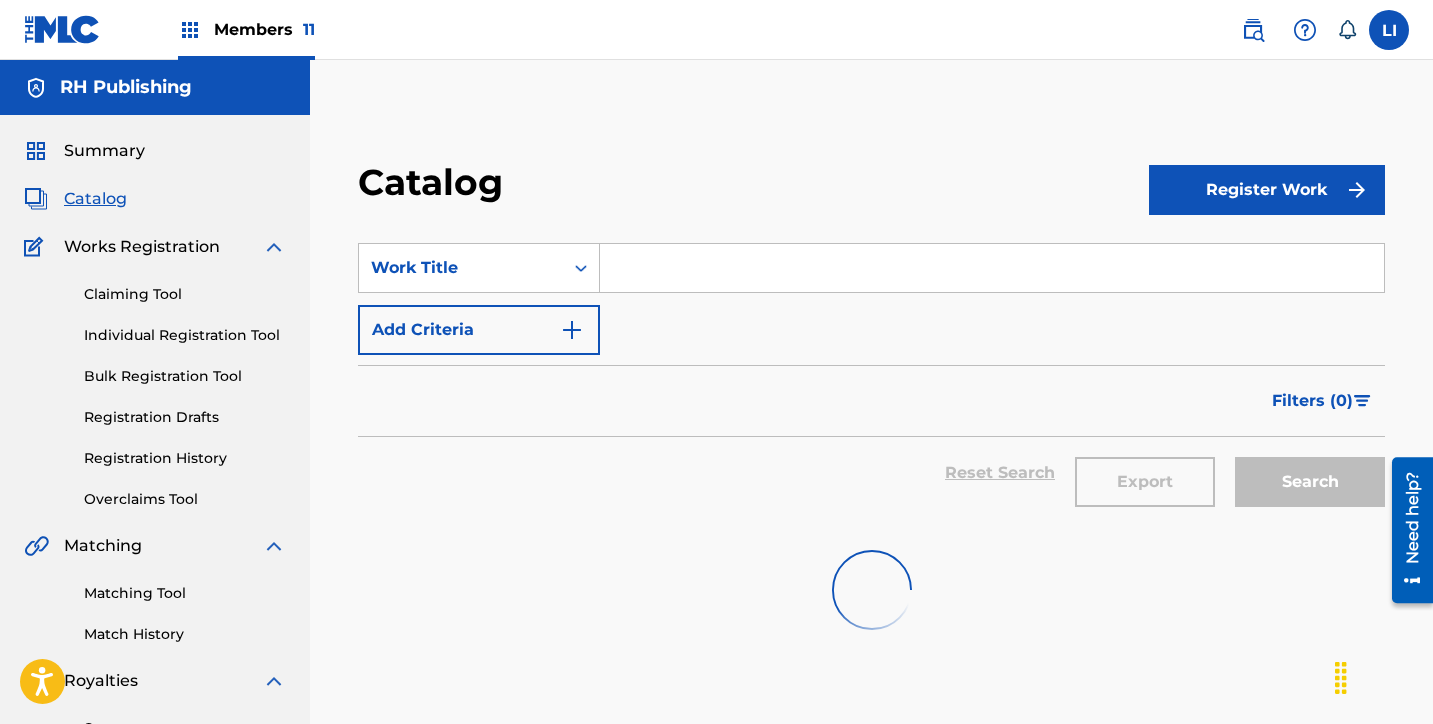 drag, startPoint x: 647, startPoint y: 252, endPoint x: 631, endPoint y: 253, distance: 16.03122 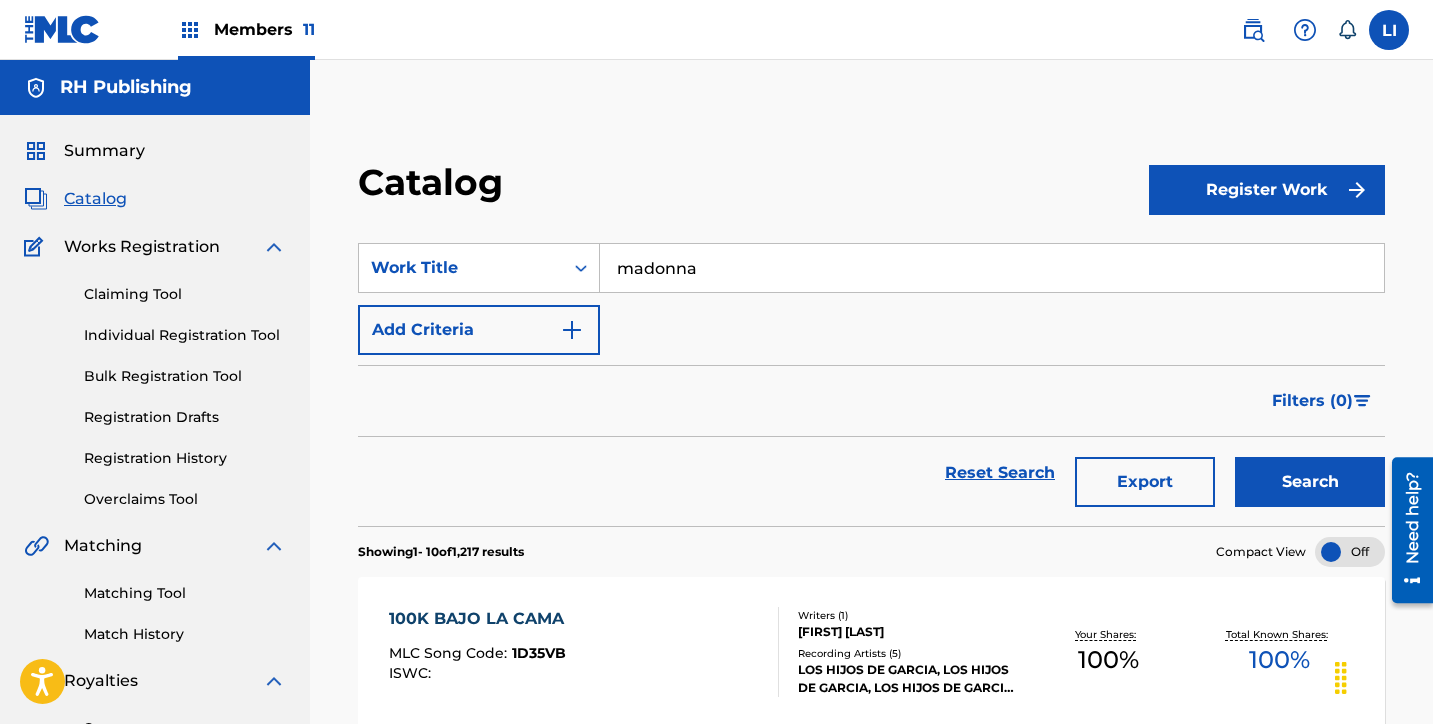 type on "madonna" 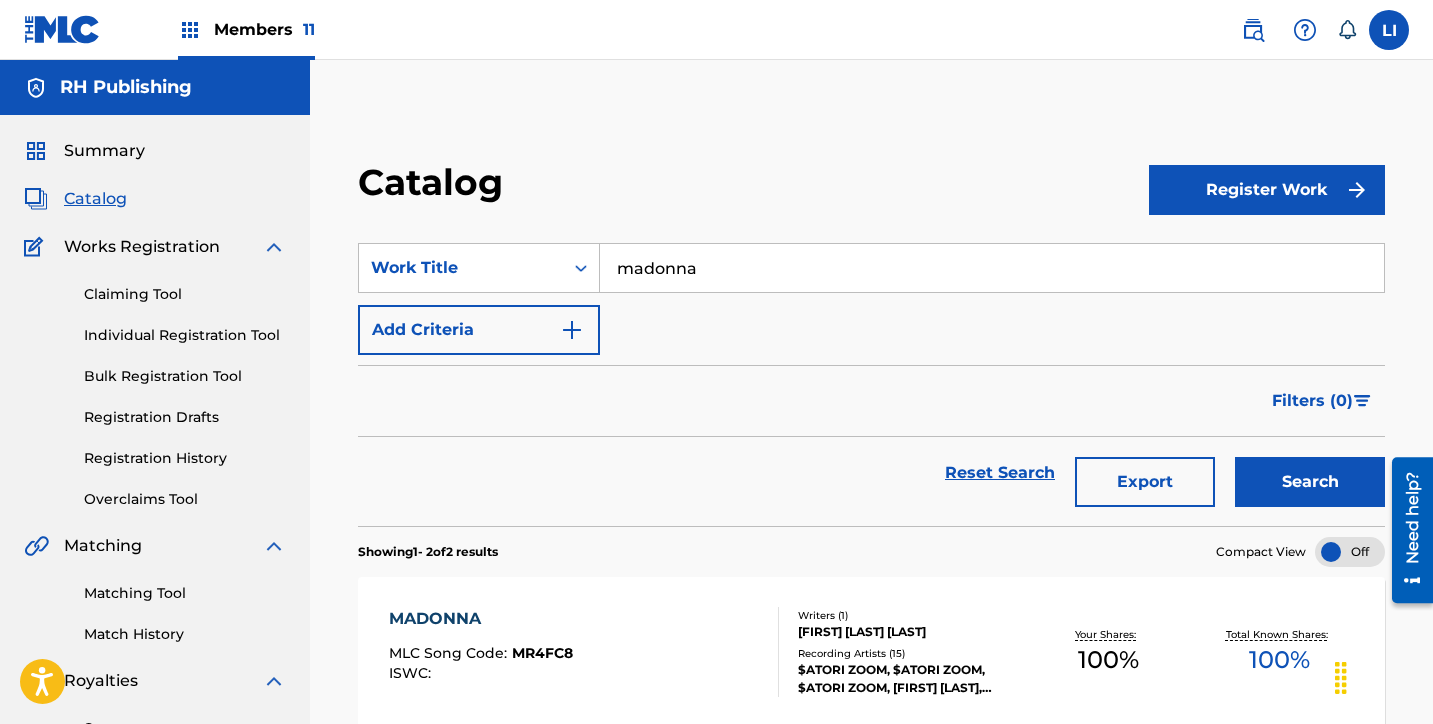 click on "Catalog Register Work SearchWithCriteria068b93fc-3e6b-4cc5-95fc-024ecd13585f Work Title madonna Add Criteria Filter Hold Filters Overclaim   Dispute   Remove Filters Apply Filters Filters ( 0 ) Reset Search Export Search Showing  1  -   2  of  2   results   Compact View MADONNA MLC Song Code : MR4FC8 ISWC : Writers ( 1 ) ALEXIS ARMANDO FIERRO ROMAN Recording Artists ( 15 ) $ATORI ZOOM, $ATORI ZOOM, $ATORI ZOOM, OSCAR MAYDON, OSCAR MAYDON Your Shares: 100 % Total Known Shares: 100 % MADONNA MLC Song Code : MG6BJD ISWC : T3239909236   Hold Writers ( 3 ) ALEXIS FIERRO, OSCAR MAYDON MEZA, NATHANAHEL RUBEN CANO MONGE Recording Artists ( 125 ) NATANAEL CANO|ÓSCAR MAYDON, NATANAEL CANO,OSCAR MAYDON, NATANAEL CANO, NATANAEL CANO, OSCAR MAYDON, NATANAEL CANO|OSCAR MAYDON Your Shares: 75 % Total Known Shares: 100 % Results Per Page: 10 25 50 100" at bounding box center (871, 627) 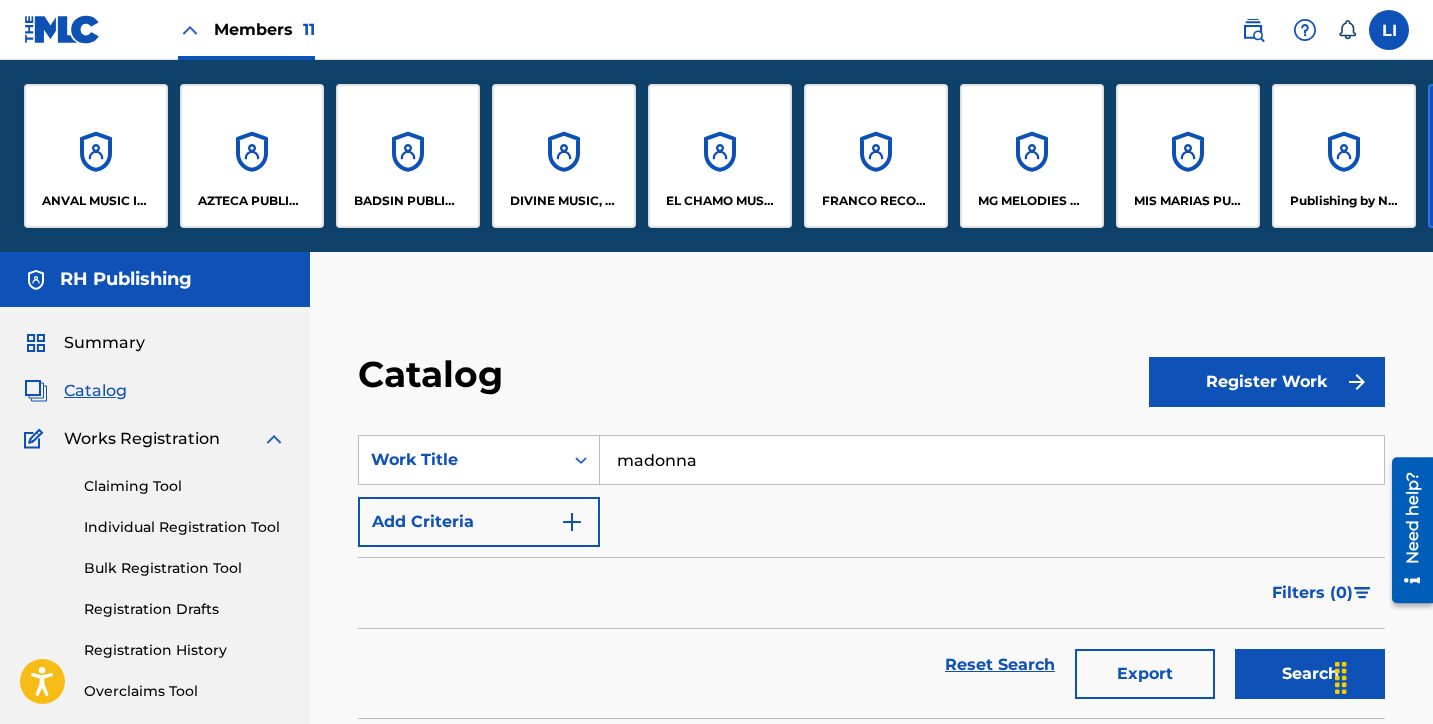 click on "Catalog Register Work SearchWithCriteria068b93fc-3e6b-4cc5-95fc-024ecd13585f Work Title madonna Add Criteria Filter Hold Filters Overclaim   Dispute   Remove Filters Apply Filters Filters ( 0 ) Reset Search Export Search Showing  1  -   2  of  2   results   Compact View MADONNA MLC Song Code : MR4FC8 ISWC : Writers ( 1 ) ALEXIS ARMANDO FIERRO ROMAN Recording Artists ( 15 ) $ATORI ZOOM, $ATORI ZOOM, $ATORI ZOOM, OSCAR MAYDON, OSCAR MAYDON Your Shares: 100 % Total Known Shares: 100 % MADONNA MLC Song Code : MG6BJD ISWC : T3239909236   Hold Writers ( 3 ) ALEXIS FIERRO, OSCAR MAYDON MEZA, NATHANAHEL RUBEN CANO MONGE Recording Artists ( 125 ) NATANAEL CANO|ÓSCAR MAYDON, NATANAEL CANO,OSCAR MAYDON, NATANAEL CANO, NATANAEL CANO, OSCAR MAYDON, NATANAEL CANO|OSCAR MAYDON Your Shares: 75 % Total Known Shares: 100 % Results Per Page: 10 25 50 100" at bounding box center [871, 794] 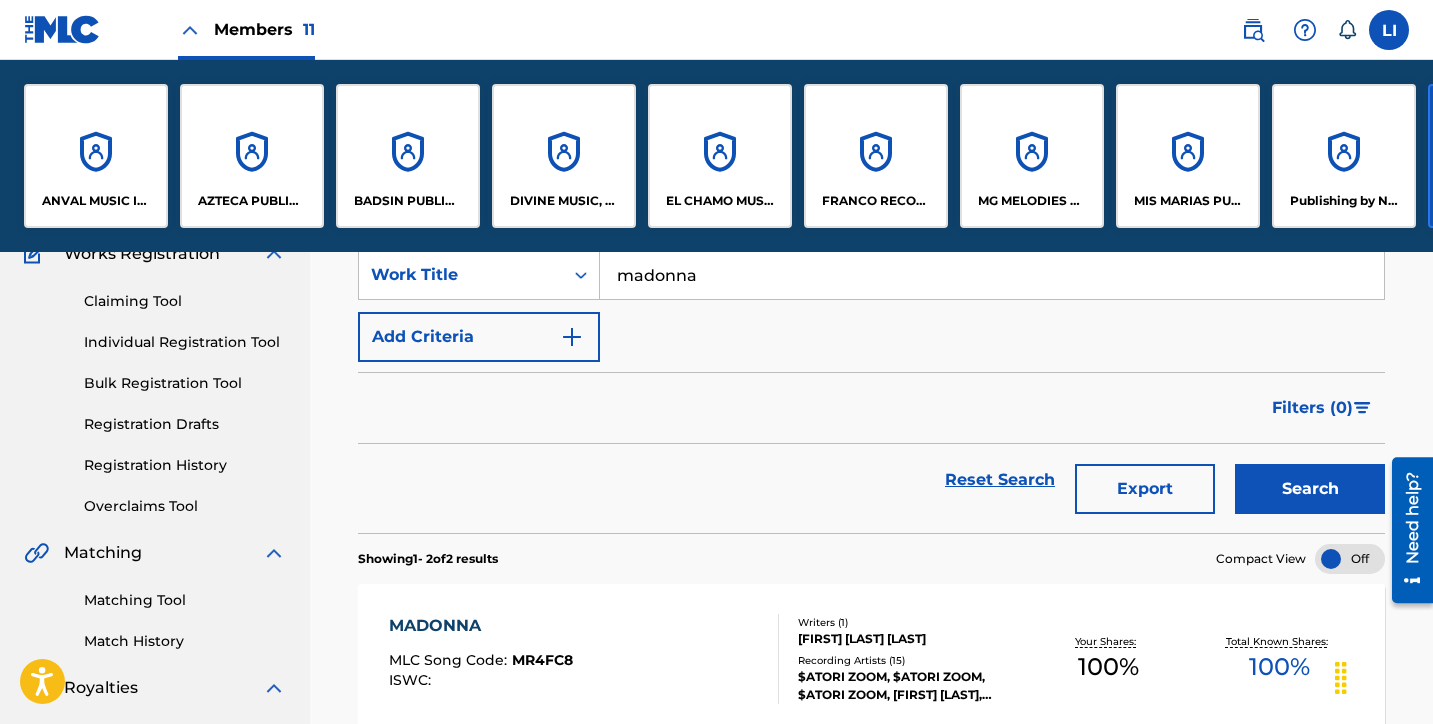 scroll, scrollTop: 0, scrollLeft: 0, axis: both 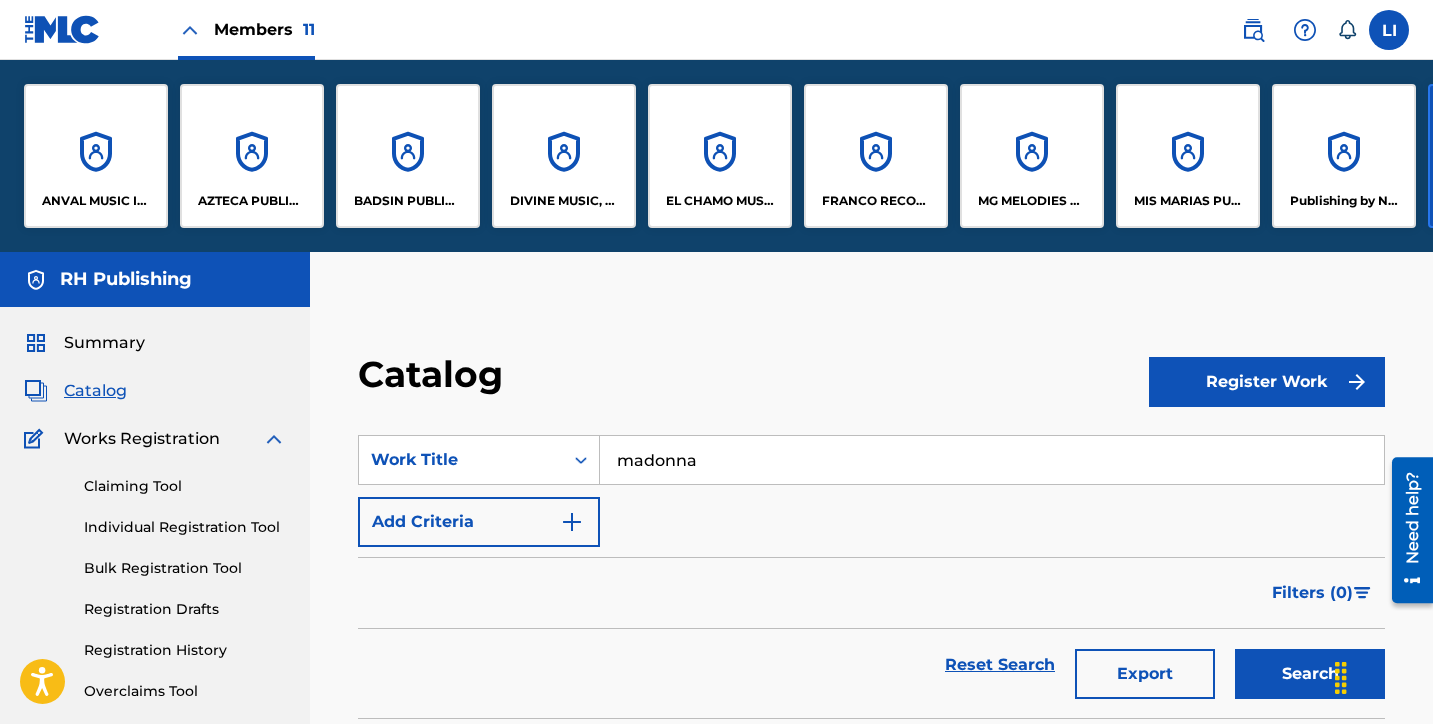 click on "Catalog Register Work SearchWithCriteria068b93fc-3e6b-4cc5-95fc-024ecd13585f Work Title madonna Add Criteria Filter Hold Filters Overclaim   Dispute   Remove Filters Apply Filters Filters ( 0 ) Reset Search Export Search Showing  1  -   2  of  2   results   Compact View MADONNA MLC Song Code : MR4FC8 ISWC : Writers ( 1 ) ALEXIS ARMANDO FIERRO ROMAN Recording Artists ( 15 ) $ATORI ZOOM, $ATORI ZOOM, $ATORI ZOOM, OSCAR MAYDON, OSCAR MAYDON Your Shares: 100 % Total Known Shares: 100 % MADONNA MLC Song Code : MG6BJD ISWC : T3239909236   Hold Writers ( 3 ) ALEXIS FIERRO, OSCAR MAYDON MEZA, NATHANAHEL RUBEN CANO MONGE Recording Artists ( 125 ) NATANAEL CANO|ÓSCAR MAYDON, NATANAEL CANO,OSCAR MAYDON, NATANAEL CANO, NATANAEL CANO, OSCAR MAYDON, NATANAEL CANO|OSCAR MAYDON Your Shares: 75 % Total Known Shares: 100 % Results Per Page: 10 25 50 100" at bounding box center [871, 794] 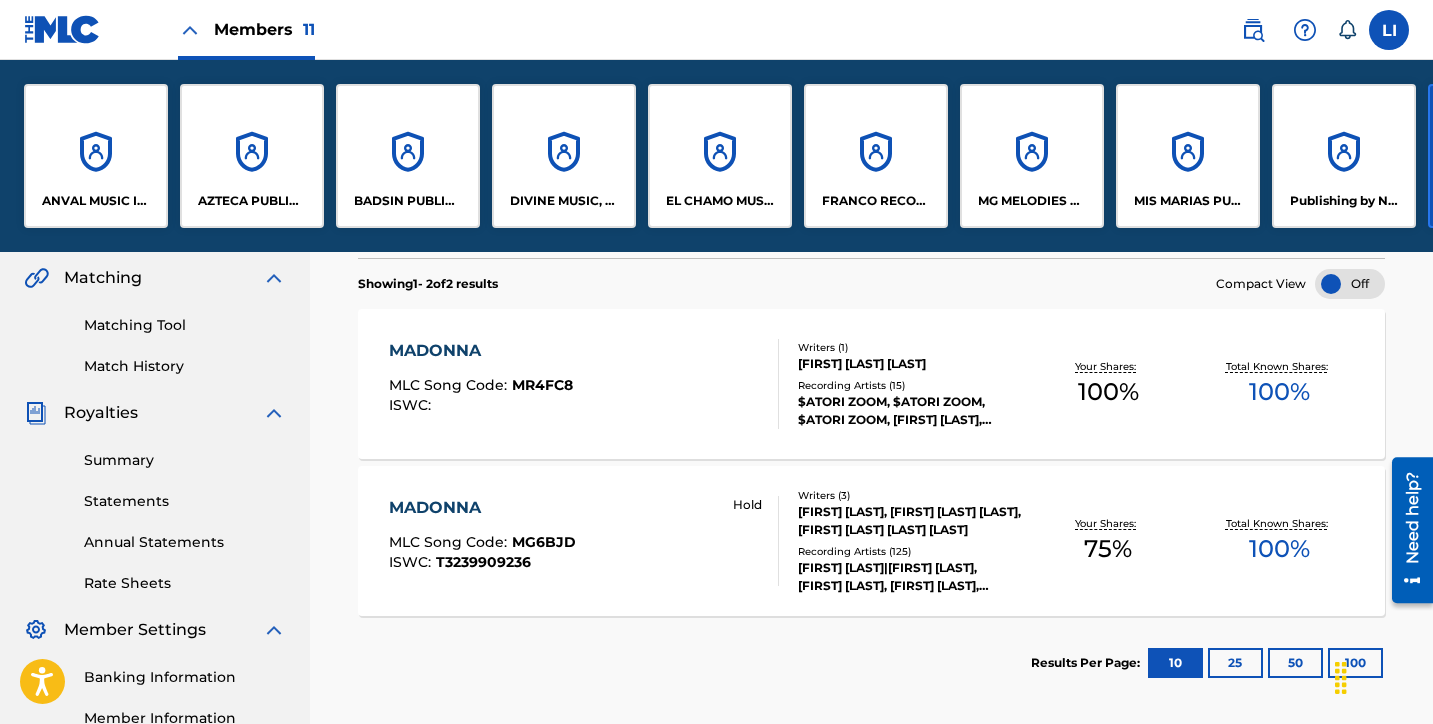 scroll, scrollTop: 460, scrollLeft: 0, axis: vertical 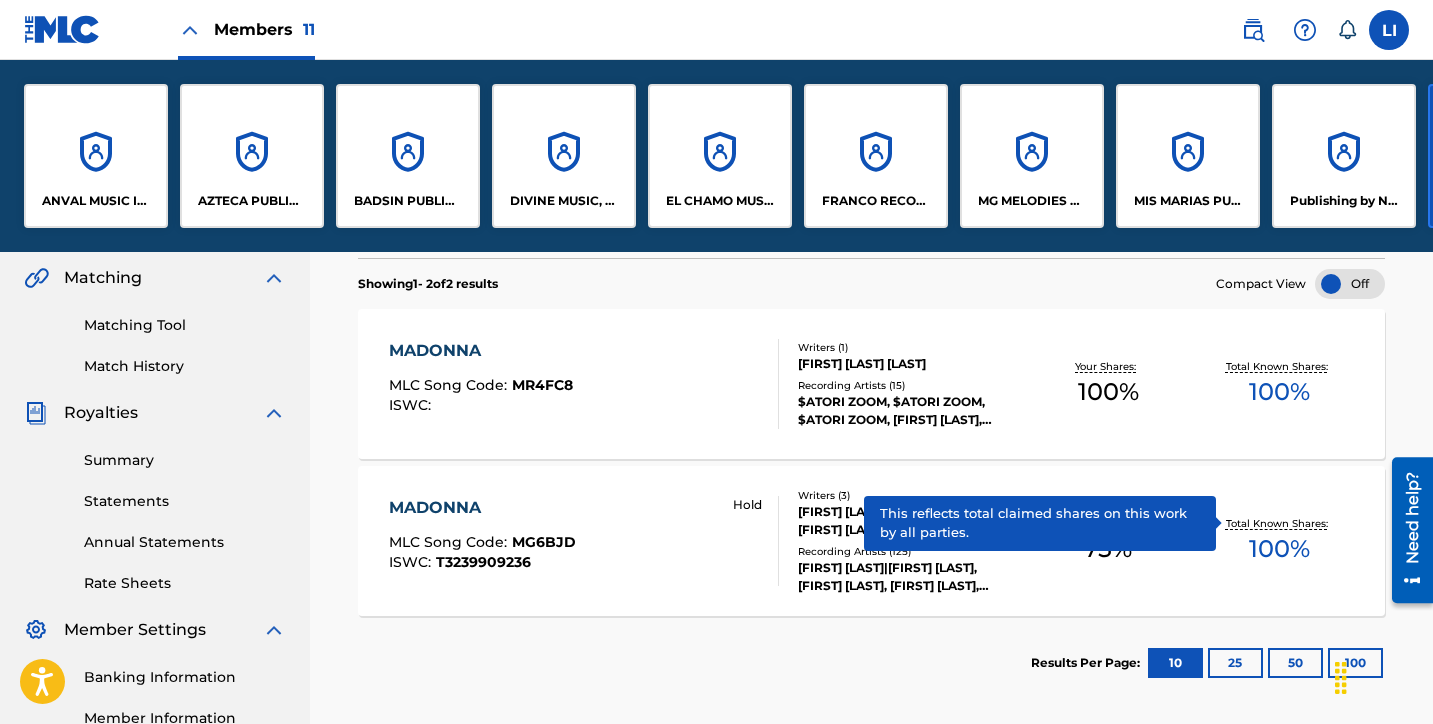 click on "MADONNA MLC Song Code : MR4FC8 ISWC :" at bounding box center (584, 384) 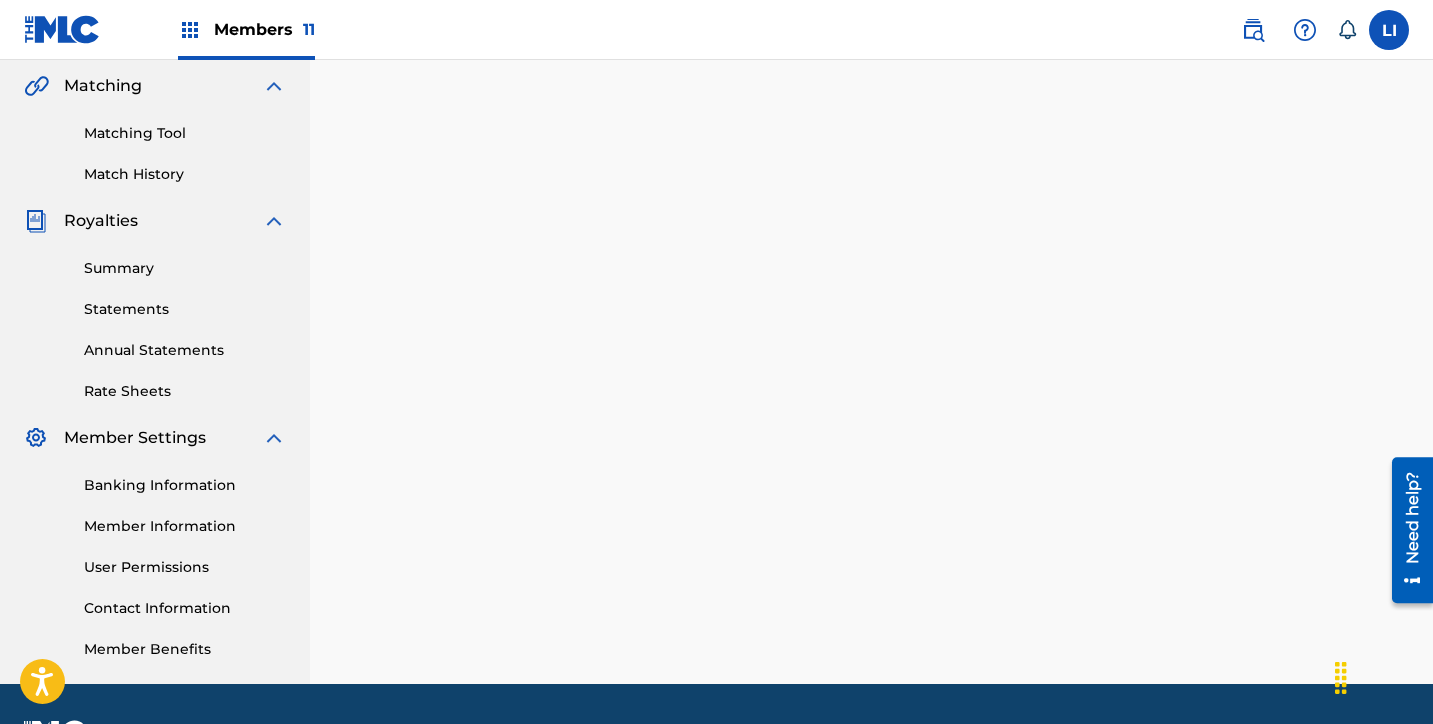 scroll, scrollTop: 0, scrollLeft: 0, axis: both 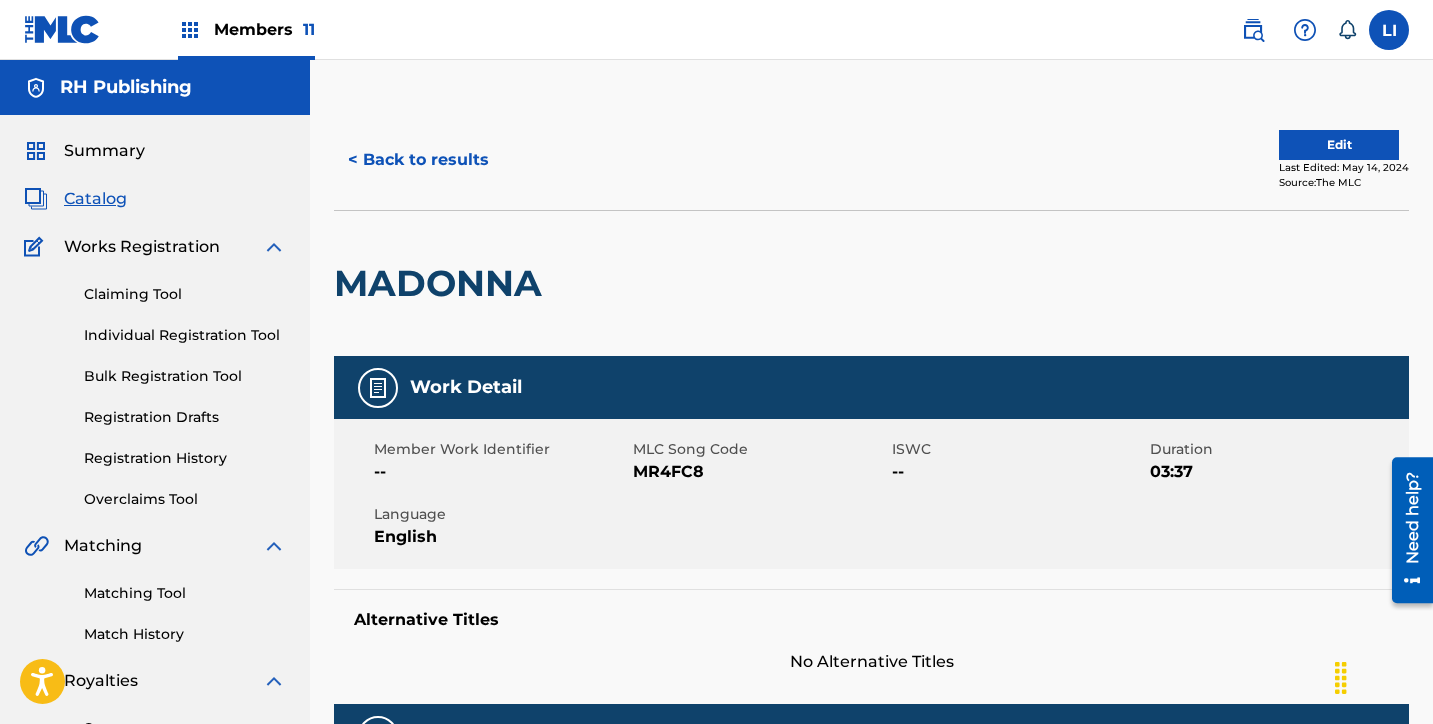 click on "Edit" at bounding box center [1339, 145] 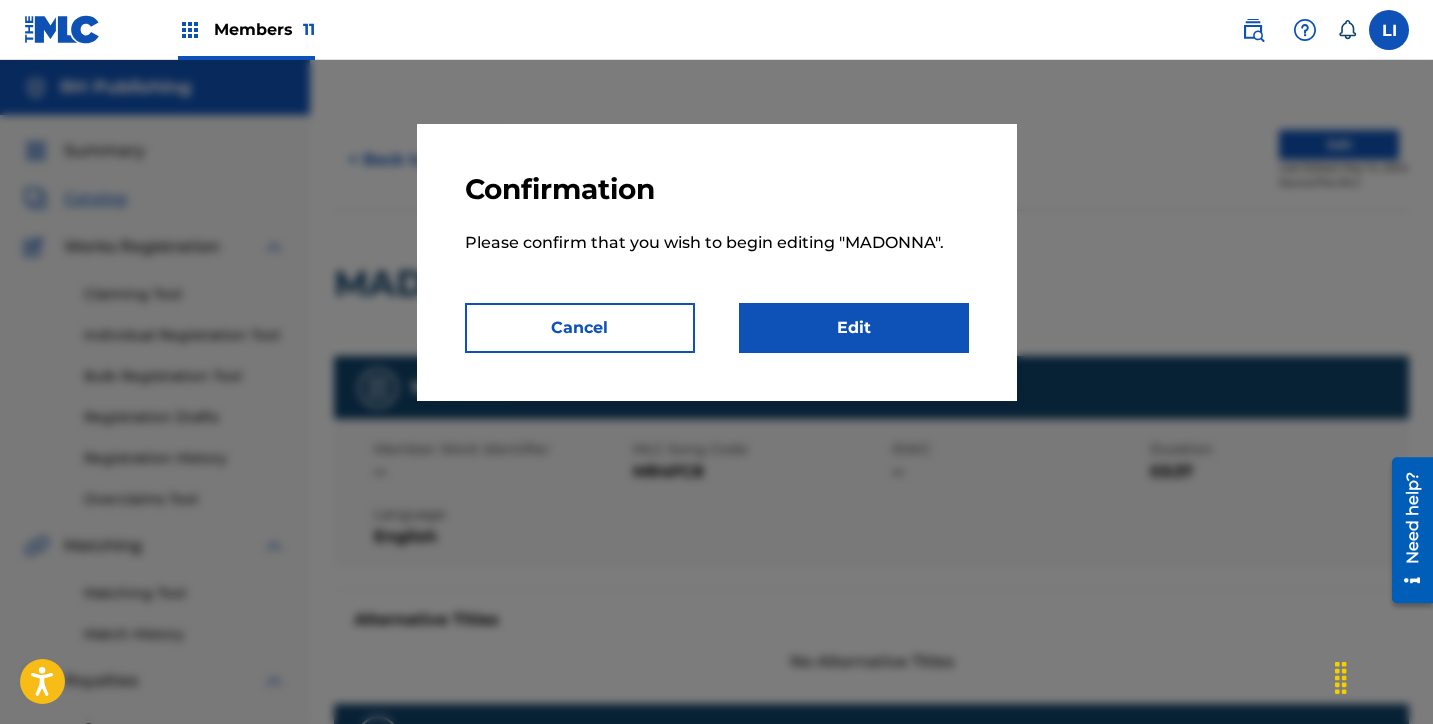click on "Edit" at bounding box center [854, 328] 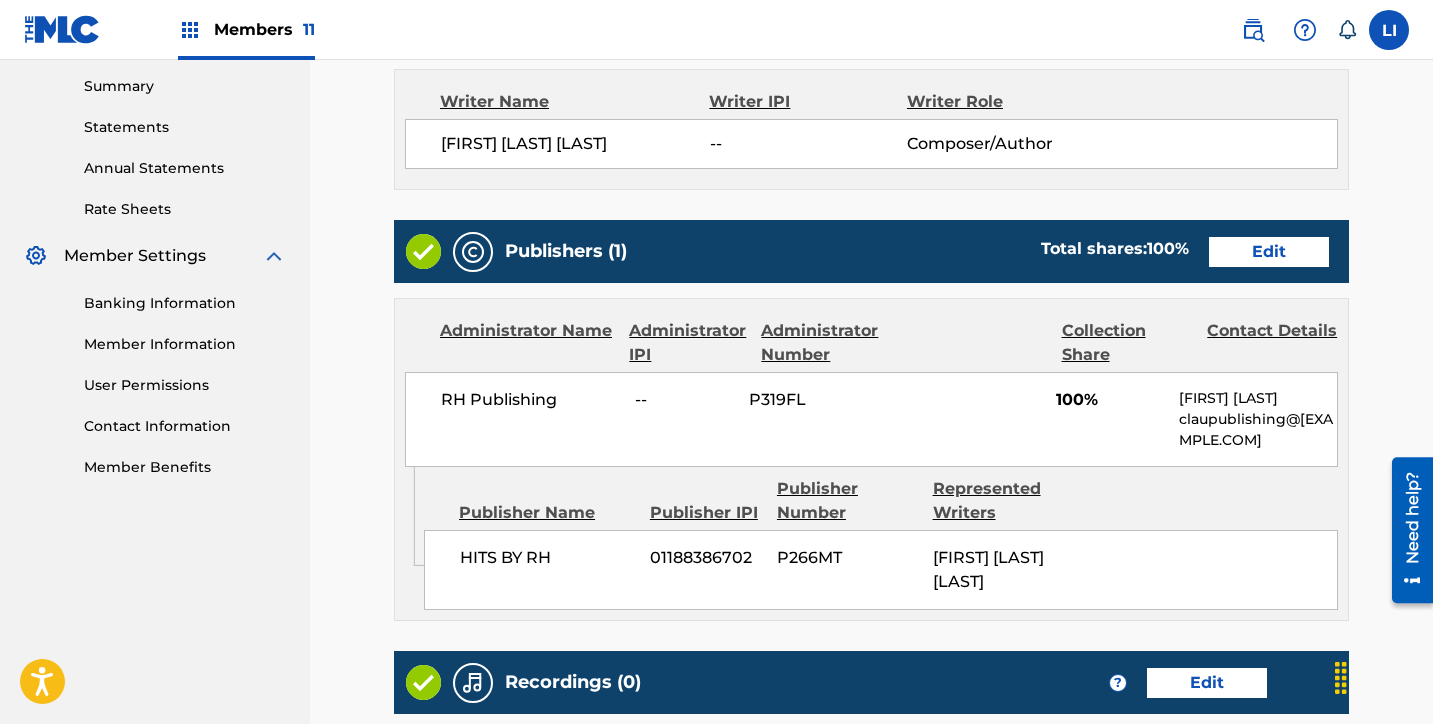 scroll, scrollTop: 643, scrollLeft: 0, axis: vertical 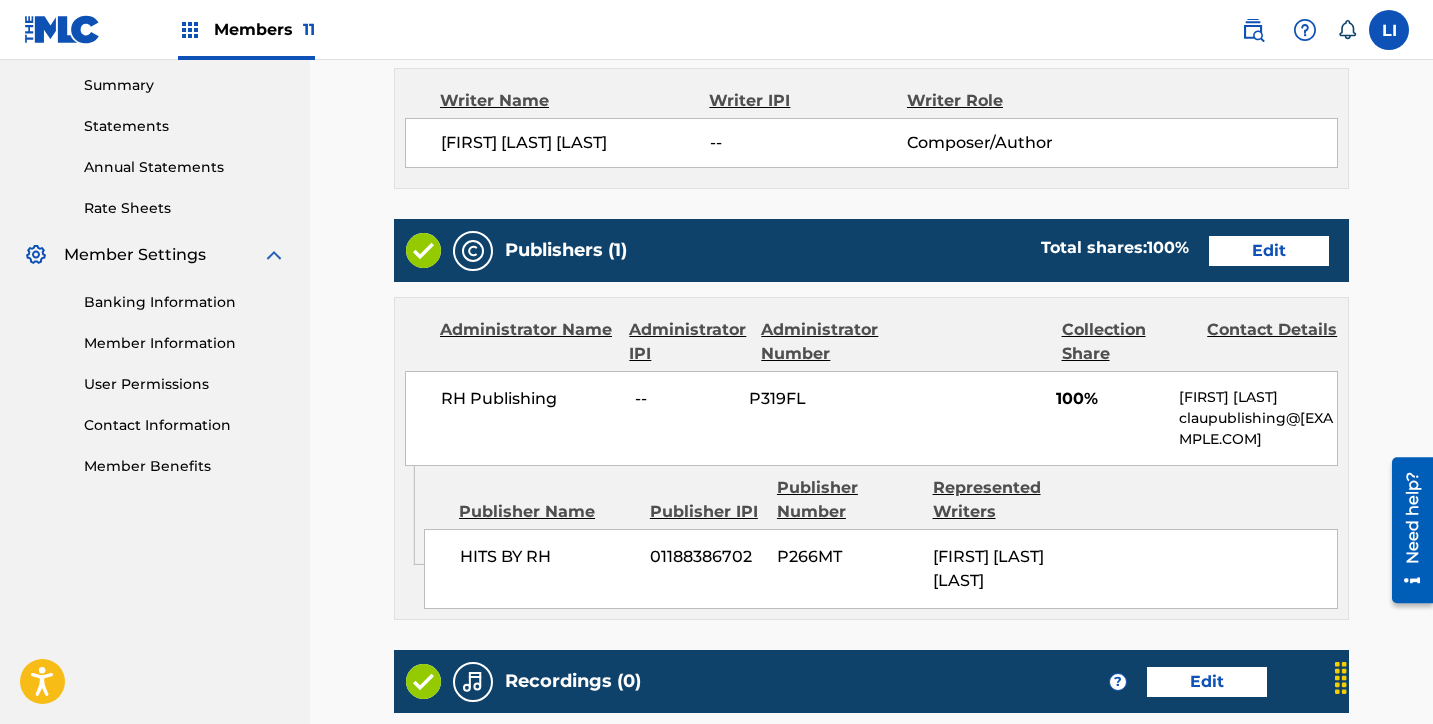 click on "Edit" at bounding box center (1269, 251) 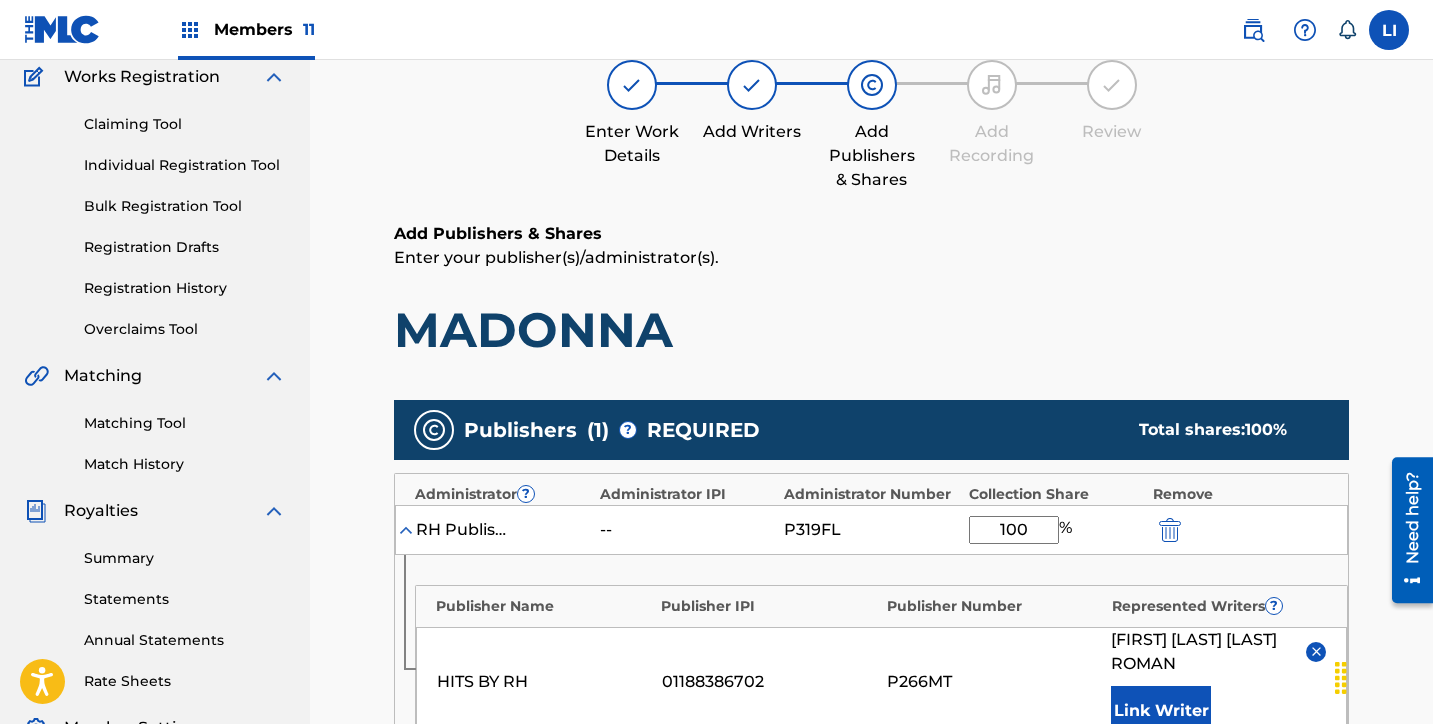 scroll, scrollTop: 391, scrollLeft: 0, axis: vertical 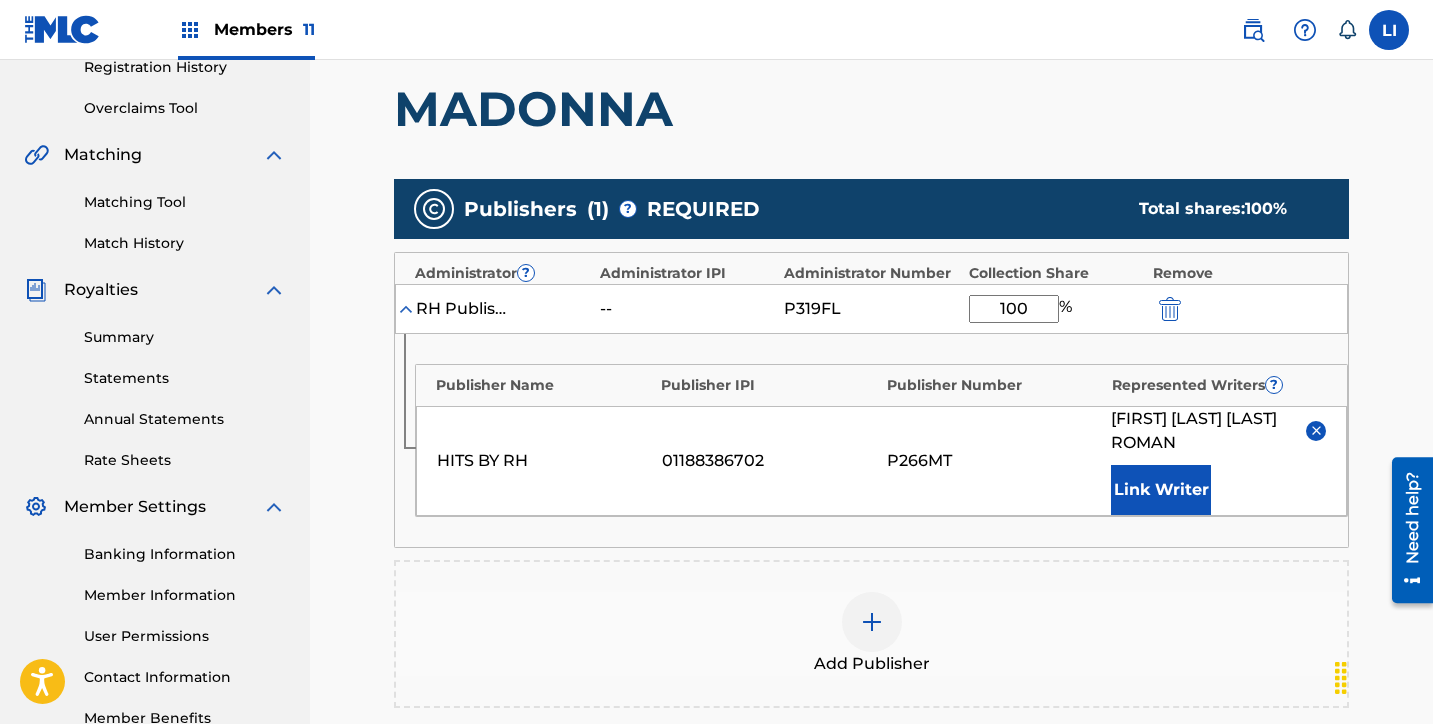 drag, startPoint x: 1027, startPoint y: 313, endPoint x: 955, endPoint y: 300, distance: 73.1642 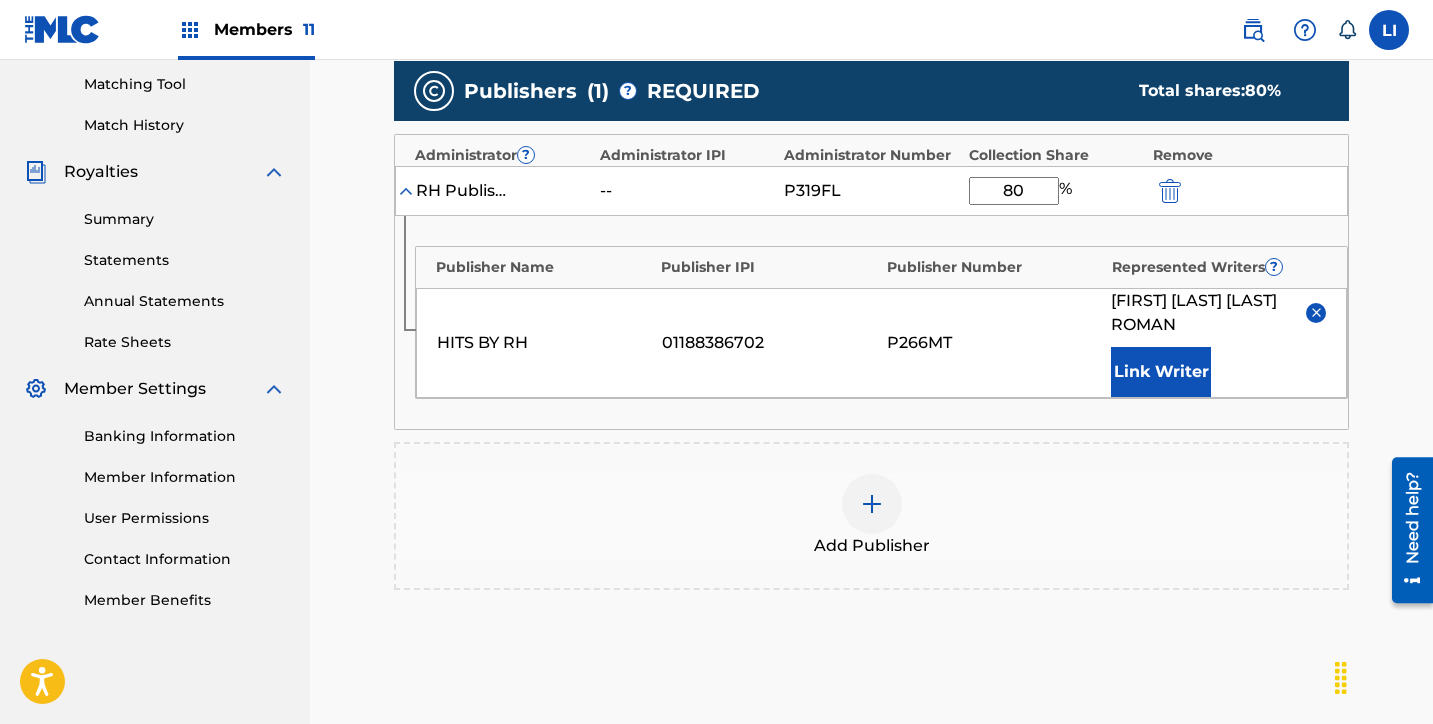 scroll, scrollTop: 727, scrollLeft: 0, axis: vertical 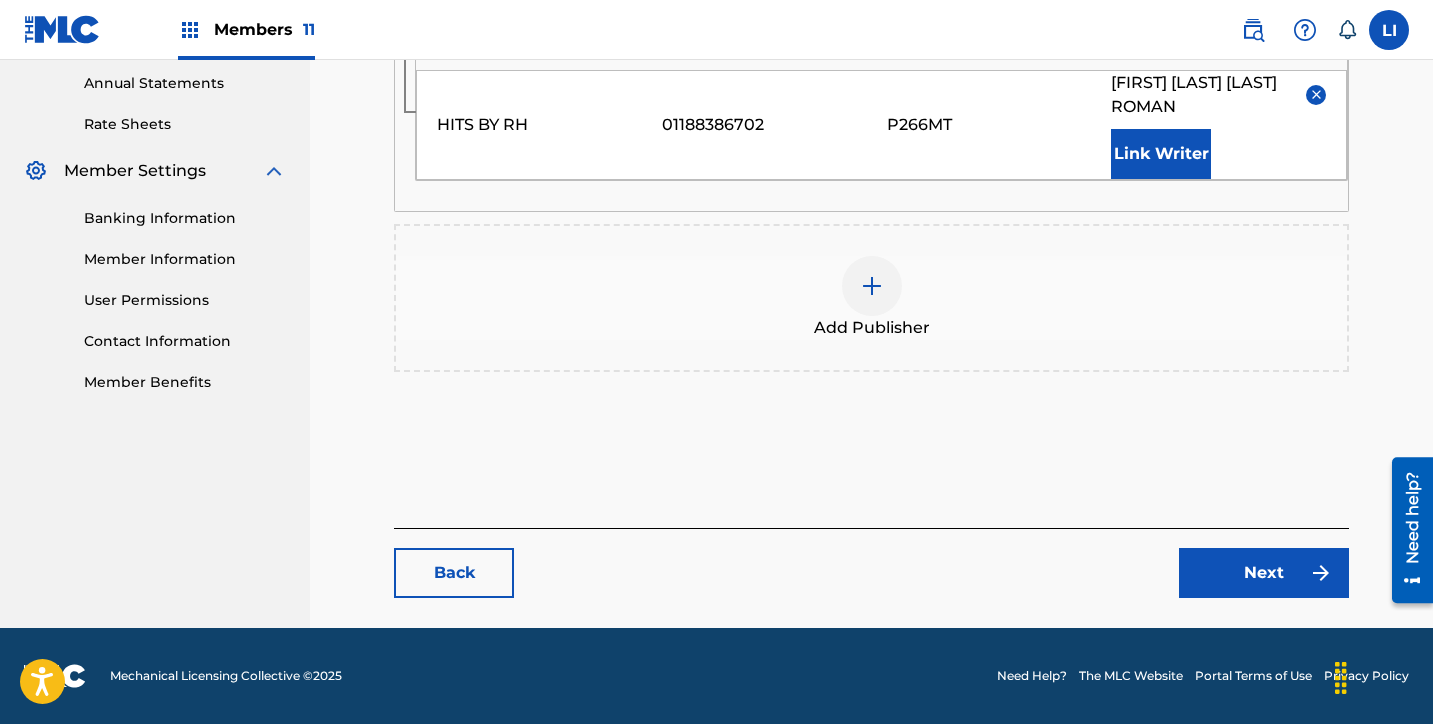 type on "80" 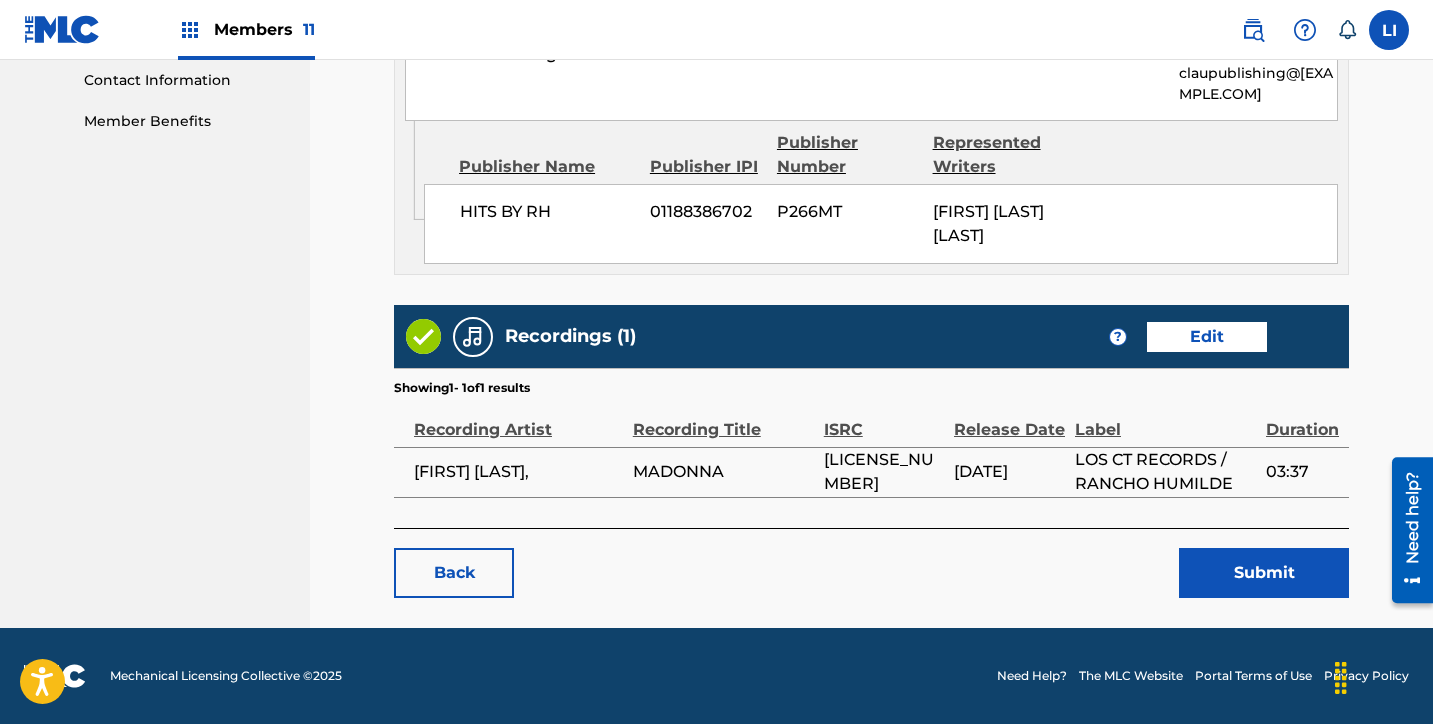 scroll, scrollTop: 1018, scrollLeft: 0, axis: vertical 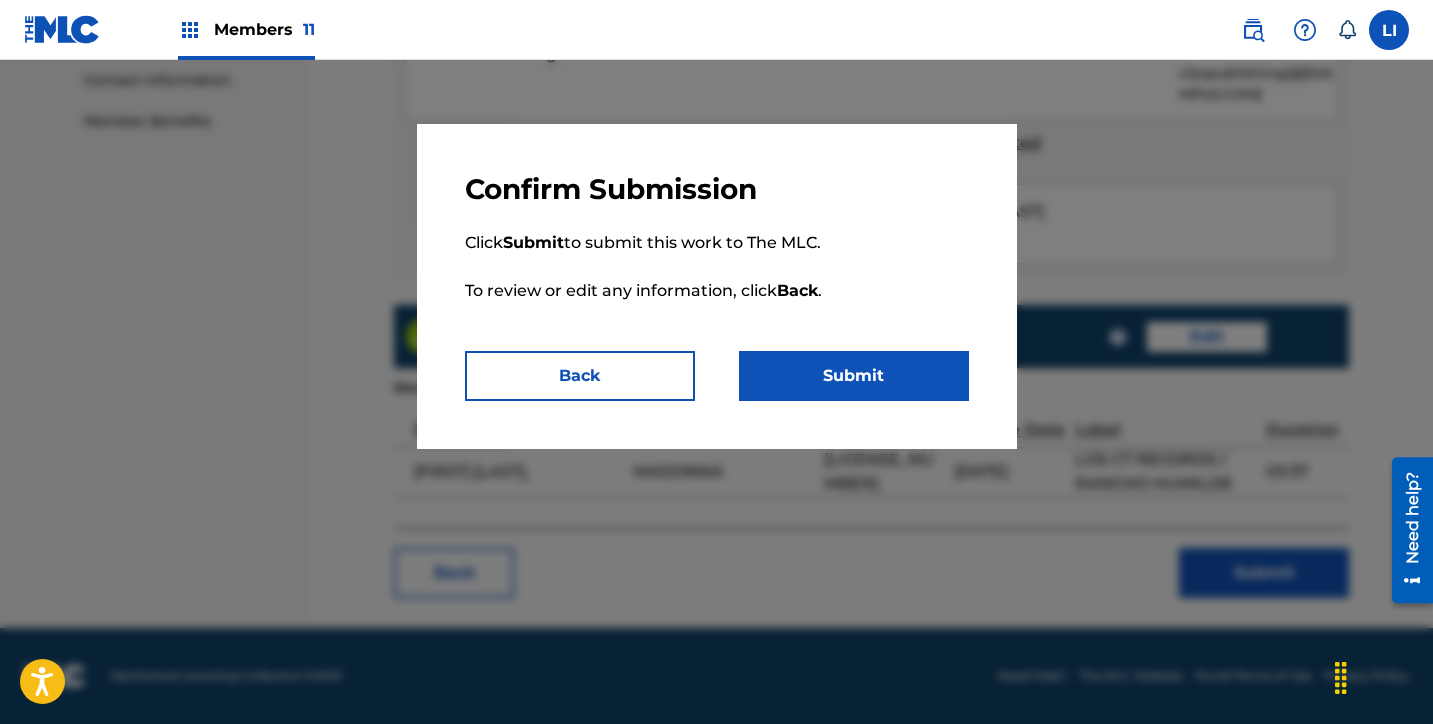 click on "Submit" at bounding box center (854, 376) 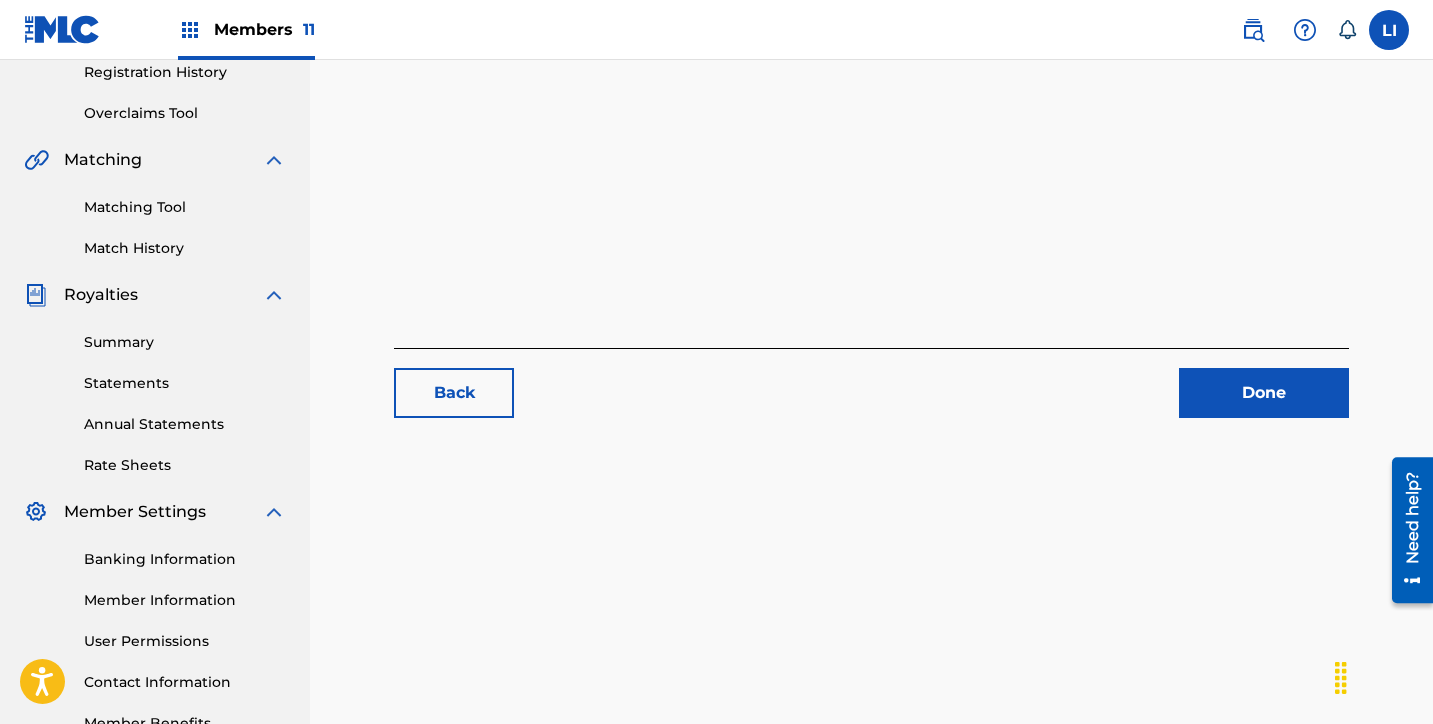 scroll, scrollTop: 516, scrollLeft: 0, axis: vertical 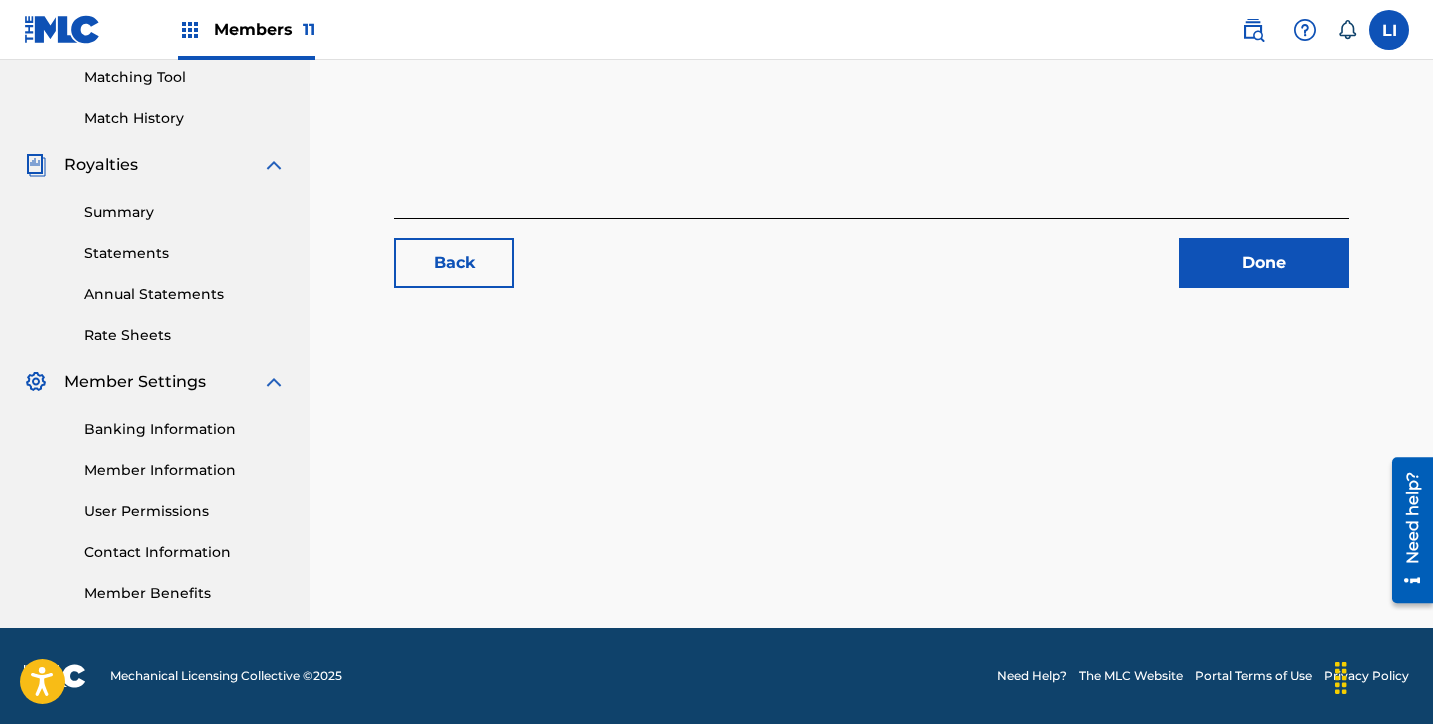 click on "Back Done" at bounding box center [871, 253] 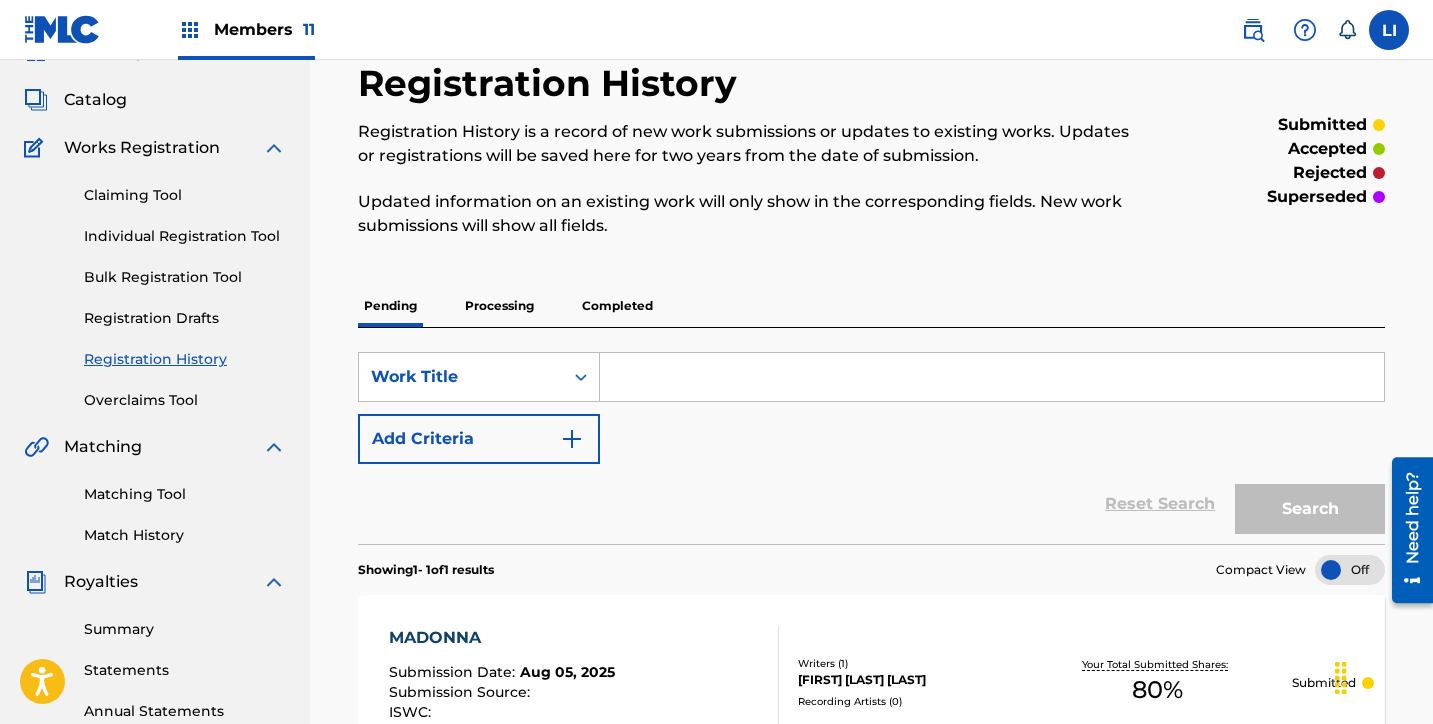 scroll, scrollTop: 0, scrollLeft: 0, axis: both 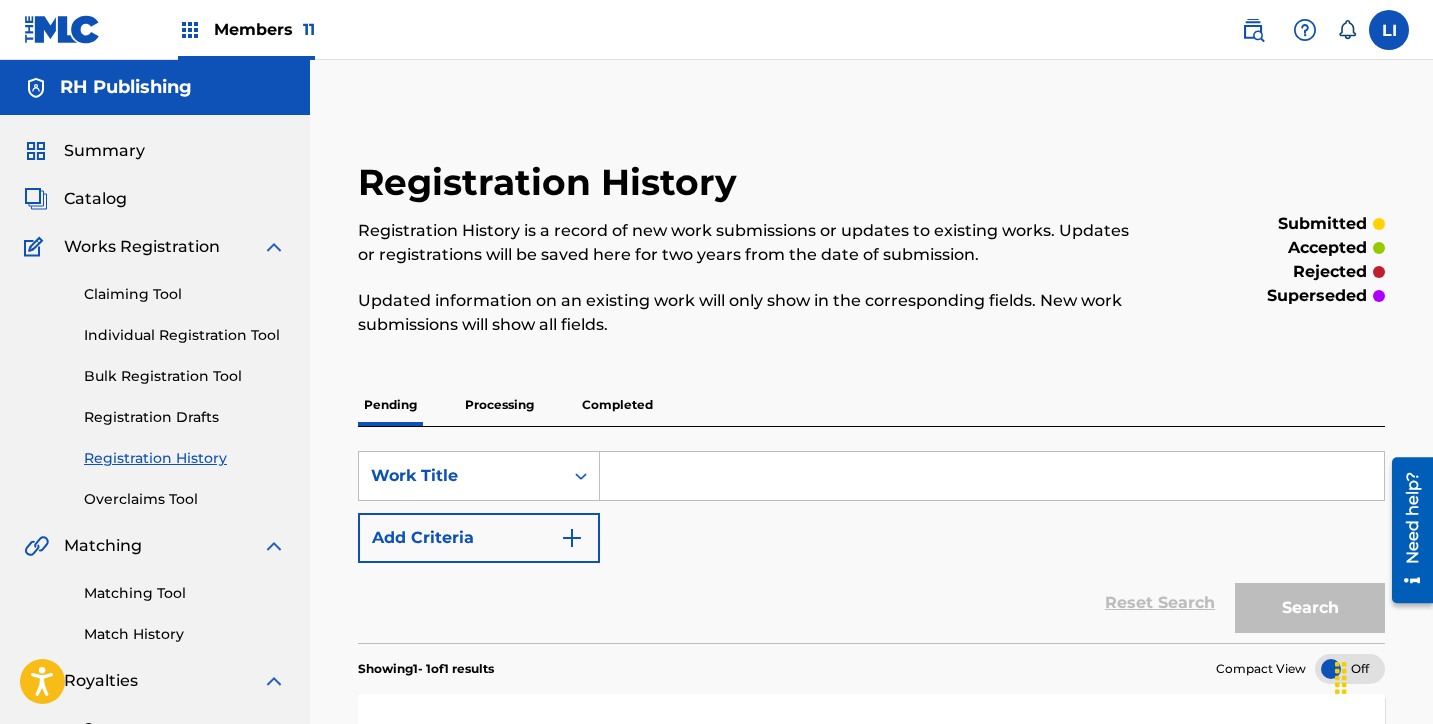 click at bounding box center [992, 476] 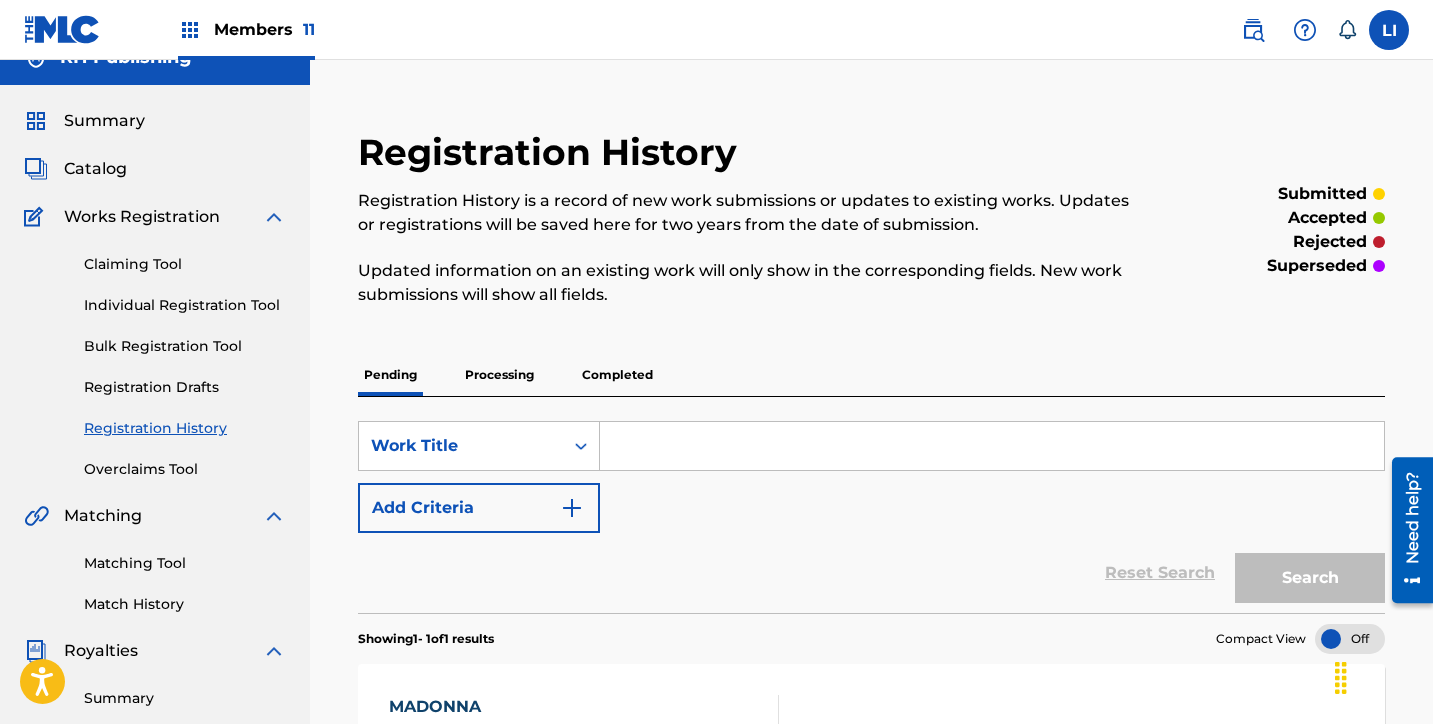 scroll, scrollTop: 31, scrollLeft: 0, axis: vertical 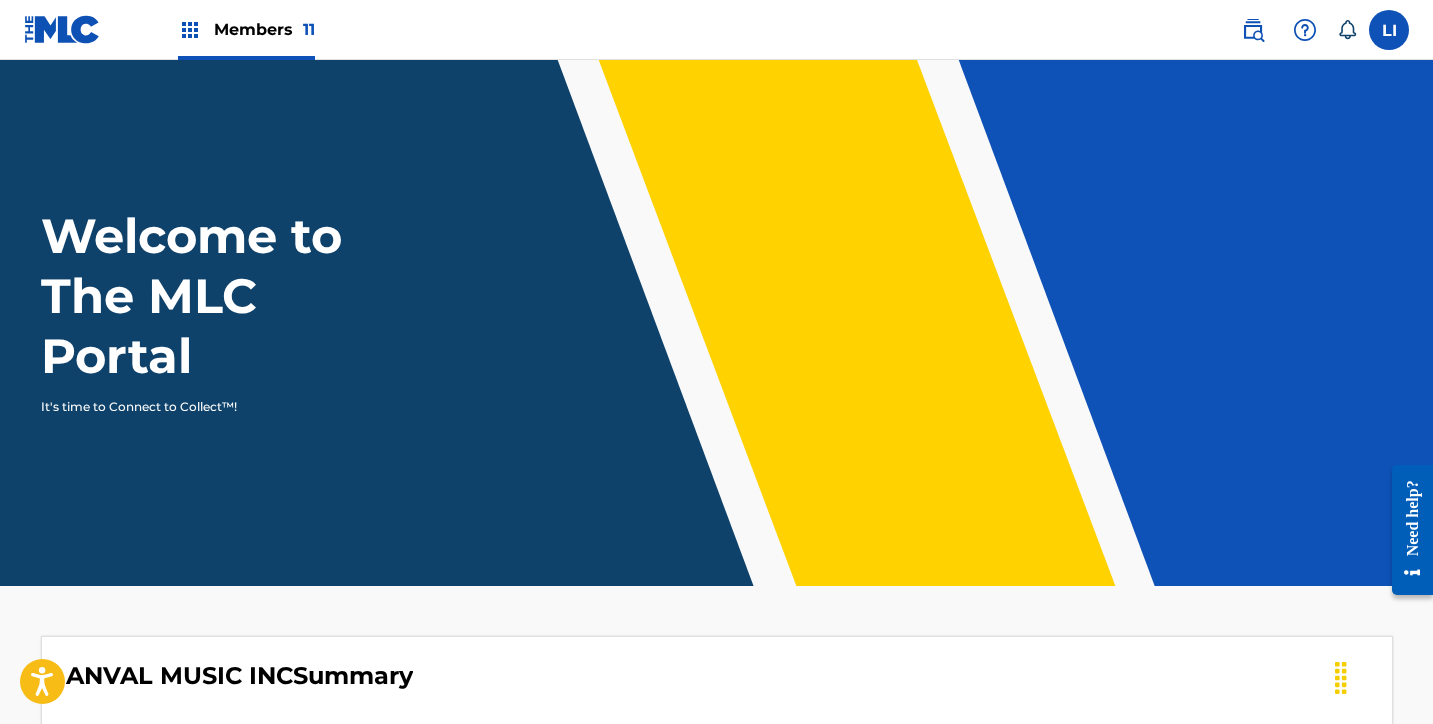 click on "Members    11" at bounding box center [264, 29] 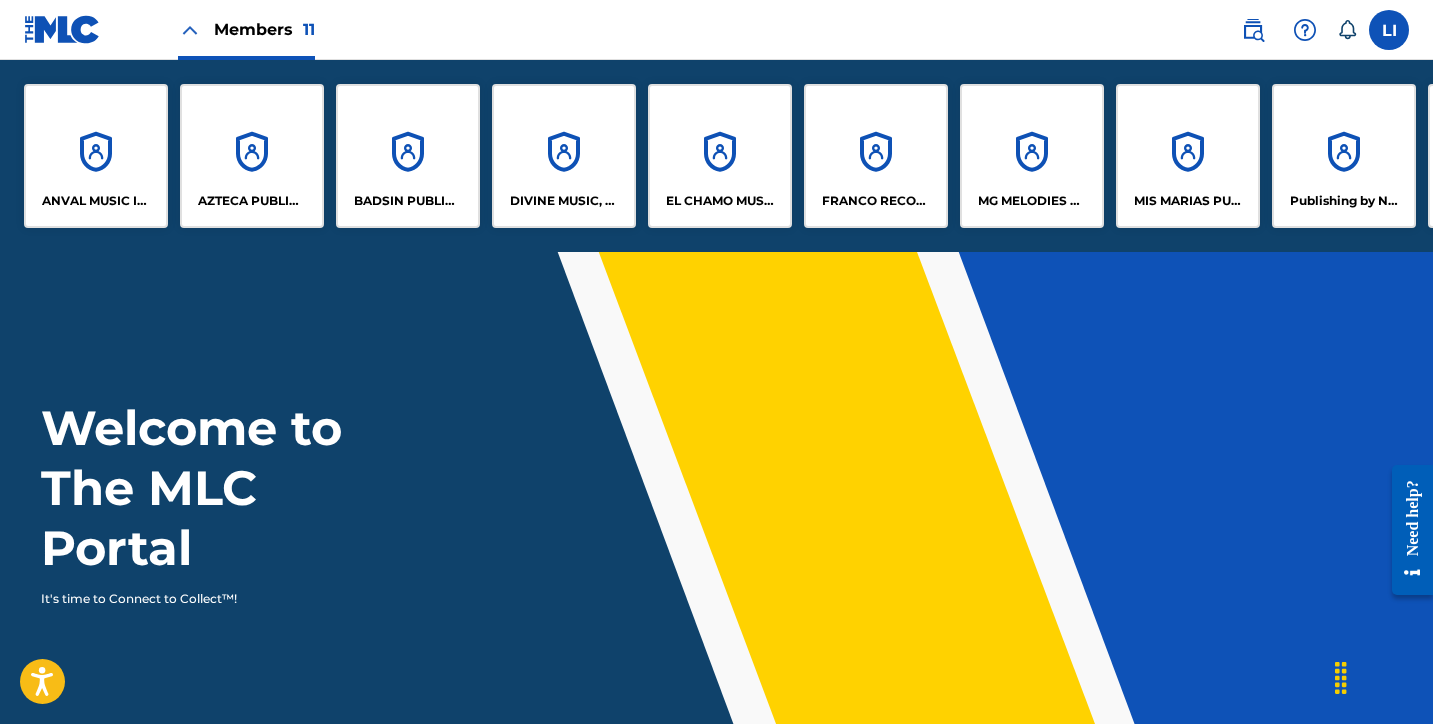 click on "DIVINE MUSIC, INC." at bounding box center (564, 156) 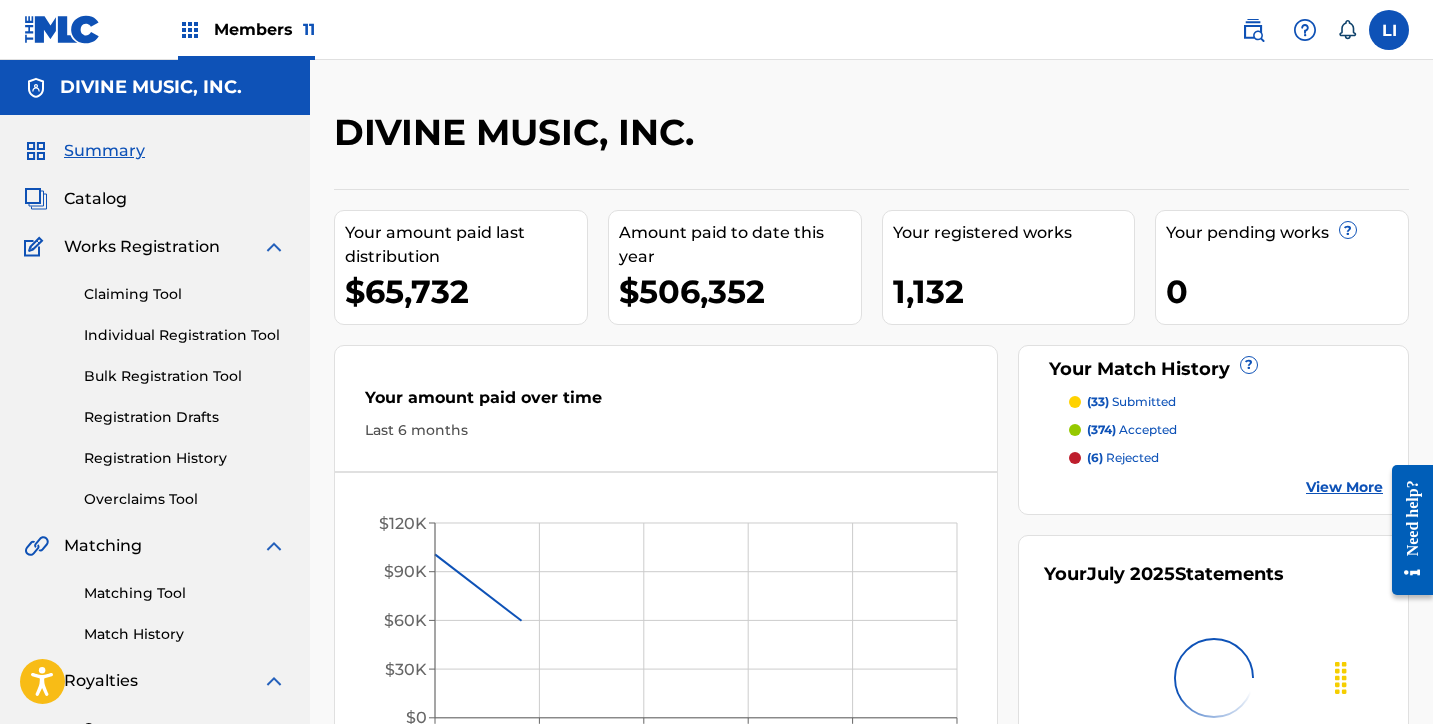 click on "Catalog" at bounding box center (95, 199) 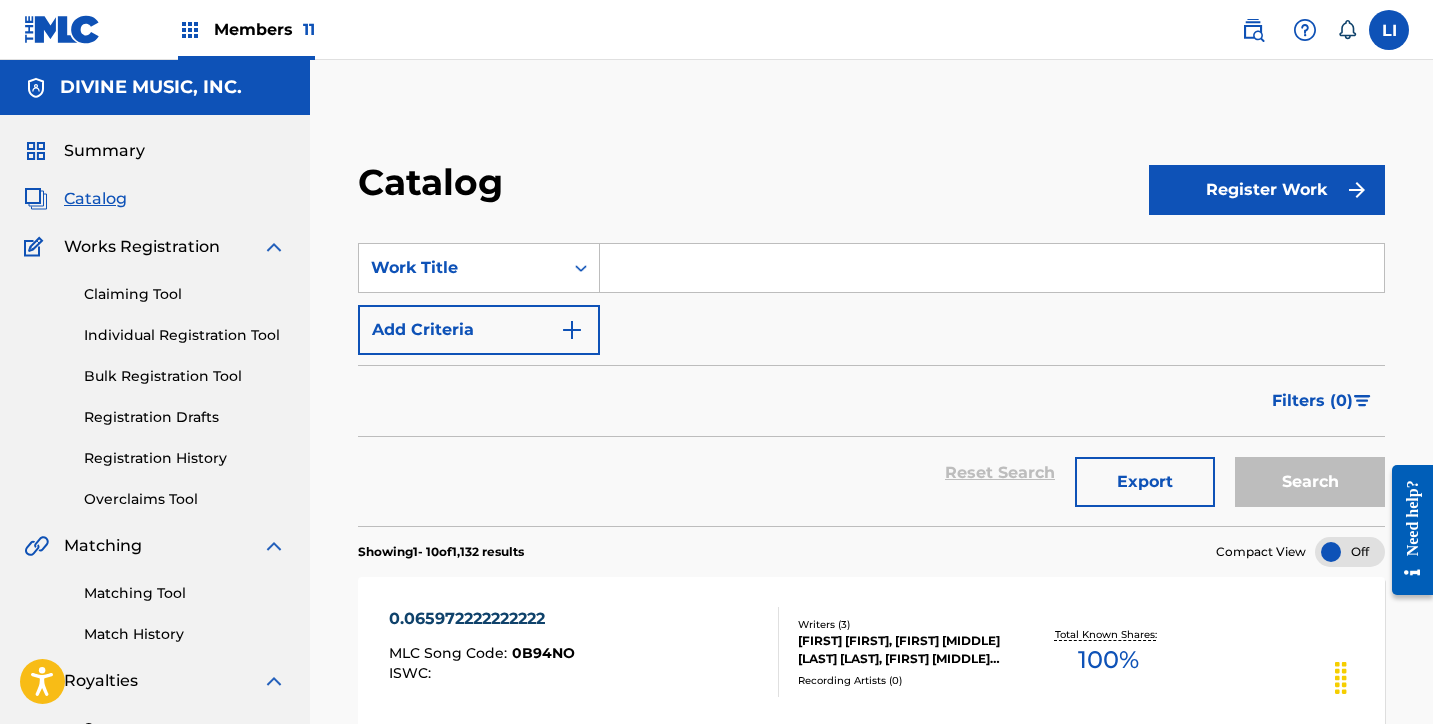 click at bounding box center (992, 268) 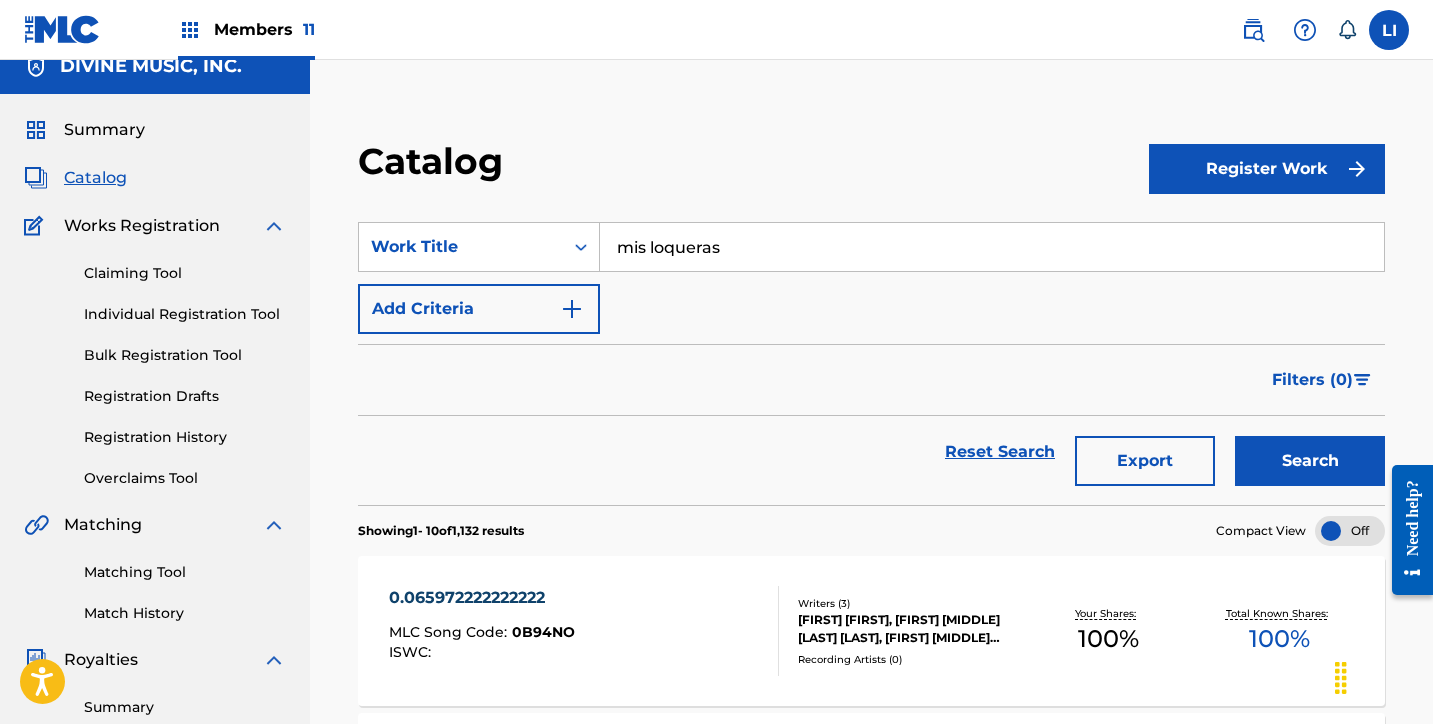 scroll, scrollTop: 109, scrollLeft: 0, axis: vertical 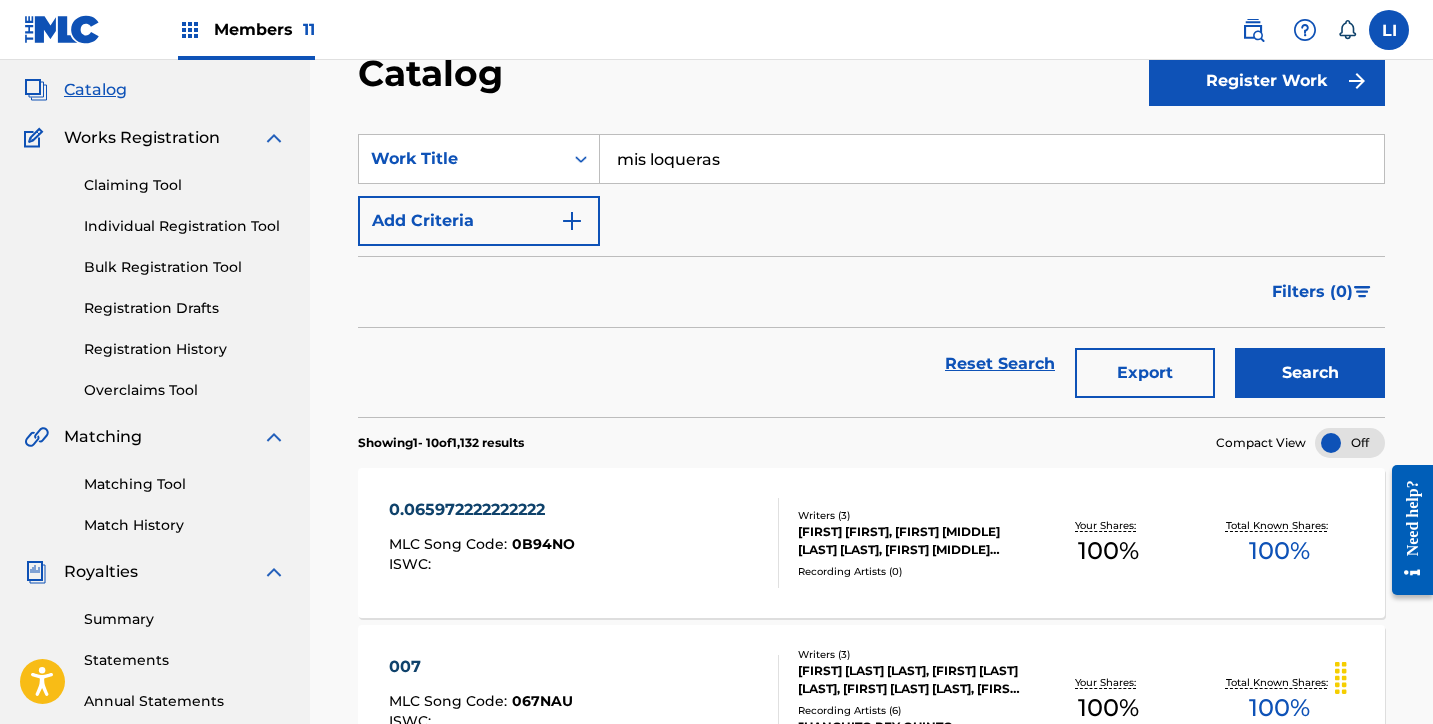 type on "mis loqueras" 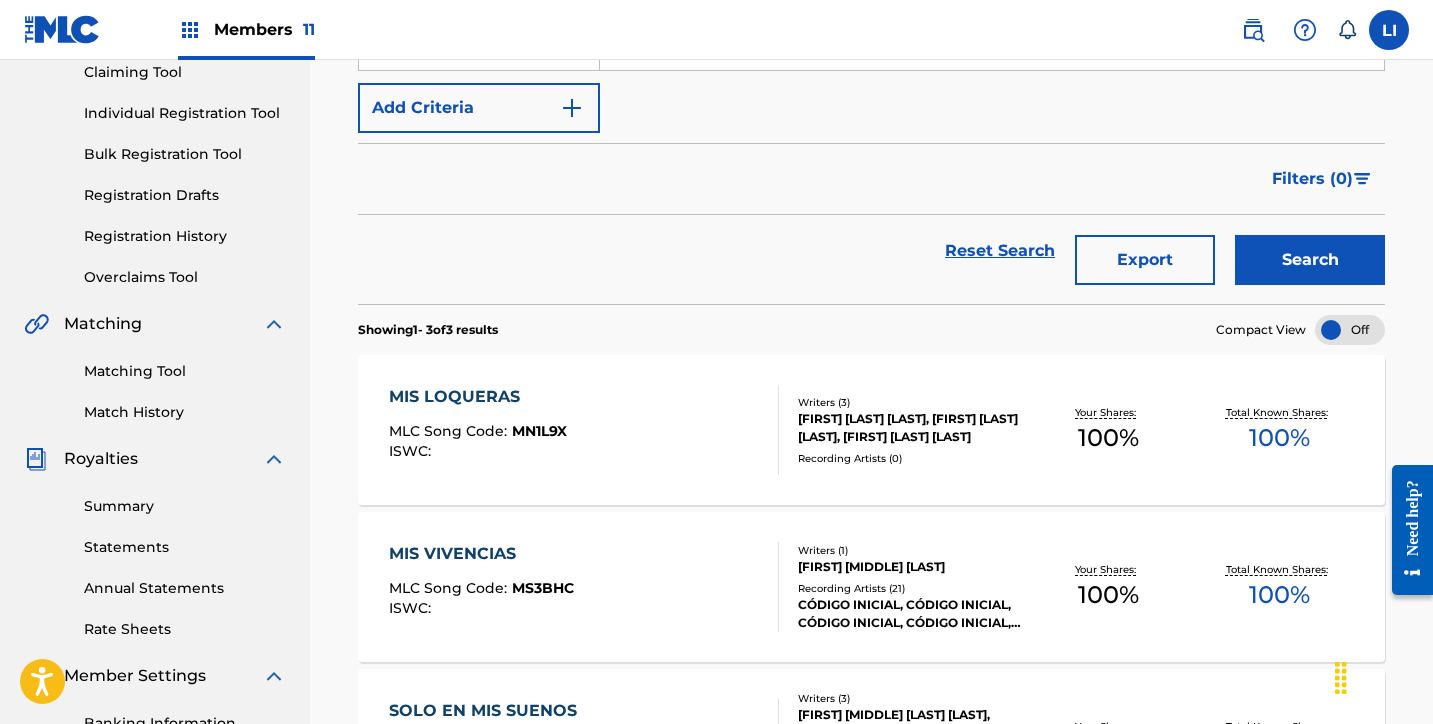 scroll, scrollTop: 239, scrollLeft: 0, axis: vertical 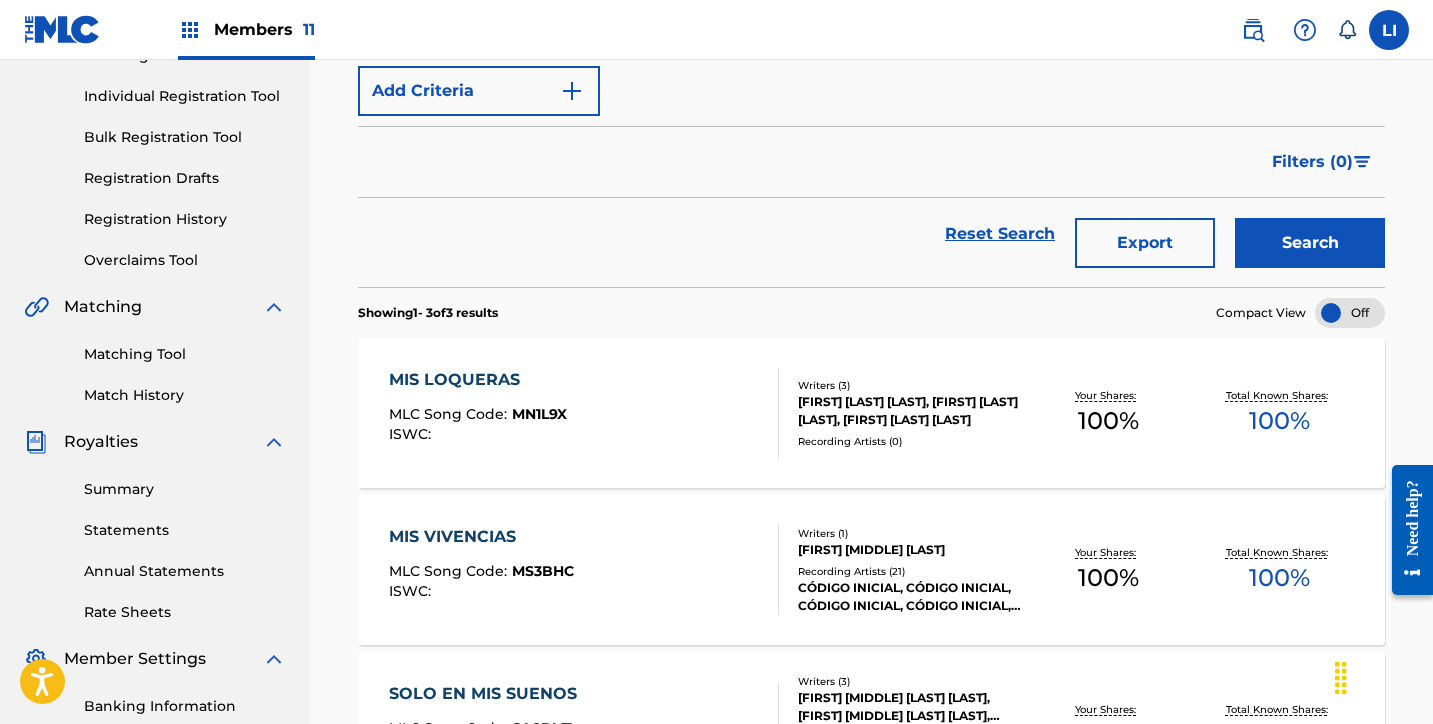 click on "MIS LOQUERAS MLC Song Code : MN1L9X ISWC :" at bounding box center [584, 413] 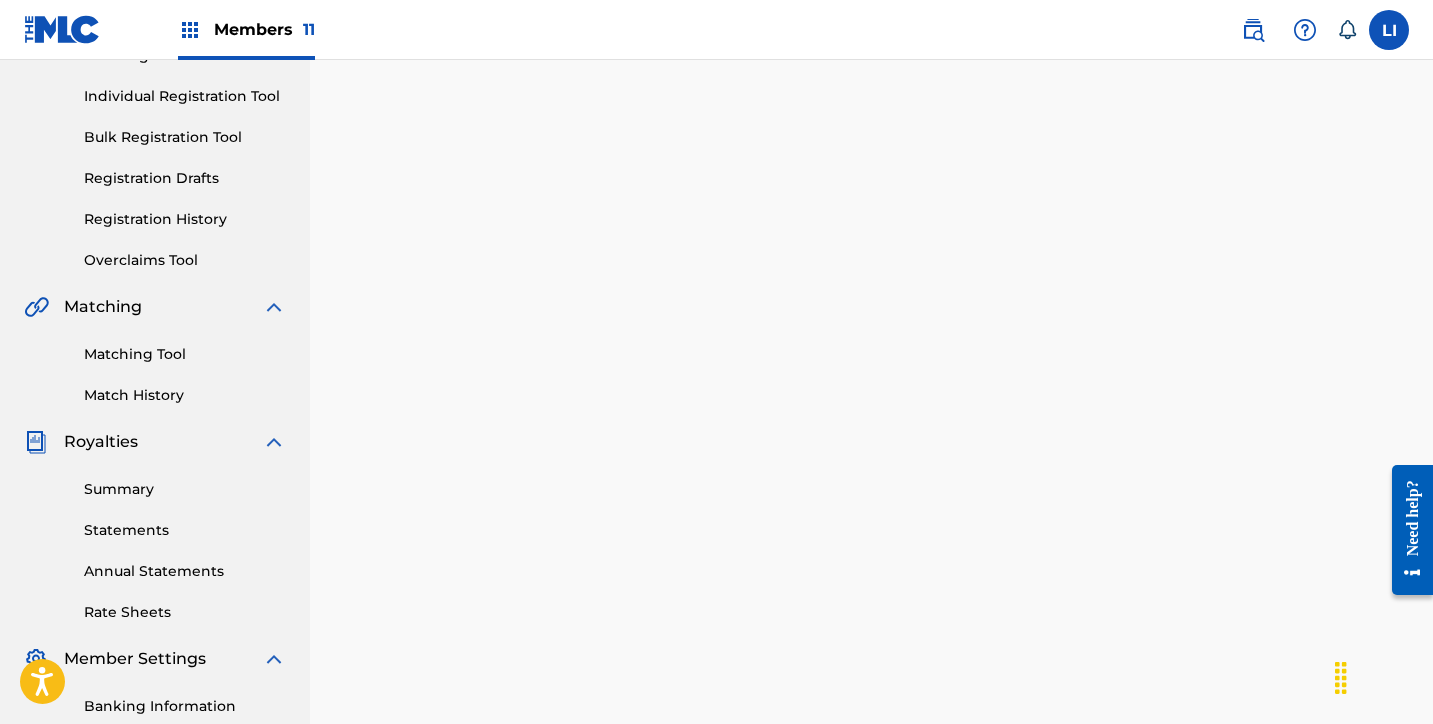 scroll, scrollTop: 0, scrollLeft: 0, axis: both 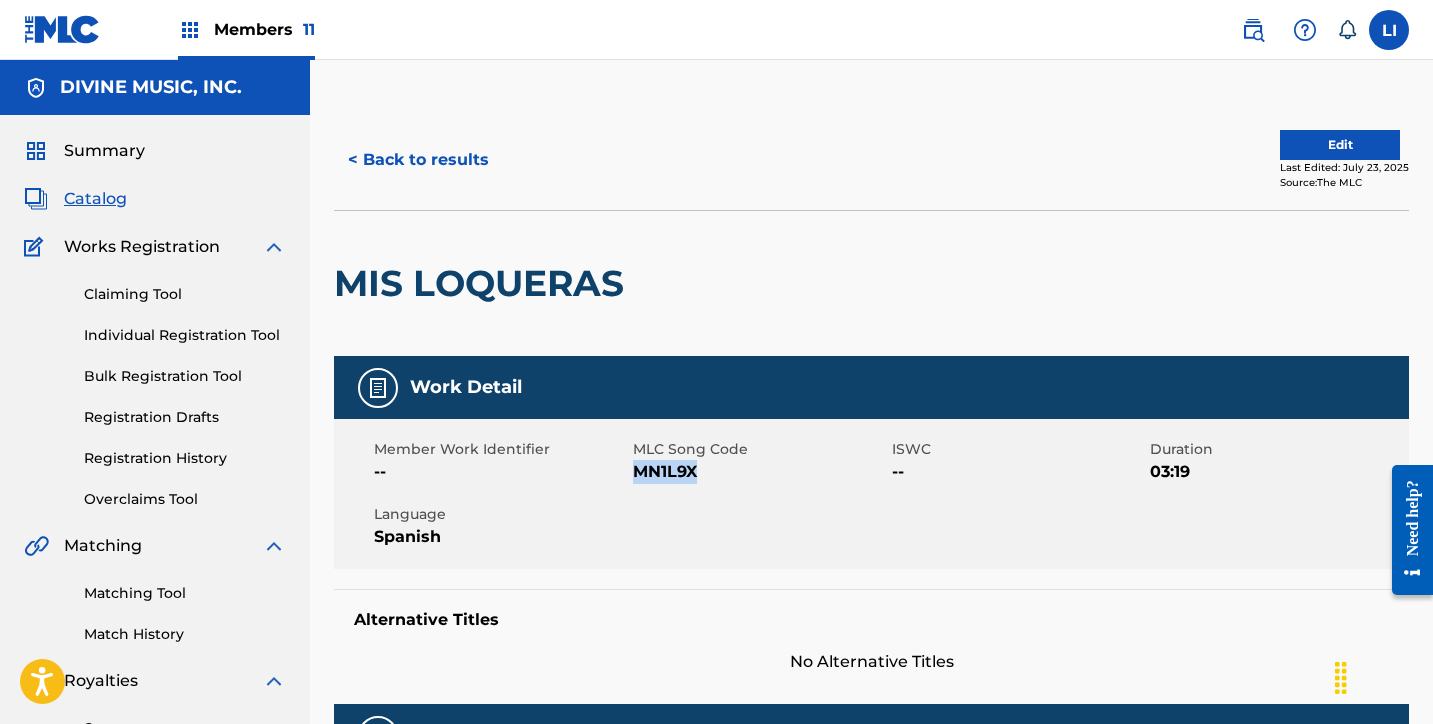 drag, startPoint x: 694, startPoint y: 468, endPoint x: 635, endPoint y: 474, distance: 59.3043 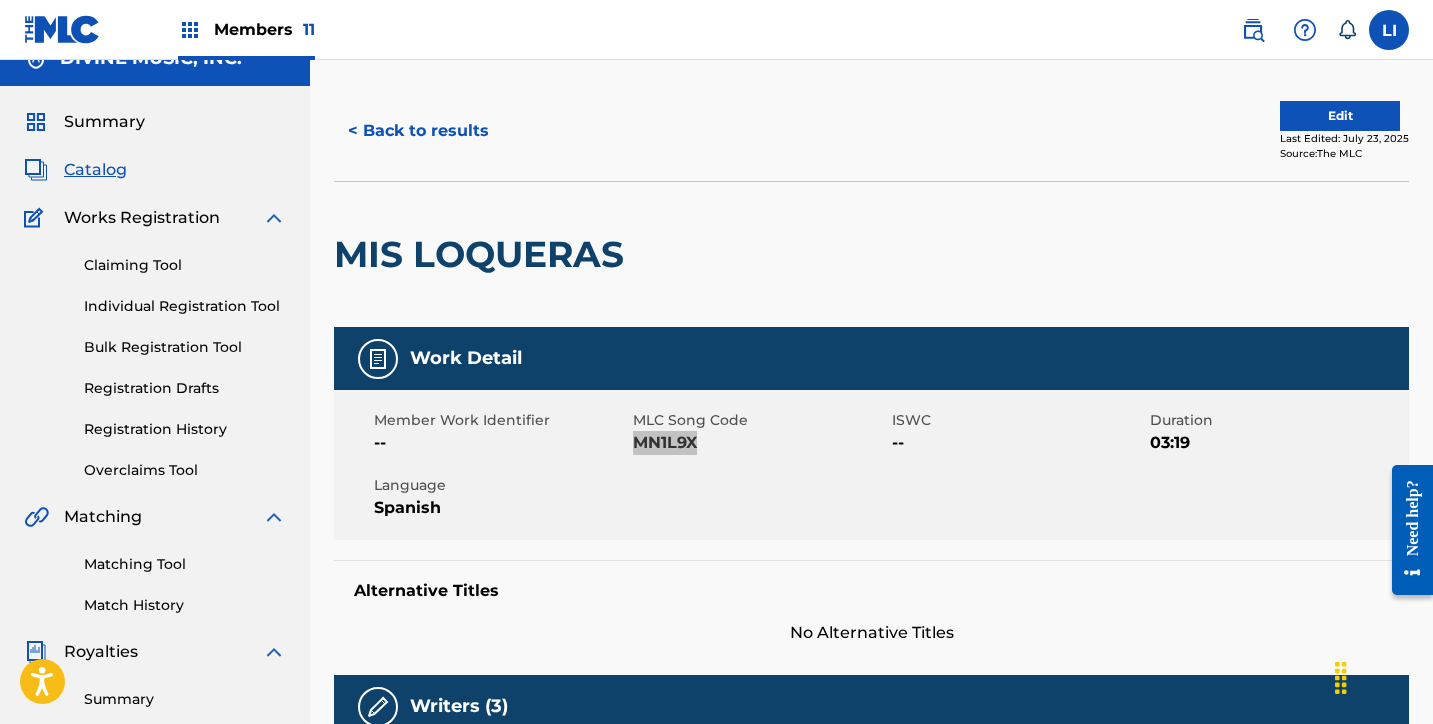 scroll, scrollTop: 0, scrollLeft: 0, axis: both 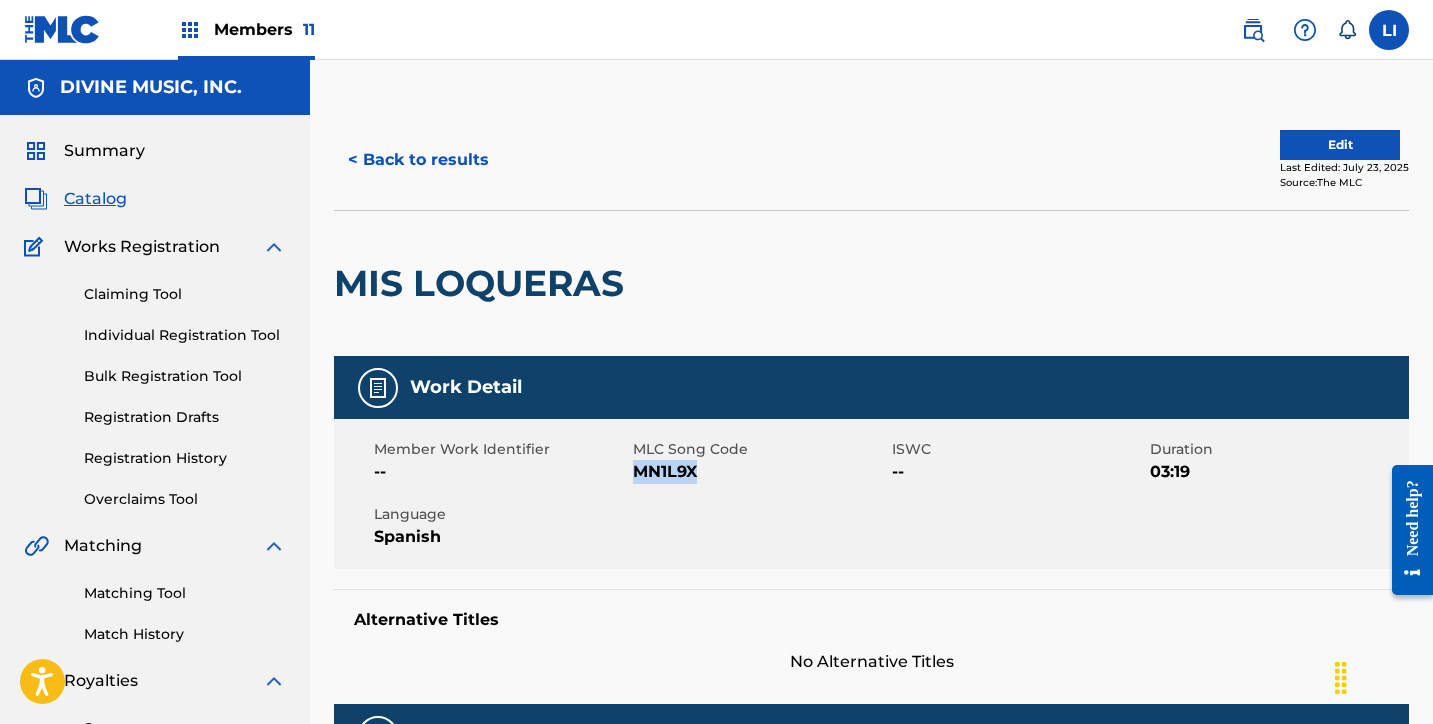 click on "Matching Tool" at bounding box center (185, 593) 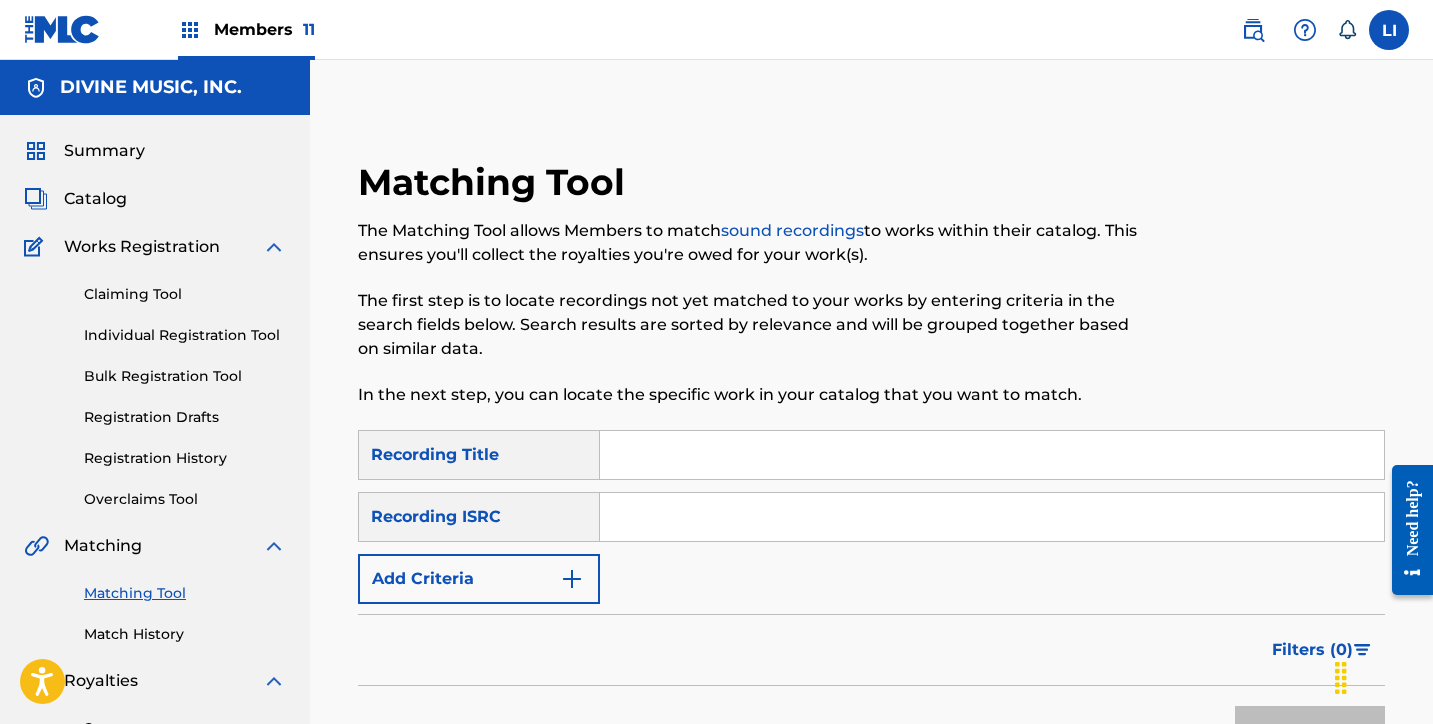 click at bounding box center [992, 455] 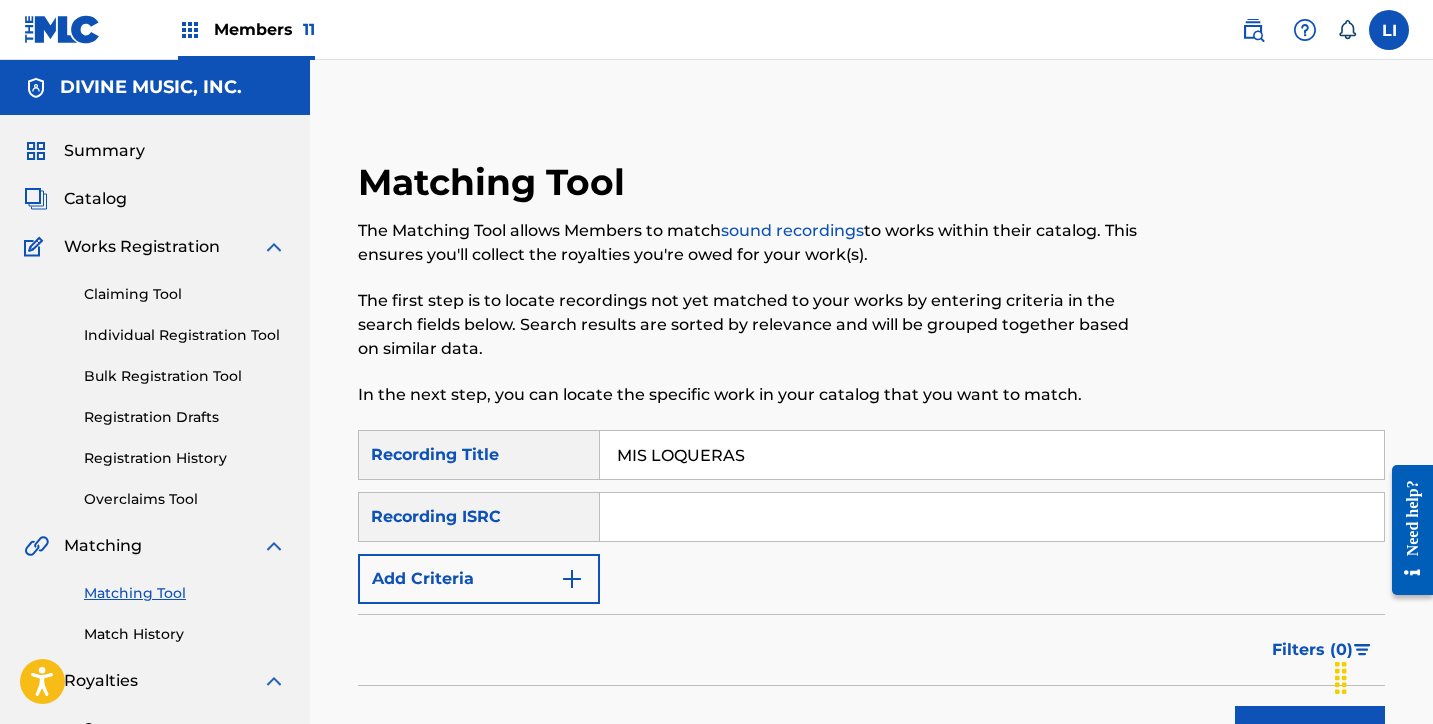 type on "MIS LOQUERAS" 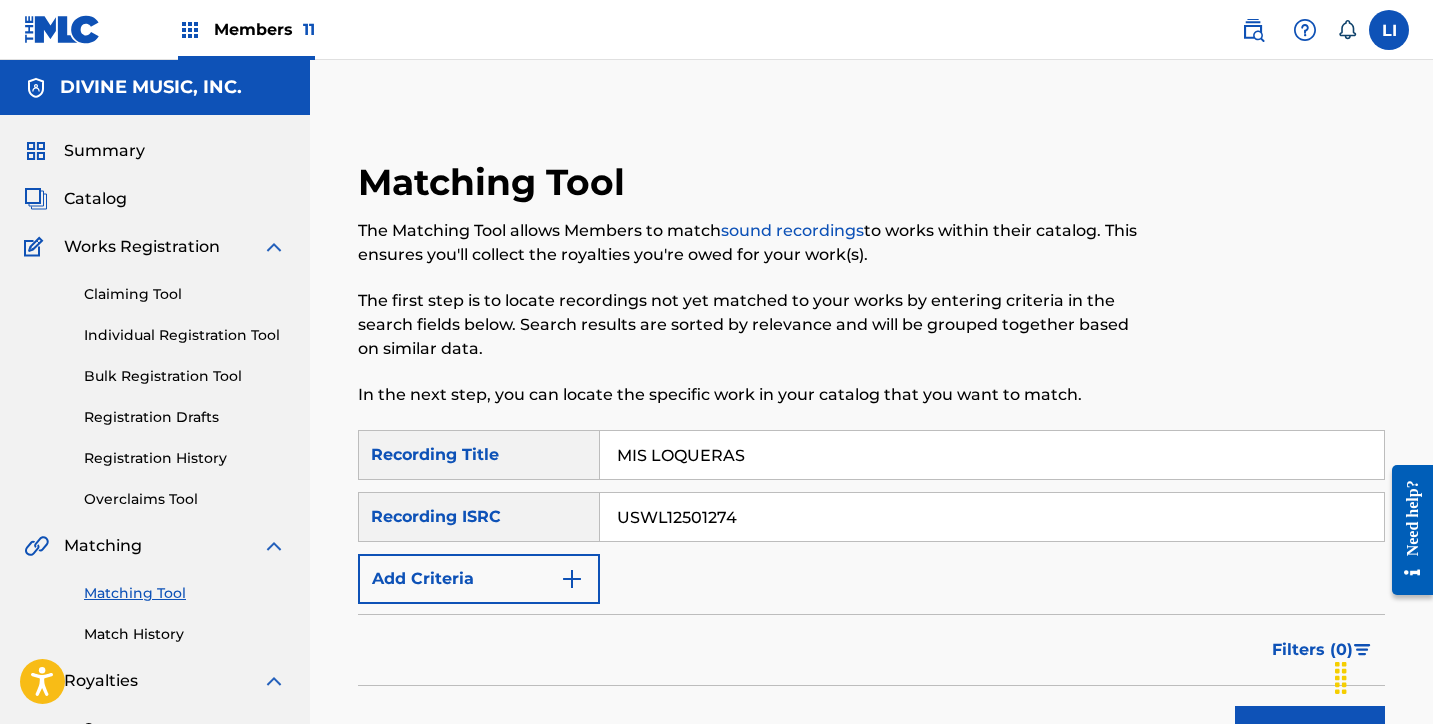 type on "USWL12501274" 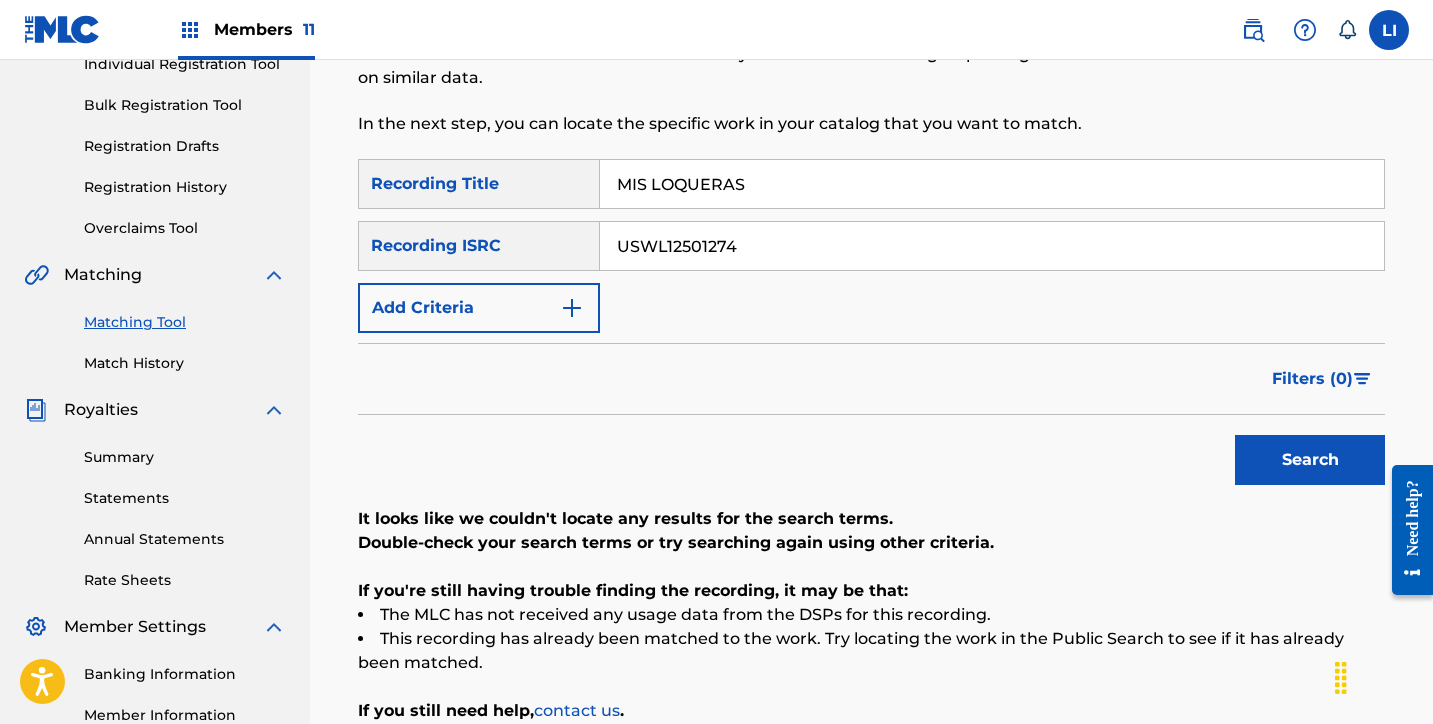scroll, scrollTop: 516, scrollLeft: 0, axis: vertical 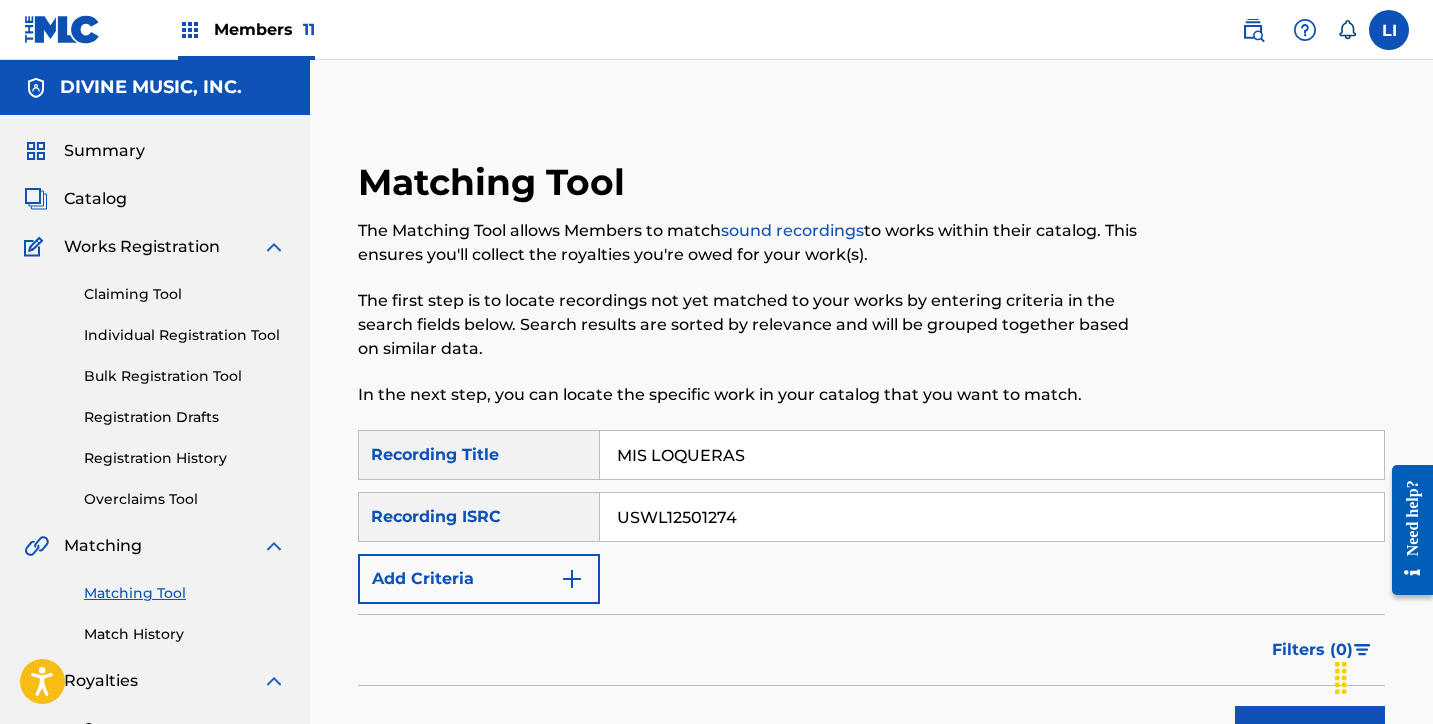 drag, startPoint x: 110, startPoint y: 184, endPoint x: 105, endPoint y: 198, distance: 14.866069 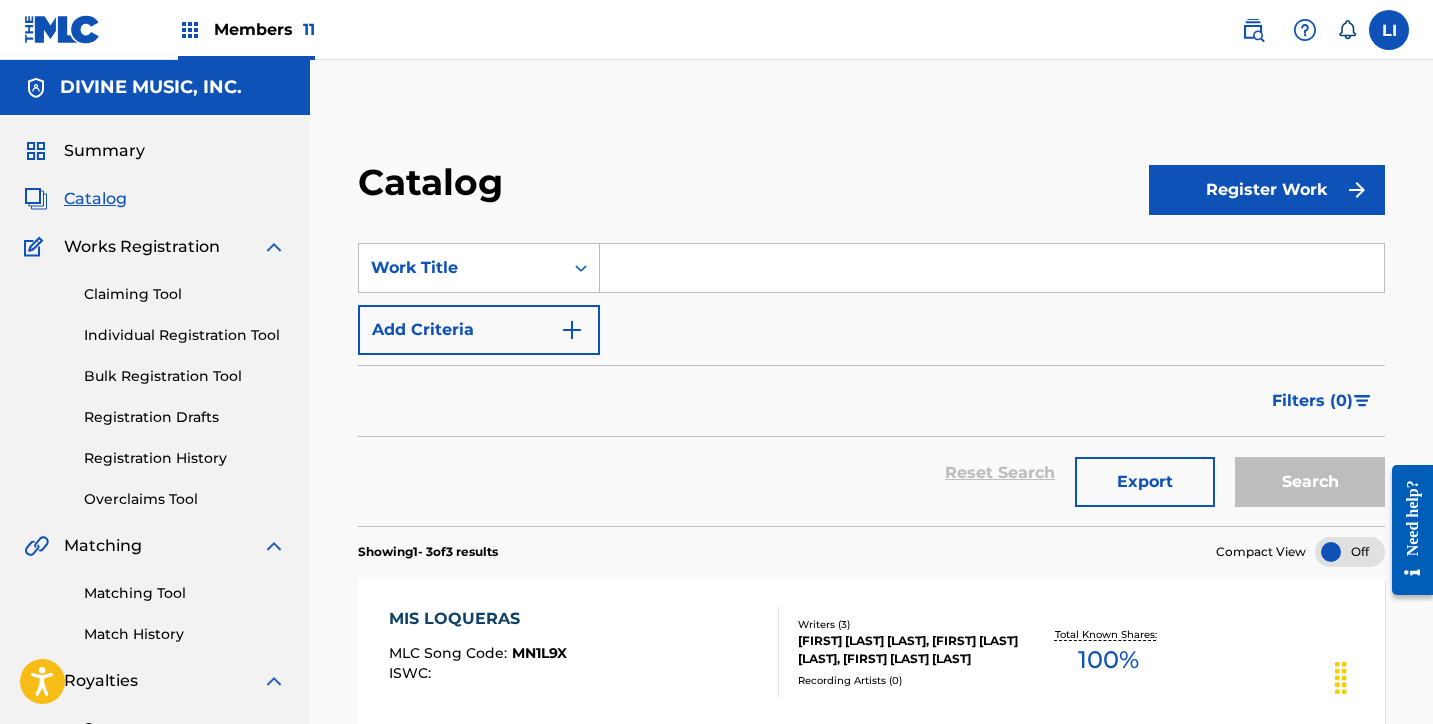 click at bounding box center [992, 268] 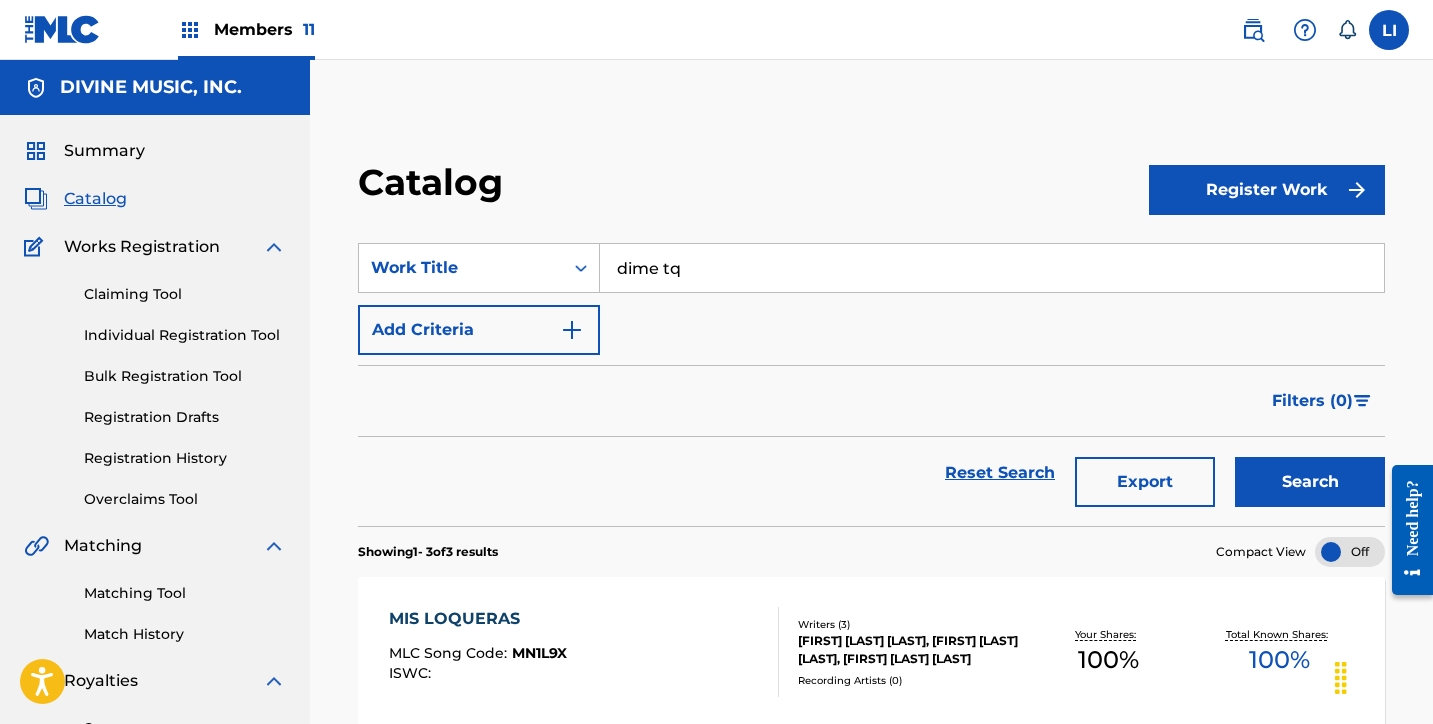 type on "dime tq" 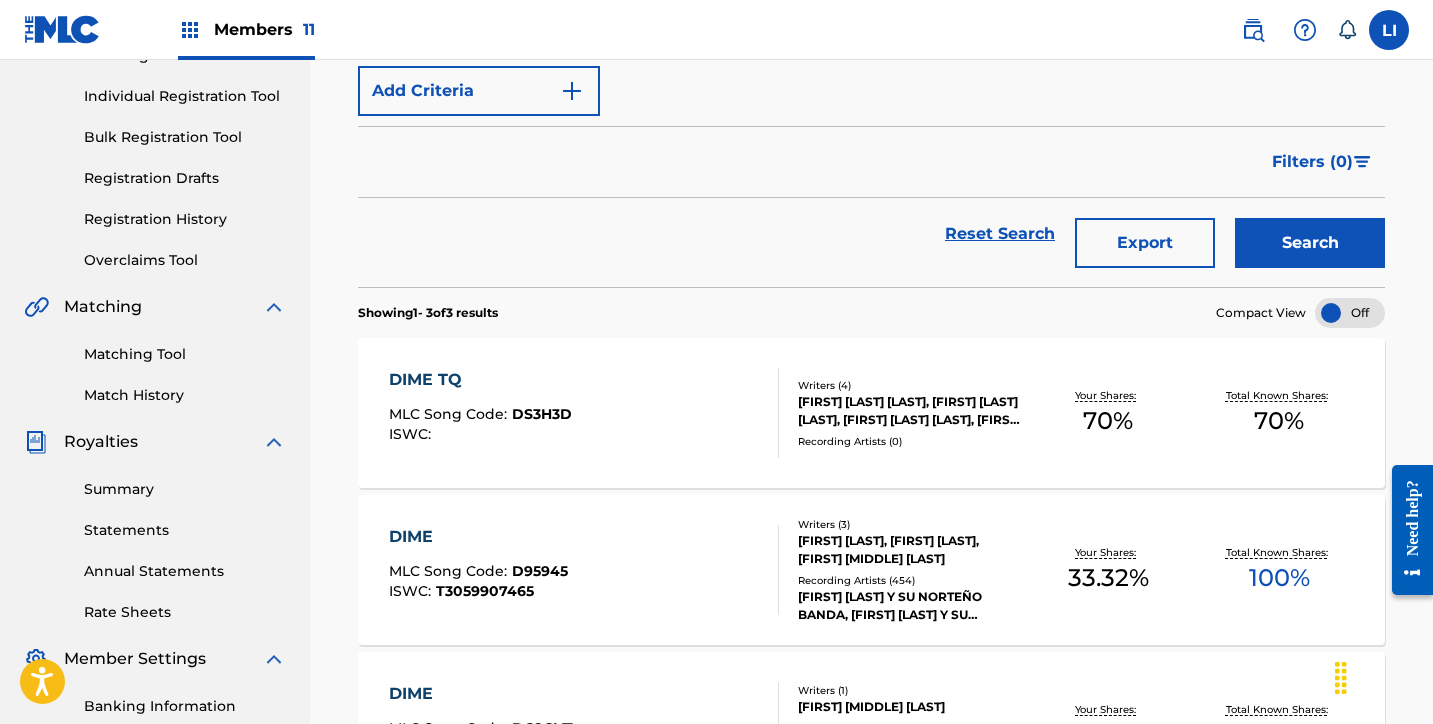 scroll, scrollTop: 261, scrollLeft: 0, axis: vertical 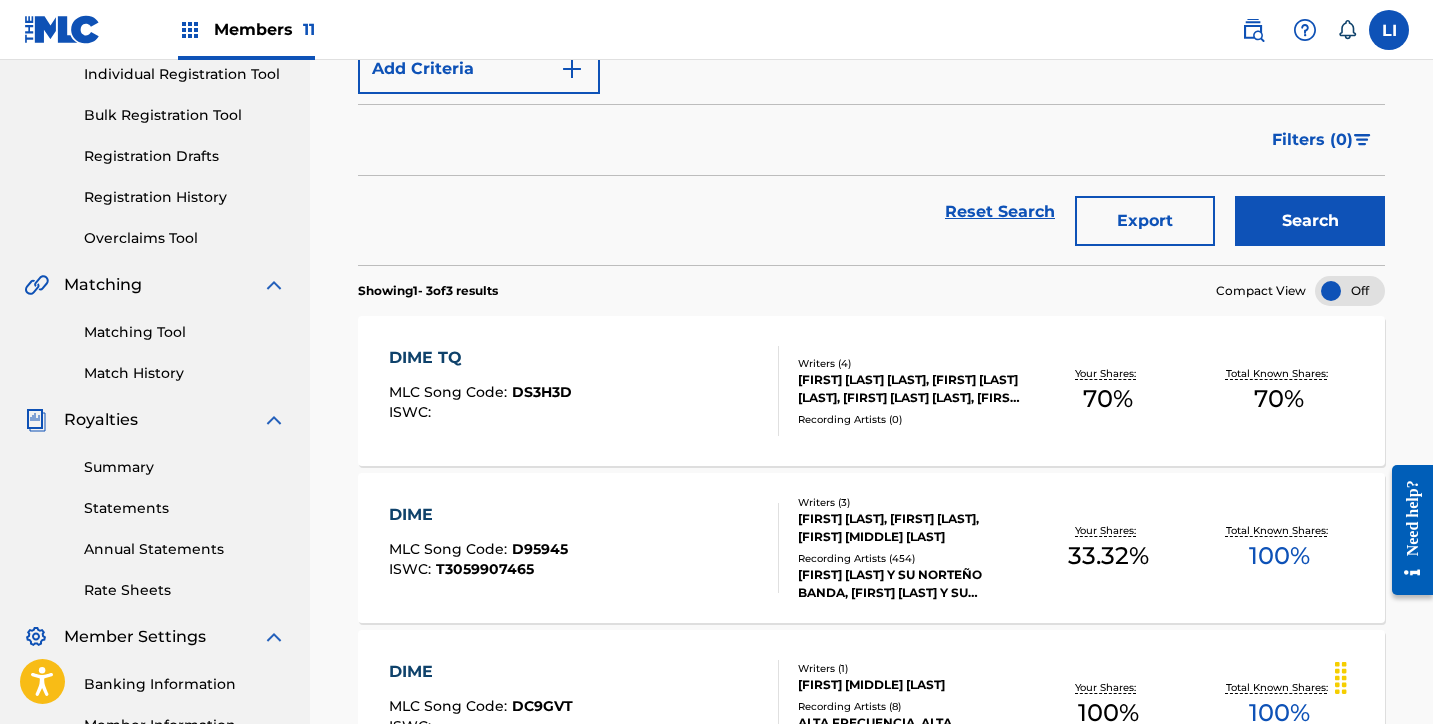 click on "DIME TQ MLC Song Code : DS3H3D ISWC :" at bounding box center (584, 391) 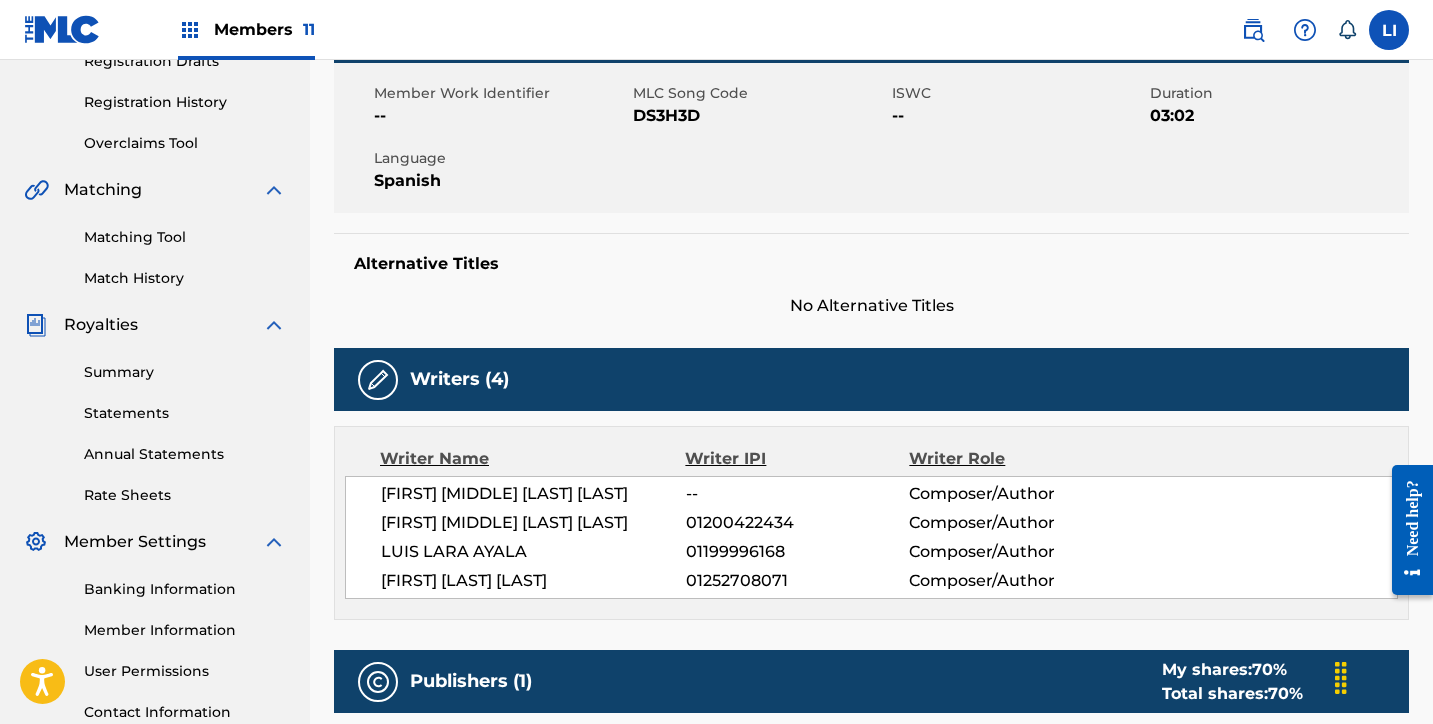 scroll, scrollTop: 0, scrollLeft: 0, axis: both 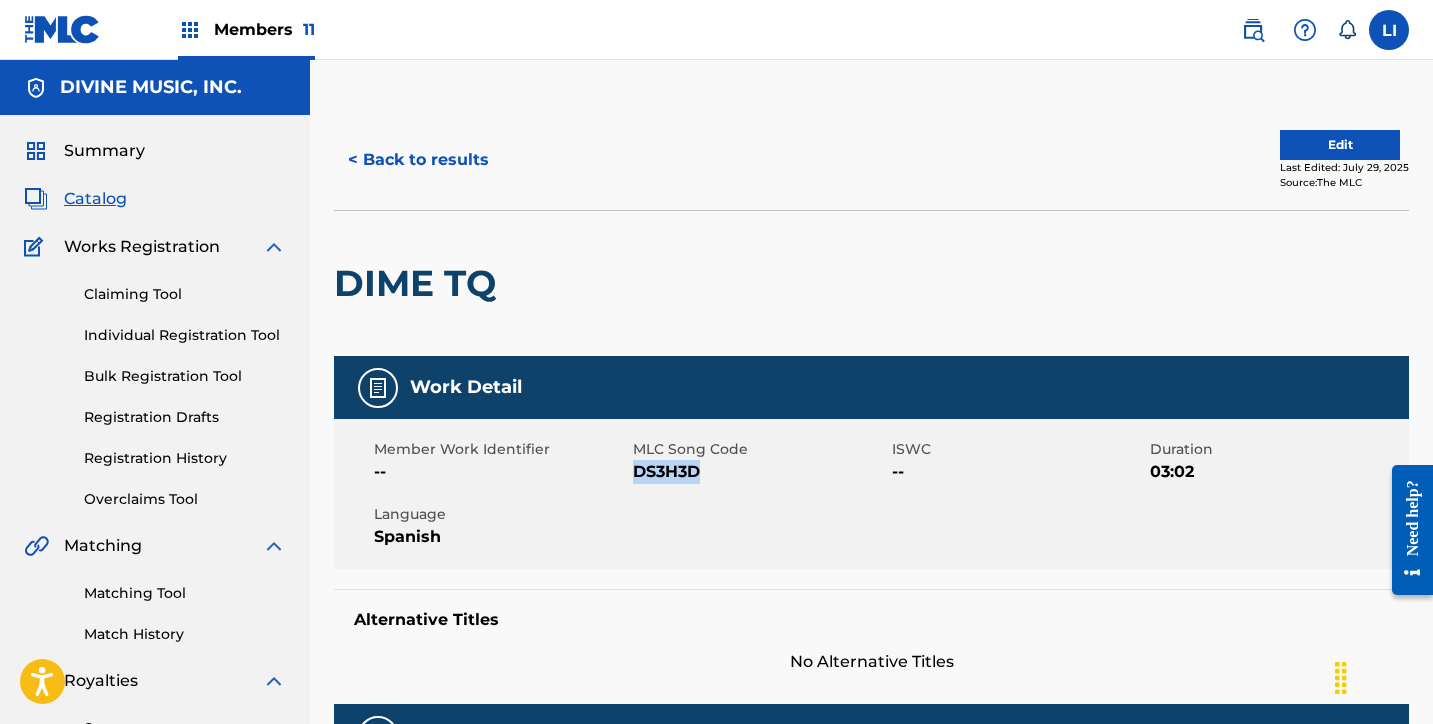 drag, startPoint x: 737, startPoint y: 483, endPoint x: 635, endPoint y: 475, distance: 102.31325 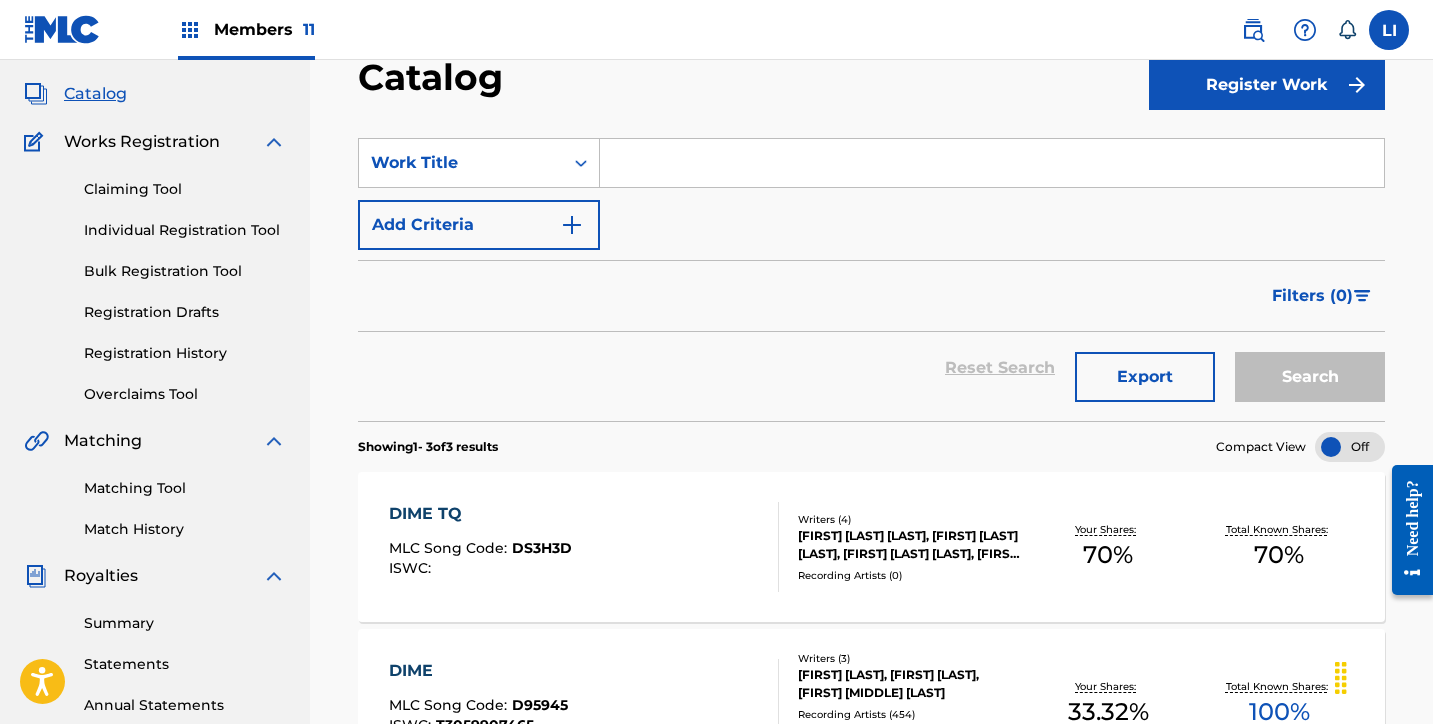 scroll, scrollTop: 24, scrollLeft: 0, axis: vertical 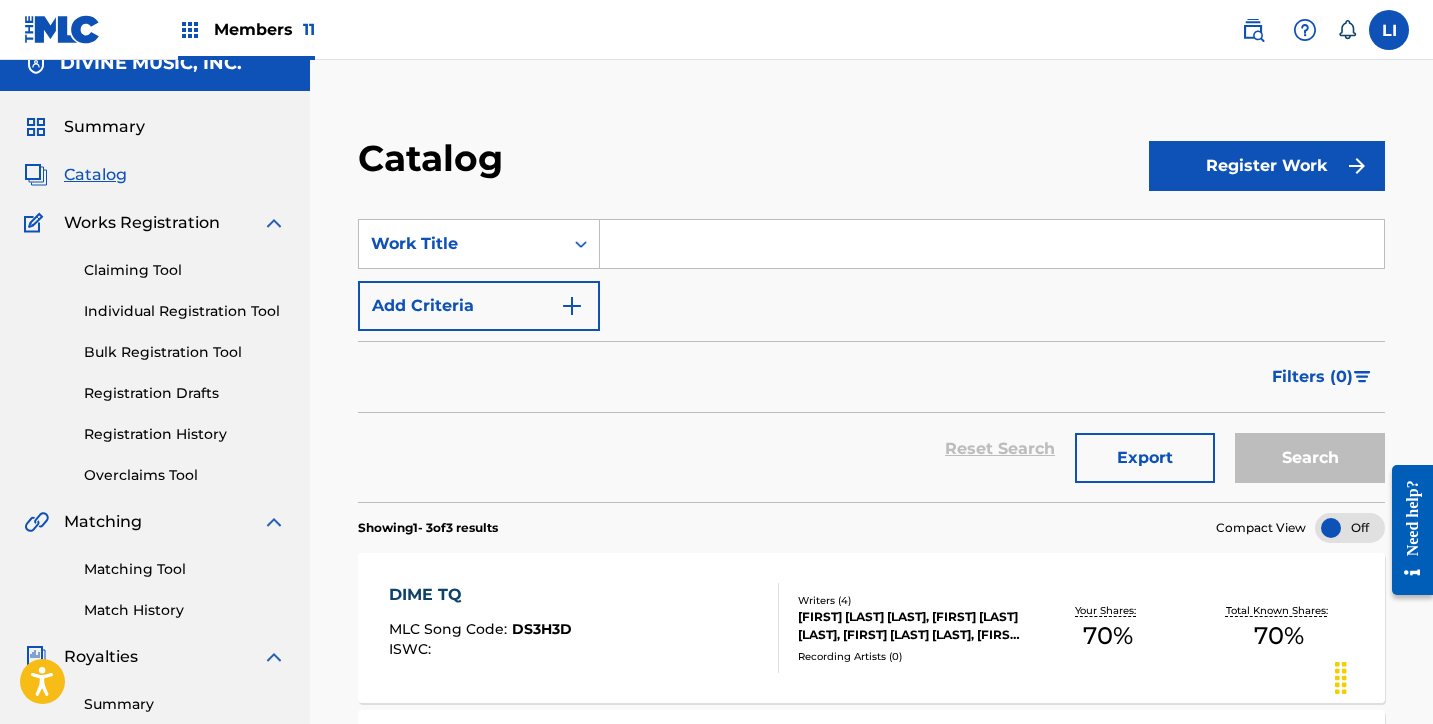 click at bounding box center (992, 244) 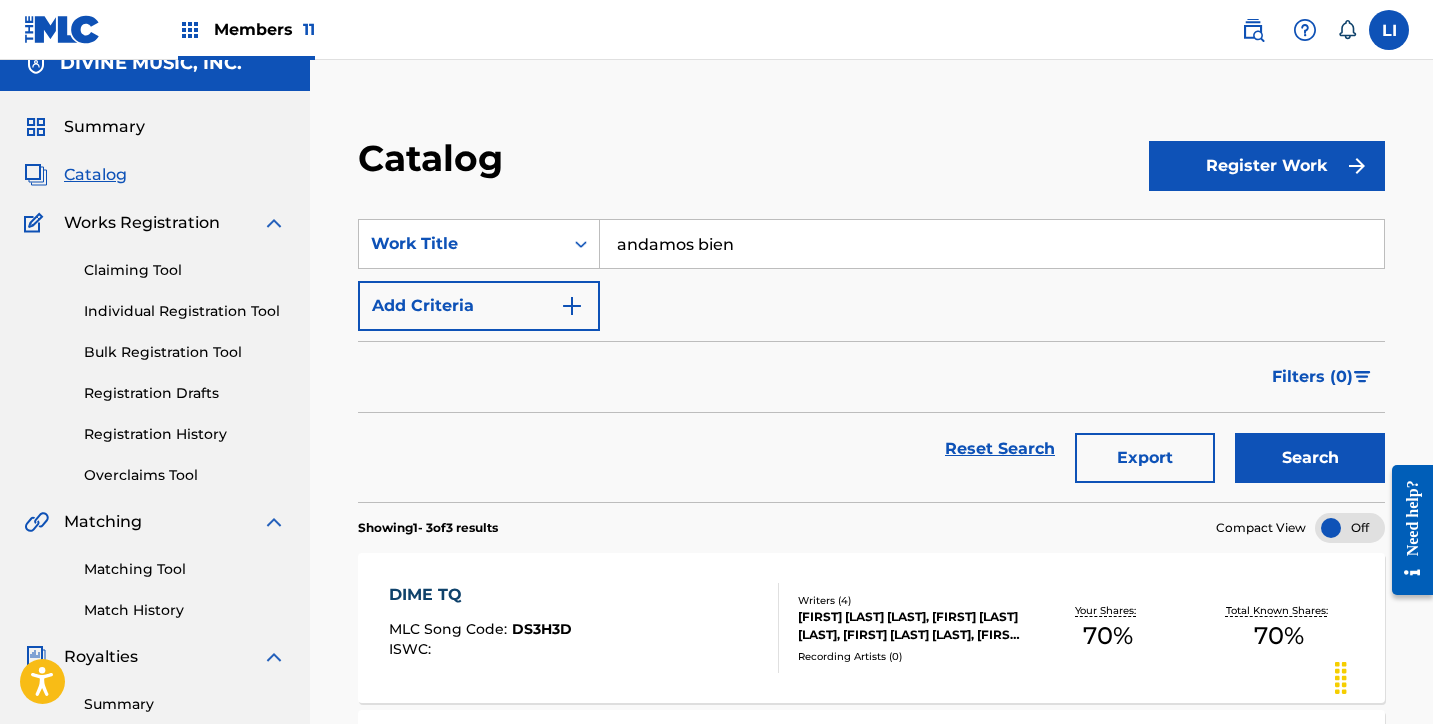 type on "andamos bien" 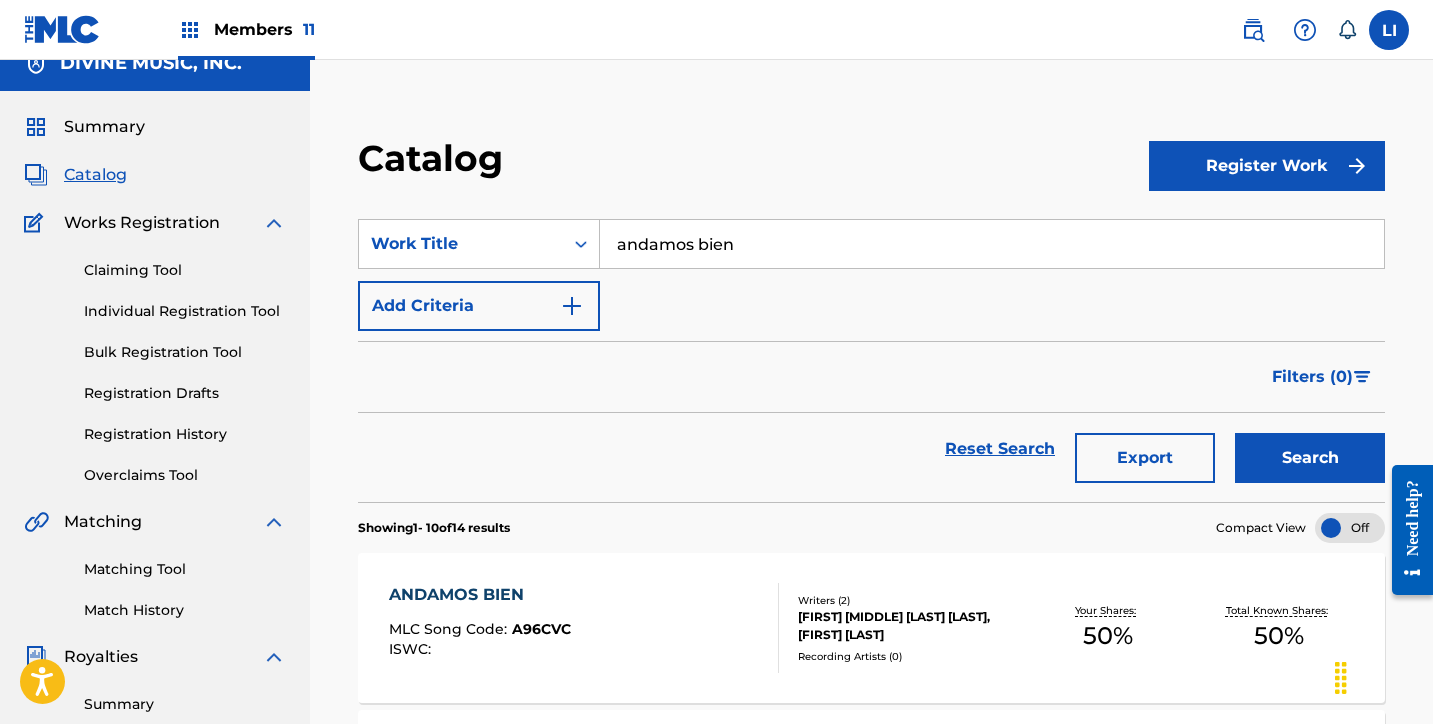 click at bounding box center [770, 628] 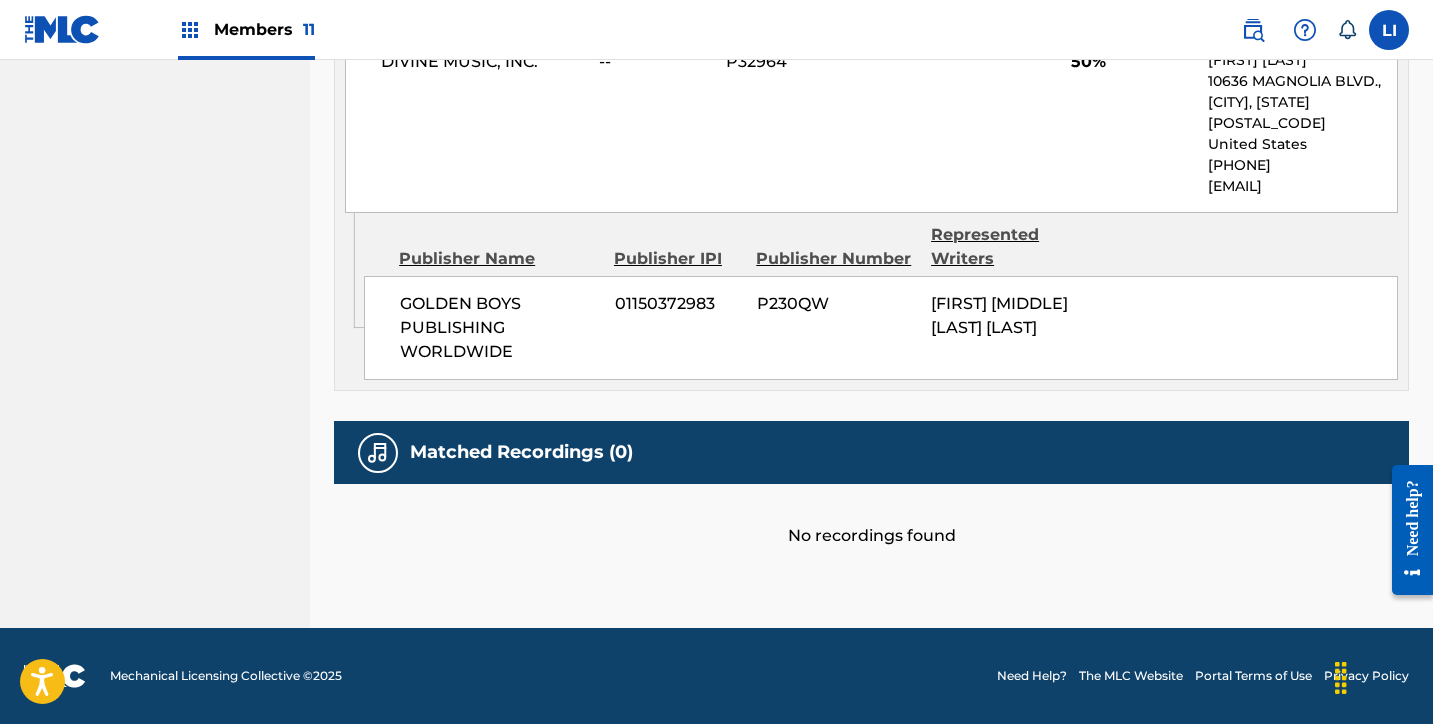 scroll, scrollTop: 0, scrollLeft: 0, axis: both 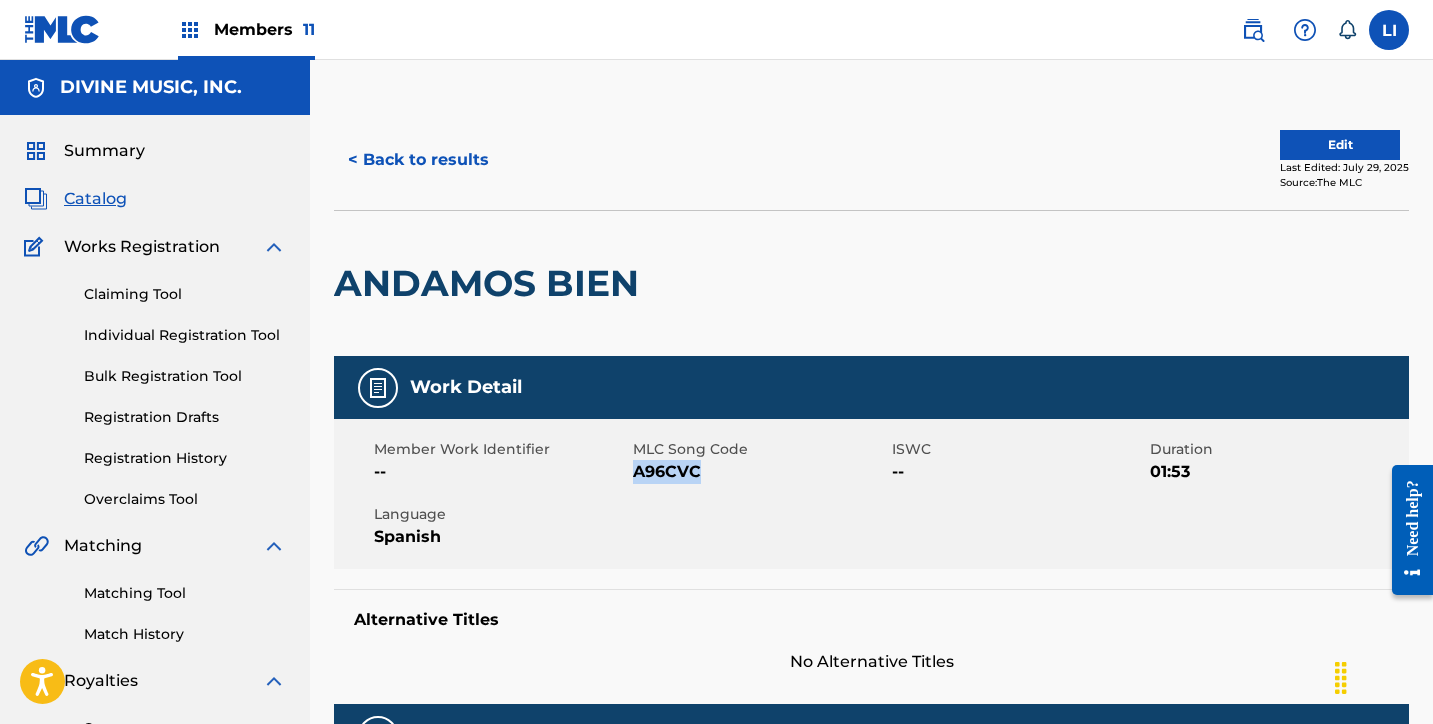 drag, startPoint x: 704, startPoint y: 470, endPoint x: 637, endPoint y: 474, distance: 67.11929 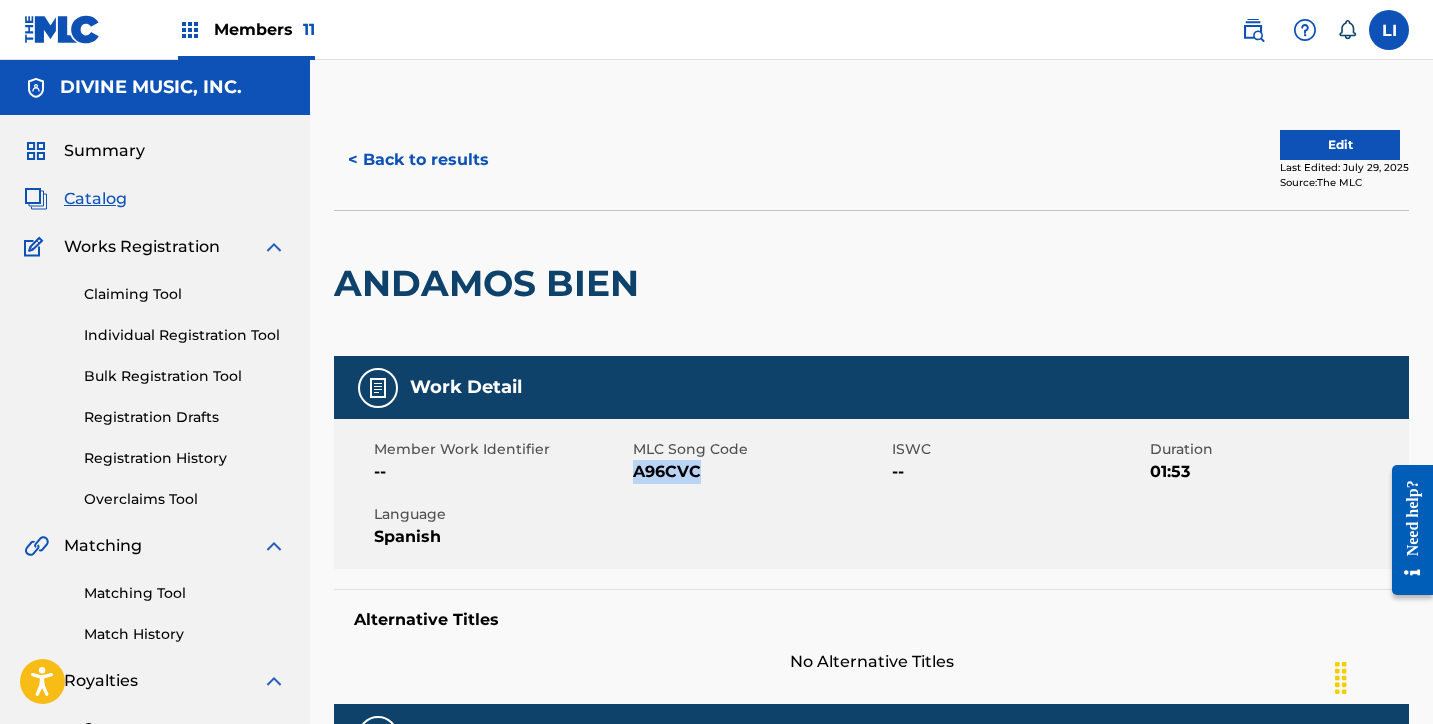 click on "< Back to results" at bounding box center (418, 160) 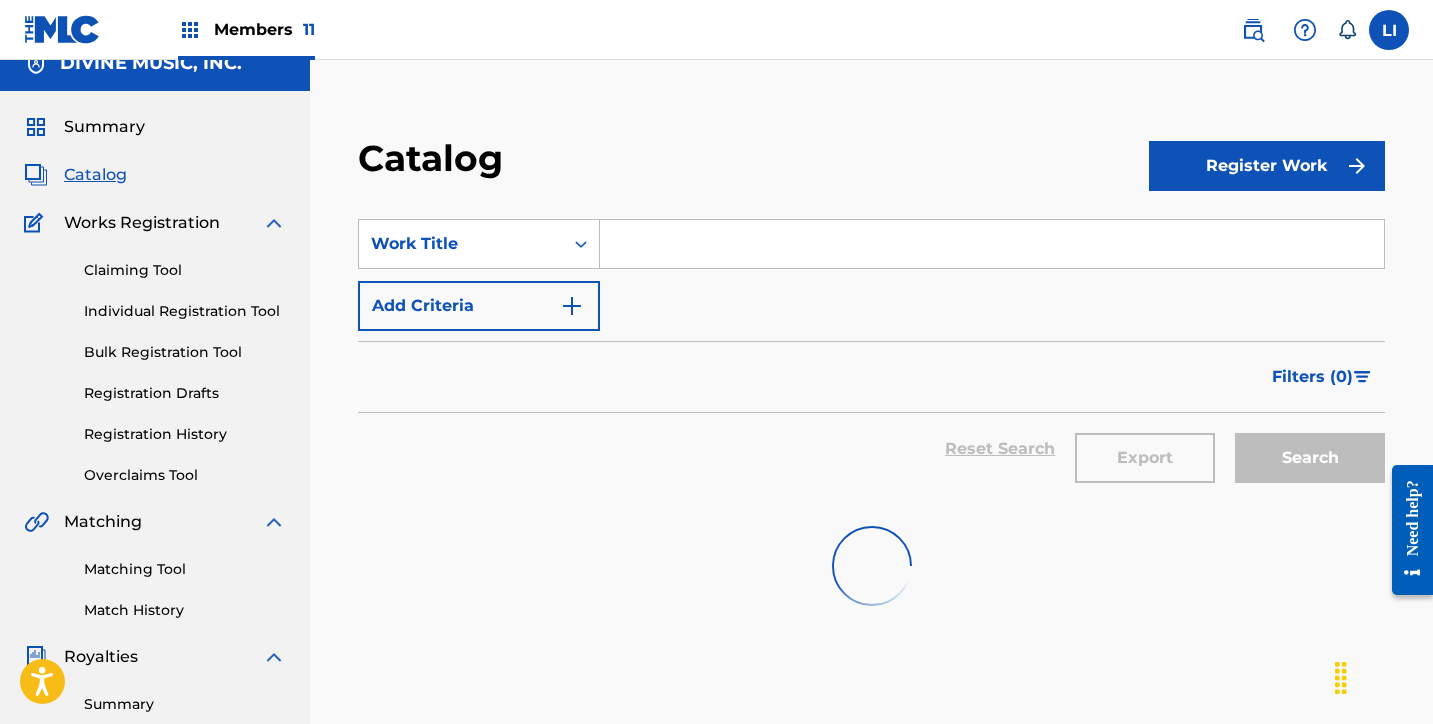 click at bounding box center [992, 244] 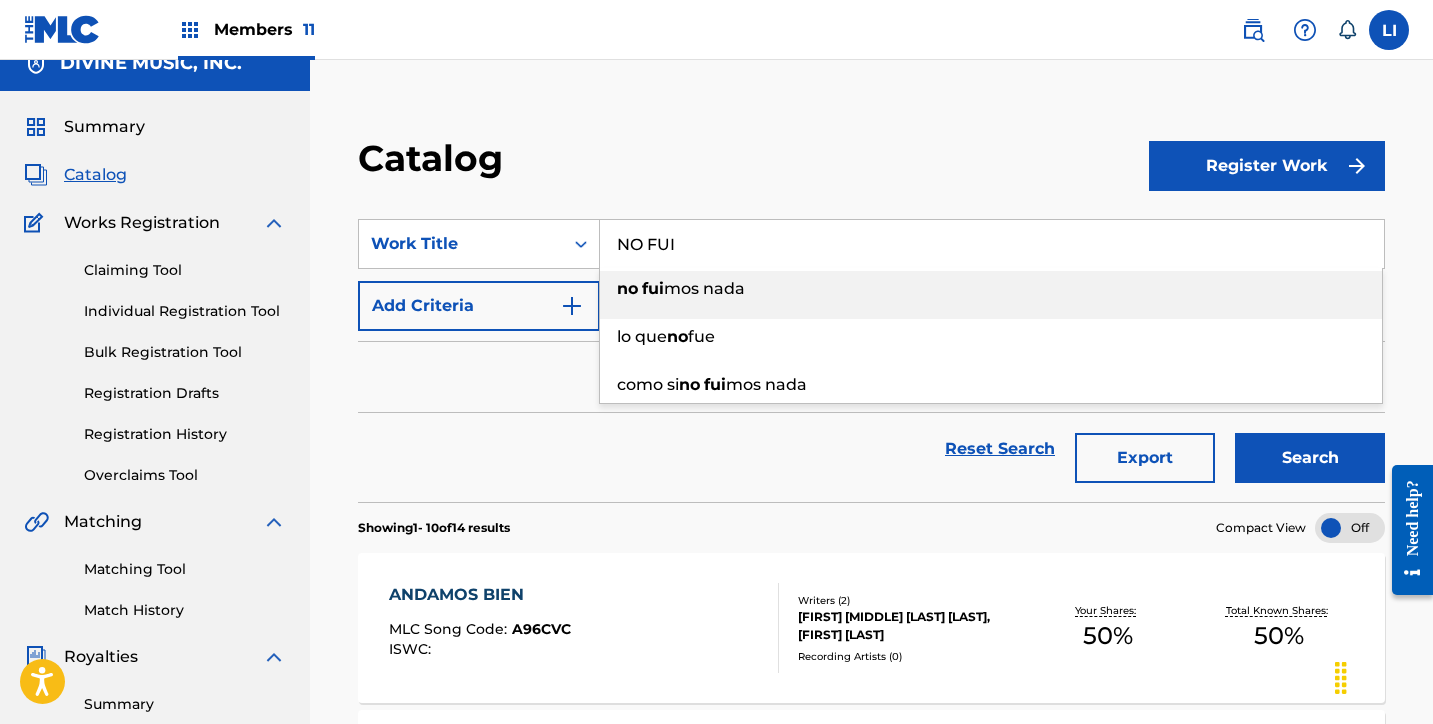 click on "mos nada" at bounding box center (704, 288) 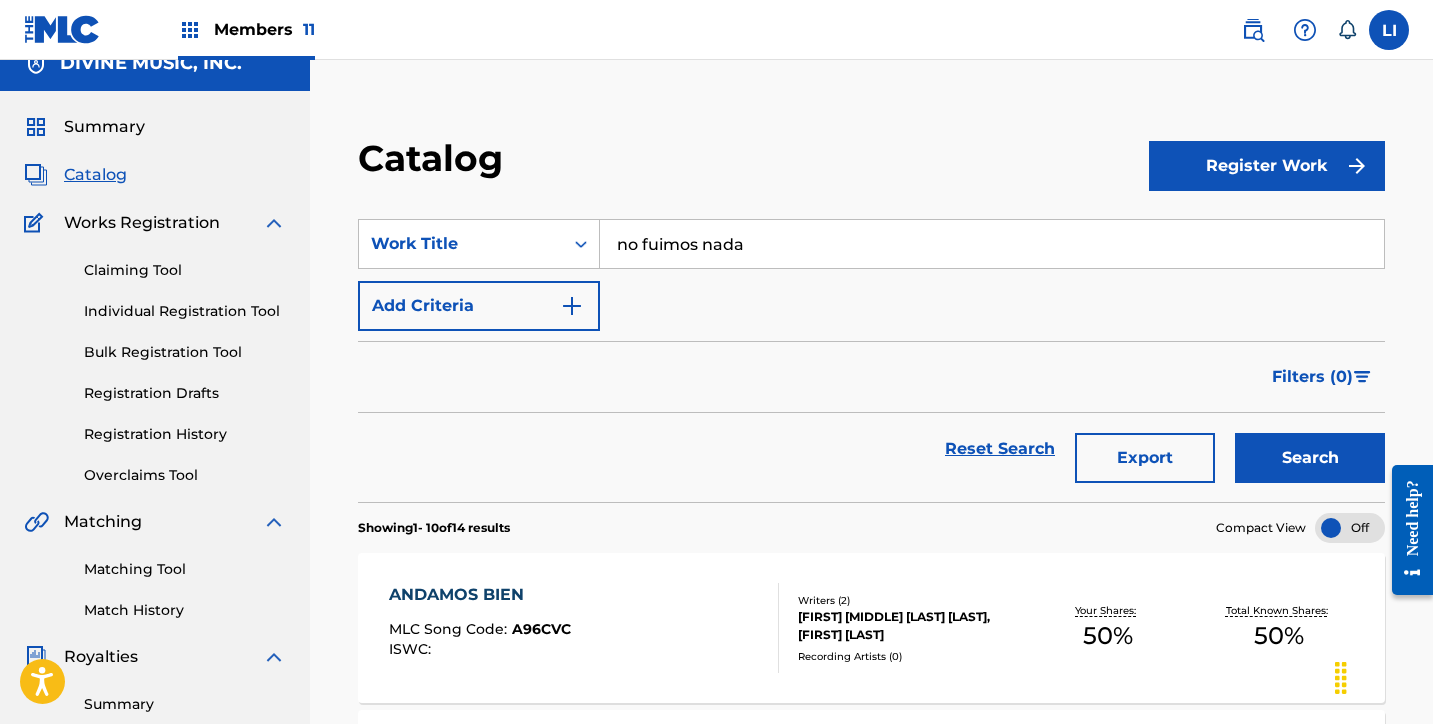 click on "Search" at bounding box center (1310, 458) 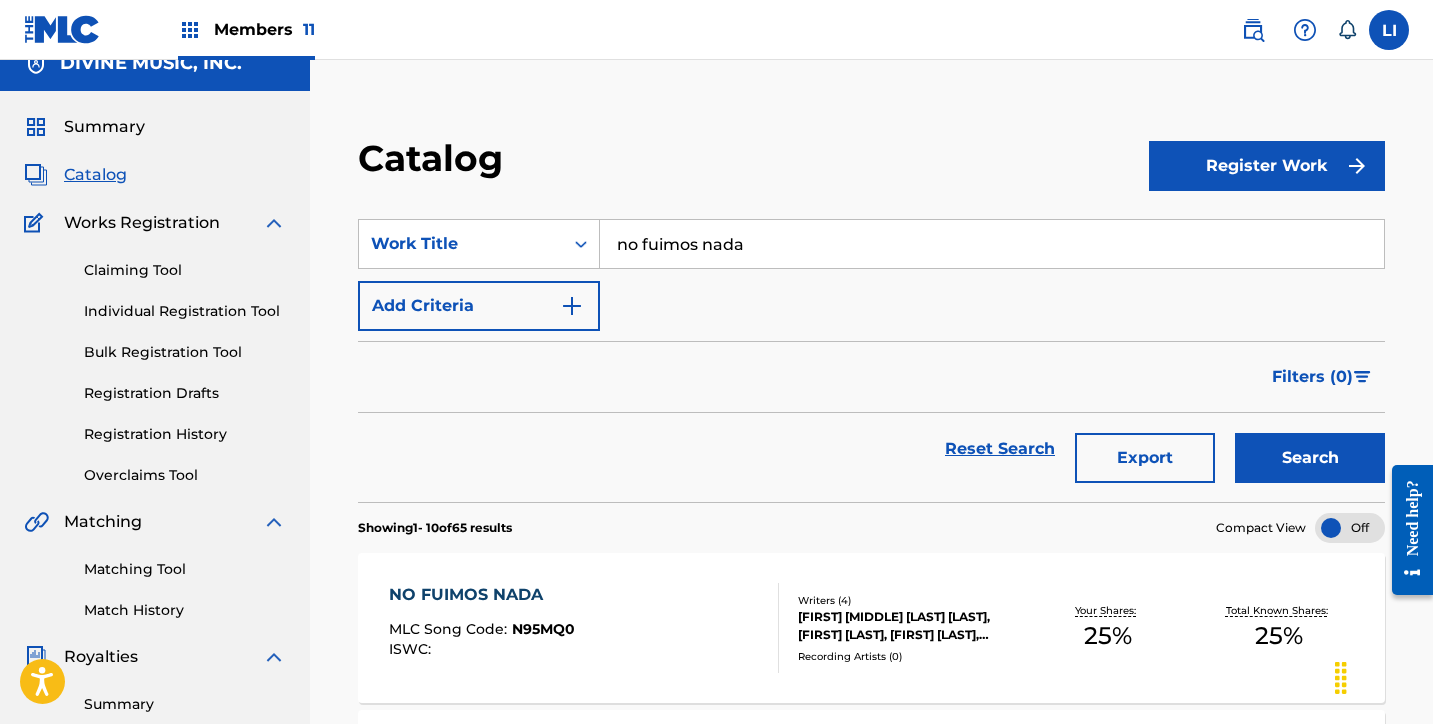 click on "NO FUIMOS NADA MLC Song Code : N95MQ0 ISWC :" at bounding box center [584, 628] 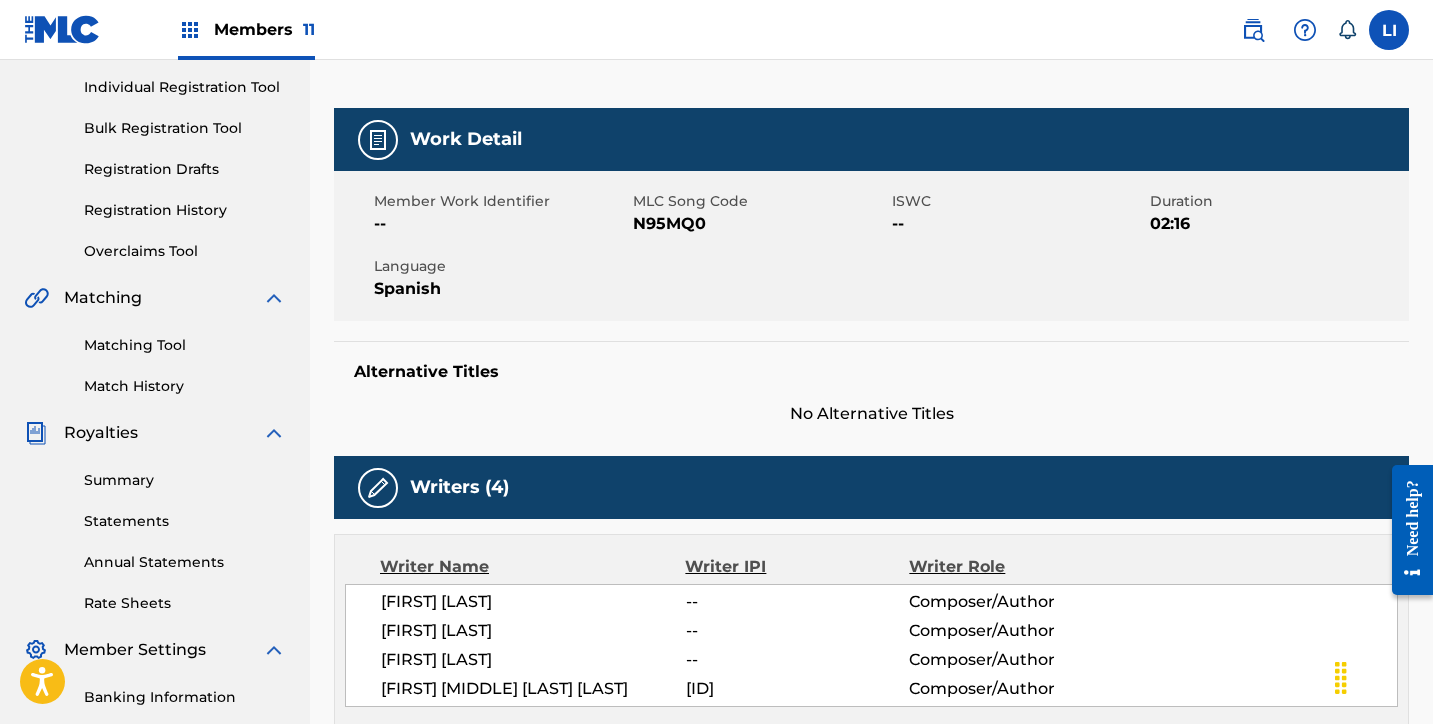 scroll, scrollTop: 0, scrollLeft: 0, axis: both 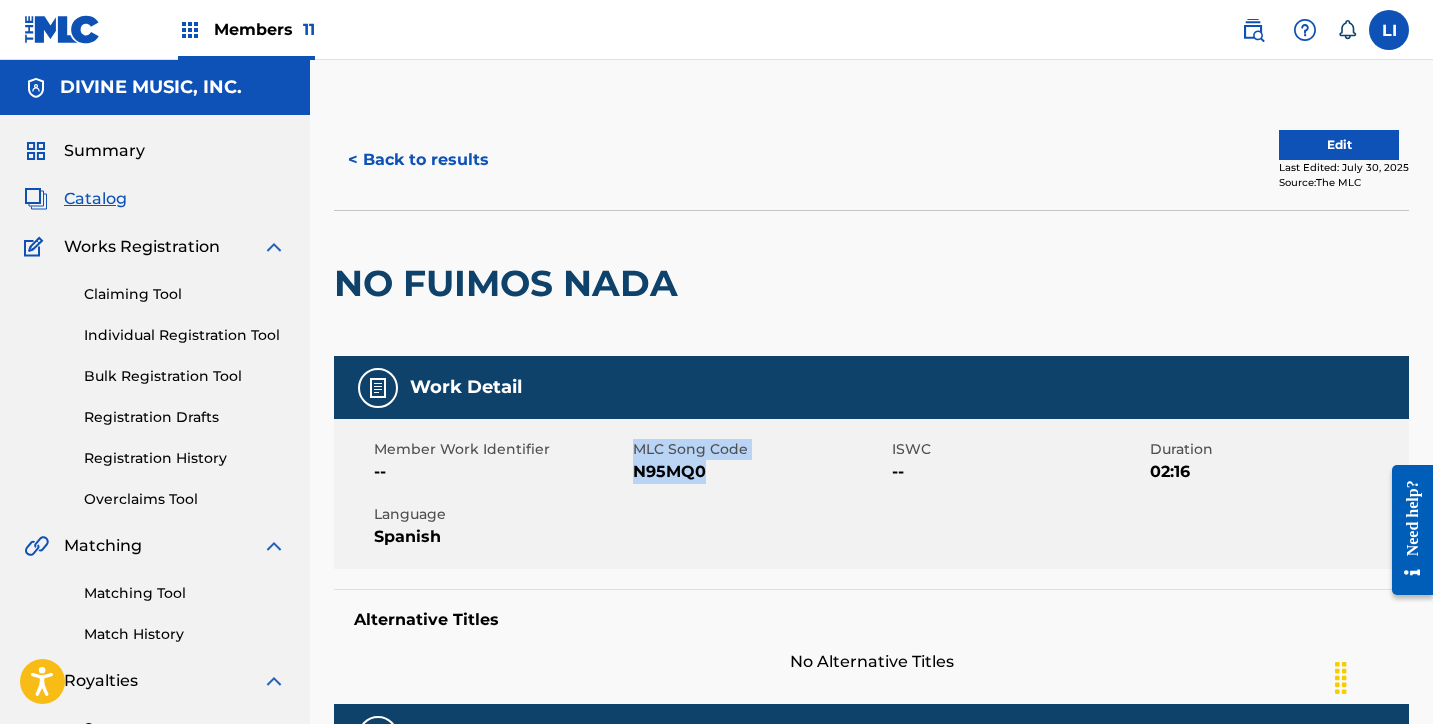 drag, startPoint x: 701, startPoint y: 465, endPoint x: 630, endPoint y: 470, distance: 71.17584 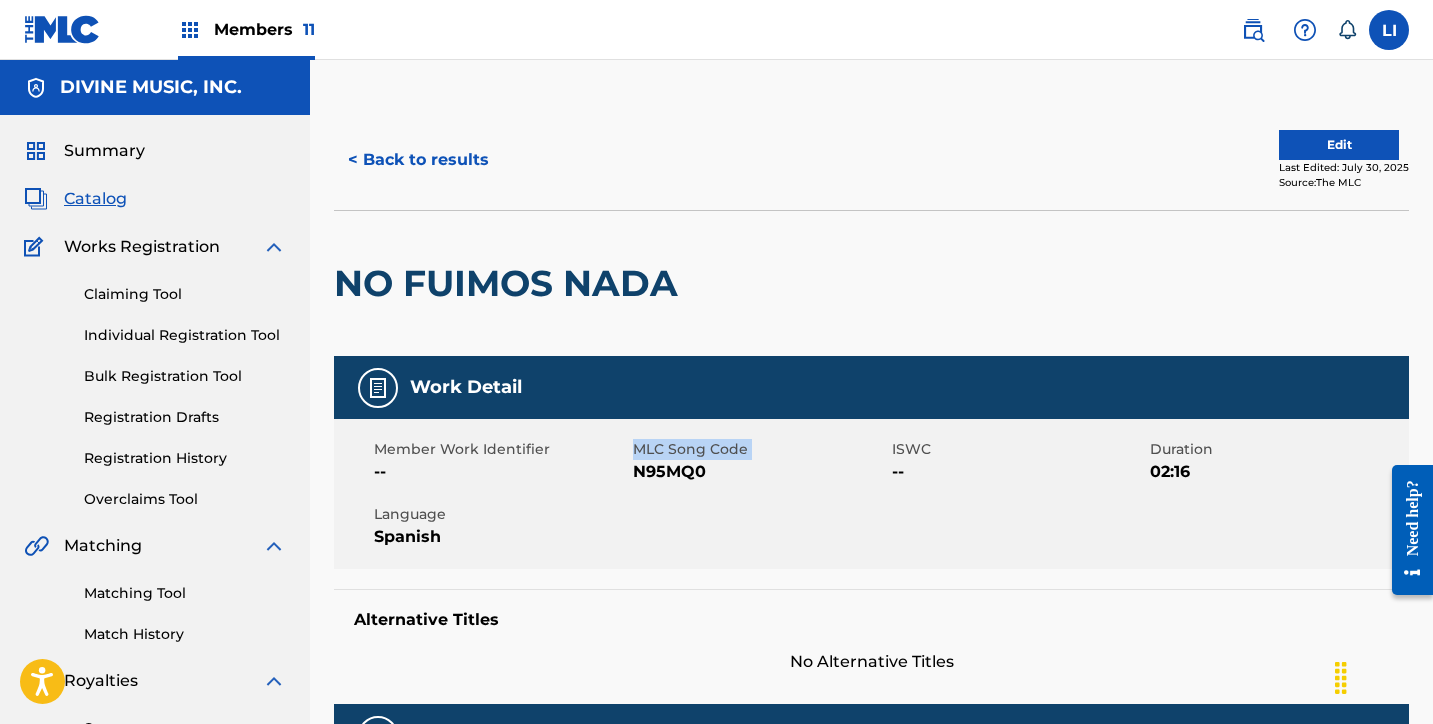 click on "Member Work Identifier -- MLC Song Code N95MQ0 ISWC -- Duration 02:16 Language Spanish" at bounding box center (871, 494) 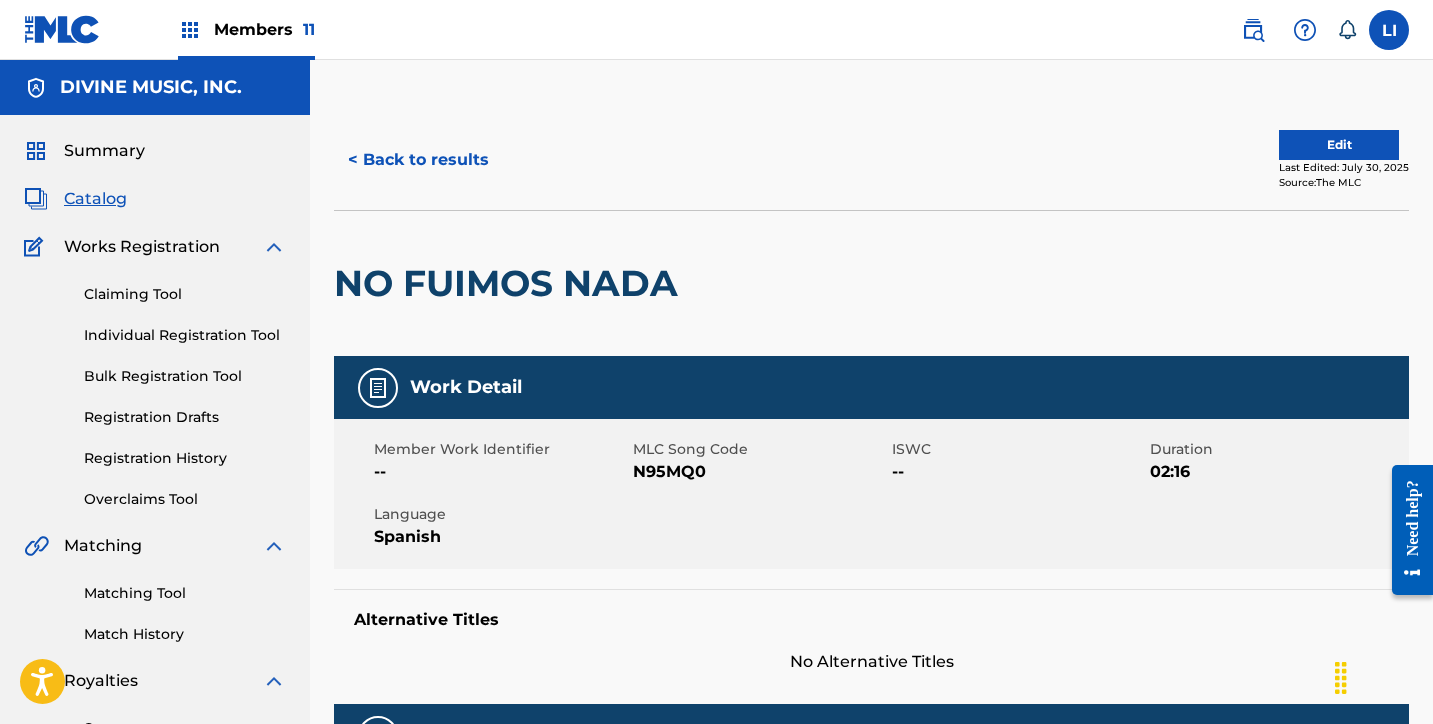 drag, startPoint x: 636, startPoint y: 469, endPoint x: 663, endPoint y: 472, distance: 27.166155 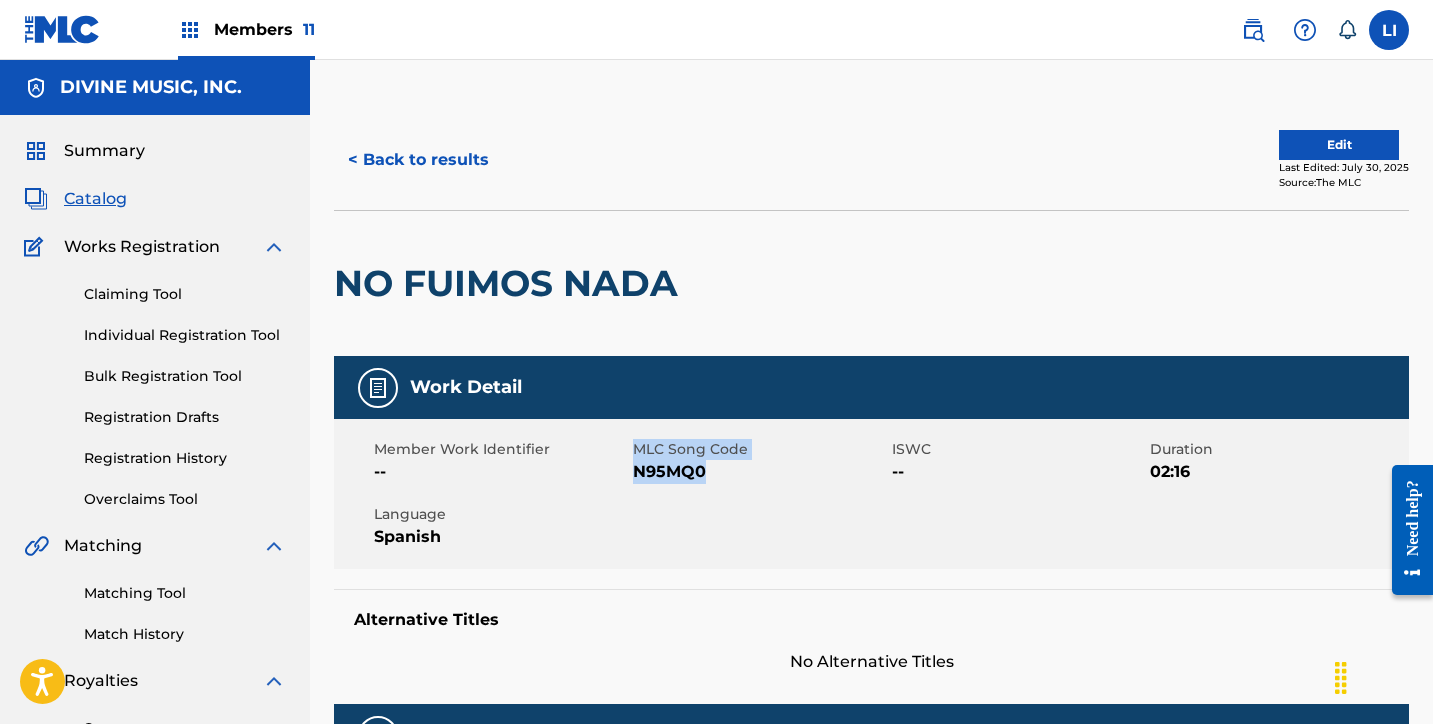 drag, startPoint x: 706, startPoint y: 471, endPoint x: 631, endPoint y: 472, distance: 75.00667 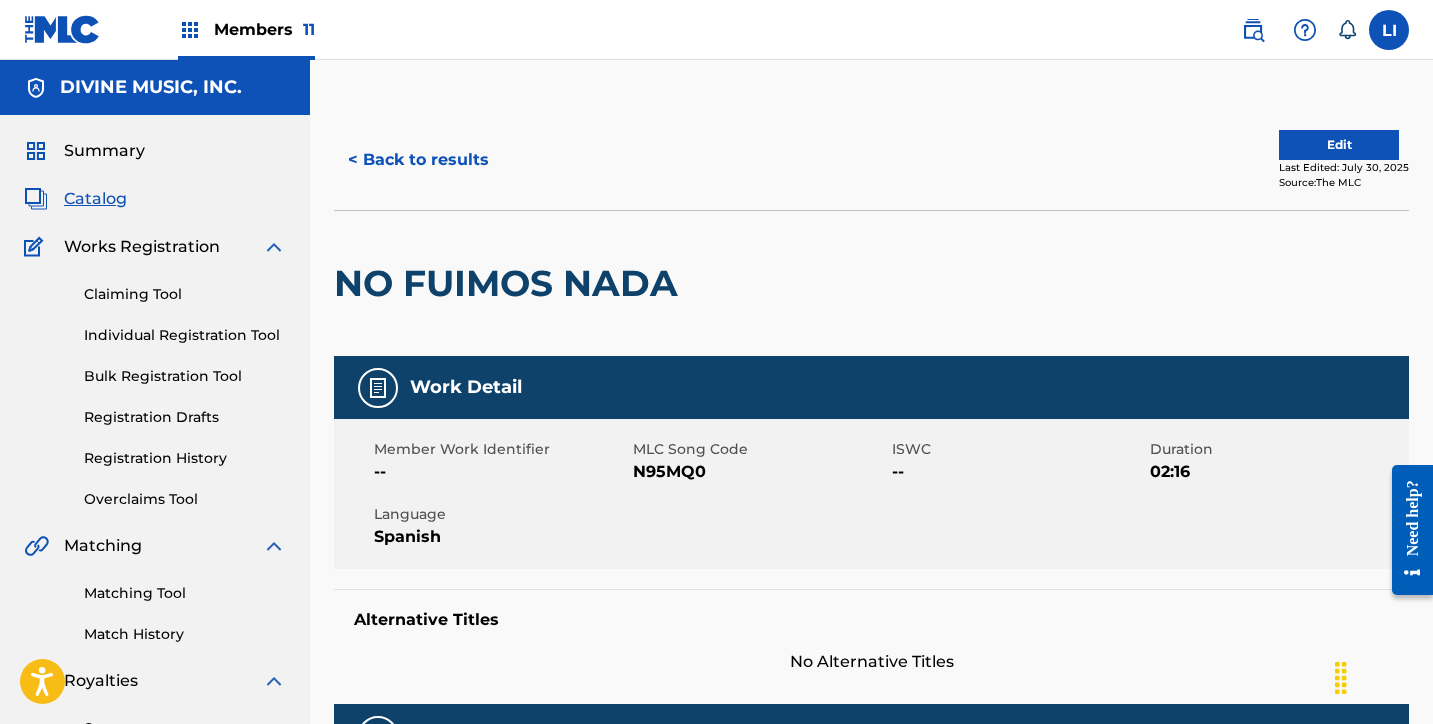 click on "Member Work Identifier -- MLC Song Code N95MQ0 ISWC -- Duration 02:16 Language Spanish" at bounding box center (871, 494) 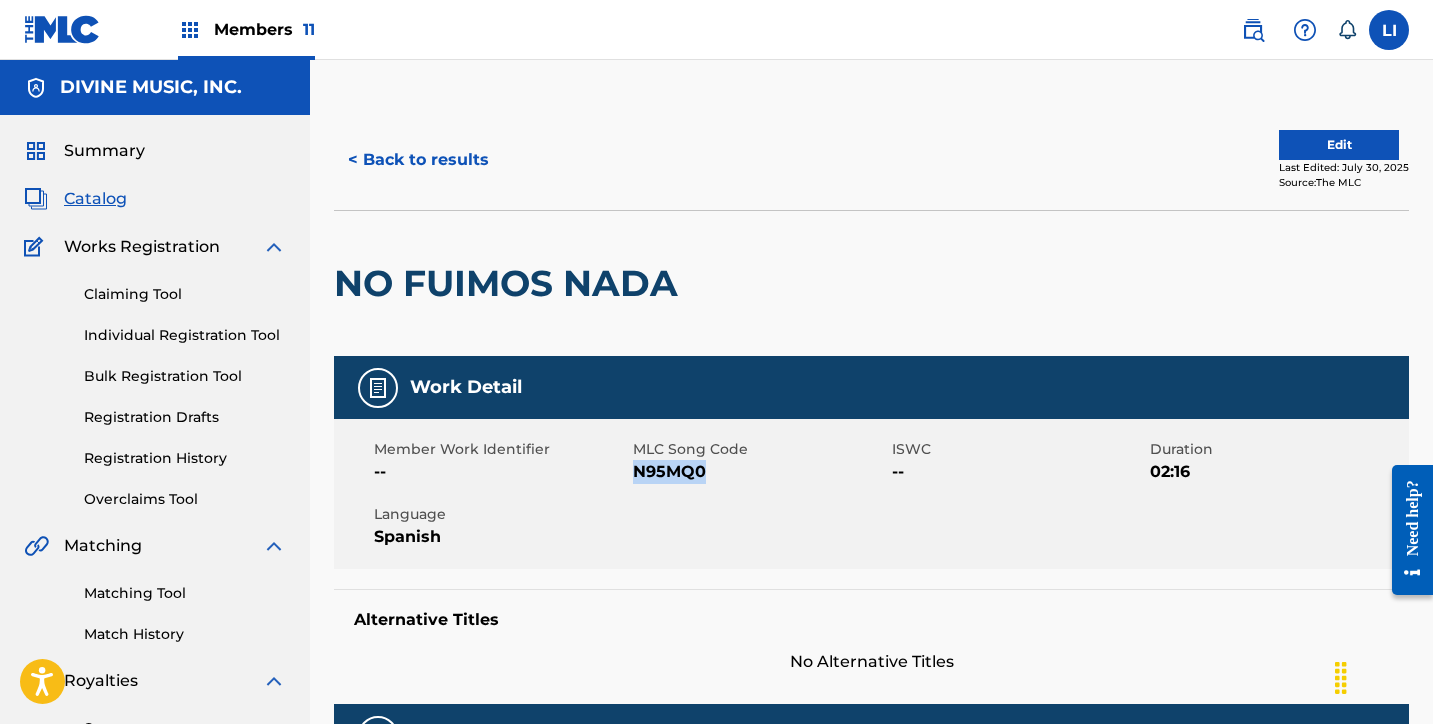 drag, startPoint x: 633, startPoint y: 473, endPoint x: 706, endPoint y: 472, distance: 73.00685 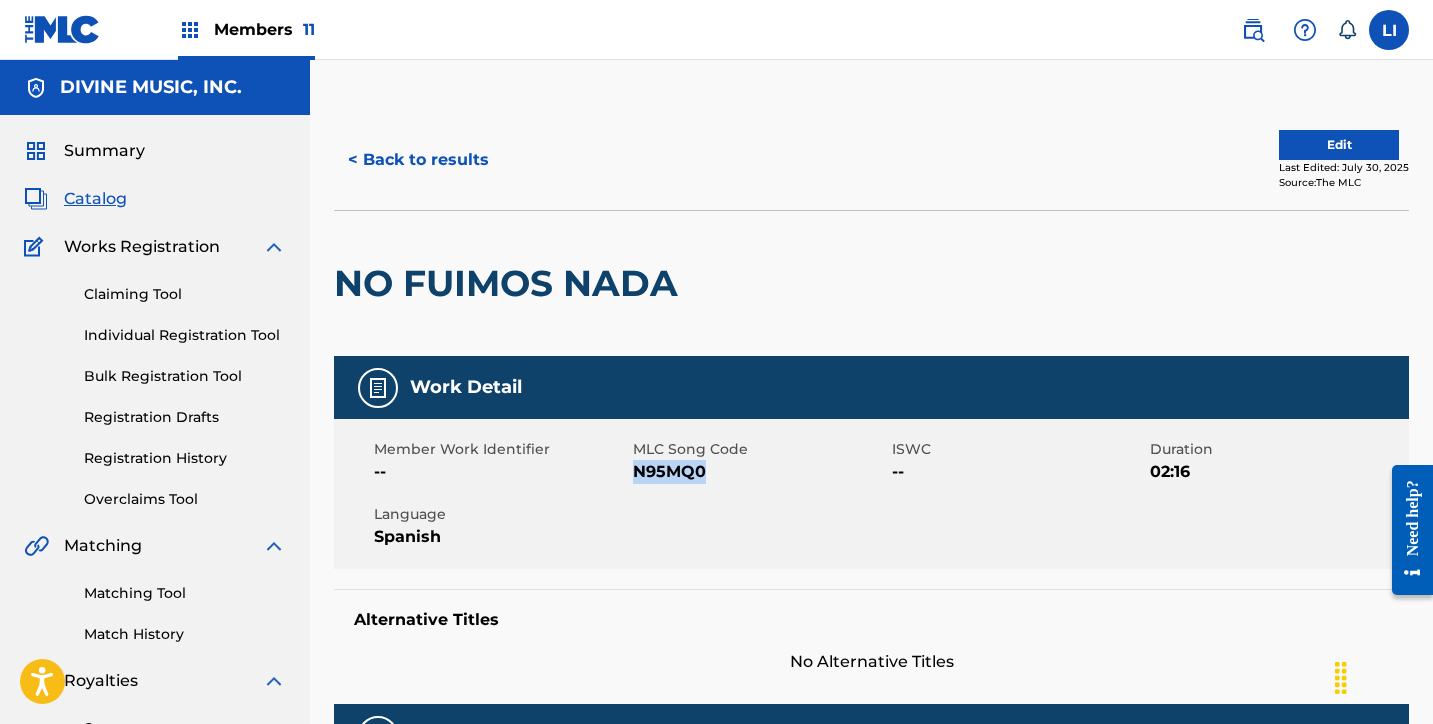 click on "< Back to results" at bounding box center (418, 160) 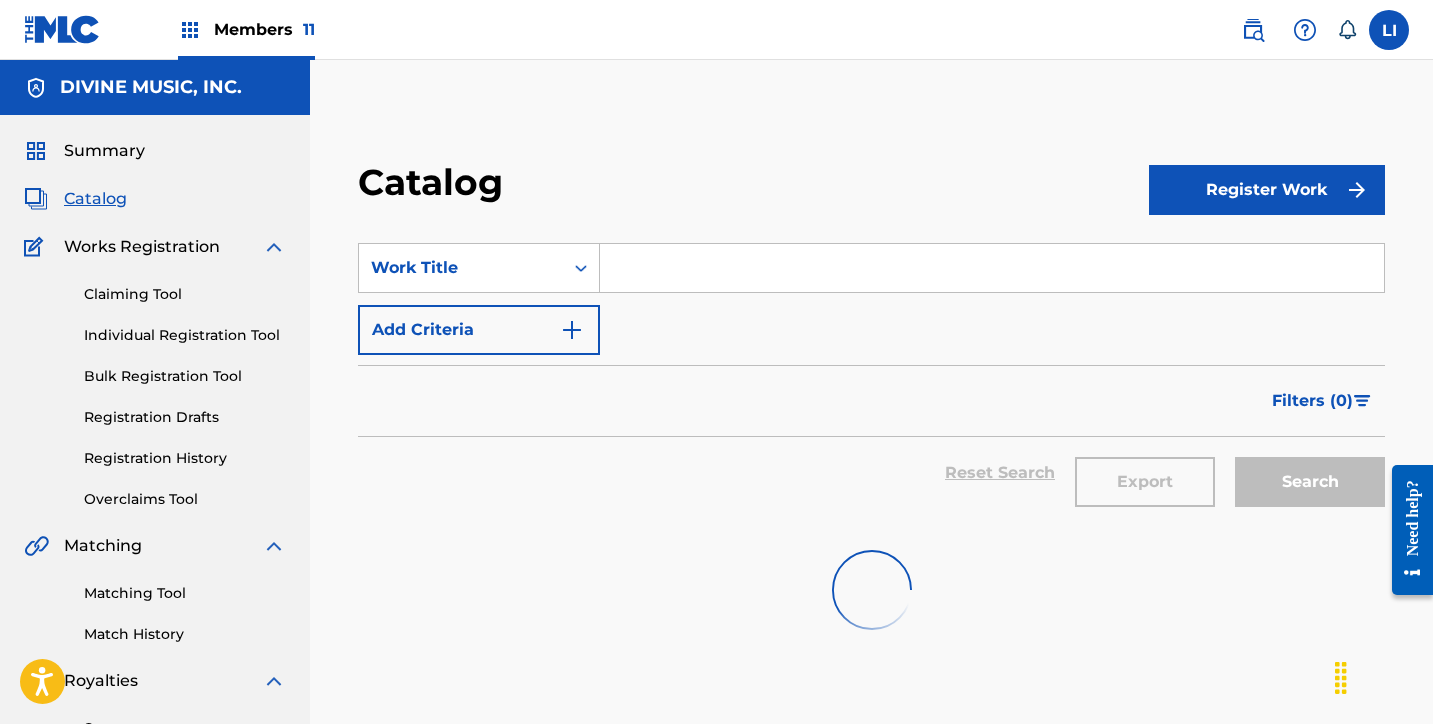 scroll, scrollTop: 24, scrollLeft: 0, axis: vertical 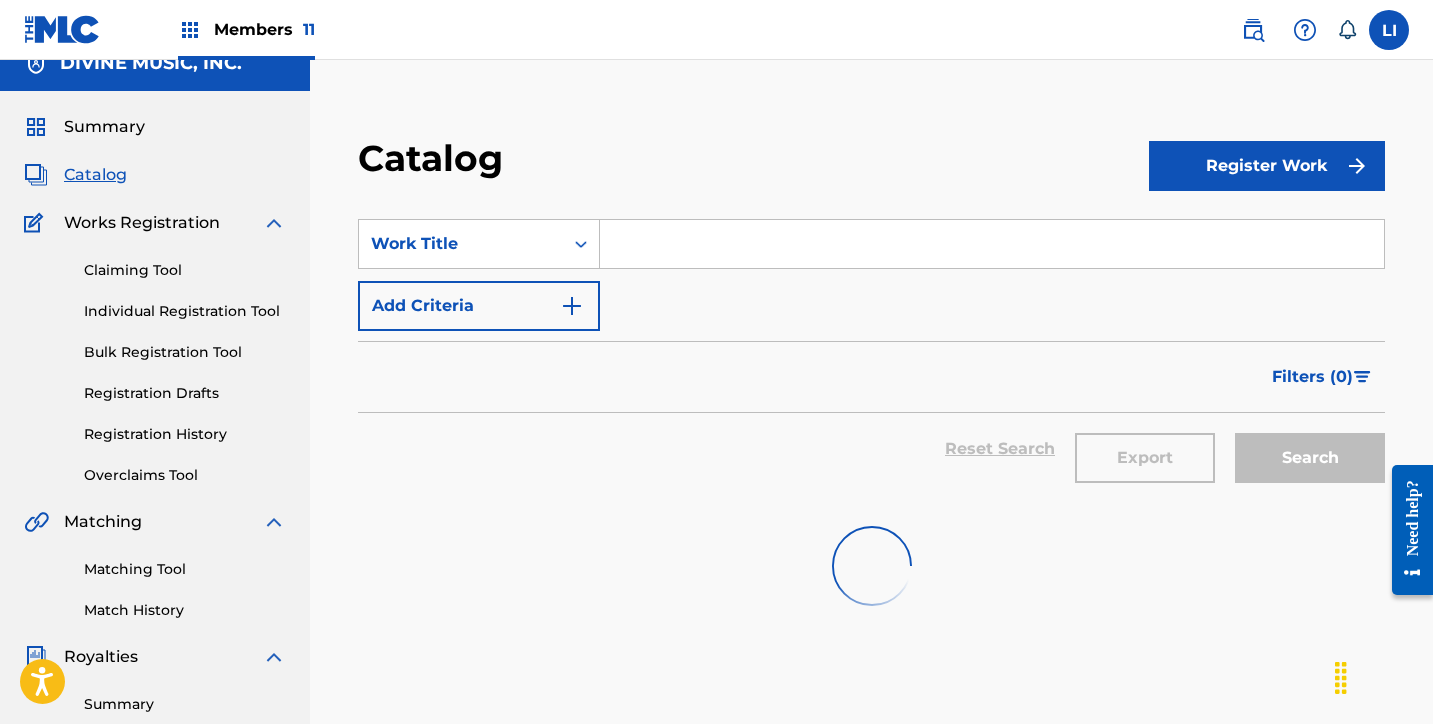 click at bounding box center [992, 244] 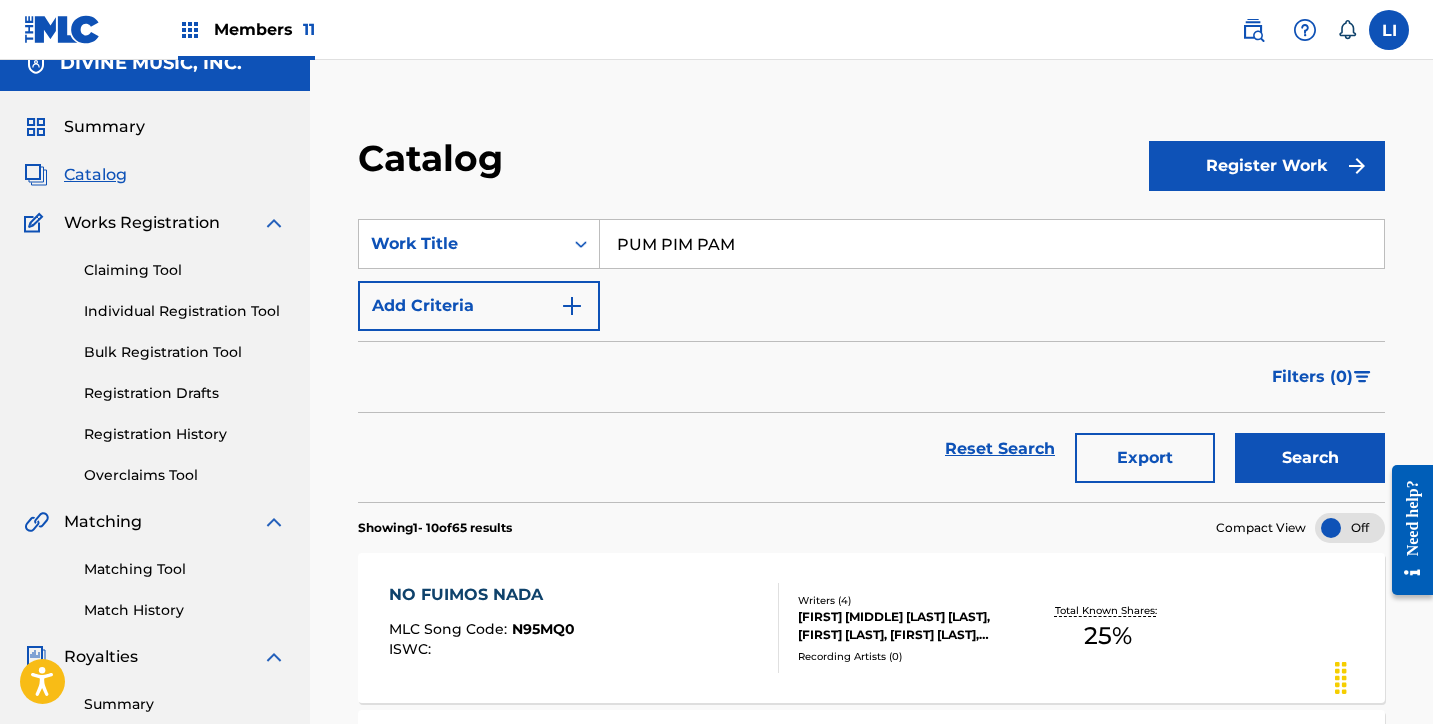 click on "Search" at bounding box center [1310, 458] 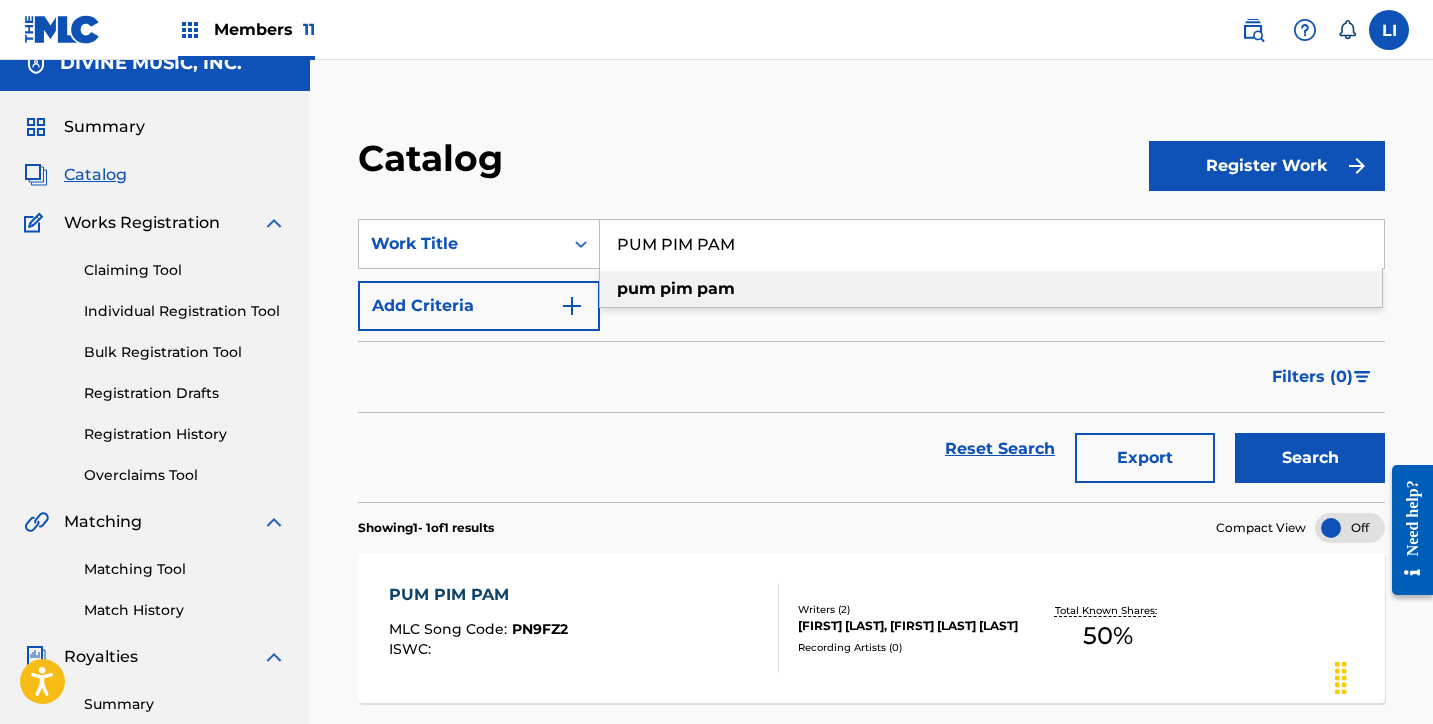type on "pum pim pam" 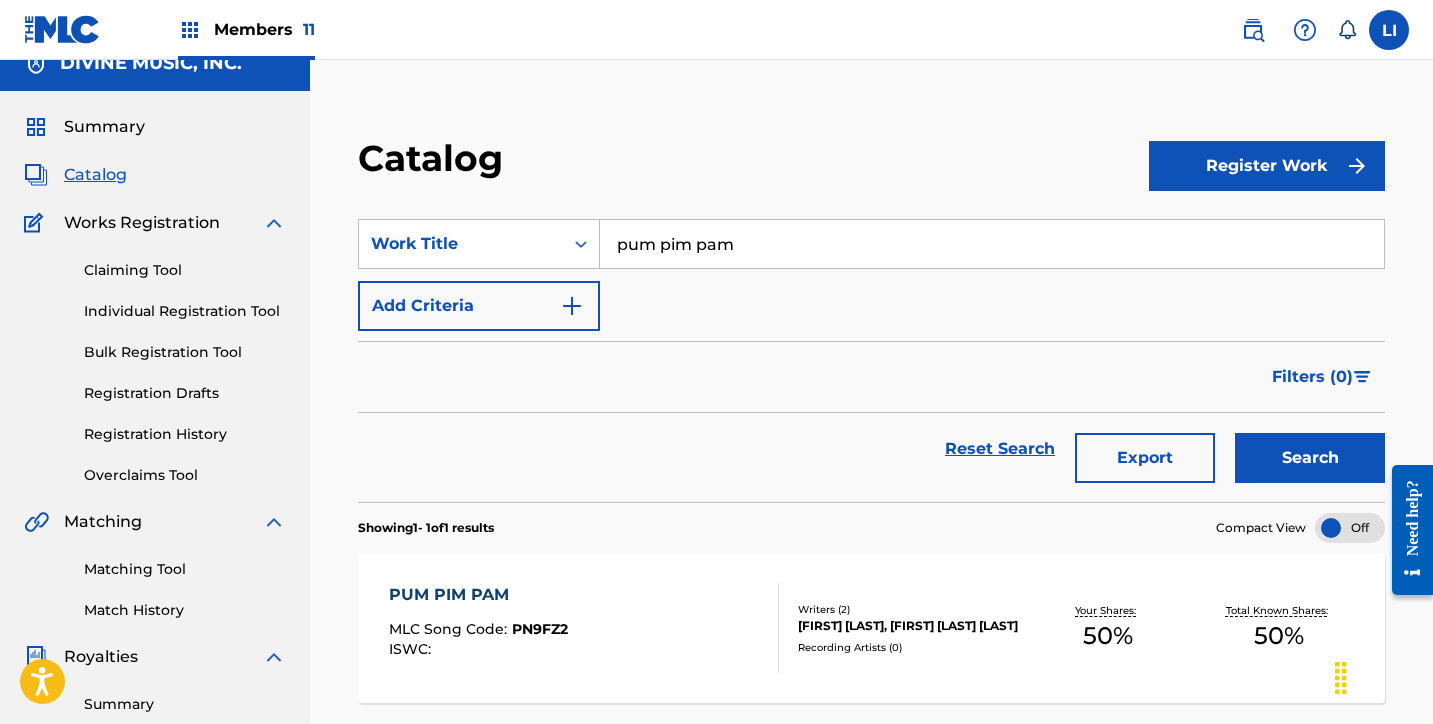 click on "PUM PIM PAM MLC Song Code : PN9FZ2 ISWC :" at bounding box center [584, 628] 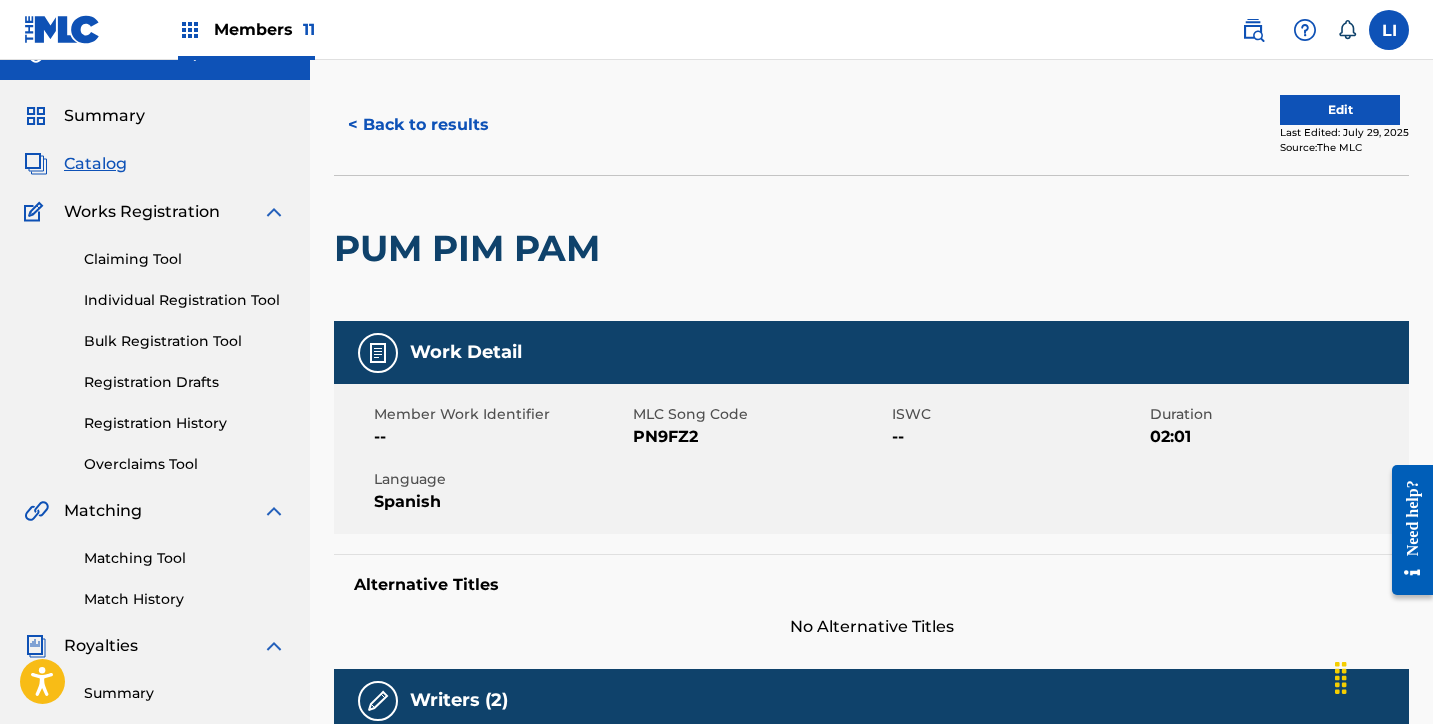 scroll, scrollTop: 37, scrollLeft: 0, axis: vertical 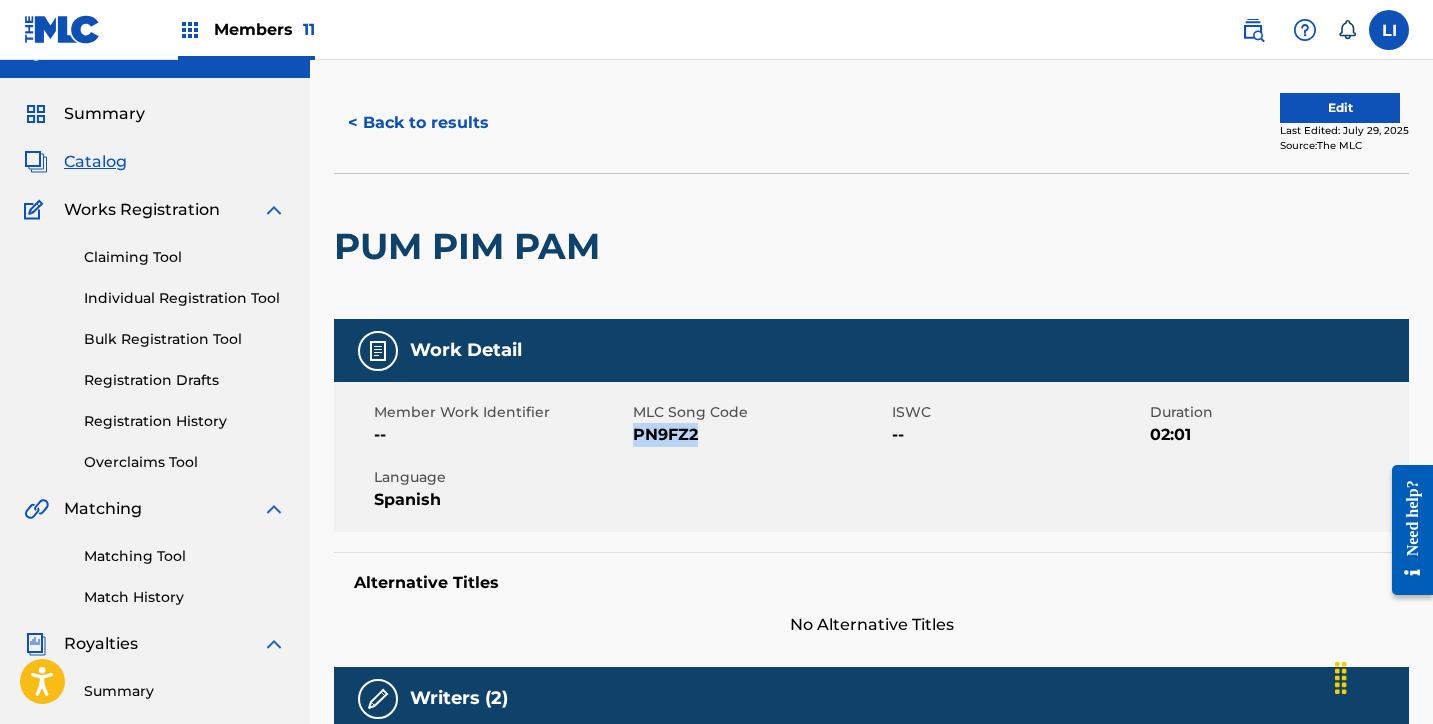 drag, startPoint x: 715, startPoint y: 442, endPoint x: 639, endPoint y: 434, distance: 76.41989 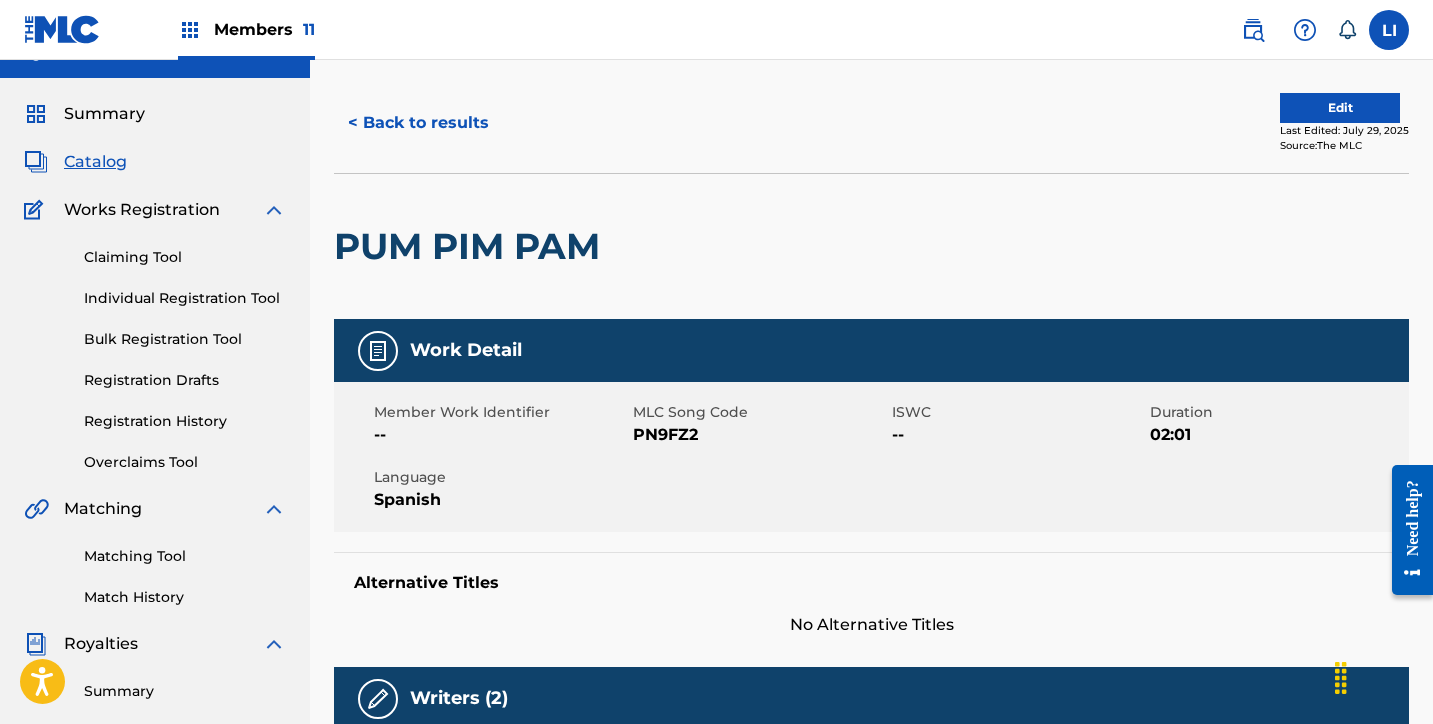 click on "< Back to results Edit Last Edited:   [MONTH] [DAY], [YEAR] Source:  The MLC" at bounding box center [871, 123] 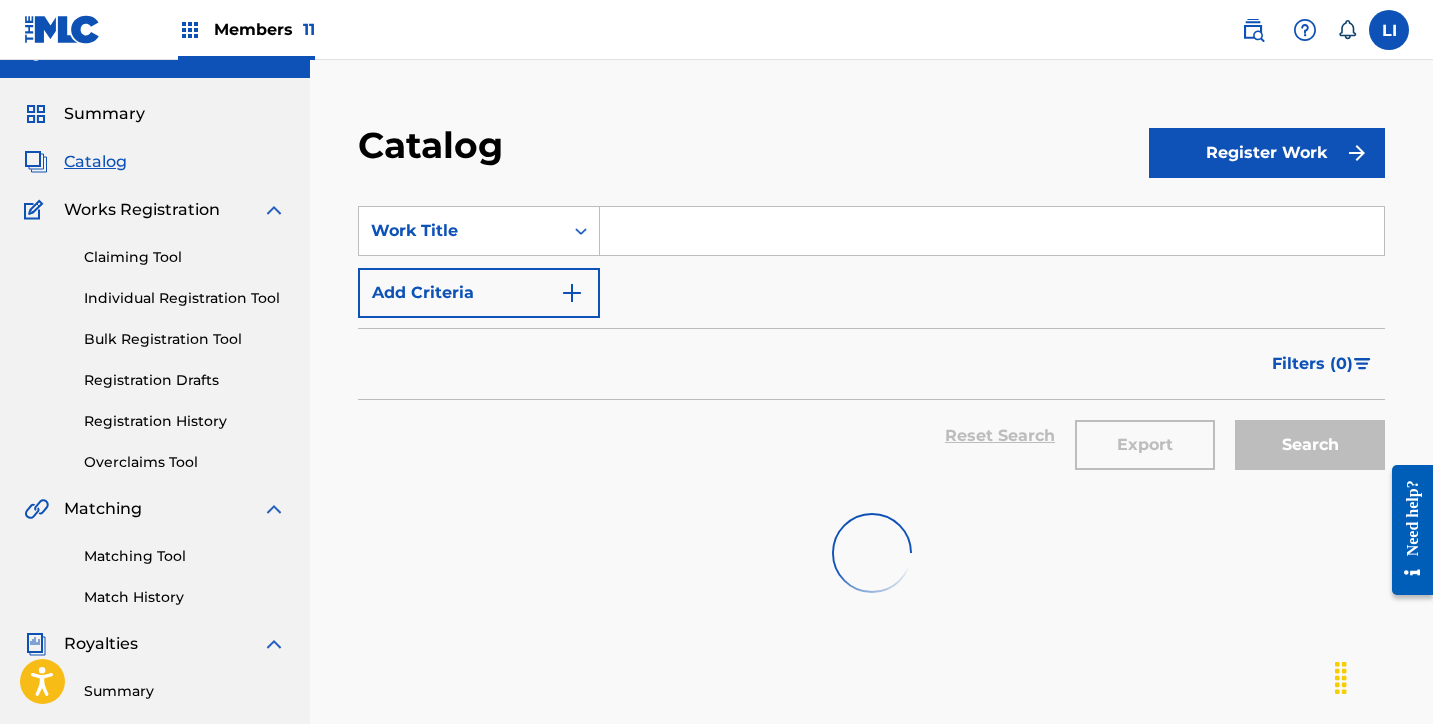 scroll, scrollTop: 24, scrollLeft: 0, axis: vertical 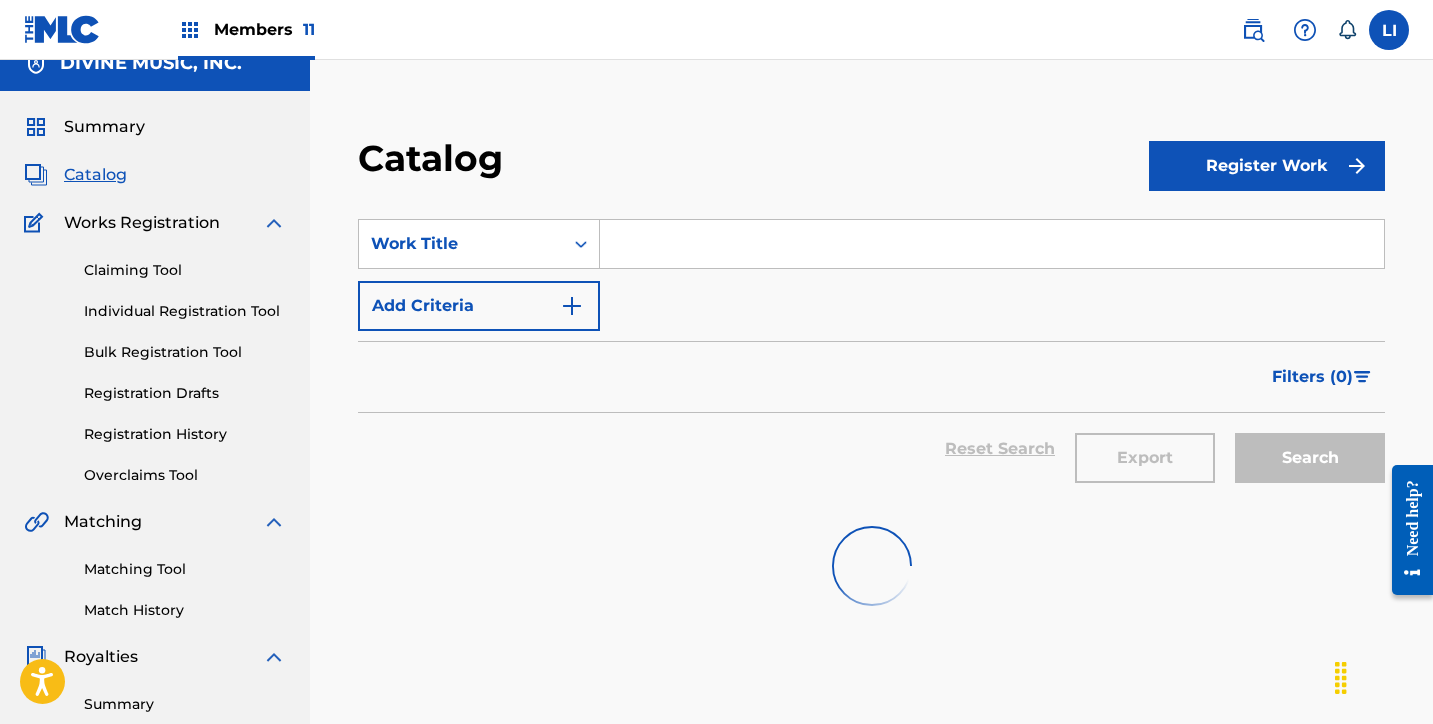 click at bounding box center (992, 244) 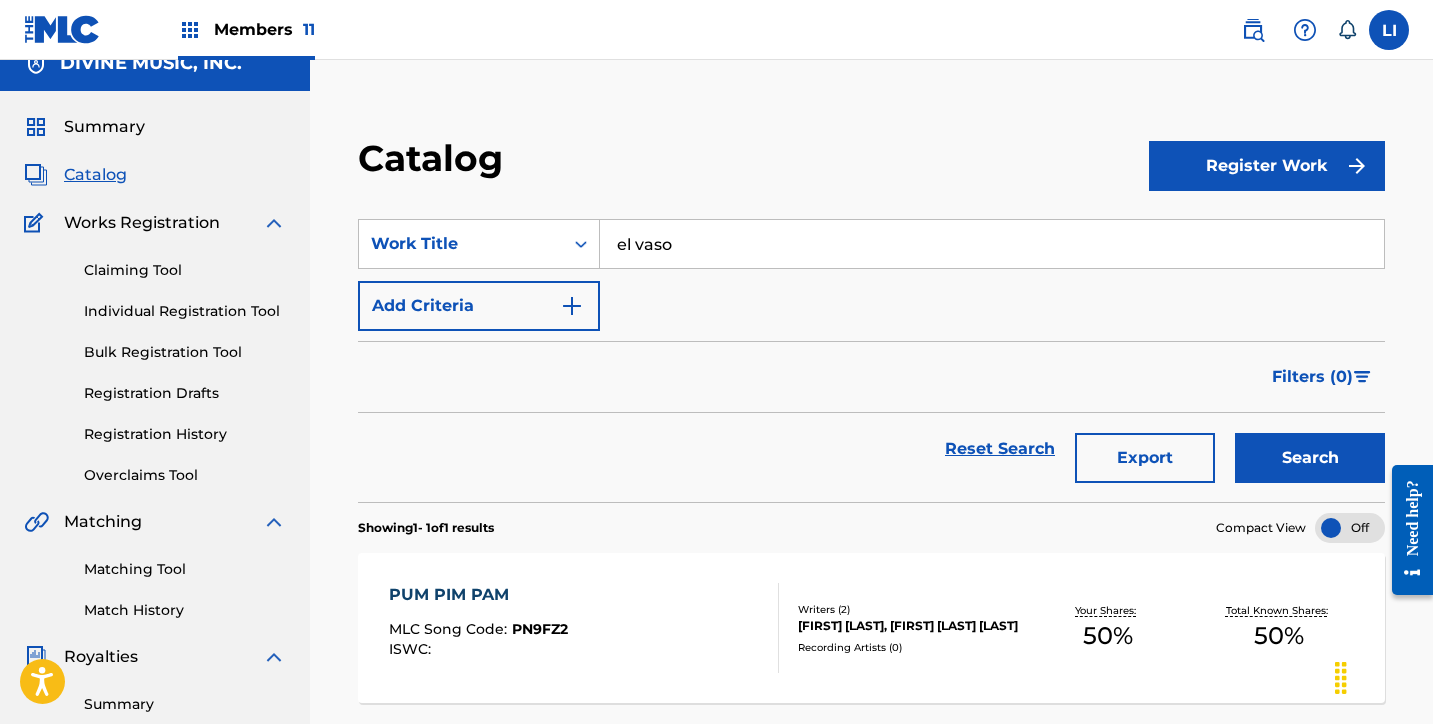 type on "el vaso" 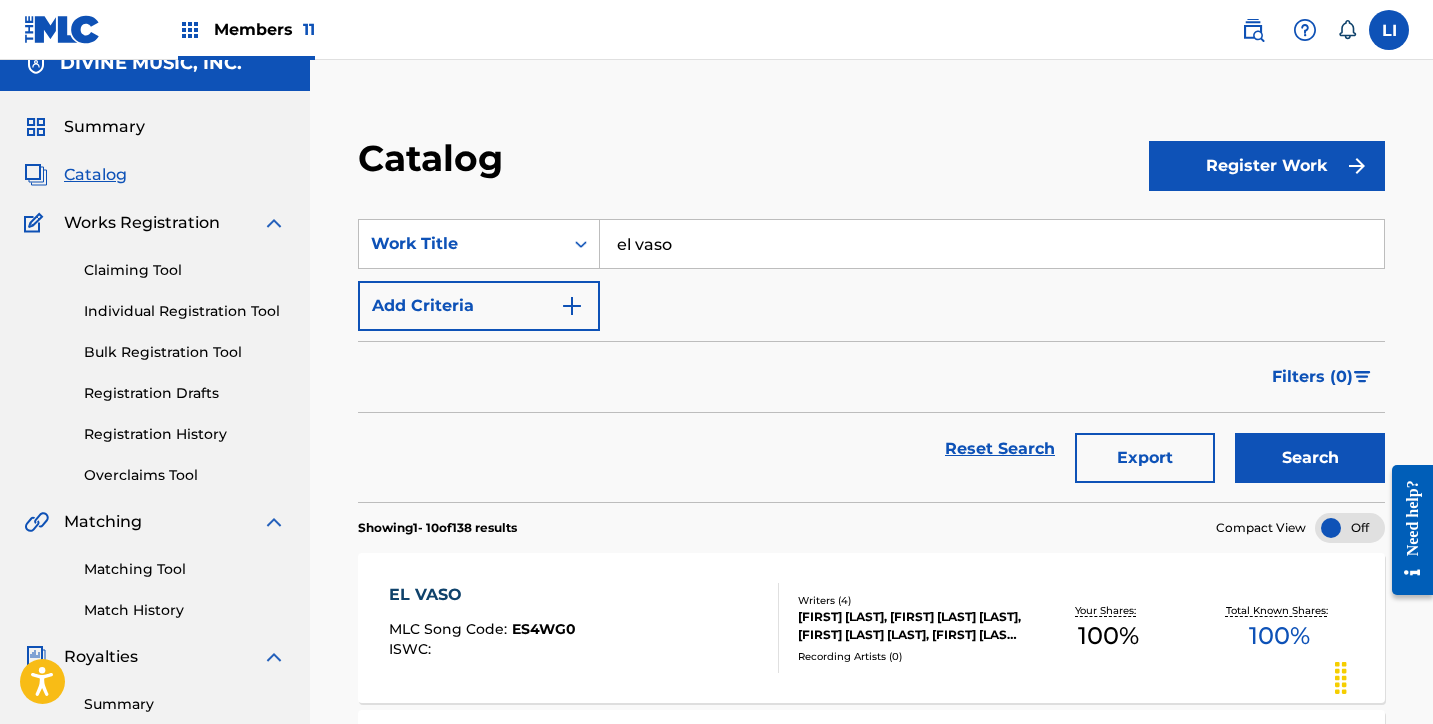 click on "EL VASO MLC Song Code : ES4WG0 ISWC :" at bounding box center [584, 628] 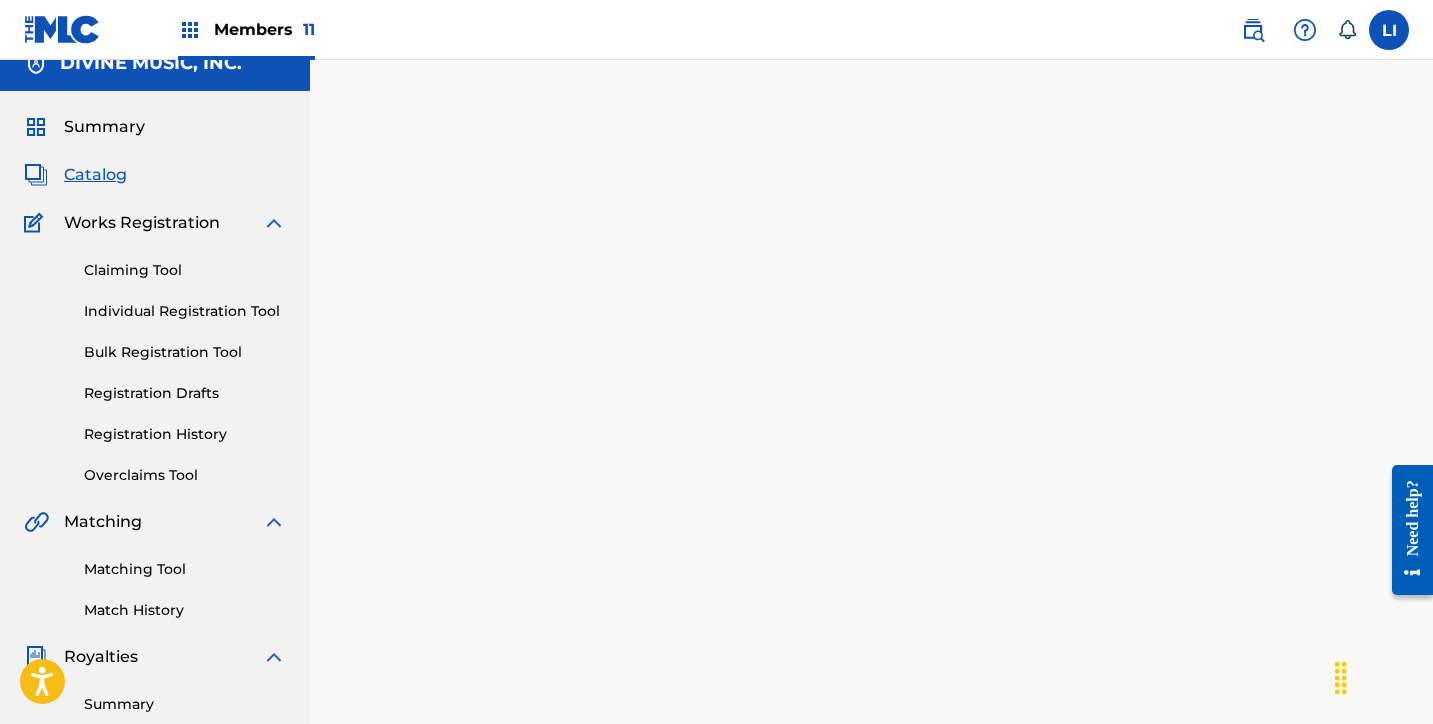 scroll, scrollTop: 0, scrollLeft: 0, axis: both 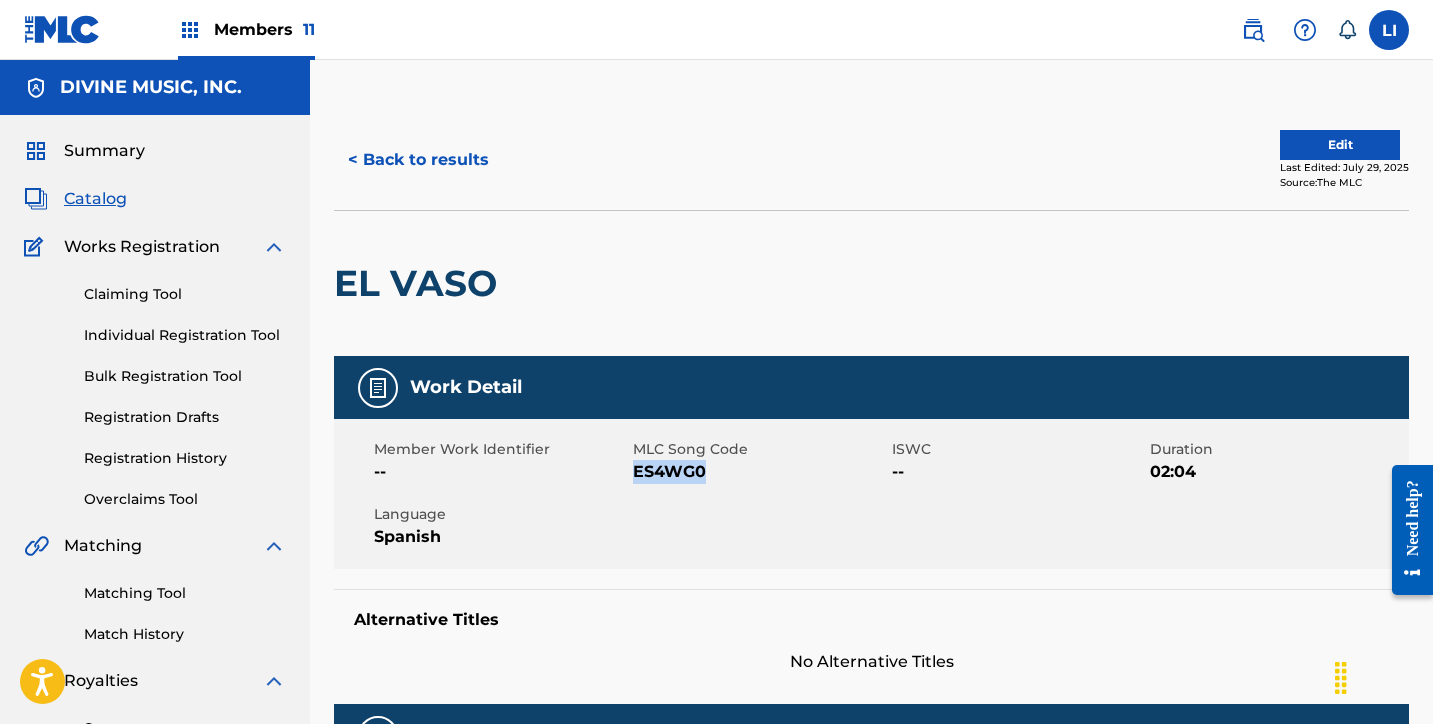 drag, startPoint x: 722, startPoint y: 468, endPoint x: 634, endPoint y: 472, distance: 88.09086 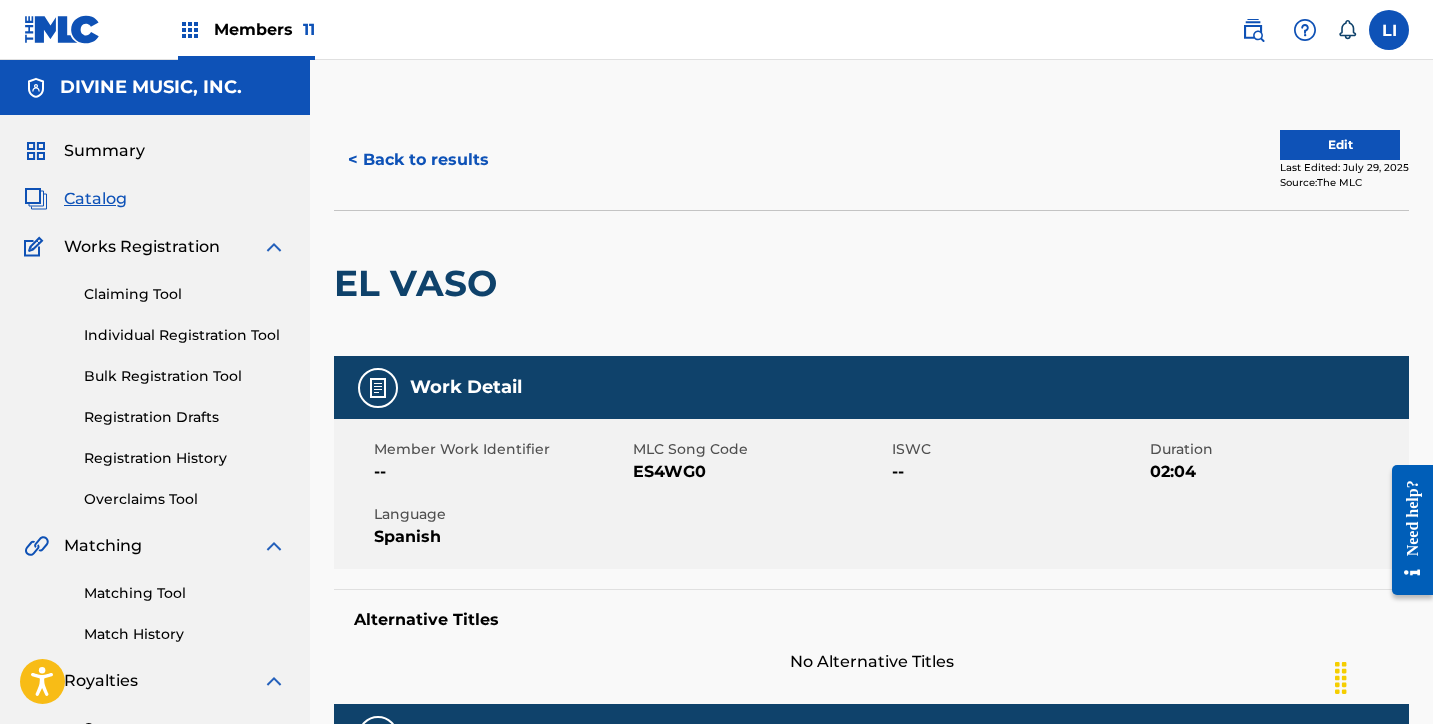 click on "< Back to results Edit Last Edited:   [MONTH] [DAY], [YEAR] Source:  The MLC" at bounding box center (871, 160) 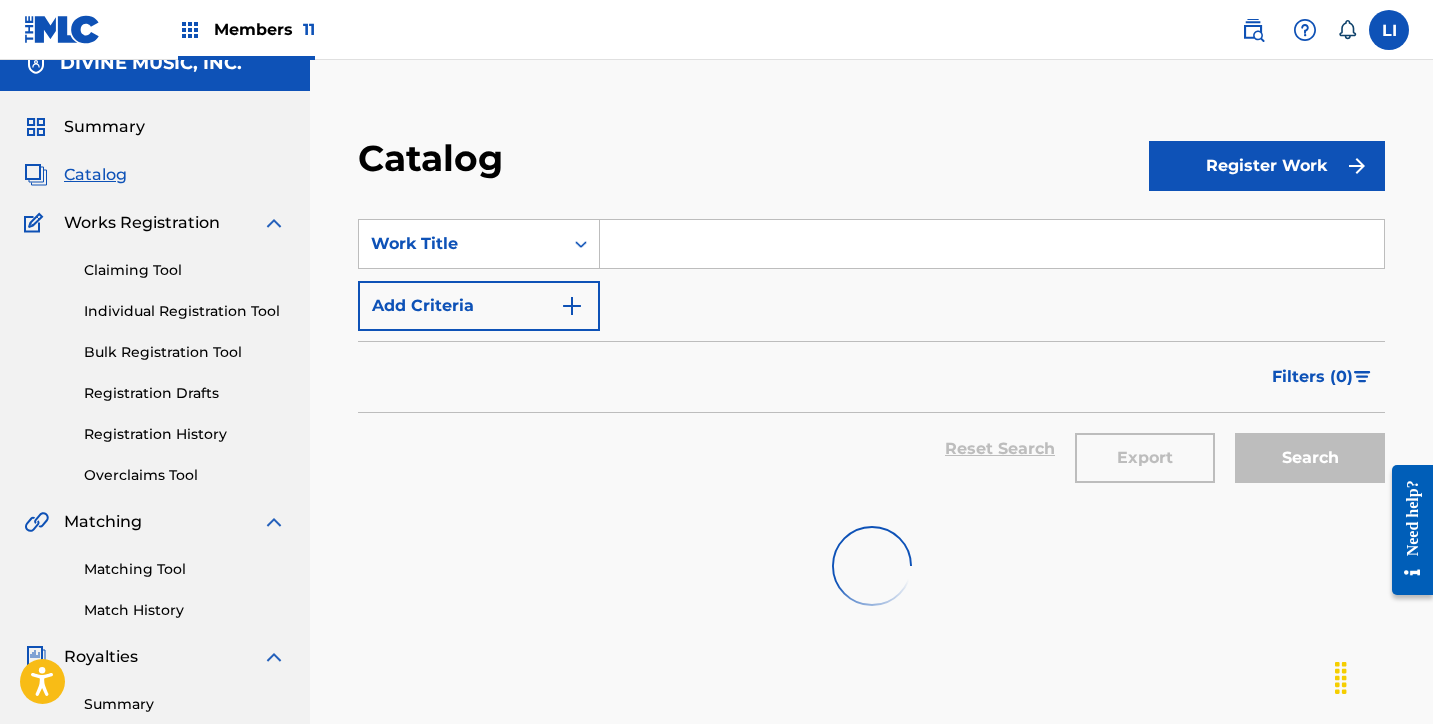 click at bounding box center (992, 244) 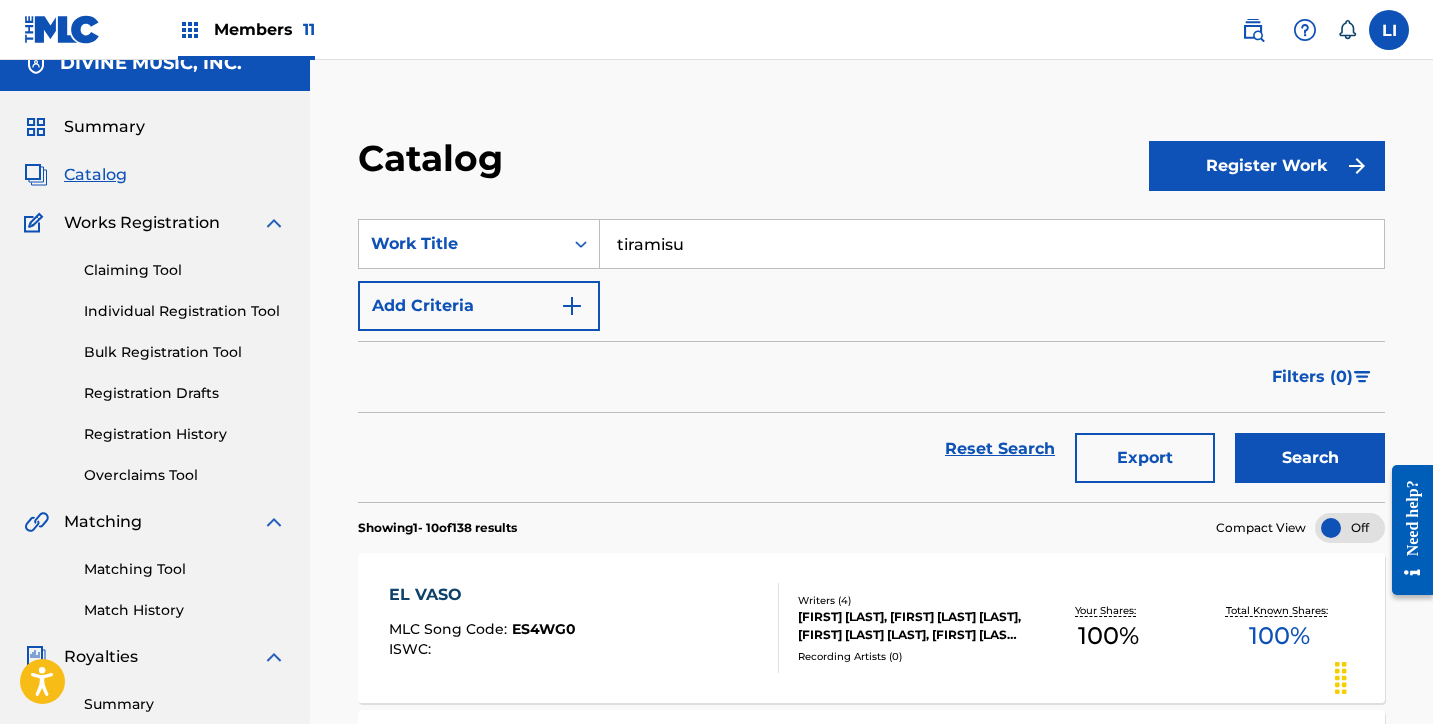 type on "tiramisu" 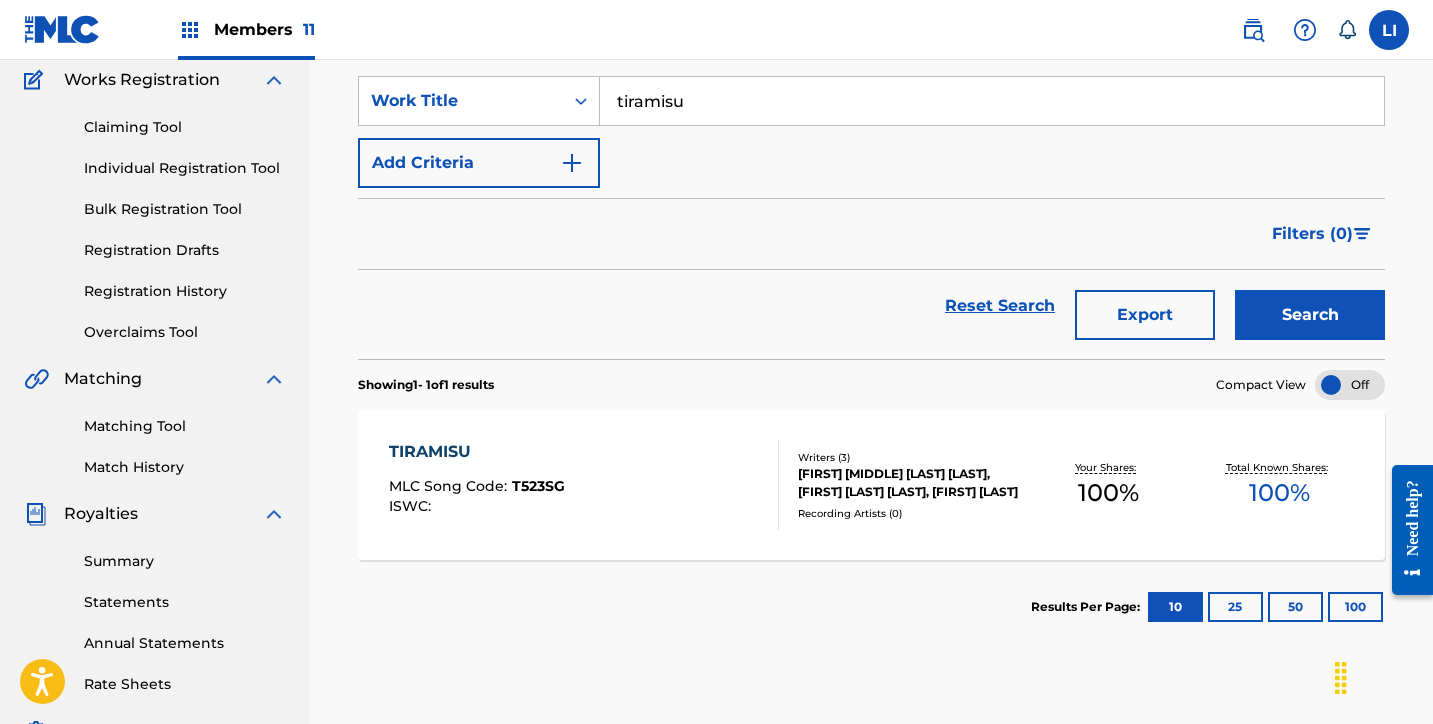 scroll, scrollTop: 212, scrollLeft: 0, axis: vertical 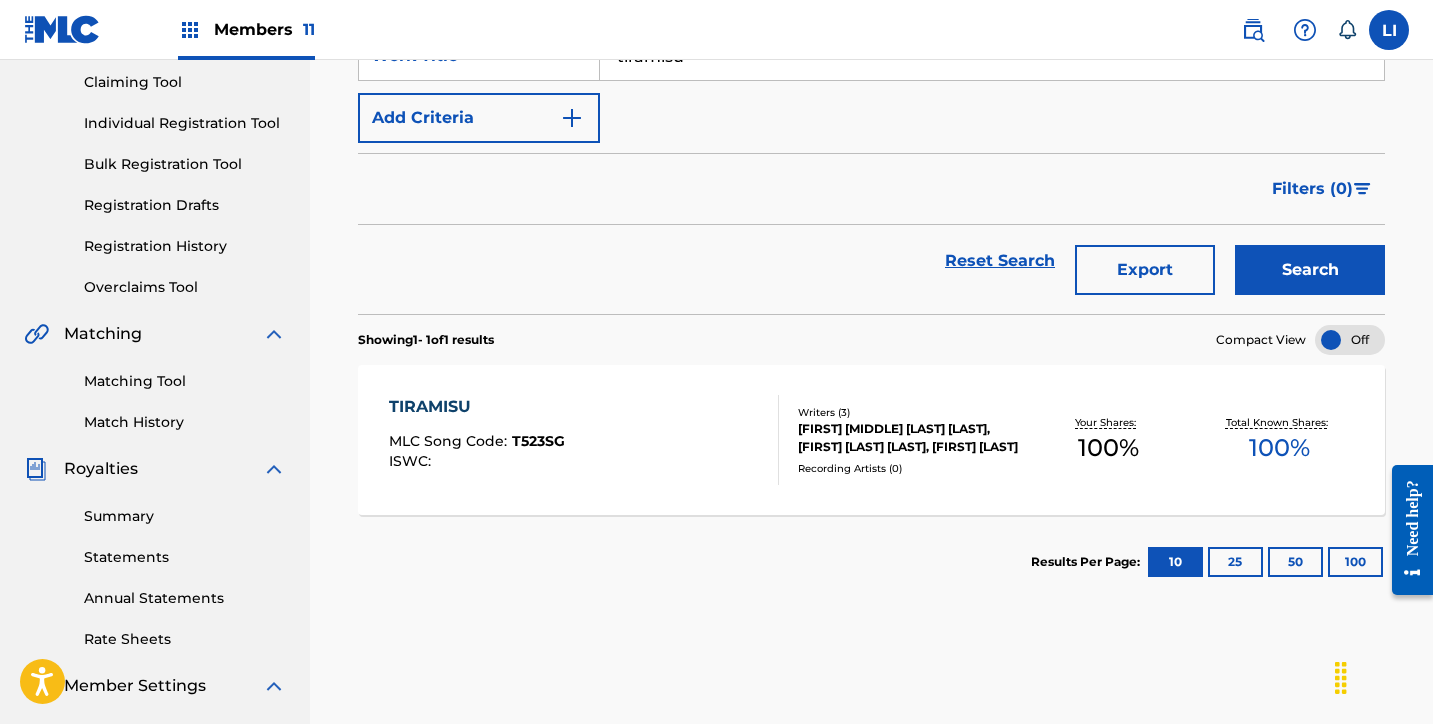 click on "TIRAMISU MLC Song Code : T523SG ISWC :" at bounding box center [584, 440] 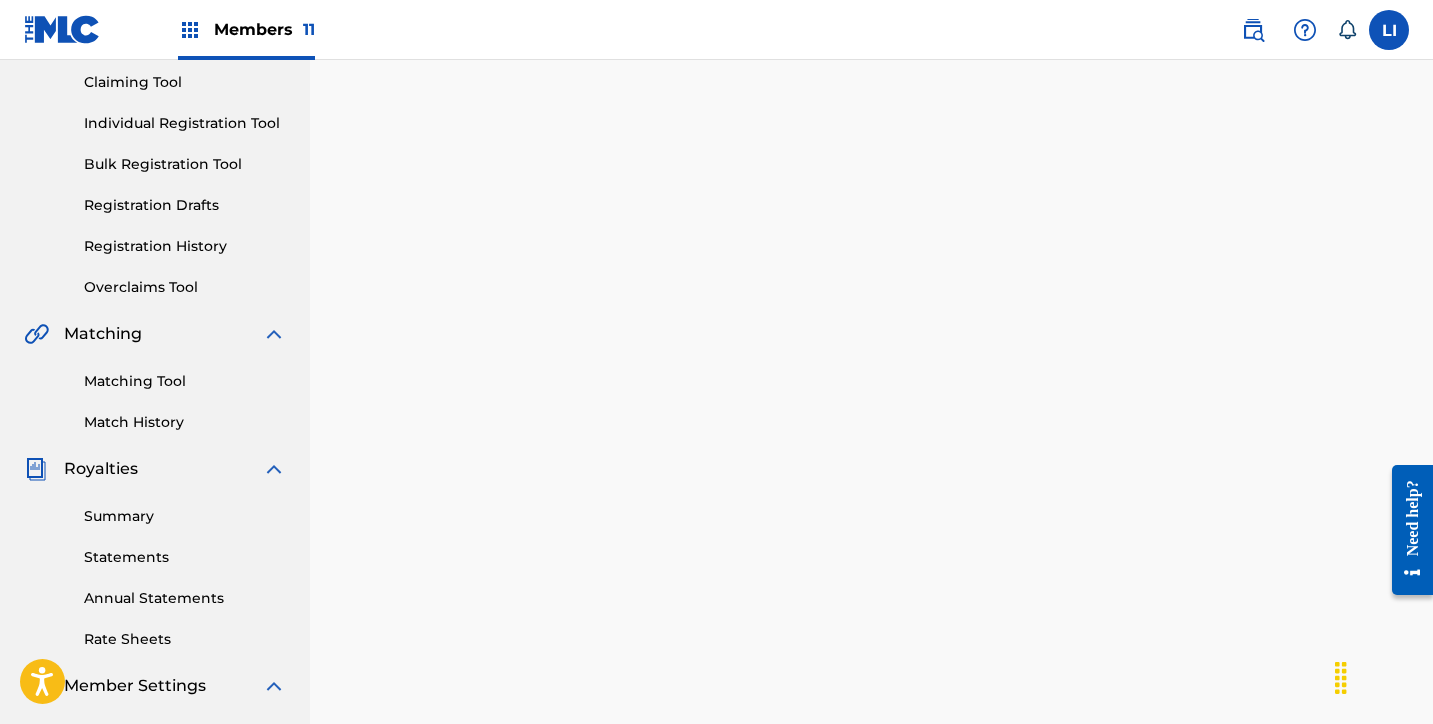 scroll, scrollTop: 0, scrollLeft: 0, axis: both 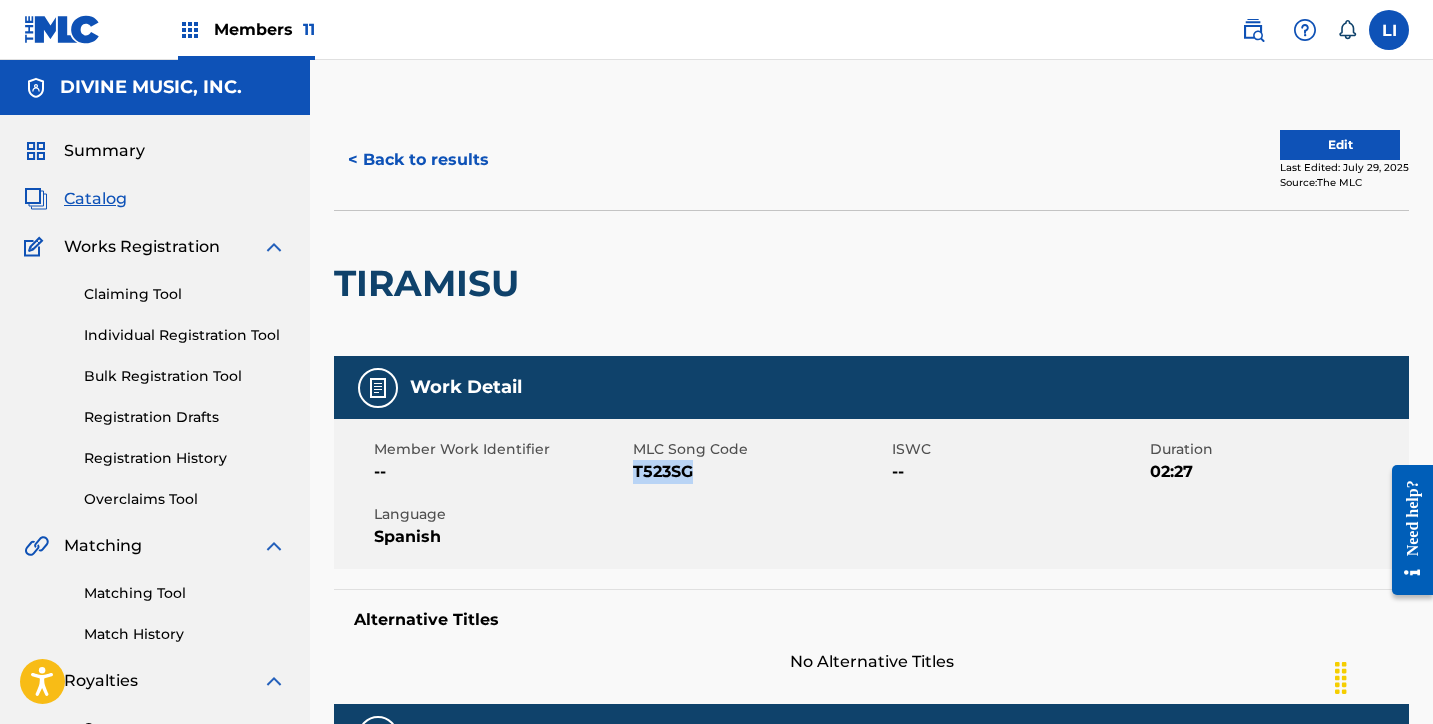drag, startPoint x: 698, startPoint y: 467, endPoint x: 637, endPoint y: 475, distance: 61.522354 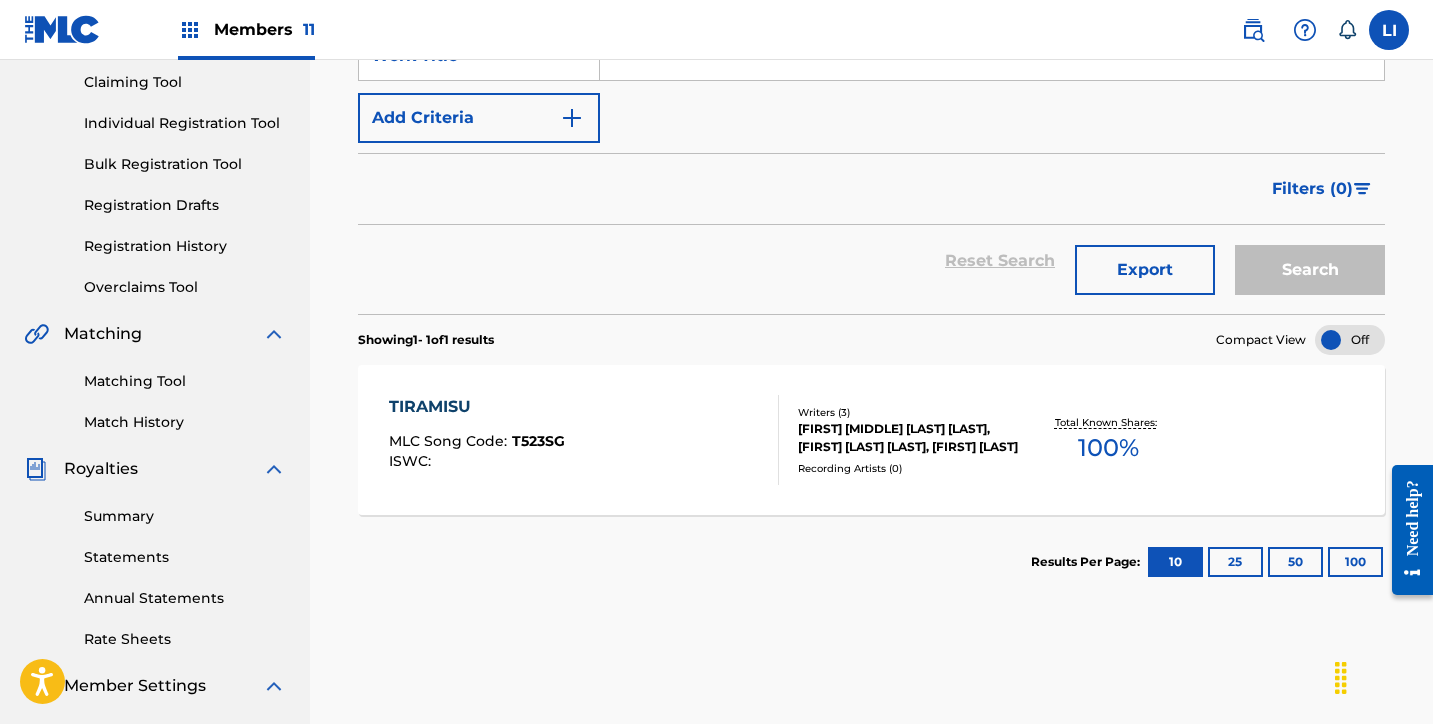 click on "SearchWithCriteriae643eaa7-f7e0-477c-9627-15a92516c295 Work Title Add Criteria" at bounding box center [871, 87] 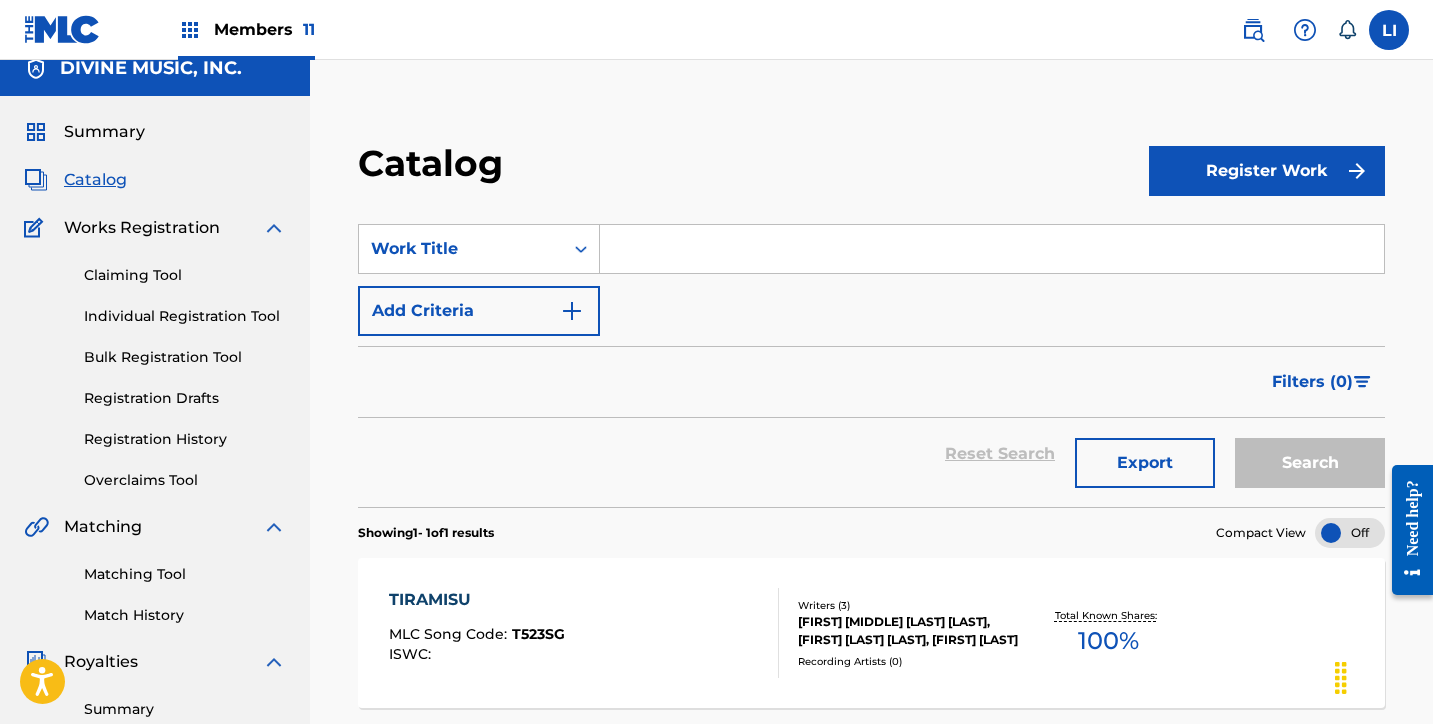 click at bounding box center (992, 249) 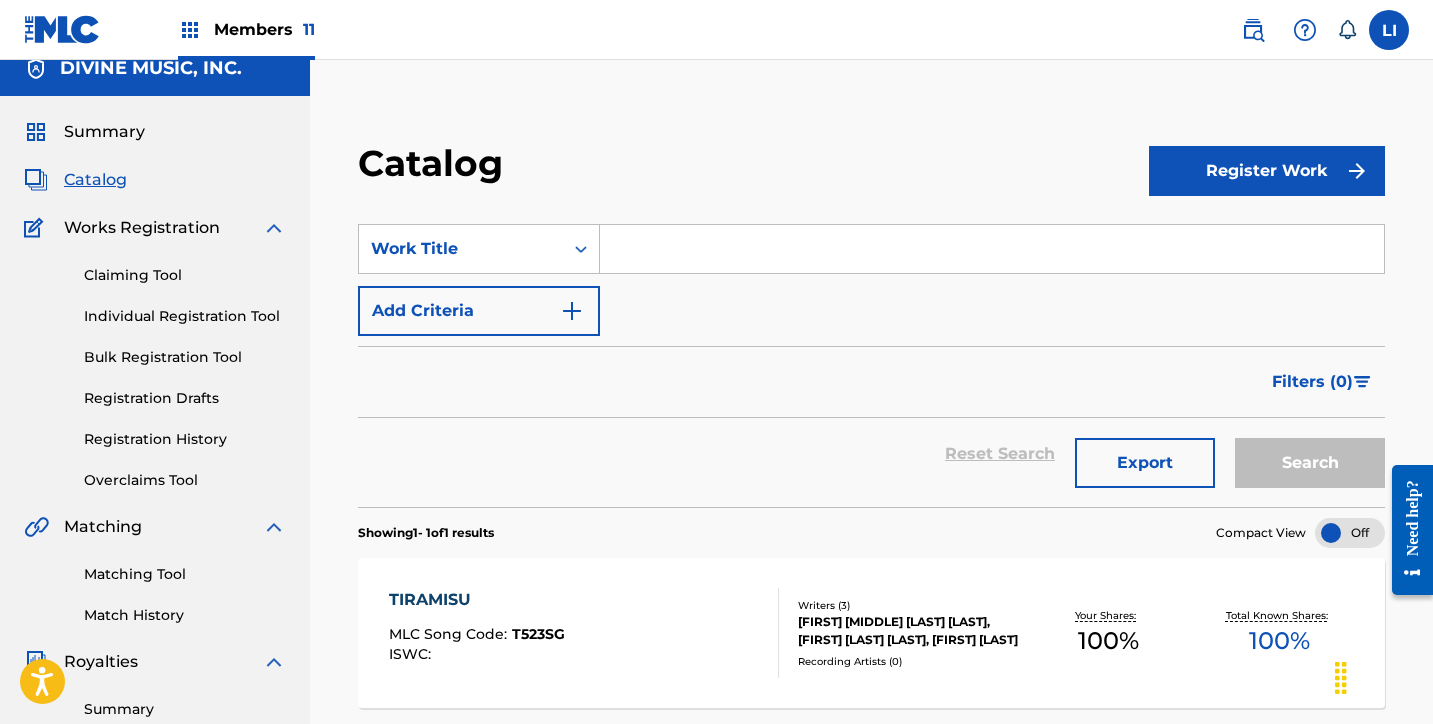 paste on "TONTO SOÑADOR" 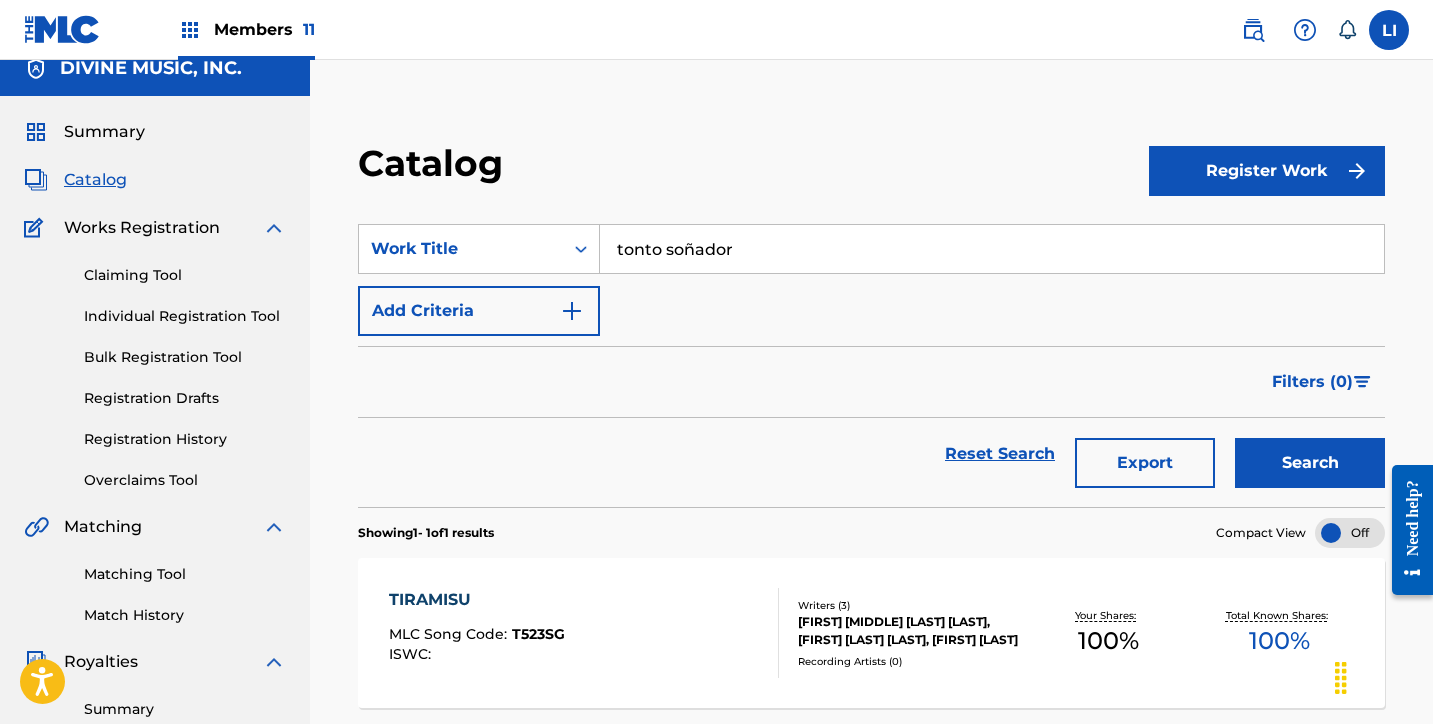 type on "tonto soñador" 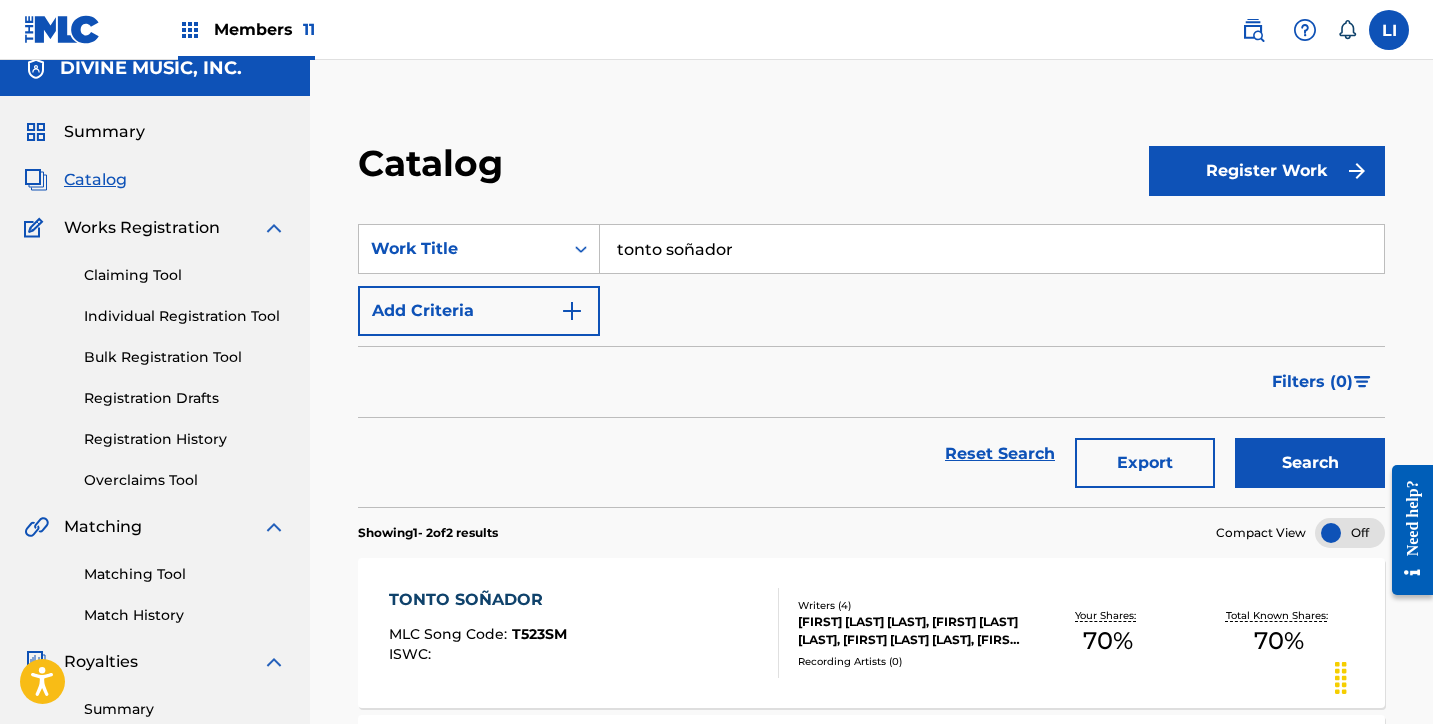 click on "TONTO SOÑADOR MLC Song Code : T523SM ISWC :" at bounding box center (584, 633) 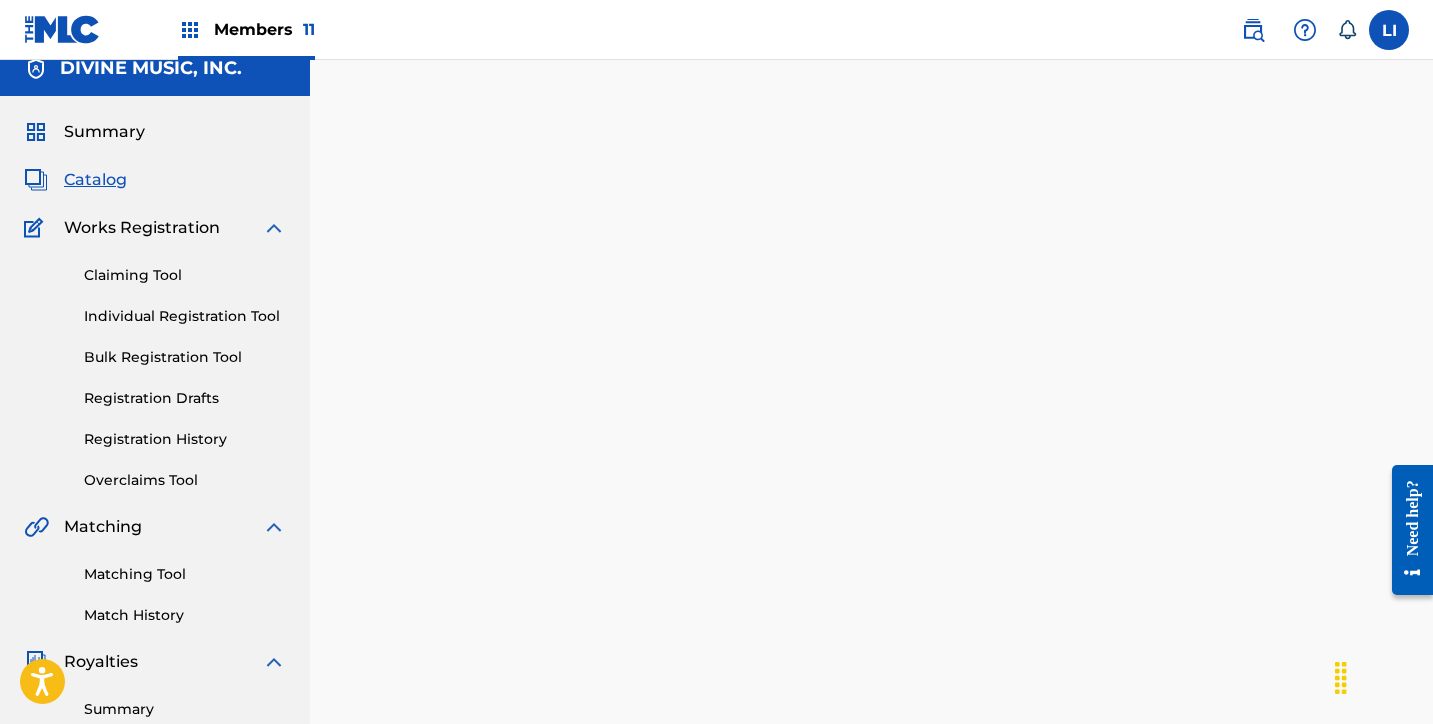 scroll, scrollTop: 0, scrollLeft: 0, axis: both 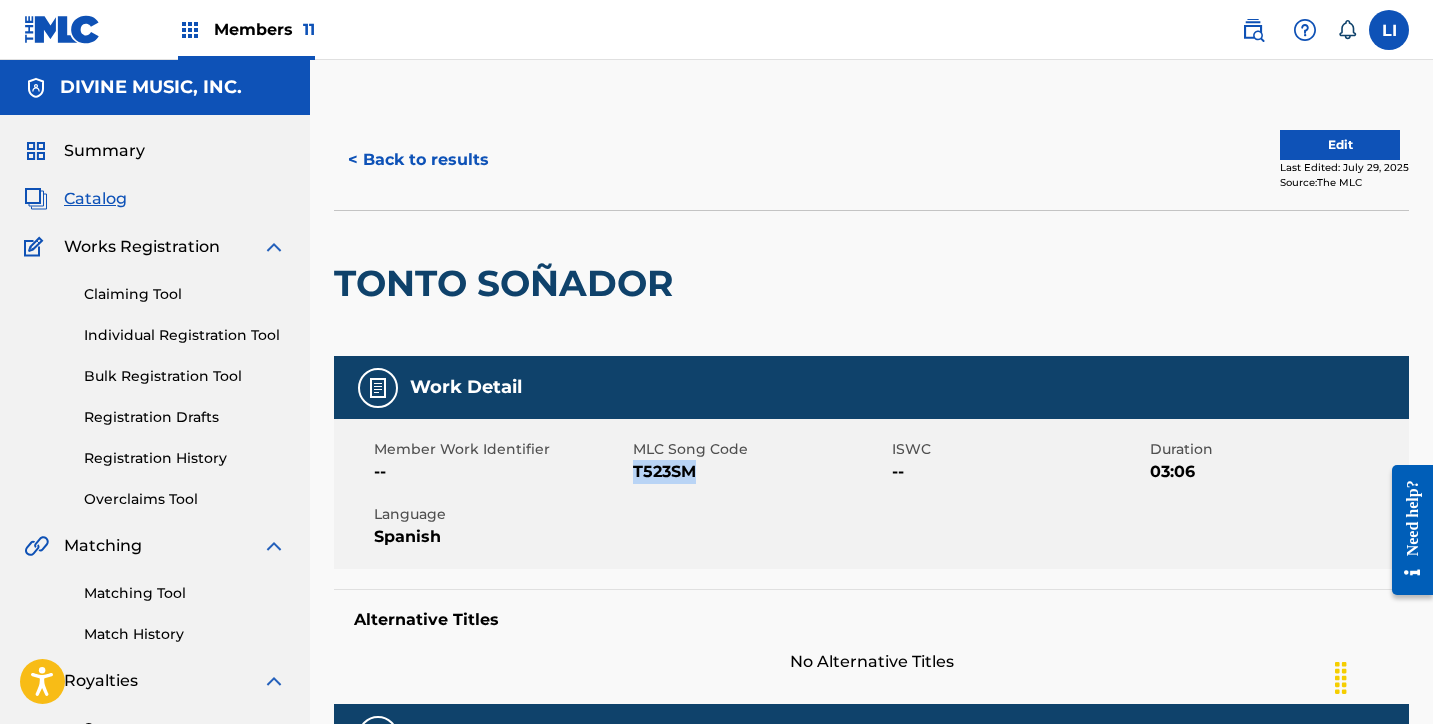 drag, startPoint x: 687, startPoint y: 465, endPoint x: 641, endPoint y: 462, distance: 46.09772 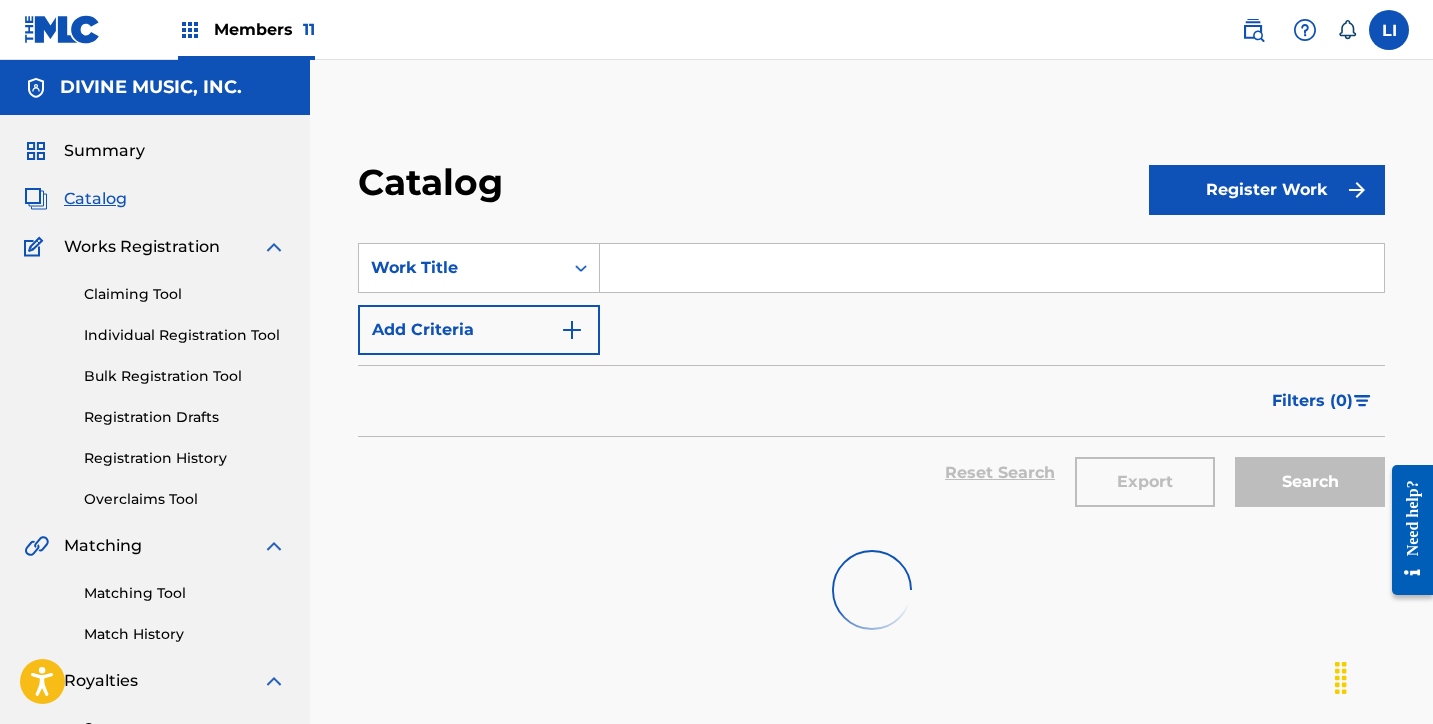 scroll, scrollTop: 19, scrollLeft: 0, axis: vertical 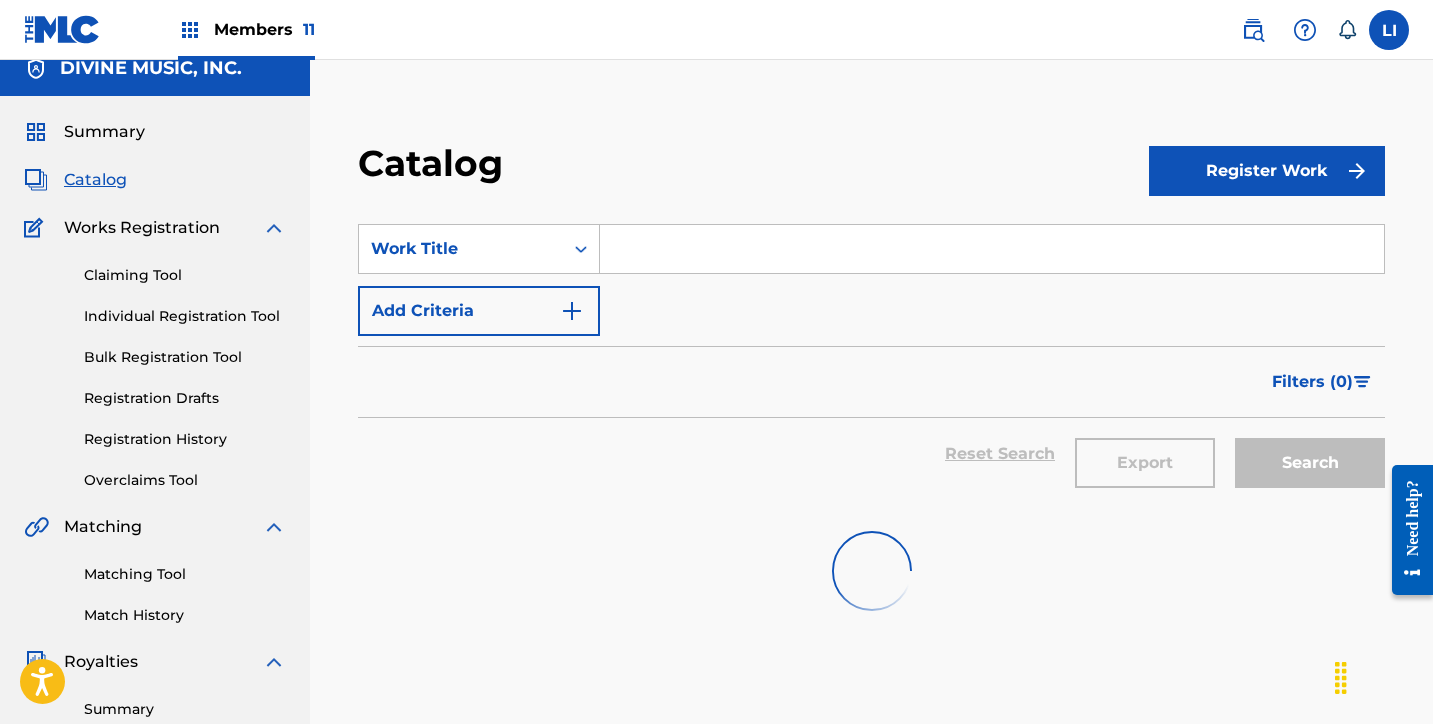 click at bounding box center (992, 249) 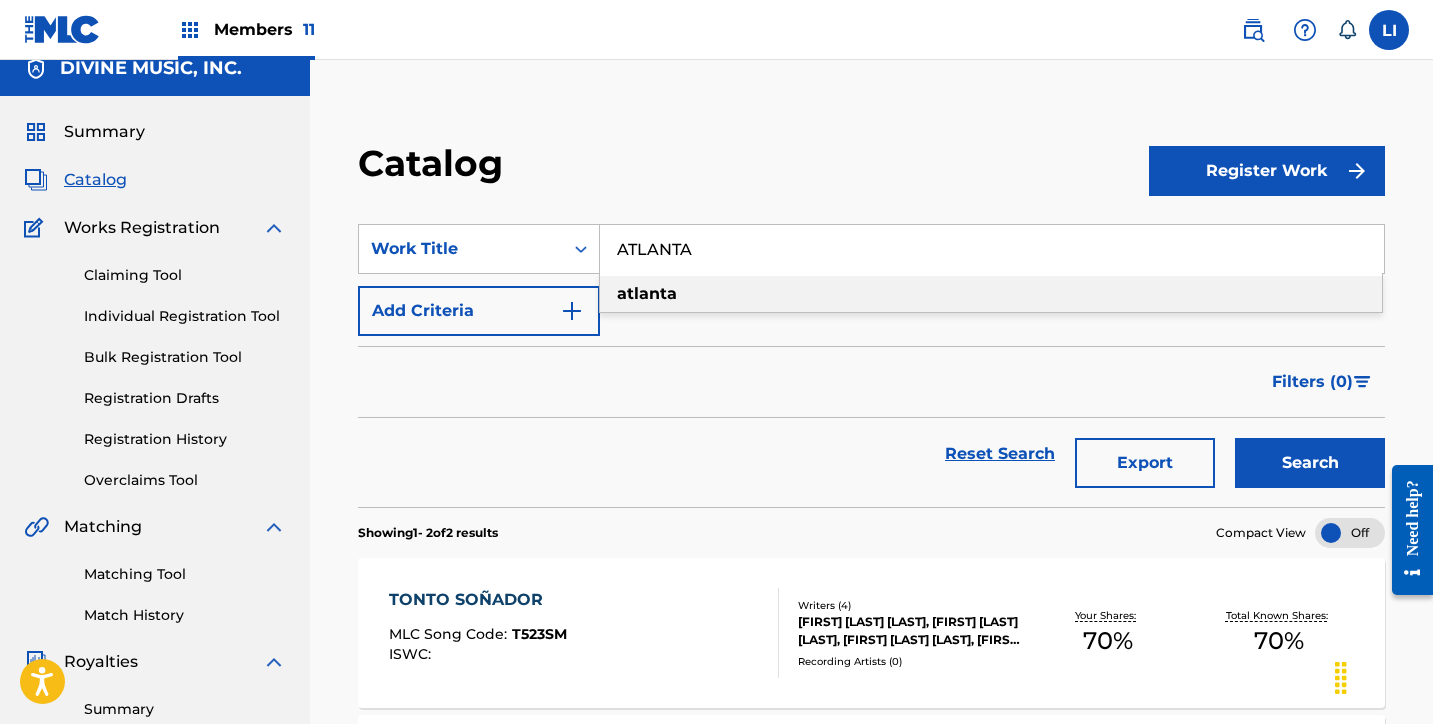 type on "atlanta" 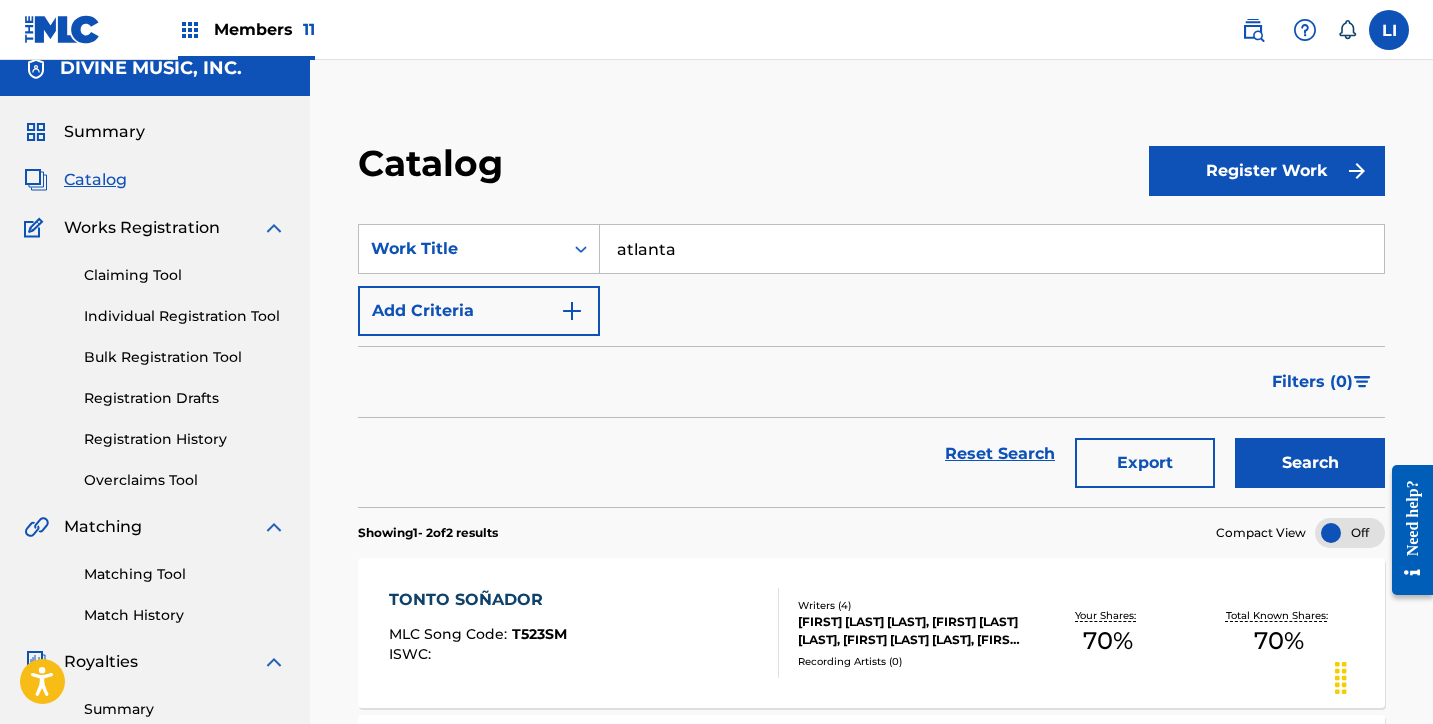 click on "Search" at bounding box center [1310, 463] 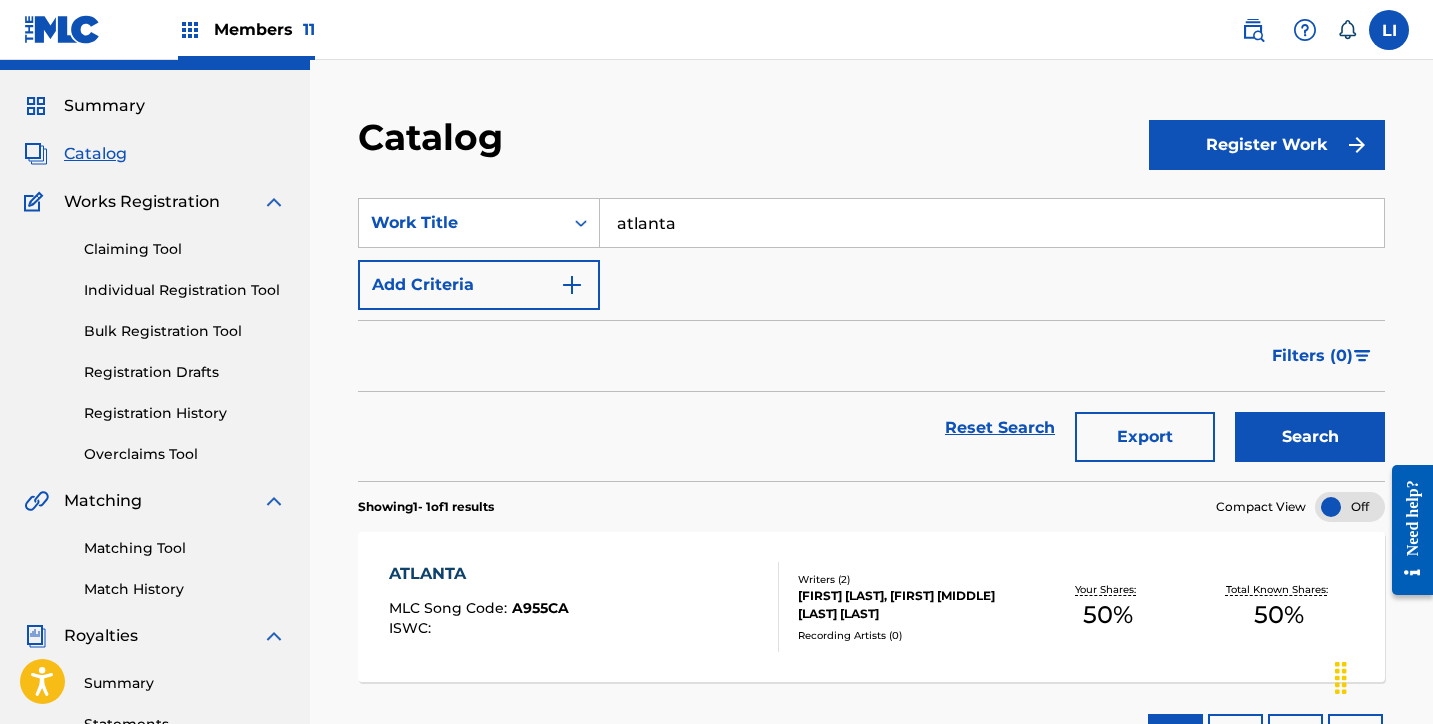scroll, scrollTop: 46, scrollLeft: 0, axis: vertical 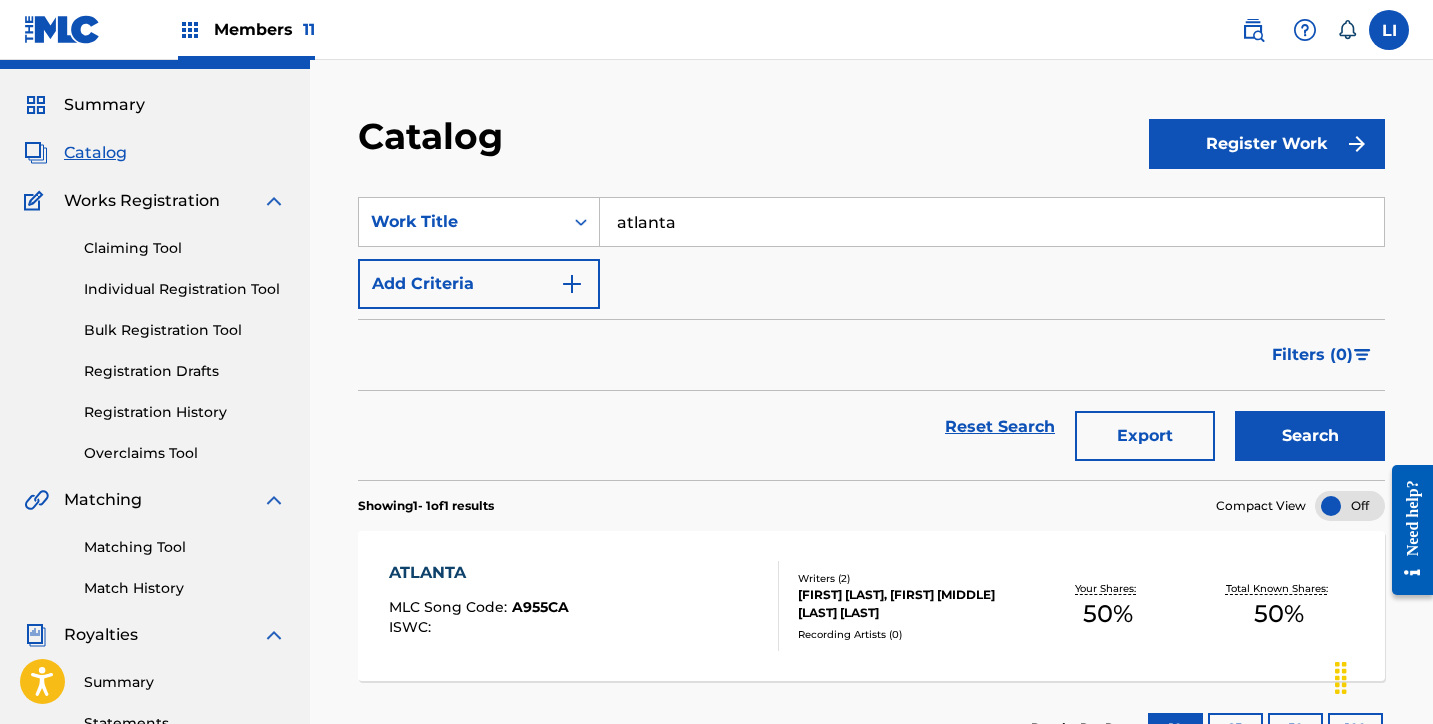 click on "ATLANTA MLC Song Code : A955CA ISWC :" at bounding box center [584, 606] 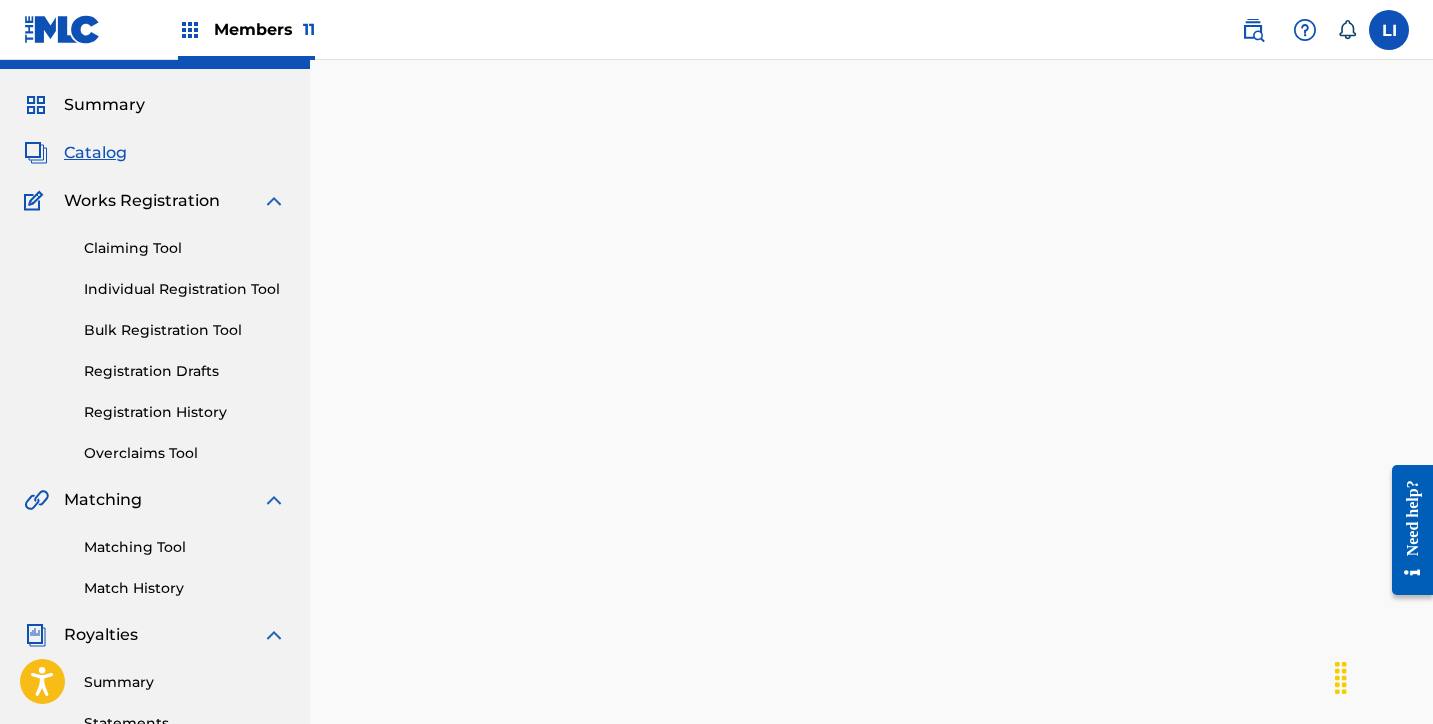 scroll, scrollTop: 0, scrollLeft: 0, axis: both 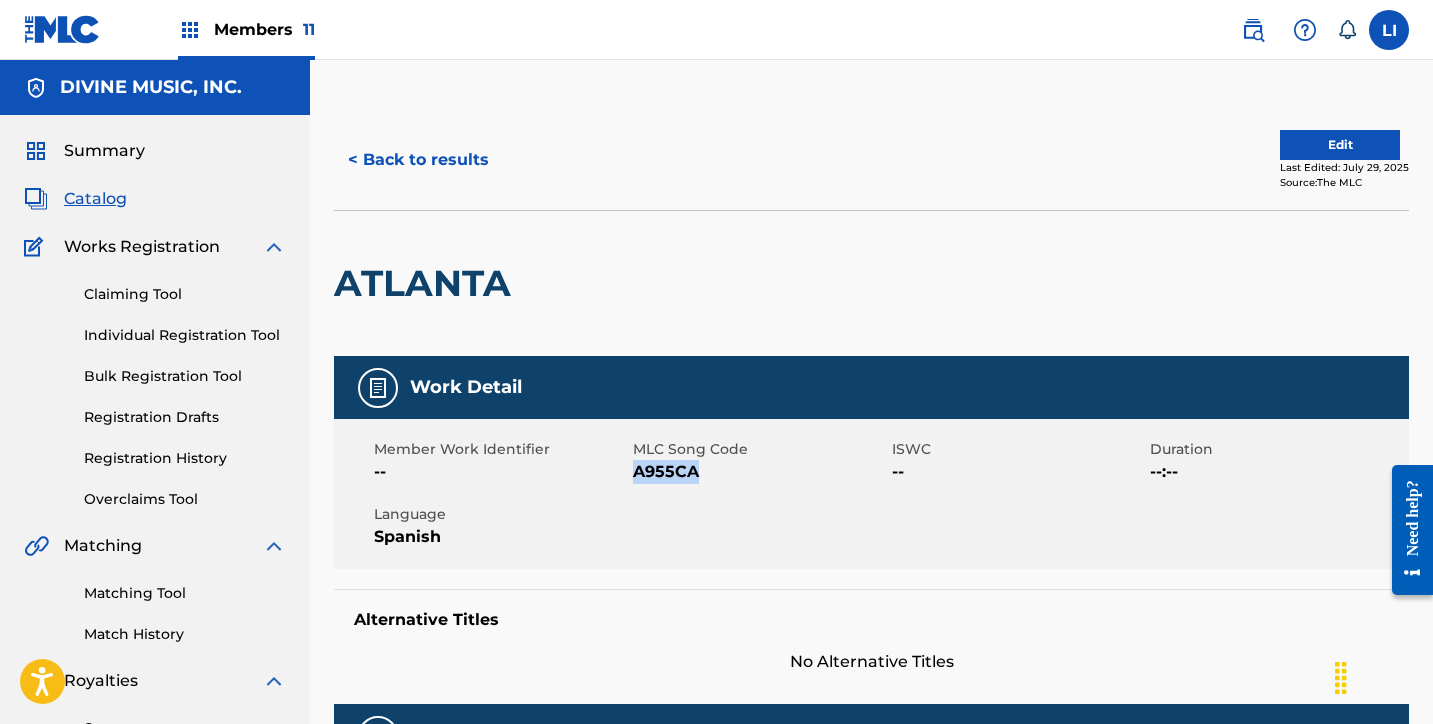 drag, startPoint x: 699, startPoint y: 469, endPoint x: 636, endPoint y: 469, distance: 63 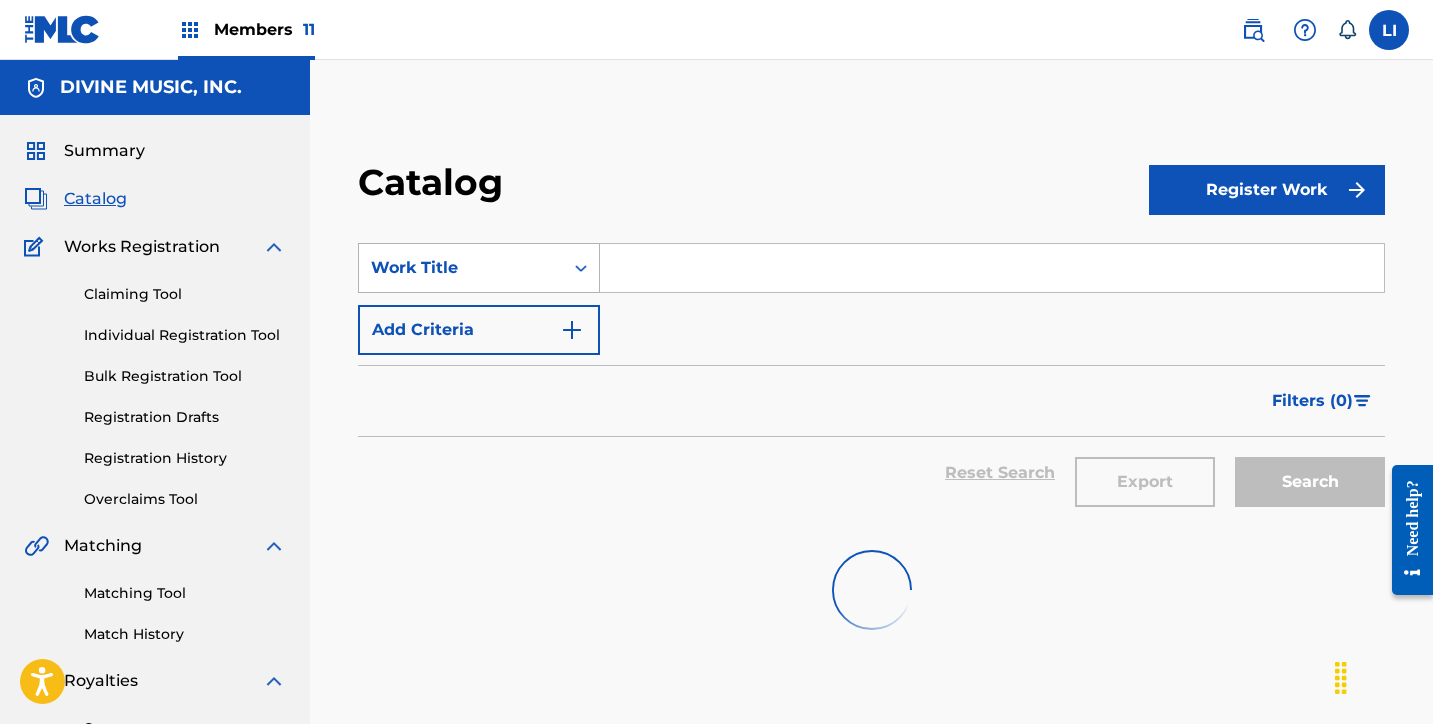 scroll, scrollTop: 46, scrollLeft: 0, axis: vertical 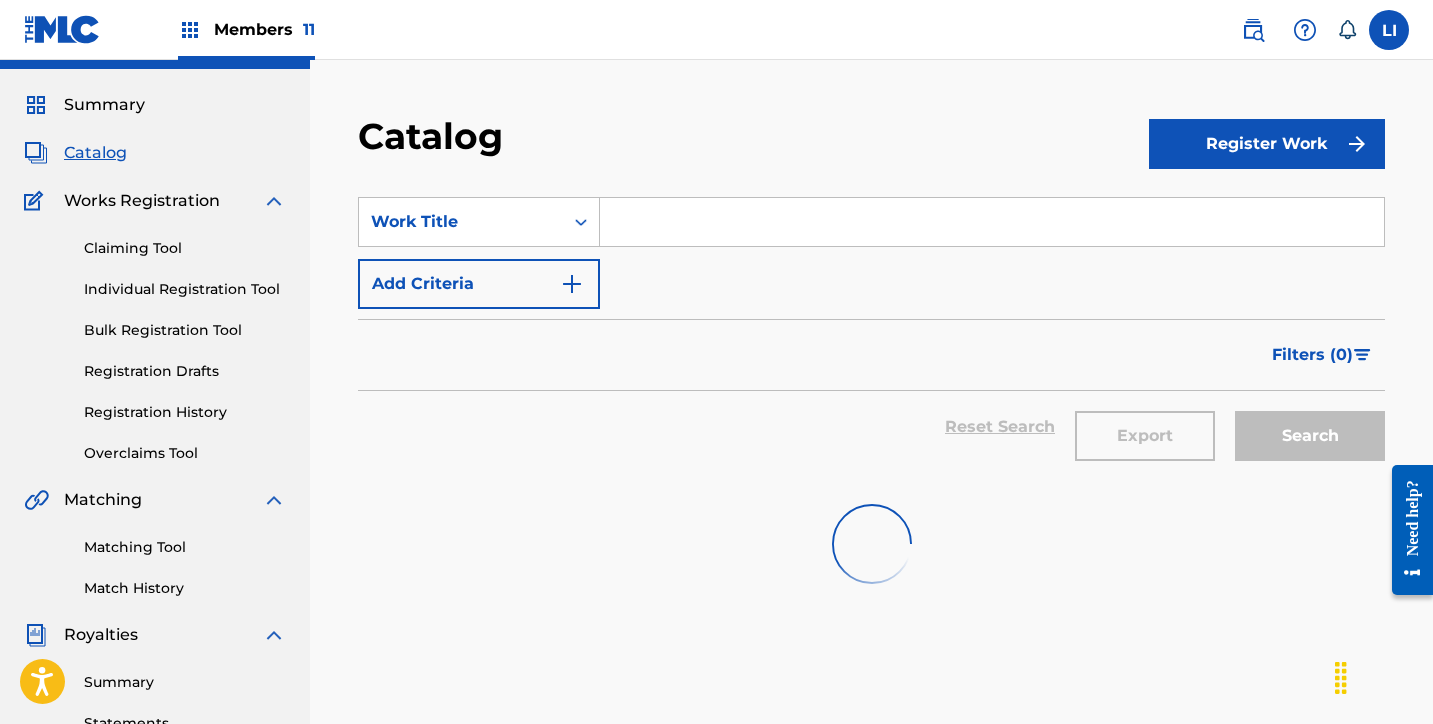 click at bounding box center [992, 222] 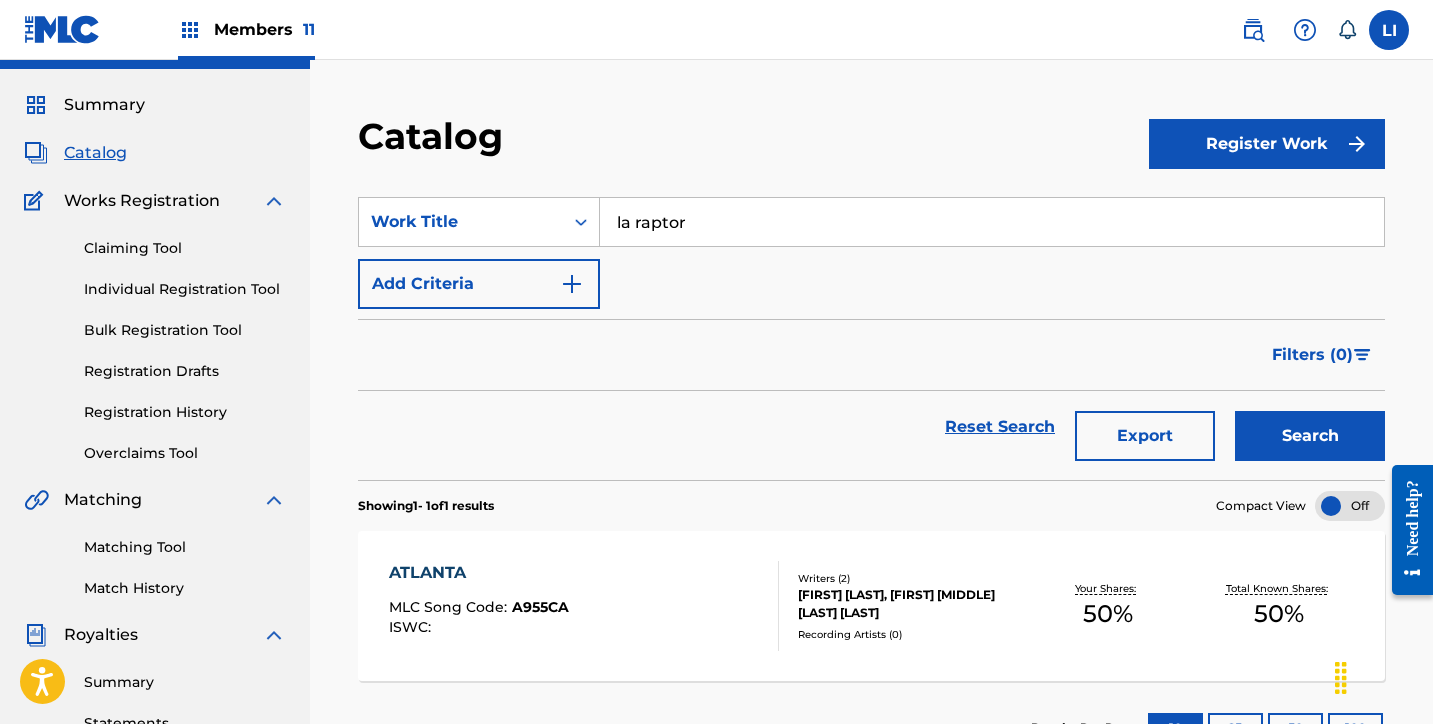 type on "la raptor" 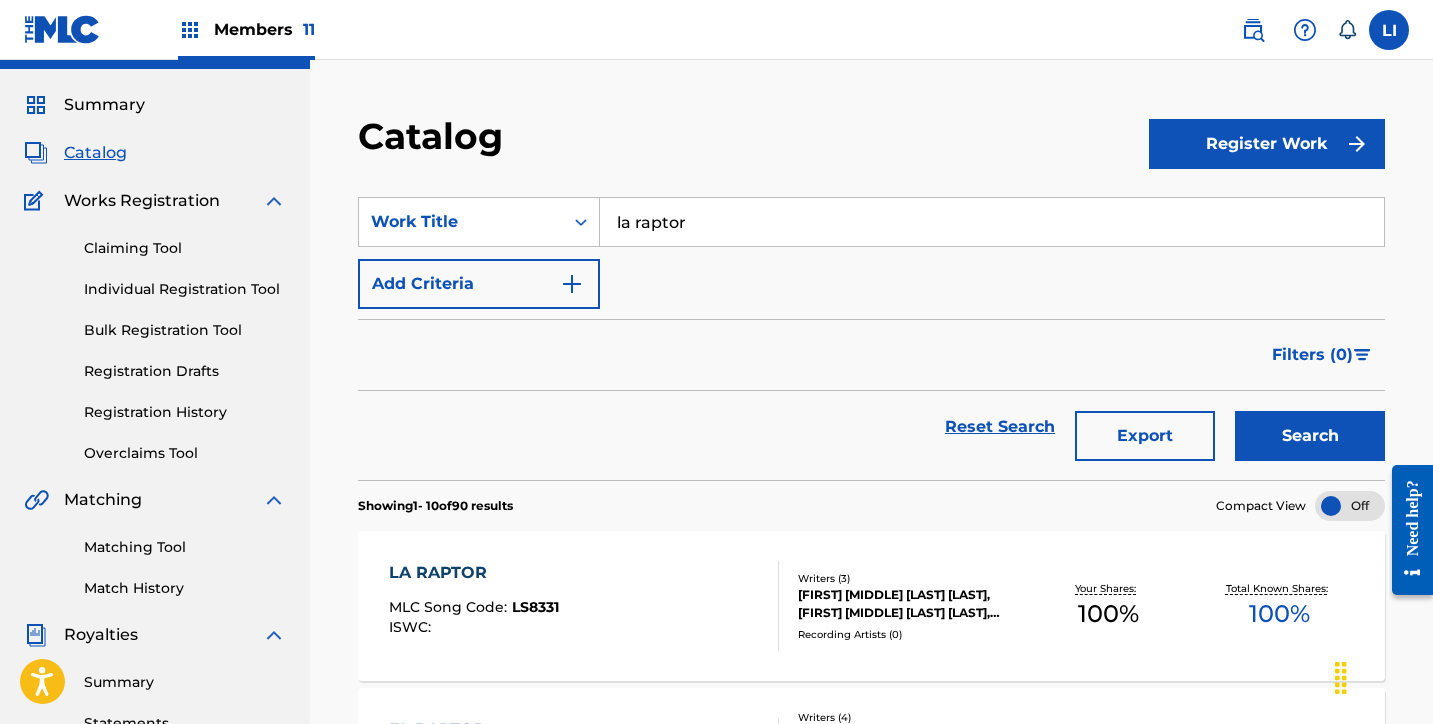 click on "LA RAPTOR MLC Song Code : LS8331 ISWC :" at bounding box center (584, 606) 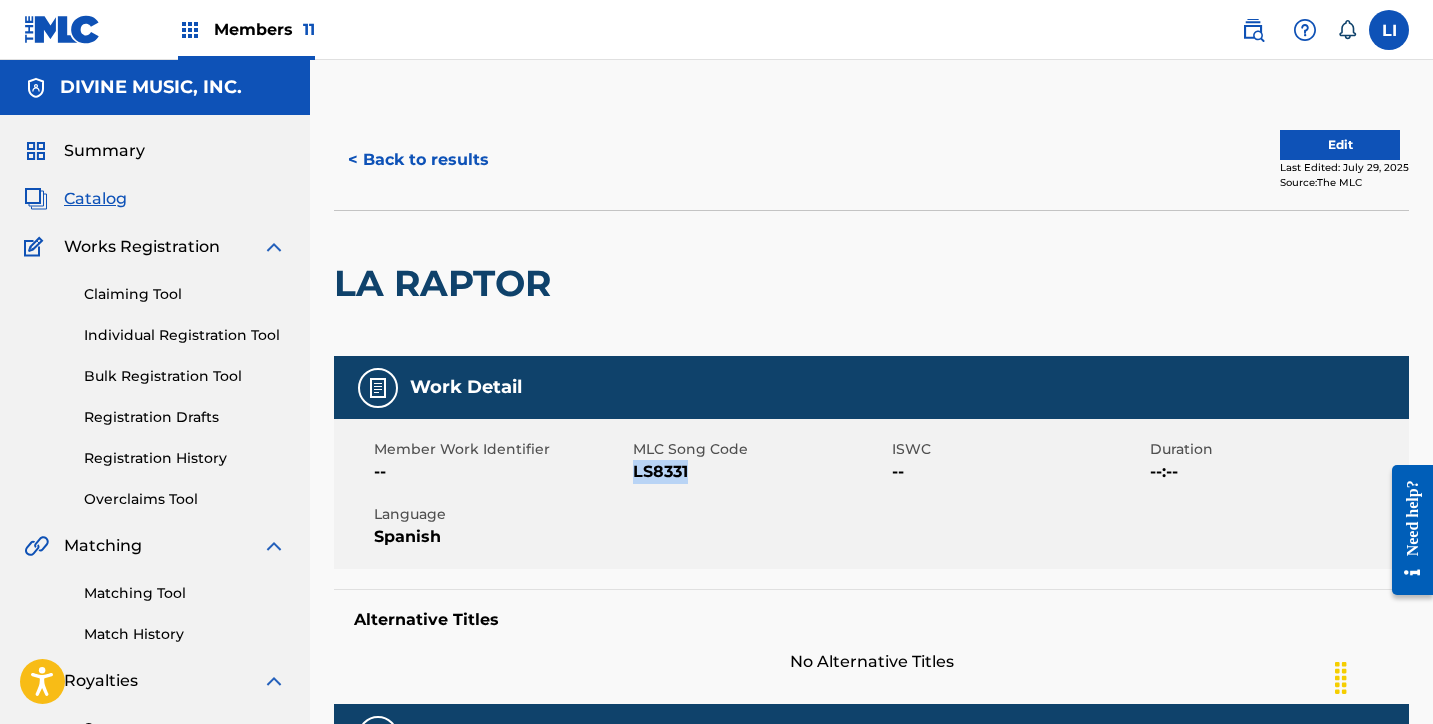 drag, startPoint x: 689, startPoint y: 471, endPoint x: 716, endPoint y: 462, distance: 28.460499 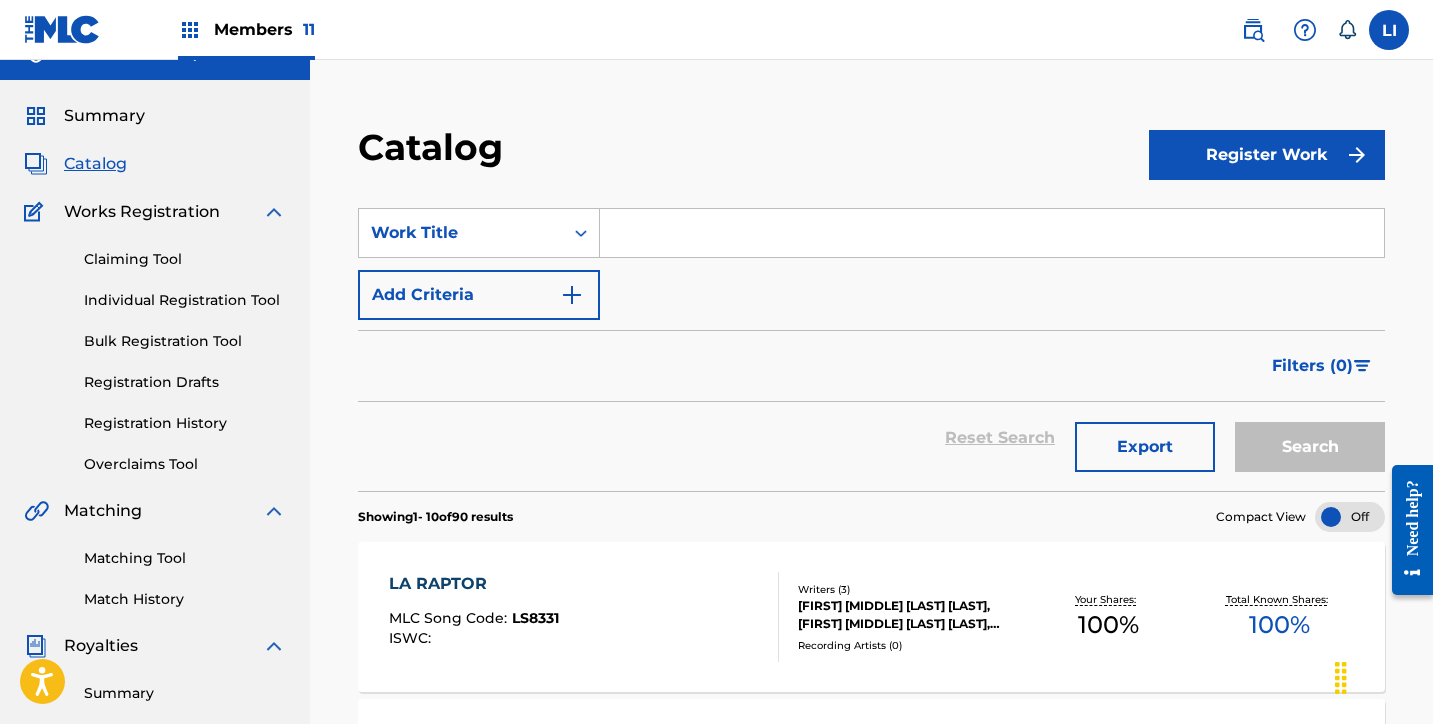 scroll, scrollTop: 0, scrollLeft: 0, axis: both 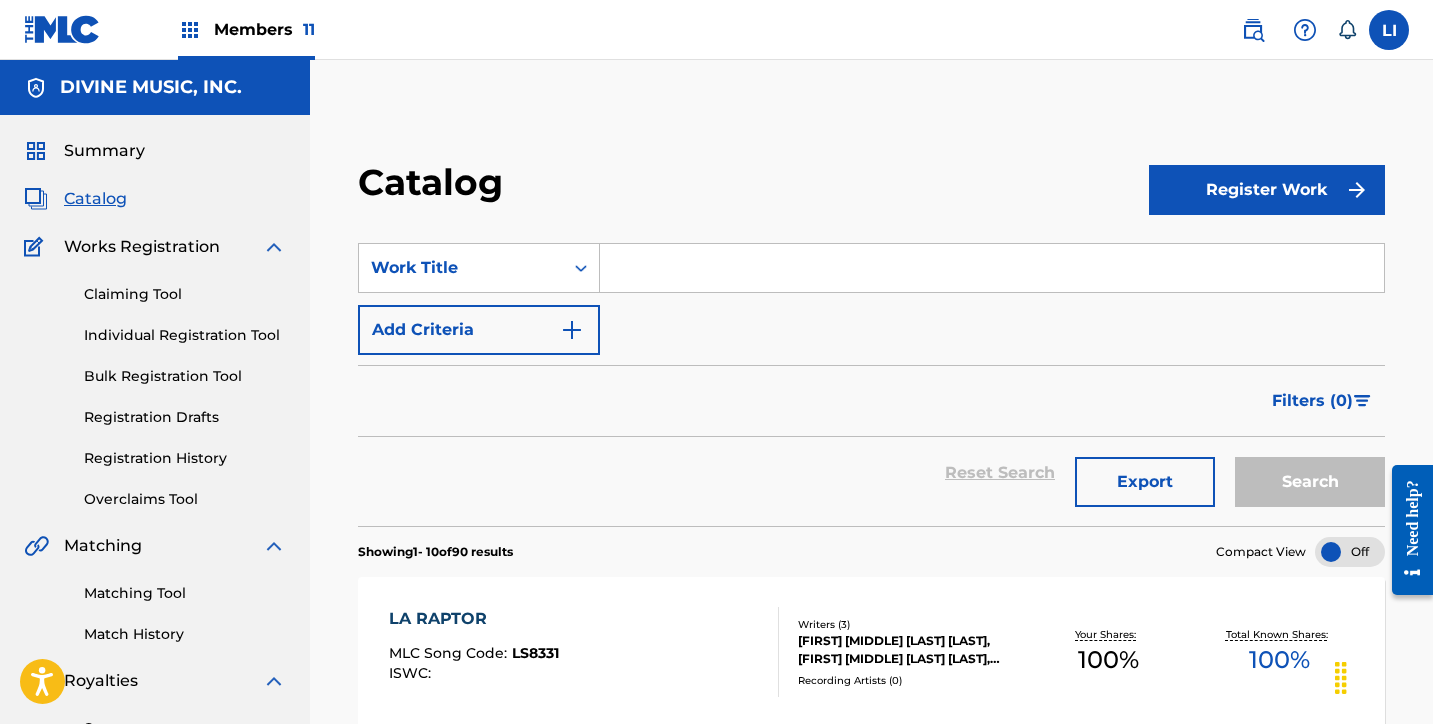 click at bounding box center (992, 268) 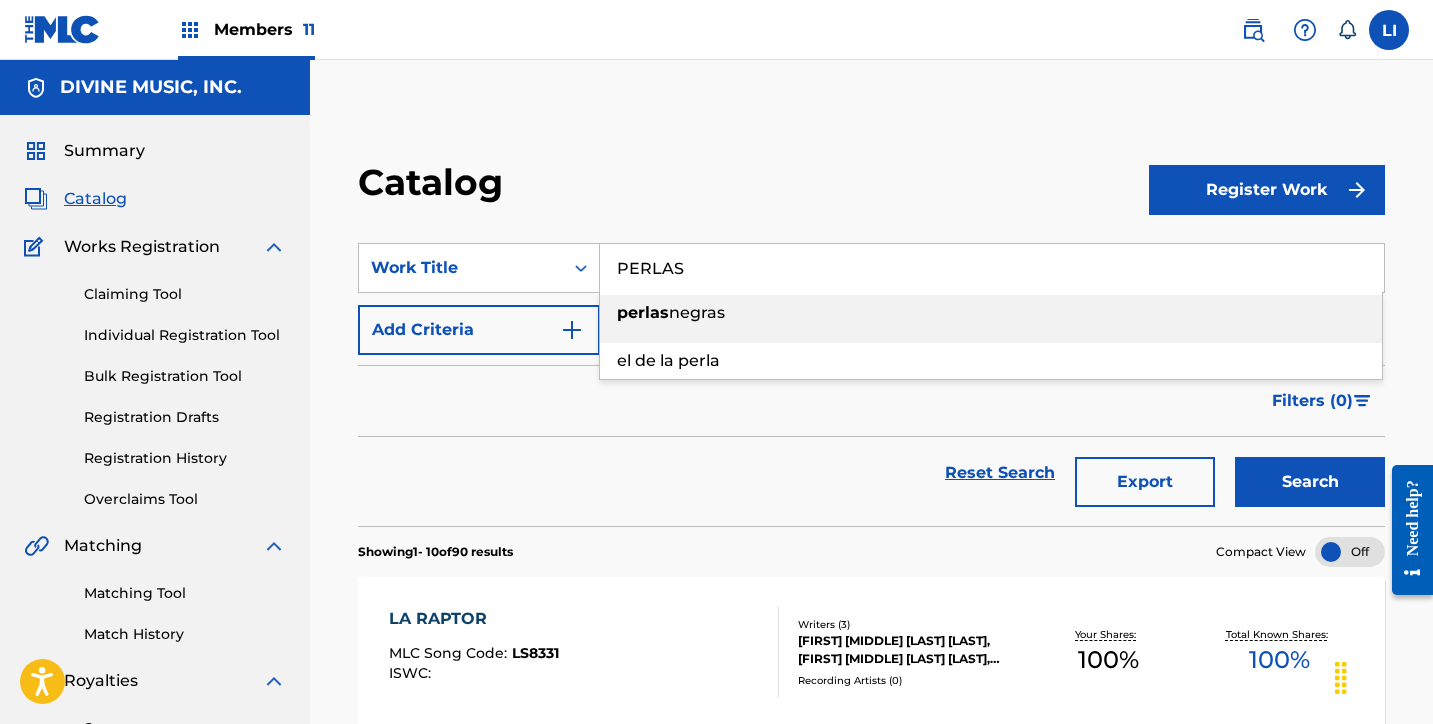 click on "negras" at bounding box center (697, 312) 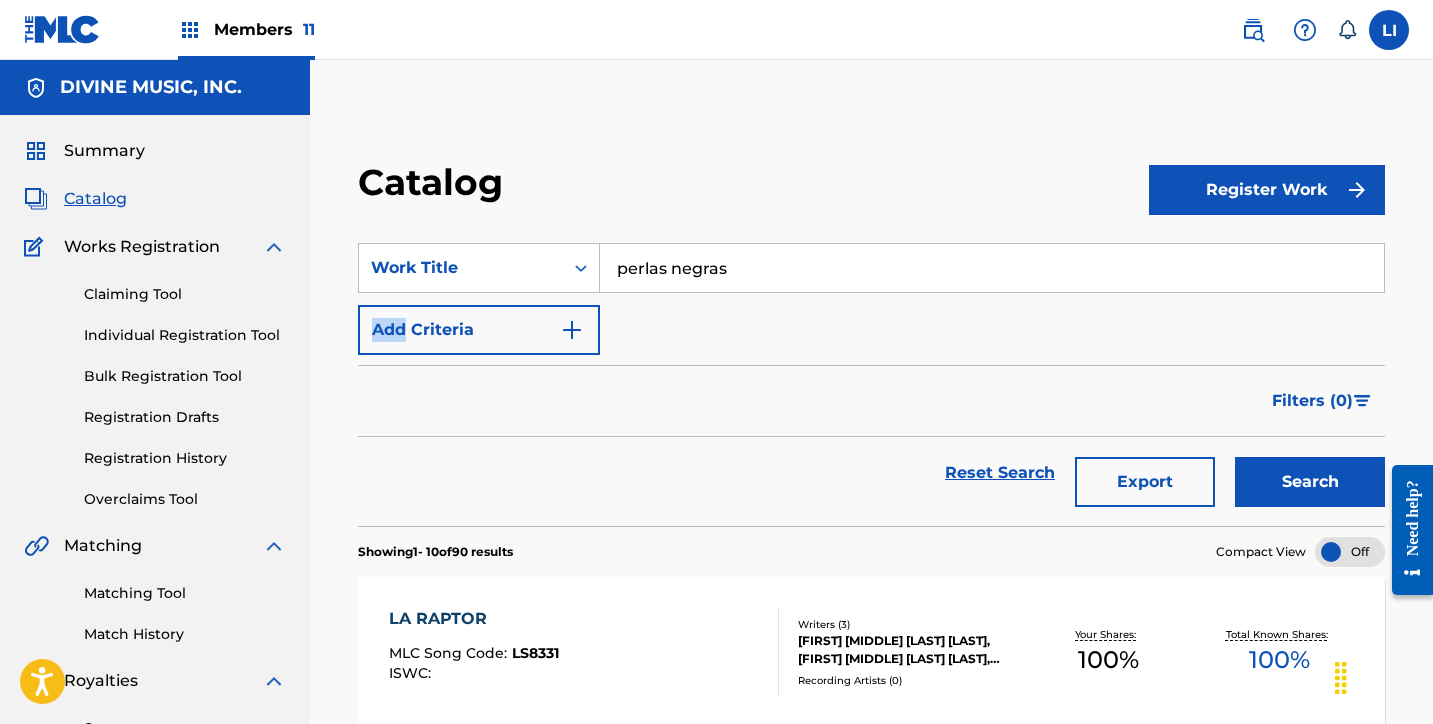 click on "SearchWithCriteriae643eaa7-f7e0-477c-9627-15a92516c295 Work Title perlas negras Add Criteria" at bounding box center (871, 299) 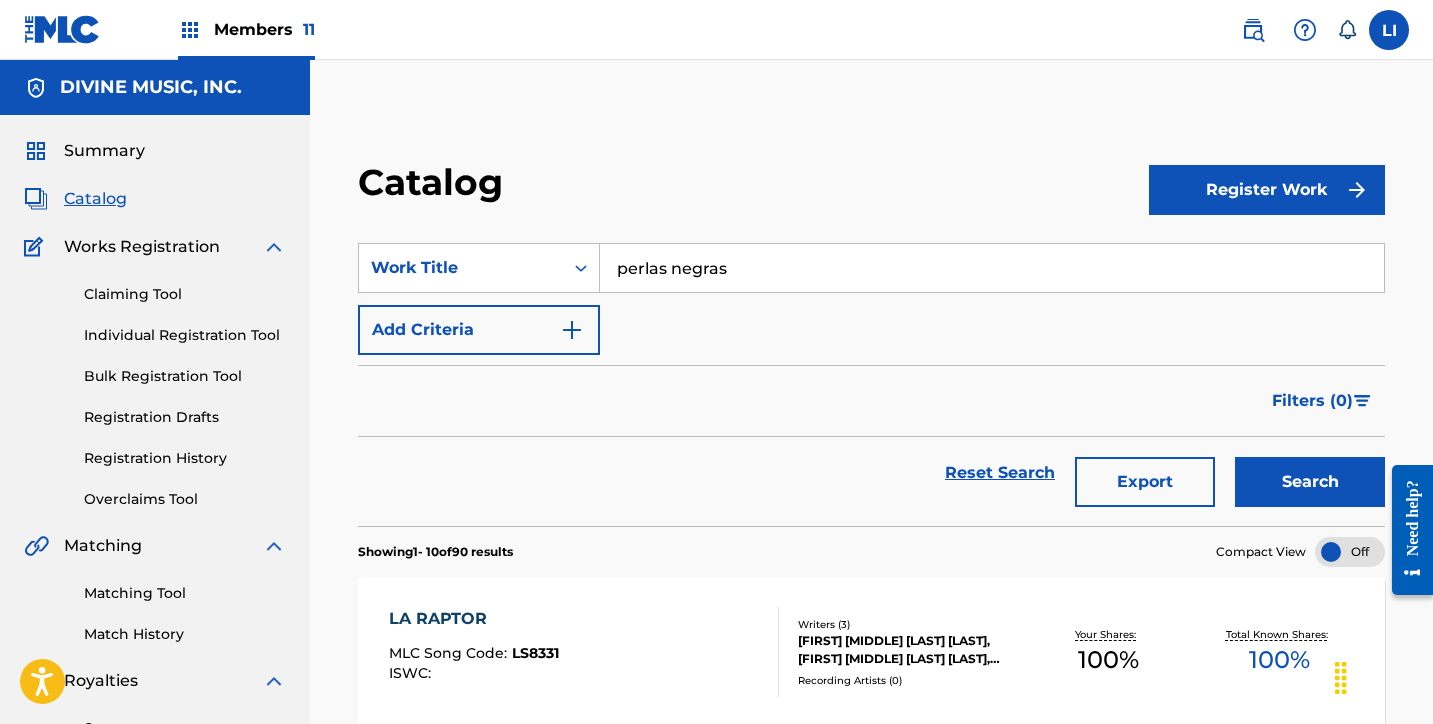click on "perlas negras" at bounding box center [992, 268] 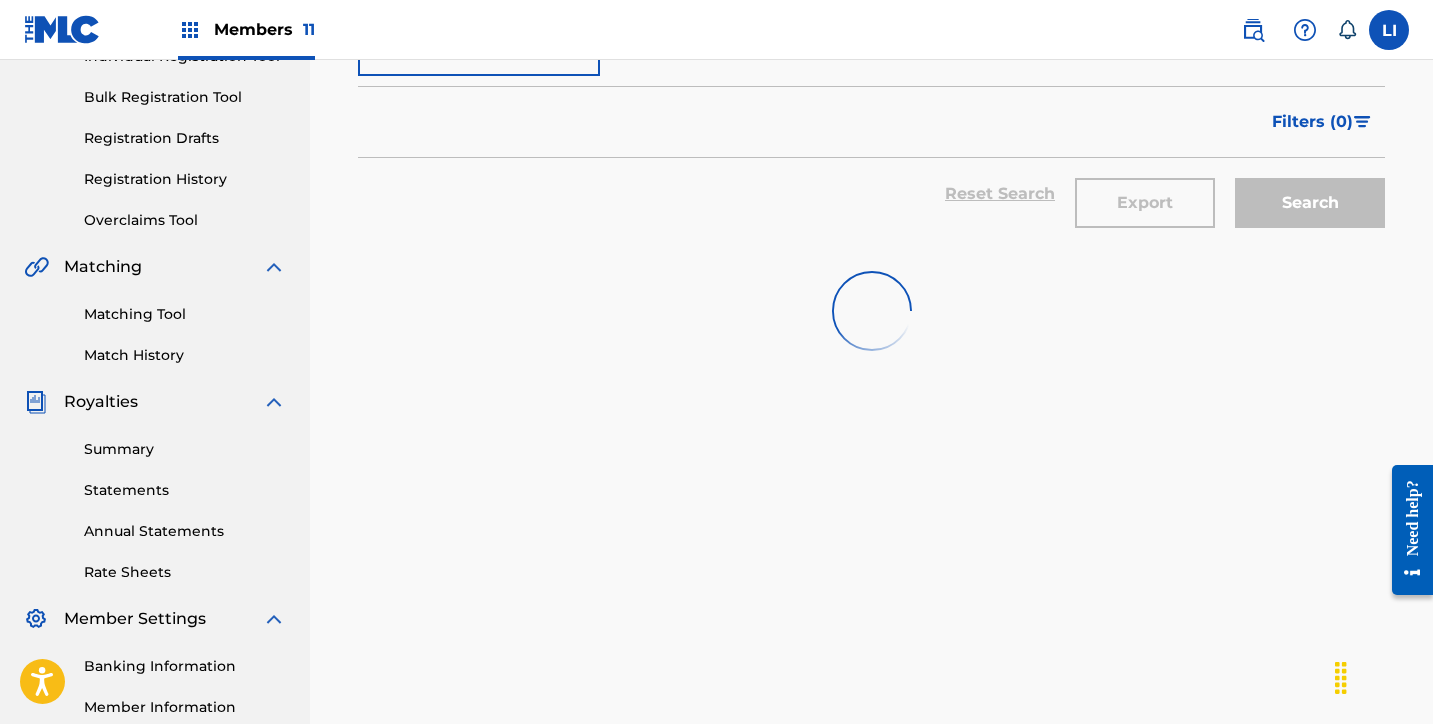 scroll, scrollTop: 0, scrollLeft: 0, axis: both 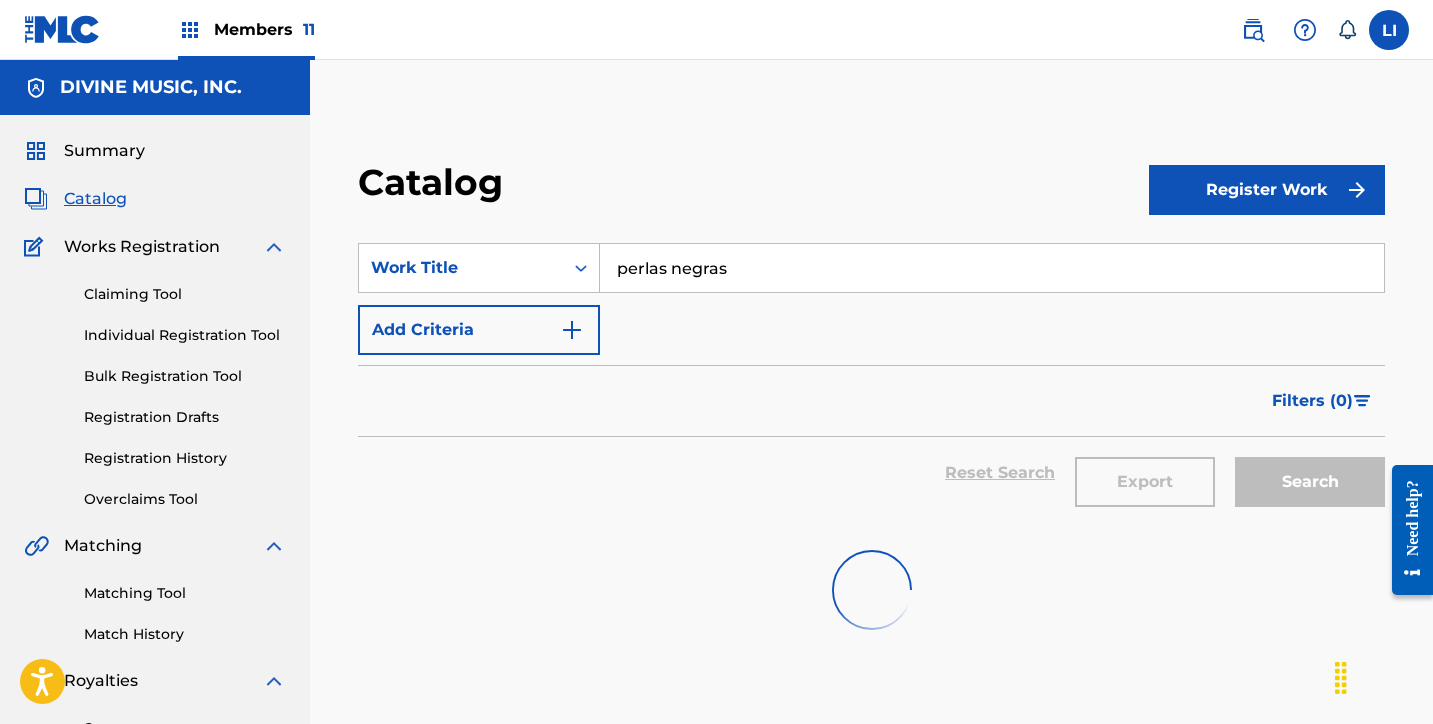 click on "SearchWithCriteriae643eaa7-f7e0-477c-9627-15a92516c295 Work Title perlas negras Add Criteria" at bounding box center (871, 299) 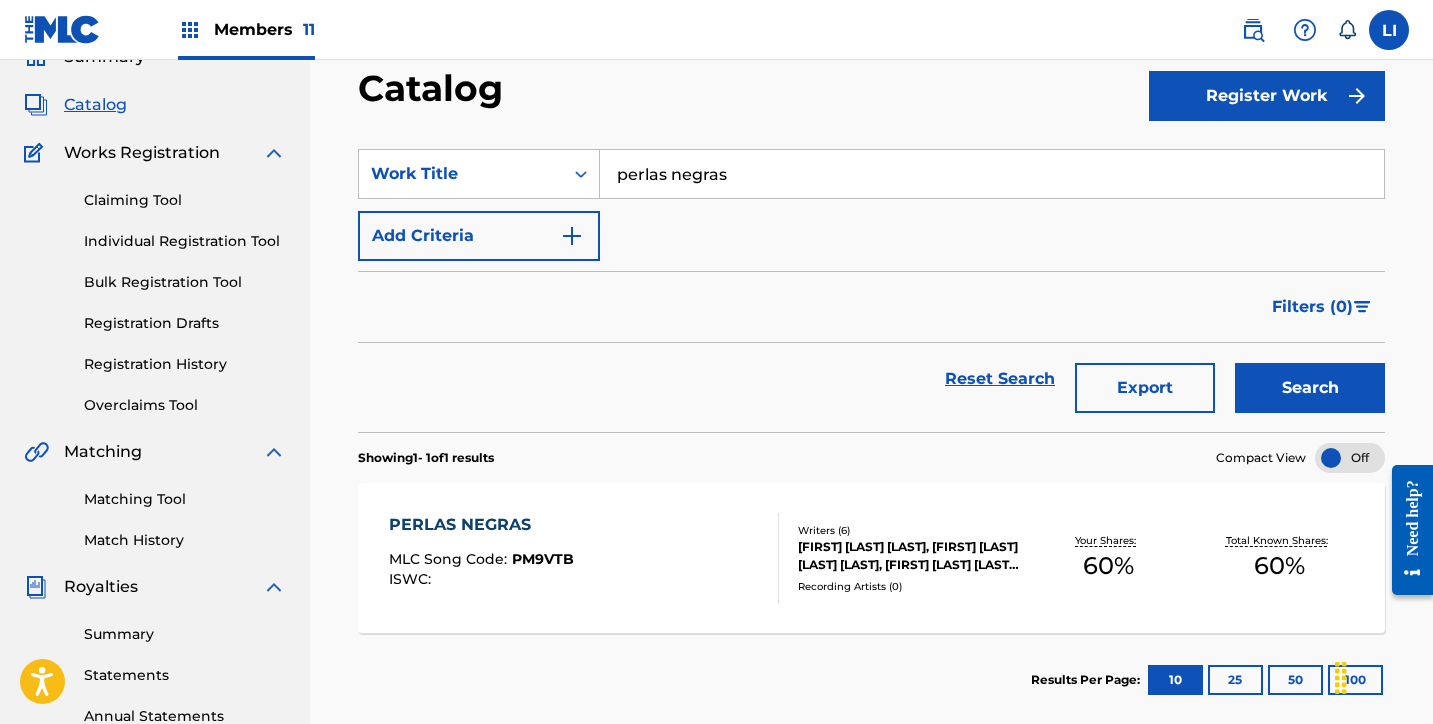 scroll, scrollTop: 179, scrollLeft: 0, axis: vertical 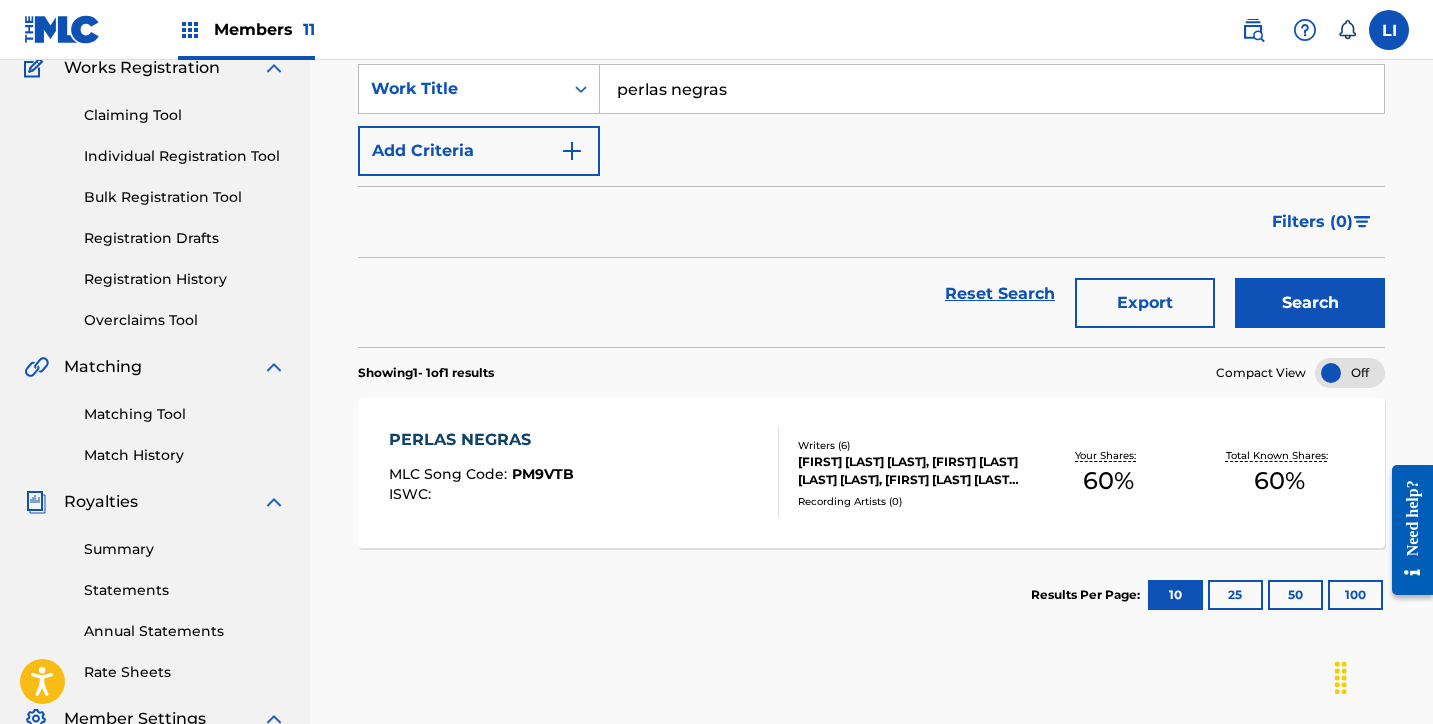 click on "PERLAS NEGRAS MLC Song Code : PM9VTB ISWC :" at bounding box center (584, 473) 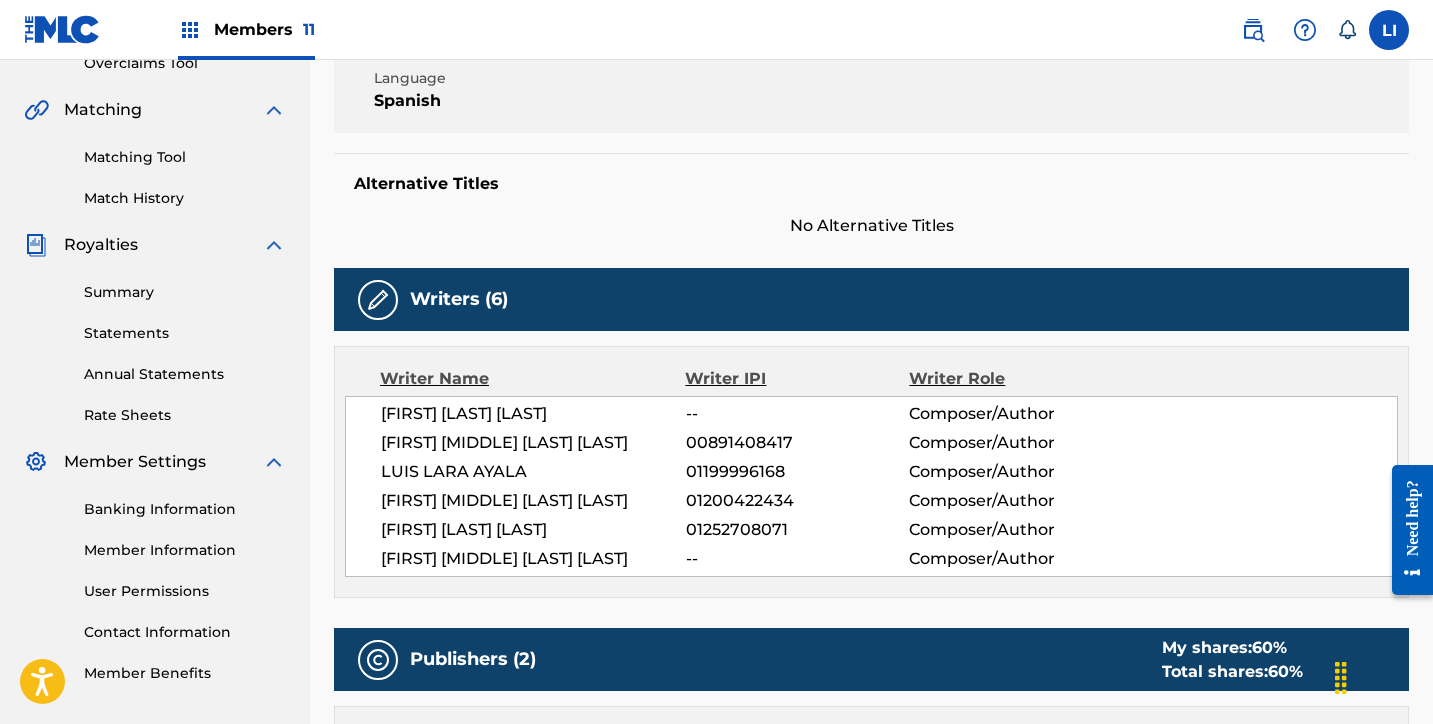 scroll, scrollTop: 360, scrollLeft: 0, axis: vertical 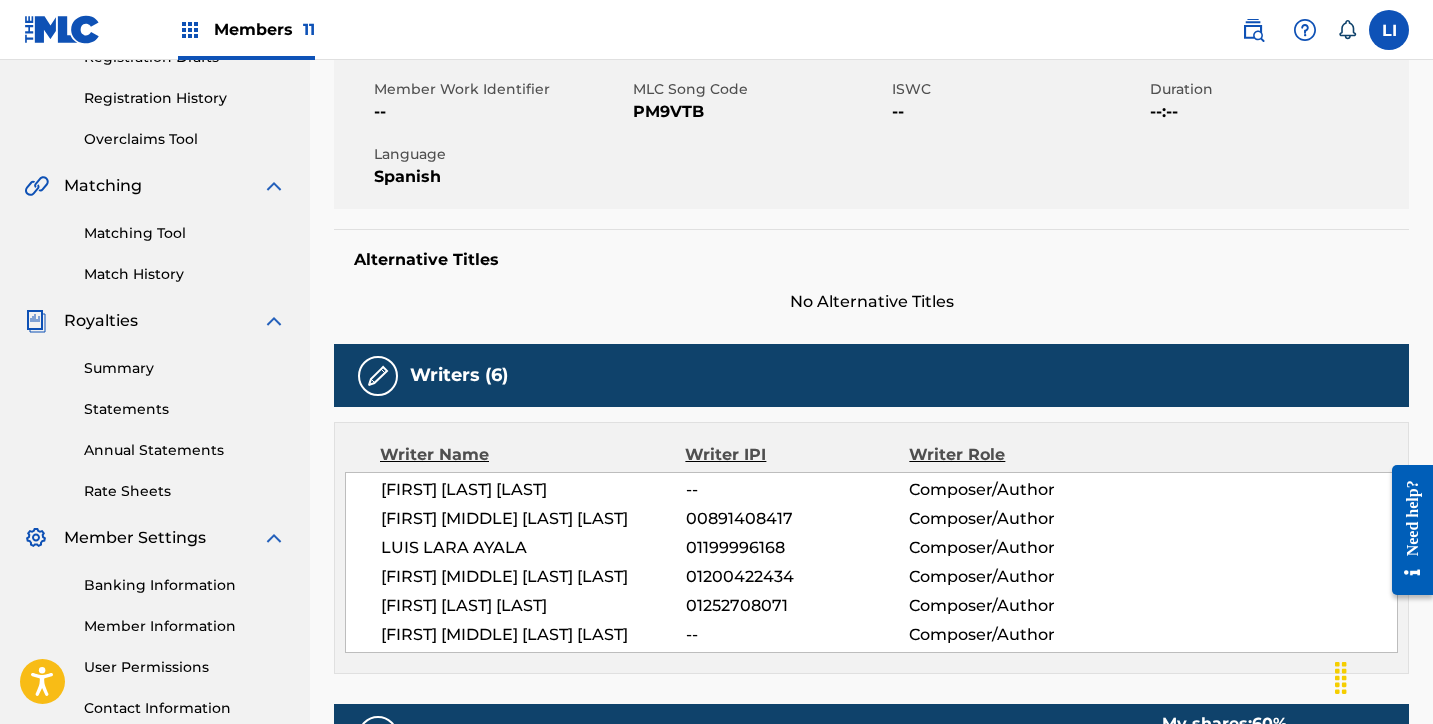 click on "Matching Tool" at bounding box center [185, 233] 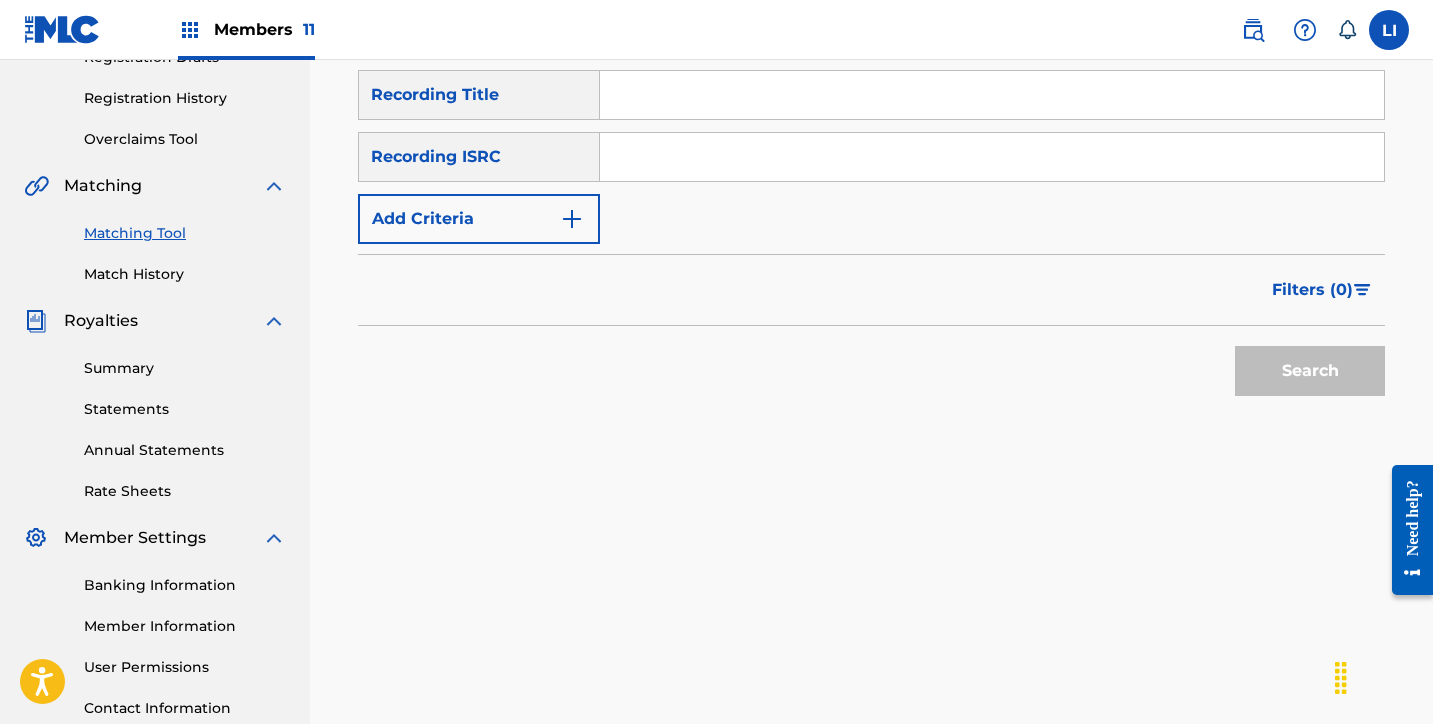 scroll, scrollTop: 0, scrollLeft: 0, axis: both 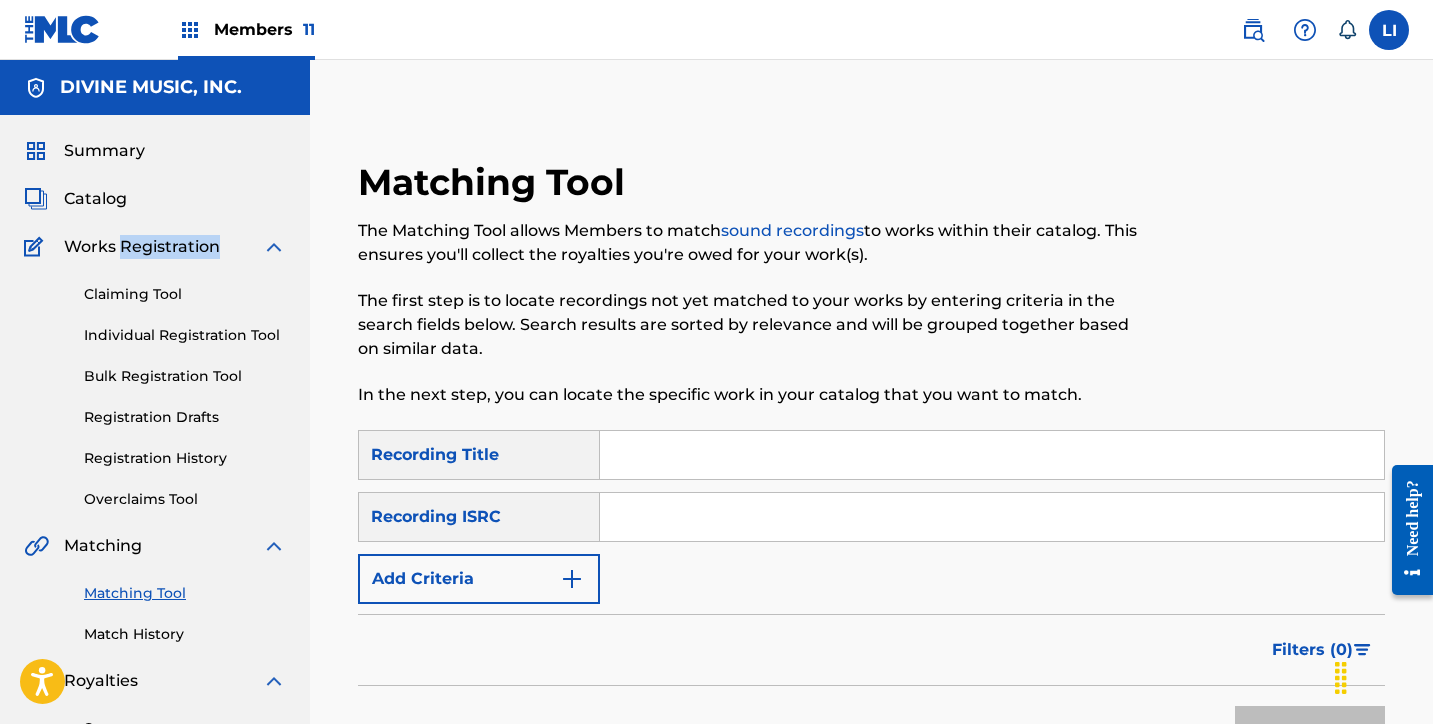 click on "Works Registration" at bounding box center [142, 247] 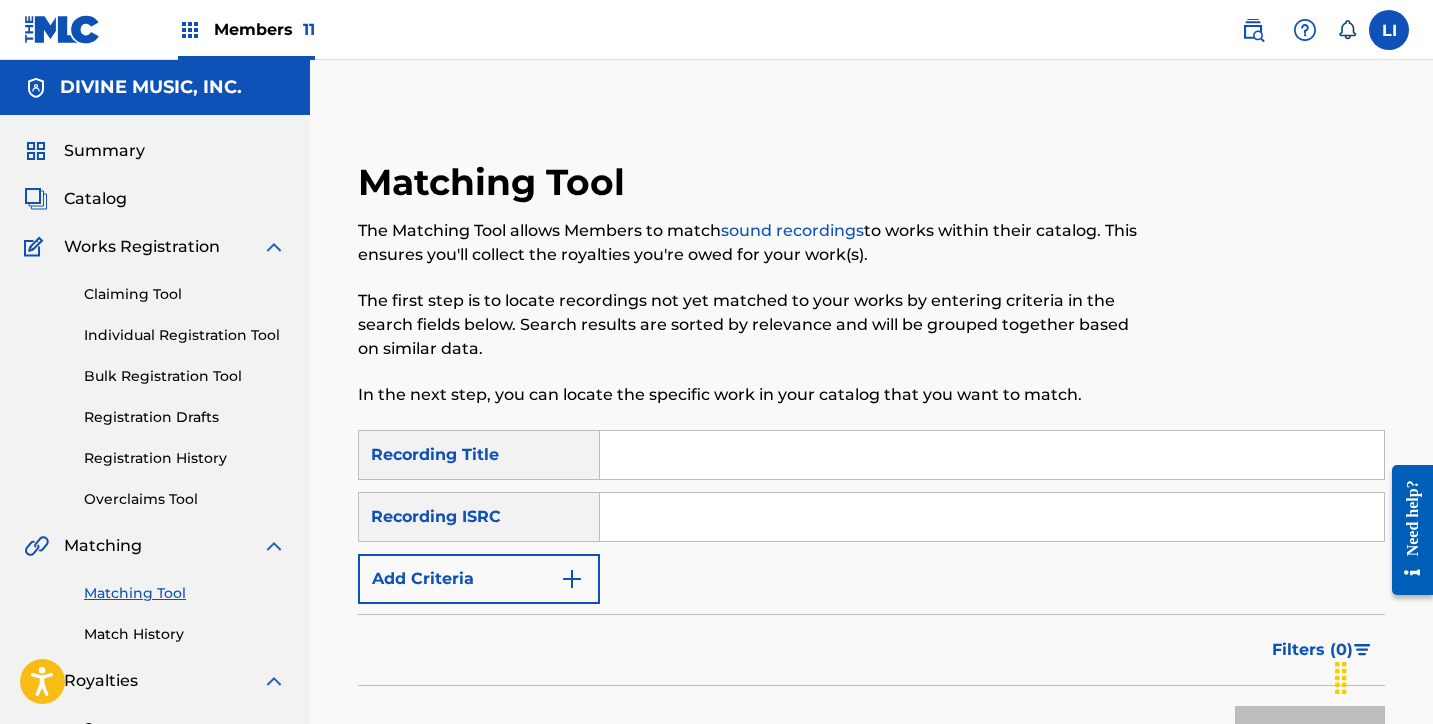 click at bounding box center (992, 455) 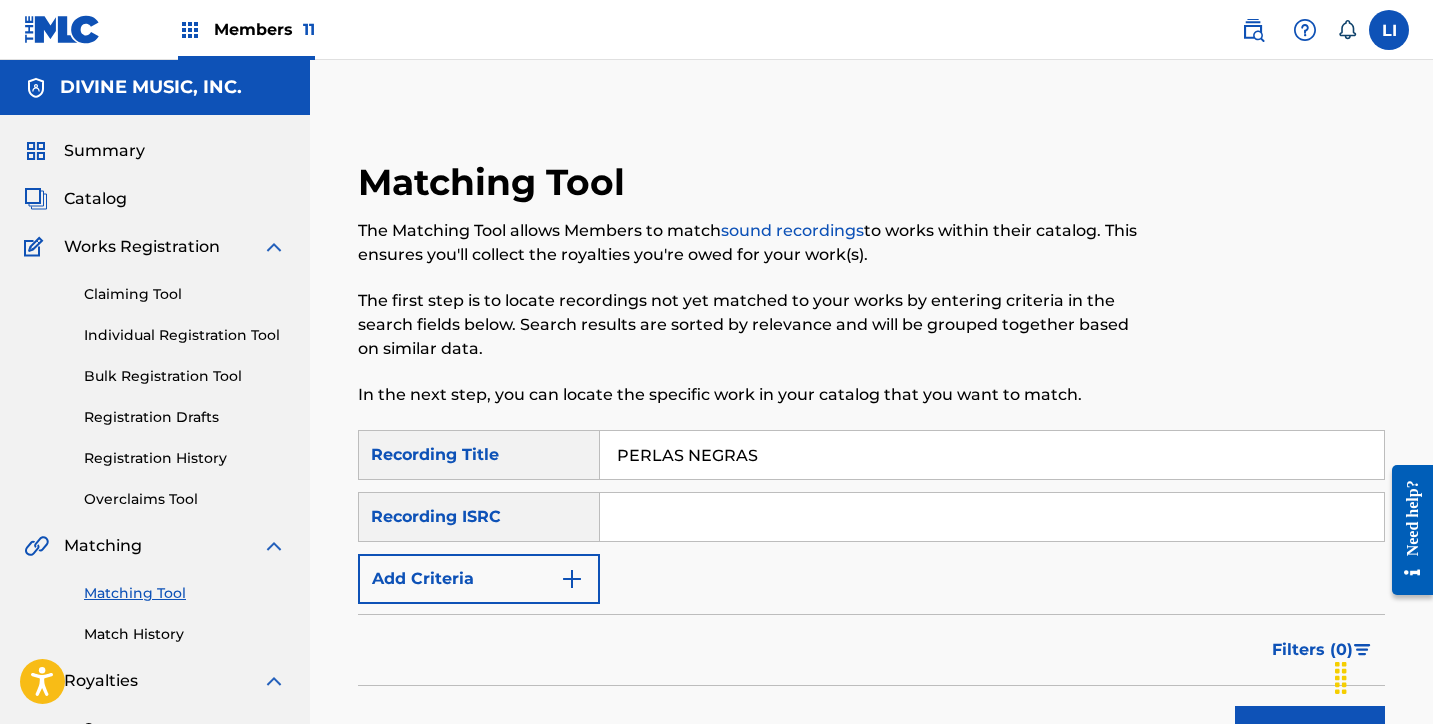 type on "PERLAS NEGRAS" 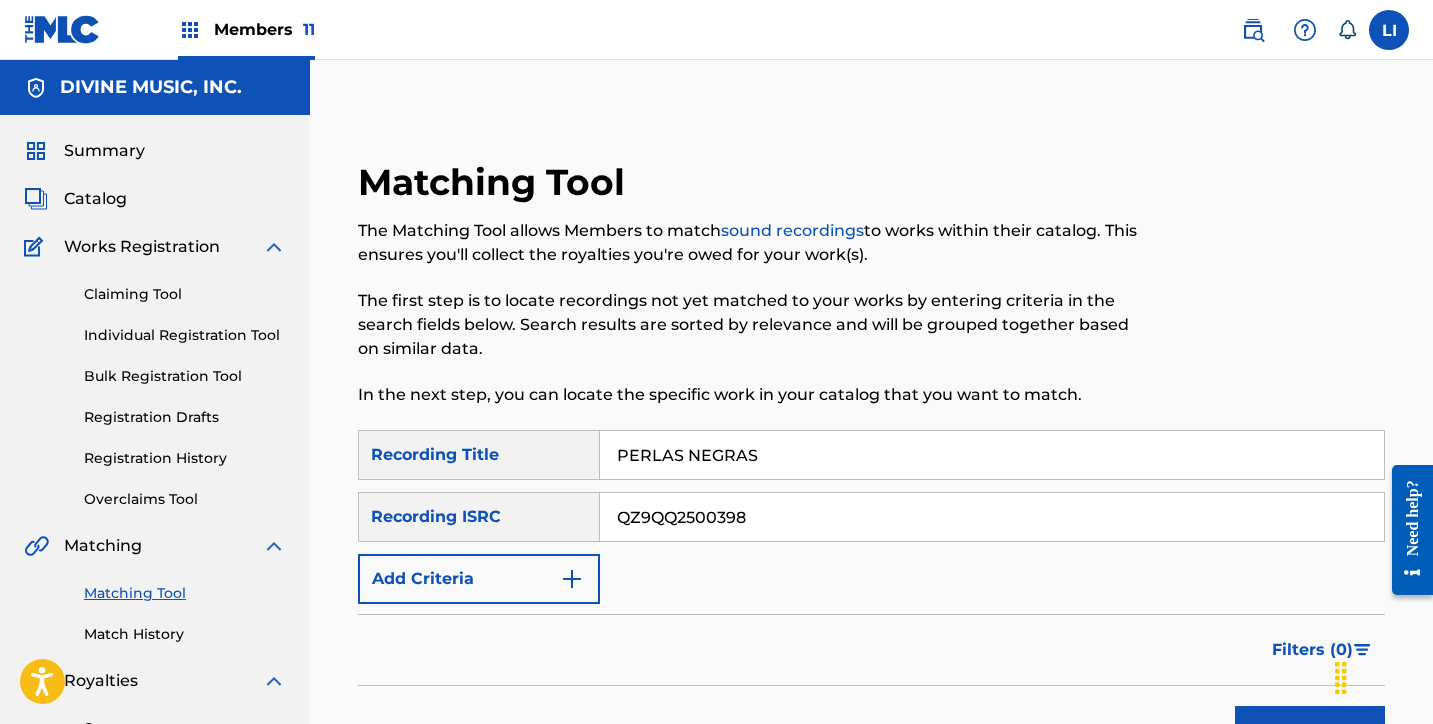 type on "QZ9QQ2500398" 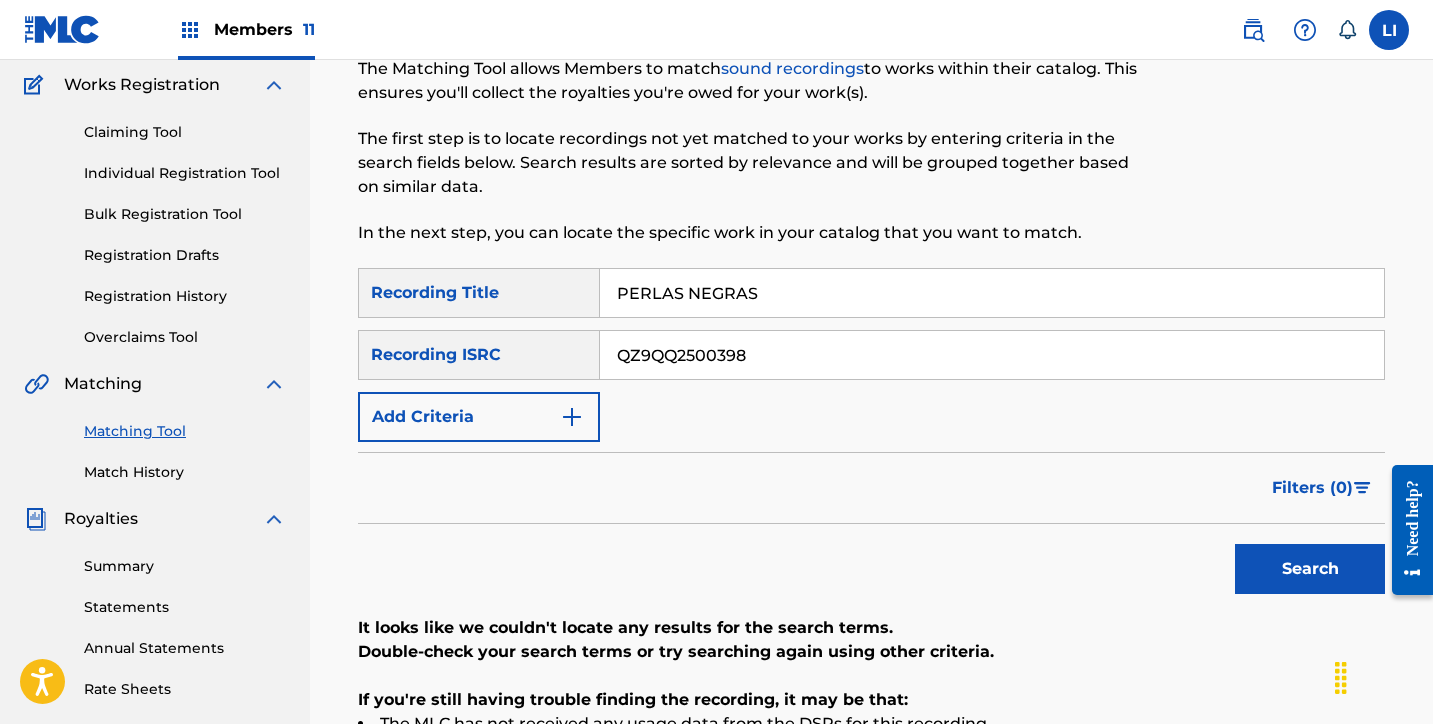 scroll, scrollTop: 397, scrollLeft: 0, axis: vertical 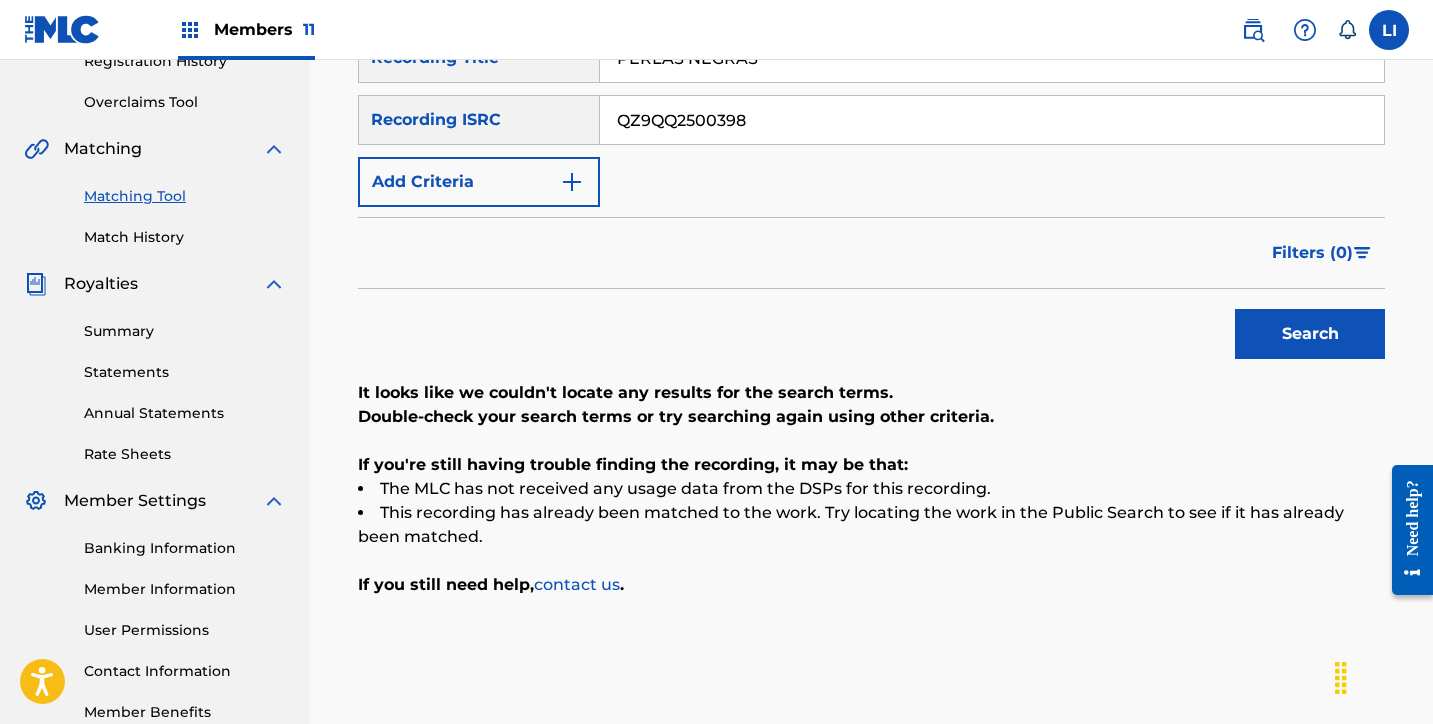 click on "Search" at bounding box center [1305, 329] 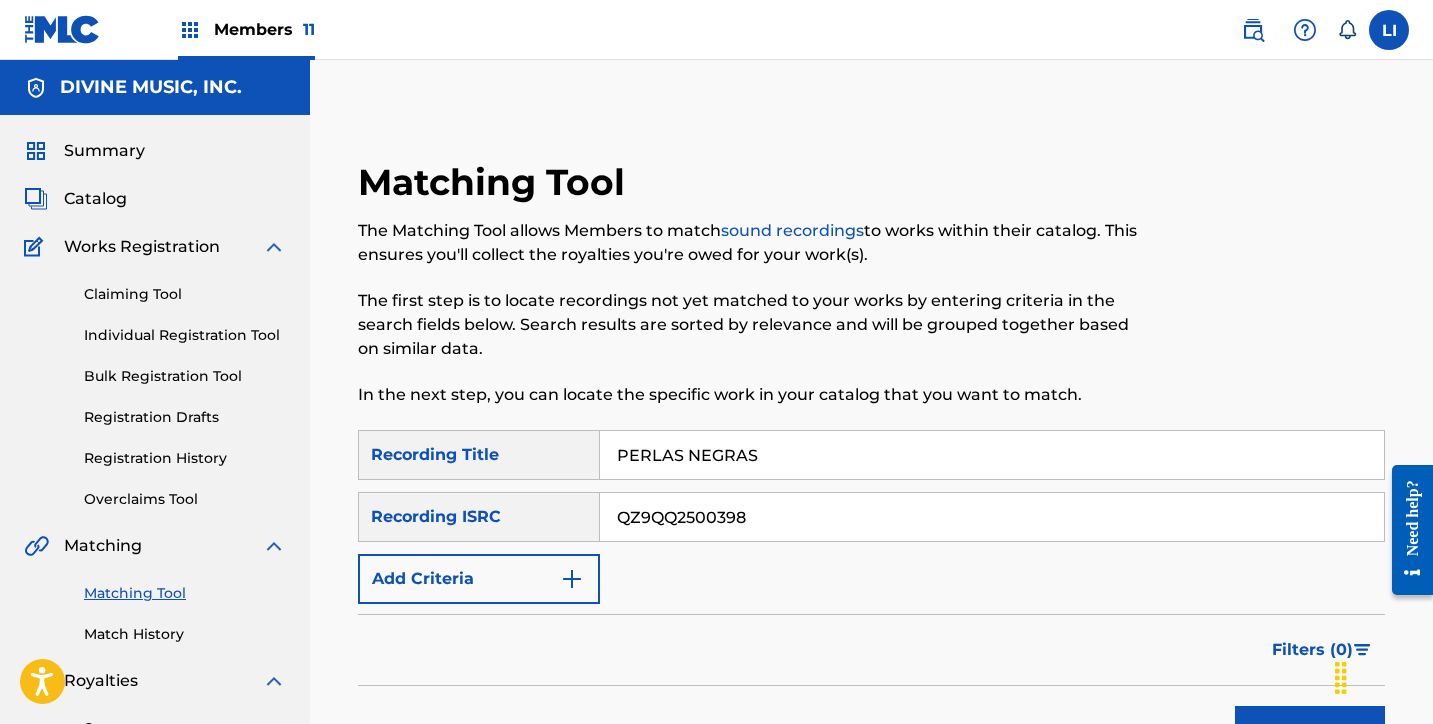 click on "The first step is to locate recordings not yet matched to your works by entering criteria in the search fields below. Search results are sorted by relevance and will be grouped together based on similar data." at bounding box center (753, 325) 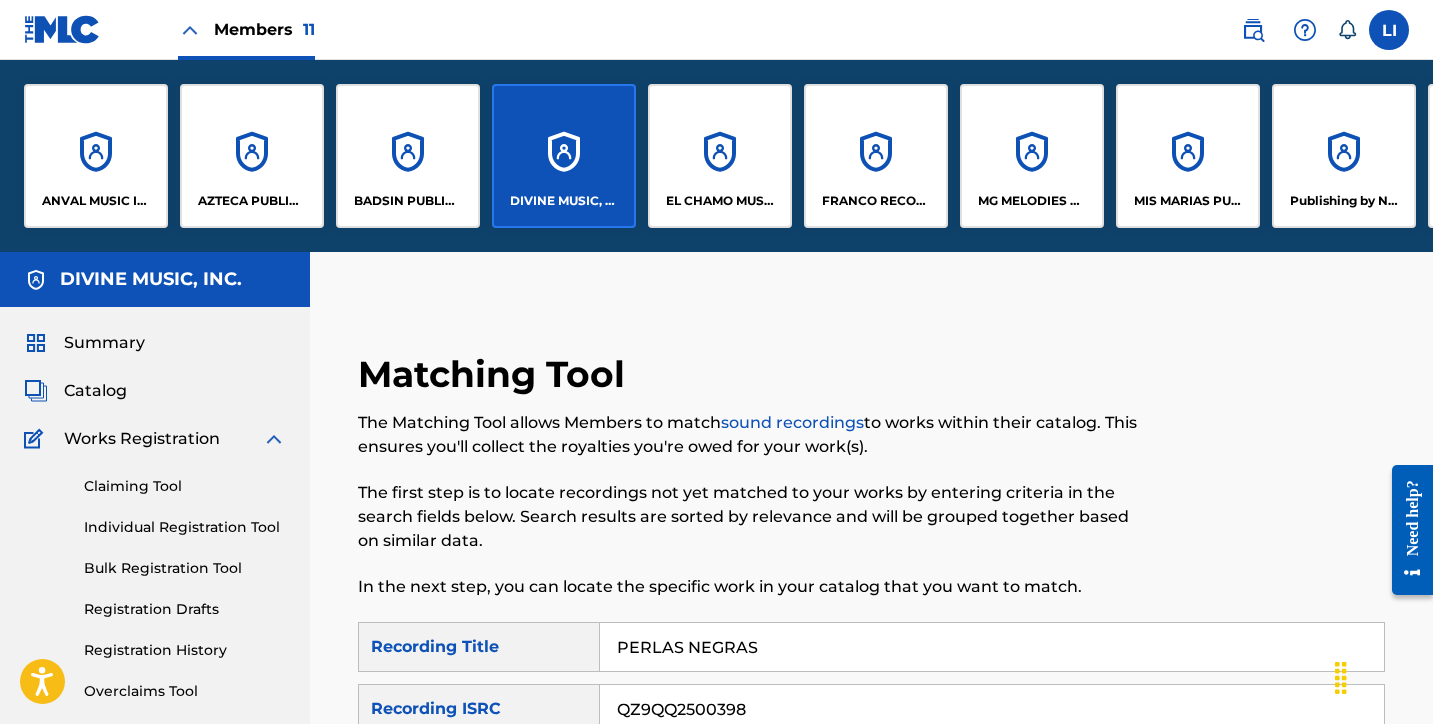 click on "DIVINE MUSIC, INC." at bounding box center (564, 156) 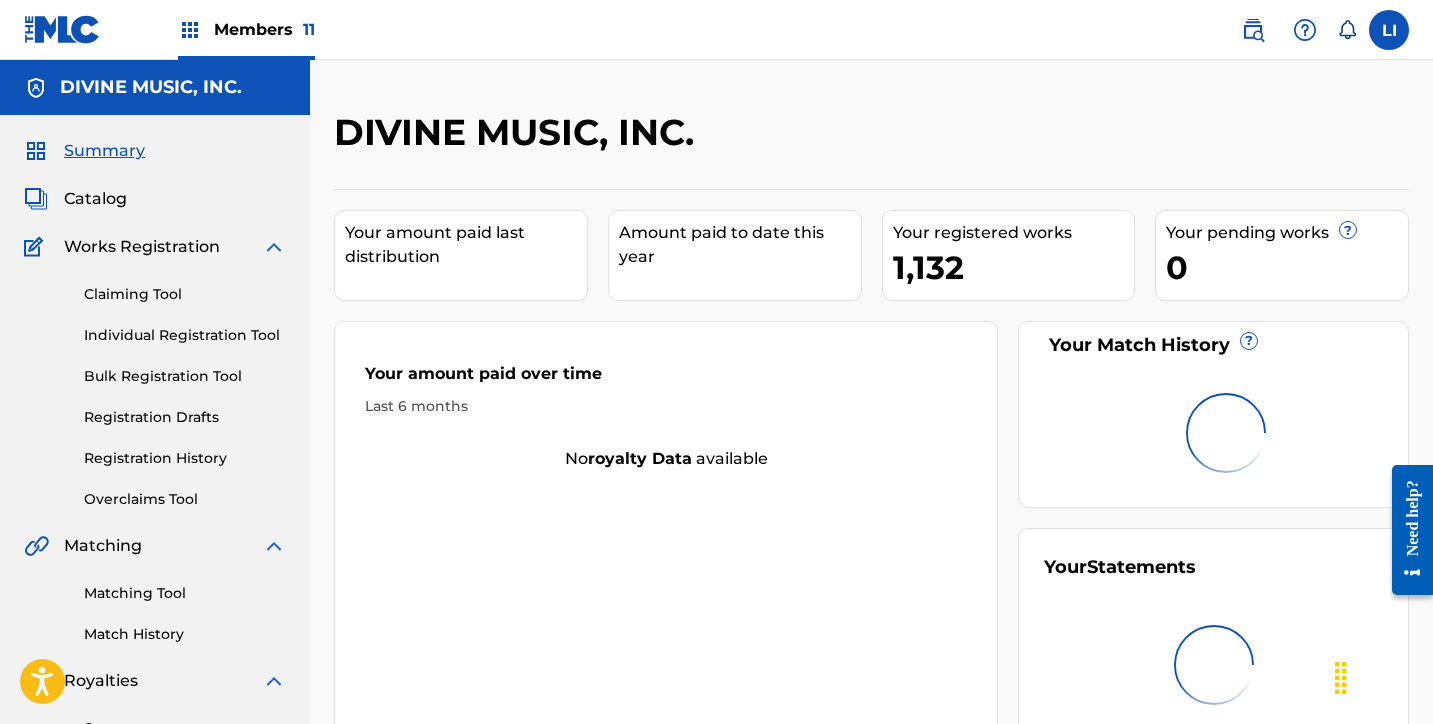click on "Catalog" at bounding box center (95, 199) 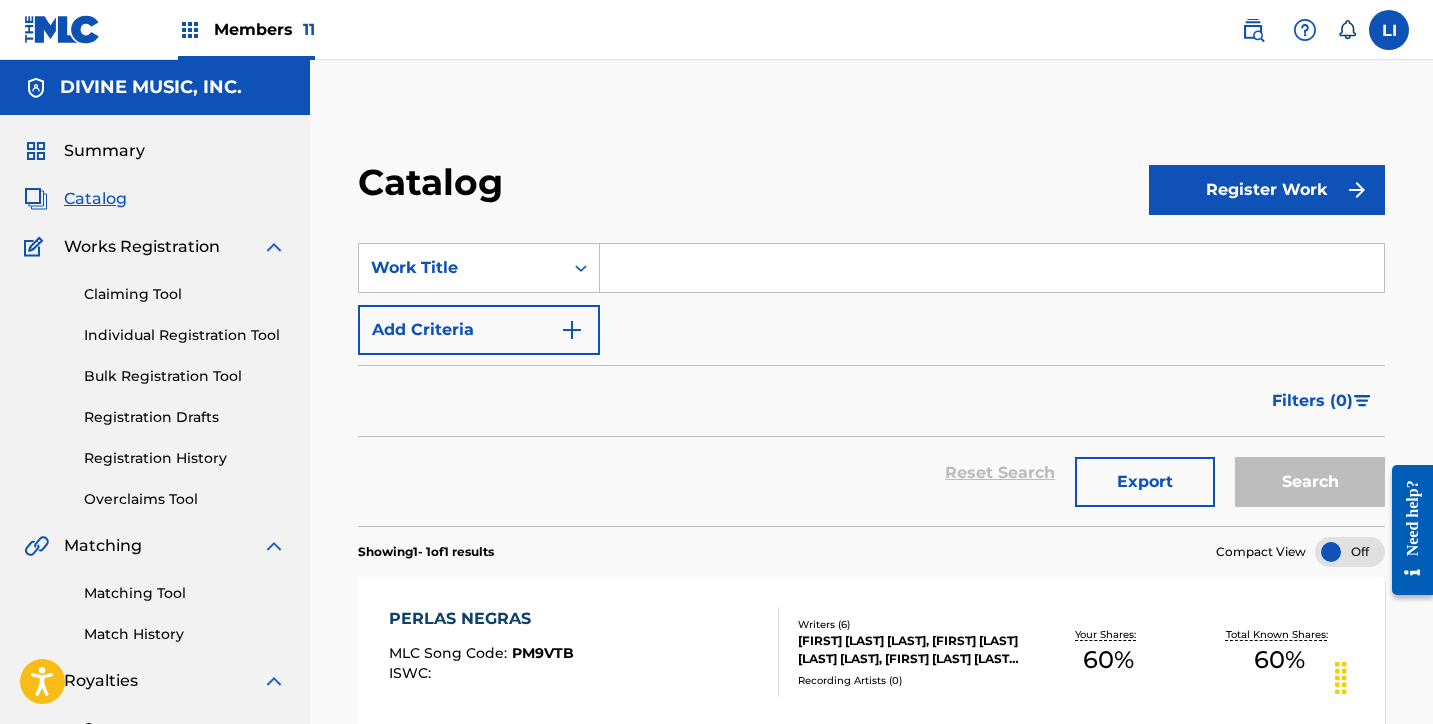 drag, startPoint x: 142, startPoint y: 321, endPoint x: 224, endPoint y: 341, distance: 84.40379 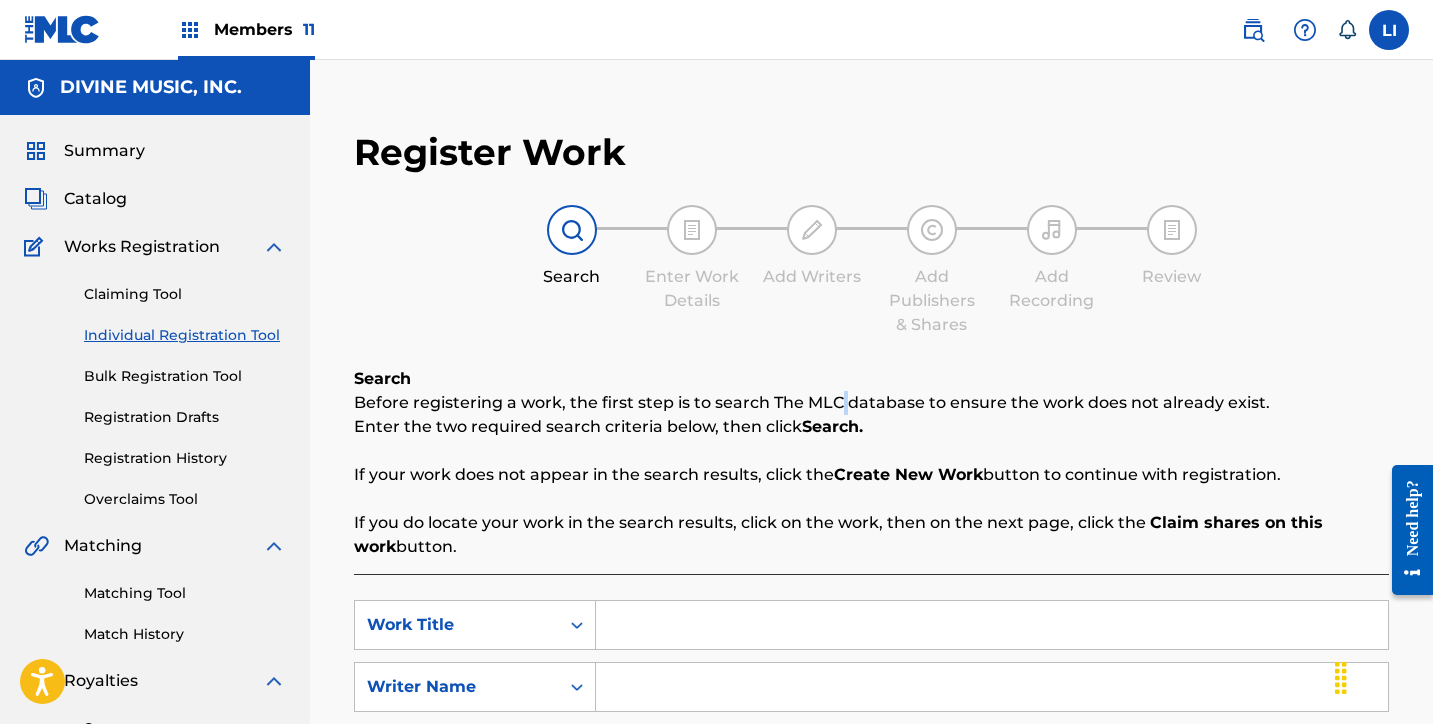 drag, startPoint x: 841, startPoint y: 413, endPoint x: 820, endPoint y: 415, distance: 21.095022 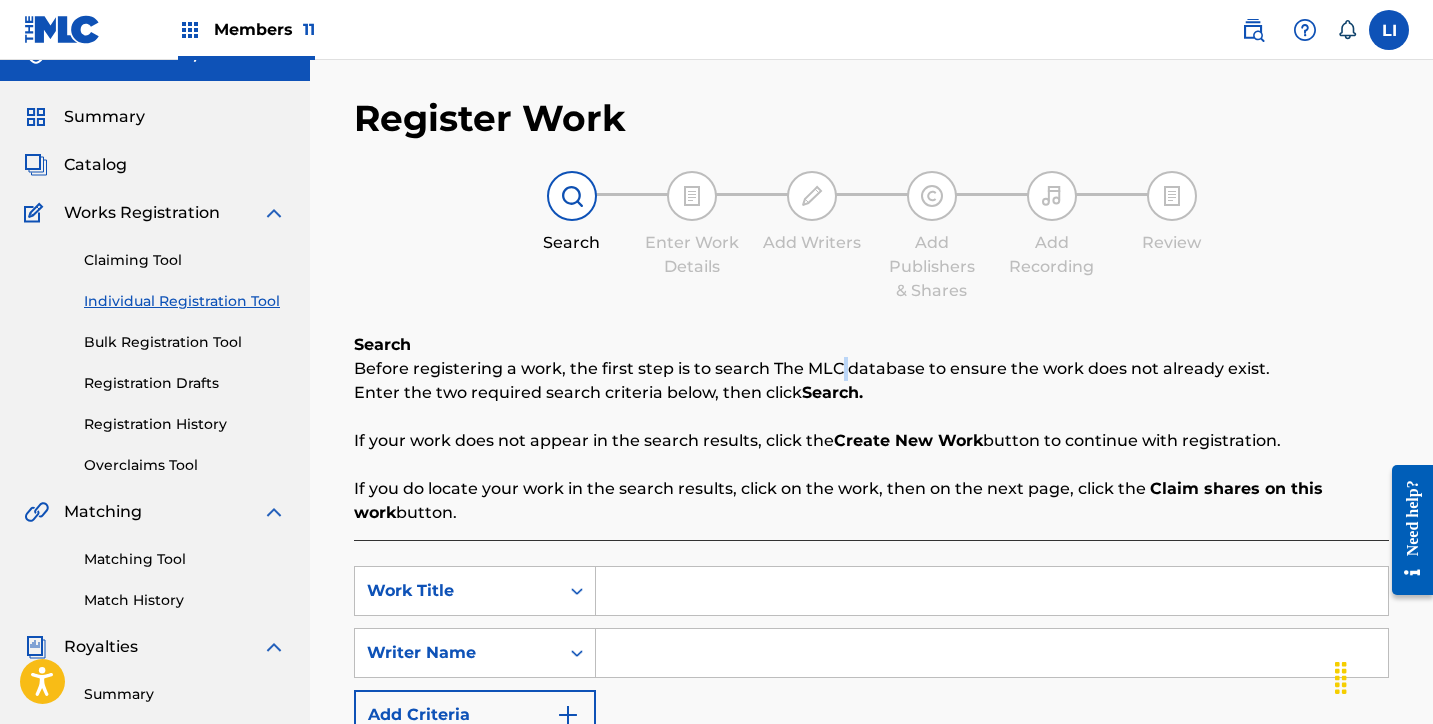 scroll, scrollTop: 279, scrollLeft: 0, axis: vertical 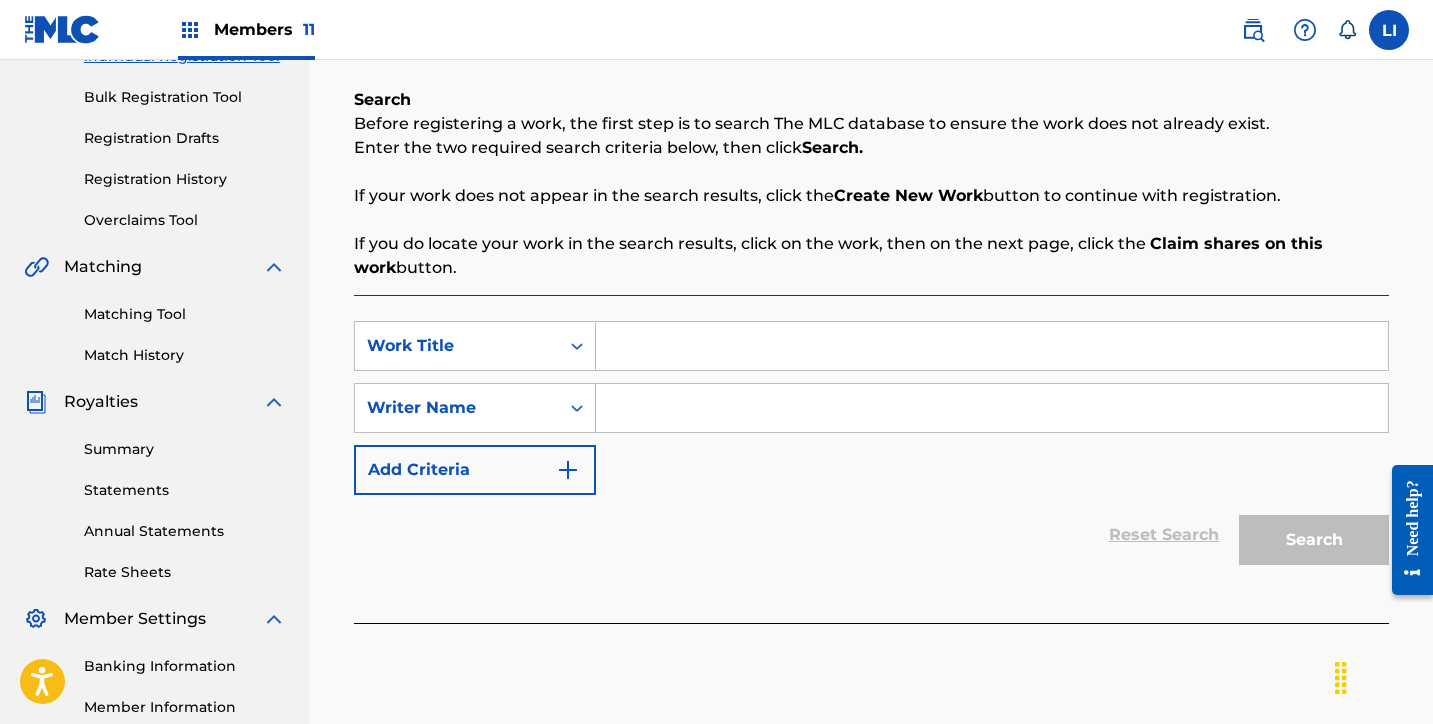 click at bounding box center [992, 346] 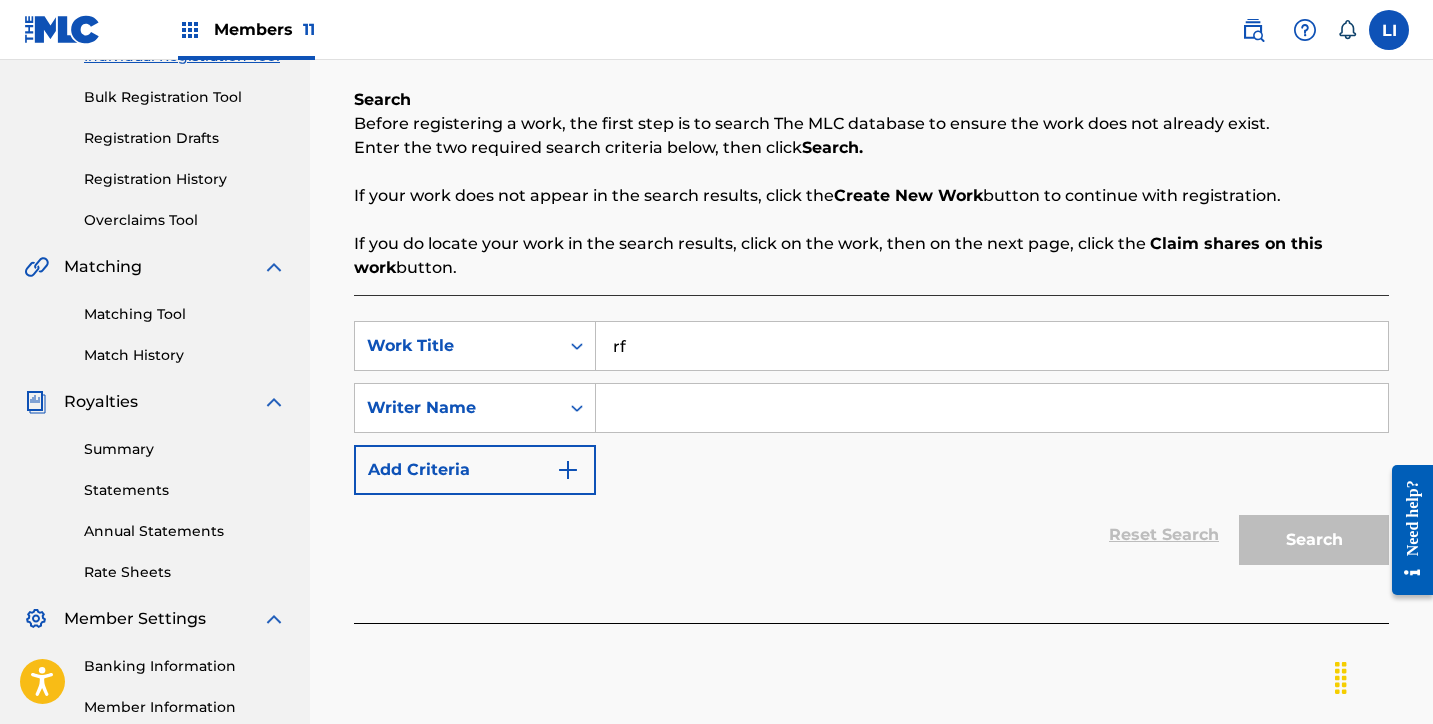 type on "r" 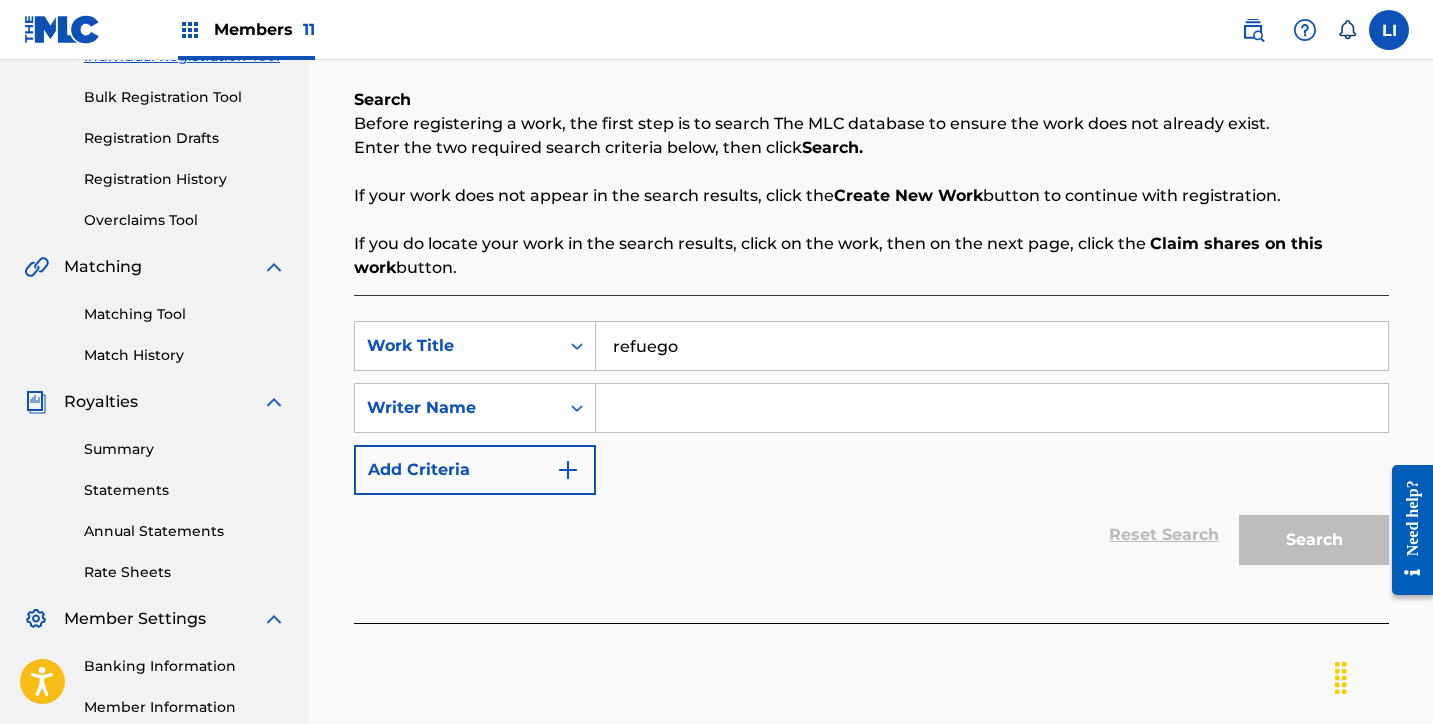 type on "refuego" 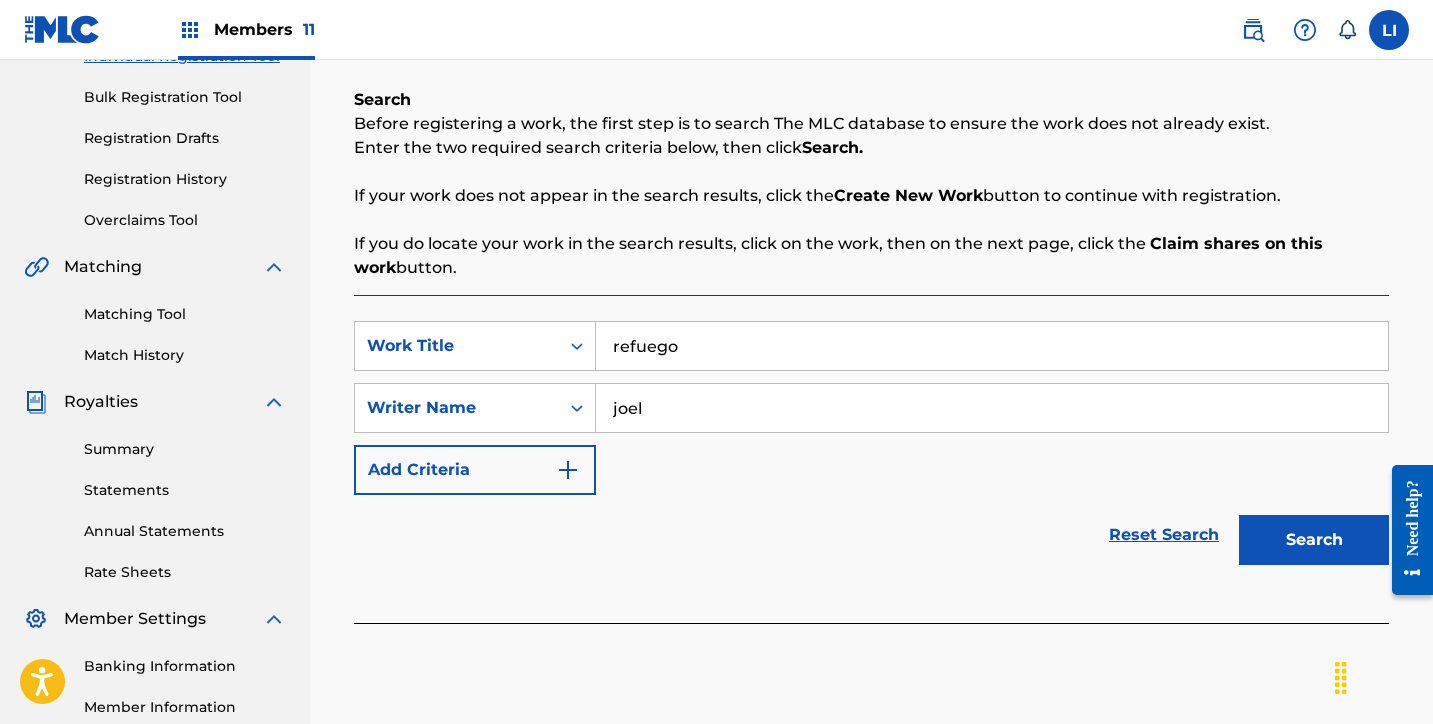 type on "joel" 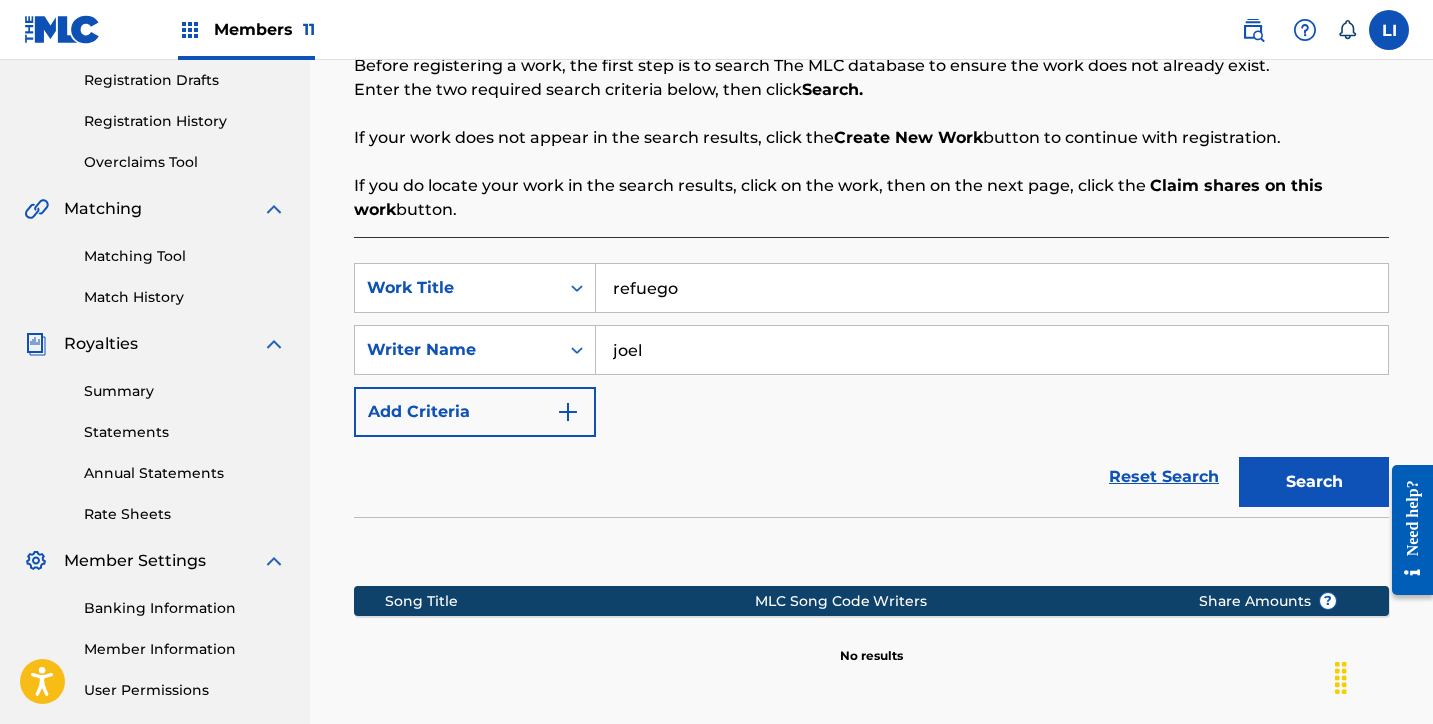 scroll, scrollTop: 545, scrollLeft: 0, axis: vertical 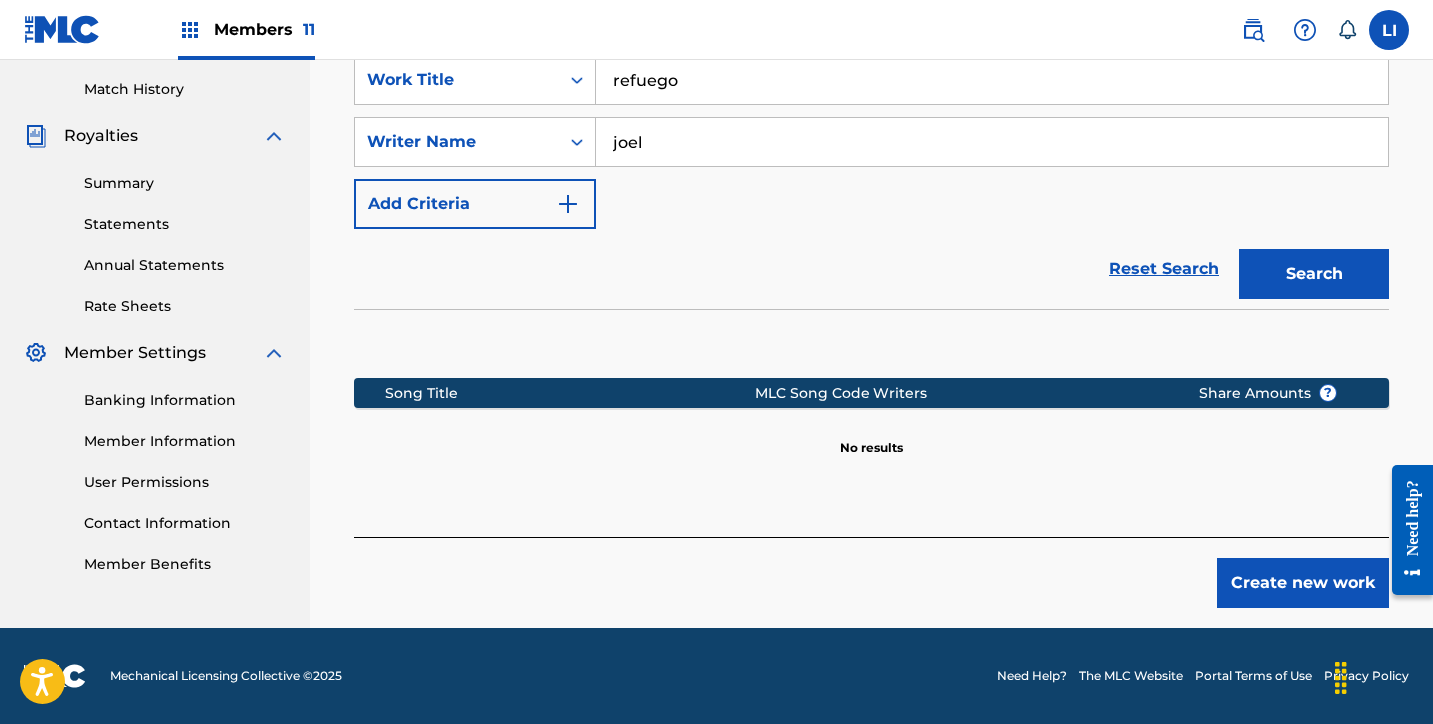 click on "Create new work" at bounding box center [1303, 583] 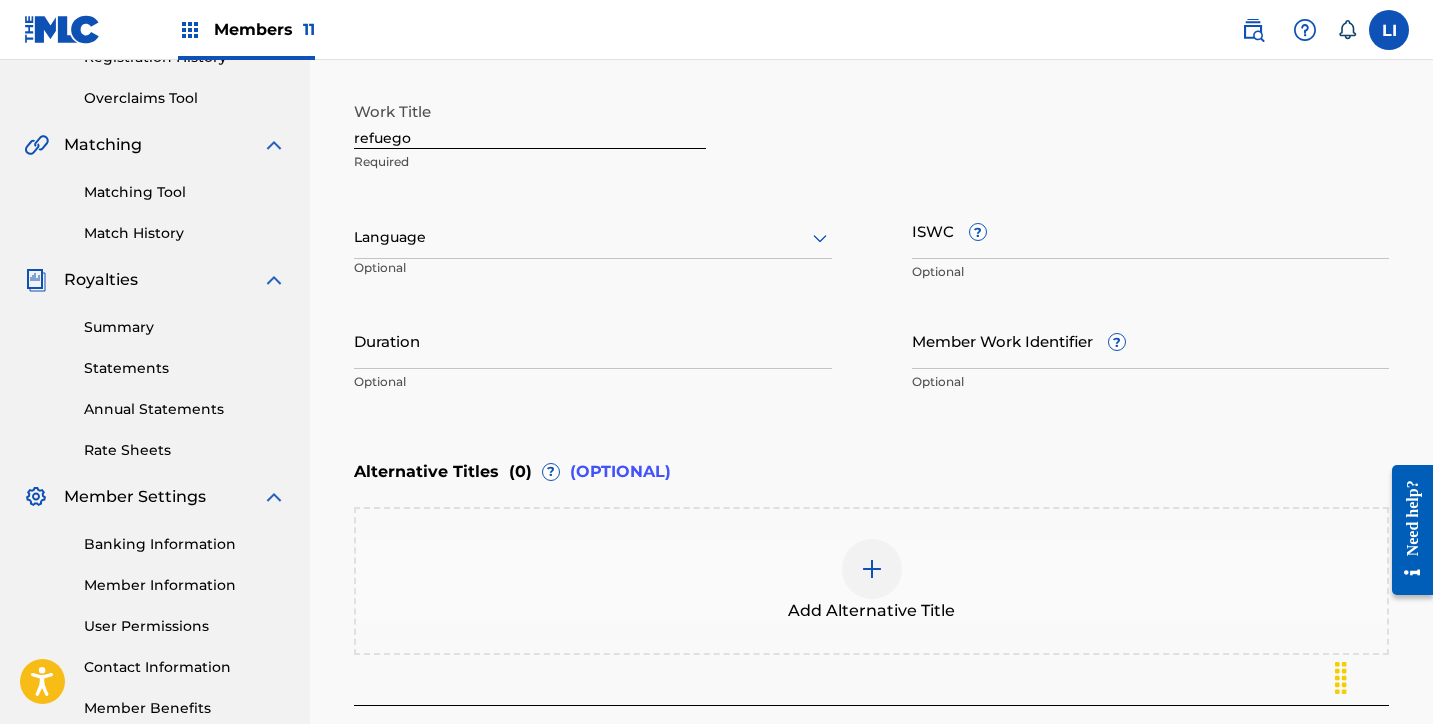 scroll, scrollTop: 342, scrollLeft: 0, axis: vertical 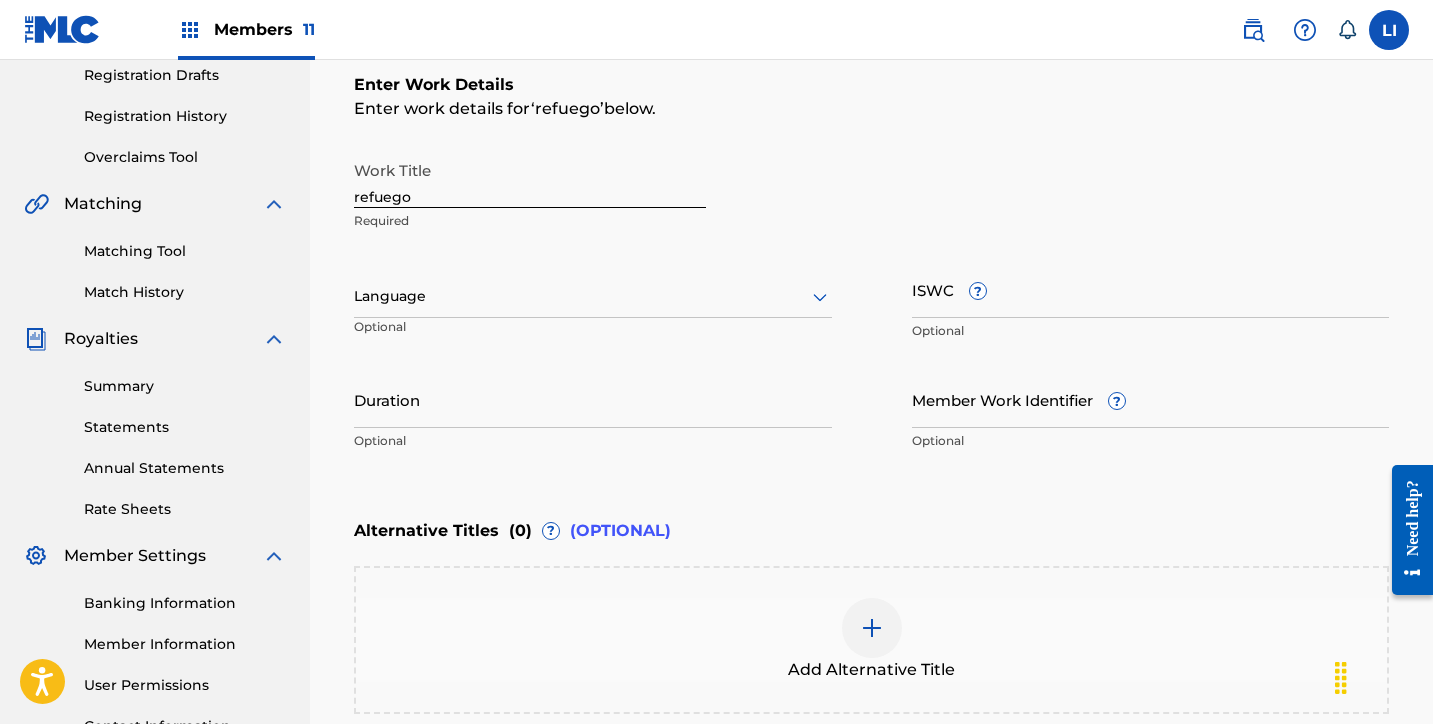 click on "refuego" at bounding box center [530, 179] 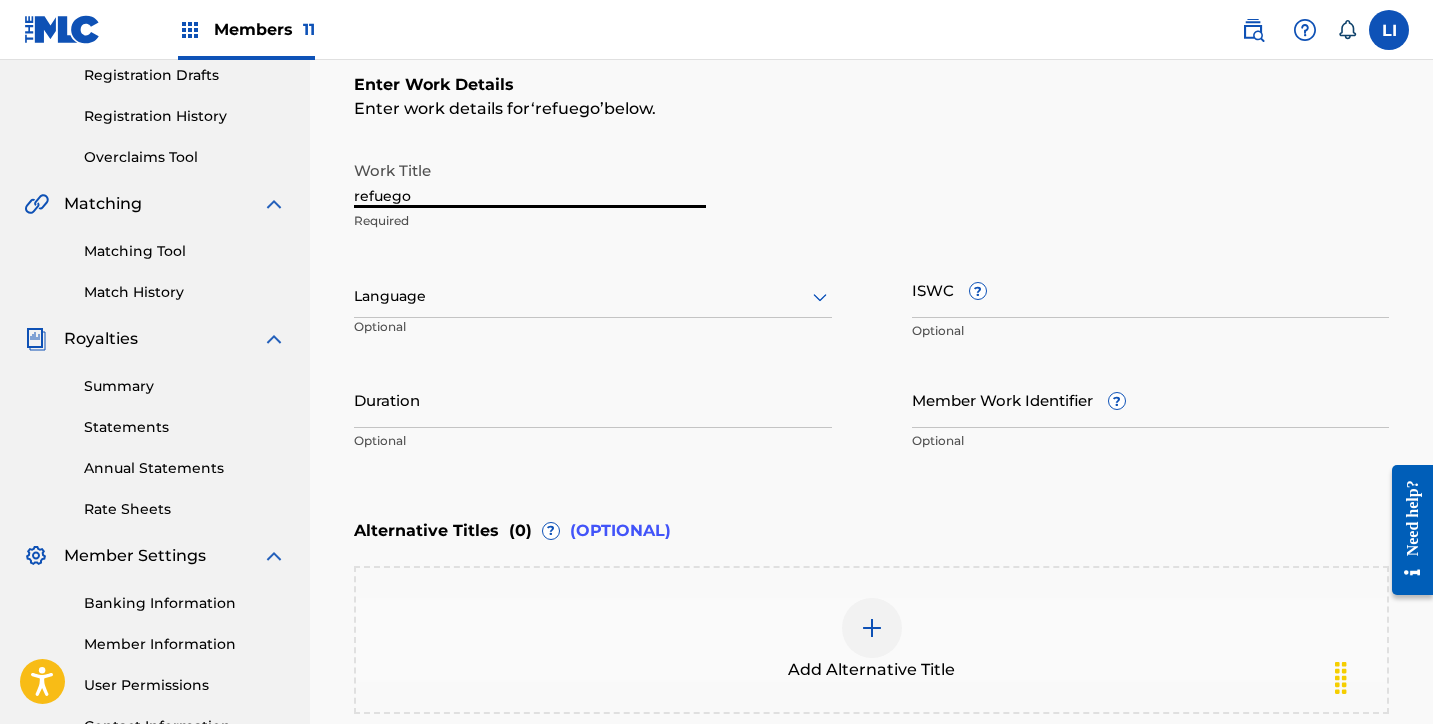 click on "refuego" at bounding box center [530, 179] 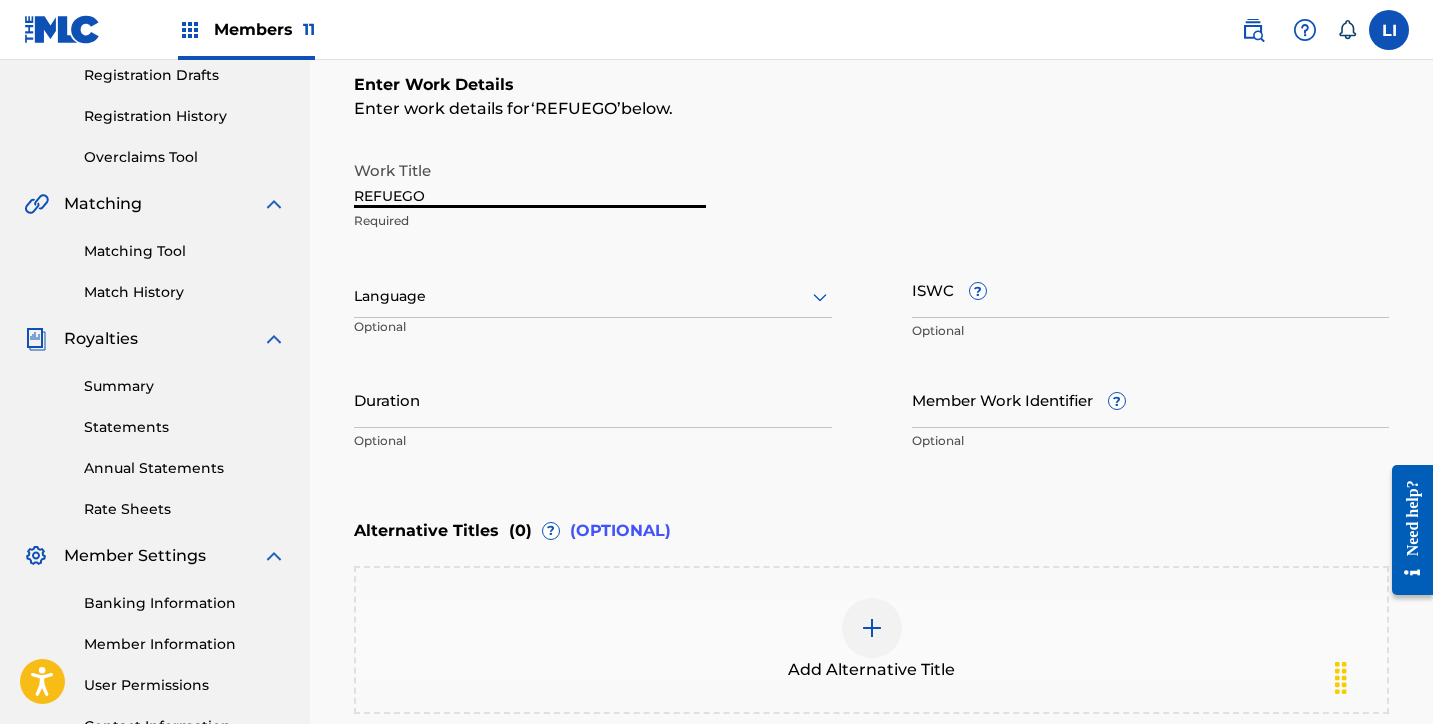 type on "REFUEGO" 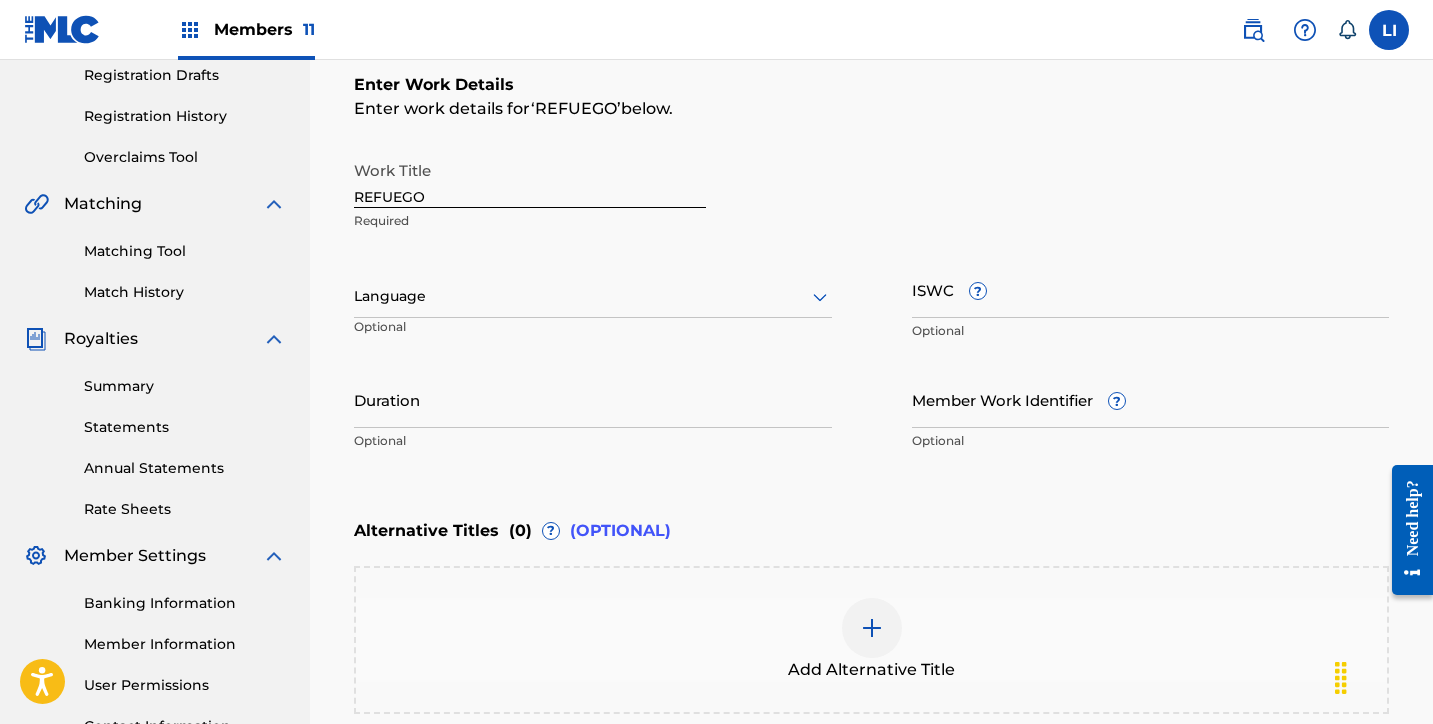 click on "Language" at bounding box center (593, 297) 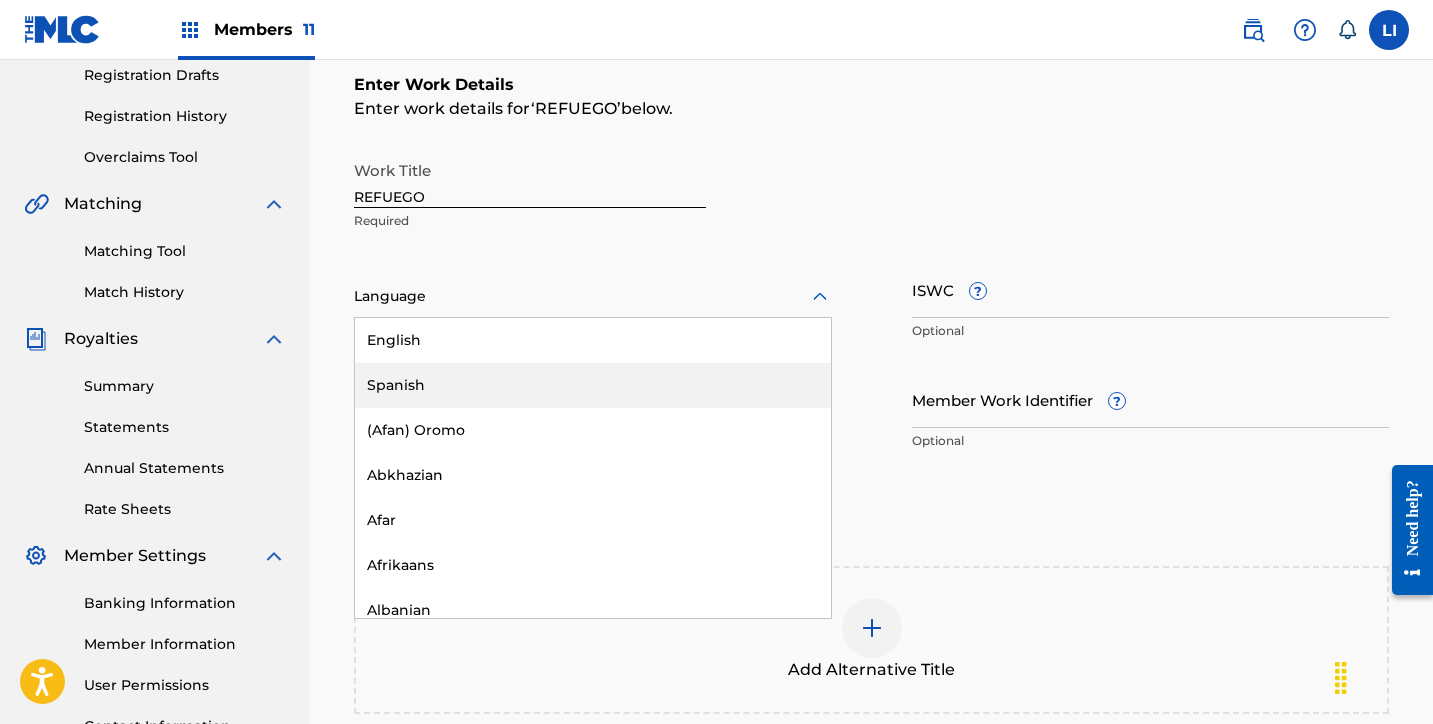 click on "Spanish" at bounding box center (593, 385) 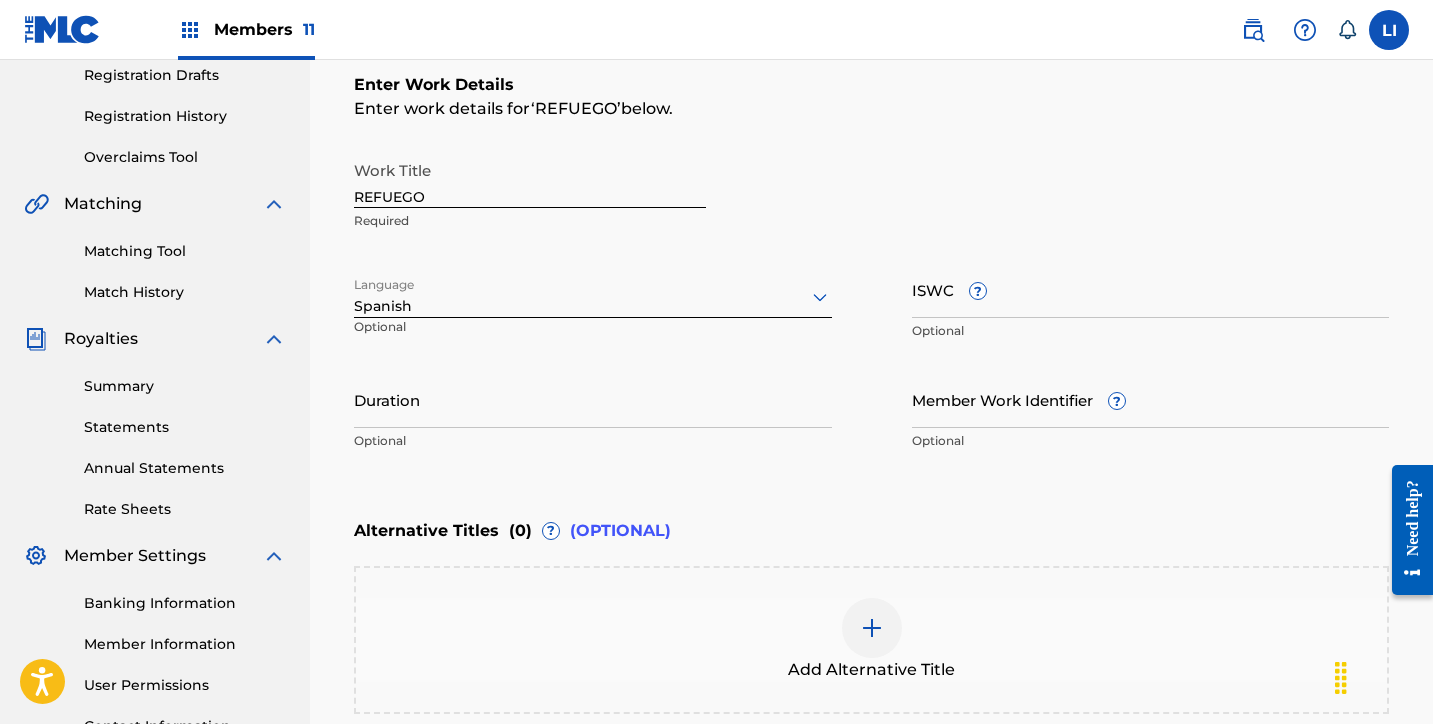 click on "Duration" at bounding box center (593, 399) 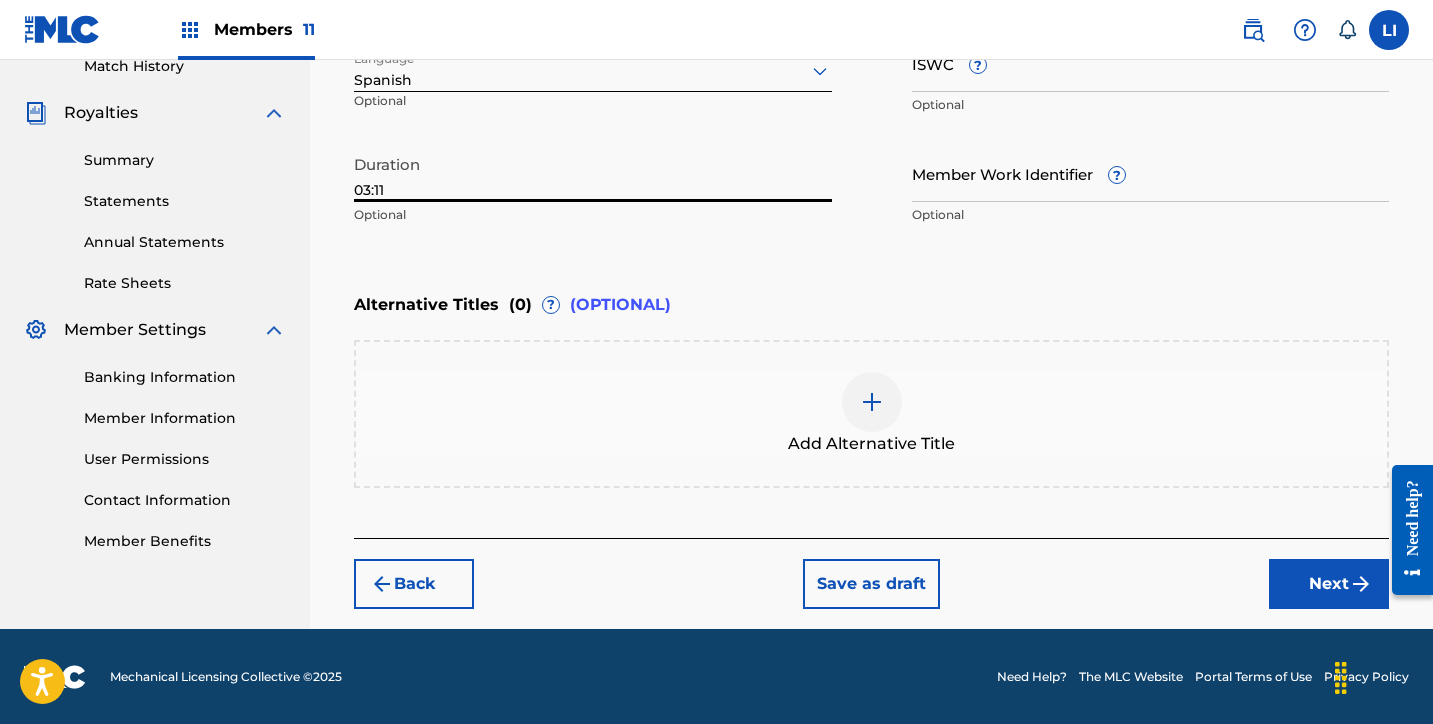type on "03:11" 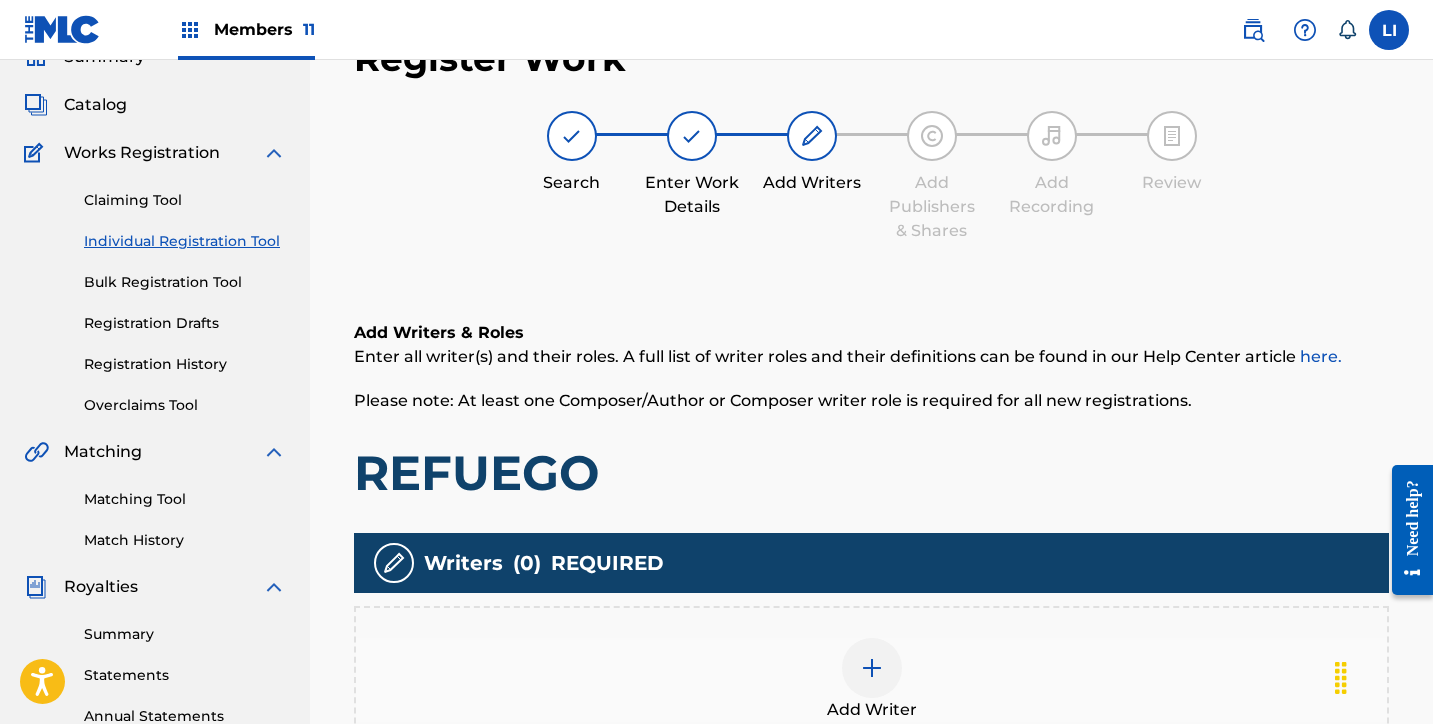 scroll, scrollTop: 90, scrollLeft: 0, axis: vertical 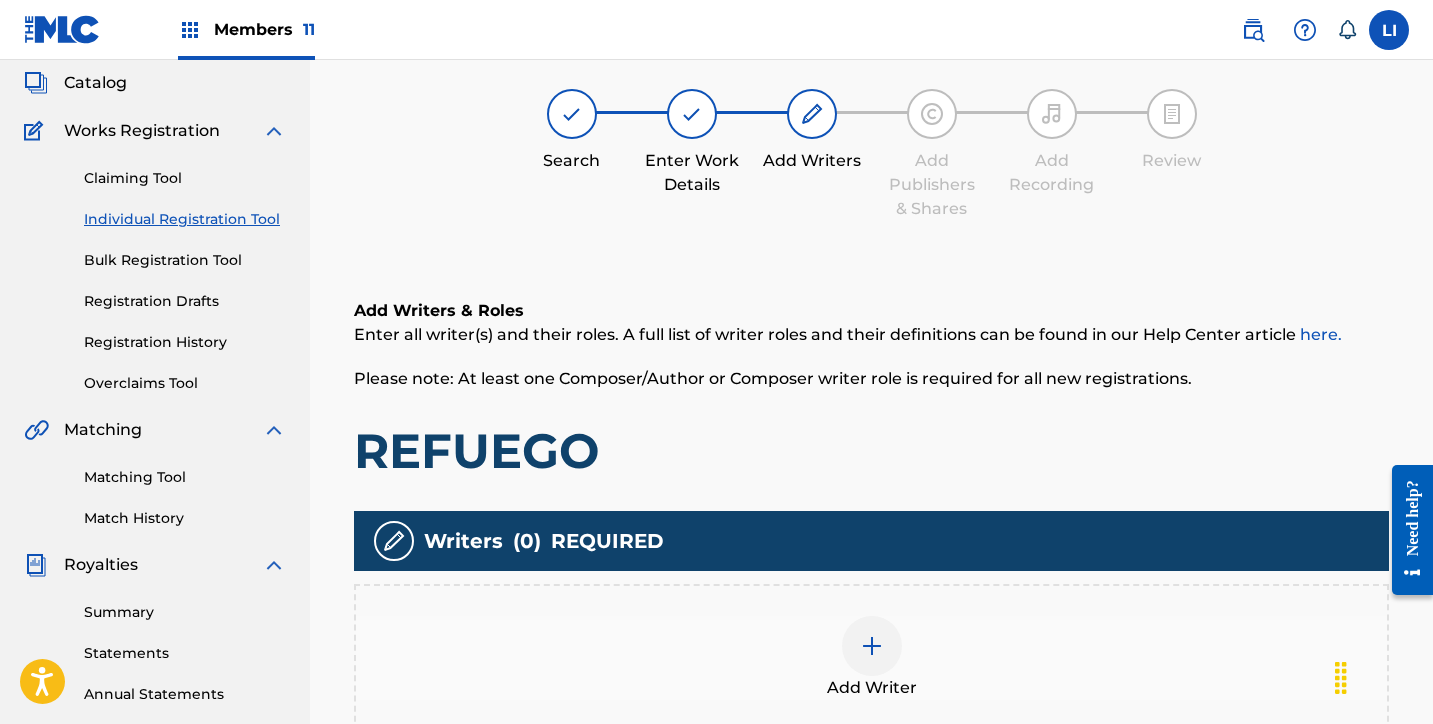 click at bounding box center (872, 646) 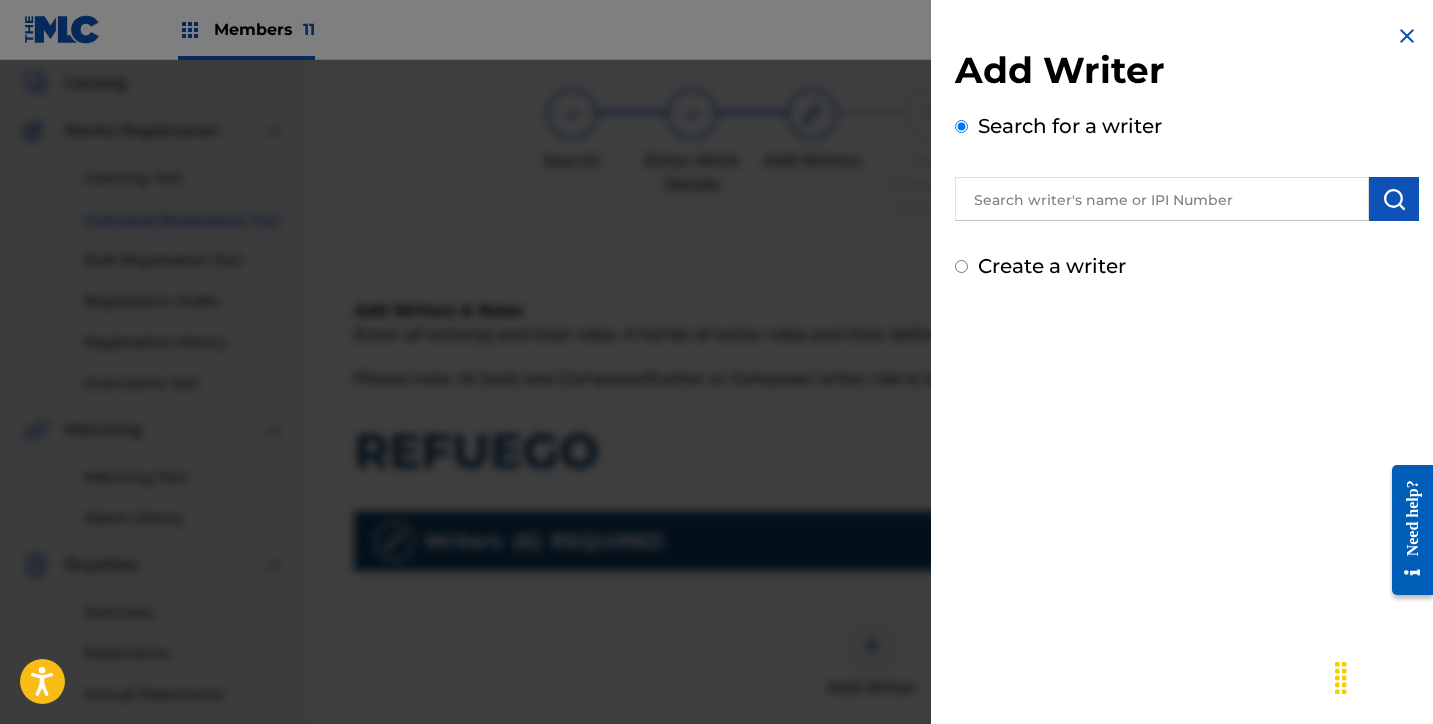 click at bounding box center (1162, 199) 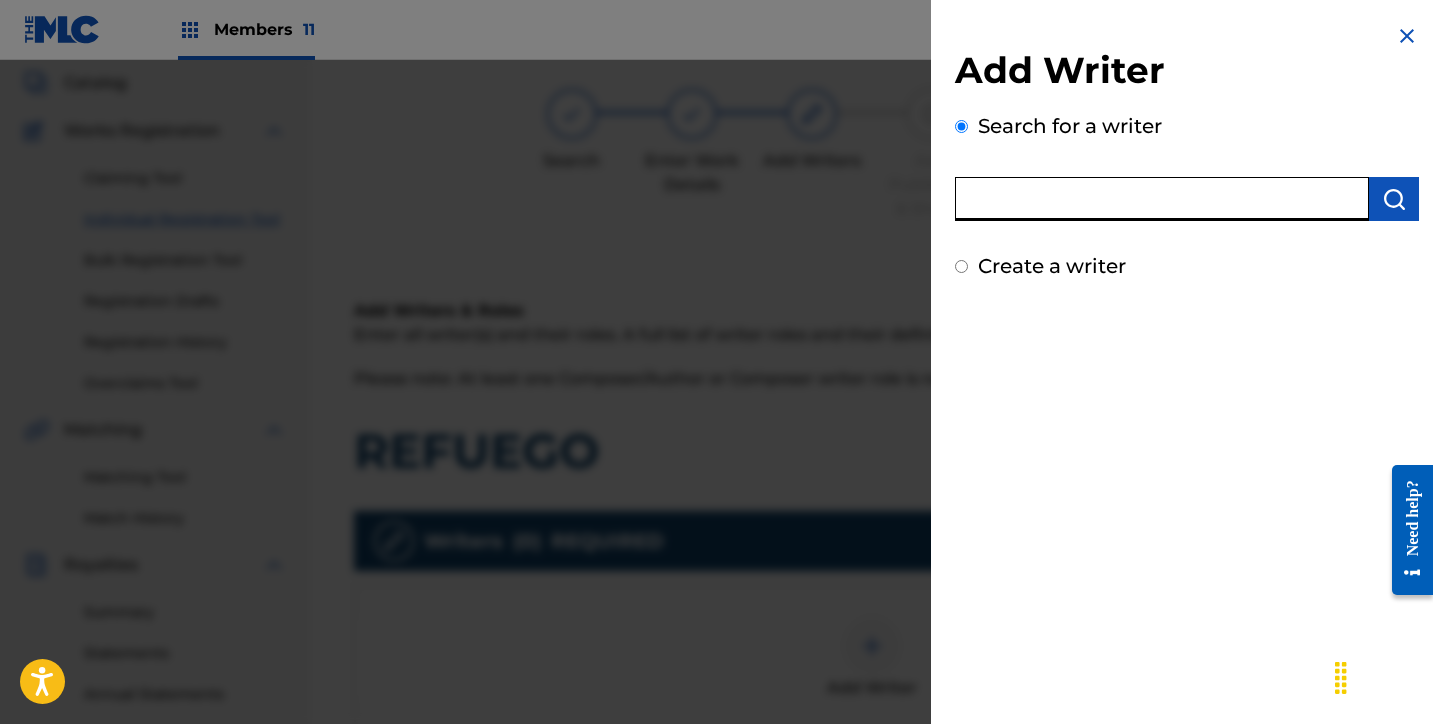 paste on "[FIRST] [MIDDLE] [LAST] [LAST]" 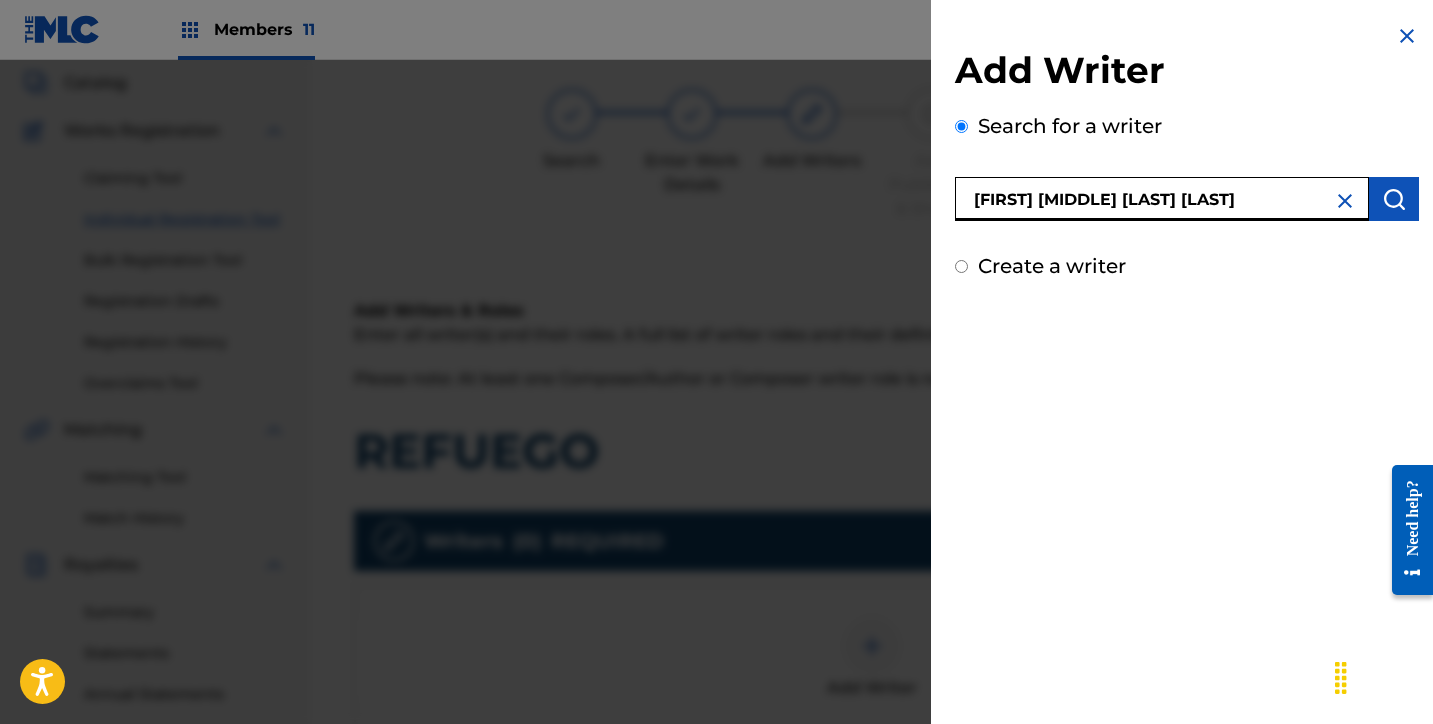 type on "[FIRST] [MIDDLE] [LAST] [LAST]" 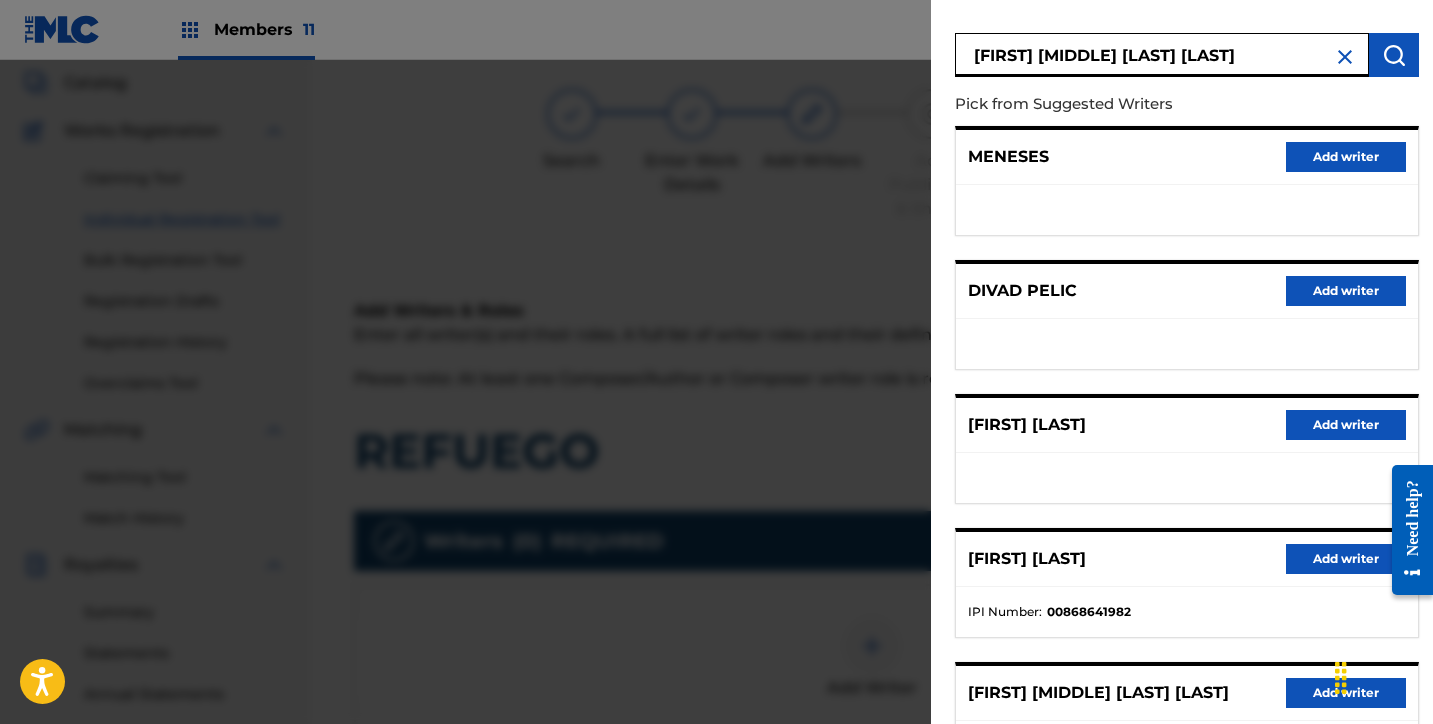 scroll, scrollTop: 318, scrollLeft: 0, axis: vertical 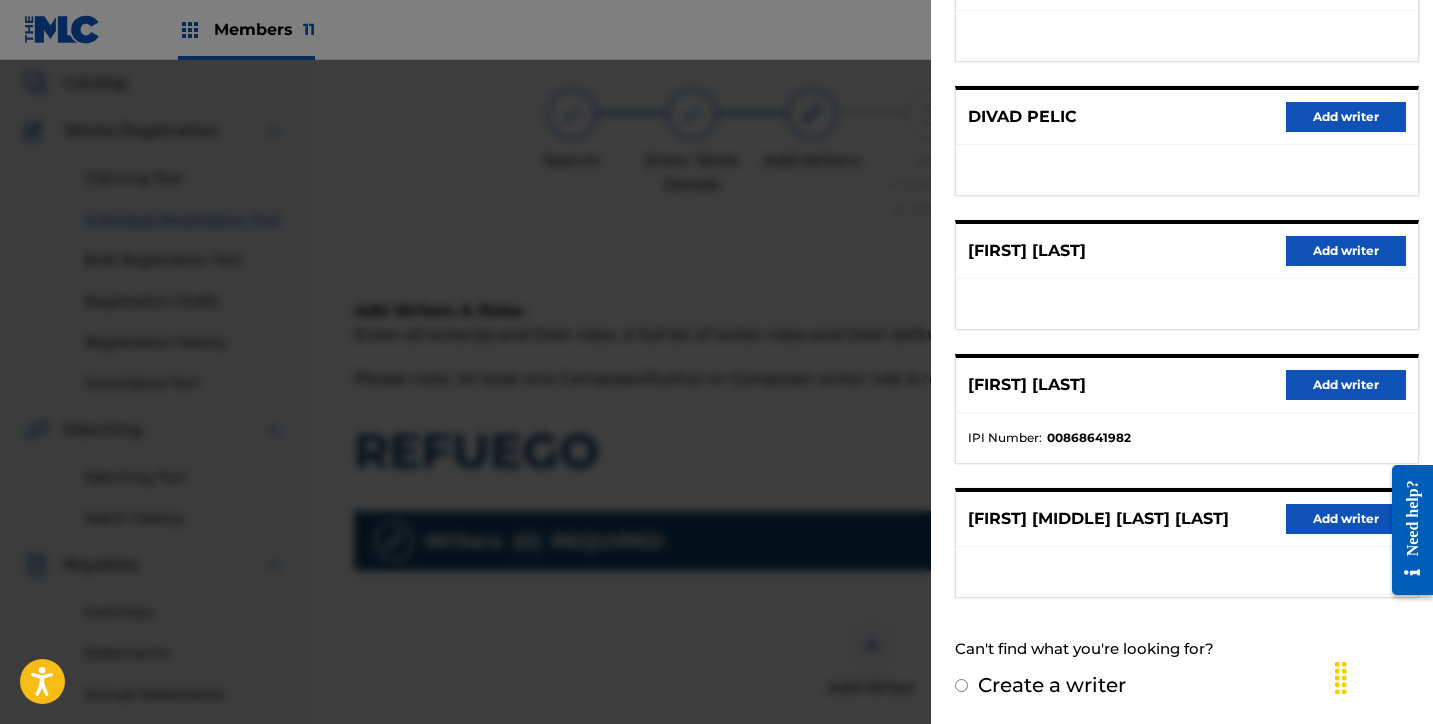 click on "Add writer" at bounding box center [1346, 519] 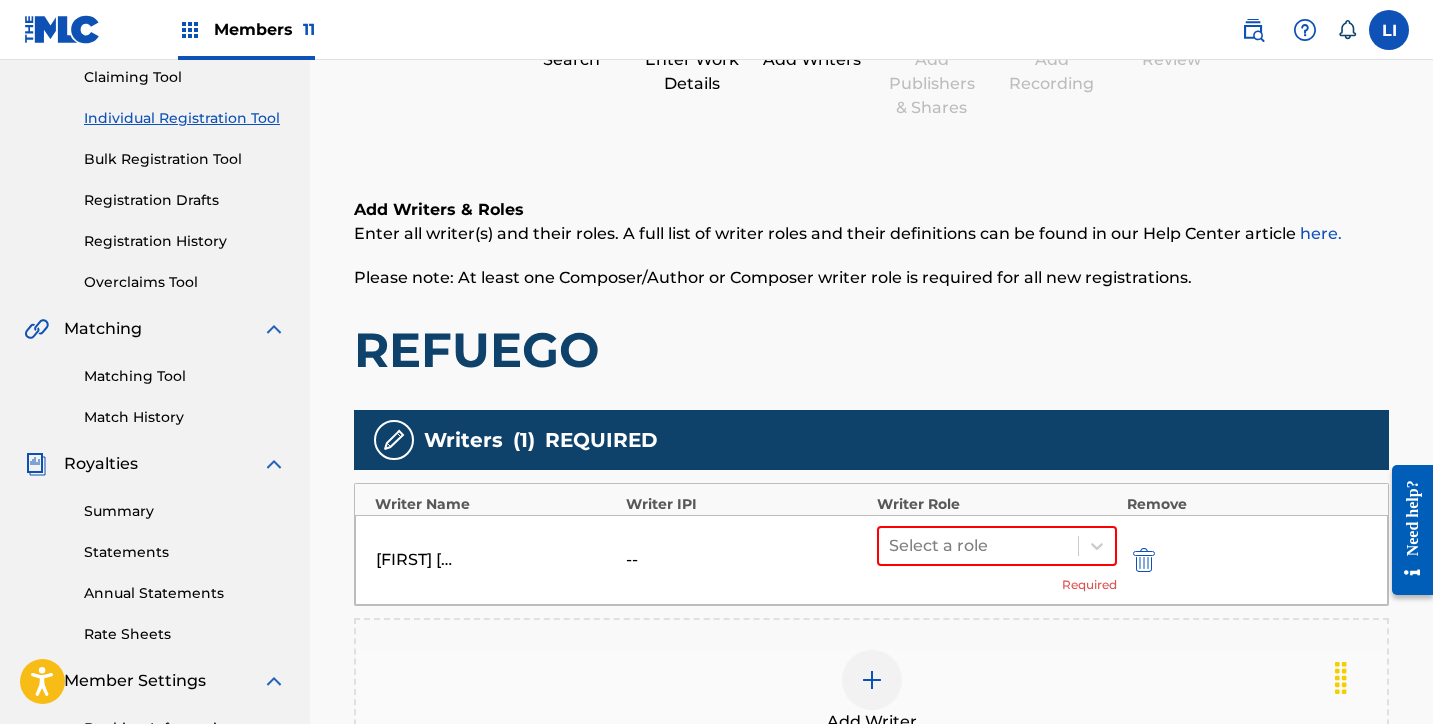 scroll, scrollTop: 432, scrollLeft: 0, axis: vertical 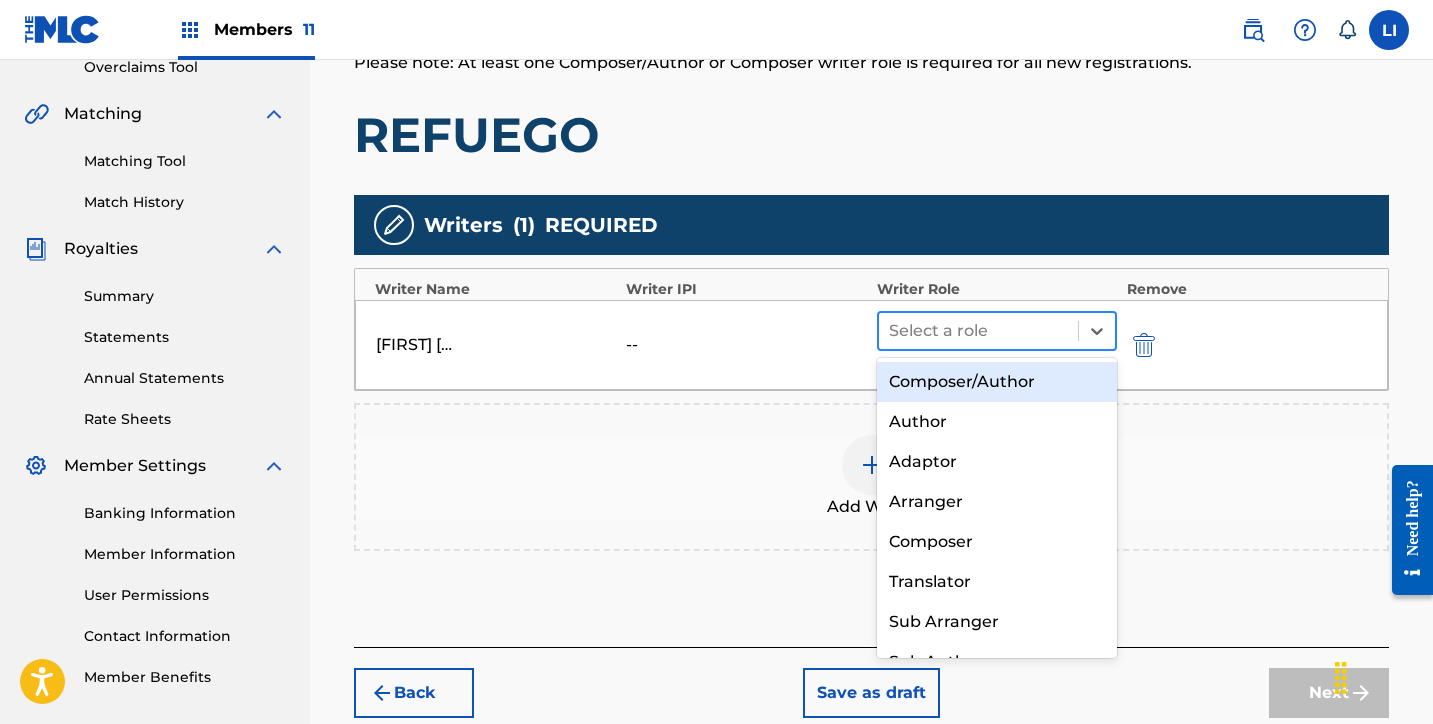 click at bounding box center [978, 331] 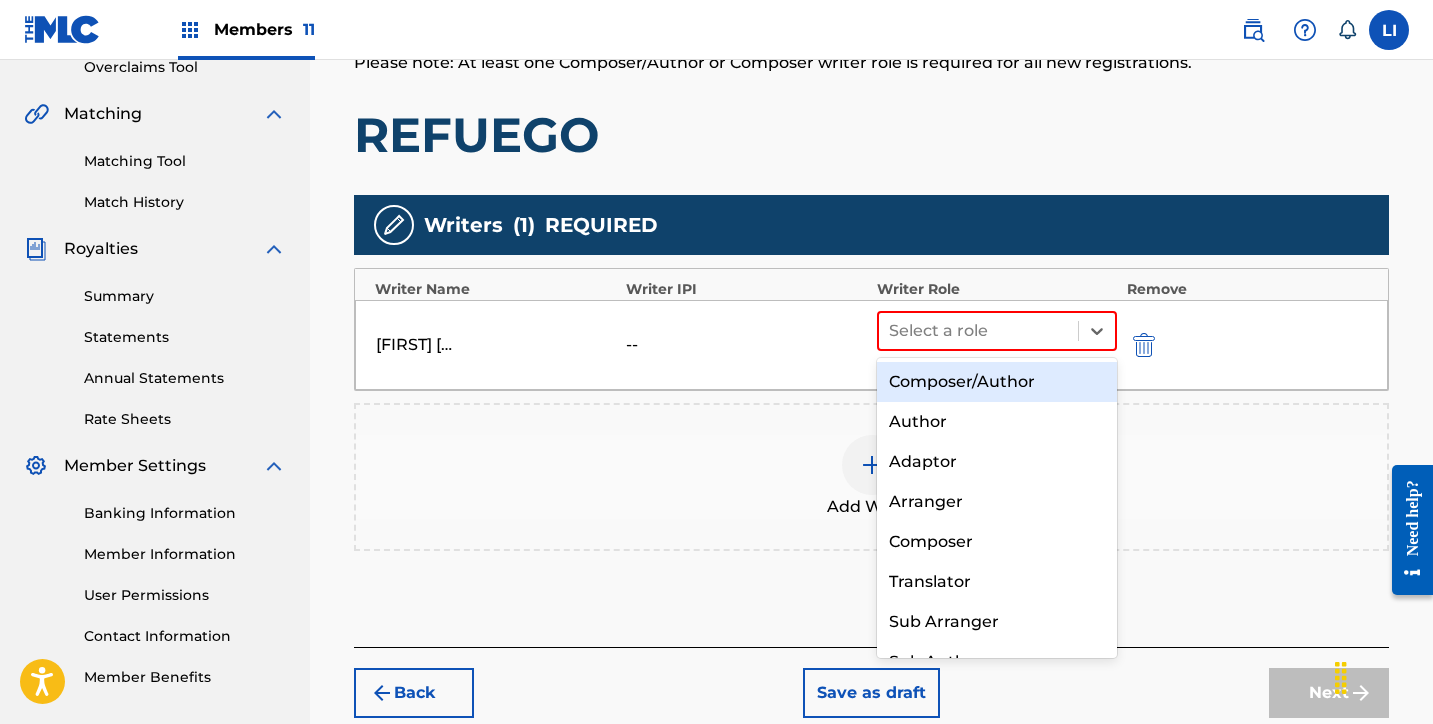 click on "Composer/Author" at bounding box center [997, 382] 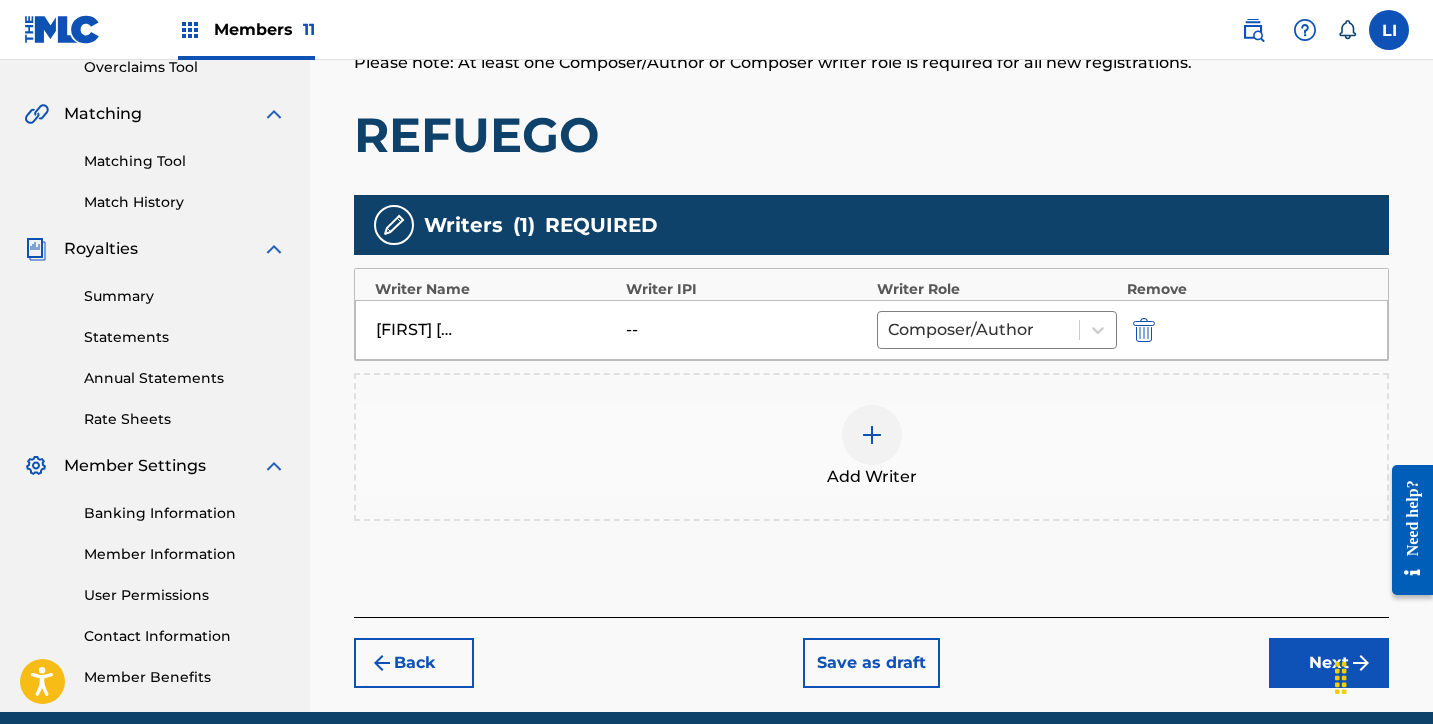 click on "Add Writer" at bounding box center [872, 477] 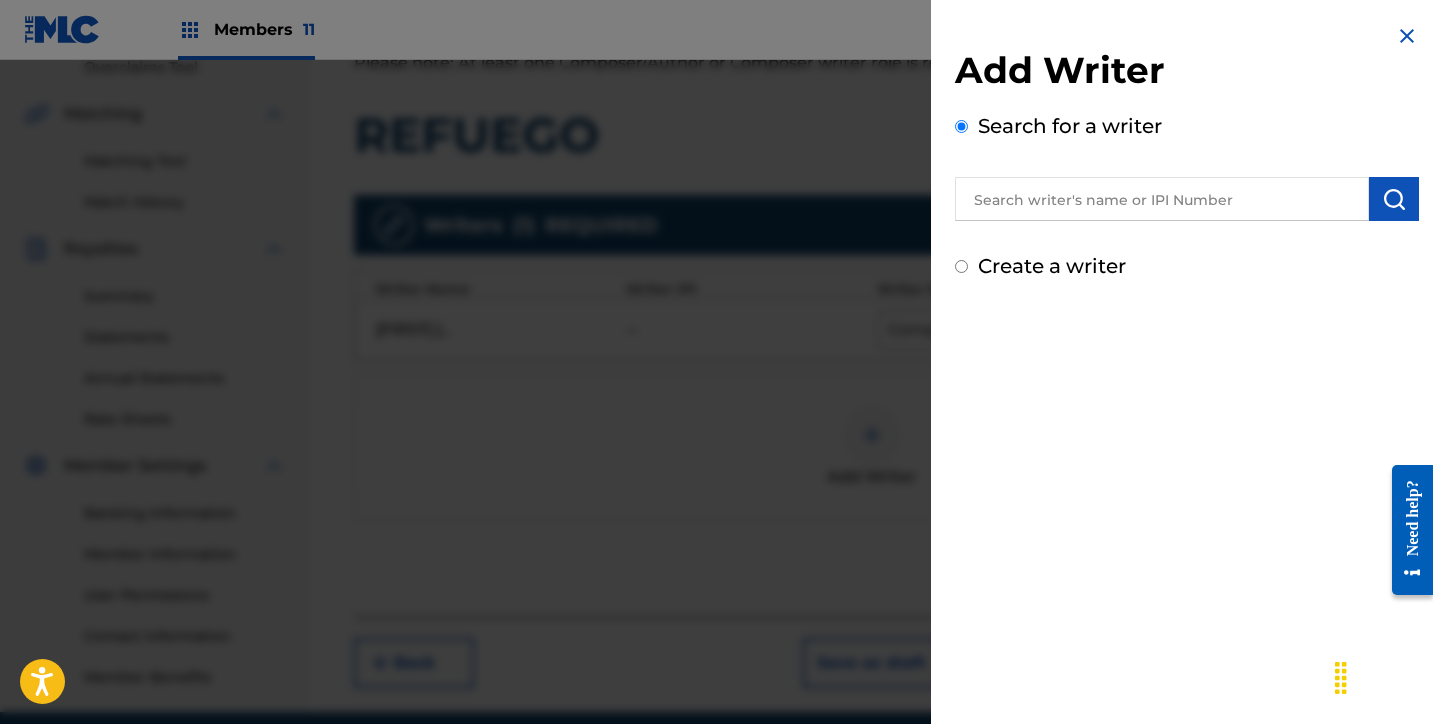 click at bounding box center [1162, 199] 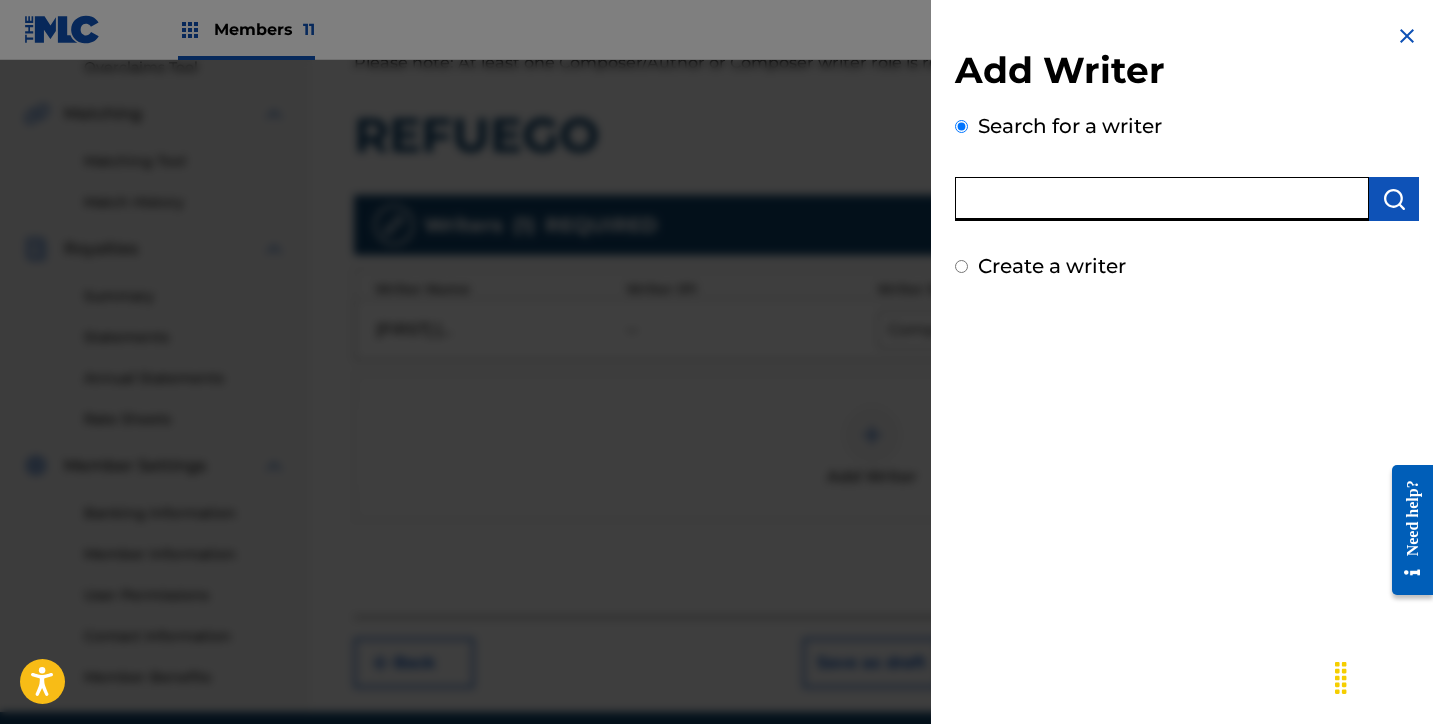 paste on "[FIRST] [LAST] [LAST]" 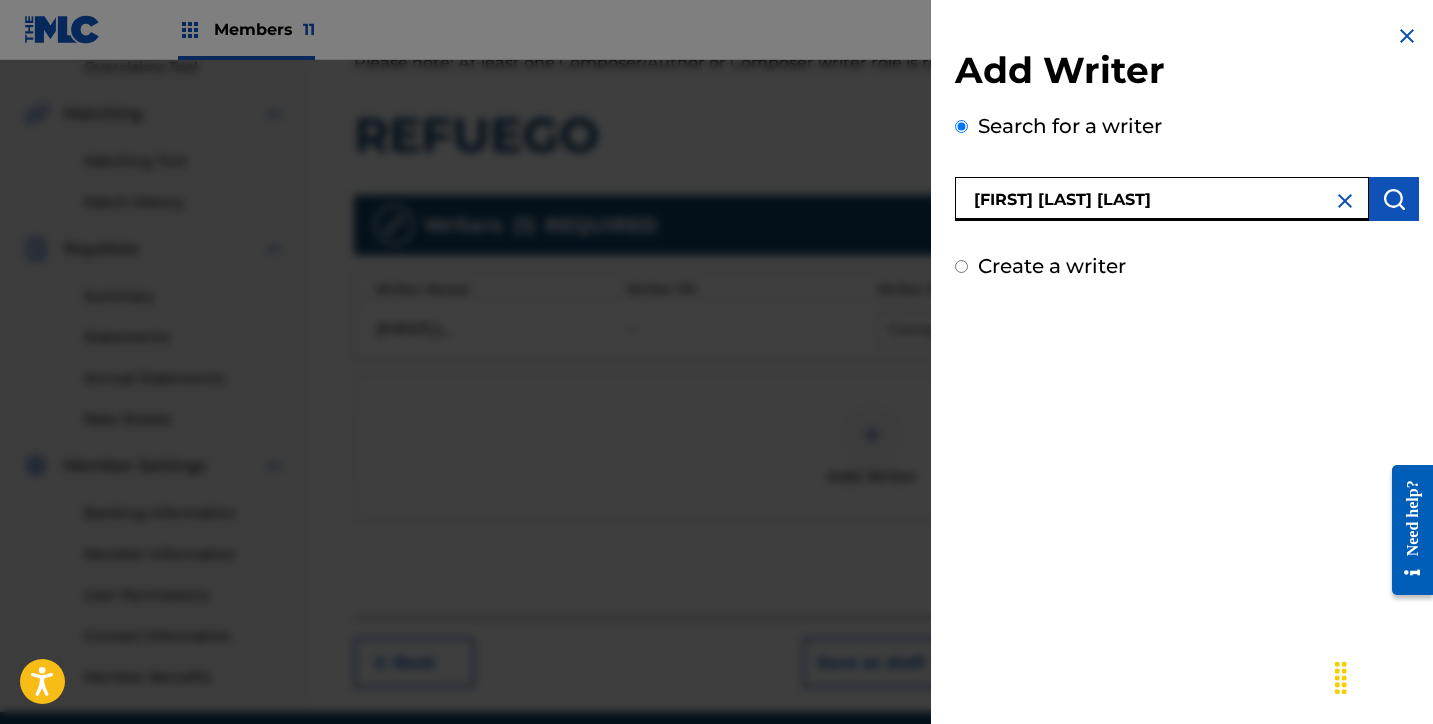 type on "[FIRST] [LAST] [LAST]" 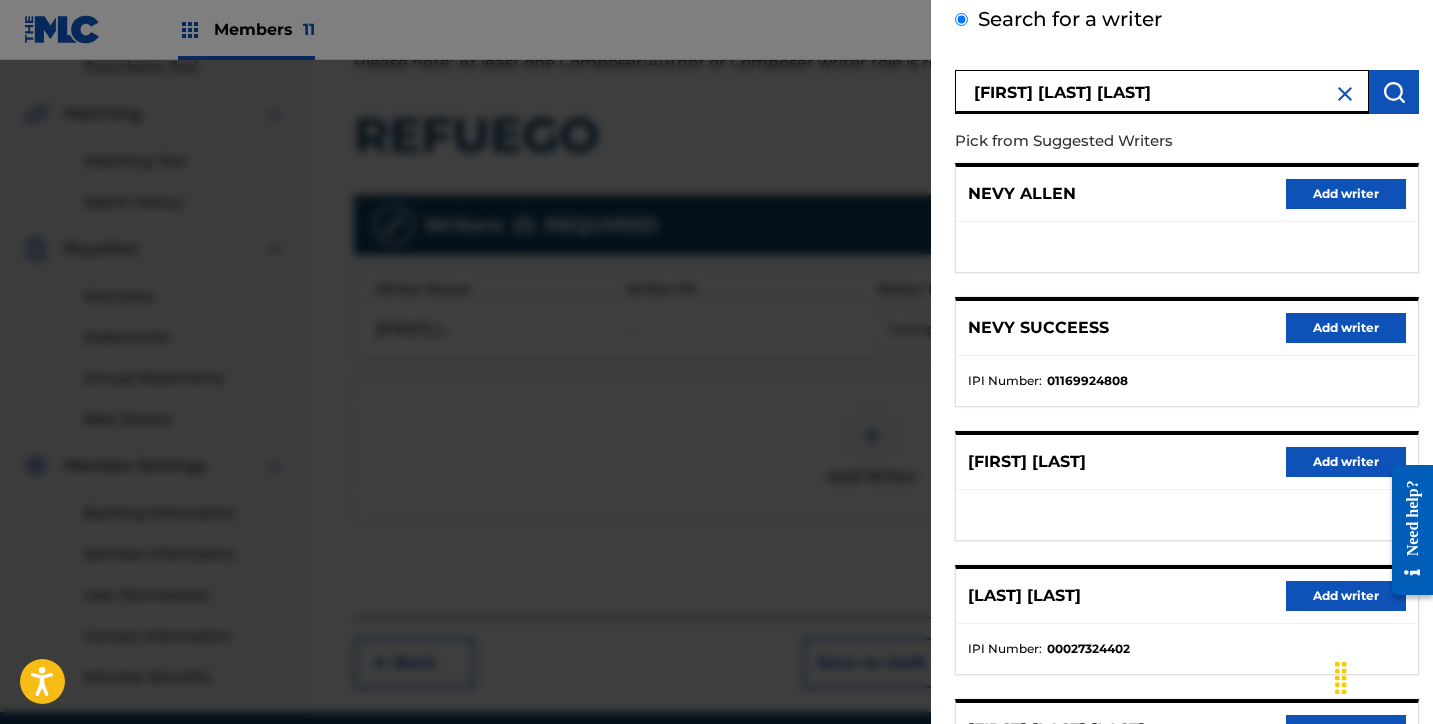 scroll, scrollTop: 318, scrollLeft: 0, axis: vertical 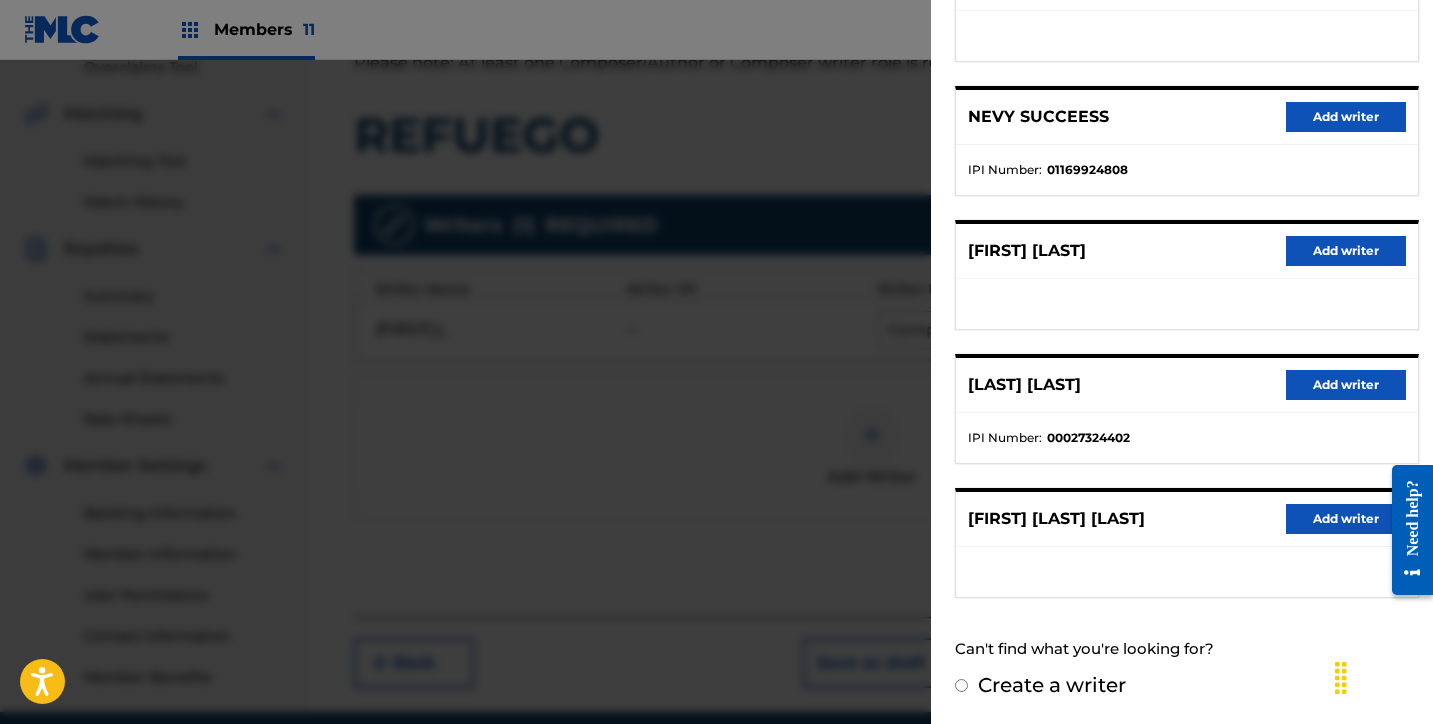 click on "Add writer" at bounding box center [1346, 519] 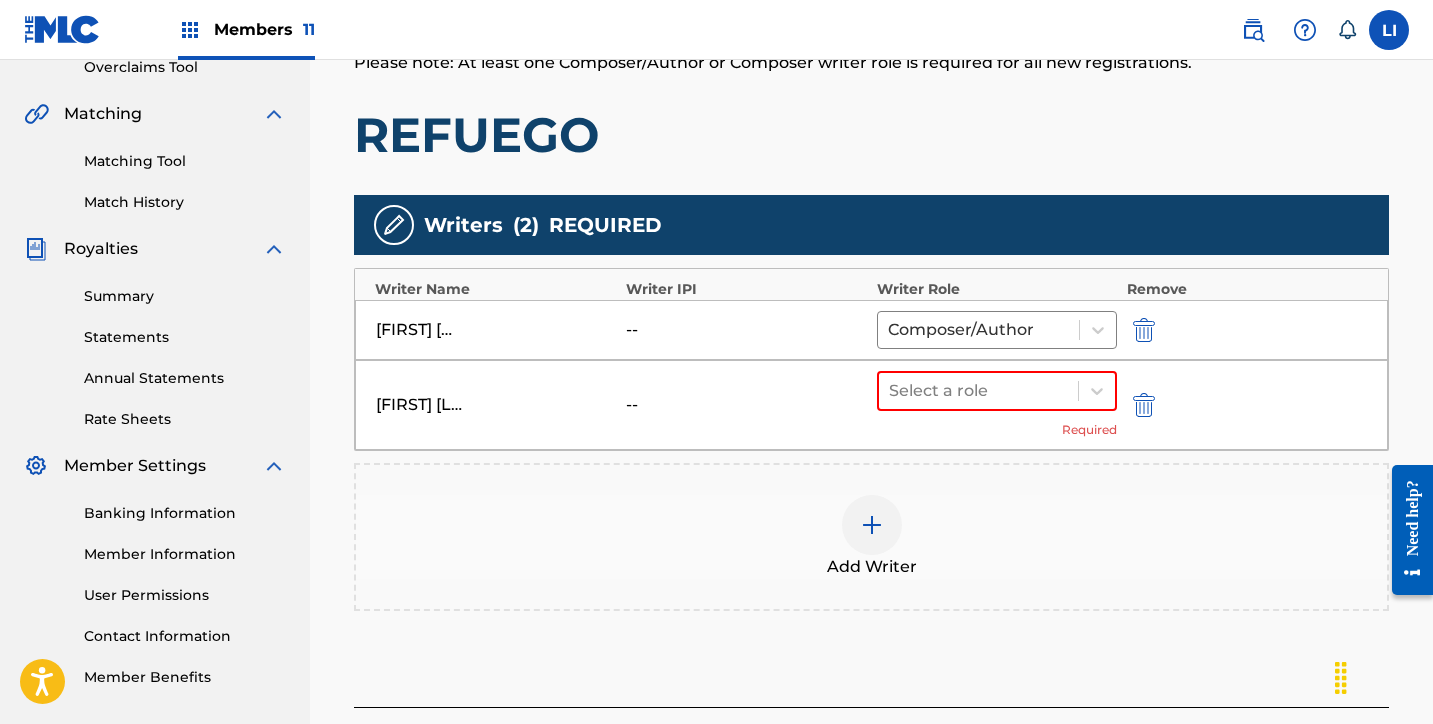 click at bounding box center [872, 525] 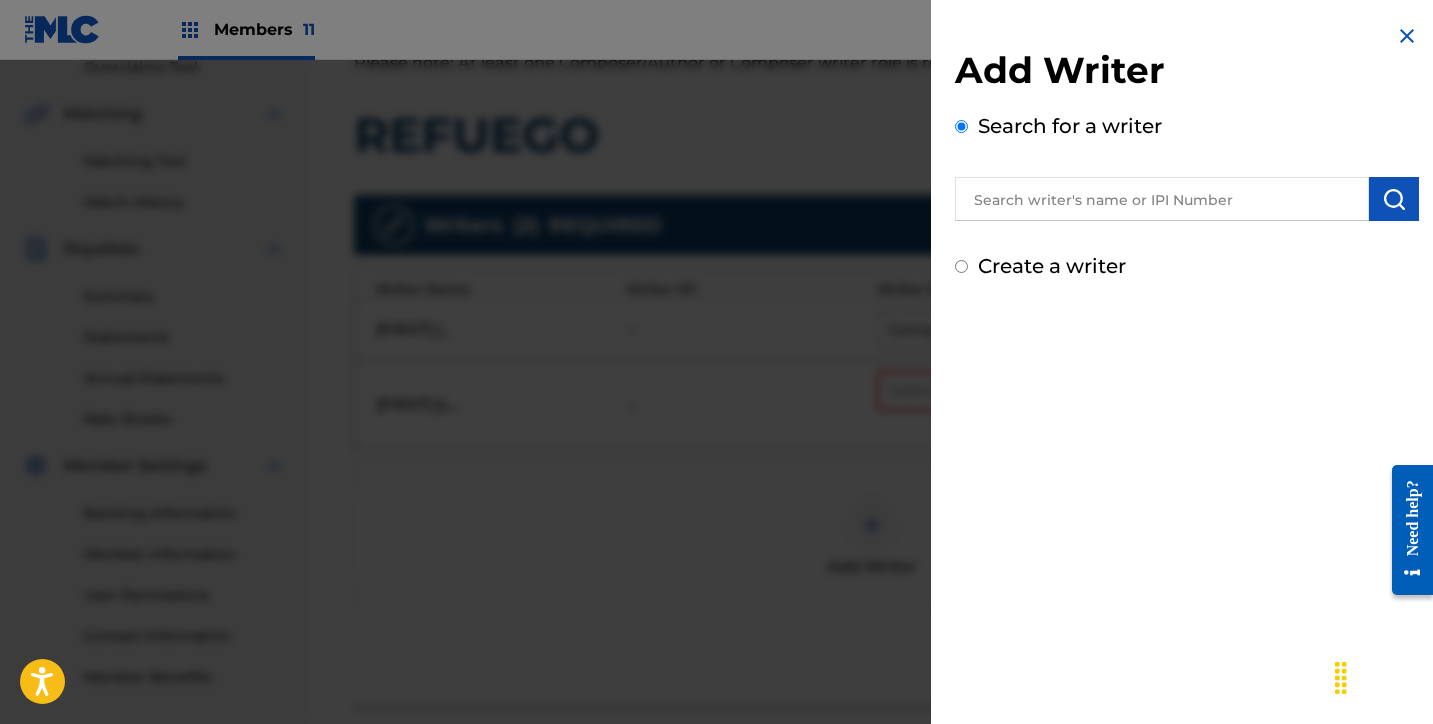 click at bounding box center [1162, 199] 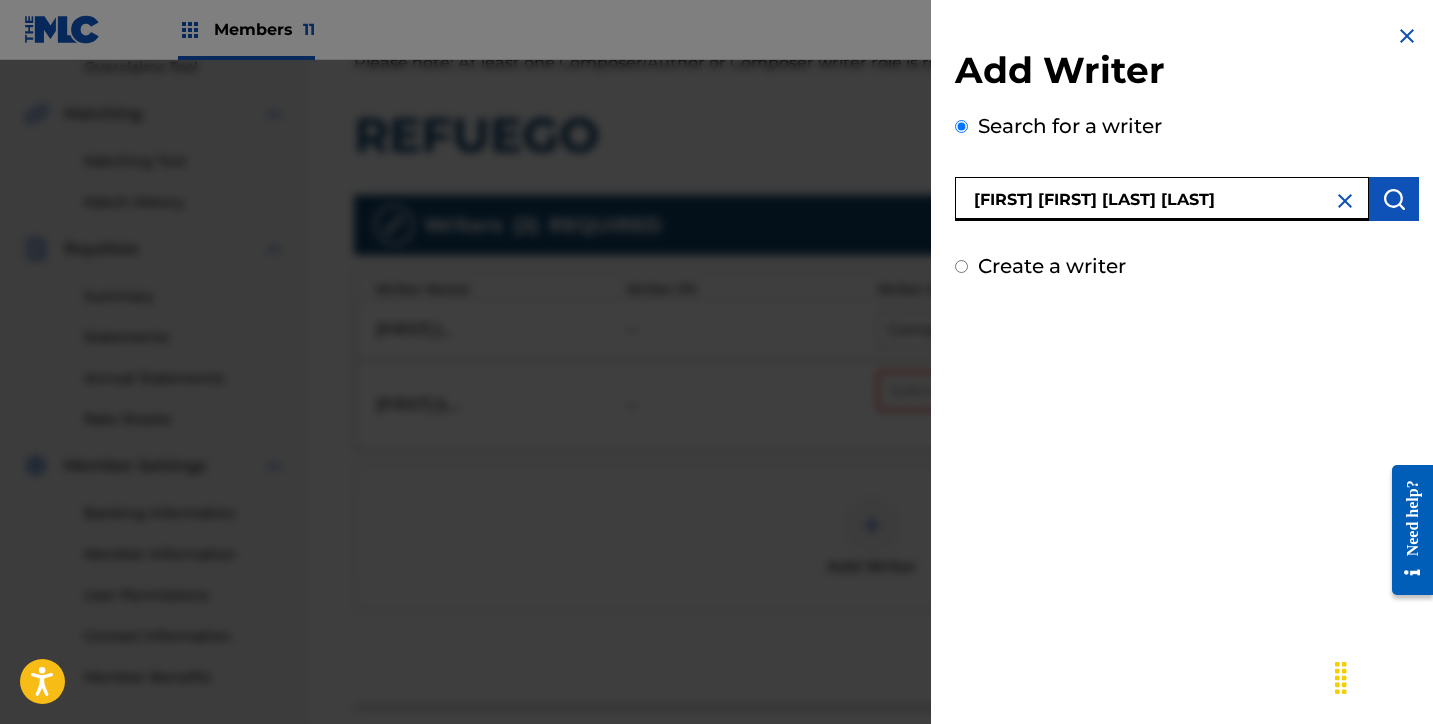 type on "[FIRST] [FIRST] [LAST] [LAST]" 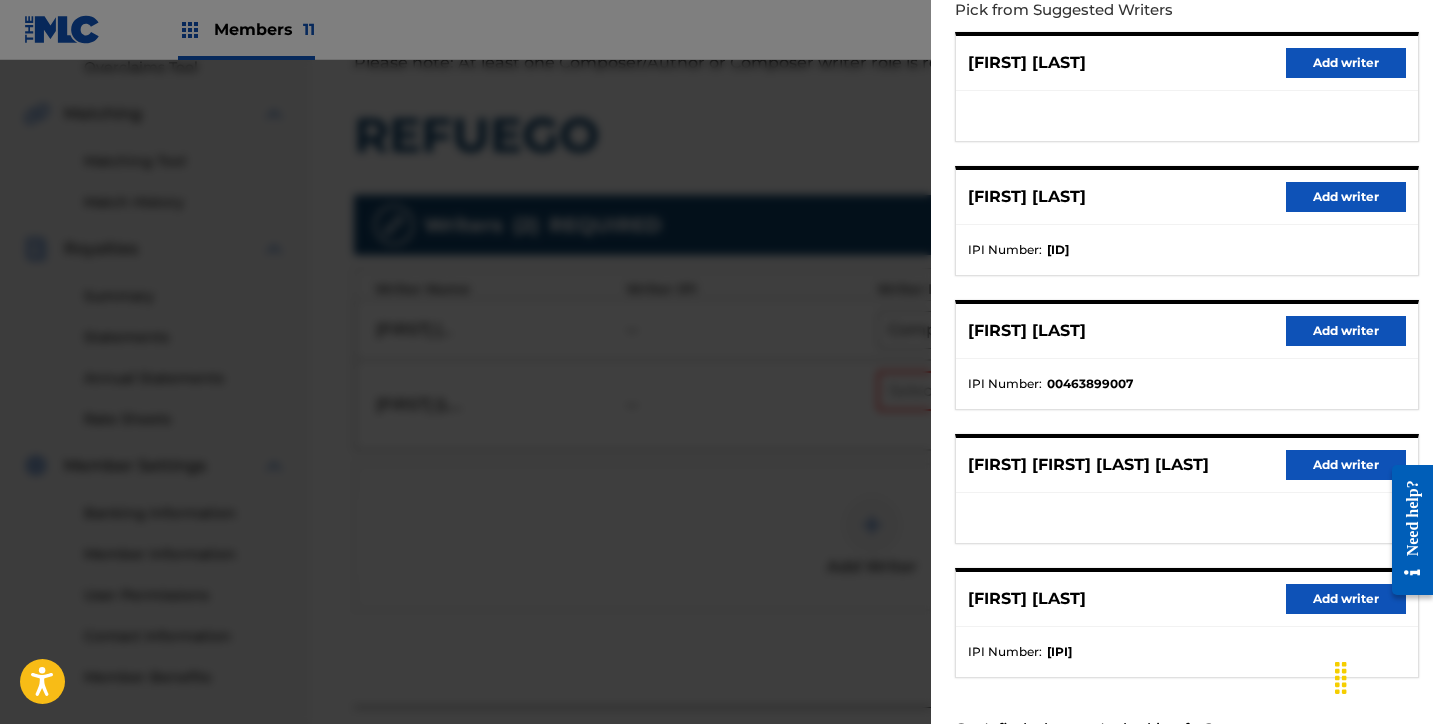scroll, scrollTop: 336, scrollLeft: 0, axis: vertical 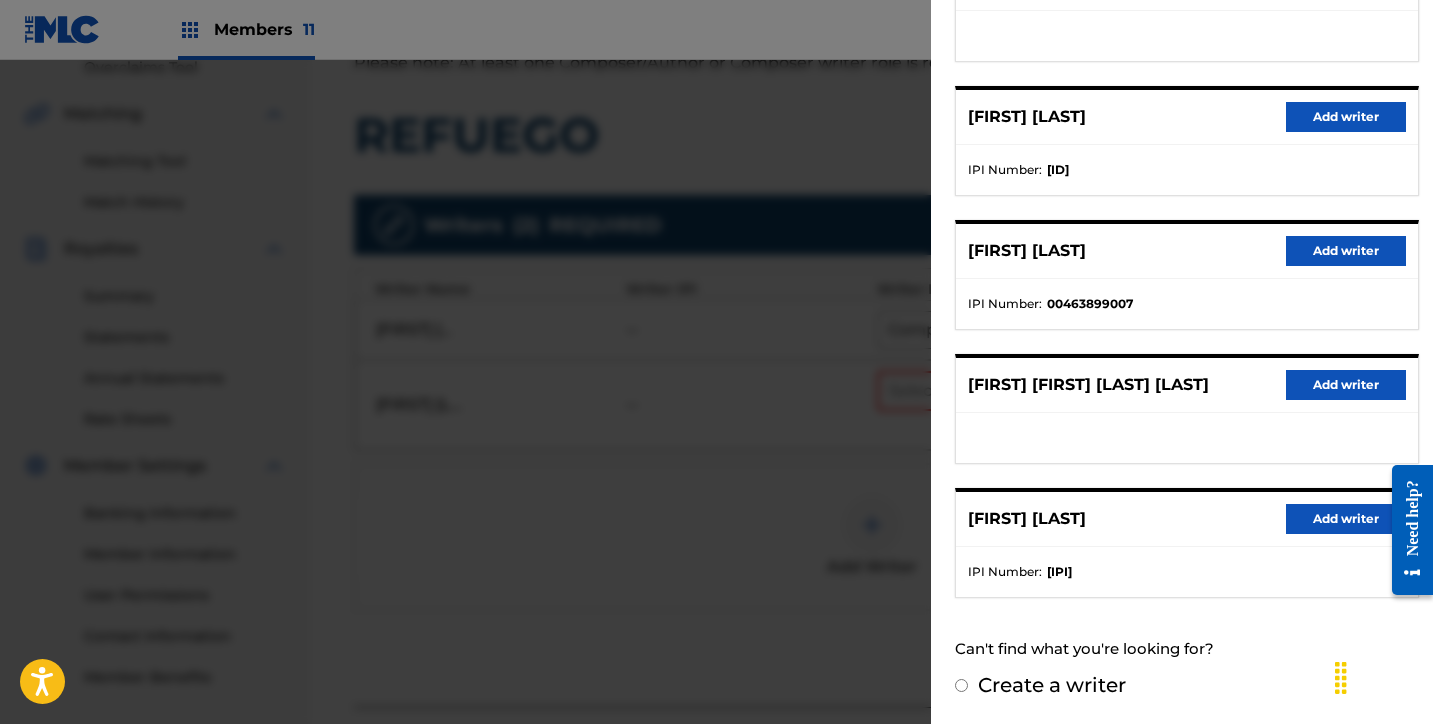 click on "Add writer" at bounding box center (1346, 385) 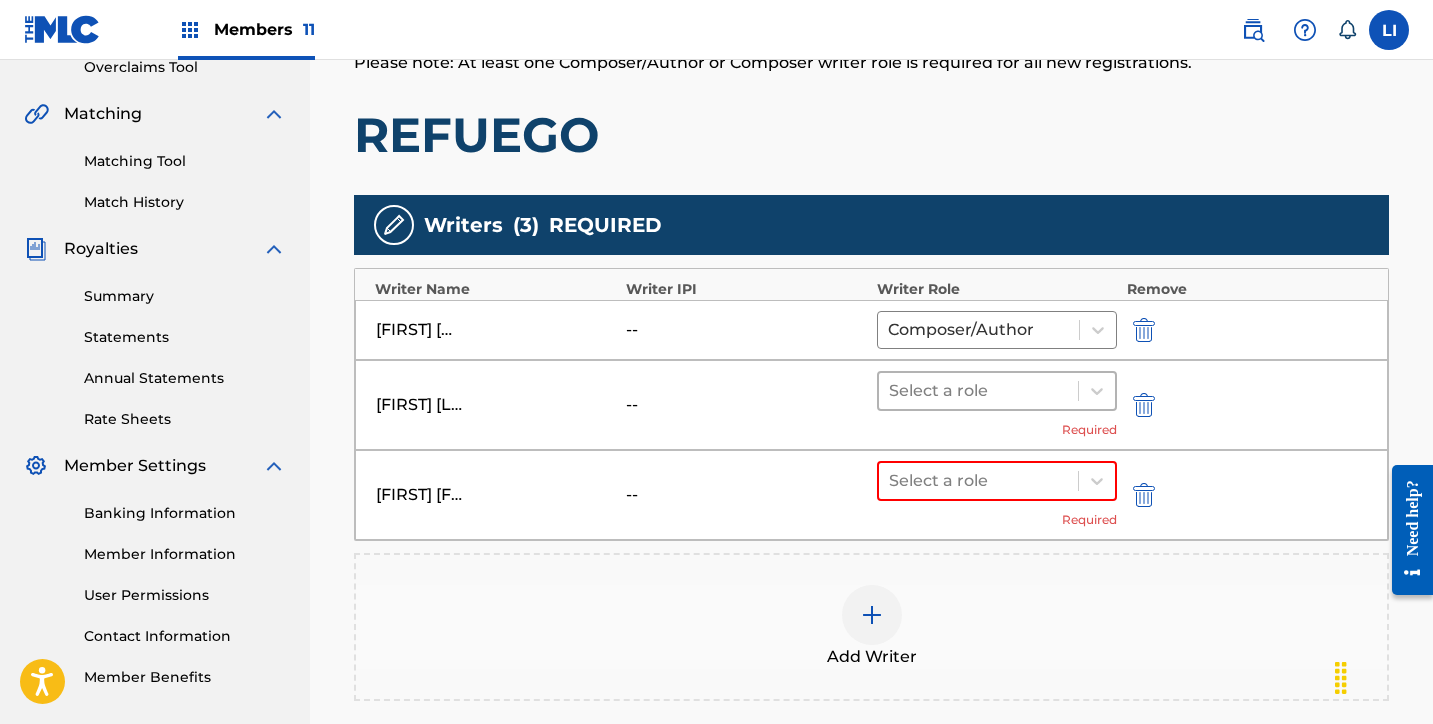 drag, startPoint x: 1015, startPoint y: 387, endPoint x: 1010, endPoint y: 396, distance: 10.29563 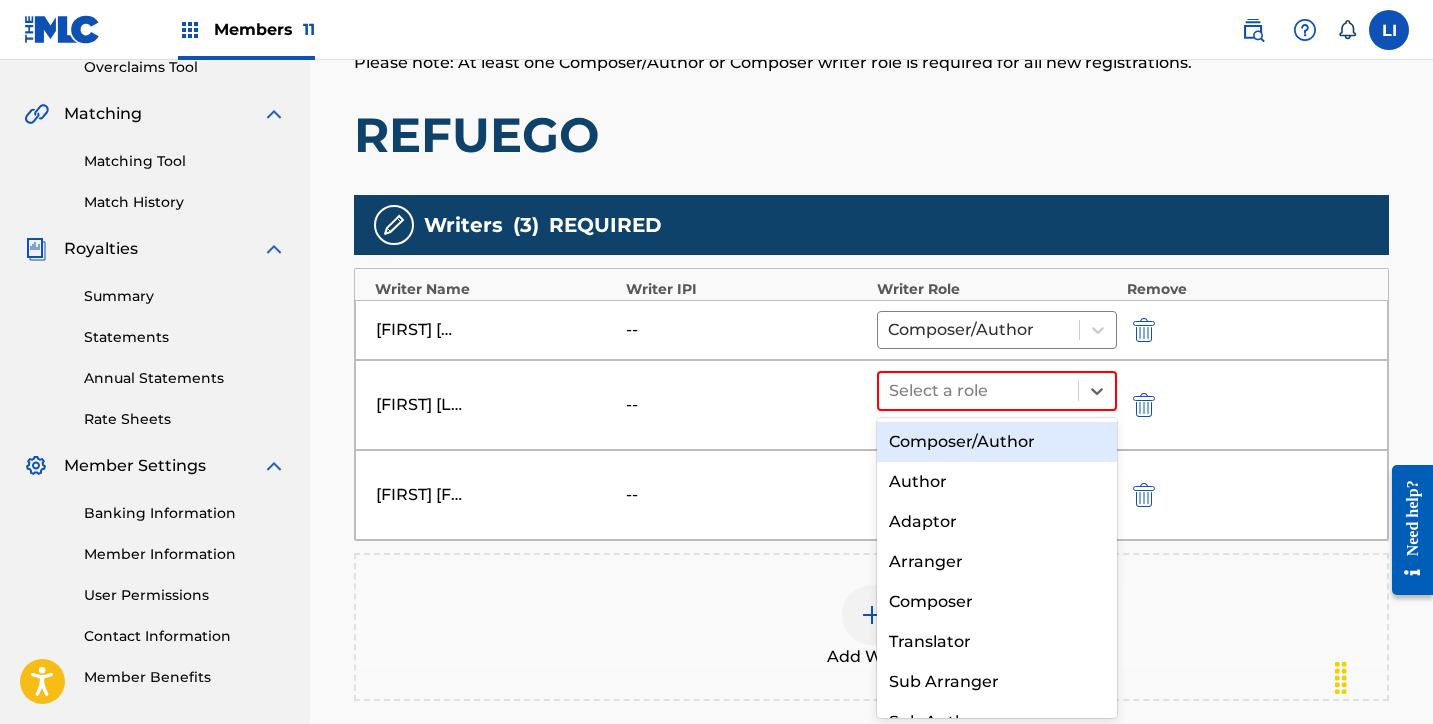 click on "Composer/Author Author Adaptor Arranger Composer Translator Sub Arranger Sub Author" at bounding box center (997, 568) 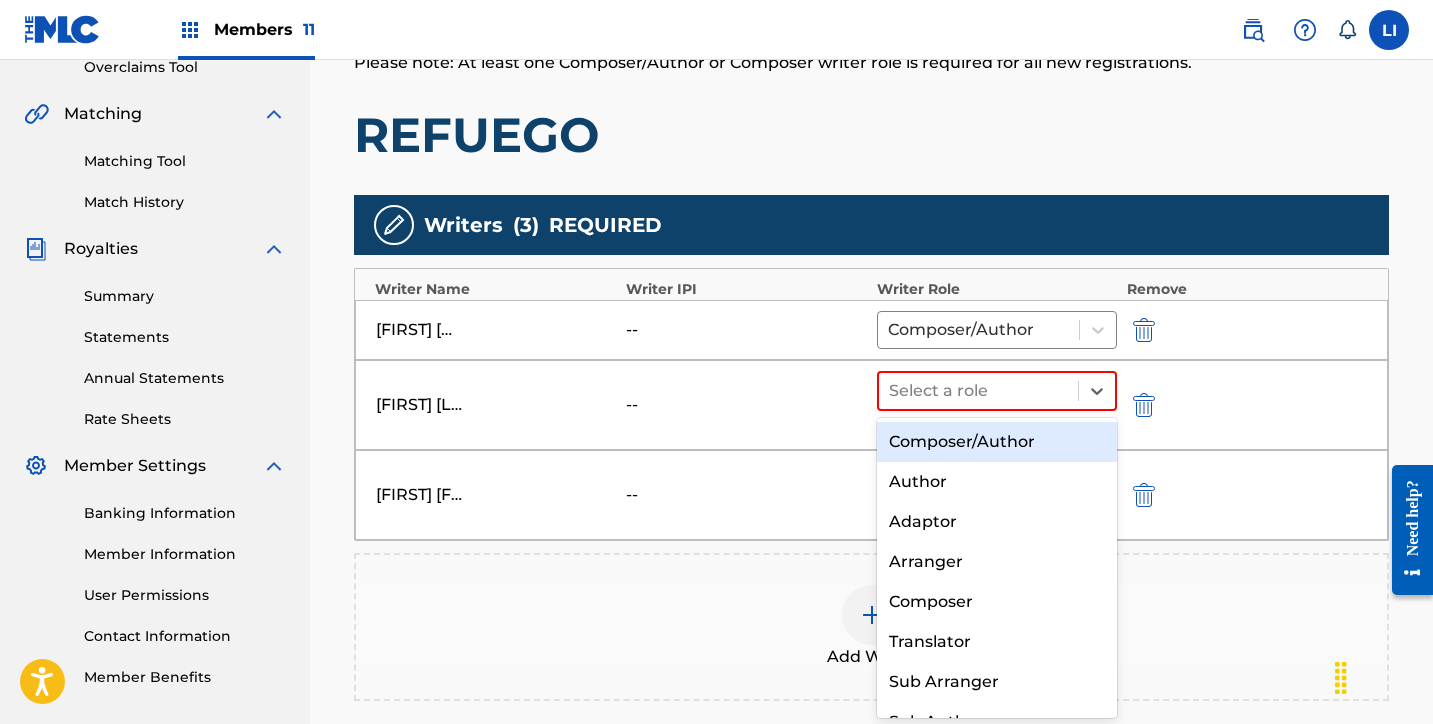 drag, startPoint x: 998, startPoint y: 434, endPoint x: 989, endPoint y: 461, distance: 28.460499 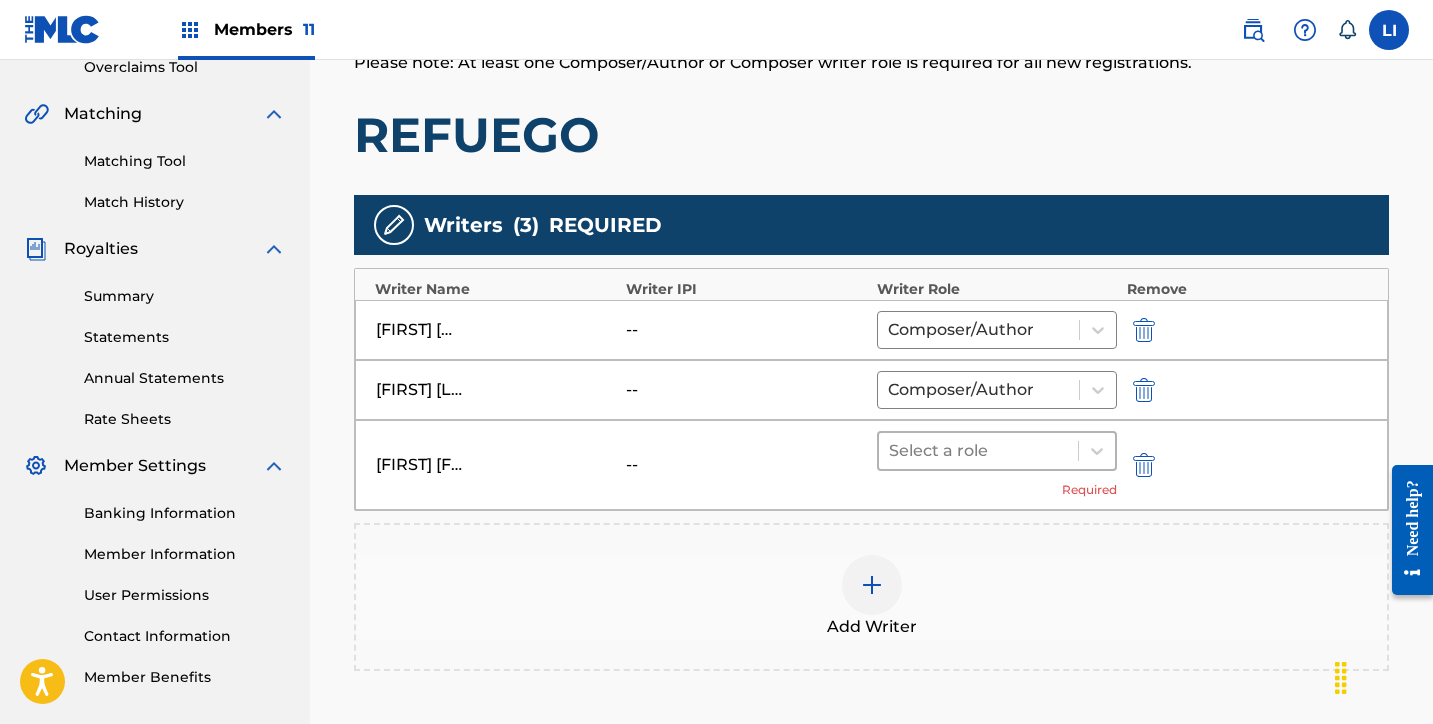 click at bounding box center (978, 451) 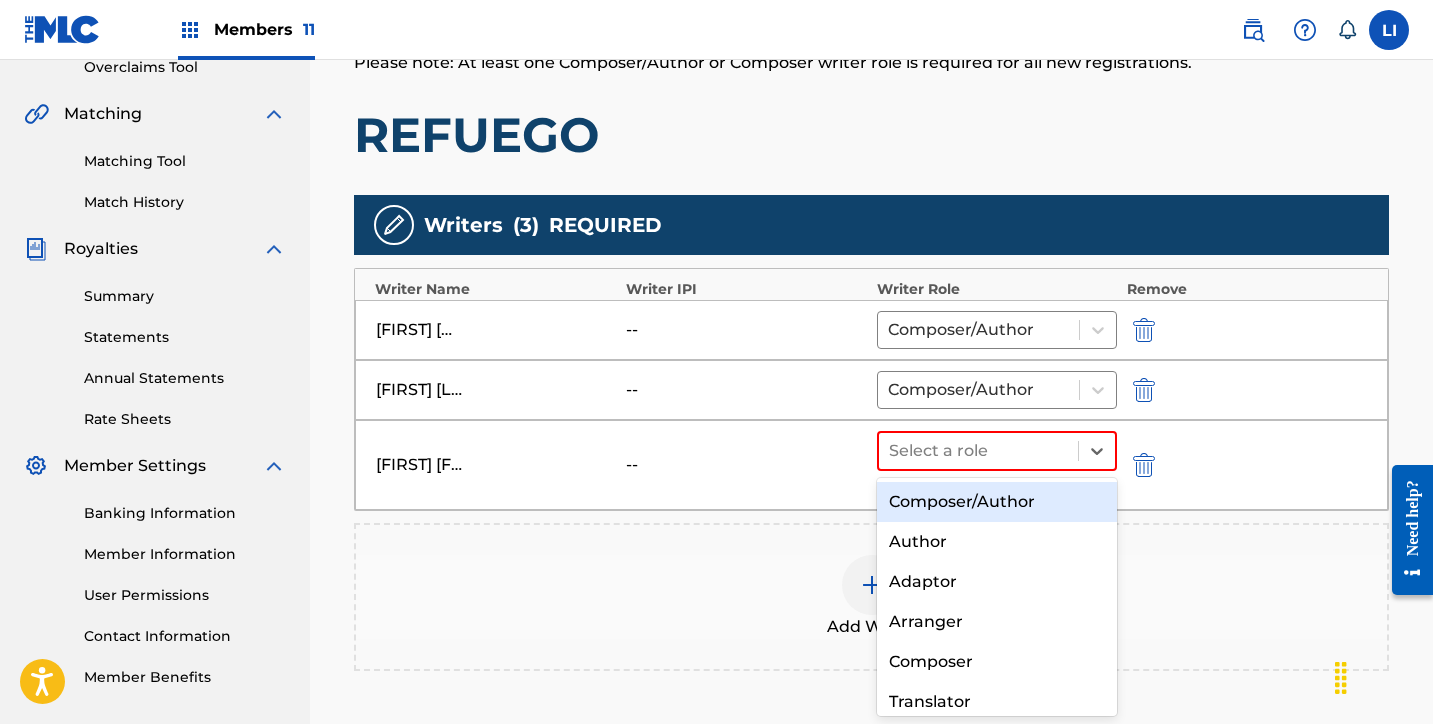 click on "Composer/Author" at bounding box center [997, 502] 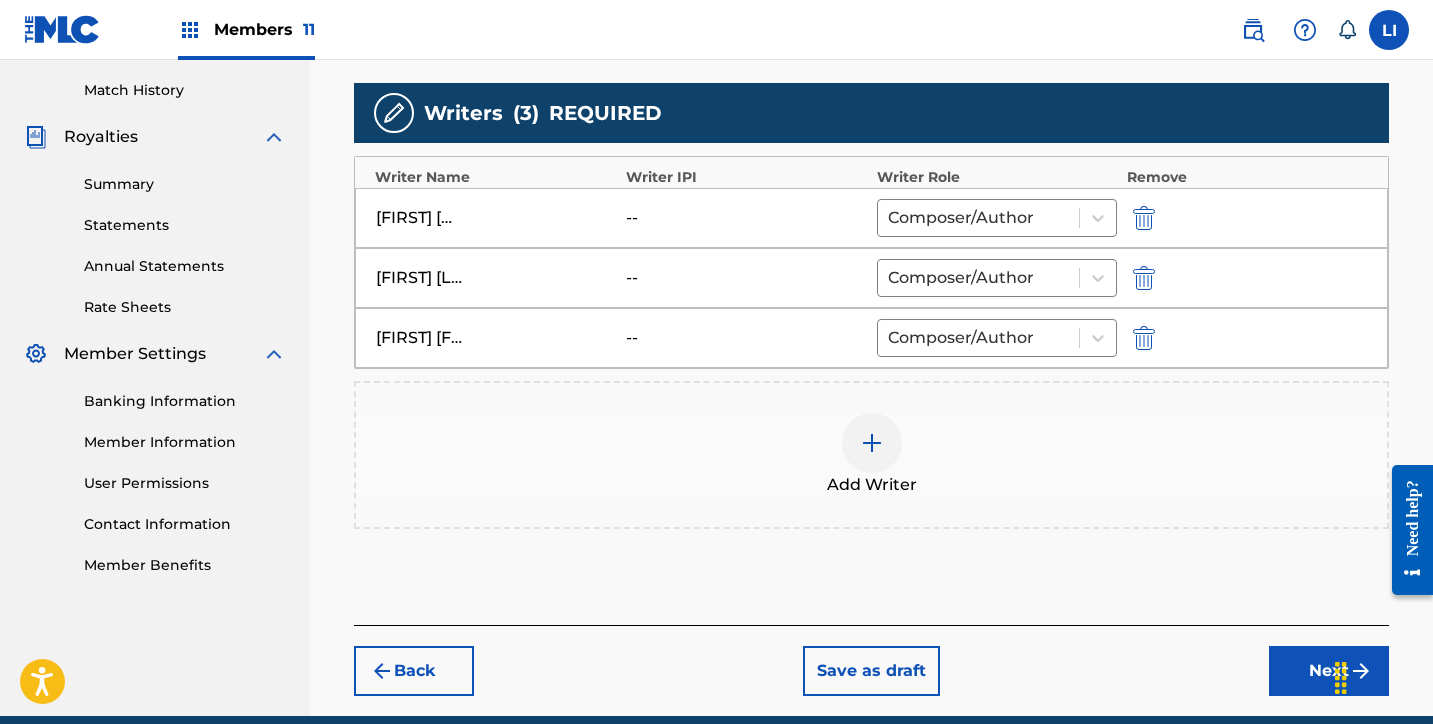 click on "Next" at bounding box center [1329, 671] 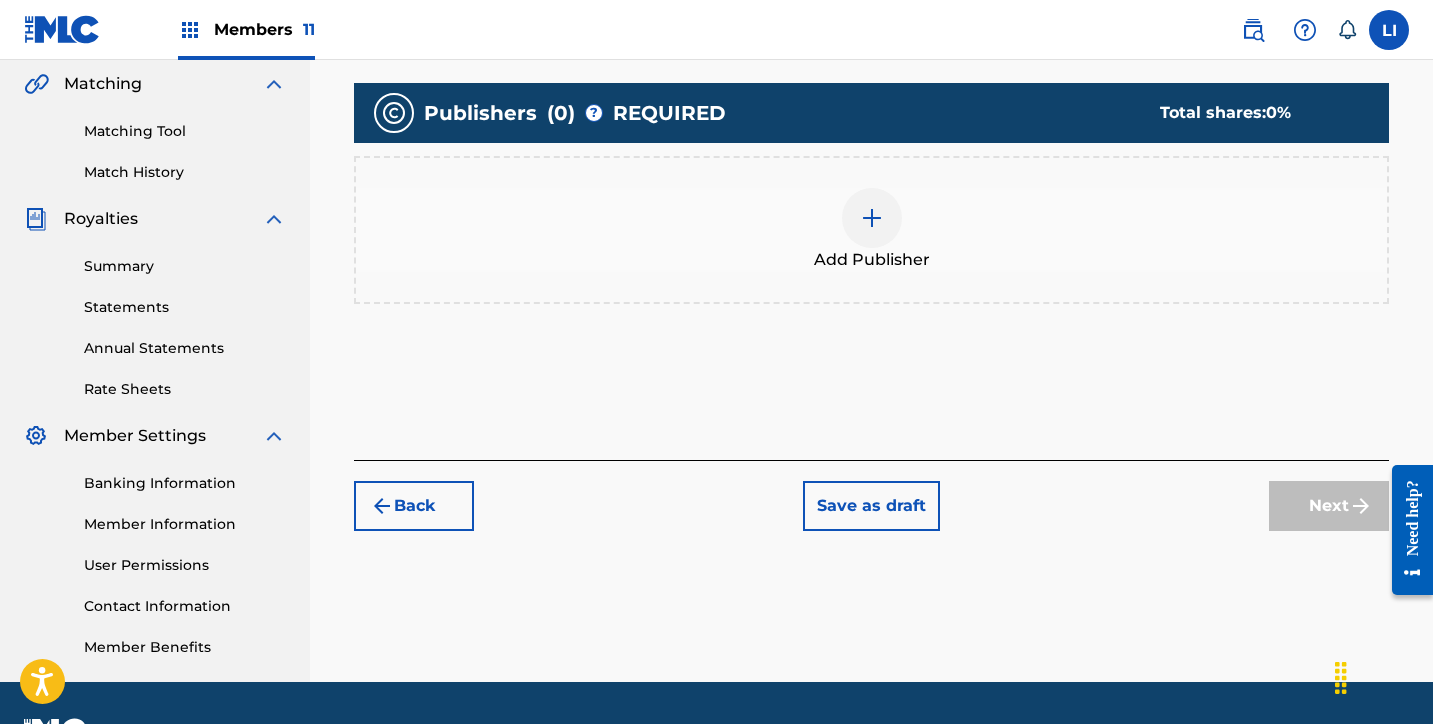 scroll, scrollTop: 516, scrollLeft: 0, axis: vertical 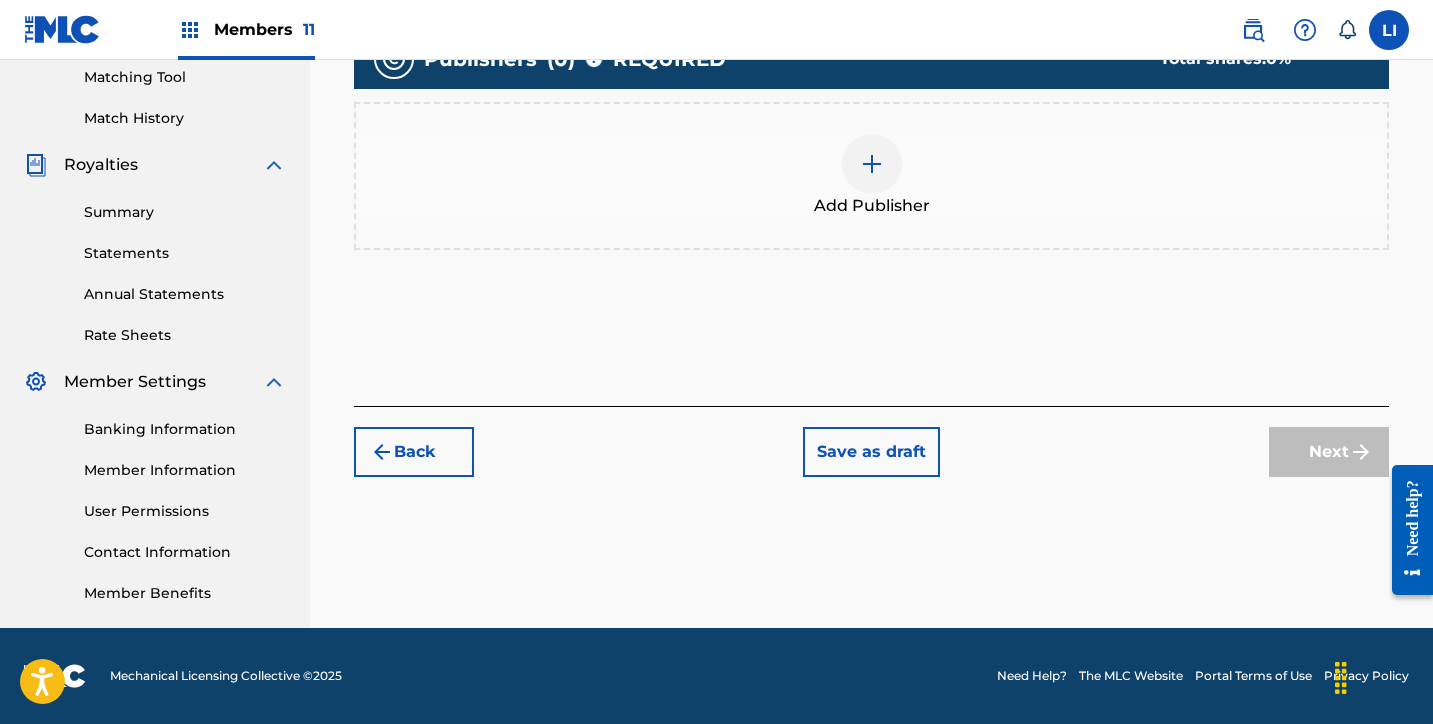 click on "Add Publisher" at bounding box center (871, 176) 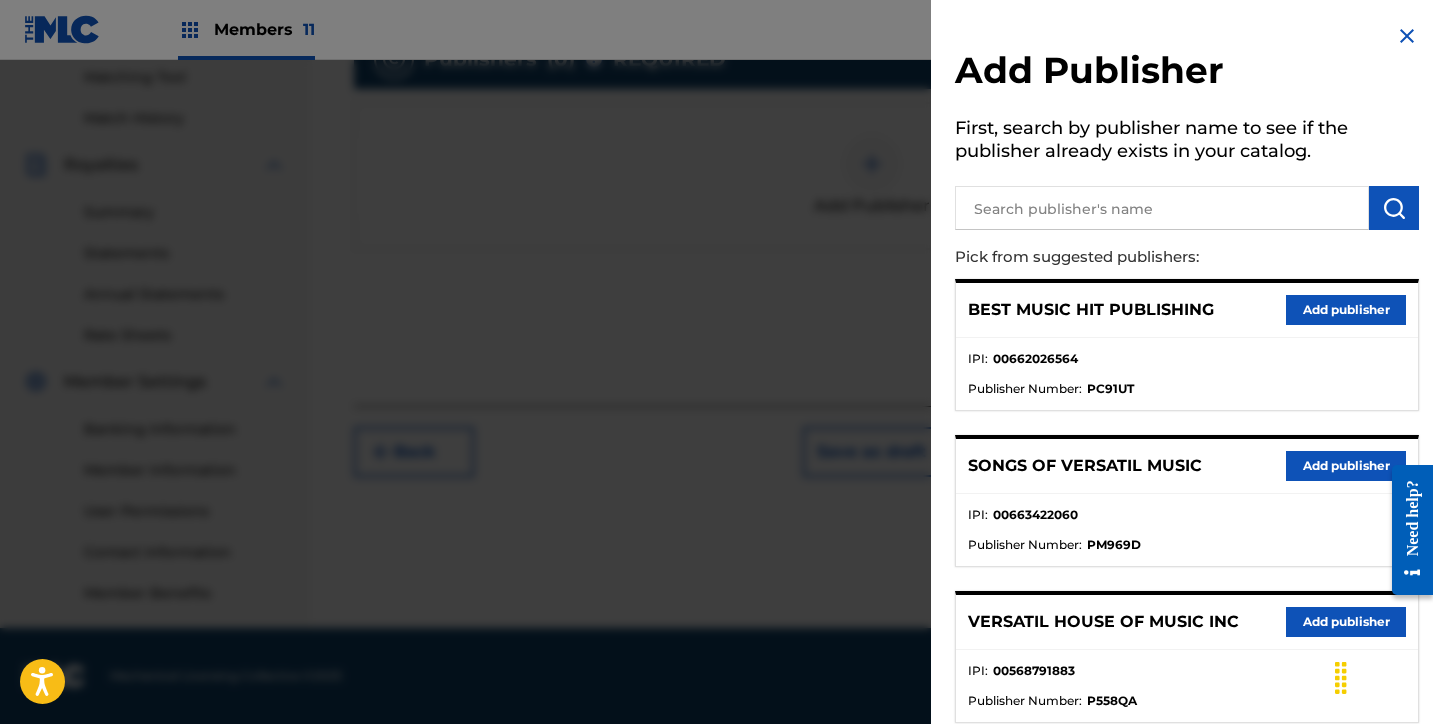 drag, startPoint x: 1040, startPoint y: 241, endPoint x: 1038, endPoint y: 224, distance: 17.117243 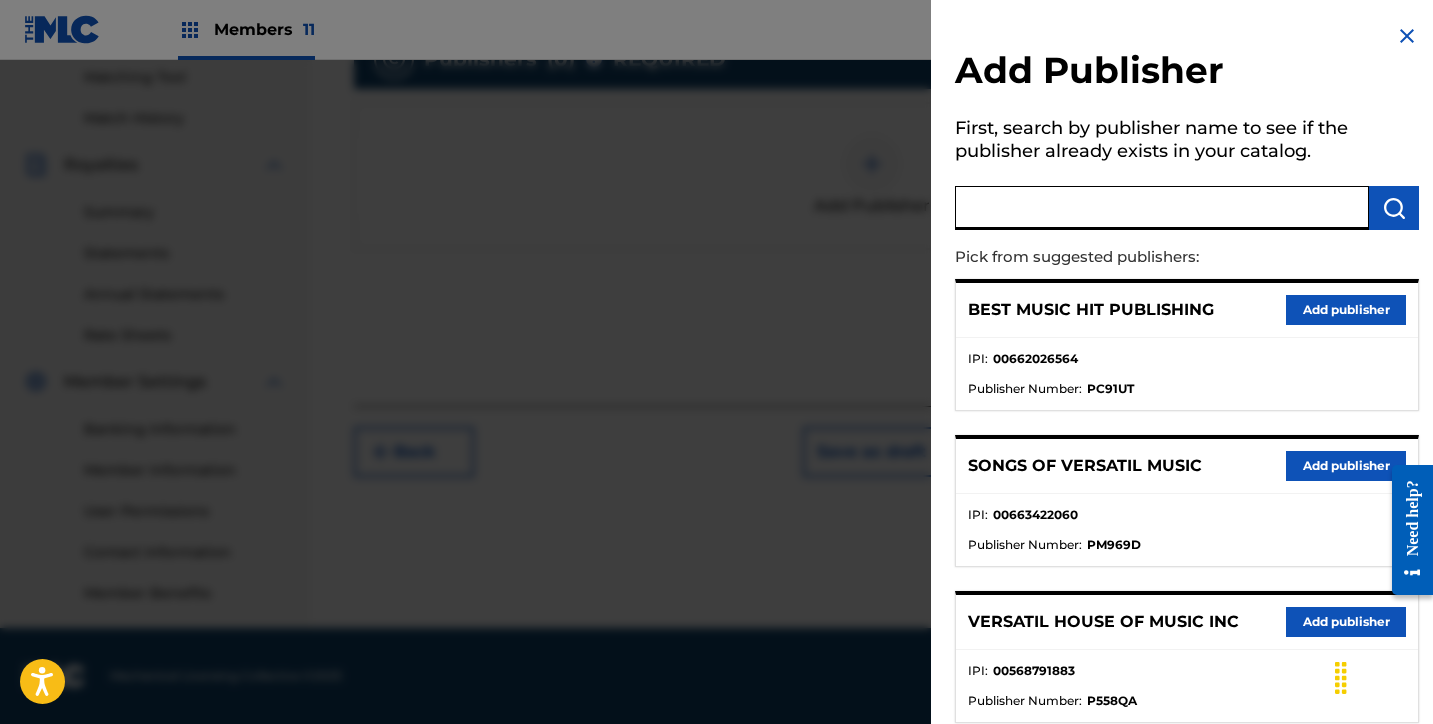 paste on "RAUDEL MUSIC PUBLISHING" 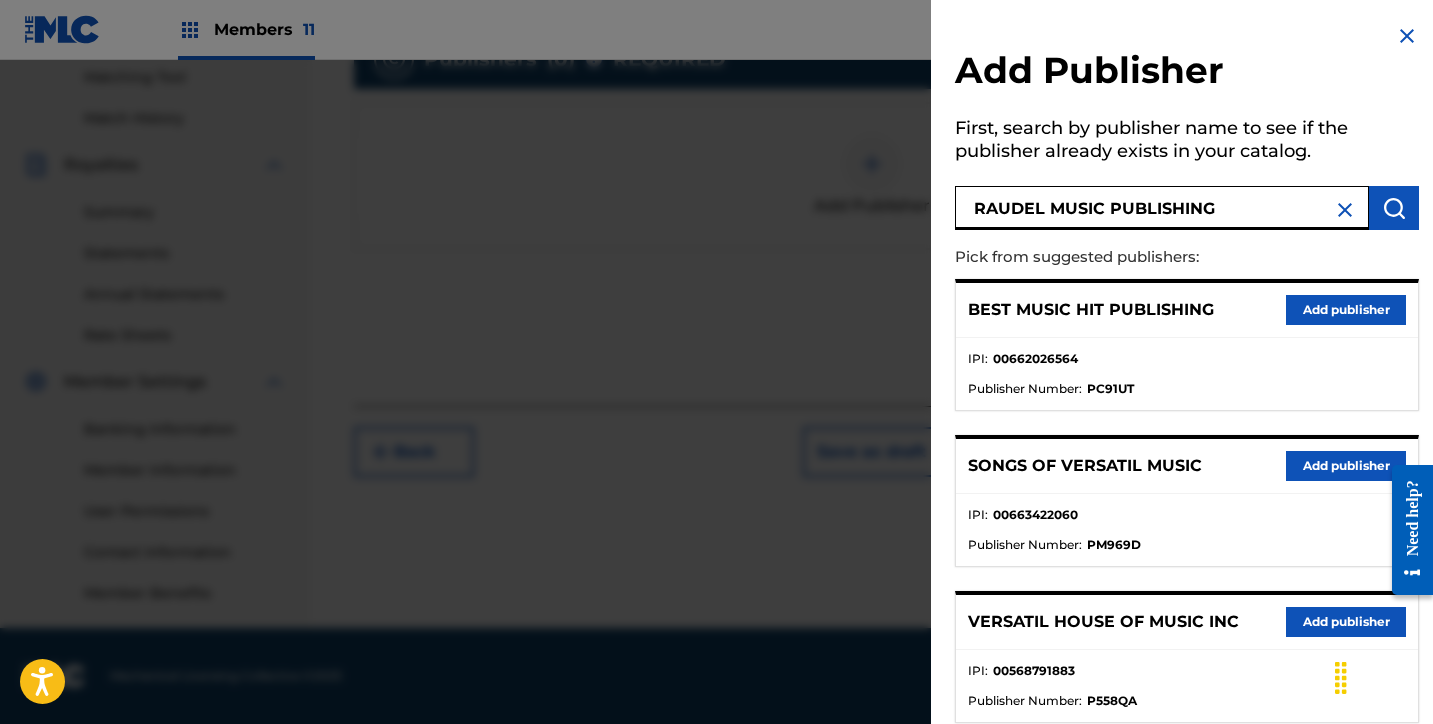 type on "RAUDEL MUSIC PUBLISHING" 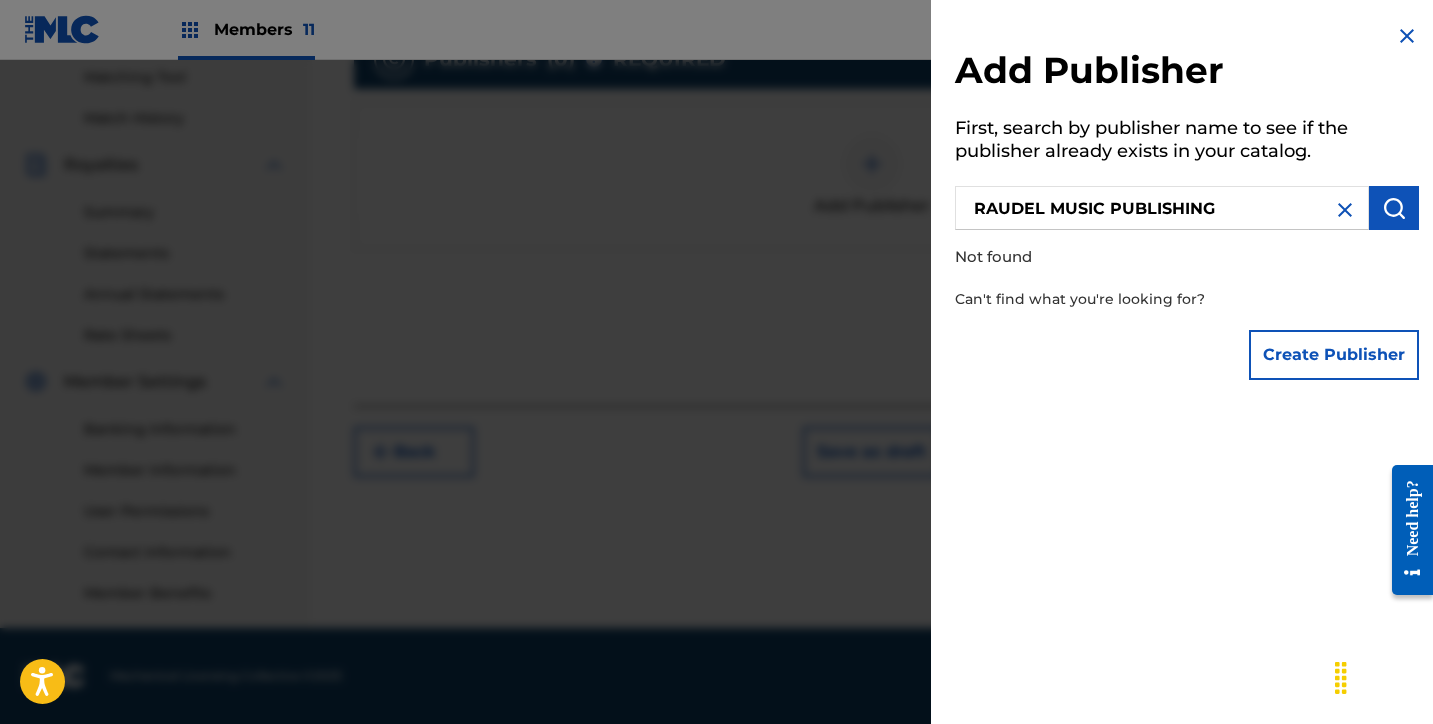 click on "Create Publisher" at bounding box center [1334, 355] 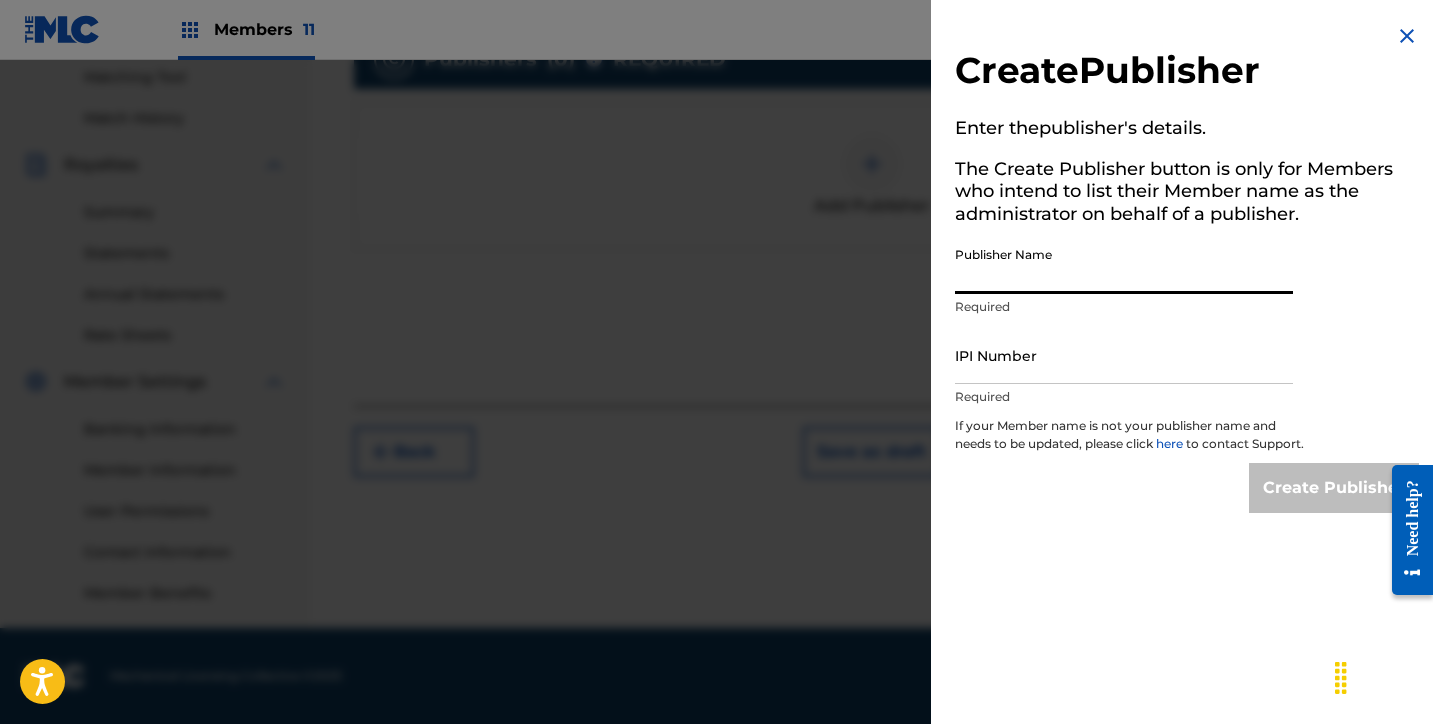 click on "Publisher Name" at bounding box center (1124, 265) 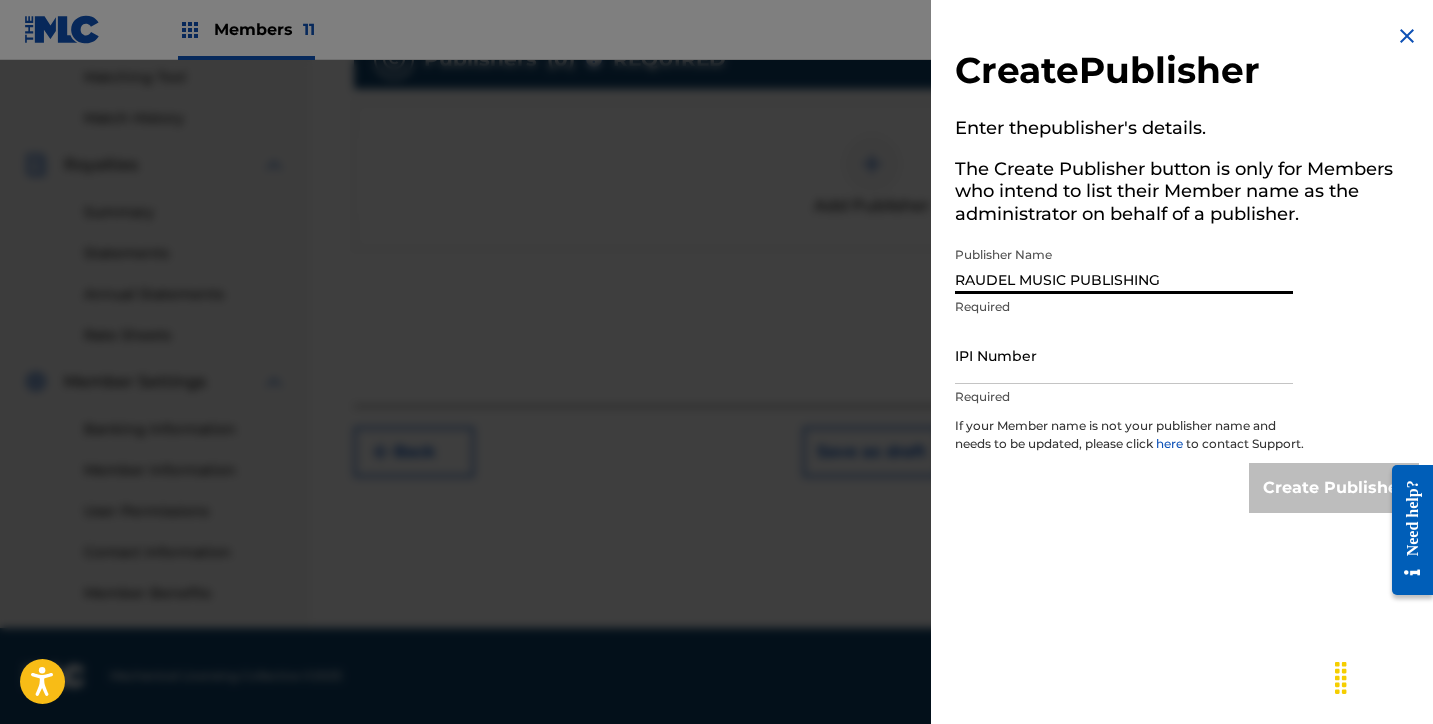 type on "RAUDEL MUSIC PUBLISHING" 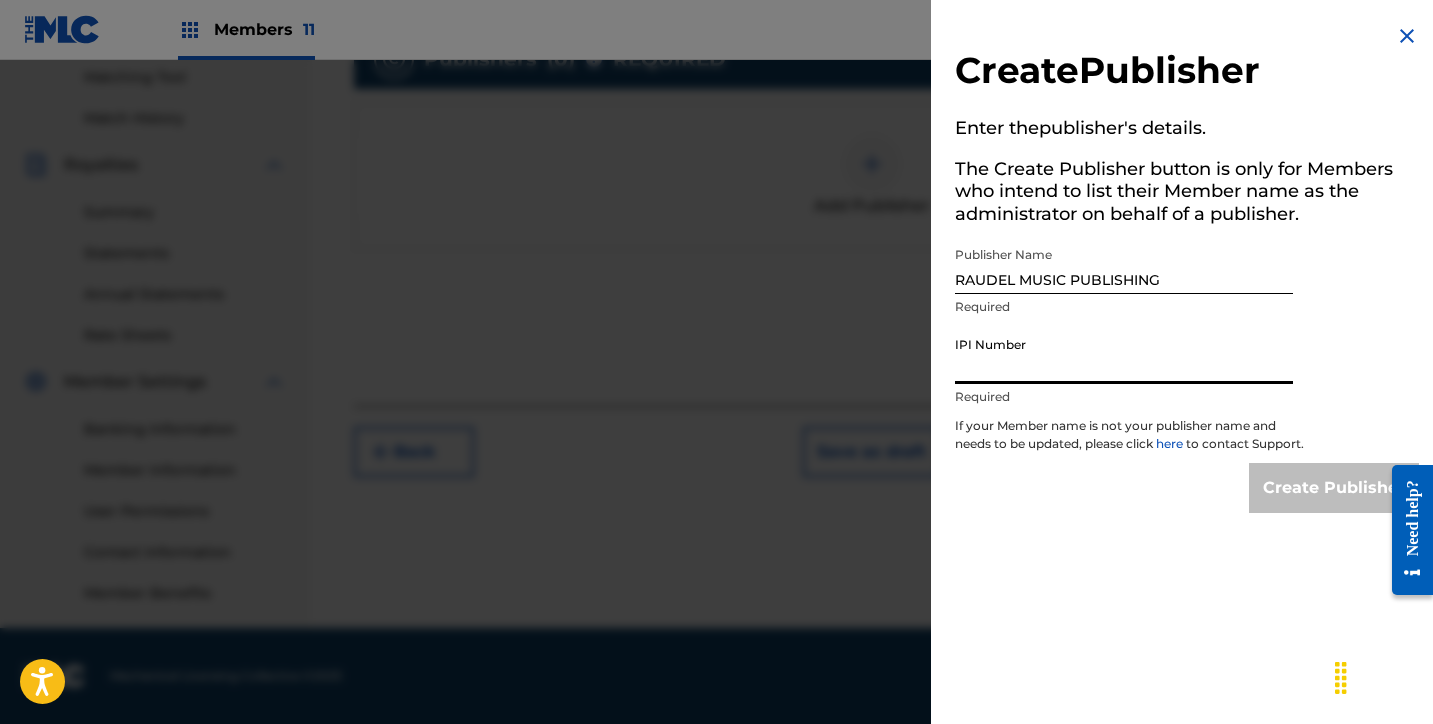 paste on "1273672732" 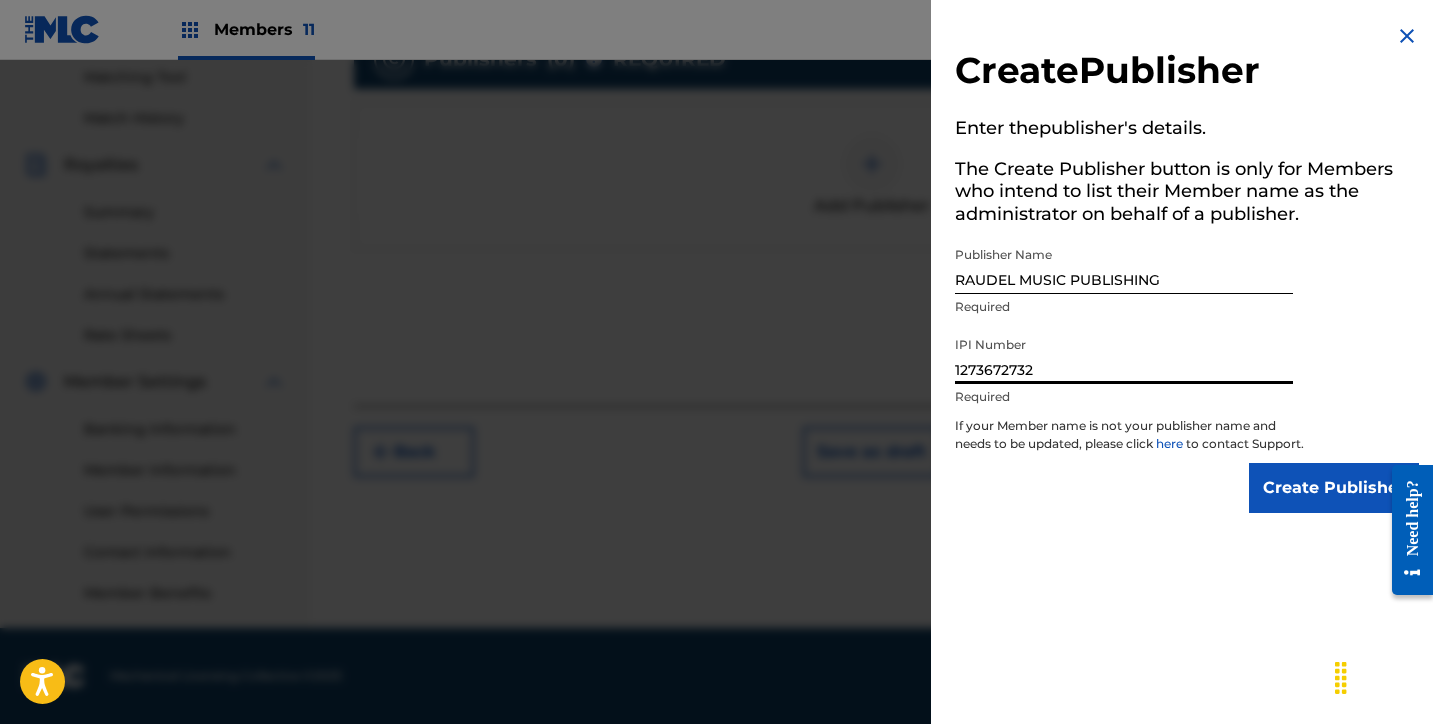 type on "1273672732" 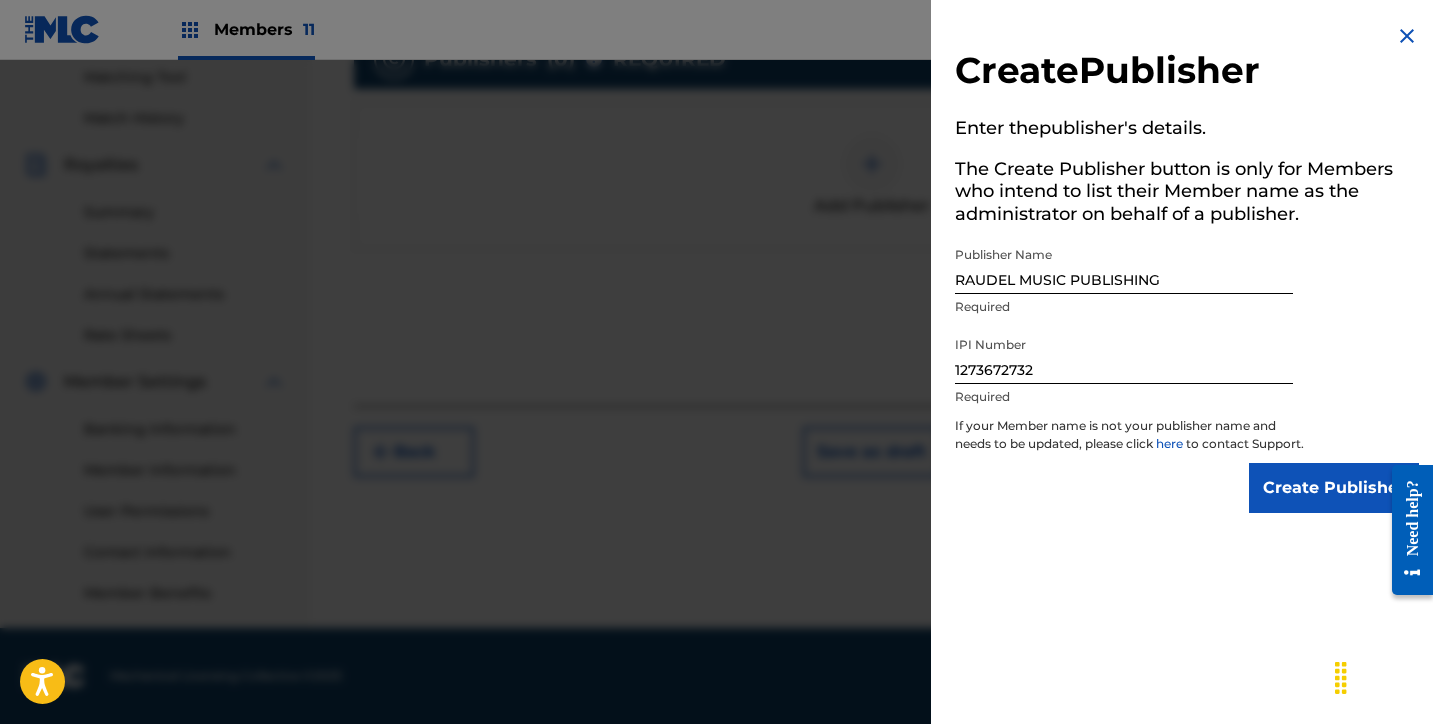 click on "Create Publisher" at bounding box center (1187, 488) 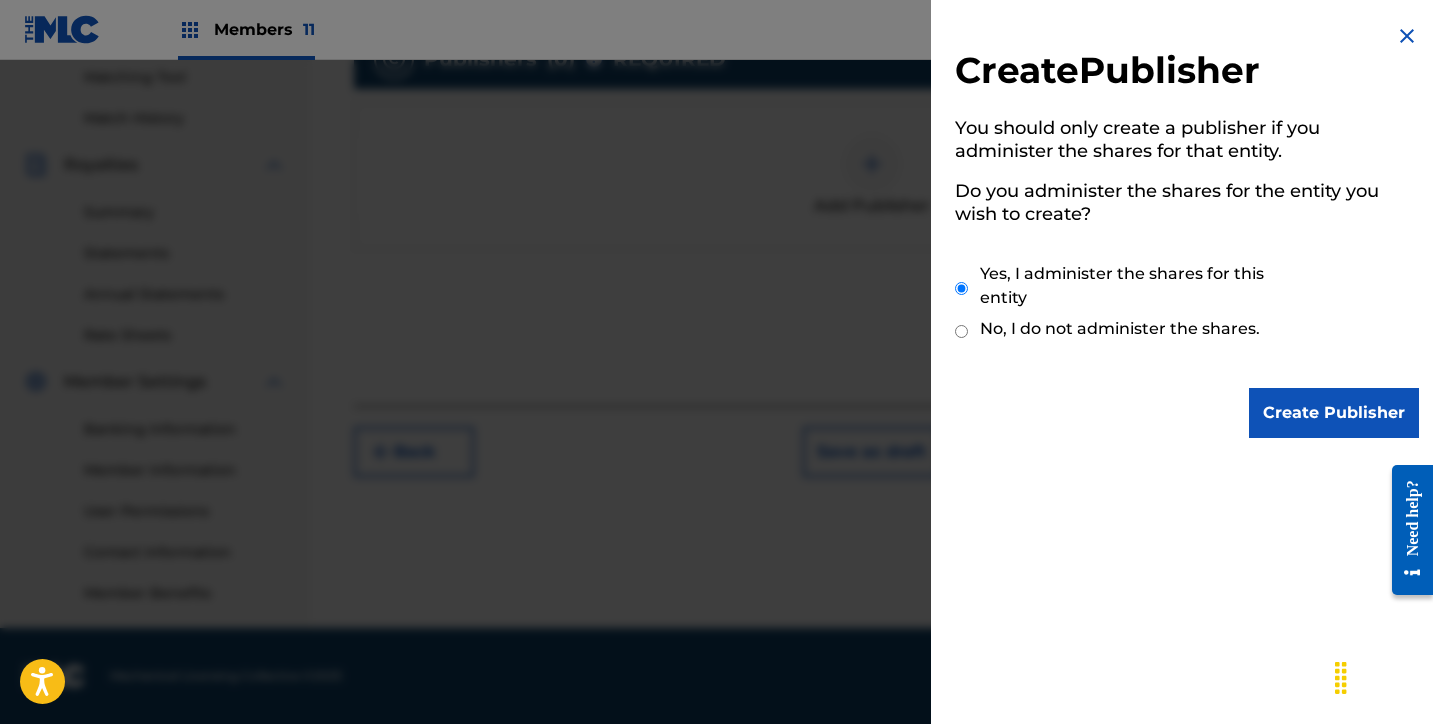 click on "Create Publisher" at bounding box center [1334, 413] 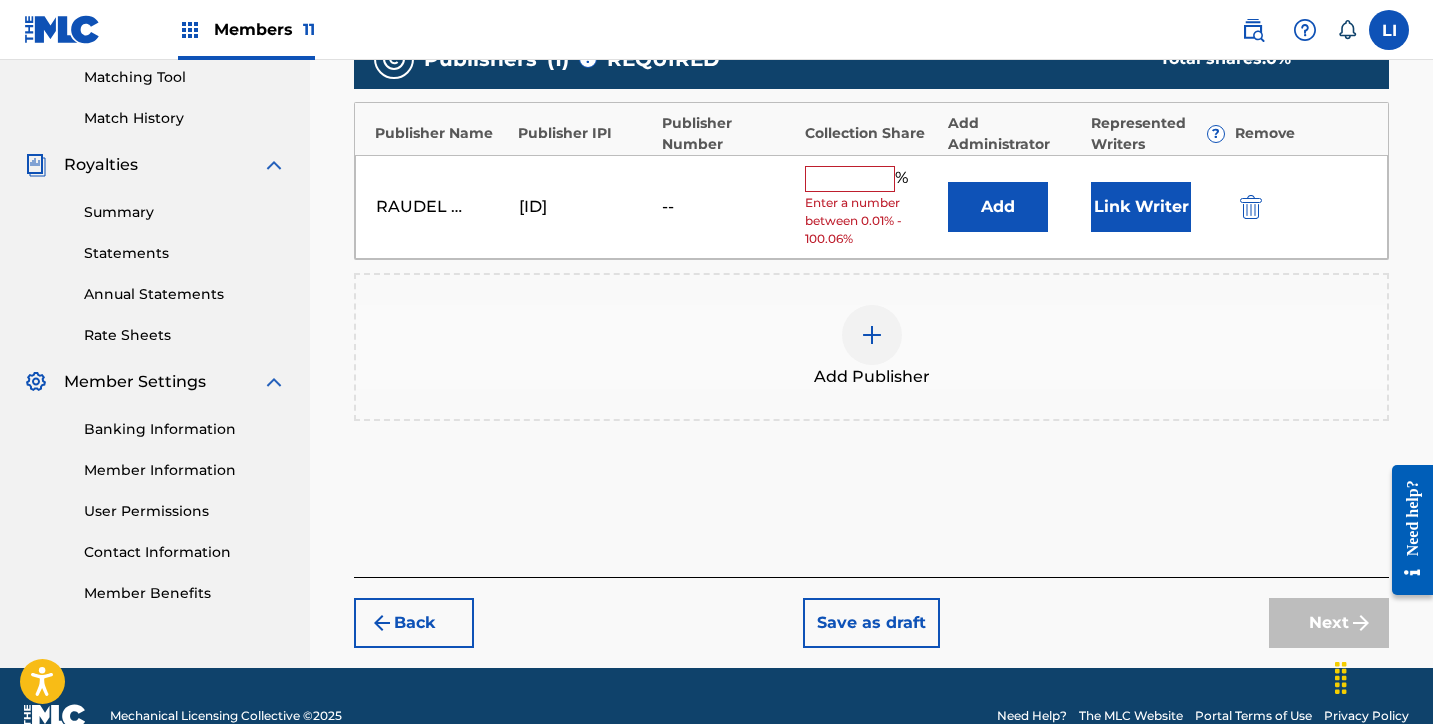 click at bounding box center (850, 179) 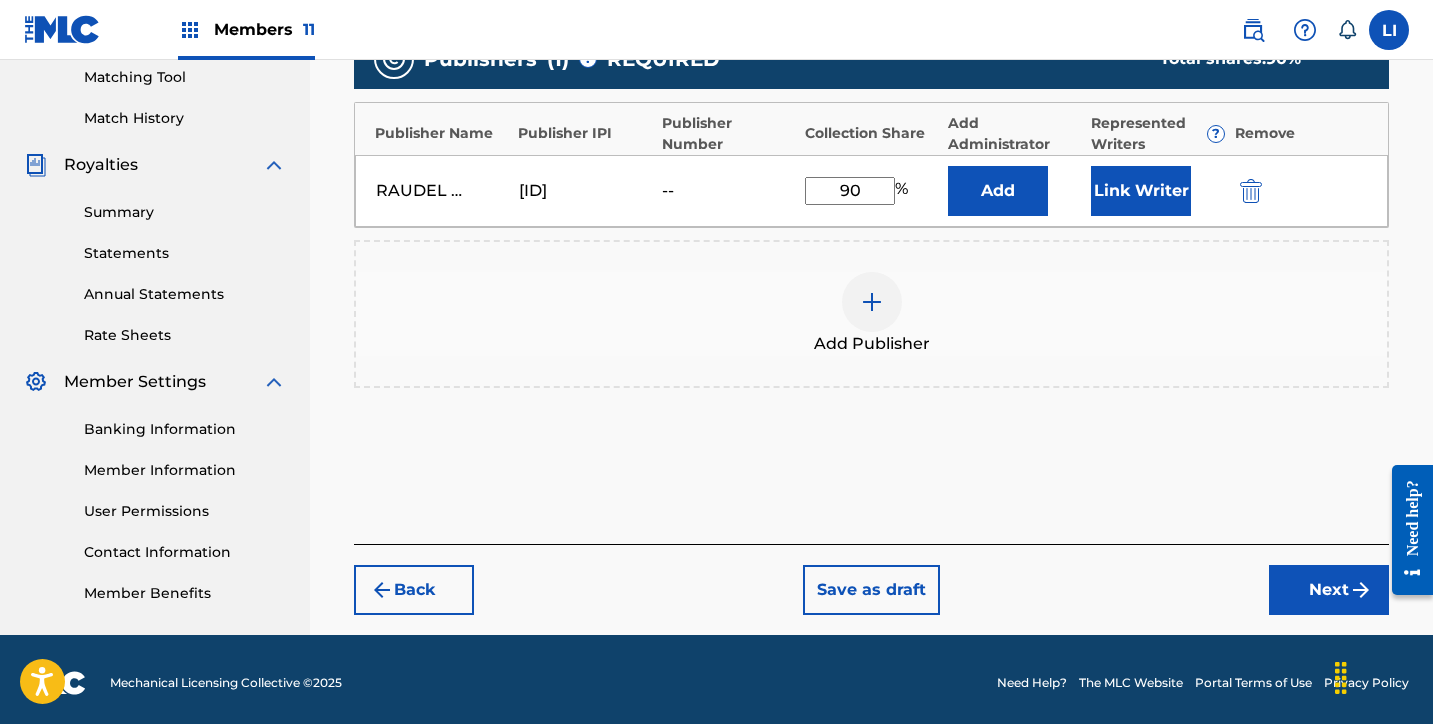 type on "90" 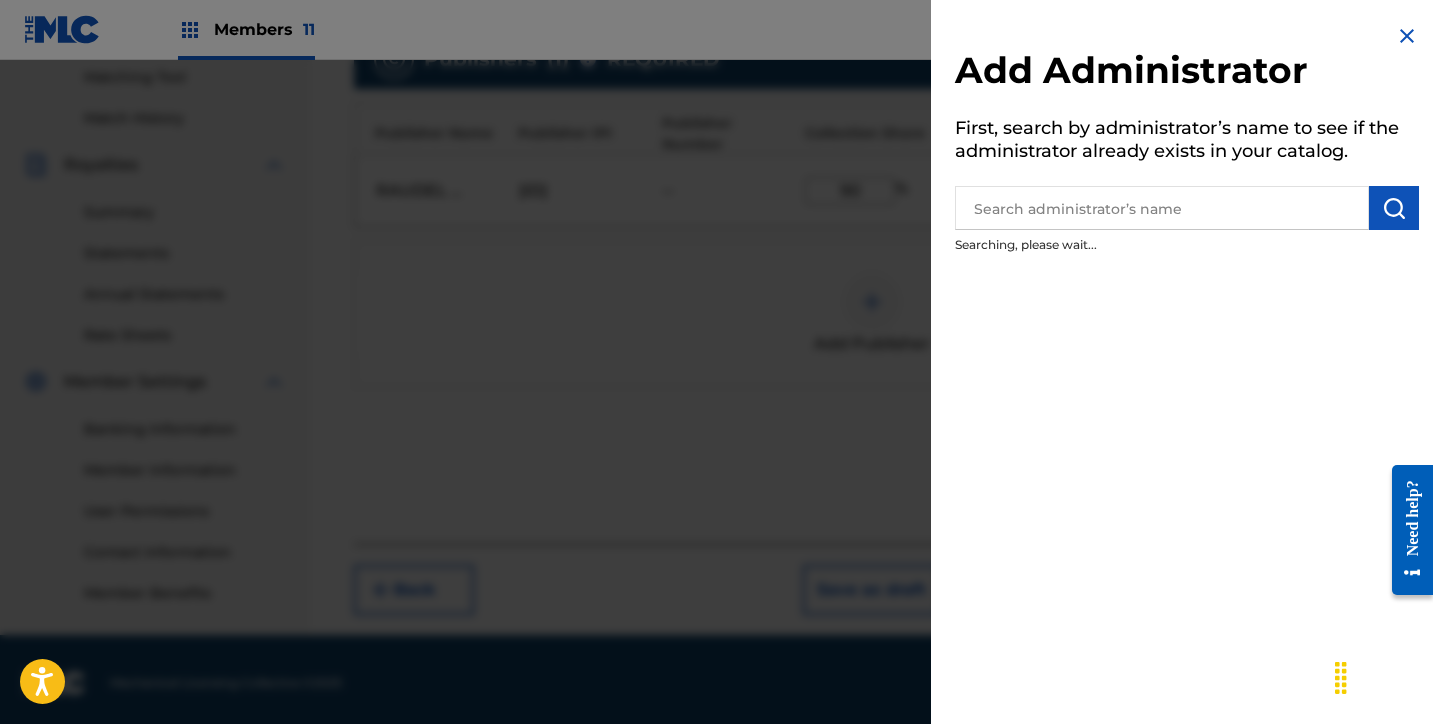 click at bounding box center [1162, 208] 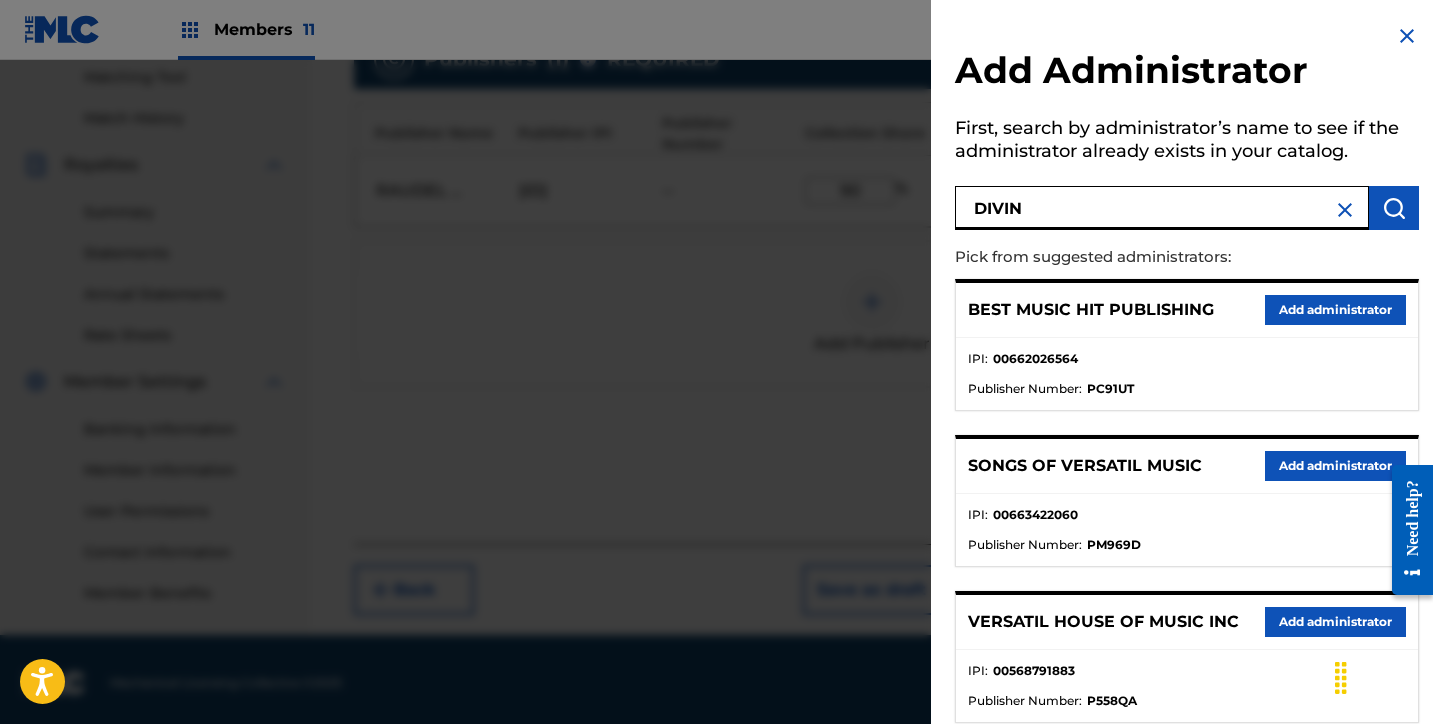 type on "DIVIN" 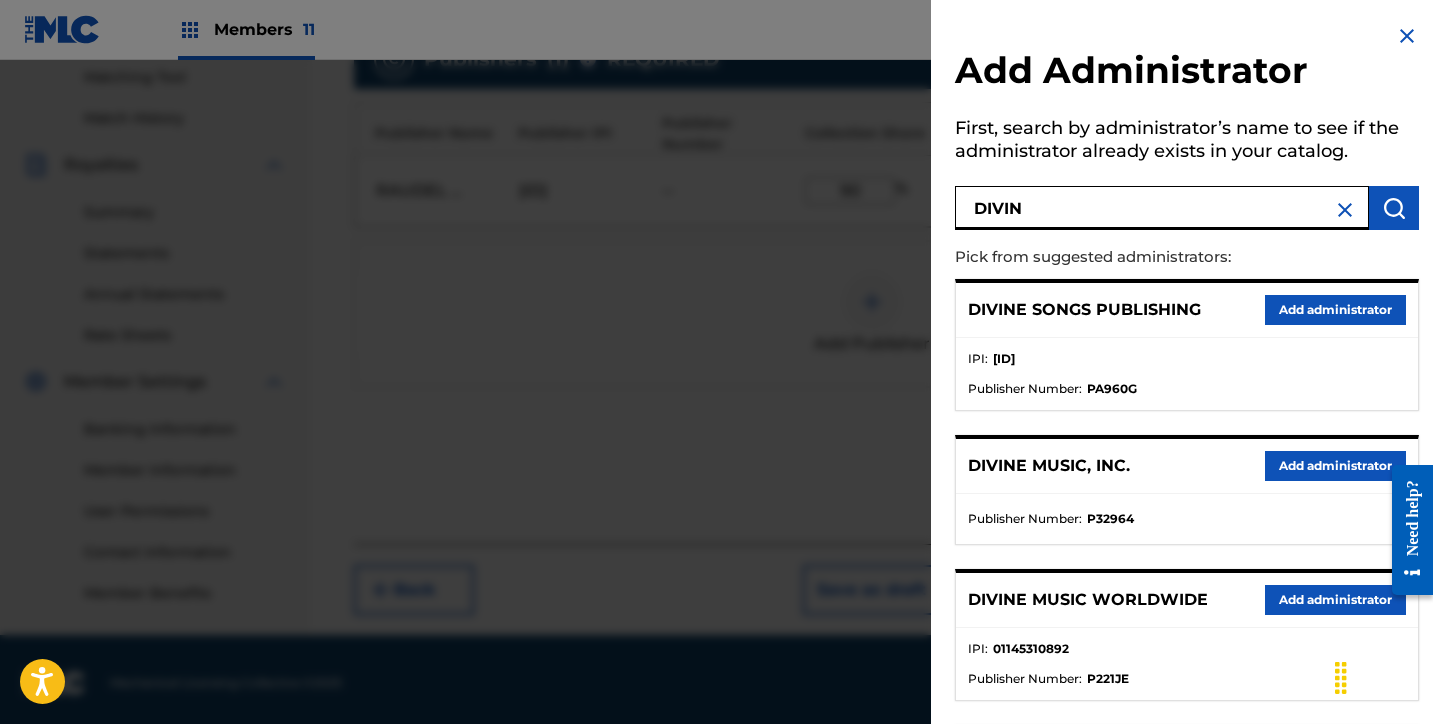 click on "Add administrator" at bounding box center [1335, 466] 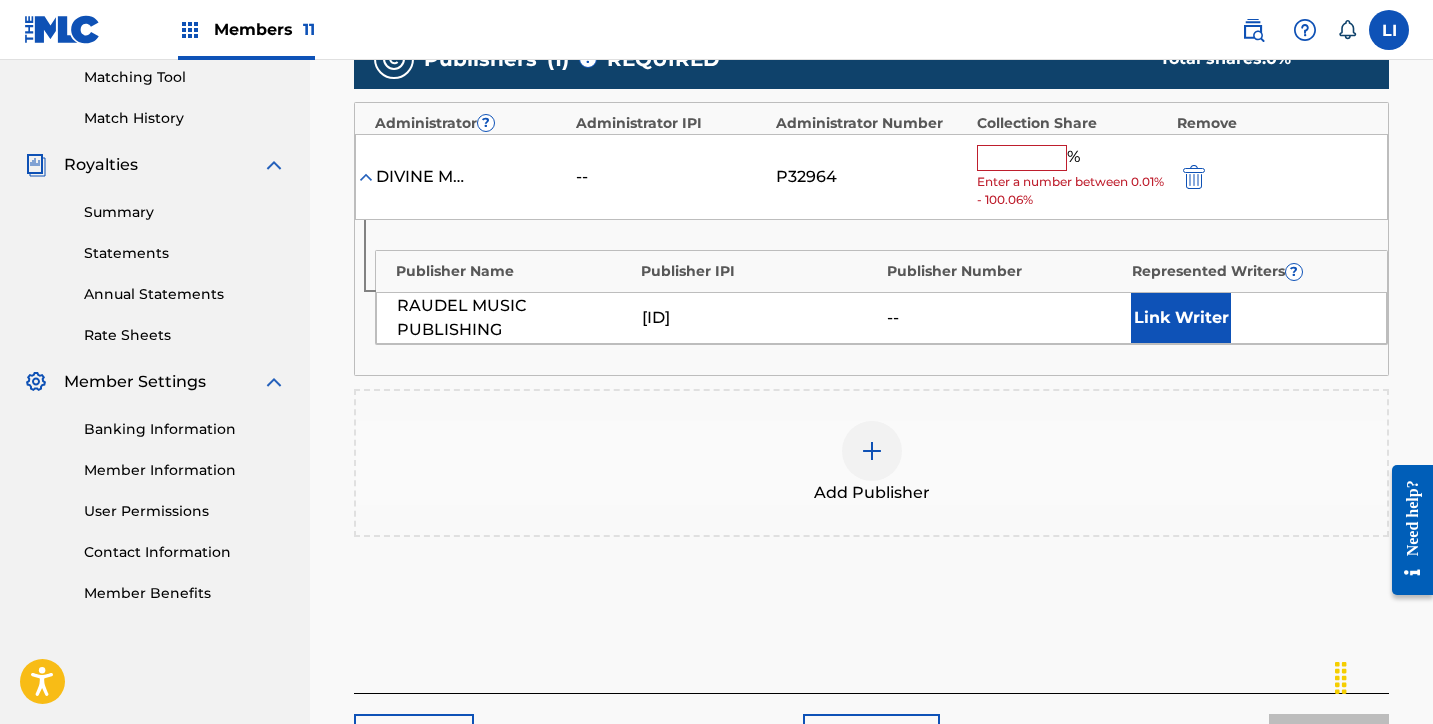 click at bounding box center (1022, 158) 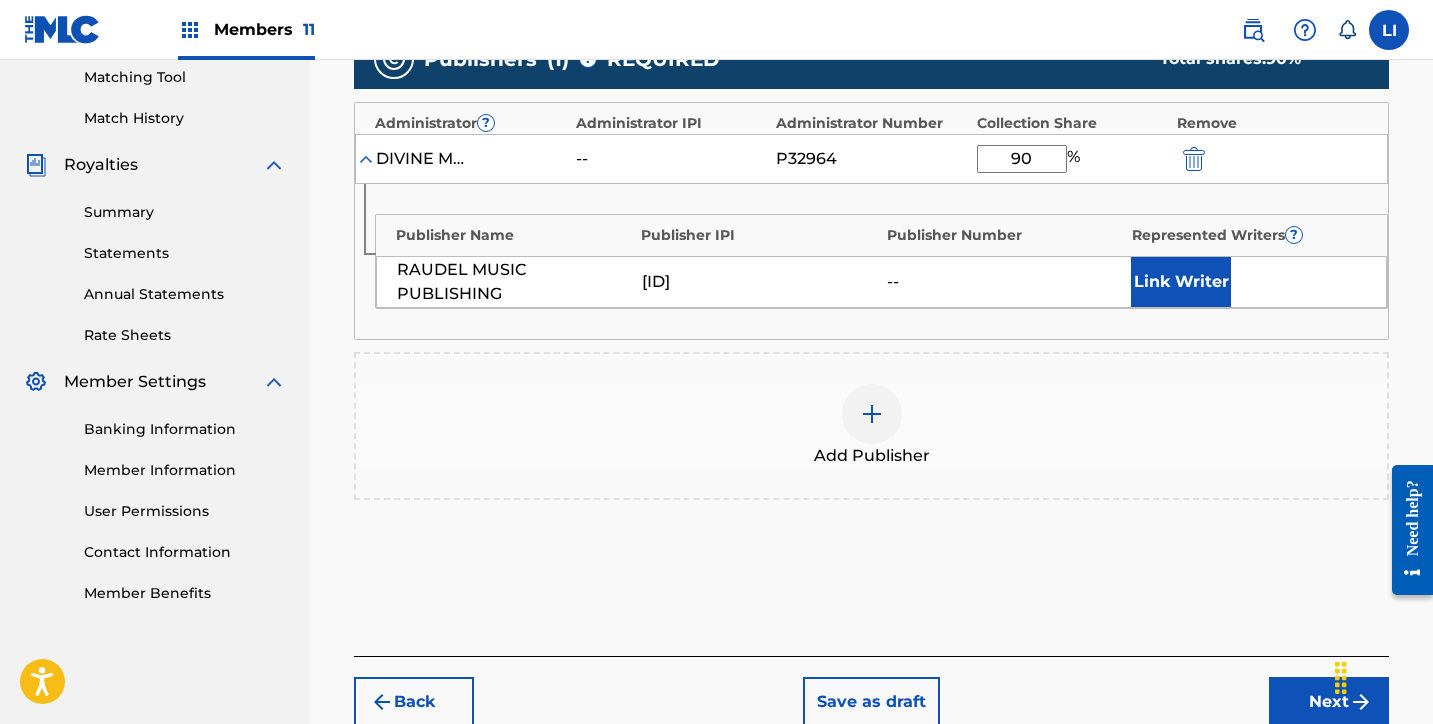 type on "90" 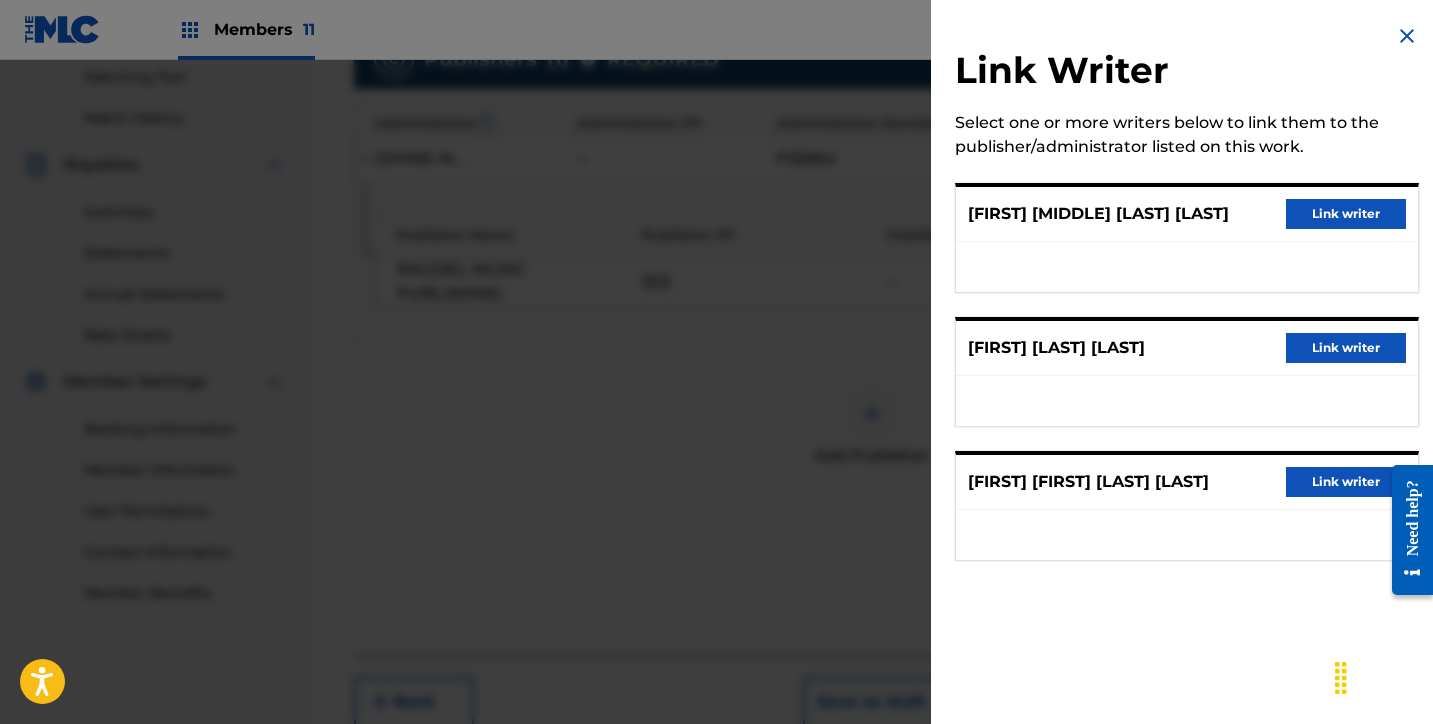 click on "[FIRST] [MIDDLE] [LAST] [LAST] Link writer" at bounding box center (1187, 214) 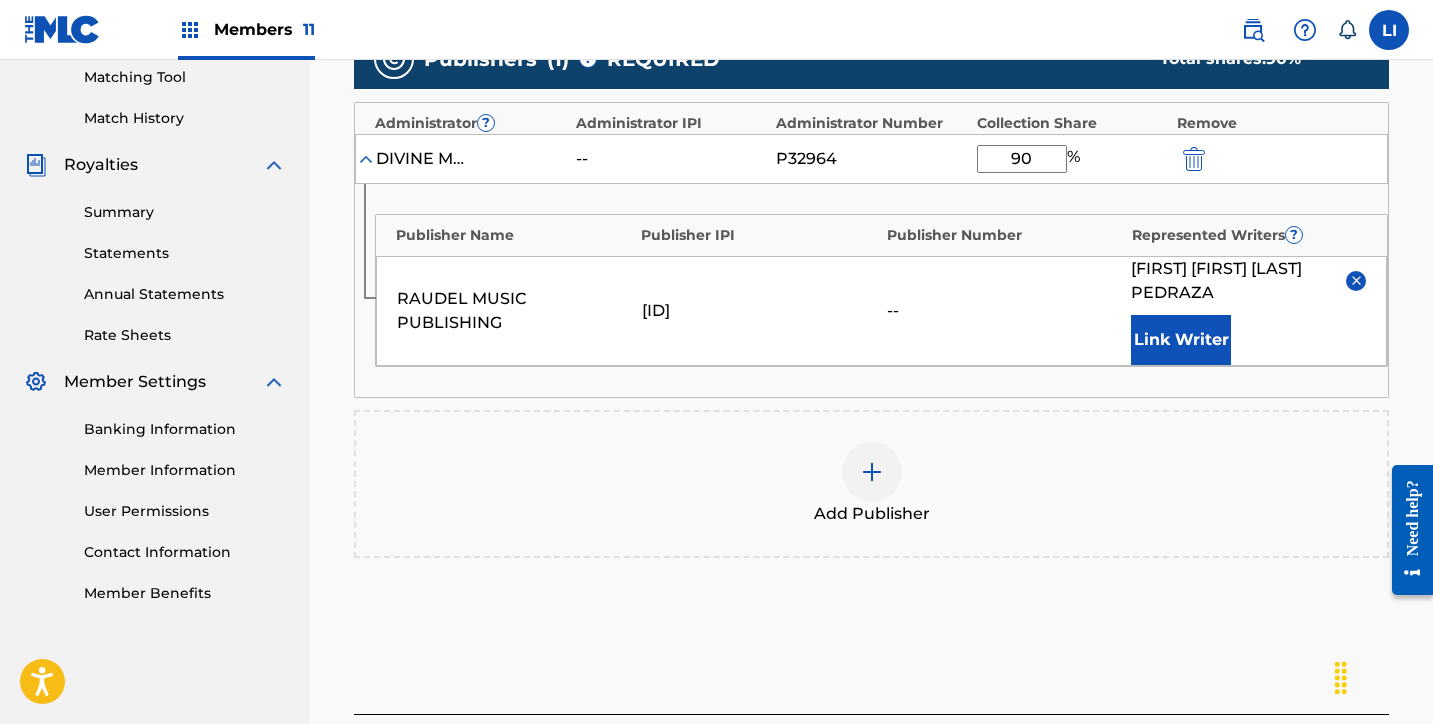 click on "Link Writer" at bounding box center (1181, 340) 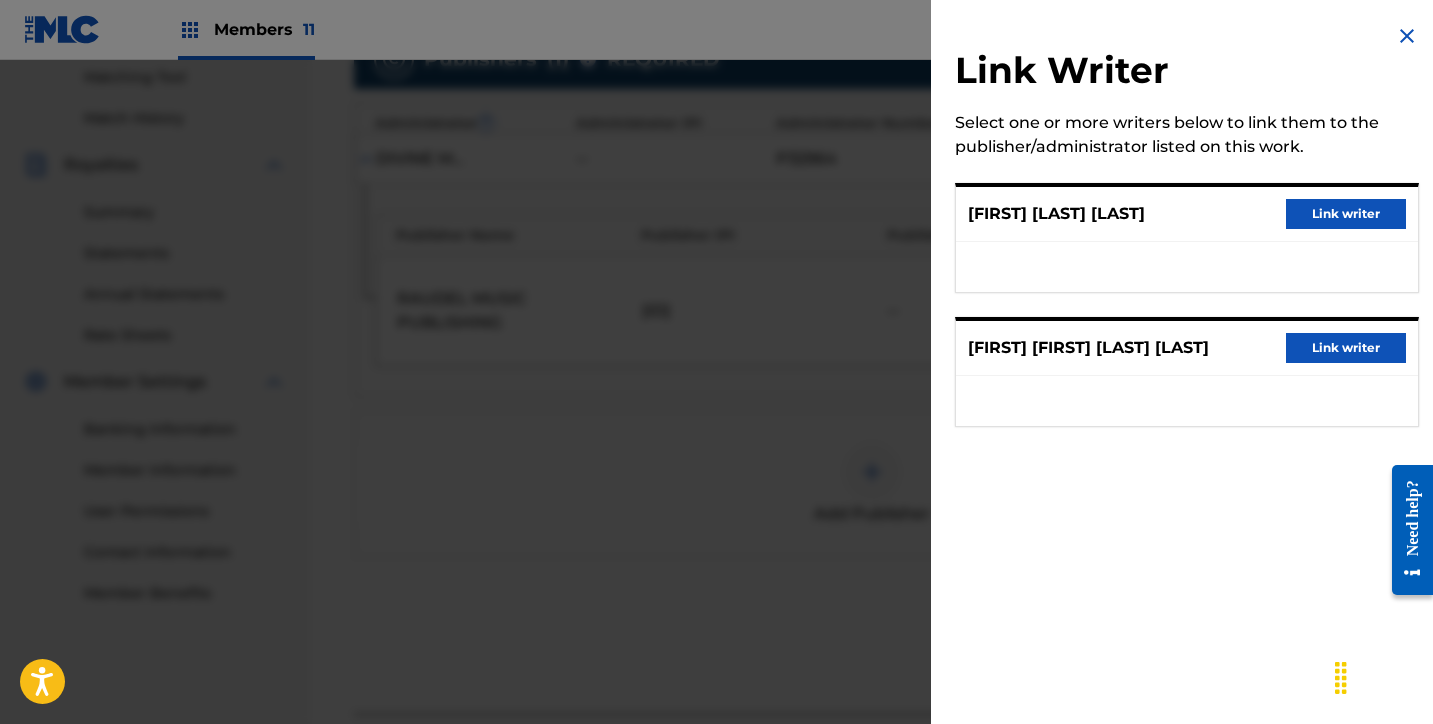 click on "Link writer" at bounding box center [1346, 214] 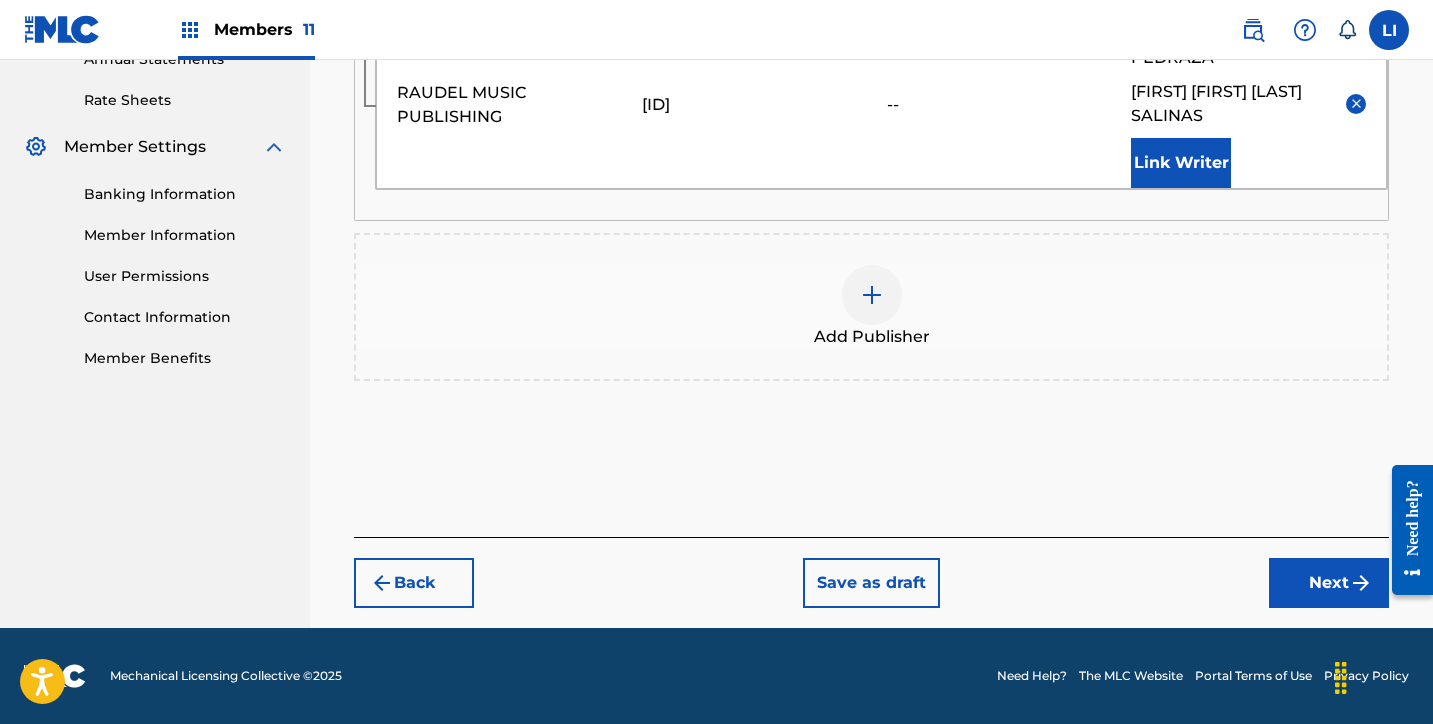click on "Back Save as draft Next" at bounding box center (871, 572) 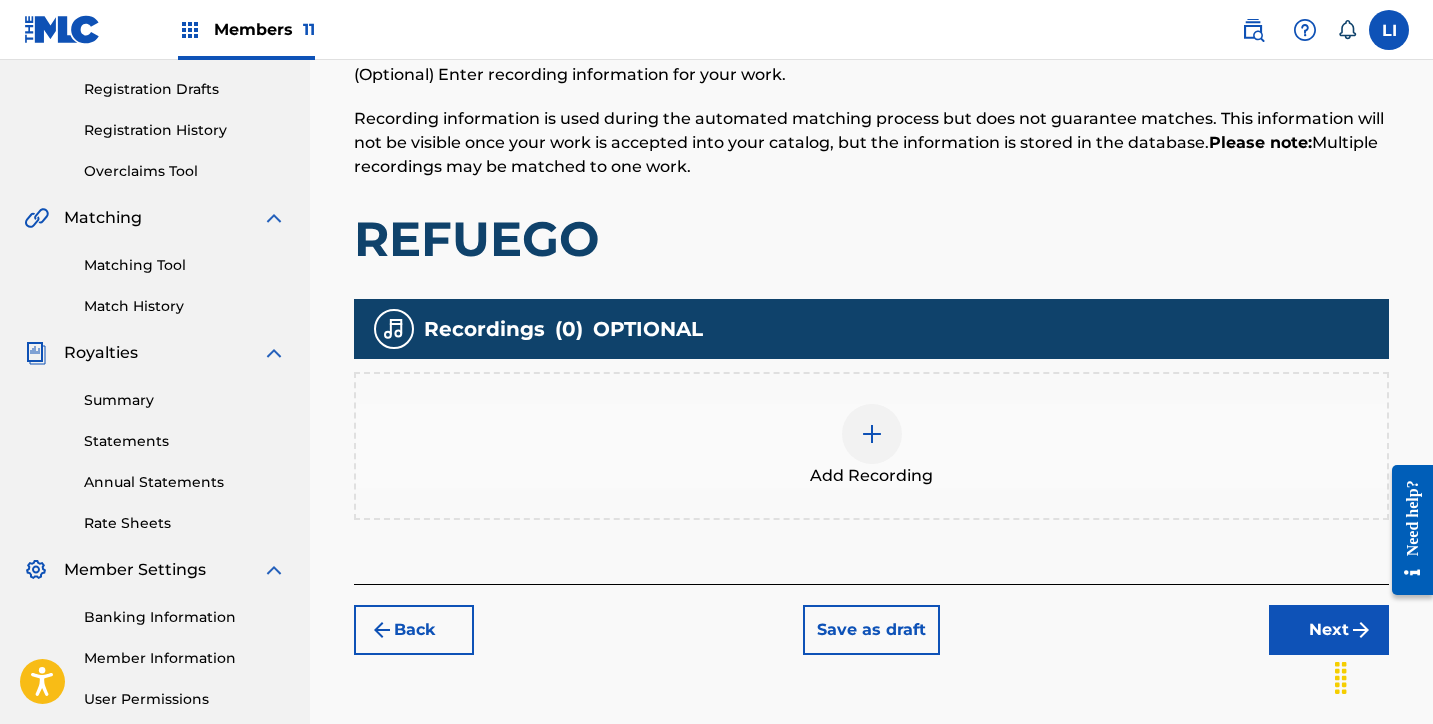 scroll, scrollTop: 475, scrollLeft: 0, axis: vertical 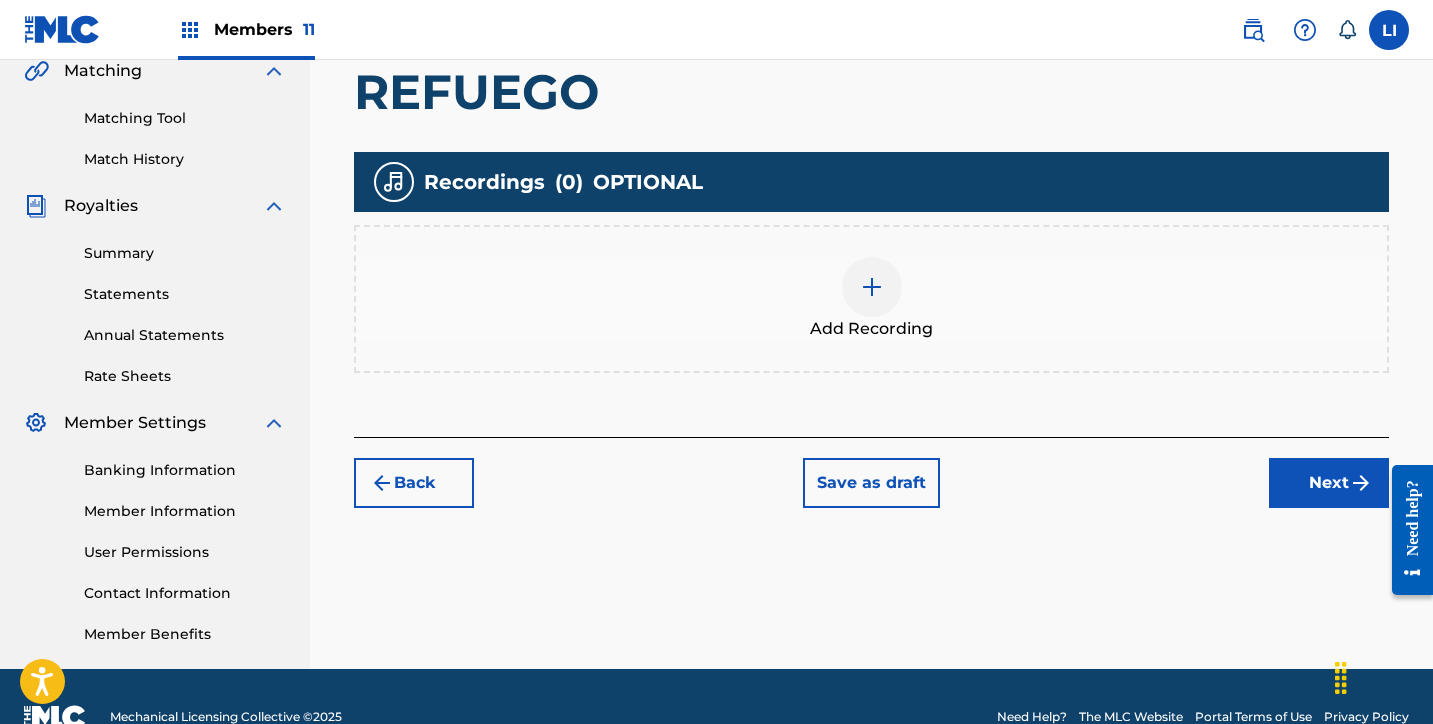 click on "Add Recording" at bounding box center [871, 299] 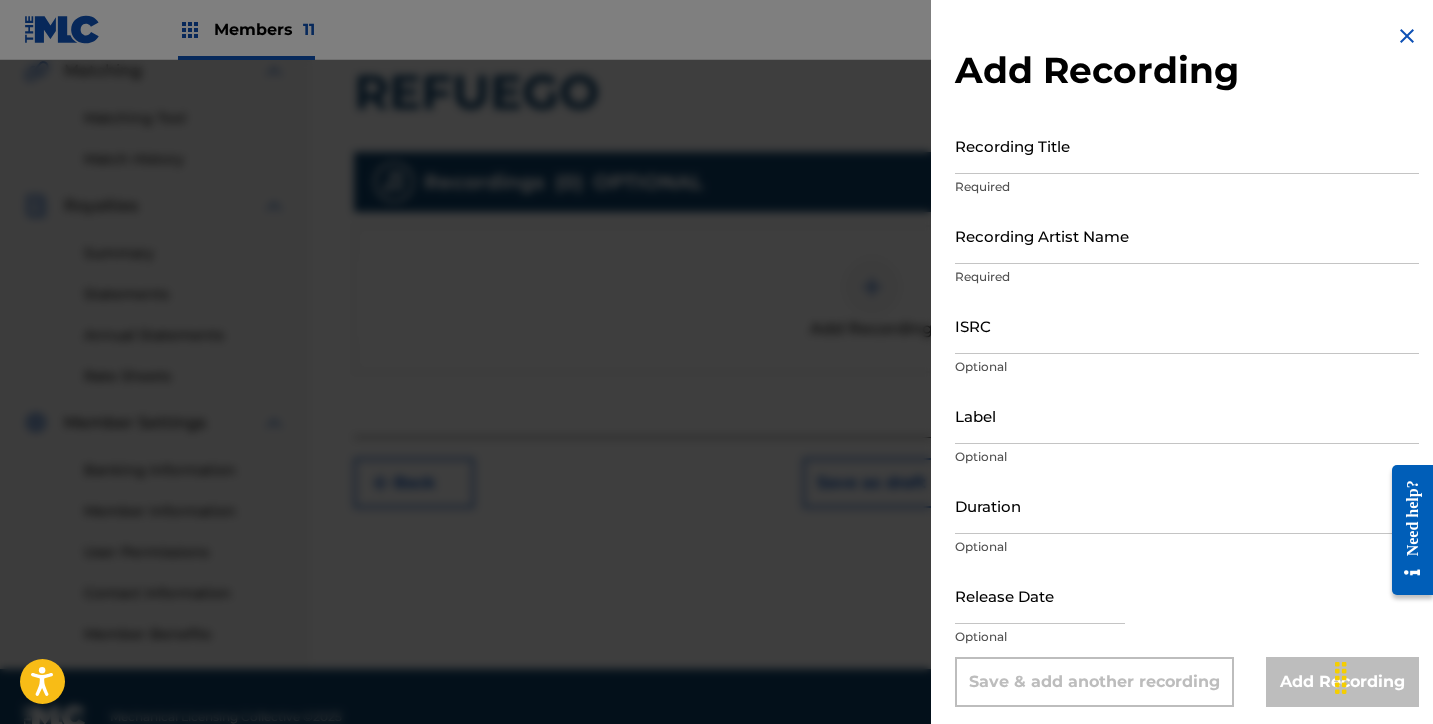 click on "Recording Title" at bounding box center [1187, 145] 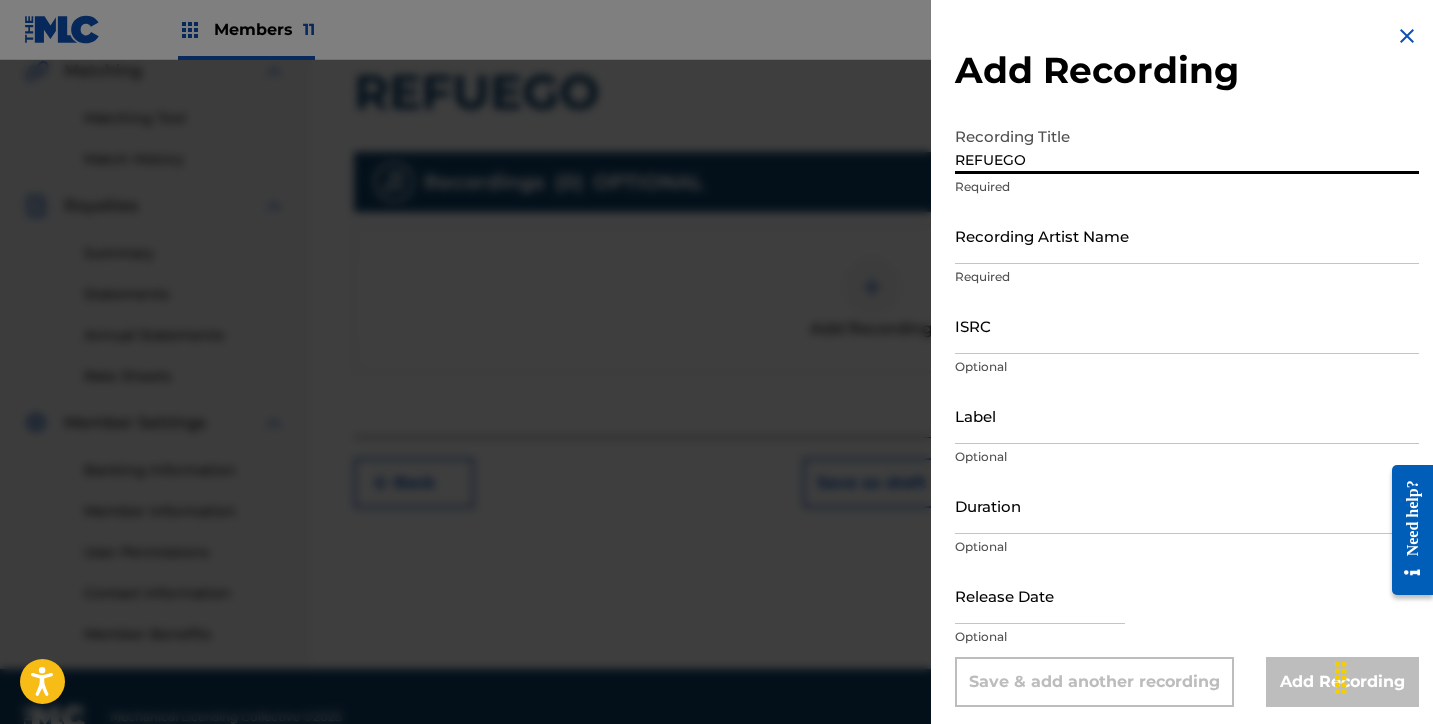 type on "REFUEGO" 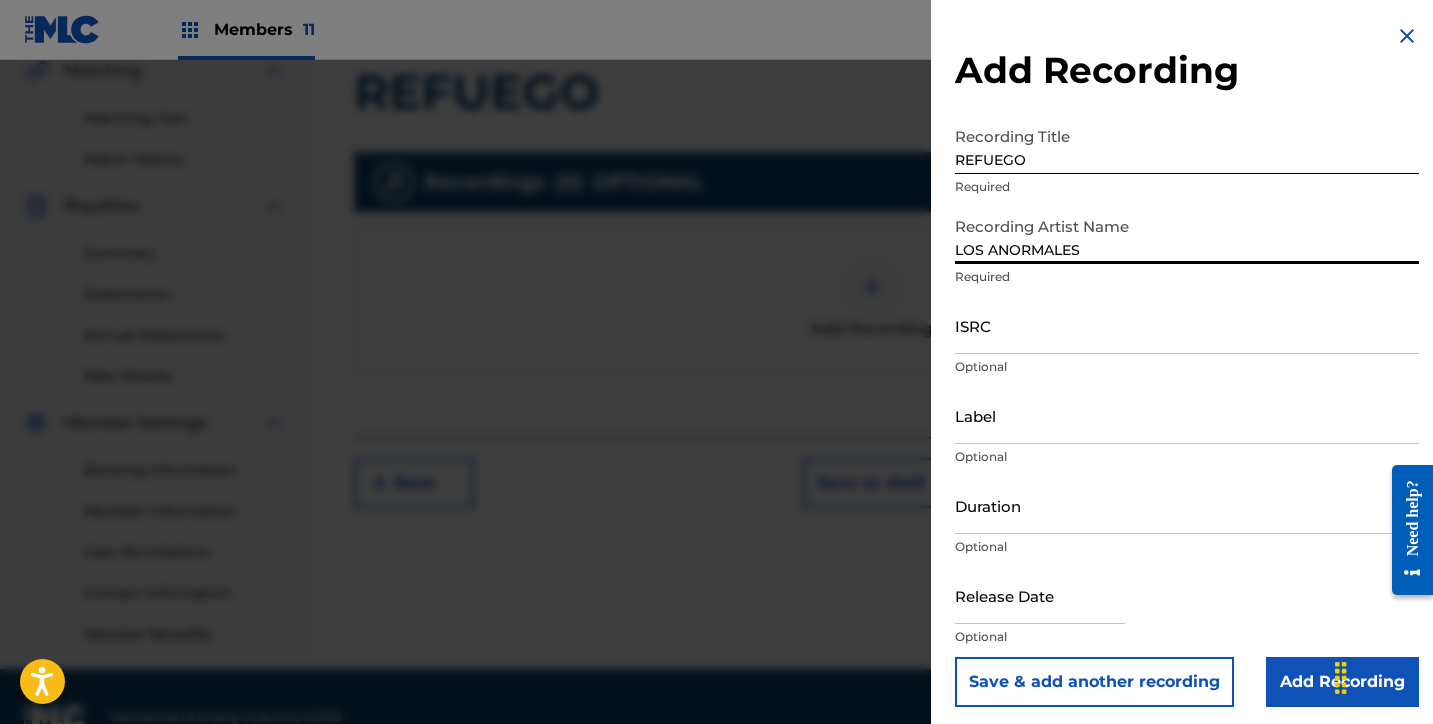 type on "LOS ANORMALES" 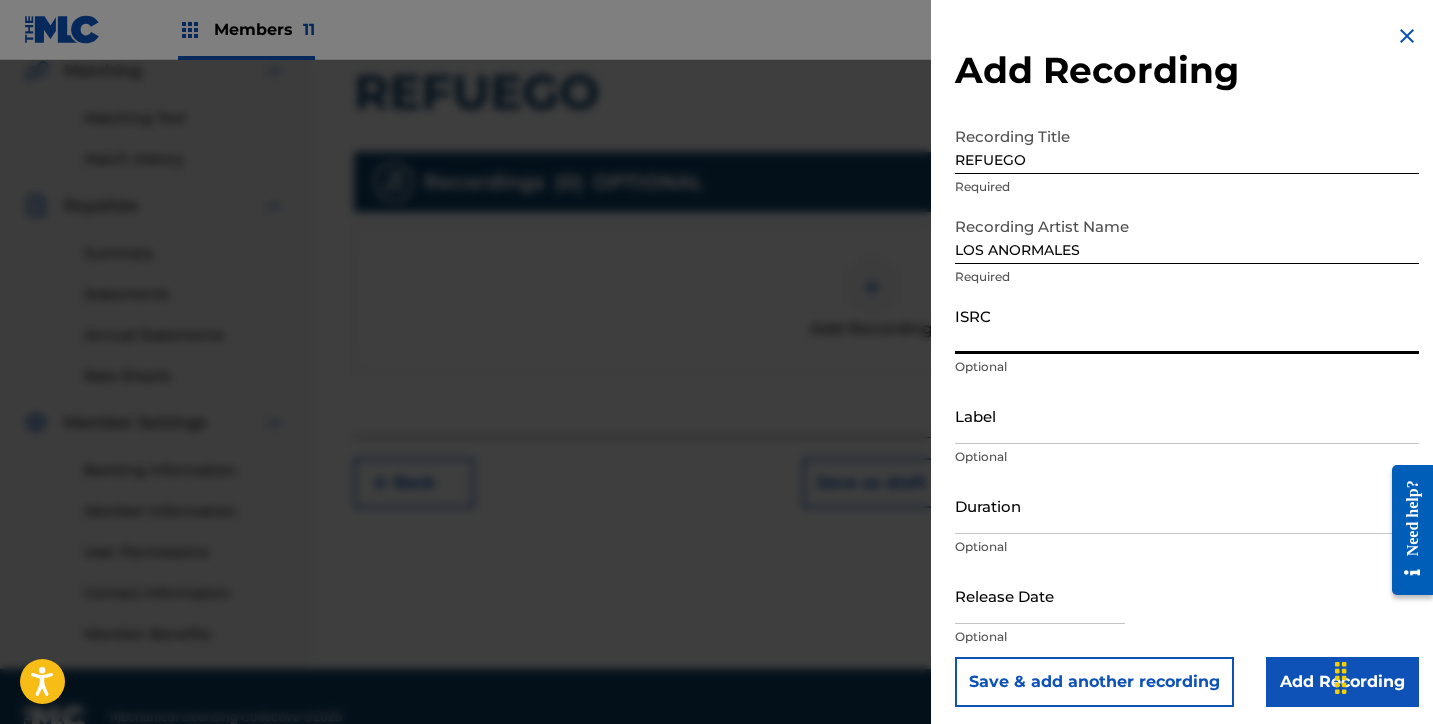 paste on "QZDQH2360899" 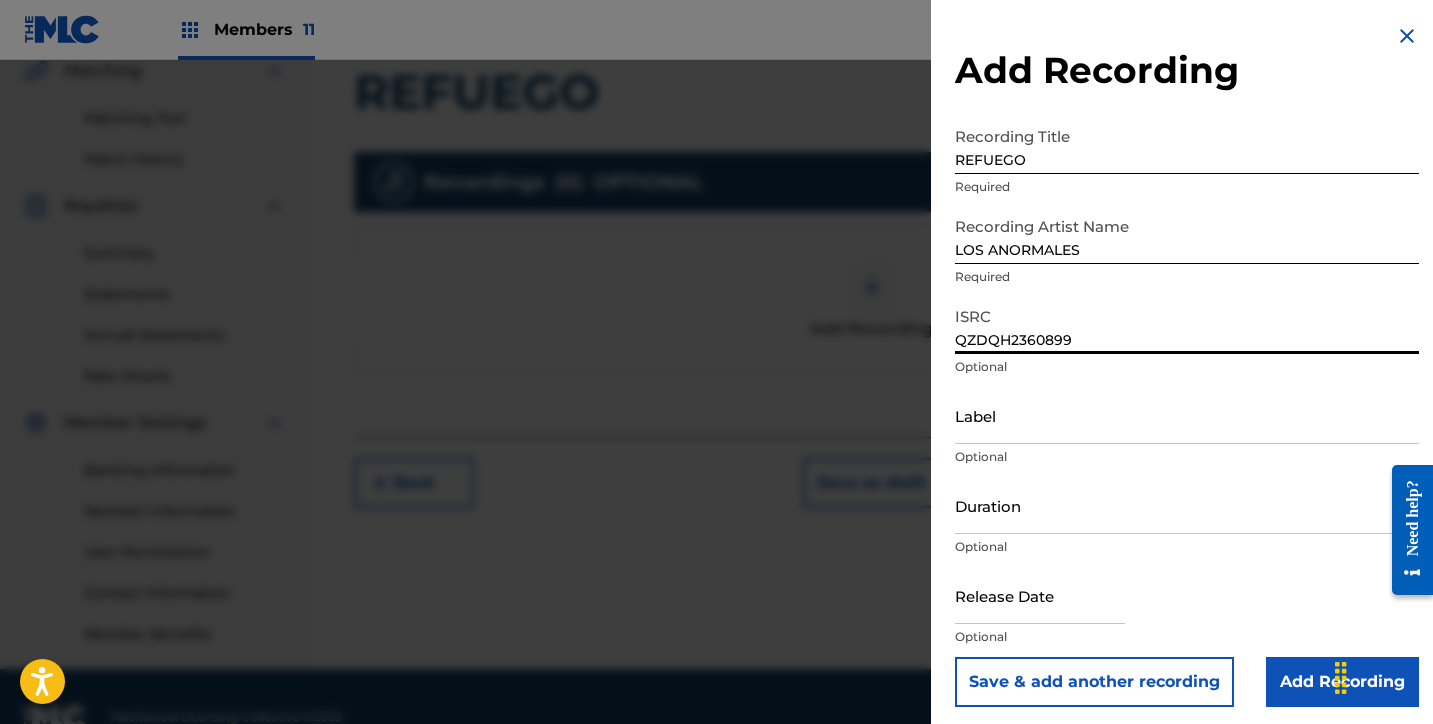 type on "QZDQH2360899" 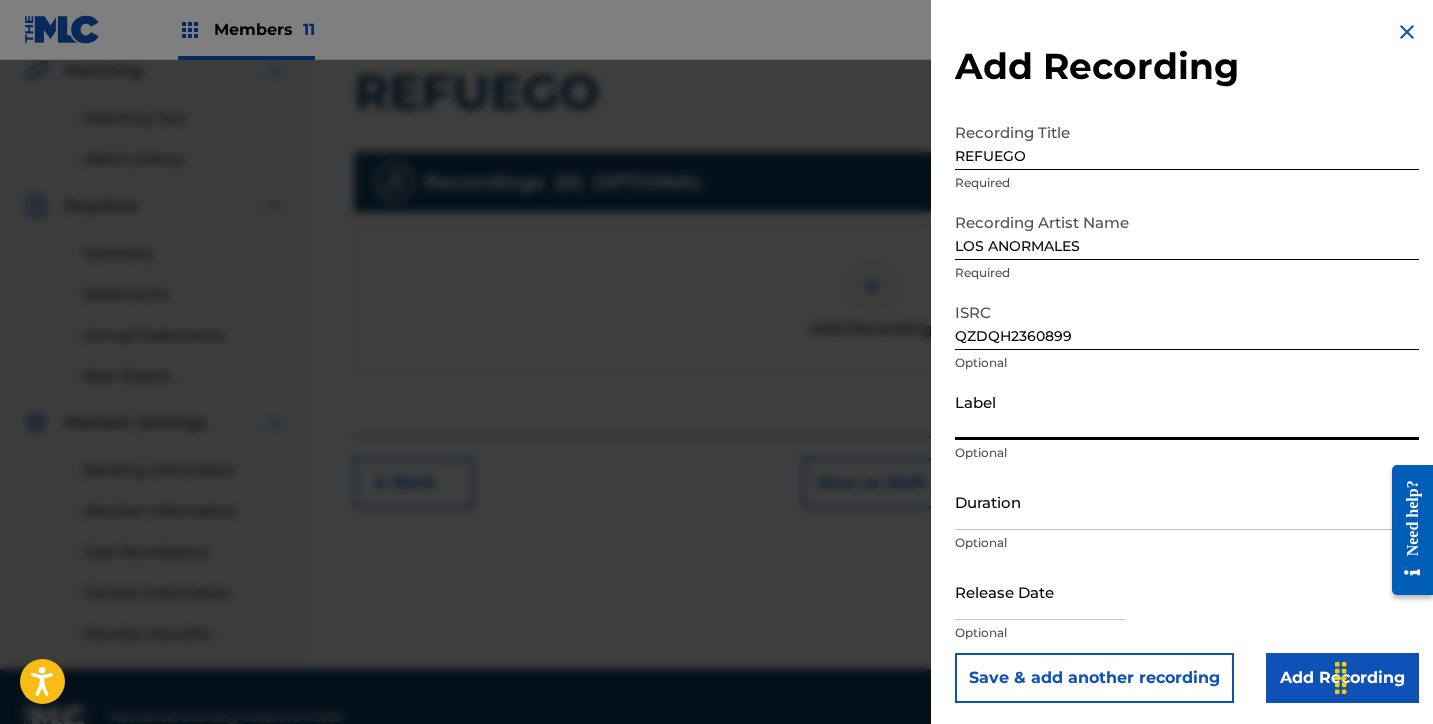 scroll, scrollTop: 7, scrollLeft: 0, axis: vertical 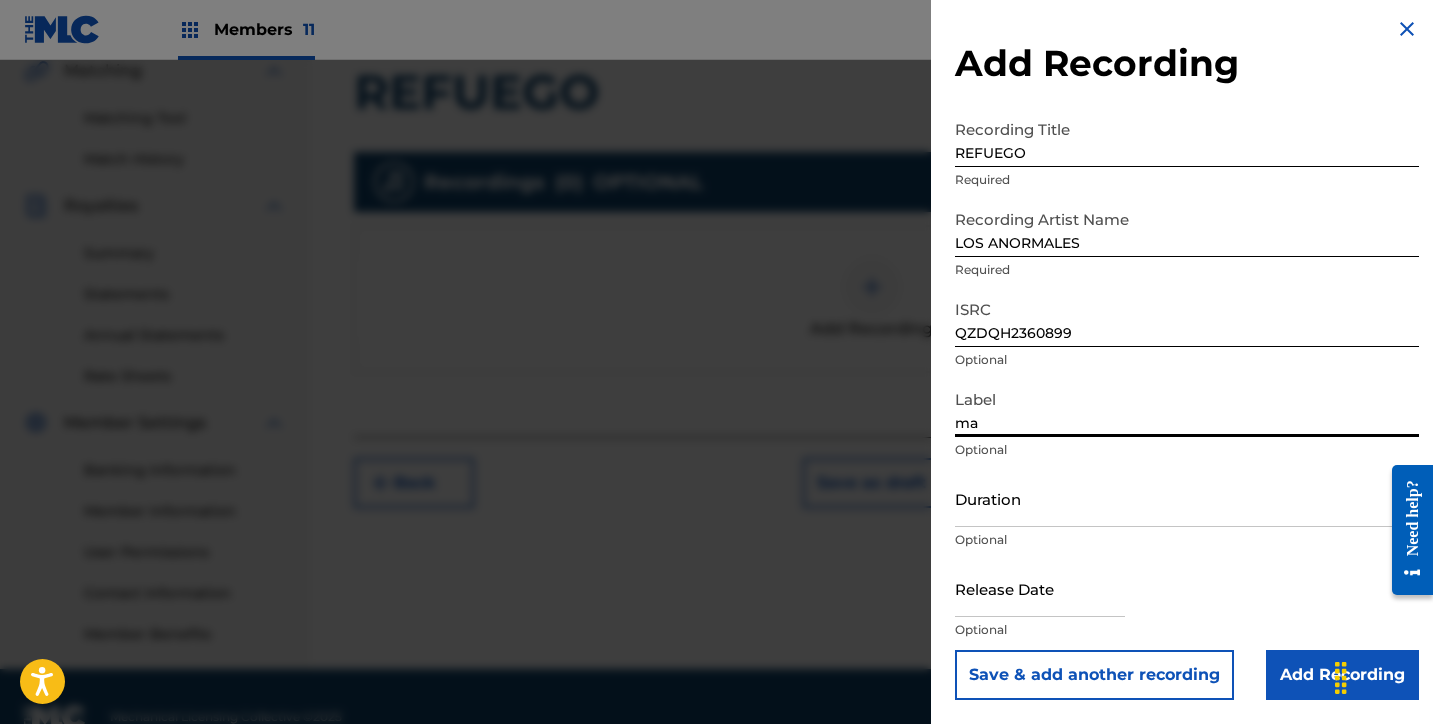 type on "m" 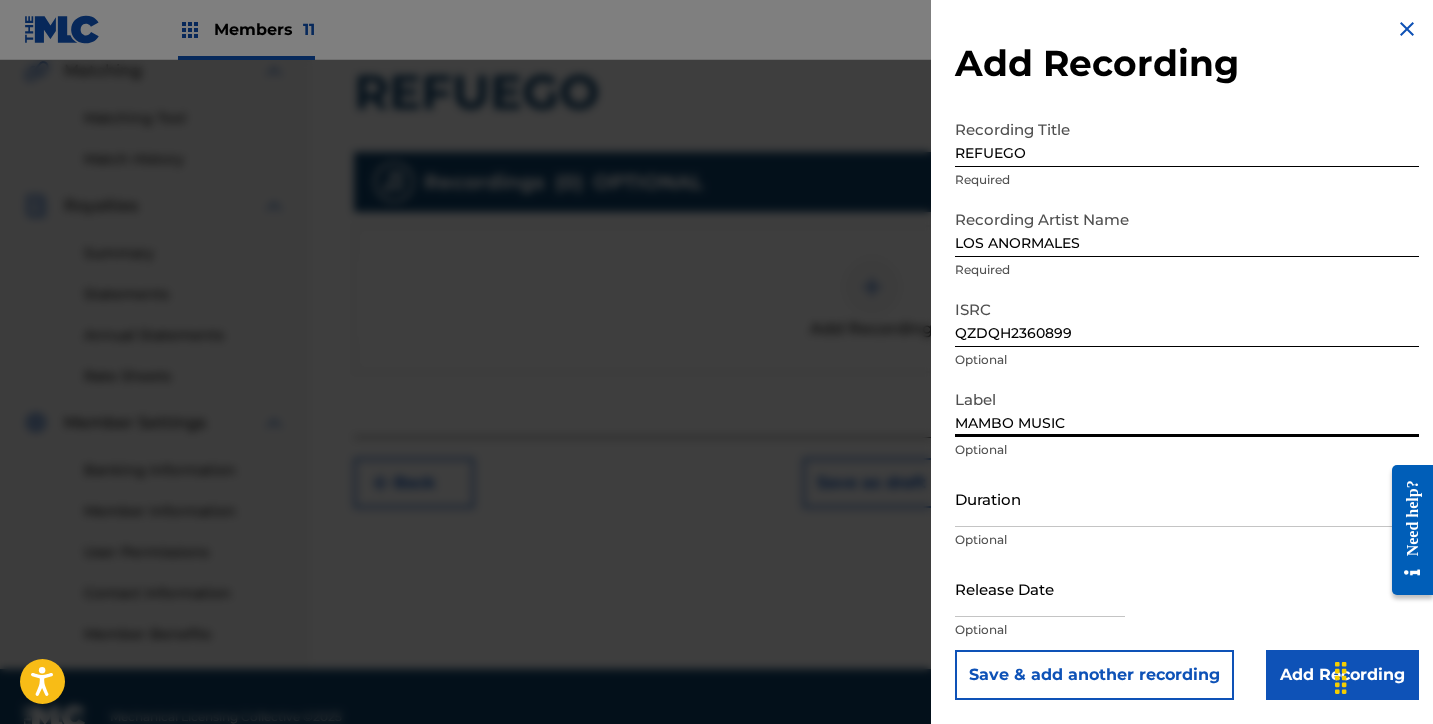type on "MAMBO MUSIC" 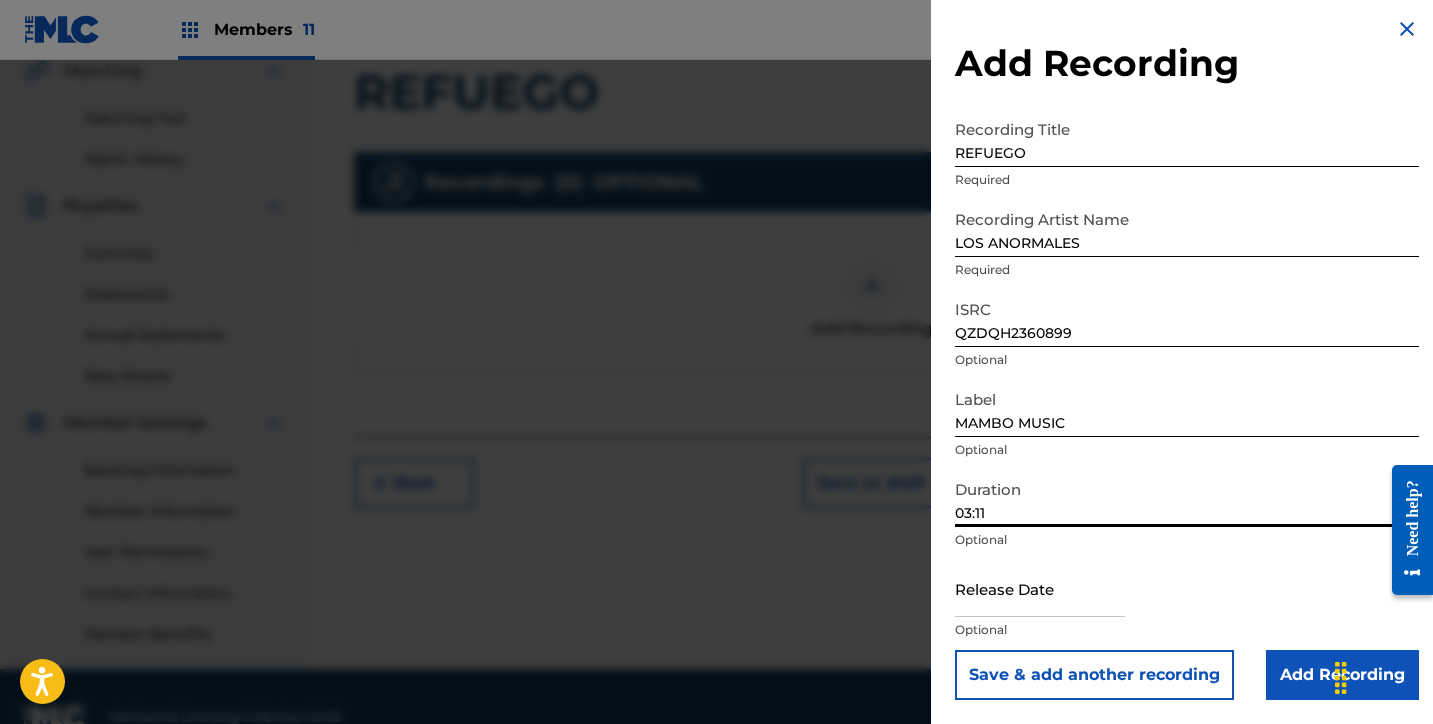 type on "03:11" 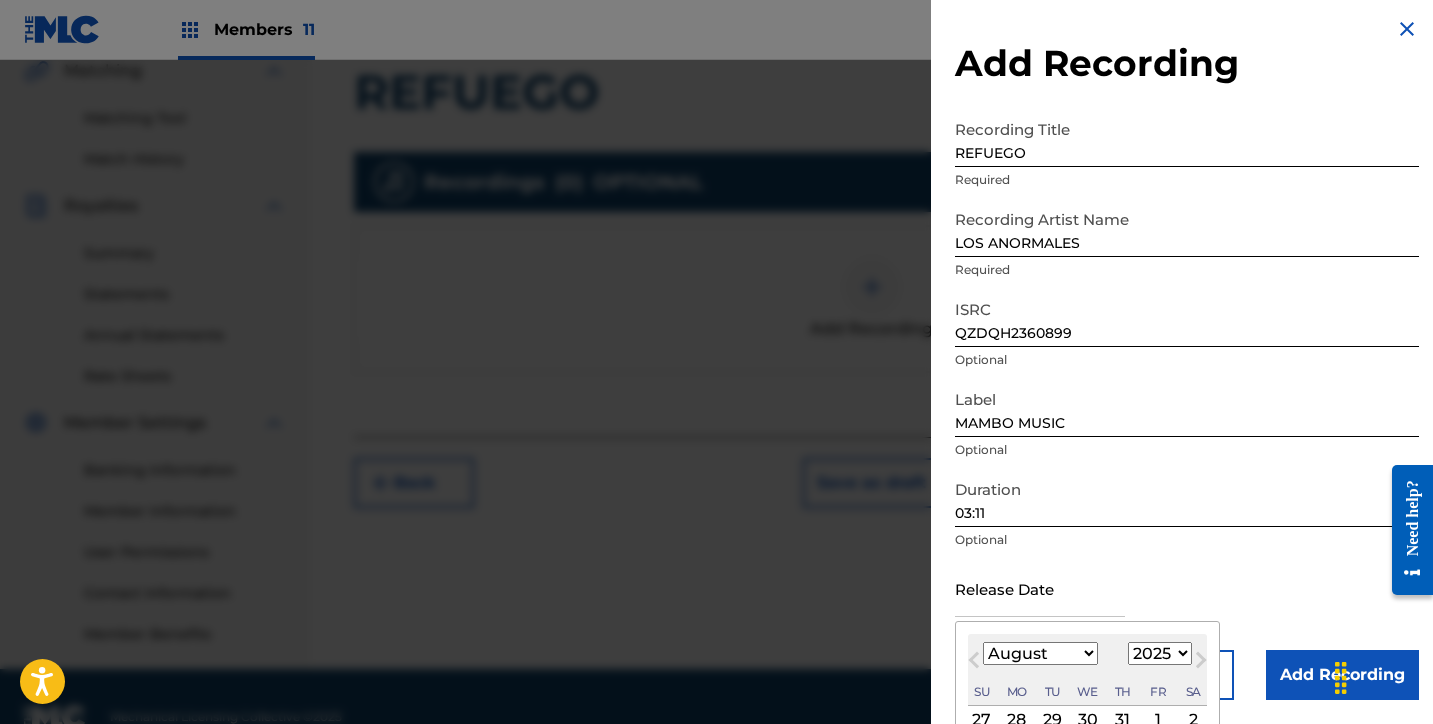 click at bounding box center (1040, 588) 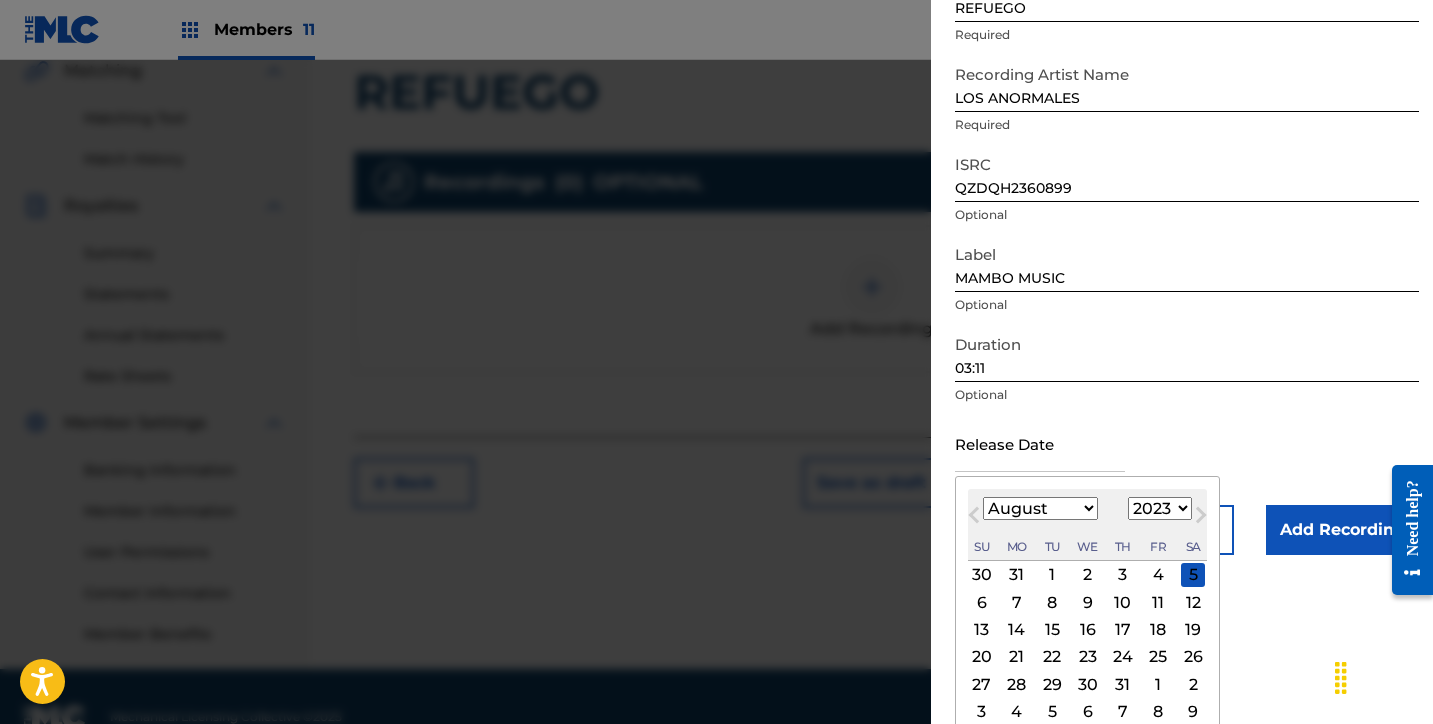 scroll, scrollTop: 166, scrollLeft: 0, axis: vertical 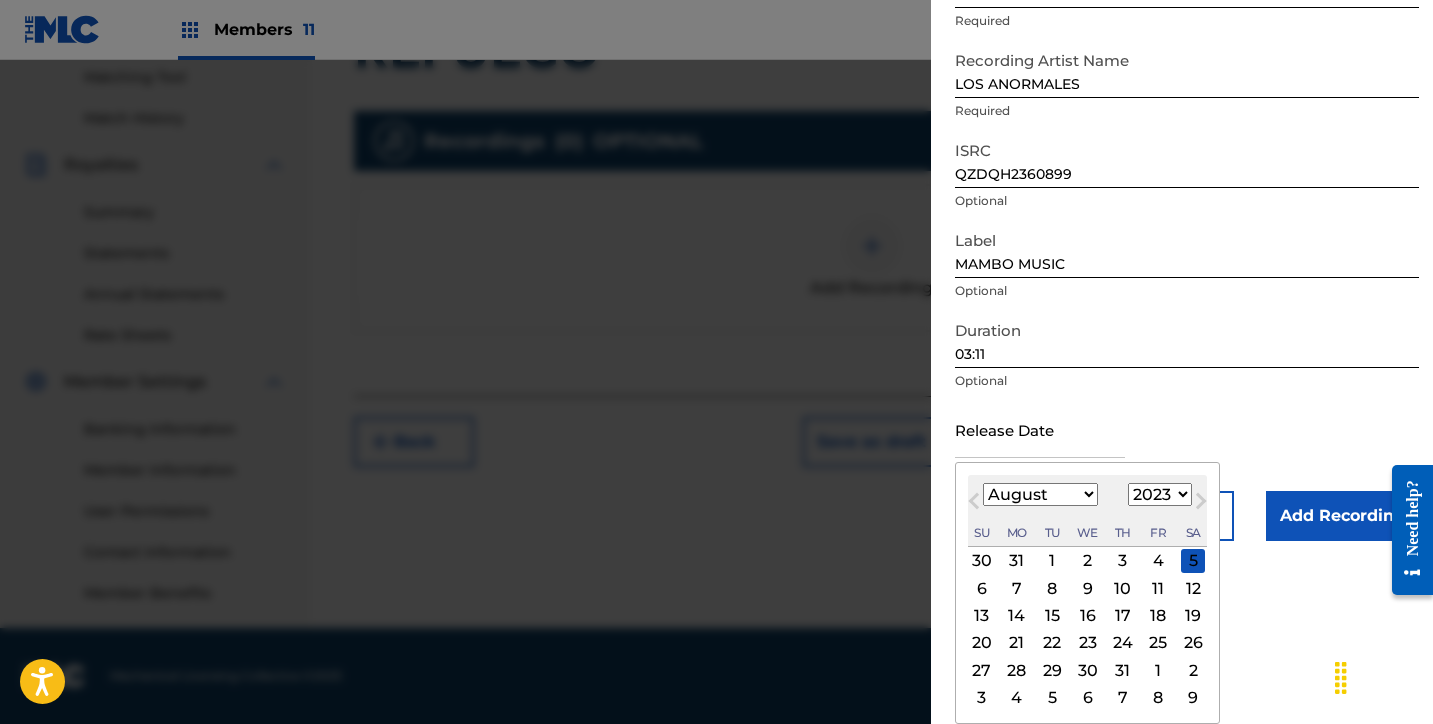 click on "January February March April May June July August September October November December" at bounding box center [1040, 494] 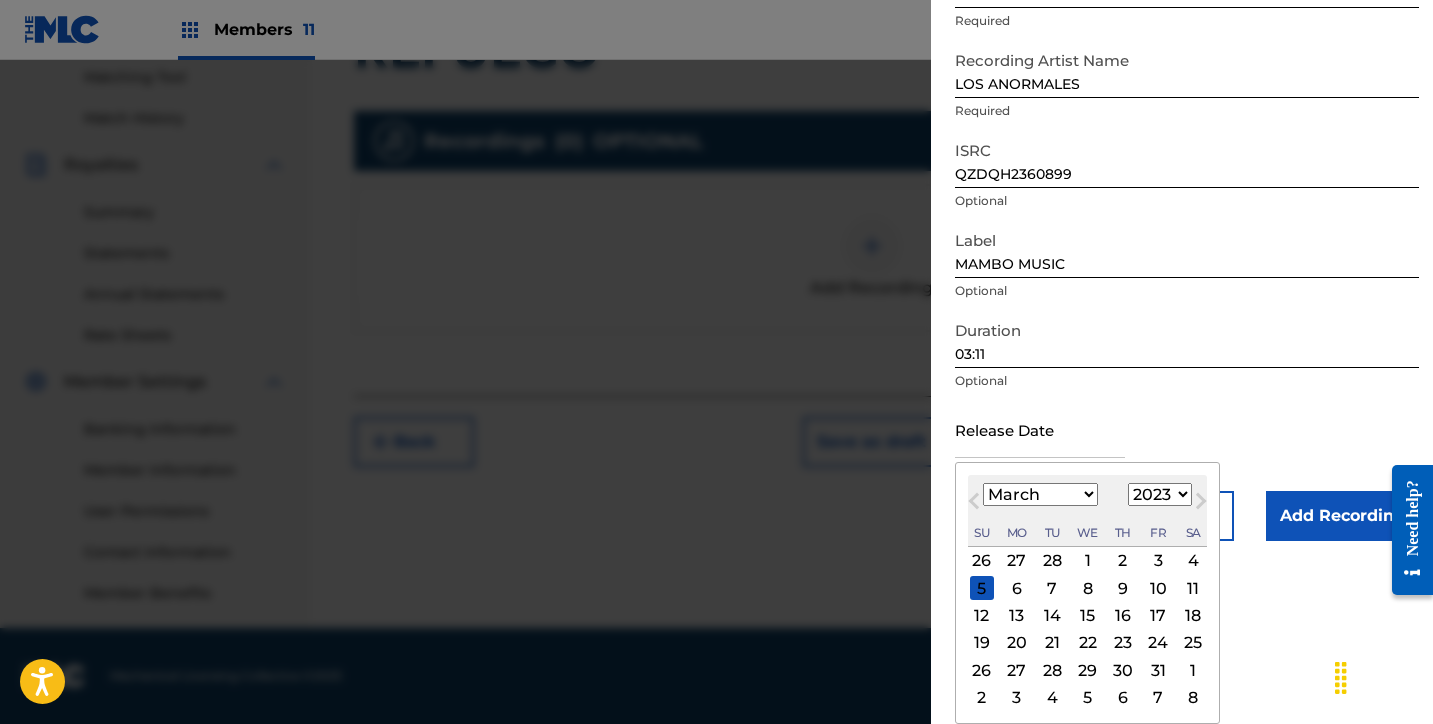 click on "27" at bounding box center (1017, 670) 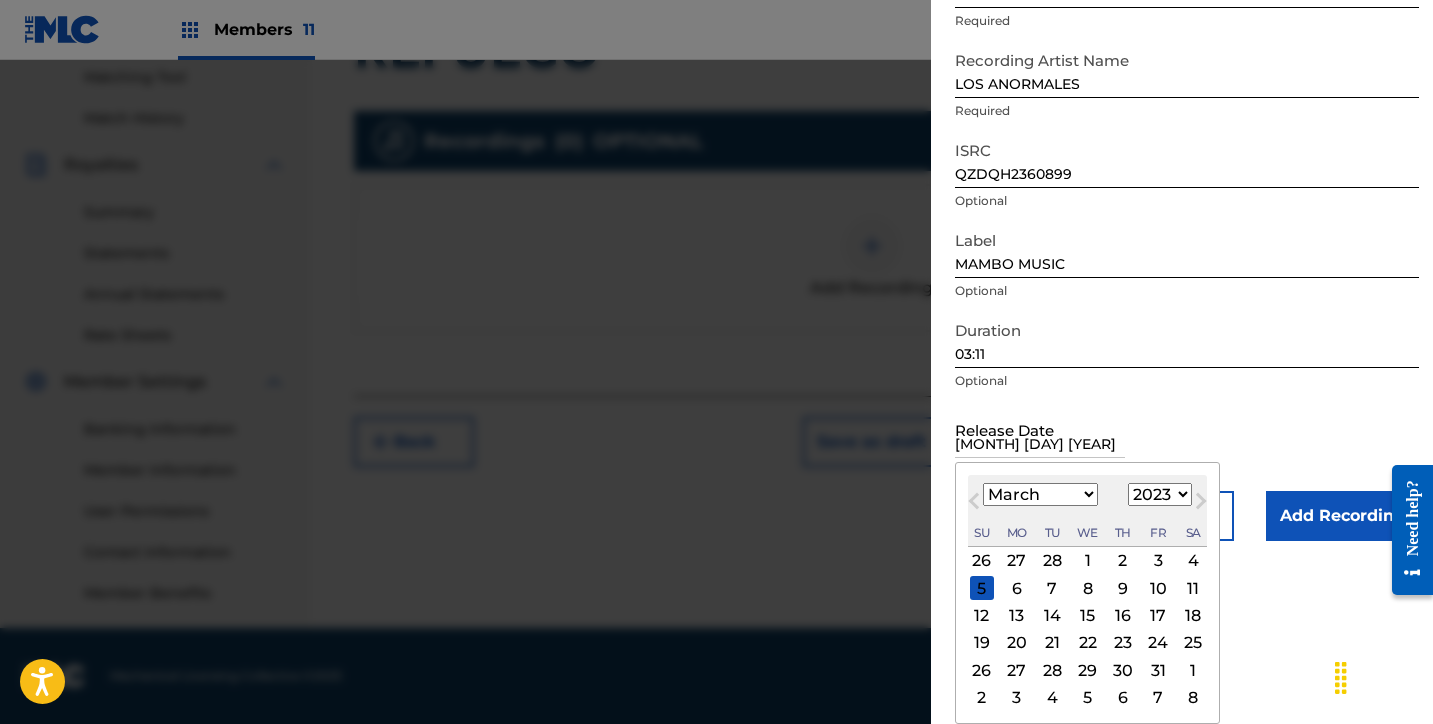 scroll, scrollTop: 7, scrollLeft: 0, axis: vertical 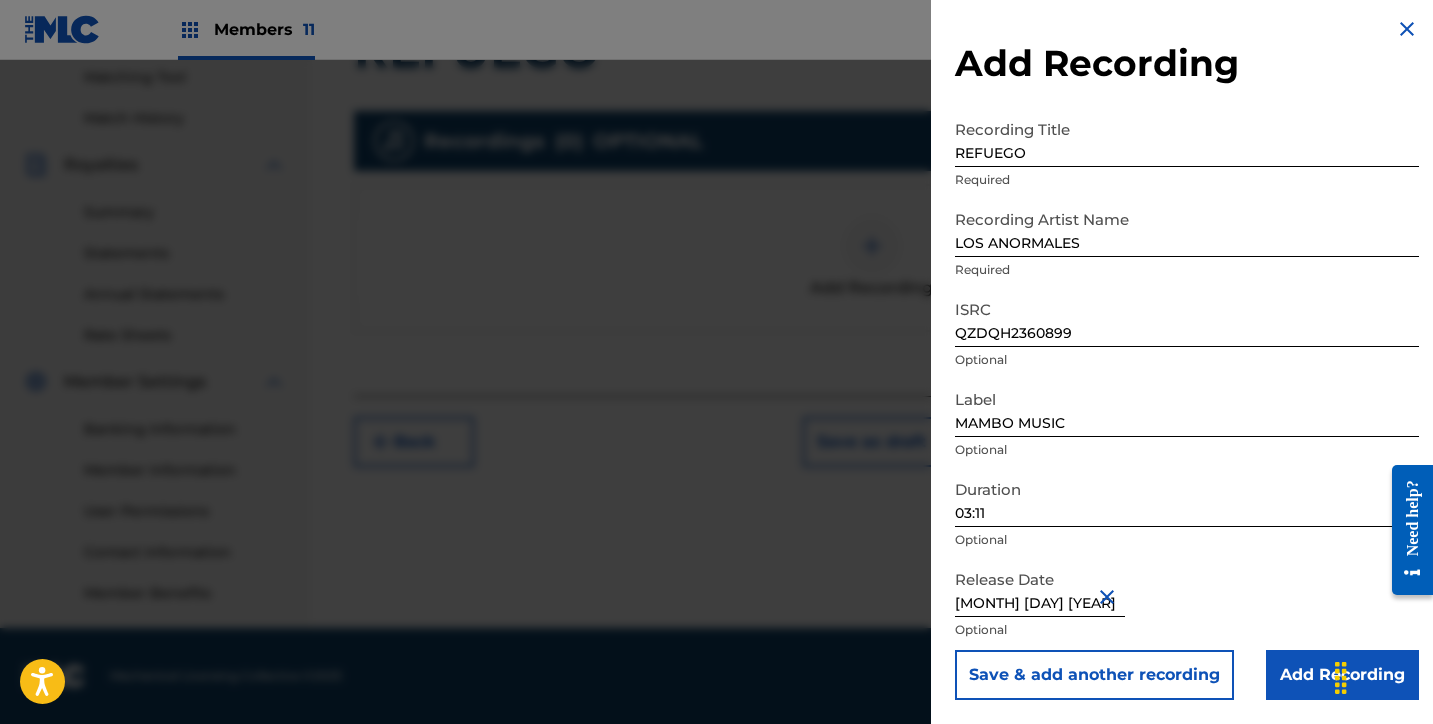click on "Add Recording" at bounding box center [1342, 675] 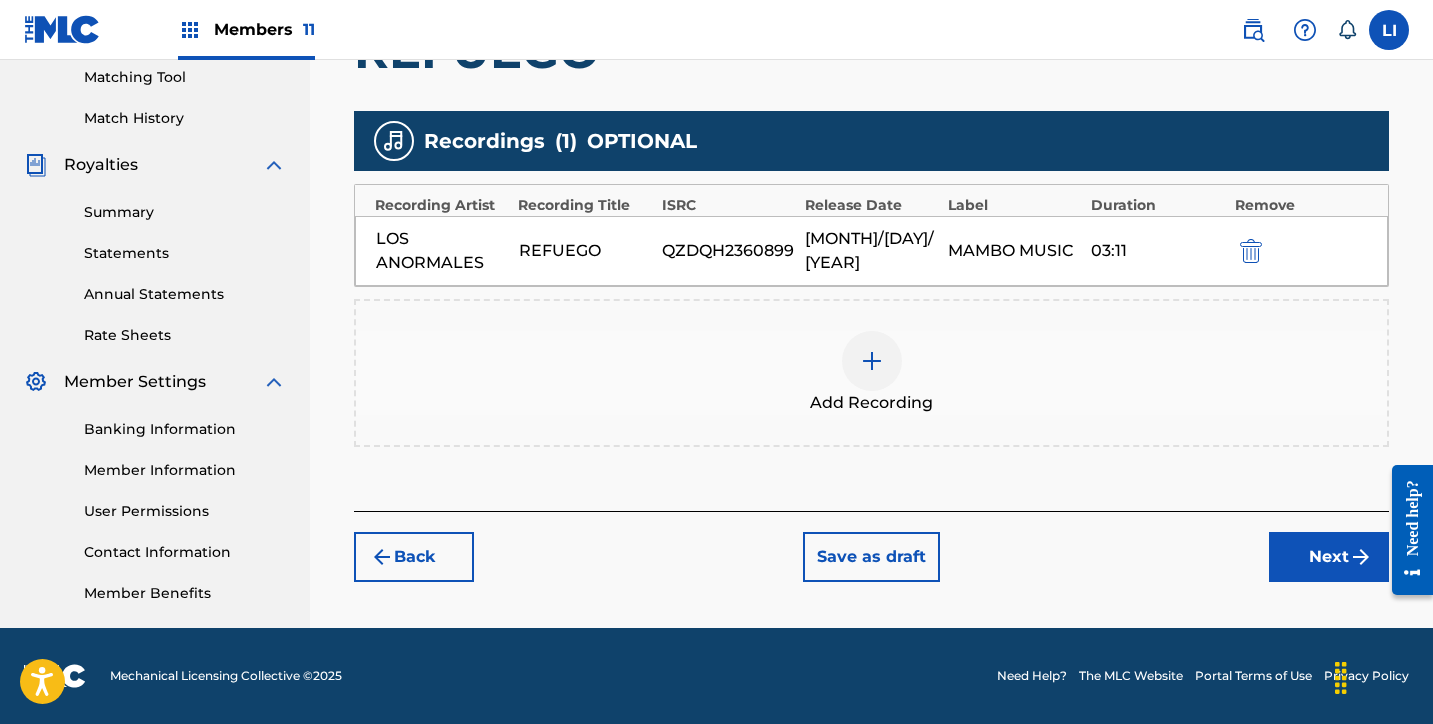 click on "Next" at bounding box center (1329, 557) 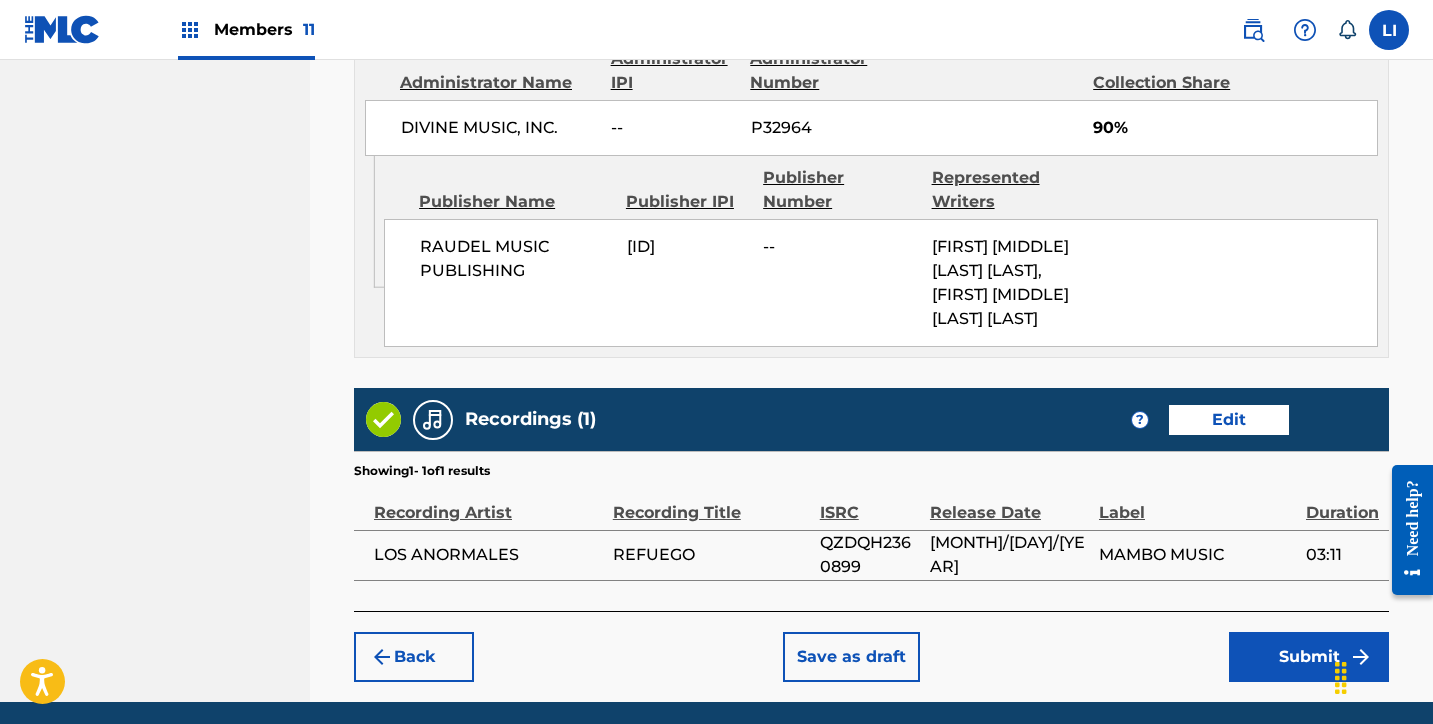 scroll, scrollTop: 1300, scrollLeft: 0, axis: vertical 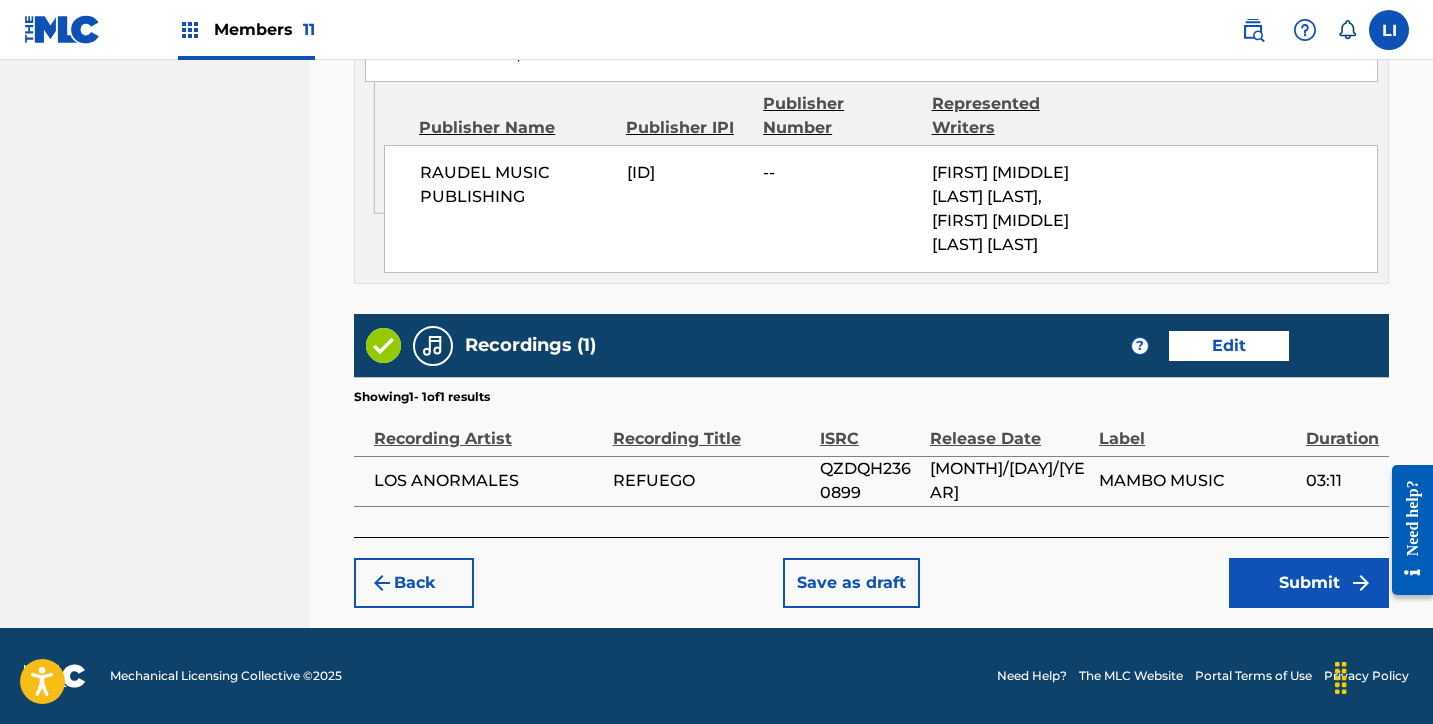 click on "Submit" at bounding box center [1309, 583] 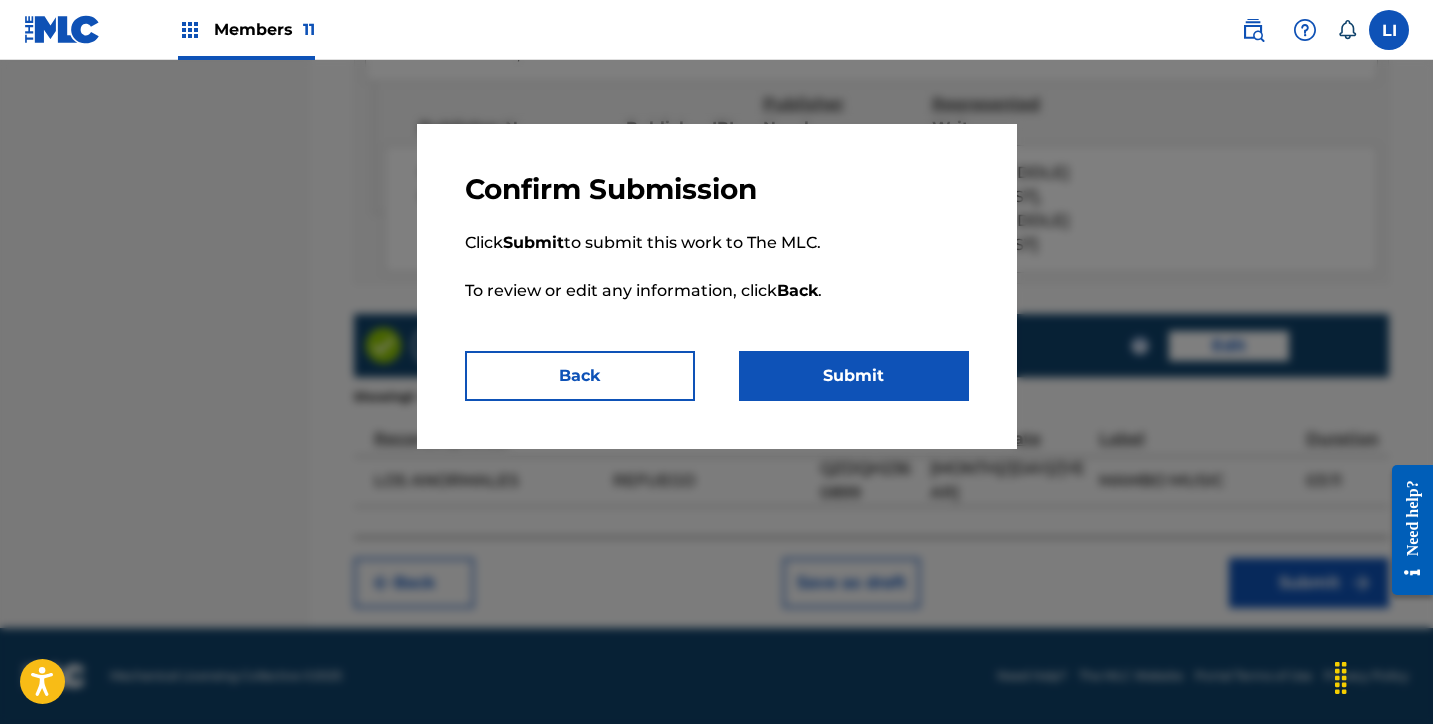 click on "Submit" at bounding box center [854, 376] 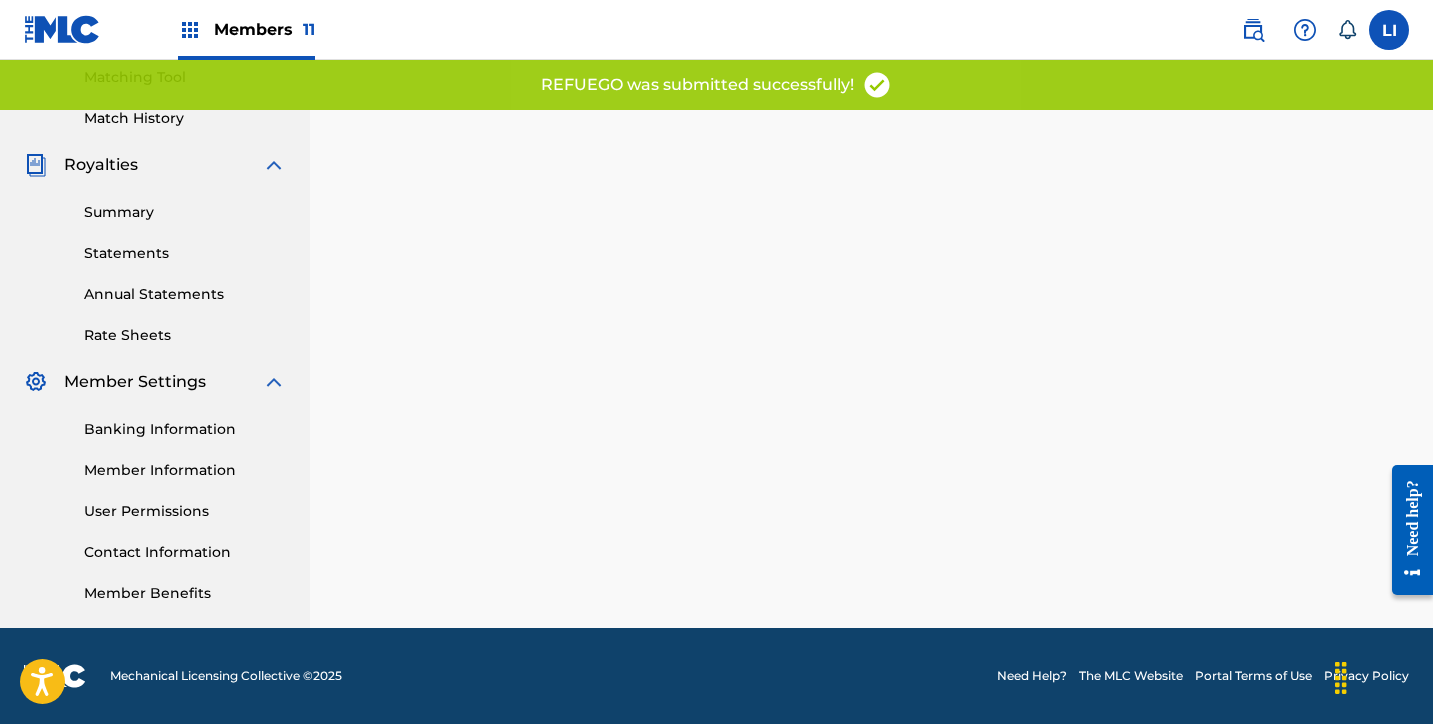 scroll, scrollTop: 0, scrollLeft: 0, axis: both 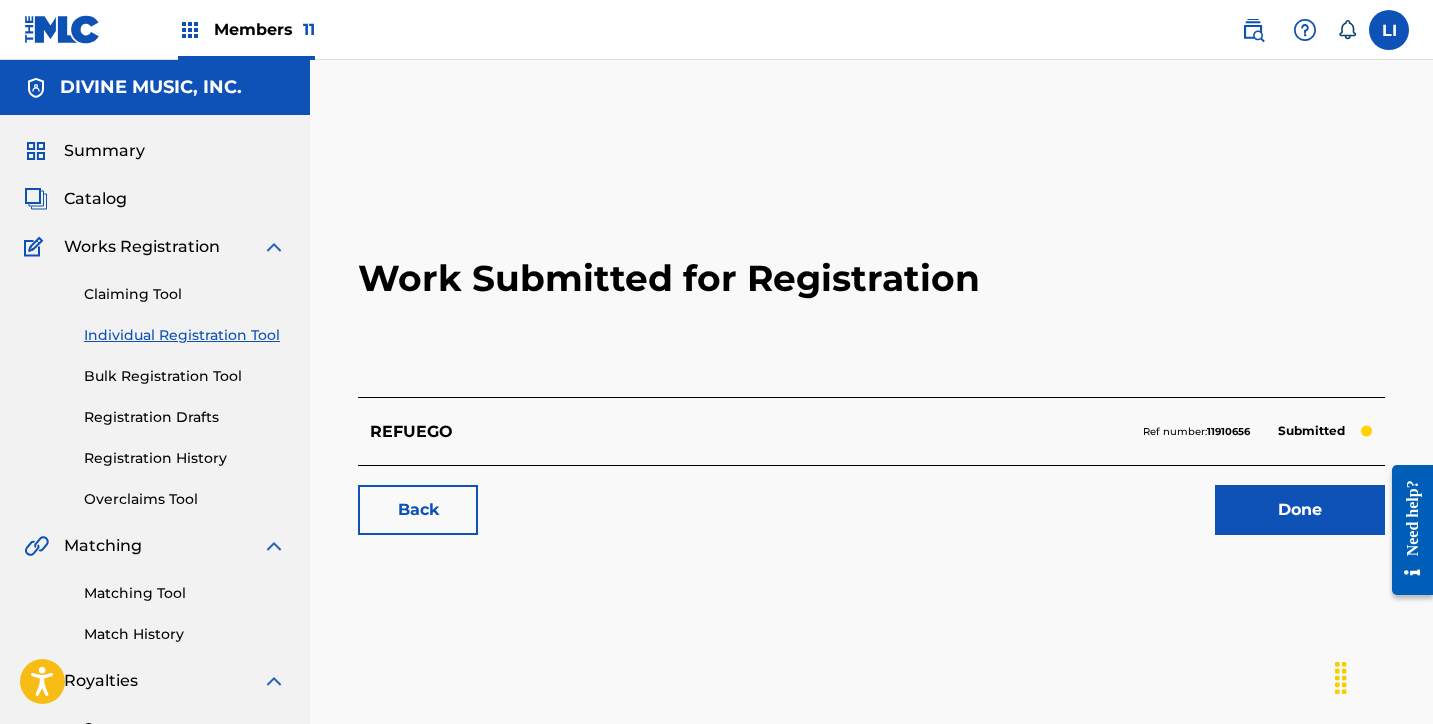 drag, startPoint x: 950, startPoint y: 543, endPoint x: 1273, endPoint y: 510, distance: 324.6814 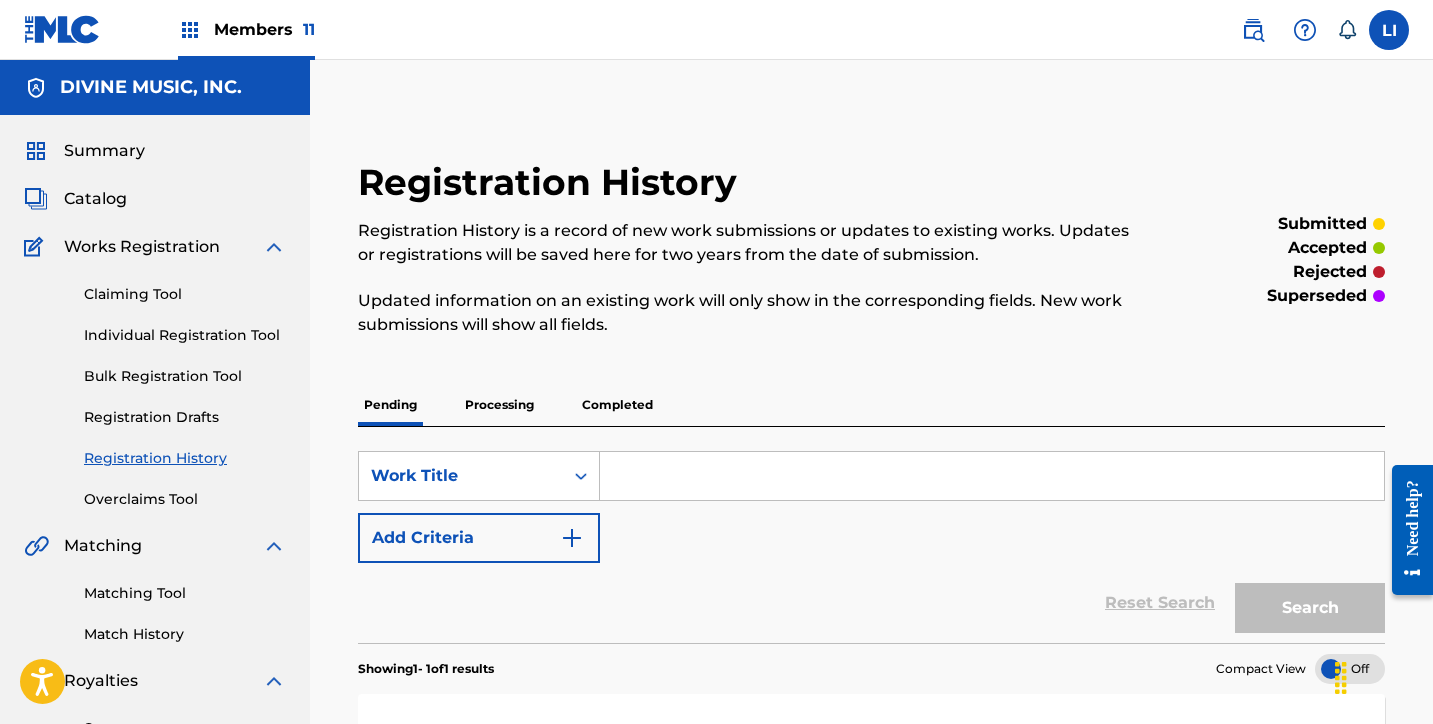 click at bounding box center (992, 476) 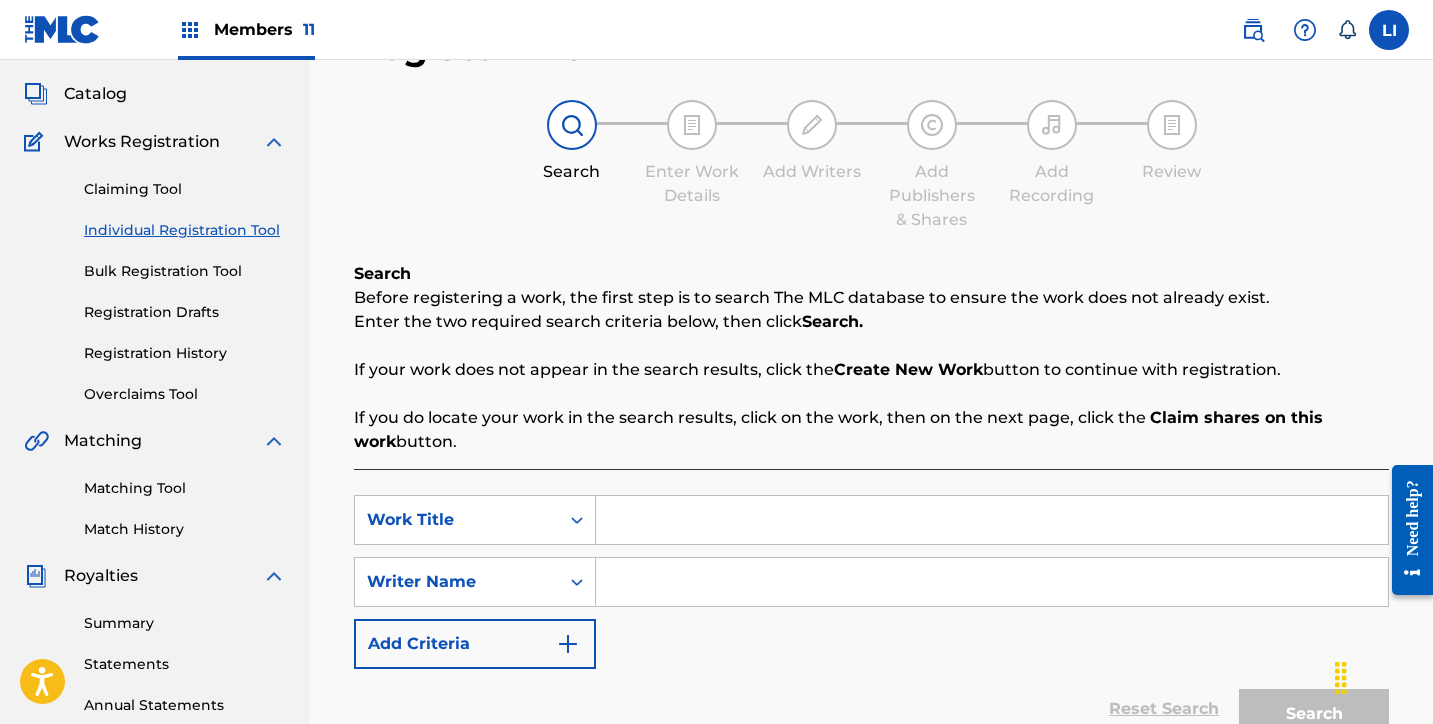scroll, scrollTop: 210, scrollLeft: 0, axis: vertical 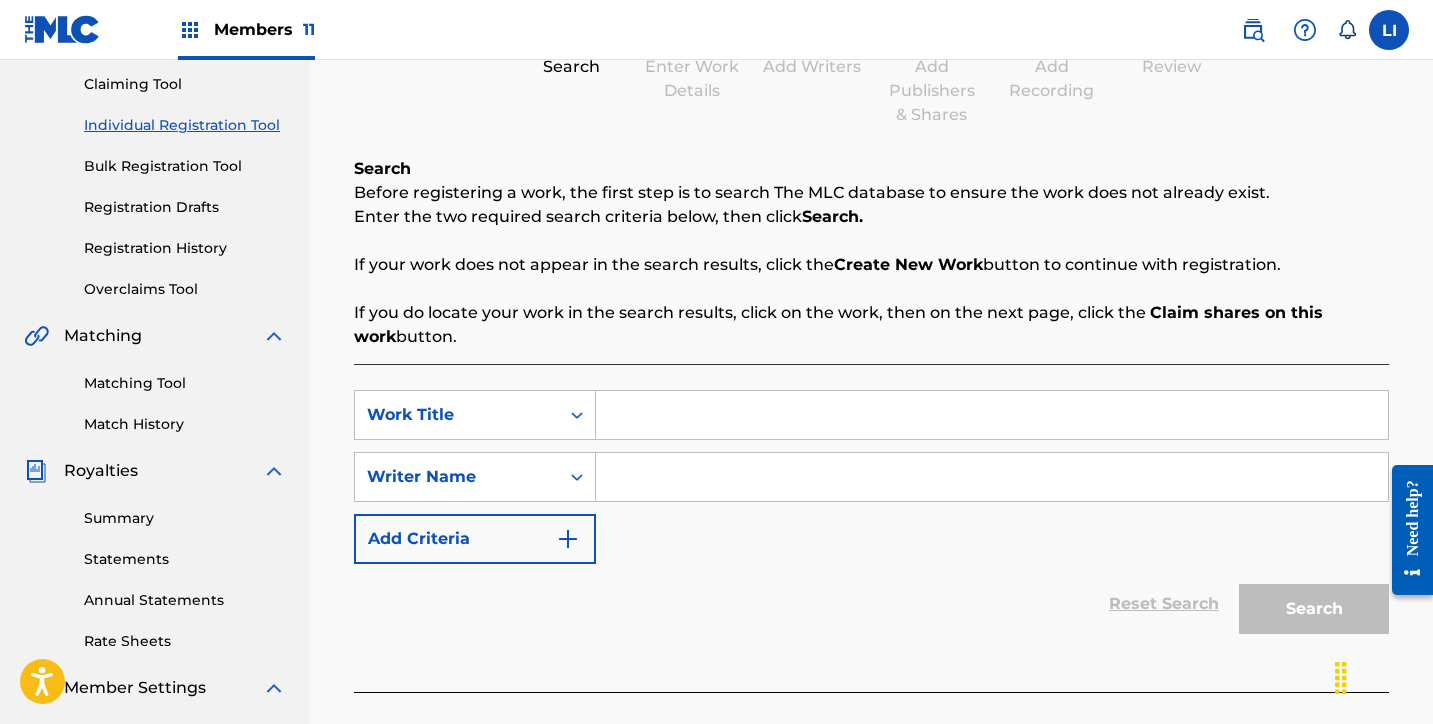 click on "If you do locate your work in the search results, click on the work, then on the next page, click the   Claim shares on this work  button." at bounding box center [871, 325] 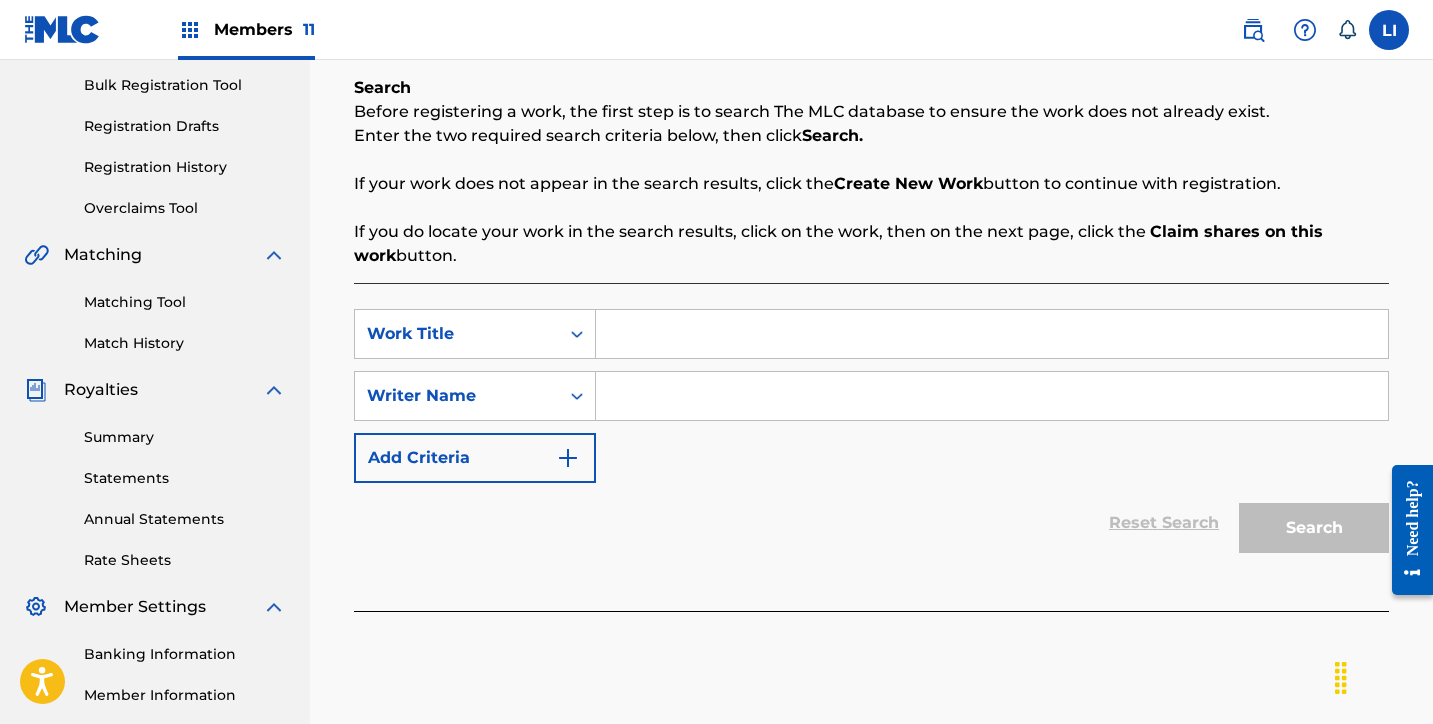 scroll, scrollTop: 302, scrollLeft: 0, axis: vertical 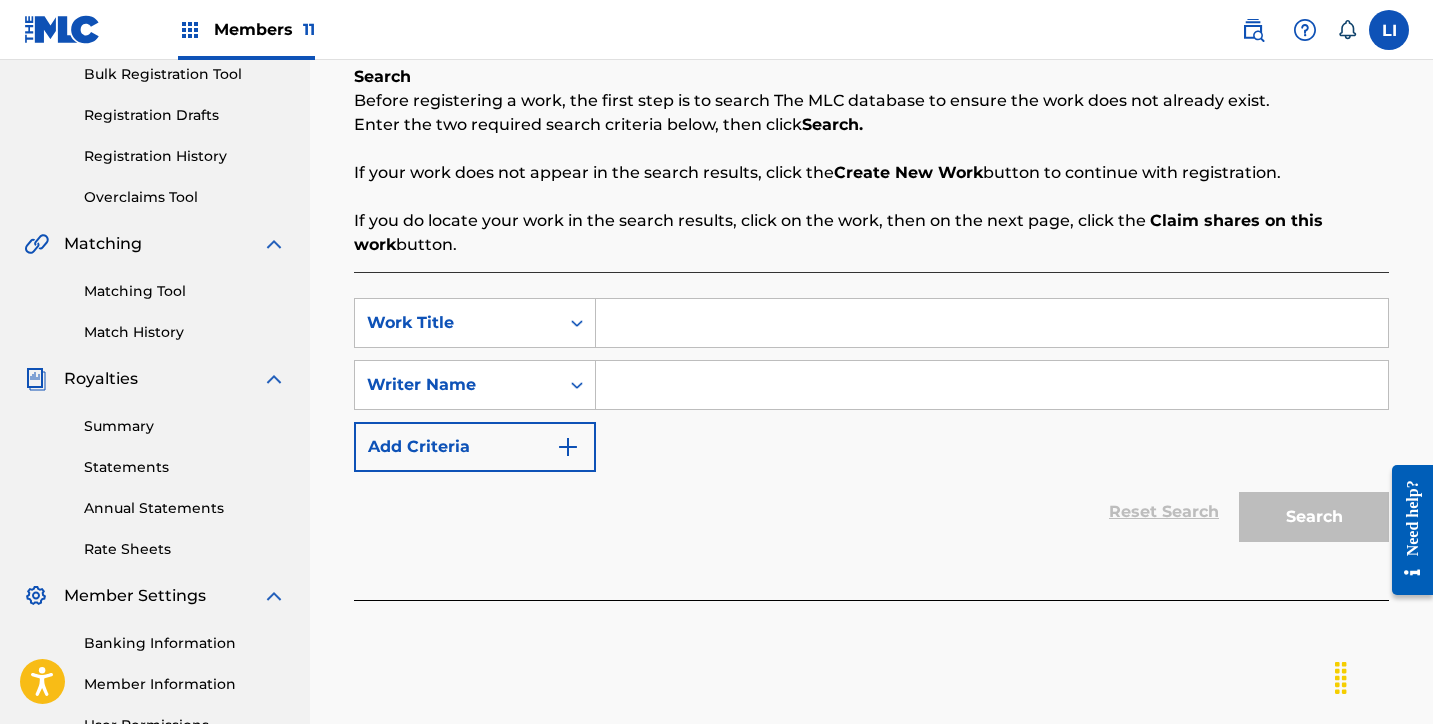 click at bounding box center (992, 323) 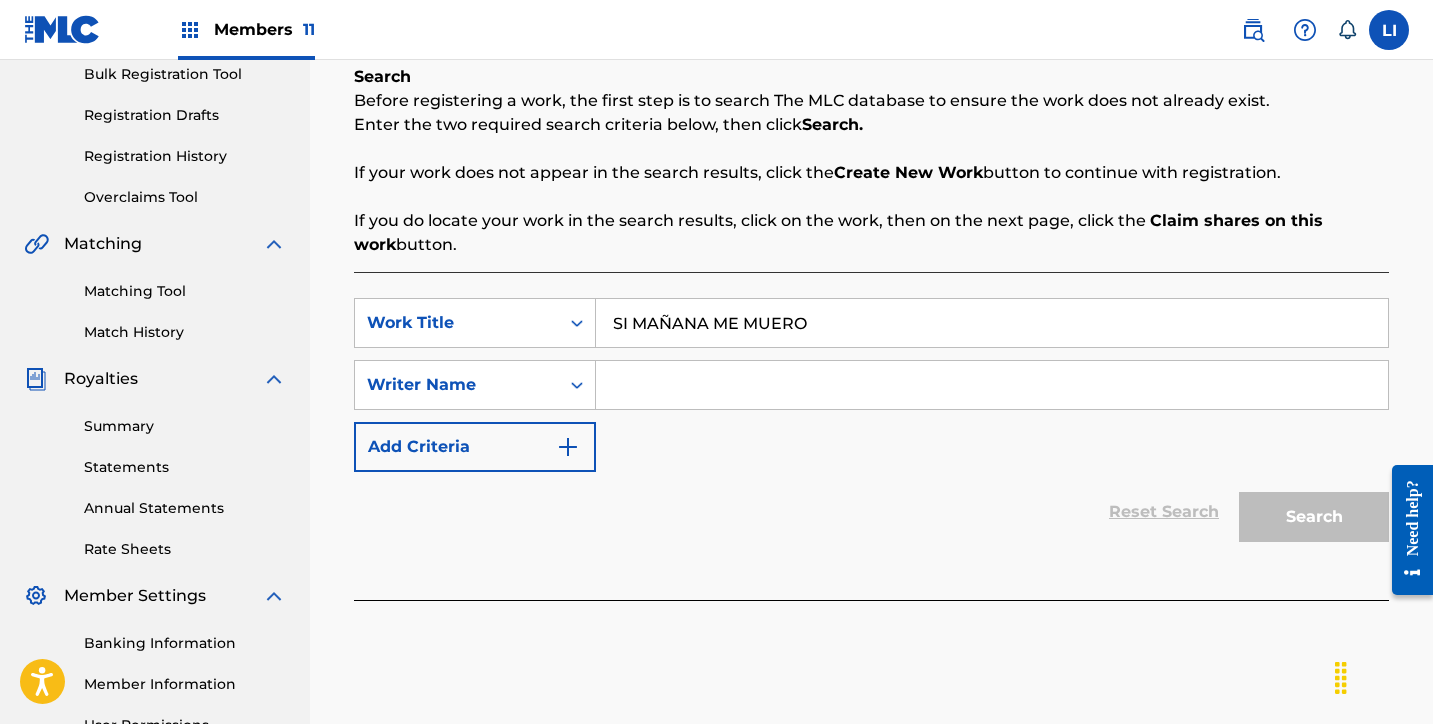 type on "SI MAÑANA ME MUERO" 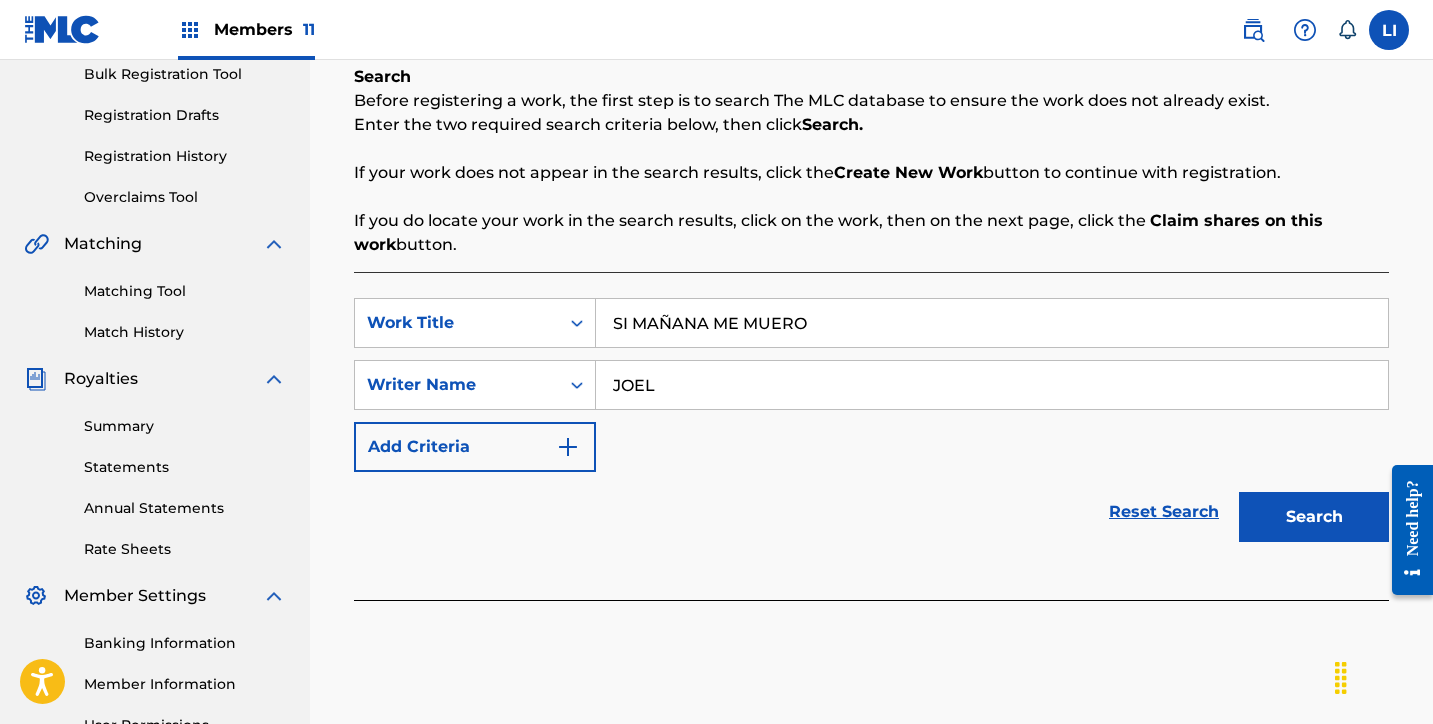 type on "JOEL" 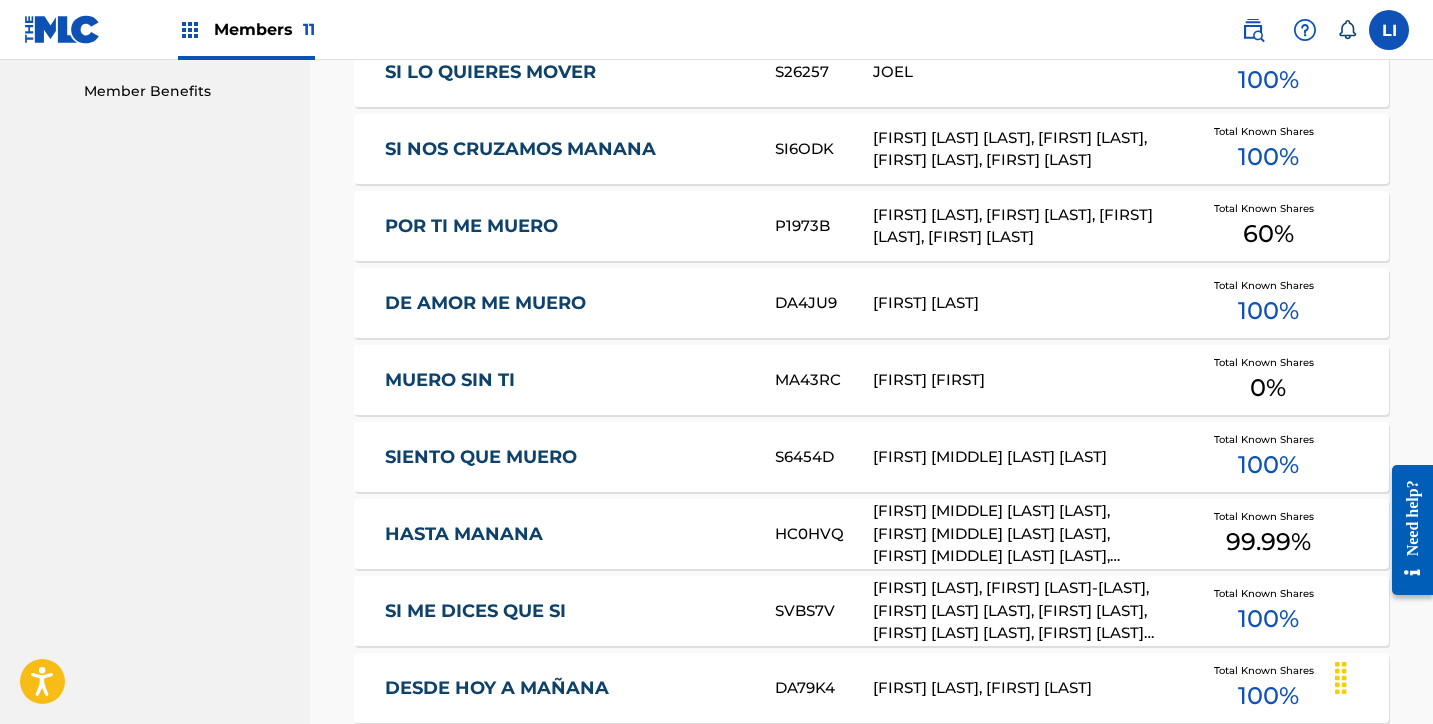 scroll, scrollTop: 1109, scrollLeft: 0, axis: vertical 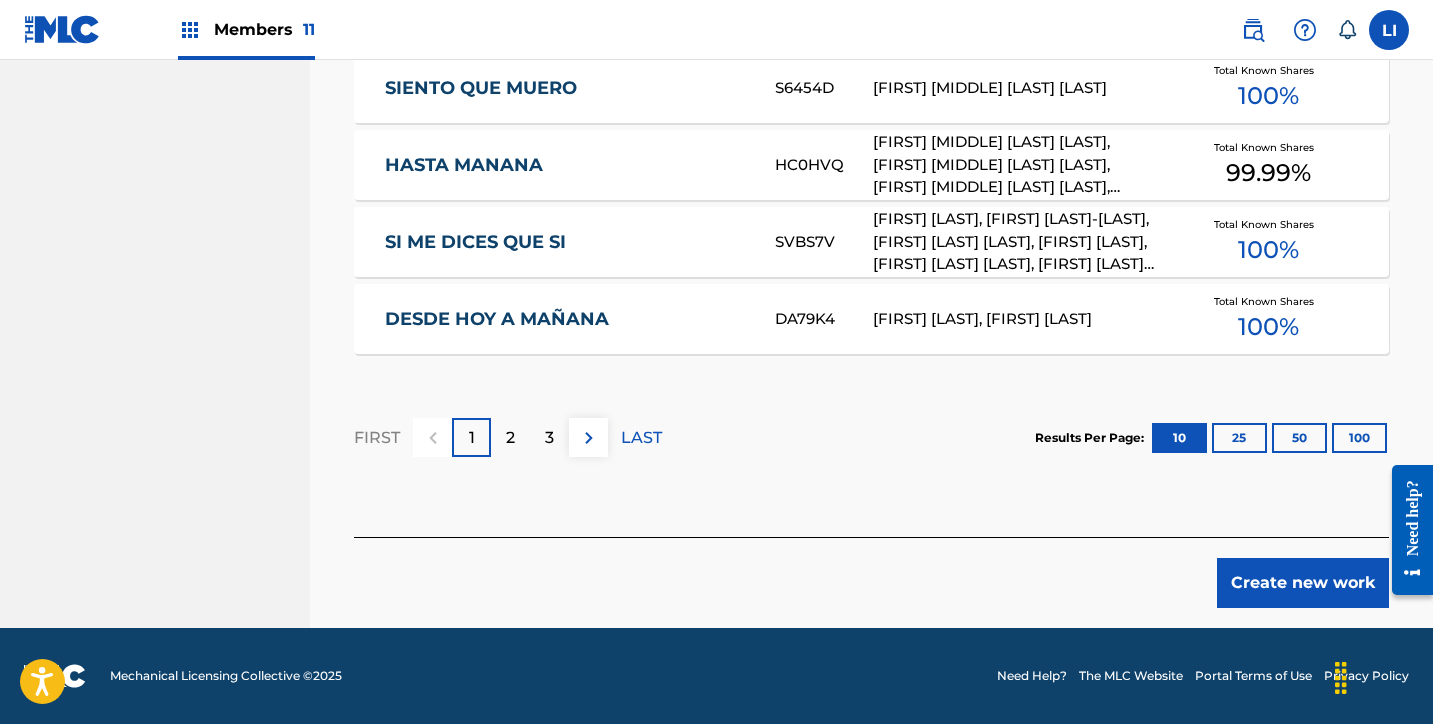click on "Create new work" at bounding box center [1303, 583] 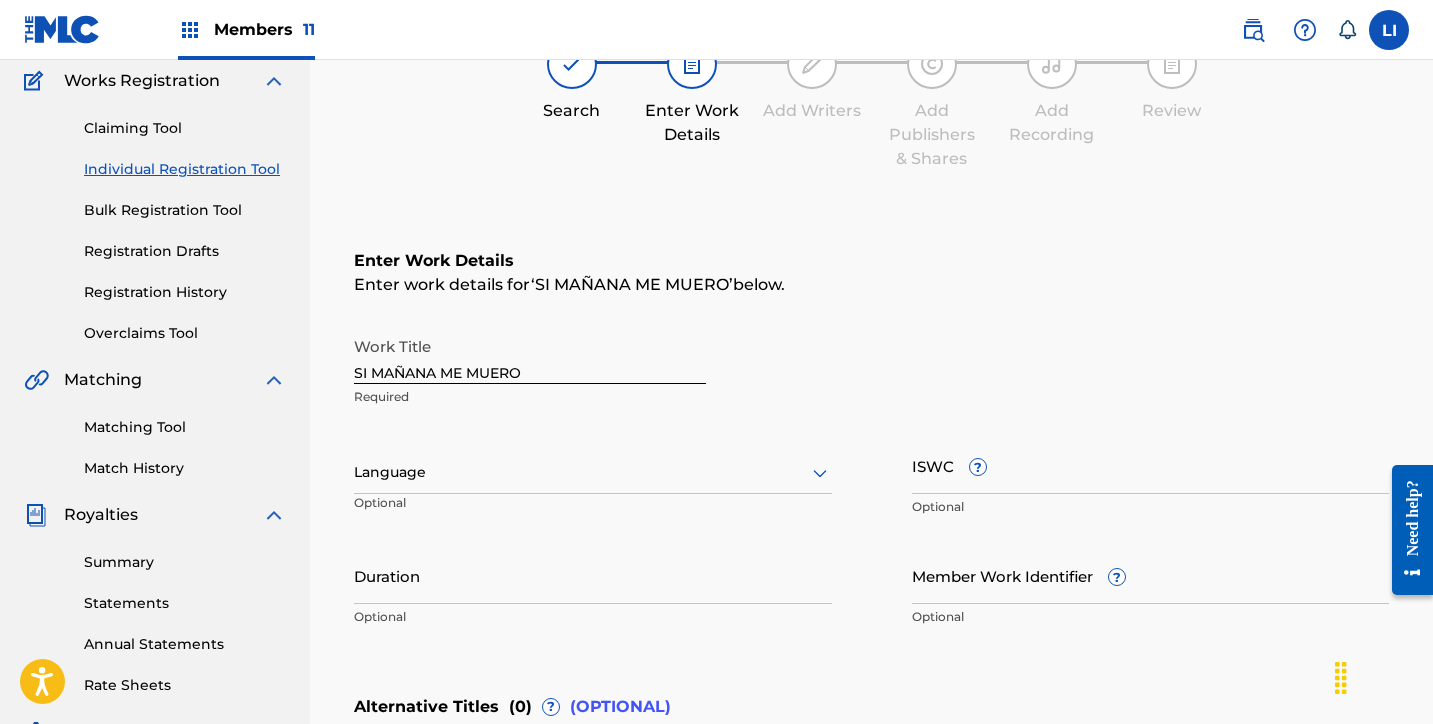 scroll, scrollTop: 349, scrollLeft: 0, axis: vertical 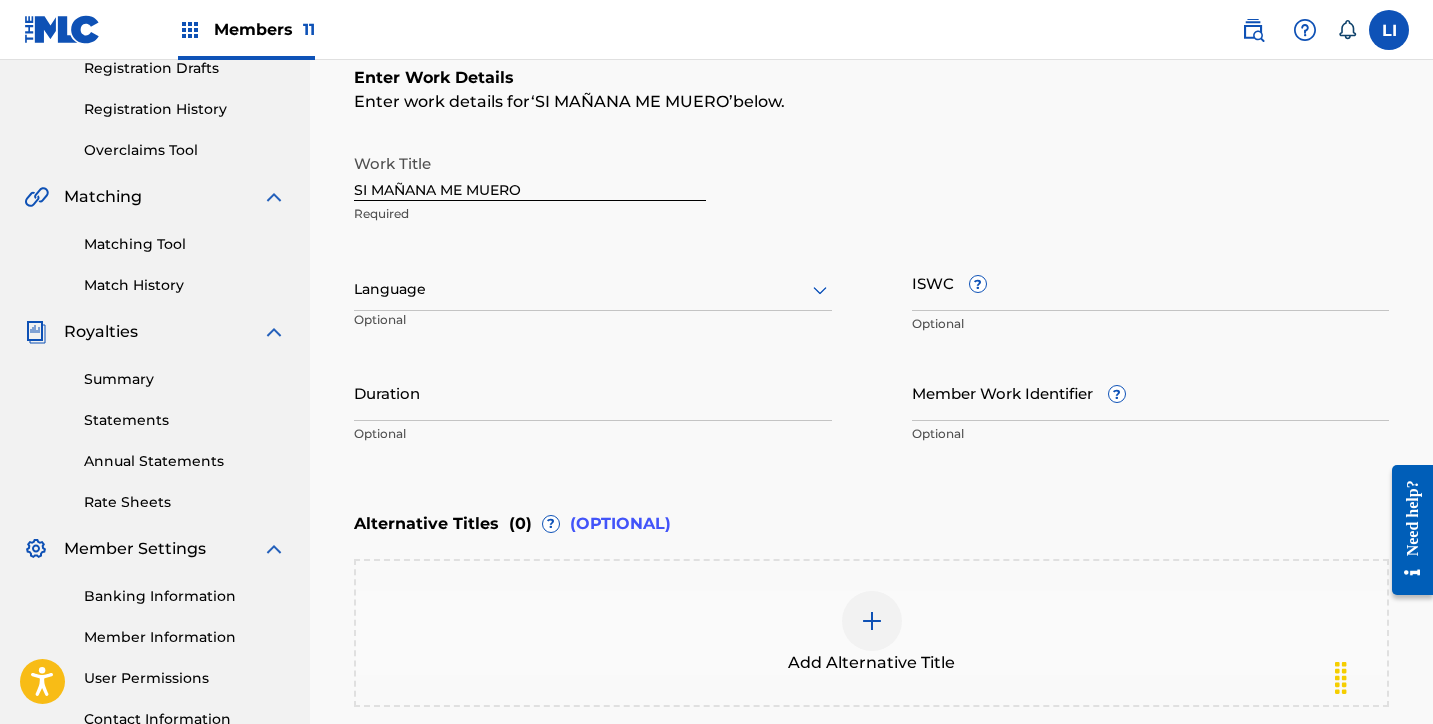 click on "Optional" at bounding box center (430, 327) 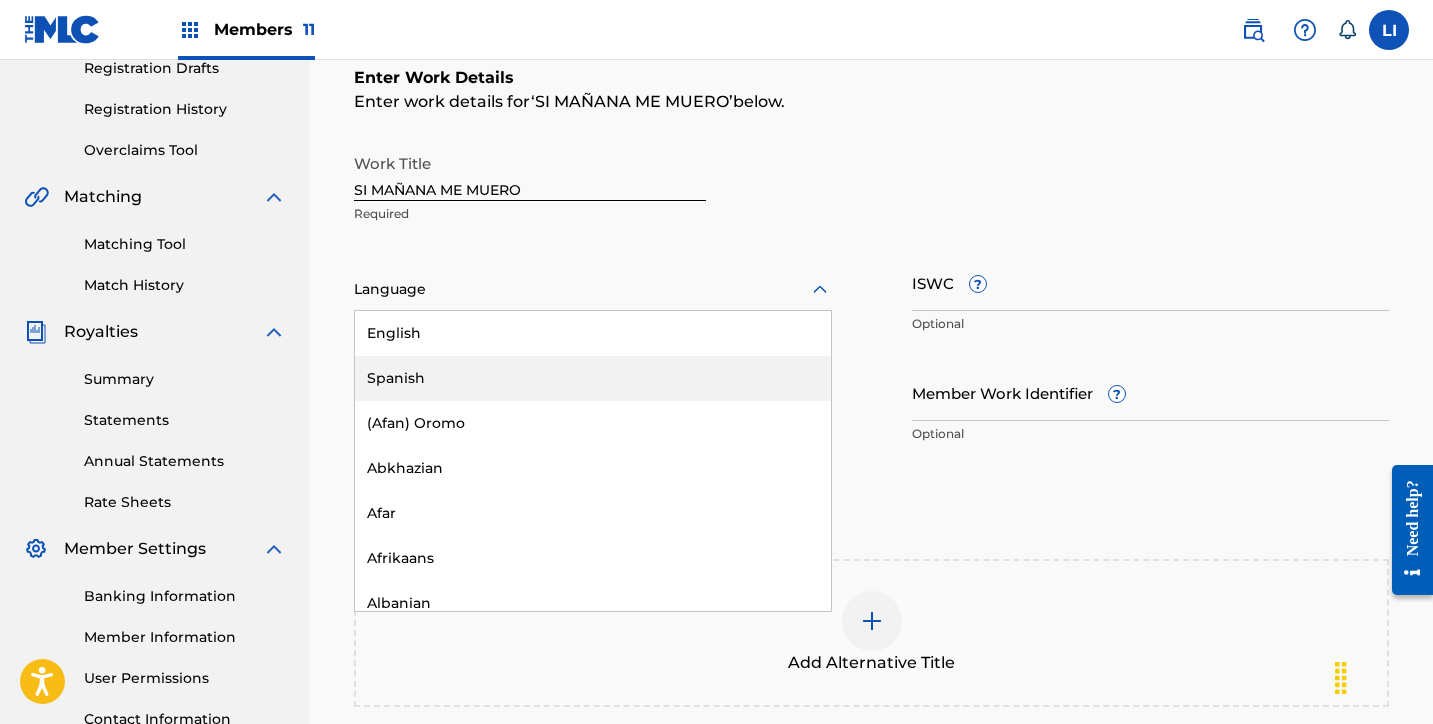click on "Spanish" at bounding box center [593, 378] 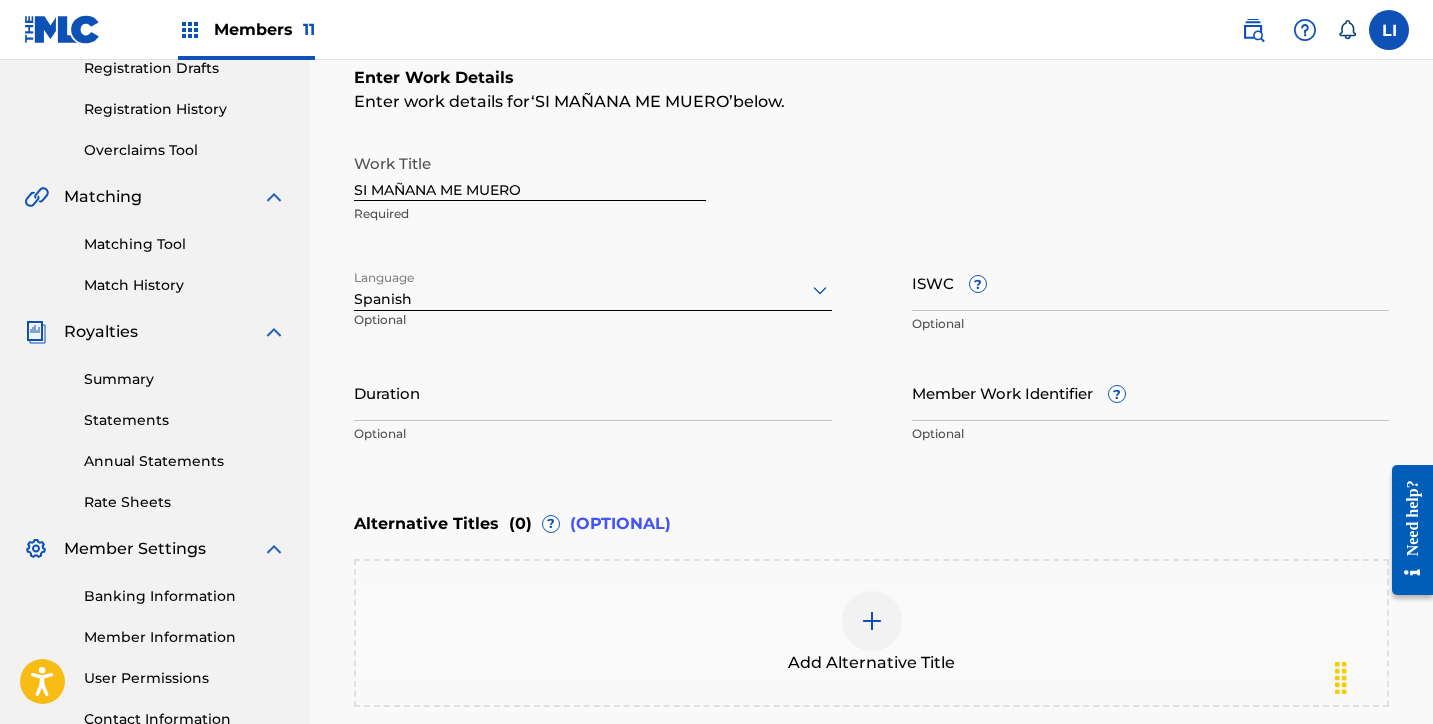 click on "Duration" at bounding box center (593, 392) 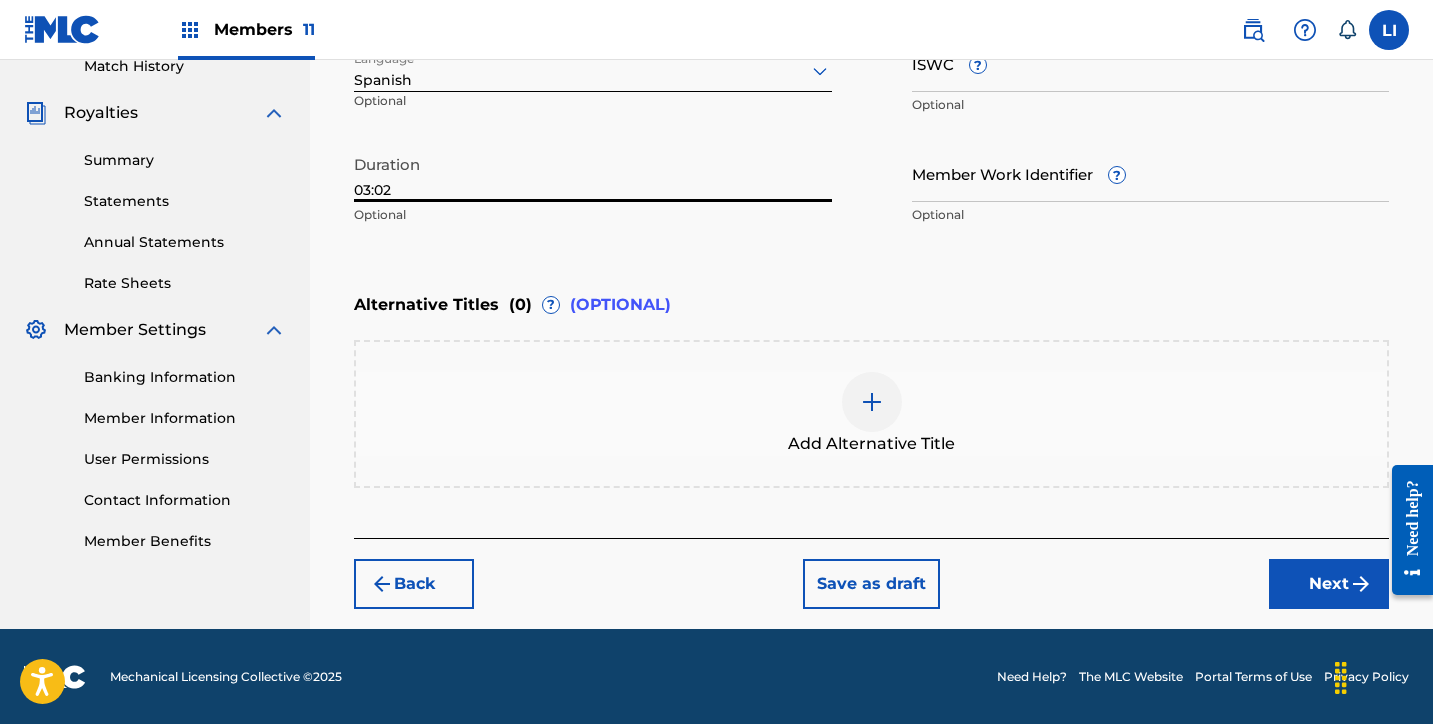 type on "03:02" 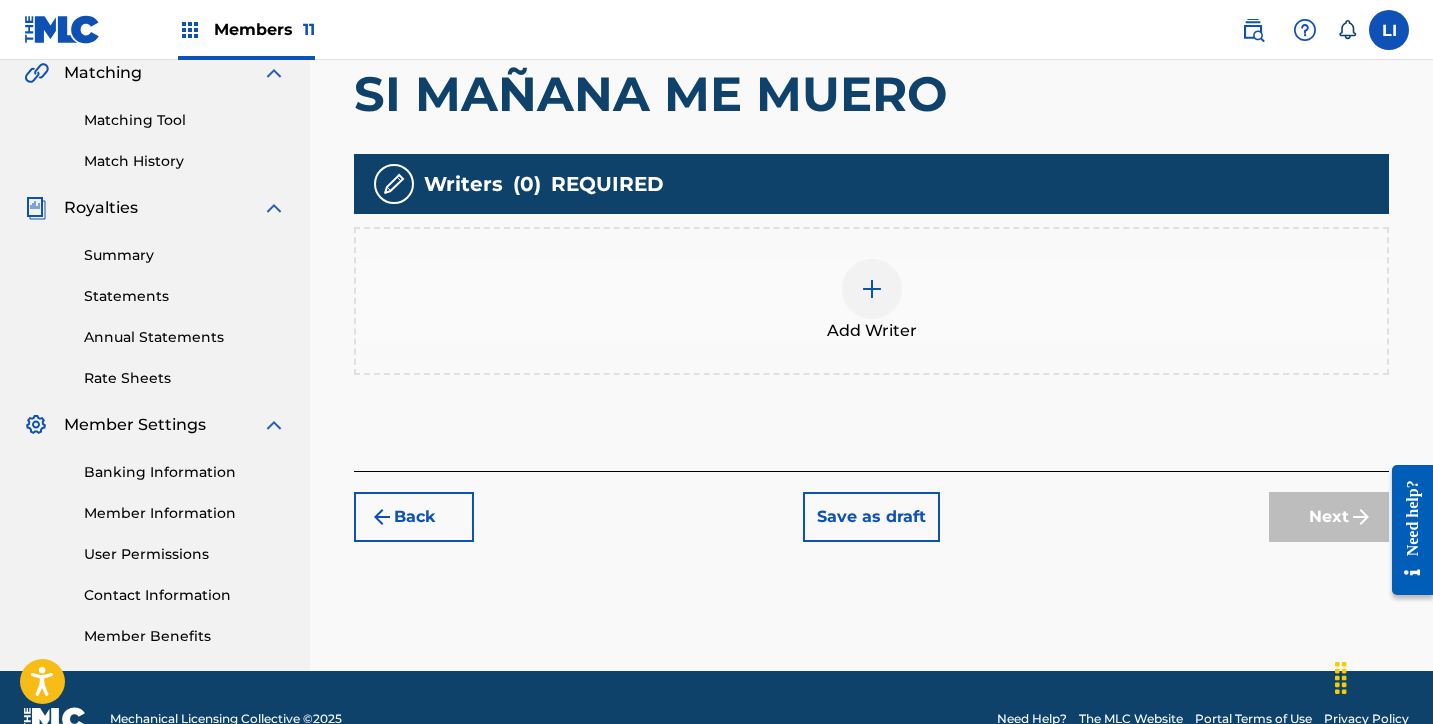 scroll, scrollTop: 516, scrollLeft: 0, axis: vertical 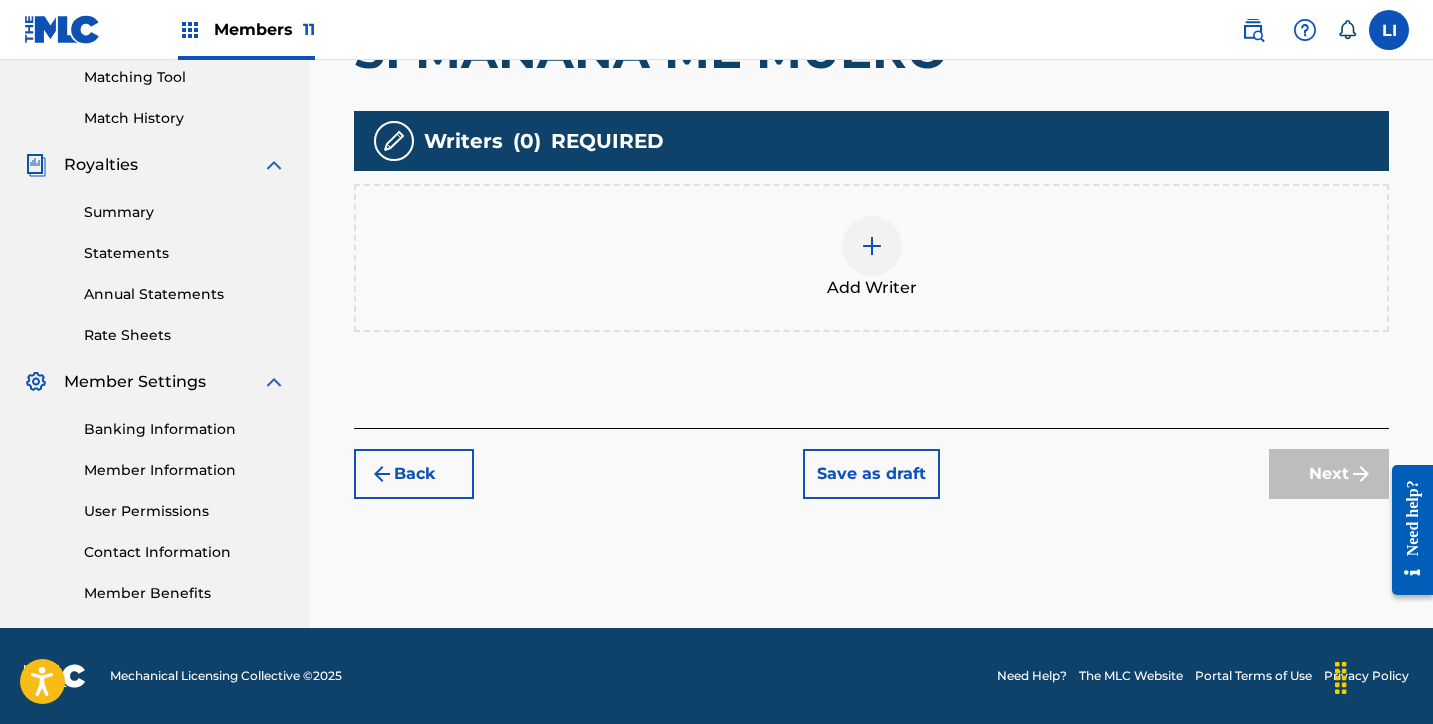click at bounding box center (872, 246) 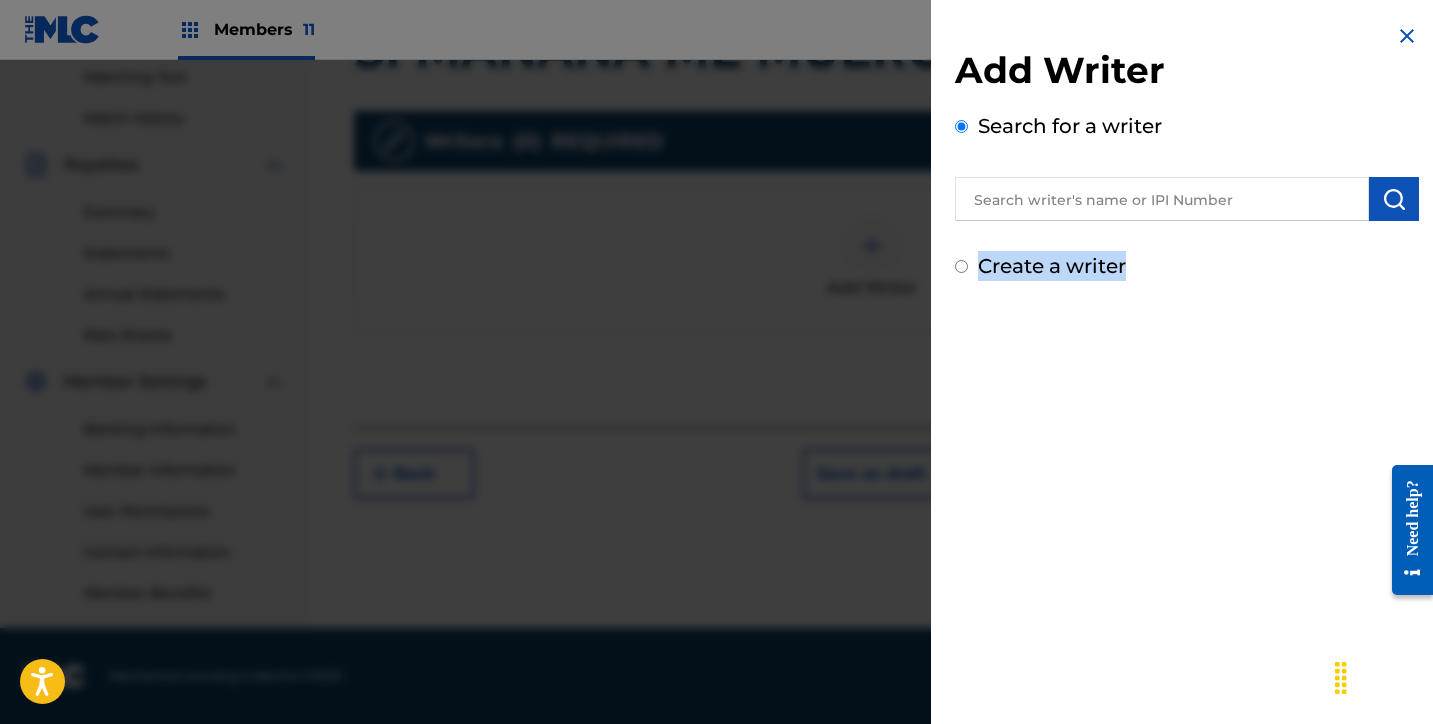 drag, startPoint x: 1121, startPoint y: 254, endPoint x: 1099, endPoint y: 227, distance: 34.828148 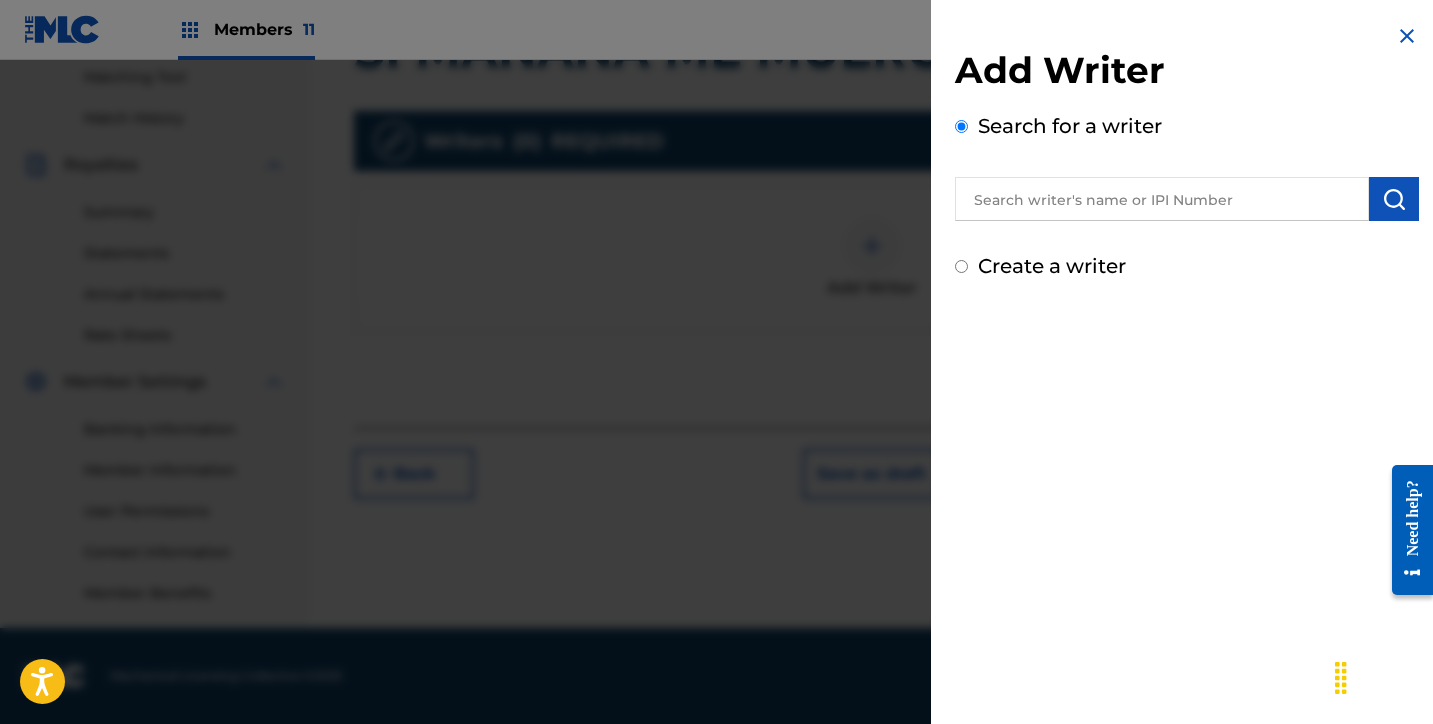 click at bounding box center (1162, 199) 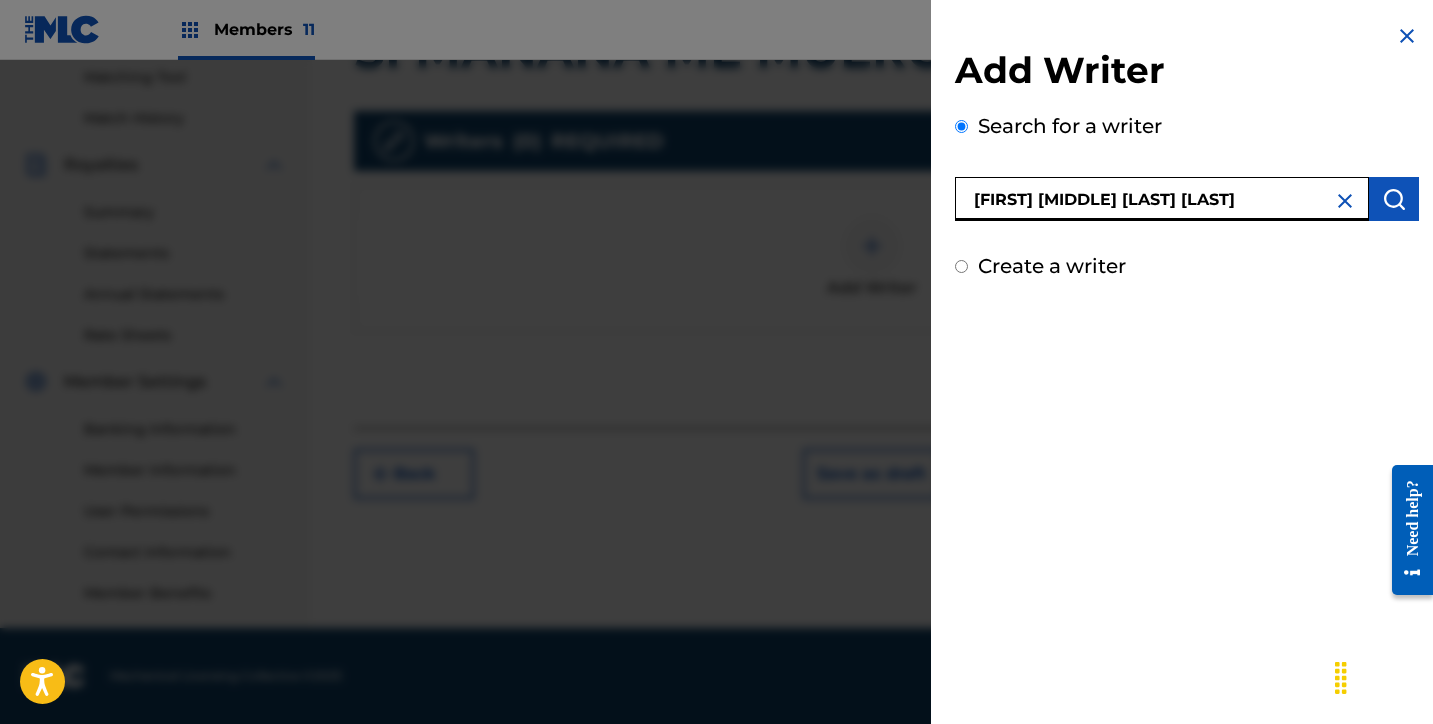 type on "[FIRST] [MIDDLE] [LAST] [LAST]" 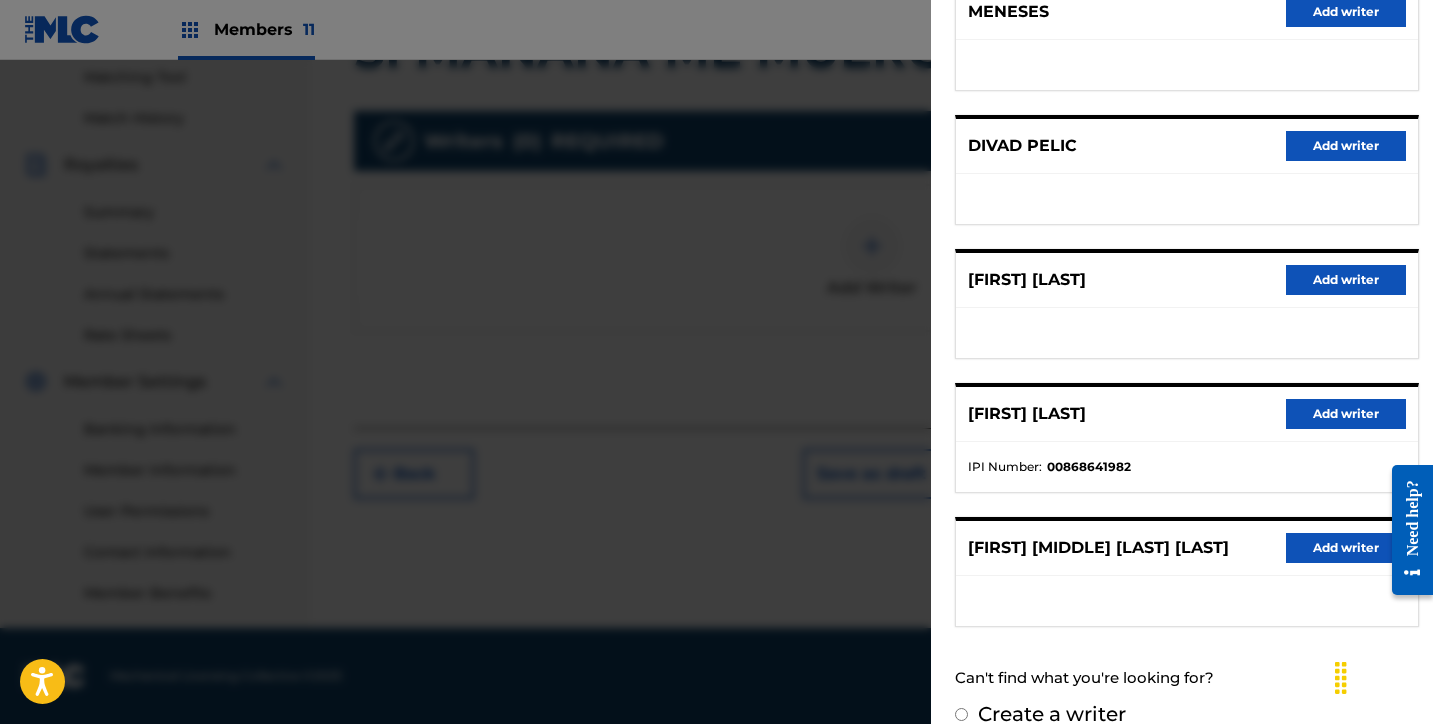 scroll, scrollTop: 318, scrollLeft: 0, axis: vertical 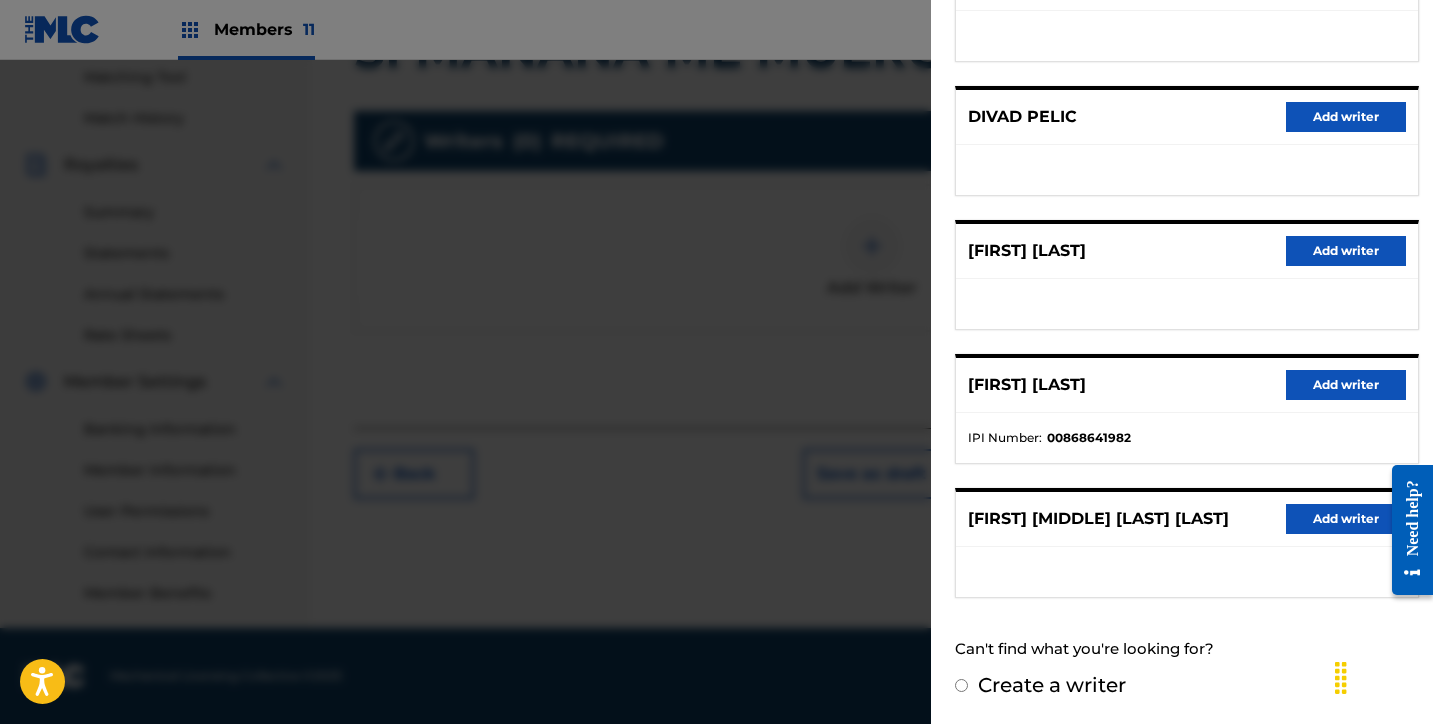 click on "Add writer" at bounding box center (1346, 519) 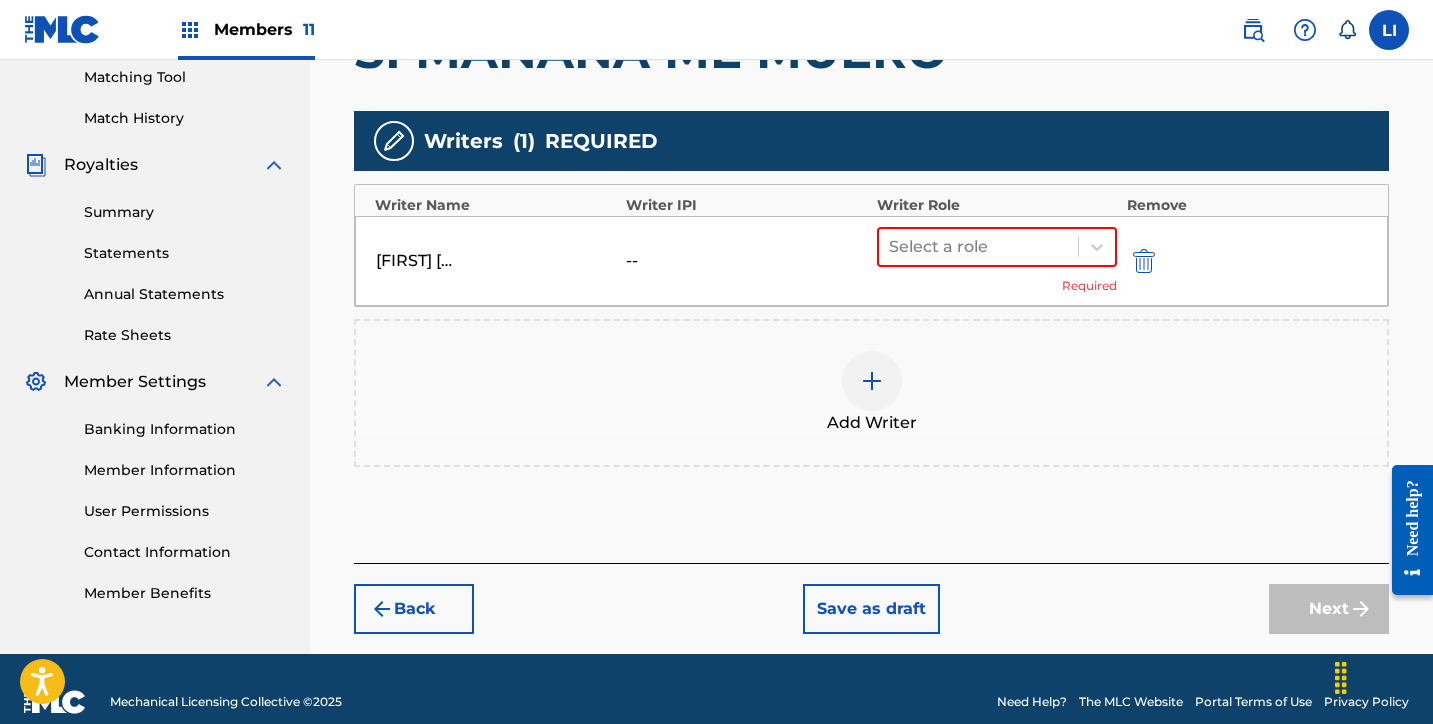 click on "Add Writer" at bounding box center (871, 393) 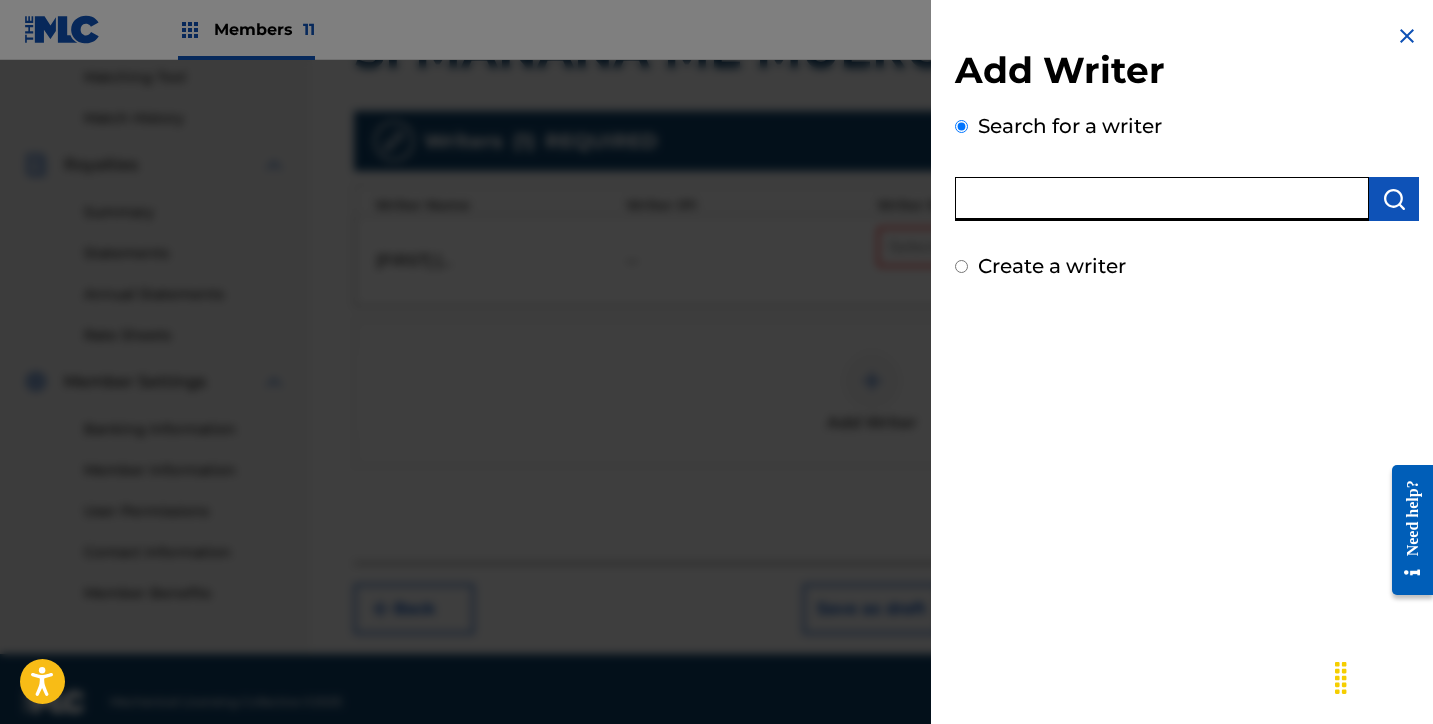 click at bounding box center [1162, 199] 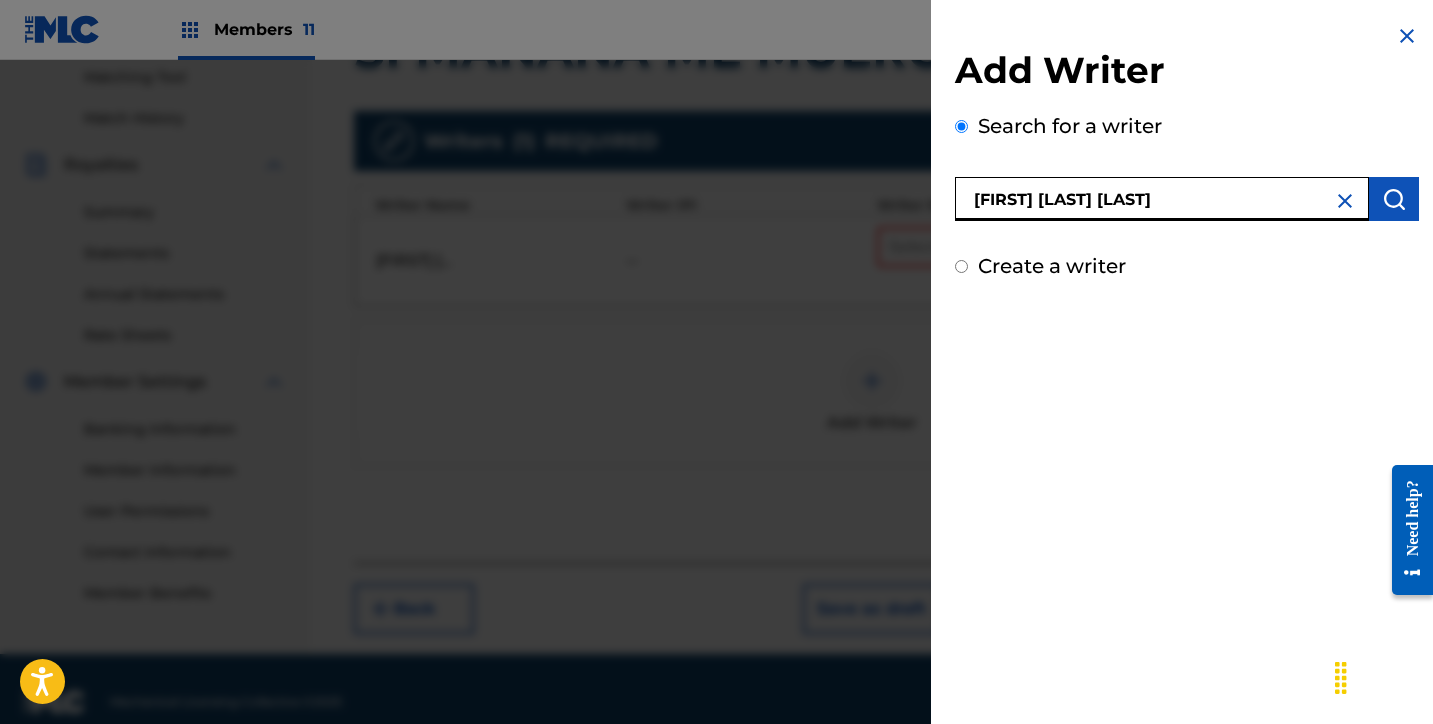 type on "[FIRST] [LAST] [LAST]" 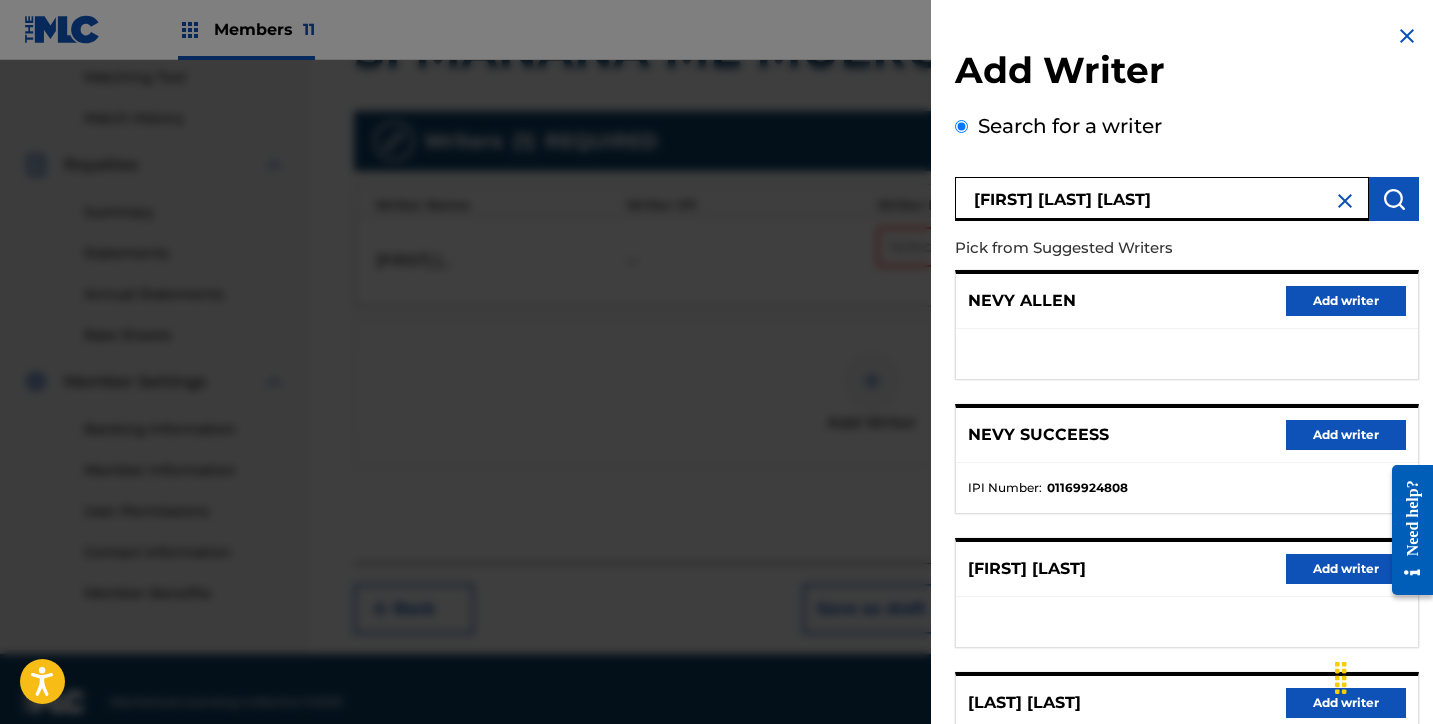 scroll, scrollTop: 318, scrollLeft: 0, axis: vertical 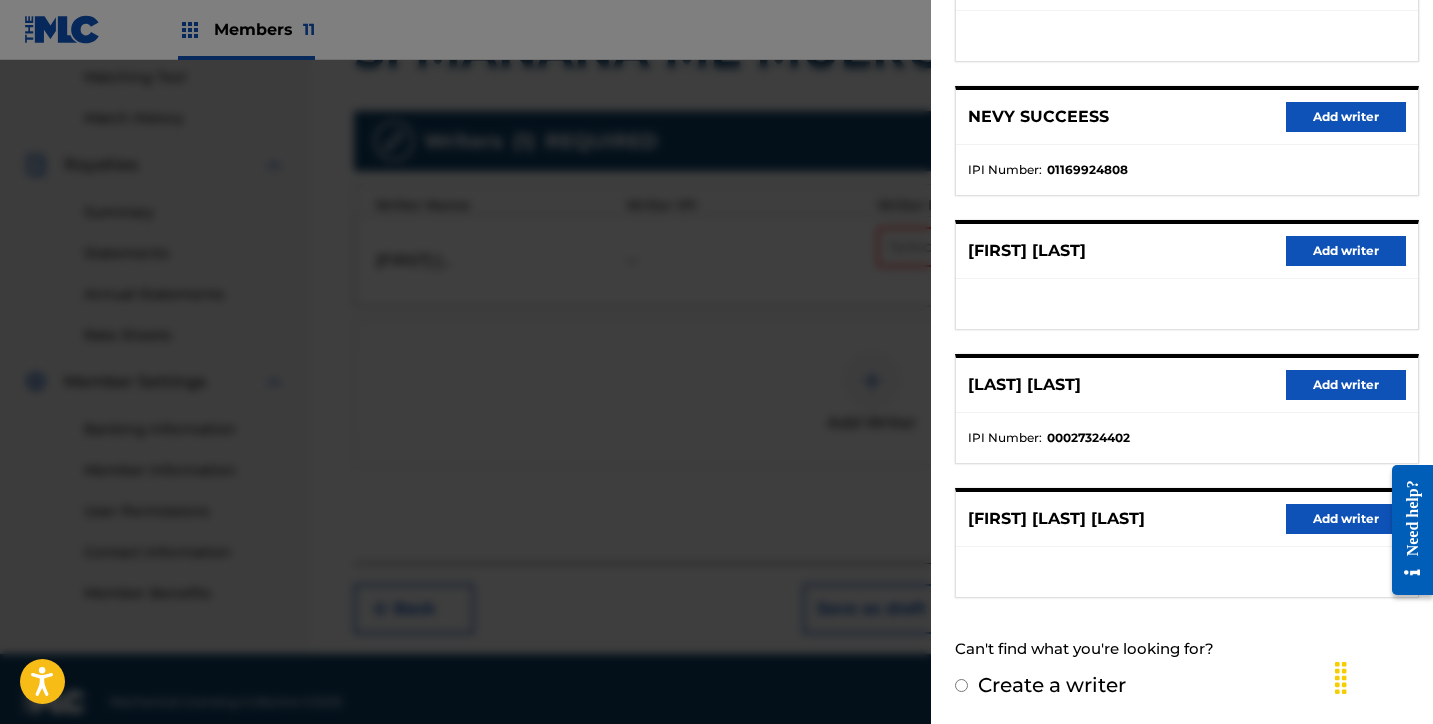 click on "Add writer" at bounding box center [1346, 519] 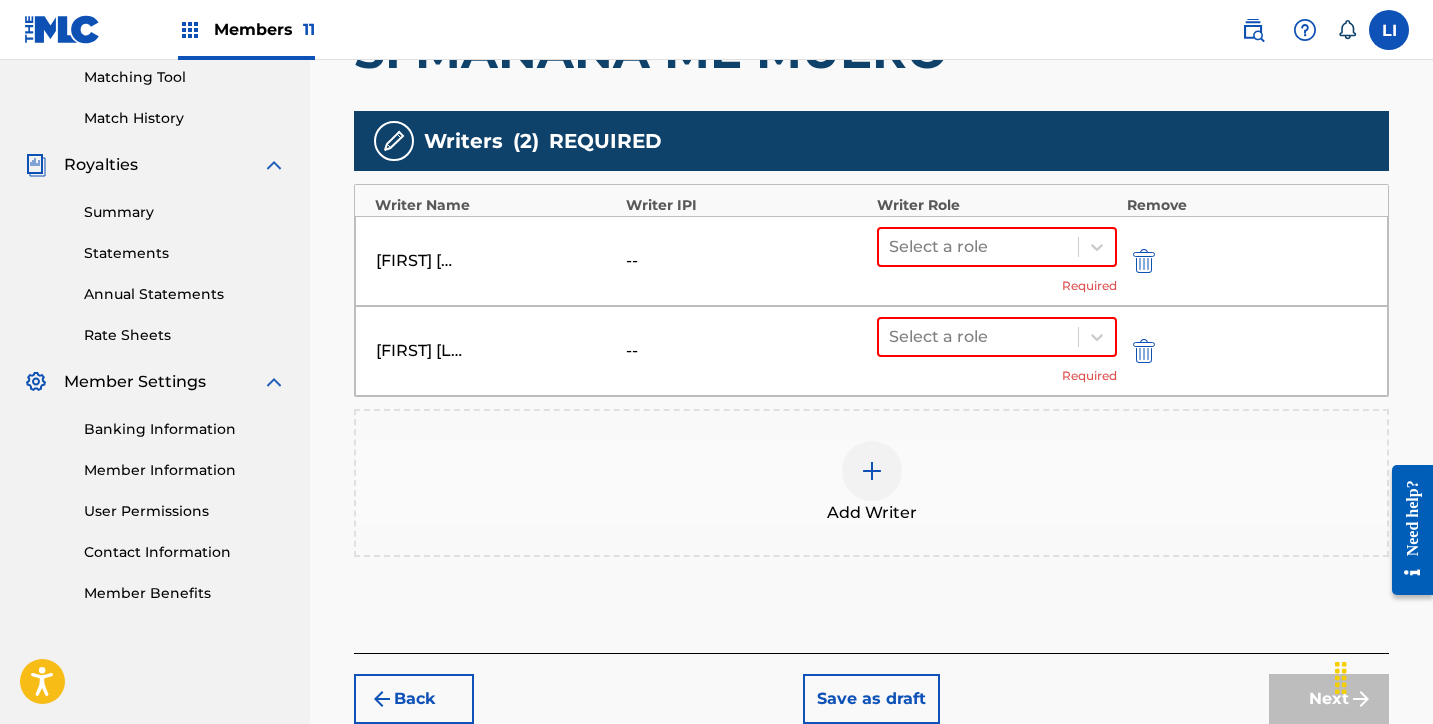 click on "Add Writer" at bounding box center [871, 483] 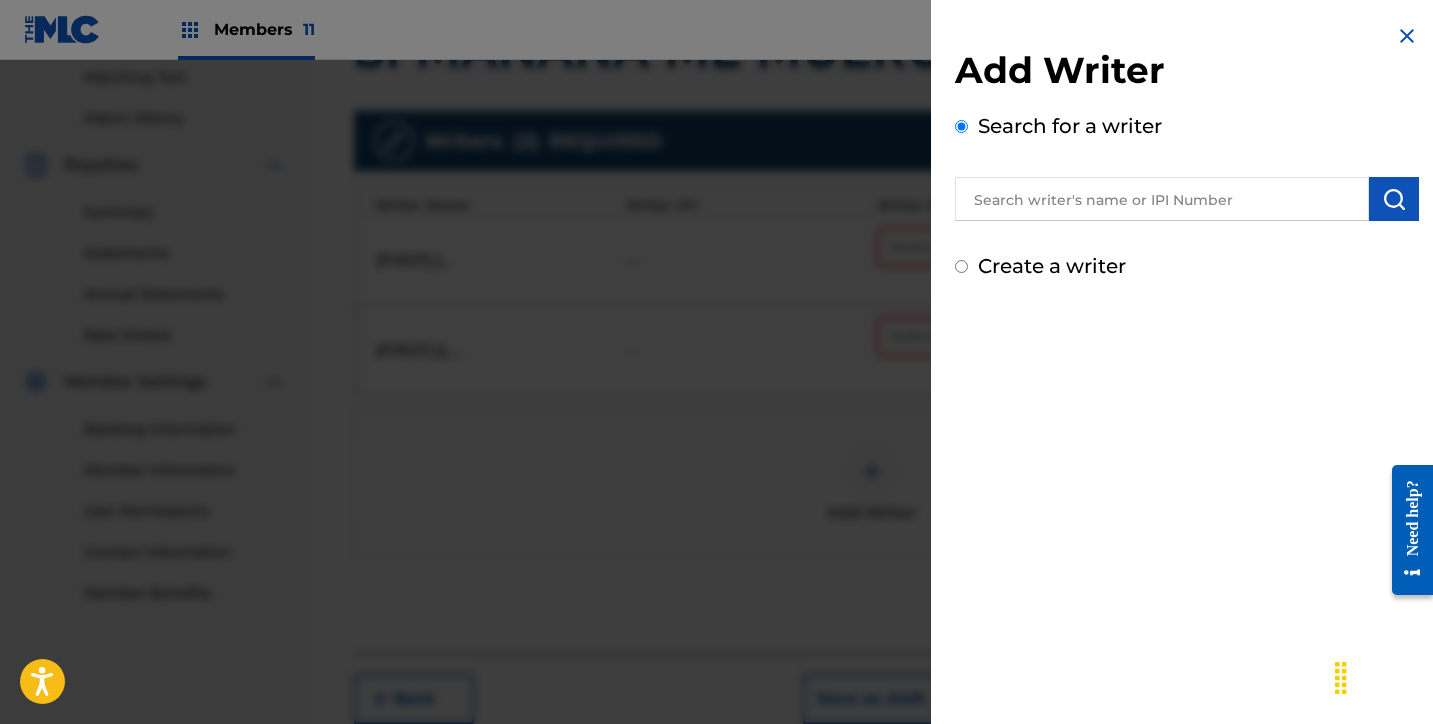 click at bounding box center [1162, 199] 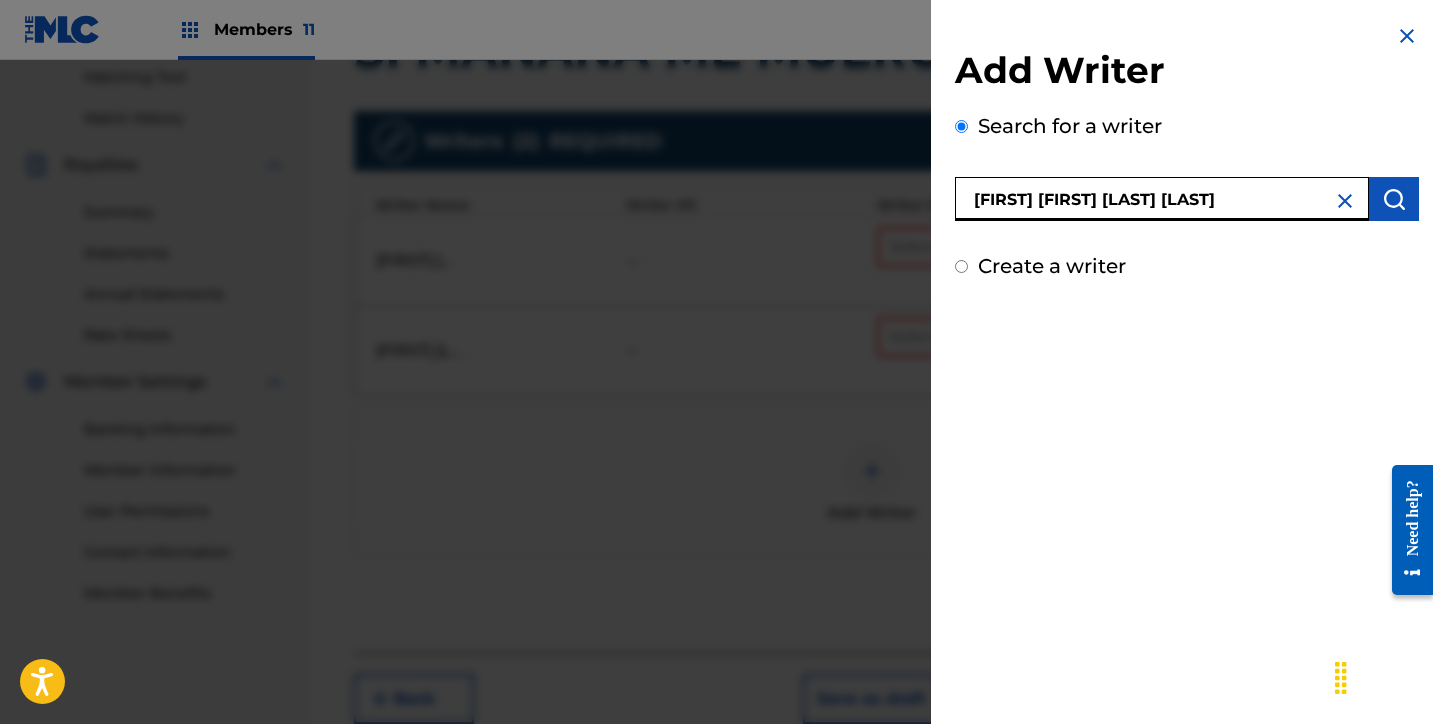 type on "[FIRST] [FIRST] [LAST] [LAST]" 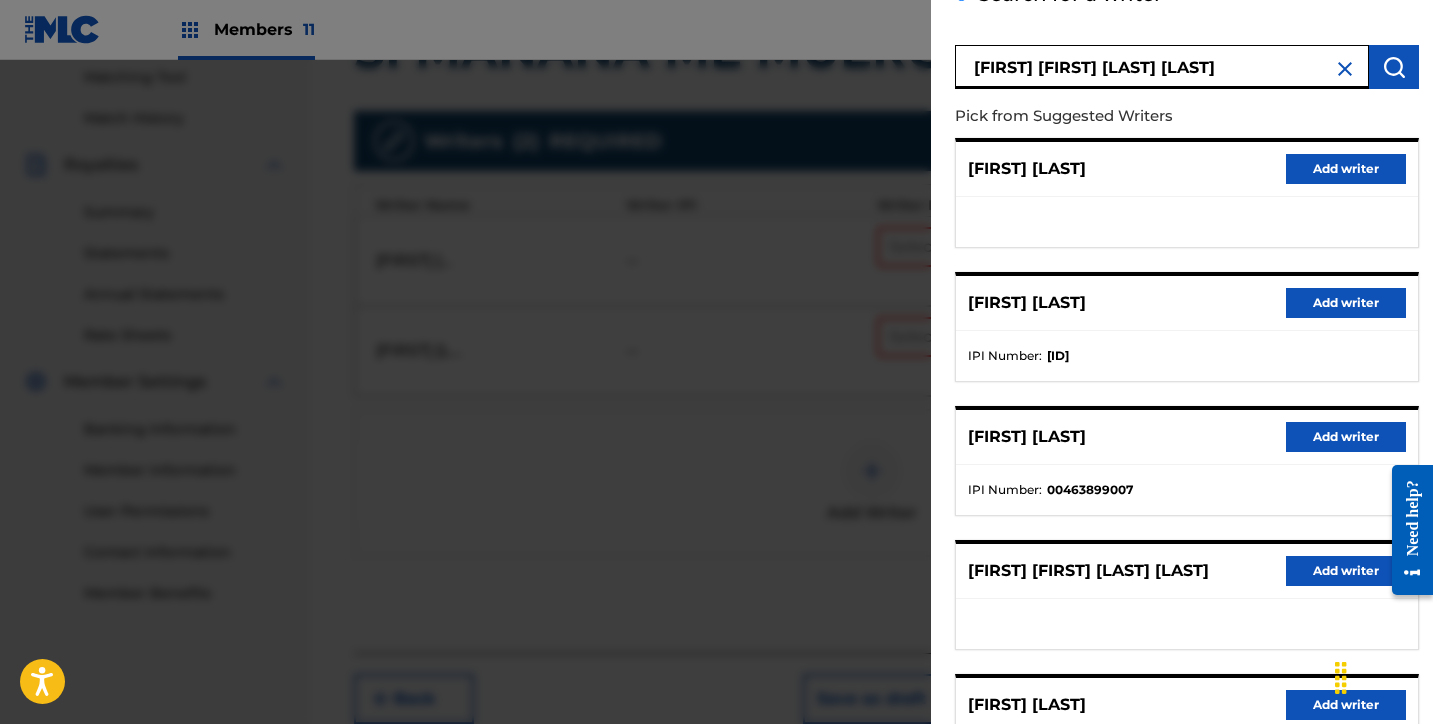 scroll, scrollTop: 336, scrollLeft: 0, axis: vertical 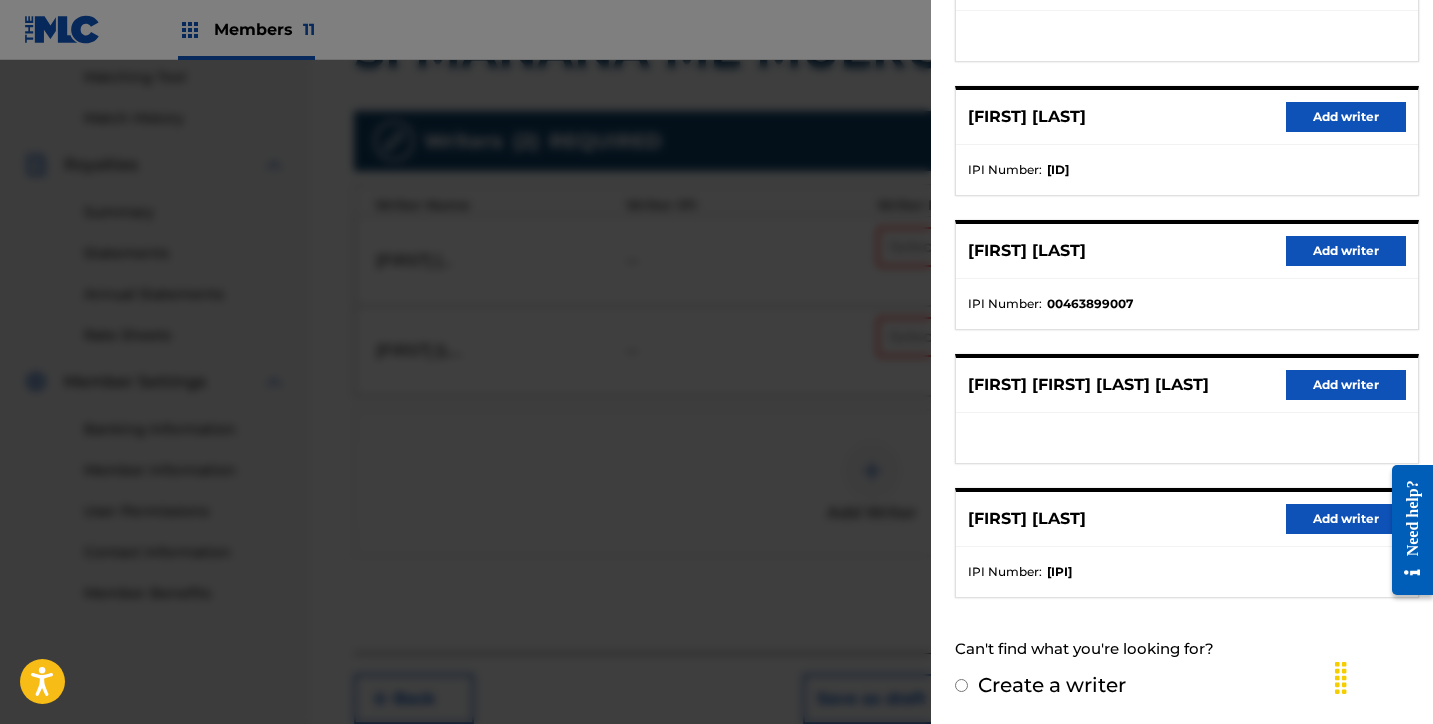 click on "Add writer" at bounding box center [1346, 385] 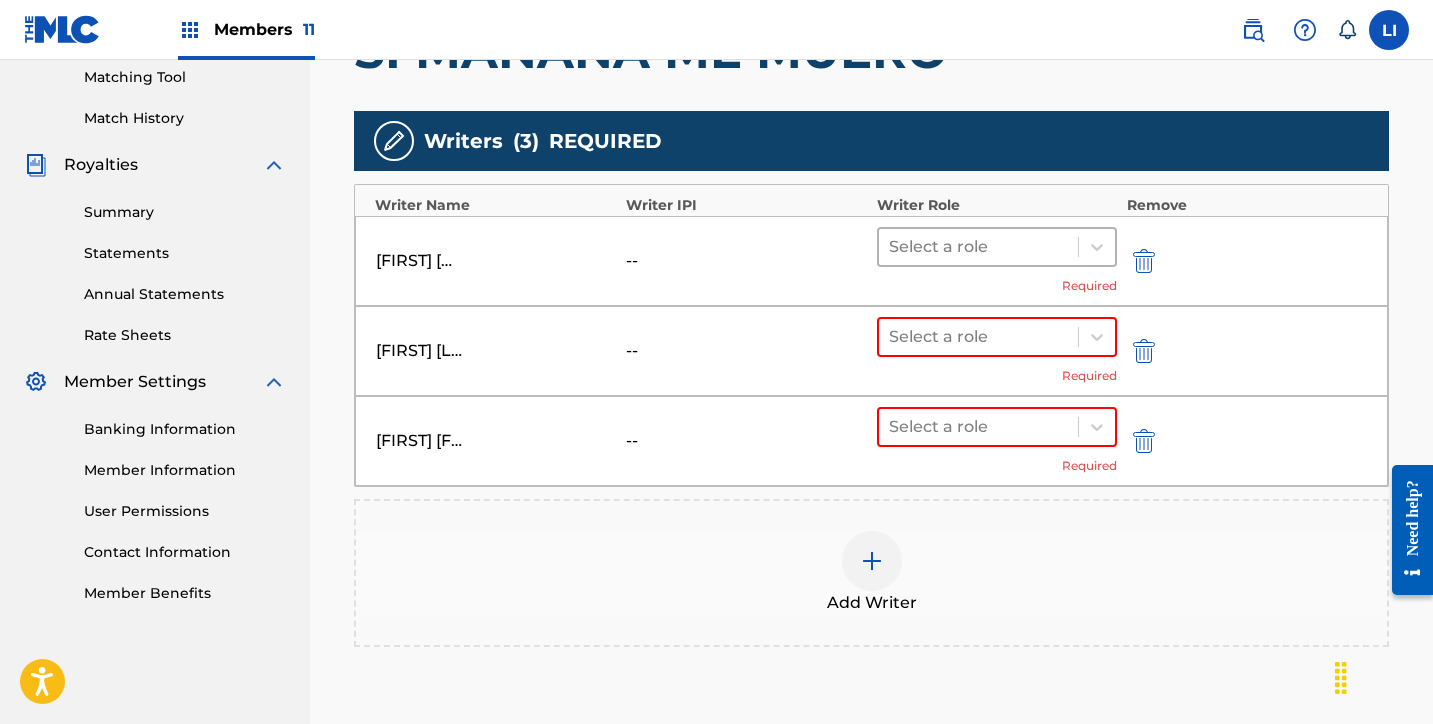 drag, startPoint x: 919, startPoint y: 230, endPoint x: 932, endPoint y: 250, distance: 23.853722 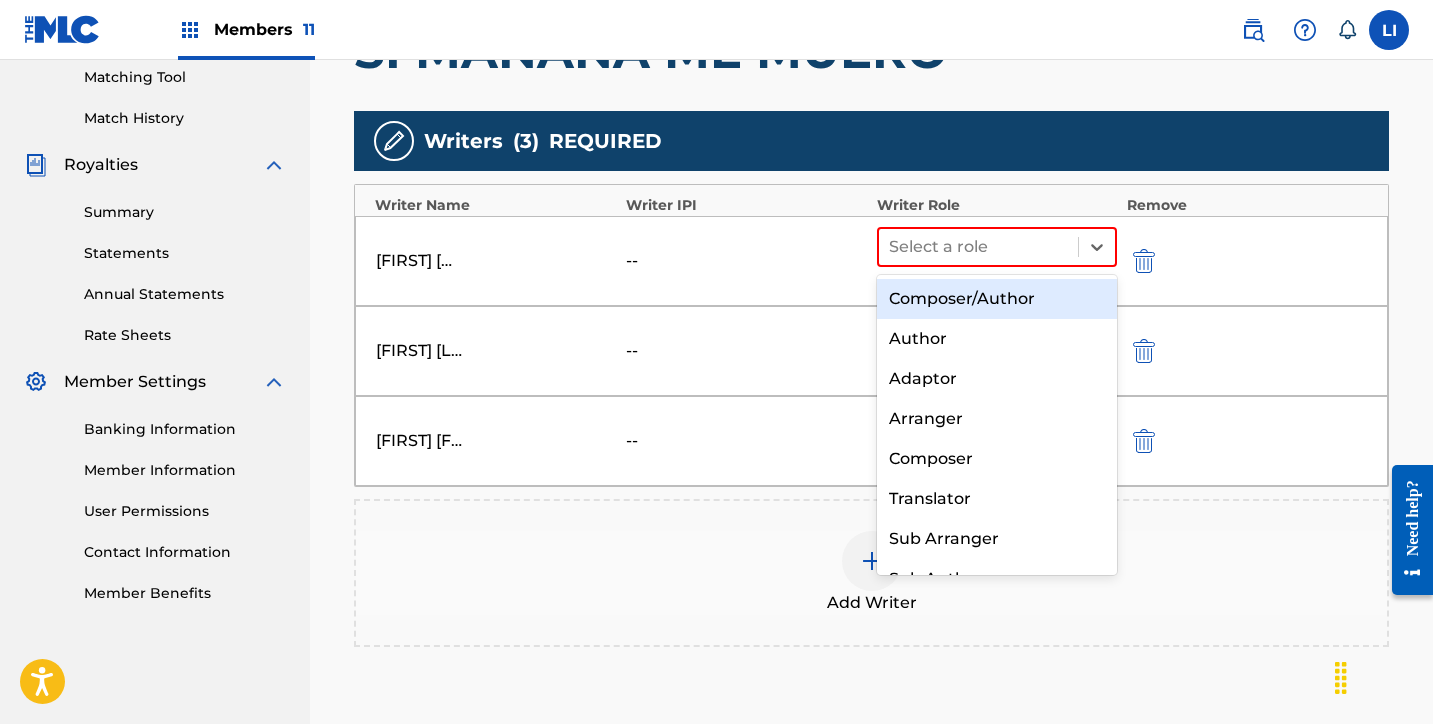 click on "Composer/Author" at bounding box center [997, 299] 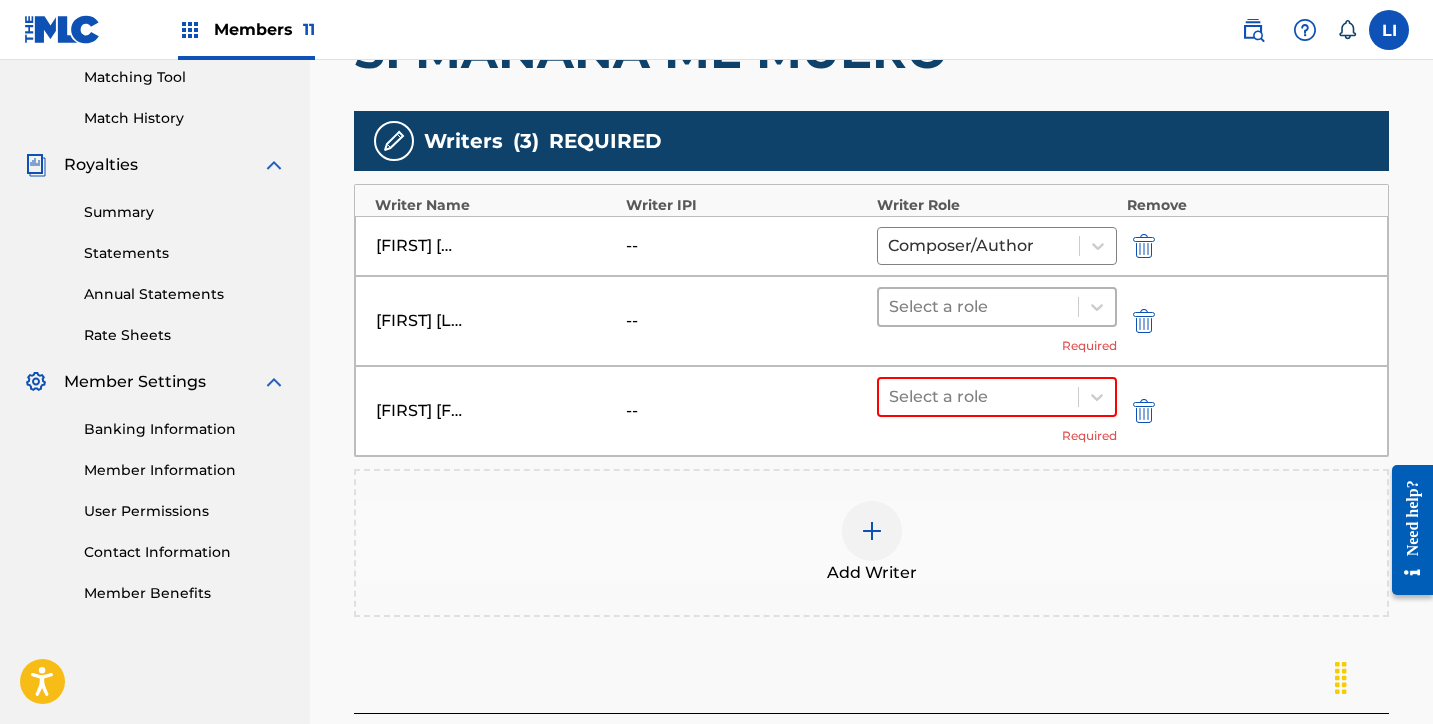 click at bounding box center [978, 307] 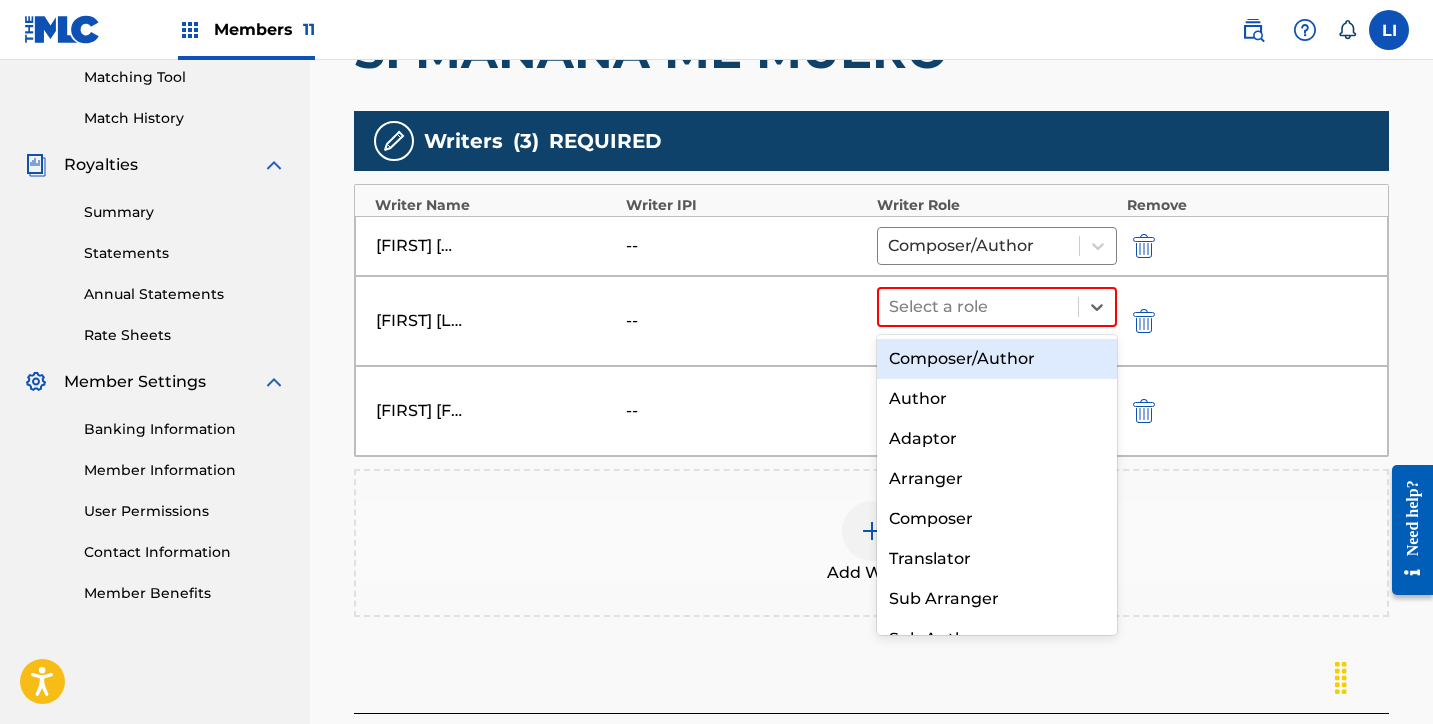 click on "Composer/Author" at bounding box center (997, 359) 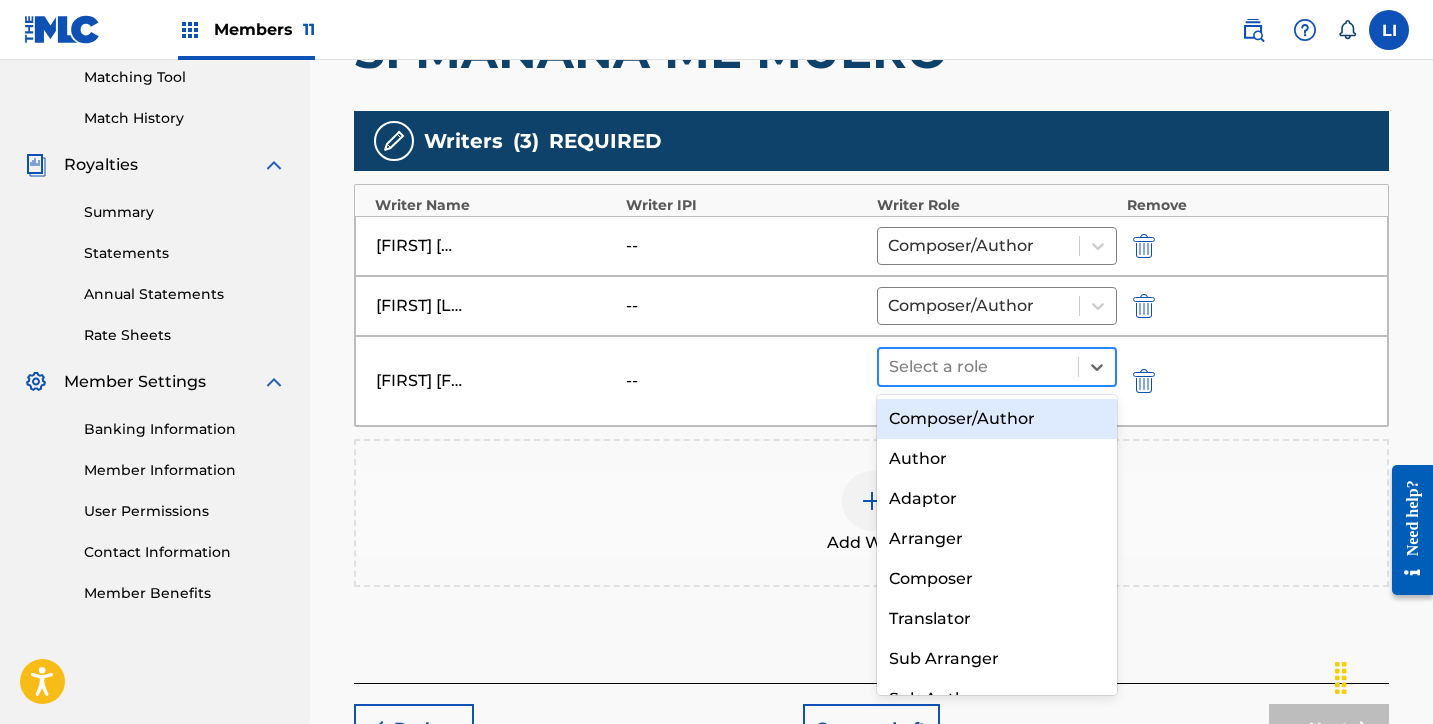 click on "Select a role" at bounding box center [978, 367] 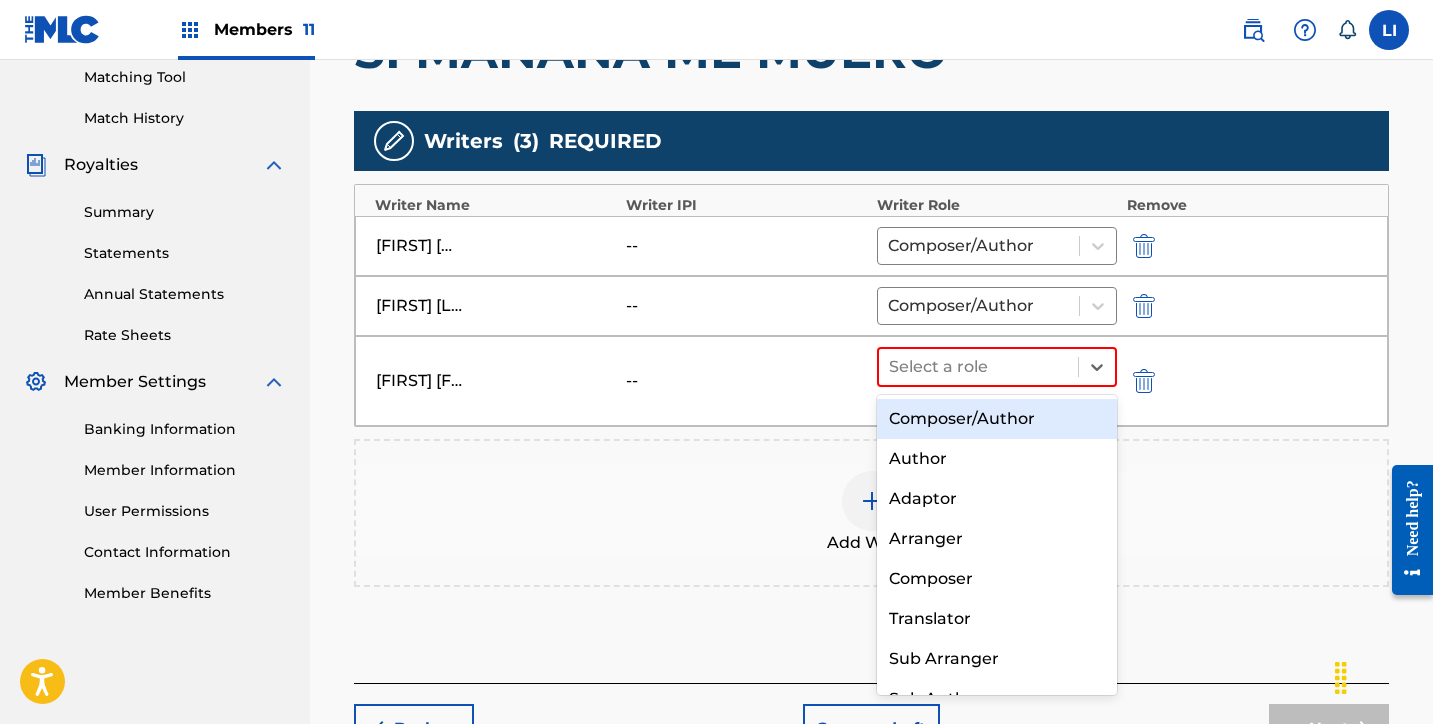 drag, startPoint x: 923, startPoint y: 413, endPoint x: 1022, endPoint y: 571, distance: 186.45375 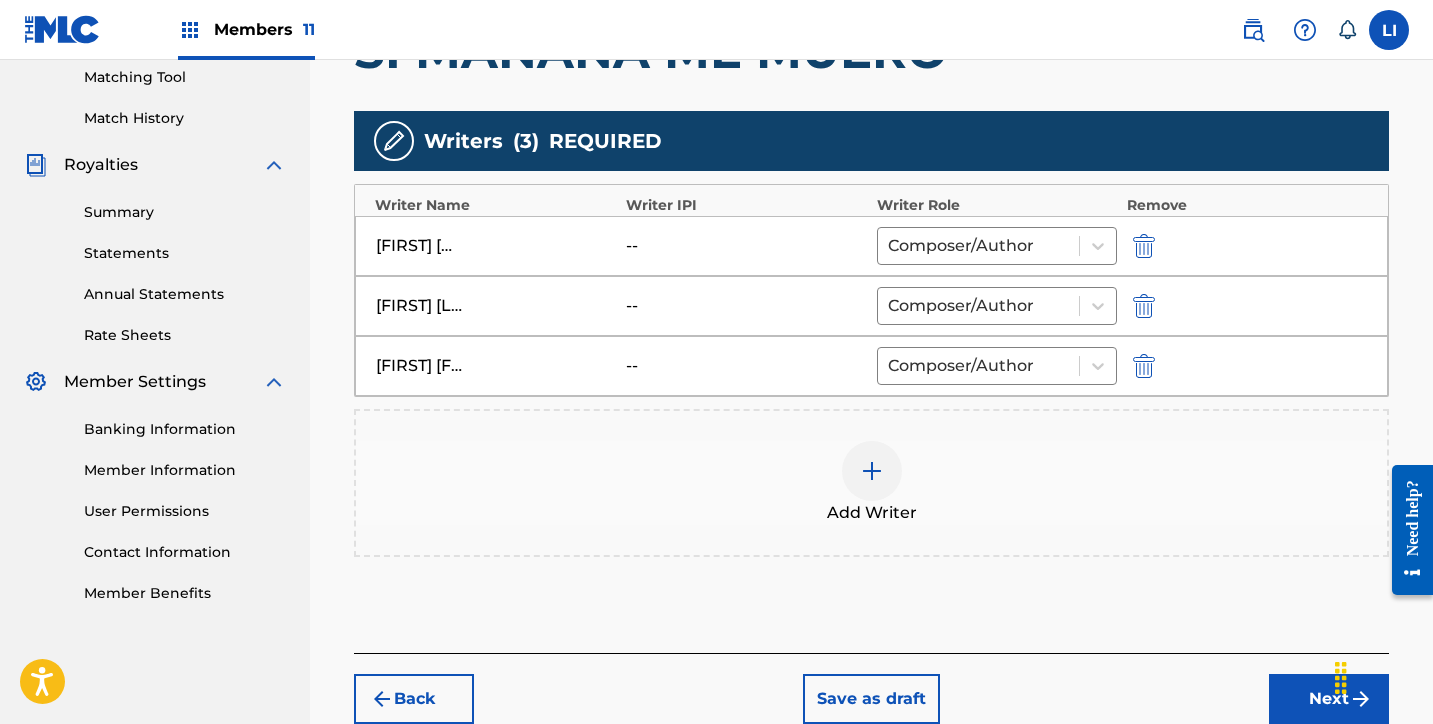 click on "Next" at bounding box center (1329, 699) 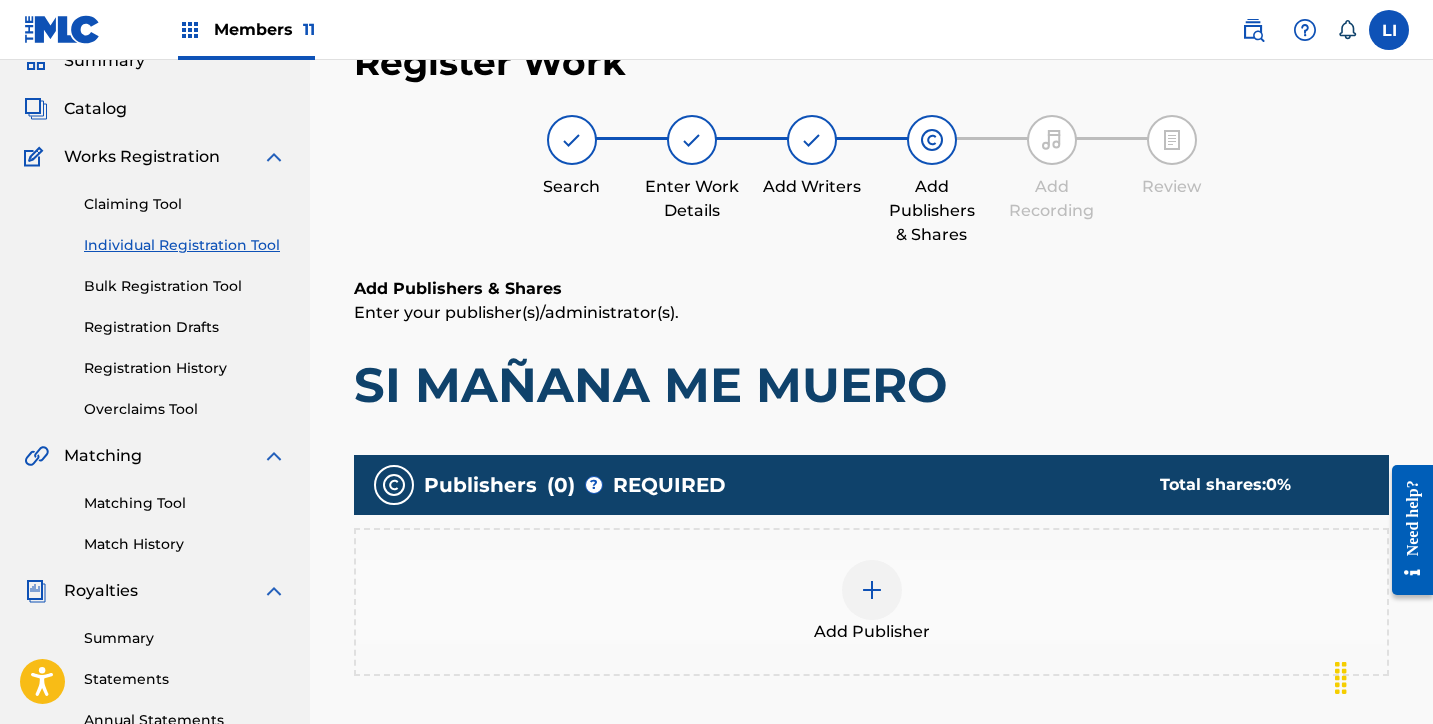 scroll, scrollTop: 229, scrollLeft: 0, axis: vertical 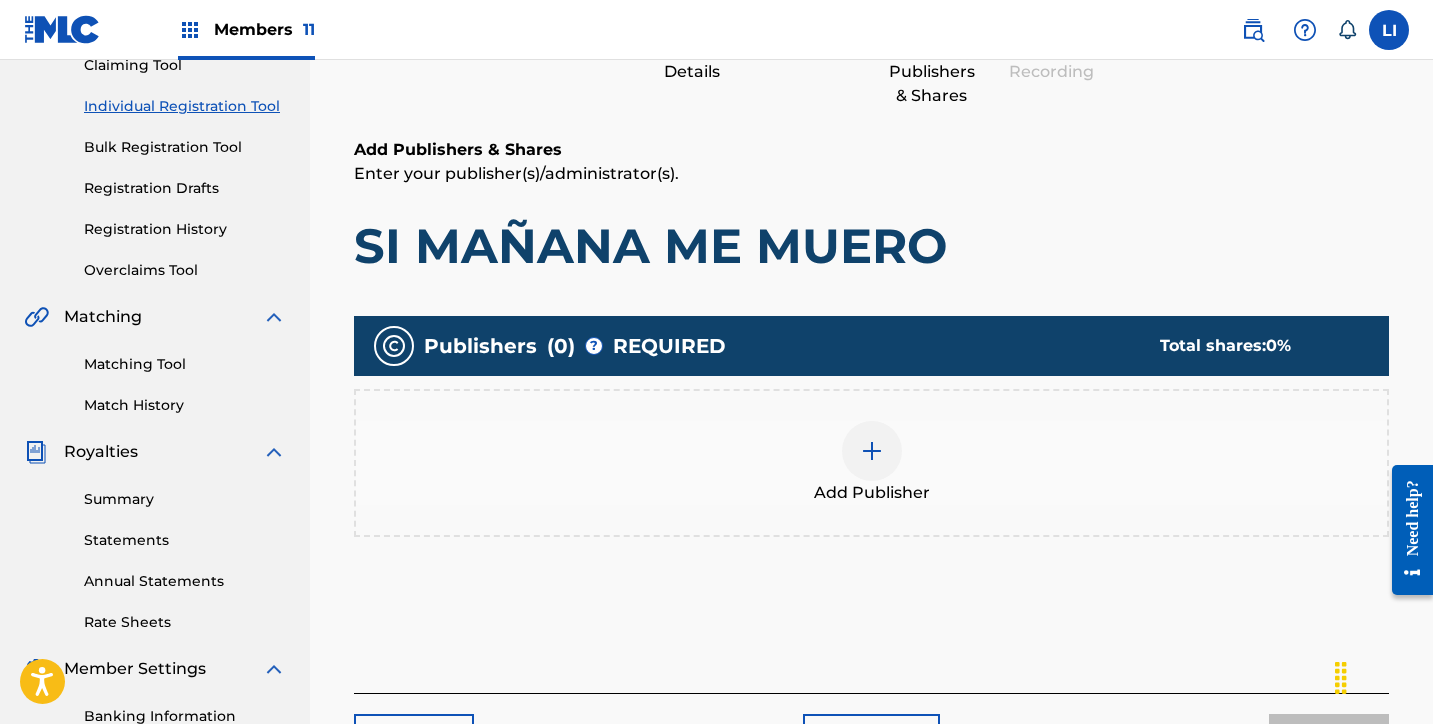click on "Add Publisher" at bounding box center (872, 493) 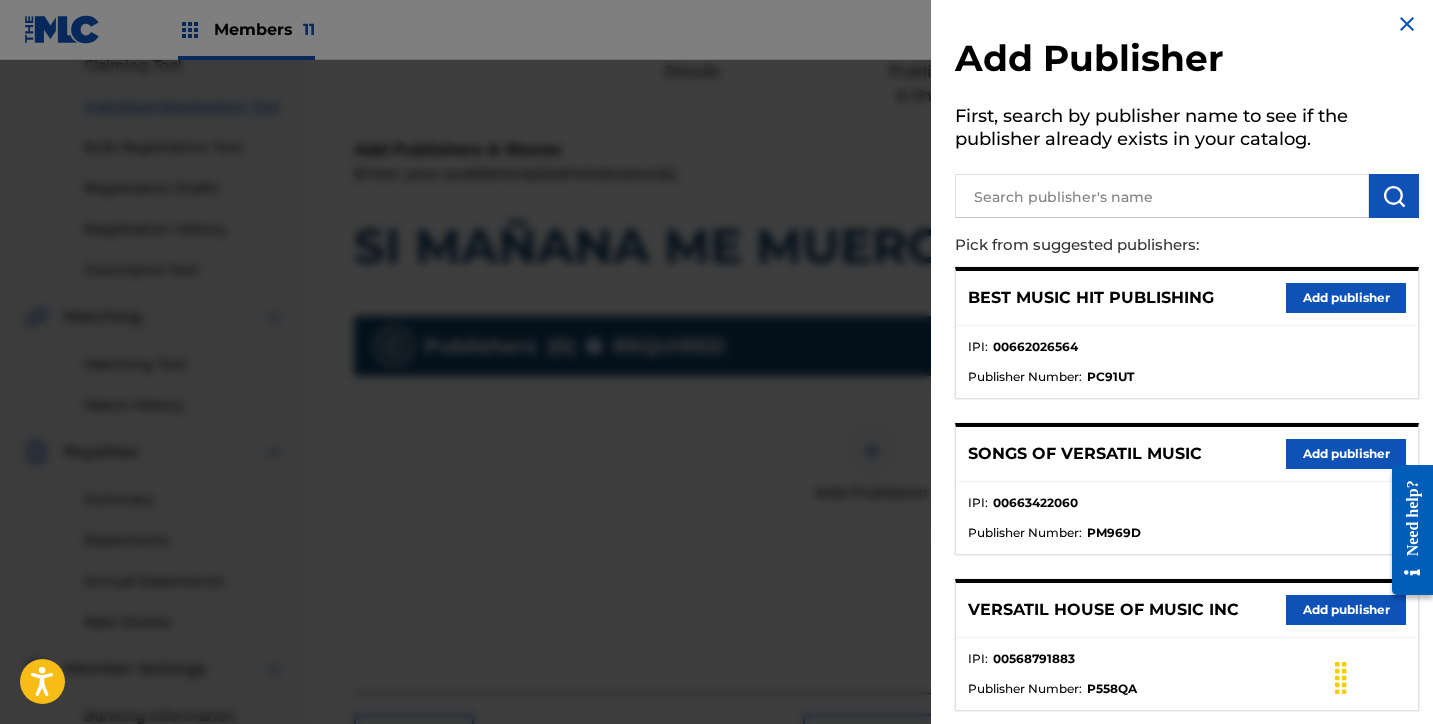 scroll, scrollTop: 0, scrollLeft: 0, axis: both 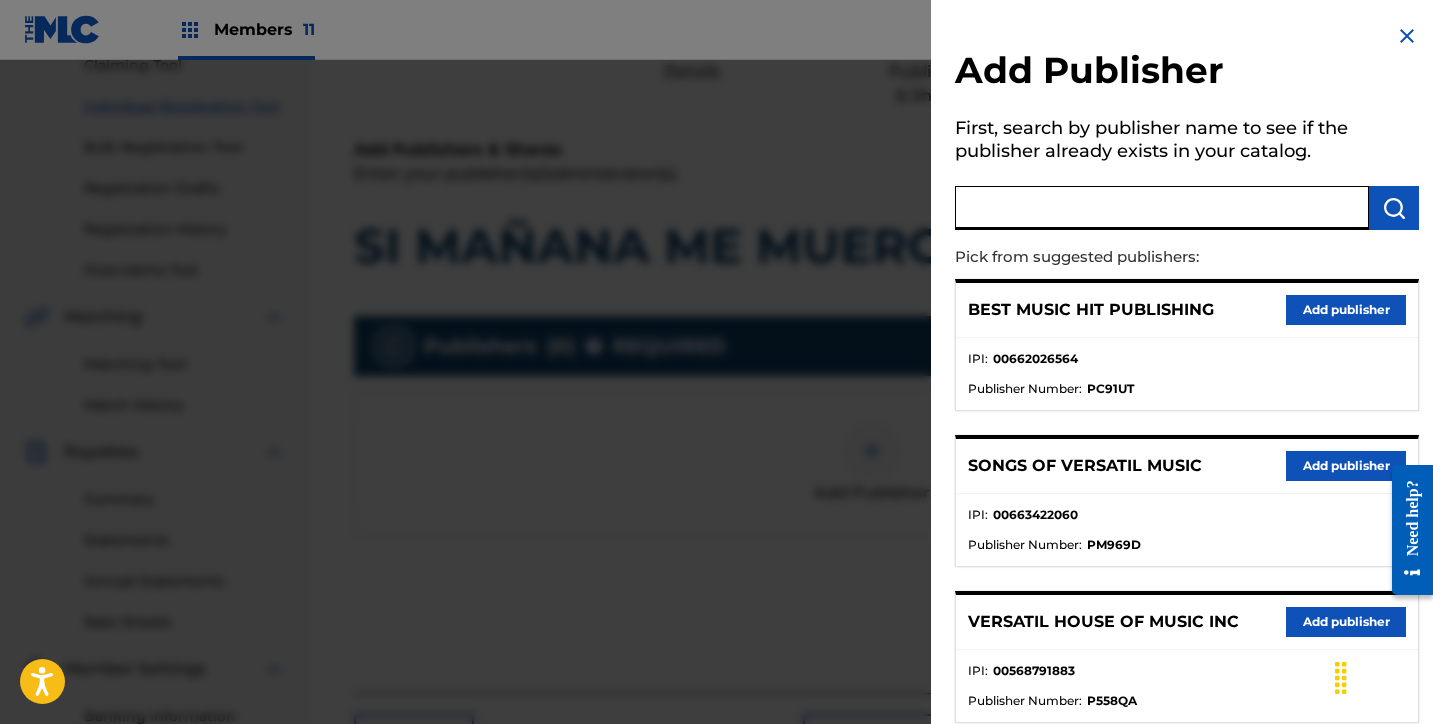 click at bounding box center (1162, 208) 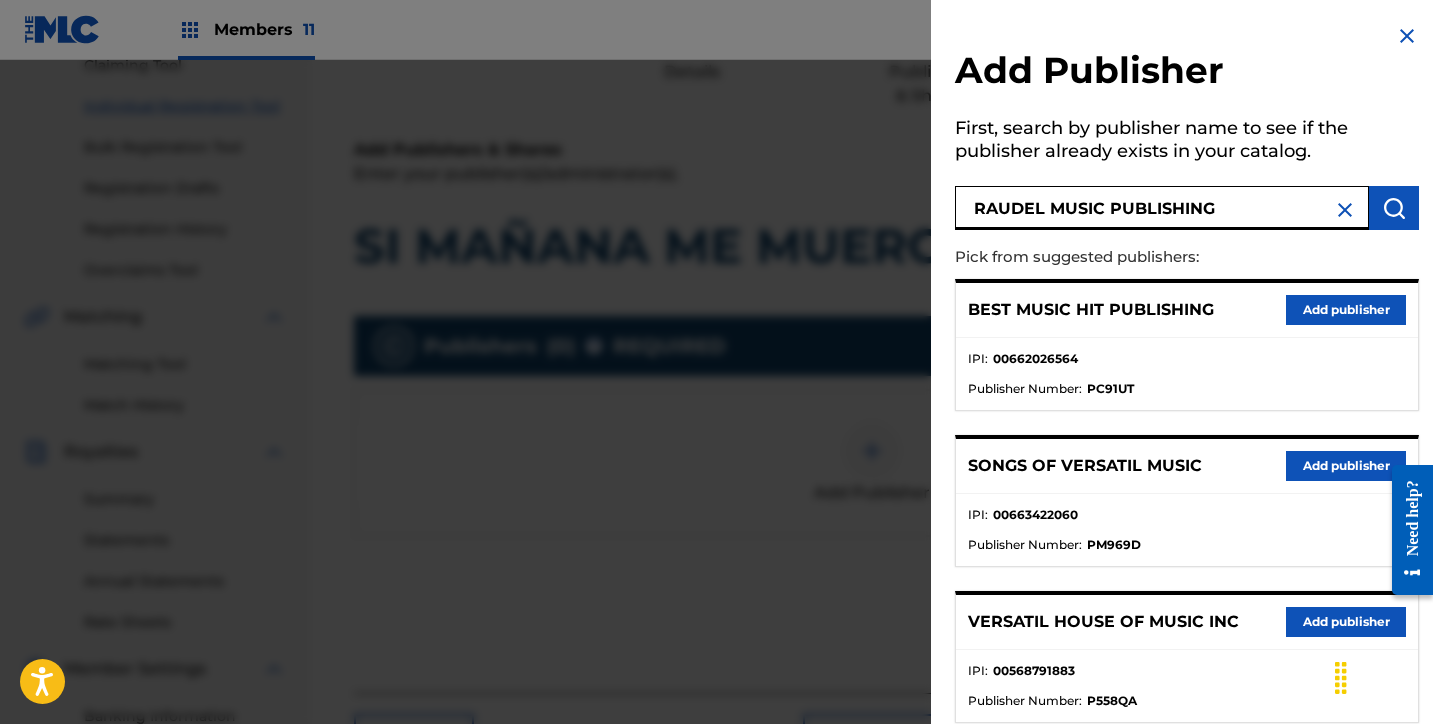 type on "RAUDEL MUSIC PUBLISHING" 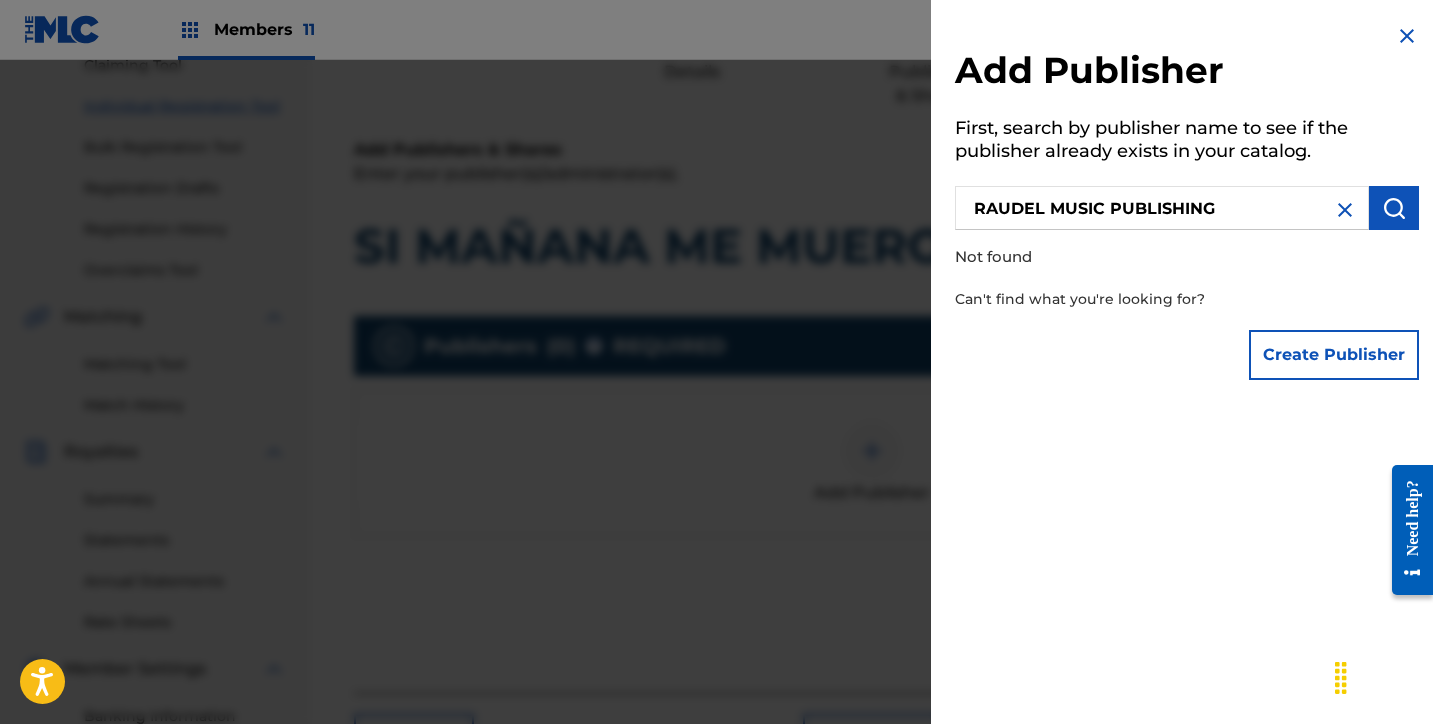 click on "Create Publisher" at bounding box center (1334, 355) 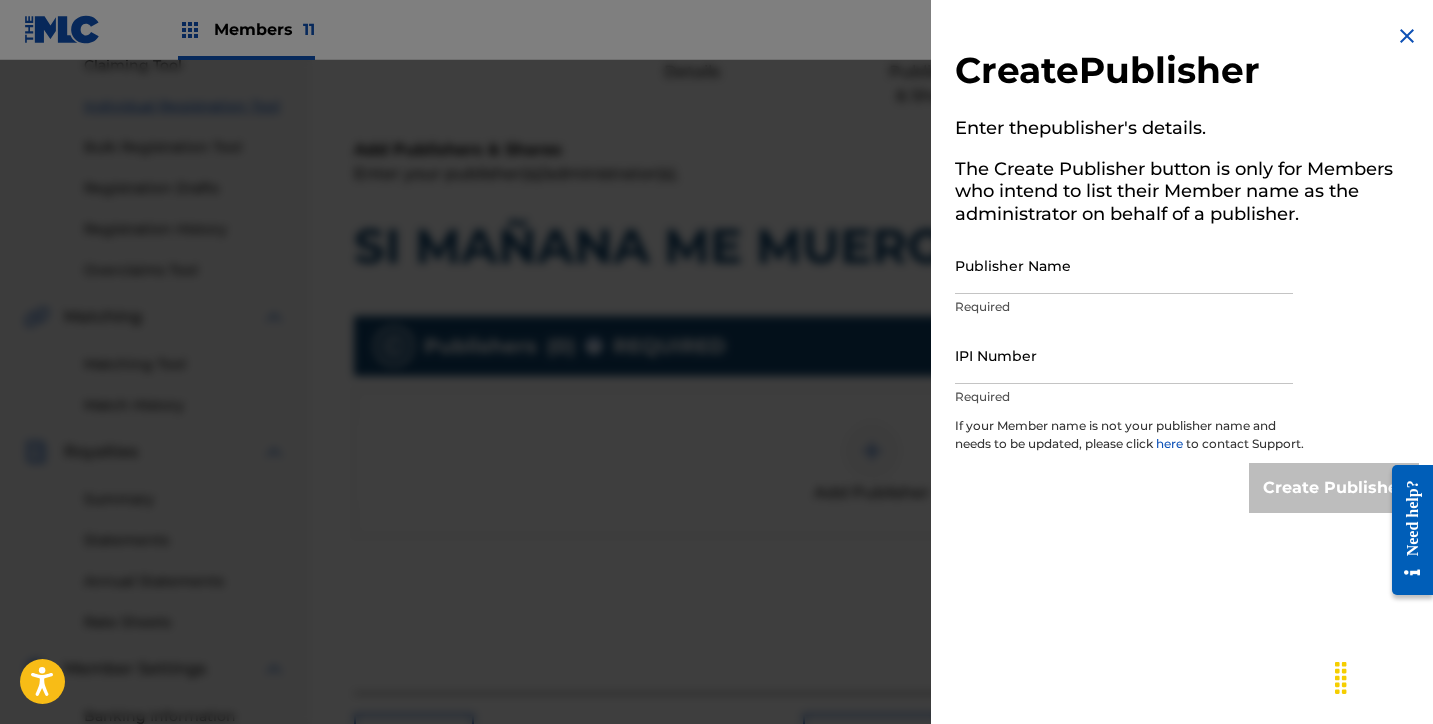 click on "Publisher Name" at bounding box center (1124, 265) 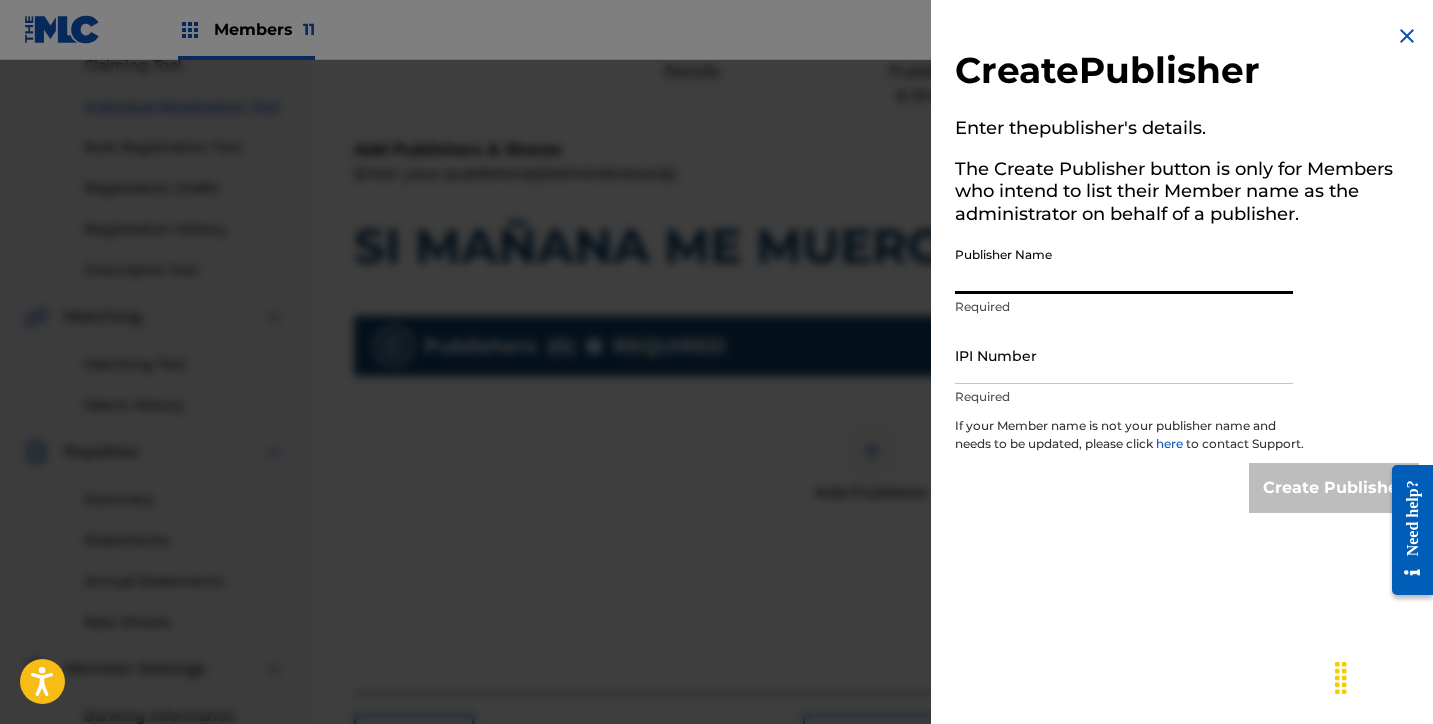click on "IPI Number" at bounding box center (1124, 355) 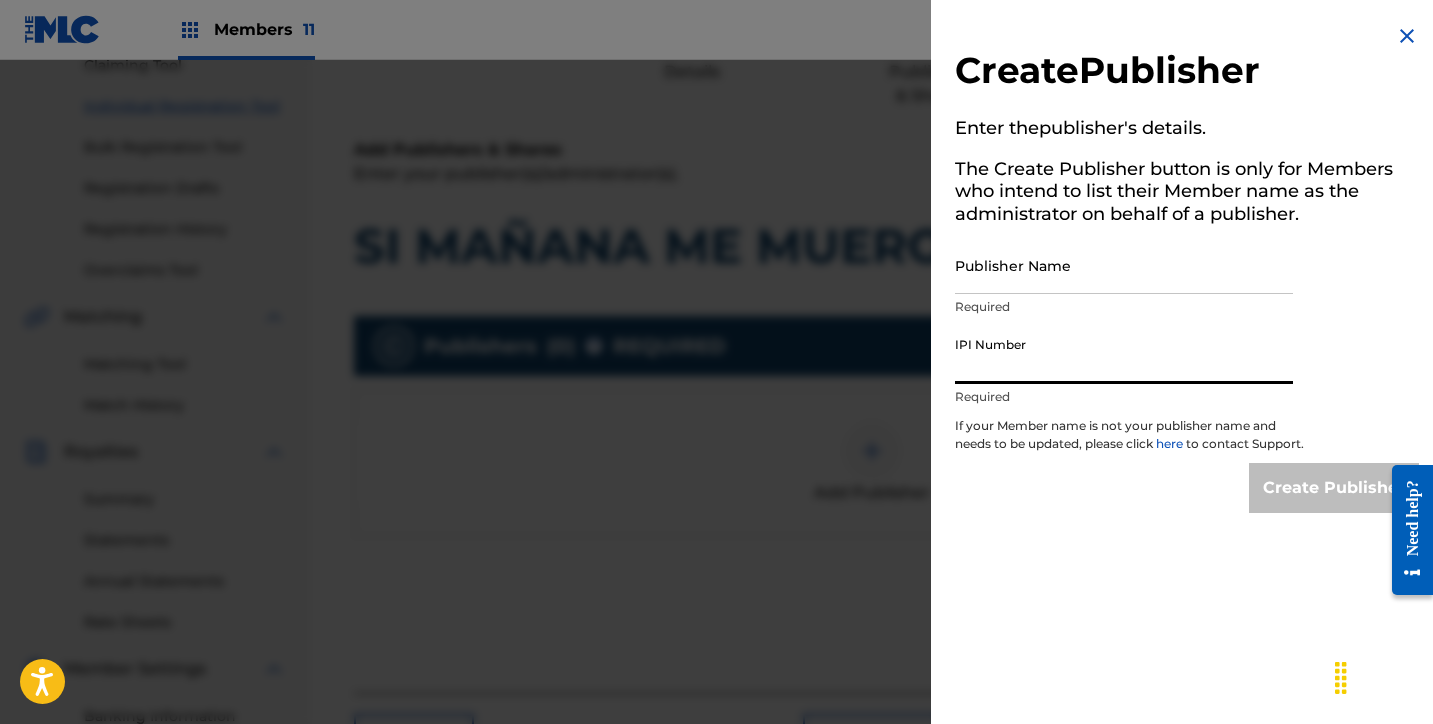 paste on "1273672732" 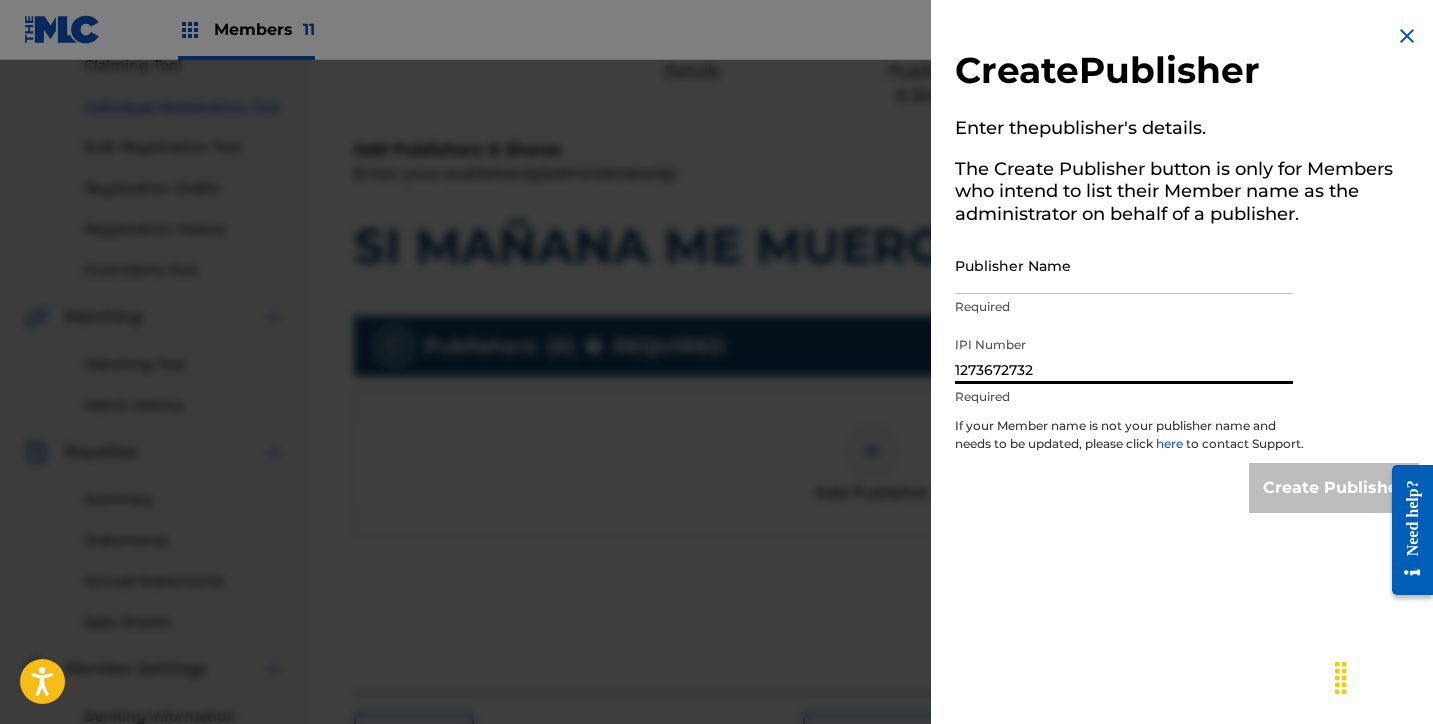 type on "1273672732" 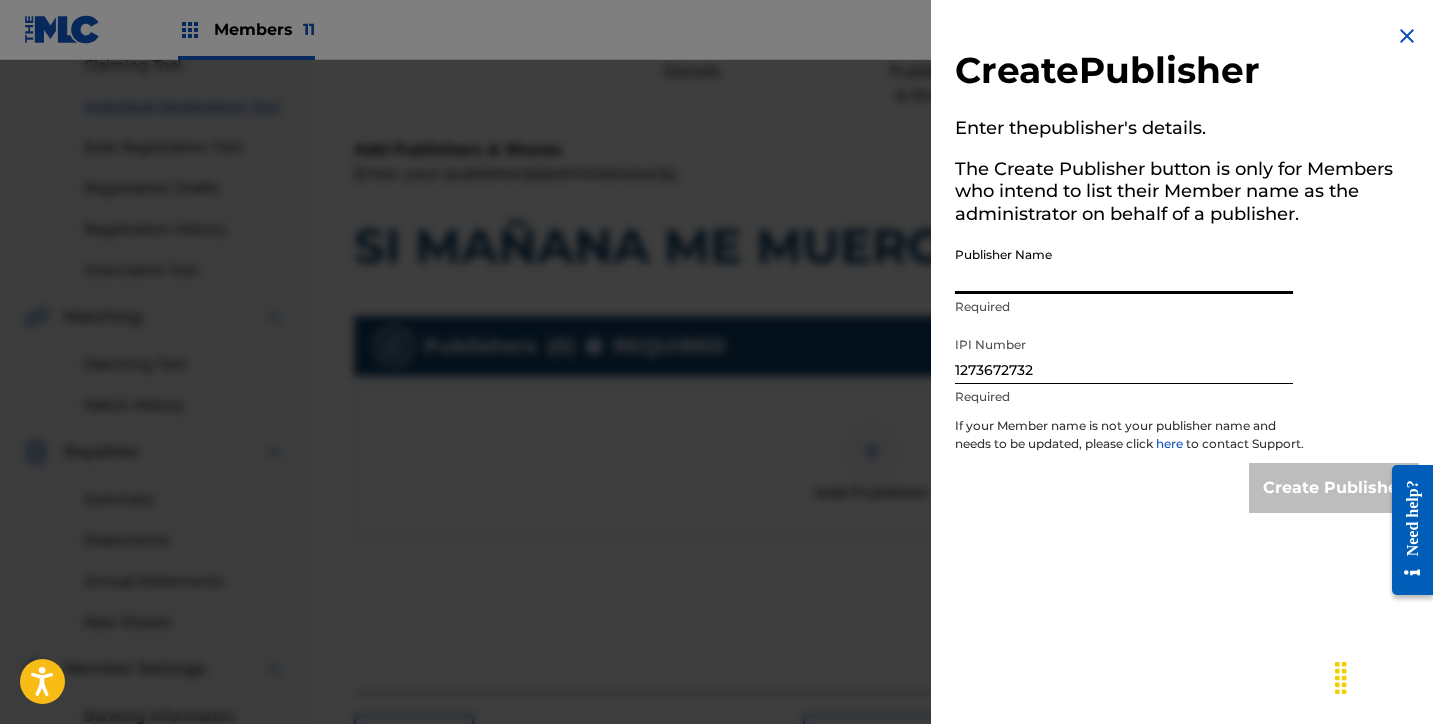 click on "Publisher Name" at bounding box center (1124, 265) 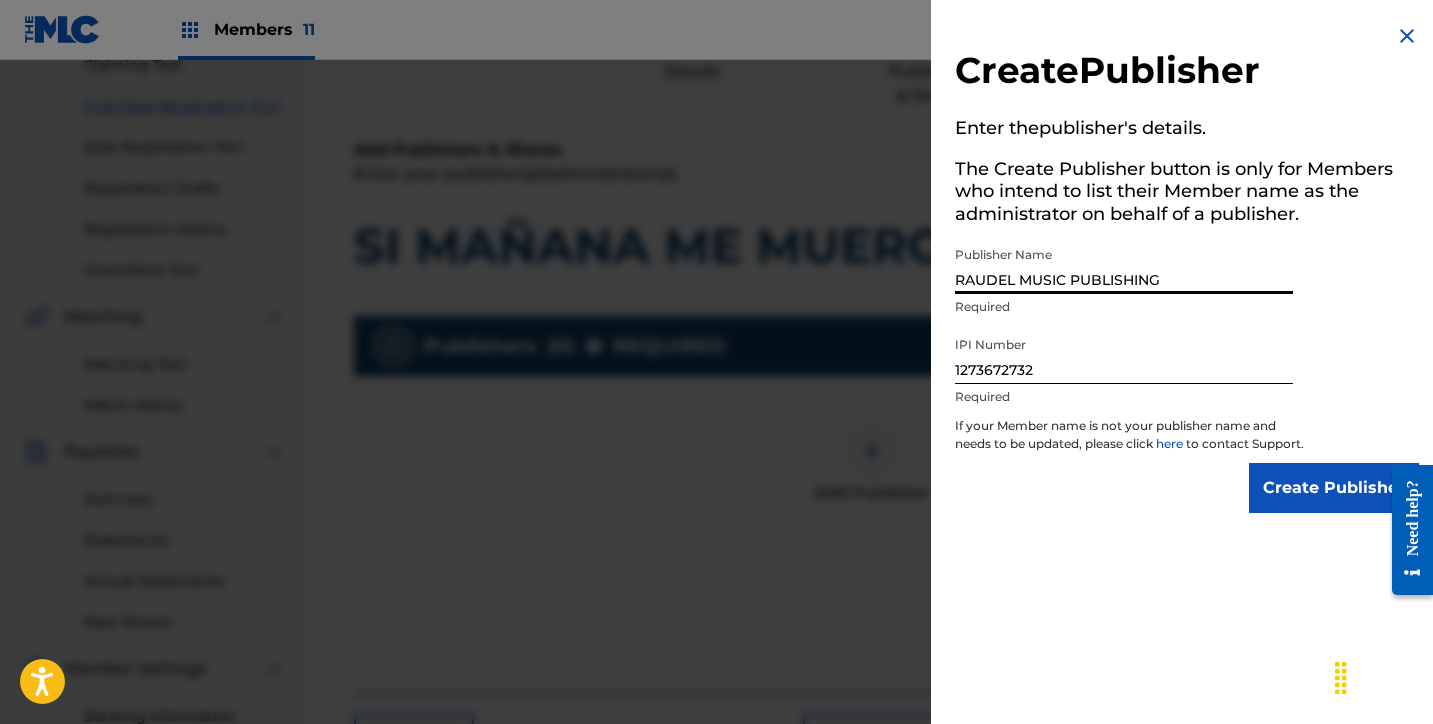 type on "RAUDEL MUSIC PUBLISHING" 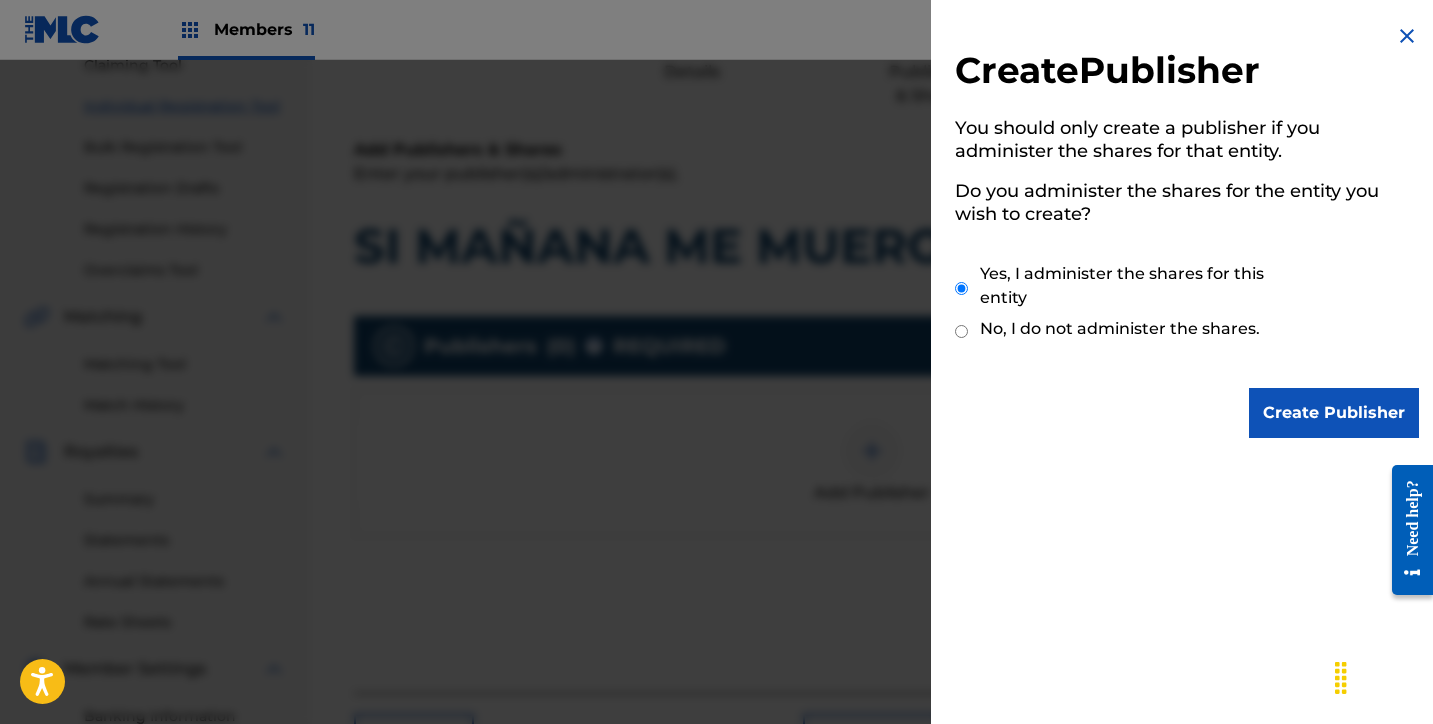 click on "Create Publisher" at bounding box center (1334, 413) 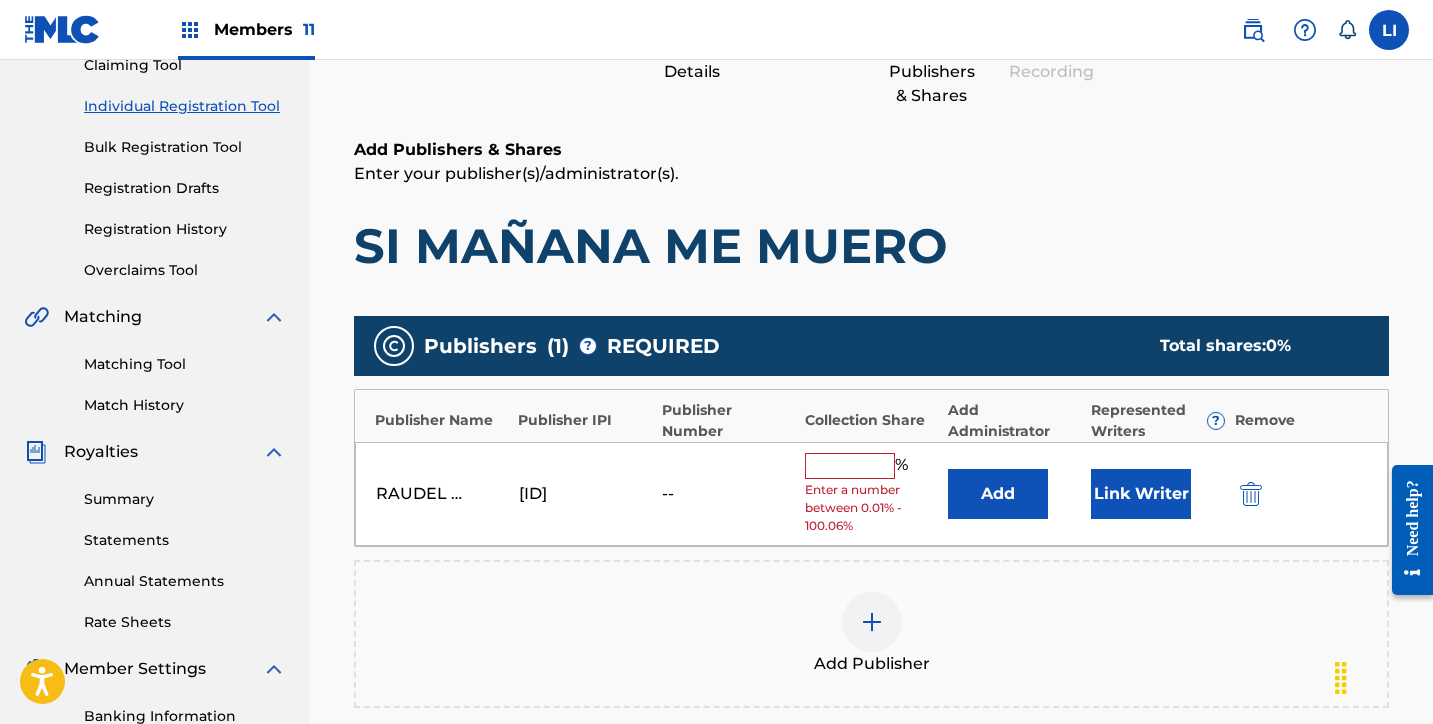 click on "Add" at bounding box center [998, 494] 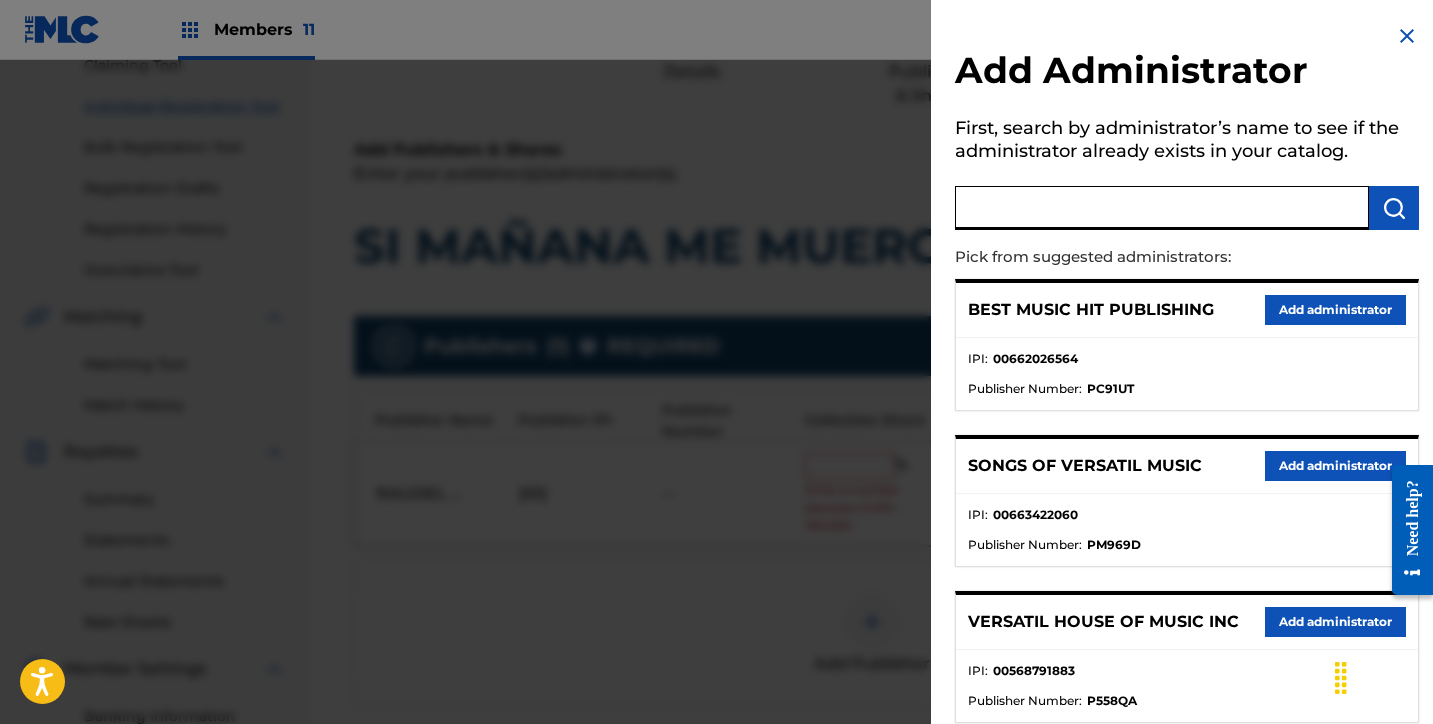 drag, startPoint x: 1066, startPoint y: 219, endPoint x: 1068, endPoint y: 202, distance: 17.117243 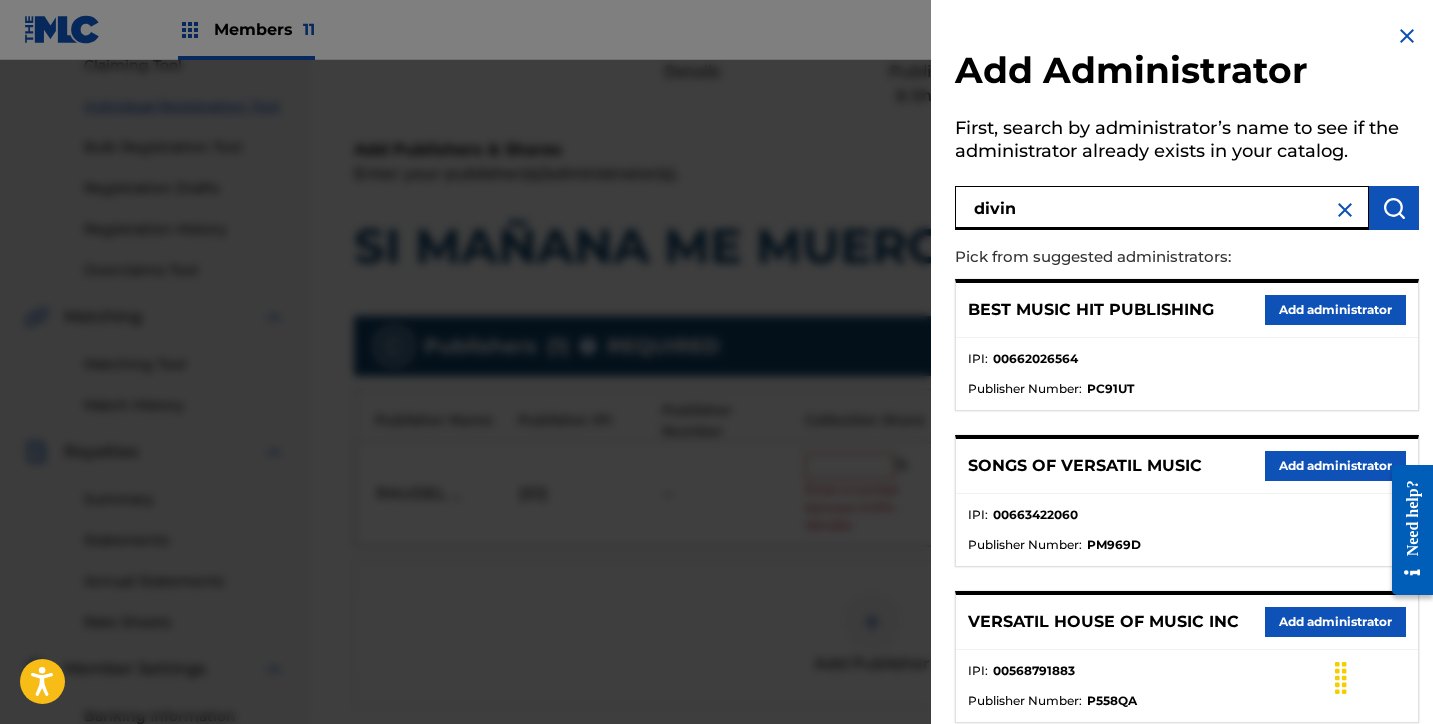 type on "divin" 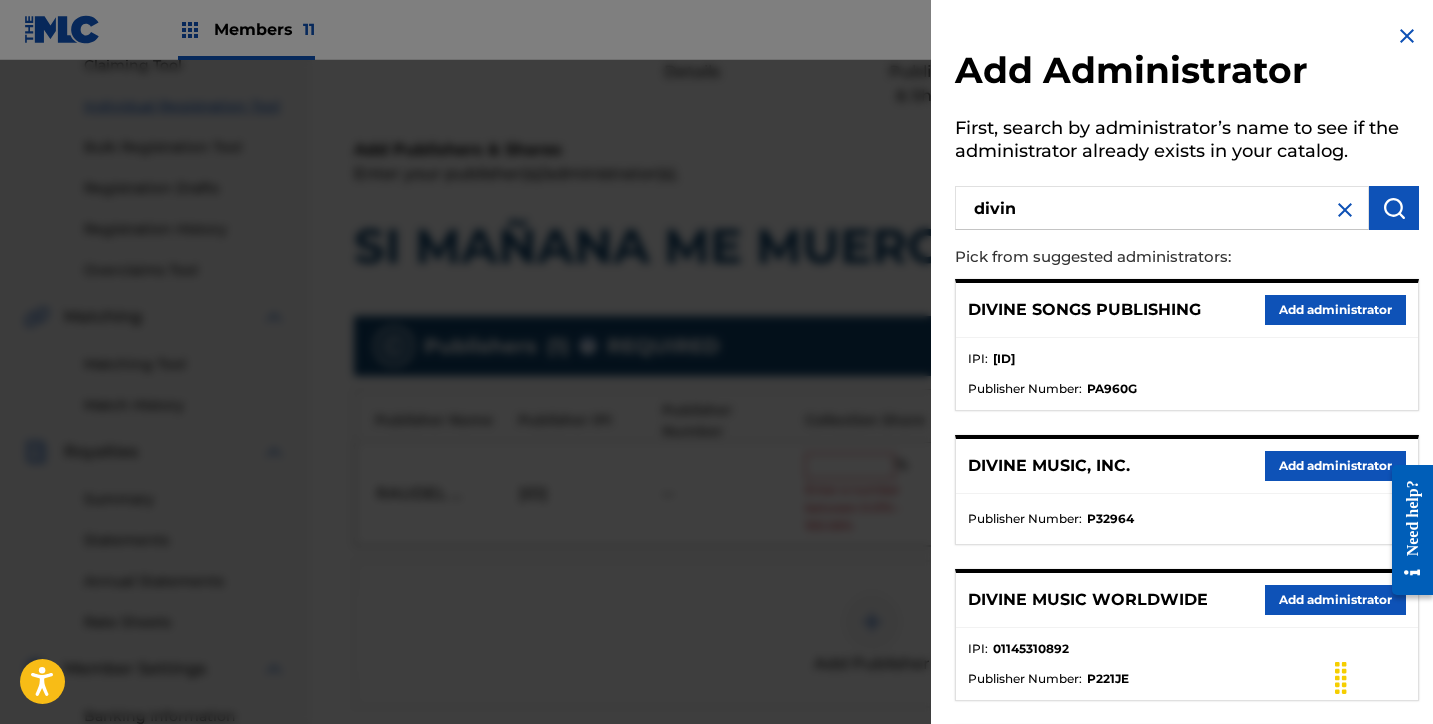 click on "Add administrator" at bounding box center [1335, 466] 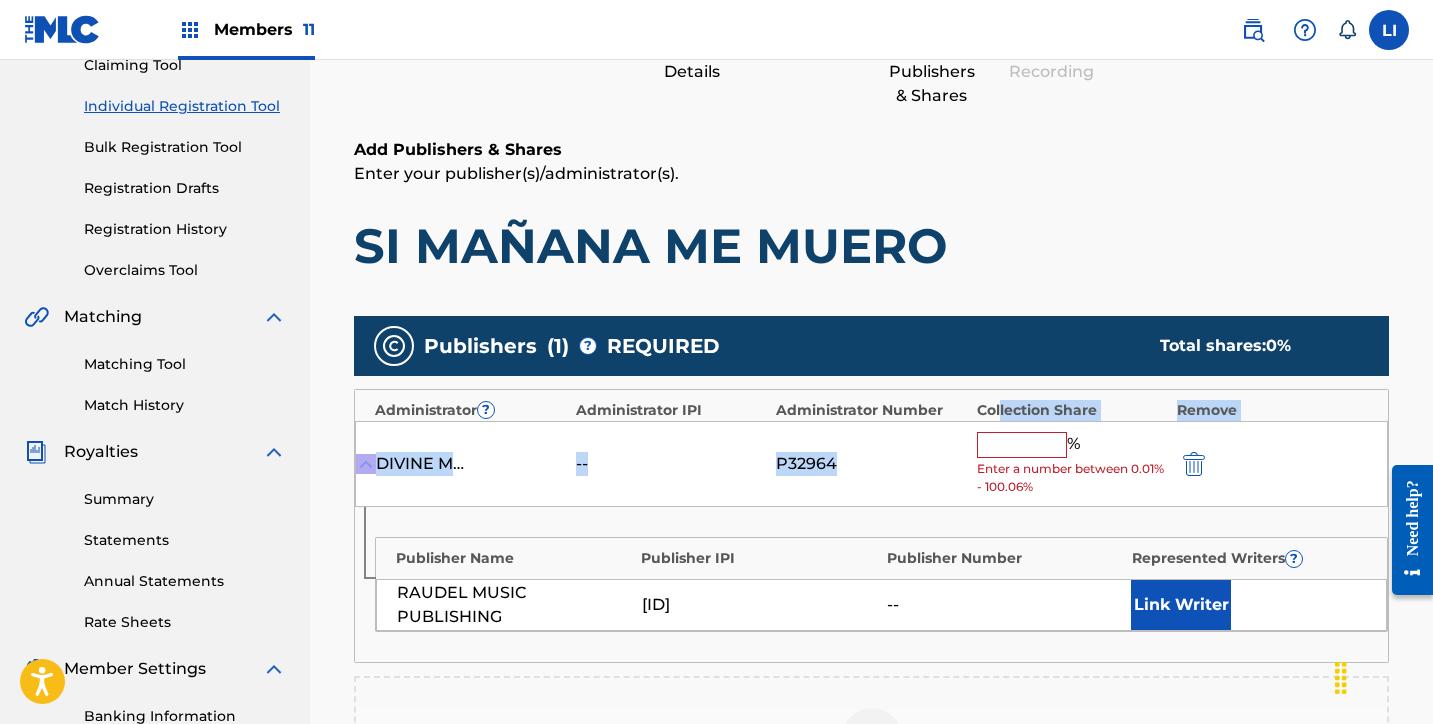 click on "Administrator ? Administrator IPI Administrator Number Collection Share Remove DIVINE MUSIC, INC. -- P32964 % Enter a number between 0.01% - 100.06% Publisher Name Publisher IPI Publisher Number Represented Writers ? [FIRST] [LAST] PUBLISHING [ID] -- Link Writer" at bounding box center (871, 526) 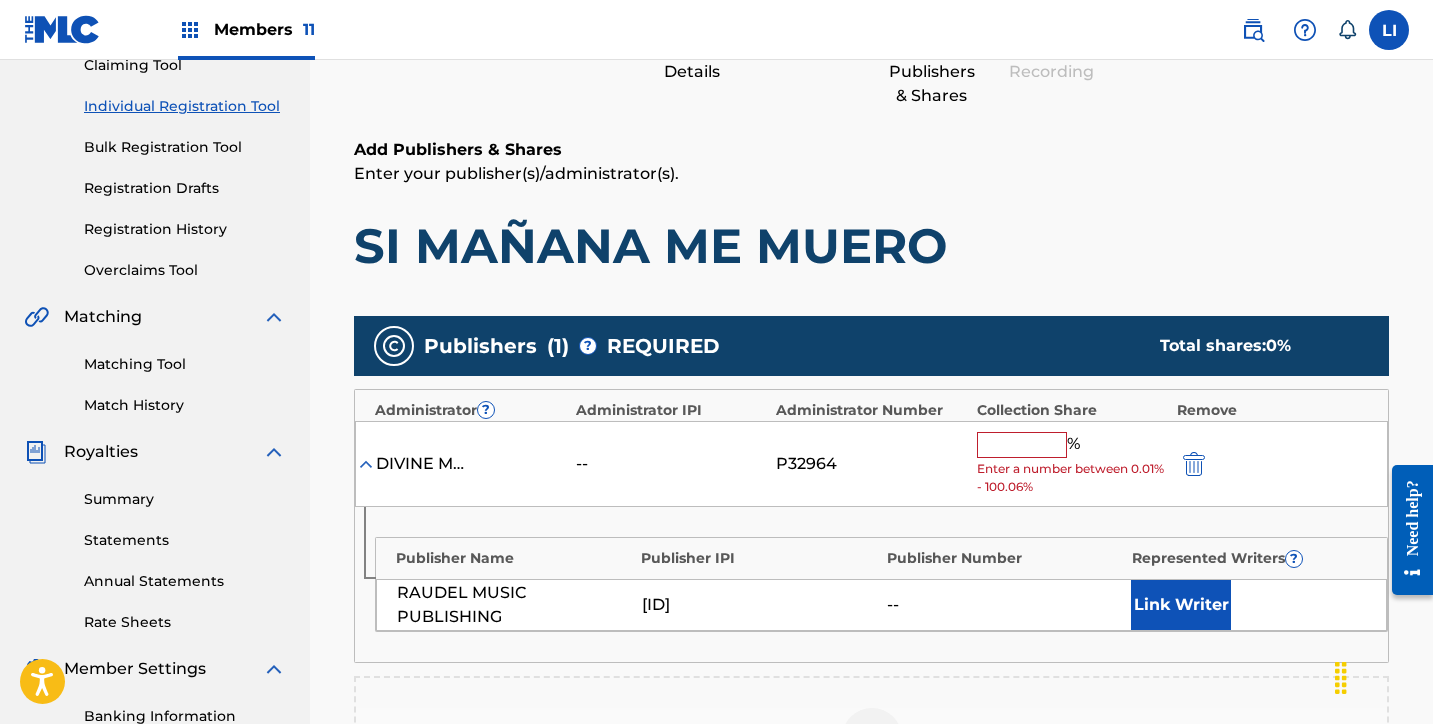 click at bounding box center [1022, 445] 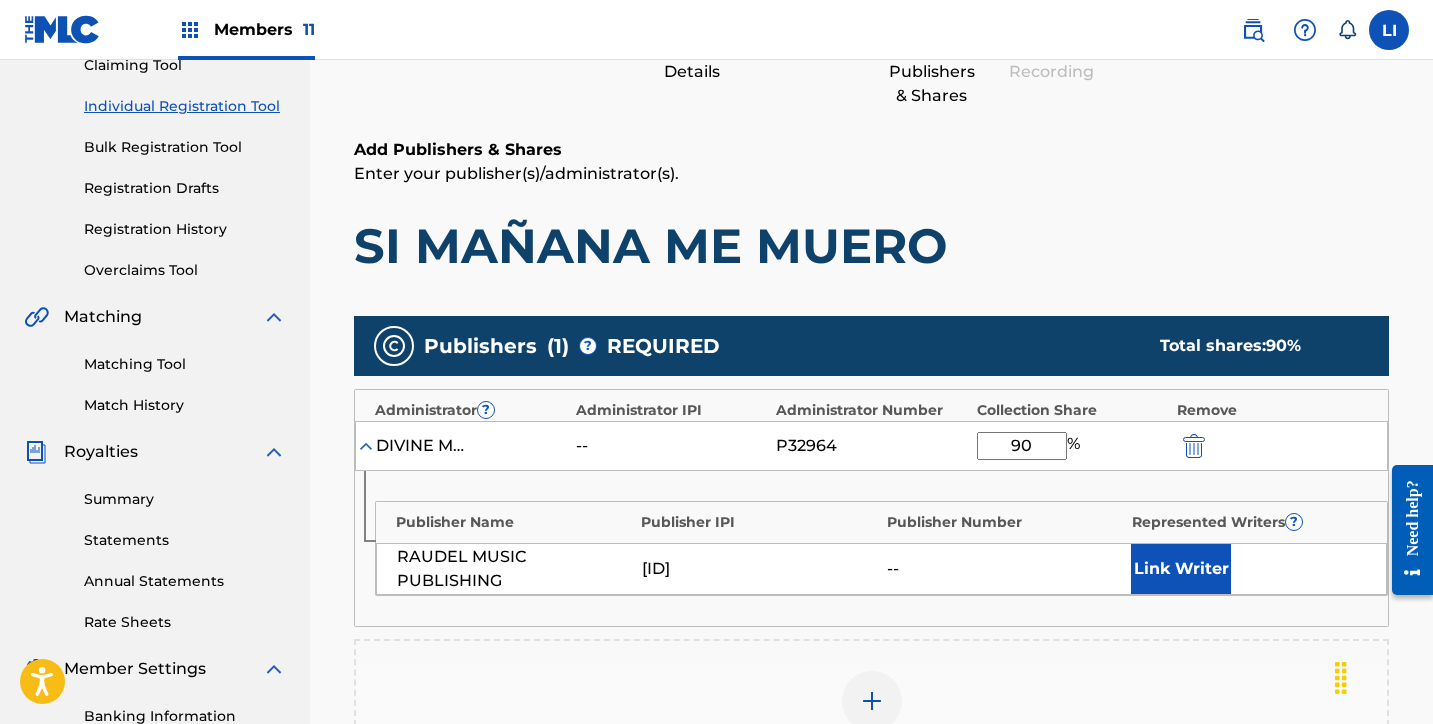 type on "90" 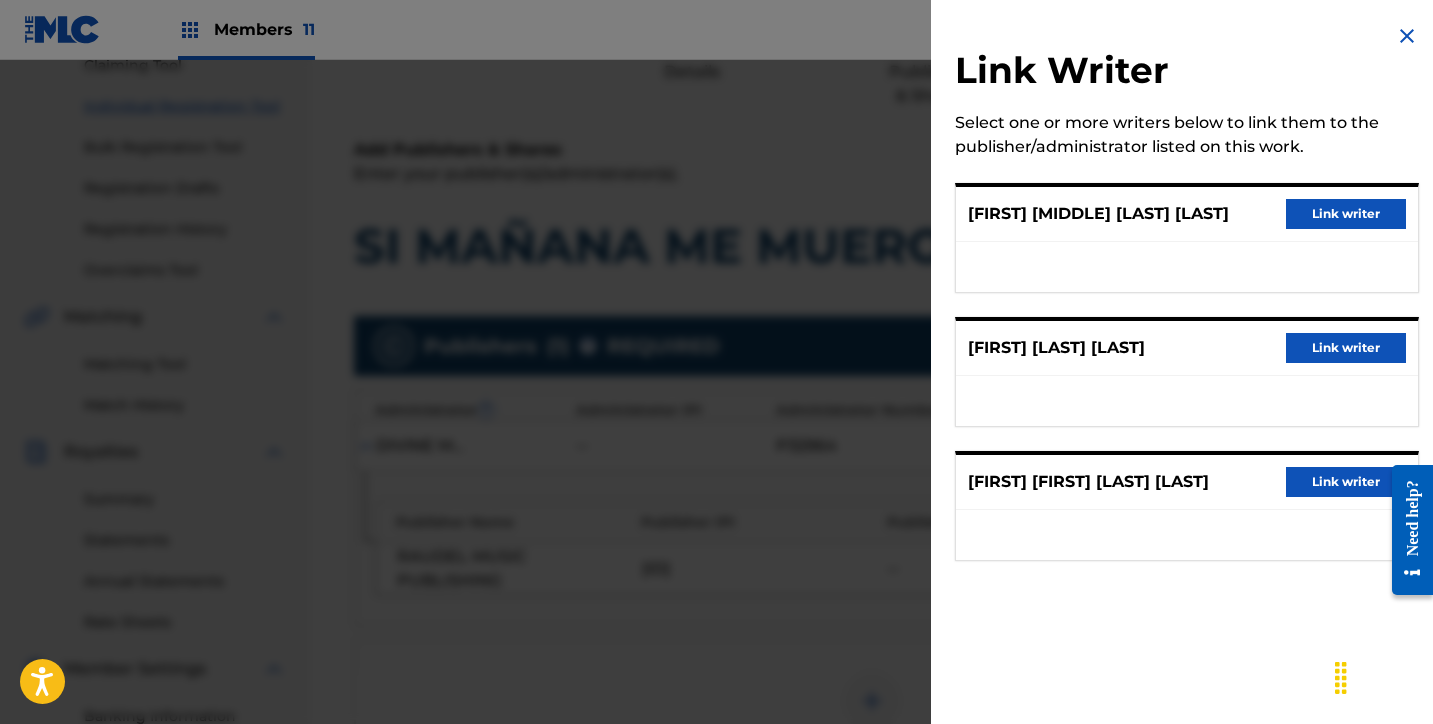 click on "Link writer" at bounding box center (1346, 214) 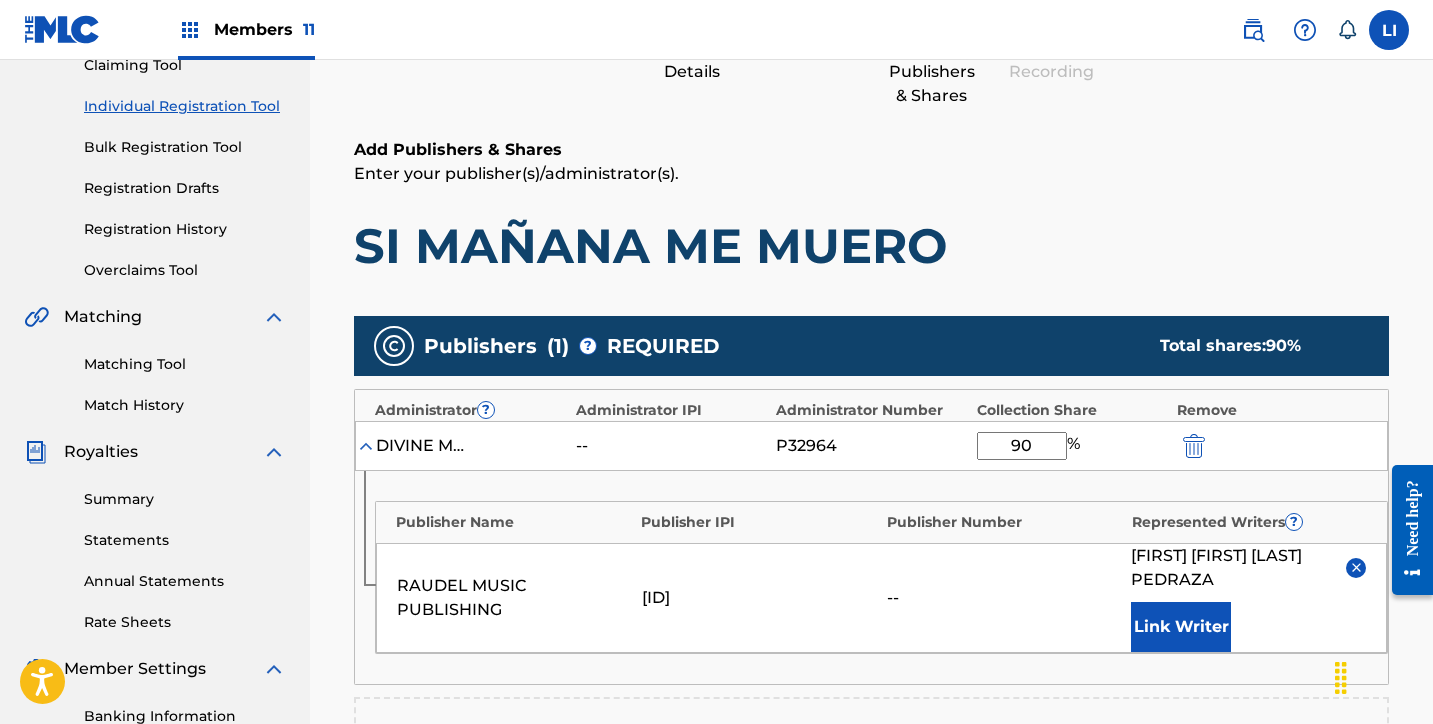 click on "Link Writer" at bounding box center [1181, 627] 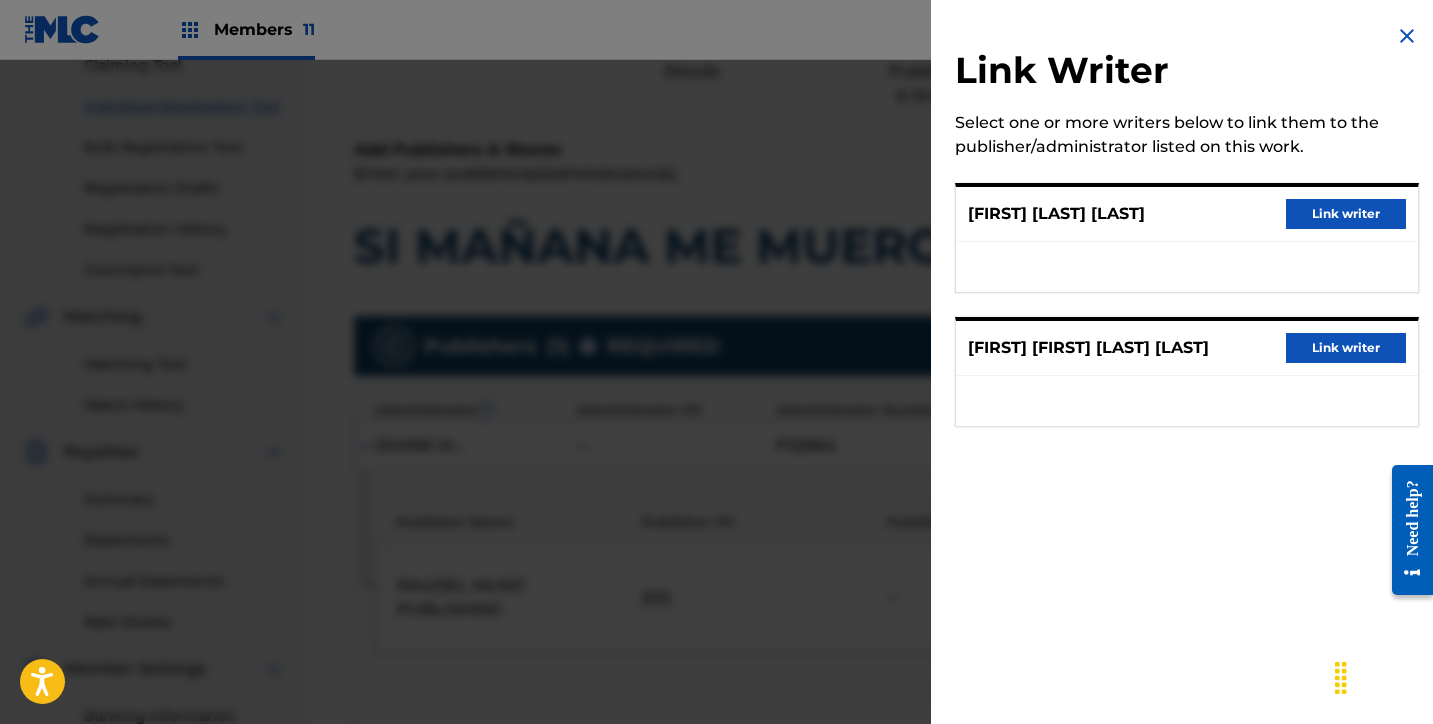 click on "Link writer" at bounding box center (1346, 214) 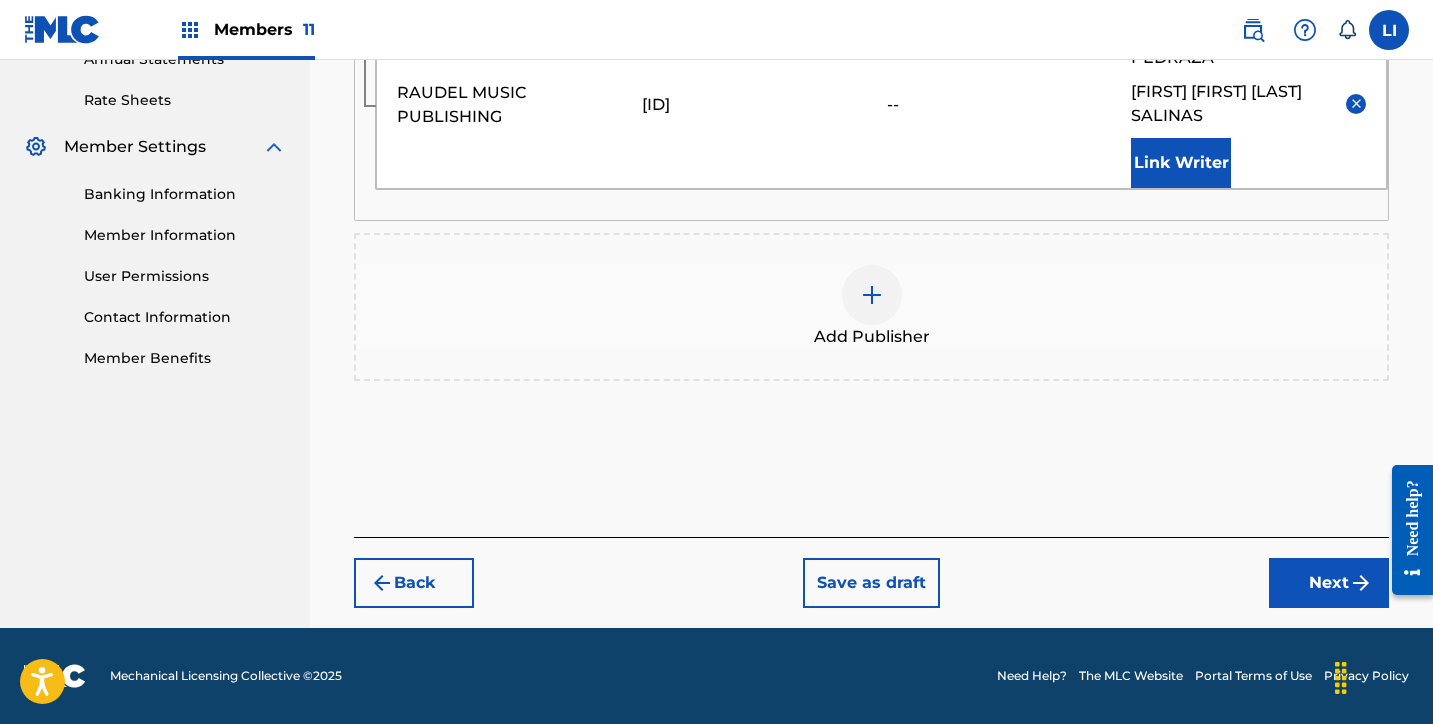 click on "Next" at bounding box center (1329, 583) 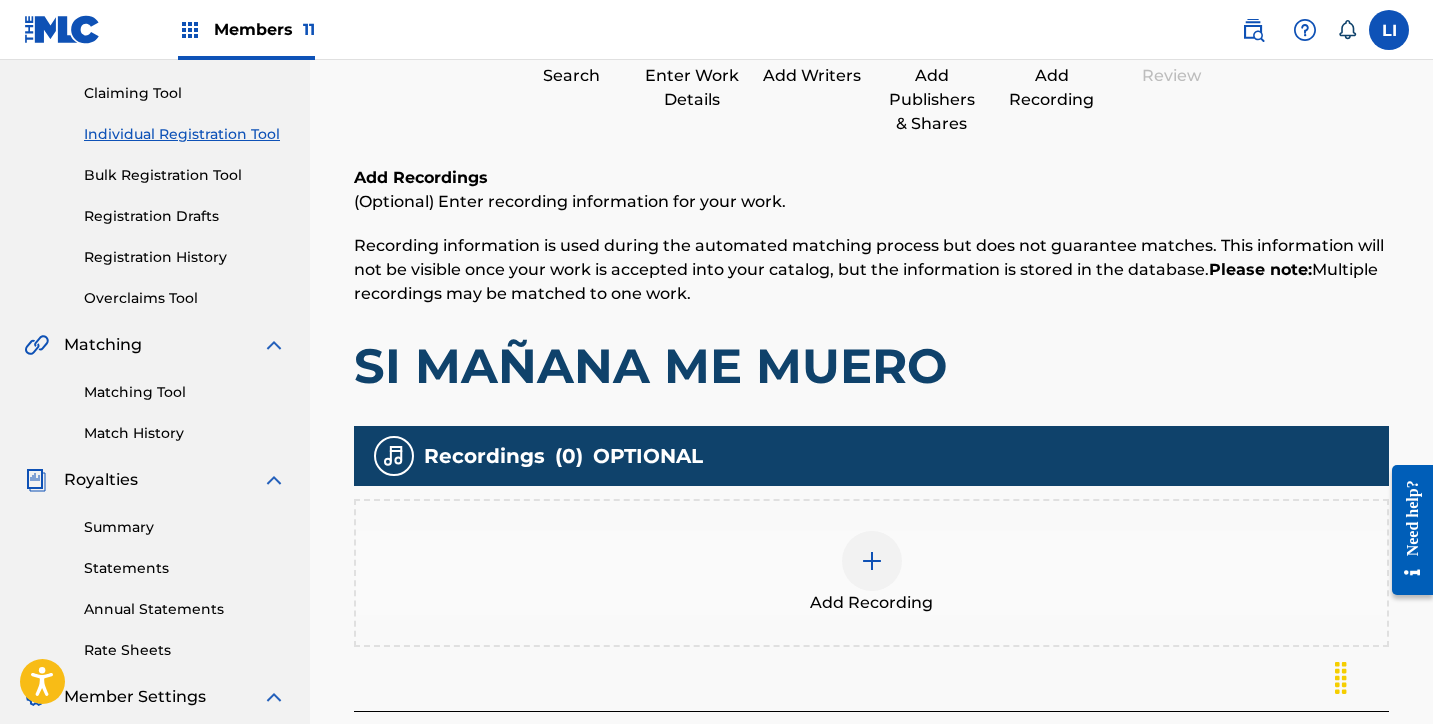 scroll, scrollTop: 257, scrollLeft: 0, axis: vertical 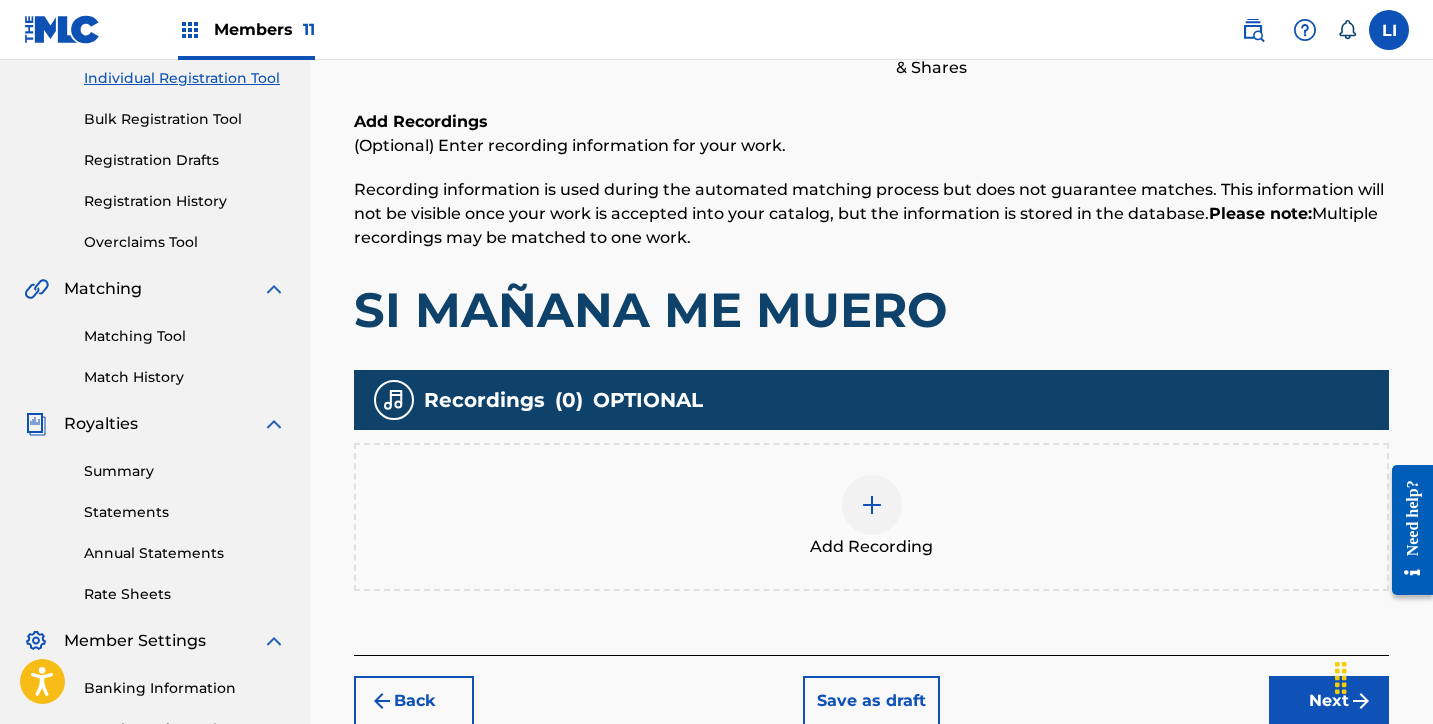 click on "Add Recording" at bounding box center [871, 517] 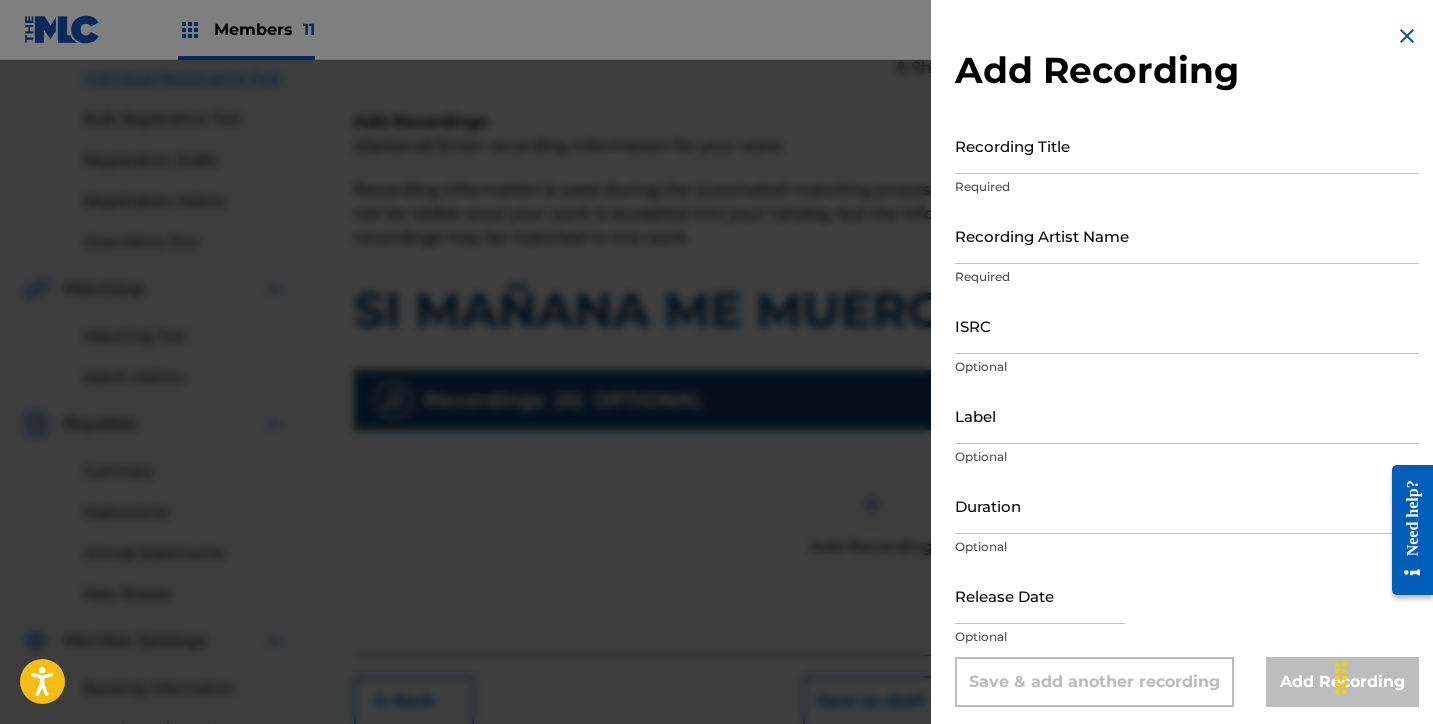 drag, startPoint x: 1033, startPoint y: 193, endPoint x: 1032, endPoint y: 183, distance: 10.049875 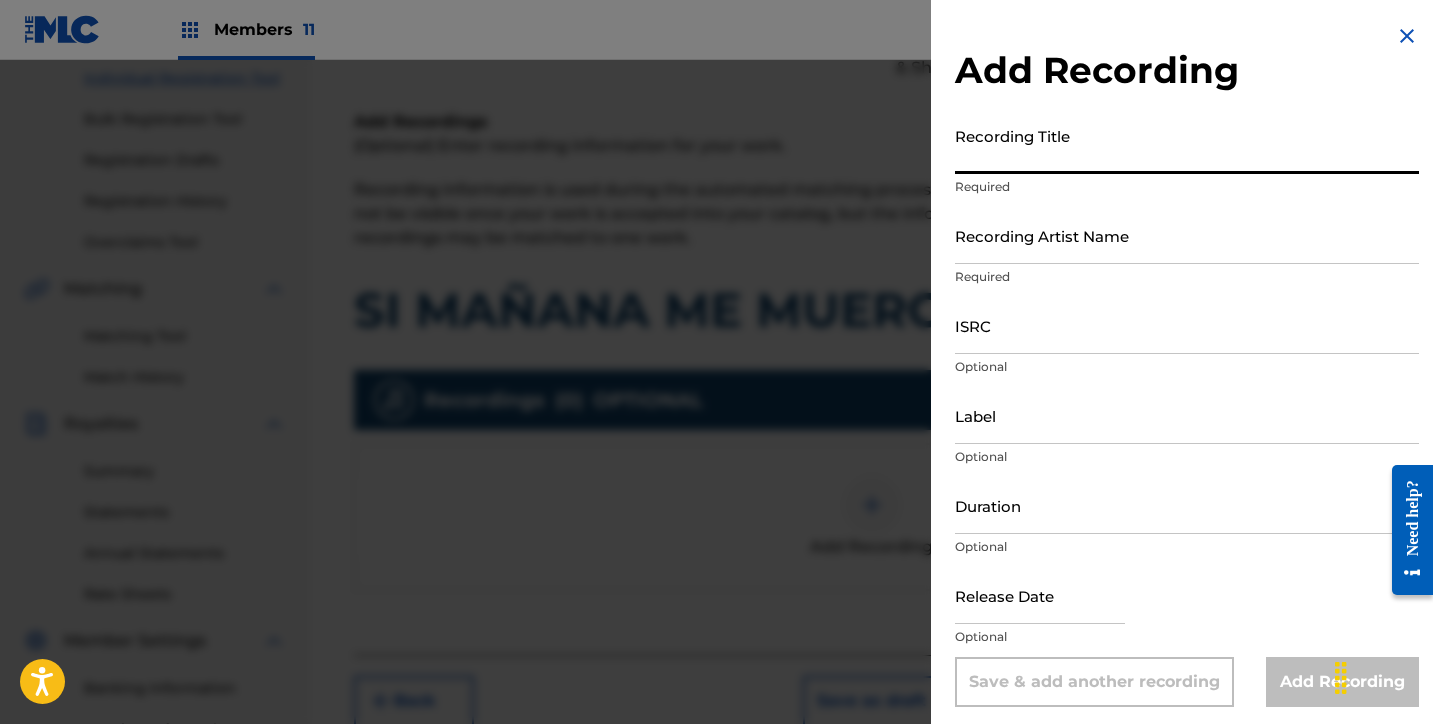 paste on "SI MAÑANA ME MUERO" 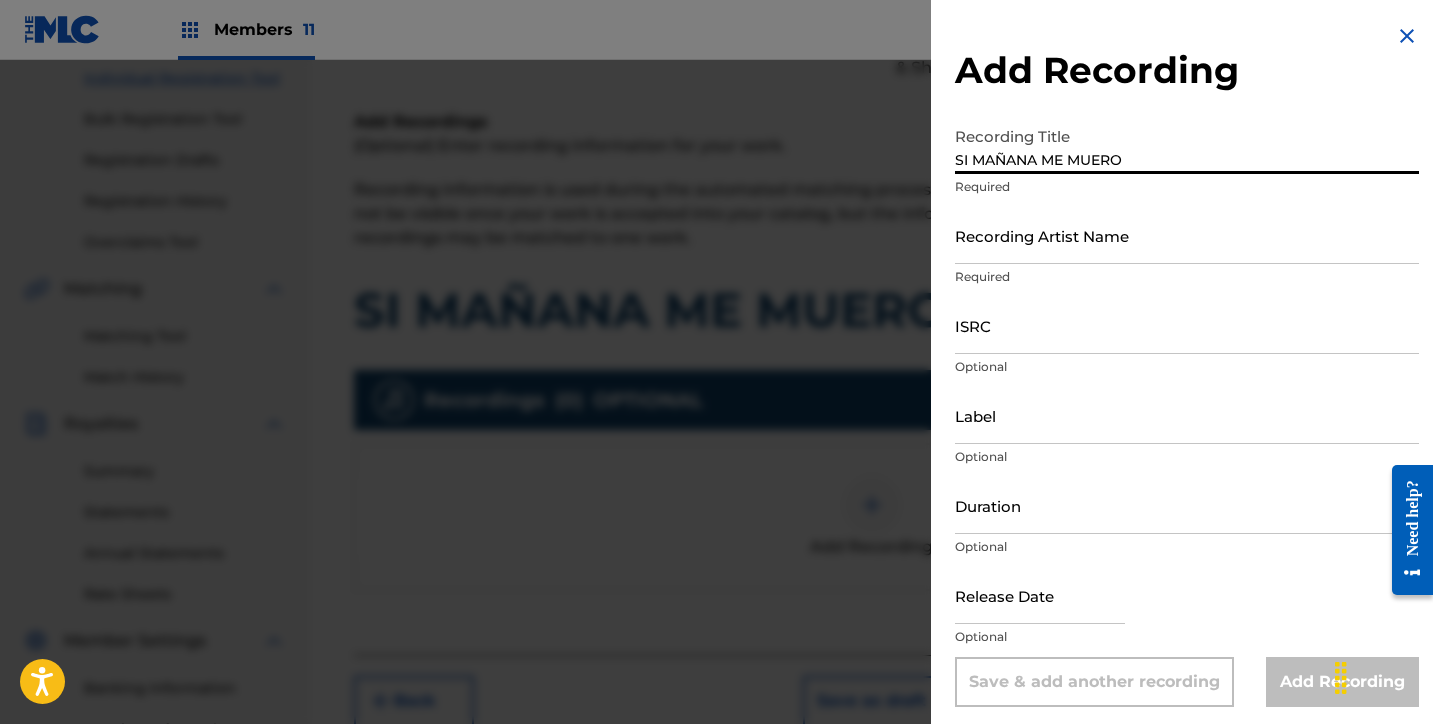 type on "SI MAÑANA ME MUERO" 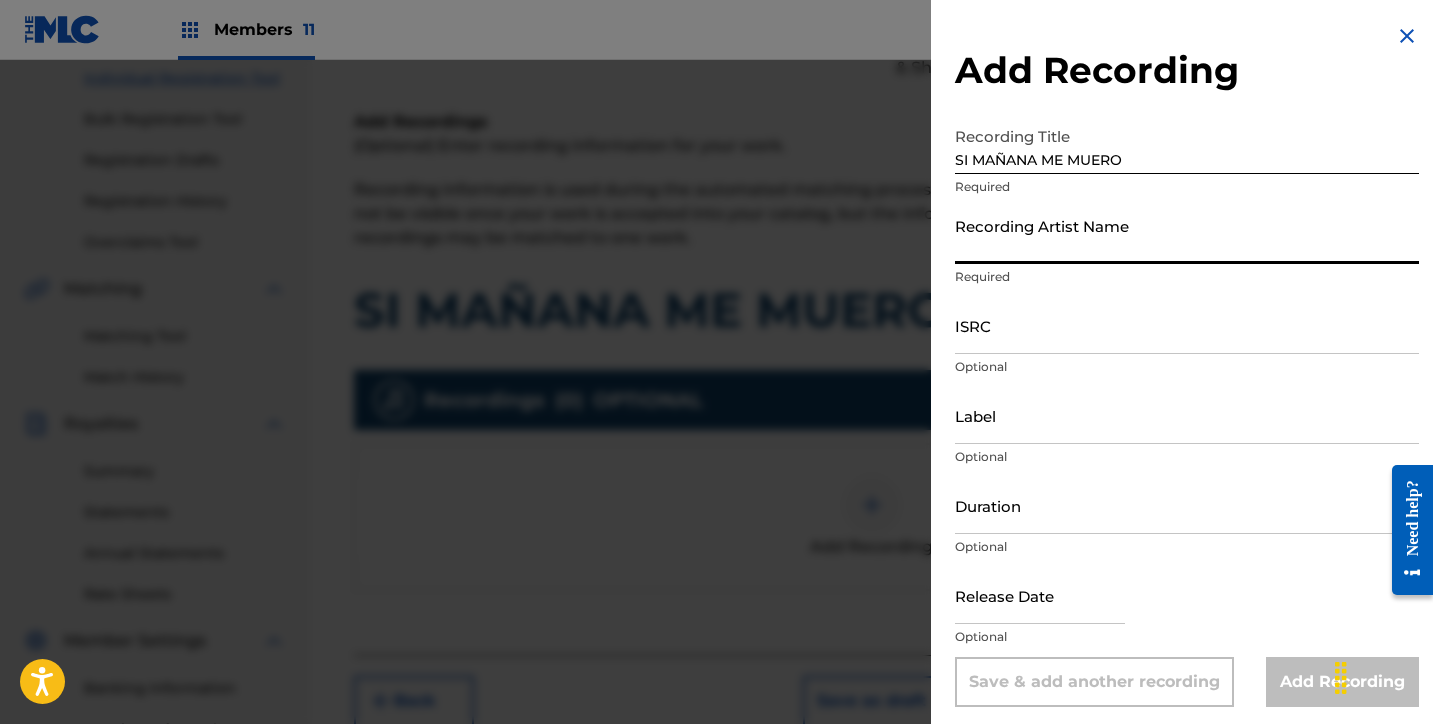 click on "Recording Artist Name" at bounding box center [1187, 235] 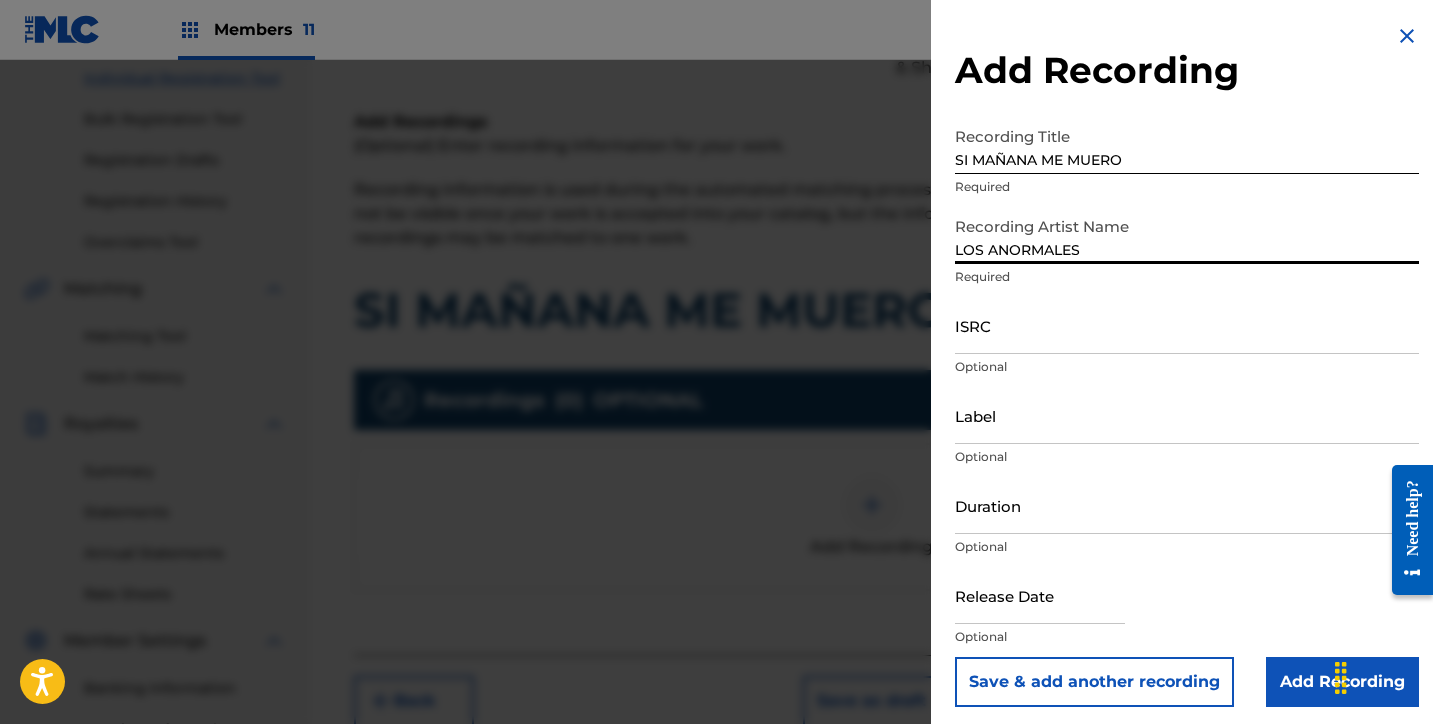 type on "LOS ANORMALES" 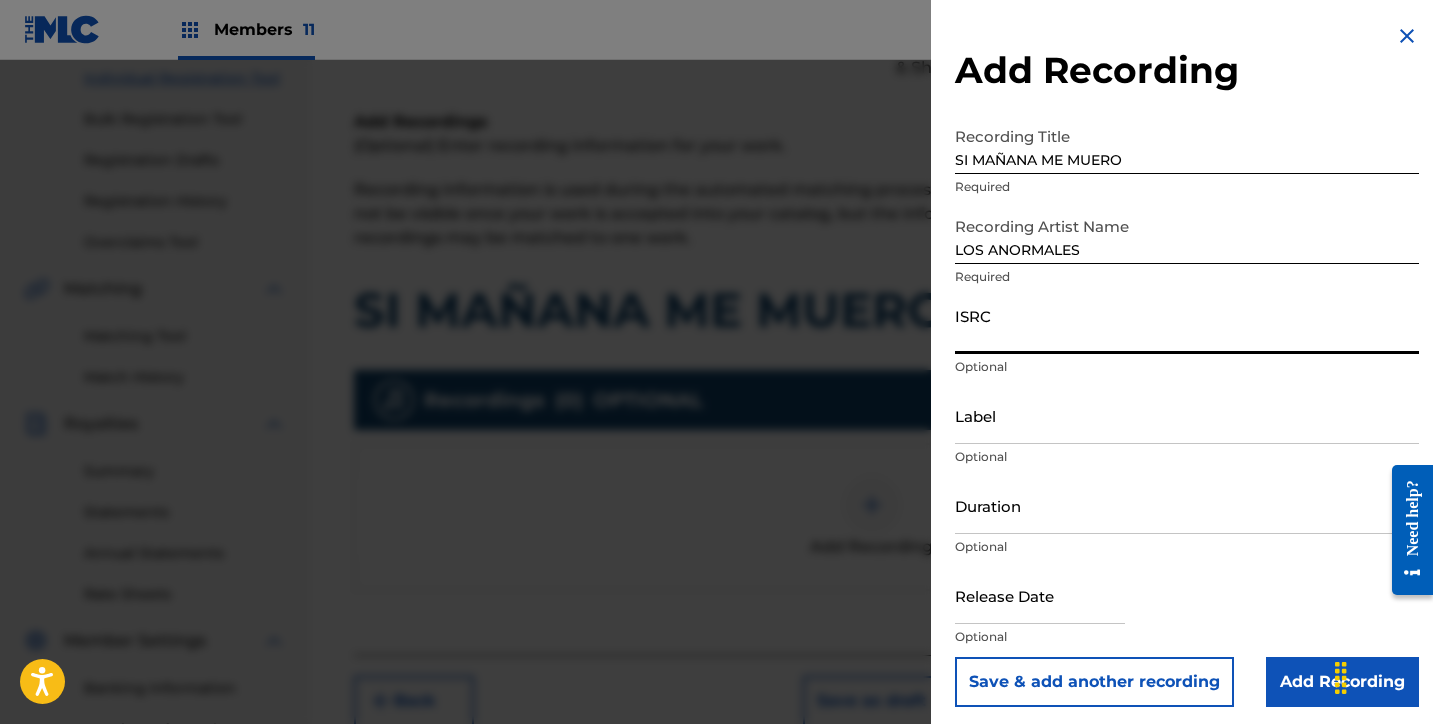 click on "ISRC" at bounding box center (1187, 325) 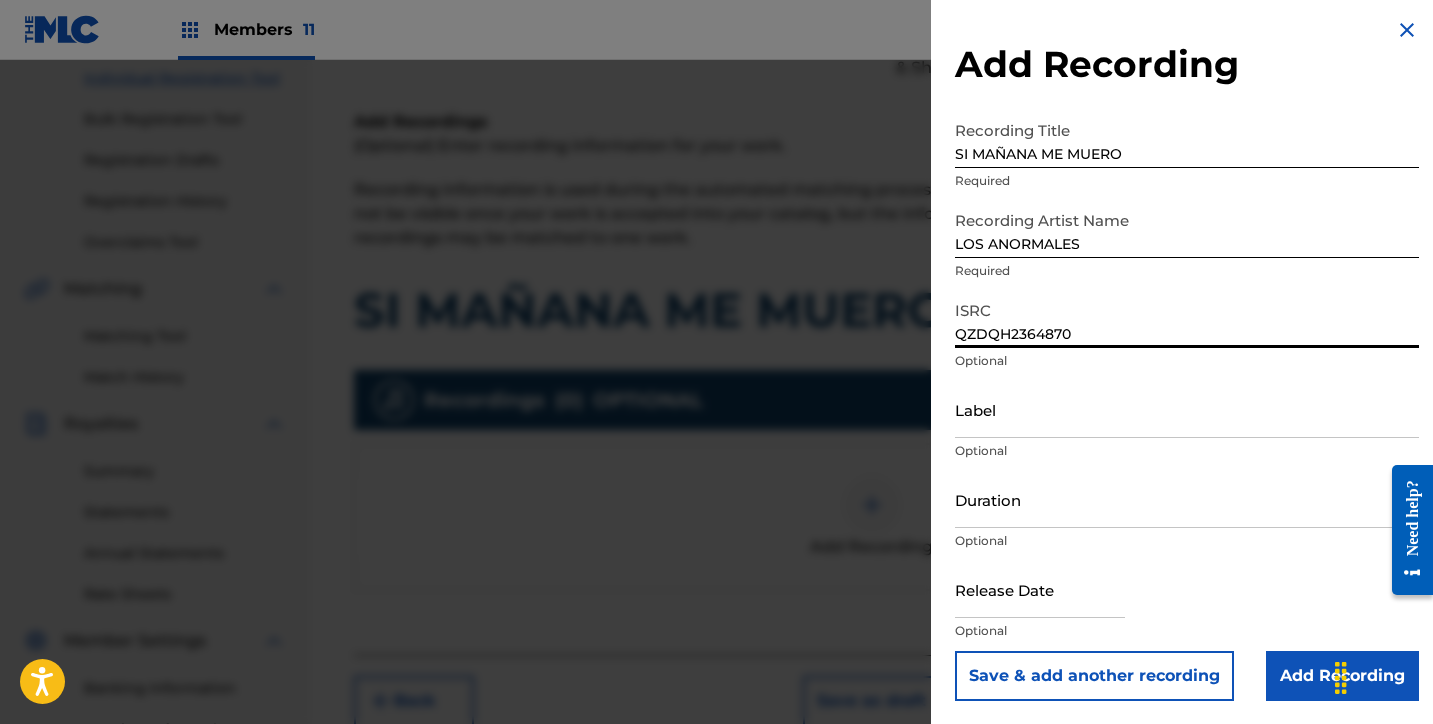 scroll, scrollTop: 7, scrollLeft: 0, axis: vertical 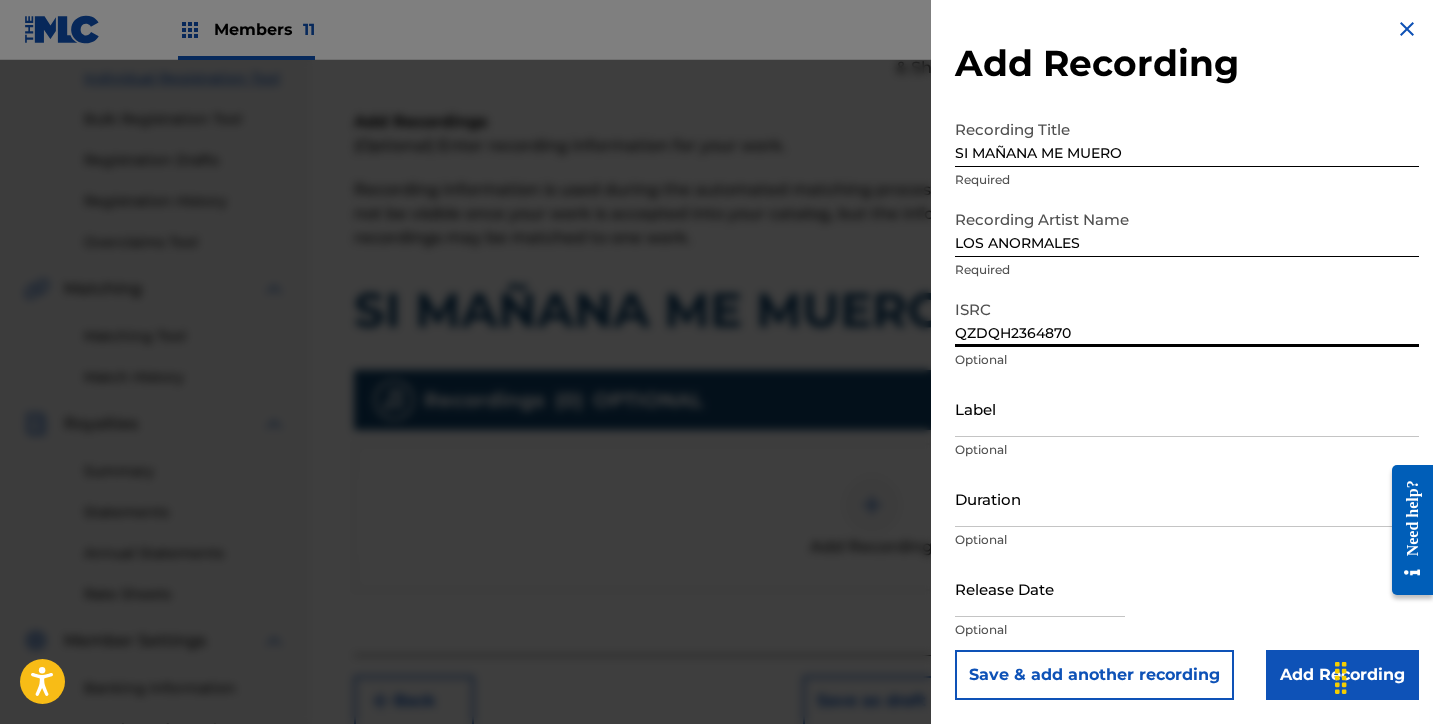 type on "QZDQH2364870" 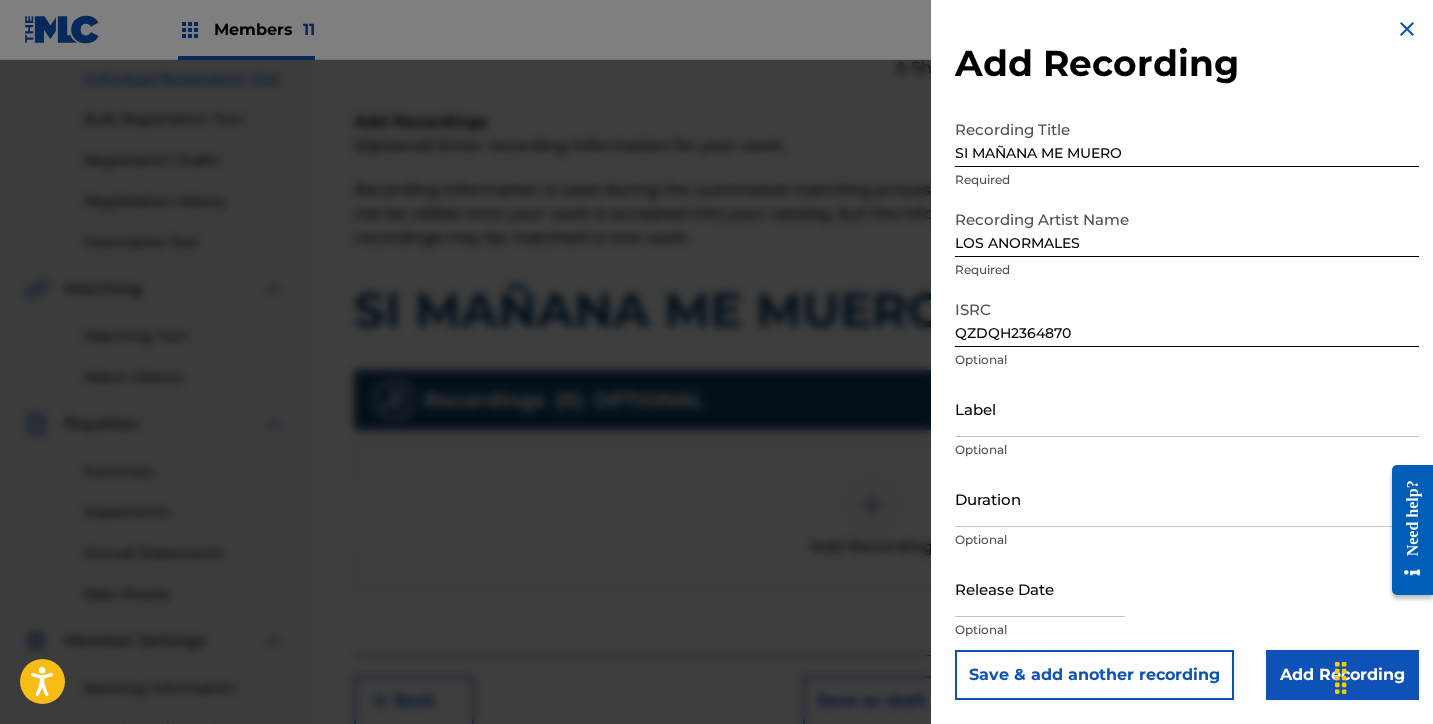 drag, startPoint x: 972, startPoint y: 452, endPoint x: 997, endPoint y: 414, distance: 45.486263 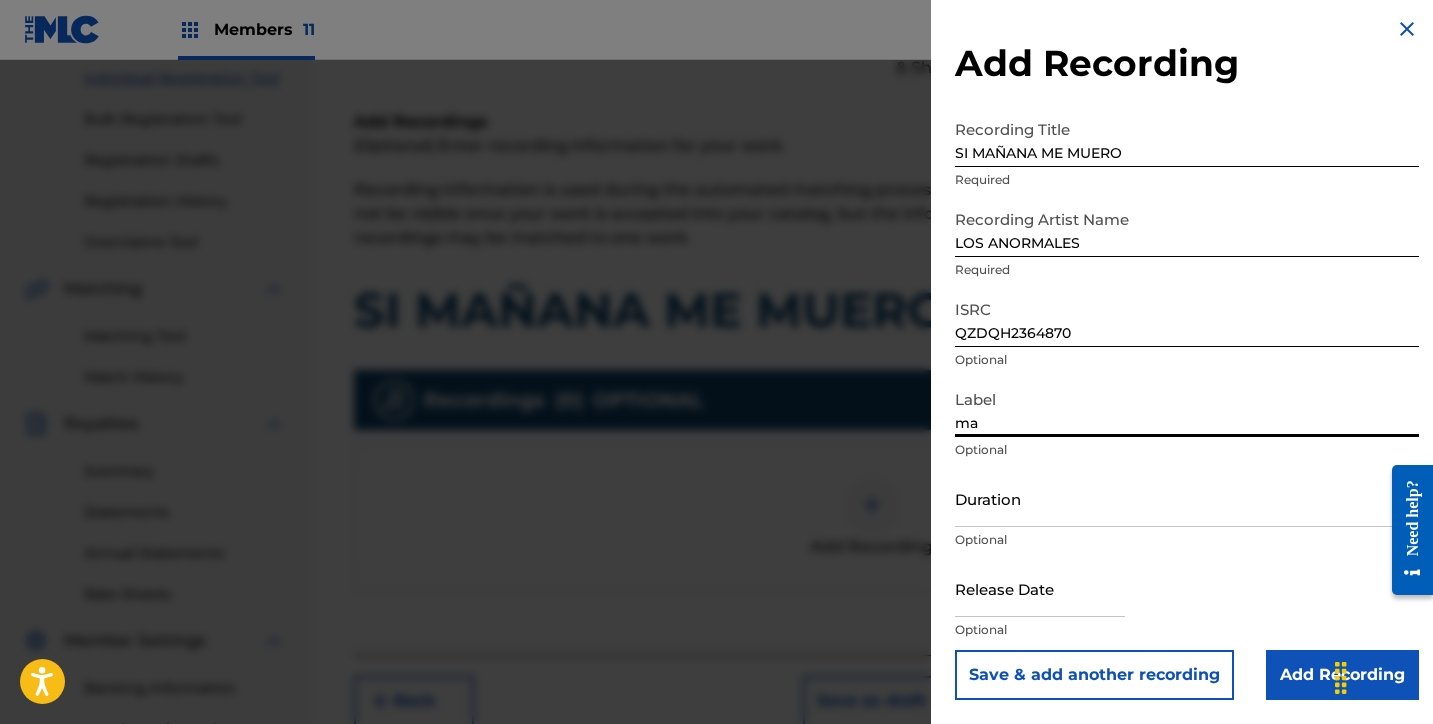 type on "m" 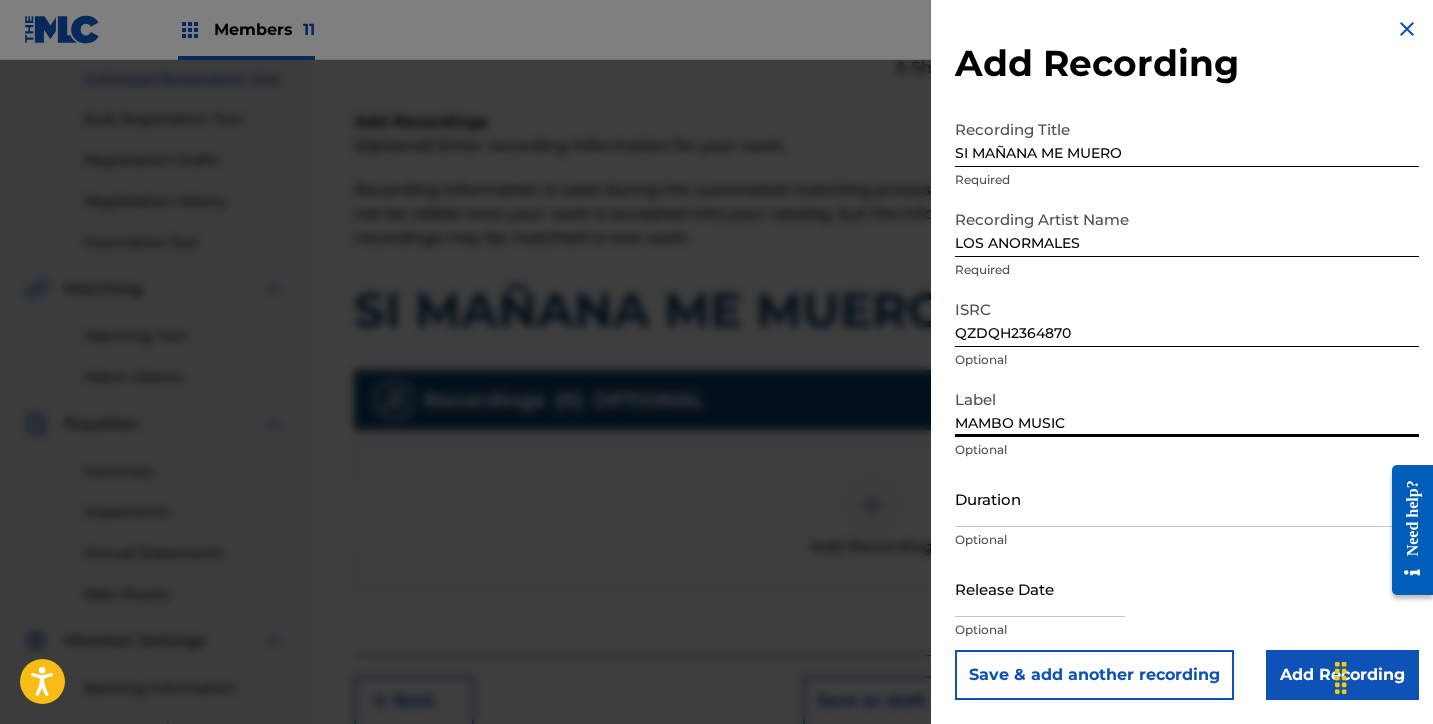 type on "MAMBO MUSIC" 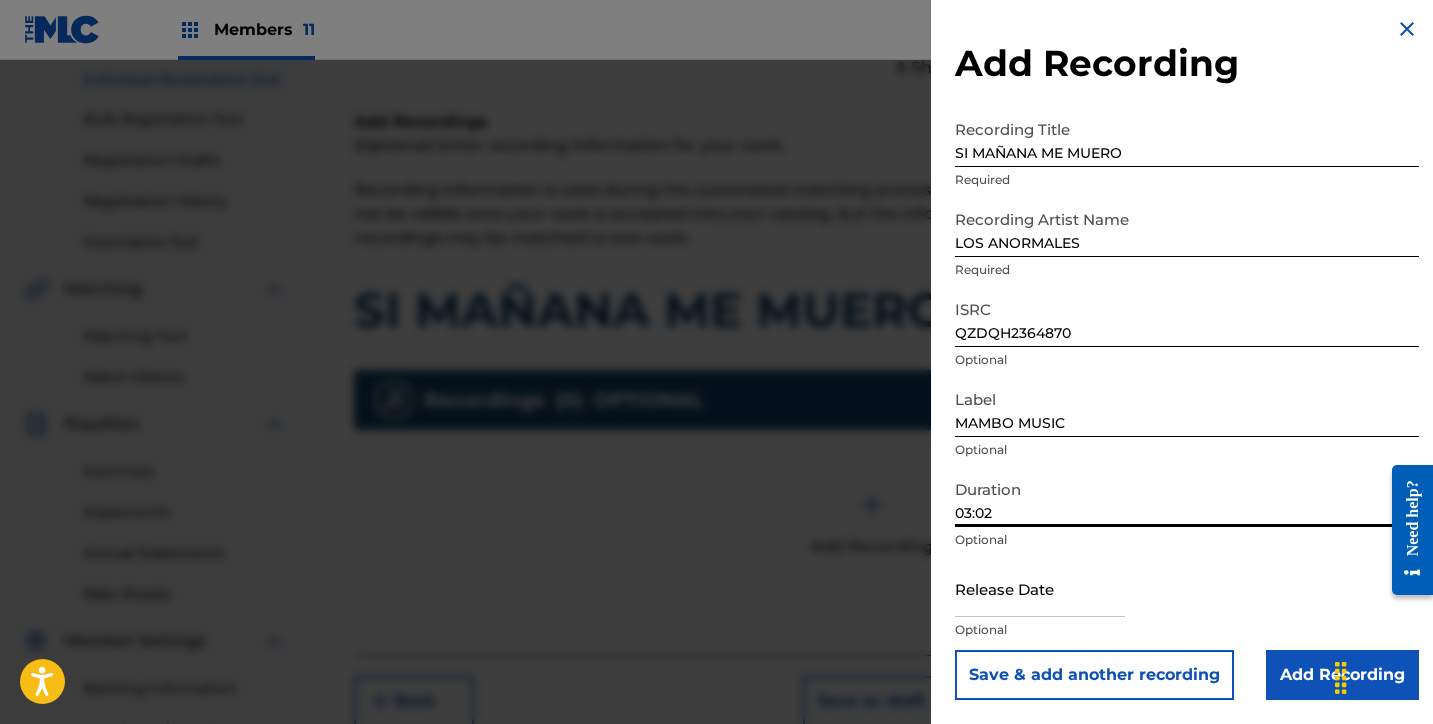 type on "03:02" 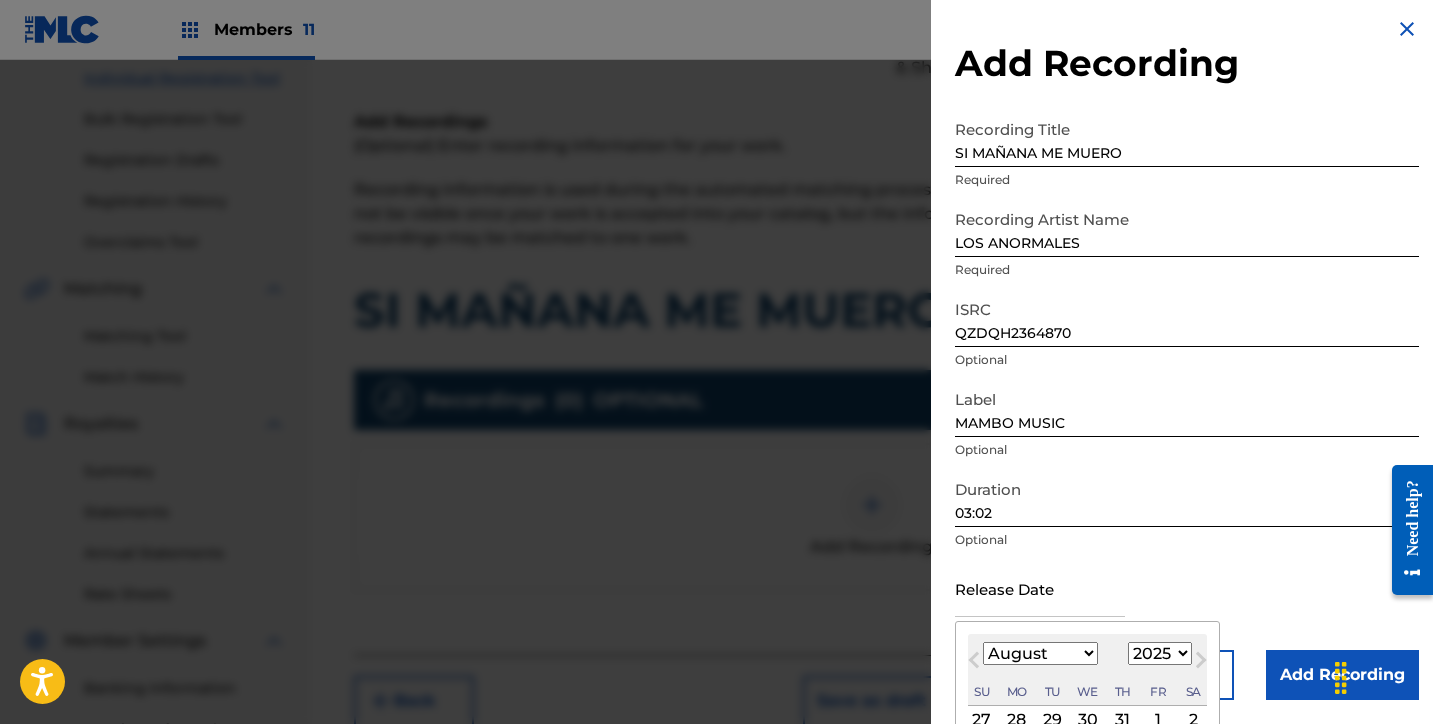 click at bounding box center (1040, 588) 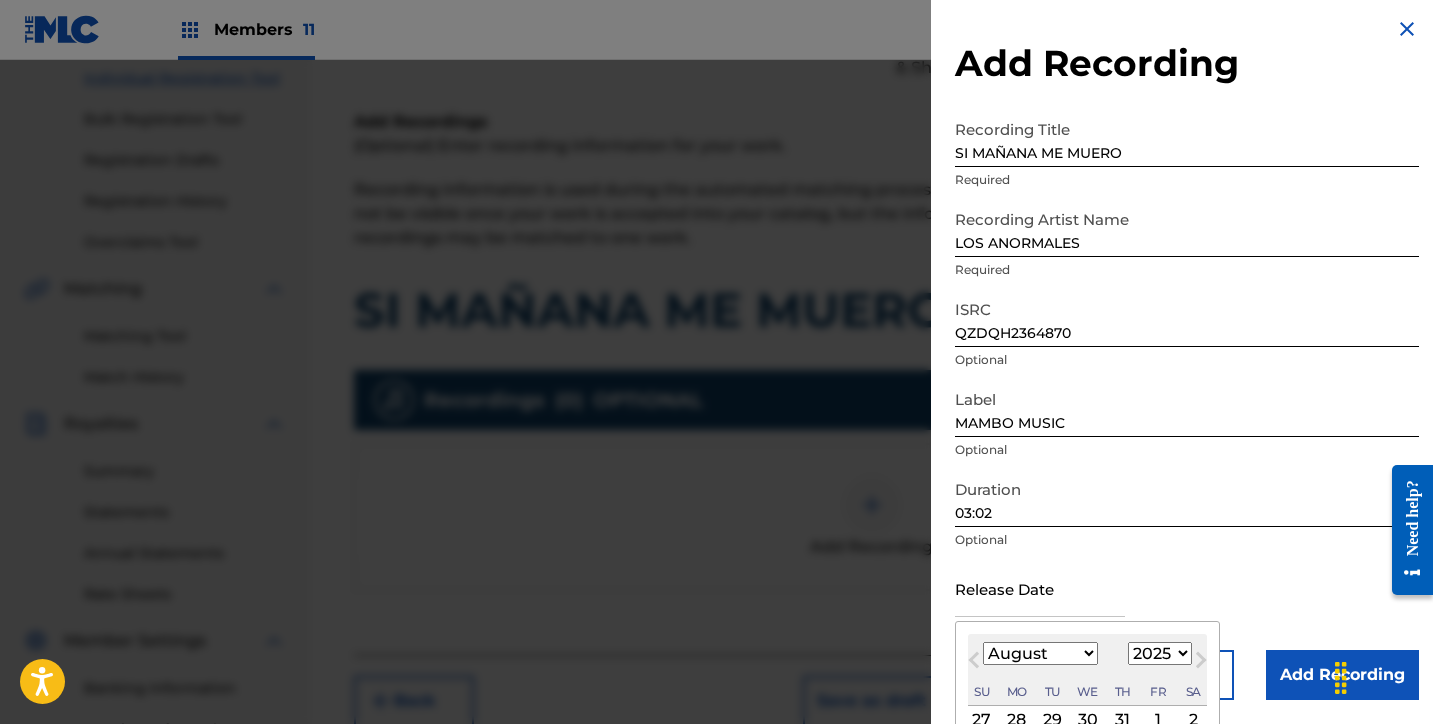select on "2023" 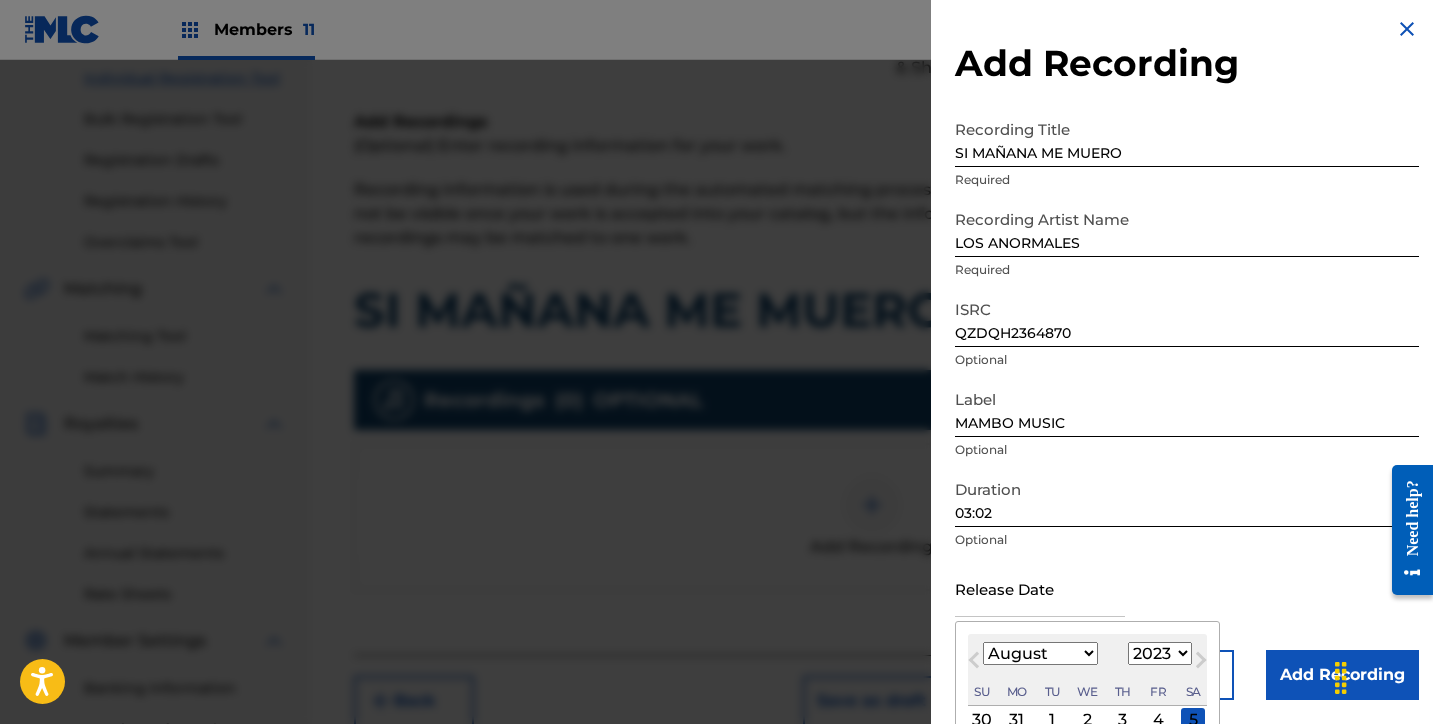 scroll, scrollTop: 166, scrollLeft: 0, axis: vertical 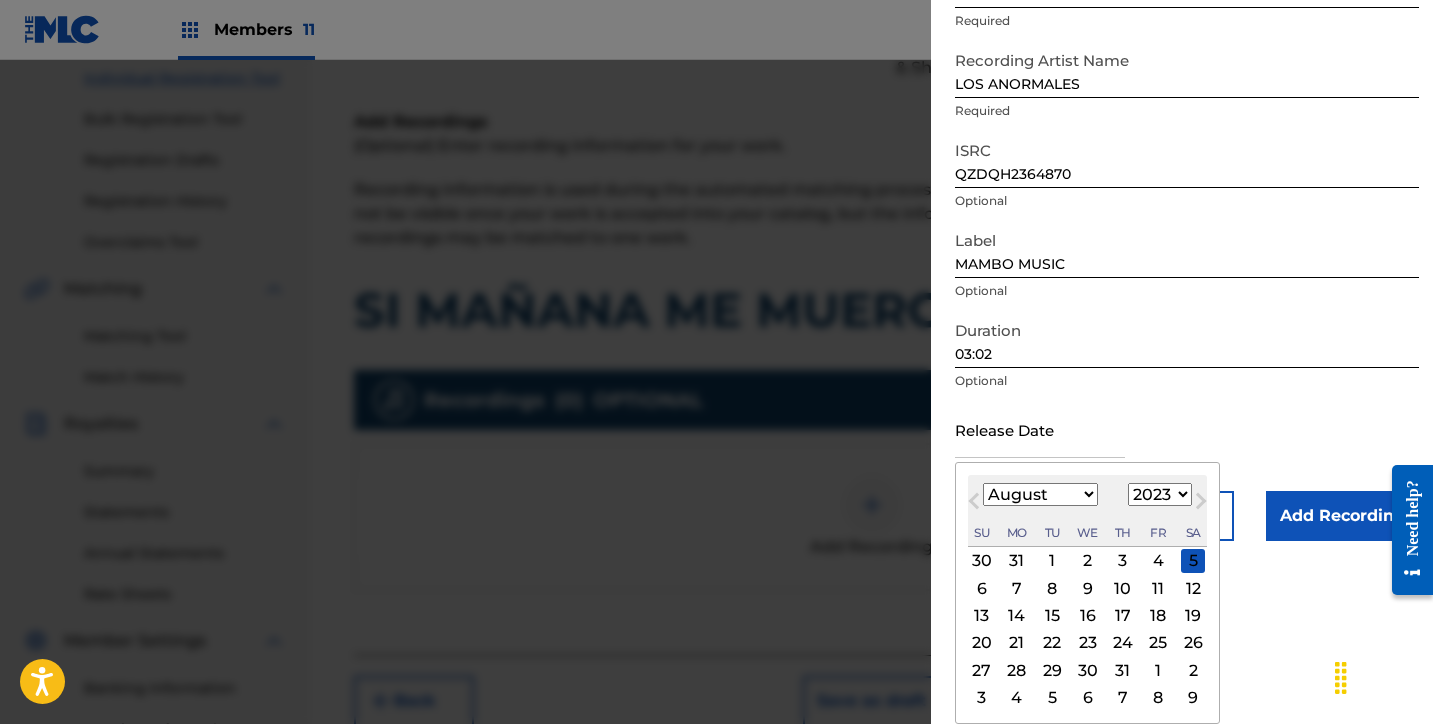 click on "January February March April May June July August September October November December" at bounding box center [1040, 494] 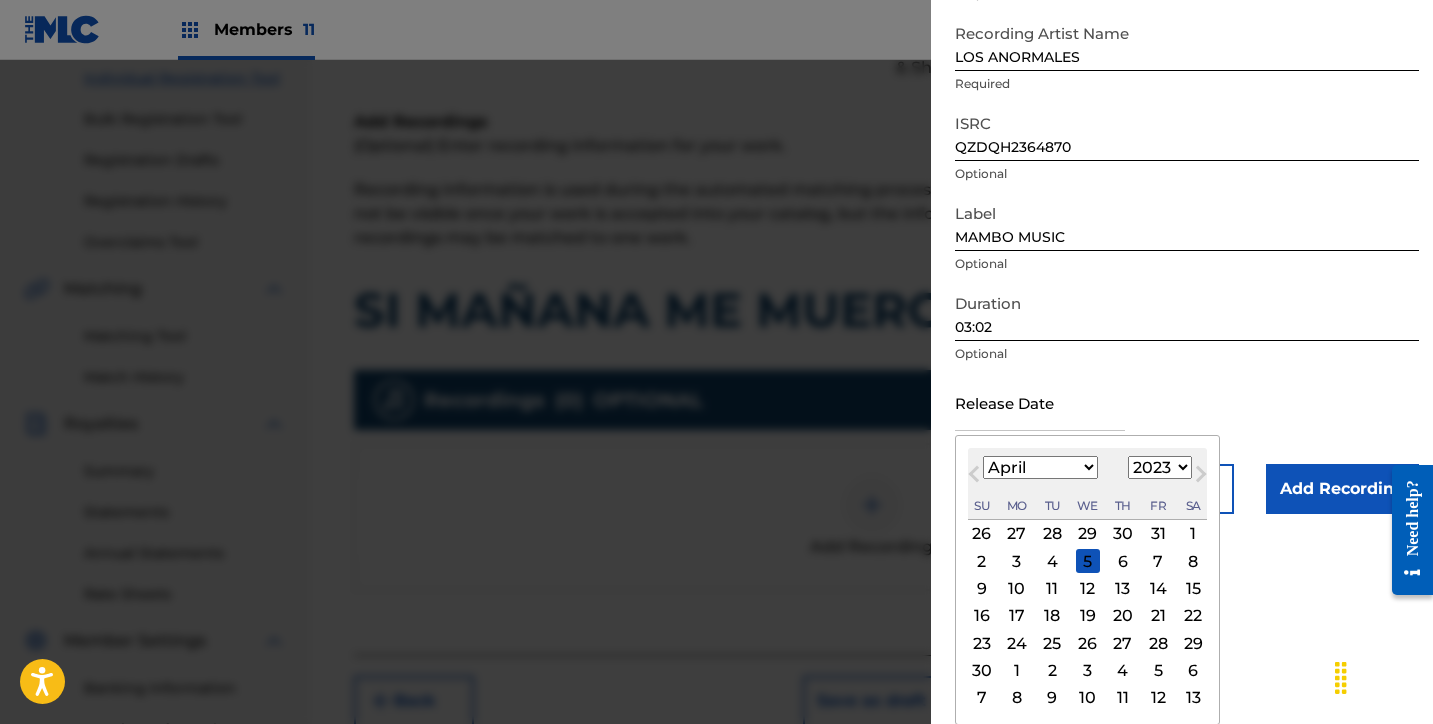 click on "27" at bounding box center [1123, 643] 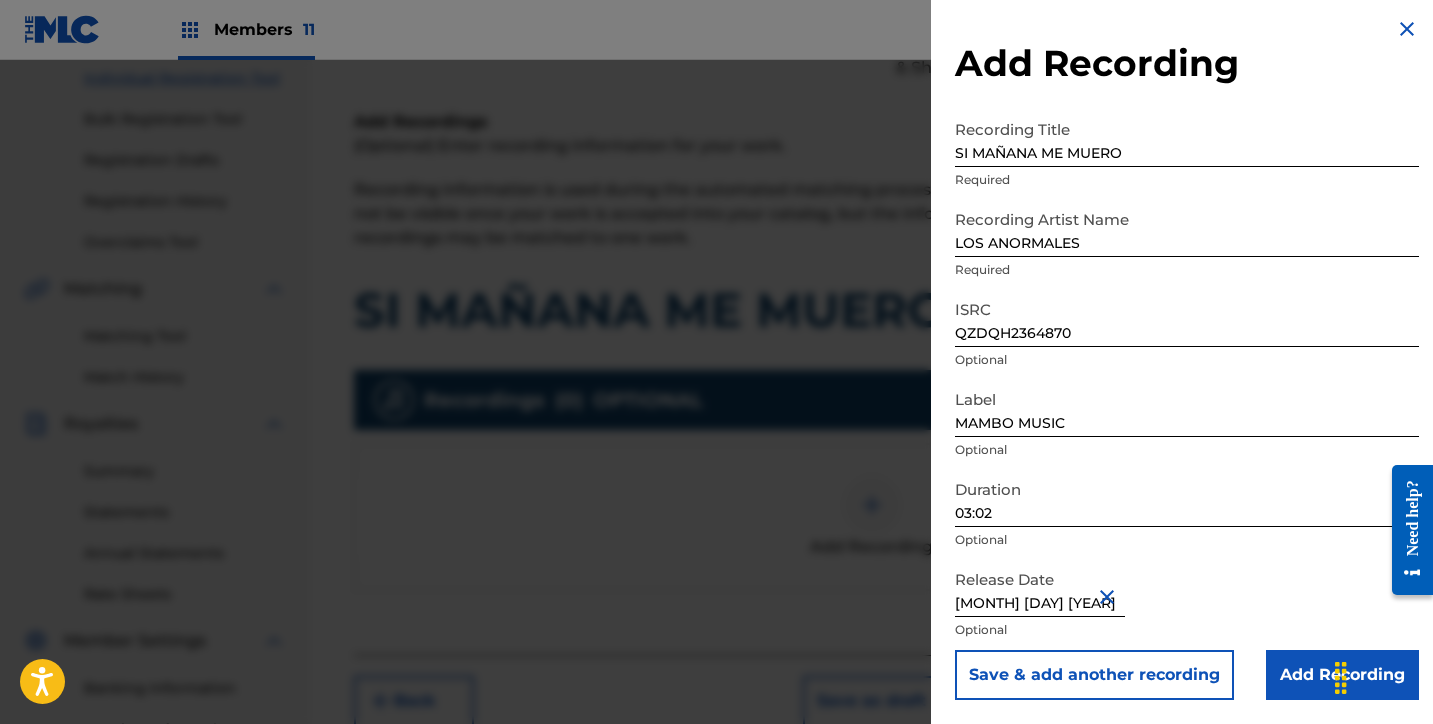 scroll, scrollTop: 7, scrollLeft: 0, axis: vertical 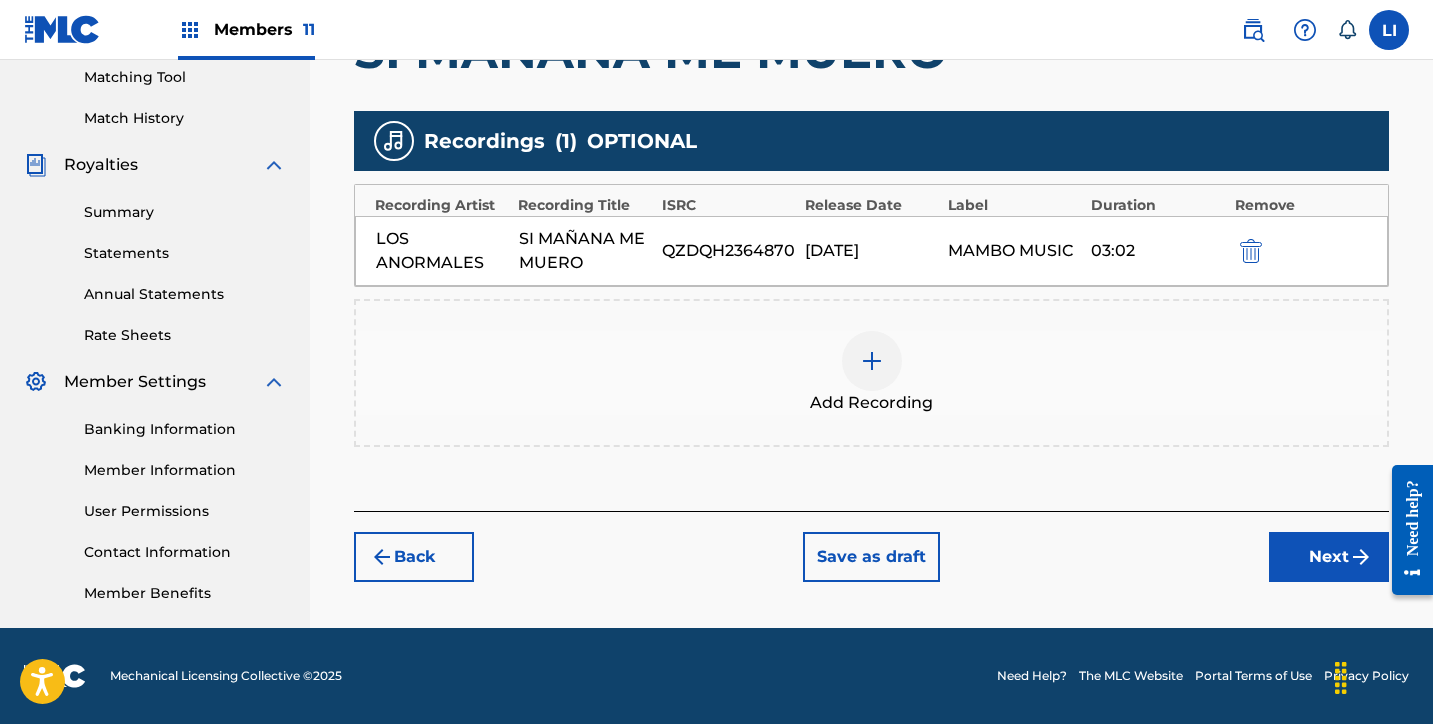 click on "Next" at bounding box center (1329, 557) 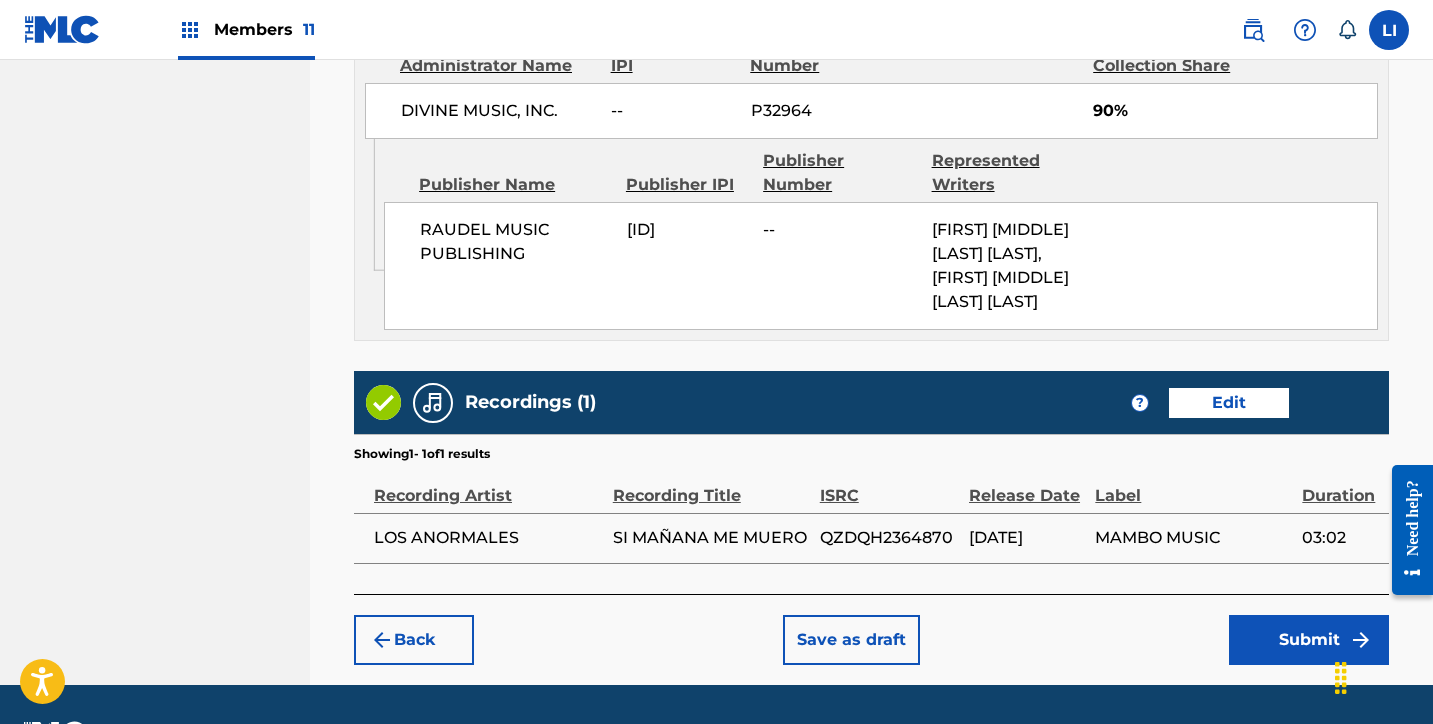 scroll, scrollTop: 1300, scrollLeft: 0, axis: vertical 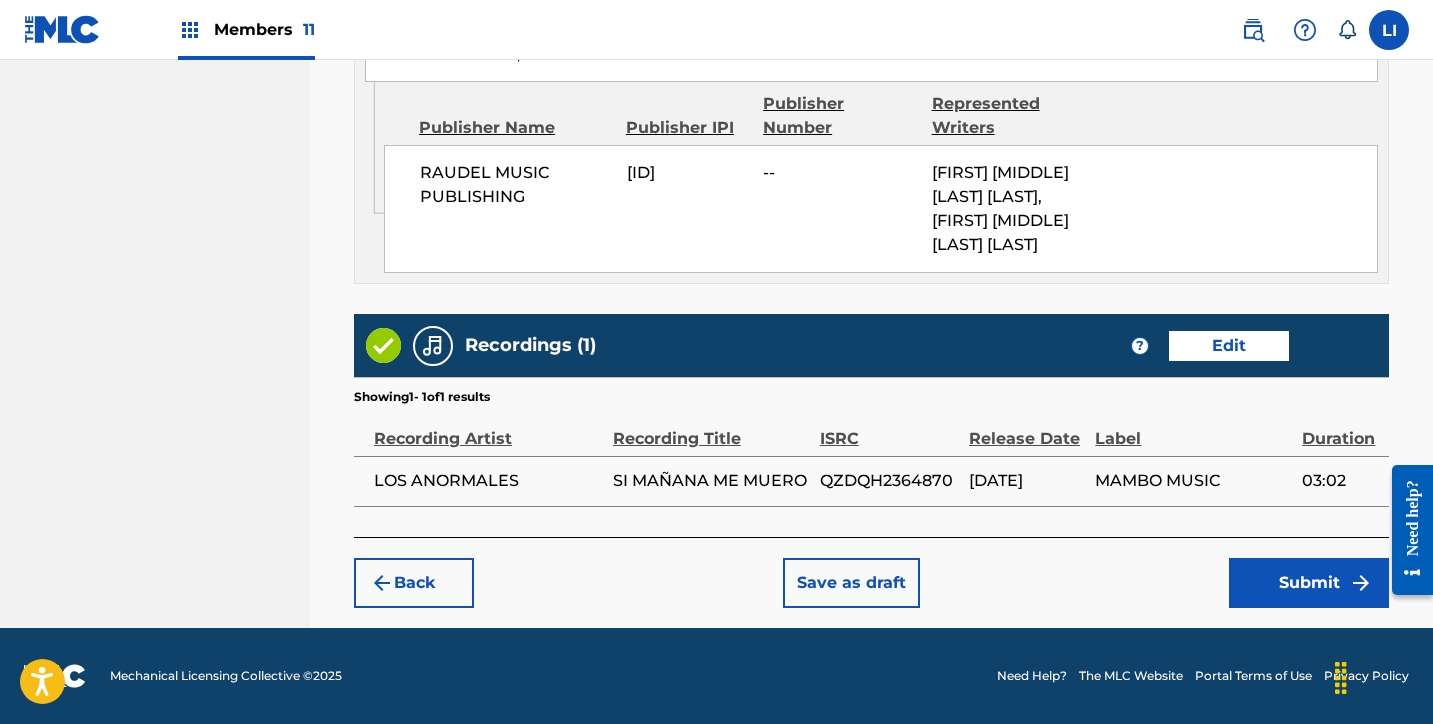 click on "Submit" at bounding box center (1309, 583) 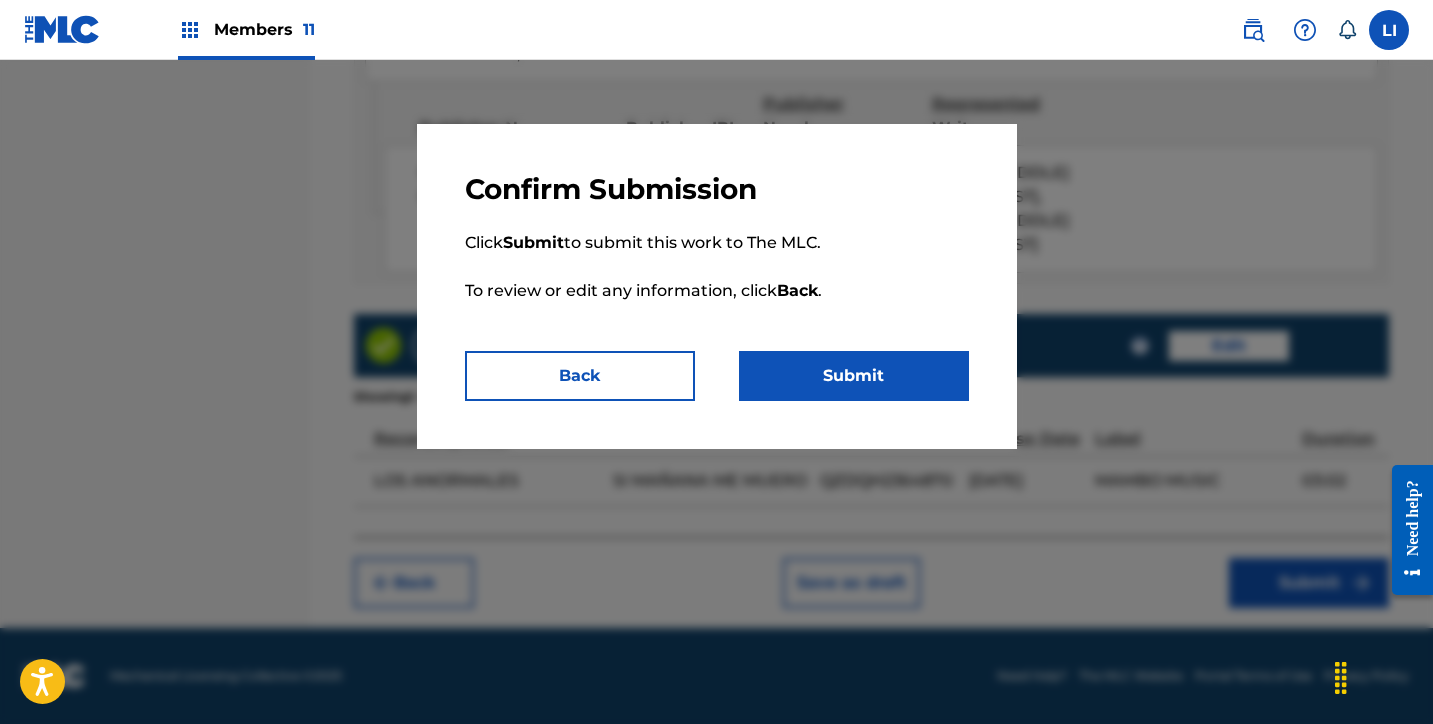 click on "Submit" at bounding box center [854, 376] 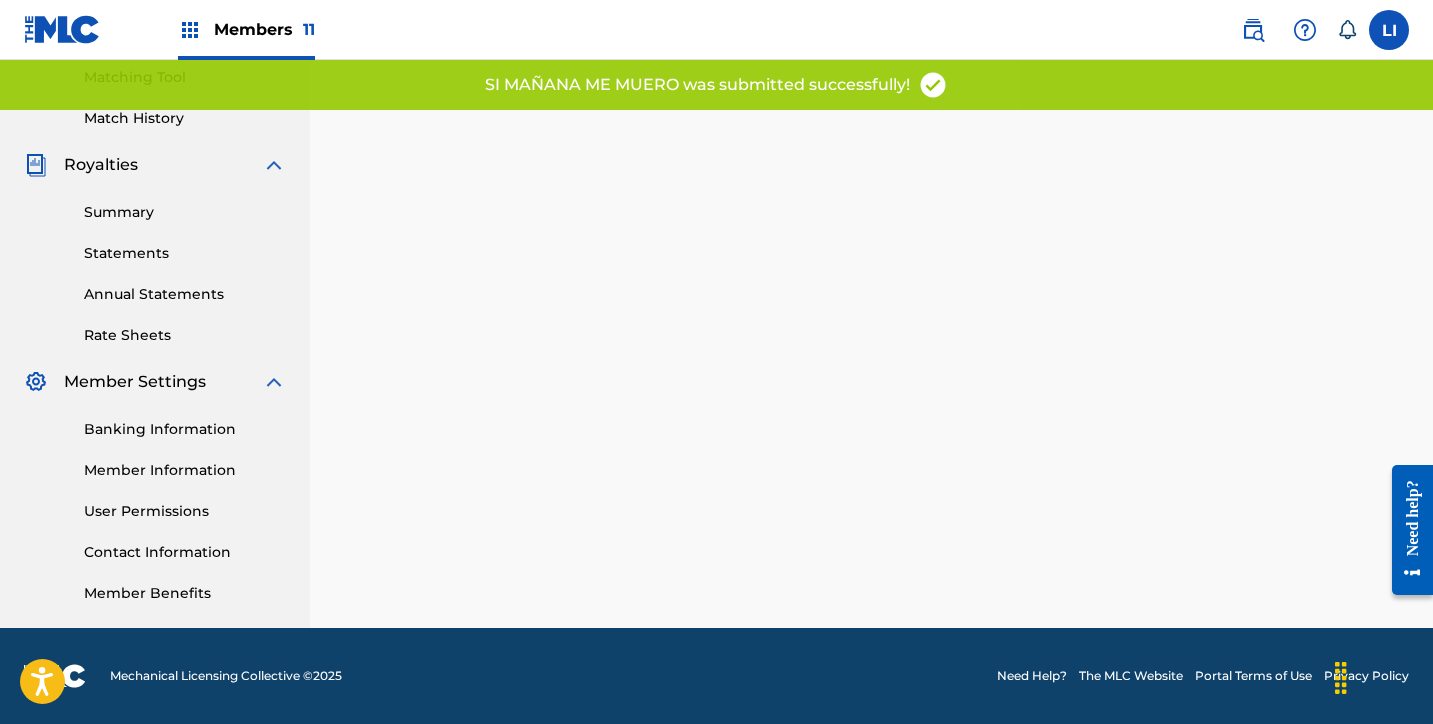 scroll, scrollTop: 0, scrollLeft: 0, axis: both 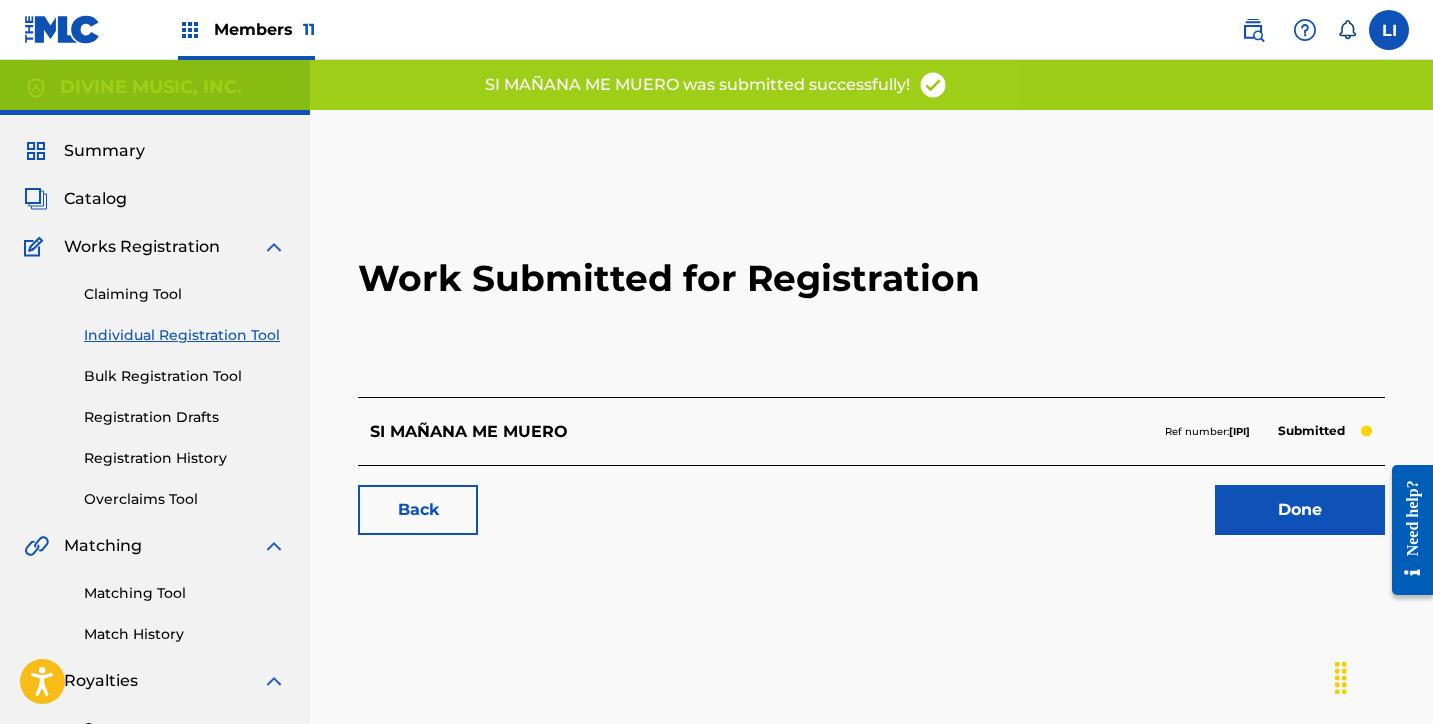 click on "Done" at bounding box center [1300, 510] 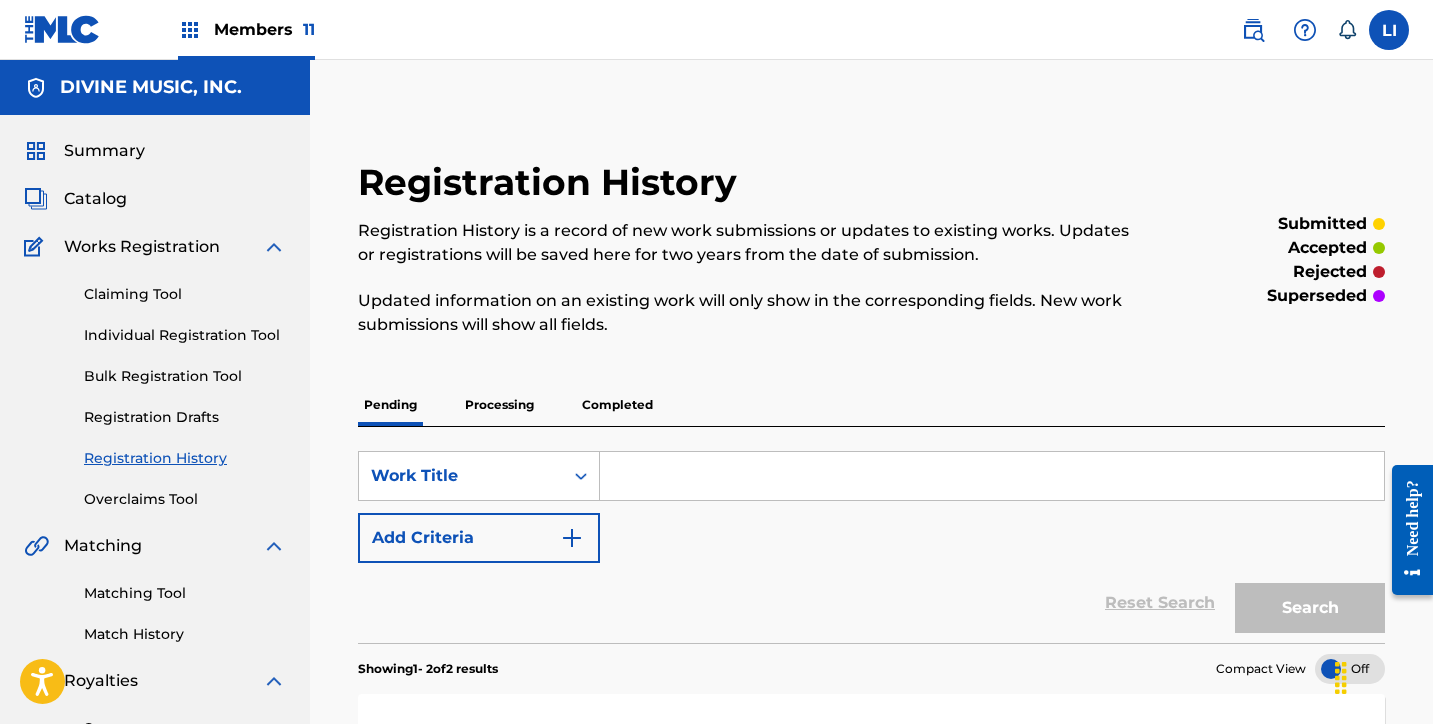 click on "Catalog" at bounding box center [95, 199] 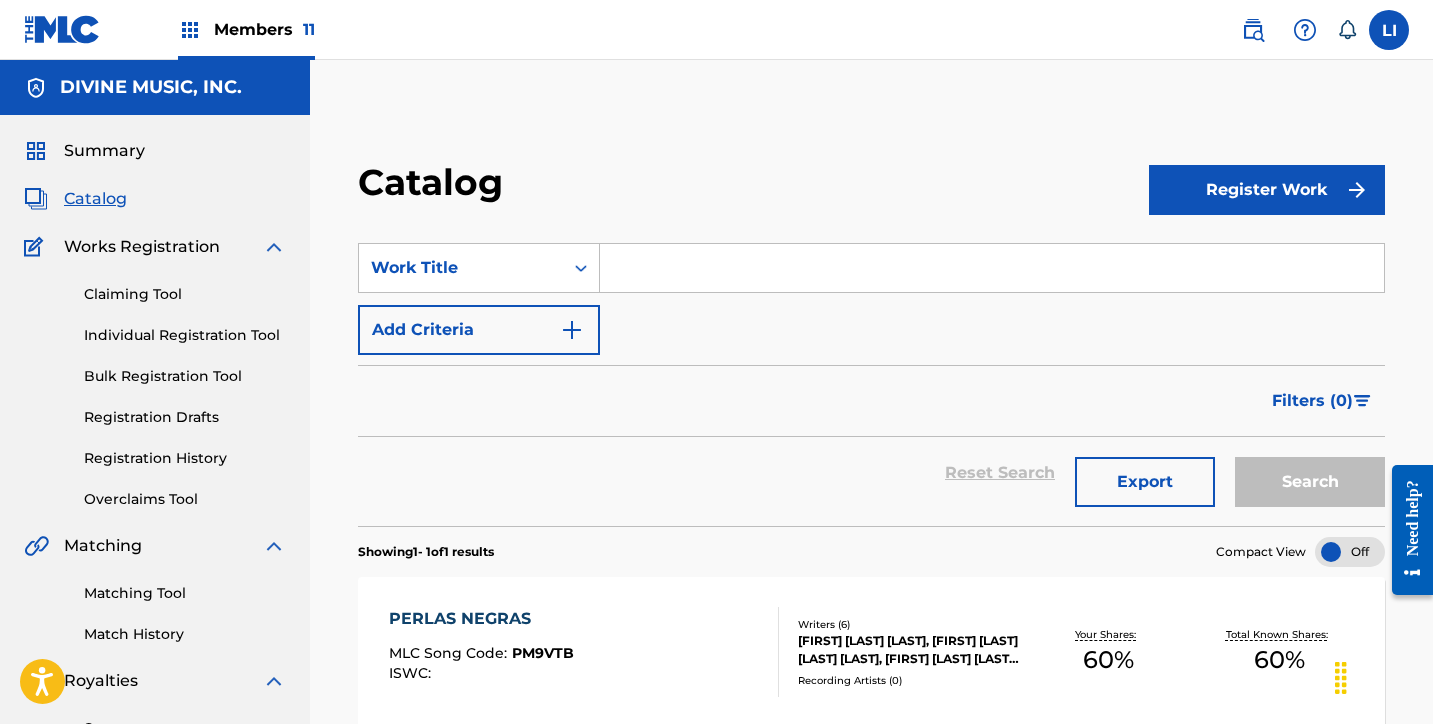 click at bounding box center (992, 268) 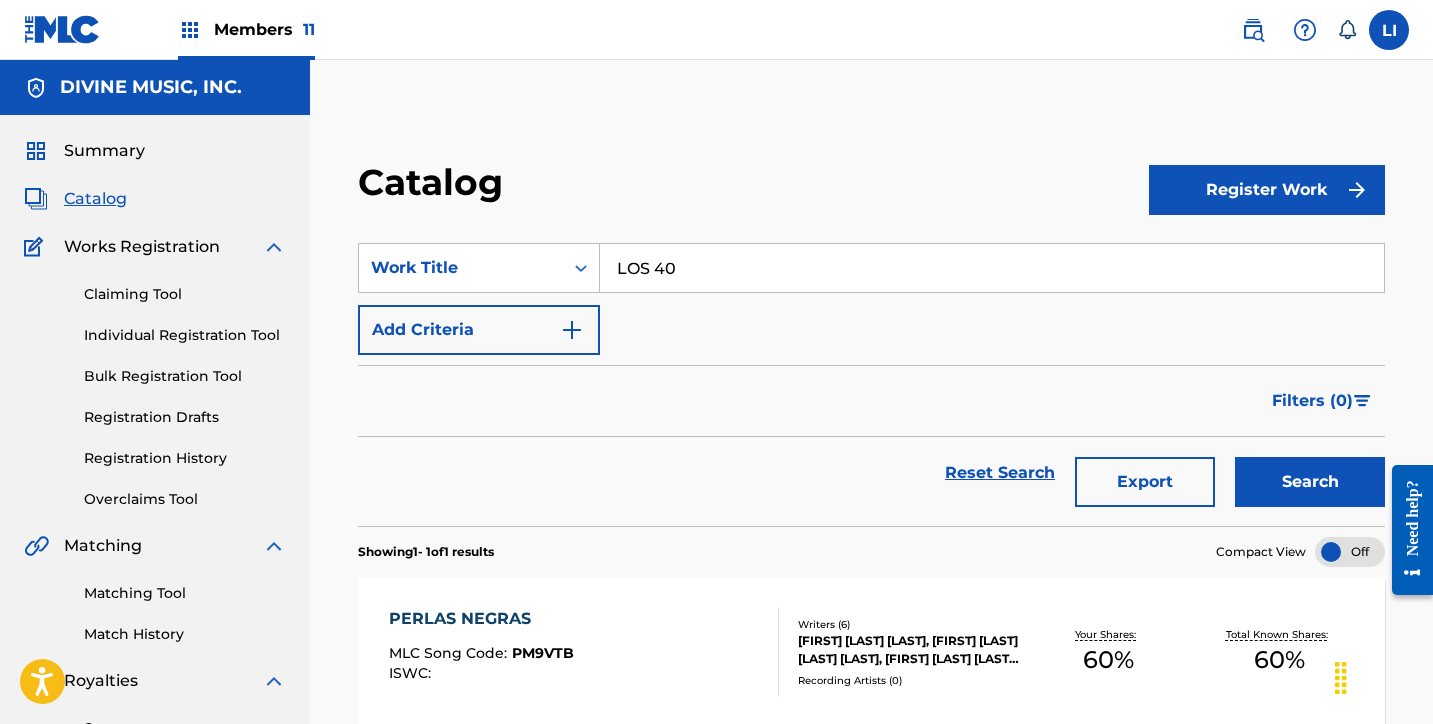 type on "LOS 40" 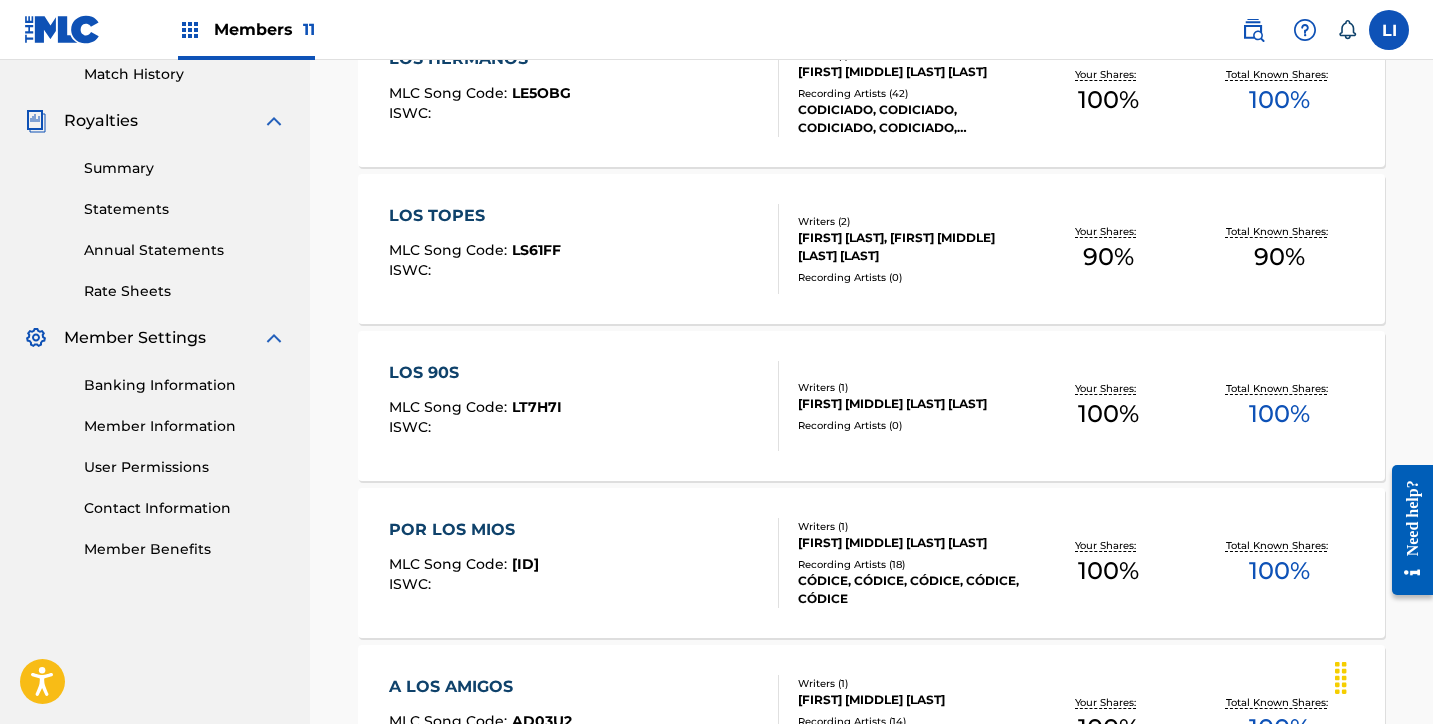 scroll, scrollTop: 0, scrollLeft: 0, axis: both 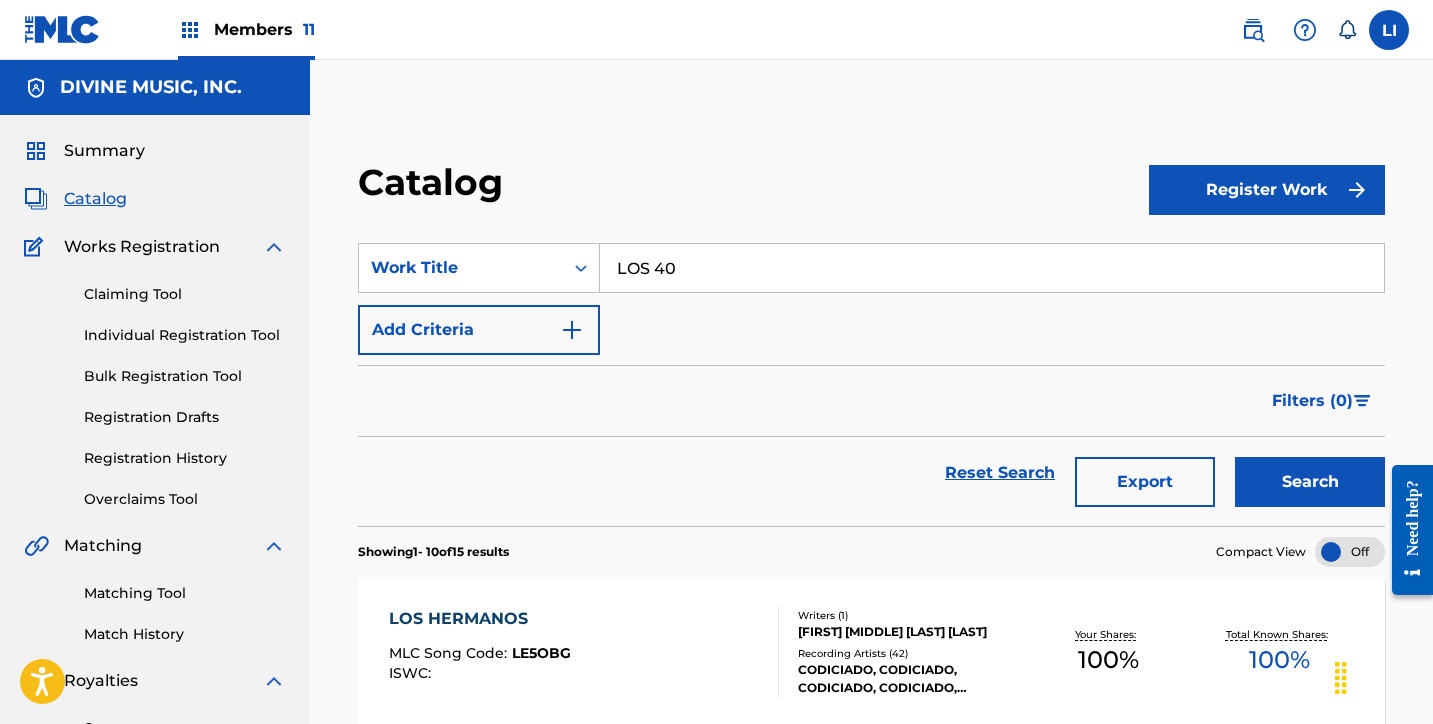 click on "Individual Registration Tool" at bounding box center (185, 335) 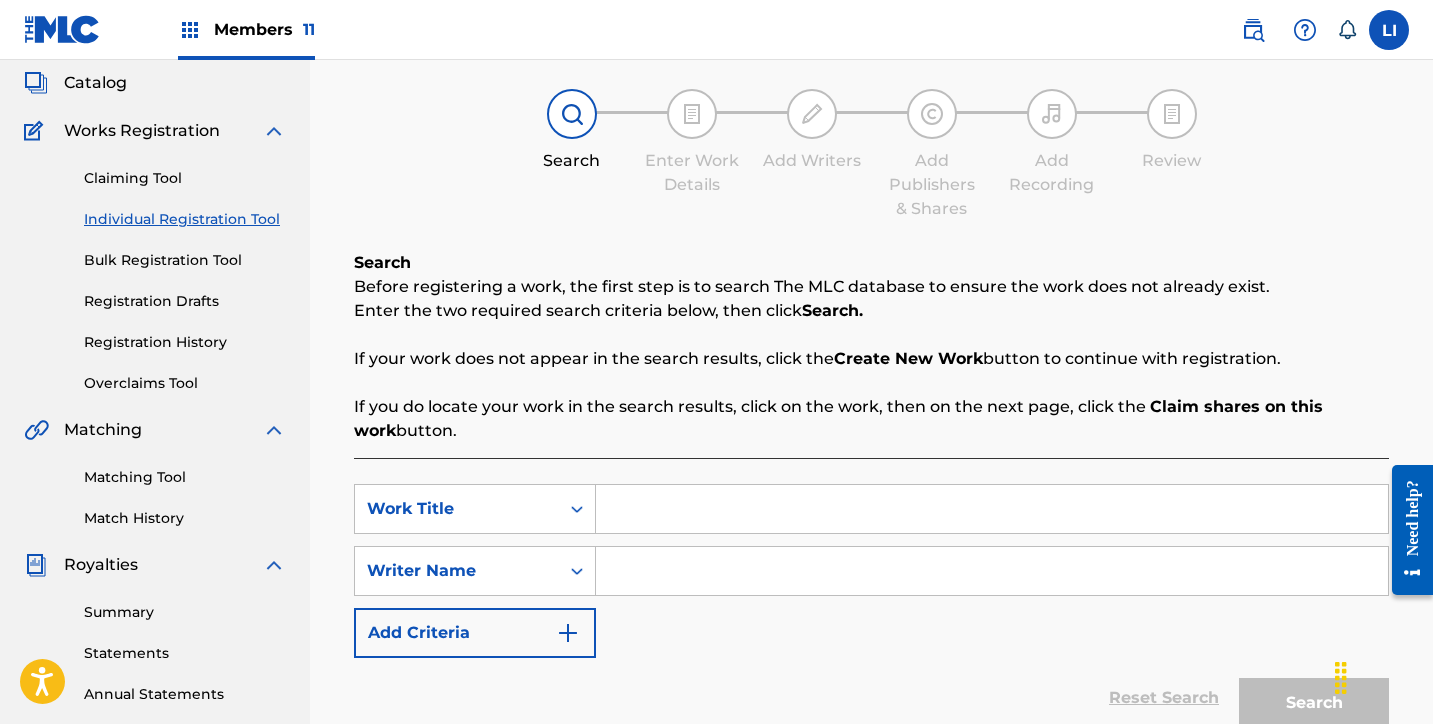 scroll, scrollTop: 170, scrollLeft: 0, axis: vertical 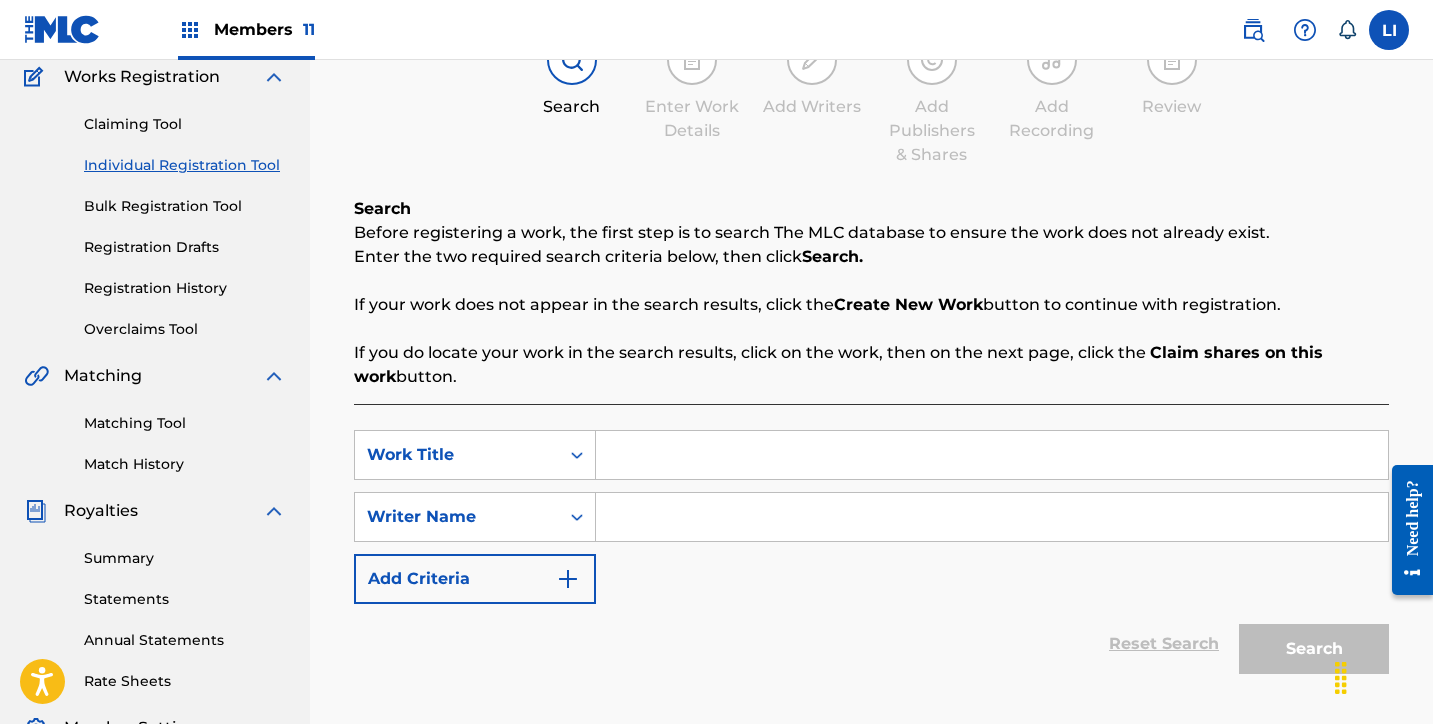 click at bounding box center (992, 455) 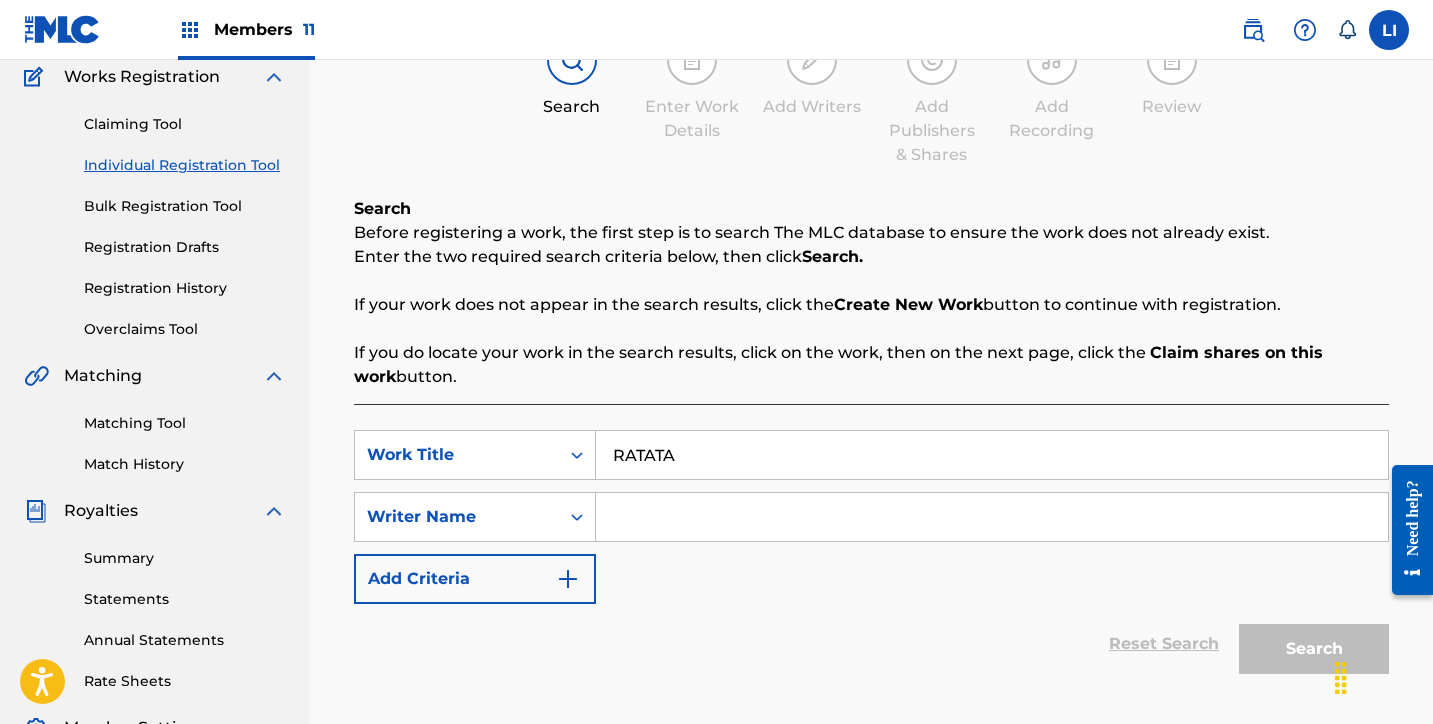 type on "RATATA" 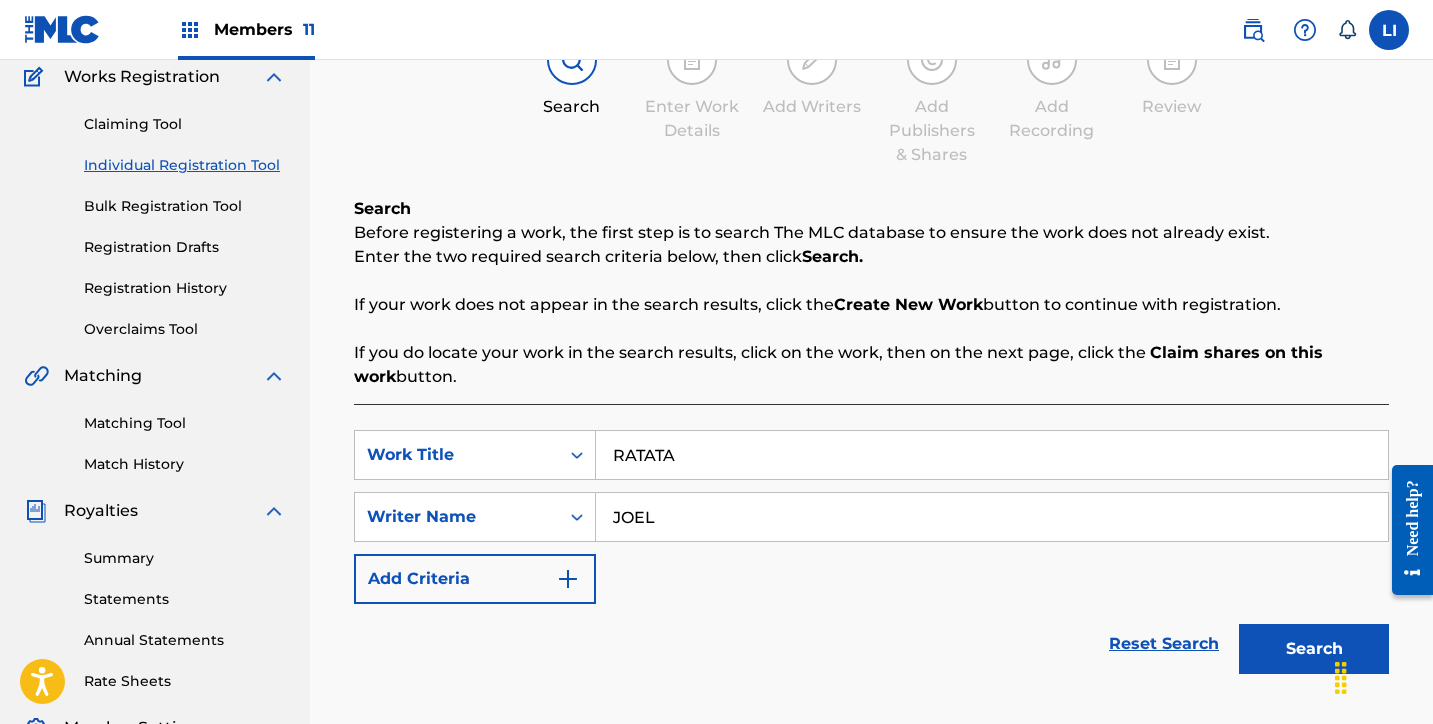 type on "JOEL" 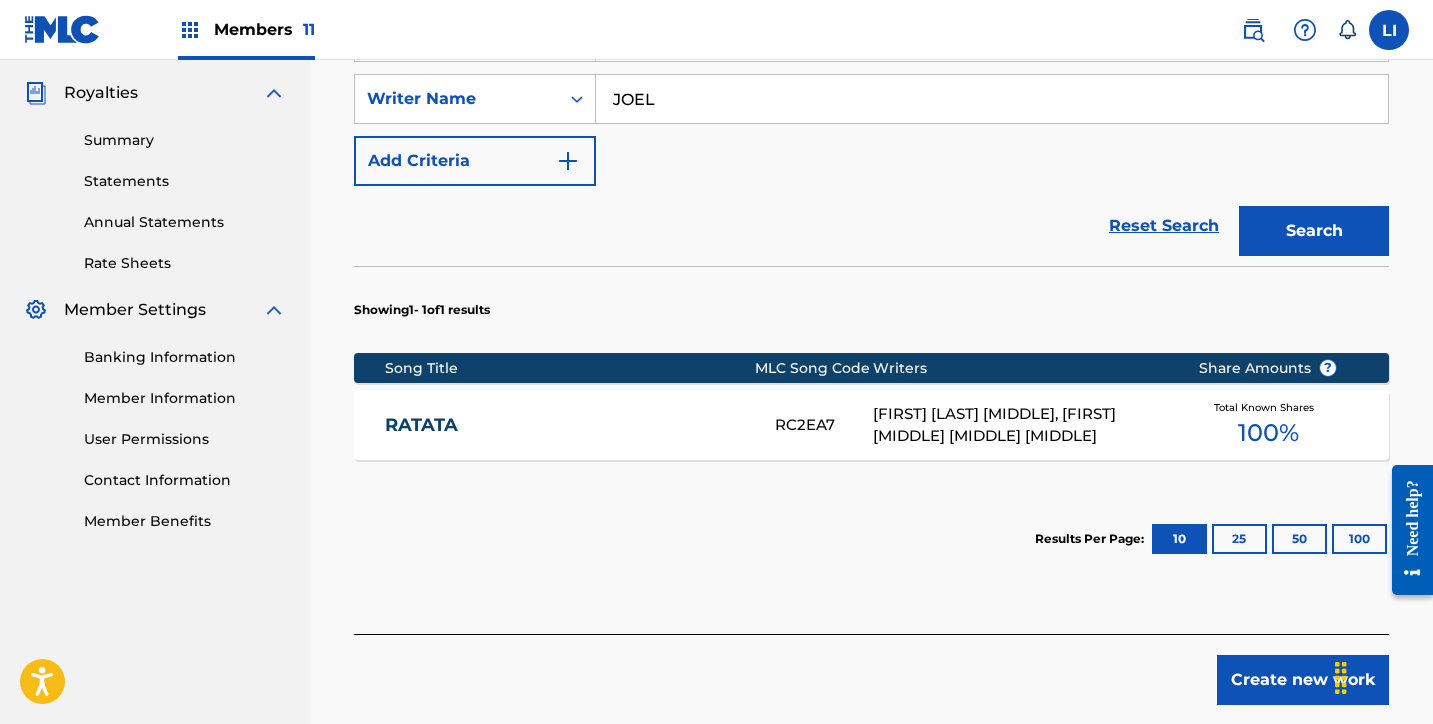 scroll, scrollTop: 594, scrollLeft: 0, axis: vertical 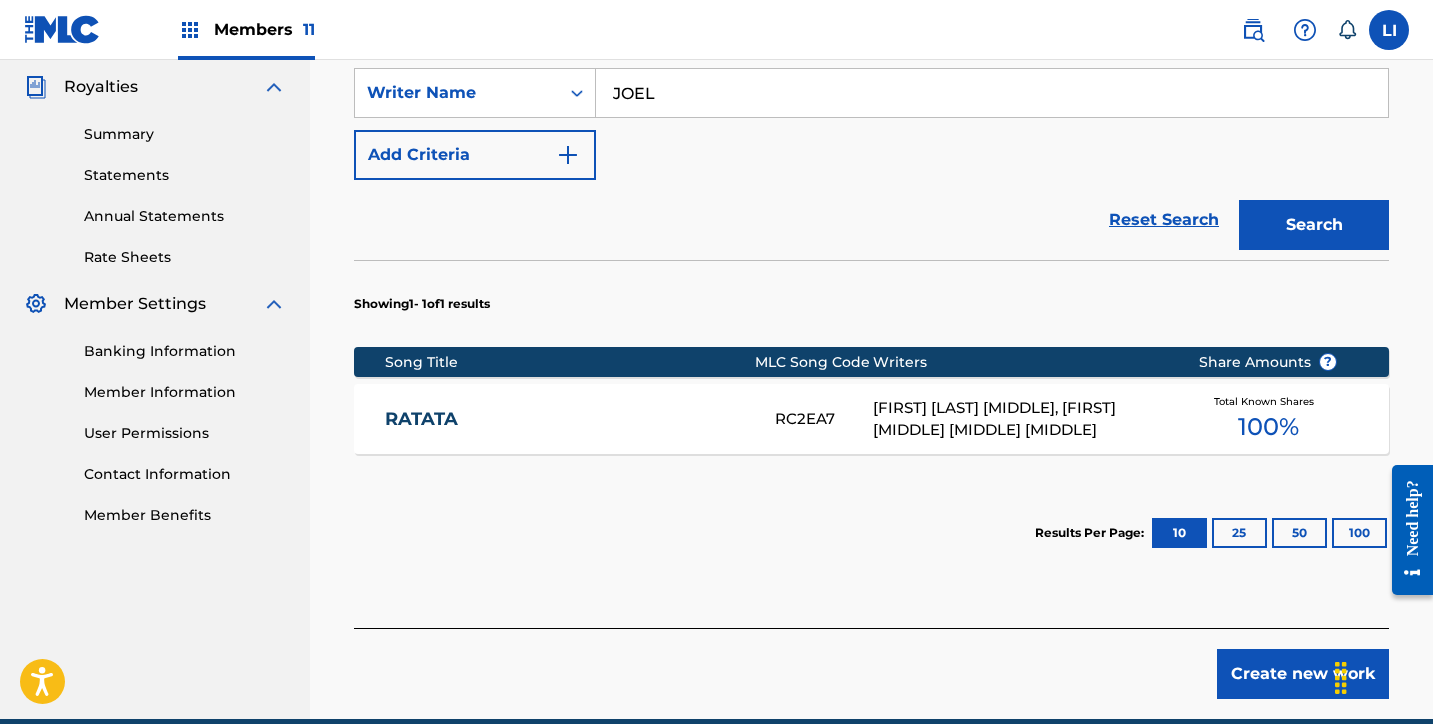 click on "RATATA" at bounding box center [566, 419] 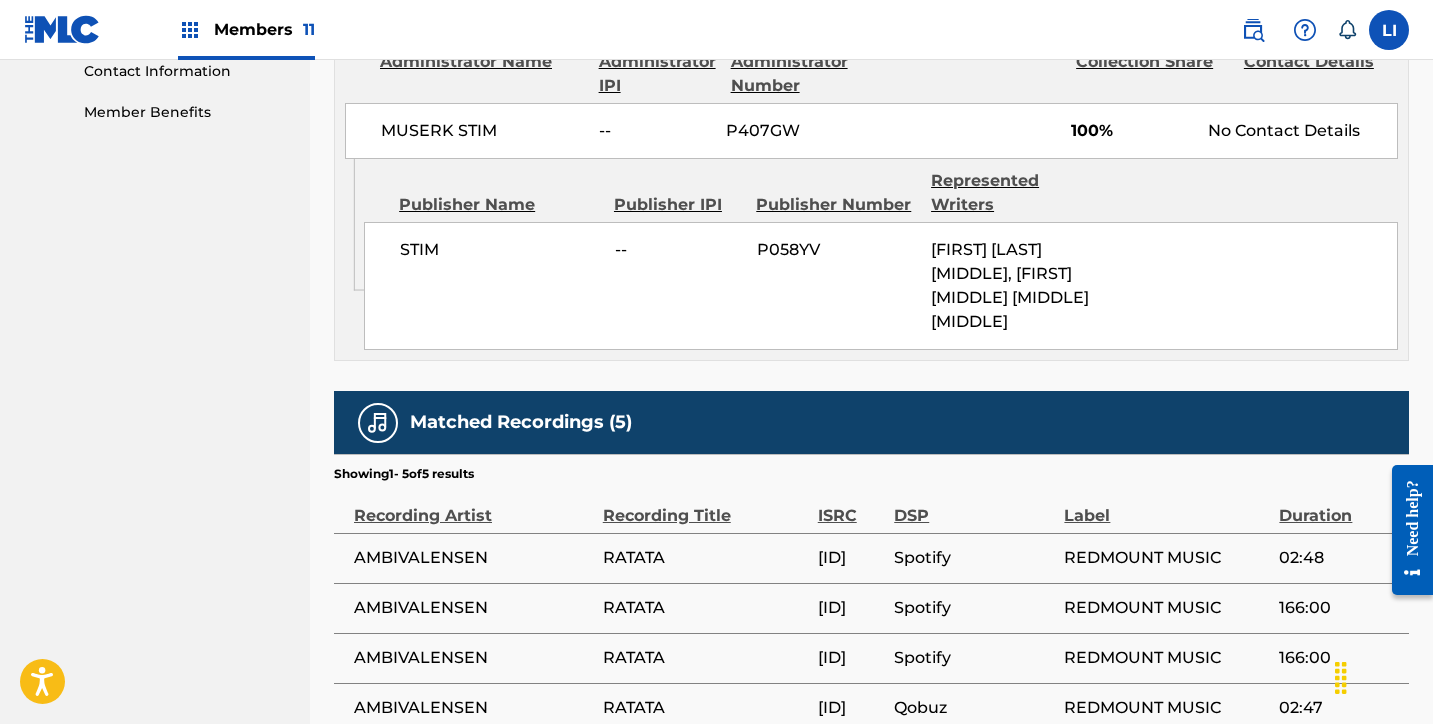 scroll, scrollTop: 560, scrollLeft: 0, axis: vertical 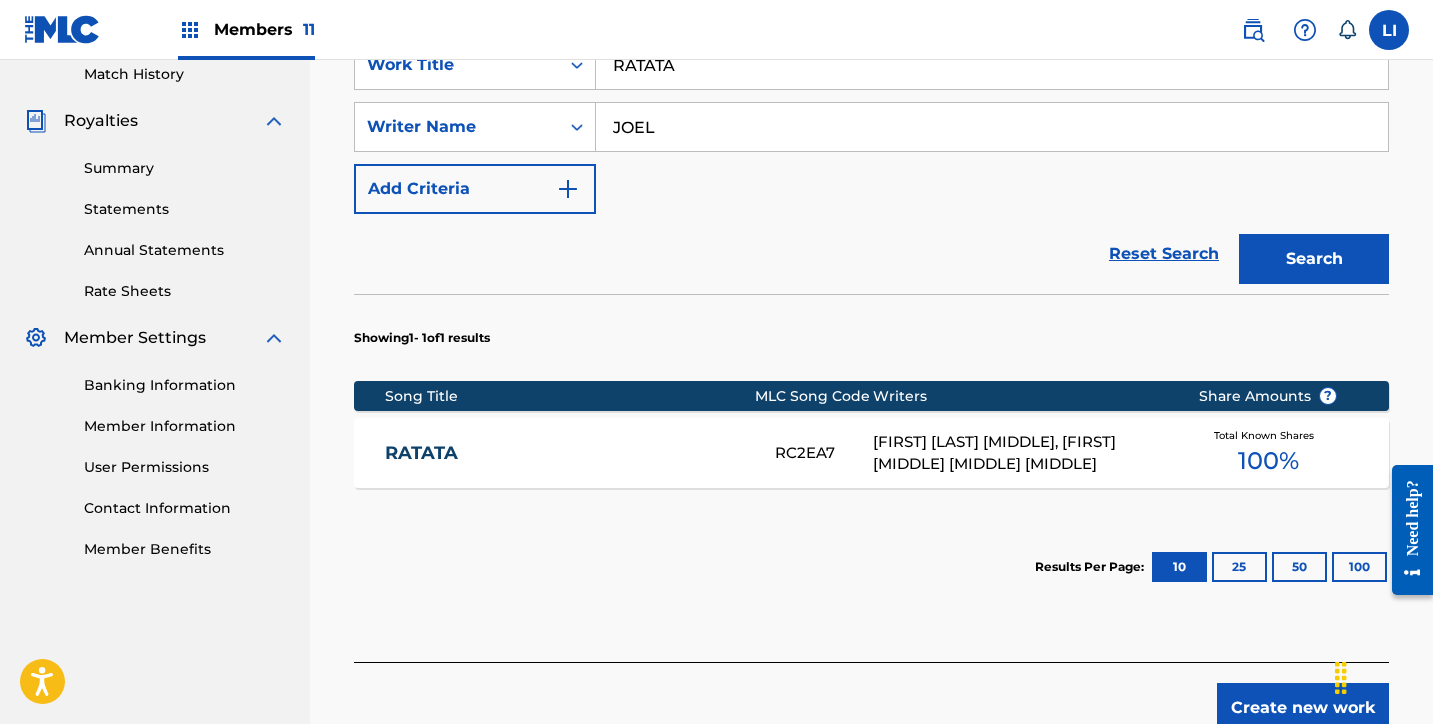 click on "Create new work" at bounding box center [1303, 708] 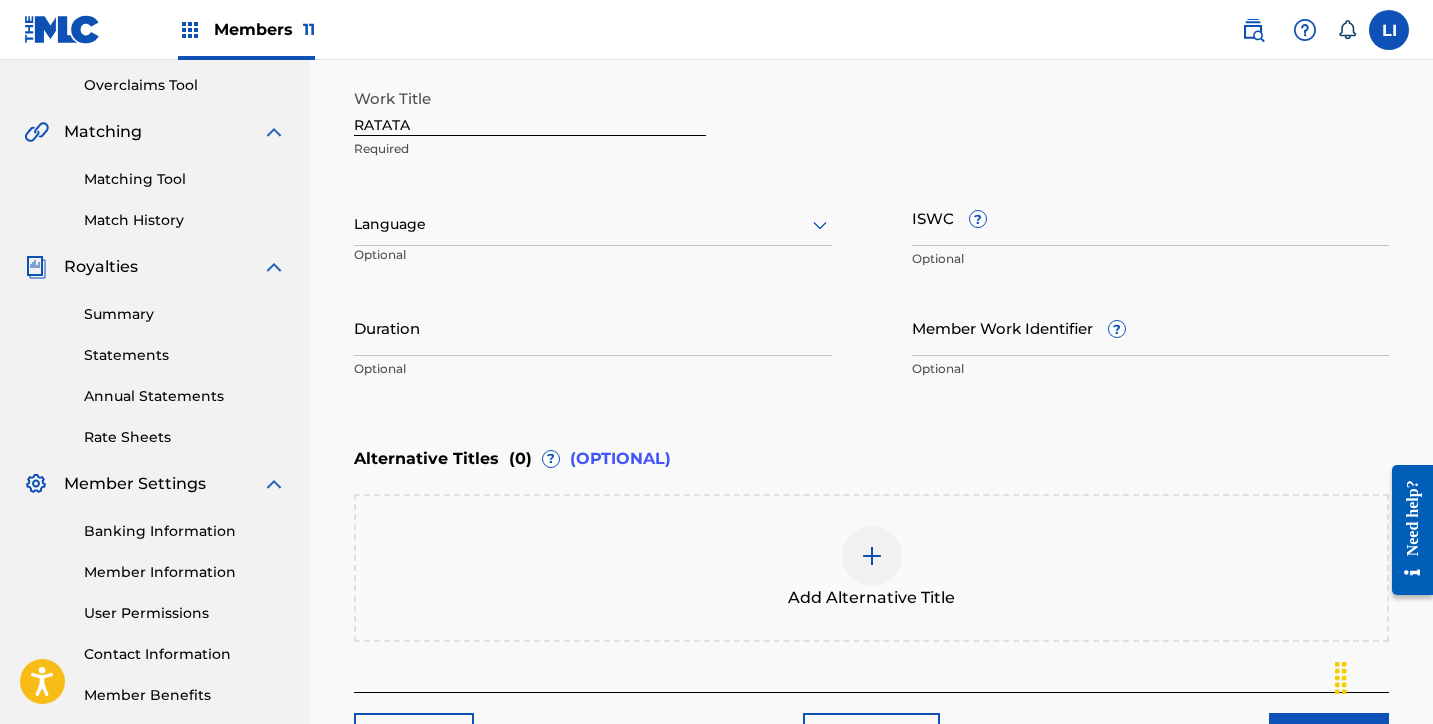 scroll, scrollTop: 369, scrollLeft: 0, axis: vertical 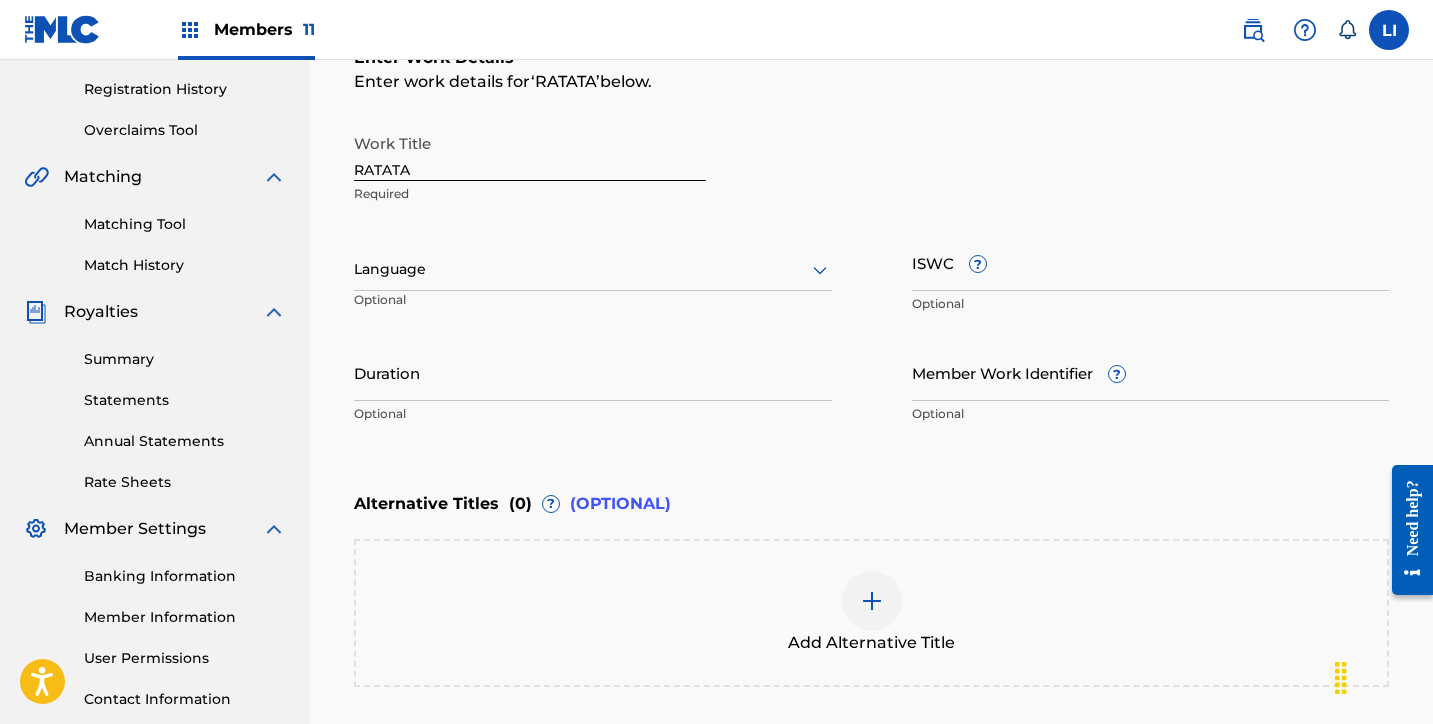 click at bounding box center (593, 269) 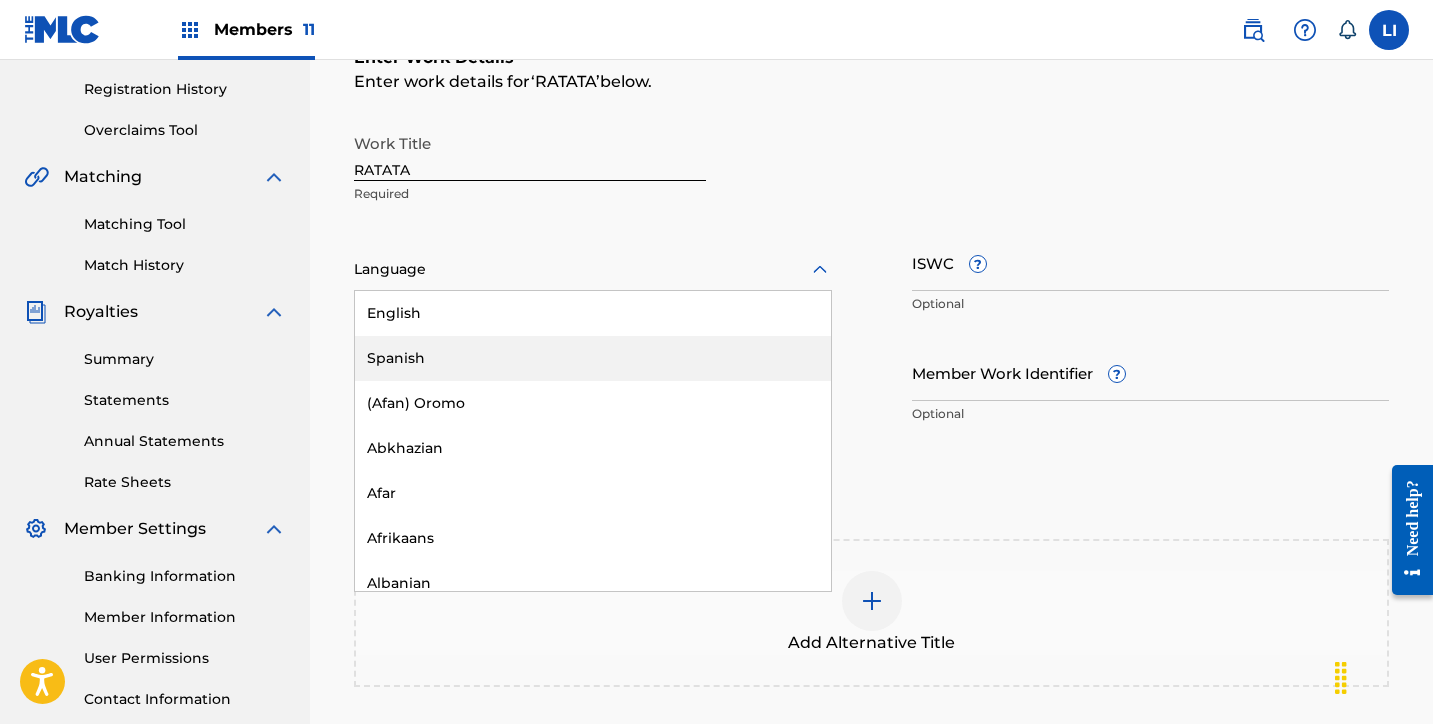click on "Spanish" at bounding box center [593, 358] 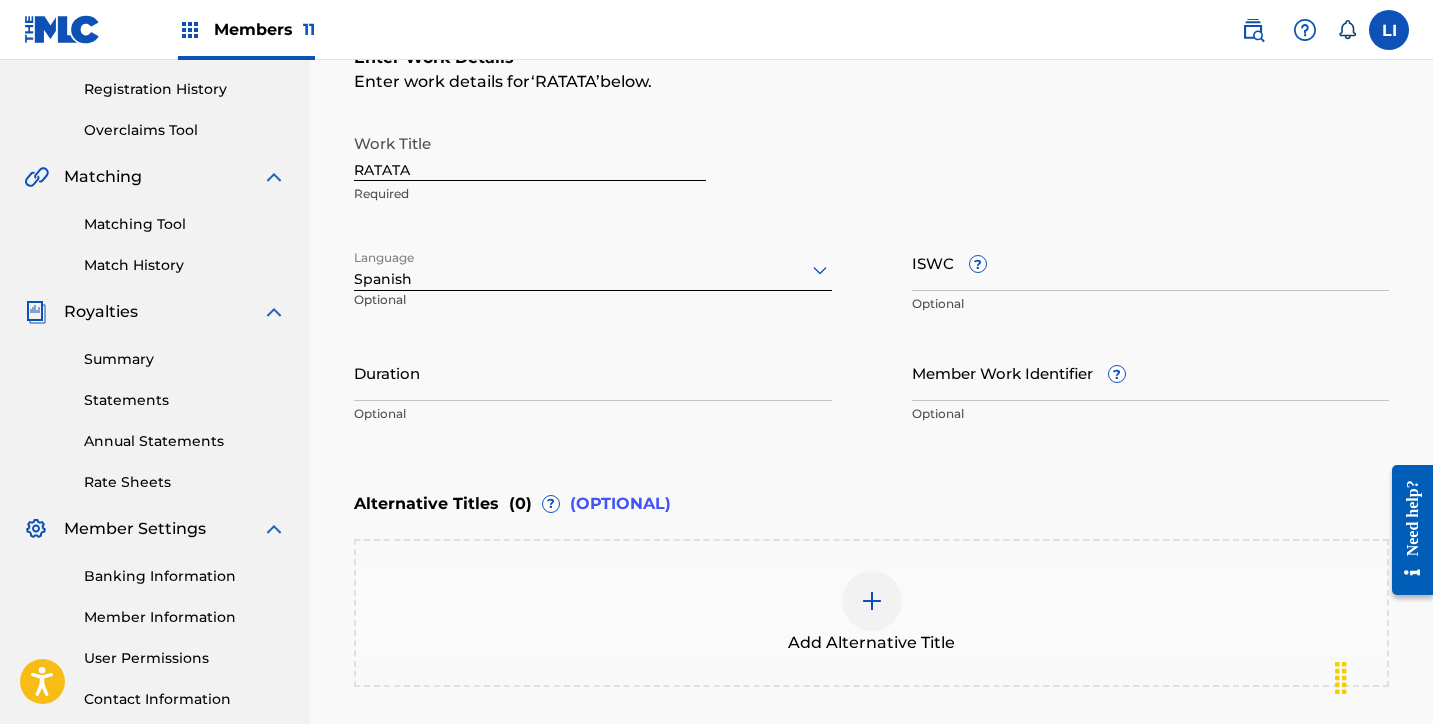 click on "Duration" at bounding box center [593, 372] 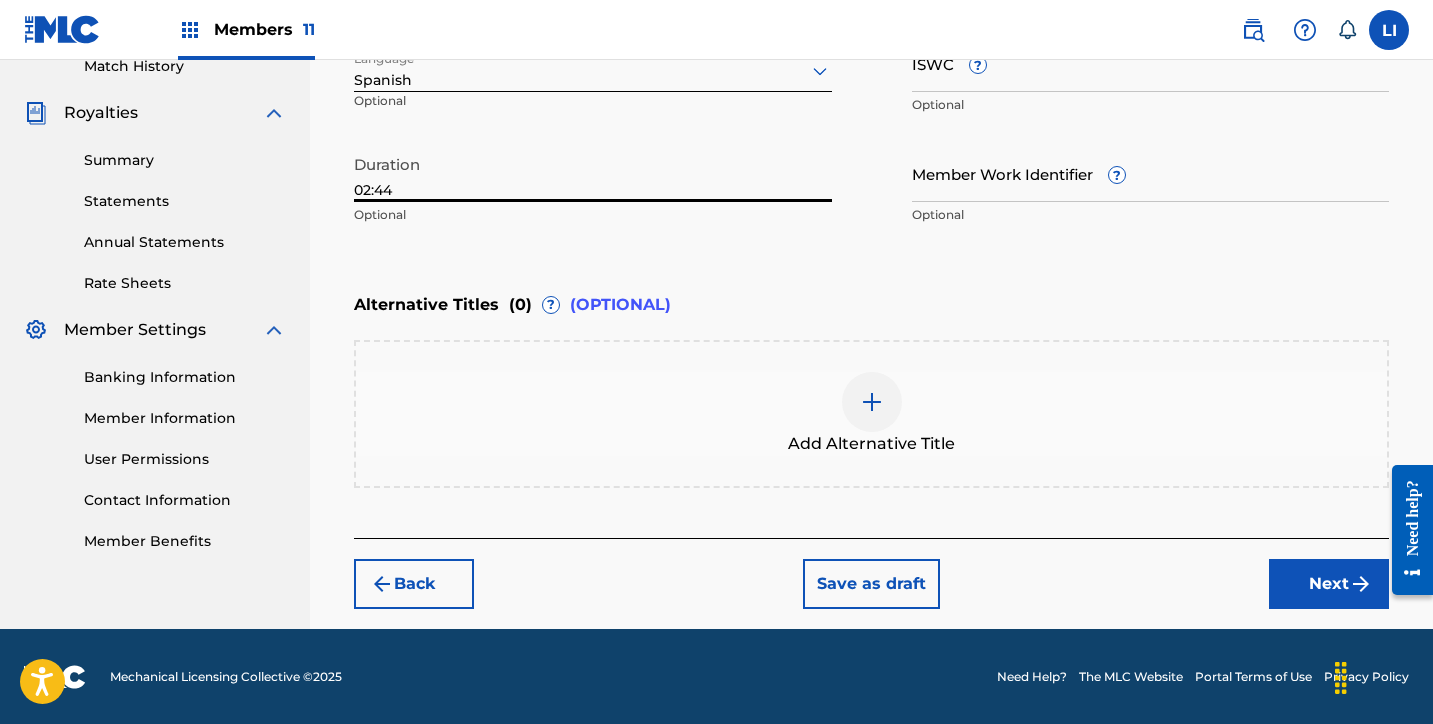 type on "02:44" 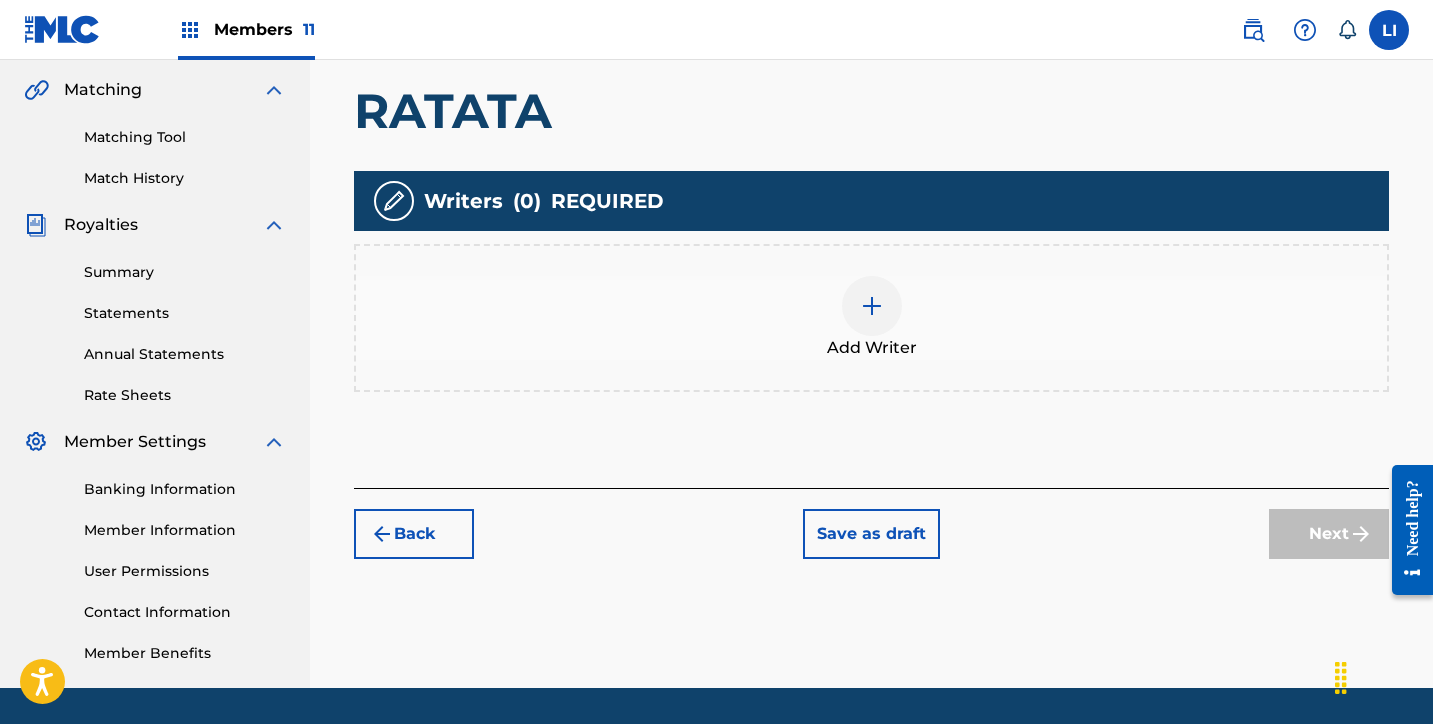 scroll, scrollTop: 510, scrollLeft: 0, axis: vertical 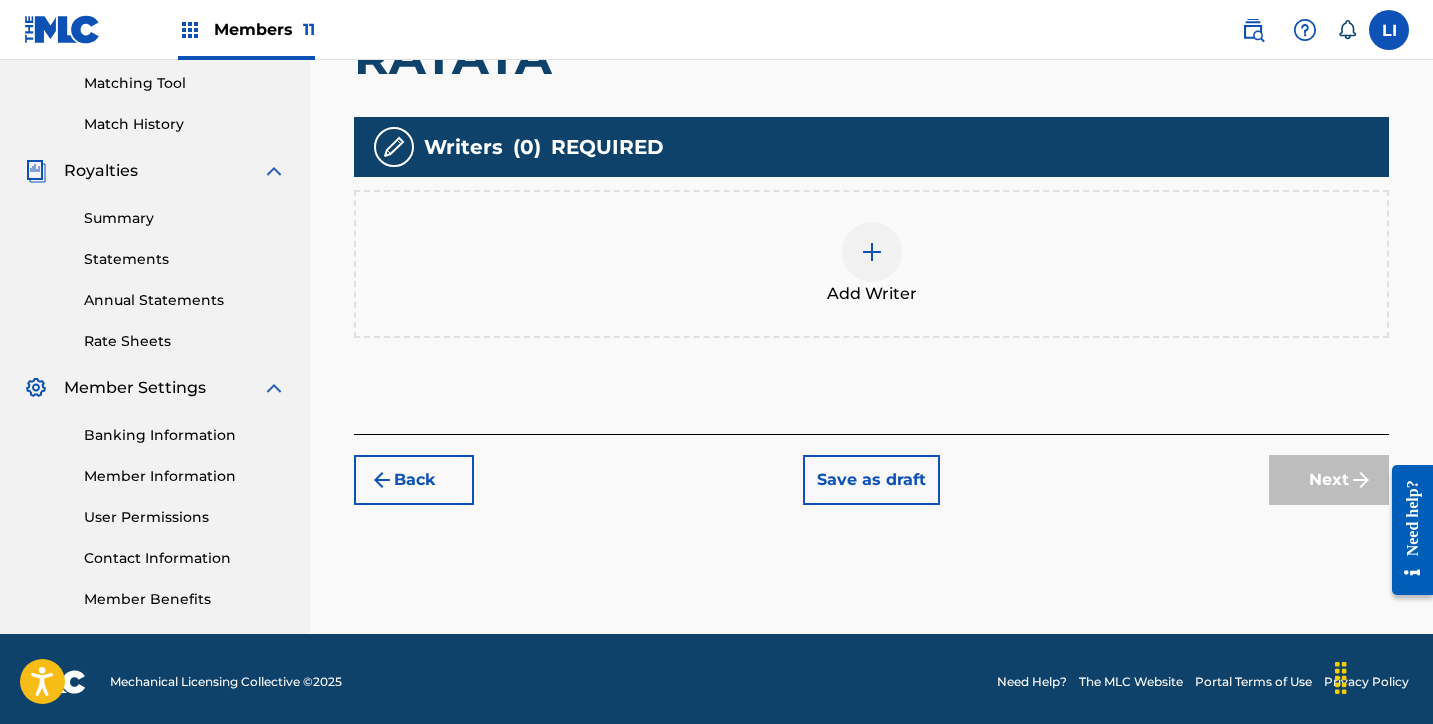 click at bounding box center [872, 252] 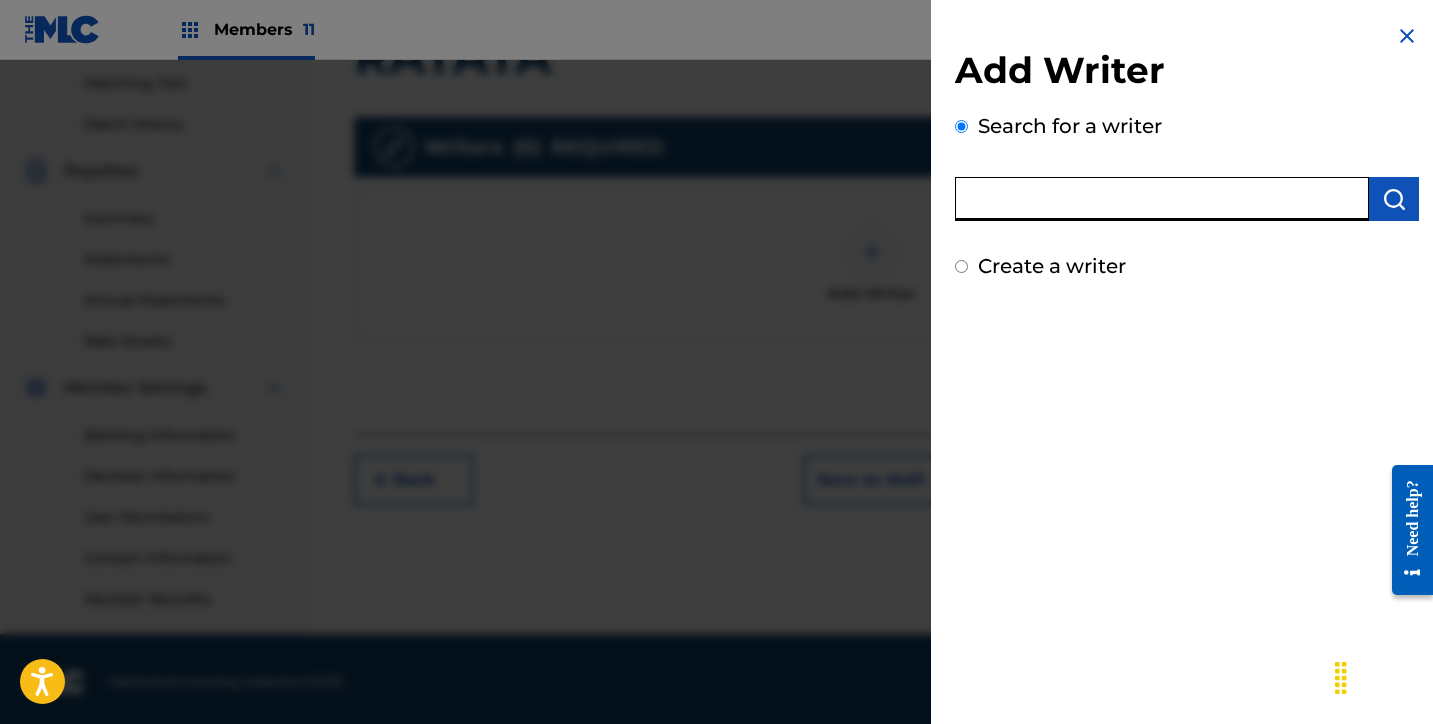 click at bounding box center (1162, 199) 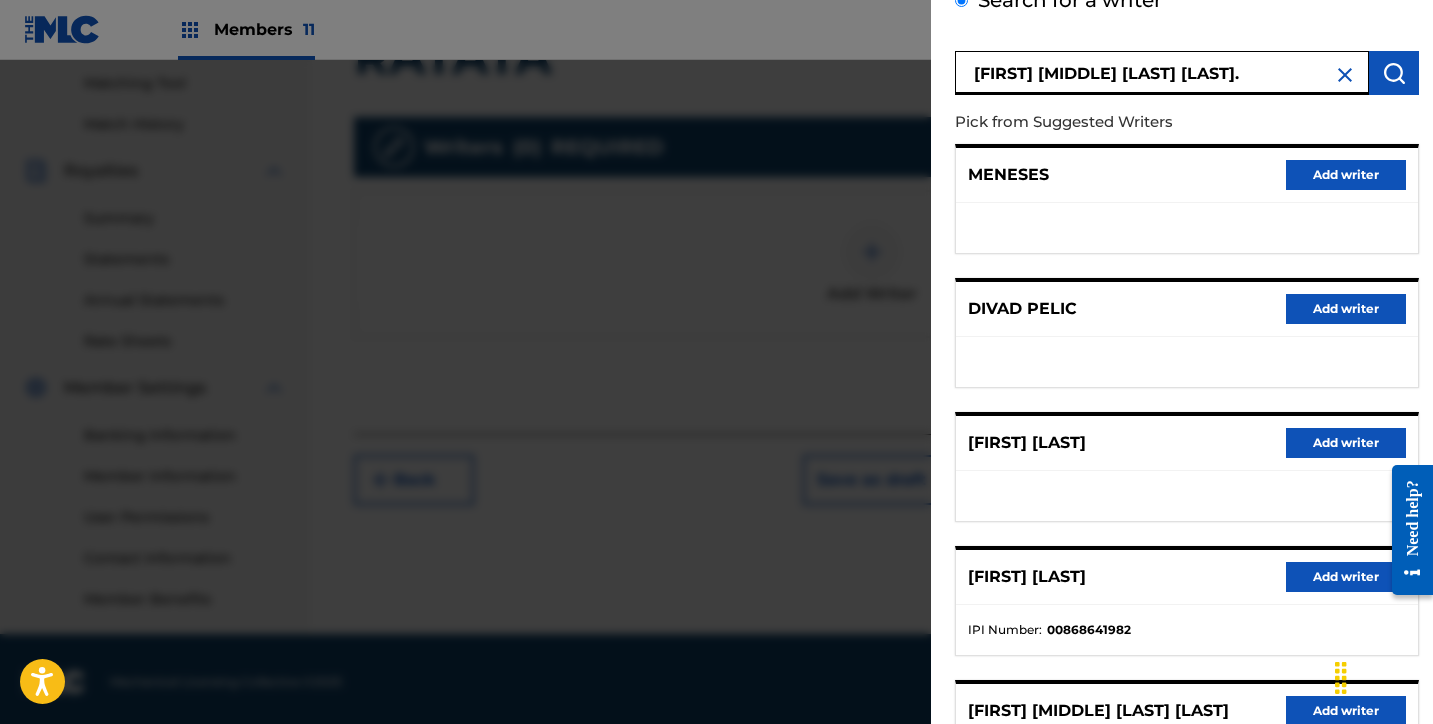 scroll, scrollTop: 318, scrollLeft: 0, axis: vertical 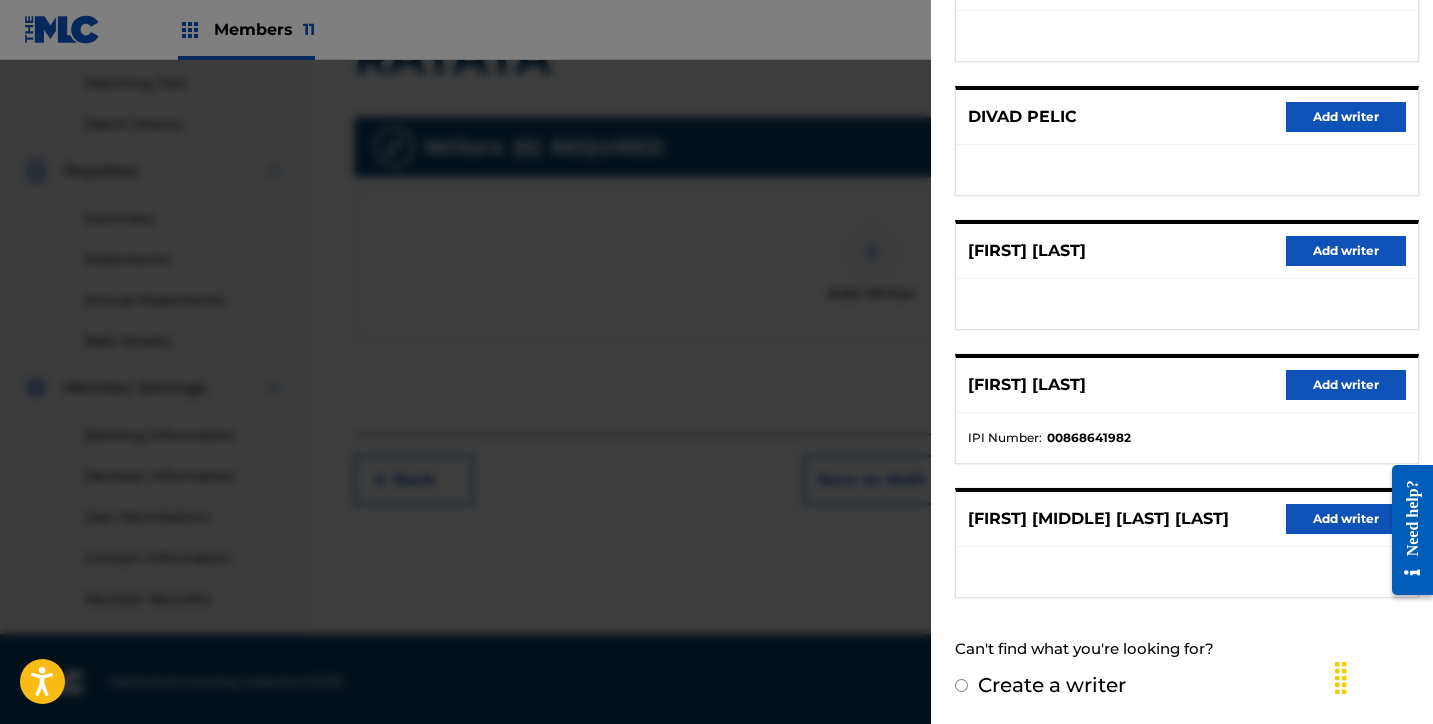 type on "[FIRST] [MIDDLE] [LAST] [LAST]." 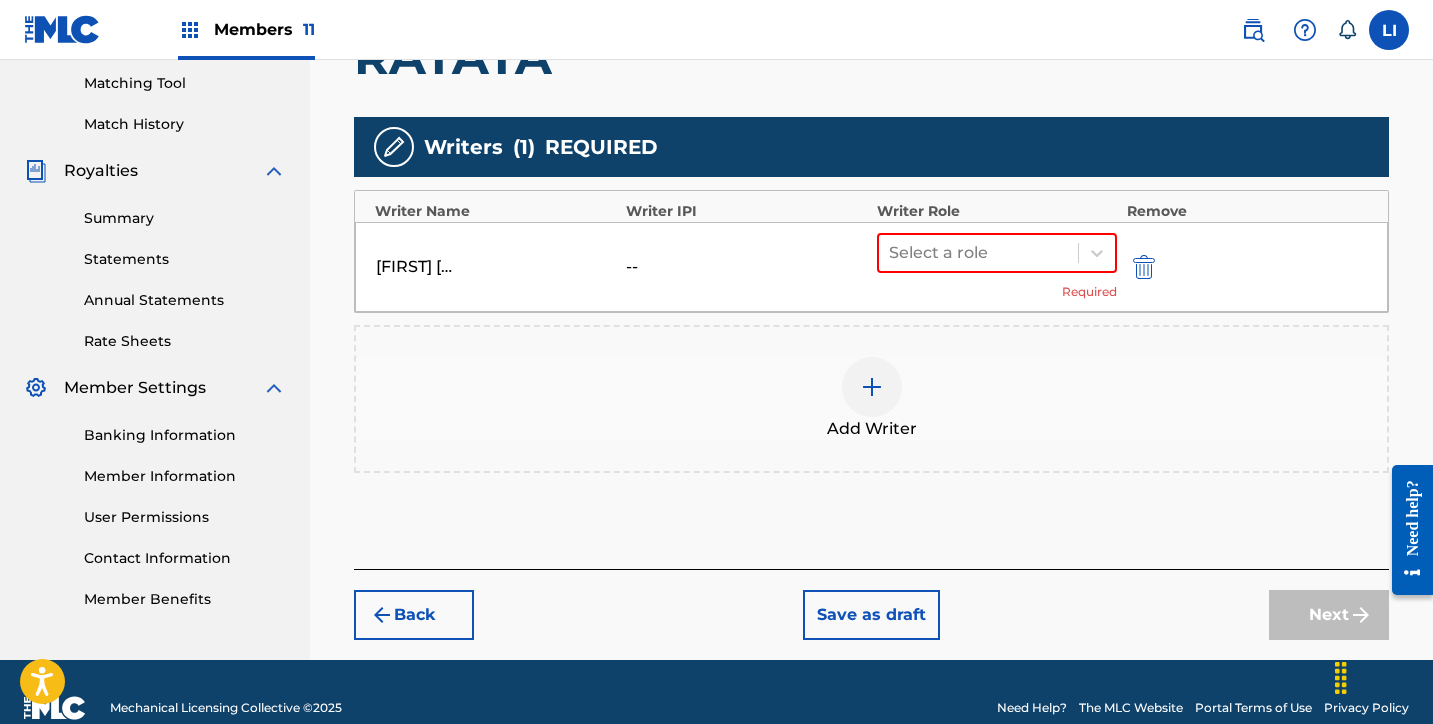 click on "Add Writer" at bounding box center (872, 429) 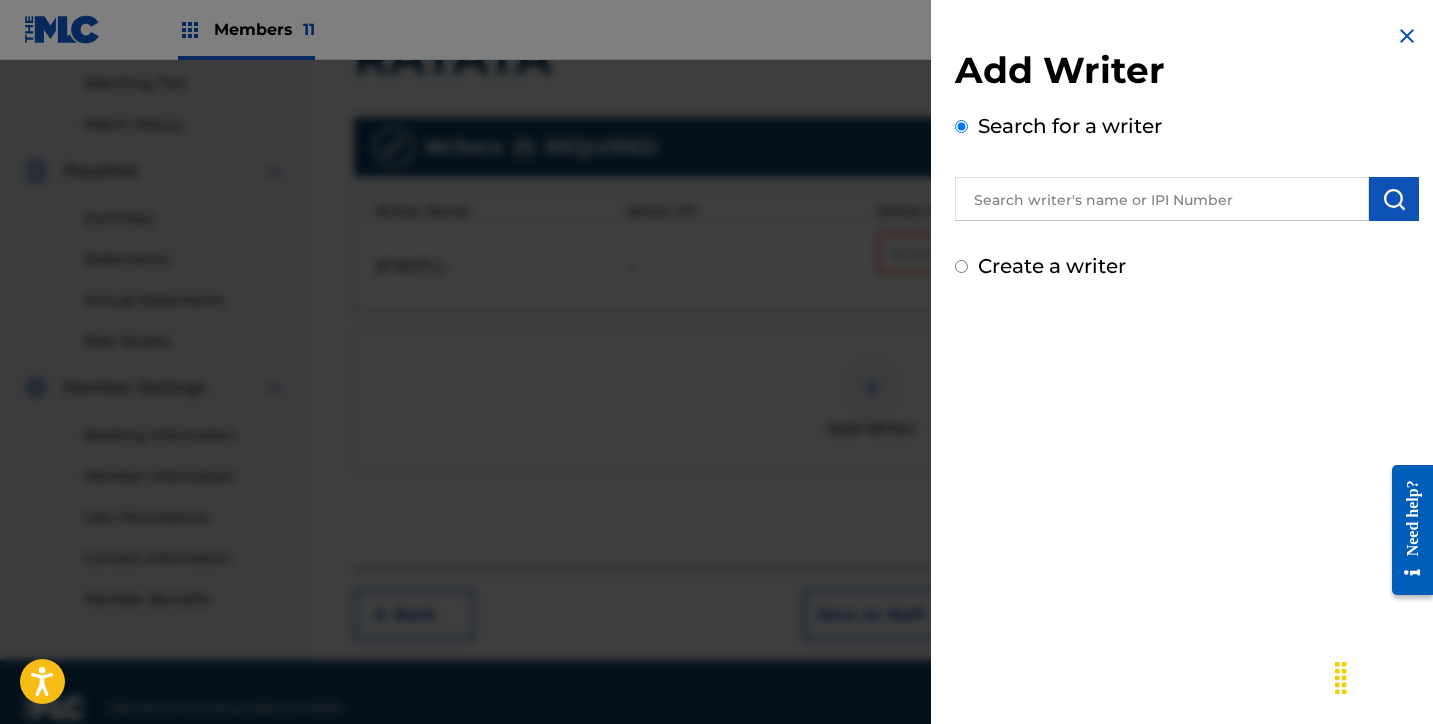 click at bounding box center (1162, 199) 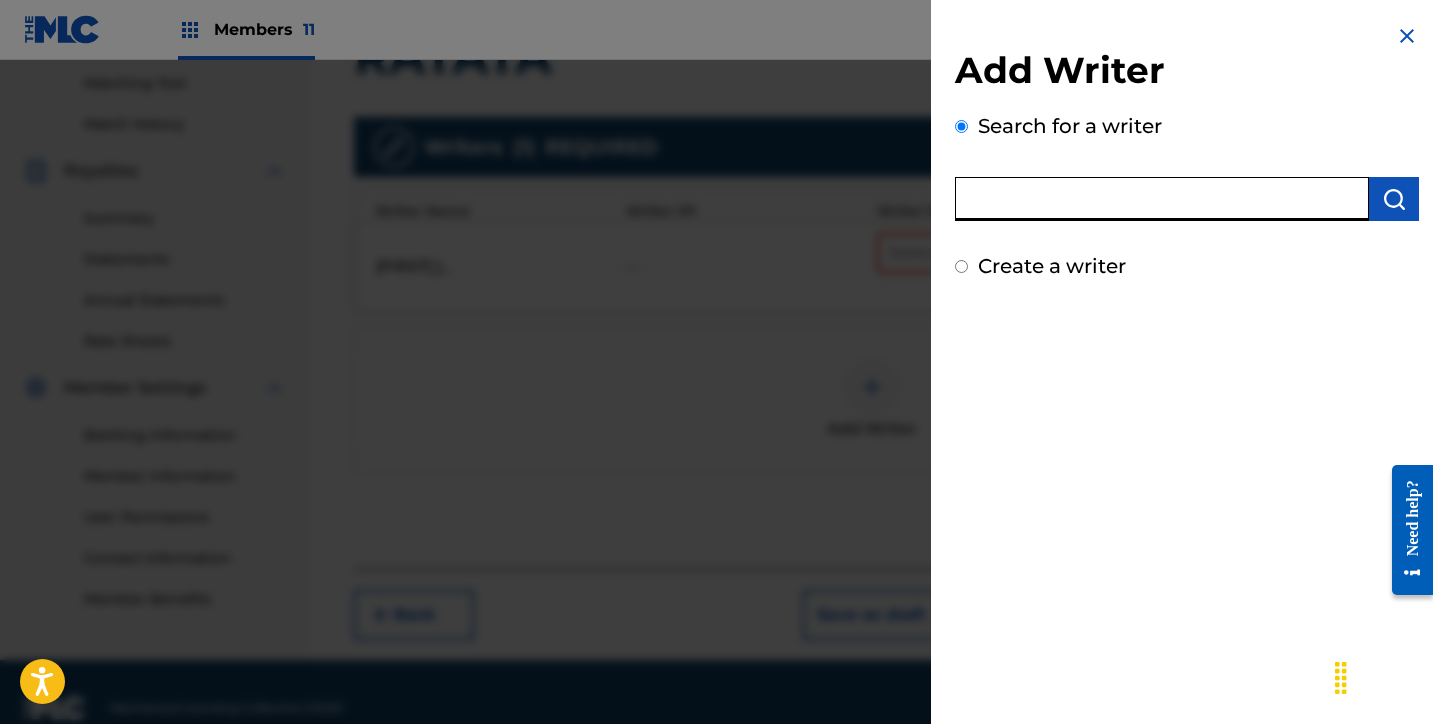 paste on "[FIRST] [LAST] [LAST]" 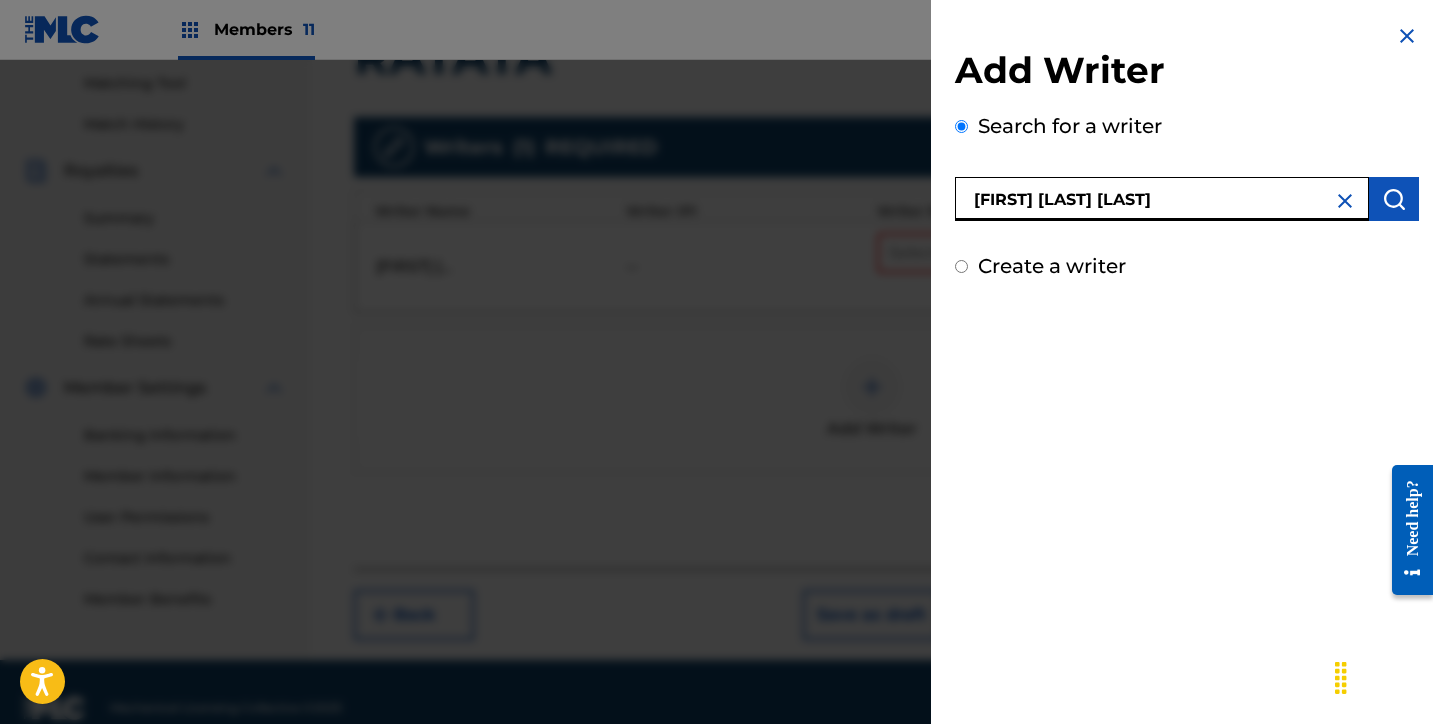 type on "[FIRST] [LAST] [LAST]" 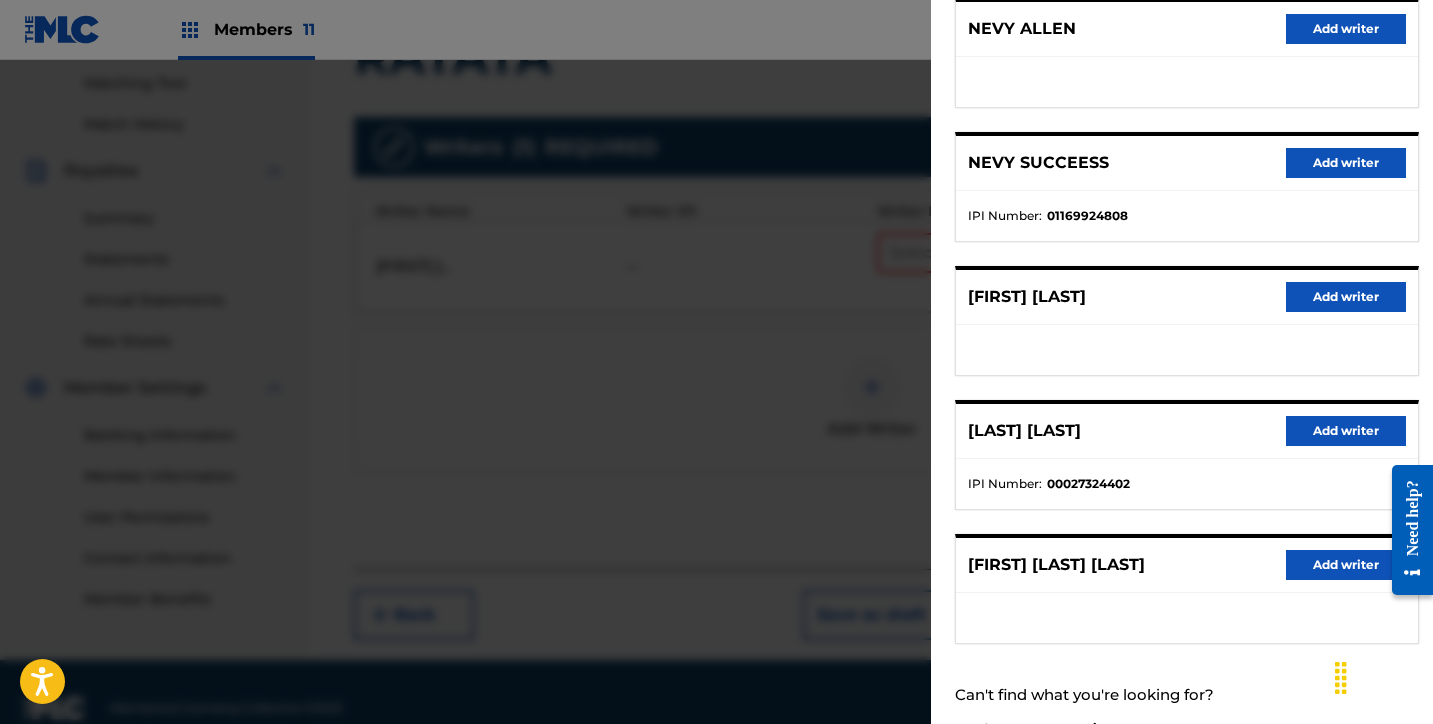 scroll, scrollTop: 318, scrollLeft: 0, axis: vertical 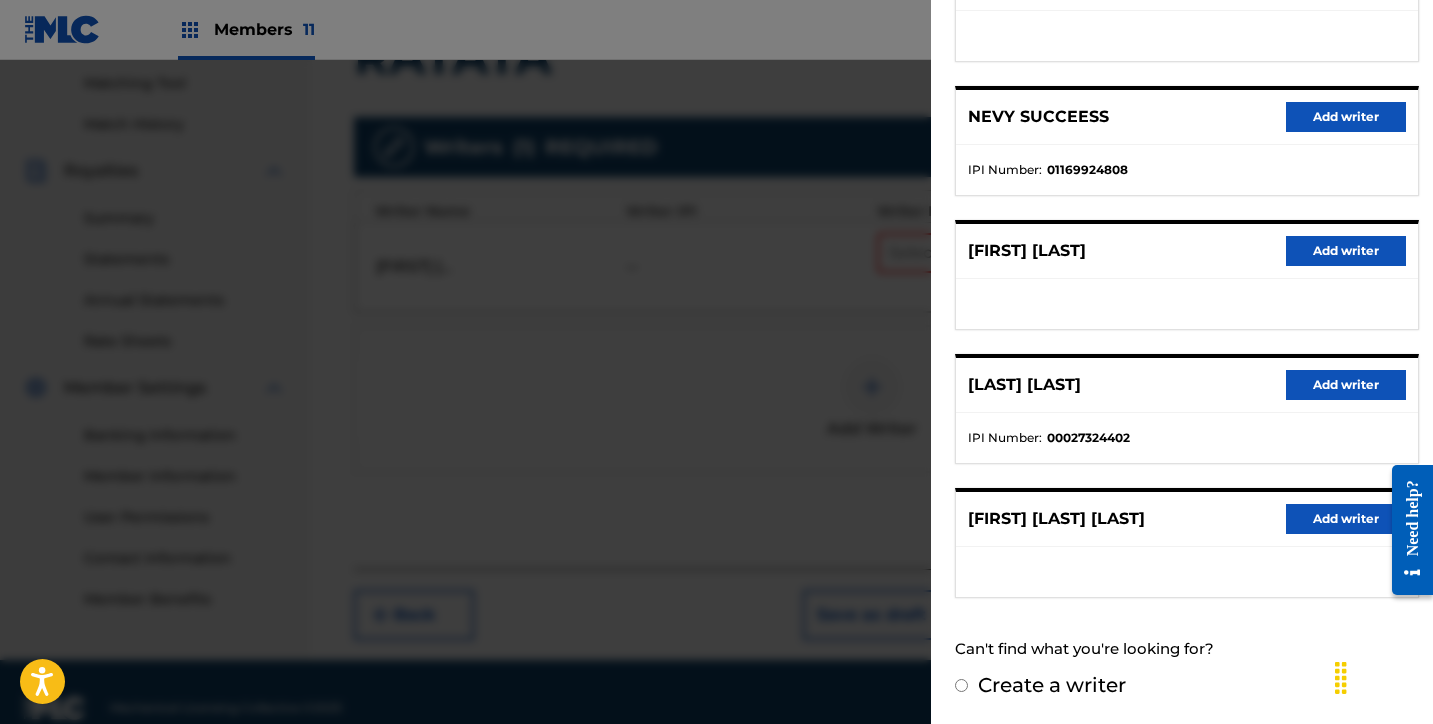 click on "Add writer" at bounding box center [1346, 519] 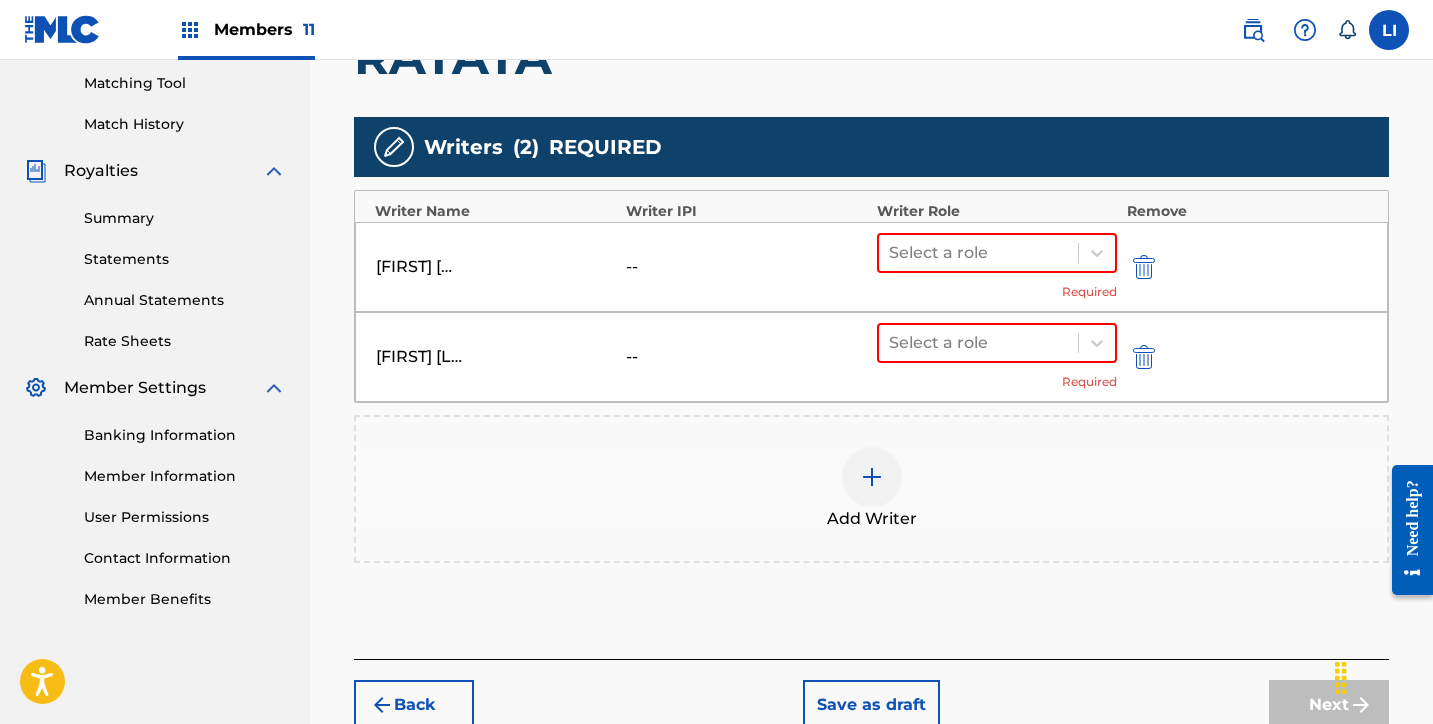 click on "Add Writer" at bounding box center [871, 489] 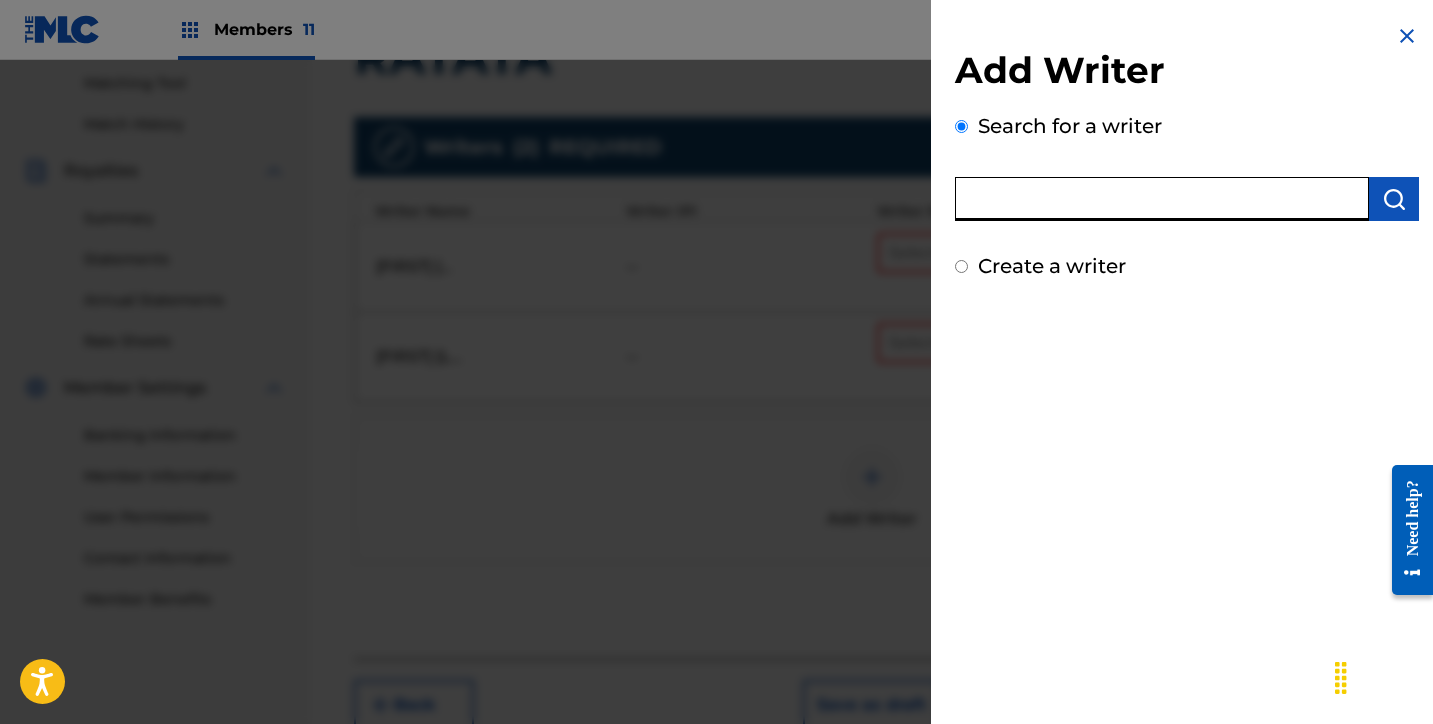 click at bounding box center [1162, 199] 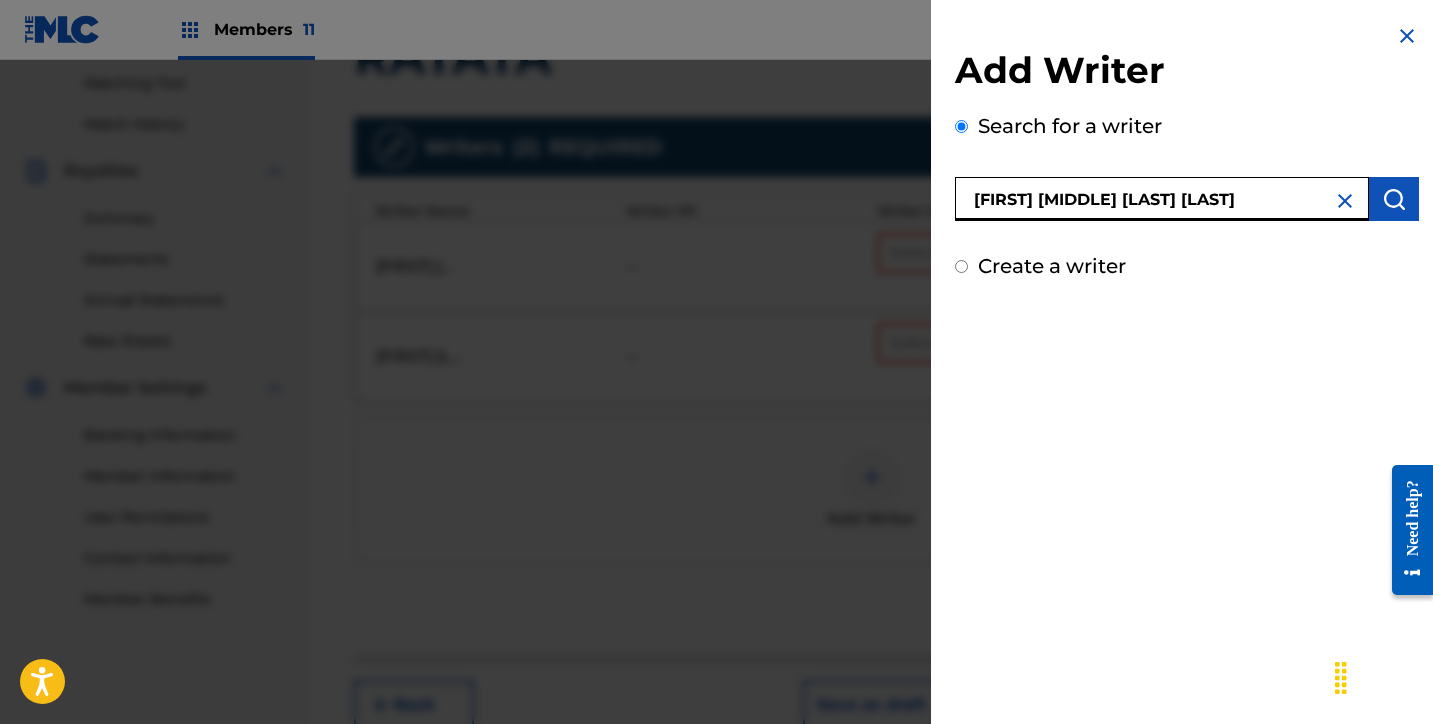 type on "[FIRST] [MIDDLE] [LAST] [LAST]" 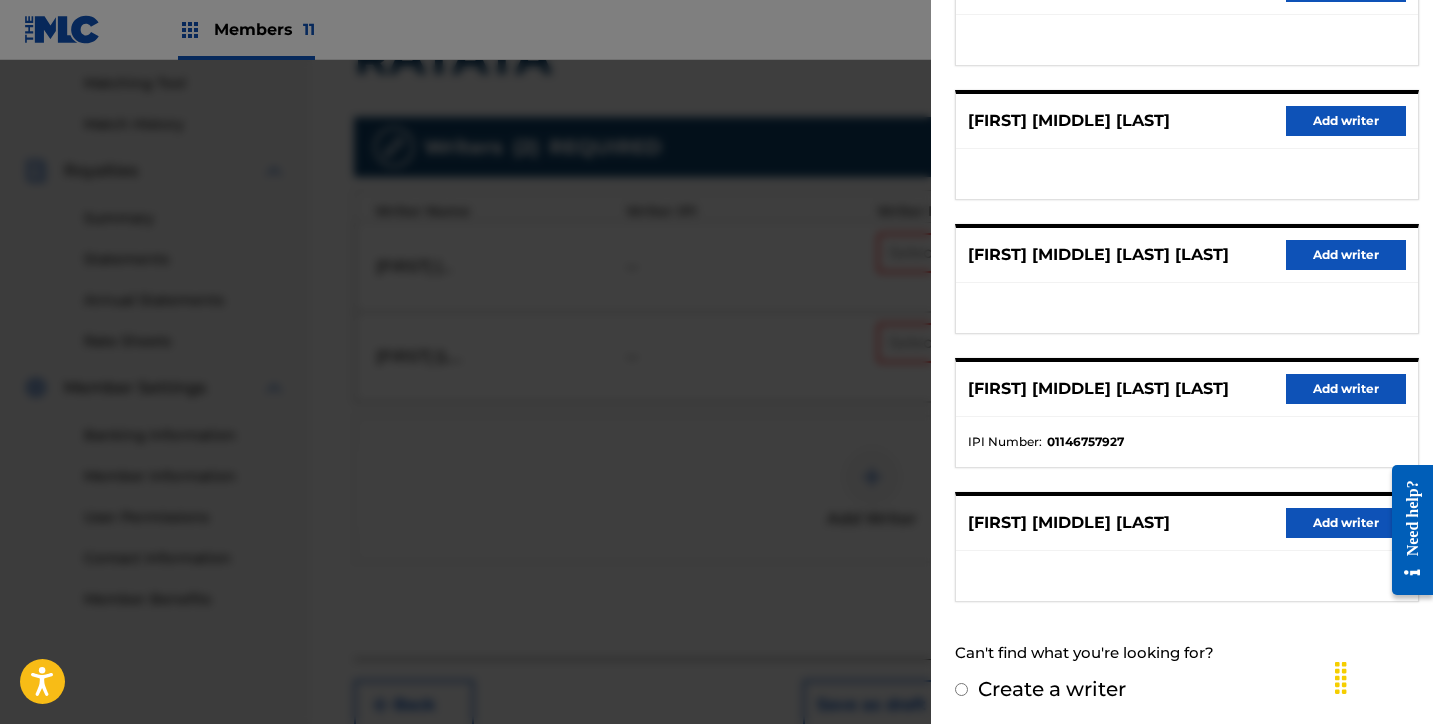scroll, scrollTop: 314, scrollLeft: 0, axis: vertical 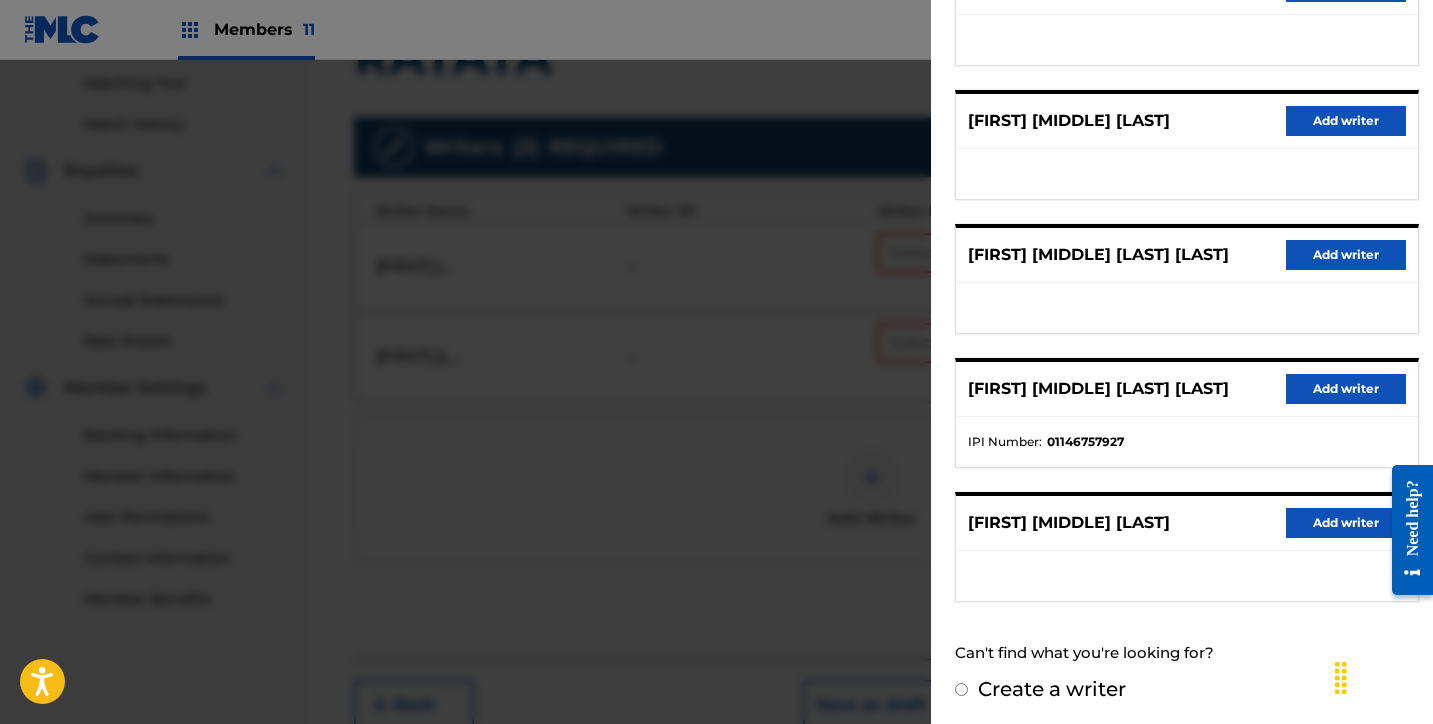 click on "Add writer" at bounding box center [1346, 389] 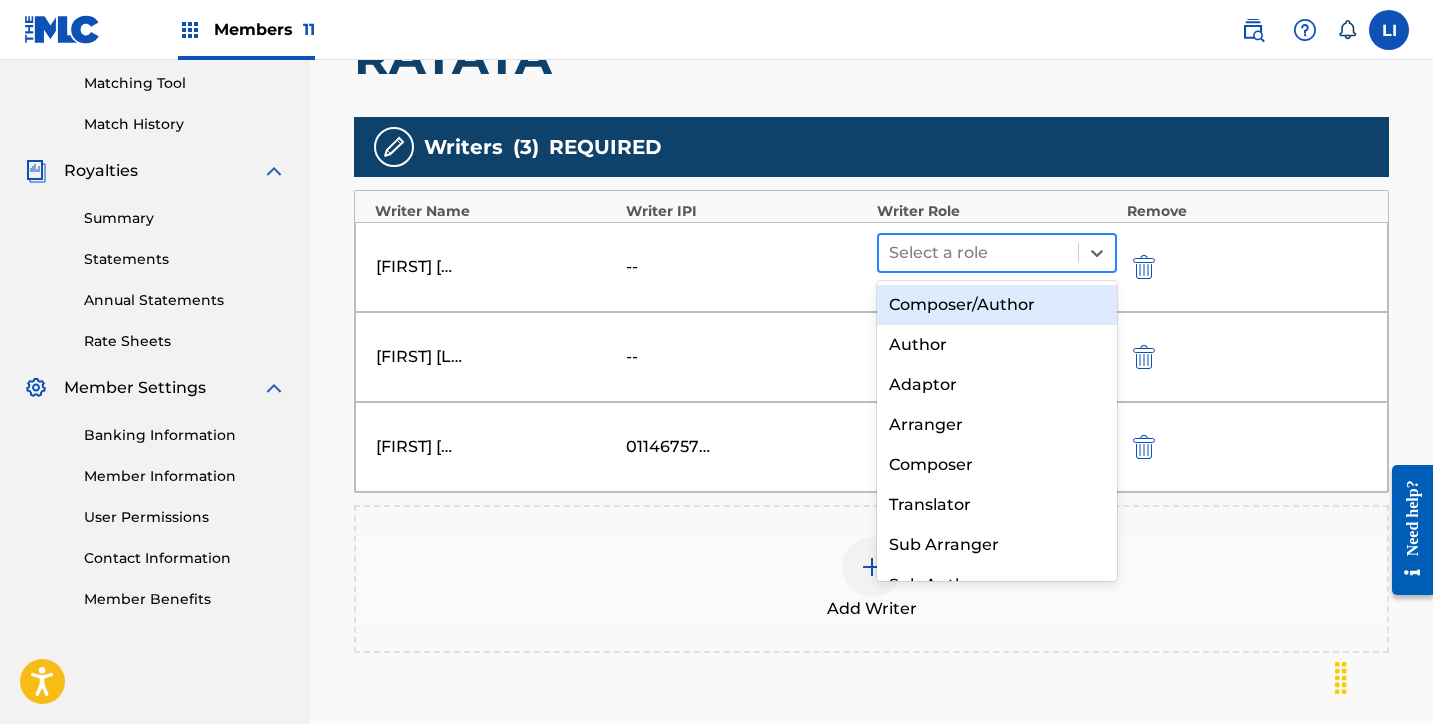 drag, startPoint x: 988, startPoint y: 234, endPoint x: 993, endPoint y: 261, distance: 27.45906 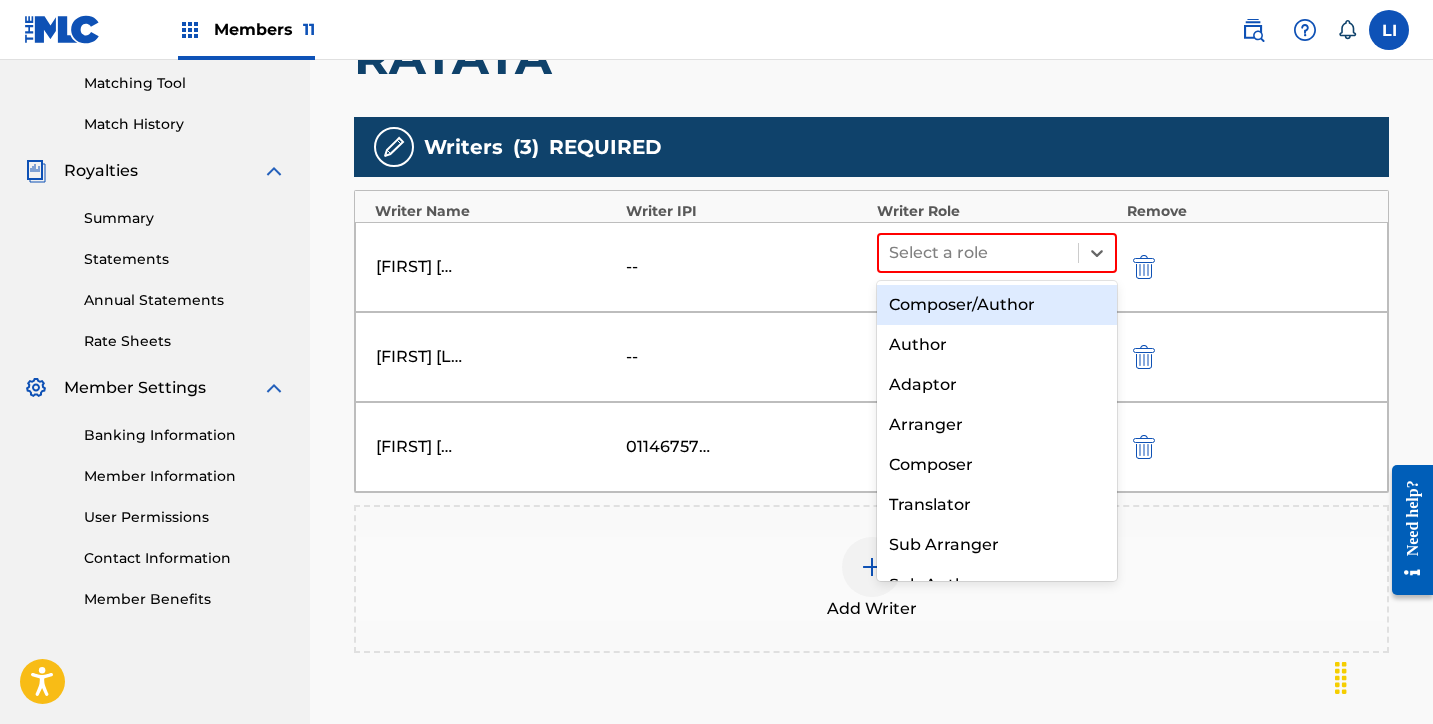 click on "Composer/Author" at bounding box center (997, 305) 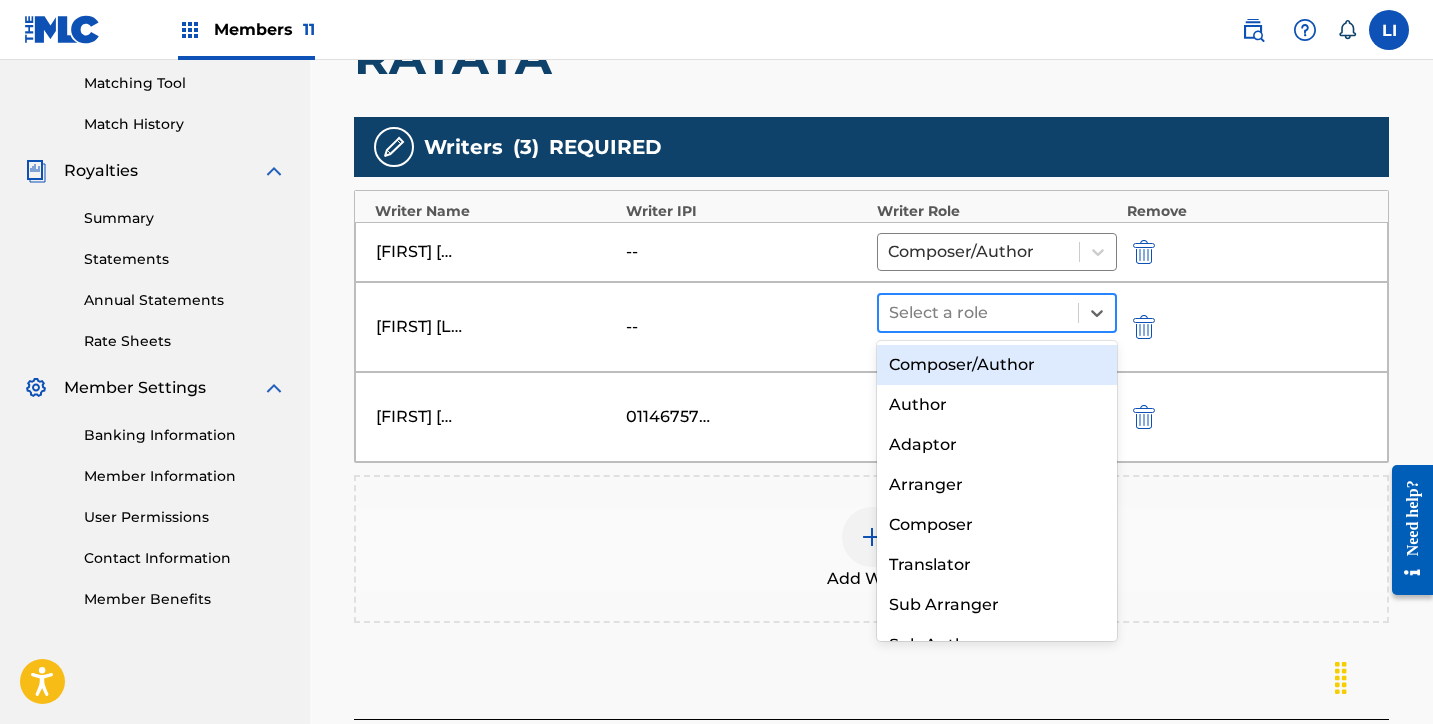 click at bounding box center [978, 313] 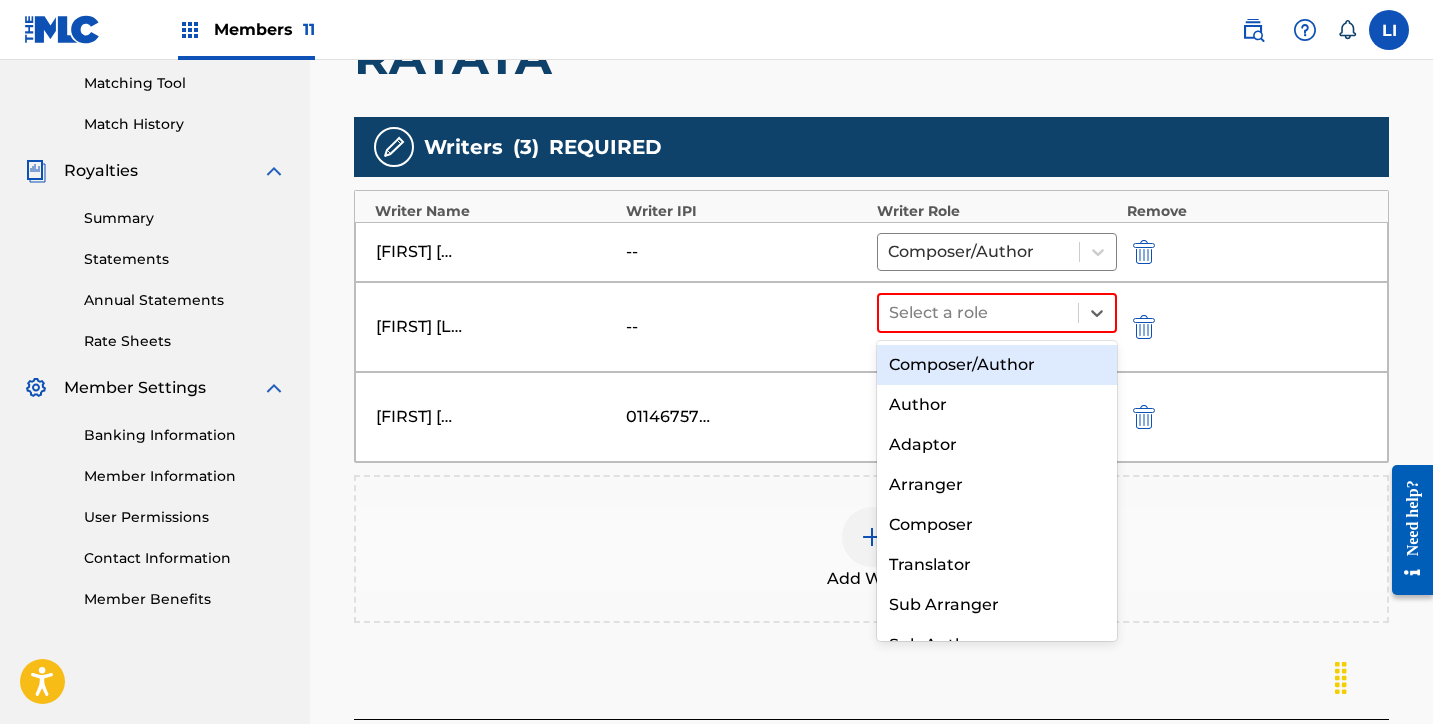 drag, startPoint x: 980, startPoint y: 357, endPoint x: 978, endPoint y: 372, distance: 15.132746 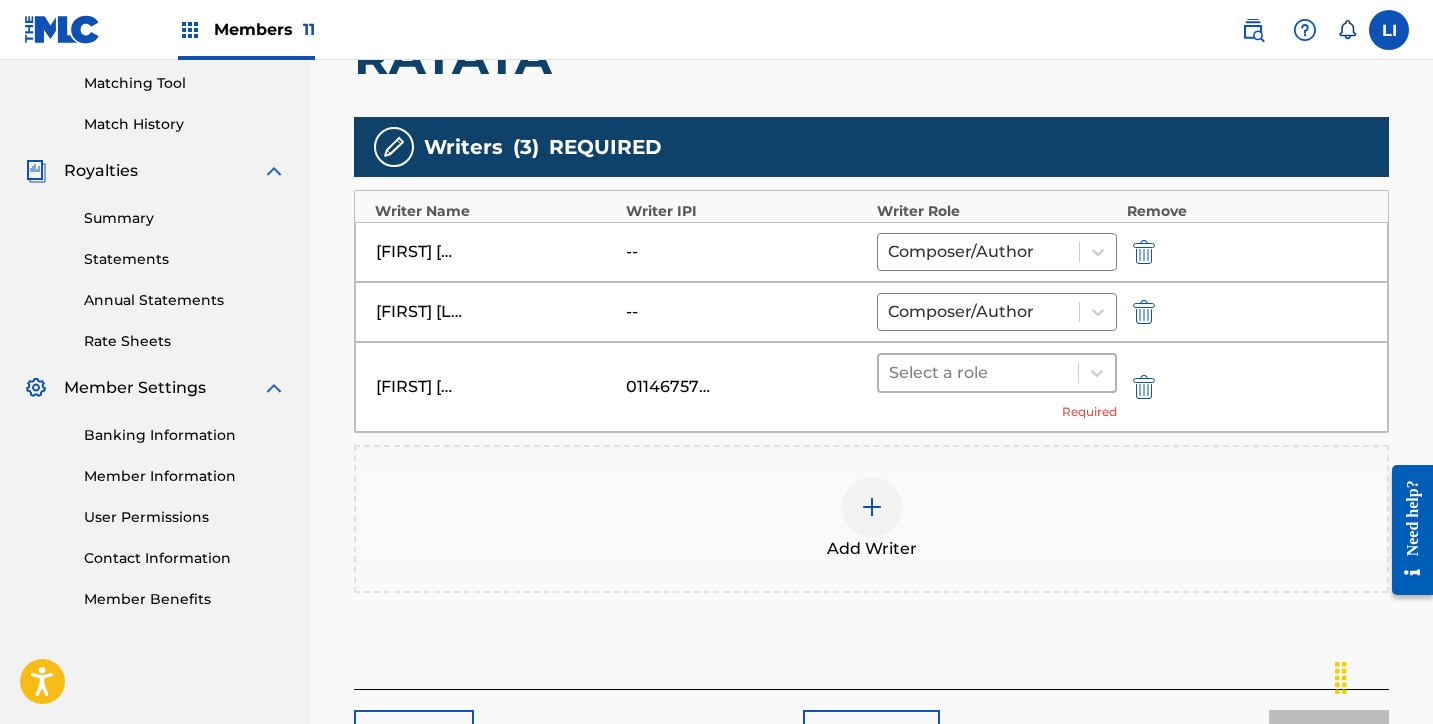 click at bounding box center [978, 373] 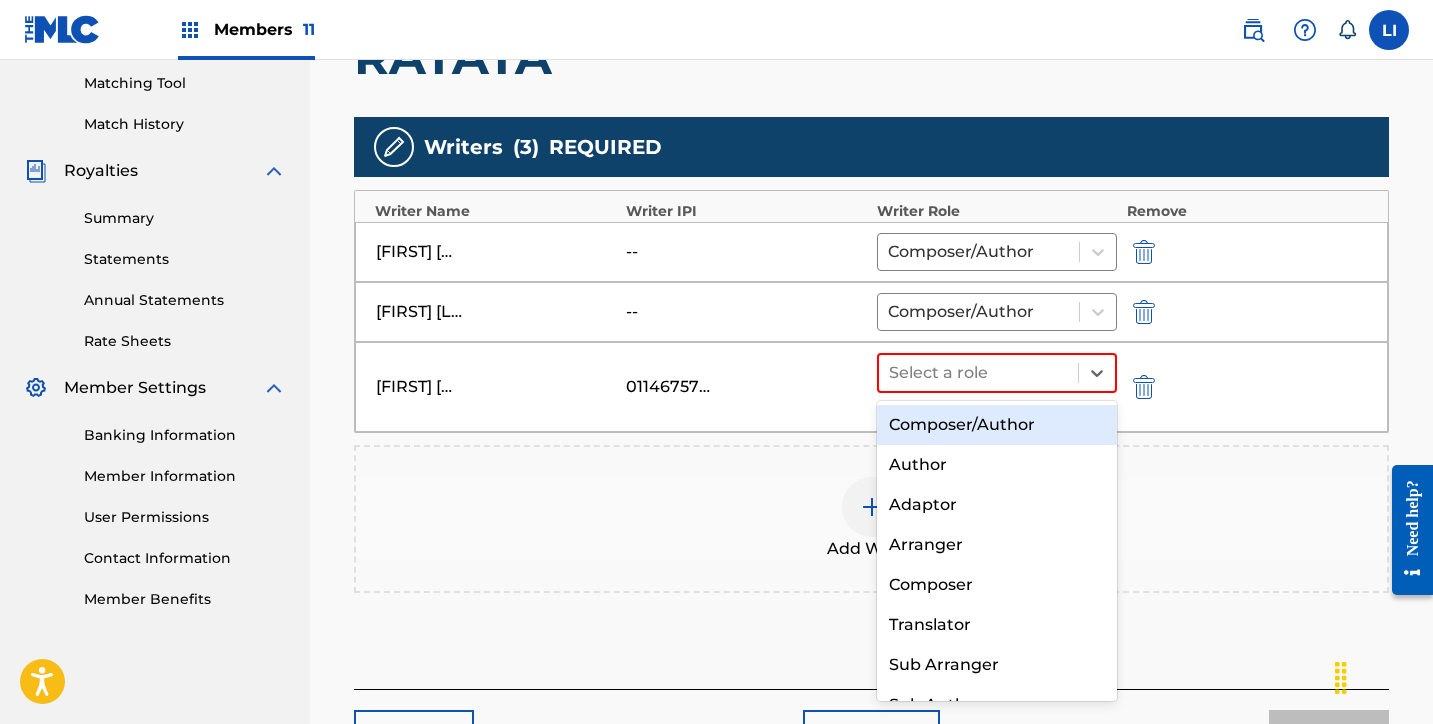 click on "Composer/Author" at bounding box center [997, 425] 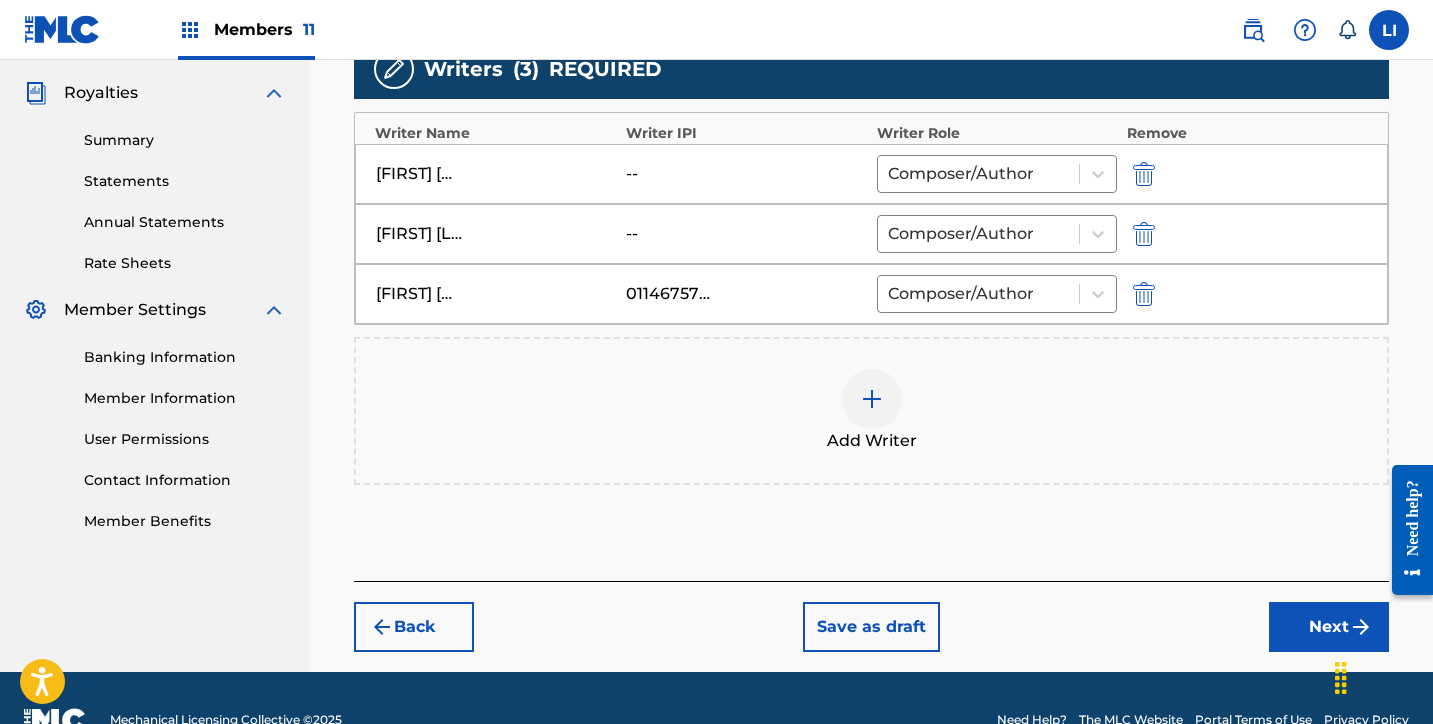 drag, startPoint x: 1288, startPoint y: 635, endPoint x: 1156, endPoint y: 587, distance: 140.4564 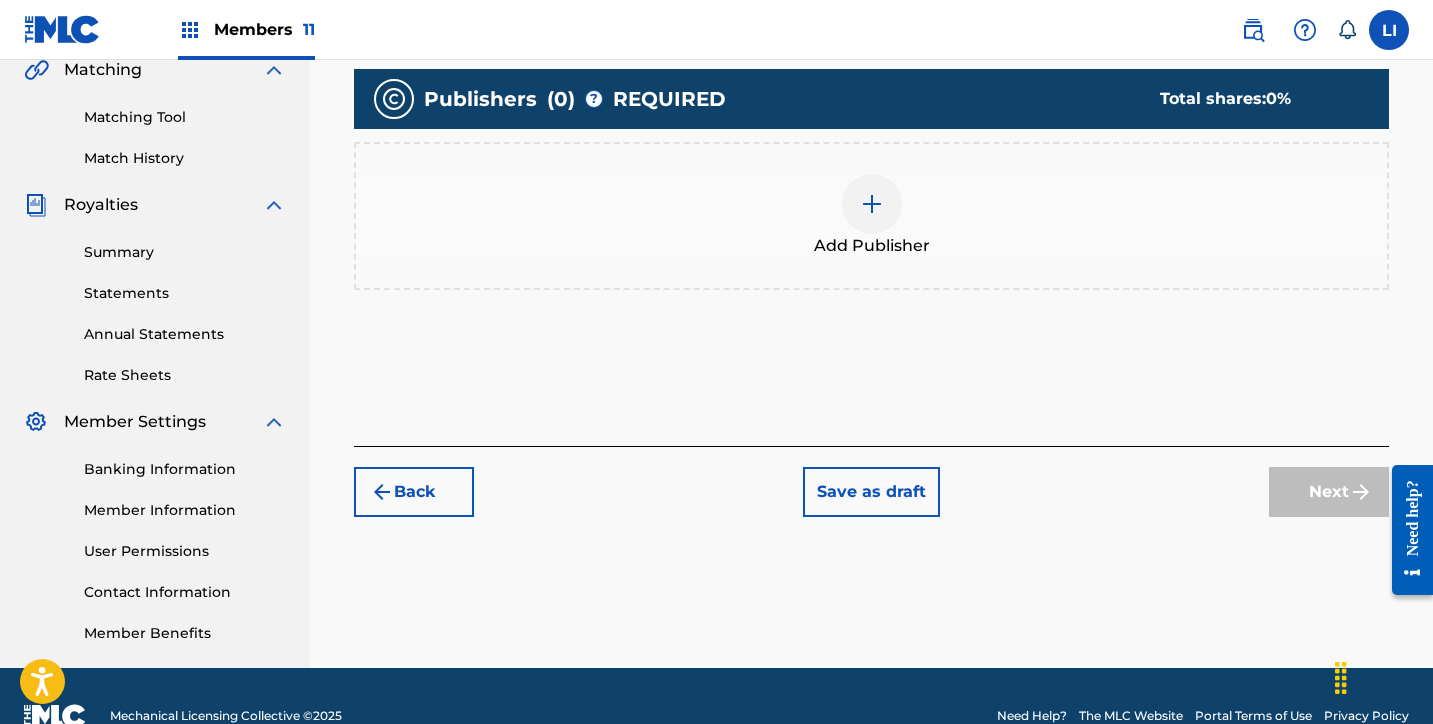 scroll, scrollTop: 487, scrollLeft: 0, axis: vertical 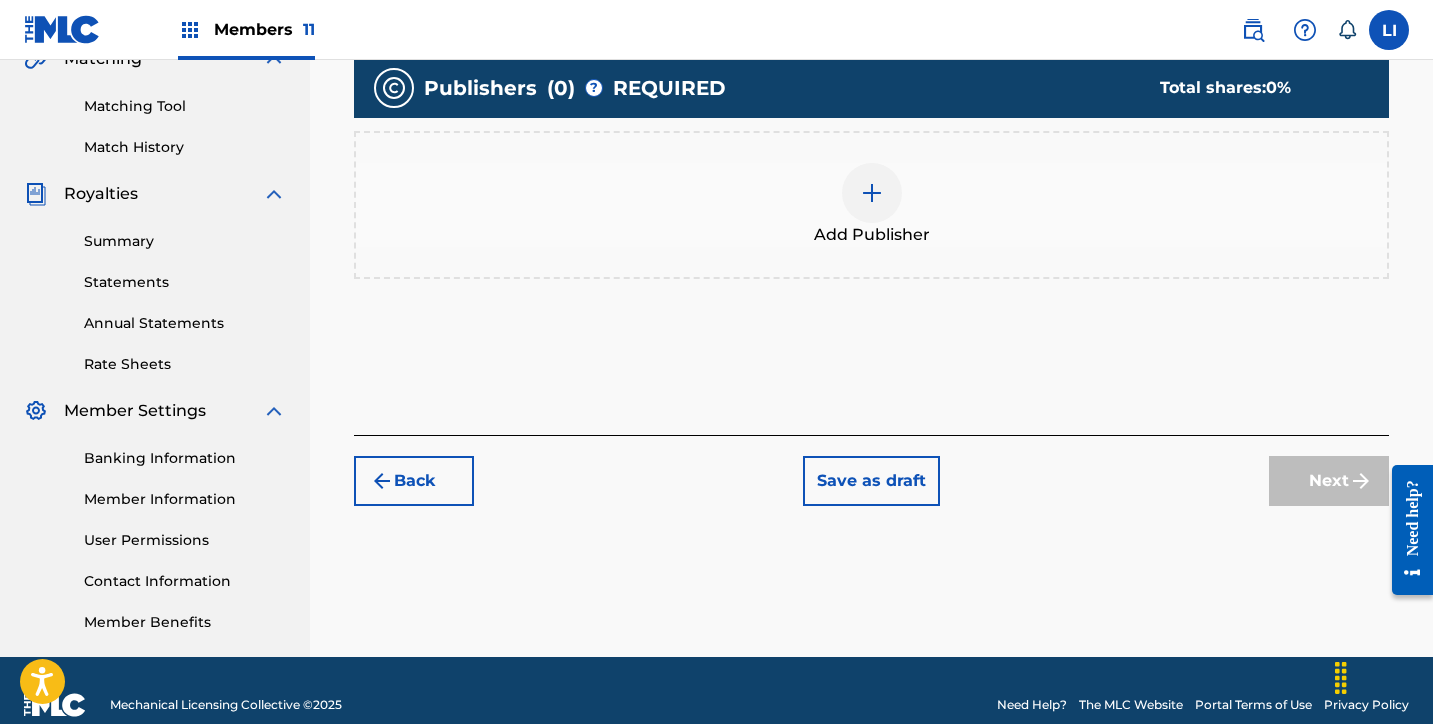 click on "Add Publisher" at bounding box center (872, 235) 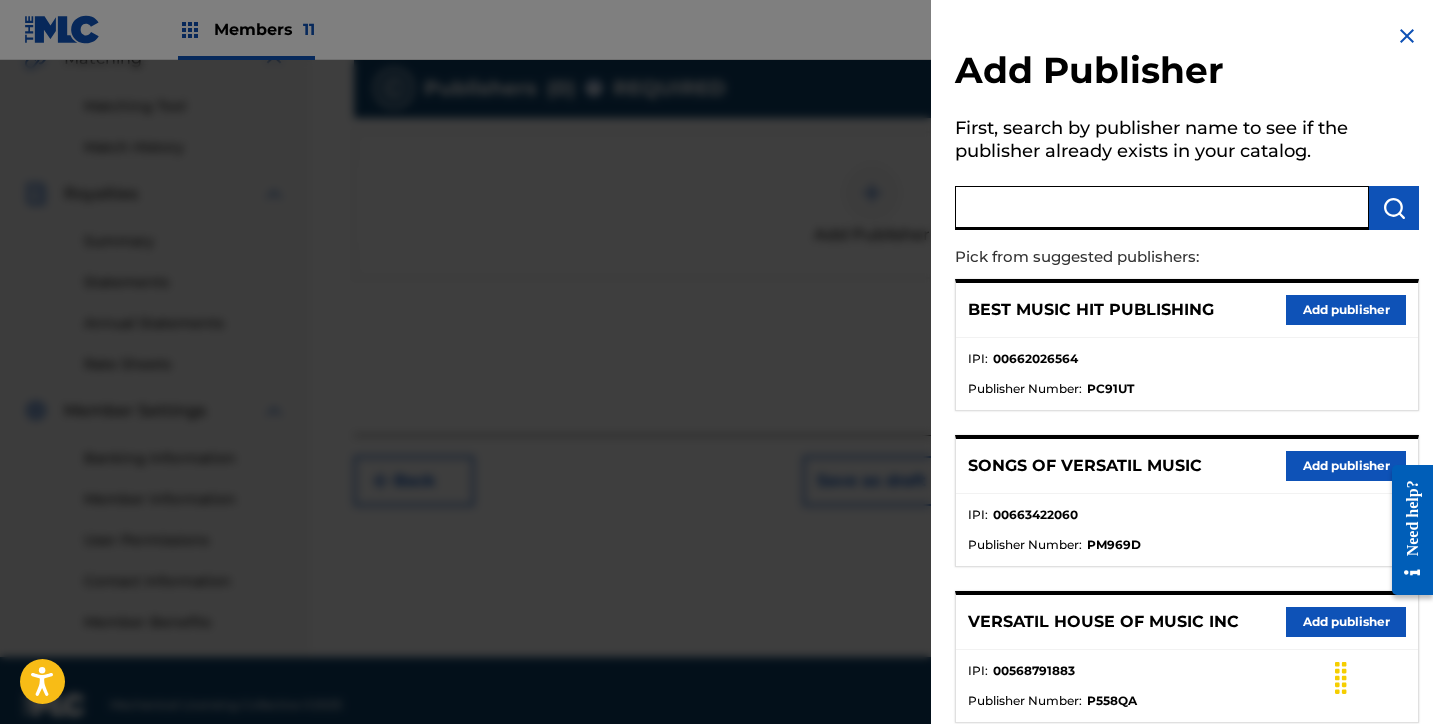 click at bounding box center [1162, 208] 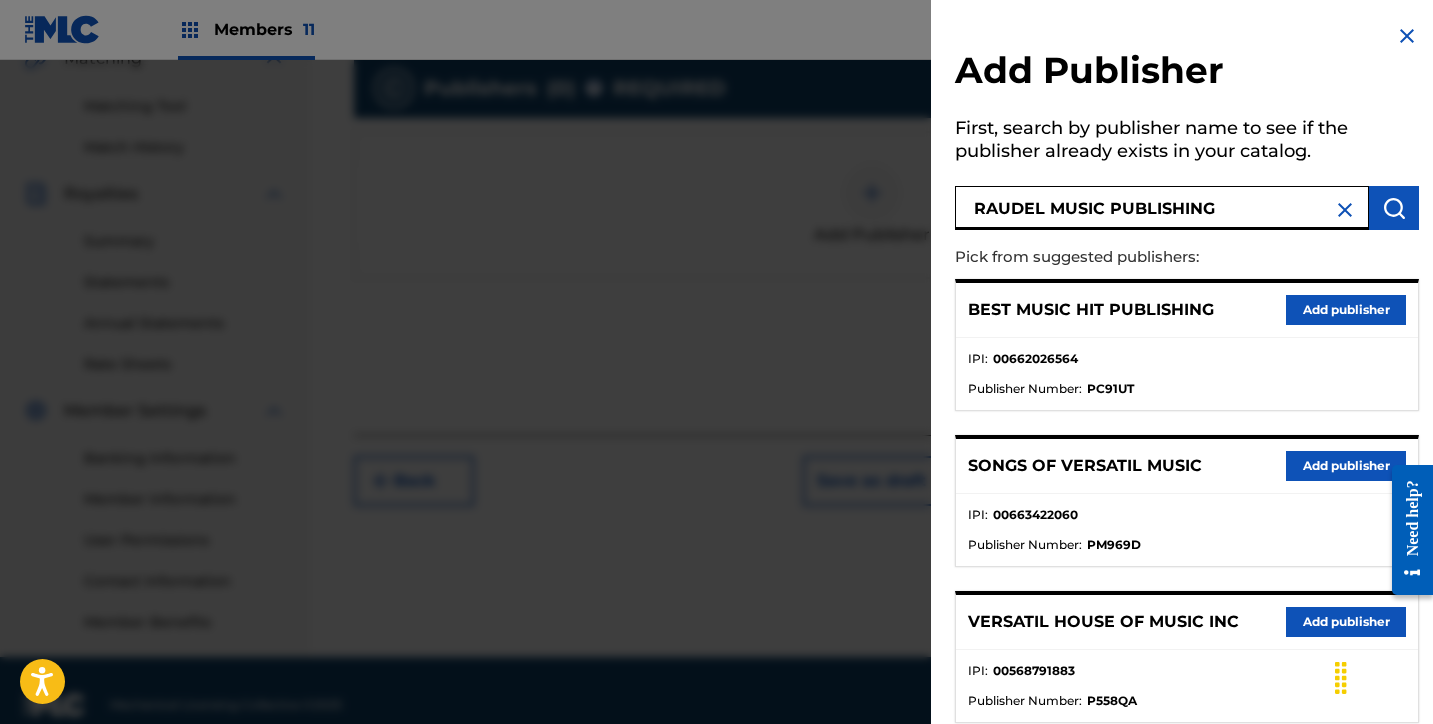 type on "RAUDEL MUSIC PUBLISHING" 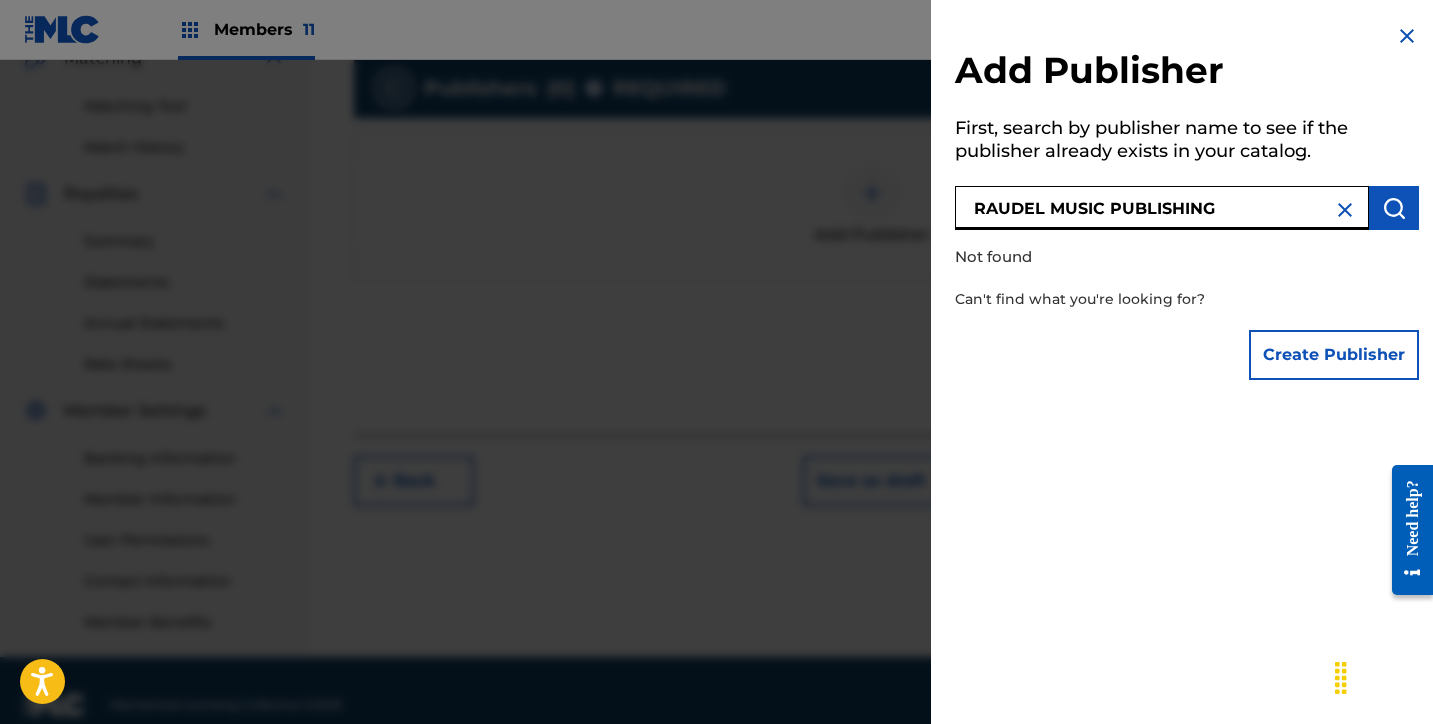 click on "Create Publisher" at bounding box center (1334, 355) 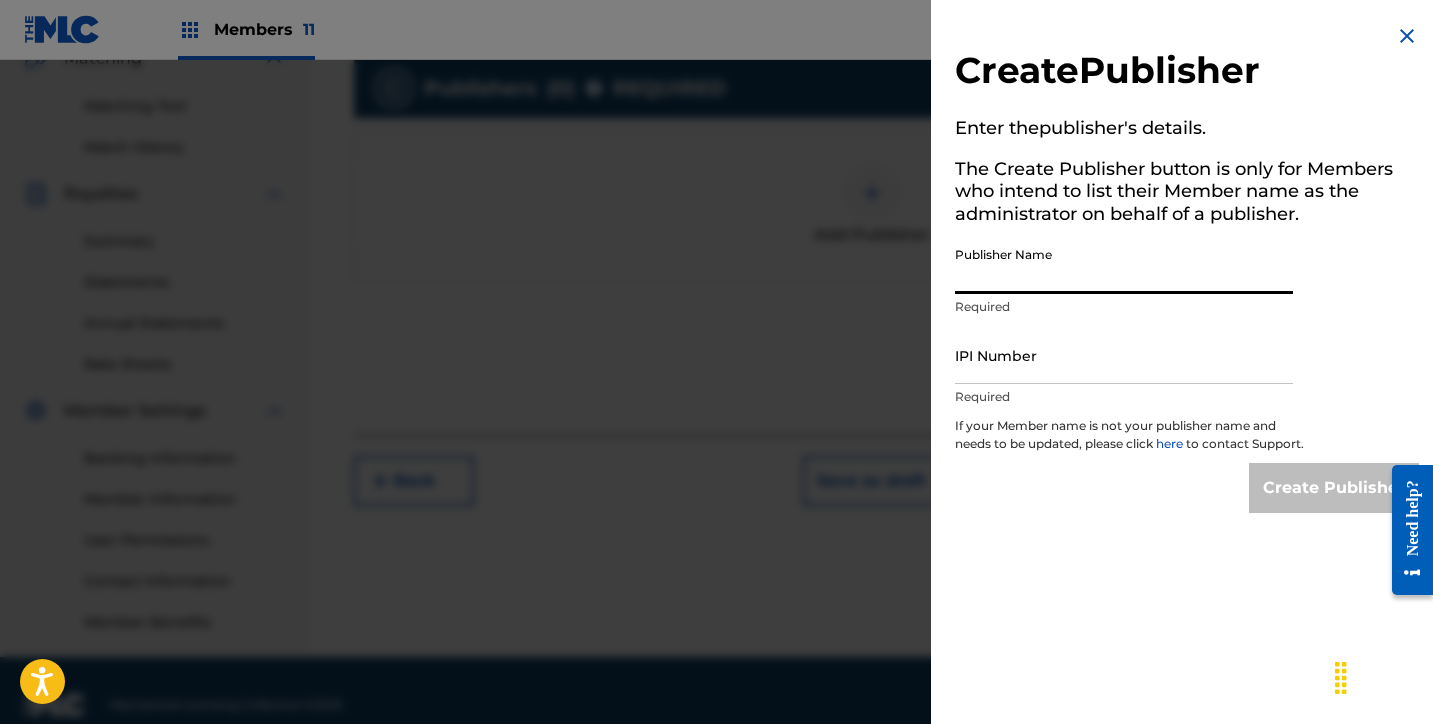 click on "Publisher Name" at bounding box center [1124, 265] 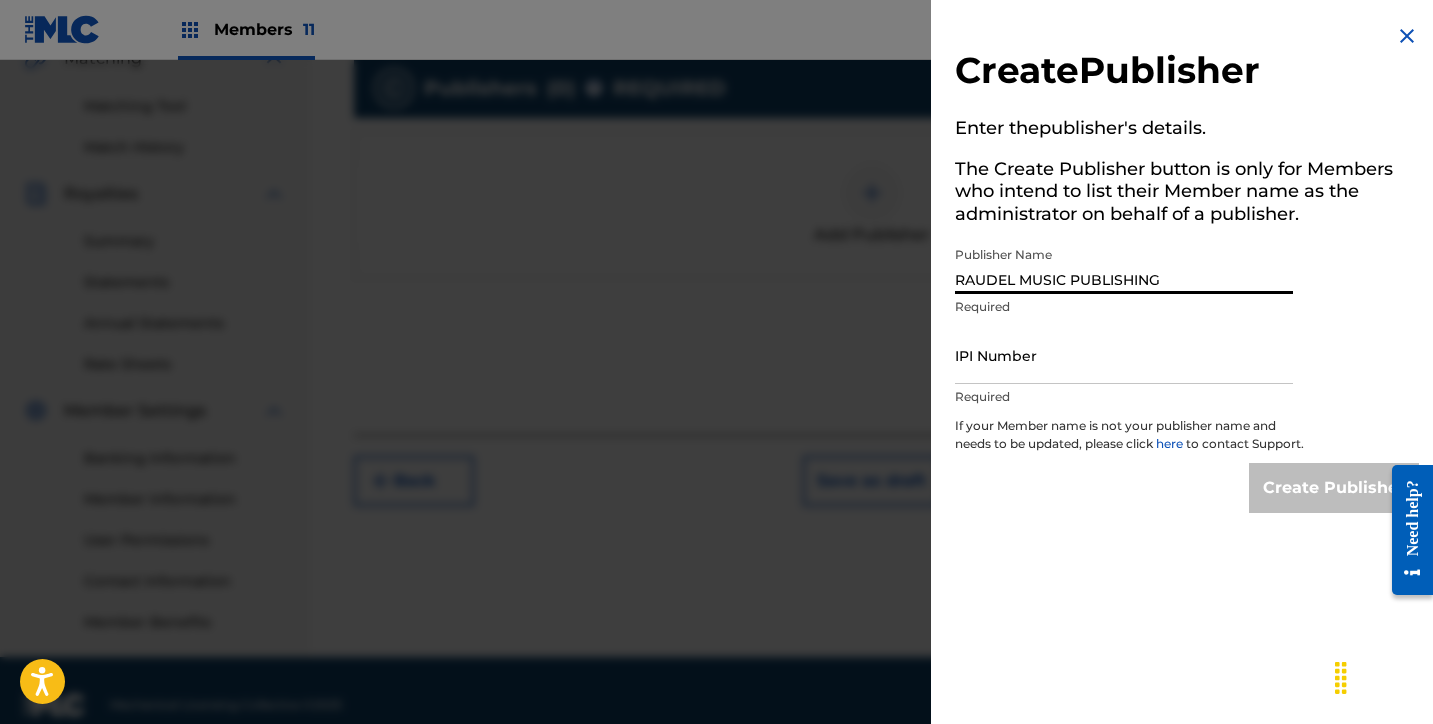 type on "RAUDEL MUSIC PUBLISHING" 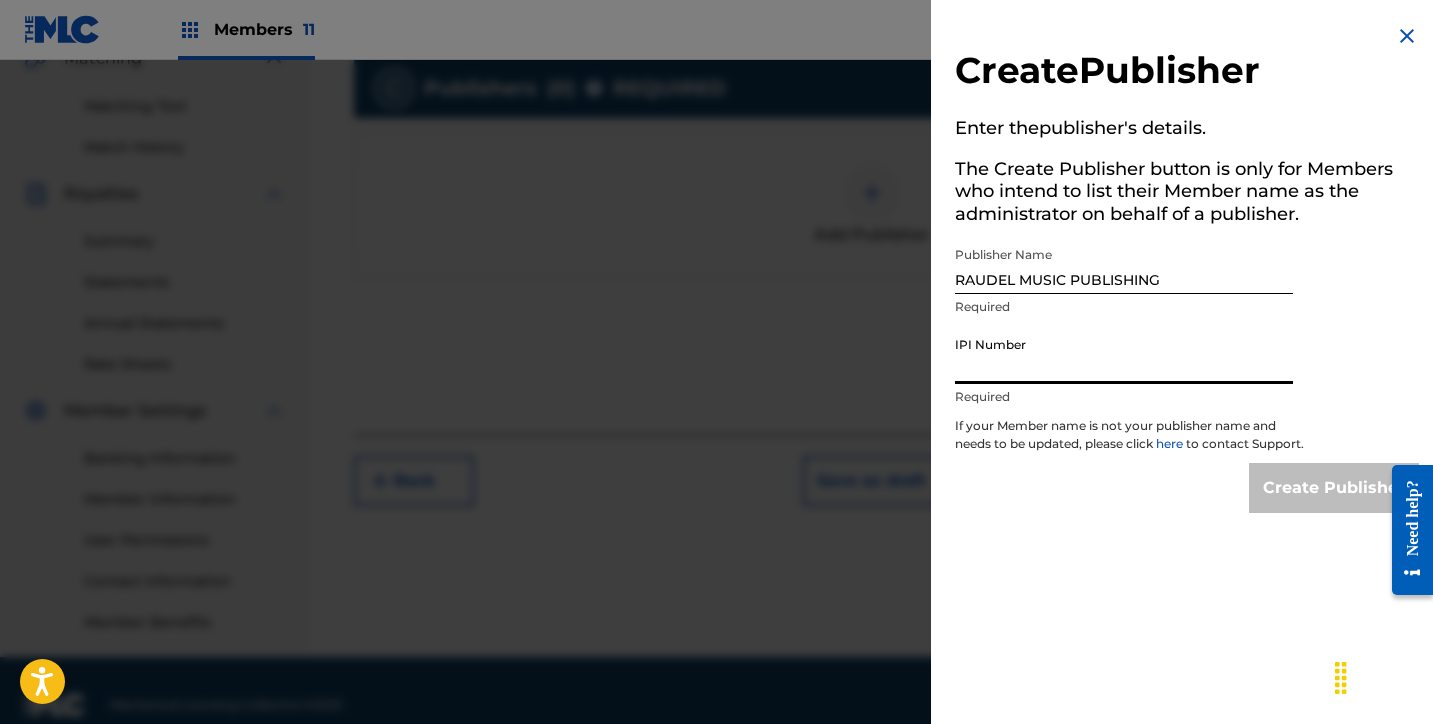 click on "IPI Number" at bounding box center (1124, 355) 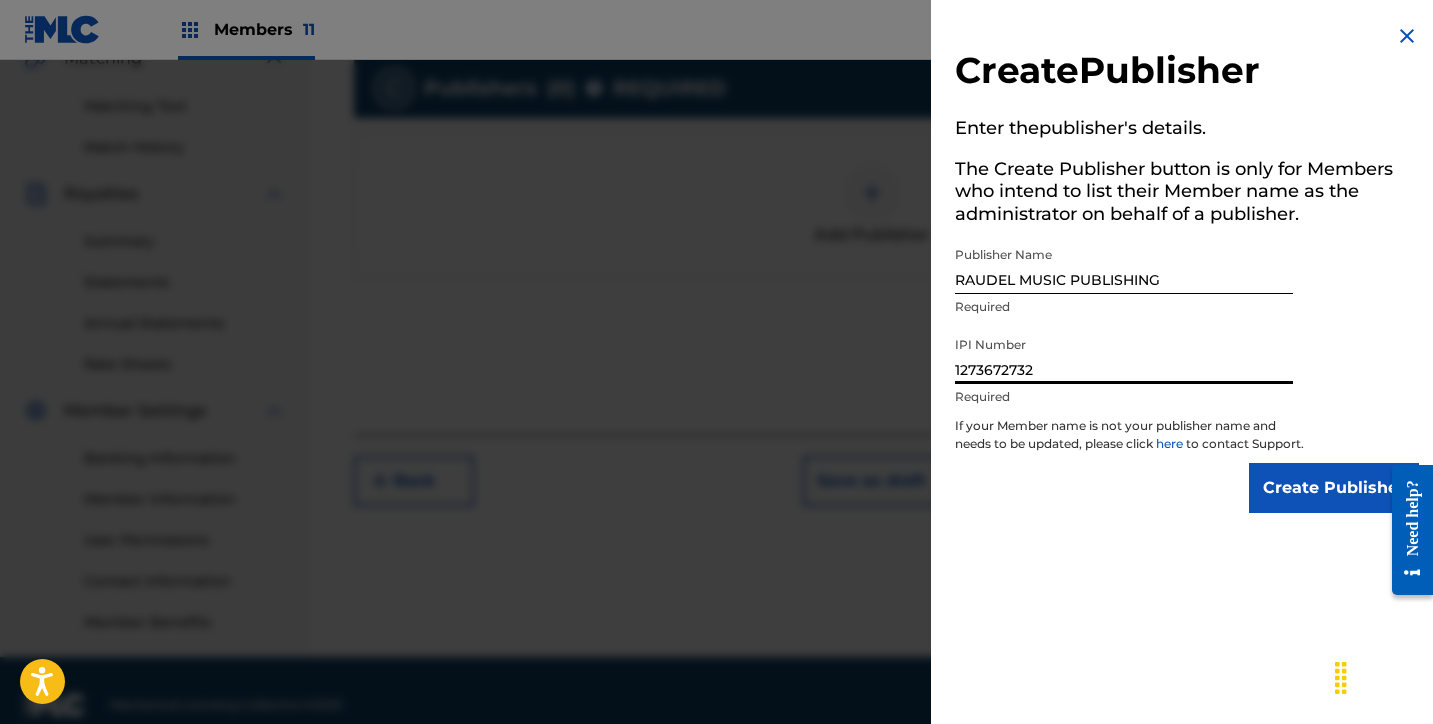 type on "1273672732" 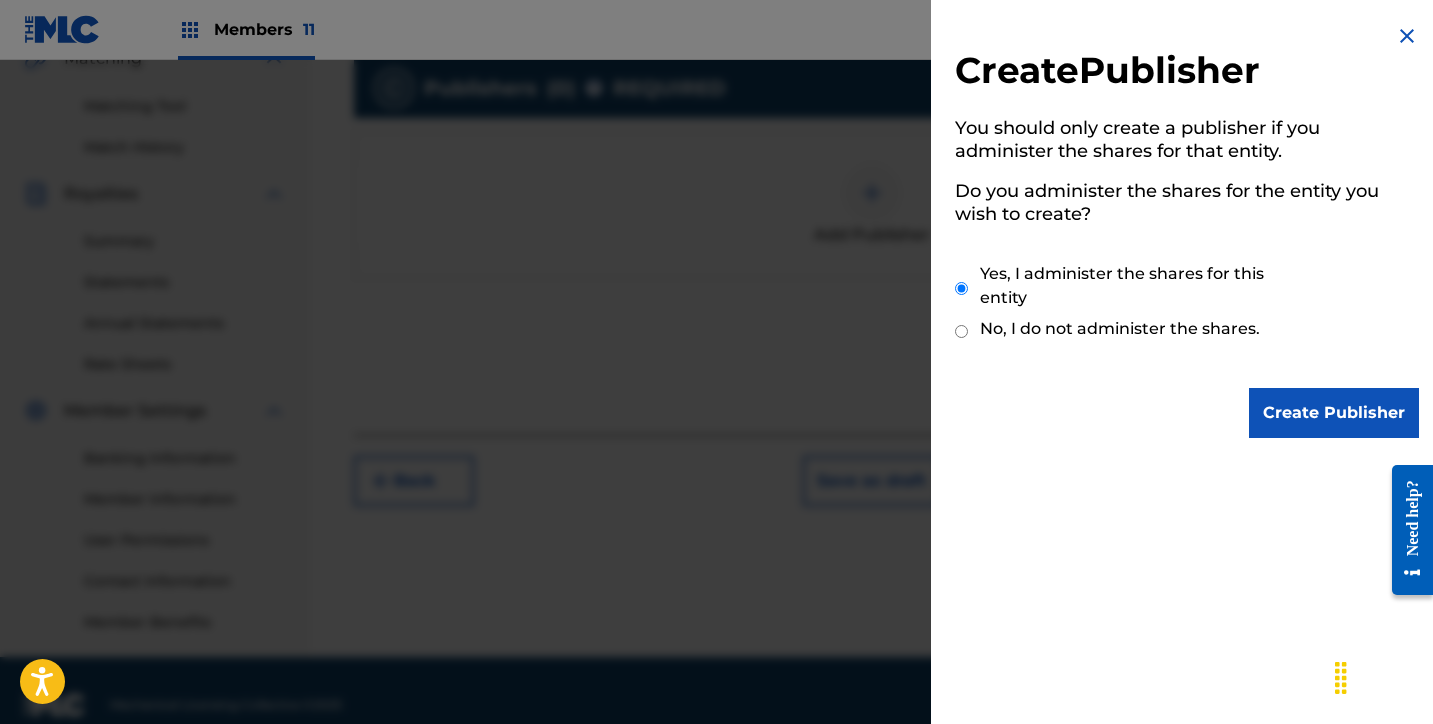click on "Create Publisher" at bounding box center (1334, 413) 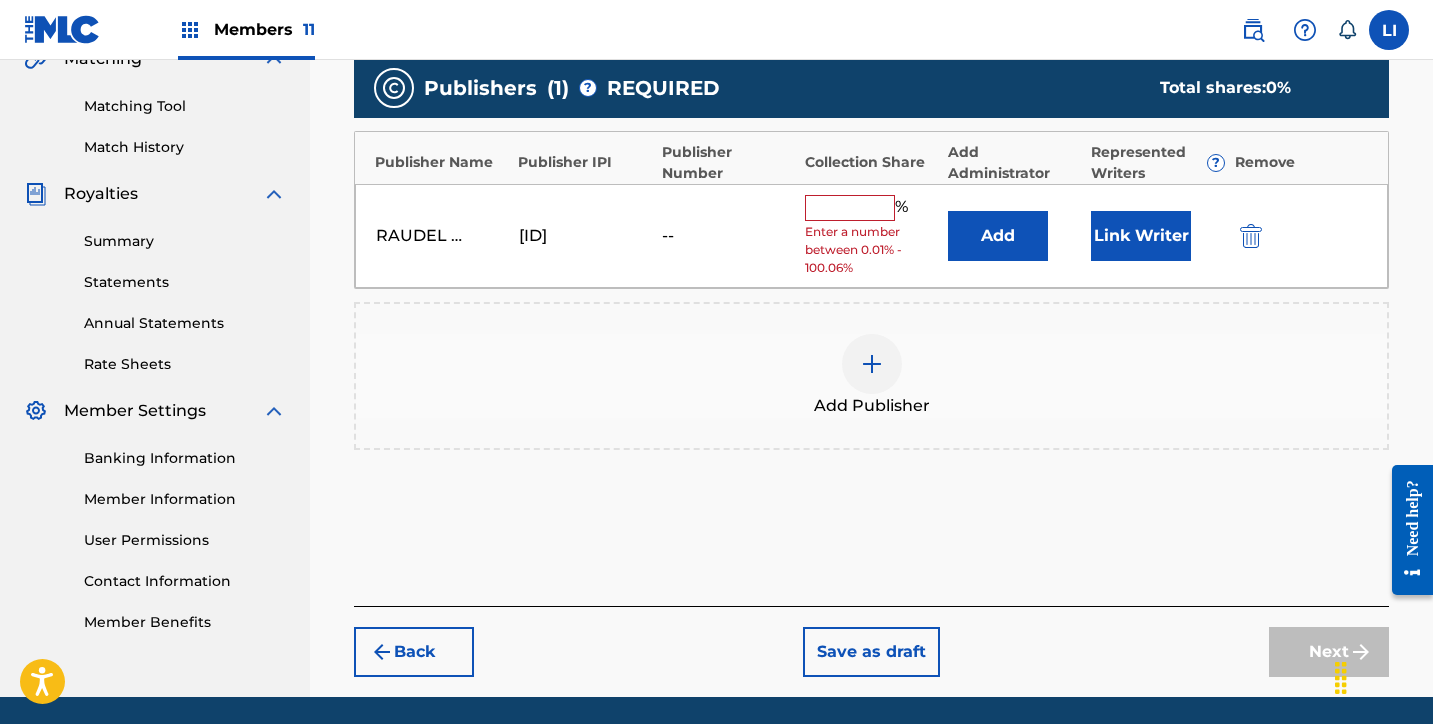 click on "Add" at bounding box center (998, 236) 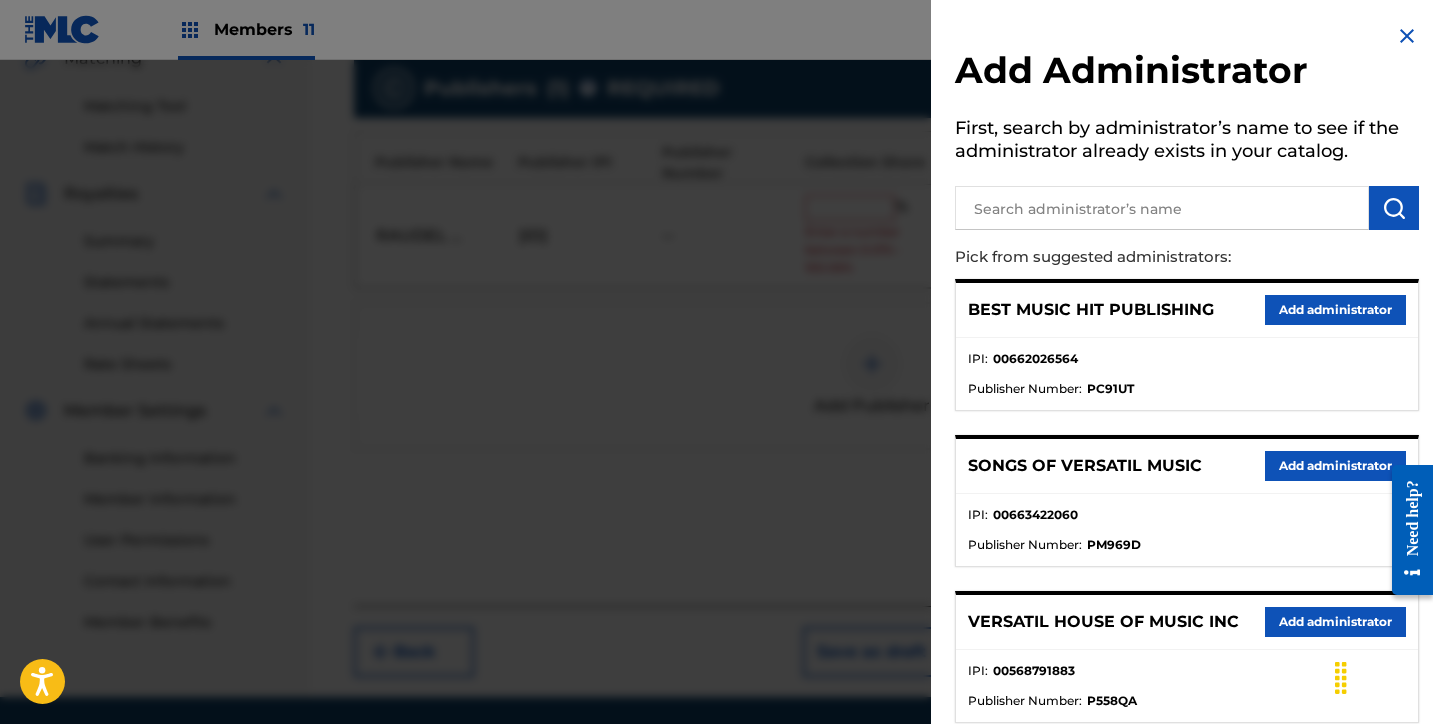 click at bounding box center [1162, 208] 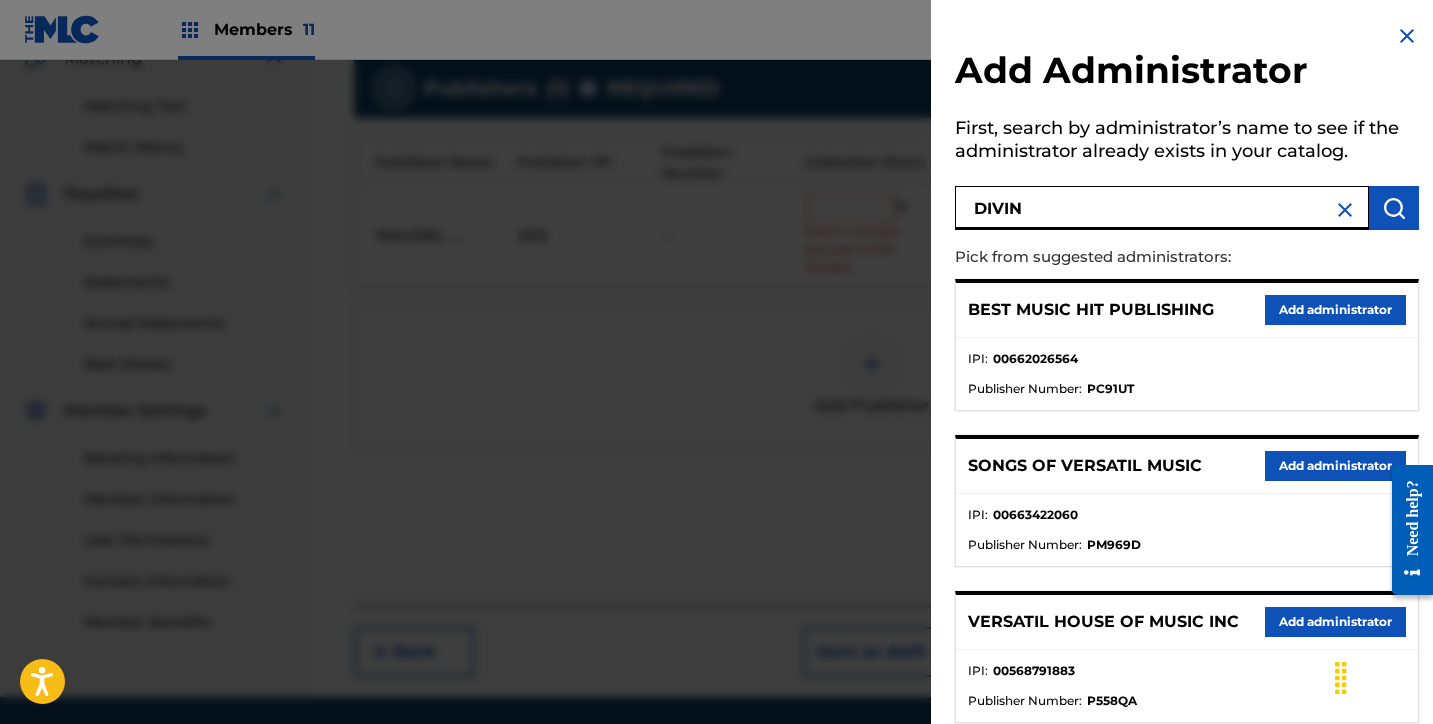 type on "DIVIN" 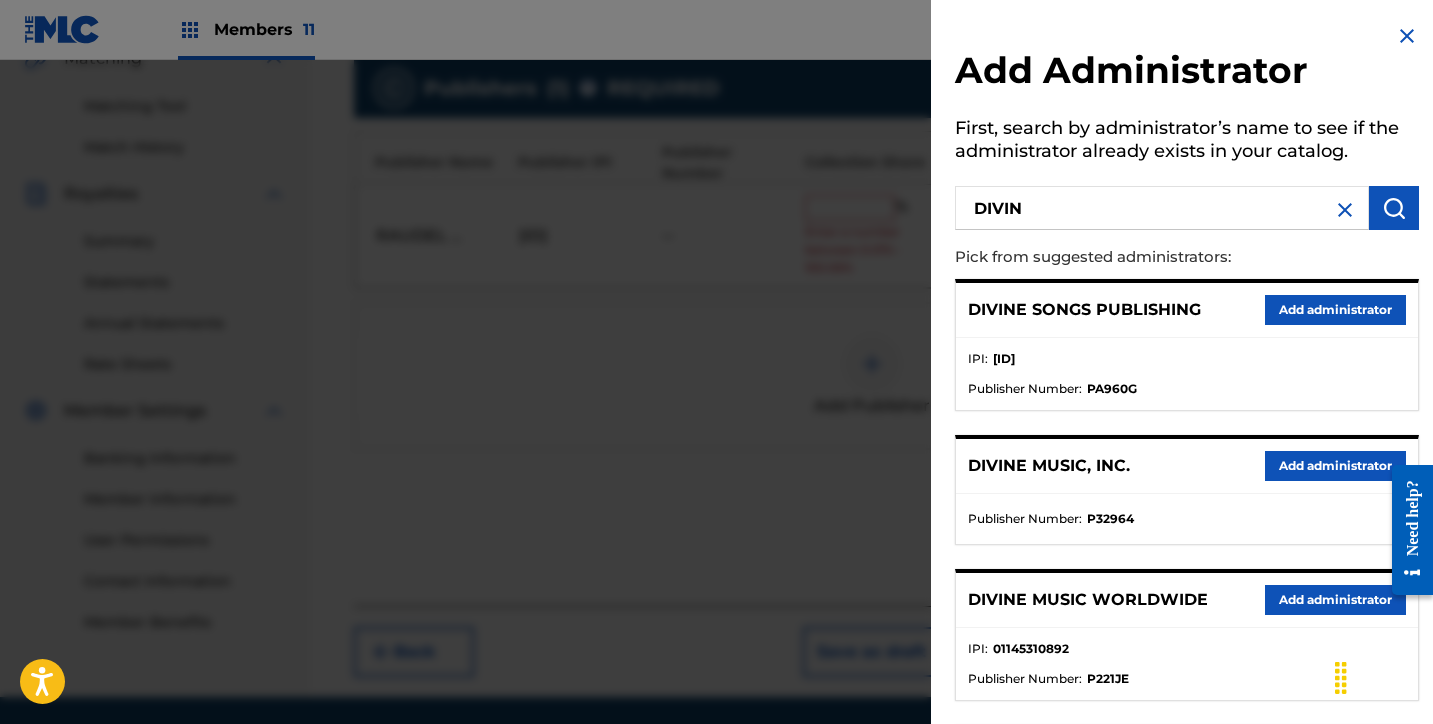 click on "Add administrator" at bounding box center (1335, 466) 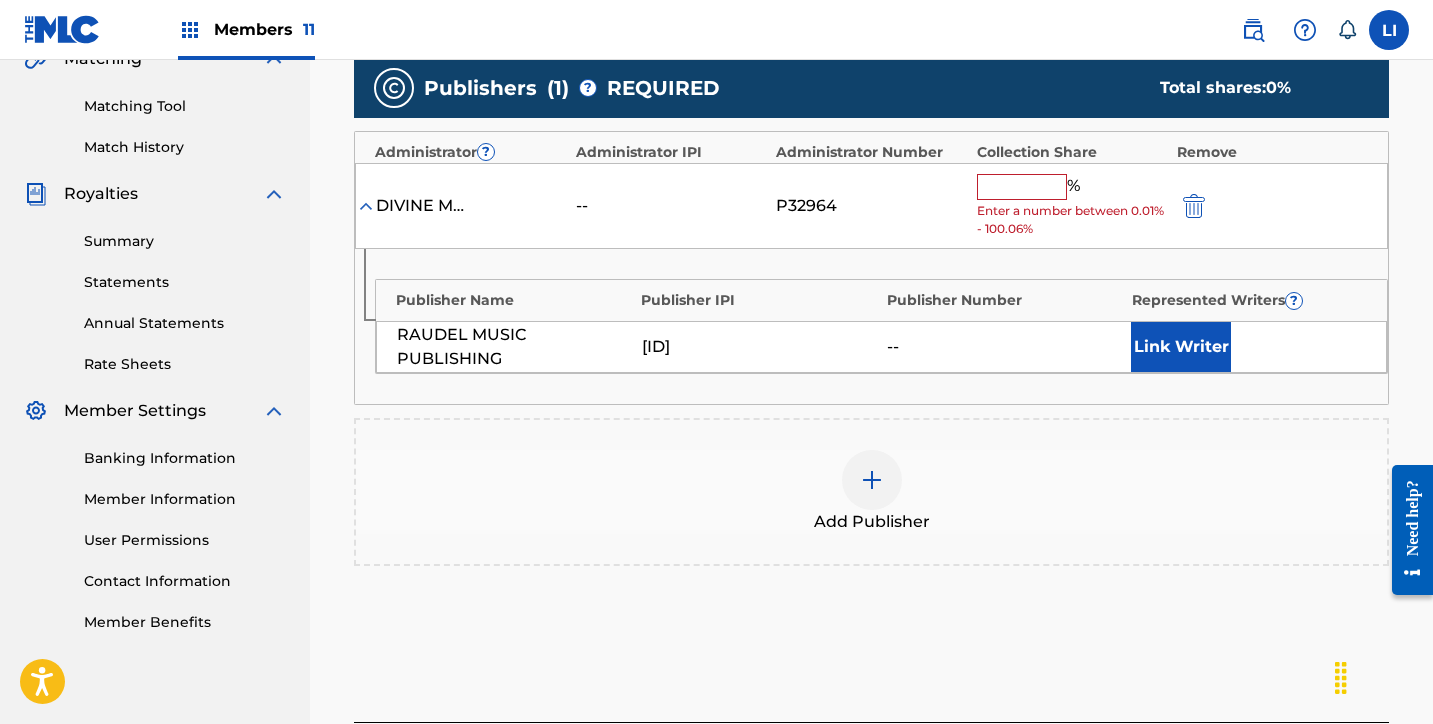 click at bounding box center [1022, 187] 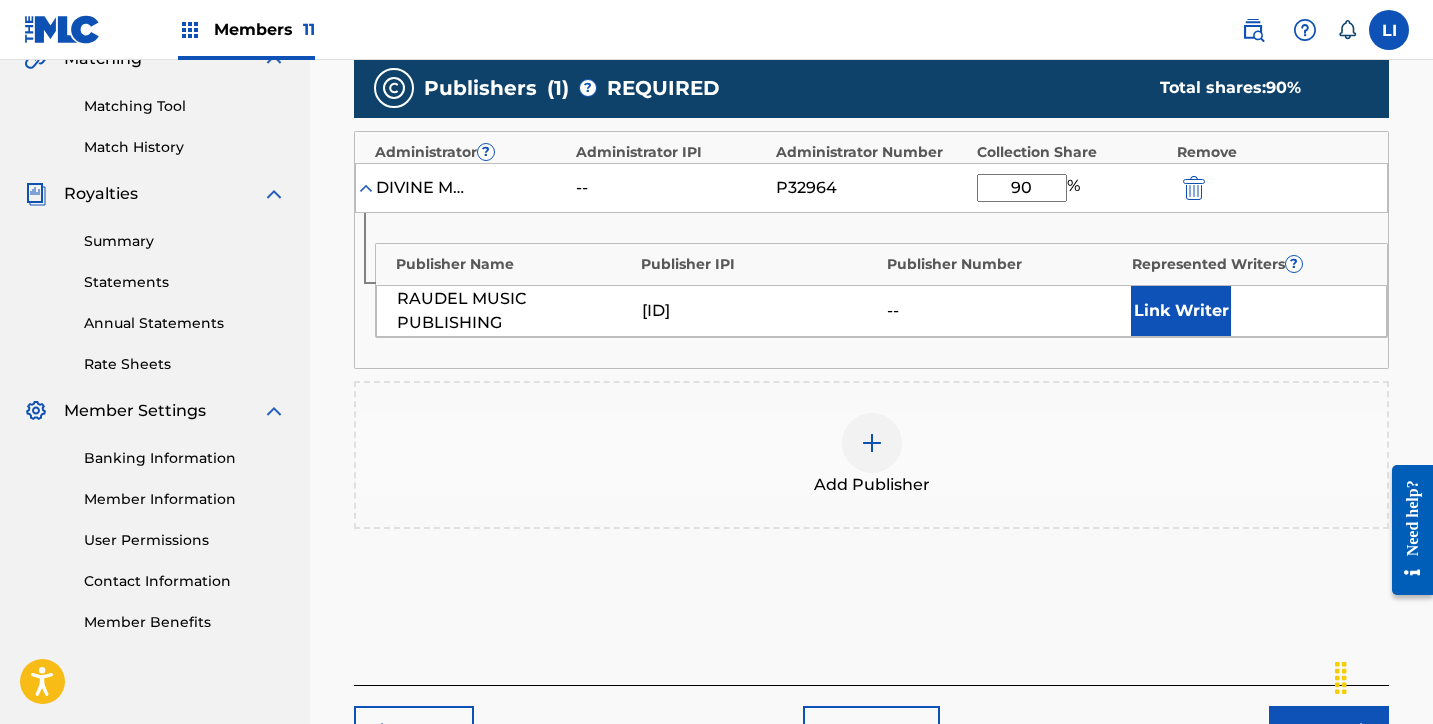 type on "90" 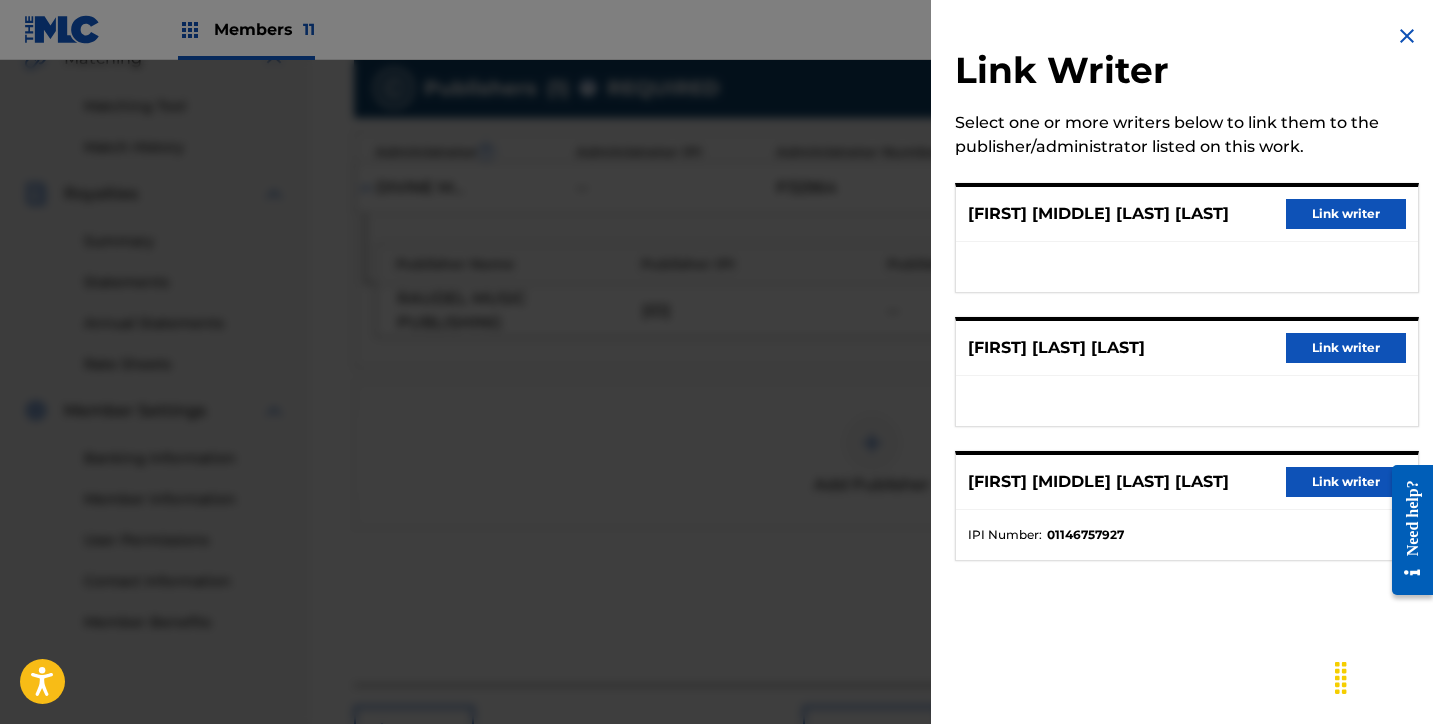 click on "Link writer" at bounding box center [1346, 214] 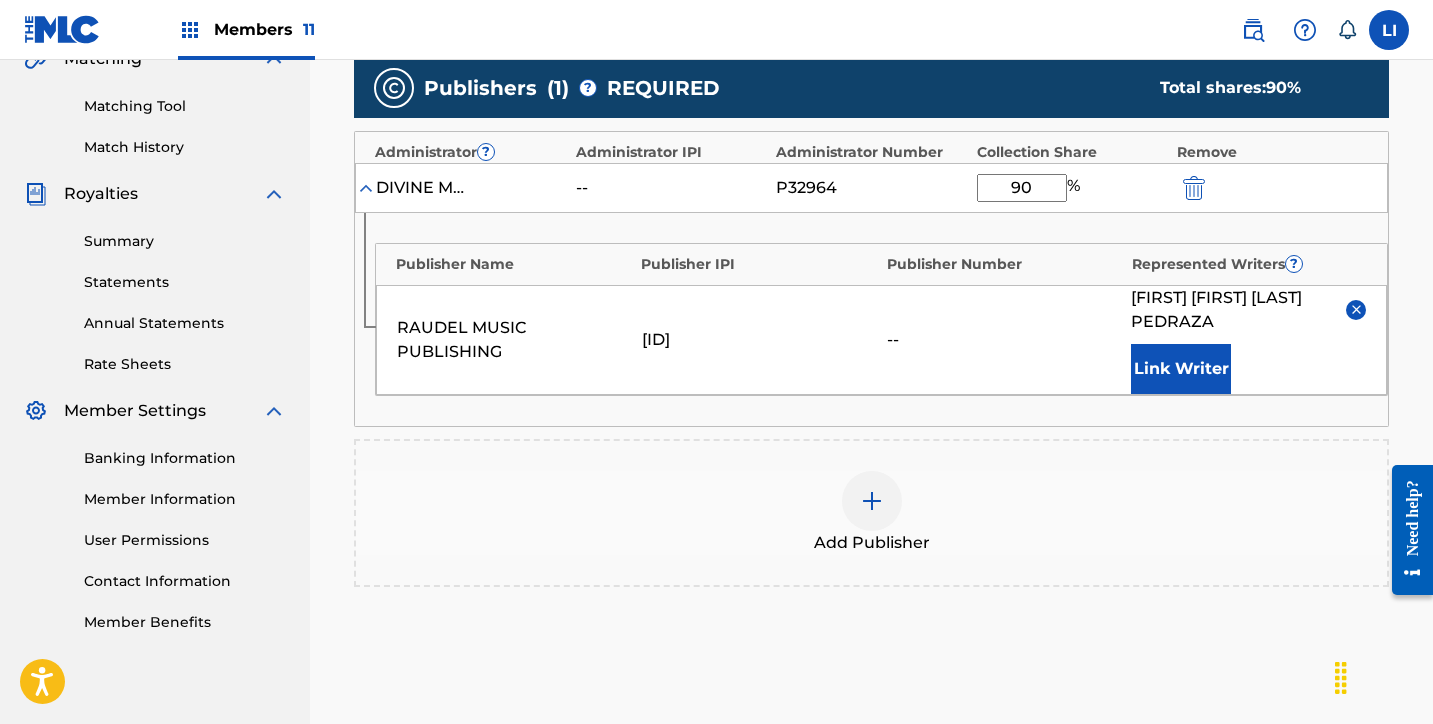 click on "Link Writer" at bounding box center (1181, 369) 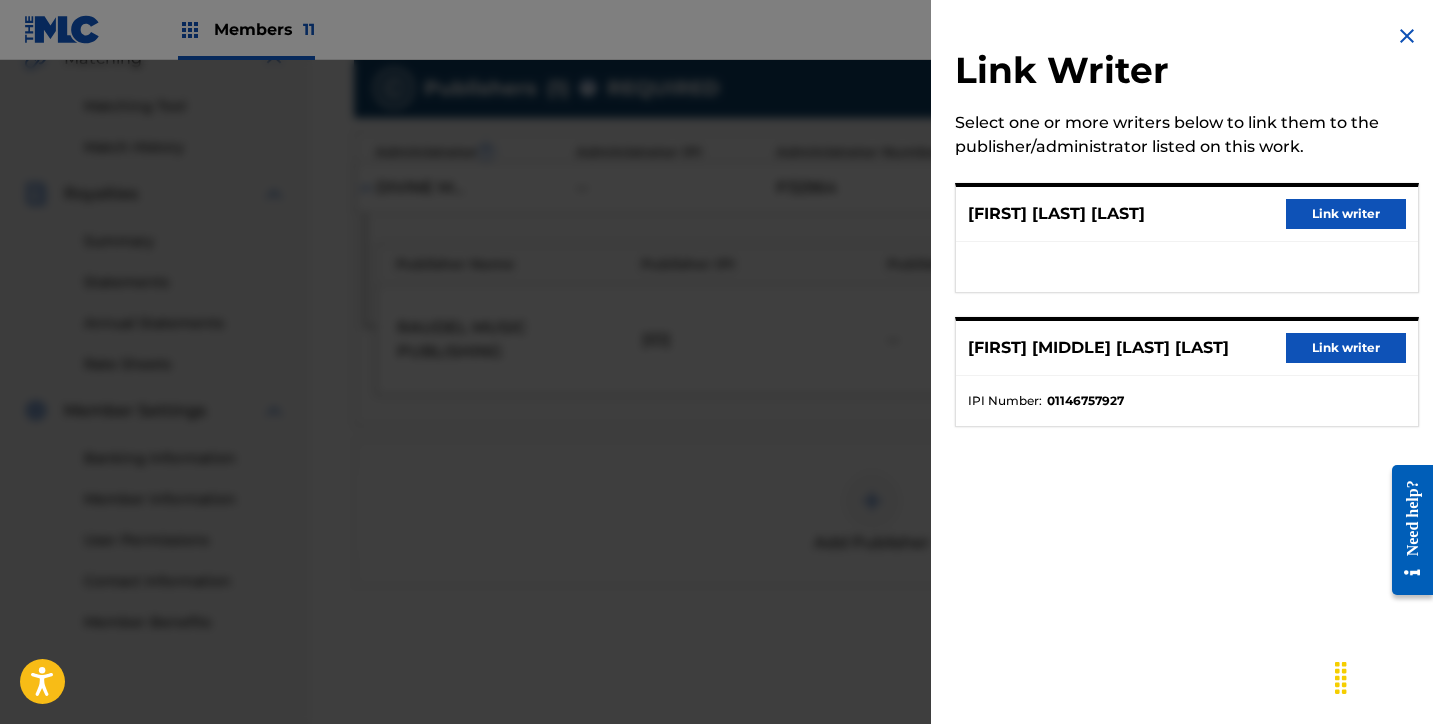 click on "Link writer" at bounding box center (1346, 214) 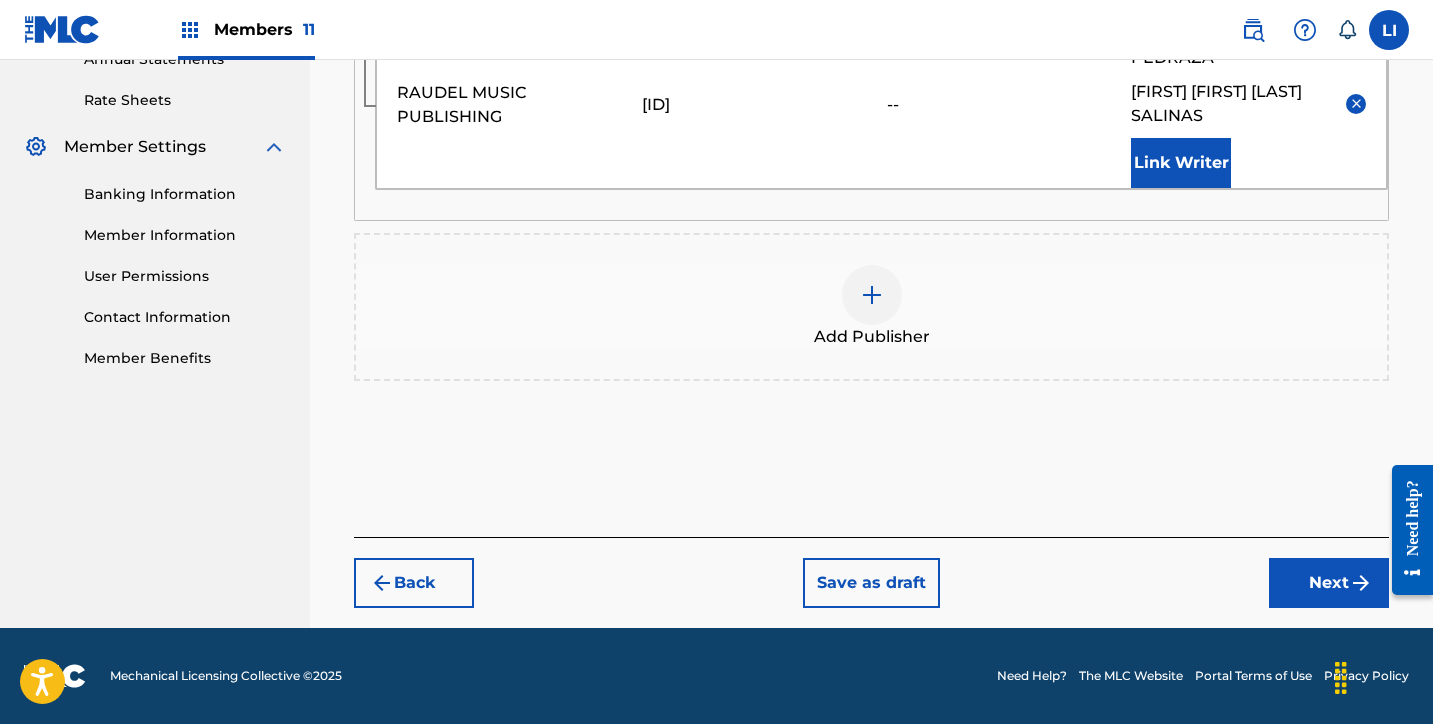 click on "Next" at bounding box center [1329, 583] 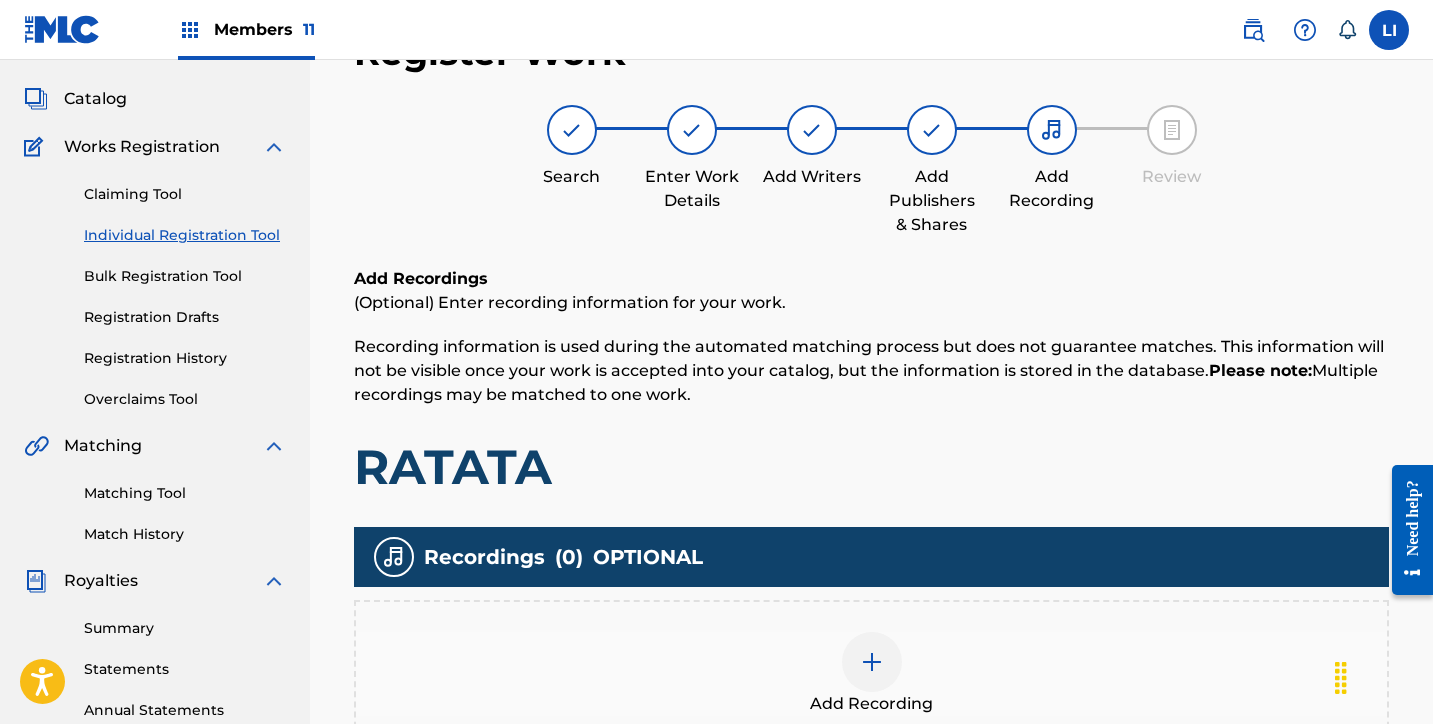 scroll, scrollTop: 467, scrollLeft: 0, axis: vertical 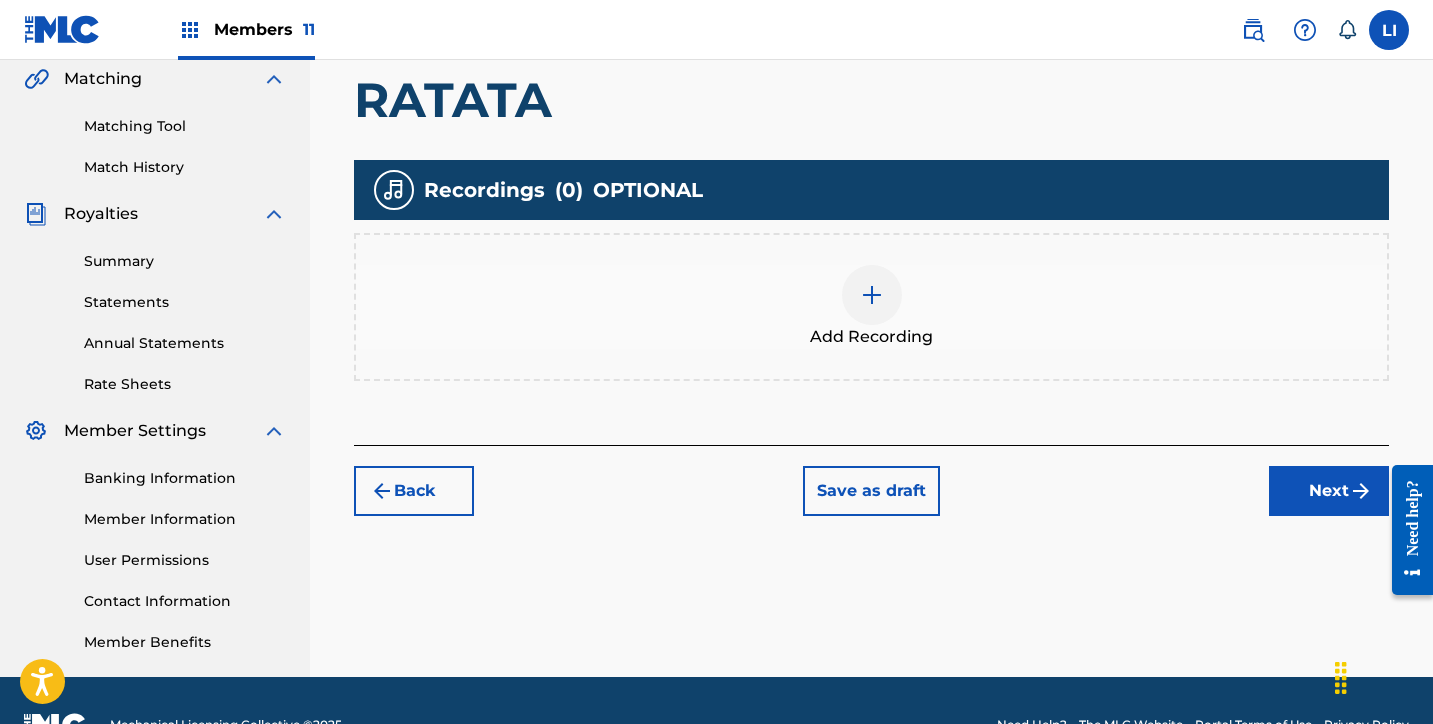 click on "Add Recording" at bounding box center [871, 307] 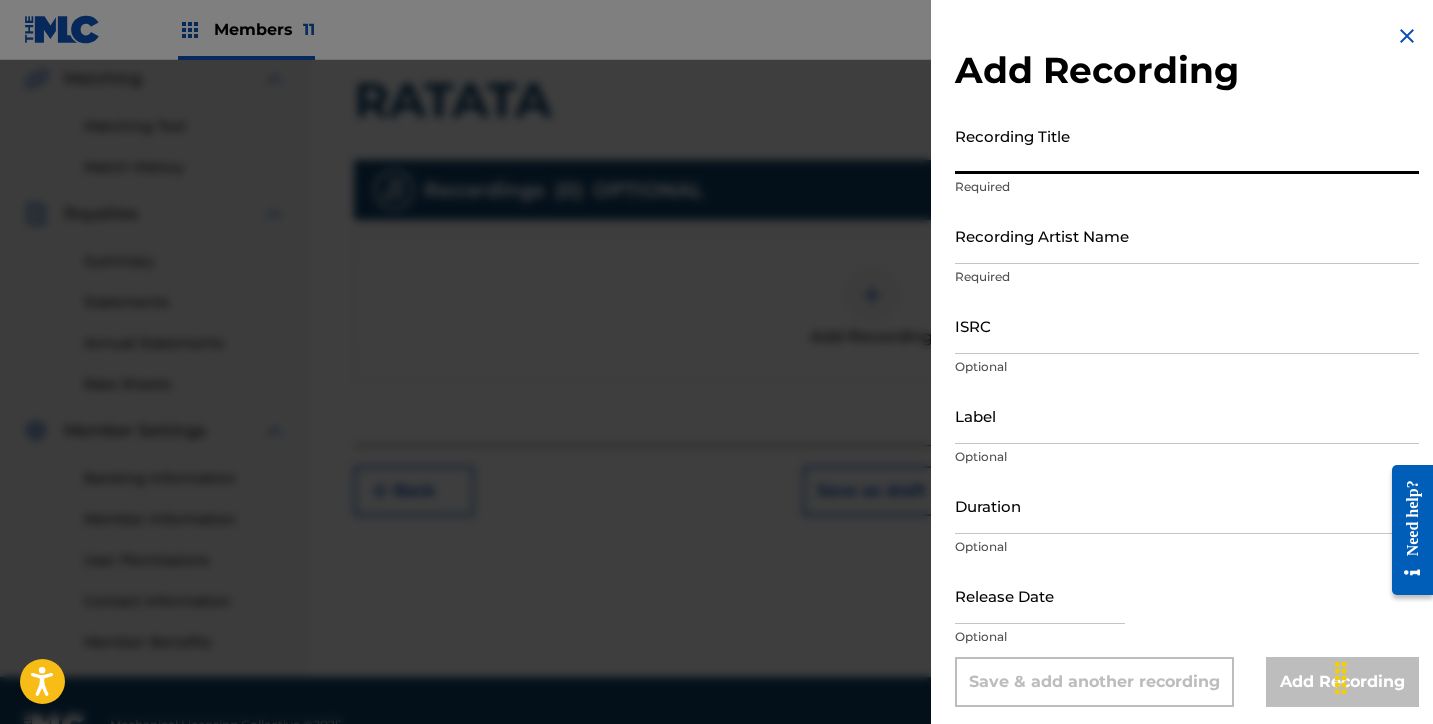 click on "Recording Title" at bounding box center [1187, 145] 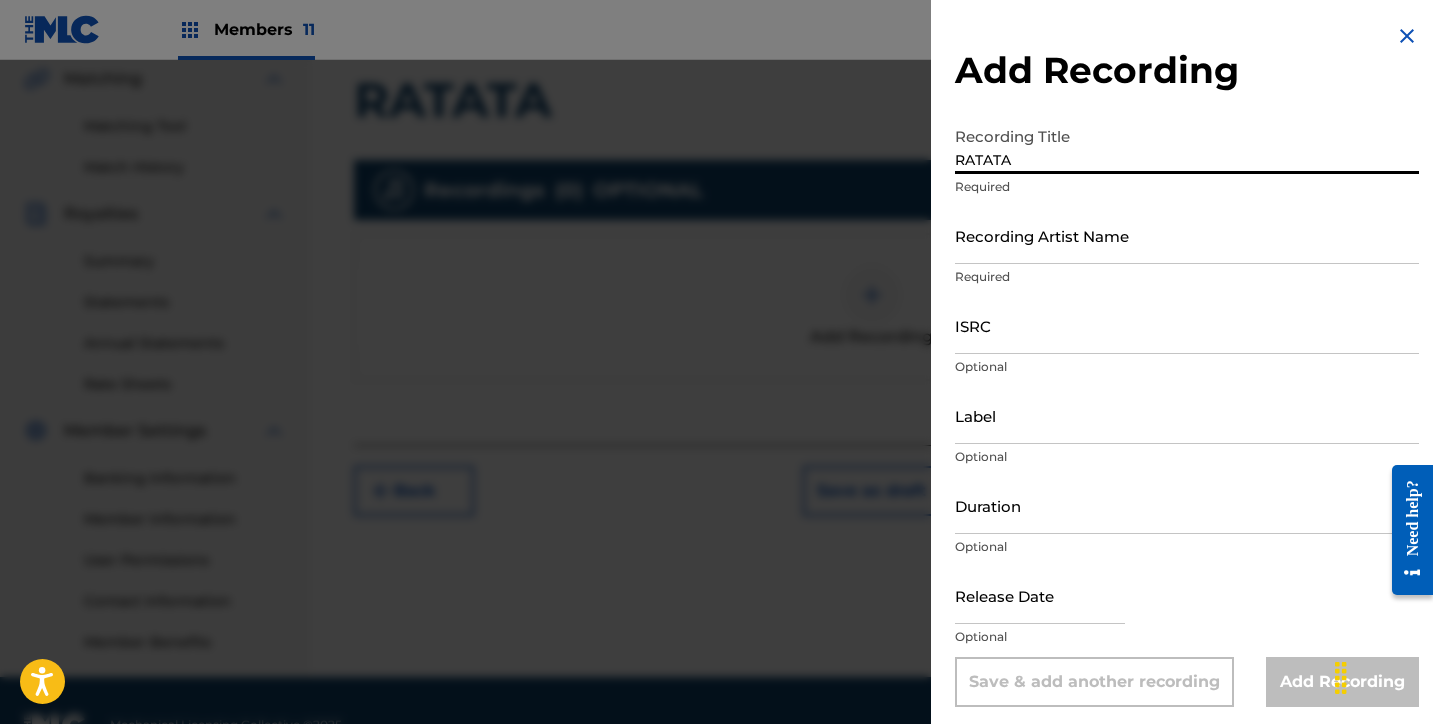 type on "RATATA" 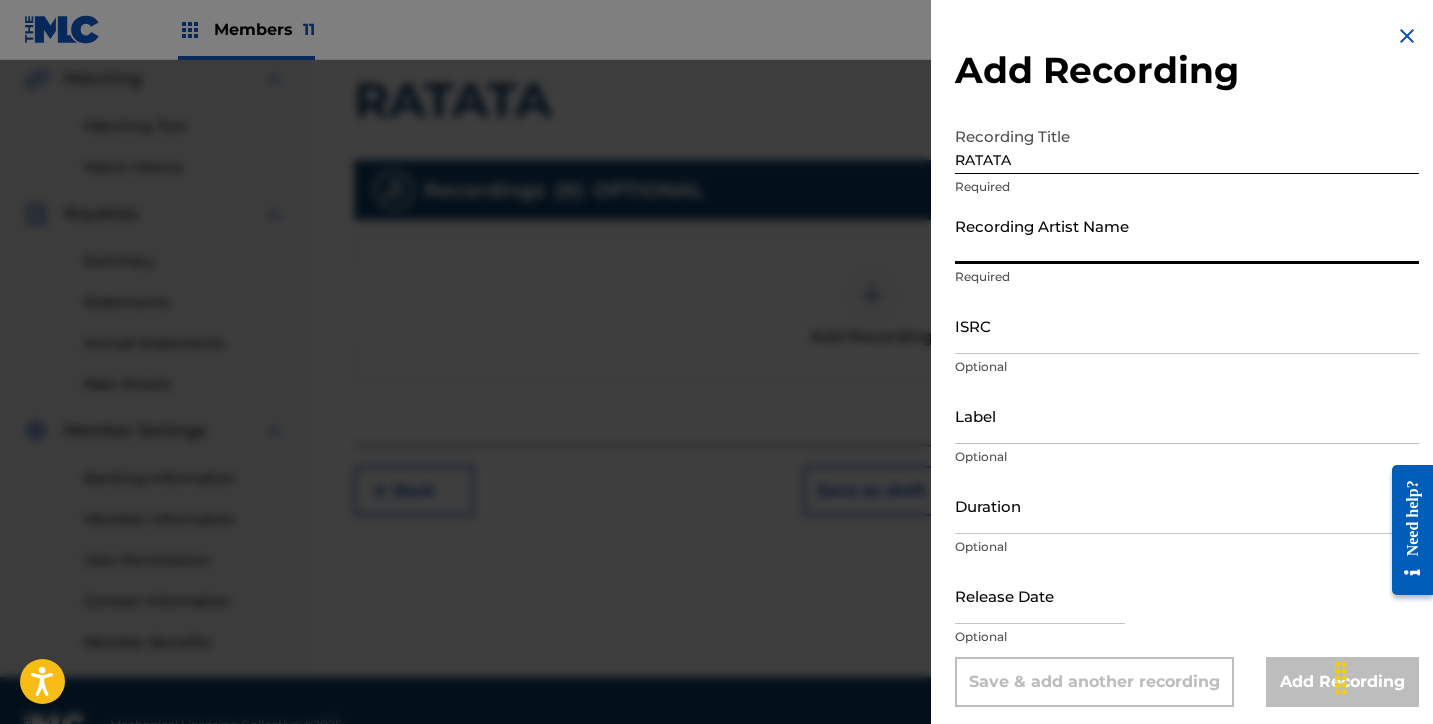click on "Recording Artist Name" at bounding box center [1187, 235] 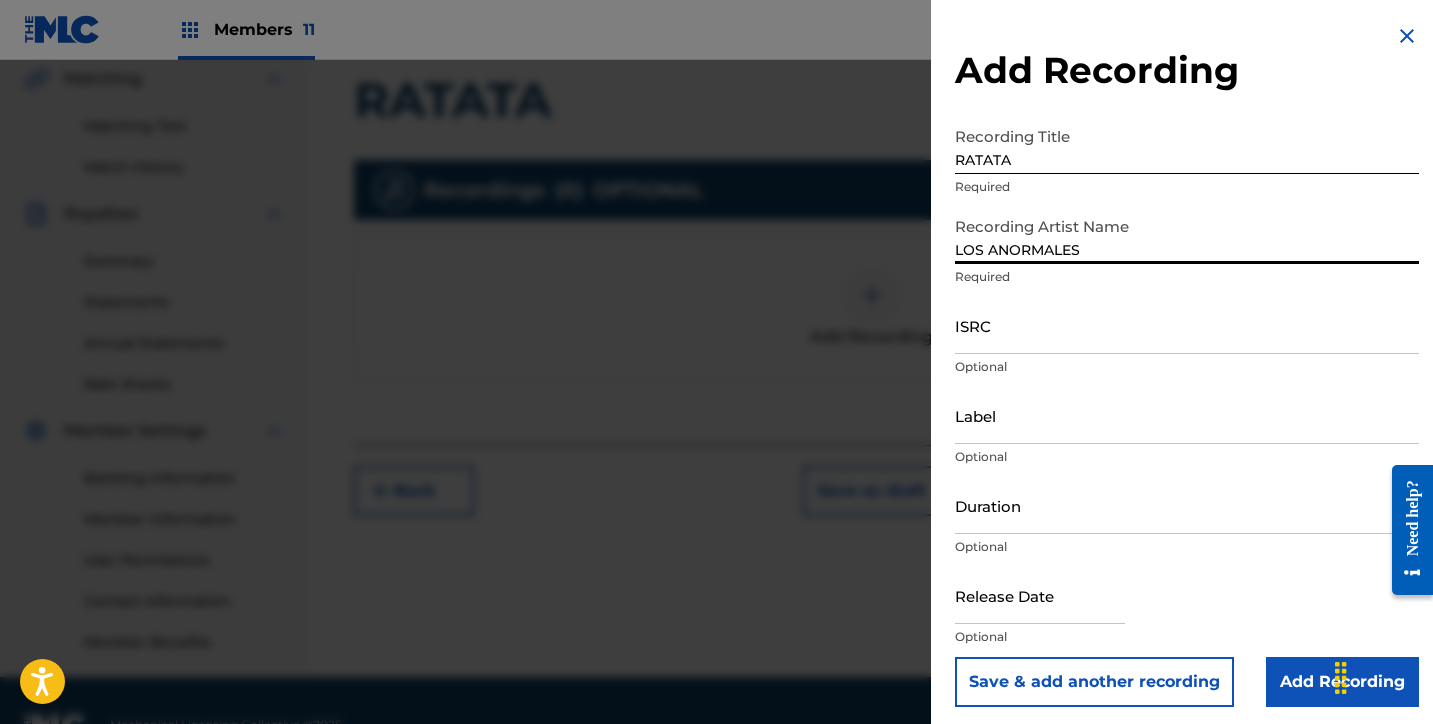 type on "LOS ANORMALES" 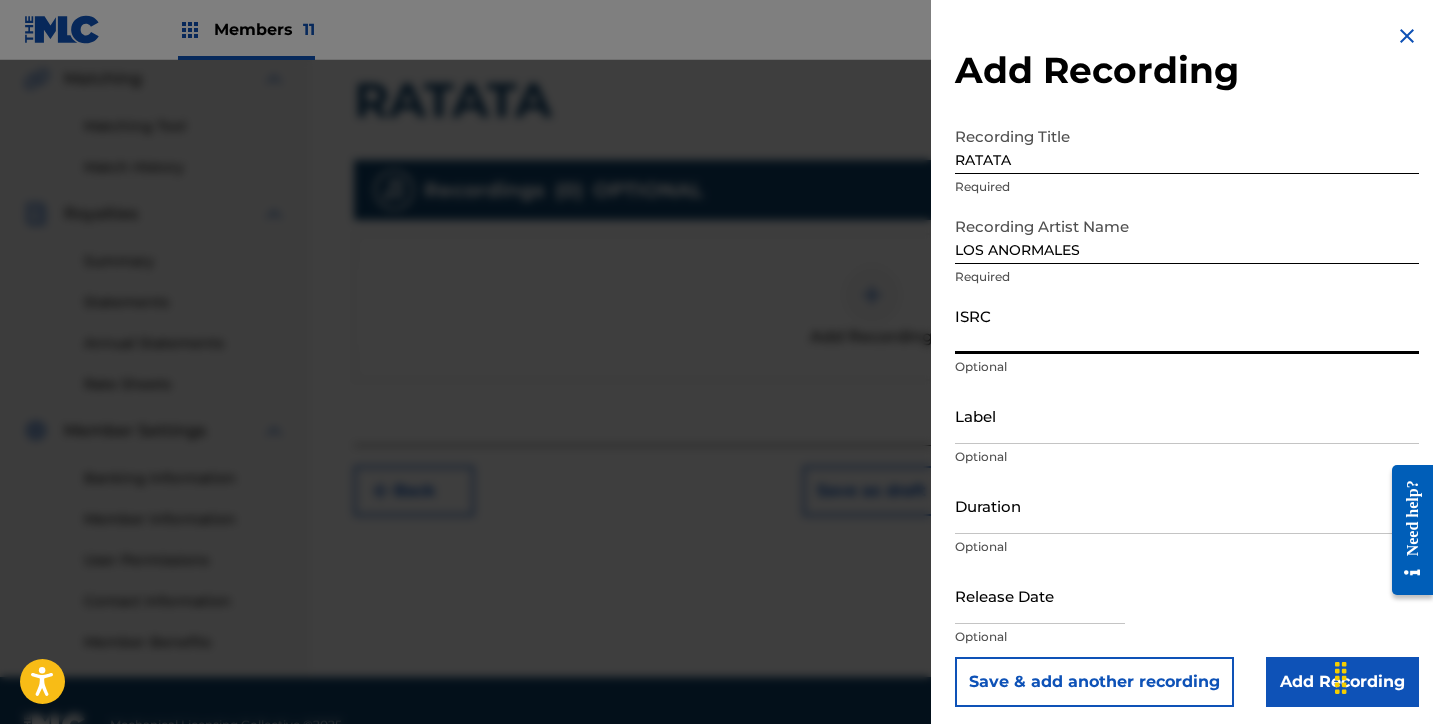 click on "ISRC" at bounding box center [1187, 325] 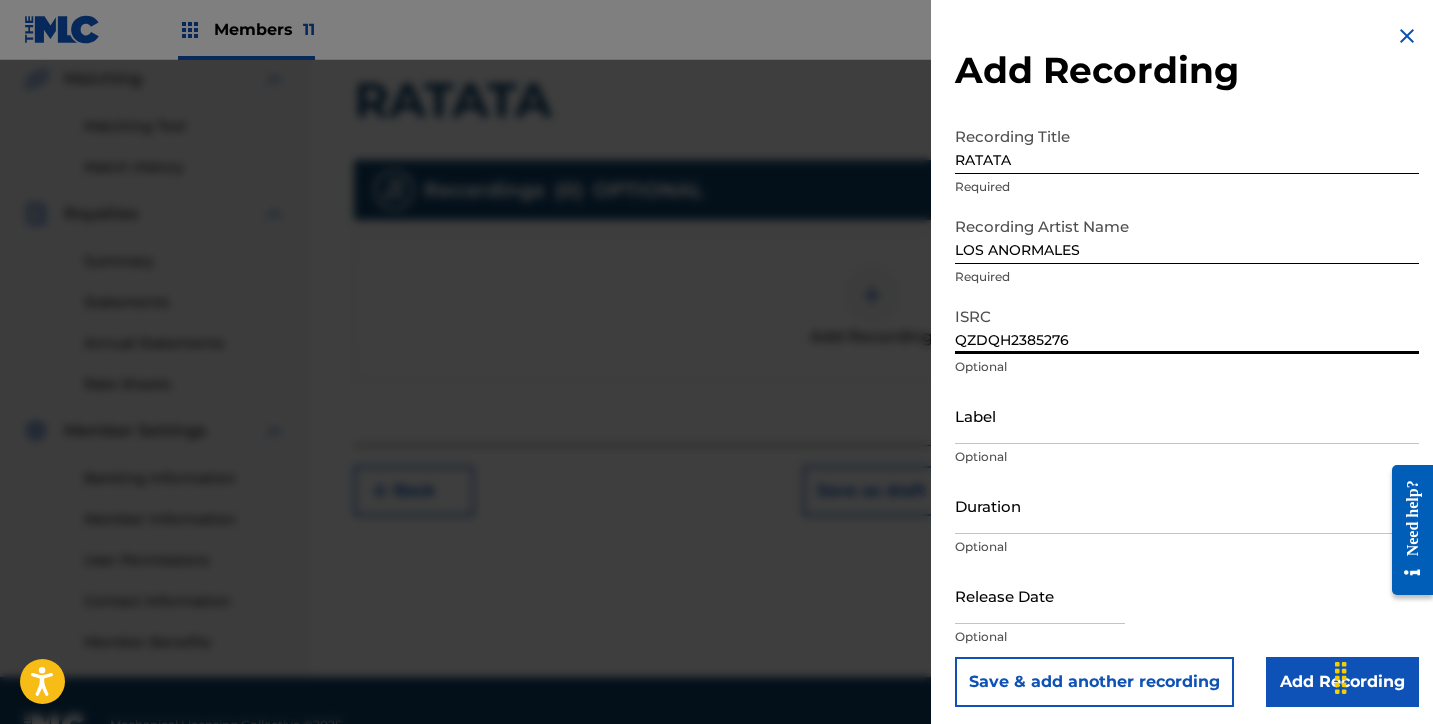 type on "QZDQH2385276" 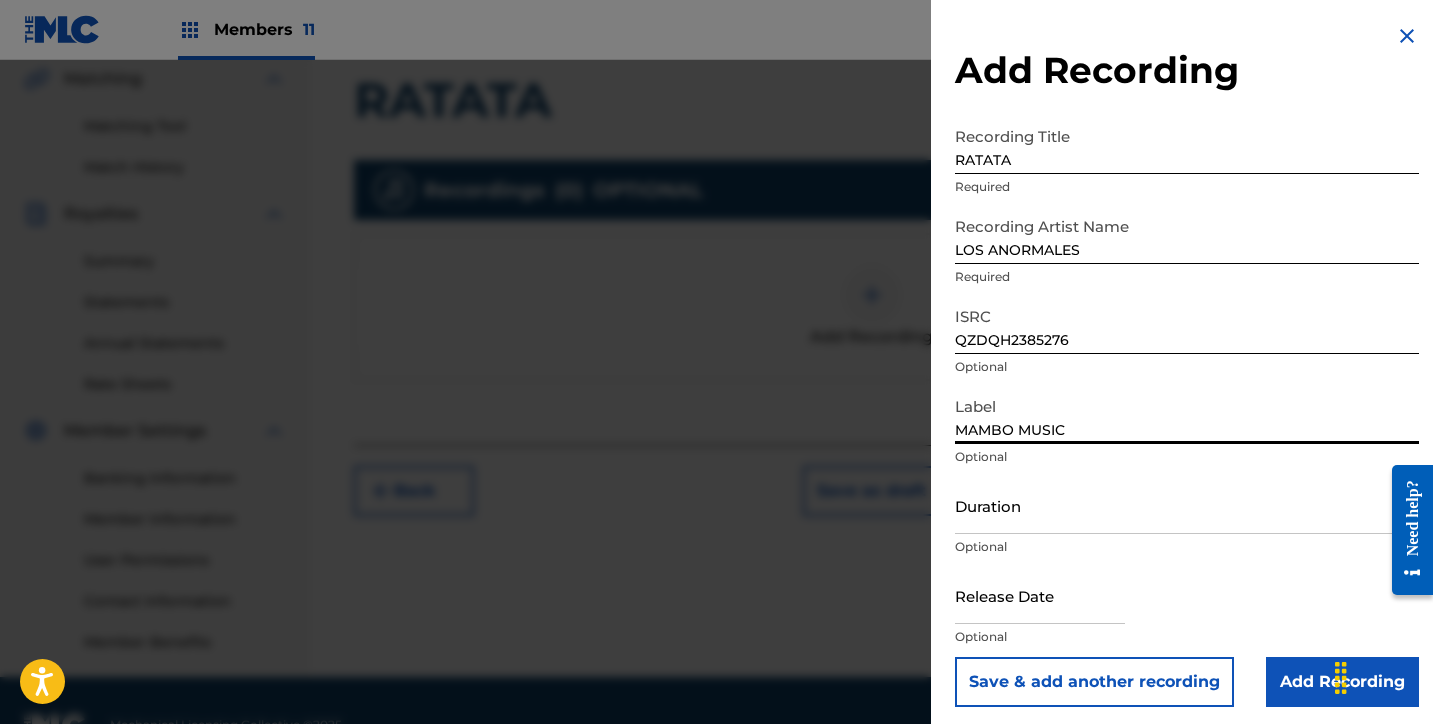 type on "MAMBO MUSIC" 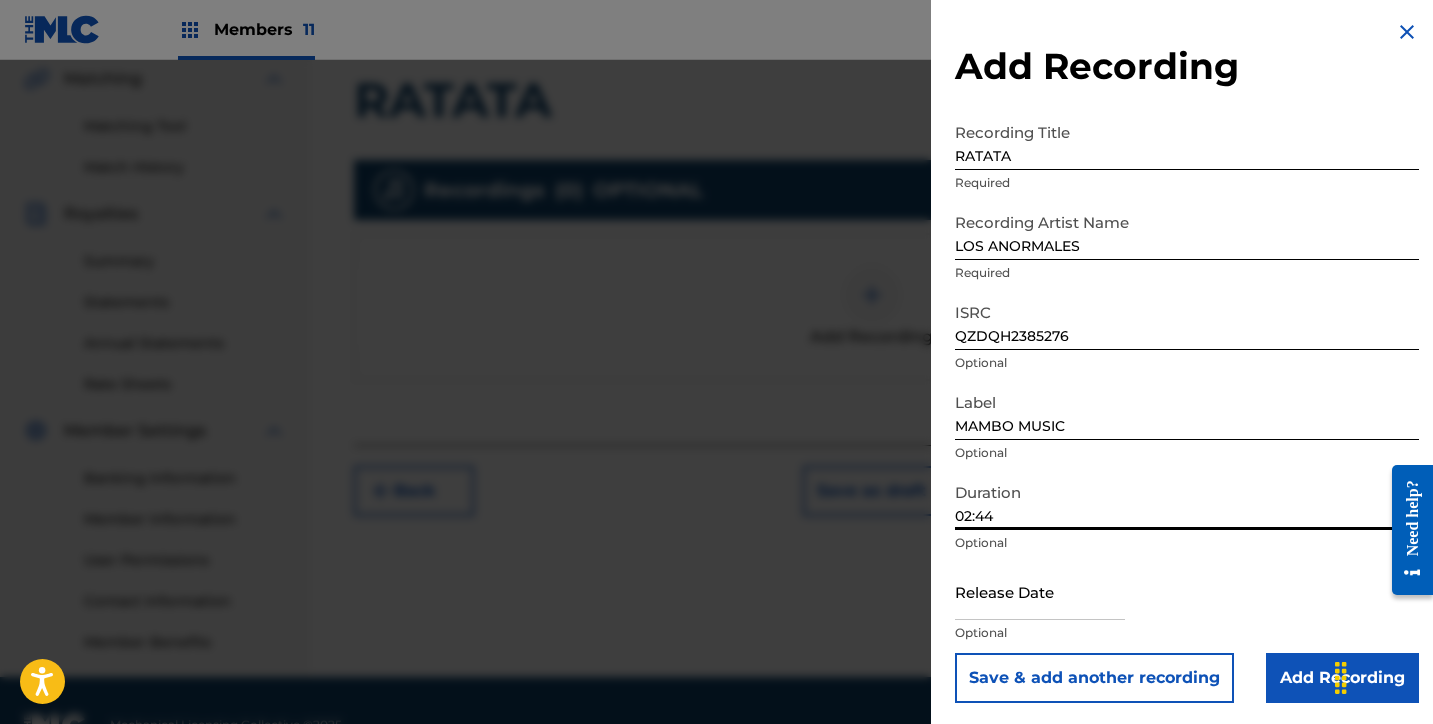scroll, scrollTop: 7, scrollLeft: 0, axis: vertical 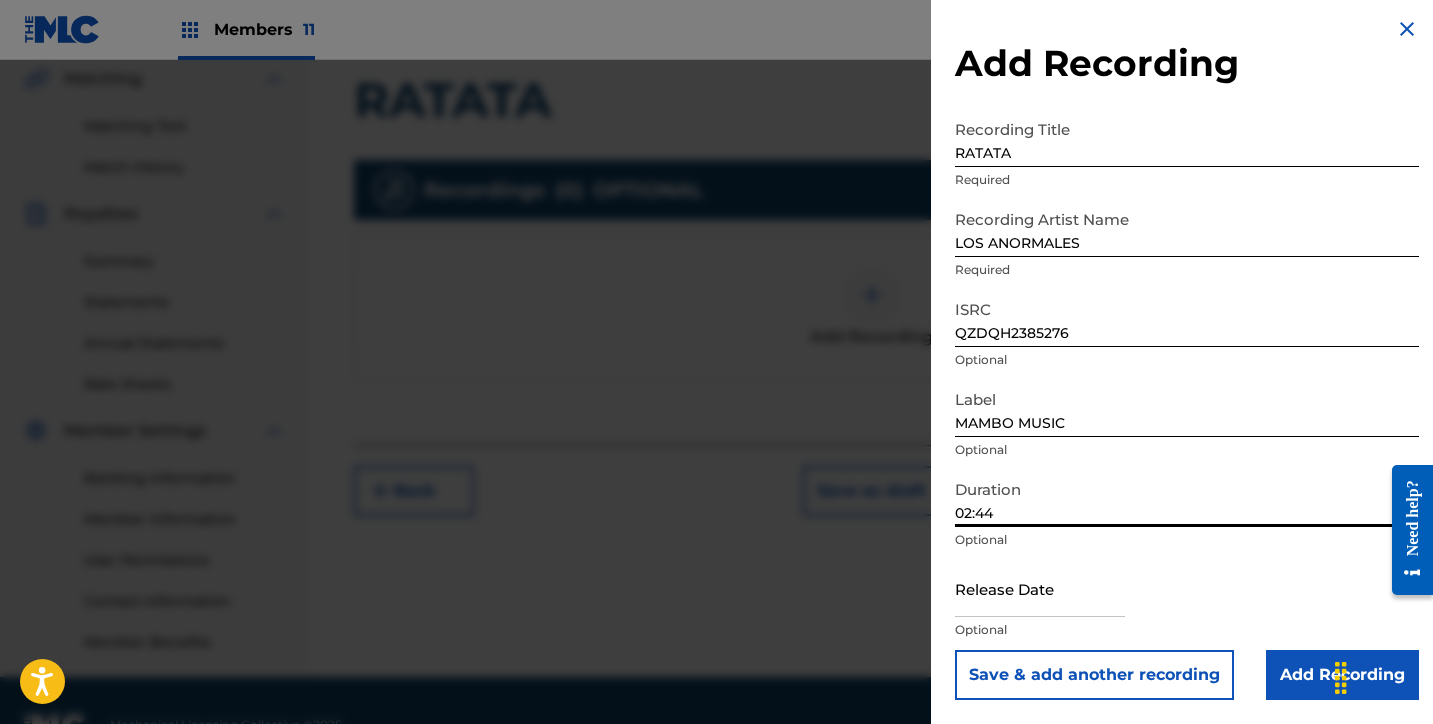 type on "02:44" 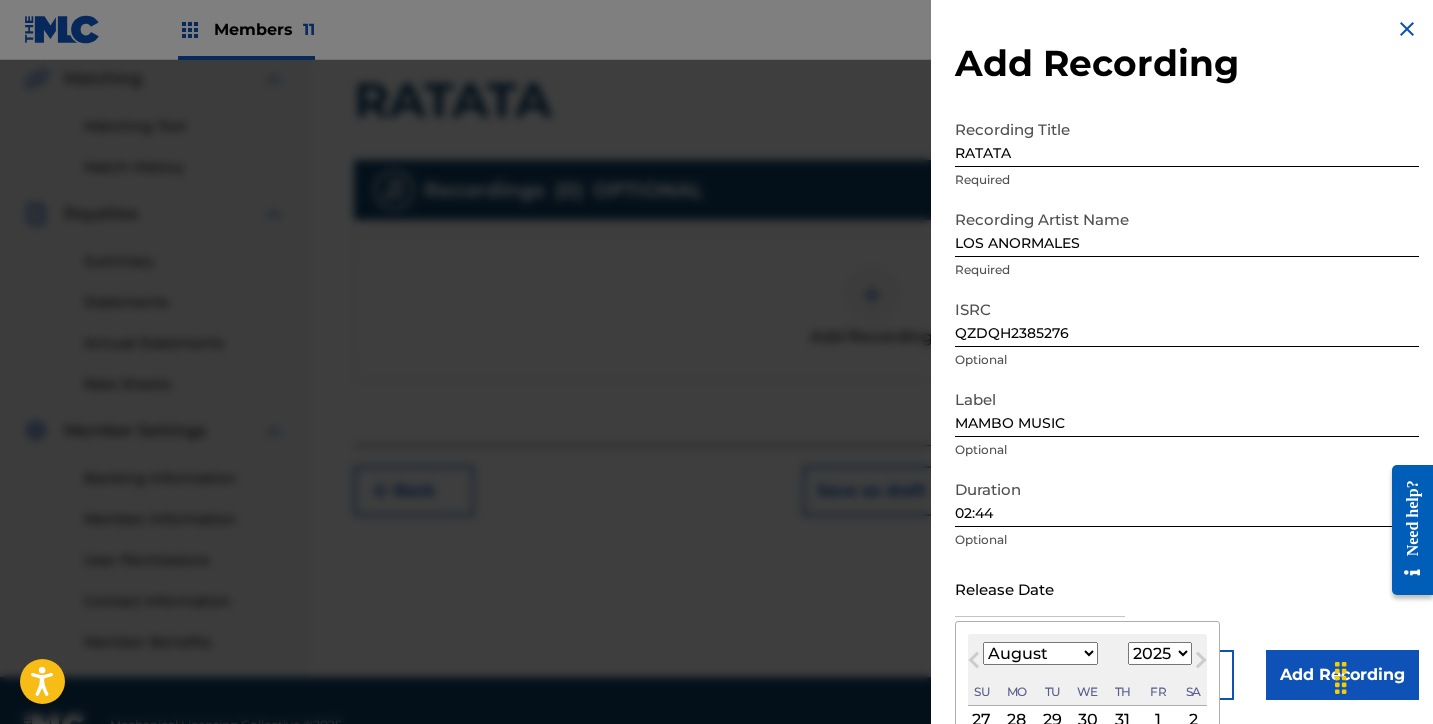 click at bounding box center [1040, 588] 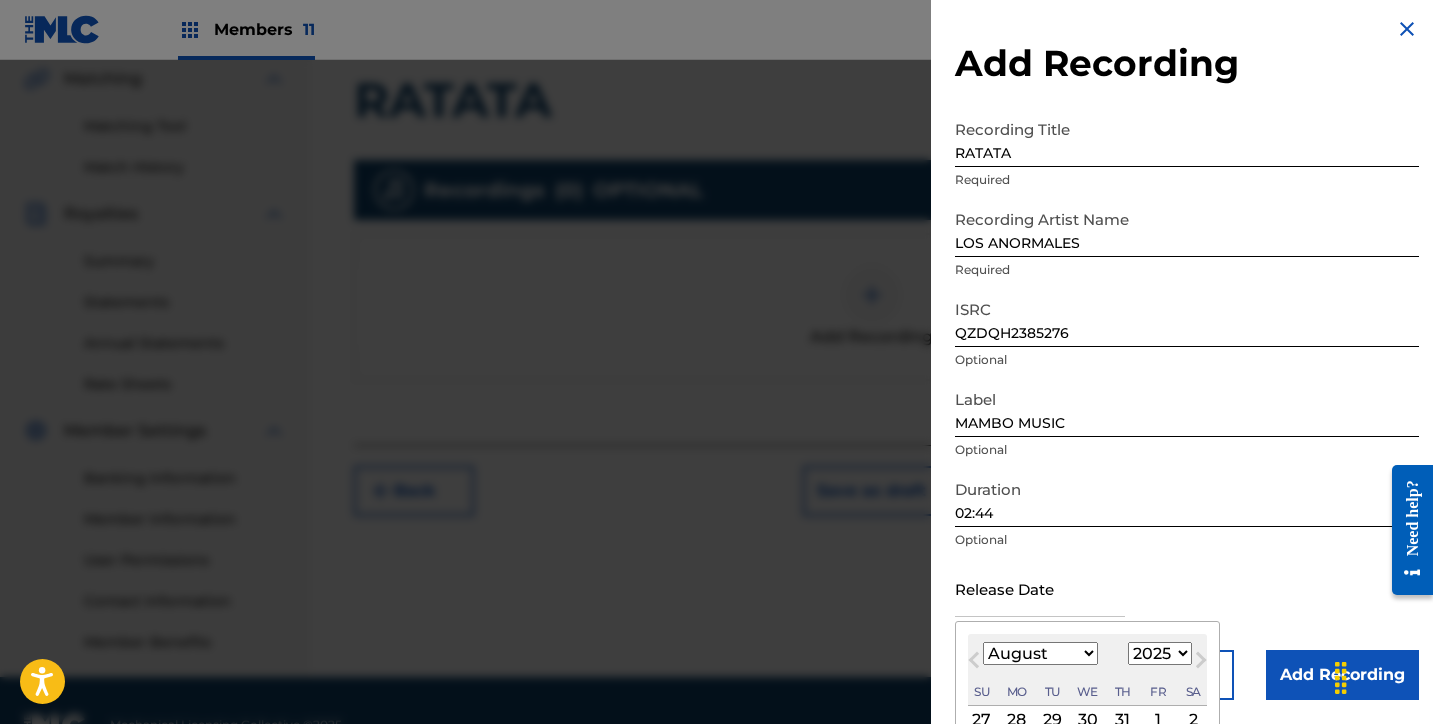 click on "1899 1900 1901 1902 1903 1904 1905 1906 1907 1908 1909 1910 1911 1912 1913 1914 1915 1916 1917 1918 1919 1920 1921 1922 1923 1924 1925 1926 1927 1928 1929 1930 1931 1932 1933 1934 1935 1936 1937 1938 1939 1940 1941 1942 1943 1944 1945 1946 1947 1948 1949 1950 1951 1952 1953 1954 1955 1956 1957 1958 1959 1960 1961 1962 1963 1964 1965 1966 1967 1968 1969 1970 1971 1972 1973 1974 1975 1976 1977 1978 1979 1980 1981 1982 1983 1984 1985 1986 1987 1988 1989 1990 1991 1992 1993 1994 1995 1996 1997 1998 1999 2000 2001 2002 2003 2004 2005 2006 2007 2008 2009 2010 2011 2012 2013 2014 2015 2016 2017 2018 2019 2020 2021 2022 2023 2024 2025 2026 2027 2028 2029 2030 2031 2032 2033 2034 2035 2036 2037 2038 2039 2040 2041 2042 2043 2044 2045 2046 2047 2048 2049 2050 2051 2052 2053 2054 2055 2056 2057 2058 2059 2060 2061 2062 2063 2064 2065 2066 2067 2068 2069 2070 2071 2072 2073 2074 2075 2076 2077 2078 2079 2080 2081 2082 2083 2084 2085 2086 2087 2088 2089 2090 2091 2092 2093 2094 2095 2096 2097 2098 2099 2100" at bounding box center (1160, 653) 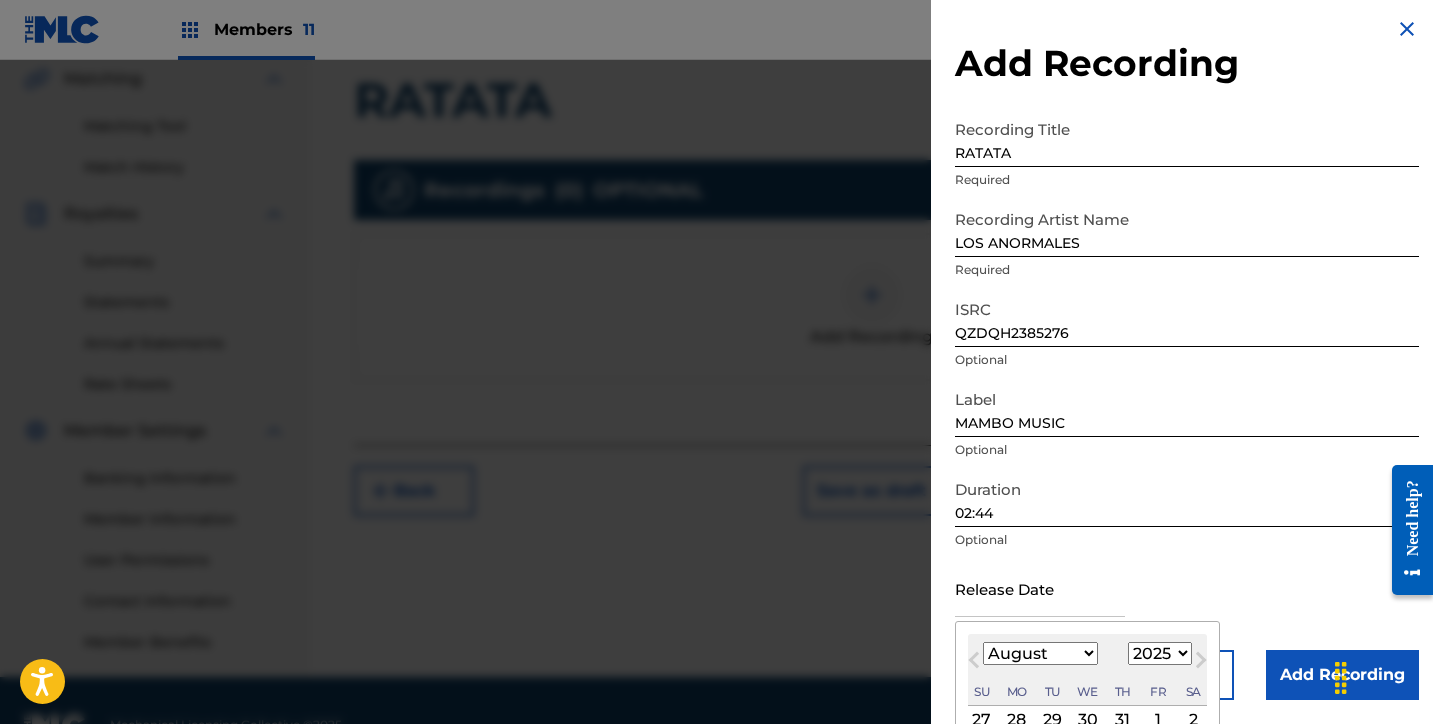 select on "2023" 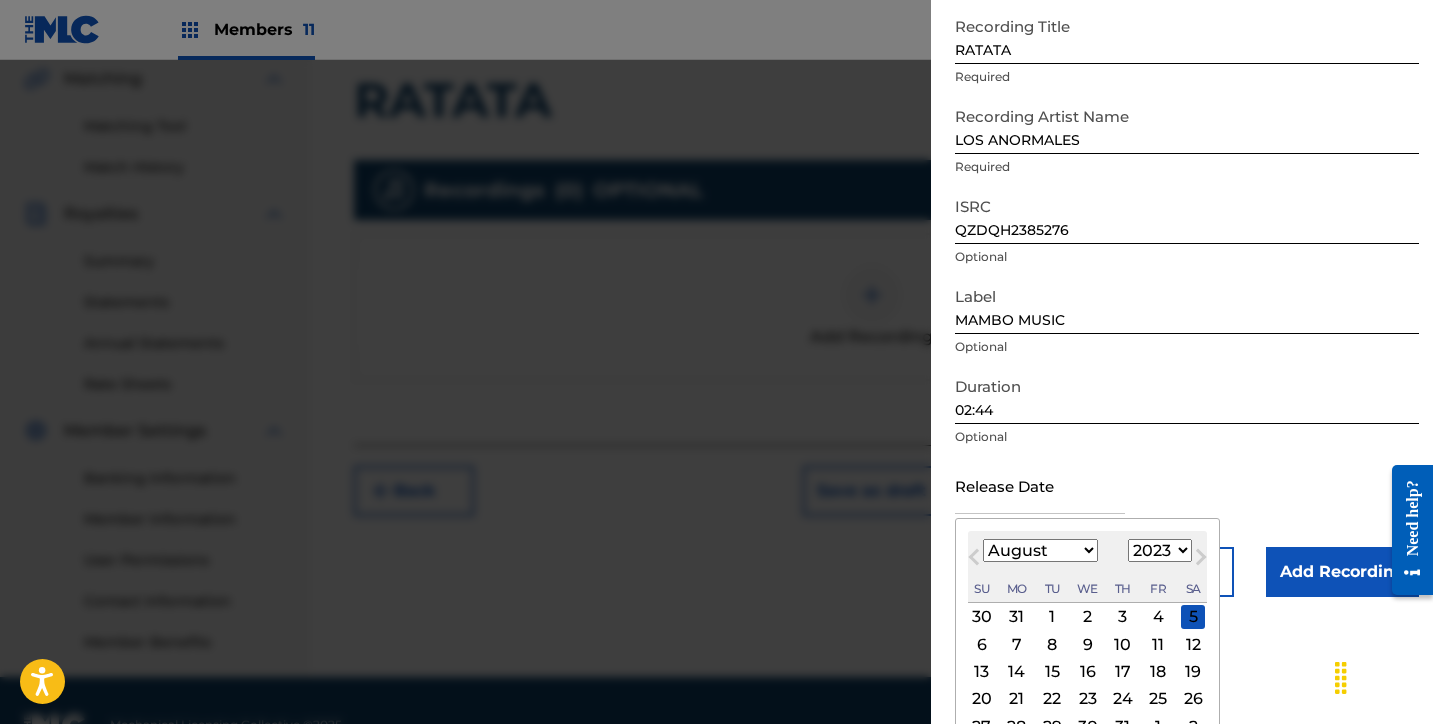 scroll, scrollTop: 166, scrollLeft: 0, axis: vertical 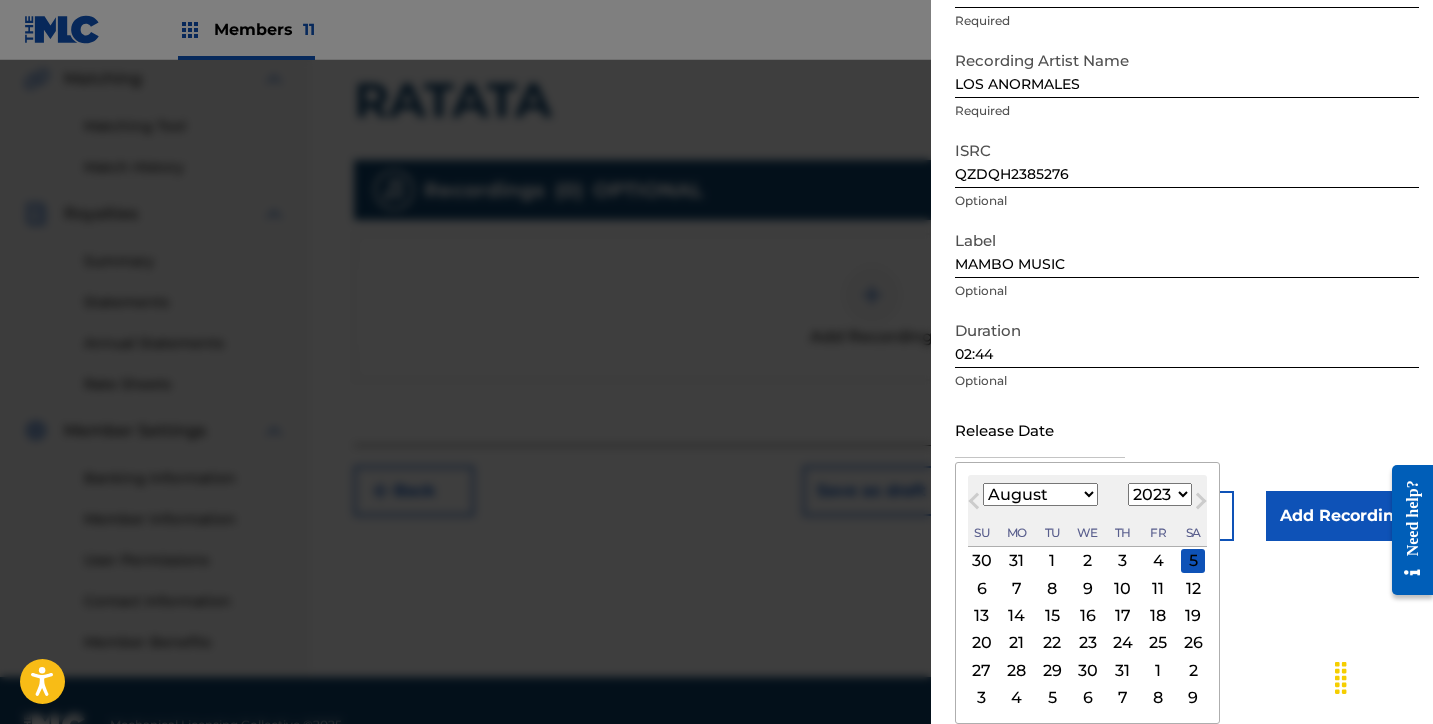 click on "January February March April May June July August September October November December" at bounding box center [1040, 494] 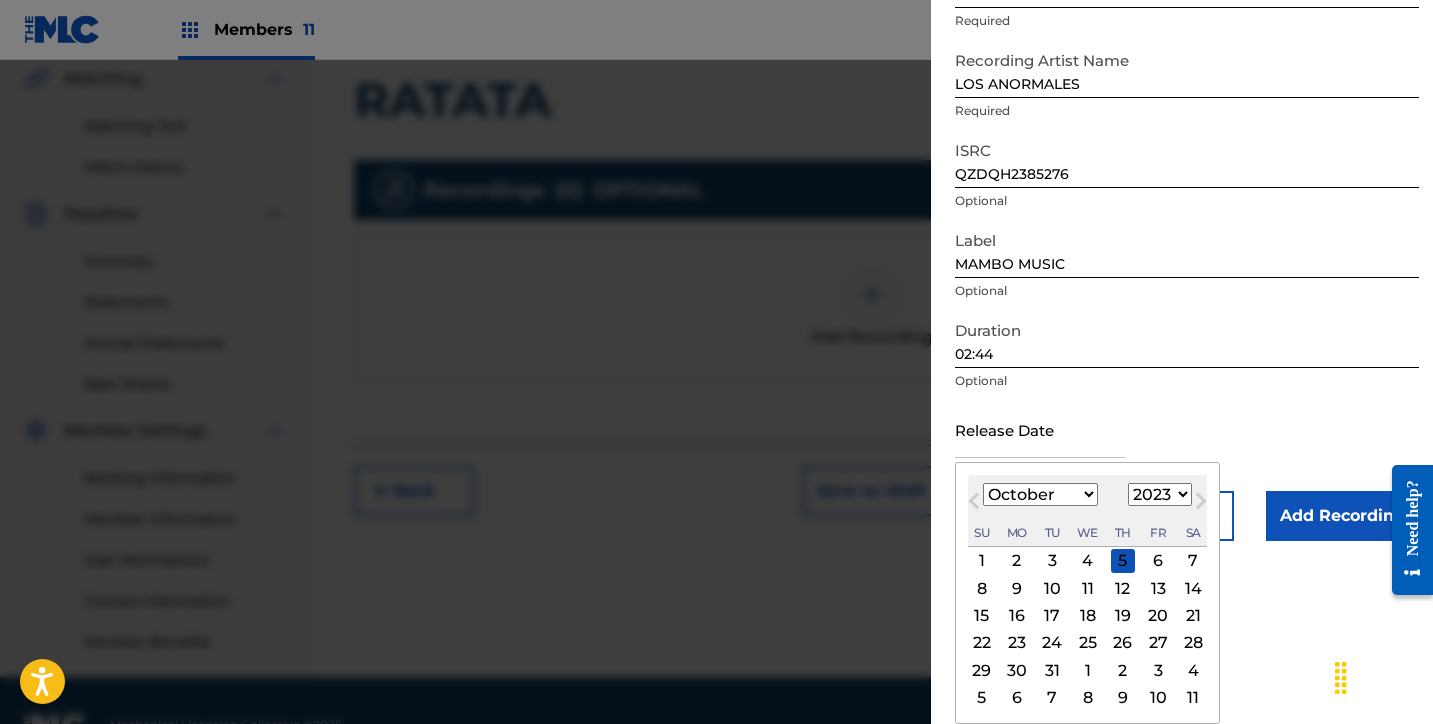 drag, startPoint x: 1129, startPoint y: 591, endPoint x: 1198, endPoint y: 620, distance: 74.84651 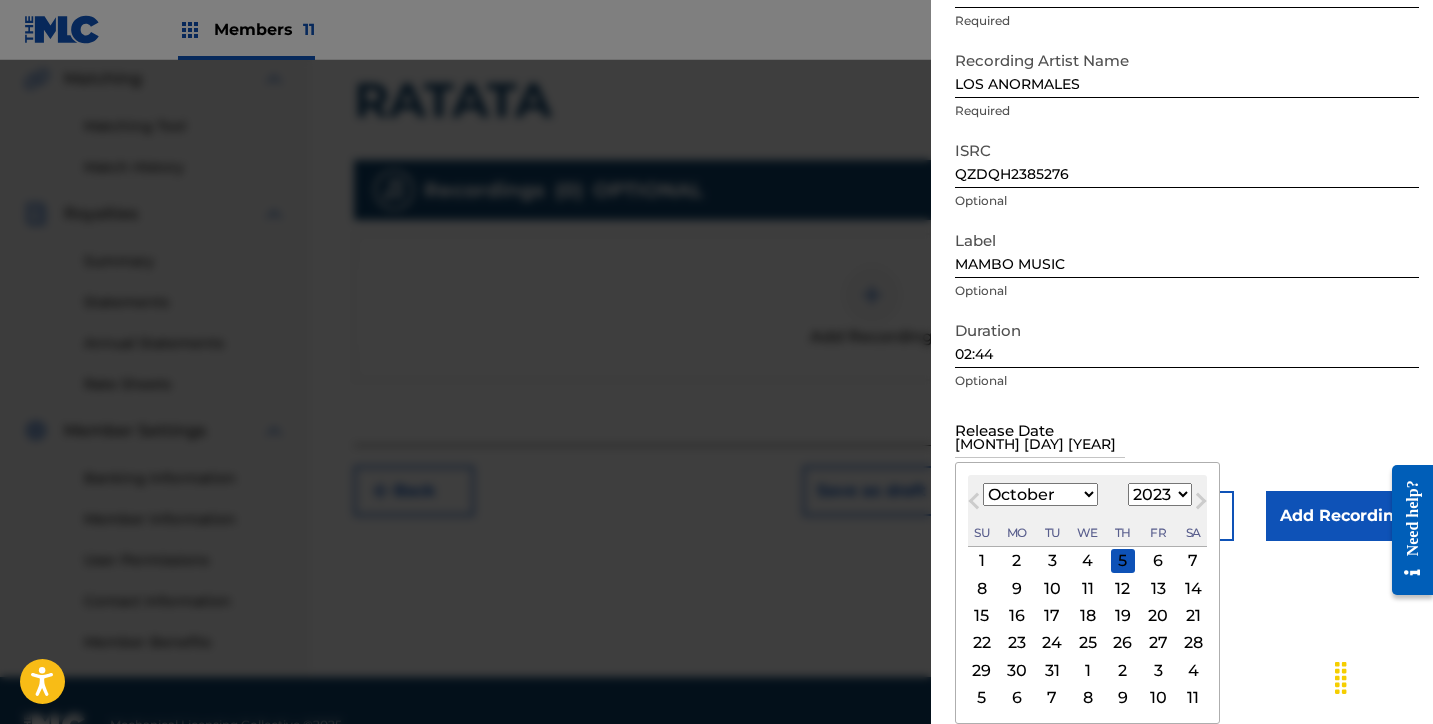 scroll, scrollTop: 7, scrollLeft: 0, axis: vertical 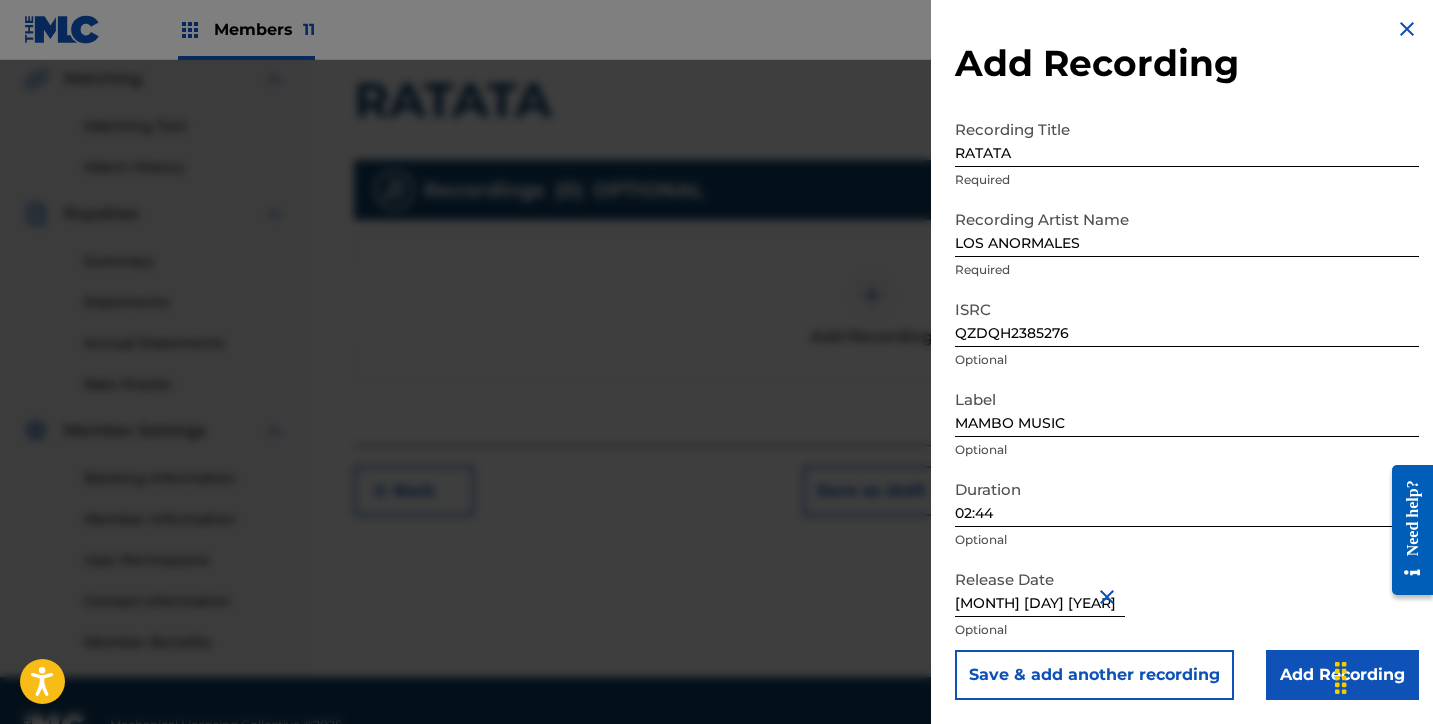 click on "Add Recording" at bounding box center [1342, 675] 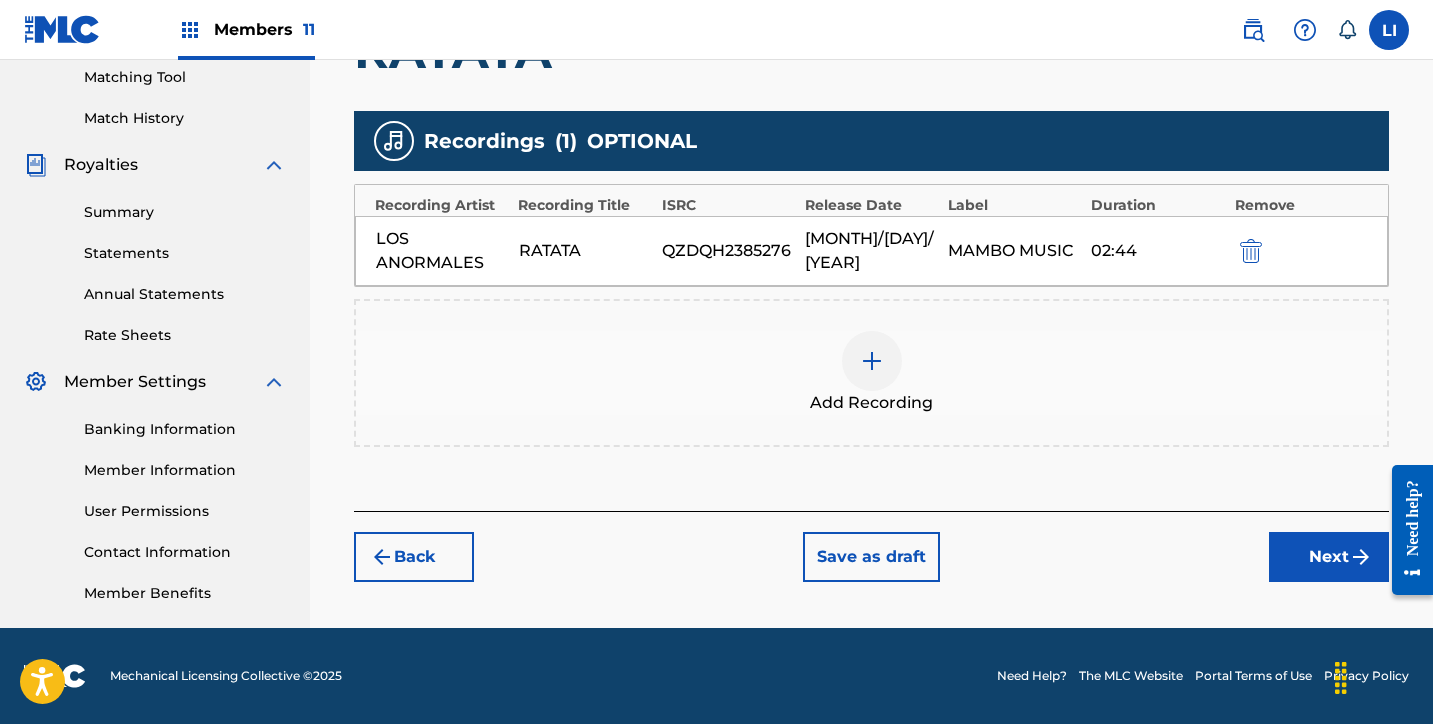click on "Next" at bounding box center (1329, 557) 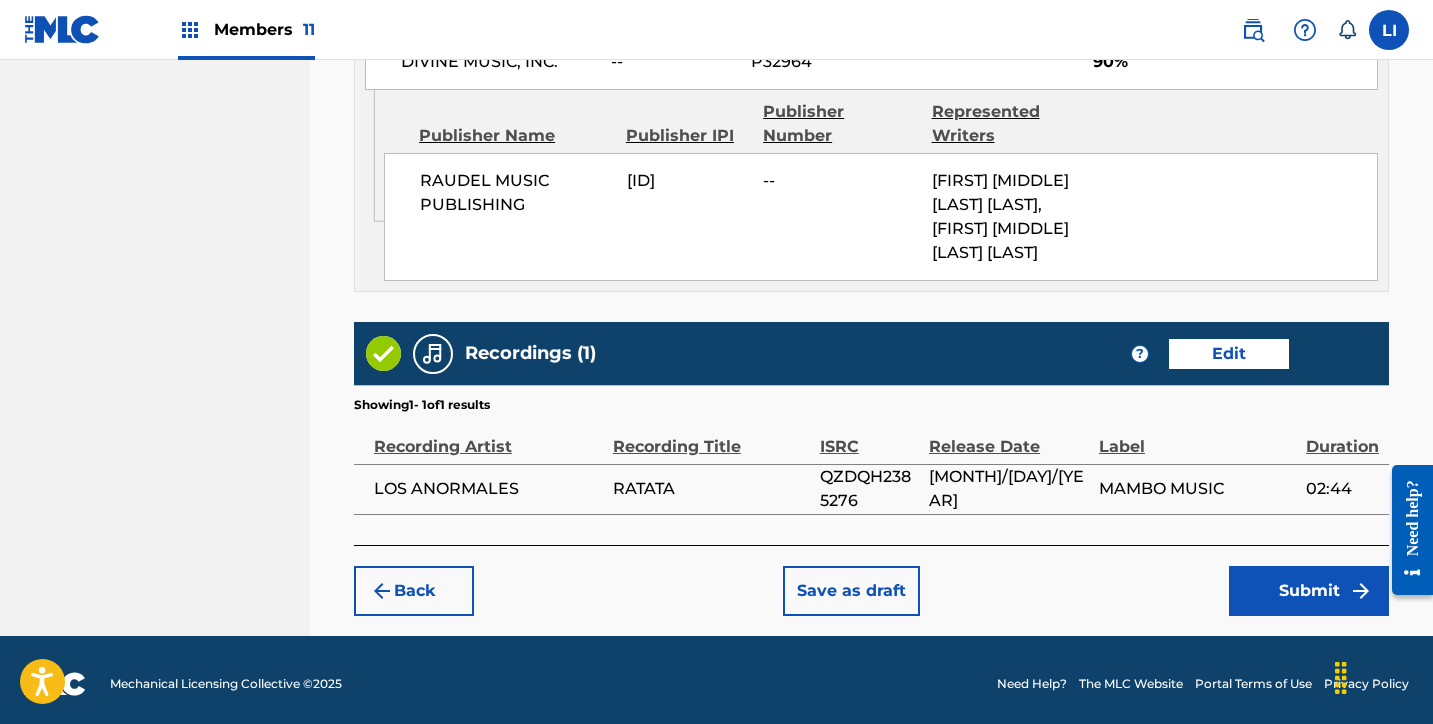 scroll, scrollTop: 1276, scrollLeft: 0, axis: vertical 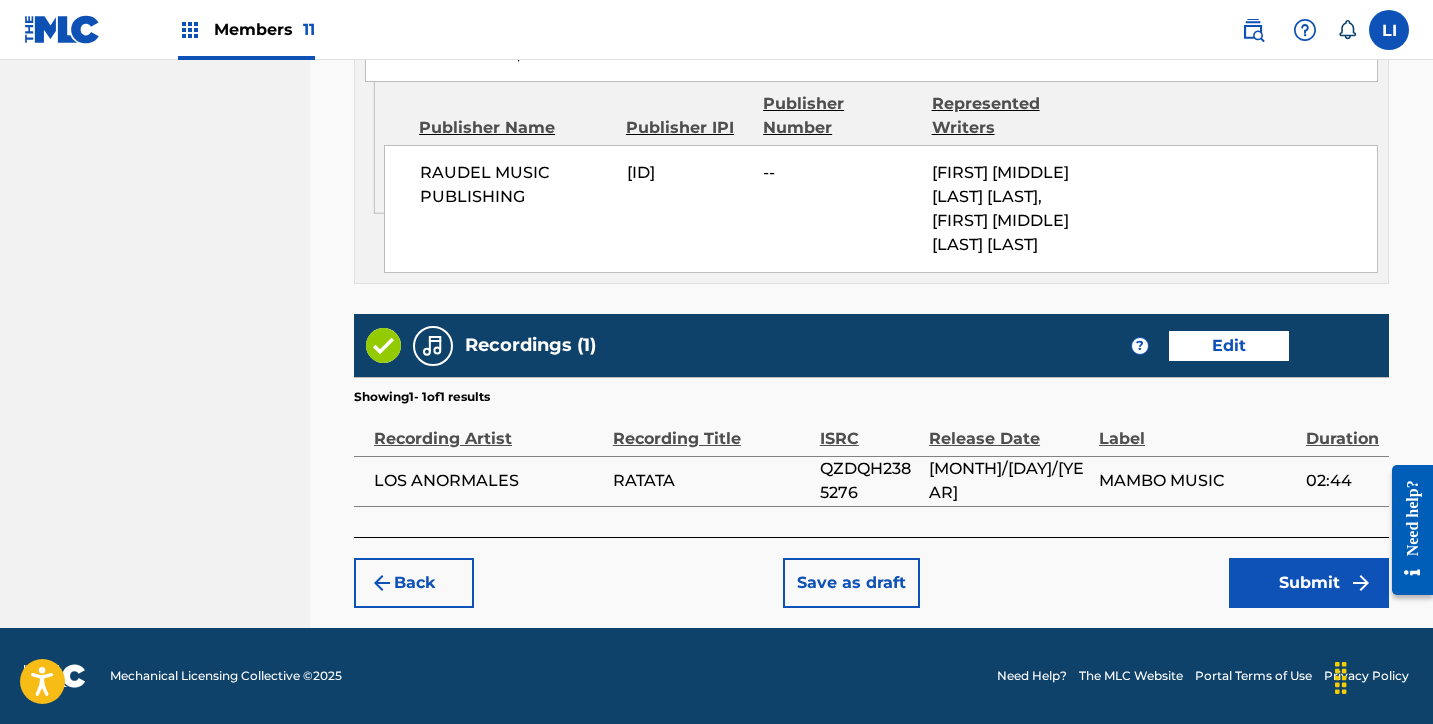 click on "Submit" at bounding box center (1309, 583) 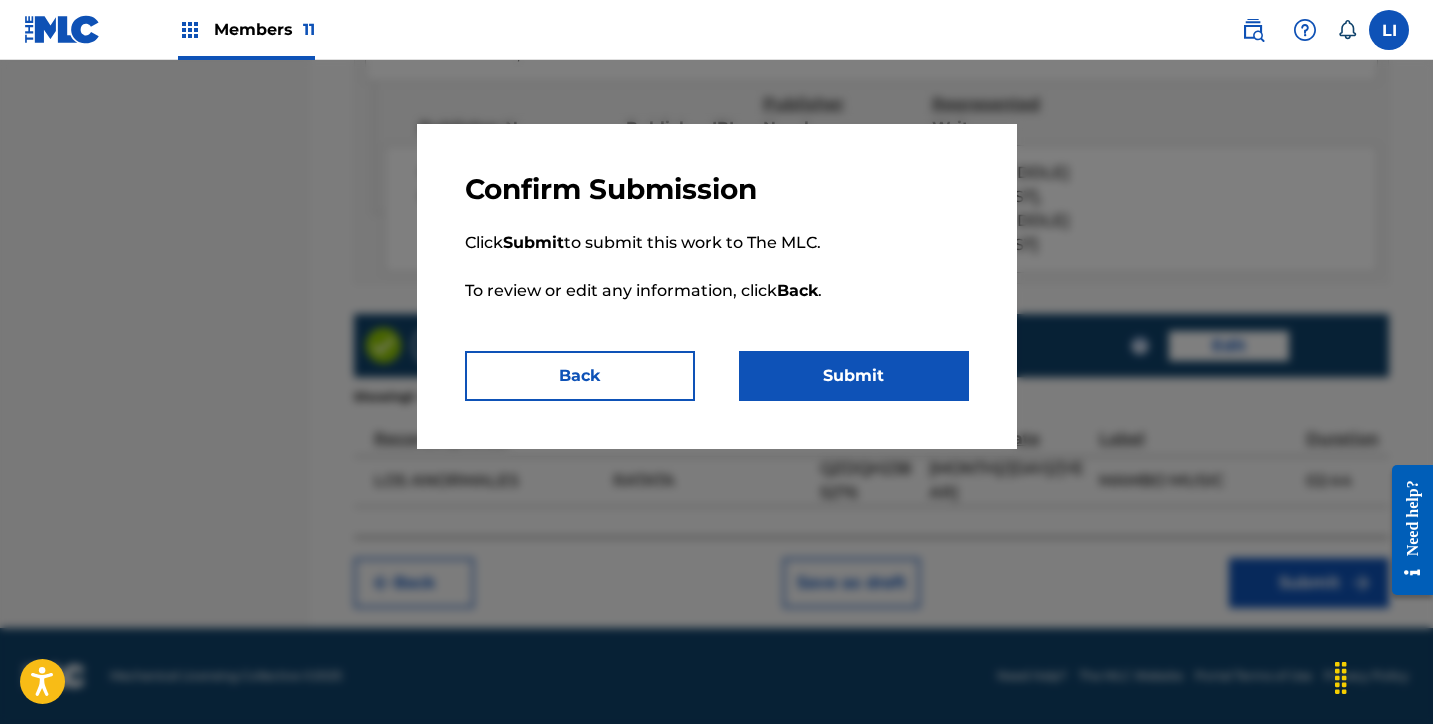 click on "Submit" at bounding box center [854, 376] 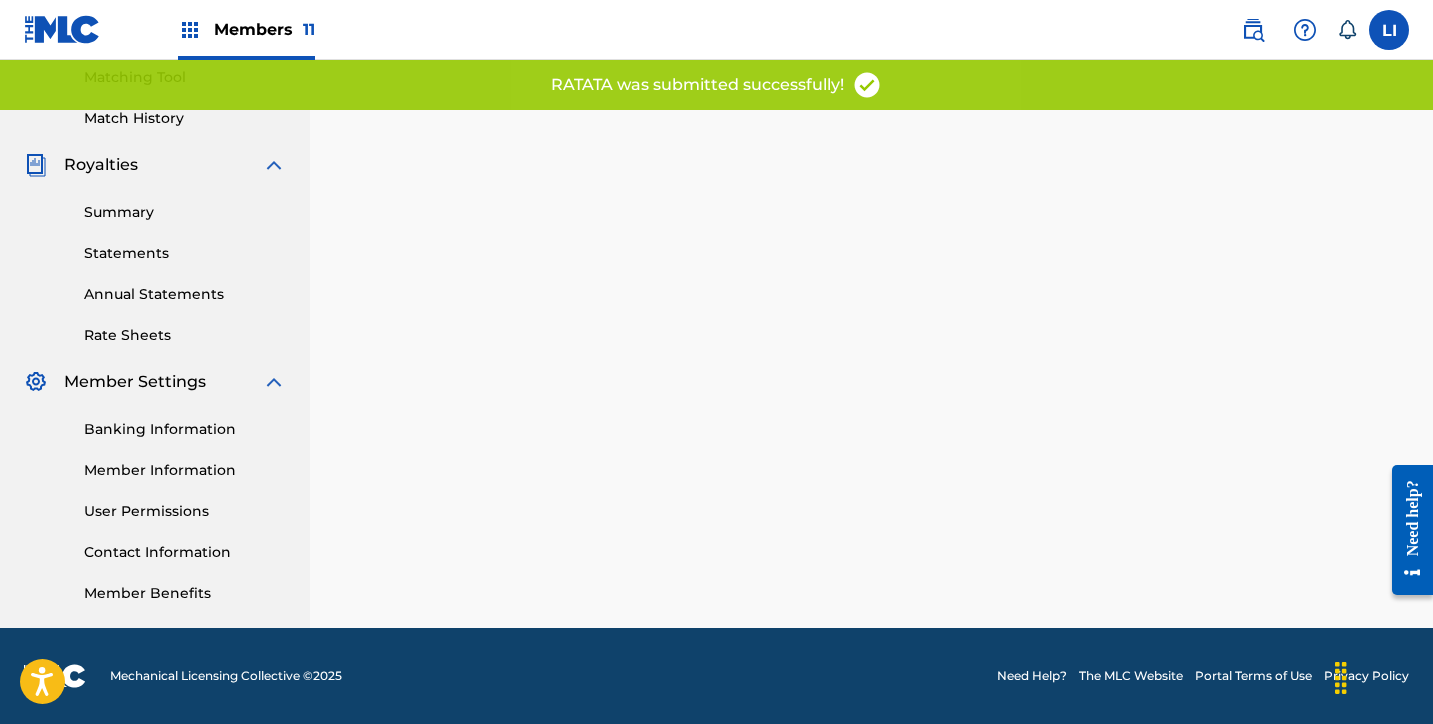 scroll, scrollTop: 0, scrollLeft: 0, axis: both 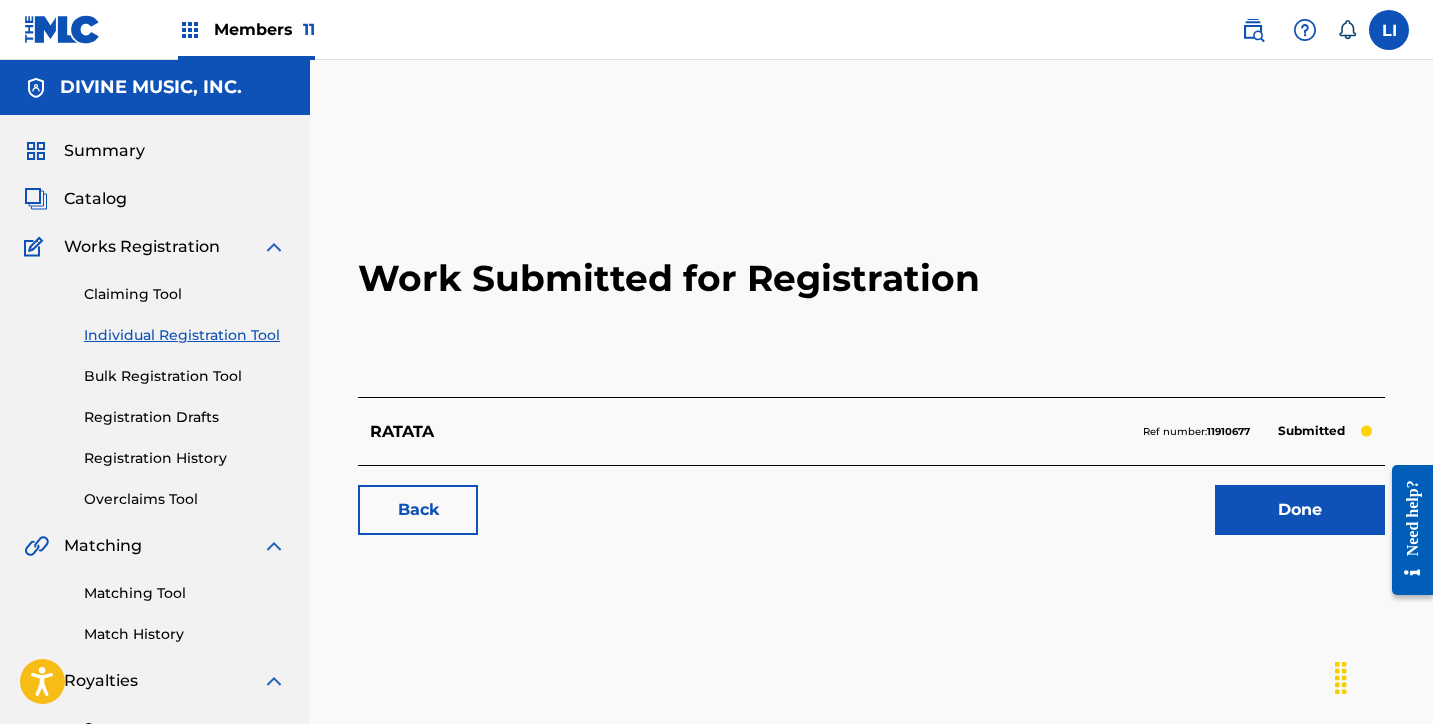 click on "Done" at bounding box center [1300, 510] 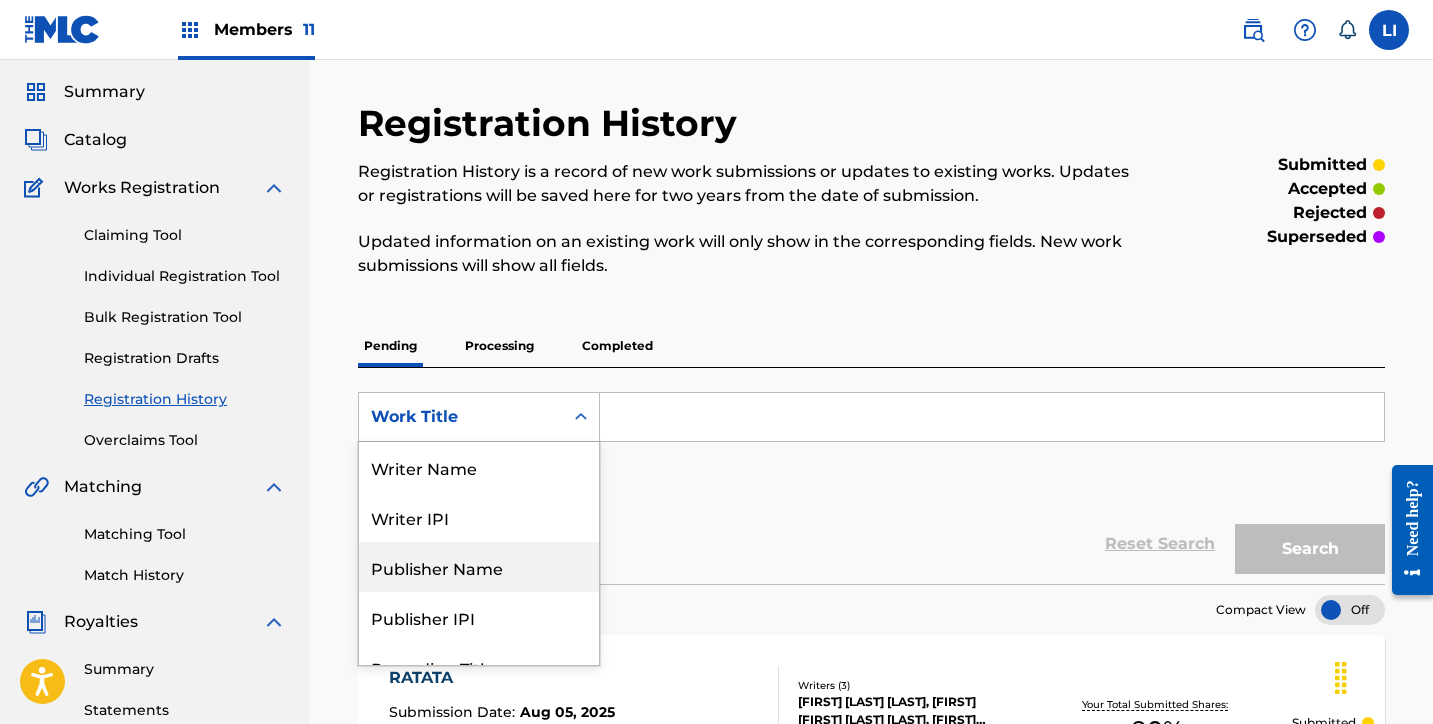 click on "Publisher Name, 3 of 8. 8 results available. Use Up and Down to choose options, press Enter to select the currently focused option, press Escape to exit the menu, press Tab to select the option and exit the menu. Work Title Writer Name Writer IPI Publisher Name Publisher IPI Recording Title Artist ISRC Work Title" at bounding box center (479, 417) 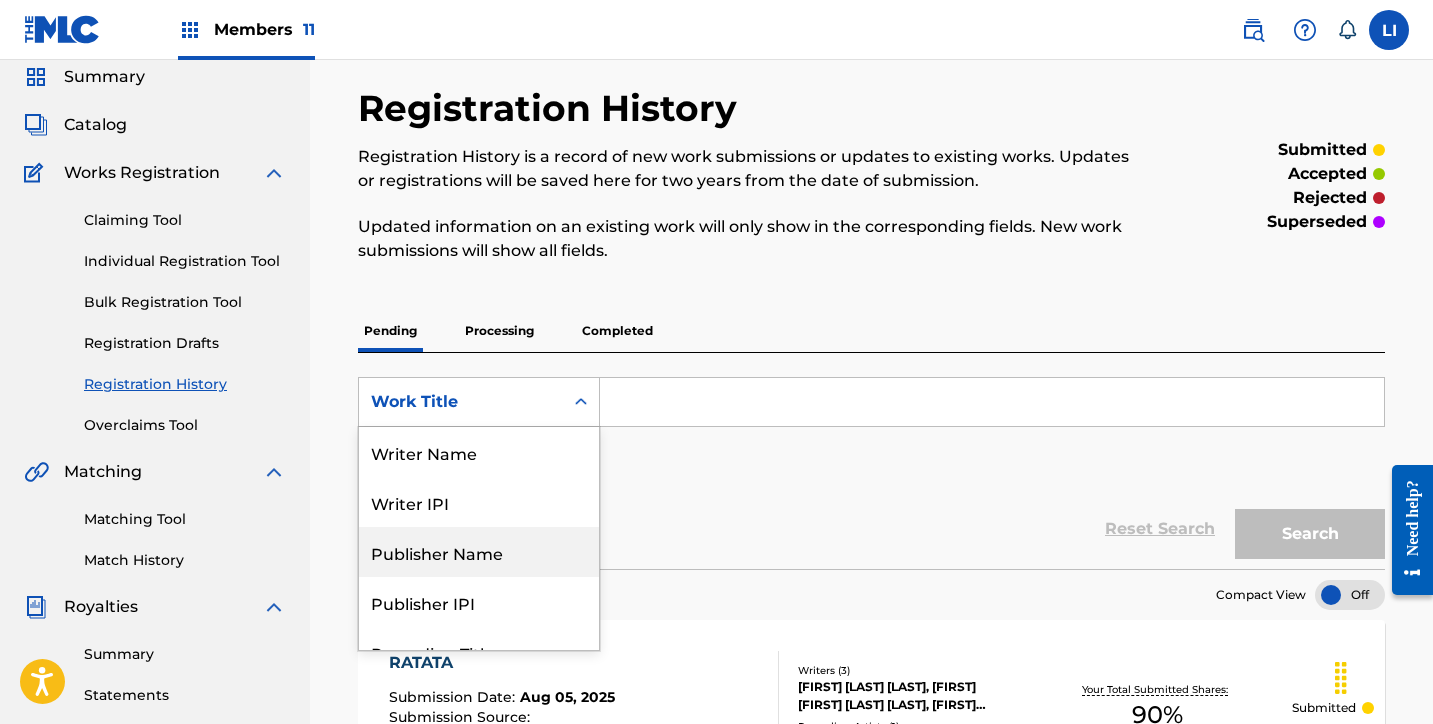 scroll, scrollTop: 100, scrollLeft: 0, axis: vertical 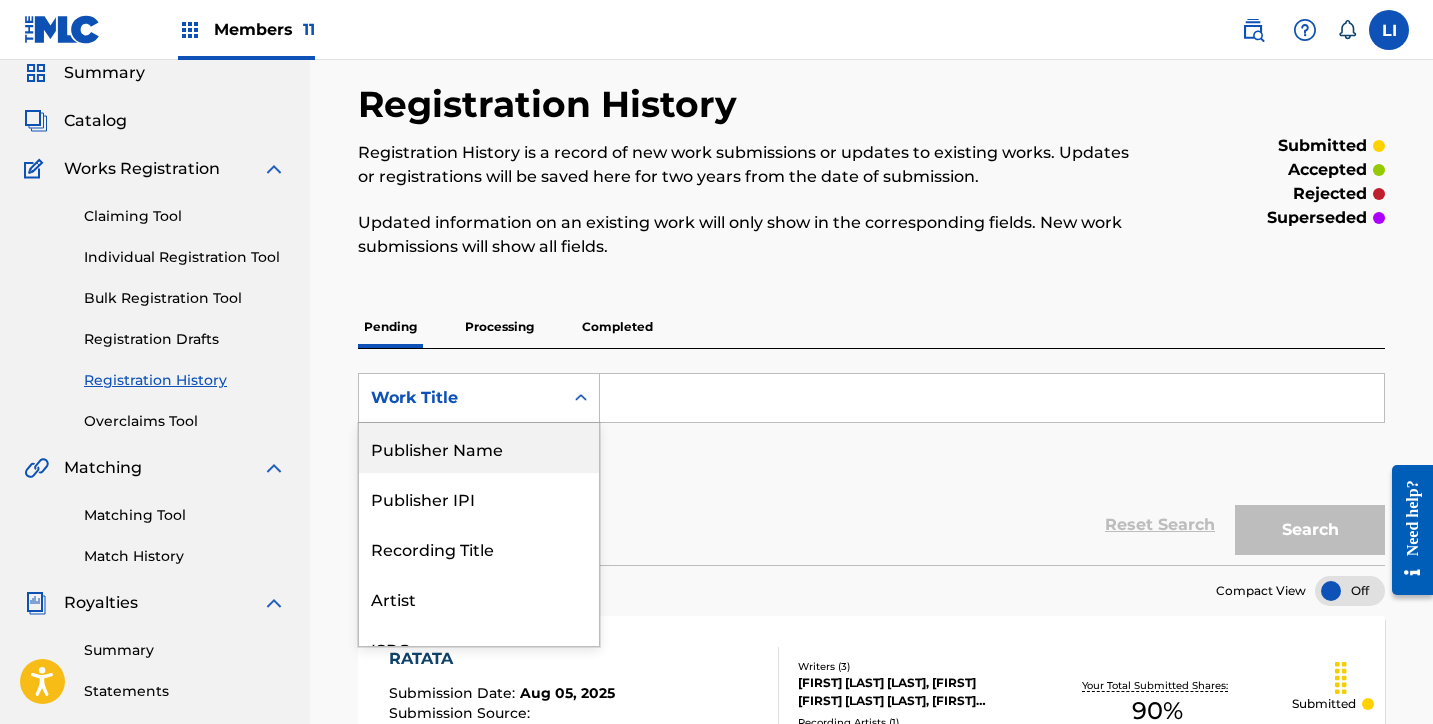 click on "SearchWithCriteria29cfa9e6-ca5f-44e5-8dc6-f9ae3c335fdd Publisher Name, 3 of 8. 8 results available. Use Up and Down to choose options, press Enter to select the currently focused option, press Escape to exit the menu, press Tab to select the option and exit the menu. Work Title Writer Name Writer IPI Publisher Name Publisher IPI Recording Title Artist ISRC Work Title Add Criteria" at bounding box center (871, 429) 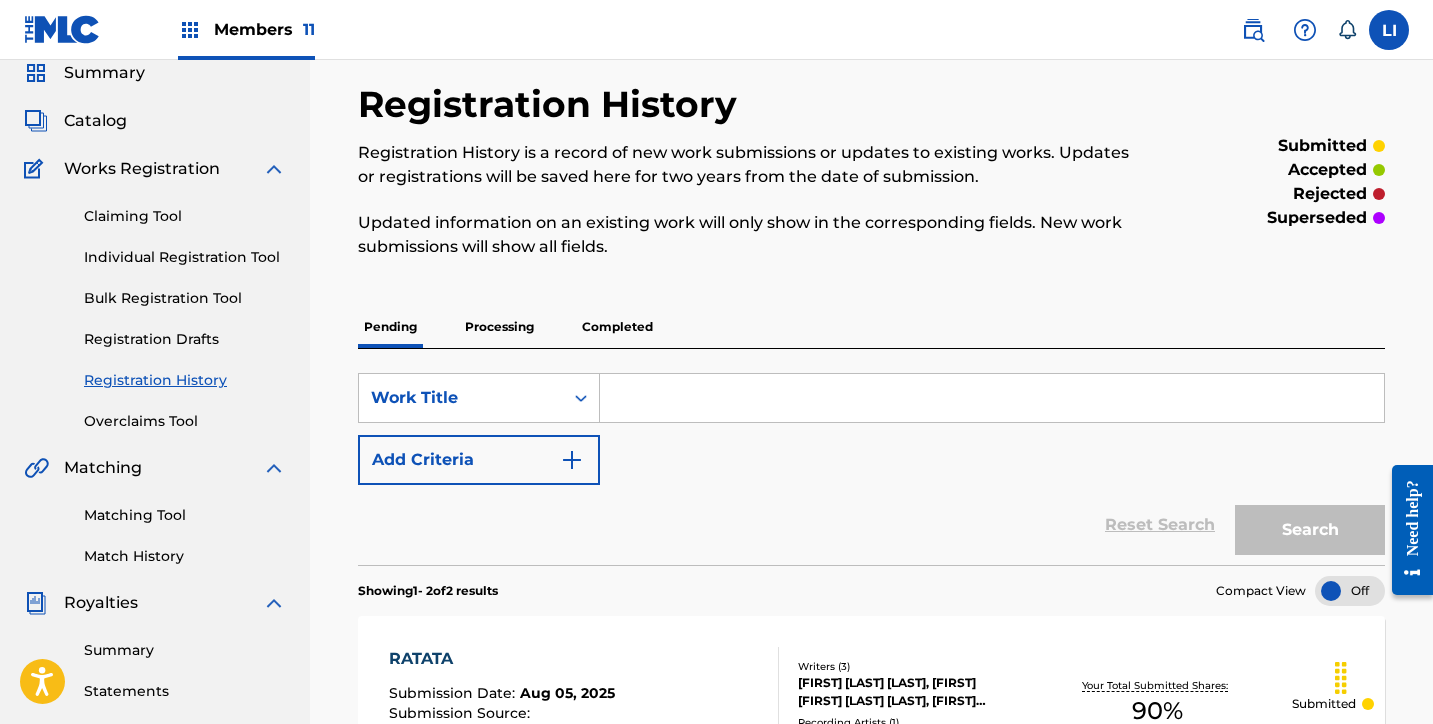 drag, startPoint x: 769, startPoint y: 360, endPoint x: 777, endPoint y: 389, distance: 30.083218 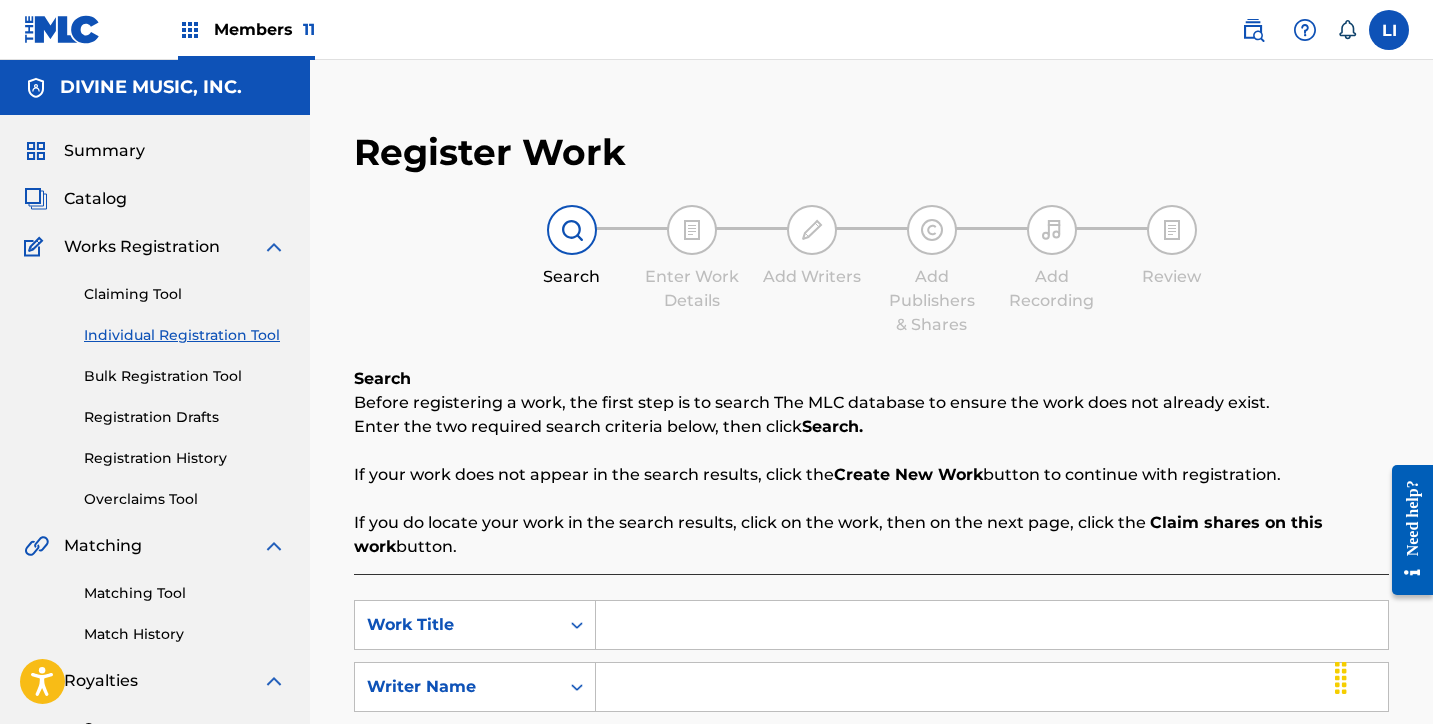scroll, scrollTop: 389, scrollLeft: 0, axis: vertical 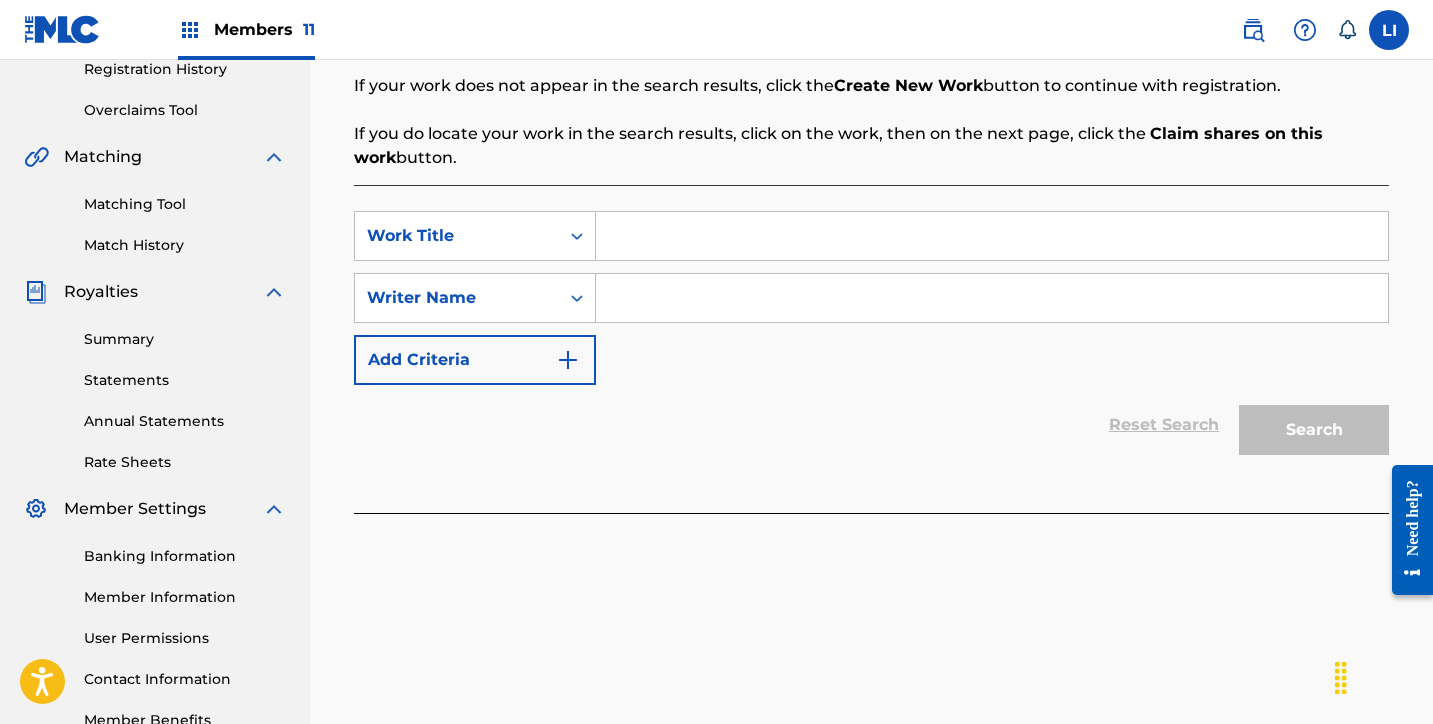 click at bounding box center [992, 236] 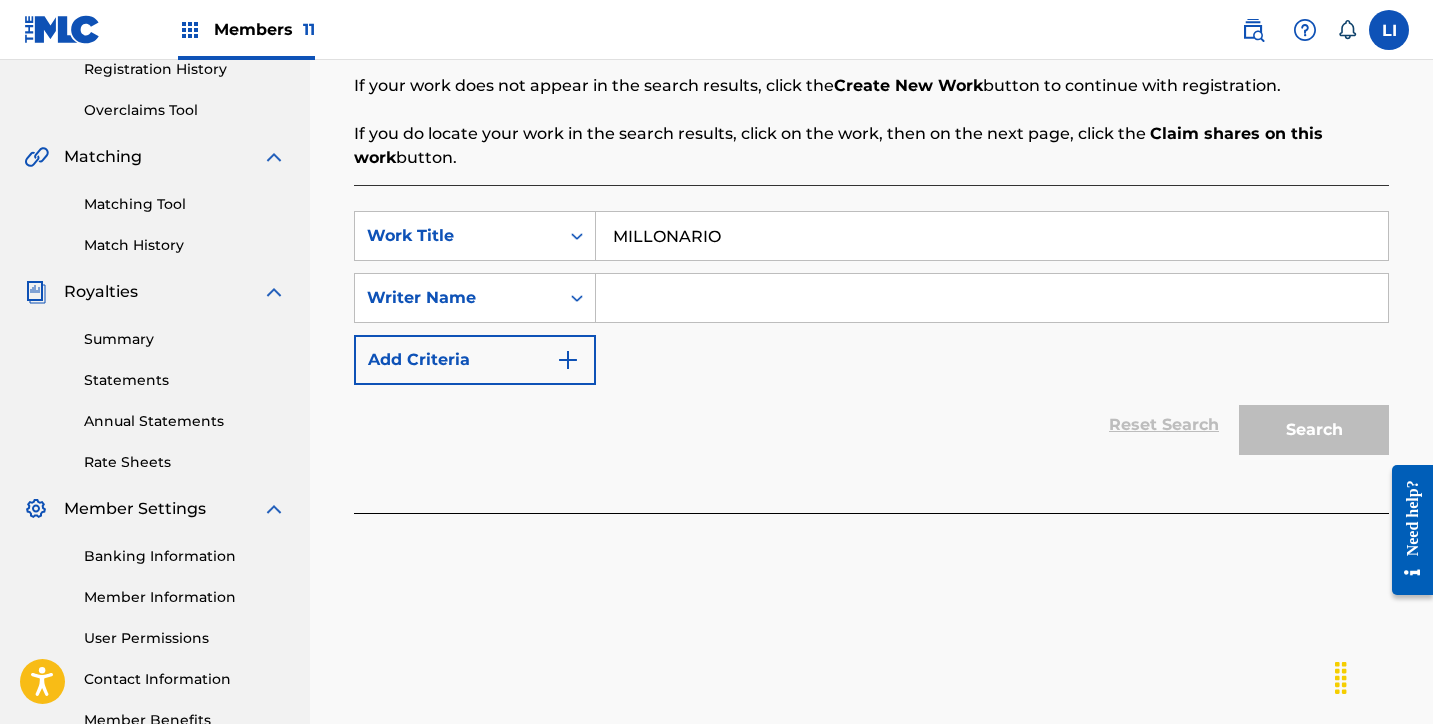 type on "MILLONARIO" 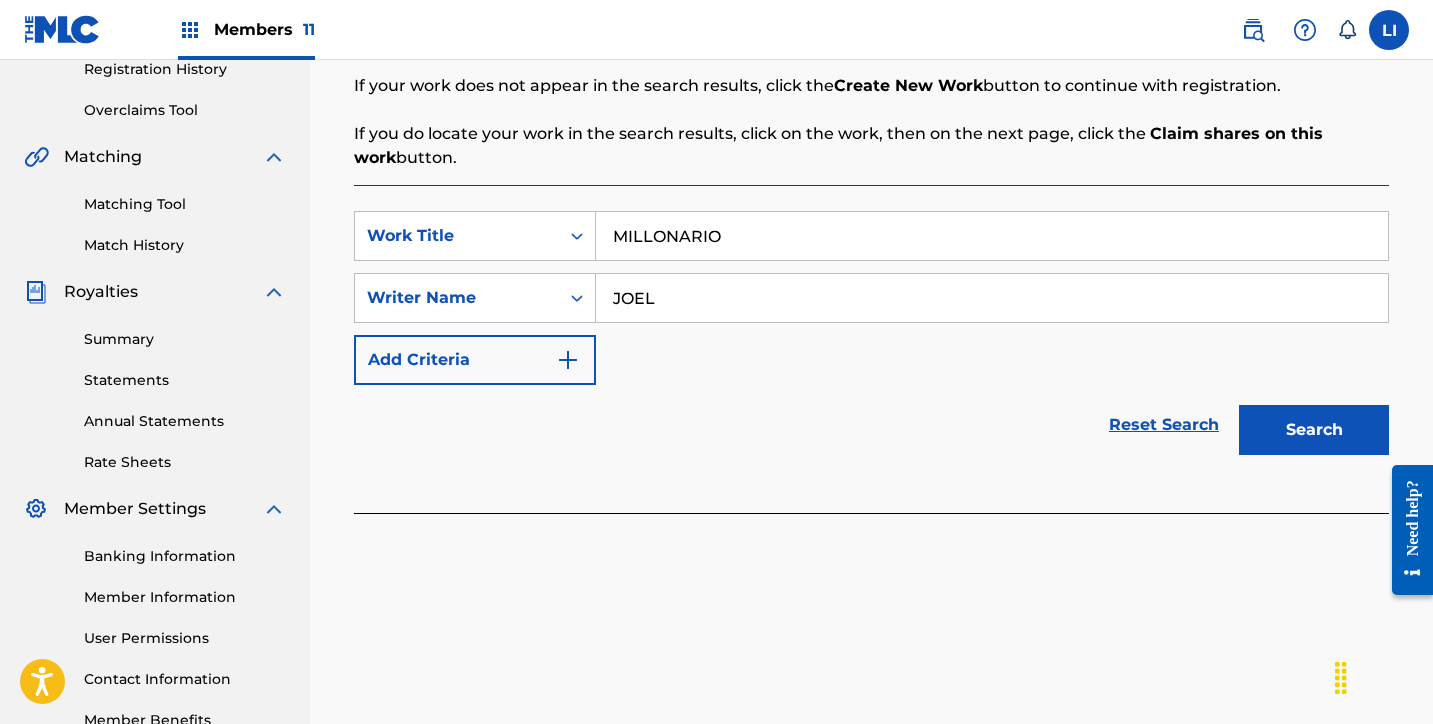 type on "JOEL" 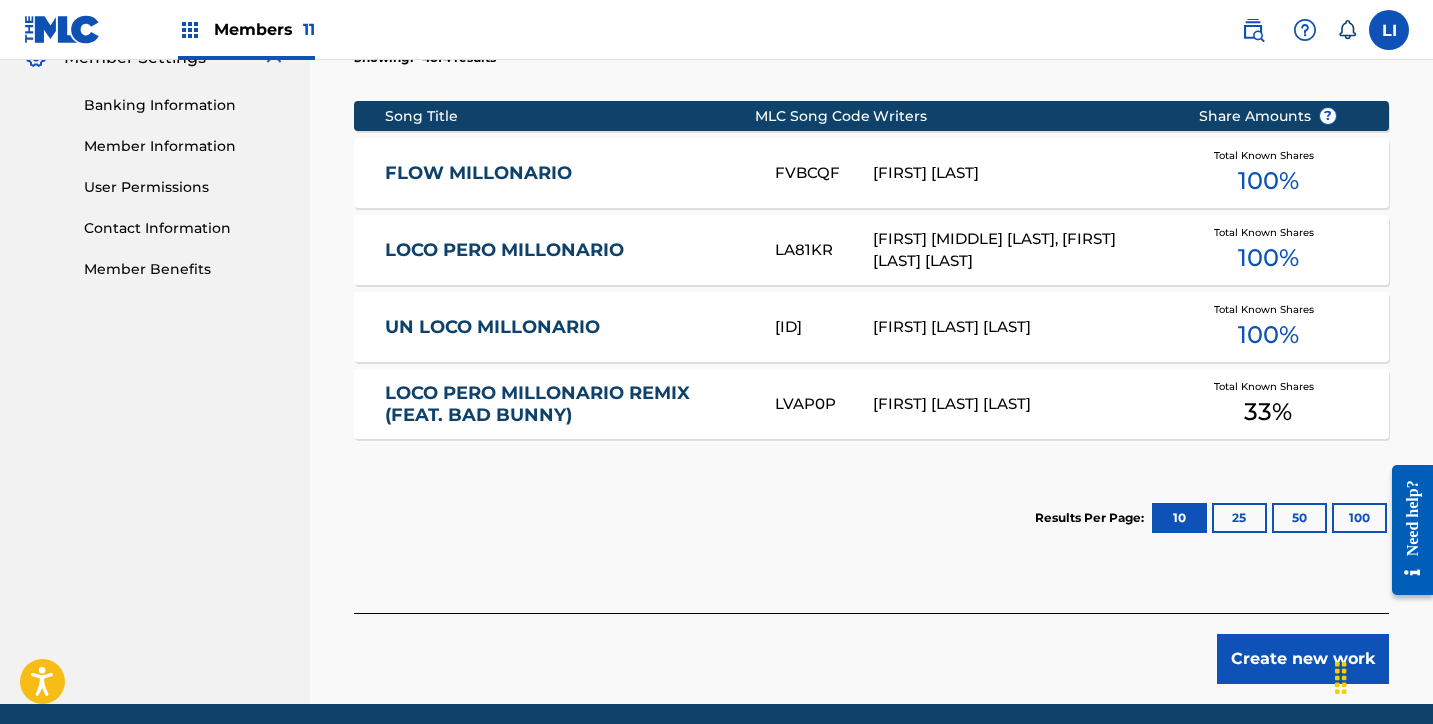 click on "Create new work" at bounding box center (1303, 659) 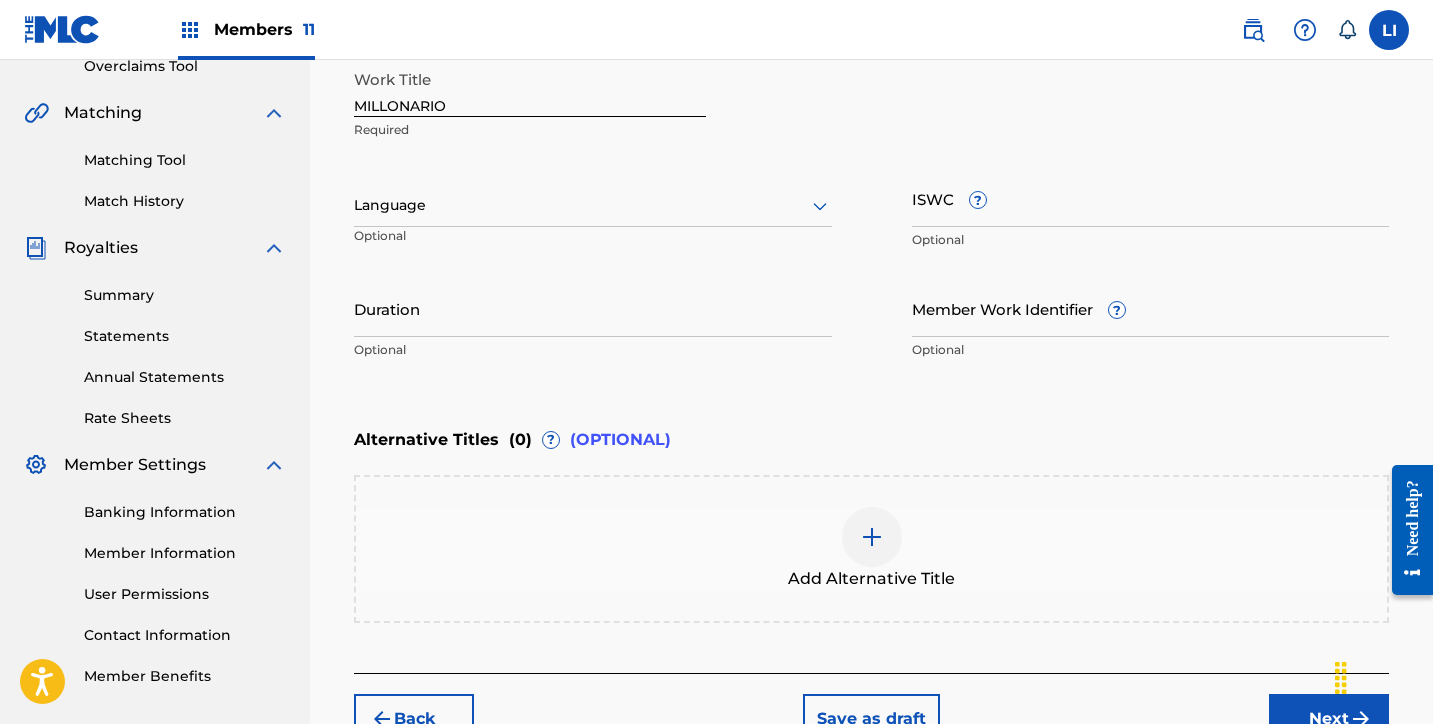 scroll, scrollTop: 372, scrollLeft: 0, axis: vertical 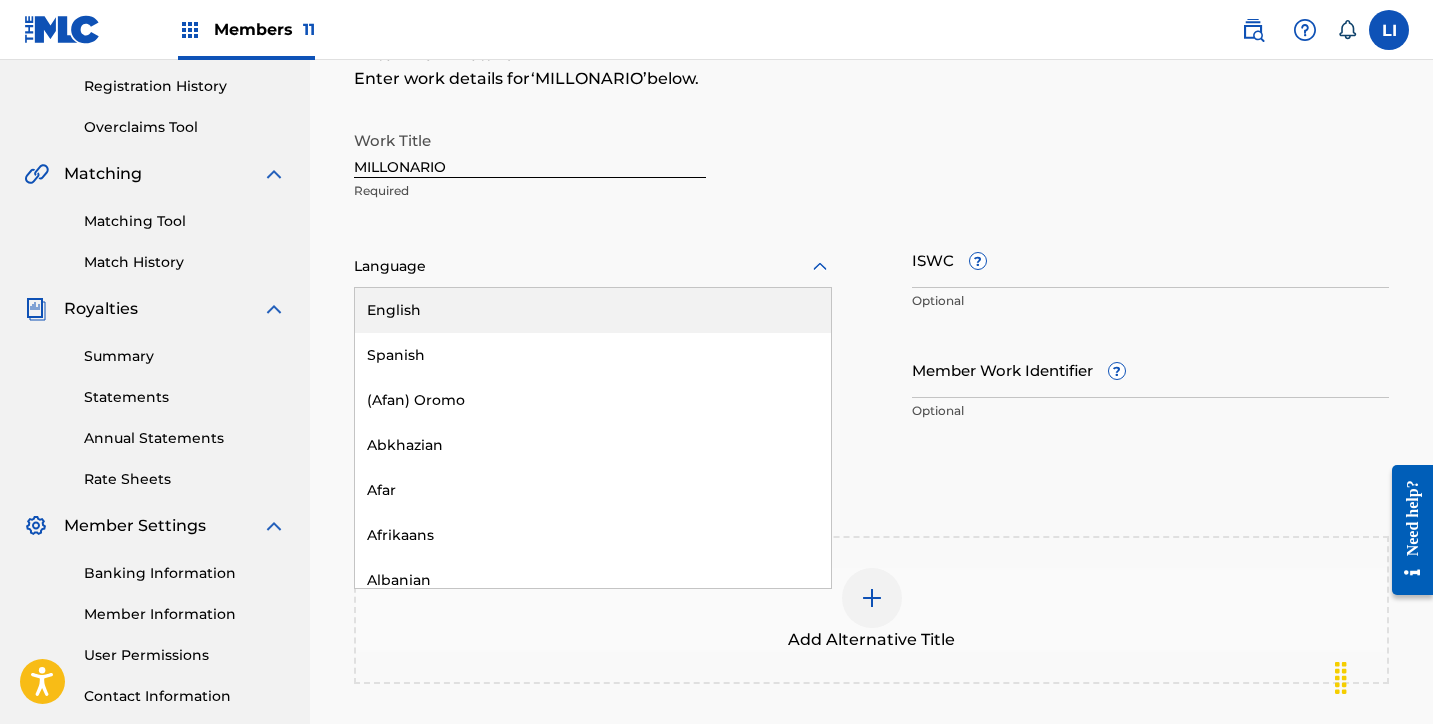 drag, startPoint x: 387, startPoint y: 268, endPoint x: 383, endPoint y: 283, distance: 15.524175 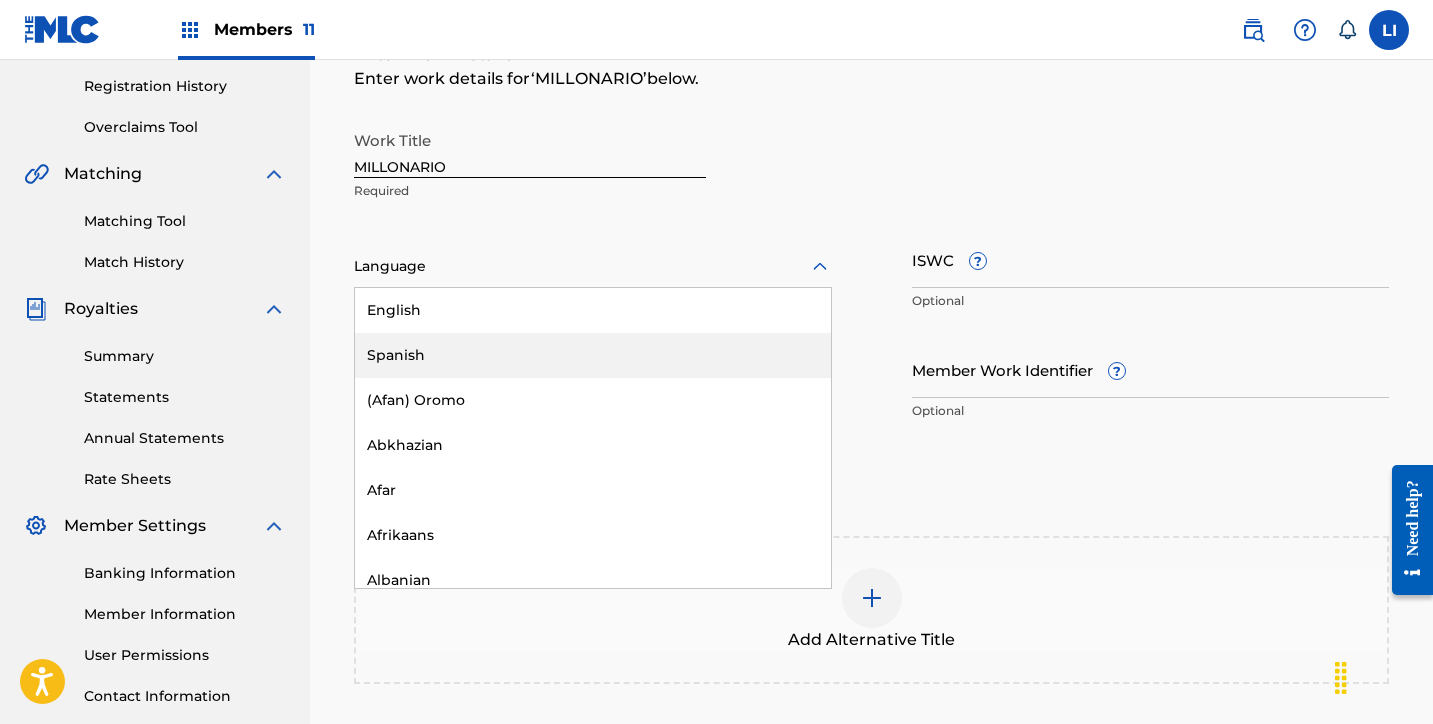 click on "Spanish" at bounding box center [593, 355] 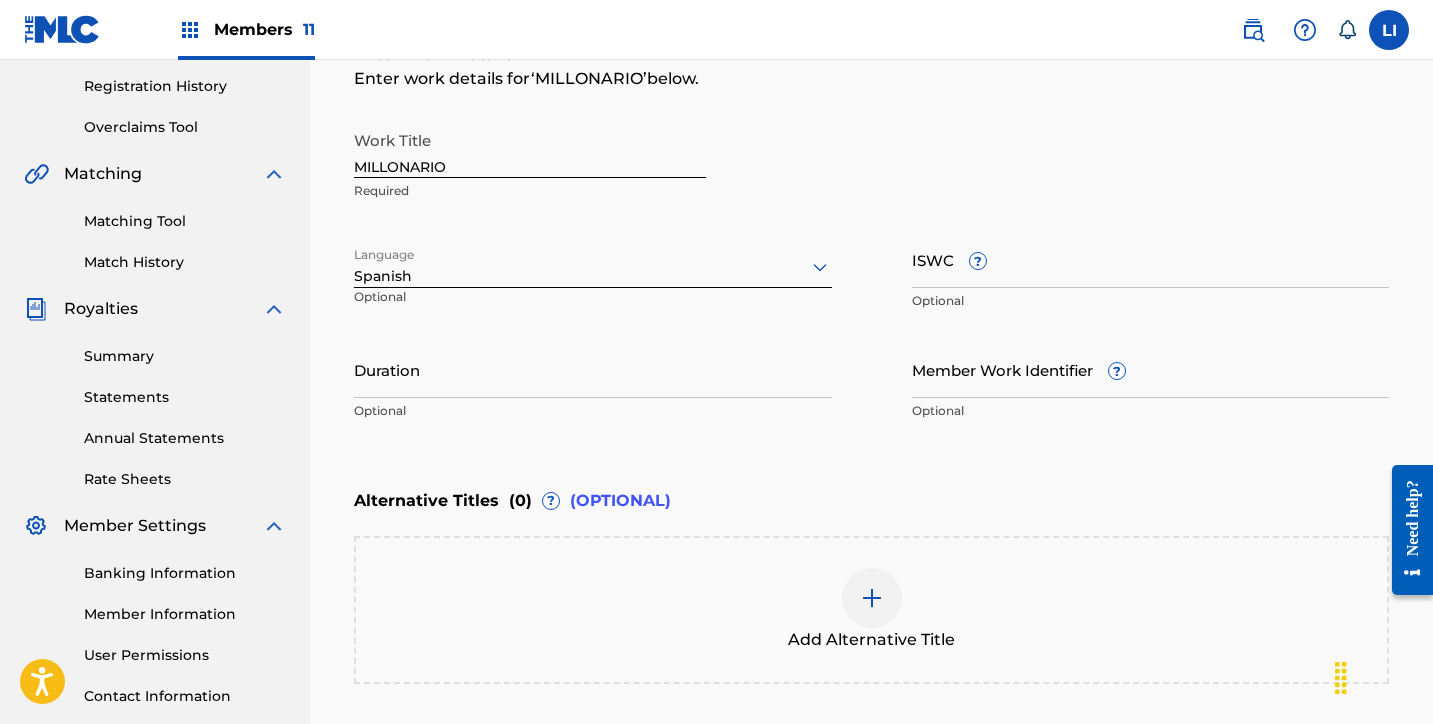 drag, startPoint x: 375, startPoint y: 366, endPoint x: 384, endPoint y: 371, distance: 10.29563 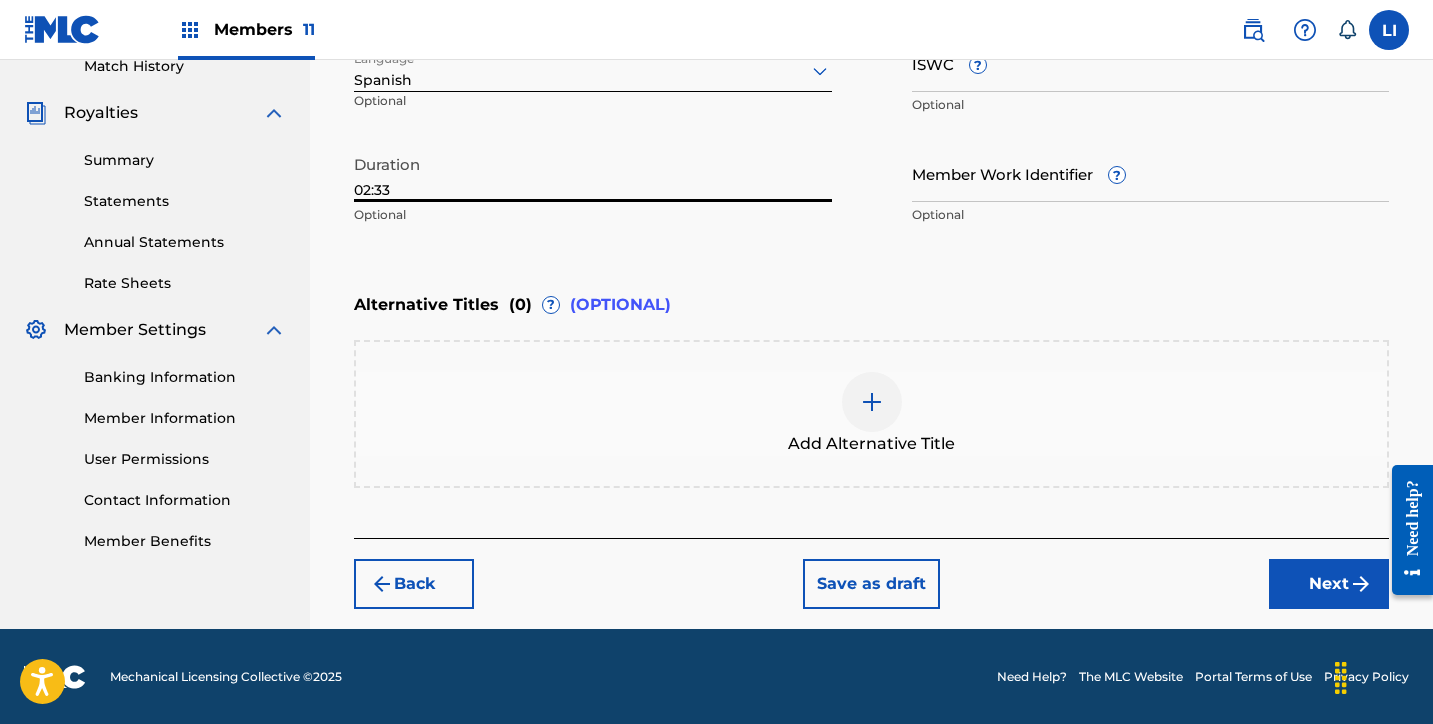 type on "02:33" 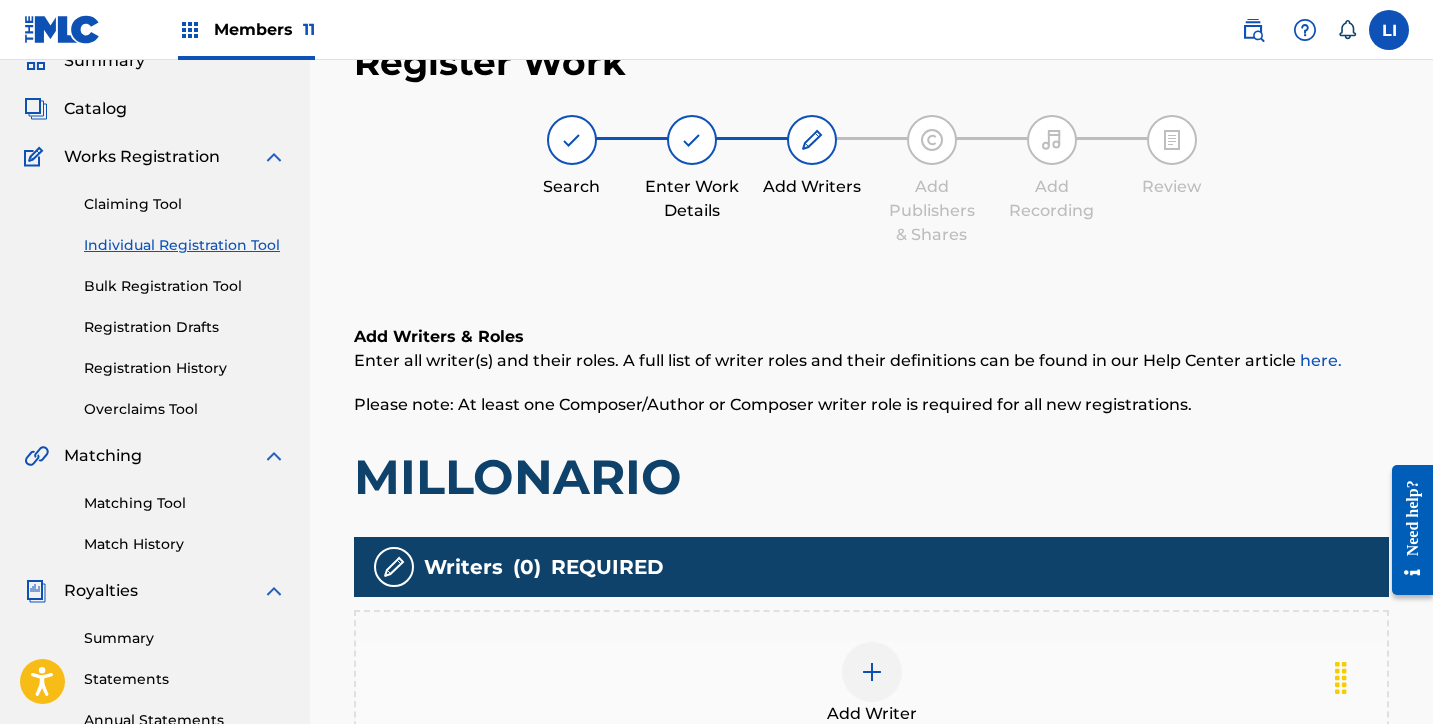 scroll, scrollTop: 252, scrollLeft: 0, axis: vertical 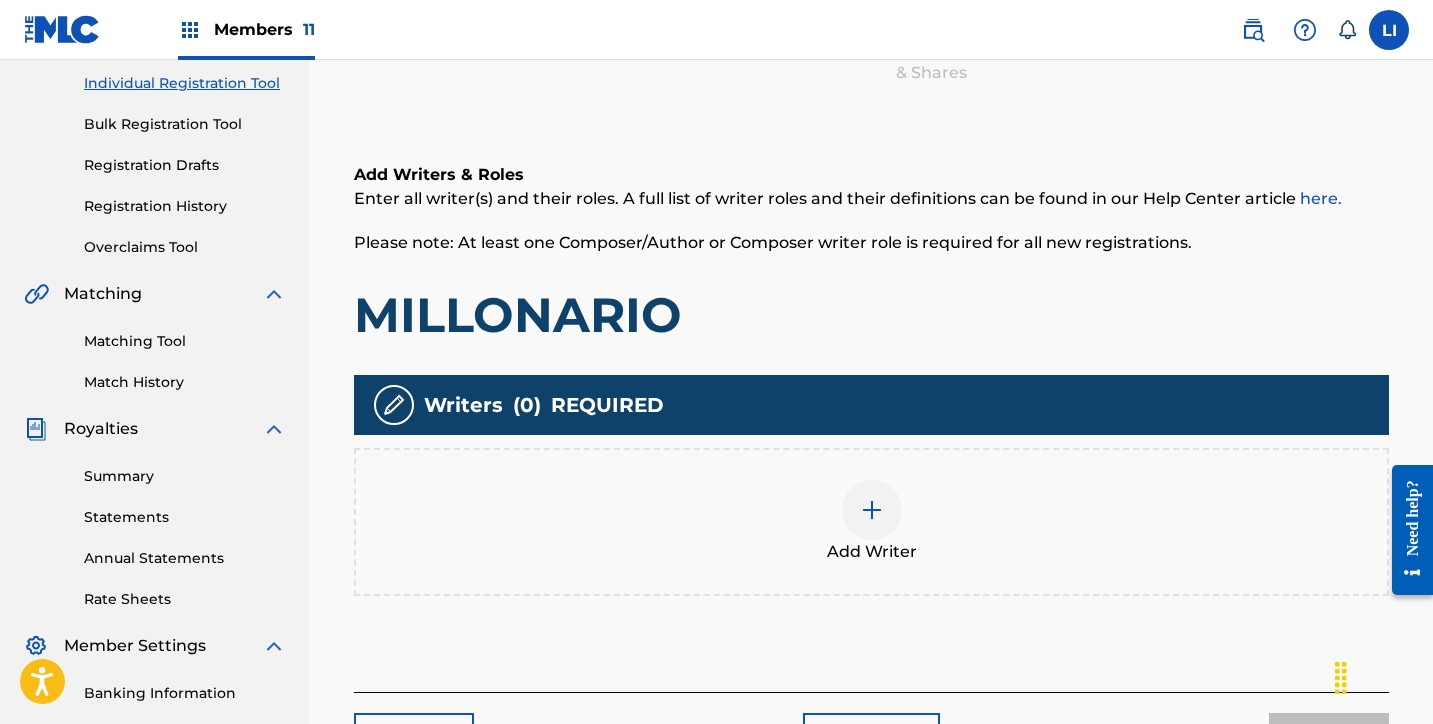 click on "Add Writer" at bounding box center (871, 522) 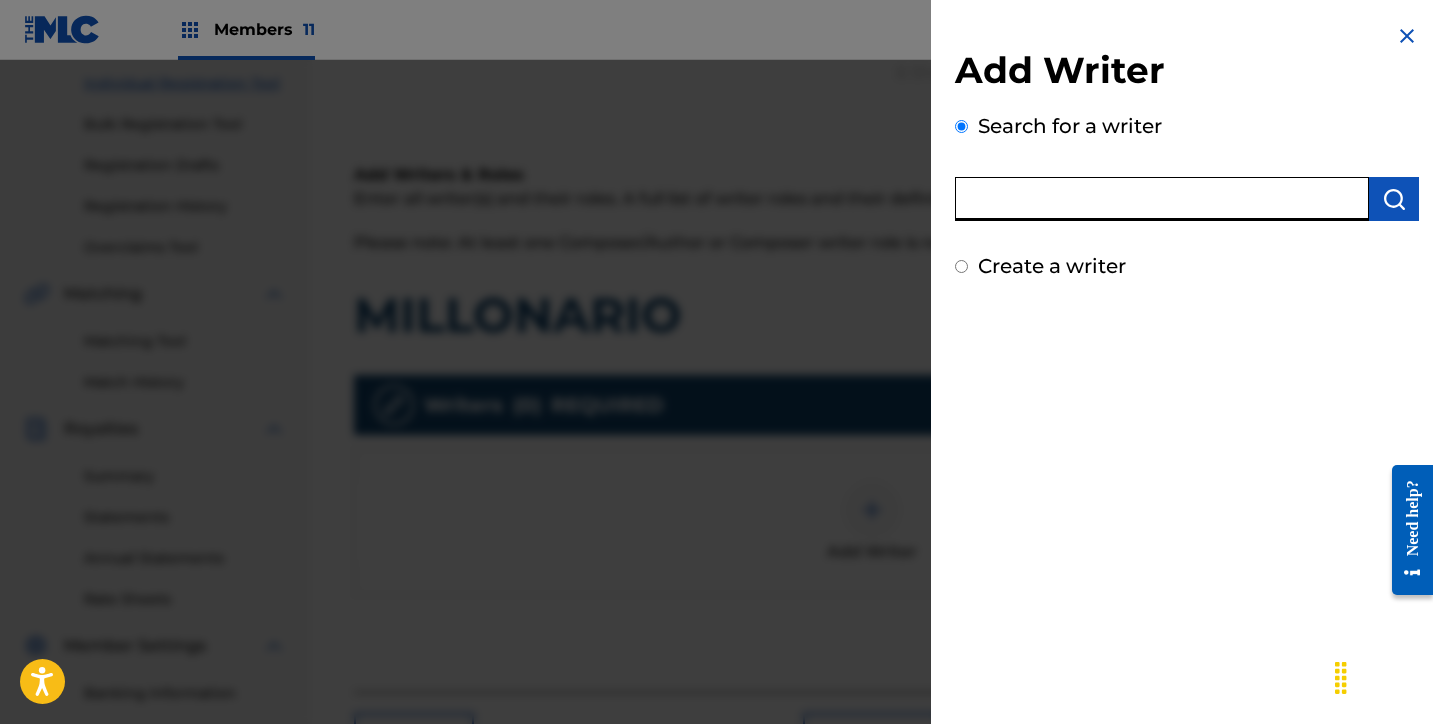 click at bounding box center [1162, 199] 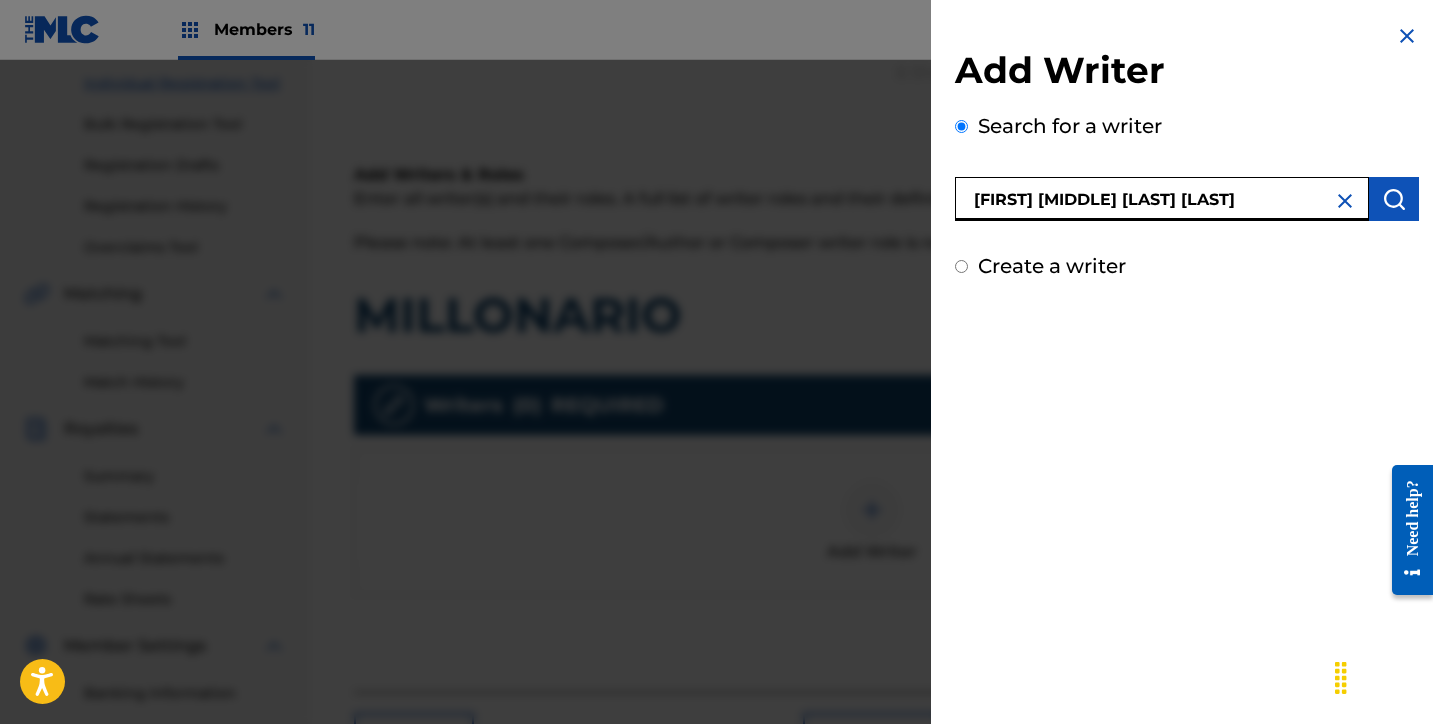 type on "[FIRST] [MIDDLE] [LAST] [LAST]" 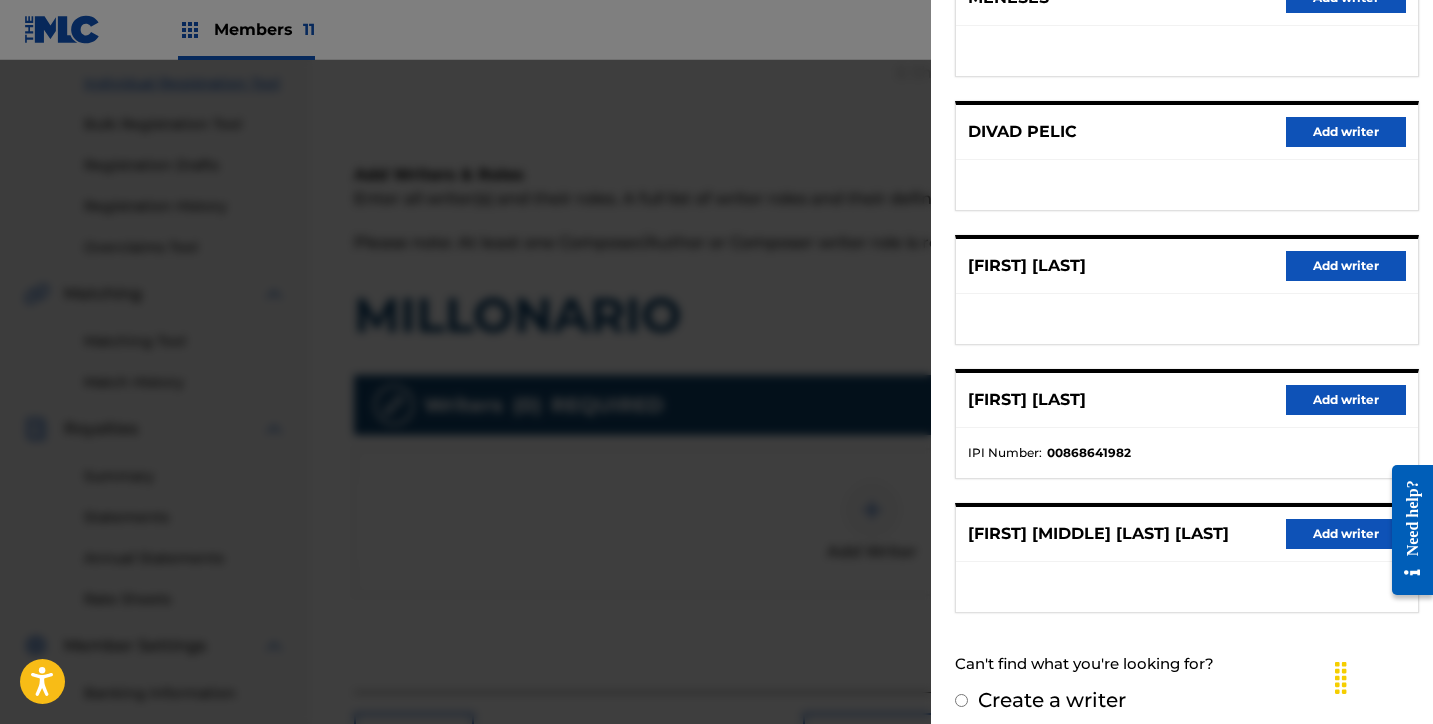 scroll, scrollTop: 318, scrollLeft: 0, axis: vertical 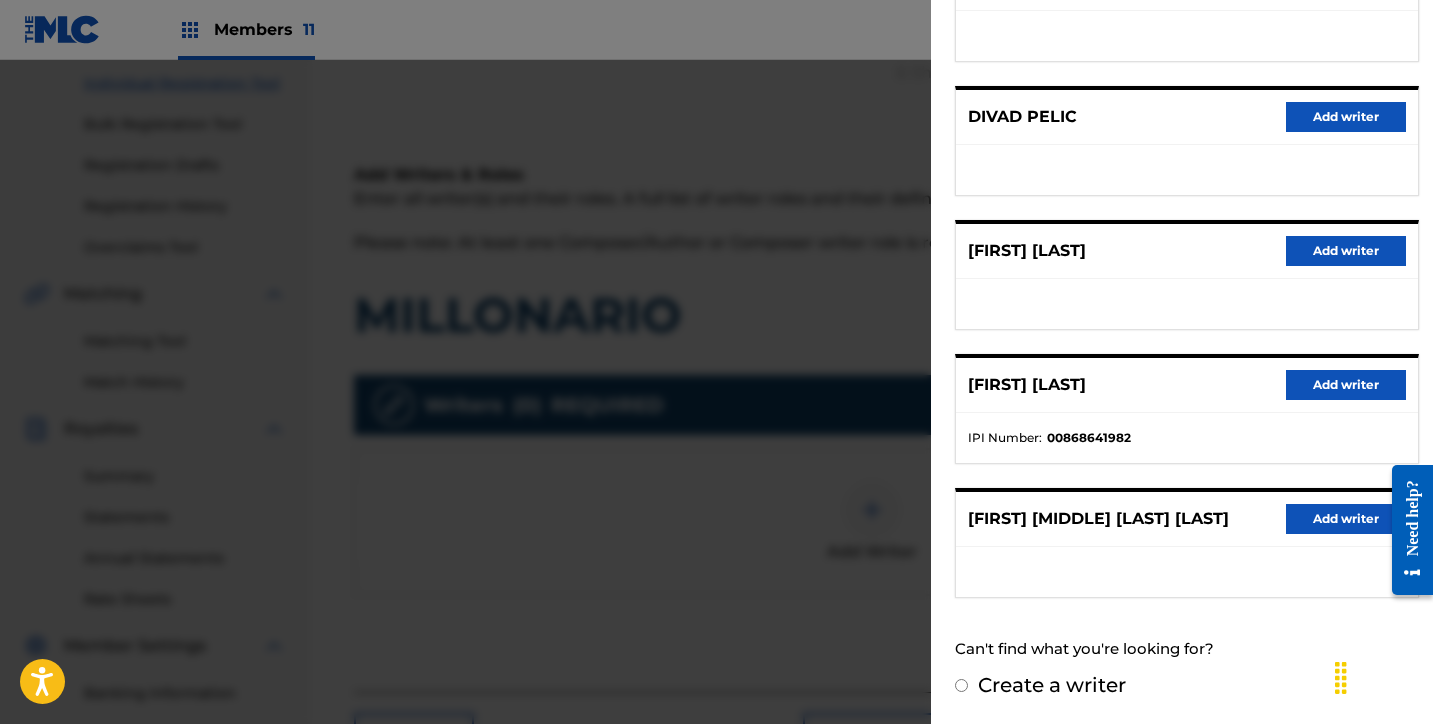 click on "Add writer" at bounding box center [1346, 519] 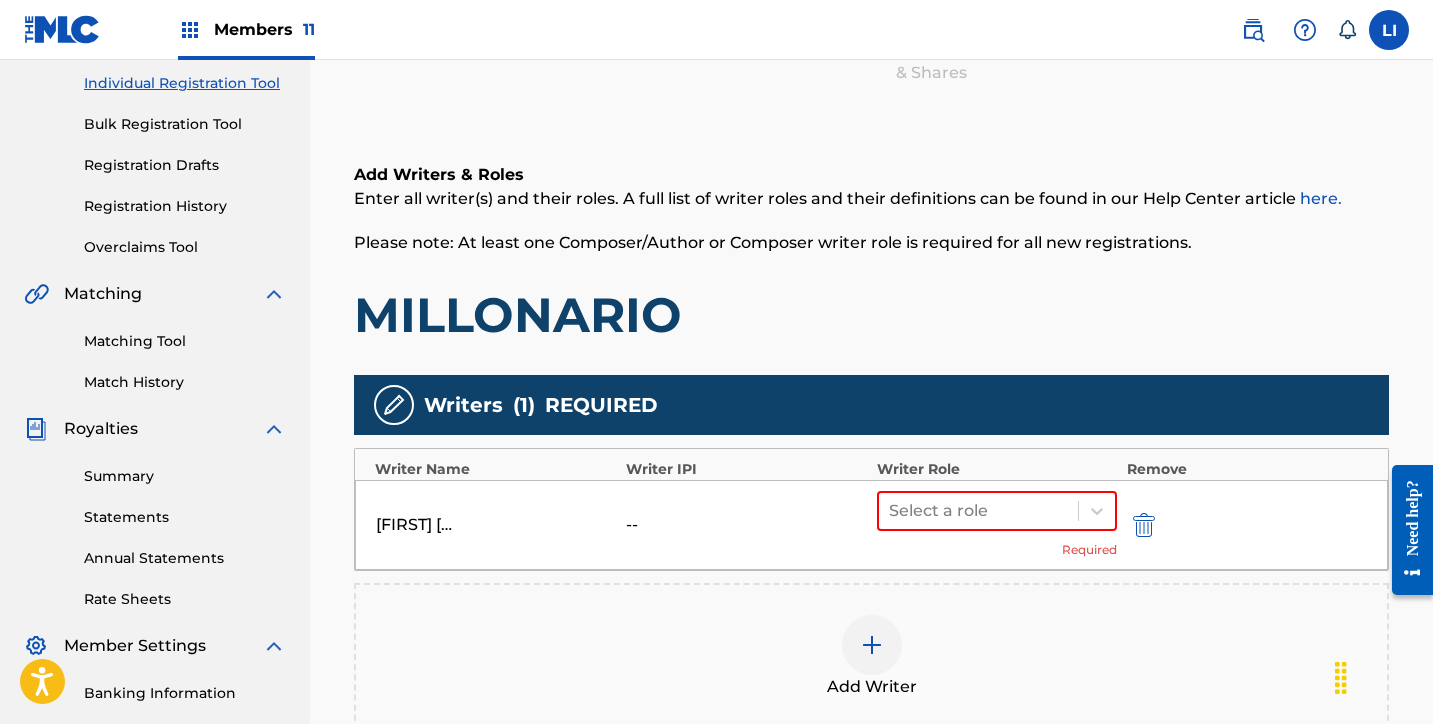 click on "Add Writer" at bounding box center [871, 657] 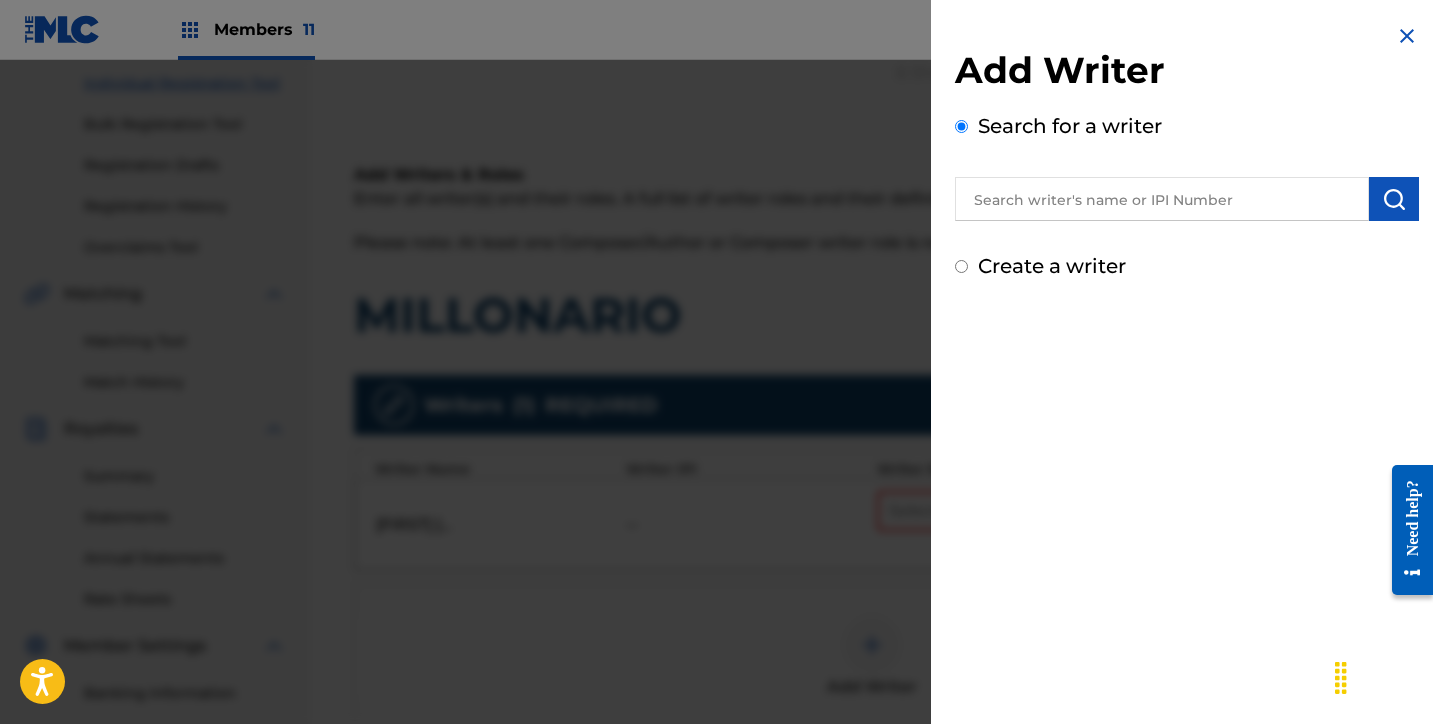 click at bounding box center (1162, 199) 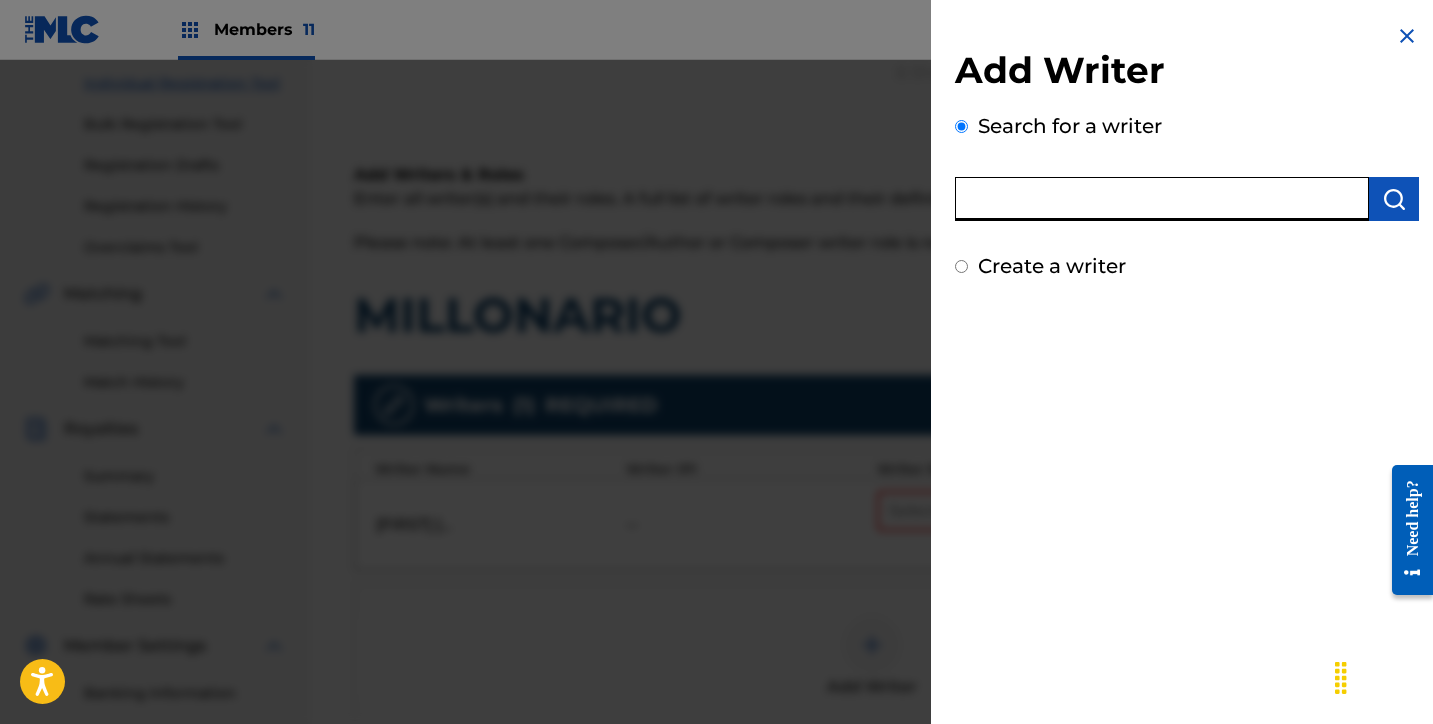 paste on "[FIRST] [LAST] [LAST]" 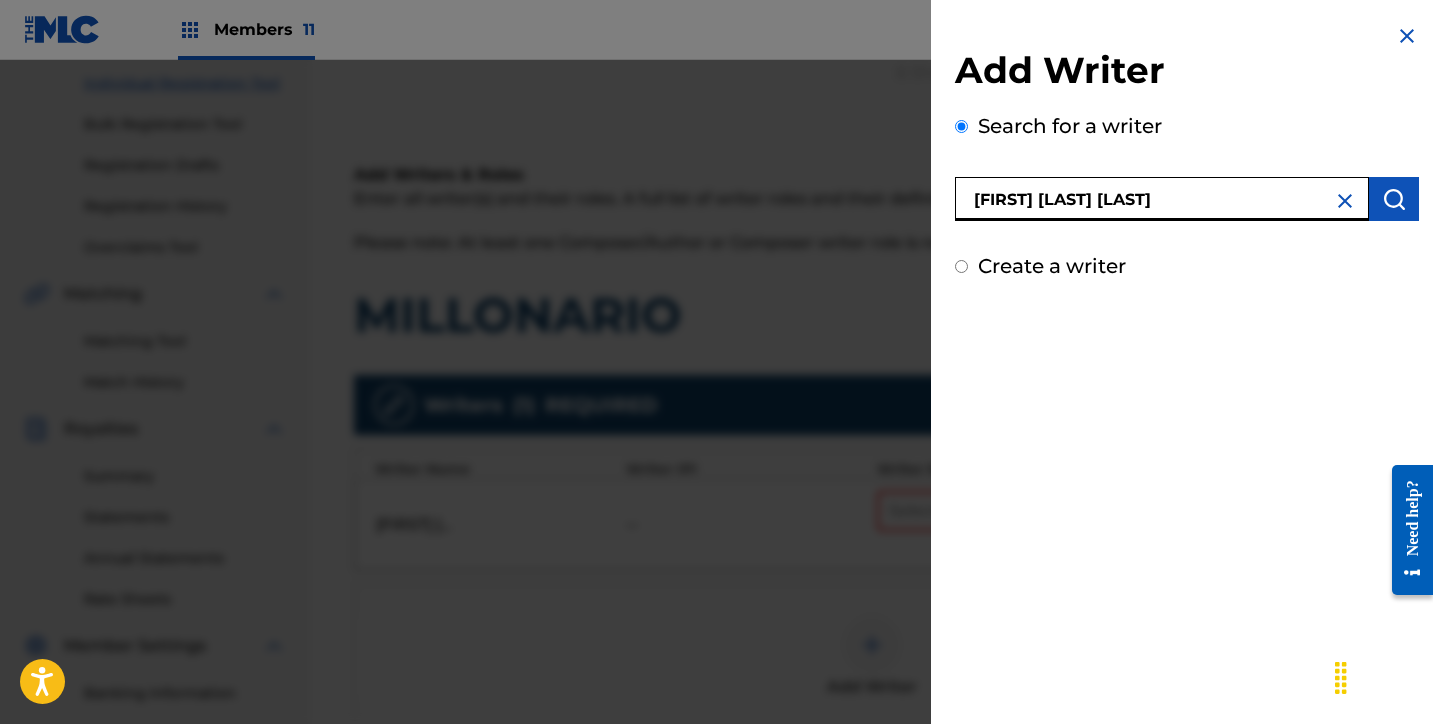 type on "[FIRST] [LAST] [LAST]" 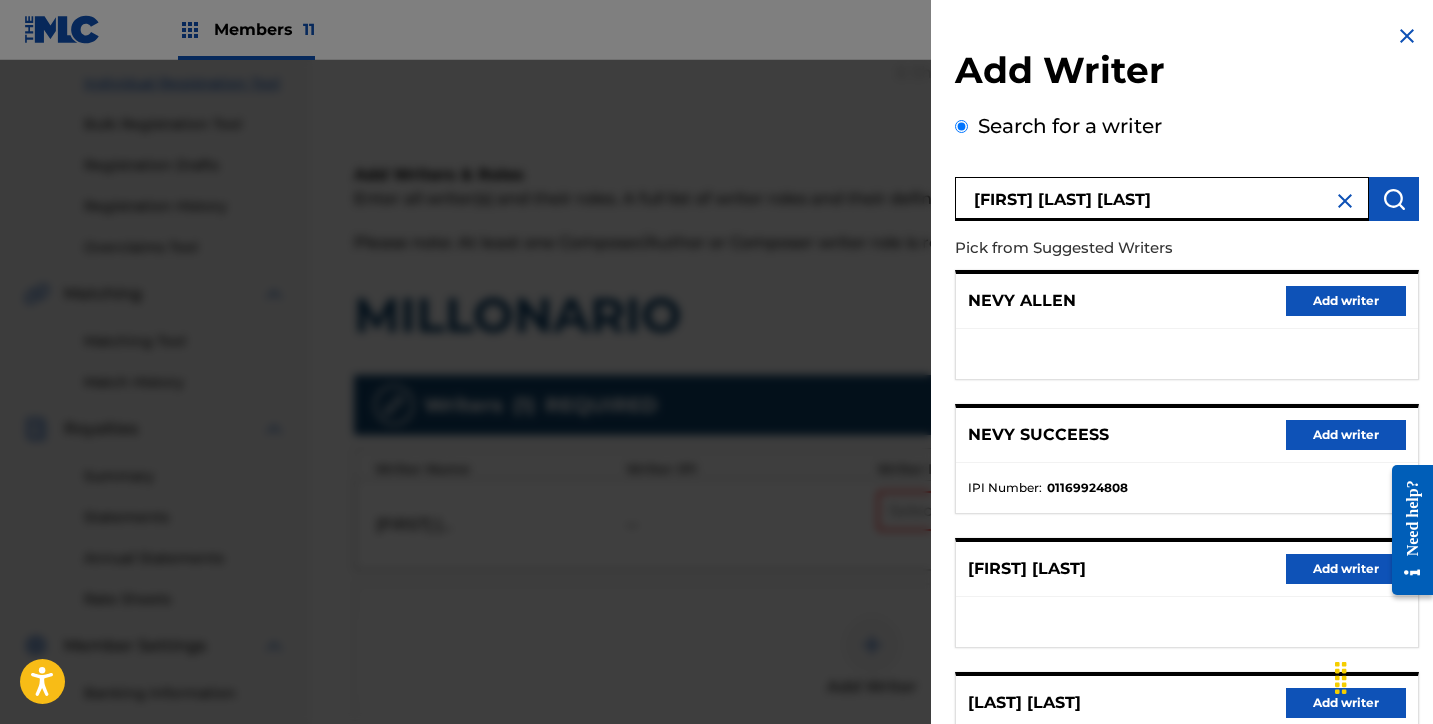 scroll, scrollTop: 318, scrollLeft: 0, axis: vertical 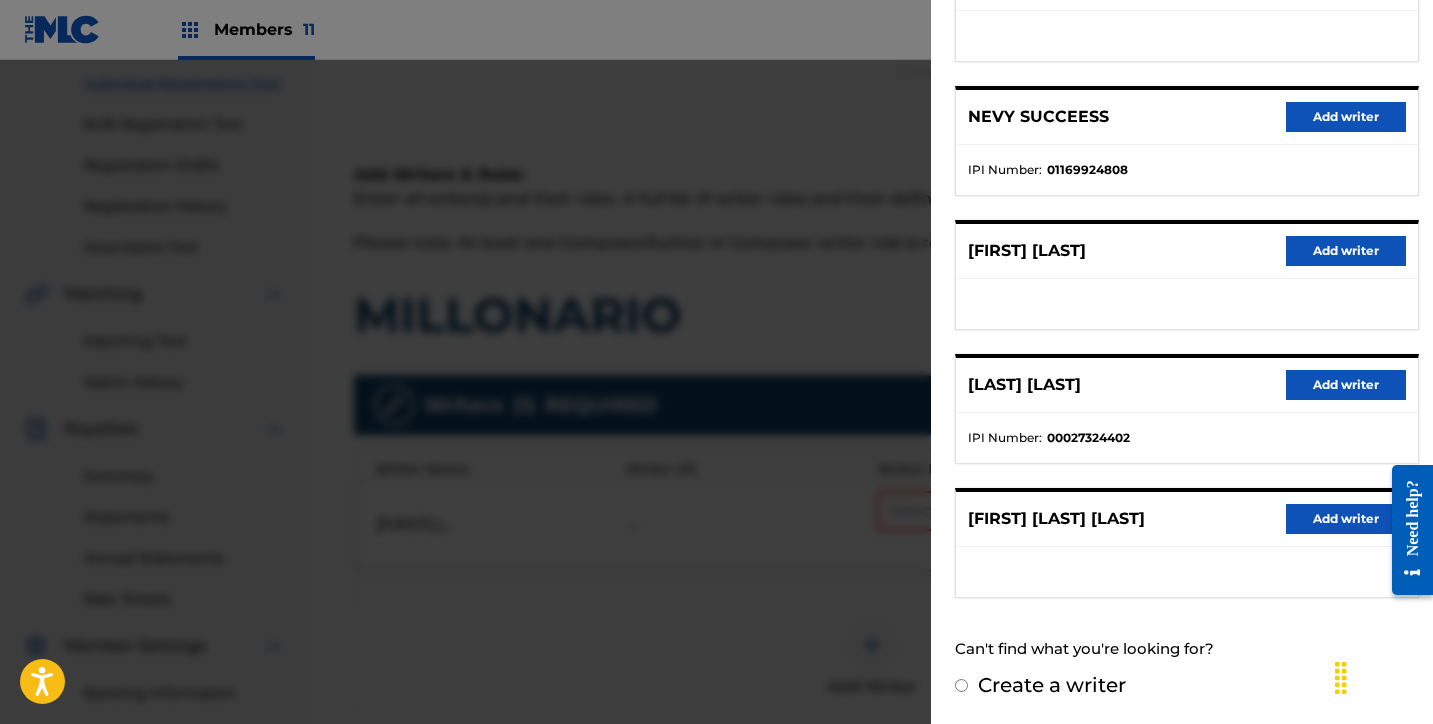 click on "Add writer" at bounding box center [1346, 519] 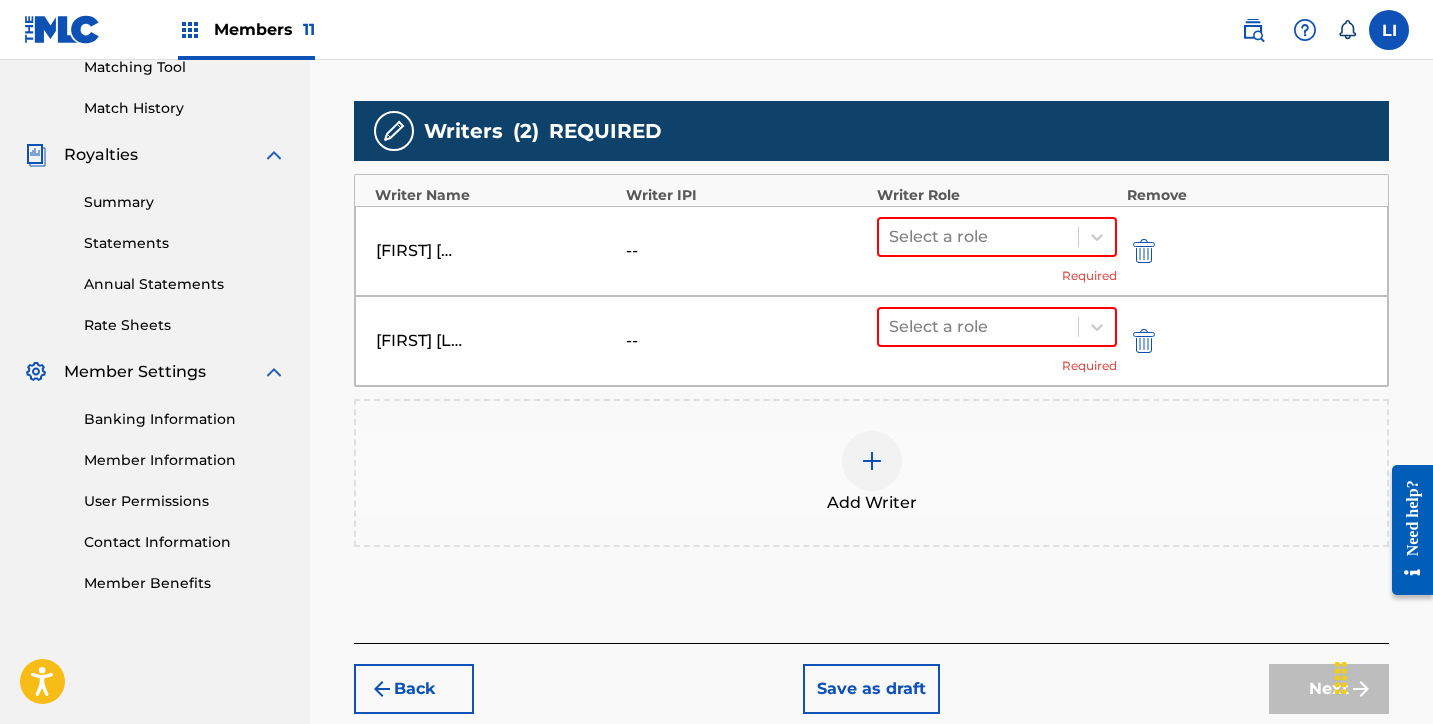 scroll, scrollTop: 553, scrollLeft: 0, axis: vertical 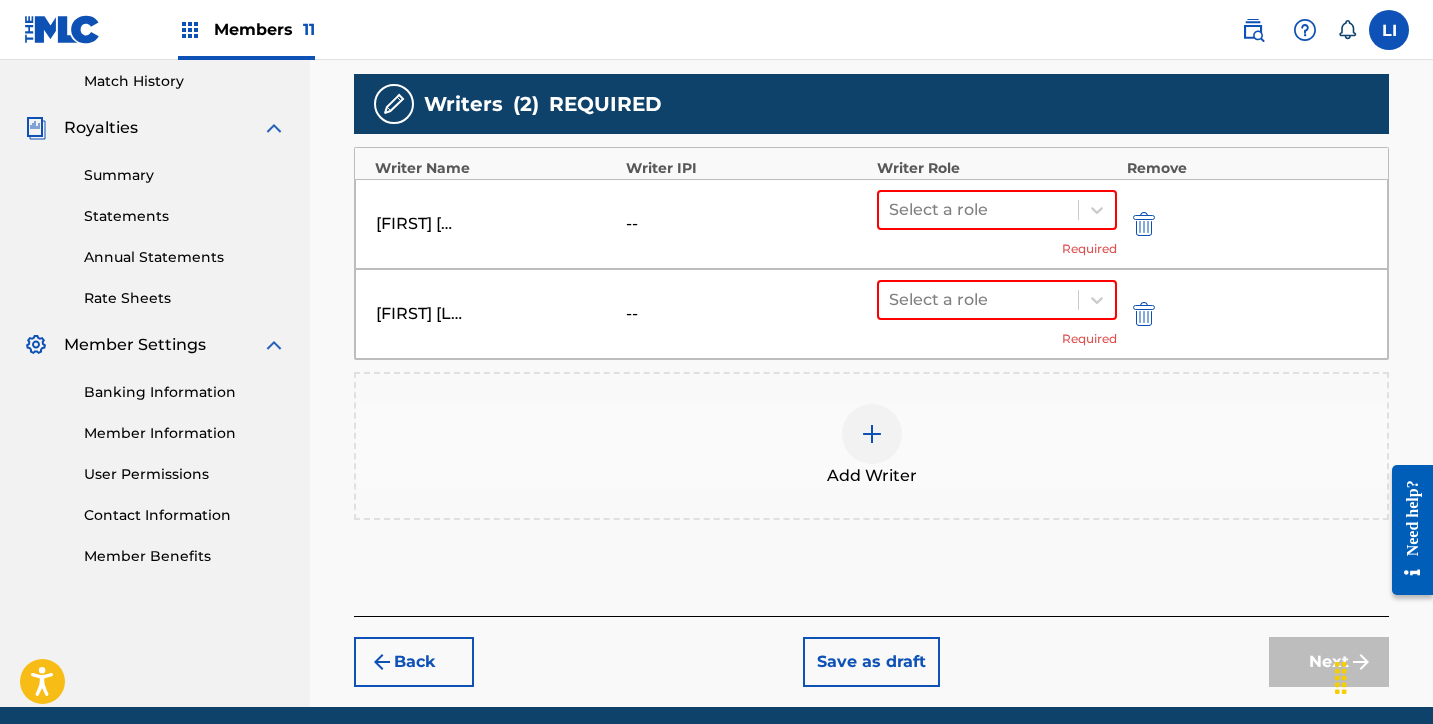 click on "Add Writer" at bounding box center [871, 446] 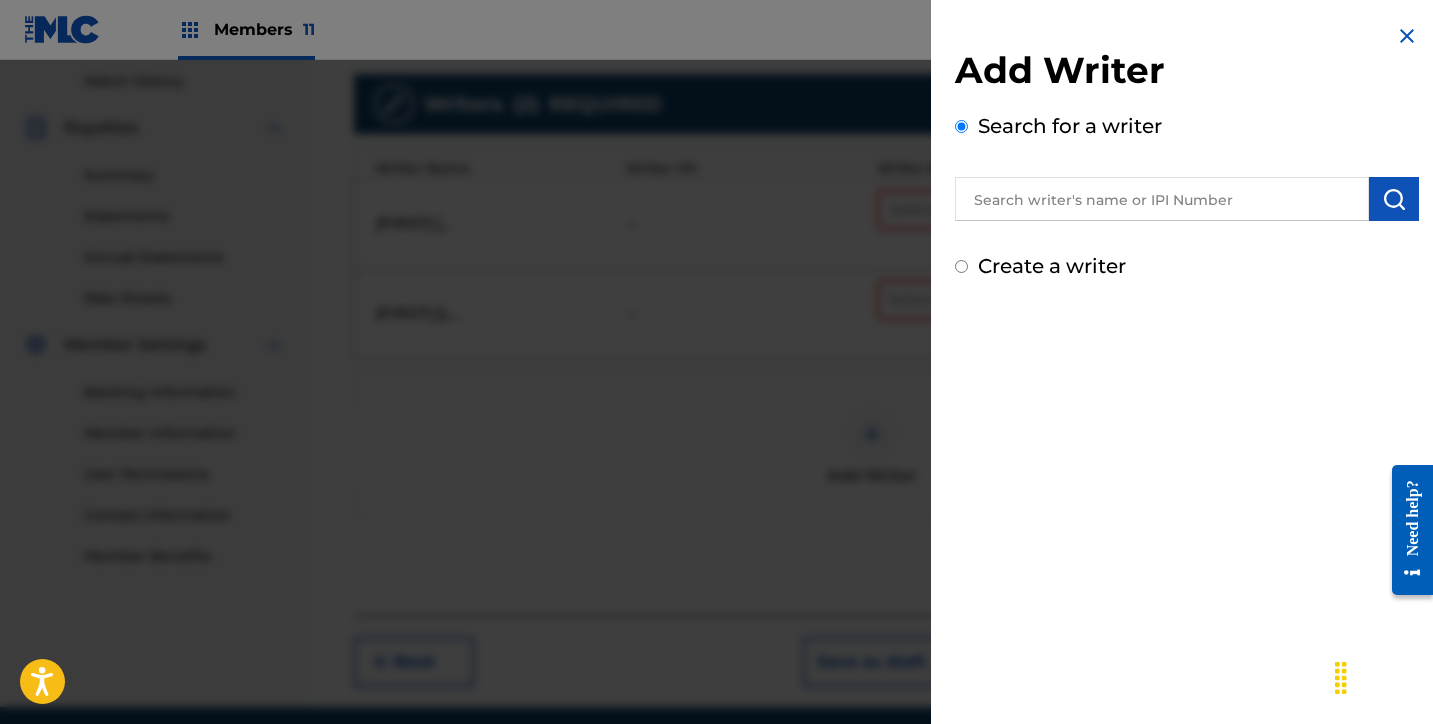 click at bounding box center [1162, 199] 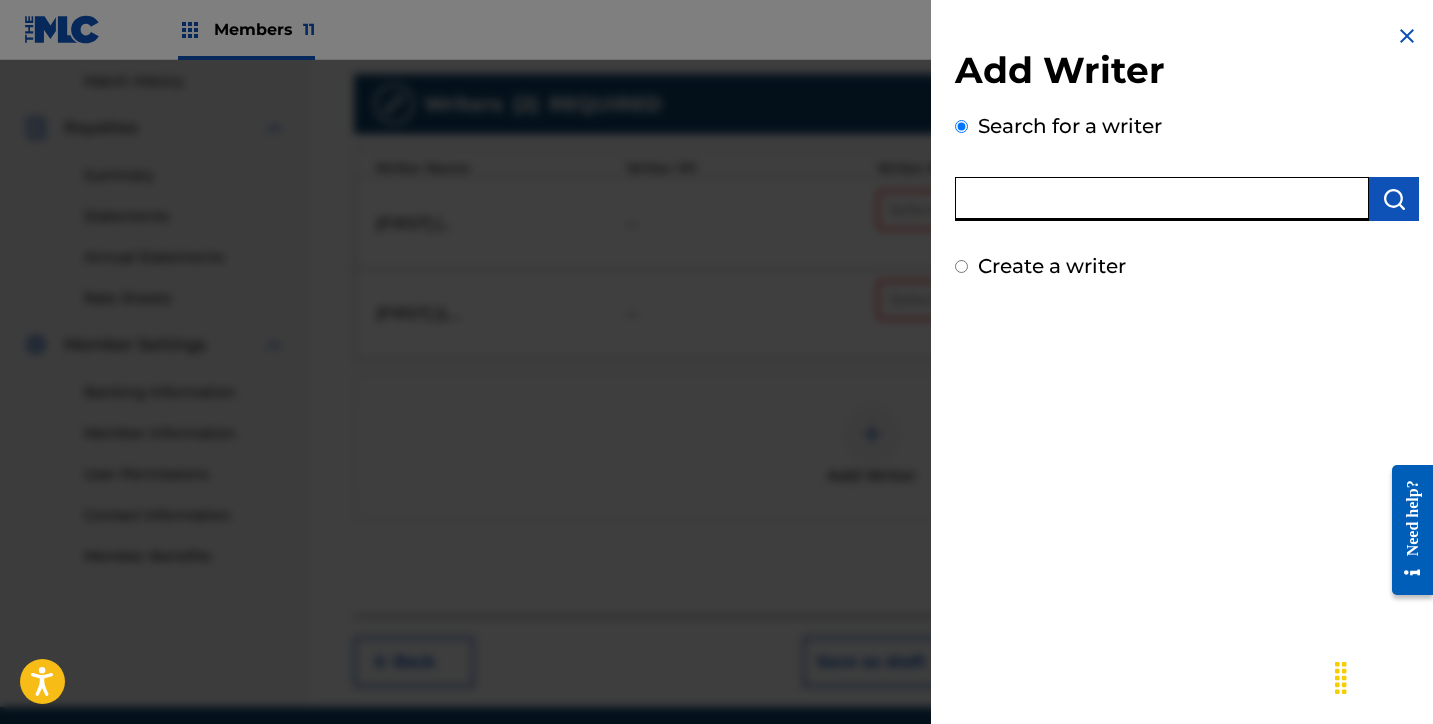 paste on "[FIRST] [MIDDLE] [LAST] [LAST]" 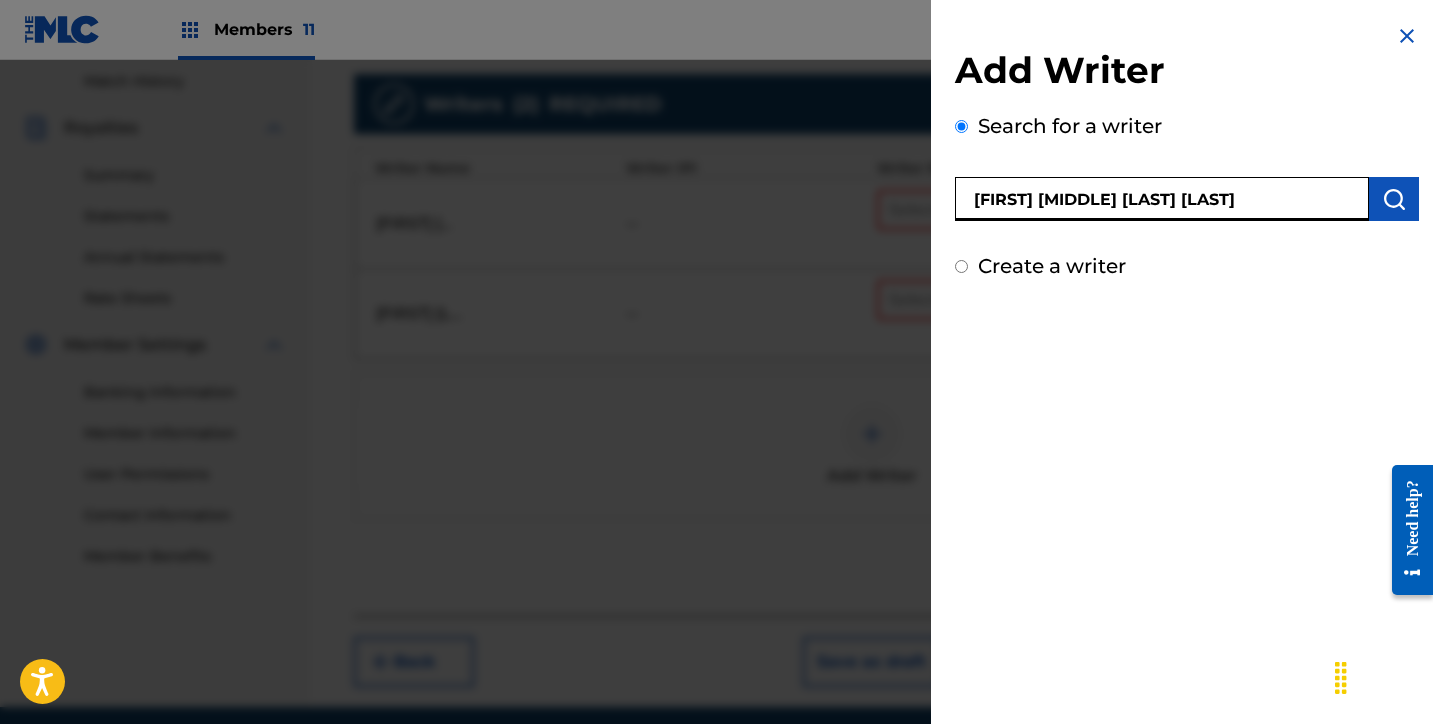 type on "[FIRST] [MIDDLE] [LAST] [LAST]" 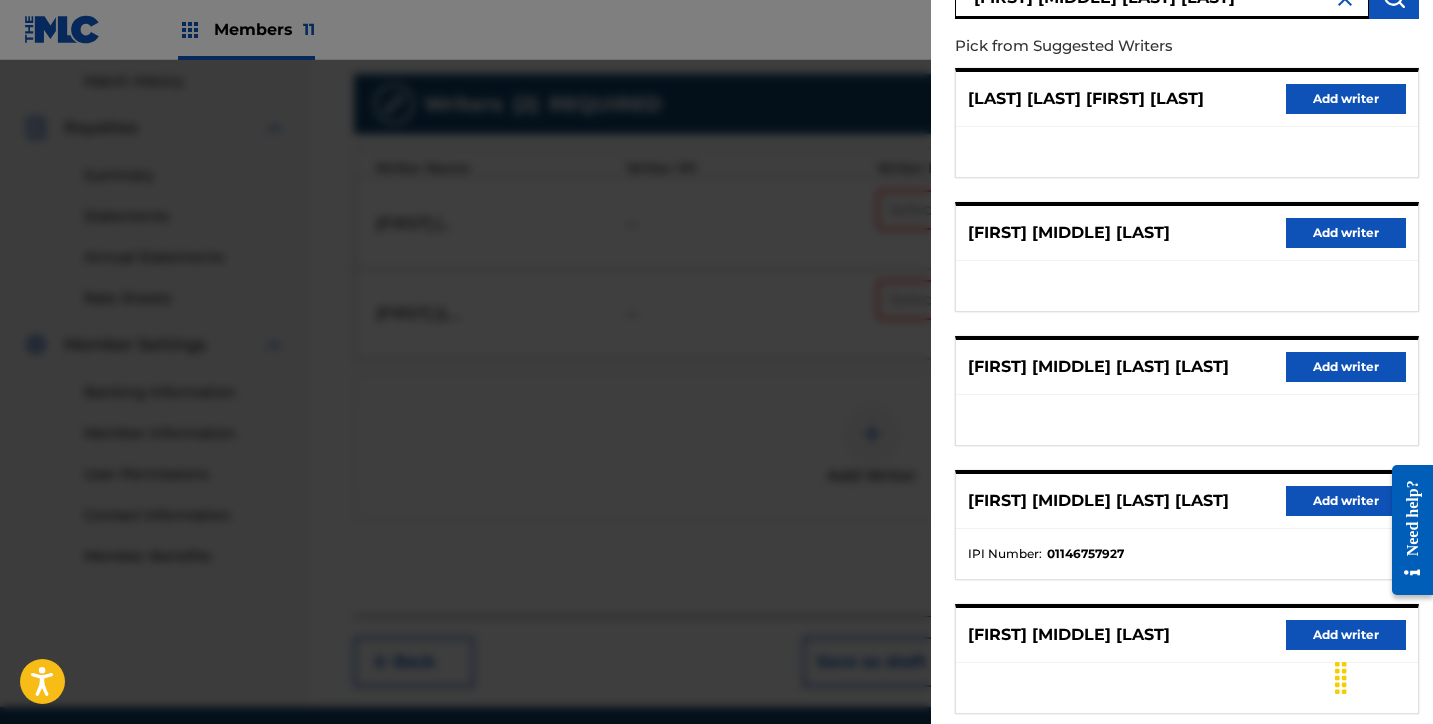 scroll, scrollTop: 318, scrollLeft: 0, axis: vertical 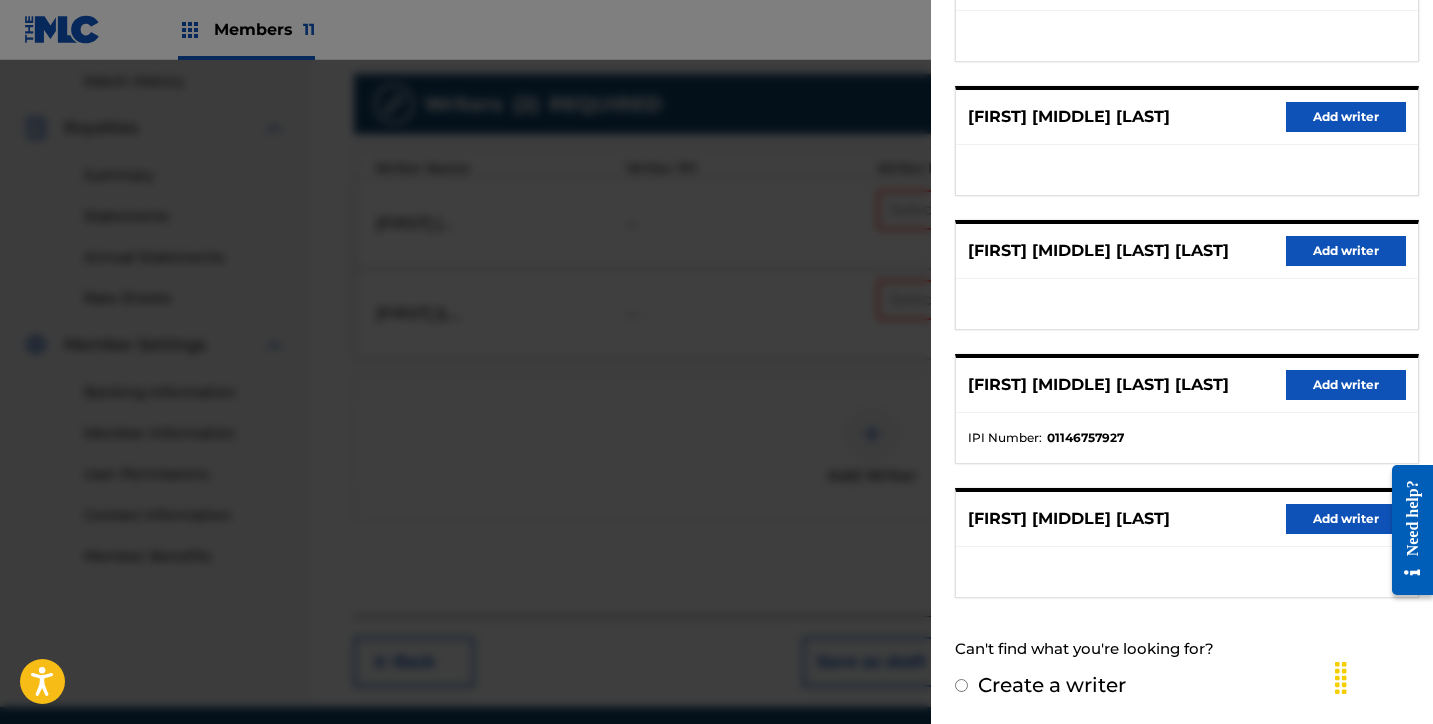 click on "Add writer" at bounding box center (1346, 385) 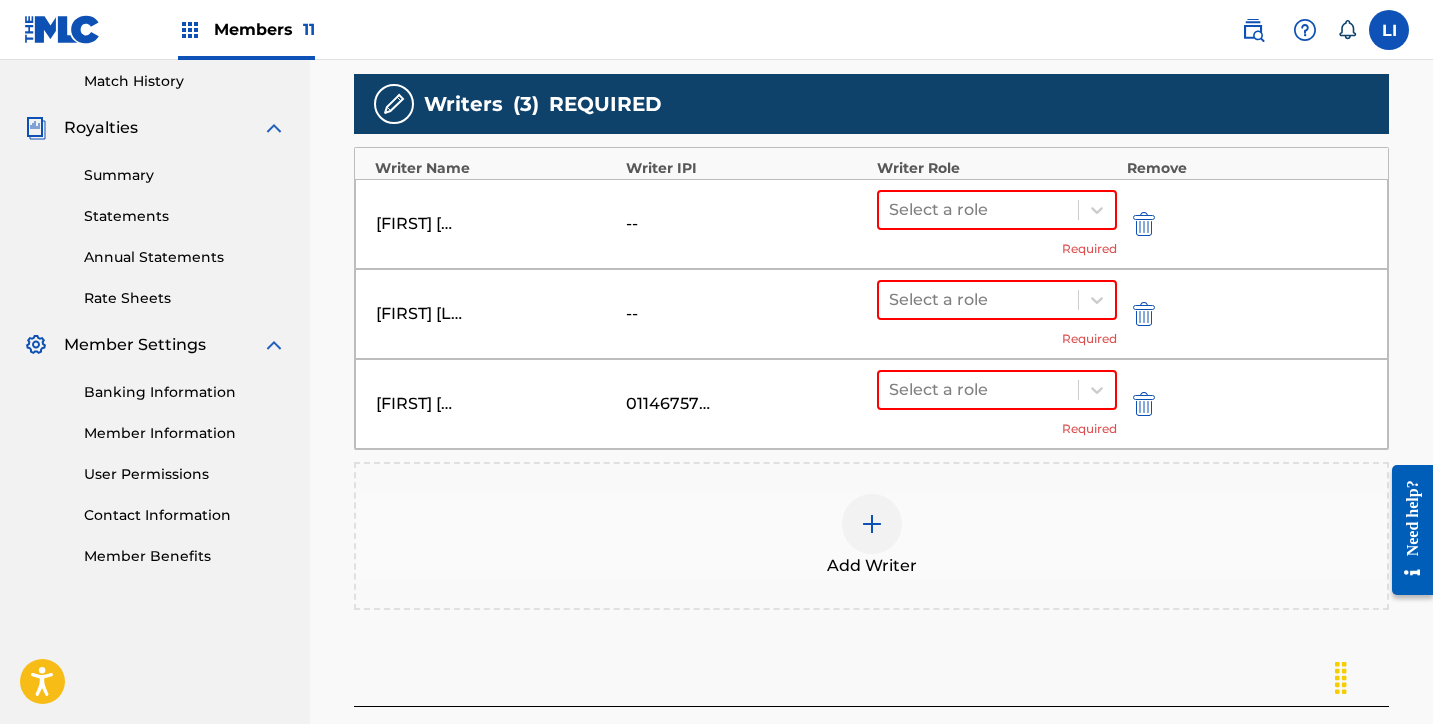 drag, startPoint x: 1036, startPoint y: 222, endPoint x: 1034, endPoint y: 232, distance: 10.198039 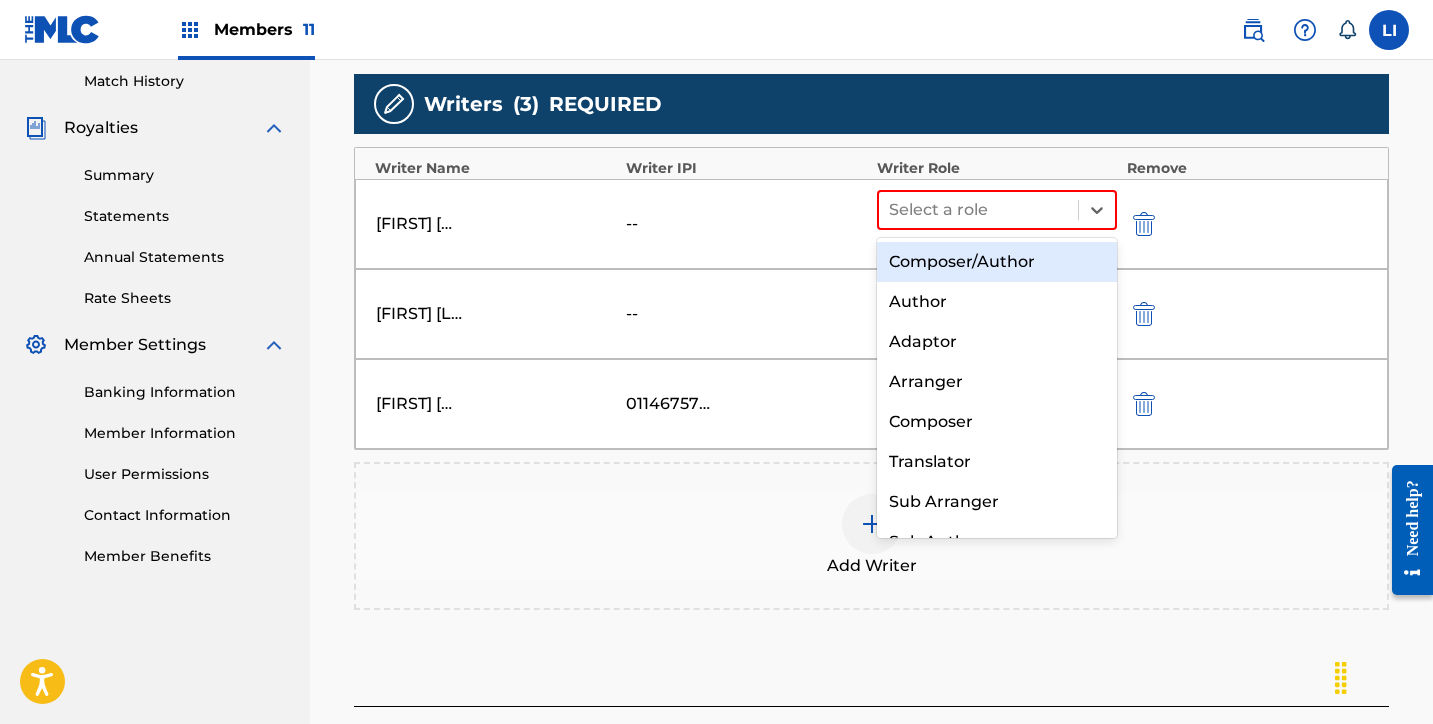 click on "Composer/Author" at bounding box center [997, 262] 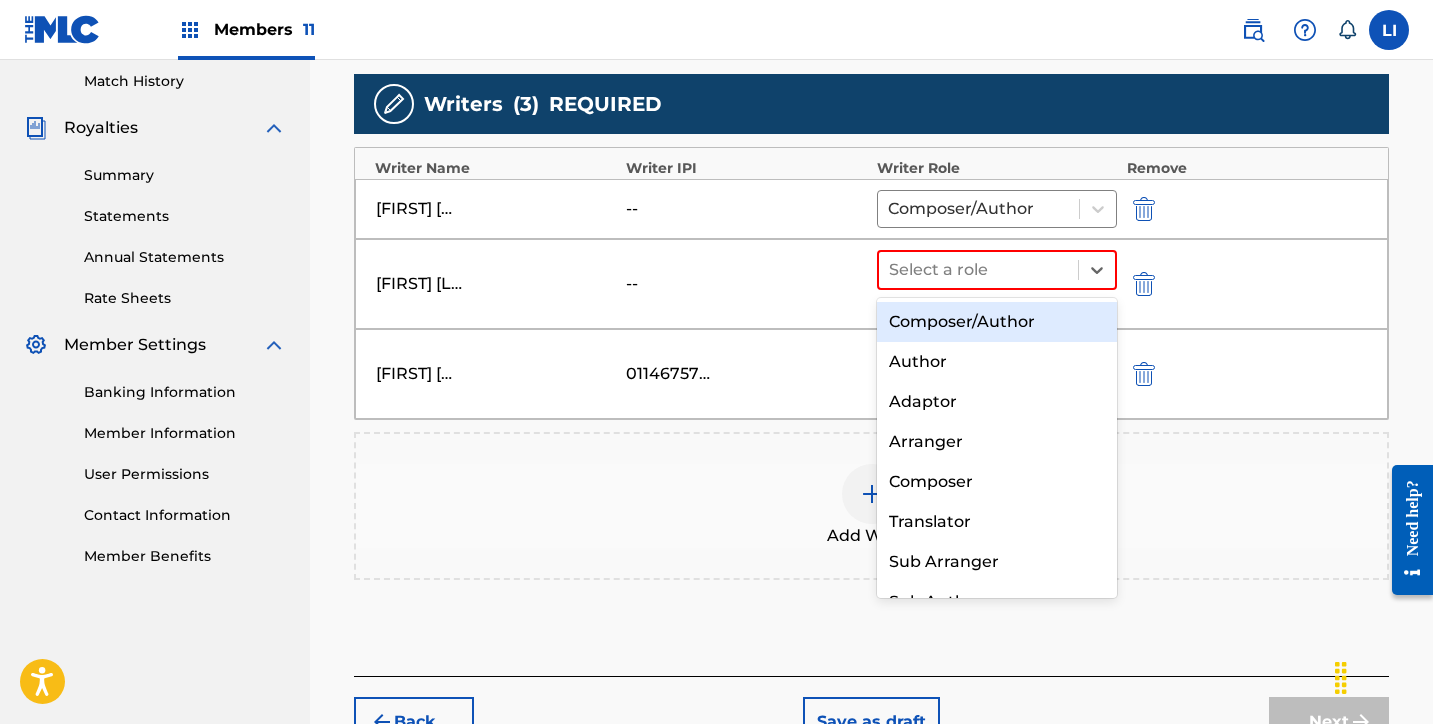 drag, startPoint x: 1016, startPoint y: 272, endPoint x: 1003, endPoint y: 306, distance: 36.40055 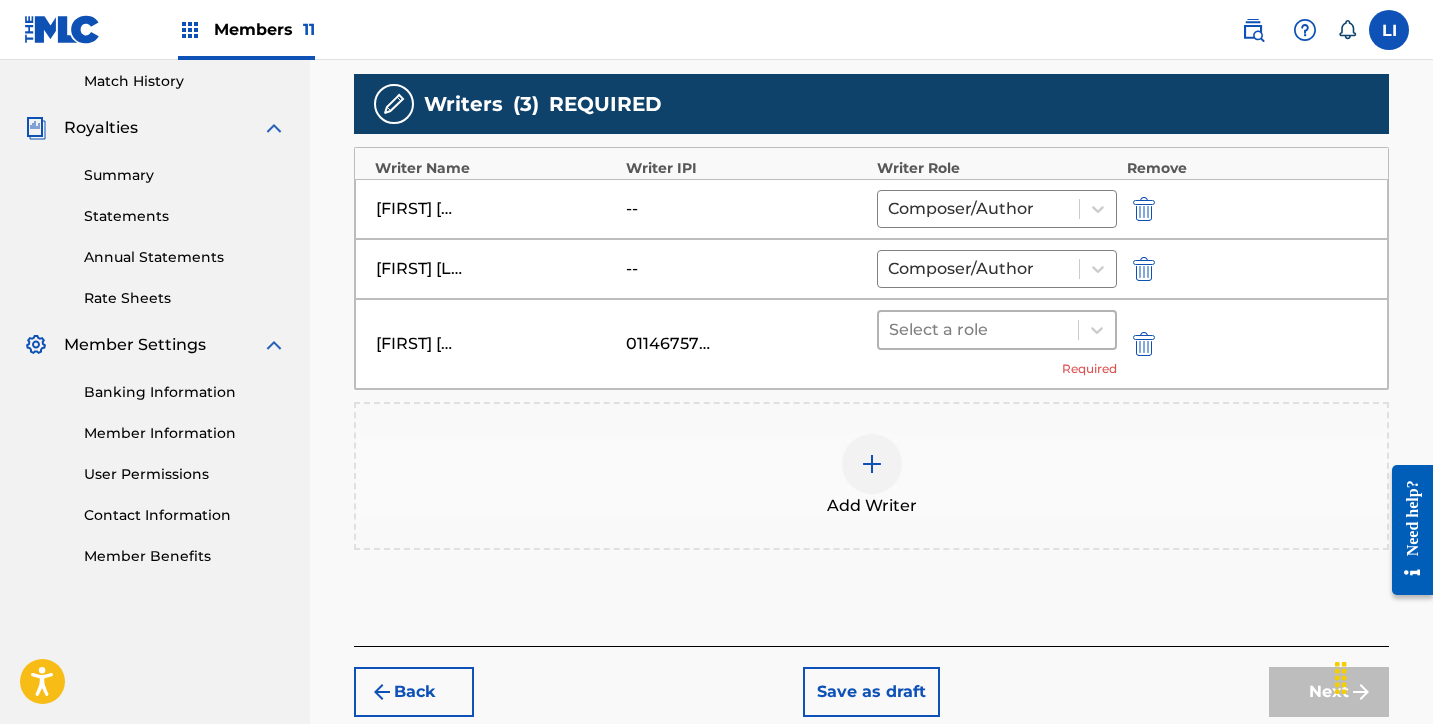 click at bounding box center [978, 330] 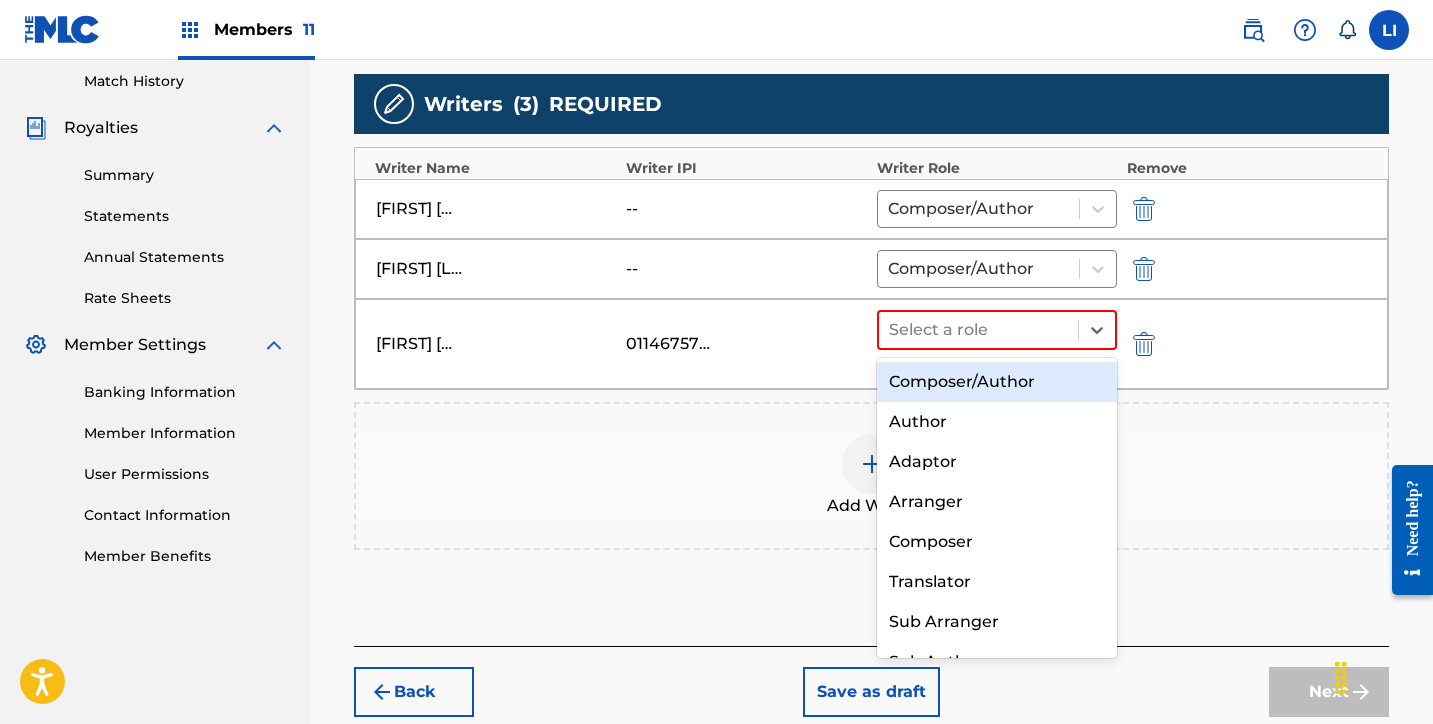 click on "Composer/Author" at bounding box center [997, 382] 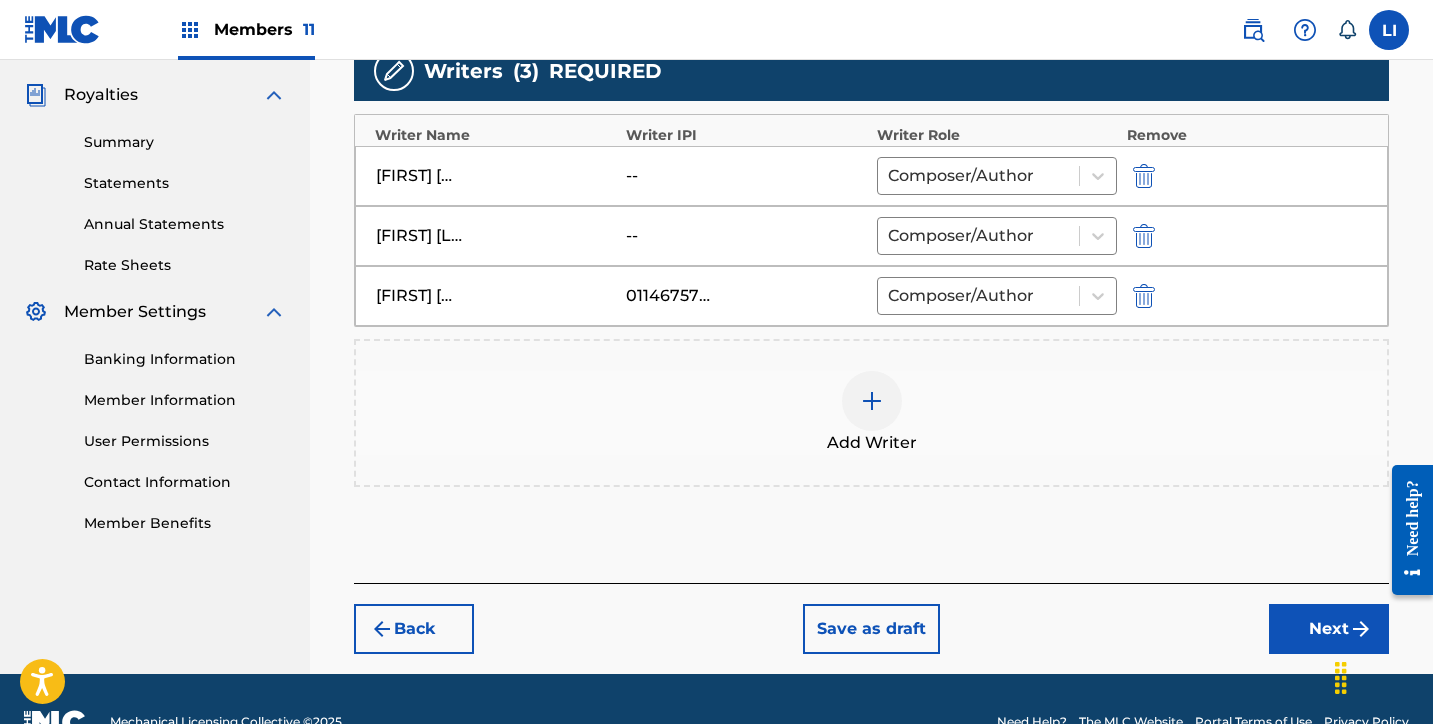 click on "Next" at bounding box center [1329, 629] 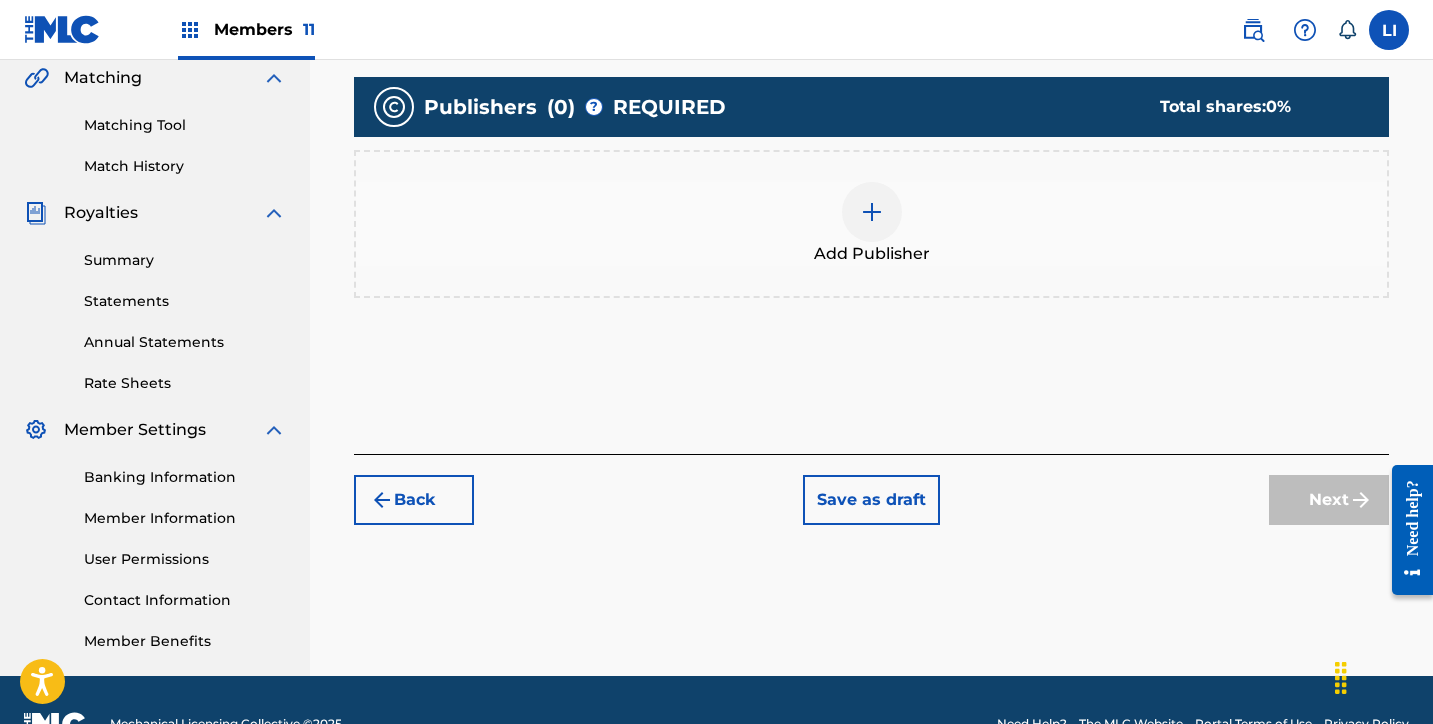 scroll, scrollTop: 516, scrollLeft: 0, axis: vertical 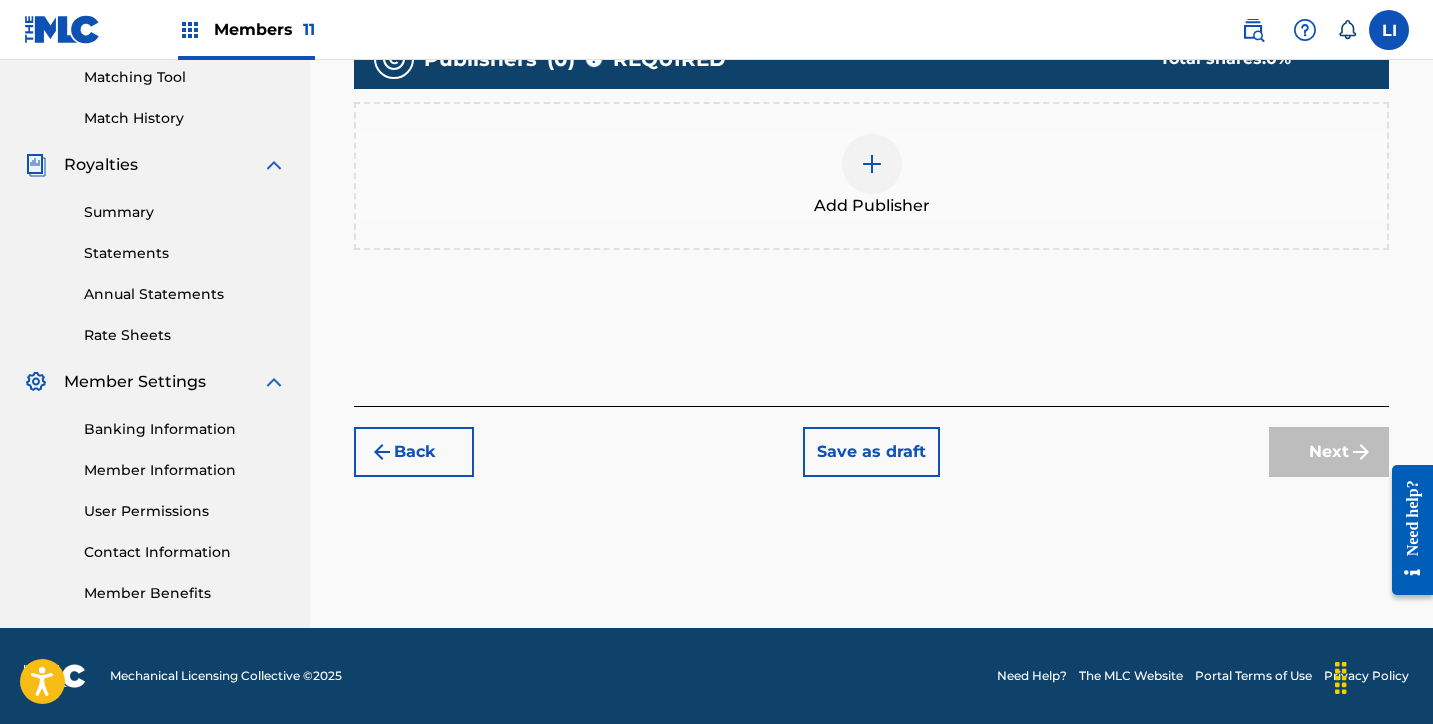 click on "Add Publisher" at bounding box center (871, 176) 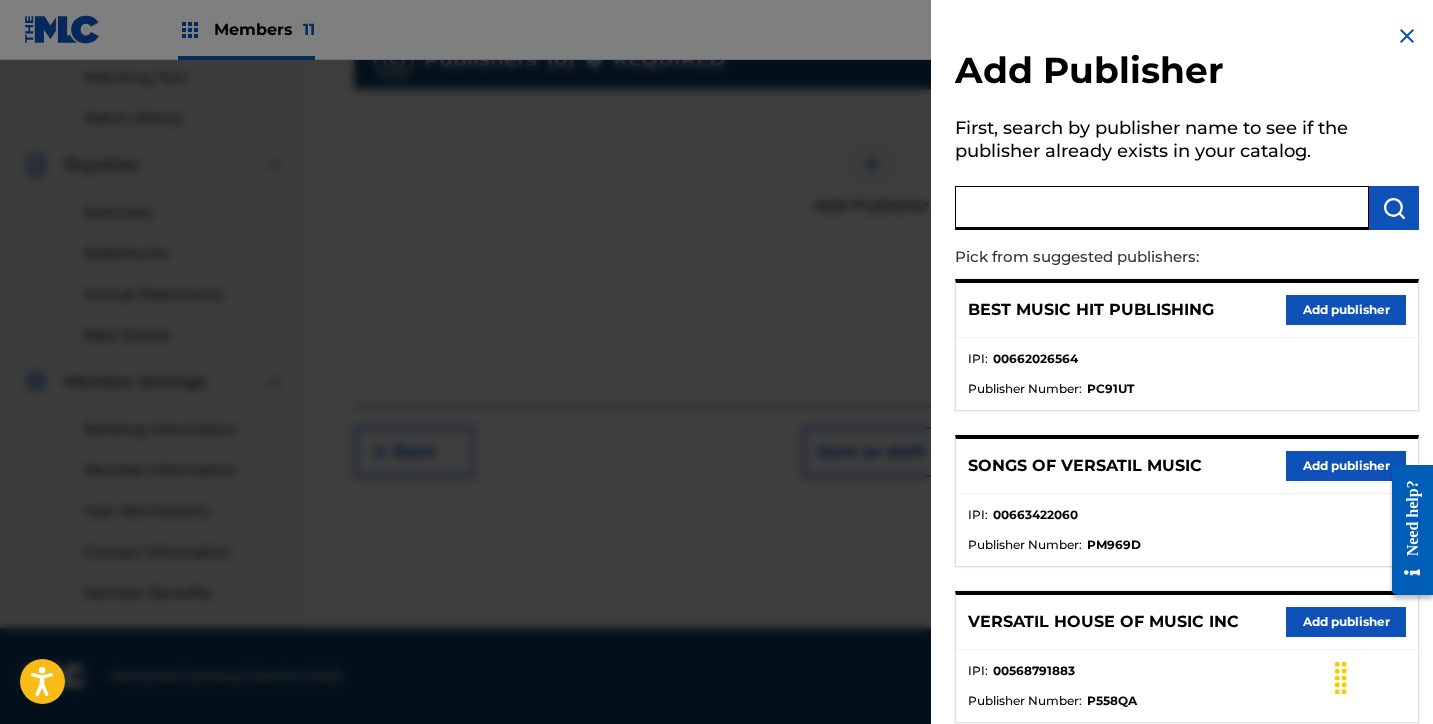 click at bounding box center [1162, 208] 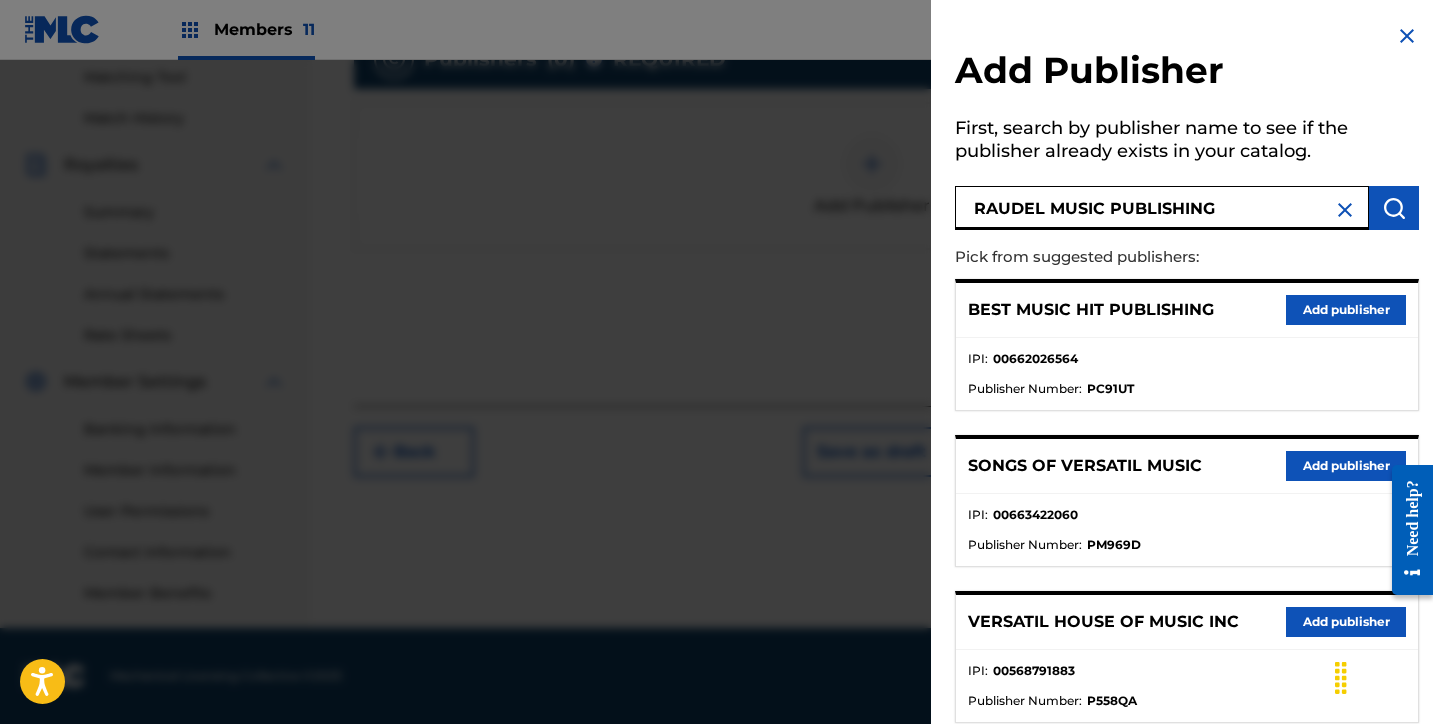 type on "RAUDEL MUSIC PUBLISHING" 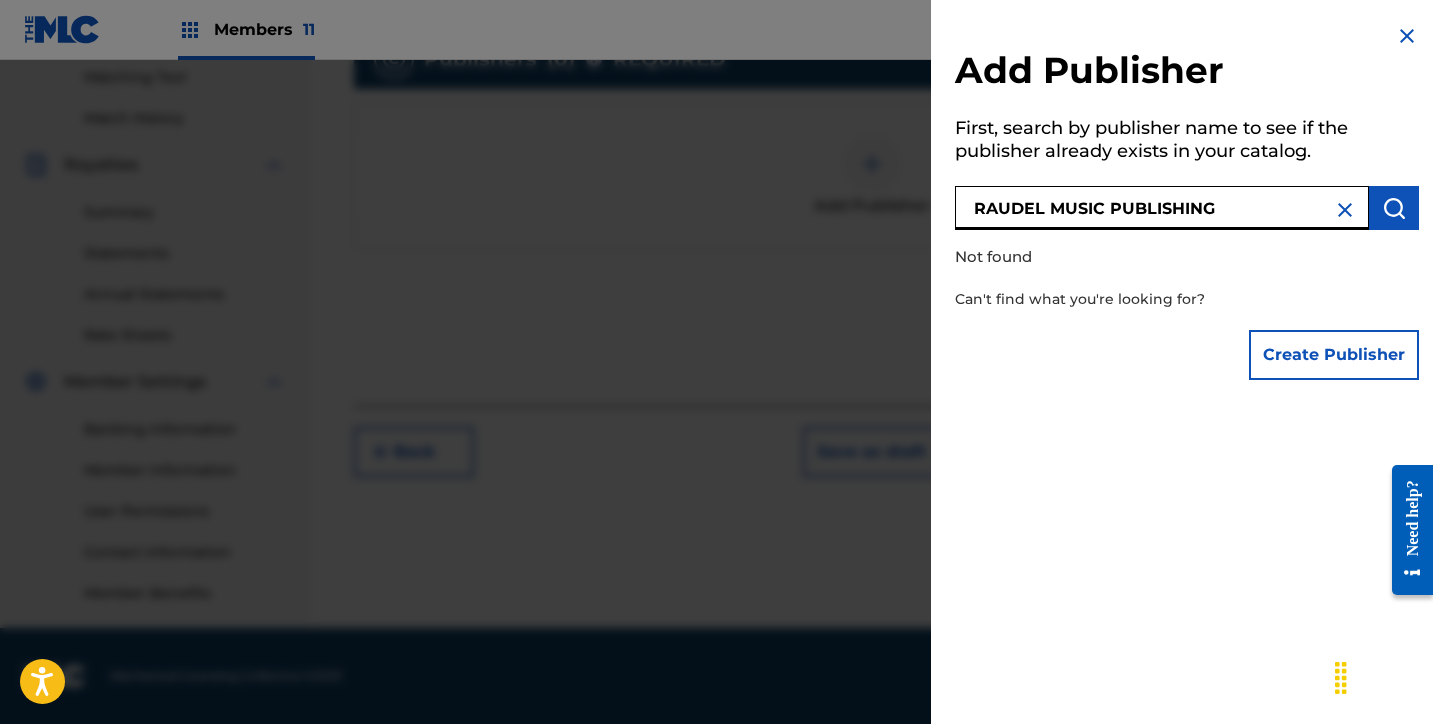 click on "Create Publisher" at bounding box center (1334, 355) 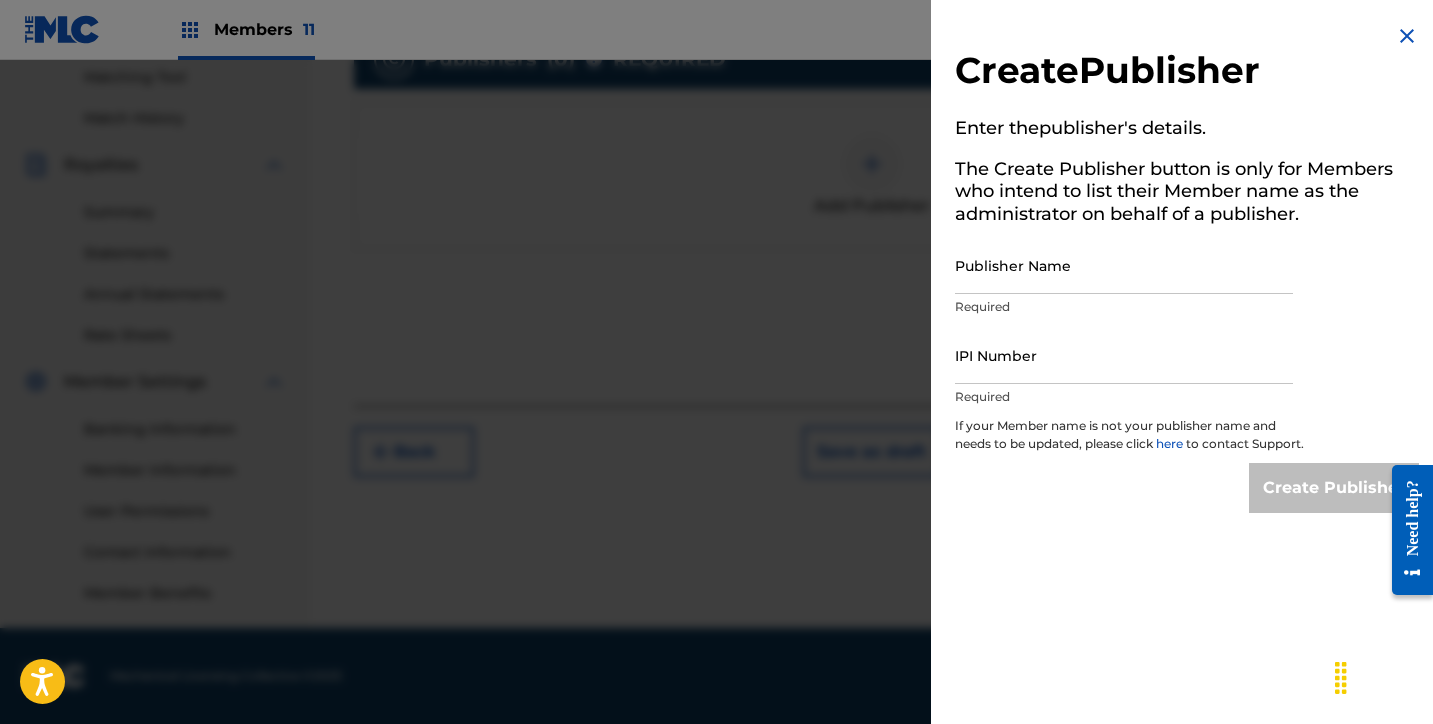 drag, startPoint x: 1051, startPoint y: 275, endPoint x: 1085, endPoint y: 281, distance: 34.525352 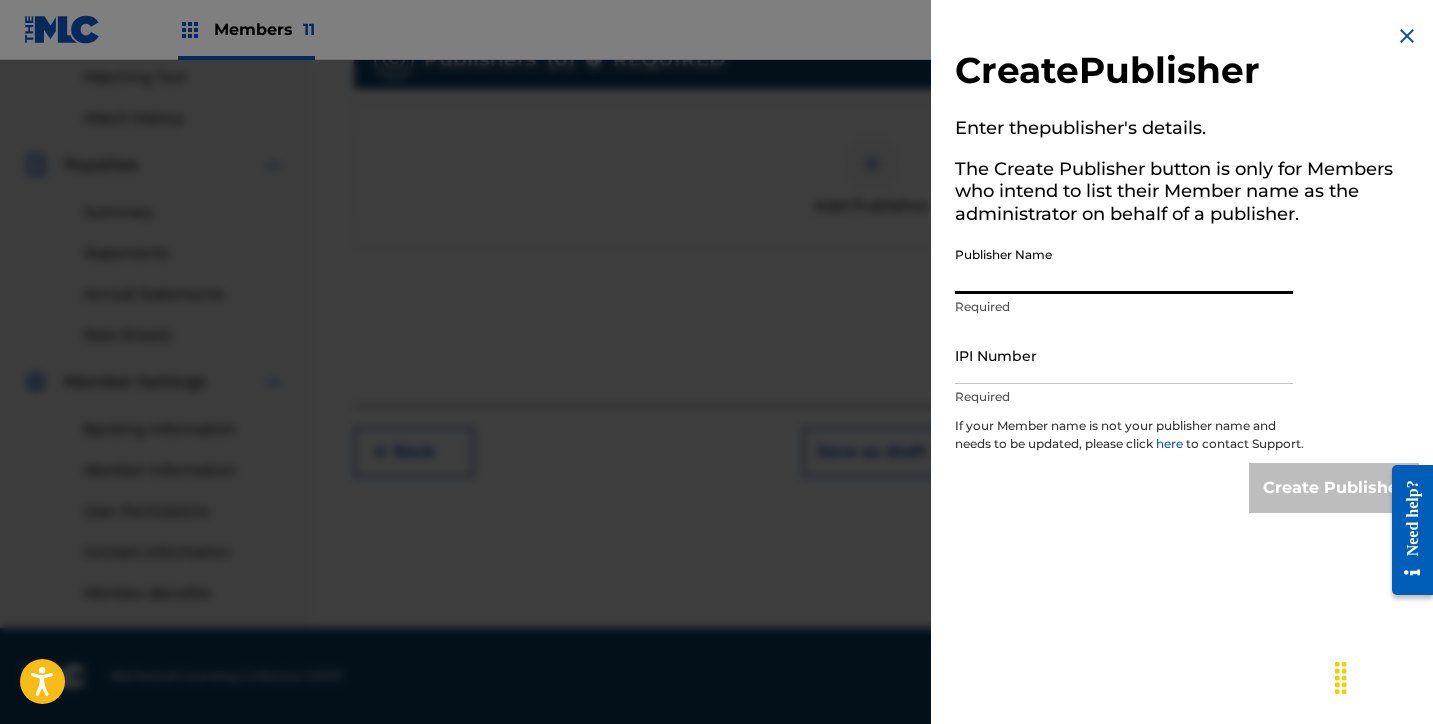 paste on "RAUDEL MUSIC PUBLISHING" 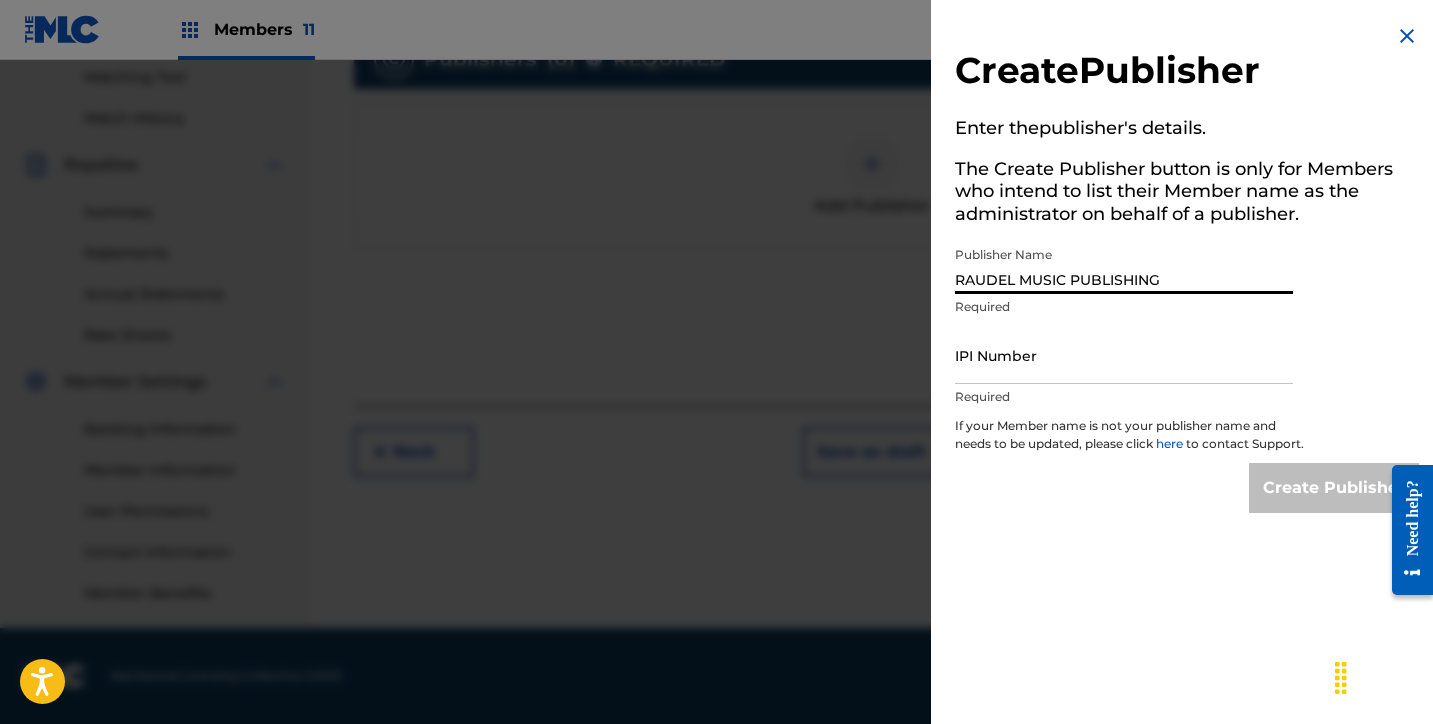 type on "RAUDEL MUSIC PUBLISHING" 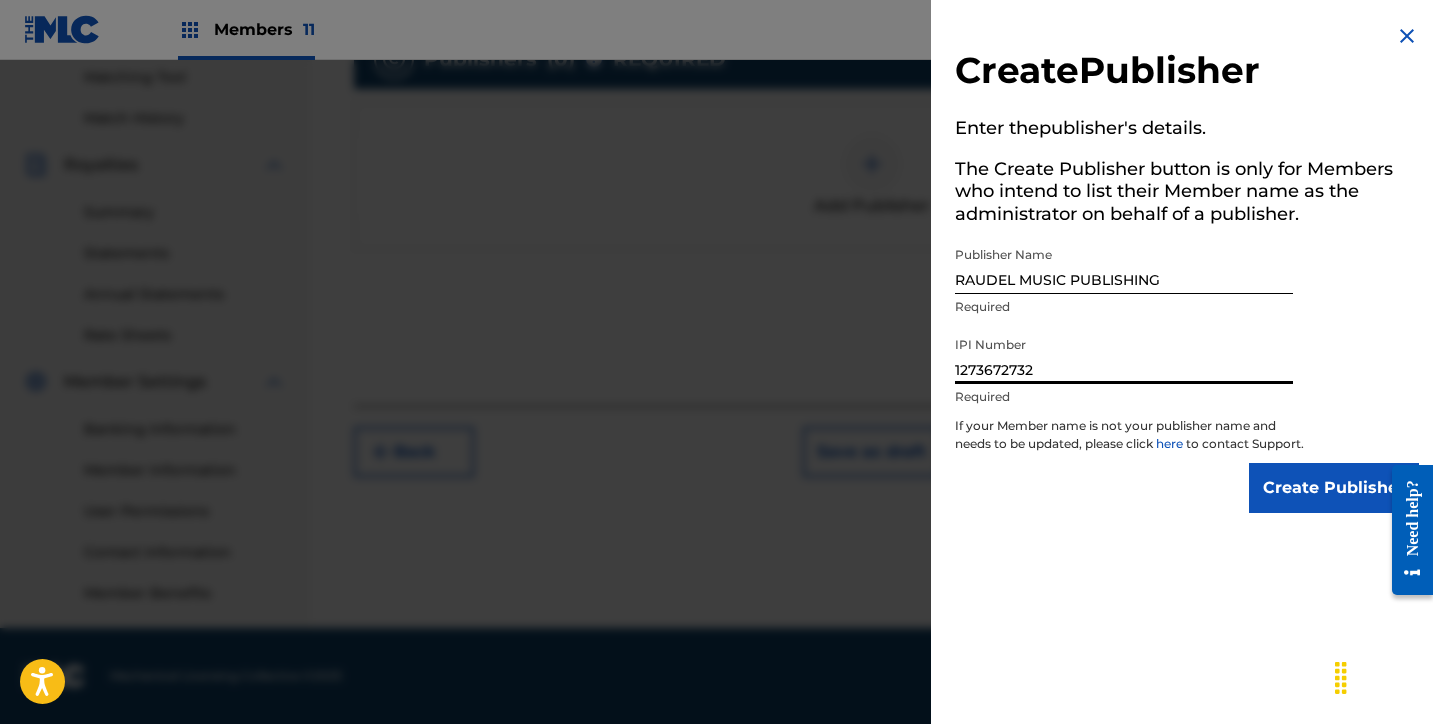 type on "1273672732" 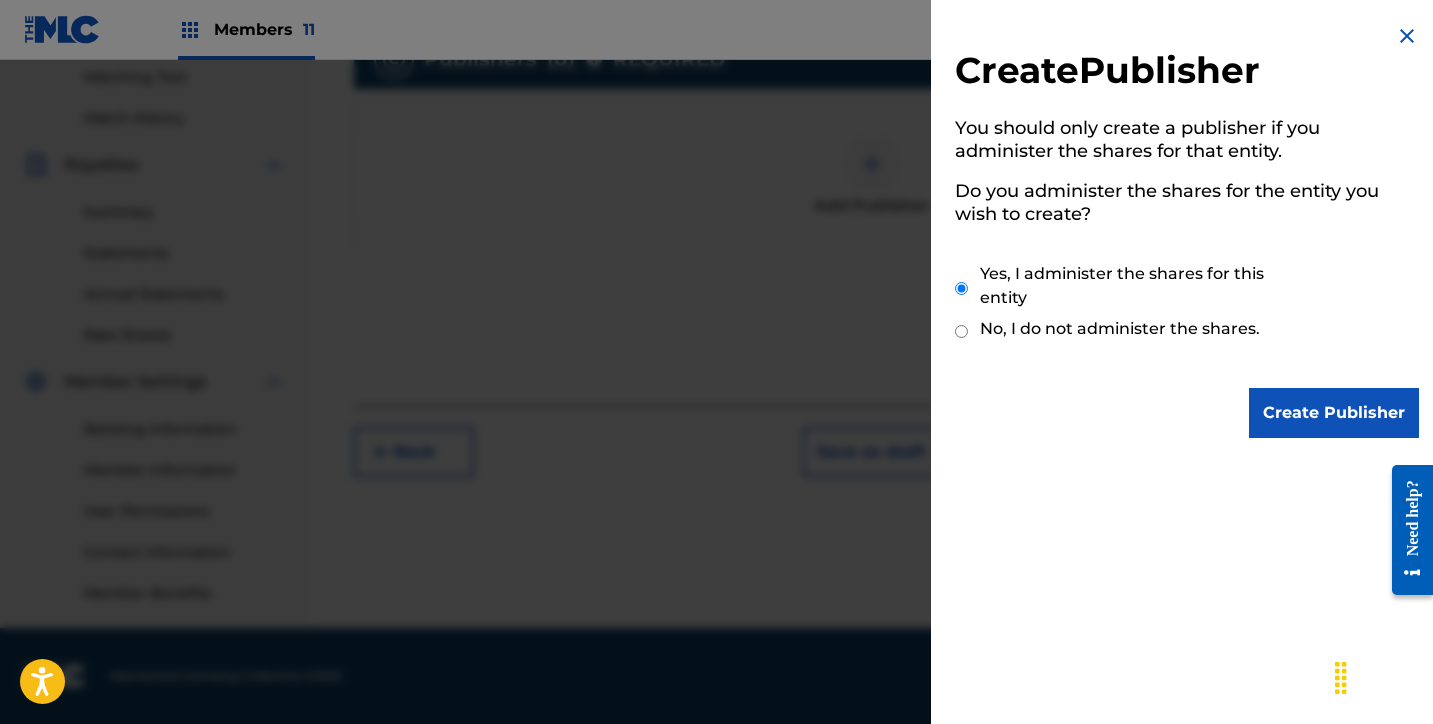 click on "Create Publisher" at bounding box center (1334, 413) 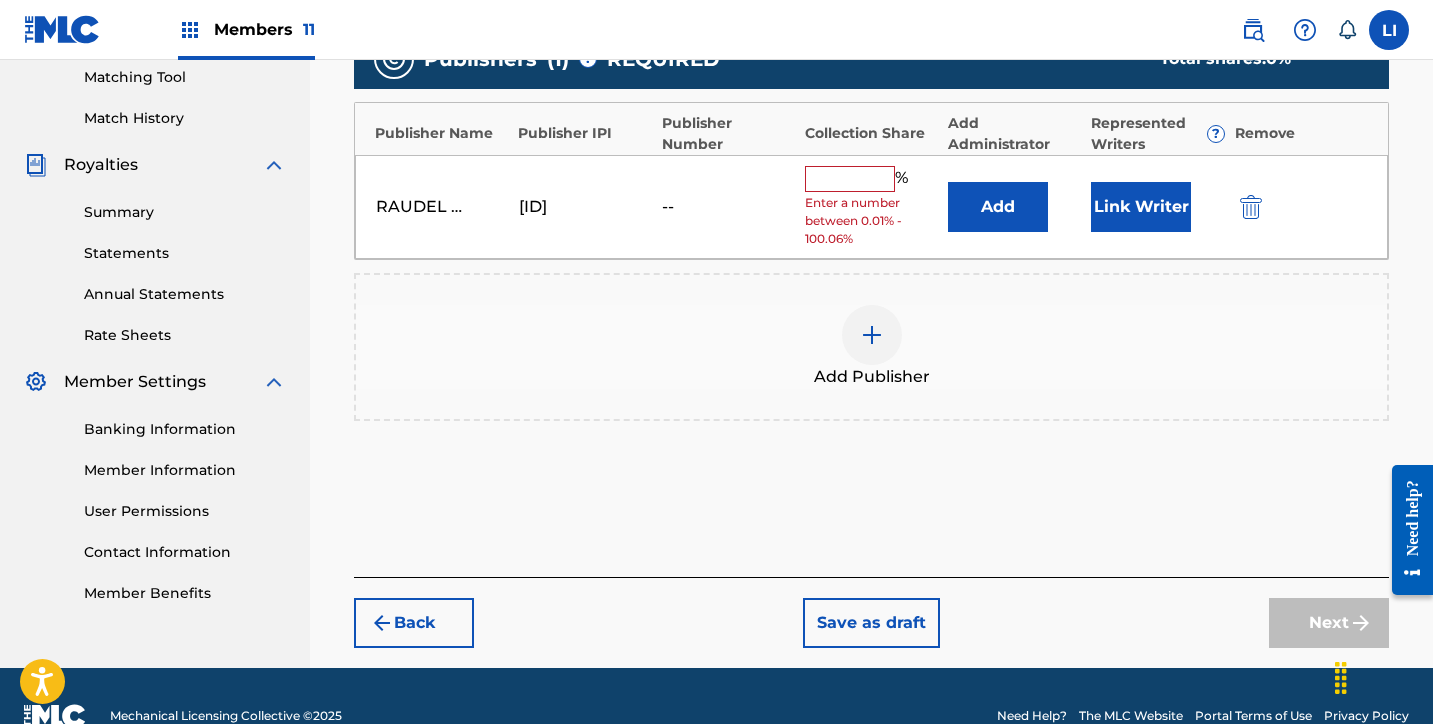 click on "Add" at bounding box center (998, 207) 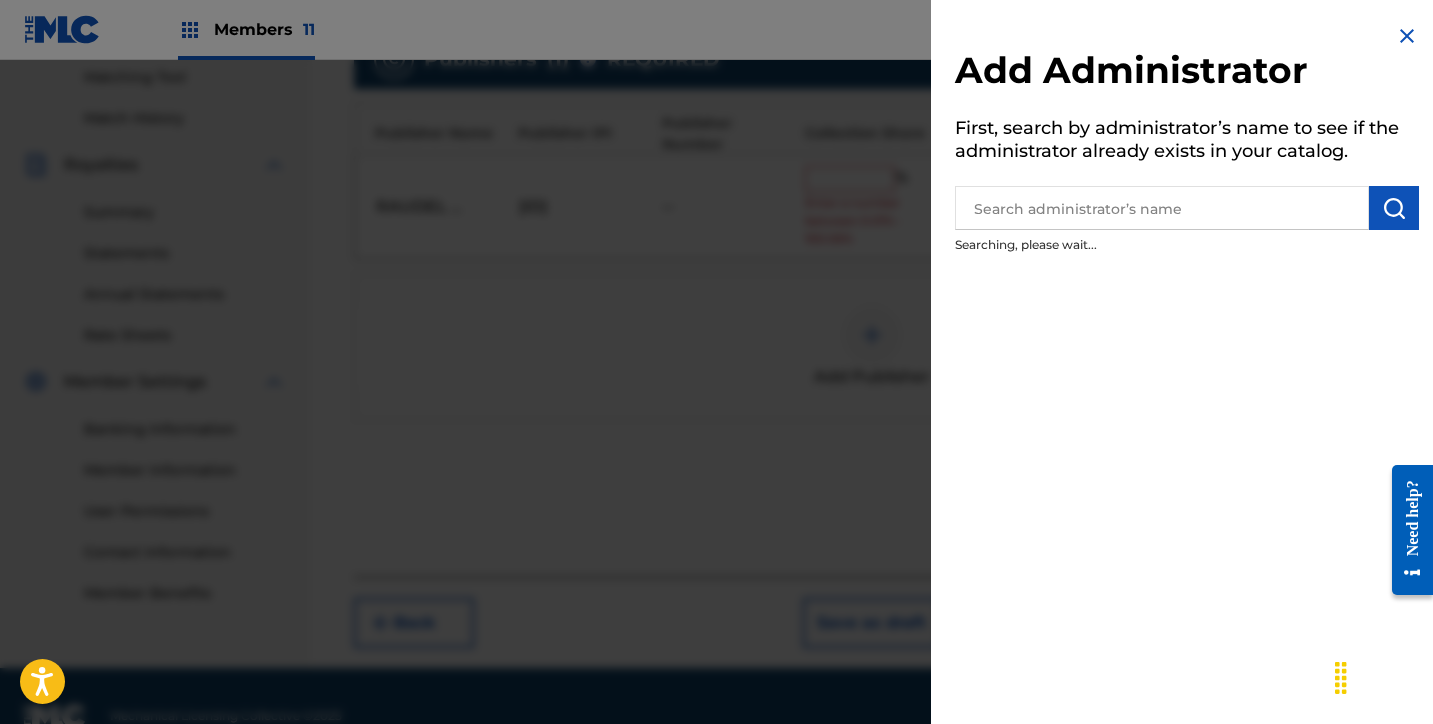click at bounding box center [1162, 208] 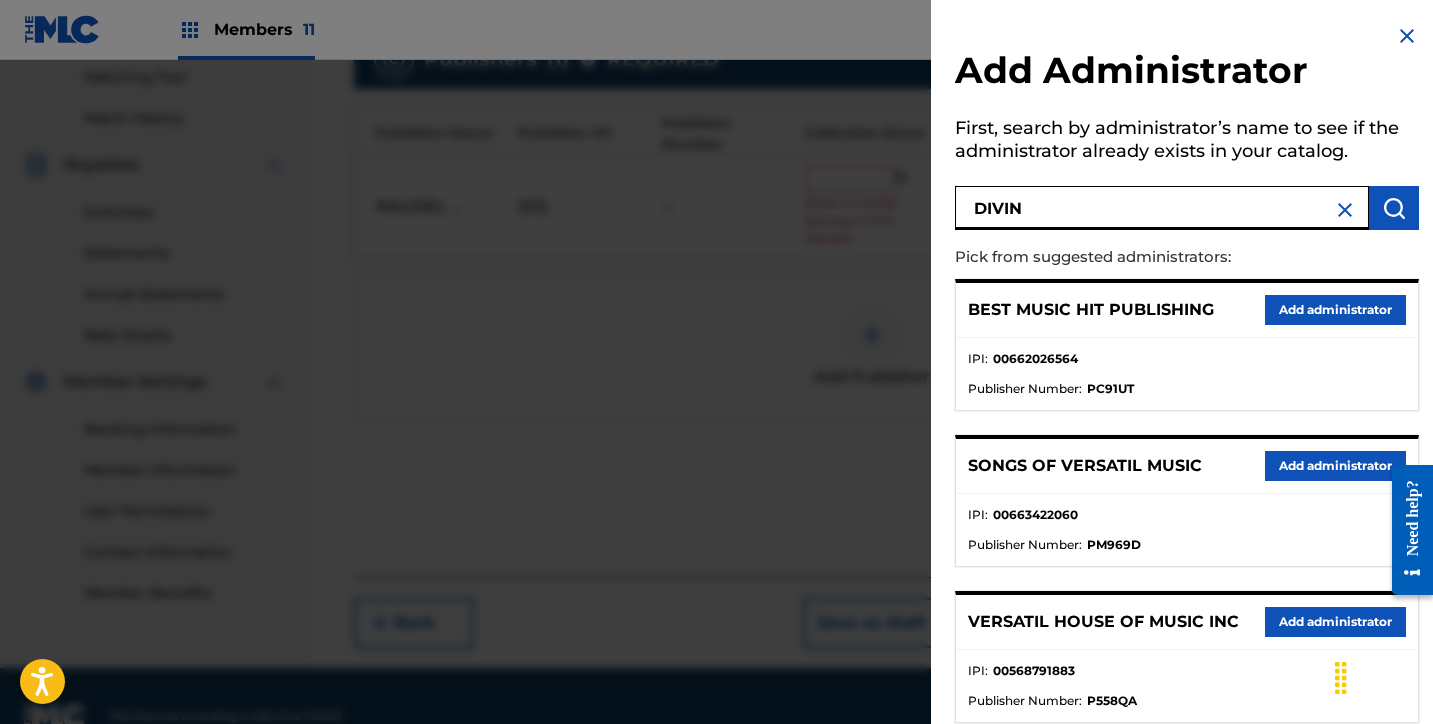 type on "DIVIN" 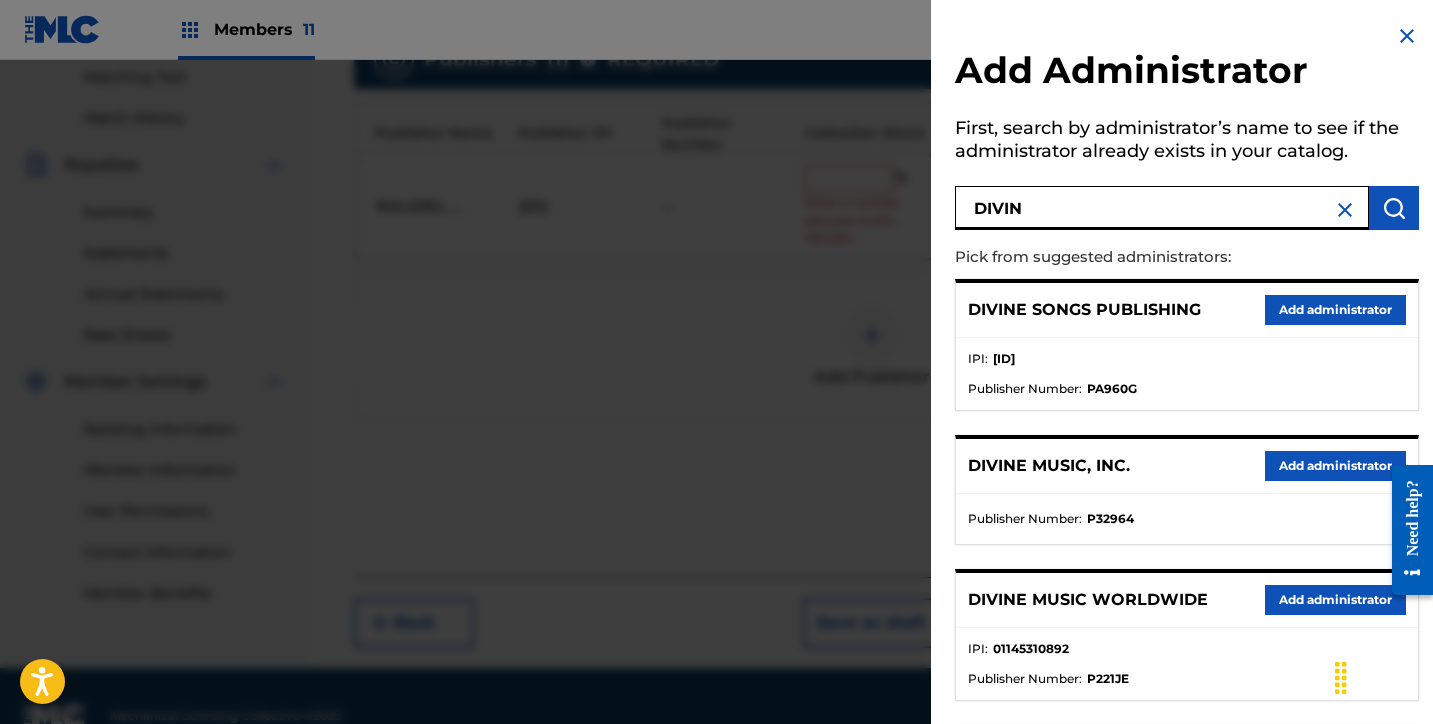 drag, startPoint x: 1298, startPoint y: 460, endPoint x: 1084, endPoint y: 388, distance: 225.7875 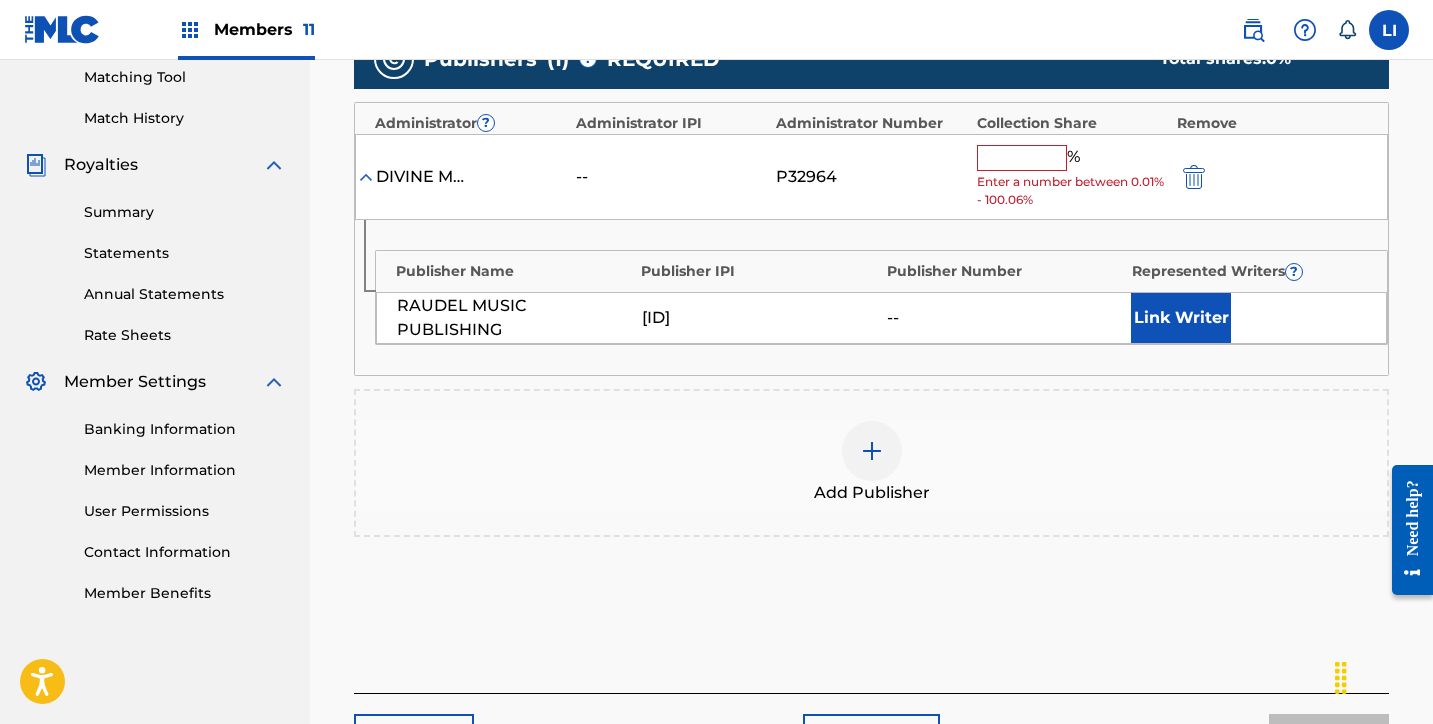 click at bounding box center [1022, 158] 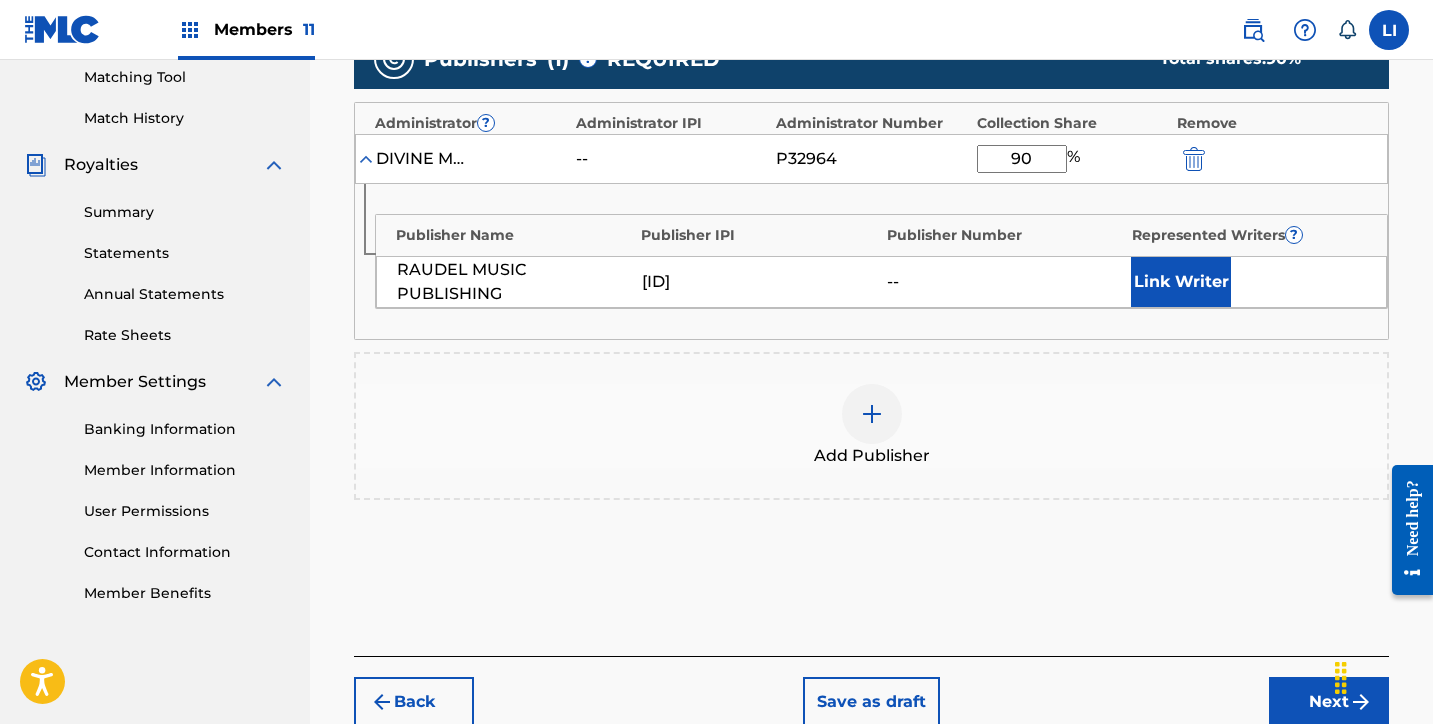 type on "90" 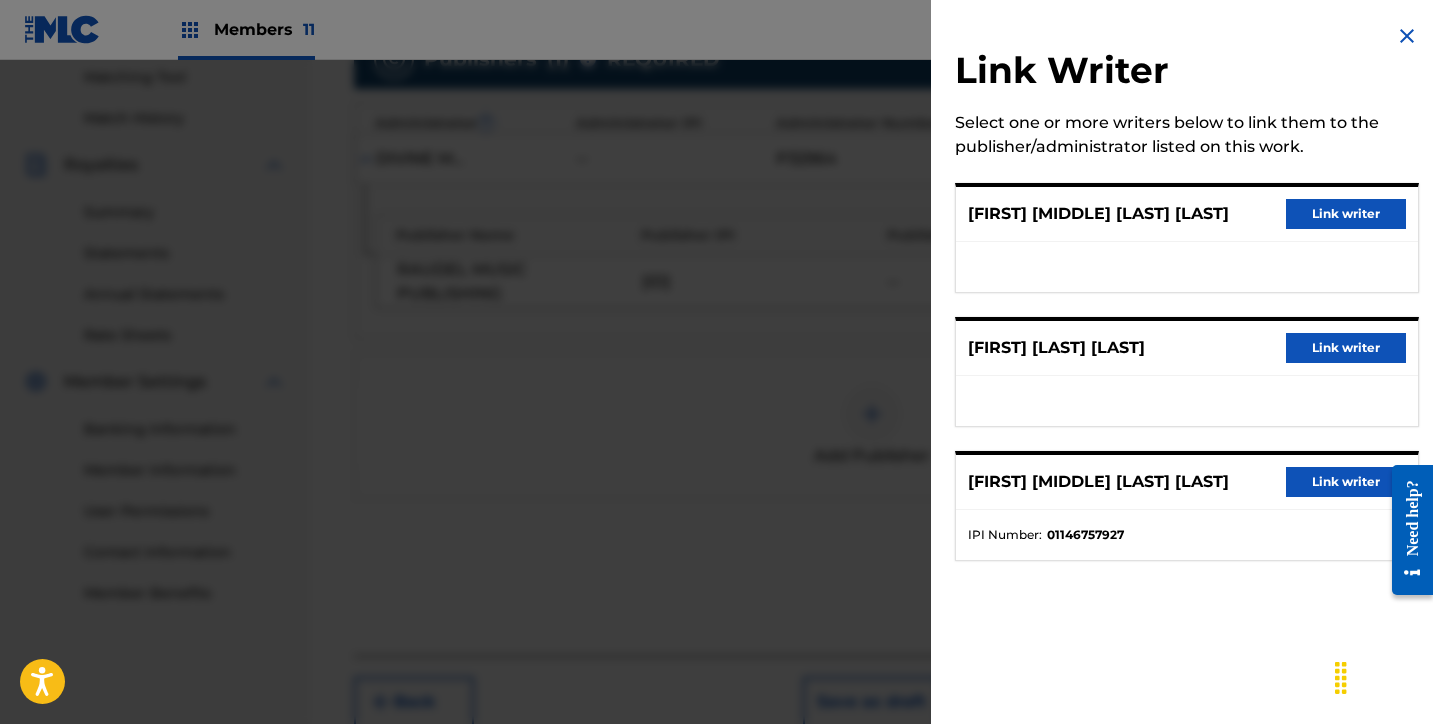 click on "Link writer" at bounding box center [1346, 214] 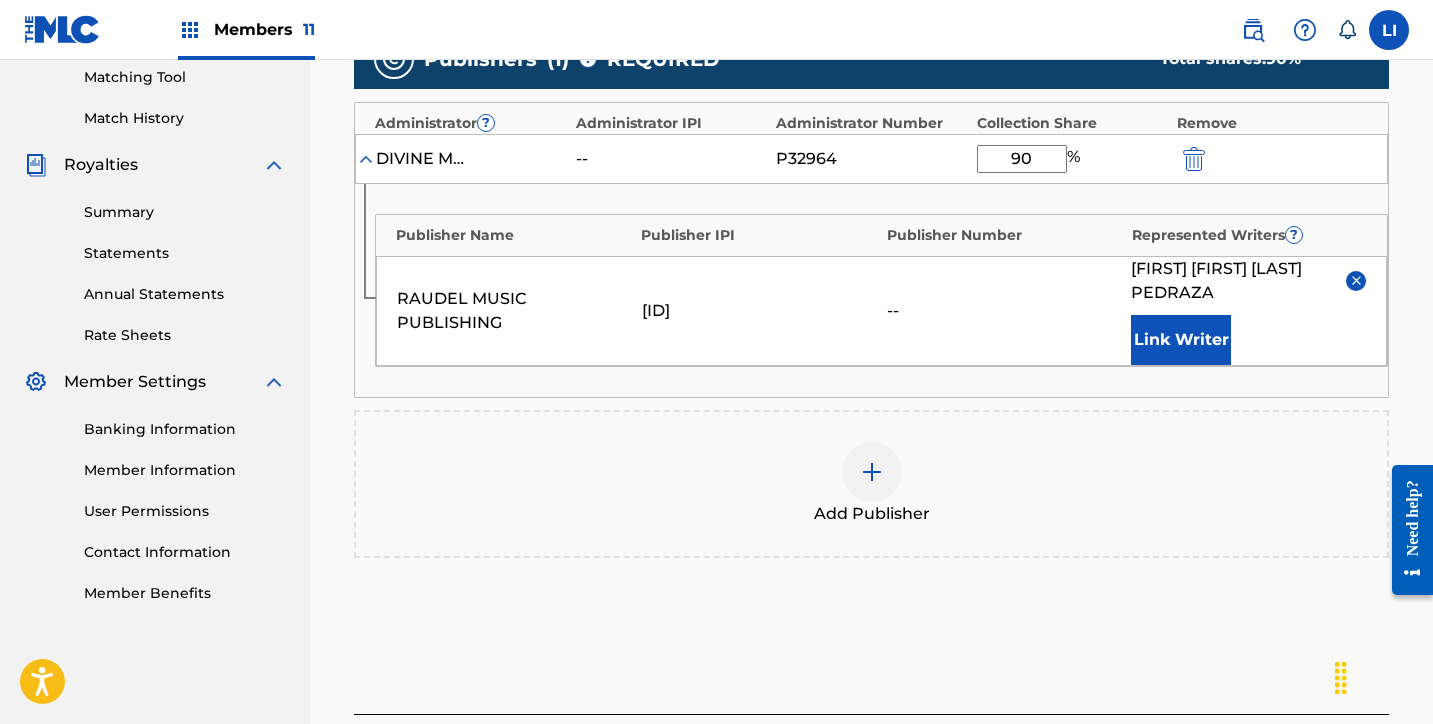 click on "Link Writer" at bounding box center [1181, 340] 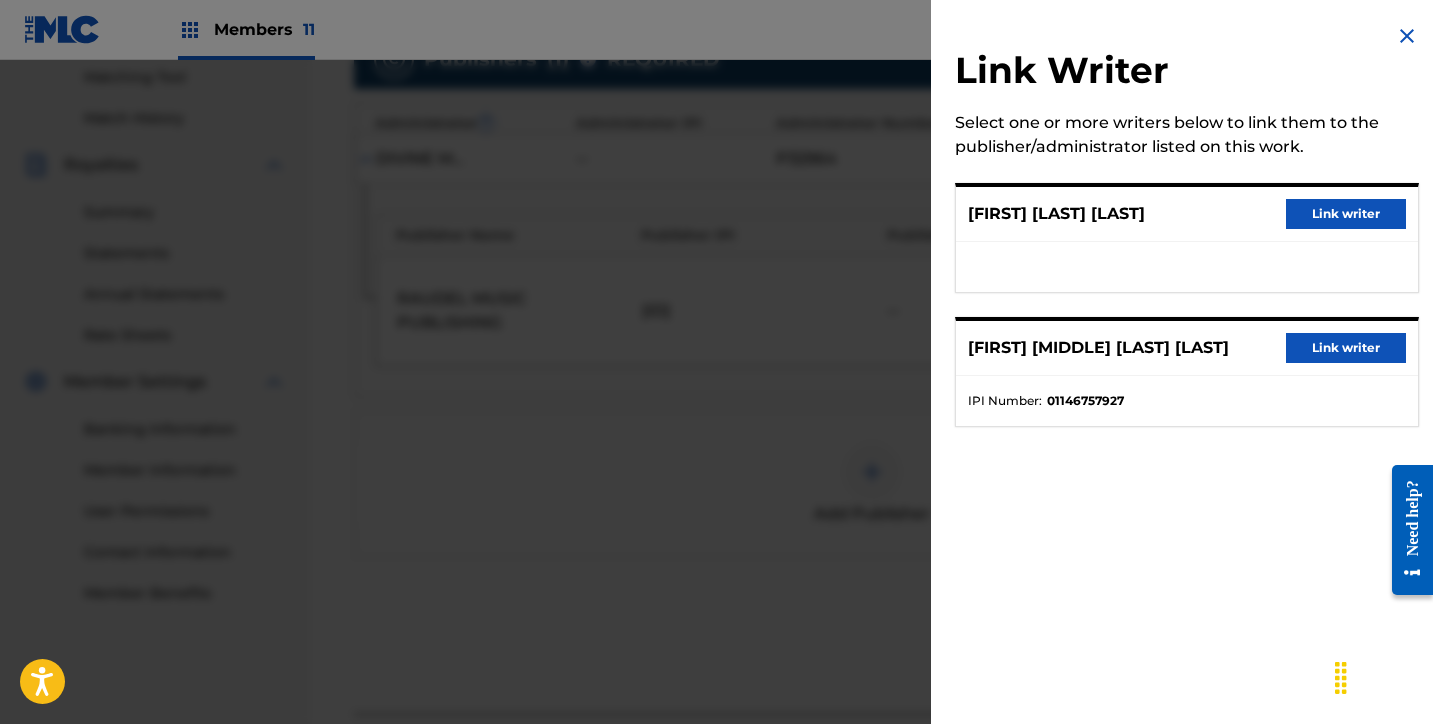 click on "Link writer" at bounding box center (1346, 214) 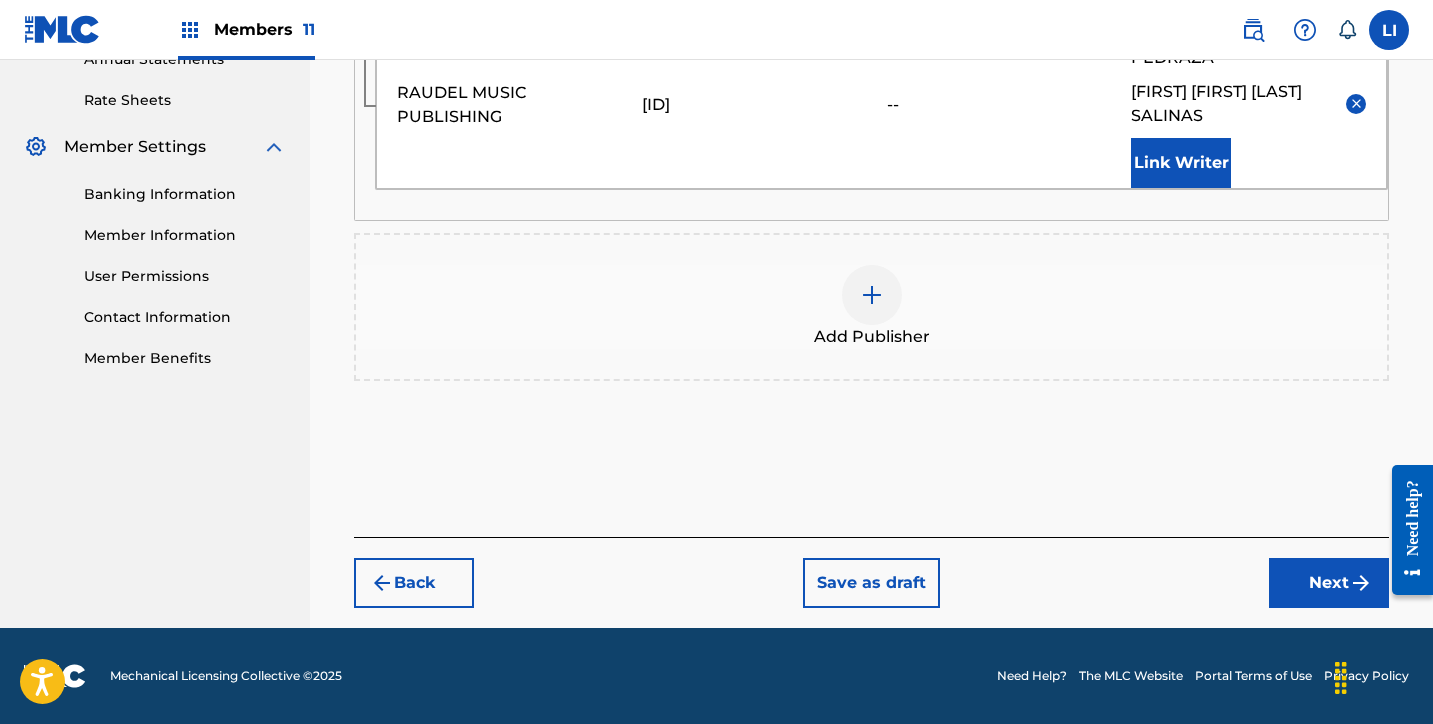 click on "Next" at bounding box center [1329, 583] 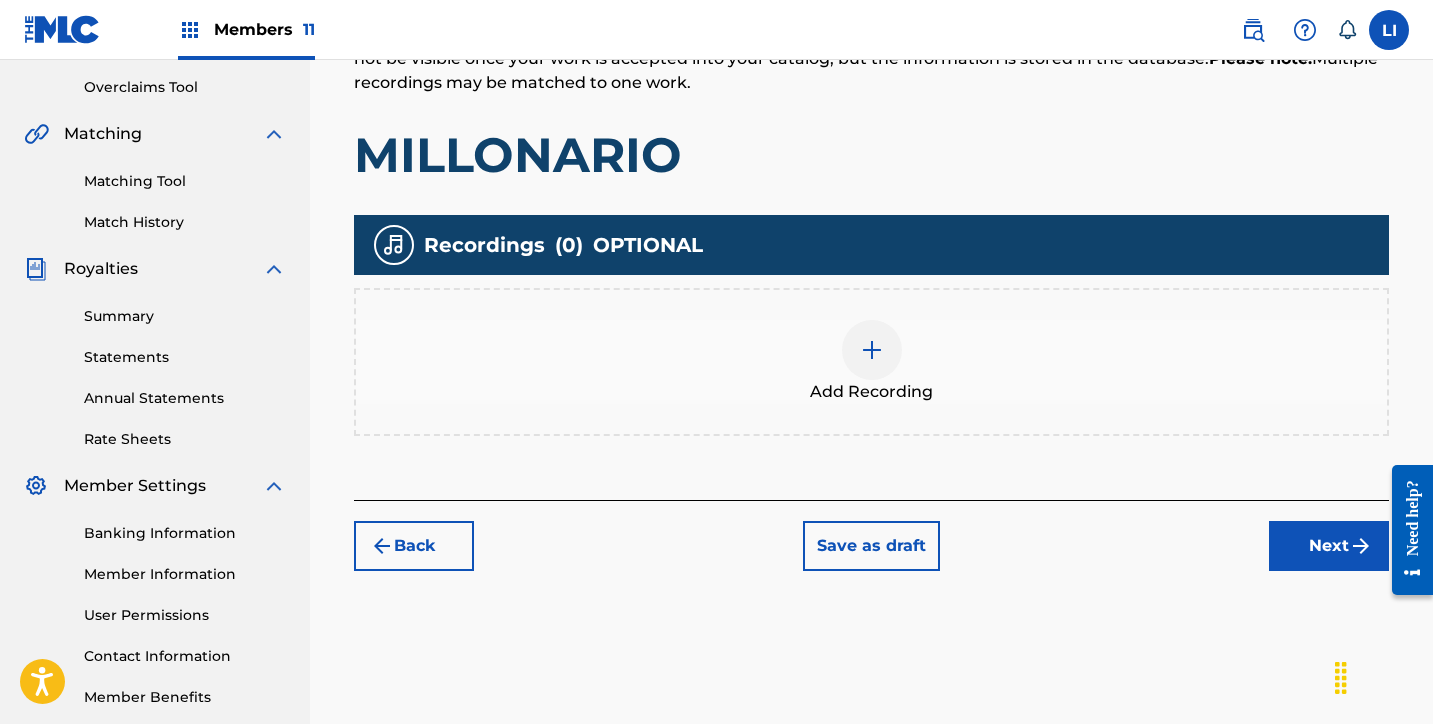 scroll, scrollTop: 516, scrollLeft: 0, axis: vertical 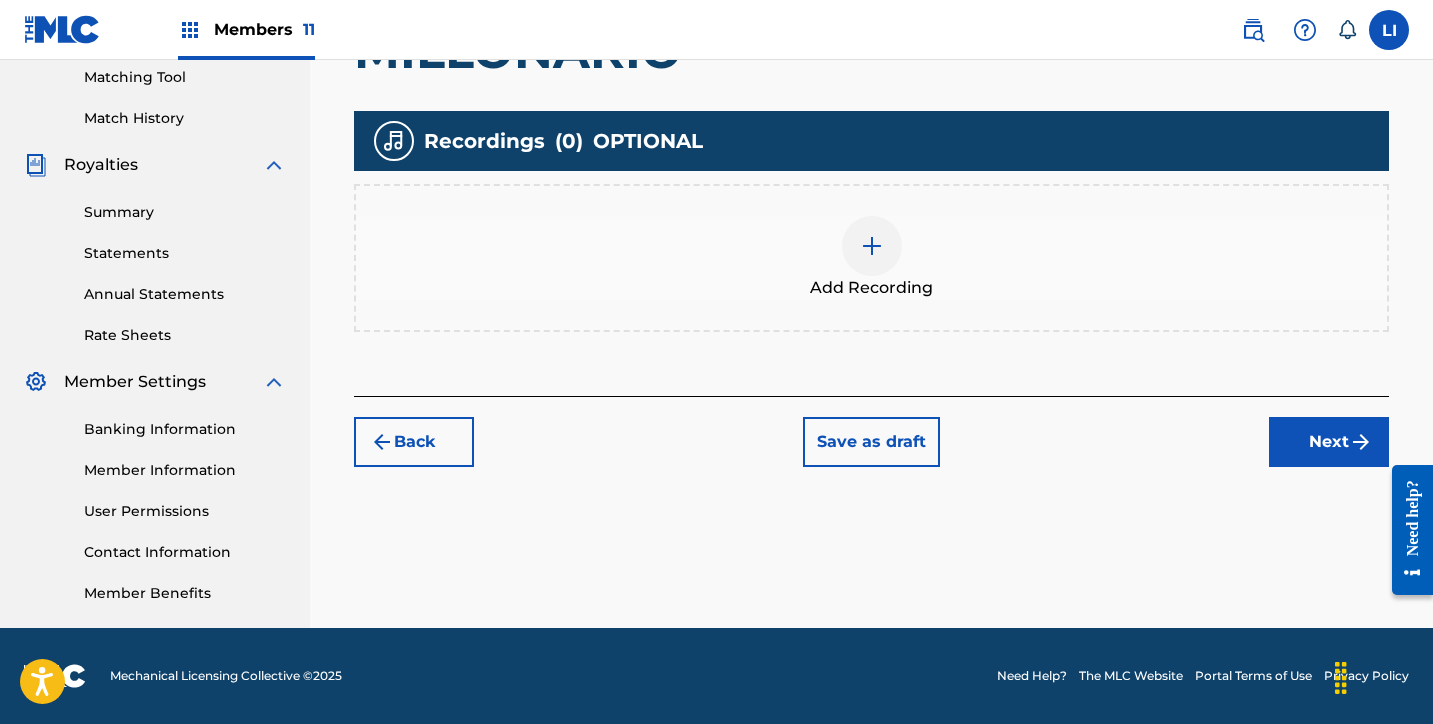 click at bounding box center (872, 246) 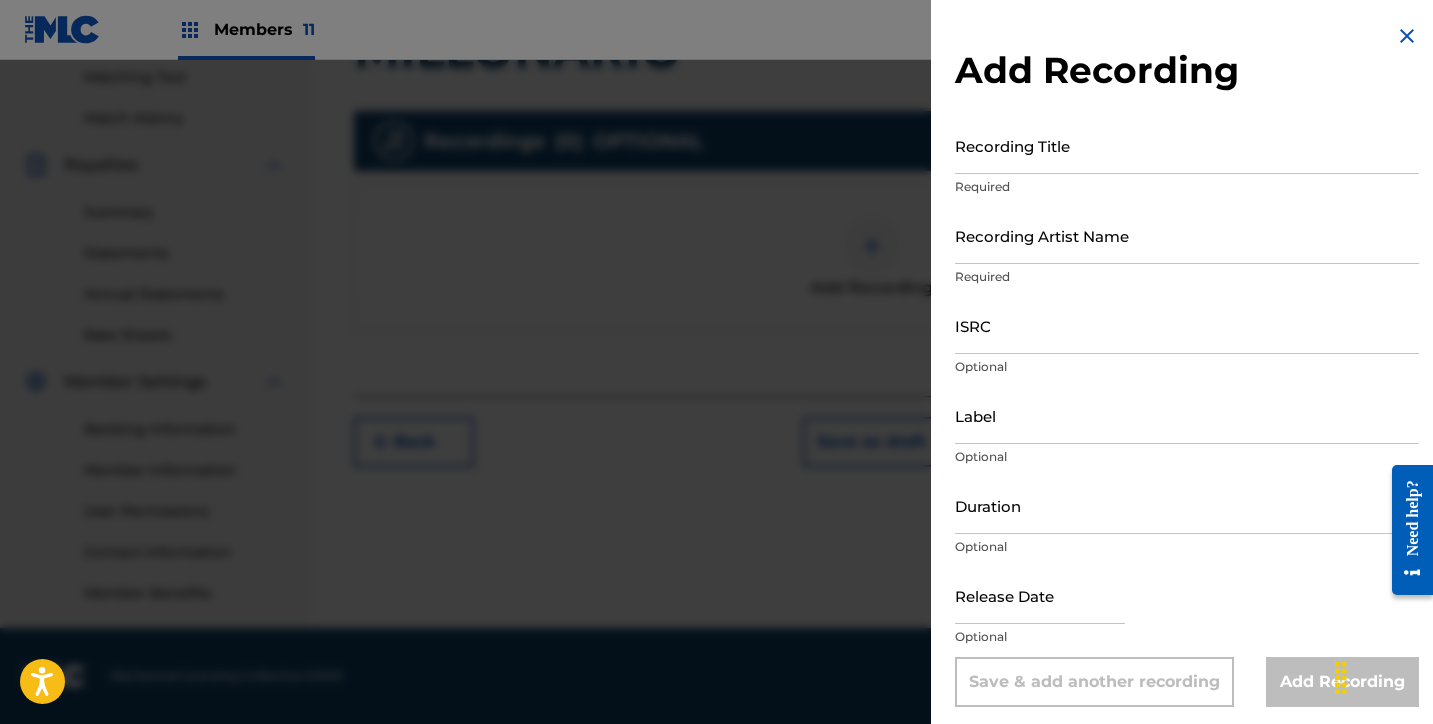 click on "Recording Title" at bounding box center [1187, 145] 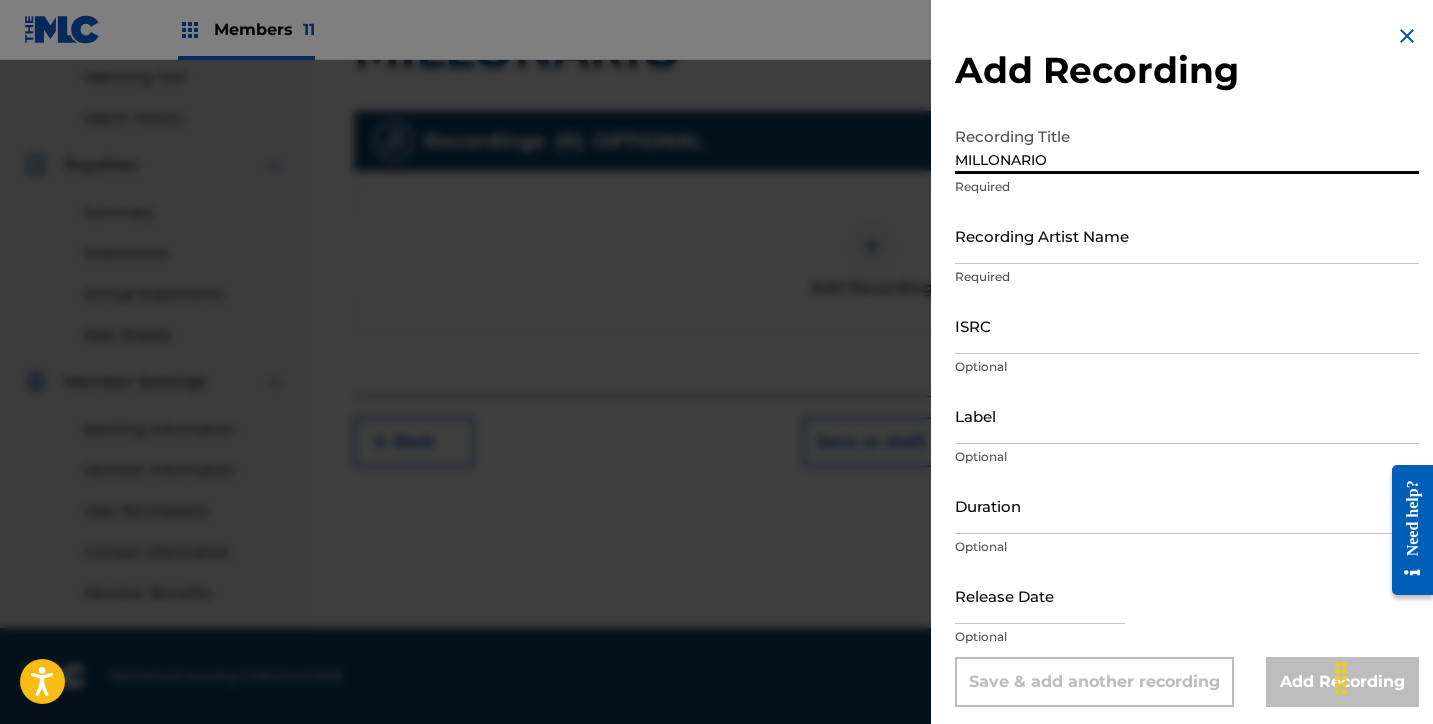 type on "MILLONARIO" 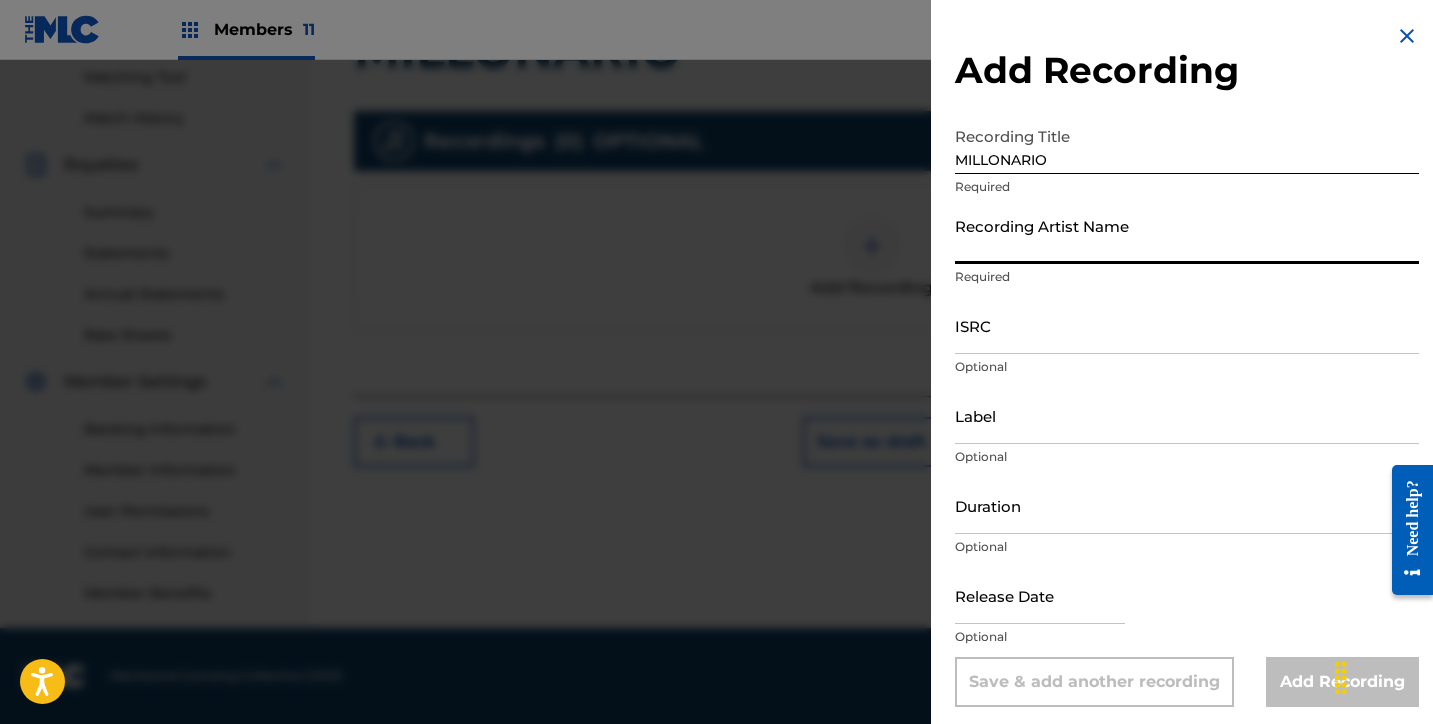paste on "LOS ANORMALES" 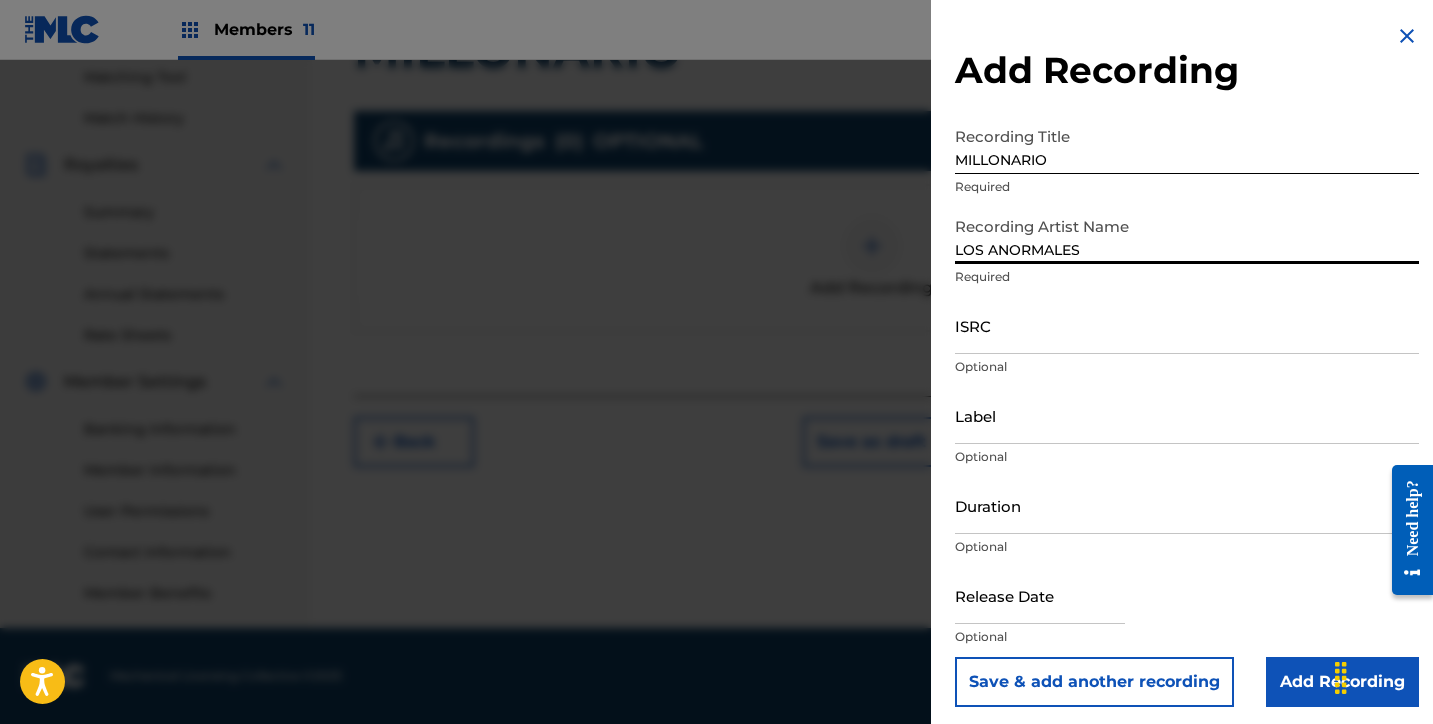 type on "LOS ANORMALES" 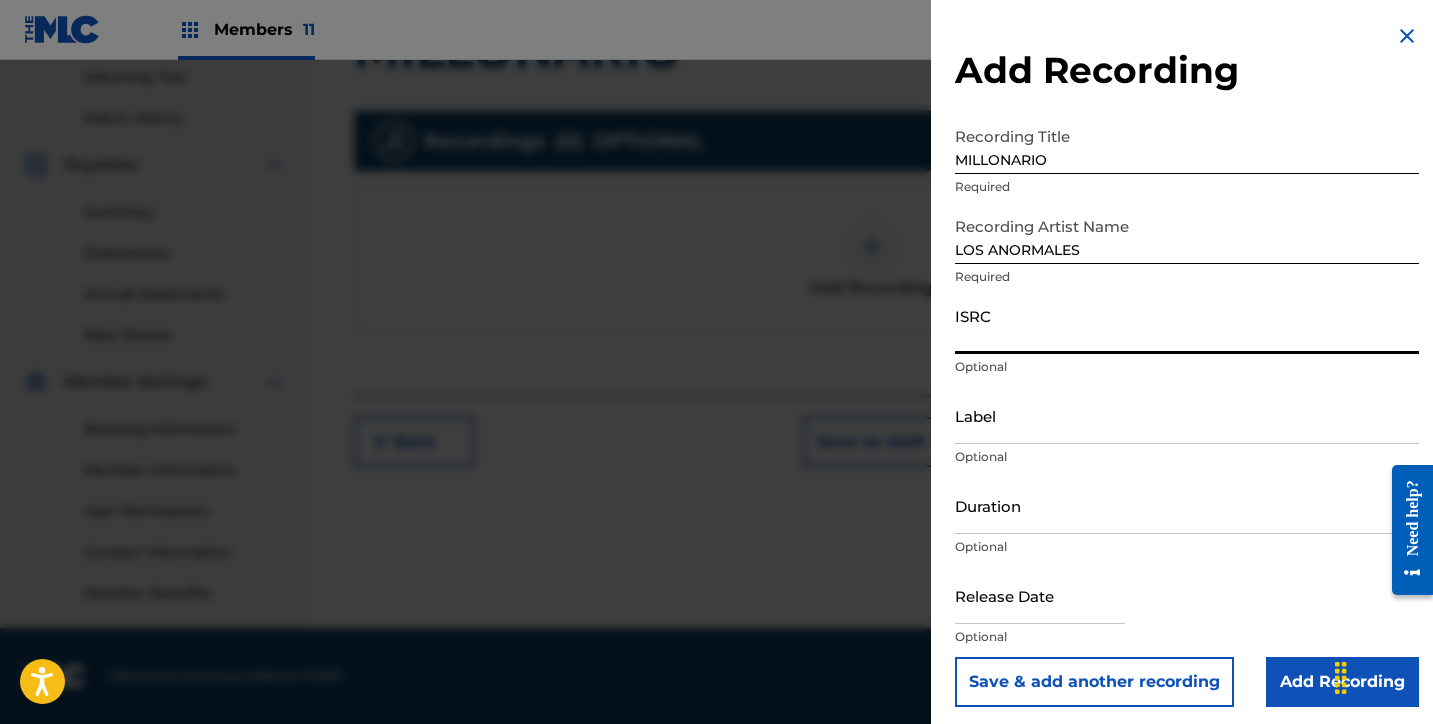 click on "ISRC" at bounding box center (1187, 325) 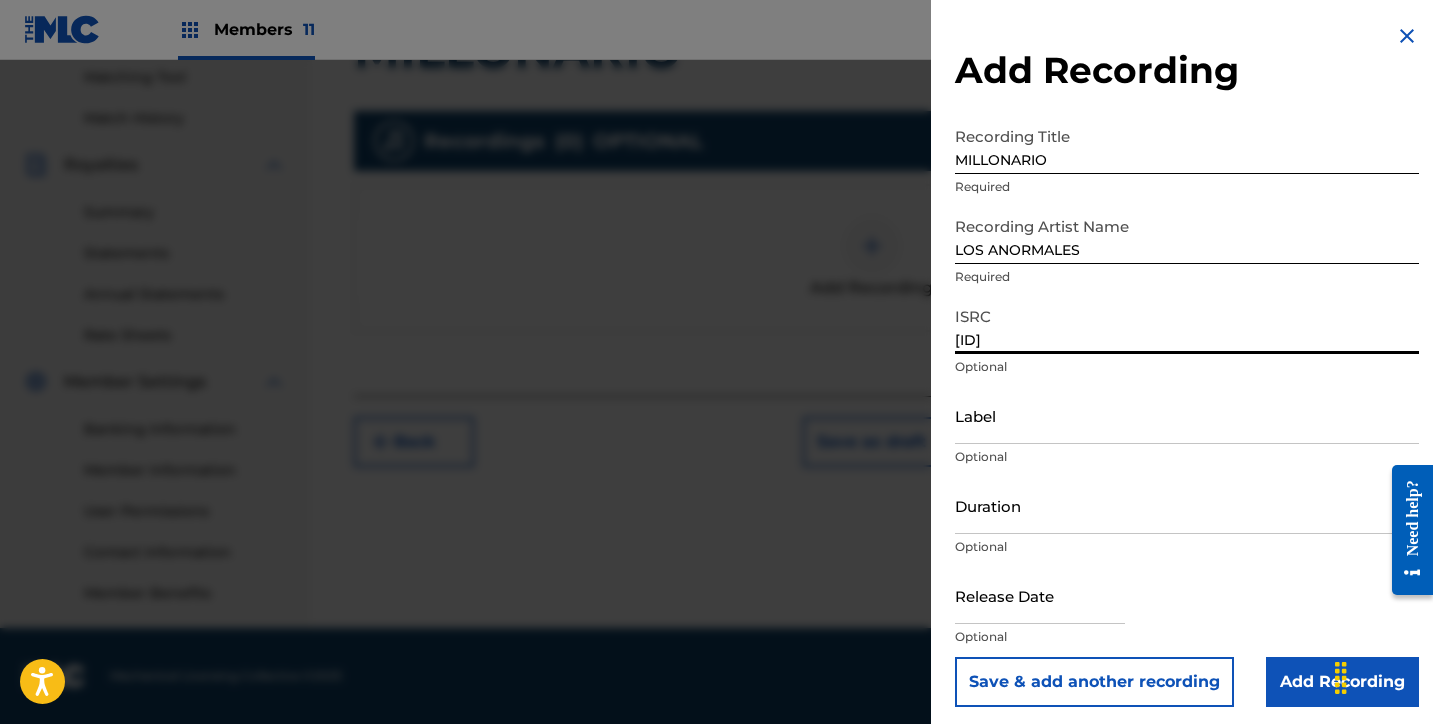 scroll, scrollTop: 7, scrollLeft: 0, axis: vertical 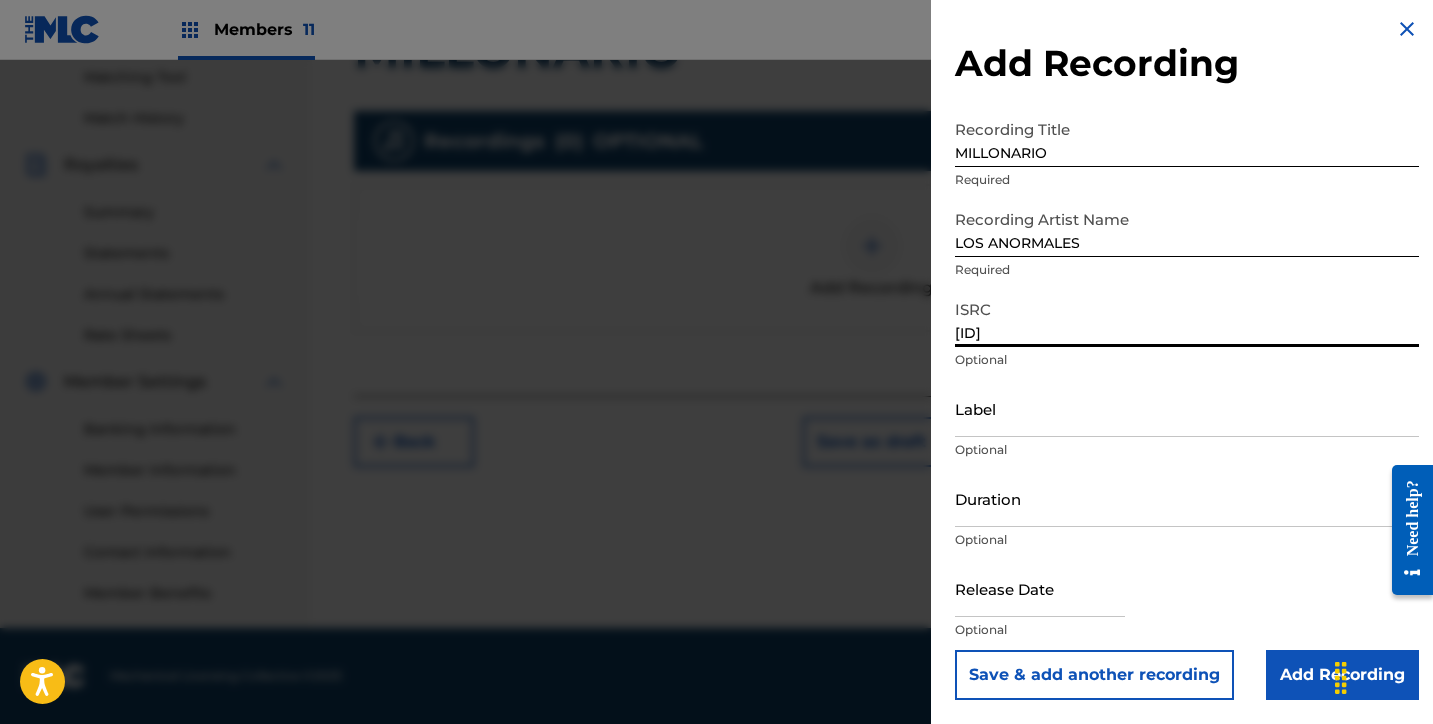 type on "[ID]" 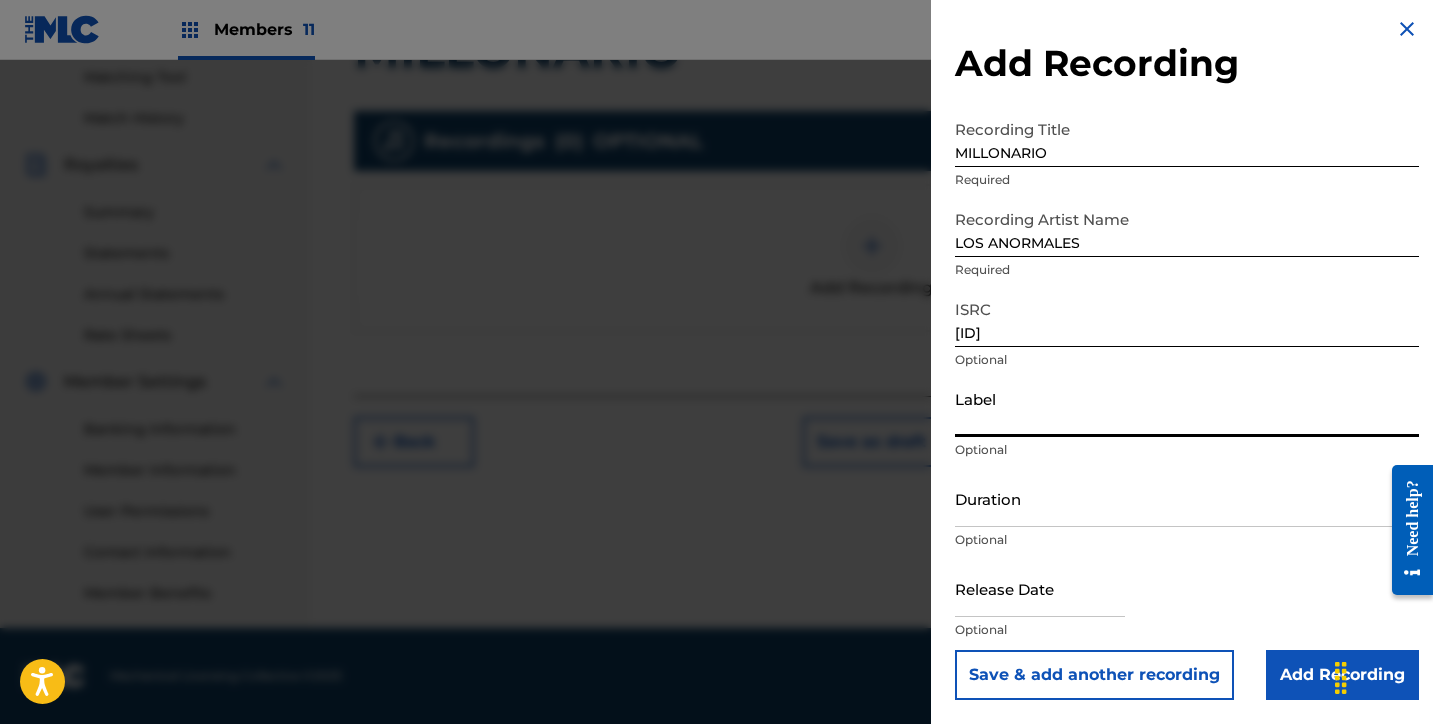 click on "Label" at bounding box center [1187, 408] 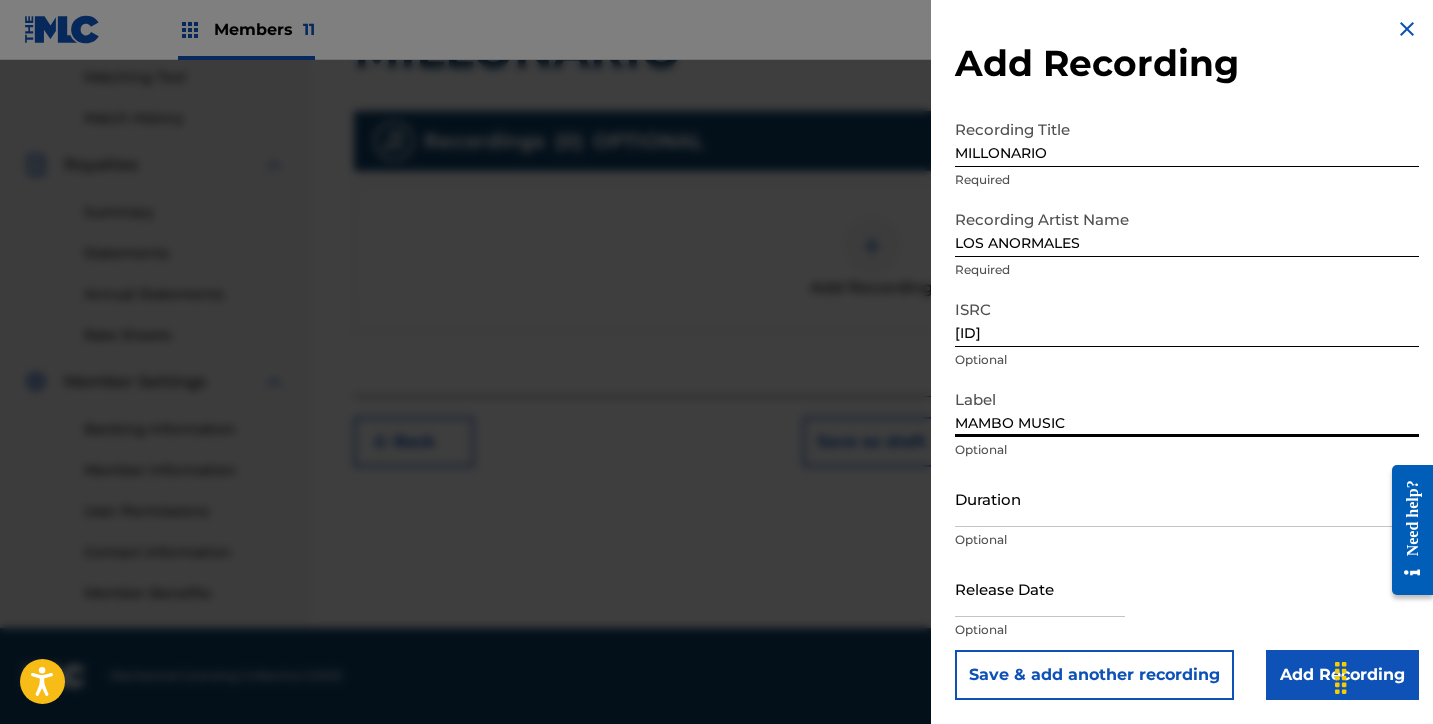 type on "MAMBO MUSIC" 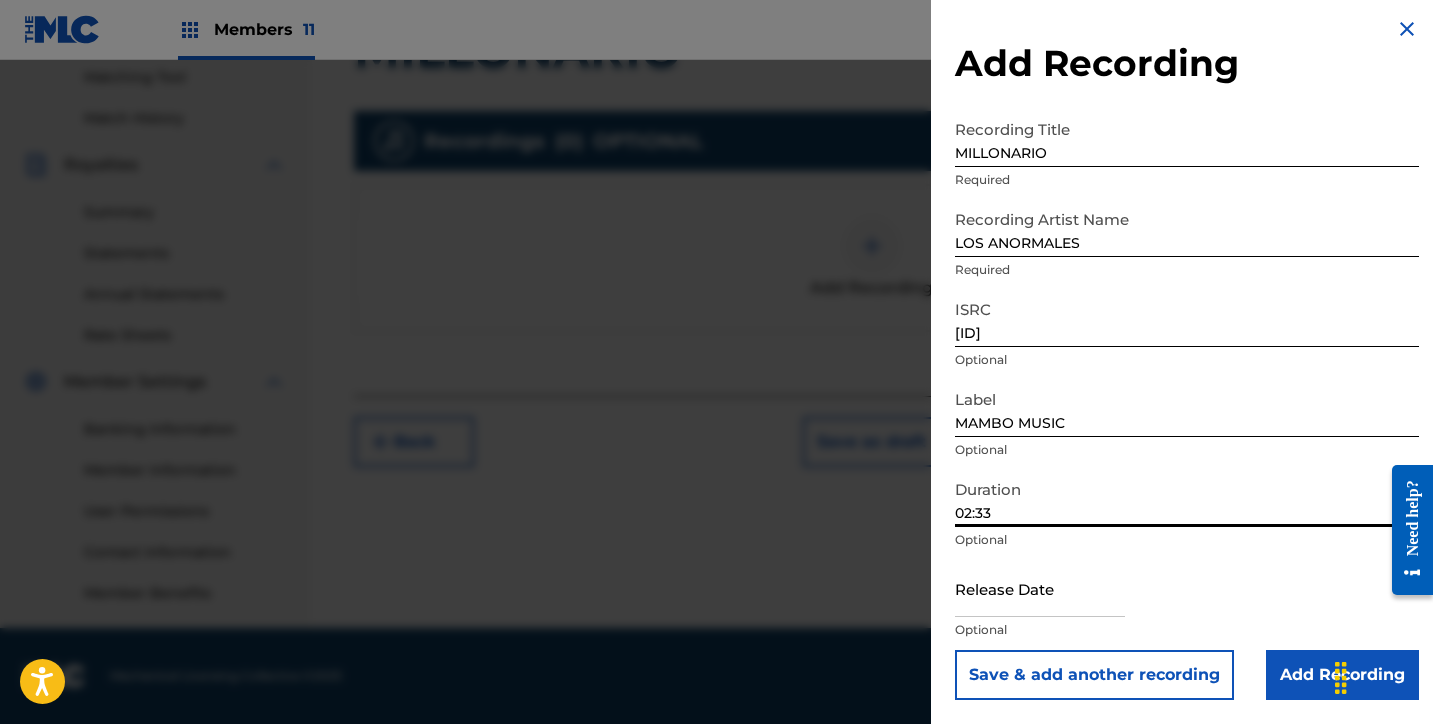 type on "02:33" 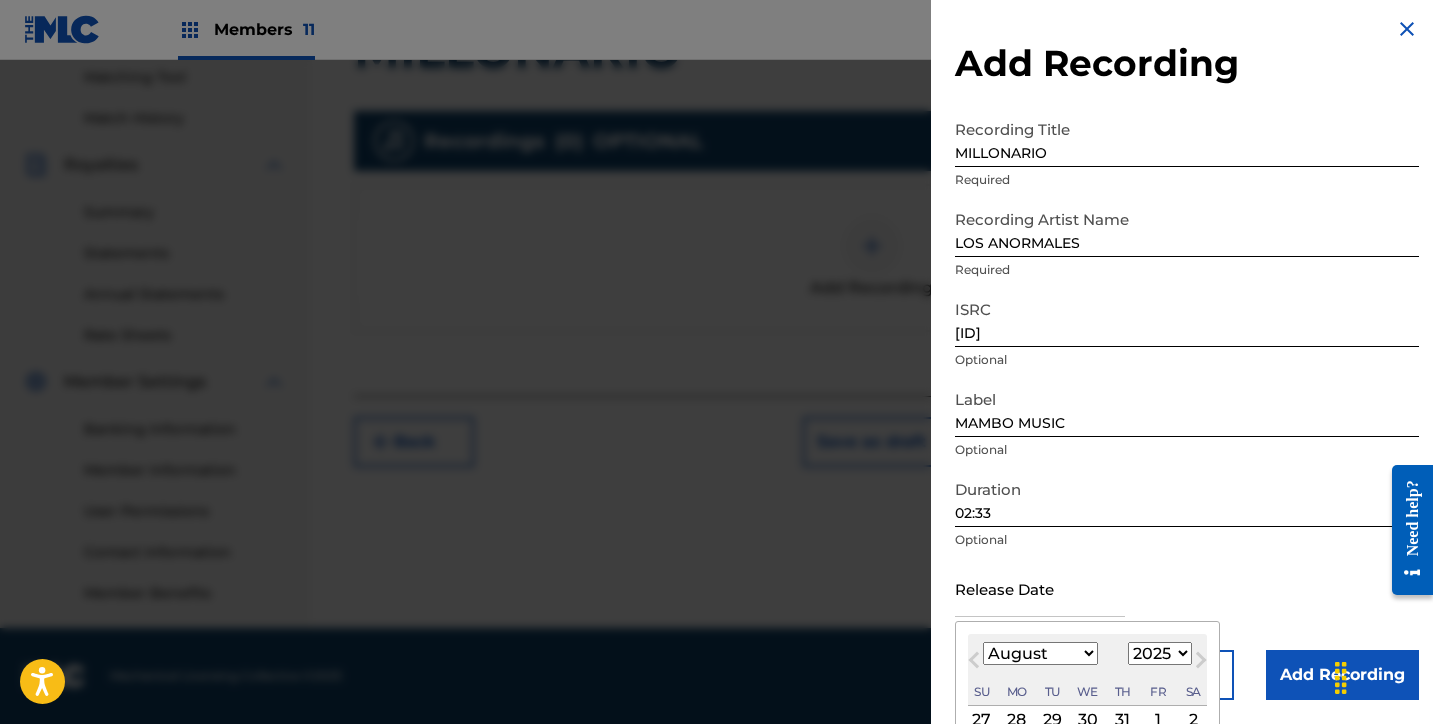 click on "1899 1900 1901 1902 1903 1904 1905 1906 1907 1908 1909 1910 1911 1912 1913 1914 1915 1916 1917 1918 1919 1920 1921 1922 1923 1924 1925 1926 1927 1928 1929 1930 1931 1932 1933 1934 1935 1936 1937 1938 1939 1940 1941 1942 1943 1944 1945 1946 1947 1948 1949 1950 1951 1952 1953 1954 1955 1956 1957 1958 1959 1960 1961 1962 1963 1964 1965 1966 1967 1968 1969 1970 1971 1972 1973 1974 1975 1976 1977 1978 1979 1980 1981 1982 1983 1984 1985 1986 1987 1988 1989 1990 1991 1992 1993 1994 1995 1996 1997 1998 1999 2000 2001 2002 2003 2004 2005 2006 2007 2008 2009 2010 2011 2012 2013 2014 2015 2016 2017 2018 2019 2020 2021 2022 2023 2024 2025 2026 2027 2028 2029 2030 2031 2032 2033 2034 2035 2036 2037 2038 2039 2040 2041 2042 2043 2044 2045 2046 2047 2048 2049 2050 2051 2052 2053 2054 2055 2056 2057 2058 2059 2060 2061 2062 2063 2064 2065 2066 2067 2068 2069 2070 2071 2072 2073 2074 2075 2076 2077 2078 2079 2080 2081 2082 2083 2084 2085 2086 2087 2088 2089 2090 2091 2092 2093 2094 2095 2096 2097 2098 2099 2100" at bounding box center [1160, 653] 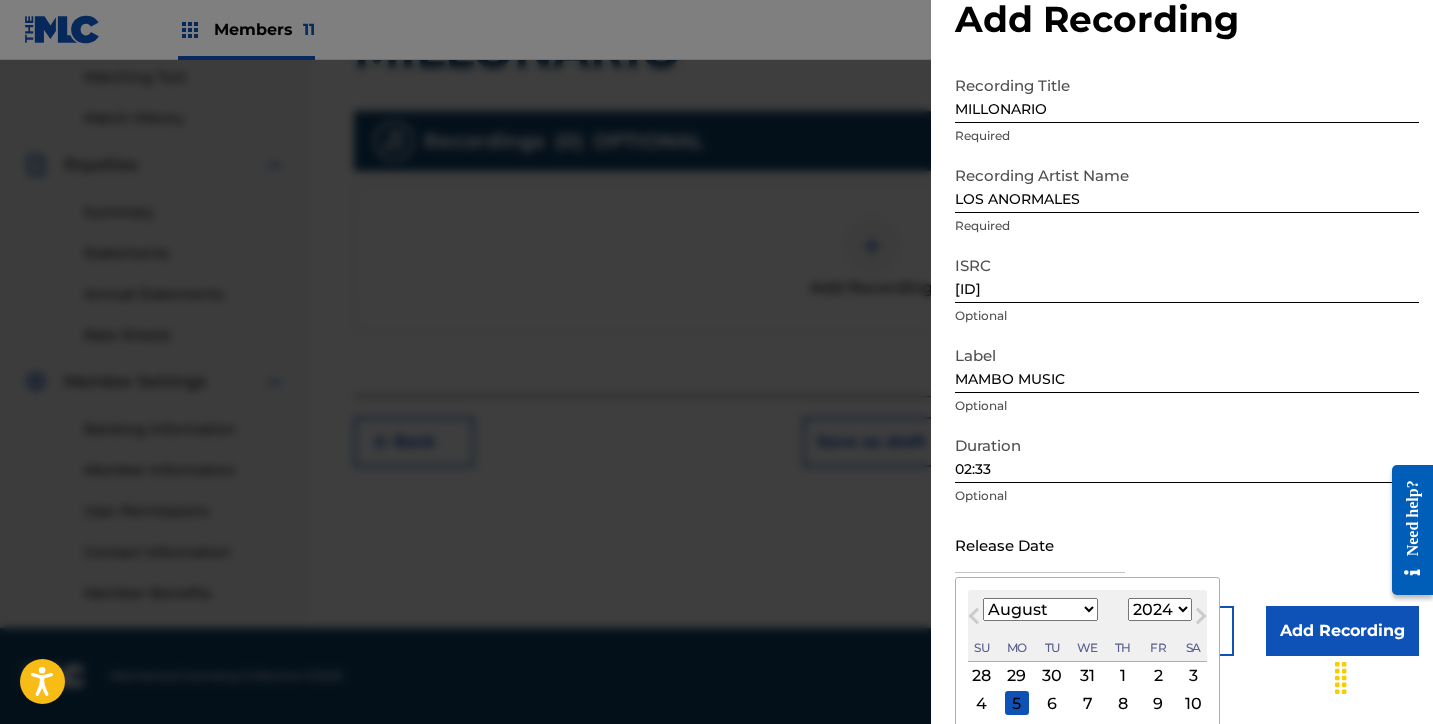 scroll, scrollTop: 166, scrollLeft: 0, axis: vertical 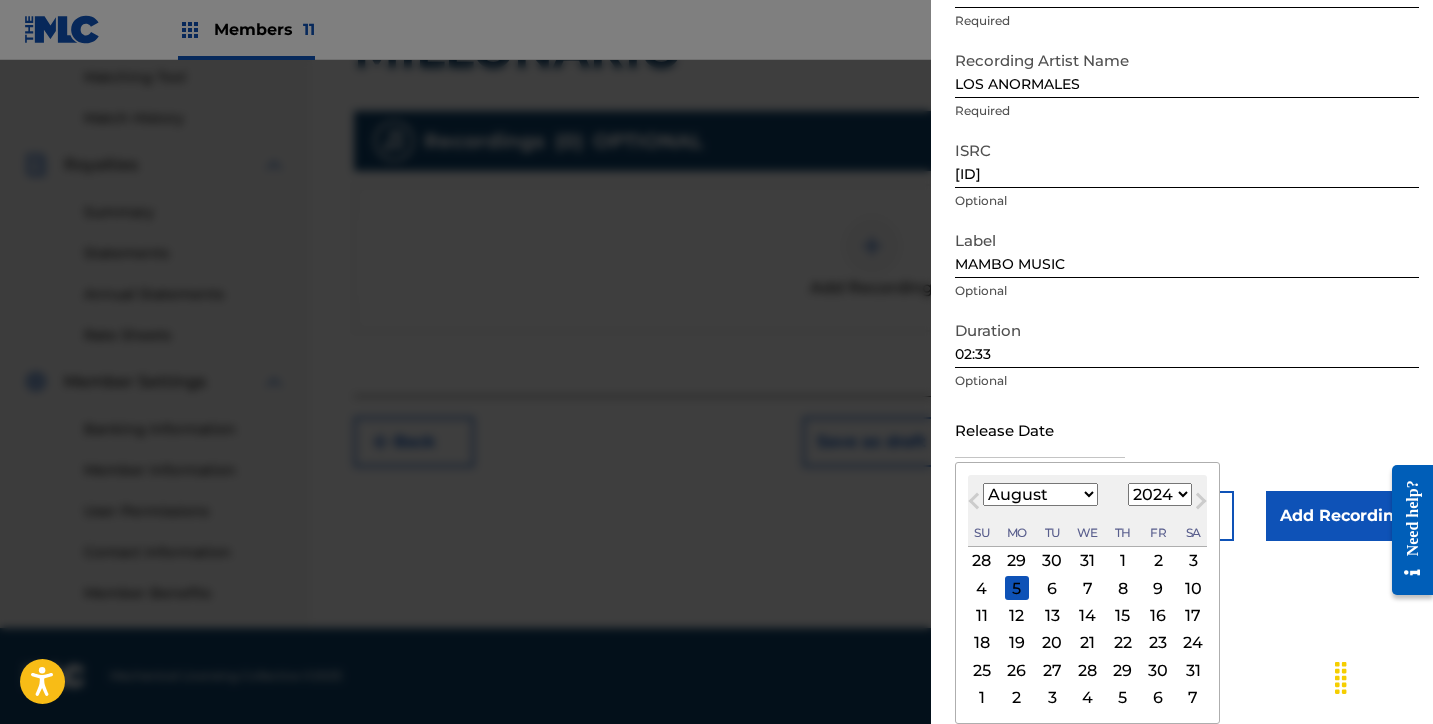 drag, startPoint x: 1157, startPoint y: 667, endPoint x: 1198, endPoint y: 644, distance: 47.010635 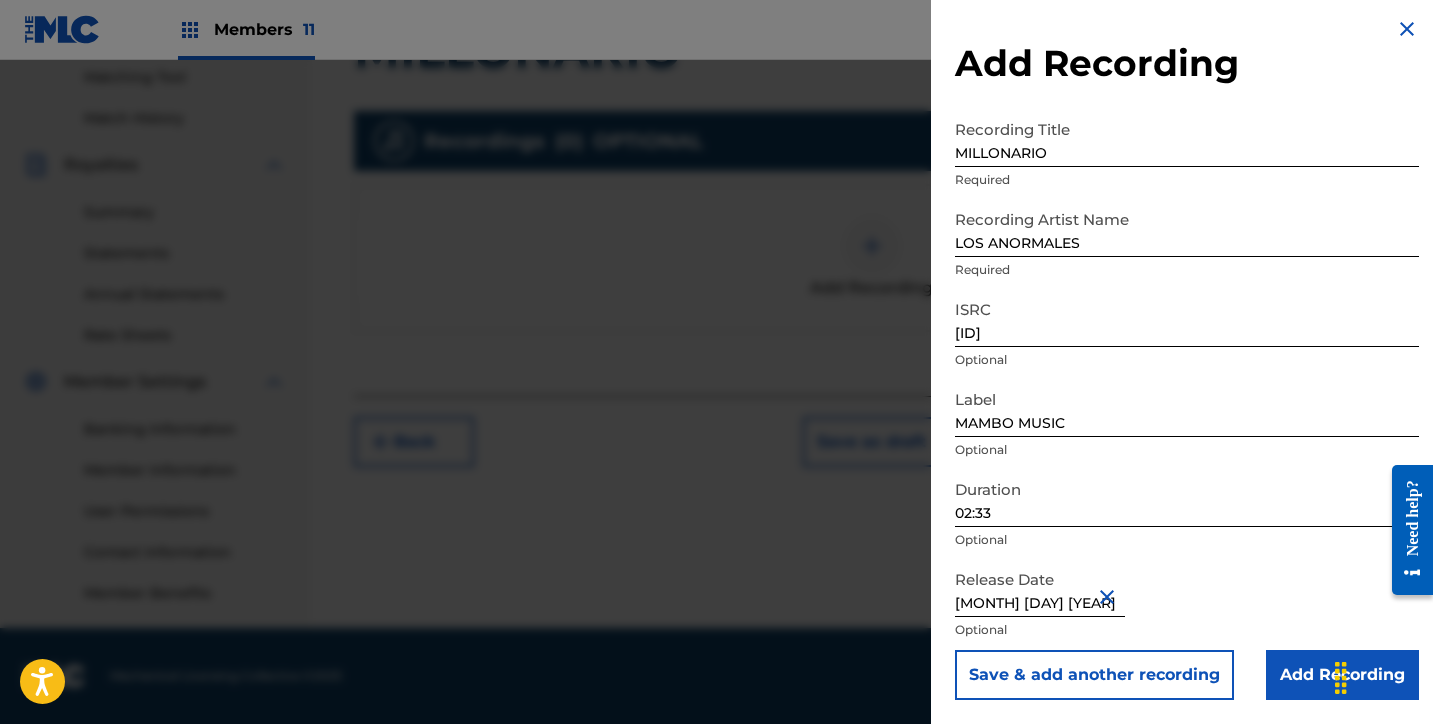 scroll, scrollTop: 7, scrollLeft: 0, axis: vertical 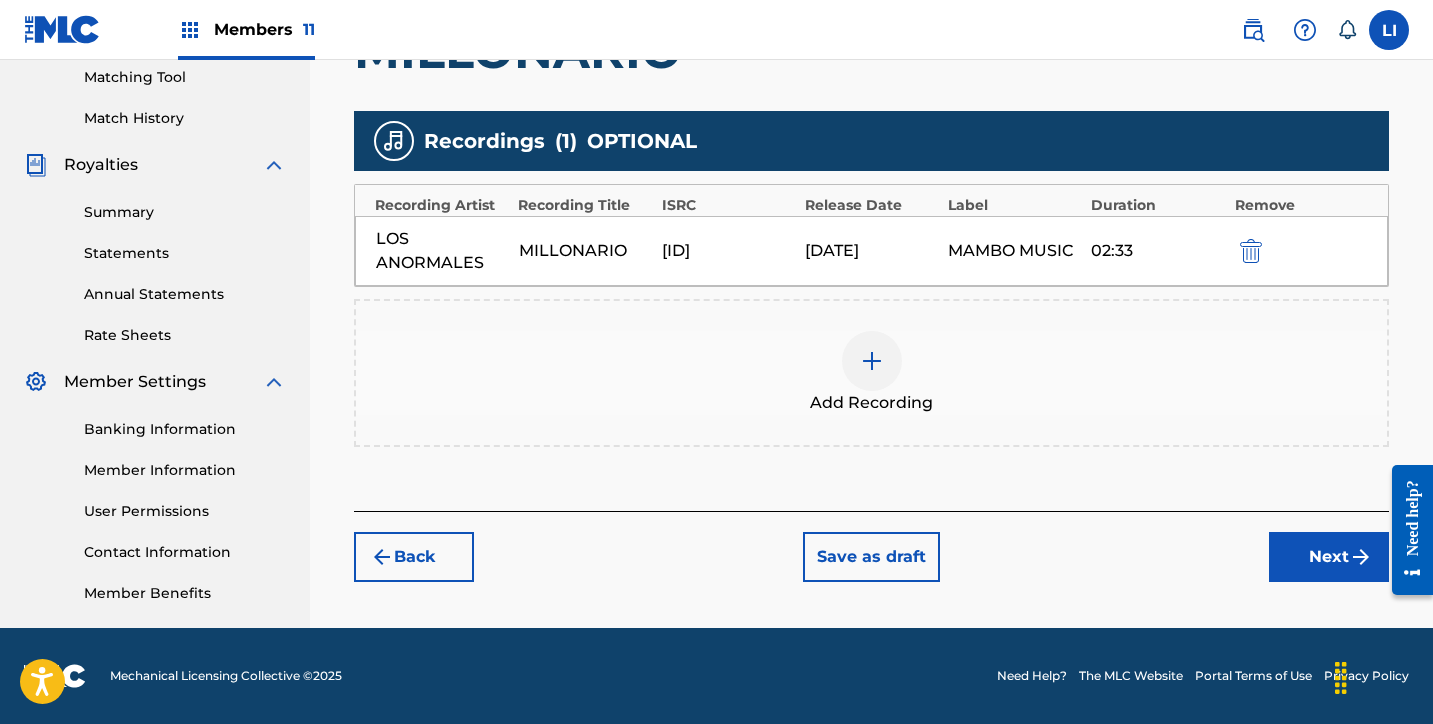 click on "Back Save as draft Next" at bounding box center (871, 546) 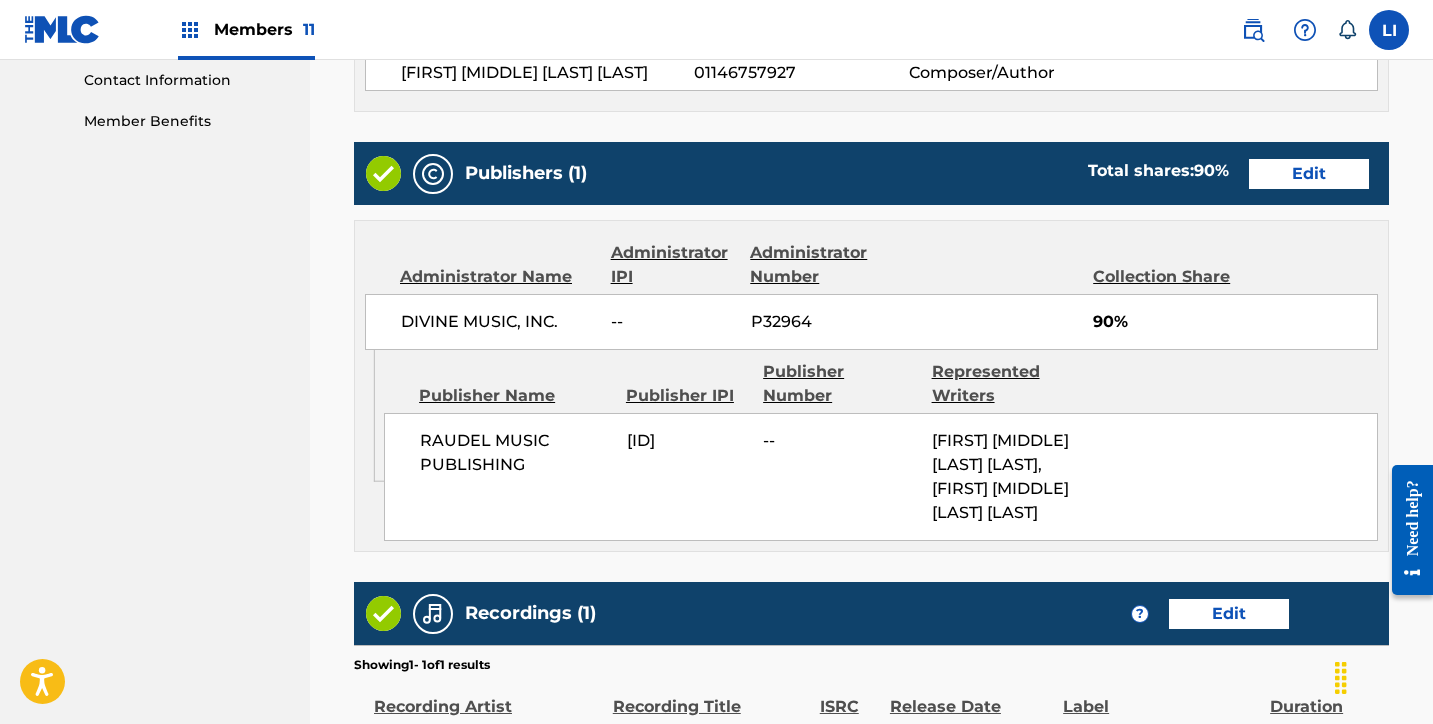 scroll, scrollTop: 1276, scrollLeft: 0, axis: vertical 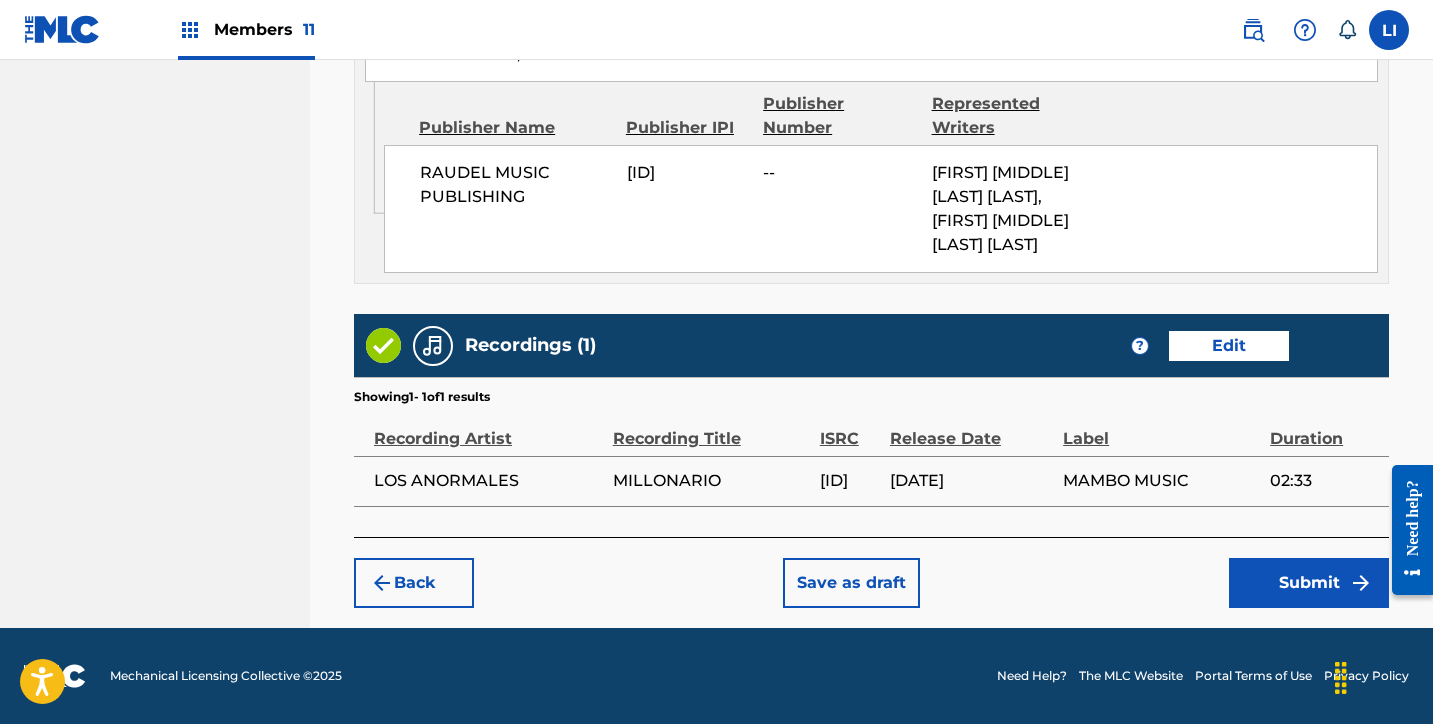 click on "Submit" at bounding box center (1309, 583) 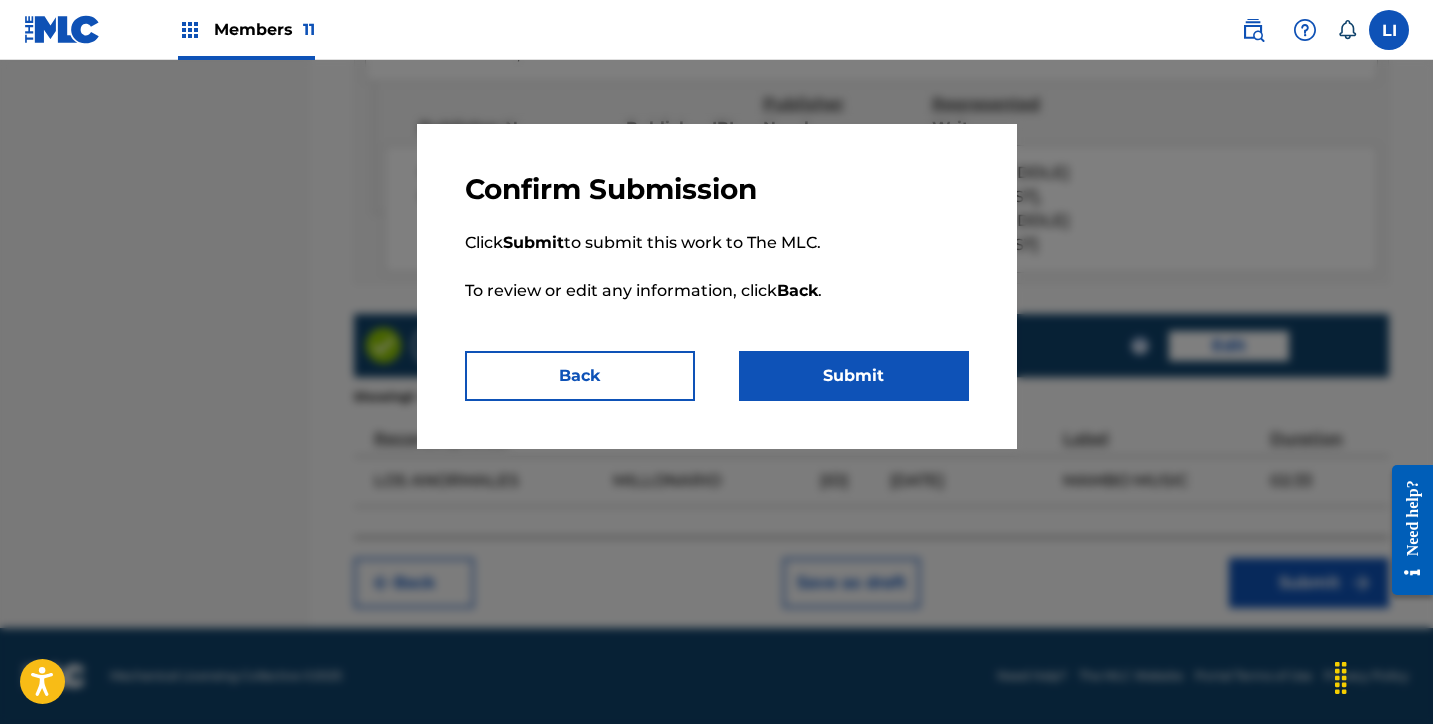 drag, startPoint x: 905, startPoint y: 370, endPoint x: 917, endPoint y: 369, distance: 12.0415945 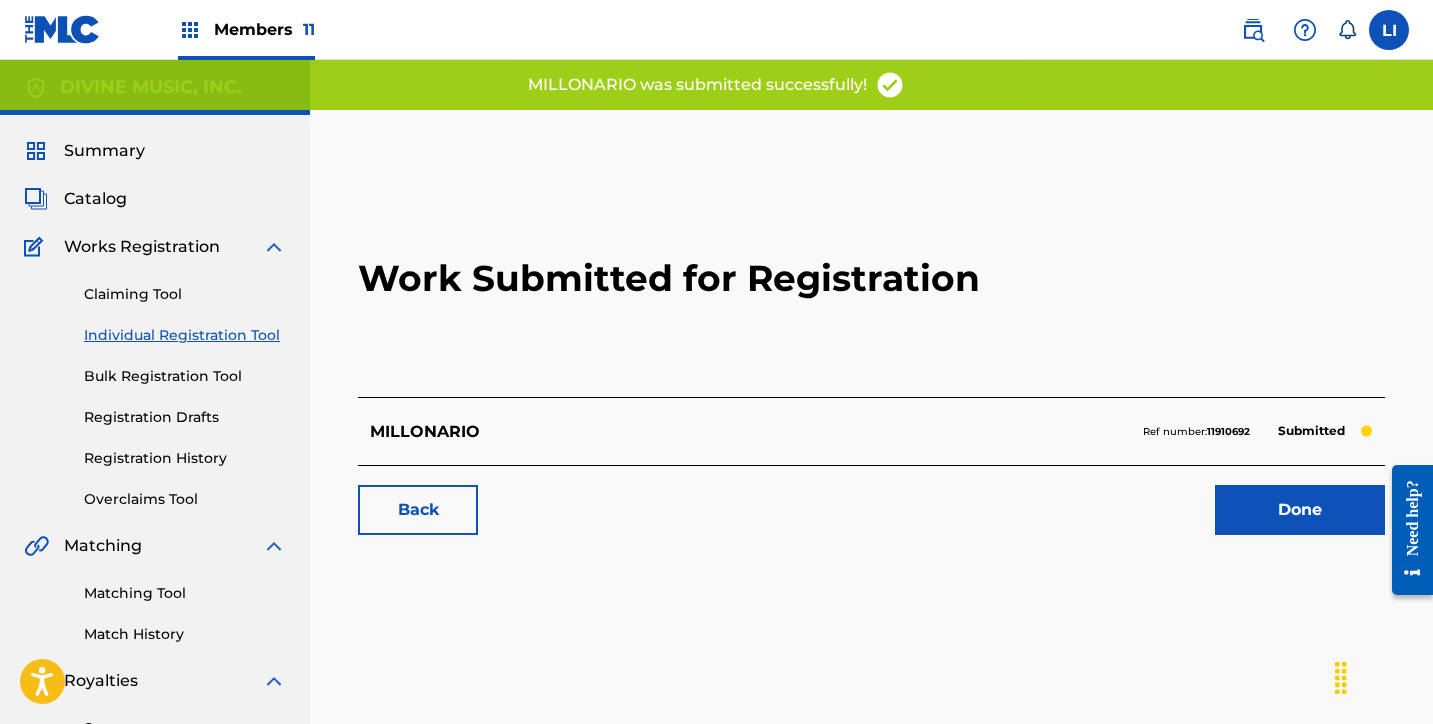click on "Done" at bounding box center [1300, 510] 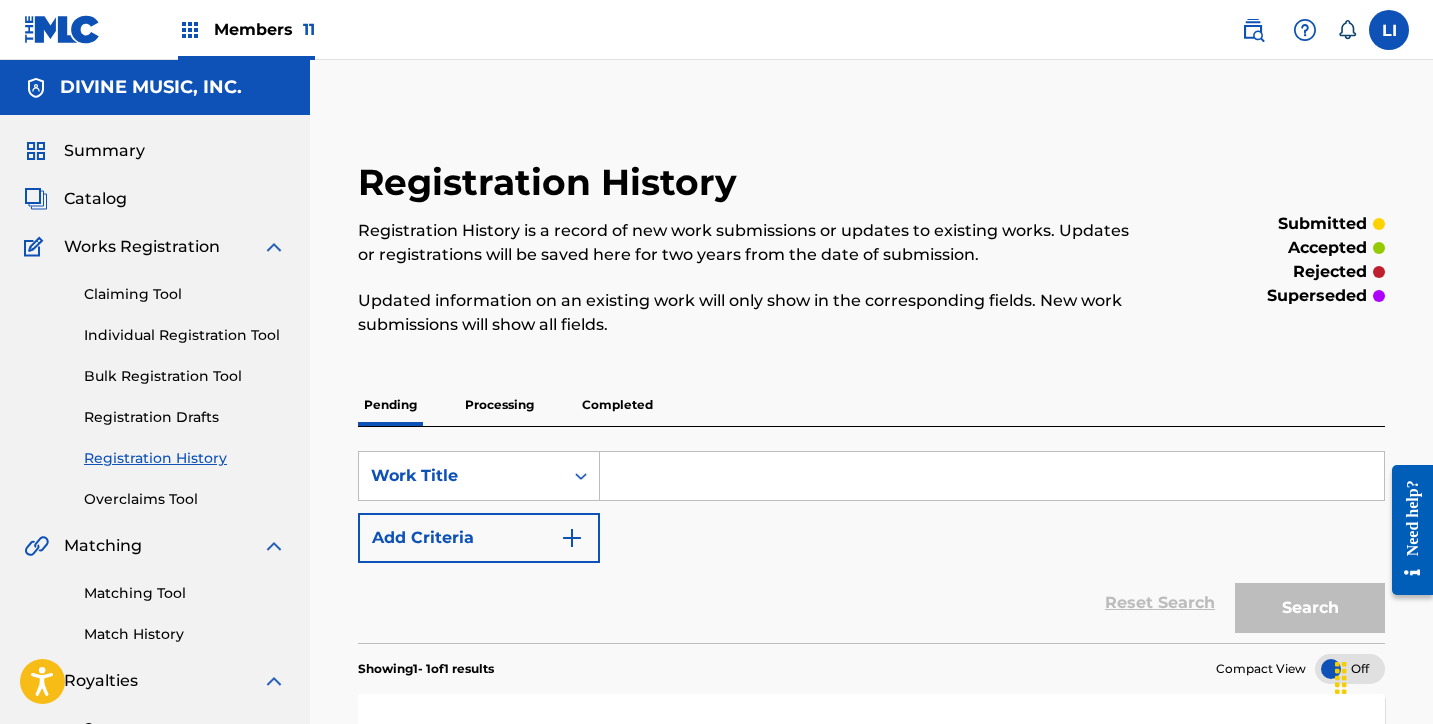 click on "Catalog" at bounding box center [95, 199] 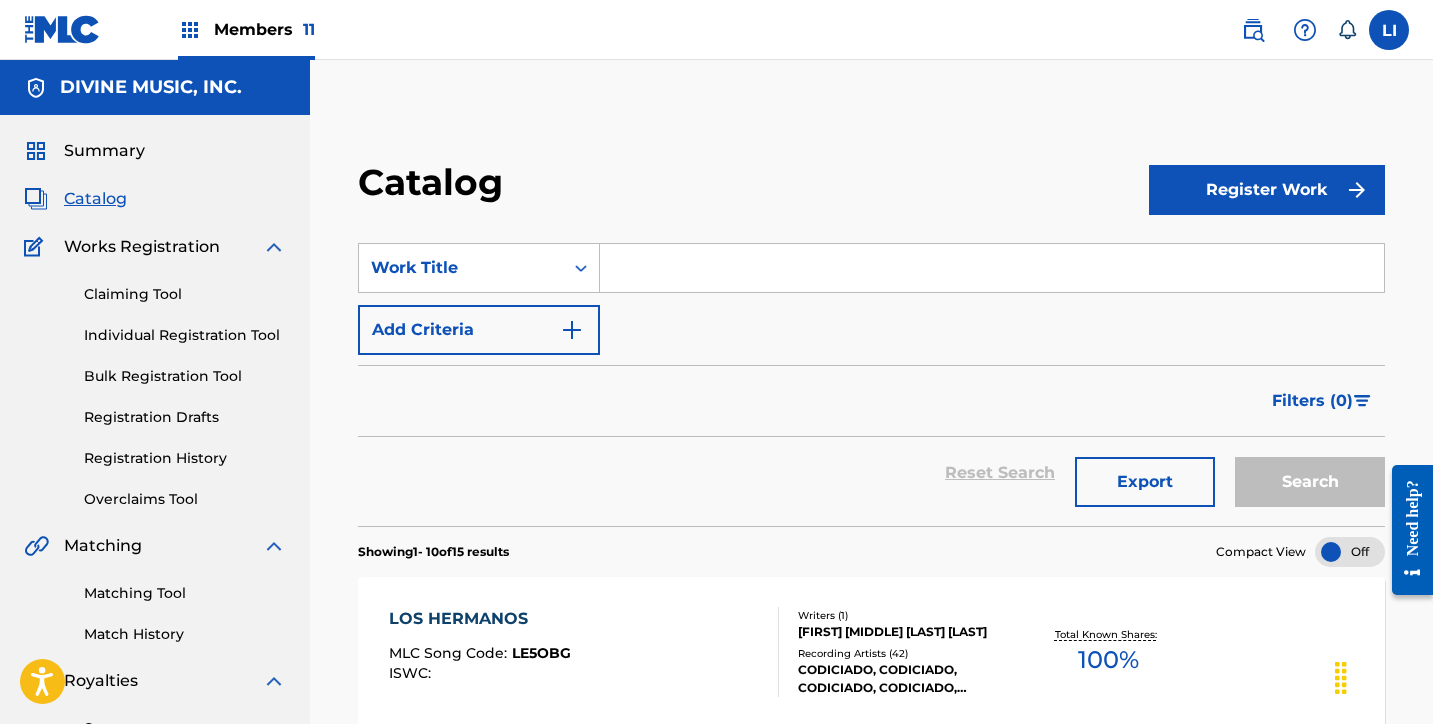 click on "Claiming Tool Individual Registration Tool Bulk Registration Tool Registration Drafts Registration History Overclaims Tool" at bounding box center (155, 384) 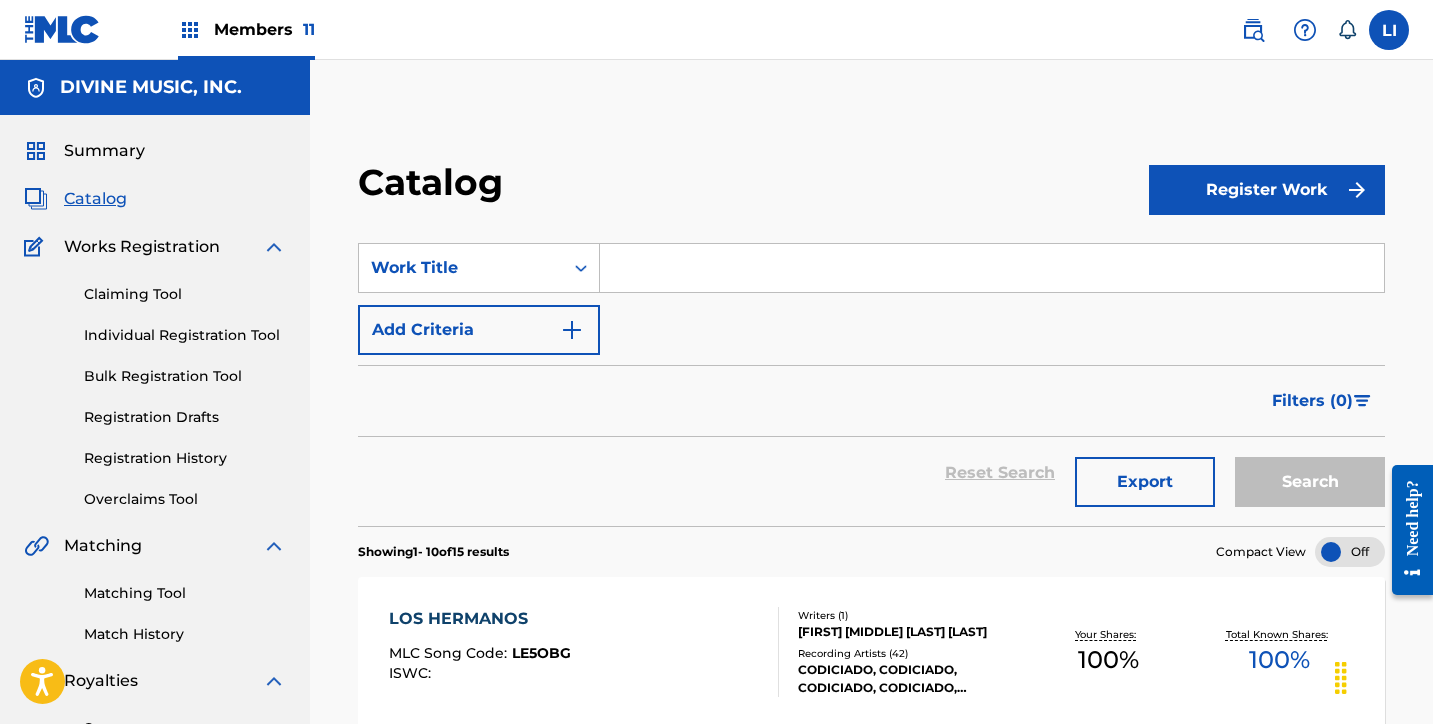 click on "Individual Registration Tool" at bounding box center (185, 335) 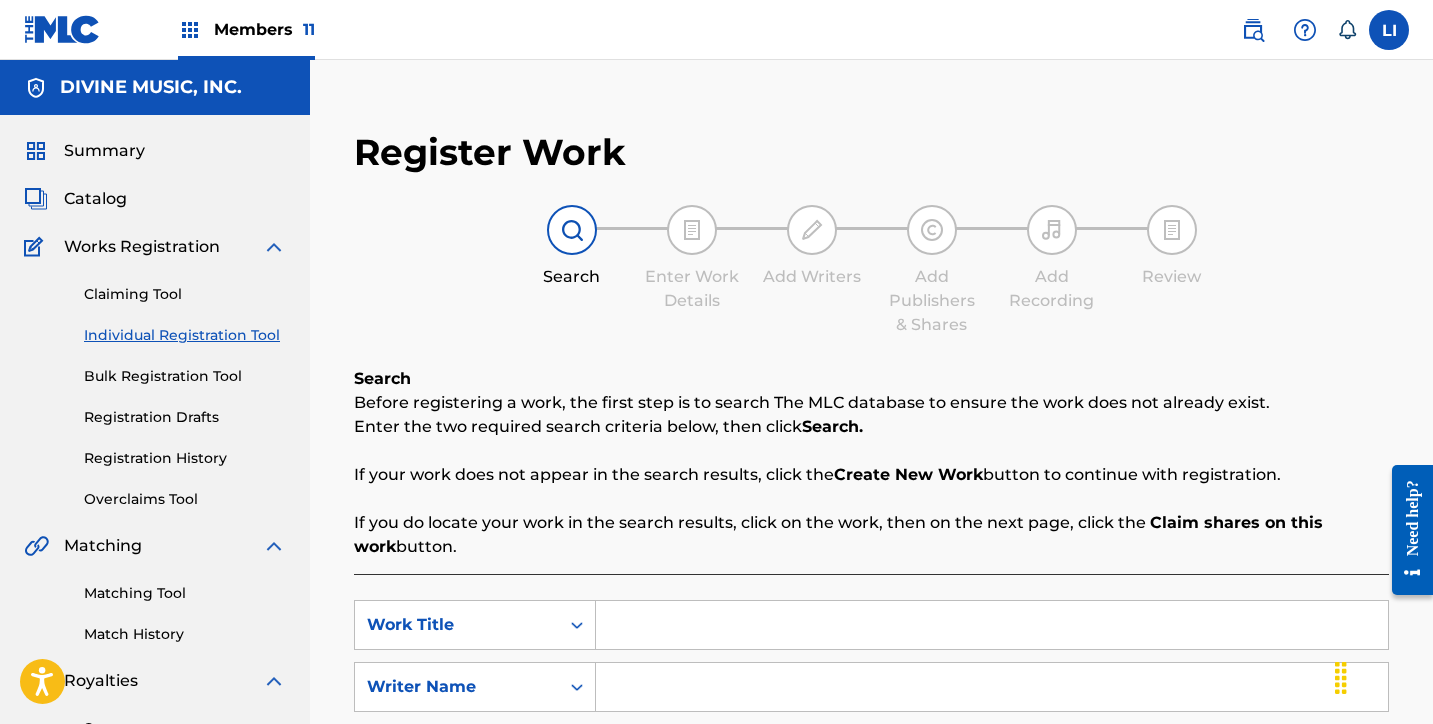 click at bounding box center [992, 625] 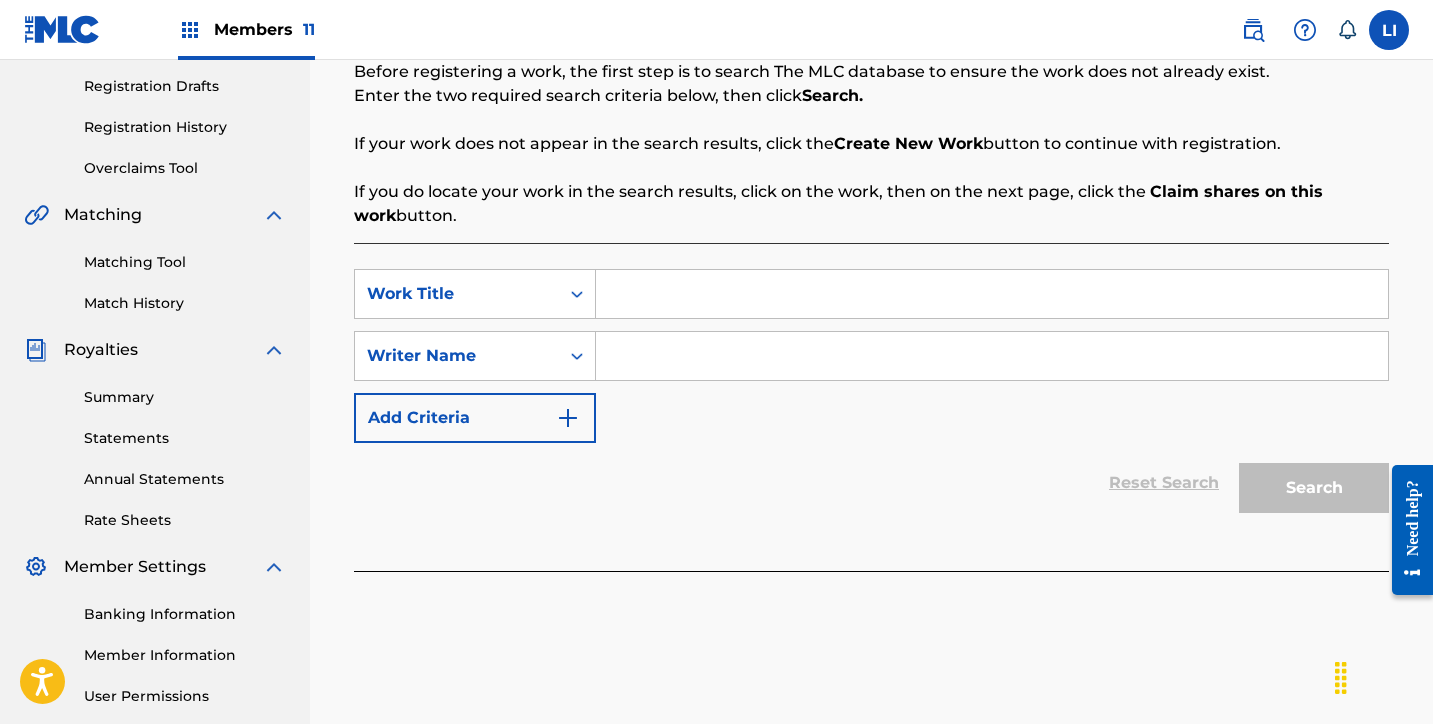 scroll, scrollTop: 332, scrollLeft: 0, axis: vertical 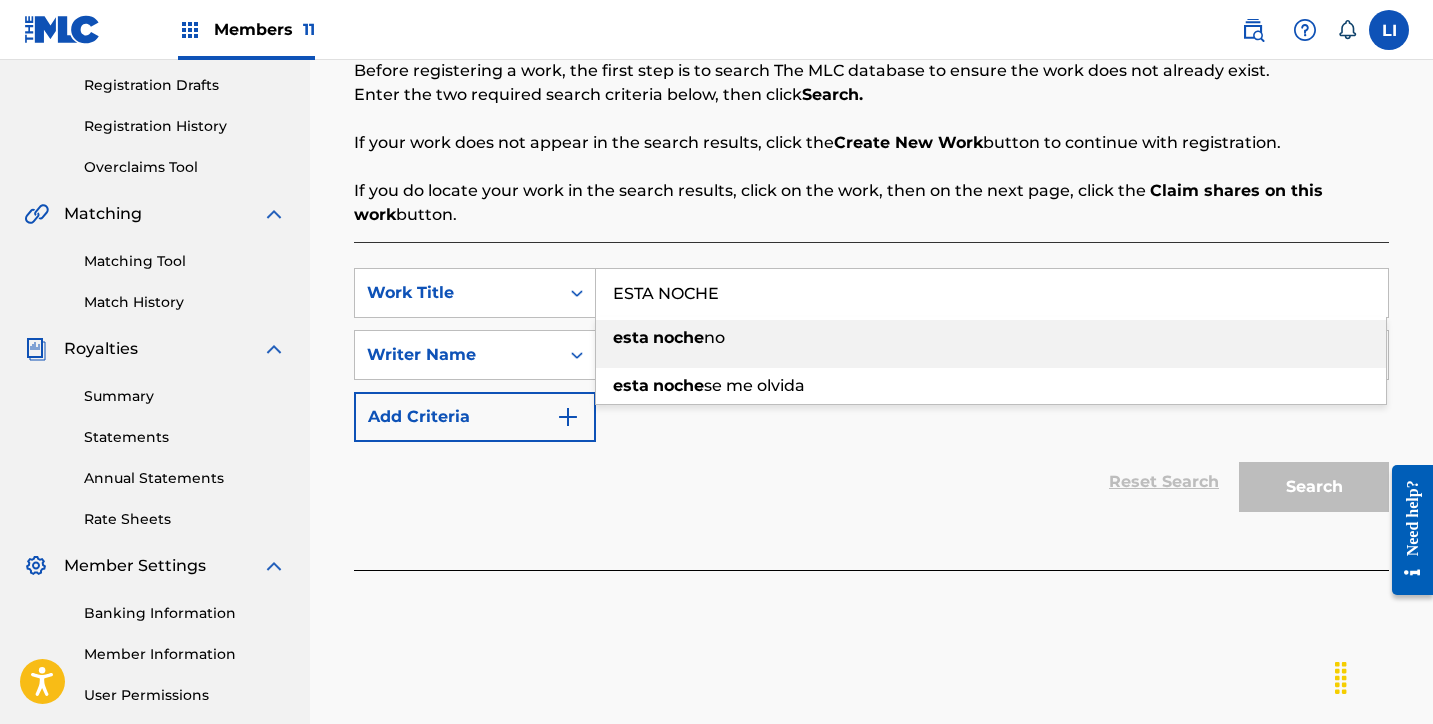 type on "ESTA NOCHE" 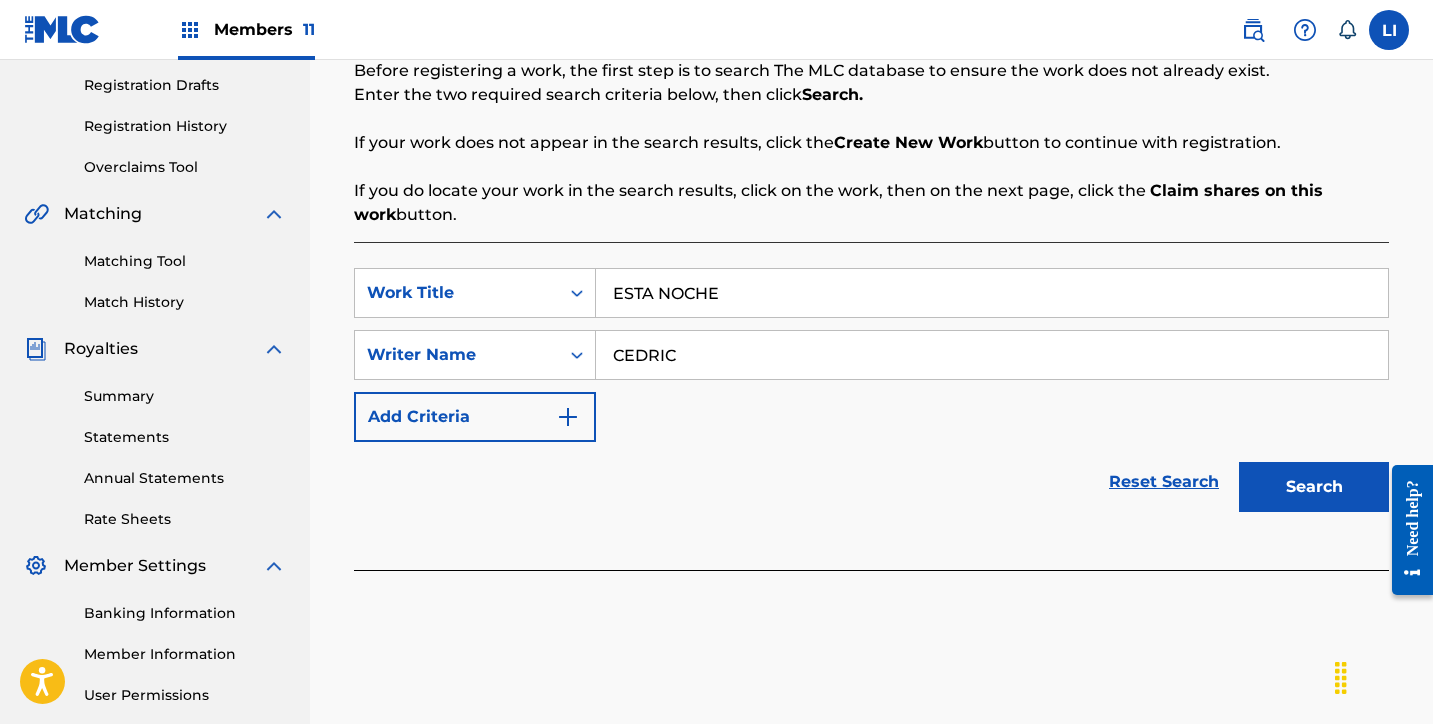 type on "CEDRIC" 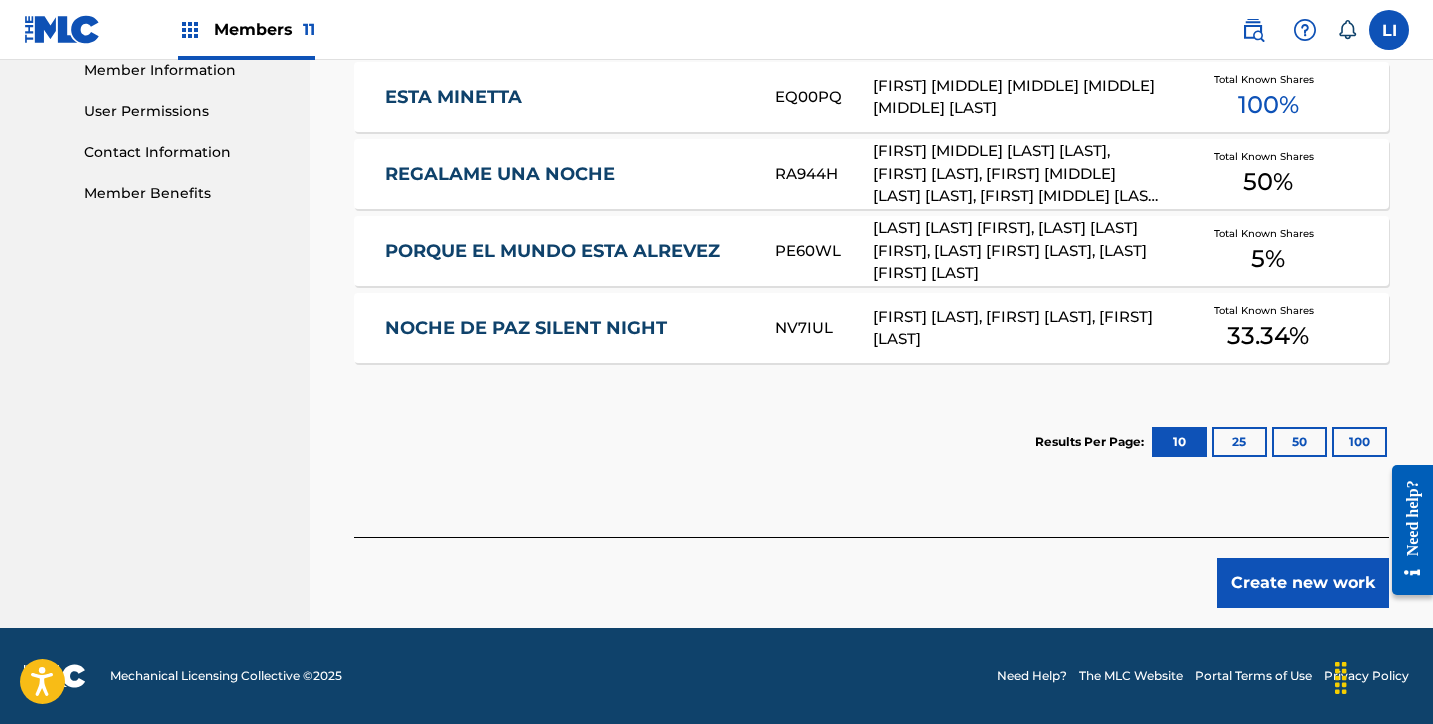 click on "Create new work" at bounding box center [1303, 583] 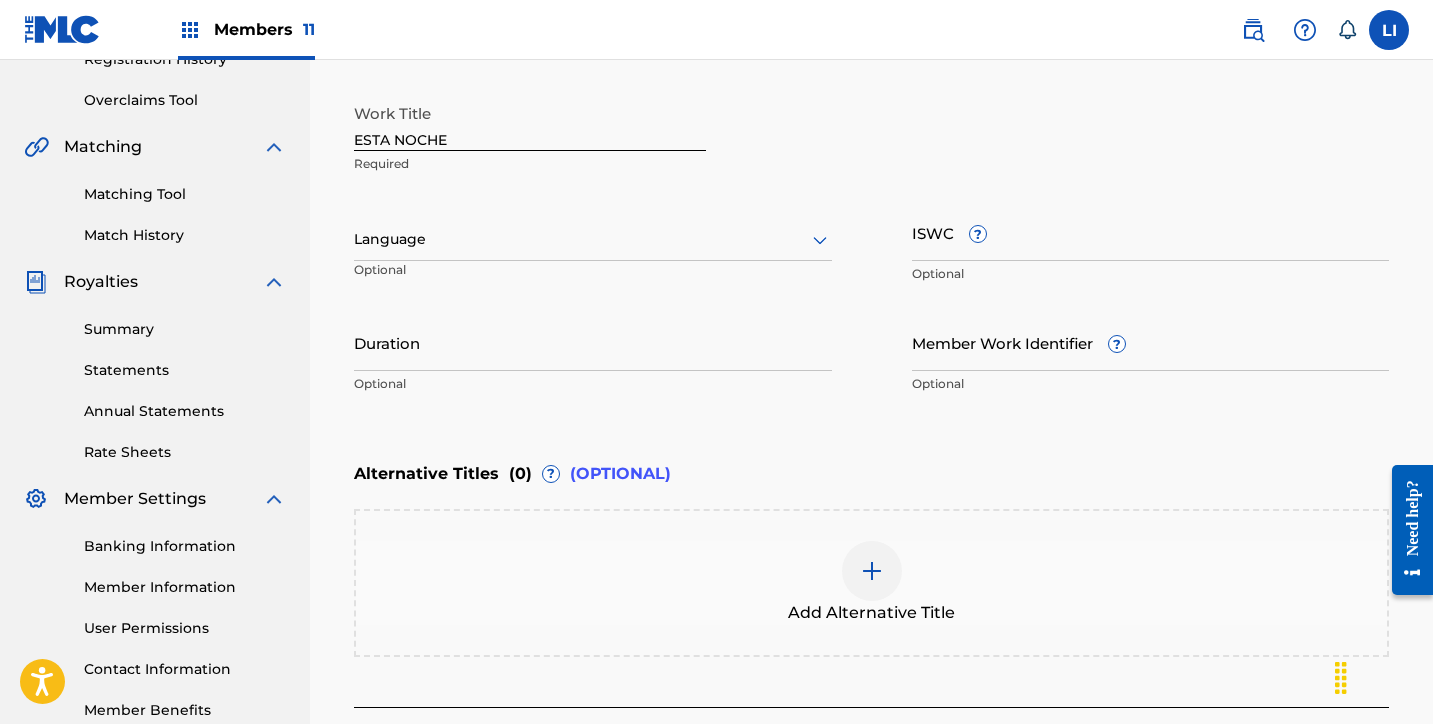 scroll, scrollTop: 380, scrollLeft: 0, axis: vertical 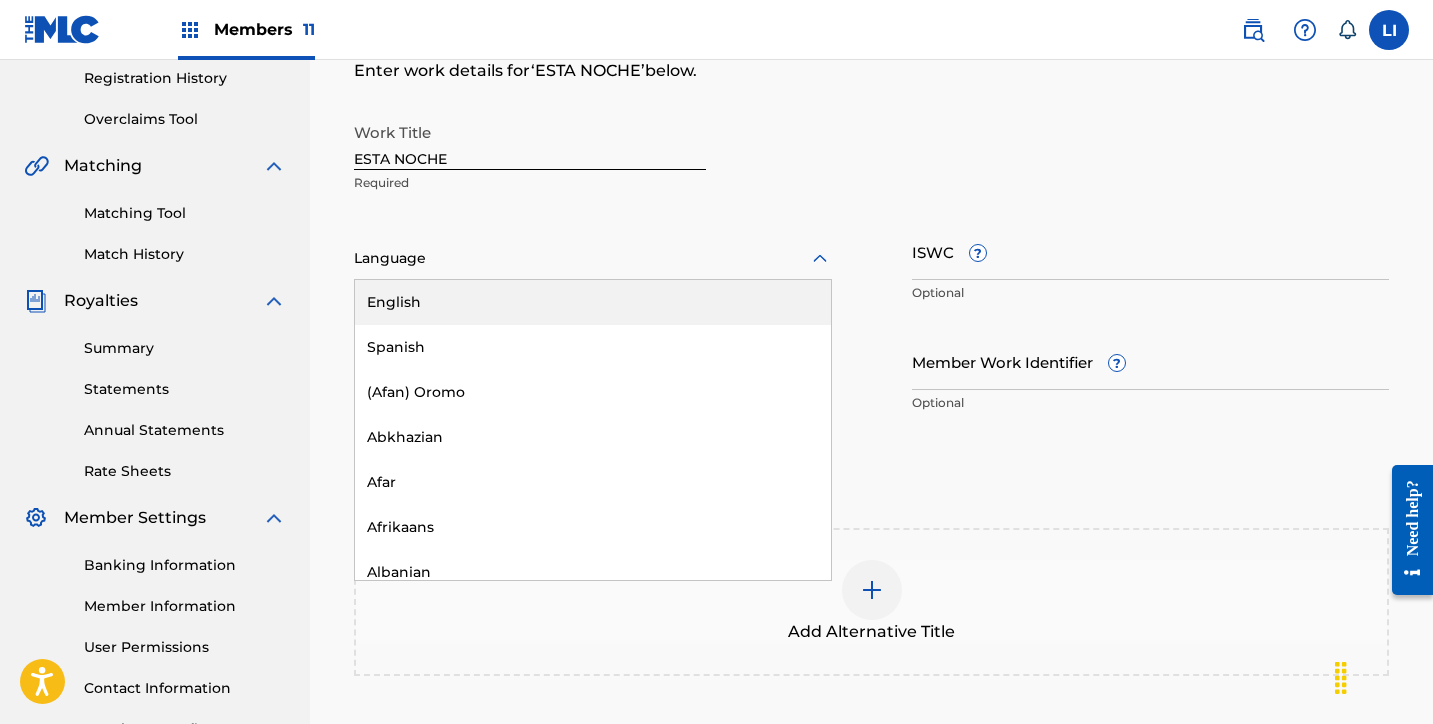 drag, startPoint x: 401, startPoint y: 258, endPoint x: 397, endPoint y: 301, distance: 43.185646 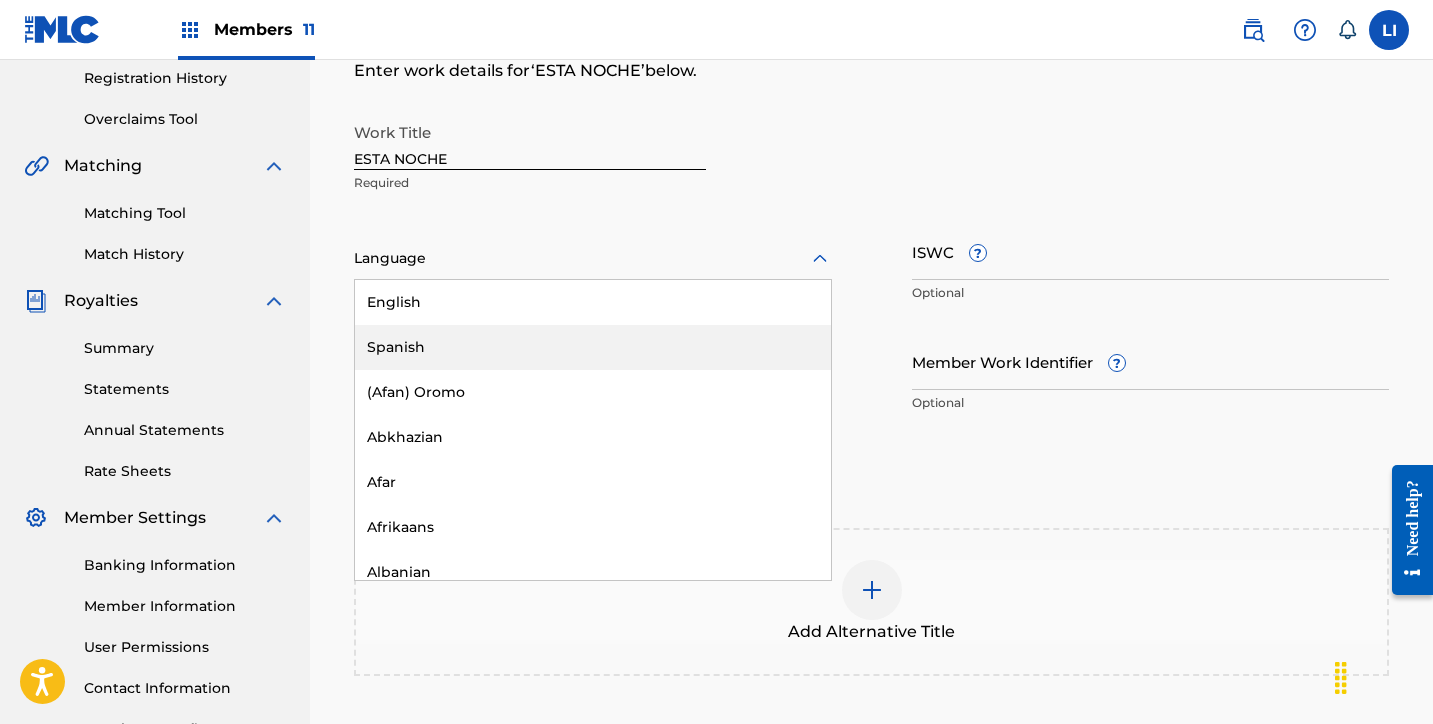 click on "Spanish" at bounding box center (593, 347) 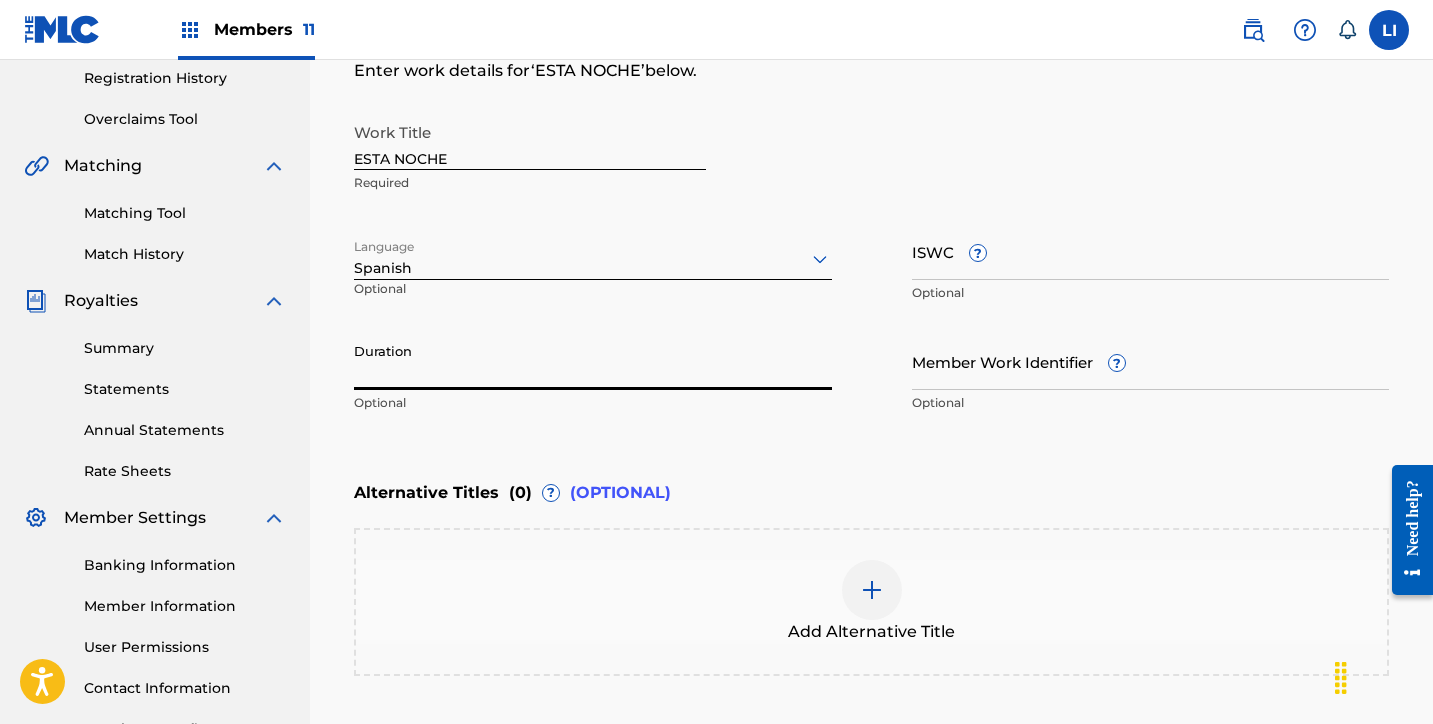click on "Duration" at bounding box center (593, 361) 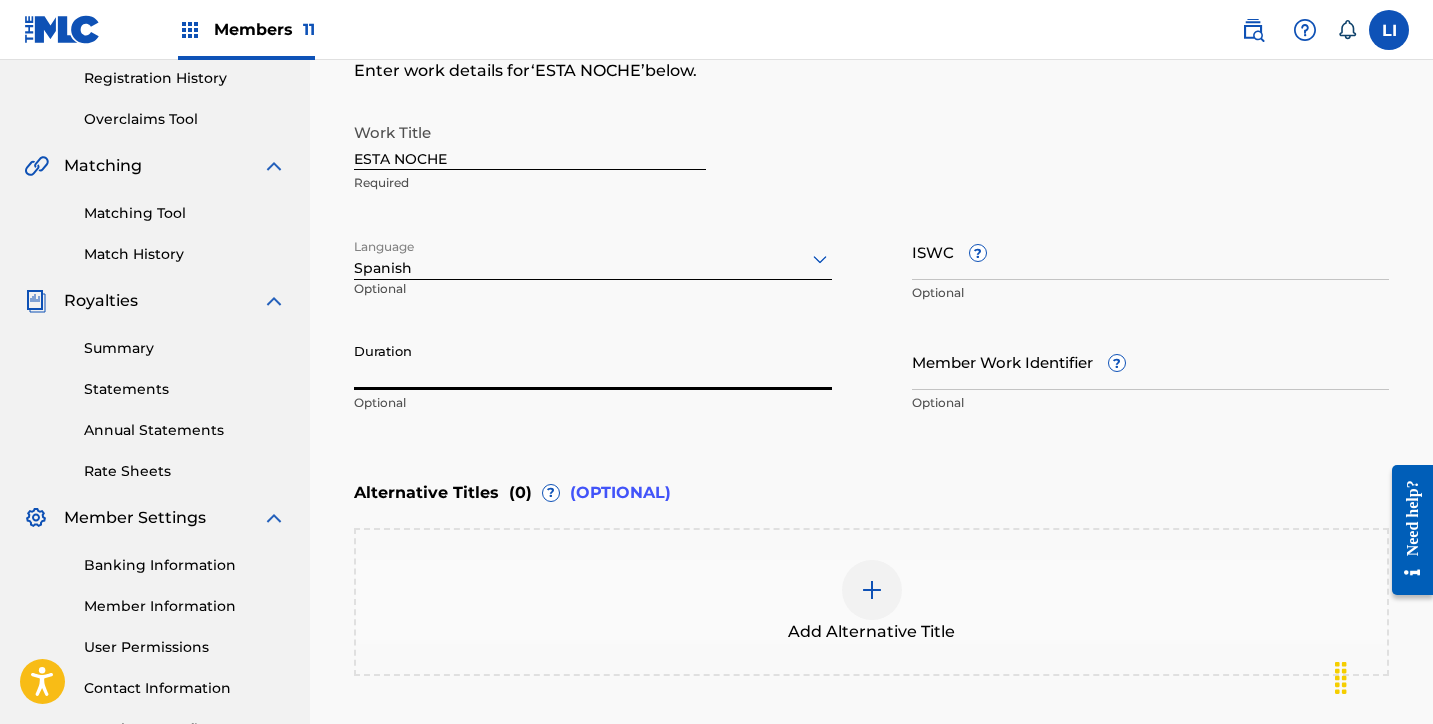 type on "2" 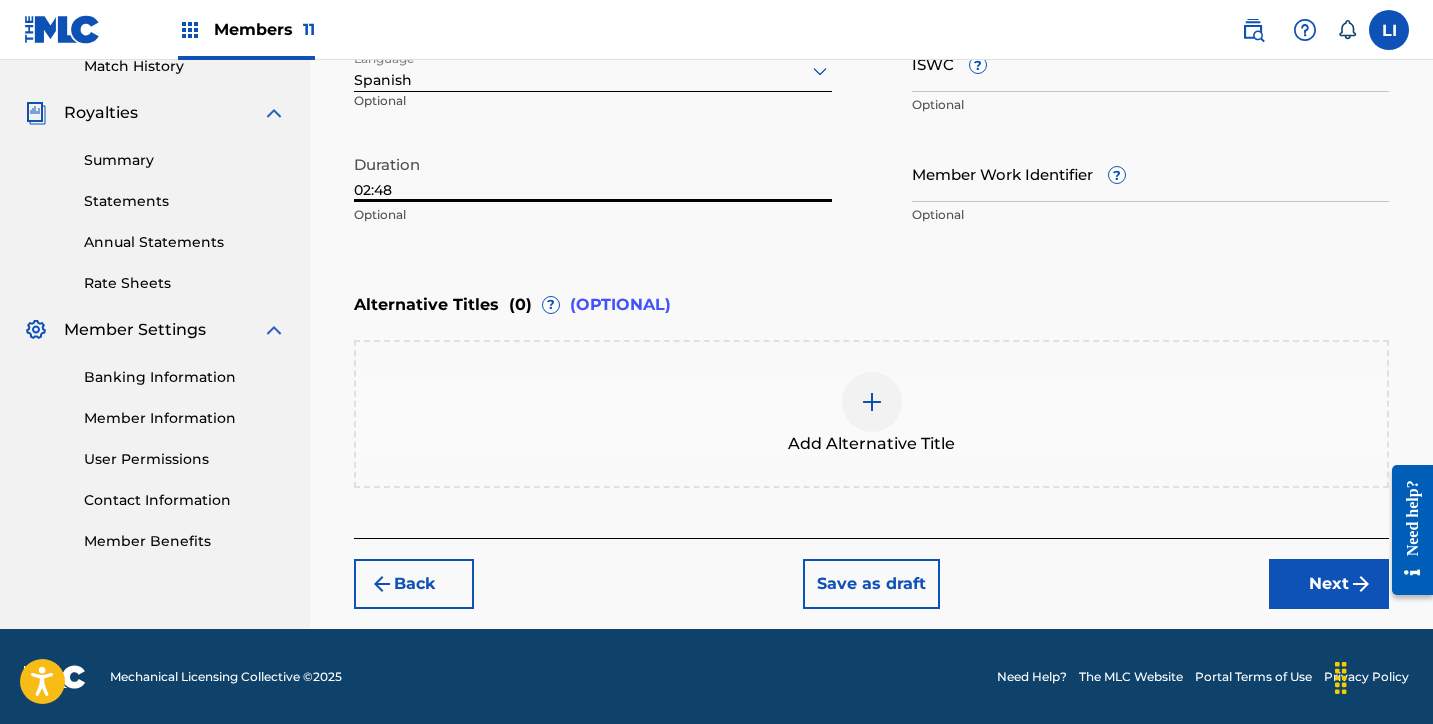 type on "02:48" 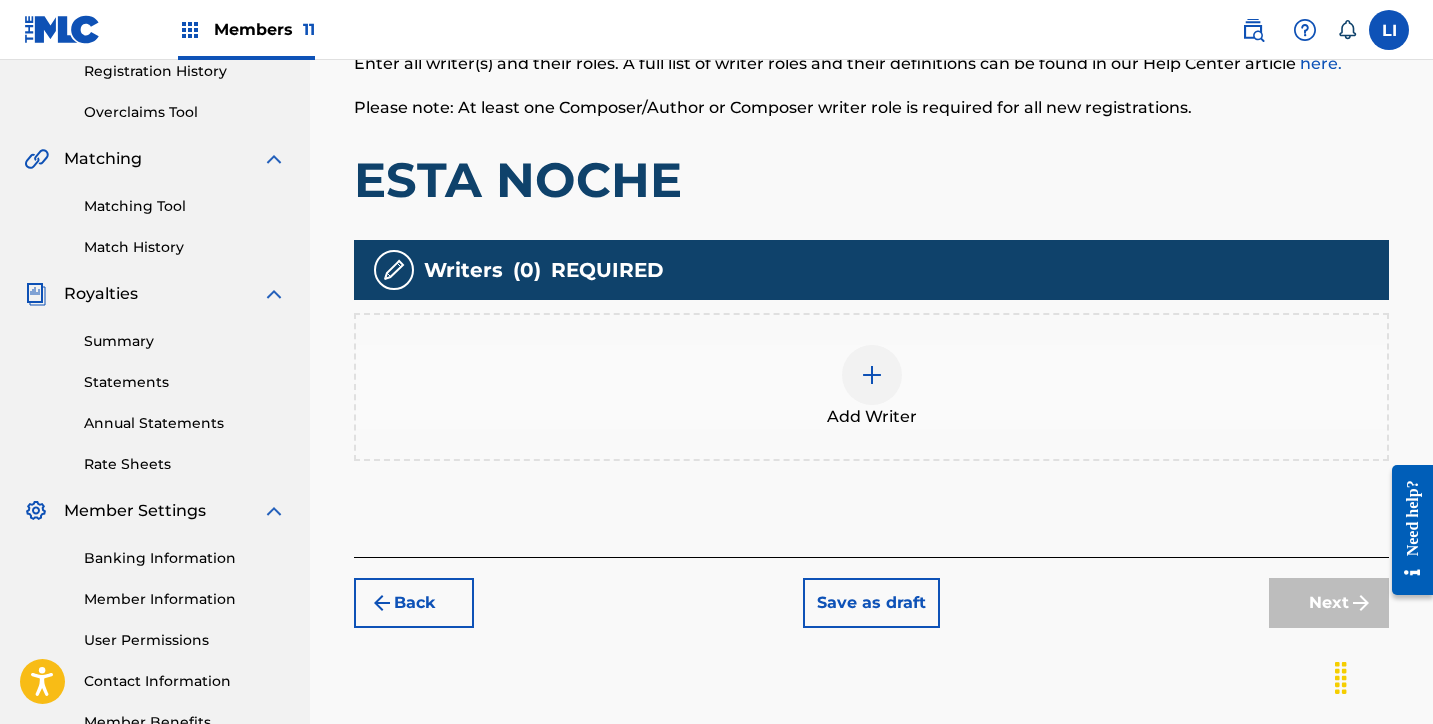 scroll, scrollTop: 516, scrollLeft: 0, axis: vertical 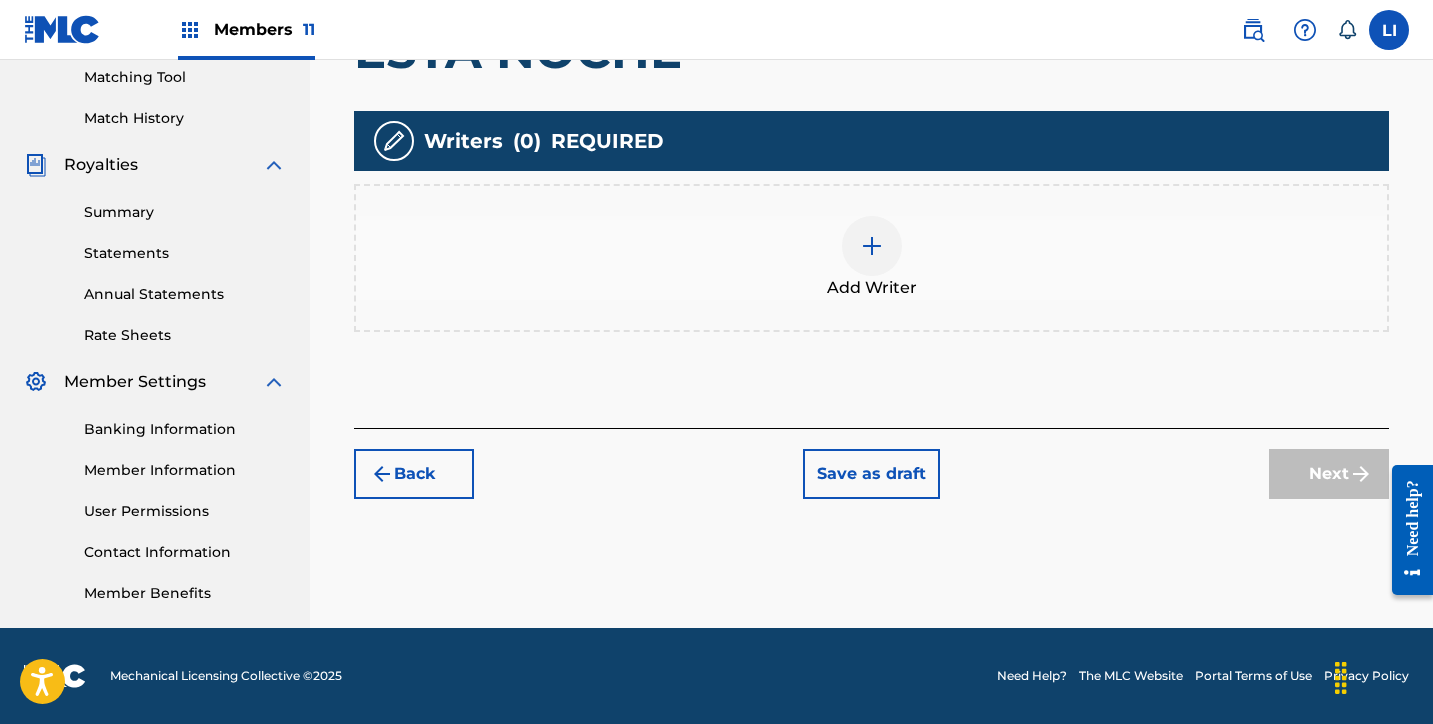 click on "Writers ( 0 ) REQUIRED" at bounding box center [871, 141] 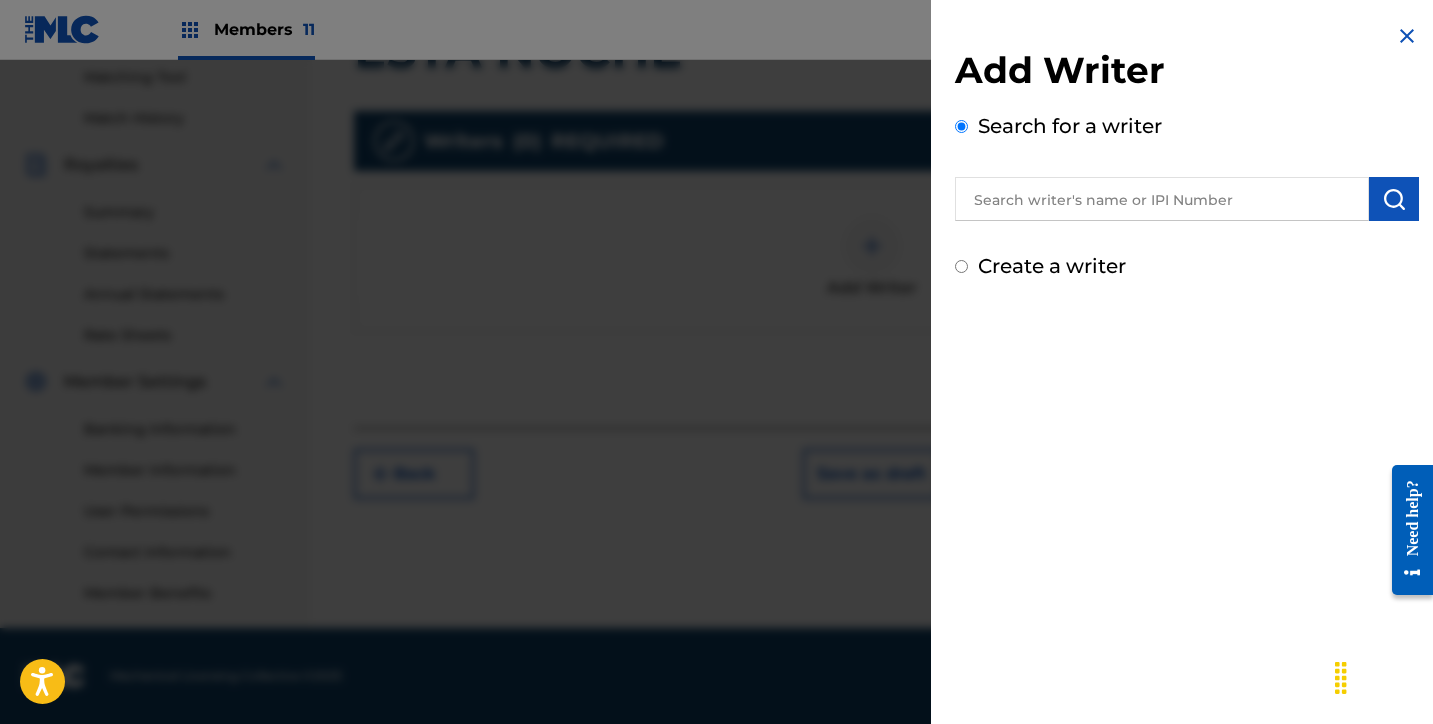 click at bounding box center (1162, 199) 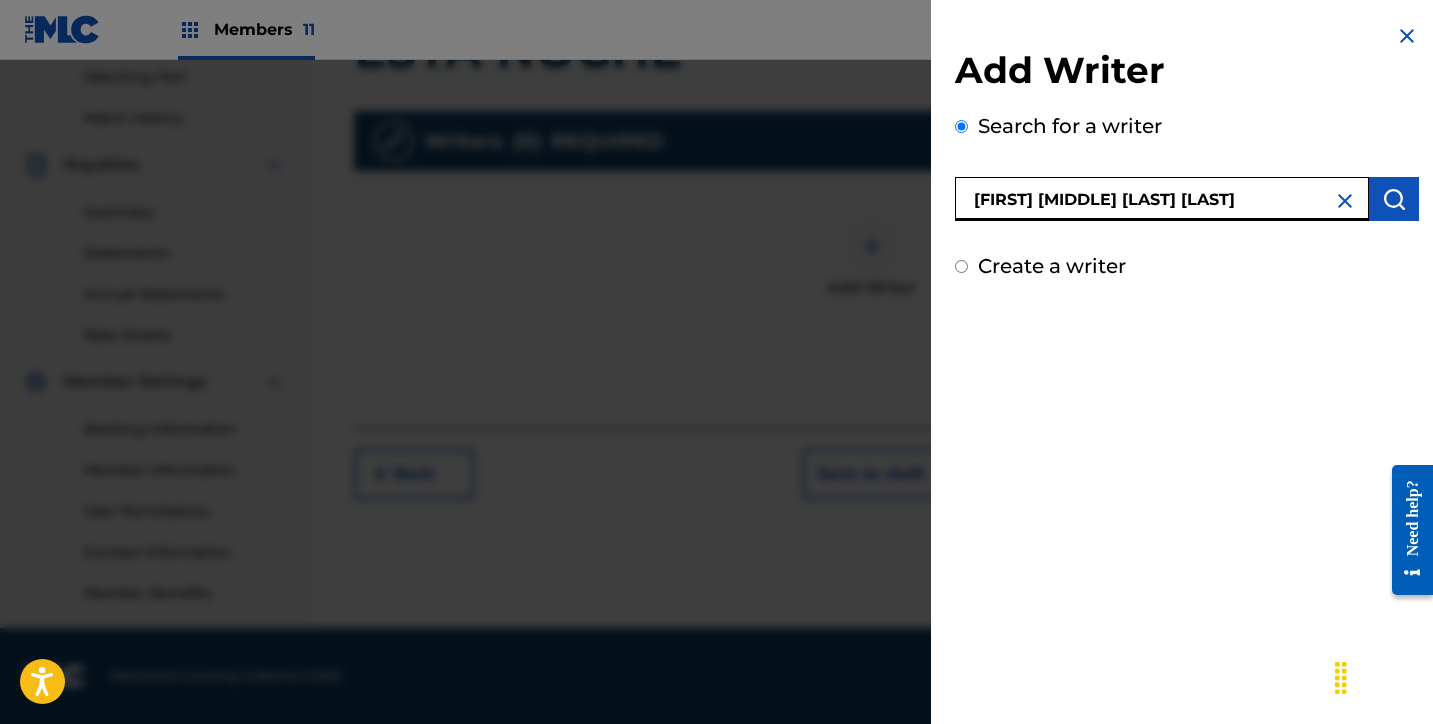 type on "[FIRST] [MIDDLE] [LAST] [LAST]" 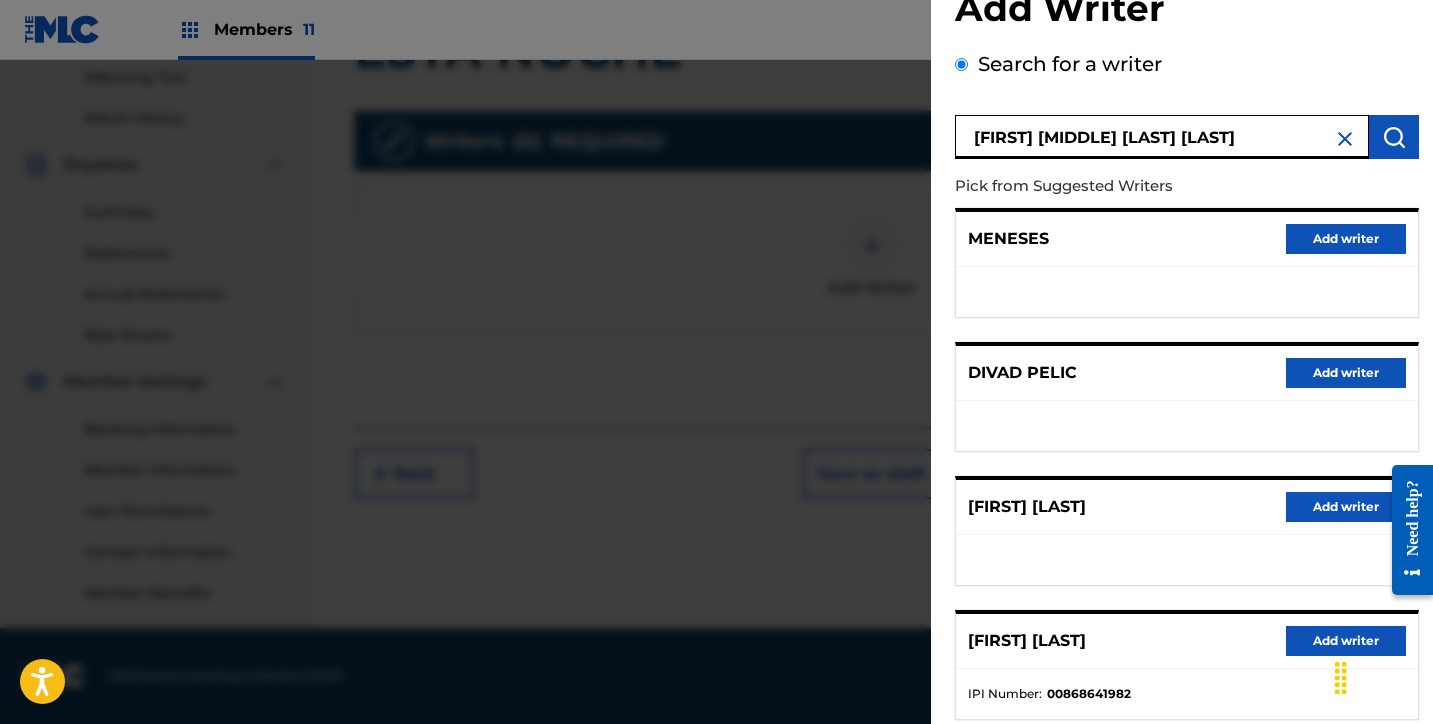 scroll, scrollTop: 318, scrollLeft: 0, axis: vertical 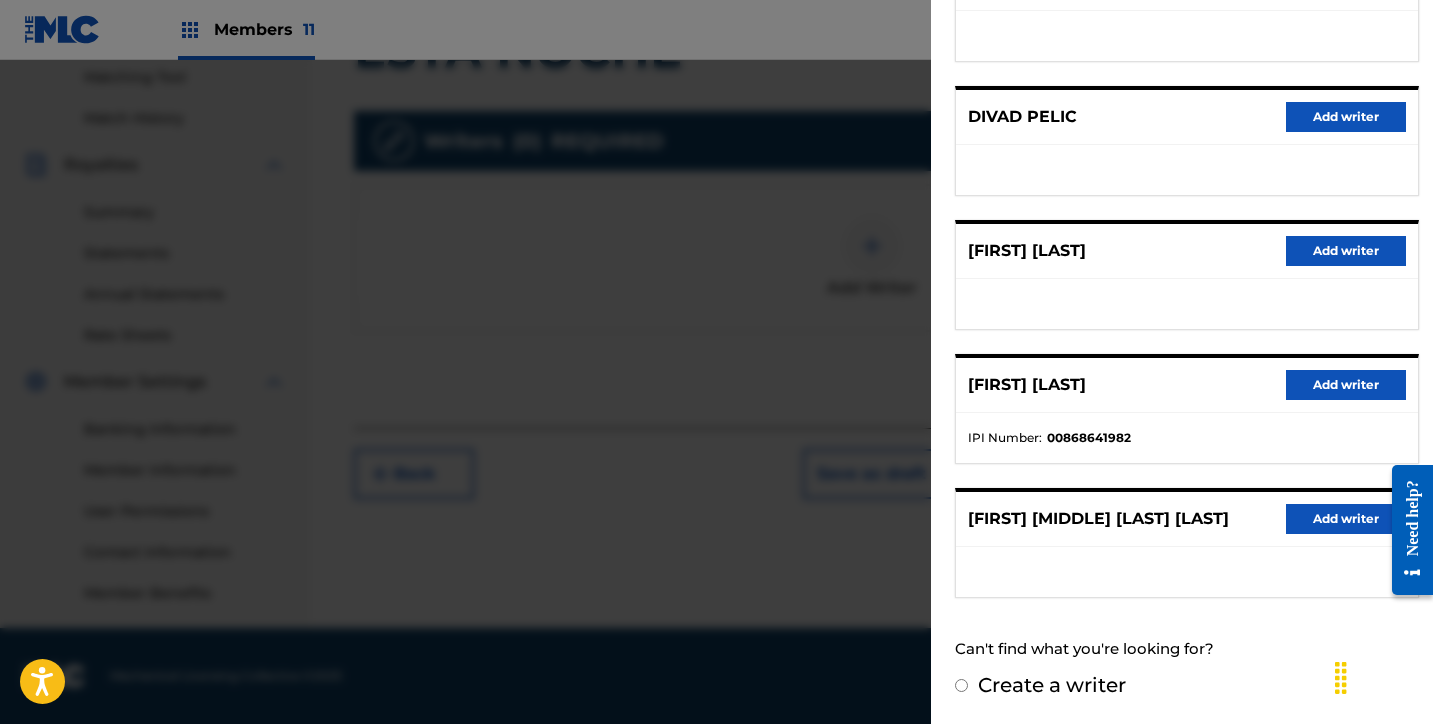 click on "Add writer" at bounding box center [1346, 519] 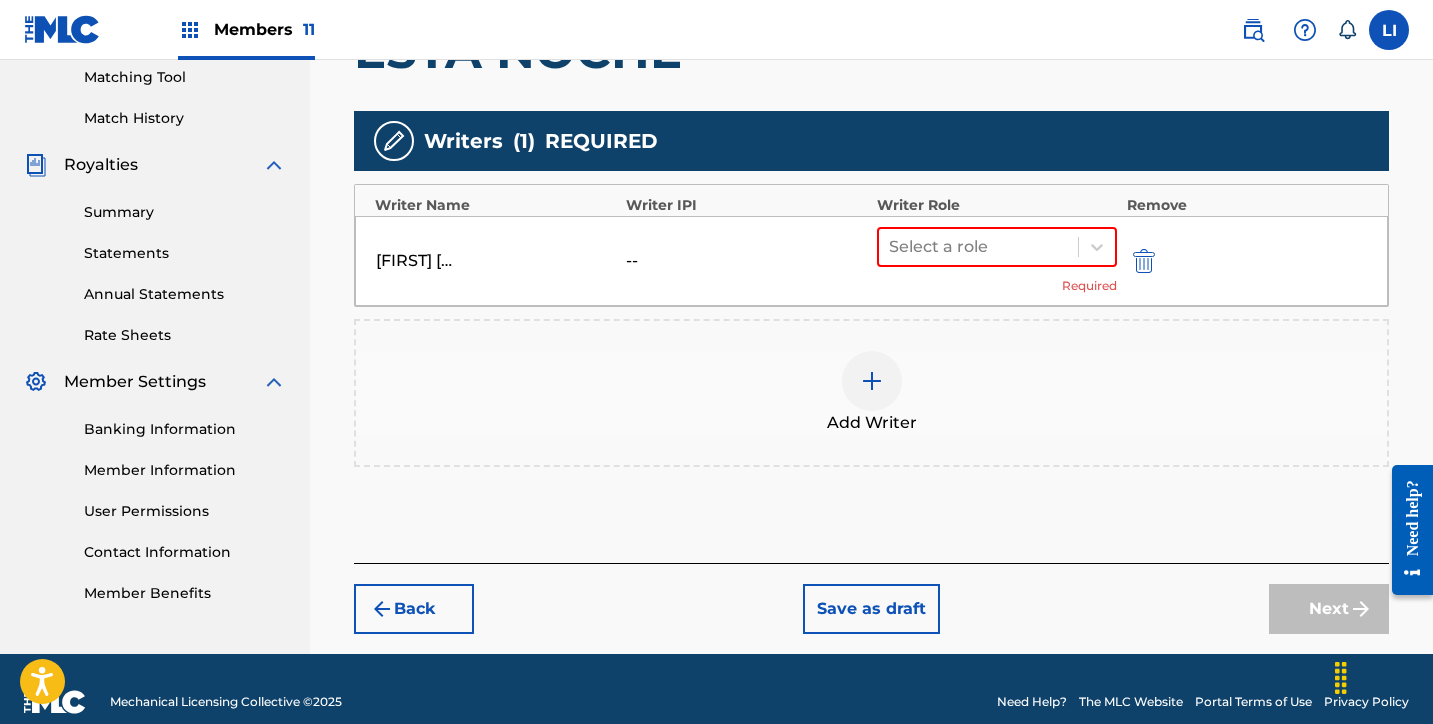click on "Add Writer" at bounding box center (872, 423) 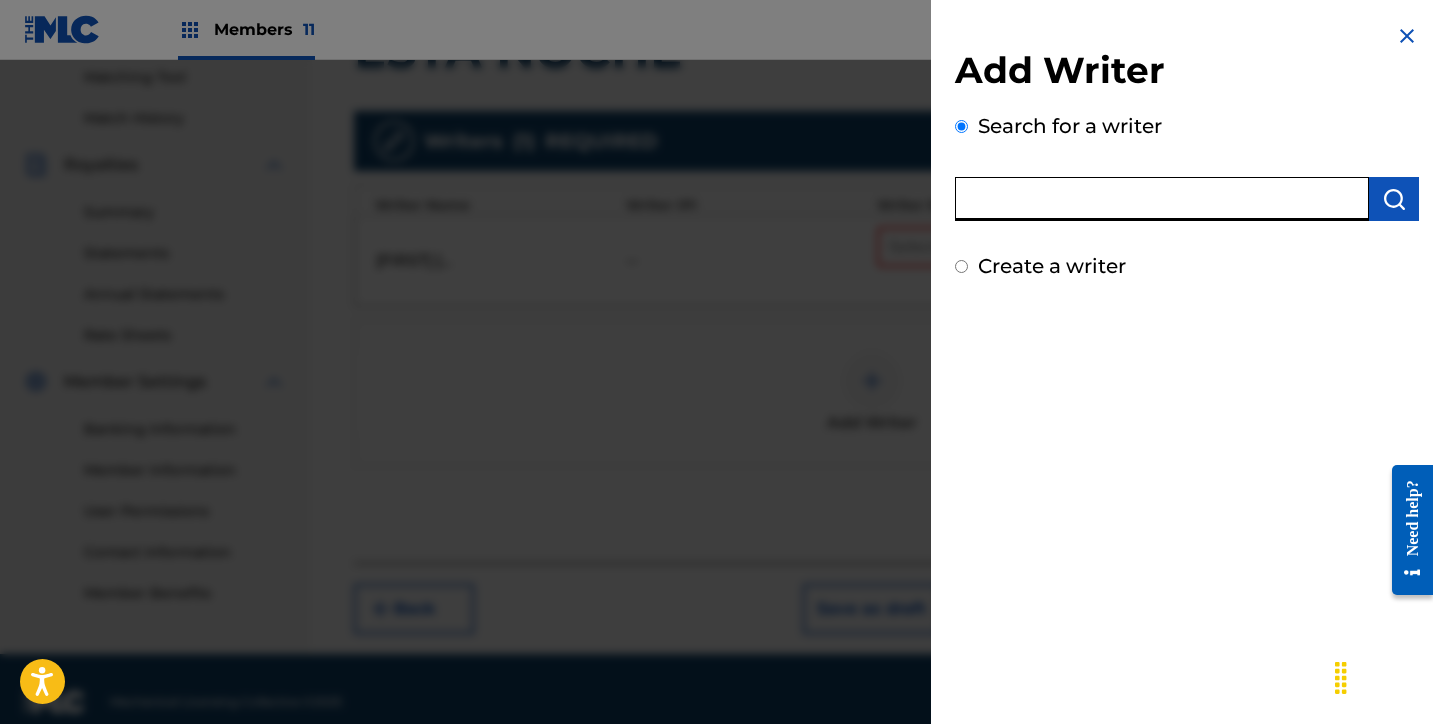 click at bounding box center (1162, 199) 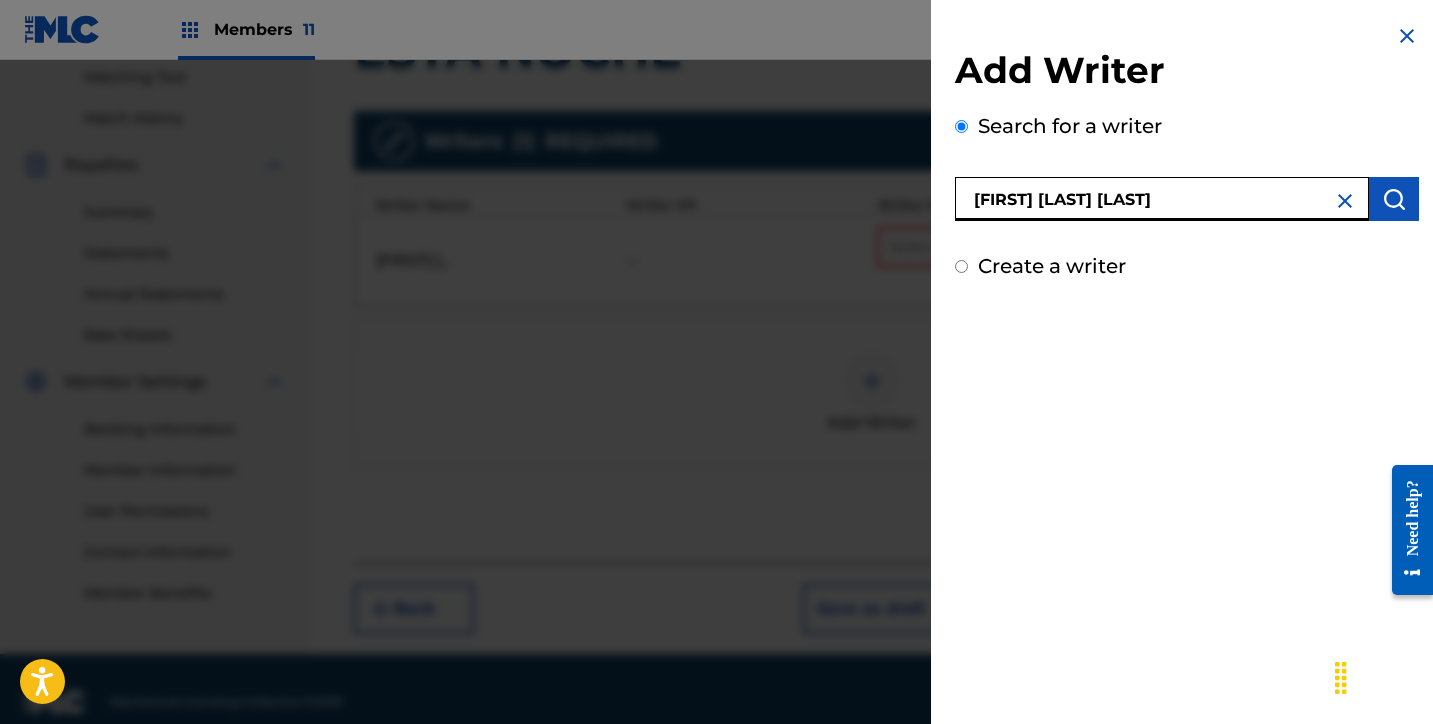 type on "[FIRST] [LAST] [LAST]" 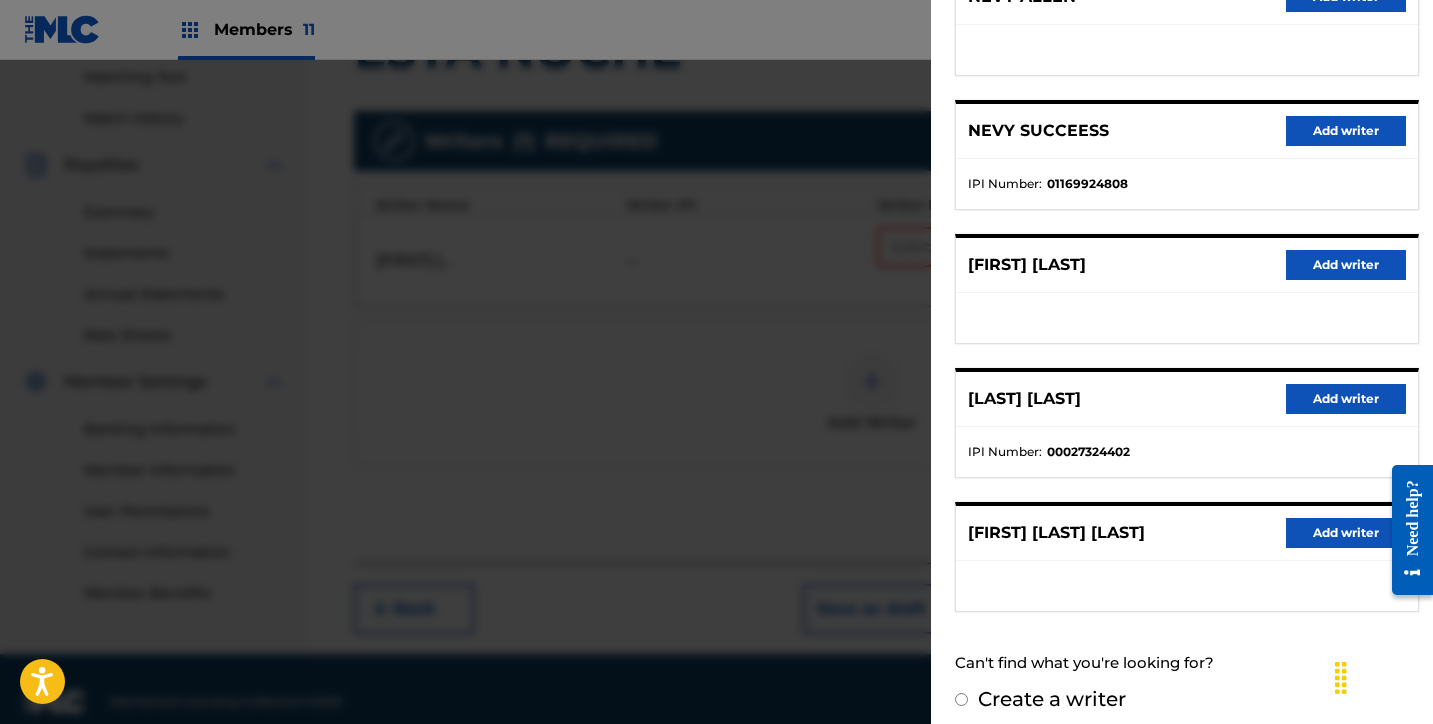 scroll, scrollTop: 318, scrollLeft: 0, axis: vertical 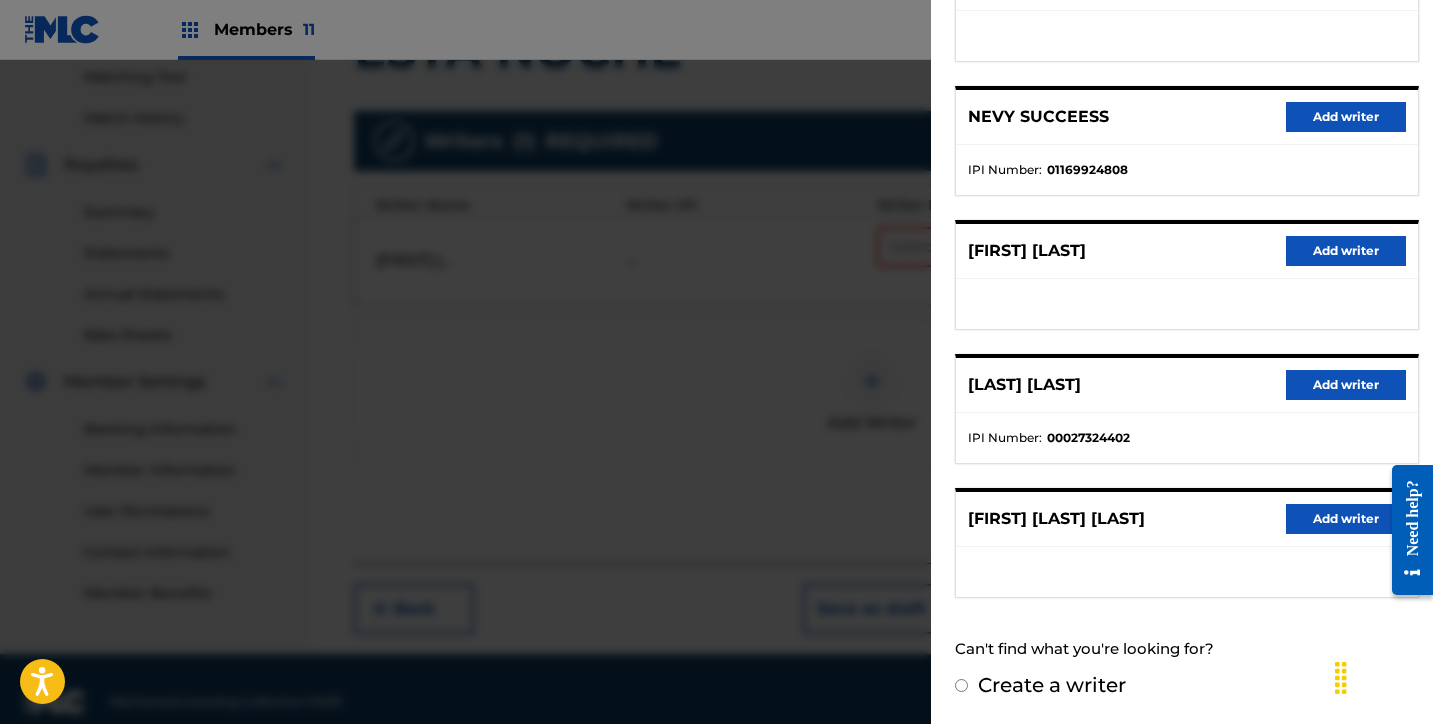 drag, startPoint x: 1333, startPoint y: 519, endPoint x: 1433, endPoint y: 556, distance: 106.62551 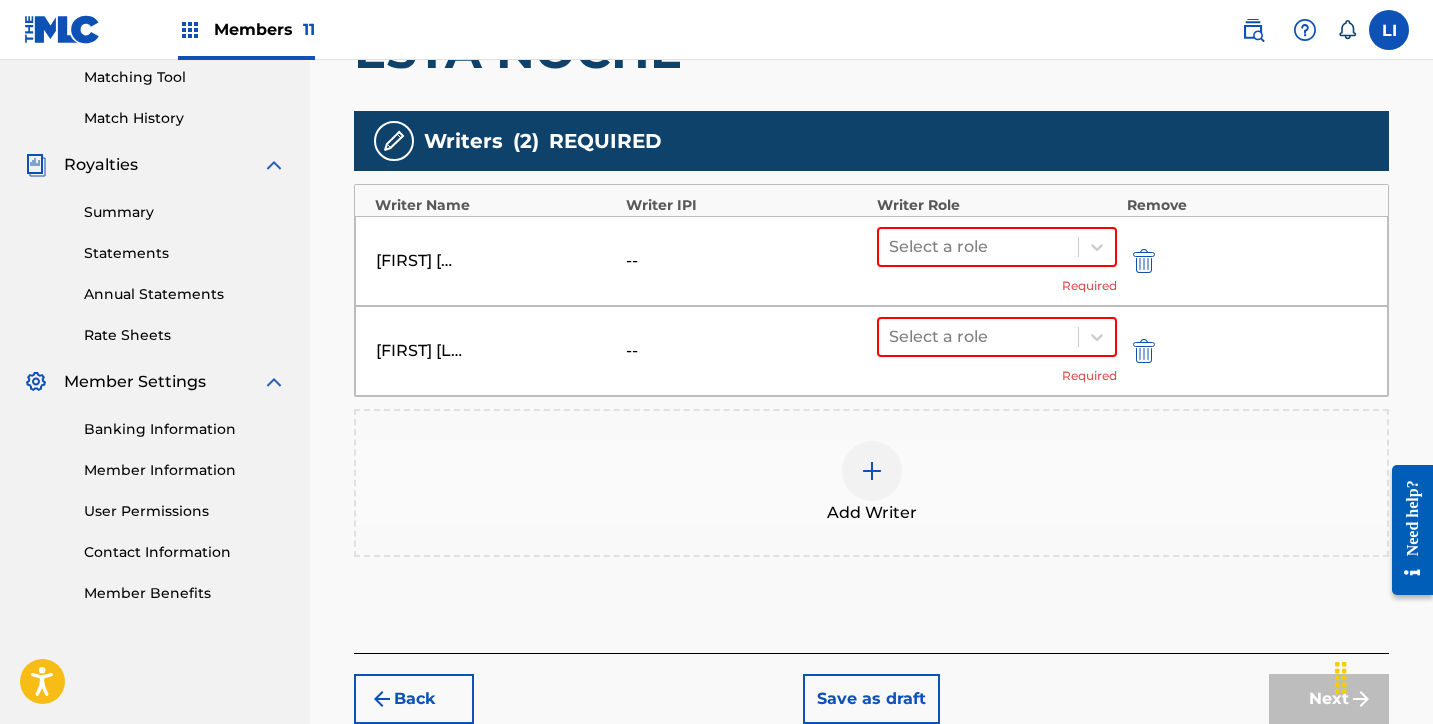 click on "Add Writer" at bounding box center (871, 483) 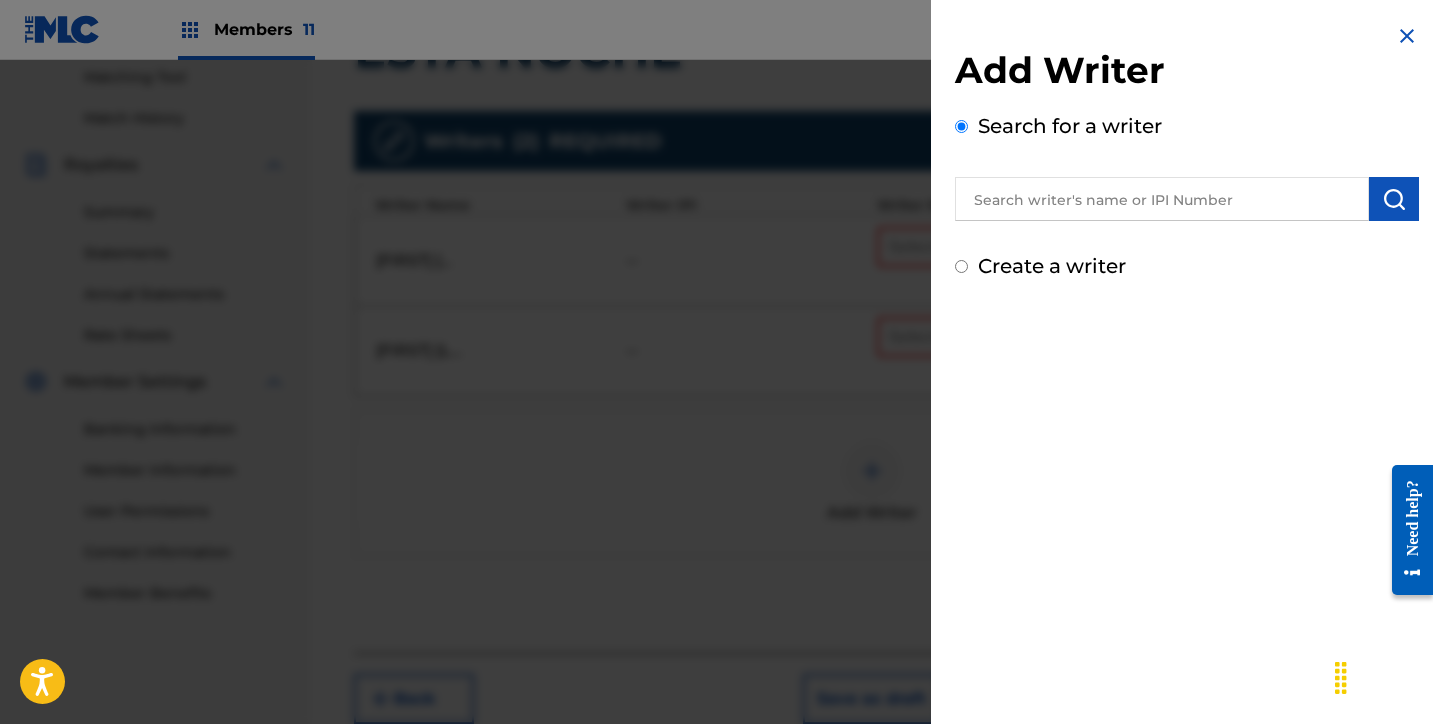 click at bounding box center [1162, 199] 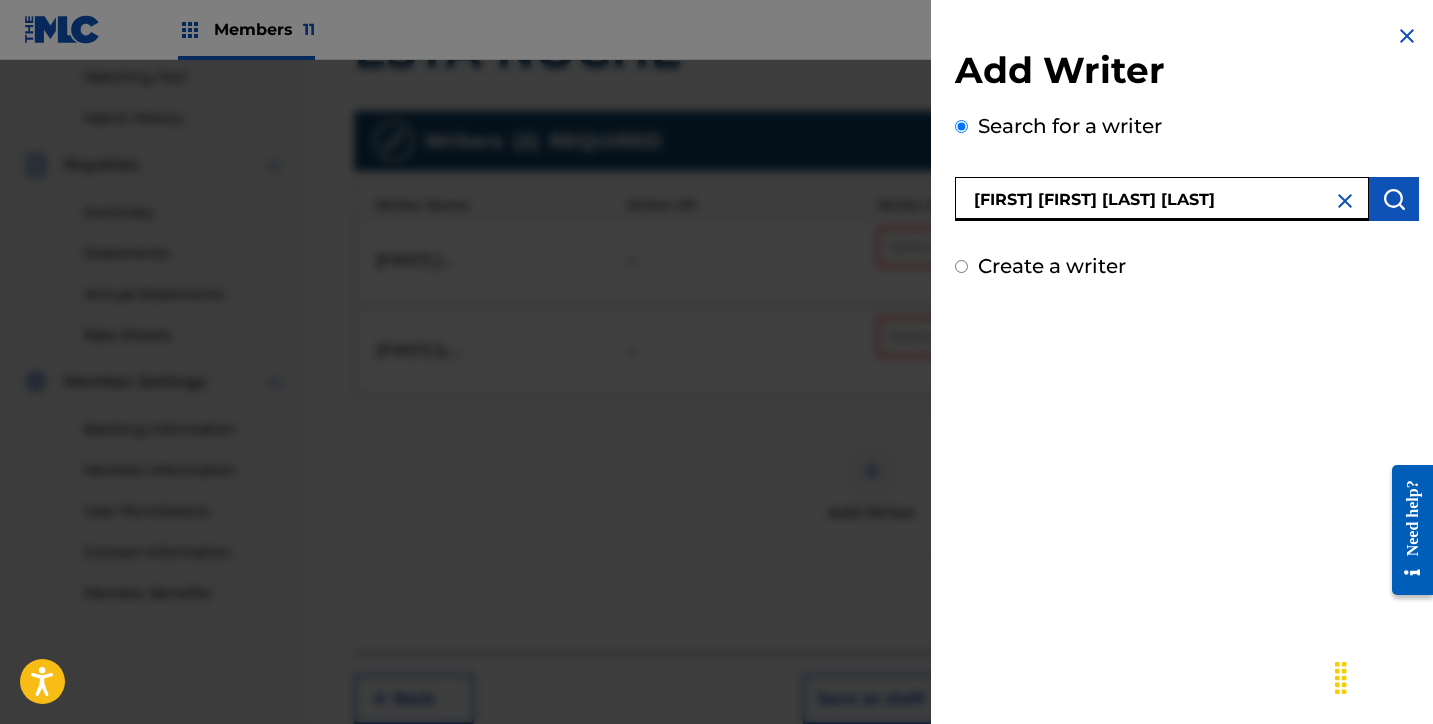 type on "[FIRST] [FIRST] [LAST] [LAST]" 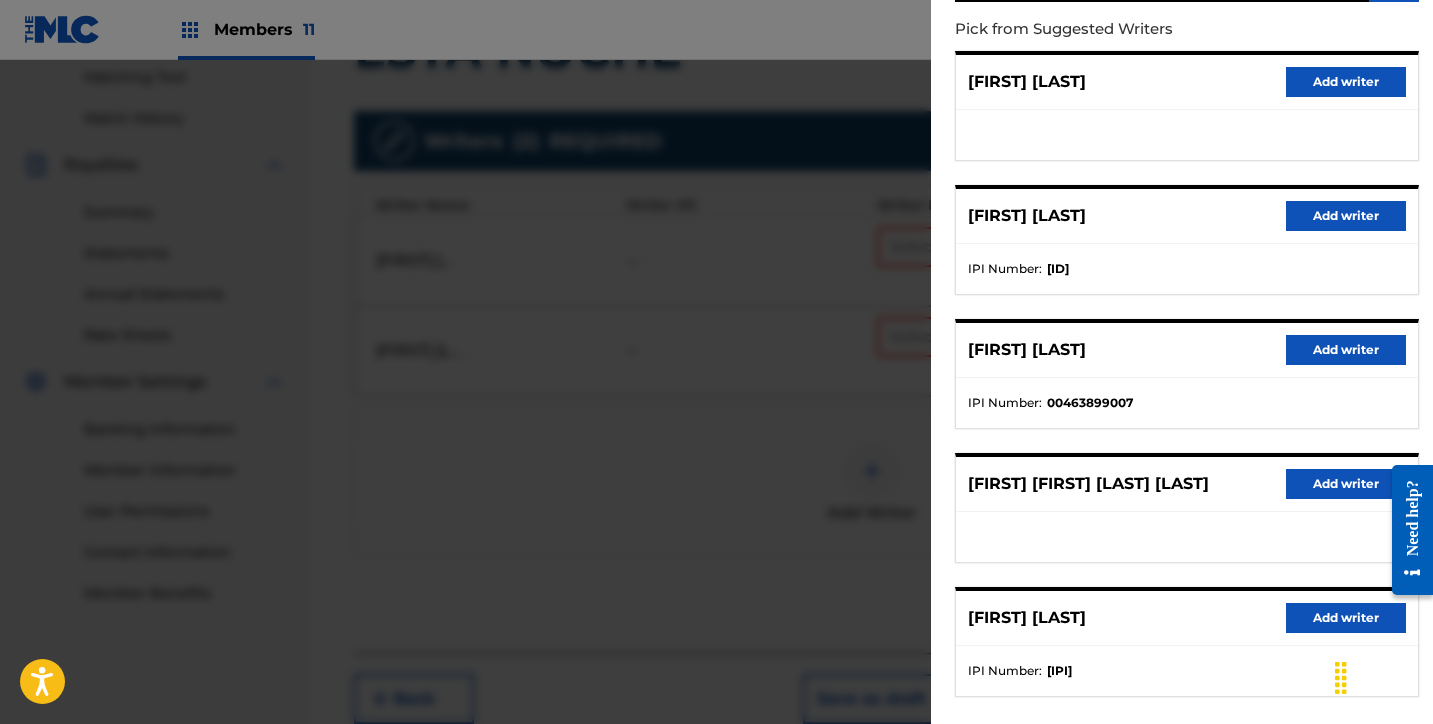 scroll, scrollTop: 336, scrollLeft: 0, axis: vertical 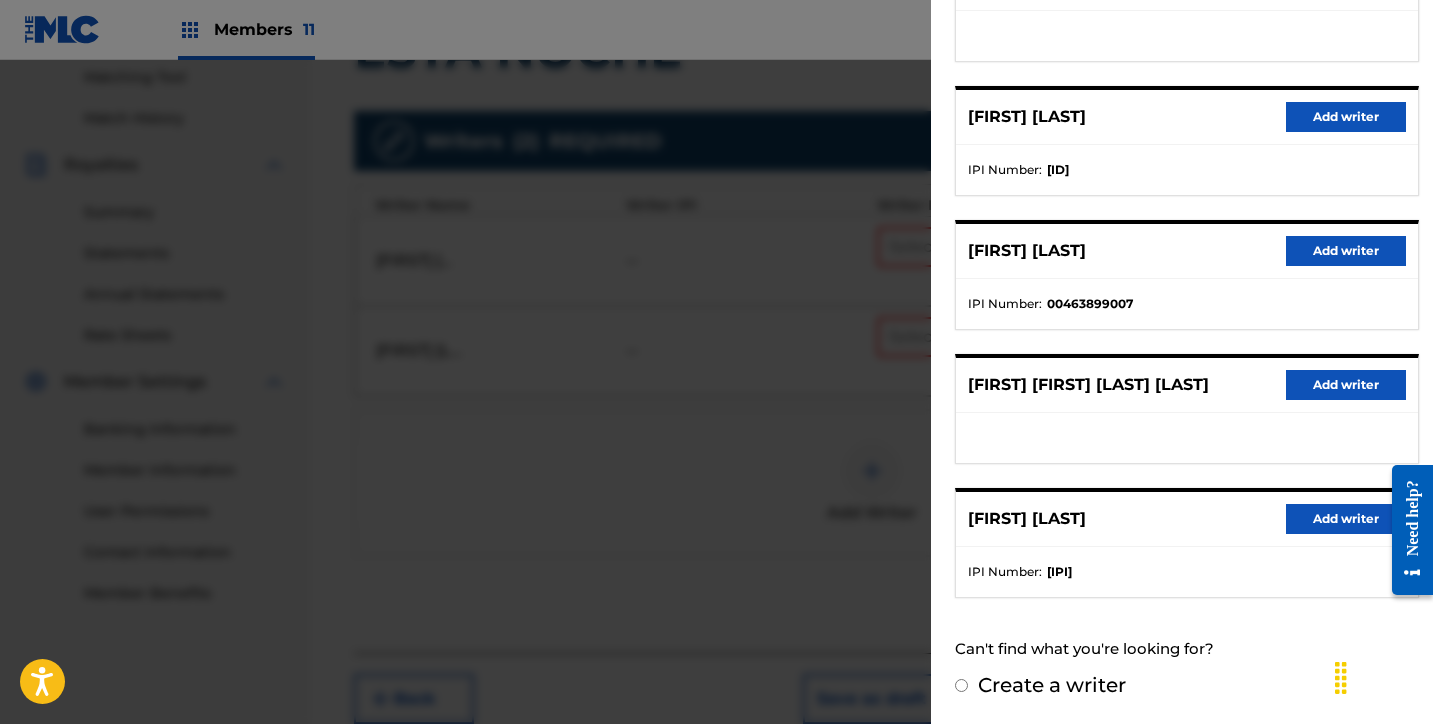 click on "Add writer" at bounding box center [1346, 385] 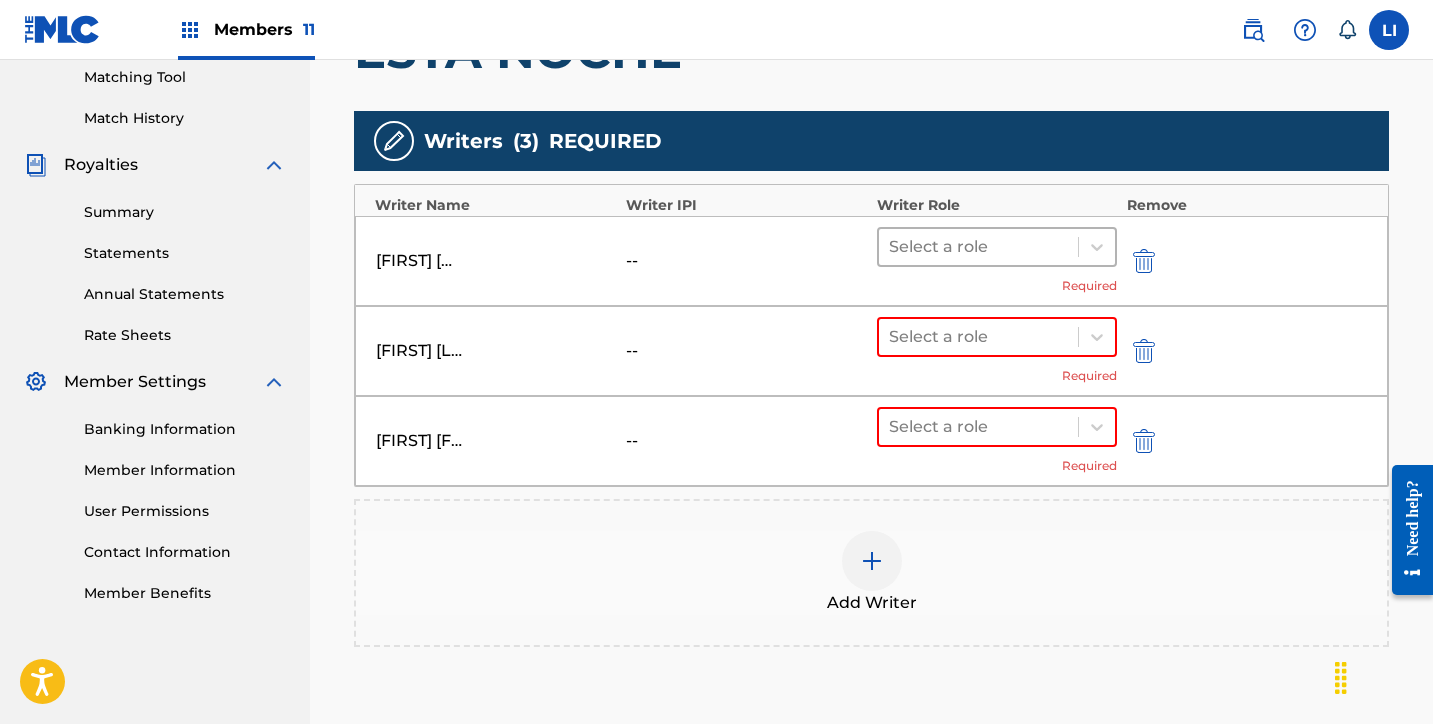 click at bounding box center [978, 247] 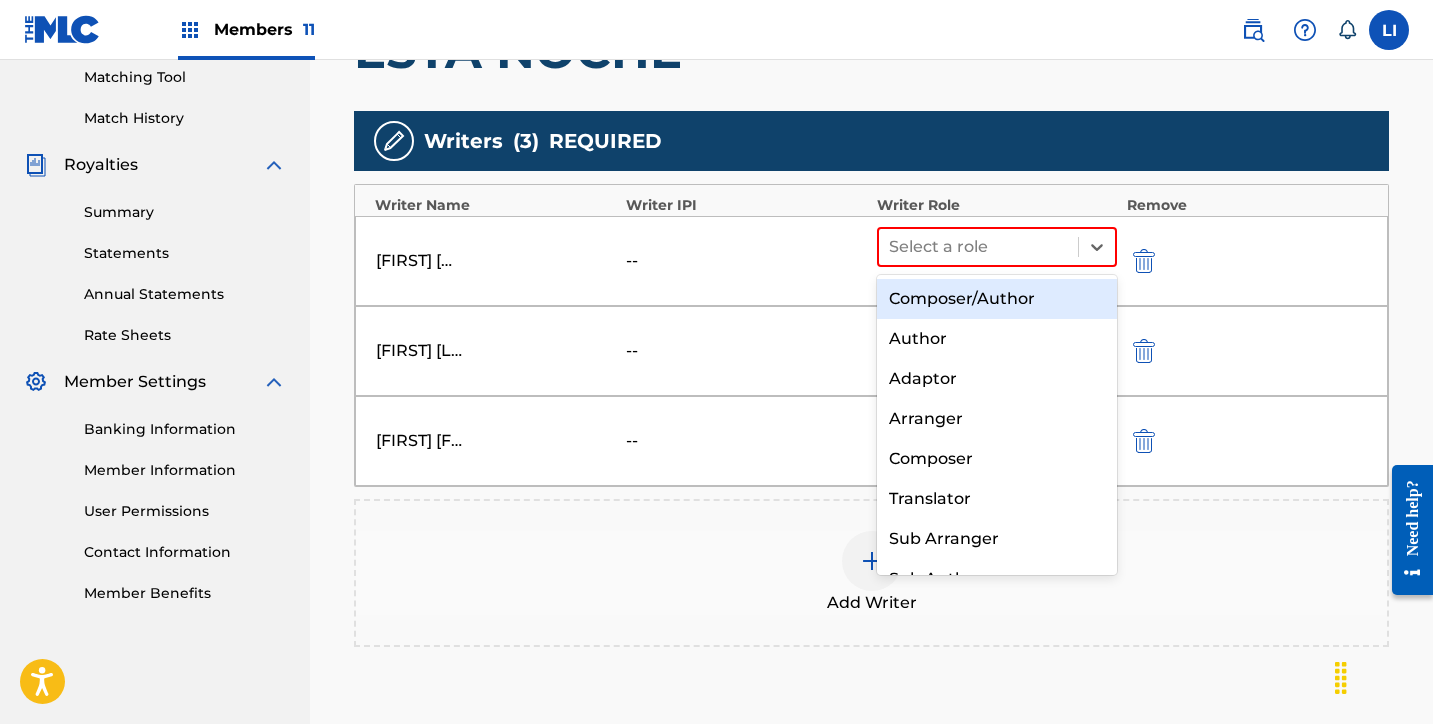 click on "Composer/Author" at bounding box center [997, 299] 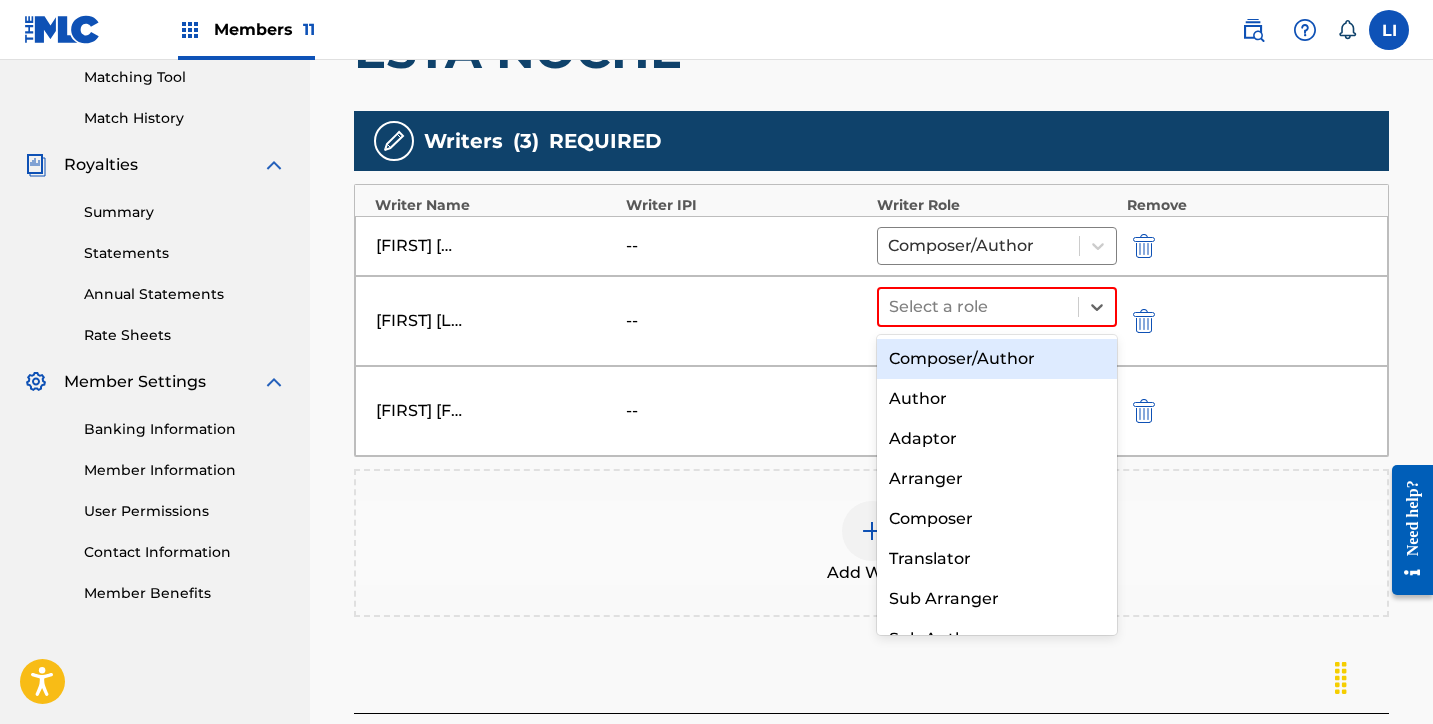 drag, startPoint x: 993, startPoint y: 319, endPoint x: 982, endPoint y: 363, distance: 45.35416 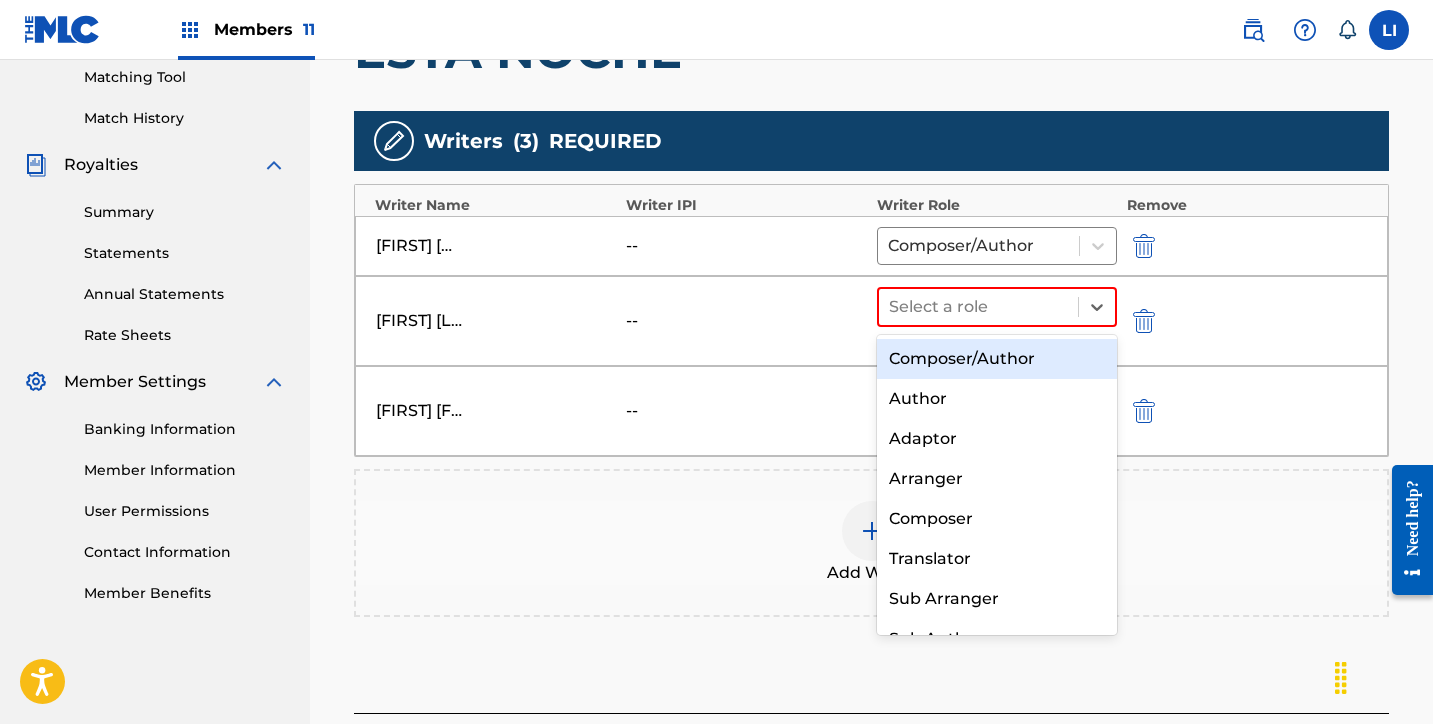 click on "Composer/Author" at bounding box center (997, 359) 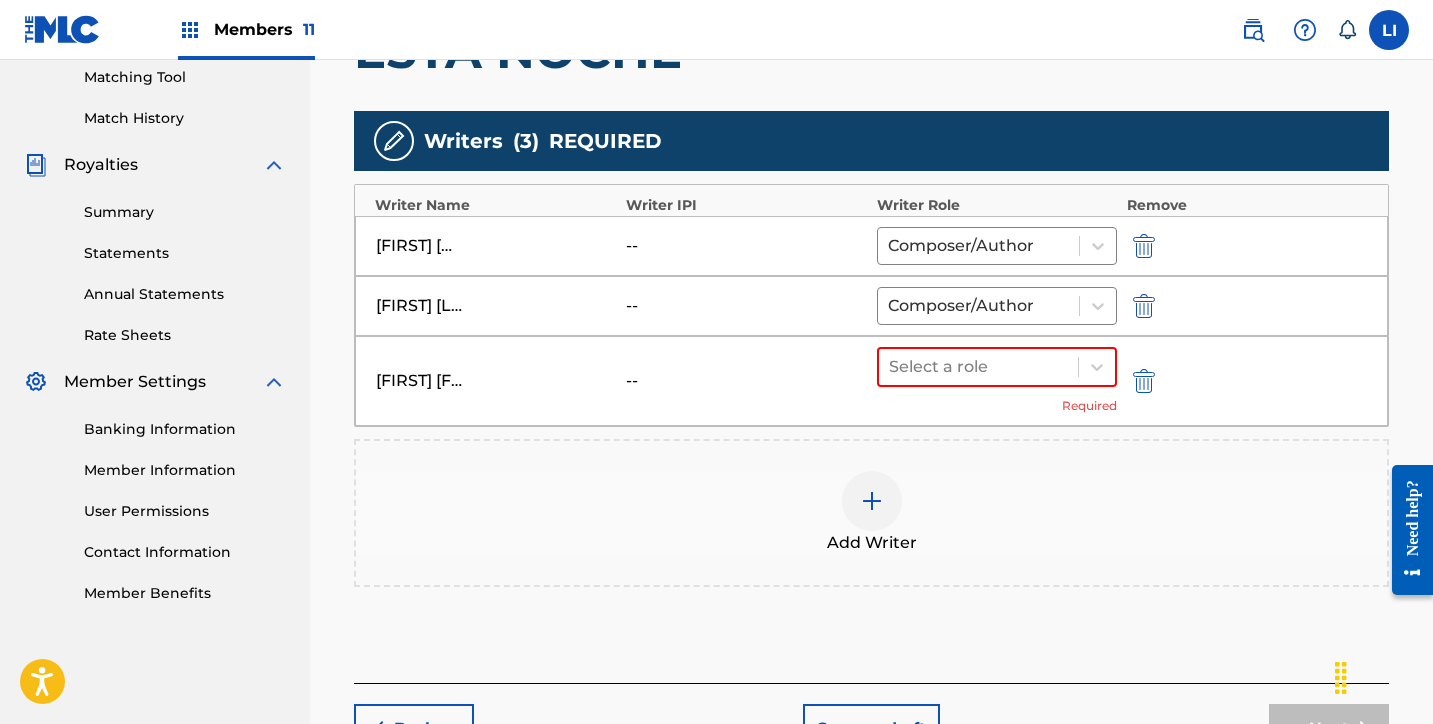 drag, startPoint x: 976, startPoint y: 386, endPoint x: 972, endPoint y: 405, distance: 19.416489 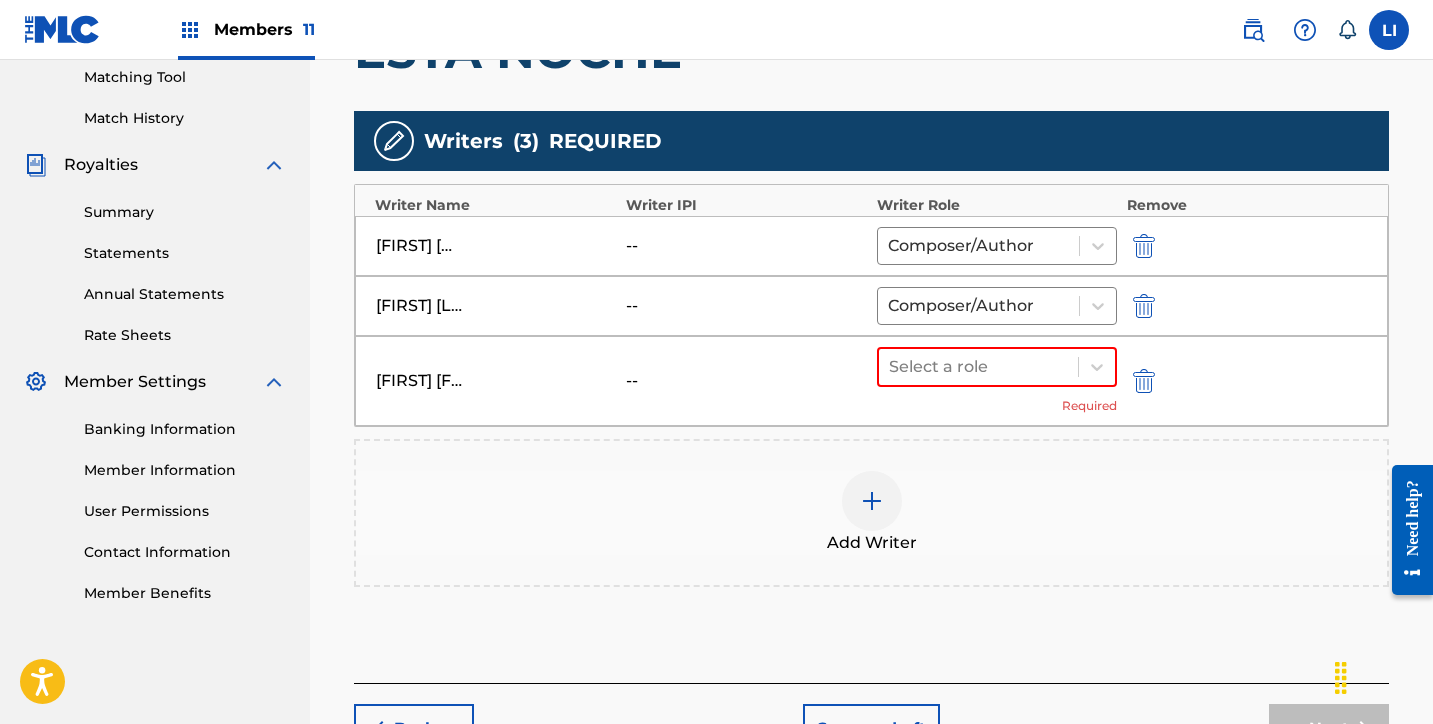 drag, startPoint x: 972, startPoint y: 369, endPoint x: 969, endPoint y: 392, distance: 23.194826 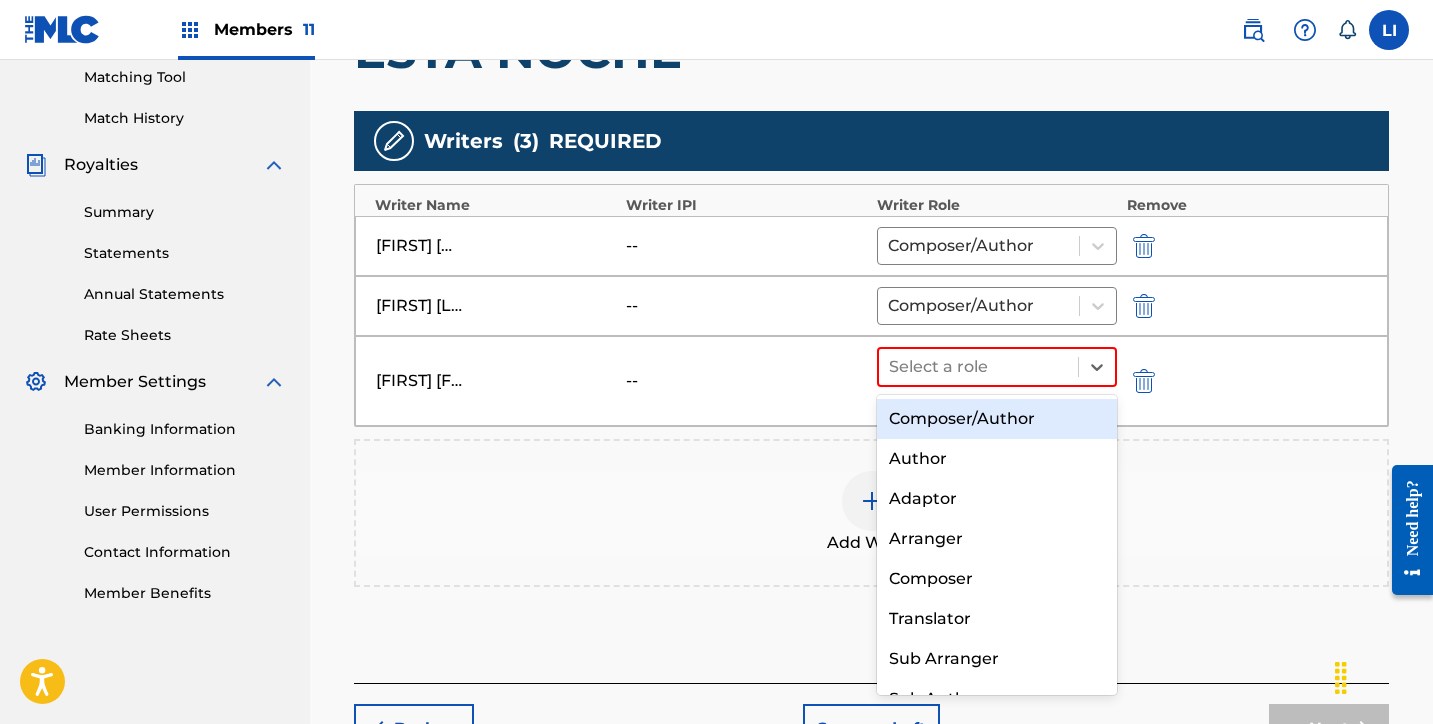 drag, startPoint x: 969, startPoint y: 409, endPoint x: 1023, endPoint y: 486, distance: 94.04786 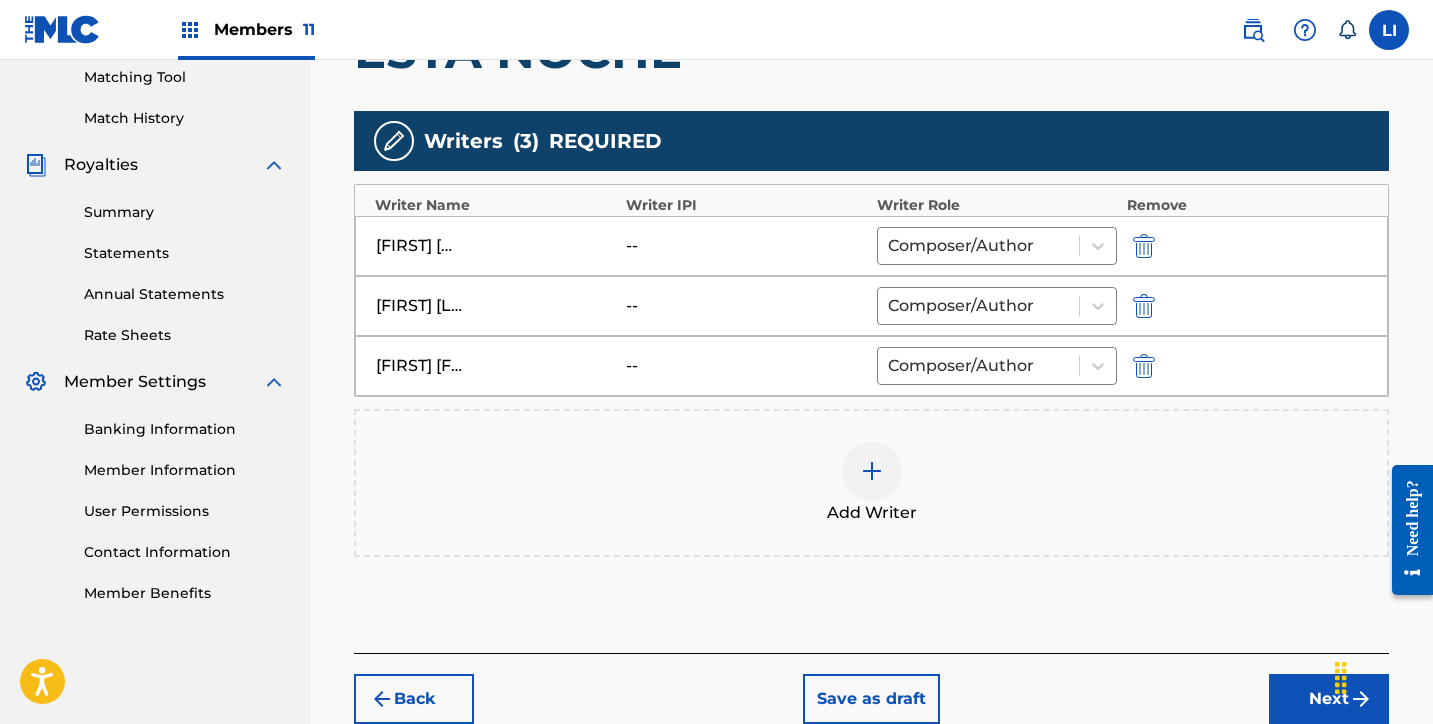 click on "Next" at bounding box center [1329, 699] 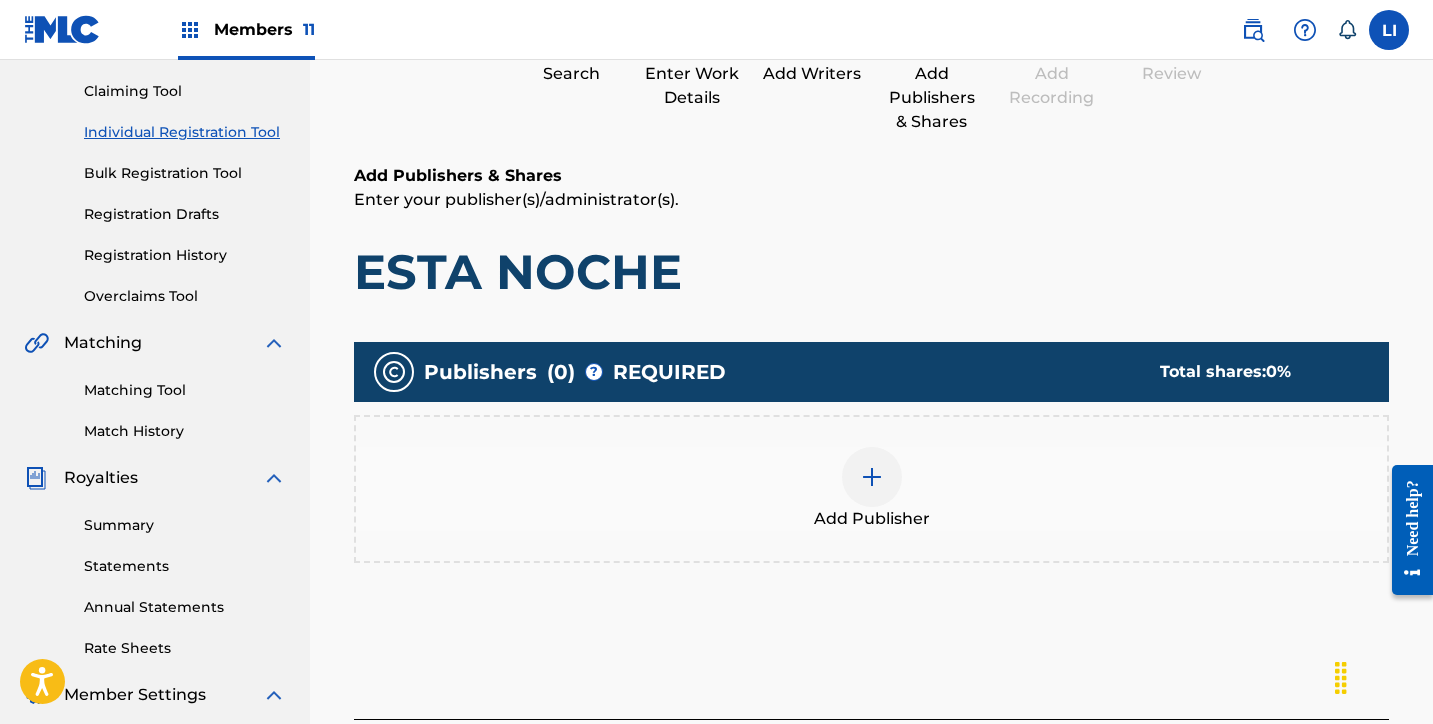 scroll, scrollTop: 257, scrollLeft: 0, axis: vertical 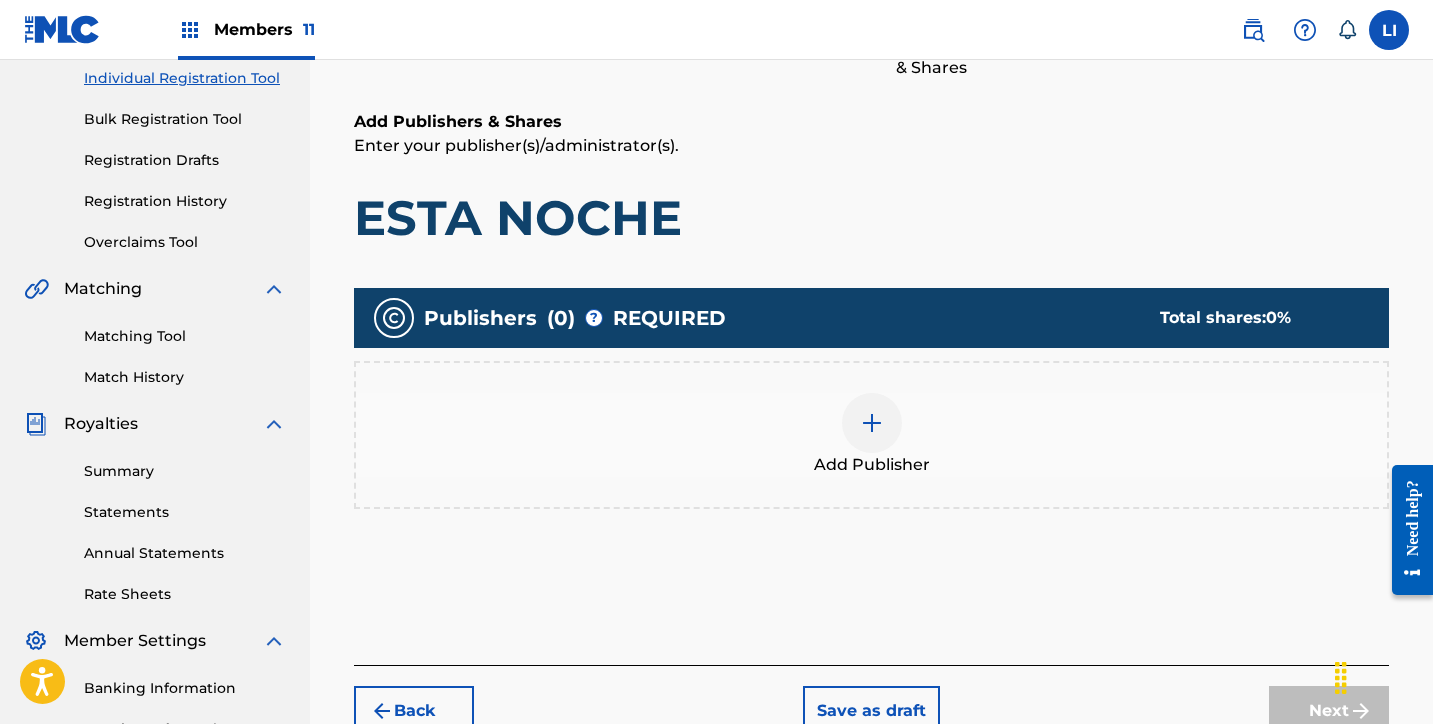 drag, startPoint x: 829, startPoint y: 352, endPoint x: 831, endPoint y: 378, distance: 26.076809 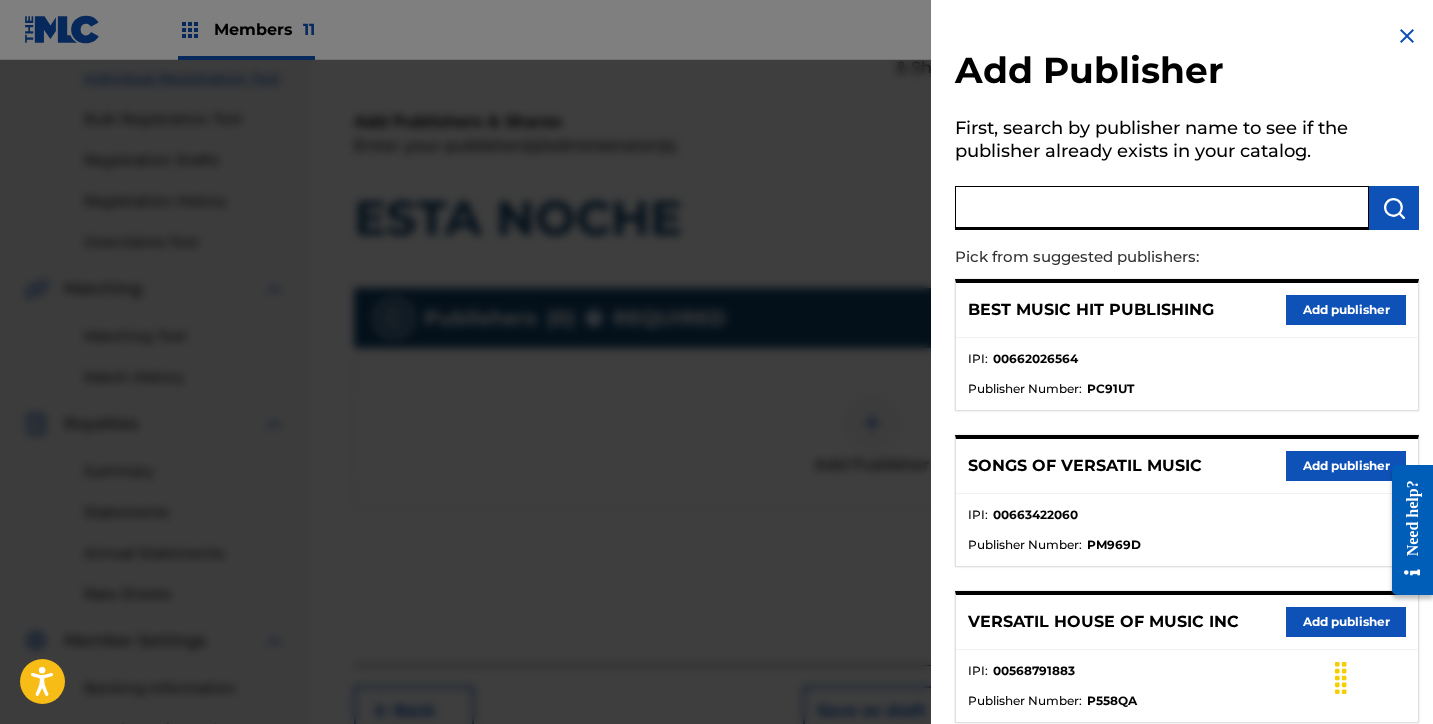 click at bounding box center [1162, 208] 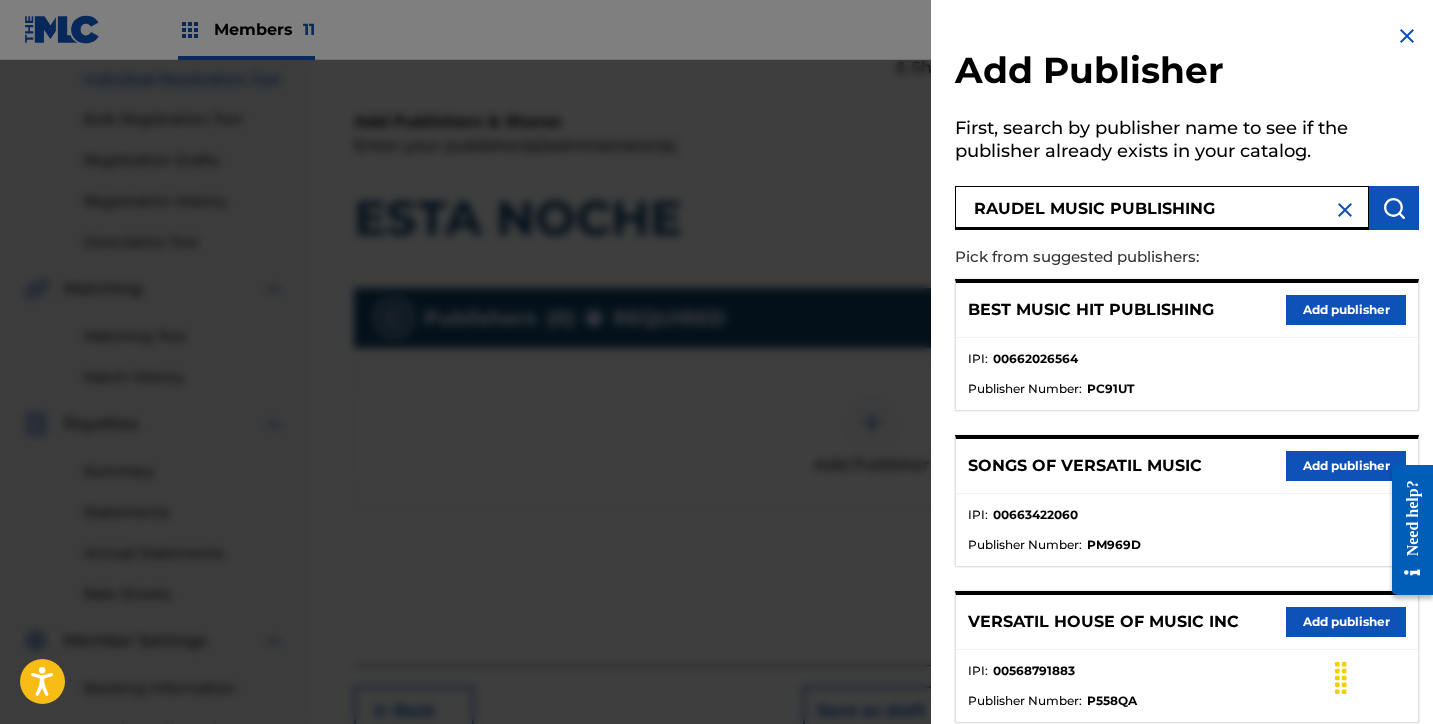 type on "RAUDEL MUSIC PUBLISHING" 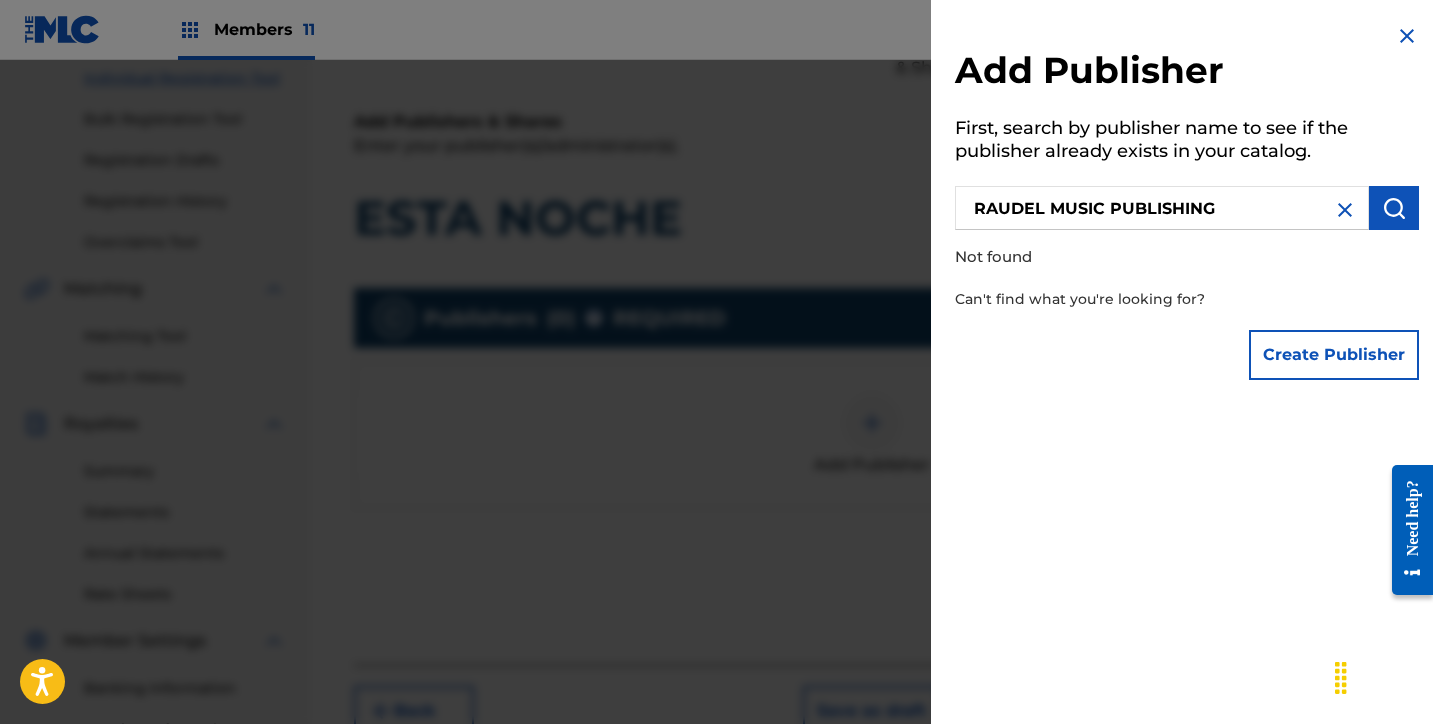 click on "Create Publisher" at bounding box center (1334, 355) 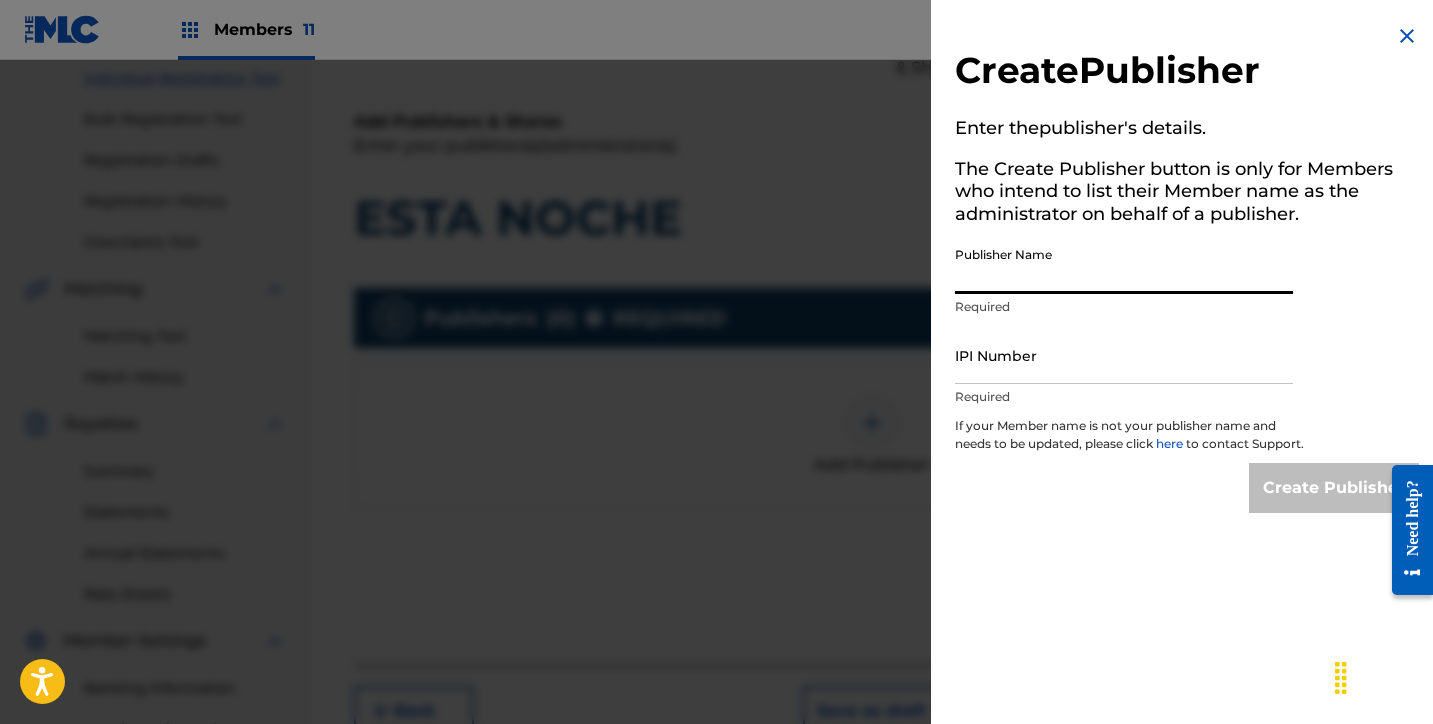 click on "Publisher Name" at bounding box center (1124, 265) 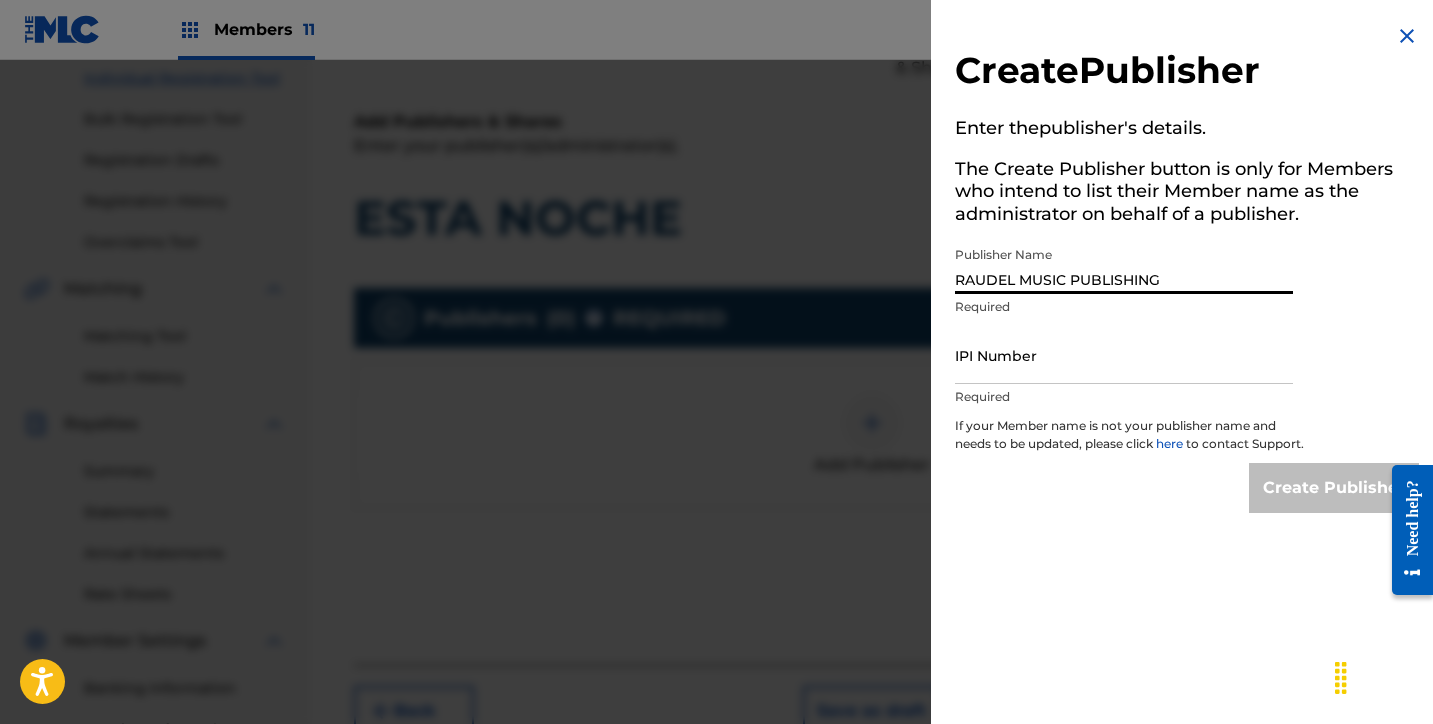 type on "RAUDEL MUSIC PUBLISHING" 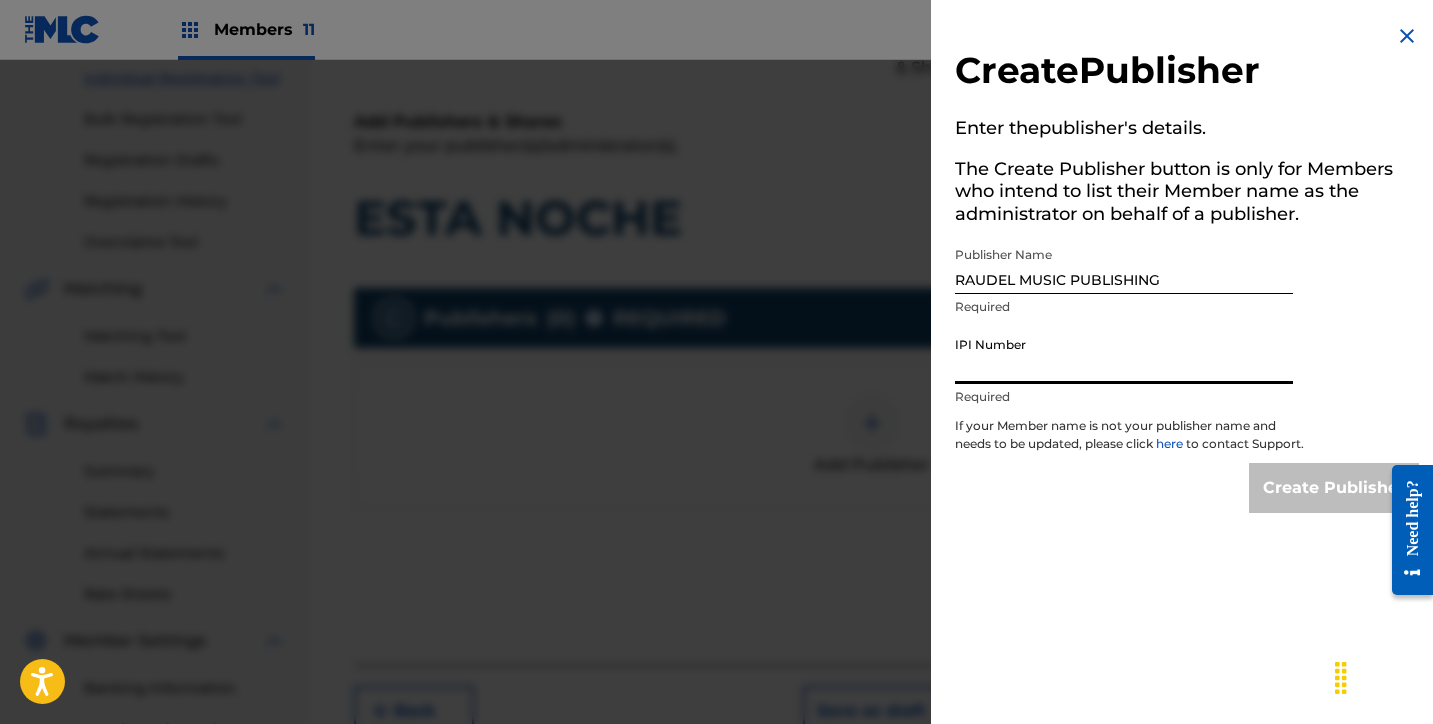paste on "1273672732" 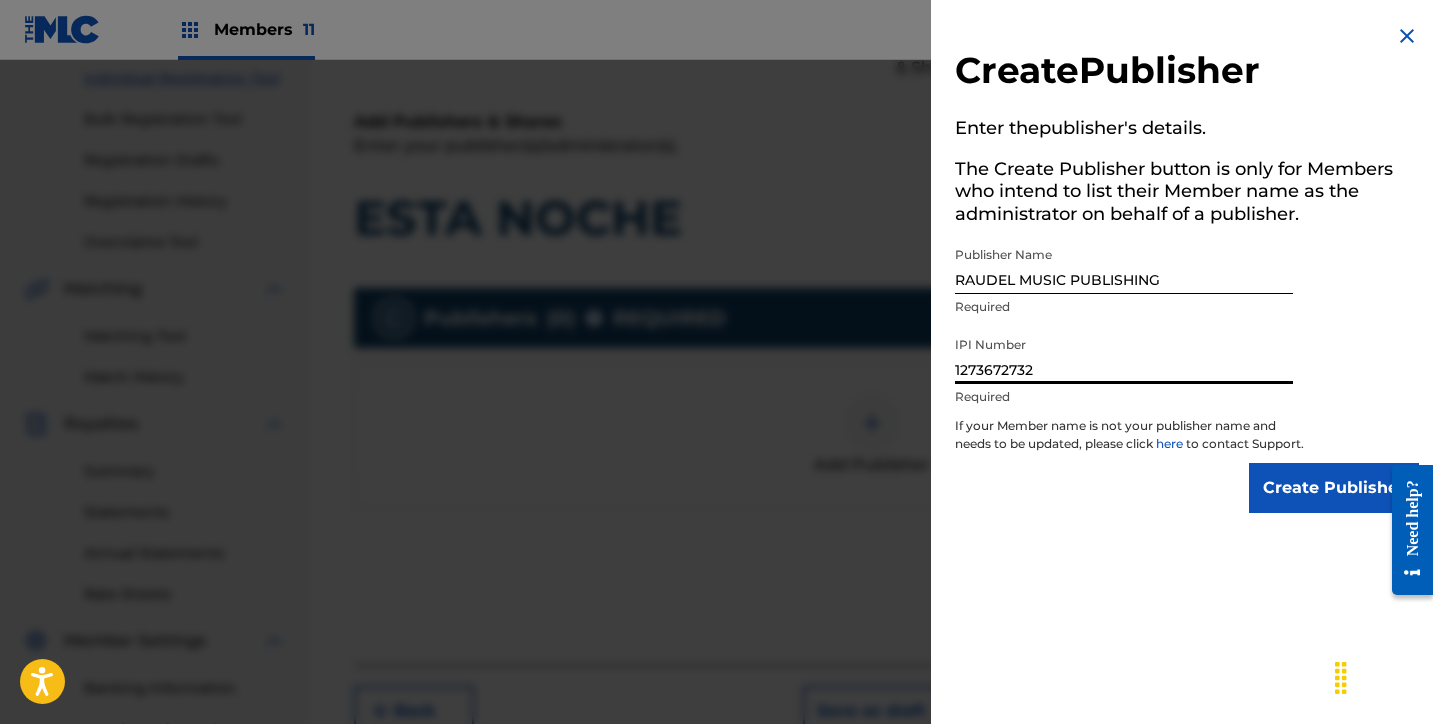 type on "1273672732" 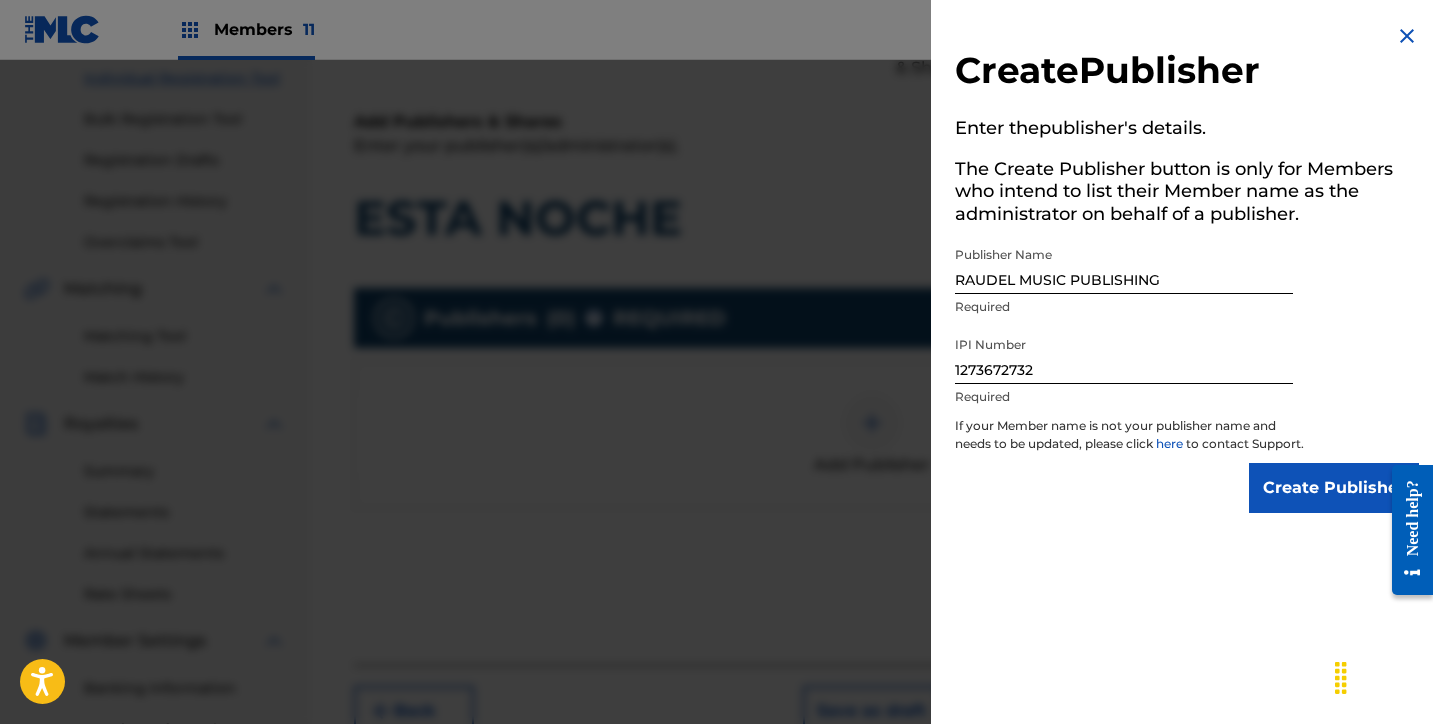 click on "Create Publisher" at bounding box center [1334, 488] 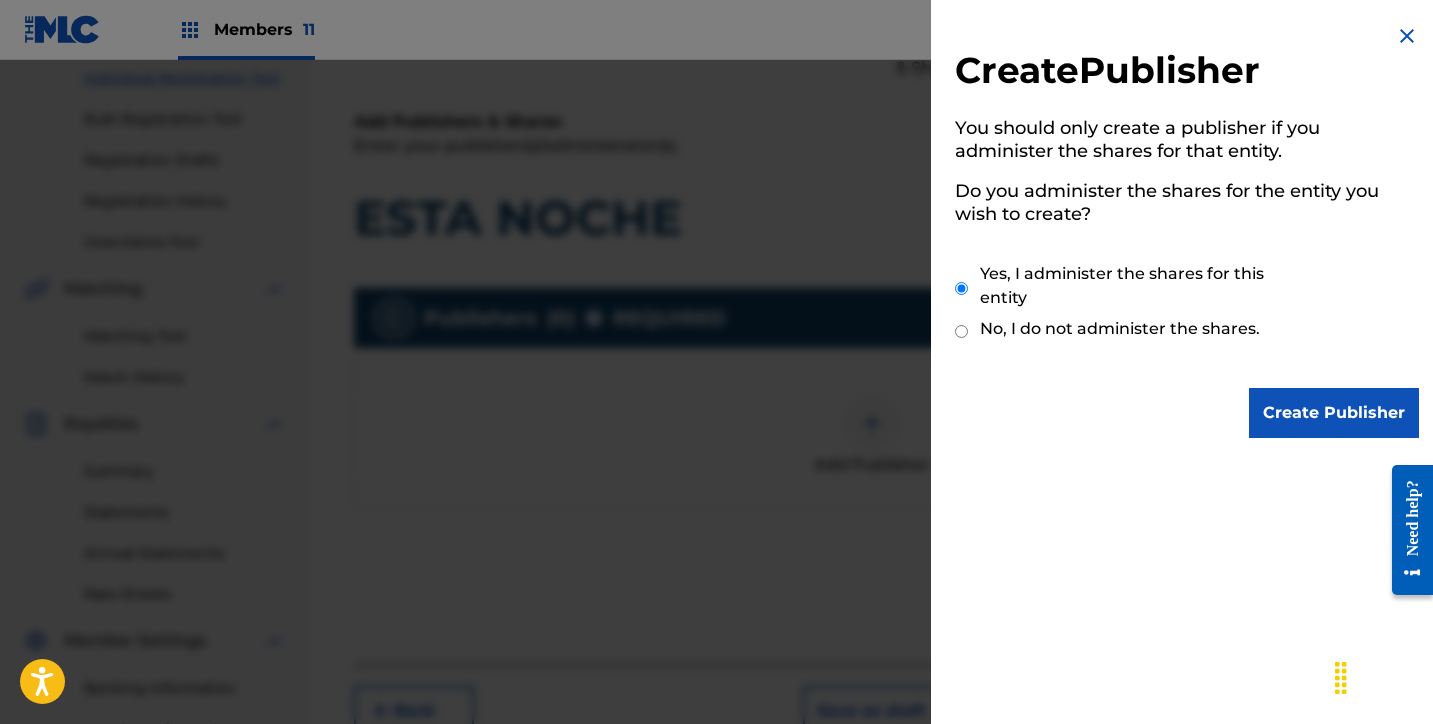 click on "Create Publisher" at bounding box center (1334, 413) 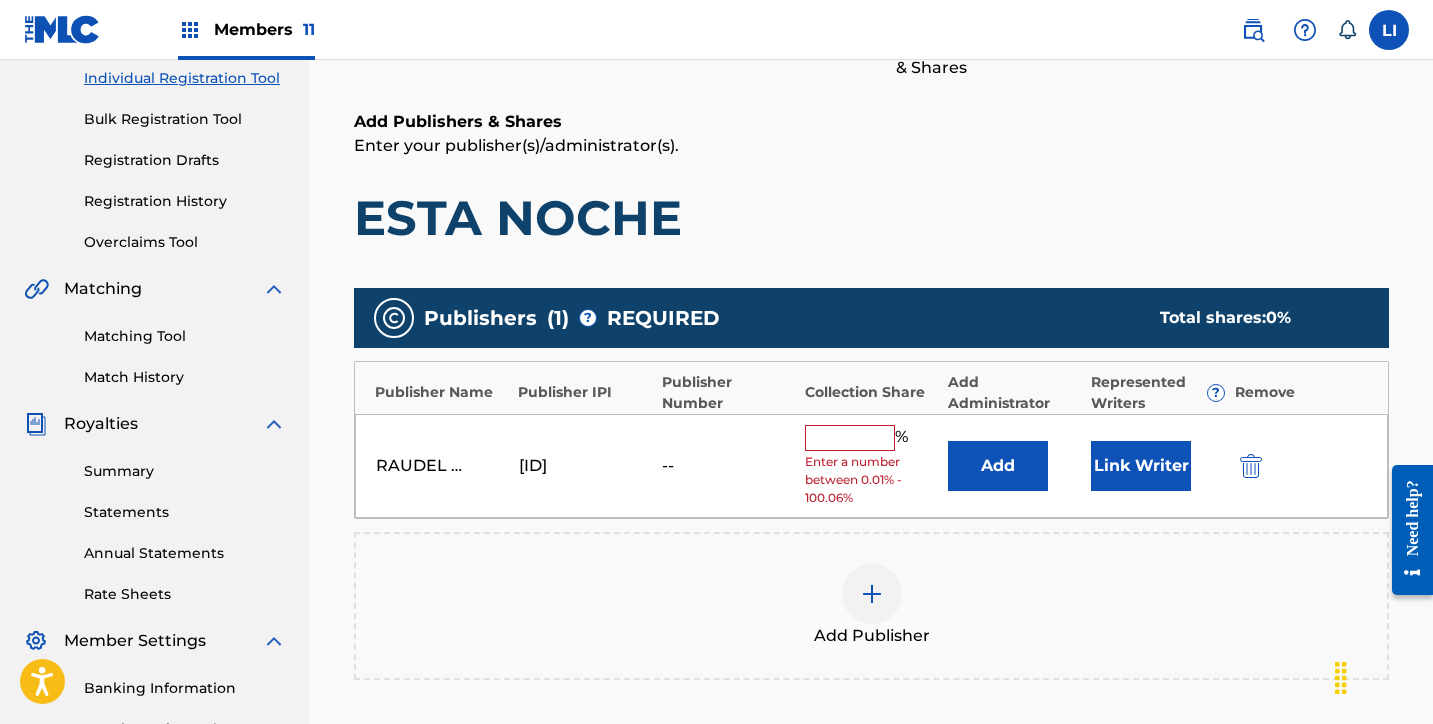 click on "Add" at bounding box center [998, 466] 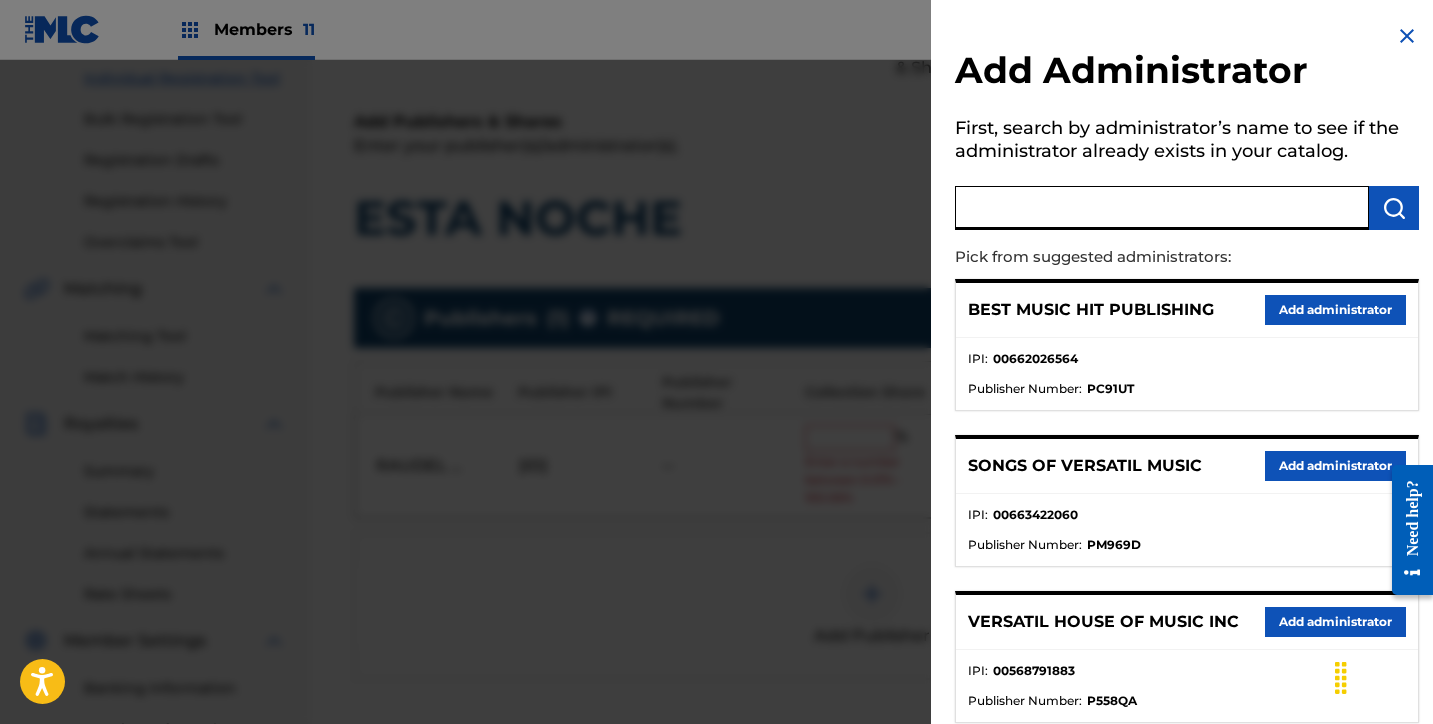 click at bounding box center [1162, 208] 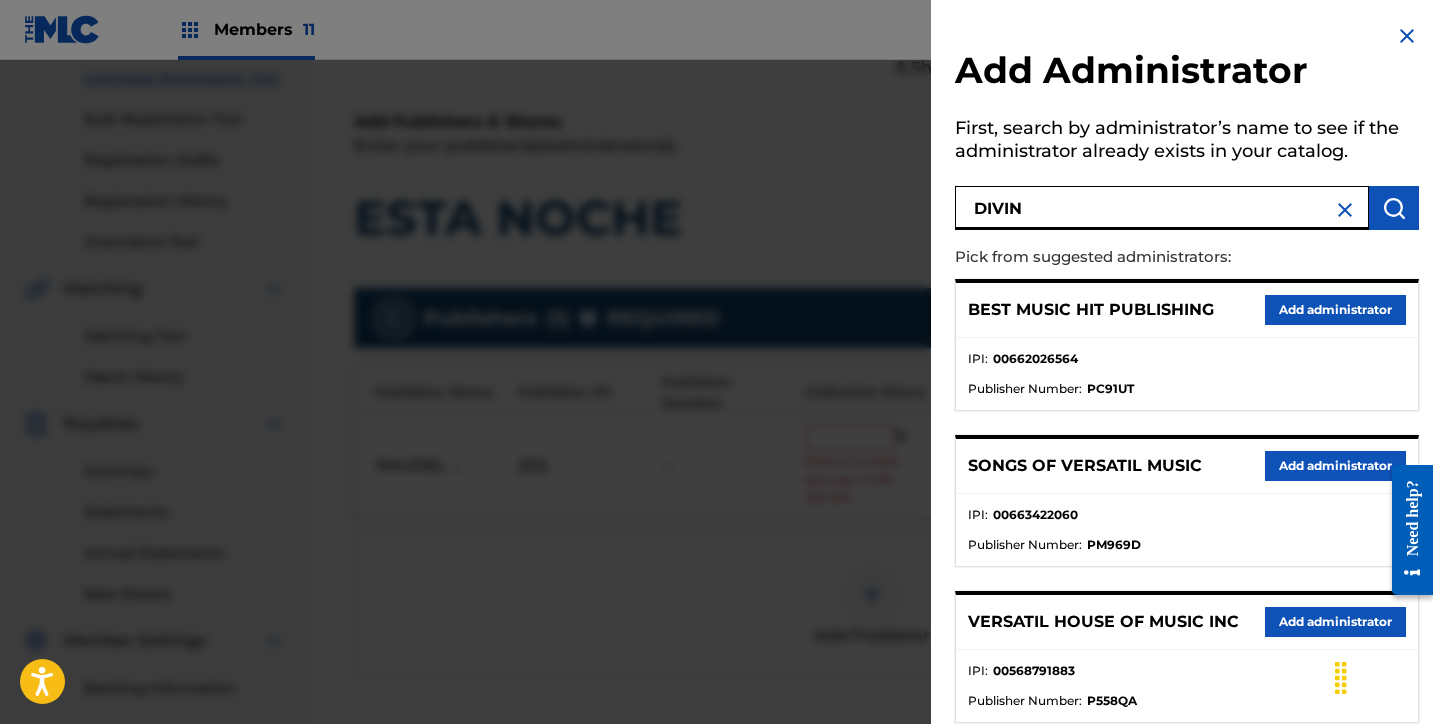 type on "DIVIN" 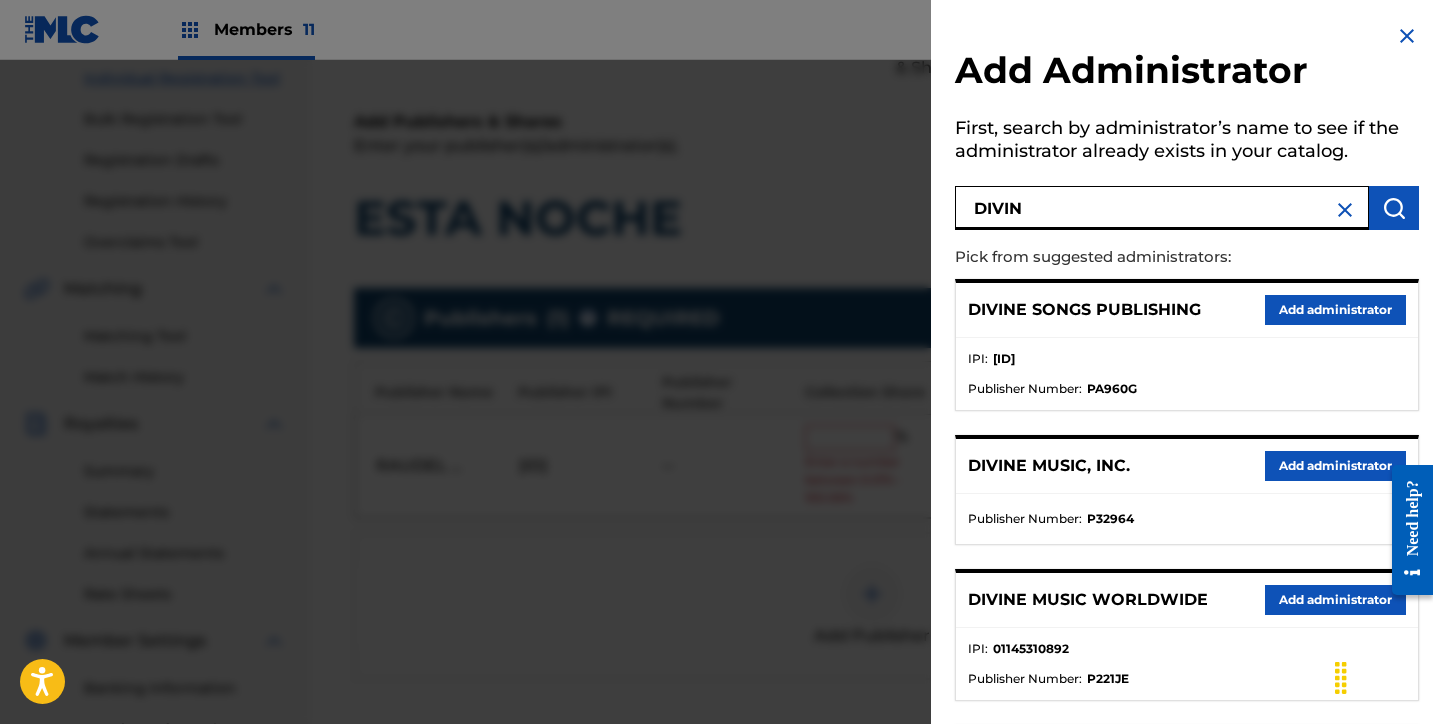click on "Add administrator" at bounding box center [1335, 466] 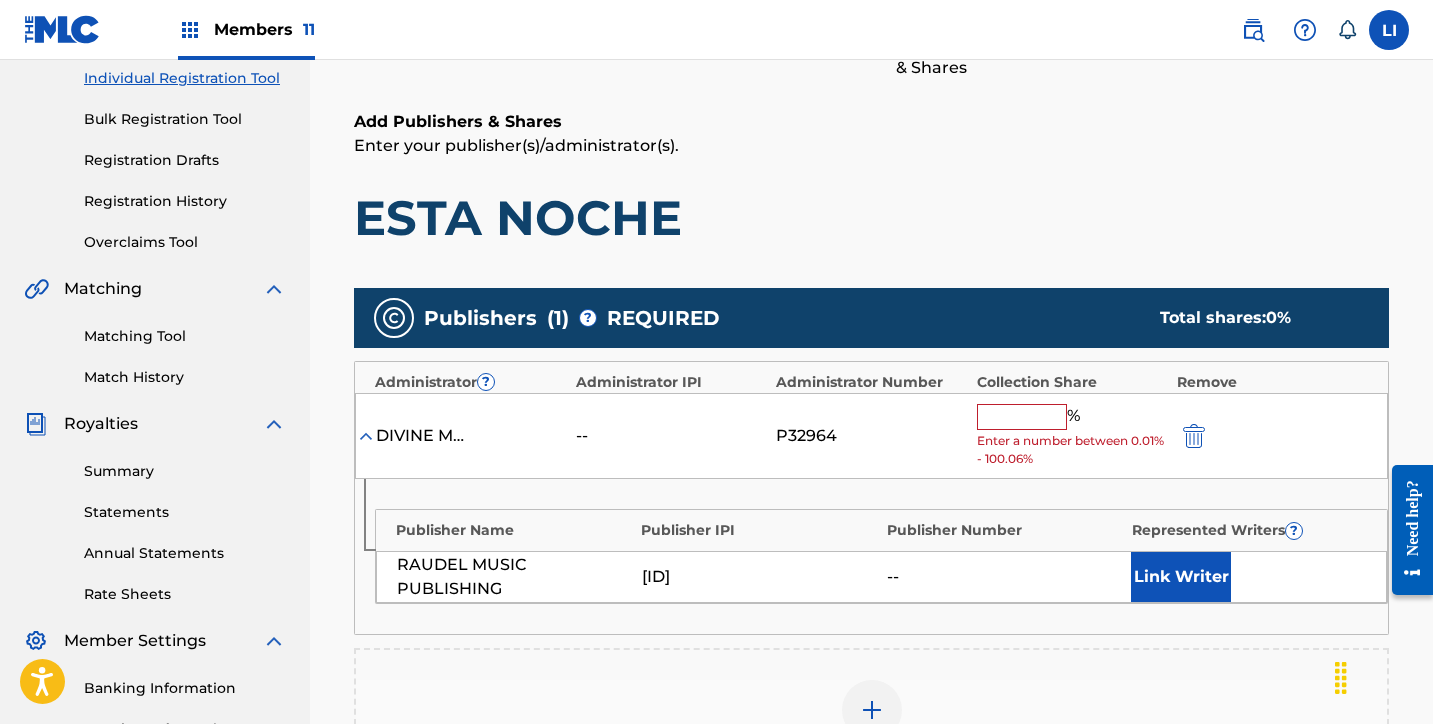 click at bounding box center (1022, 417) 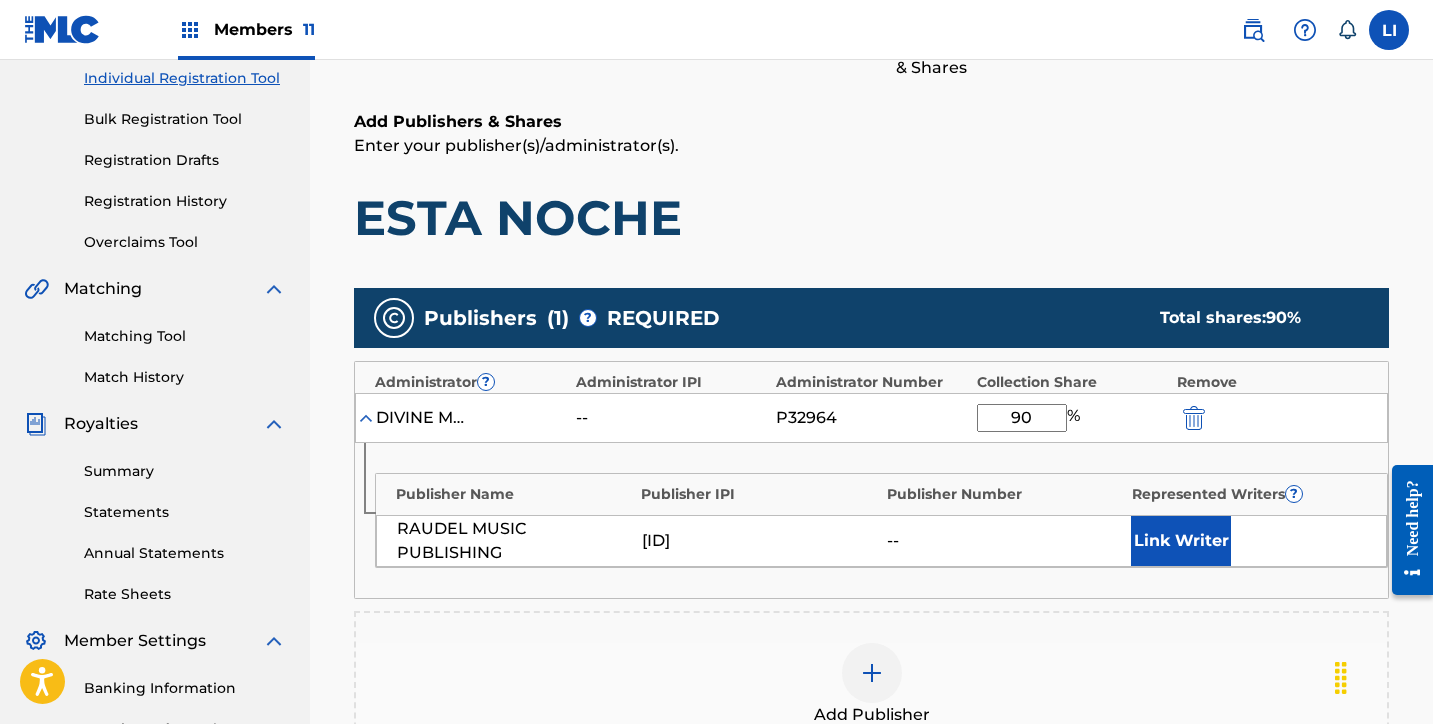 type on "90" 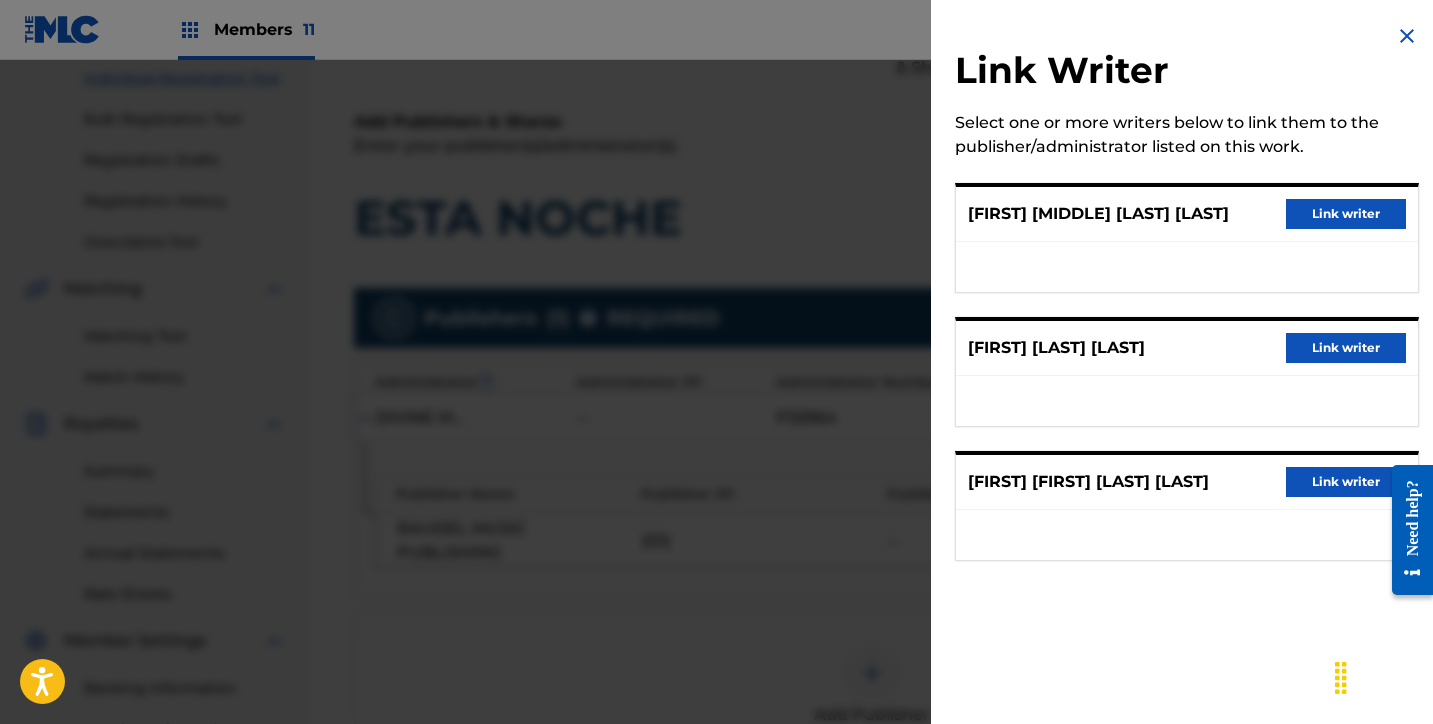 click on "Link writer" at bounding box center [1346, 214] 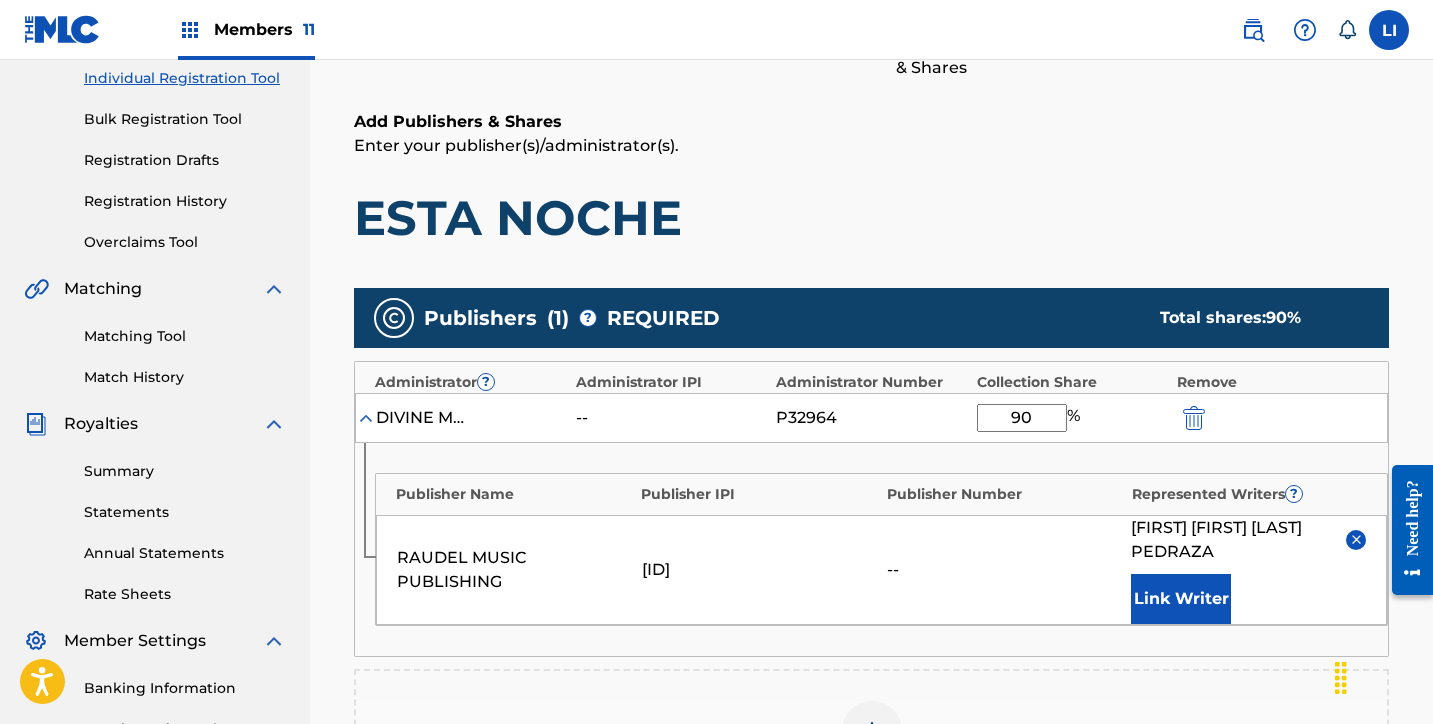 click on "Link Writer" at bounding box center [1181, 599] 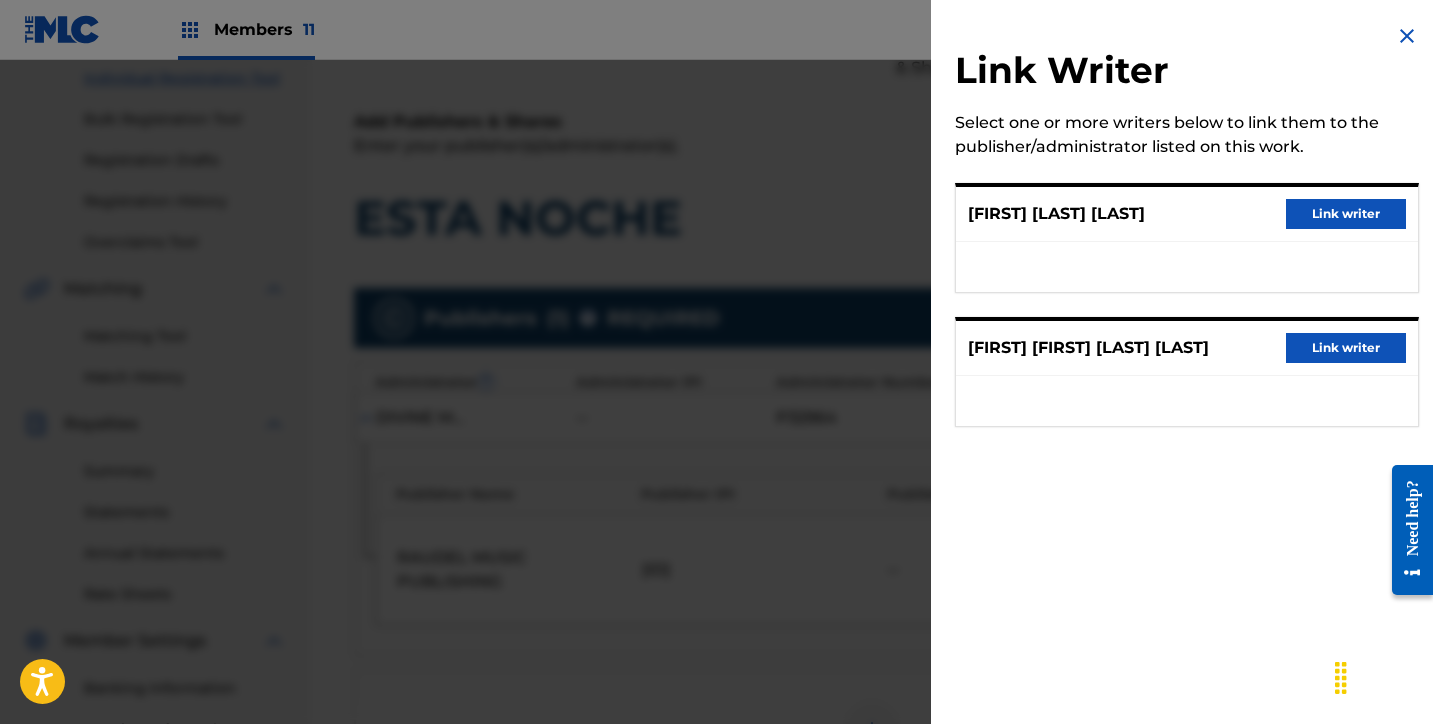 click on "Link writer" at bounding box center (1346, 214) 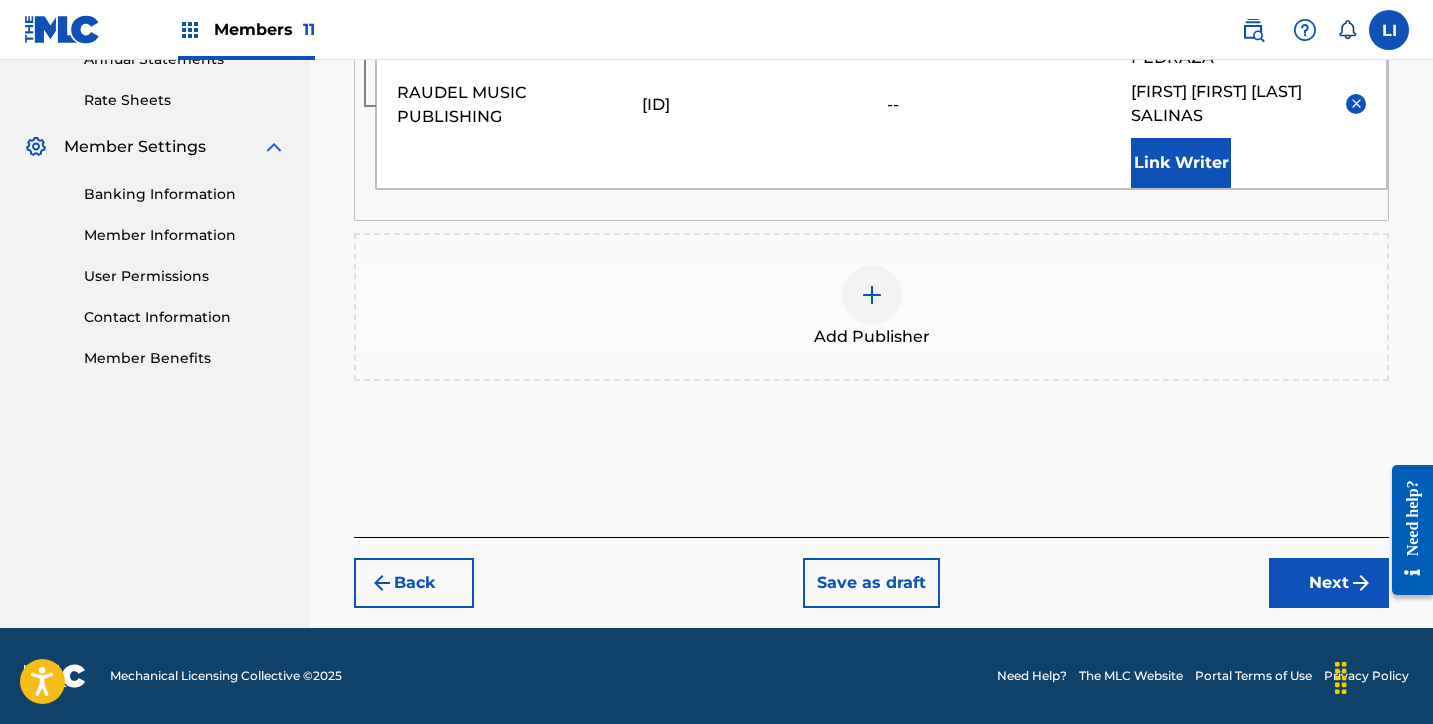 click on "Next" at bounding box center (1329, 583) 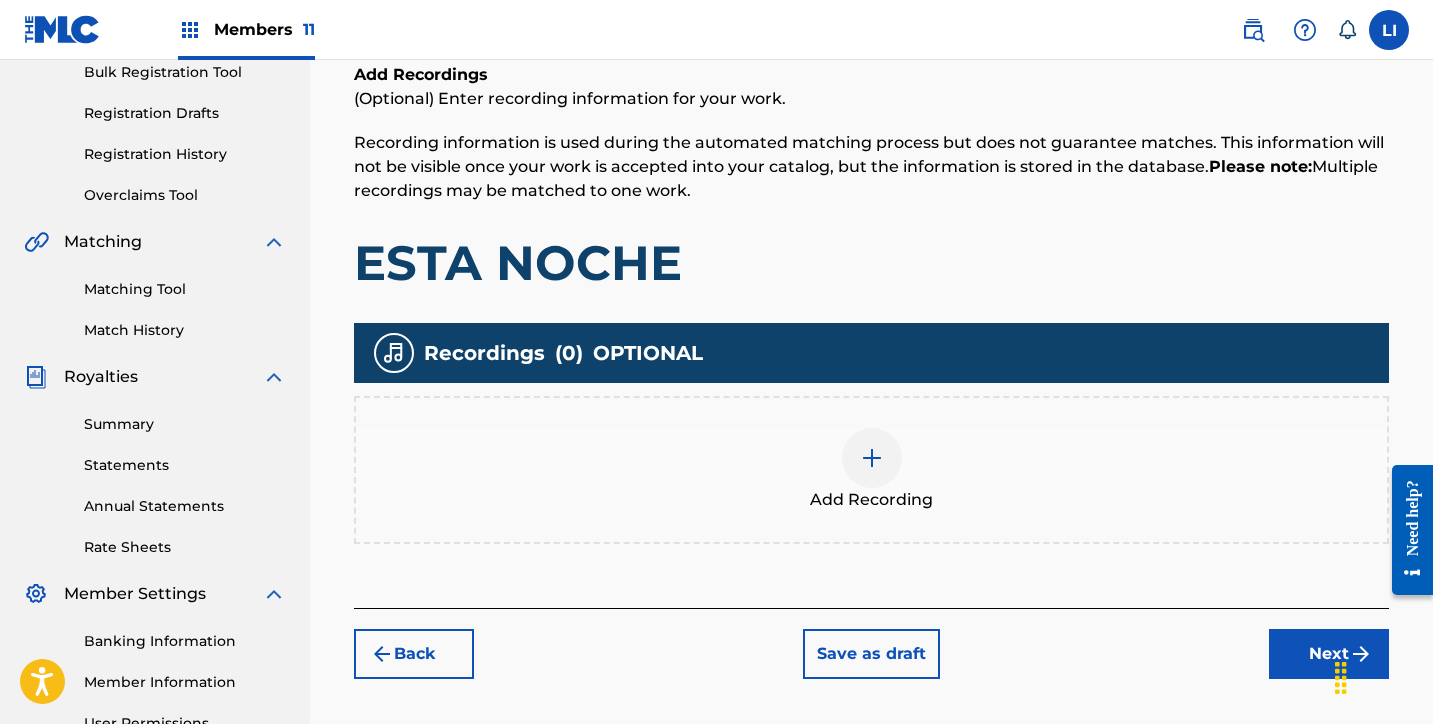 scroll, scrollTop: 516, scrollLeft: 0, axis: vertical 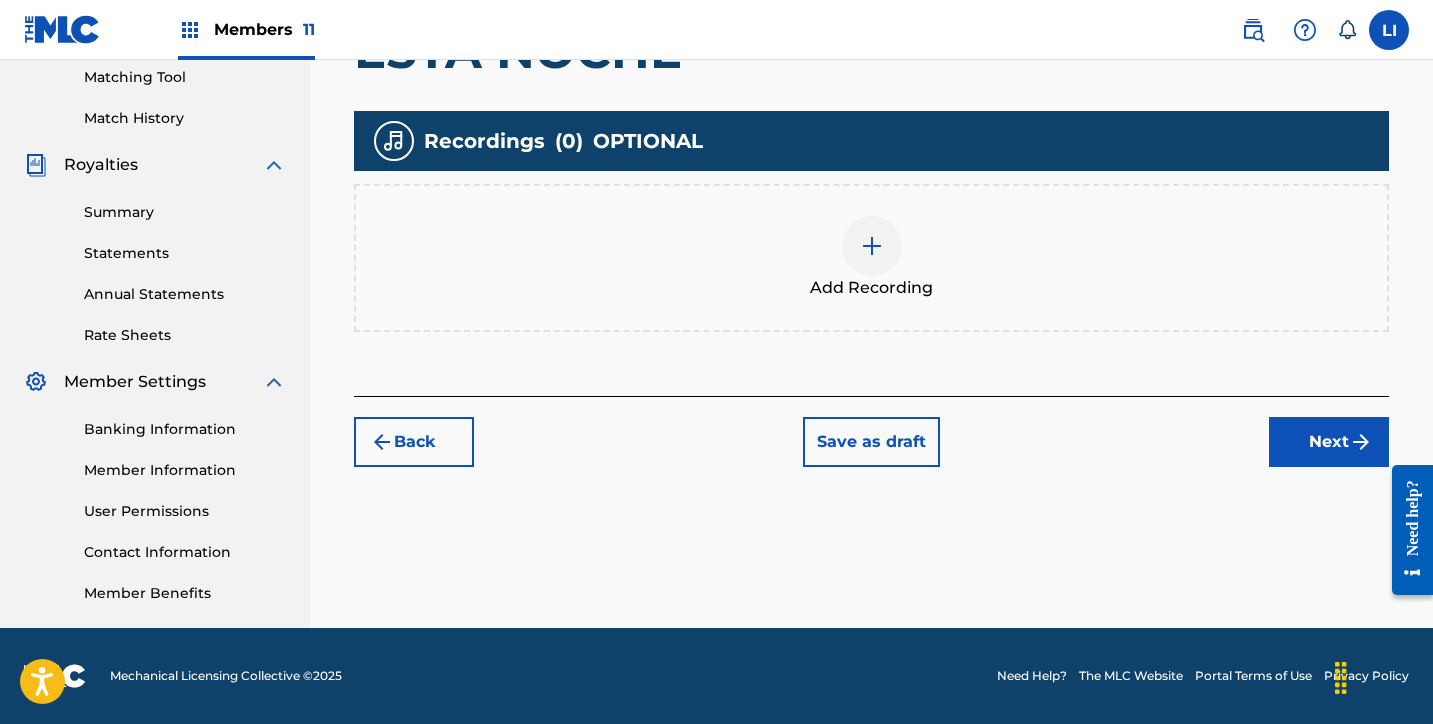 click on "Add Recording" at bounding box center [871, 258] 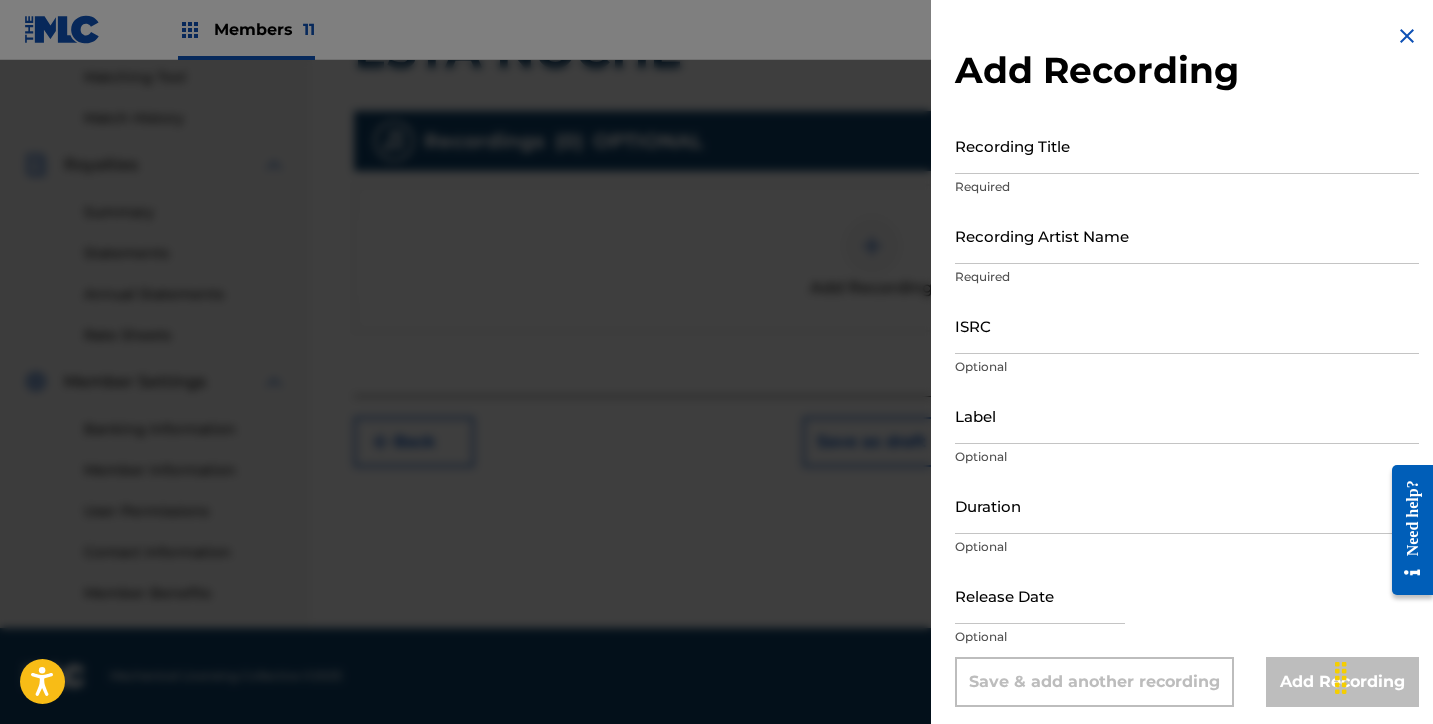 click on "Recording Title" at bounding box center [1187, 145] 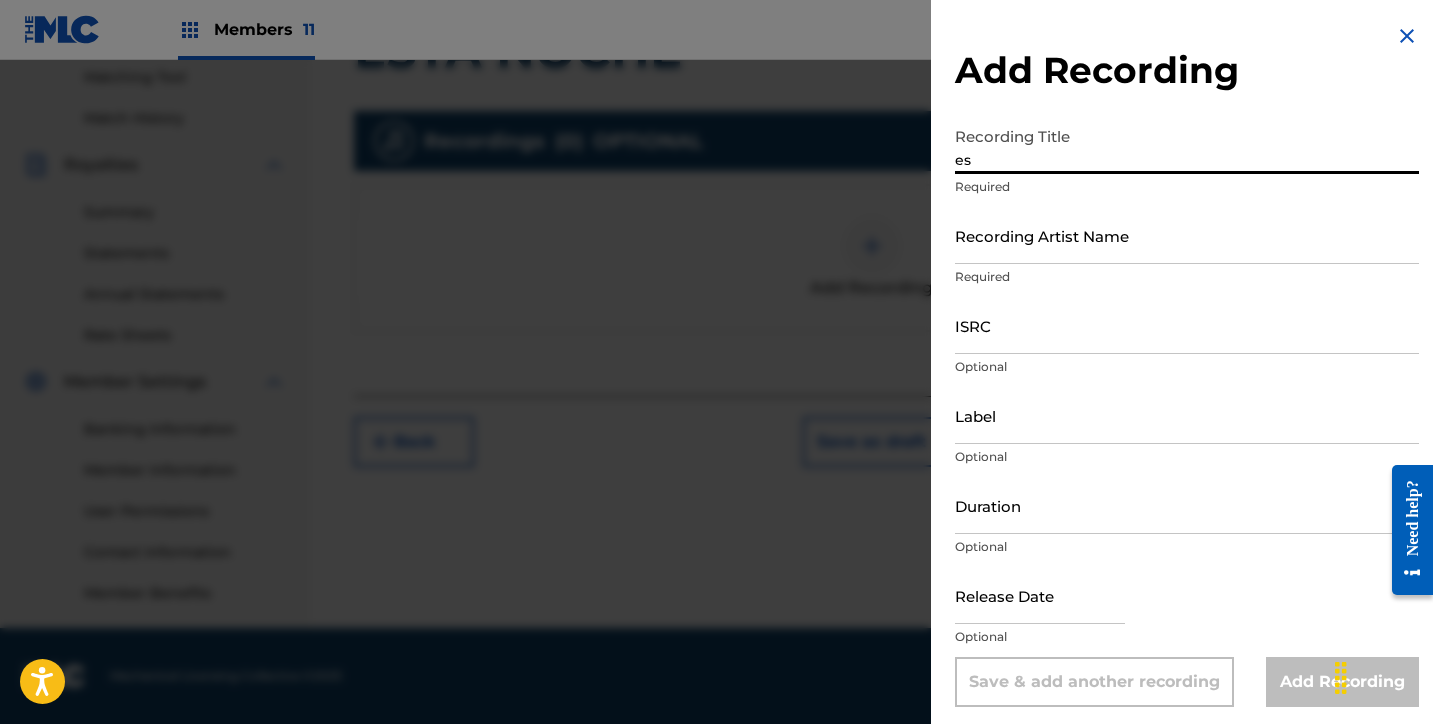 type on "e" 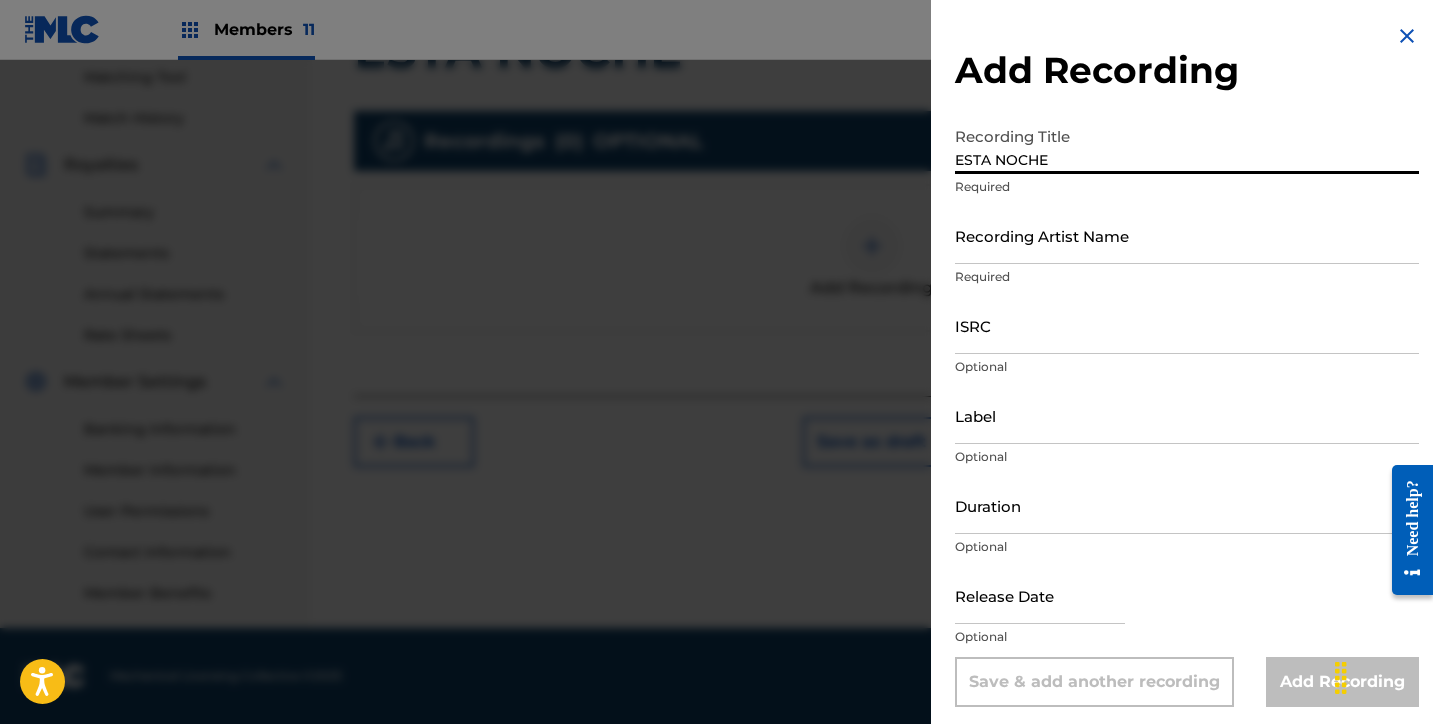 type on "ESTA NOCHE" 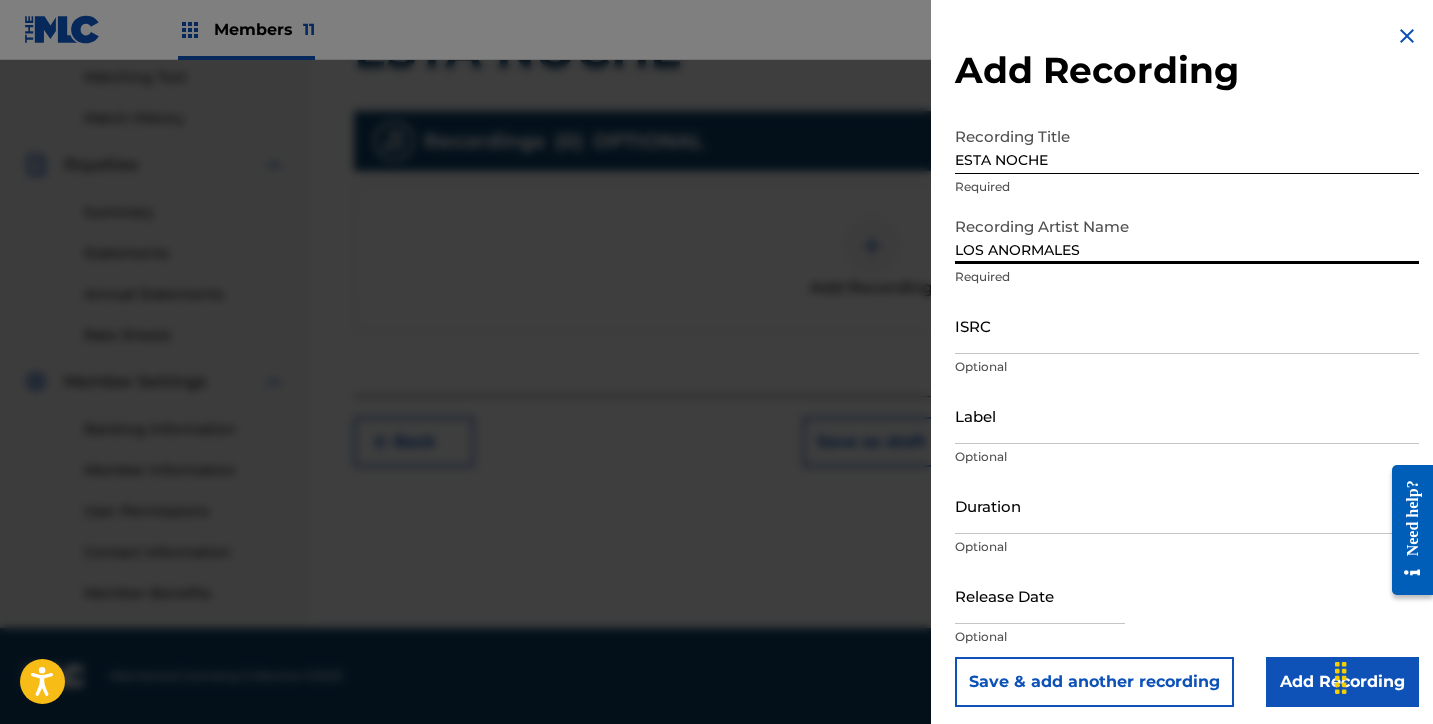 type on "LOS ANORMALES" 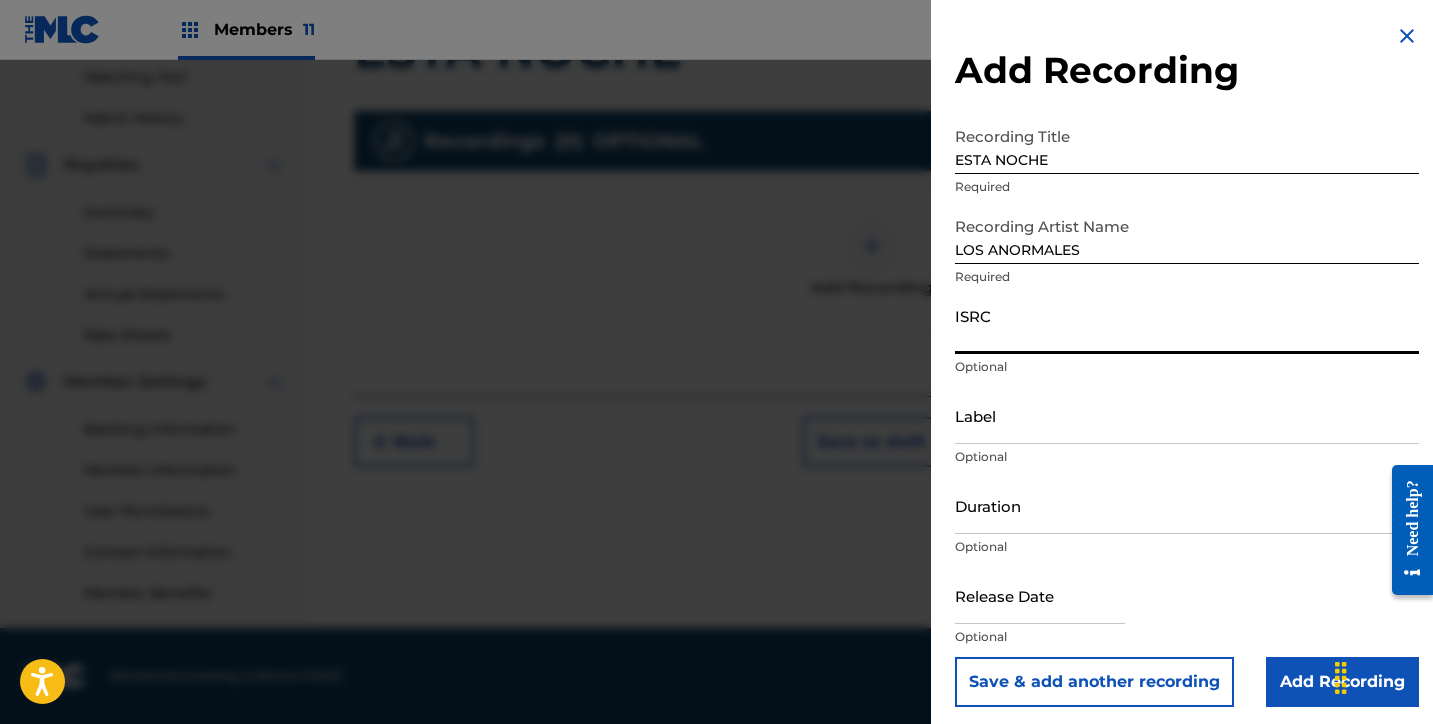paste on "QZDQH2430822" 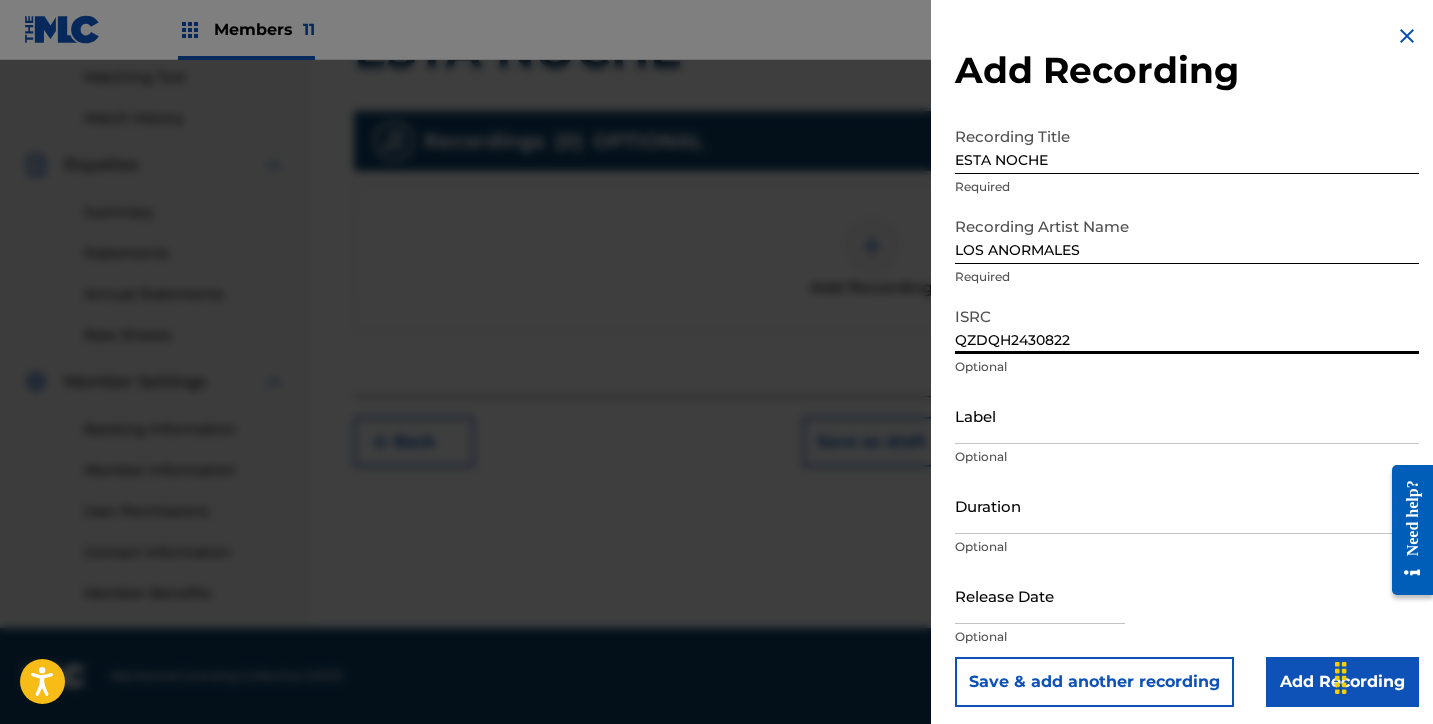 type on "QZDQH2430822" 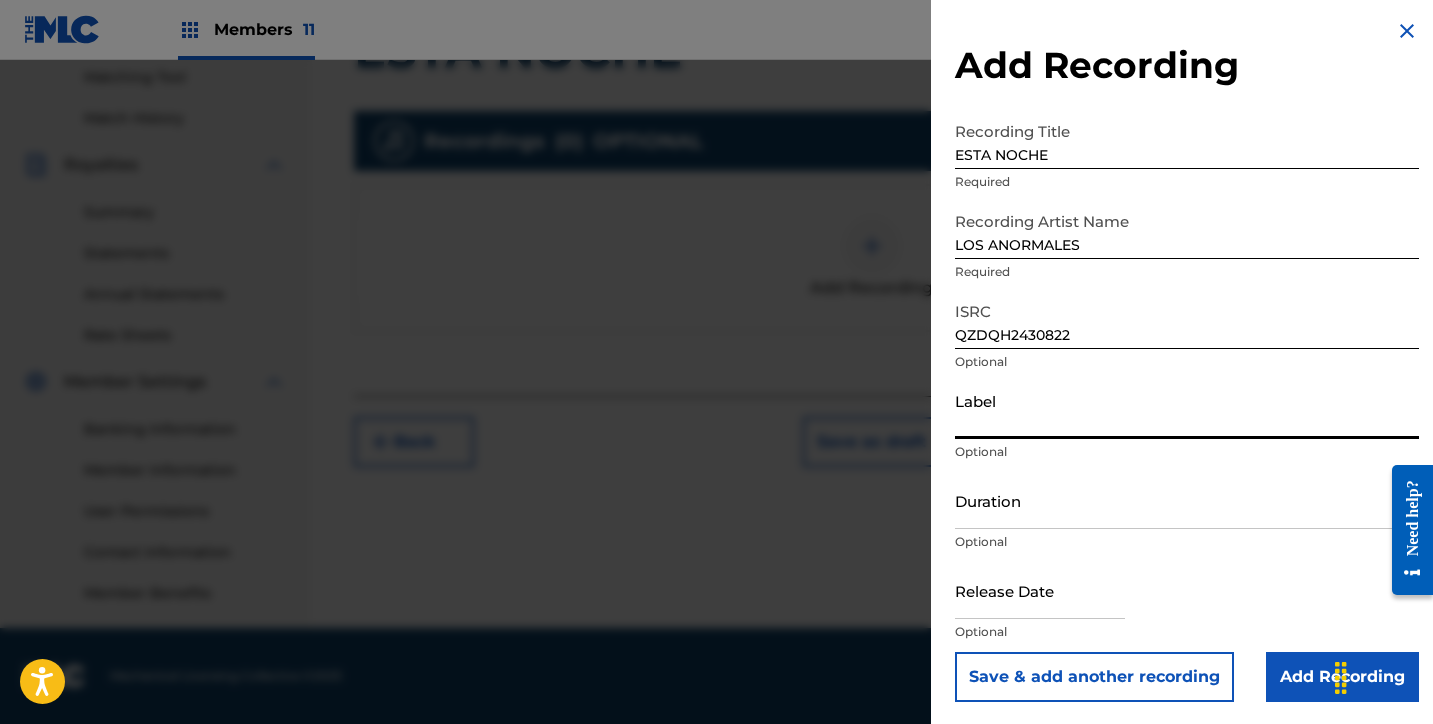scroll, scrollTop: 7, scrollLeft: 0, axis: vertical 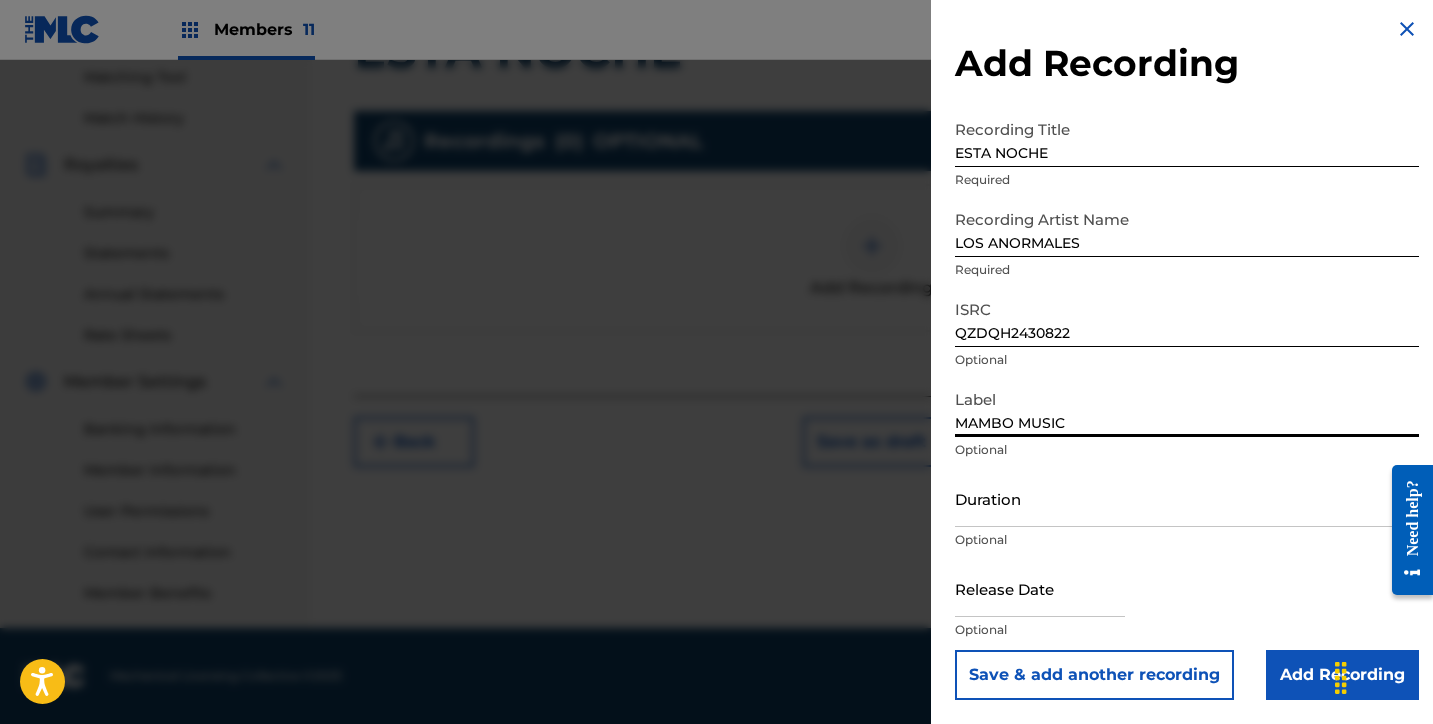 type on "MAMBO MUSIC" 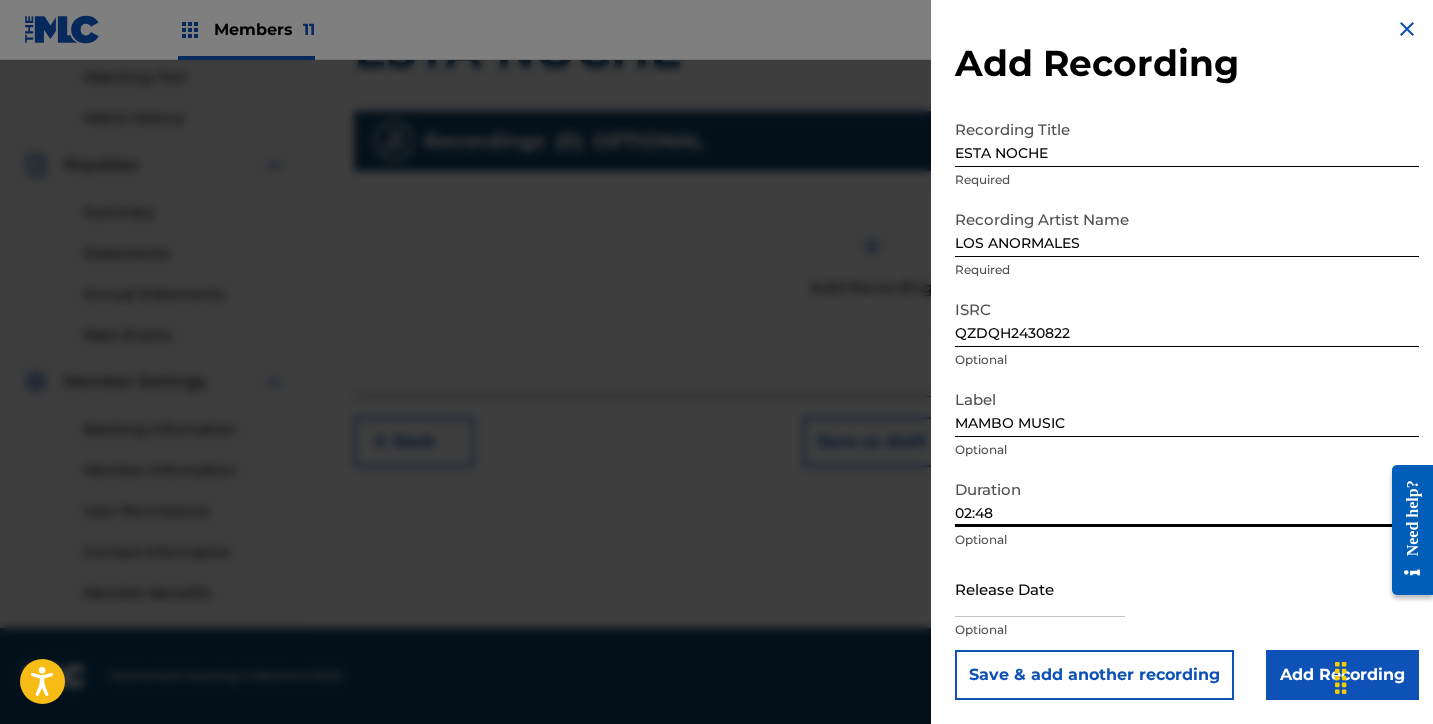 type on "02:48" 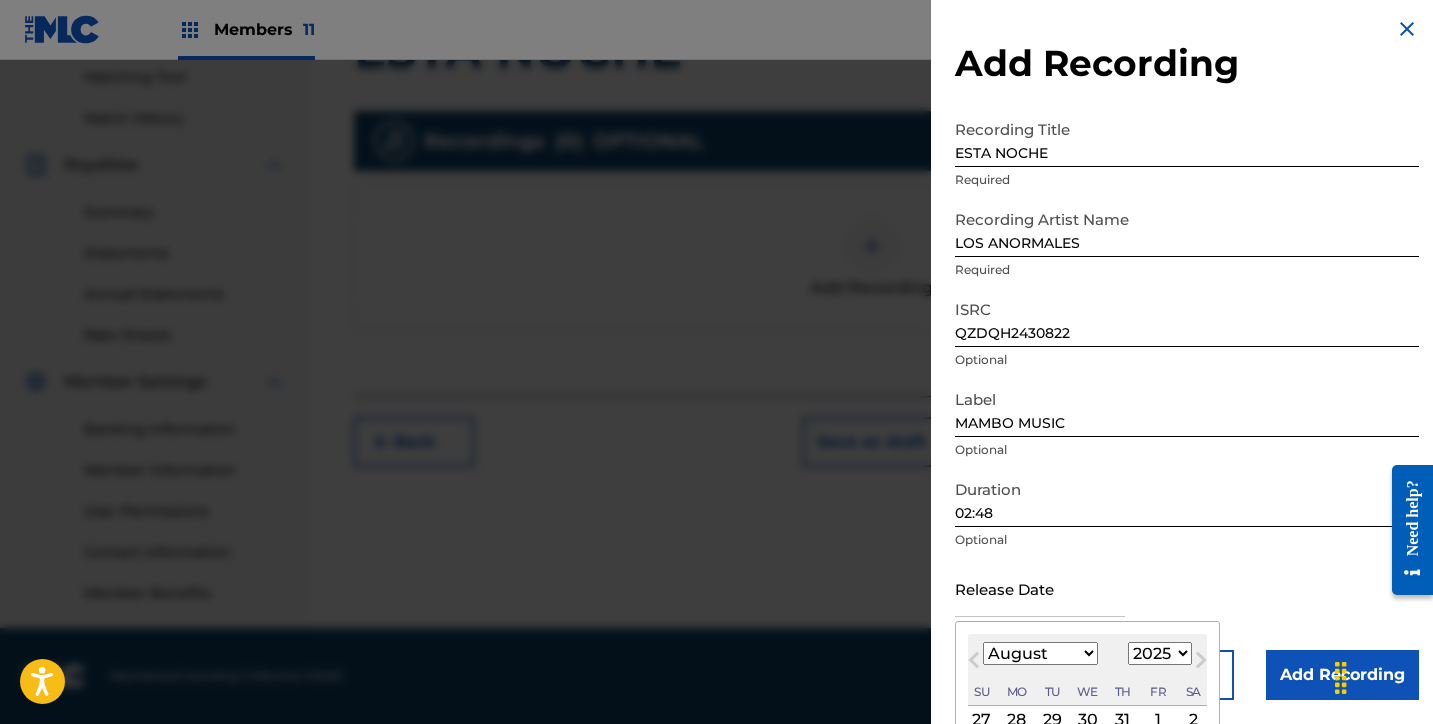 click on "1899 1900 1901 1902 1903 1904 1905 1906 1907 1908 1909 1910 1911 1912 1913 1914 1915 1916 1917 1918 1919 1920 1921 1922 1923 1924 1925 1926 1927 1928 1929 1930 1931 1932 1933 1934 1935 1936 1937 1938 1939 1940 1941 1942 1943 1944 1945 1946 1947 1948 1949 1950 1951 1952 1953 1954 1955 1956 1957 1958 1959 1960 1961 1962 1963 1964 1965 1966 1967 1968 1969 1970 1971 1972 1973 1974 1975 1976 1977 1978 1979 1980 1981 1982 1983 1984 1985 1986 1987 1988 1989 1990 1991 1992 1993 1994 1995 1996 1997 1998 1999 2000 2001 2002 2003 2004 2005 2006 2007 2008 2009 2010 2011 2012 2013 2014 2015 2016 2017 2018 2019 2020 2021 2022 2023 2024 2025 2026 2027 2028 2029 2030 2031 2032 2033 2034 2035 2036 2037 2038 2039 2040 2041 2042 2043 2044 2045 2046 2047 2048 2049 2050 2051 2052 2053 2054 2055 2056 2057 2058 2059 2060 2061 2062 2063 2064 2065 2066 2067 2068 2069 2070 2071 2072 2073 2074 2075 2076 2077 2078 2079 2080 2081 2082 2083 2084 2085 2086 2087 2088 2089 2090 2091 2092 2093 2094 2095 2096 2097 2098 2099 2100" at bounding box center [1160, 653] 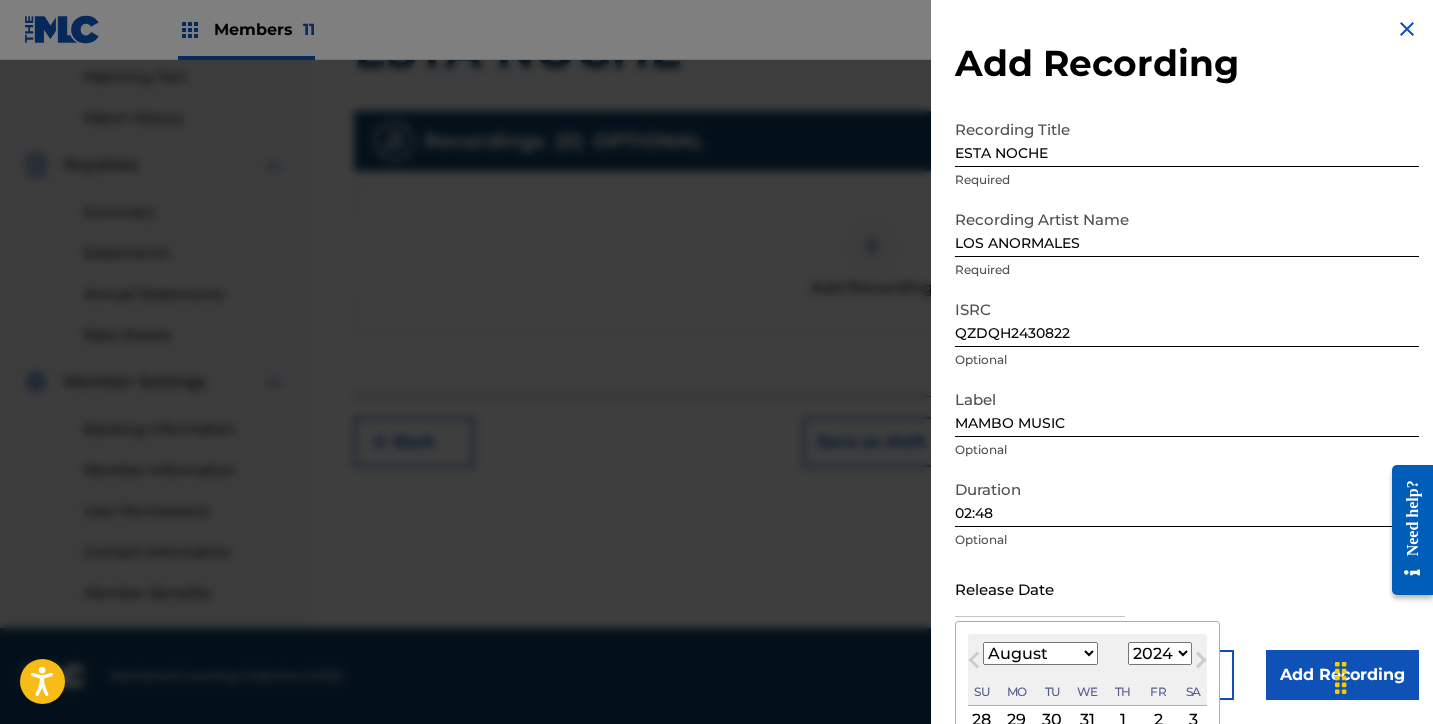 click on "January February March April May June July August September October November December" at bounding box center (1040, 653) 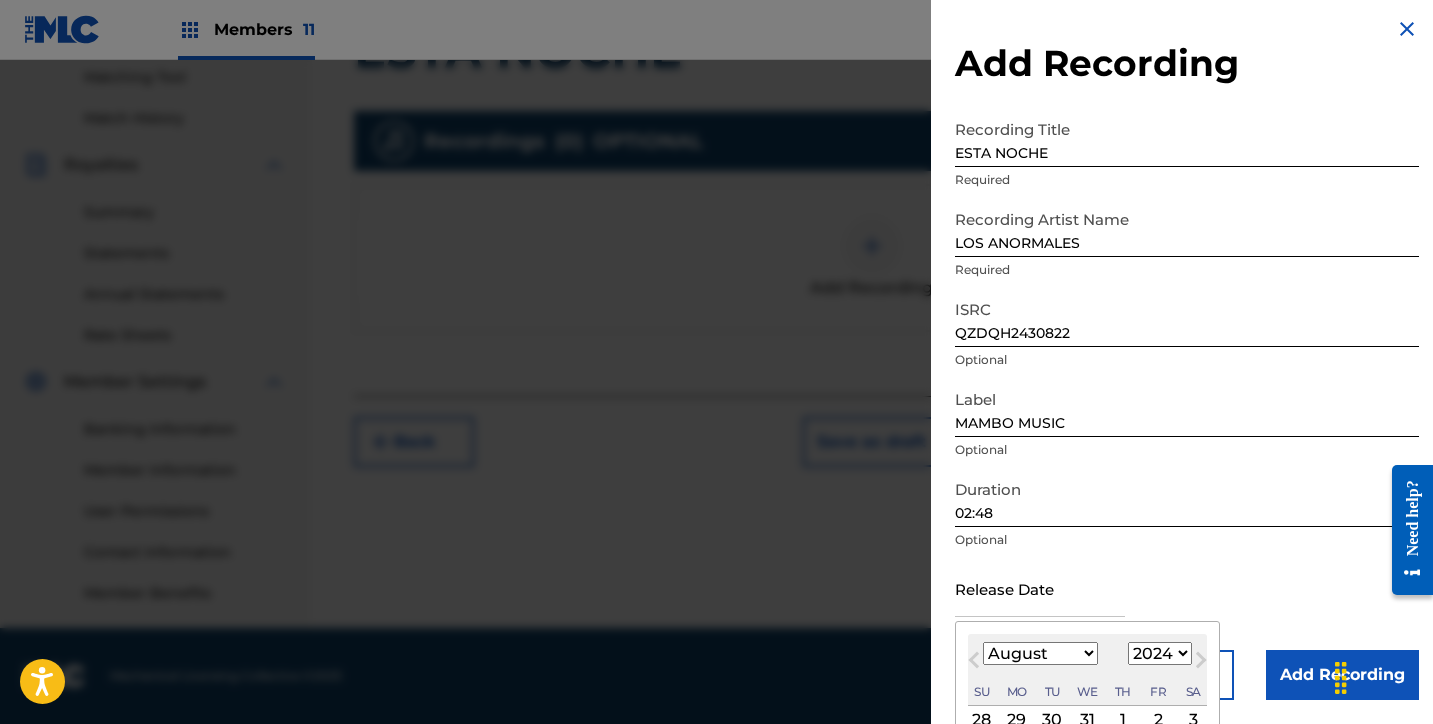 select on "9" 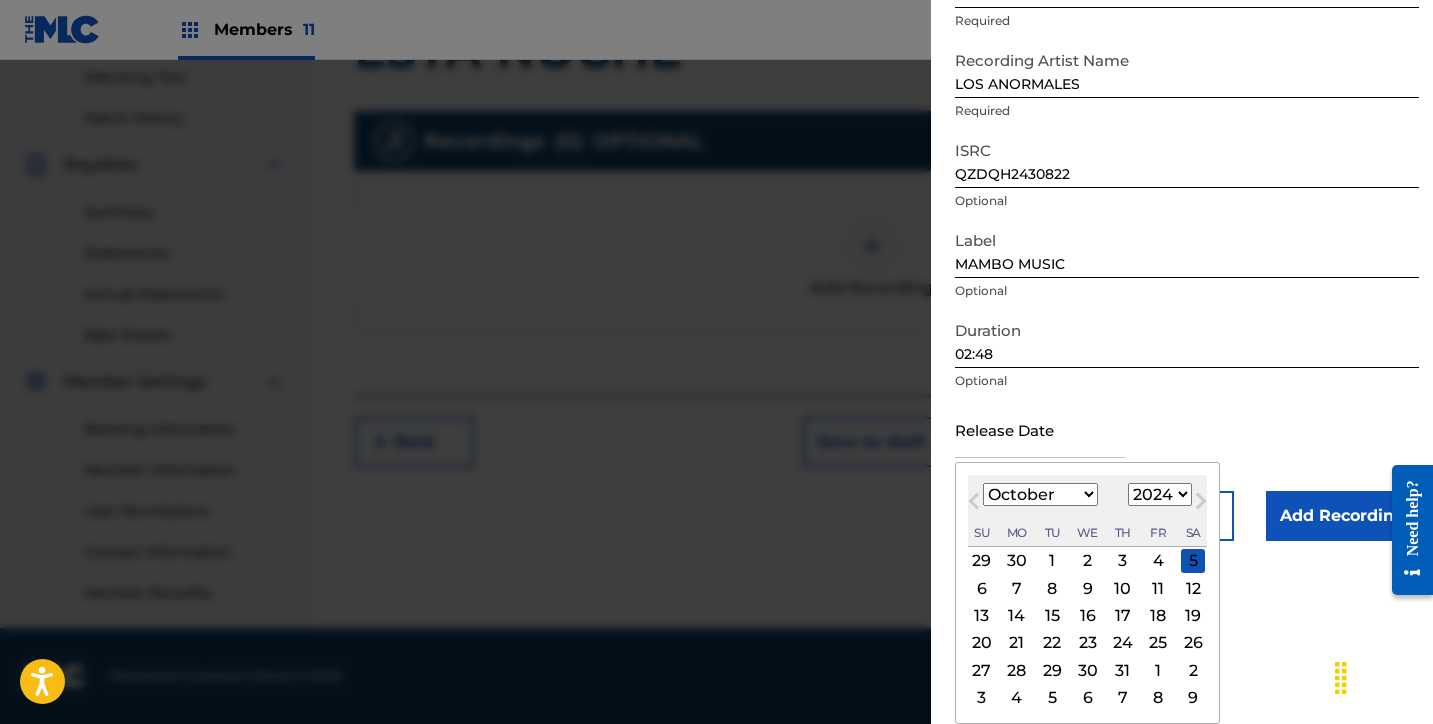 click on "4" at bounding box center (1158, 561) 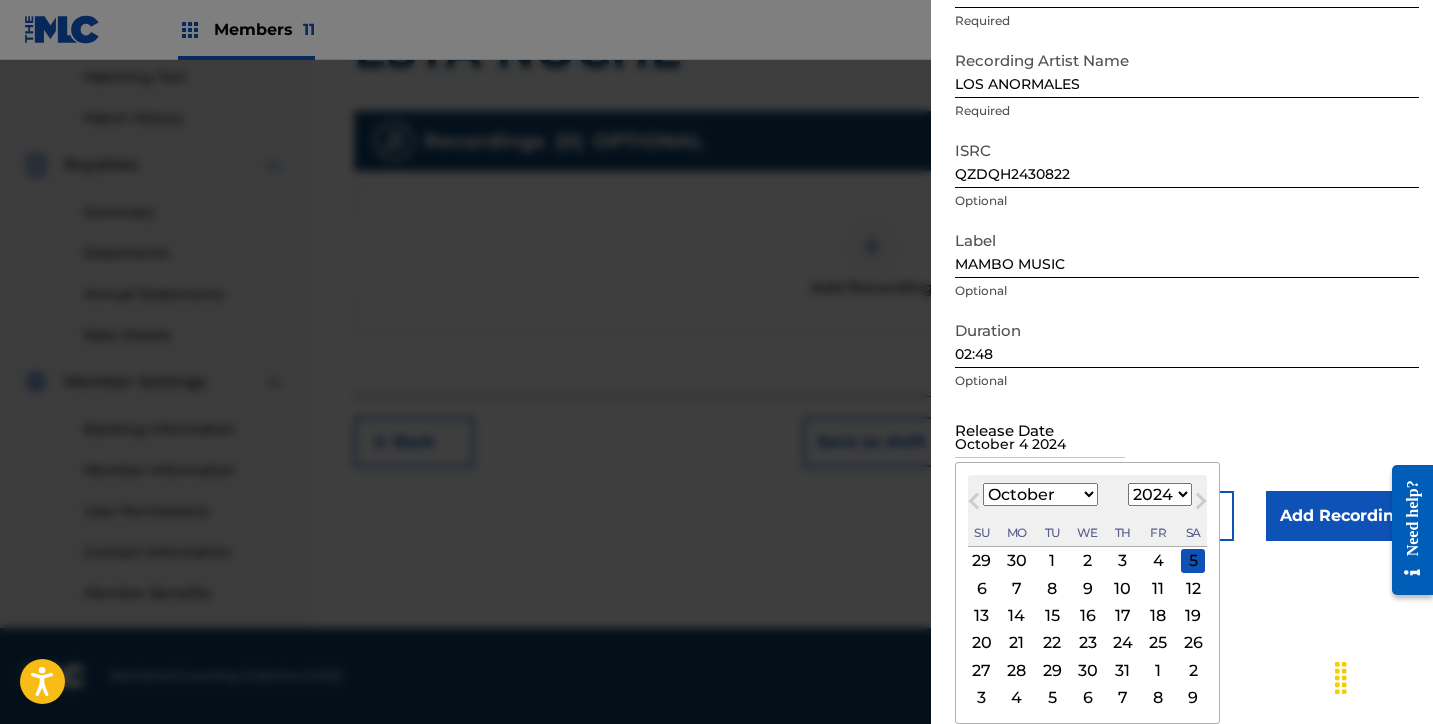 scroll, scrollTop: 7, scrollLeft: 0, axis: vertical 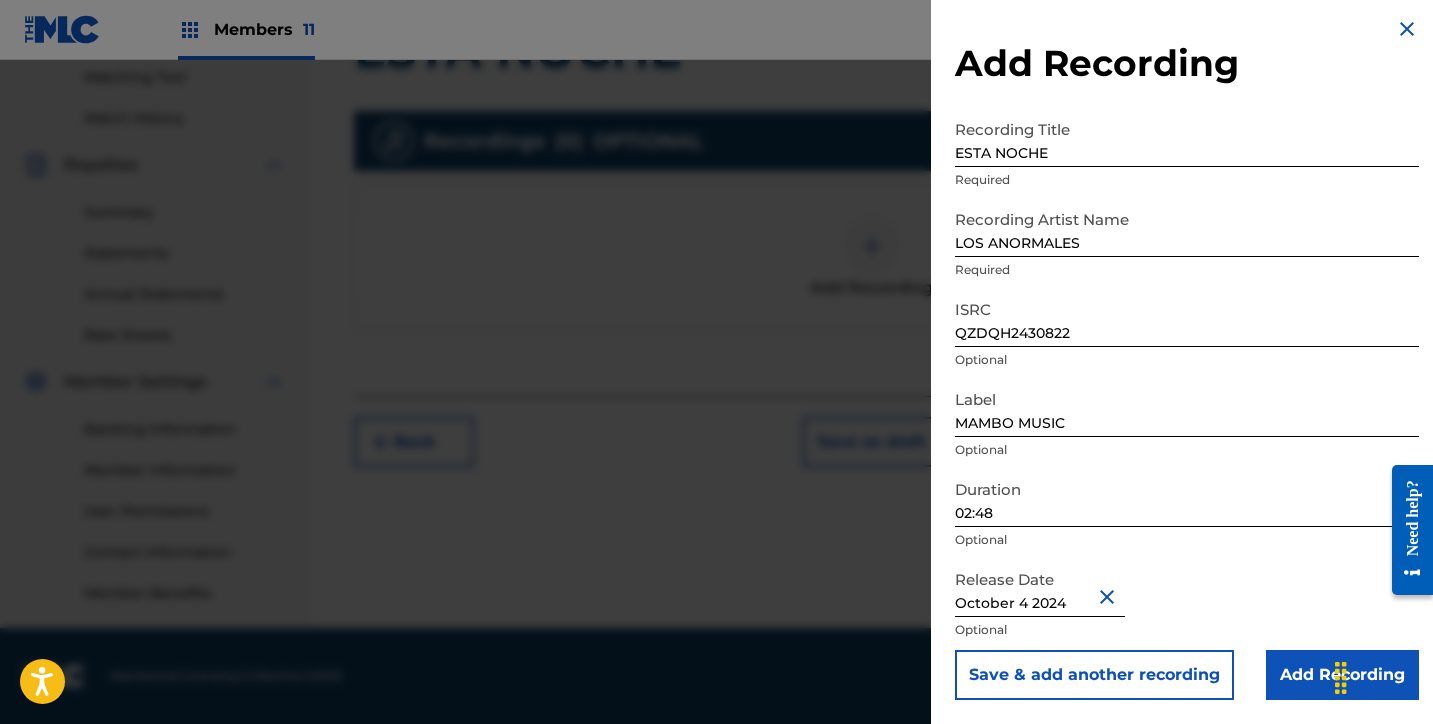 click on "Add Recording" at bounding box center [1342, 675] 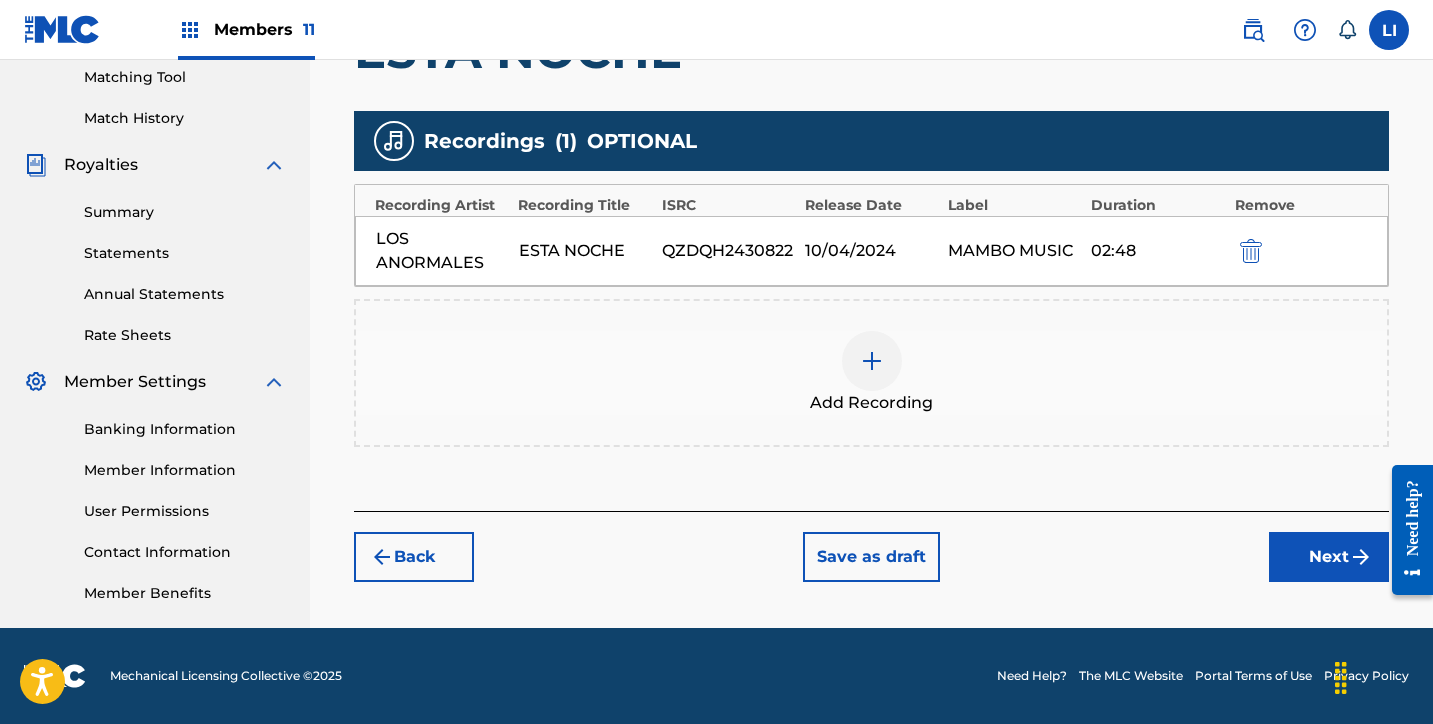click on "Next" at bounding box center [1329, 557] 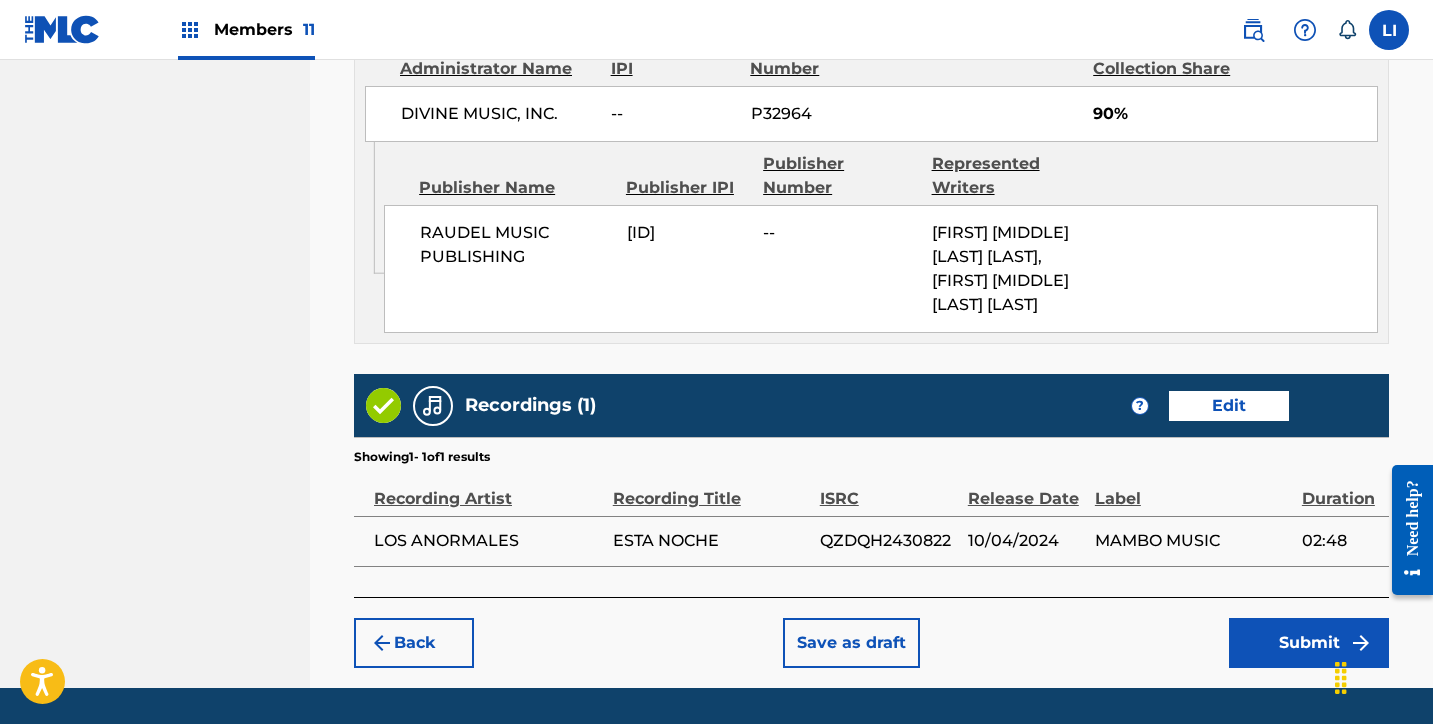 scroll, scrollTop: 1300, scrollLeft: 0, axis: vertical 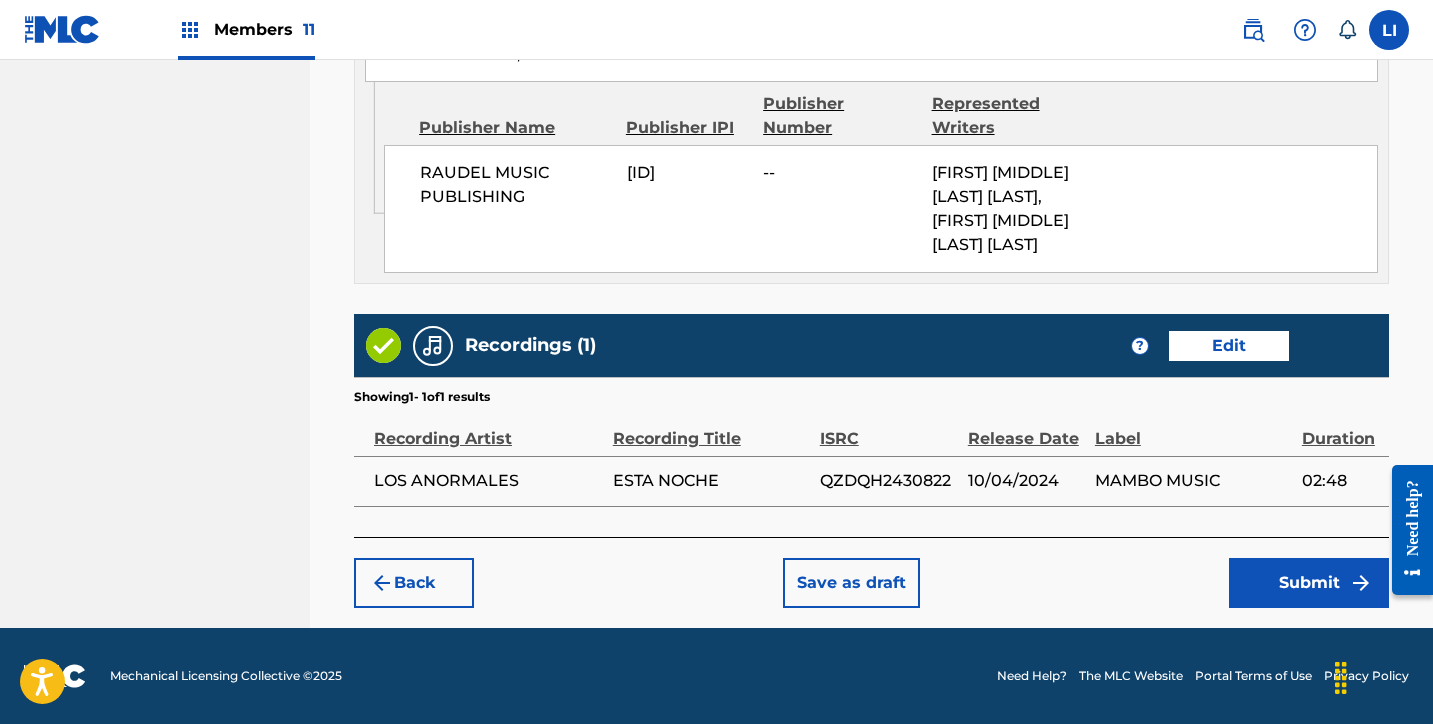 click on "Submit" at bounding box center (1309, 583) 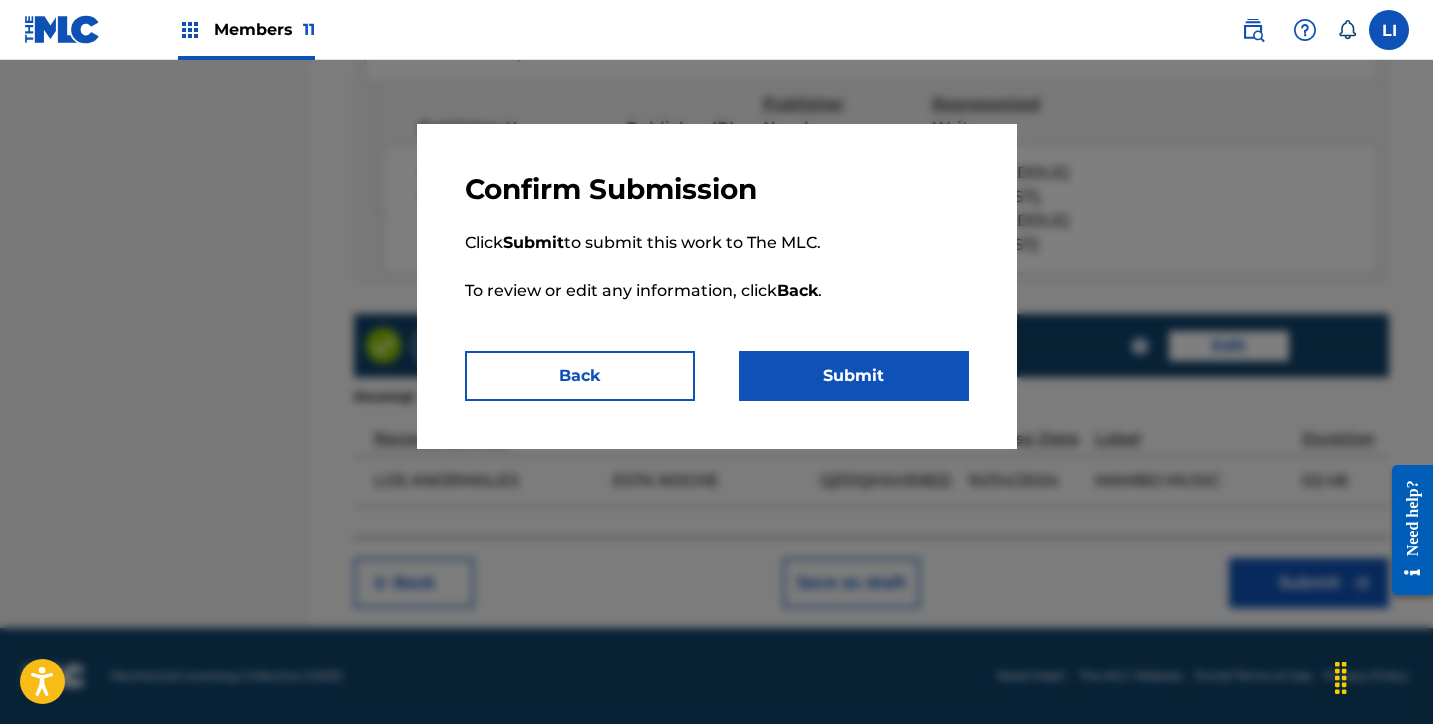 click on "Submit" at bounding box center (854, 376) 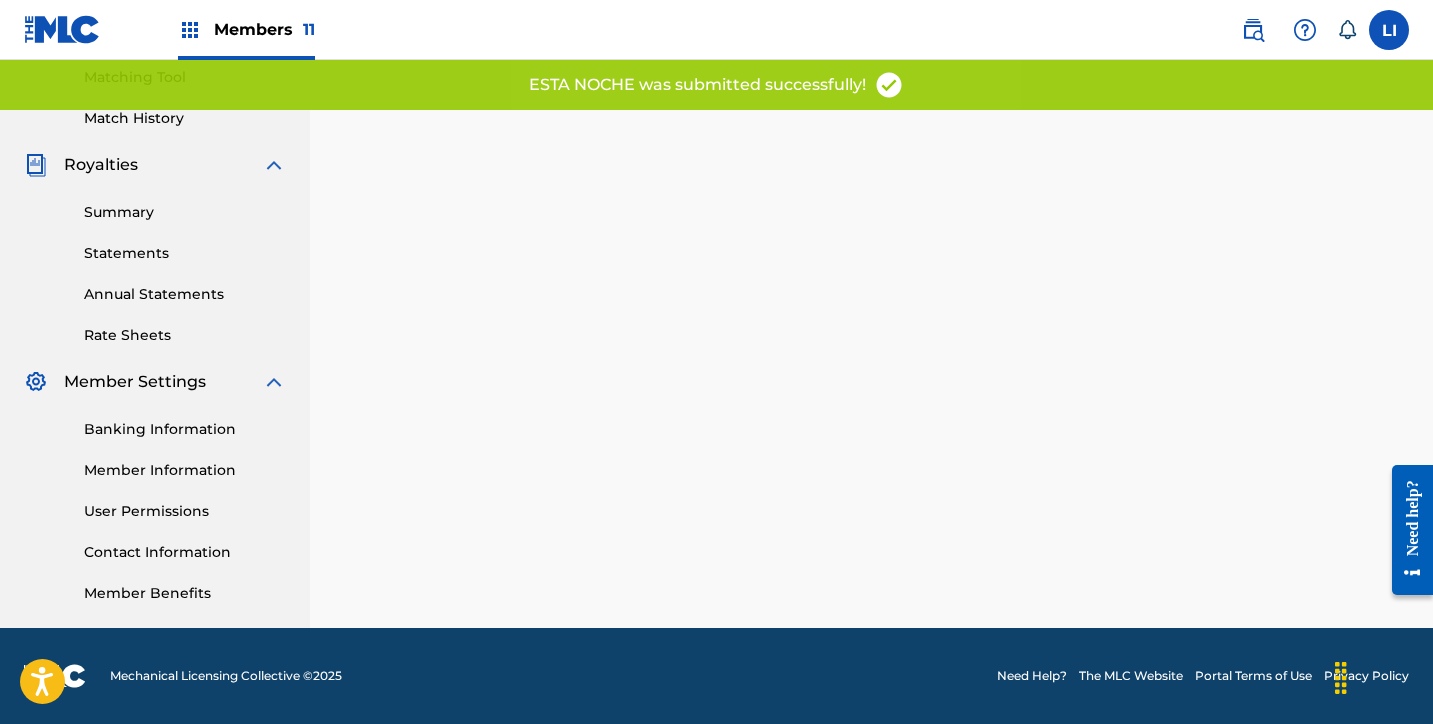 scroll, scrollTop: 0, scrollLeft: 0, axis: both 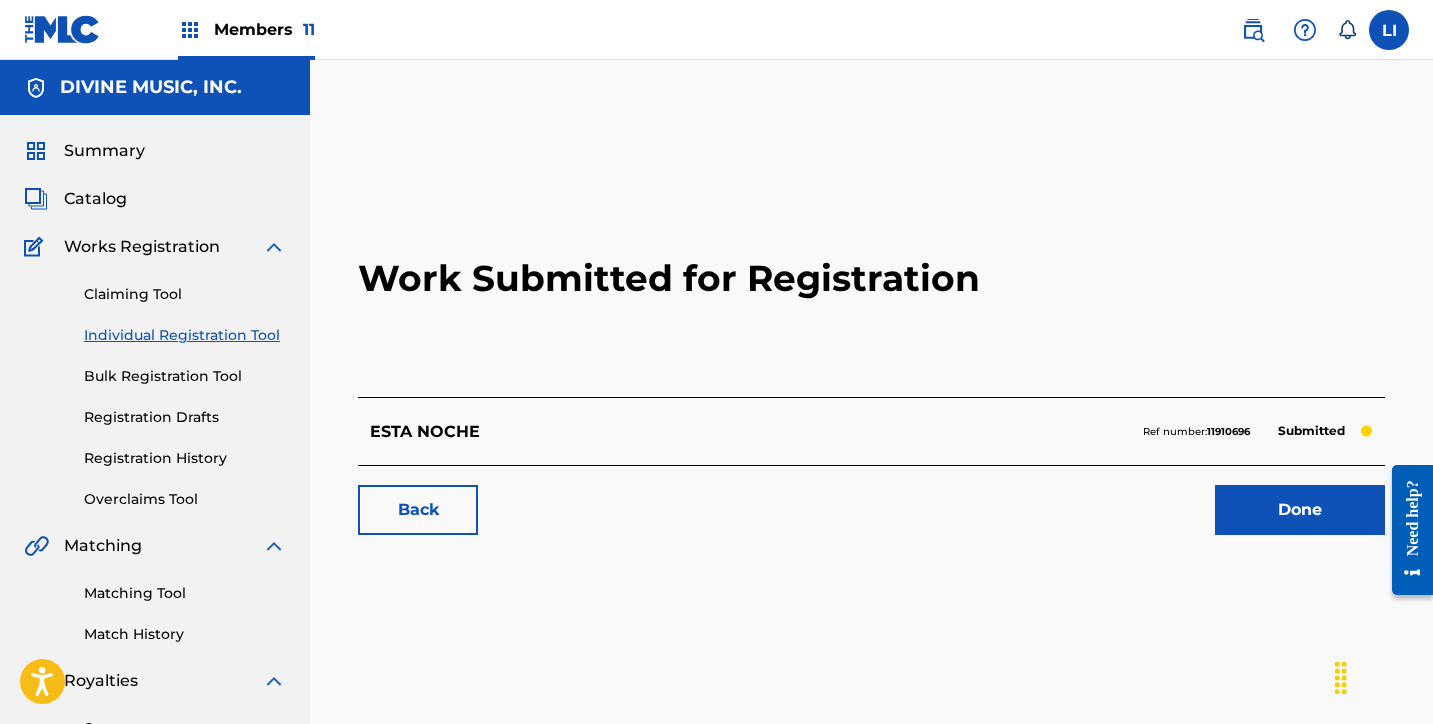click on "Done" at bounding box center (1300, 510) 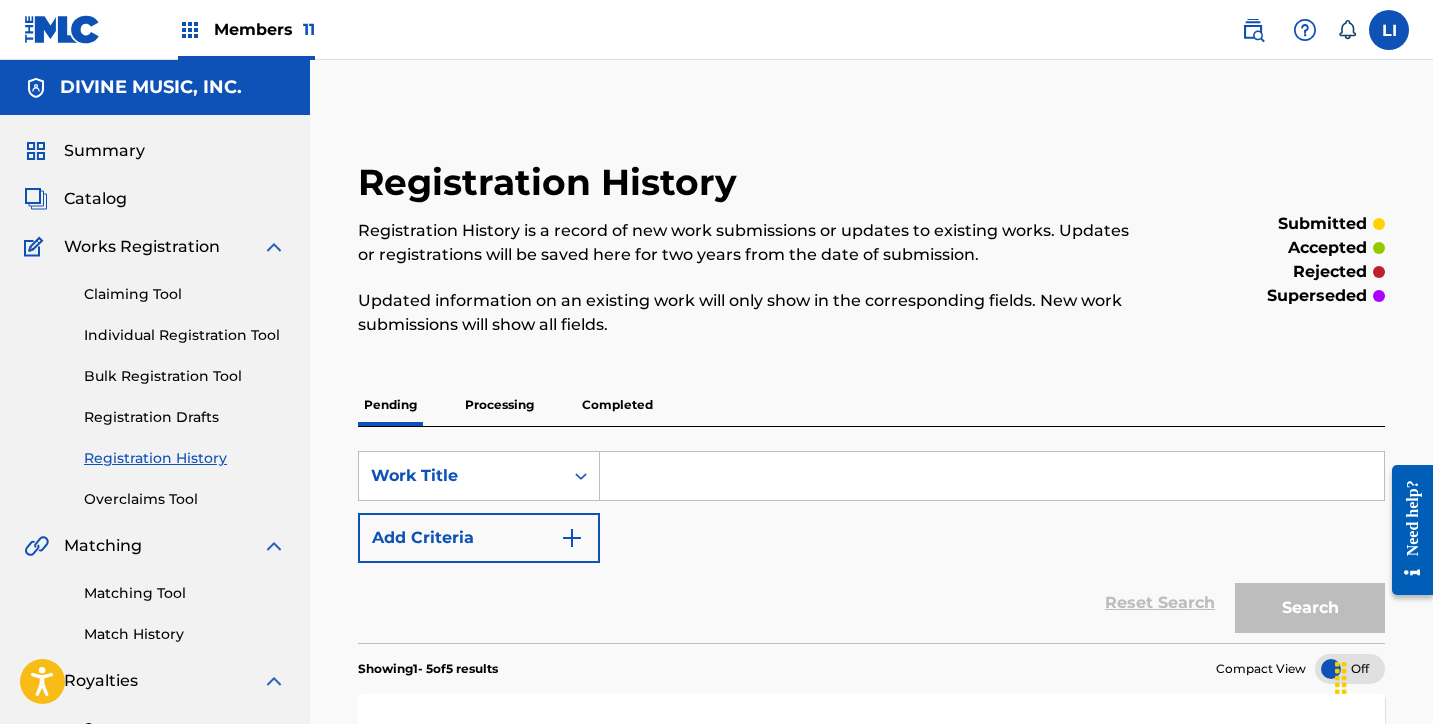 click on "Individual Registration Tool" at bounding box center [185, 335] 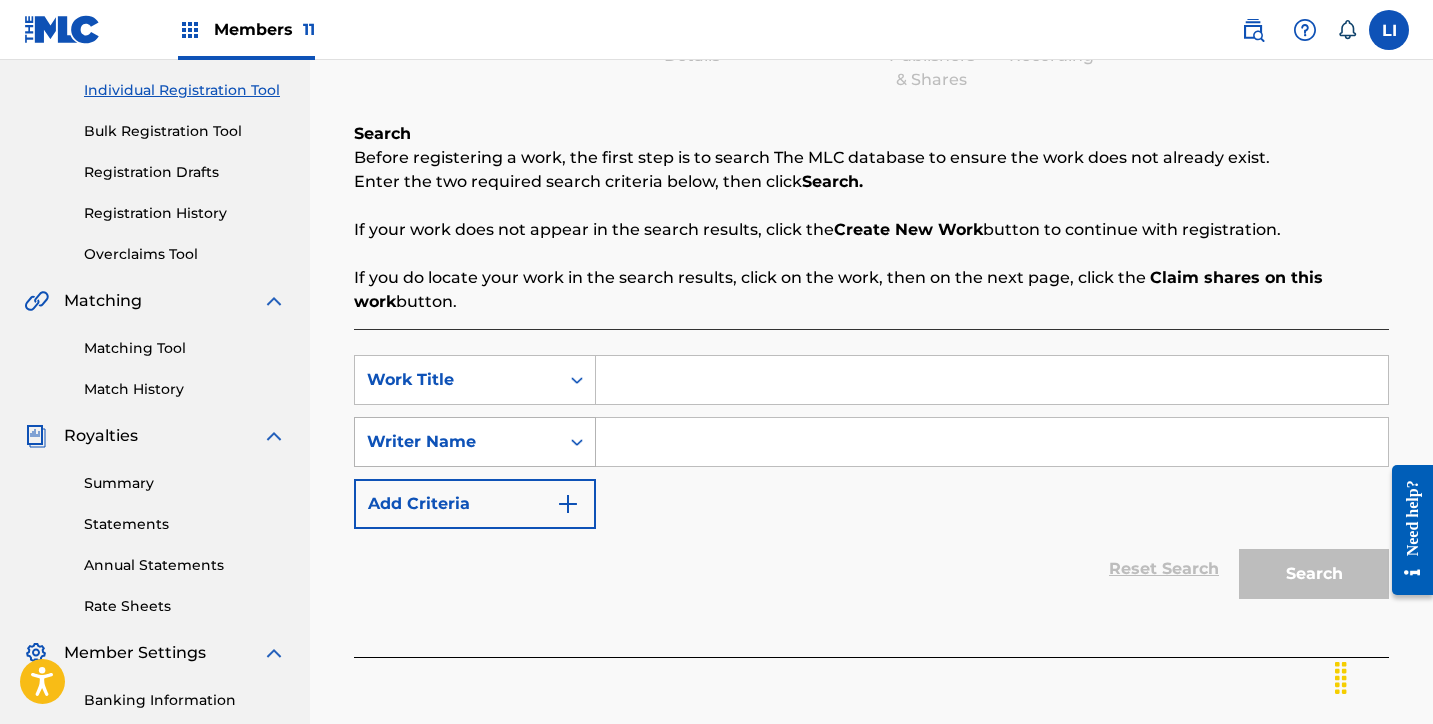 scroll, scrollTop: 277, scrollLeft: 0, axis: vertical 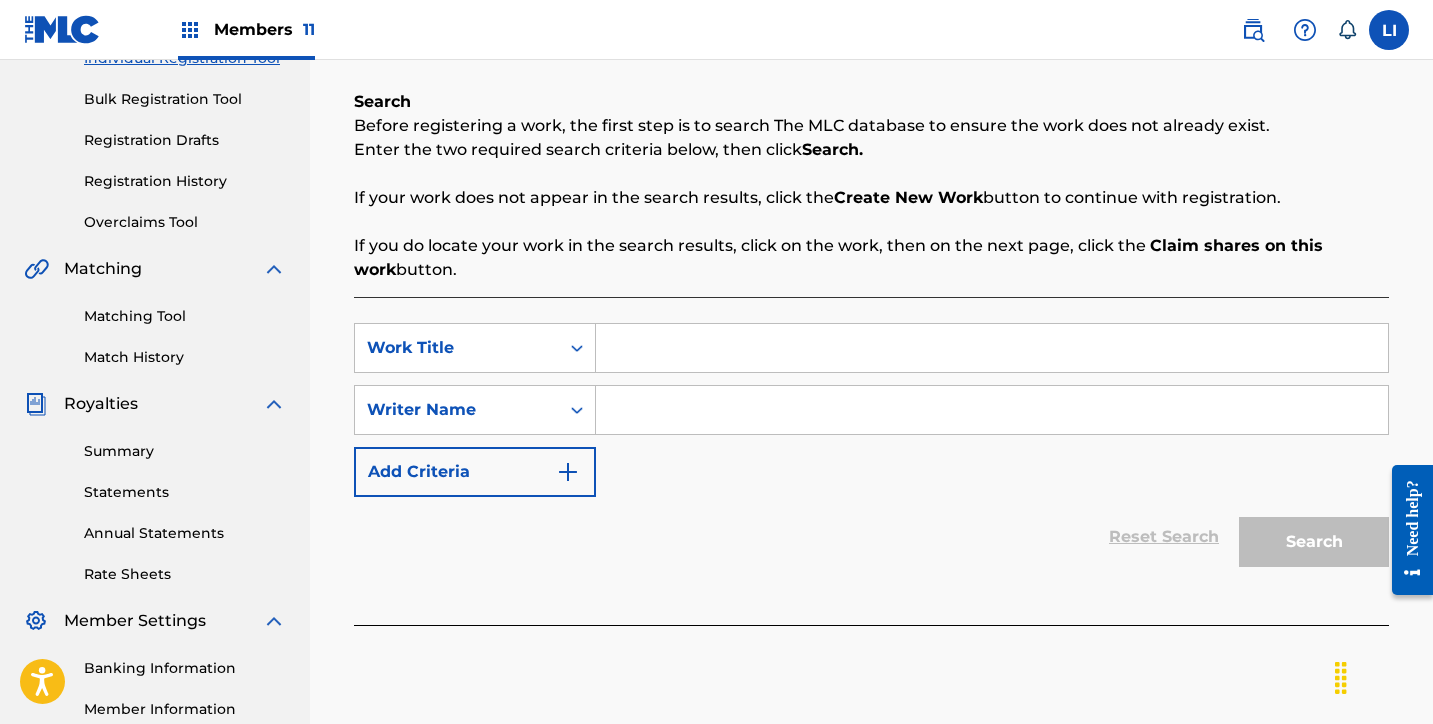 click at bounding box center [992, 348] 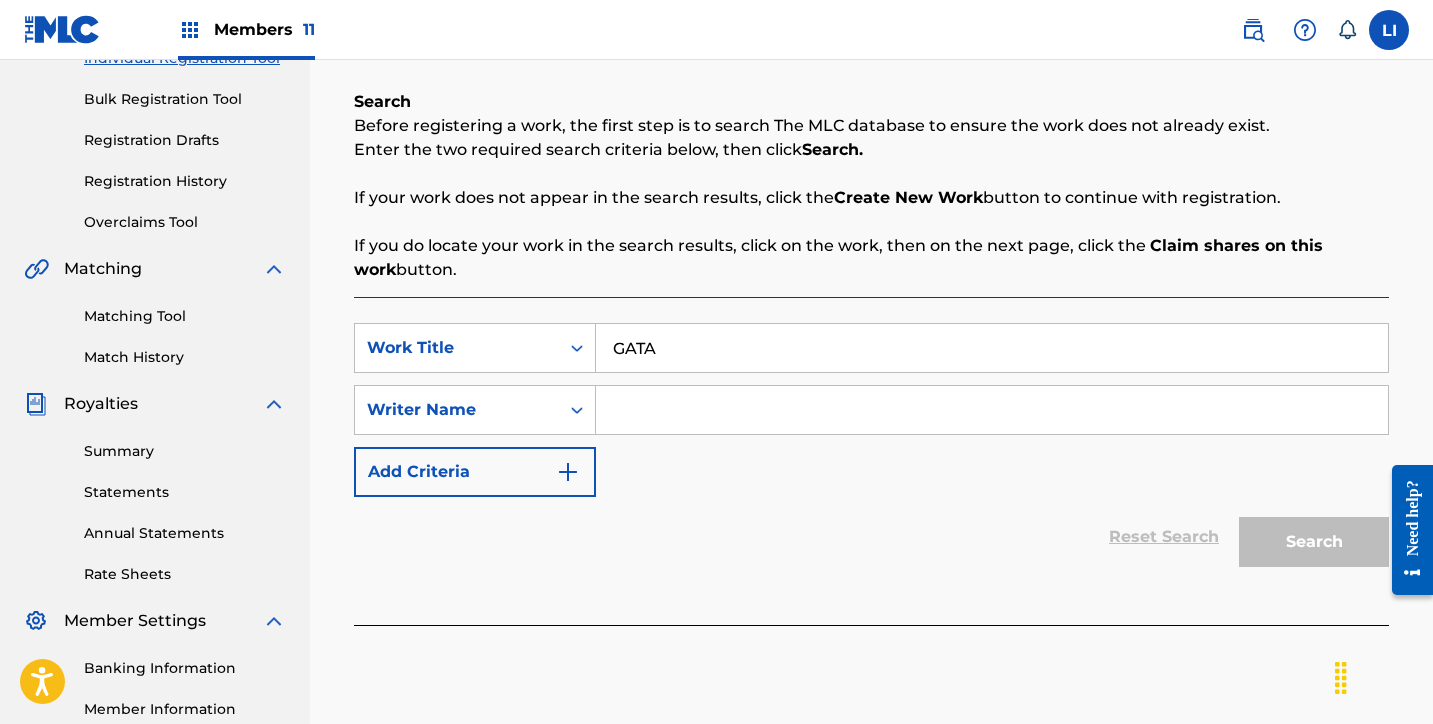 type on "GATA" 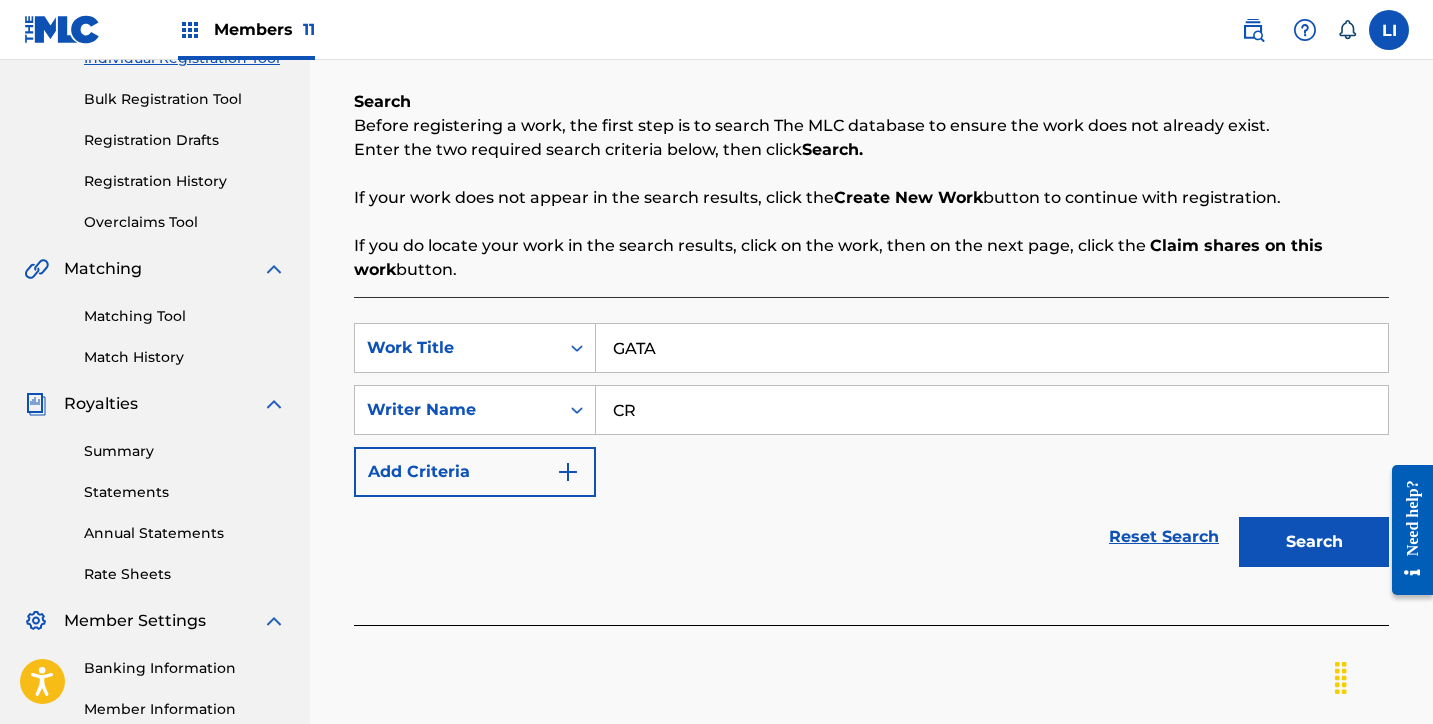 type on "C" 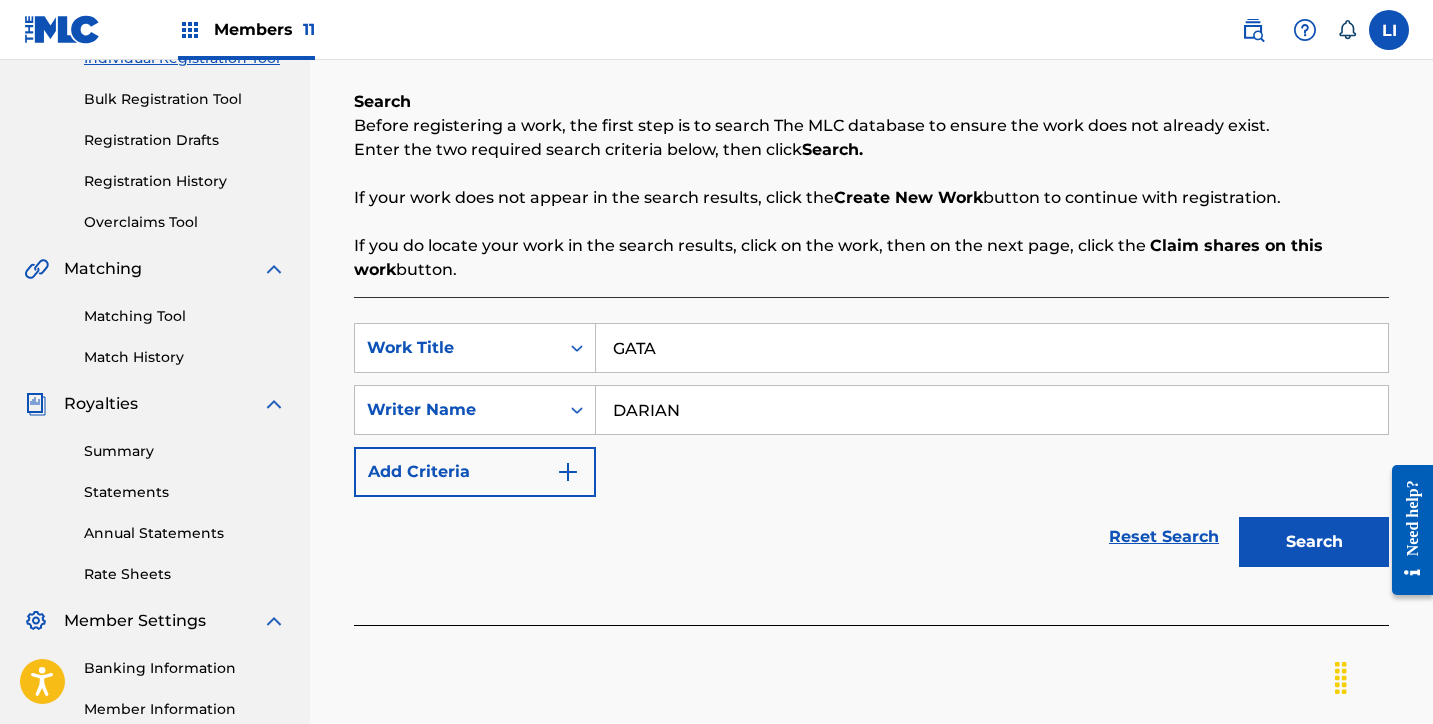 type on "DARIAN" 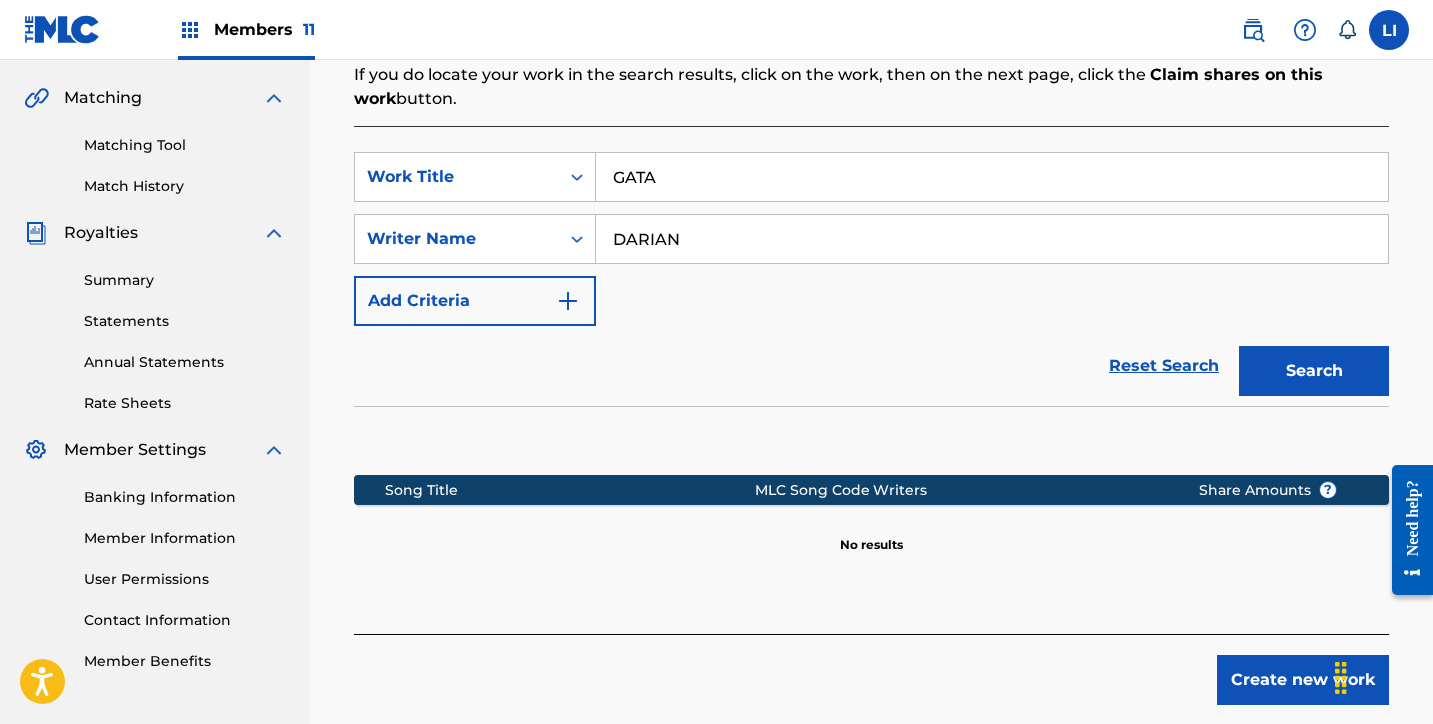 scroll, scrollTop: 545, scrollLeft: 0, axis: vertical 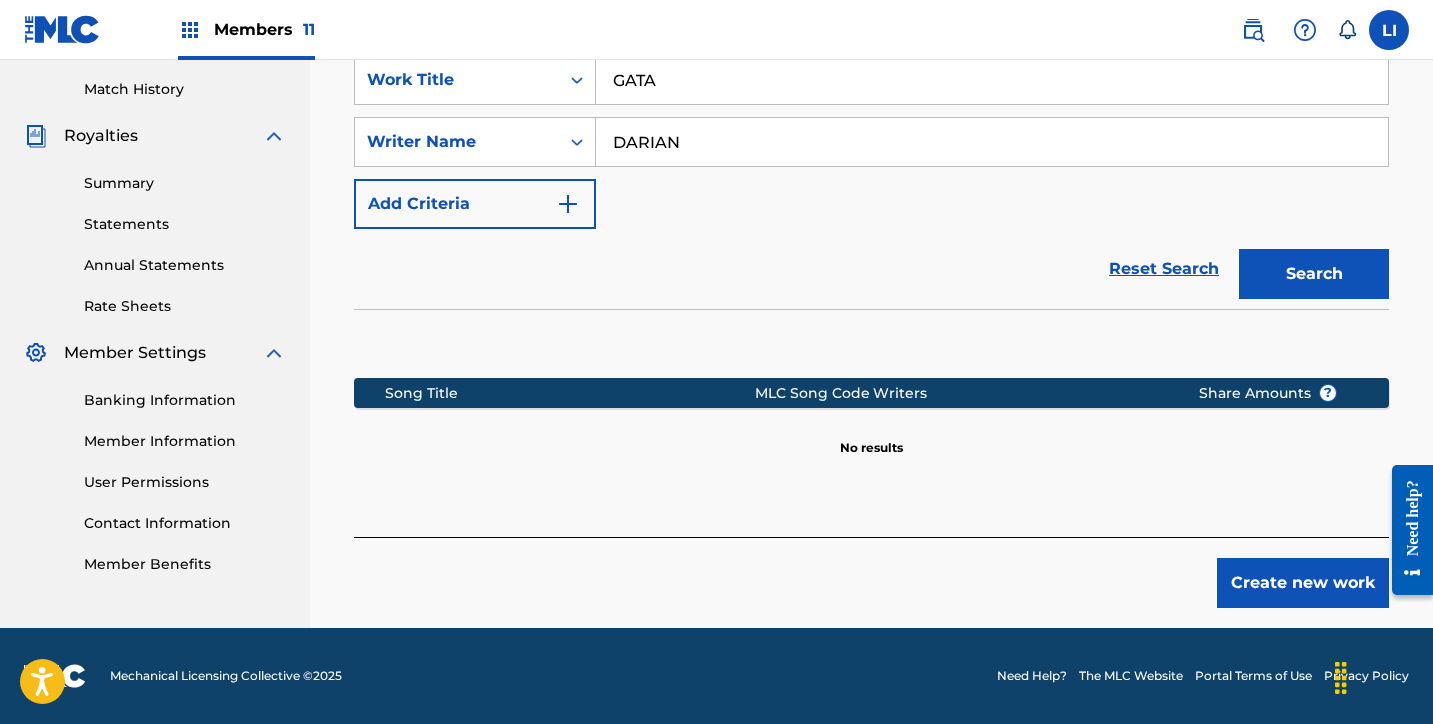 click on "Create new work" at bounding box center (1303, 583) 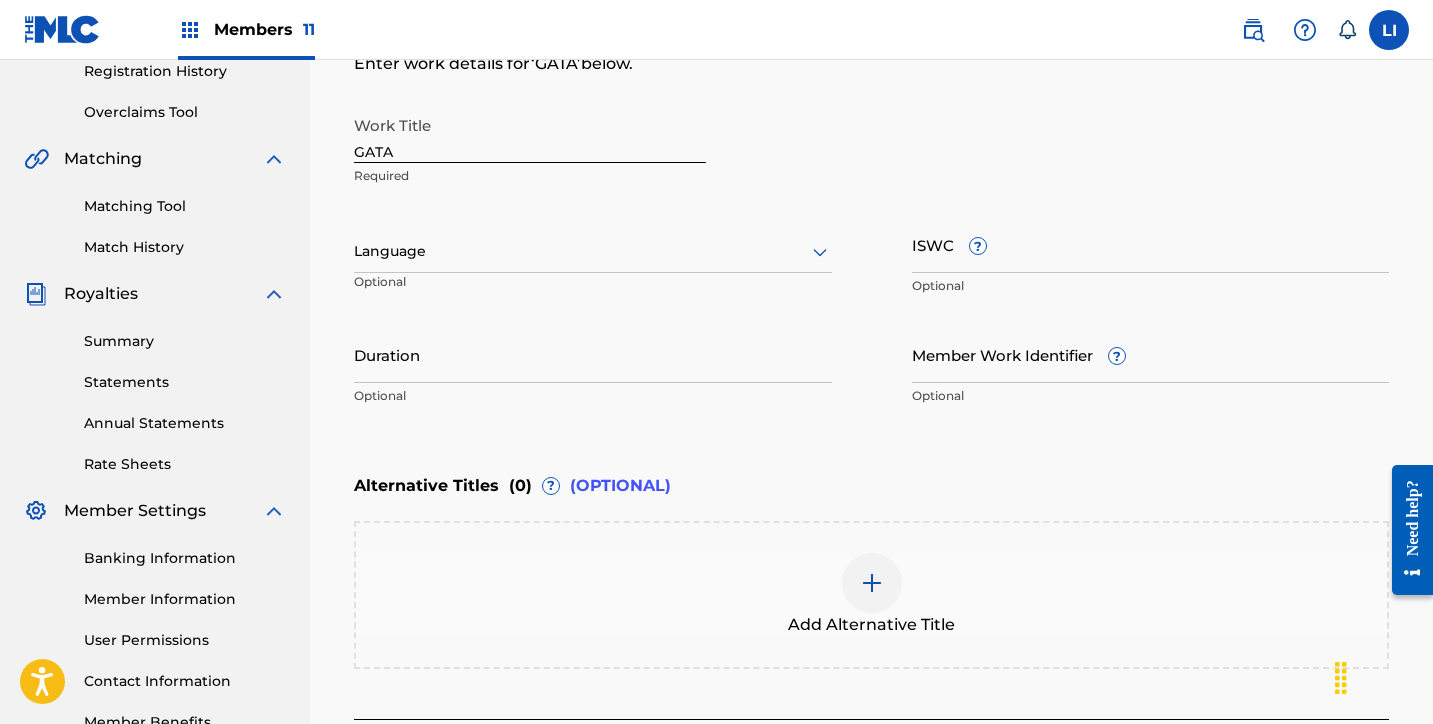 scroll, scrollTop: 341, scrollLeft: 0, axis: vertical 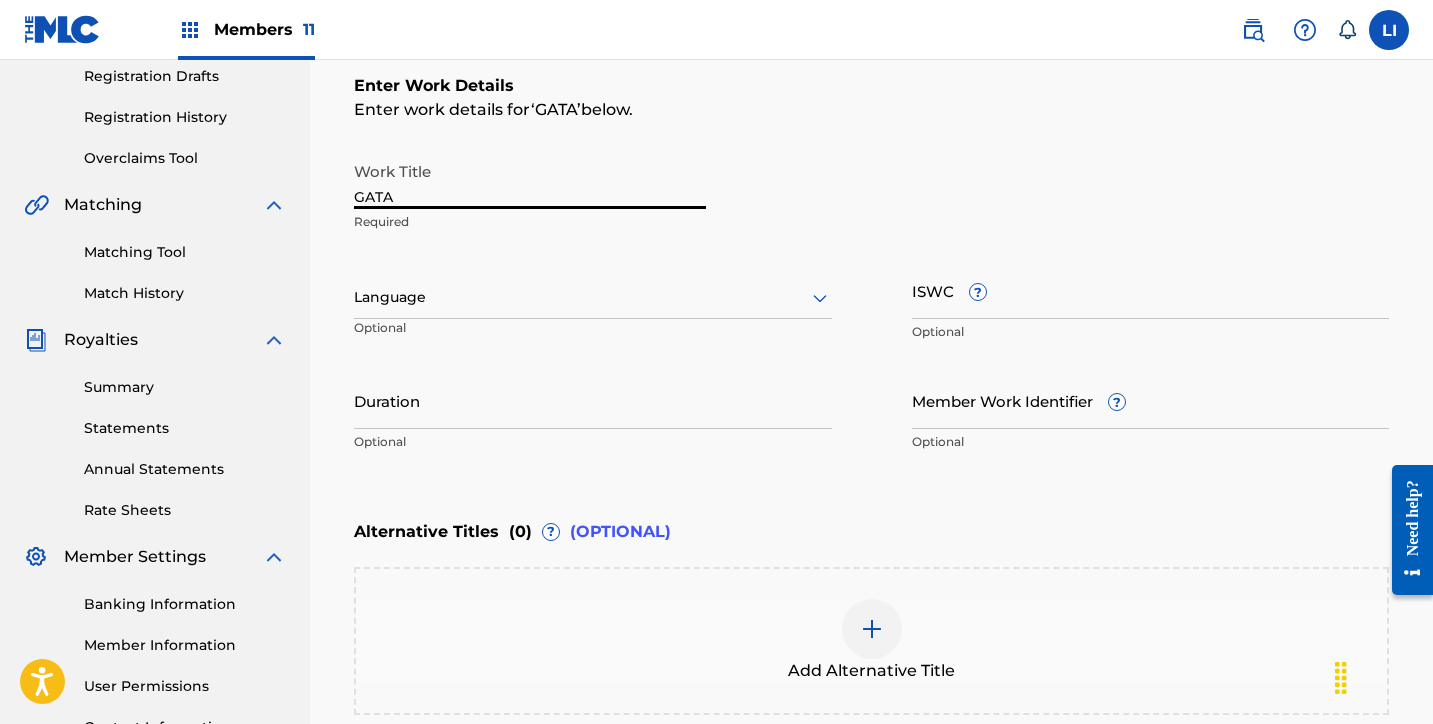 click on "GATA" at bounding box center (530, 180) 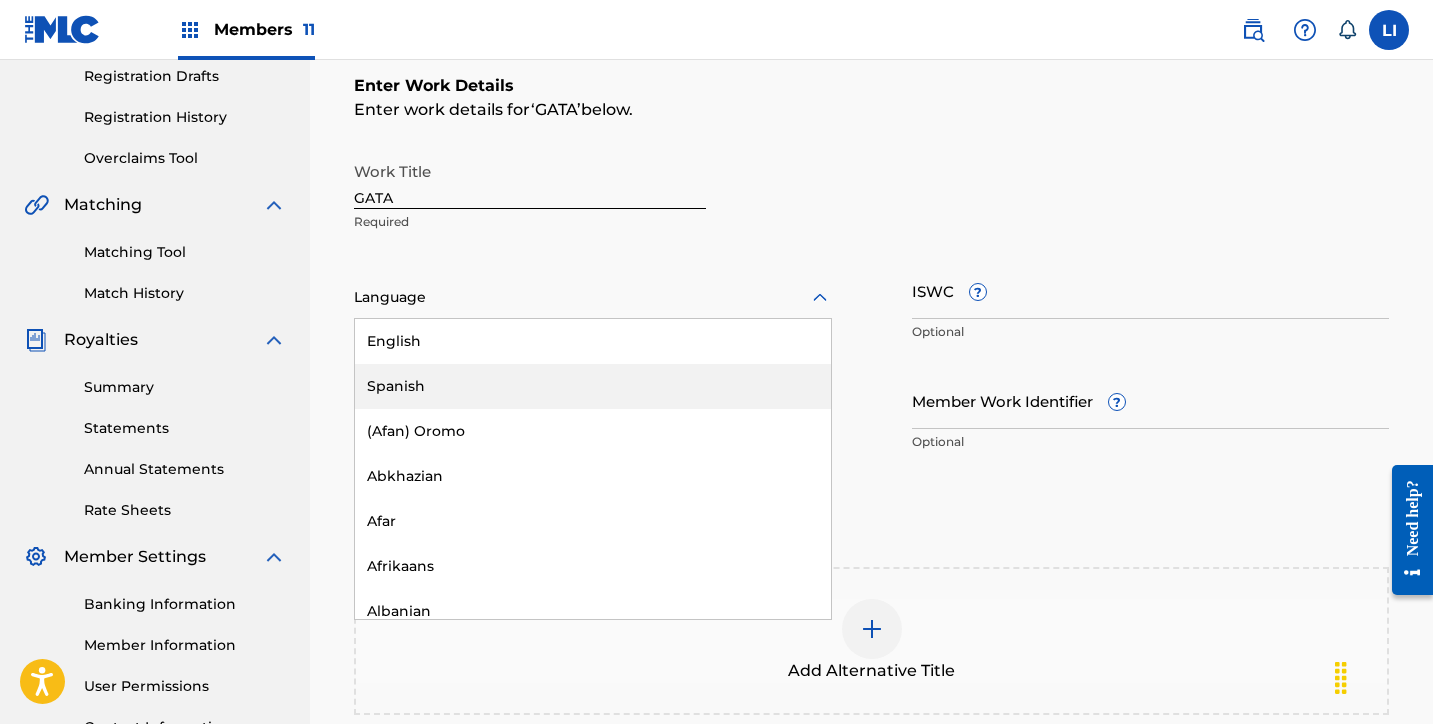 drag, startPoint x: 406, startPoint y: 370, endPoint x: 401, endPoint y: 407, distance: 37.336308 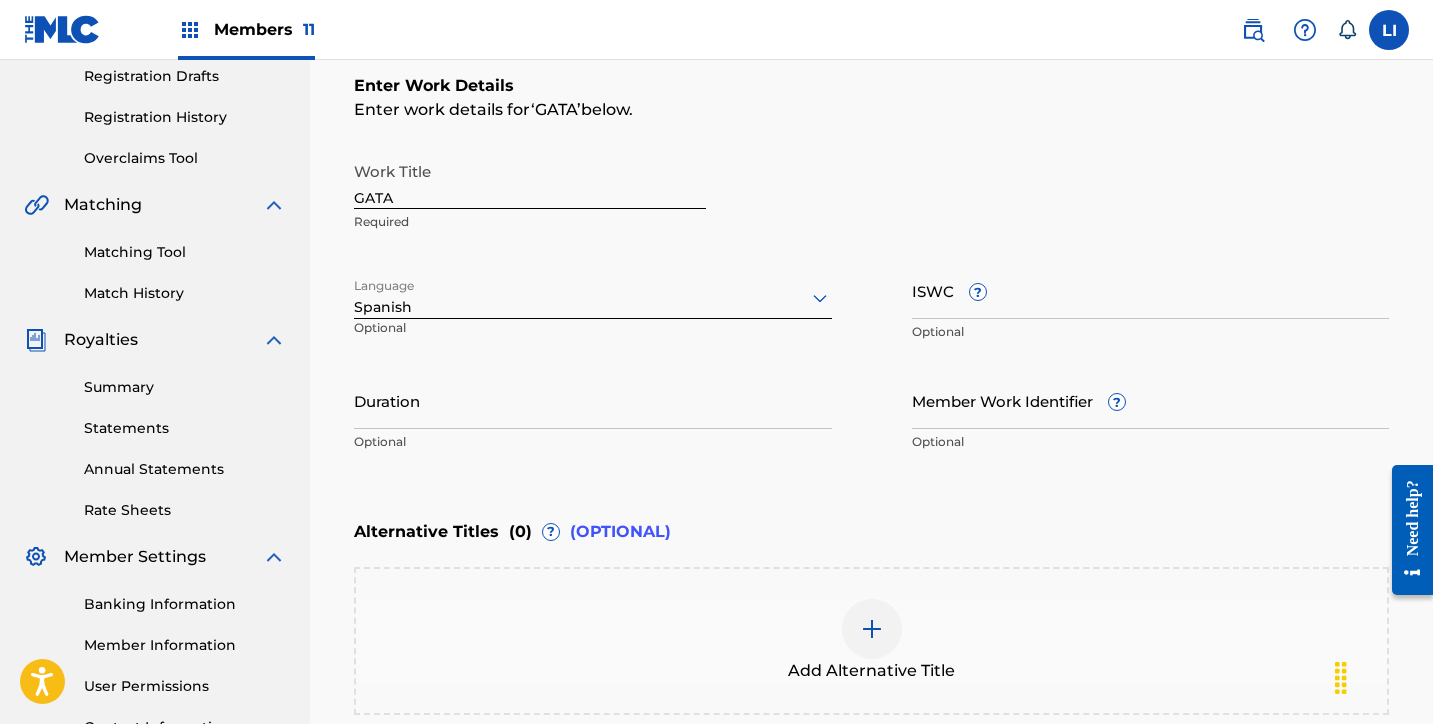click on "Duration" at bounding box center (593, 400) 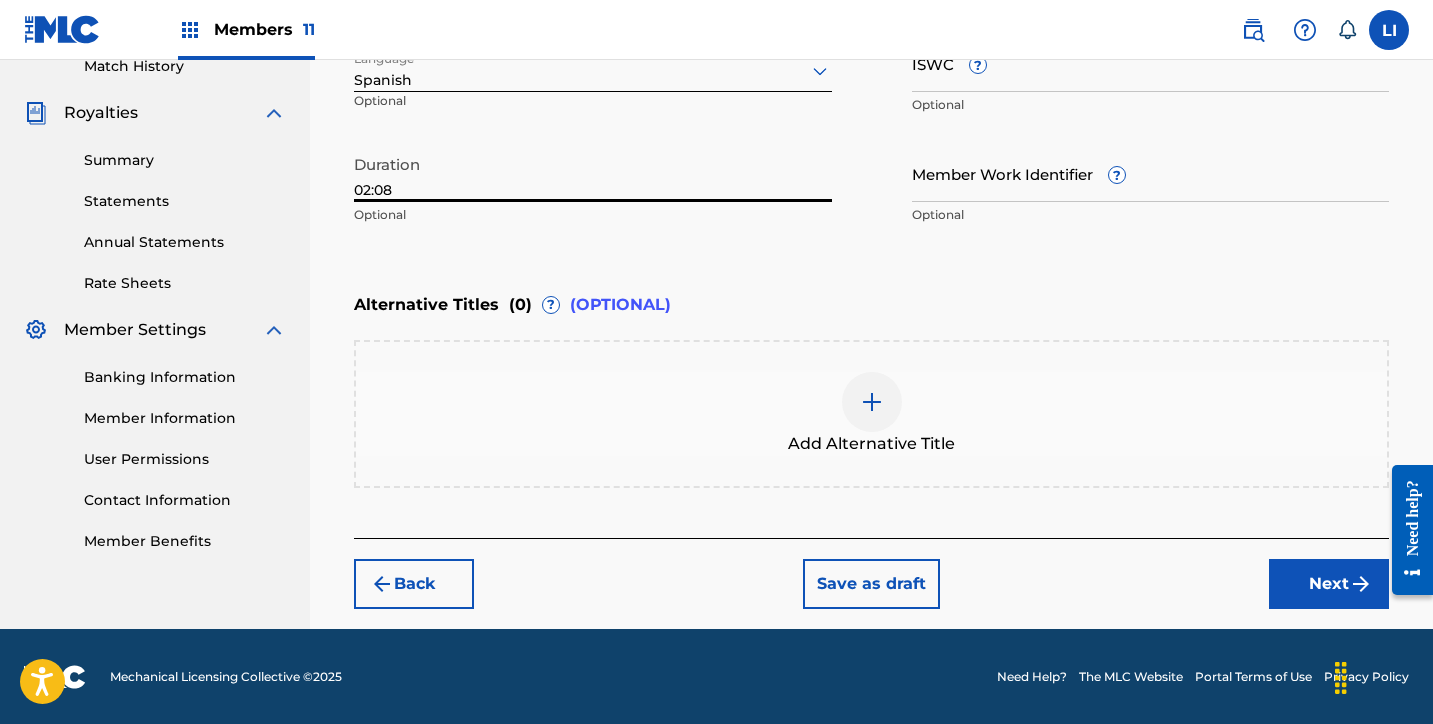 type on "02:08" 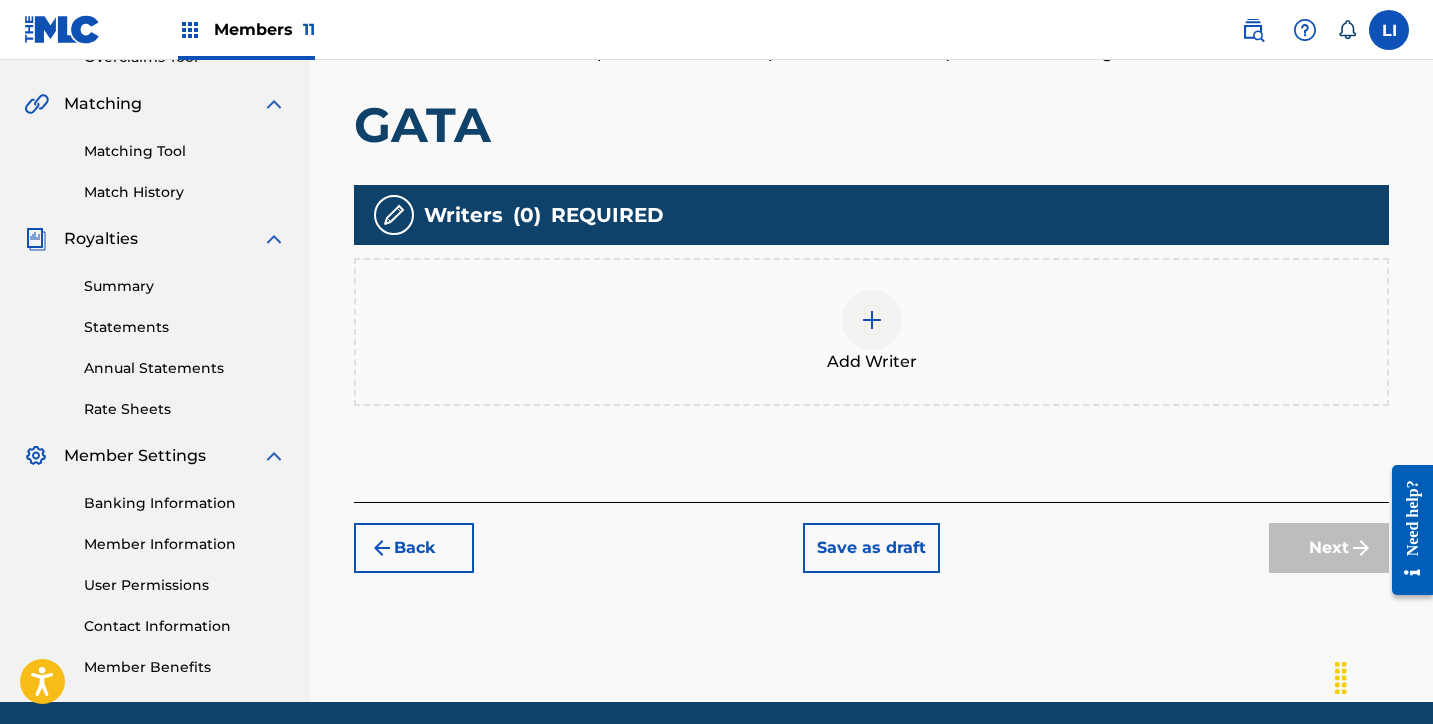 scroll, scrollTop: 516, scrollLeft: 0, axis: vertical 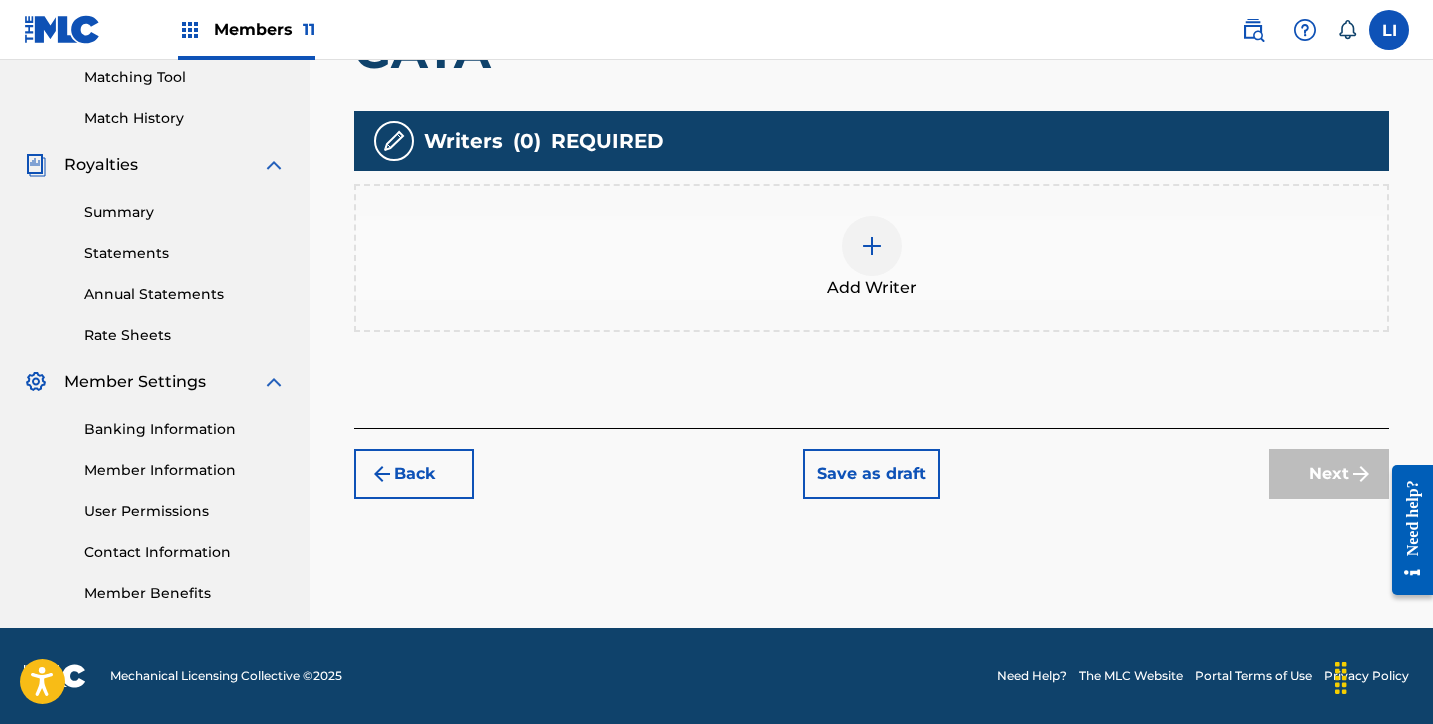 drag, startPoint x: 942, startPoint y: 257, endPoint x: 1439, endPoint y: 242, distance: 497.22632 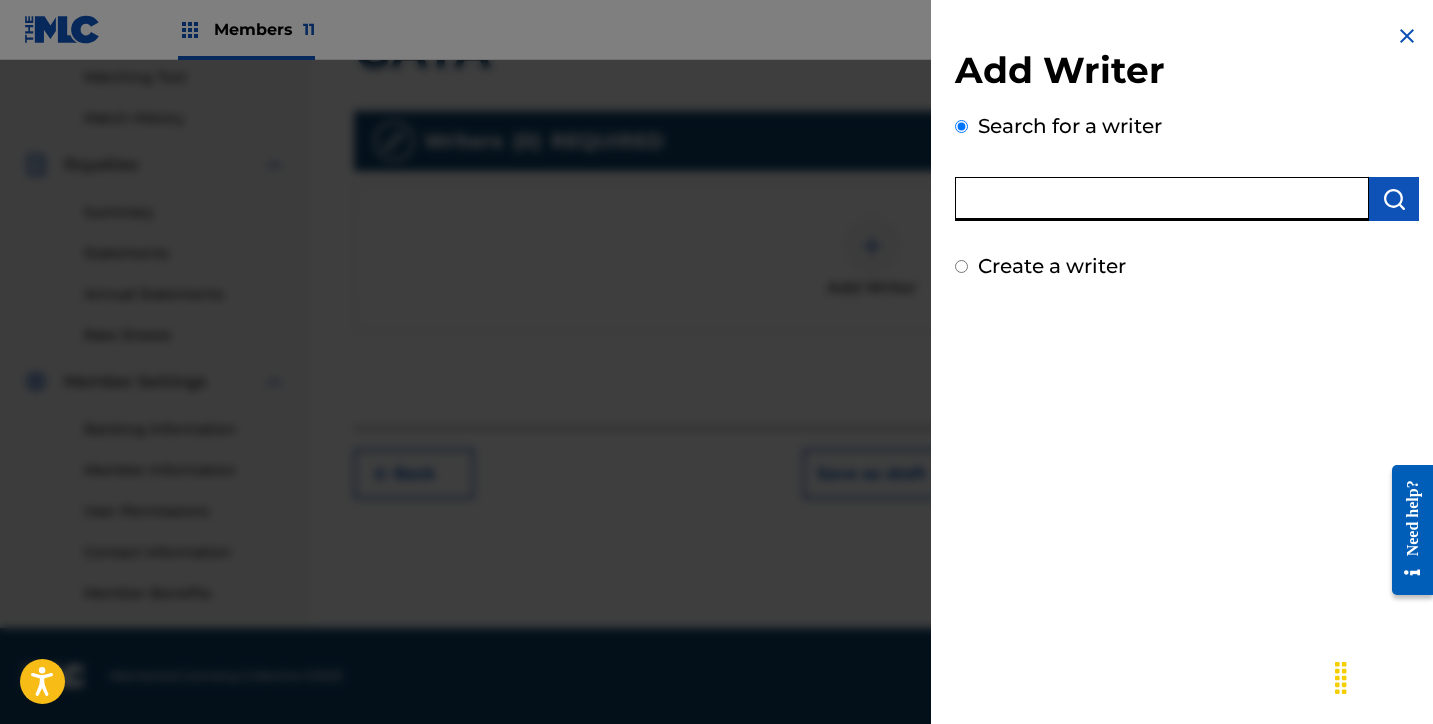 click at bounding box center [1162, 199] 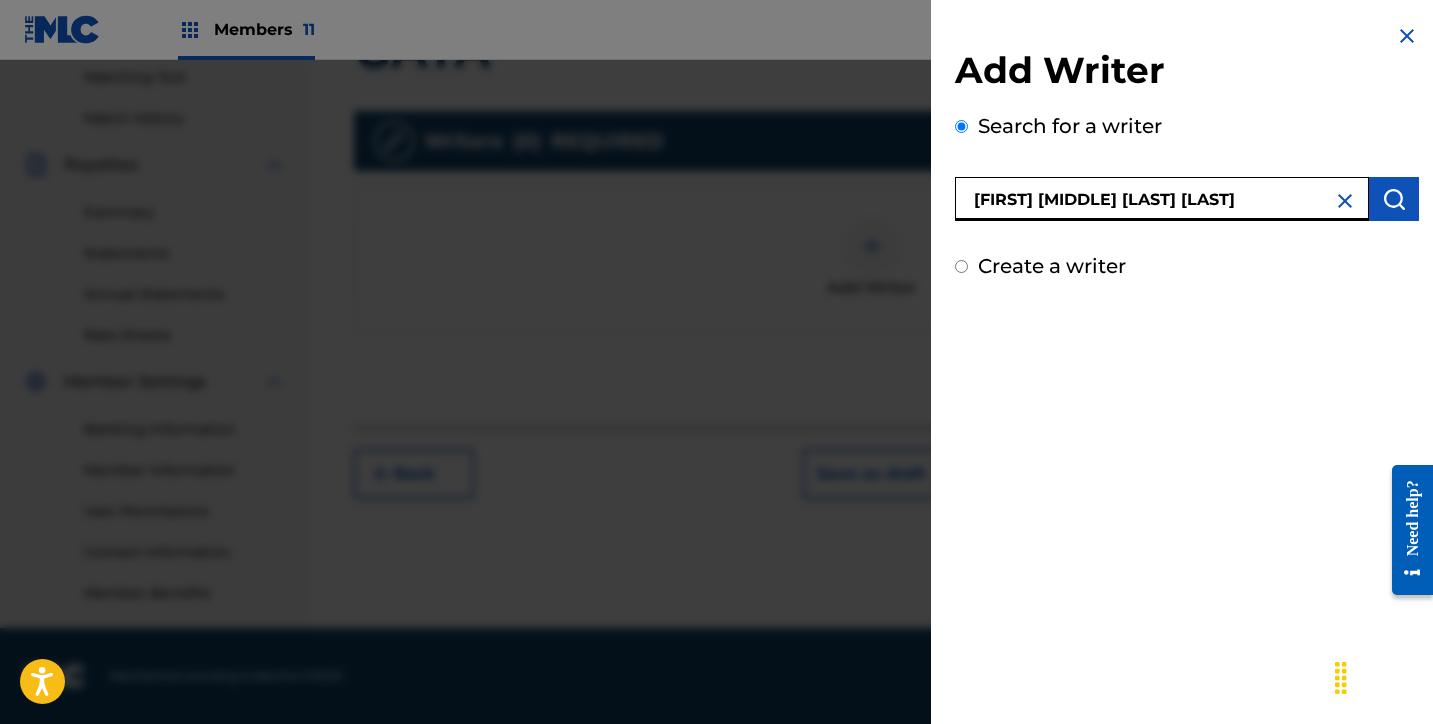 type on "[FIRST] [MIDDLE] [LAST] [LAST]" 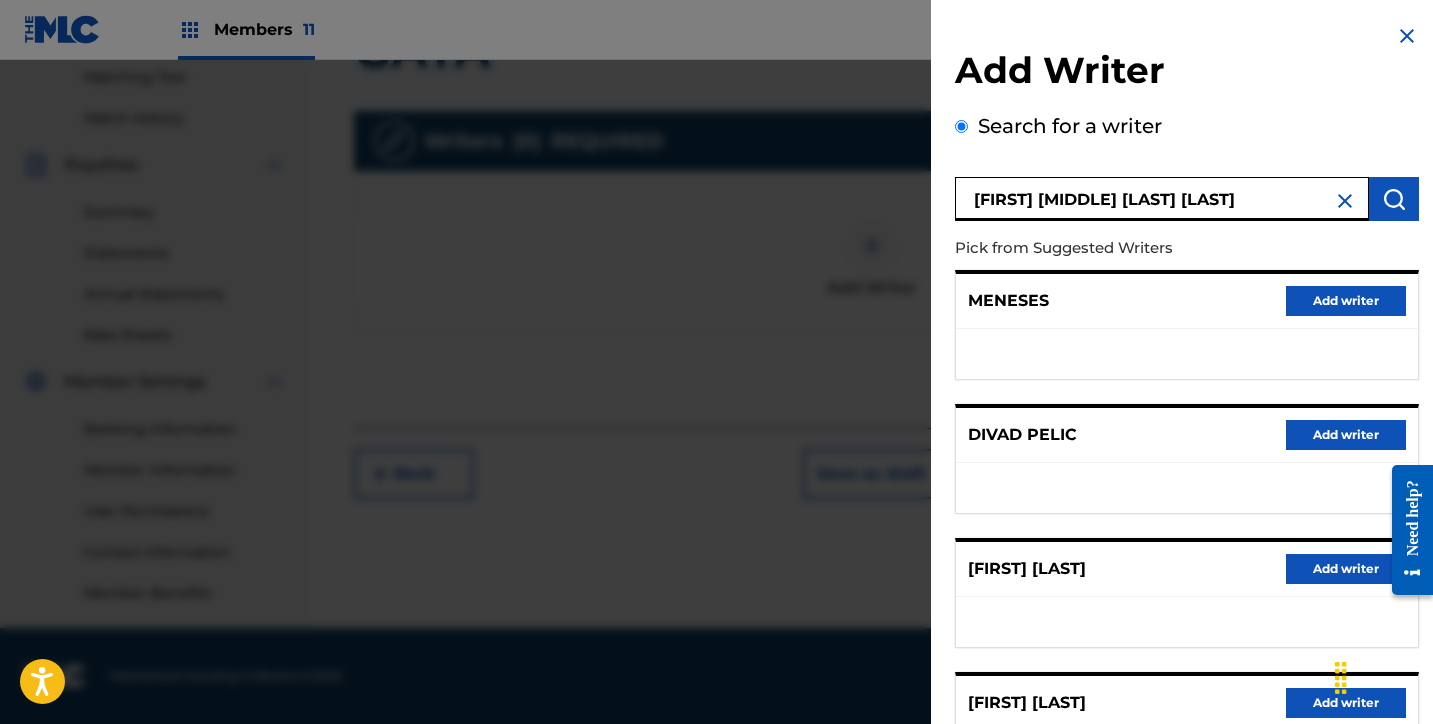 scroll, scrollTop: 318, scrollLeft: 0, axis: vertical 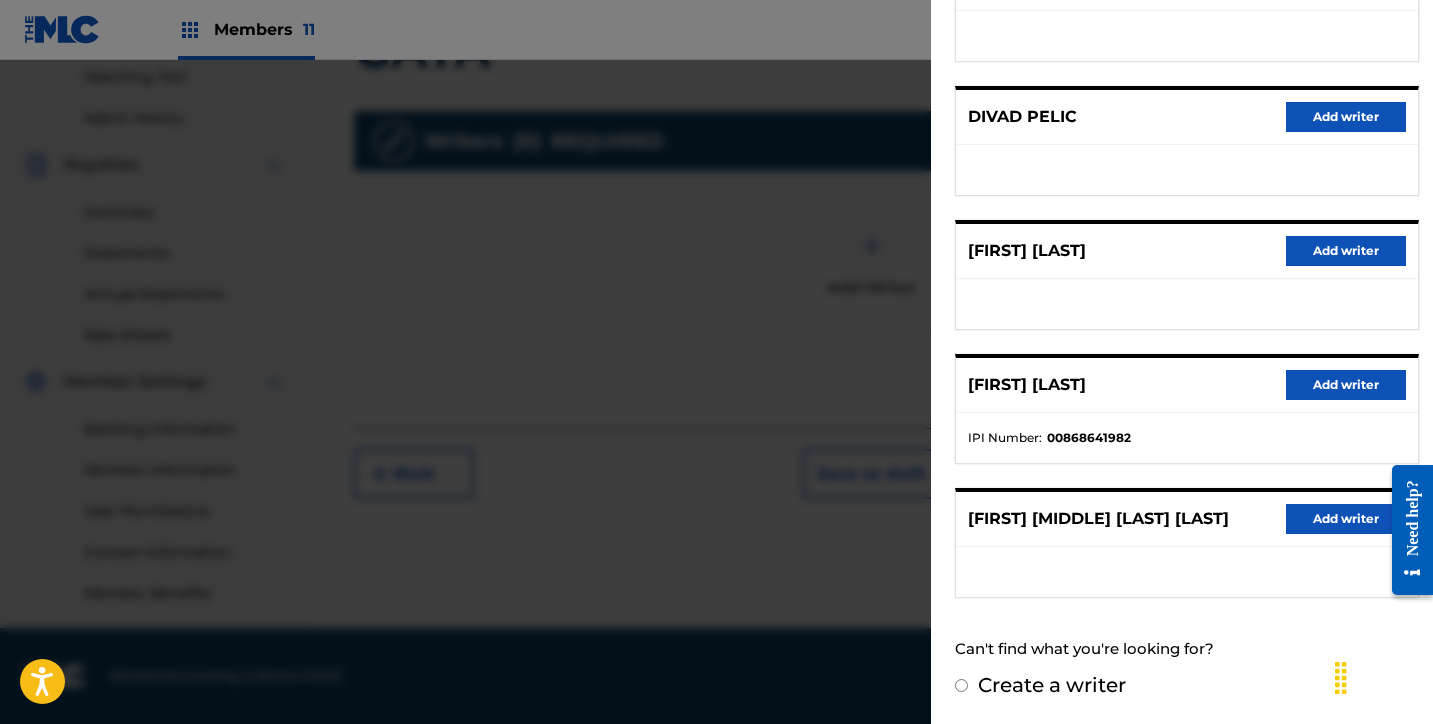 click on "Add writer" at bounding box center [1346, 519] 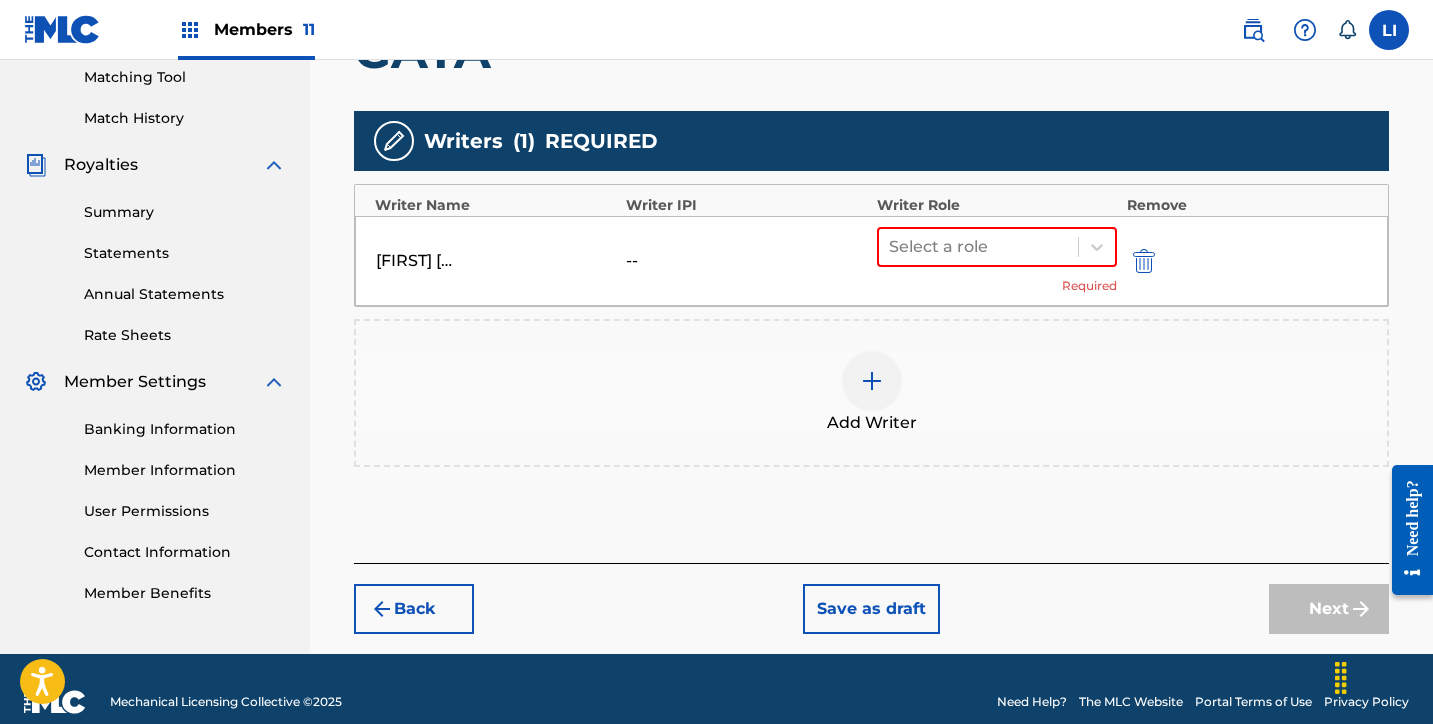 click on "Add Writer" at bounding box center (871, 393) 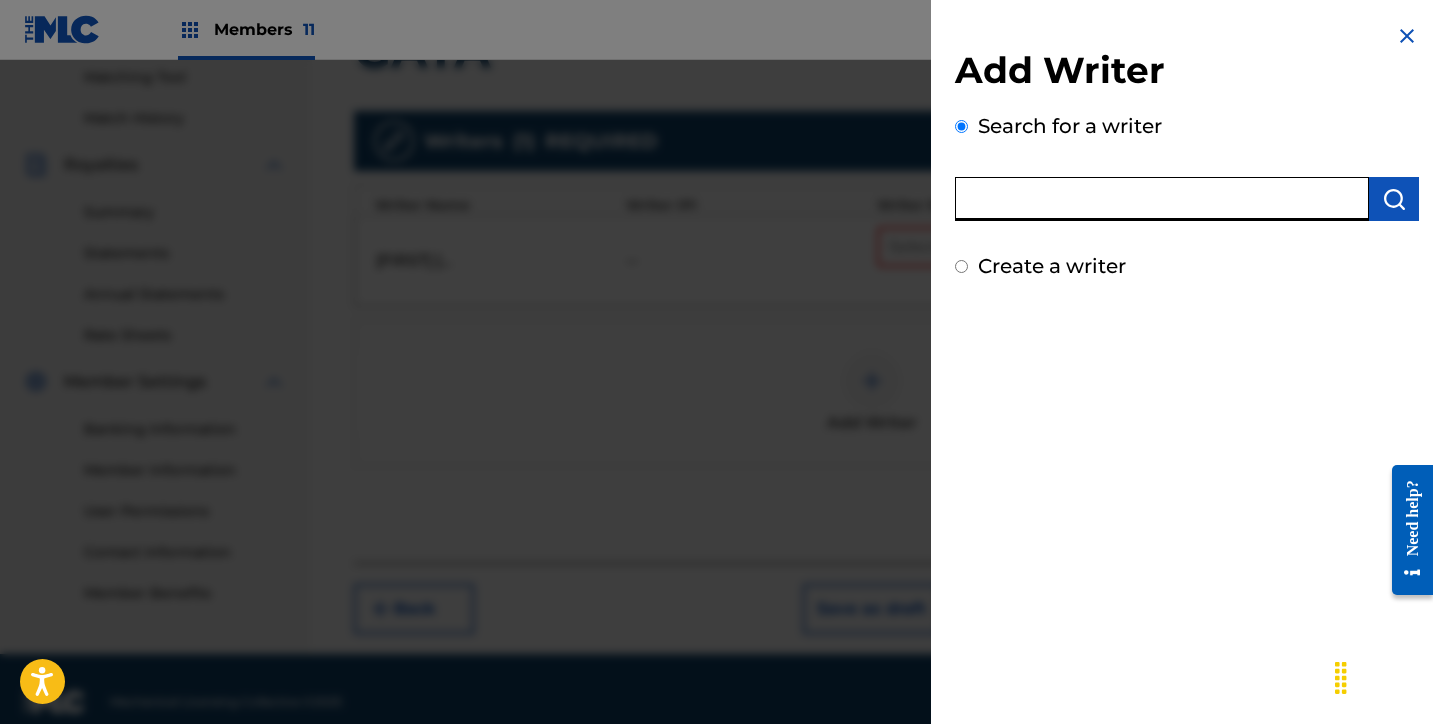 click at bounding box center [1162, 199] 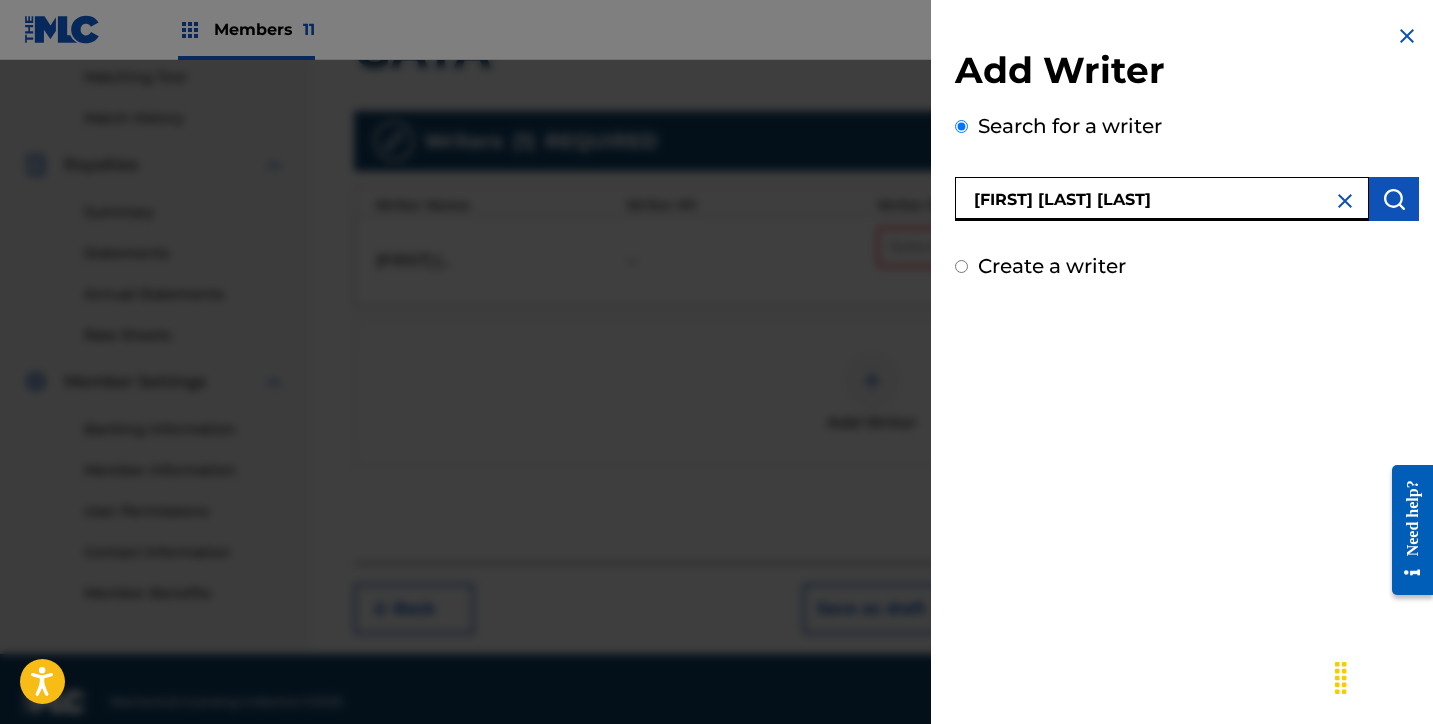 type on "[FIRST] [LAST] [LAST]" 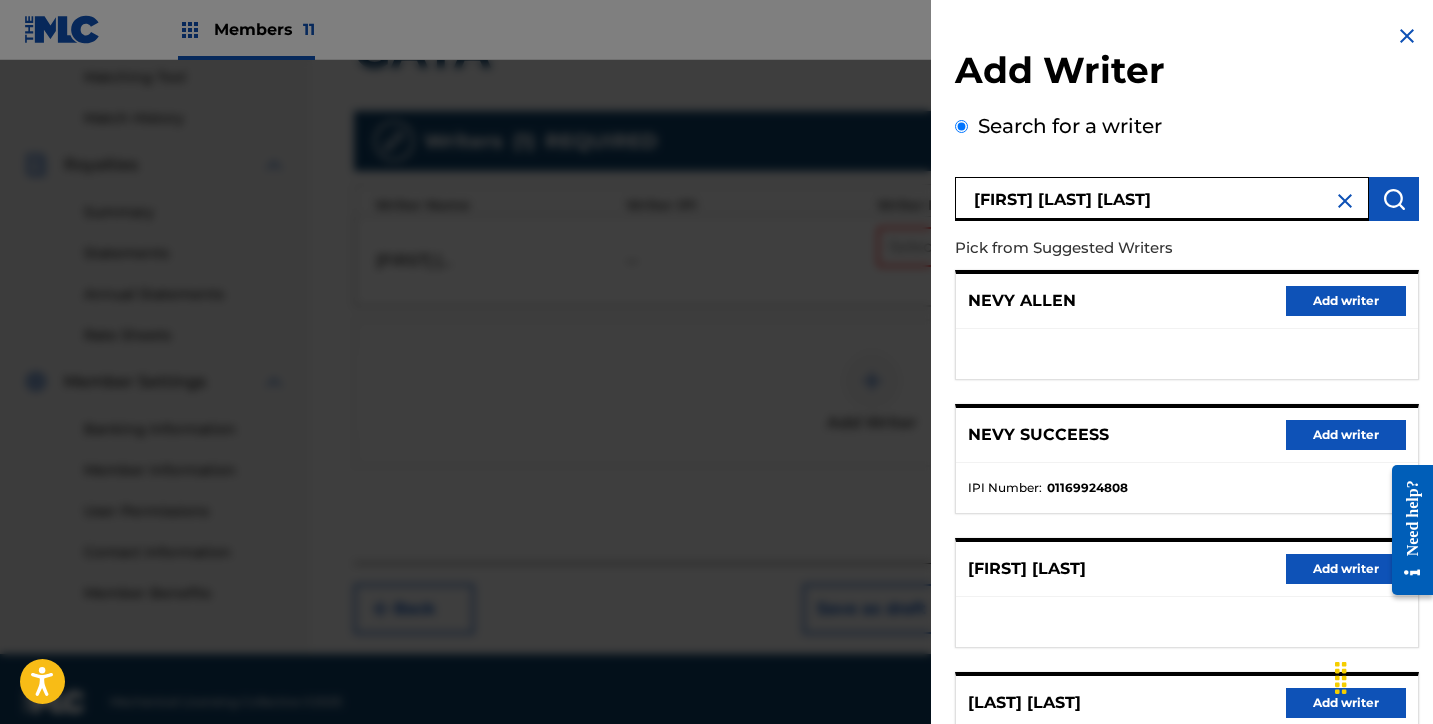scroll, scrollTop: 318, scrollLeft: 0, axis: vertical 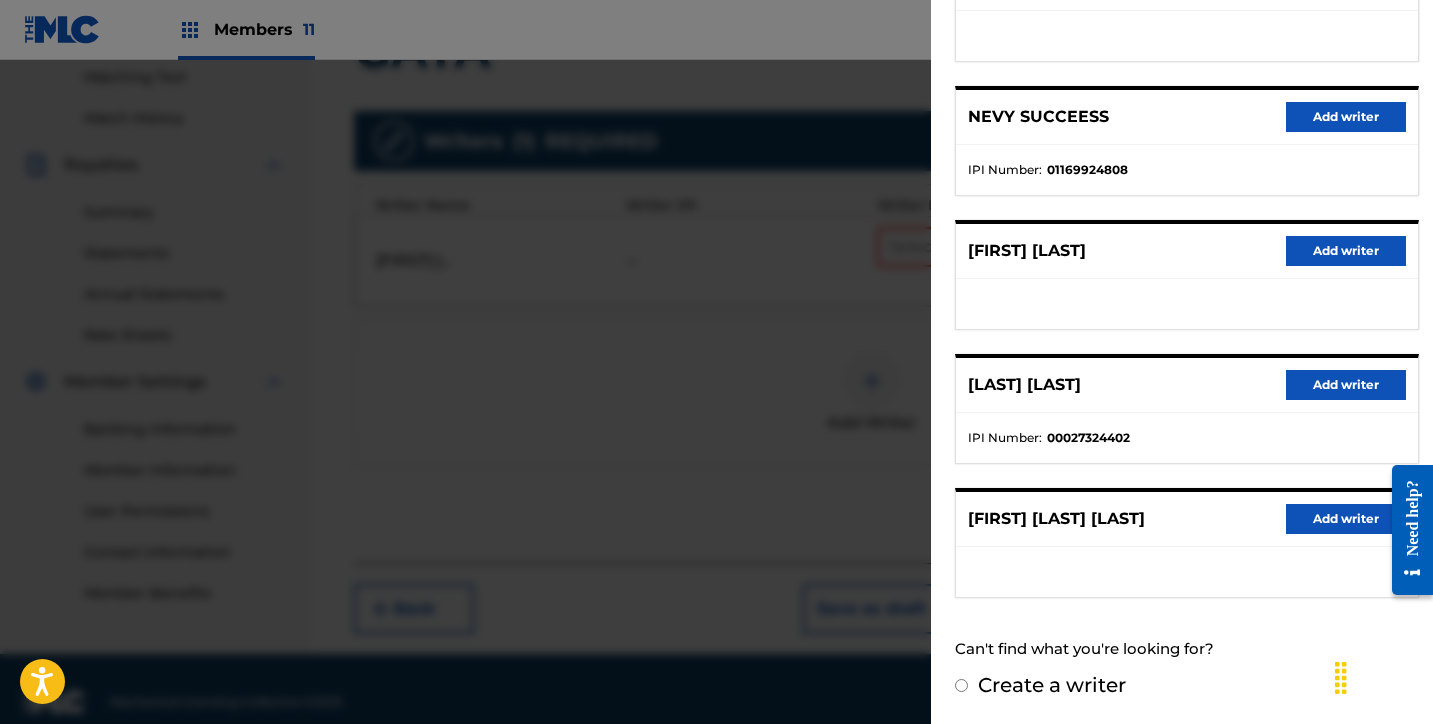 click on "Add writer" at bounding box center (1346, 519) 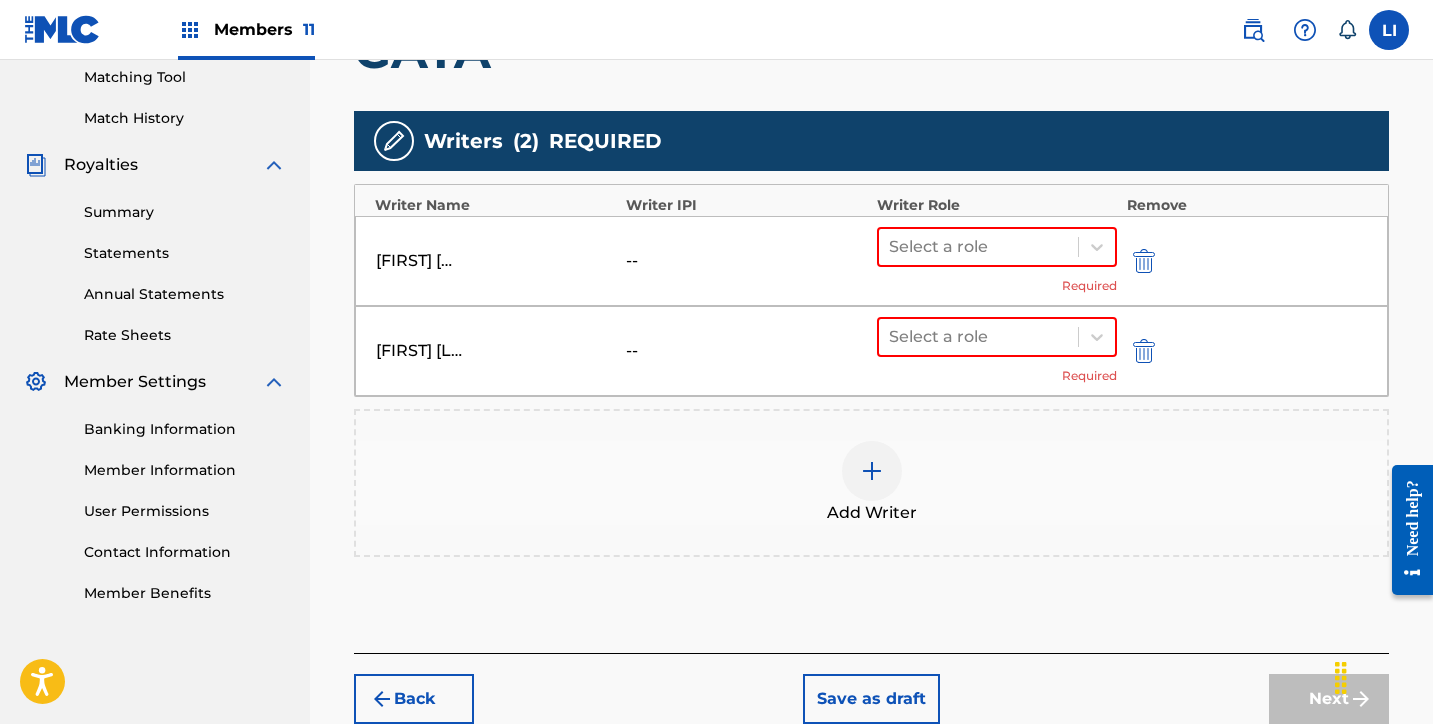 click on "Add Writer" at bounding box center (871, 483) 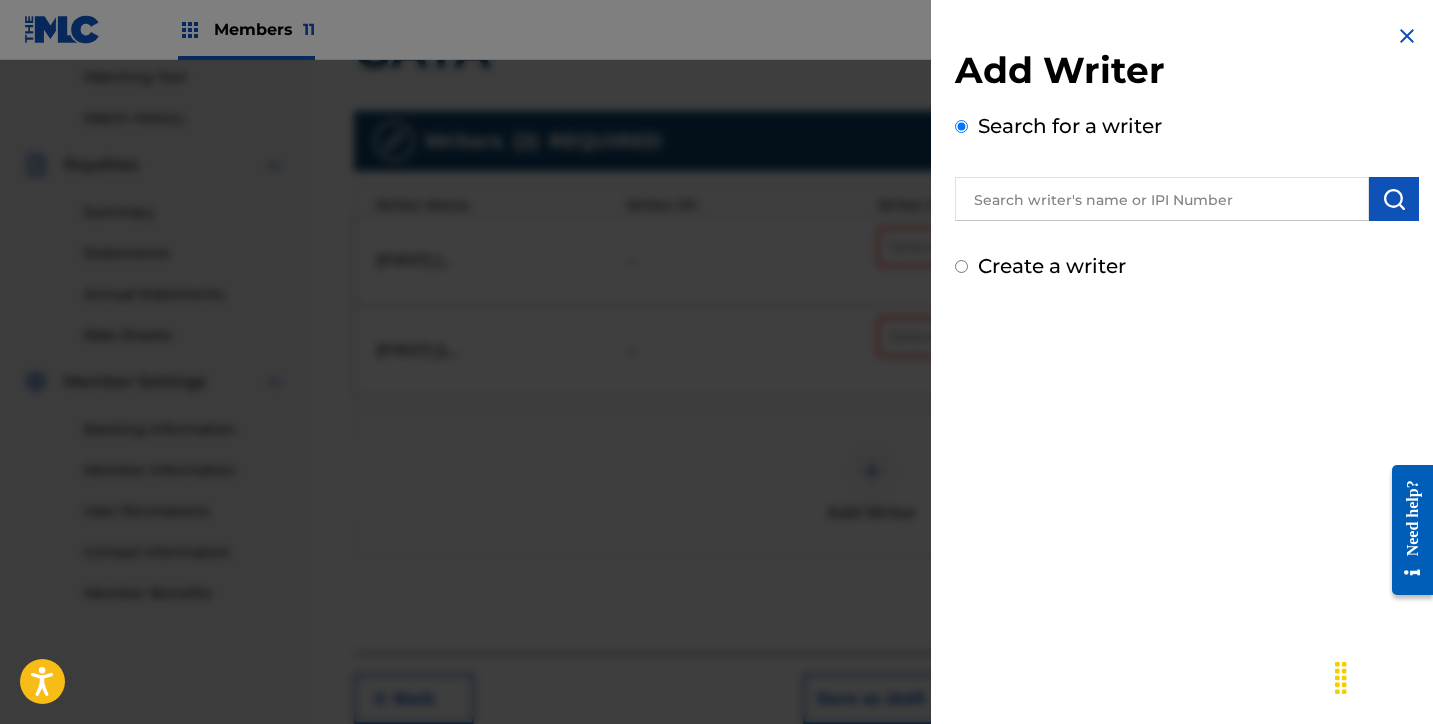 drag, startPoint x: 1054, startPoint y: 153, endPoint x: 1060, endPoint y: 186, distance: 33.54102 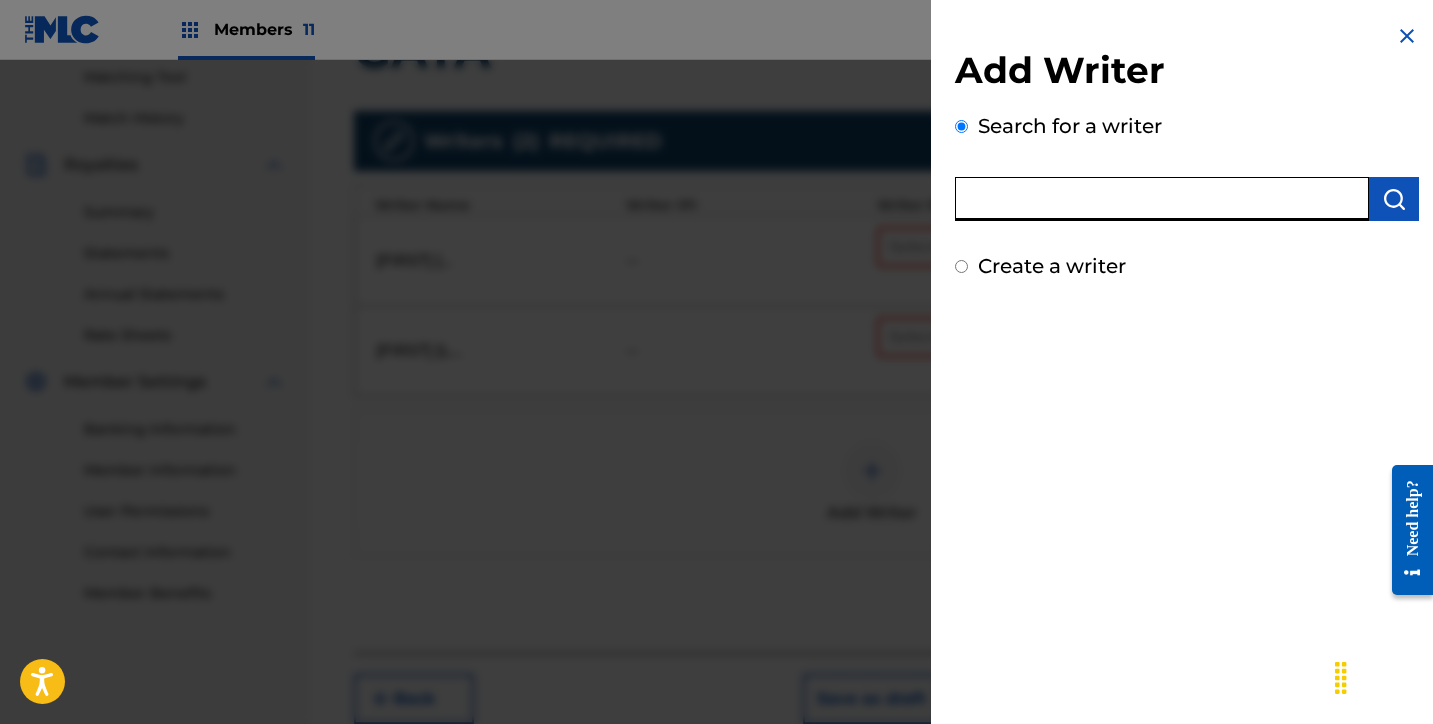 click at bounding box center (1162, 199) 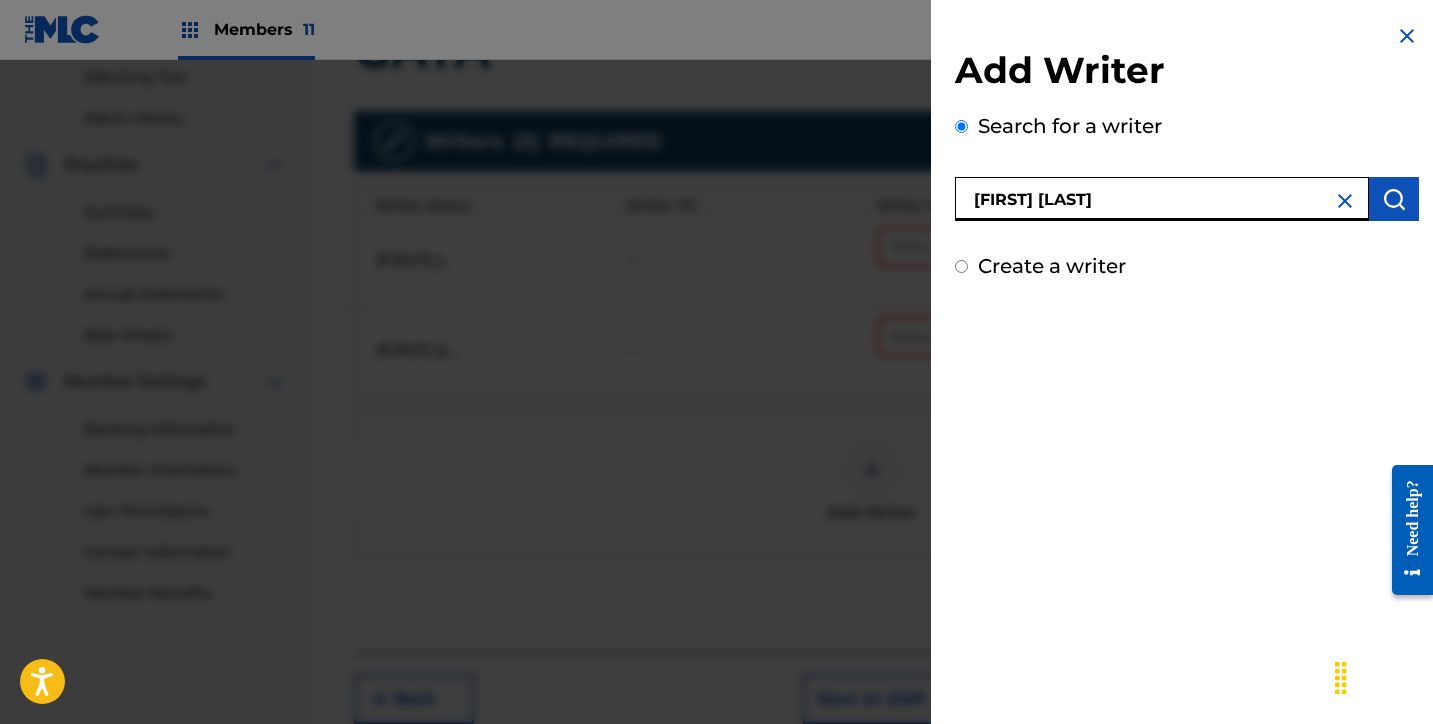 type on "[FIRST] [LAST]" 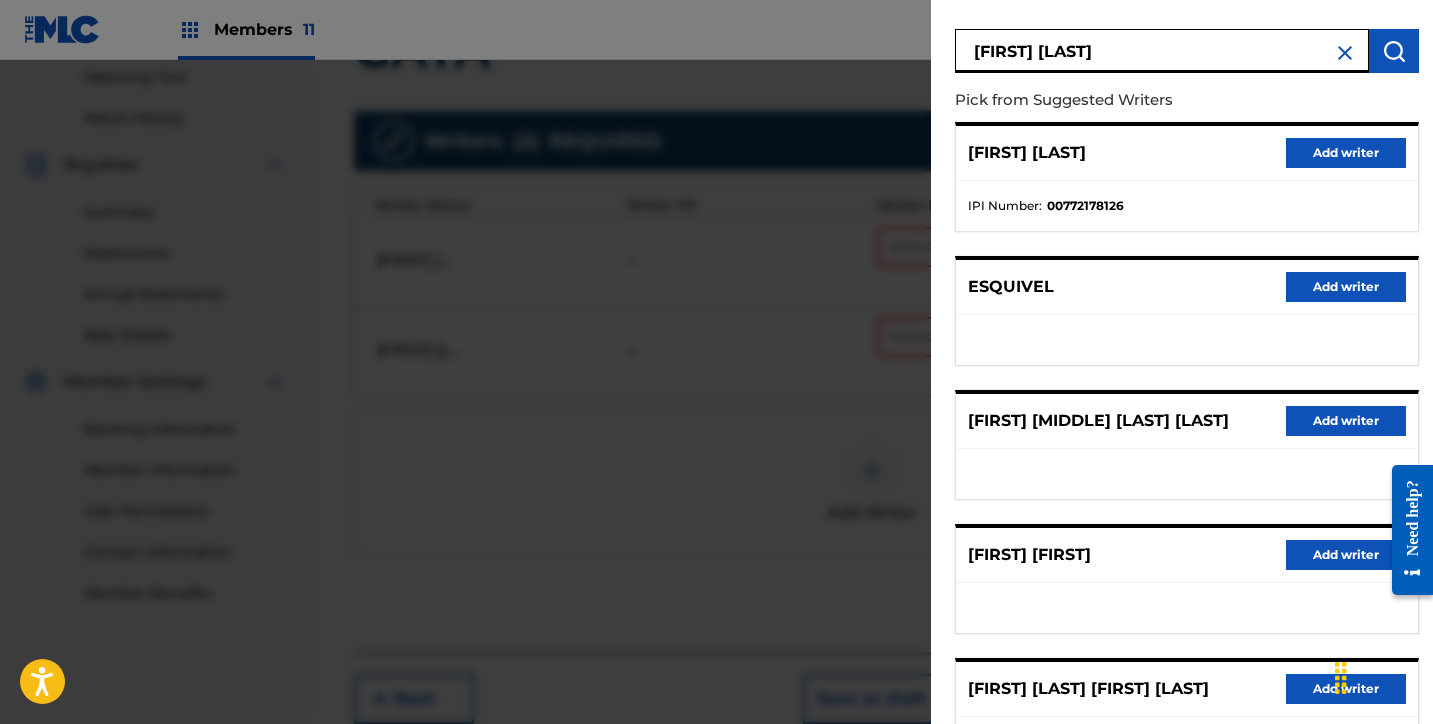 scroll, scrollTop: 336, scrollLeft: 0, axis: vertical 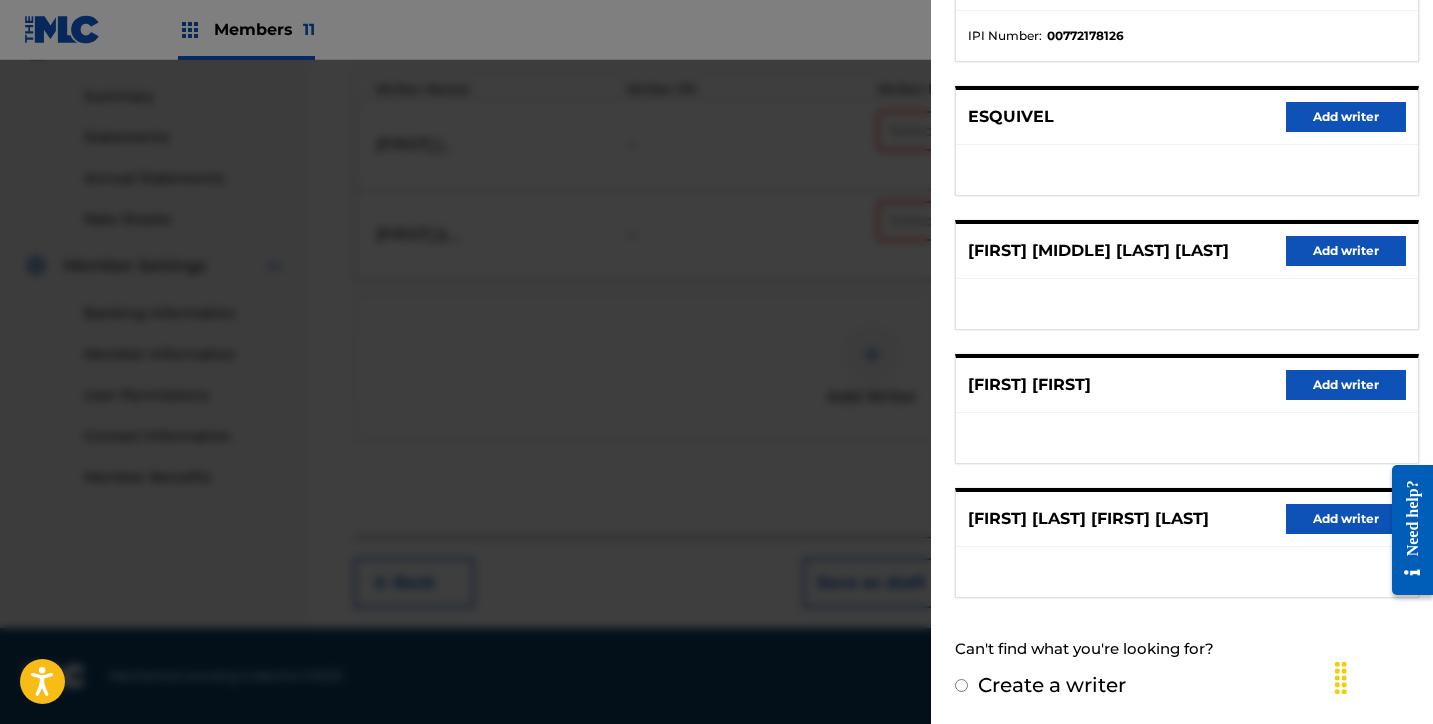 click on "Create a writer" at bounding box center (1052, 685) 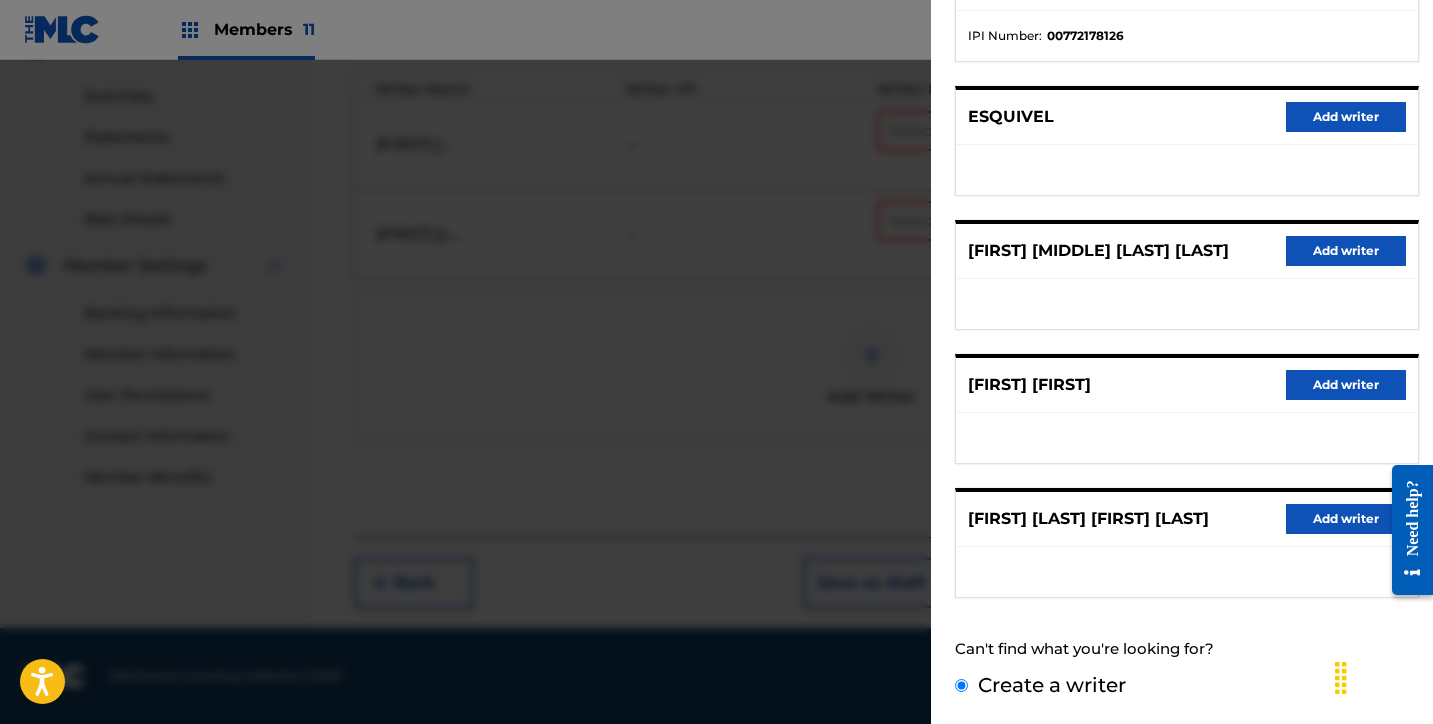 click on "Create a writer" at bounding box center [961, 685] 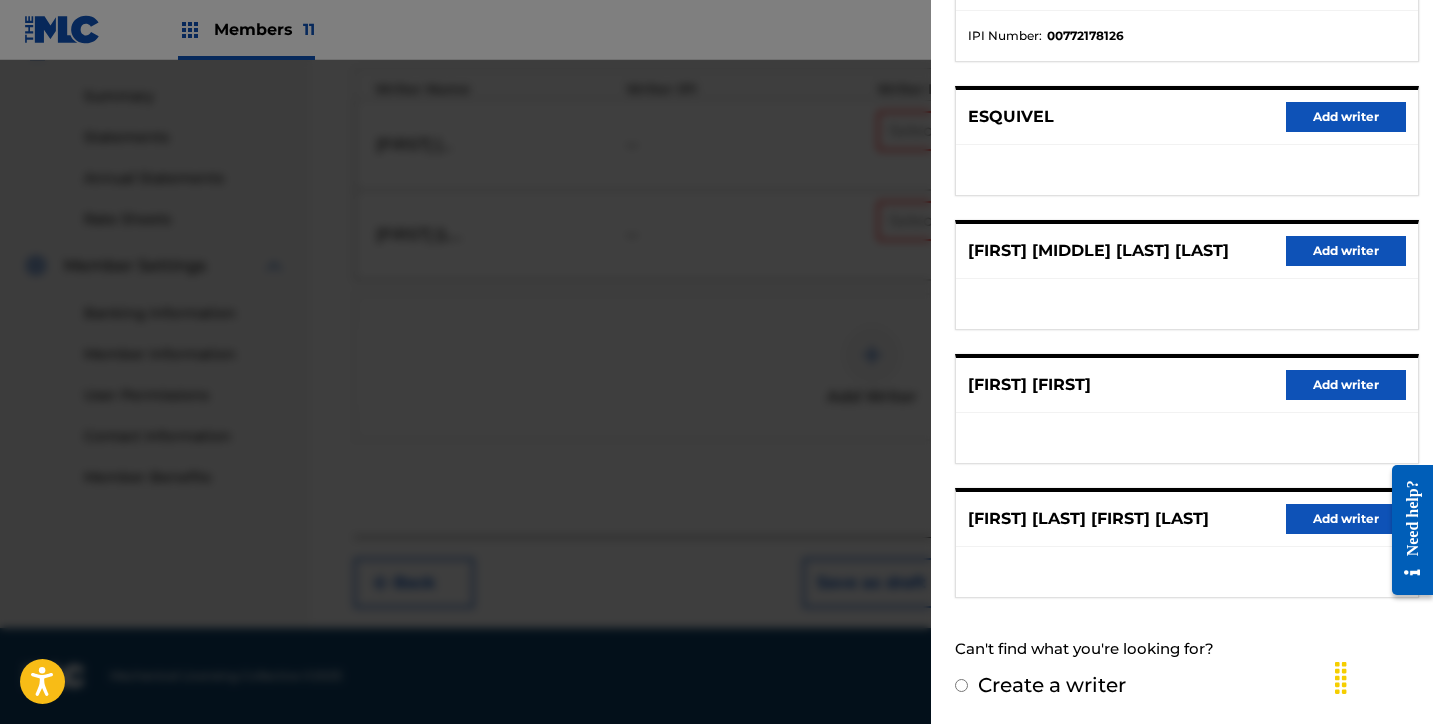 radio on "false" 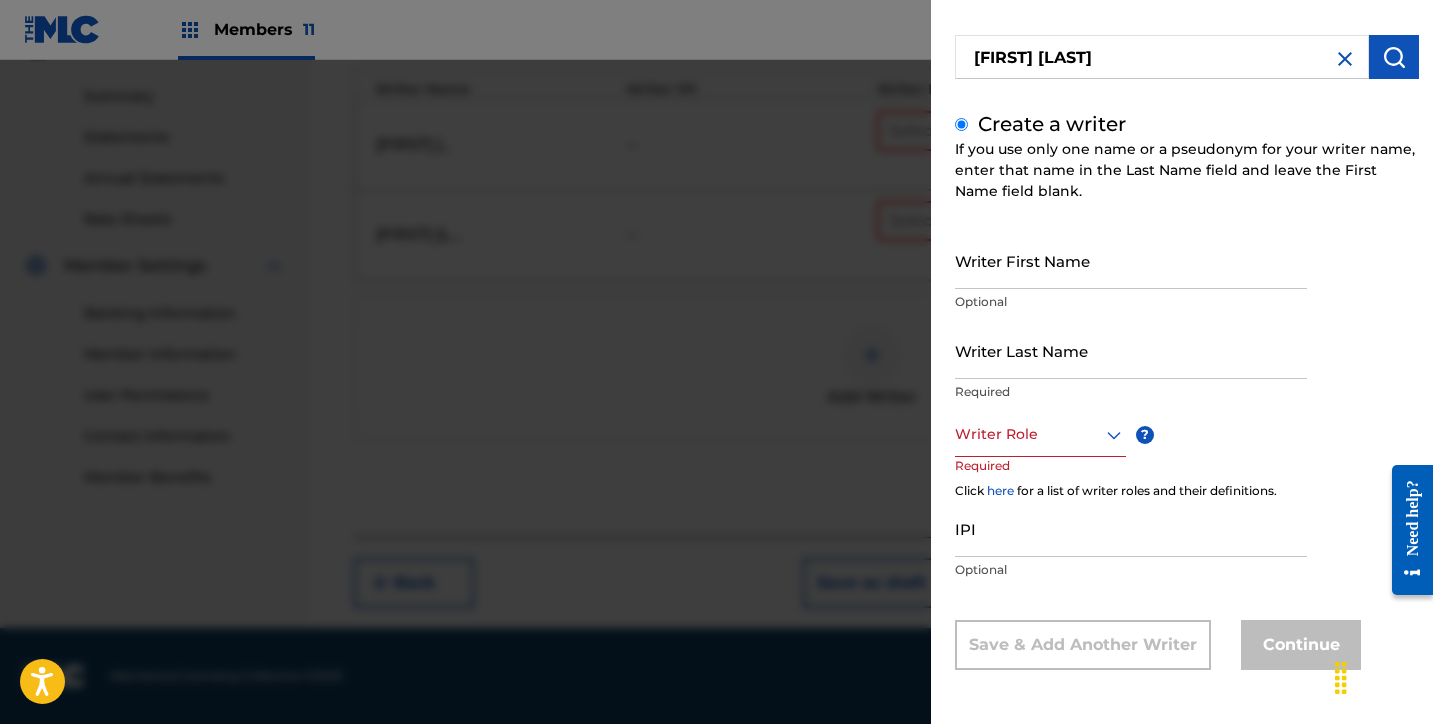 scroll, scrollTop: 79, scrollLeft: 0, axis: vertical 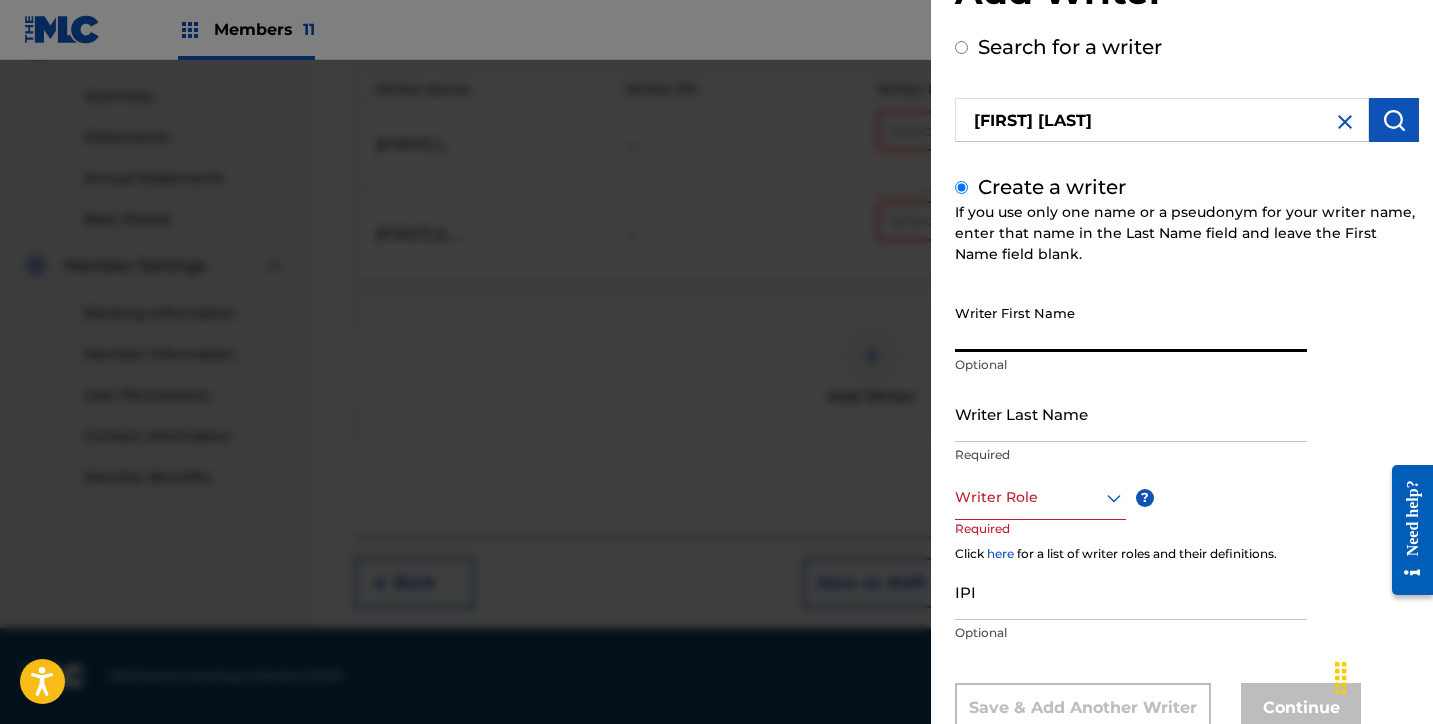 click on "Writer First Name" at bounding box center (1131, 323) 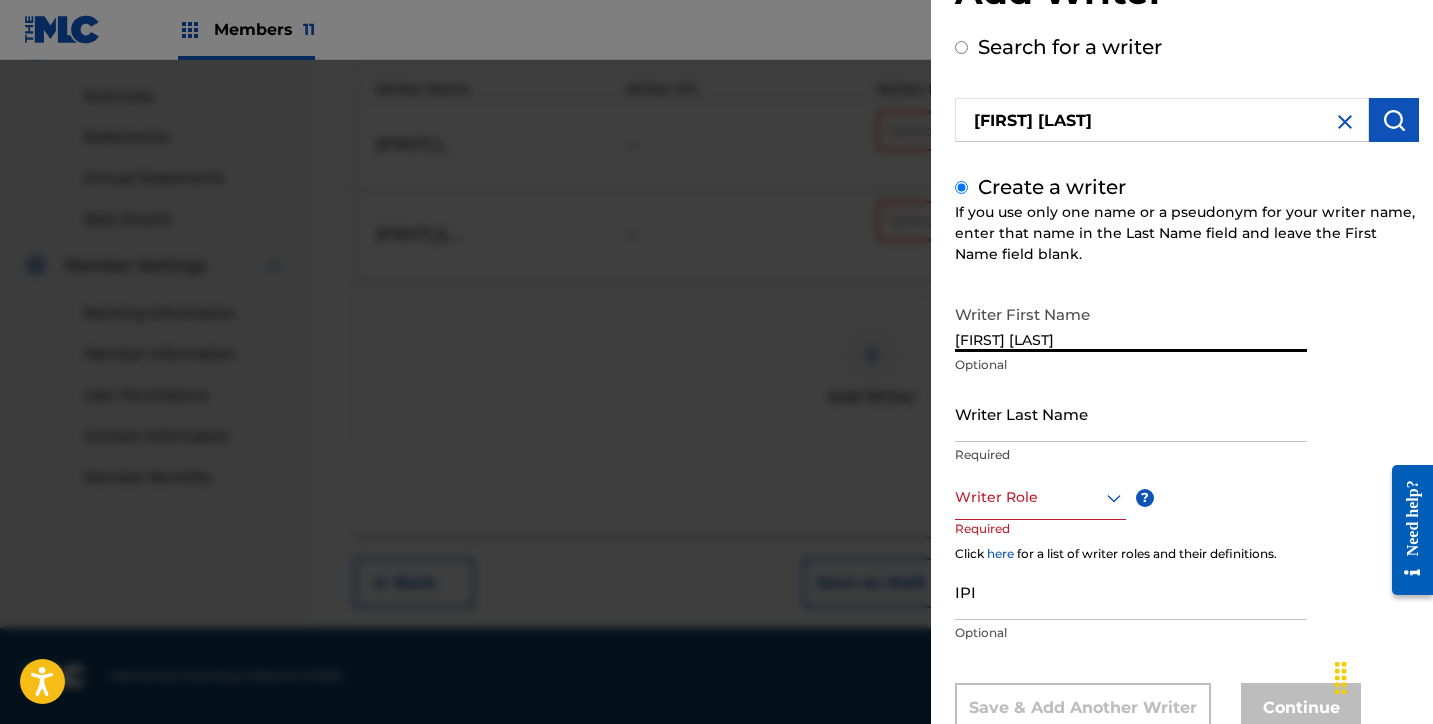 drag, startPoint x: 1017, startPoint y: 333, endPoint x: 1174, endPoint y: 382, distance: 164.46884 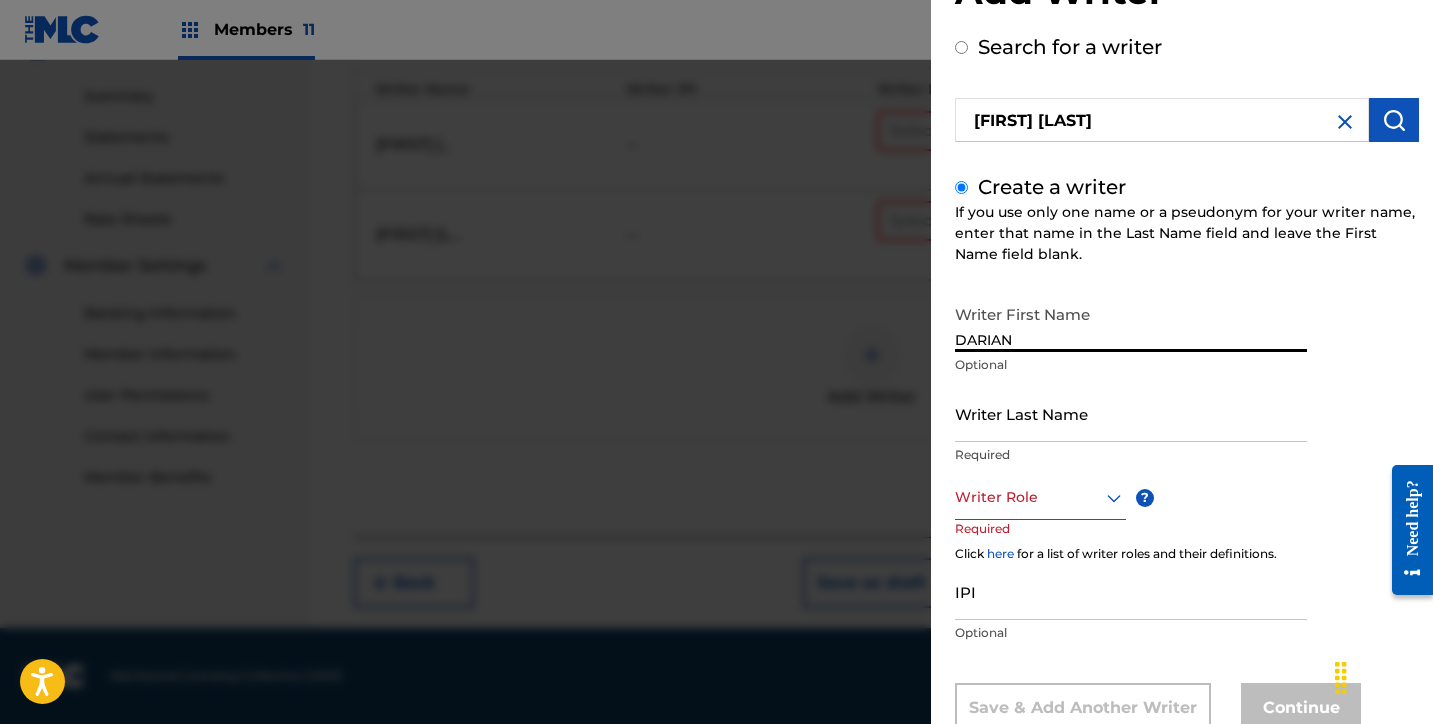 type on "DARIAN" 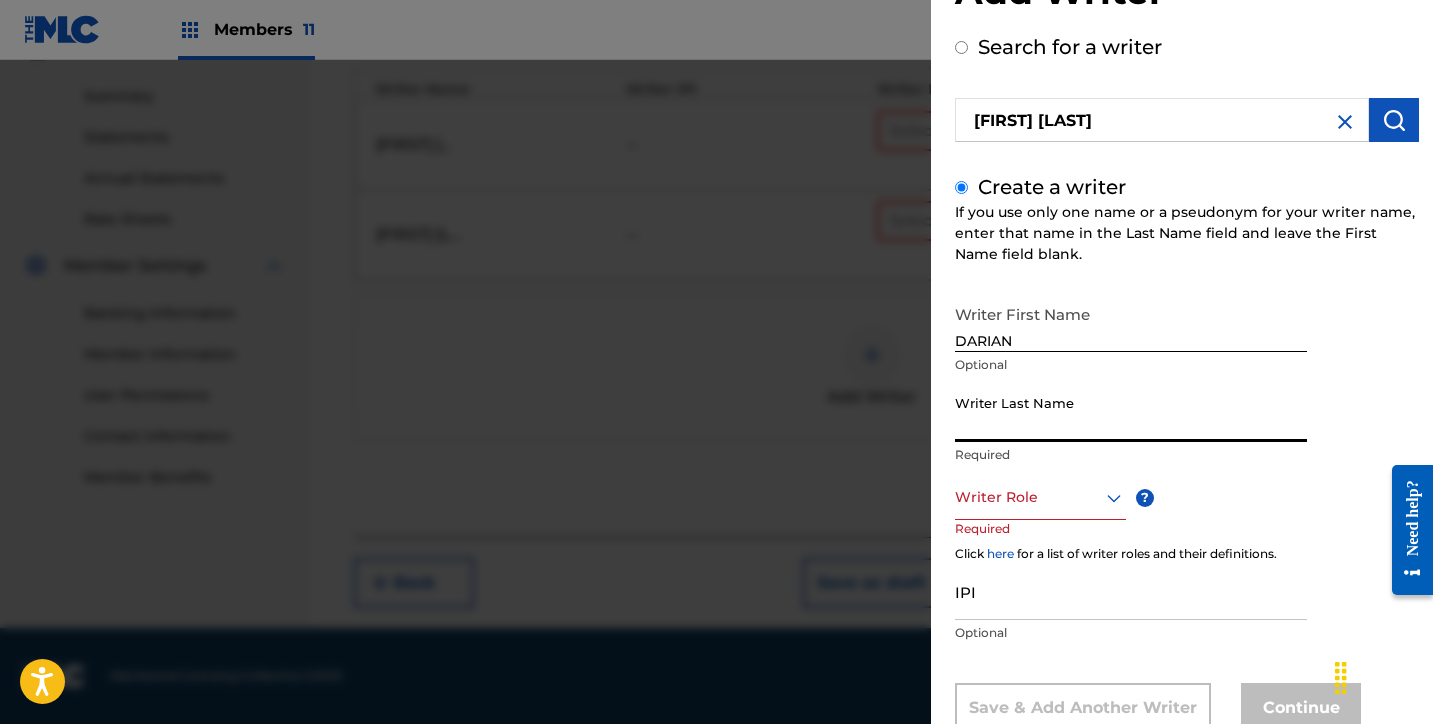paste on "ESQUIVEL" 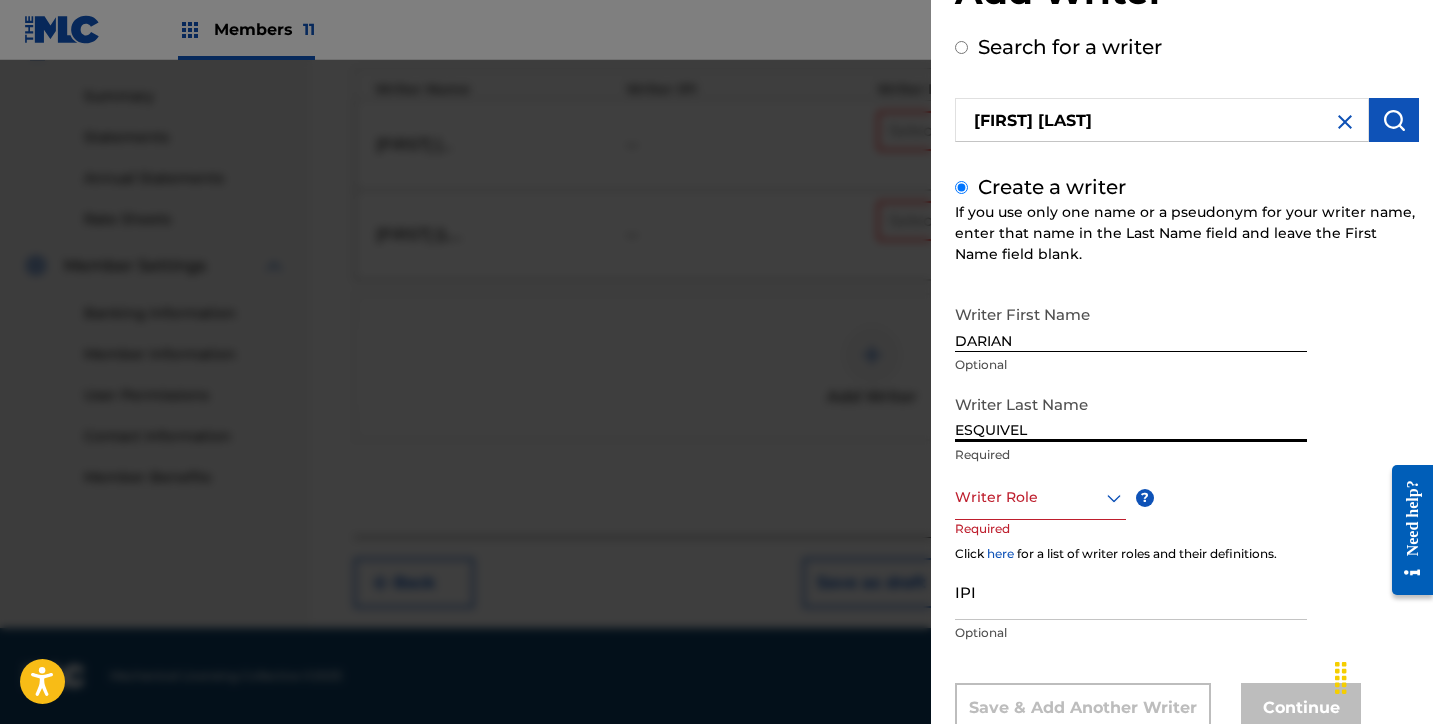 type on "ESQUIVEL" 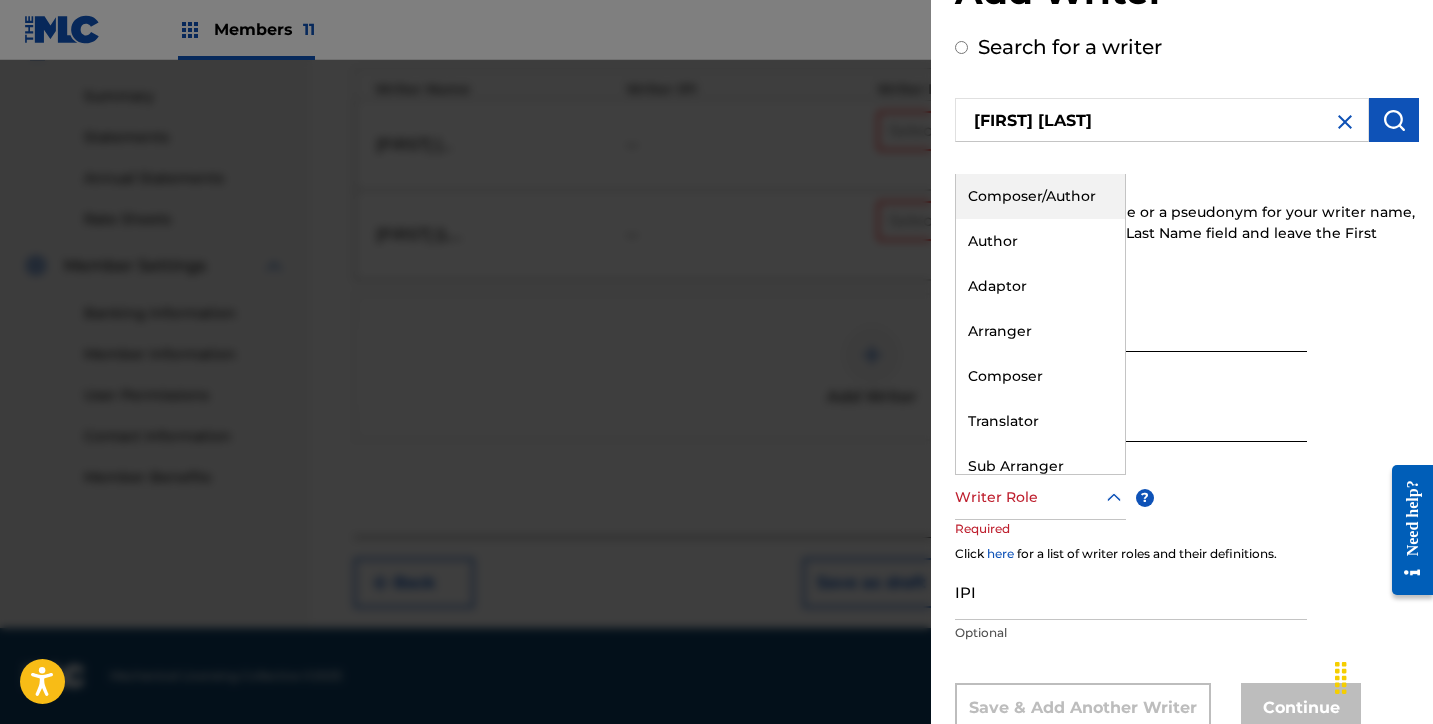 drag, startPoint x: 1049, startPoint y: 499, endPoint x: 1044, endPoint y: 414, distance: 85.146935 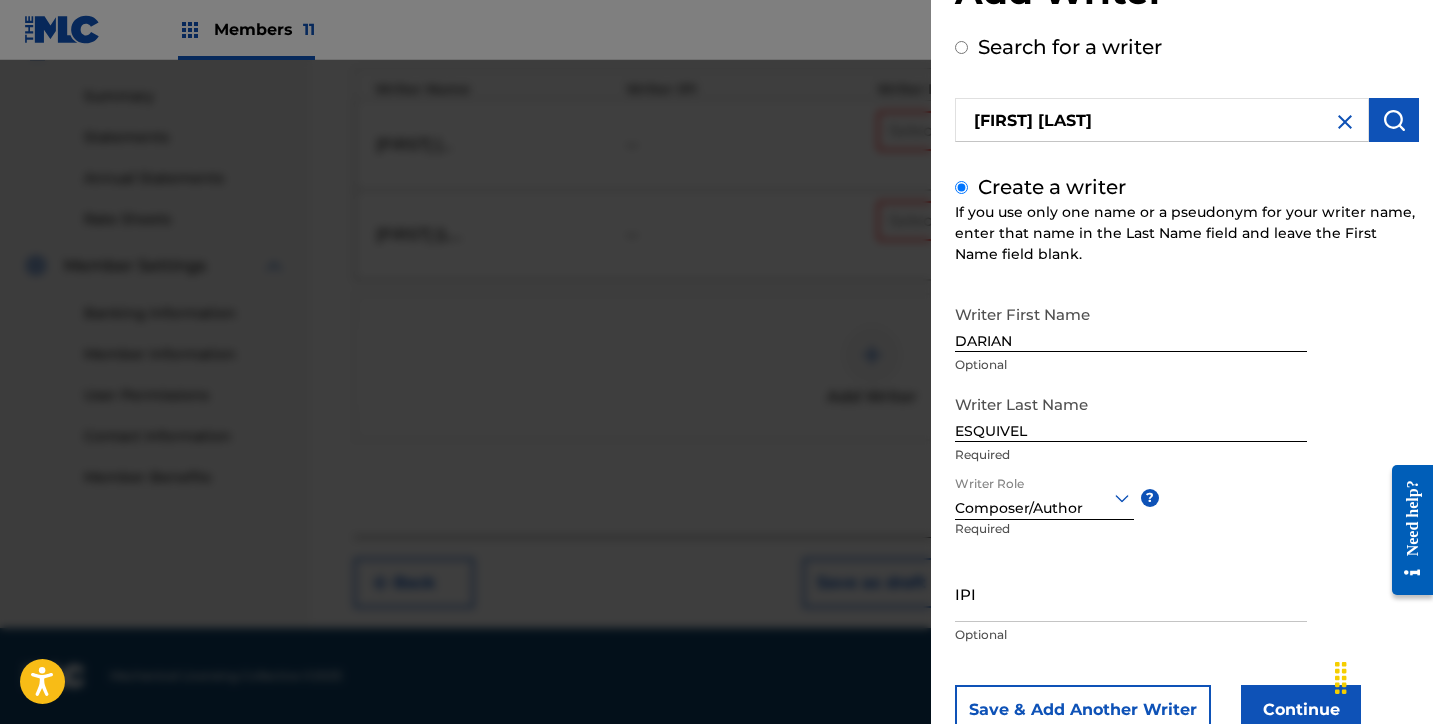 click on "Continue" at bounding box center [1301, 710] 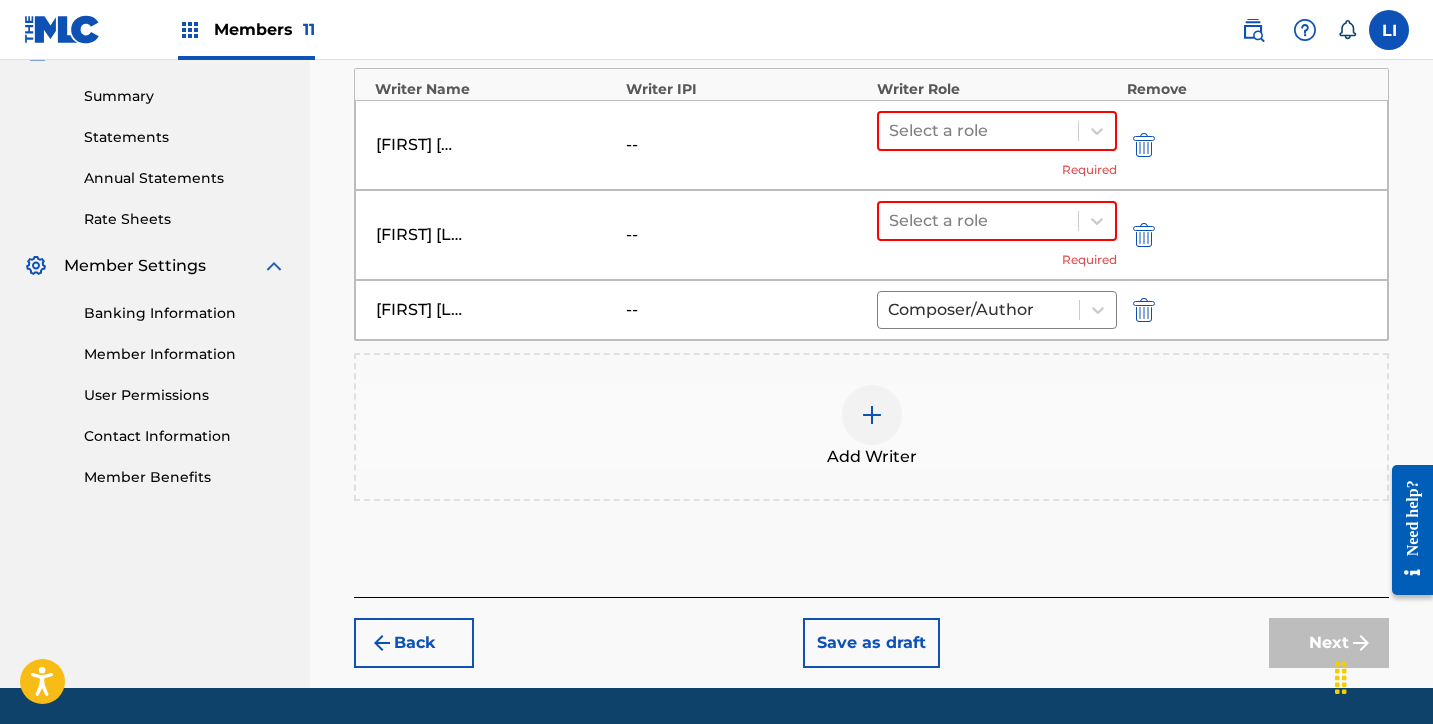 click on "Add Writer" at bounding box center (871, 427) 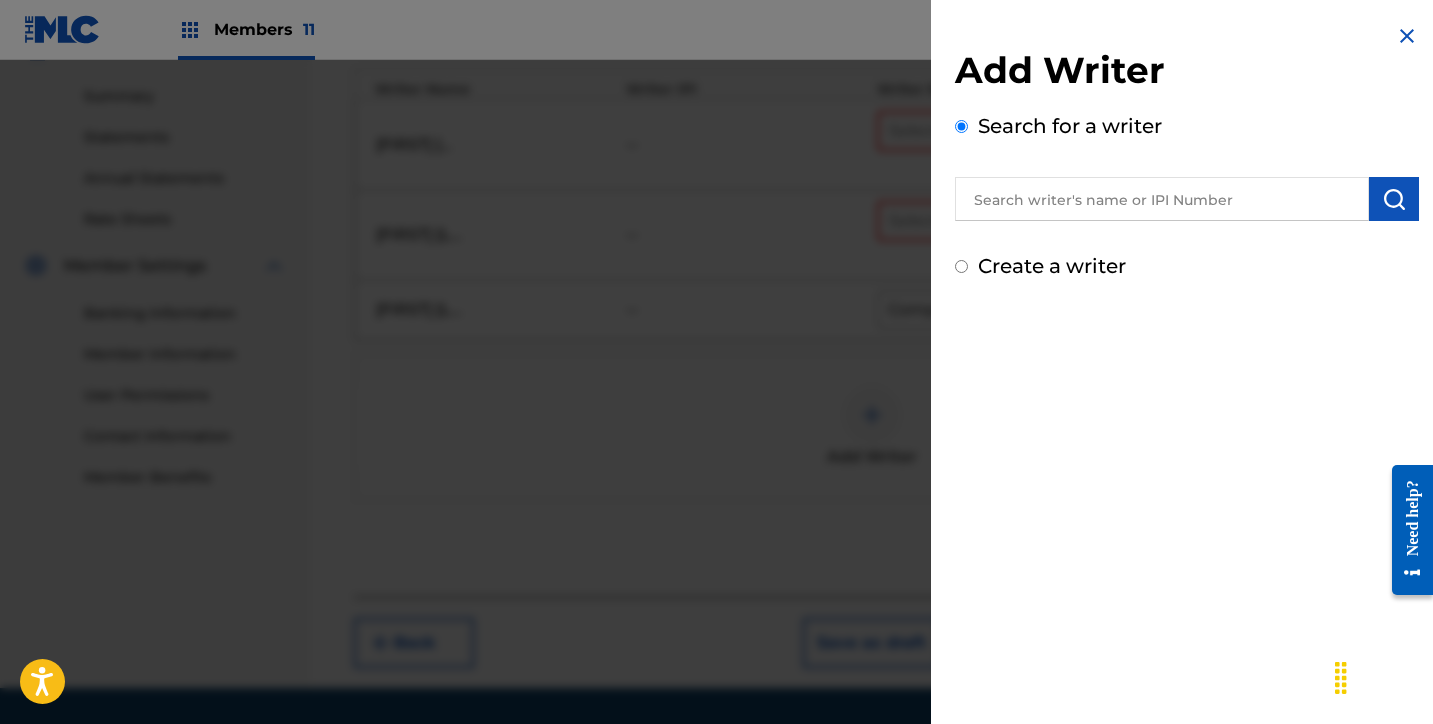click on "Search for a writer" at bounding box center (1070, 126) 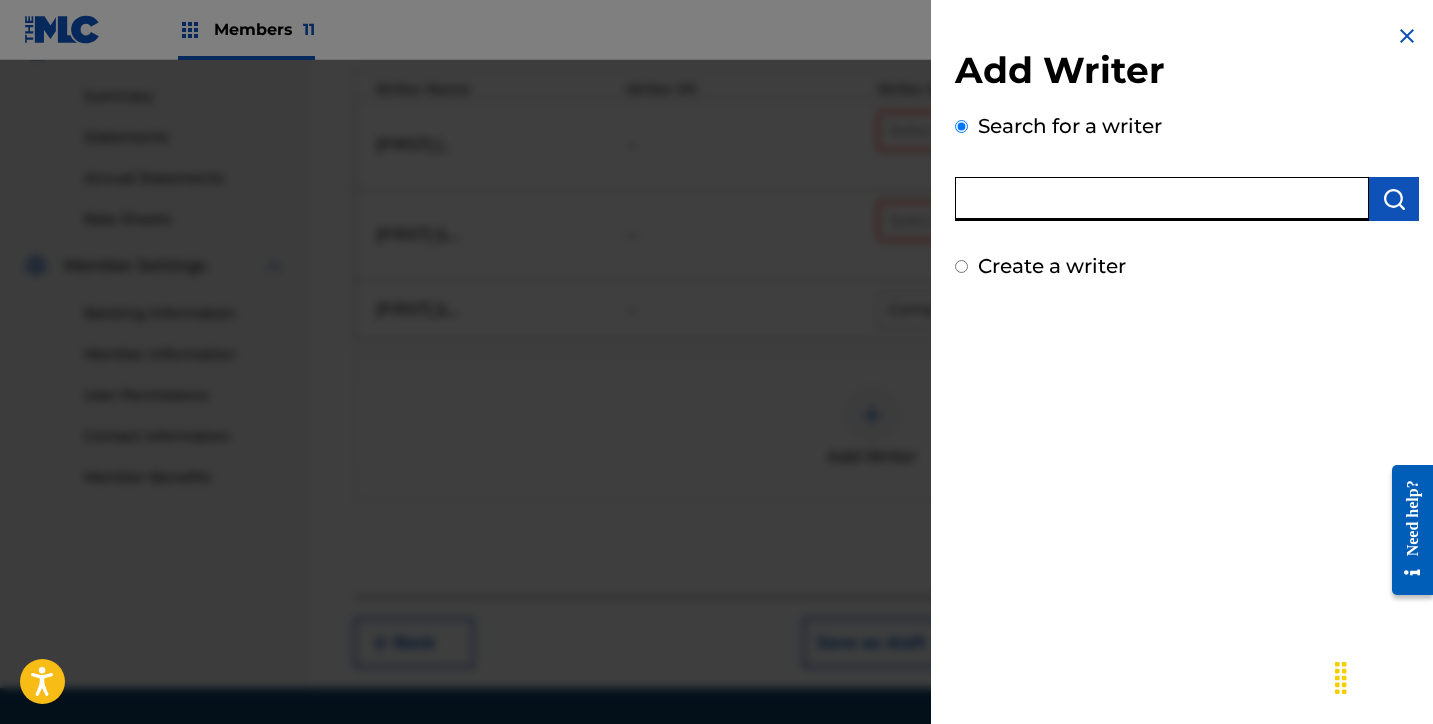 paste on "[FIRST] [MIDDLE] [LAST] [LAST]" 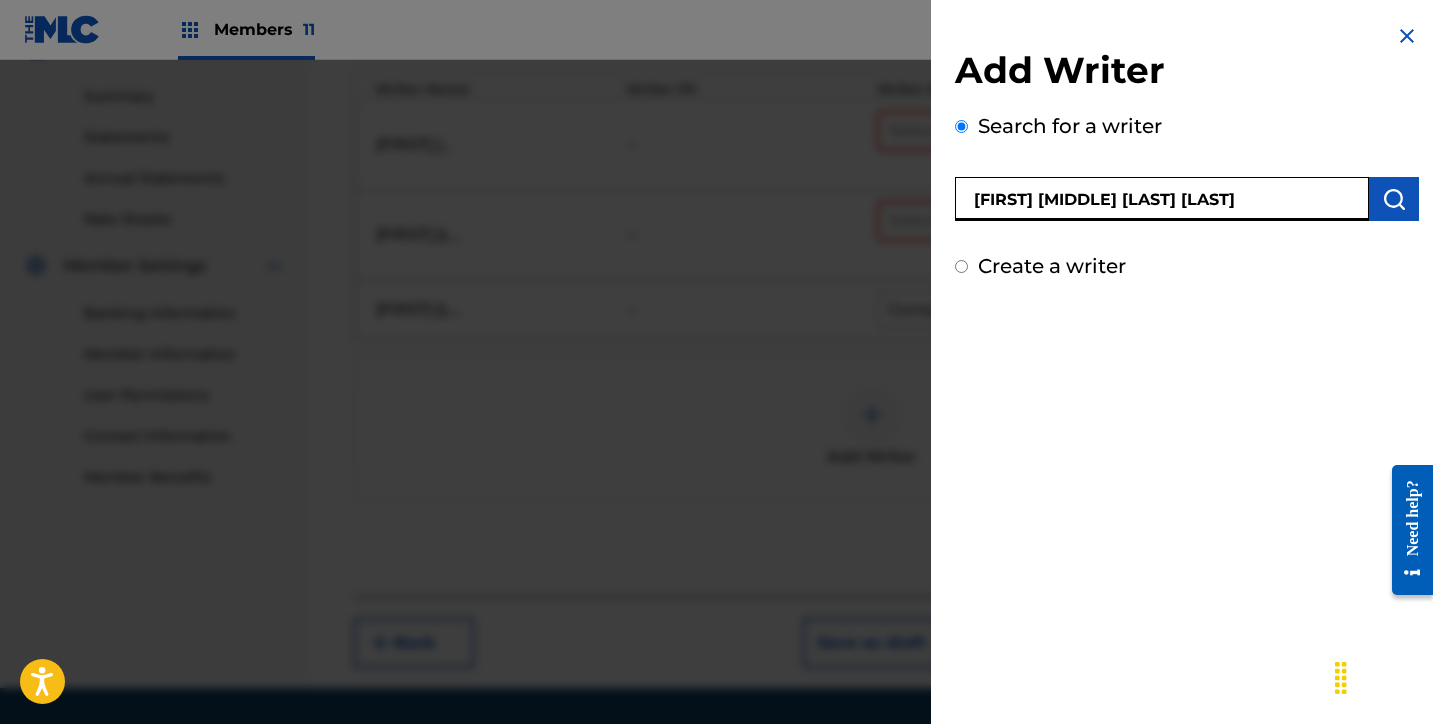 type on "[FIRST] [MIDDLE] [LAST] [LAST]" 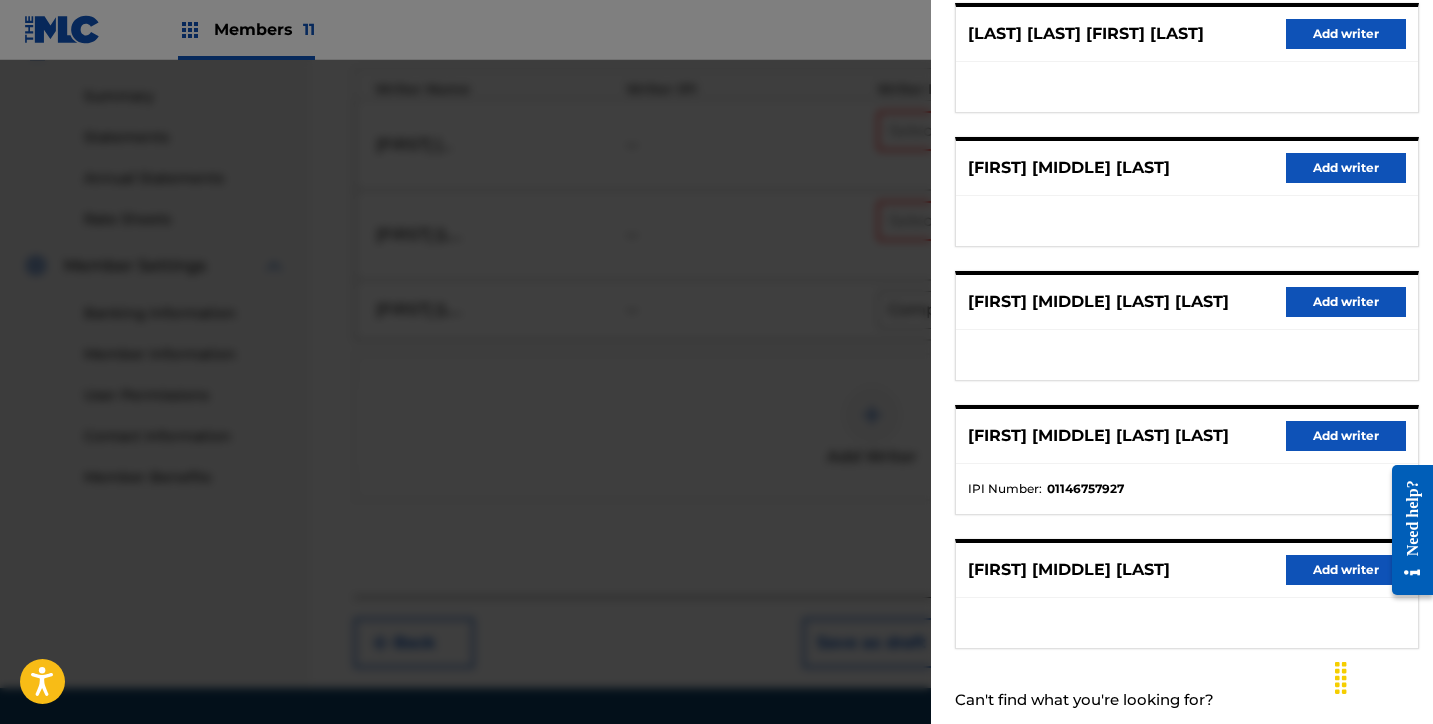 scroll, scrollTop: 318, scrollLeft: 0, axis: vertical 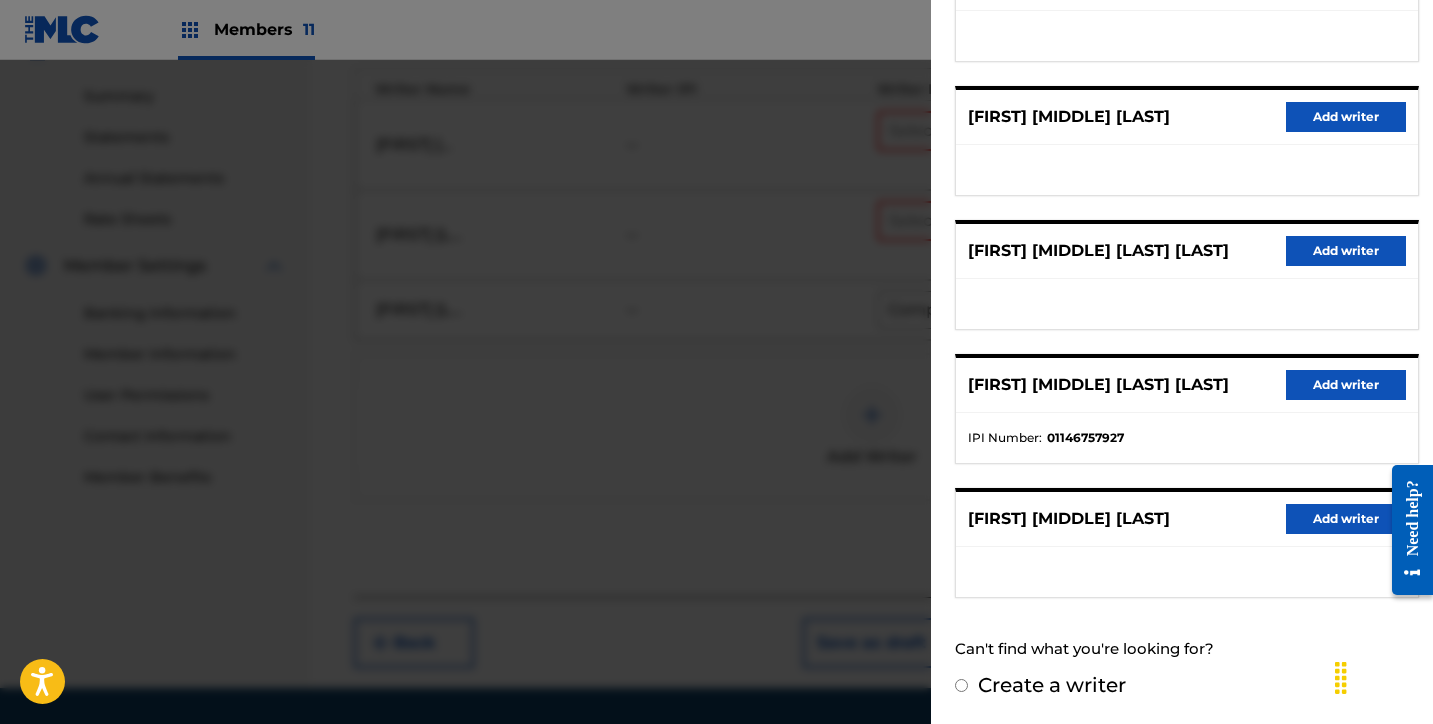 drag, startPoint x: 1267, startPoint y: 393, endPoint x: 1284, endPoint y: 389, distance: 17.464249 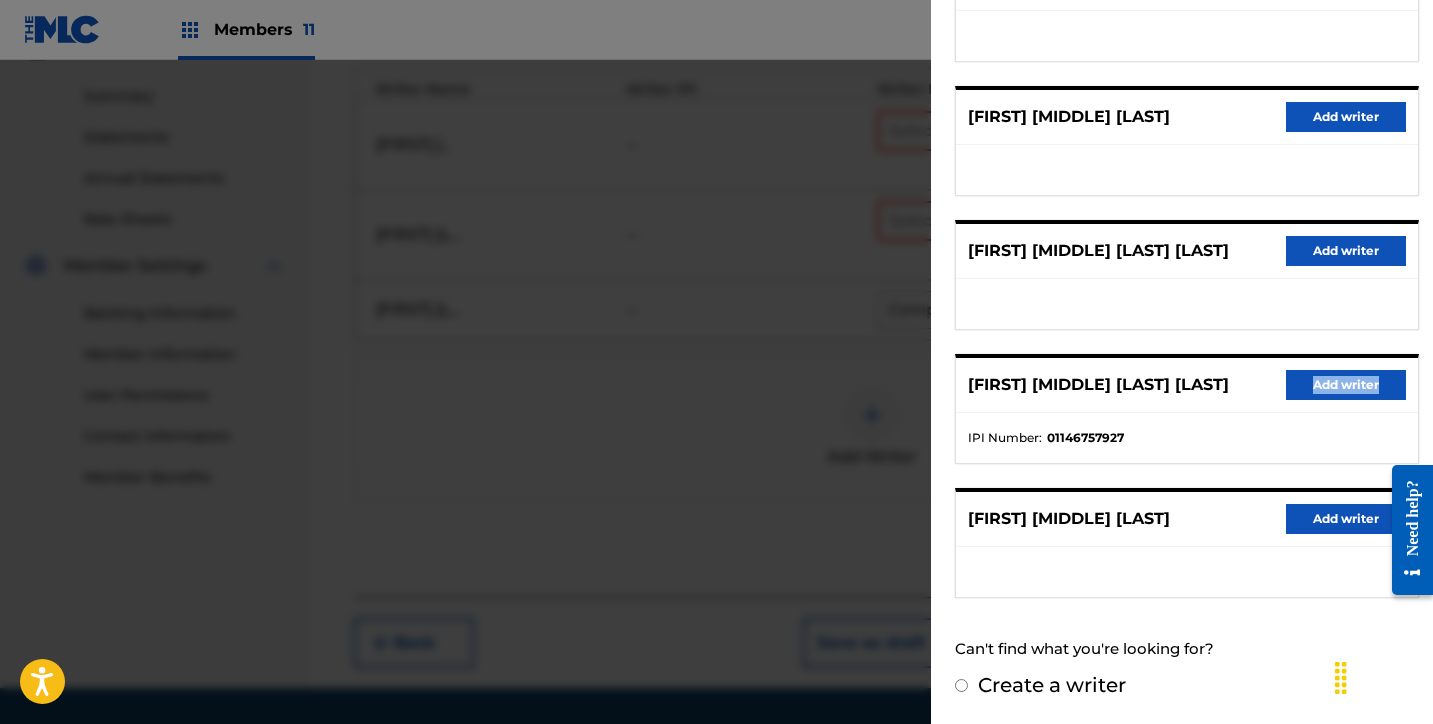 click on "Add writer" at bounding box center [1346, 385] 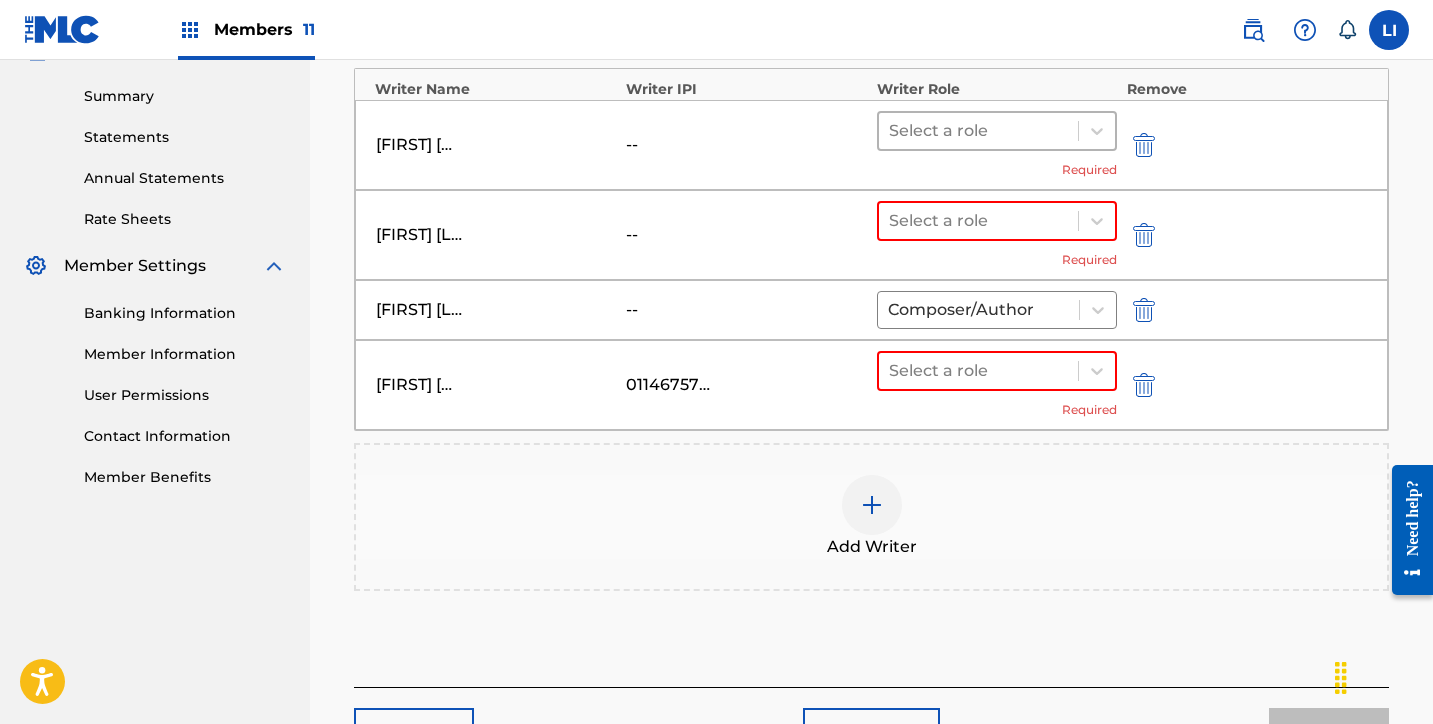 click at bounding box center (978, 131) 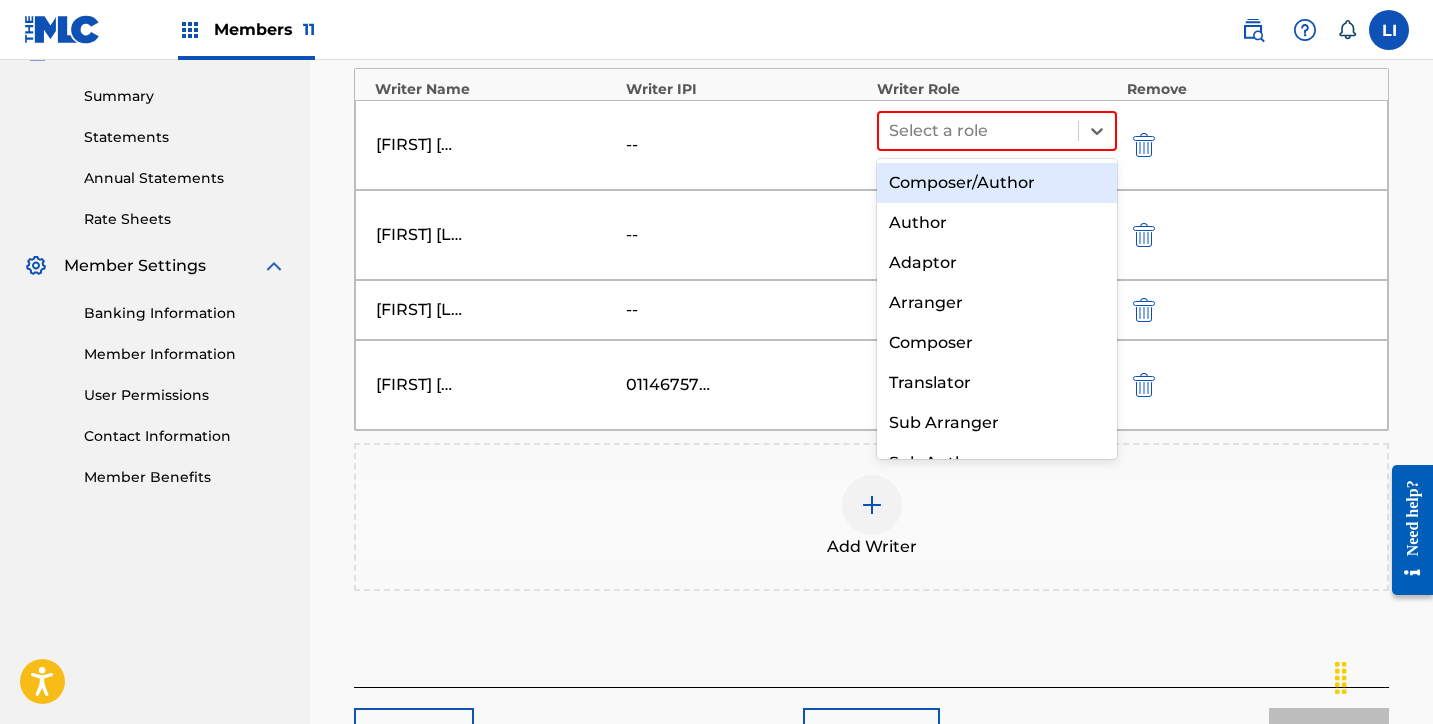 click on "Composer/Author" at bounding box center [997, 183] 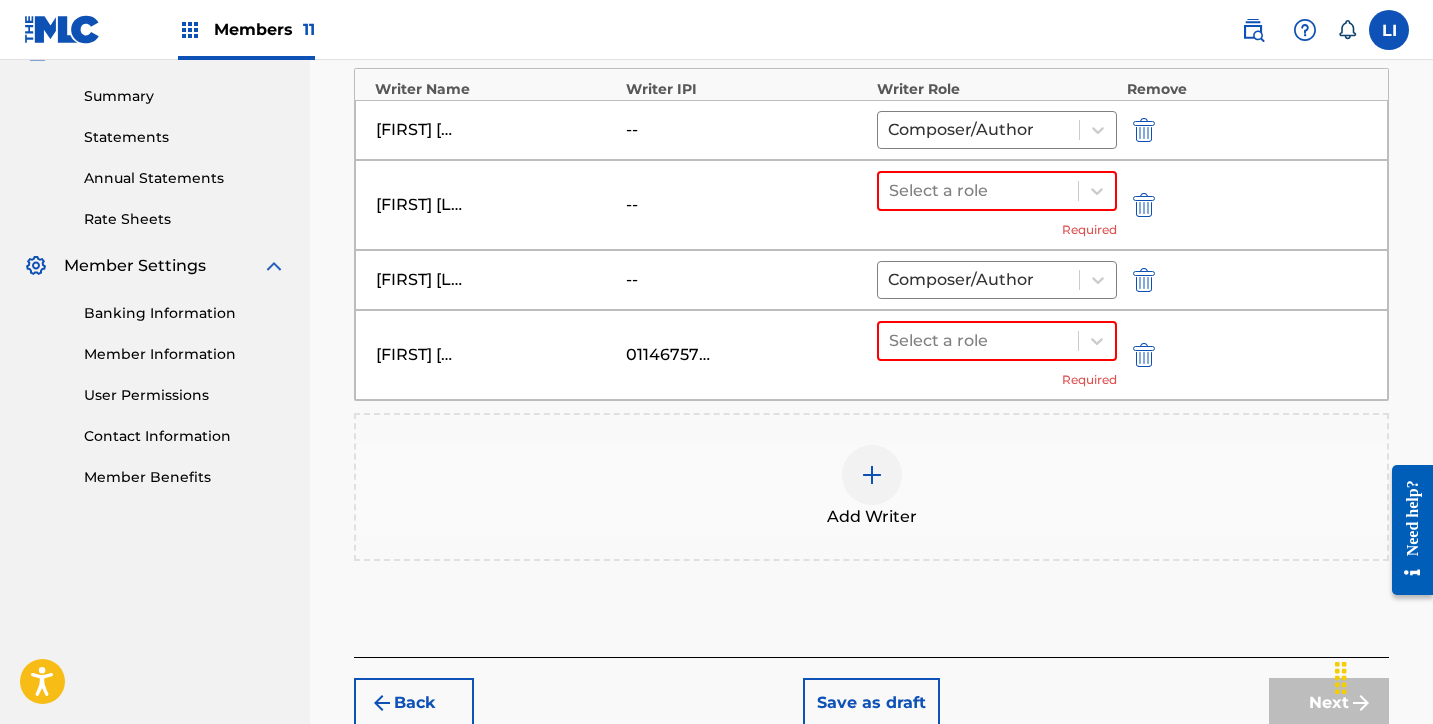 drag, startPoint x: 964, startPoint y: 186, endPoint x: 964, endPoint y: 212, distance: 26 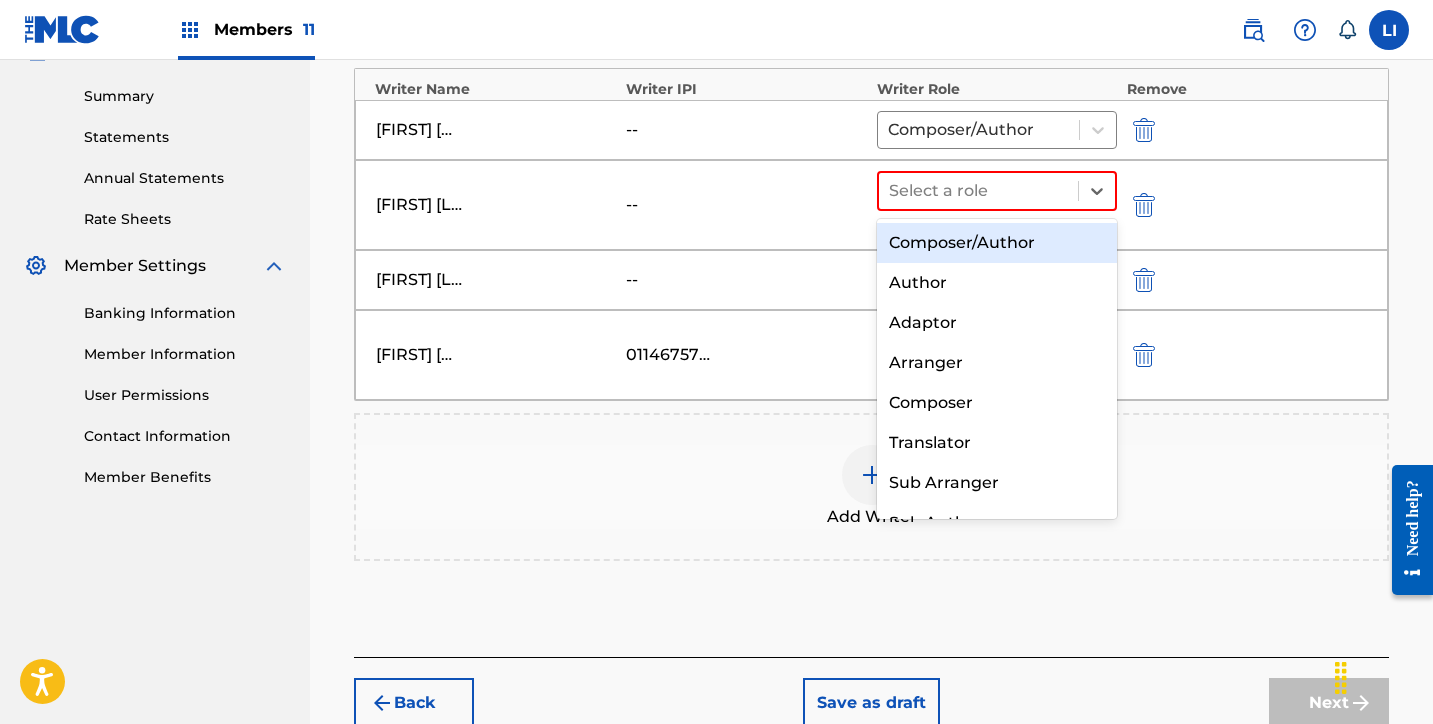 click on "Composer/Author" at bounding box center (997, 243) 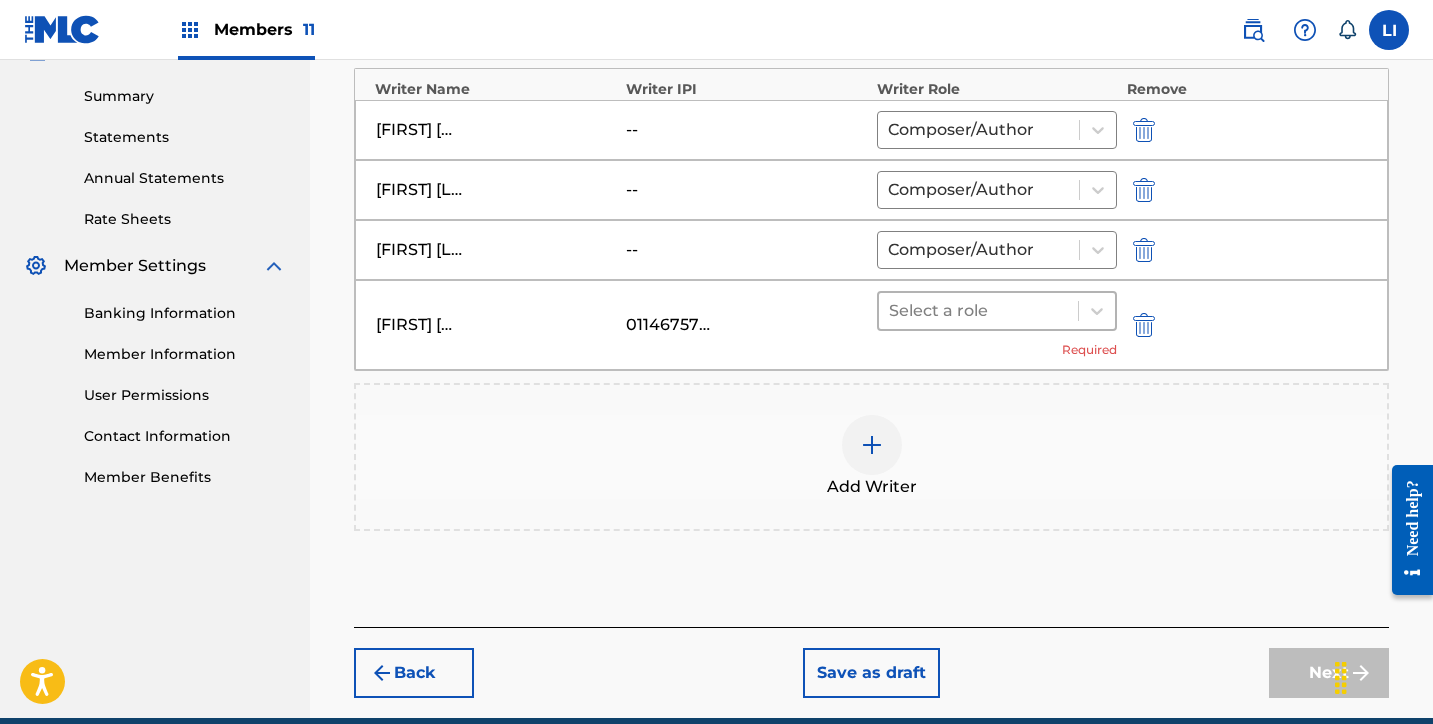 drag, startPoint x: 955, startPoint y: 314, endPoint x: 953, endPoint y: 325, distance: 11.18034 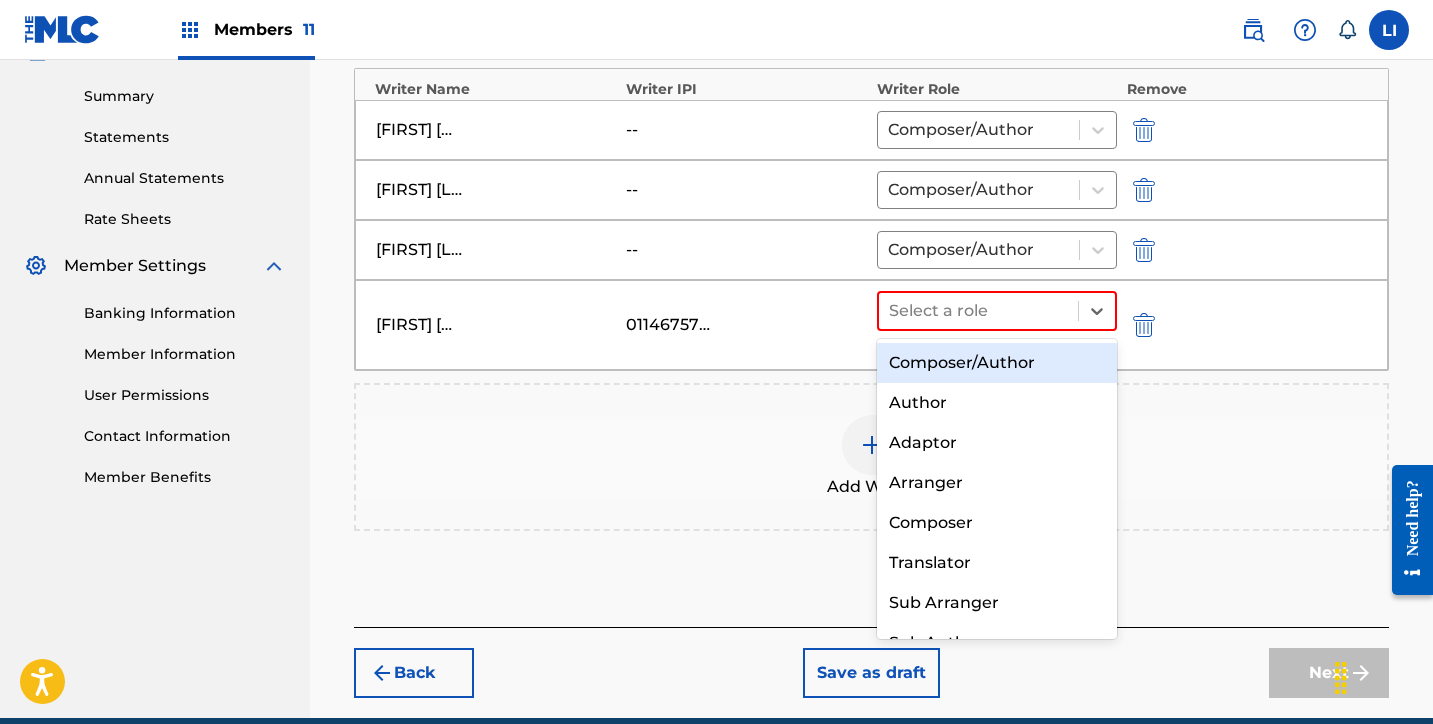 drag, startPoint x: 946, startPoint y: 364, endPoint x: 1103, endPoint y: 541, distance: 236.59671 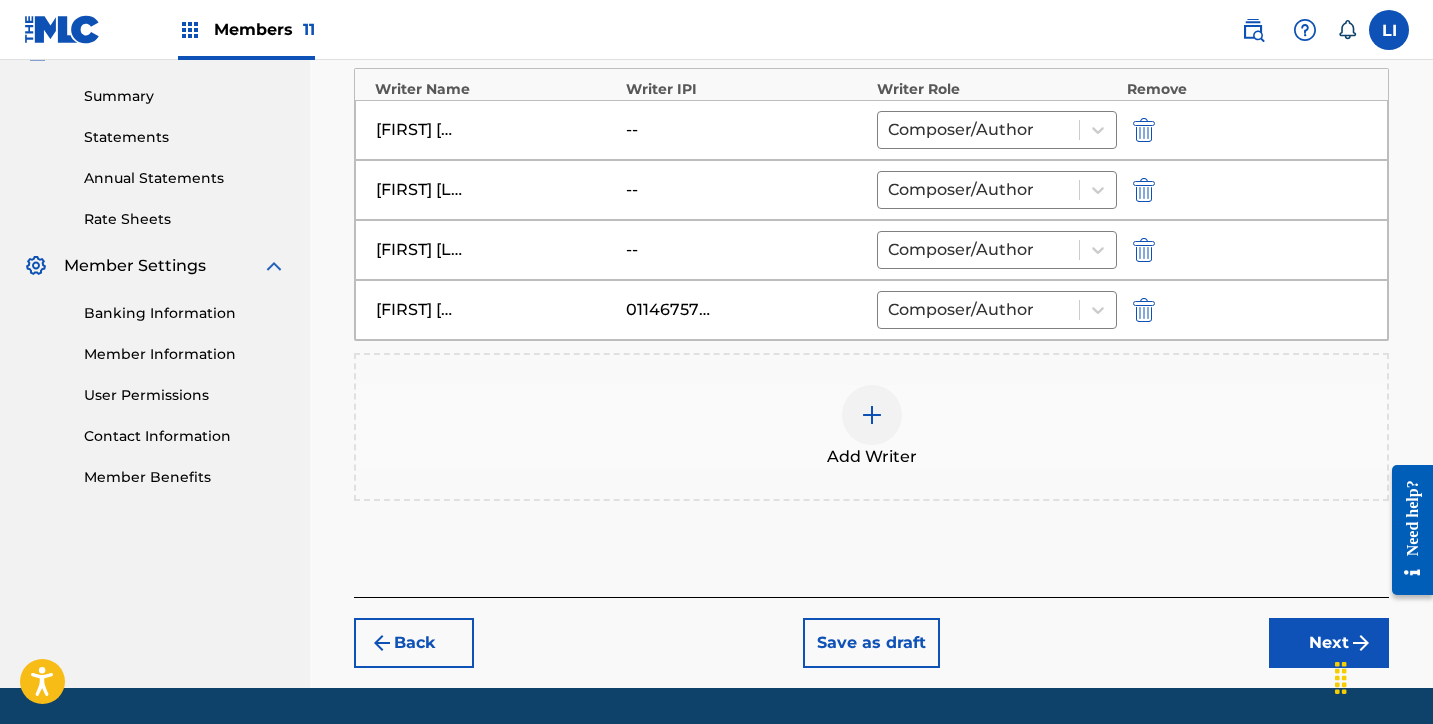 click on "Next" at bounding box center [1329, 643] 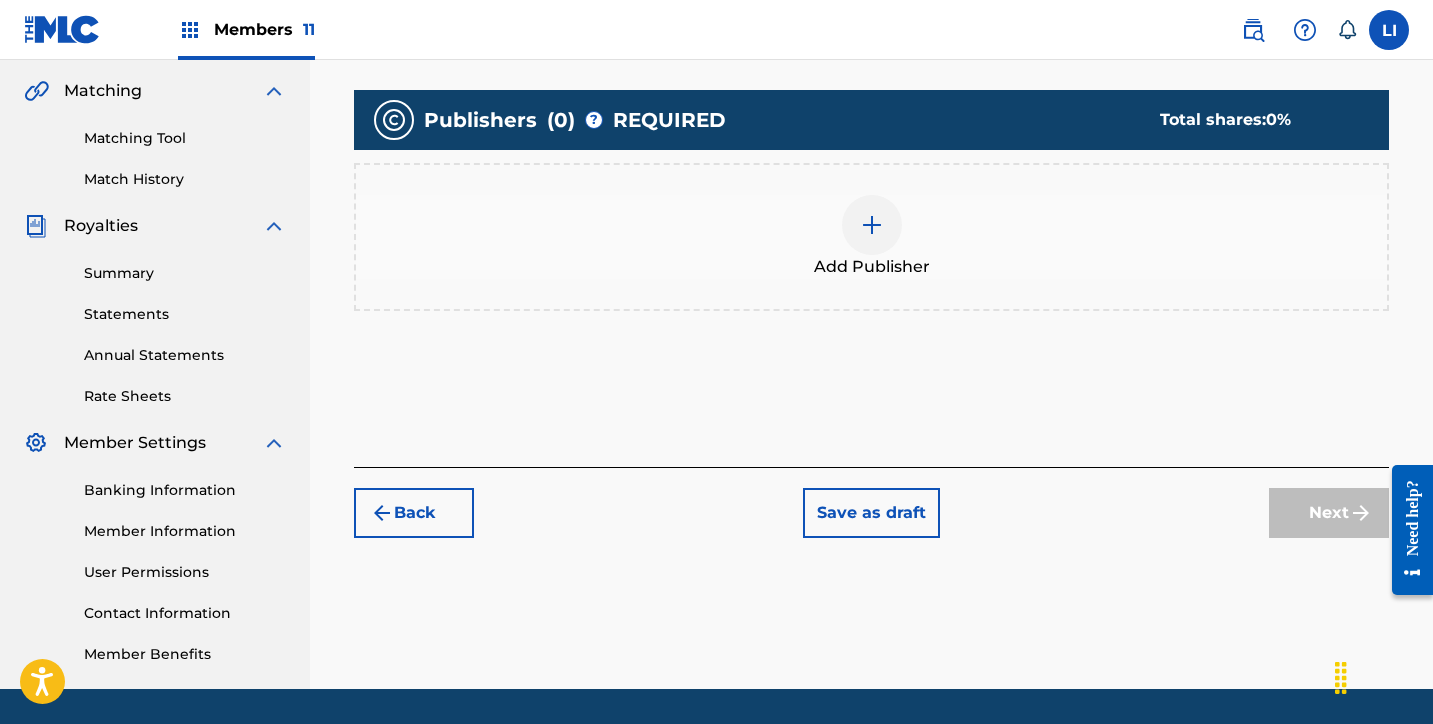 scroll, scrollTop: 516, scrollLeft: 0, axis: vertical 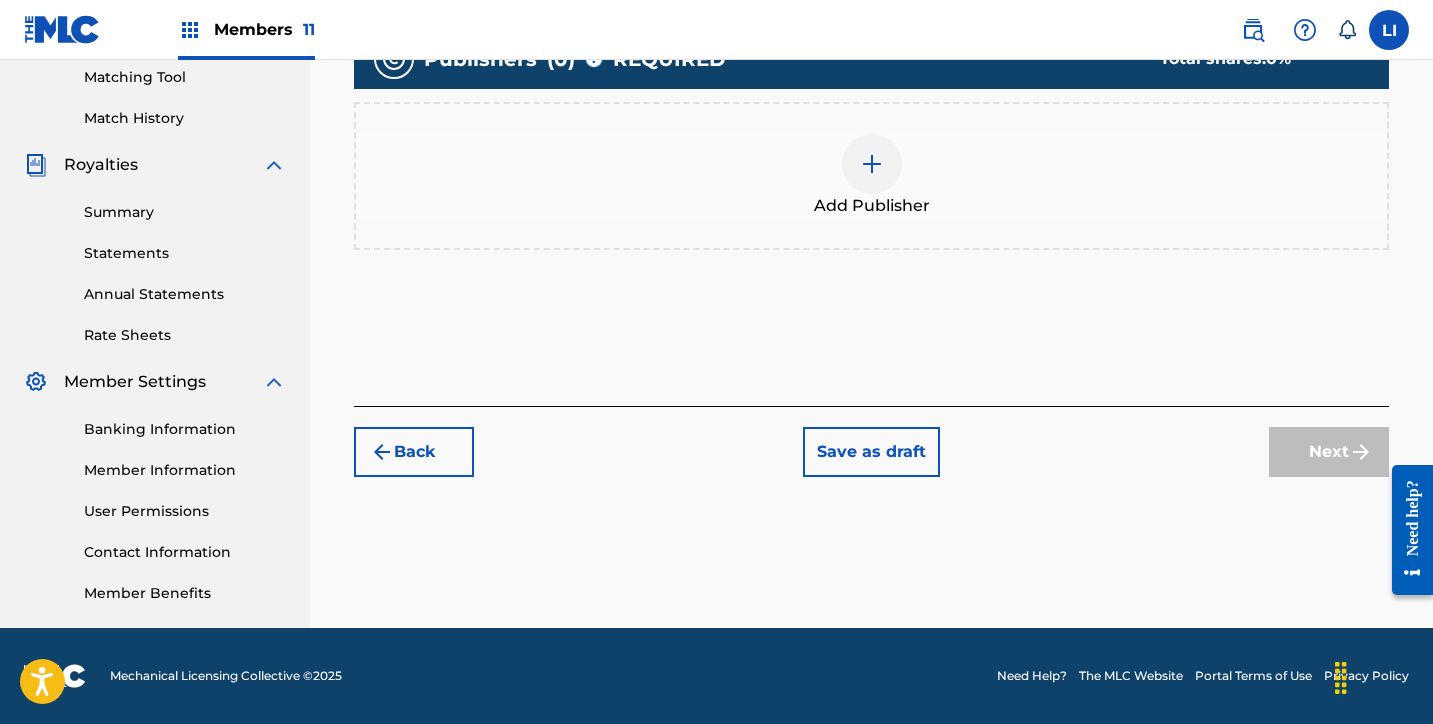 click on "Add Publisher" at bounding box center [871, 176] 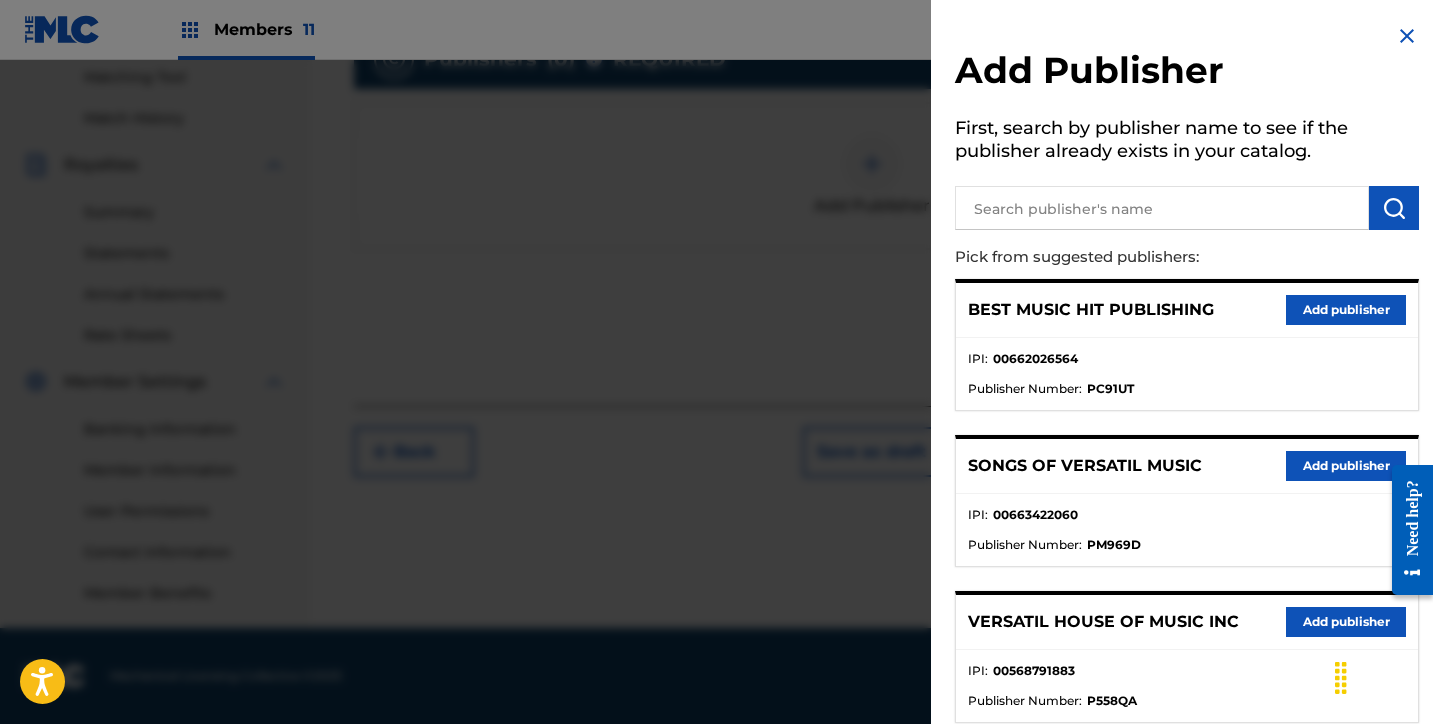 click at bounding box center (1162, 208) 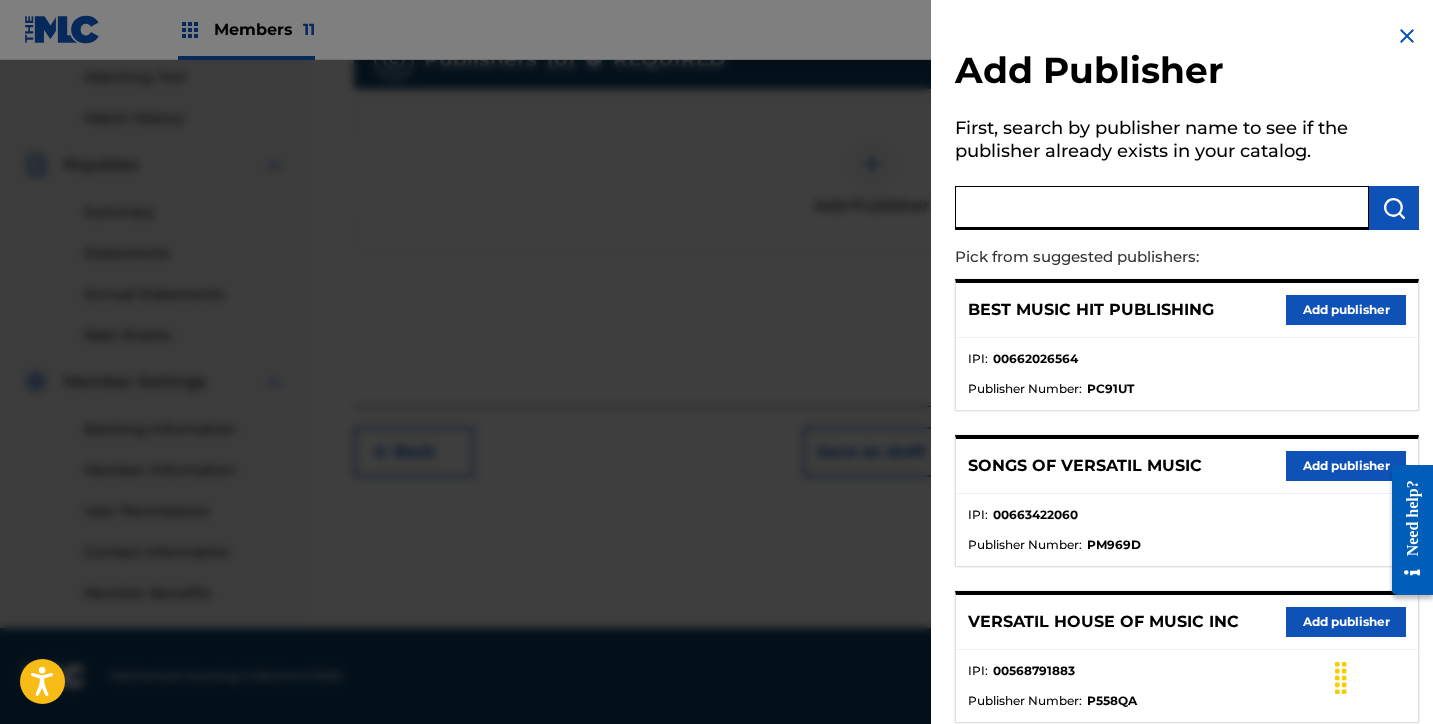 paste on "RAUDEL MUSIC PUBLISHING" 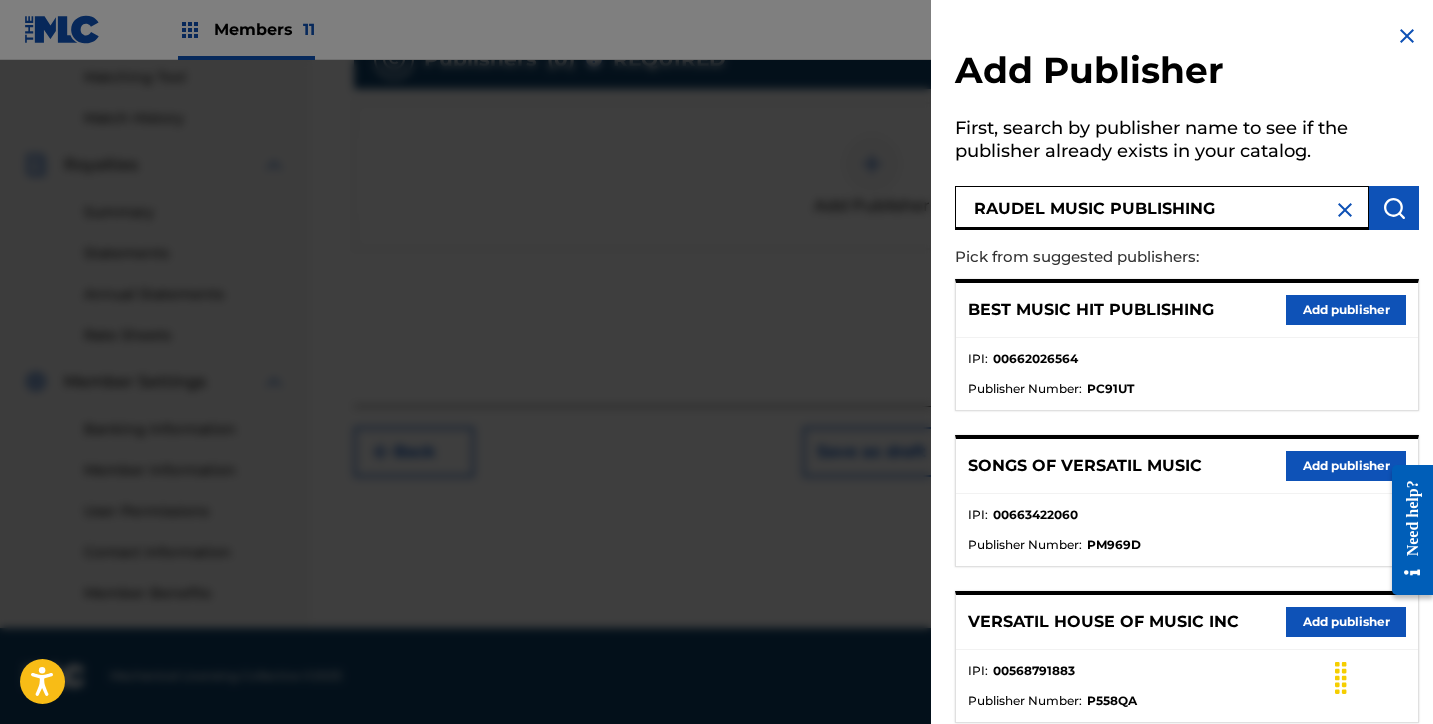 type on "RAUDEL MUSIC PUBLISHING" 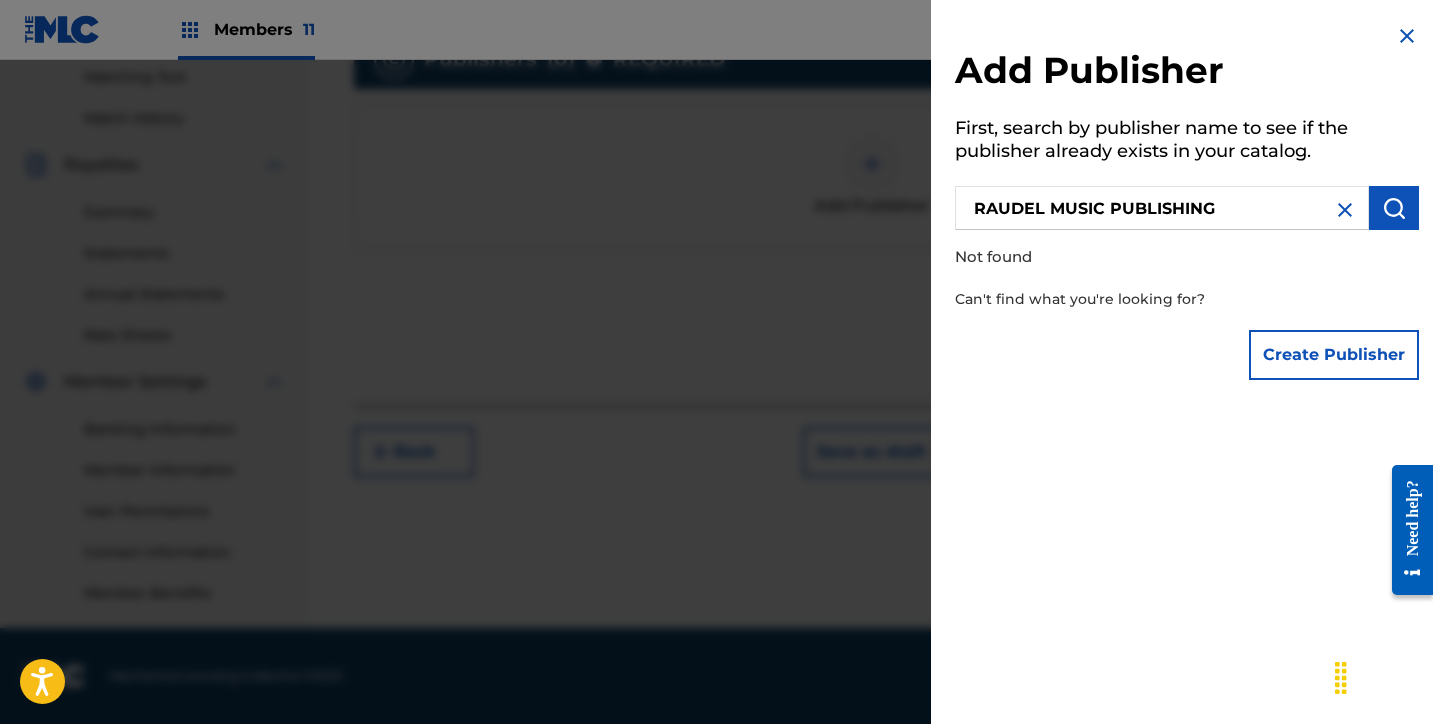 click on "Create Publisher" at bounding box center [1334, 355] 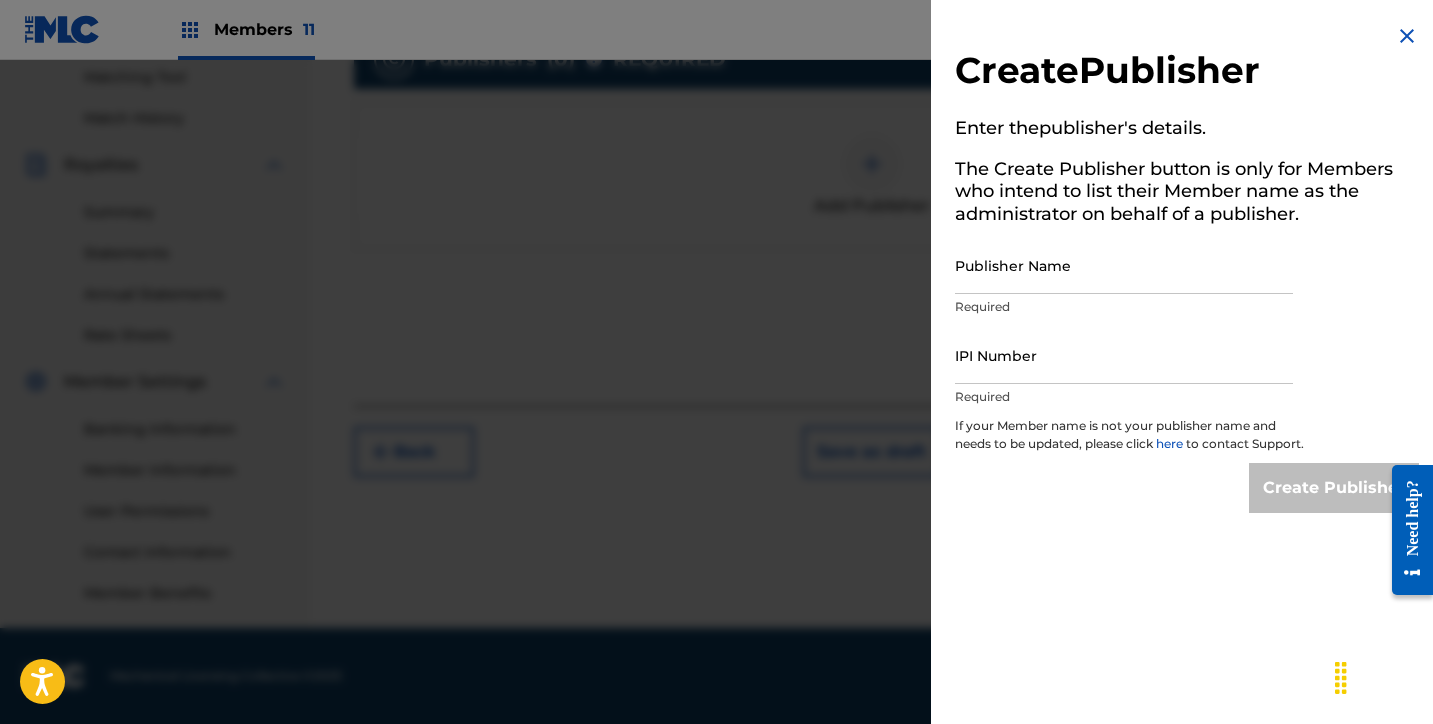 click on "Publisher Name" at bounding box center [1124, 265] 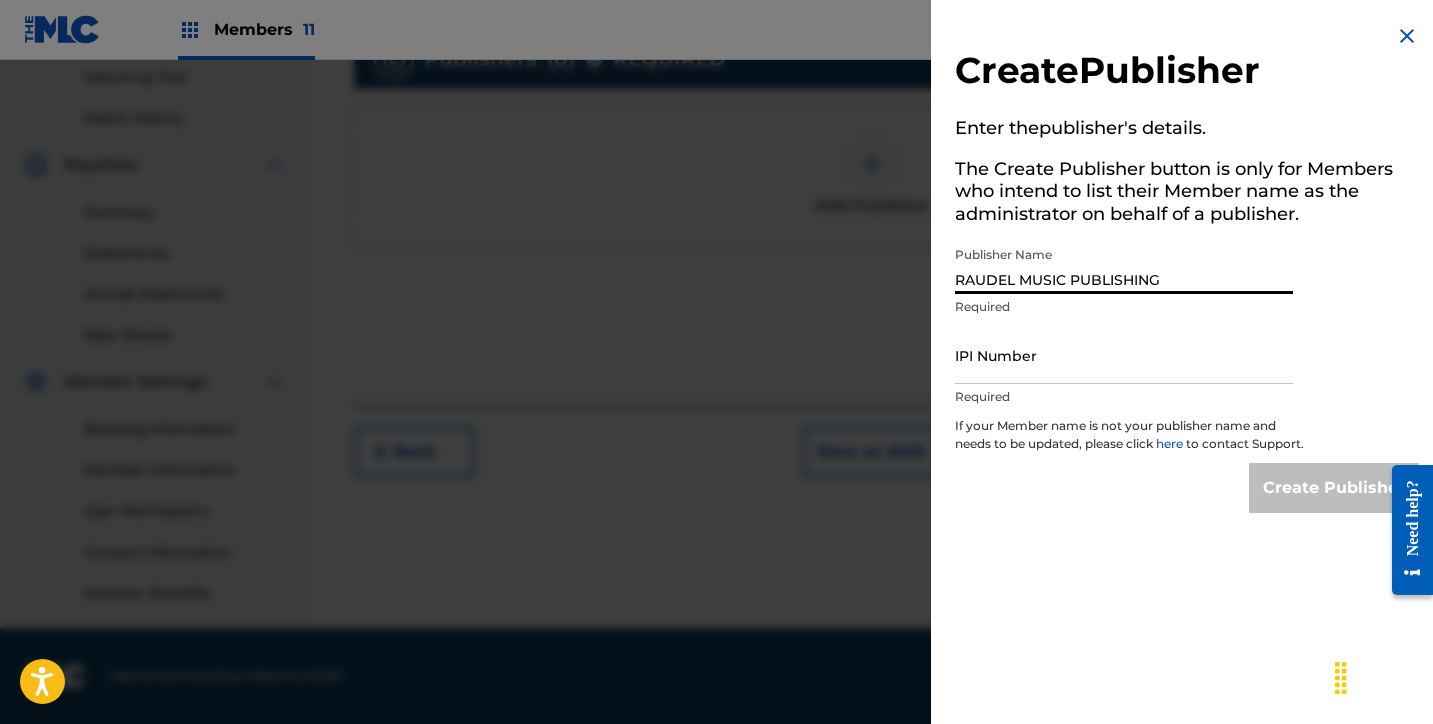 type on "RAUDEL MUSIC PUBLISHING" 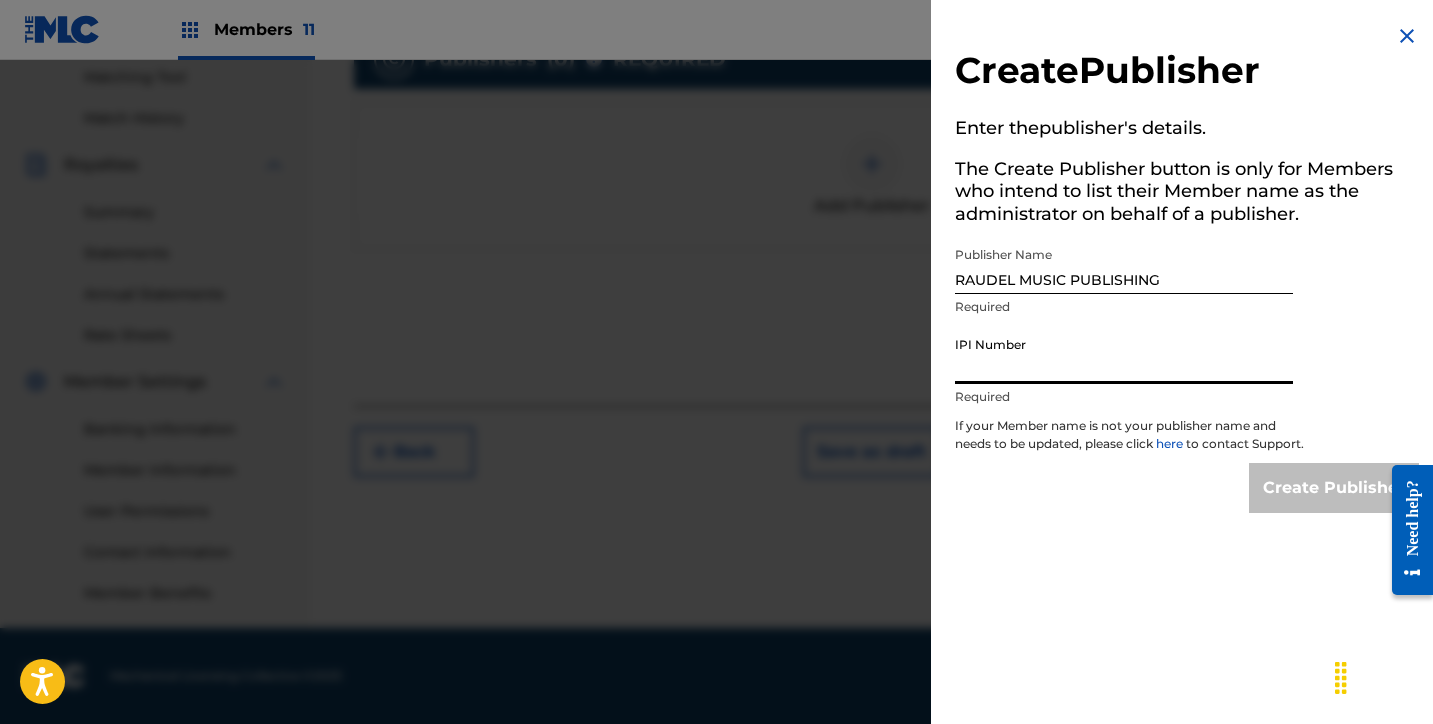paste on "1273672732" 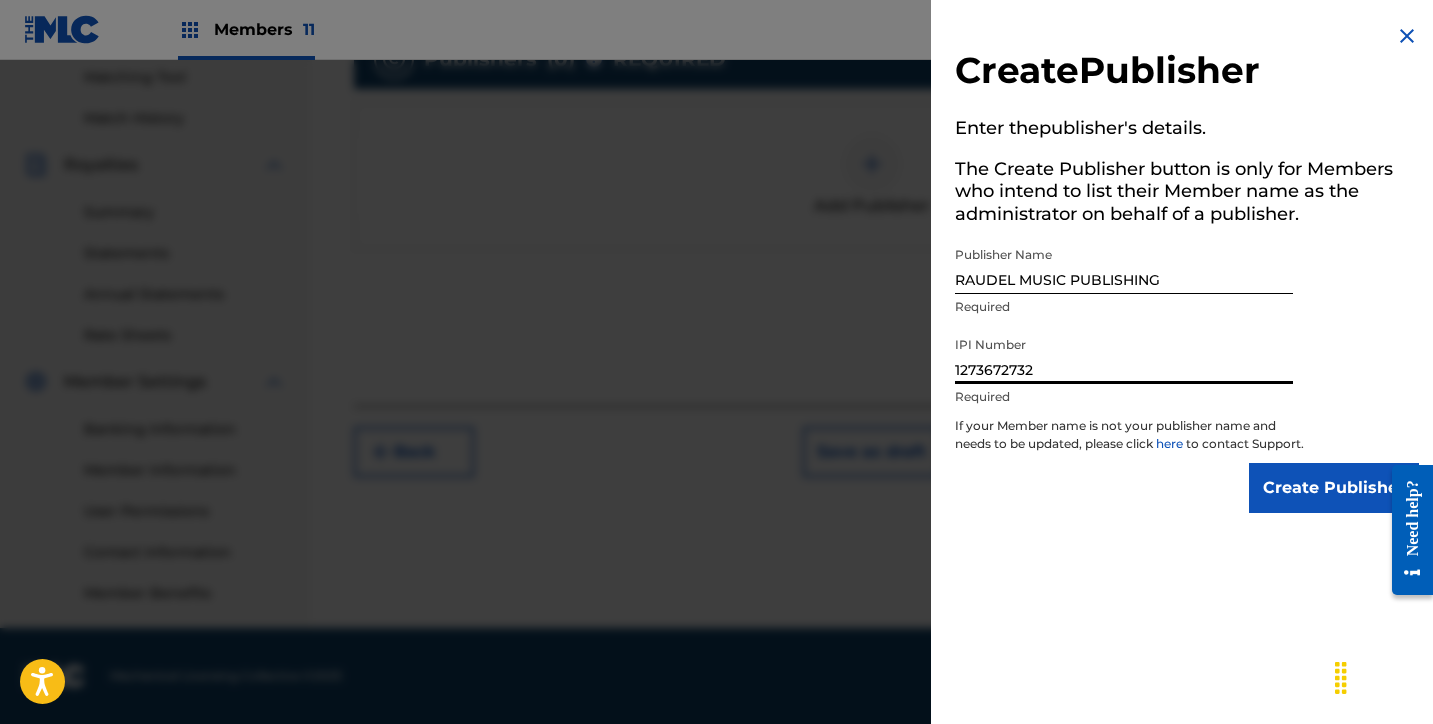 type on "1273672732" 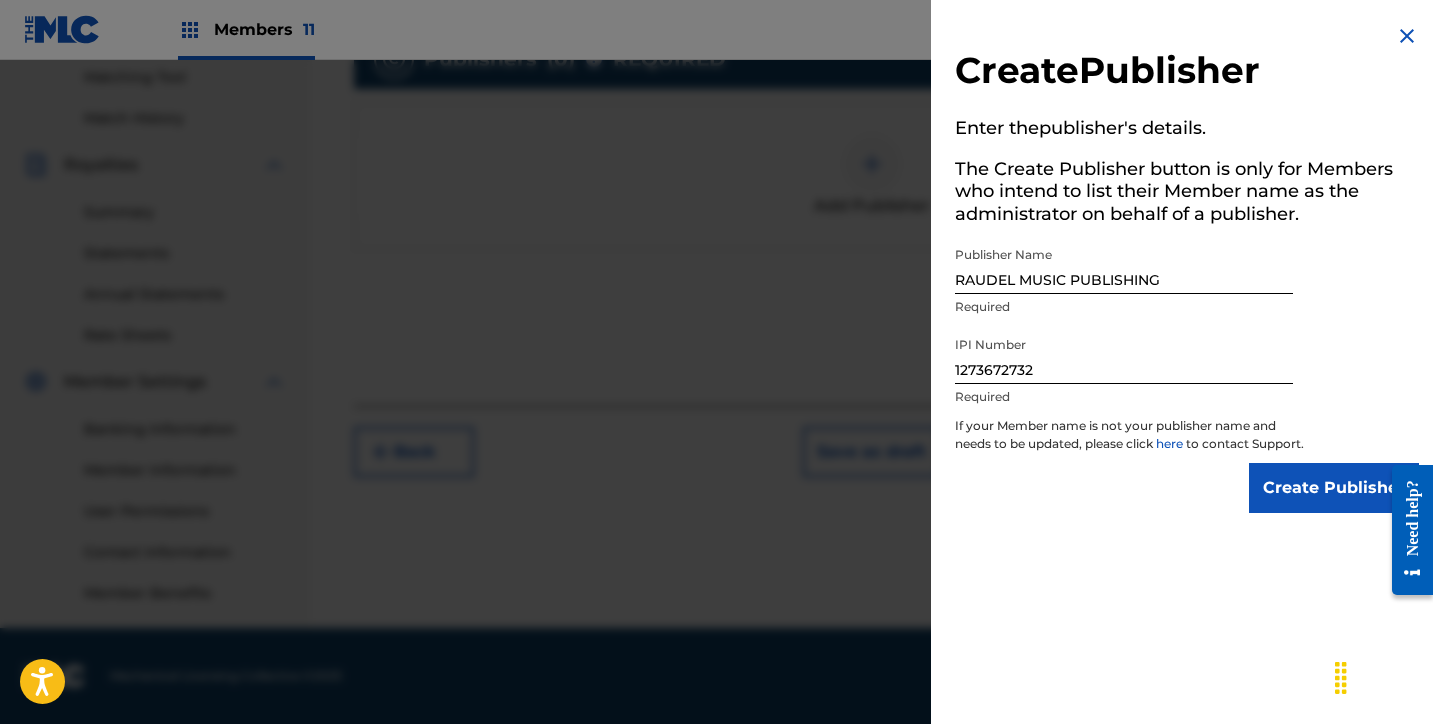 click on "Create Publisher" at bounding box center [1334, 488] 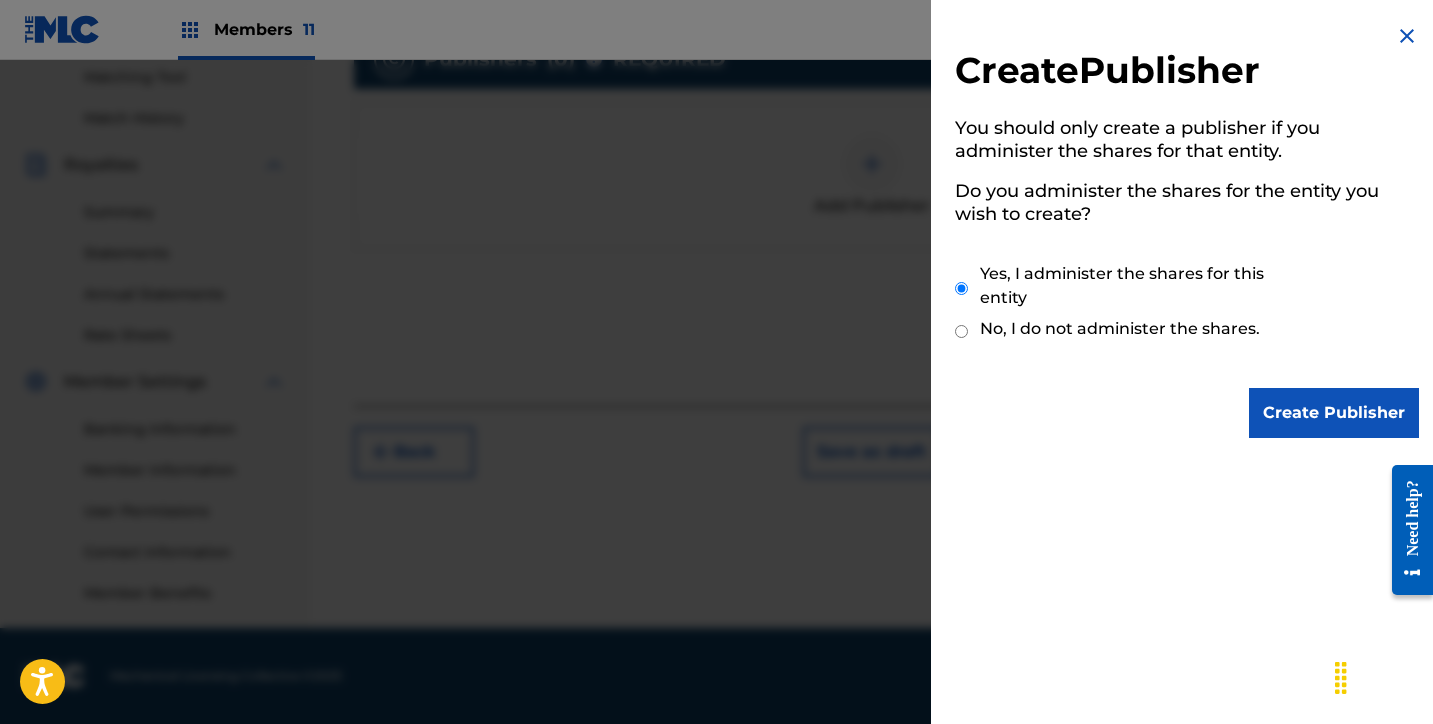 click on "Create Publisher" at bounding box center [1334, 413] 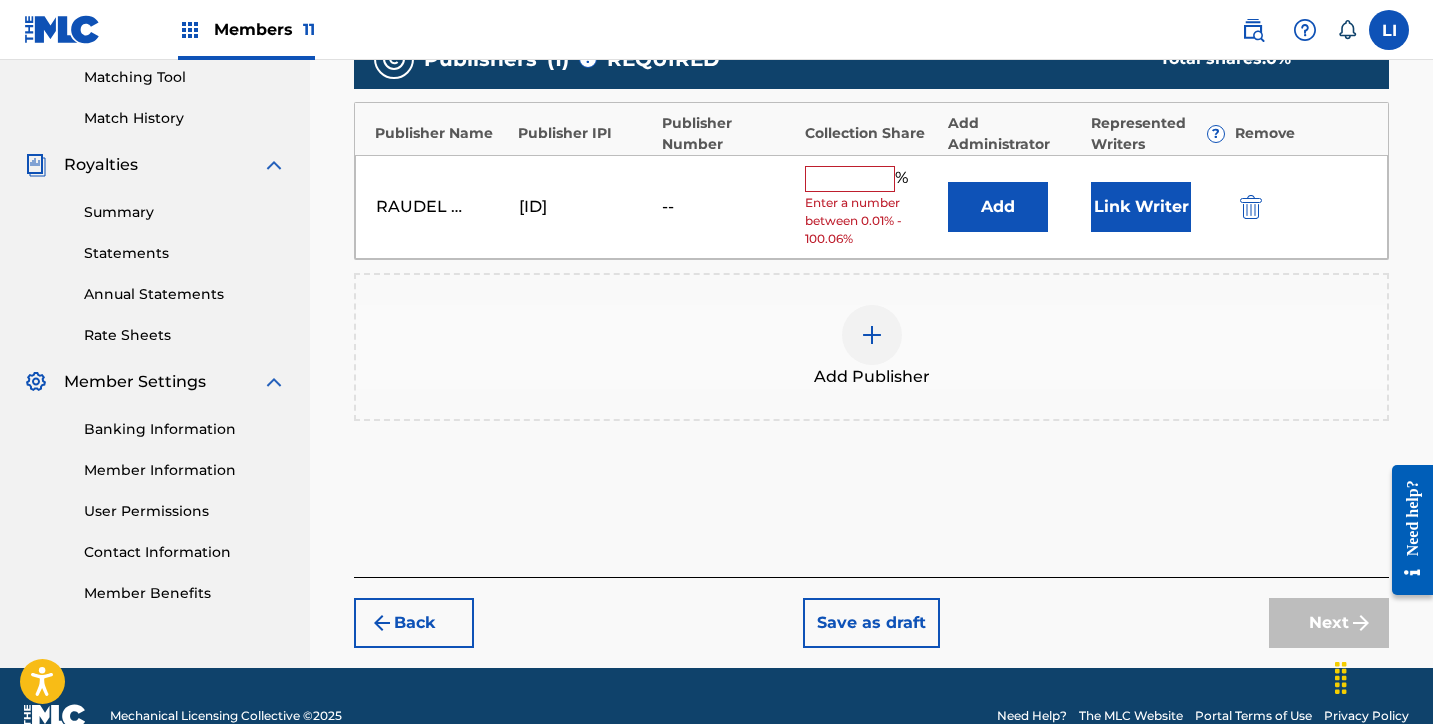 click on "Enter a number between 0.01% - 100.06%" at bounding box center (871, 221) 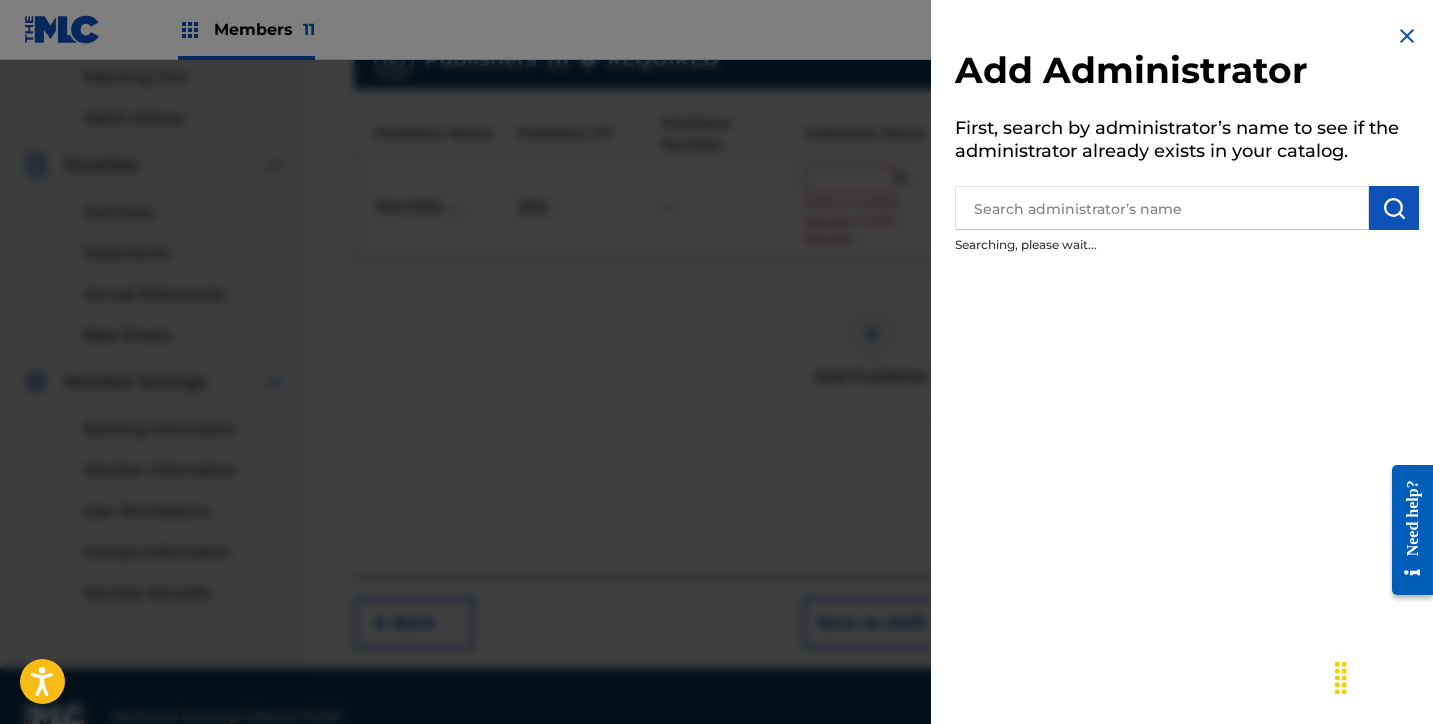 click at bounding box center (1162, 208) 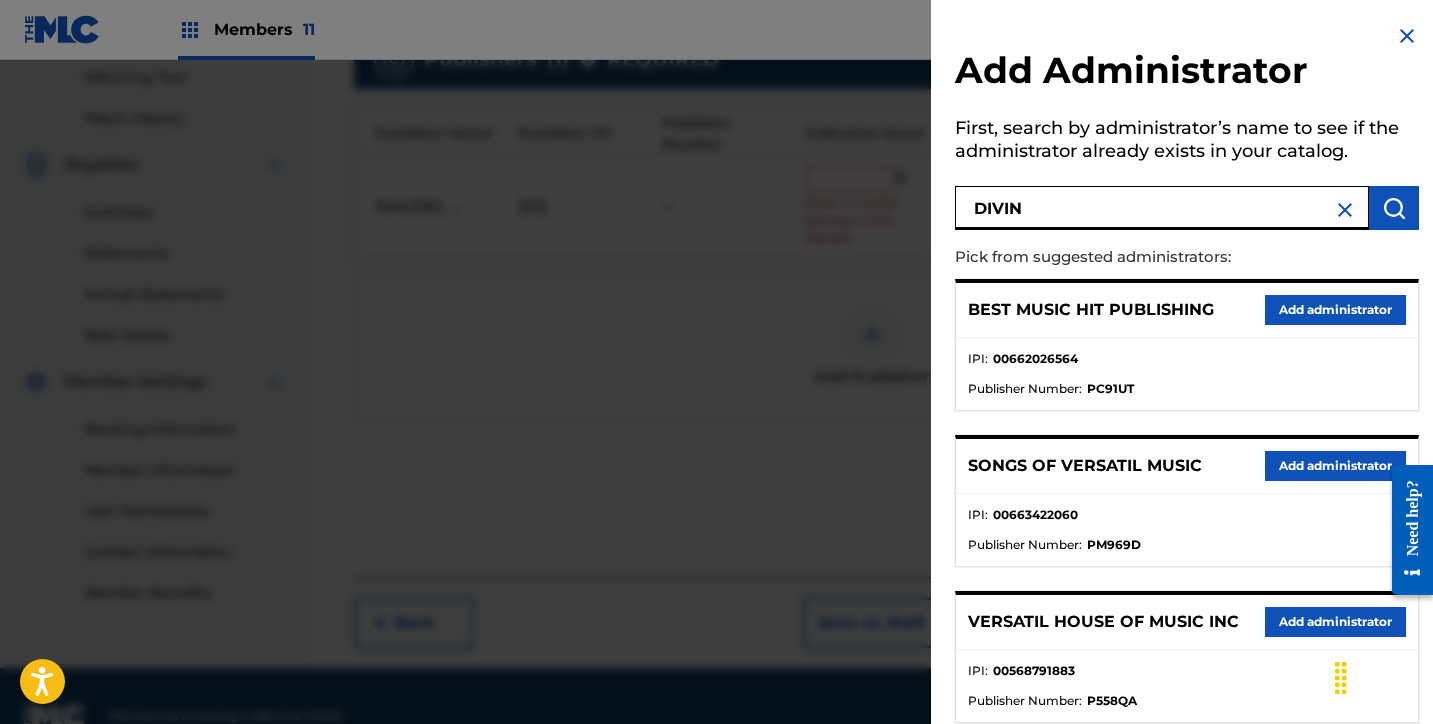 type on "DIVIN" 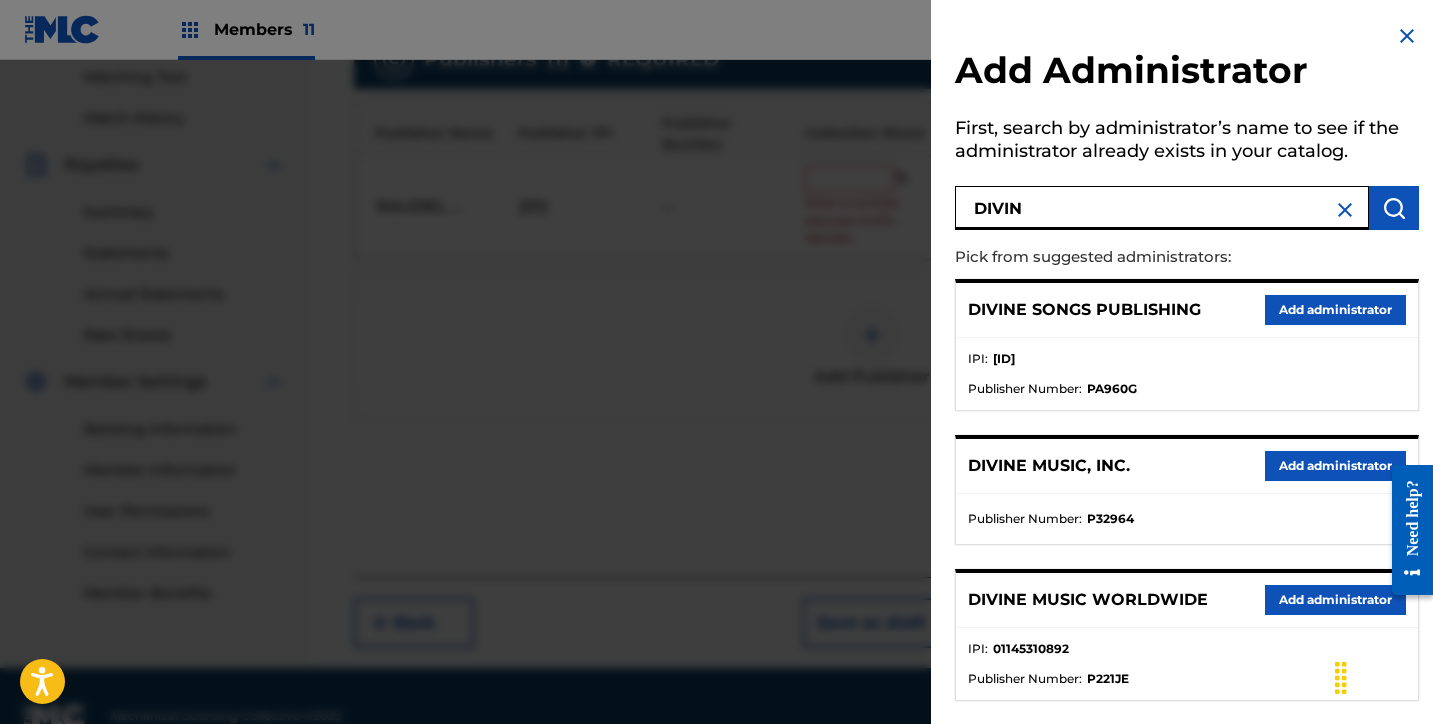 click on "Add administrator" at bounding box center [1335, 466] 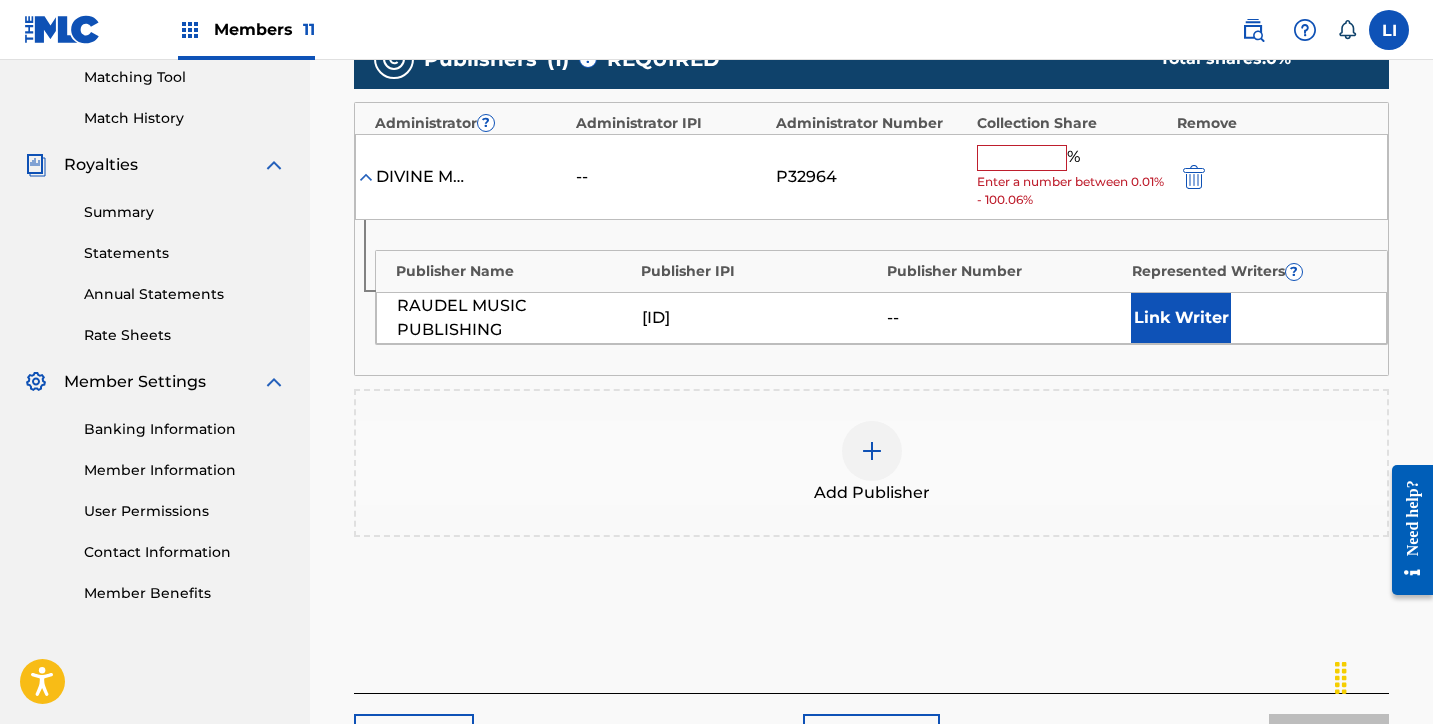 click at bounding box center [1022, 158] 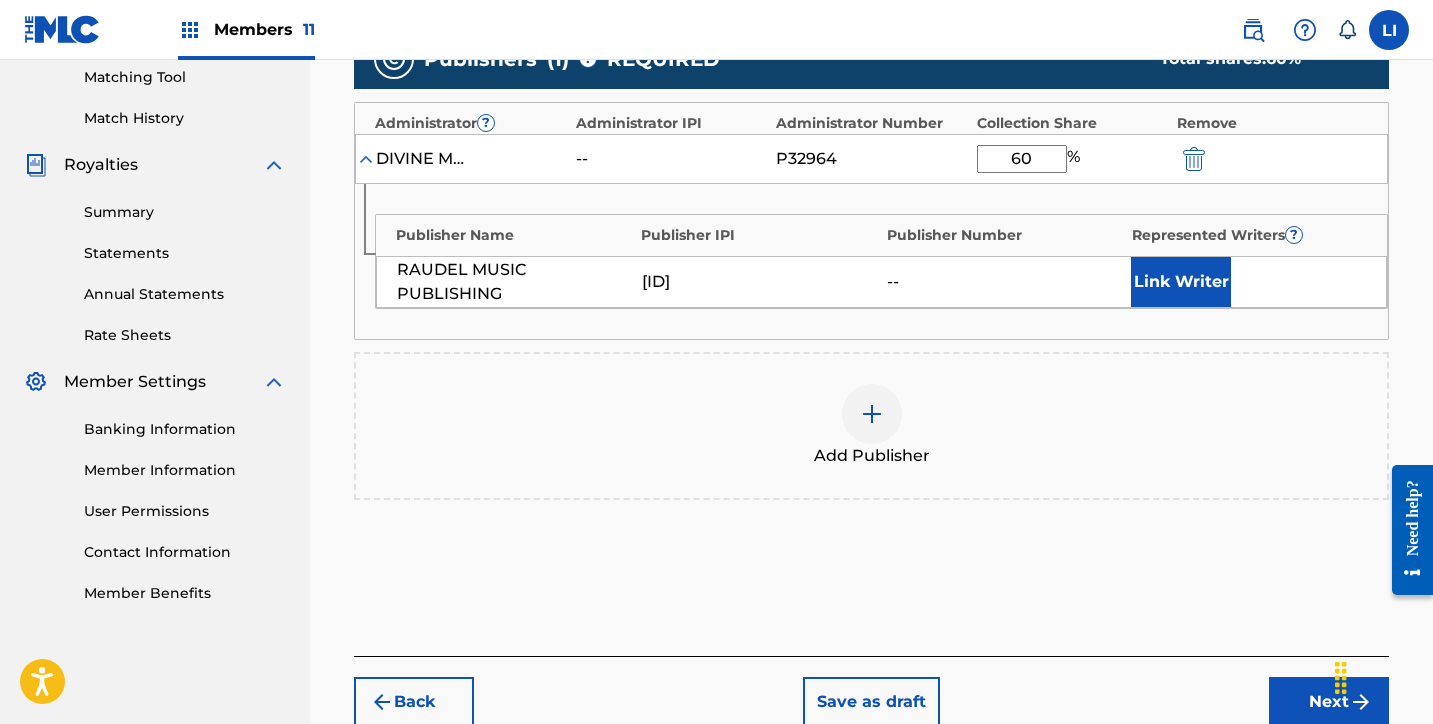 type on "60" 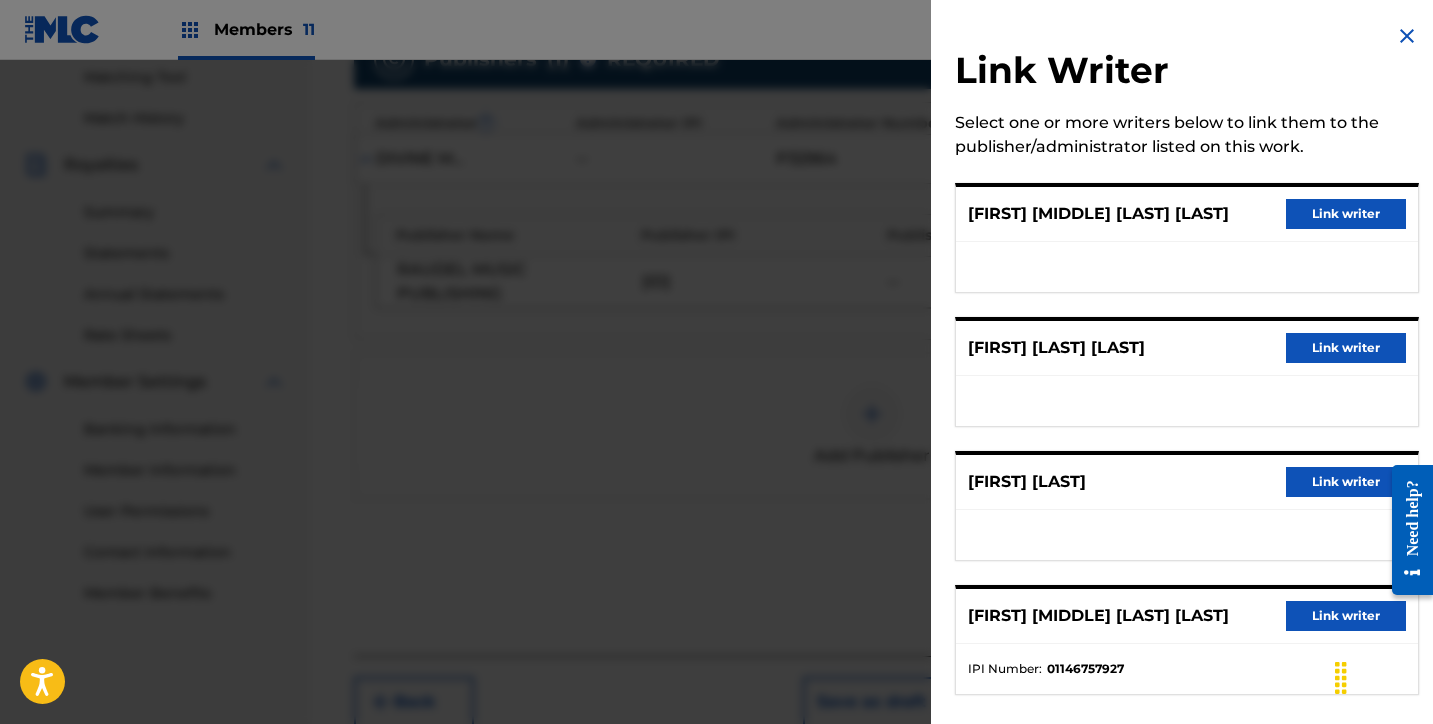 click on "Link writer" at bounding box center [1346, 214] 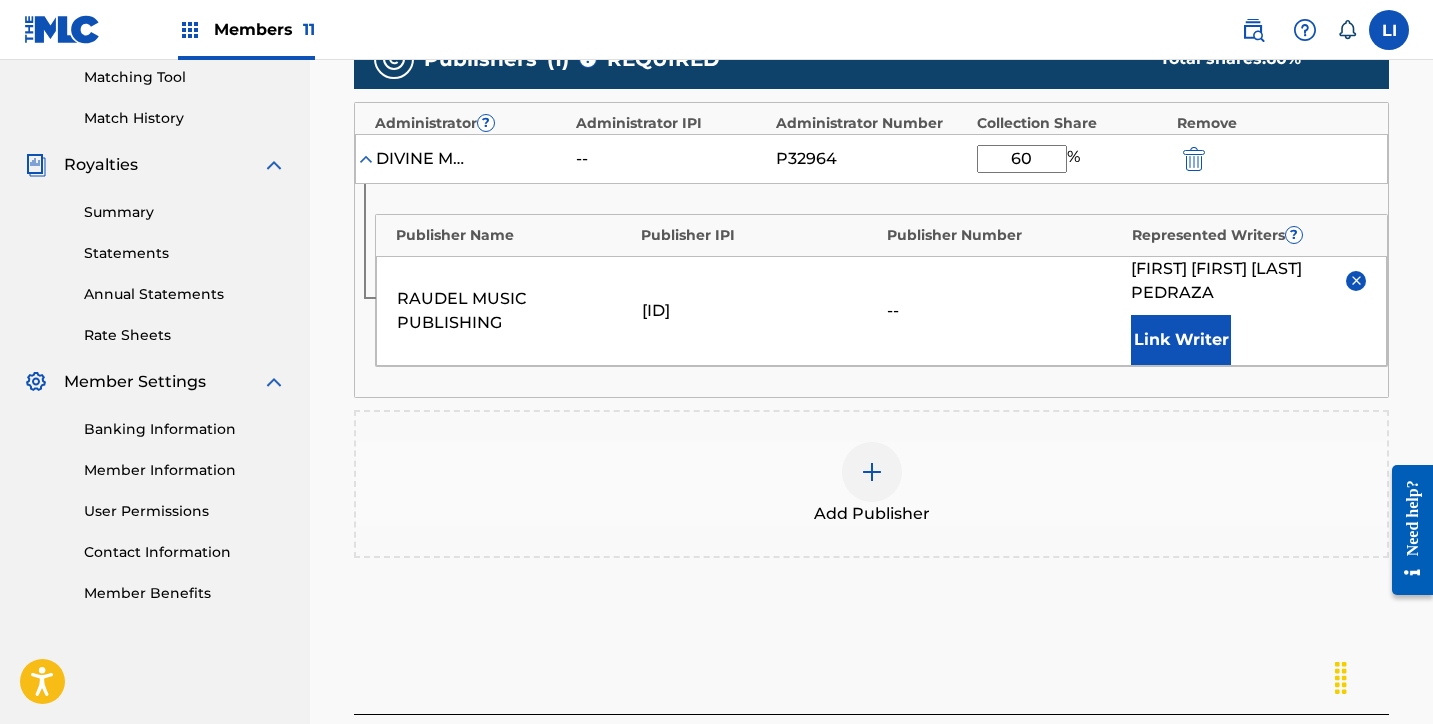 click on "Link Writer" at bounding box center (1181, 340) 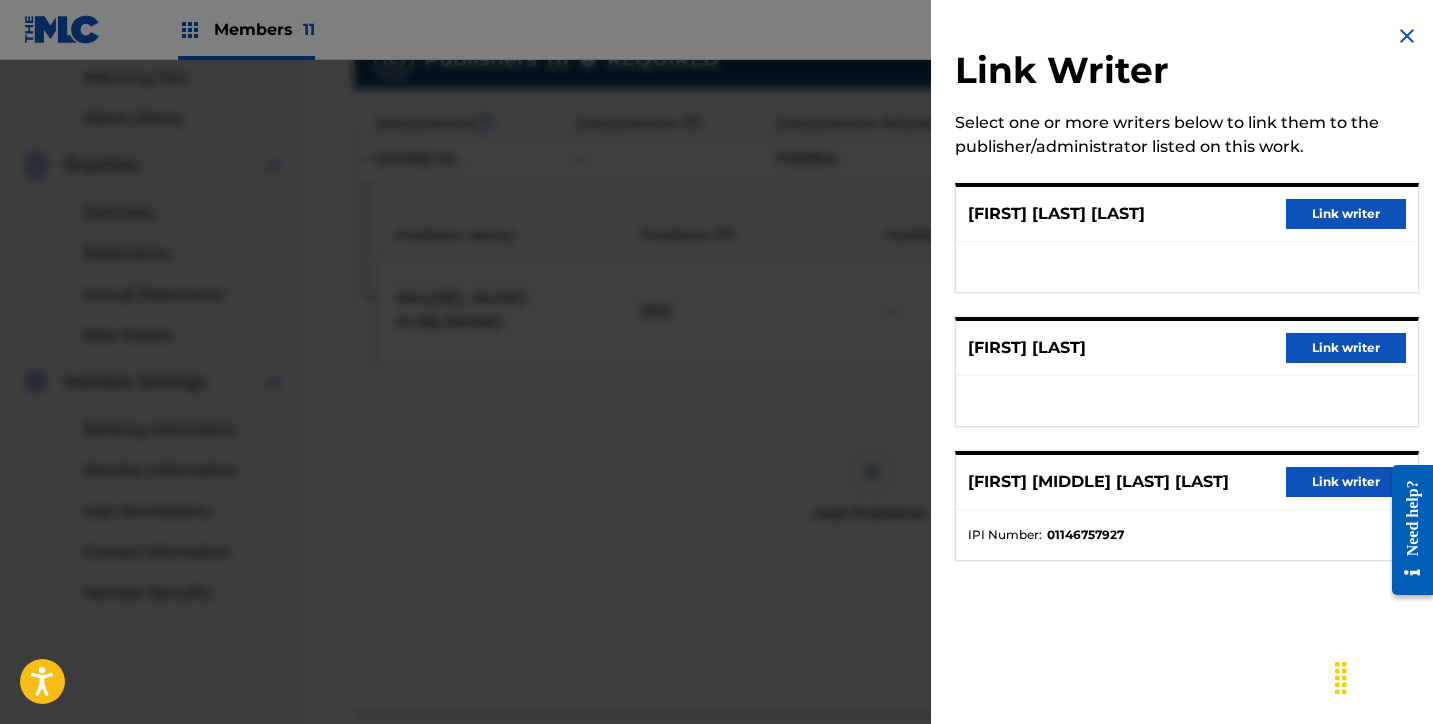 click on "Link writer" at bounding box center (1346, 214) 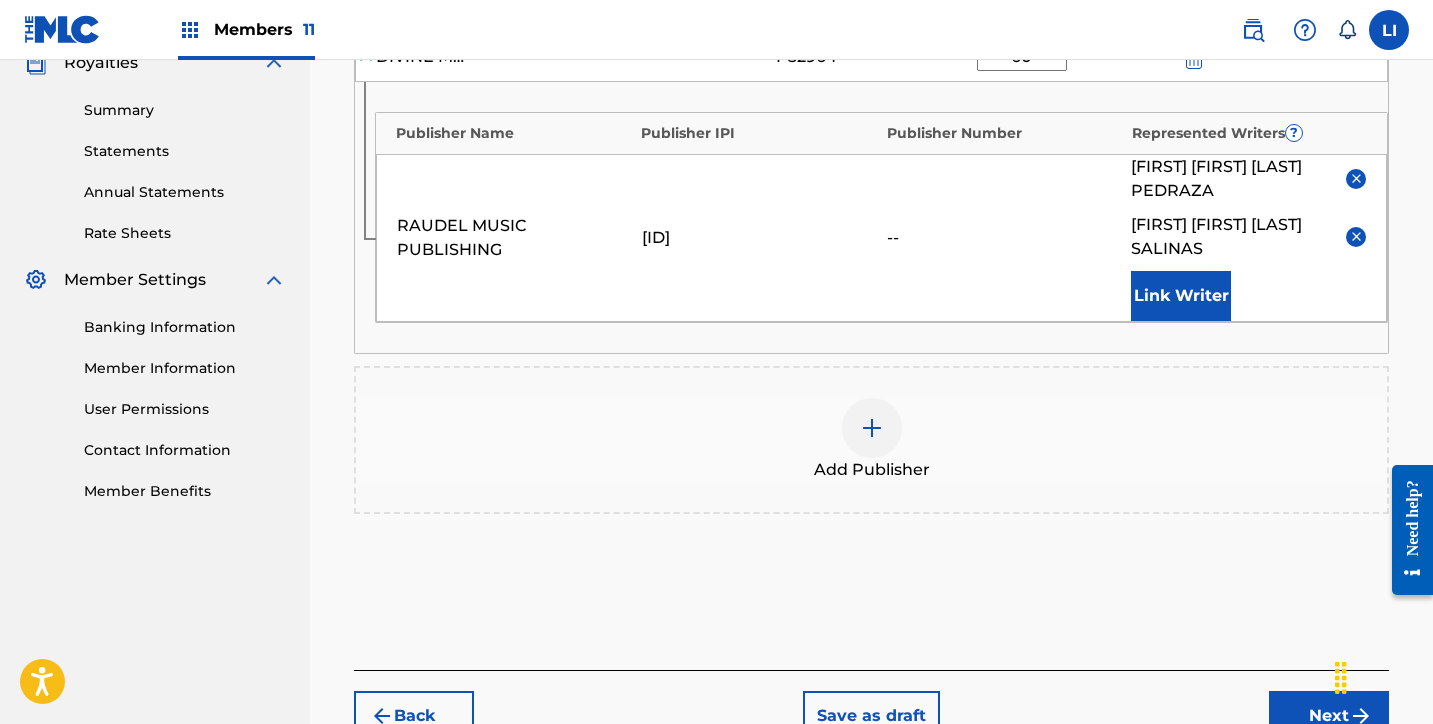 scroll, scrollTop: 751, scrollLeft: 0, axis: vertical 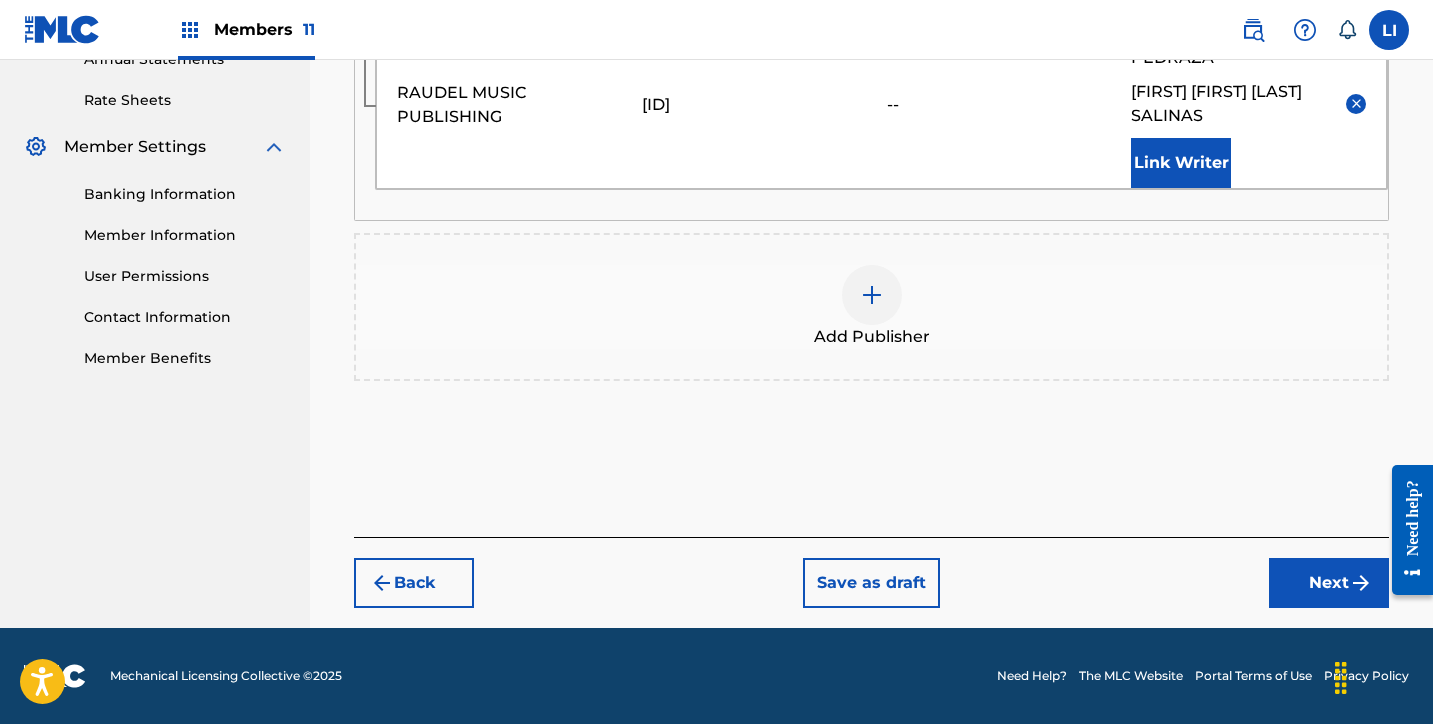 click on "Next" at bounding box center (1329, 583) 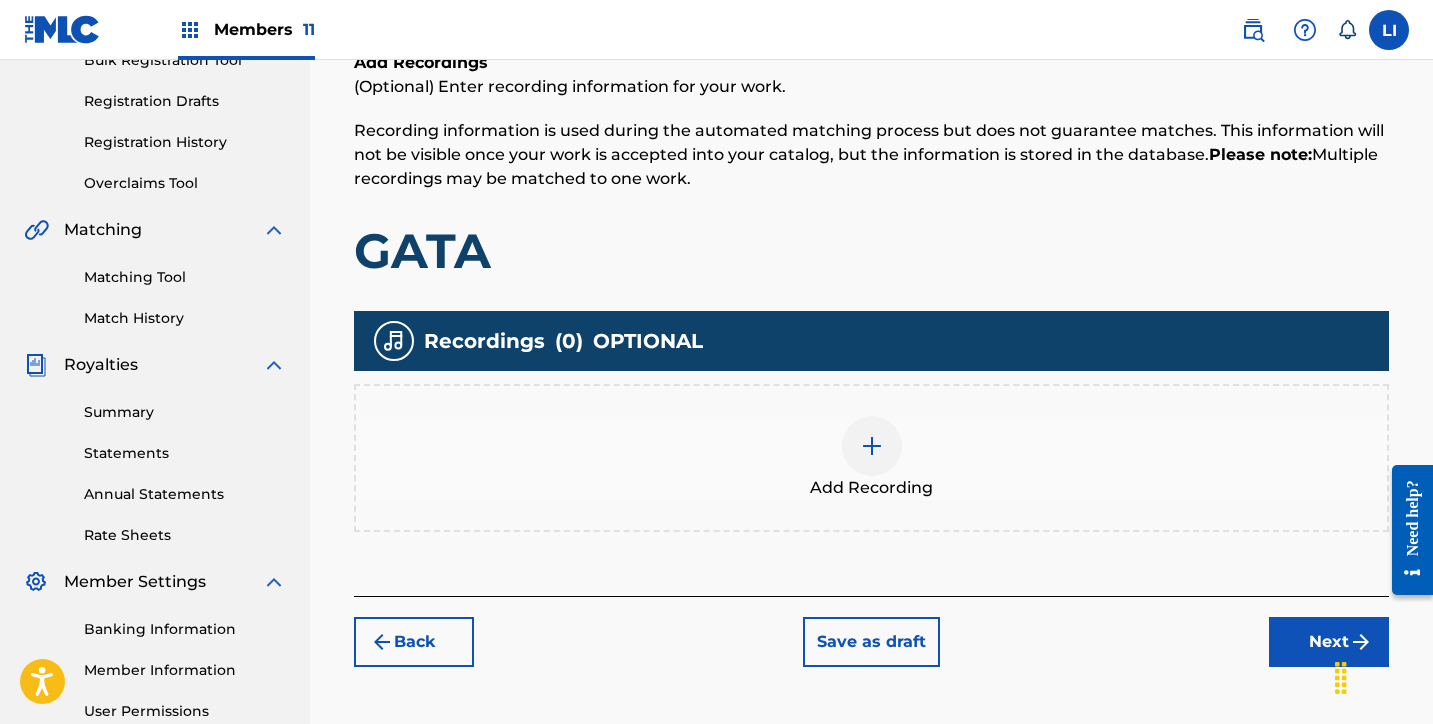 scroll, scrollTop: 516, scrollLeft: 0, axis: vertical 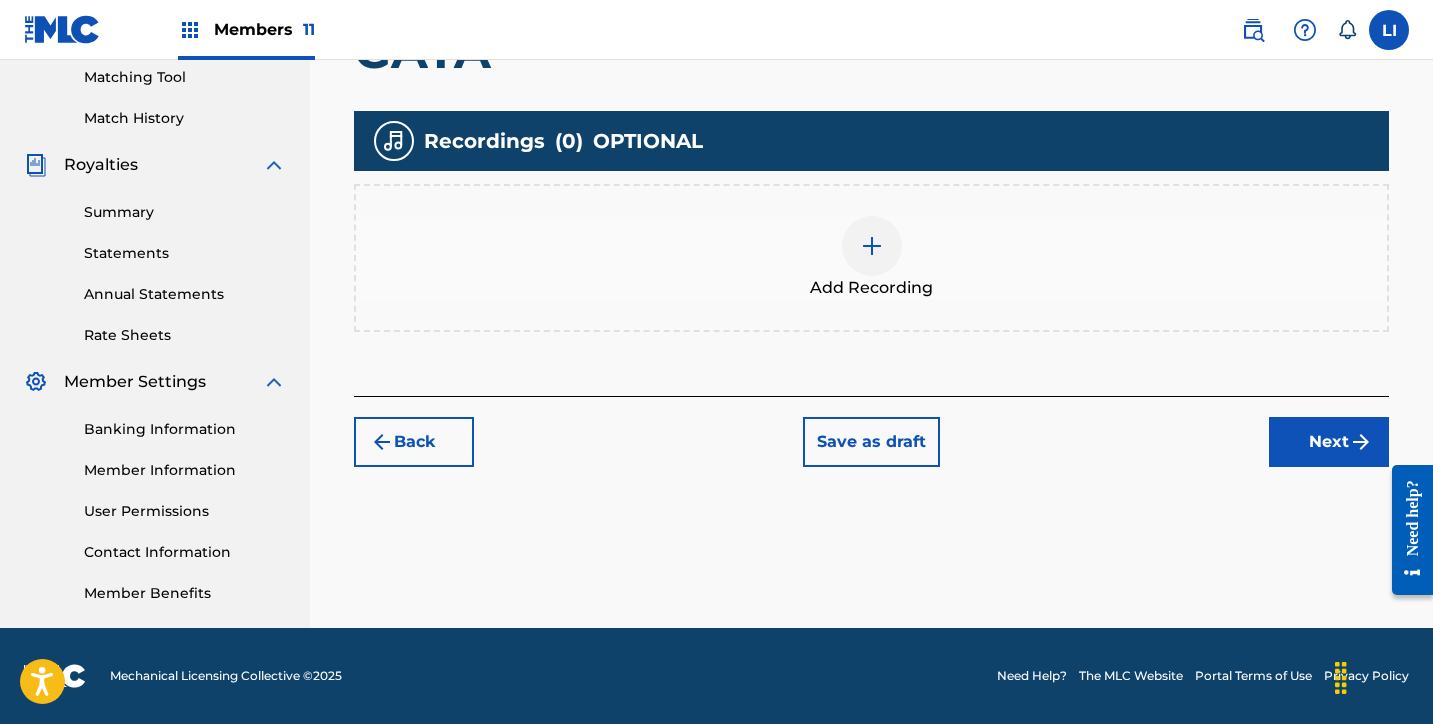 click on "Add Recording" at bounding box center [871, 258] 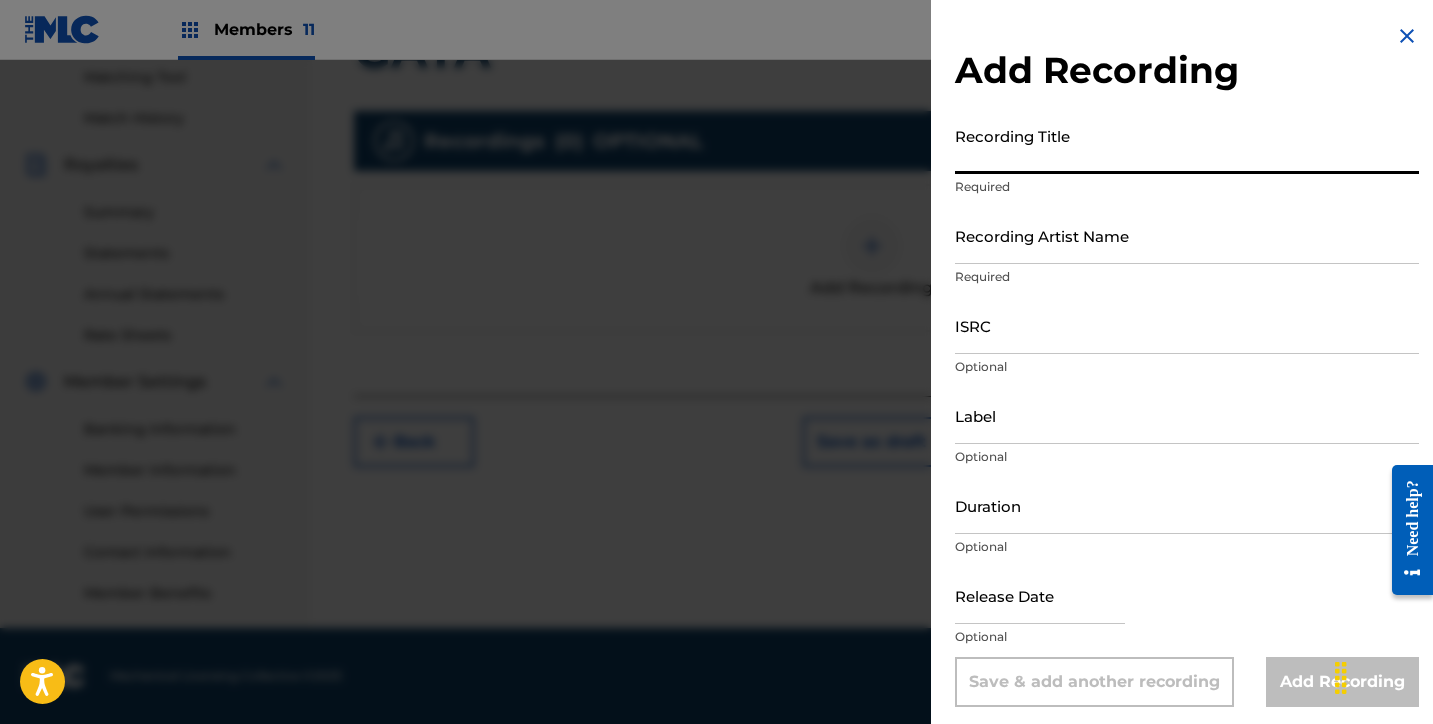 click on "Recording Title" at bounding box center [1187, 145] 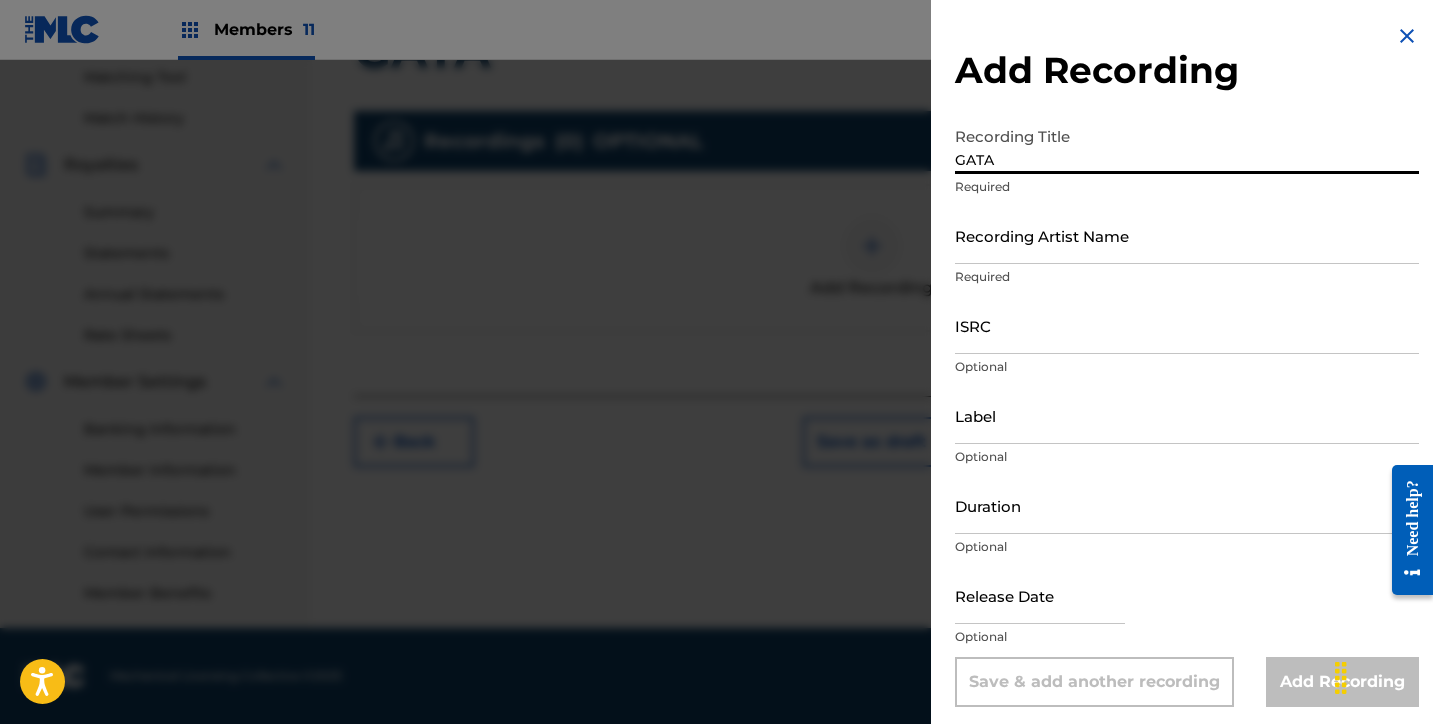 type on "GATA" 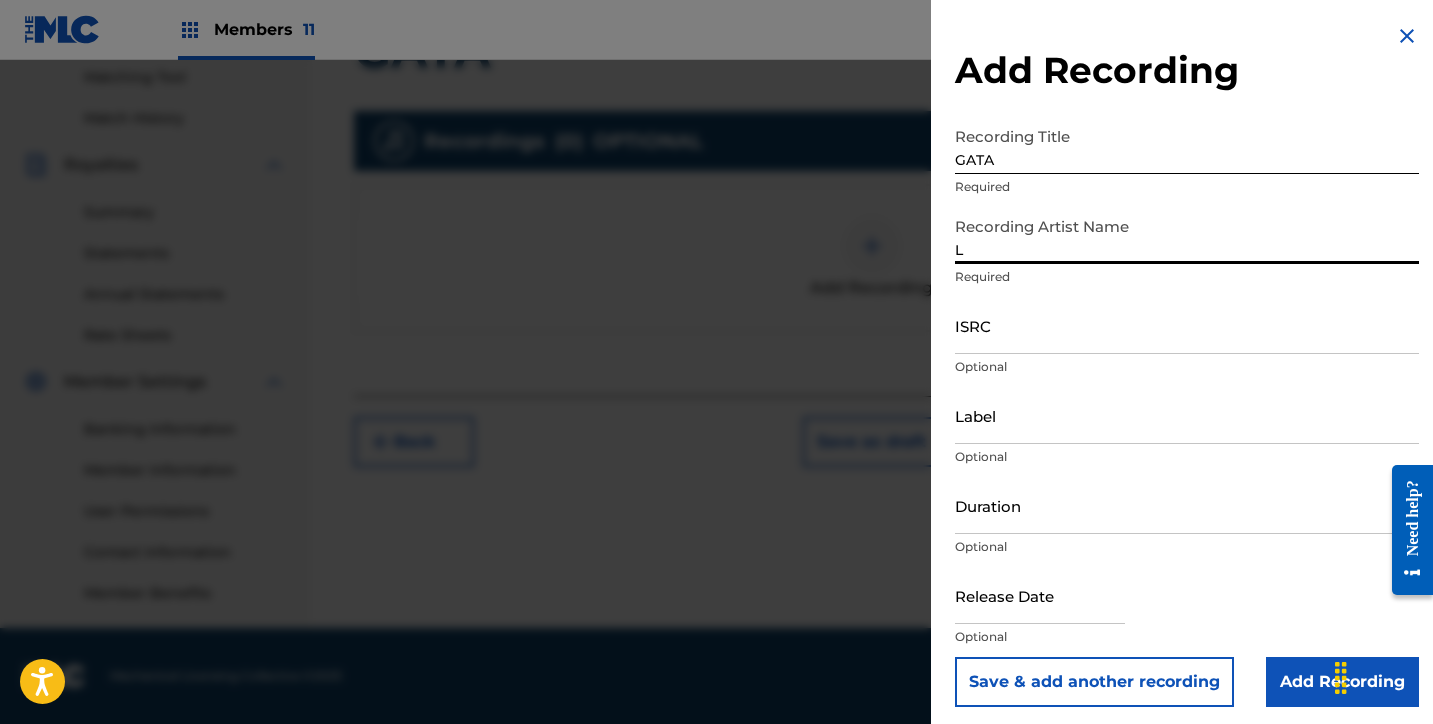 drag, startPoint x: 987, startPoint y: 252, endPoint x: 885, endPoint y: 250, distance: 102.01961 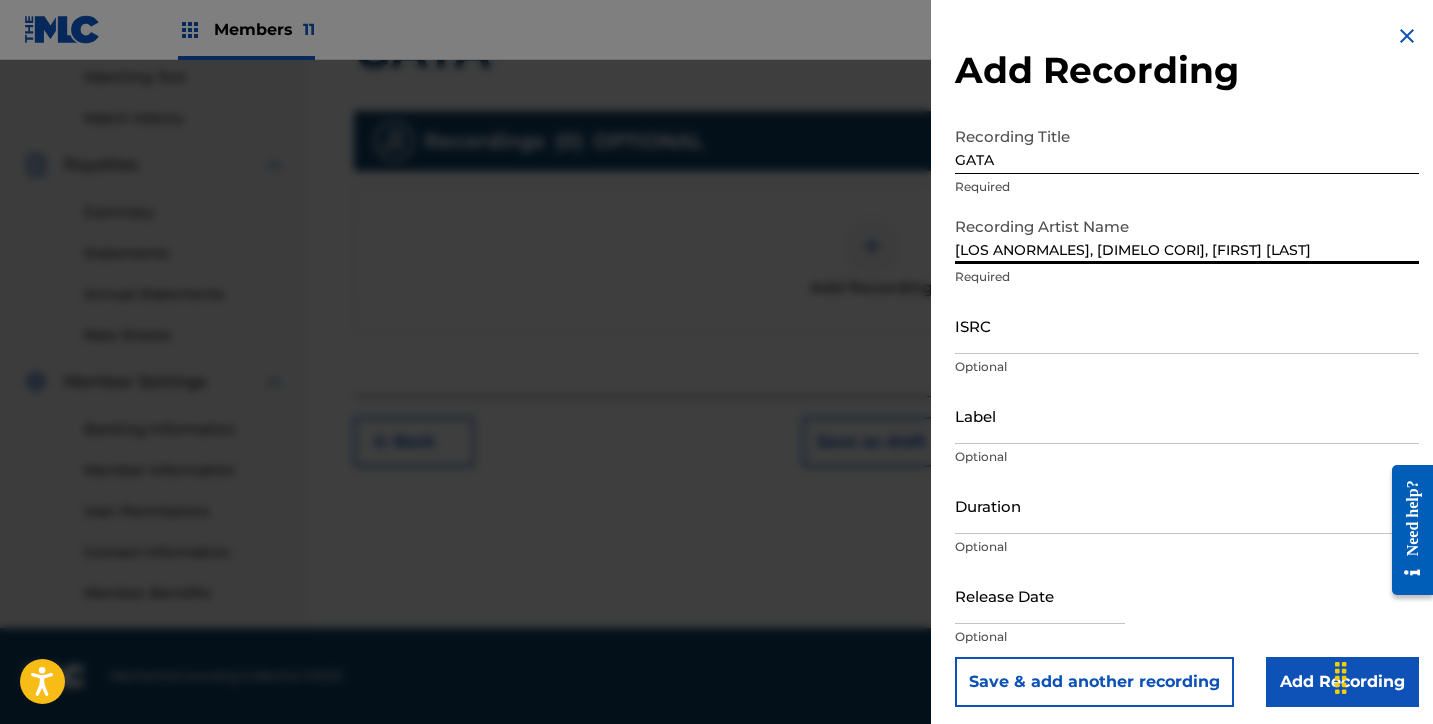 type on "[LOS ANORMALES], [DIMELO CORI], [FIRST] [LAST]" 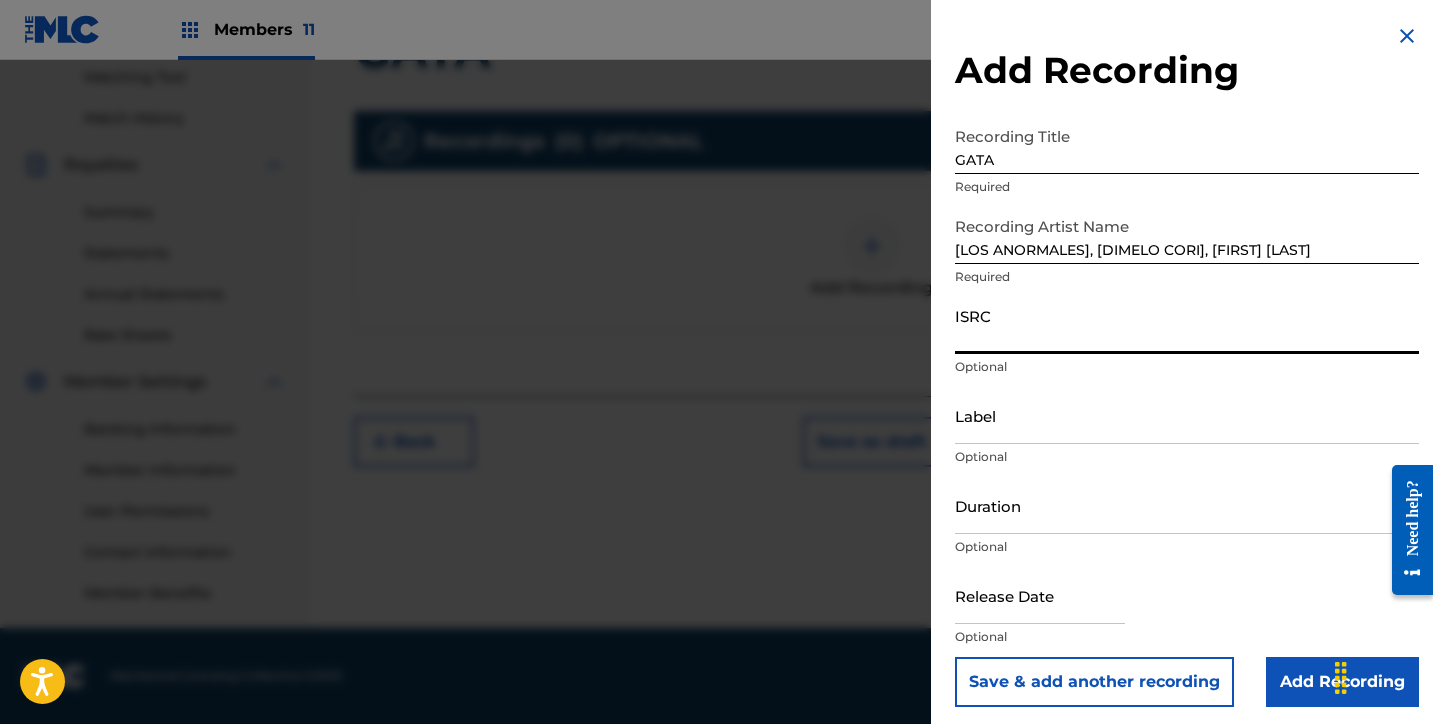 click on "ISRC" at bounding box center (1187, 325) 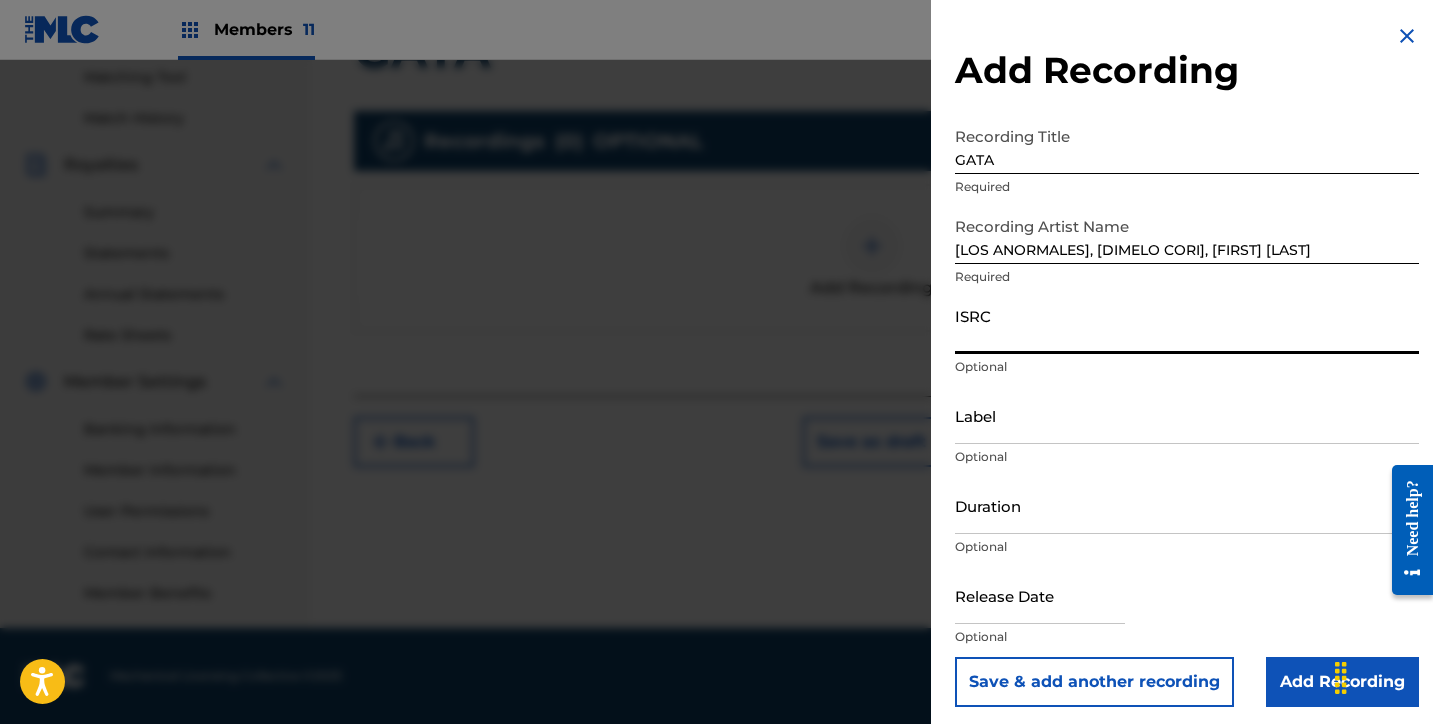 paste on "[ID]" 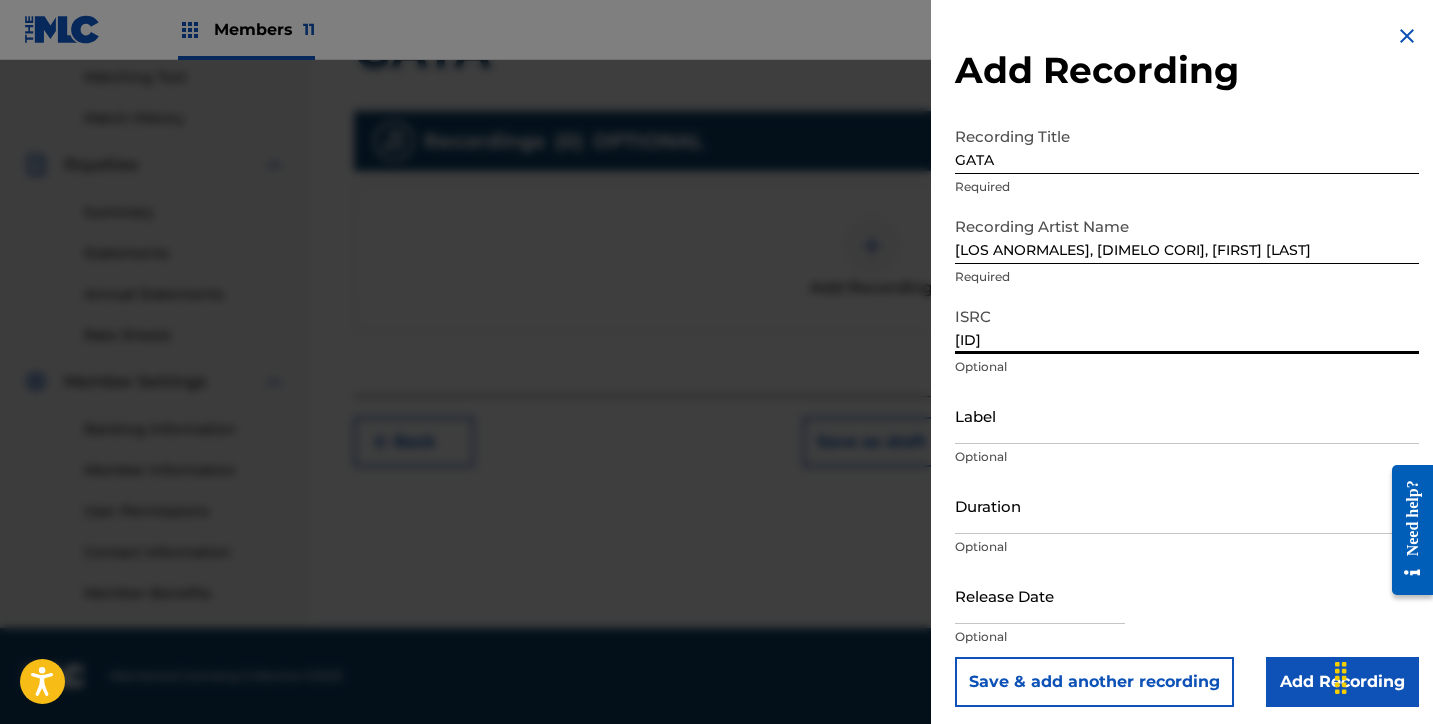 type on "[ID]" 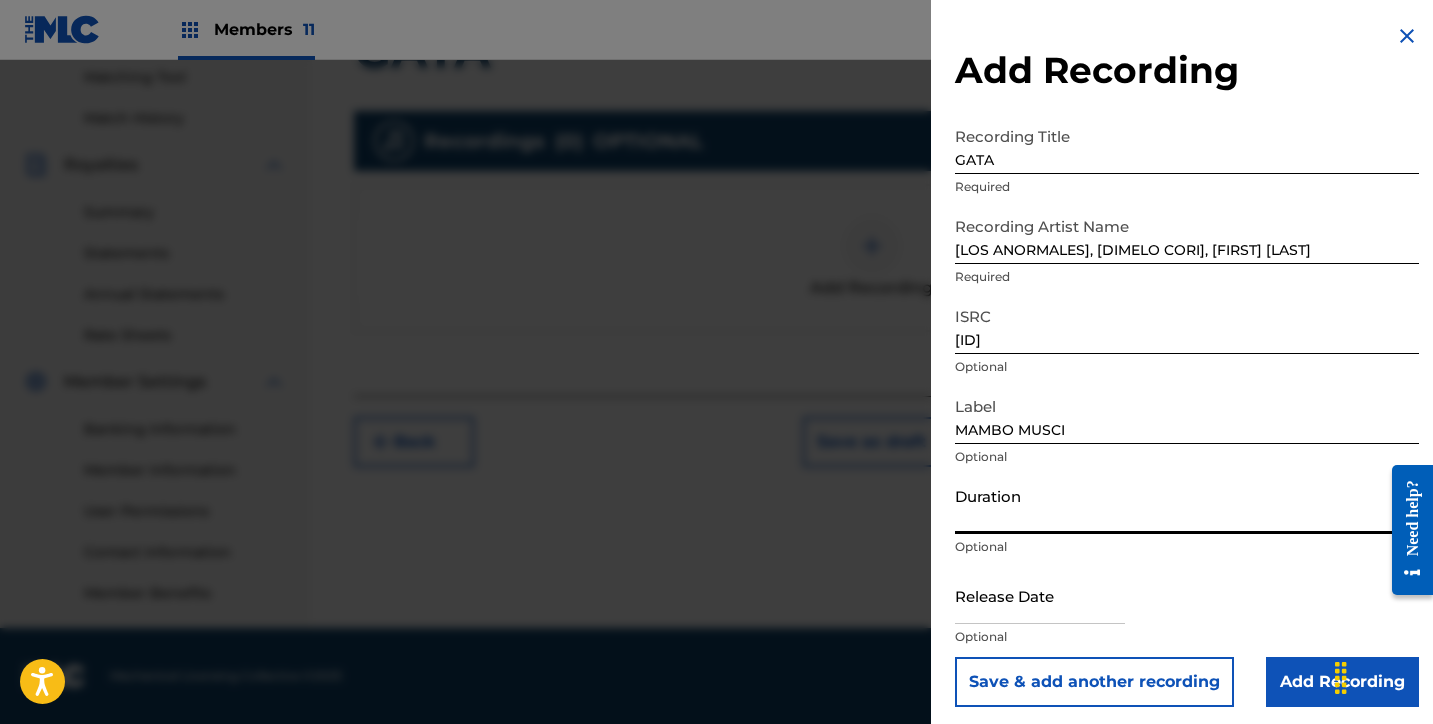 drag, startPoint x: 1119, startPoint y: 445, endPoint x: 1126, endPoint y: 431, distance: 15.652476 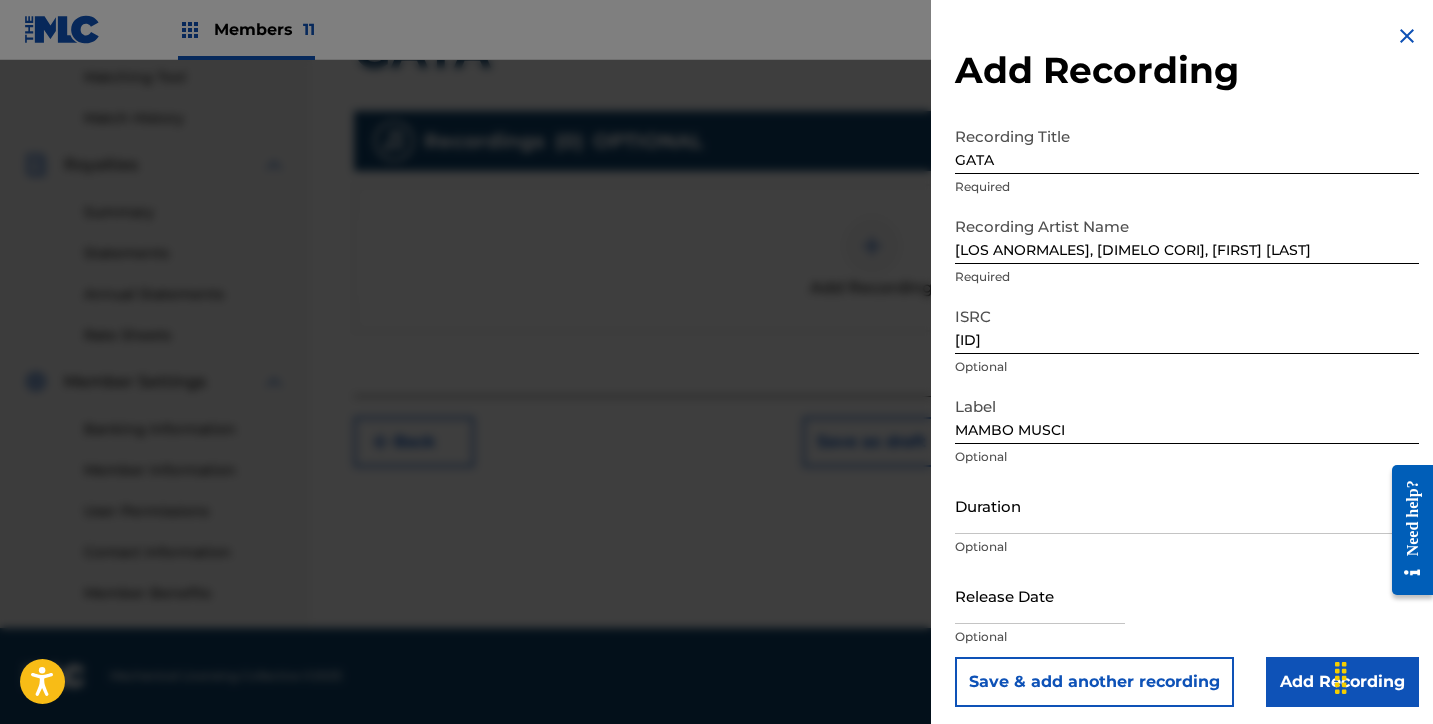 click on "MAMBO MUSCI" at bounding box center (1187, 415) 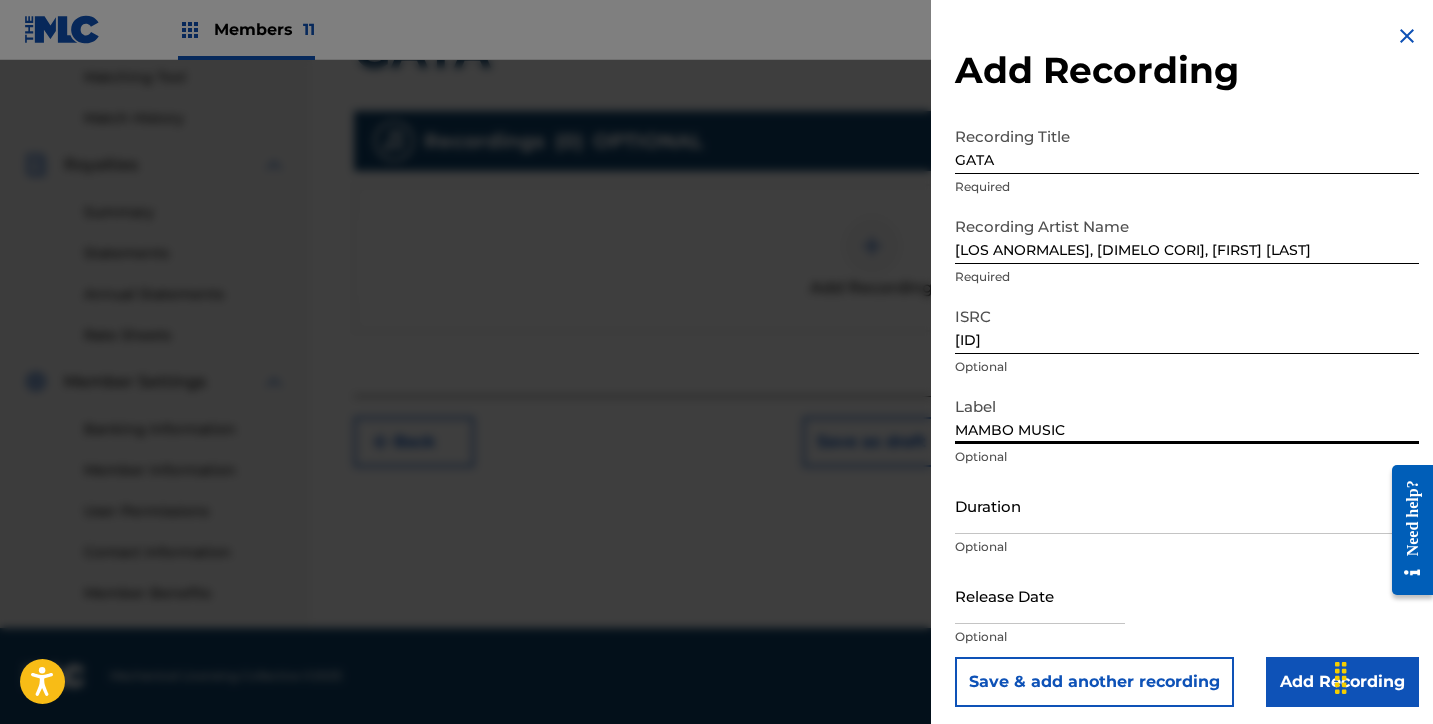 type on "MAMBO MUSIC" 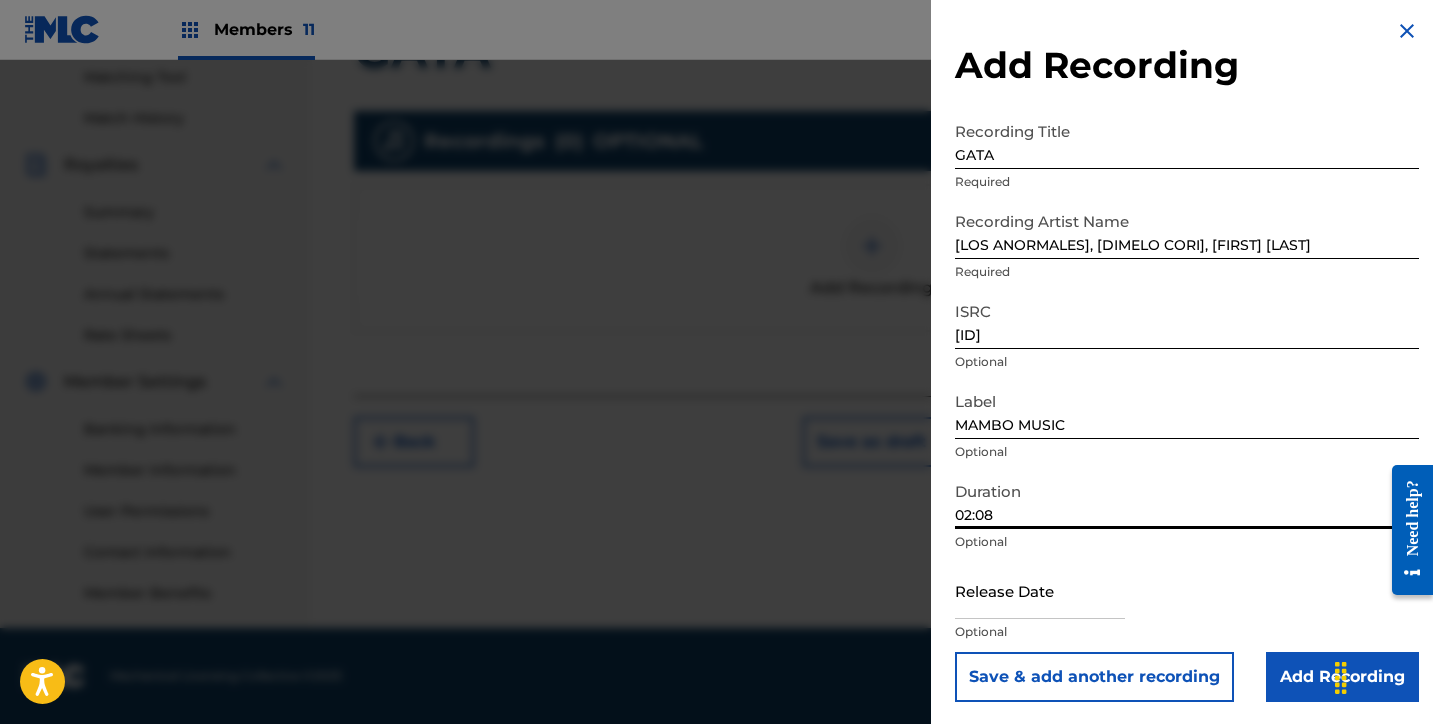 scroll, scrollTop: 7, scrollLeft: 0, axis: vertical 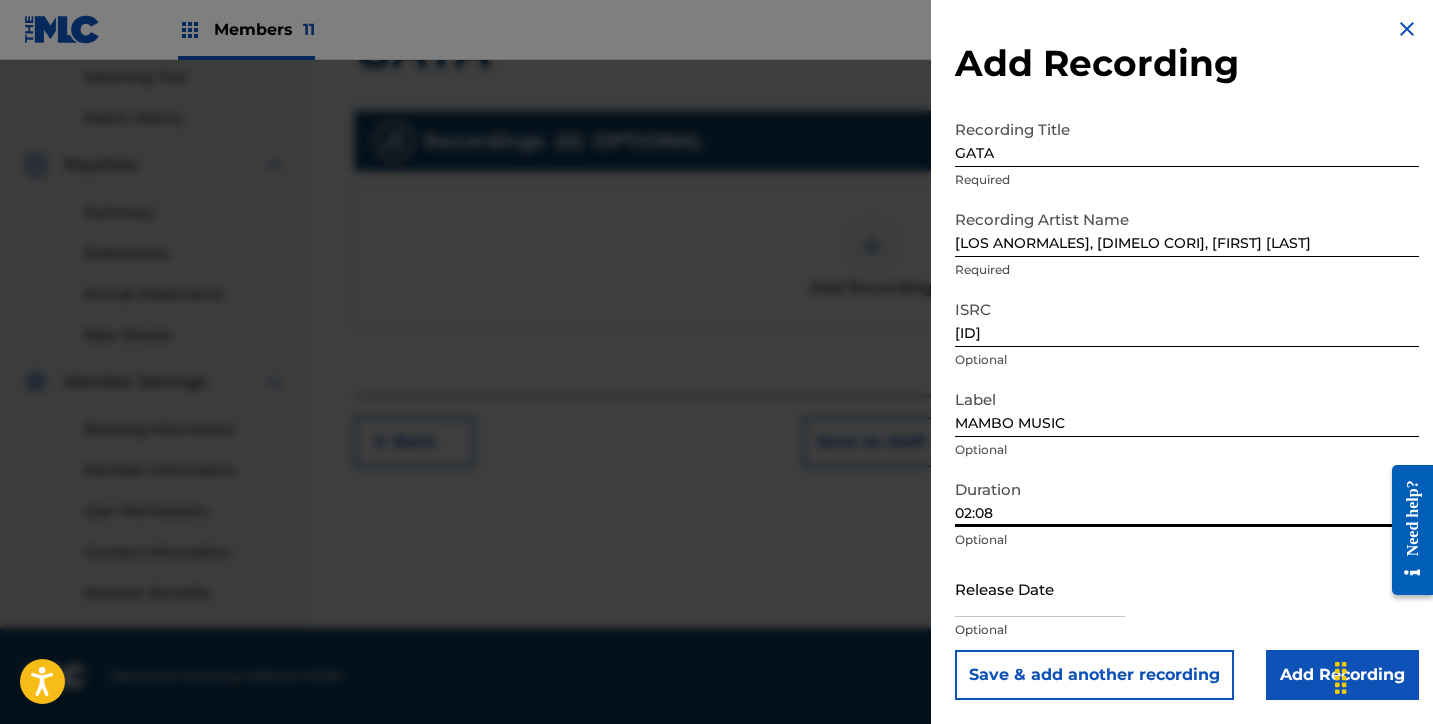 type on "02:08" 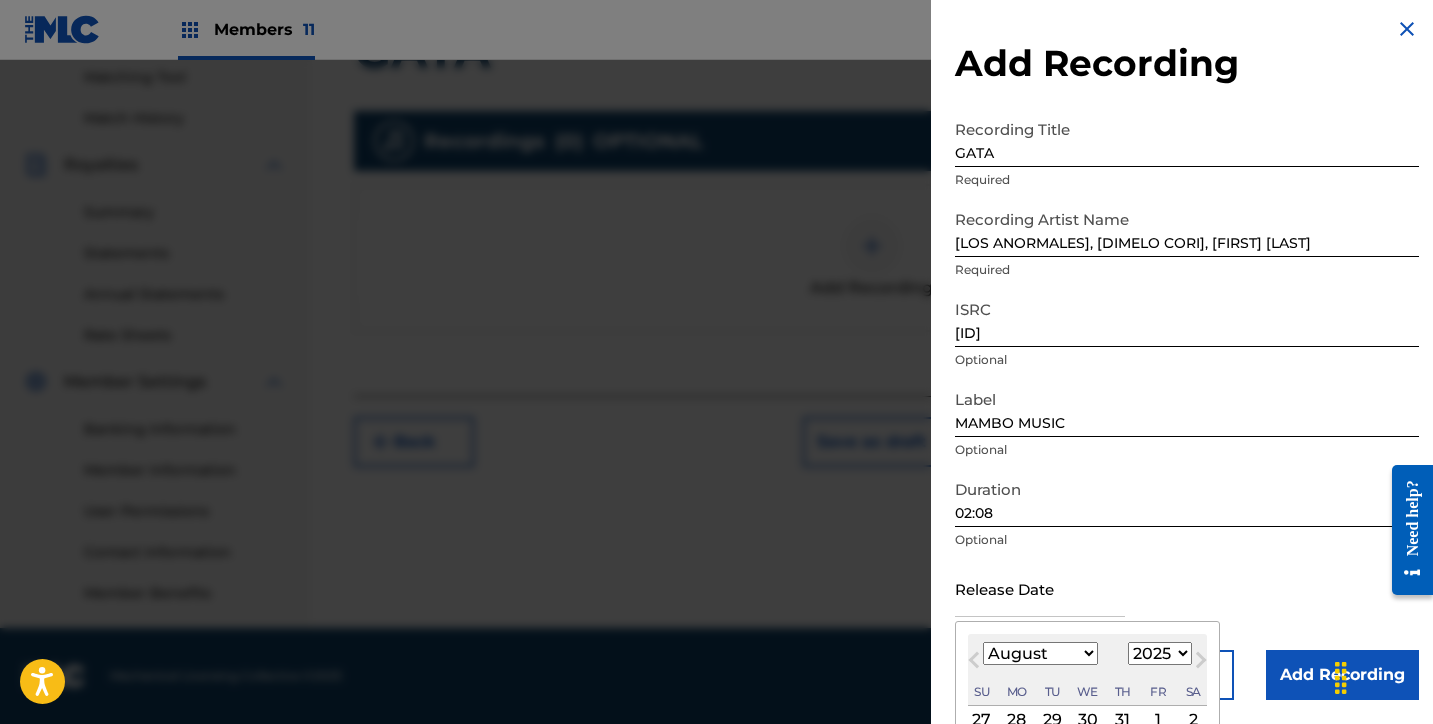 click at bounding box center (1040, 588) 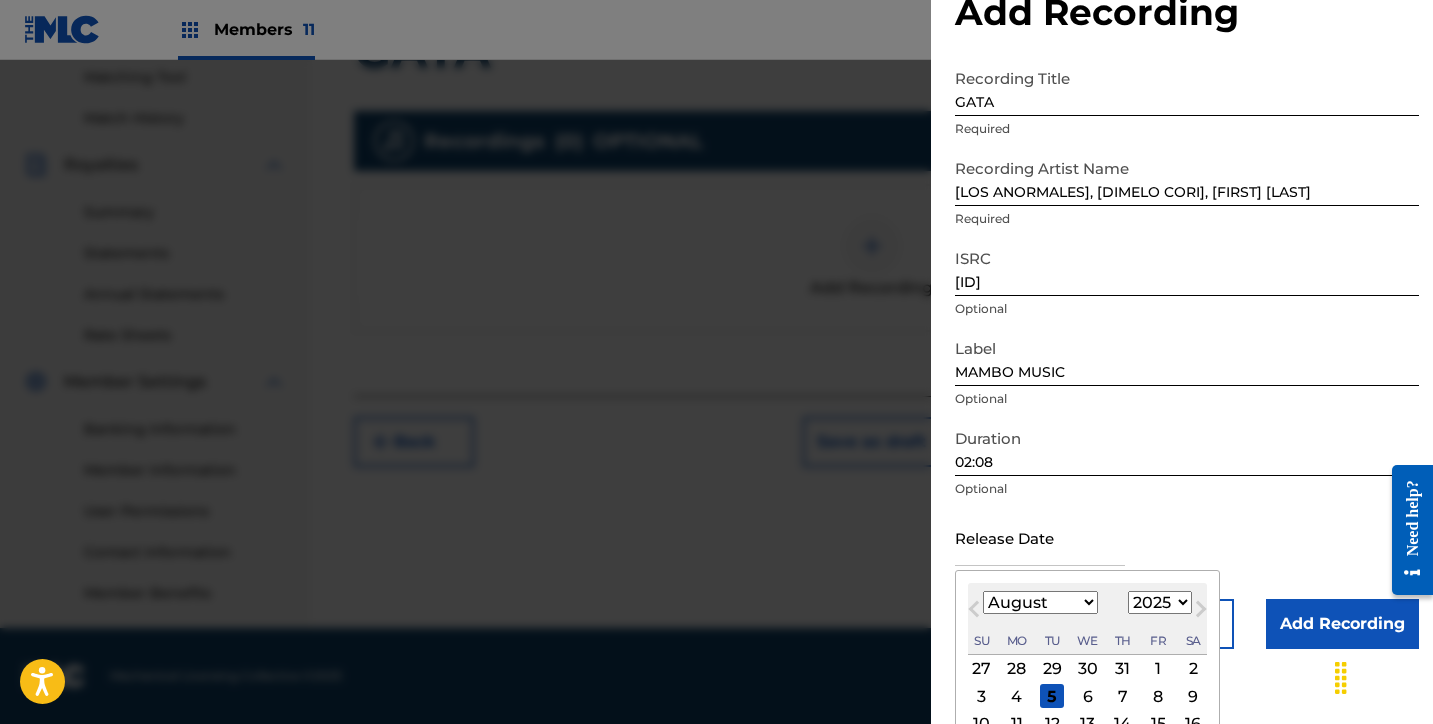 scroll, scrollTop: 193, scrollLeft: 0, axis: vertical 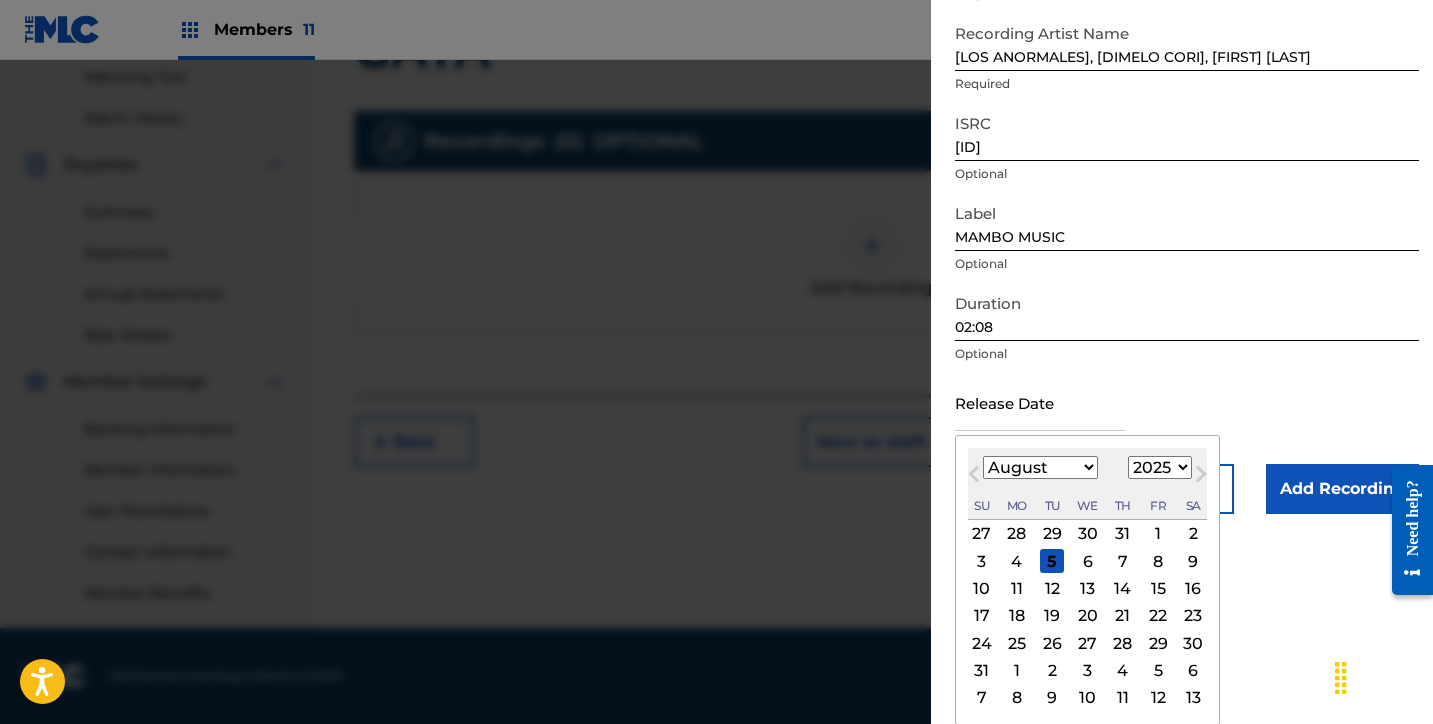 click on "1899 1900 1901 1902 1903 1904 1905 1906 1907 1908 1909 1910 1911 1912 1913 1914 1915 1916 1917 1918 1919 1920 1921 1922 1923 1924 1925 1926 1927 1928 1929 1930 1931 1932 1933 1934 1935 1936 1937 1938 1939 1940 1941 1942 1943 1944 1945 1946 1947 1948 1949 1950 1951 1952 1953 1954 1955 1956 1957 1958 1959 1960 1961 1962 1963 1964 1965 1966 1967 1968 1969 1970 1971 1972 1973 1974 1975 1976 1977 1978 1979 1980 1981 1982 1983 1984 1985 1986 1987 1988 1989 1990 1991 1992 1993 1994 1995 1996 1997 1998 1999 2000 2001 2002 2003 2004 2005 2006 2007 2008 2009 2010 2011 2012 2013 2014 2015 2016 2017 2018 2019 2020 2021 2022 2023 2024 2025 2026 2027 2028 2029 2030 2031 2032 2033 2034 2035 2036 2037 2038 2039 2040 2041 2042 2043 2044 2045 2046 2047 2048 2049 2050 2051 2052 2053 2054 2055 2056 2057 2058 2059 2060 2061 2062 2063 2064 2065 2066 2067 2068 2069 2070 2071 2072 2073 2074 2075 2076 2077 2078 2079 2080 2081 2082 2083 2084 2085 2086 2087 2088 2089 2090 2091 2092 2093 2094 2095 2096 2097 2098 2099 2100" at bounding box center (1160, 467) 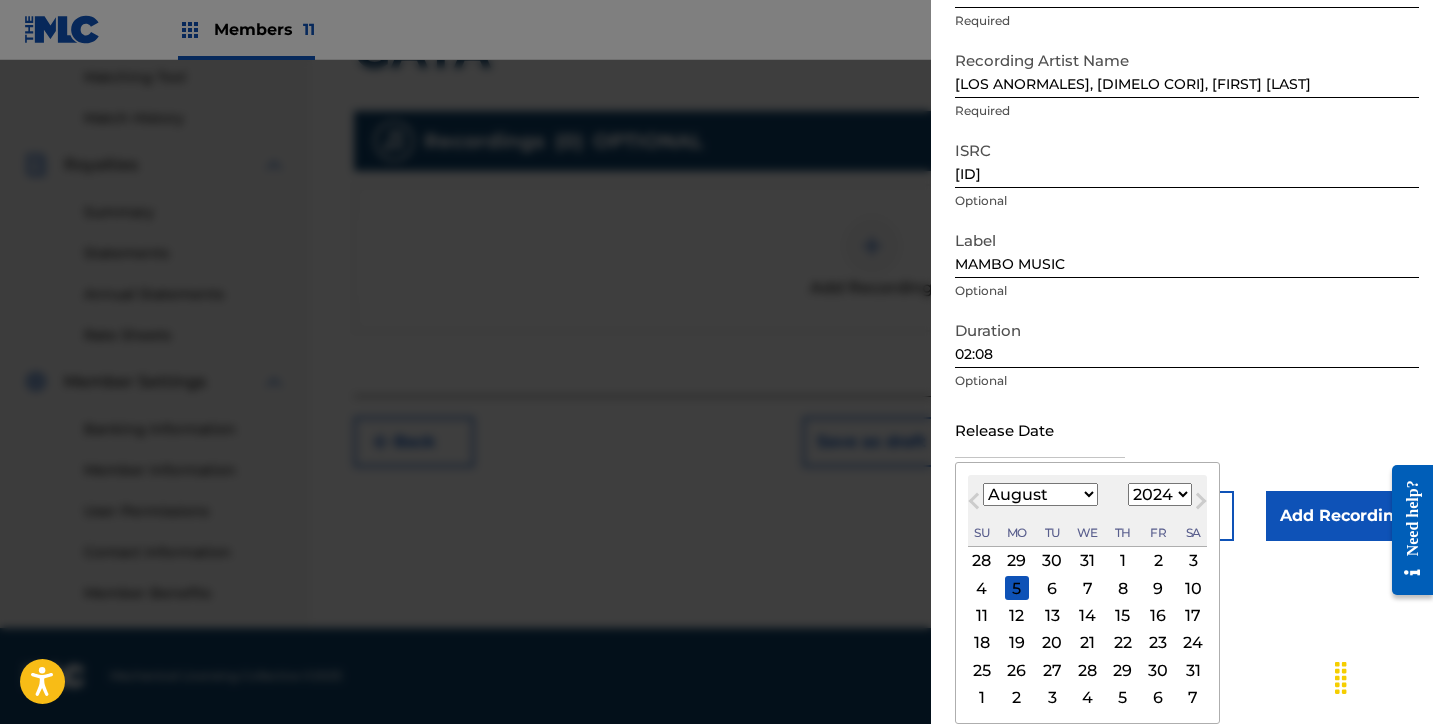 scroll, scrollTop: 166, scrollLeft: 0, axis: vertical 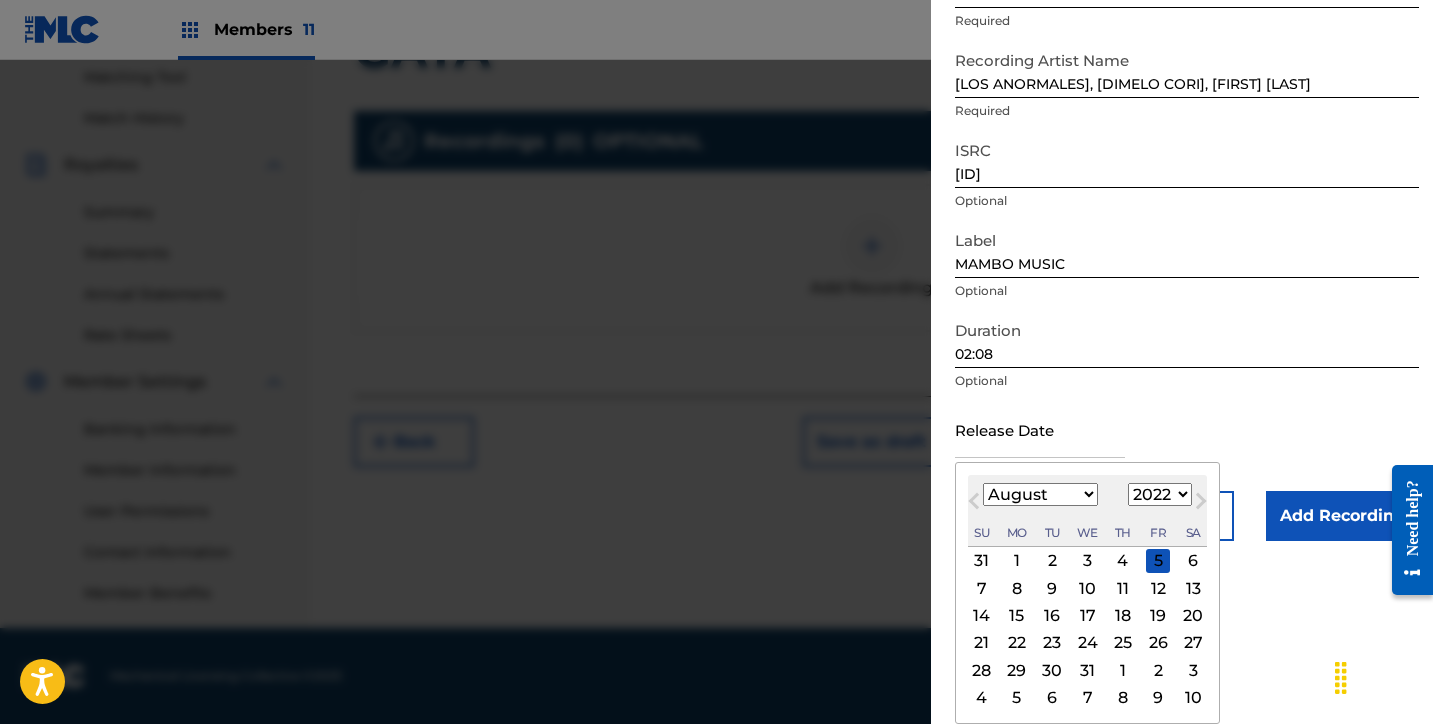 click on "1899 1900 1901 1902 1903 1904 1905 1906 1907 1908 1909 1910 1911 1912 1913 1914 1915 1916 1917 1918 1919 1920 1921 1922 1923 1924 1925 1926 1927 1928 1929 1930 1931 1932 1933 1934 1935 1936 1937 1938 1939 1940 1941 1942 1943 1944 1945 1946 1947 1948 1949 1950 1951 1952 1953 1954 1955 1956 1957 1958 1959 1960 1961 1962 1963 1964 1965 1966 1967 1968 1969 1970 1971 1972 1973 1974 1975 1976 1977 1978 1979 1980 1981 1982 1983 1984 1985 1986 1987 1988 1989 1990 1991 1992 1993 1994 1995 1996 1997 1998 1999 2000 2001 2002 2003 2004 2005 2006 2007 2008 2009 2010 2011 2012 2013 2014 2015 2016 2017 2018 2019 2020 2021 2022 2023 2024 2025 2026 2027 2028 2029 2030 2031 2032 2033 2034 2035 2036 2037 2038 2039 2040 2041 2042 2043 2044 2045 2046 2047 2048 2049 2050 2051 2052 2053 2054 2055 2056 2057 2058 2059 2060 2061 2062 2063 2064 2065 2066 2067 2068 2069 2070 2071 2072 2073 2074 2075 2076 2077 2078 2079 2080 2081 2082 2083 2084 2085 2086 2087 2088 2089 2090 2091 2092 2093 2094 2095 2096 2097 2098 2099 2100" at bounding box center (1160, 494) 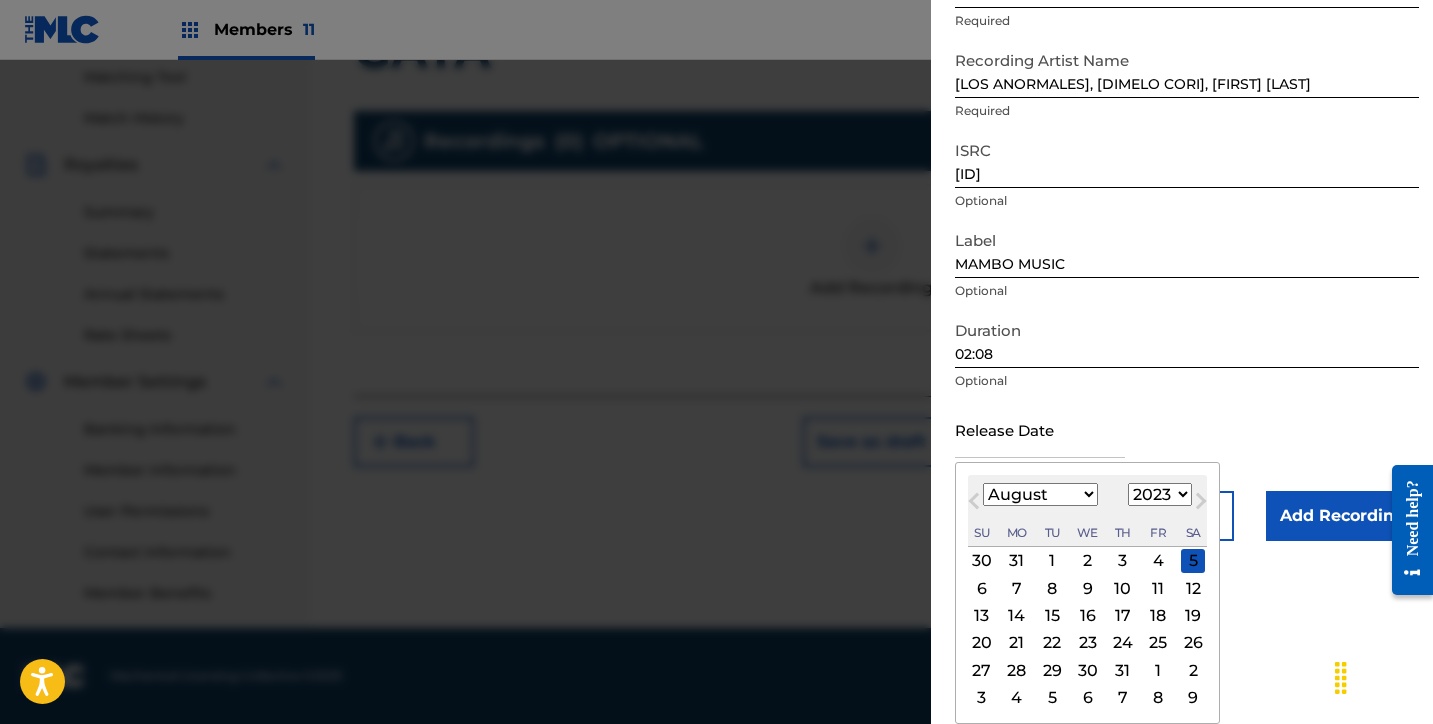 click on "January February March April May June July August September October November December" at bounding box center [1040, 494] 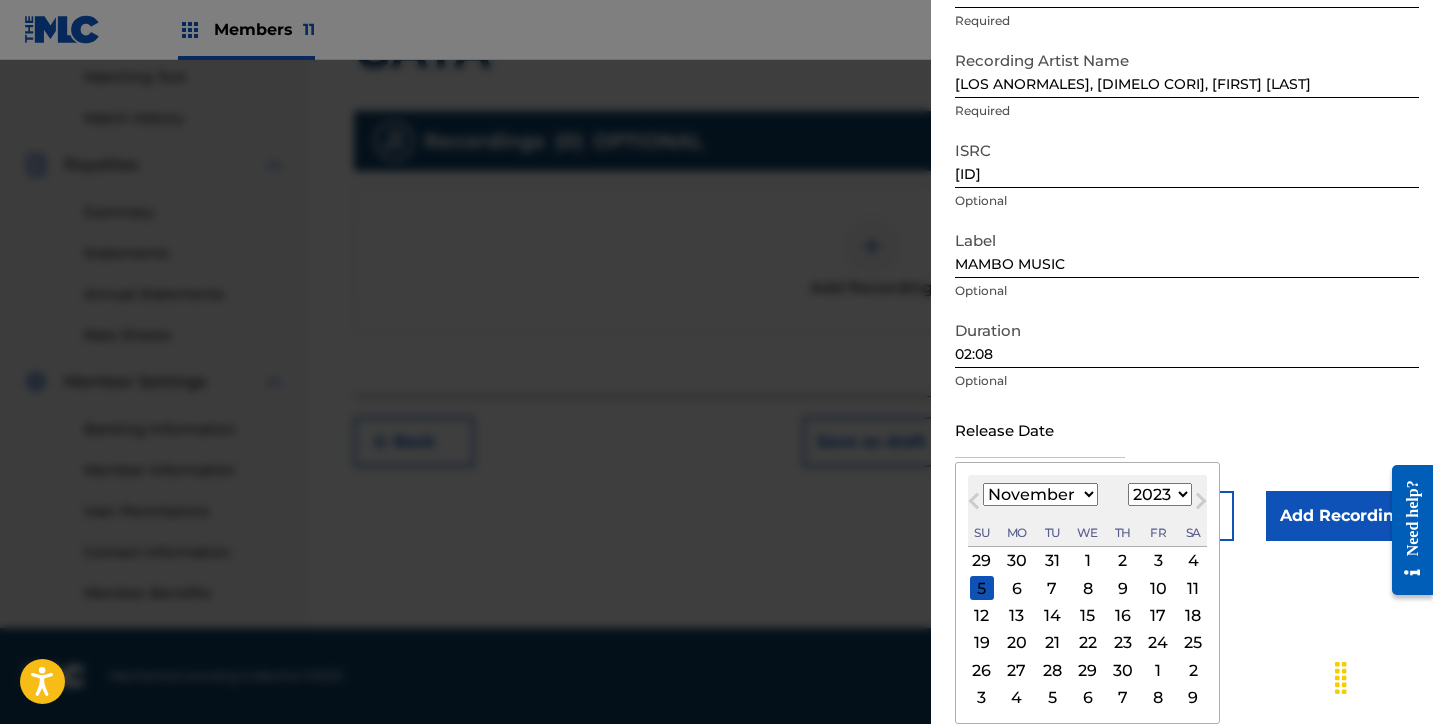 click on "19 20 21 22 23 24 25" at bounding box center (1087, 642) 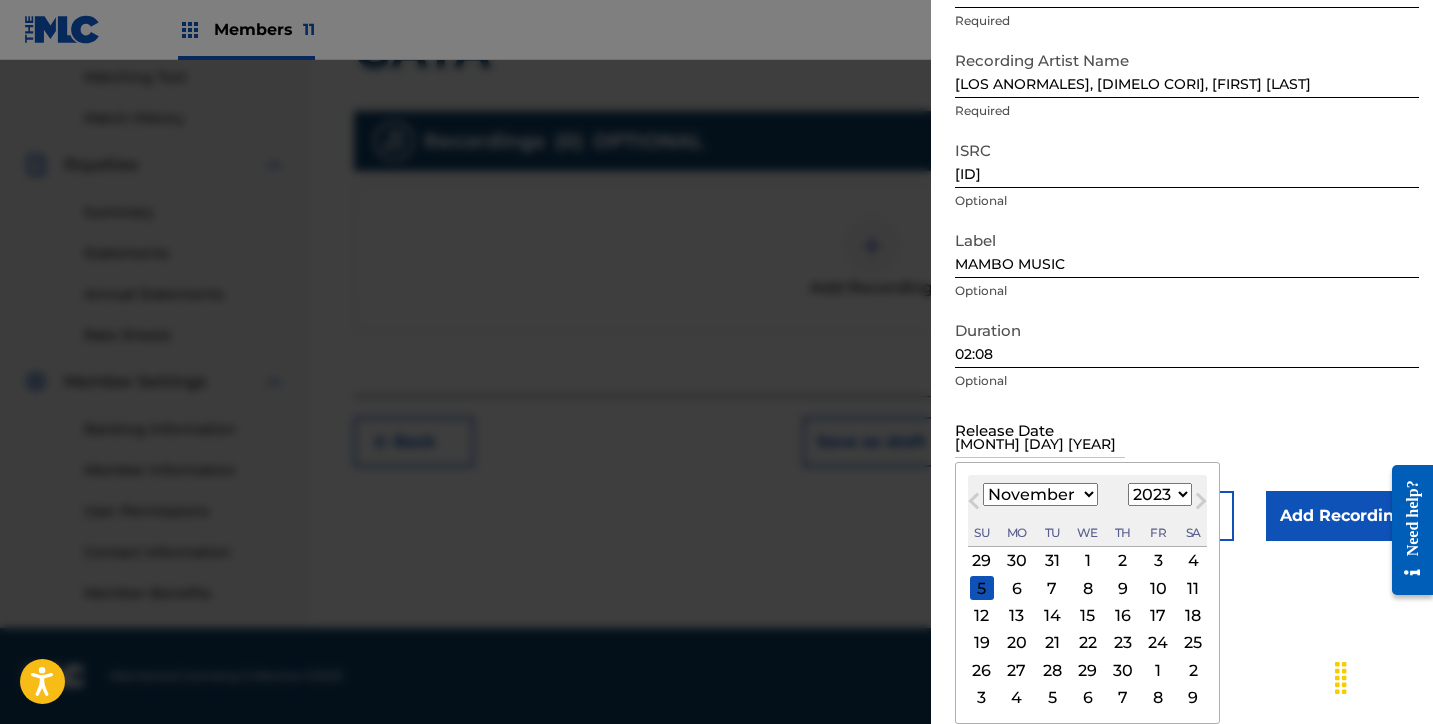 scroll, scrollTop: 7, scrollLeft: 0, axis: vertical 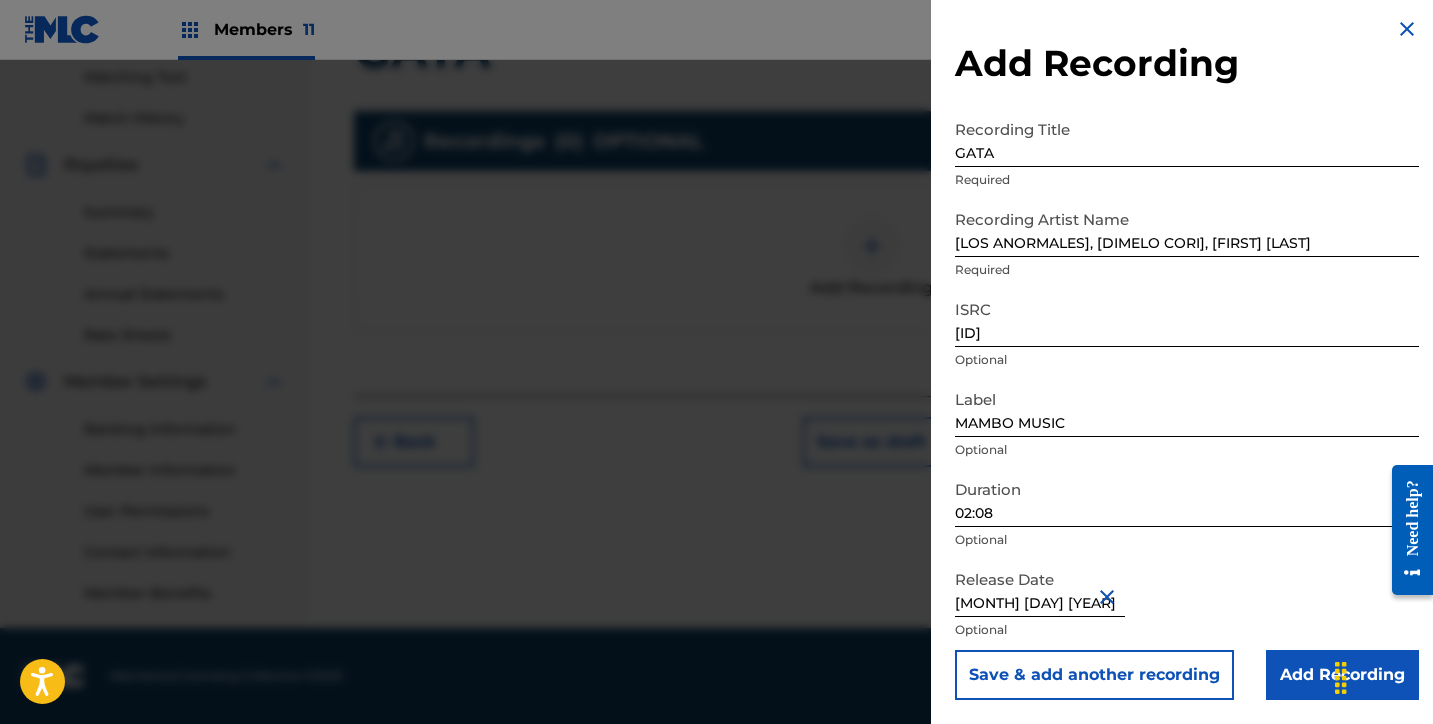 click on "Add Recording" at bounding box center [1342, 675] 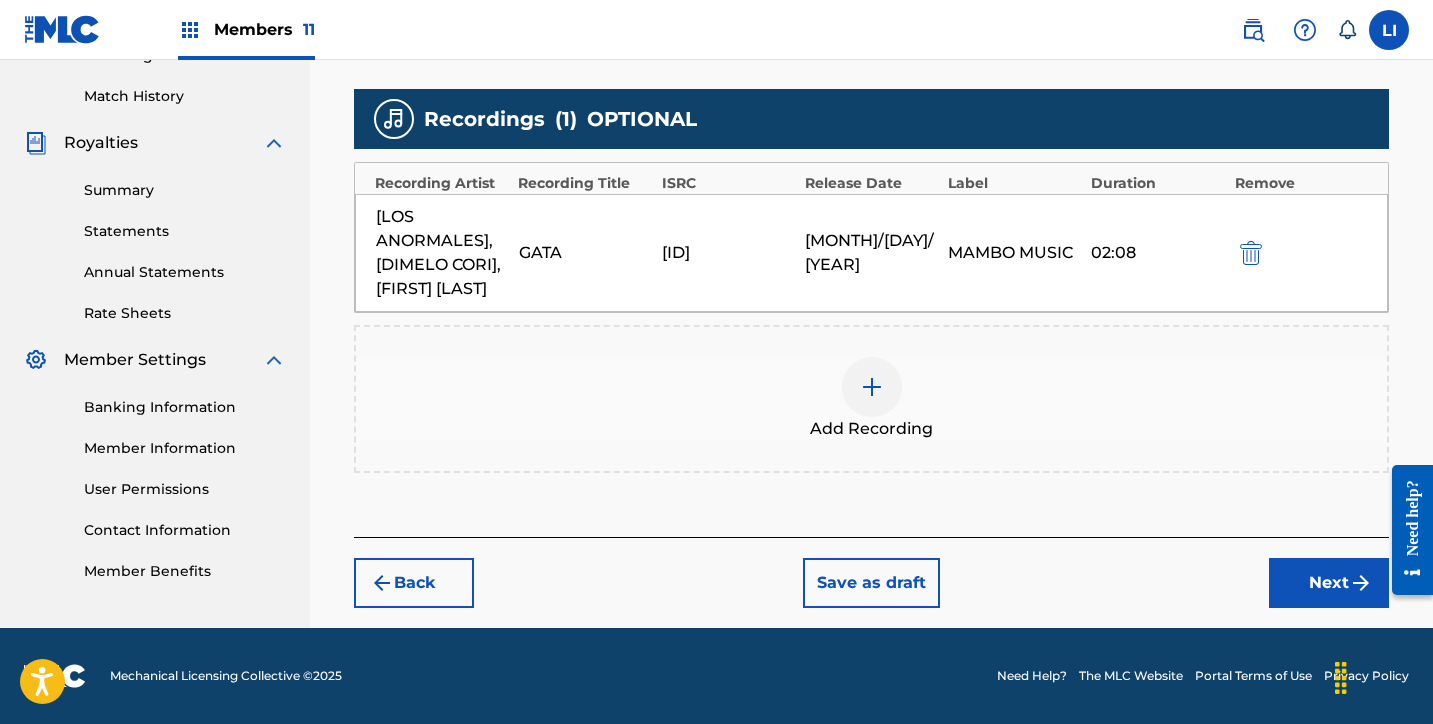 click on "Next" at bounding box center [1329, 583] 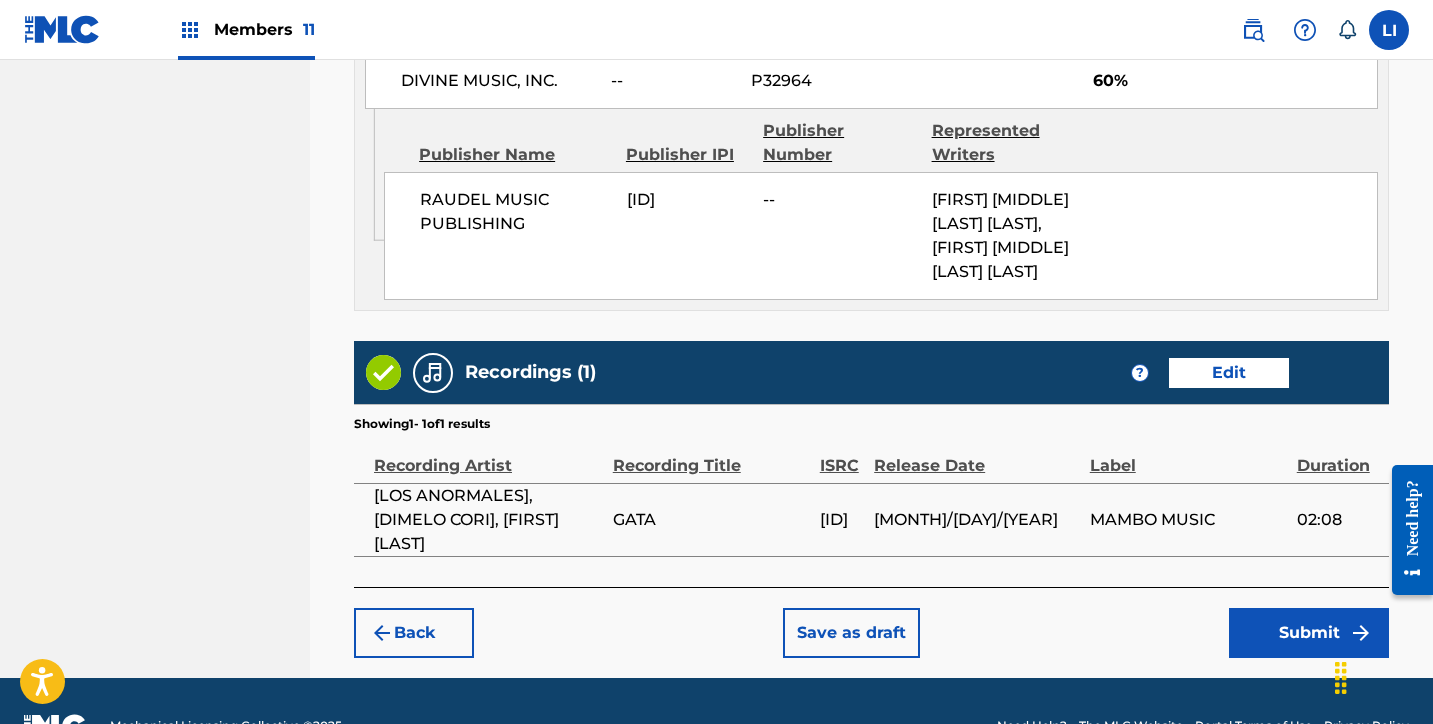 scroll, scrollTop: 1305, scrollLeft: 0, axis: vertical 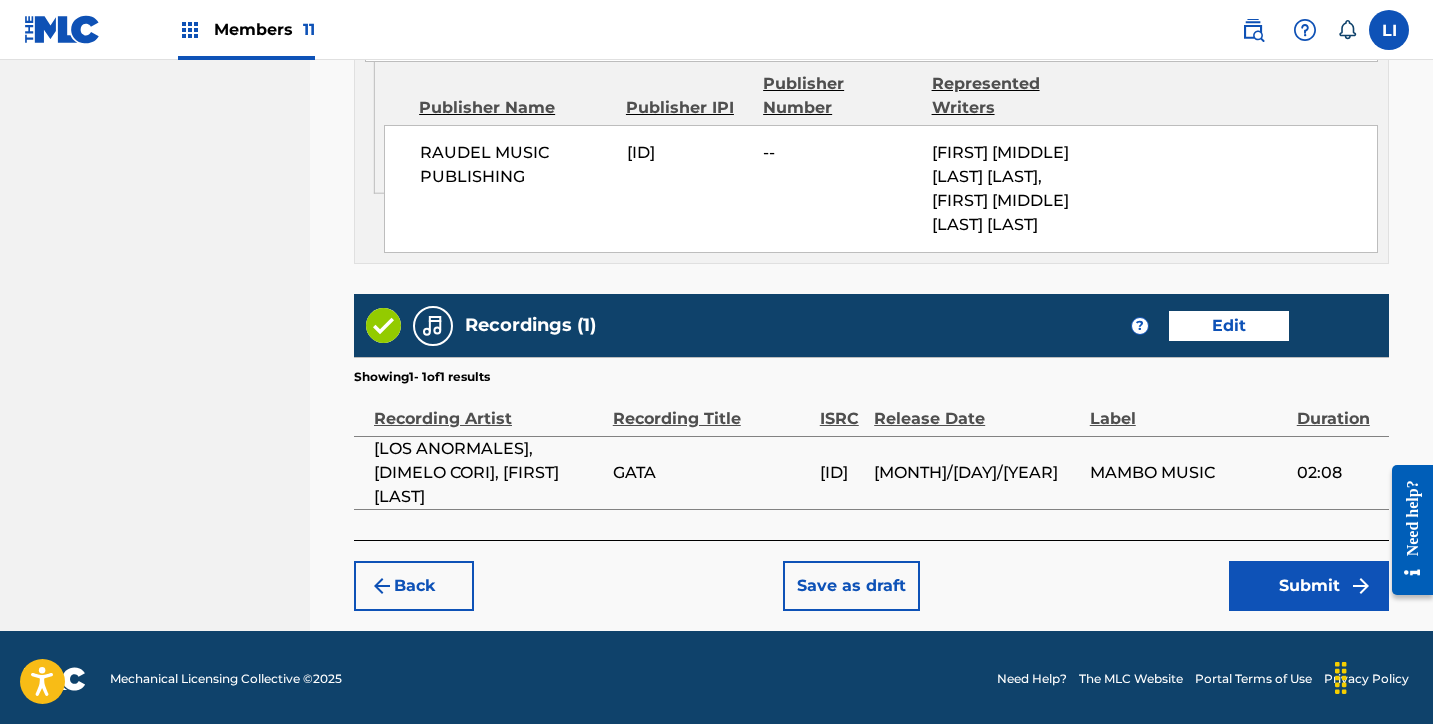 click on "Submit" at bounding box center (1309, 586) 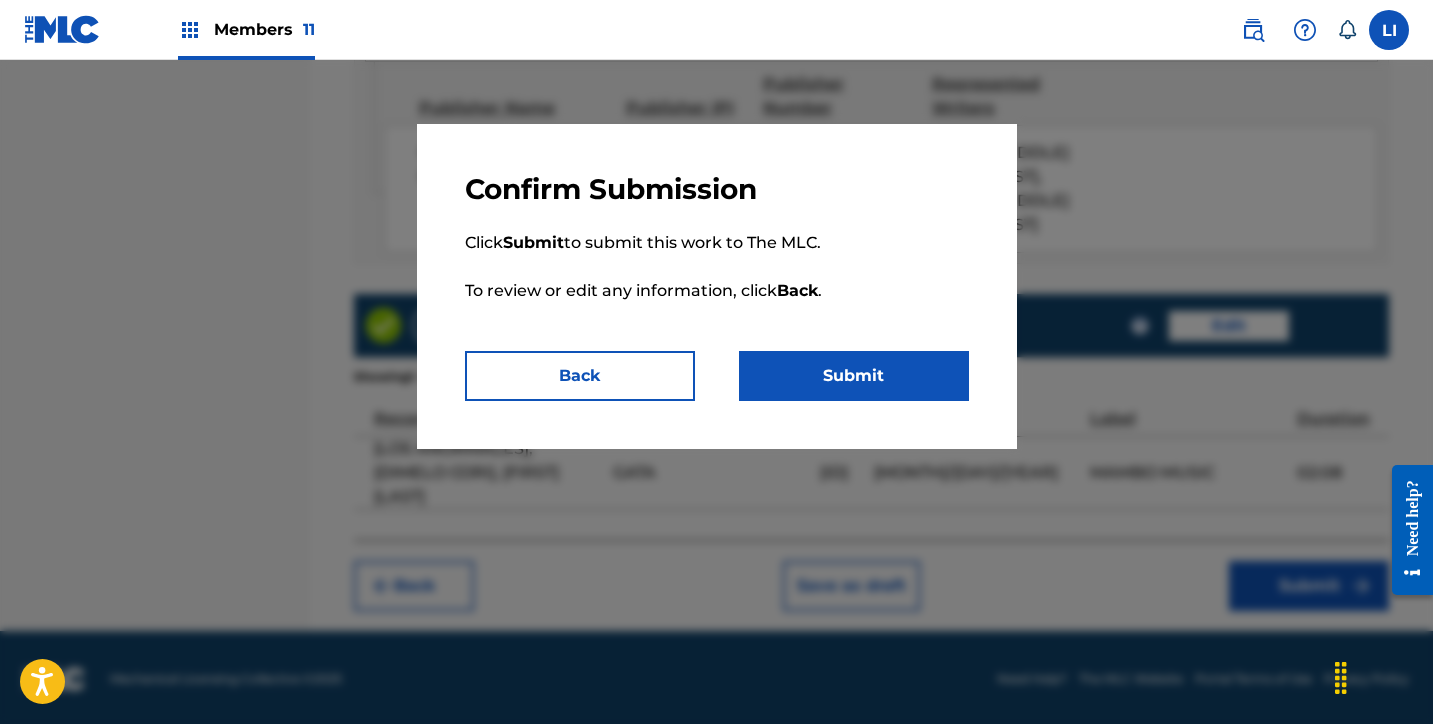 click on "Click  Submit  to submit this work to The MLC. To review or edit any information, click  Back ." at bounding box center [717, 279] 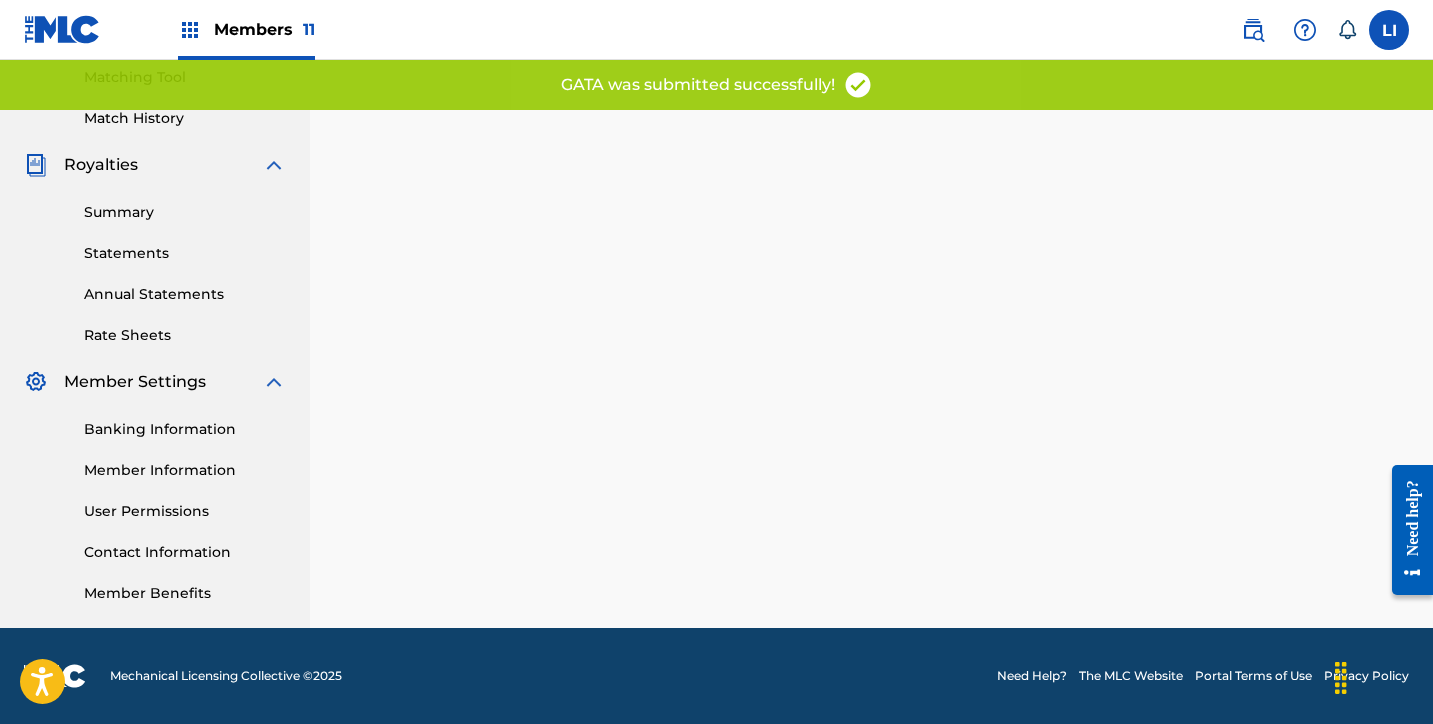 scroll, scrollTop: 0, scrollLeft: 0, axis: both 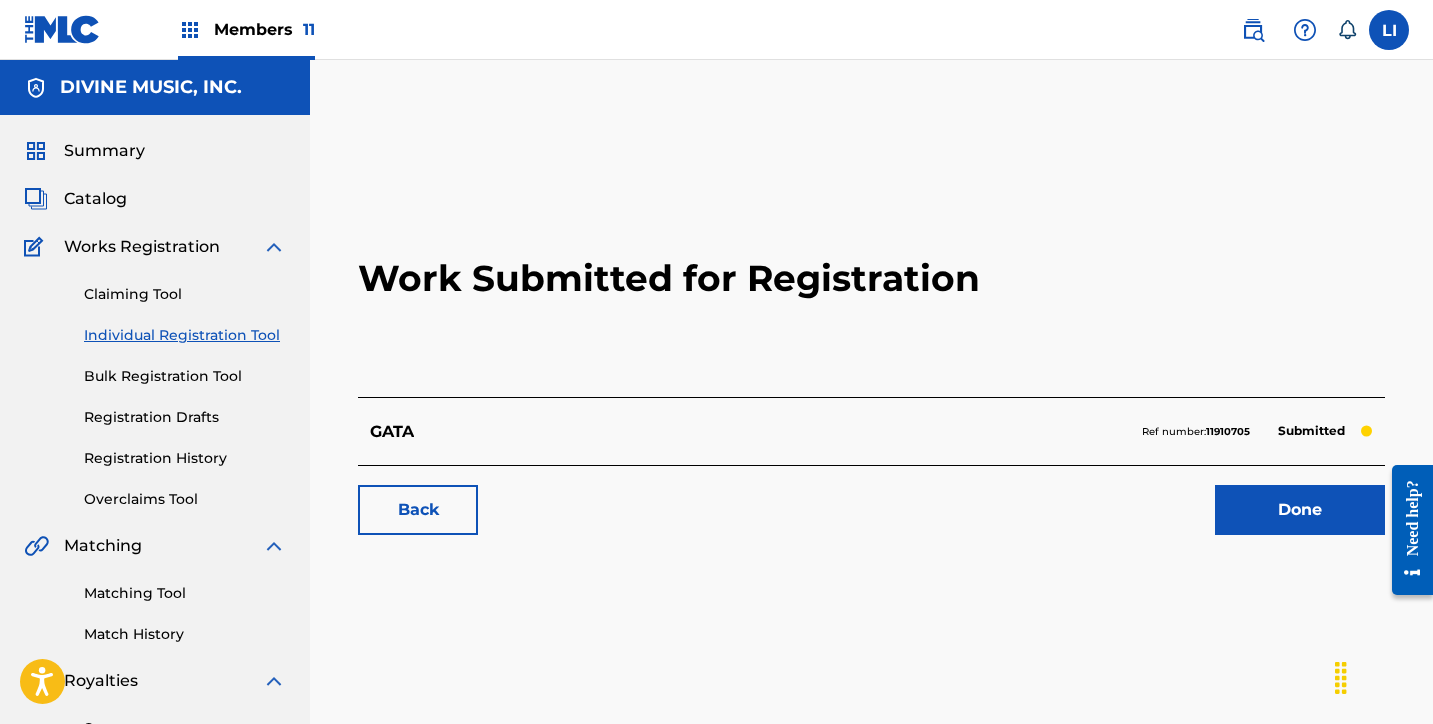 click on "Done" at bounding box center (1300, 510) 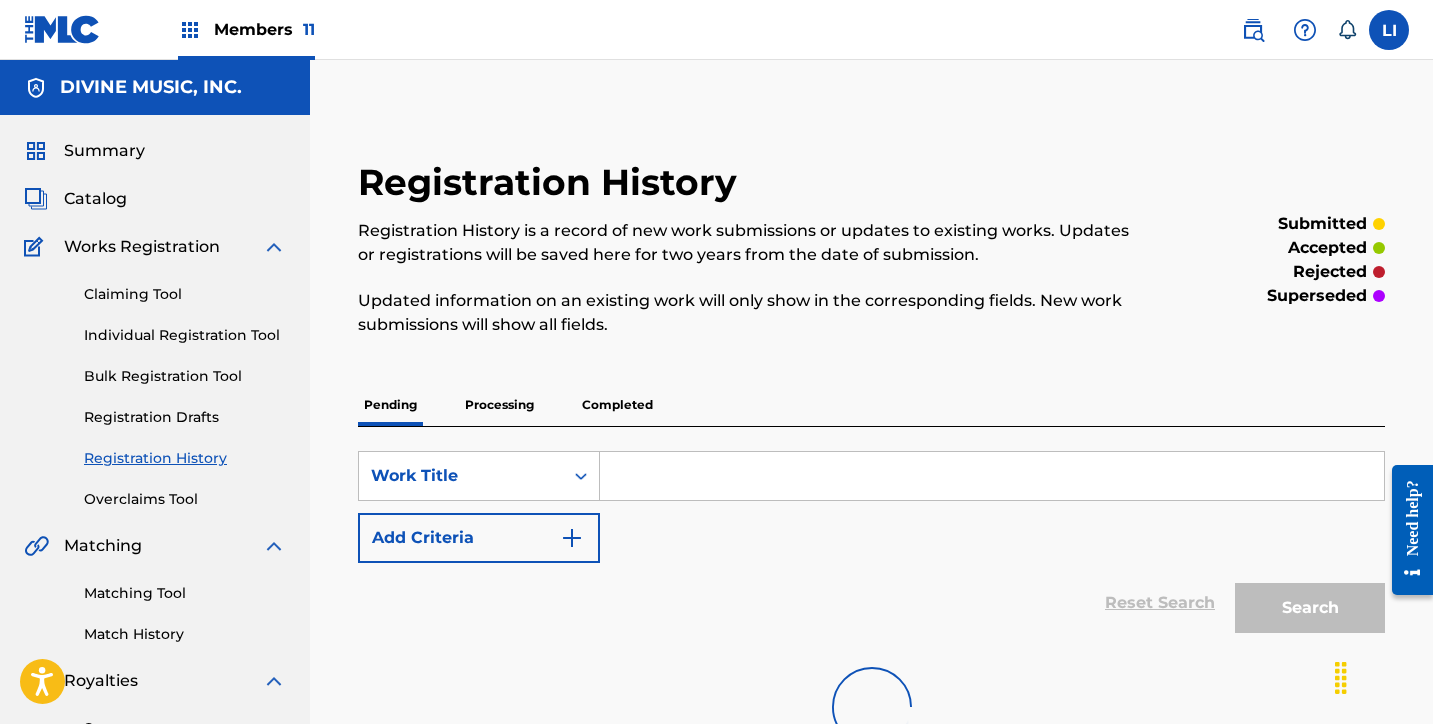 drag, startPoint x: 195, startPoint y: 366, endPoint x: 200, endPoint y: 351, distance: 15.811388 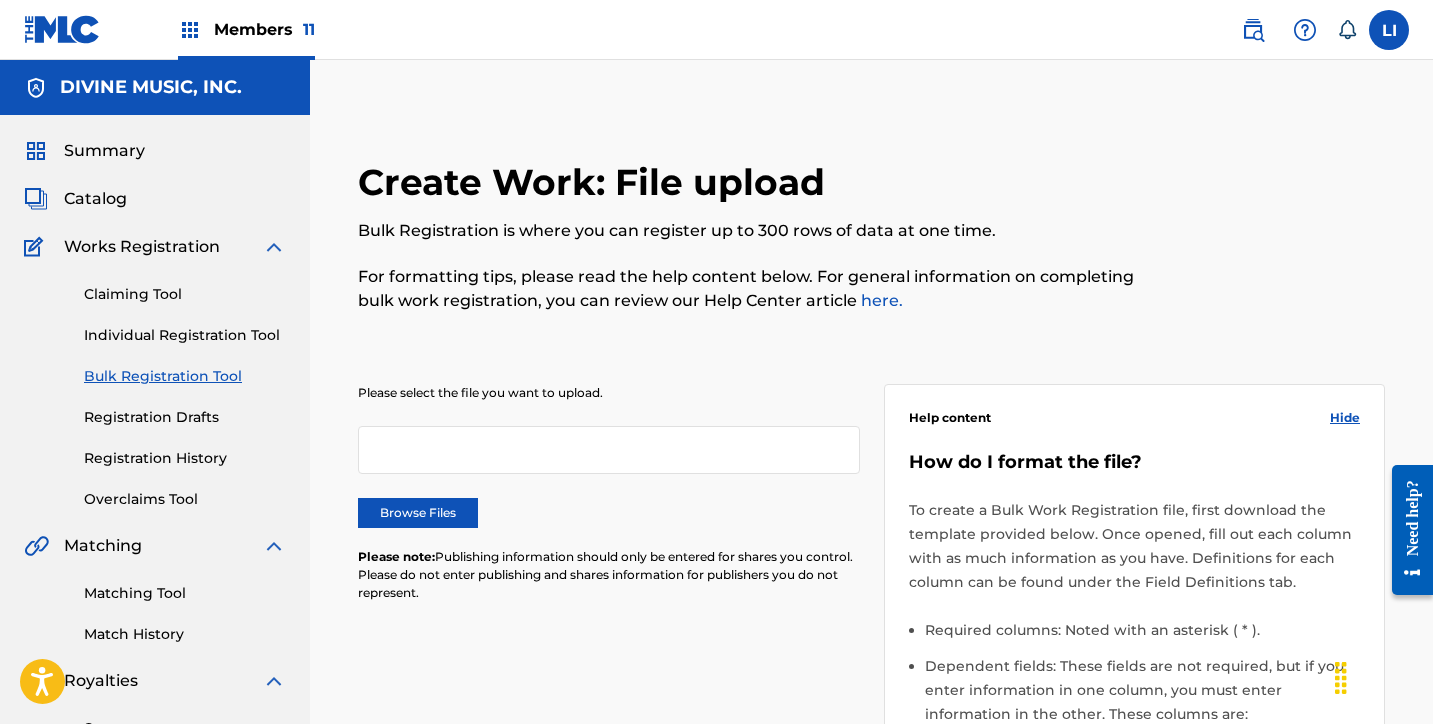 click on "Individual Registration Tool" at bounding box center [185, 335] 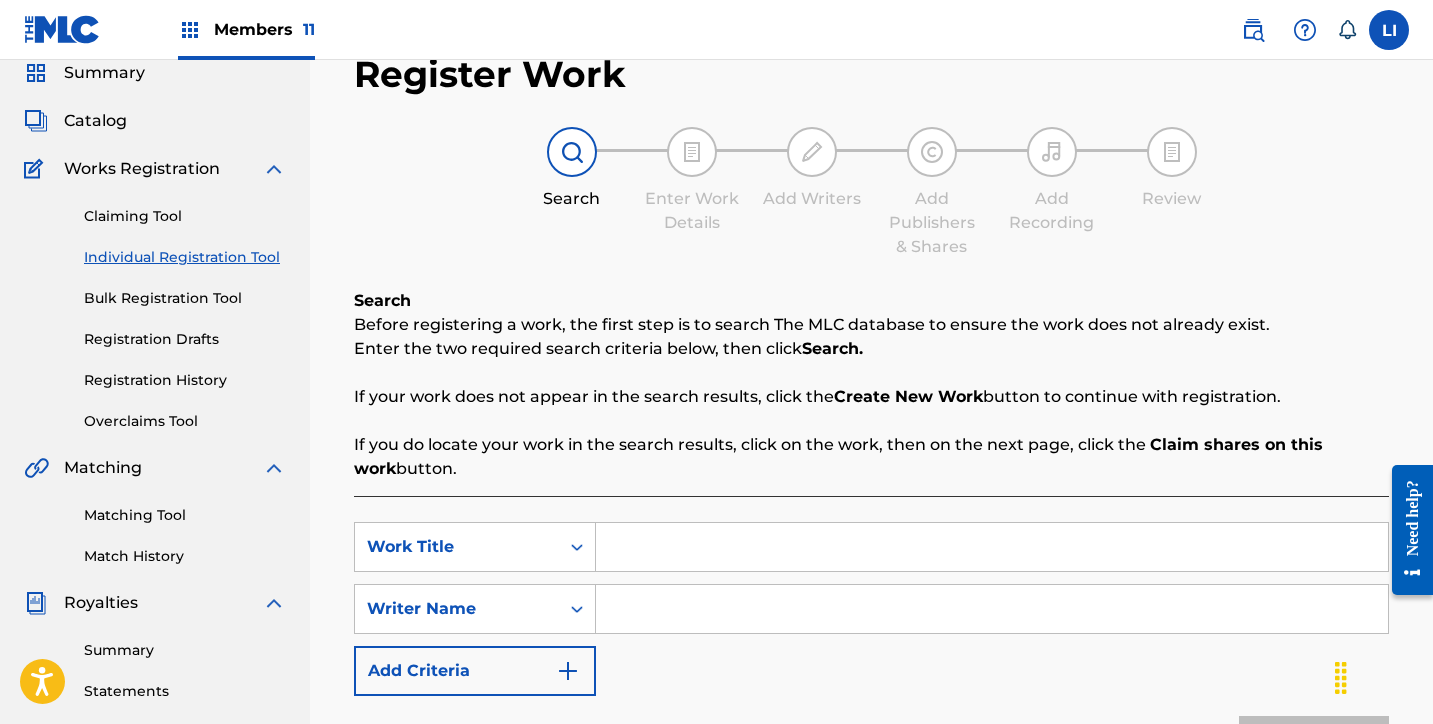 scroll, scrollTop: 160, scrollLeft: 0, axis: vertical 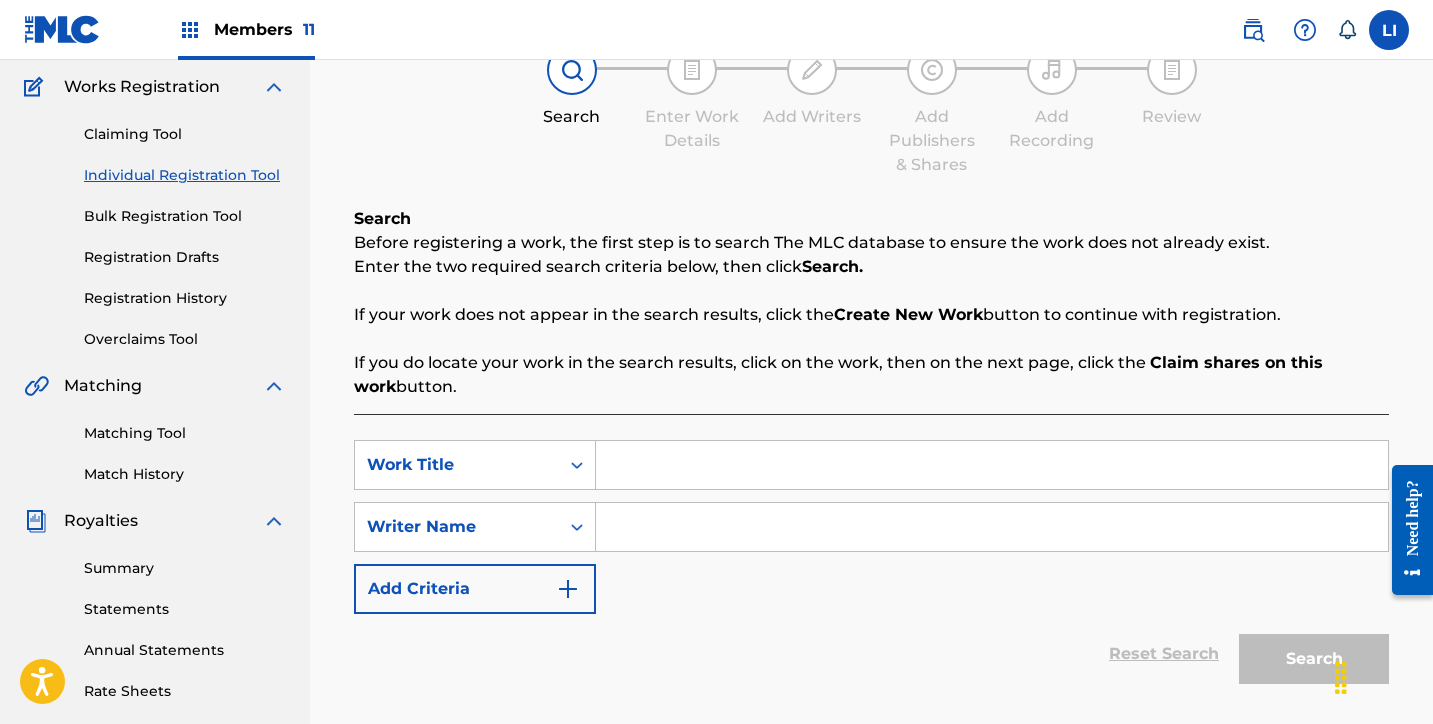 click at bounding box center (992, 465) 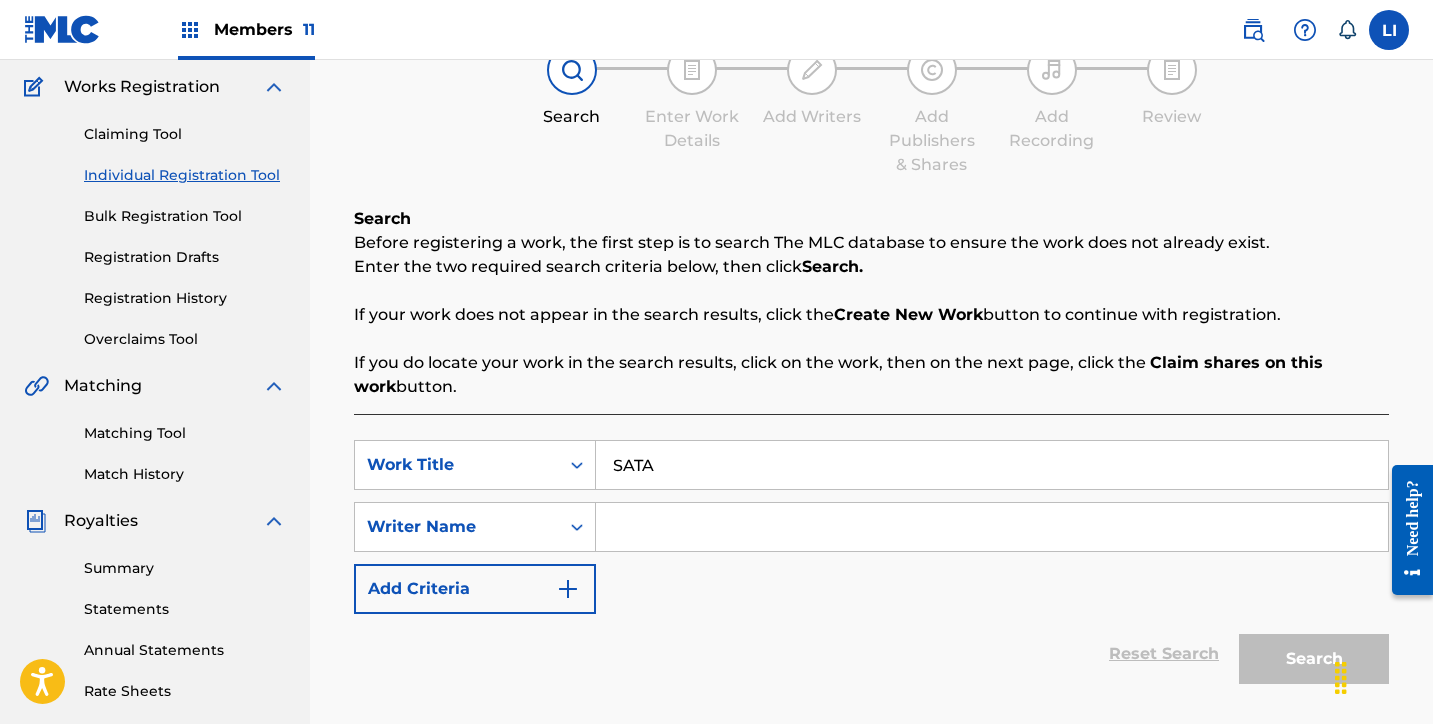 type on "SATA" 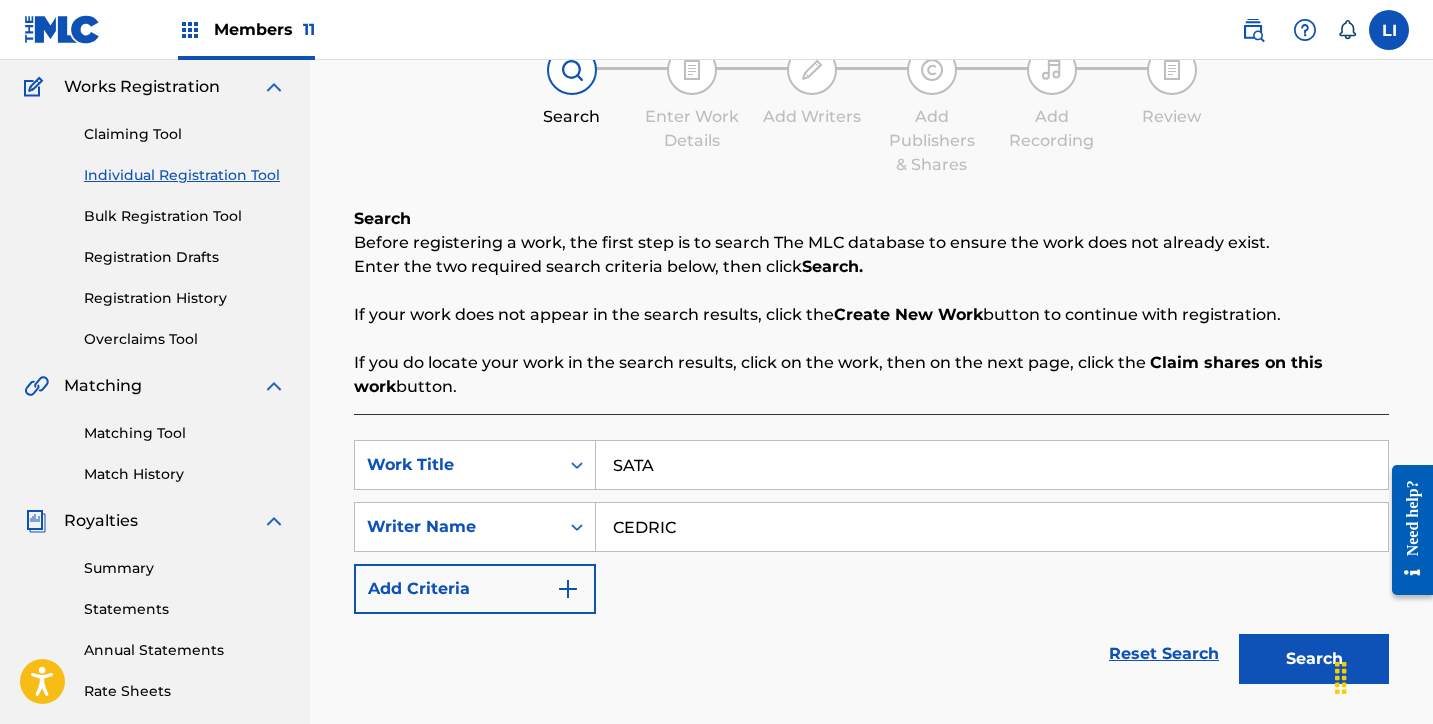 type on "CEDRIC" 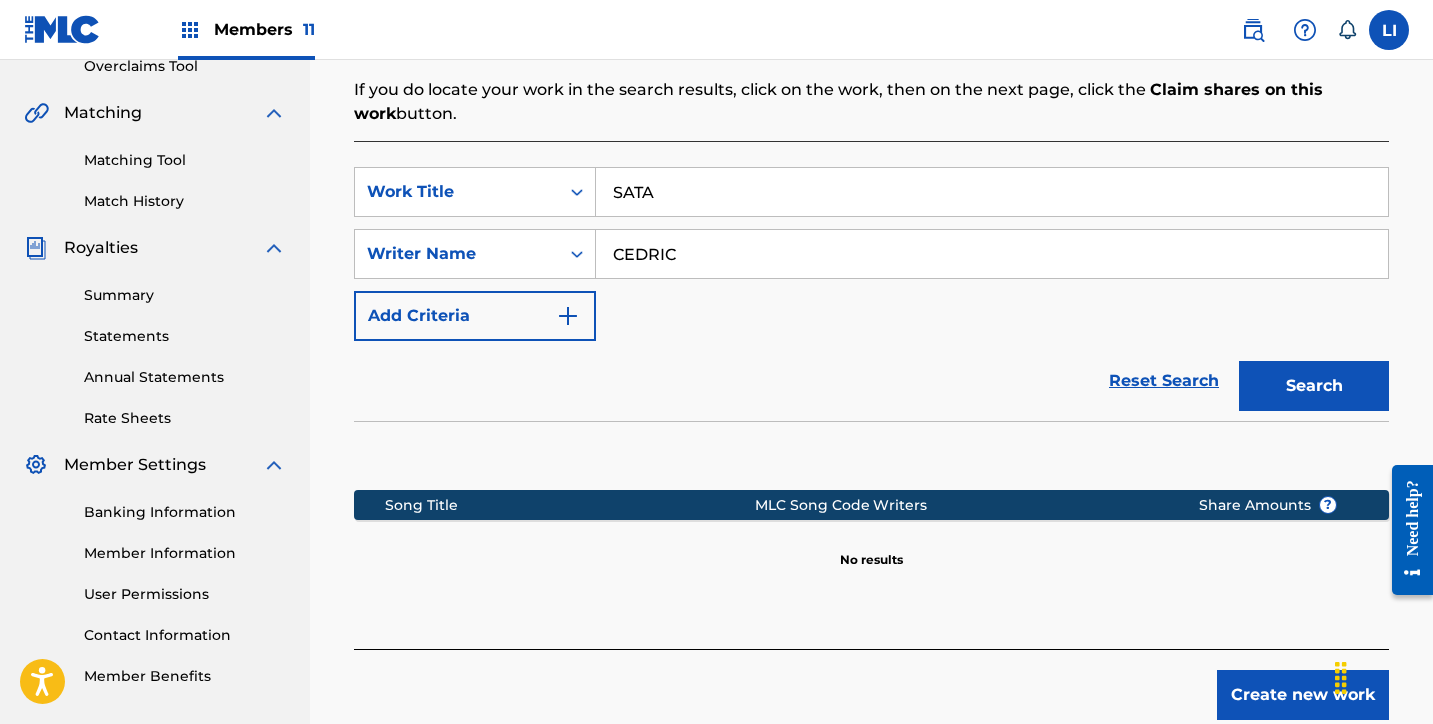 scroll, scrollTop: 545, scrollLeft: 0, axis: vertical 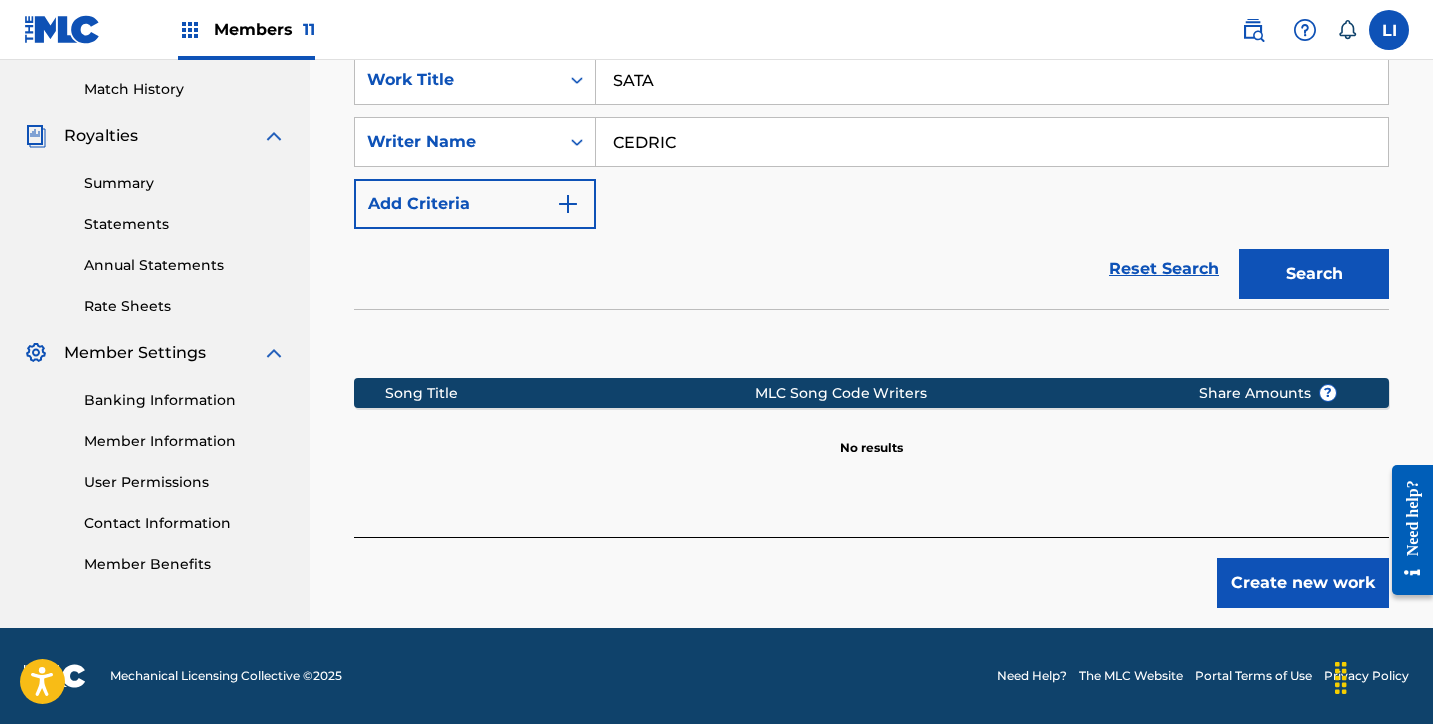 click on "Create new work" at bounding box center (1303, 583) 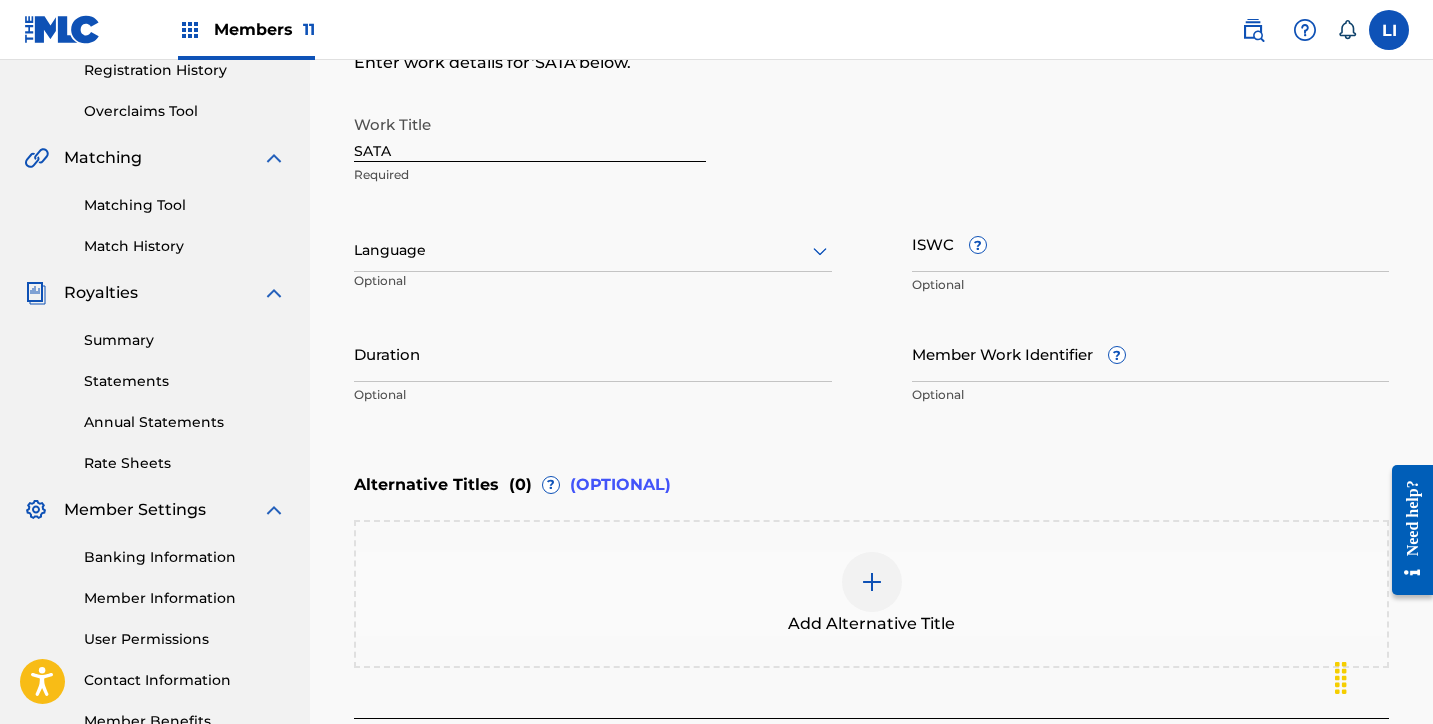 scroll, scrollTop: 373, scrollLeft: 0, axis: vertical 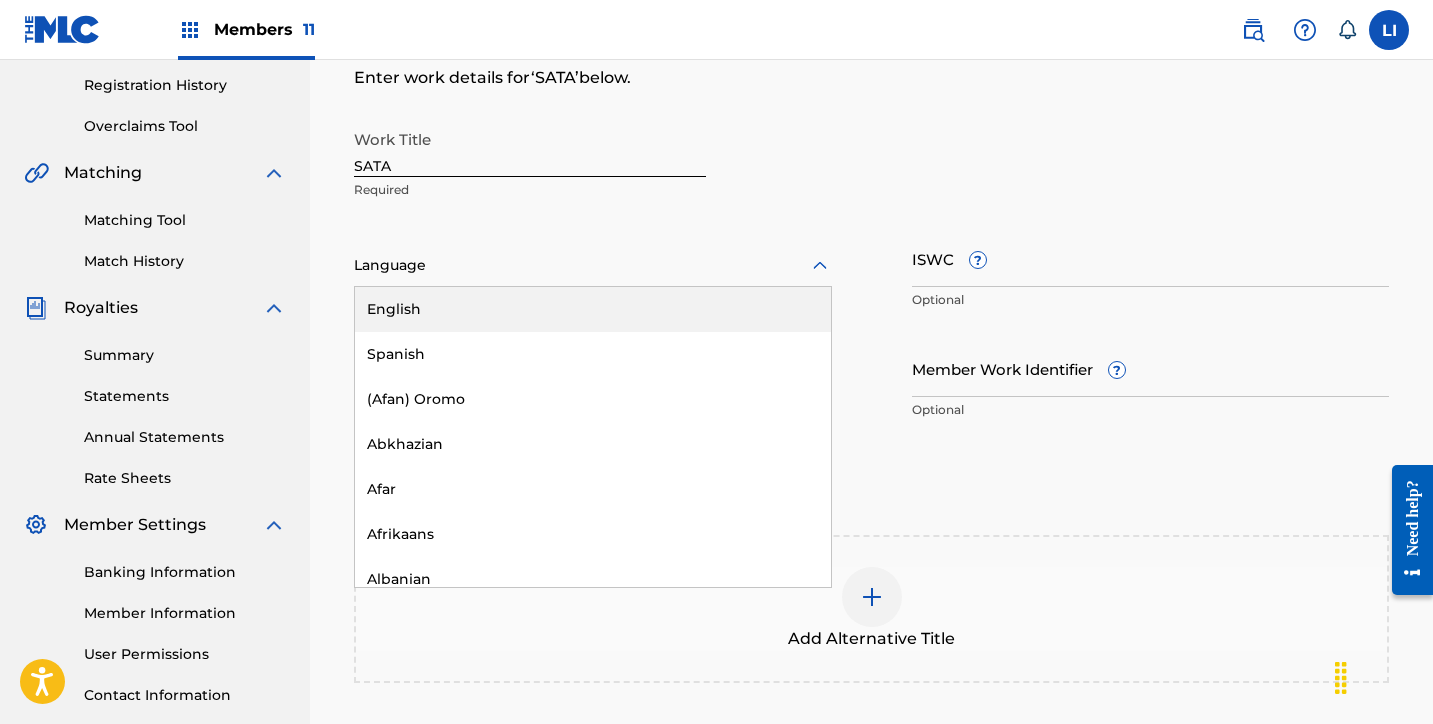 click at bounding box center (593, 265) 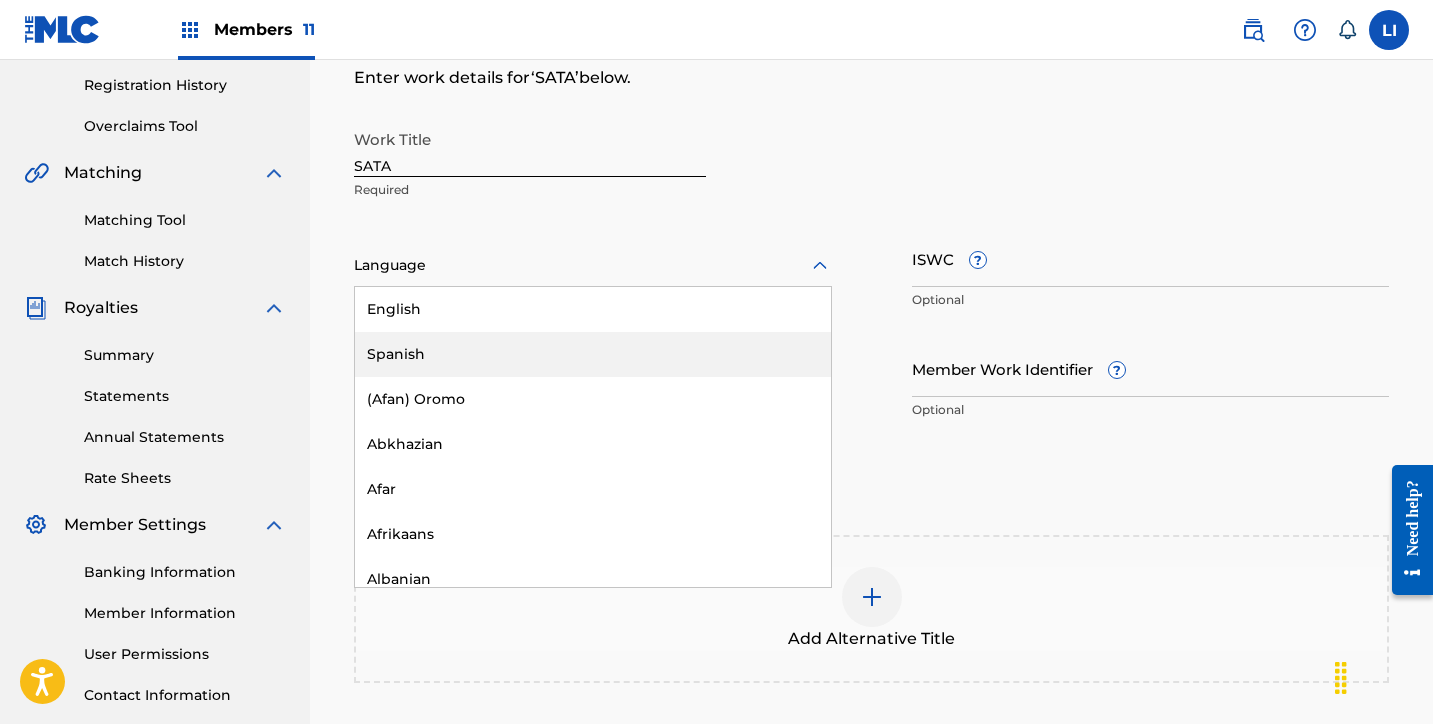 click on "Spanish" at bounding box center (593, 354) 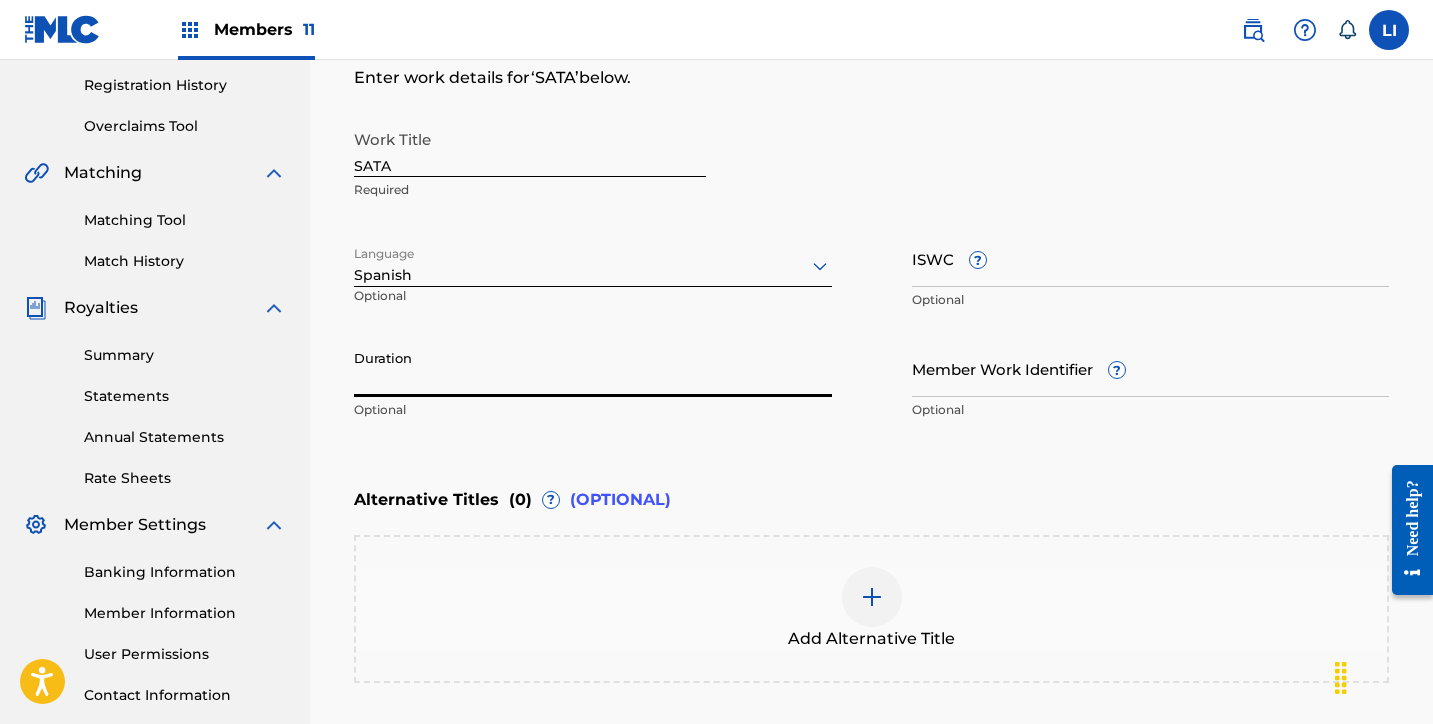 click on "Duration" at bounding box center (593, 368) 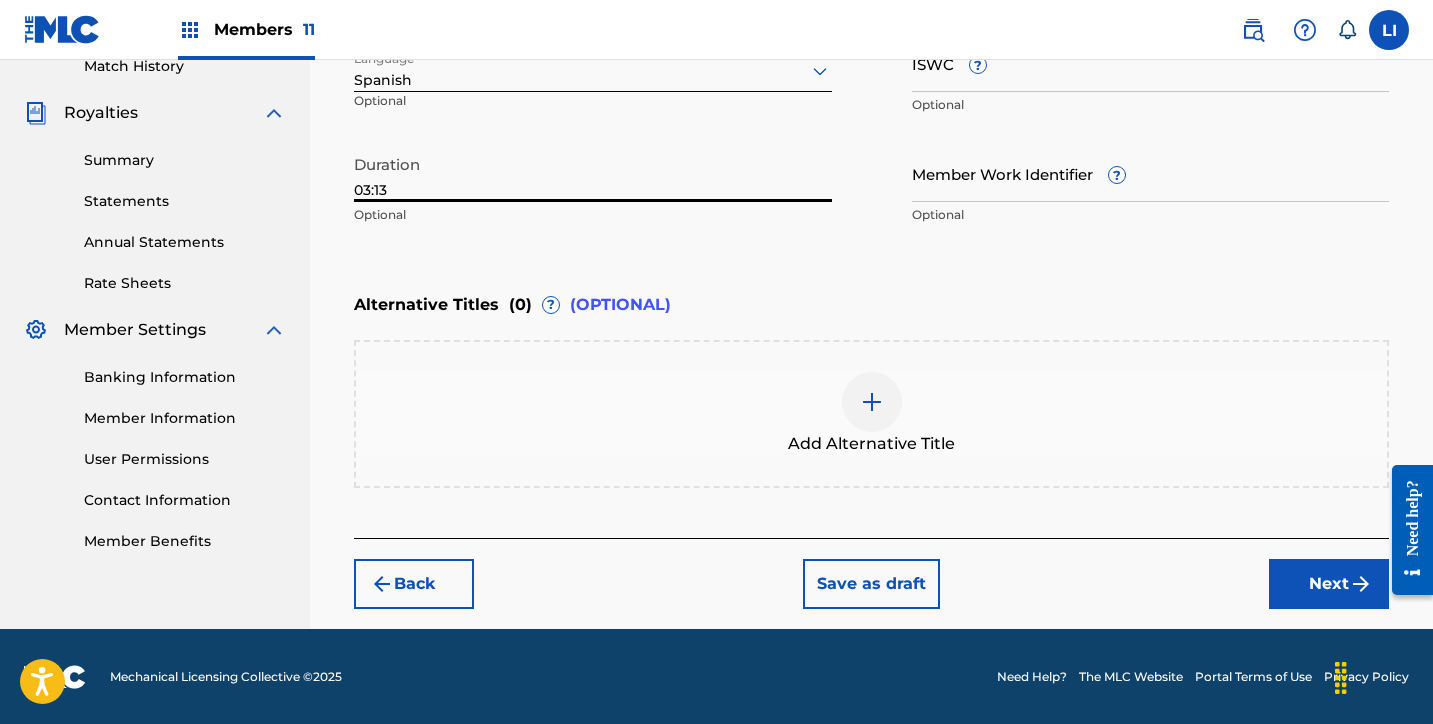 type on "03:13" 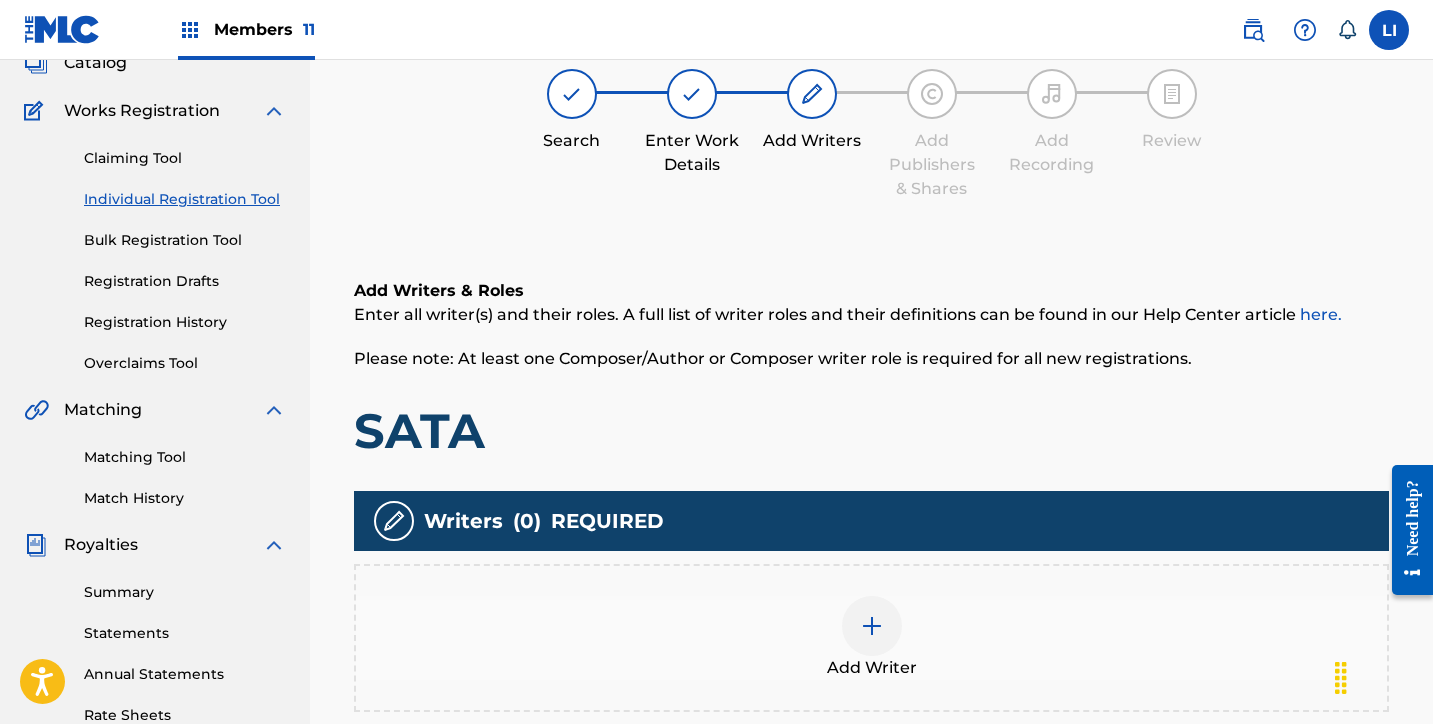 scroll, scrollTop: 388, scrollLeft: 0, axis: vertical 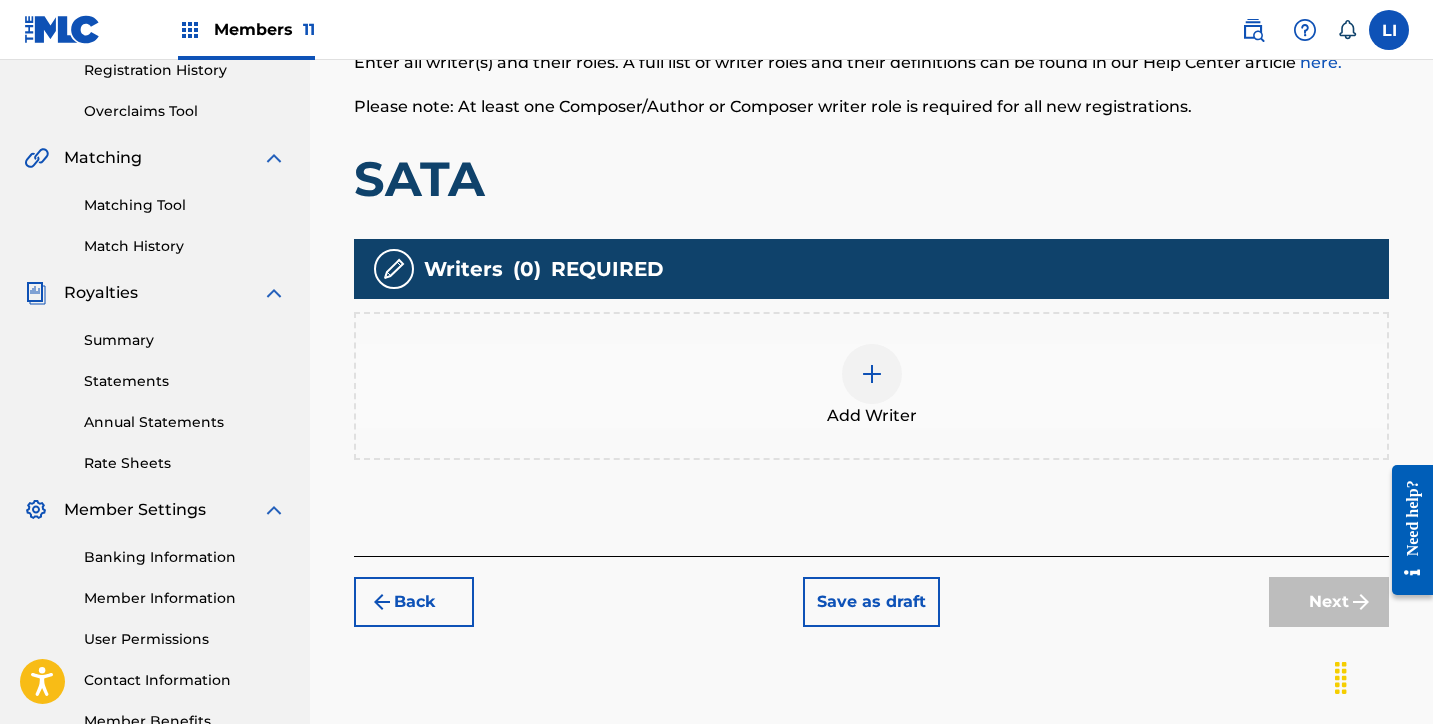 drag, startPoint x: 806, startPoint y: 408, endPoint x: 1436, endPoint y: 280, distance: 642.8717 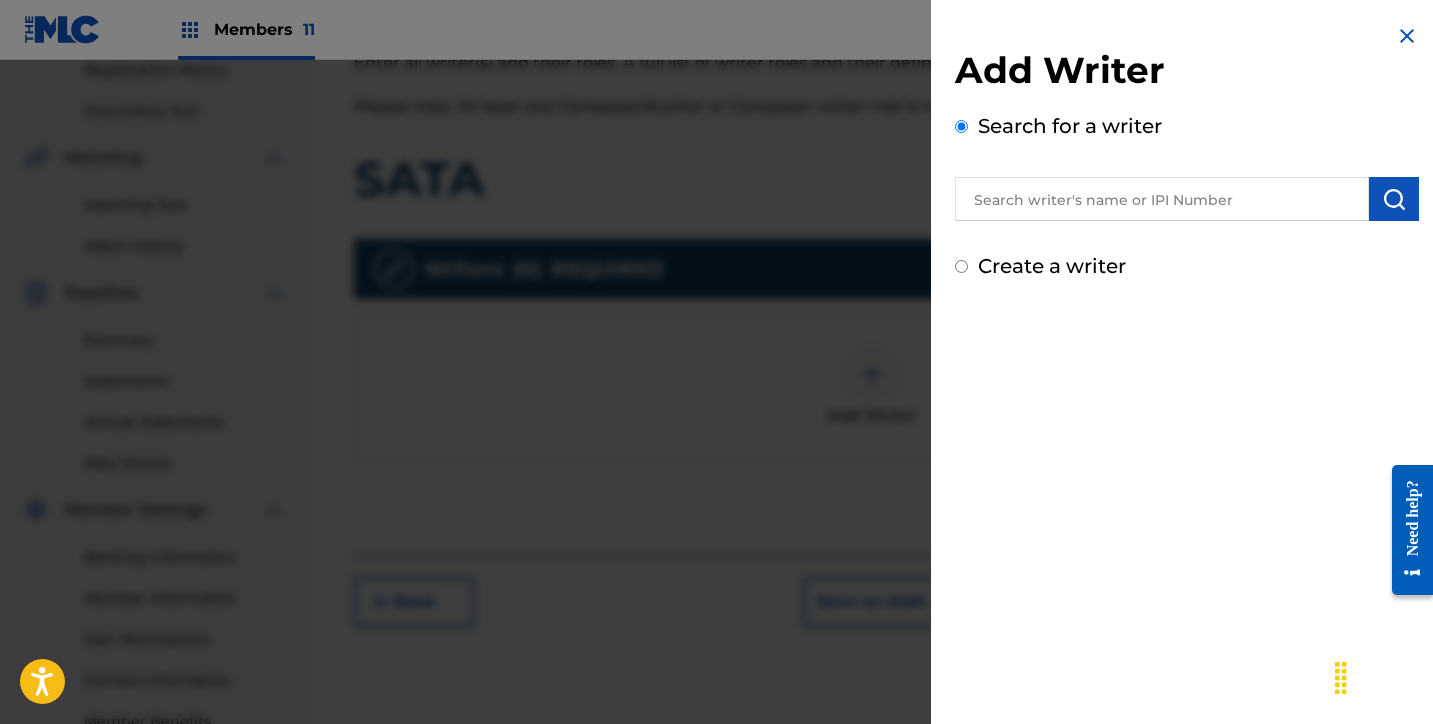 click at bounding box center [1162, 199] 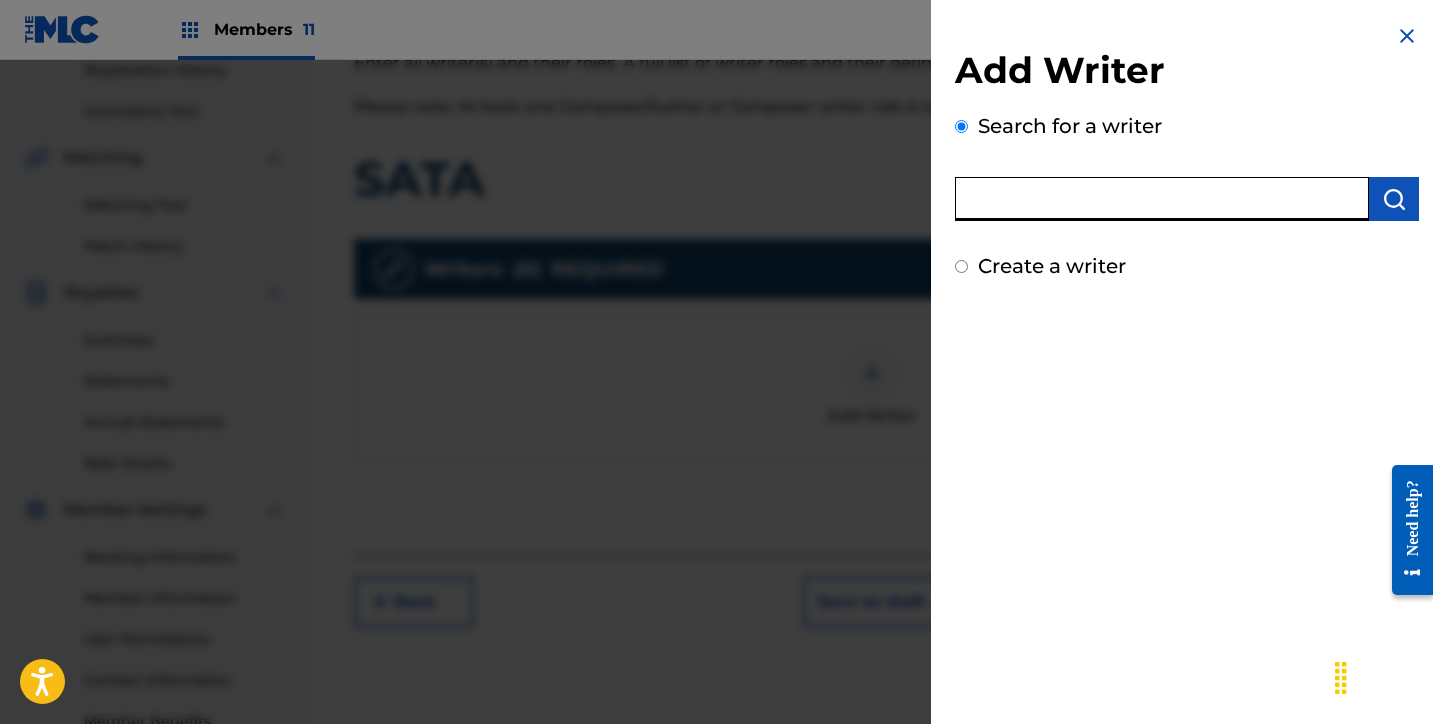 paste on "[FIRST] [MIDDLE] [LAST] [LAST]" 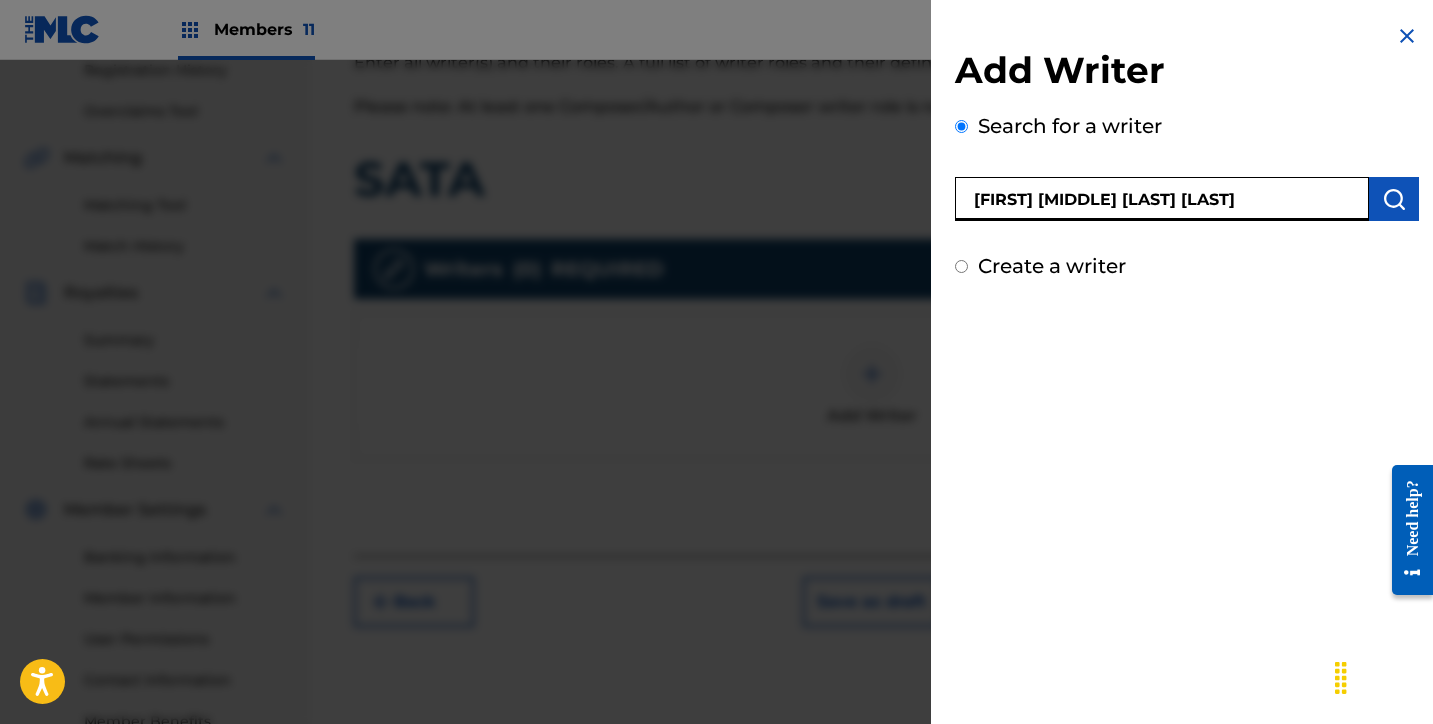 type on "[FIRST] [MIDDLE] [LAST] [LAST]" 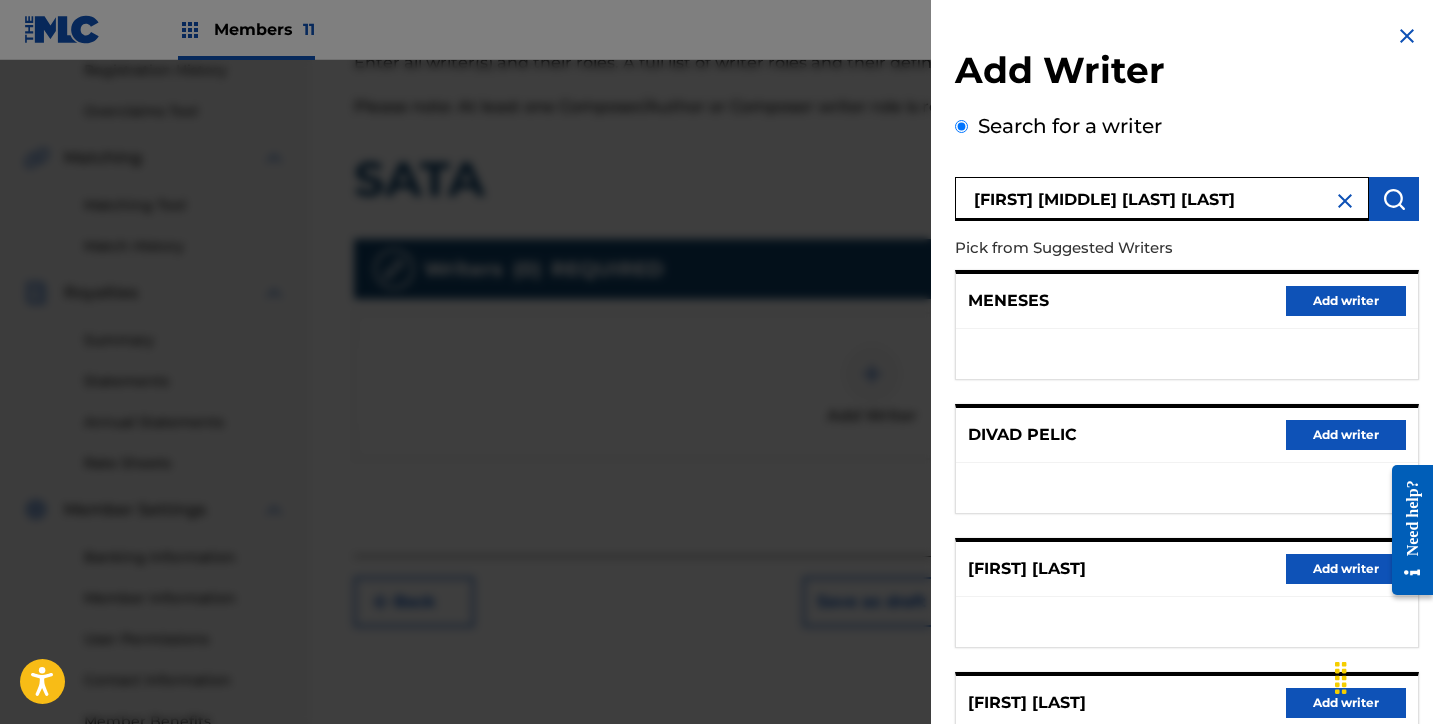 scroll, scrollTop: 318, scrollLeft: 0, axis: vertical 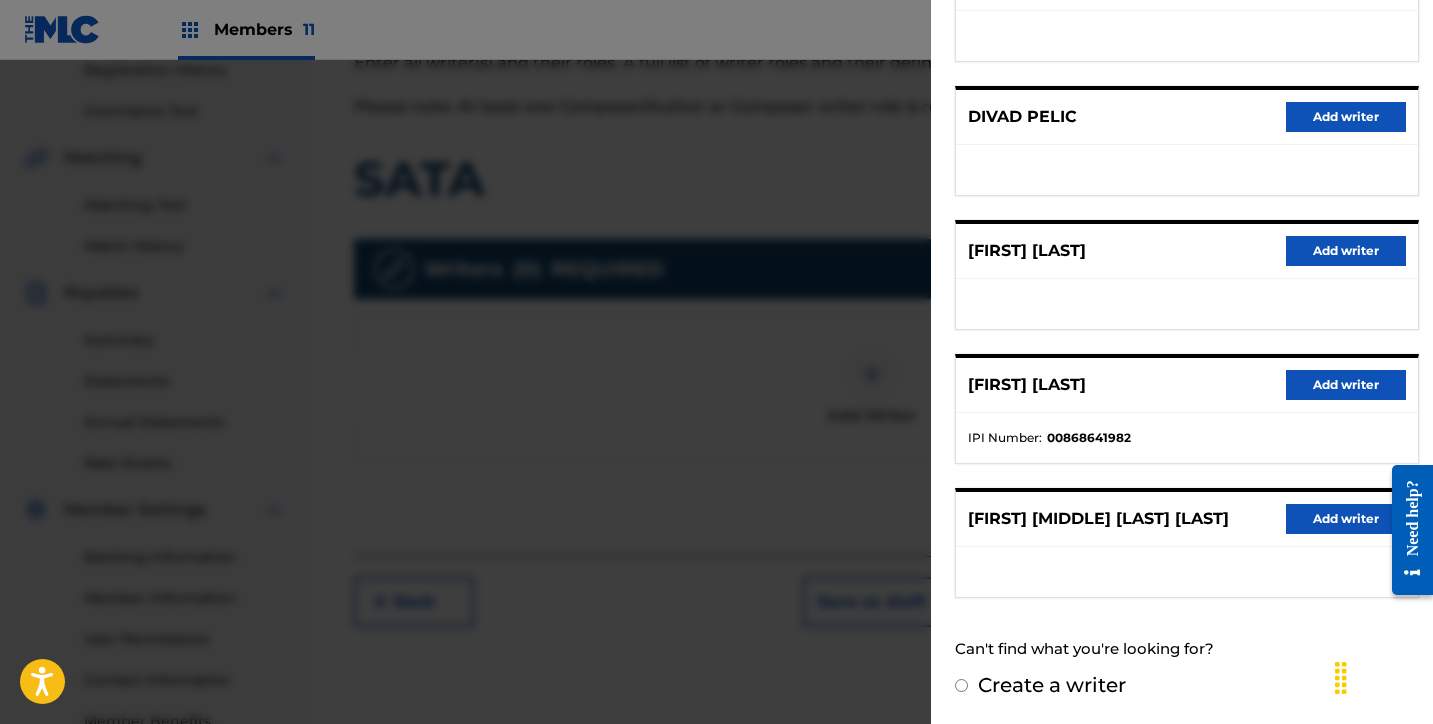 click on "Add writer" at bounding box center (1346, 519) 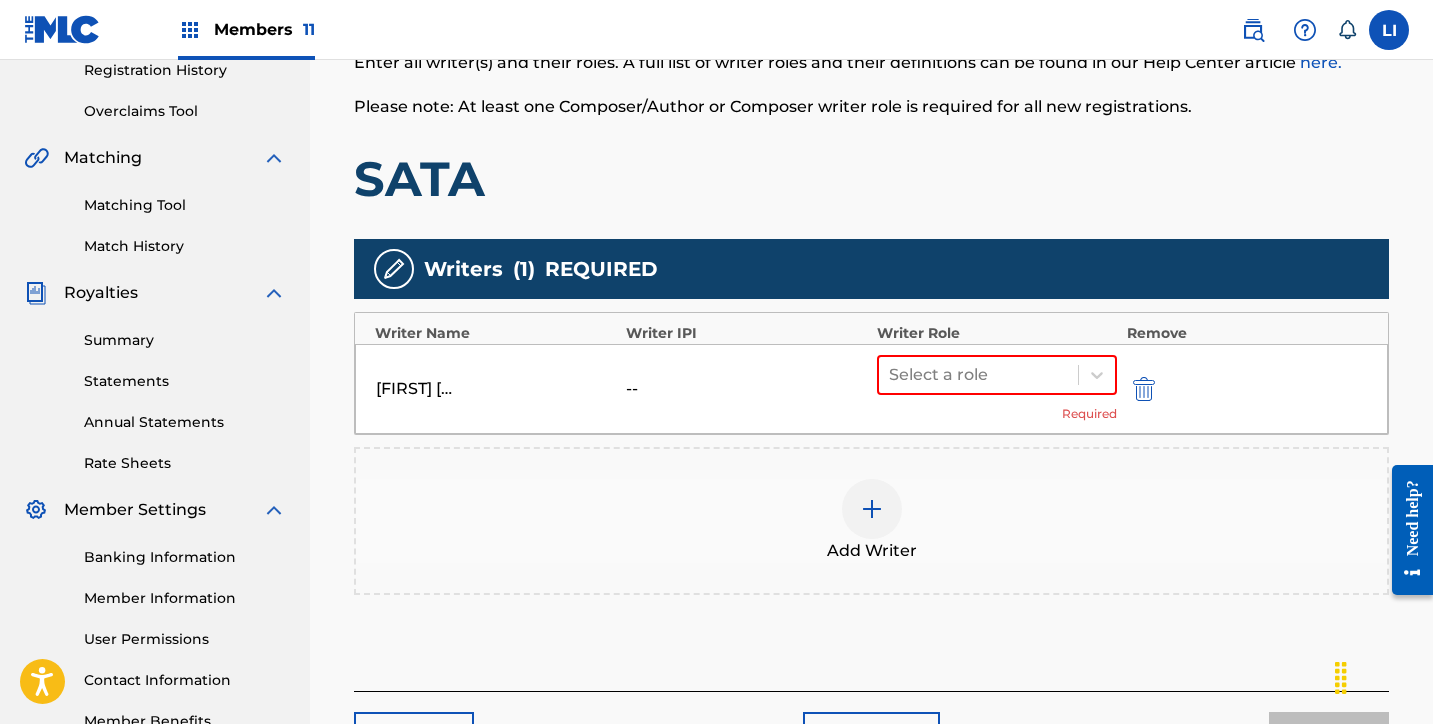 click on "Add Writer" at bounding box center (871, 521) 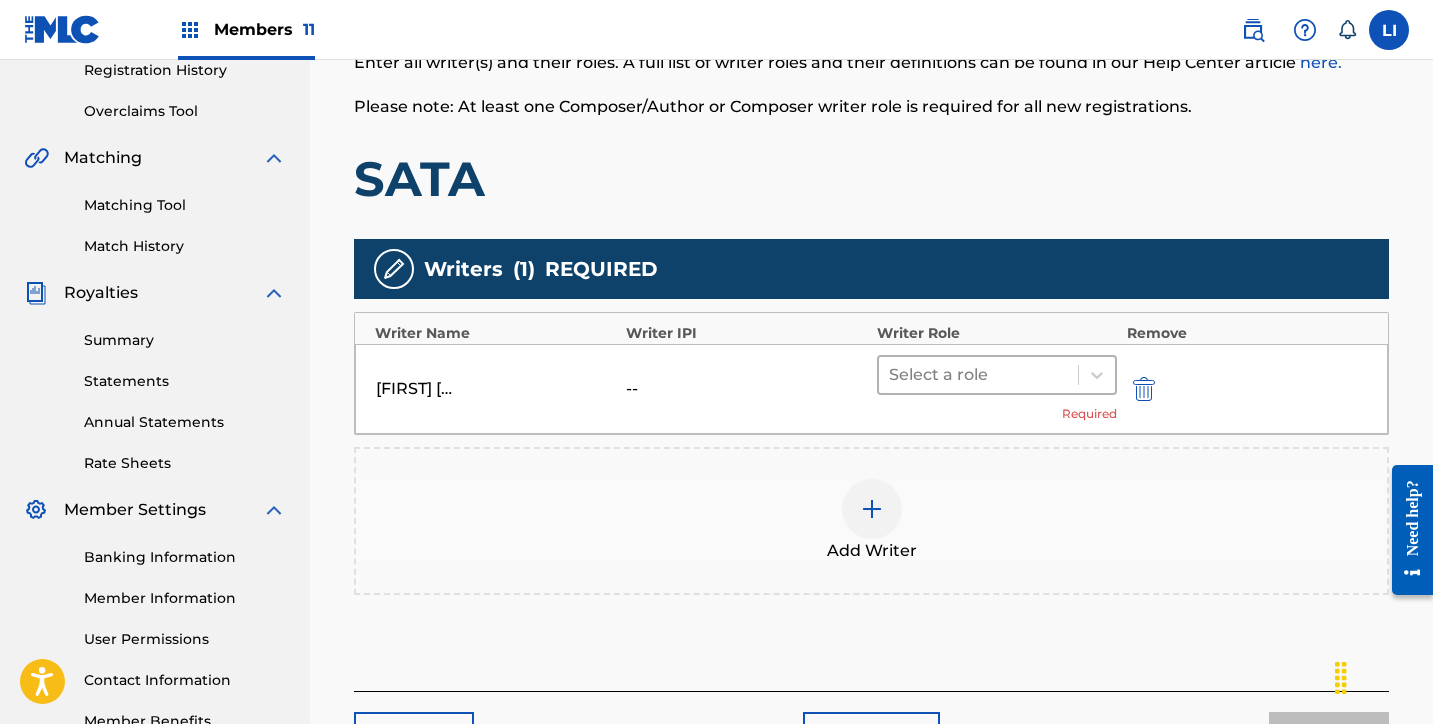 drag, startPoint x: 1033, startPoint y: 360, endPoint x: 1019, endPoint y: 389, distance: 32.202484 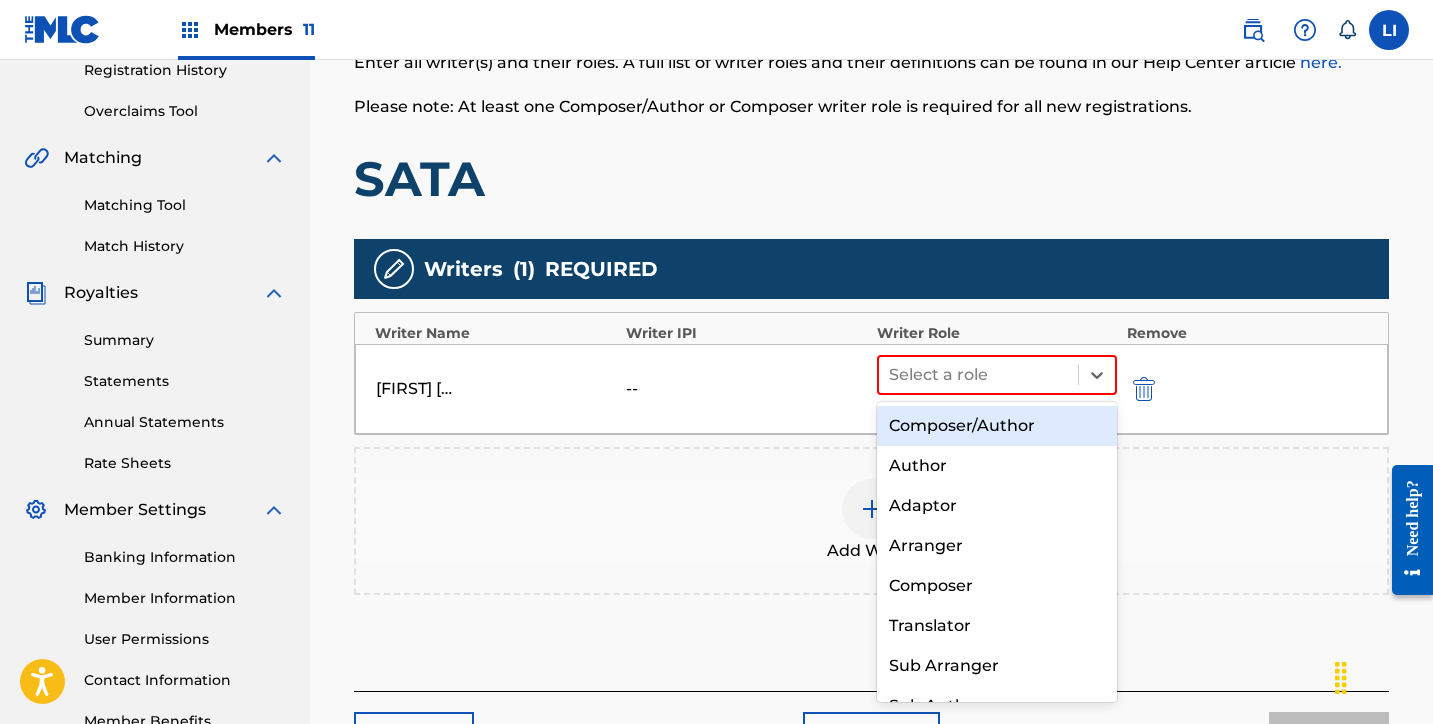 click on "Composer/Author" at bounding box center [997, 426] 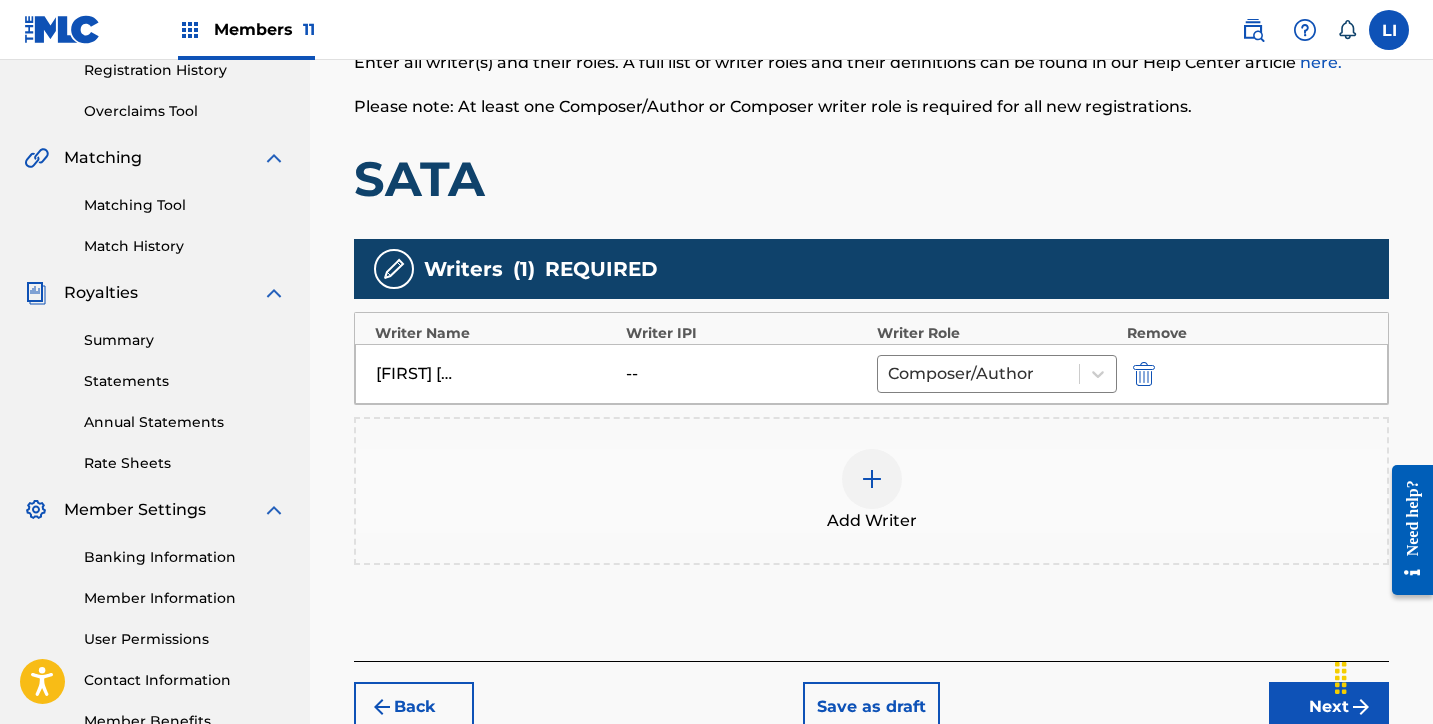 click at bounding box center [872, 479] 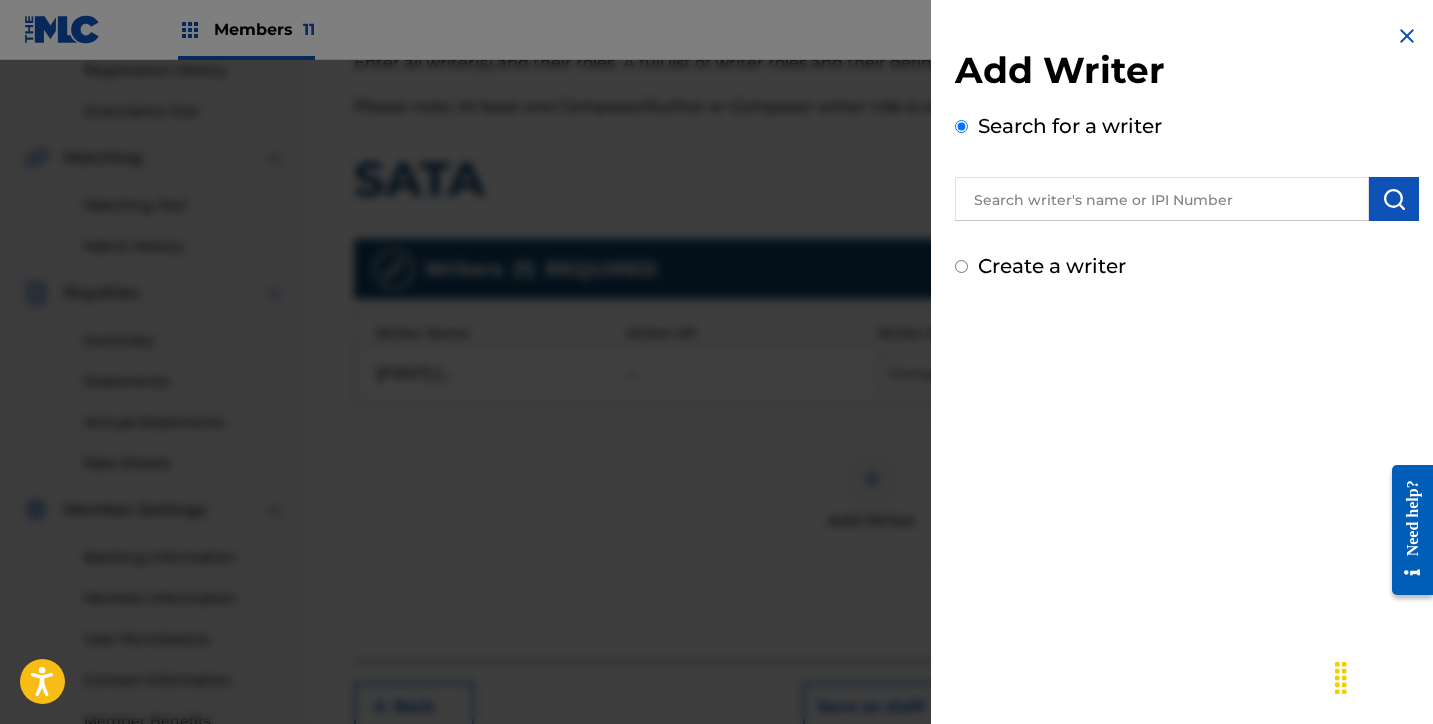 click at bounding box center [1162, 199] 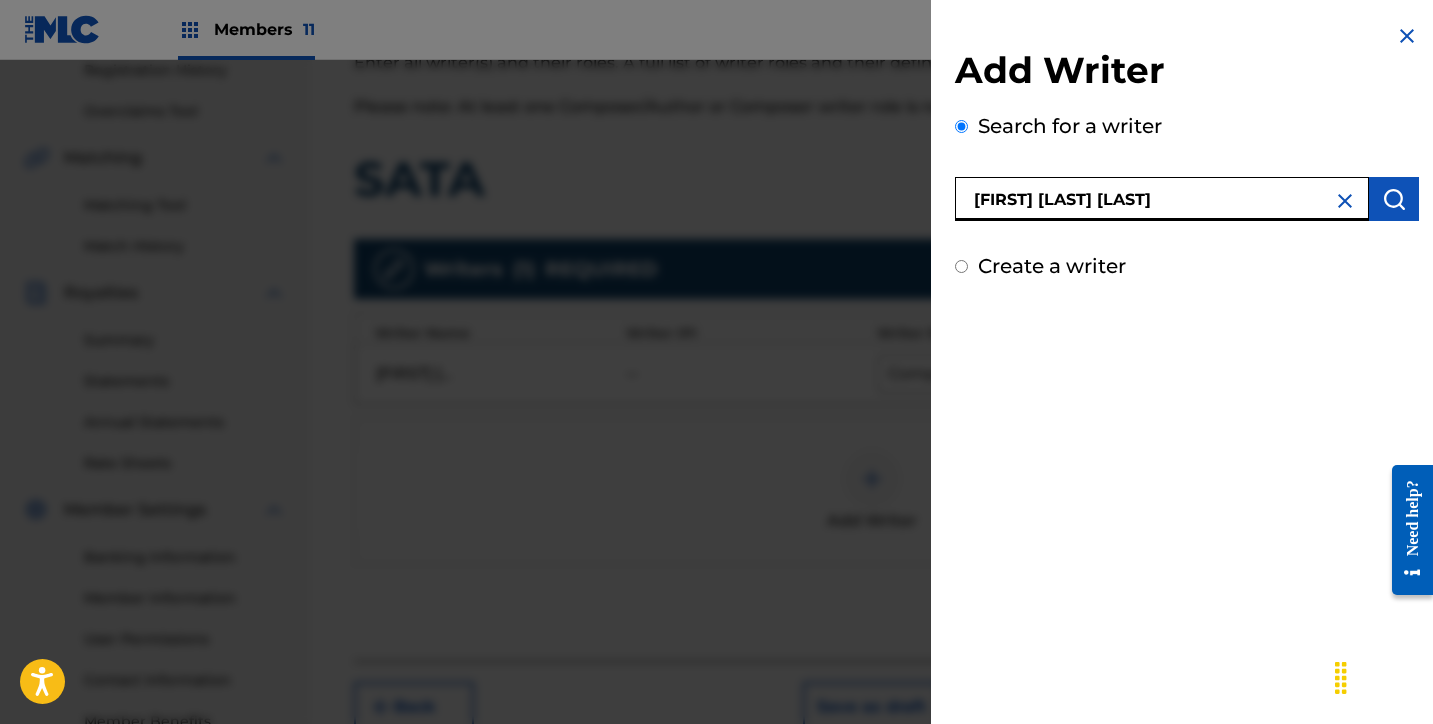 type on "[FIRST] [LAST] [LAST]" 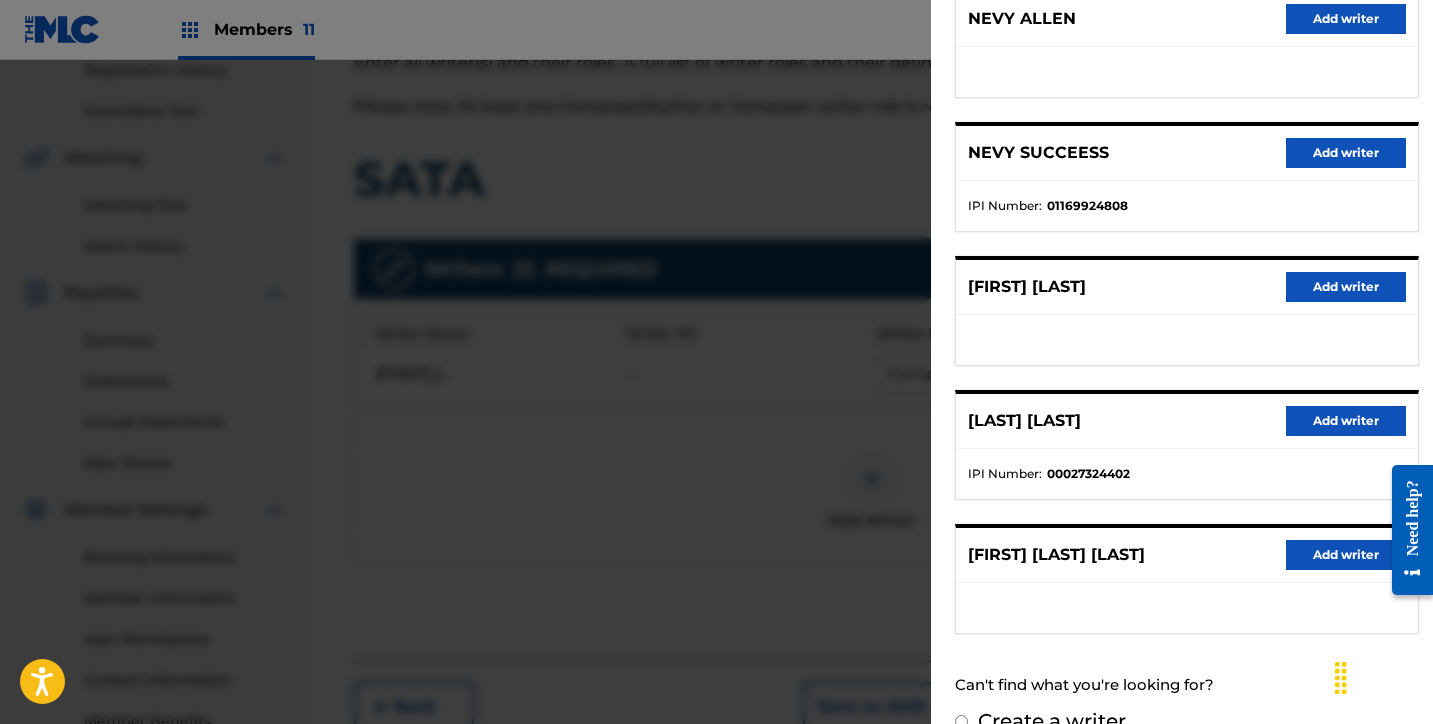 scroll, scrollTop: 318, scrollLeft: 0, axis: vertical 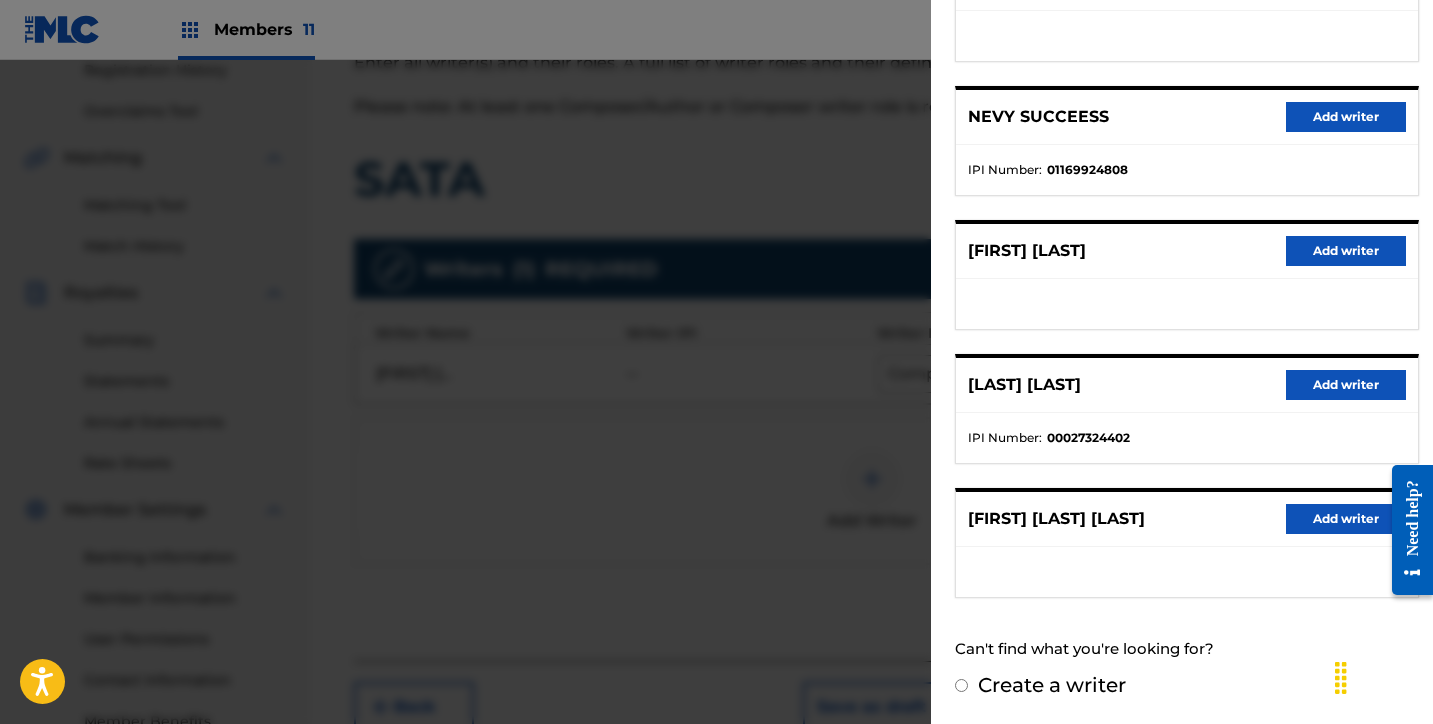 click on "Add writer" at bounding box center (1346, 519) 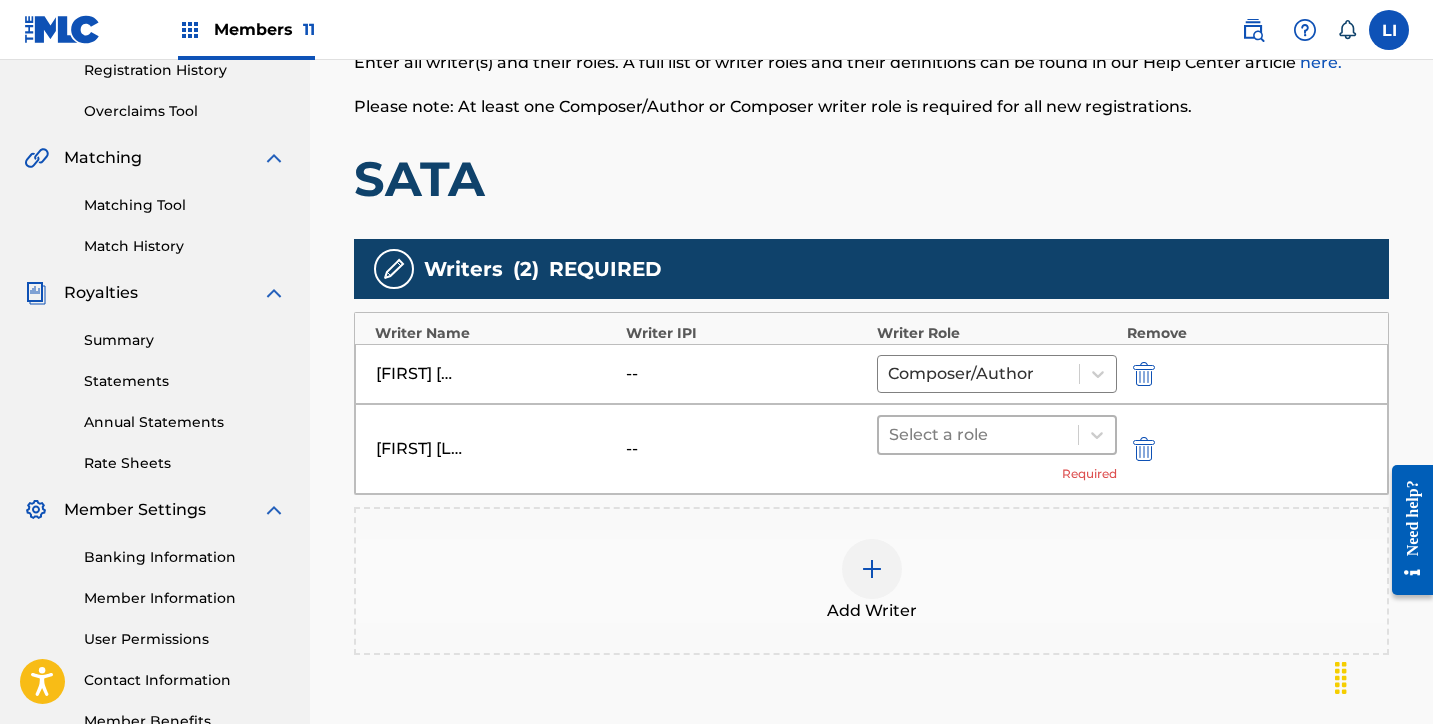 click at bounding box center (978, 435) 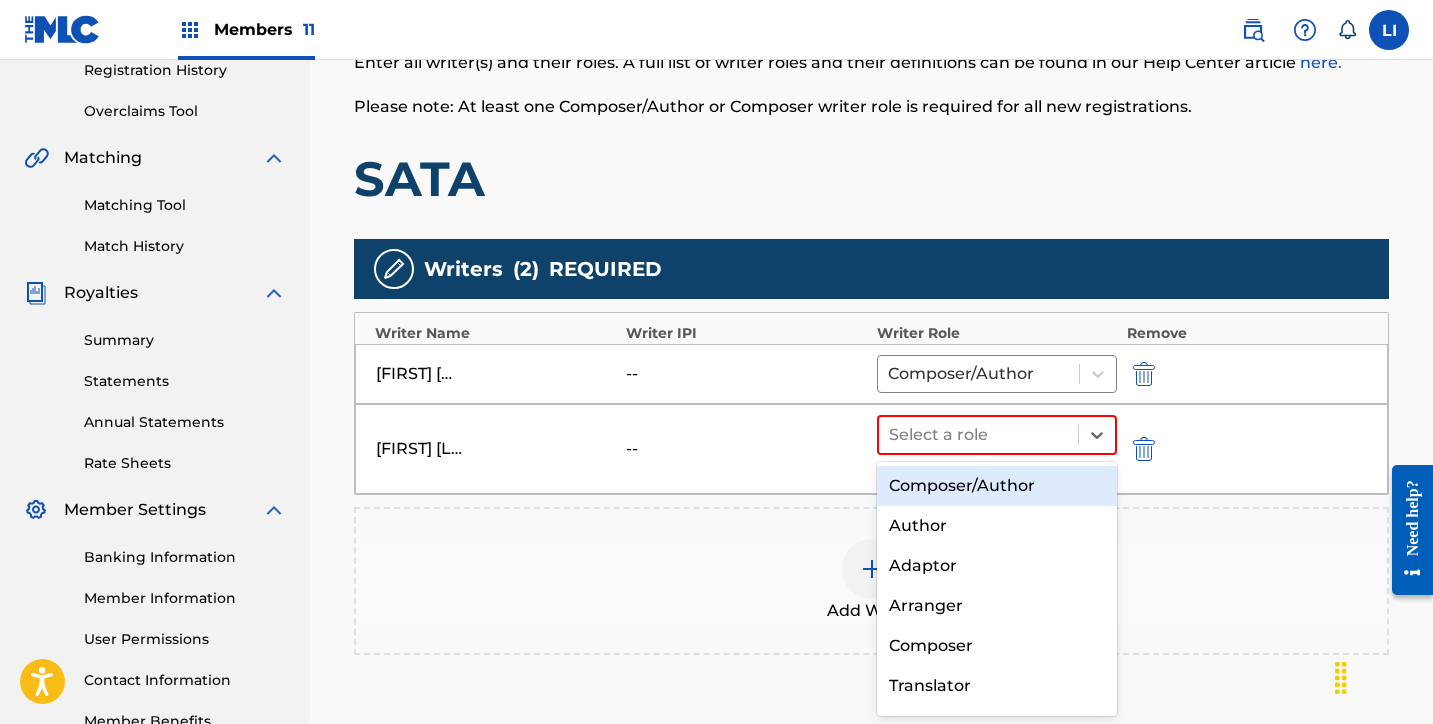 click on "Composer/Author" at bounding box center (997, 486) 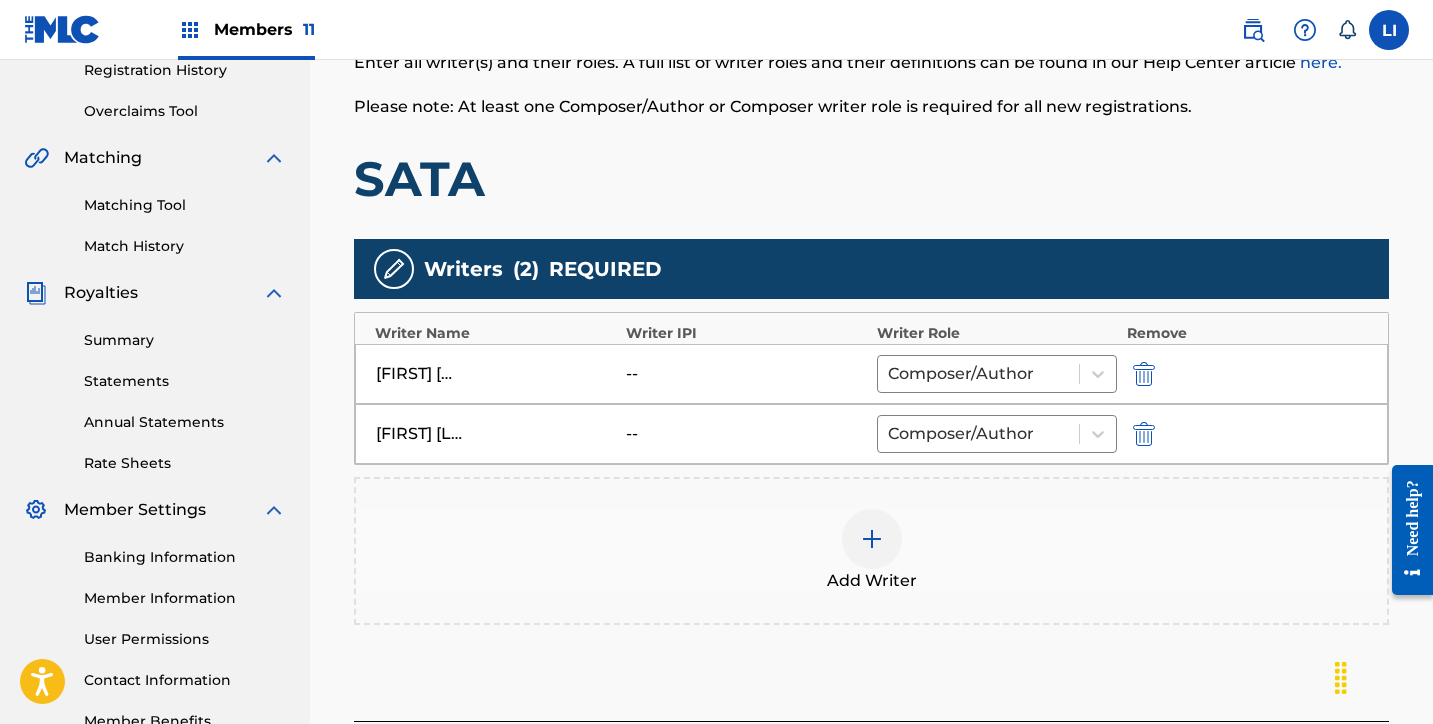 click on "Add Writer" at bounding box center [871, 551] 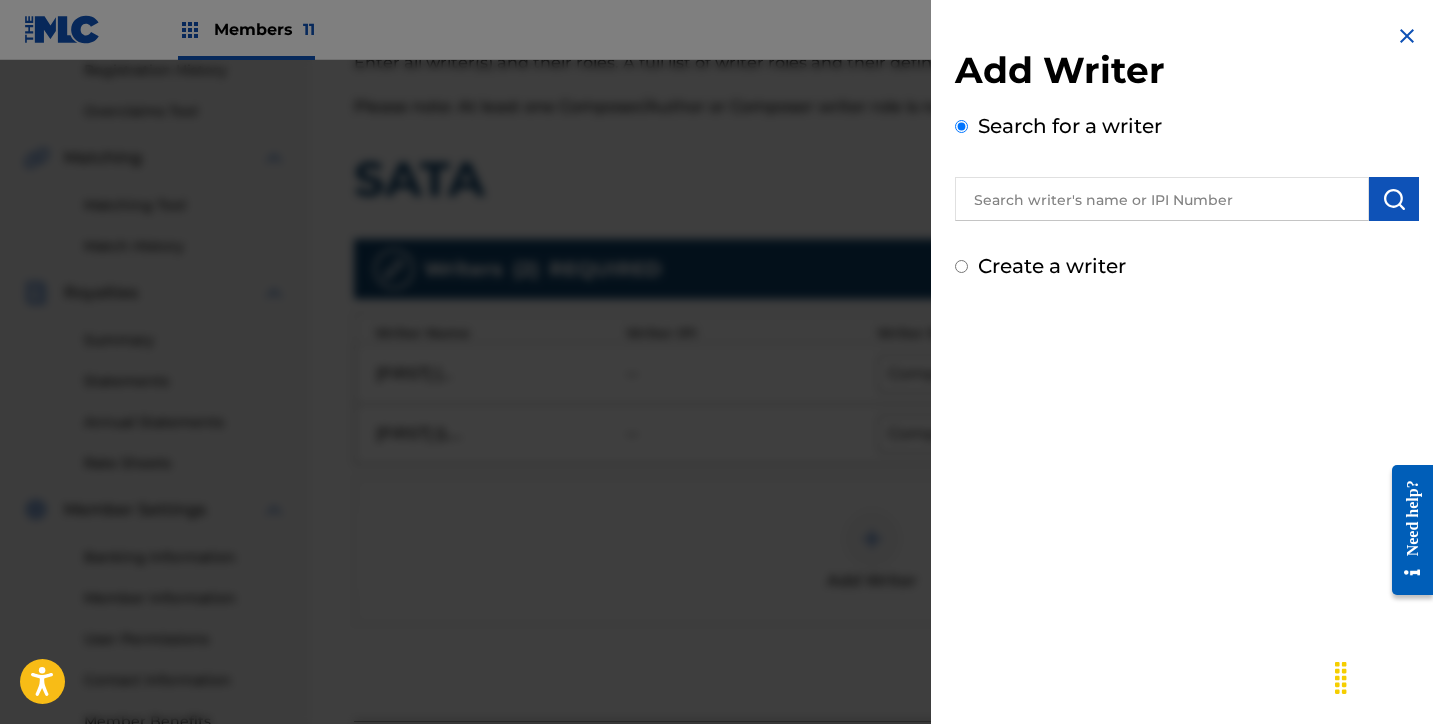 click at bounding box center [1162, 199] 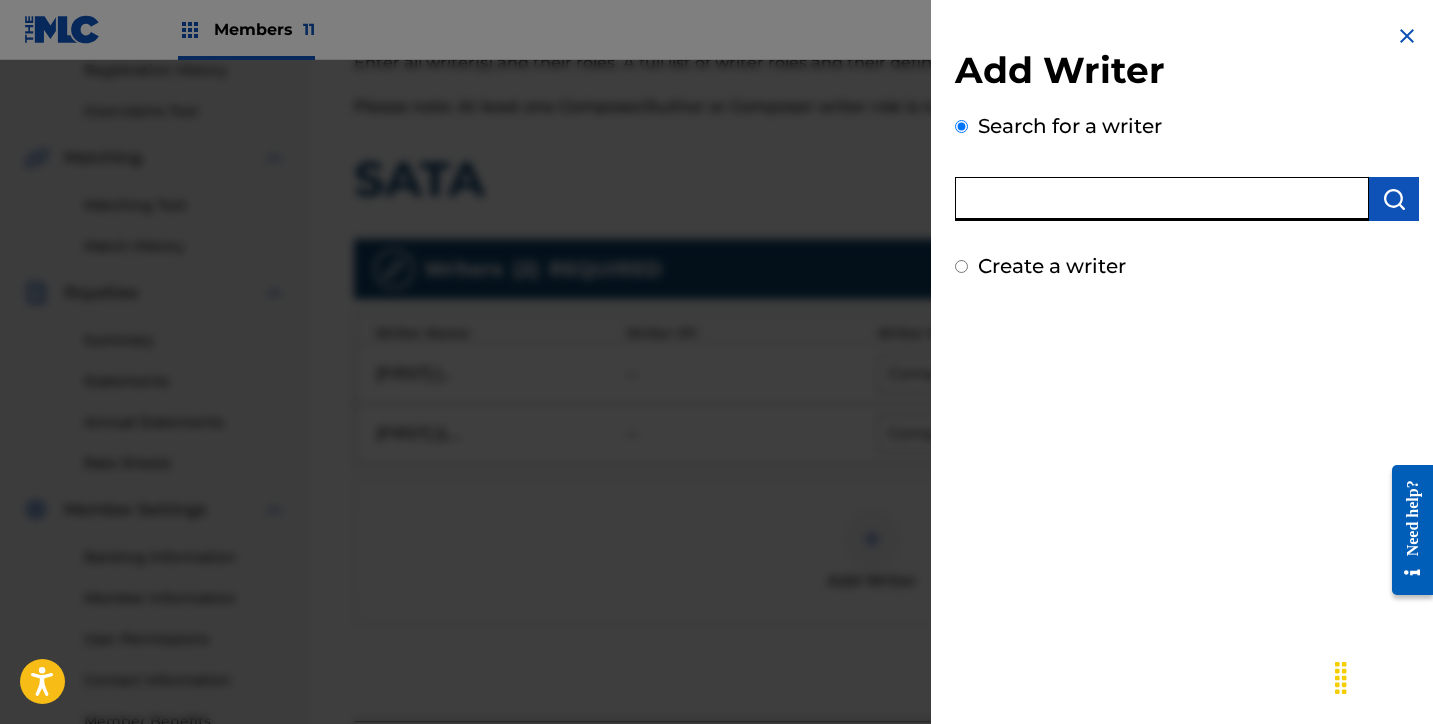 paste on "[FIRST] [FIRST] [LAST] [LAST]" 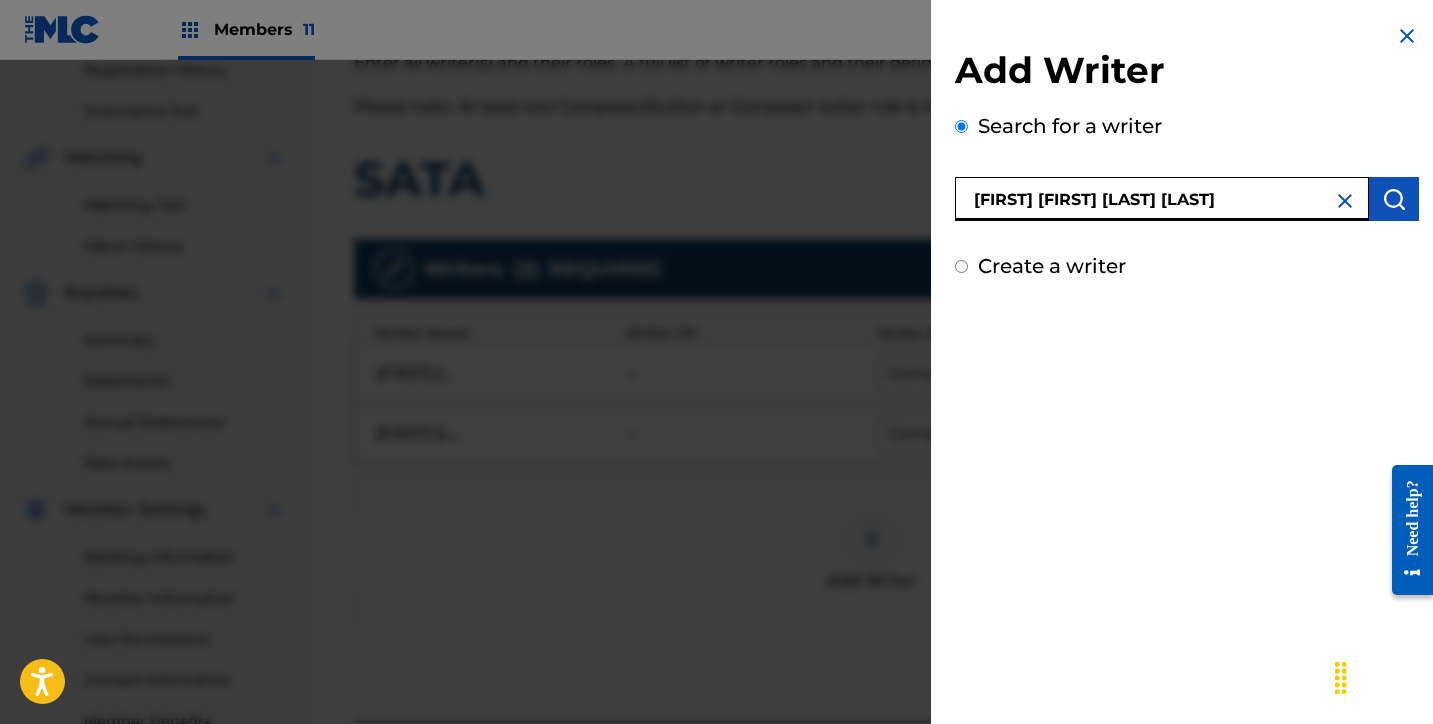 type on "[FIRST] [FIRST] [LAST] [LAST]" 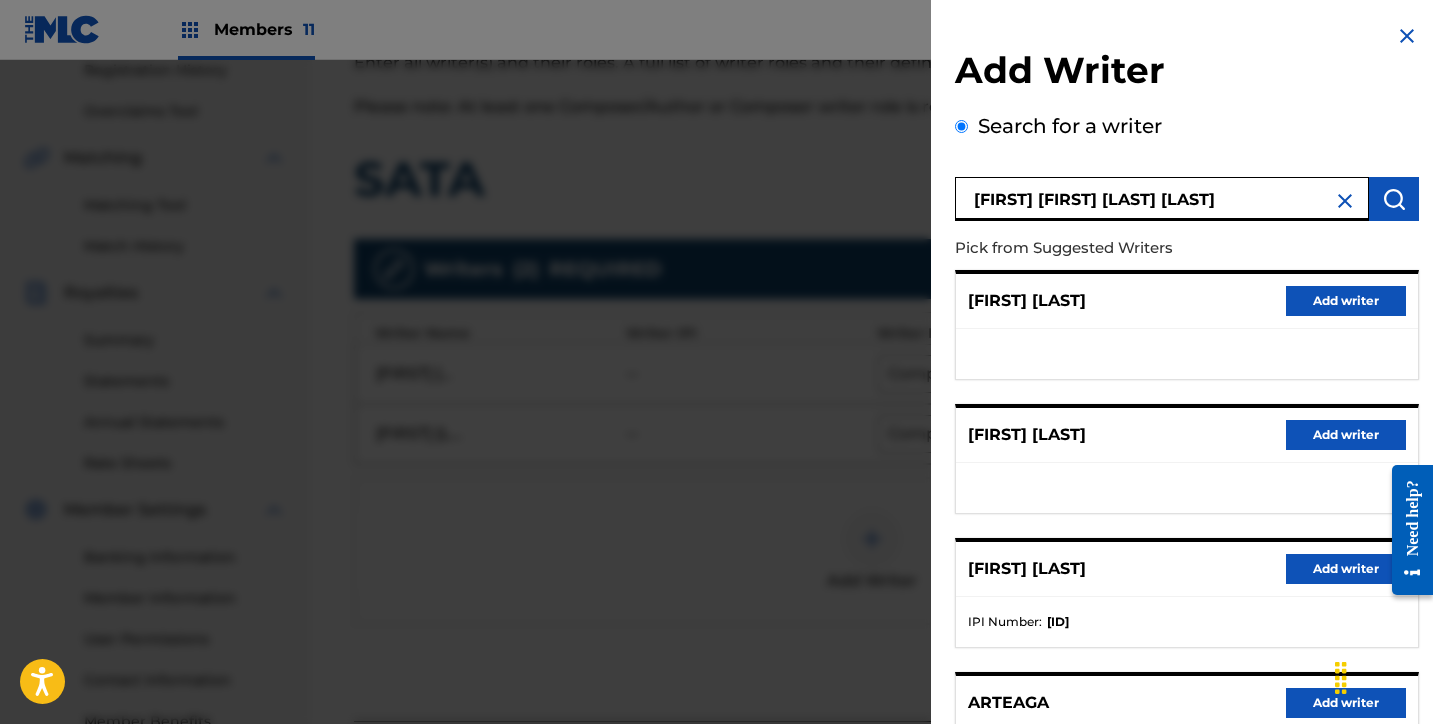 scroll, scrollTop: 318, scrollLeft: 0, axis: vertical 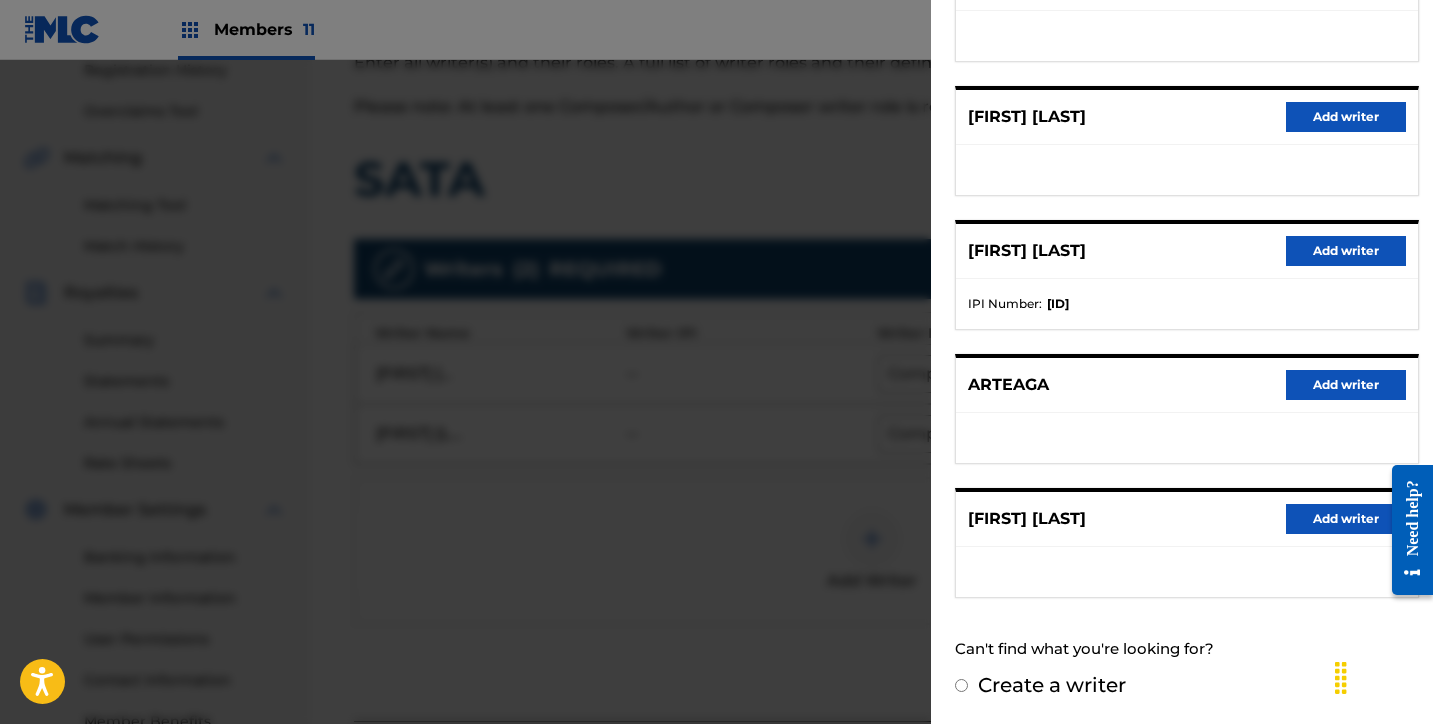 click on "Create a writer" at bounding box center [1052, 685] 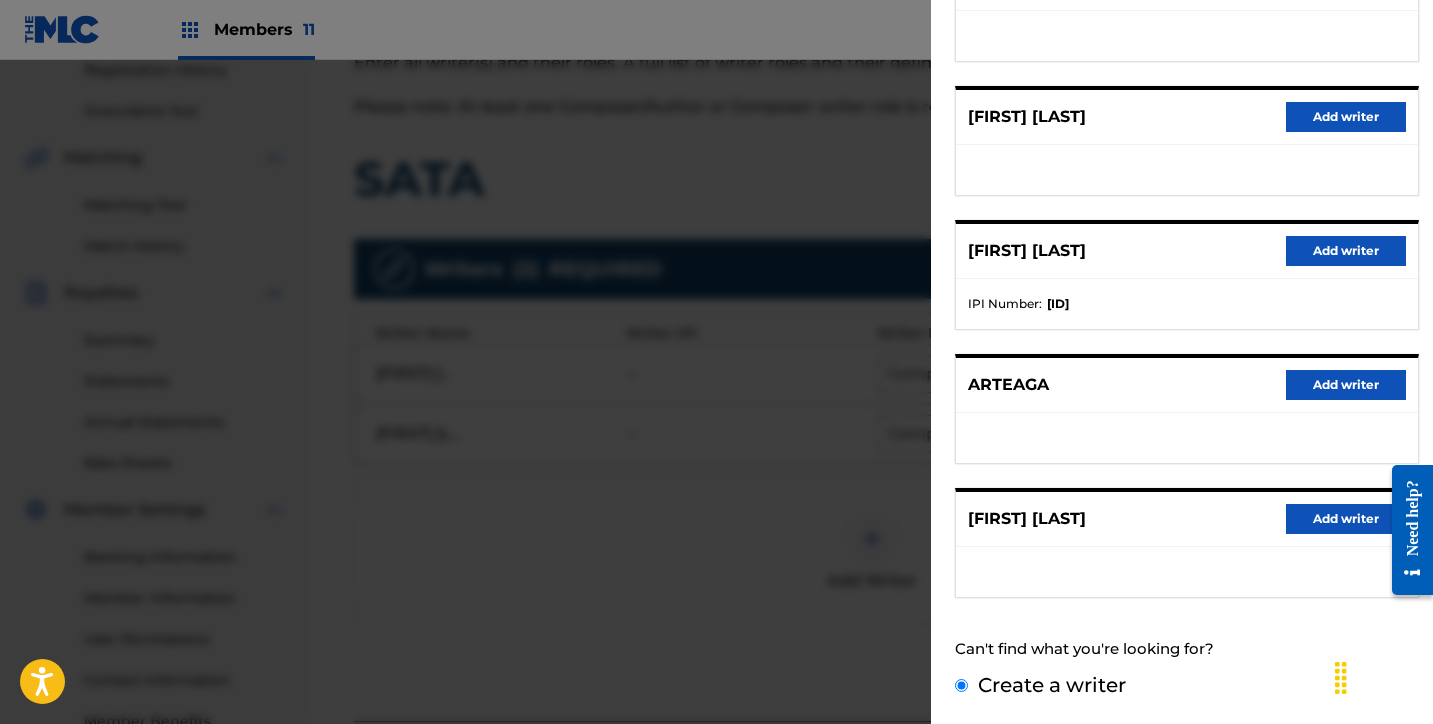 click on "Create a writer" at bounding box center (961, 685) 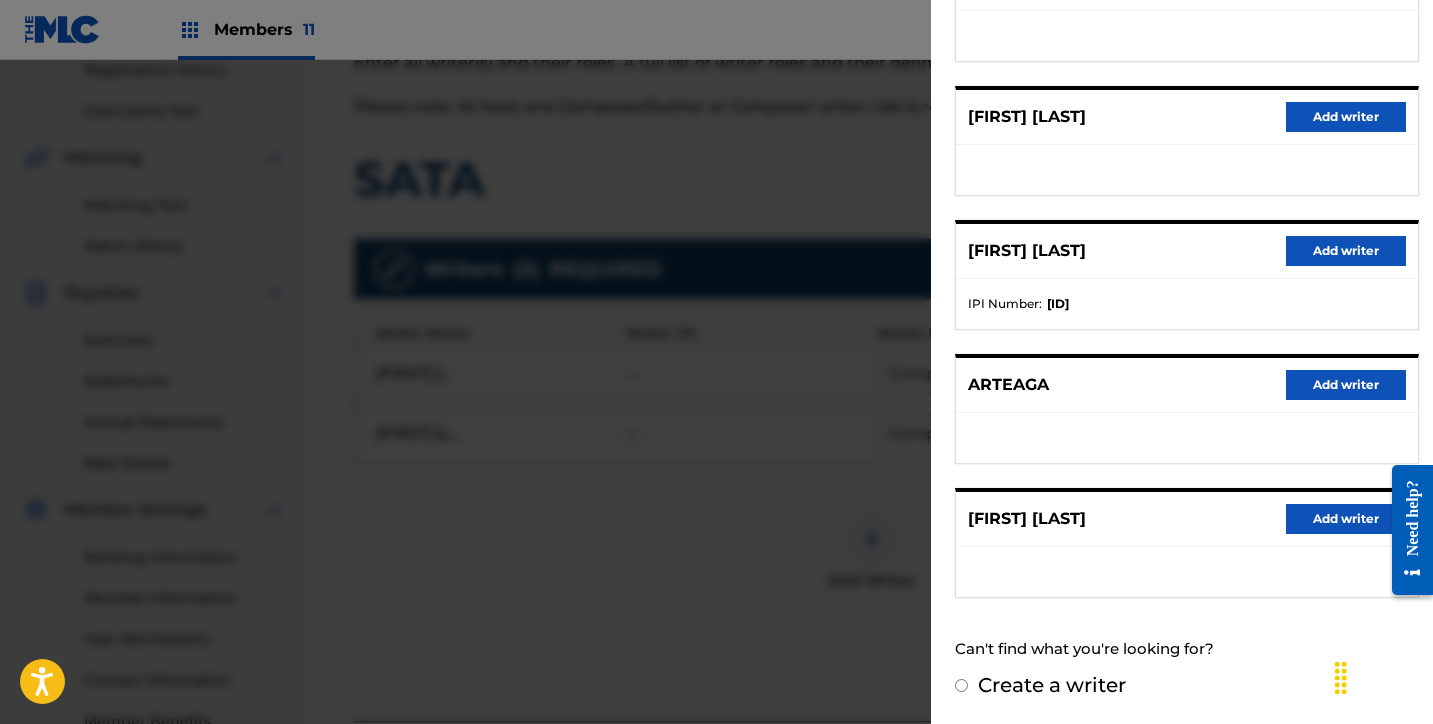 radio on "false" 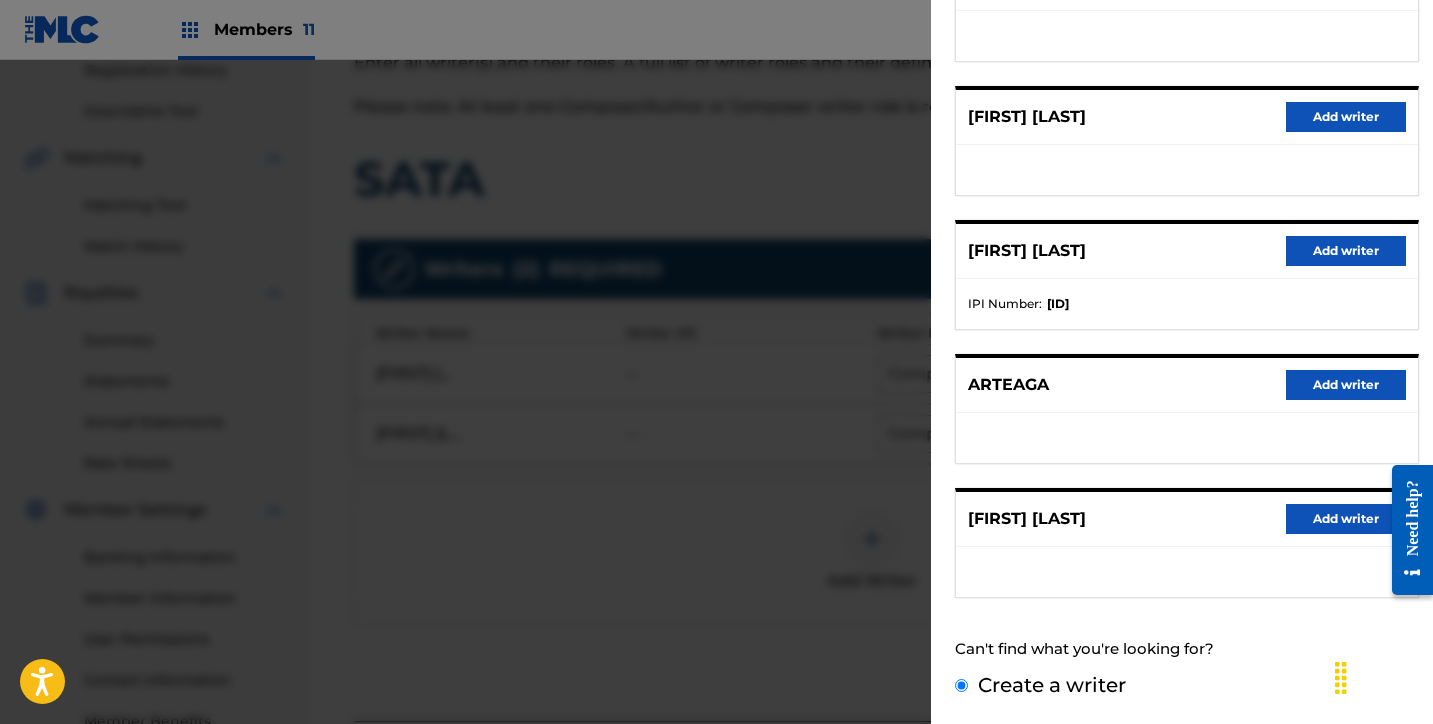 scroll, scrollTop: 79, scrollLeft: 0, axis: vertical 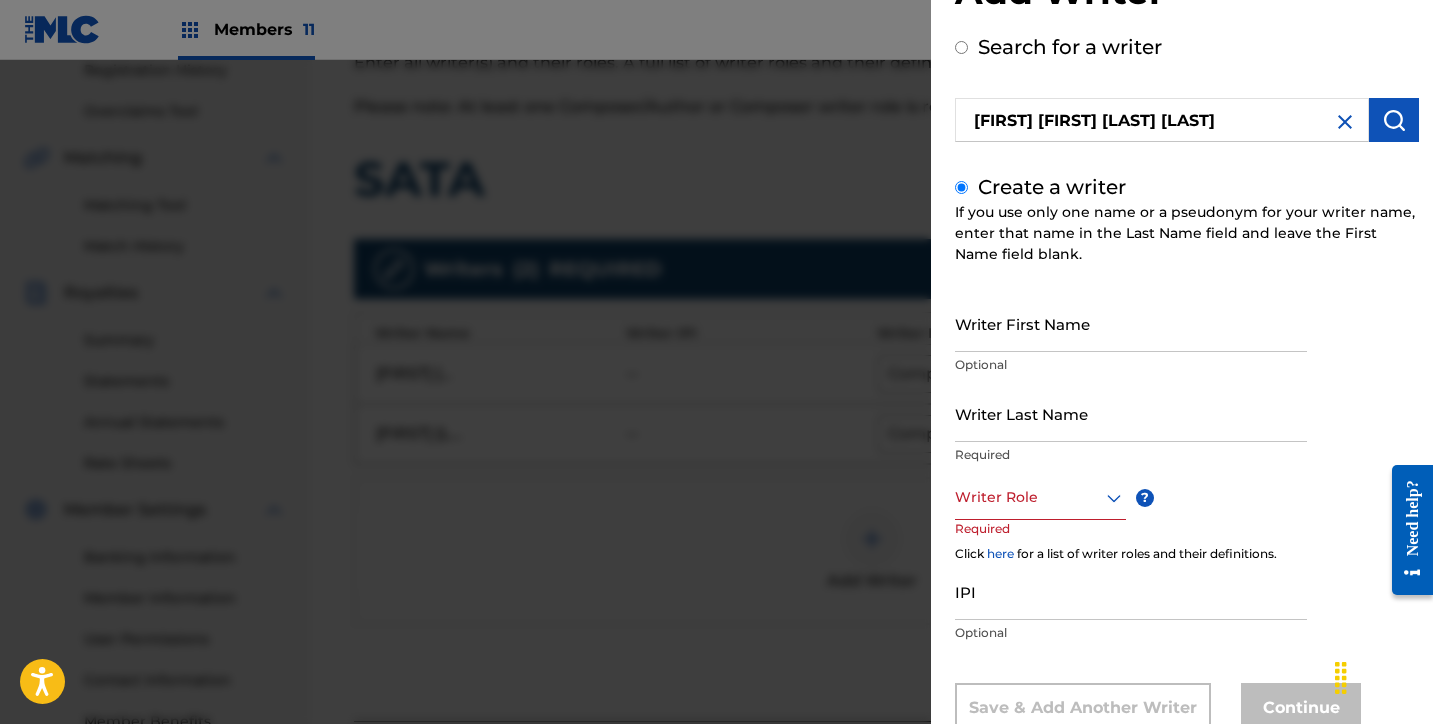click on "Writer First Name" at bounding box center [1131, 323] 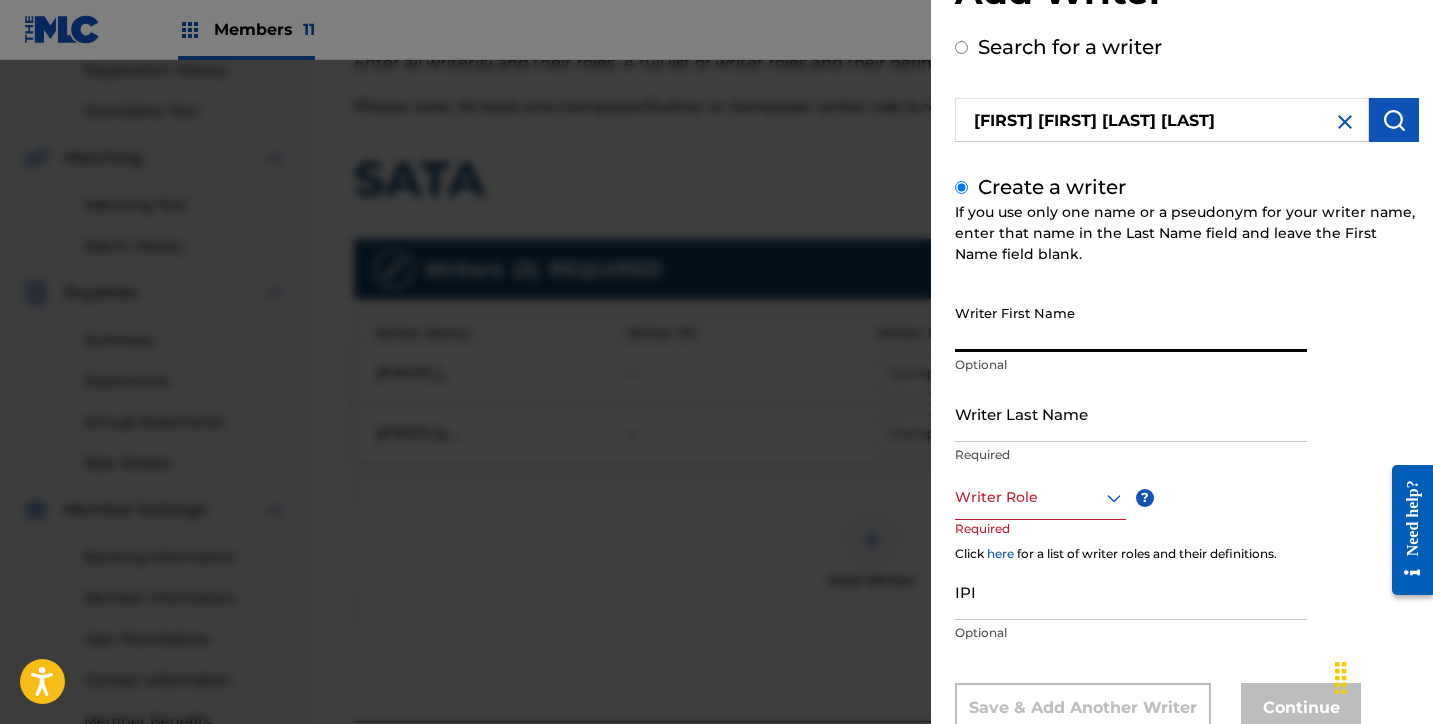 paste on "[FIRST] [FIRST] [LAST] [LAST]" 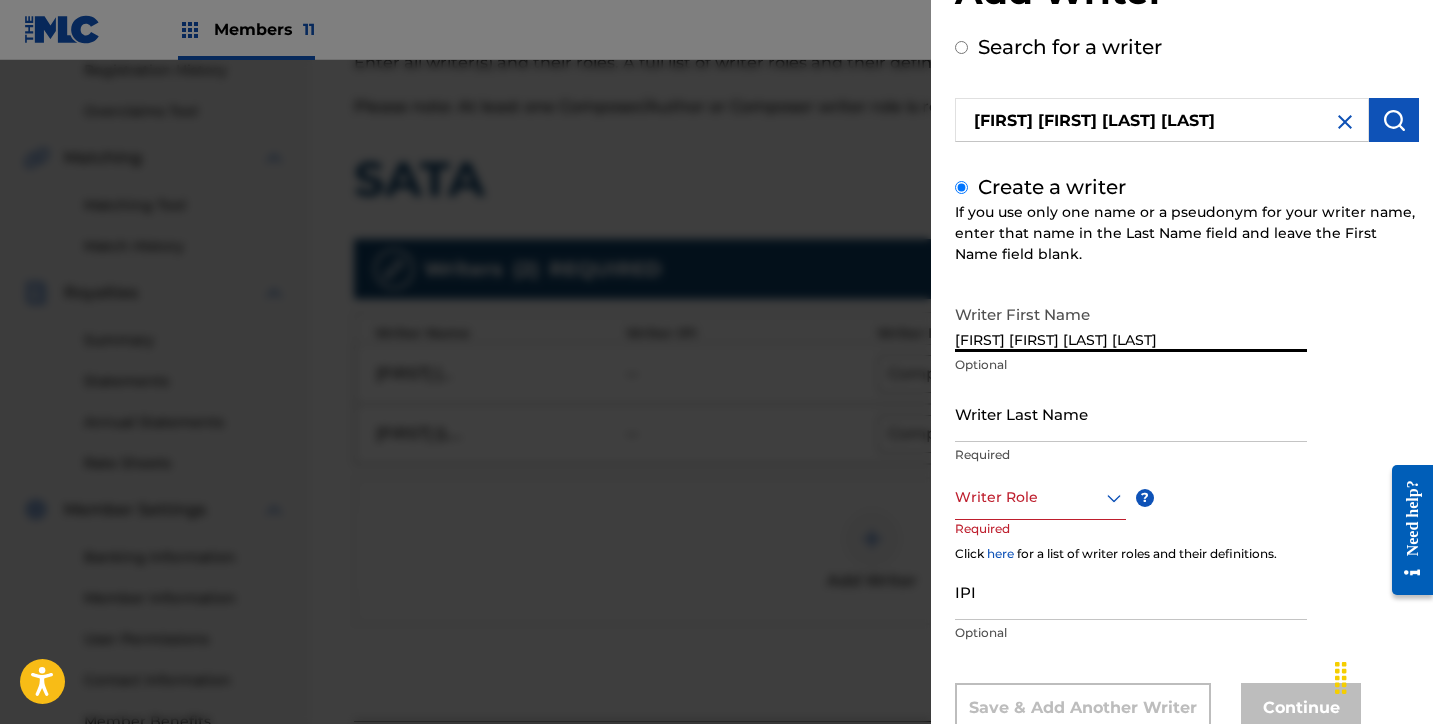 drag, startPoint x: 1103, startPoint y: 337, endPoint x: 1192, endPoint y: 415, distance: 118.34272 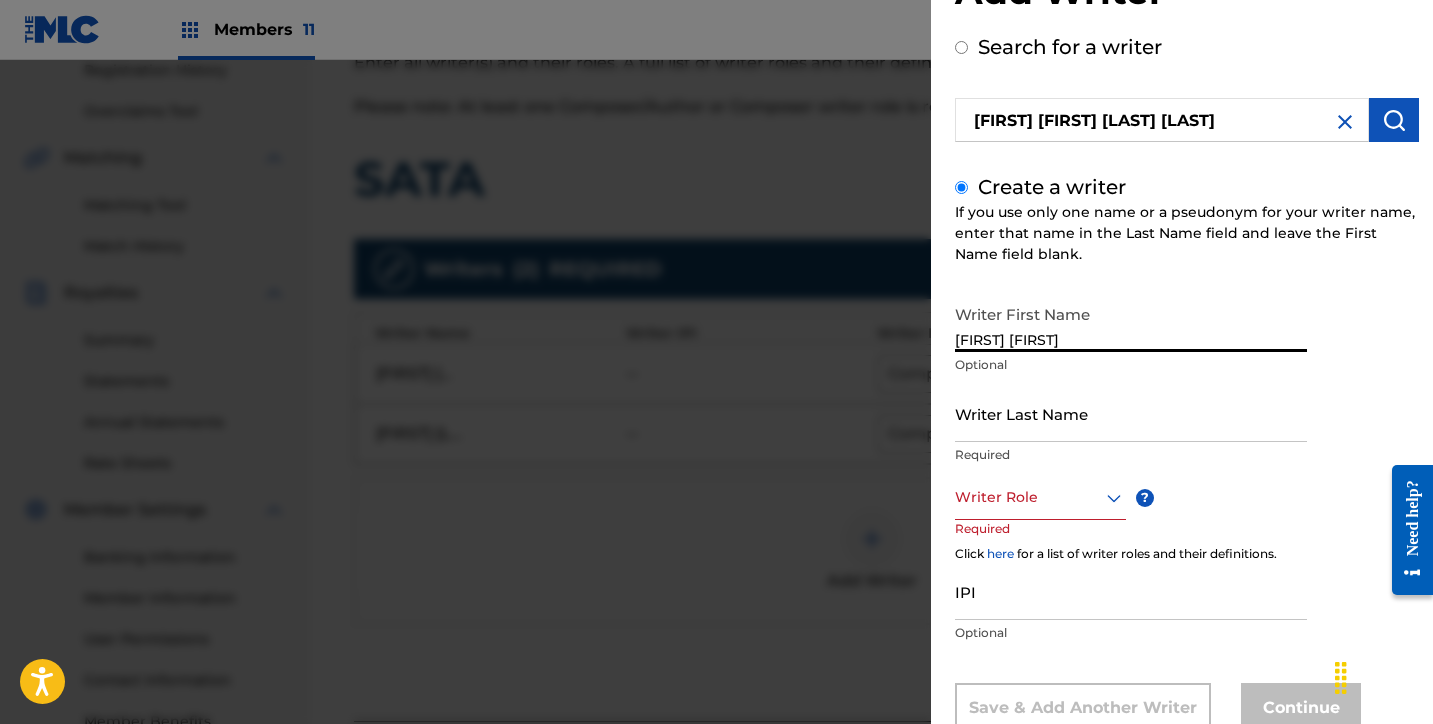 type on "[FIRST] [FIRST]" 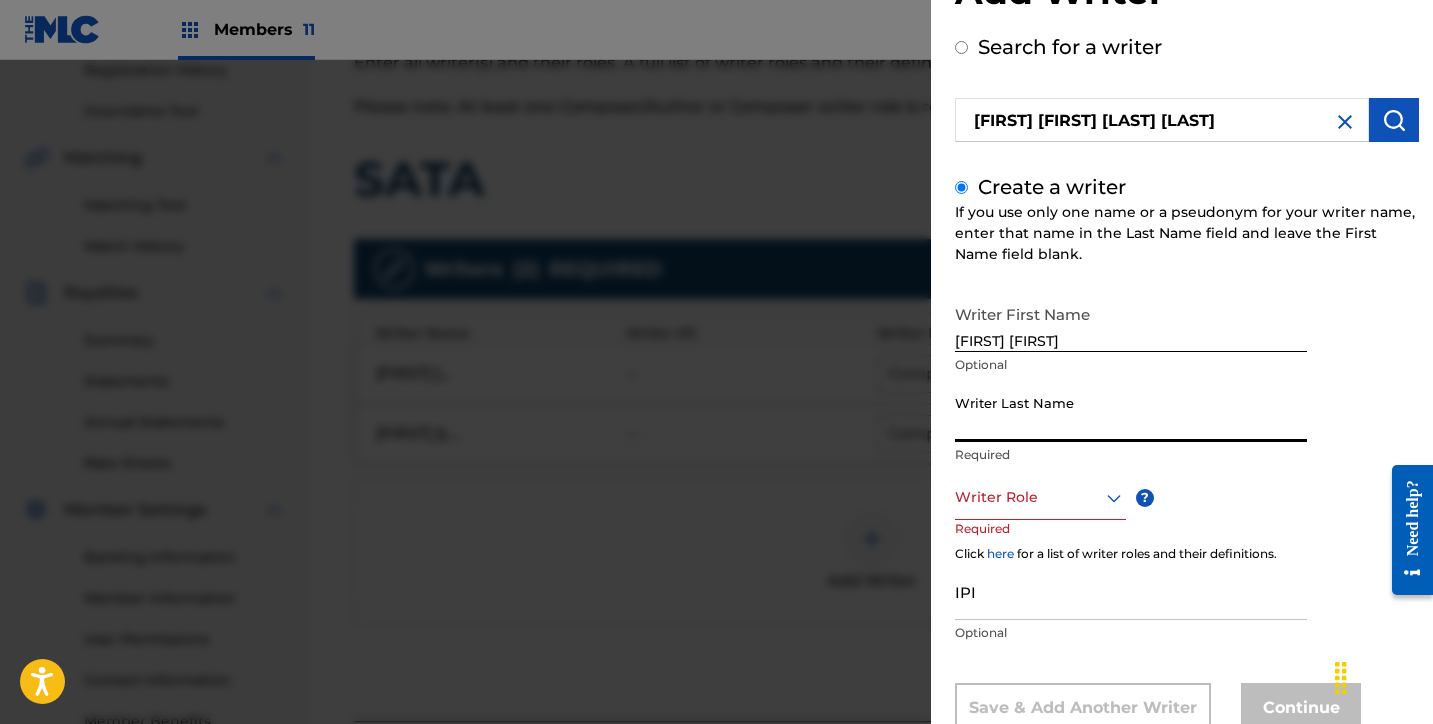 paste on "[LAST] [LAST]" 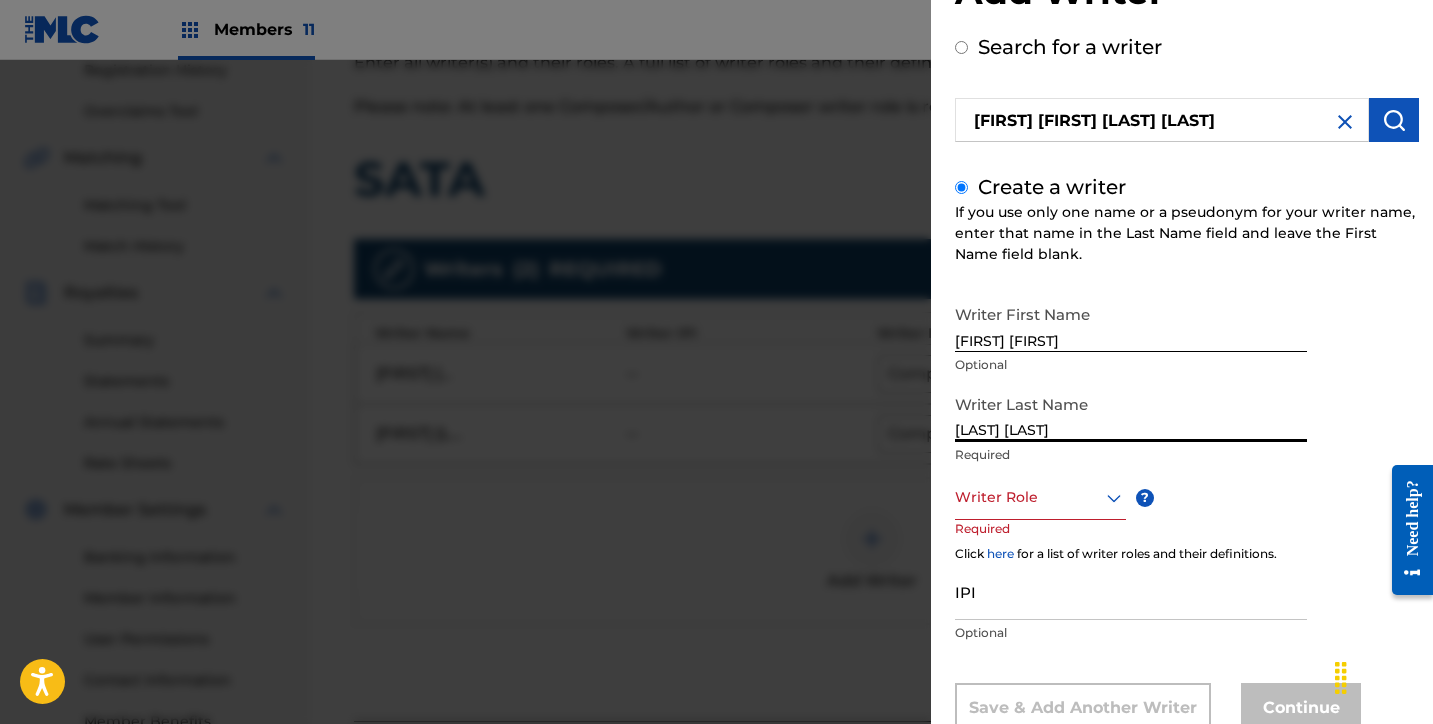type on "[LAST] [LAST]" 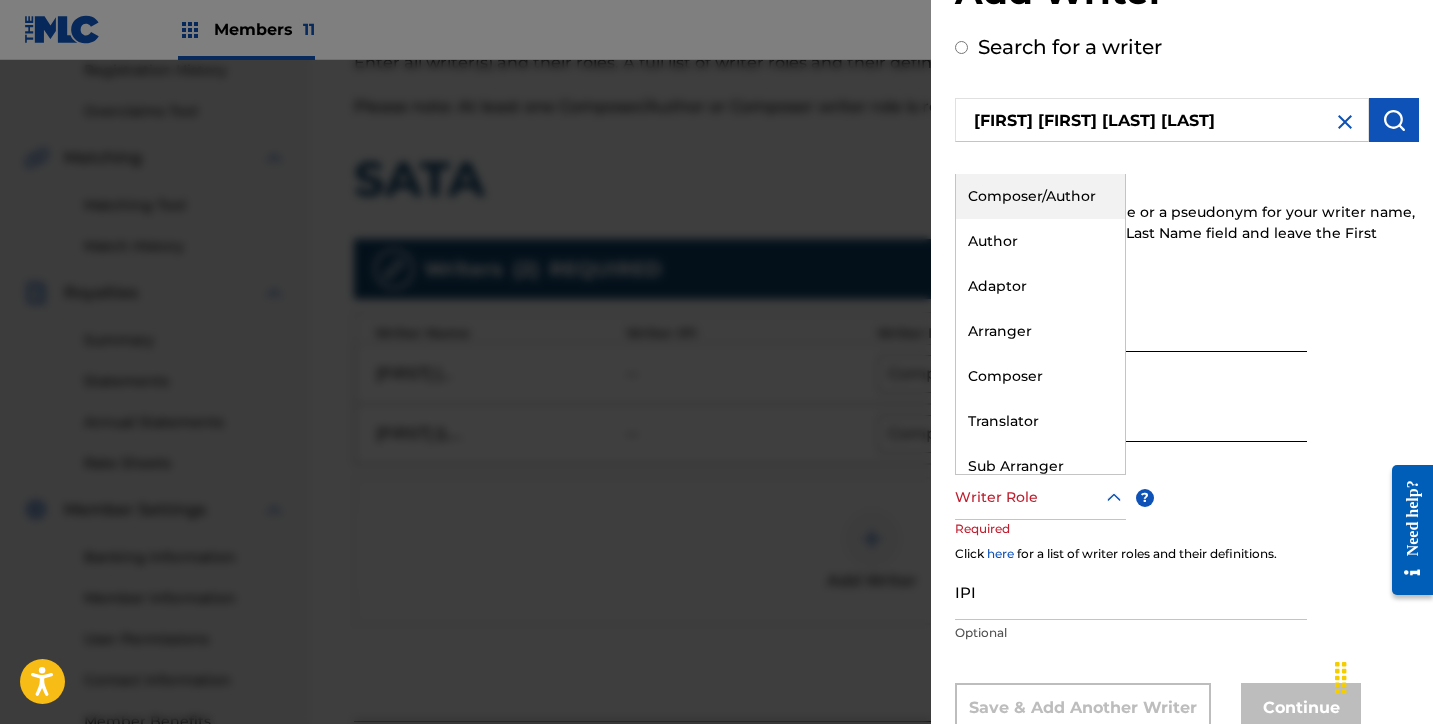 click at bounding box center (1040, 497) 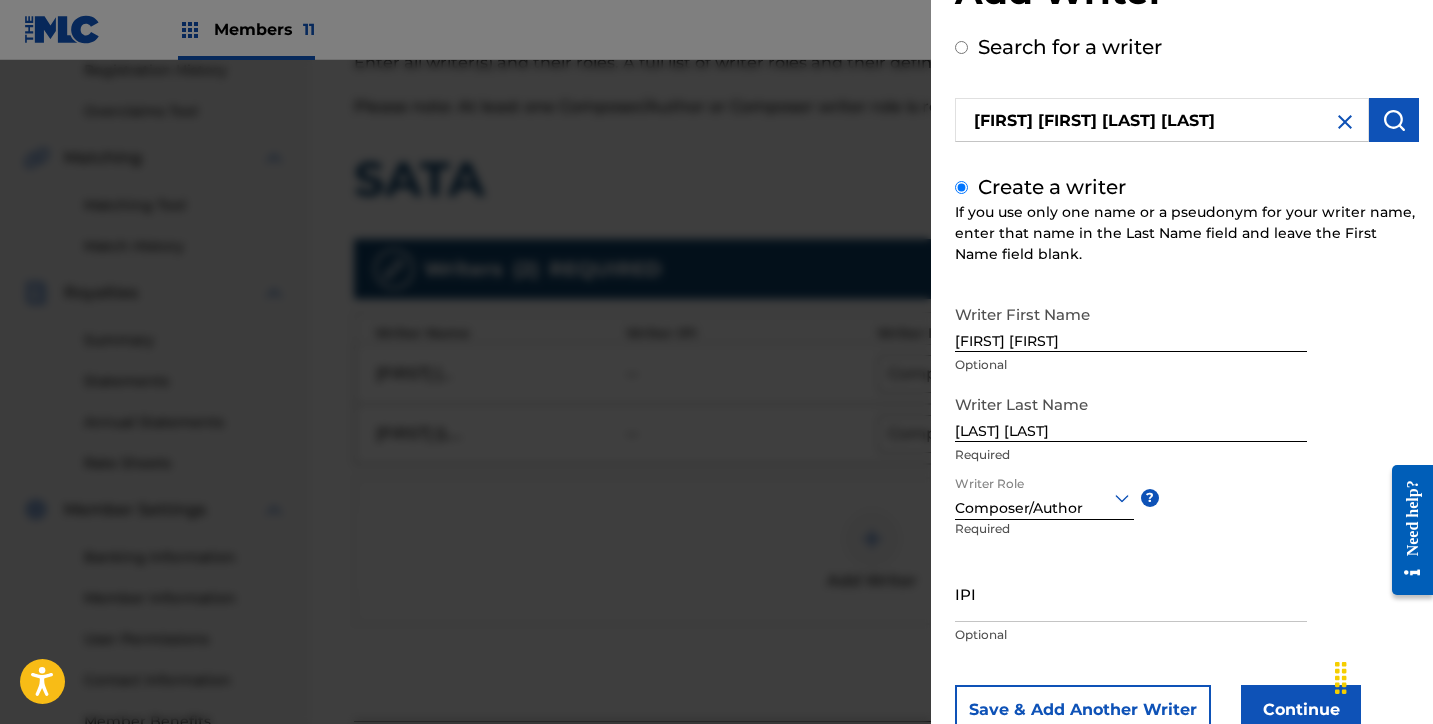 click on "Continue" at bounding box center [1301, 710] 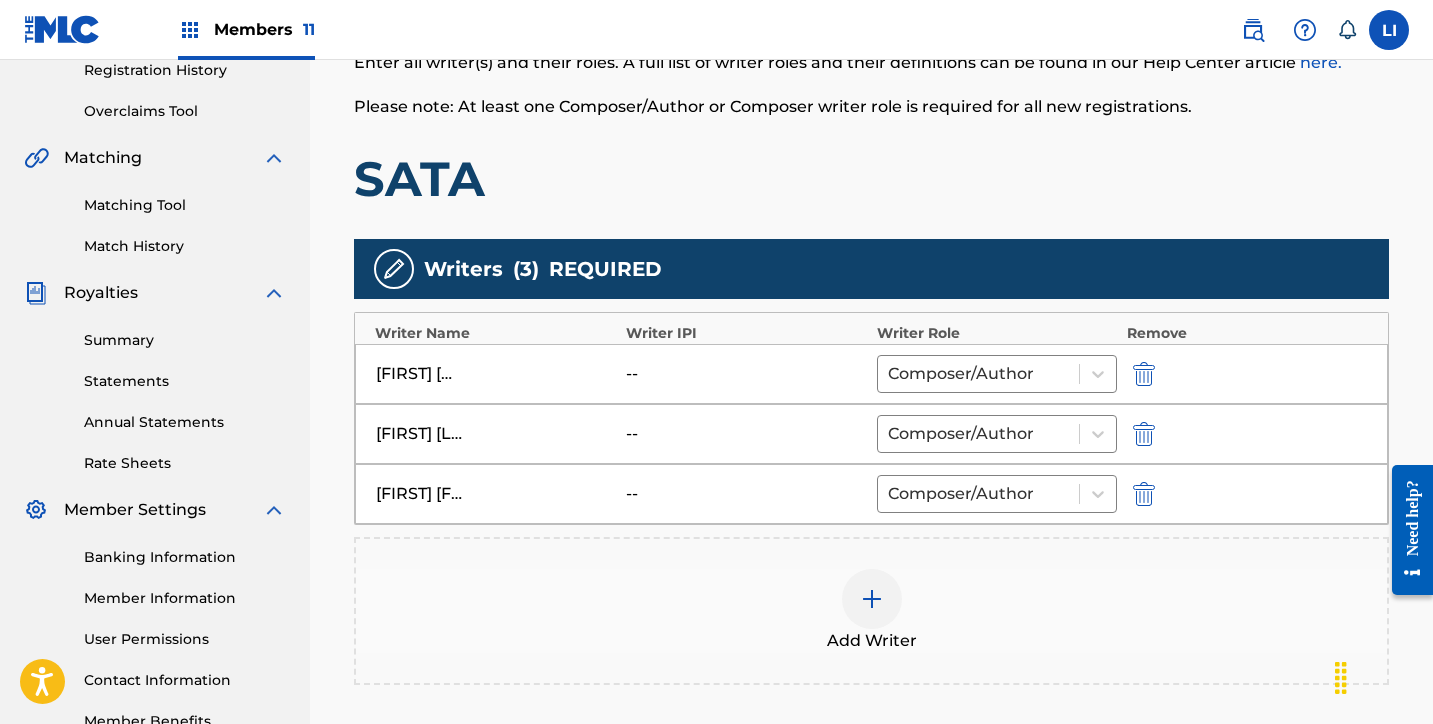 click at bounding box center (872, 599) 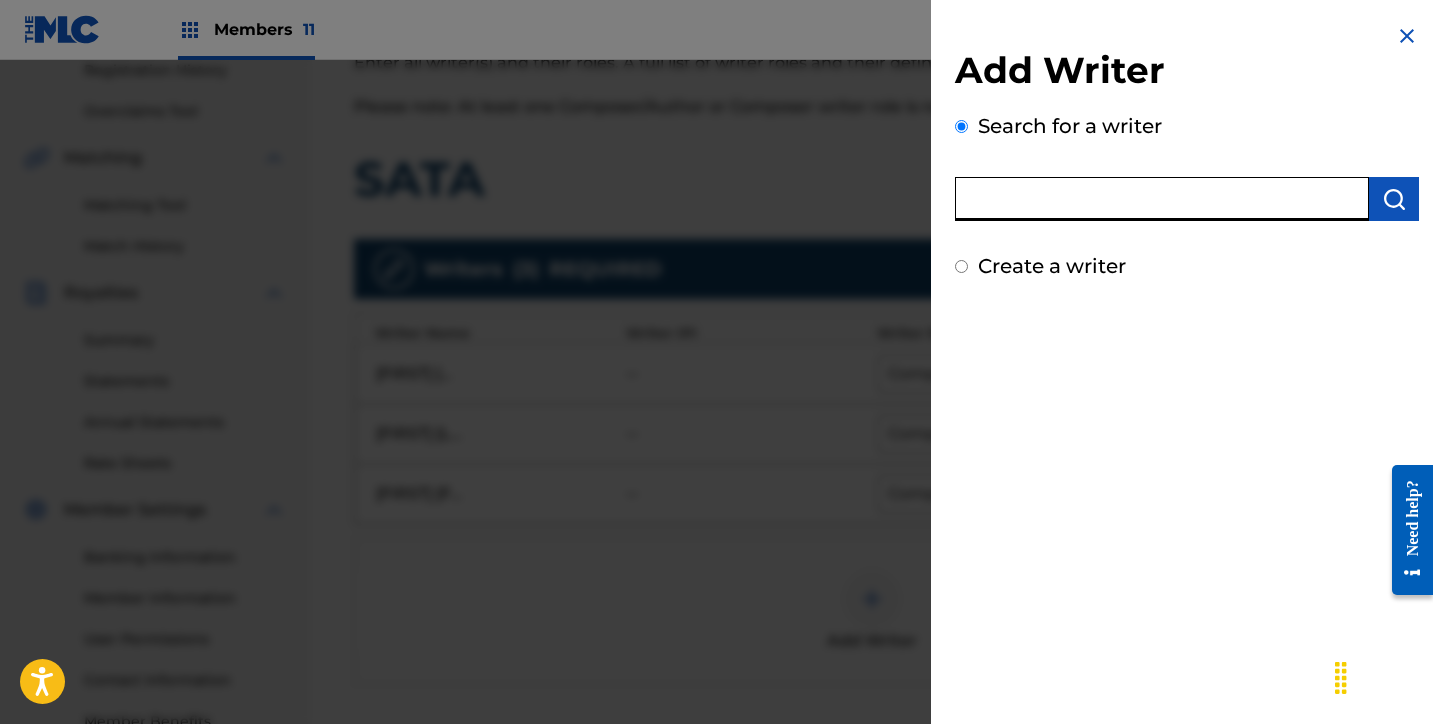click at bounding box center [1162, 199] 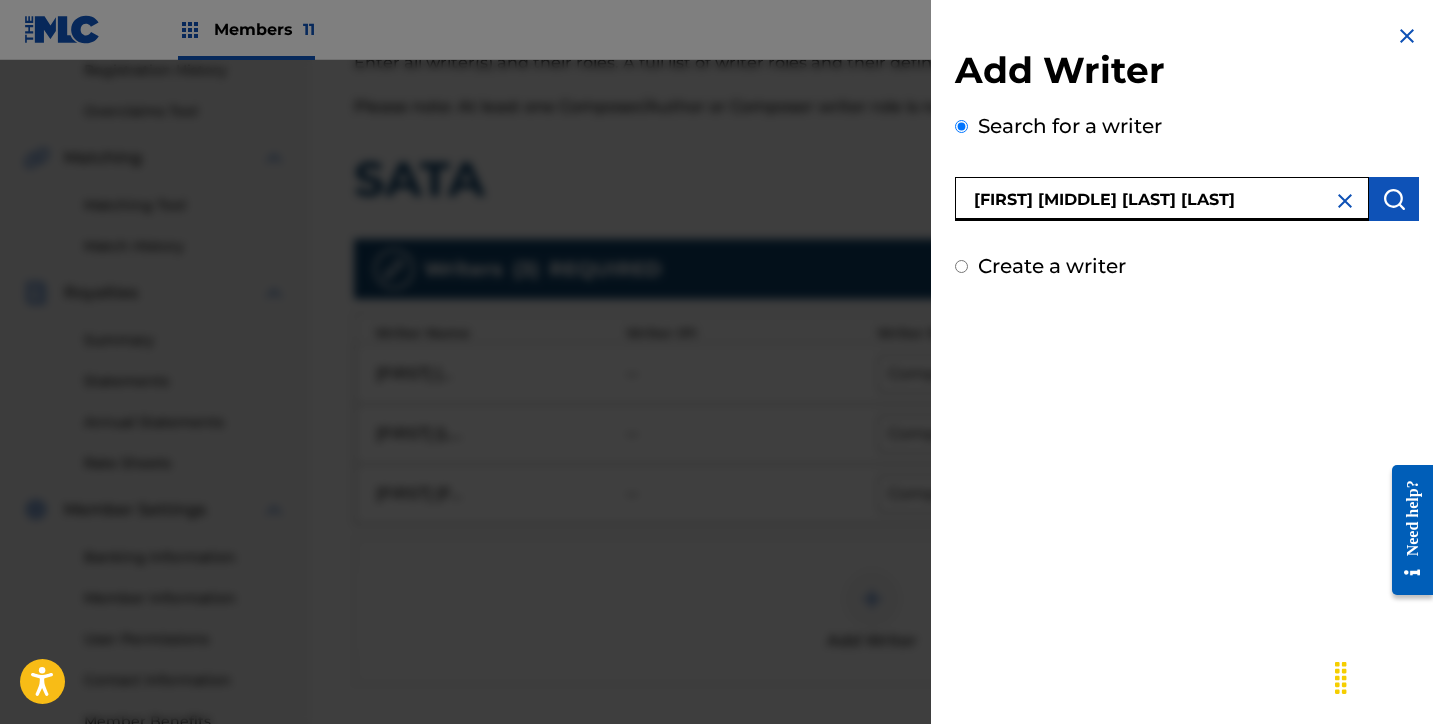 type on "[FIRST] [MIDDLE] [LAST] [LAST]" 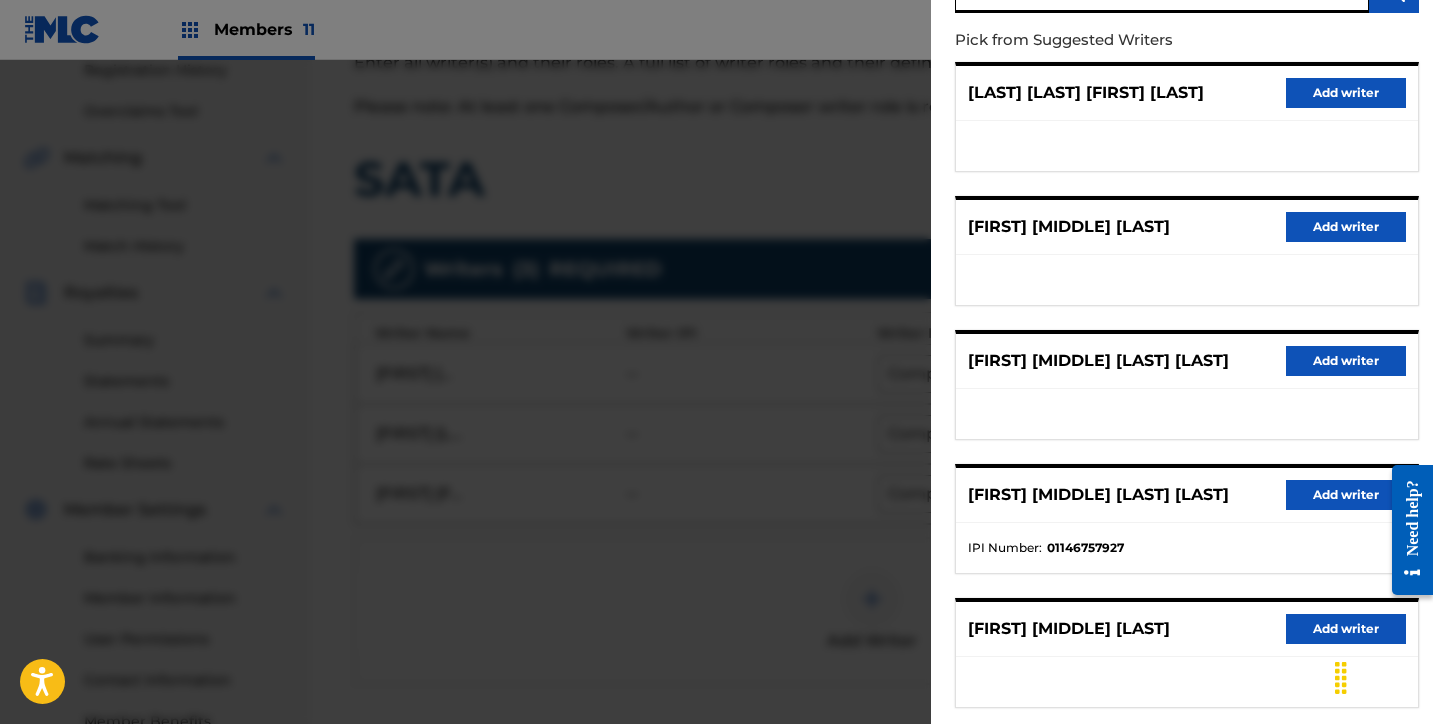 scroll, scrollTop: 318, scrollLeft: 0, axis: vertical 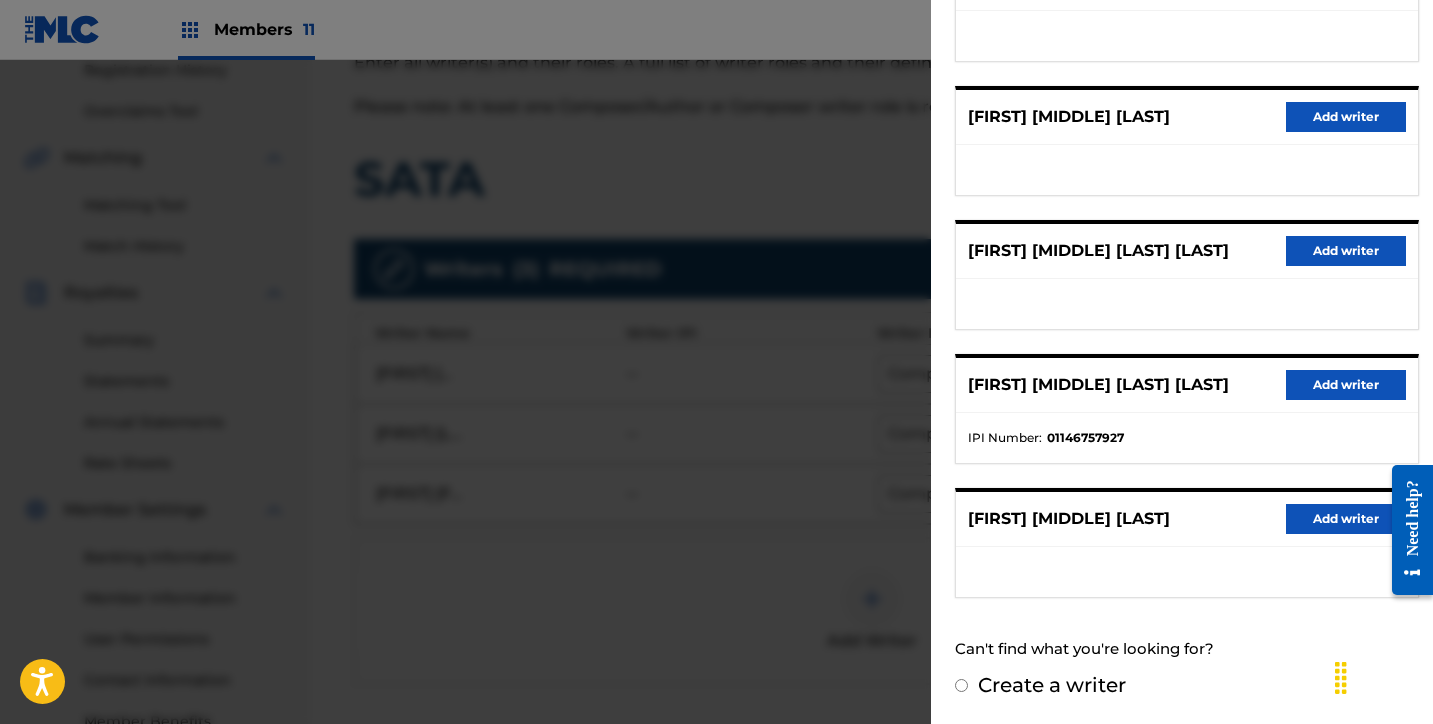 click on "Add writer" at bounding box center (1346, 385) 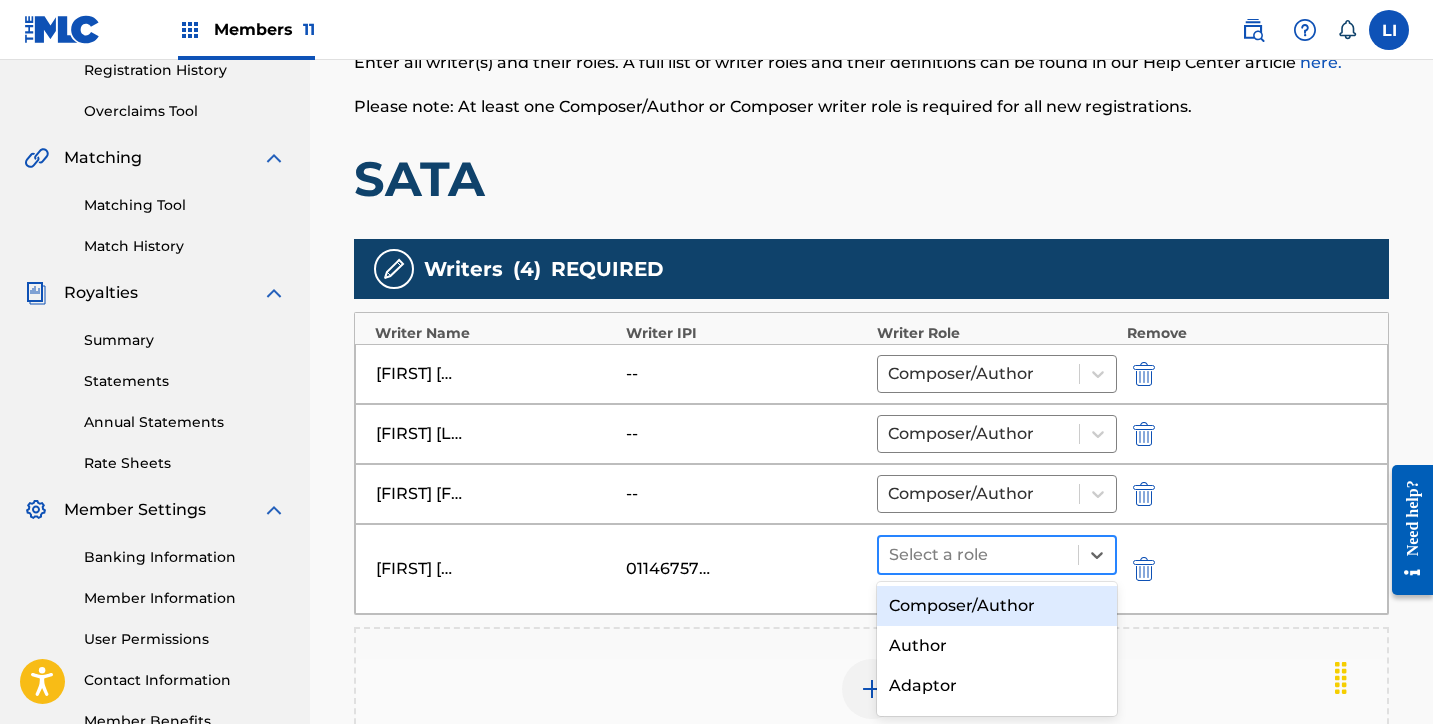 click at bounding box center (978, 555) 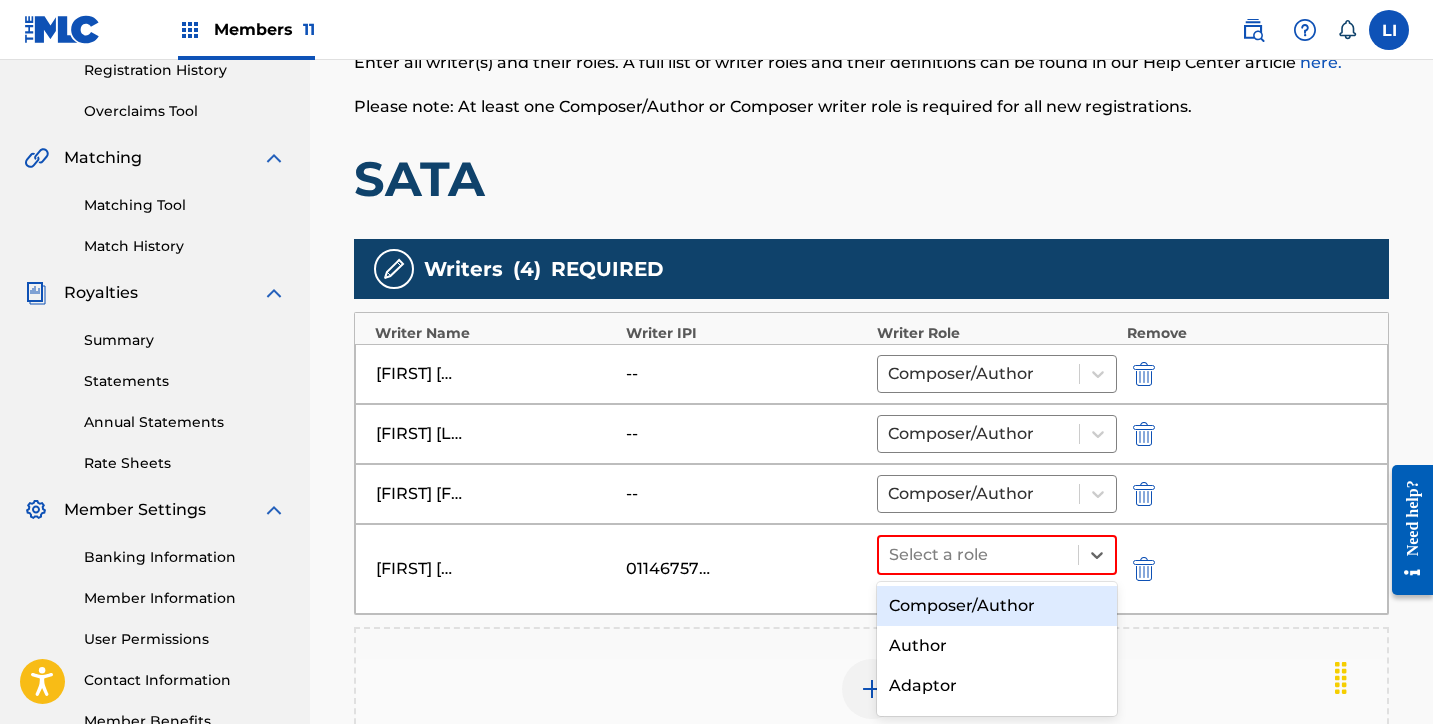 click on "Composer/Author" at bounding box center (997, 606) 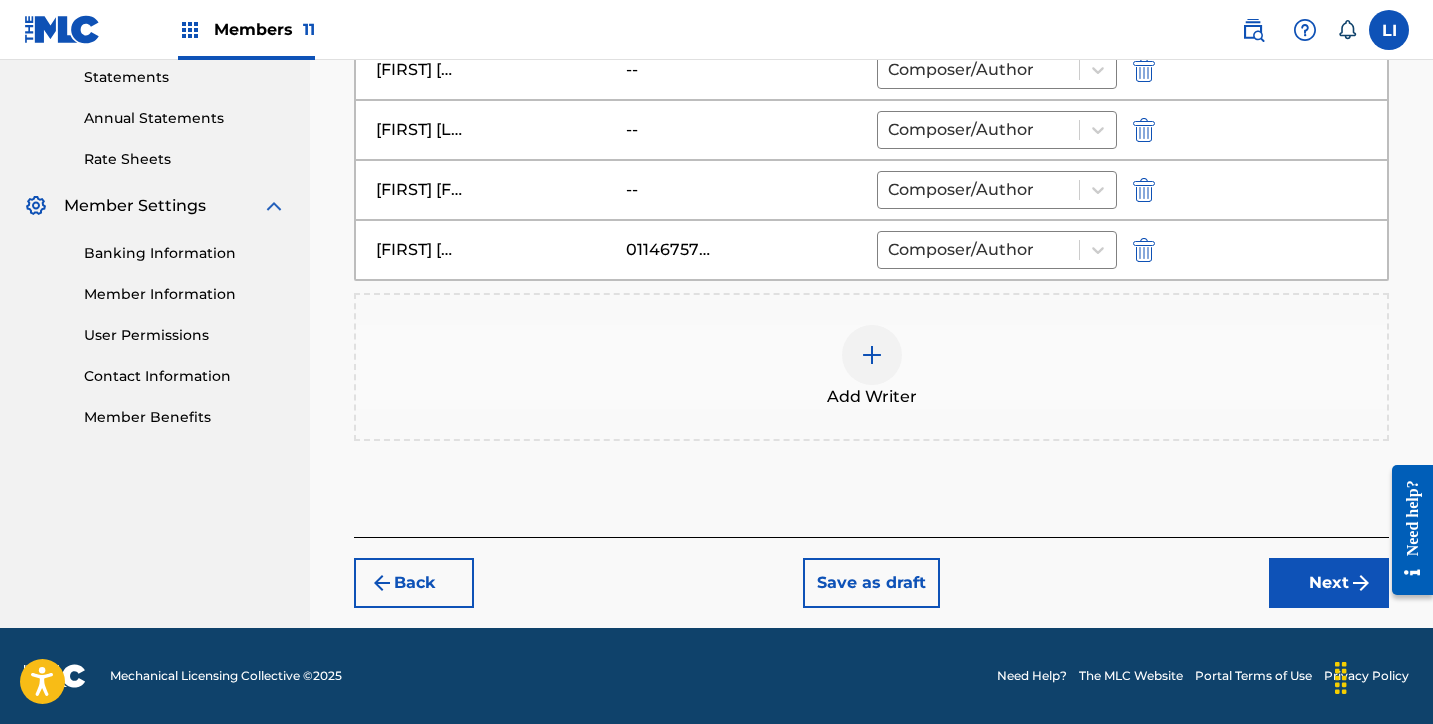 click on "Next" at bounding box center (1329, 583) 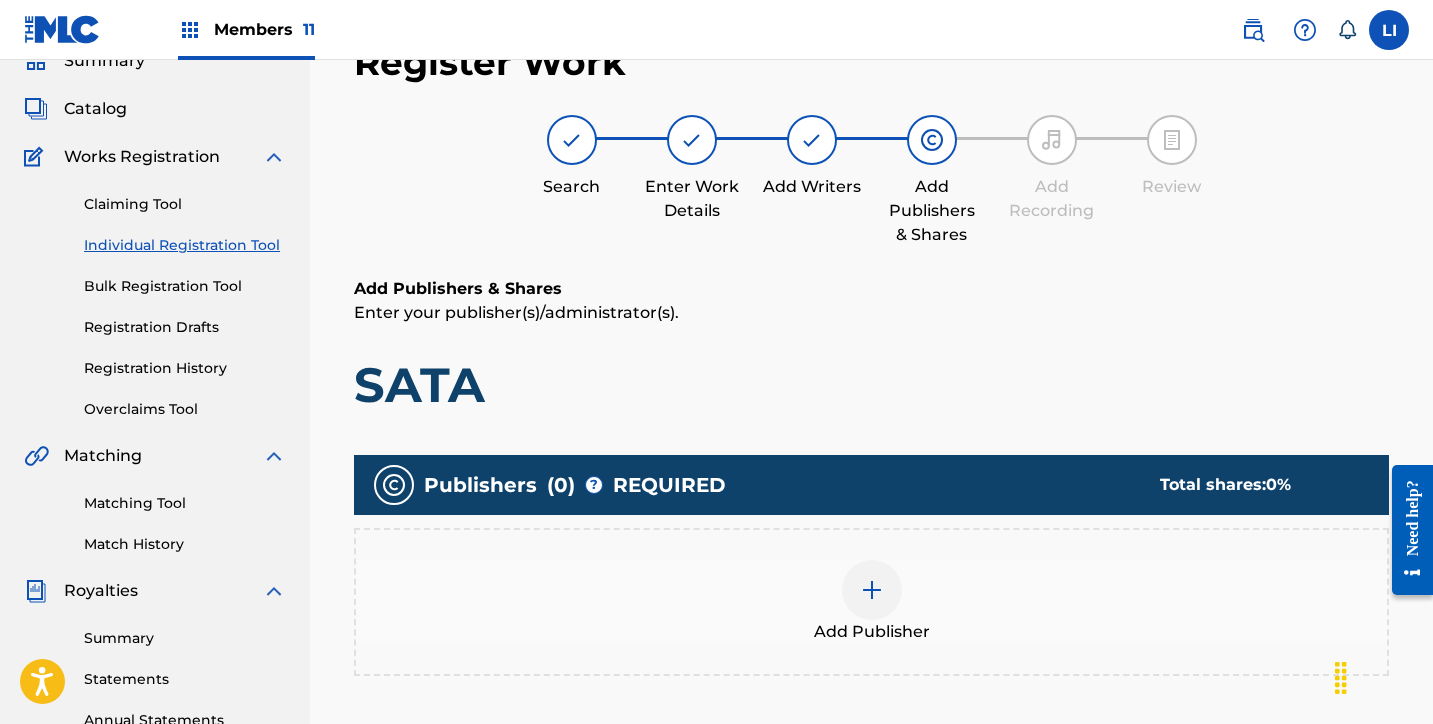 scroll, scrollTop: 480, scrollLeft: 0, axis: vertical 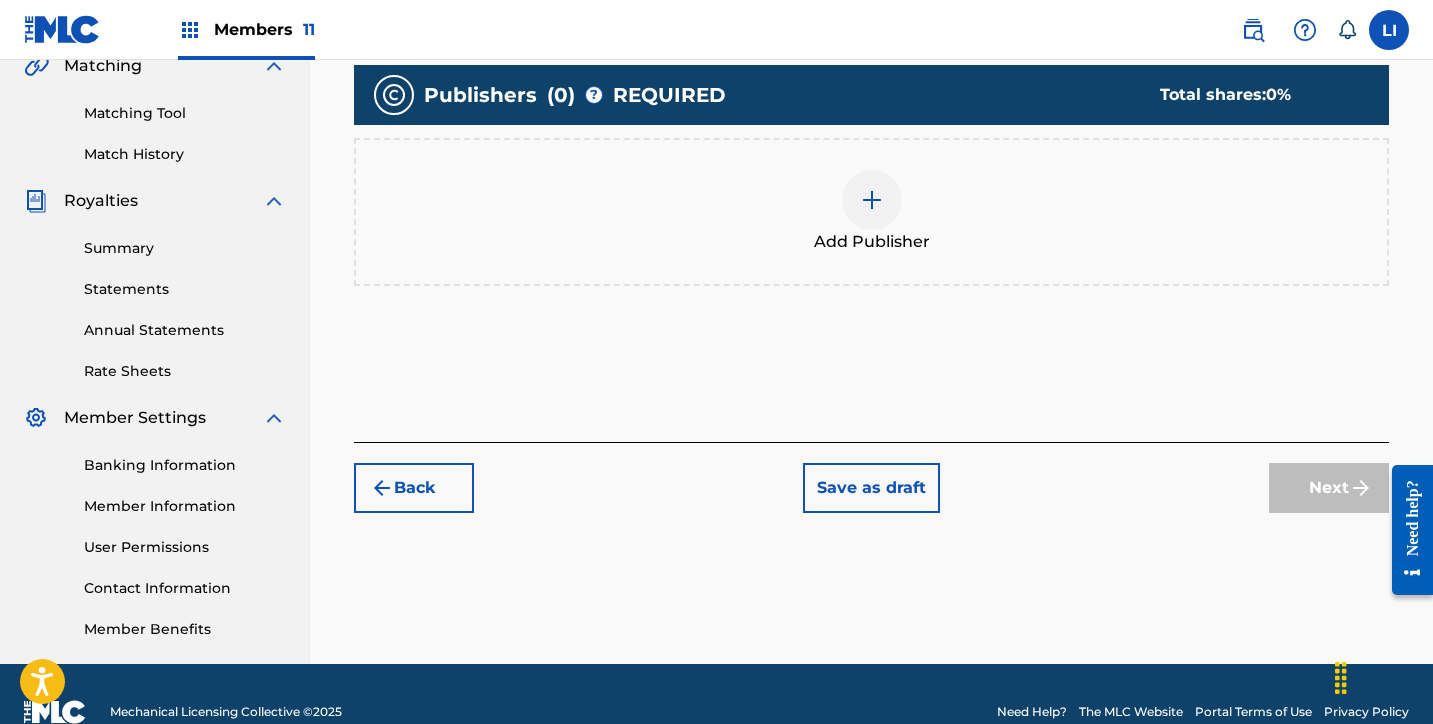 click on "Add Publisher" at bounding box center (872, 242) 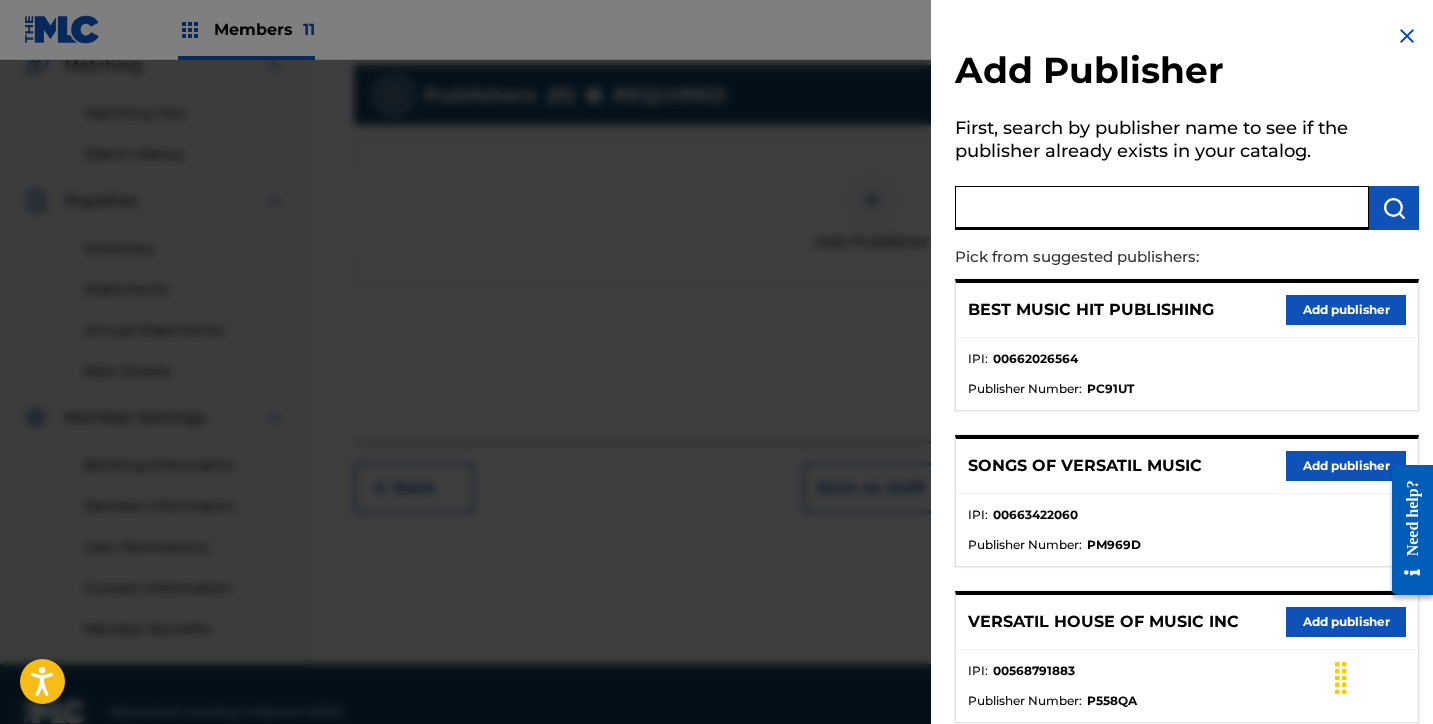 click at bounding box center [1162, 208] 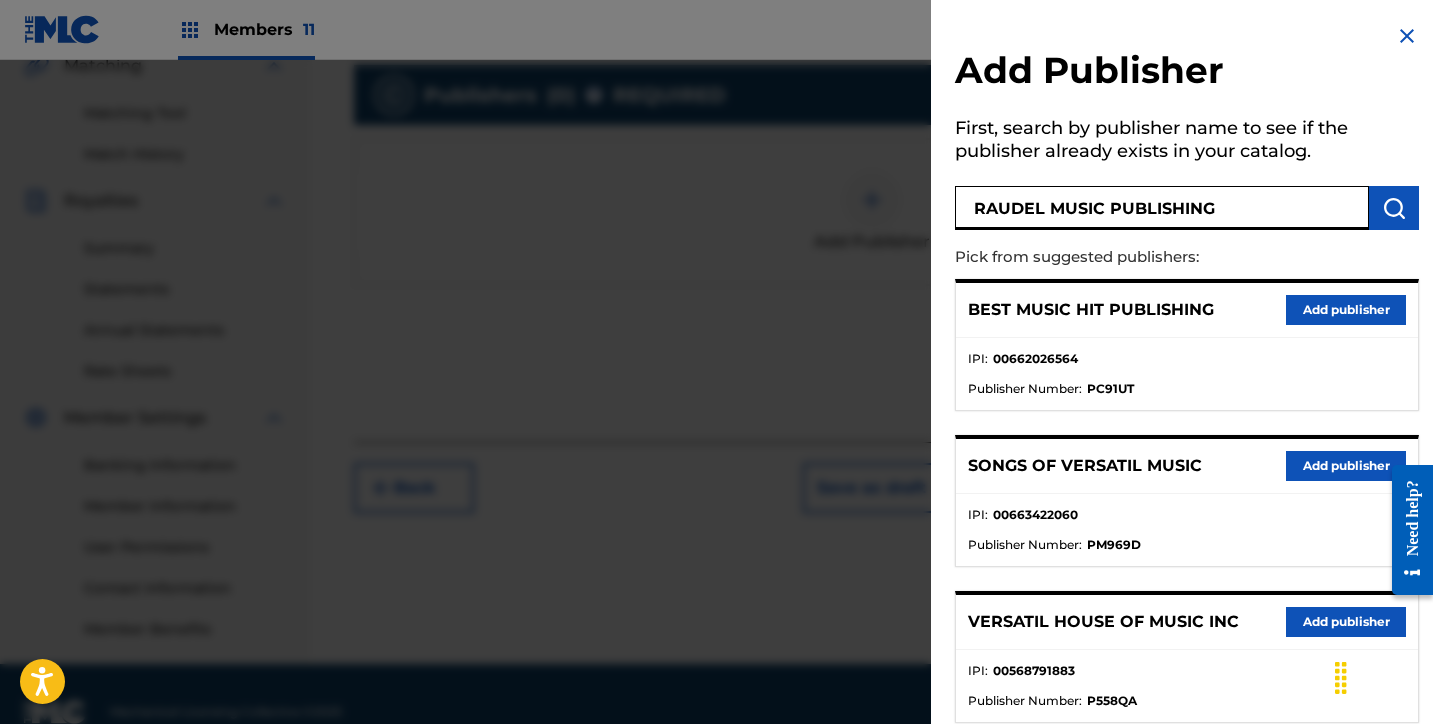 type on "RAUDEL MUSIC PUBLISHING" 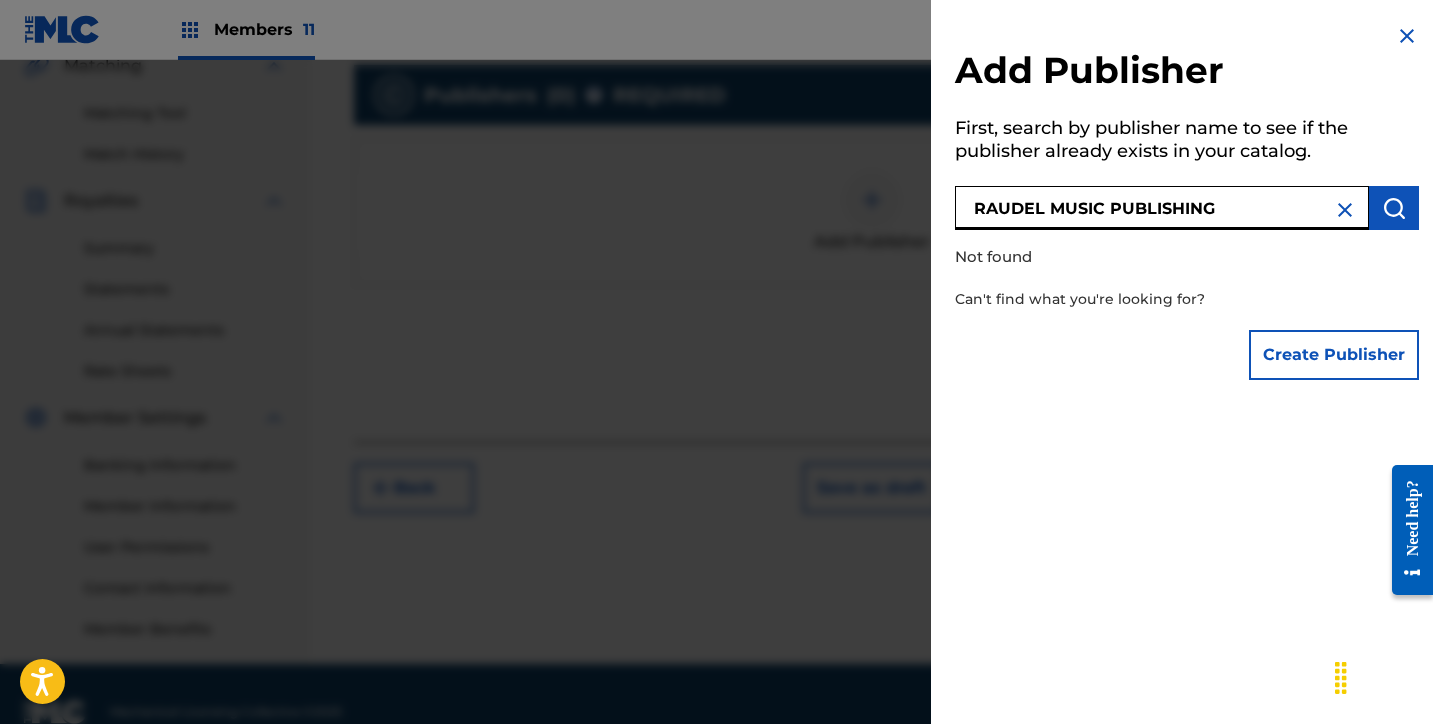 click on "Create Publisher" at bounding box center (1334, 355) 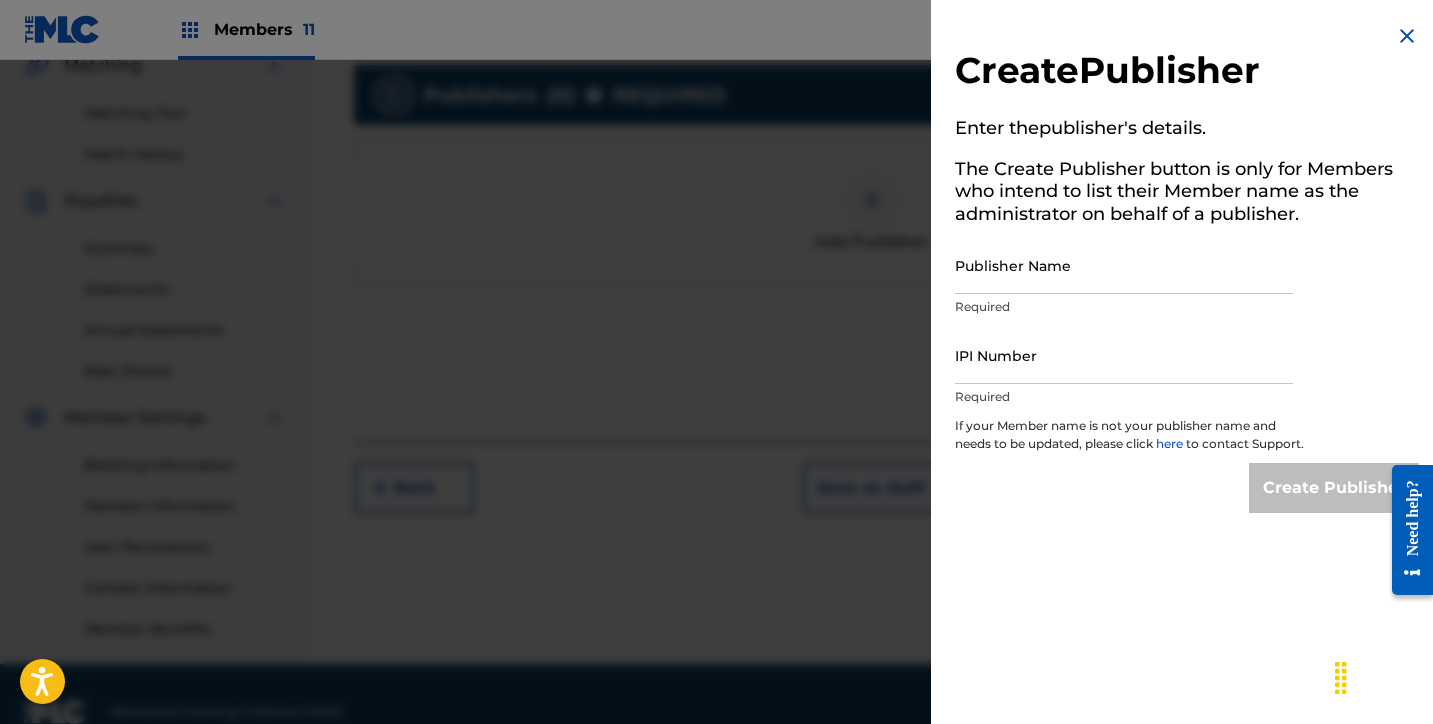 click on "Publisher Name Required" at bounding box center (1124, 282) 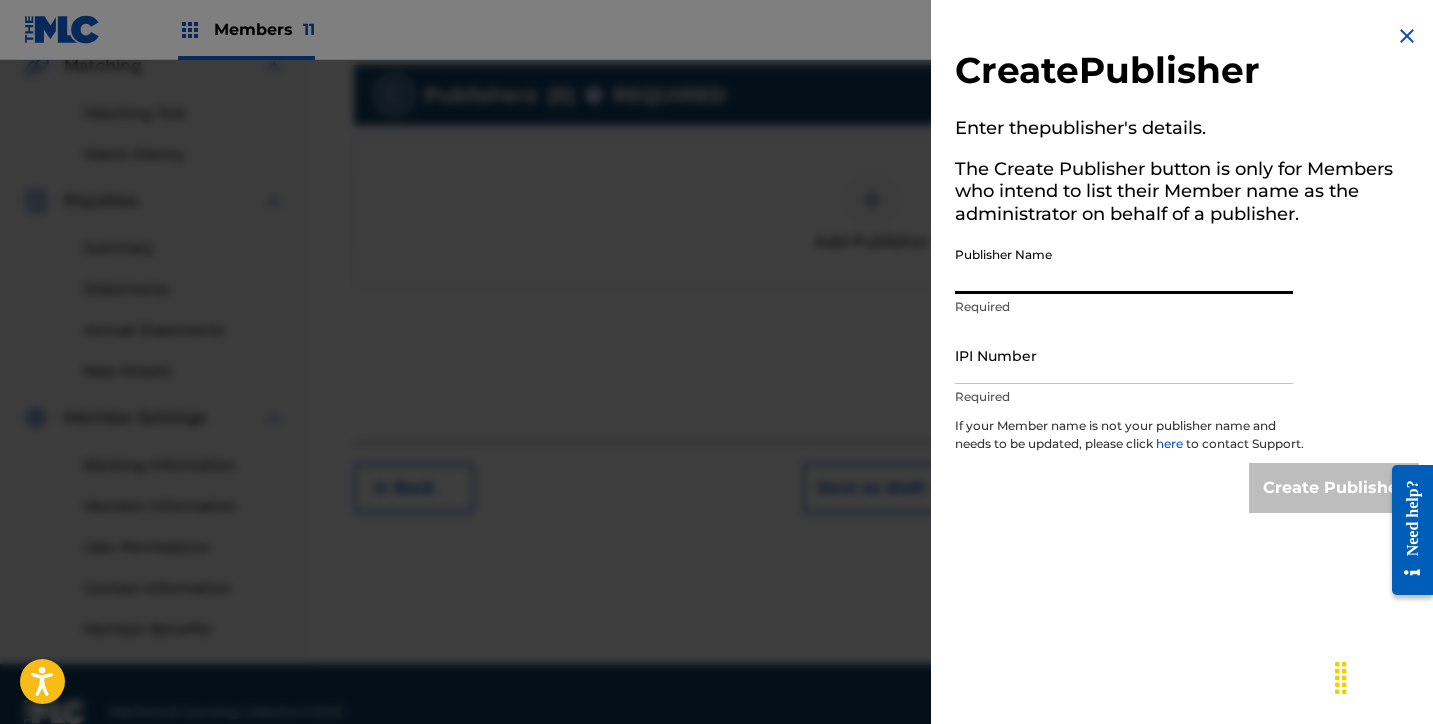 paste on "RAUDEL MUSIC PUBLISHING" 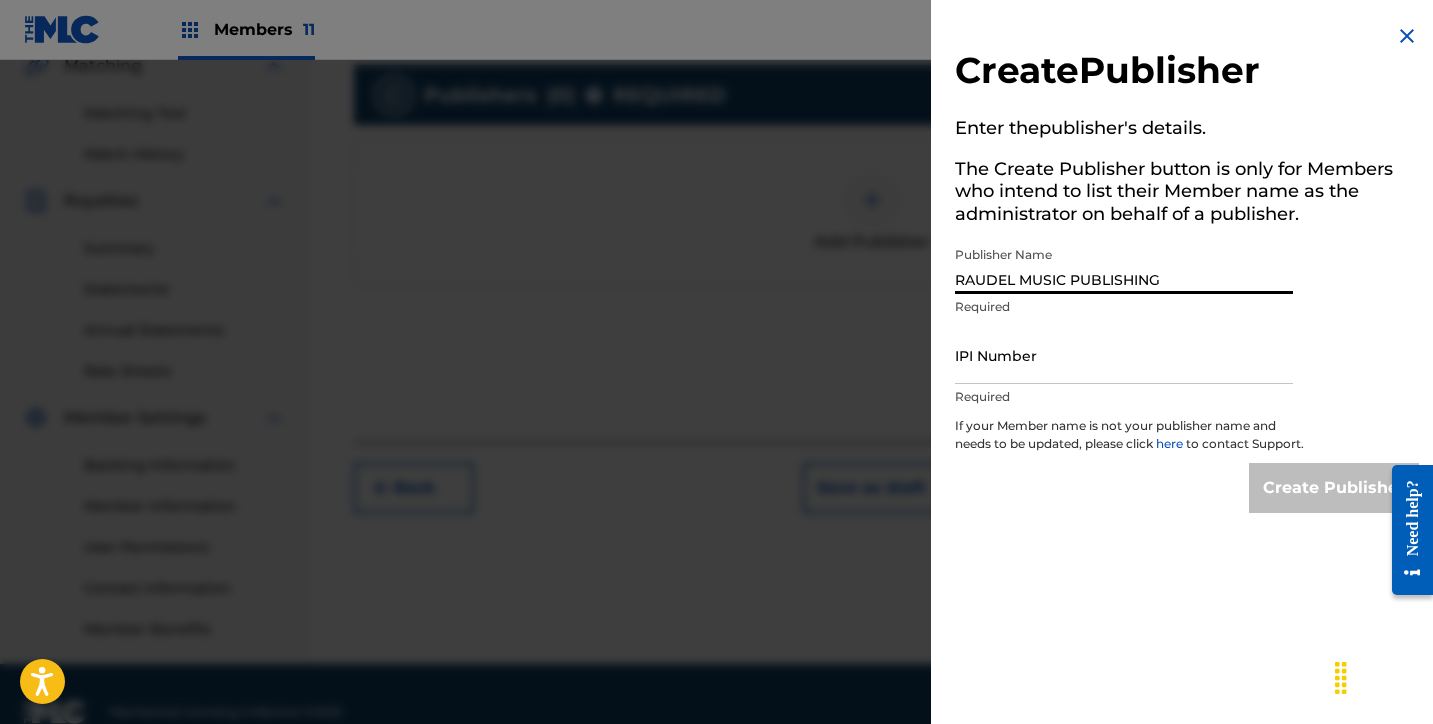 type on "RAUDEL MUSIC PUBLISHING" 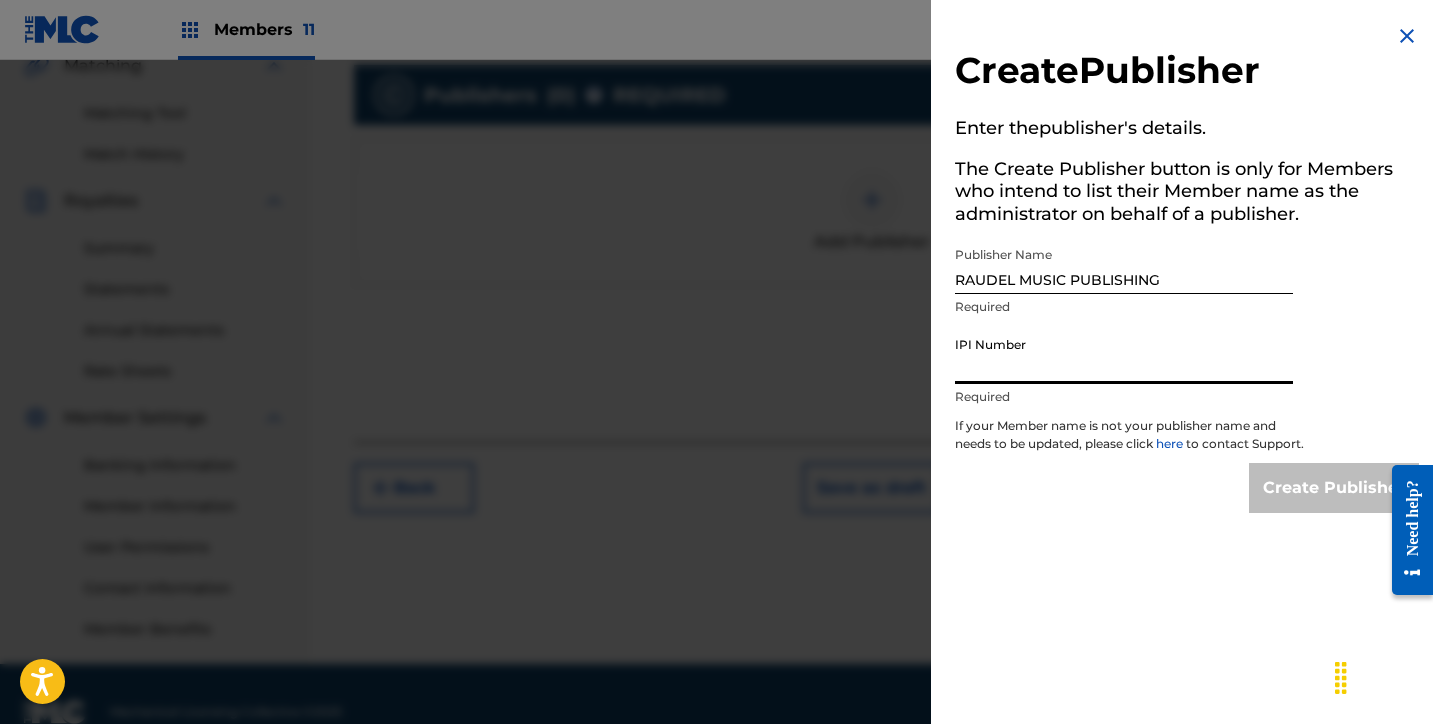 click on "IPI Number" at bounding box center [1124, 355] 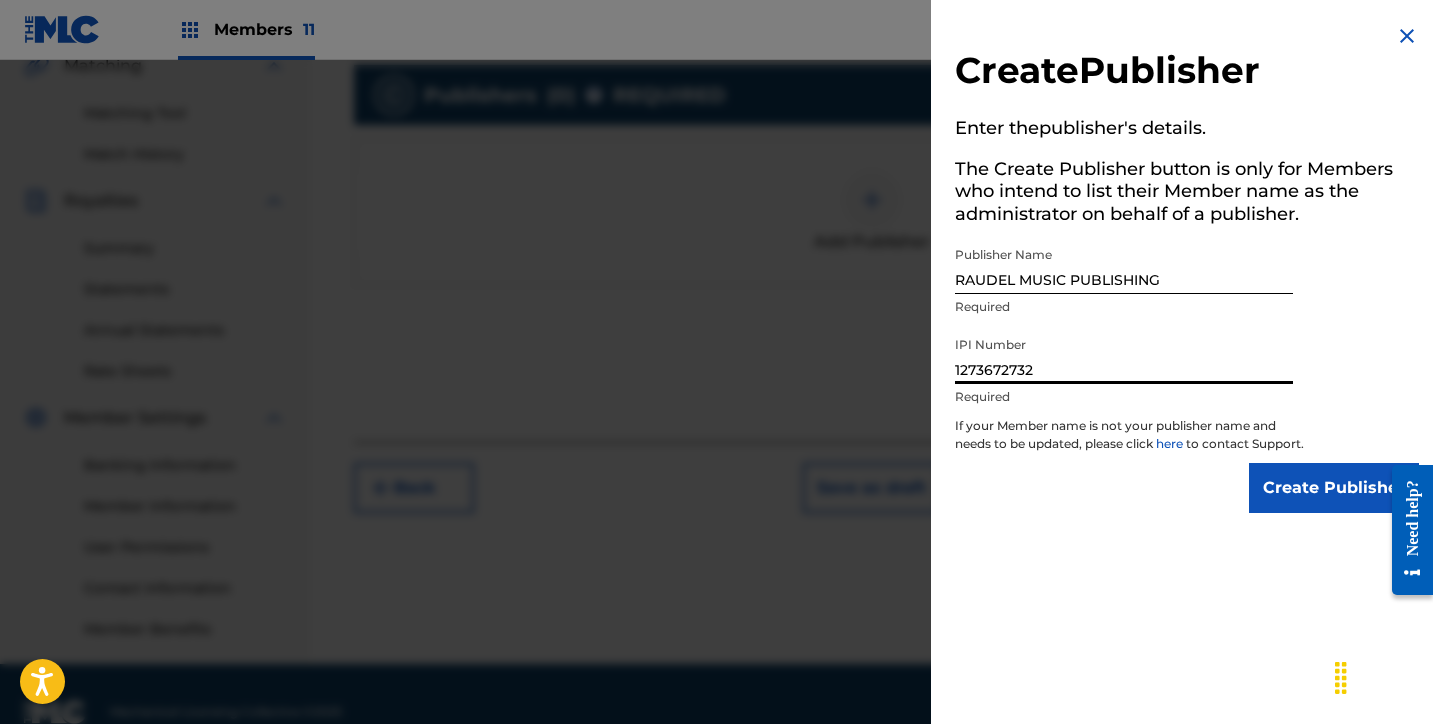 type on "1273672732" 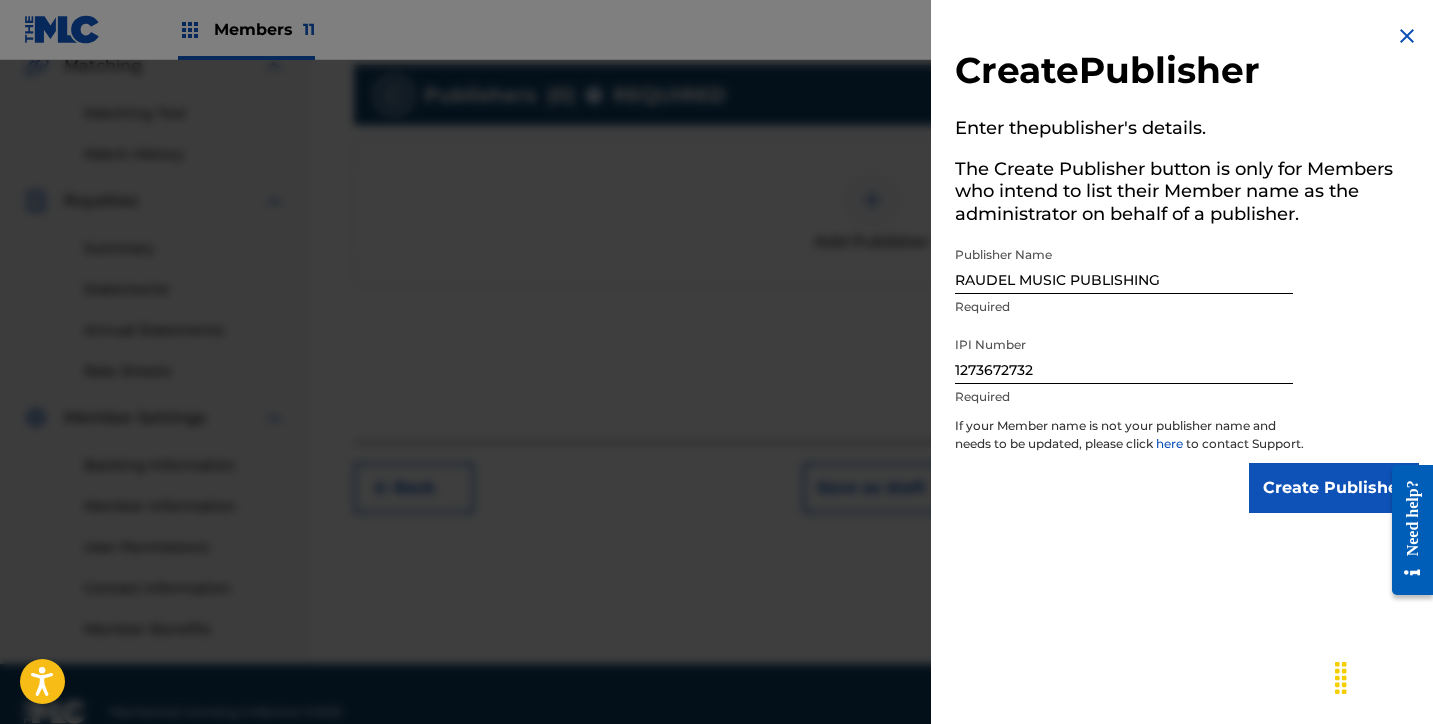 click on "Create Publisher" at bounding box center [1334, 488] 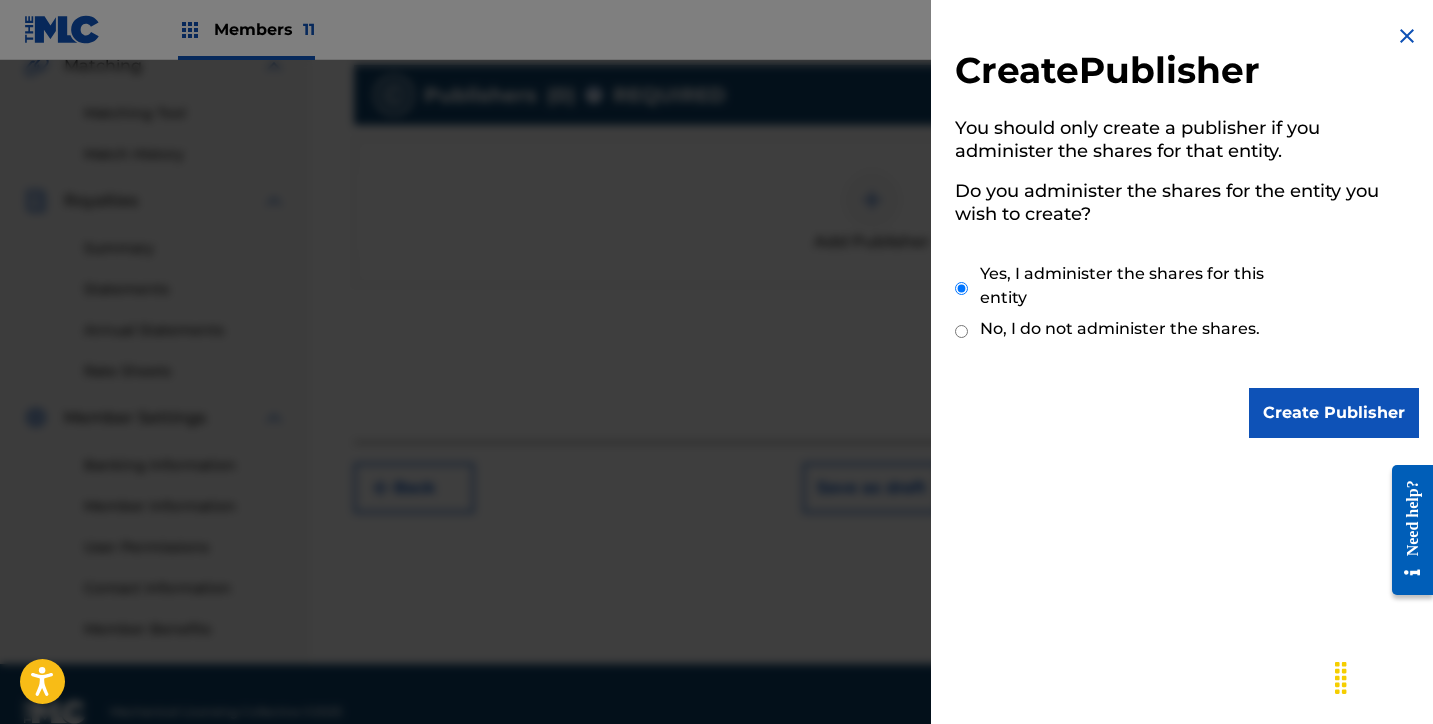 click on "Create Publisher" at bounding box center [1334, 413] 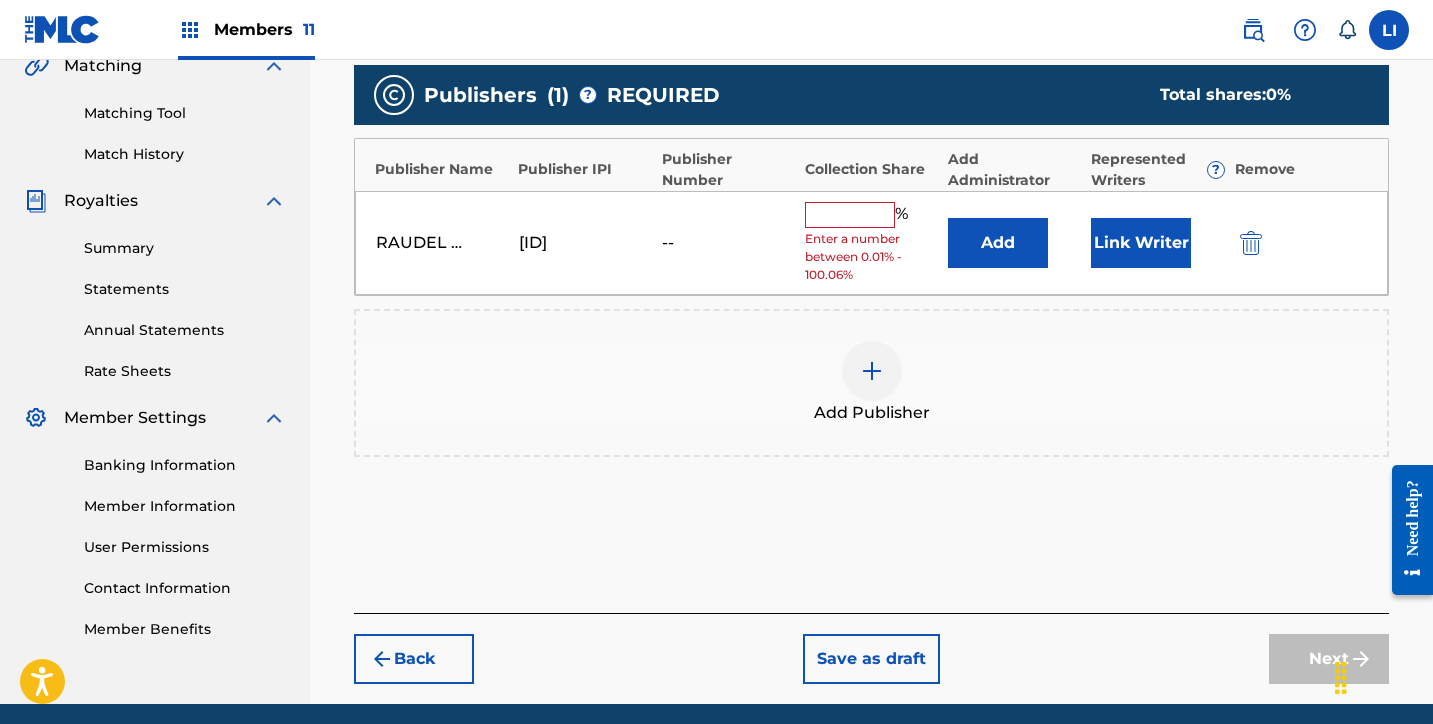 click on "Add" at bounding box center [998, 243] 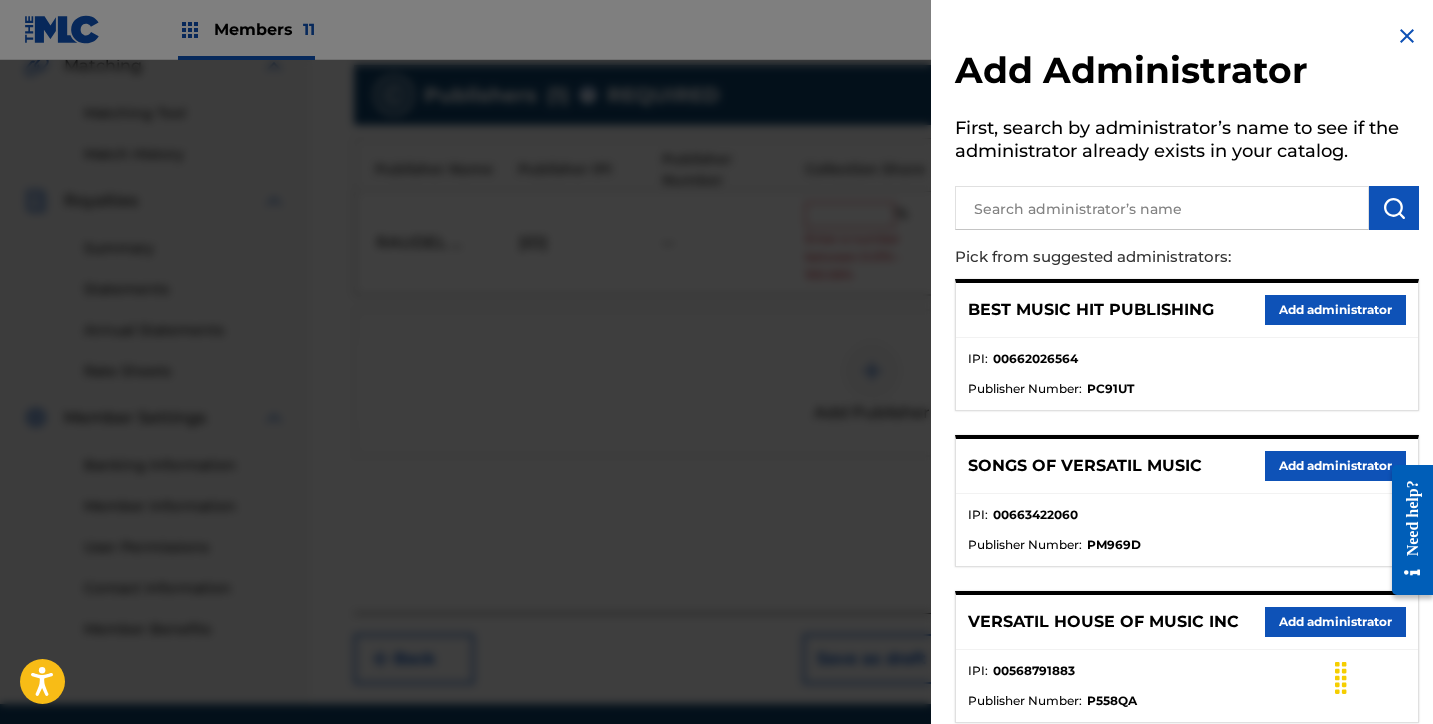 click at bounding box center [1162, 208] 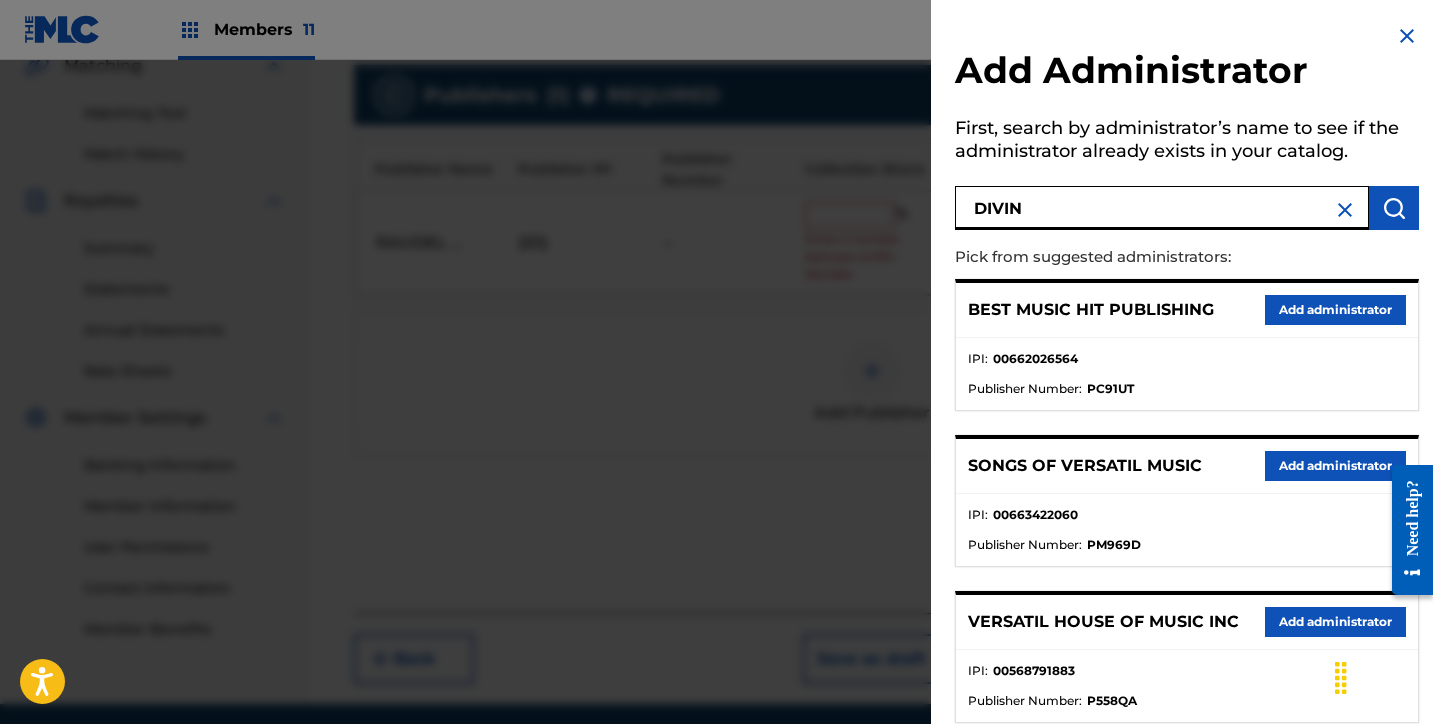 type on "DIVIN" 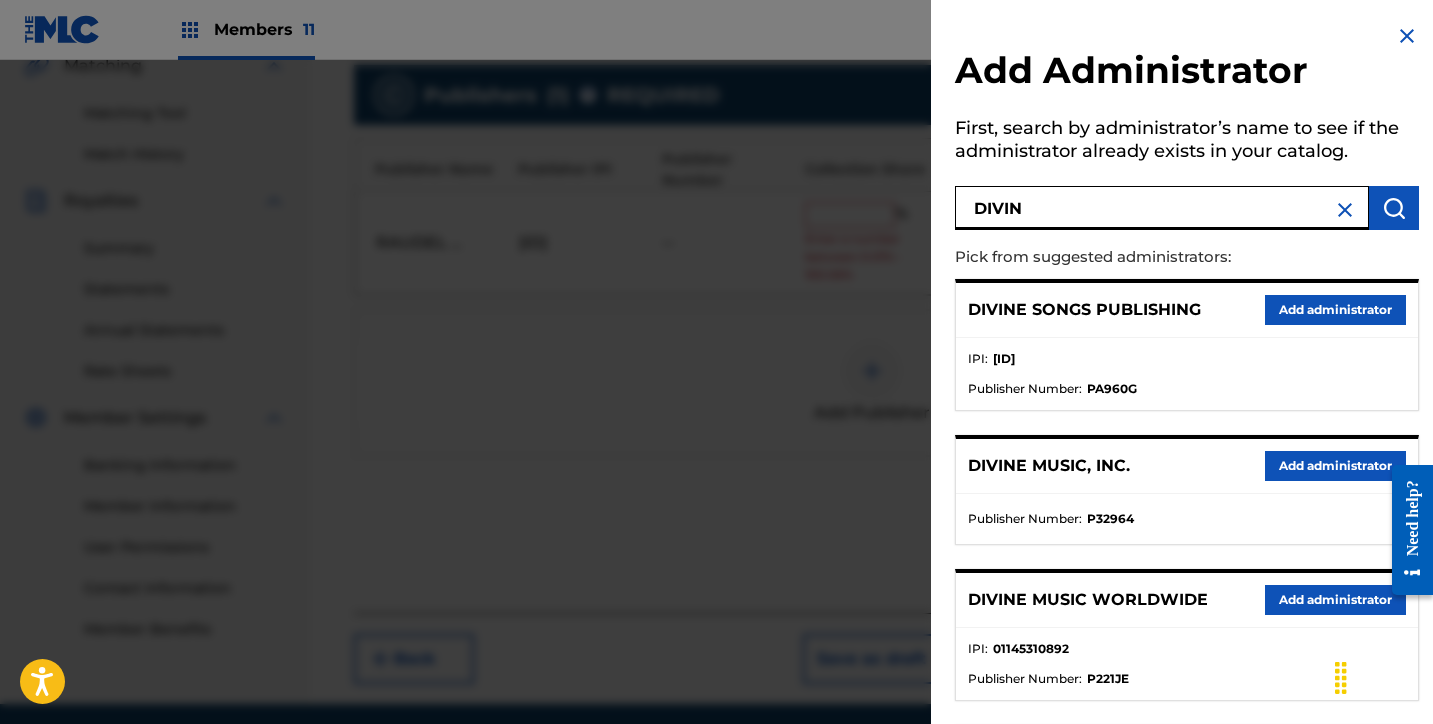 drag, startPoint x: 1274, startPoint y: 471, endPoint x: 1229, endPoint y: 427, distance: 62.936478 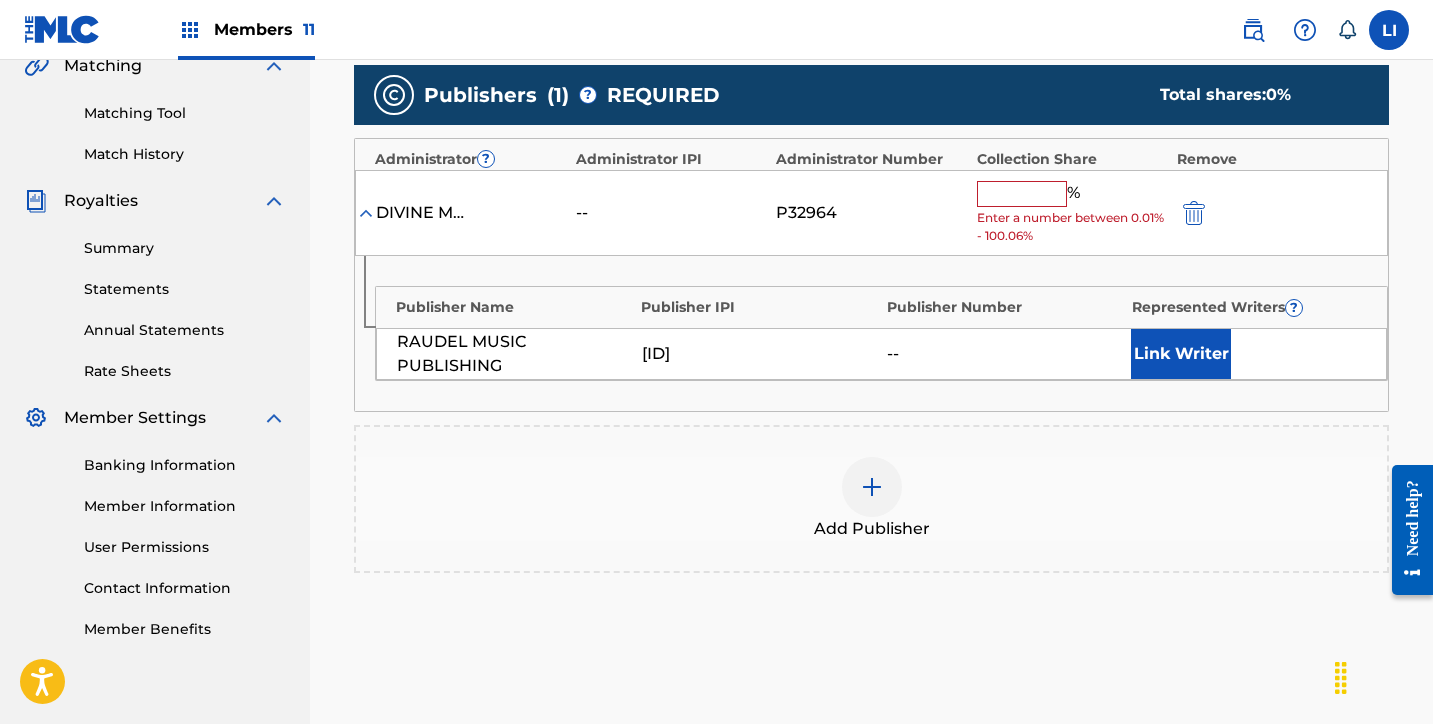 click at bounding box center (1022, 194) 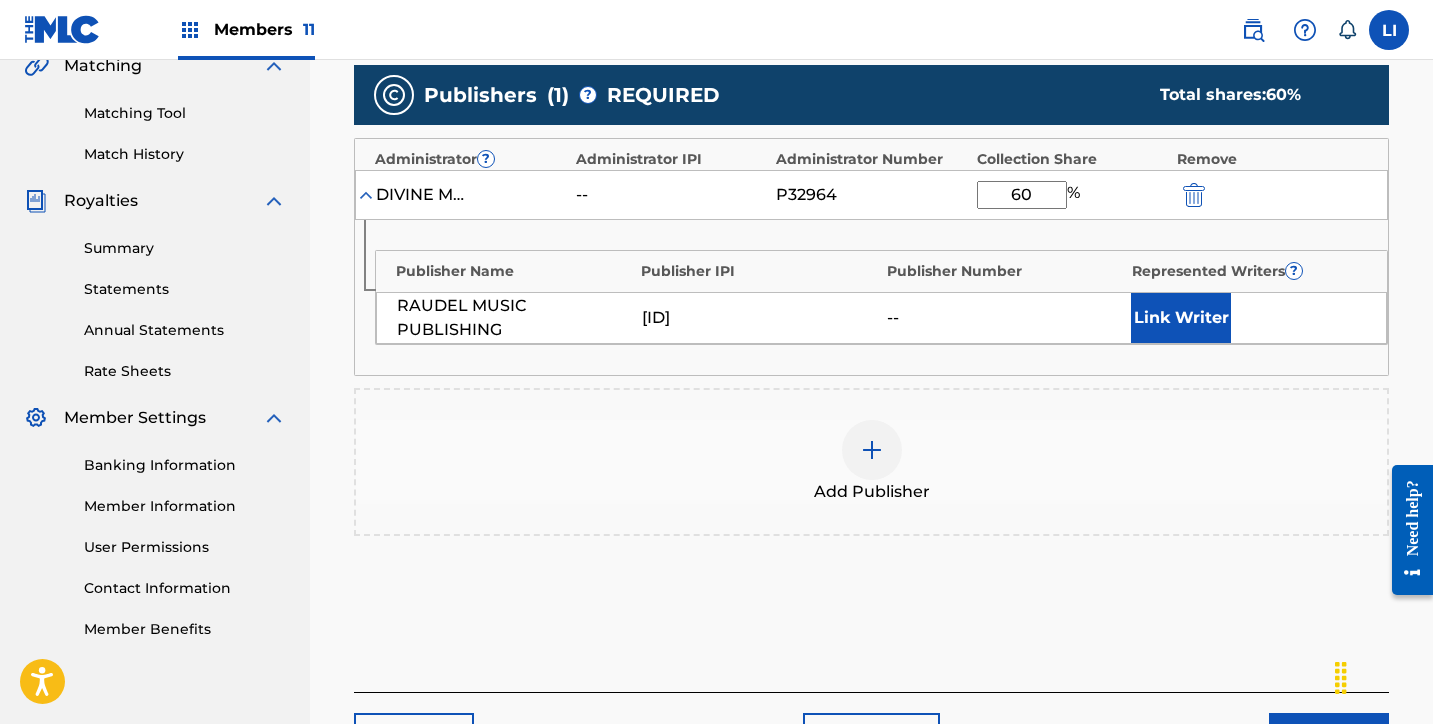 type on "60" 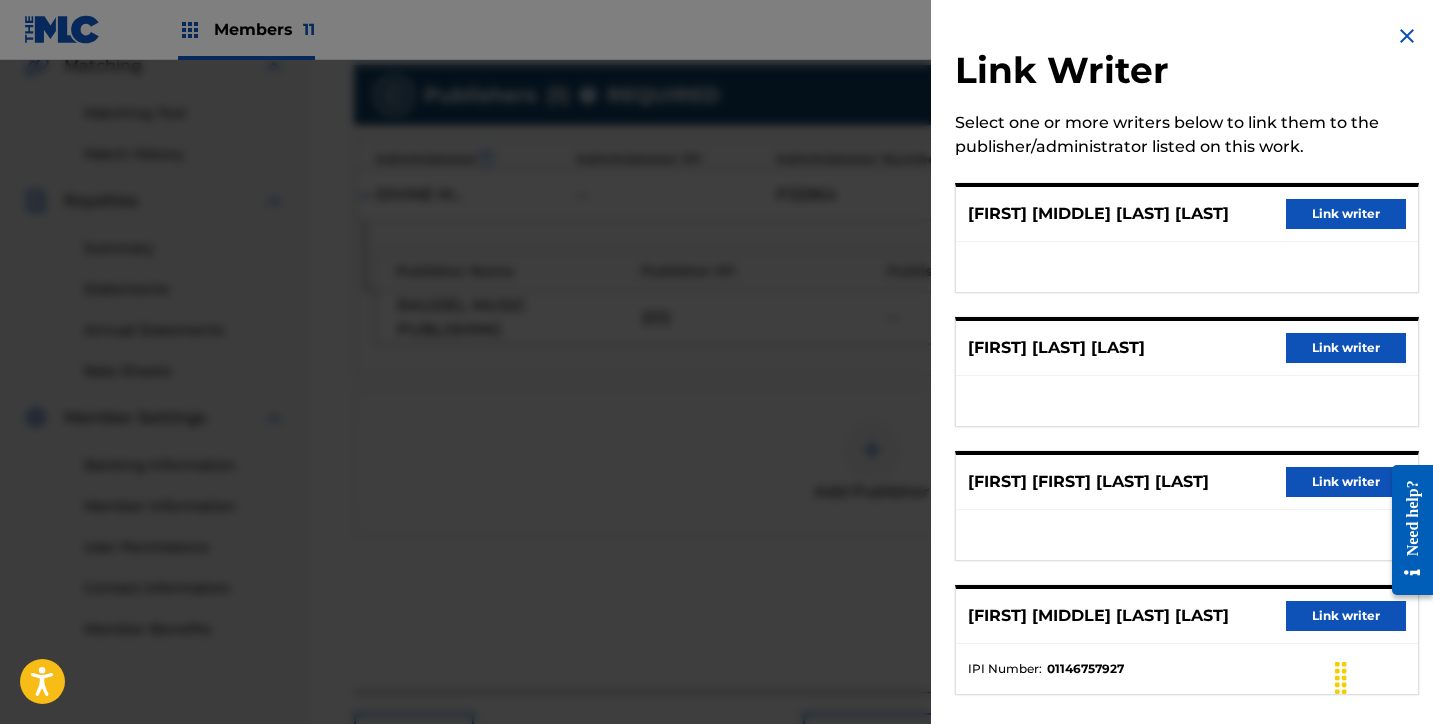 click on "Link writer" at bounding box center [1346, 214] 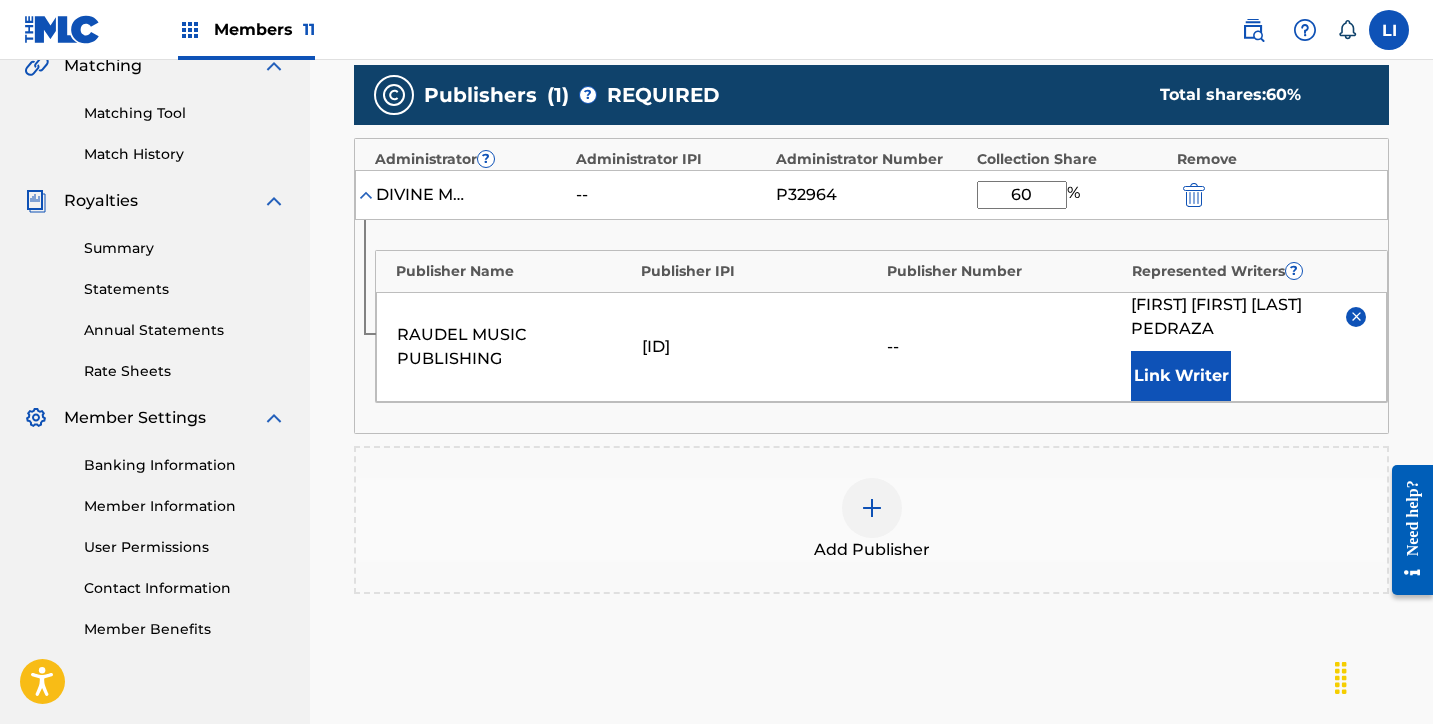 click on "Link Writer" at bounding box center (1181, 376) 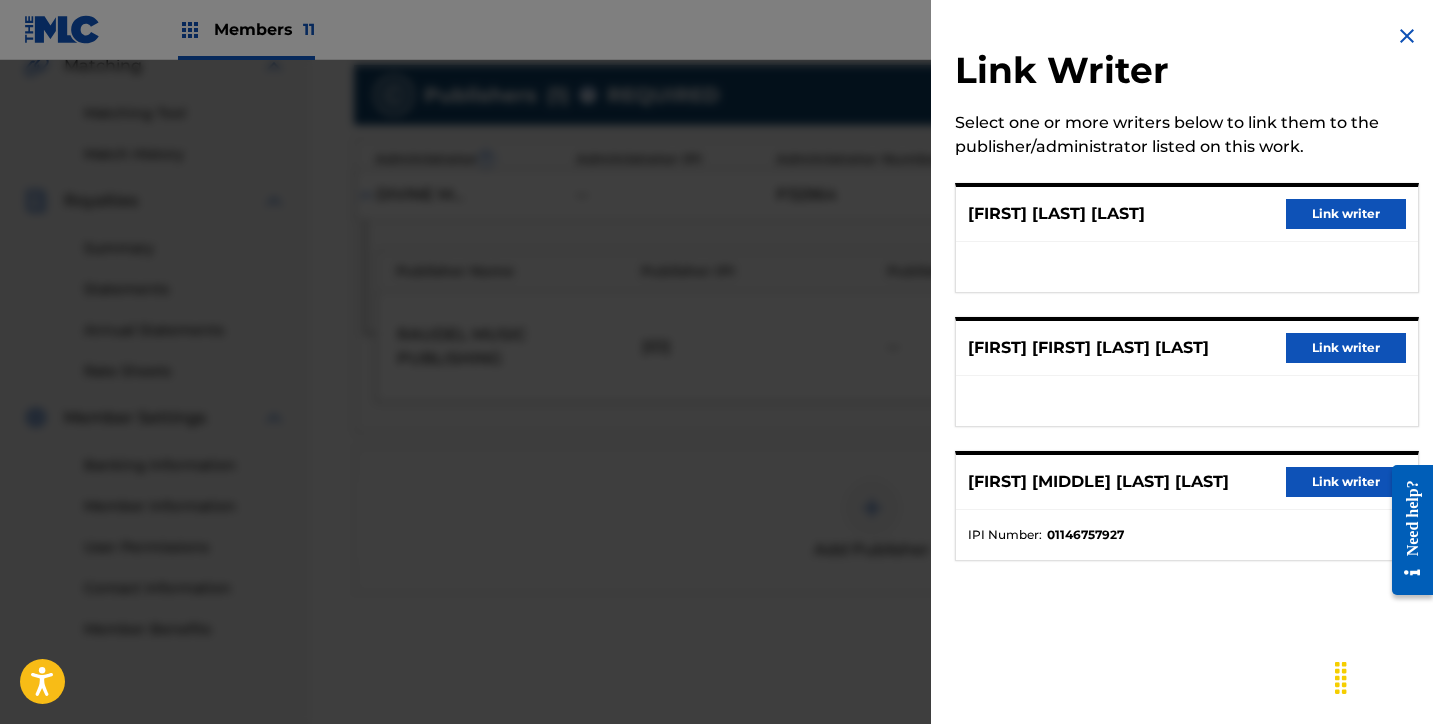 drag, startPoint x: 1311, startPoint y: 228, endPoint x: 1231, endPoint y: 308, distance: 113.137085 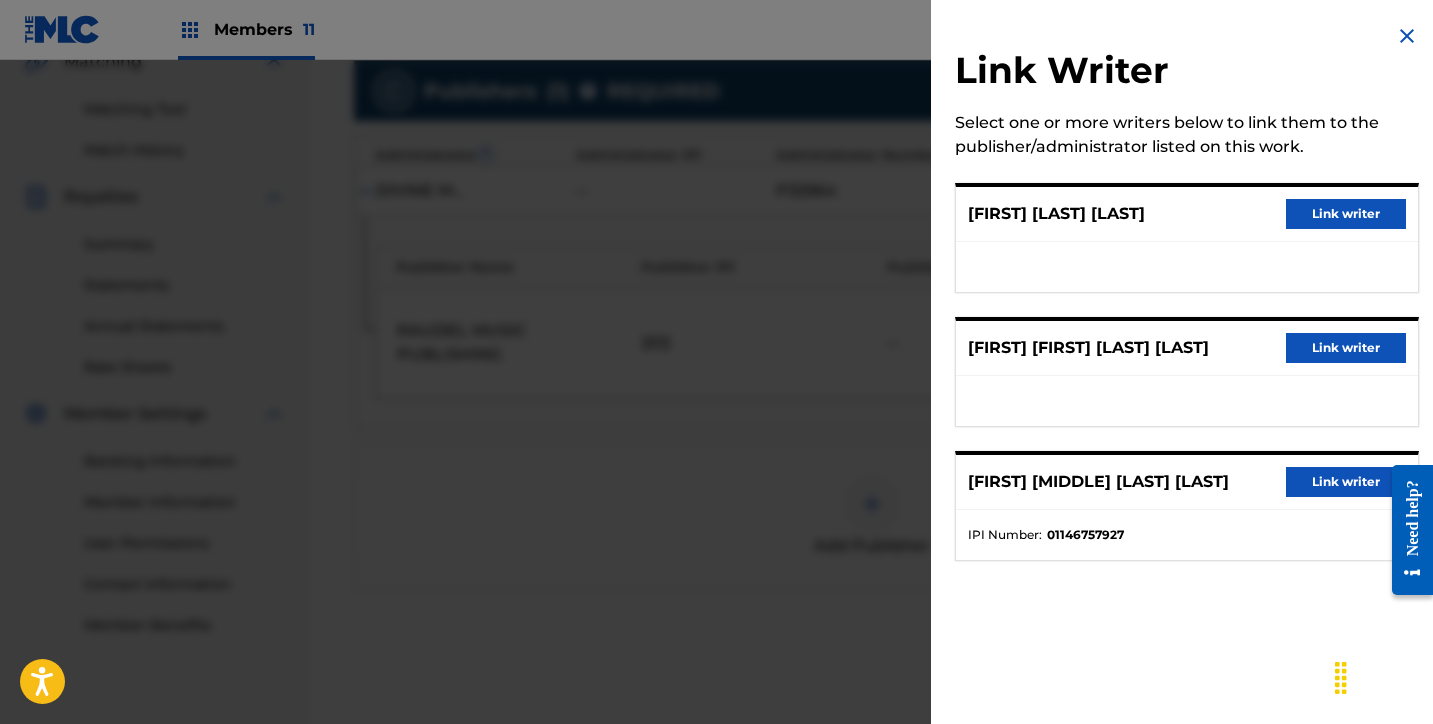 click on "Link writer" at bounding box center [1346, 214] 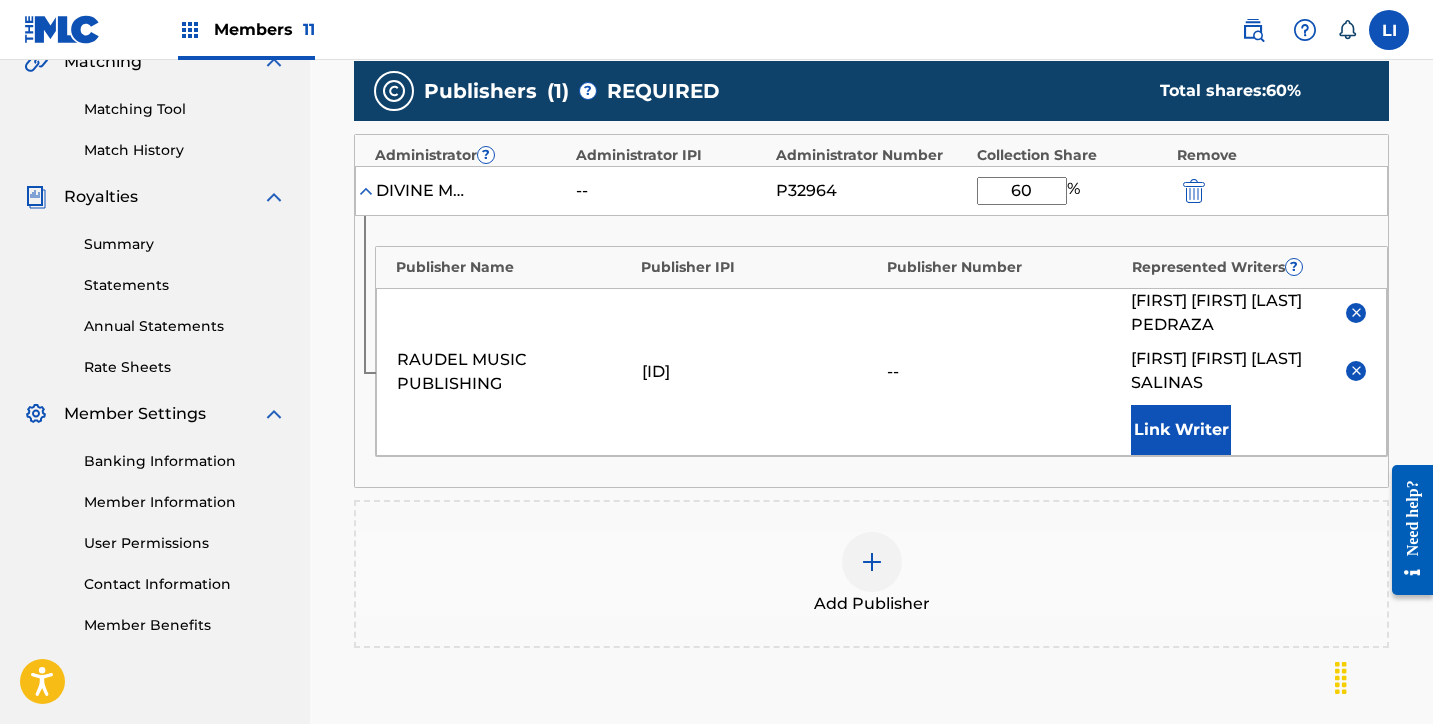 scroll, scrollTop: 751, scrollLeft: 0, axis: vertical 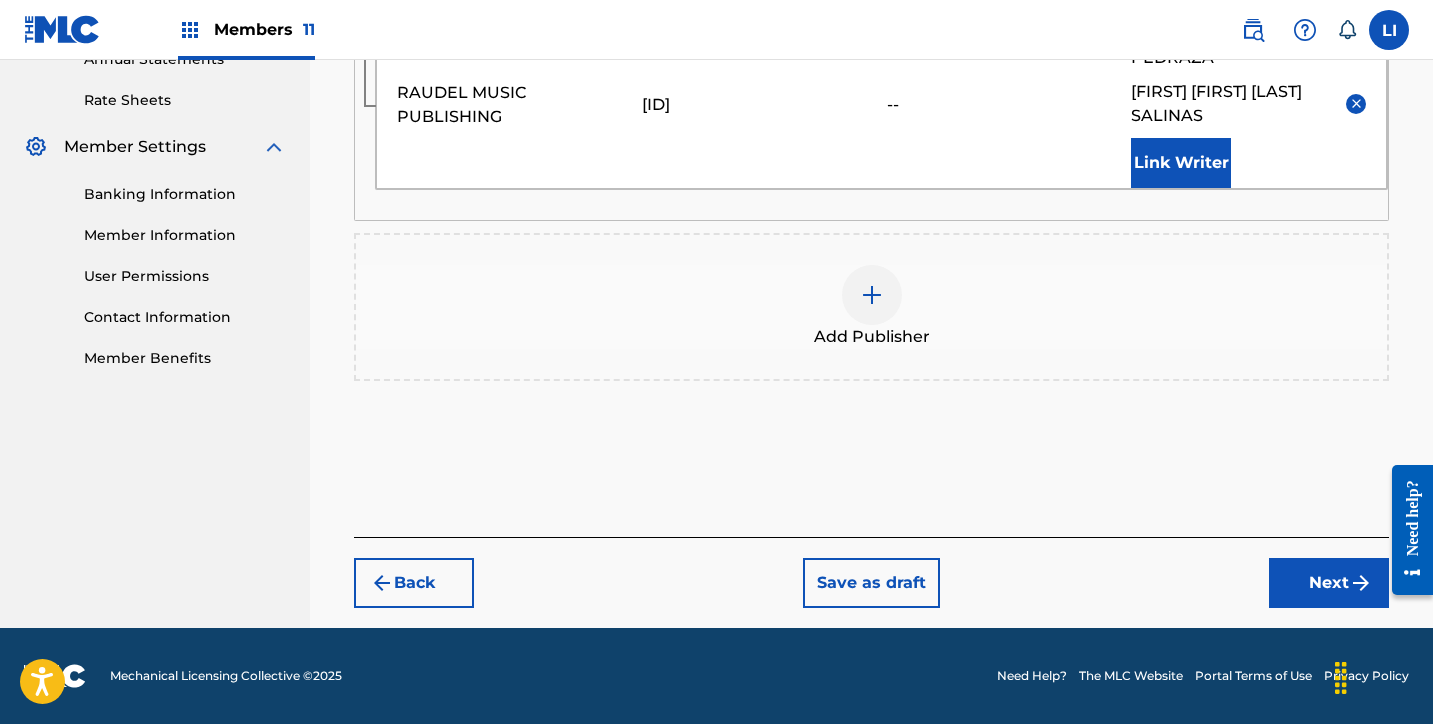 click on "Back Save as draft Next" at bounding box center [871, 572] 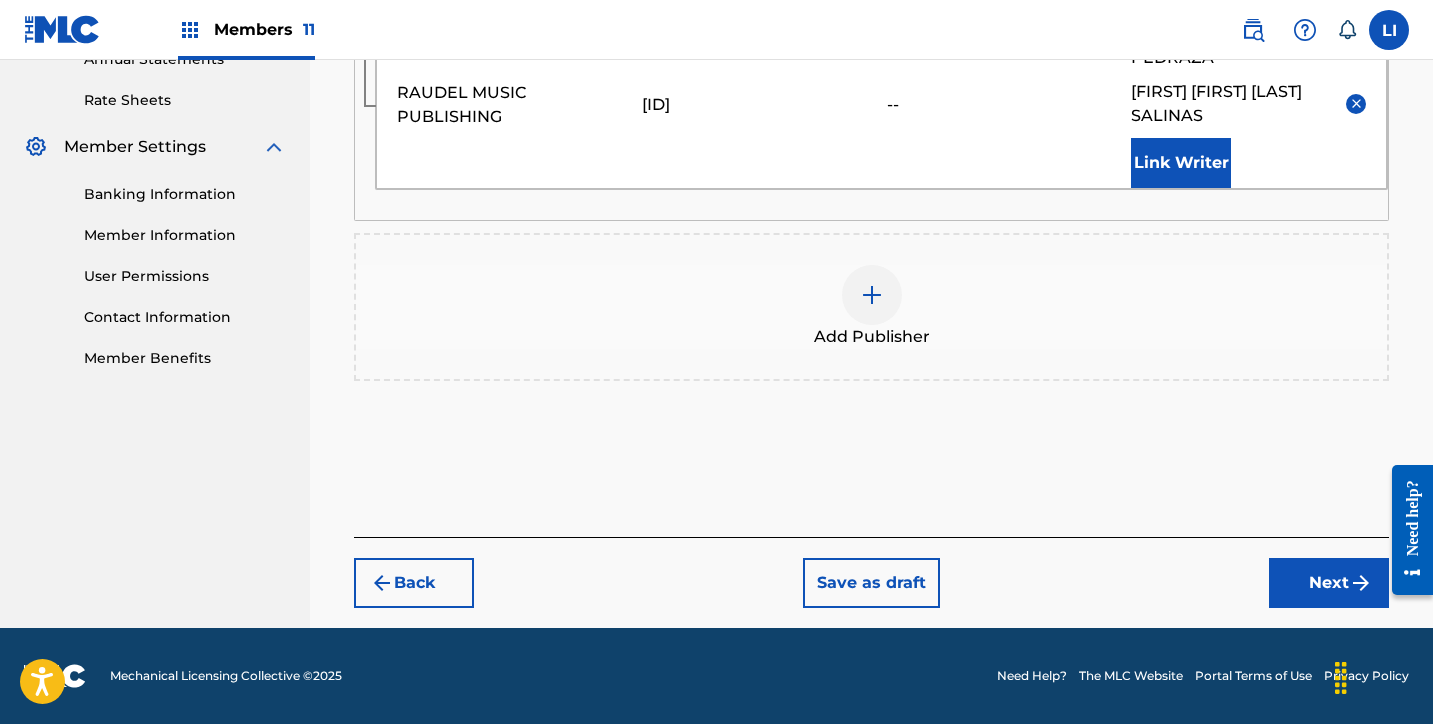 click on "Next" at bounding box center [1329, 583] 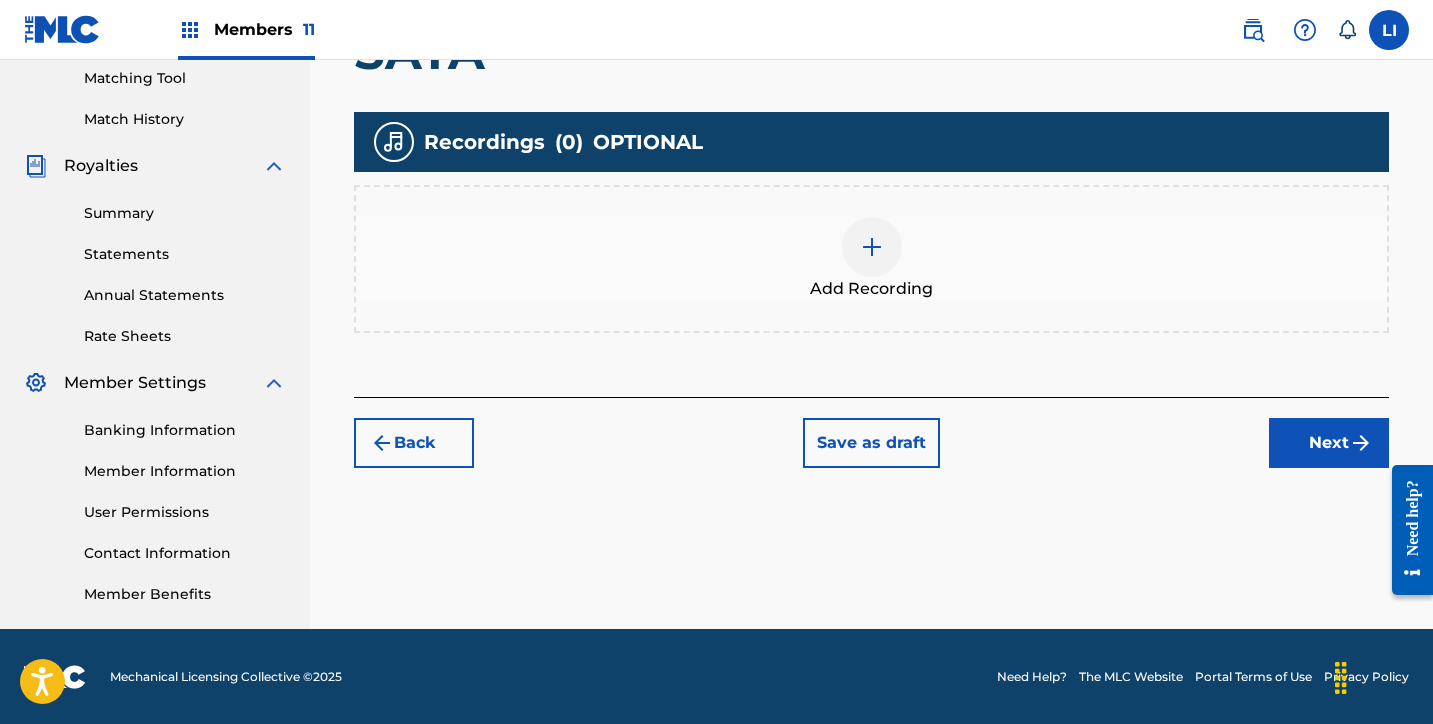 scroll, scrollTop: 516, scrollLeft: 0, axis: vertical 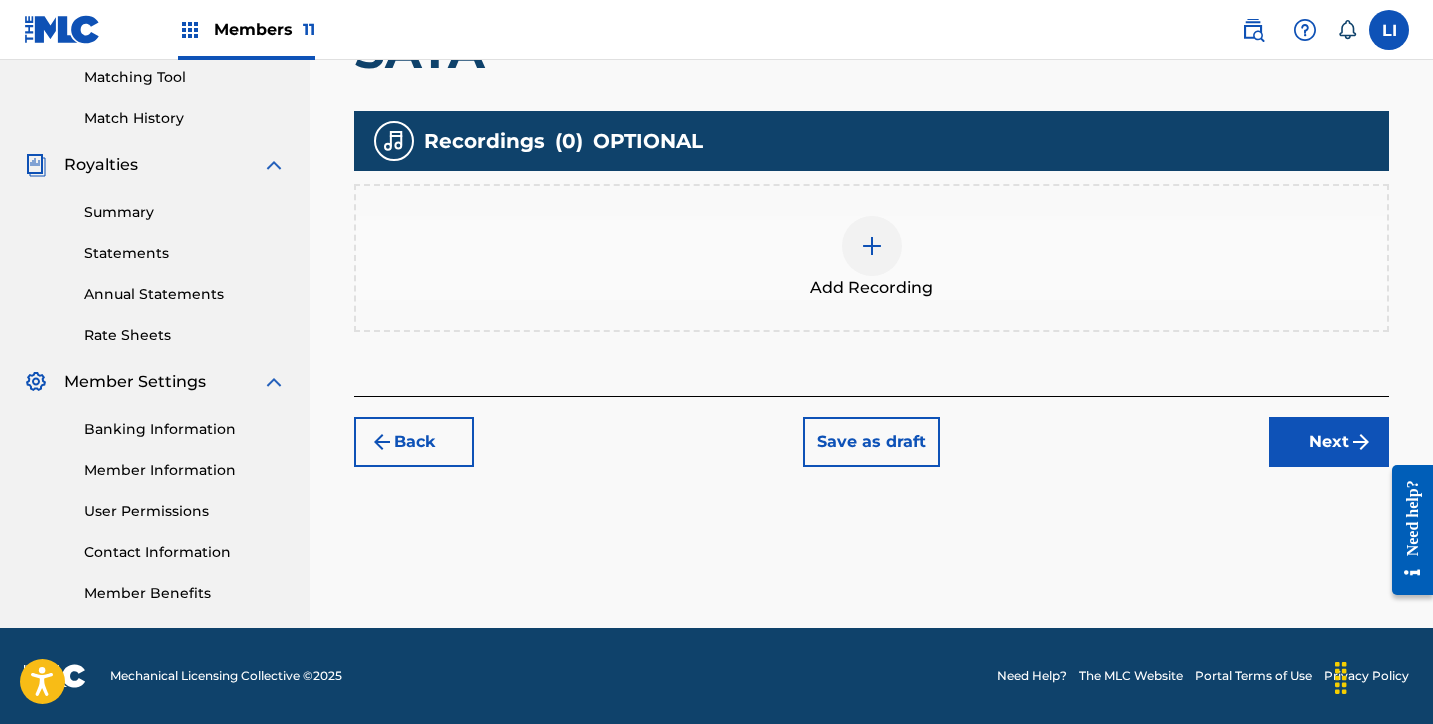 click on "Add Recording" at bounding box center (871, 258) 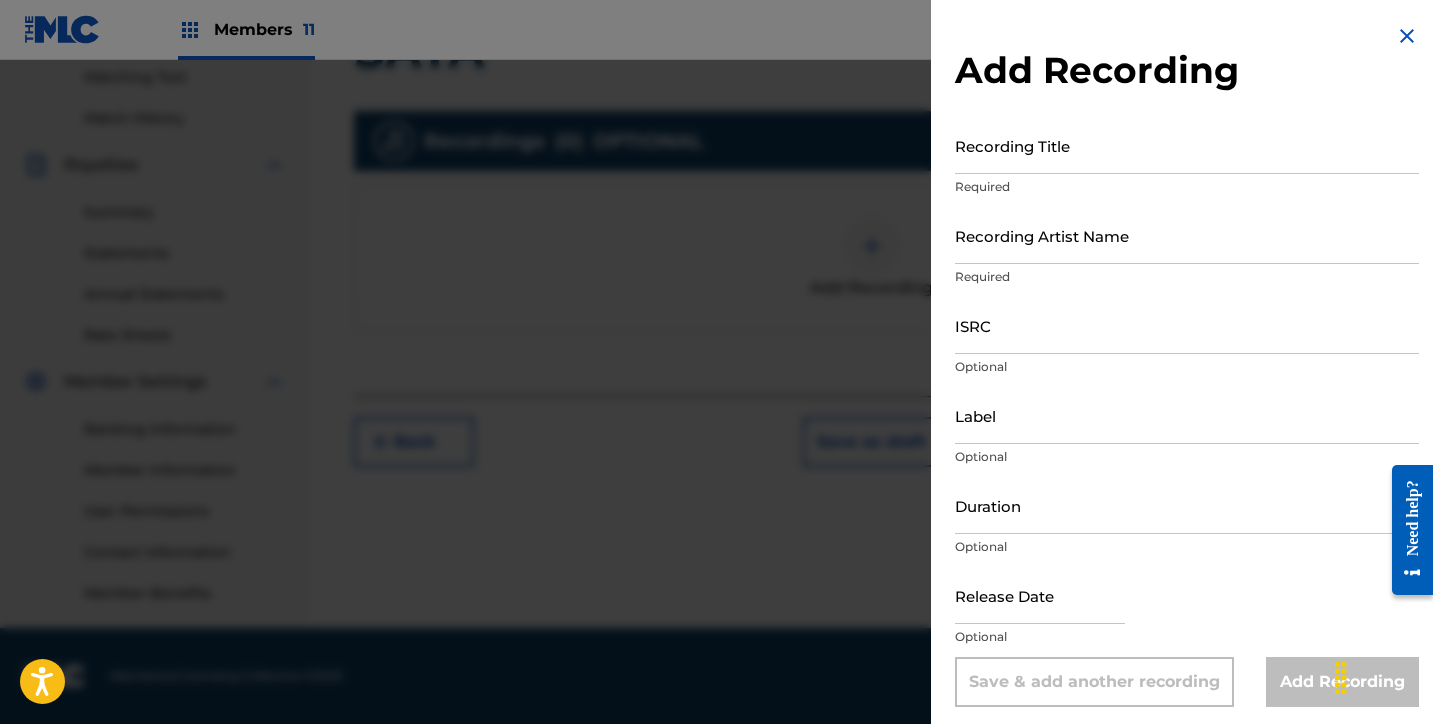 click on "Recording Title Required" at bounding box center (1187, 162) 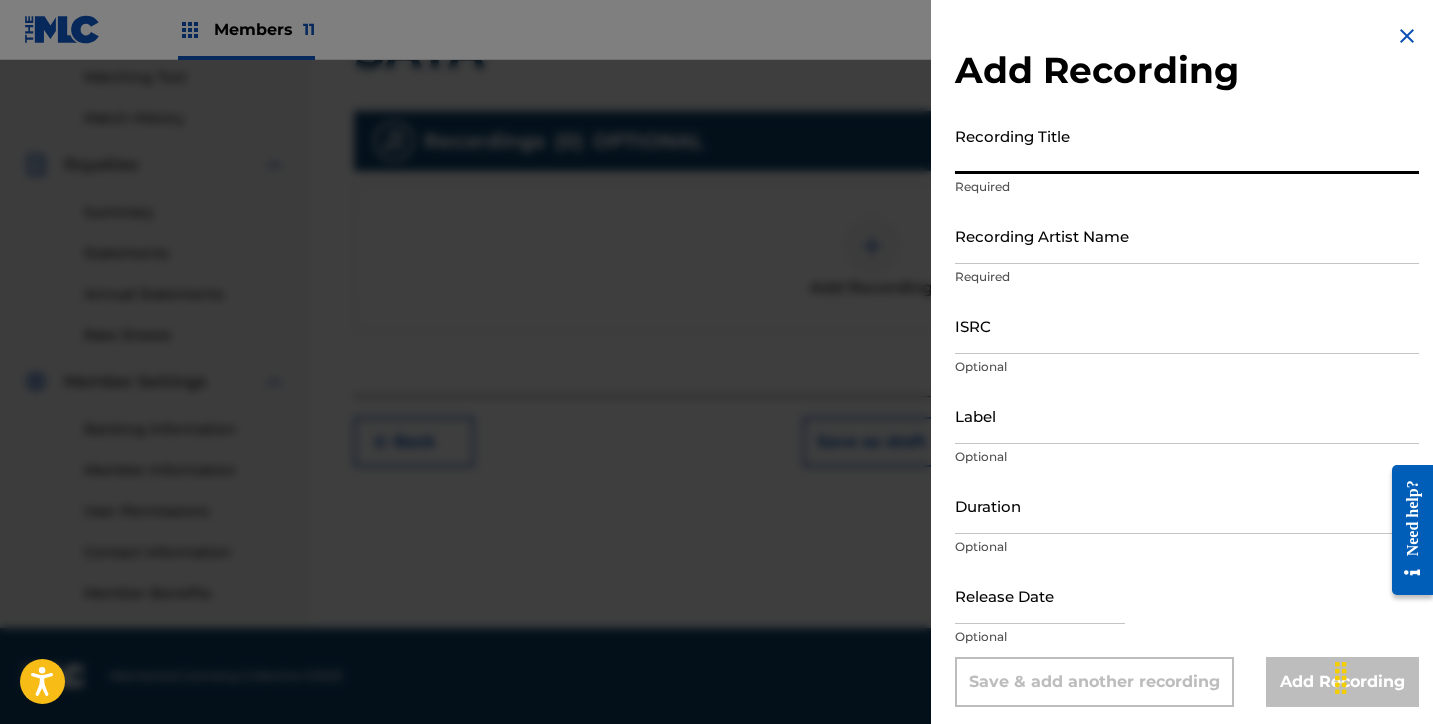 click on "Recording Title" at bounding box center [1187, 145] 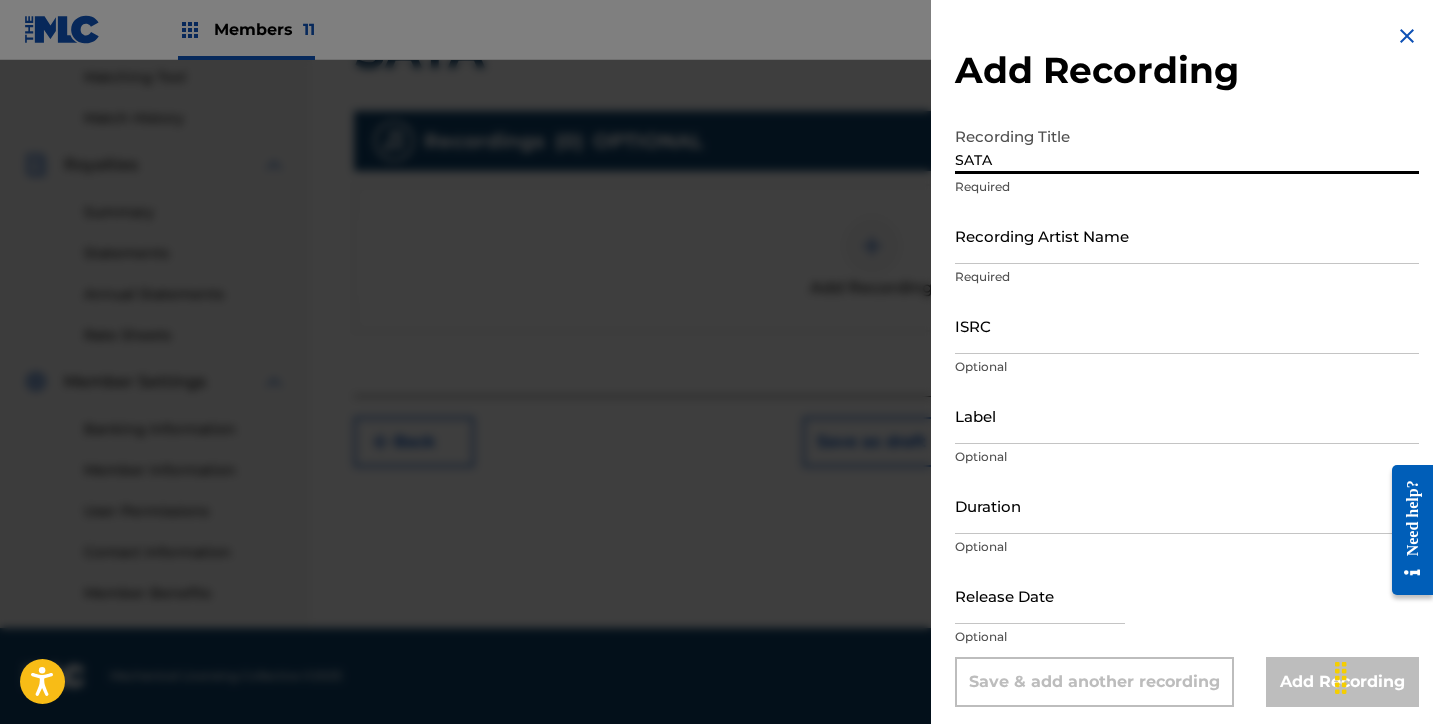 type on "SATA" 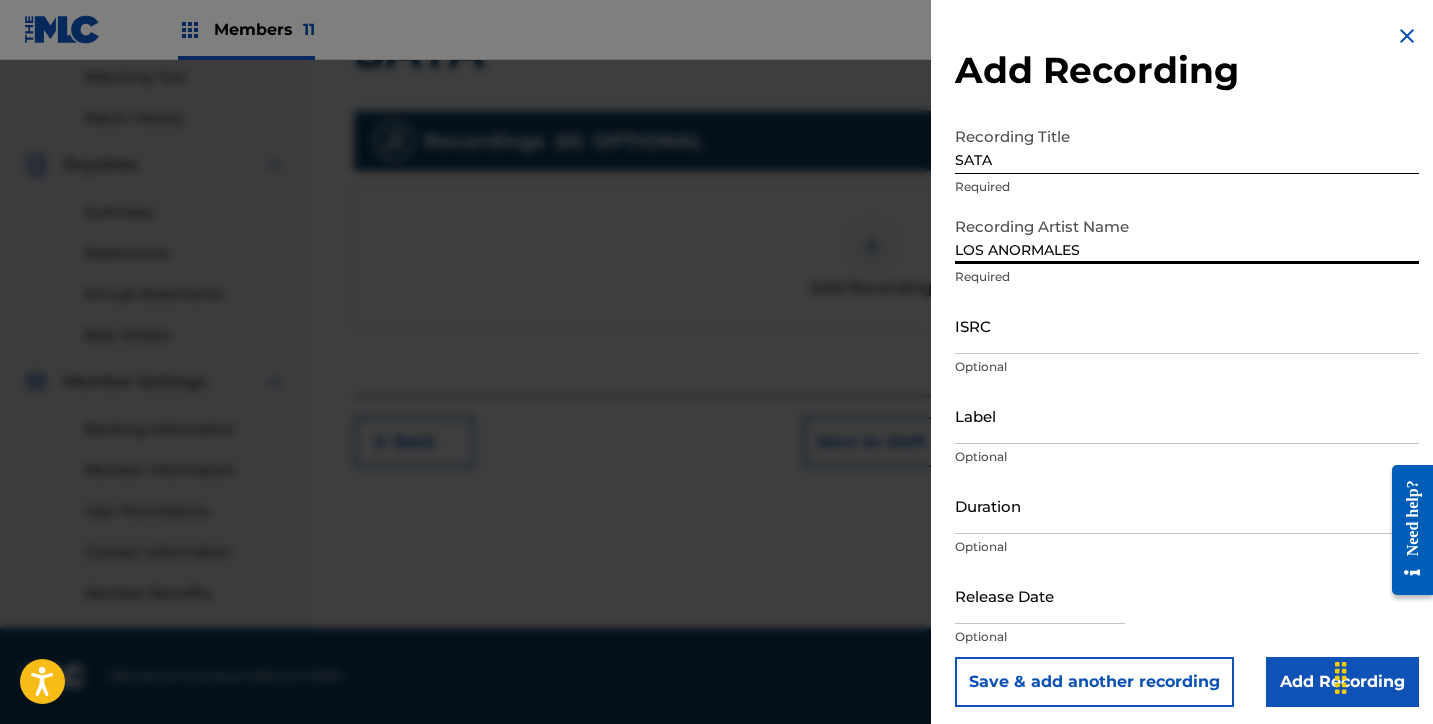 type on "LOS ANORMALES" 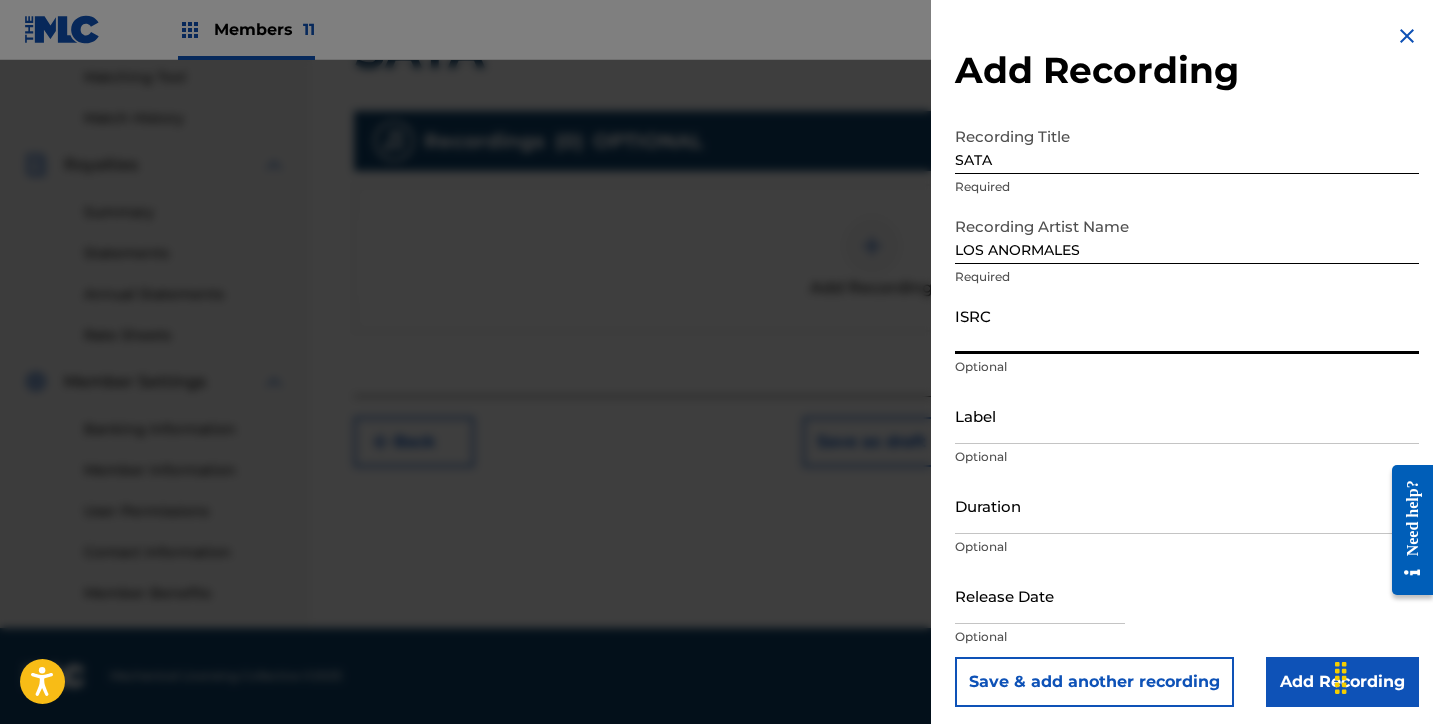 paste on "QZDQH2412172" 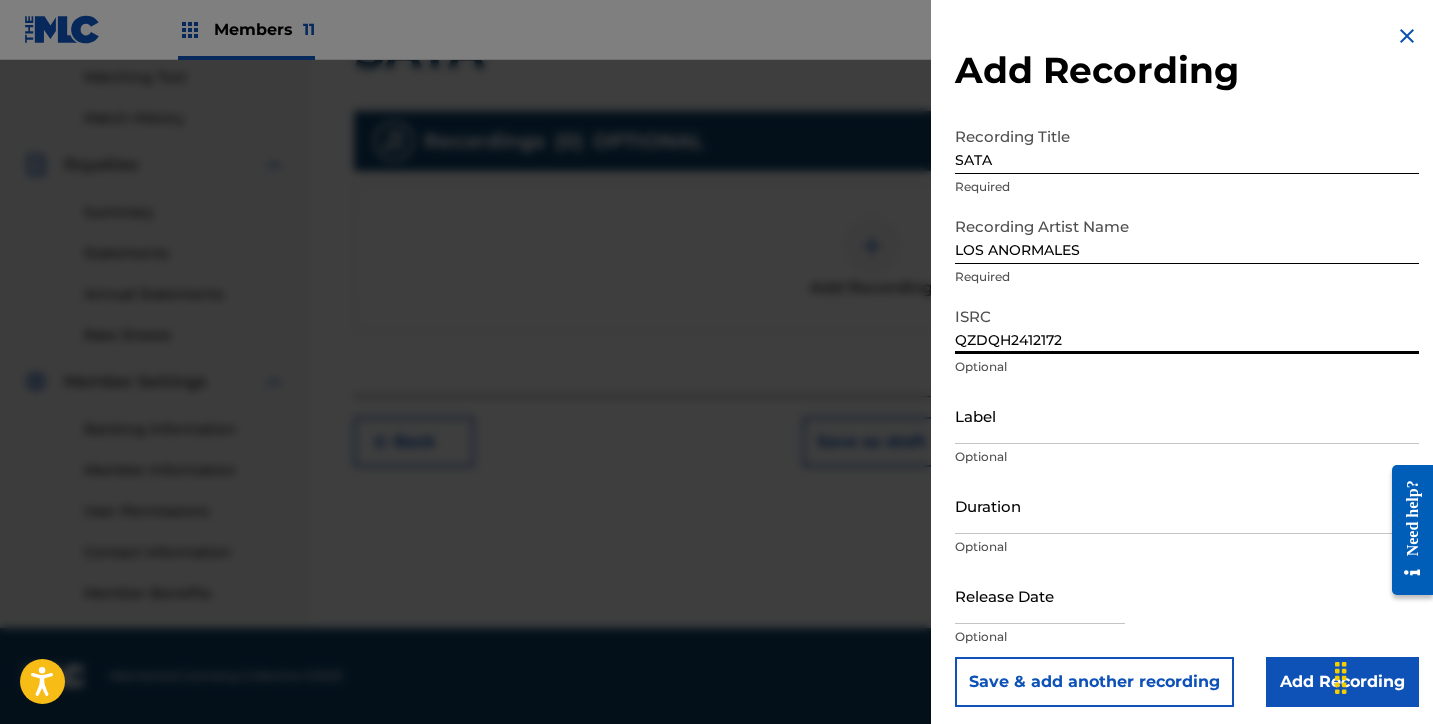 type on "QZDQH2412172" 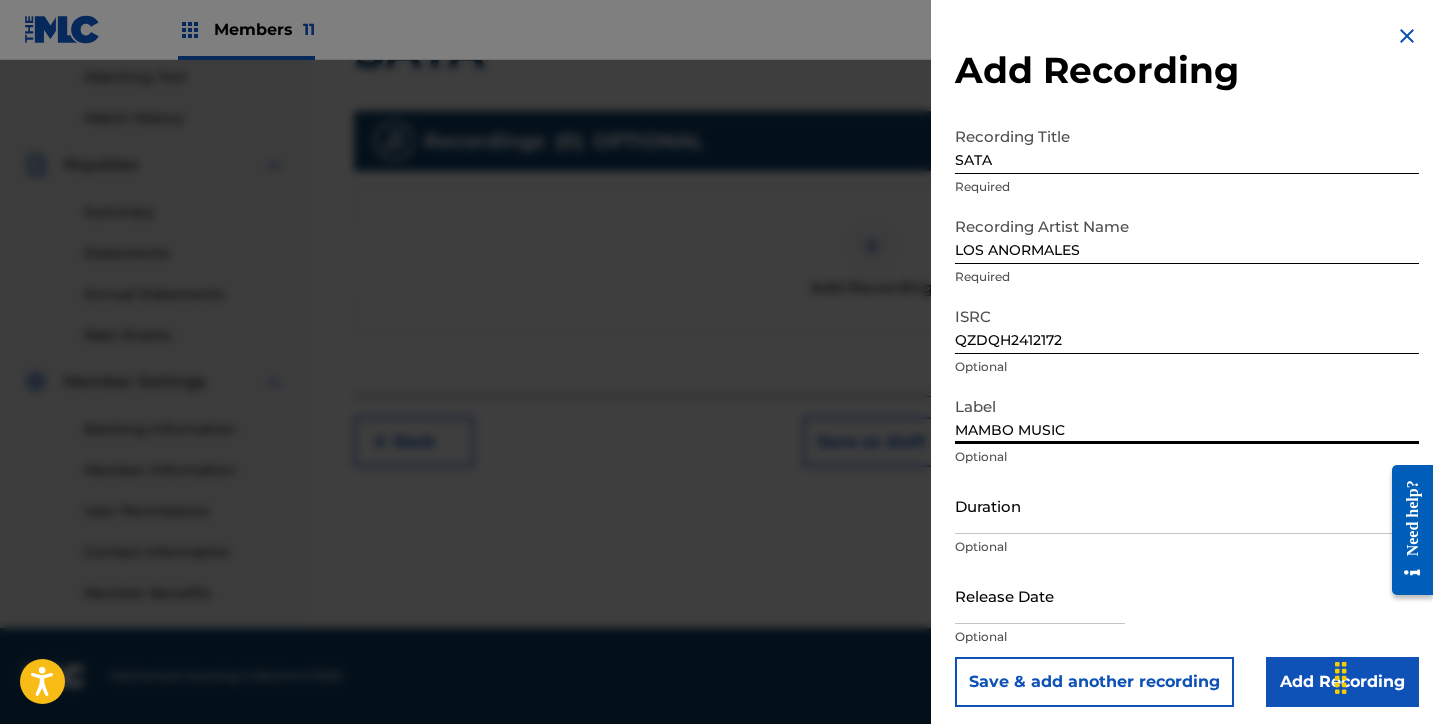 type on "MAMBO MUSIC" 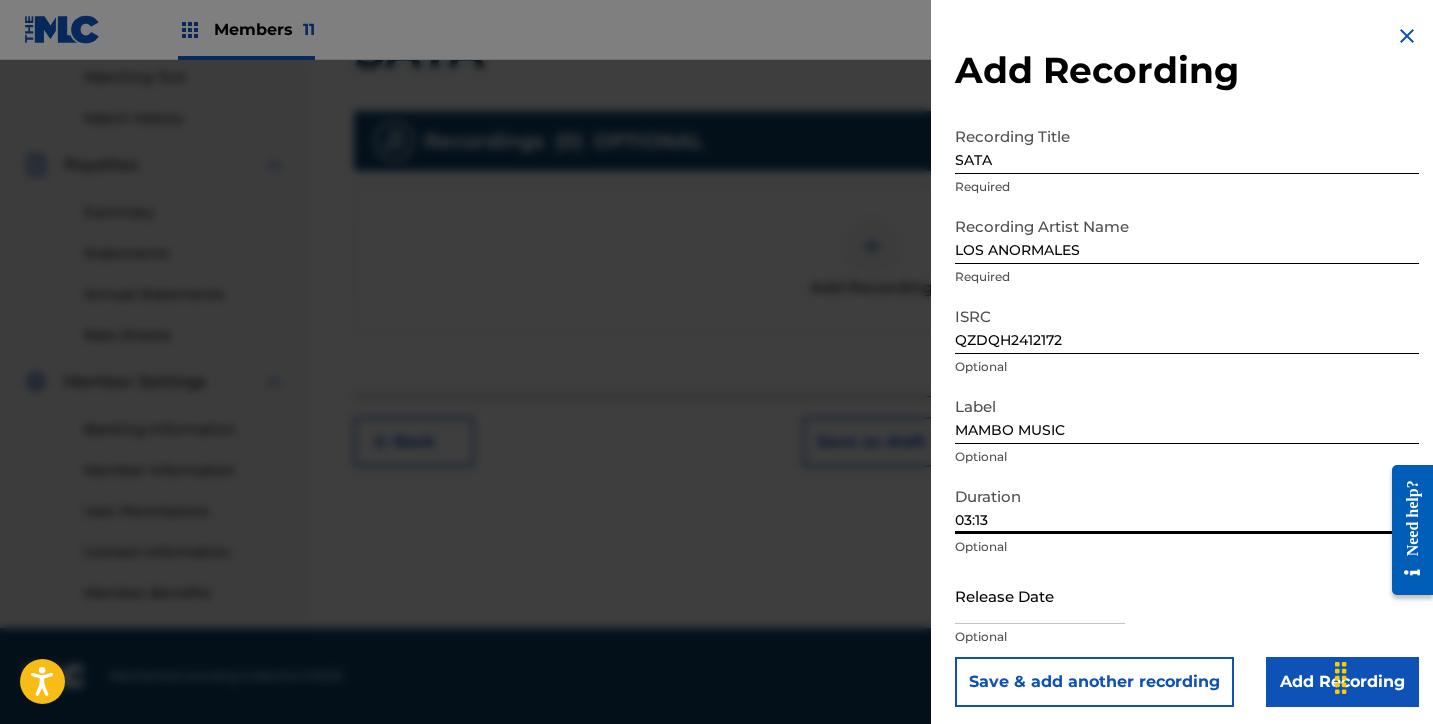 type on "03:13" 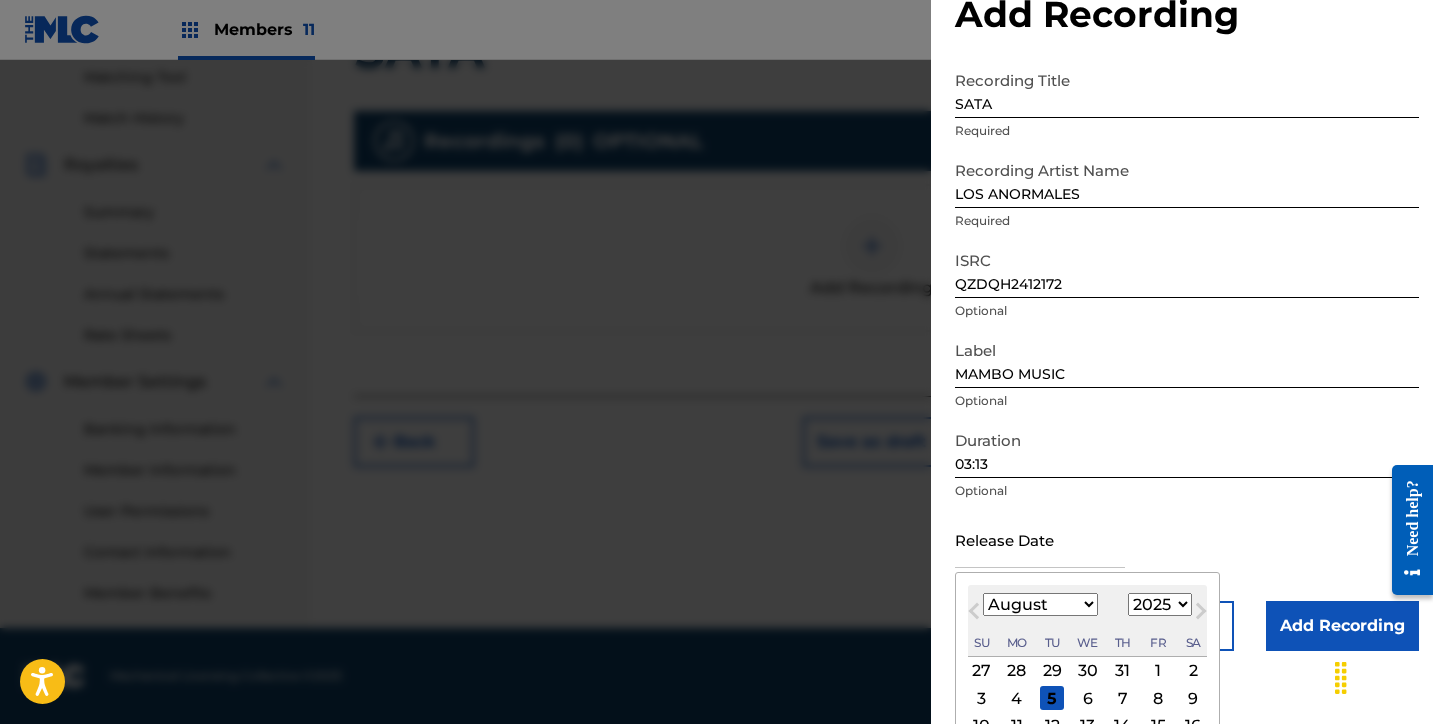 scroll, scrollTop: 80, scrollLeft: 0, axis: vertical 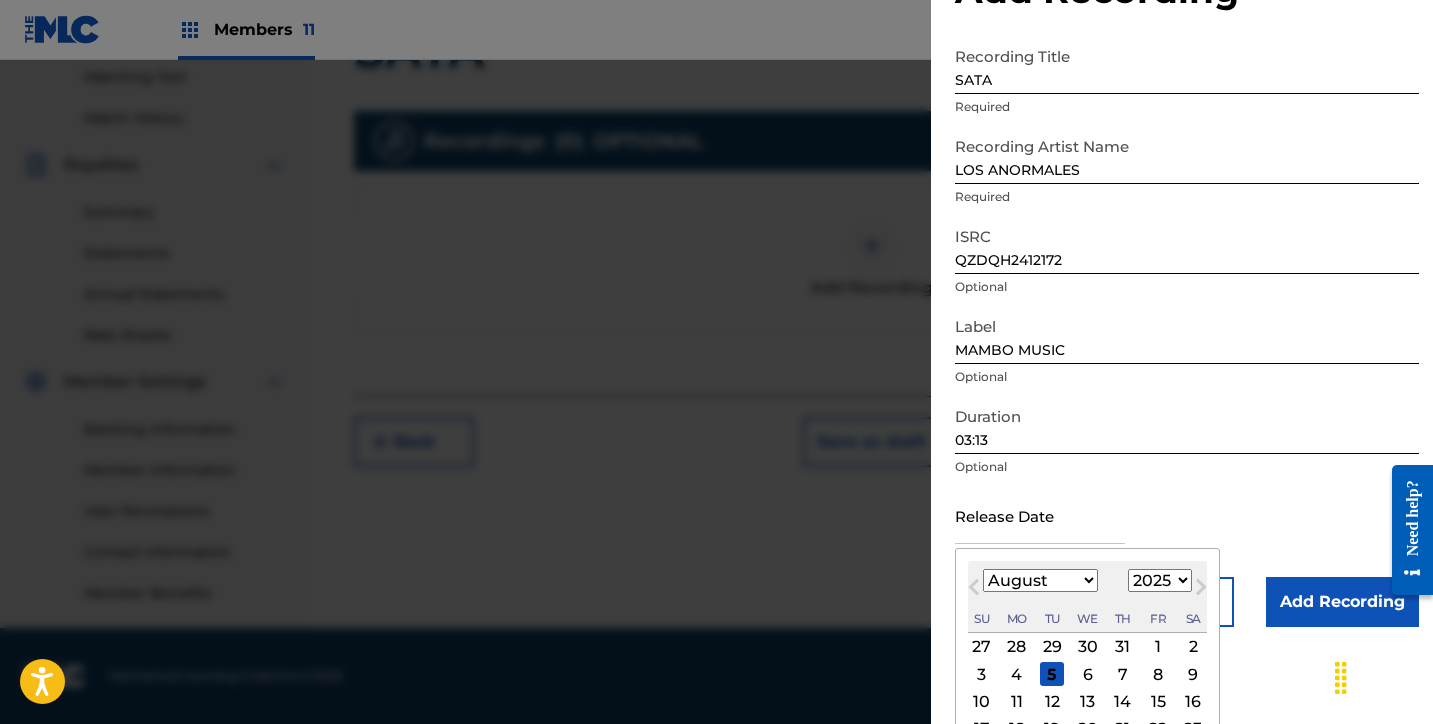 click on "1899 1900 1901 1902 1903 1904 1905 1906 1907 1908 1909 1910 1911 1912 1913 1914 1915 1916 1917 1918 1919 1920 1921 1922 1923 1924 1925 1926 1927 1928 1929 1930 1931 1932 1933 1934 1935 1936 1937 1938 1939 1940 1941 1942 1943 1944 1945 1946 1947 1948 1949 1950 1951 1952 1953 1954 1955 1956 1957 1958 1959 1960 1961 1962 1963 1964 1965 1966 1967 1968 1969 1970 1971 1972 1973 1974 1975 1976 1977 1978 1979 1980 1981 1982 1983 1984 1985 1986 1987 1988 1989 1990 1991 1992 1993 1994 1995 1996 1997 1998 1999 2000 2001 2002 2003 2004 2005 2006 2007 2008 2009 2010 2011 2012 2013 2014 2015 2016 2017 2018 2019 2020 2021 2022 2023 2024 2025 2026 2027 2028 2029 2030 2031 2032 2033 2034 2035 2036 2037 2038 2039 2040 2041 2042 2043 2044 2045 2046 2047 2048 2049 2050 2051 2052 2053 2054 2055 2056 2057 2058 2059 2060 2061 2062 2063 2064 2065 2066 2067 2068 2069 2070 2071 2072 2073 2074 2075 2076 2077 2078 2079 2080 2081 2082 2083 2084 2085 2086 2087 2088 2089 2090 2091 2092 2093 2094 2095 2096 2097 2098 2099 2100" at bounding box center [1160, 580] 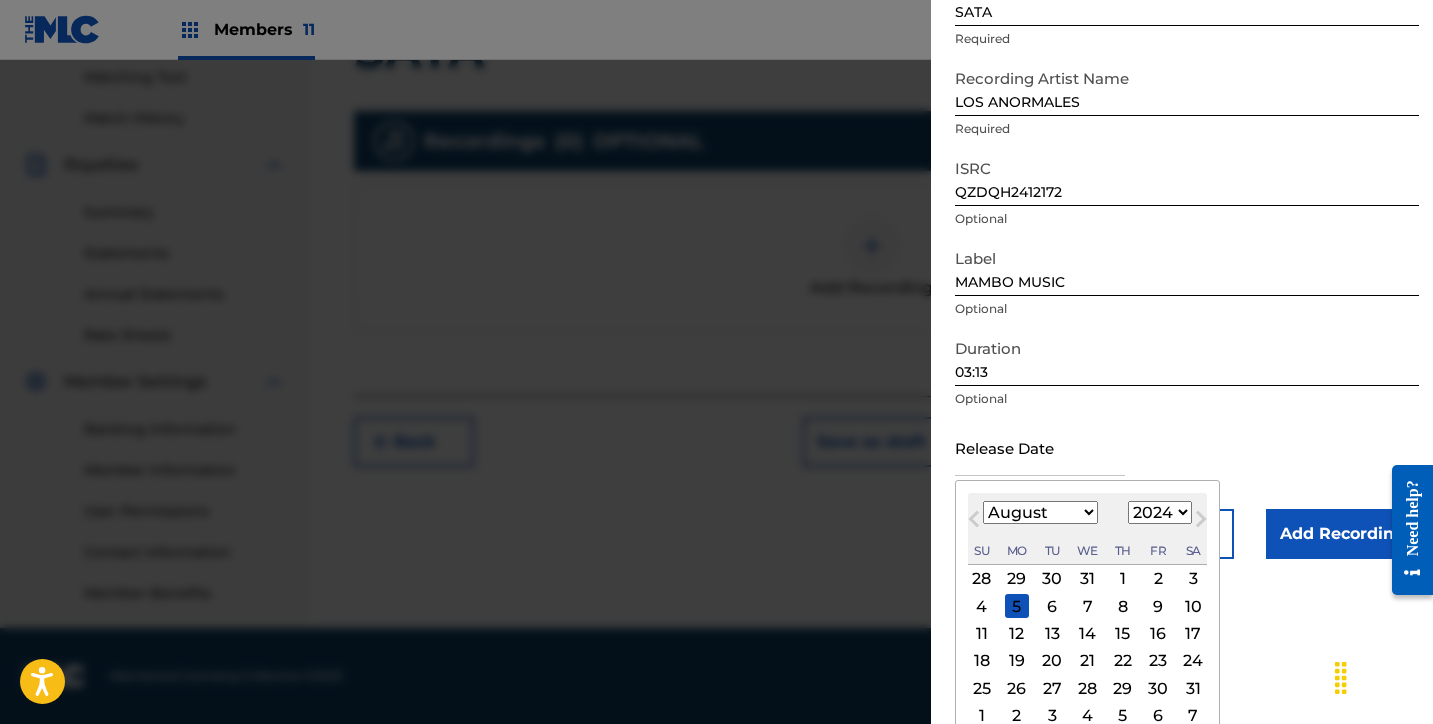 scroll, scrollTop: 166, scrollLeft: 0, axis: vertical 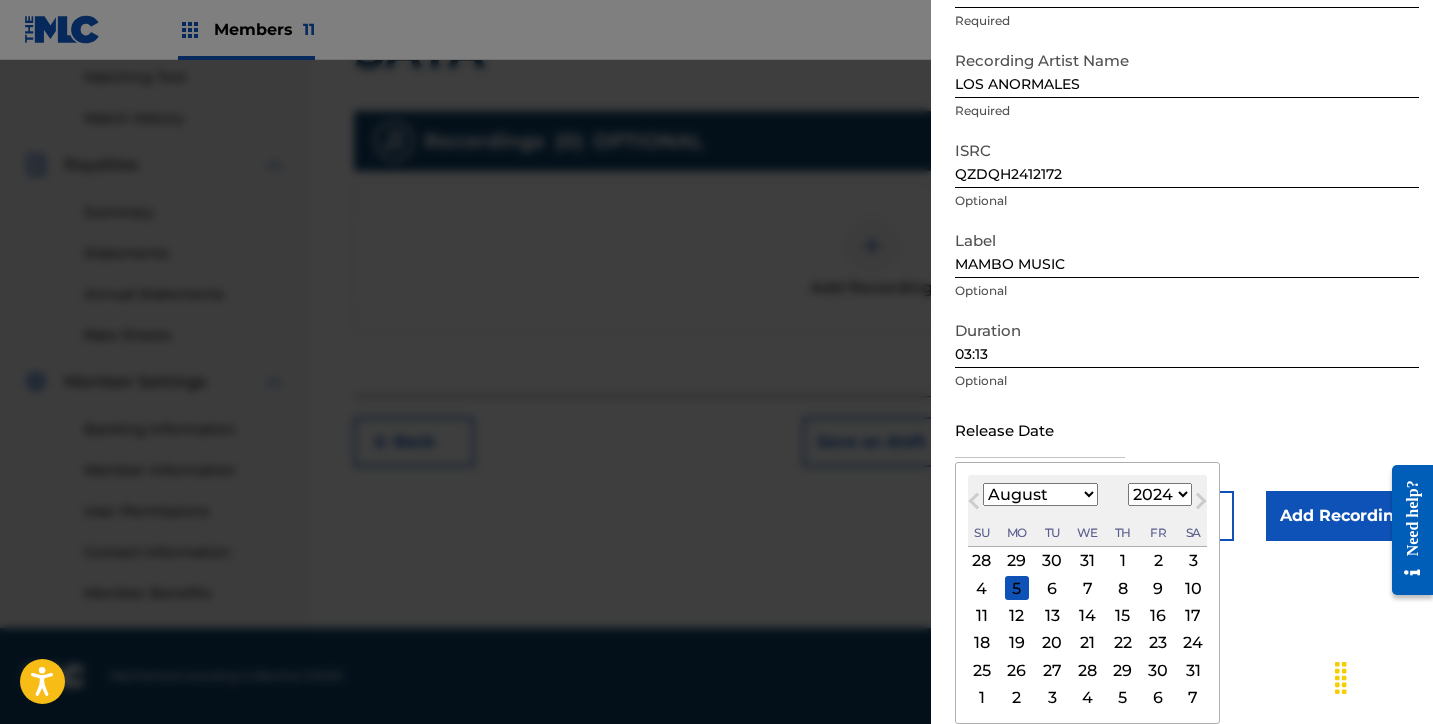click on "January February March April May June July August September October November December" at bounding box center (1040, 494) 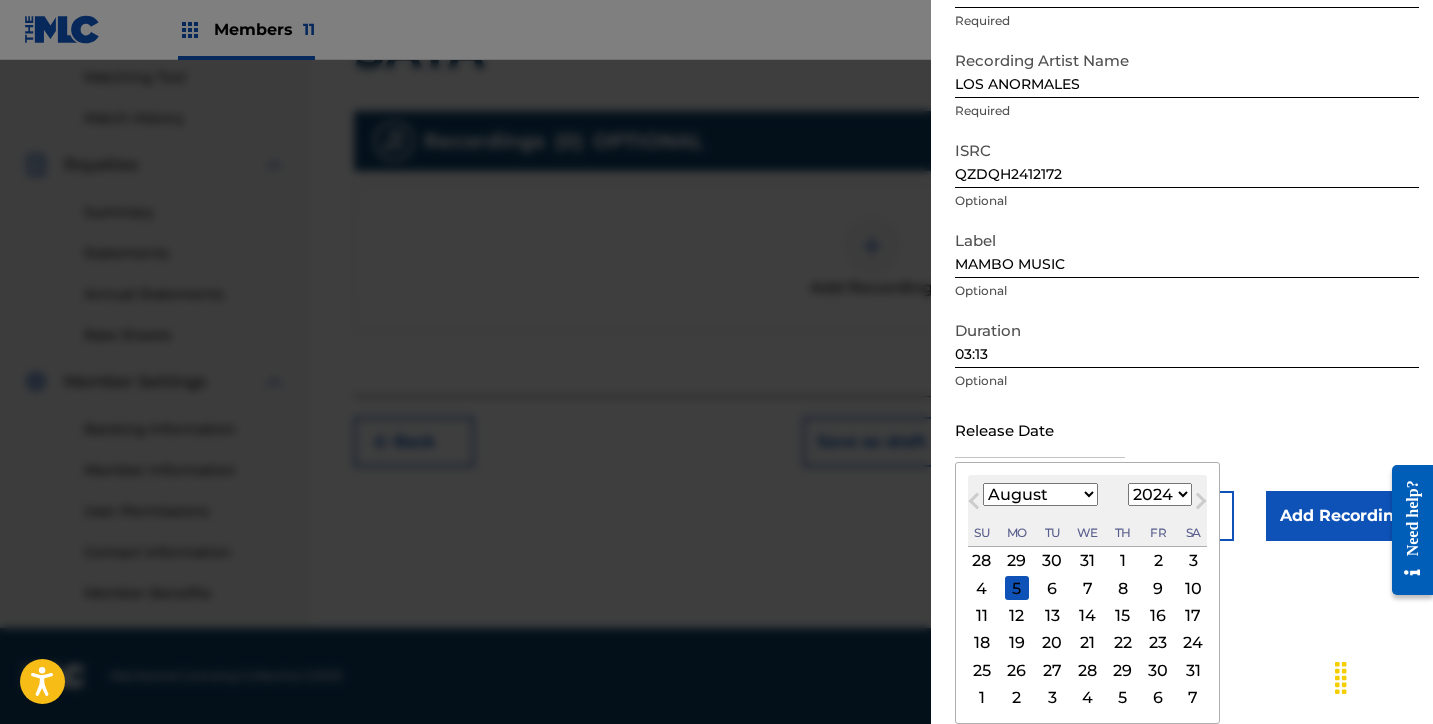 select on "2" 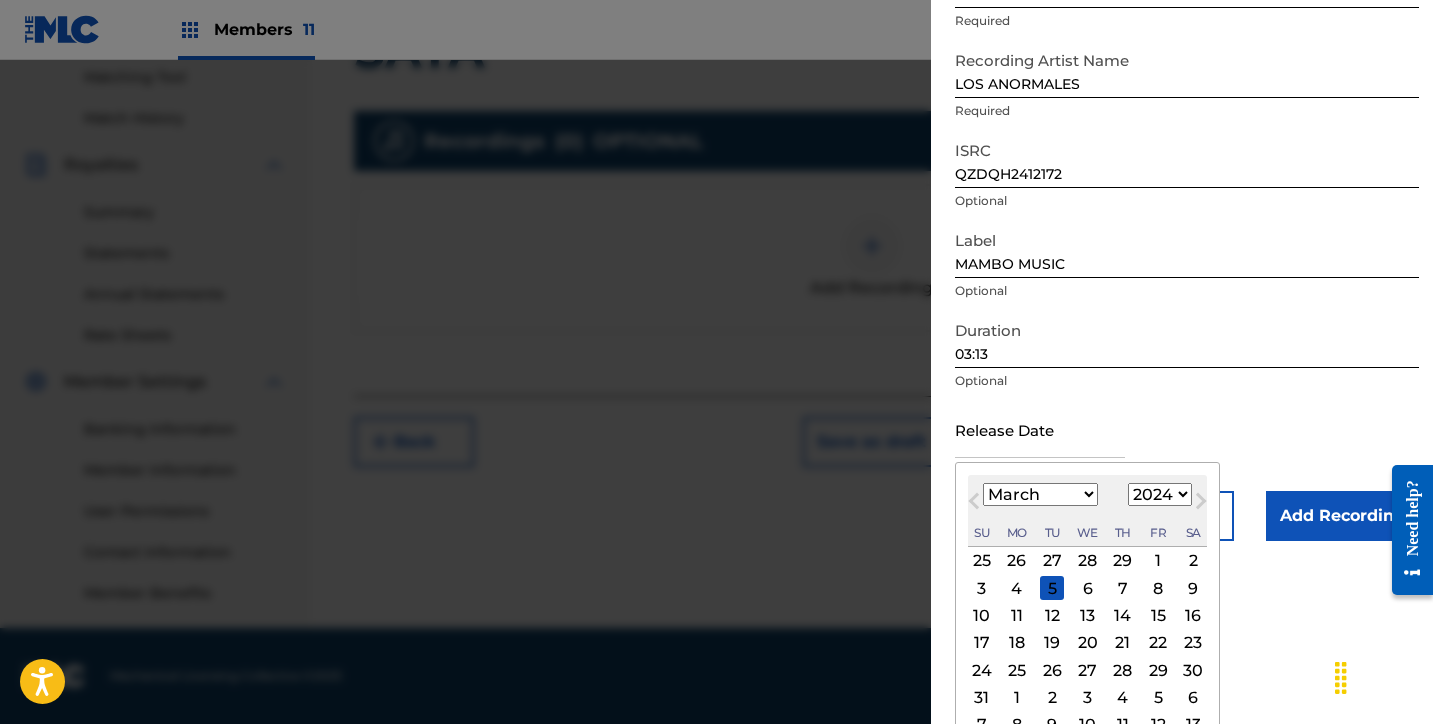 click on "29" at bounding box center (1158, 670) 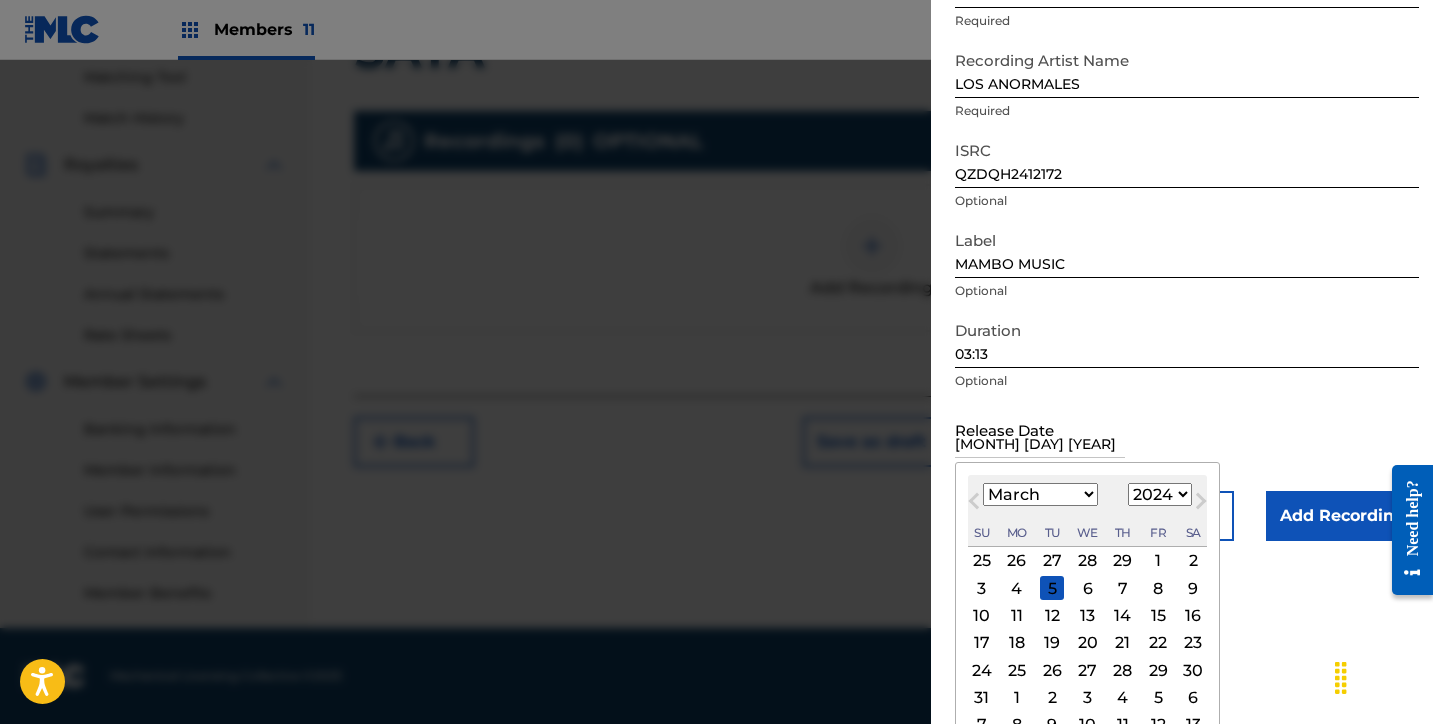 scroll, scrollTop: 7, scrollLeft: 0, axis: vertical 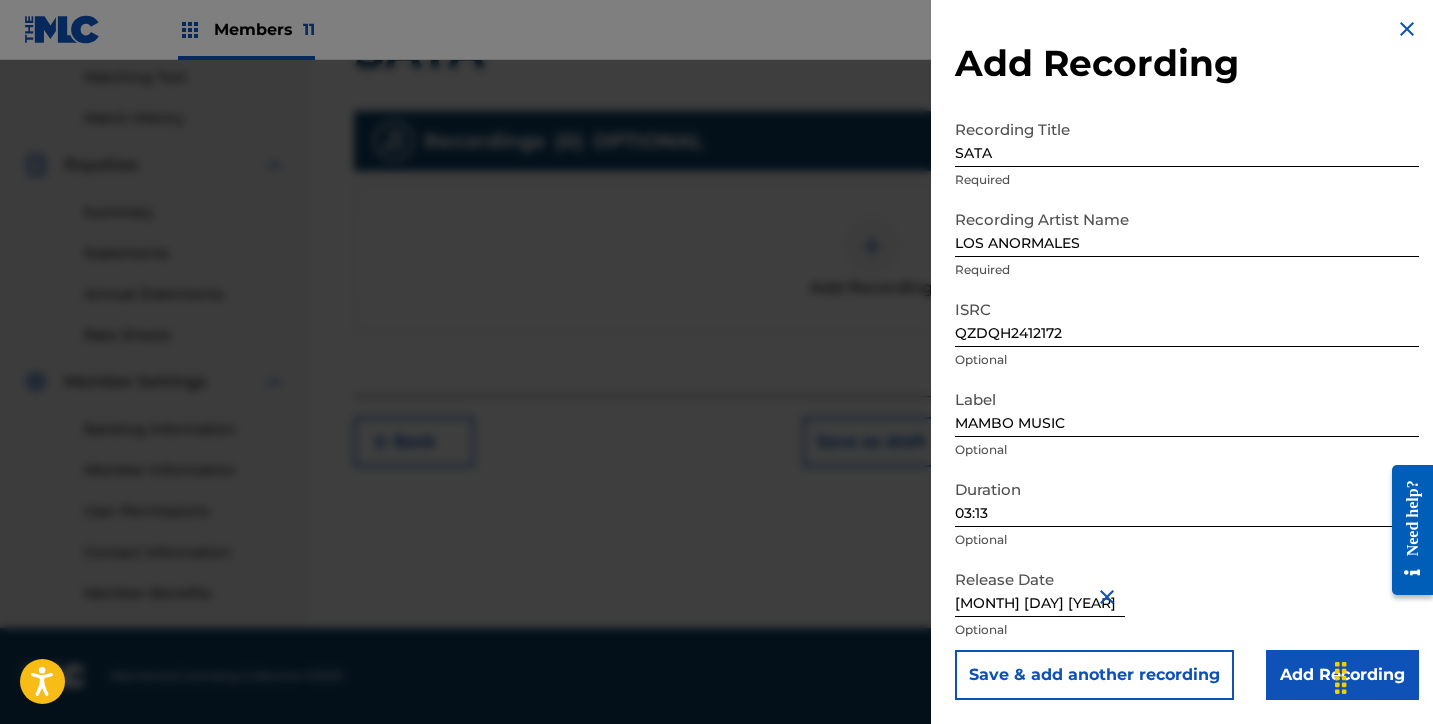 click on "Add Recording" at bounding box center (1342, 675) 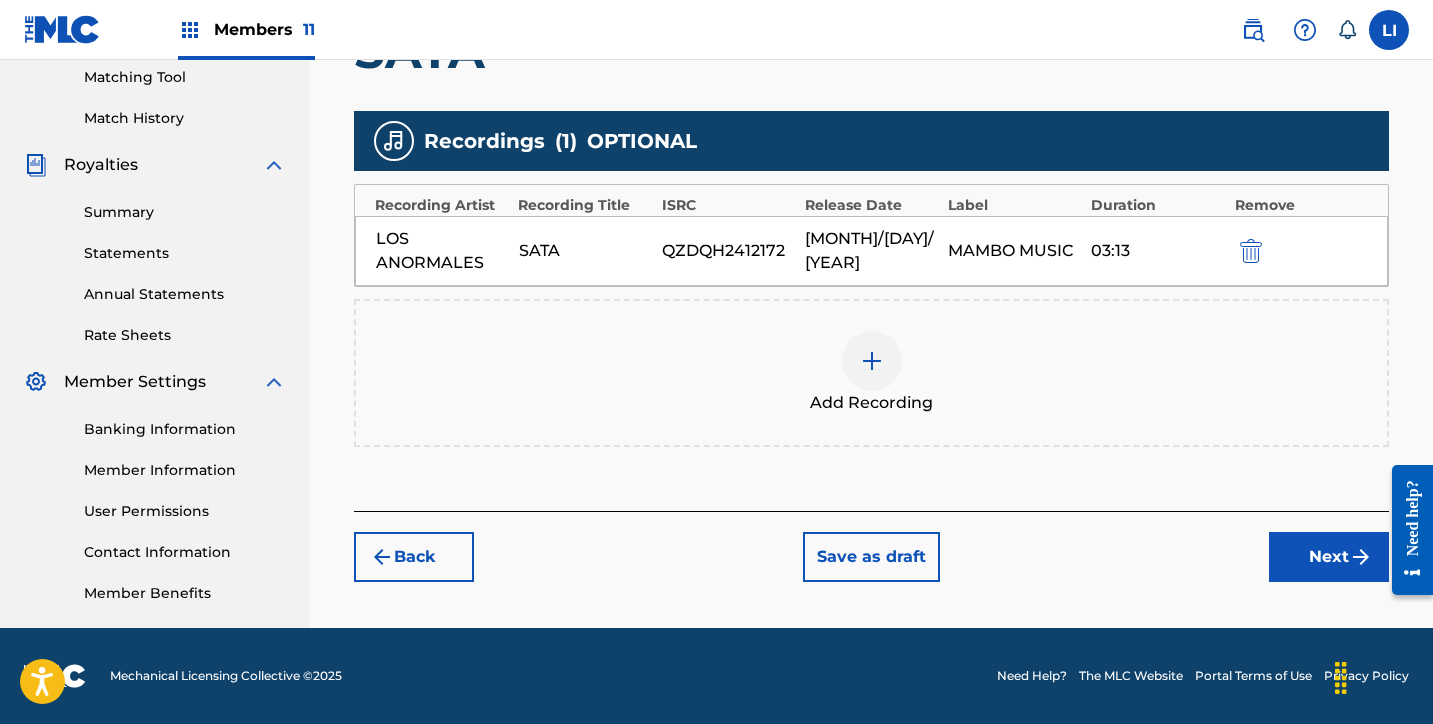 click on "Next" at bounding box center (1329, 557) 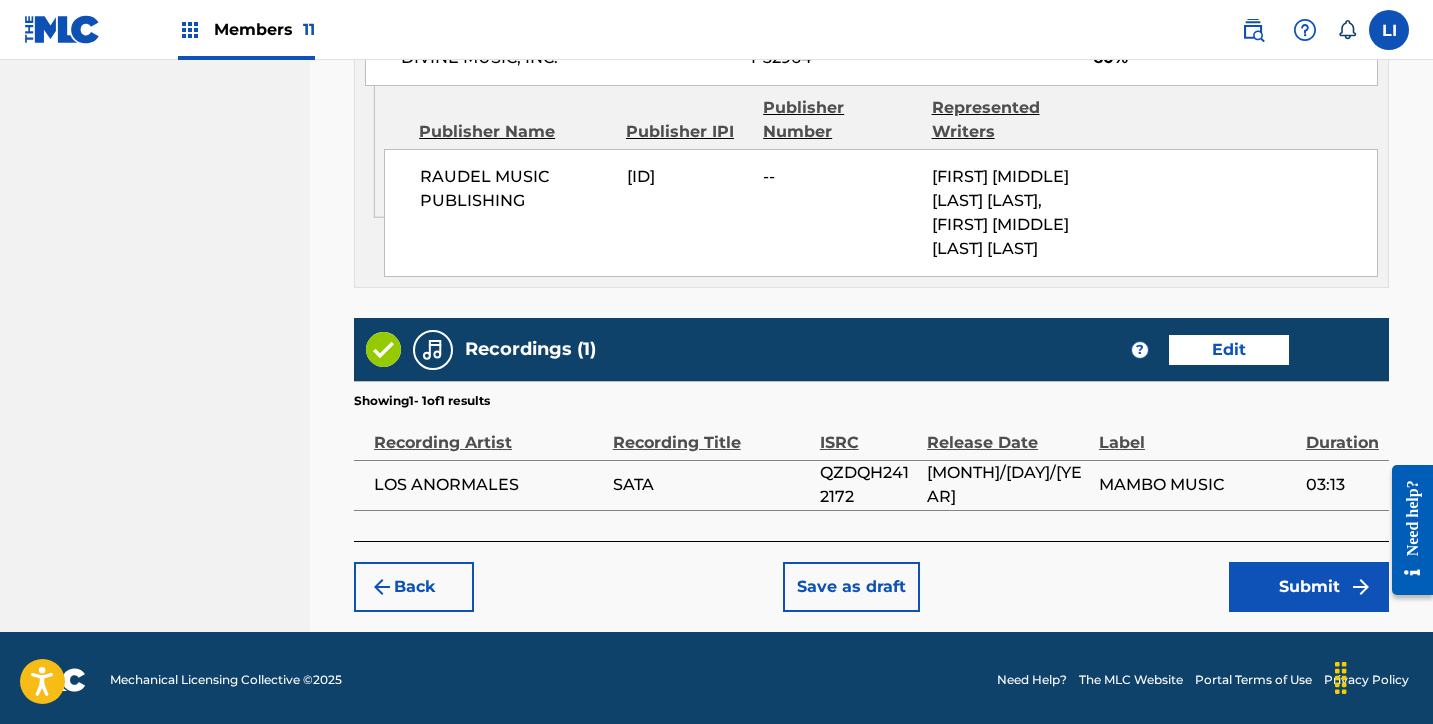scroll, scrollTop: 1329, scrollLeft: 0, axis: vertical 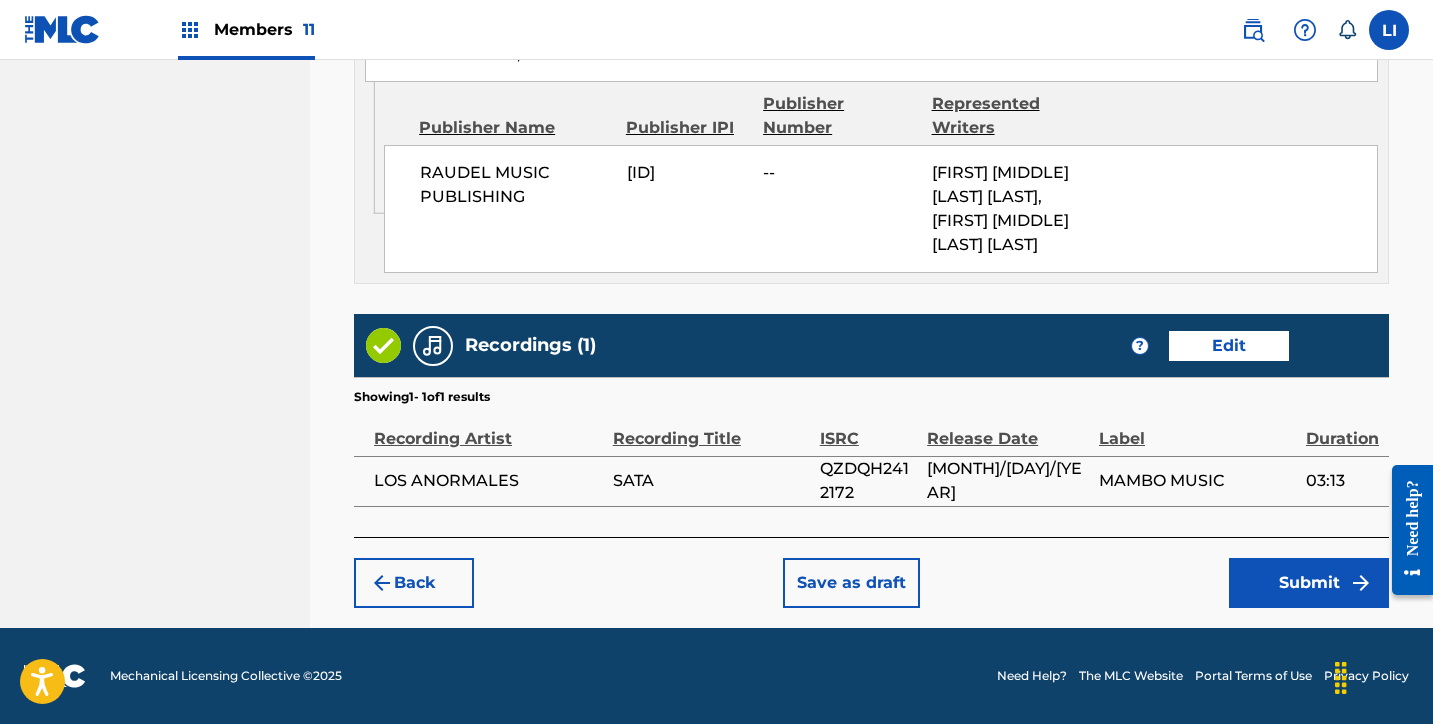 click on "Submit" at bounding box center (1309, 583) 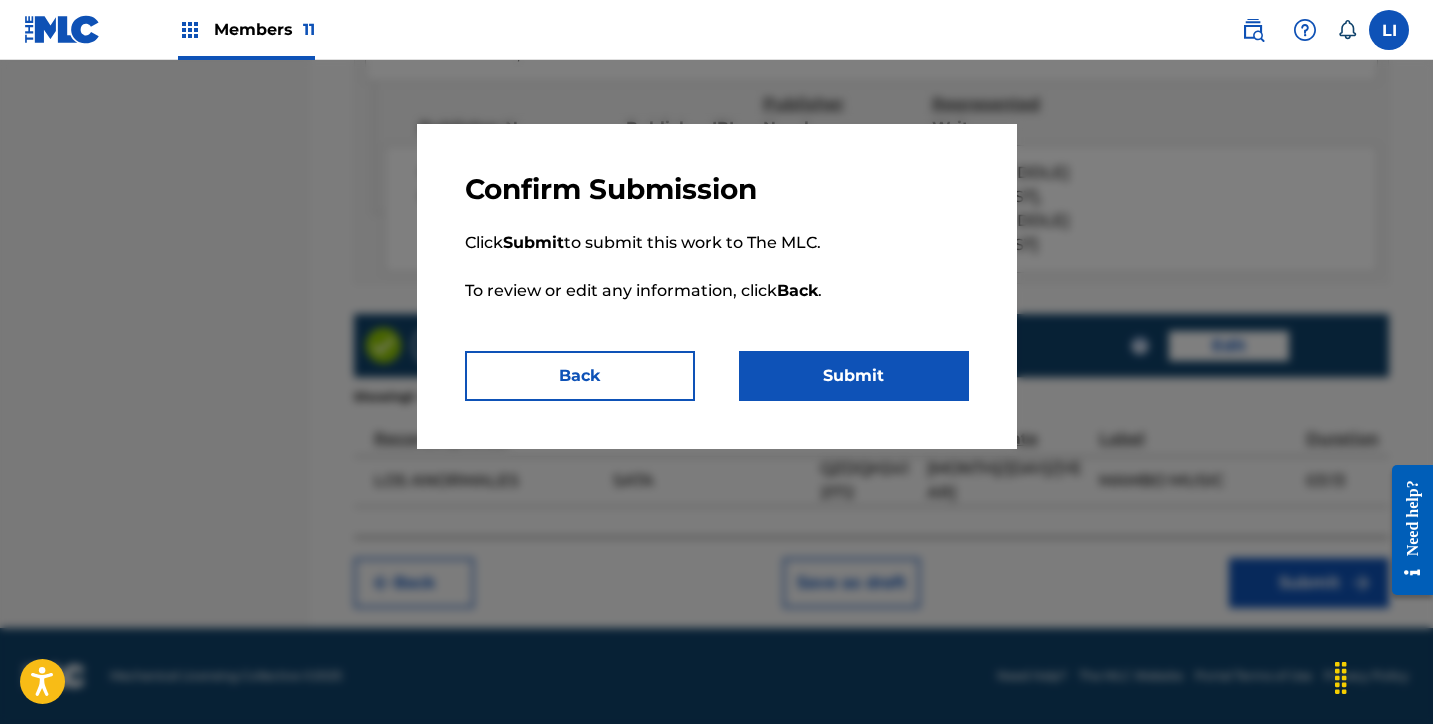 click on "Submit" at bounding box center [854, 376] 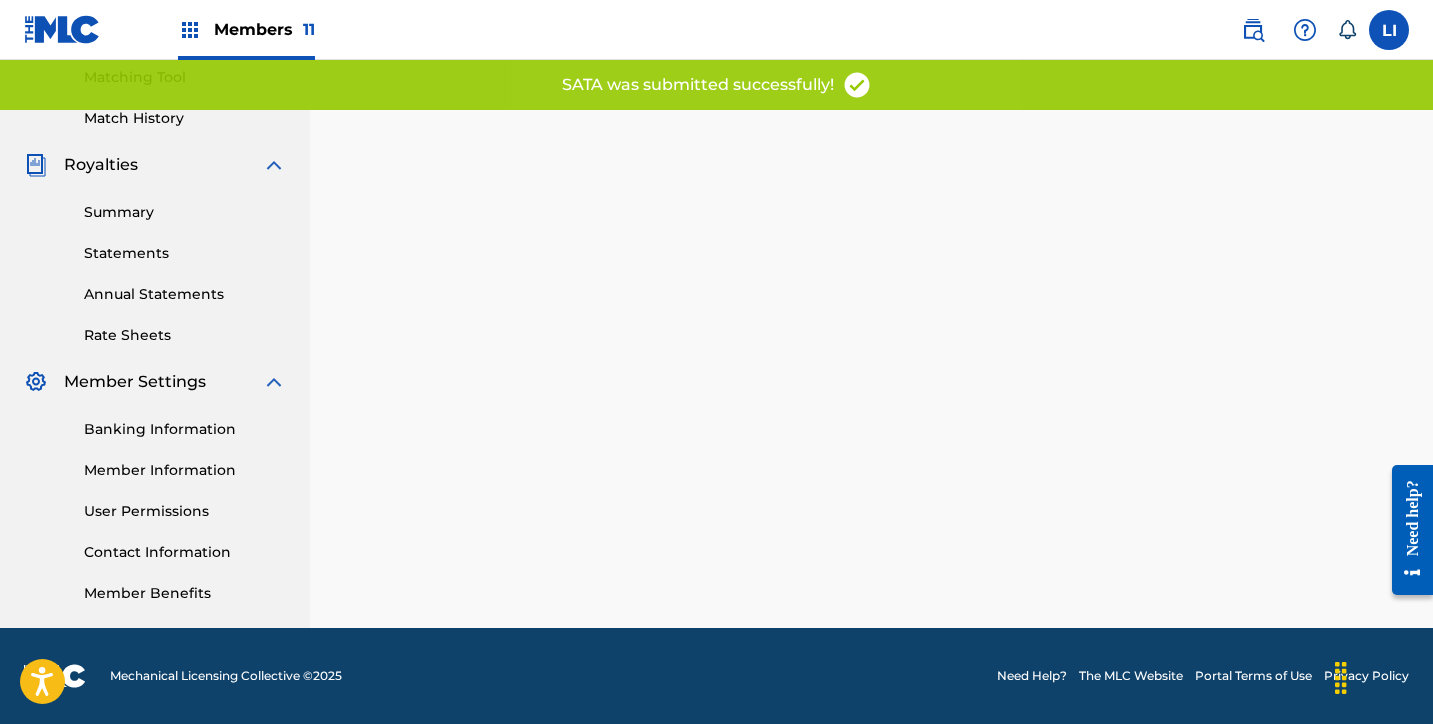 scroll, scrollTop: 0, scrollLeft: 0, axis: both 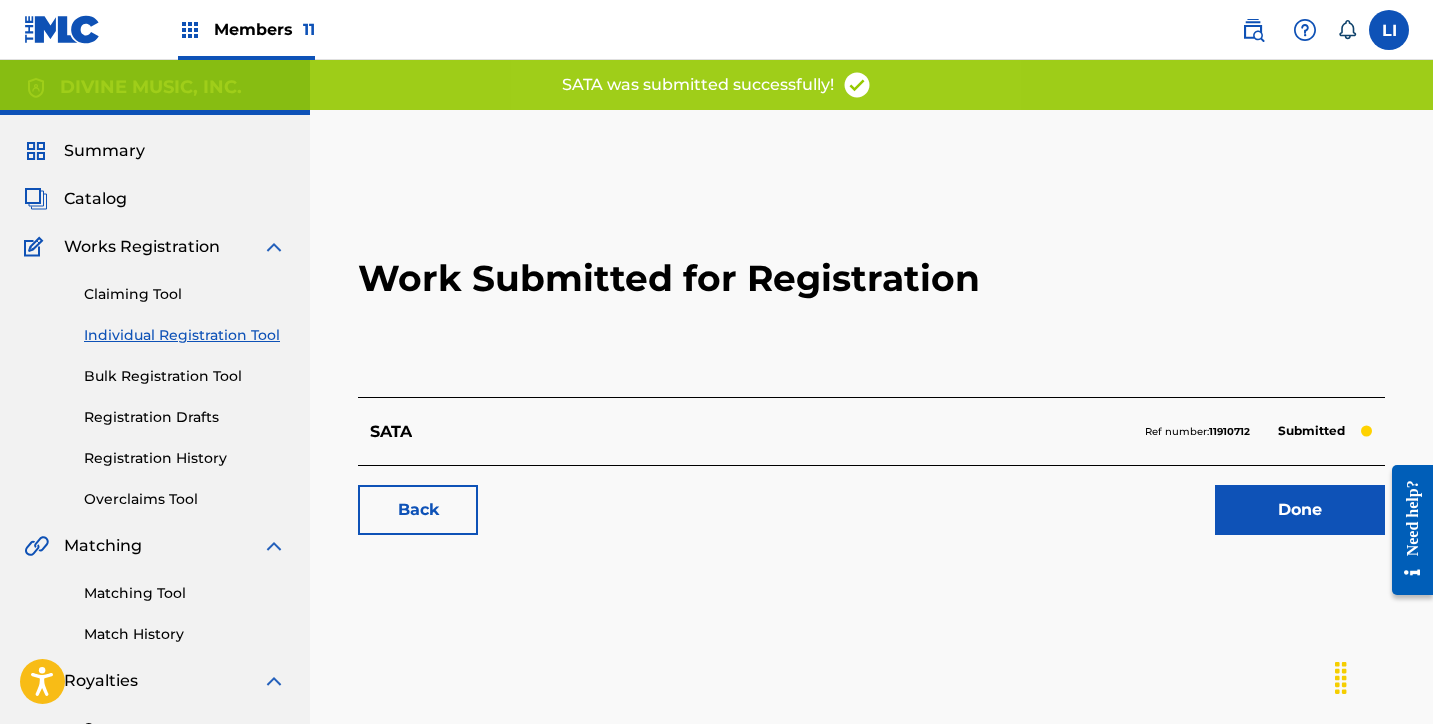 click on "Done" at bounding box center [1300, 510] 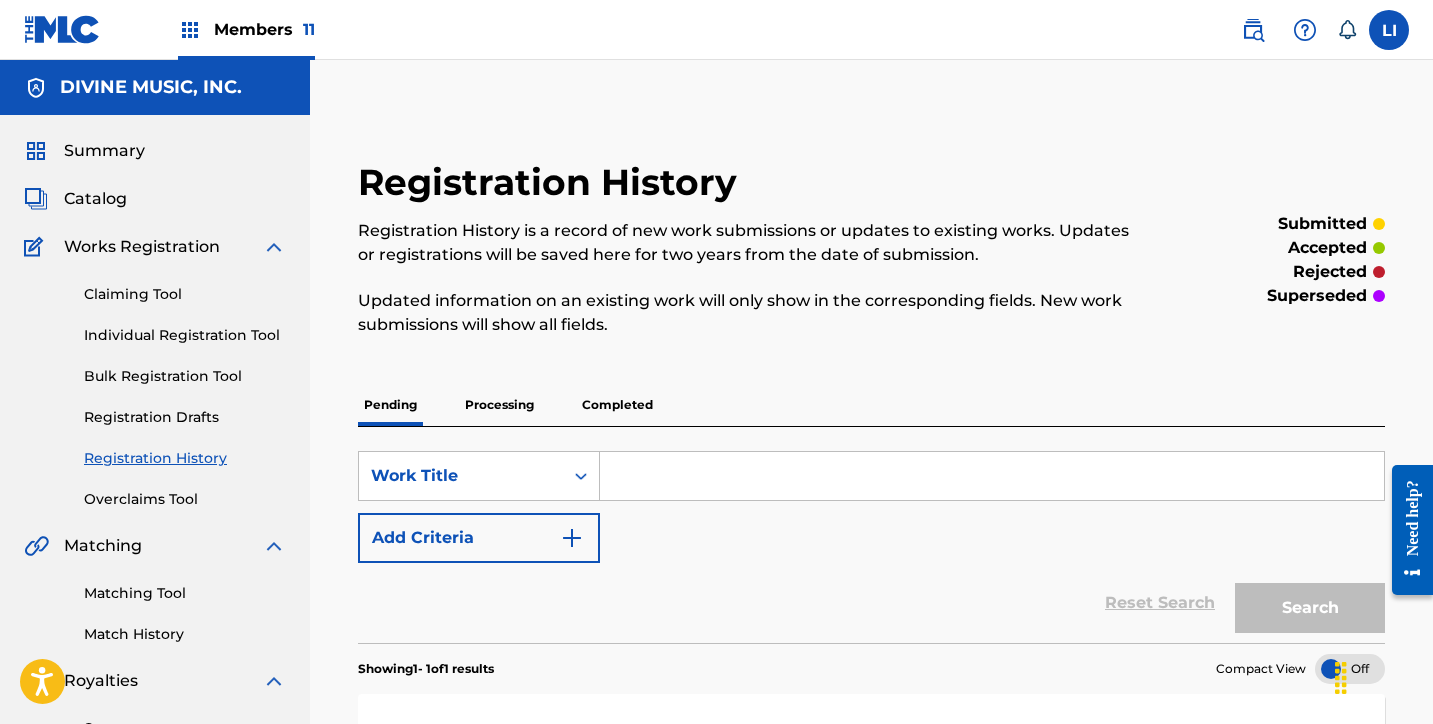 click on "Individual Registration Tool" at bounding box center [185, 335] 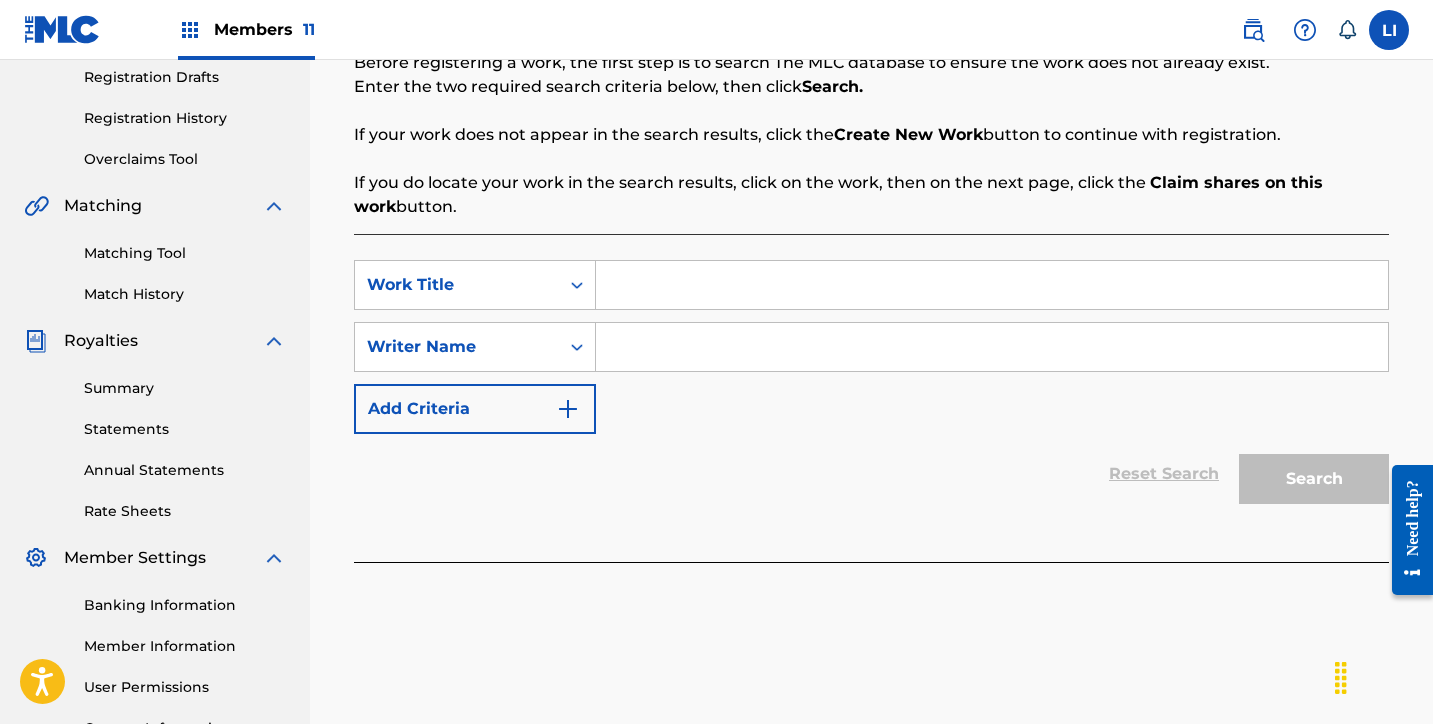 scroll, scrollTop: 380, scrollLeft: 0, axis: vertical 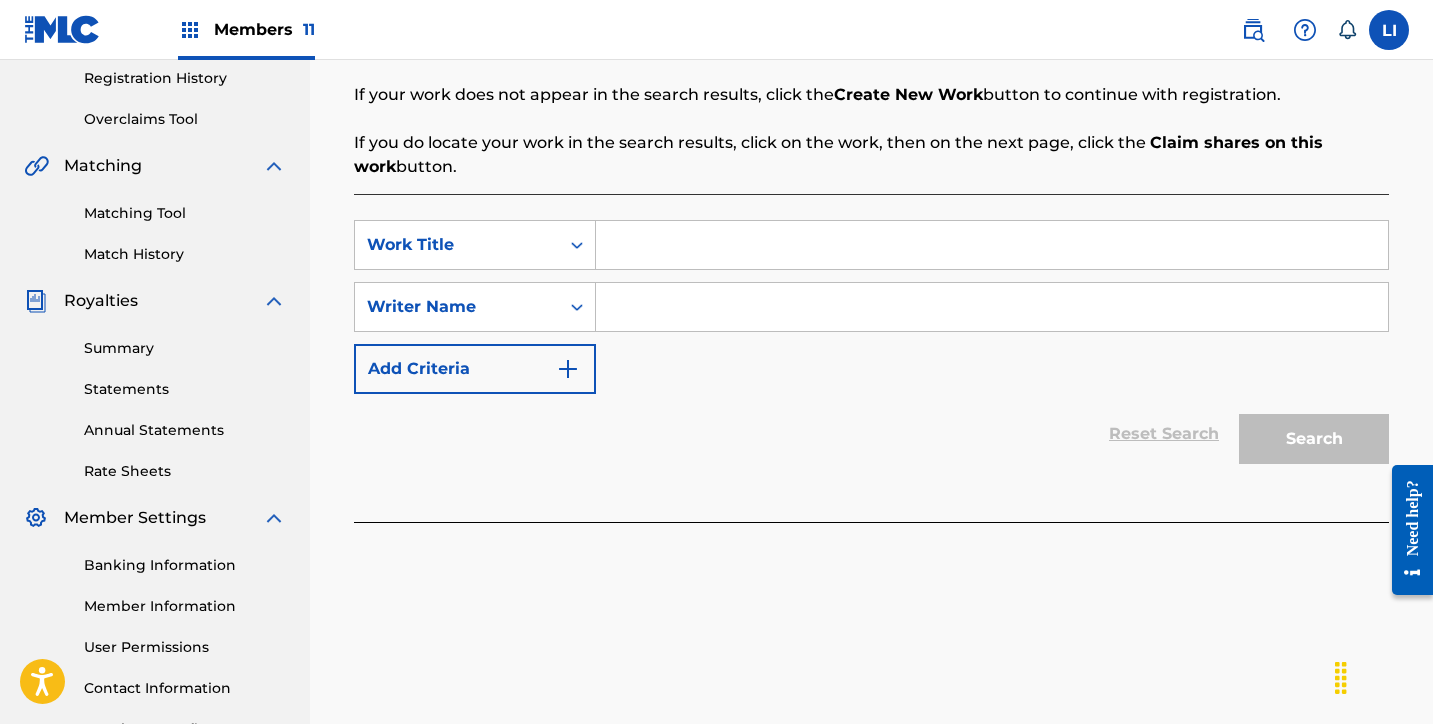 click at bounding box center (992, 245) 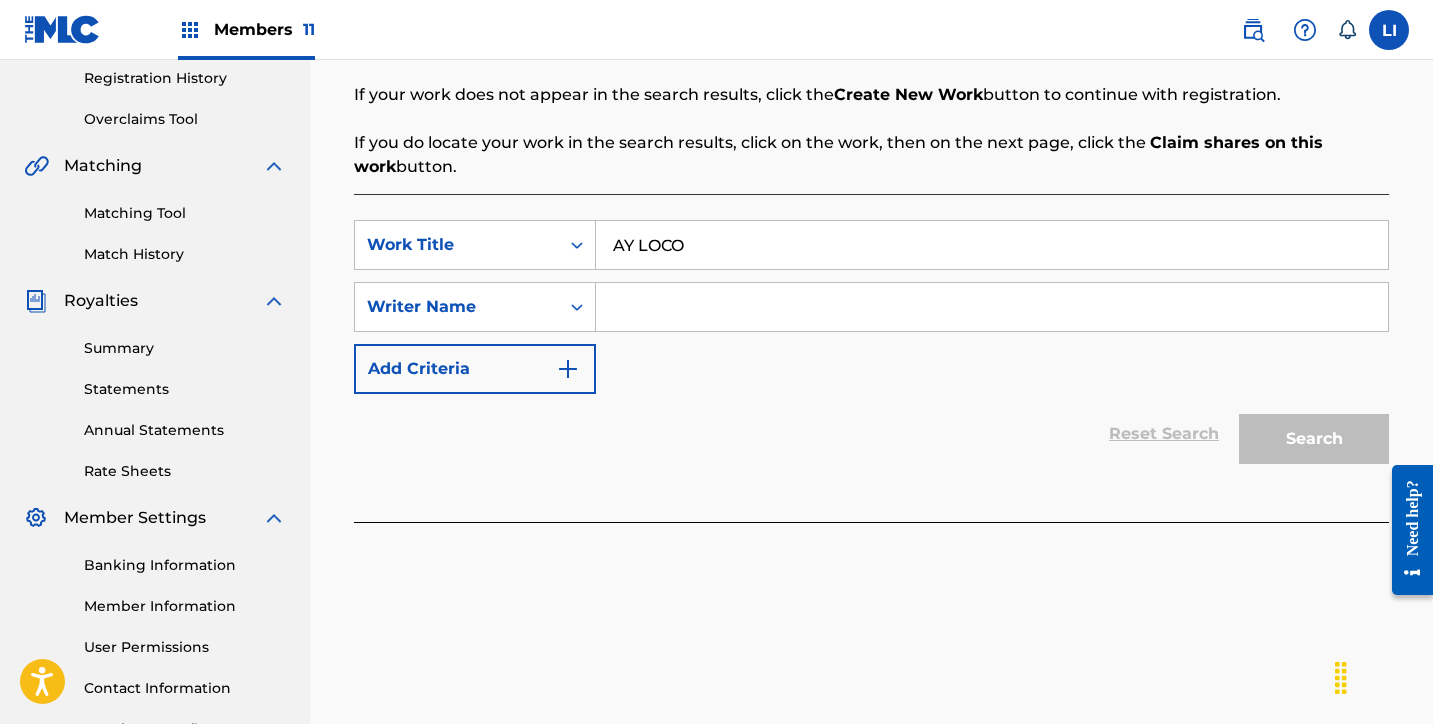 type on "AY LOCO" 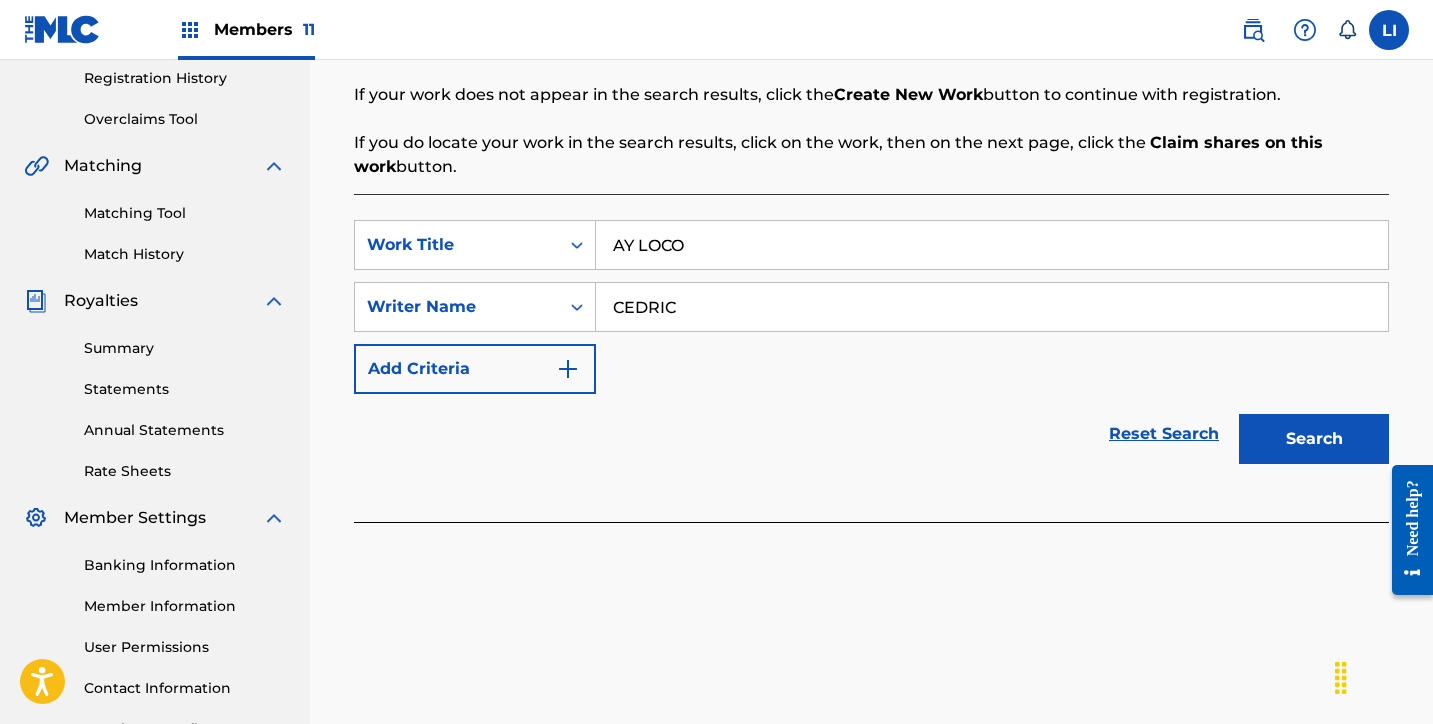 type on "CEDRIC" 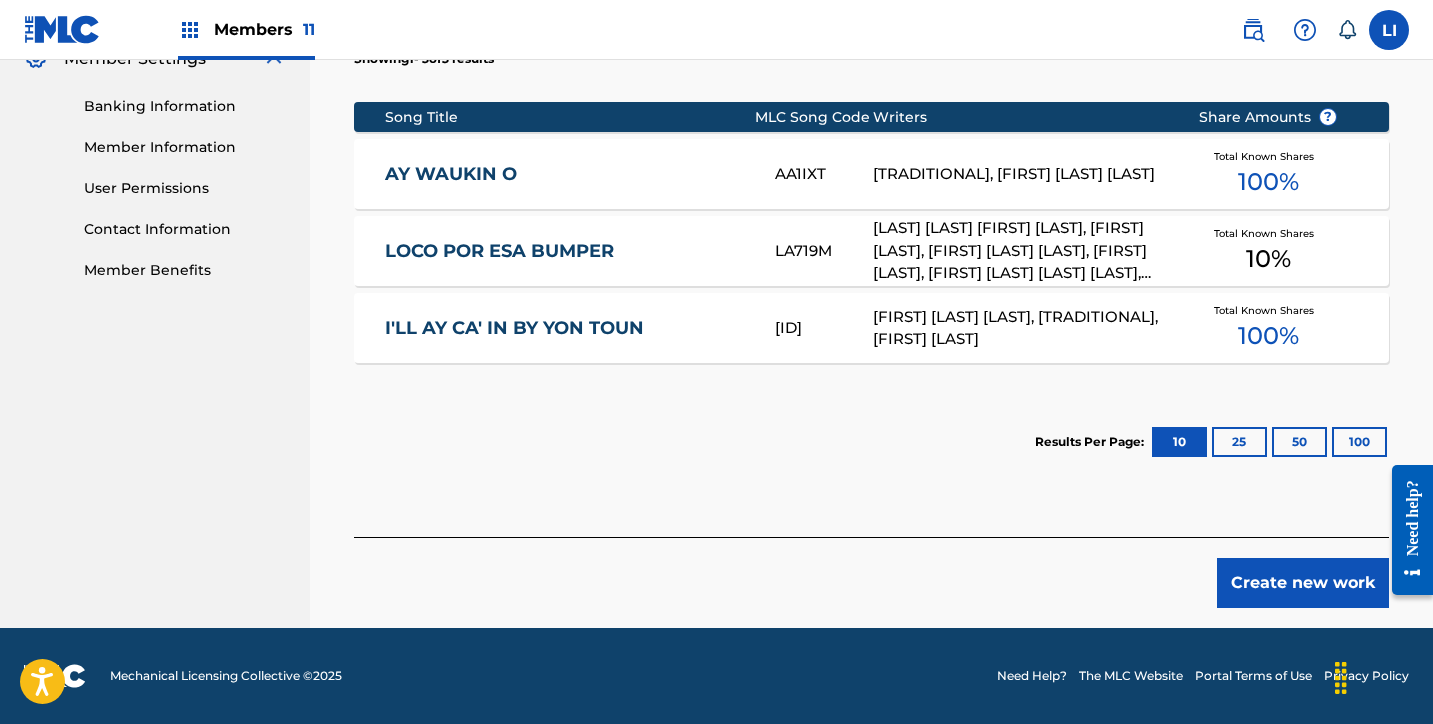 click on "Create new work" at bounding box center (1303, 583) 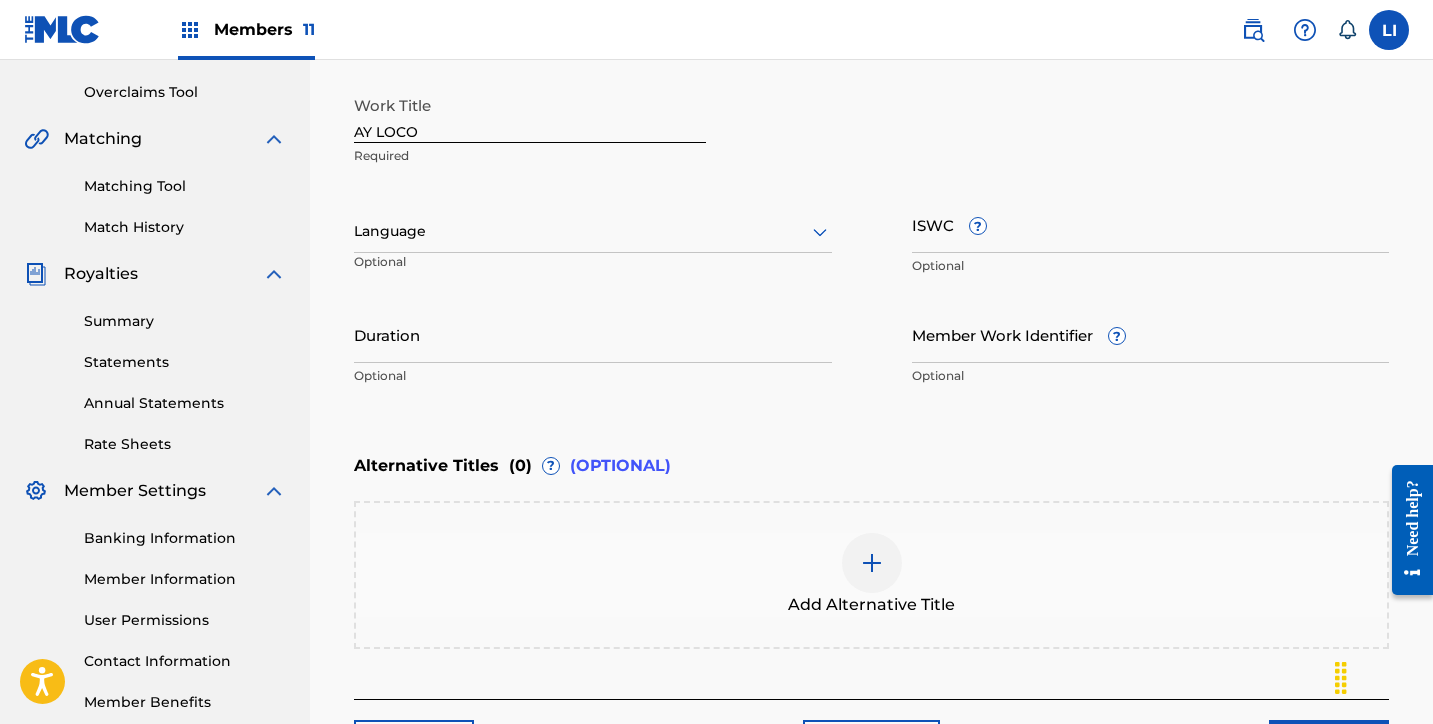 scroll, scrollTop: 367, scrollLeft: 0, axis: vertical 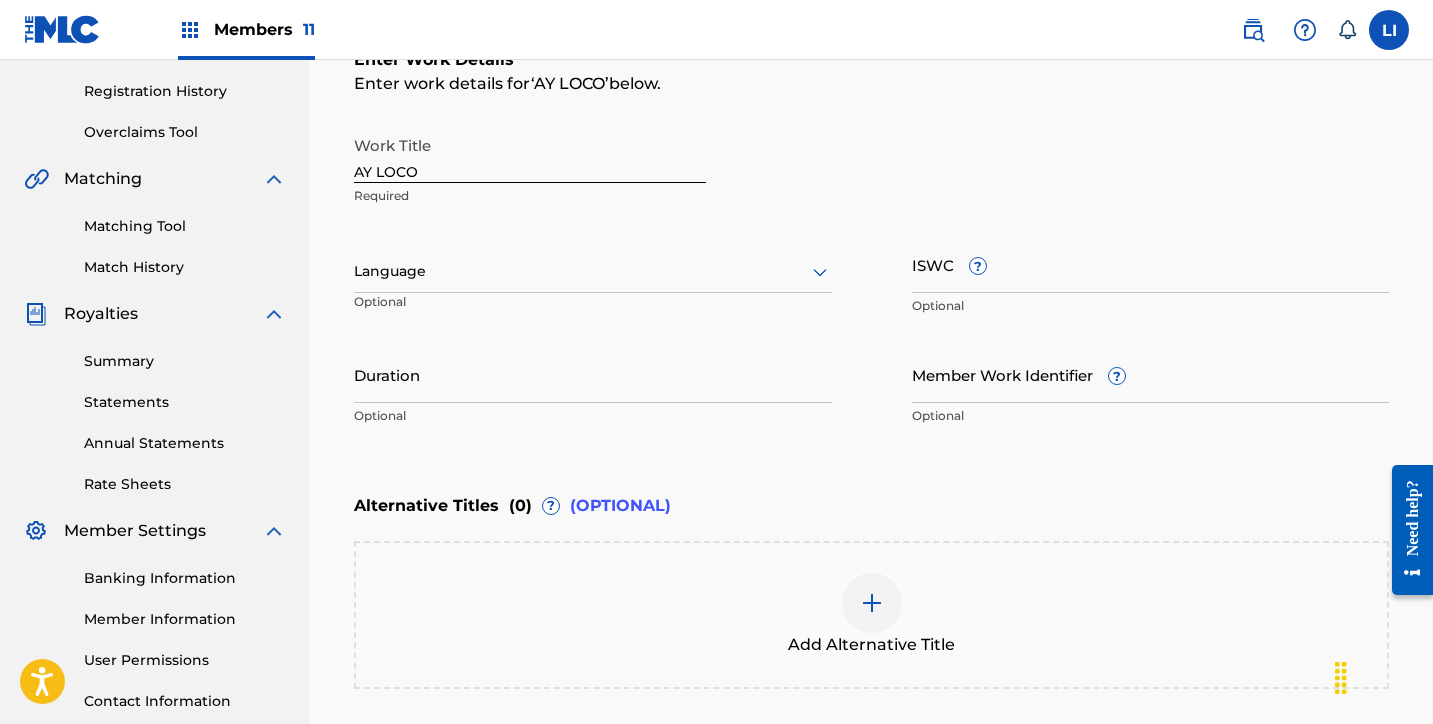 click on "Optional" at bounding box center (430, 309) 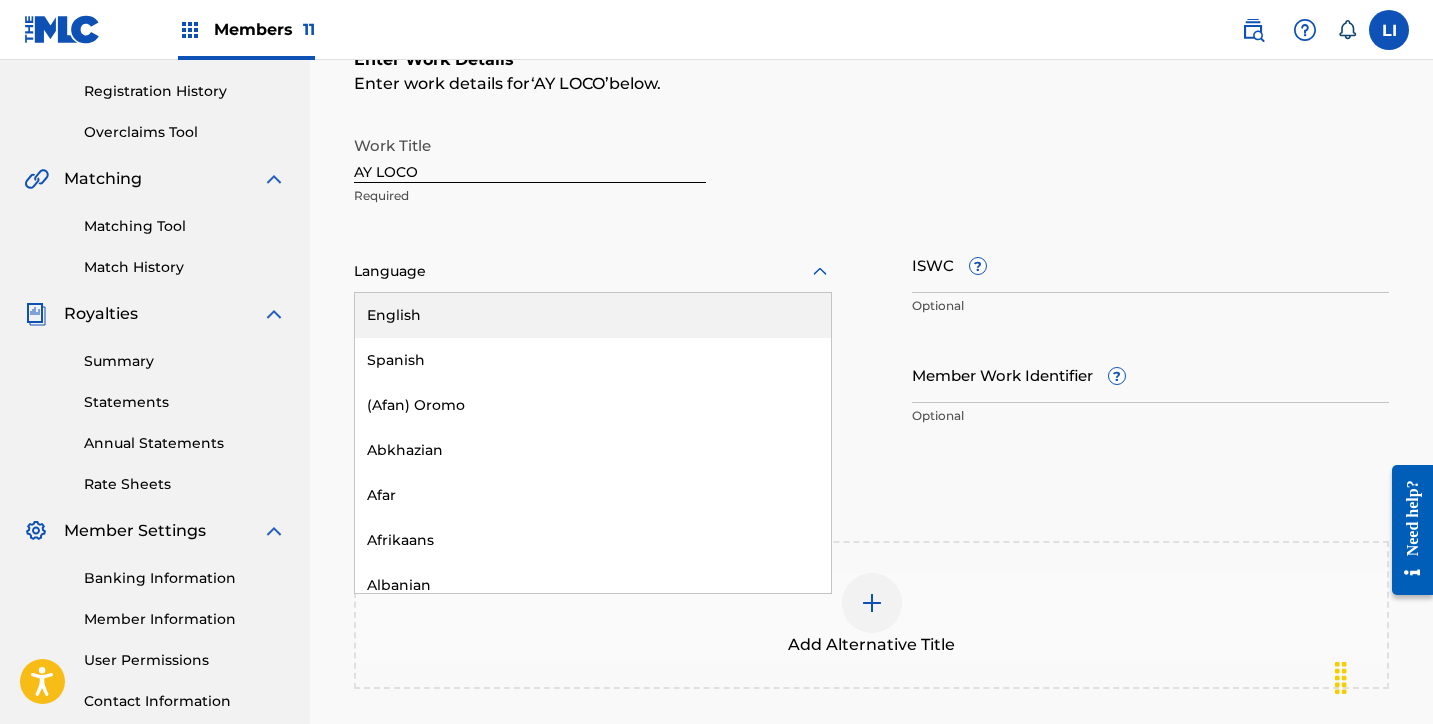 click at bounding box center [593, 271] 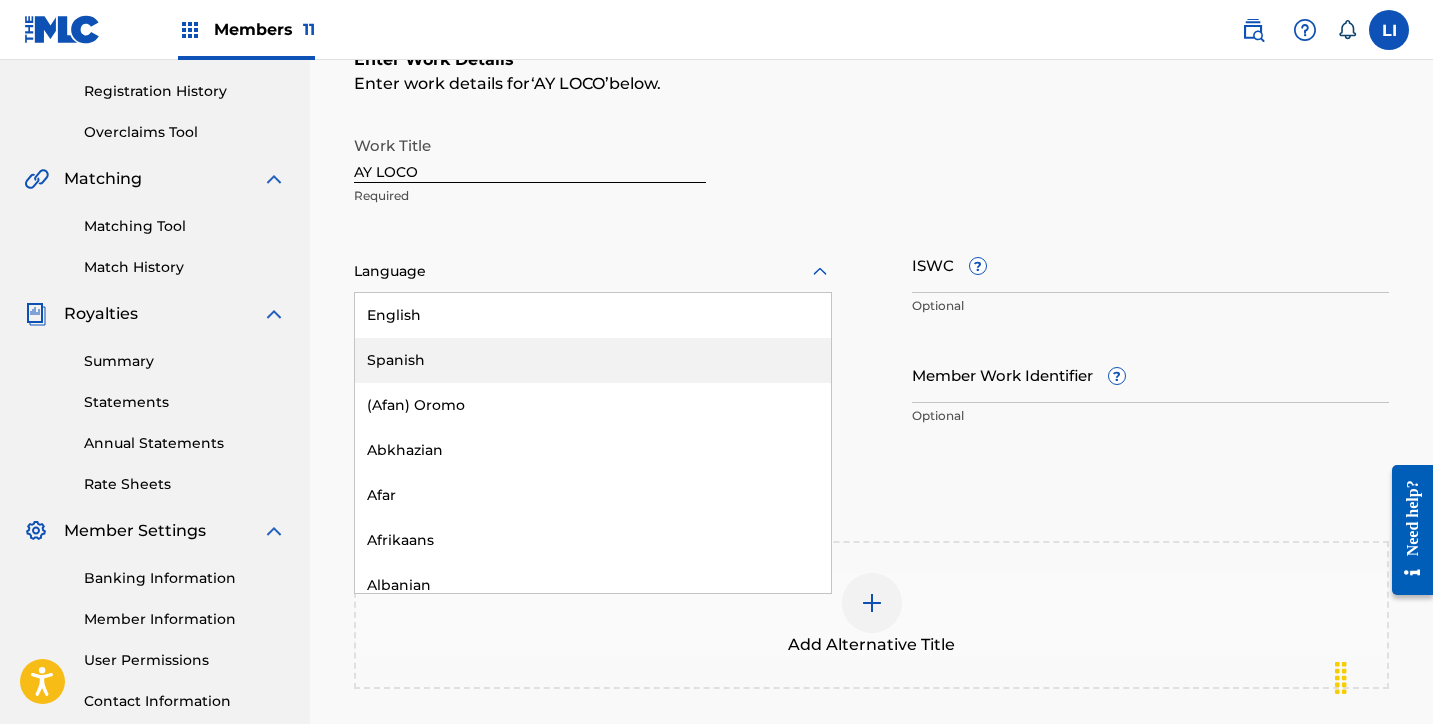 click on "Spanish" at bounding box center [593, 360] 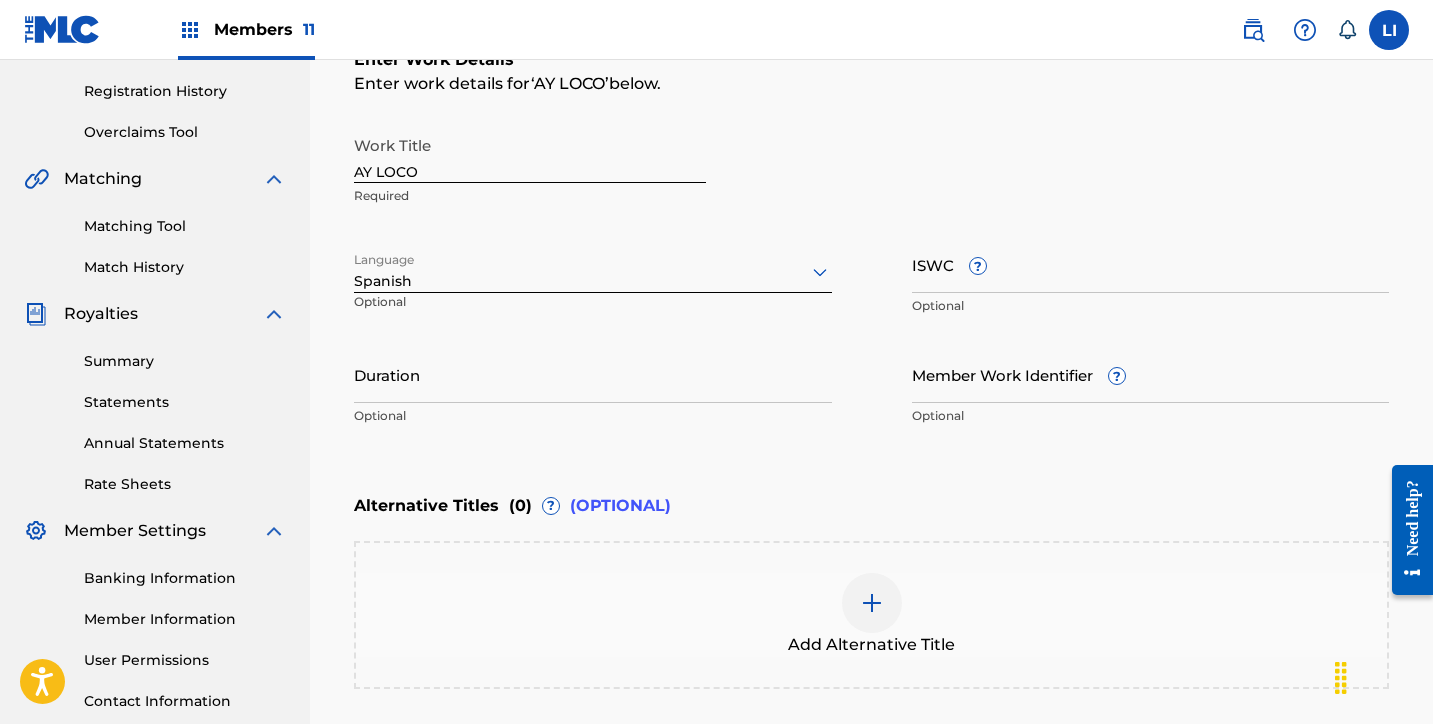click on "Duration" at bounding box center [593, 374] 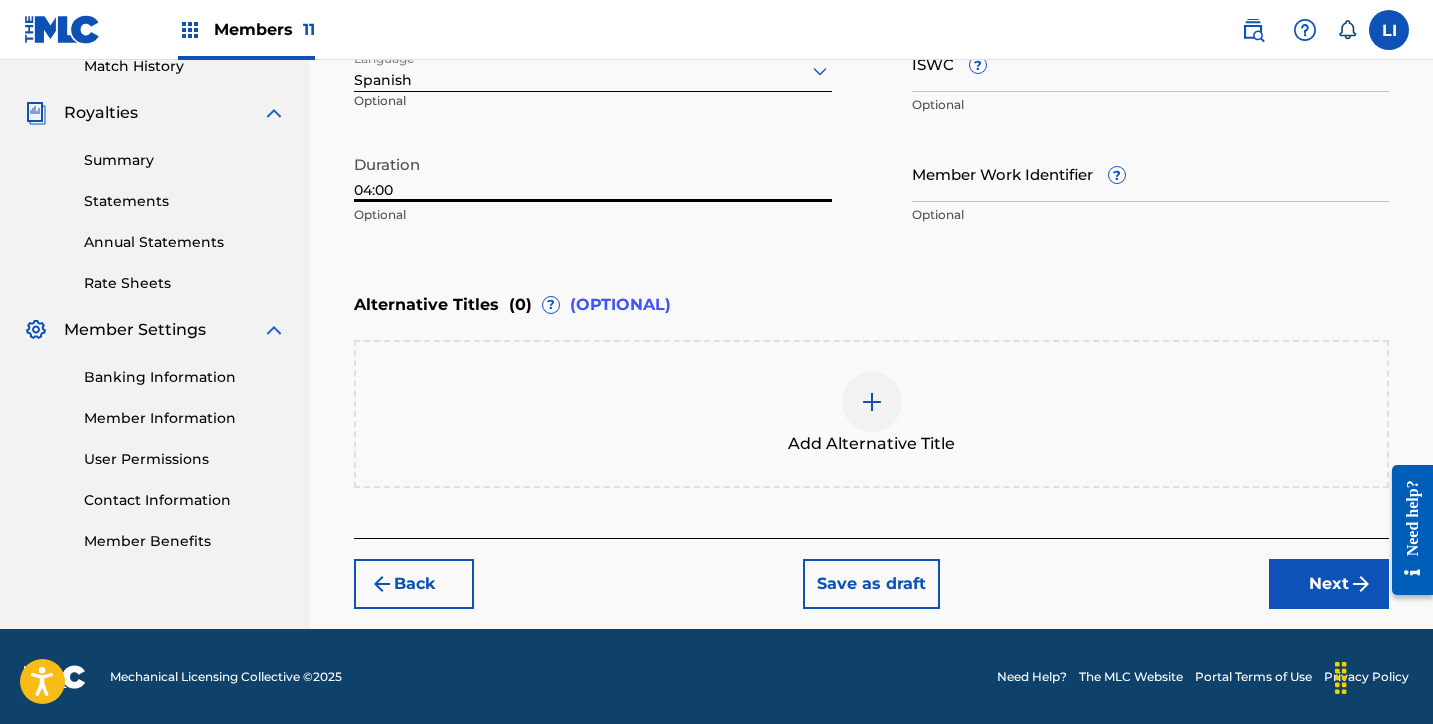 type on "04:00" 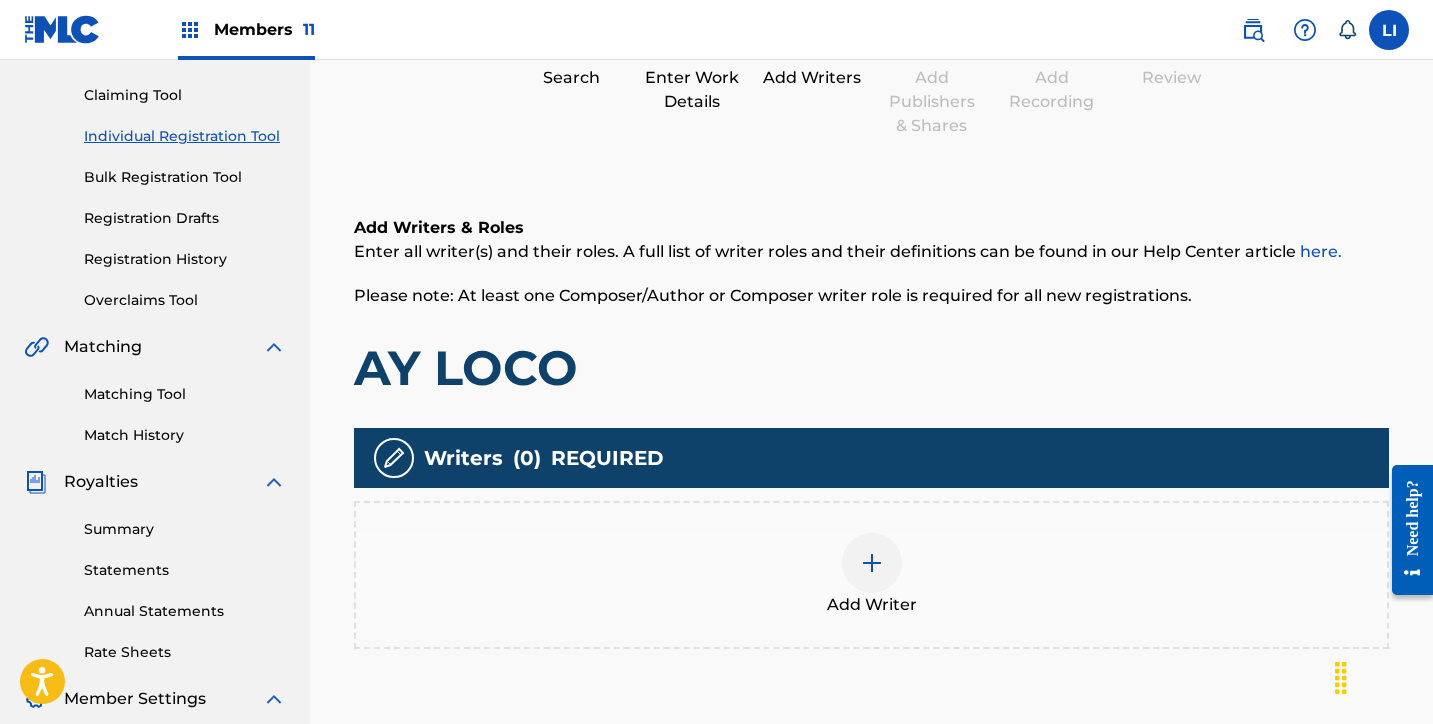 scroll, scrollTop: 516, scrollLeft: 0, axis: vertical 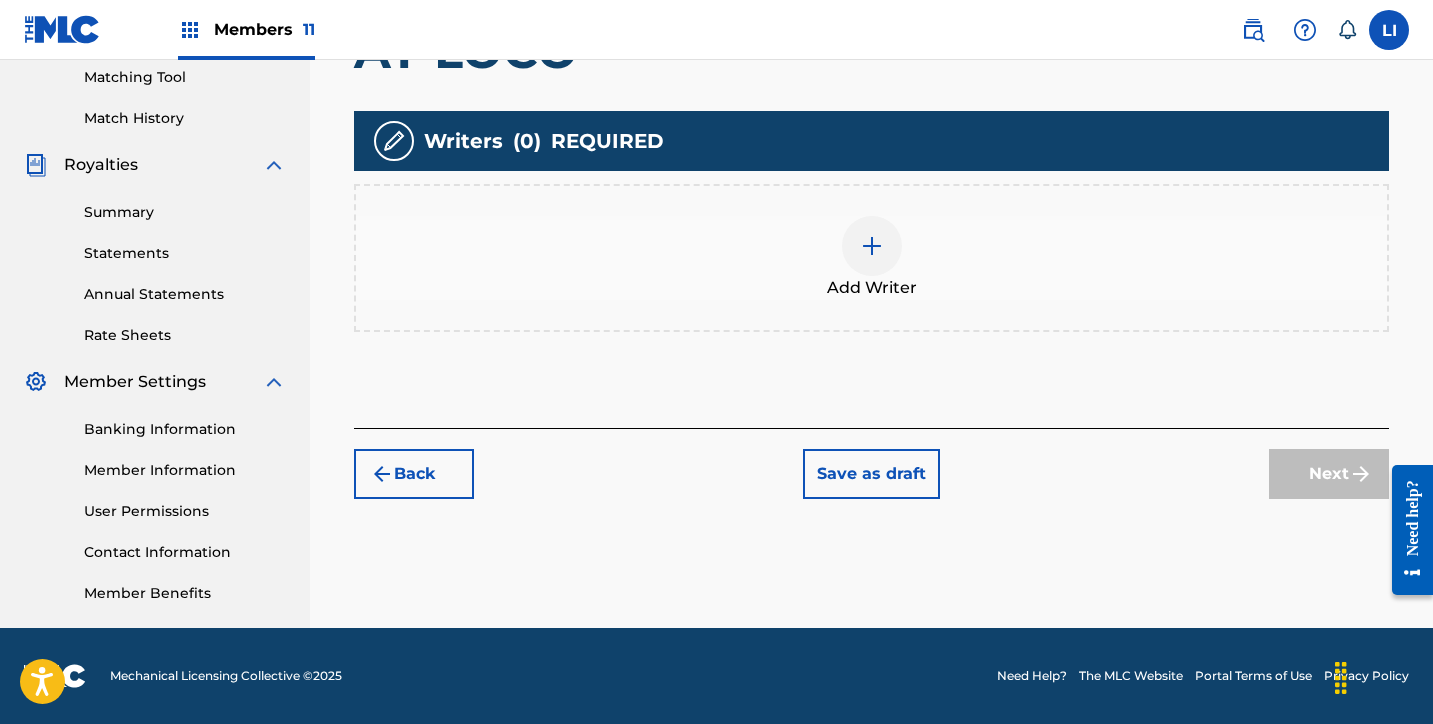 click on "Add Writer" at bounding box center [871, 258] 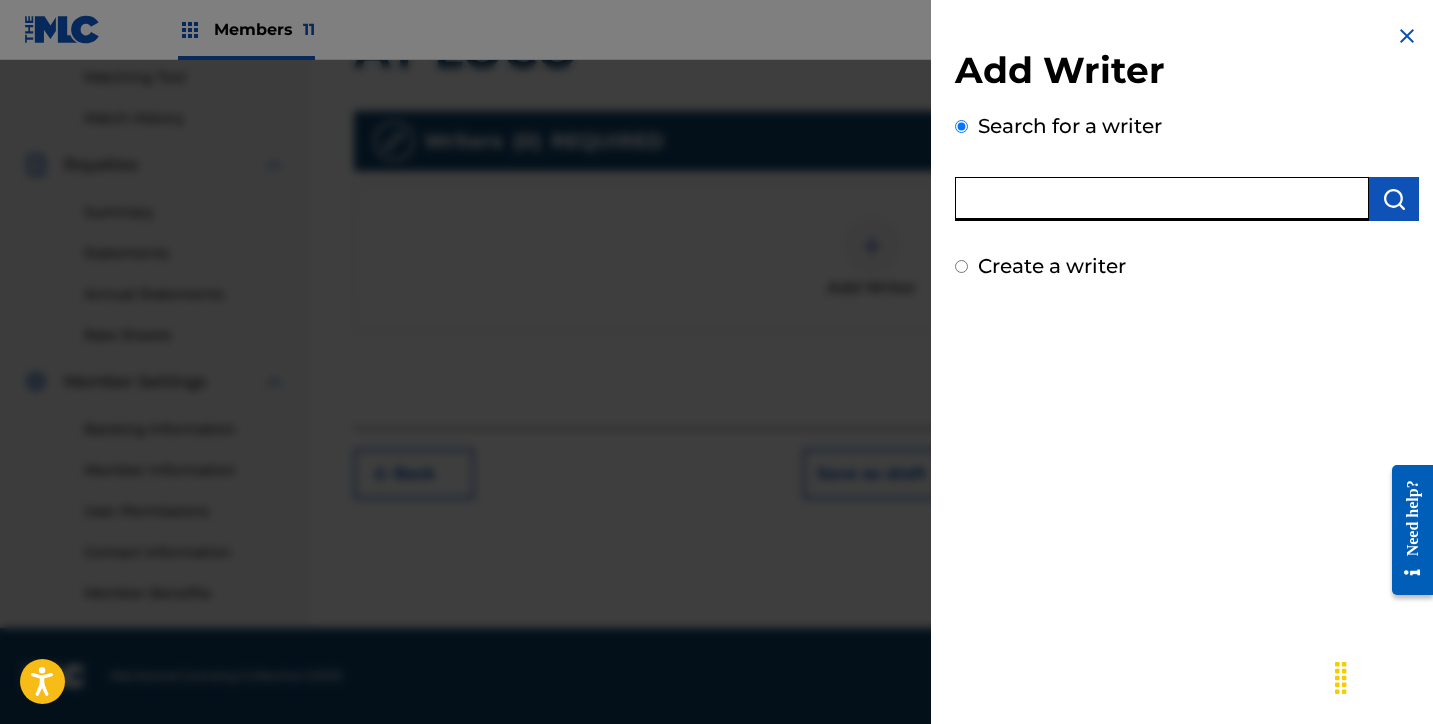 drag, startPoint x: 1050, startPoint y: 215, endPoint x: 1057, endPoint y: 205, distance: 12.206555 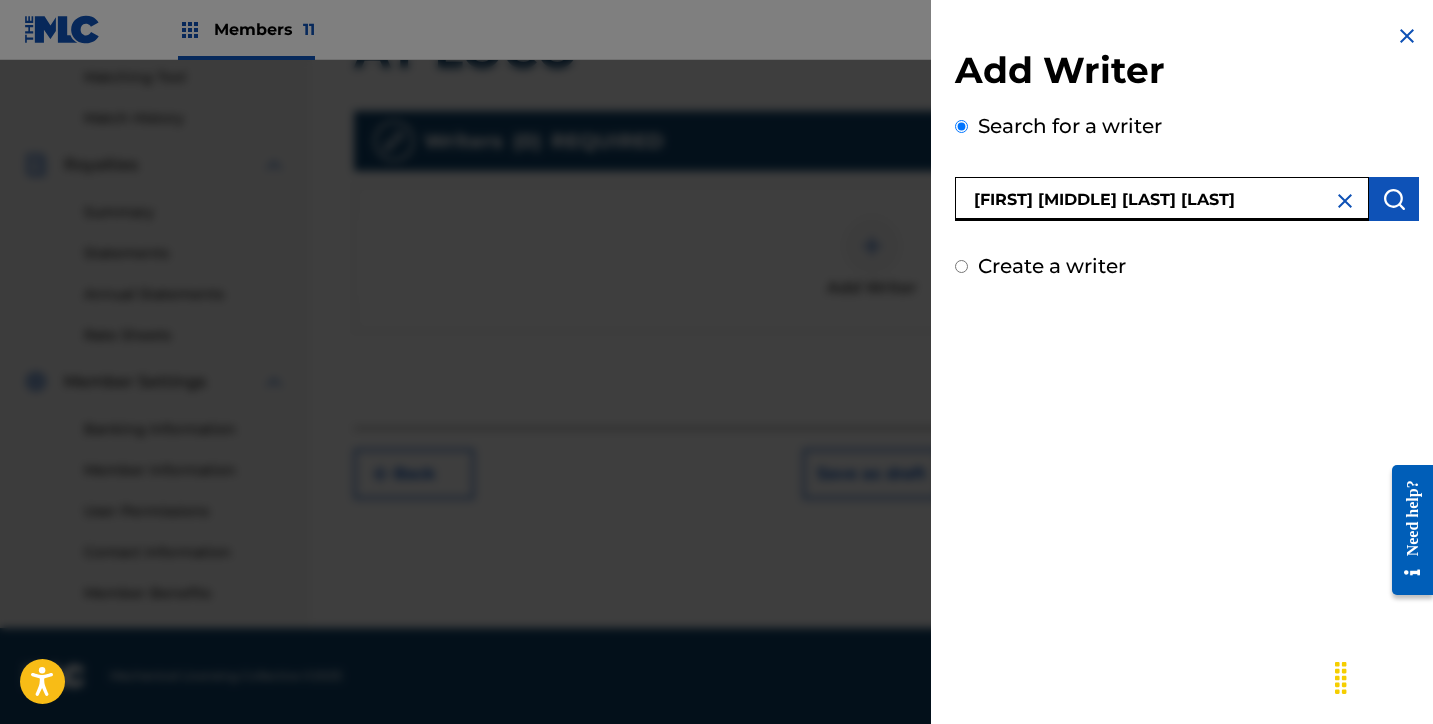 type on "[FIRST] [MIDDLE] [LAST] [LAST]" 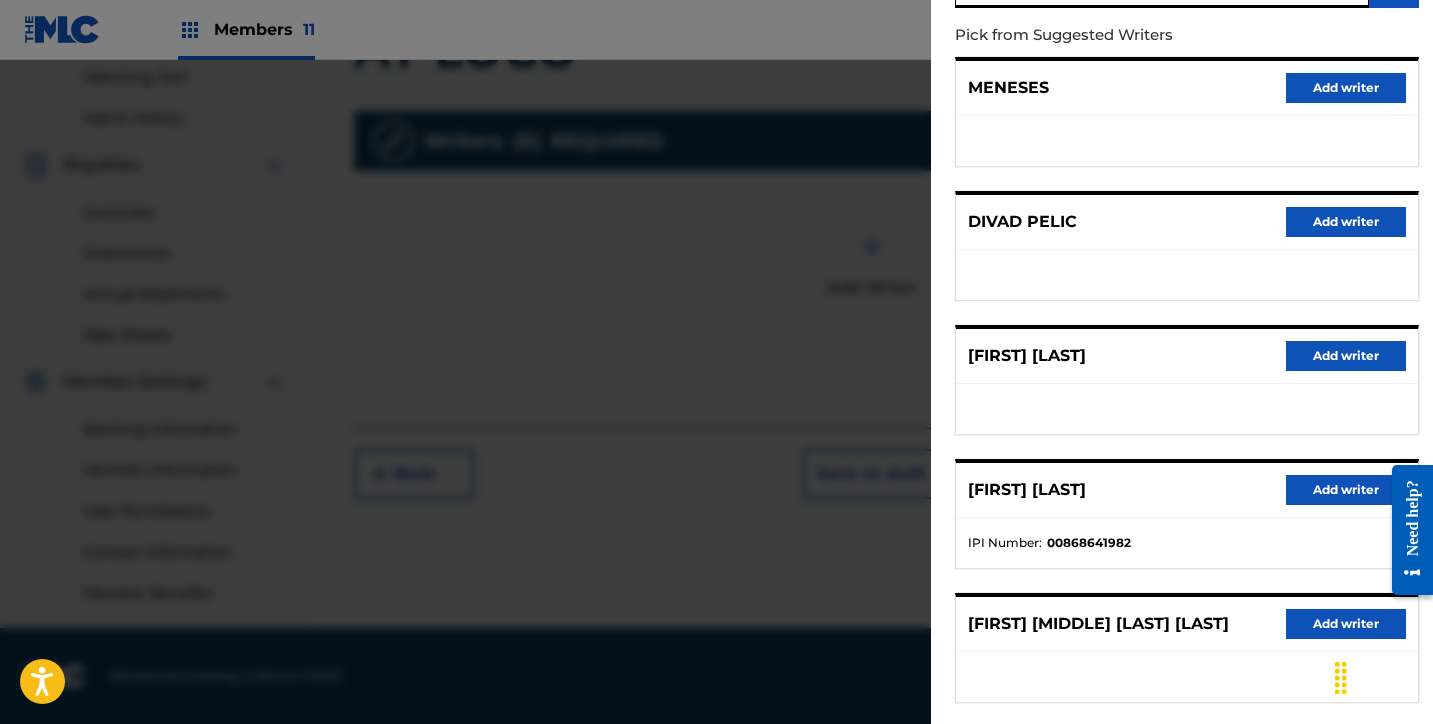 scroll, scrollTop: 318, scrollLeft: 0, axis: vertical 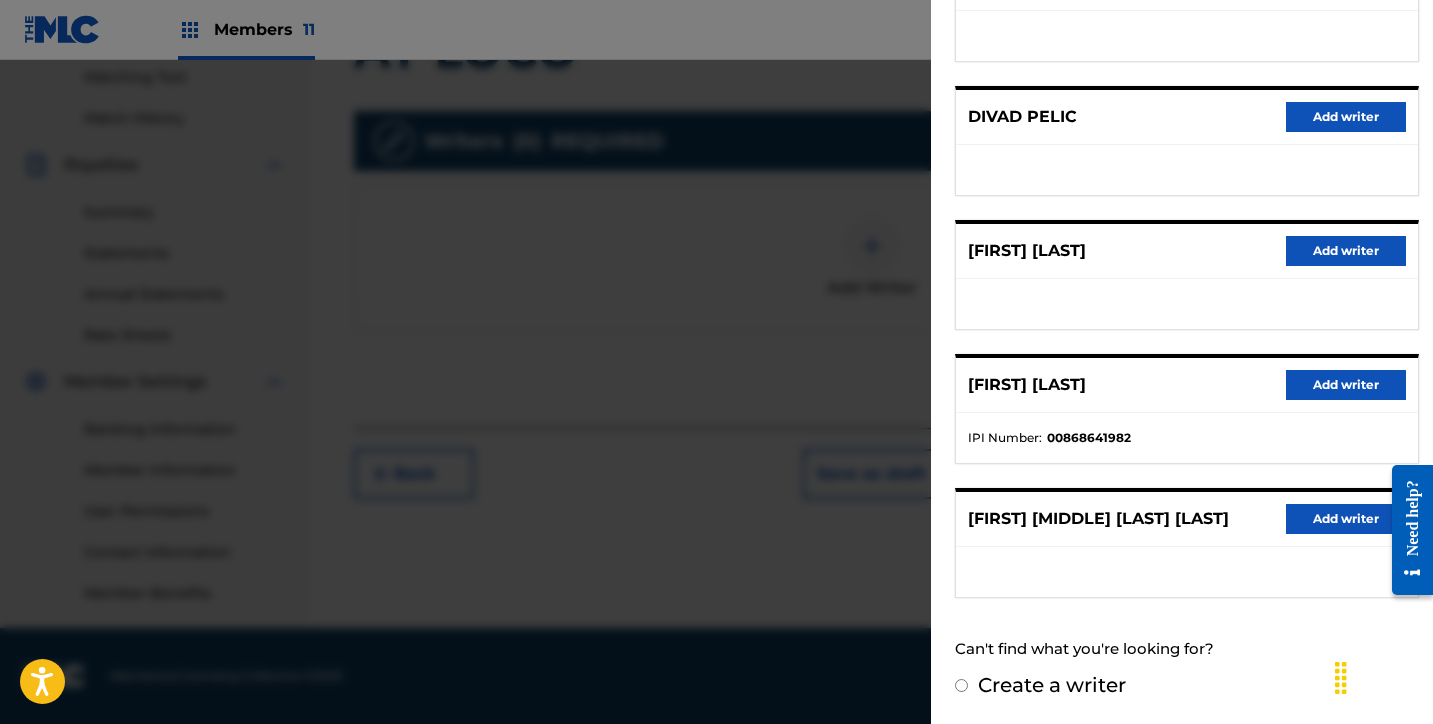 click on "Add writer" at bounding box center (1346, 519) 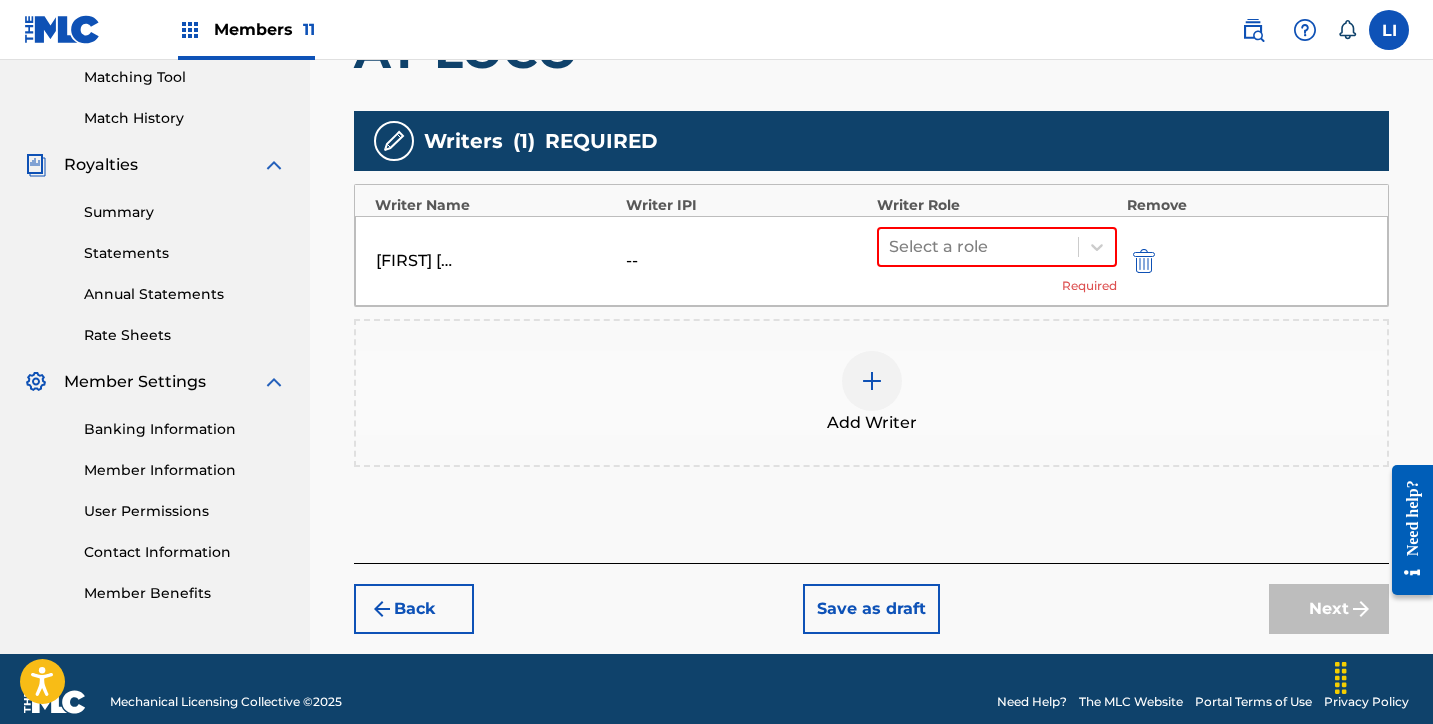 drag, startPoint x: 972, startPoint y: 387, endPoint x: 978, endPoint y: 378, distance: 10.816654 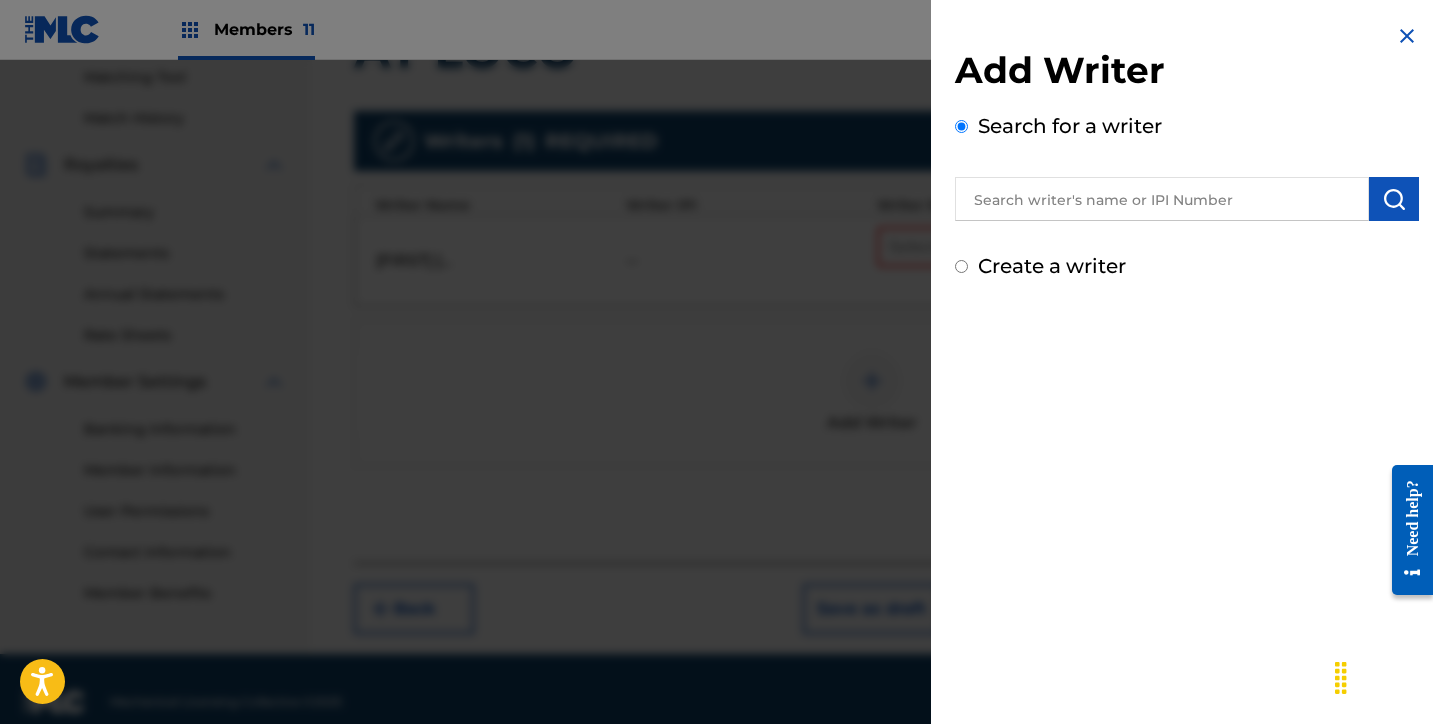 click at bounding box center (1187, 196) 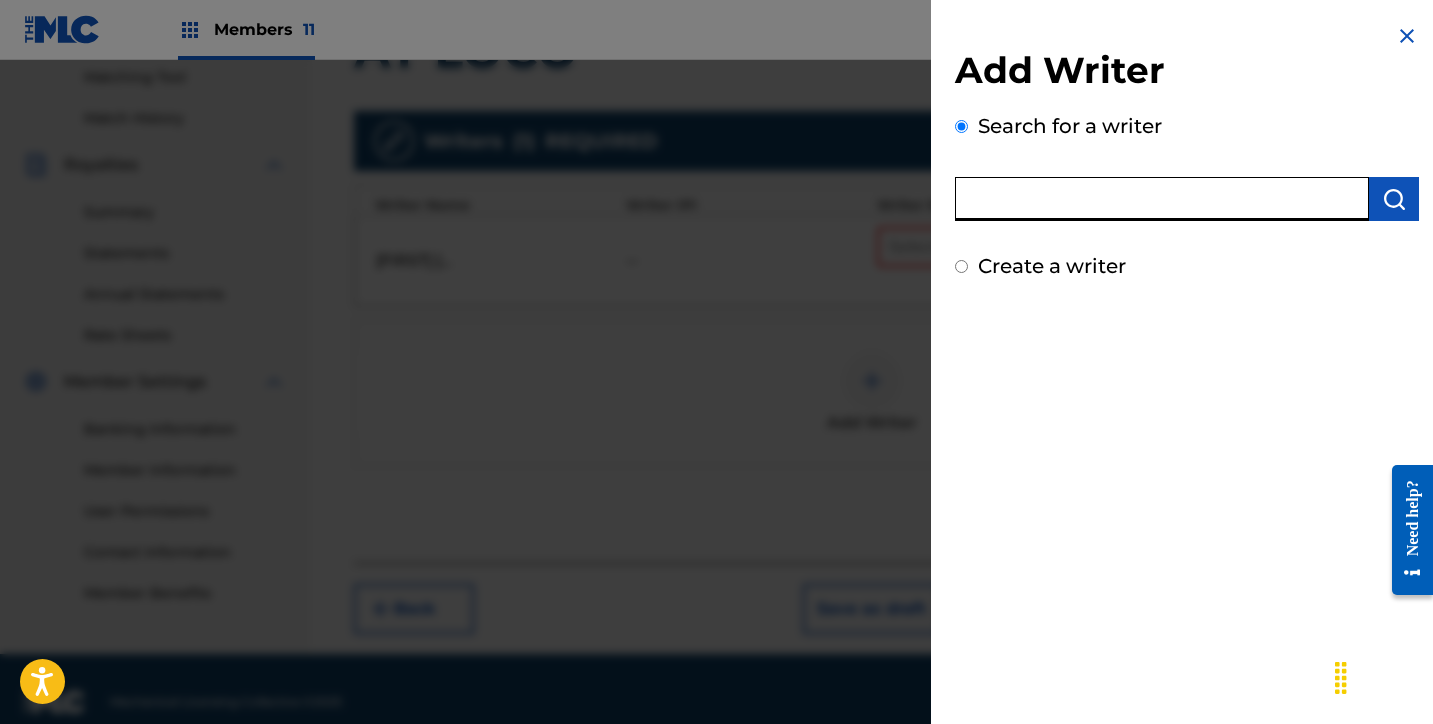 paste on "[FIRST] [LAST] [LAST]" 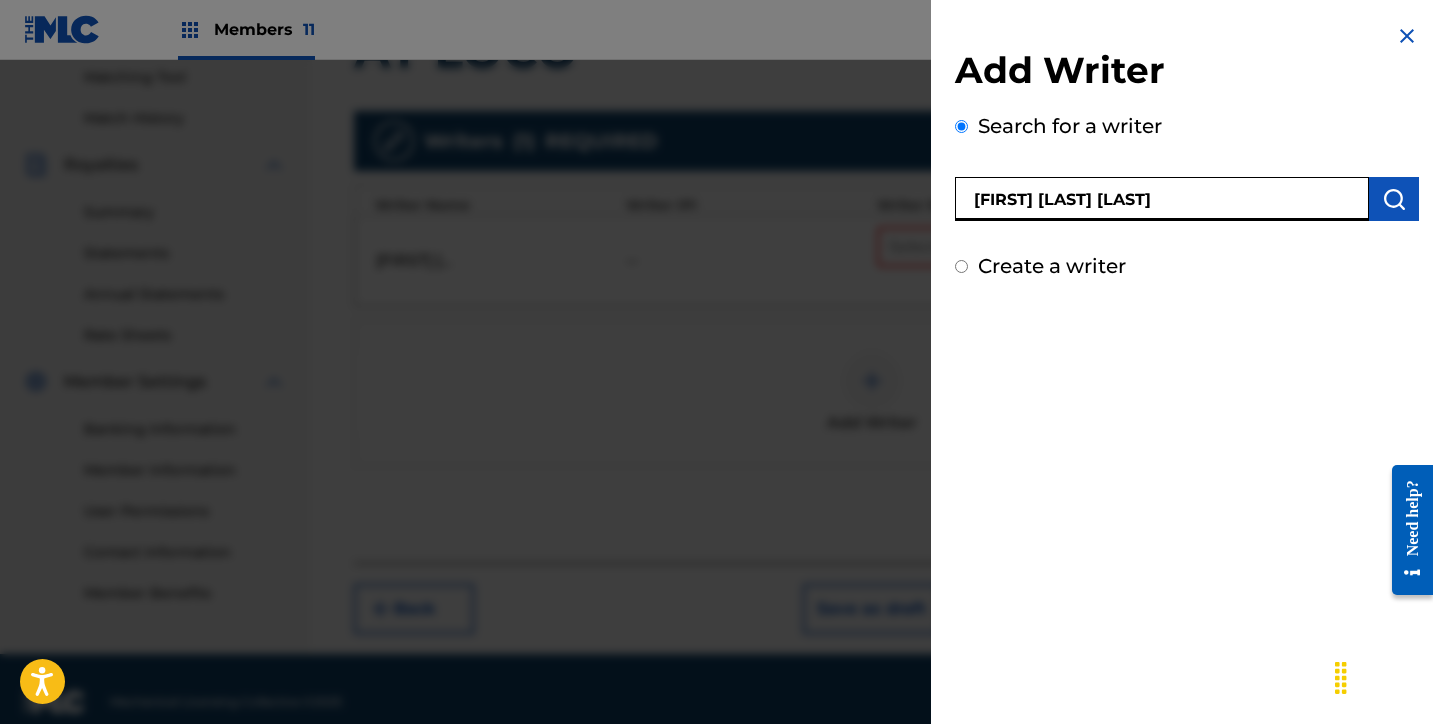 type on "[FIRST] [LAST] [LAST]" 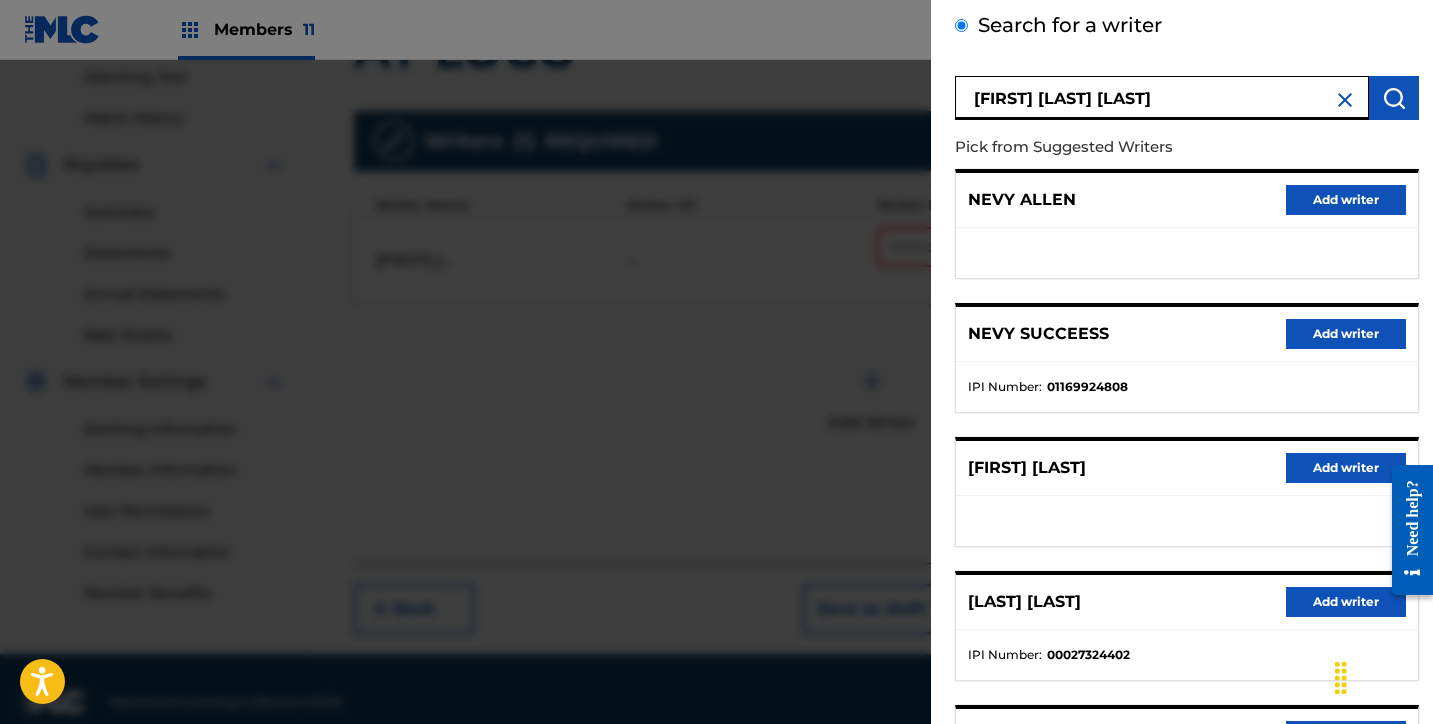 scroll, scrollTop: 318, scrollLeft: 0, axis: vertical 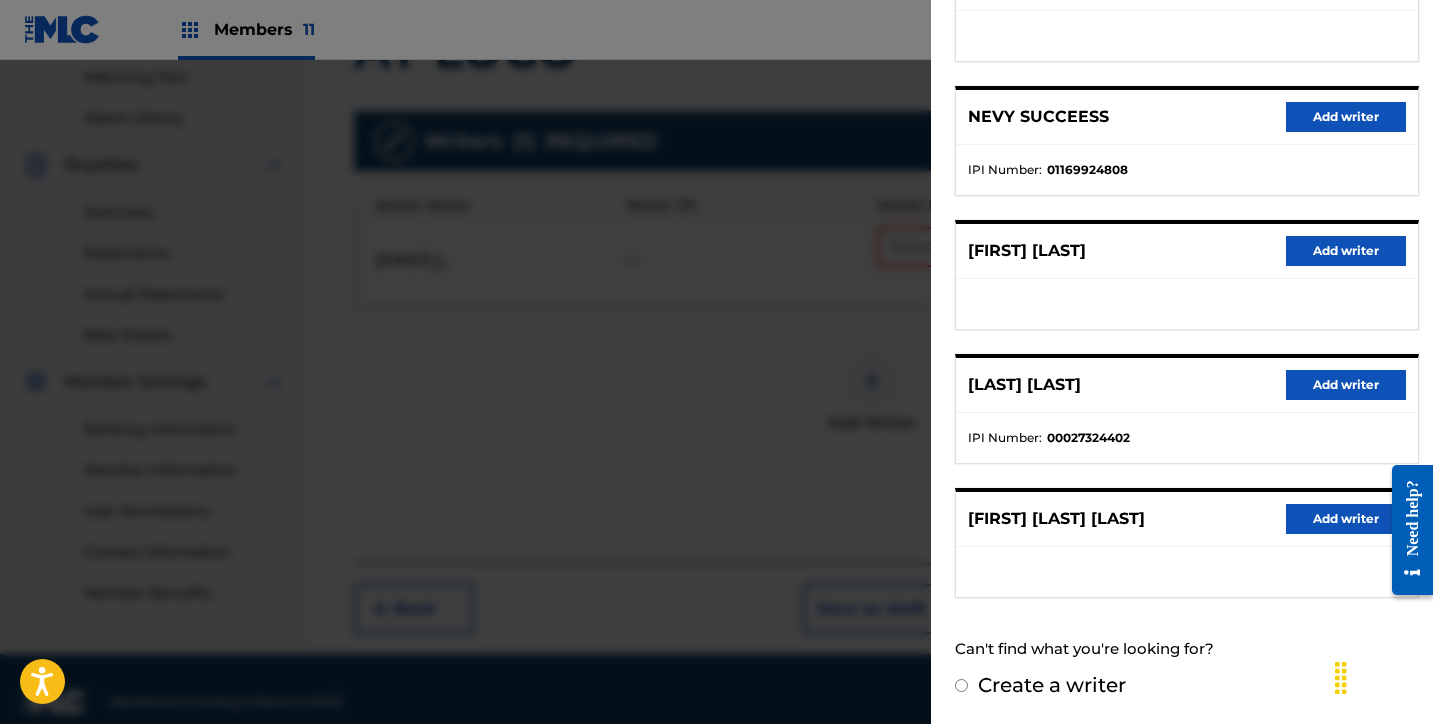 click on "Add writer" at bounding box center (1346, 519) 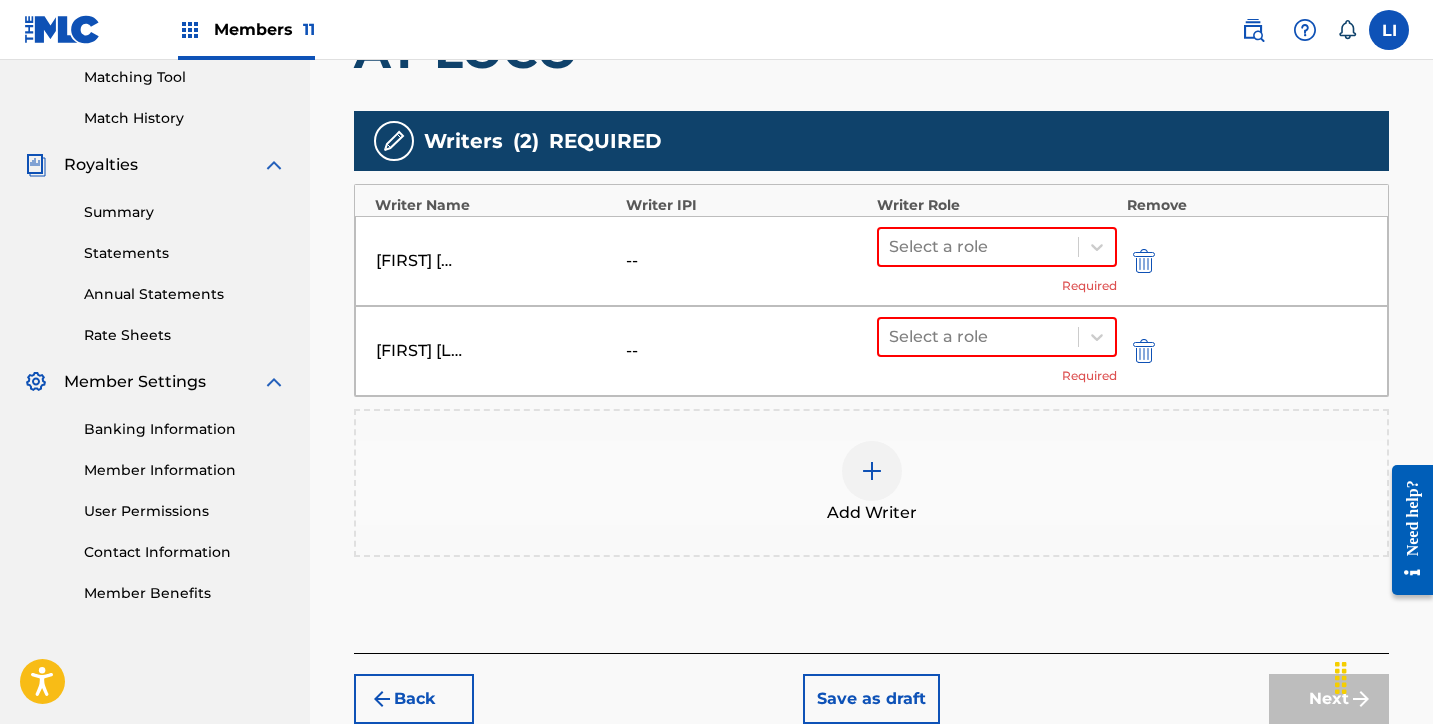 click on "Add Writer" at bounding box center [871, 483] 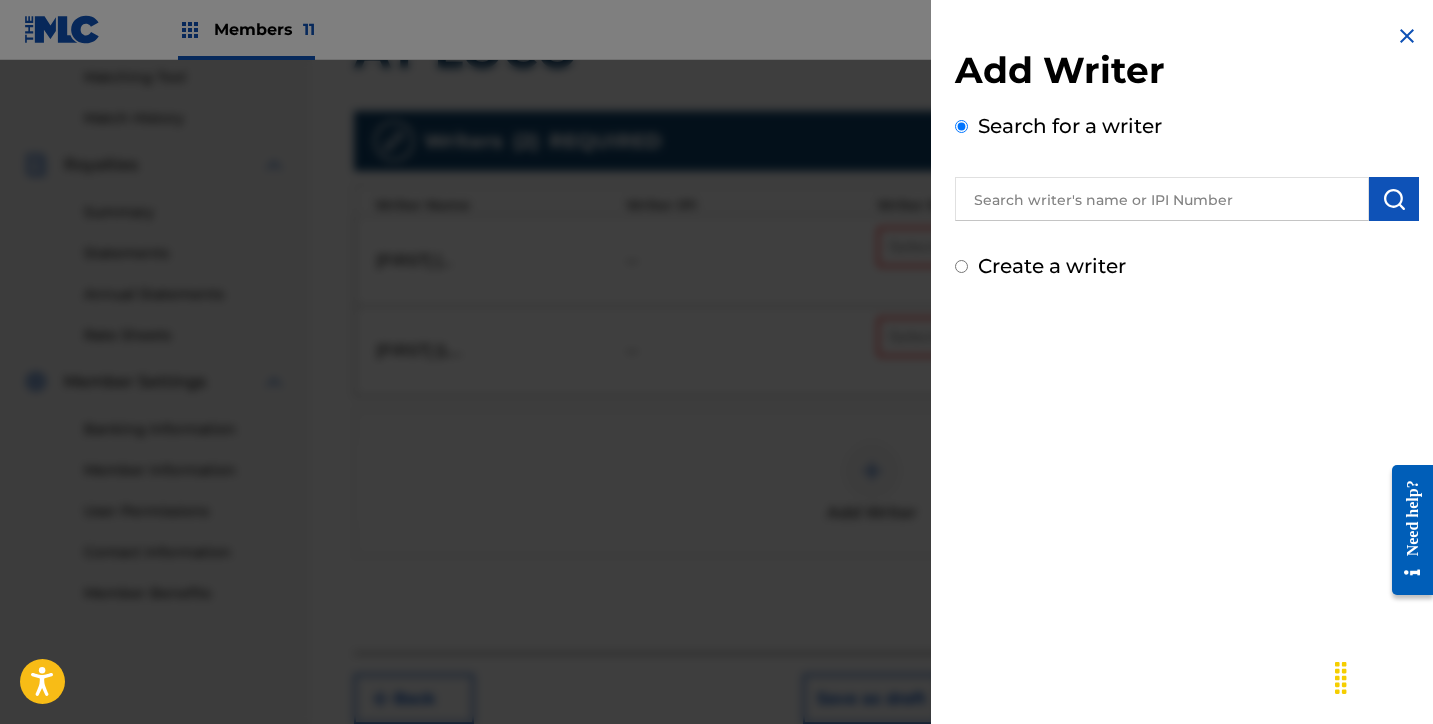click at bounding box center (1162, 199) 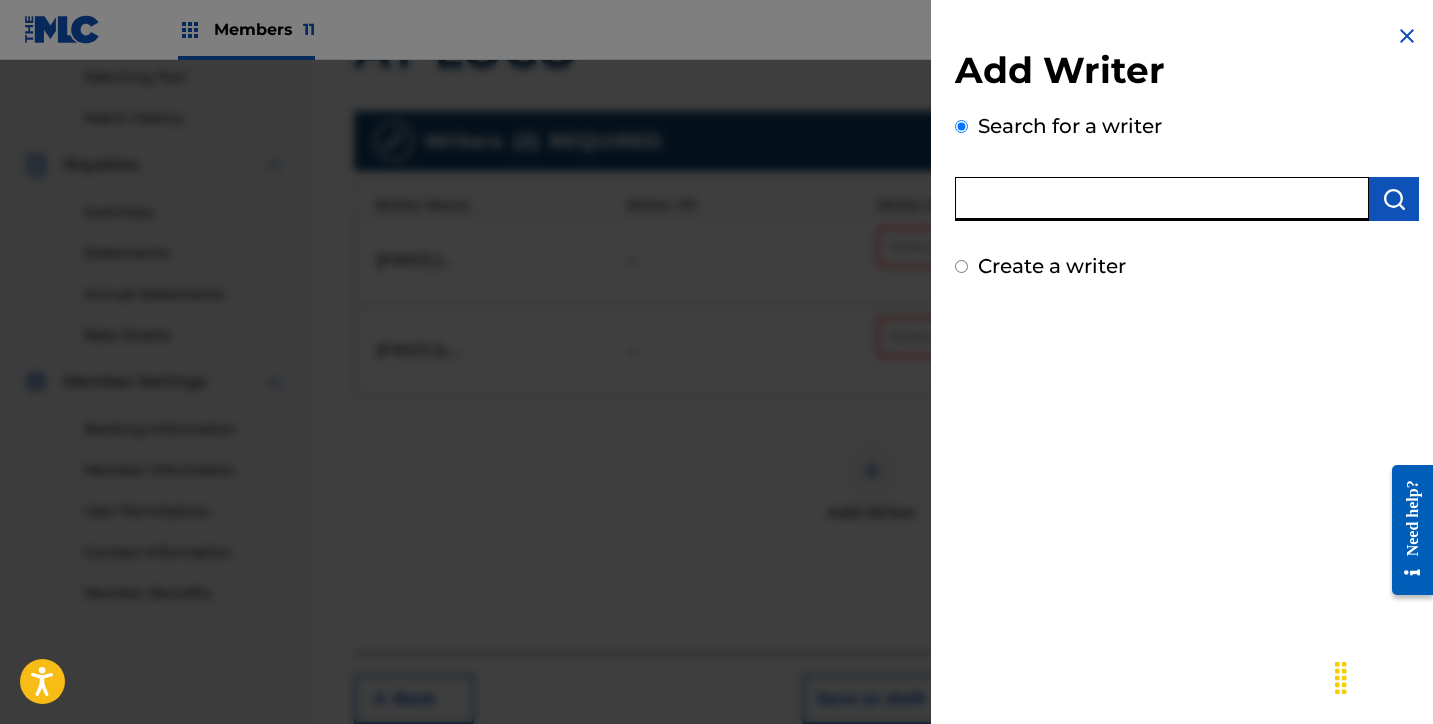 paste on "[FIRST] [MIDDLE] [LAST]" 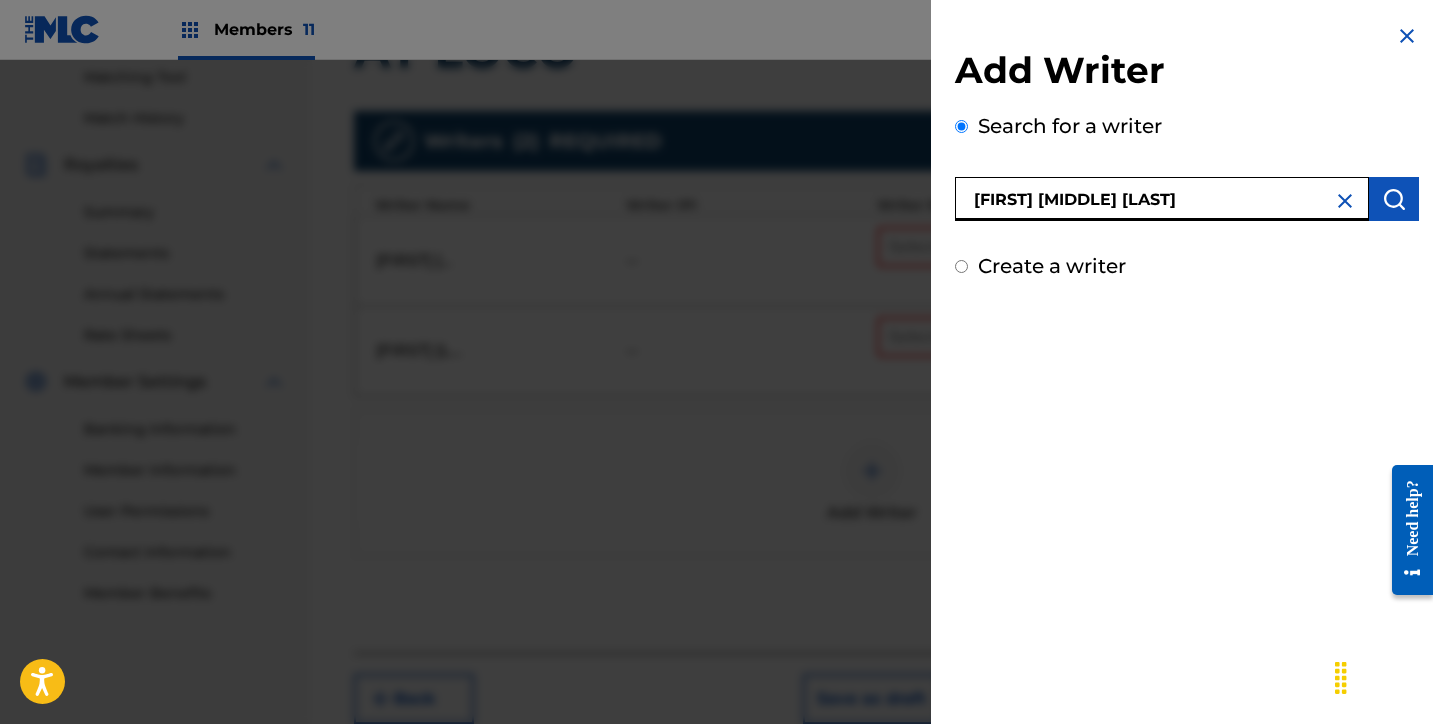 type on "[FIRST] [MIDDLE] [LAST]" 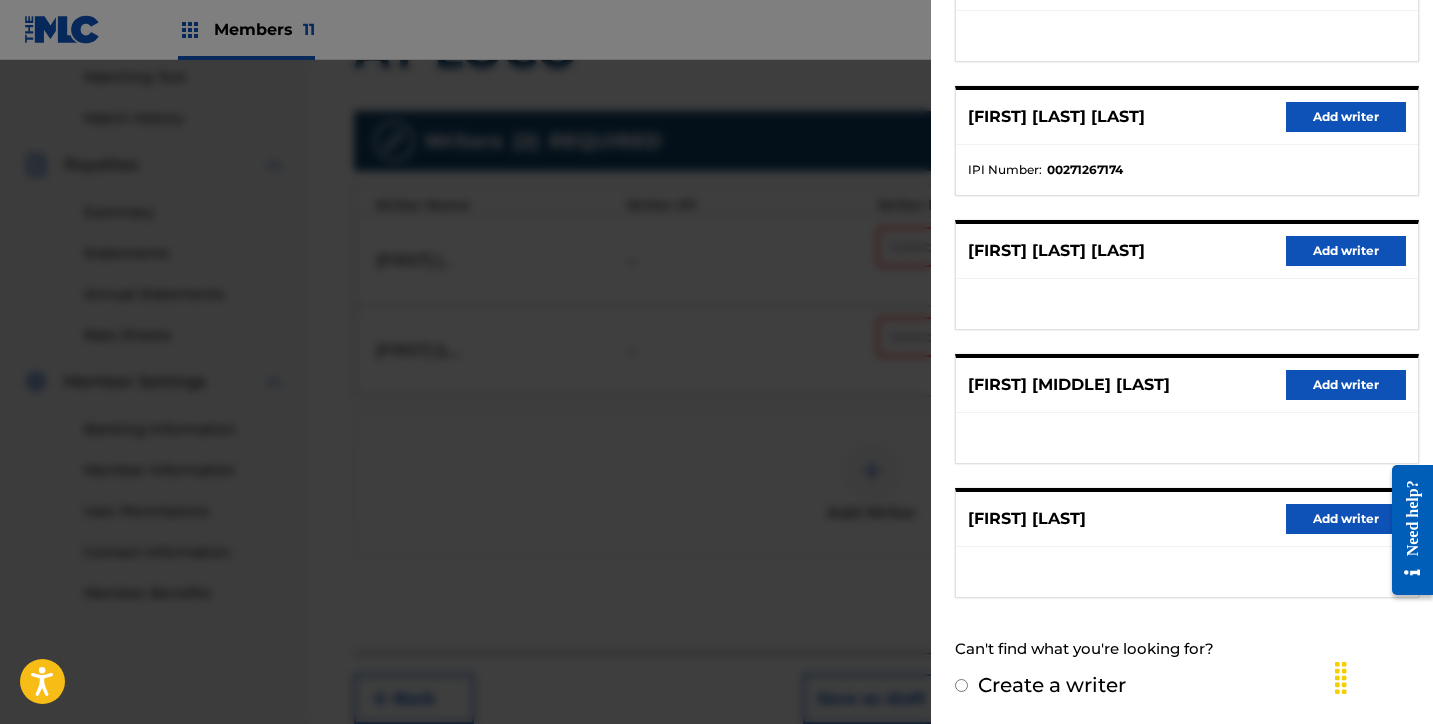 scroll, scrollTop: 336, scrollLeft: 0, axis: vertical 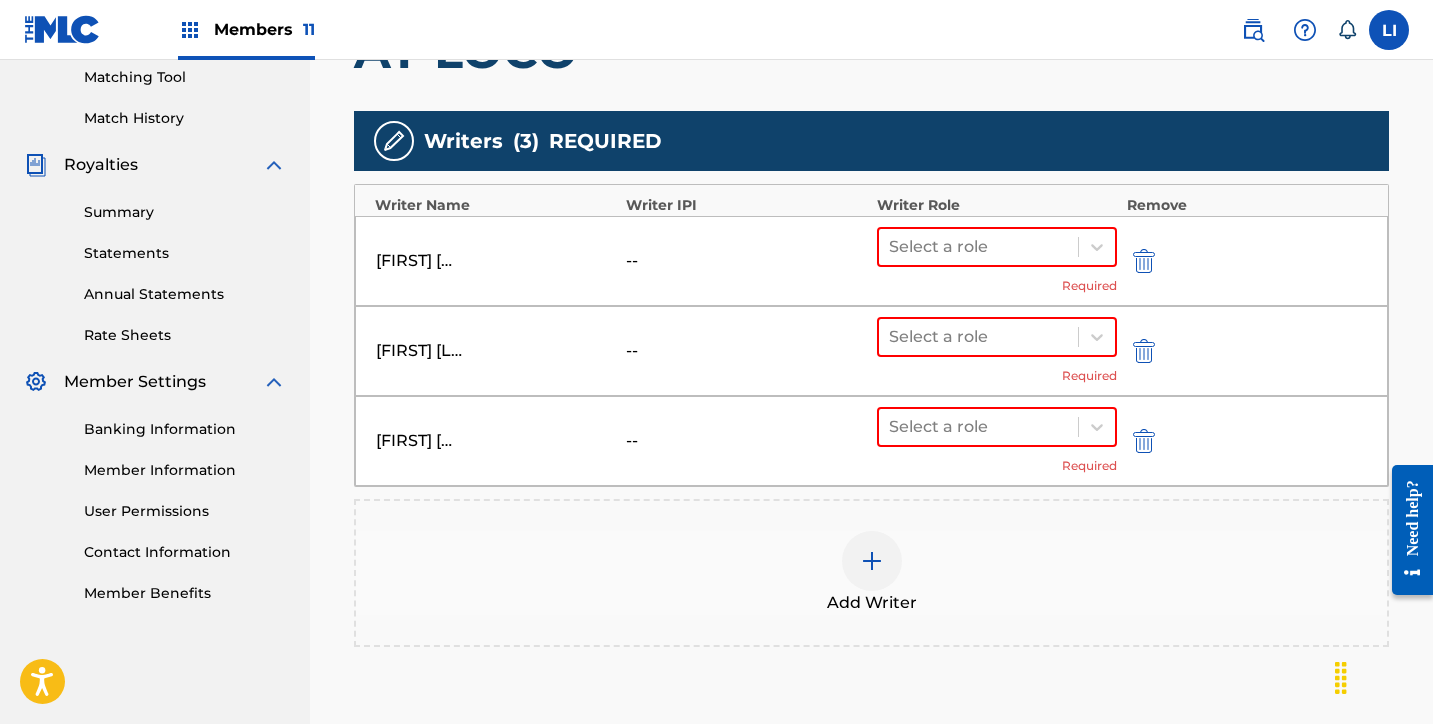 click on "Add Writer" at bounding box center (871, 573) 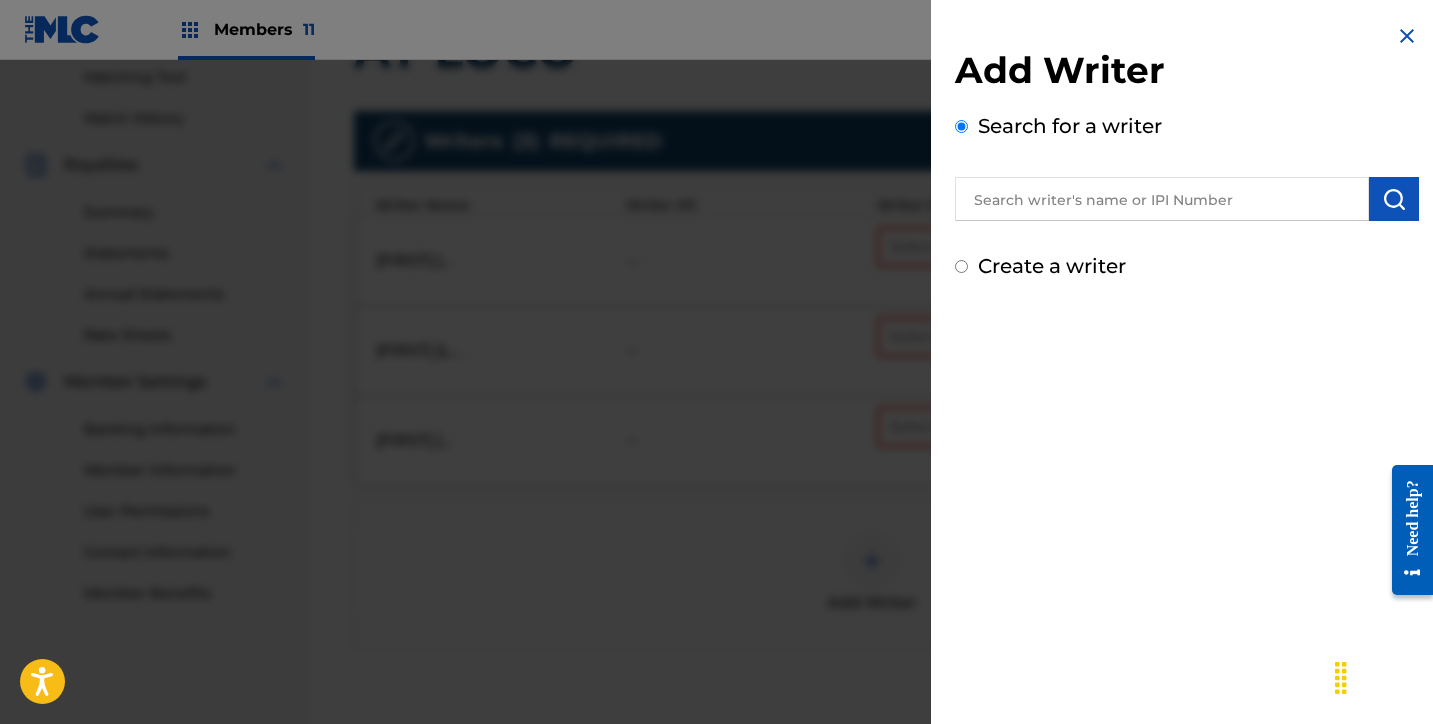 click at bounding box center [1162, 199] 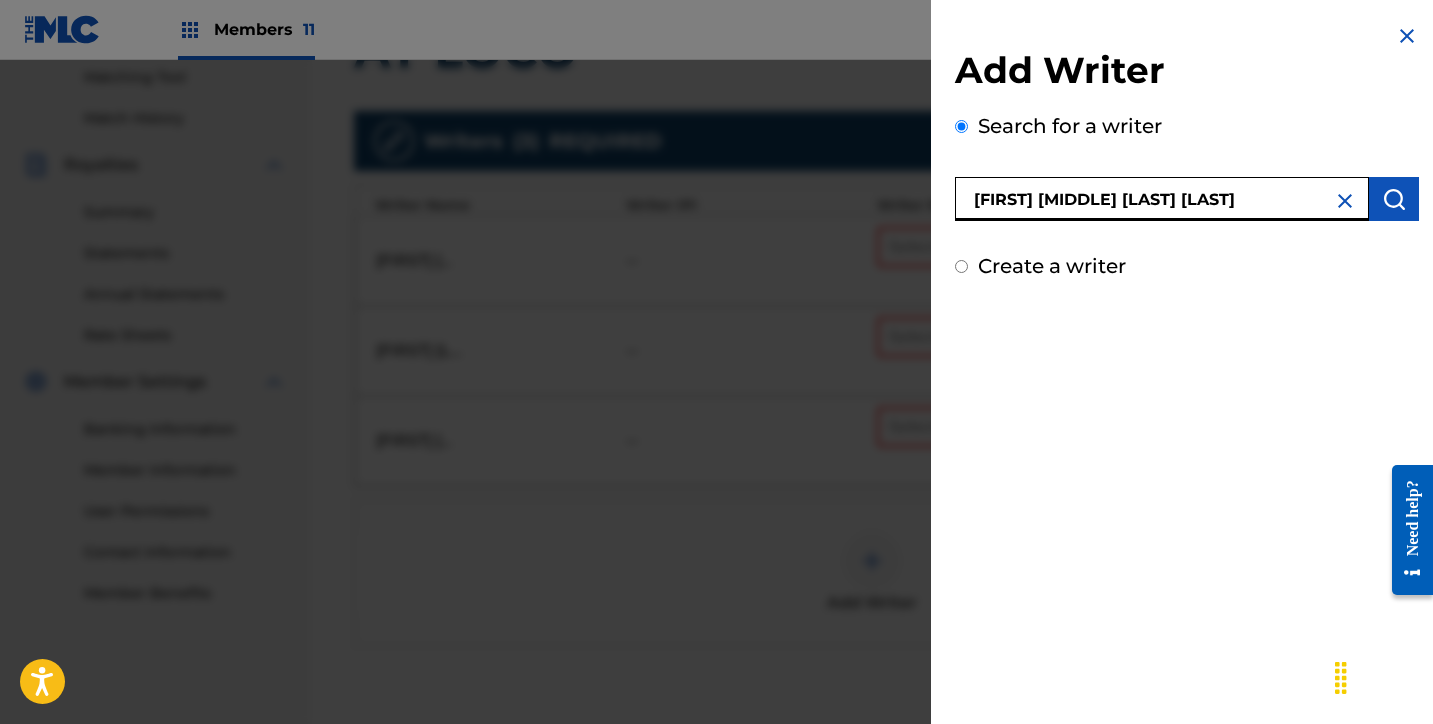 type on "[FIRST] [MIDDLE] [LAST] [LAST]" 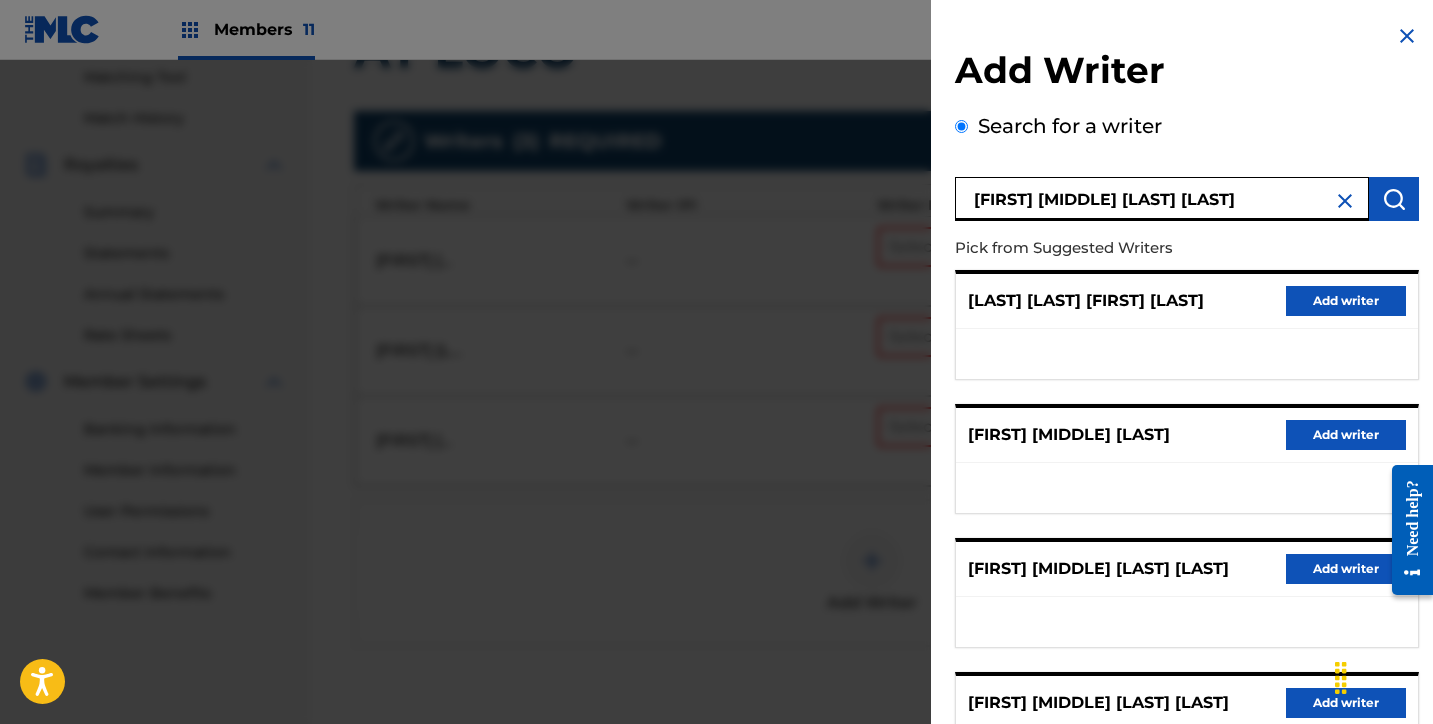 scroll, scrollTop: 318, scrollLeft: 0, axis: vertical 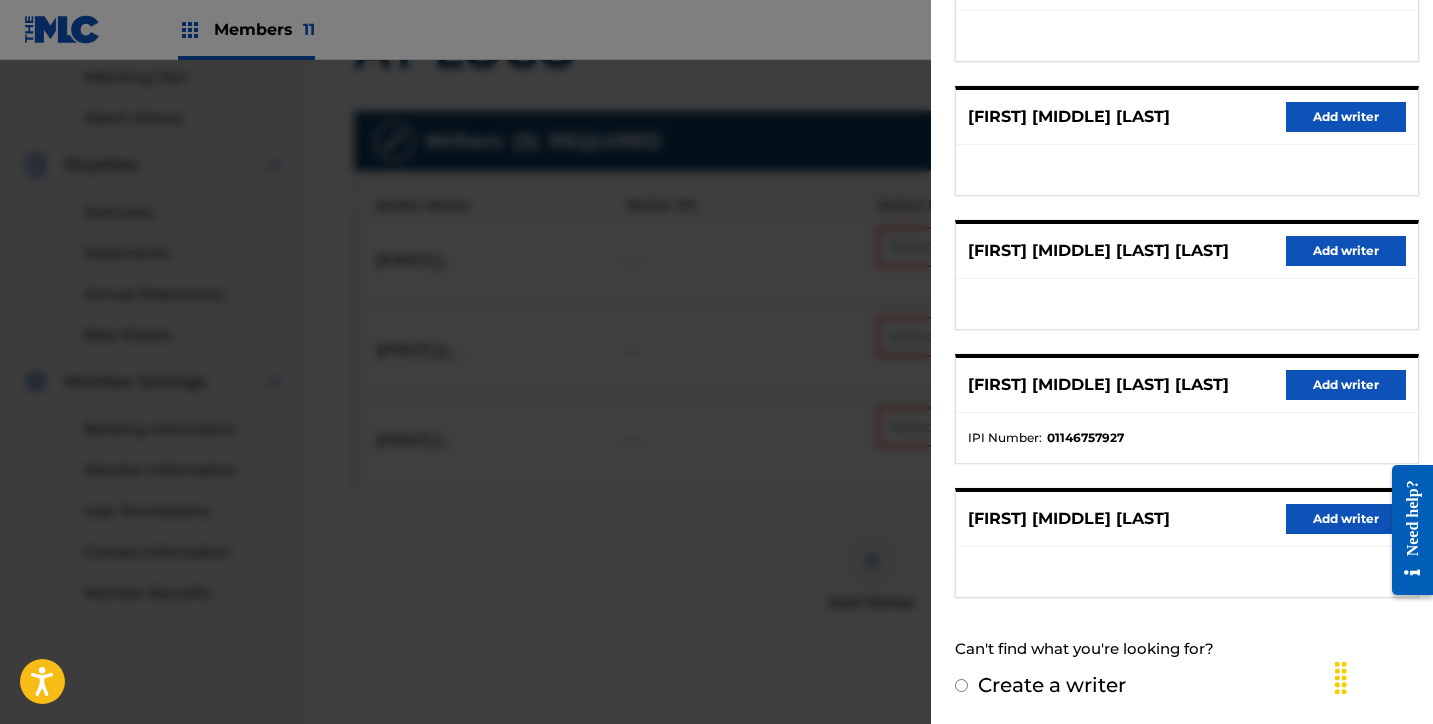 click on "Add writer" at bounding box center (1346, 385) 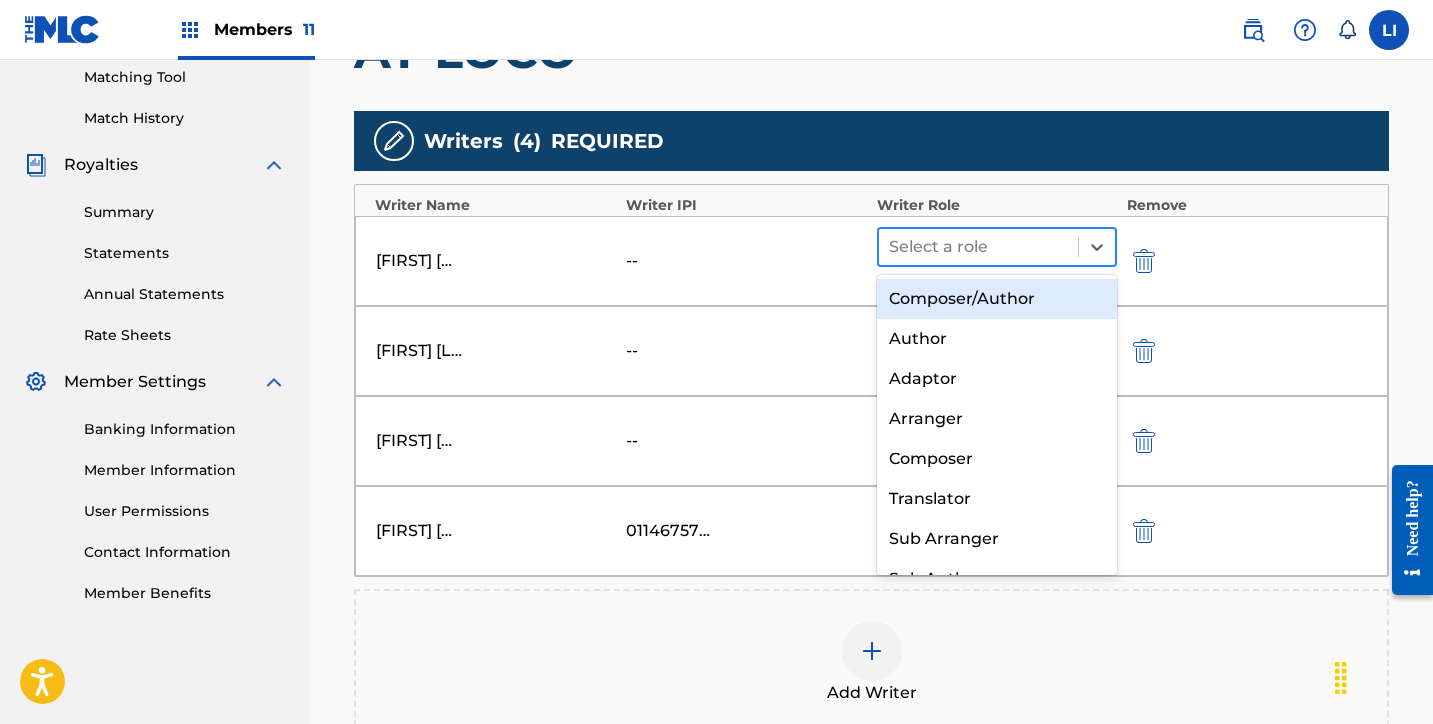 click at bounding box center [978, 247] 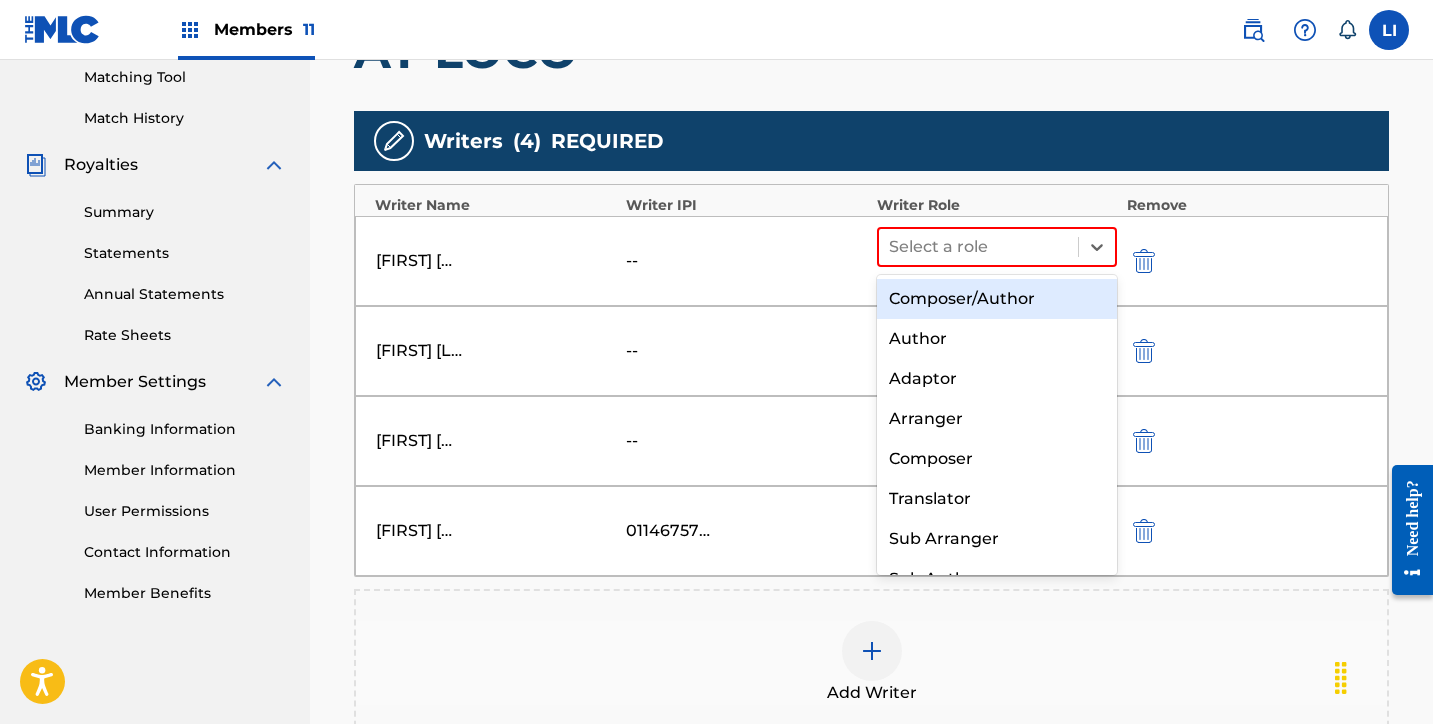 click on "Composer/Author" at bounding box center [997, 299] 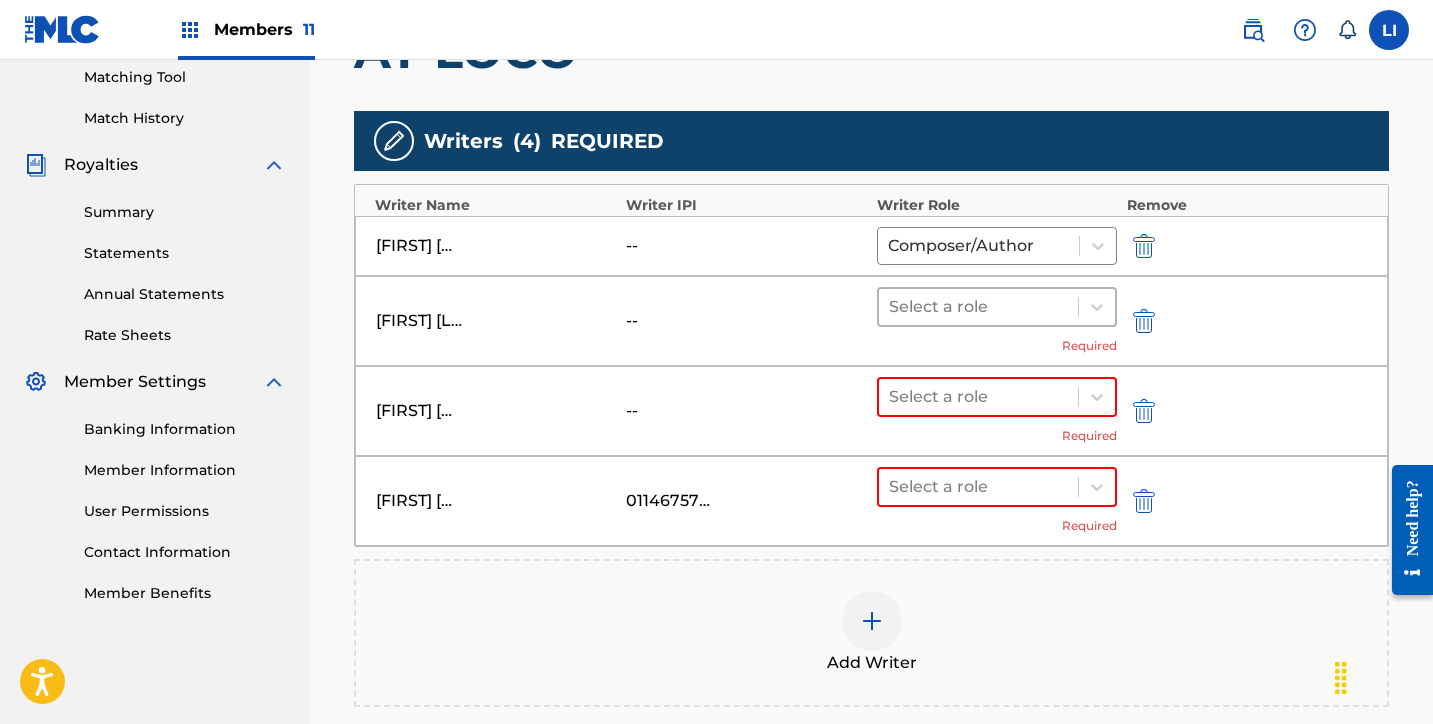 click at bounding box center (978, 307) 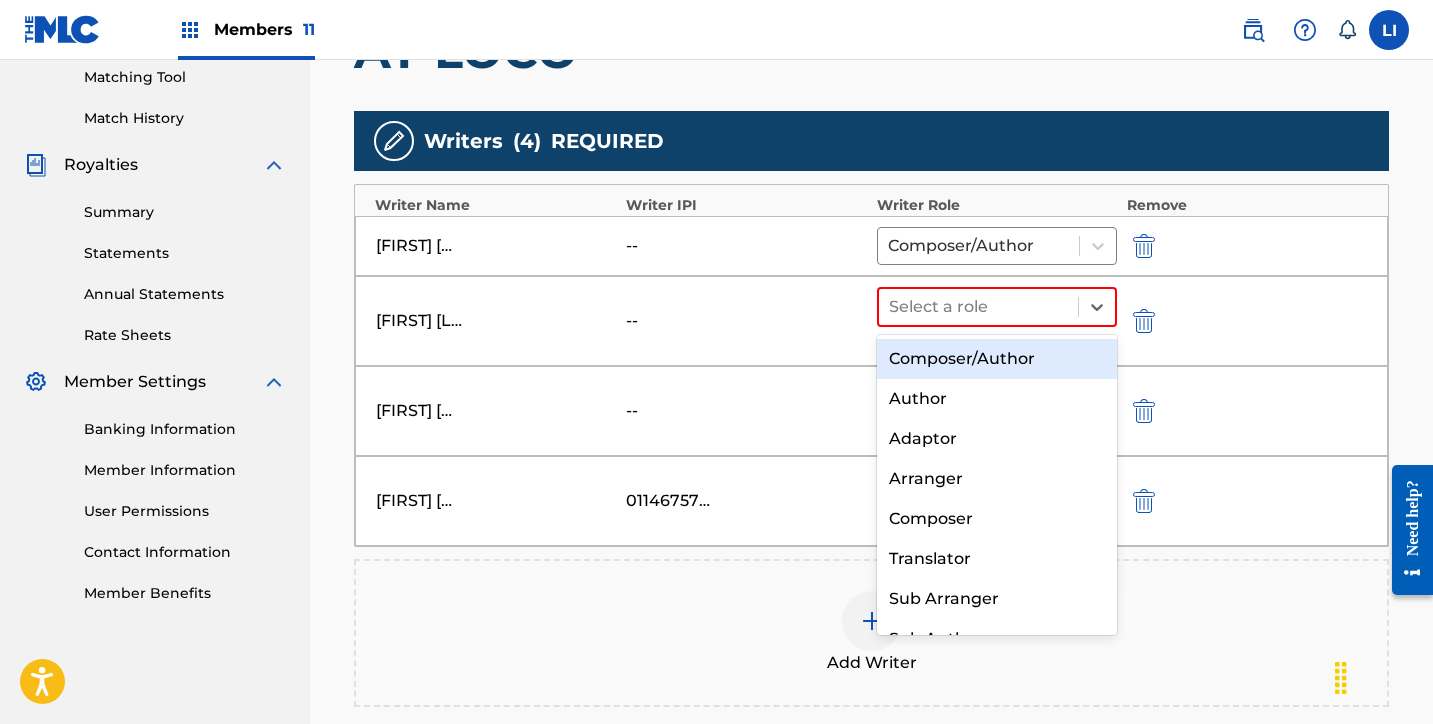 drag, startPoint x: 961, startPoint y: 347, endPoint x: 961, endPoint y: 362, distance: 15 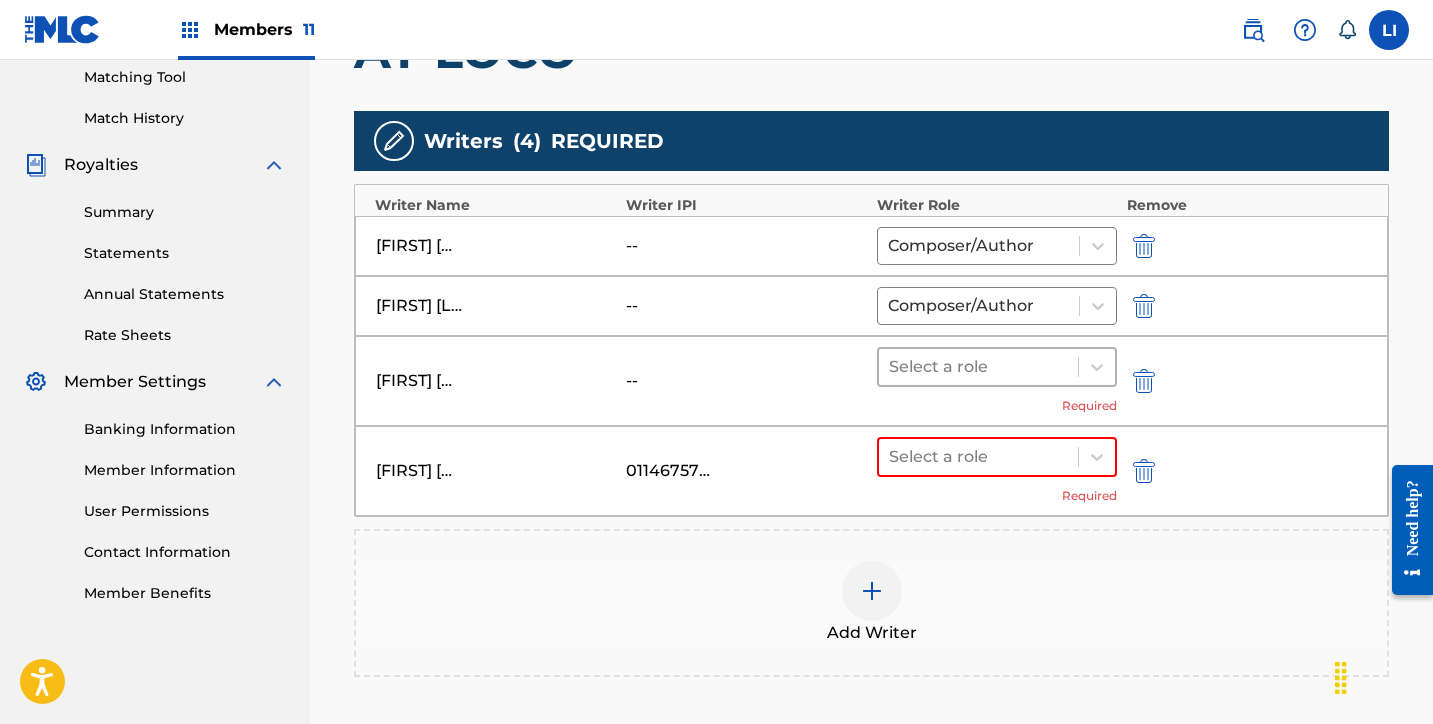 click at bounding box center [978, 367] 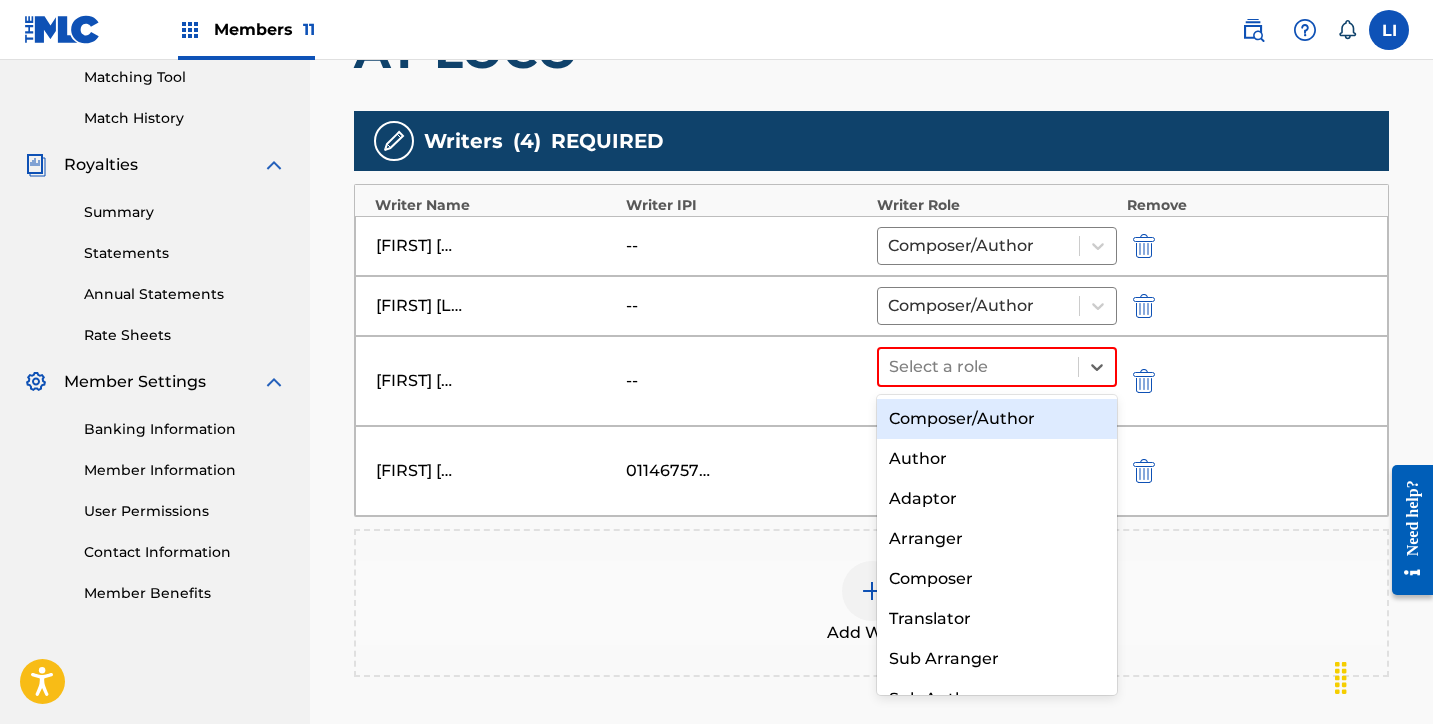 click on "Composer/Author" at bounding box center (997, 419) 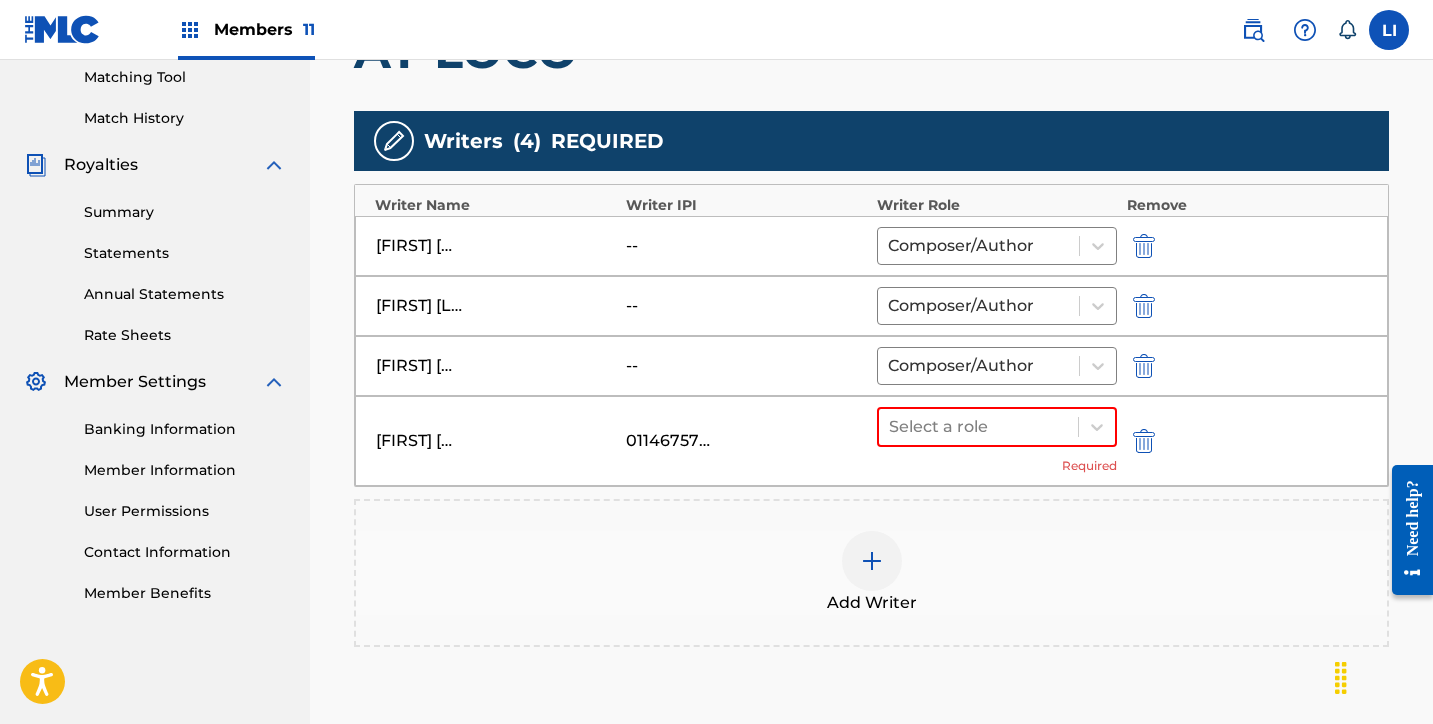 drag, startPoint x: 960, startPoint y: 436, endPoint x: 960, endPoint y: 448, distance: 12 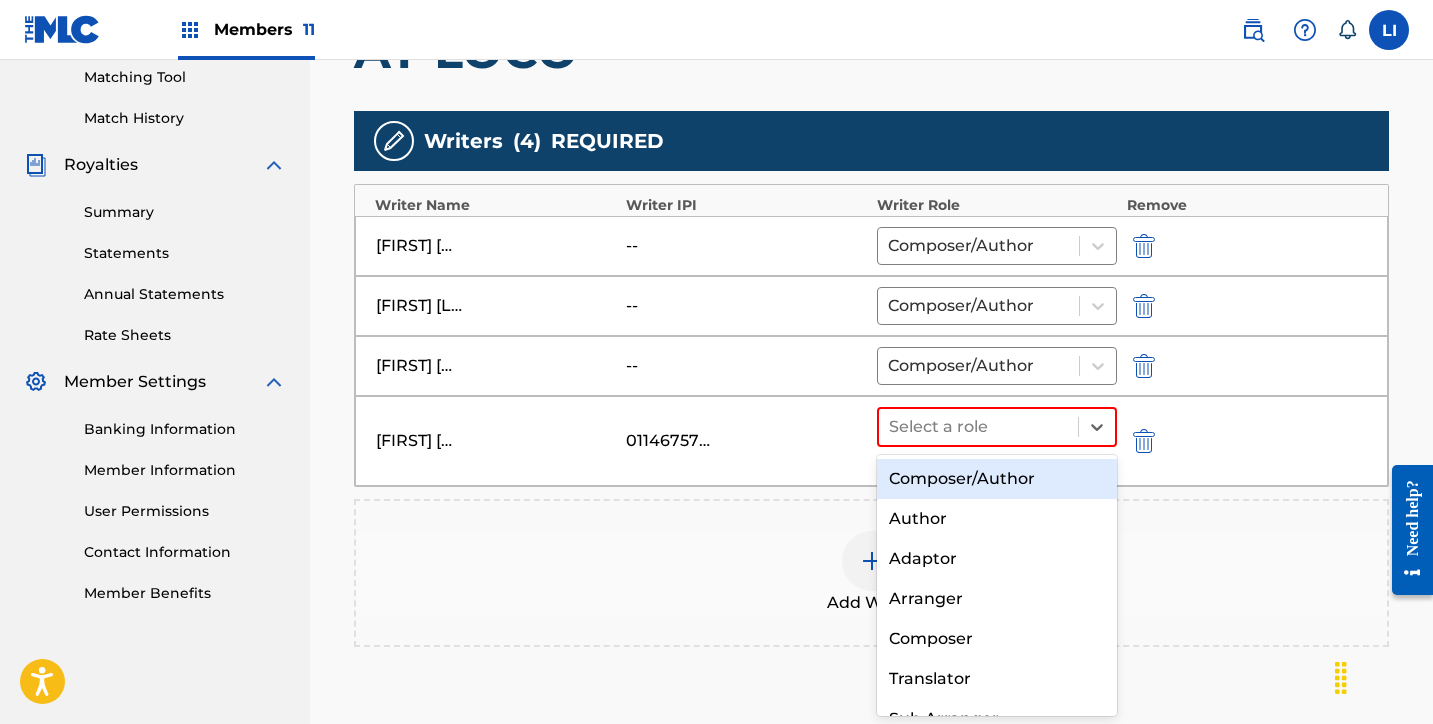 click on "Composer/Author" at bounding box center [997, 479] 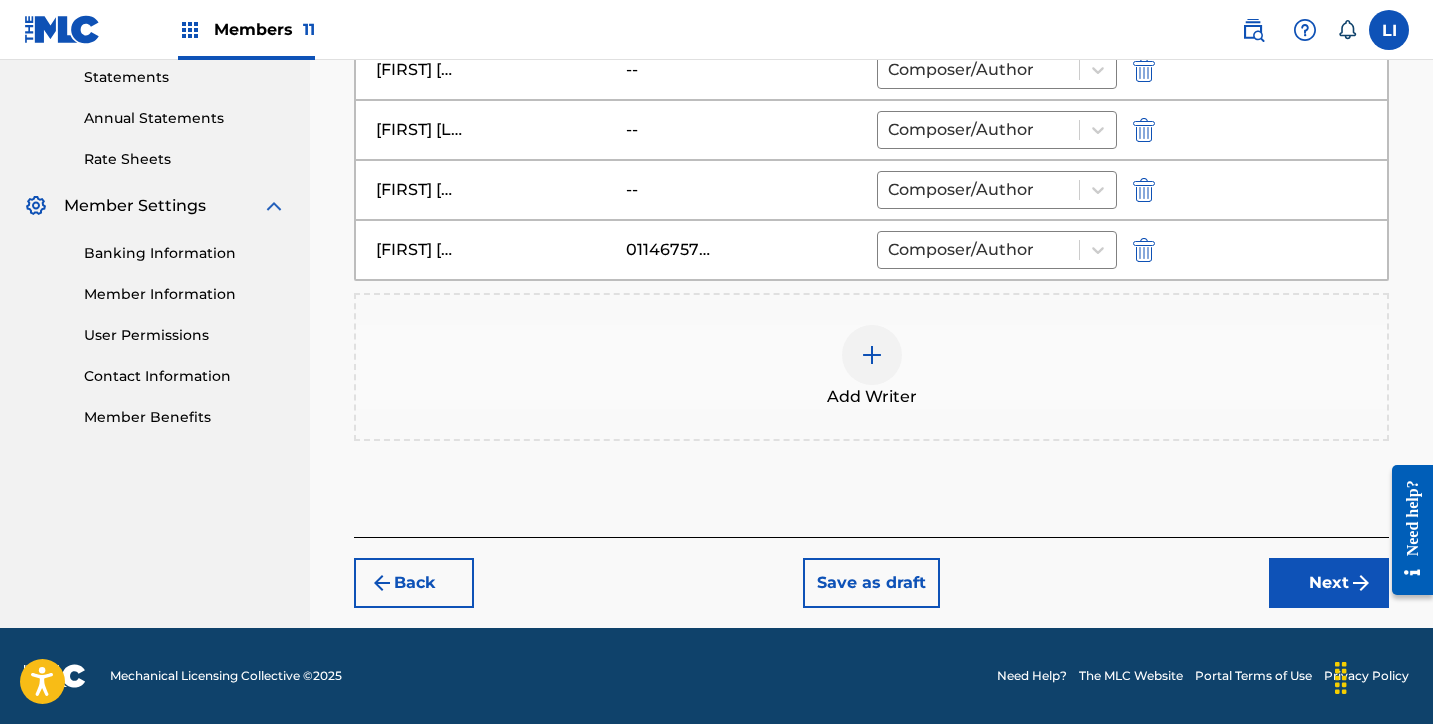 click on "Next" at bounding box center (1329, 583) 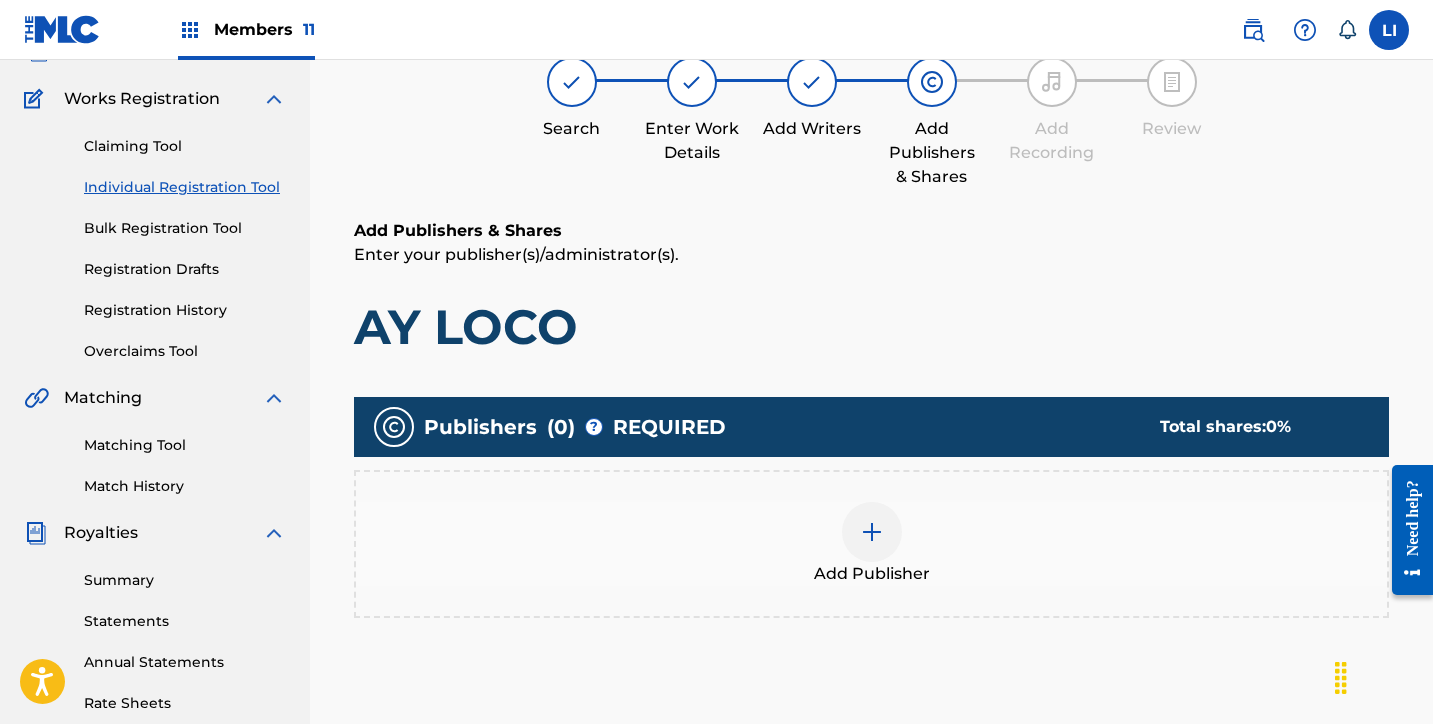 scroll, scrollTop: 386, scrollLeft: 0, axis: vertical 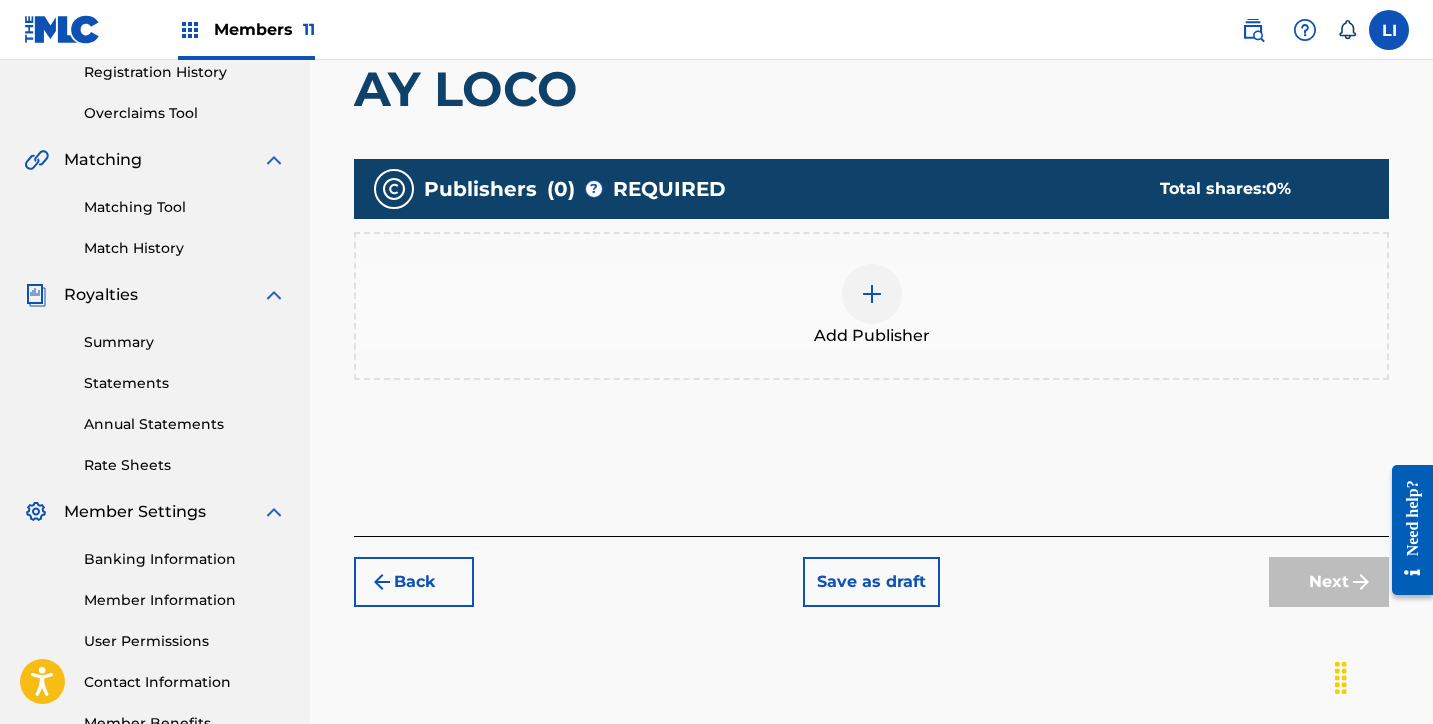 click at bounding box center (872, 294) 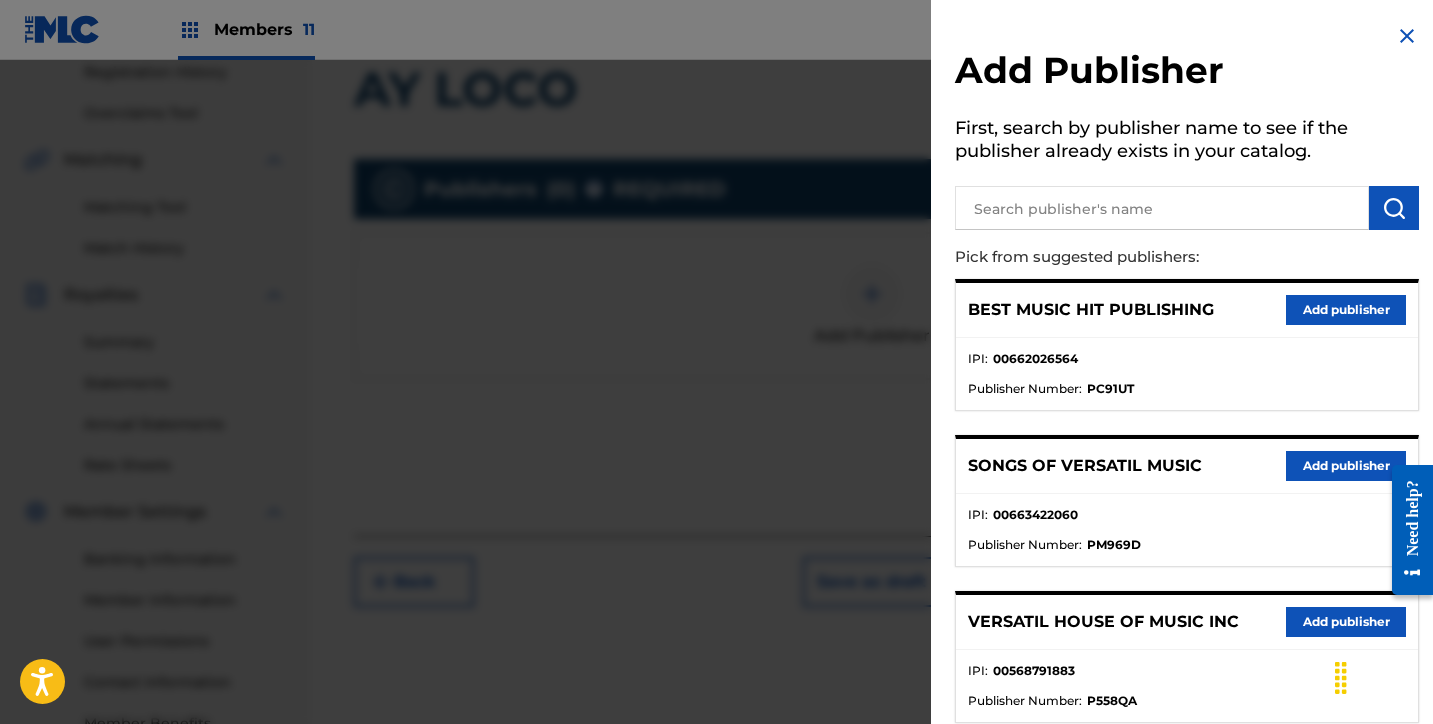 drag, startPoint x: 1099, startPoint y: 175, endPoint x: 1103, endPoint y: 202, distance: 27.294687 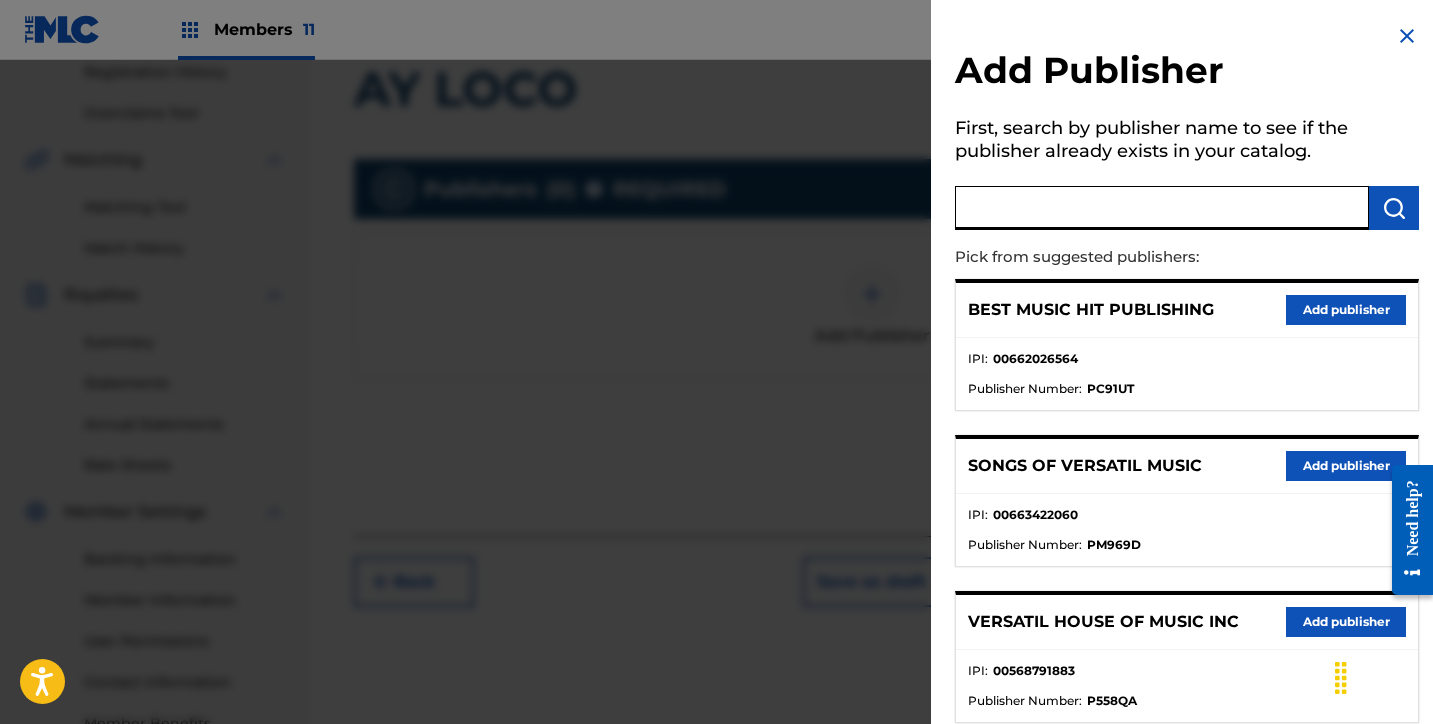 paste on "RAUDEL MUSIC PUBLISHING" 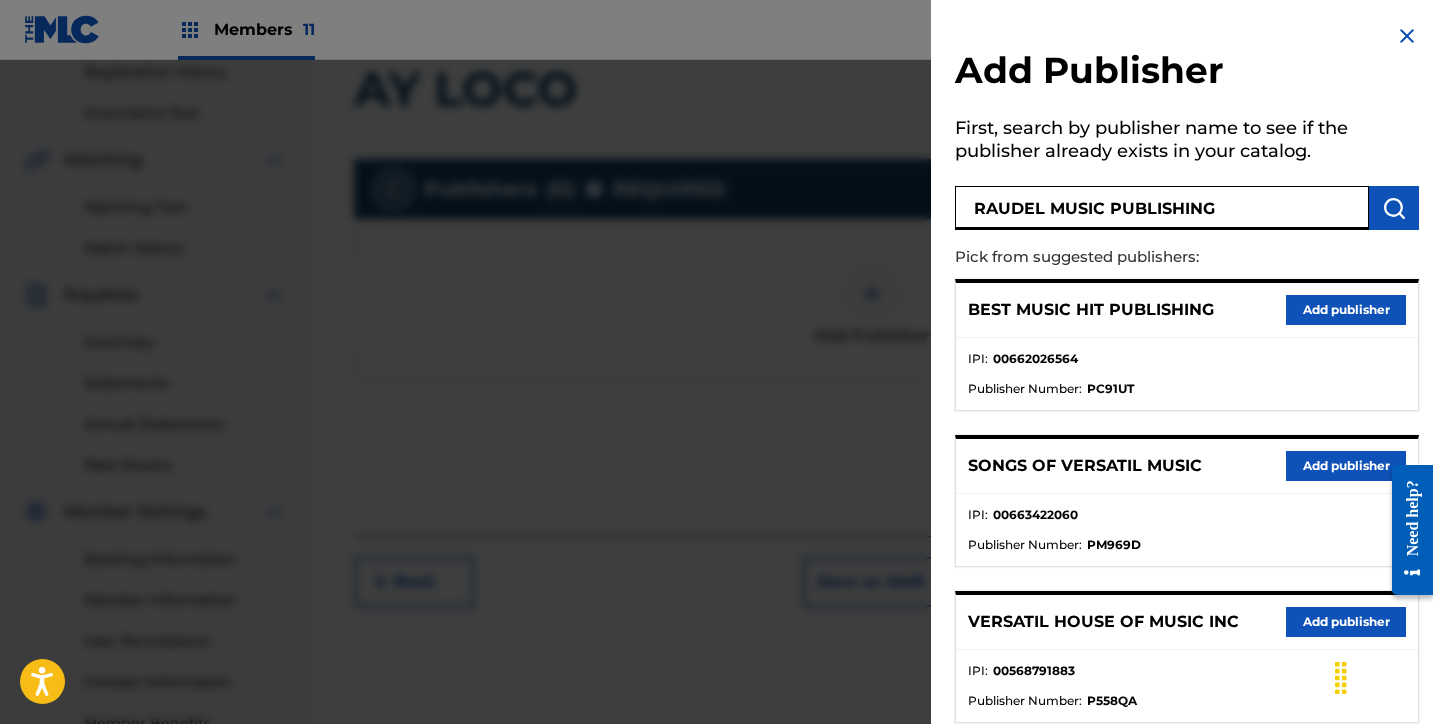 type on "RAUDEL MUSIC PUBLISHING" 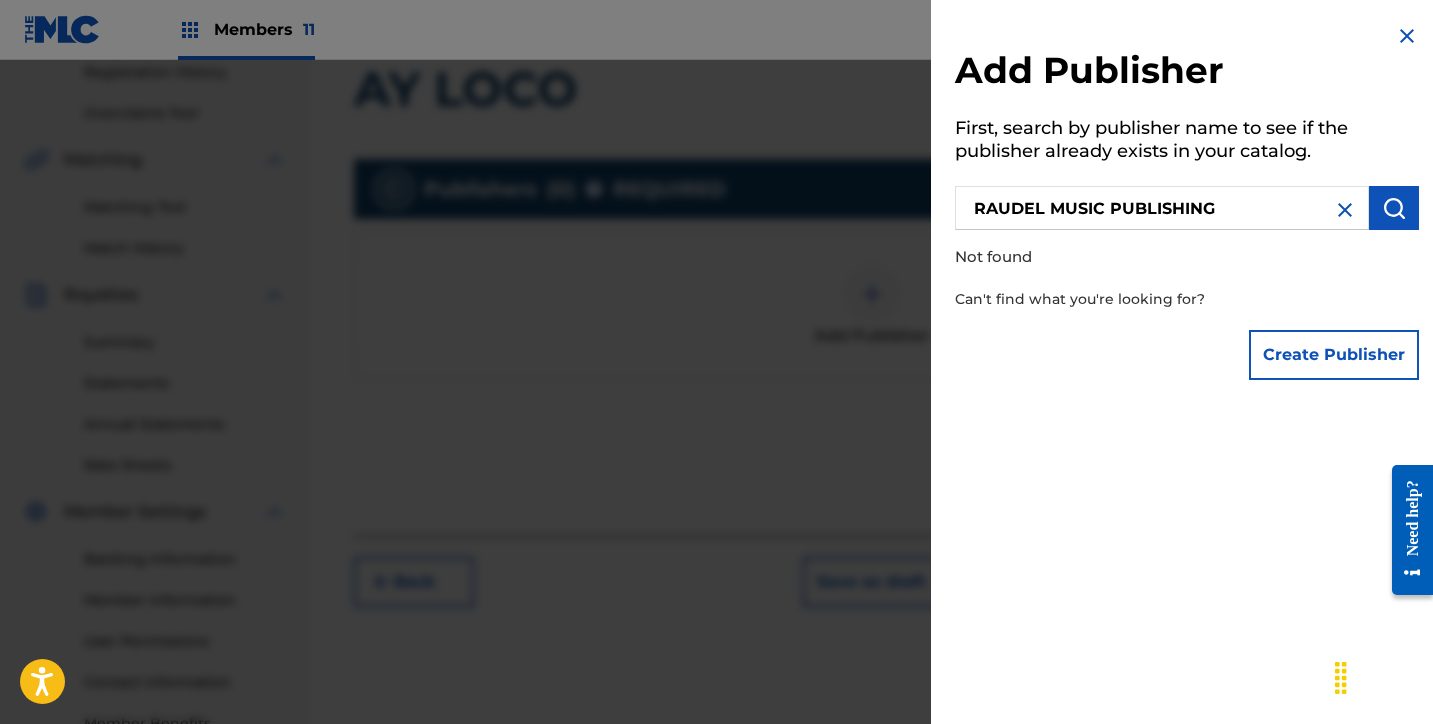 click on "Create Publisher" at bounding box center (1334, 355) 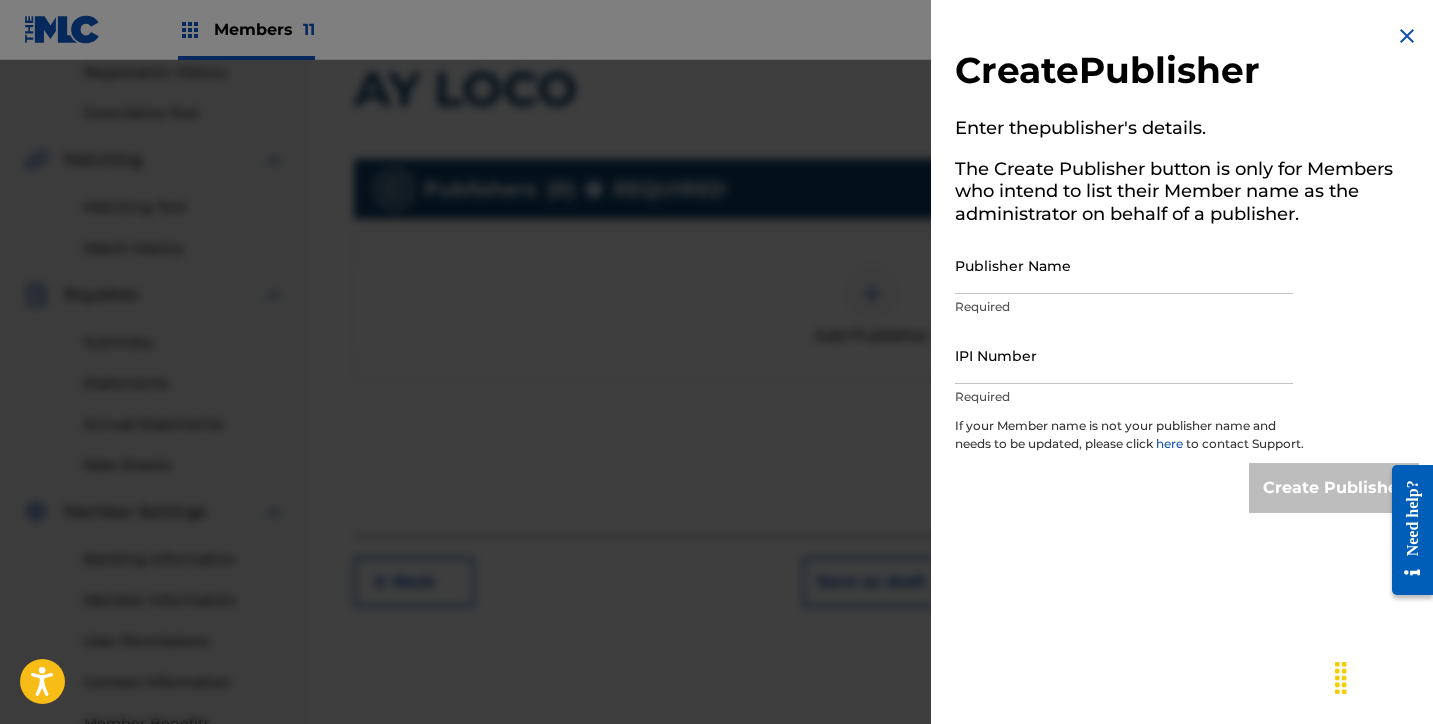 click on "Publisher Name" at bounding box center [1124, 265] 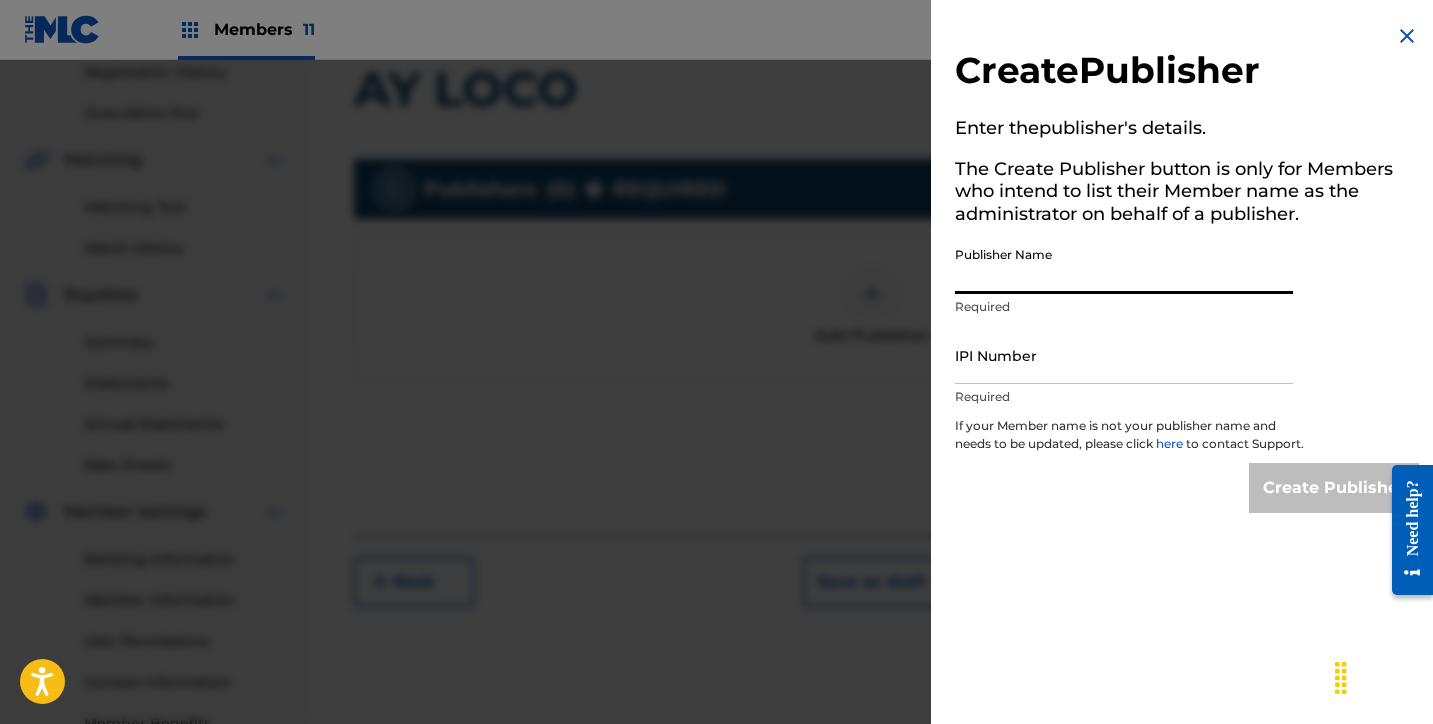 paste on "RAUDEL MUSIC PUBLISHING" 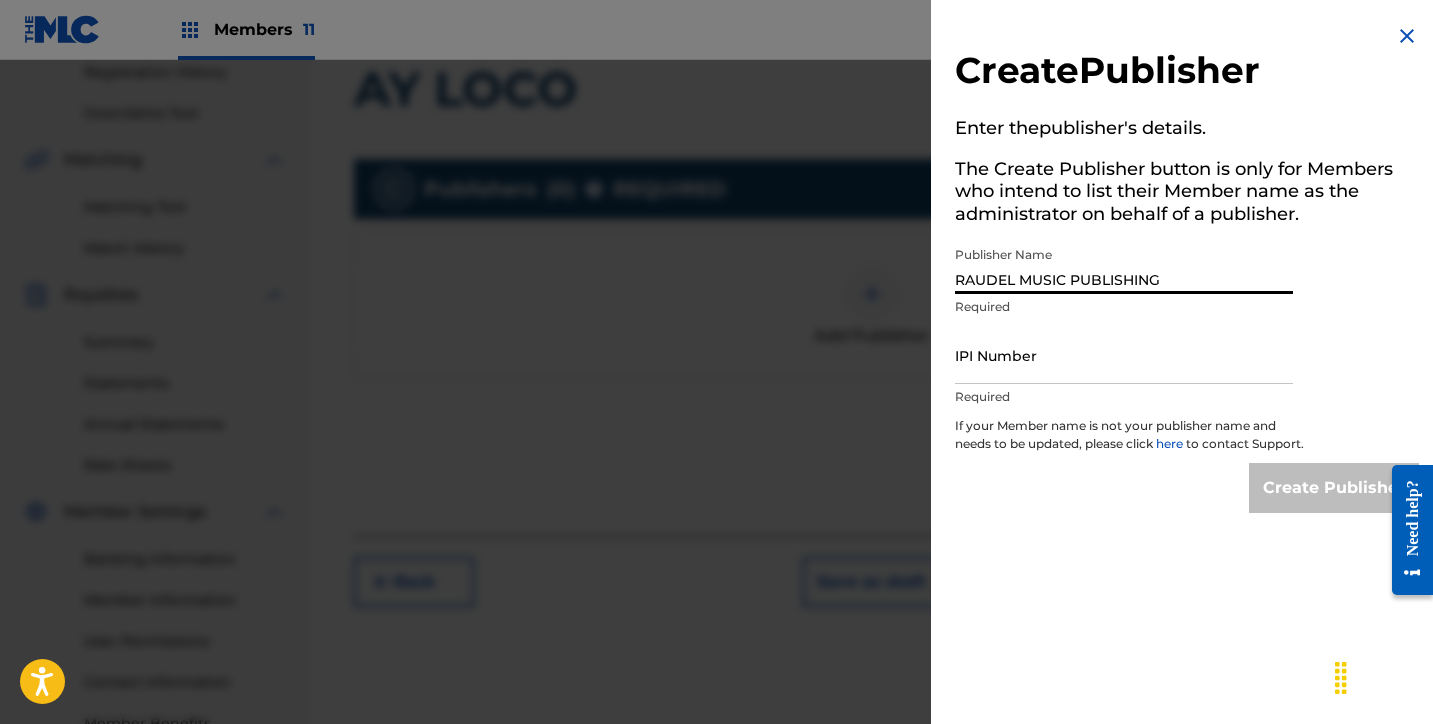 type on "RAUDEL MUSIC PUBLISHING" 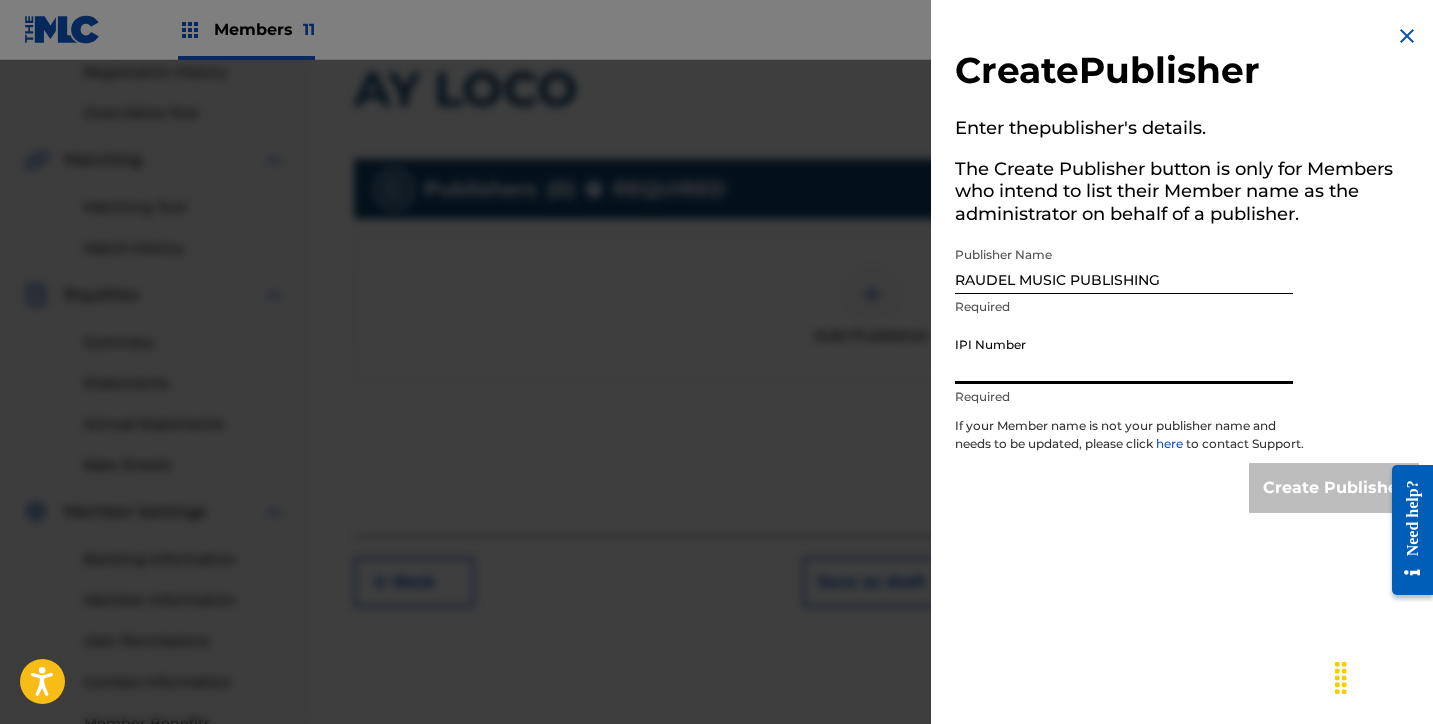 click on "IPI Number" at bounding box center (1124, 355) 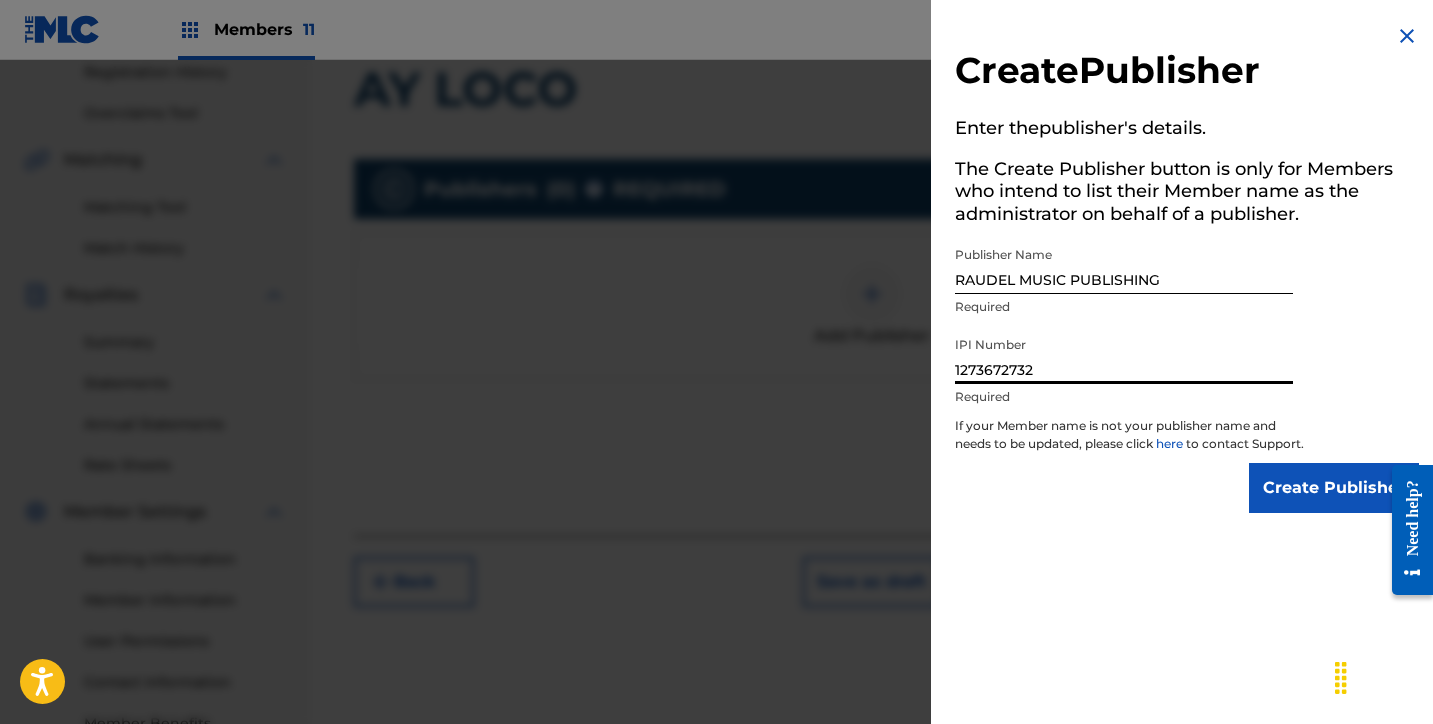 type on "1273672732" 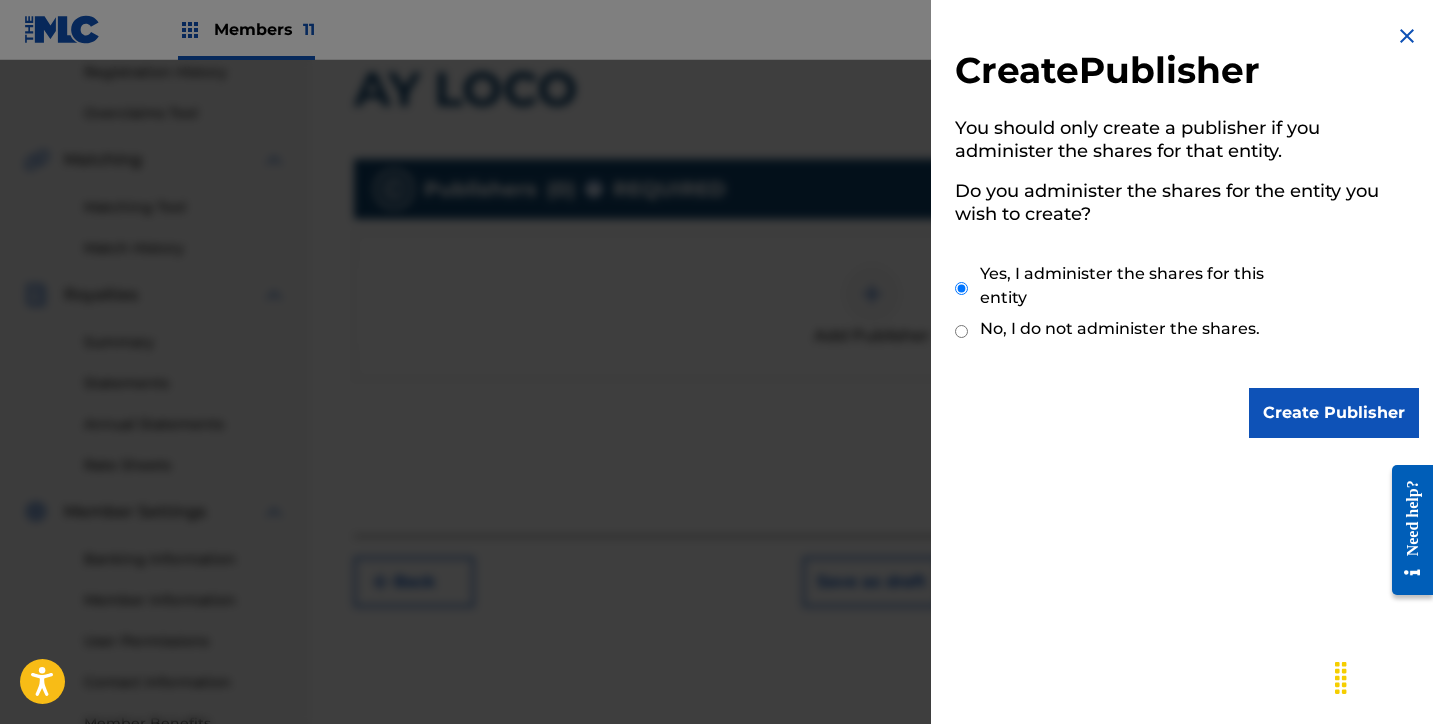 click on "Create Publisher" at bounding box center [1334, 413] 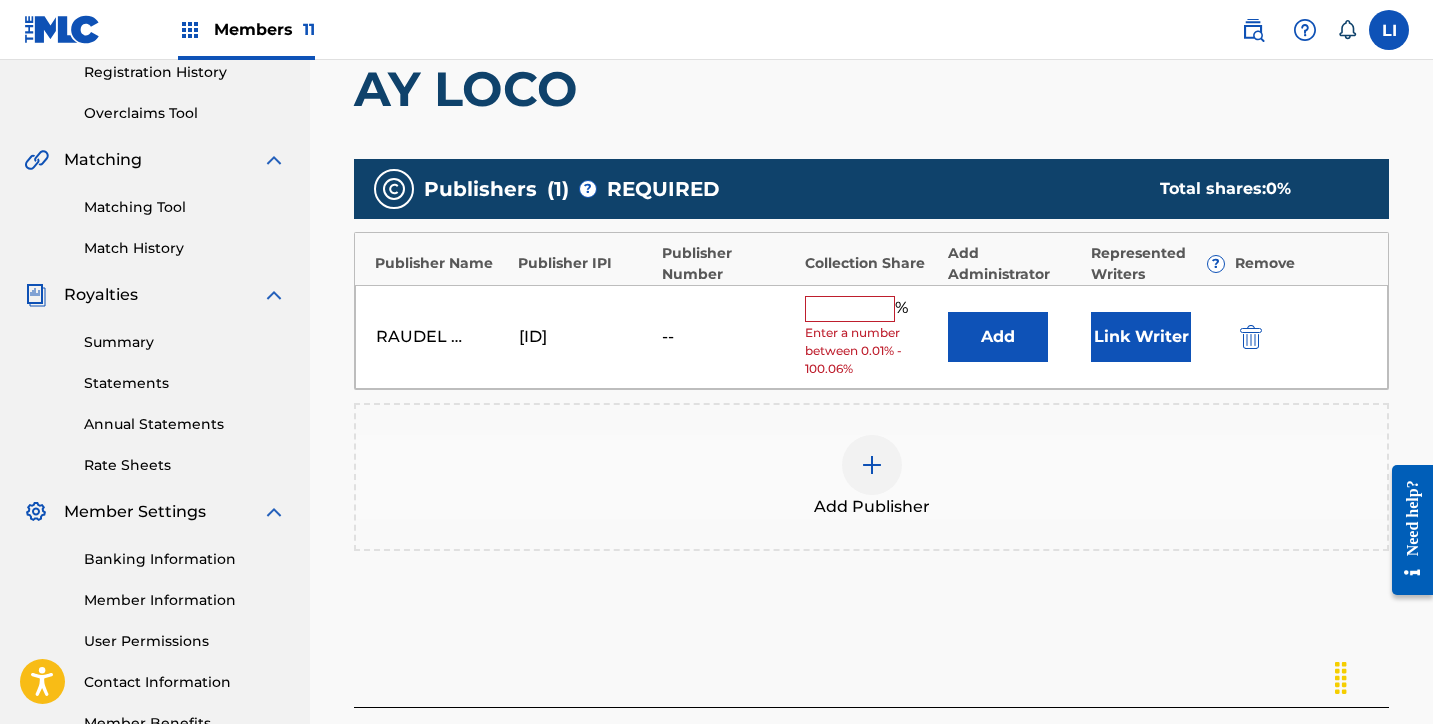 click on "Add" at bounding box center [998, 337] 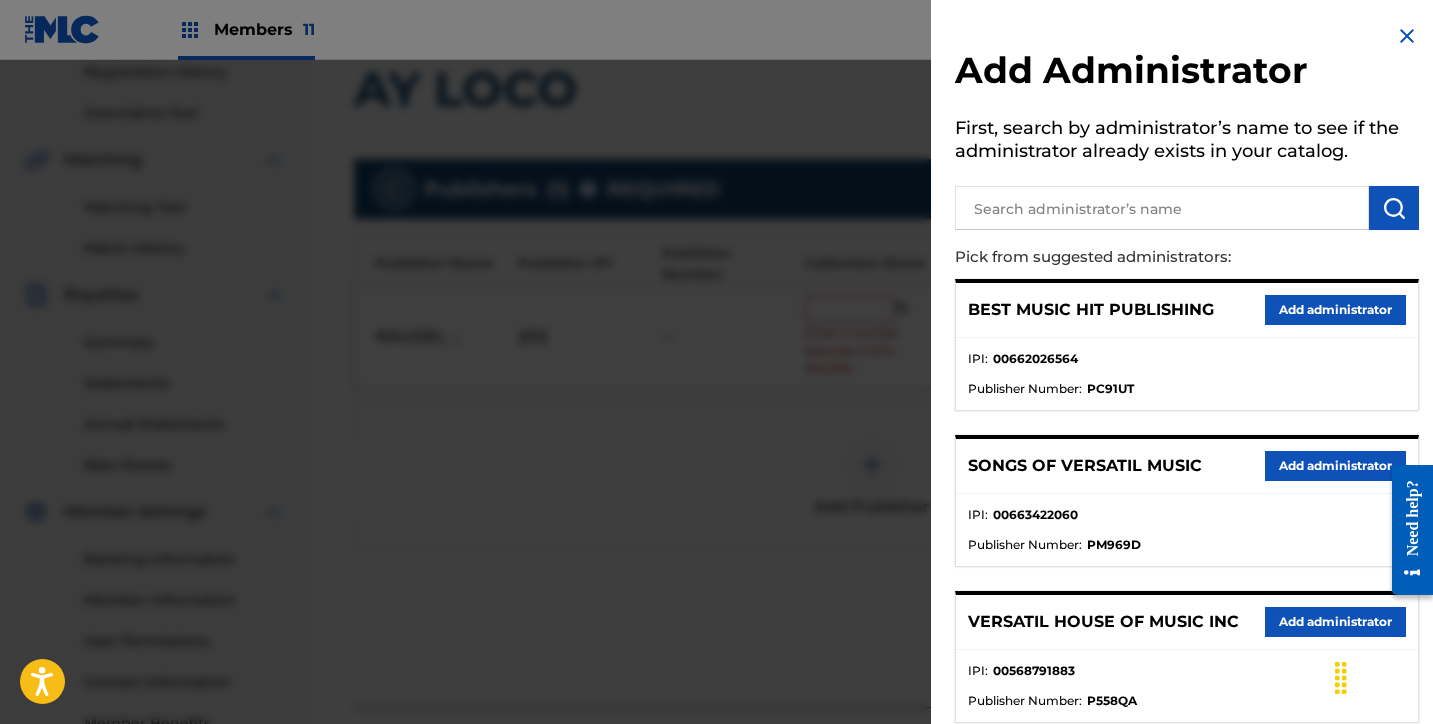 click on "Add Administrator First, search by administrator’s name to see if the administrator already exists in your catalog. Pick from suggested administrators: BEST MUSIC HIT PUBLISHING Add administrator IPI : [IPI] Publisher Number : PC91UT SONGS OF VERSATIL MUSIC Add administrator IPI : [IPI] Publisher Number : PM969D VERSATIL HOUSE OF MUSIC INC Add administrator IPI : [IPI] Publisher Number : P558QA DIVINE SONGS PUBLISHING Add administrator IPI : [IPI] Publisher Number : PA960G Can't find what you're looking for? Create Administrator" at bounding box center (1187, 507) 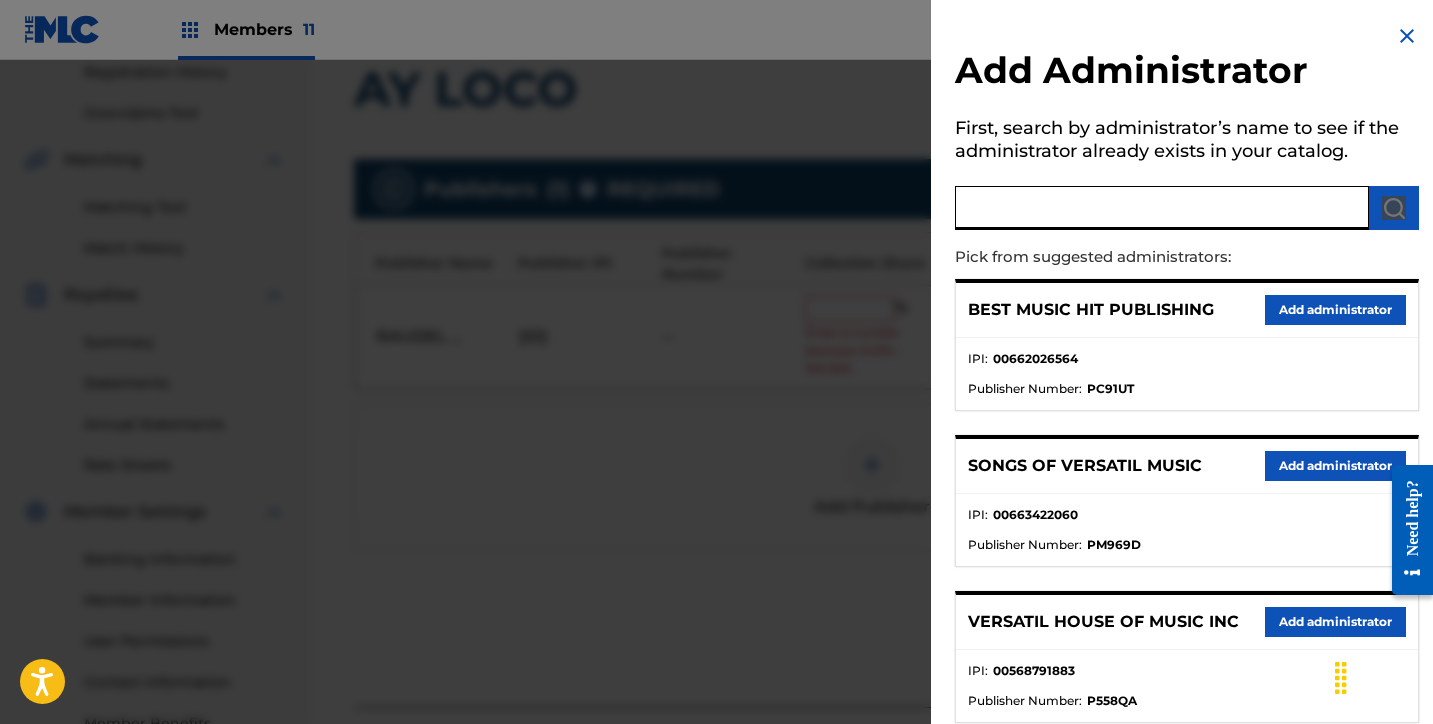 click at bounding box center [1162, 208] 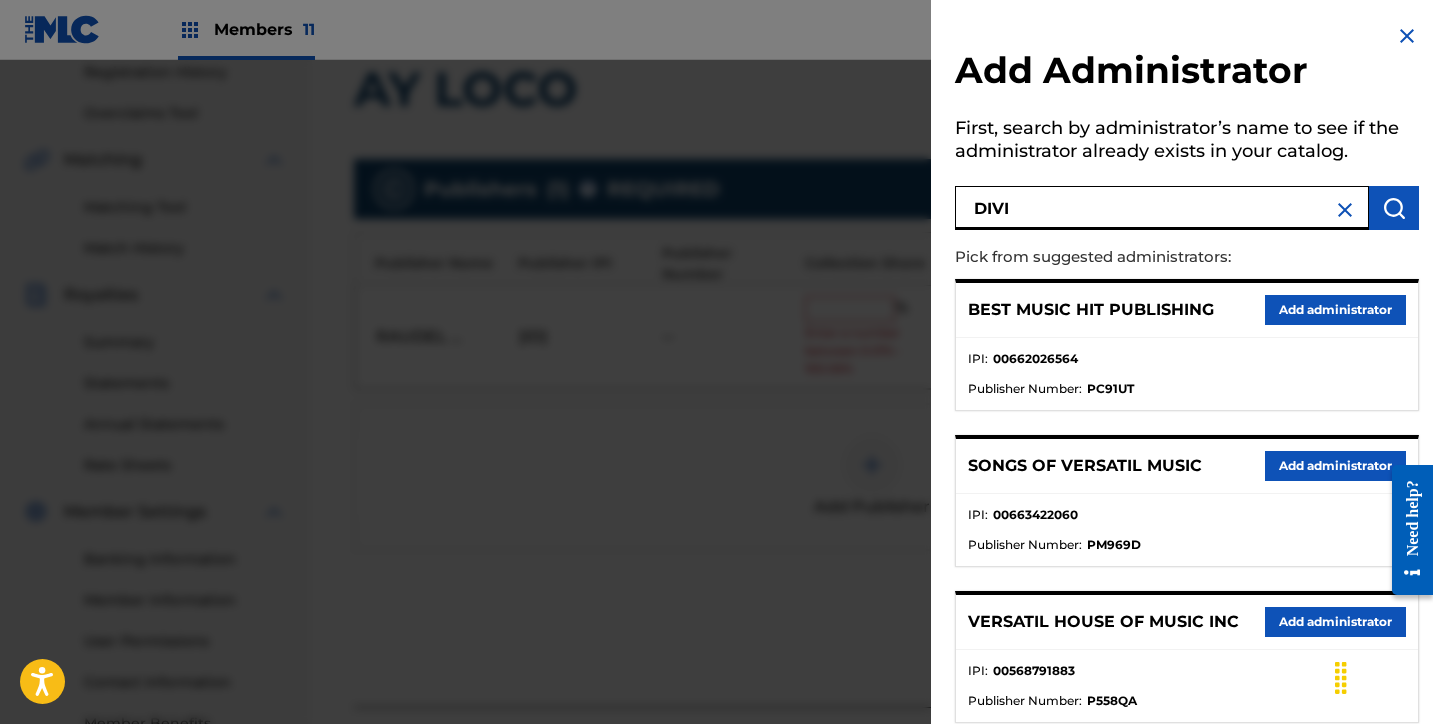 type on "DIVI" 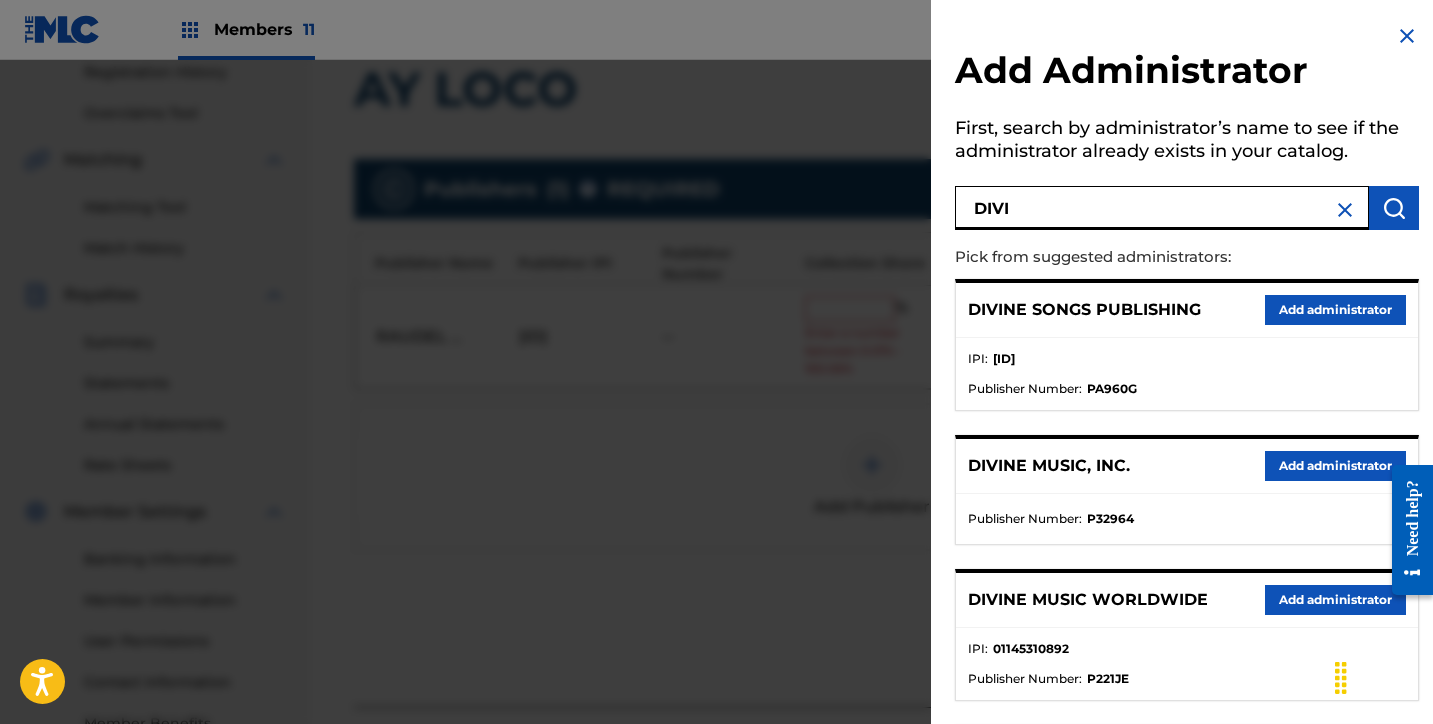 click on "Add administrator" at bounding box center (1335, 466) 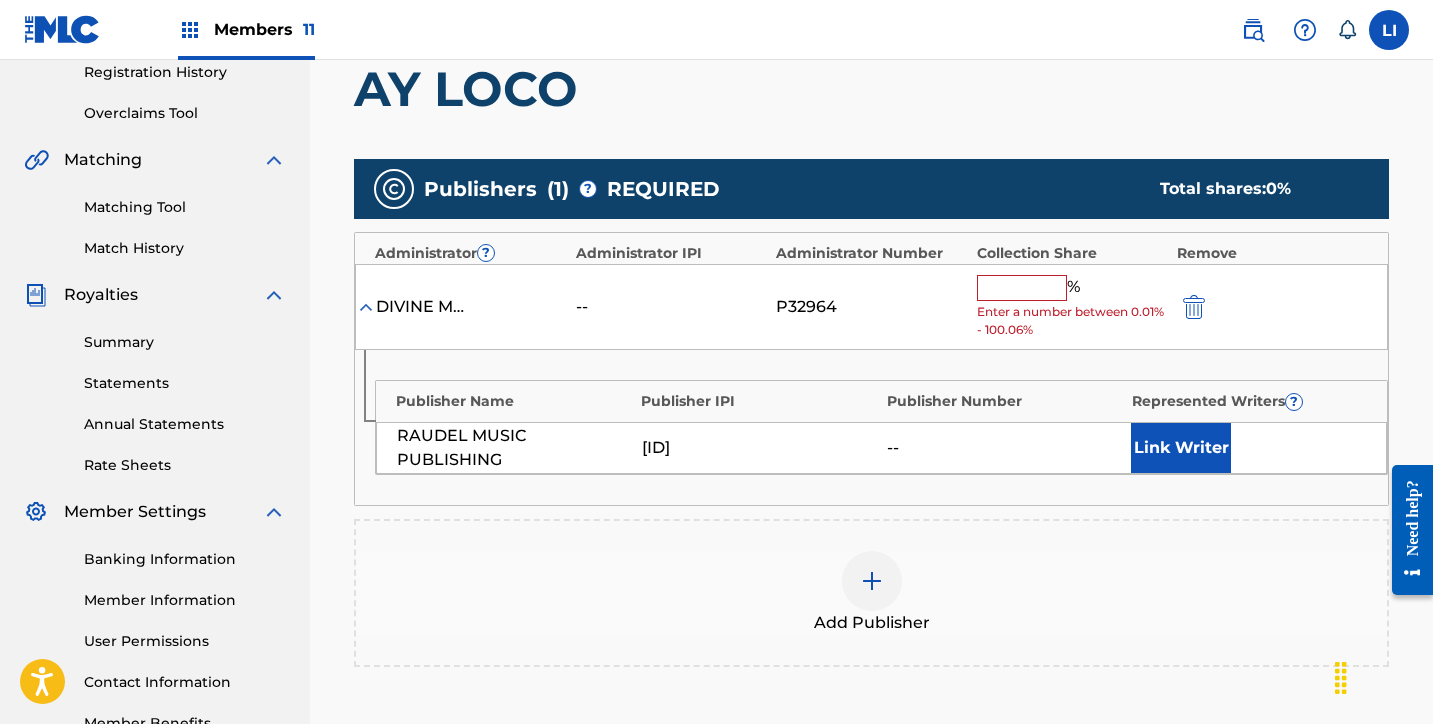 click at bounding box center [1022, 288] 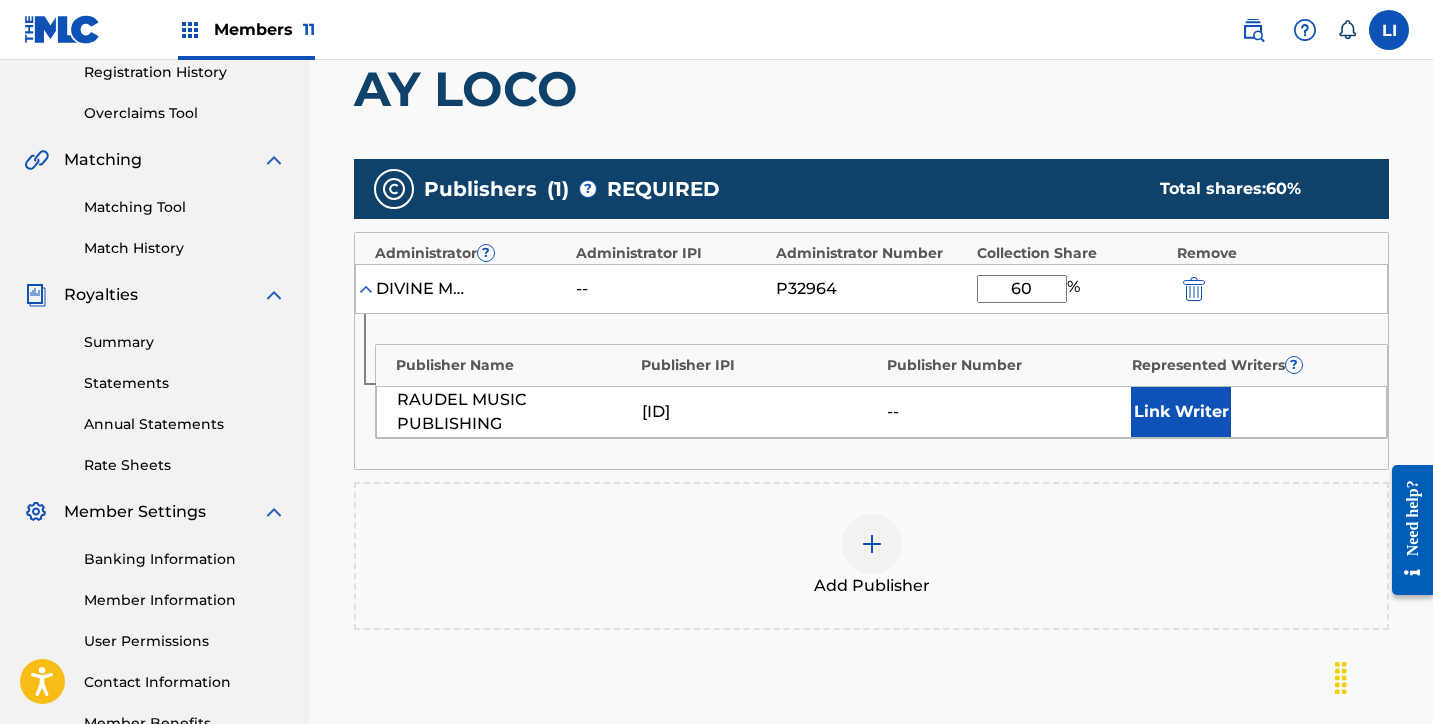 type on "60" 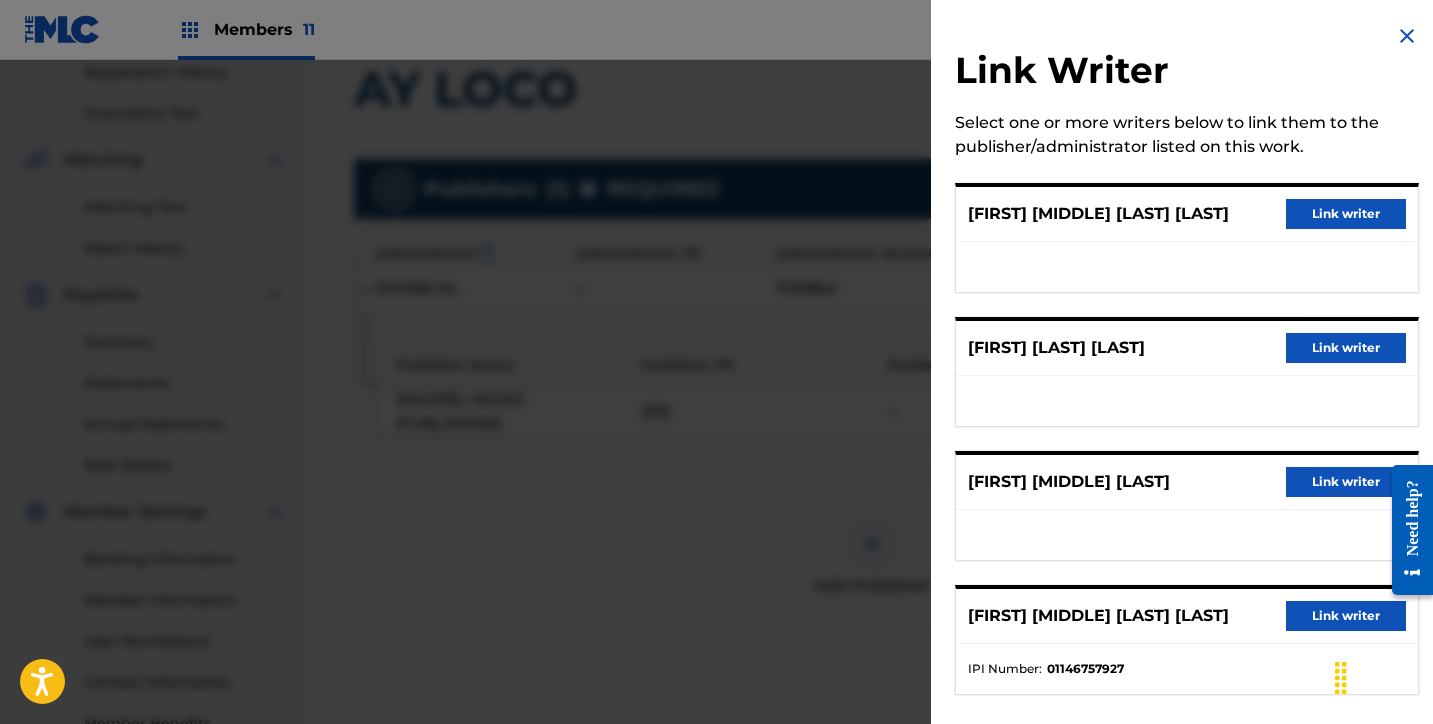 click on "Link writer" at bounding box center (1346, 214) 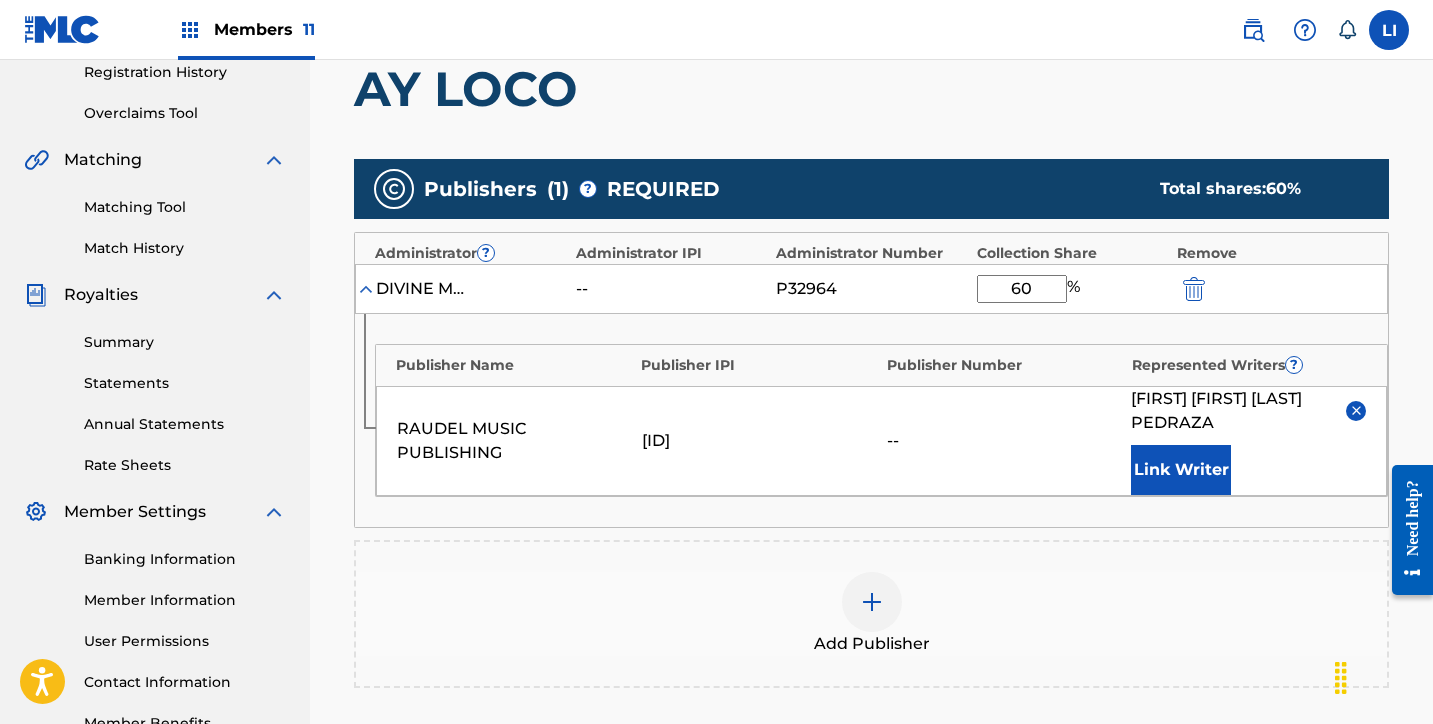click on "Link Writer" at bounding box center [1181, 470] 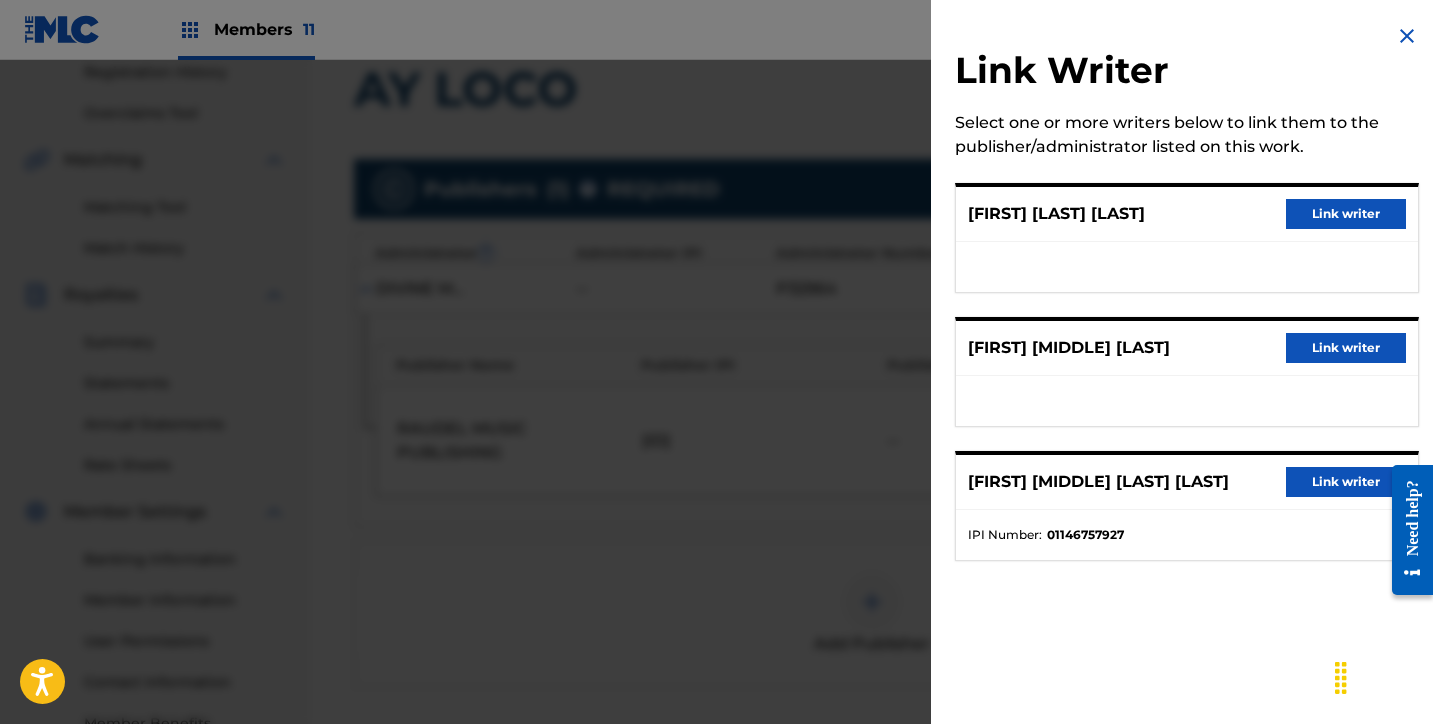 click on "Link writer" at bounding box center [1346, 214] 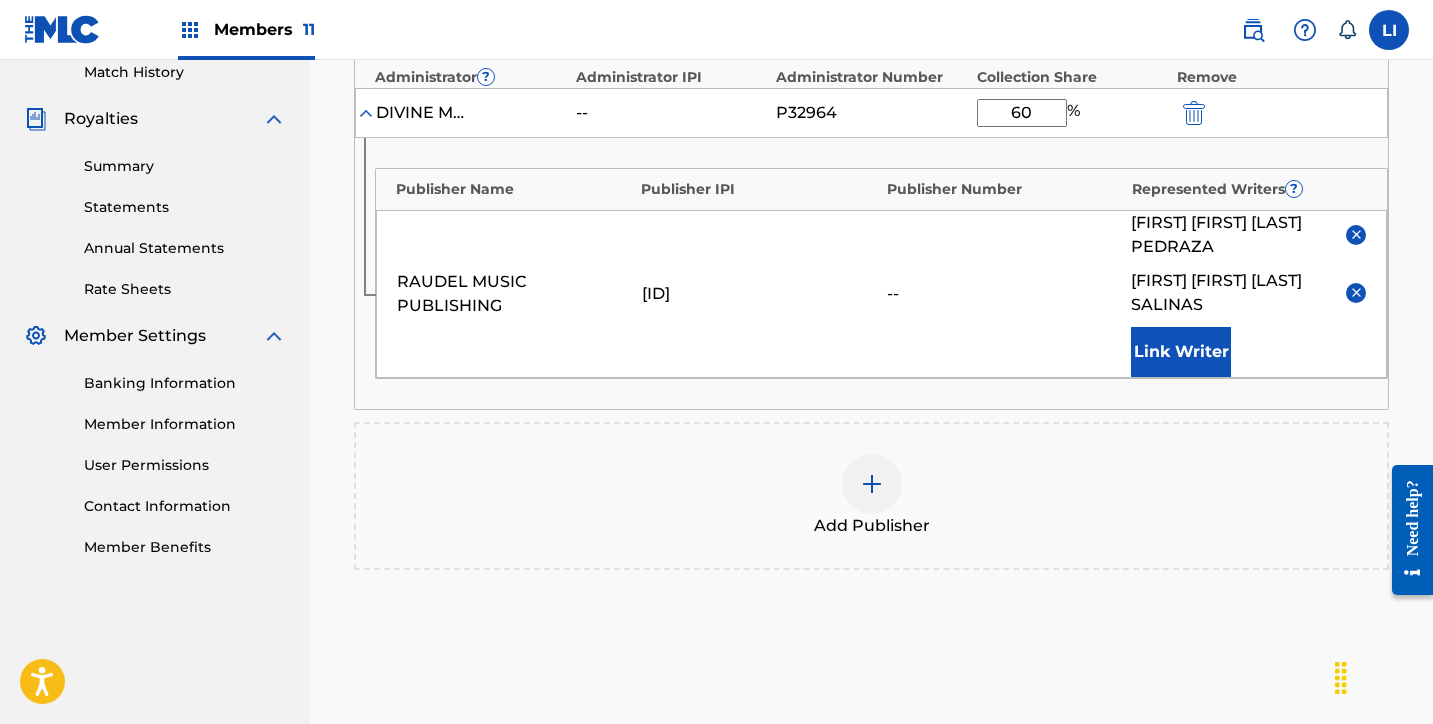 scroll, scrollTop: 660, scrollLeft: 0, axis: vertical 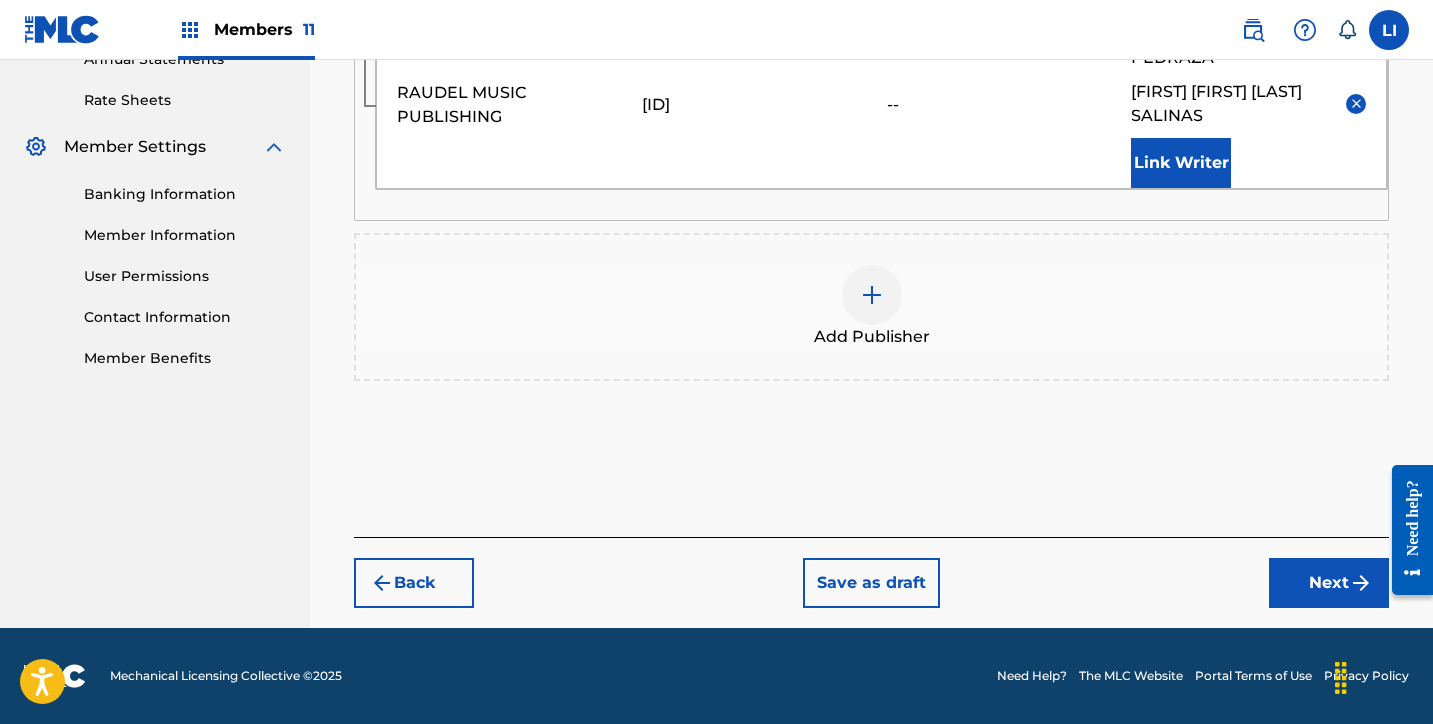 click on "Next" at bounding box center [1329, 583] 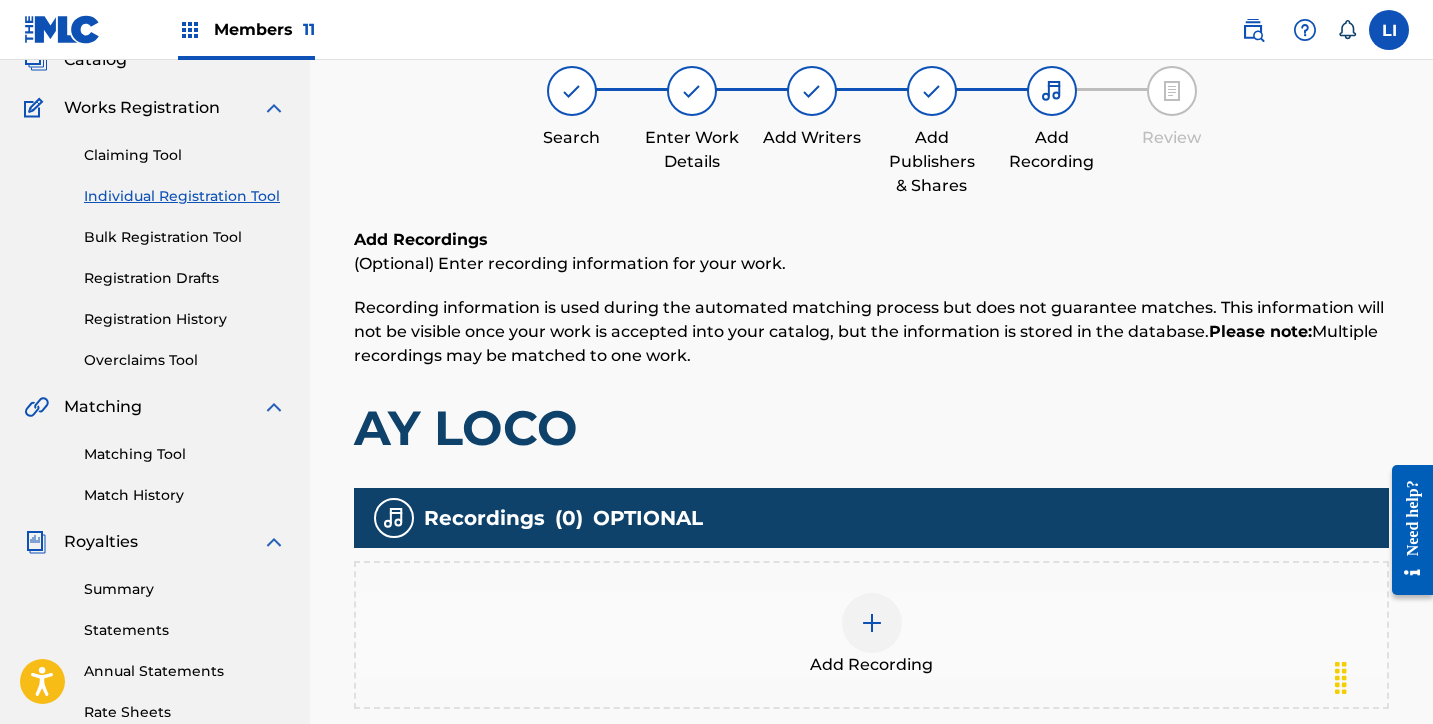 scroll, scrollTop: 416, scrollLeft: 0, axis: vertical 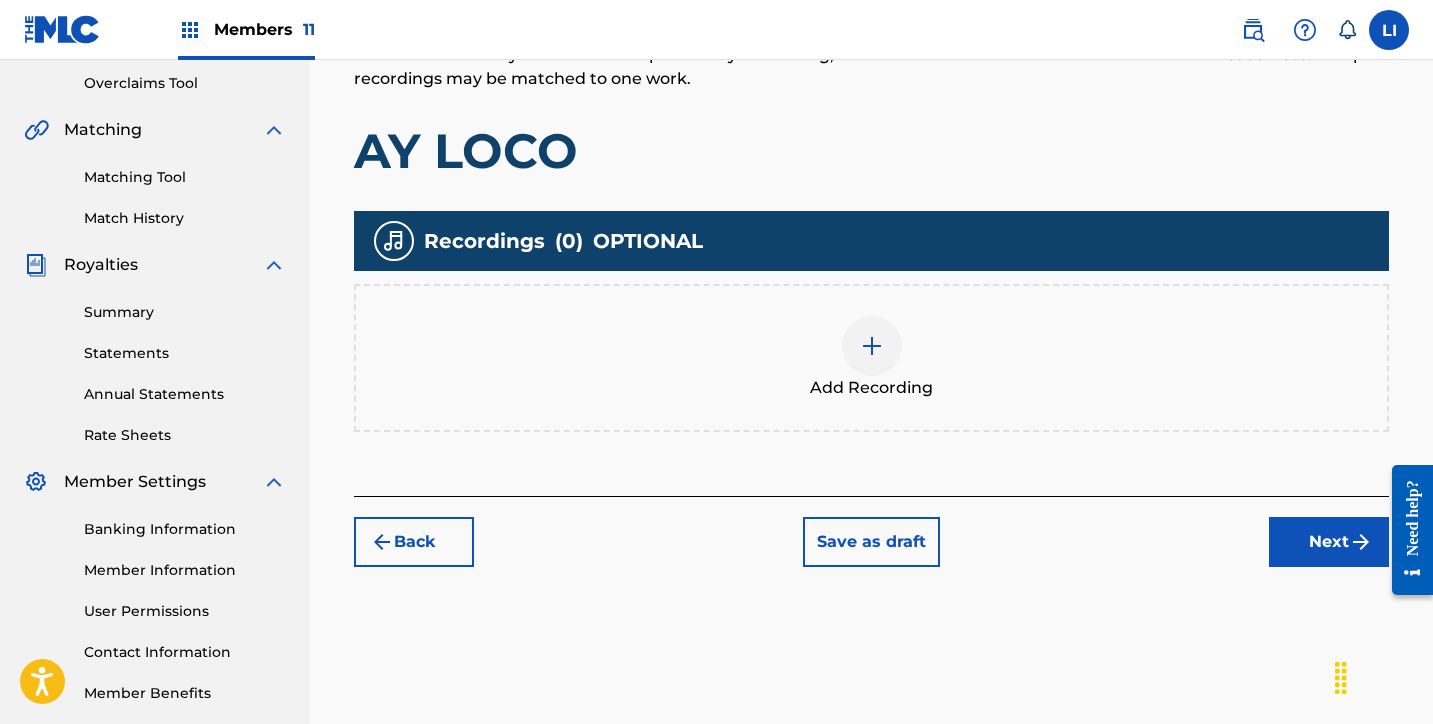 click on "Add Recording" at bounding box center [871, 388] 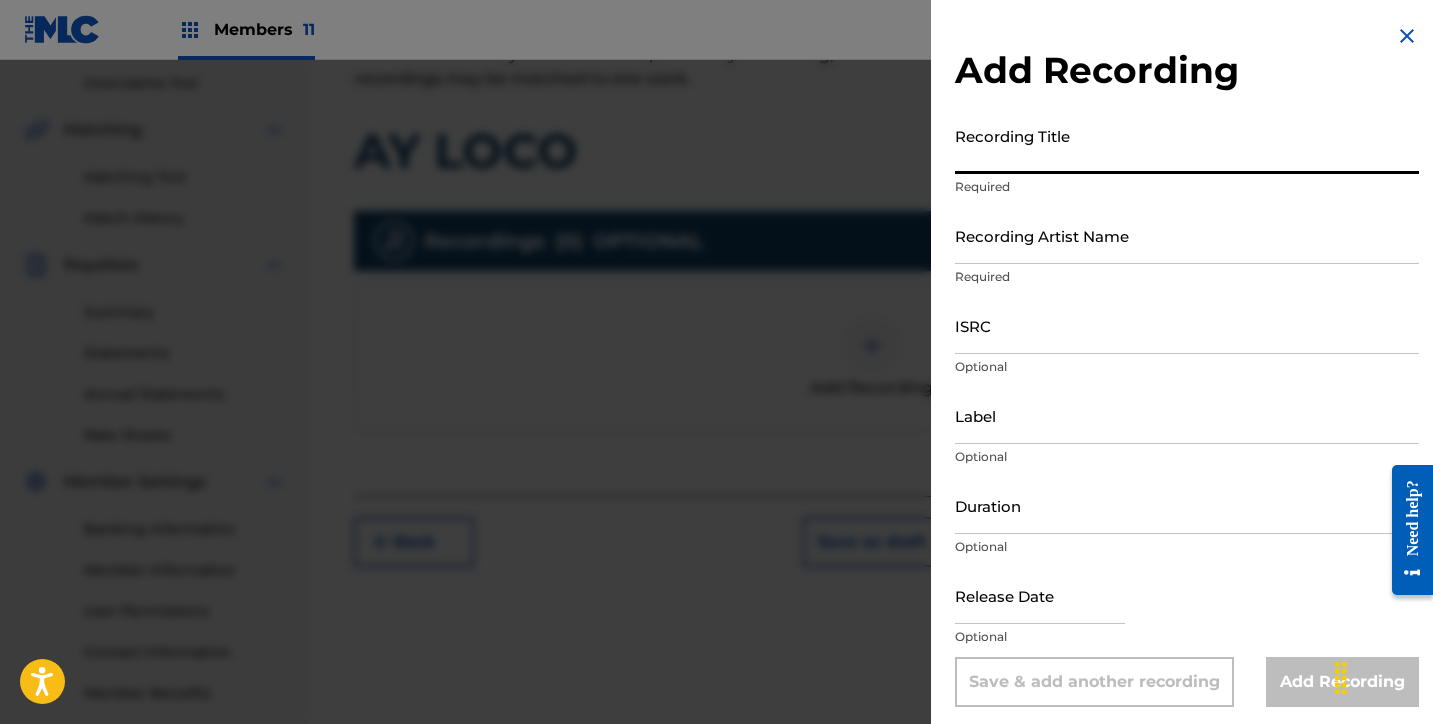 click on "Recording Title" at bounding box center (1187, 145) 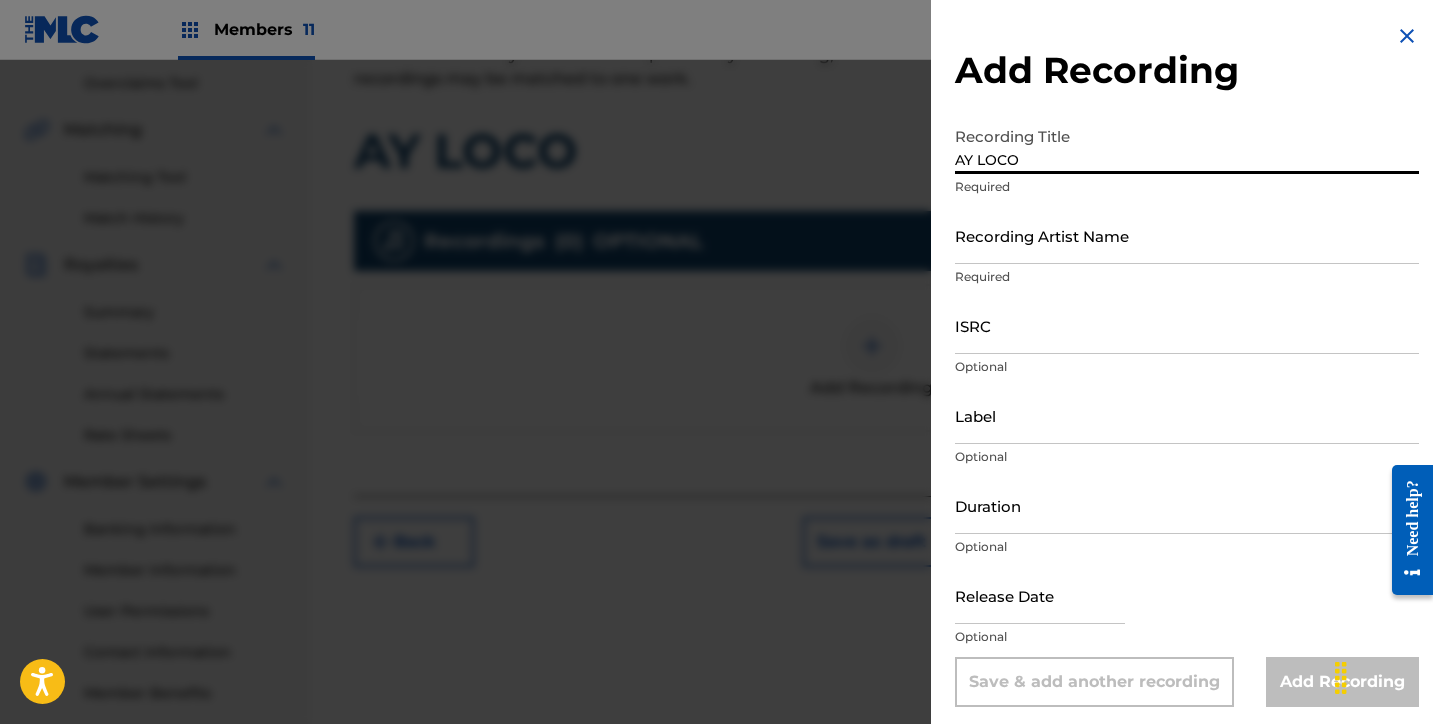 type on "AY LOCO" 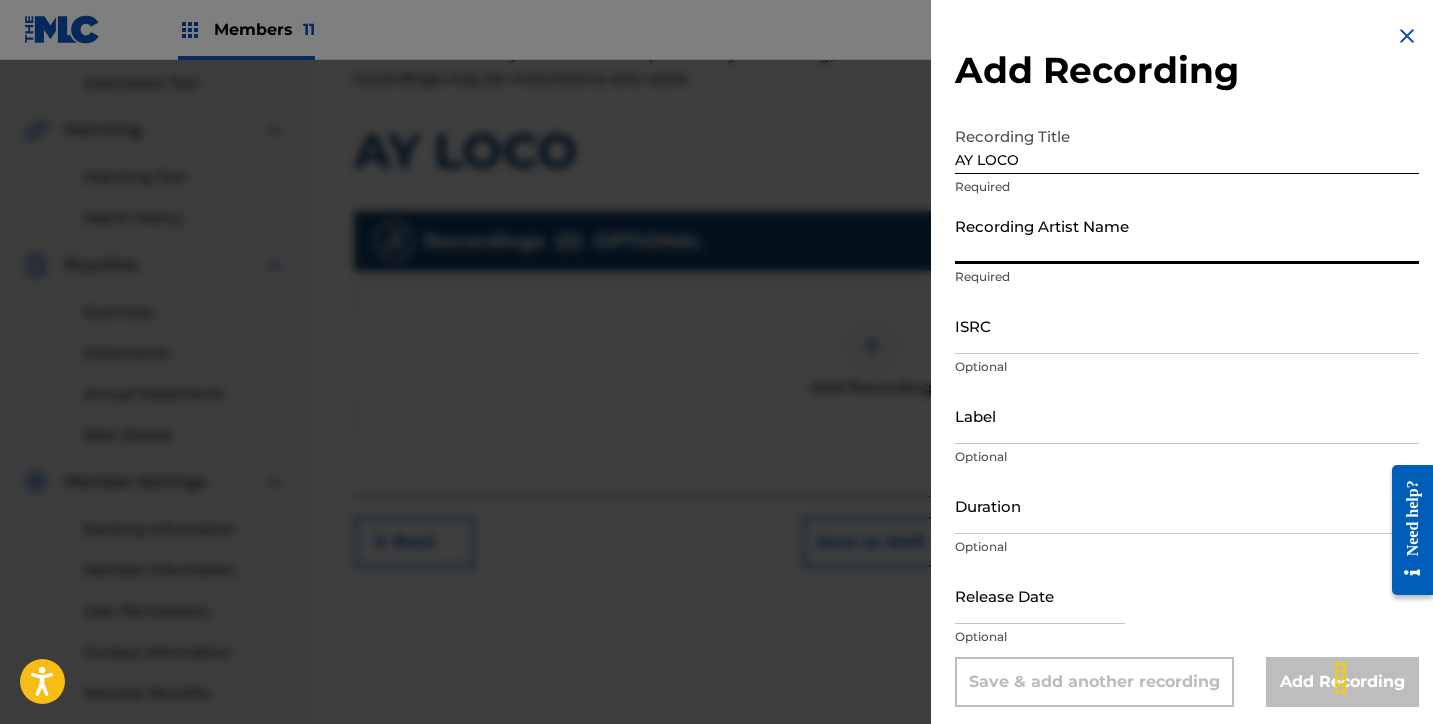 paste on "LOS ANORMALES, [FIRST] [LAST]" 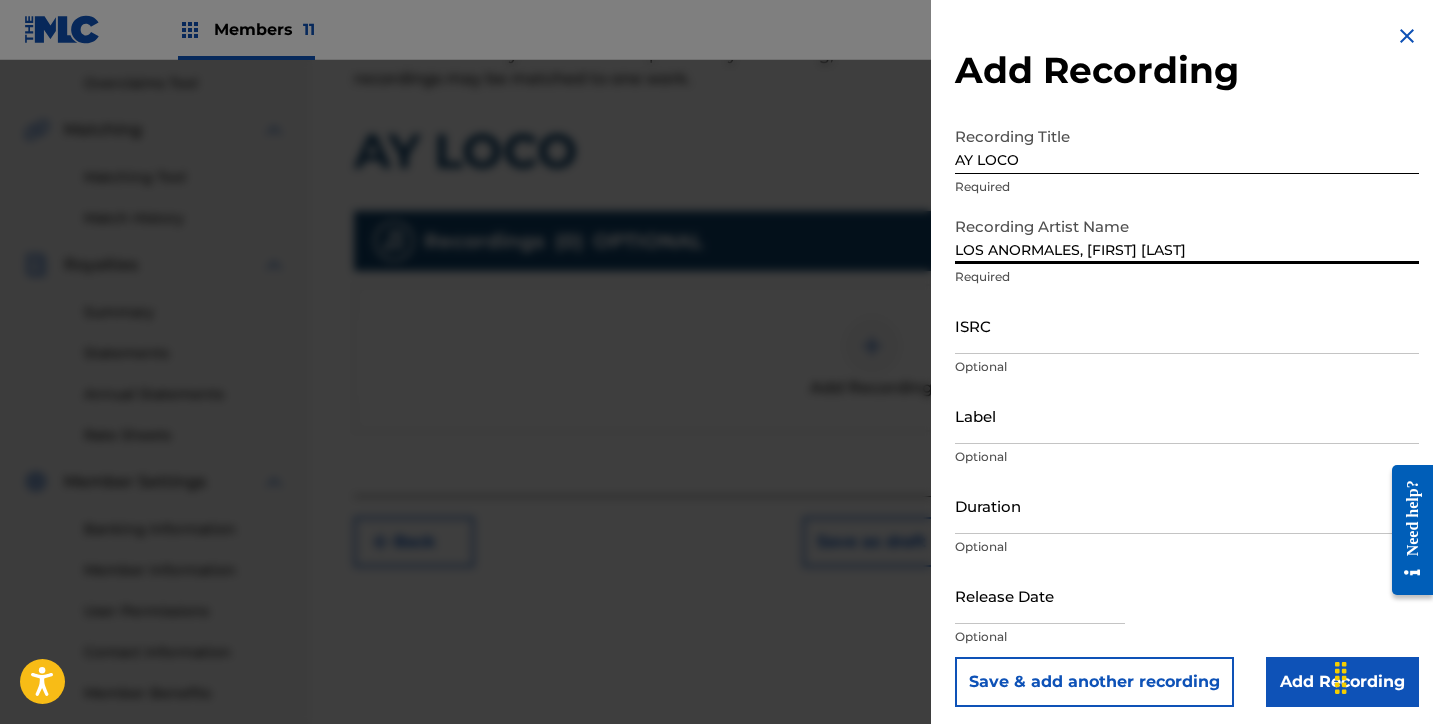 type on "LOS ANORMALES, [FIRST] [LAST]" 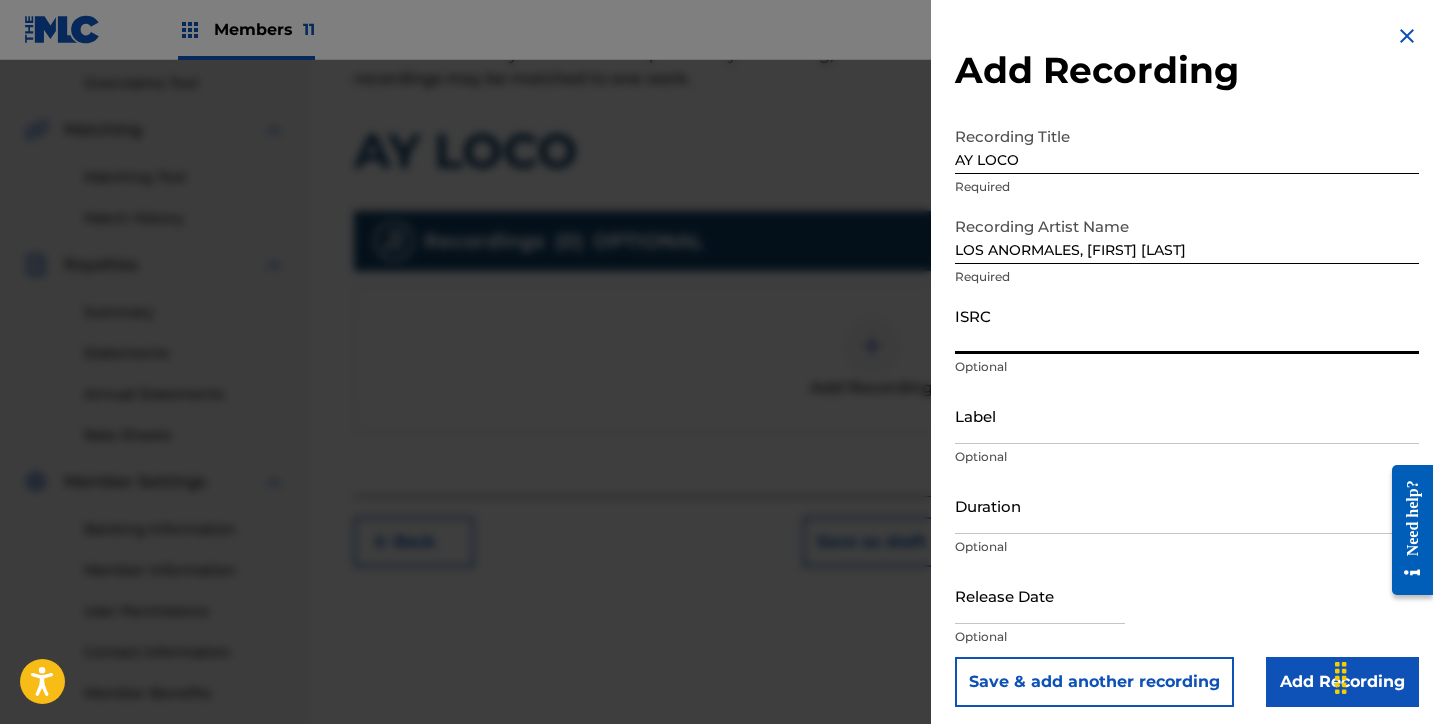 paste on "[ID]" 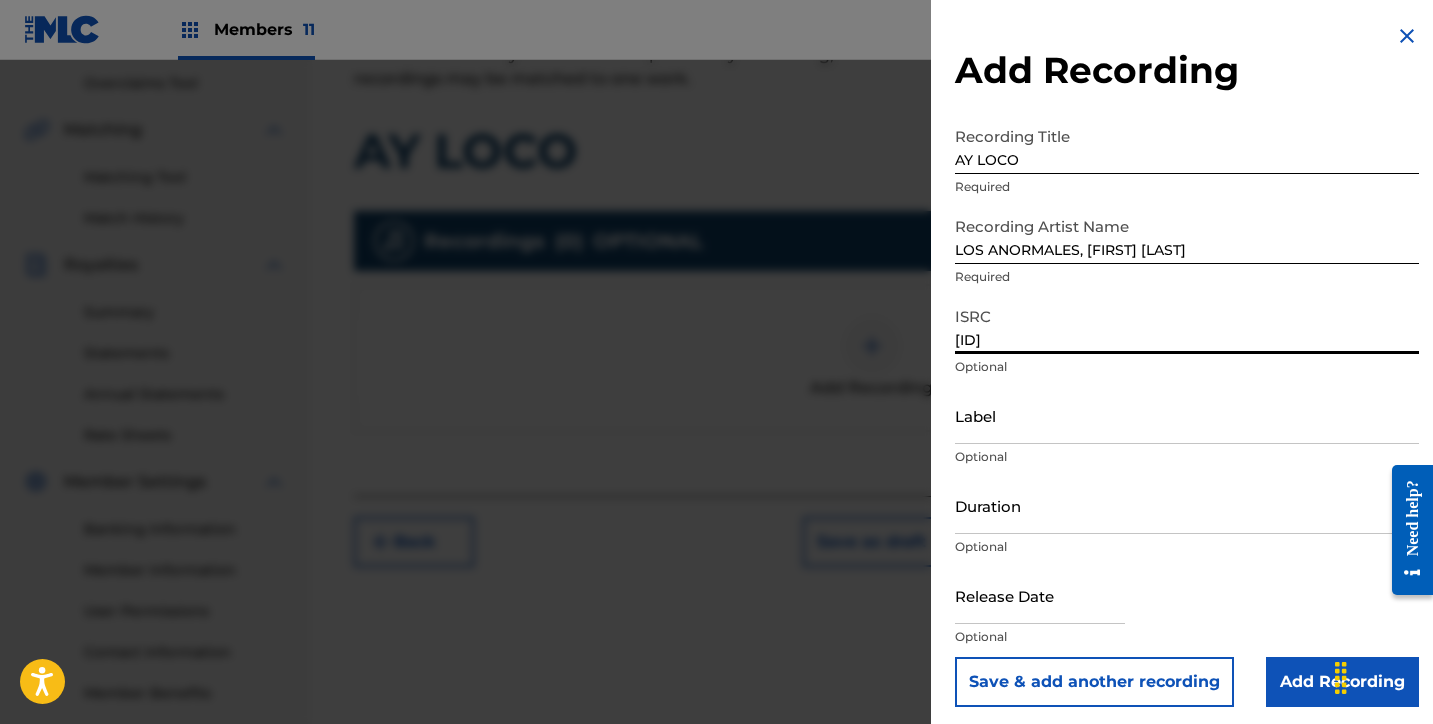 type on "[ID]" 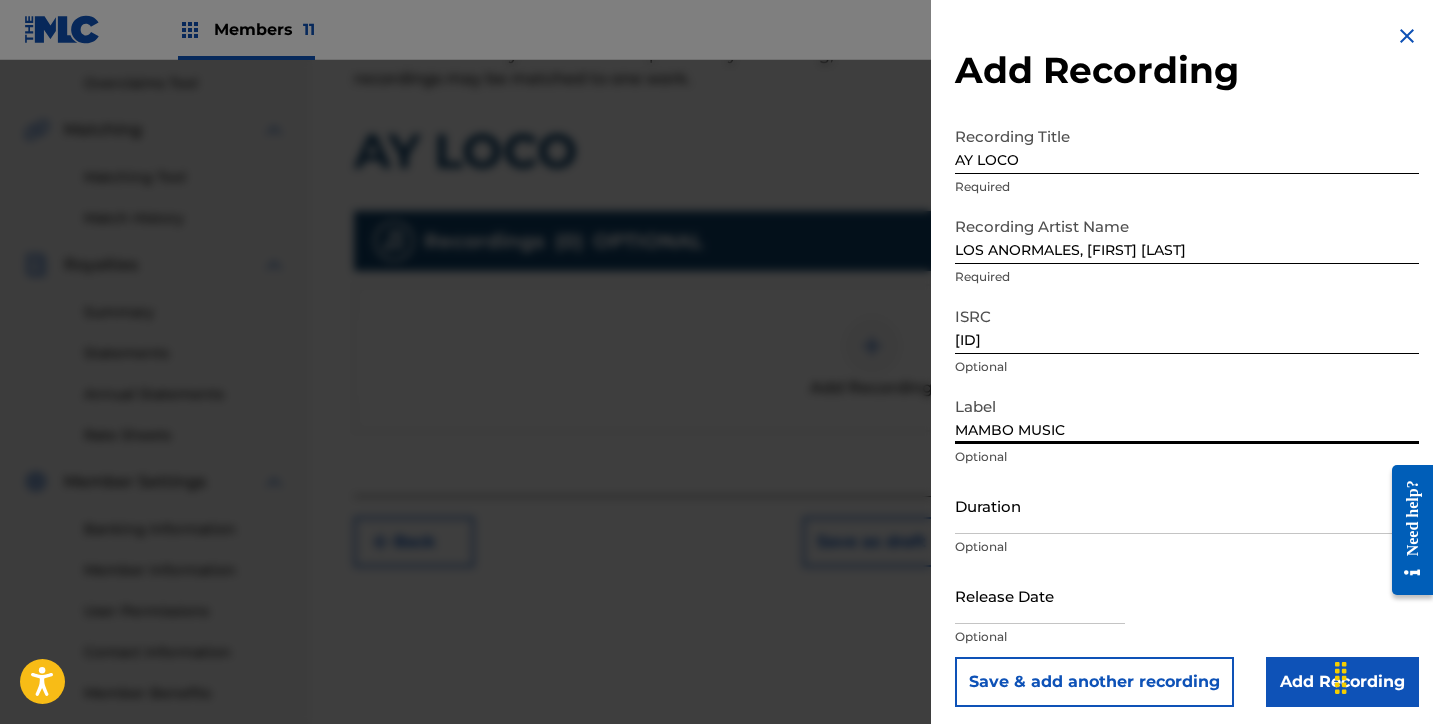 type on "MAMBO MUSIC" 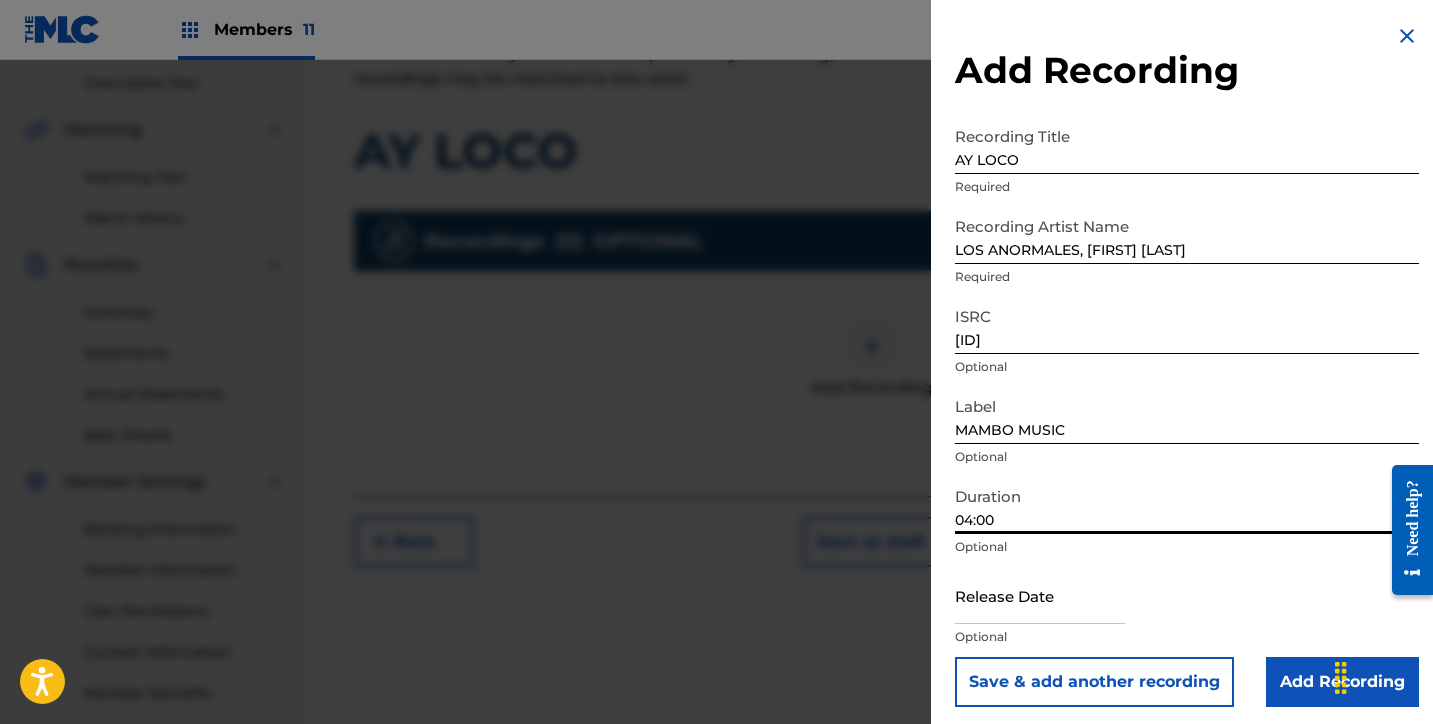 type on "04:00" 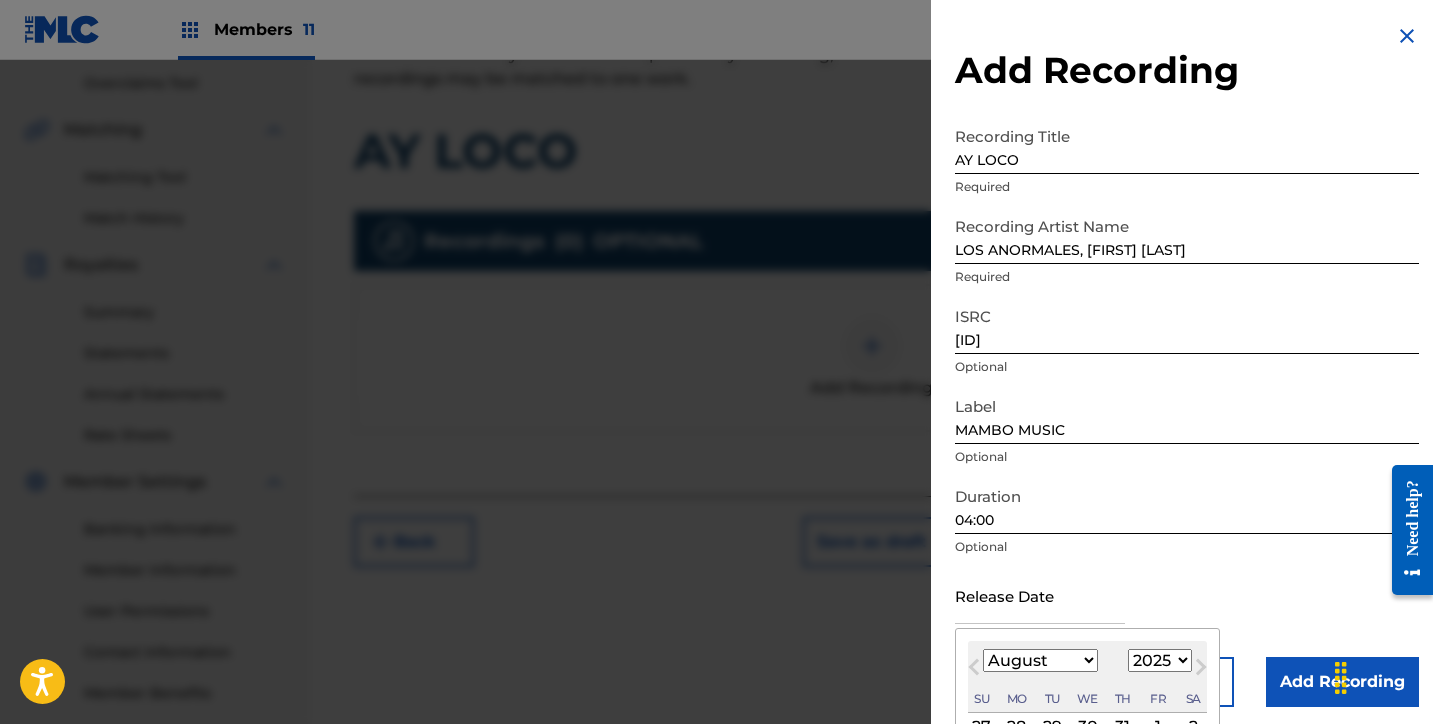 click at bounding box center (1040, 595) 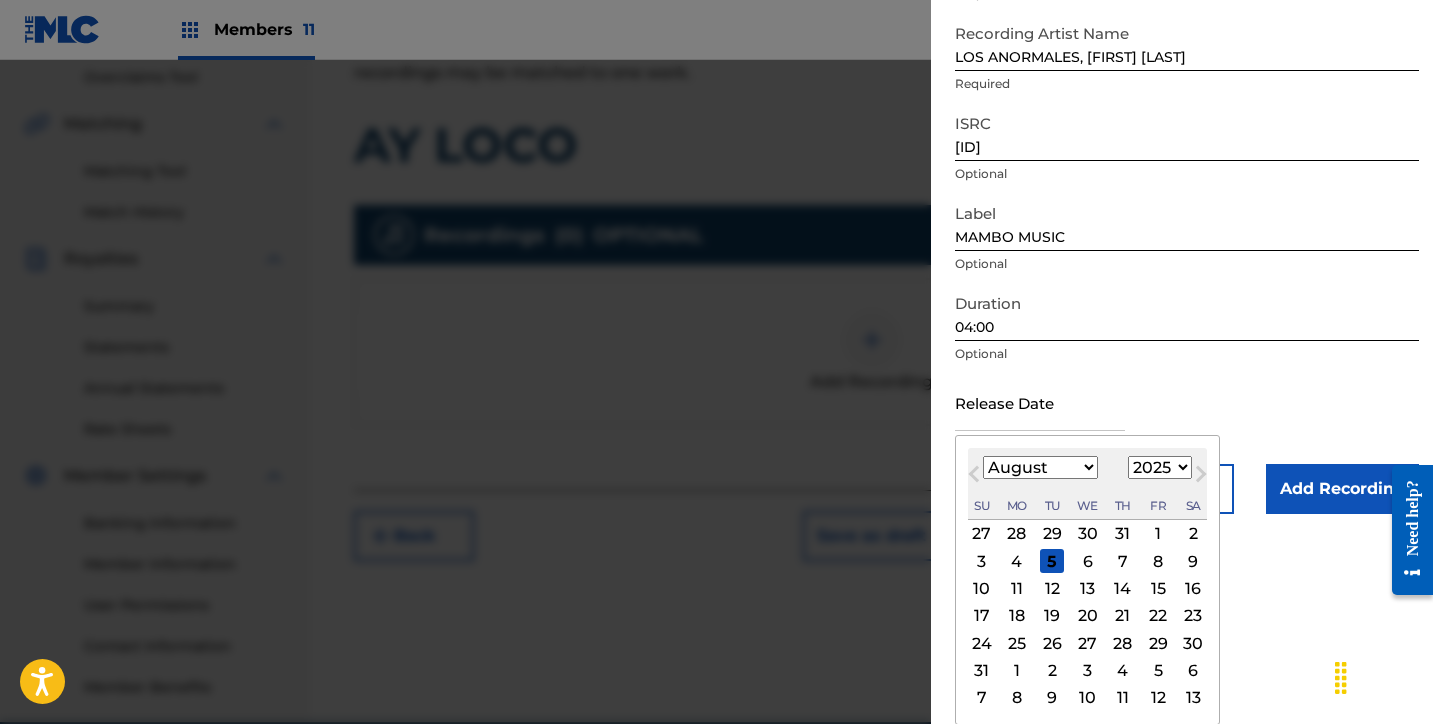 scroll, scrollTop: 516, scrollLeft: 0, axis: vertical 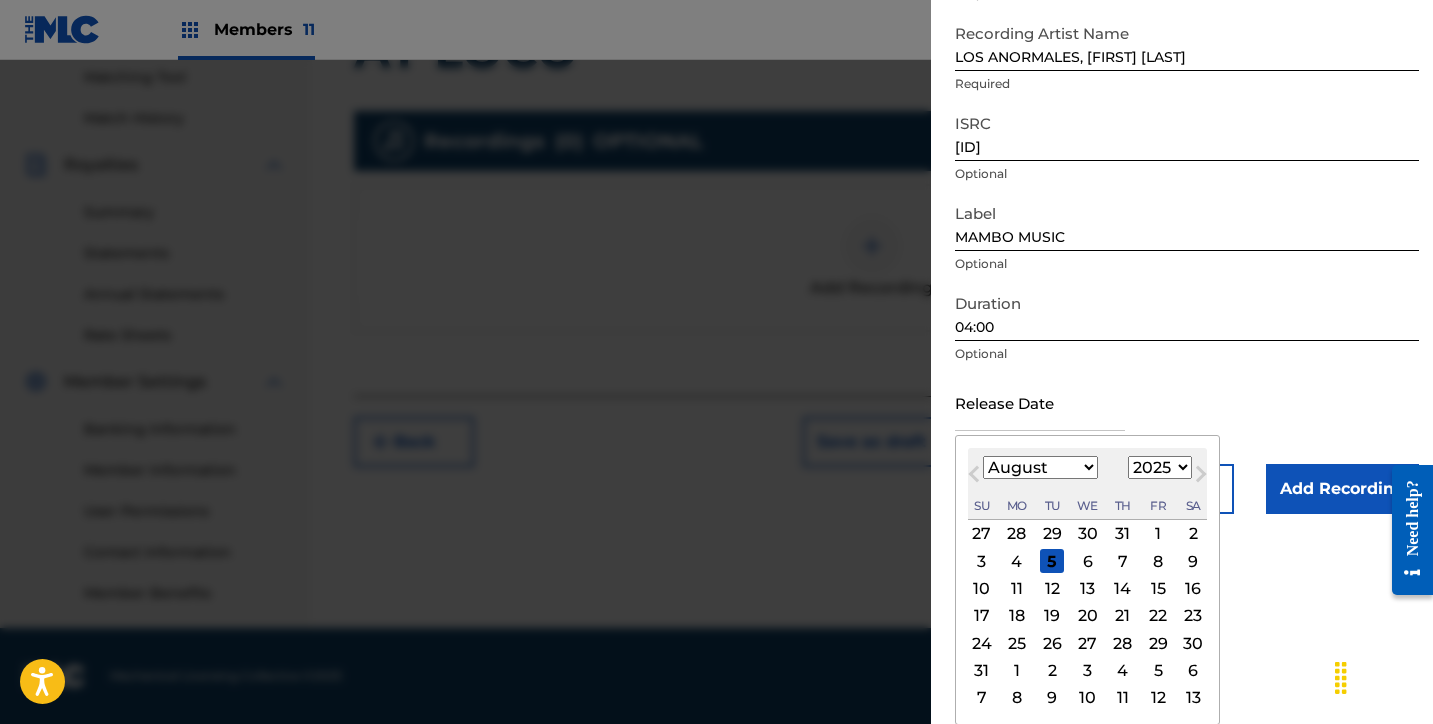 click on "1899 1900 1901 1902 1903 1904 1905 1906 1907 1908 1909 1910 1911 1912 1913 1914 1915 1916 1917 1918 1919 1920 1921 1922 1923 1924 1925 1926 1927 1928 1929 1930 1931 1932 1933 1934 1935 1936 1937 1938 1939 1940 1941 1942 1943 1944 1945 1946 1947 1948 1949 1950 1951 1952 1953 1954 1955 1956 1957 1958 1959 1960 1961 1962 1963 1964 1965 1966 1967 1968 1969 1970 1971 1972 1973 1974 1975 1976 1977 1978 1979 1980 1981 1982 1983 1984 1985 1986 1987 1988 1989 1990 1991 1992 1993 1994 1995 1996 1997 1998 1999 2000 2001 2002 2003 2004 2005 2006 2007 2008 2009 2010 2011 2012 2013 2014 2015 2016 2017 2018 2019 2020 2021 2022 2023 2024 2025 2026 2027 2028 2029 2030 2031 2032 2033 2034 2035 2036 2037 2038 2039 2040 2041 2042 2043 2044 2045 2046 2047 2048 2049 2050 2051 2052 2053 2054 2055 2056 2057 2058 2059 2060 2061 2062 2063 2064 2065 2066 2067 2068 2069 2070 2071 2072 2073 2074 2075 2076 2077 2078 2079 2080 2081 2082 2083 2084 2085 2086 2087 2088 2089 2090 2091 2092 2093 2094 2095 2096 2097 2098 2099 2100" at bounding box center (1160, 467) 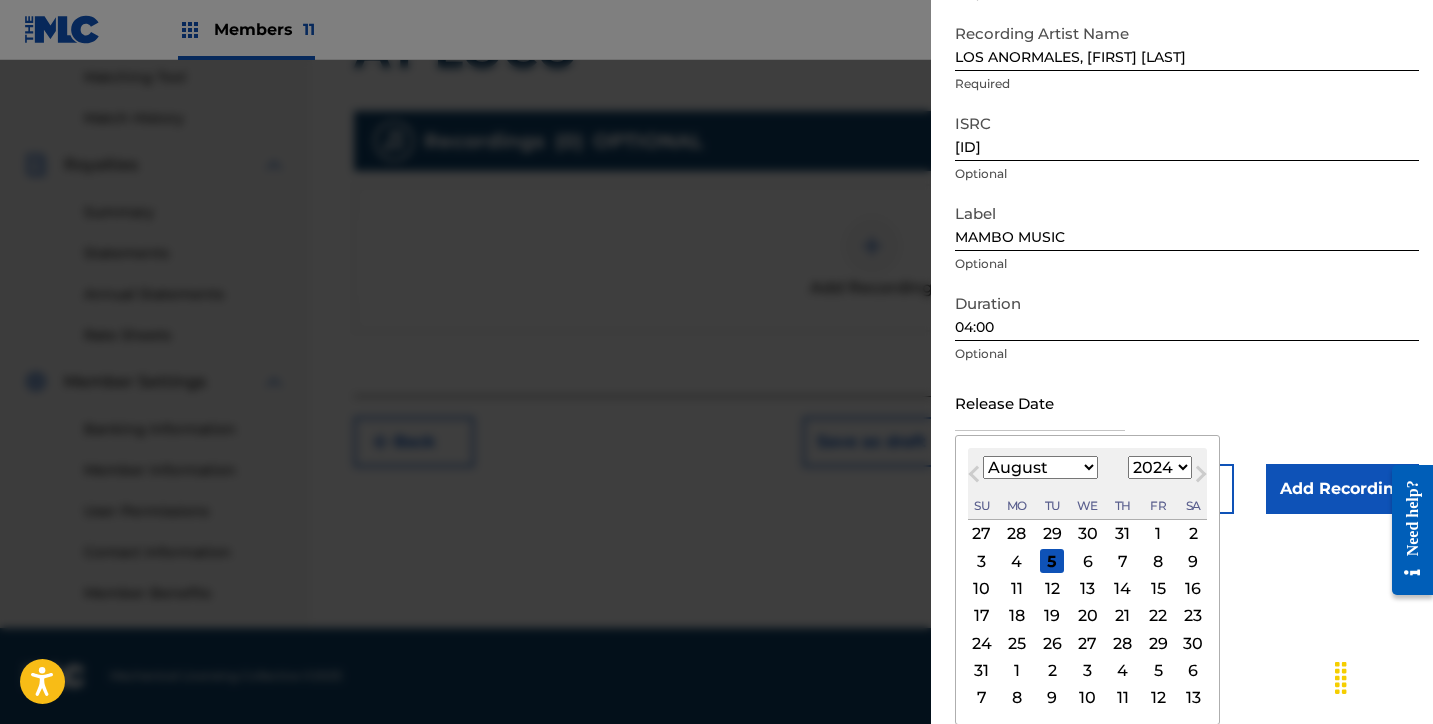 scroll, scrollTop: 166, scrollLeft: 0, axis: vertical 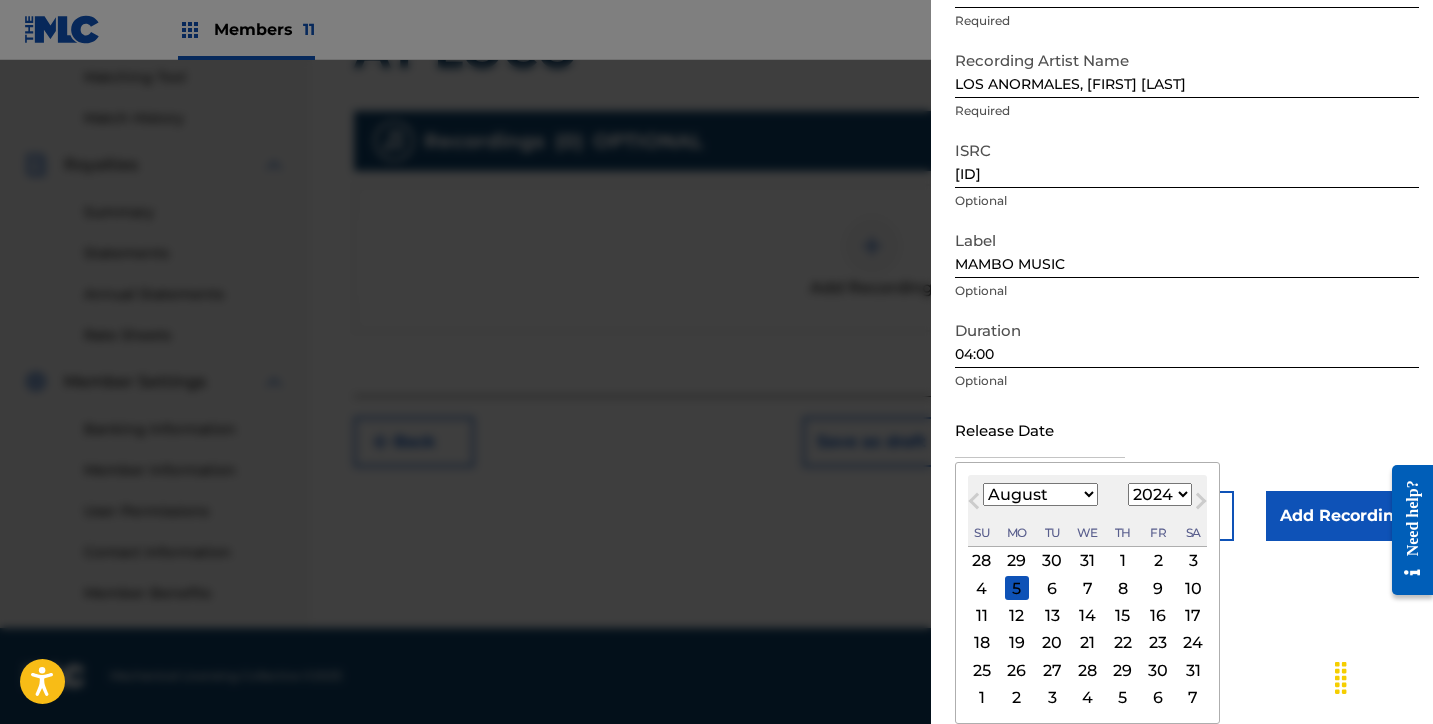 click on "1899 1900 1901 1902 1903 1904 1905 1906 1907 1908 1909 1910 1911 1912 1913 1914 1915 1916 1917 1918 1919 1920 1921 1922 1923 1924 1925 1926 1927 1928 1929 1930 1931 1932 1933 1934 1935 1936 1937 1938 1939 1940 1941 1942 1943 1944 1945 1946 1947 1948 1949 1950 1951 1952 1953 1954 1955 1956 1957 1958 1959 1960 1961 1962 1963 1964 1965 1966 1967 1968 1969 1970 1971 1972 1973 1974 1975 1976 1977 1978 1979 1980 1981 1982 1983 1984 1985 1986 1987 1988 1989 1990 1991 1992 1993 1994 1995 1996 1997 1998 1999 2000 2001 2002 2003 2004 2005 2006 2007 2008 2009 2010 2011 2012 2013 2014 2015 2016 2017 2018 2019 2020 2021 2022 2023 2024 2025 2026 2027 2028 2029 2030 2031 2032 2033 2034 2035 2036 2037 2038 2039 2040 2041 2042 2043 2044 2045 2046 2047 2048 2049 2050 2051 2052 2053 2054 2055 2056 2057 2058 2059 2060 2061 2062 2063 2064 2065 2066 2067 2068 2069 2070 2071 2072 2073 2074 2075 2076 2077 2078 2079 2080 2081 2082 2083 2084 2085 2086 2087 2088 2089 2090 2091 2092 2093 2094 2095 2096 2097 2098 2099 2100" at bounding box center (1160, 494) 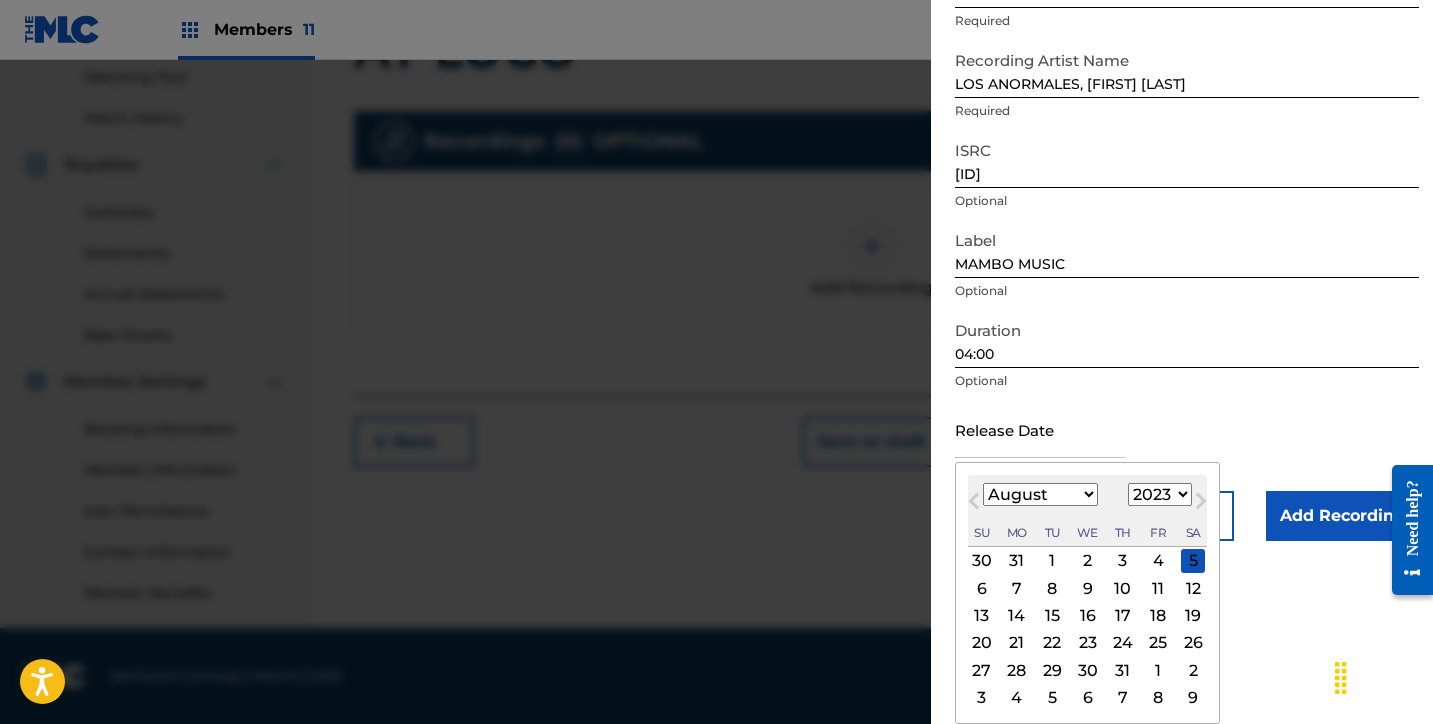click on "January February March April May June July August September October November December" at bounding box center (1040, 494) 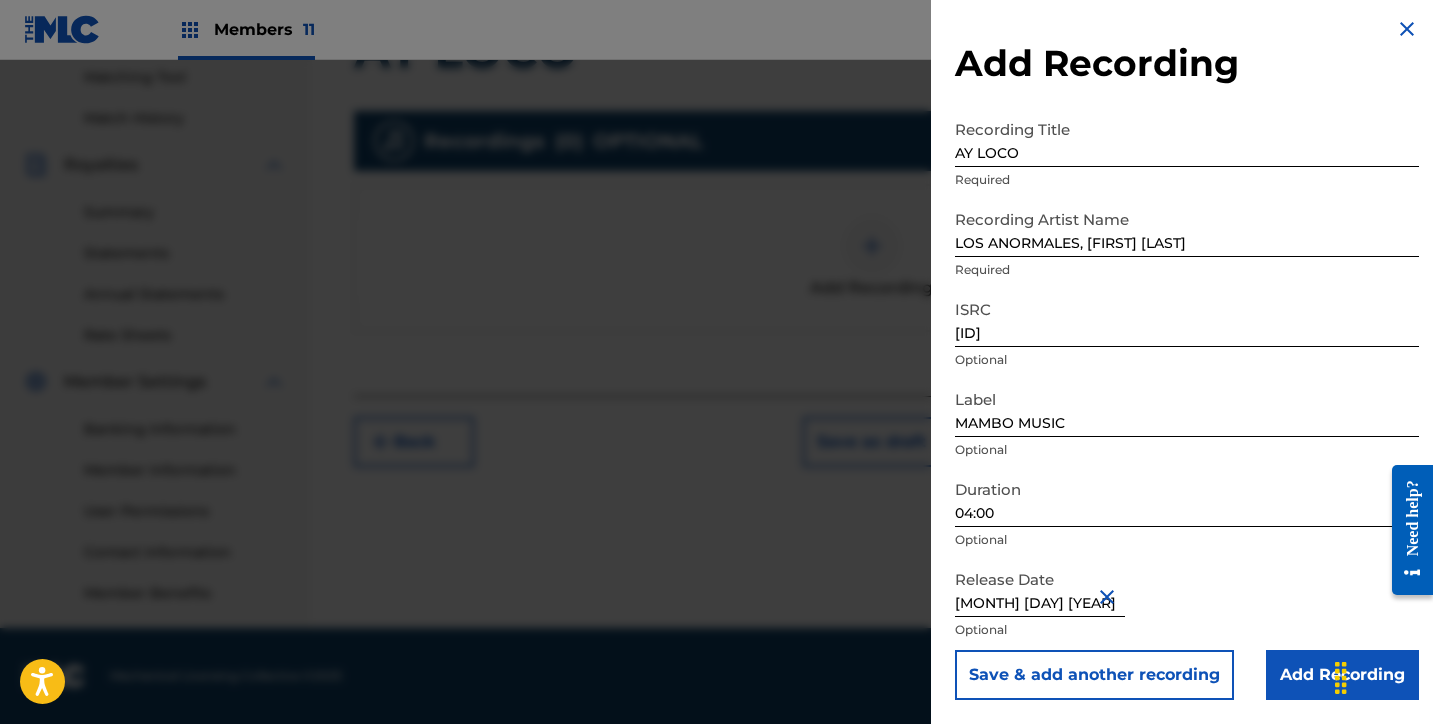 scroll, scrollTop: 7, scrollLeft: 0, axis: vertical 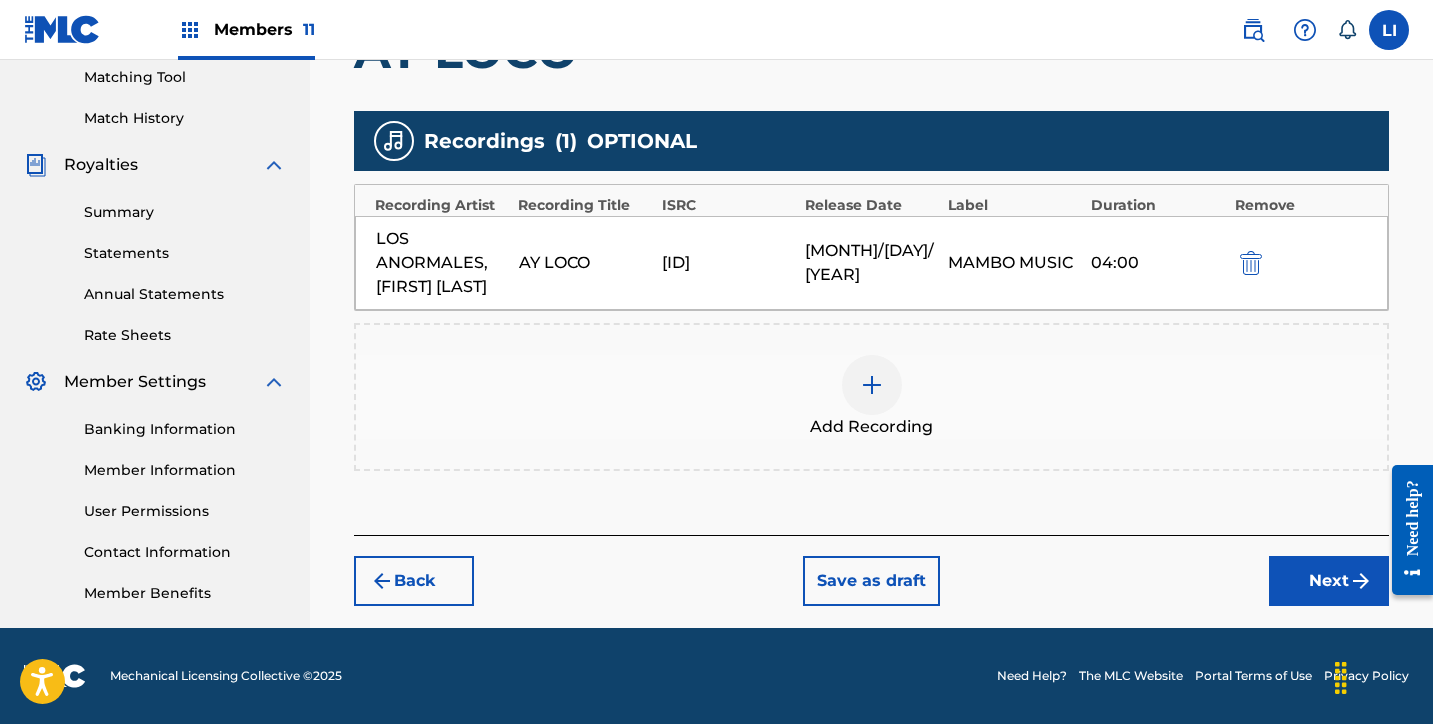 click on "Next" at bounding box center (1329, 581) 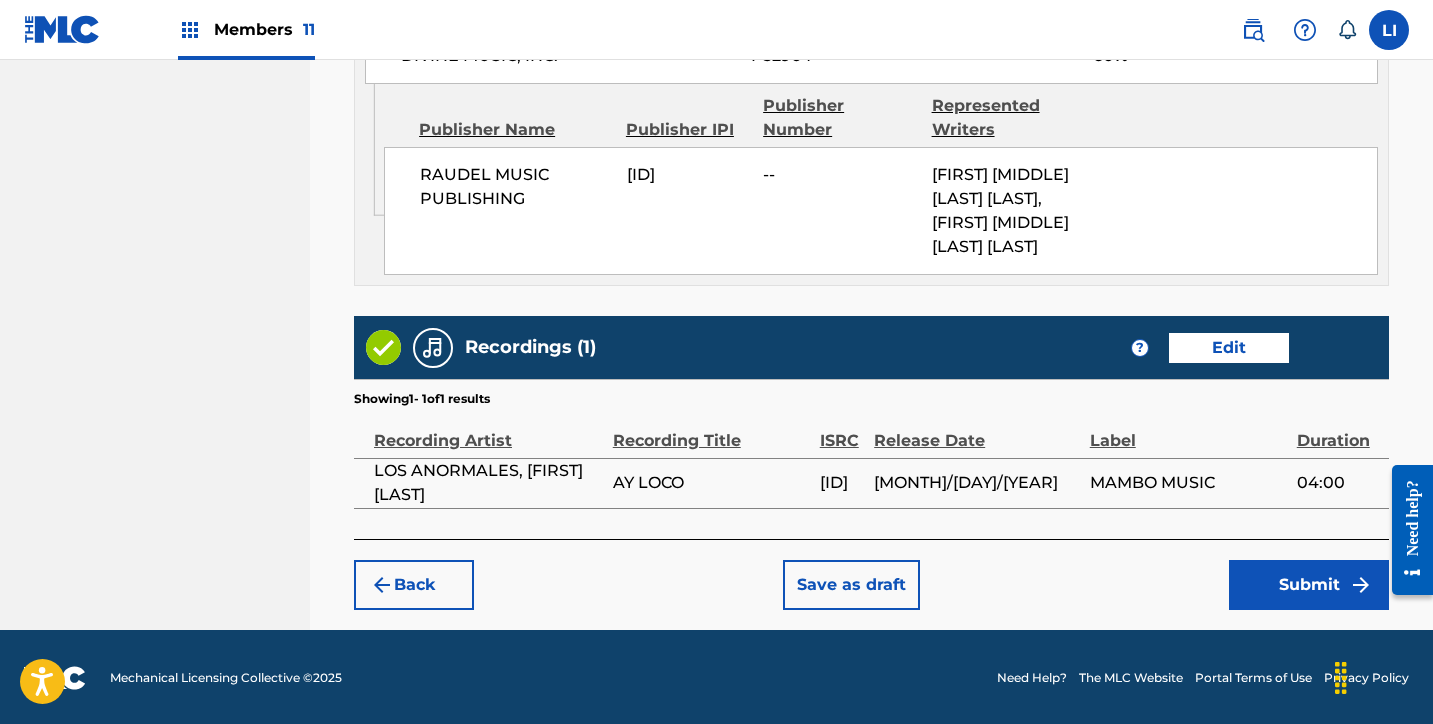 scroll, scrollTop: 1305, scrollLeft: 0, axis: vertical 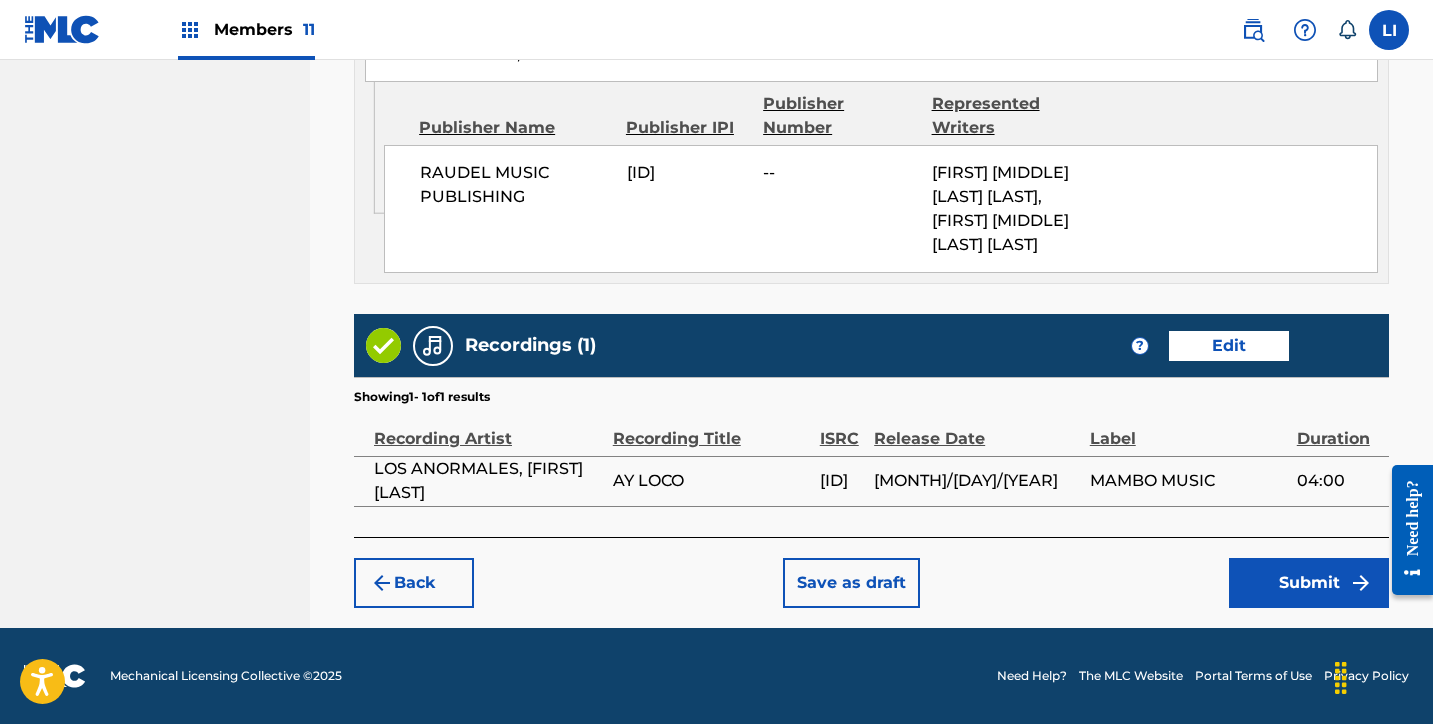 click on "Submit" at bounding box center (1309, 583) 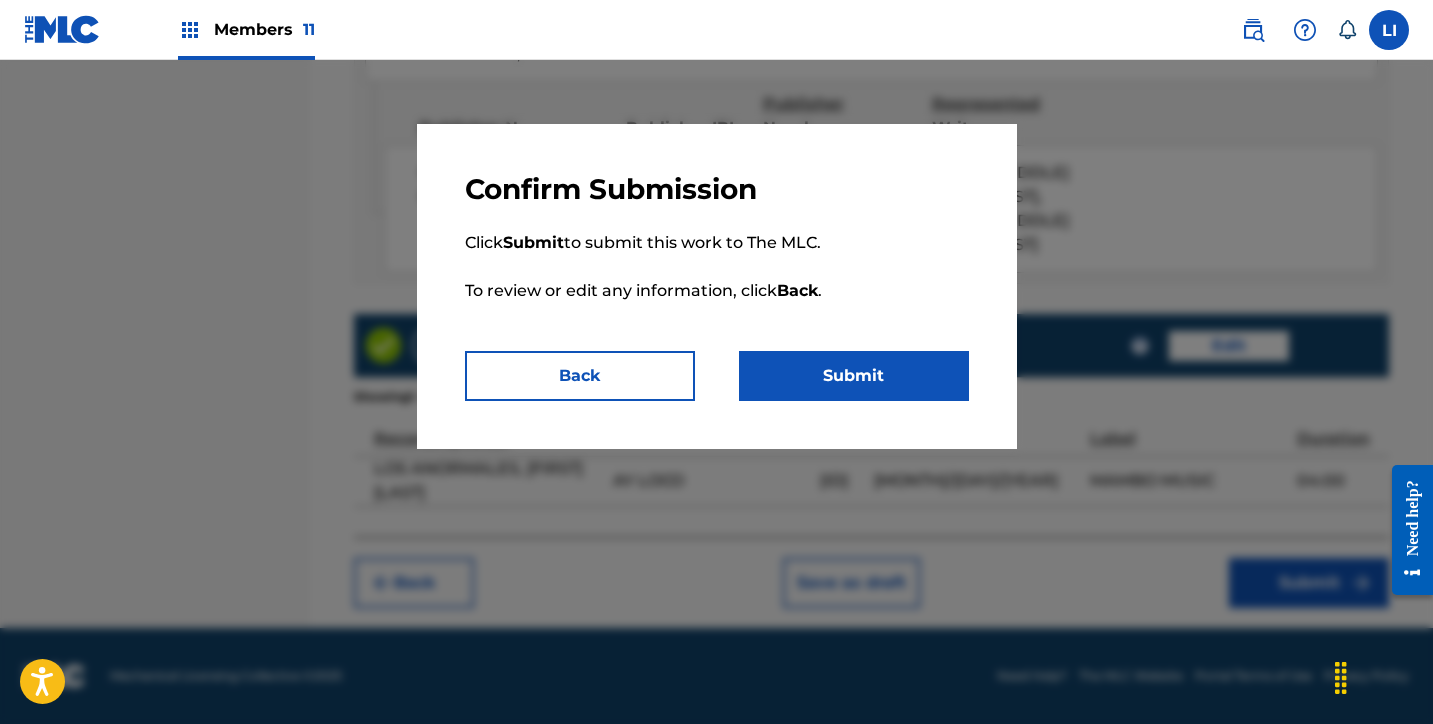 click on "Submit" at bounding box center (854, 376) 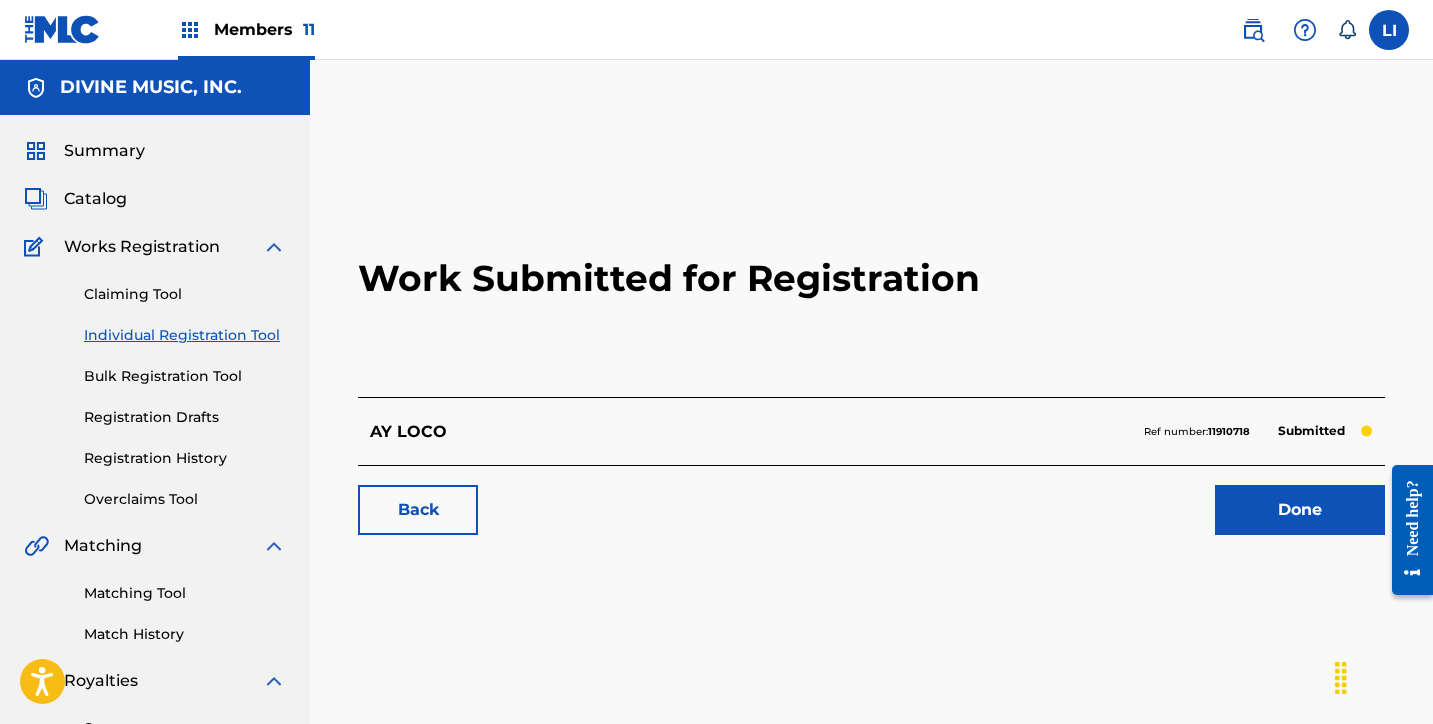 click on "Done" at bounding box center [1300, 510] 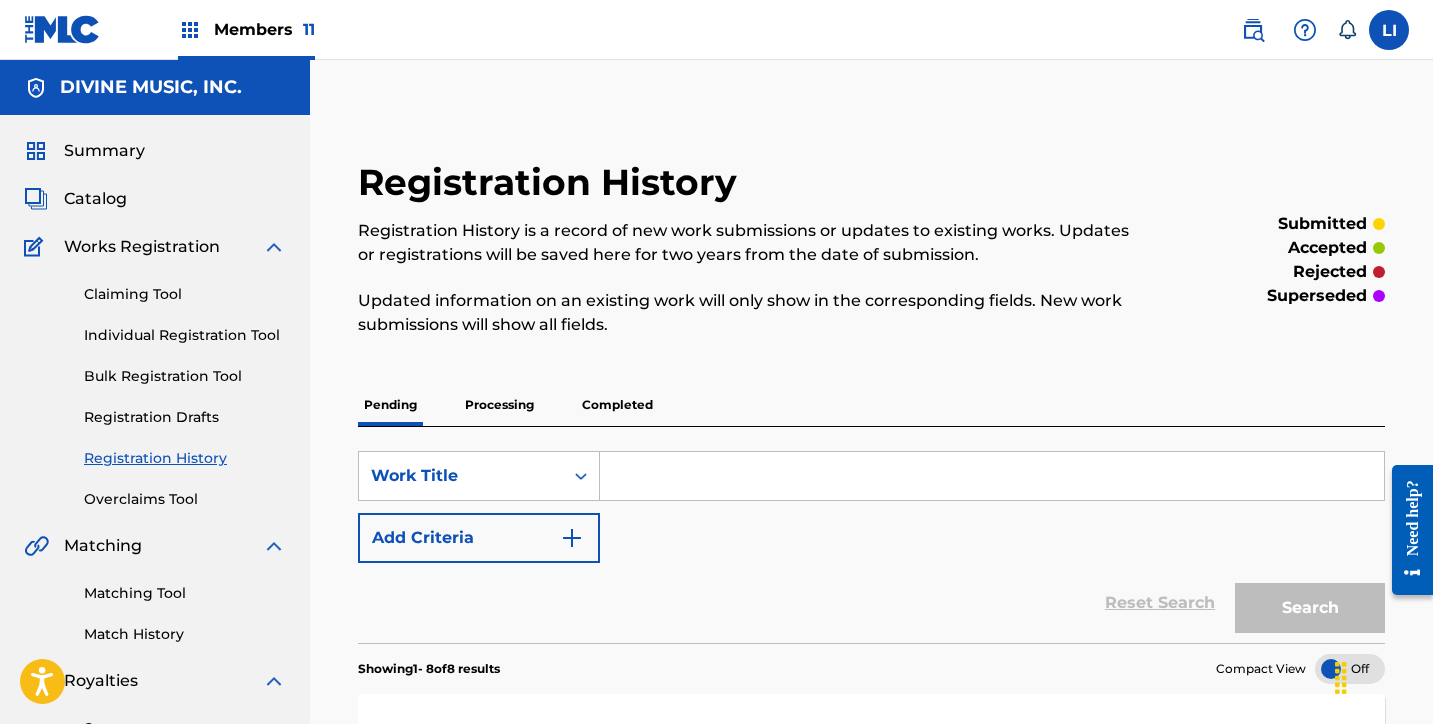 click on "Claiming Tool Individual Registration Tool Bulk Registration Tool Registration Drafts Registration History Overclaims Tool" at bounding box center (155, 384) 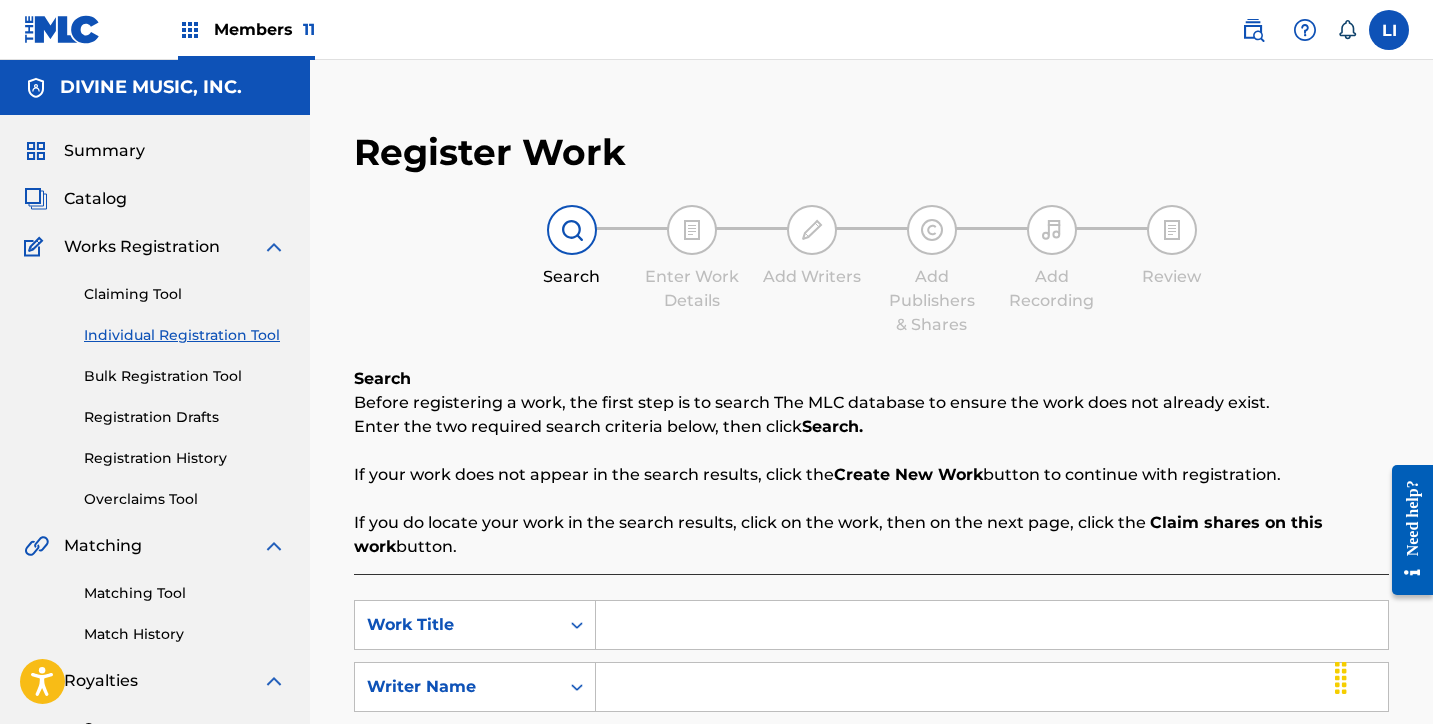 scroll, scrollTop: 333, scrollLeft: 0, axis: vertical 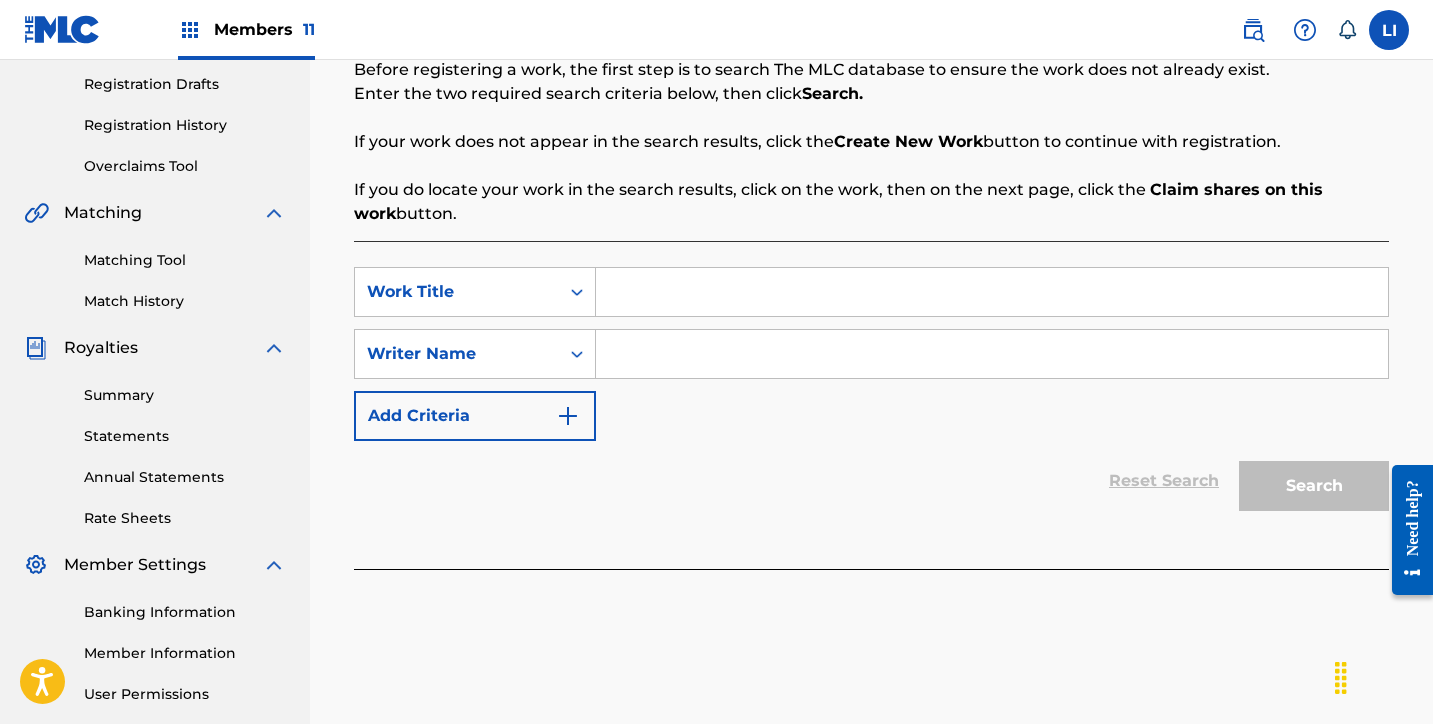 click at bounding box center [992, 292] 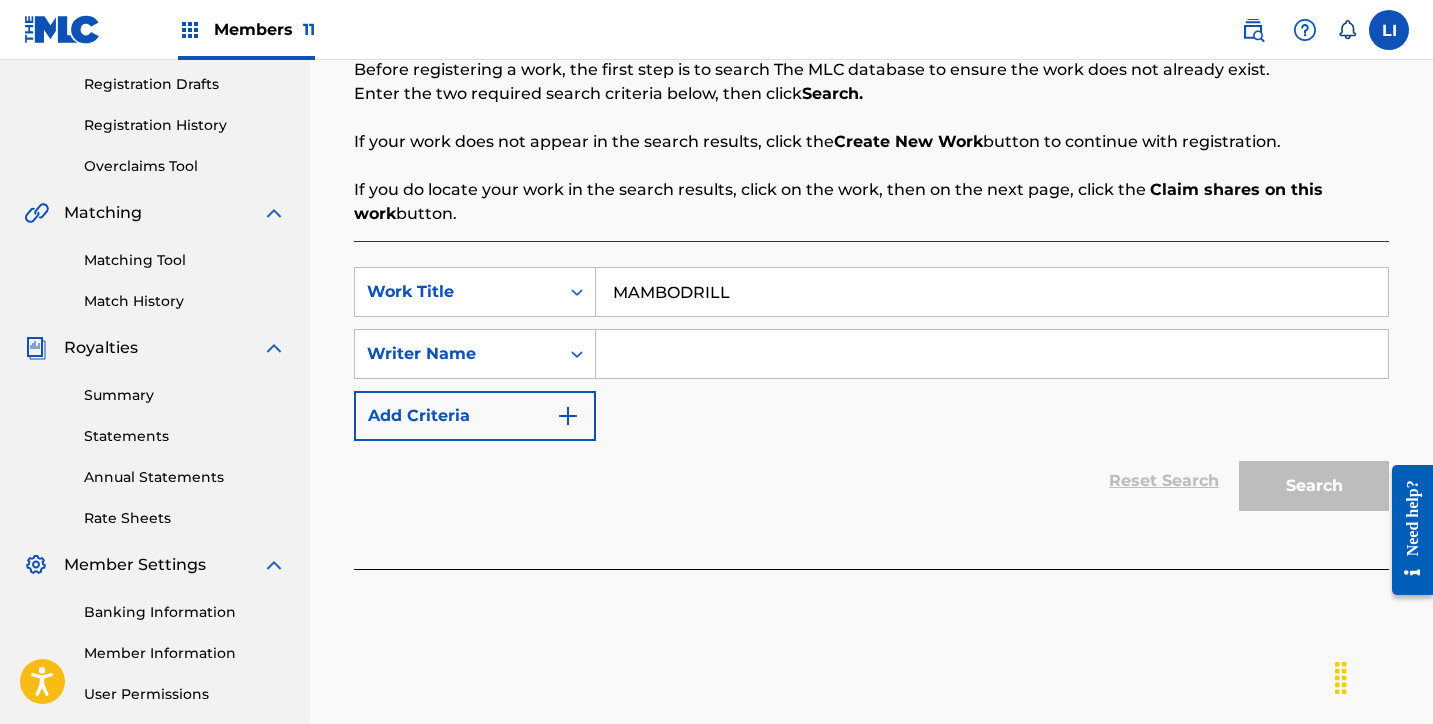 type on "MAMBODRILL" 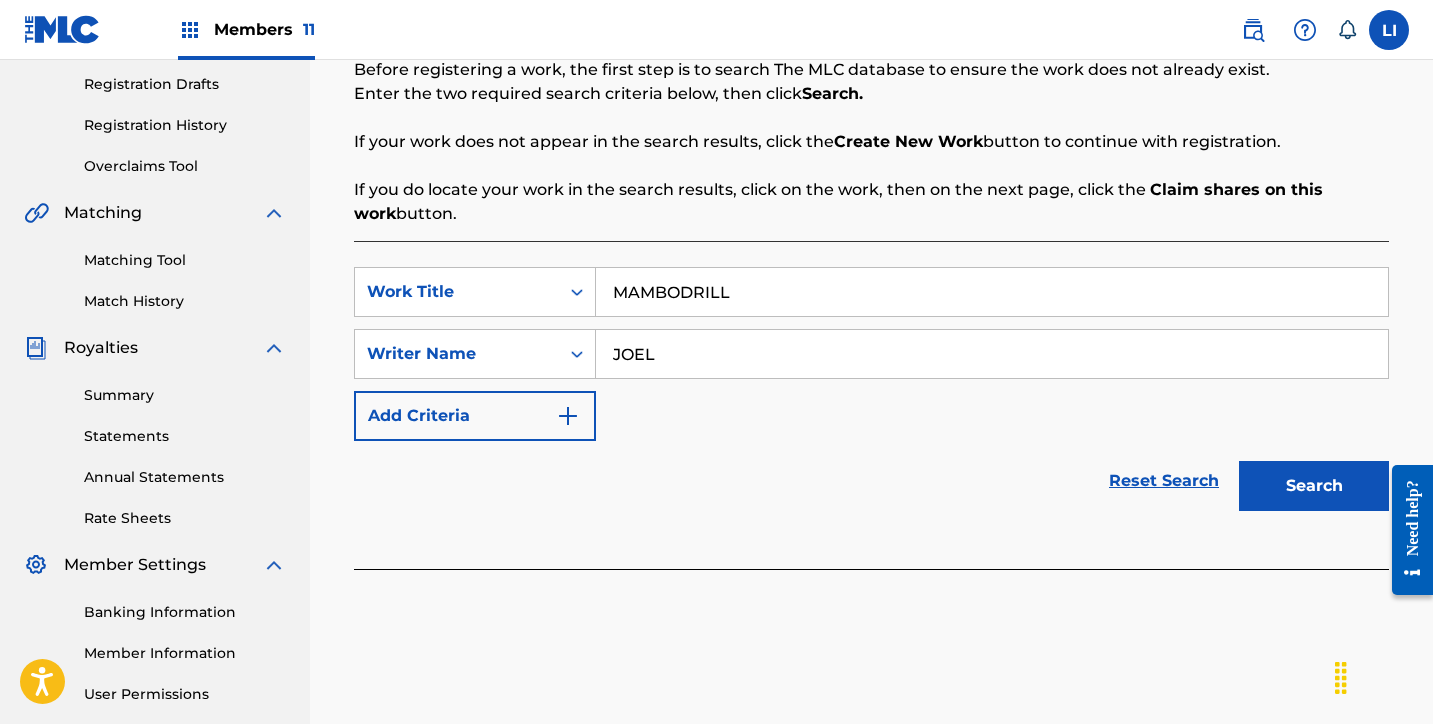 type on "JOEL" 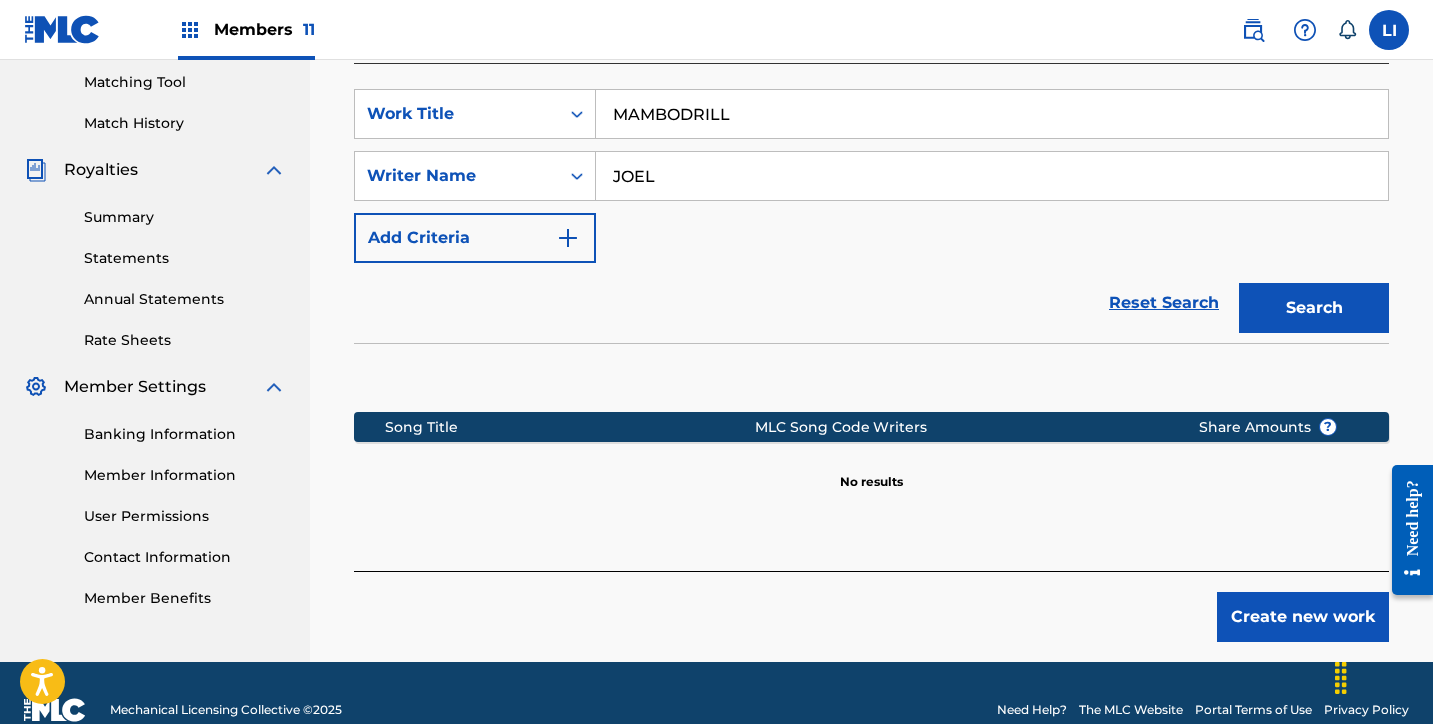 scroll, scrollTop: 545, scrollLeft: 0, axis: vertical 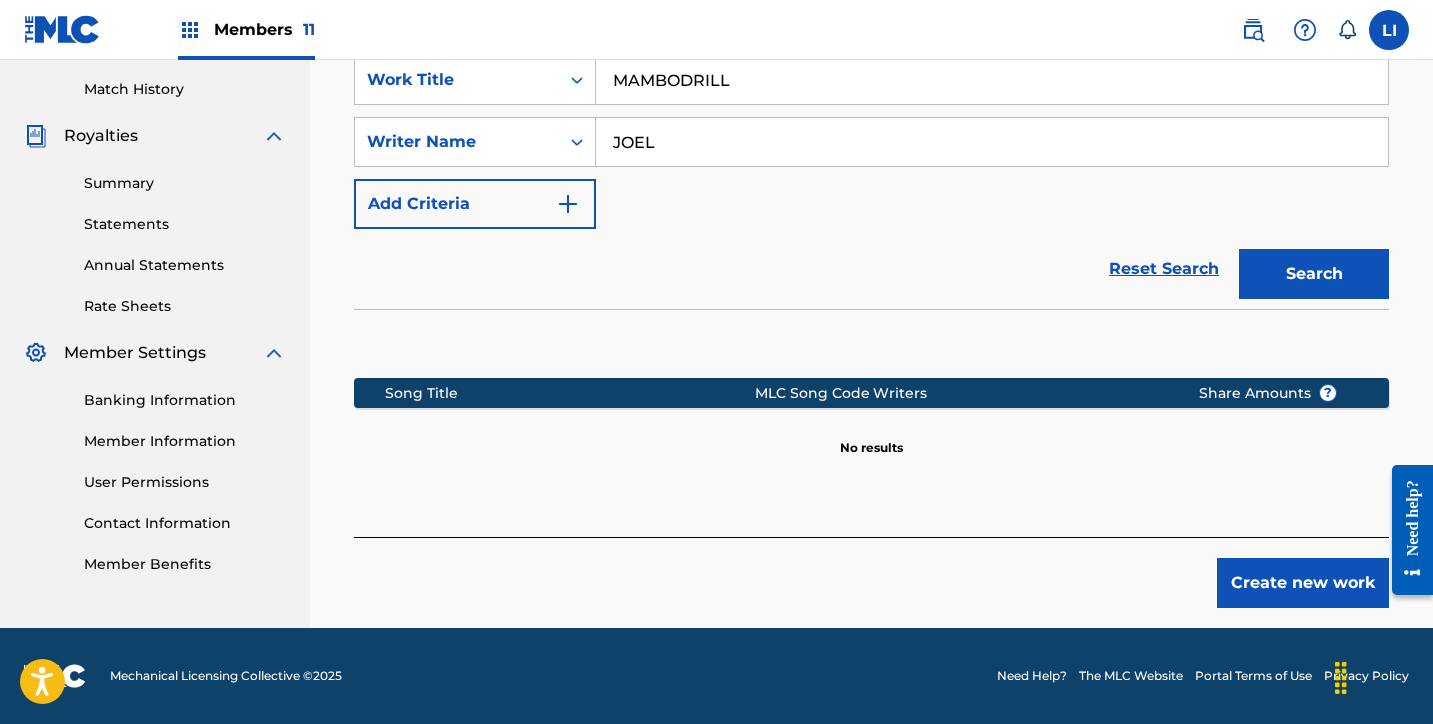 click on "Create new work" at bounding box center [1303, 583] 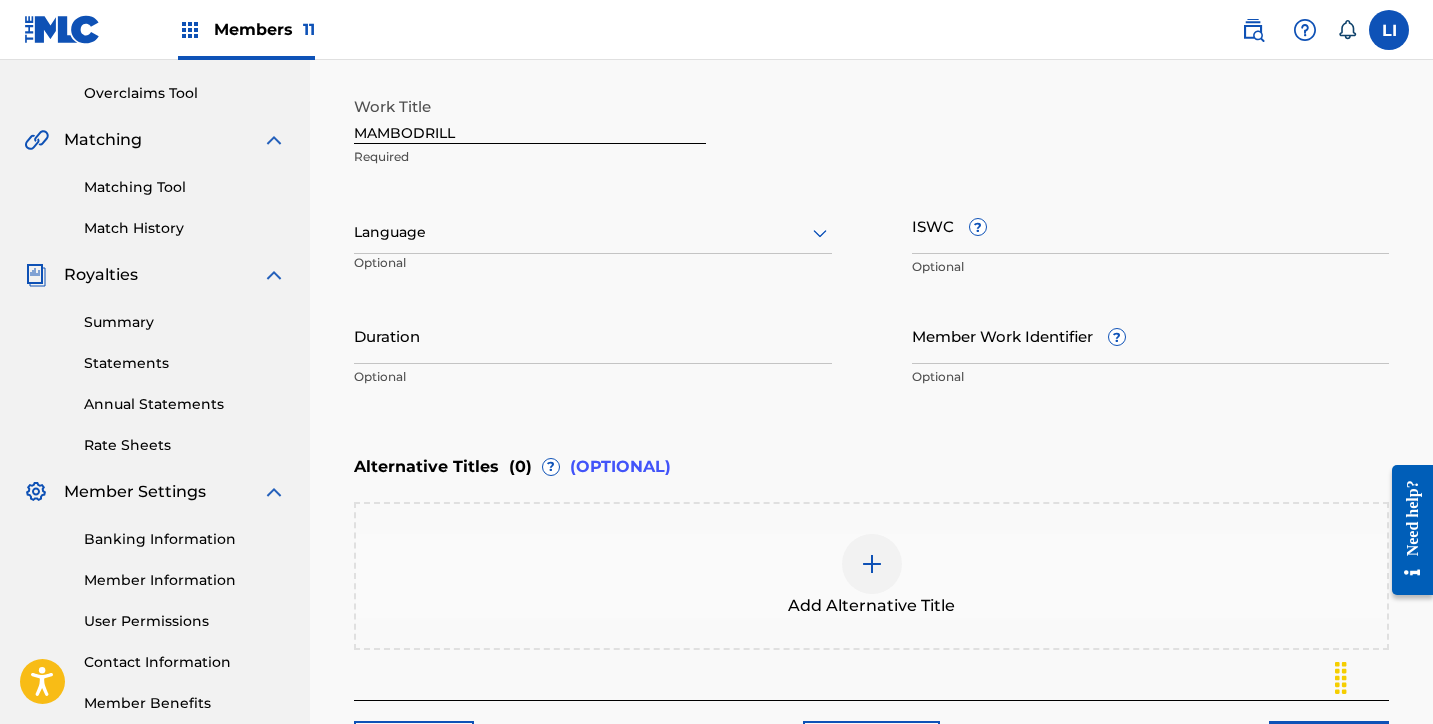 scroll, scrollTop: 392, scrollLeft: 0, axis: vertical 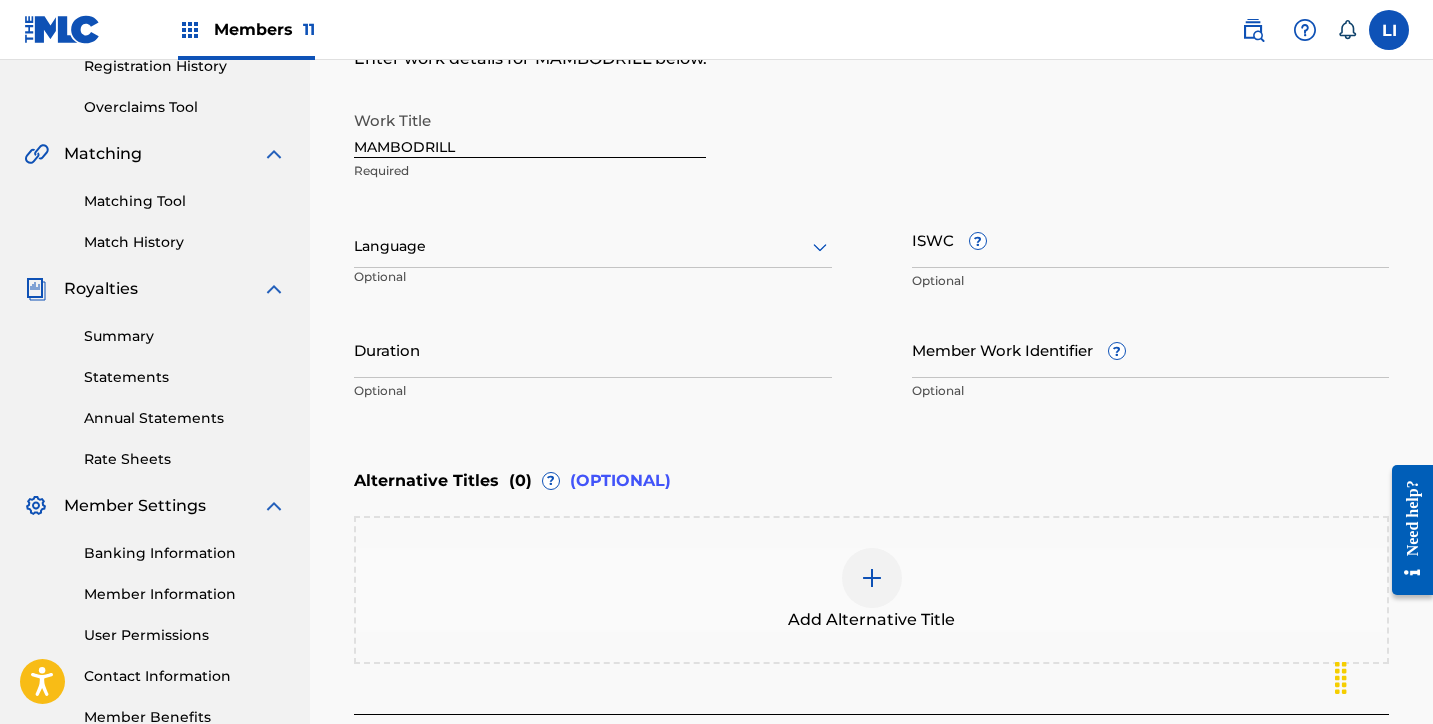 click on "Optional" at bounding box center [430, 284] 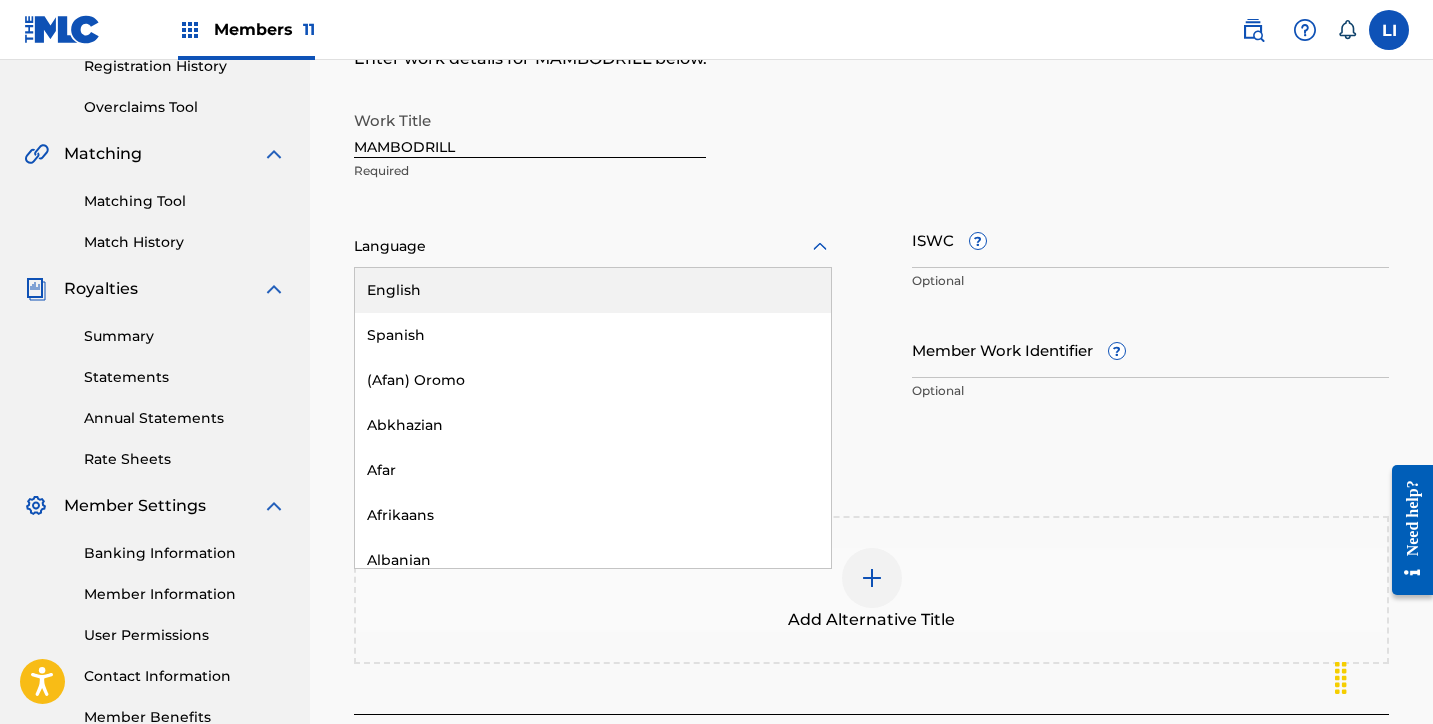 click at bounding box center [593, 246] 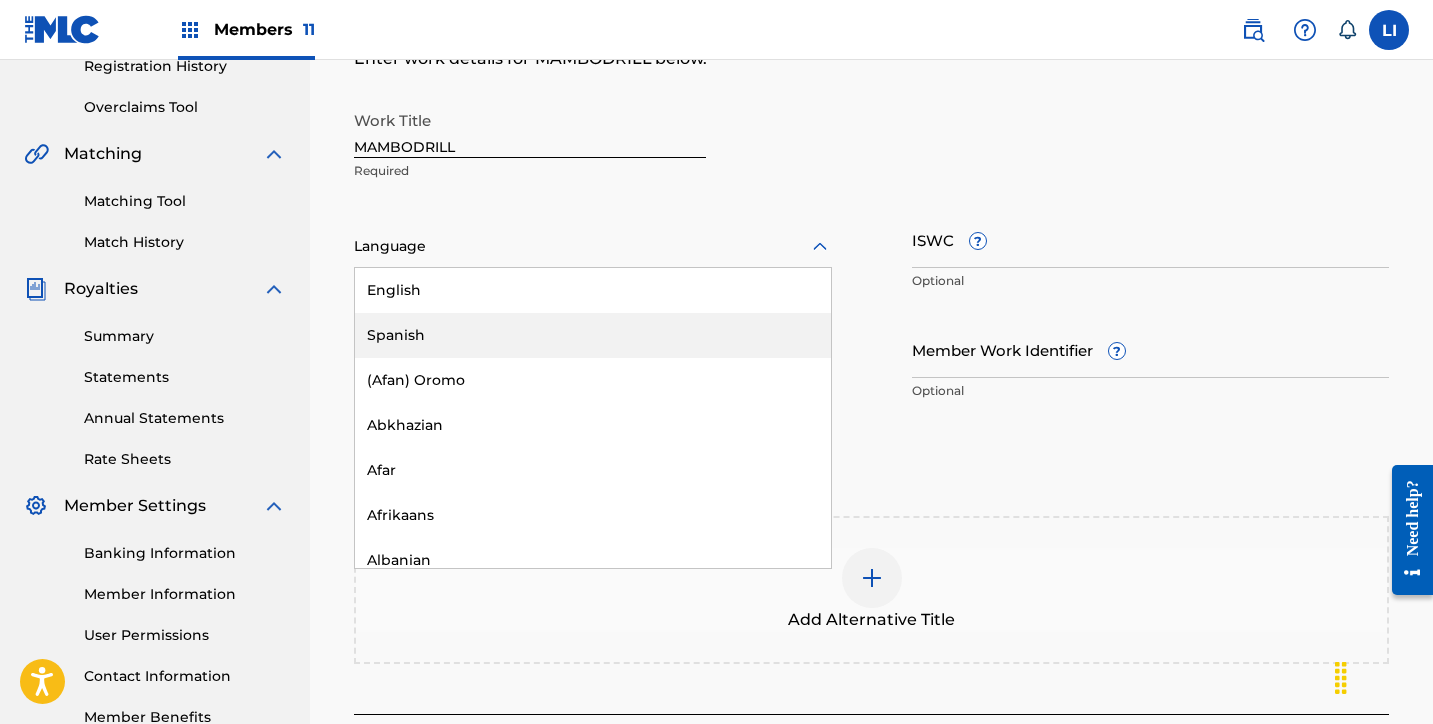 click on "Spanish" at bounding box center [593, 335] 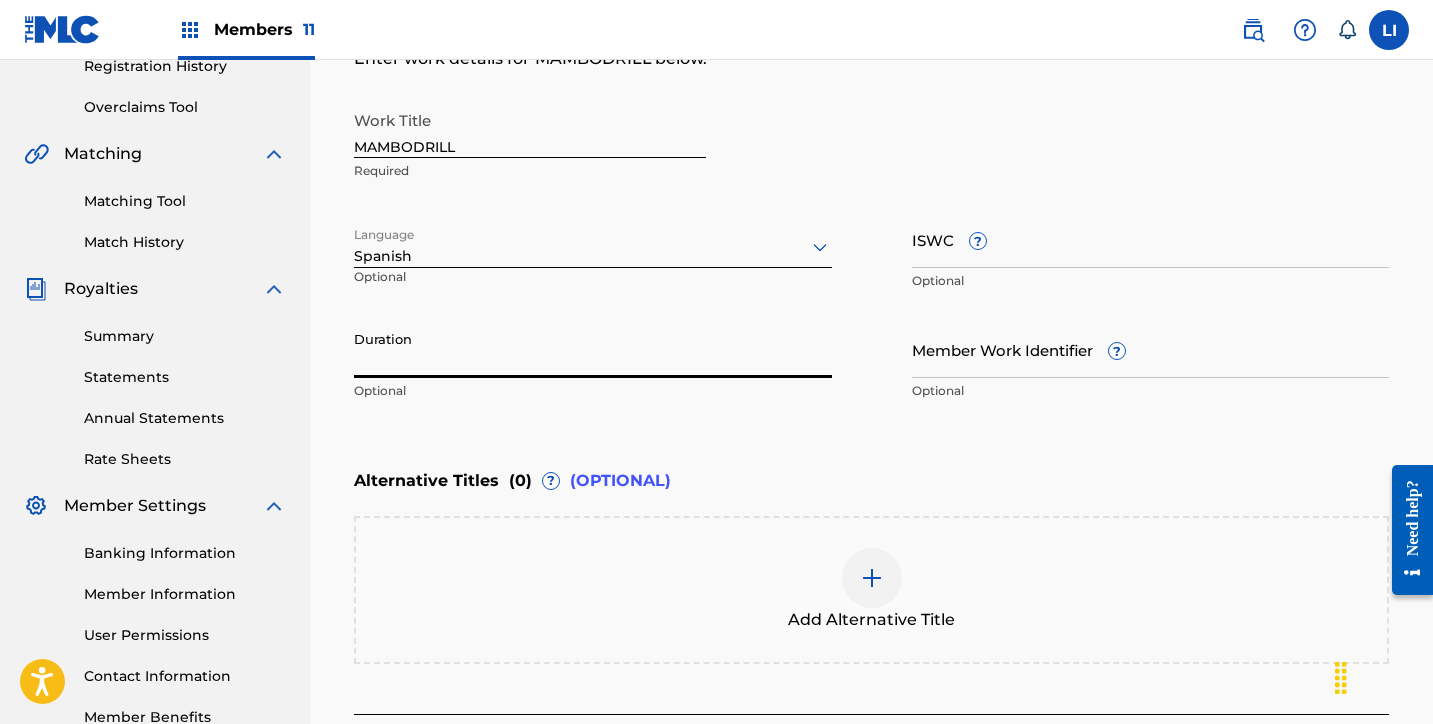 click on "Duration" at bounding box center [593, 349] 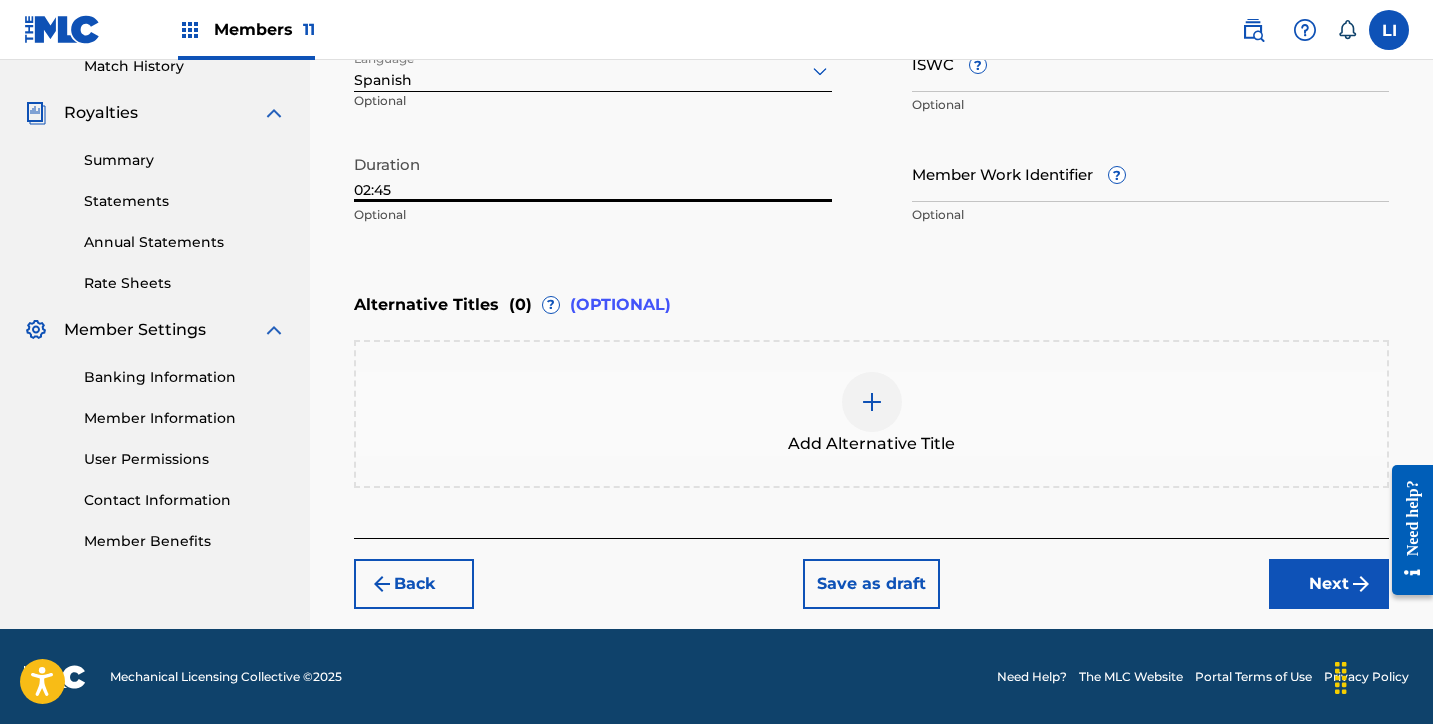 type on "02:45" 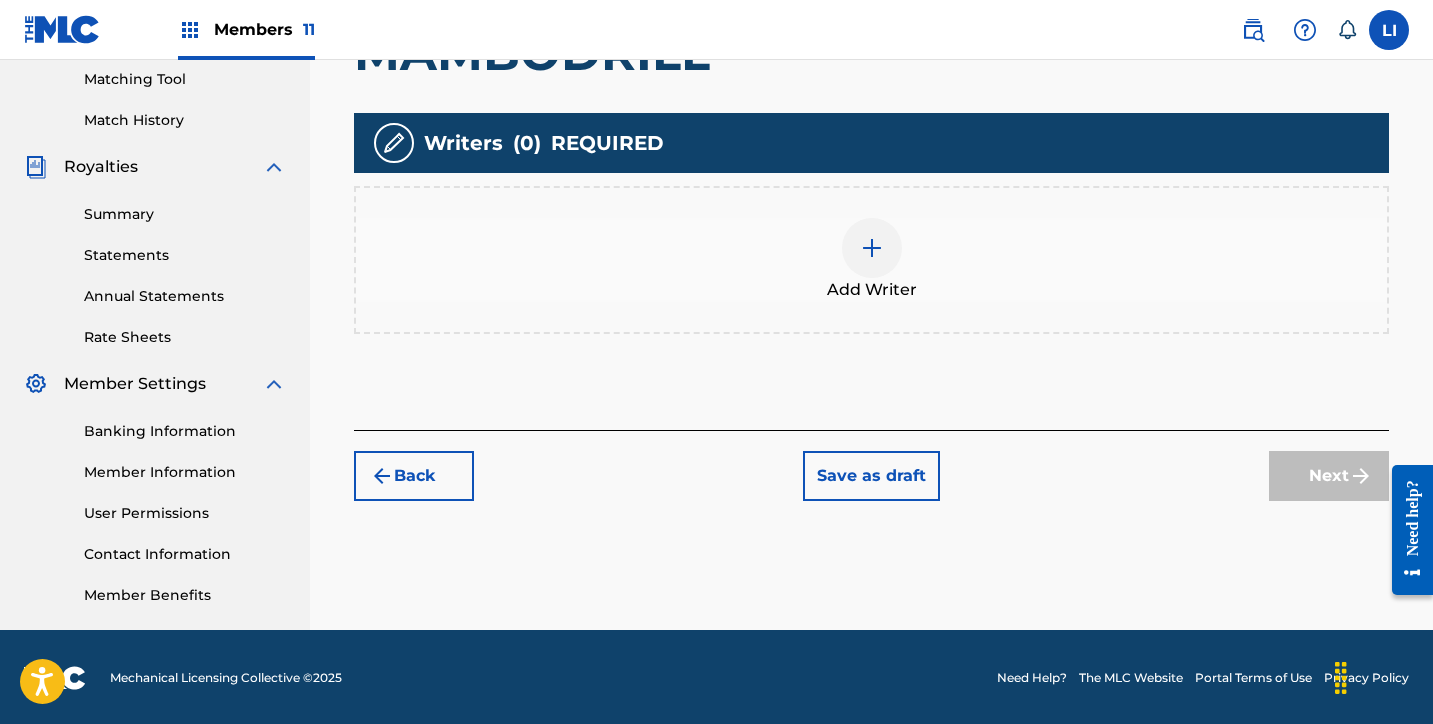scroll, scrollTop: 516, scrollLeft: 0, axis: vertical 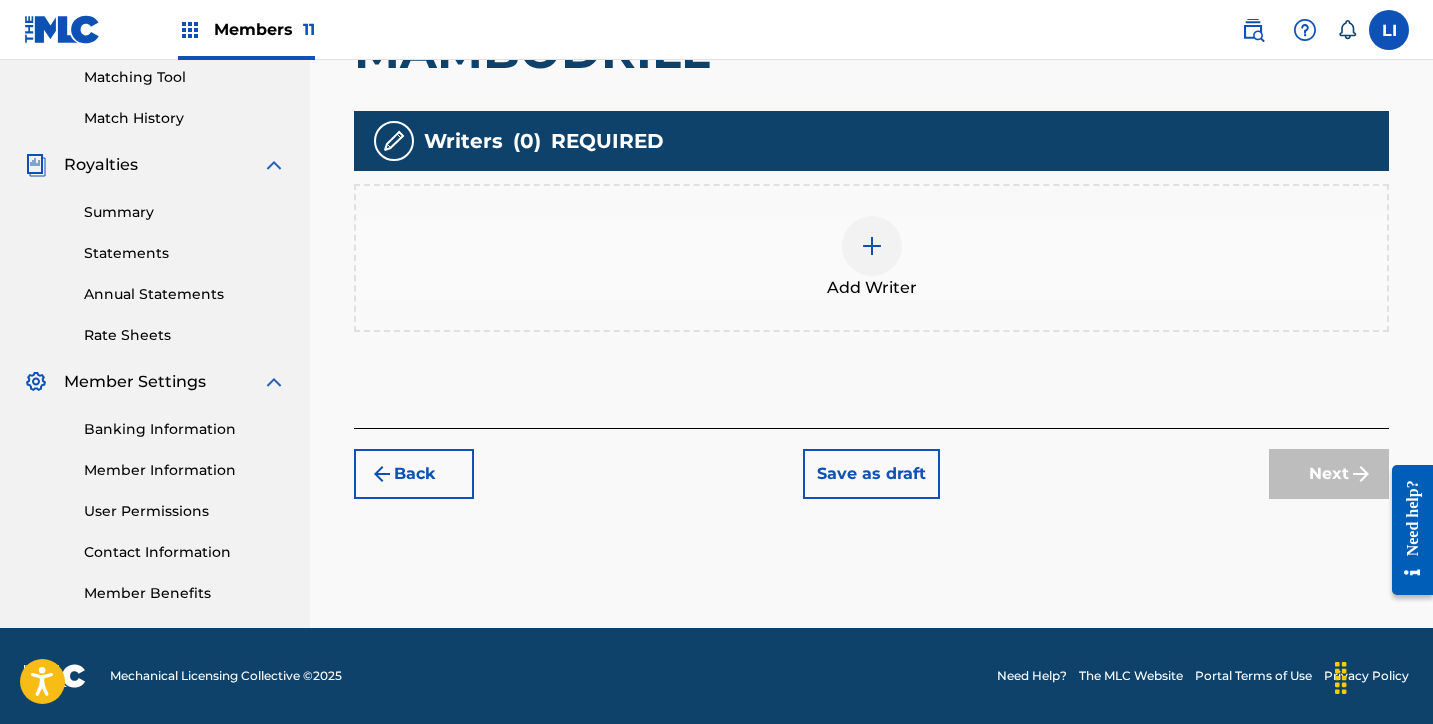 click on "Add Writer" at bounding box center [872, 288] 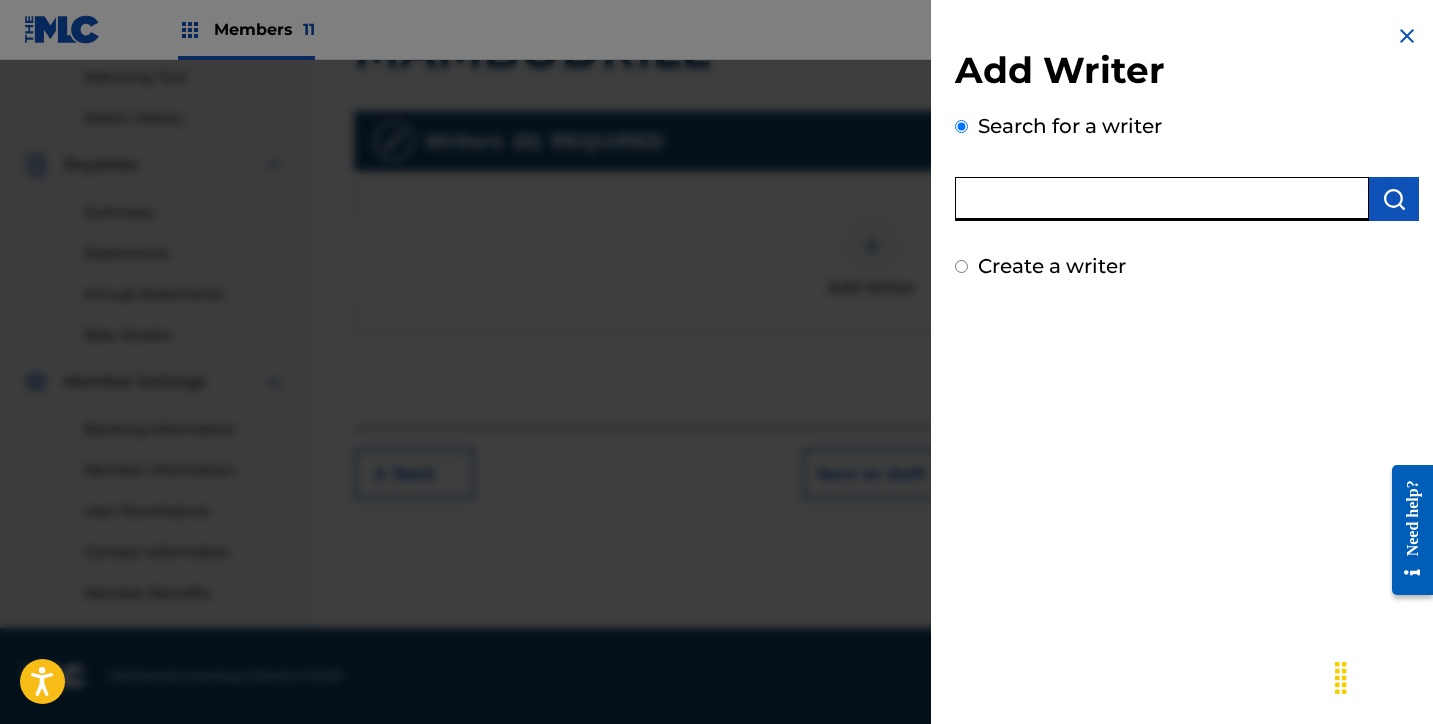 click at bounding box center [1162, 199] 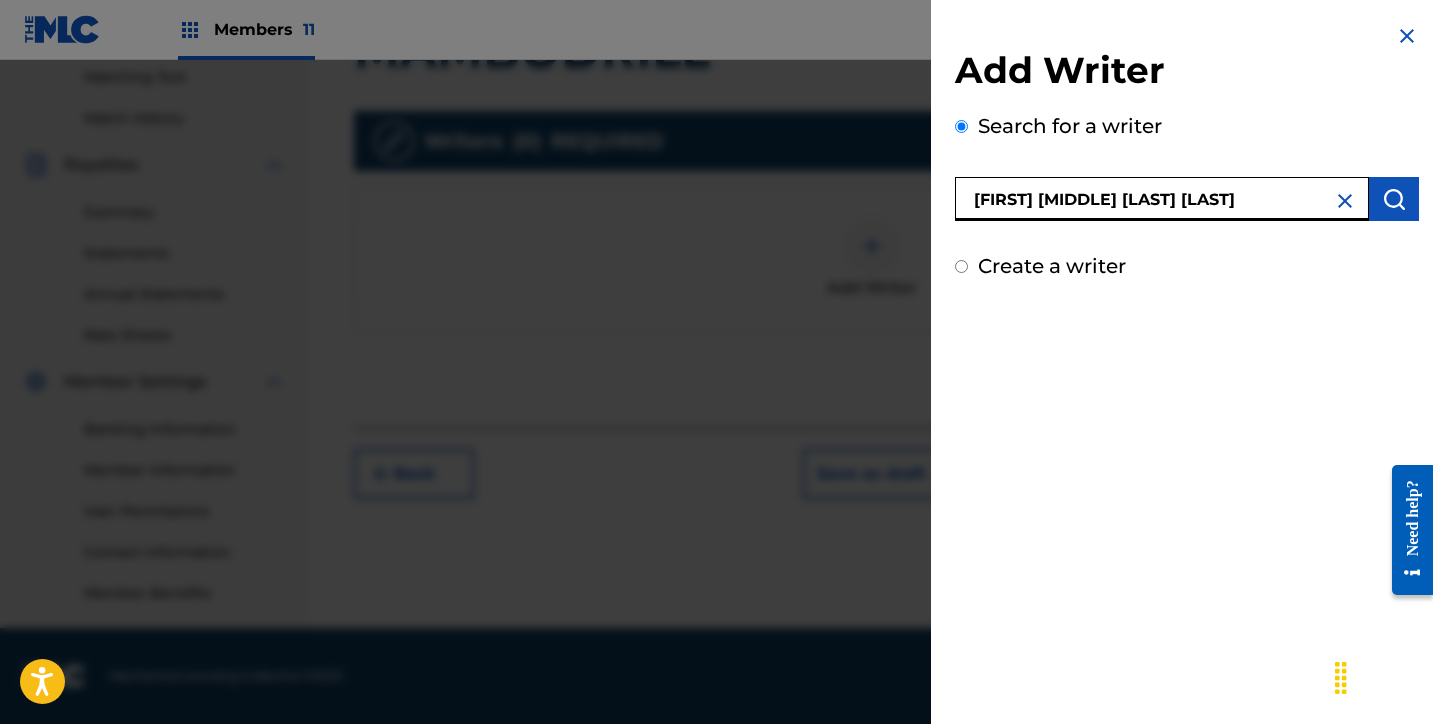 type on "[FIRST] [MIDDLE] [LAST] [LAST]" 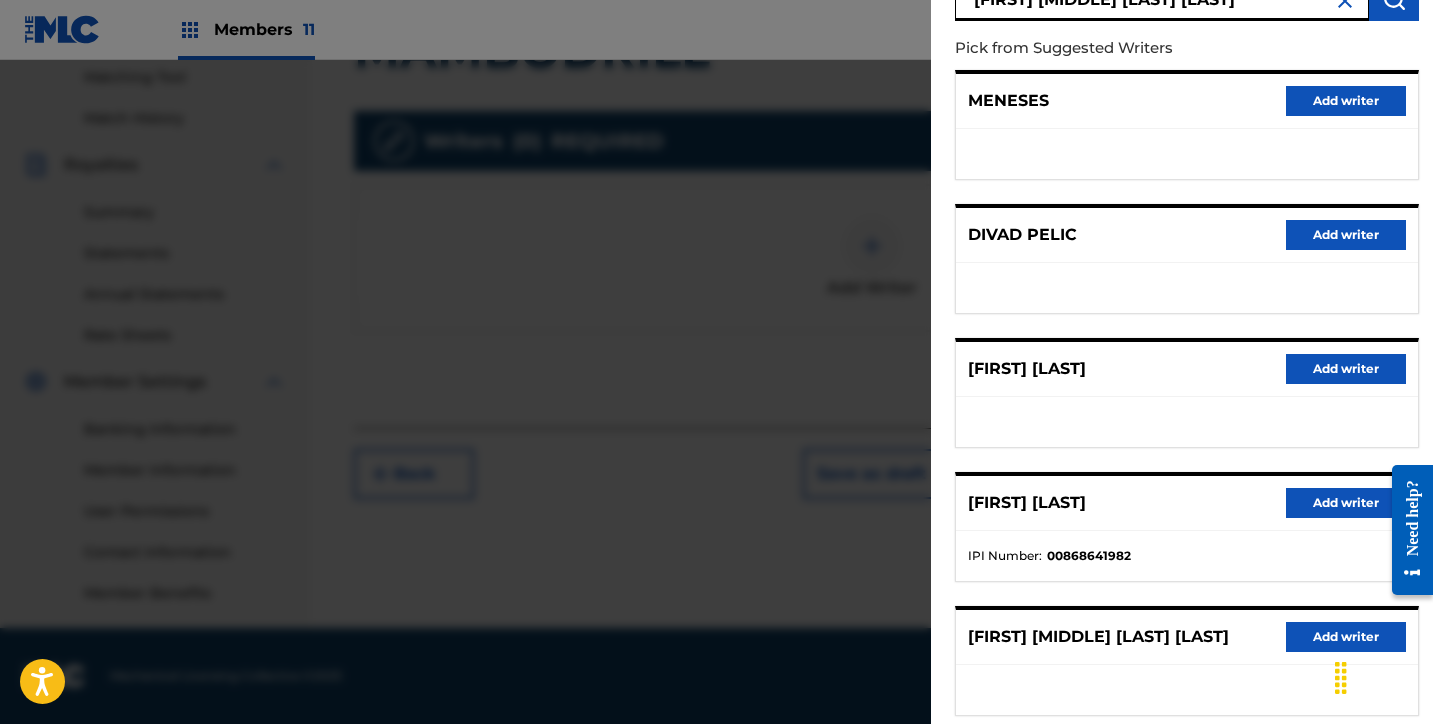 scroll, scrollTop: 318, scrollLeft: 0, axis: vertical 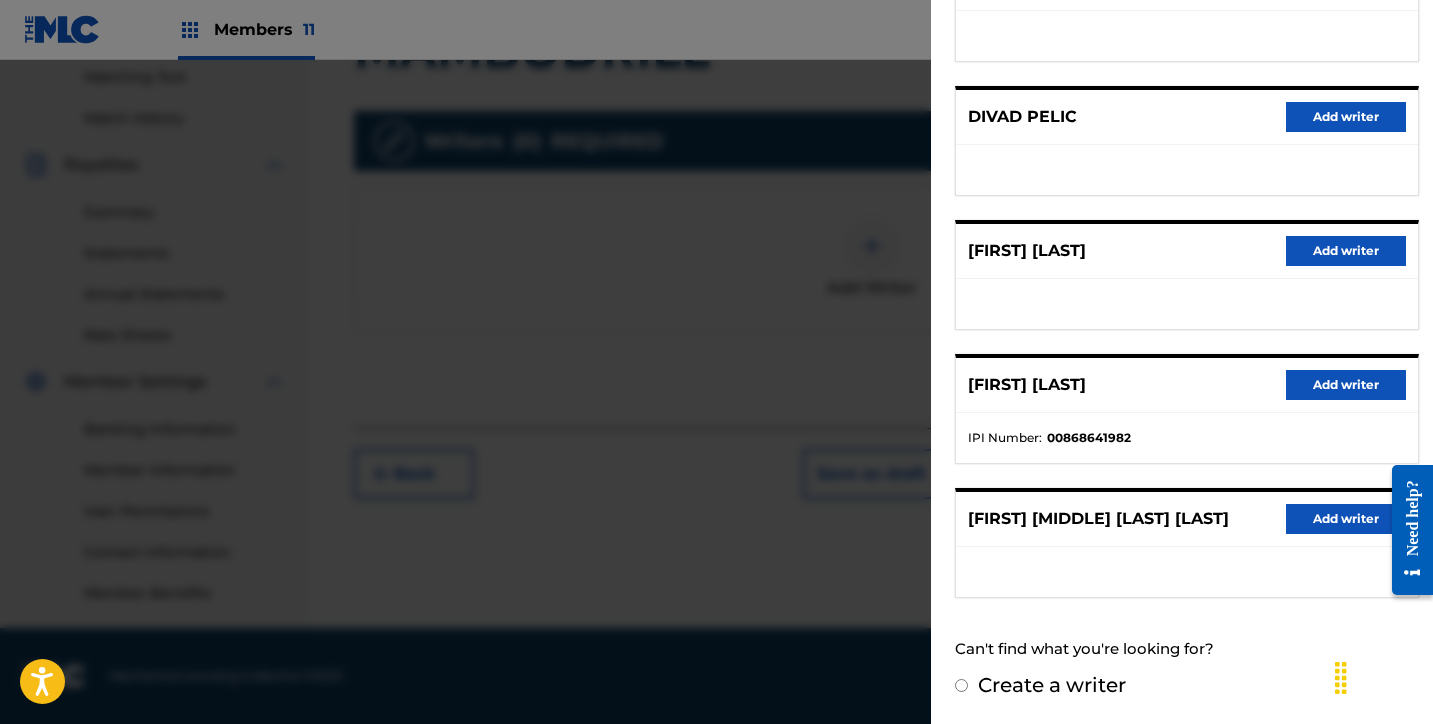 click on "Add writer" at bounding box center [1346, 519] 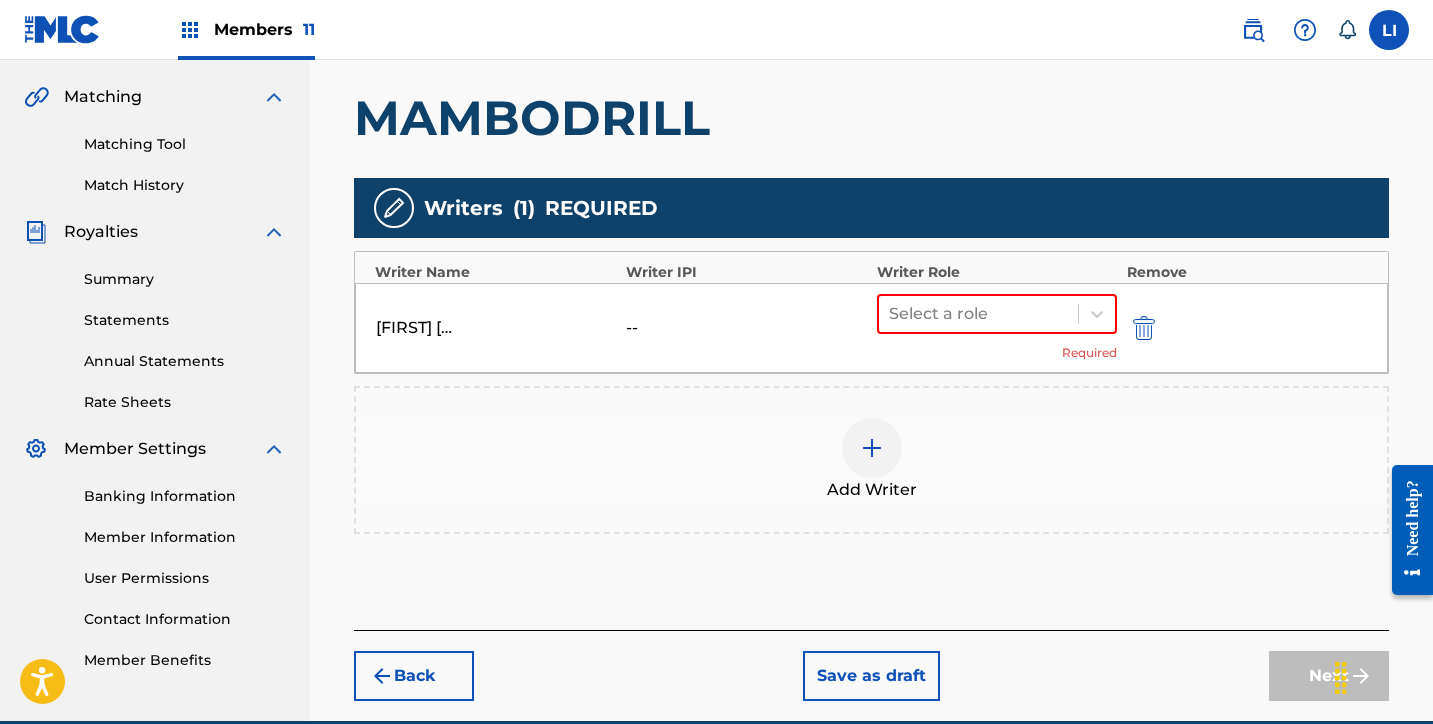 scroll, scrollTop: 542, scrollLeft: 0, axis: vertical 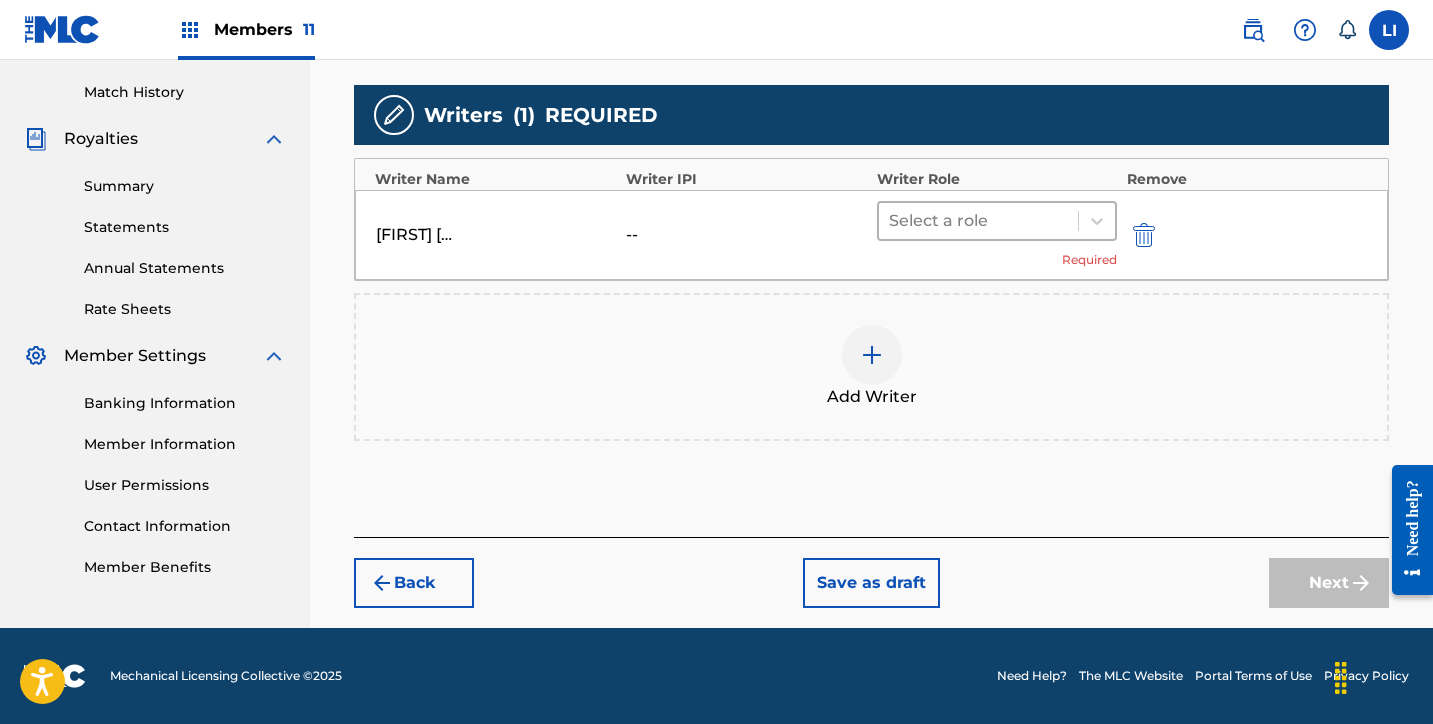 click at bounding box center [978, 221] 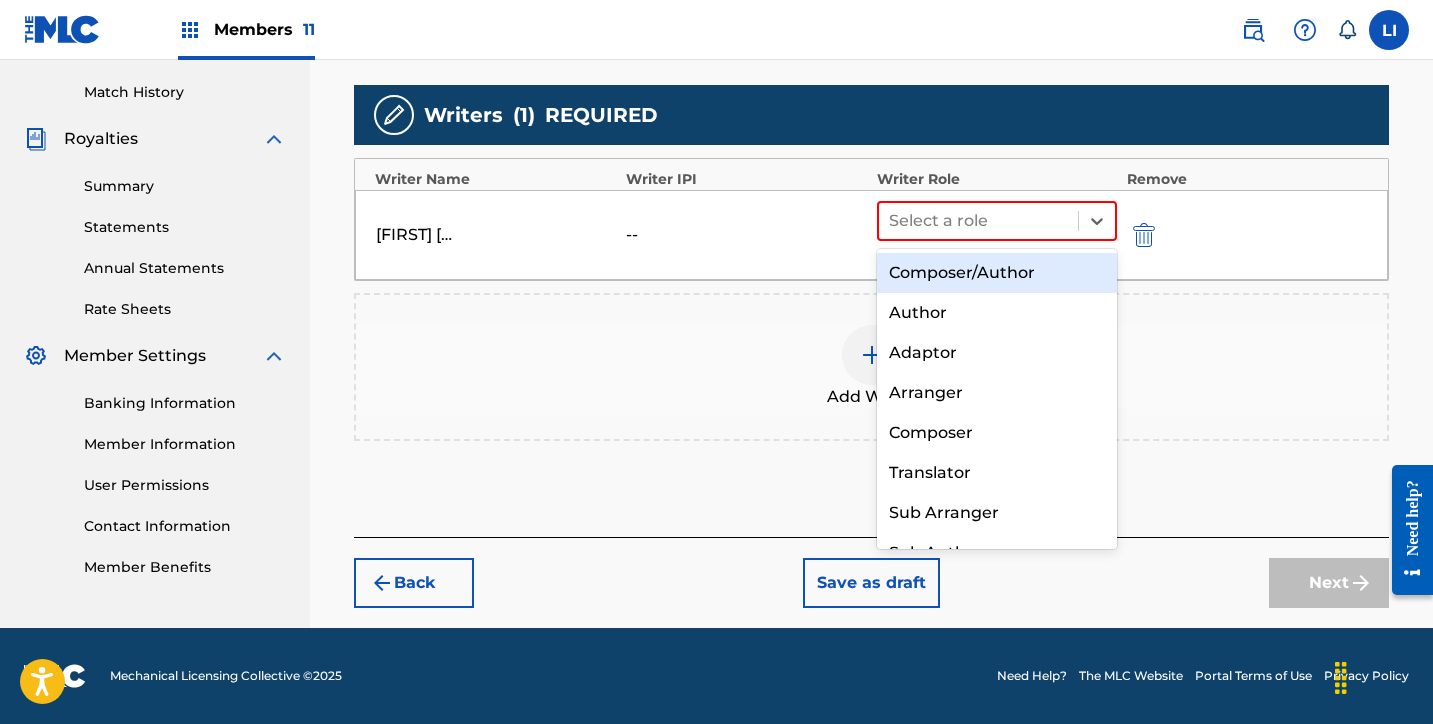 click on "Composer/Author" at bounding box center [997, 273] 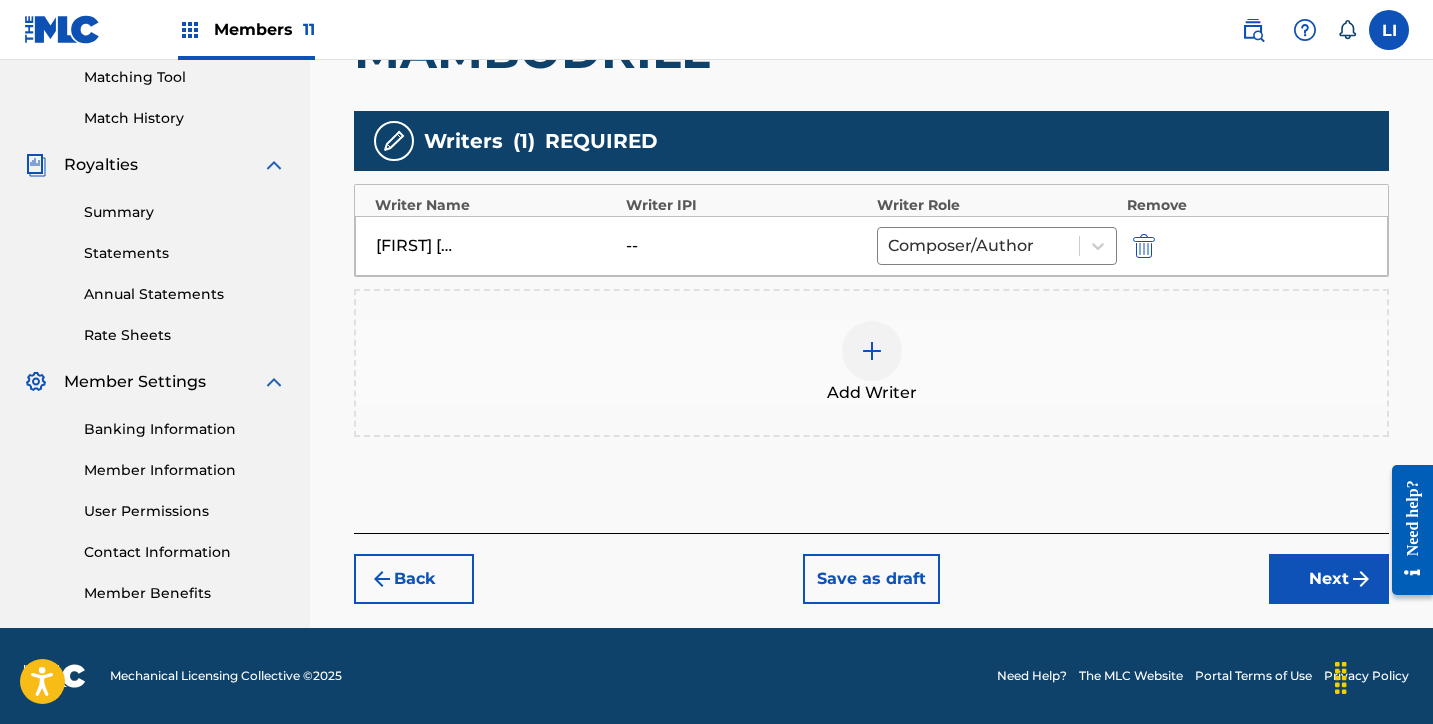 click on "Add Writer" at bounding box center [871, 363] 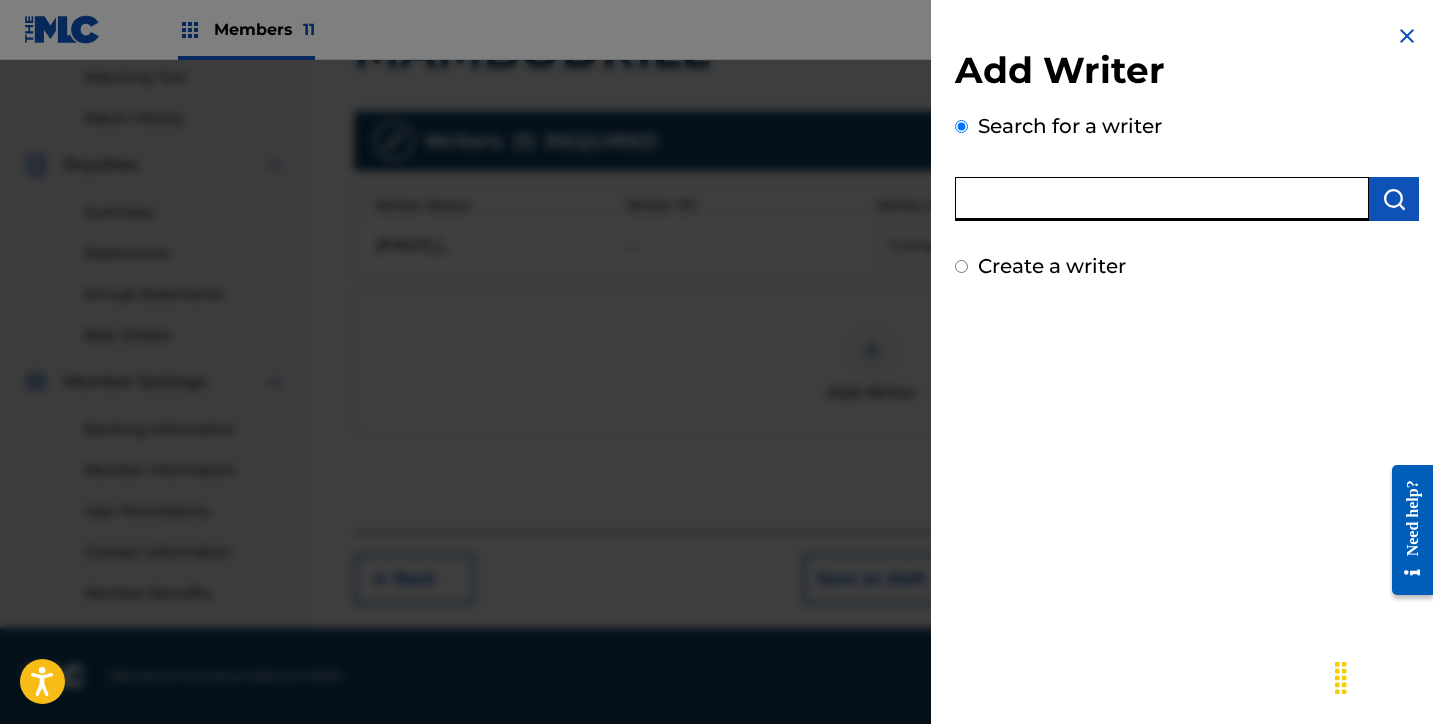 click at bounding box center (1162, 199) 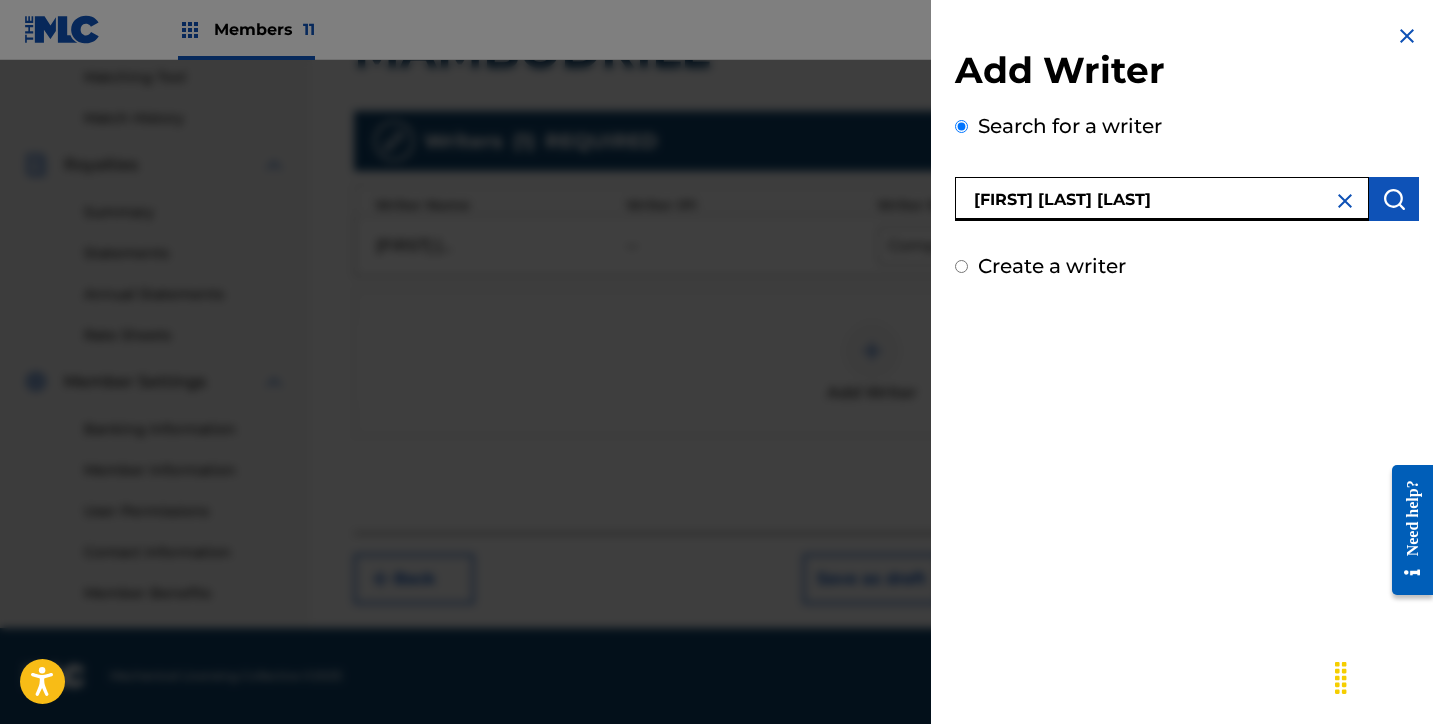 type 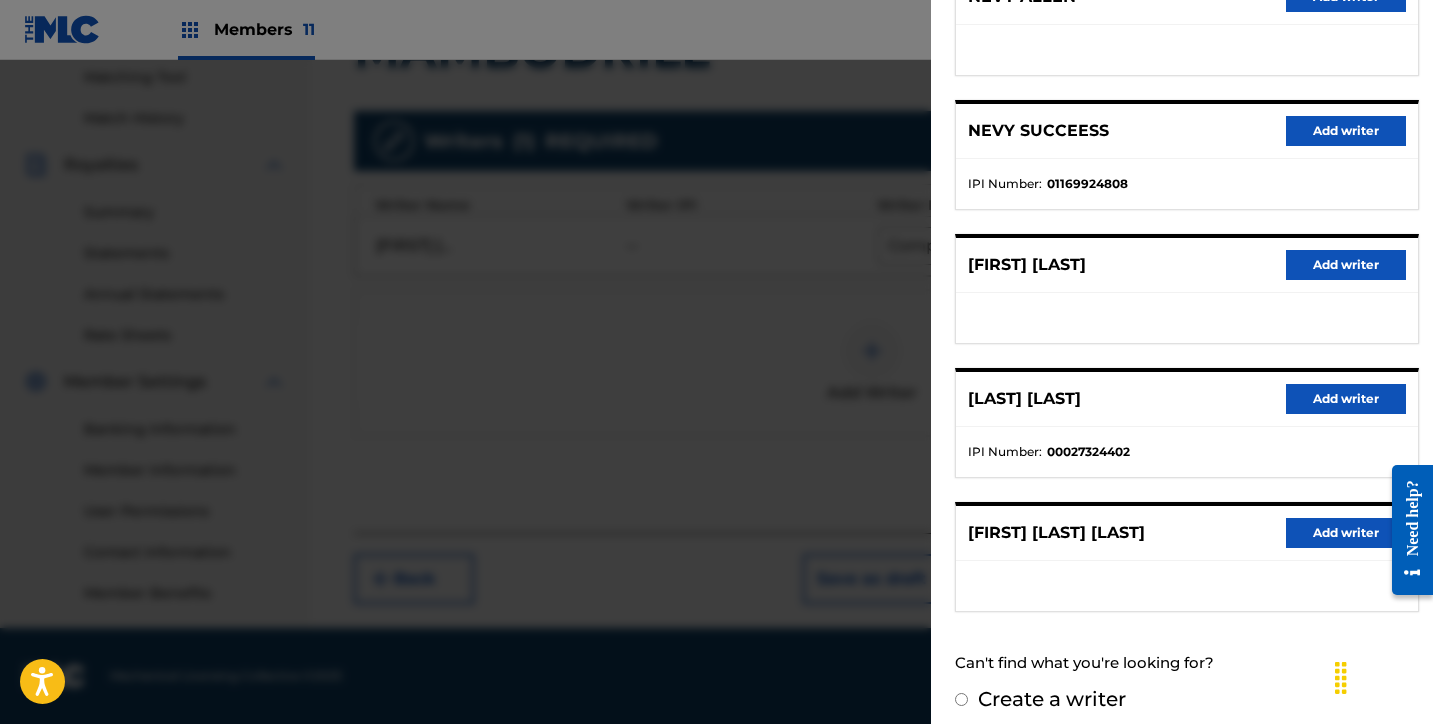 scroll, scrollTop: 318, scrollLeft: 0, axis: vertical 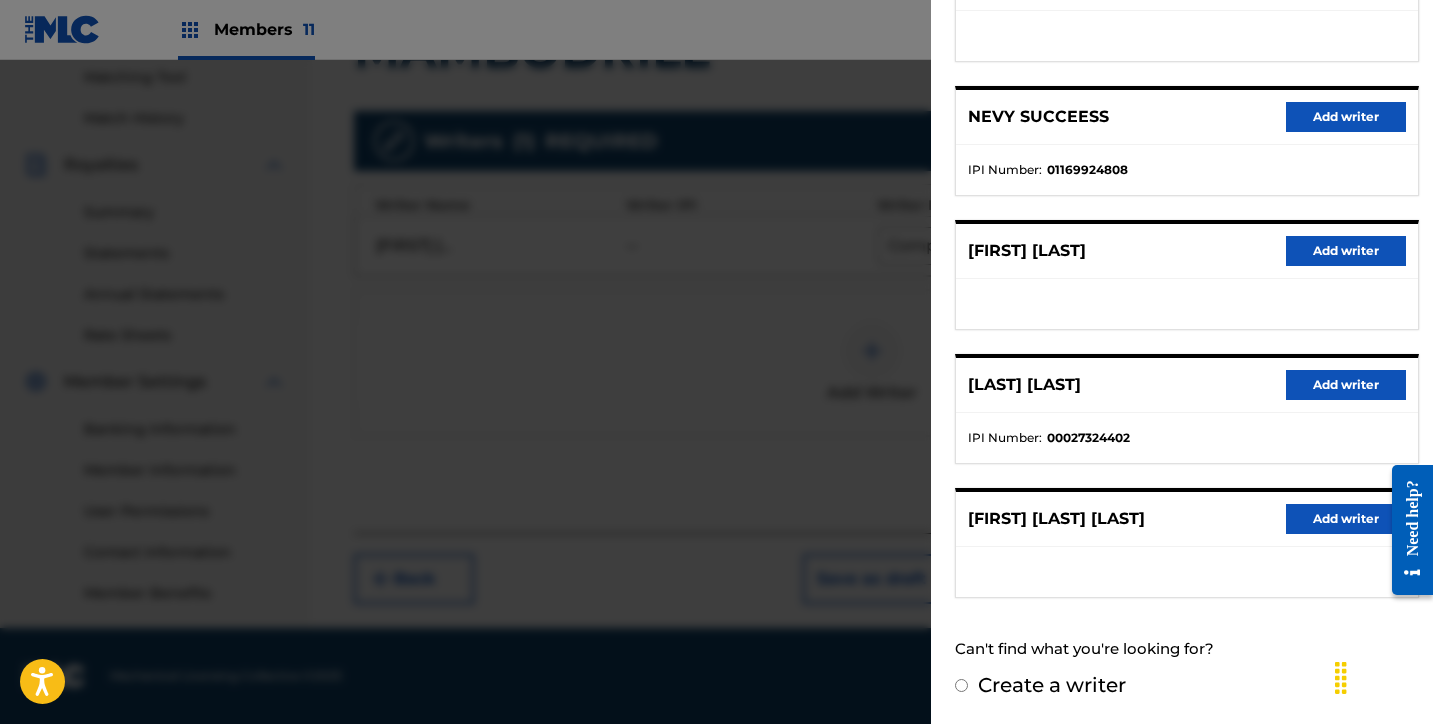 click on "Add writer" at bounding box center (1346, 519) 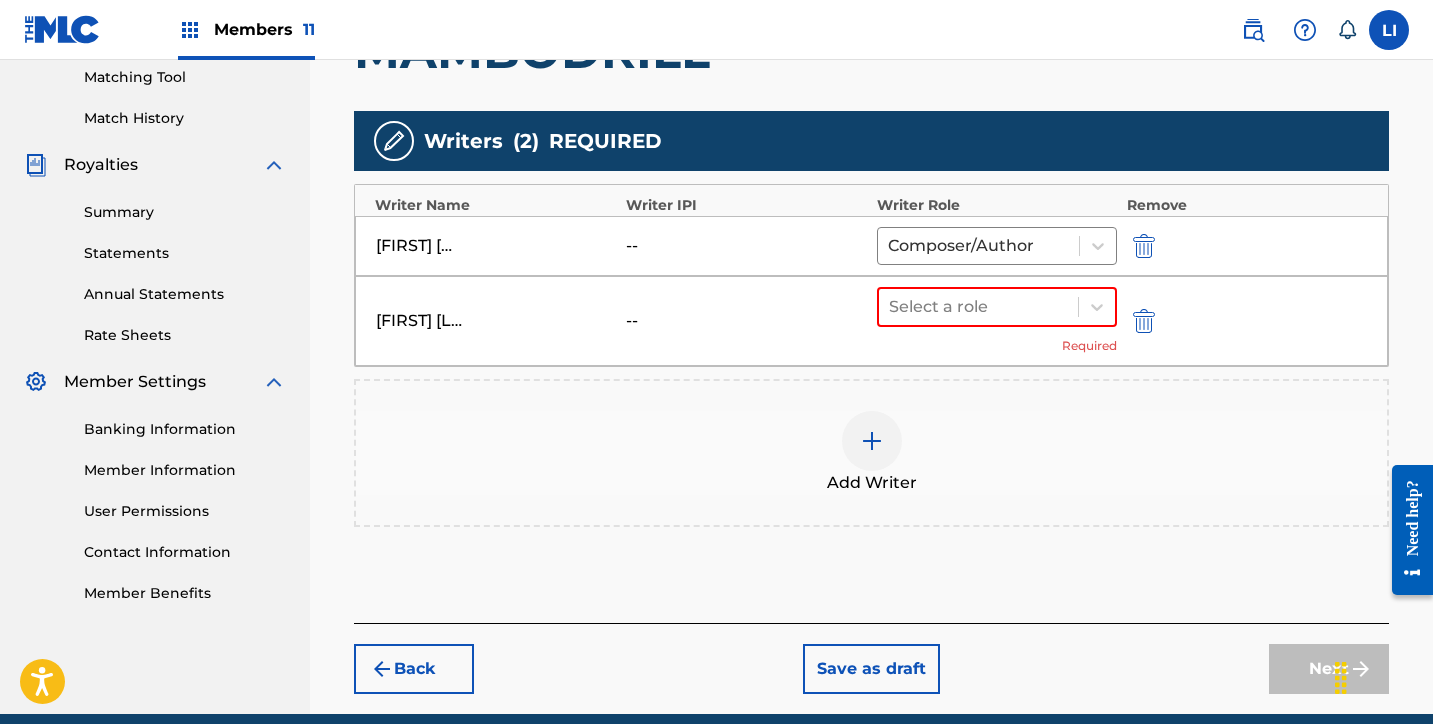 drag, startPoint x: 973, startPoint y: 304, endPoint x: 970, endPoint y: 326, distance: 22.203604 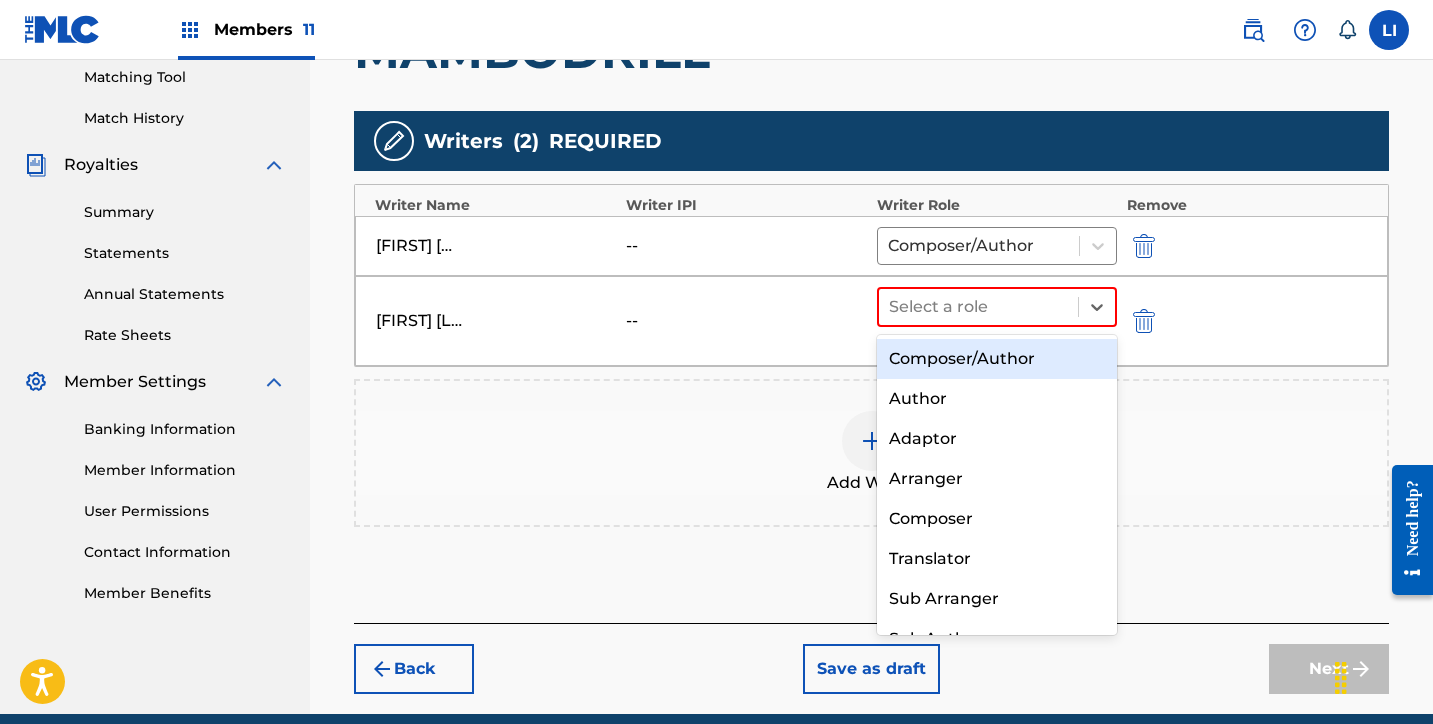 click on "Composer/Author" at bounding box center (997, 359) 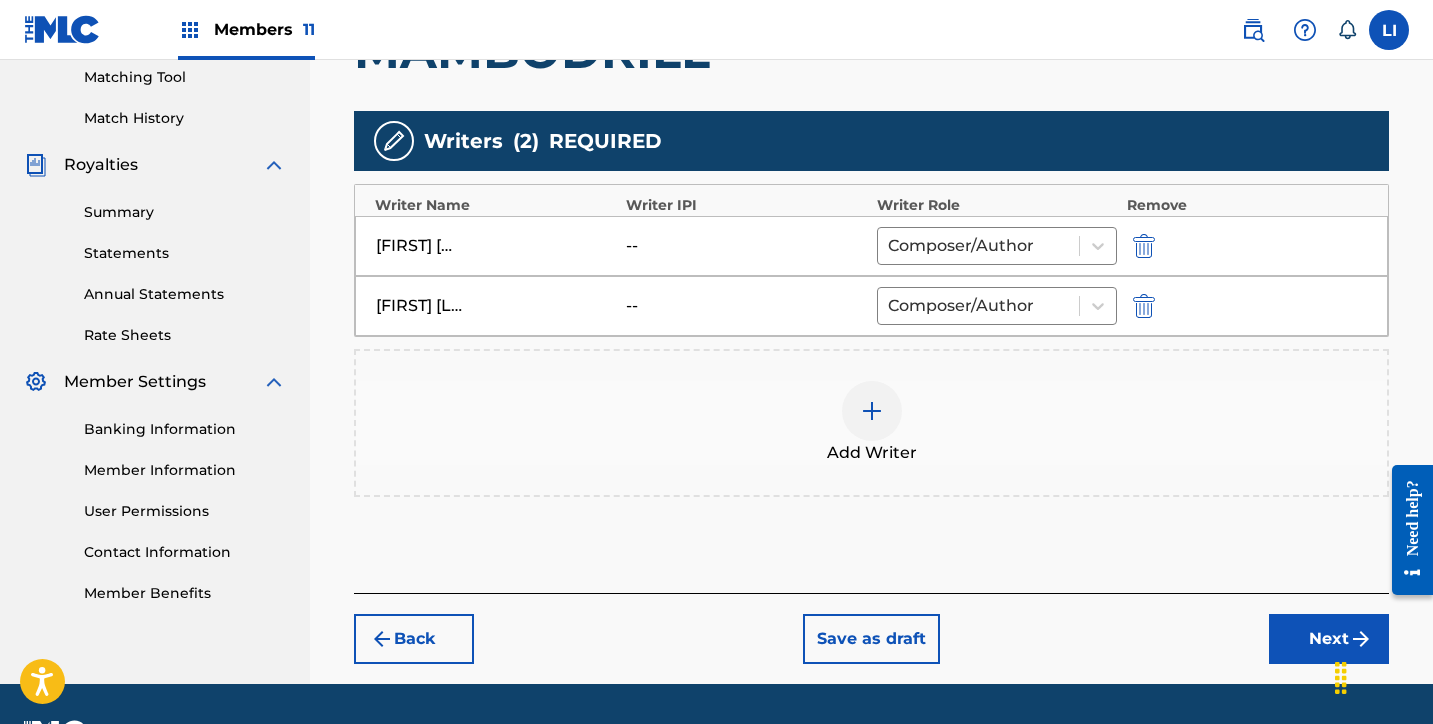click on "Add Writer" at bounding box center (871, 423) 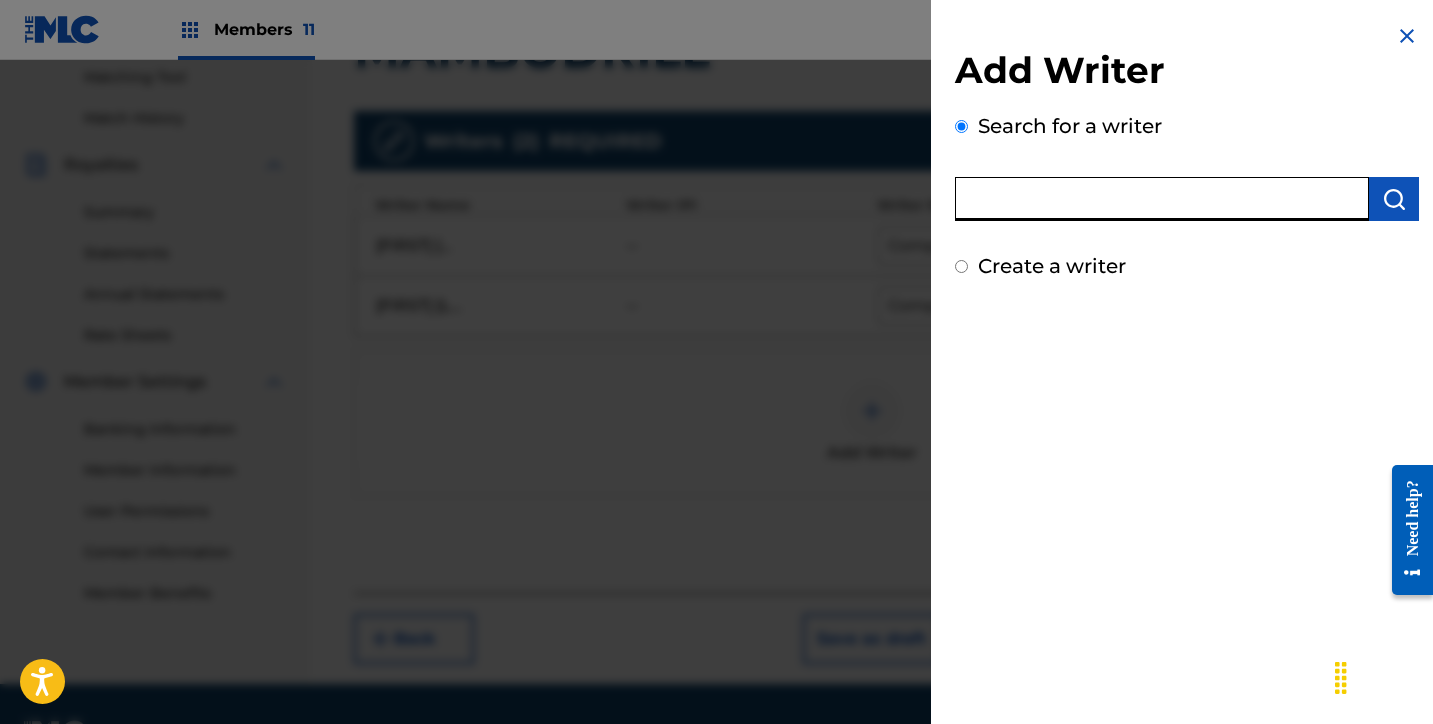 click at bounding box center [1162, 199] 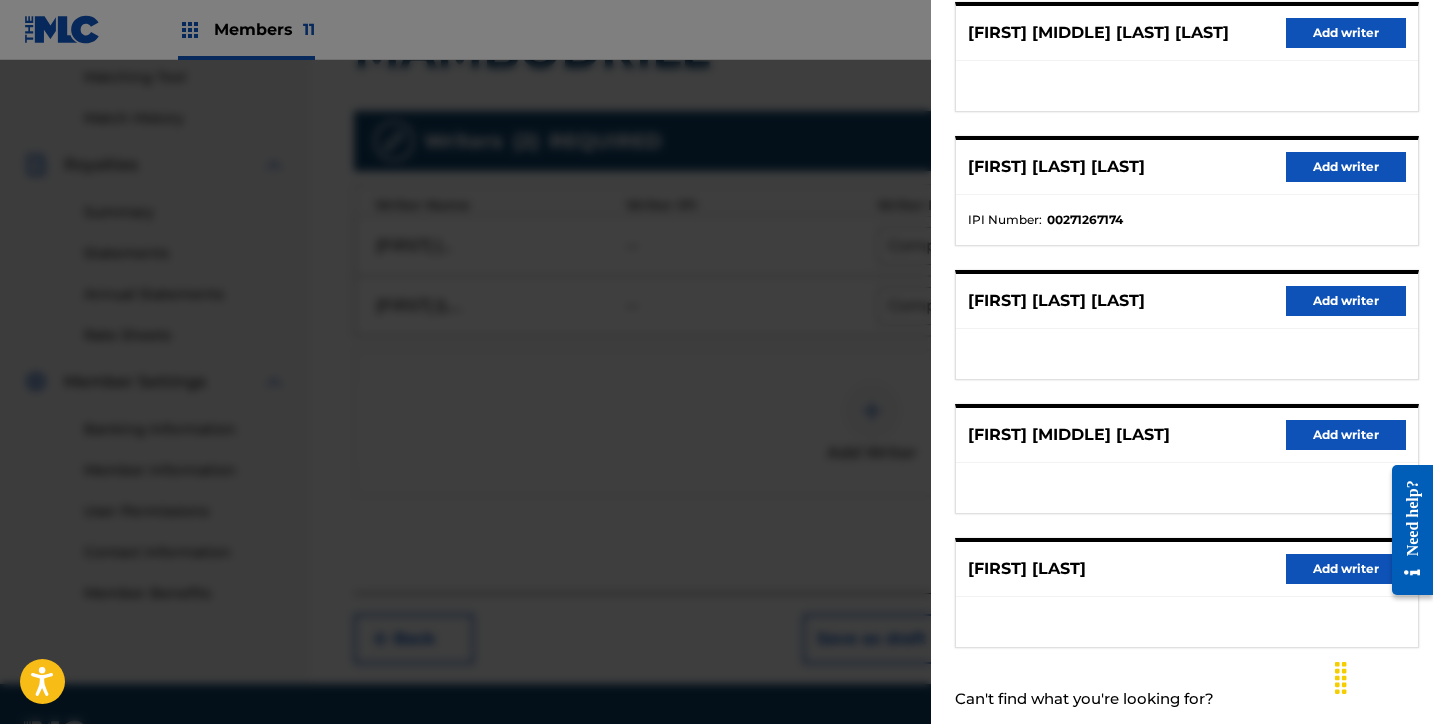 scroll, scrollTop: 336, scrollLeft: 0, axis: vertical 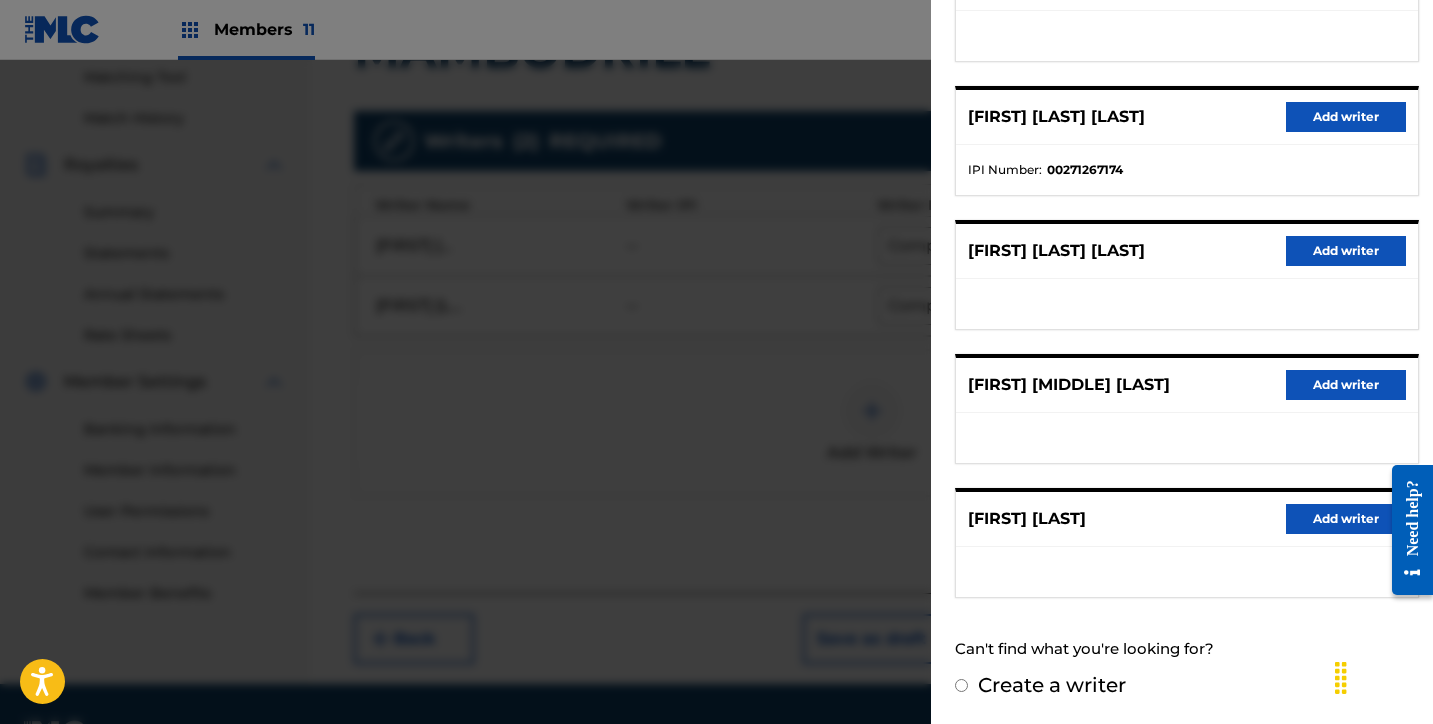 click on "Add writer" at bounding box center [1346, 385] 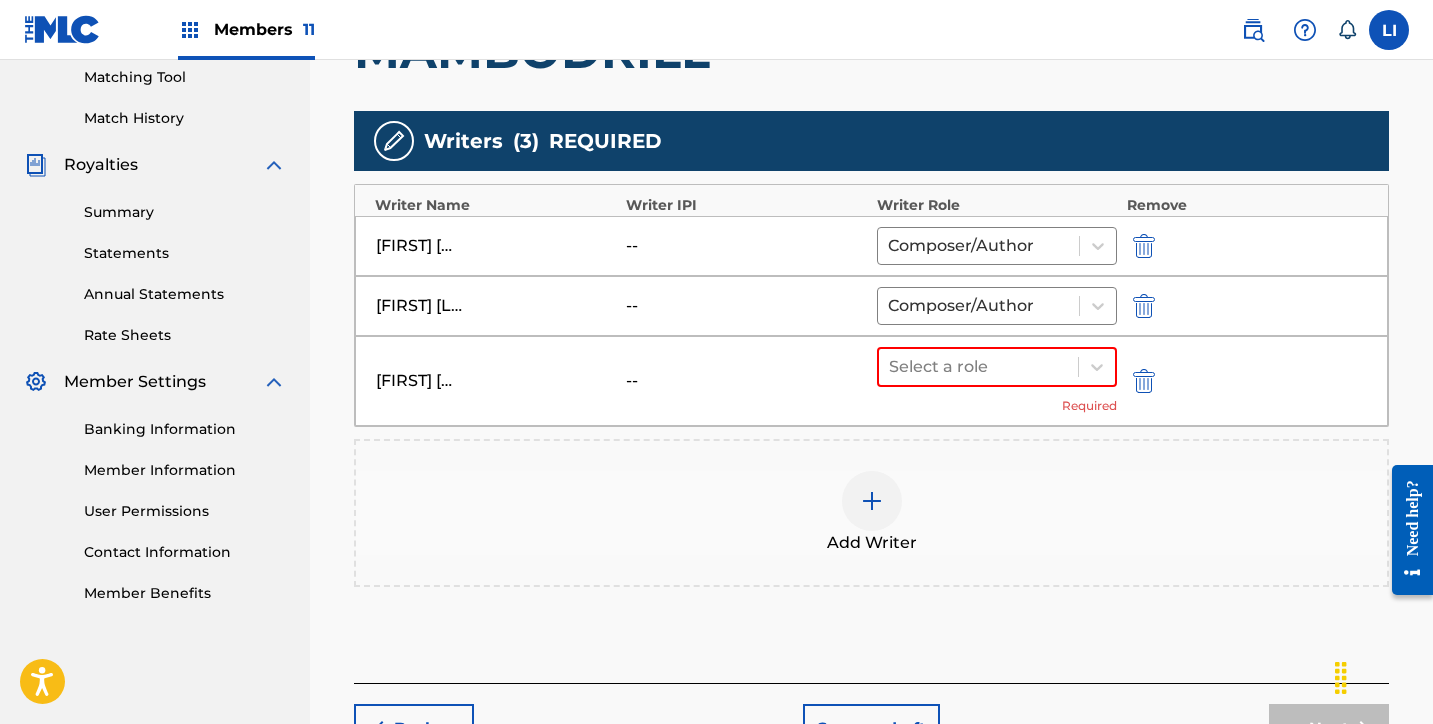 click on "Add Writer" at bounding box center (872, 543) 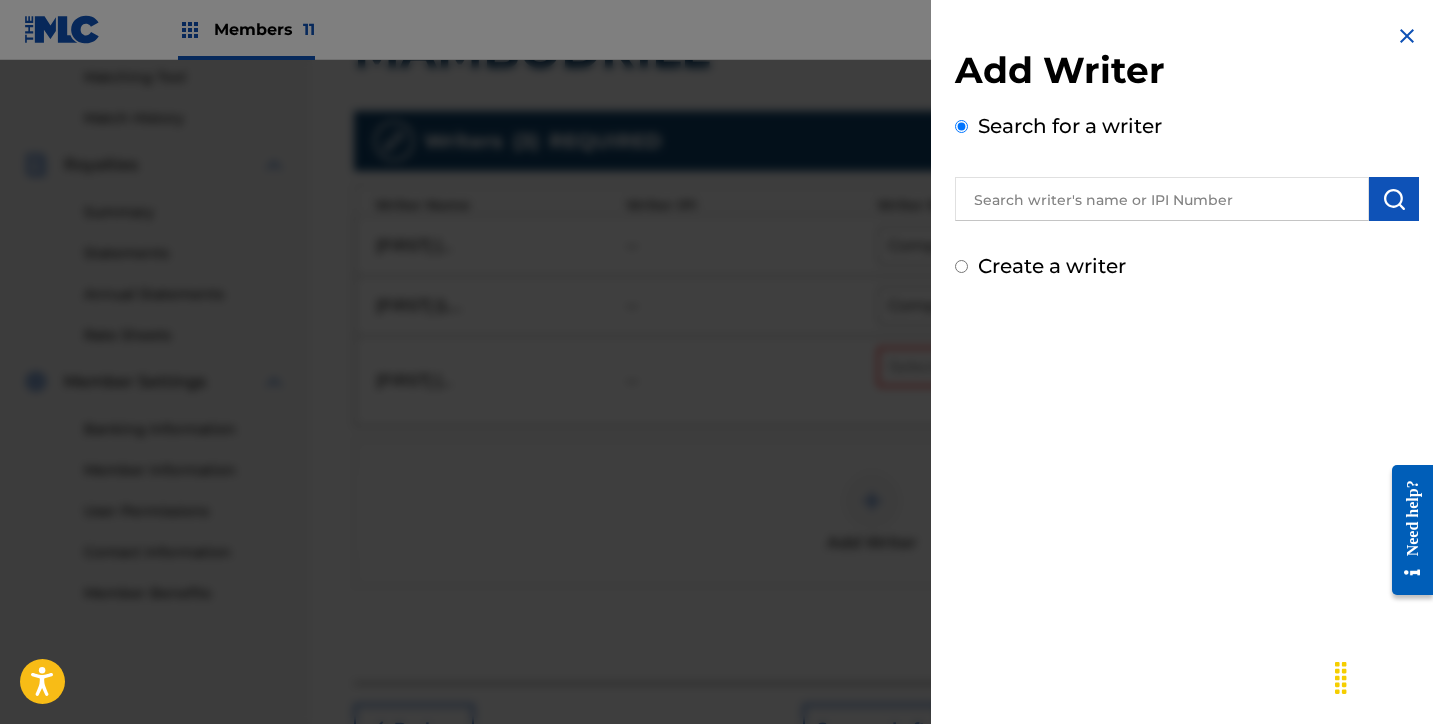 click at bounding box center (1162, 199) 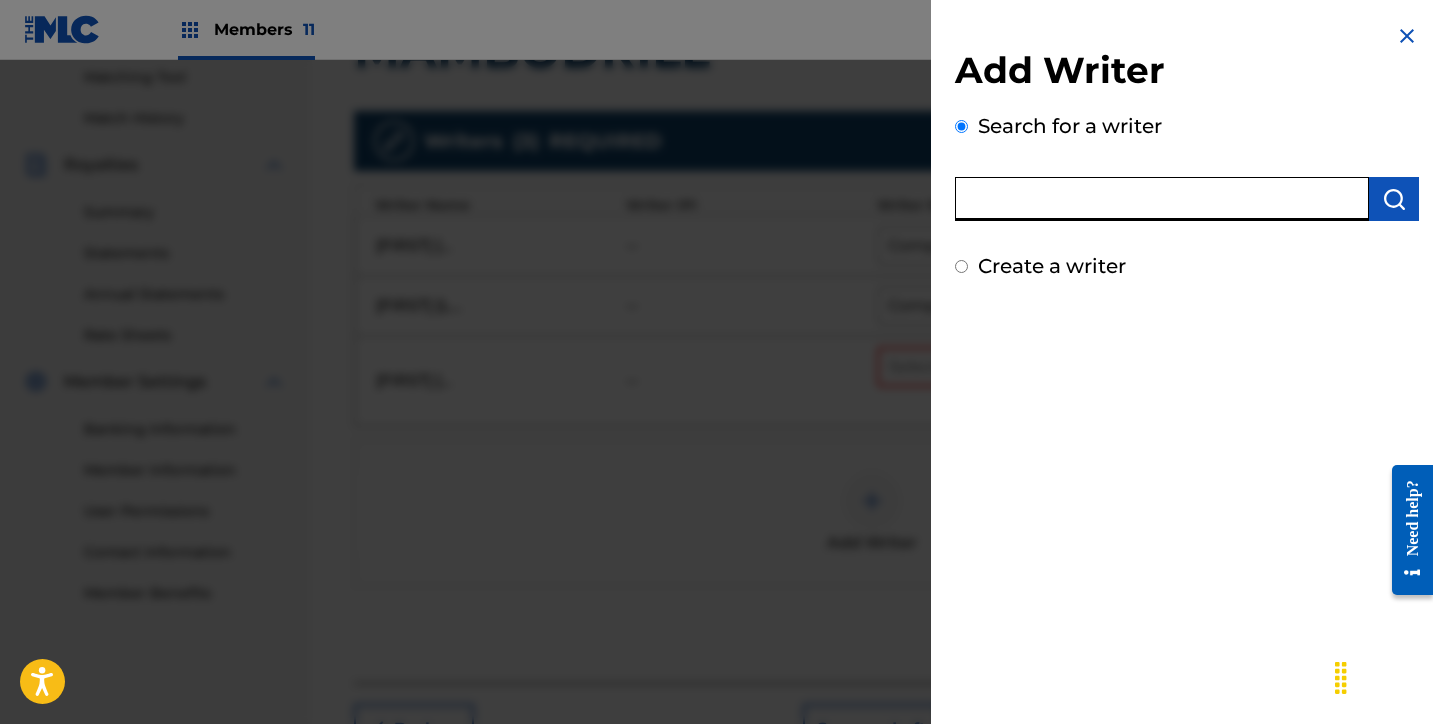 paste on "[FIRST] [MIDDLE] [LAST] [LAST]" 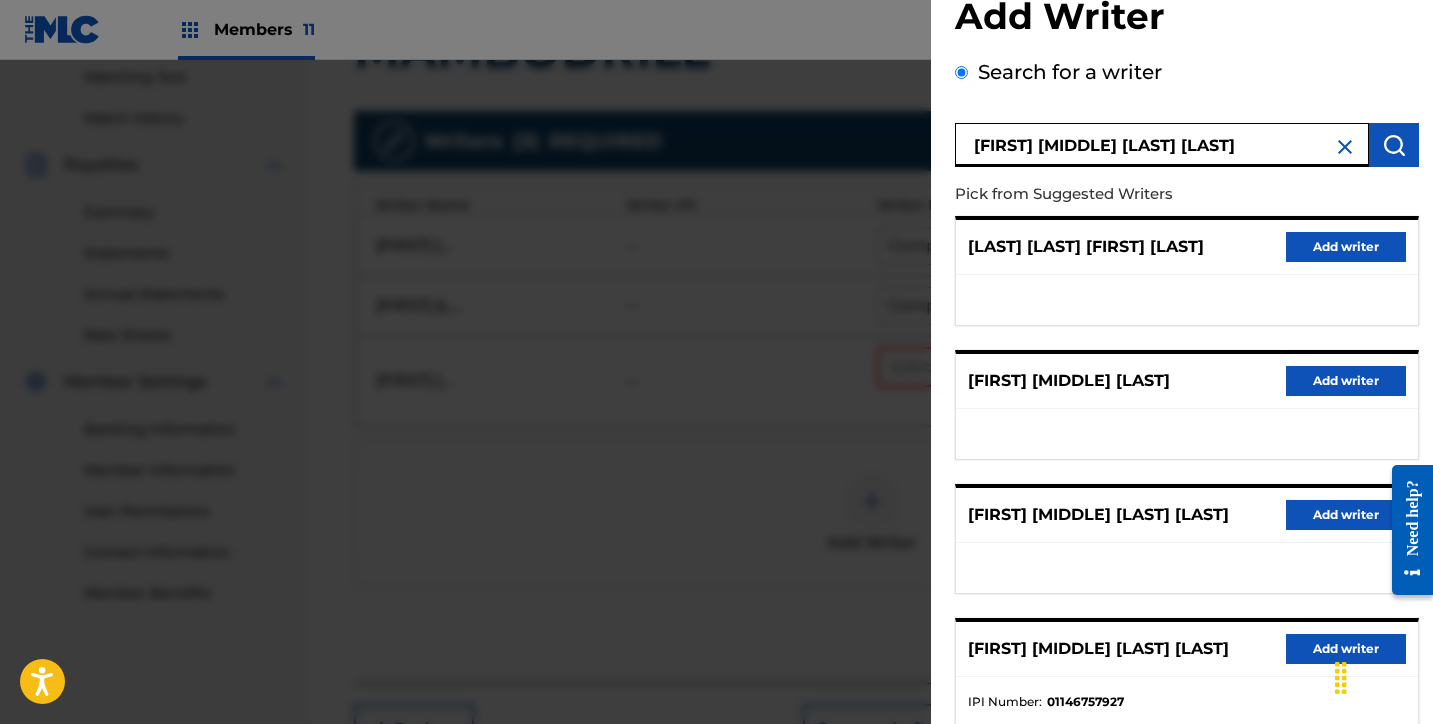 scroll, scrollTop: 318, scrollLeft: 0, axis: vertical 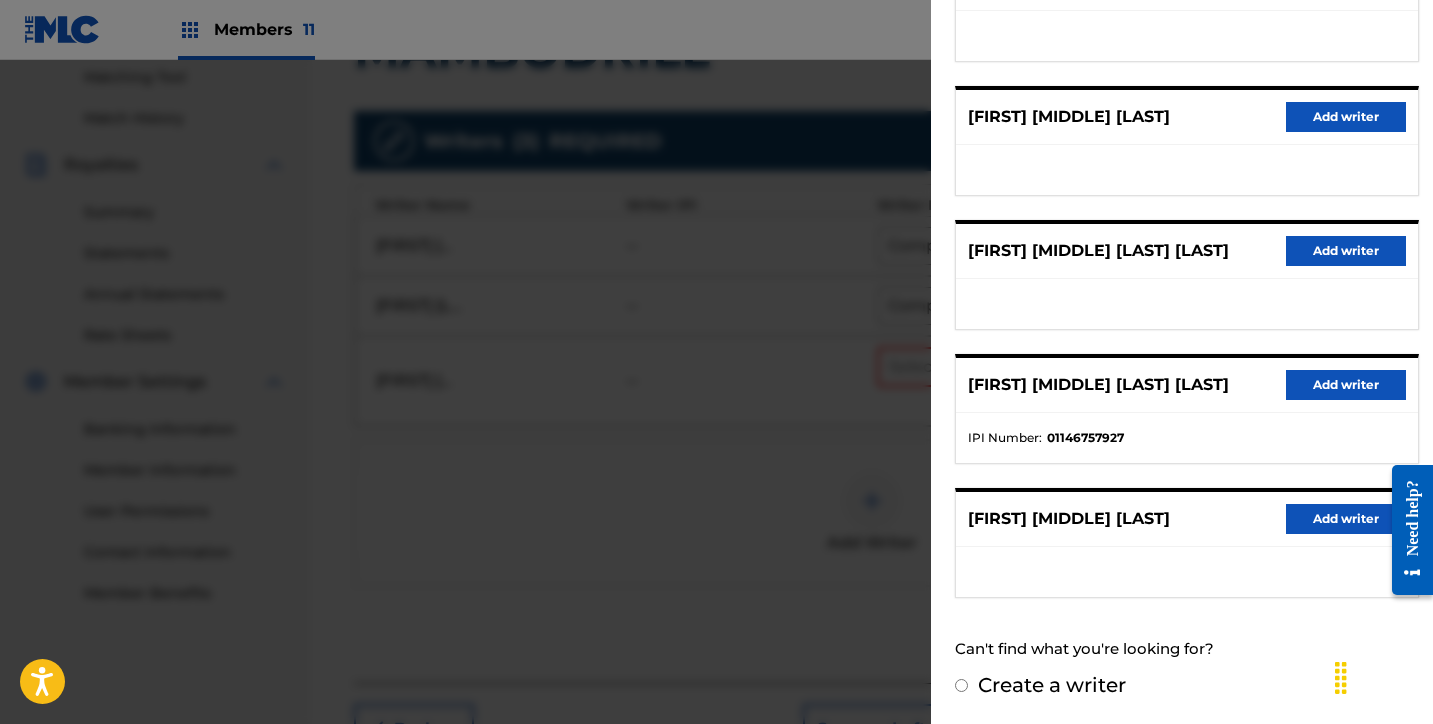 click on "Add writer" at bounding box center [1346, 385] 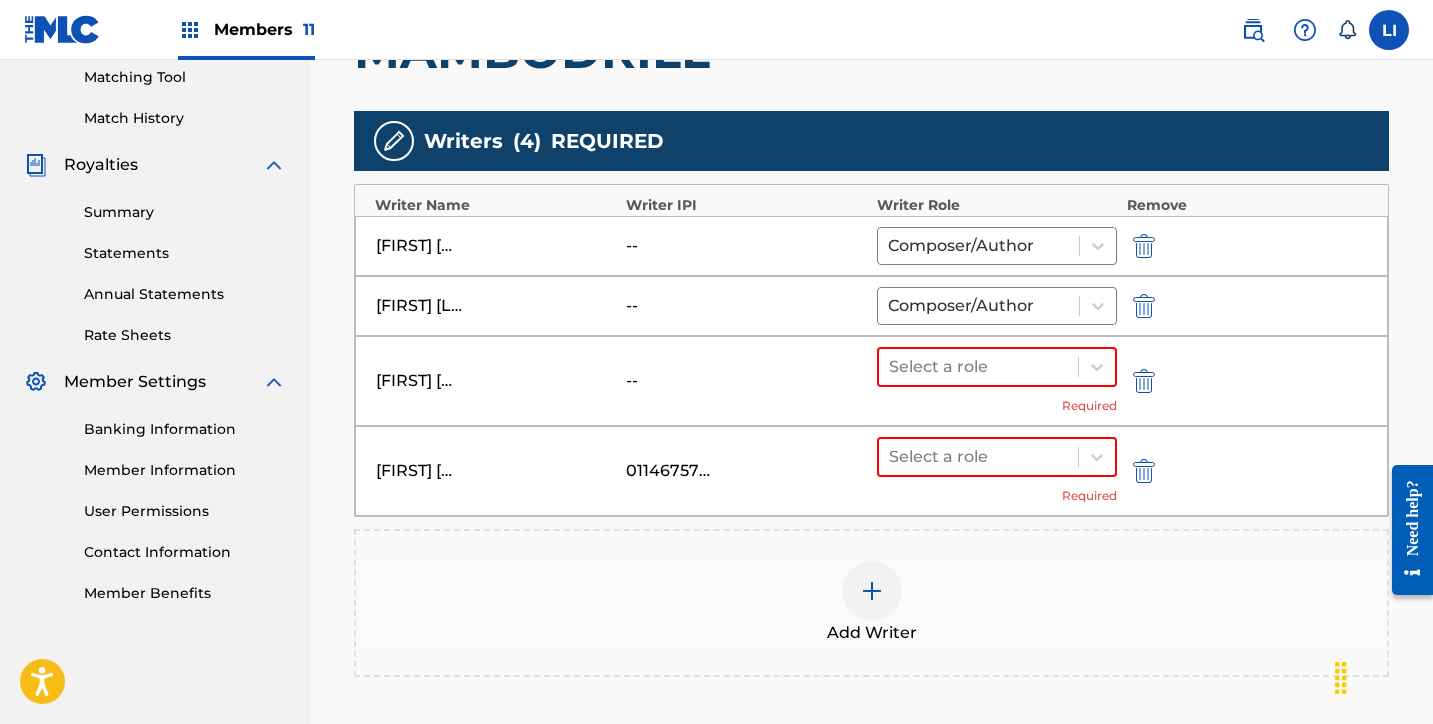 click at bounding box center (872, 591) 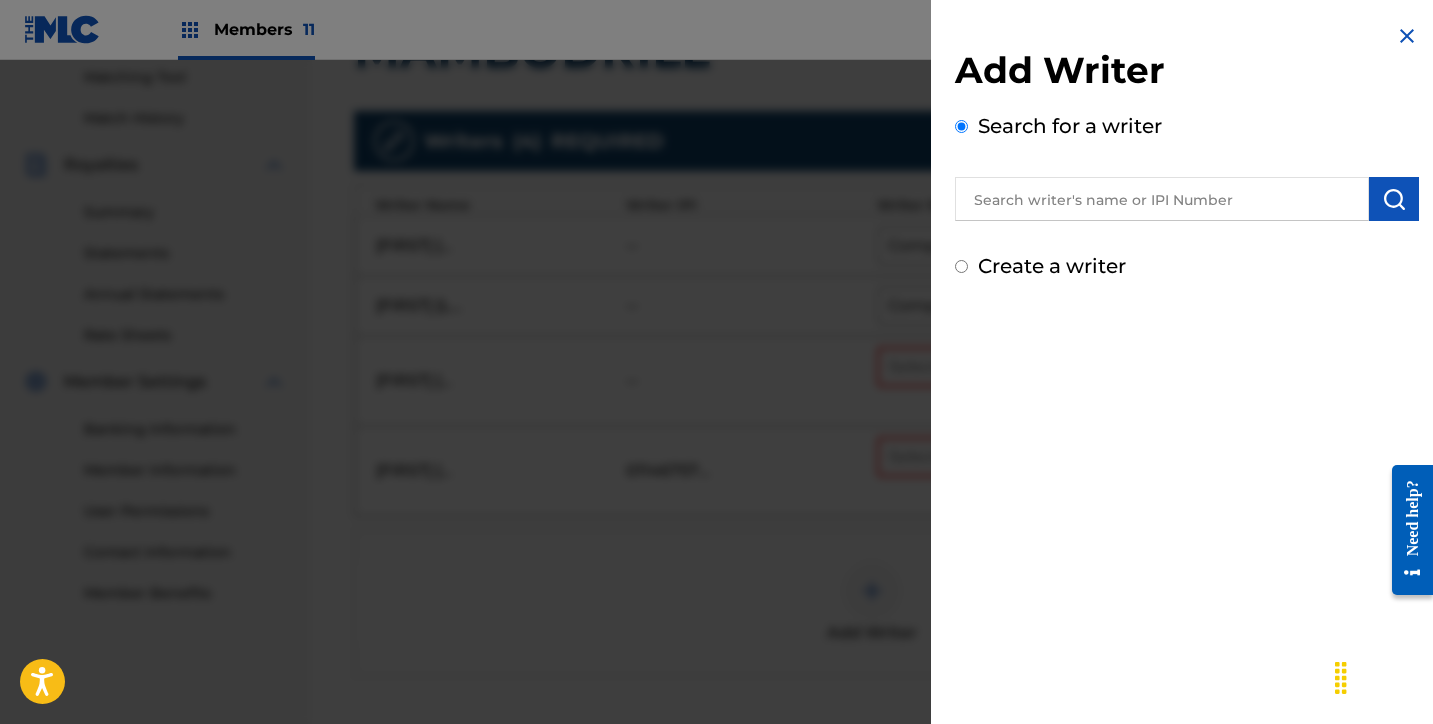 click at bounding box center (1162, 199) 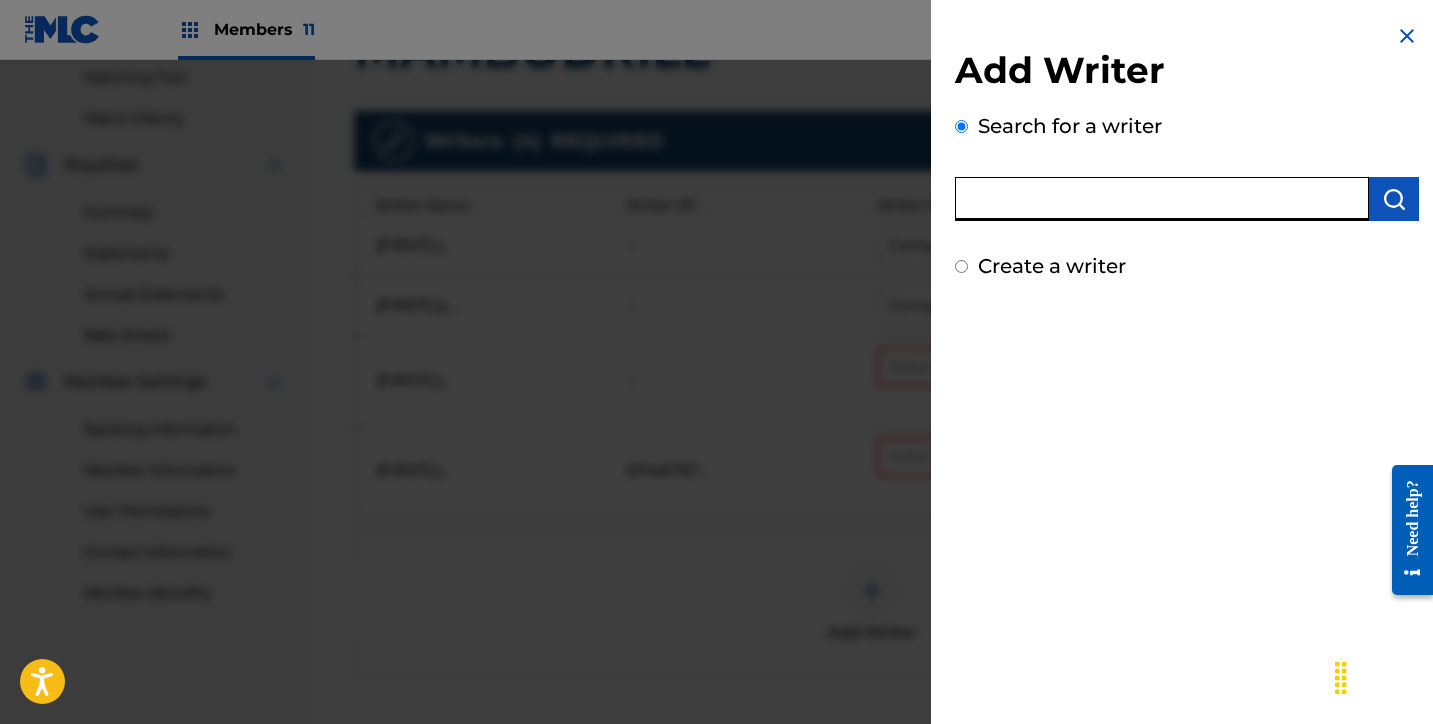 paste on "[FIRST] [FIRST] [LAST] [LAST]" 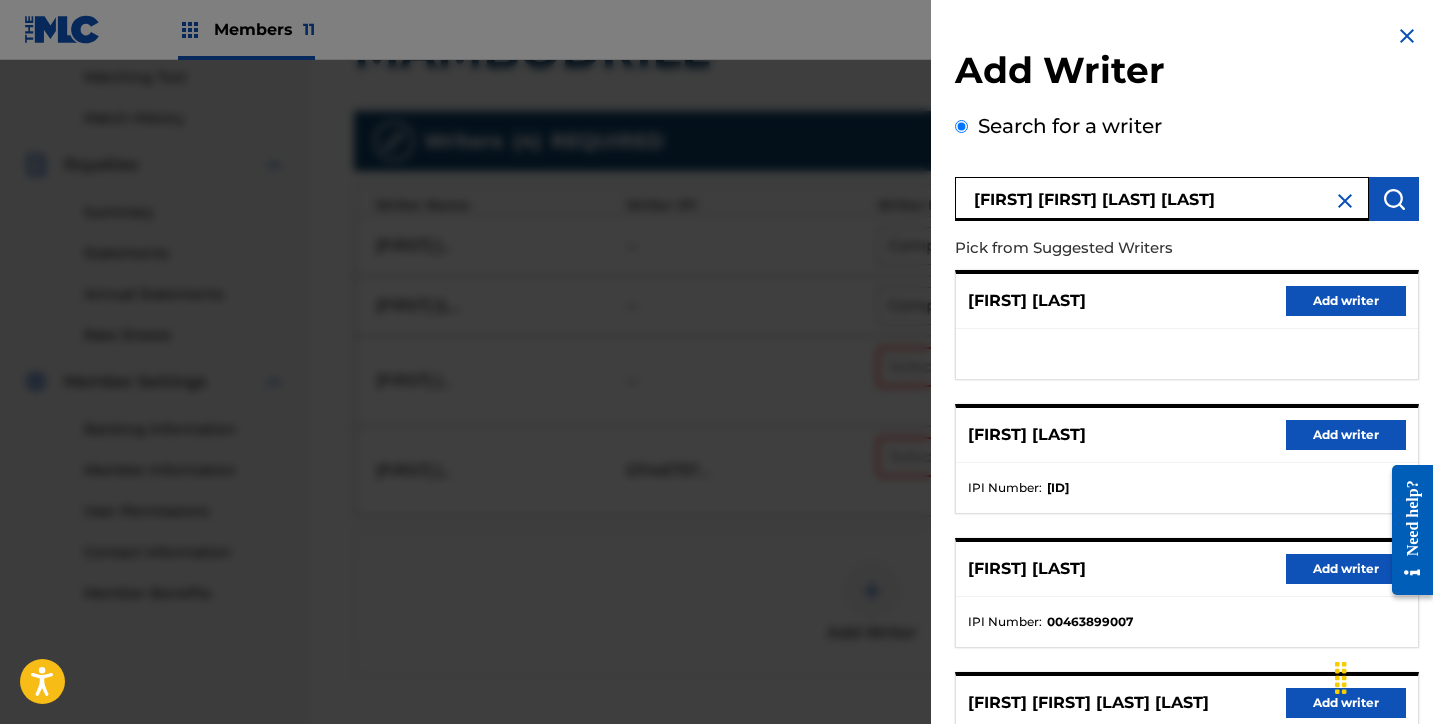 scroll, scrollTop: 336, scrollLeft: 0, axis: vertical 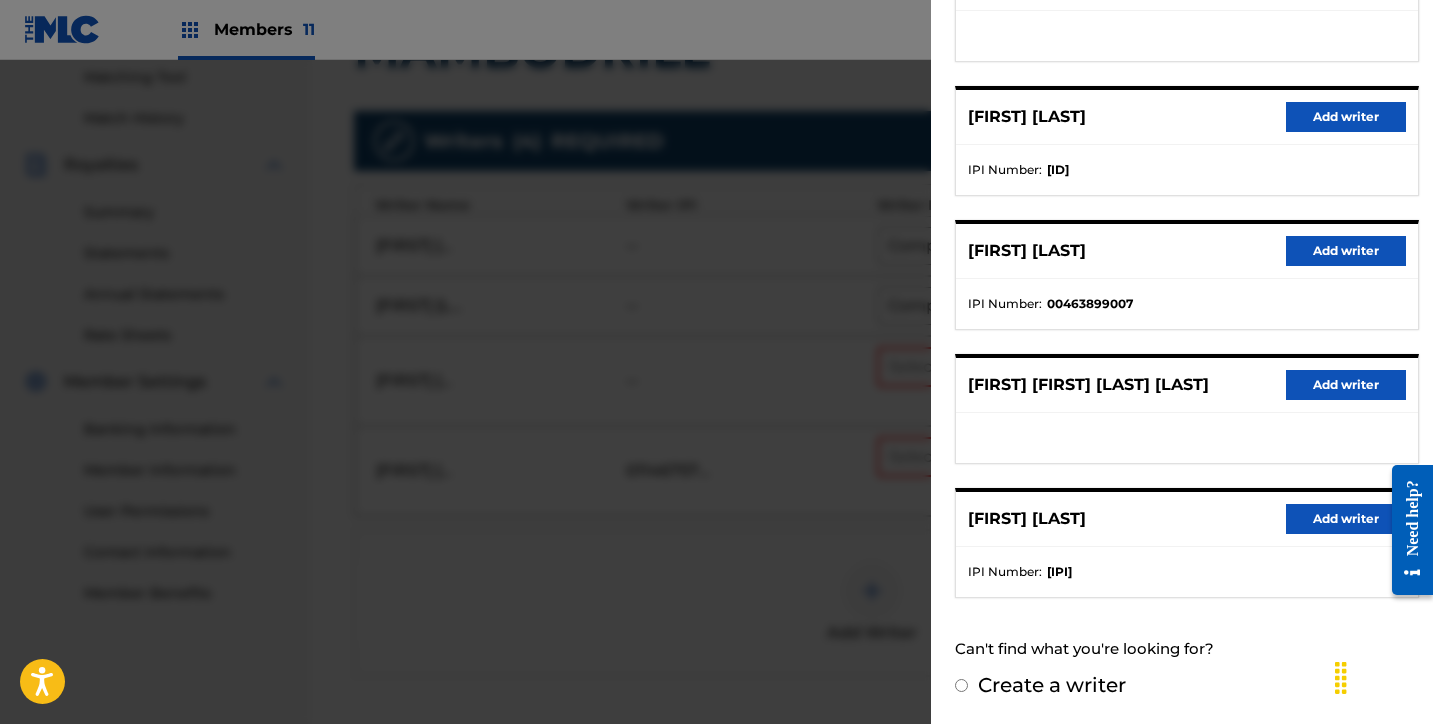 drag, startPoint x: 1332, startPoint y: 370, endPoint x: 1323, endPoint y: 365, distance: 10.29563 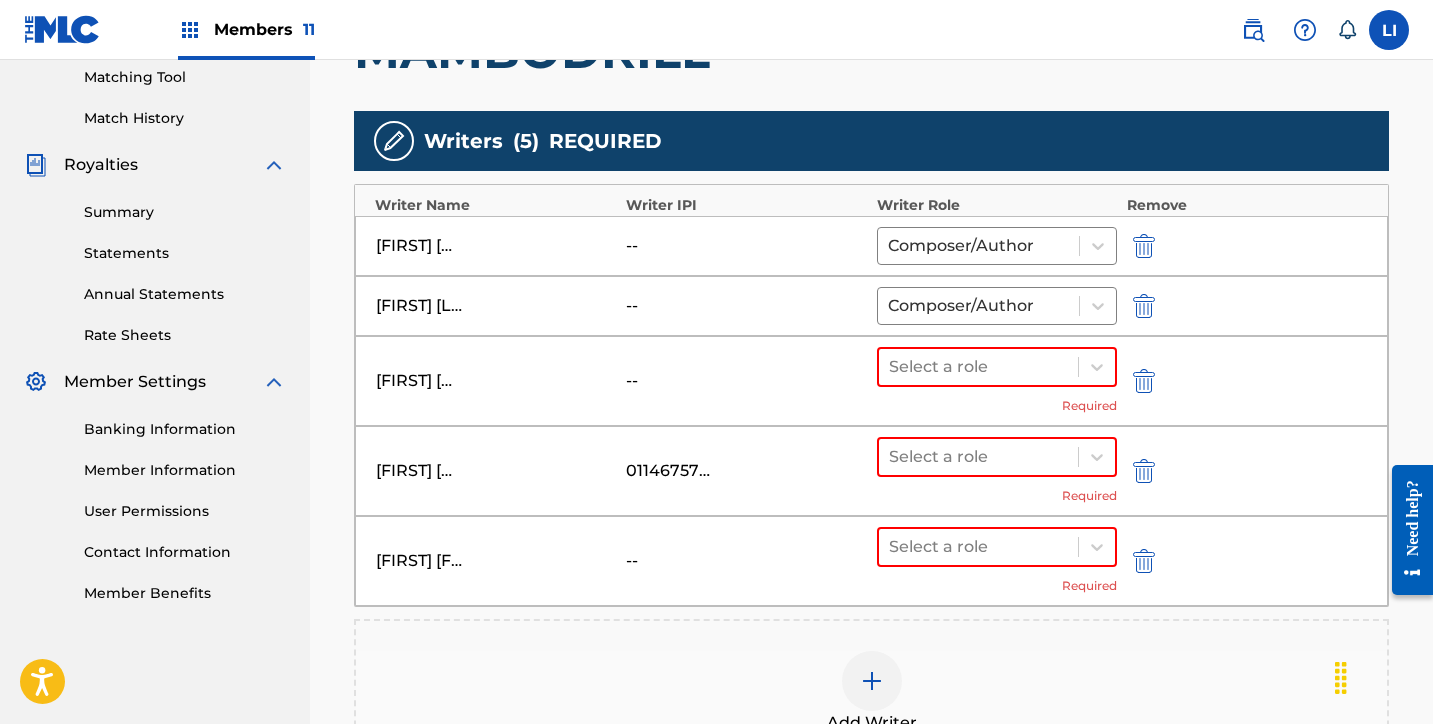 drag, startPoint x: 968, startPoint y: 370, endPoint x: 969, endPoint y: 393, distance: 23.021729 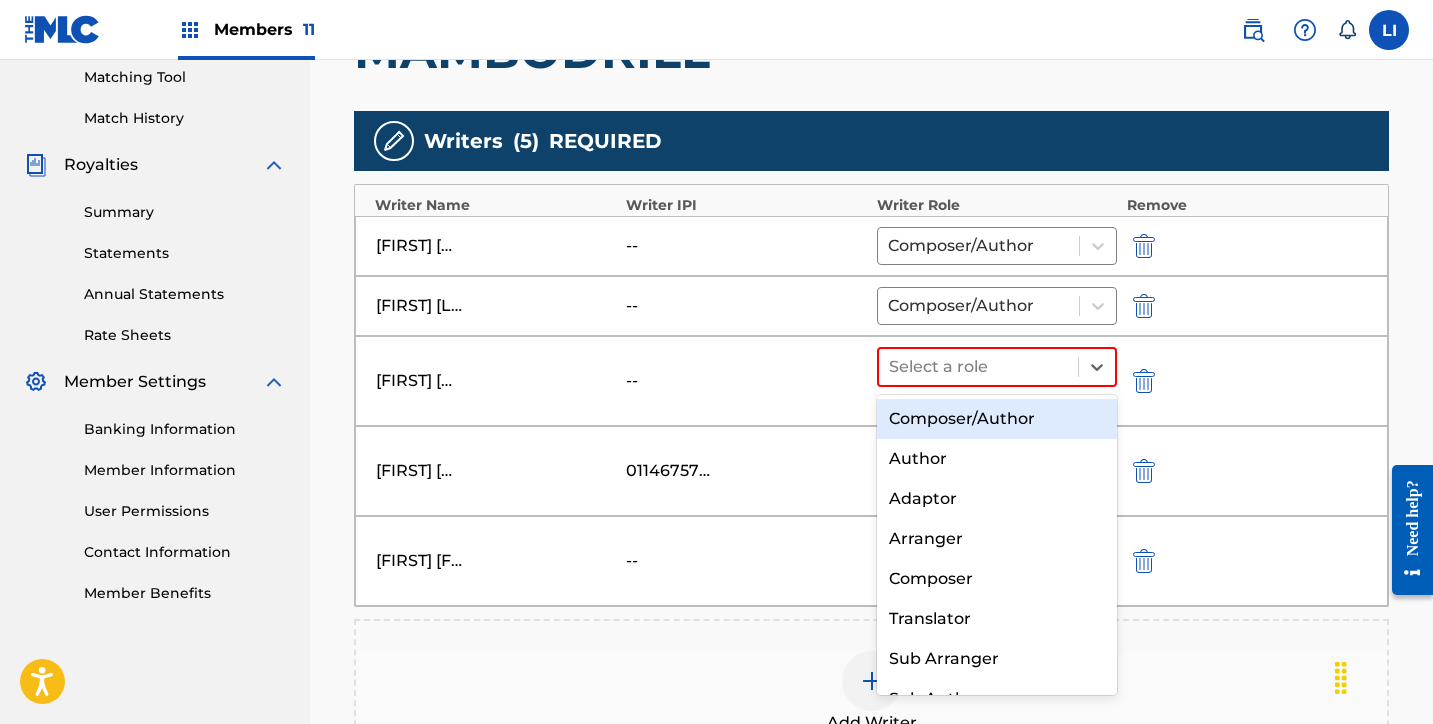 click on "Composer/Author" at bounding box center [997, 419] 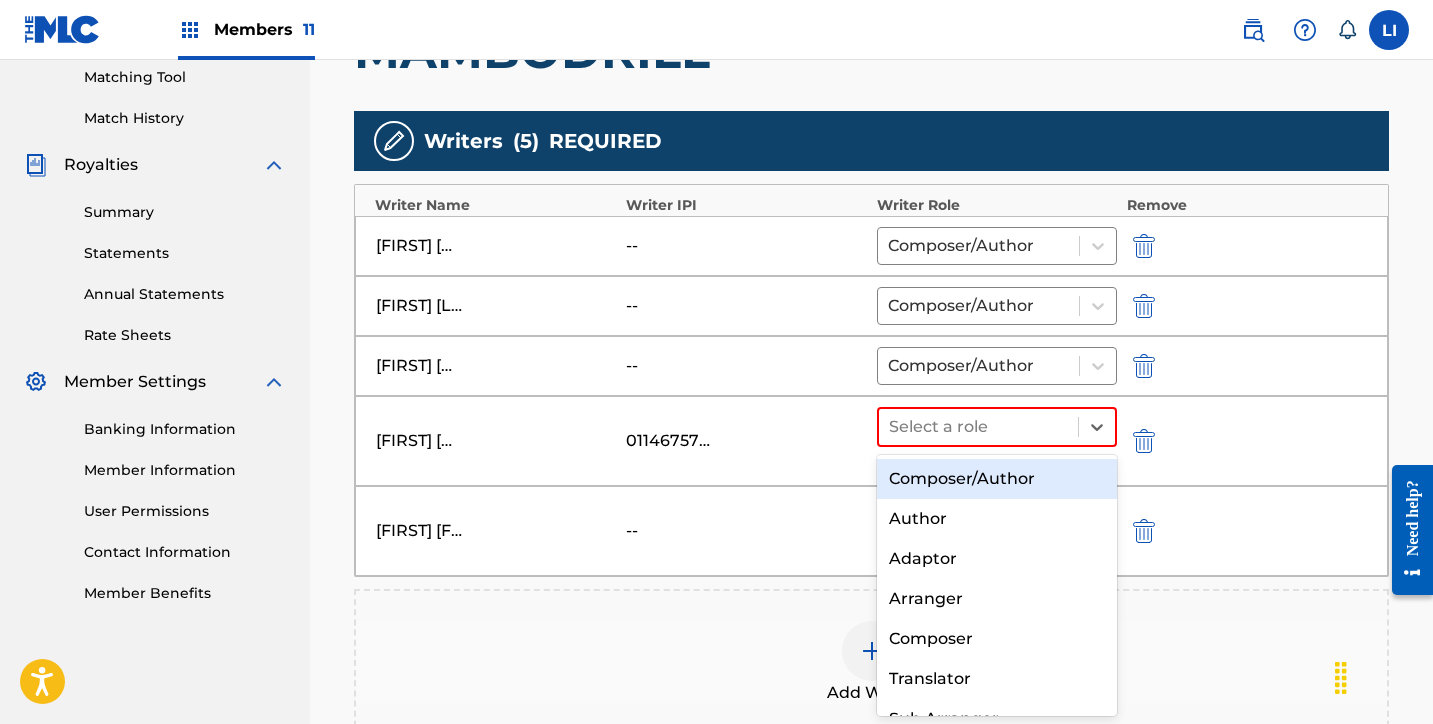 click at bounding box center [978, 427] 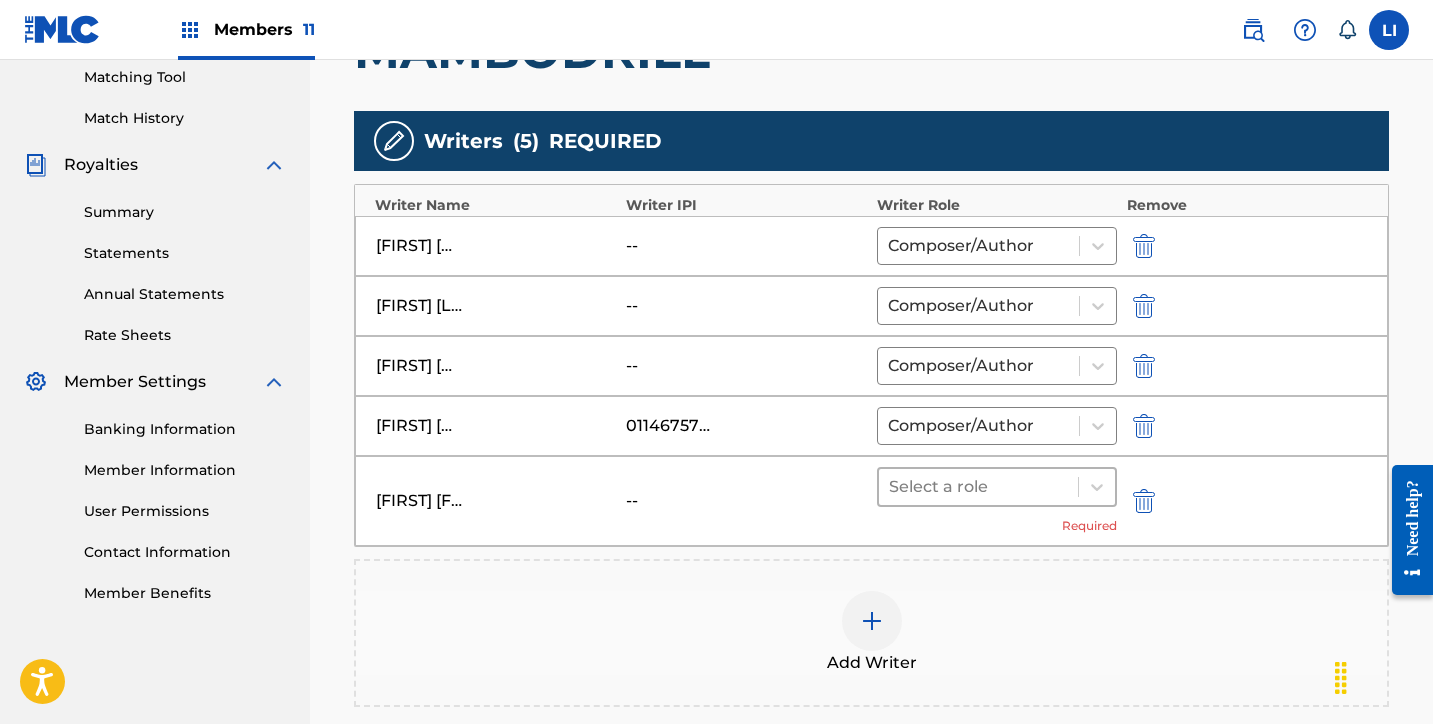 click at bounding box center (978, 487) 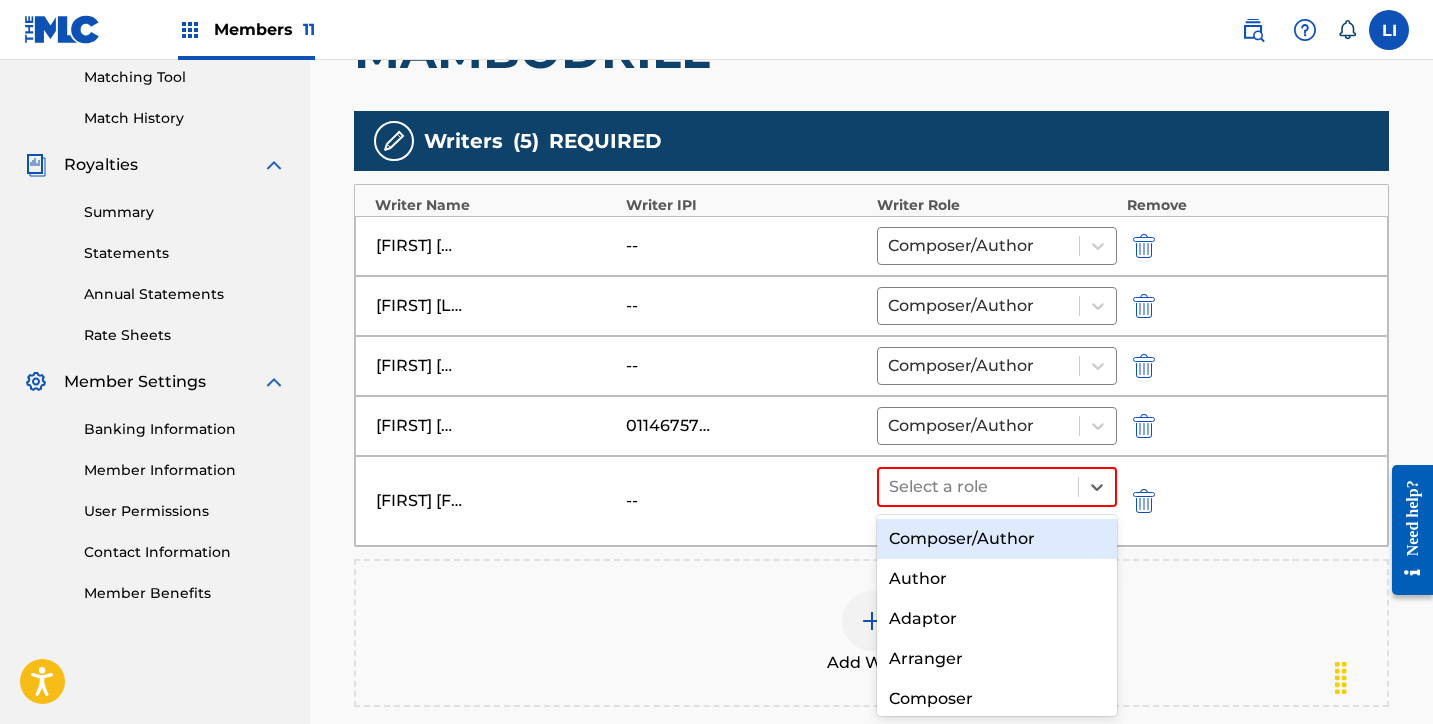 drag, startPoint x: 980, startPoint y: 532, endPoint x: 1034, endPoint y: 571, distance: 66.61081 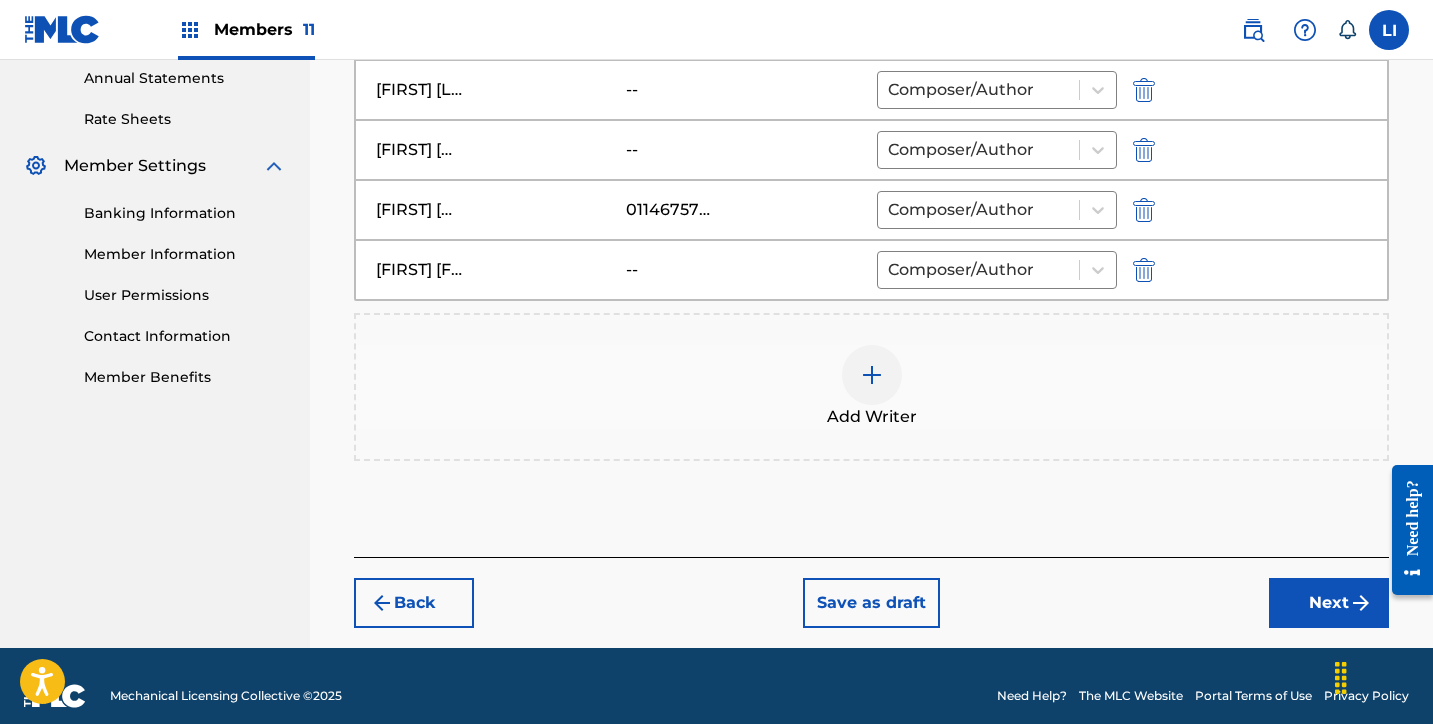 click on "Next" at bounding box center (1329, 603) 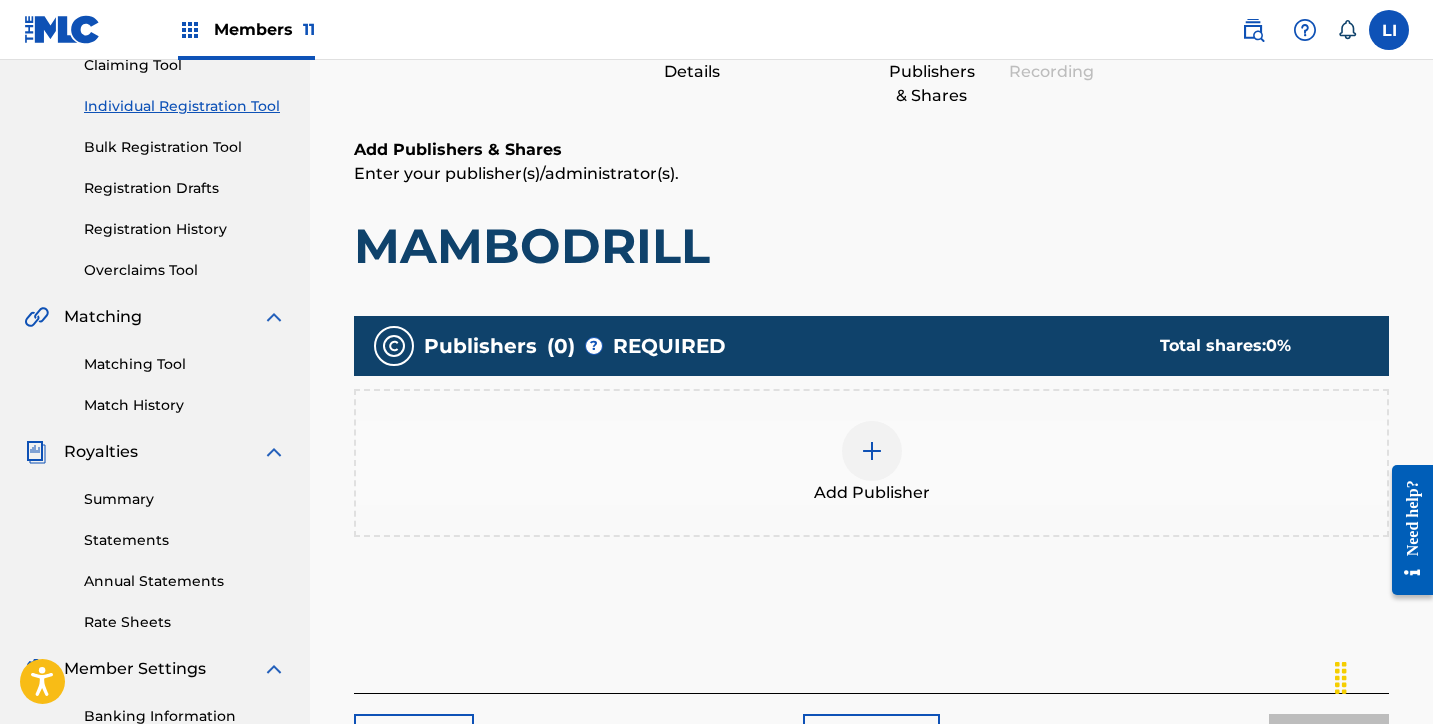 scroll, scrollTop: 287, scrollLeft: 0, axis: vertical 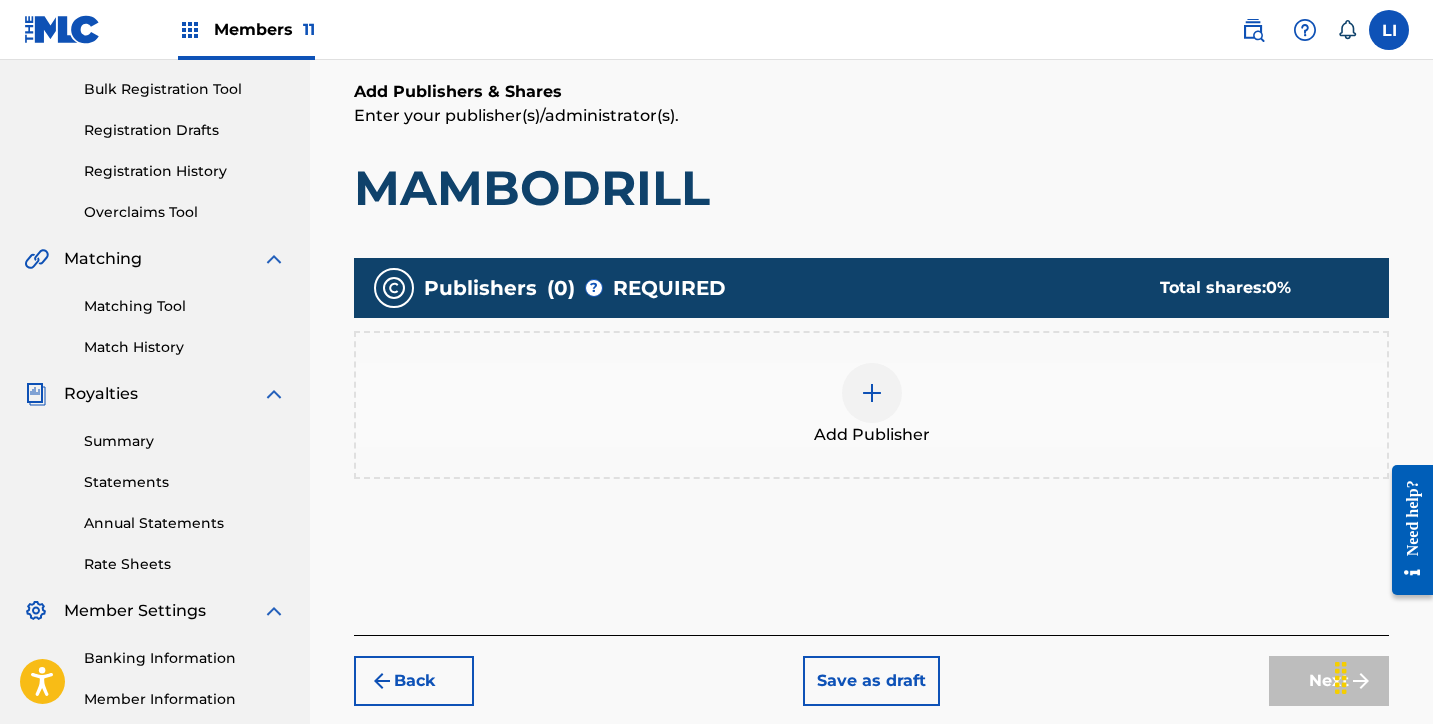 click on "Add Publisher" at bounding box center [872, 435] 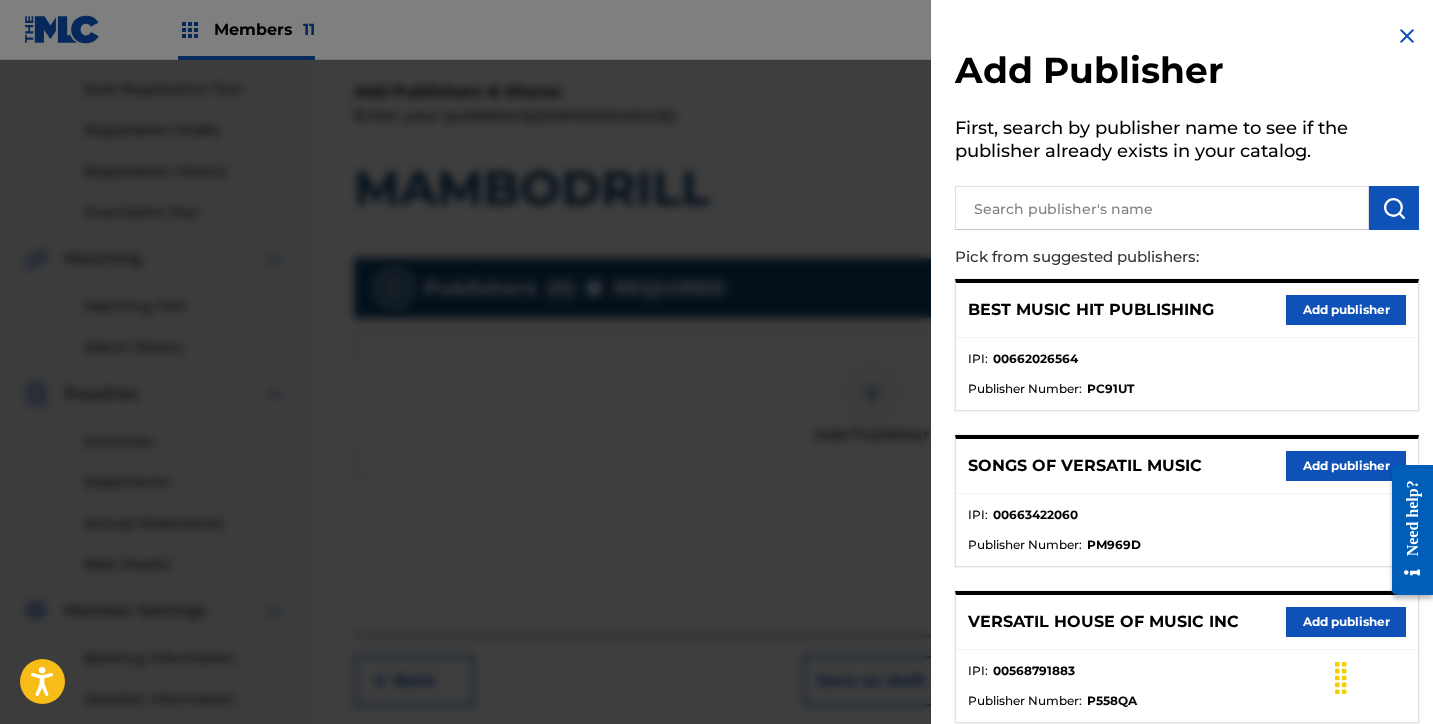 click on "Add Publisher First, search by publisher name to see if the publisher already exists in your catalog. Pick from suggested publishers: BEST MUSIC HIT PUBLISHING Add publisher IPI : 00662026564 Publisher Number : PC91UT SONGS OF VERSATIL MUSIC Add publisher IPI : 00663422060 Publisher Number : PM969D VERSATIL HOUSE OF MUSIC INC Add publisher IPI : 00568791883 Publisher Number : P558QA DIVINE SONGS PUBLISHING Add publisher IPI : 00677961092 Publisher Number : PA960G Can't find what you're looking for? Create Publisher" at bounding box center [1187, 507] 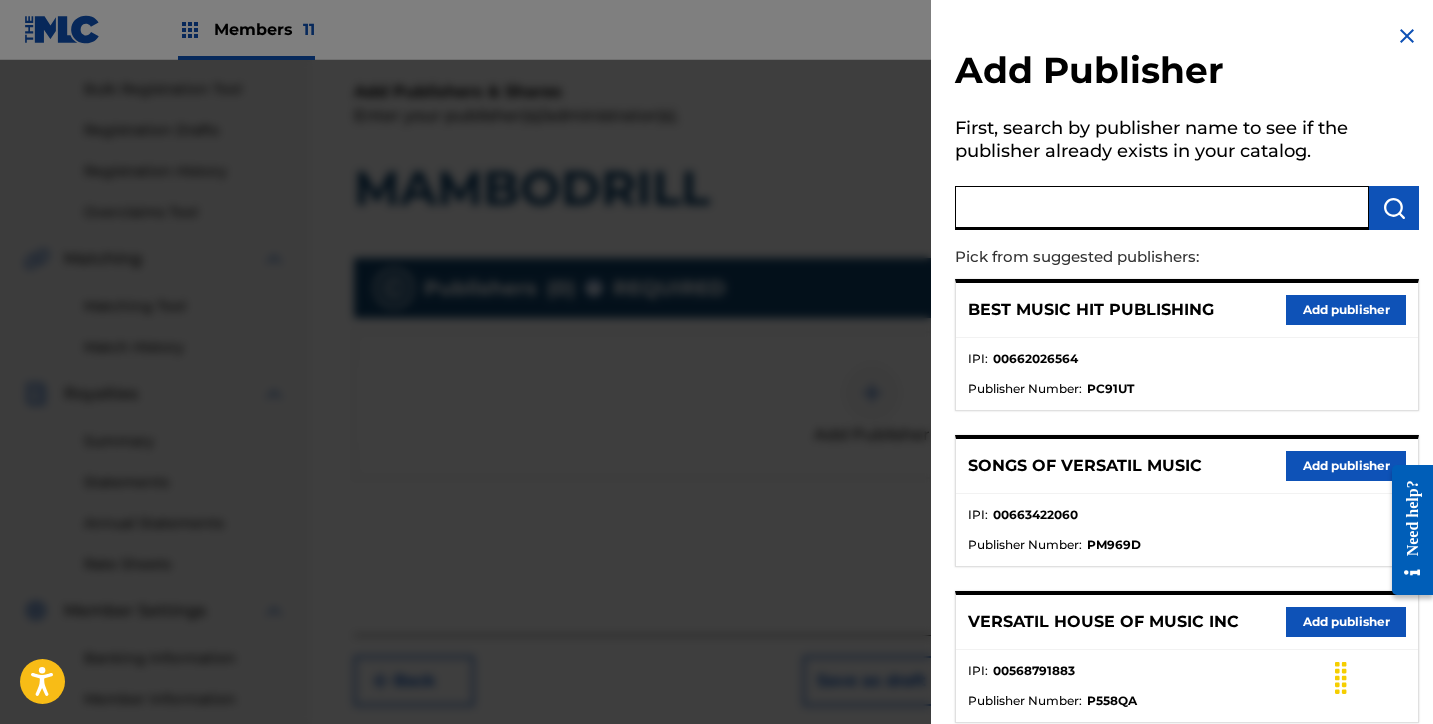 paste on "RAUDEL MUSIC PUBLISHING" 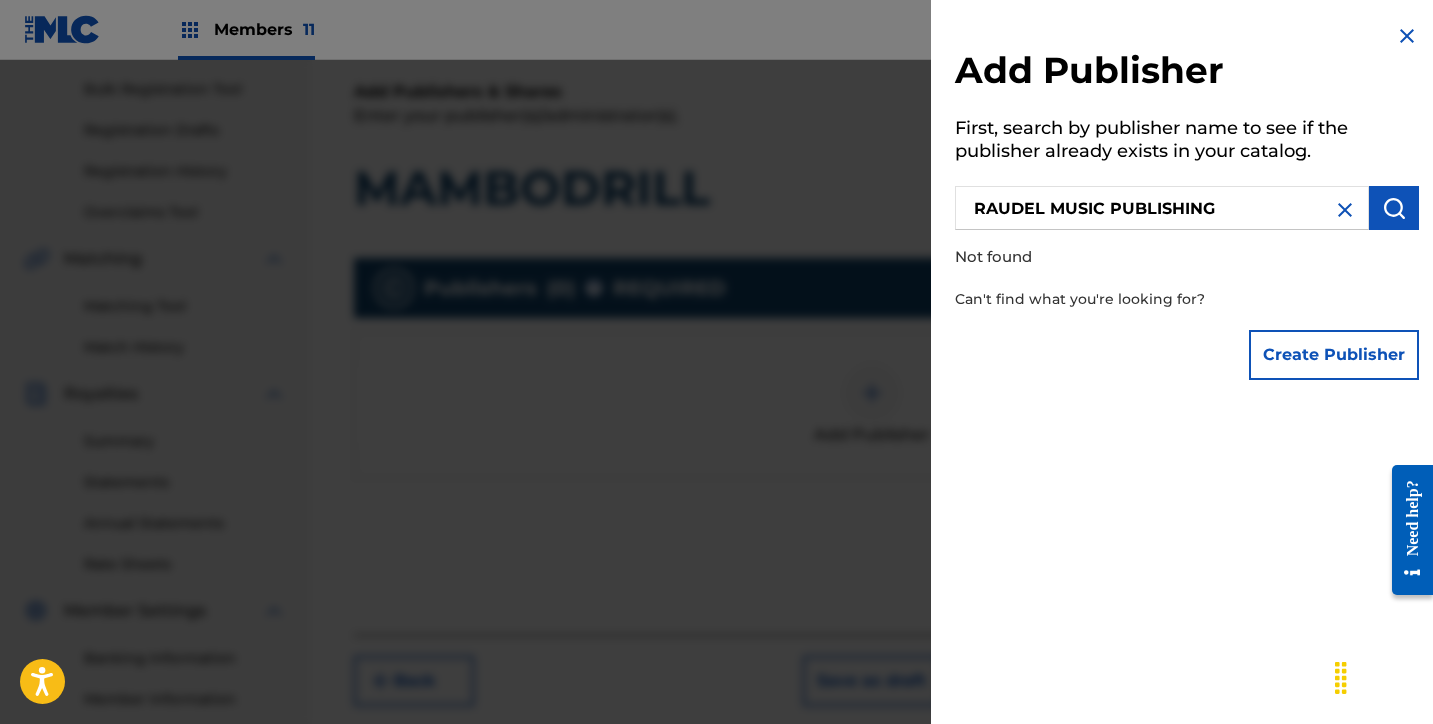 click on "Create Publisher" at bounding box center (1334, 355) 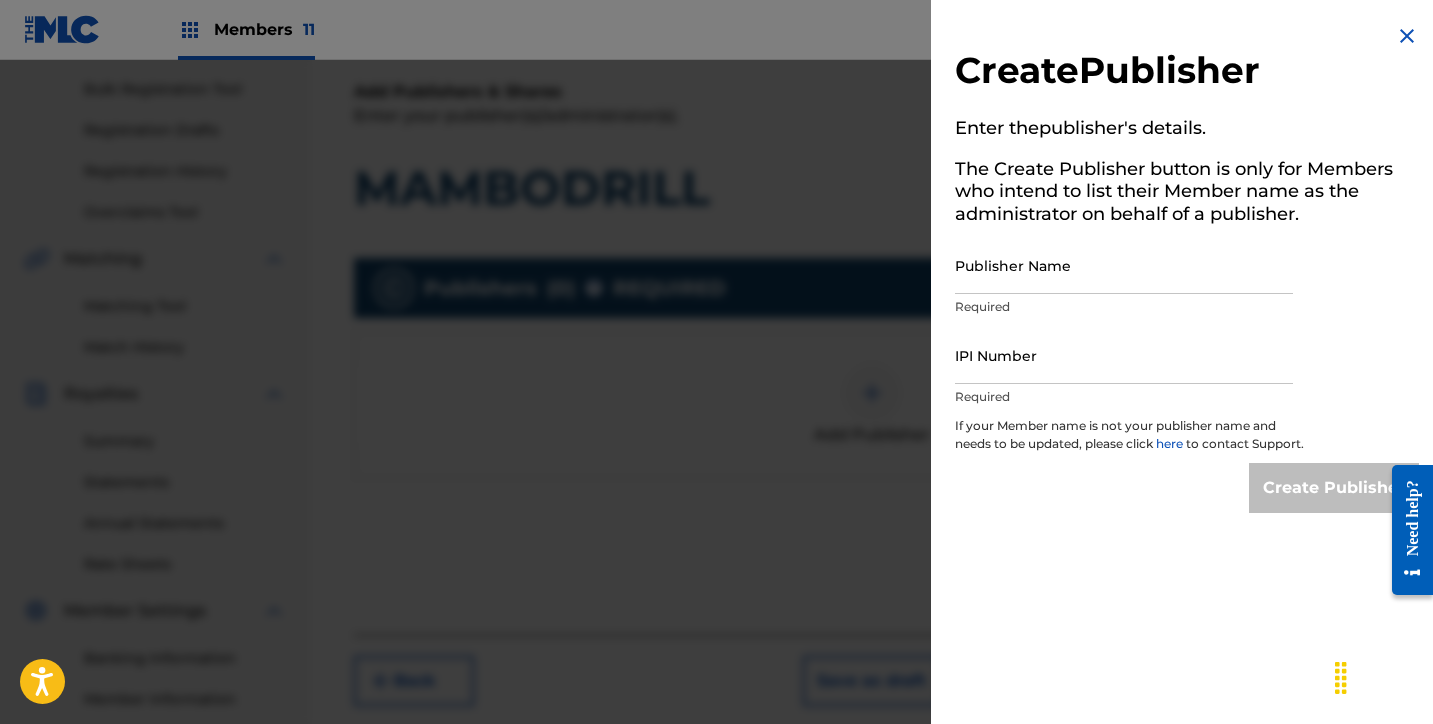 click on "Publisher Name" at bounding box center (1124, 265) 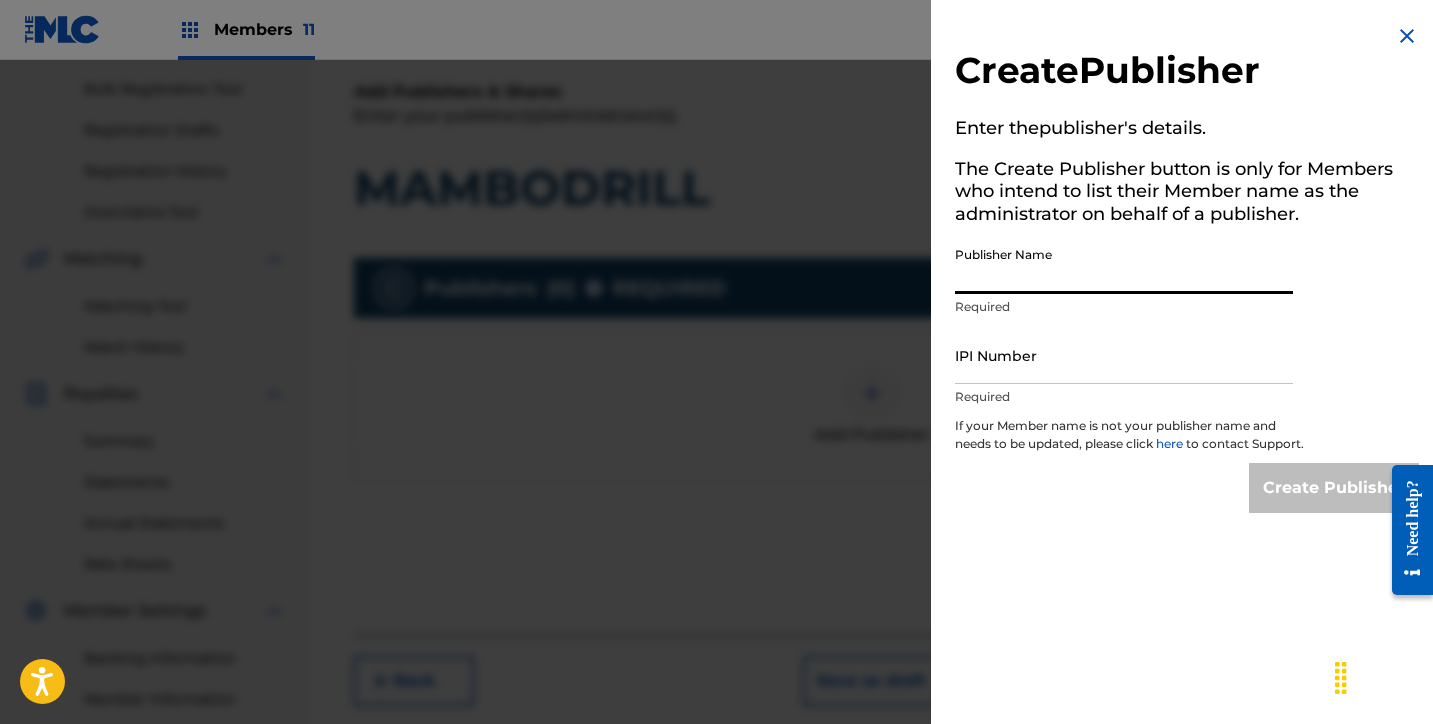 paste on "RAUDEL MUSIC PUBLISHING" 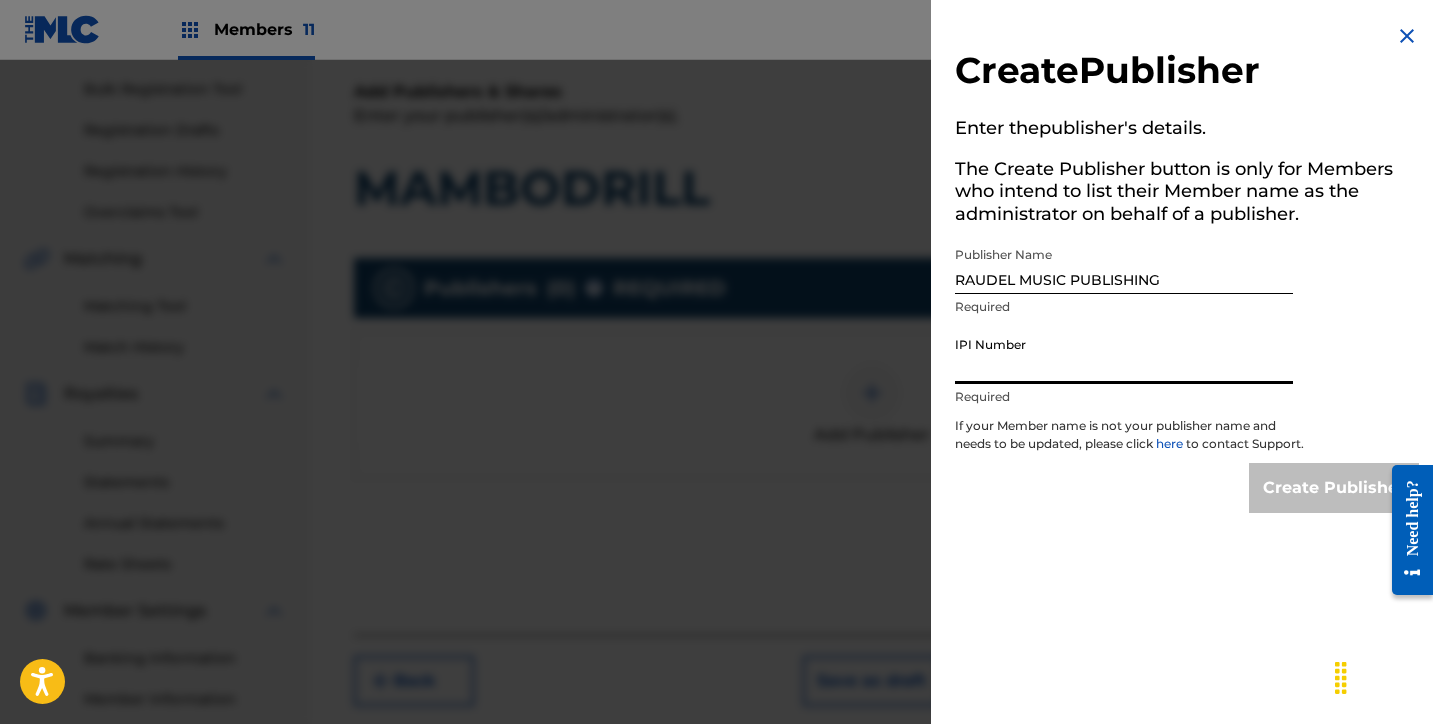 click on "IPI Number" at bounding box center (1124, 355) 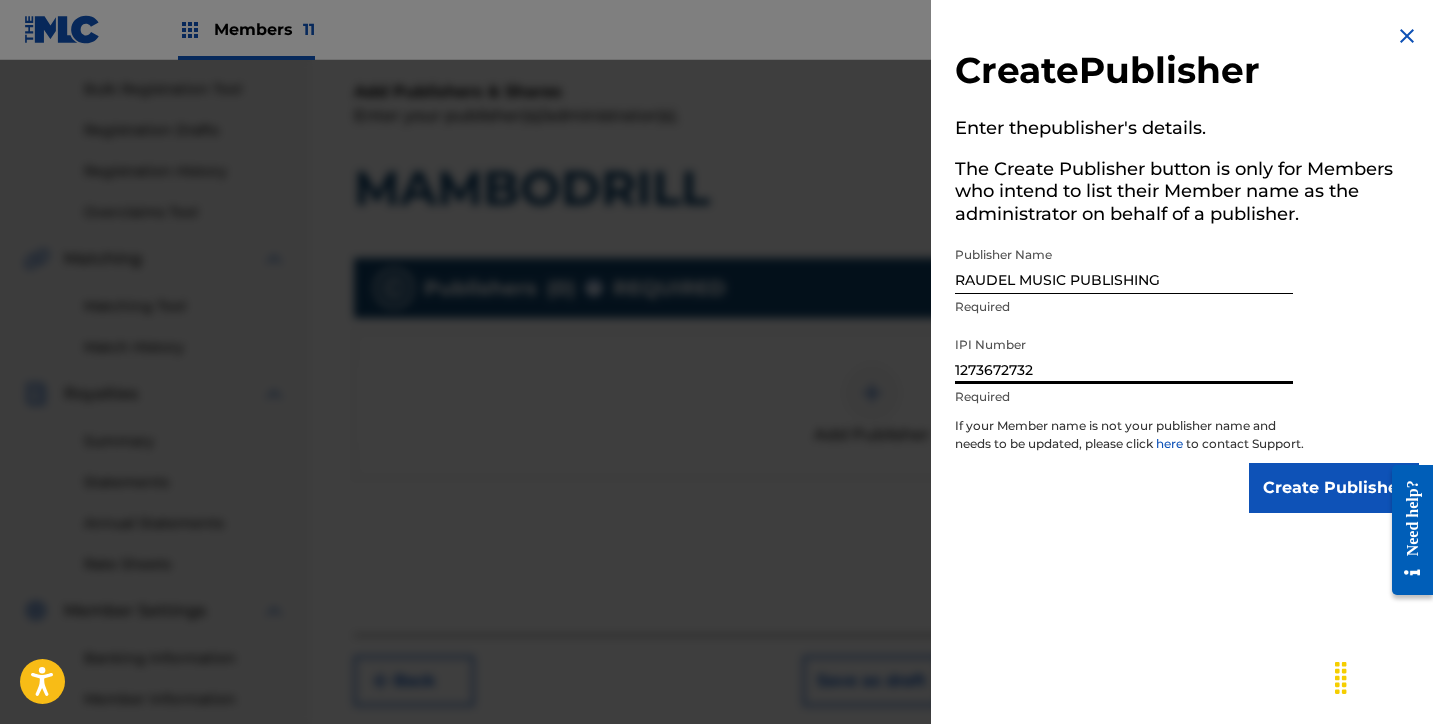 click on "Create Publisher" at bounding box center [1334, 488] 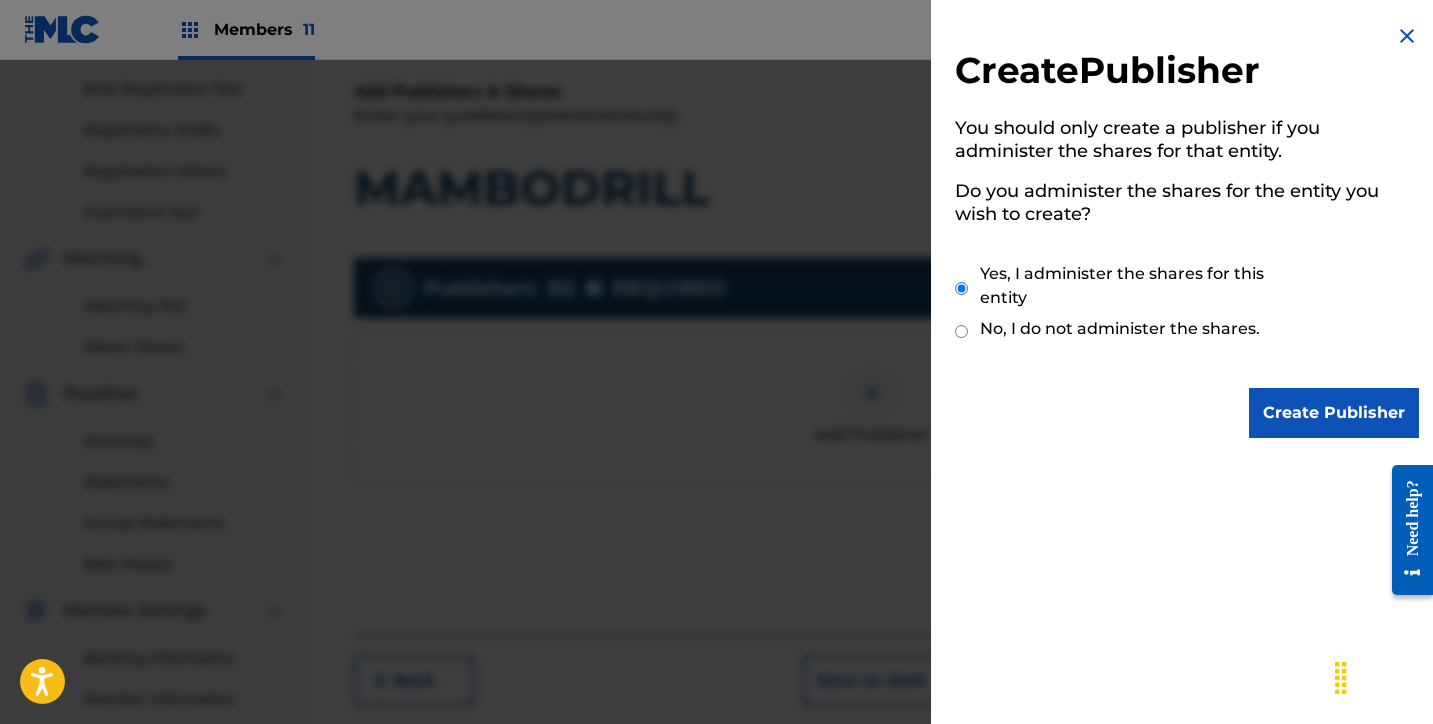 click on "Create Publisher" at bounding box center (1334, 413) 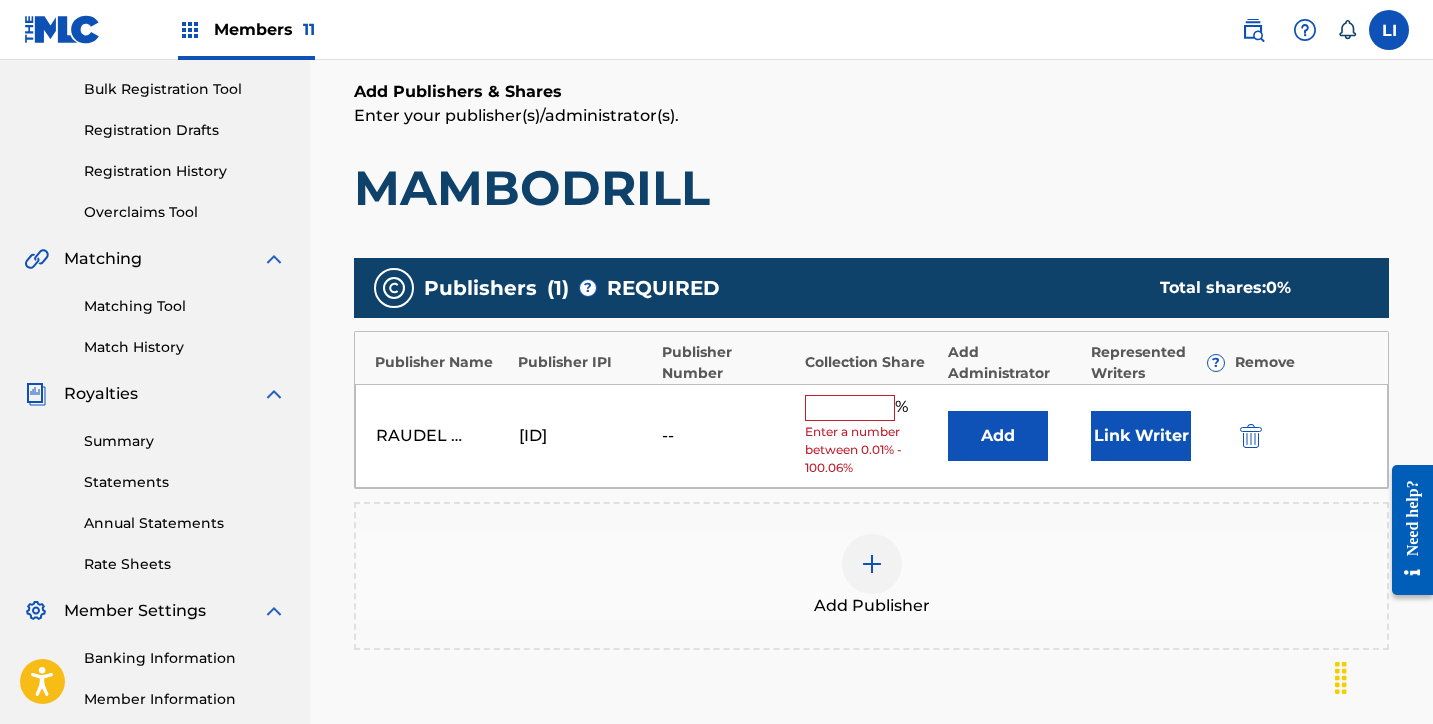 click on "Add" at bounding box center (998, 436) 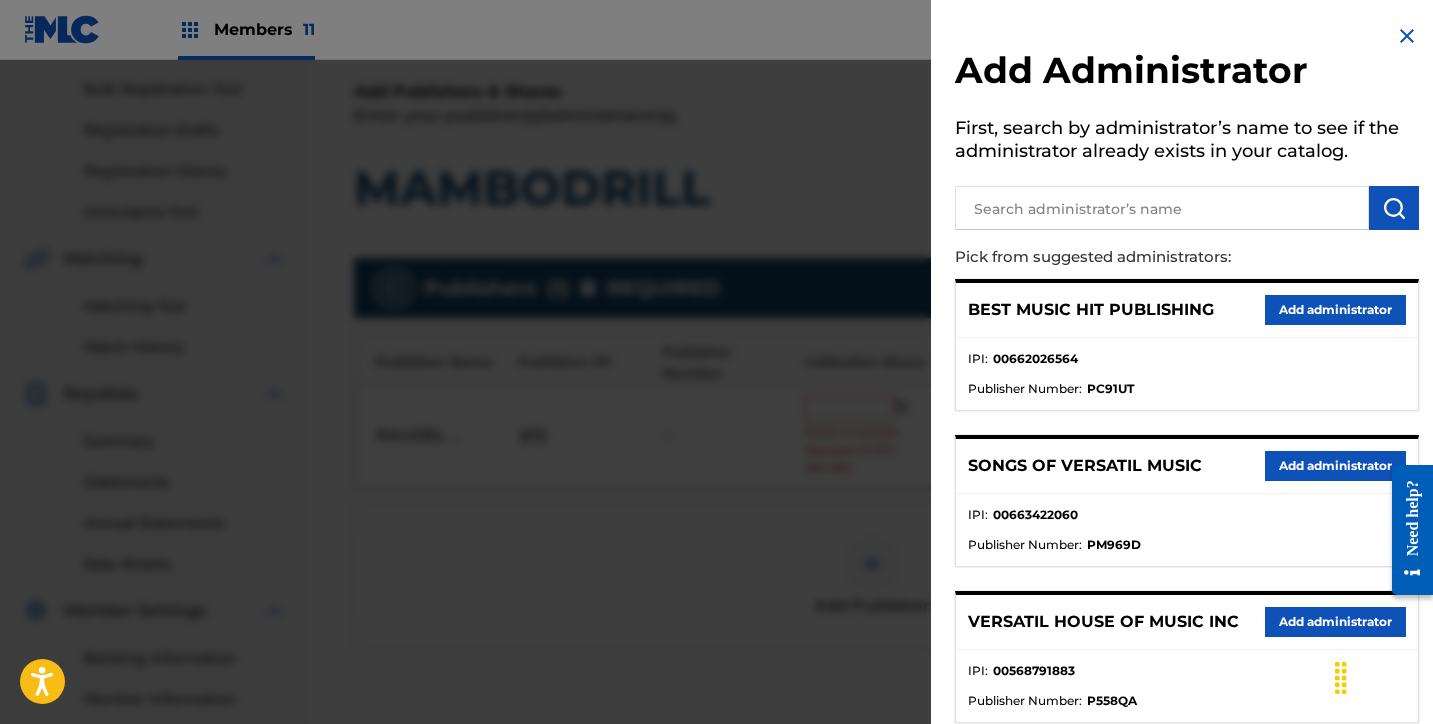 click at bounding box center [1162, 208] 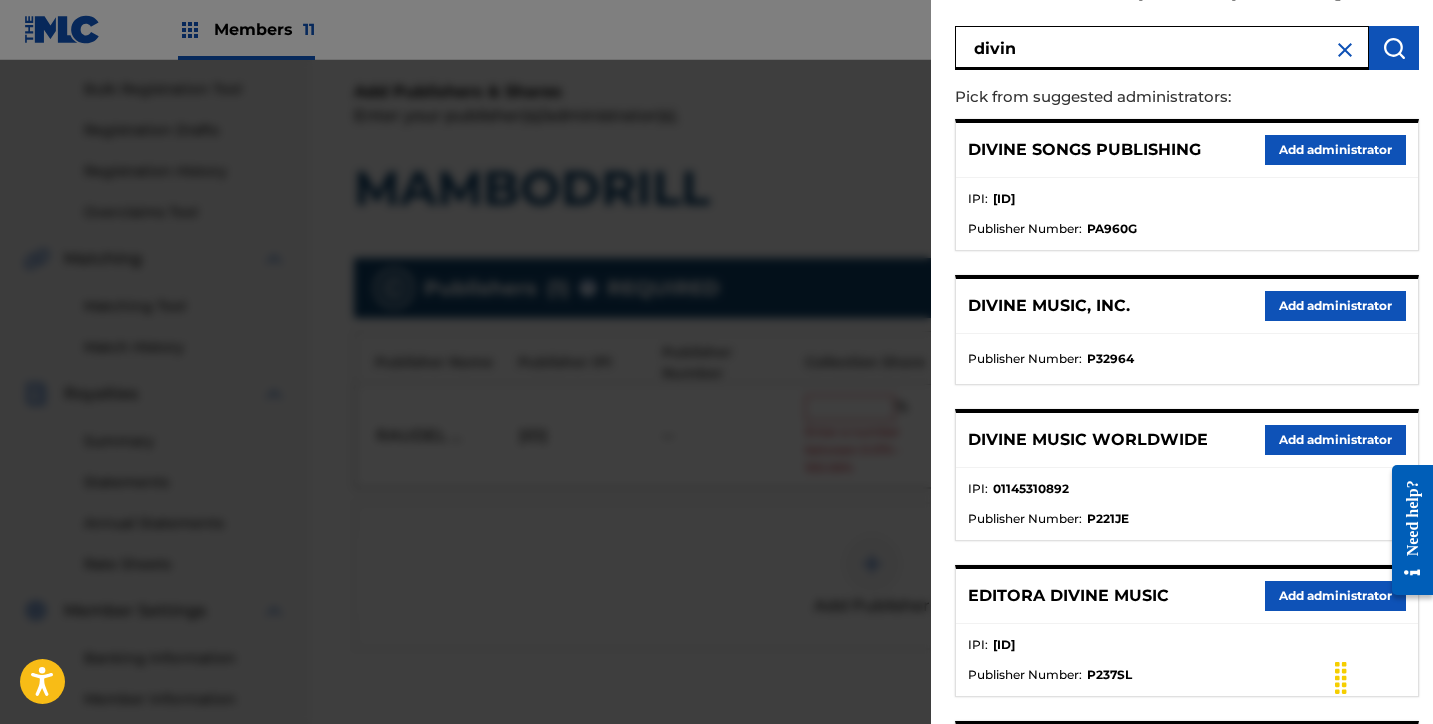 scroll, scrollTop: 376, scrollLeft: 0, axis: vertical 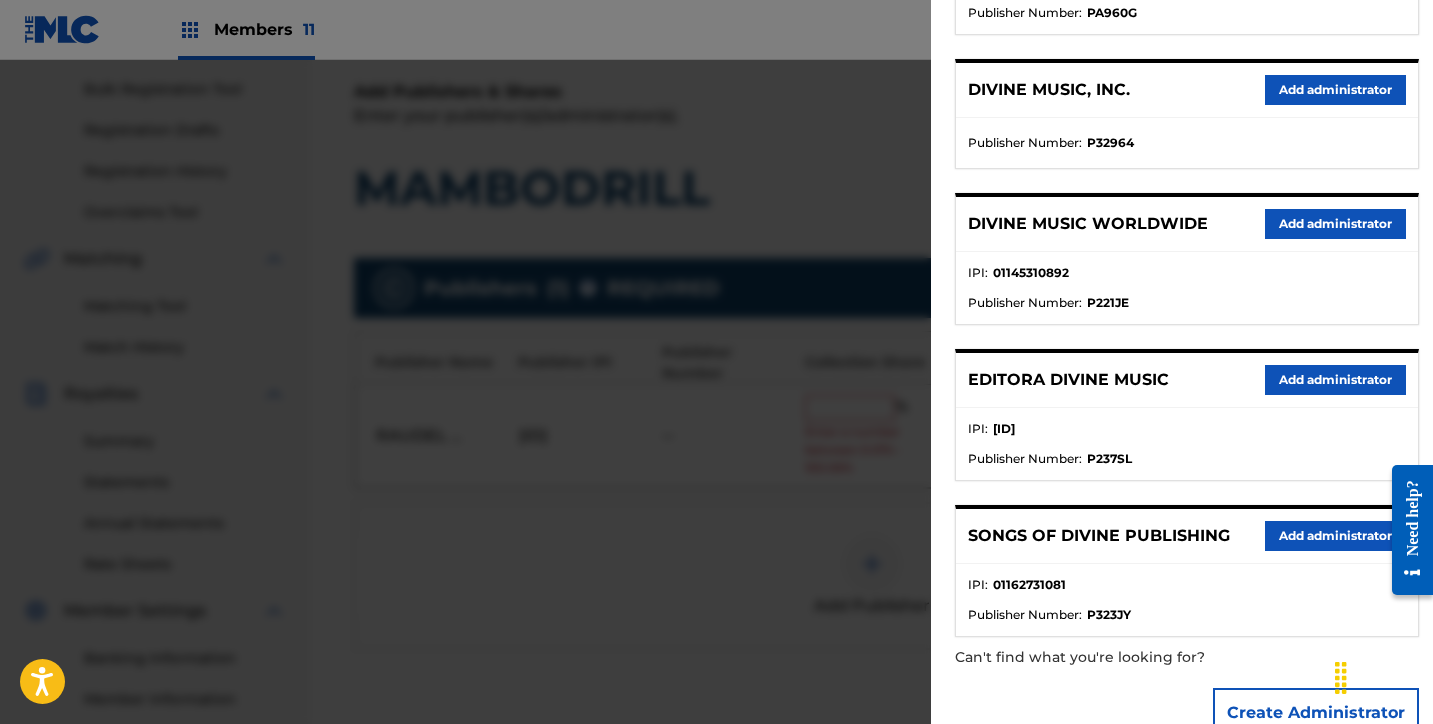 click on "Add administrator" at bounding box center [1335, 90] 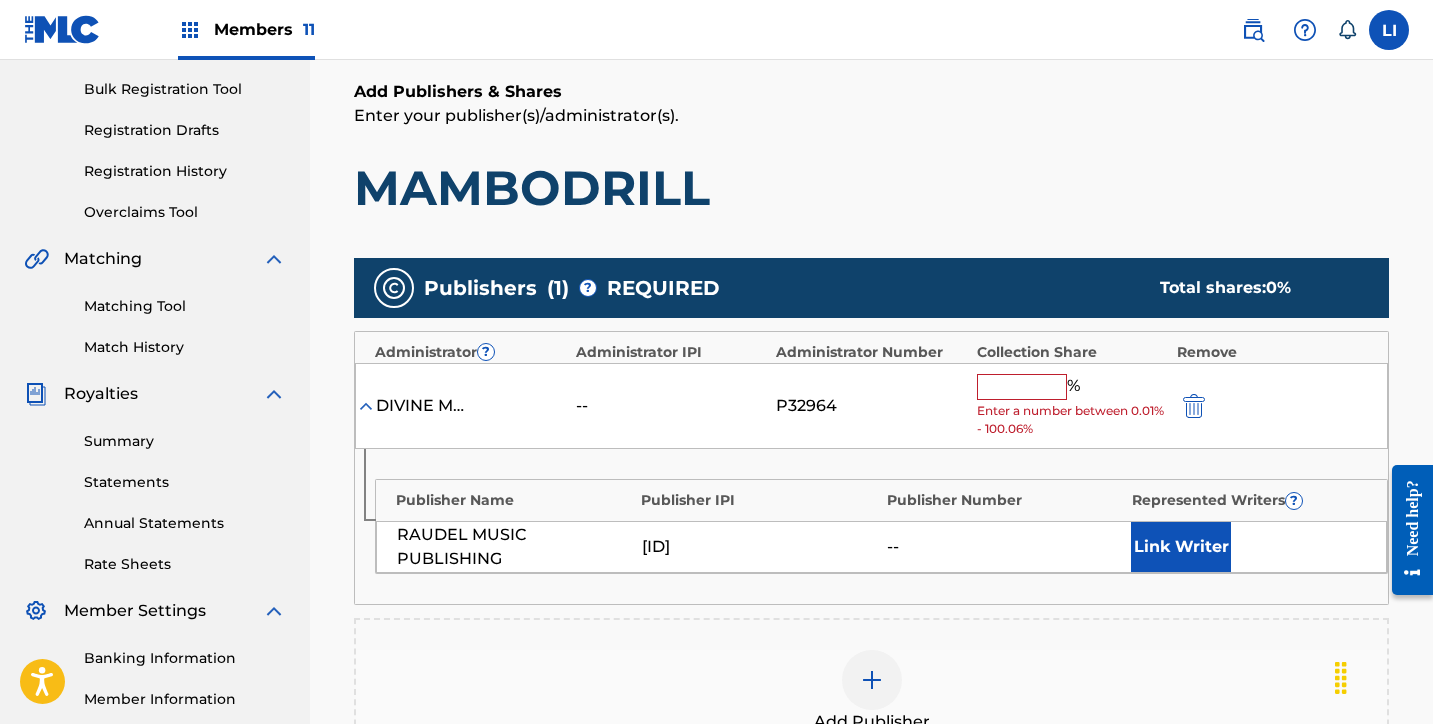 click at bounding box center [1022, 387] 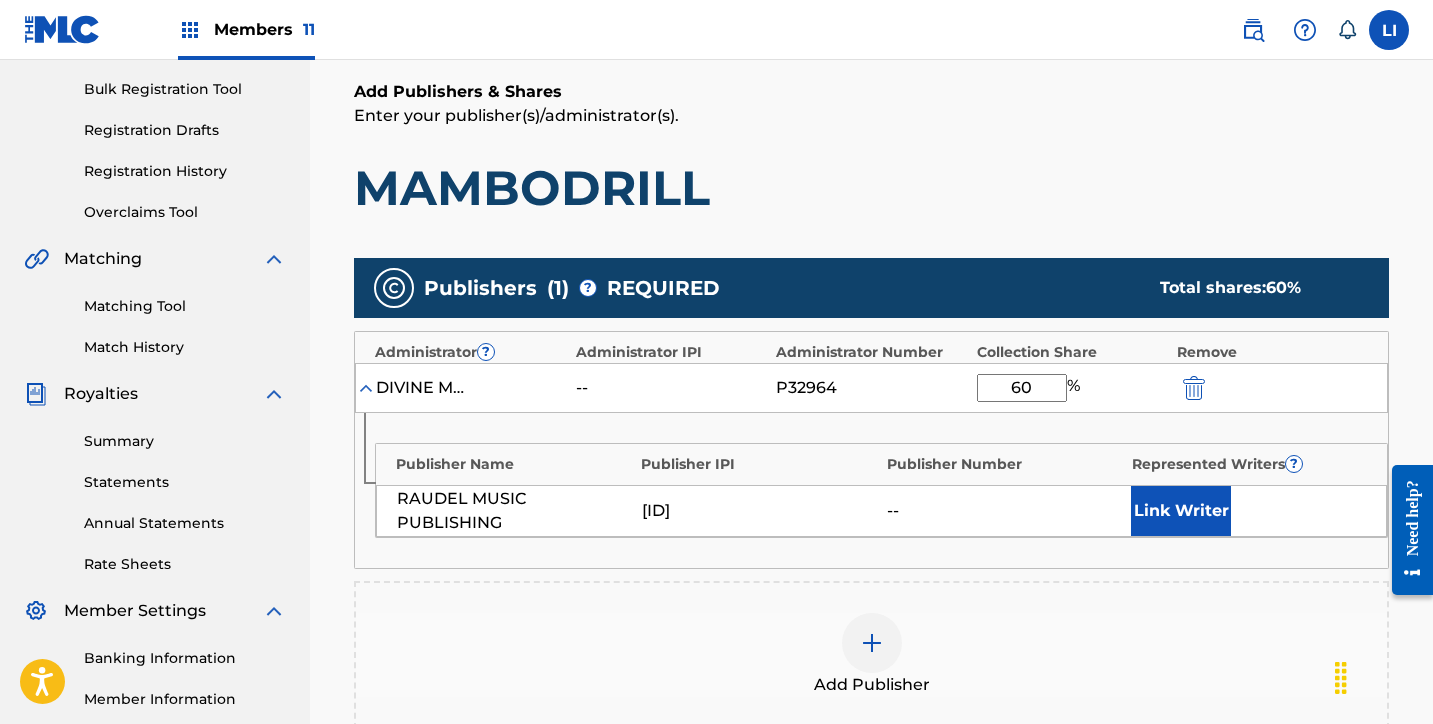 click on "Link Writer" at bounding box center (1181, 511) 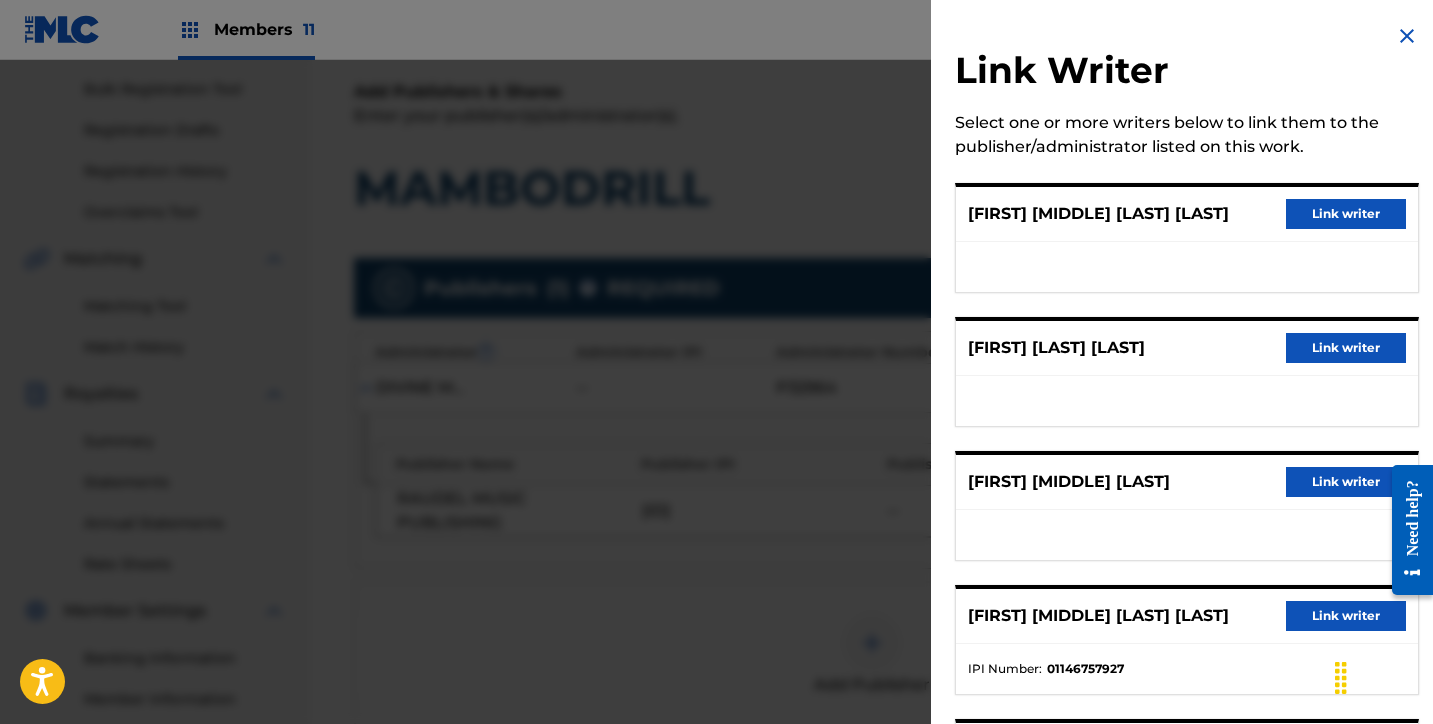 click on "Link writer" at bounding box center (1346, 214) 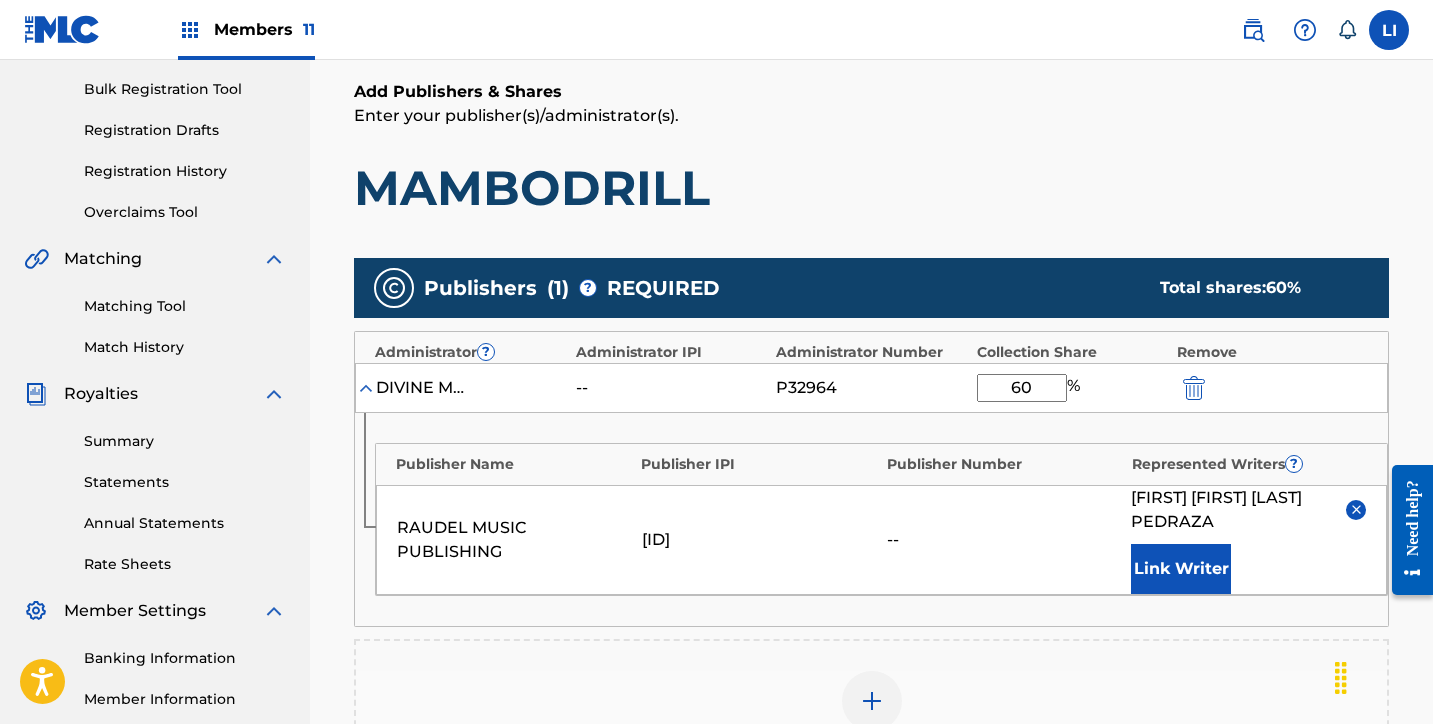 click on "Link Writer" at bounding box center [1181, 569] 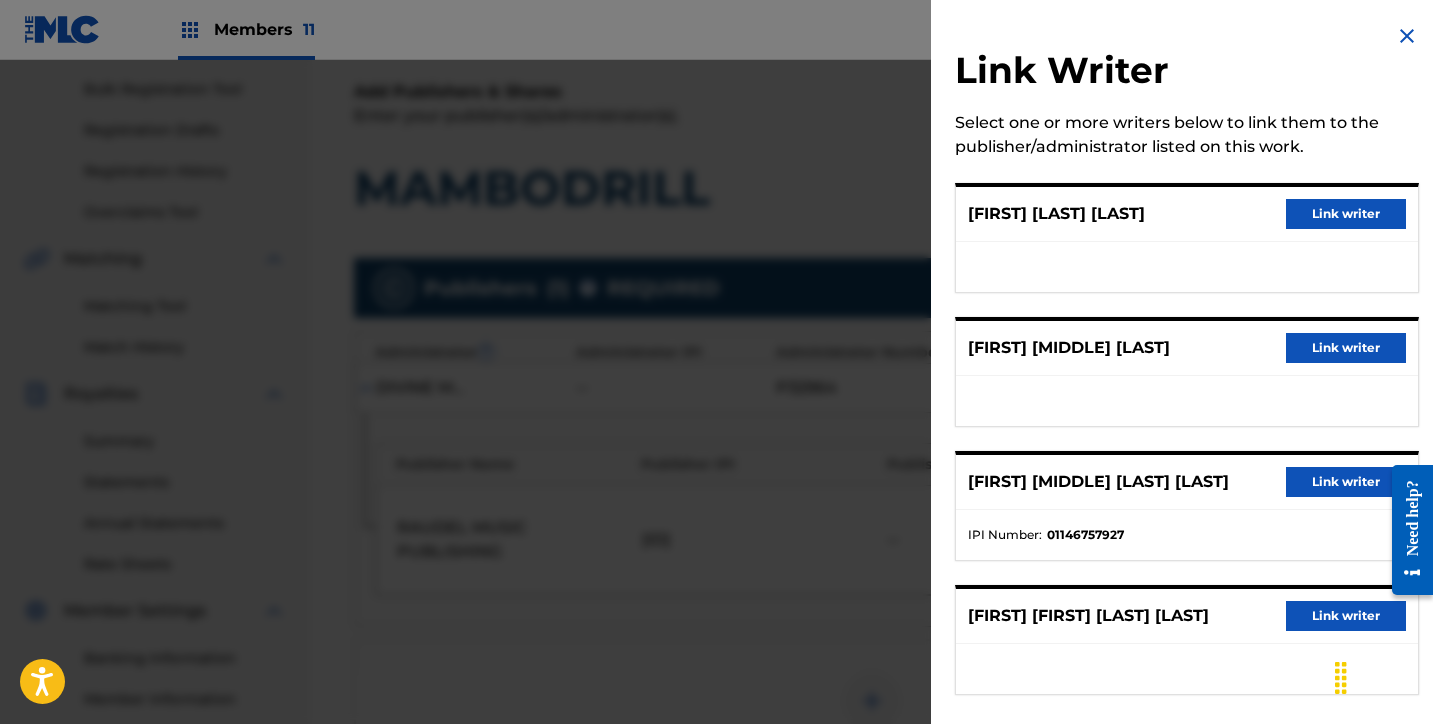 click on "Link writer" at bounding box center [1346, 214] 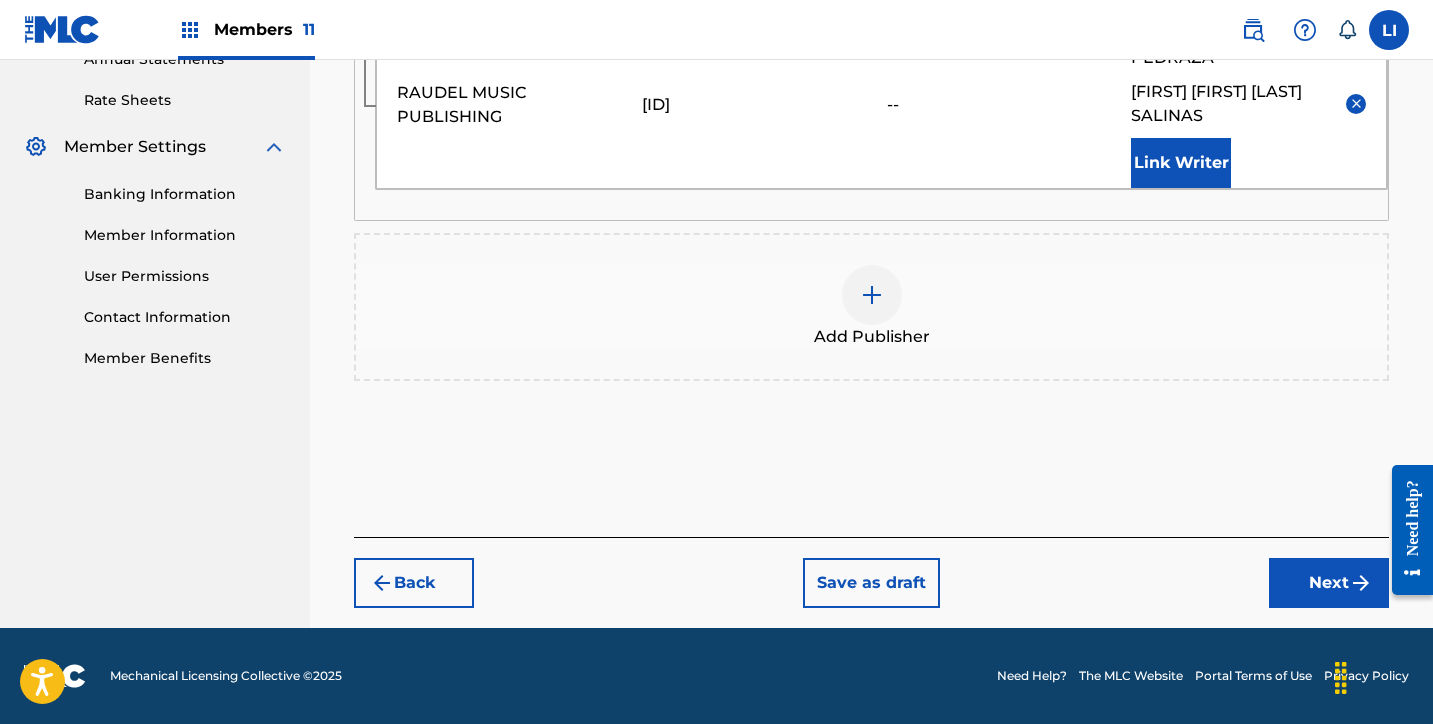 drag, startPoint x: 1299, startPoint y: 577, endPoint x: 1194, endPoint y: 514, distance: 122.44999 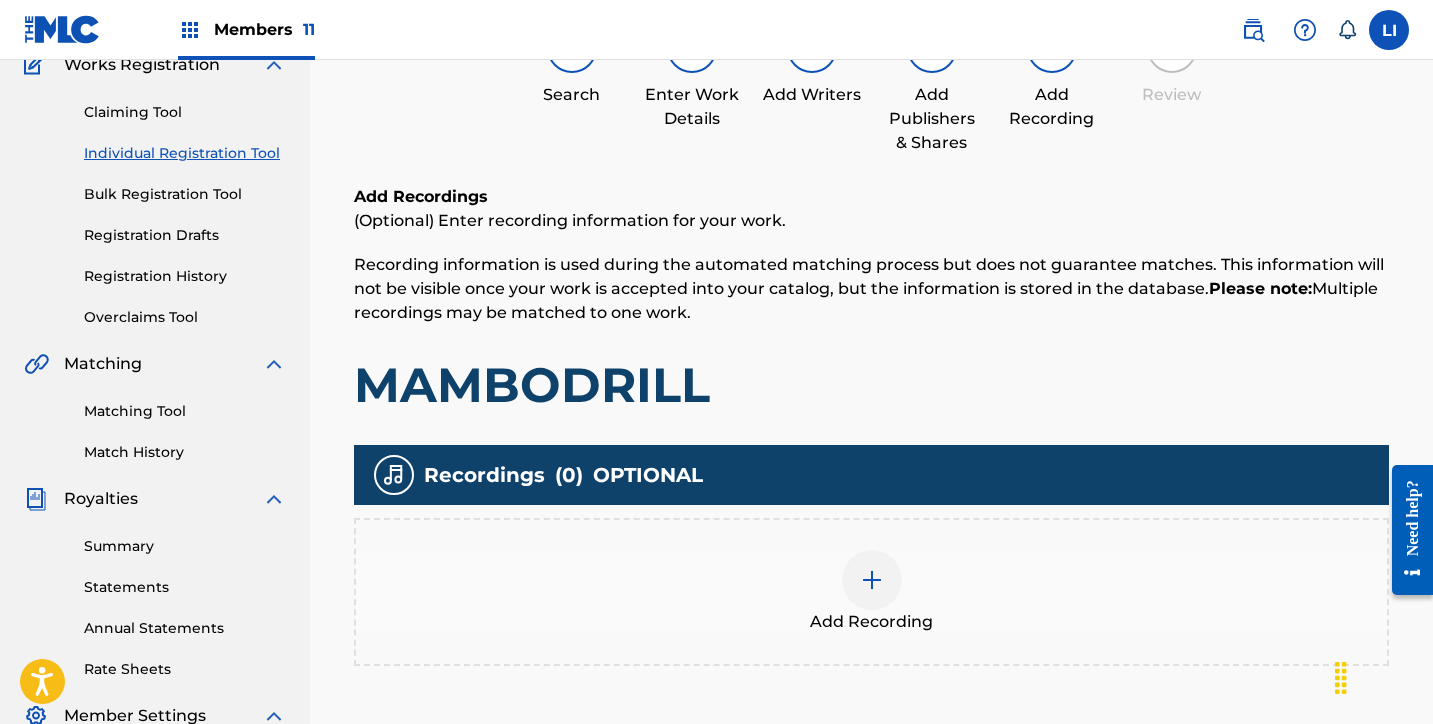 scroll, scrollTop: 439, scrollLeft: 0, axis: vertical 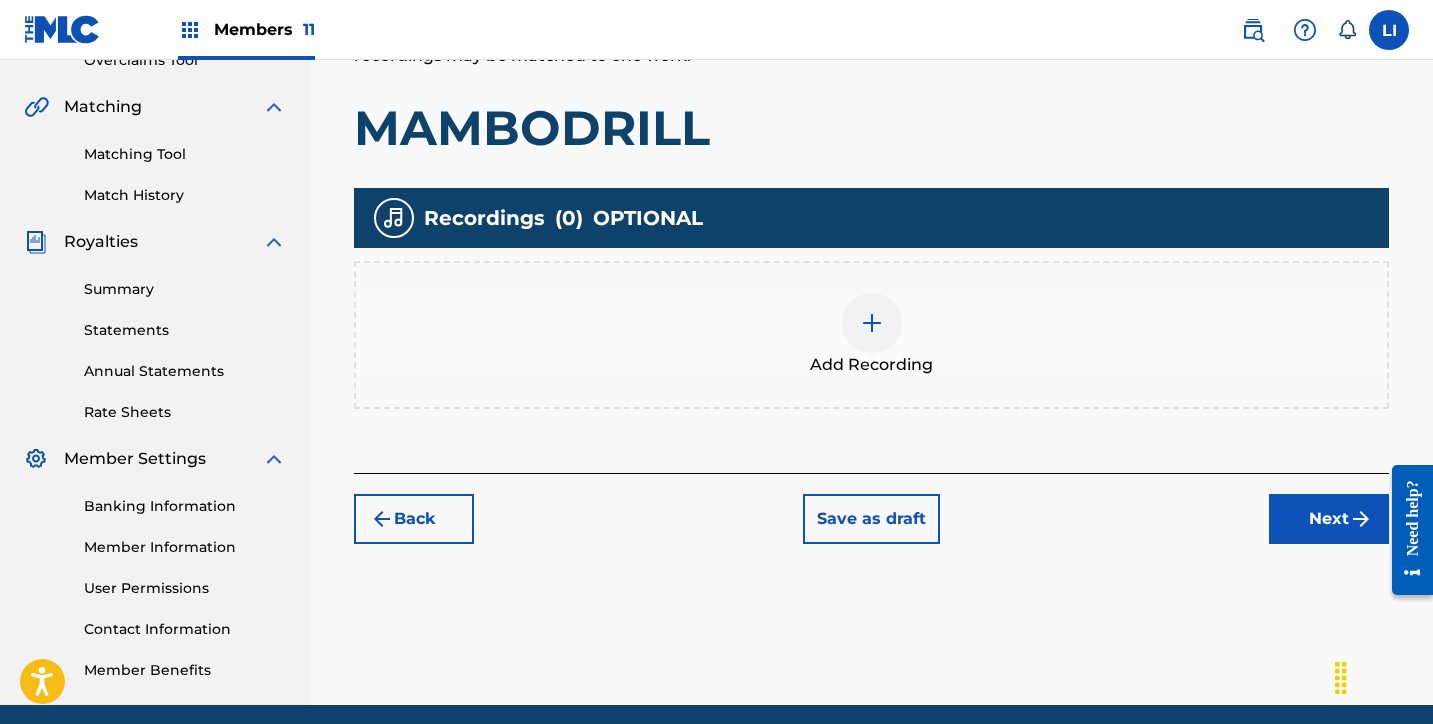 click on "Add Recording" at bounding box center (871, 335) 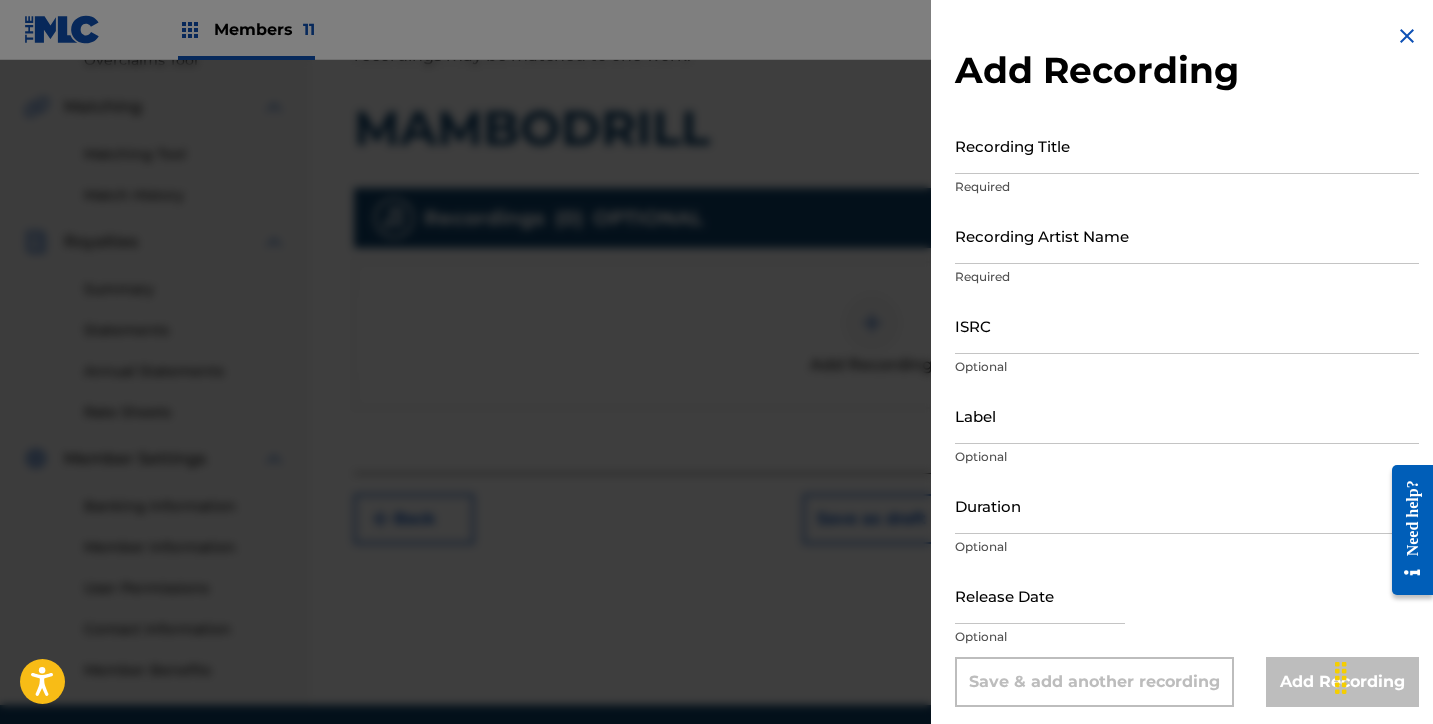 click on "Required" at bounding box center (1187, 187) 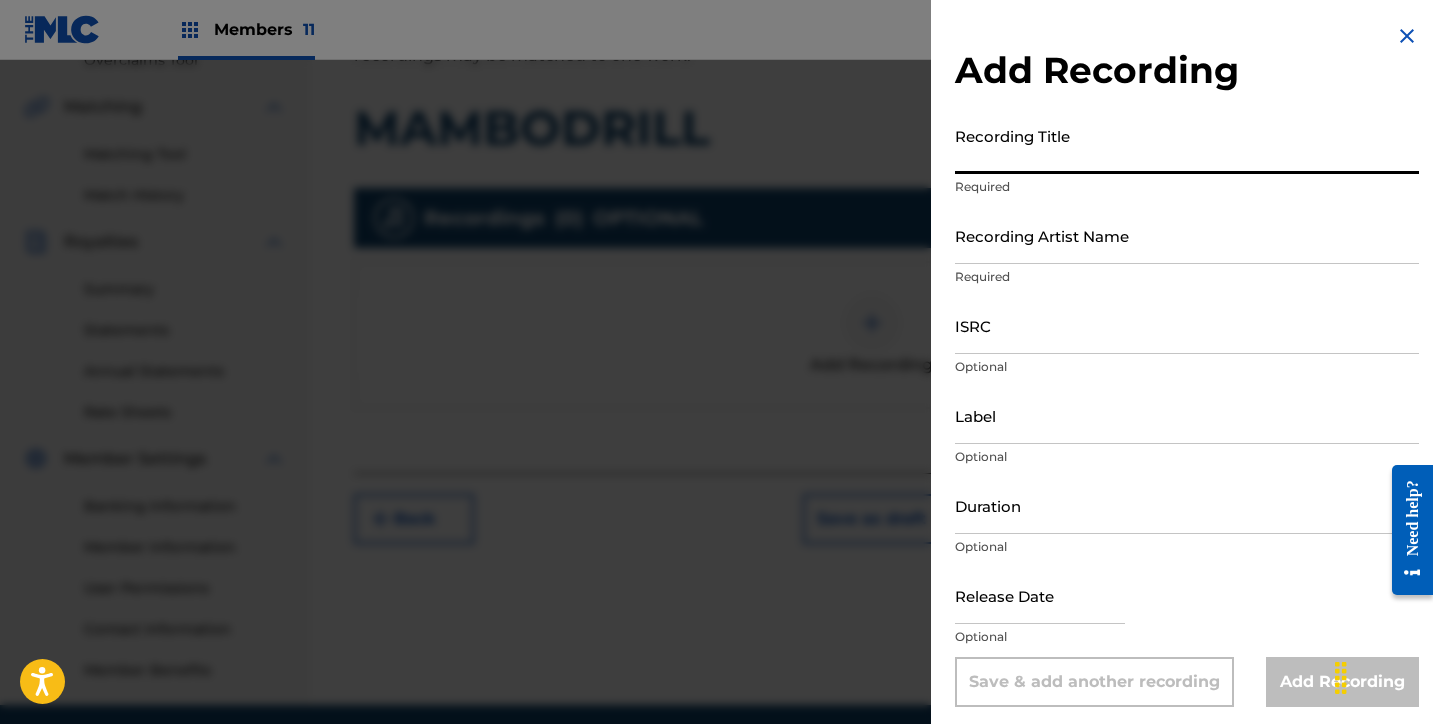 paste on "MAMBODRILL" 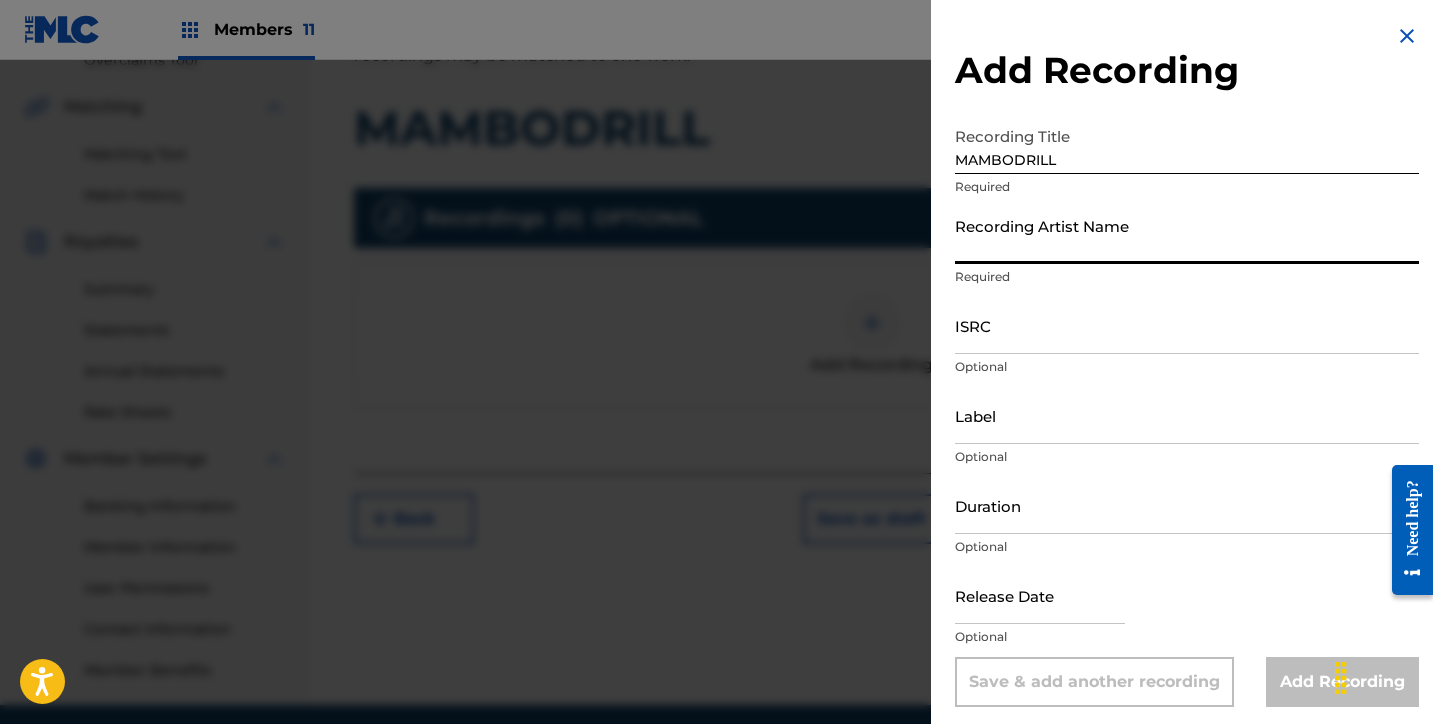 click on "Recording Artist Name" at bounding box center (1187, 235) 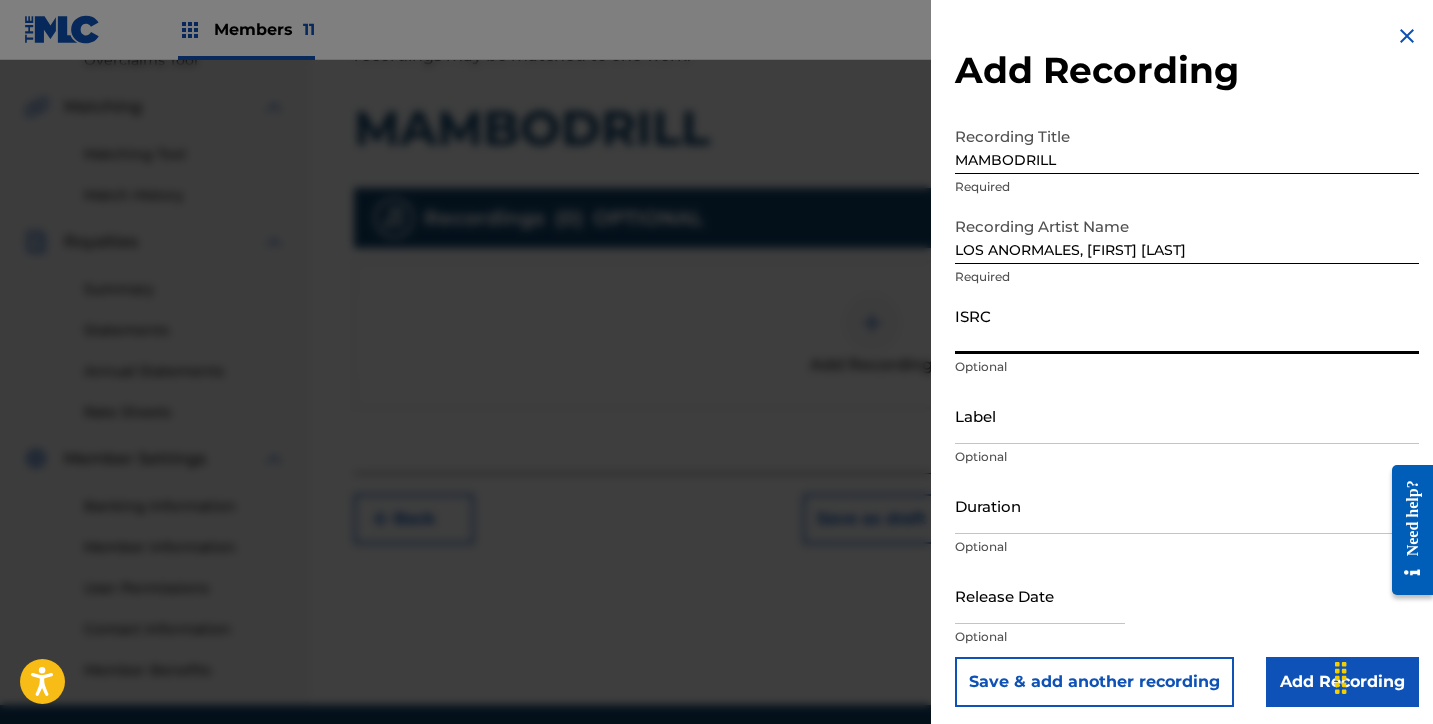 click on "ISRC" at bounding box center (1187, 325) 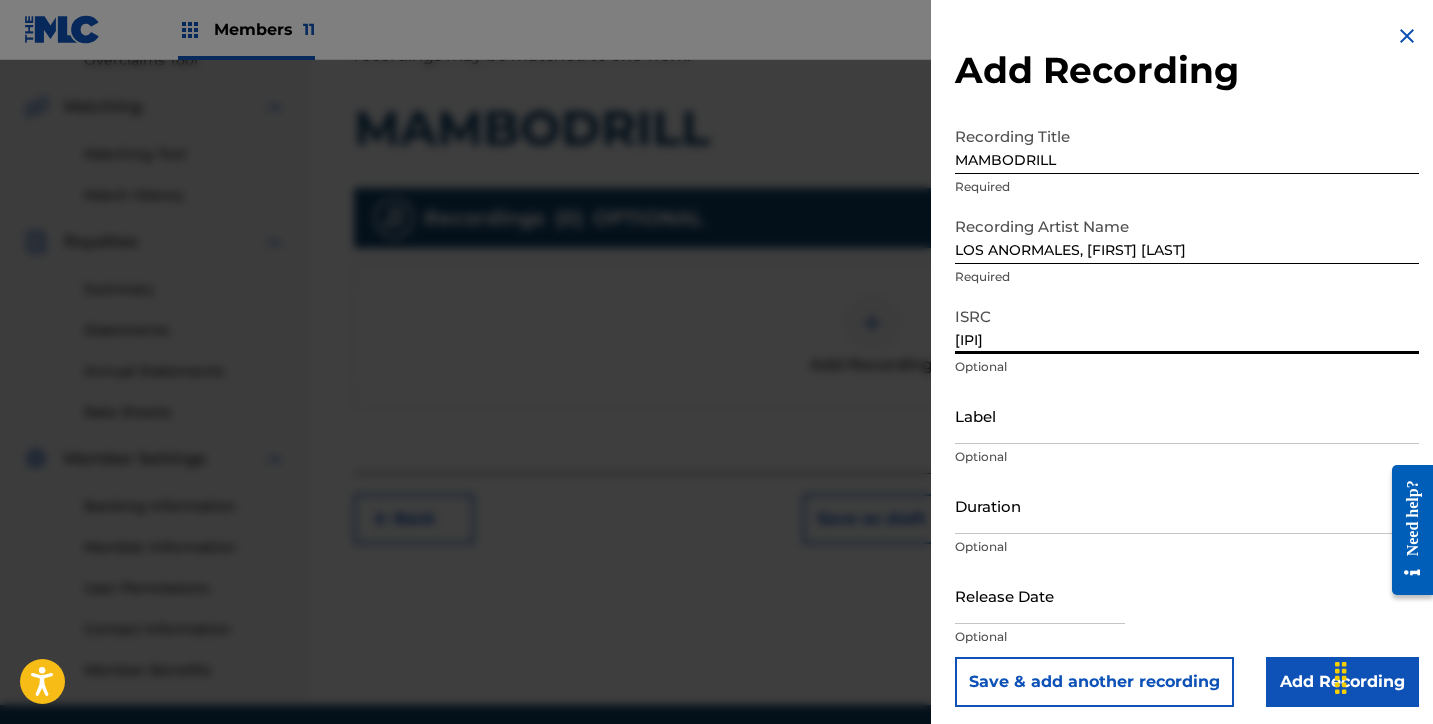 click on "Label" at bounding box center (1187, 415) 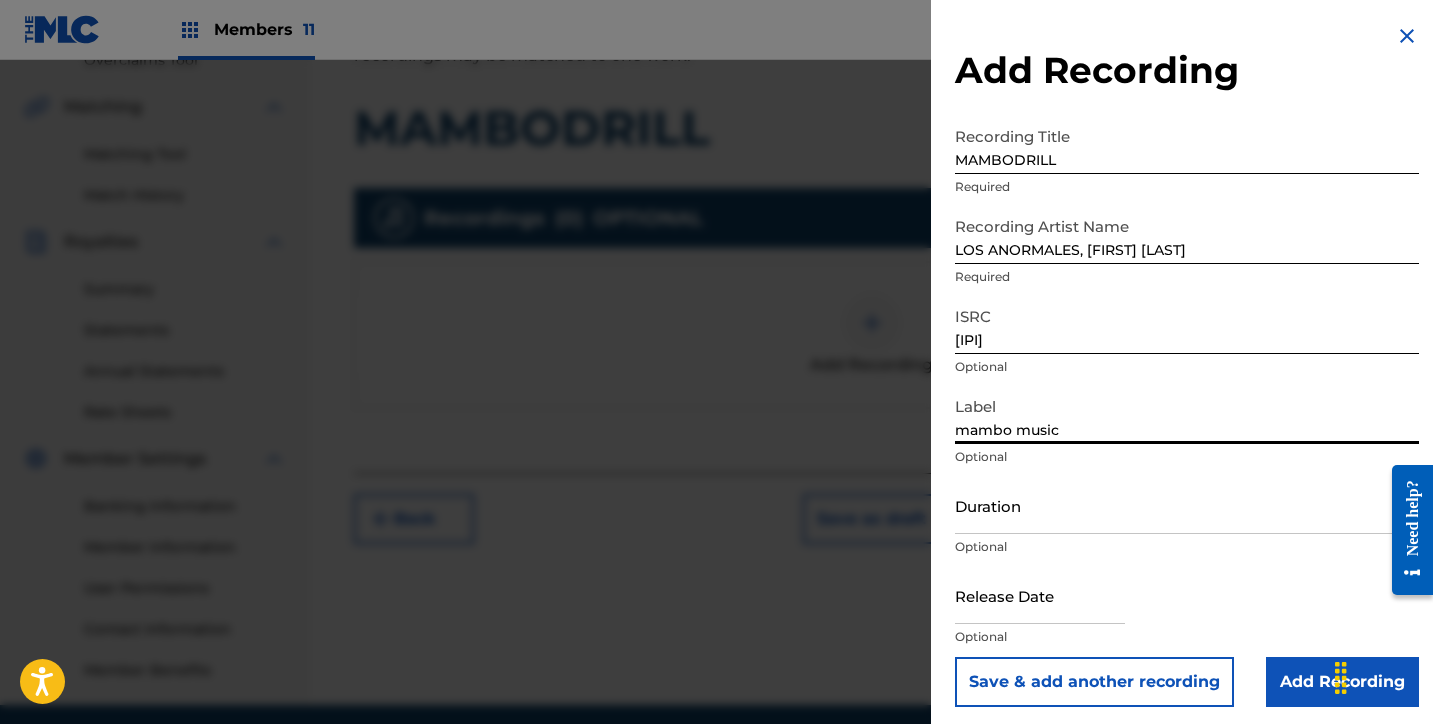 drag, startPoint x: 1041, startPoint y: 421, endPoint x: 909, endPoint y: 406, distance: 132.84953 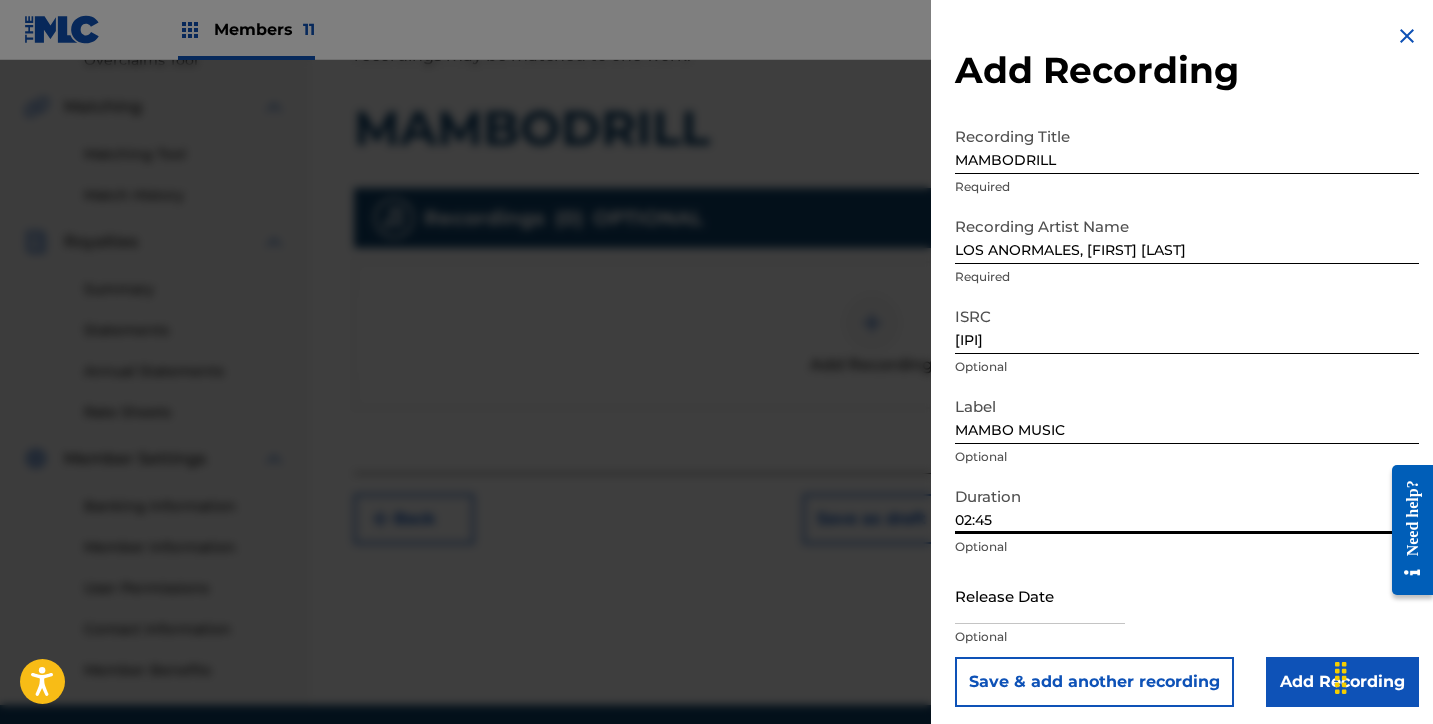 drag, startPoint x: 1021, startPoint y: 631, endPoint x: 1030, endPoint y: 611, distance: 21.931713 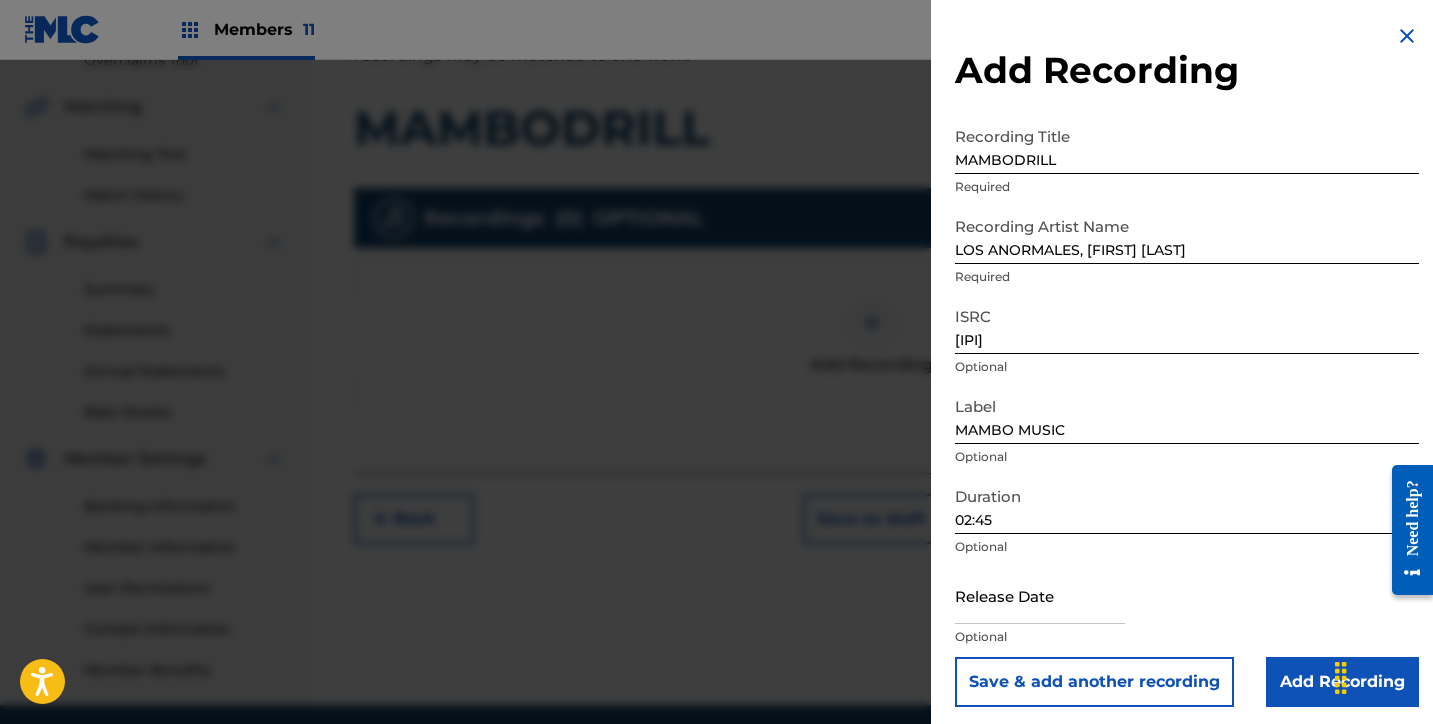 click at bounding box center (1040, 595) 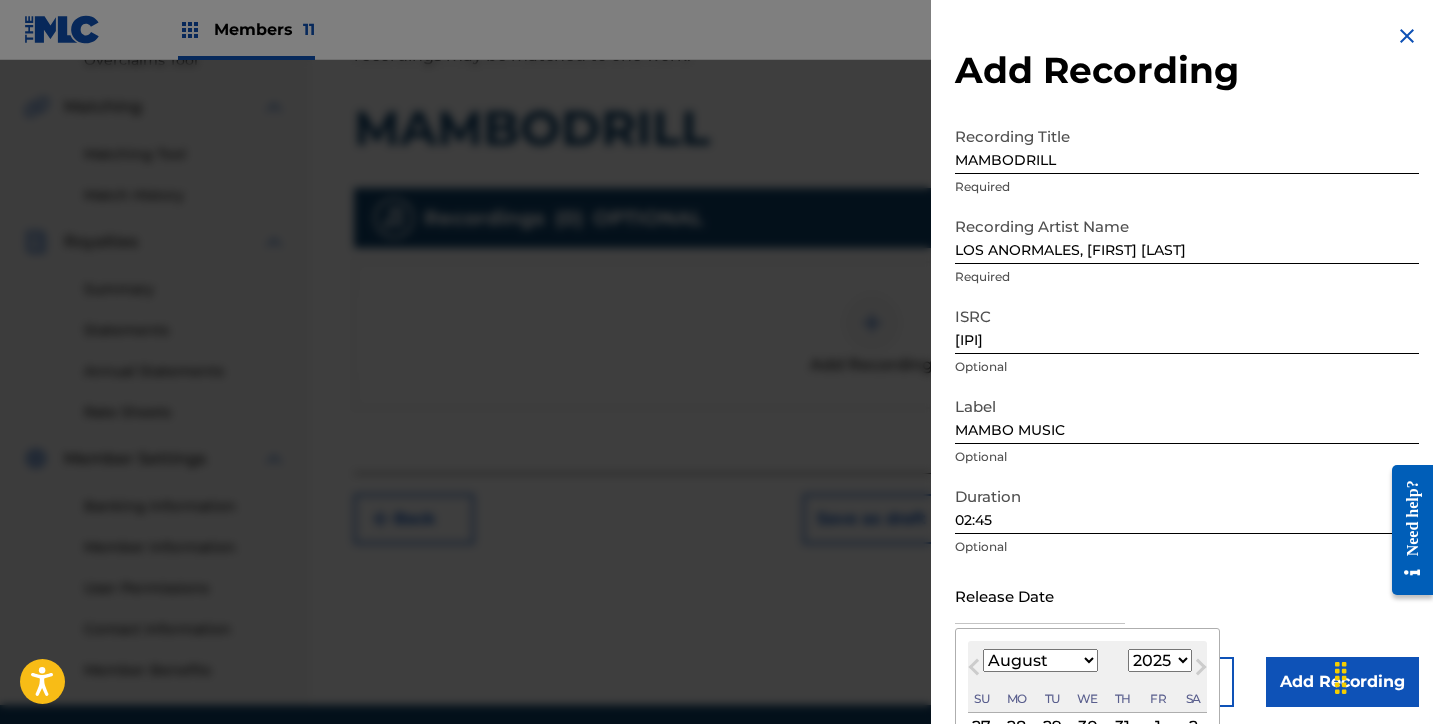 click on "1899 1900 1901 1902 1903 1904 1905 1906 1907 1908 1909 1910 1911 1912 1913 1914 1915 1916 1917 1918 1919 1920 1921 1922 1923 1924 1925 1926 1927 1928 1929 1930 1931 1932 1933 1934 1935 1936 1937 1938 1939 1940 1941 1942 1943 1944 1945 1946 1947 1948 1949 1950 1951 1952 1953 1954 1955 1956 1957 1958 1959 1960 1961 1962 1963 1964 1965 1966 1967 1968 1969 1970 1971 1972 1973 1974 1975 1976 1977 1978 1979 1980 1981 1982 1983 1984 1985 1986 1987 1988 1989 1990 1991 1992 1993 1994 1995 1996 1997 1998 1999 2000 2001 2002 2003 2004 2005 2006 2007 2008 2009 2010 2011 2012 2013 2014 2015 2016 2017 2018 2019 2020 2021 2022 2023 2024 2025 2026 2027 2028 2029 2030 2031 2032 2033 2034 2035 2036 2037 2038 2039 2040 2041 2042 2043 2044 2045 2046 2047 2048 2049 2050 2051 2052 2053 2054 2055 2056 2057 2058 2059 2060 2061 2062 2063 2064 2065 2066 2067 2068 2069 2070 2071 2072 2073 2074 2075 2076 2077 2078 2079 2080 2081 2082 2083 2084 2085 2086 2087 2088 2089 2090 2091 2092 2093 2094 2095 2096 2097 2098 2099 2100" at bounding box center [1160, 660] 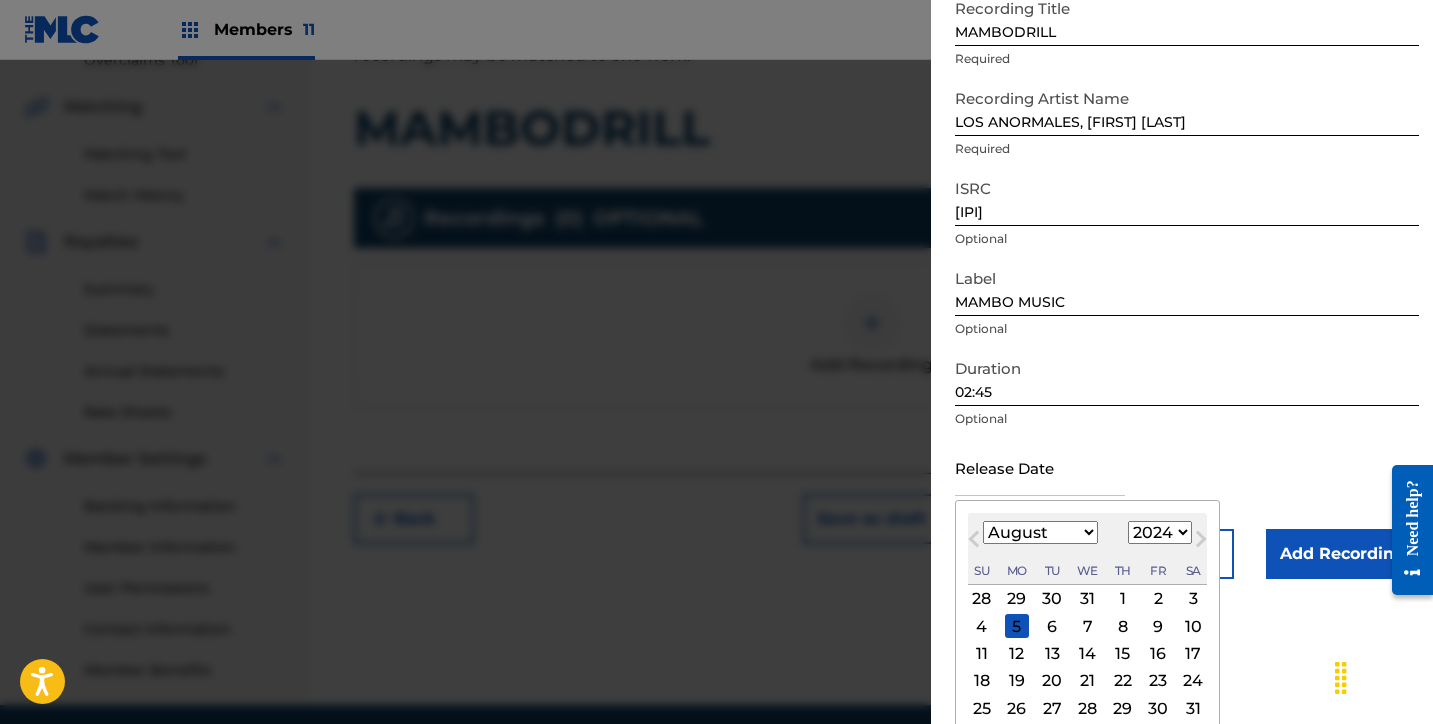 scroll, scrollTop: 166, scrollLeft: 0, axis: vertical 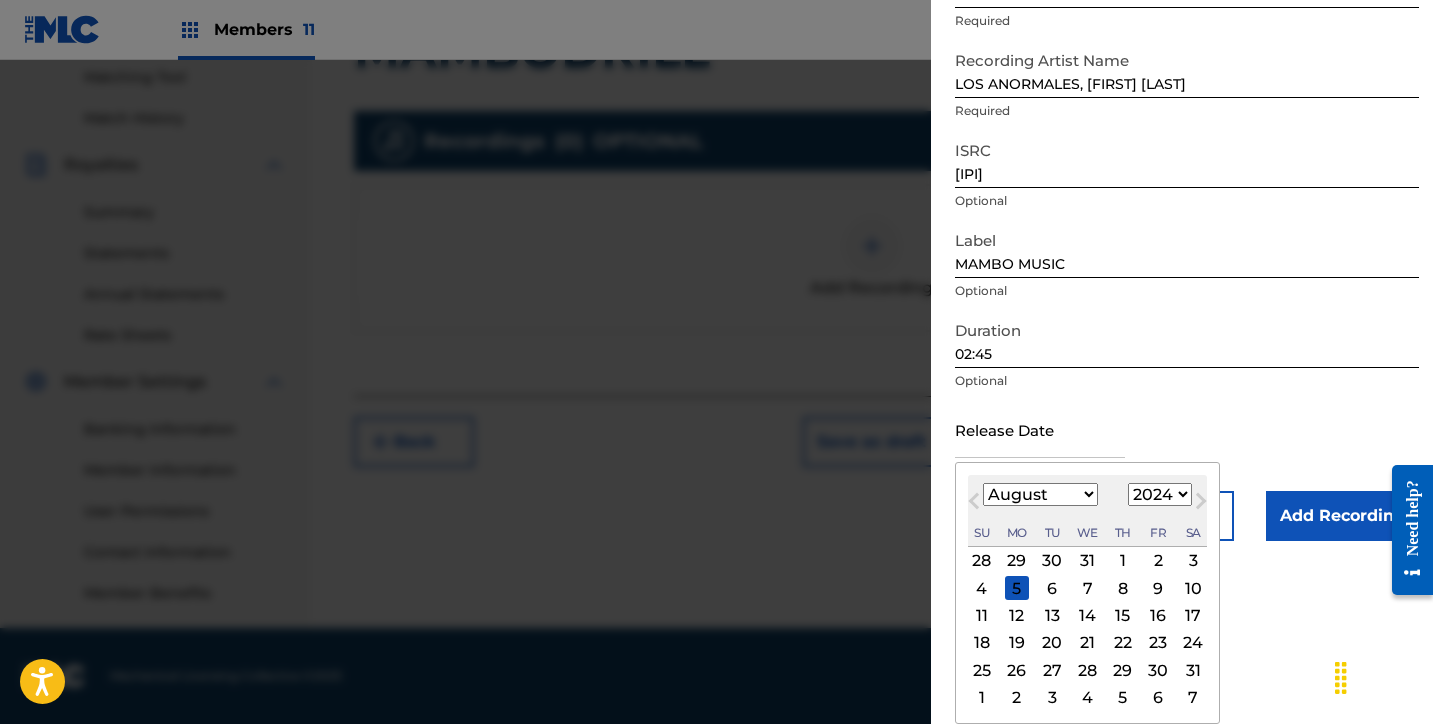 click on "January February March April May June July August September October November December" at bounding box center [1040, 494] 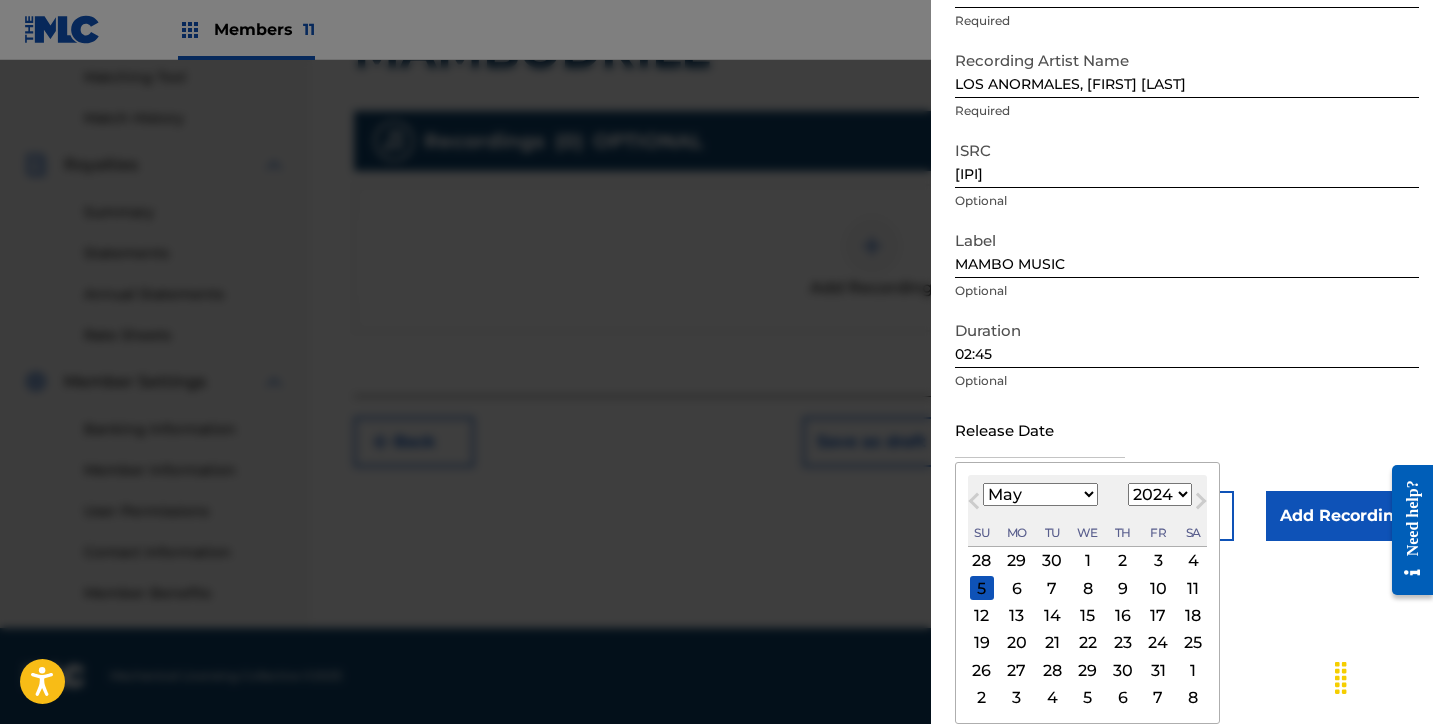click on "31" at bounding box center [1158, 670] 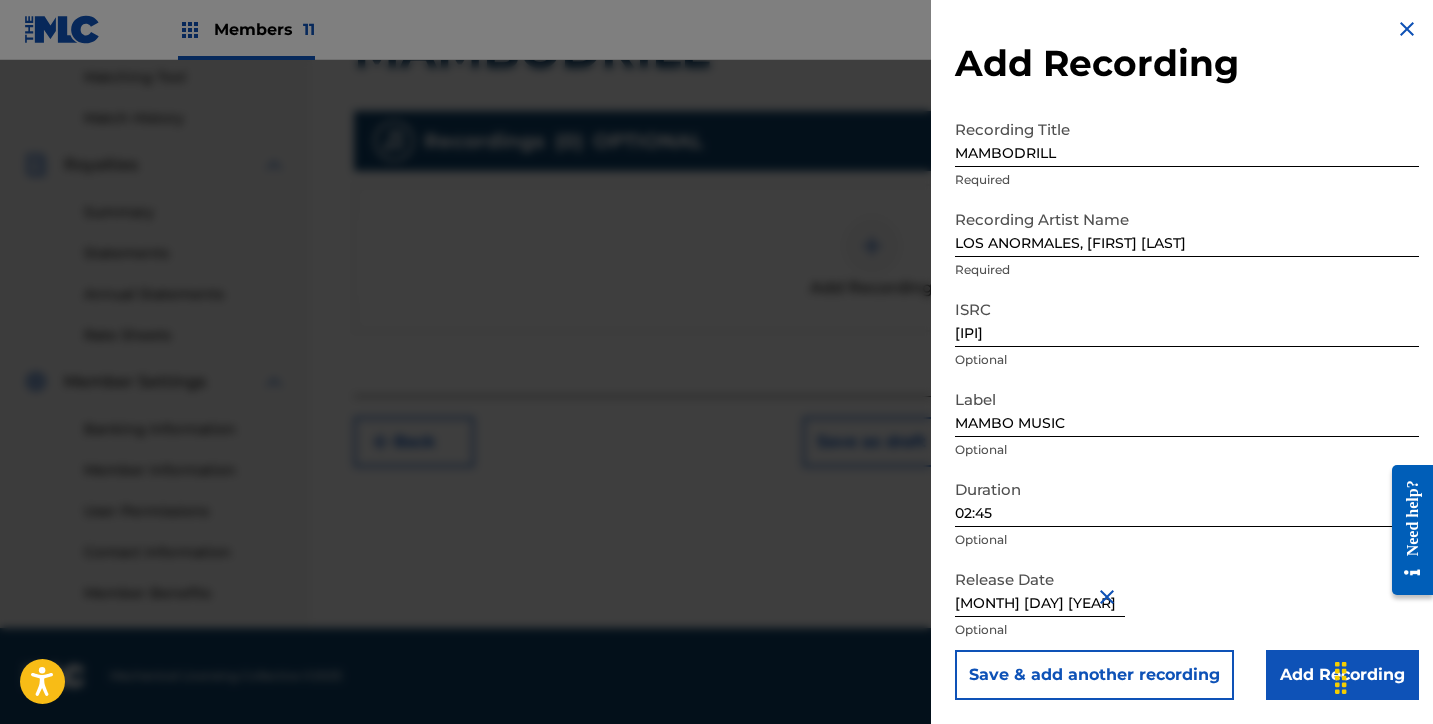 scroll, scrollTop: 7, scrollLeft: 0, axis: vertical 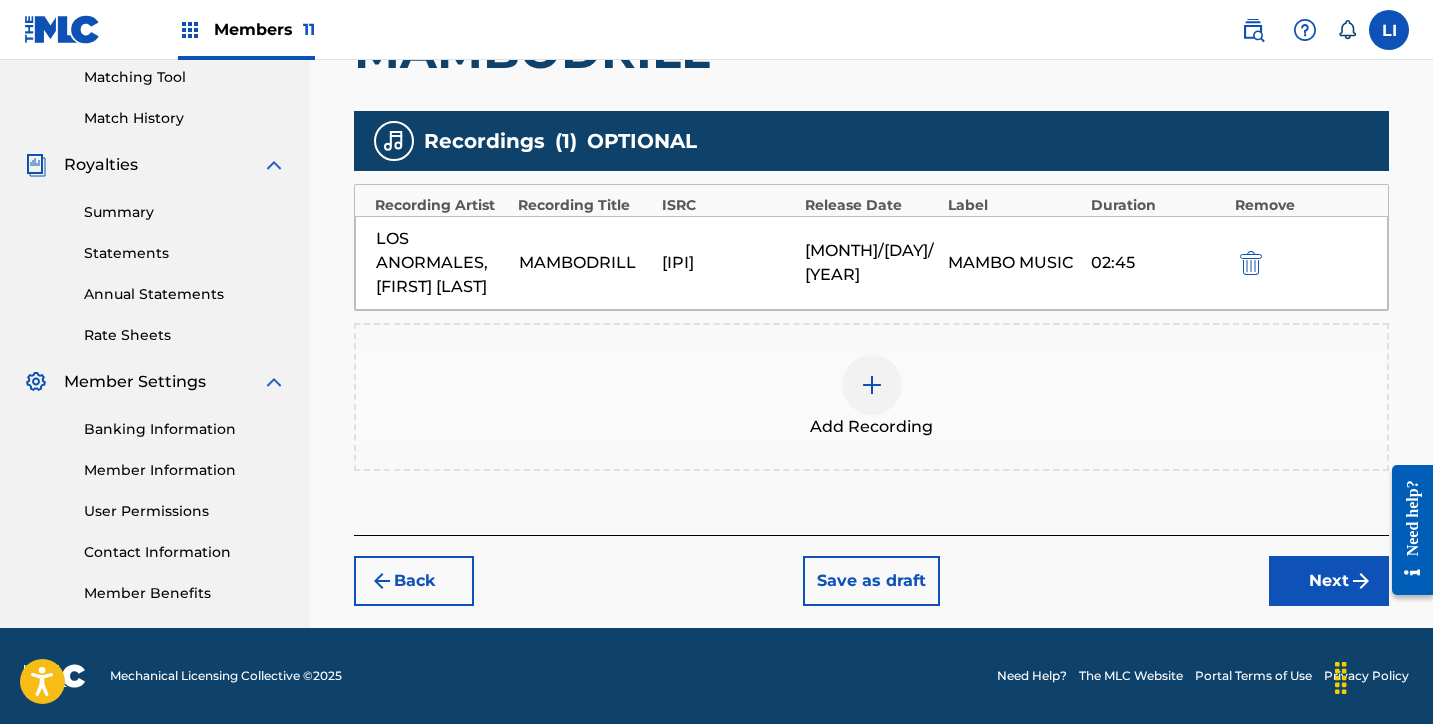 click on "Back Save as draft Next" at bounding box center [871, 570] 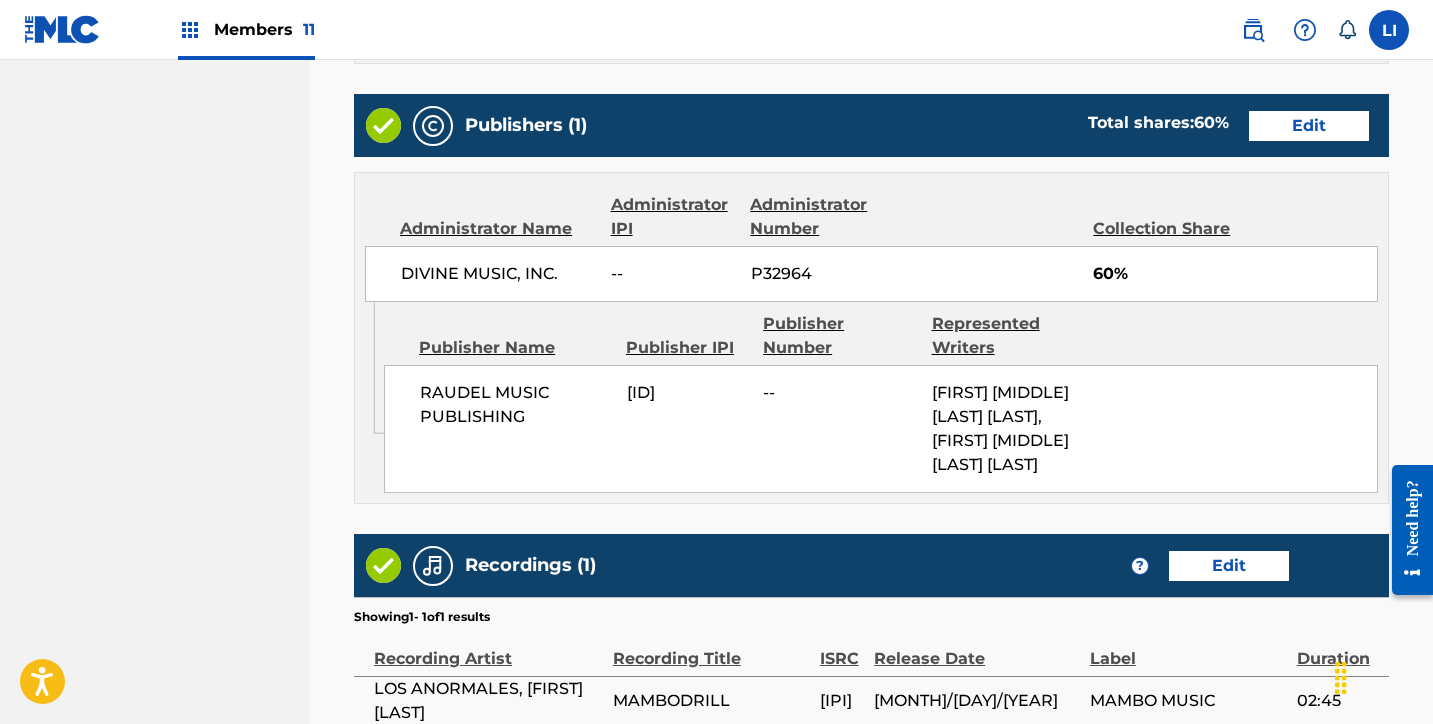 scroll, scrollTop: 1358, scrollLeft: 0, axis: vertical 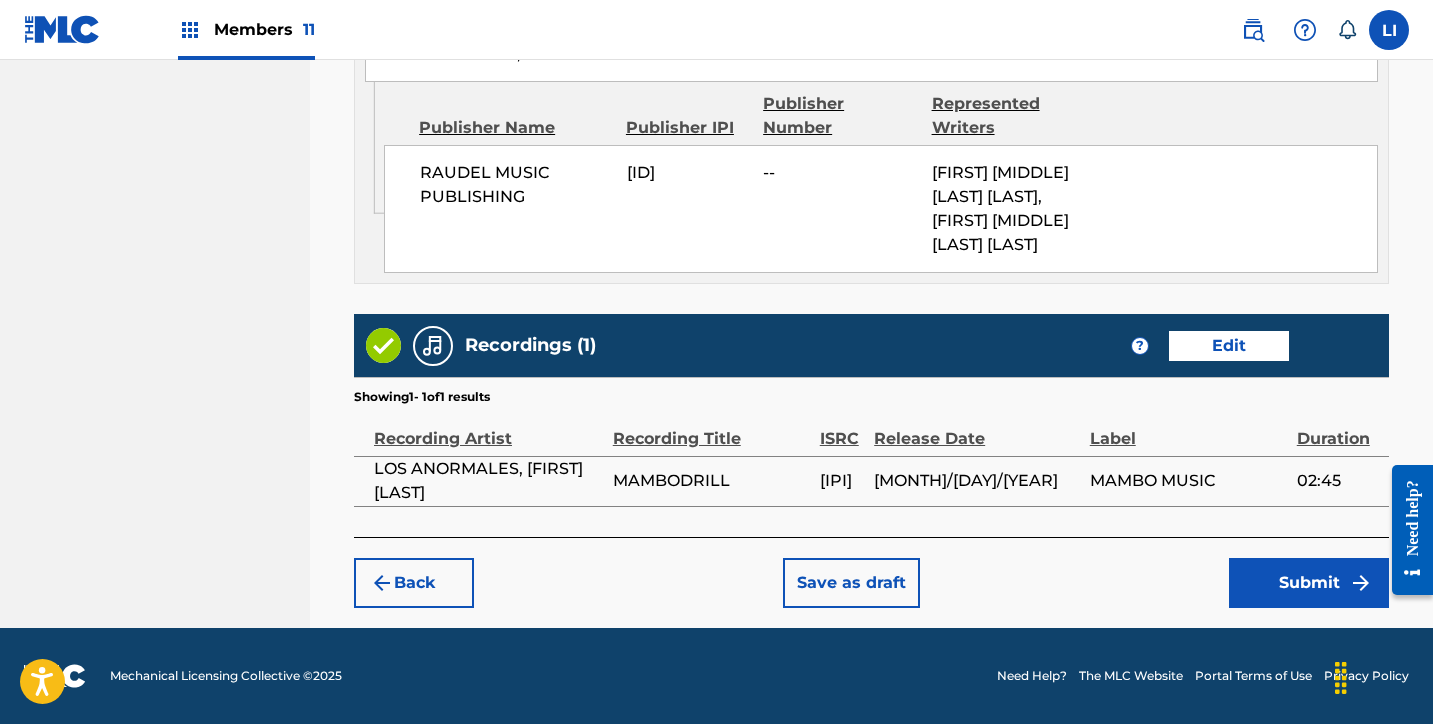 click on "Submit" at bounding box center [1309, 583] 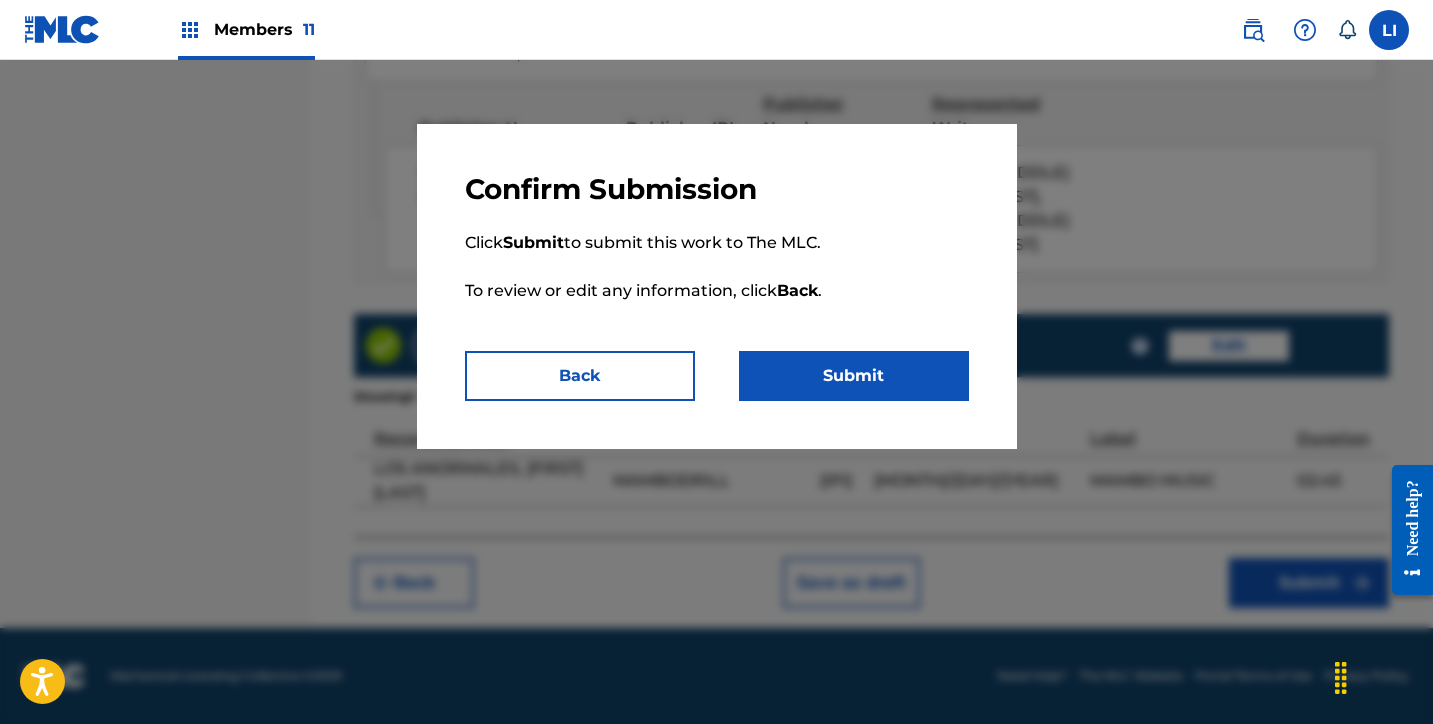 click on "Confirm Submission Click  Submit  to submit this work to The MLC. To review or edit any information, click  Back . Back Submit" at bounding box center (717, 286) 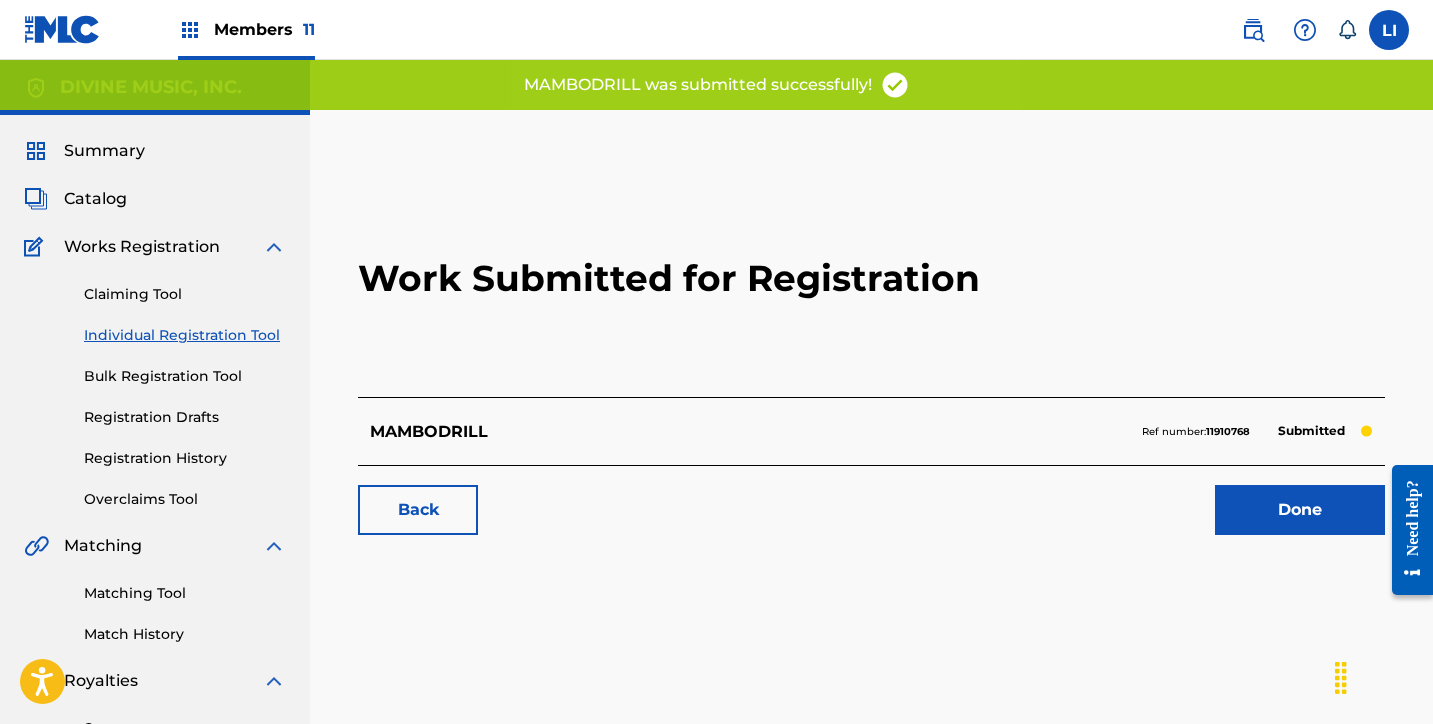 click on "Done" at bounding box center (1300, 510) 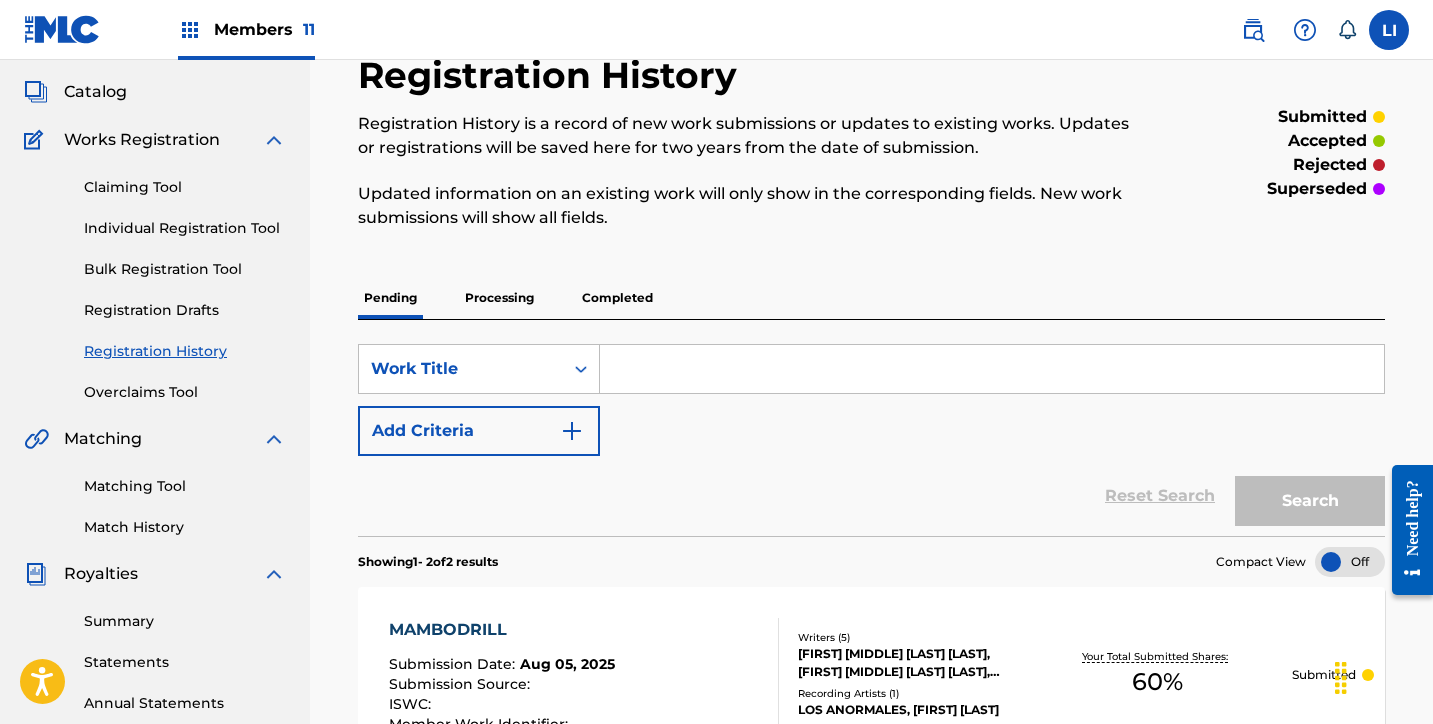 scroll, scrollTop: 115, scrollLeft: 0, axis: vertical 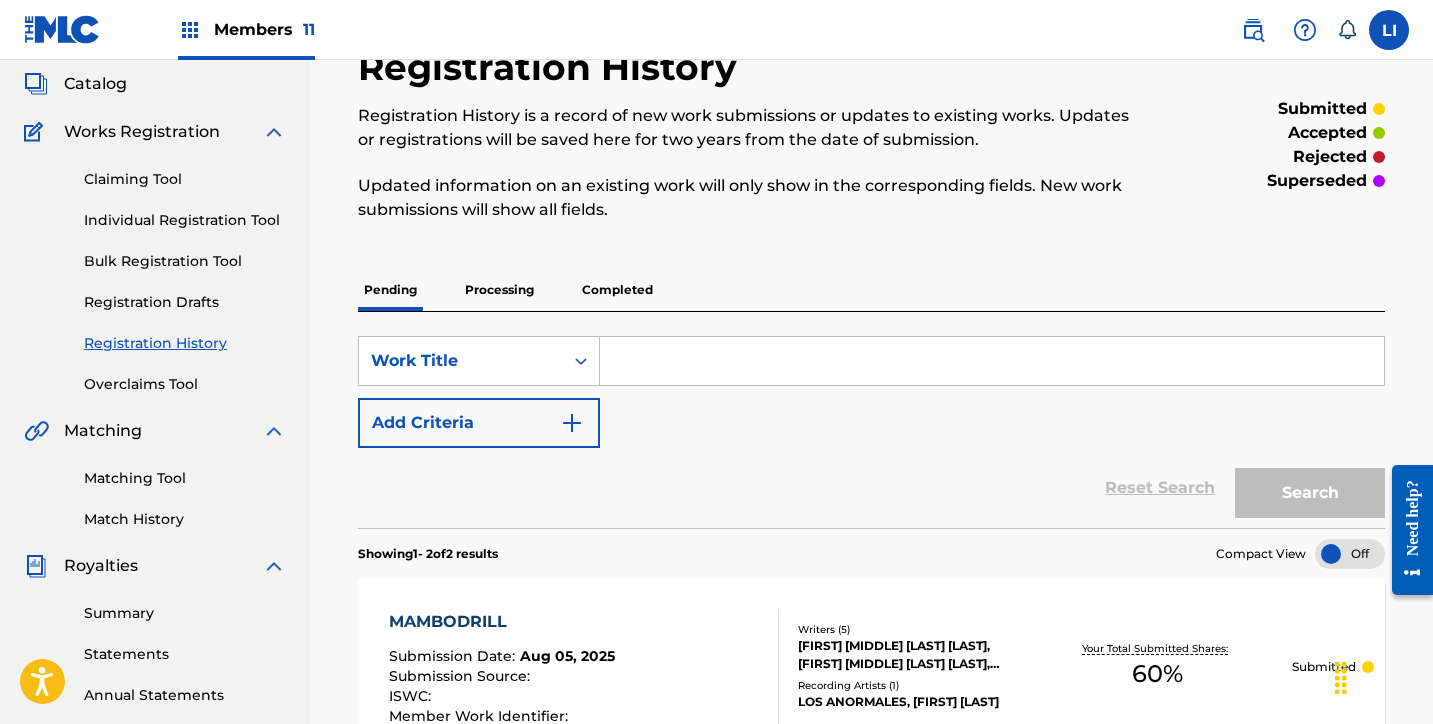 click on "Reset Search Search" at bounding box center (871, 488) 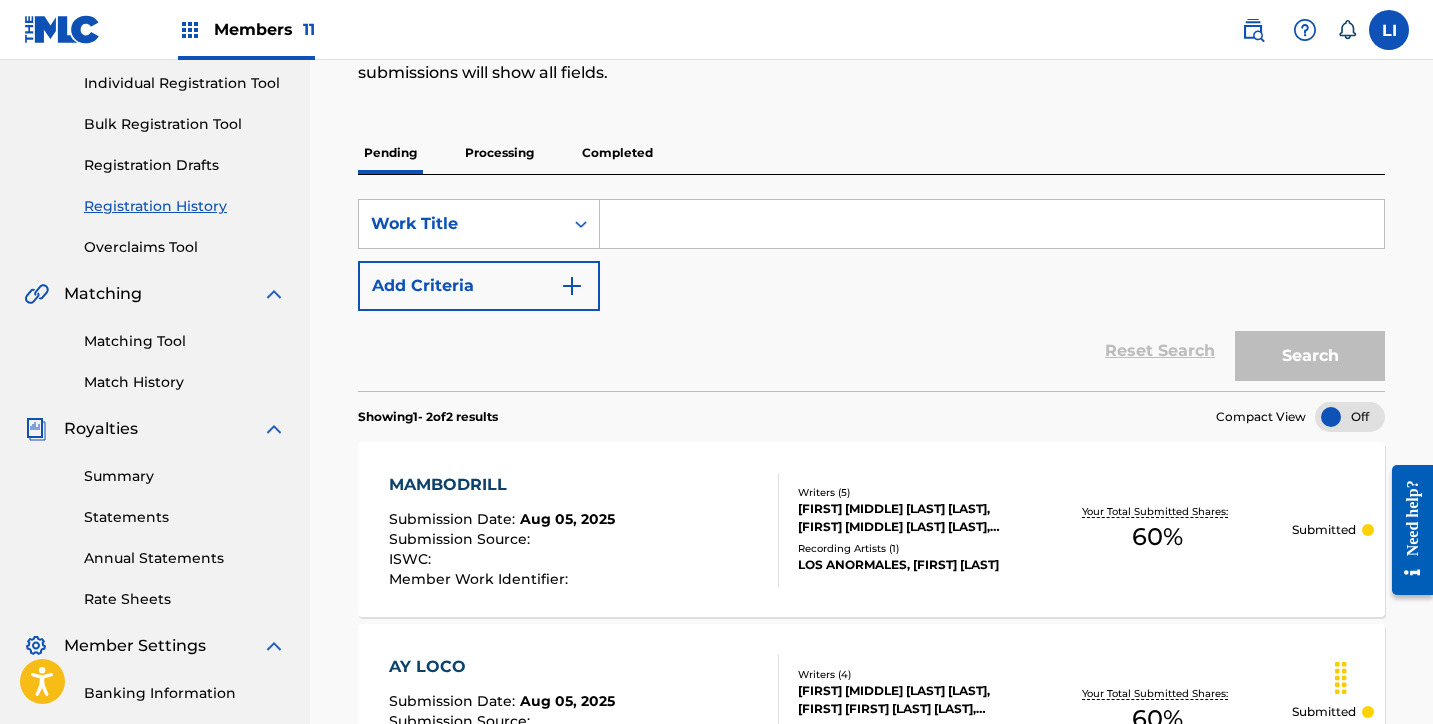 scroll, scrollTop: 252, scrollLeft: 0, axis: vertical 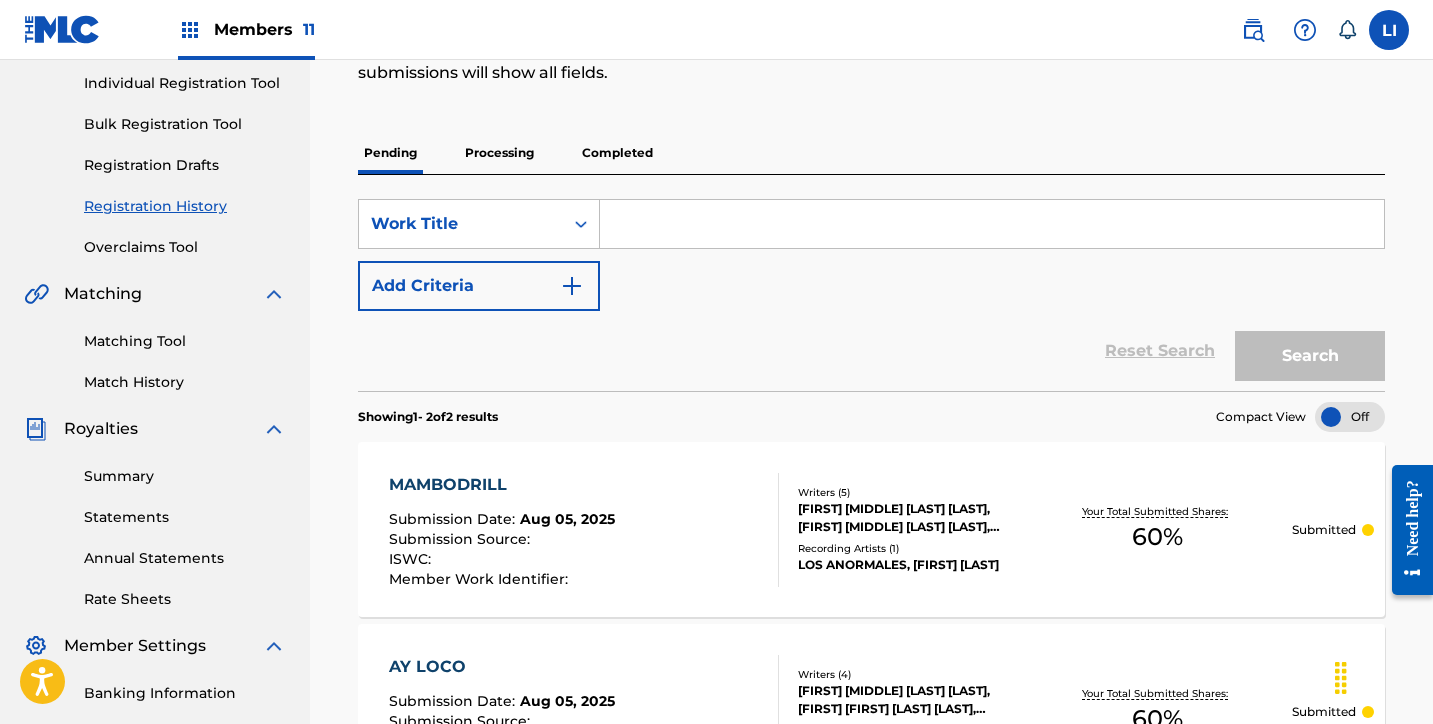 drag, startPoint x: 819, startPoint y: 374, endPoint x: 659, endPoint y: 344, distance: 162.78821 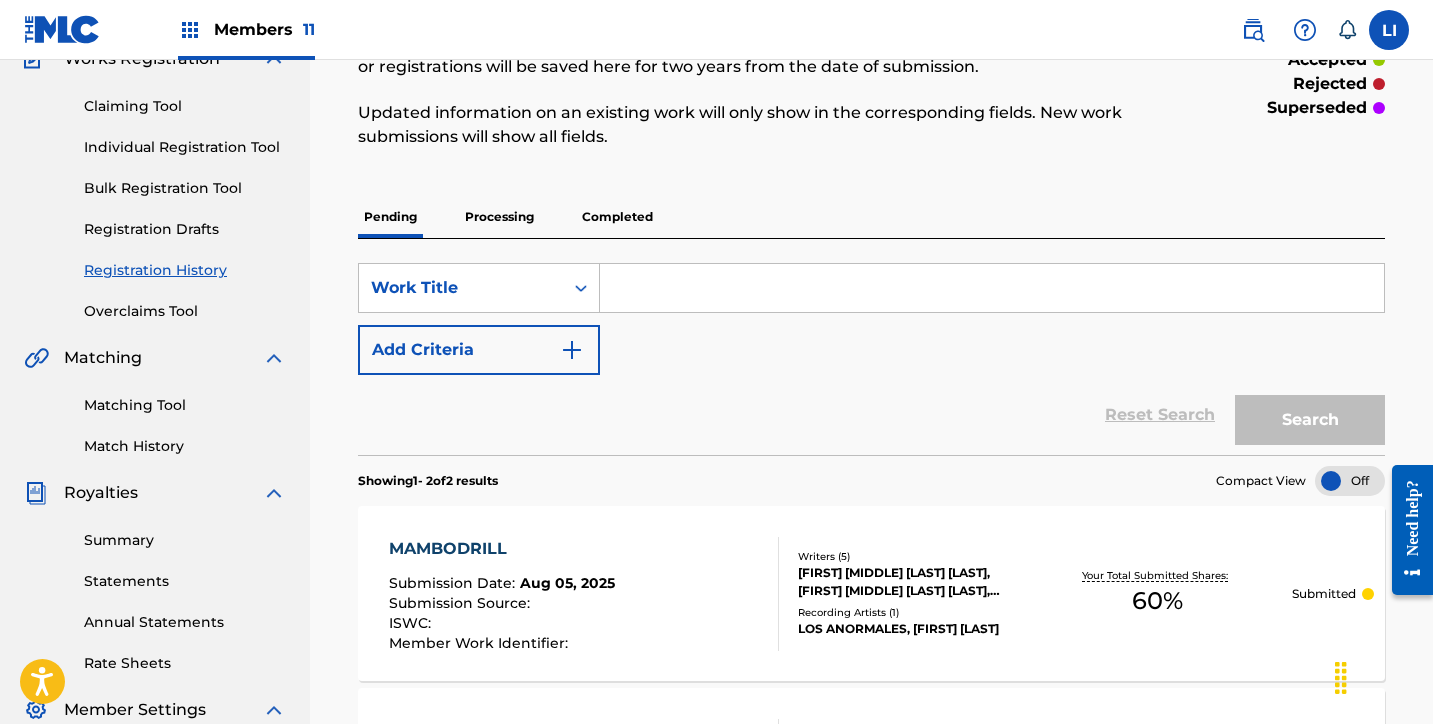 scroll, scrollTop: 78, scrollLeft: 0, axis: vertical 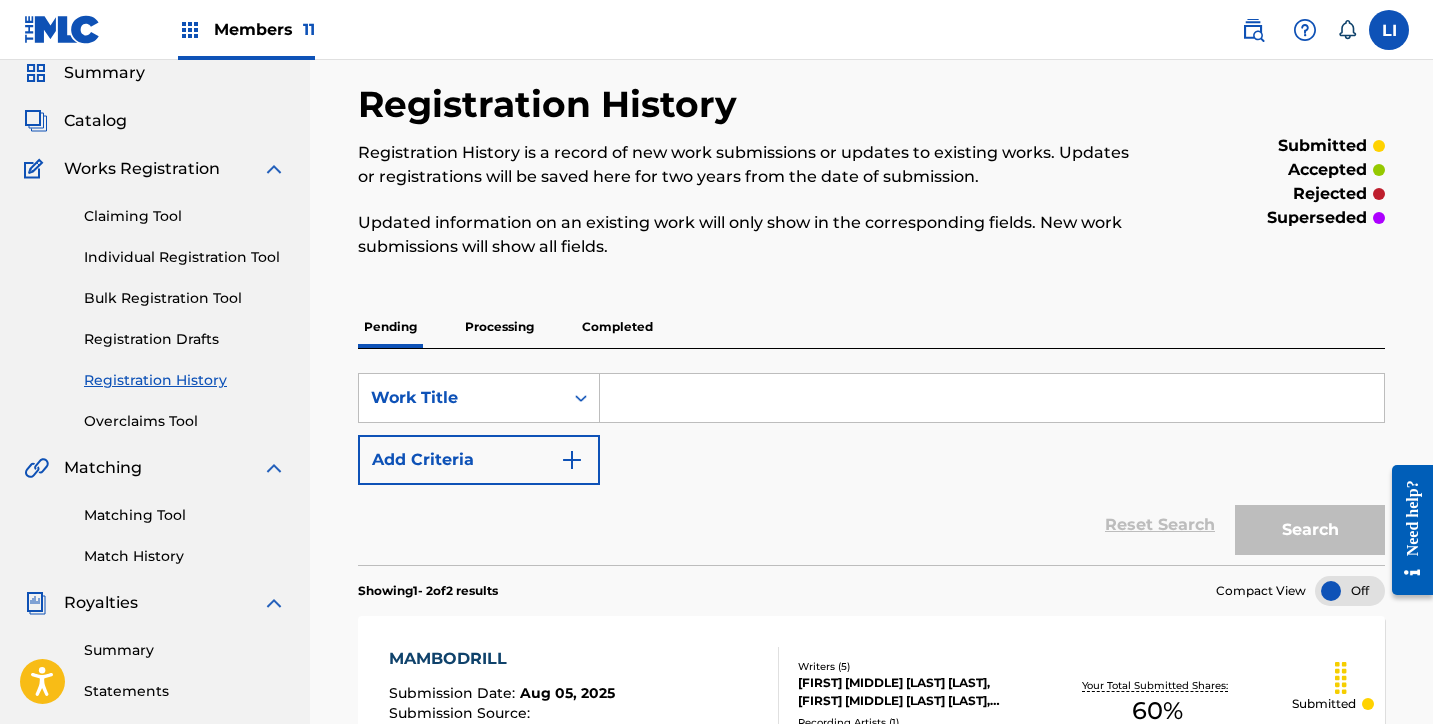click on "Individual Registration Tool" at bounding box center [185, 257] 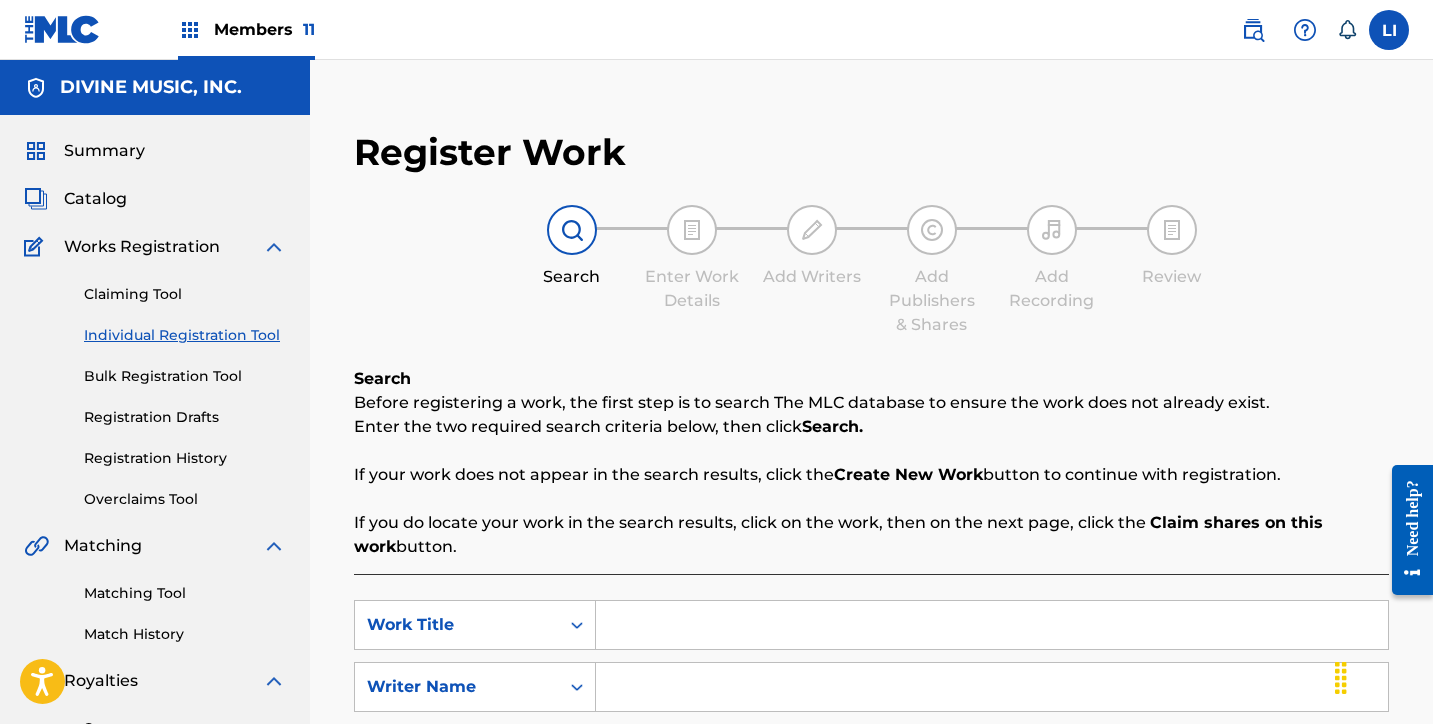 scroll, scrollTop: 374, scrollLeft: 0, axis: vertical 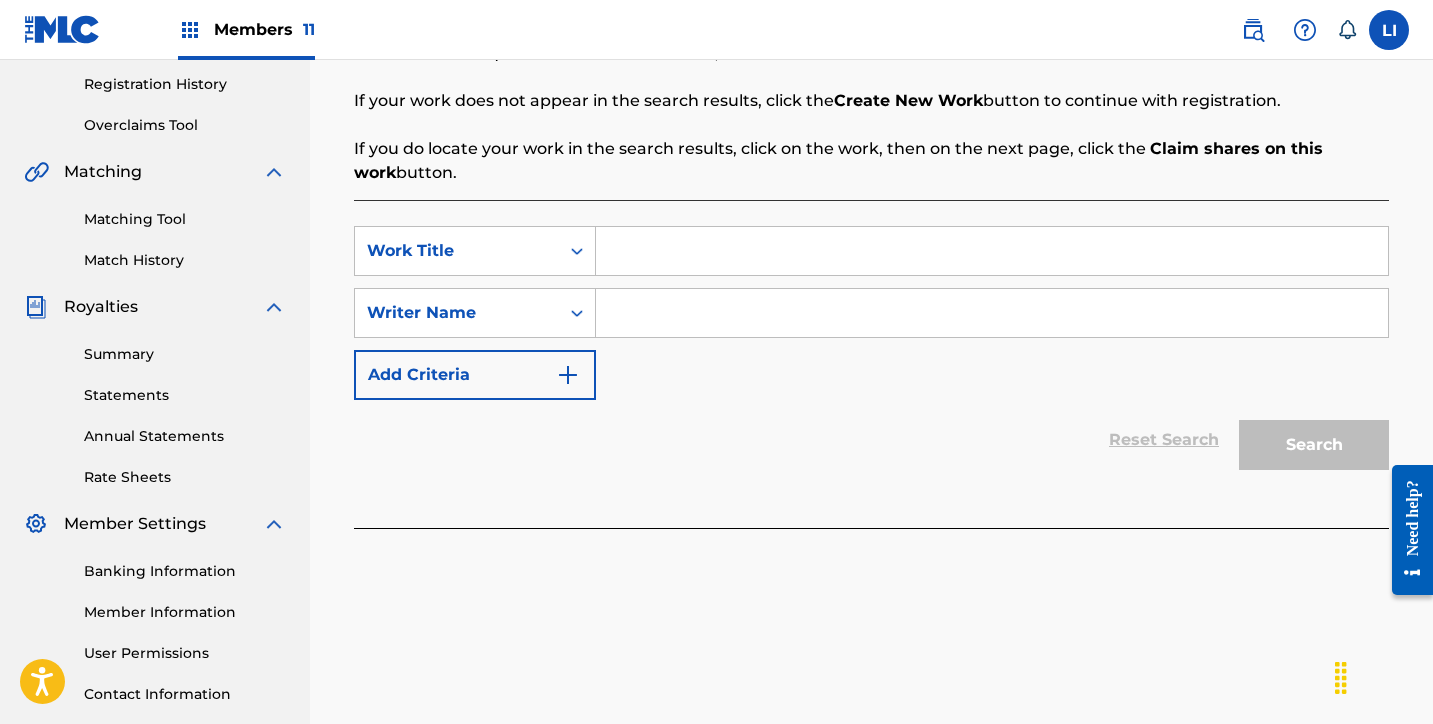 click at bounding box center (992, 251) 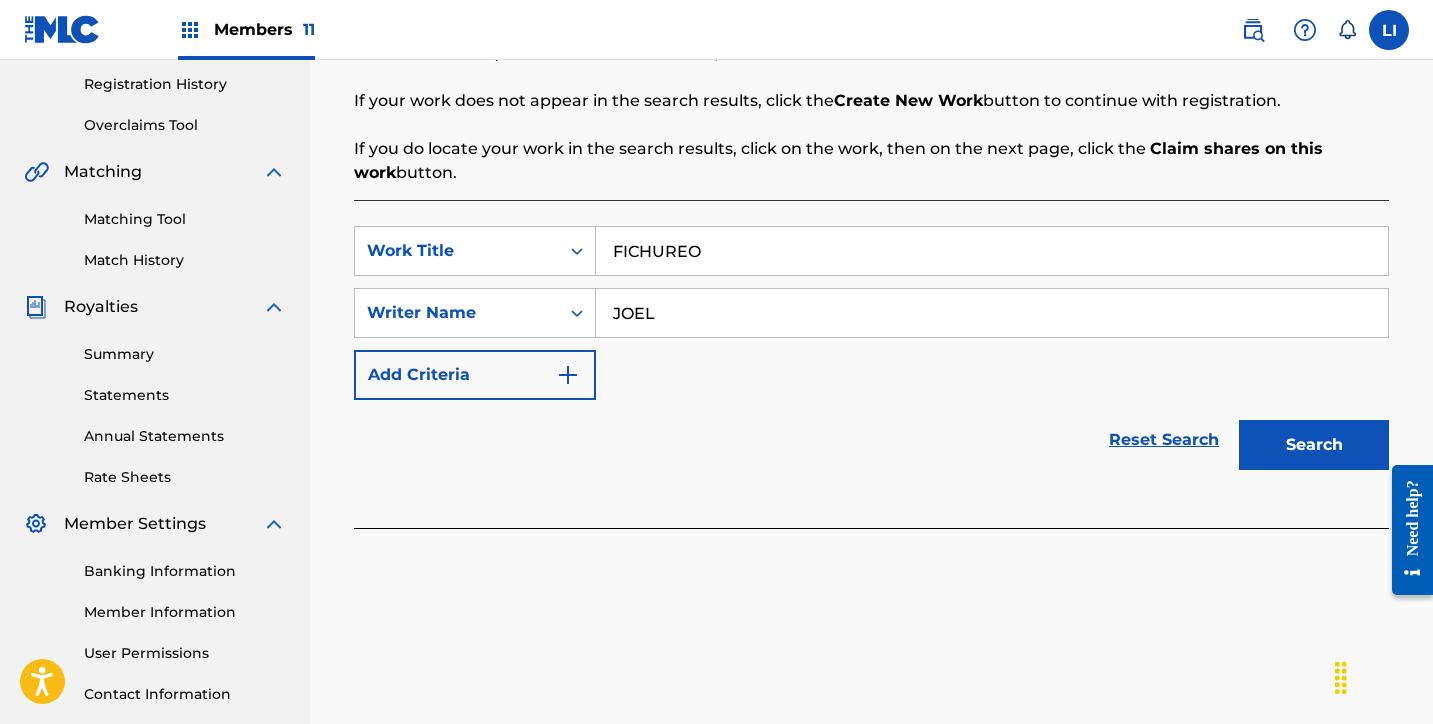 click on "Search" at bounding box center [1314, 445] 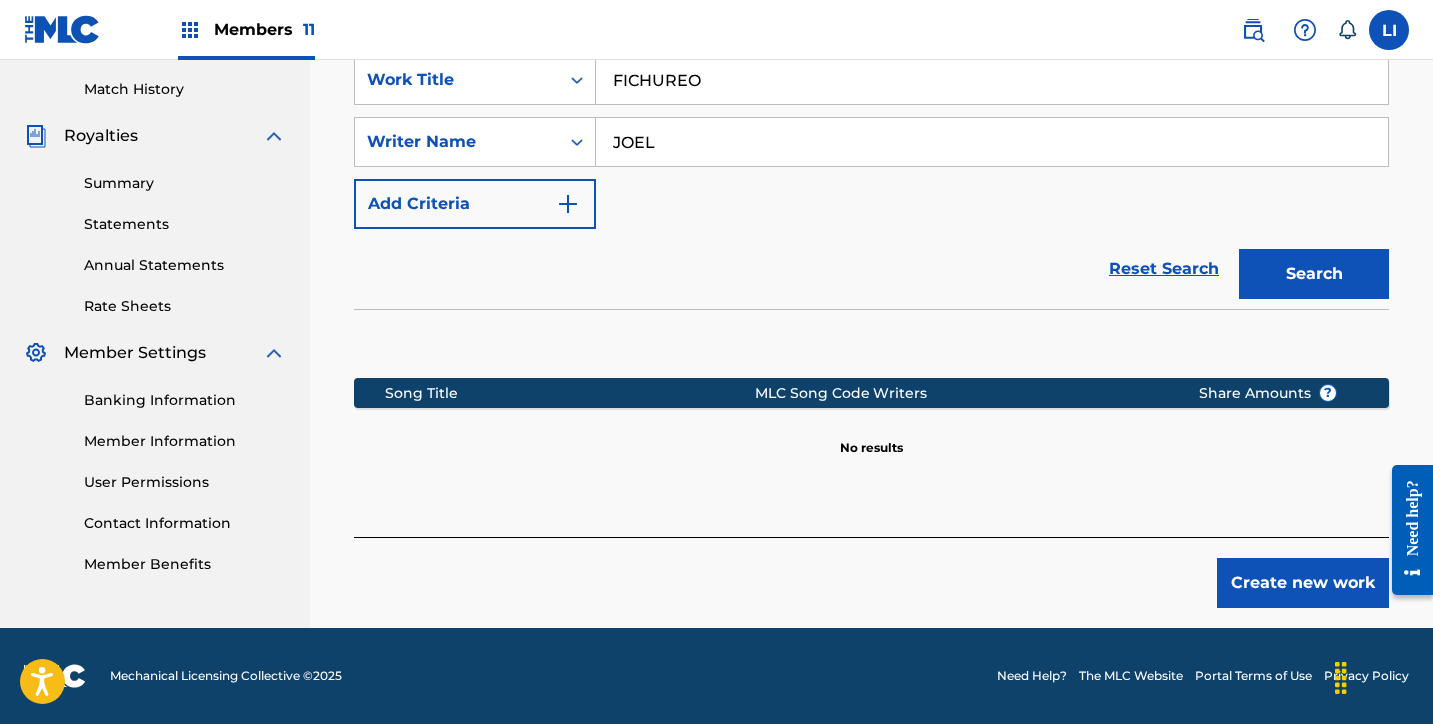 click on "Create new work" at bounding box center (1303, 583) 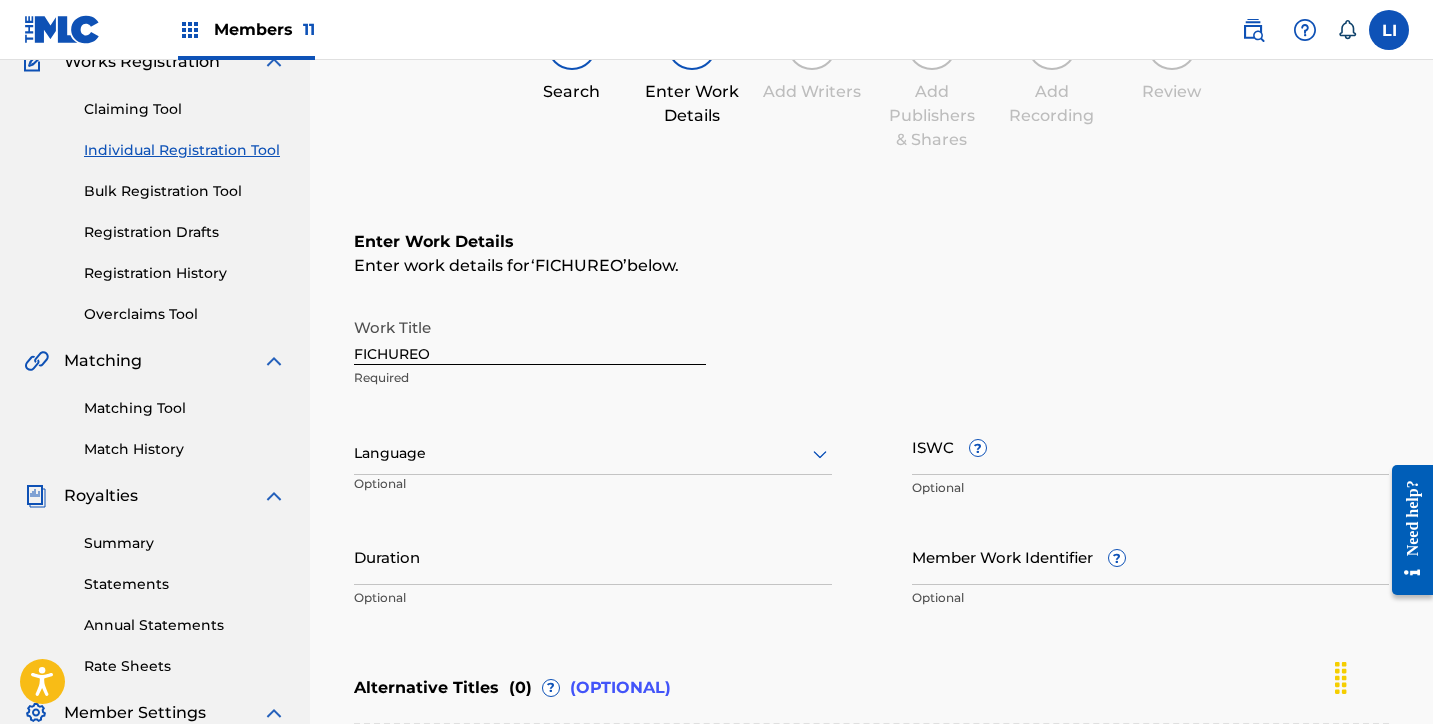 scroll, scrollTop: 389, scrollLeft: 0, axis: vertical 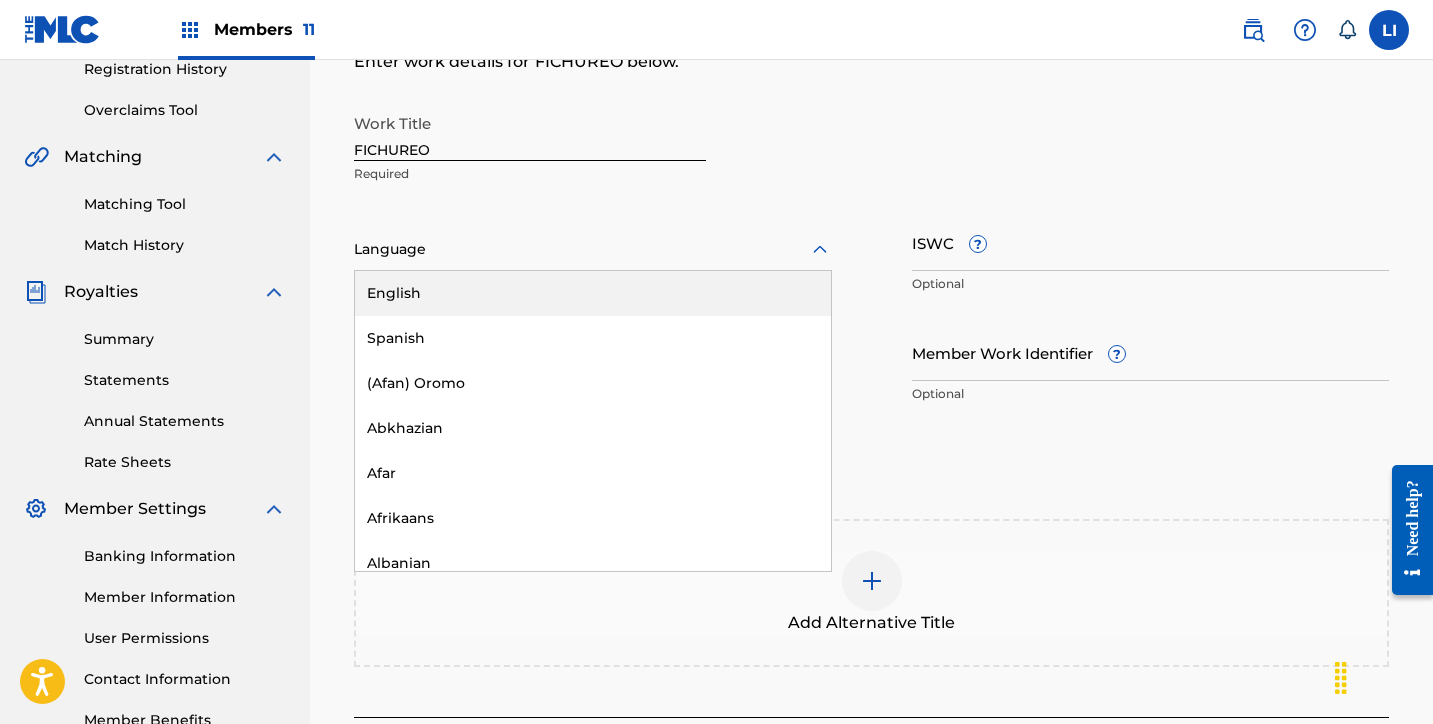 click on "Language" at bounding box center [593, 250] 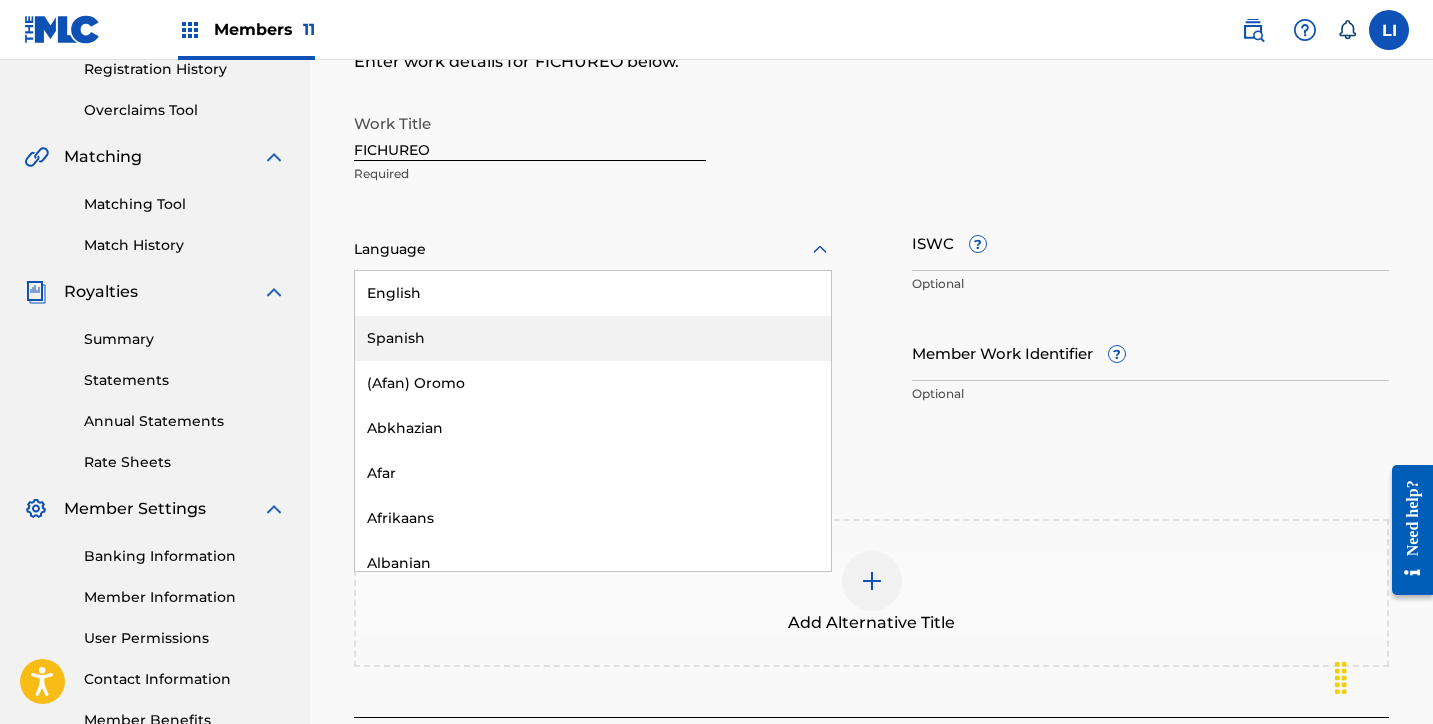 click on "Spanish" at bounding box center (593, 338) 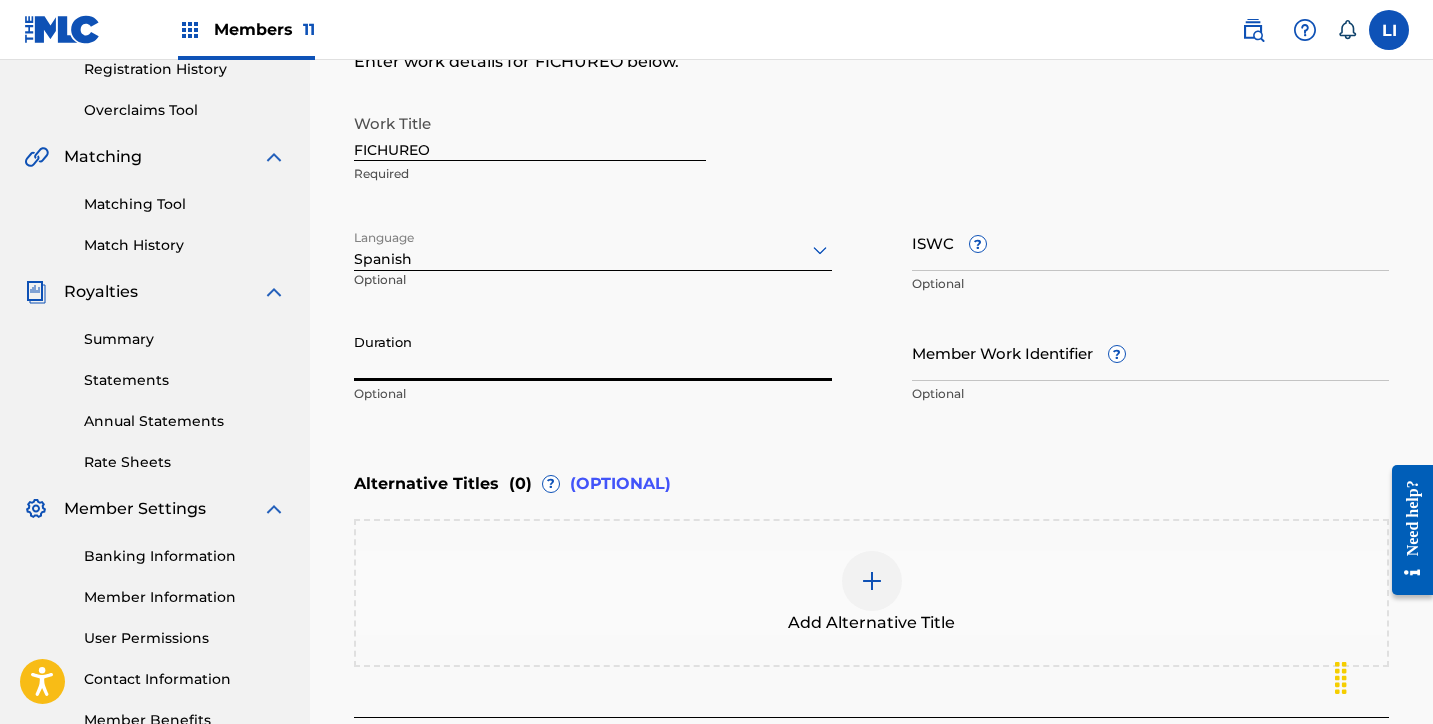click on "Duration" at bounding box center [593, 352] 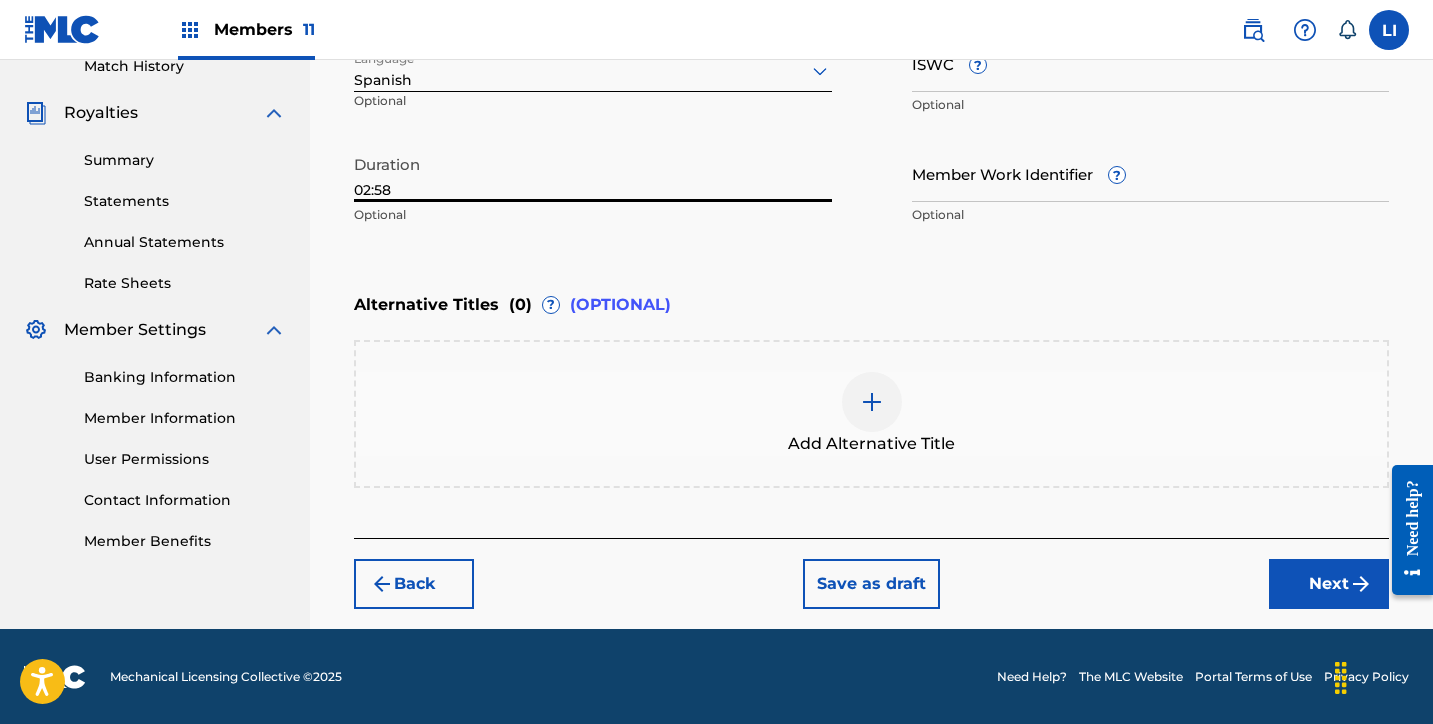 click on "Next" at bounding box center (1329, 584) 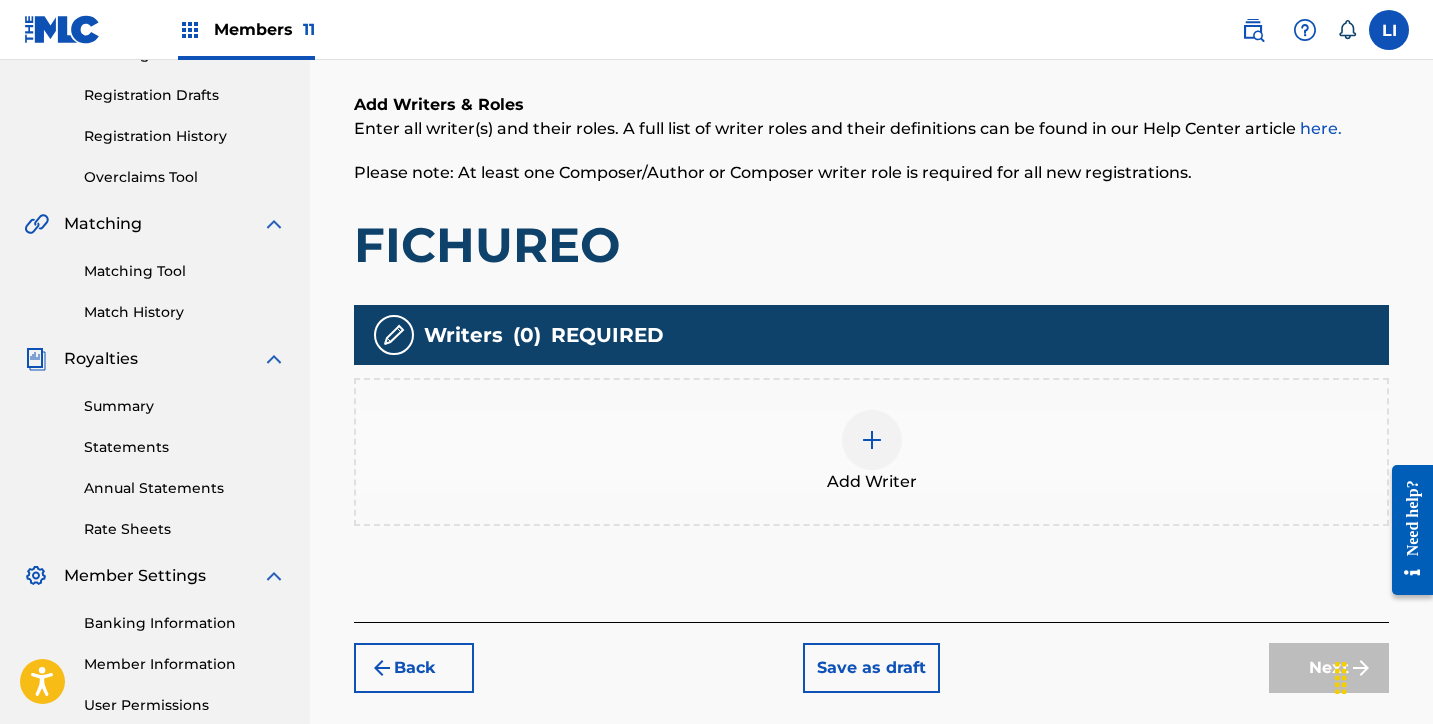 scroll, scrollTop: 367, scrollLeft: 0, axis: vertical 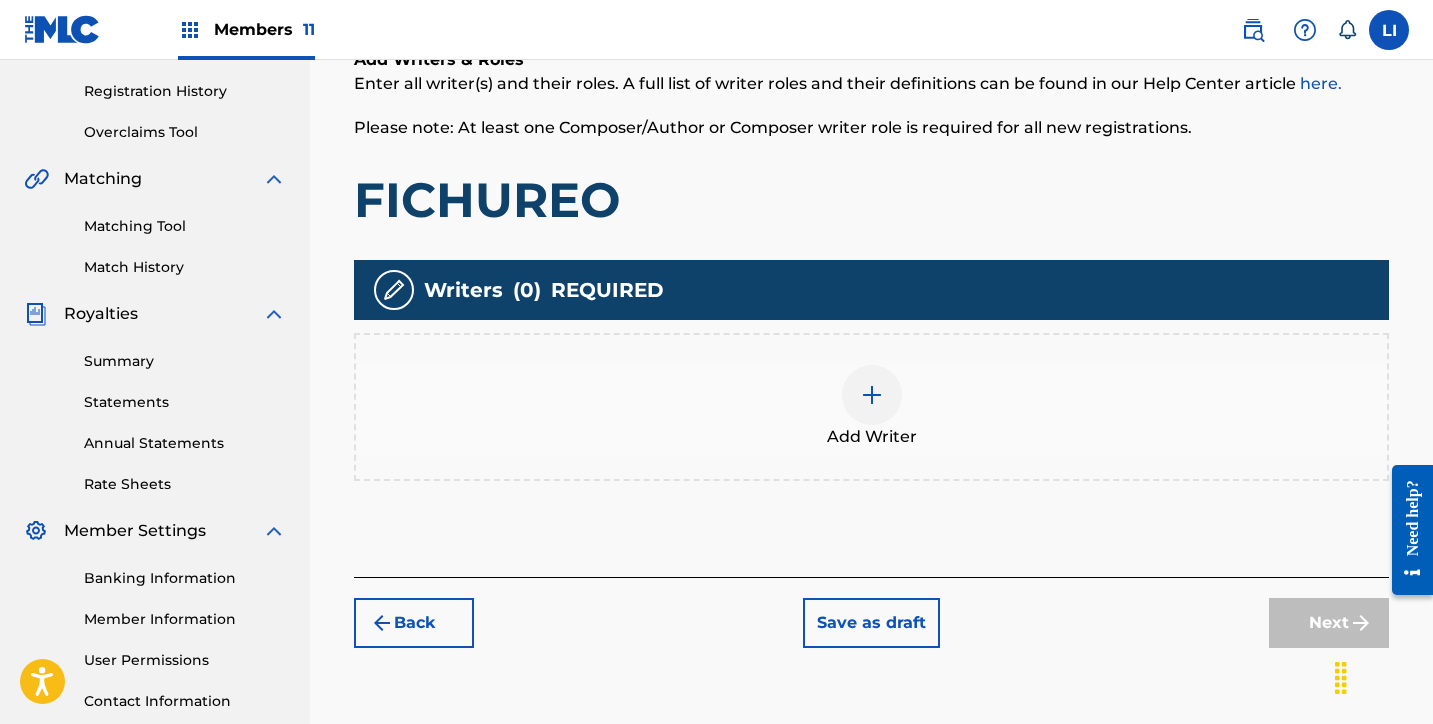 click on "Add Writer" at bounding box center [871, 407] 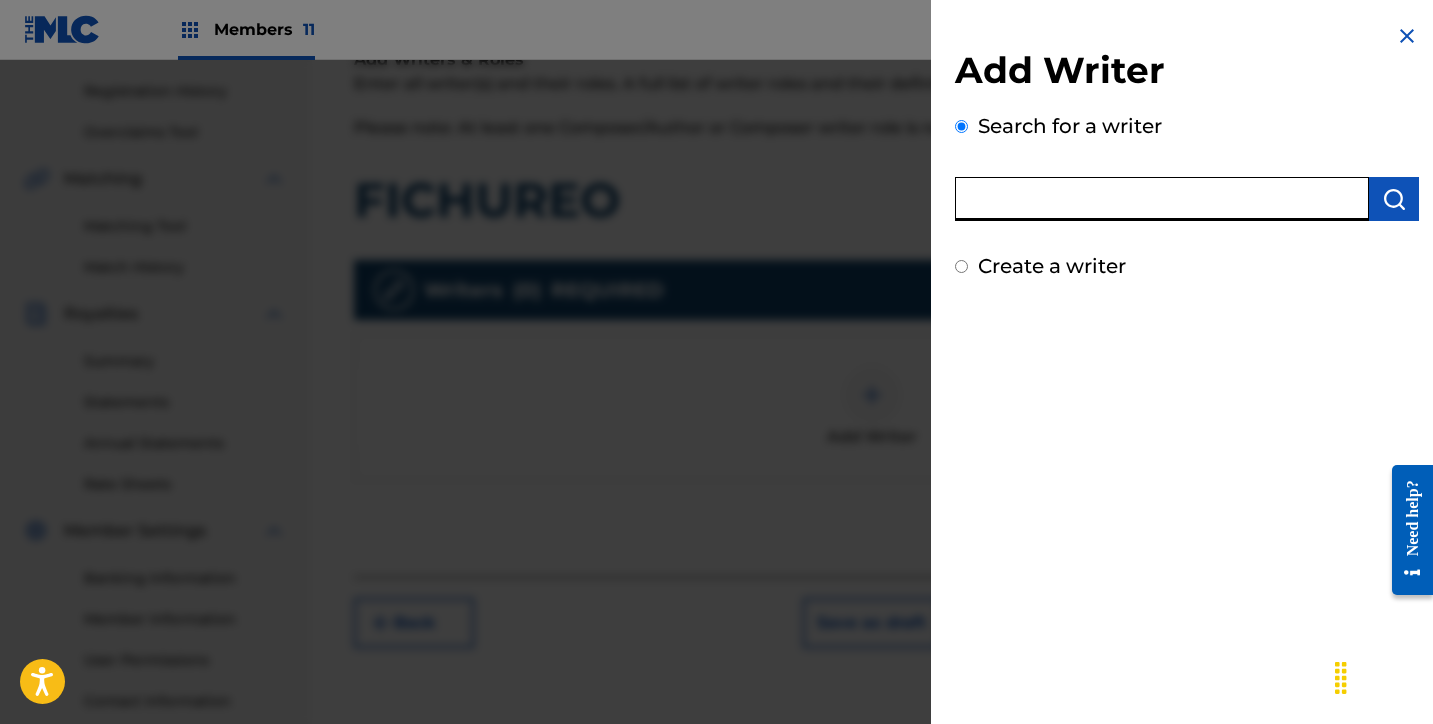 click at bounding box center [1162, 199] 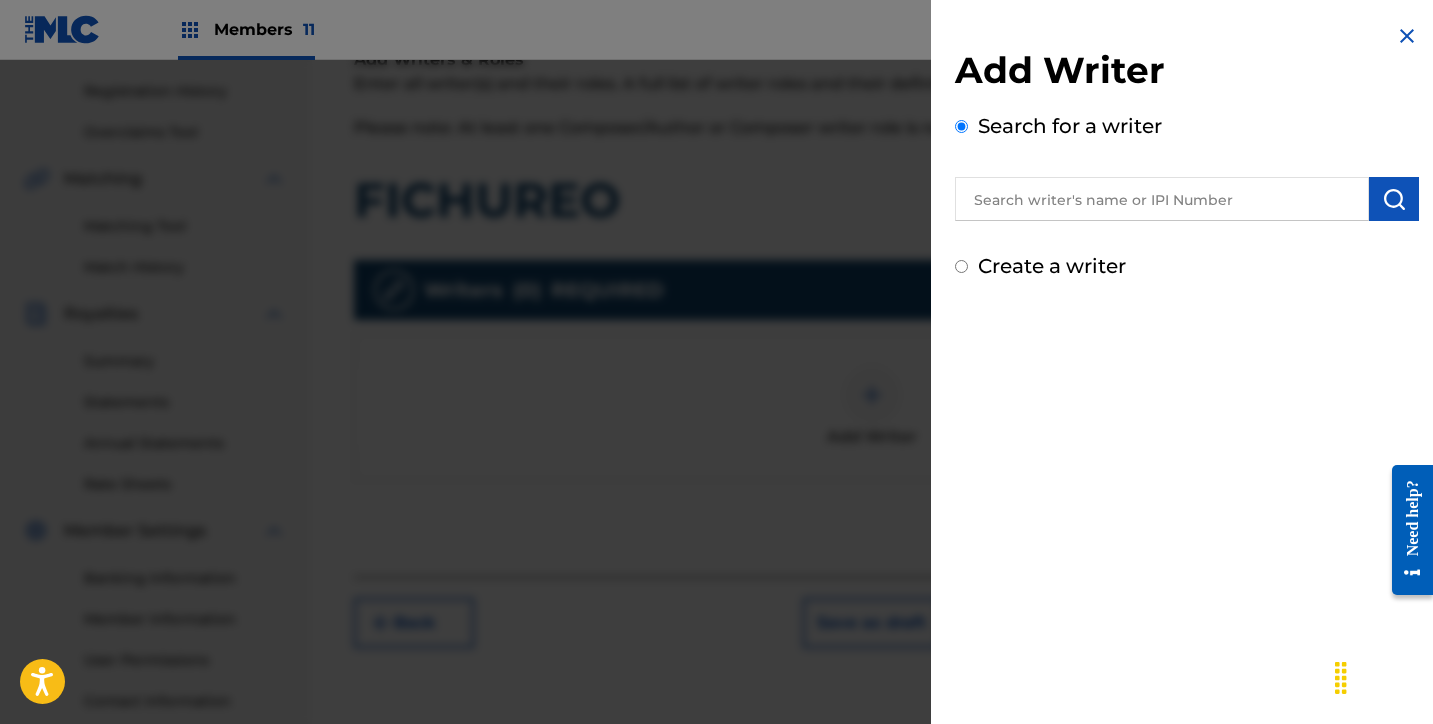 paste on "[FIRST] [MIDDLE] [LAST] [LAST]" 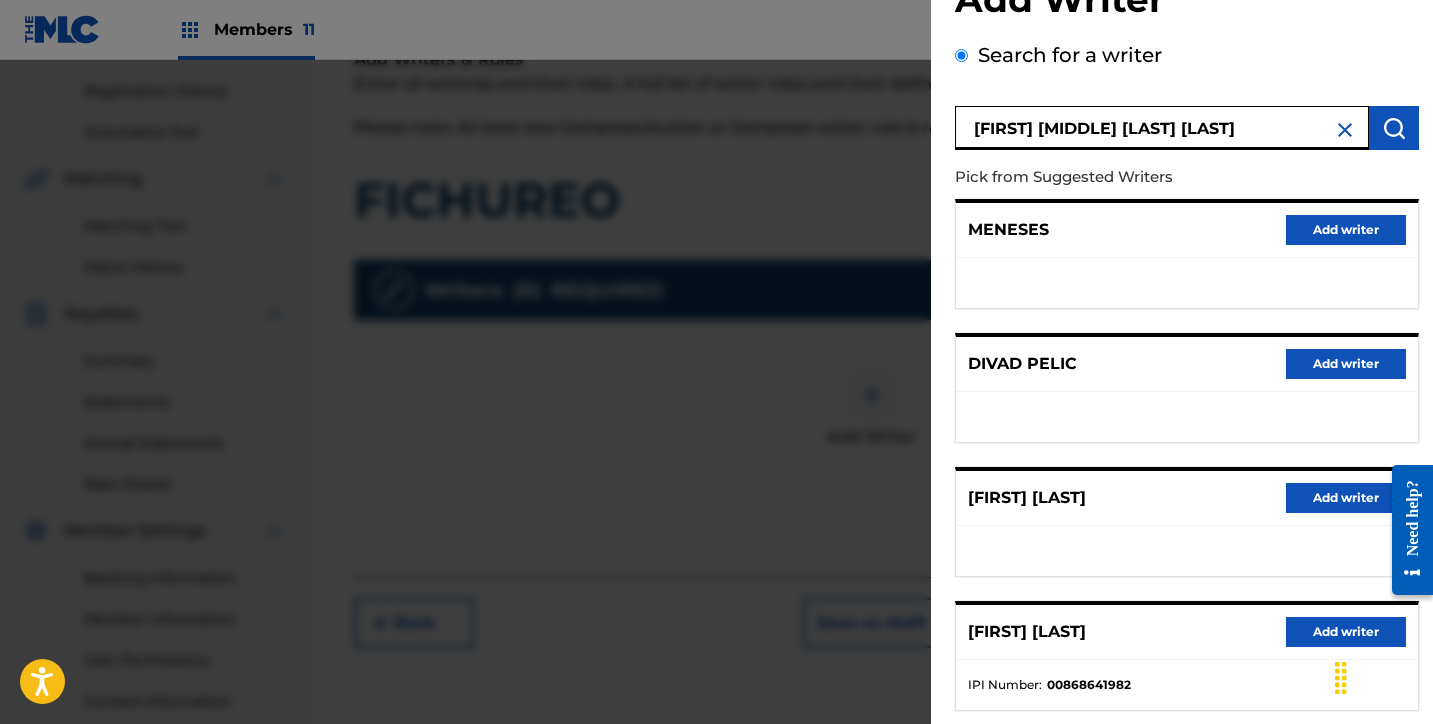 scroll, scrollTop: 318, scrollLeft: 0, axis: vertical 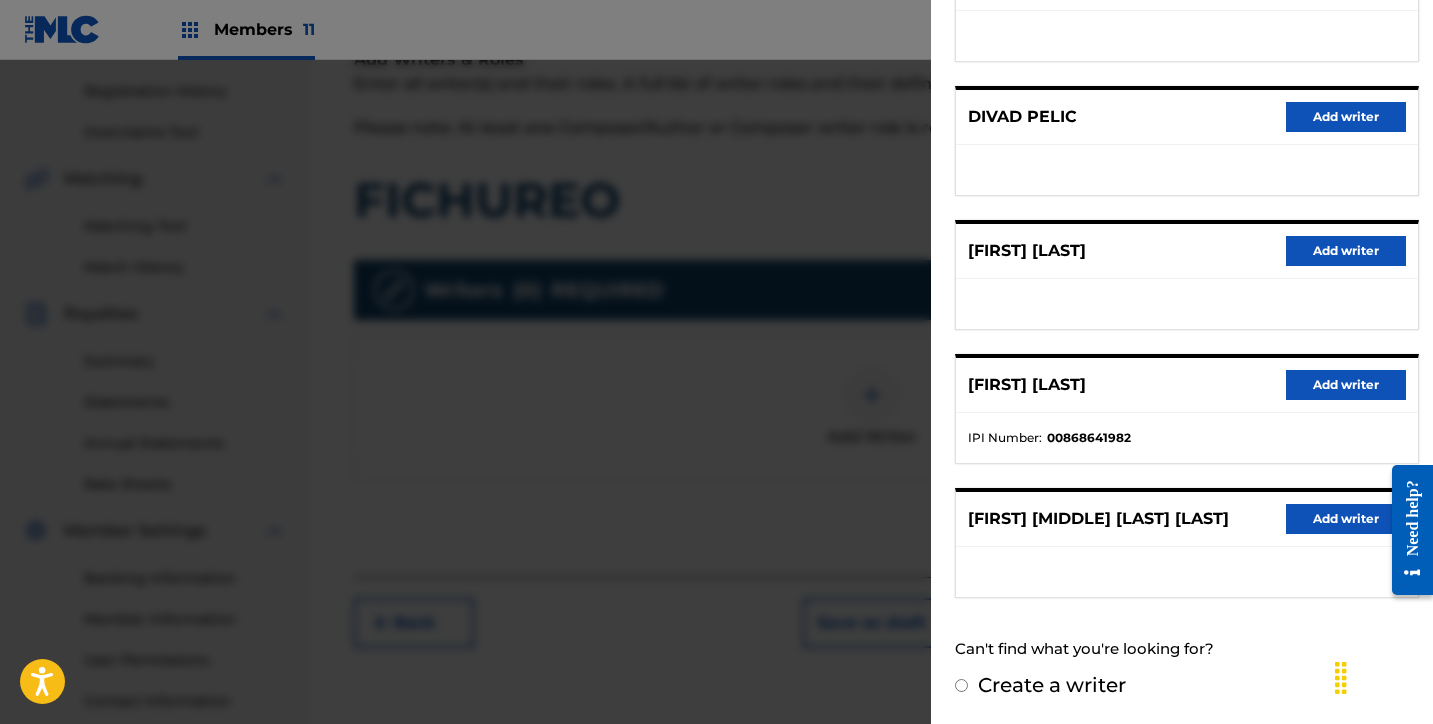 drag, startPoint x: 1305, startPoint y: 509, endPoint x: 1436, endPoint y: 460, distance: 139.86423 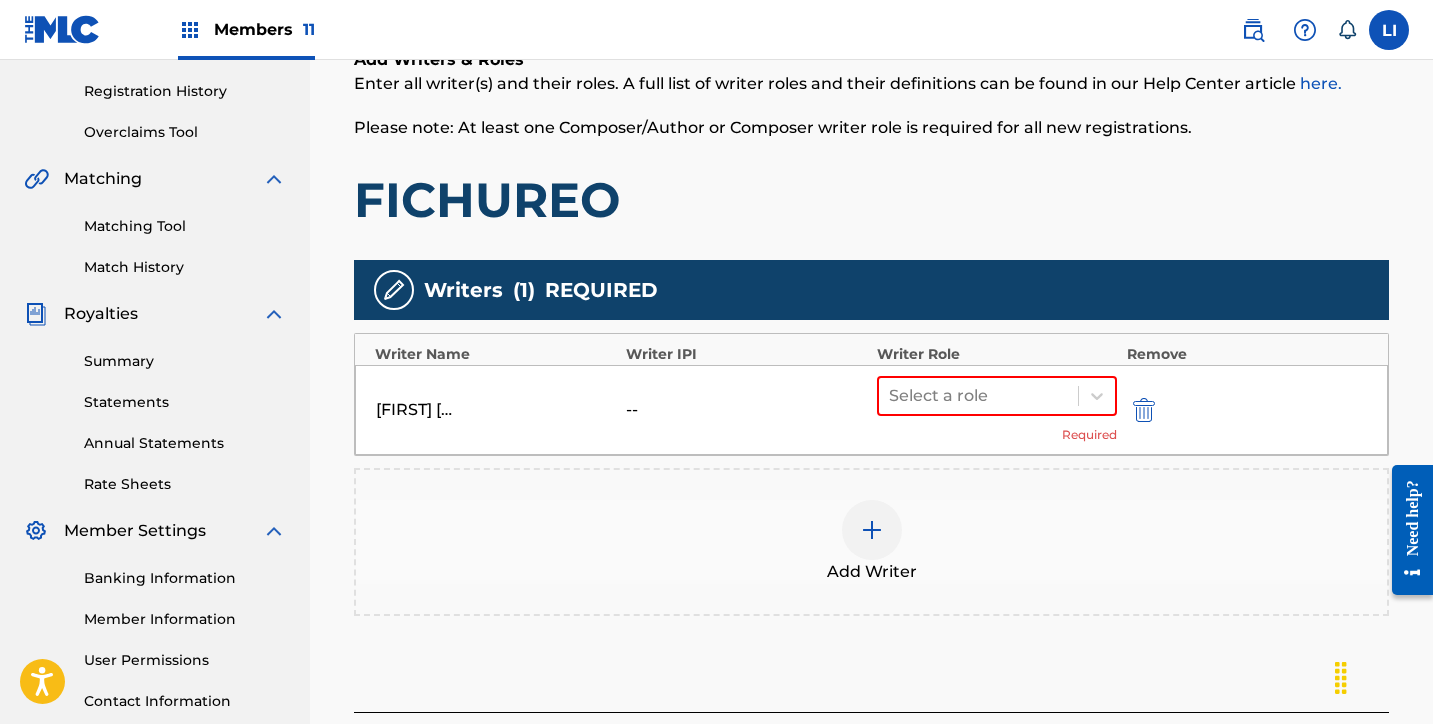 click at bounding box center (872, 530) 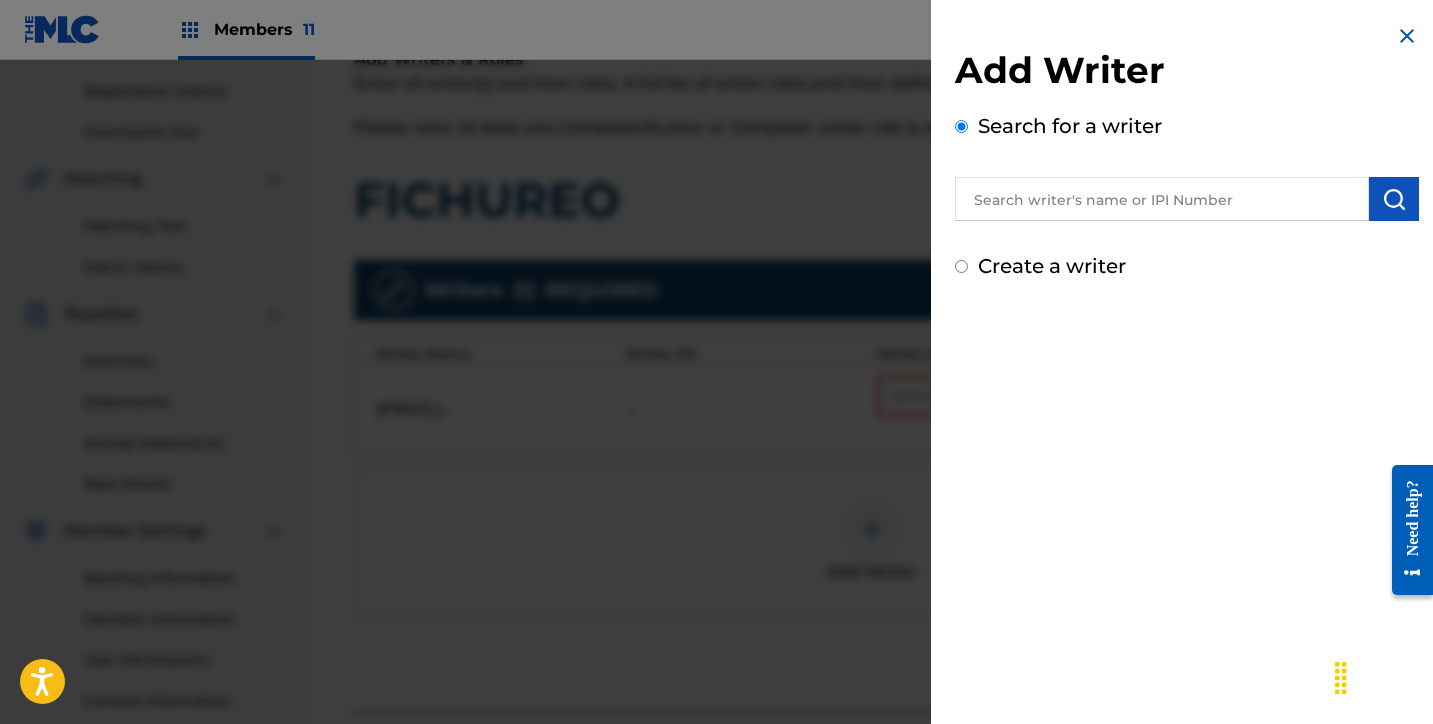 click at bounding box center (1162, 199) 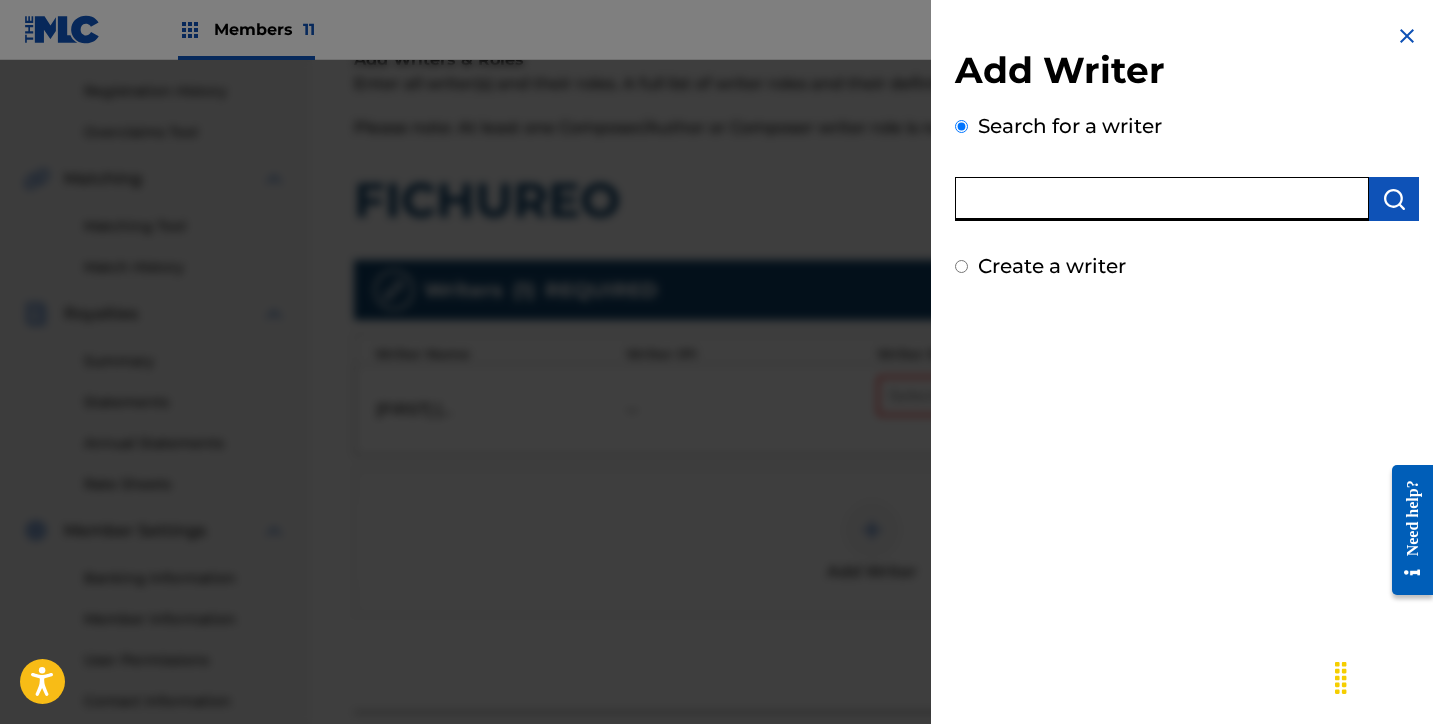 paste on "[FIRST] [LAST] [LAST]" 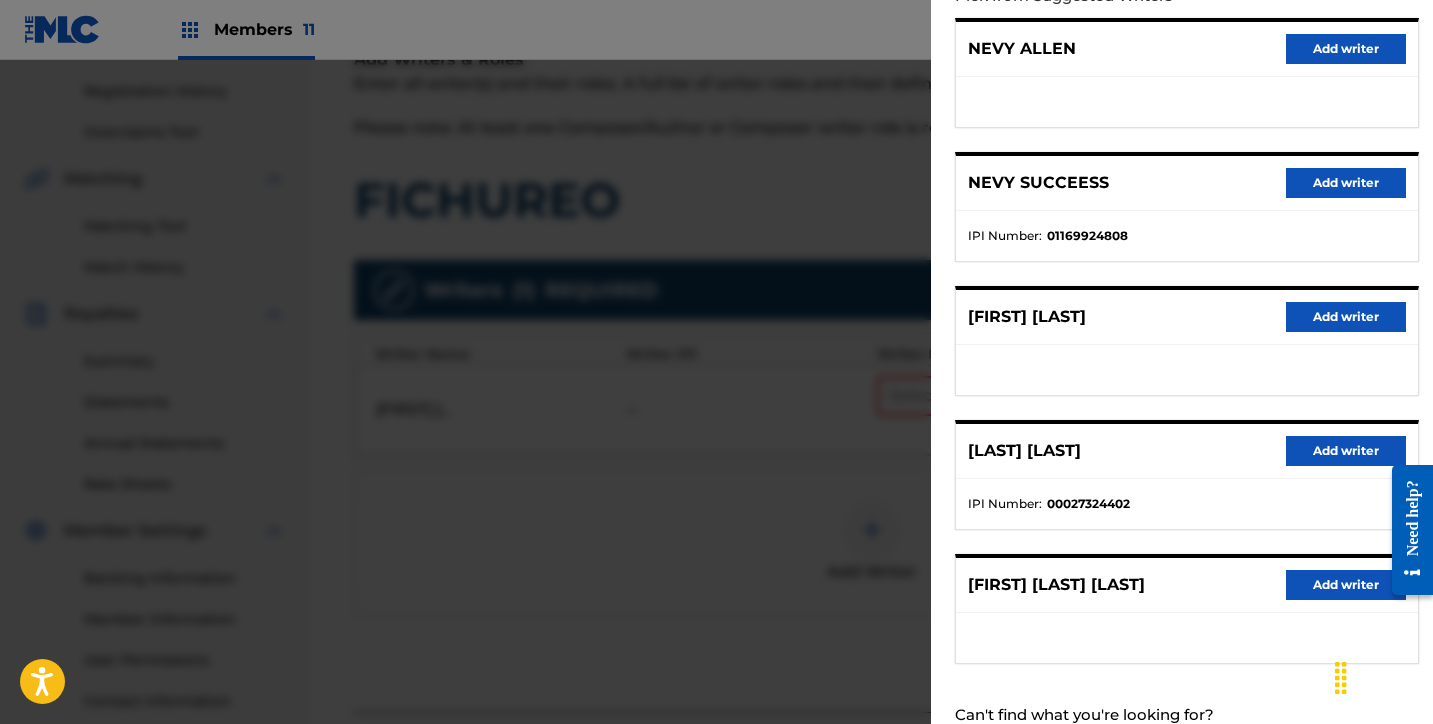 scroll, scrollTop: 318, scrollLeft: 0, axis: vertical 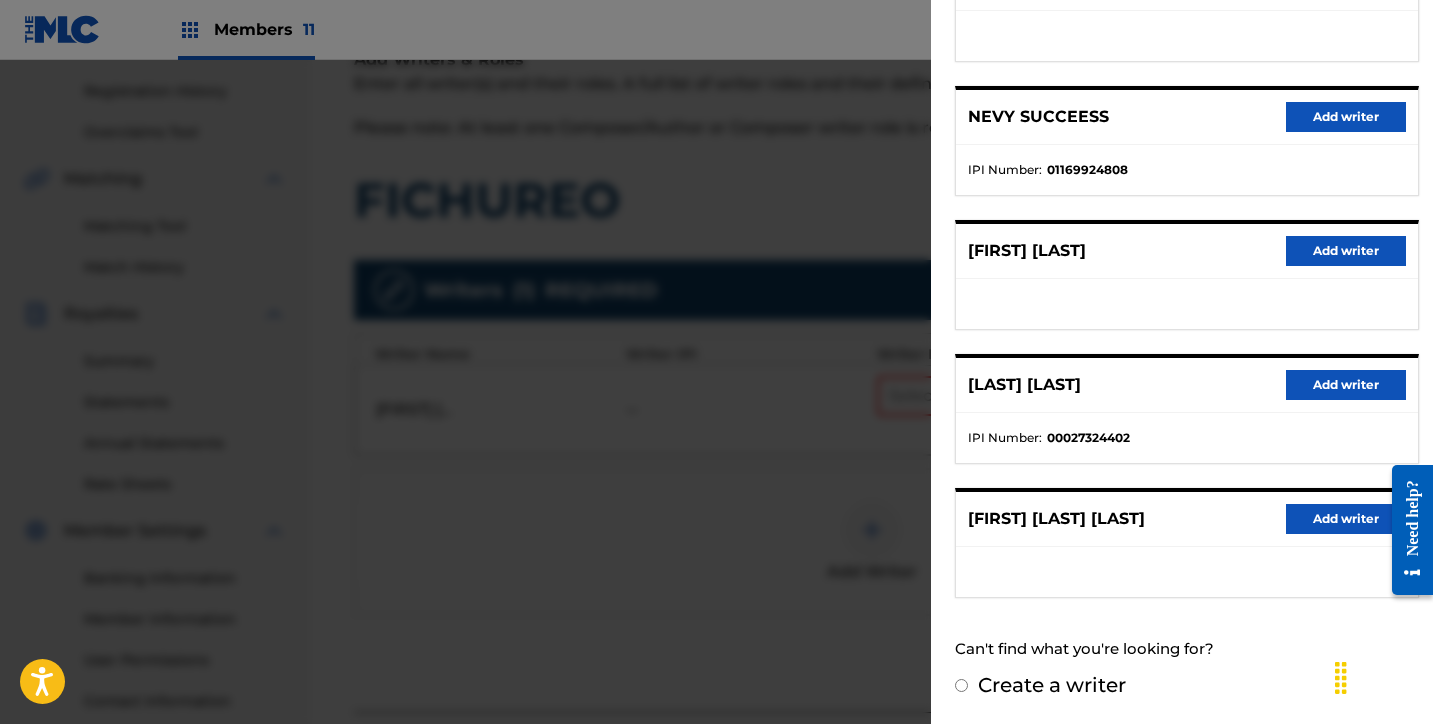 click on "Add writer" at bounding box center (1346, 519) 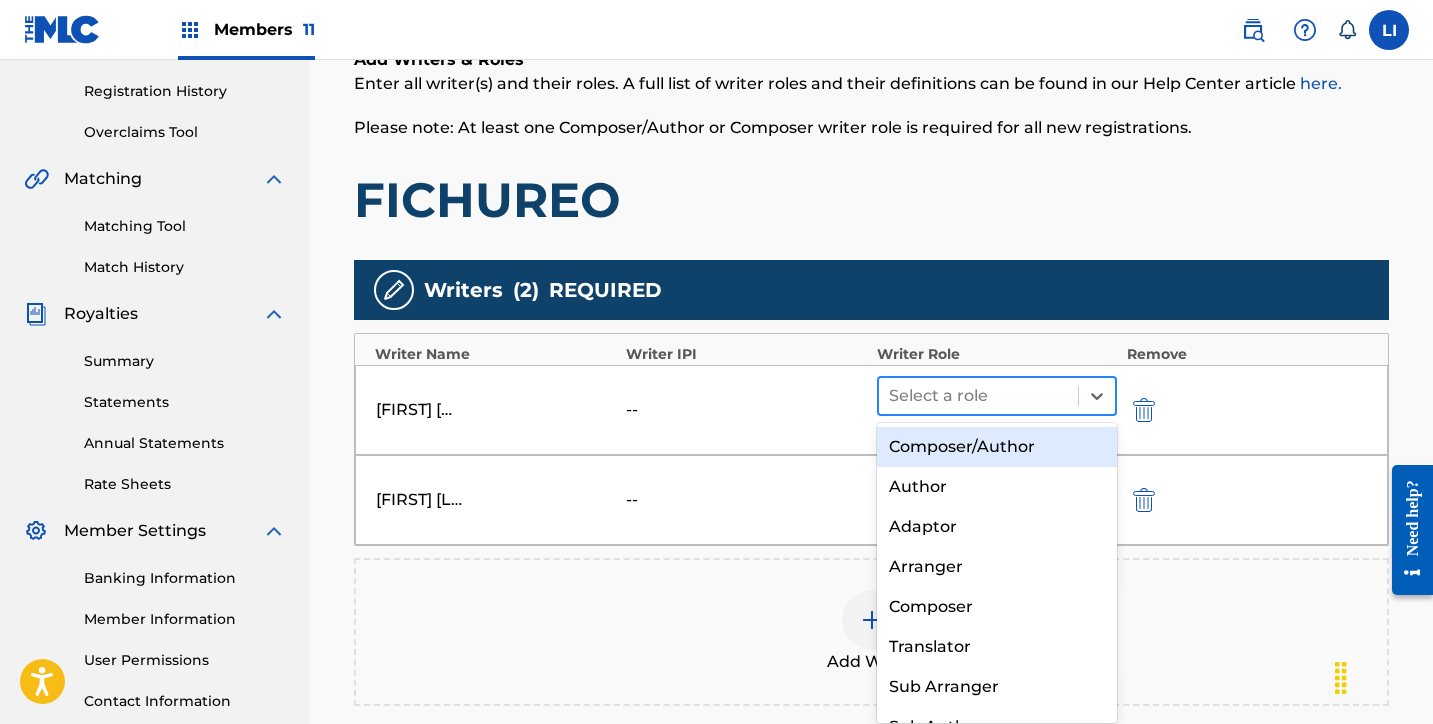 drag, startPoint x: 983, startPoint y: 386, endPoint x: 981, endPoint y: 399, distance: 13.152946 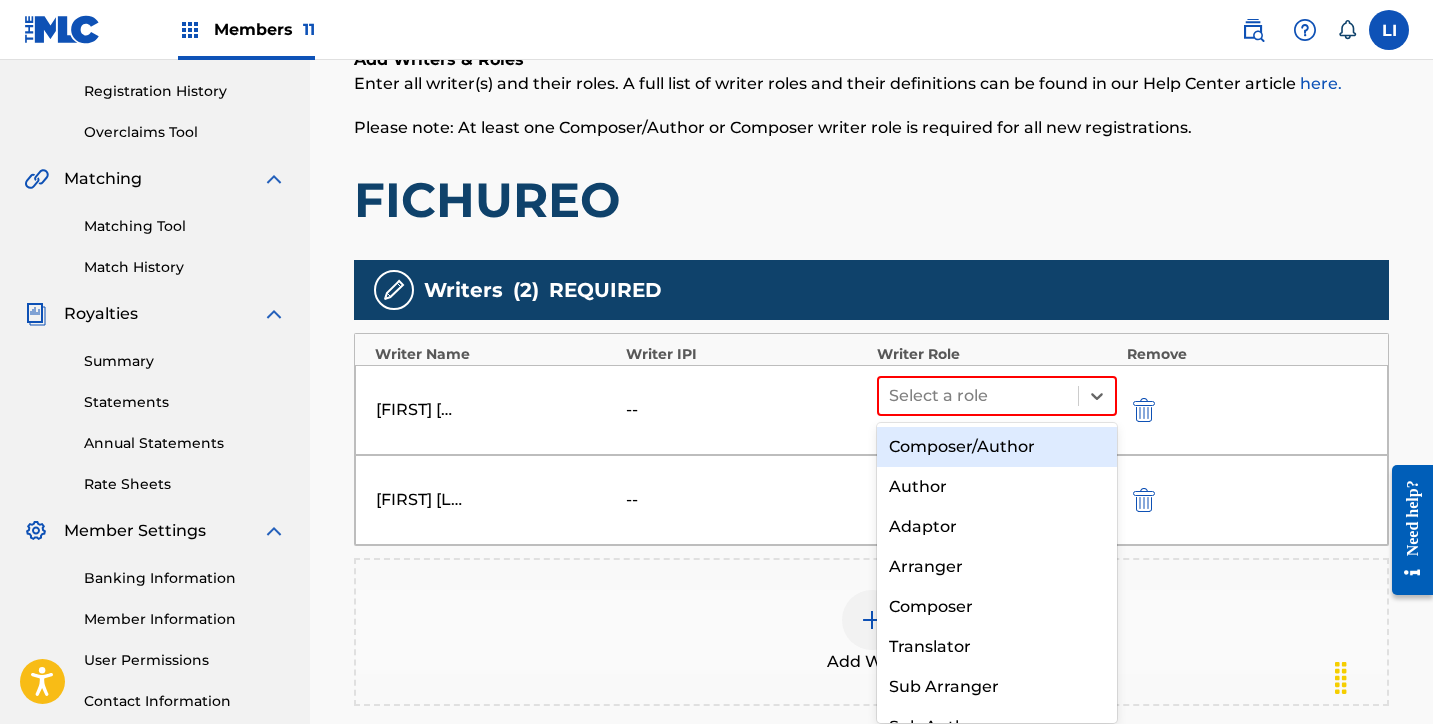 click on "Composer/Author" at bounding box center [997, 447] 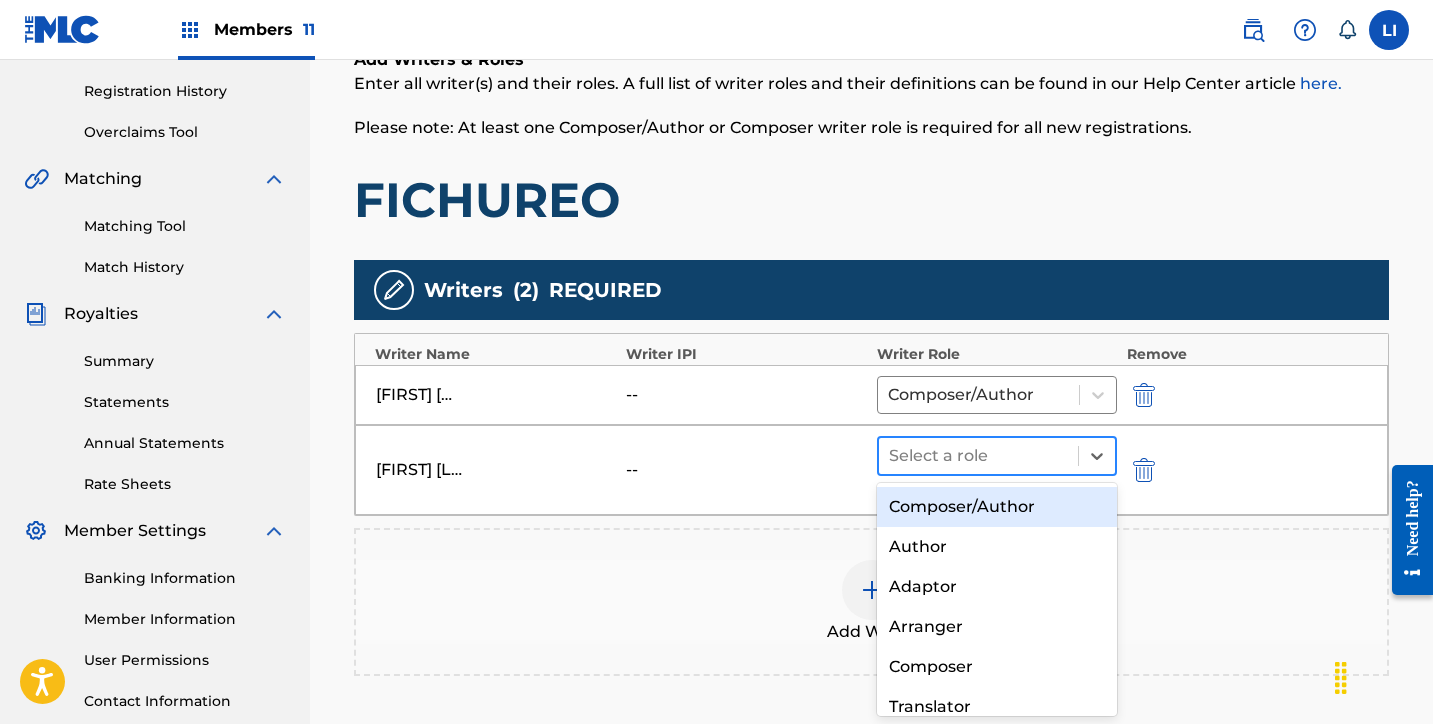 drag, startPoint x: 962, startPoint y: 454, endPoint x: 941, endPoint y: 504, distance: 54.230988 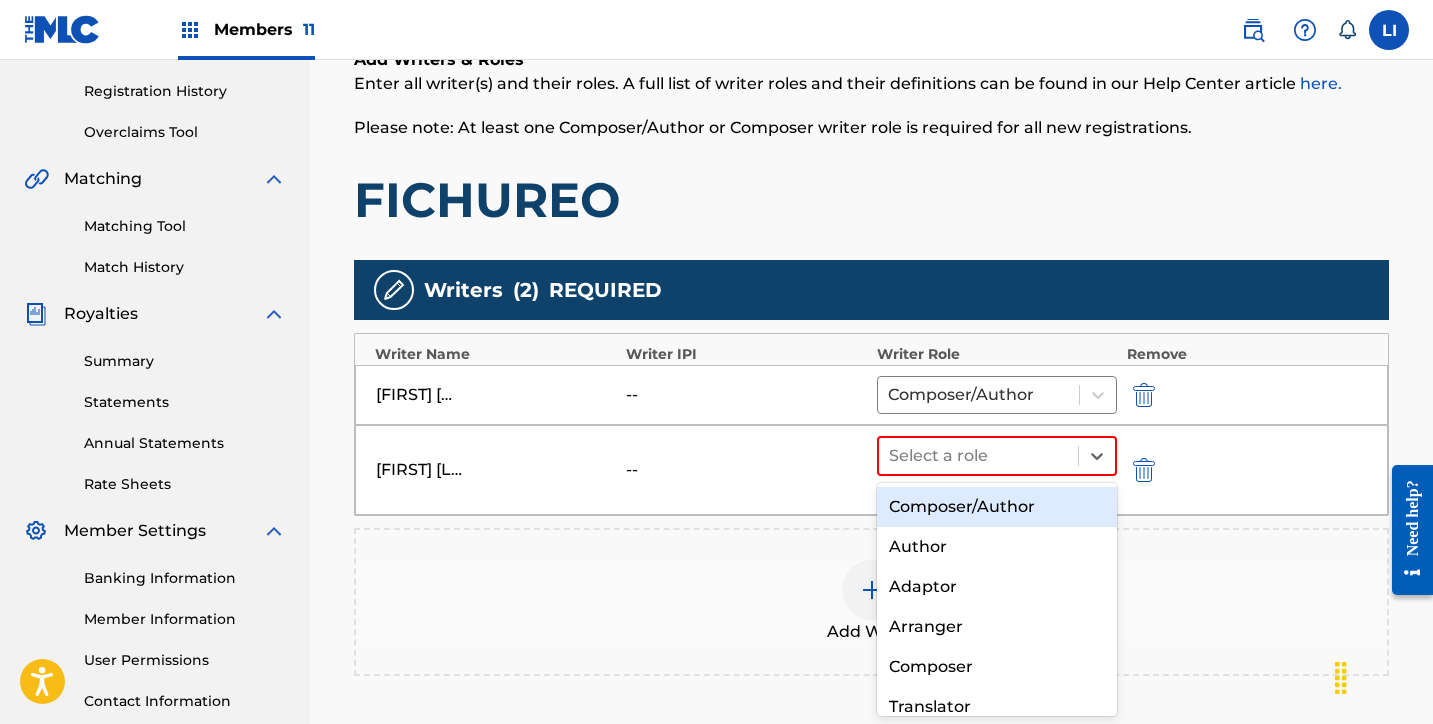 click on "Composer/Author" at bounding box center [997, 507] 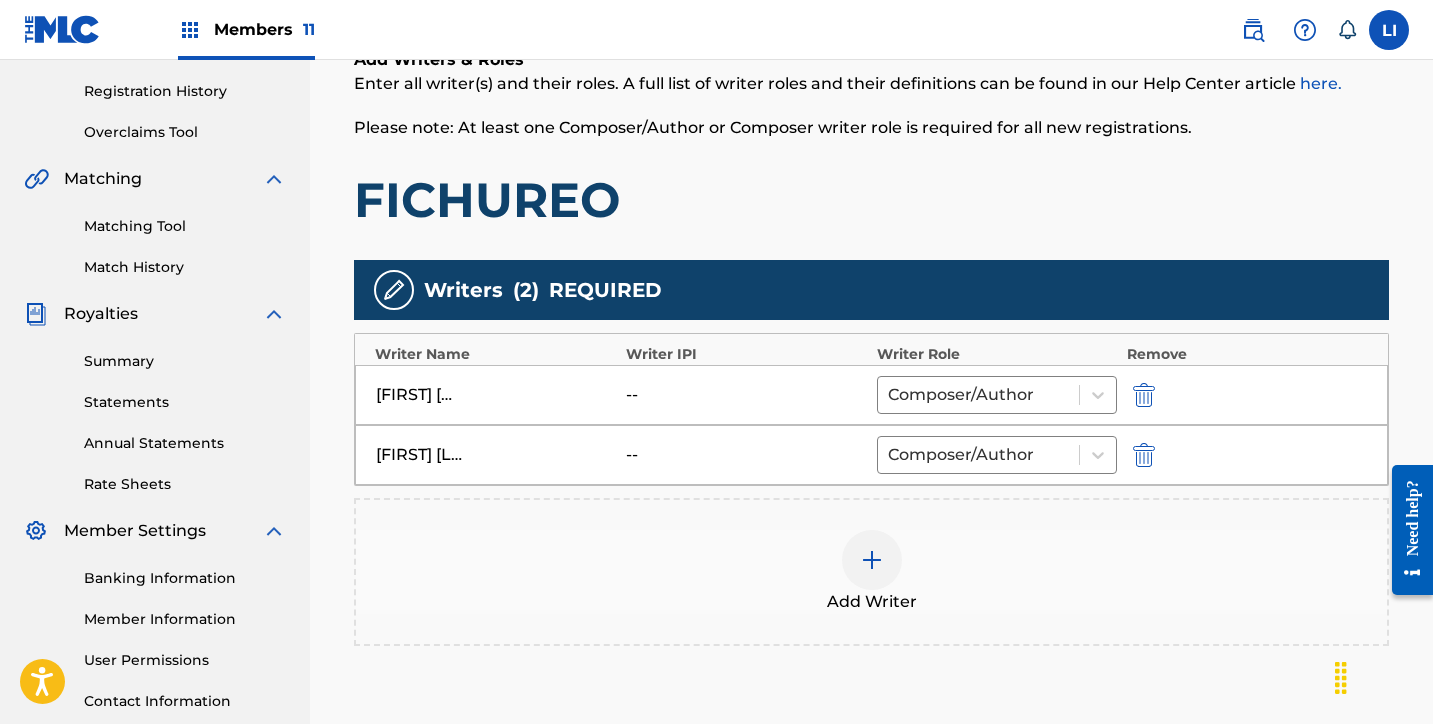 click at bounding box center [872, 560] 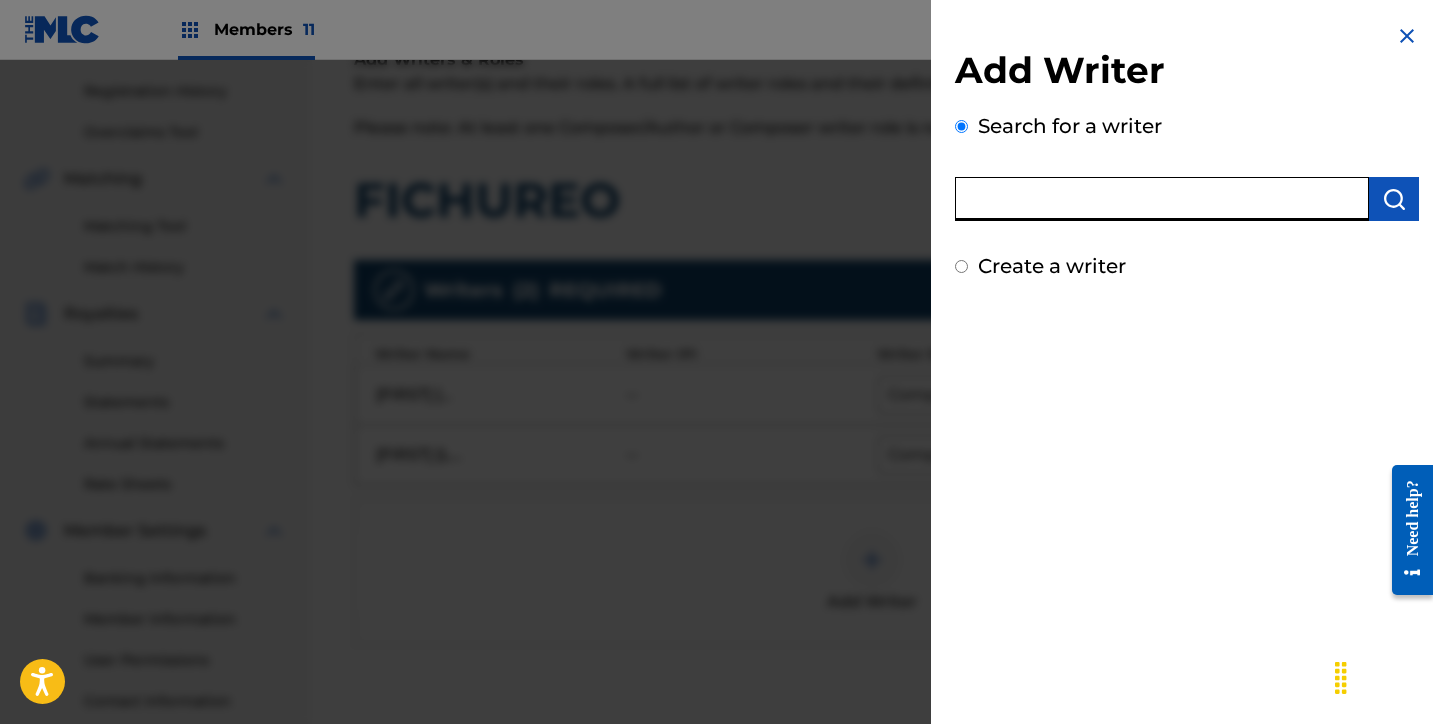 click at bounding box center (1162, 199) 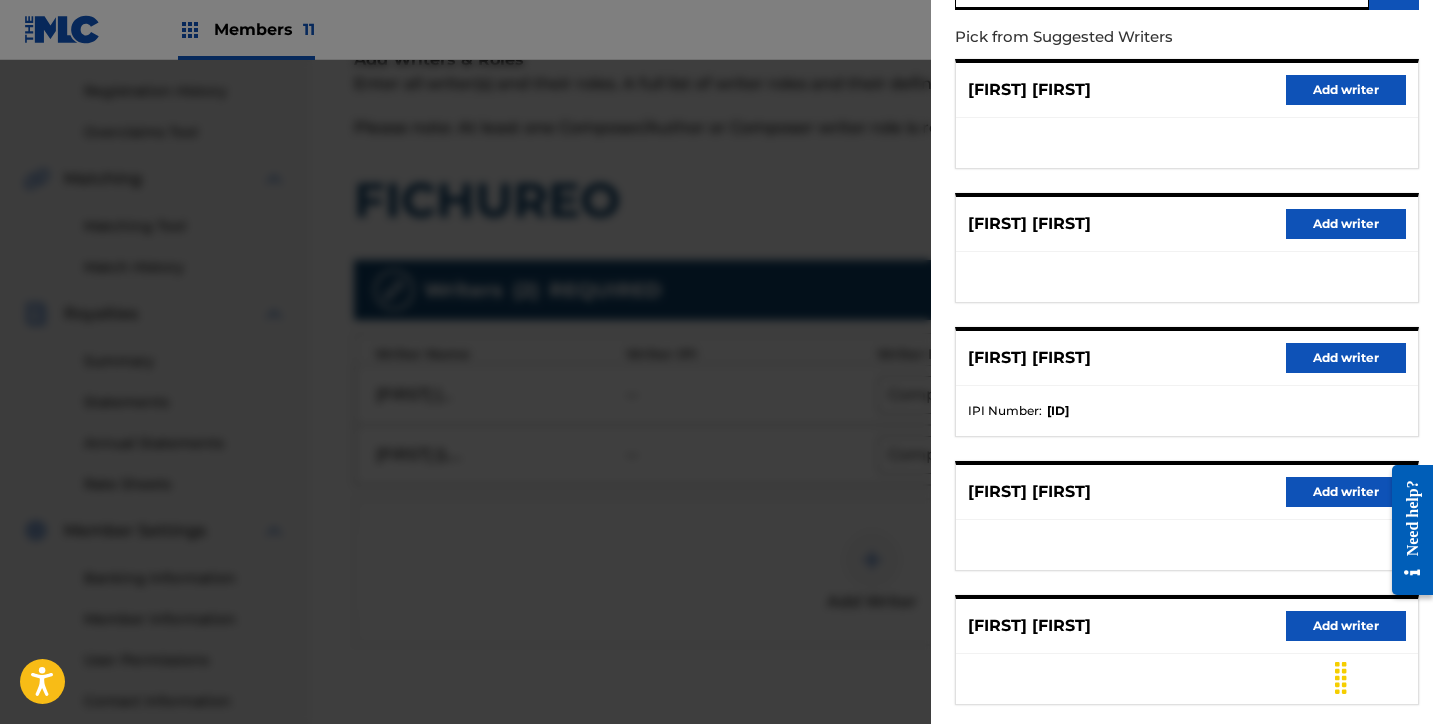 scroll, scrollTop: 318, scrollLeft: 0, axis: vertical 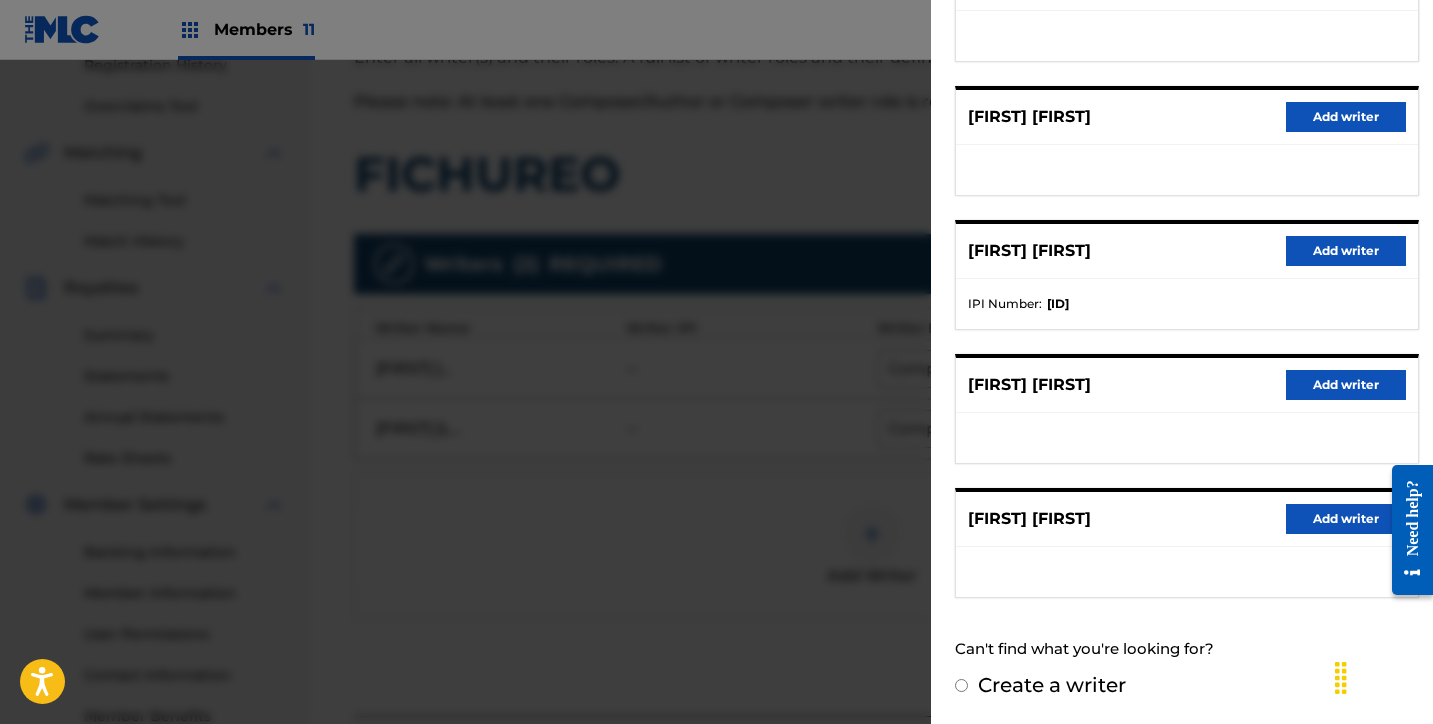 click on "Create a writer" at bounding box center (1052, 685) 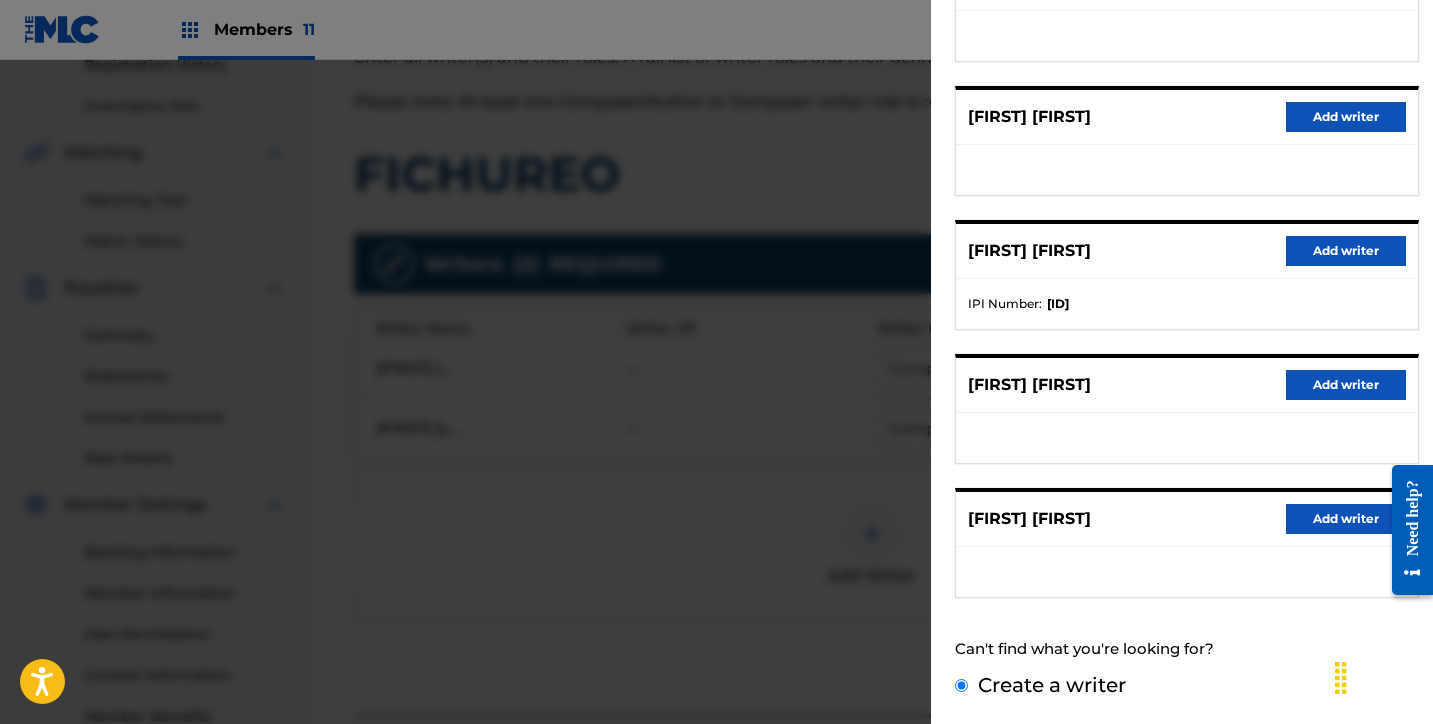 click on "Create a writer" at bounding box center [961, 685] 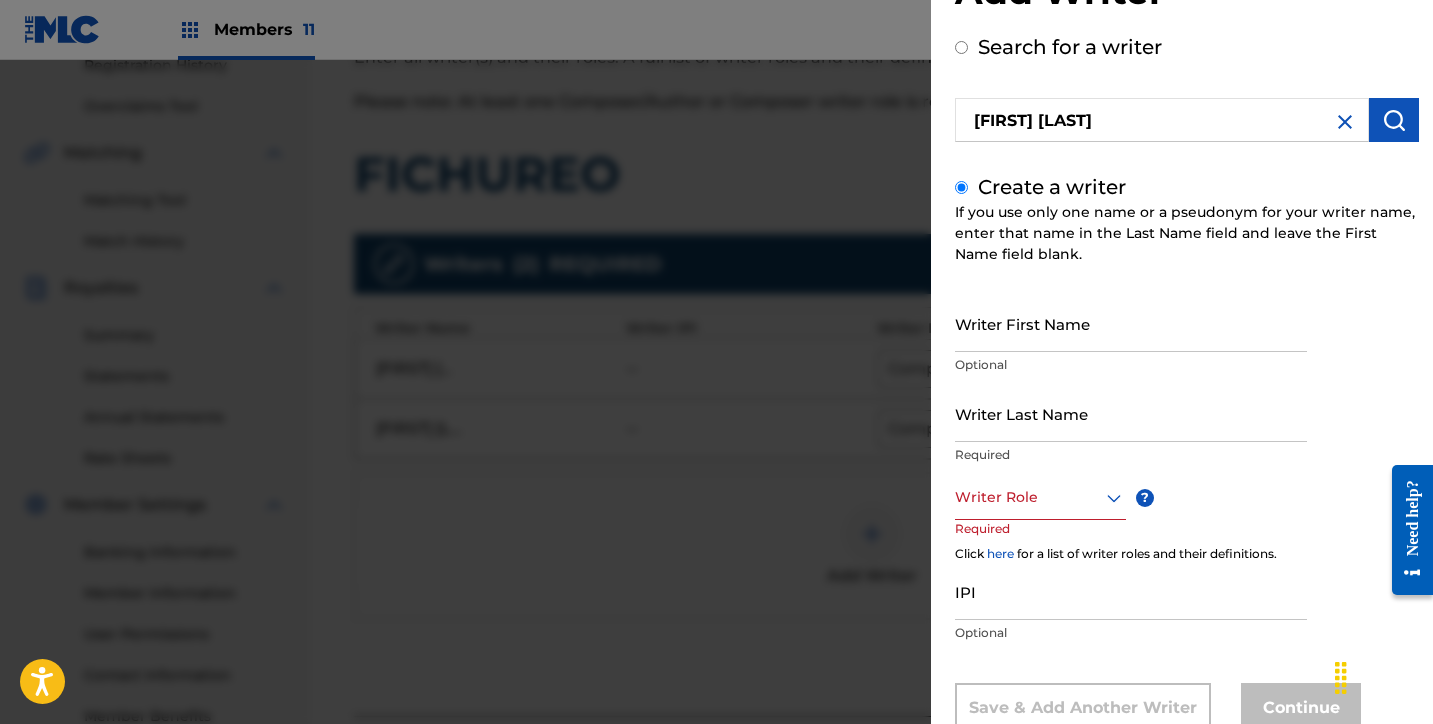 click on "Writer First Name" at bounding box center [1131, 323] 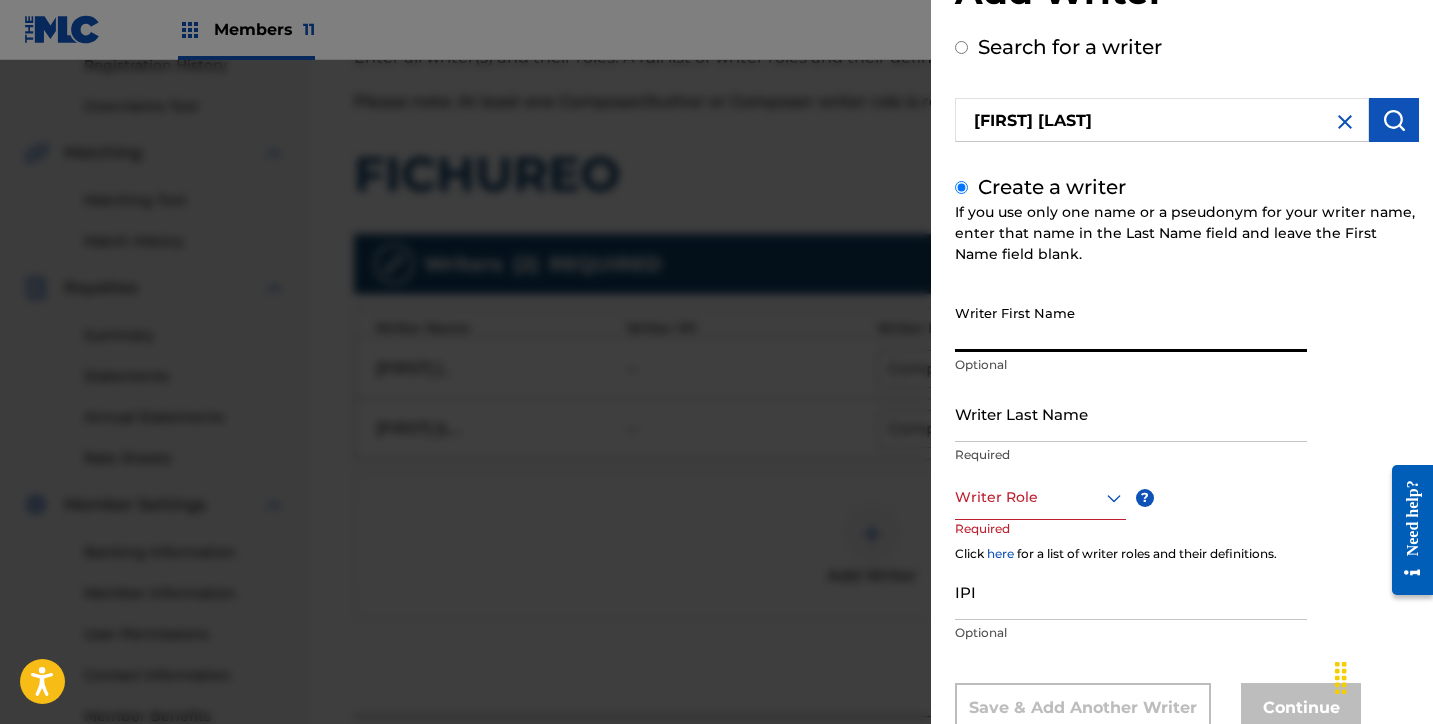 paste on "[FIRST] [LAST]" 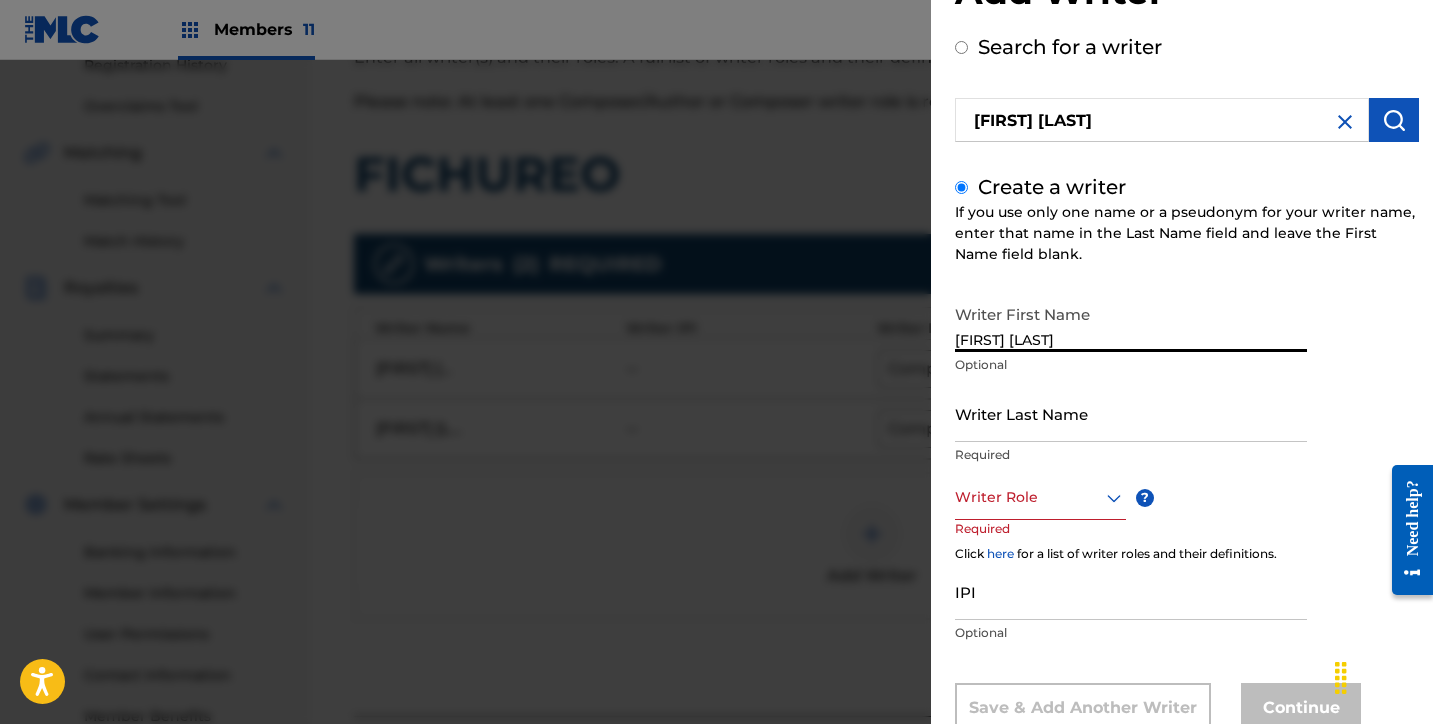 drag, startPoint x: 1036, startPoint y: 341, endPoint x: 1177, endPoint y: 390, distance: 149.27156 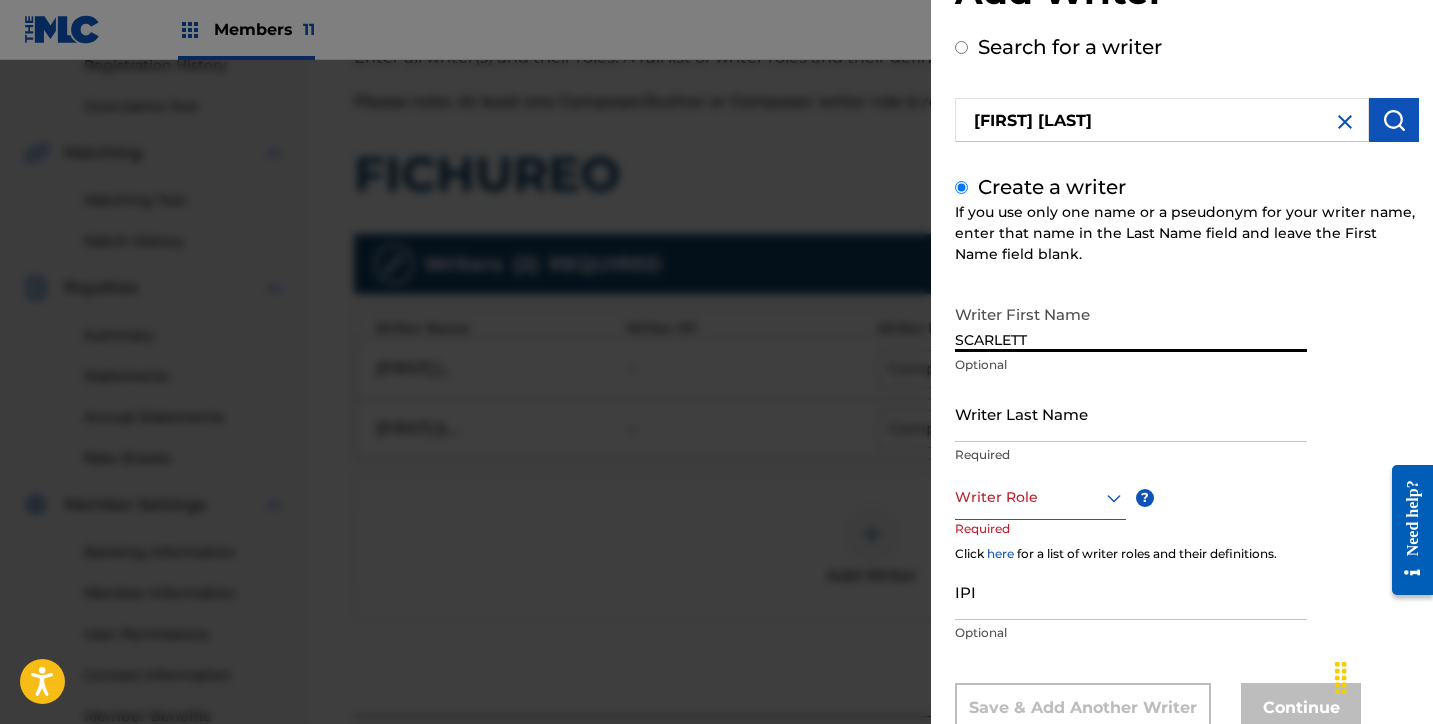 click on "Writer Last Name" at bounding box center (1131, 413) 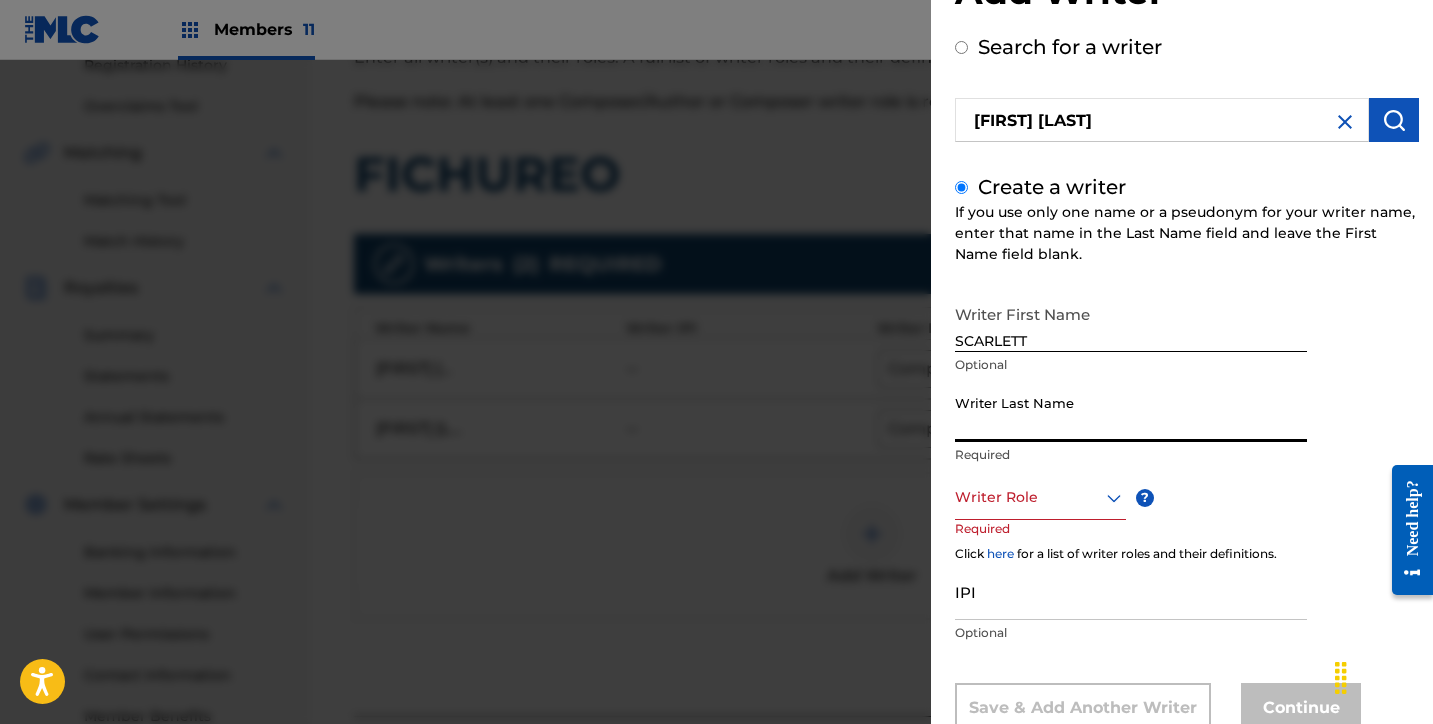 paste on "RODRIGUEZ" 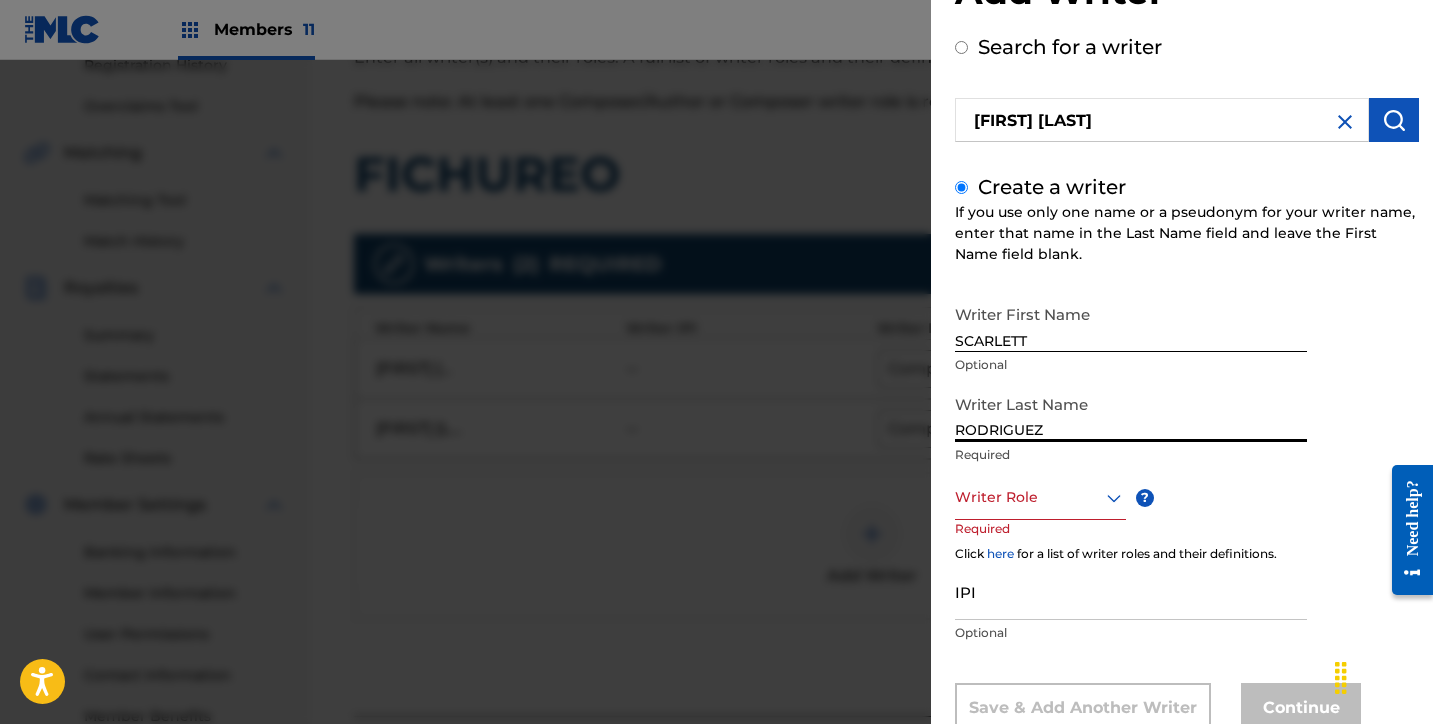 drag, startPoint x: 1048, startPoint y: 503, endPoint x: 1046, endPoint y: 519, distance: 16.124516 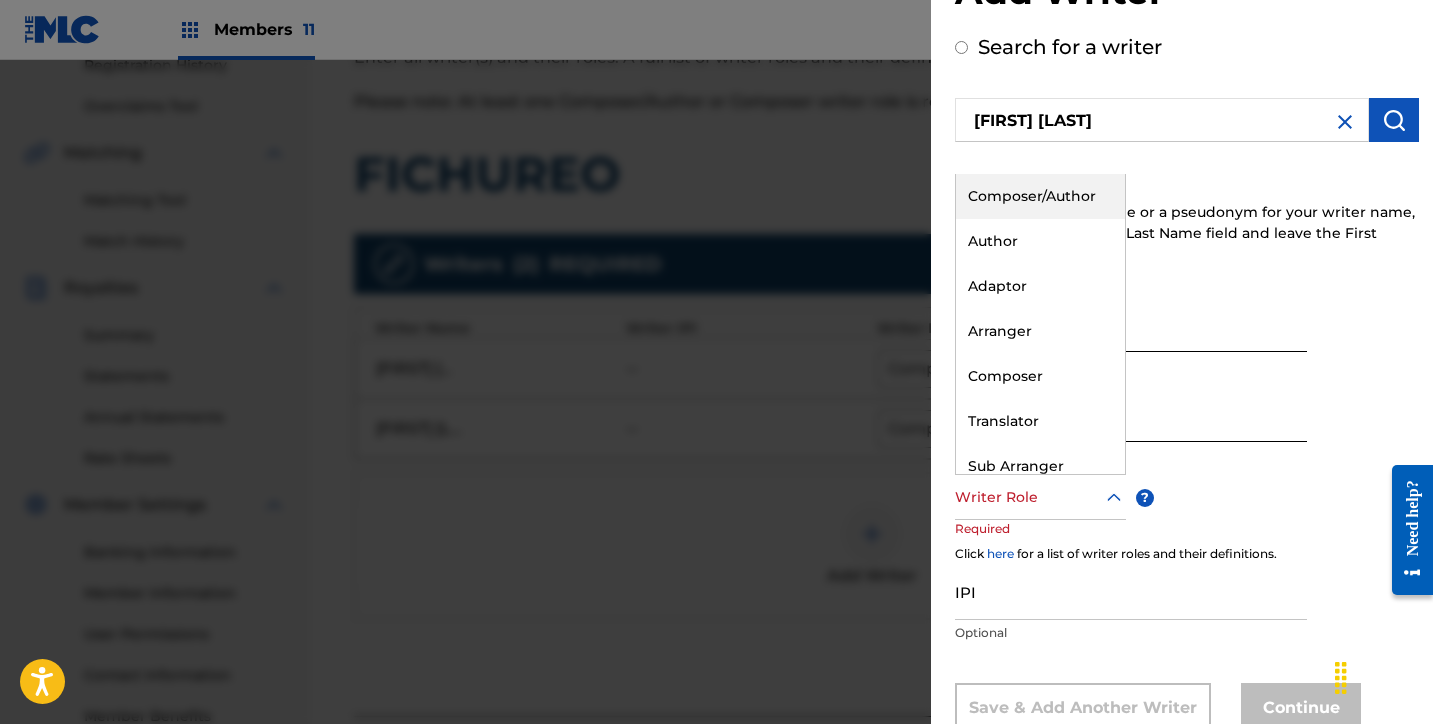 click on "Composer/Author" at bounding box center [1040, 196] 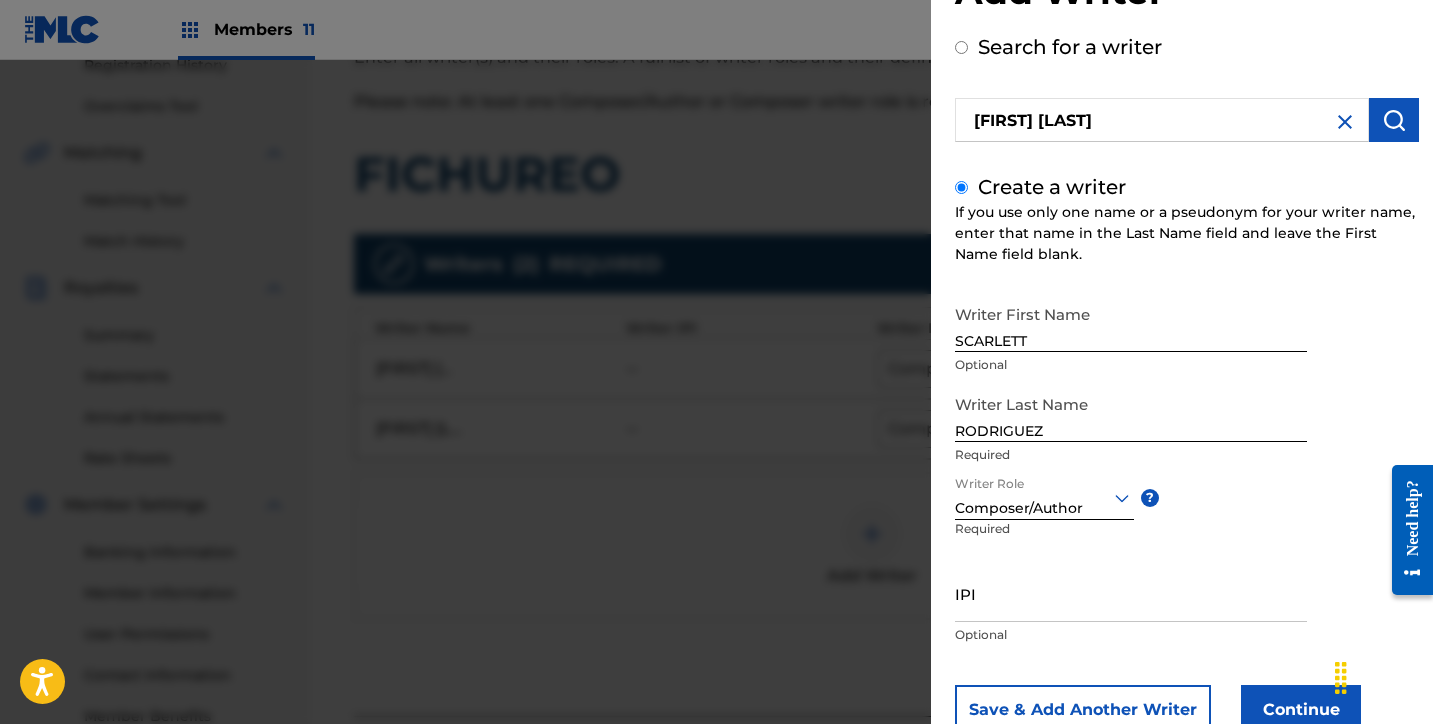 click on "Continue" at bounding box center (1301, 710) 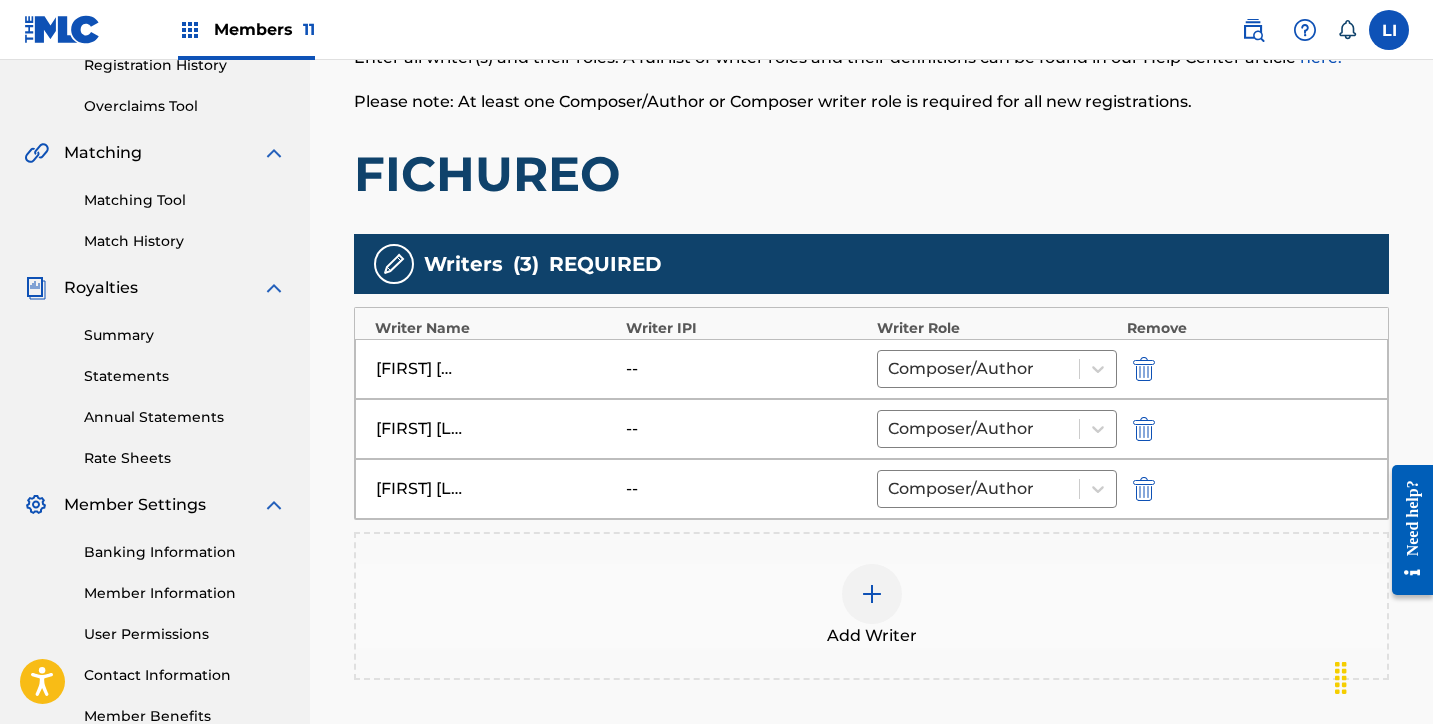 click on "Add Writer" at bounding box center [871, 606] 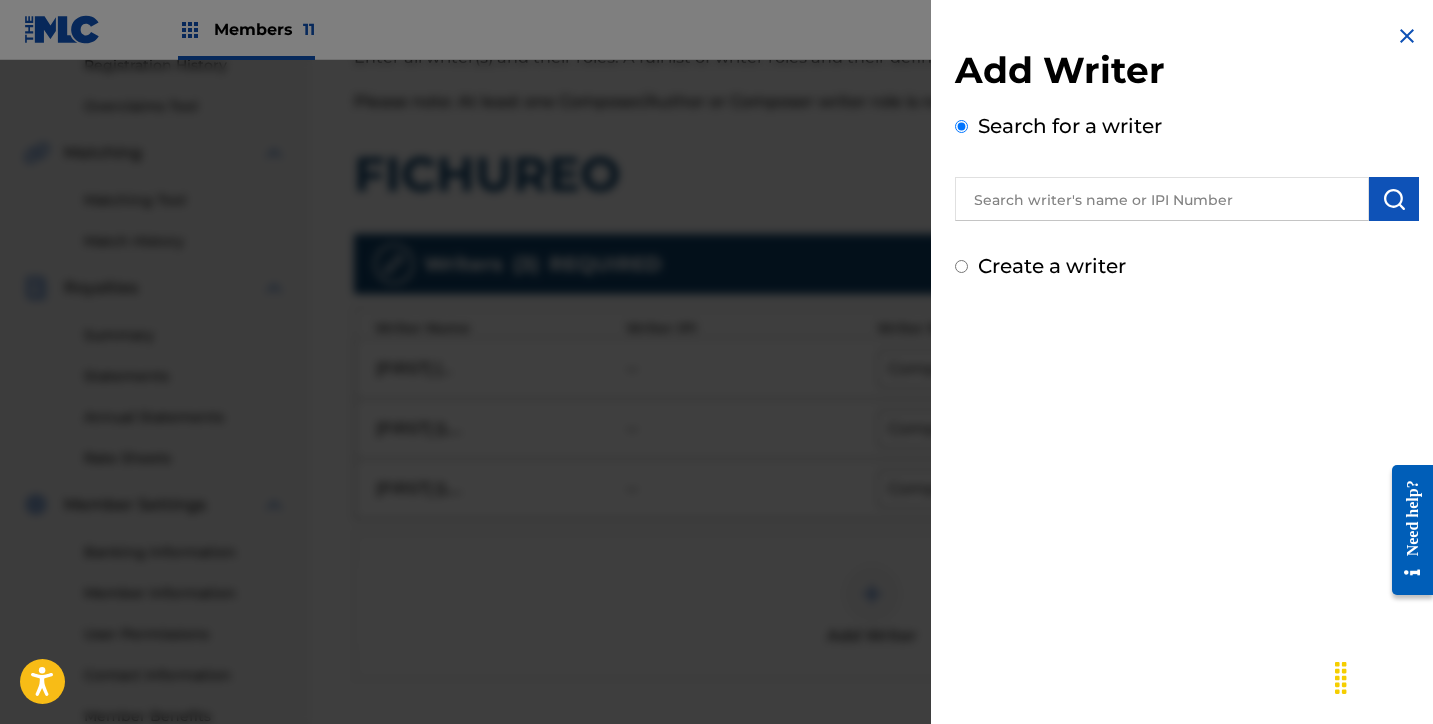 click at bounding box center [1162, 199] 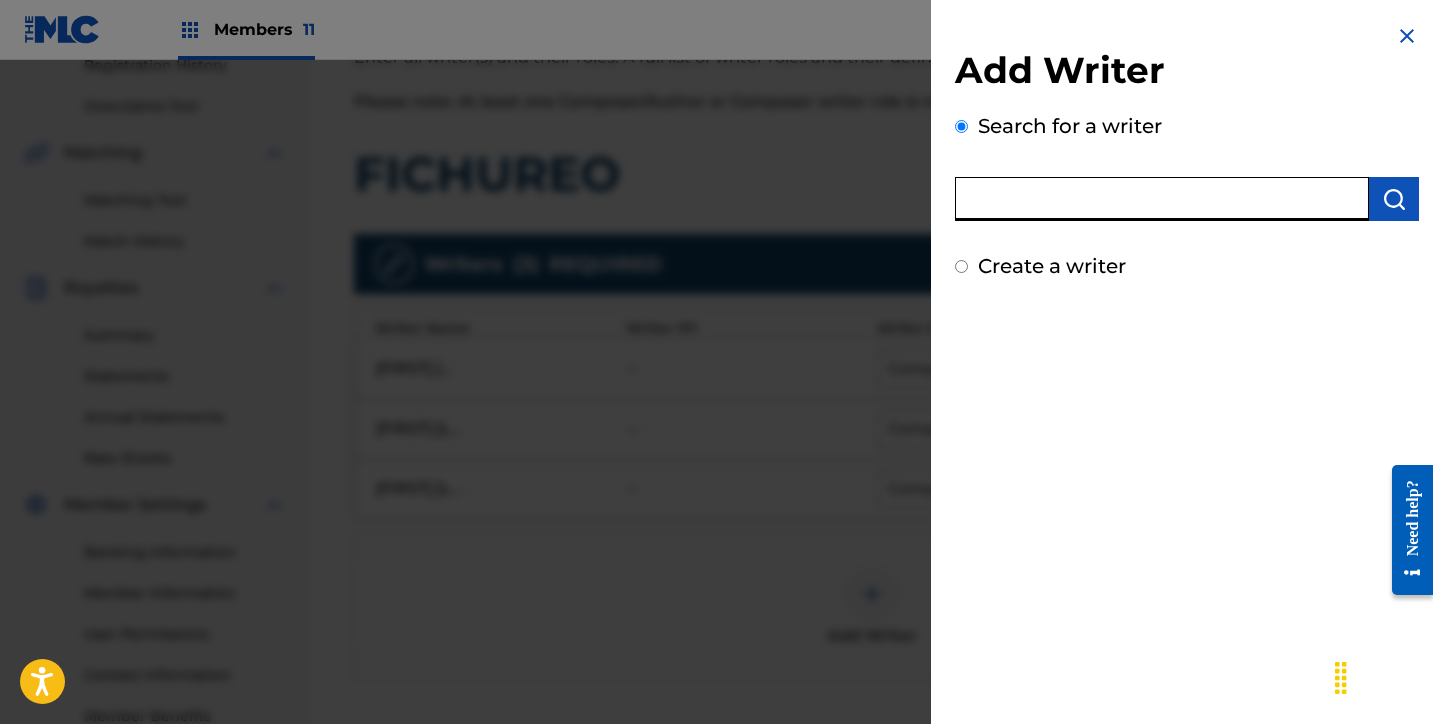 paste on "[FIRST] [FIRST] [LAST] [LAST]" 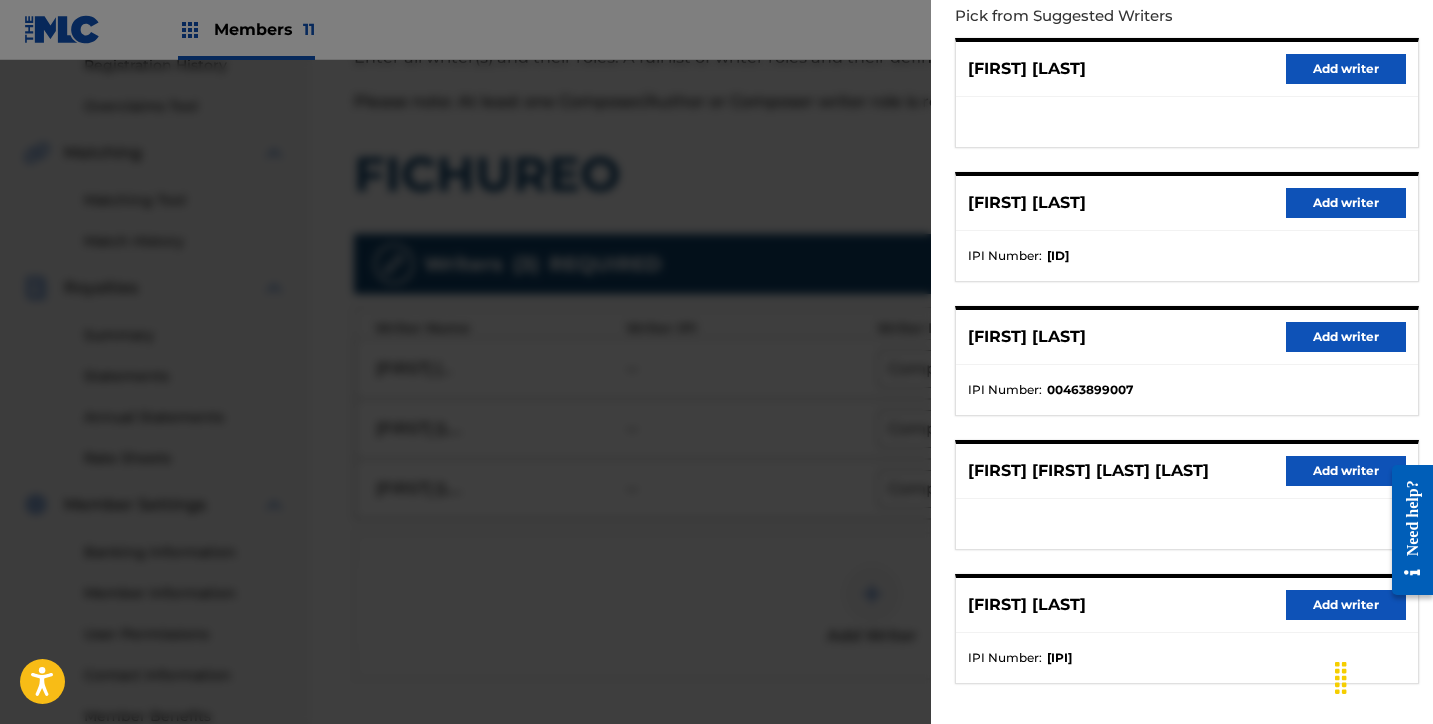 scroll, scrollTop: 336, scrollLeft: 0, axis: vertical 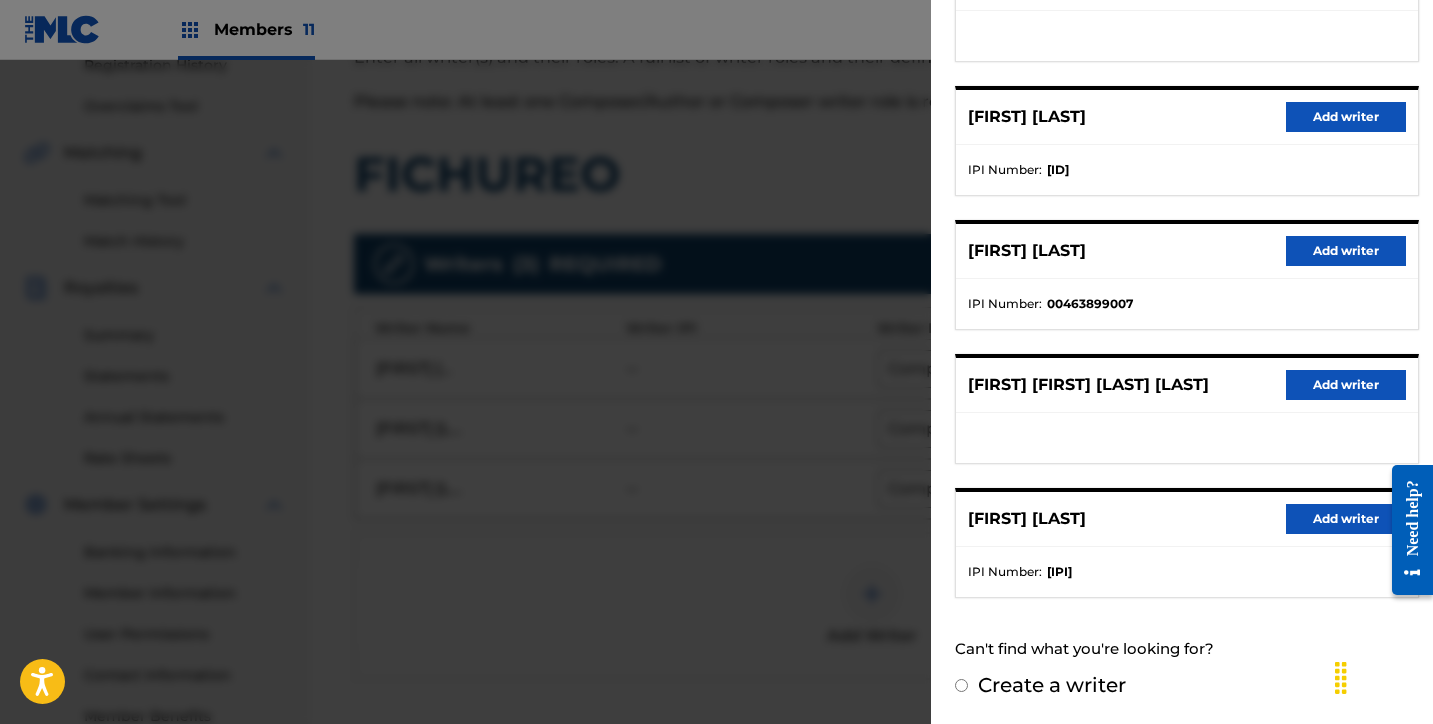 click on "Add writer" at bounding box center [1346, 385] 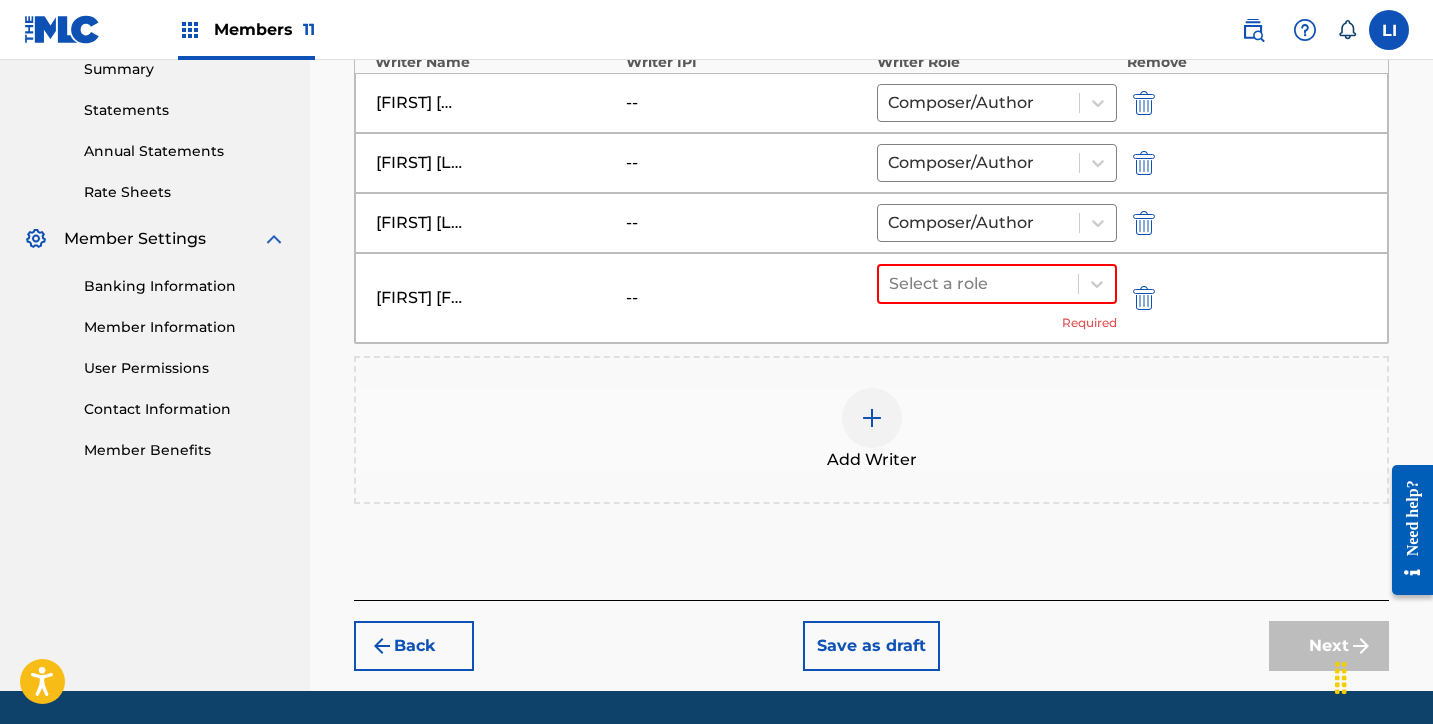 scroll, scrollTop: 670, scrollLeft: 0, axis: vertical 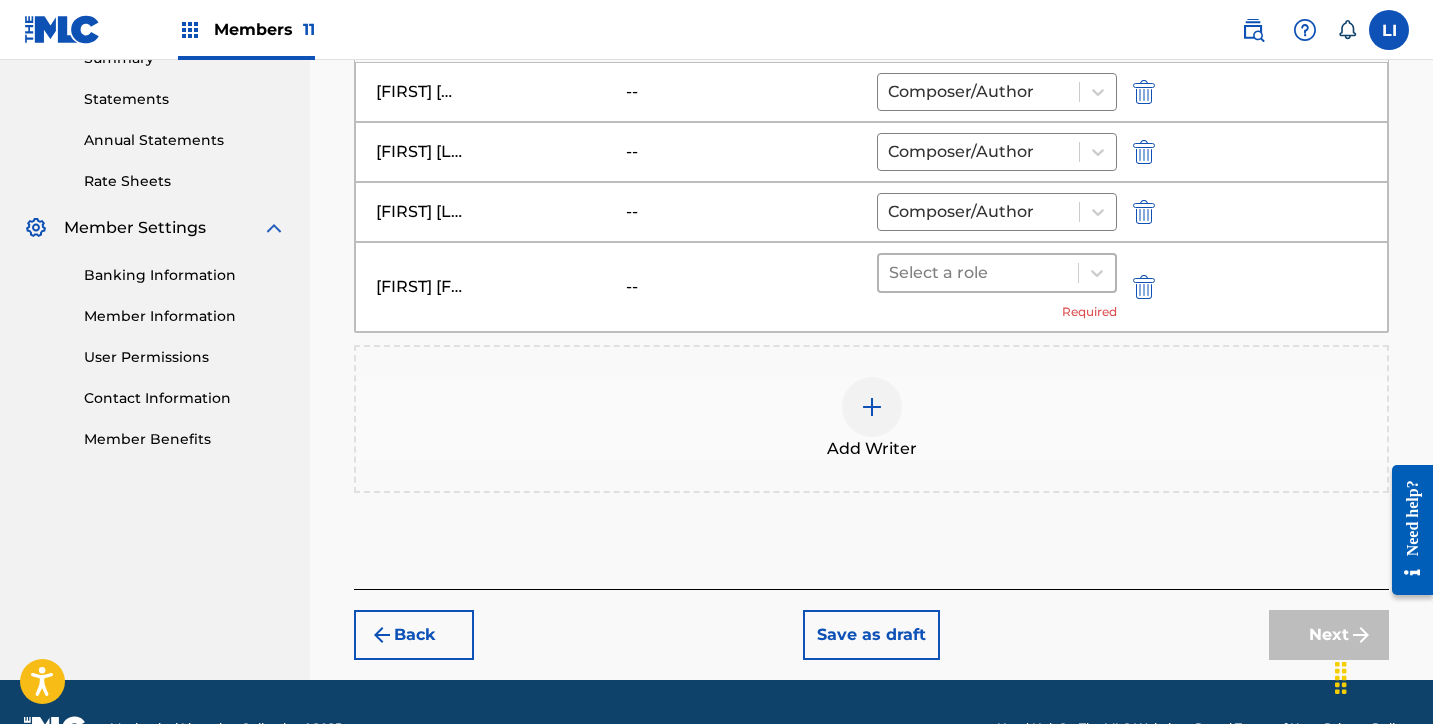 click at bounding box center [978, 273] 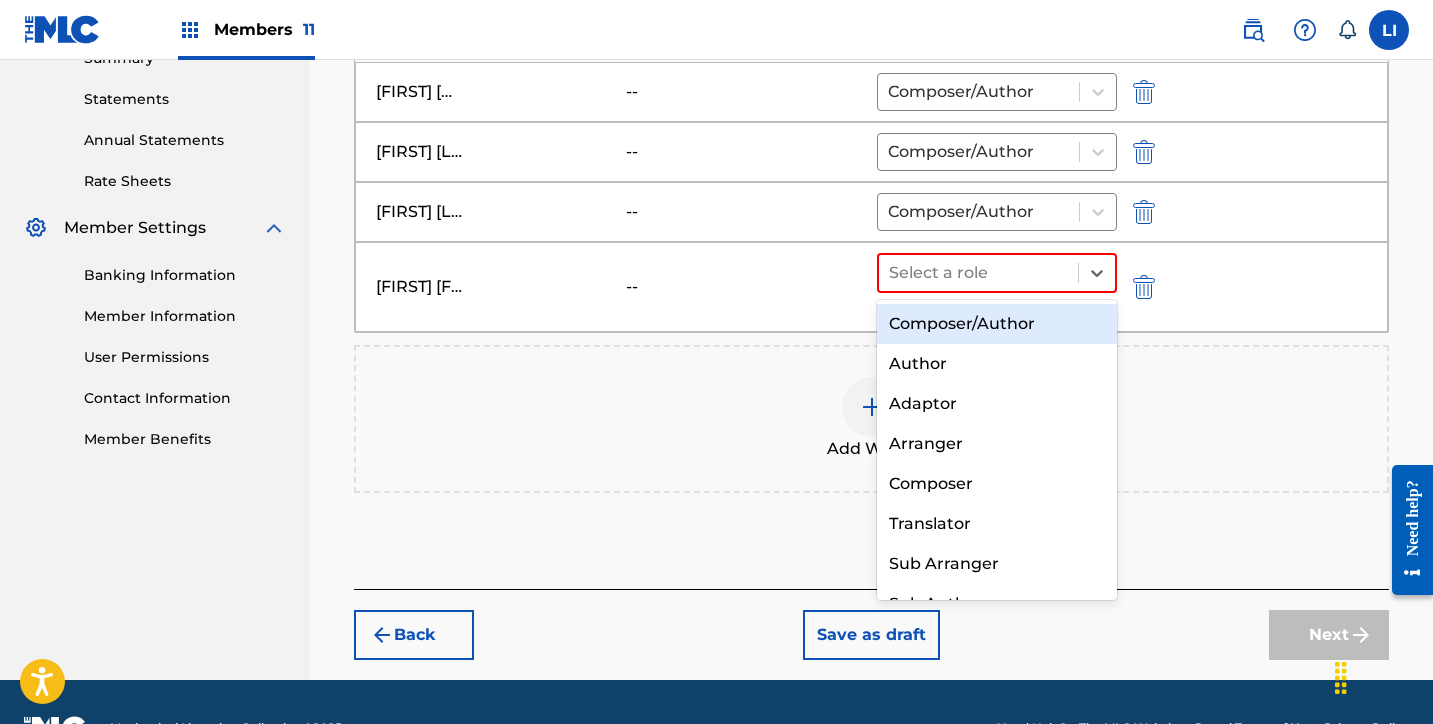 click on "Composer/Author" at bounding box center (997, 324) 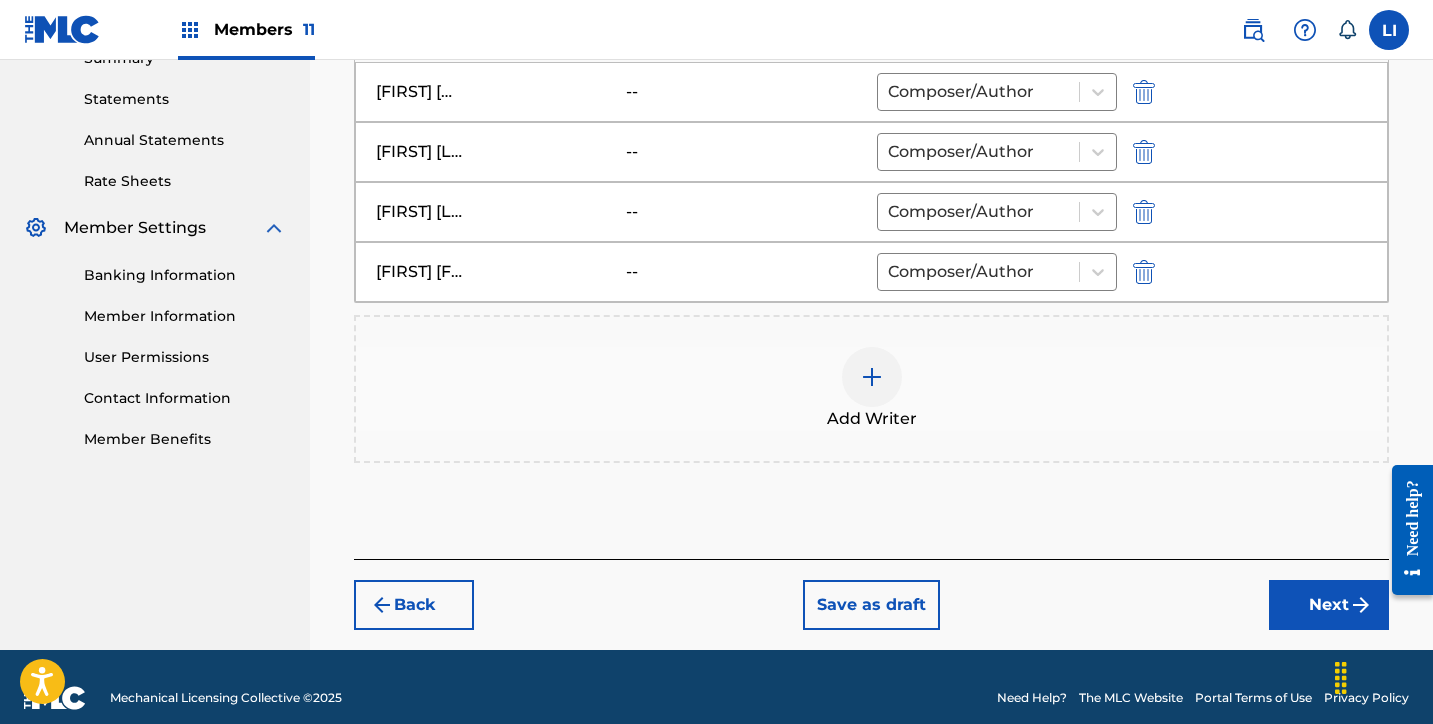 drag, startPoint x: 1267, startPoint y: 584, endPoint x: 1303, endPoint y: 591, distance: 36.67424 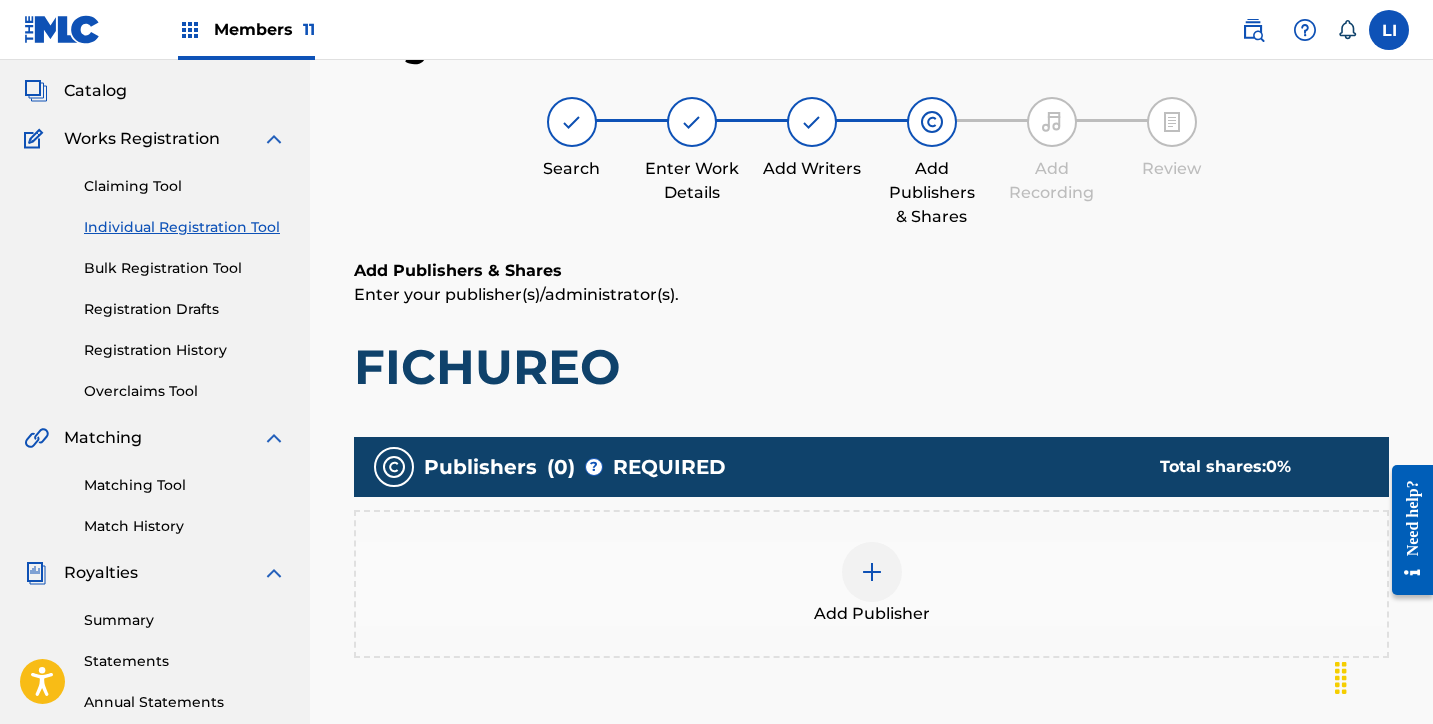 scroll, scrollTop: 516, scrollLeft: 0, axis: vertical 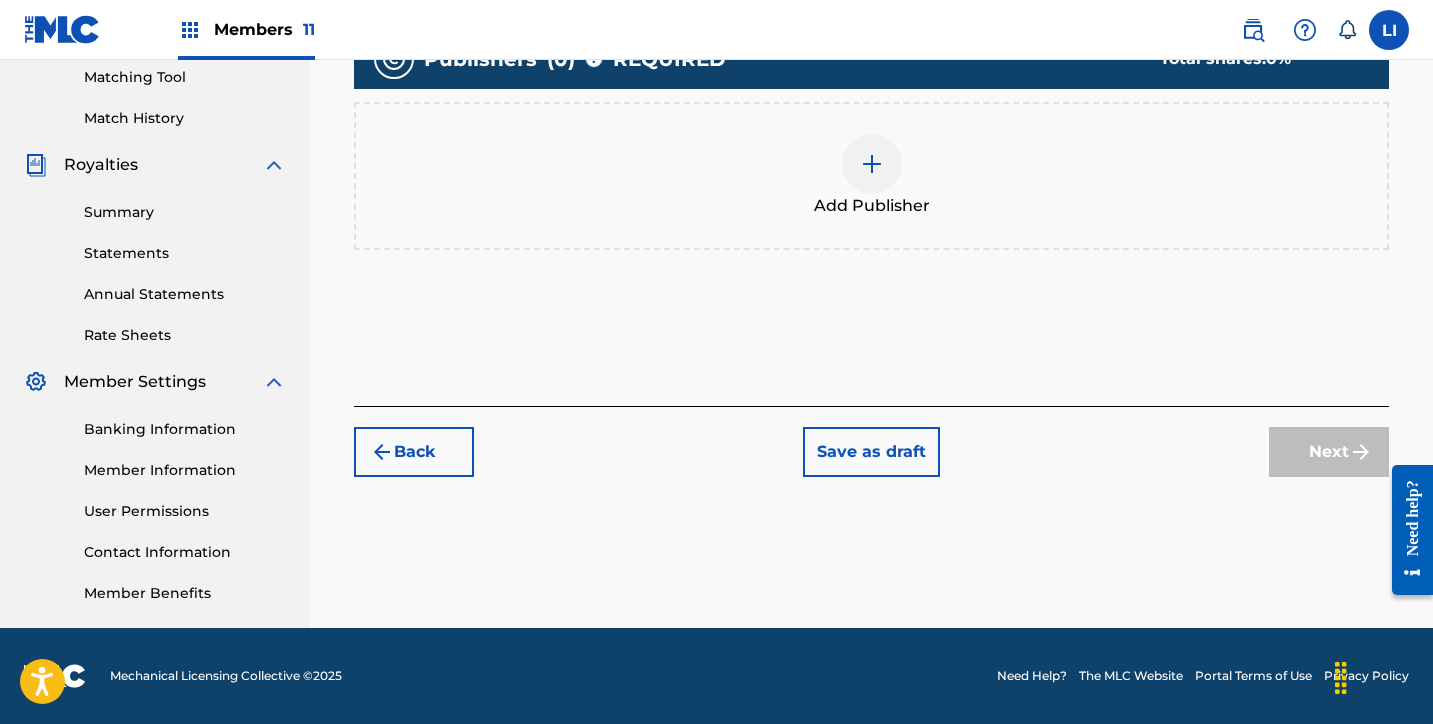 click on "Add Publisher" at bounding box center (871, 176) 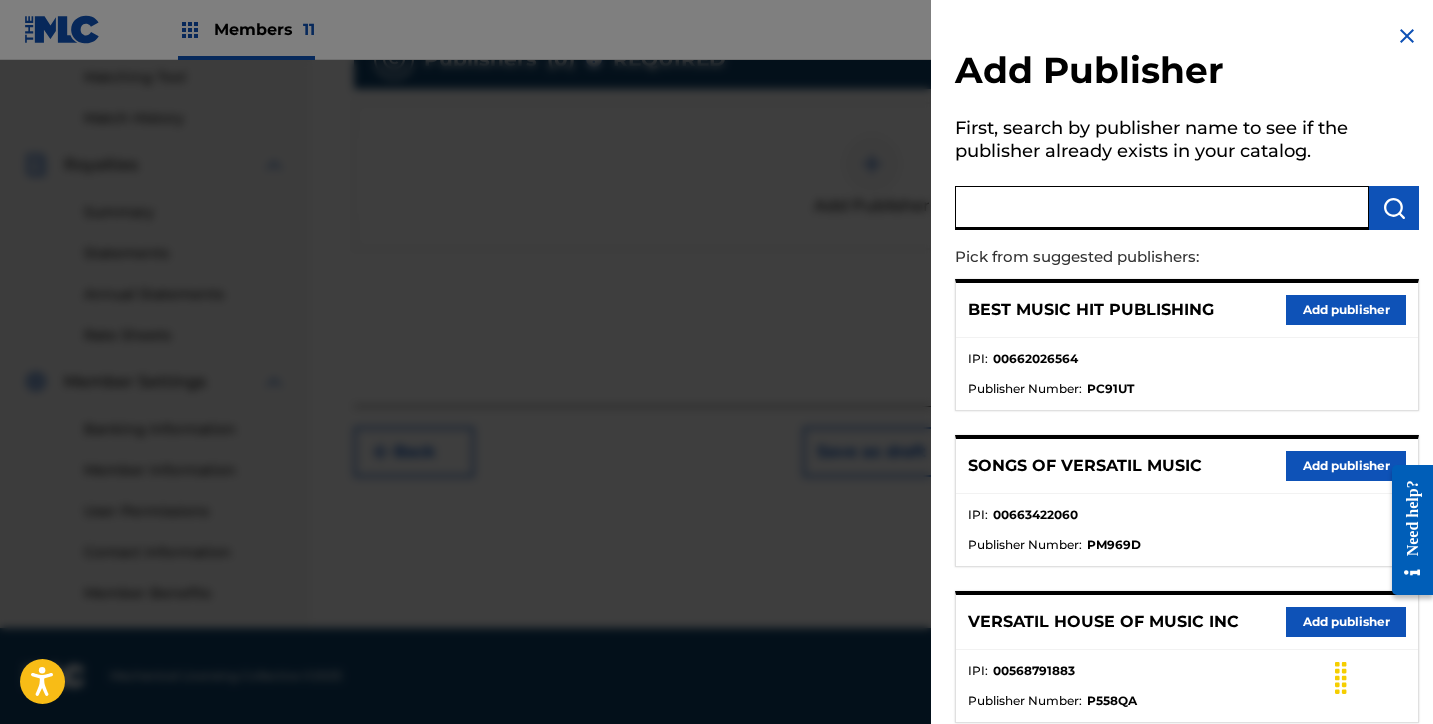 click at bounding box center [1162, 208] 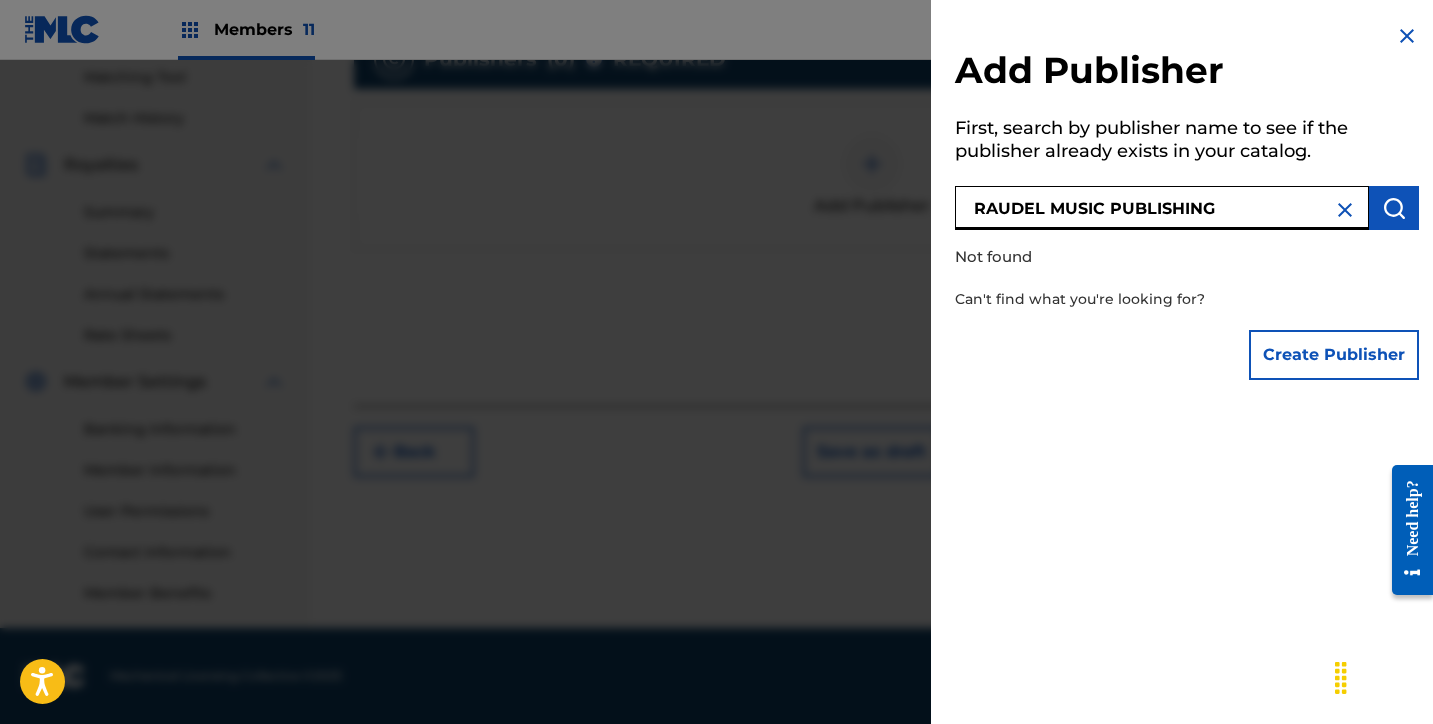 click on "Create Publisher" at bounding box center [1334, 355] 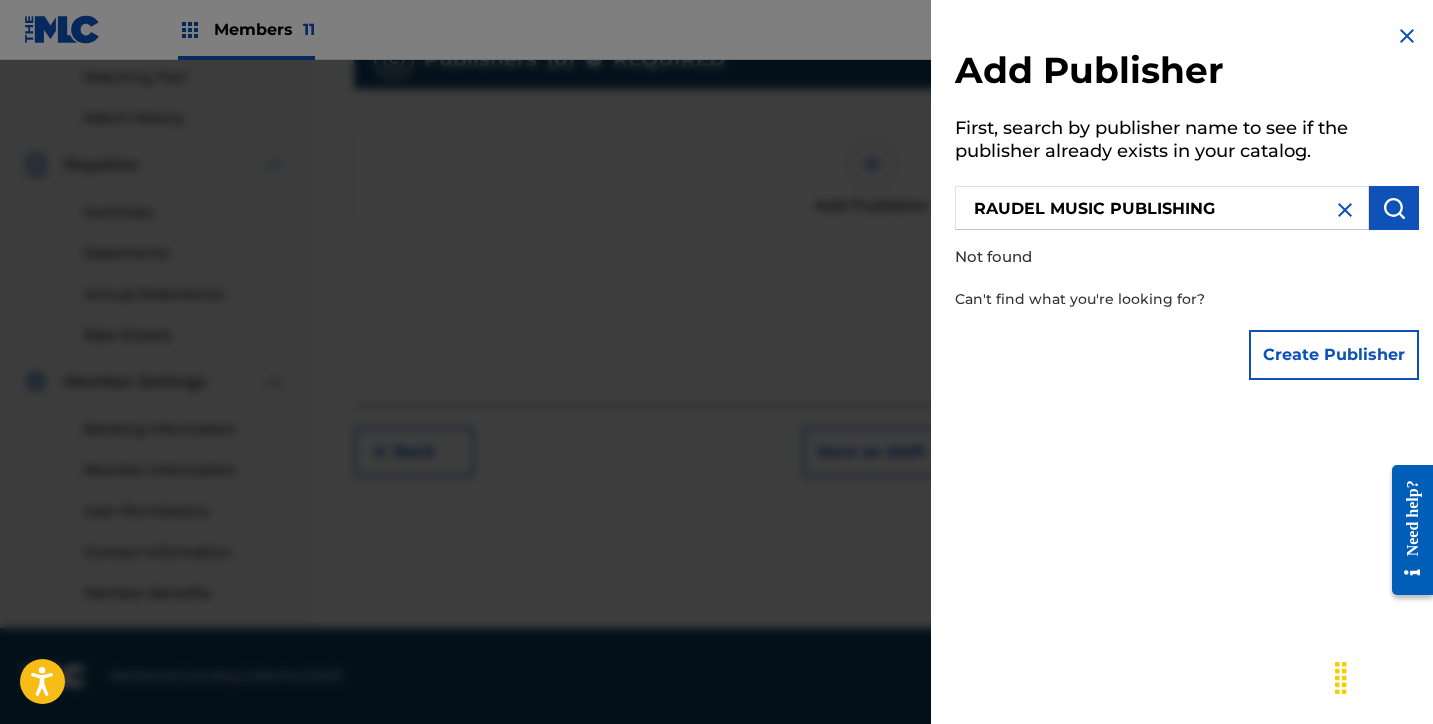 click on "Create Publisher" at bounding box center [1334, 355] 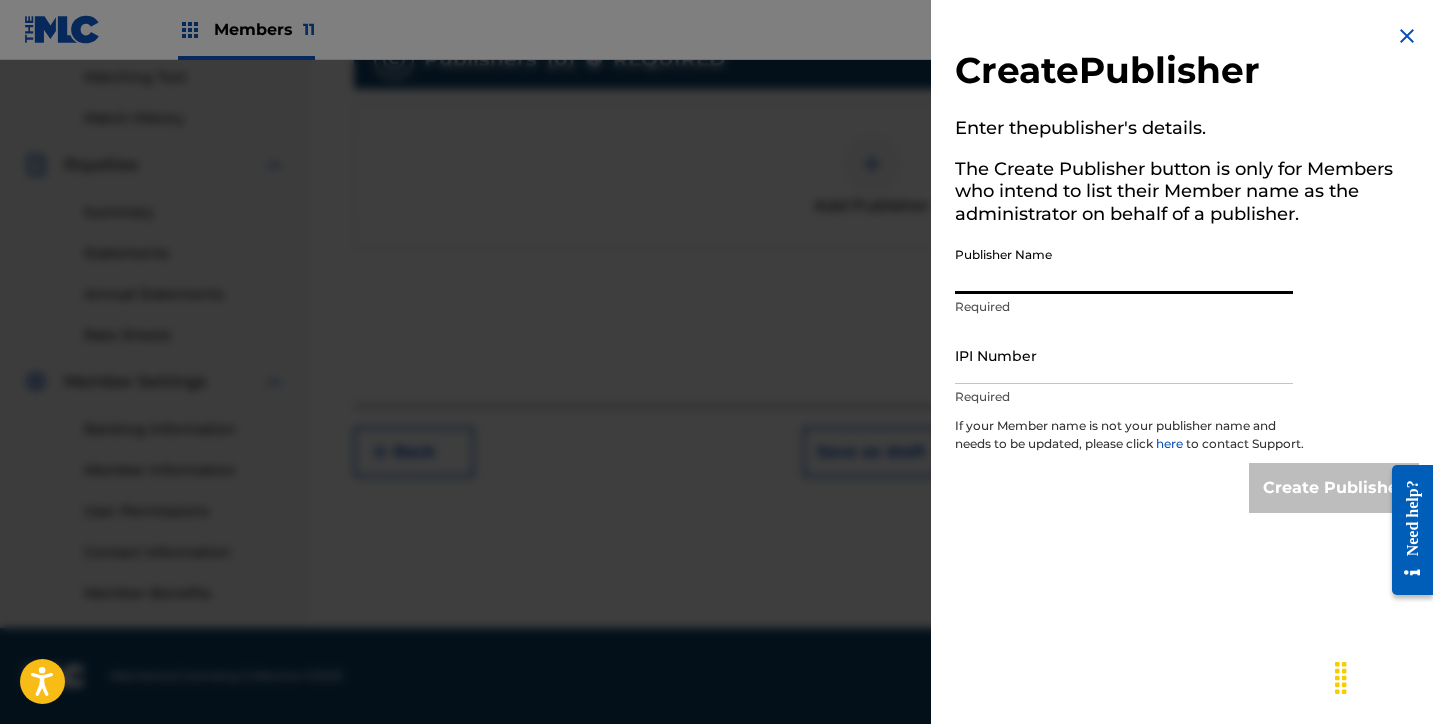 click on "Publisher Name" at bounding box center [1124, 265] 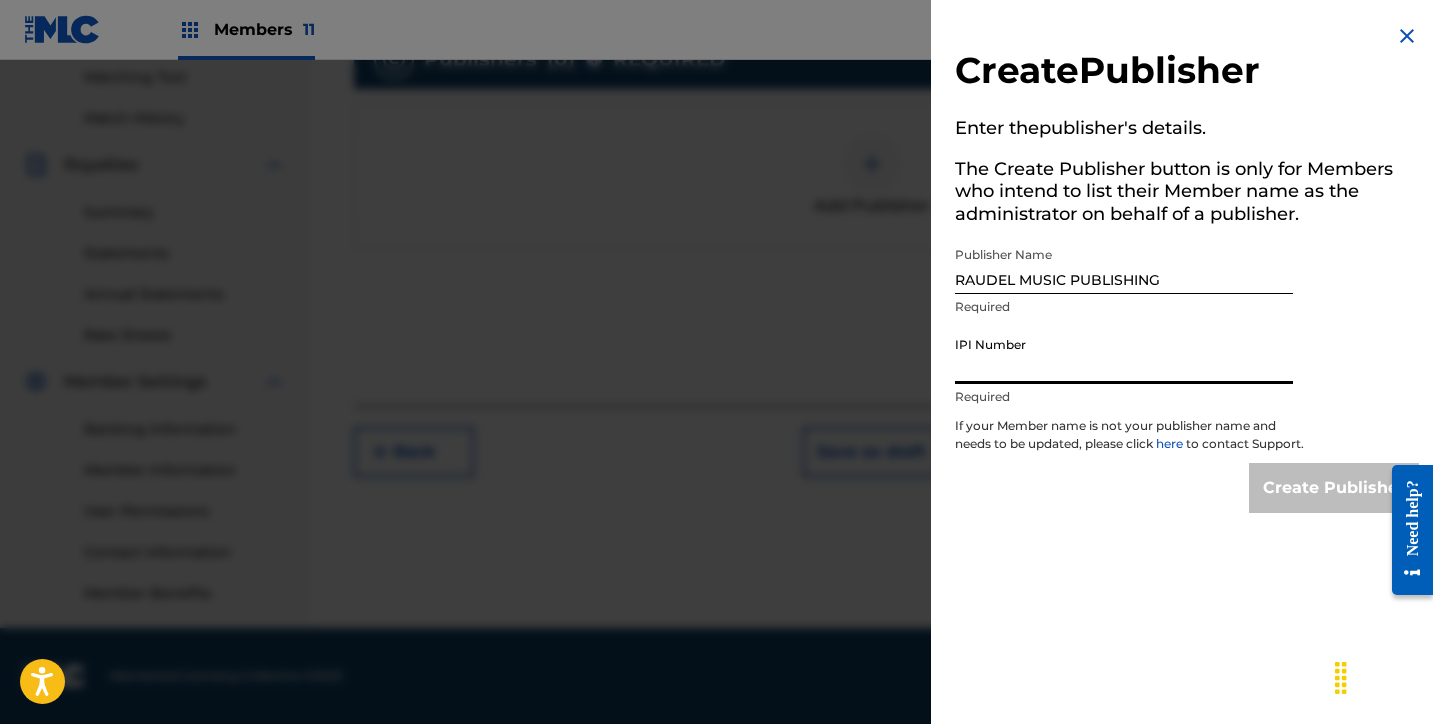 click on "IPI Number" at bounding box center [1124, 355] 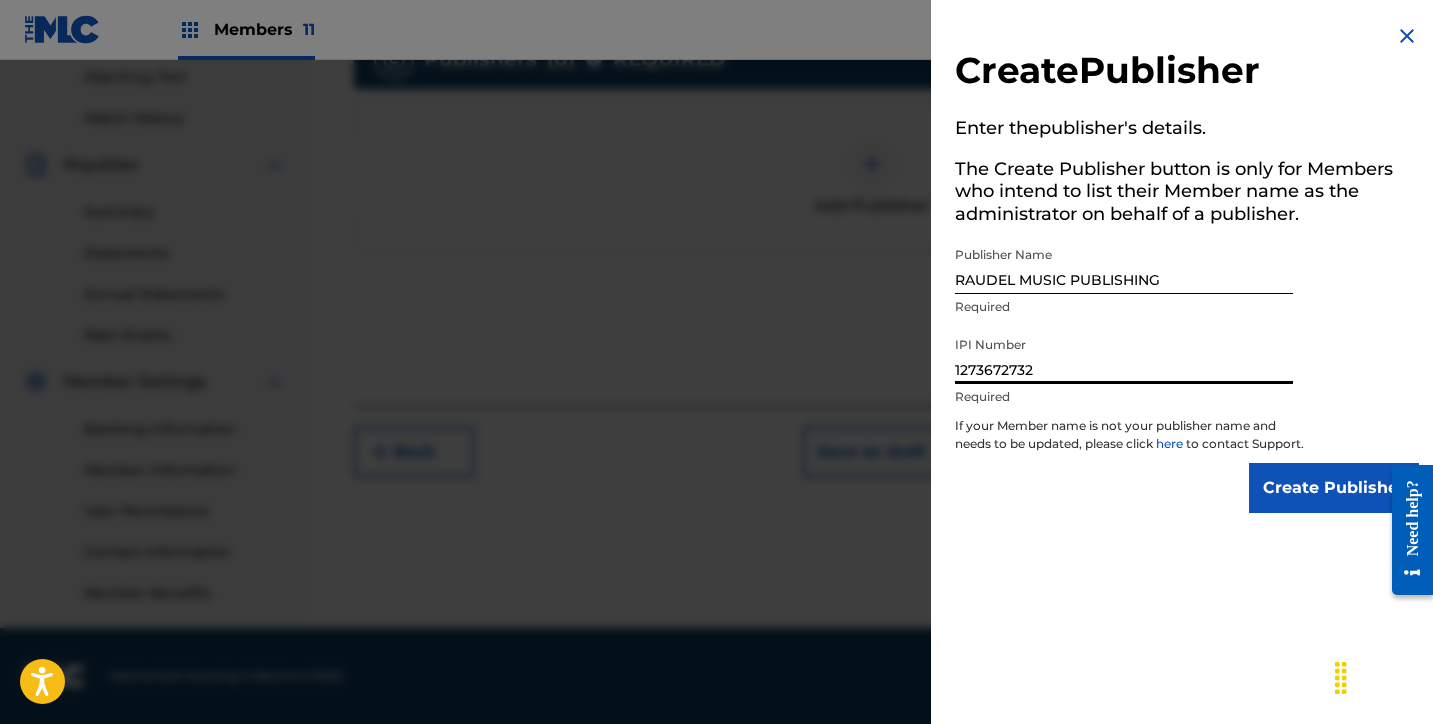 click on "Create Publisher" at bounding box center (1334, 488) 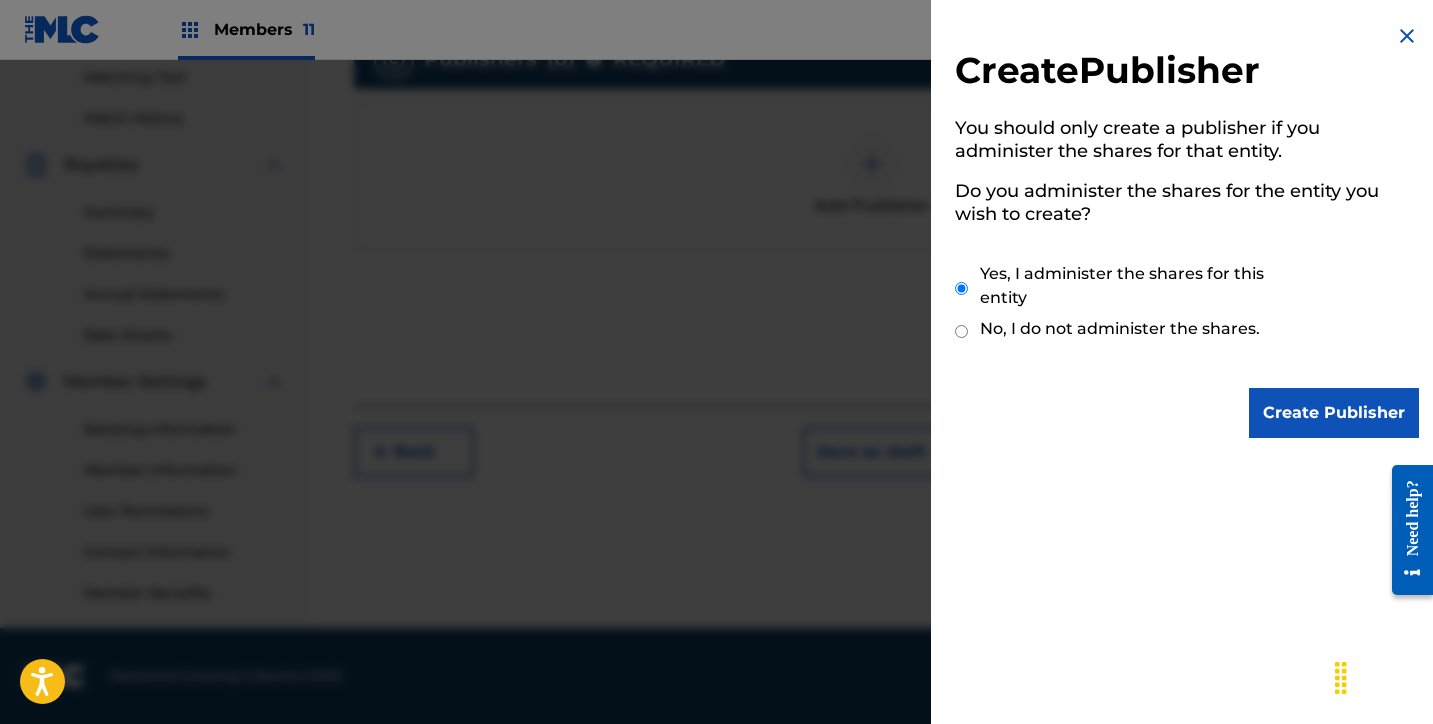 click on "Create  Publisher You should only create a publisher if you administer the shares for that entity. Do you administer the shares for the entity you wish to create? Yes, I administer the shares for this entity No, I do not administer the shares. Create Publisher" at bounding box center (1187, 231) 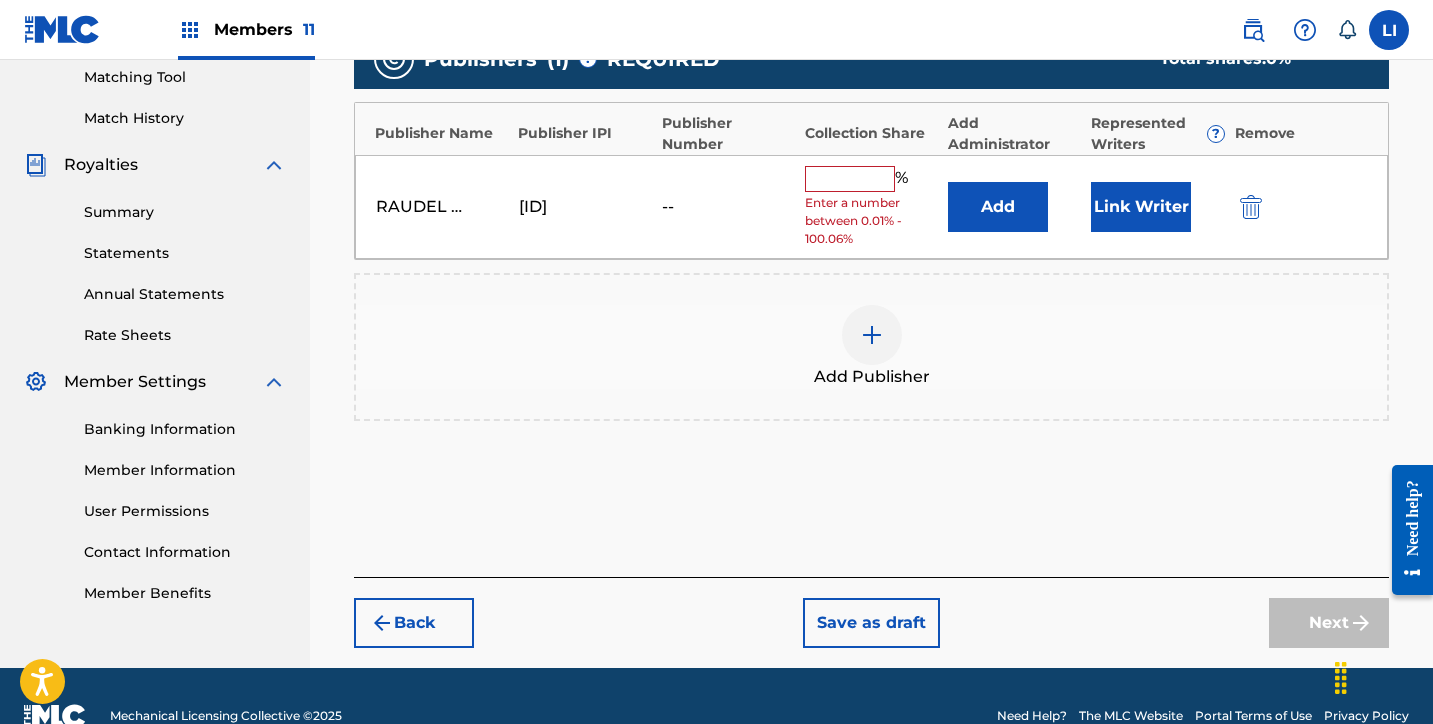 click on "Add" at bounding box center (998, 207) 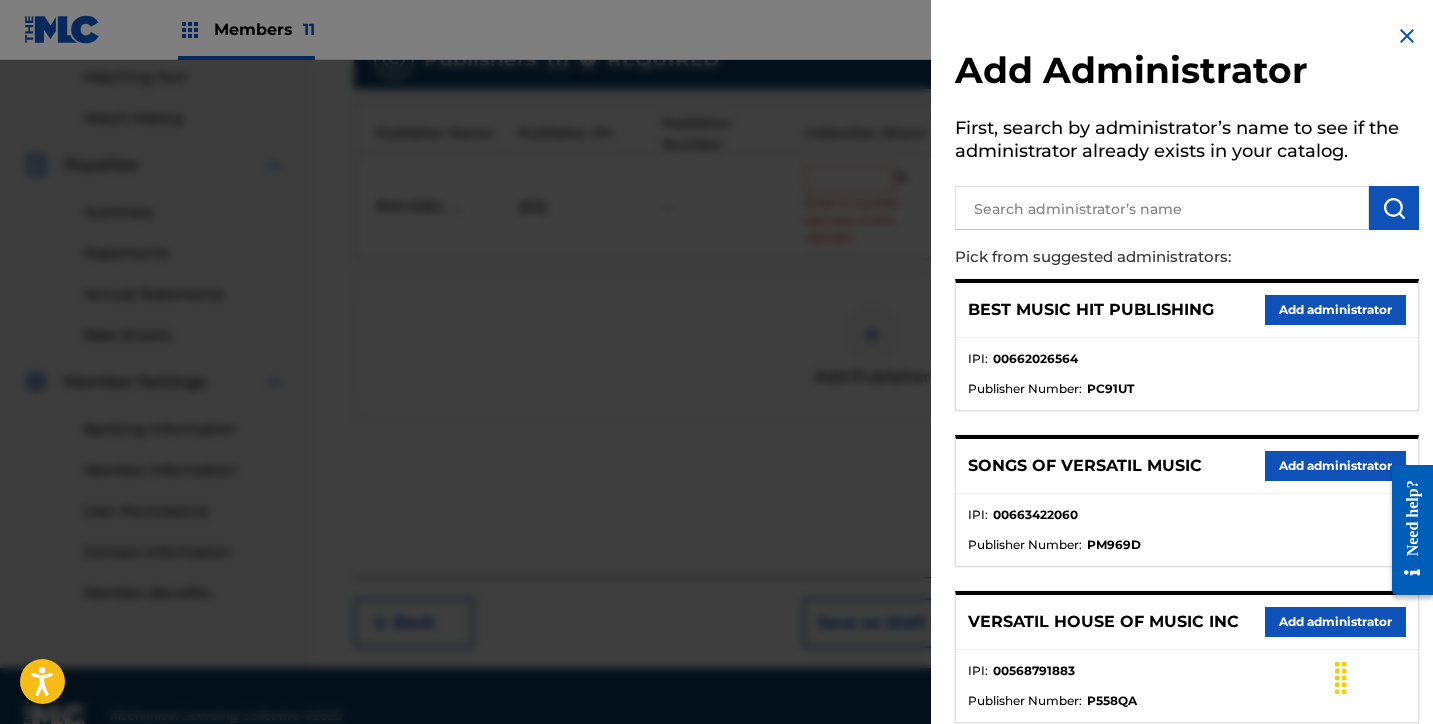 click at bounding box center (1162, 208) 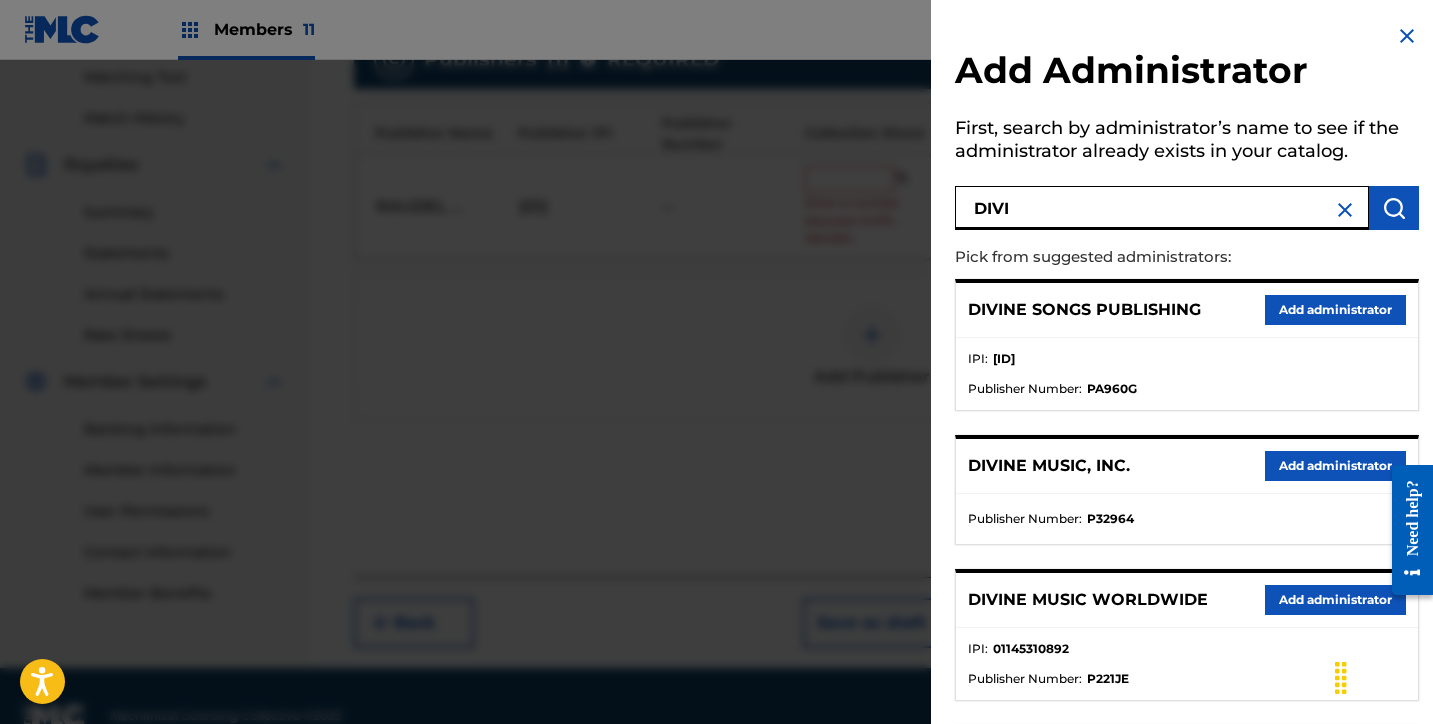 click on "Add administrator" at bounding box center (1335, 466) 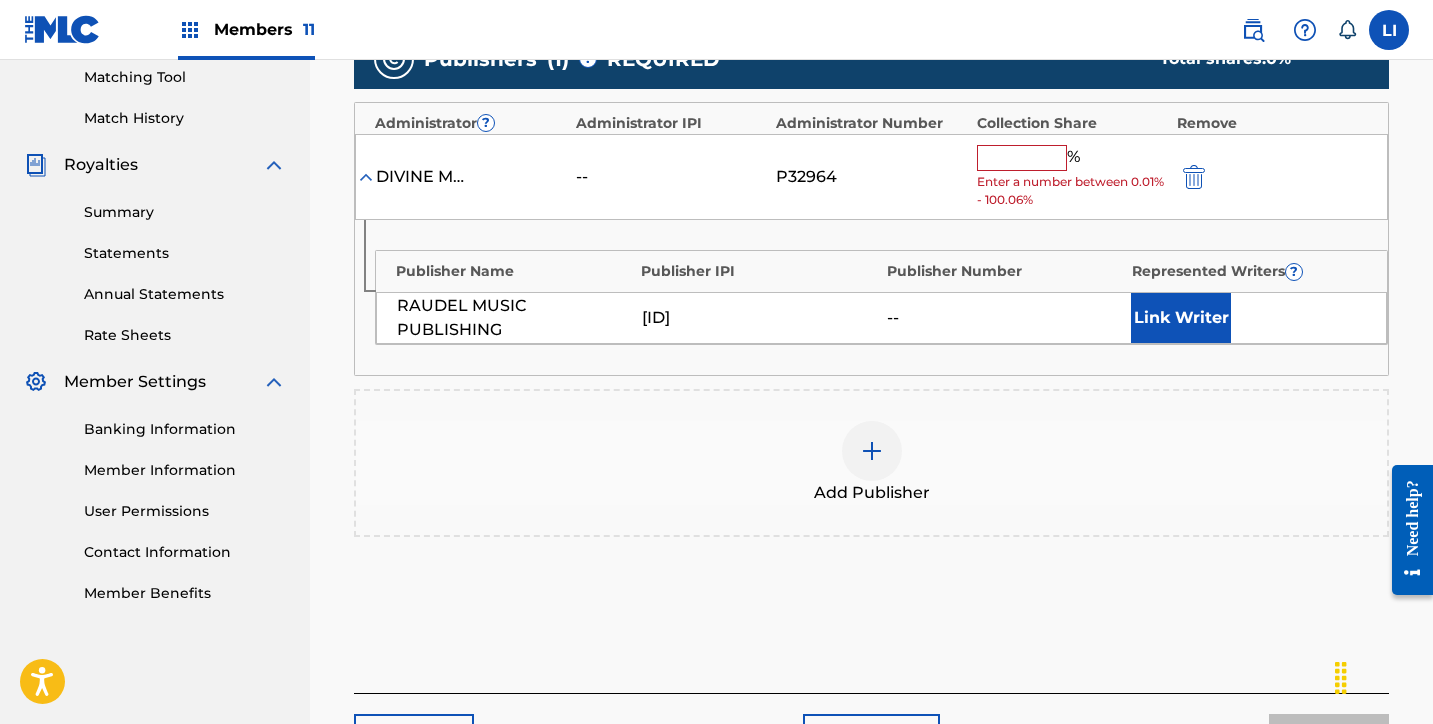 click at bounding box center (1022, 158) 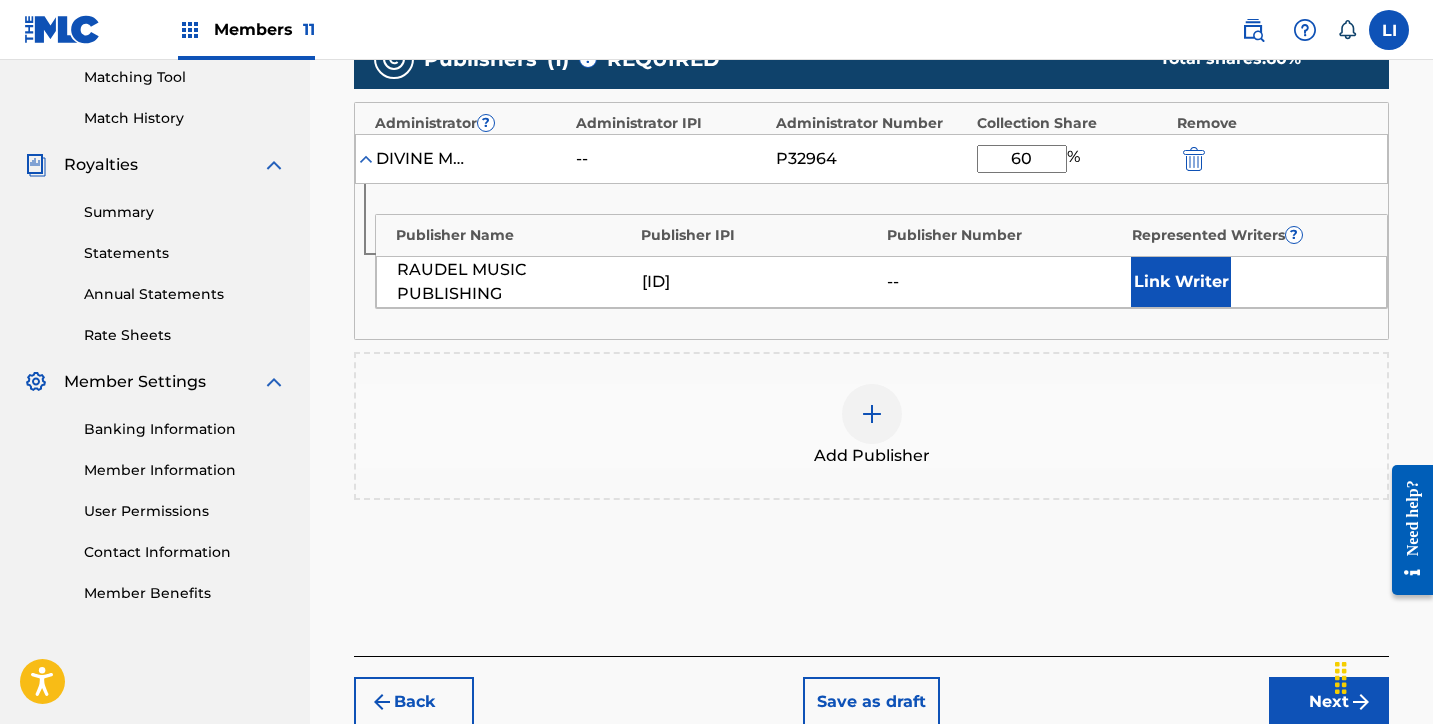 click on "Publisher Name Publisher IPI Publisher Number Represented Writers ? [FIRST] [LAST] PUBLISHING [ID] -- Link Writer" at bounding box center (871, 261) 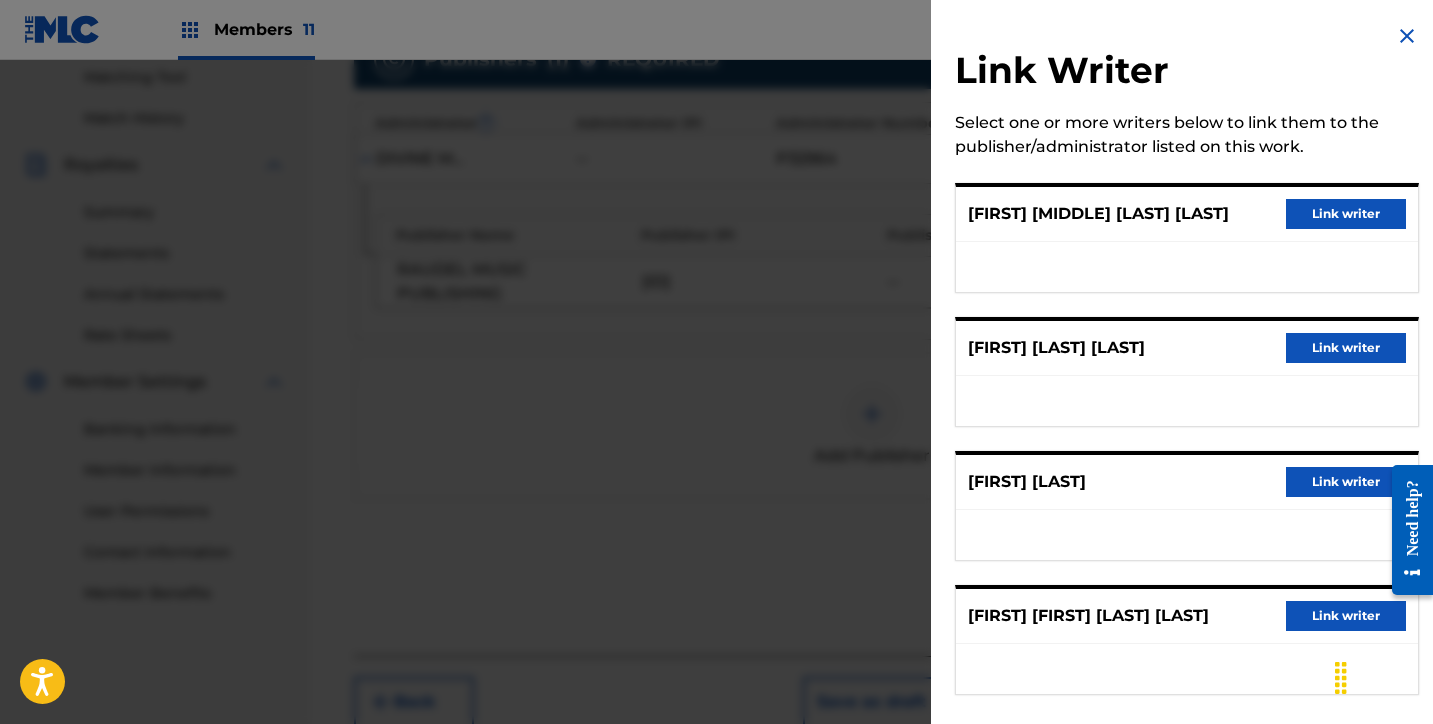 click on "Link writer" at bounding box center (1346, 214) 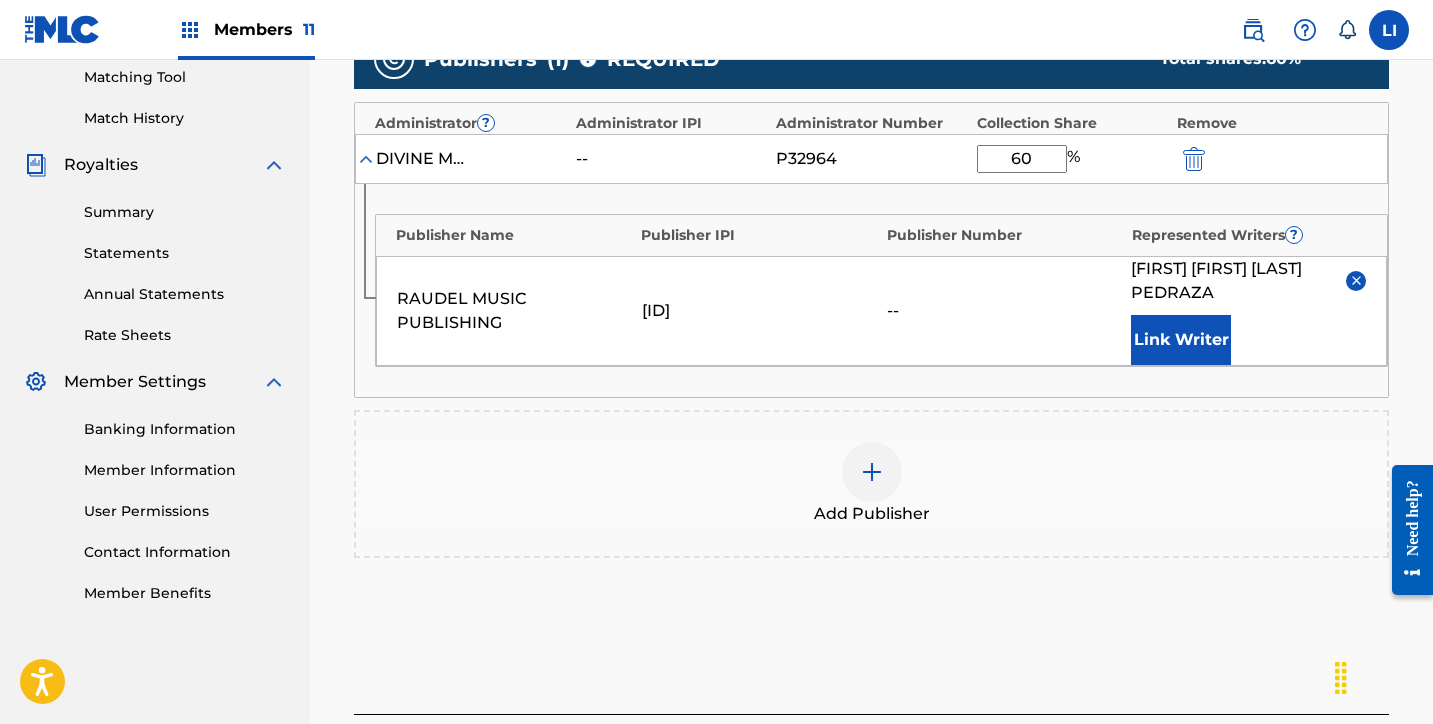 click on "Link Writer" at bounding box center (1181, 340) 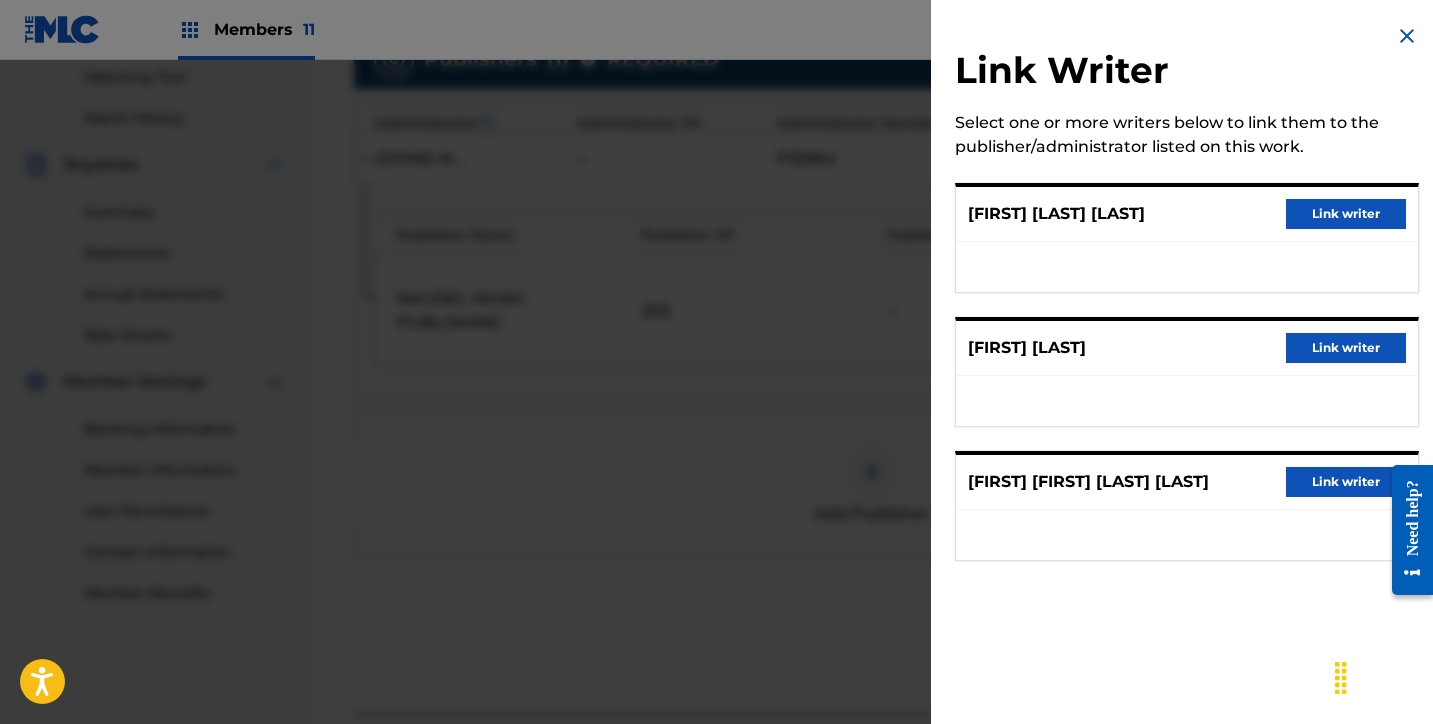 drag, startPoint x: 1325, startPoint y: 215, endPoint x: 1318, endPoint y: 225, distance: 12.206555 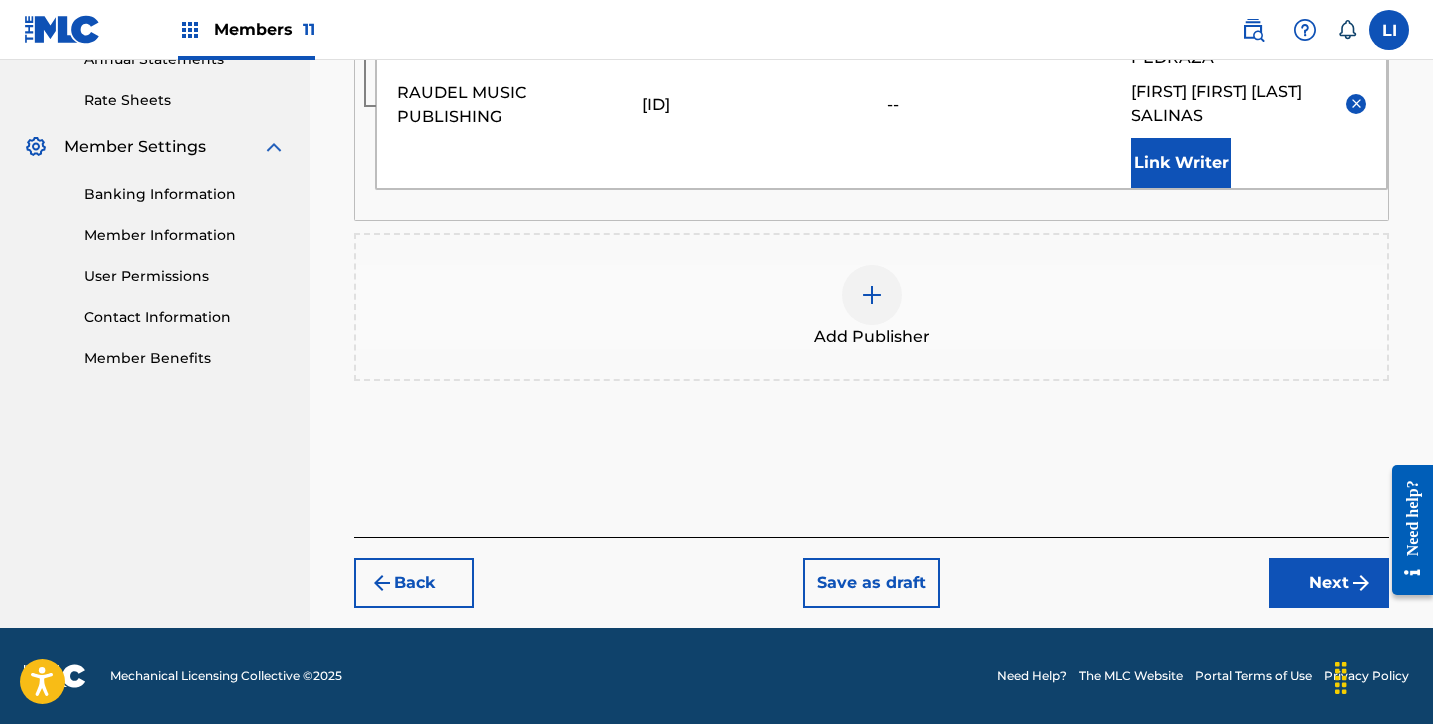 click on "Next" at bounding box center (1329, 583) 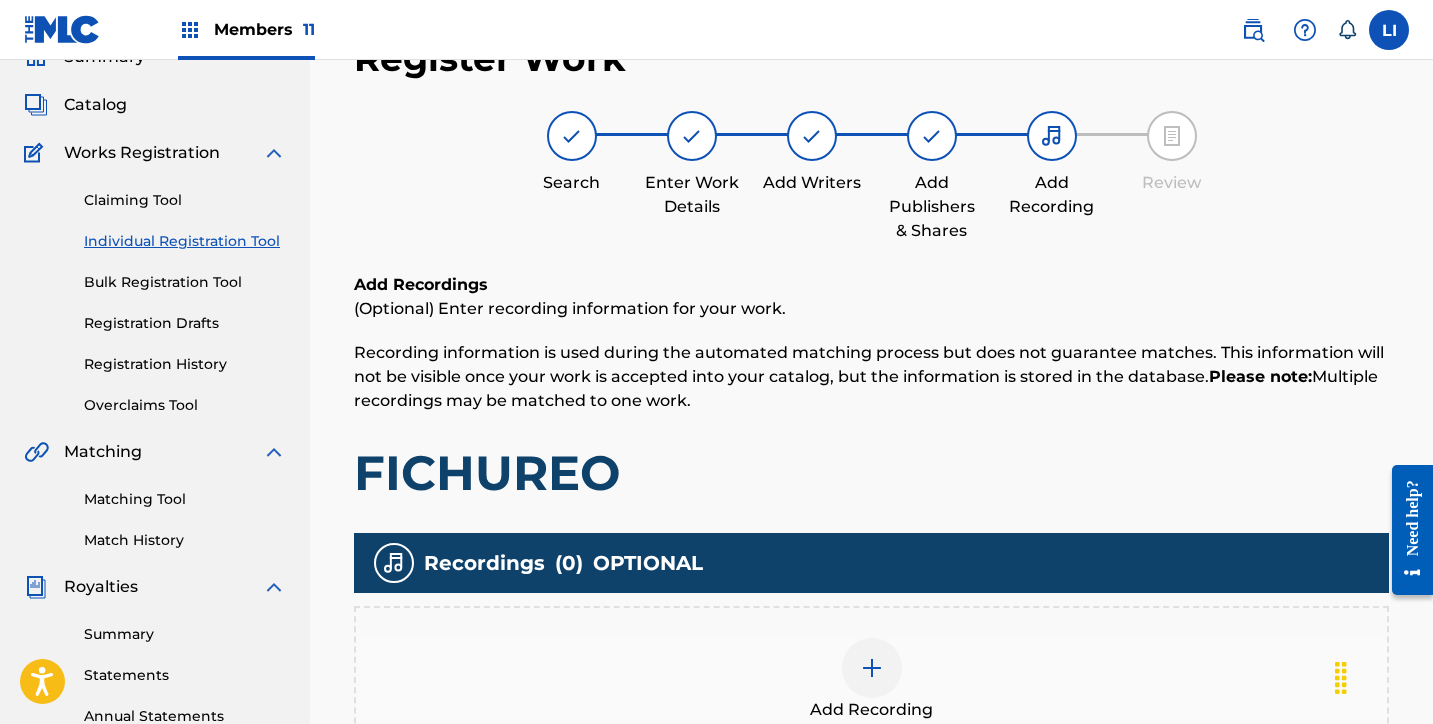 scroll, scrollTop: 516, scrollLeft: 0, axis: vertical 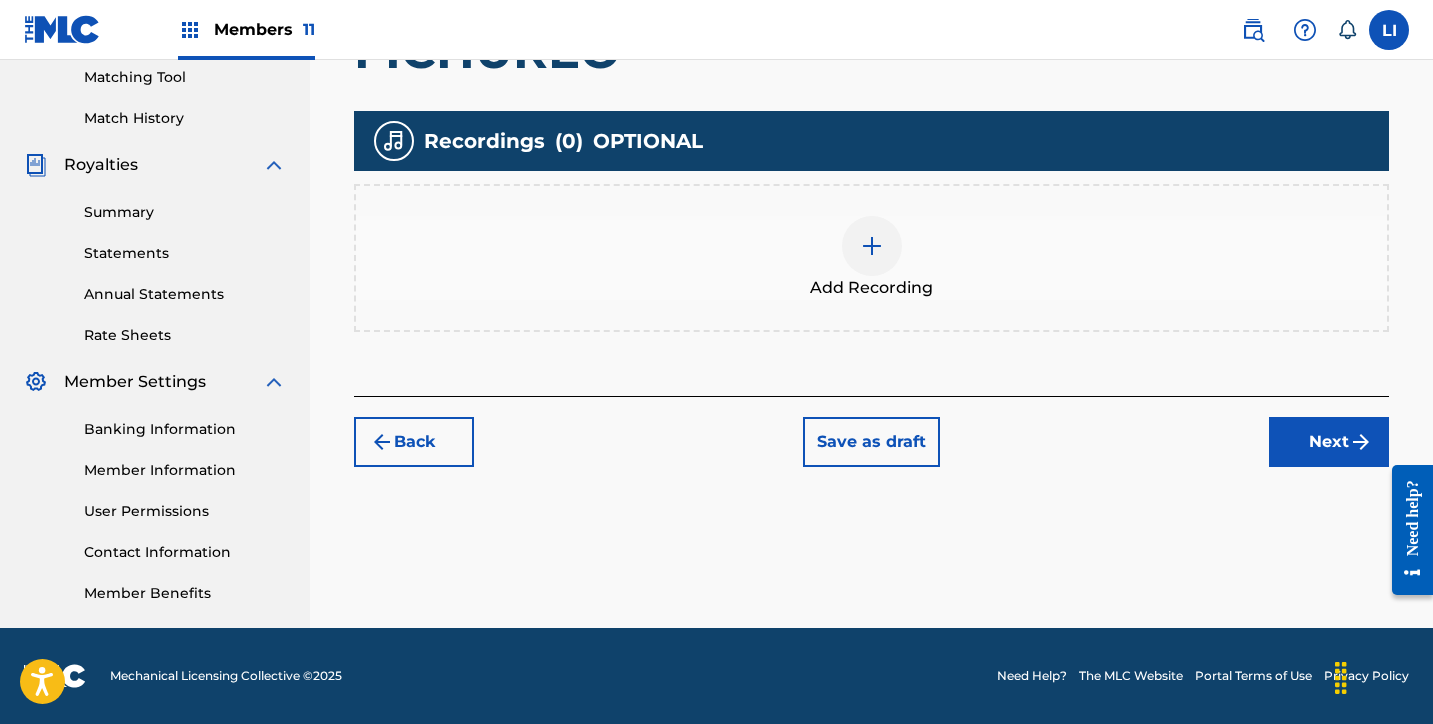 click on "Add Recording" at bounding box center (871, 288) 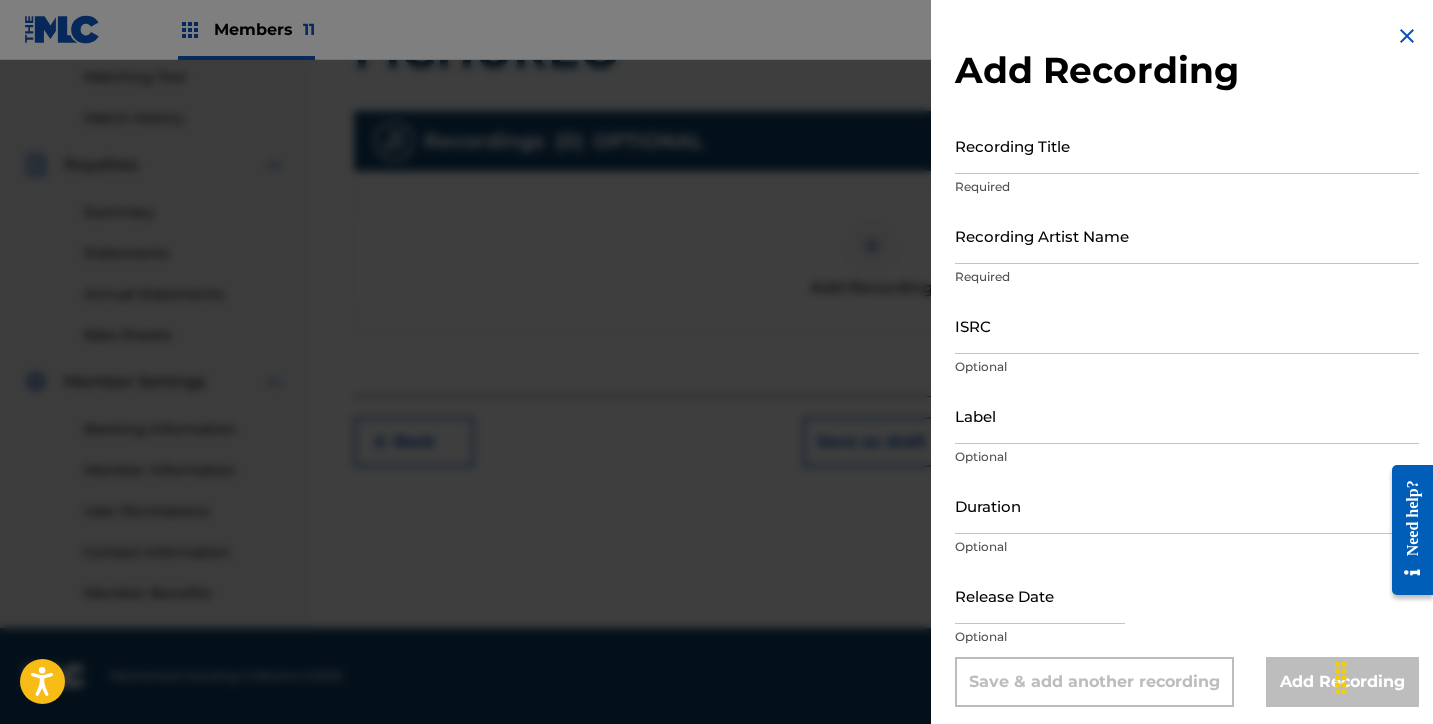 drag, startPoint x: 940, startPoint y: 189, endPoint x: 949, endPoint y: 180, distance: 12.727922 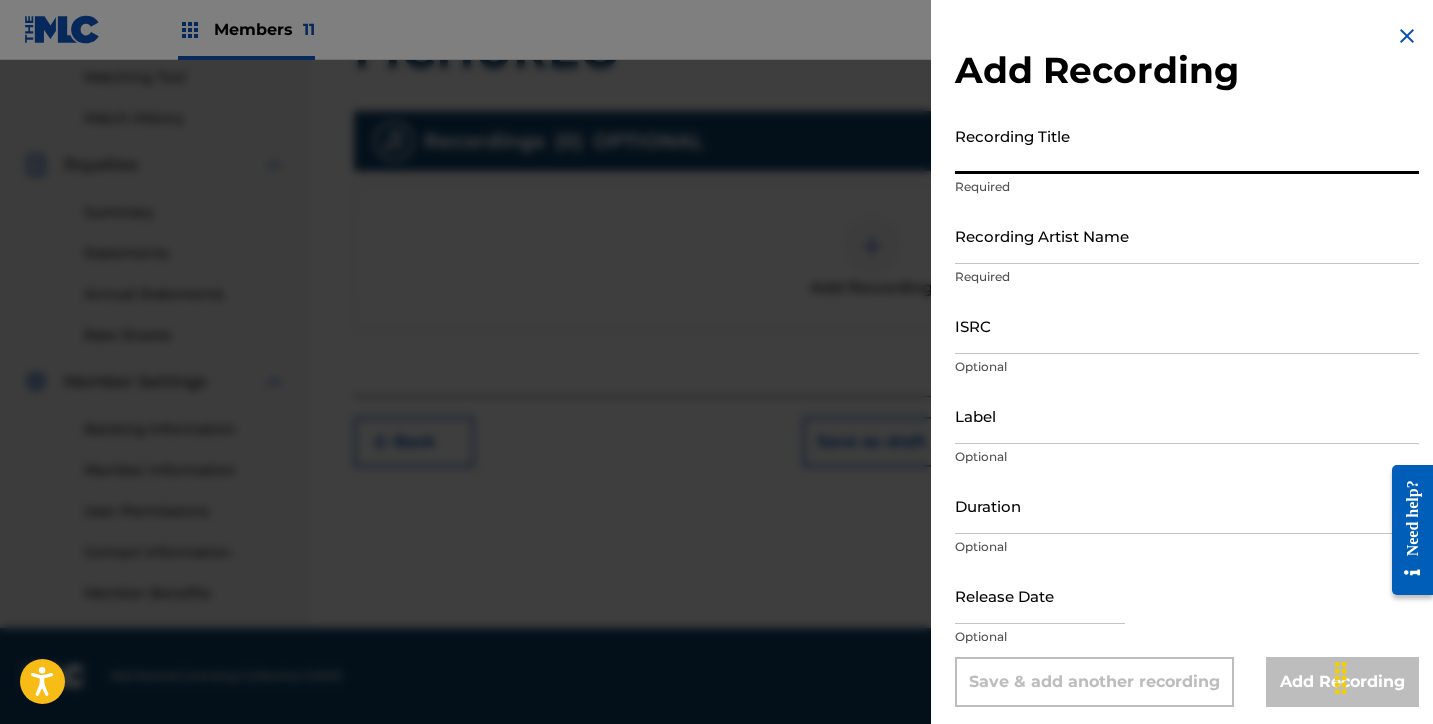 click on "Recording Title" at bounding box center (1187, 145) 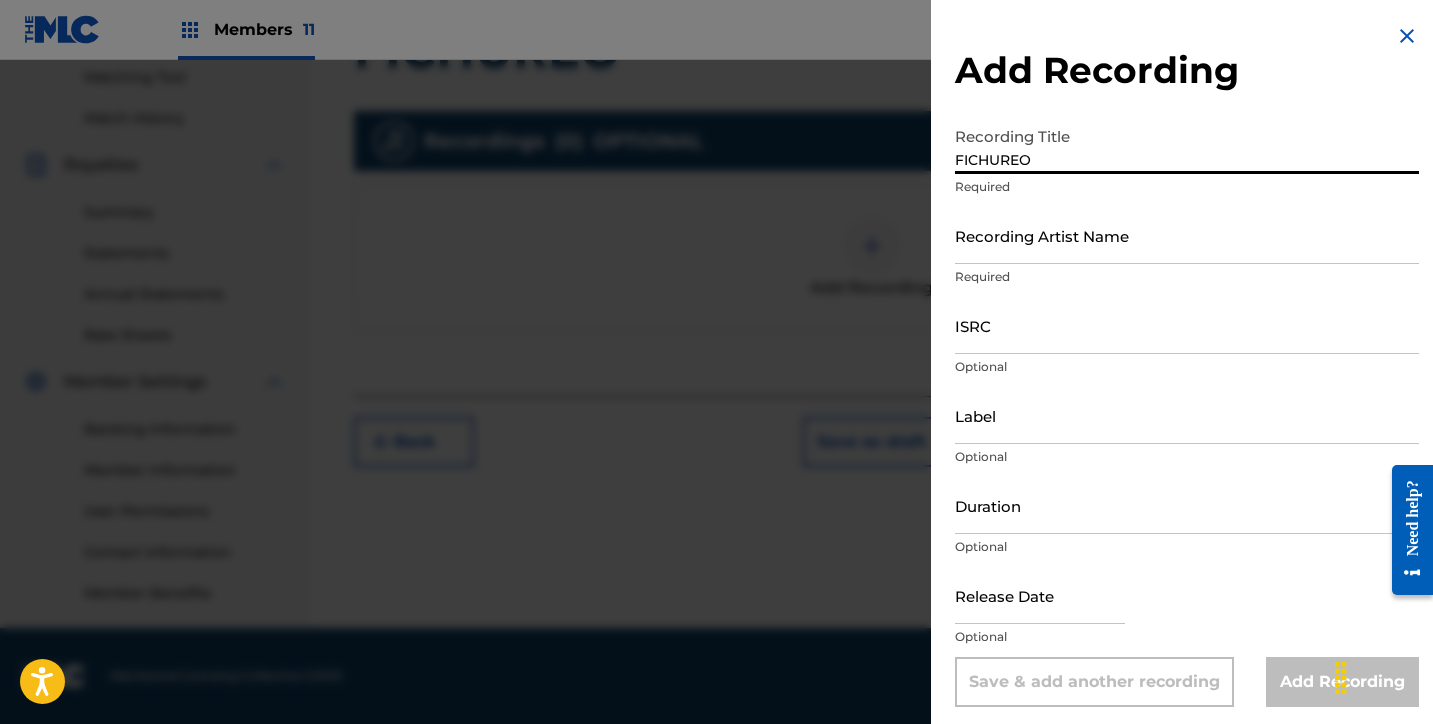 click on "Recording Artist Name" at bounding box center (1187, 235) 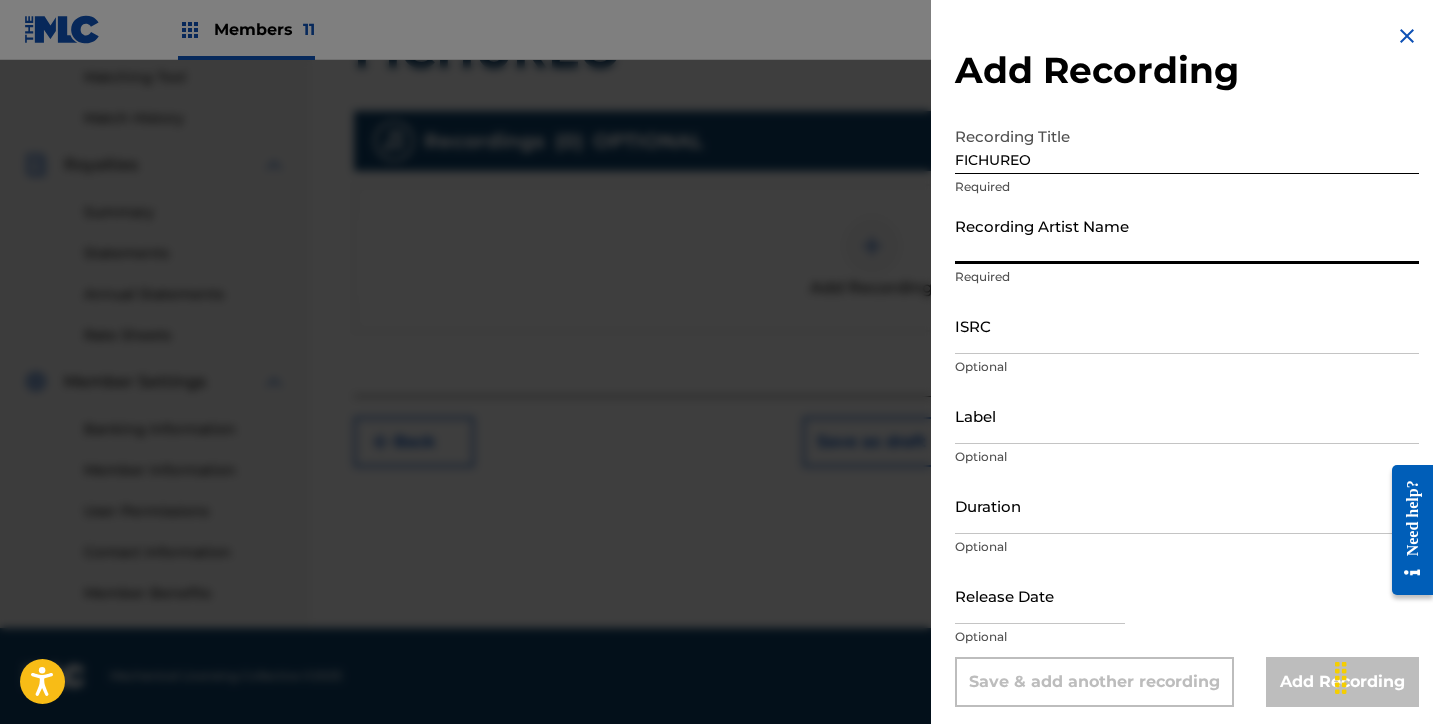 paste on "LOS ANORMALES, SCARDOH" 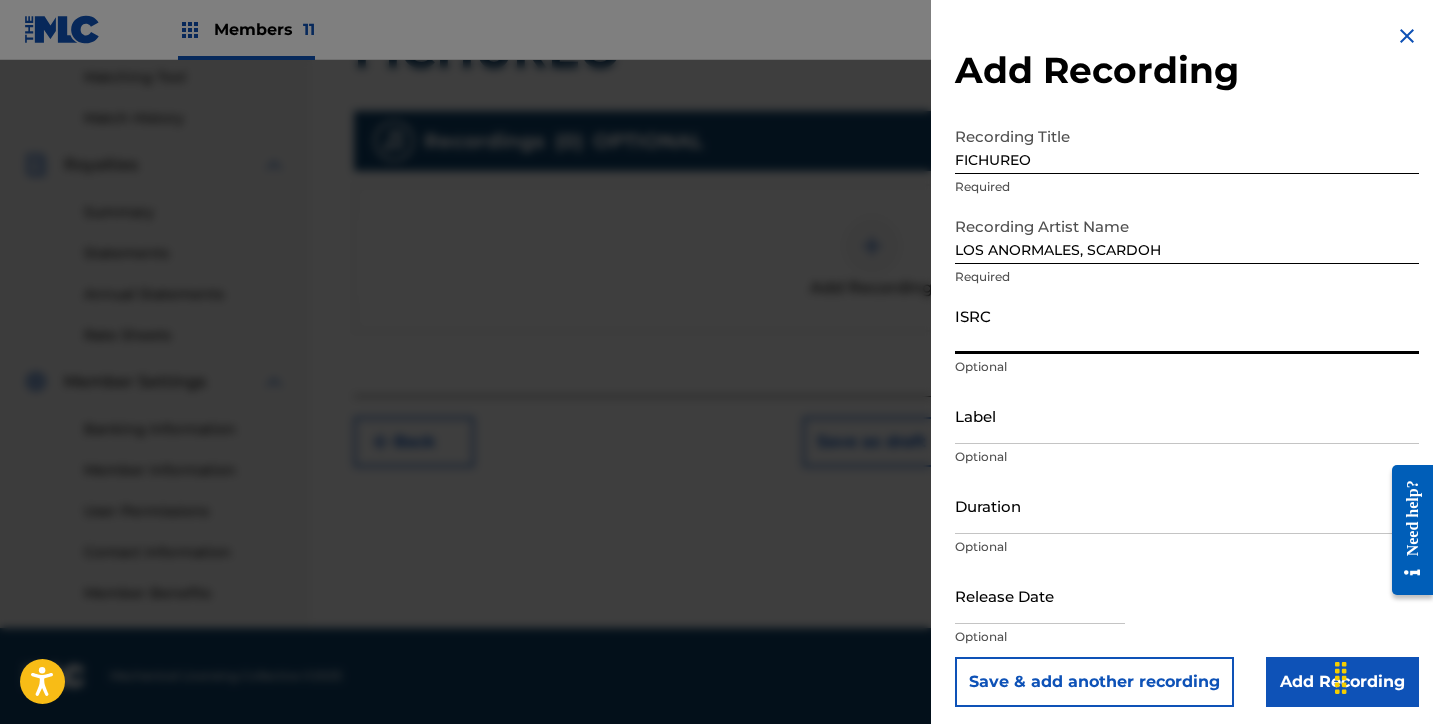 click on "ISRC" at bounding box center (1187, 325) 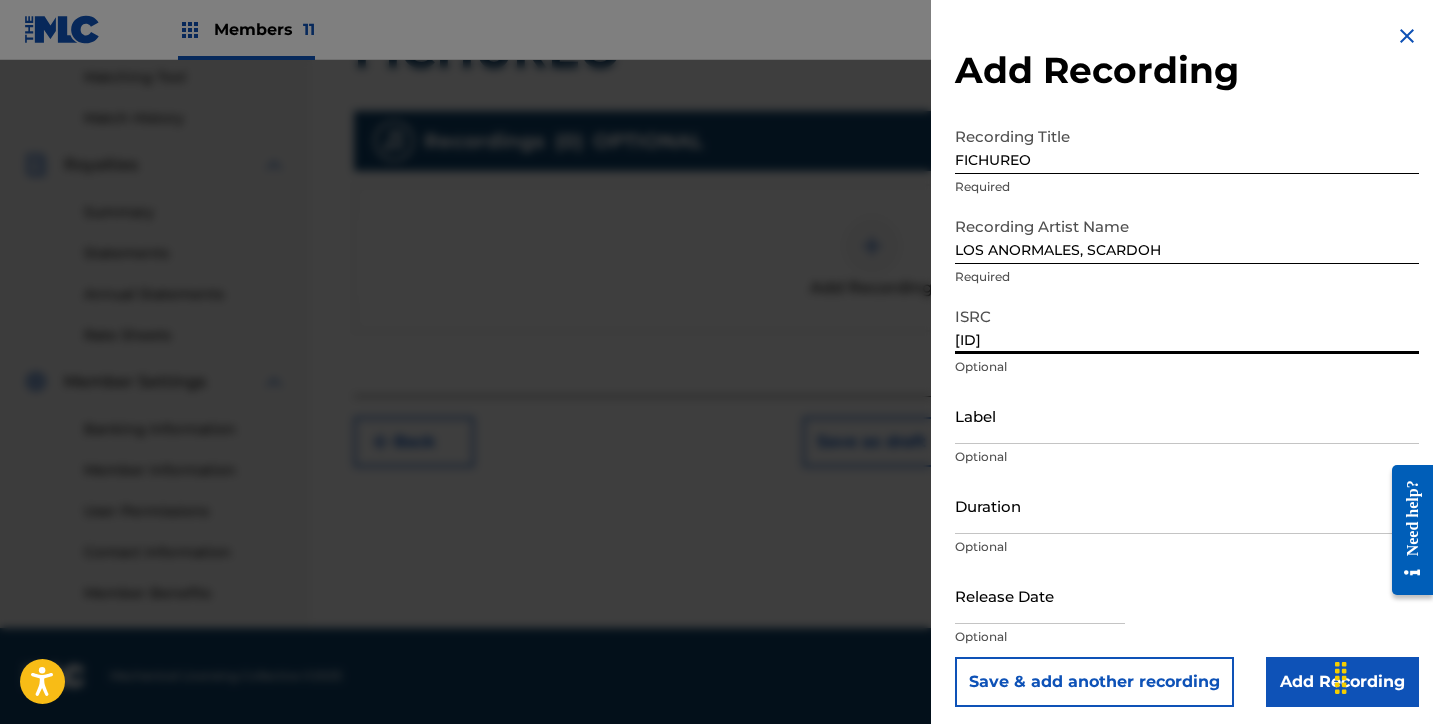 click on "Add Recording Recording Title FICHUREO Required Recording Artist Name LOS ANORMALES, SCARDOH Required ISRC QZDQH2438870 Optional Label Optional Duration Optional Release Date Optional Save & add another recording Add Recording" at bounding box center [1187, 365] 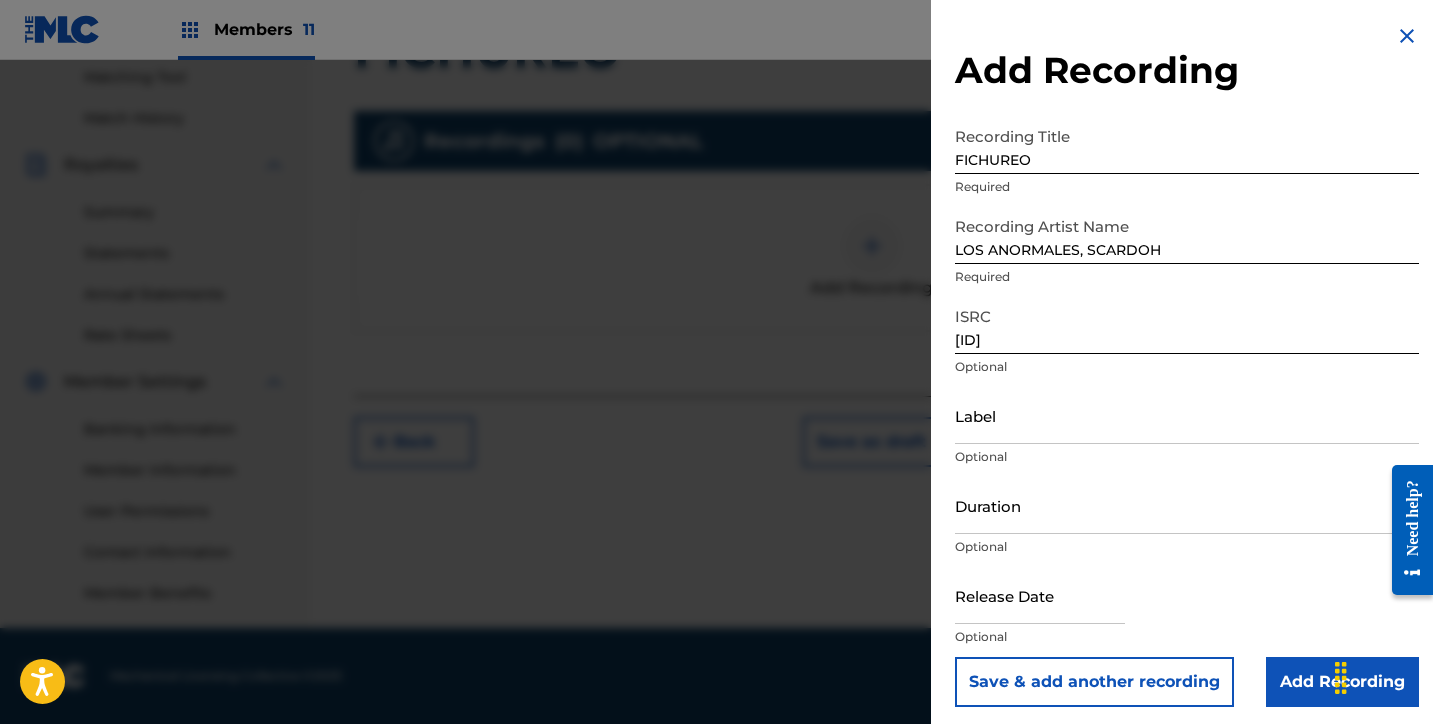 click on "Add Recording Recording Title FICHUREO Required Recording Artist Name LOS ANORMALES, SCARDOH Required ISRC QZDQH2438870 Optional Label Optional Duration Optional Release Date Optional Save & add another recording Add Recording" at bounding box center (1187, 365) 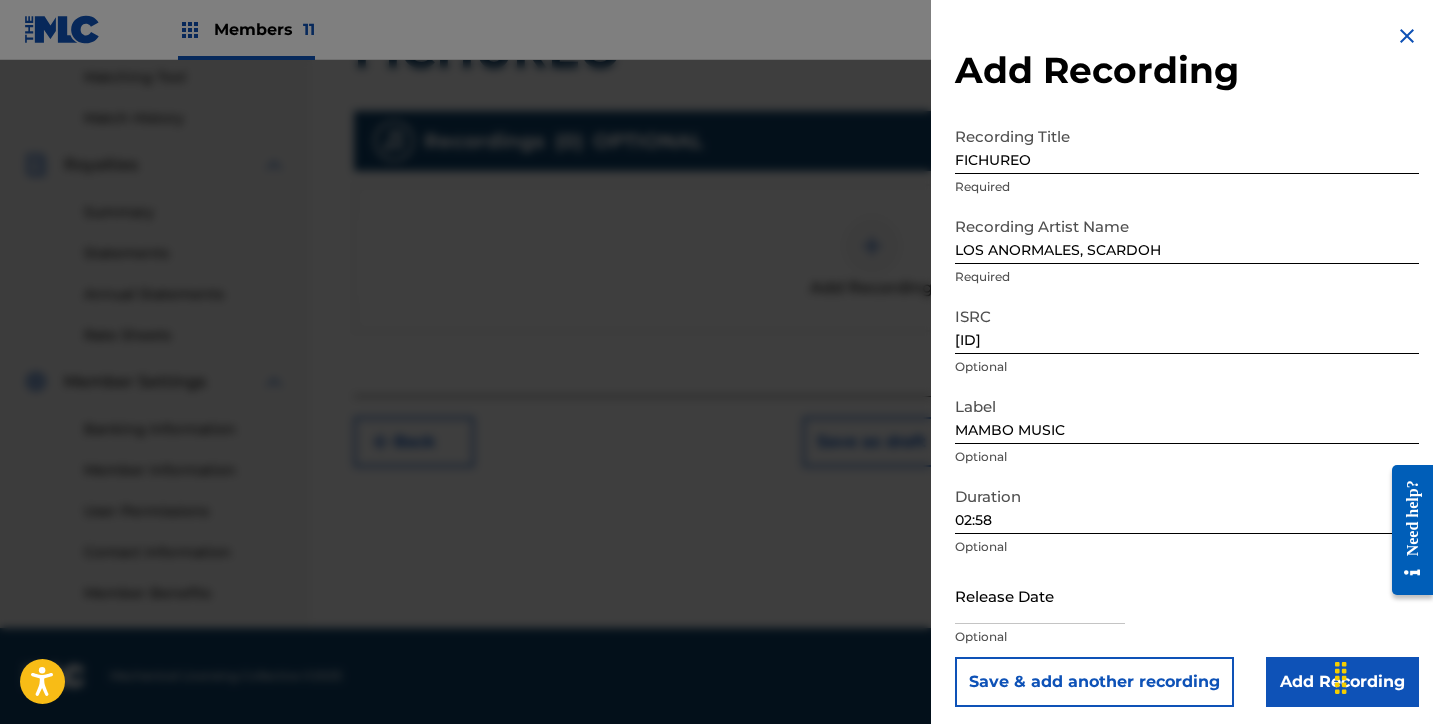 drag, startPoint x: 1018, startPoint y: 635, endPoint x: 1023, endPoint y: 620, distance: 15.811388 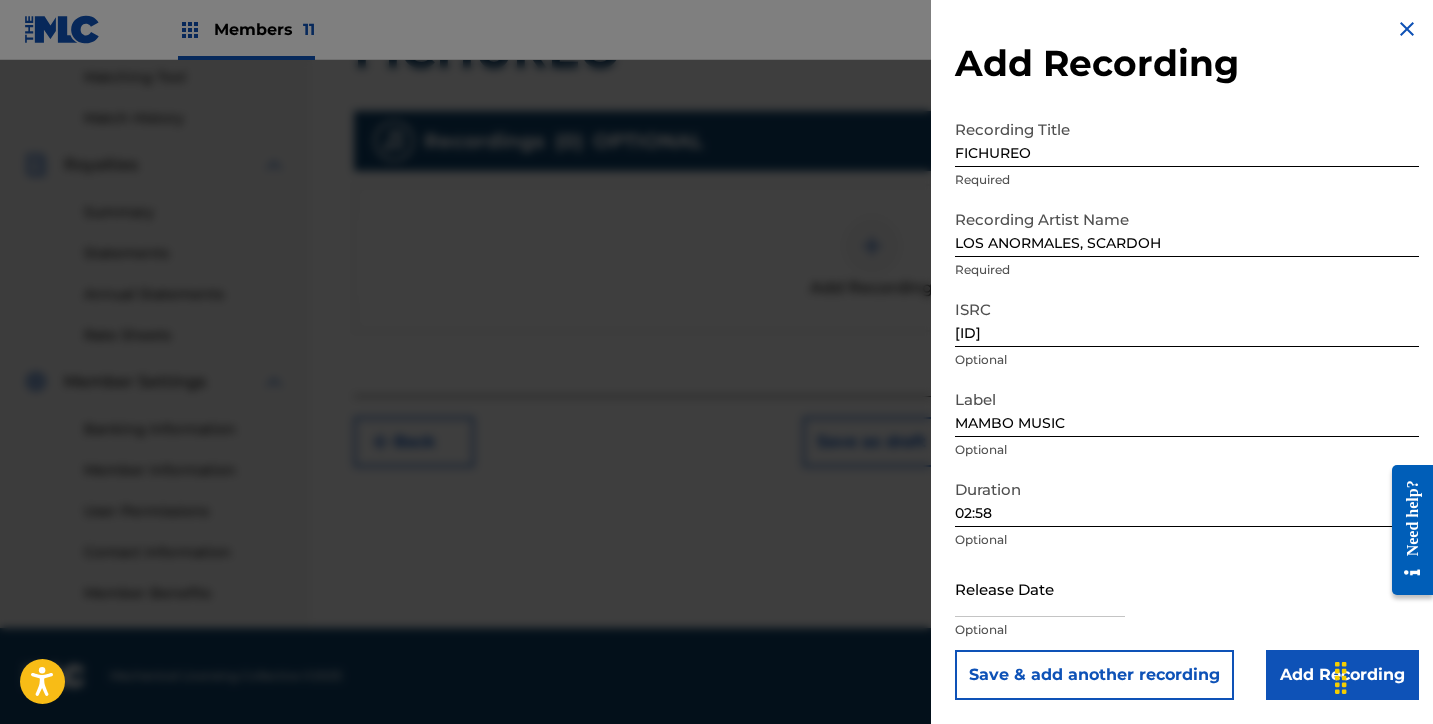 click at bounding box center (1040, 588) 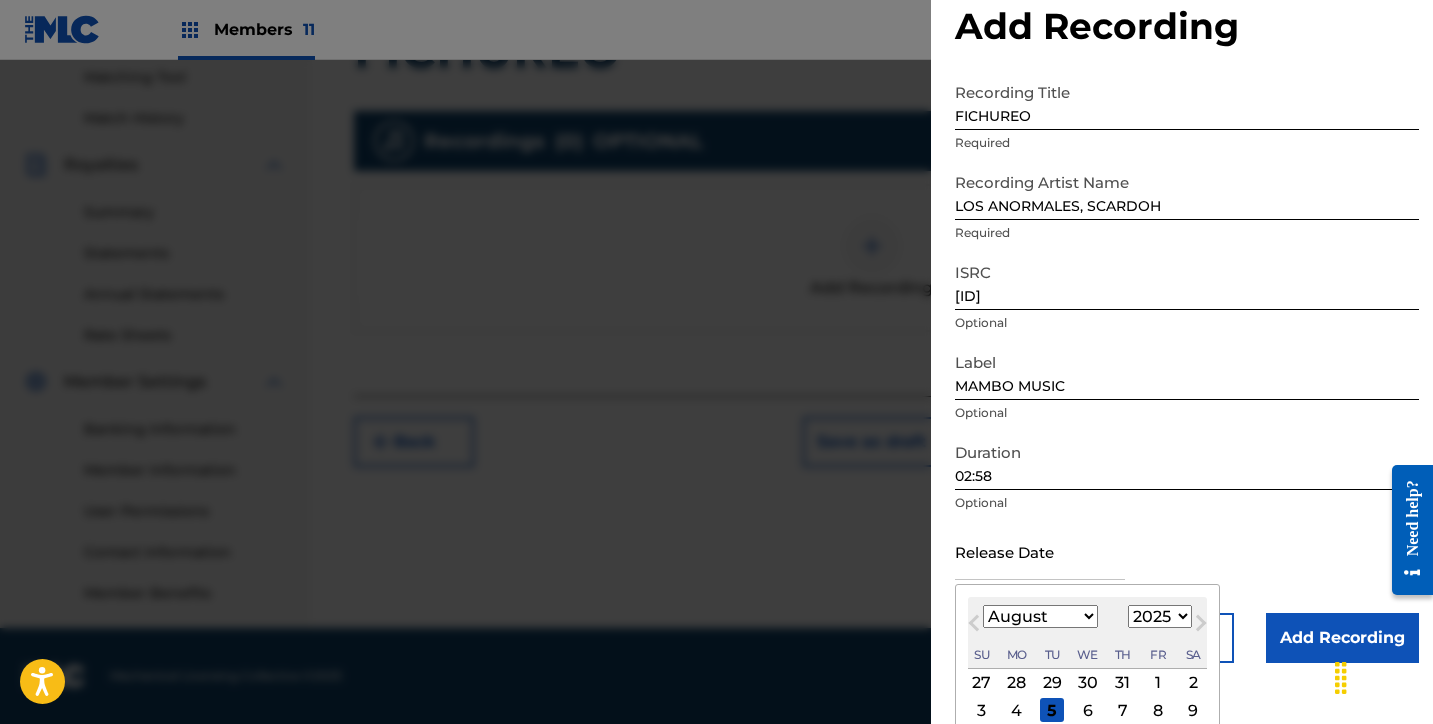 scroll, scrollTop: 193, scrollLeft: 0, axis: vertical 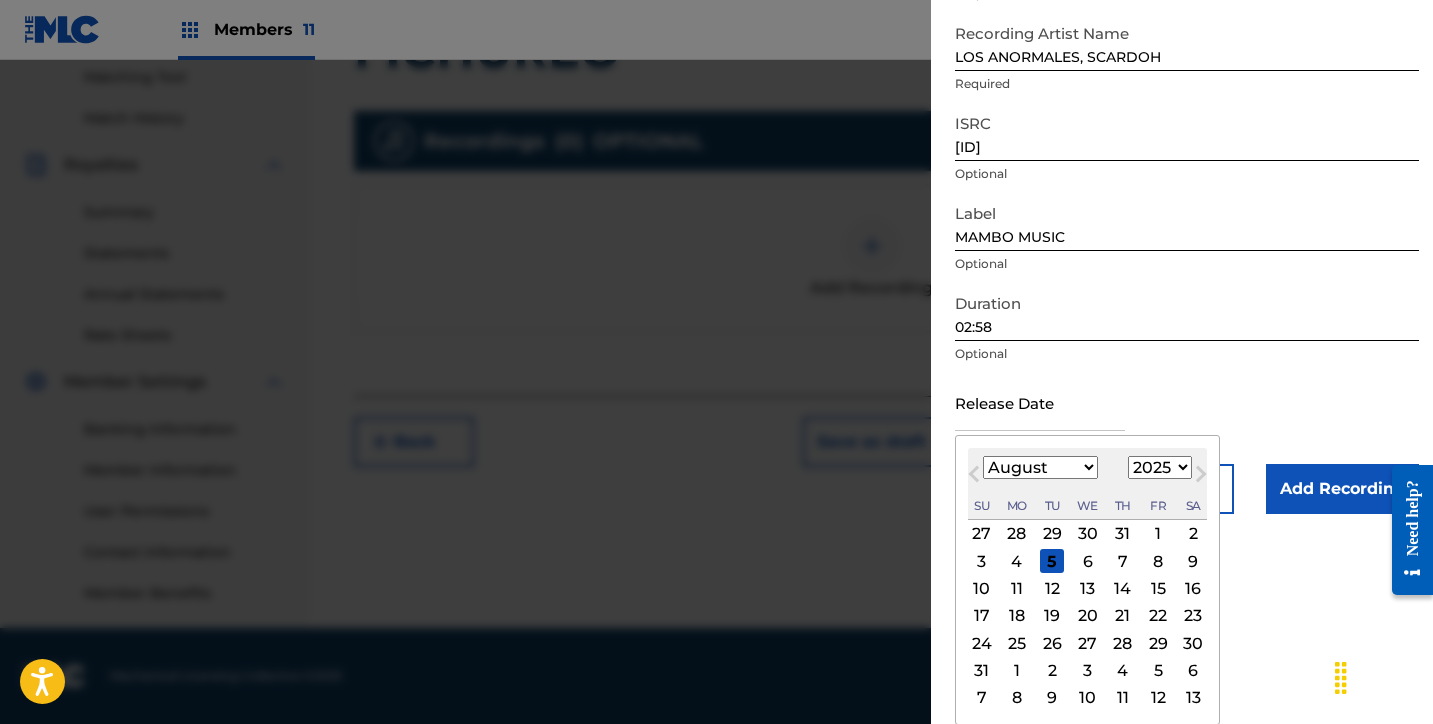 click on "Previous Month" at bounding box center [974, 478] 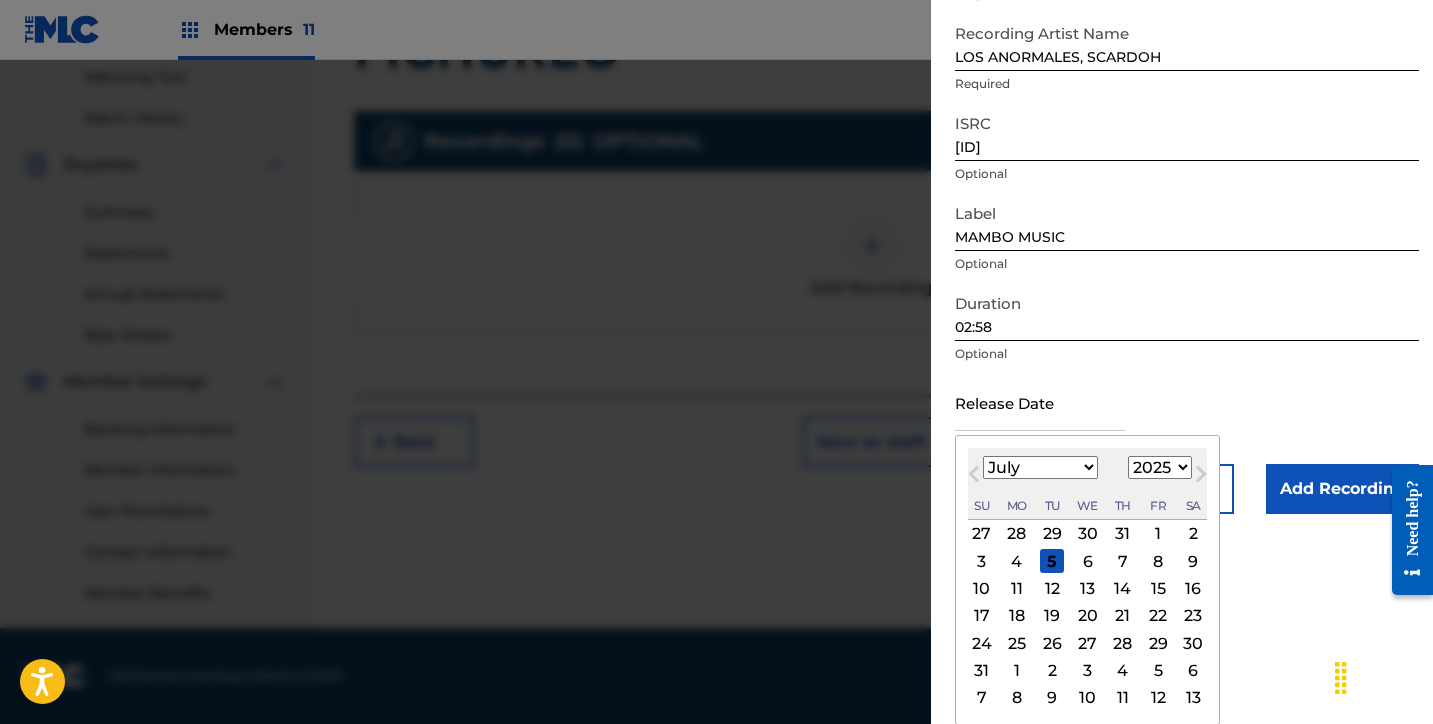 scroll, scrollTop: 166, scrollLeft: 0, axis: vertical 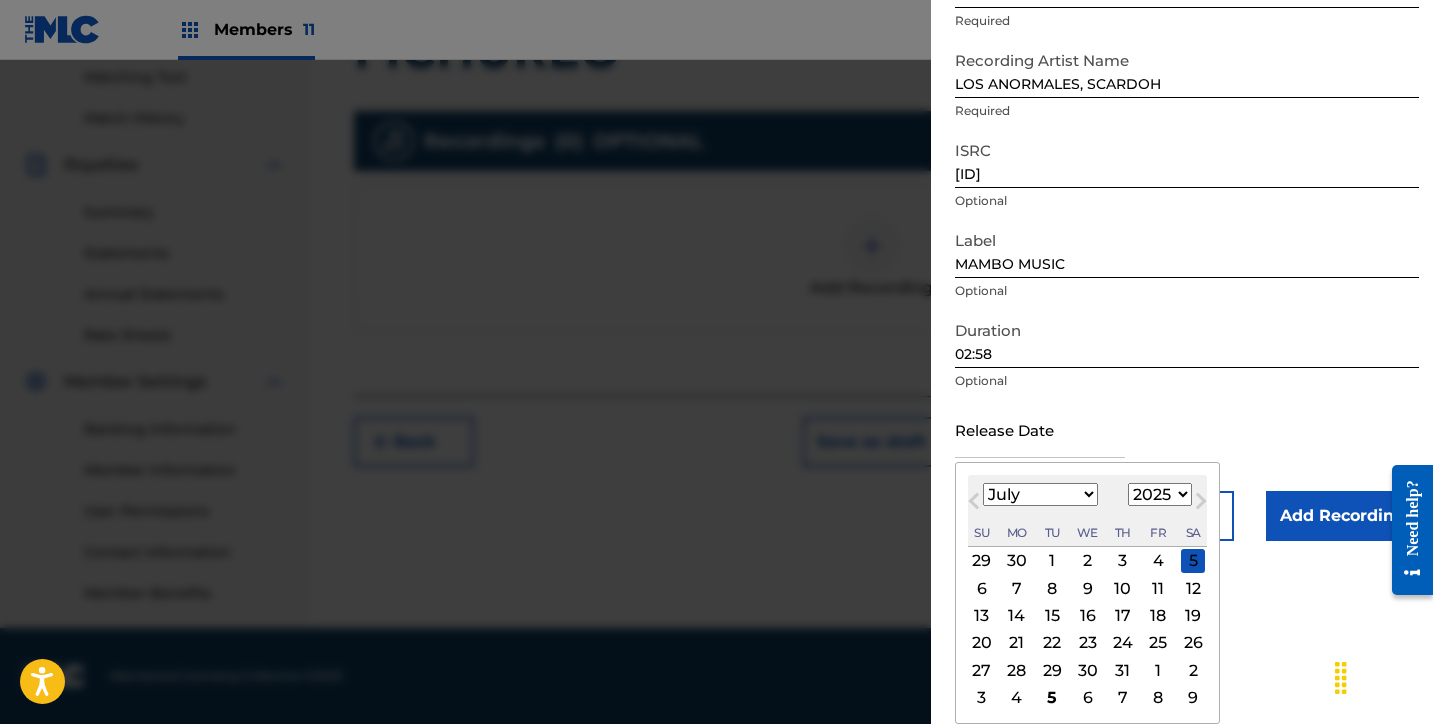 click on "1899 1900 1901 1902 1903 1904 1905 1906 1907 1908 1909 1910 1911 1912 1913 1914 1915 1916 1917 1918 1919 1920 1921 1922 1923 1924 1925 1926 1927 1928 1929 1930 1931 1932 1933 1934 1935 1936 1937 1938 1939 1940 1941 1942 1943 1944 1945 1946 1947 1948 1949 1950 1951 1952 1953 1954 1955 1956 1957 1958 1959 1960 1961 1962 1963 1964 1965 1966 1967 1968 1969 1970 1971 1972 1973 1974 1975 1976 1977 1978 1979 1980 1981 1982 1983 1984 1985 1986 1987 1988 1989 1990 1991 1992 1993 1994 1995 1996 1997 1998 1999 2000 2001 2002 2003 2004 2005 2006 2007 2008 2009 2010 2011 2012 2013 2014 2015 2016 2017 2018 2019 2020 2021 2022 2023 2024 2025 2026 2027 2028 2029 2030 2031 2032 2033 2034 2035 2036 2037 2038 2039 2040 2041 2042 2043 2044 2045 2046 2047 2048 2049 2050 2051 2052 2053 2054 2055 2056 2057 2058 2059 2060 2061 2062 2063 2064 2065 2066 2067 2068 2069 2070 2071 2072 2073 2074 2075 2076 2077 2078 2079 2080 2081 2082 2083 2084 2085 2086 2087 2088 2089 2090 2091 2092 2093 2094 2095 2096 2097 2098 2099 2100" at bounding box center [1160, 494] 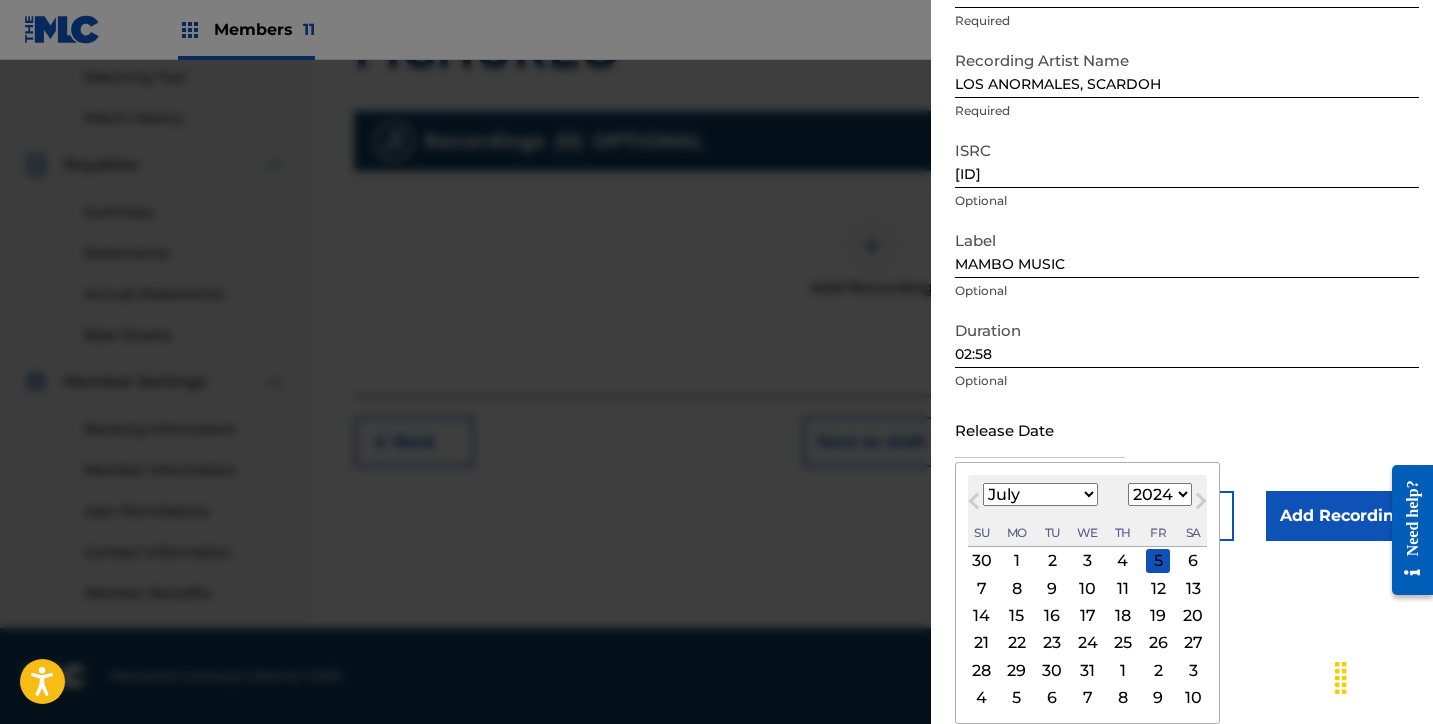 click on "January February March April May June July August September October November December" at bounding box center [1040, 494] 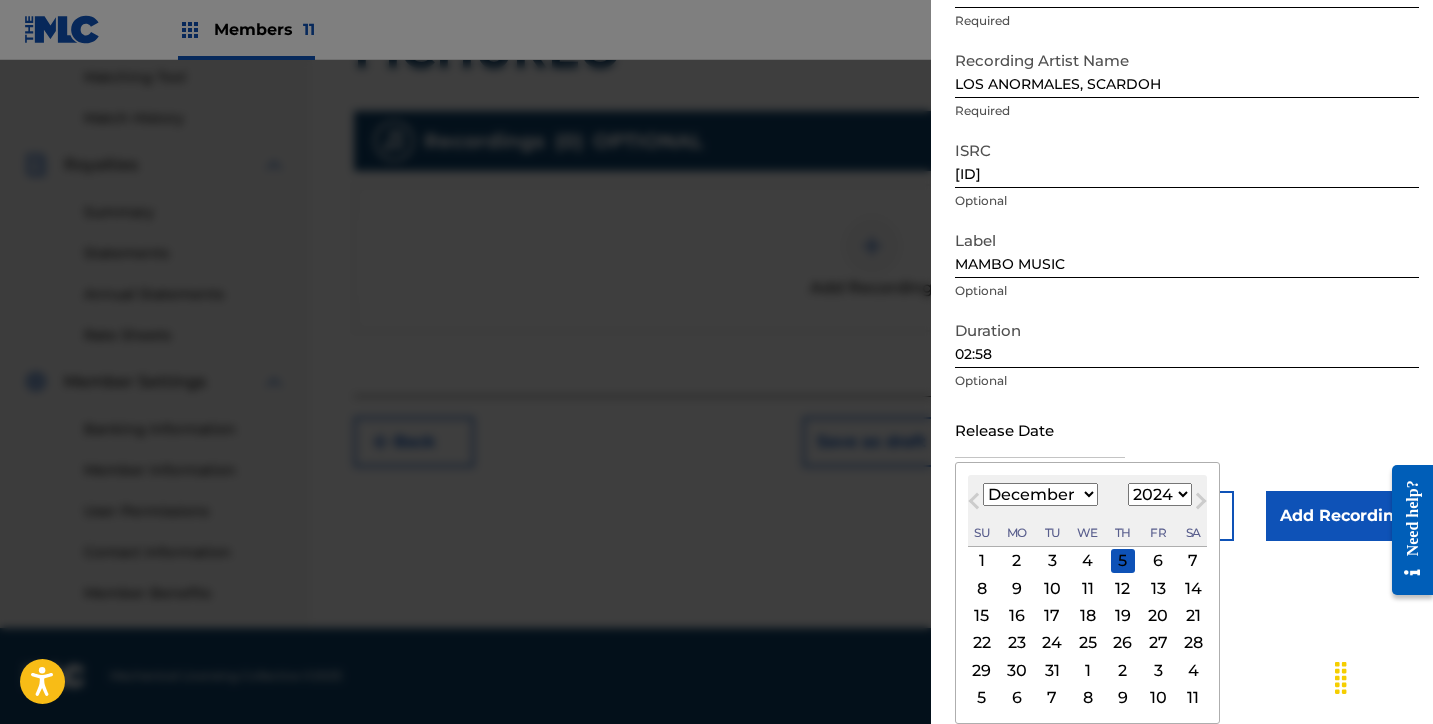 click on "12" at bounding box center [1123, 588] 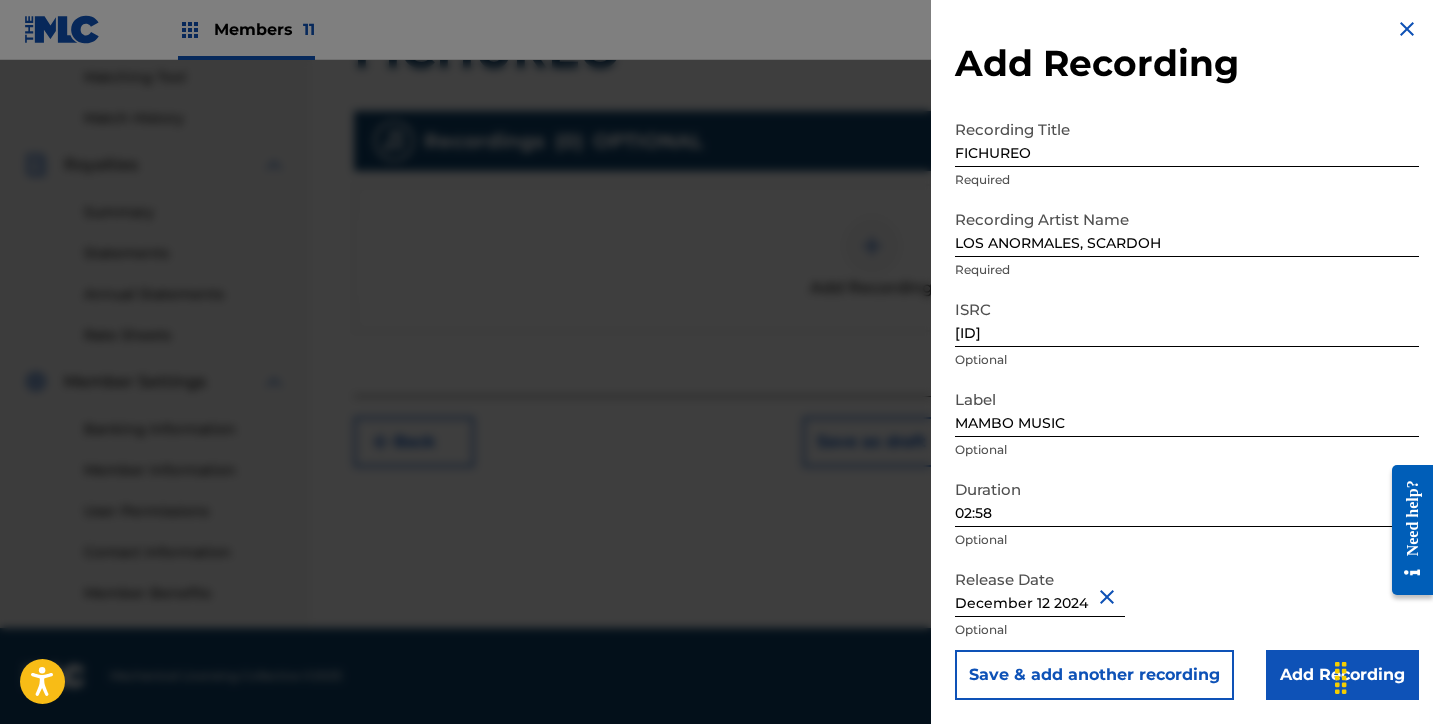 scroll, scrollTop: 7, scrollLeft: 0, axis: vertical 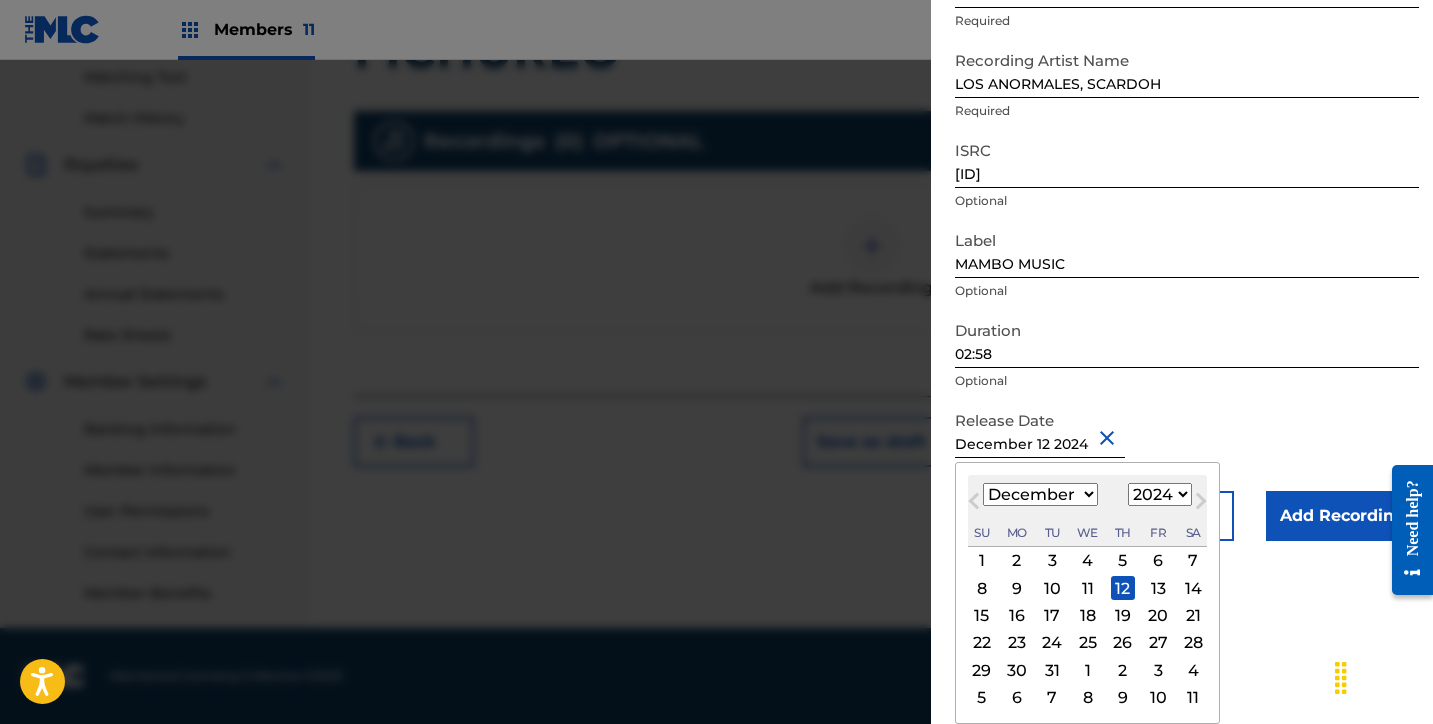 click on "11" at bounding box center [1088, 588] 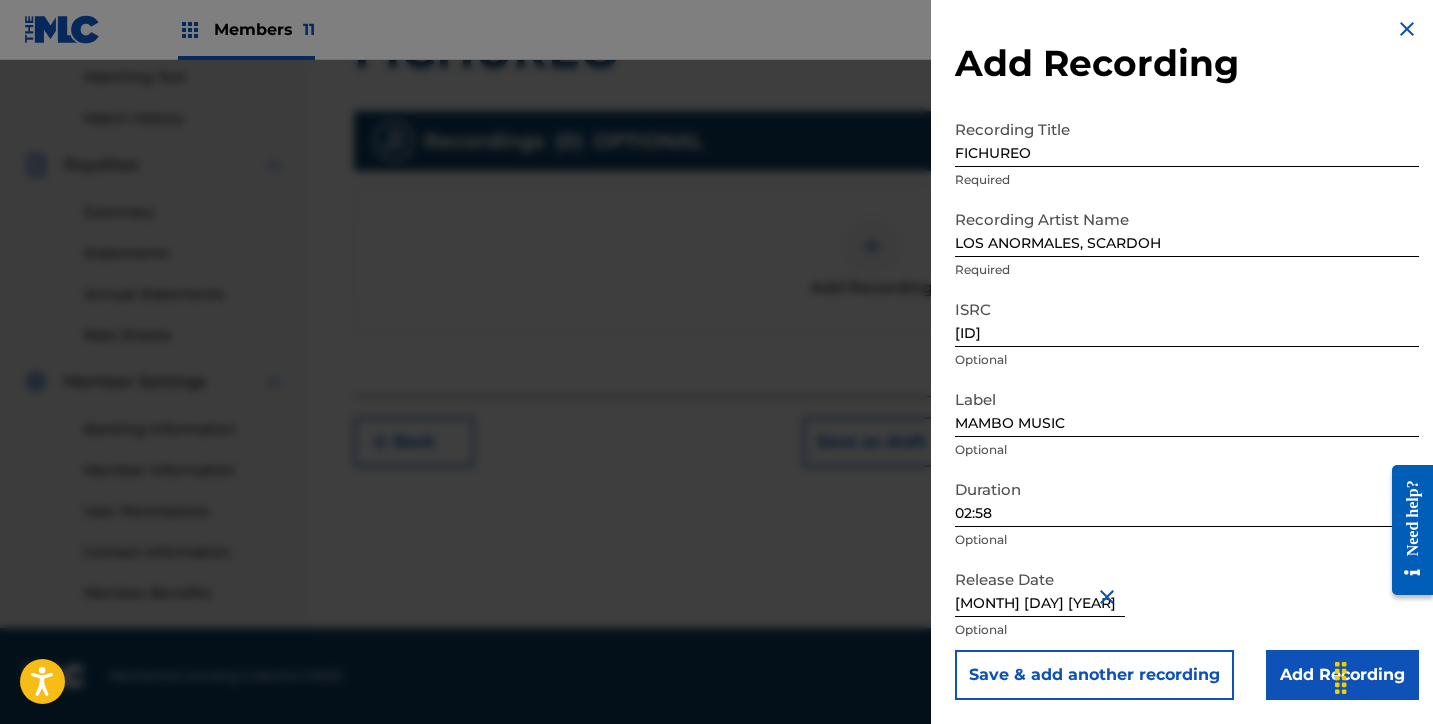 scroll, scrollTop: 7, scrollLeft: 0, axis: vertical 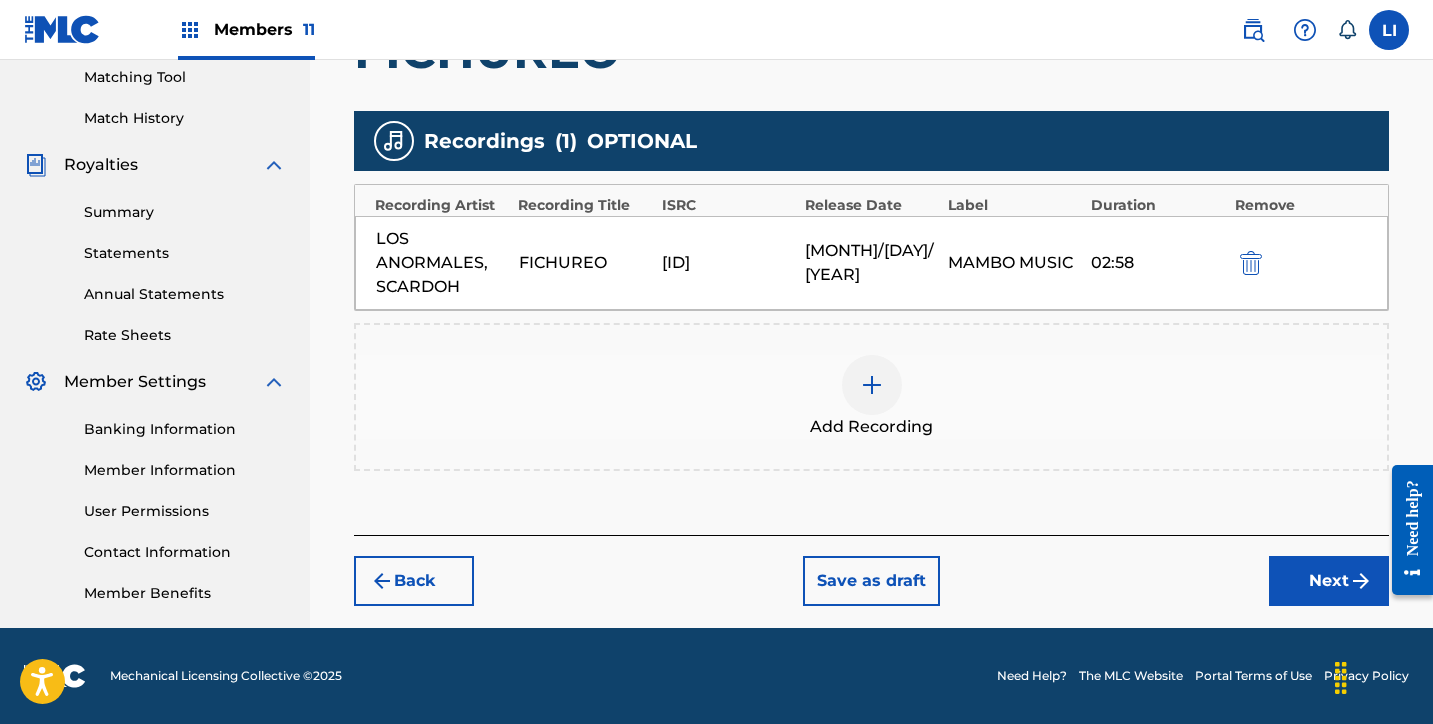 click on "Next" at bounding box center (1329, 581) 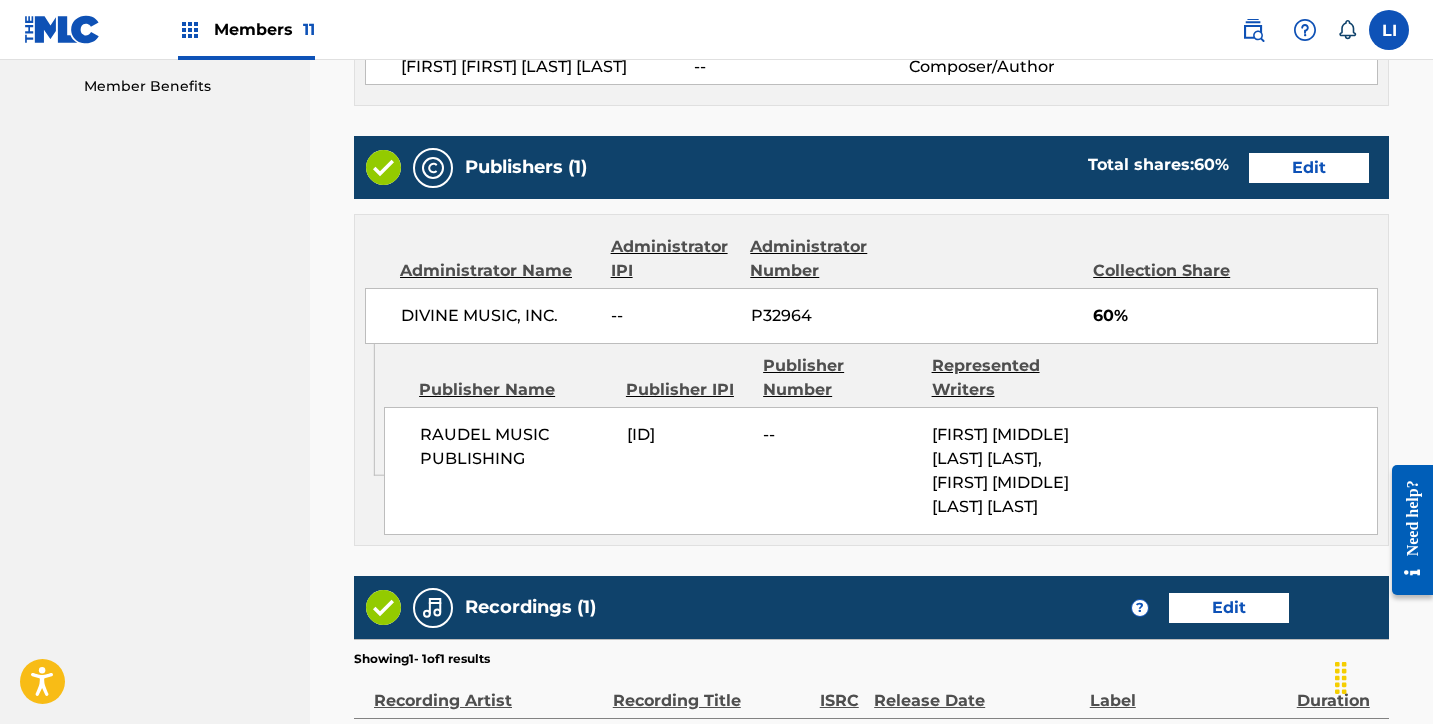 scroll, scrollTop: 1329, scrollLeft: 0, axis: vertical 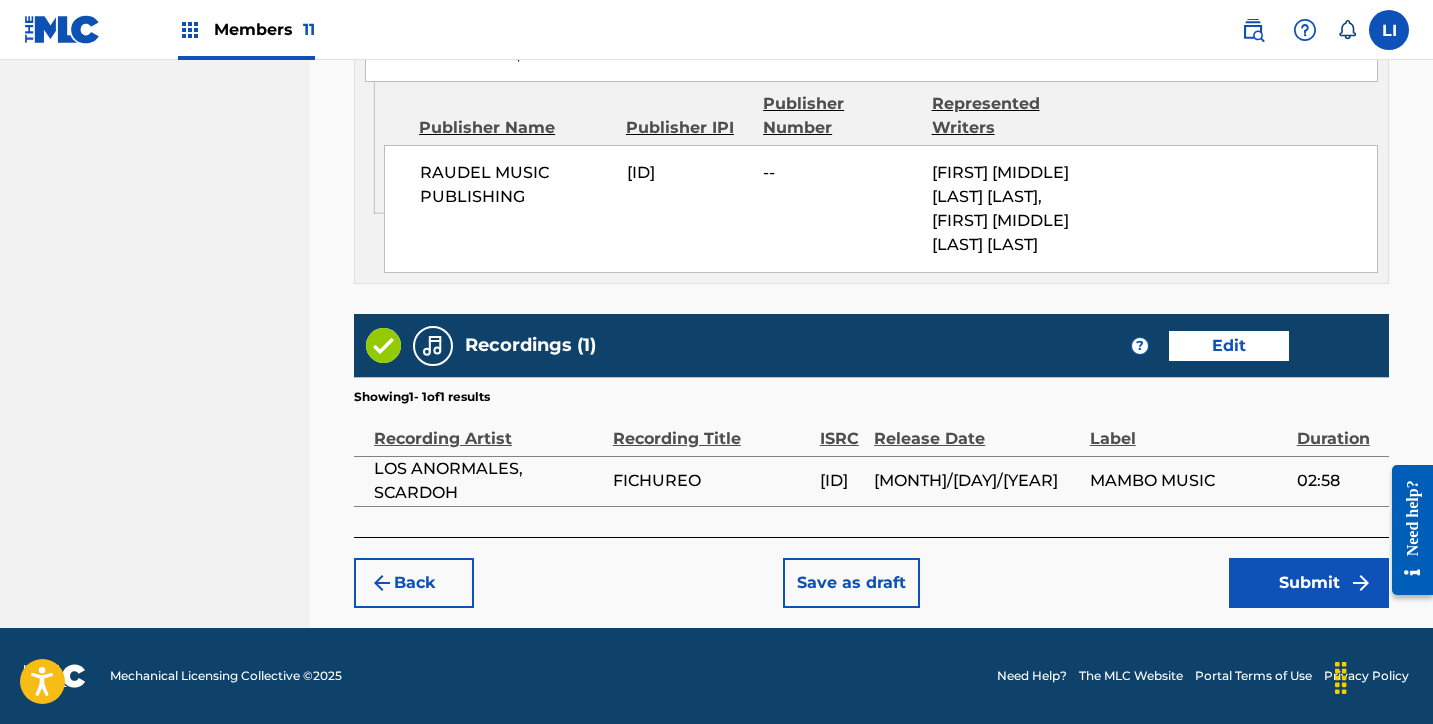 click on "Submit" at bounding box center [1309, 583] 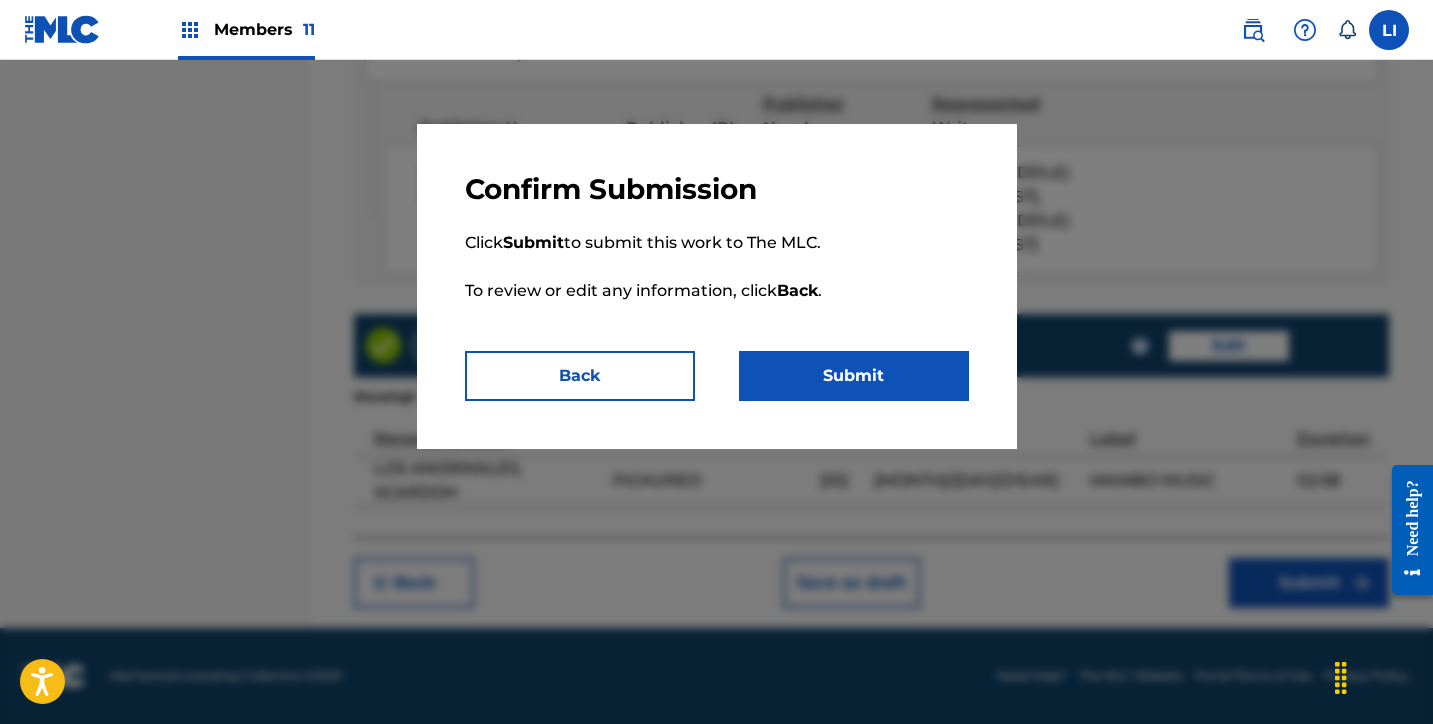 click on "Submit" at bounding box center (854, 376) 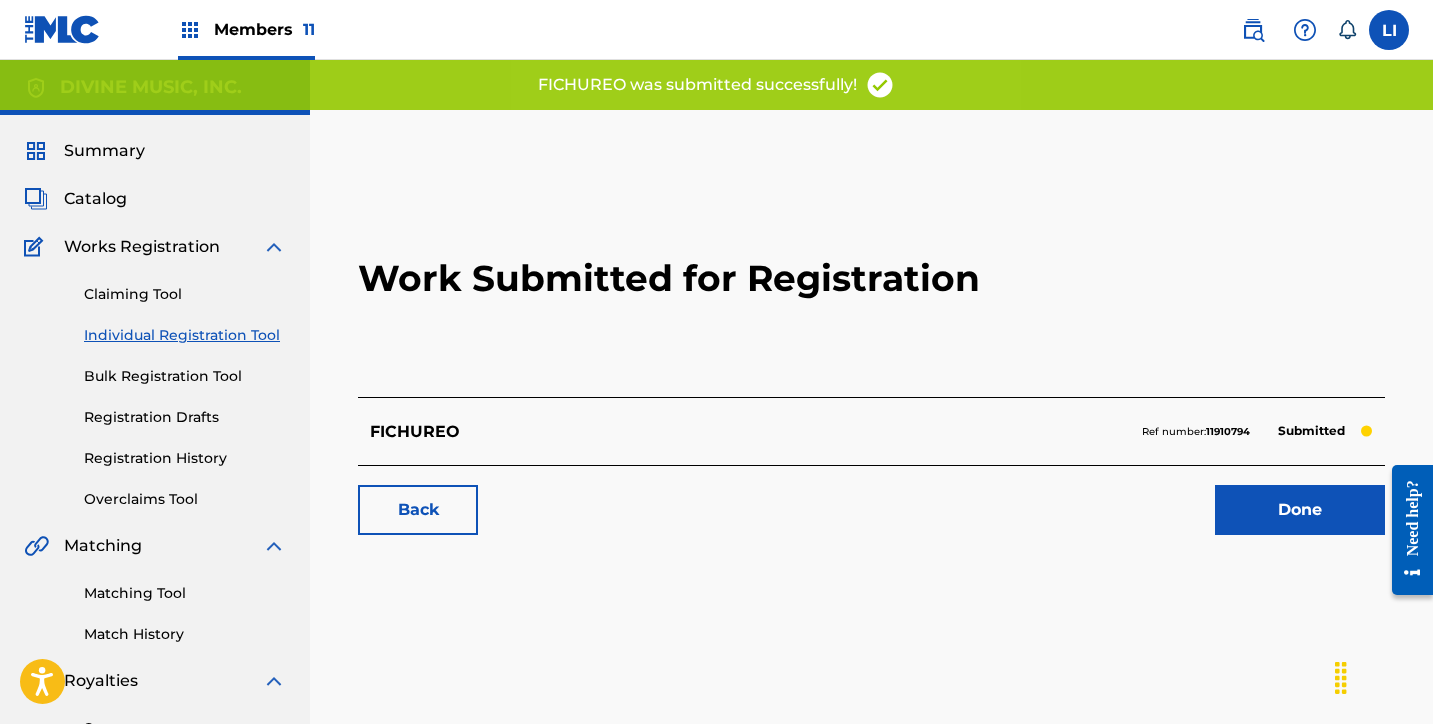 click on "Done" at bounding box center [1300, 510] 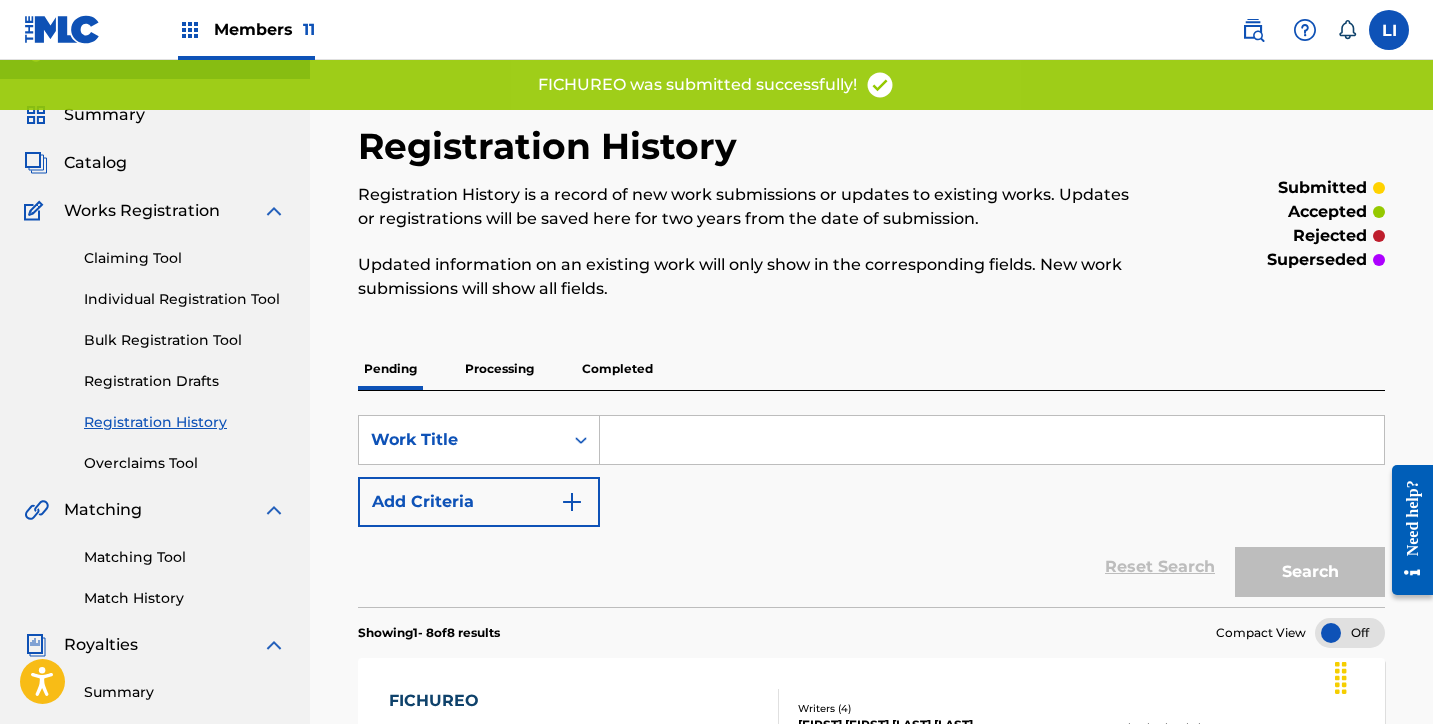 scroll, scrollTop: 66, scrollLeft: 0, axis: vertical 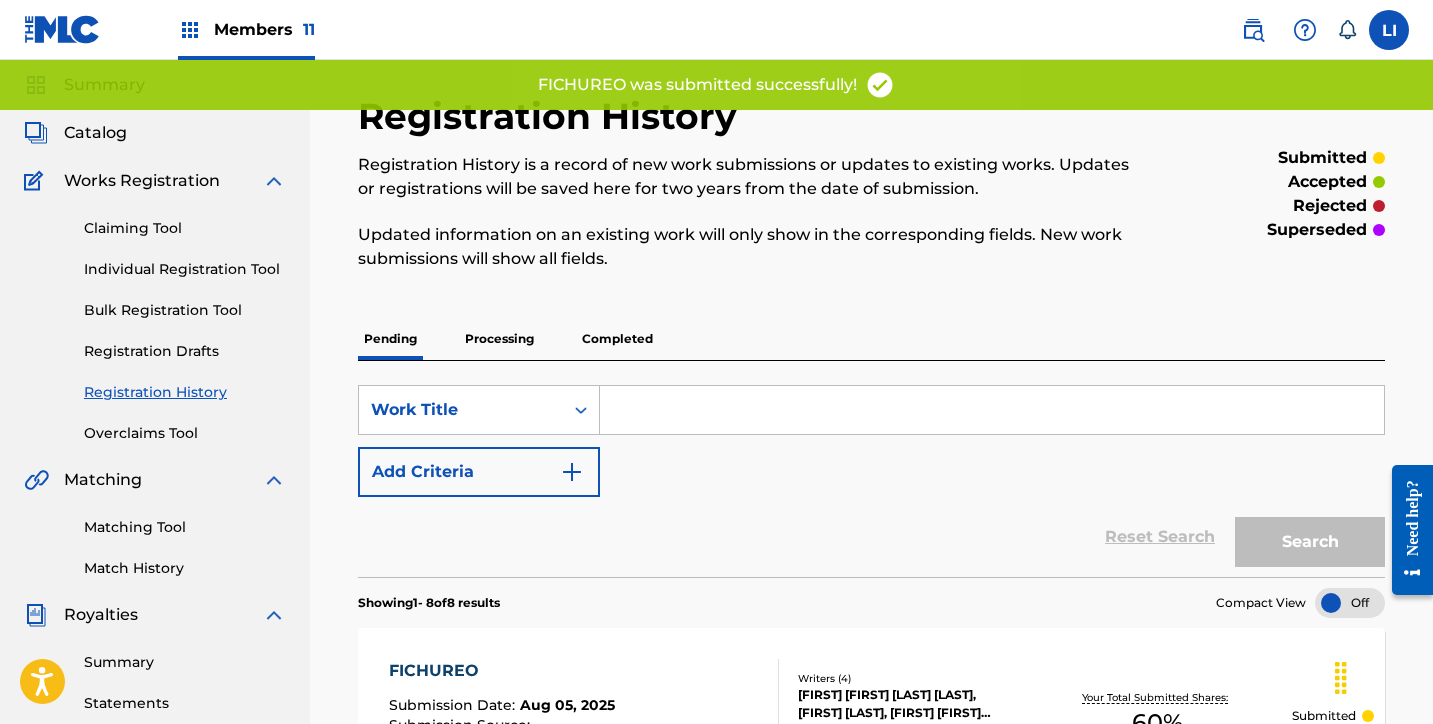 drag, startPoint x: 770, startPoint y: 564, endPoint x: 659, endPoint y: 530, distance: 116.090485 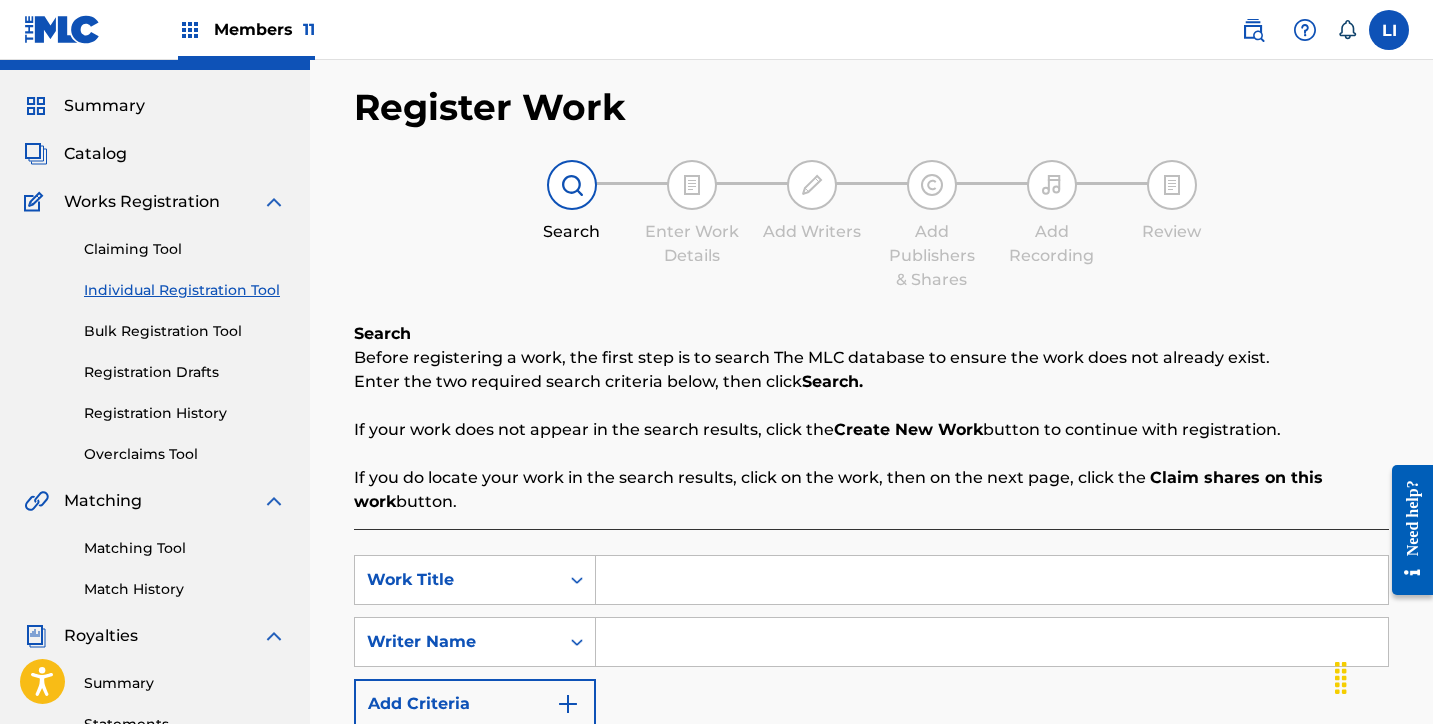 scroll, scrollTop: 243, scrollLeft: 0, axis: vertical 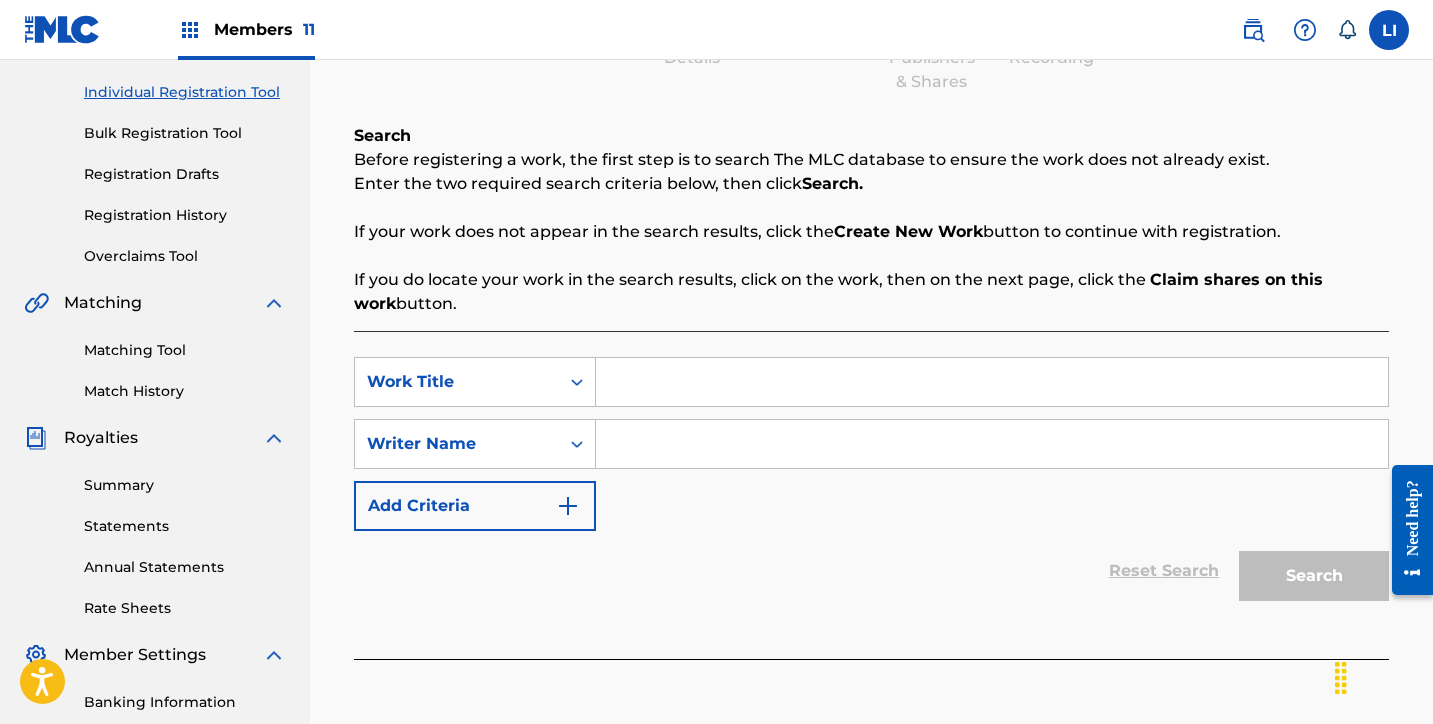 click at bounding box center [992, 382] 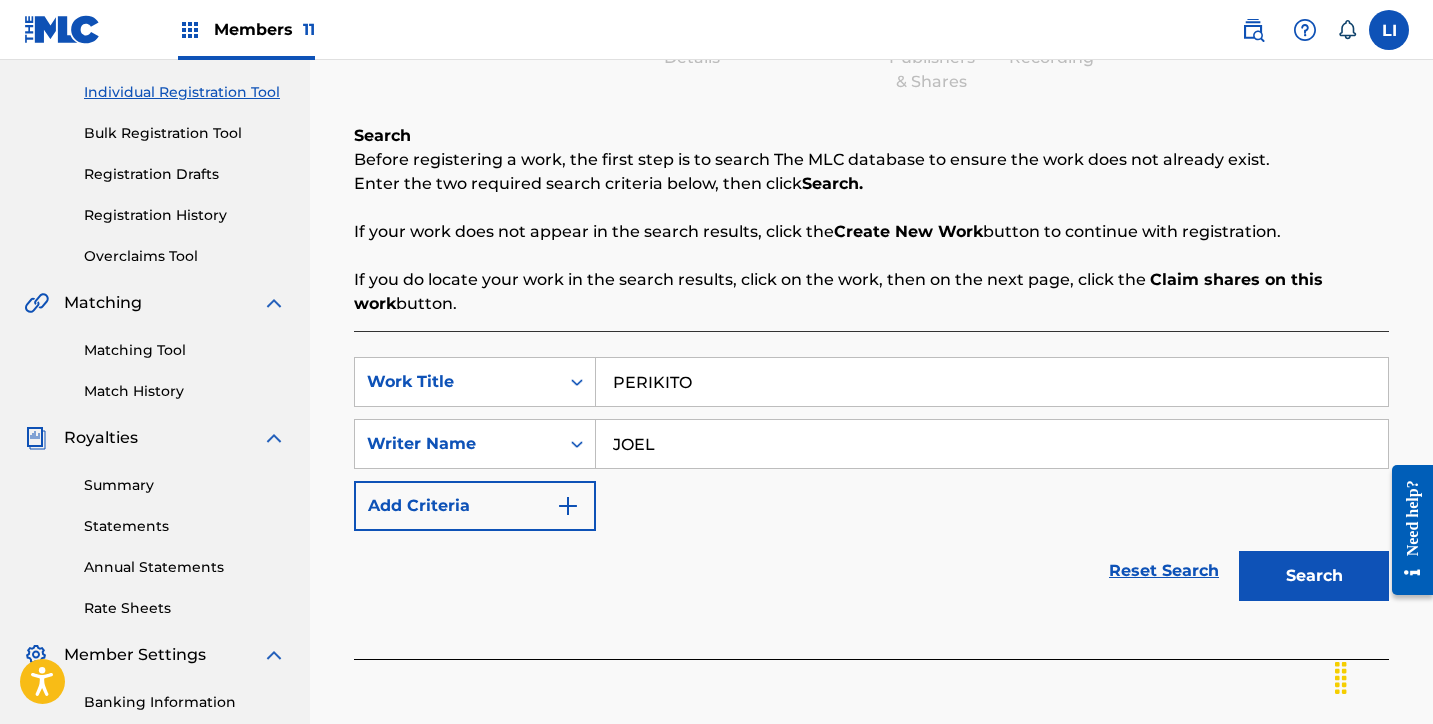 click on "Search" at bounding box center (1314, 576) 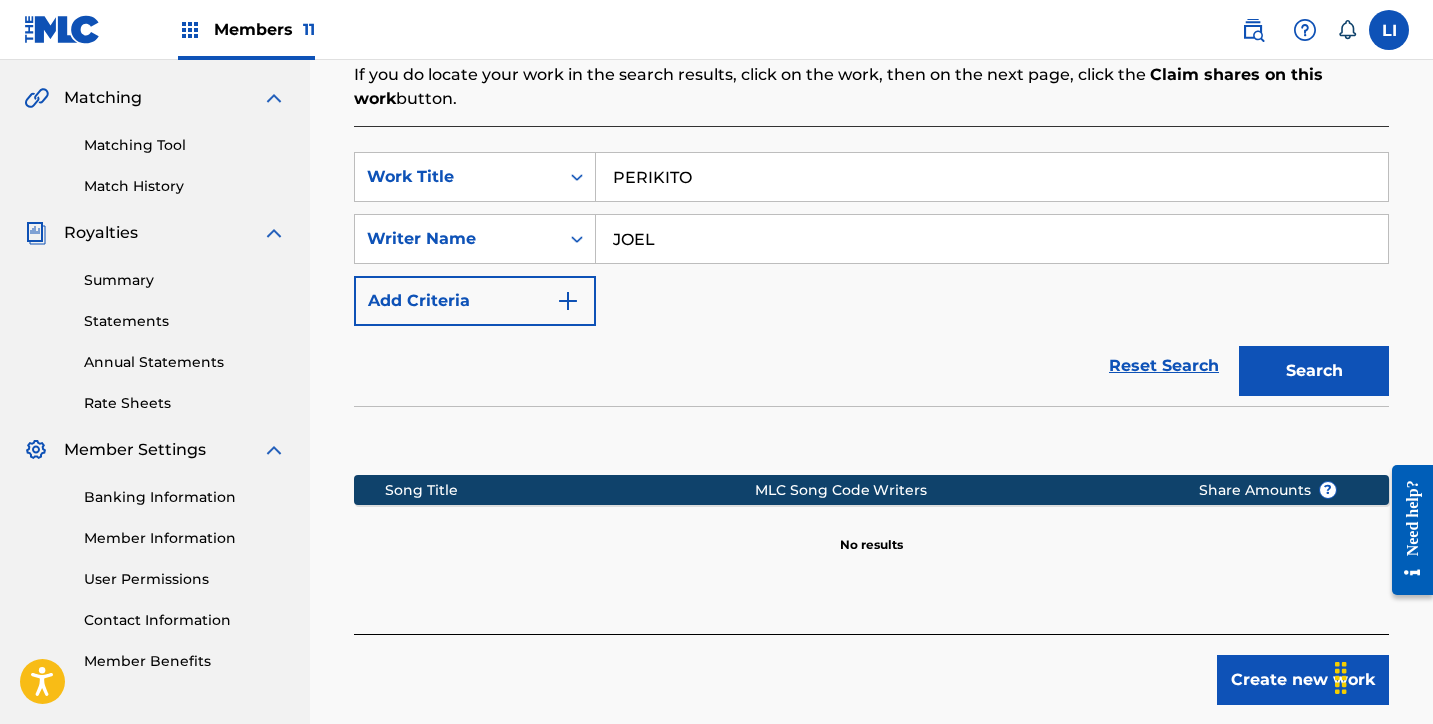 scroll, scrollTop: 545, scrollLeft: 0, axis: vertical 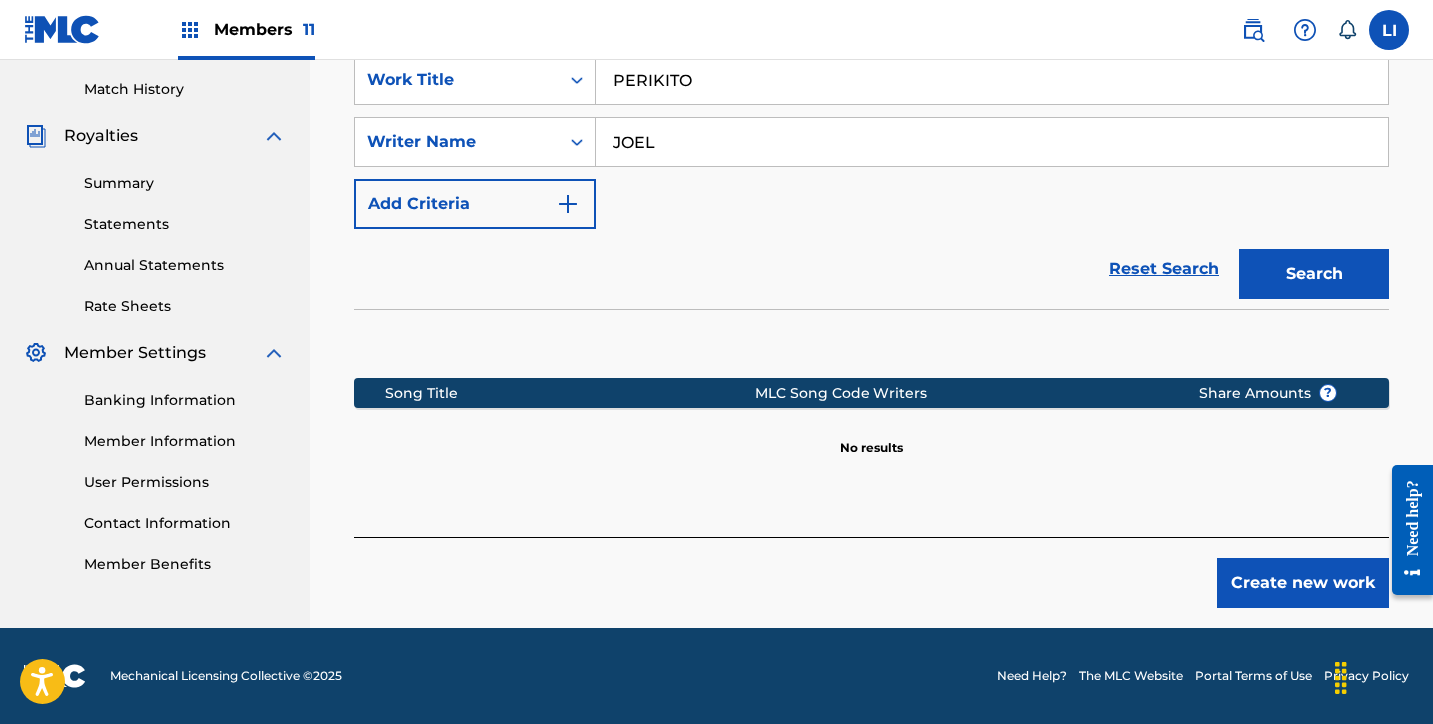 click on "Create new work" at bounding box center [1303, 583] 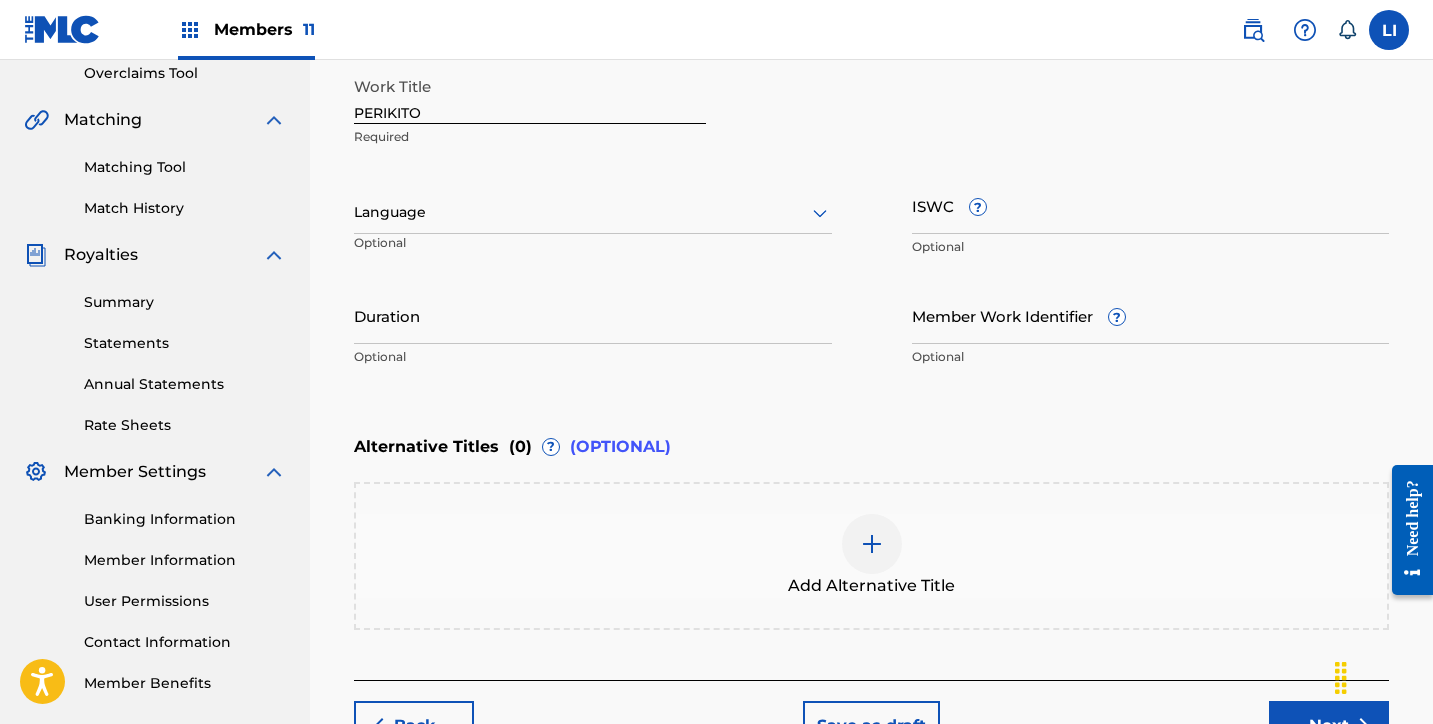 scroll, scrollTop: 462, scrollLeft: 0, axis: vertical 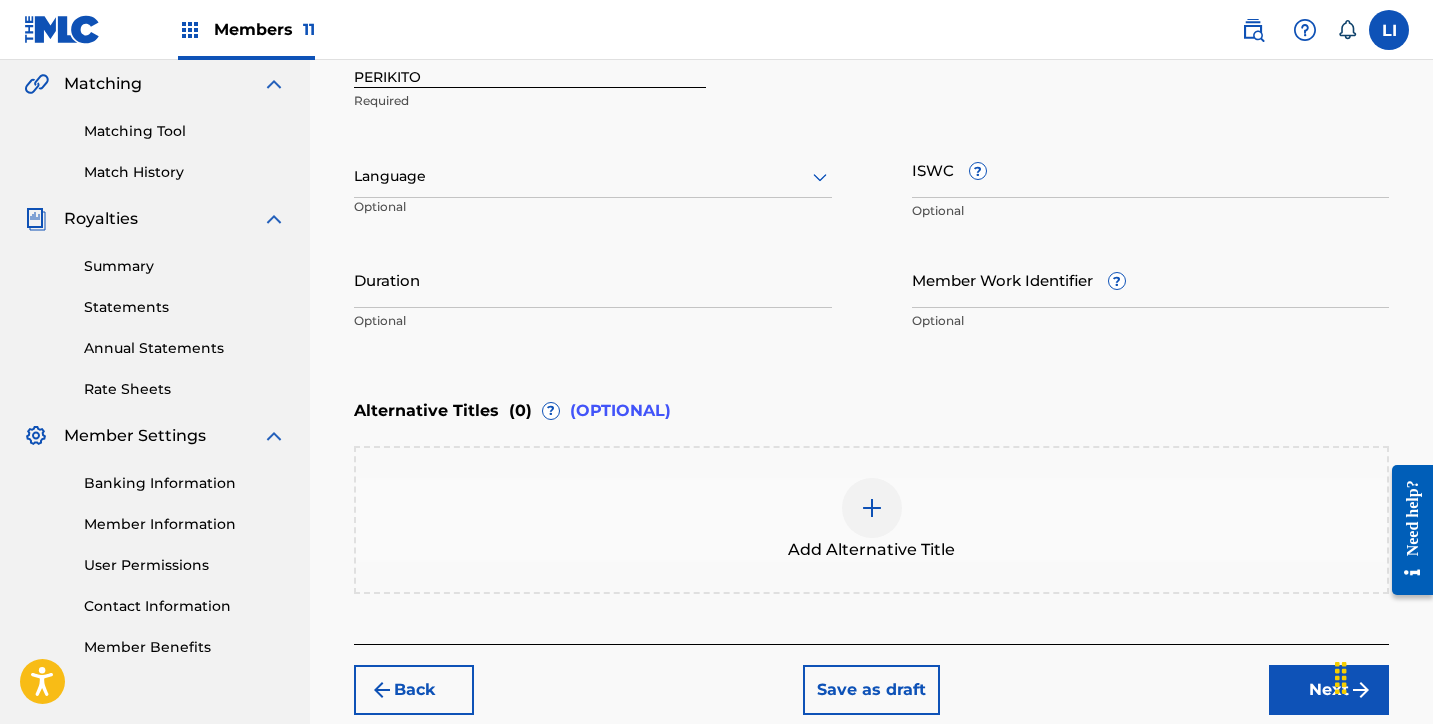 click on "Language" at bounding box center [593, 177] 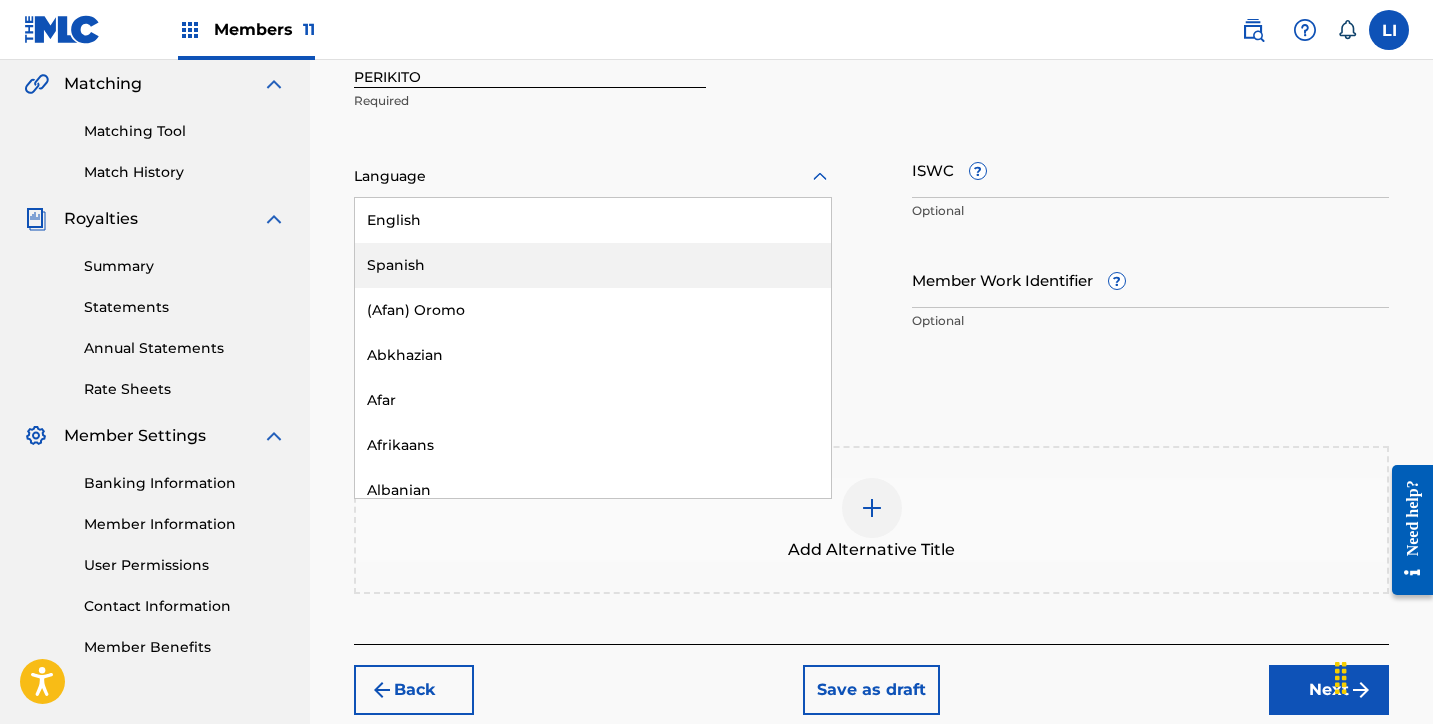 click on "Spanish" at bounding box center [593, 265] 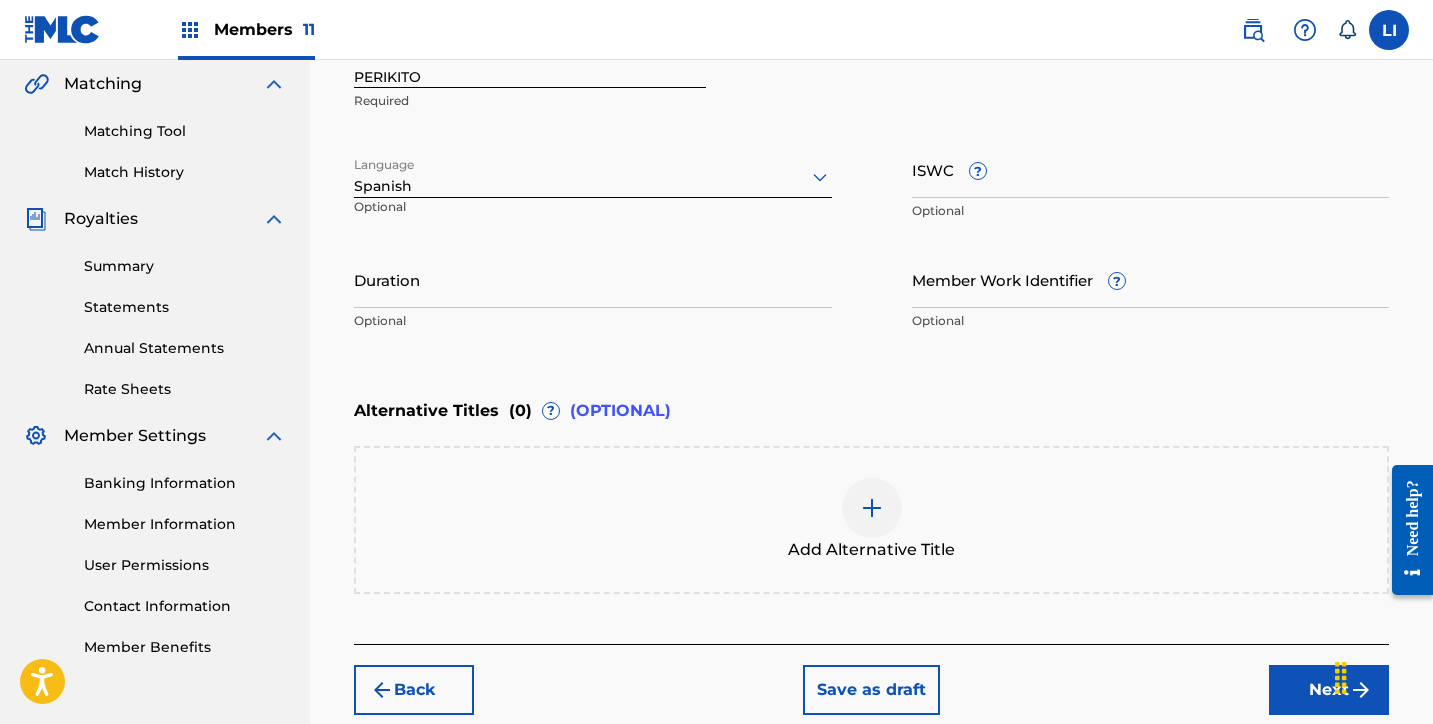 click on "Duration   Optional" at bounding box center [593, 296] 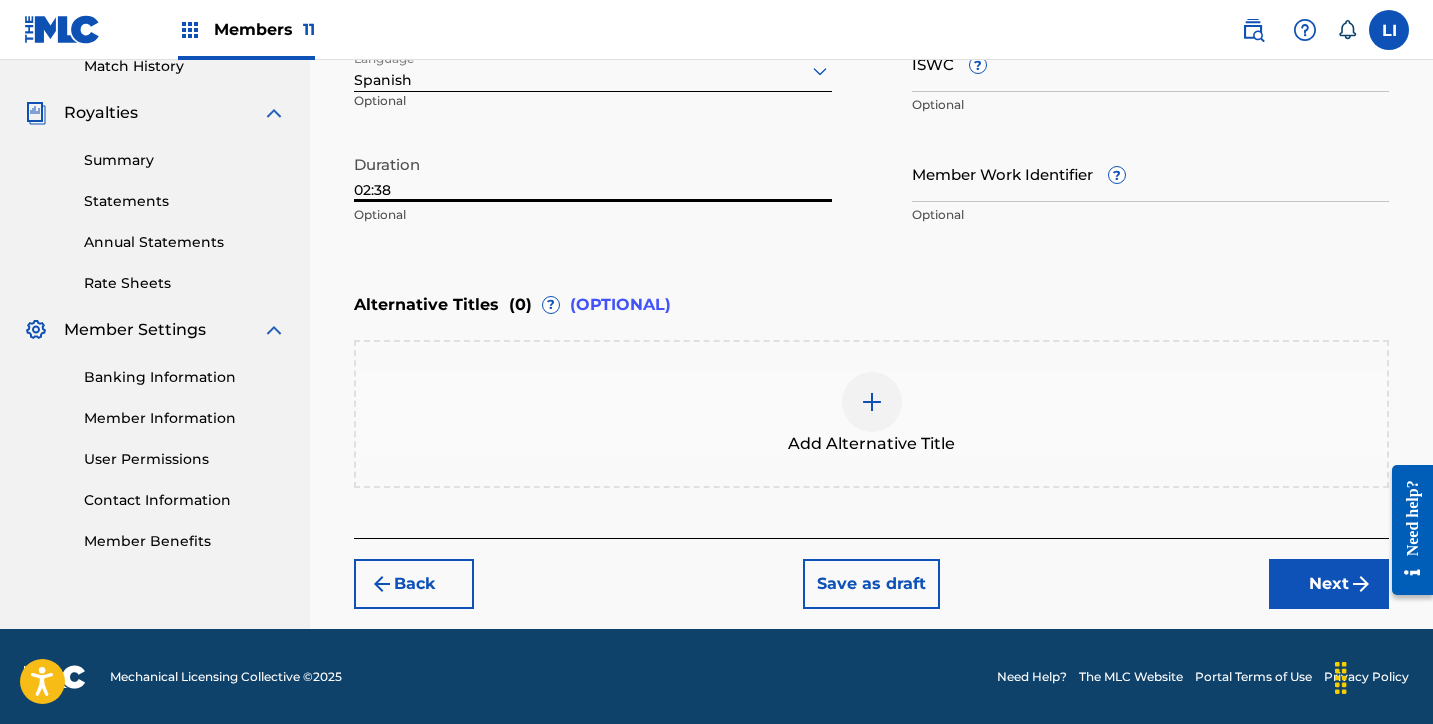 click on "Next" at bounding box center [1329, 584] 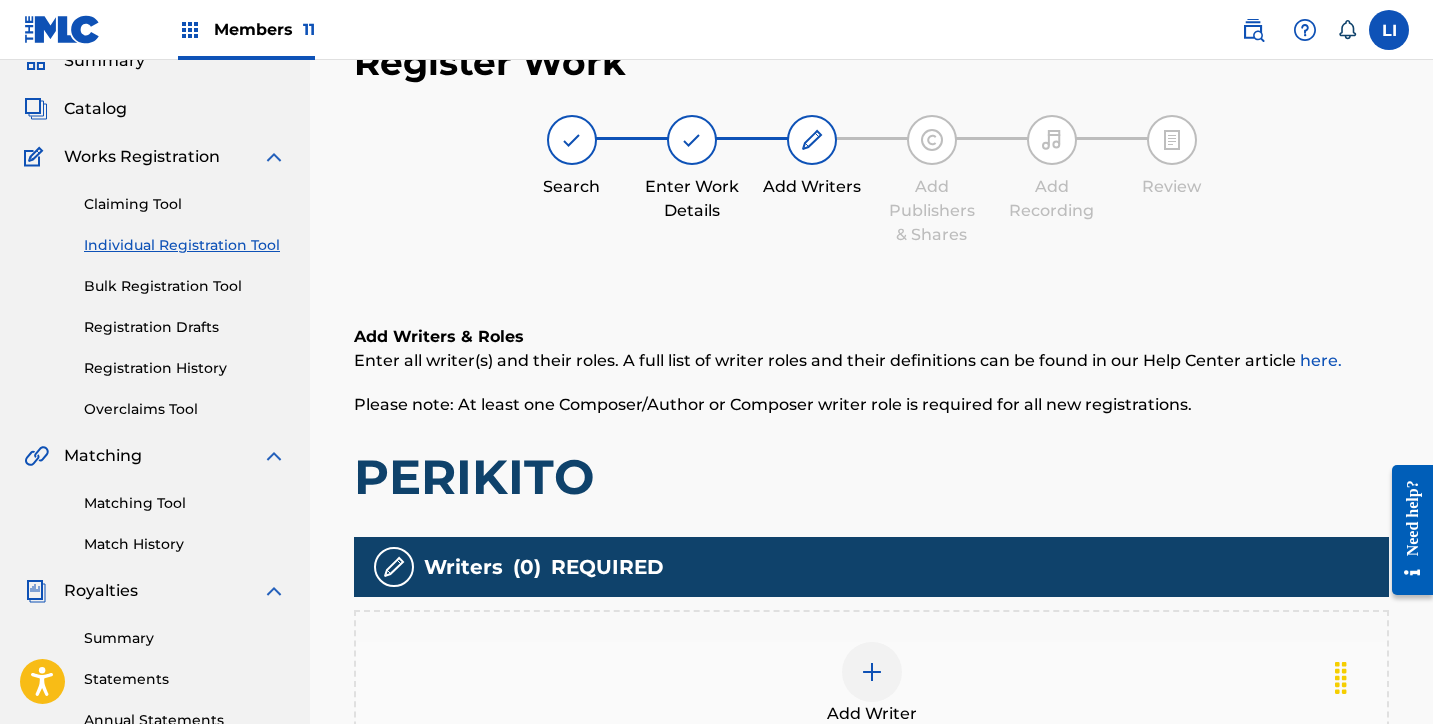 scroll, scrollTop: 508, scrollLeft: 0, axis: vertical 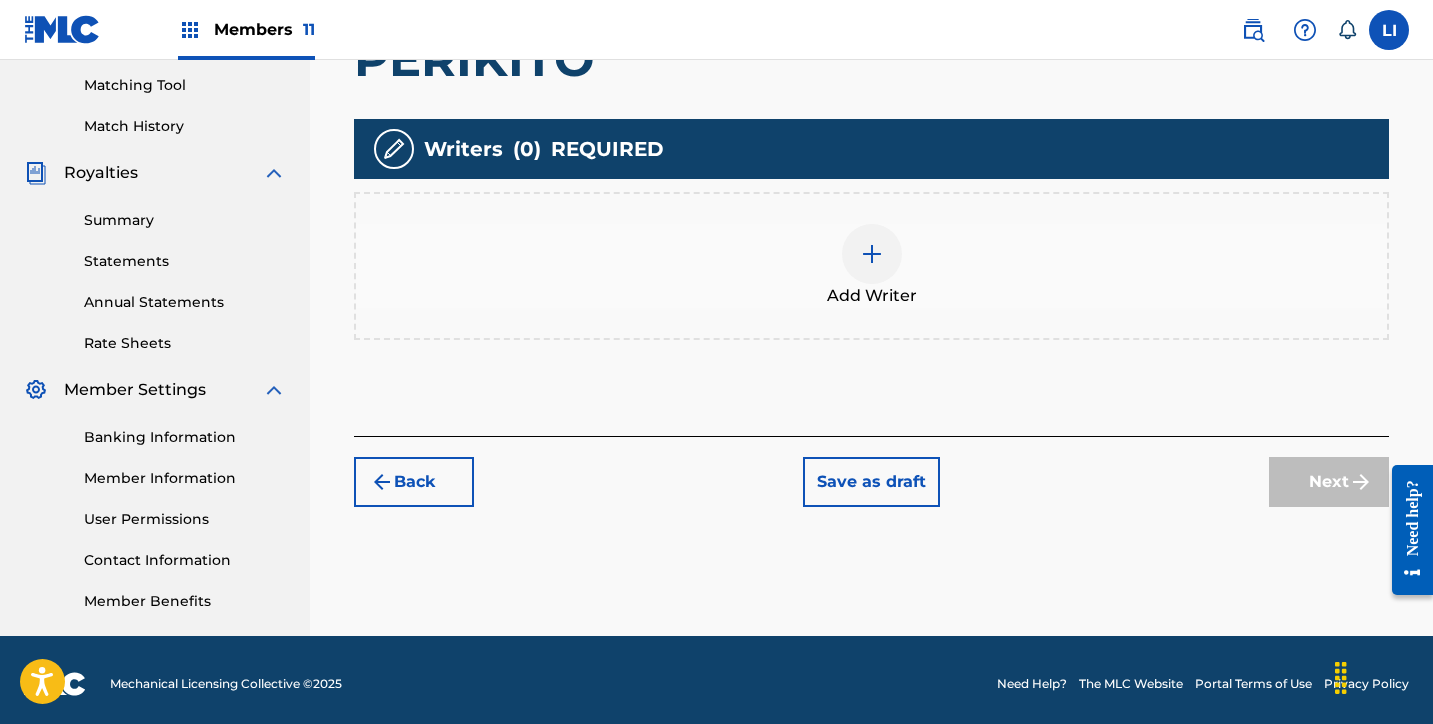 click on "Add Writer" at bounding box center [871, 266] 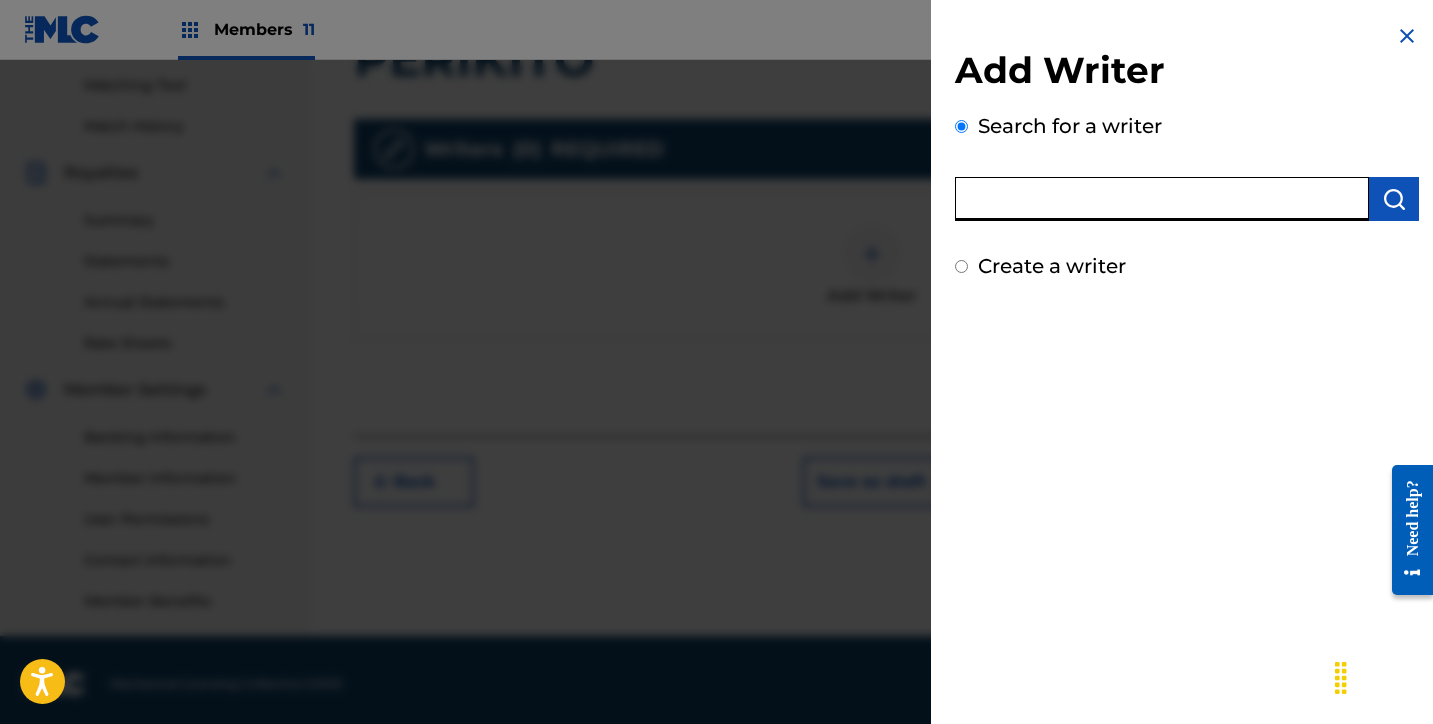 click at bounding box center [1162, 199] 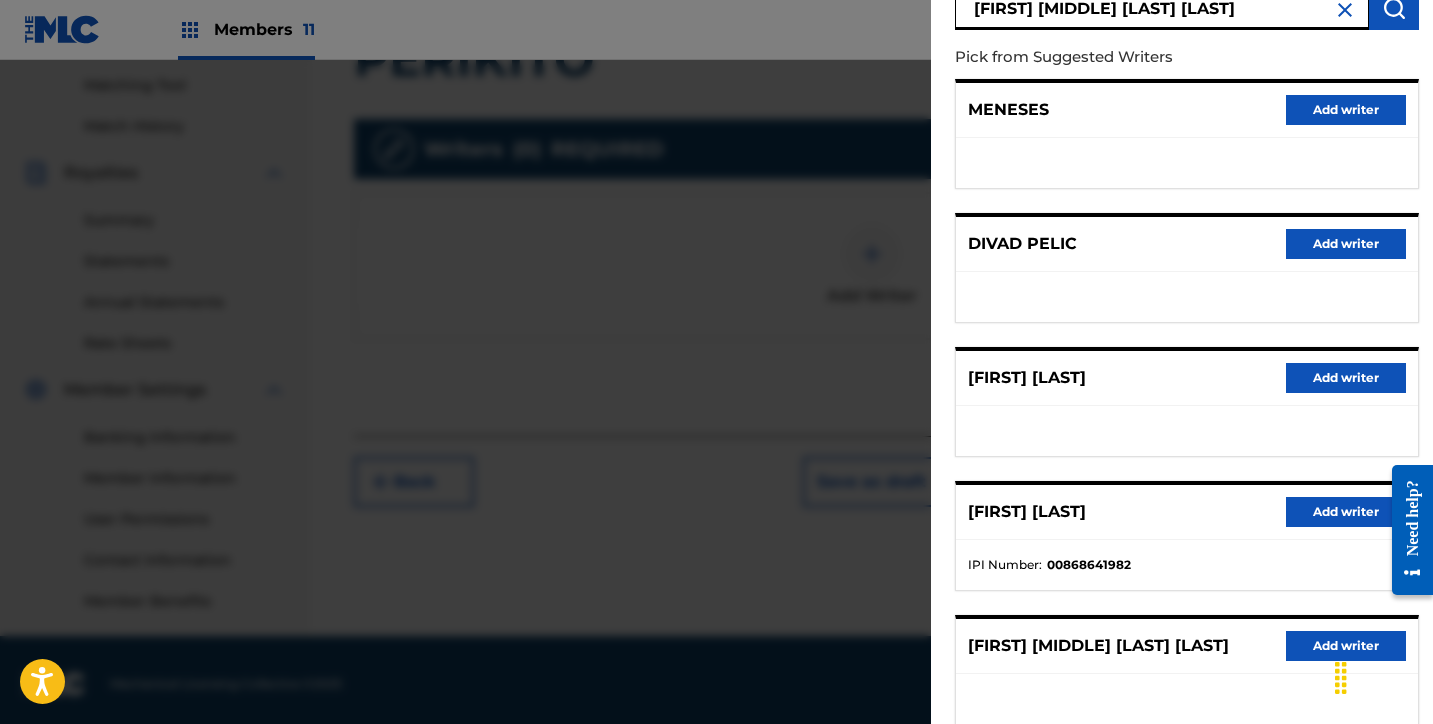 scroll, scrollTop: 318, scrollLeft: 0, axis: vertical 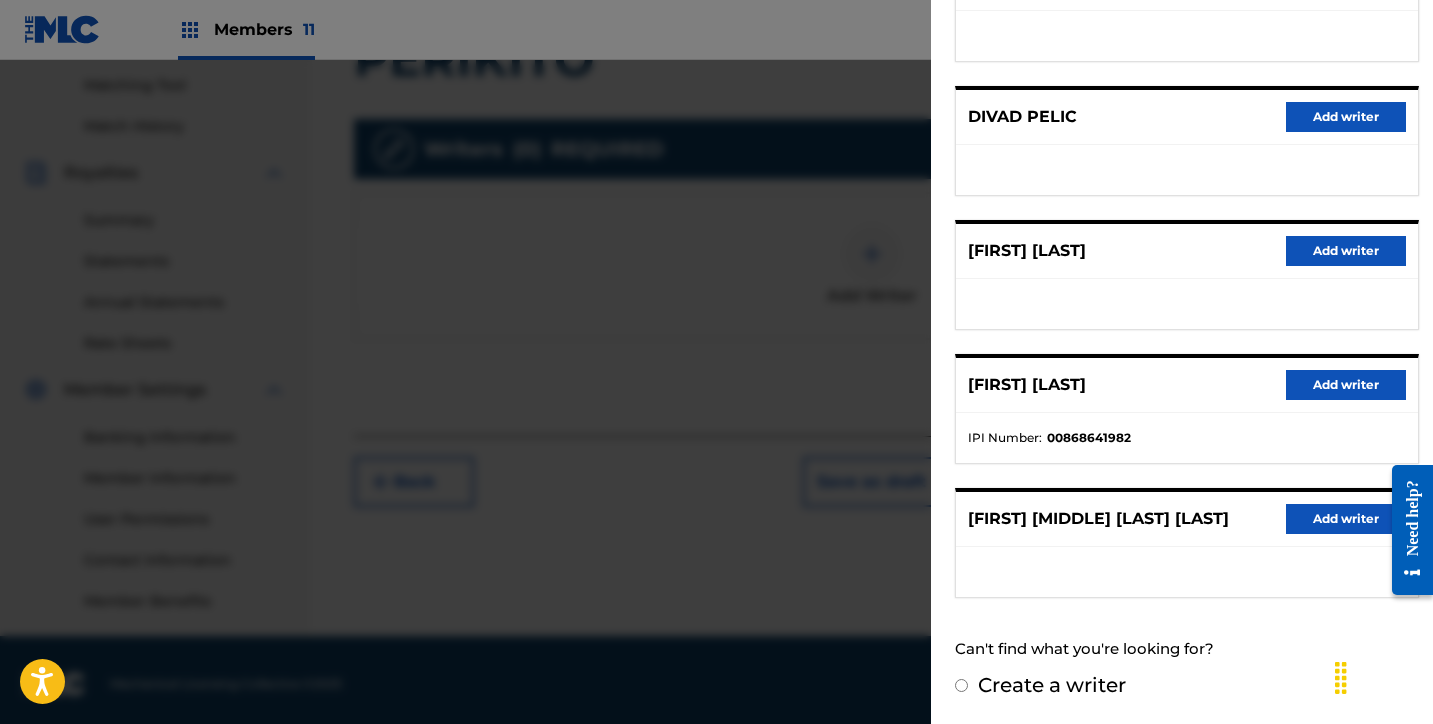 click on "Add writer" at bounding box center [1346, 519] 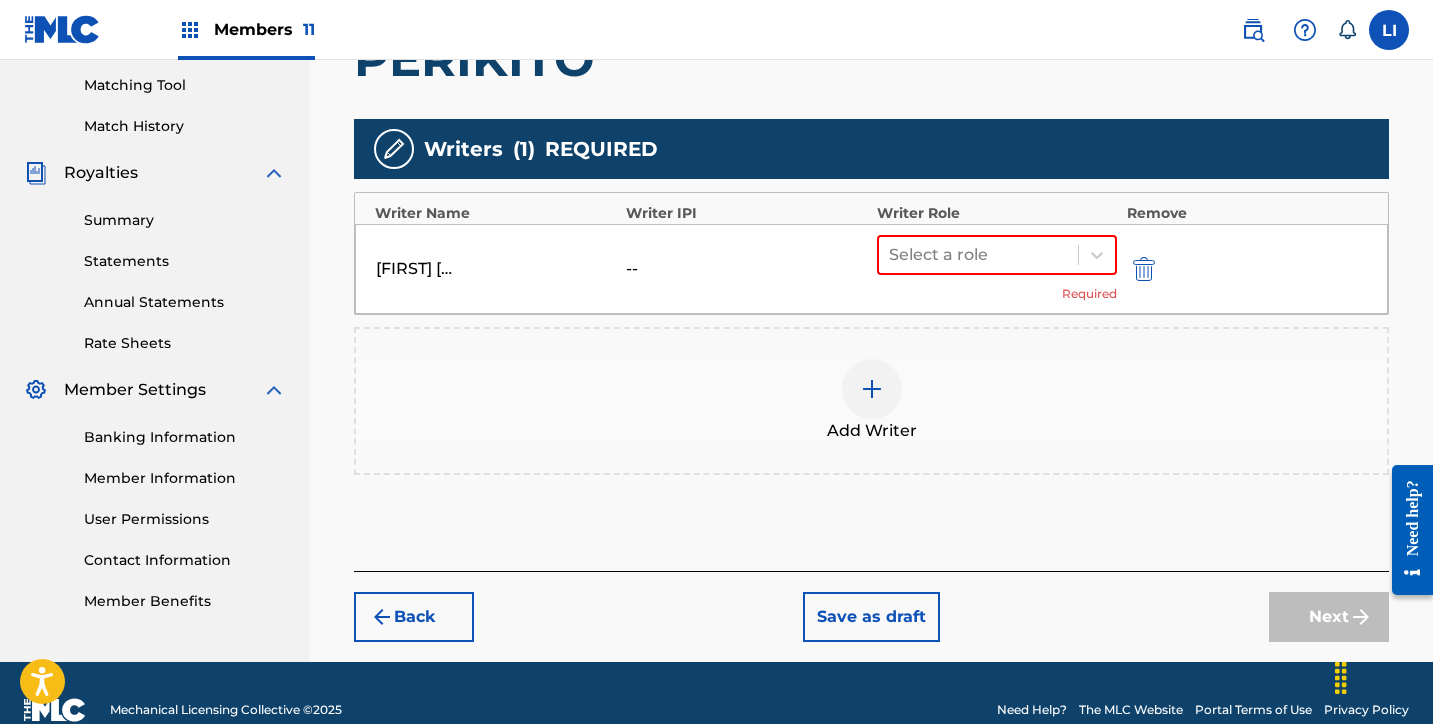 click at bounding box center (872, 389) 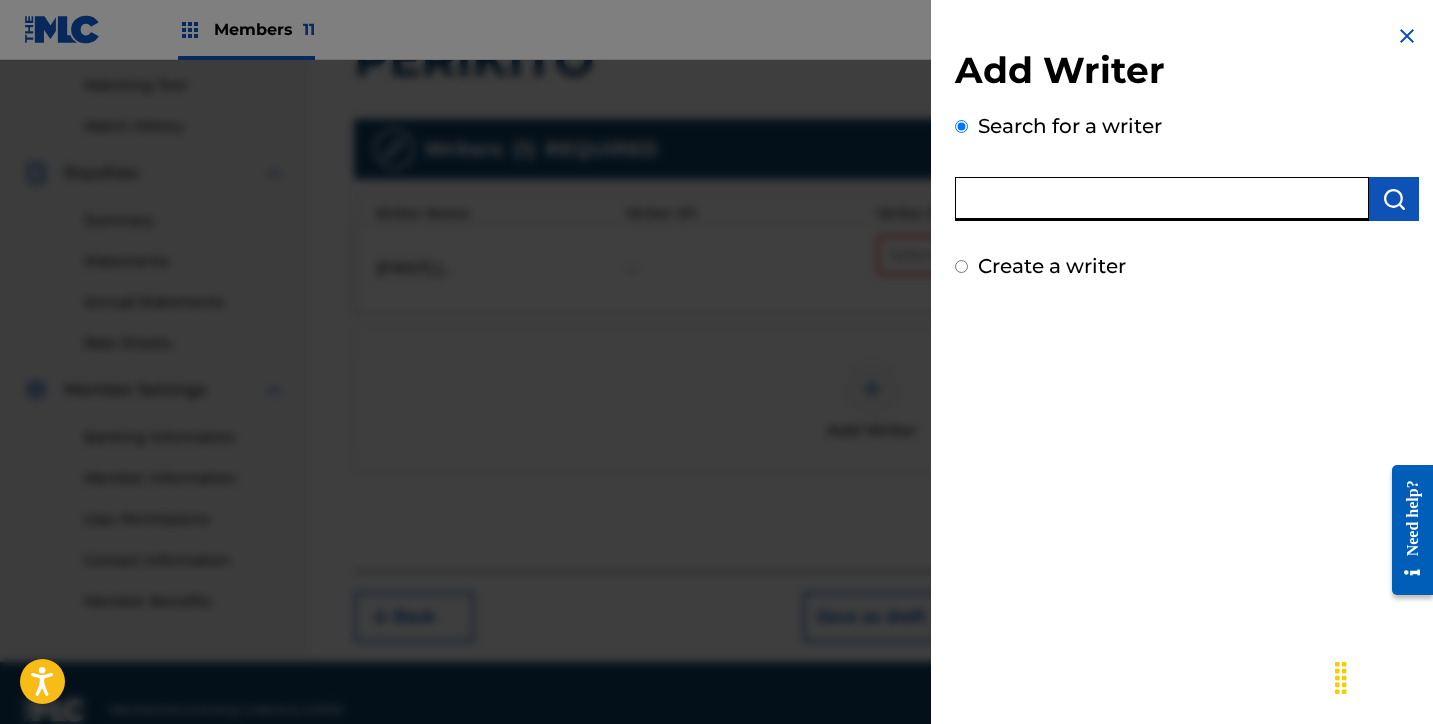 click at bounding box center [1162, 199] 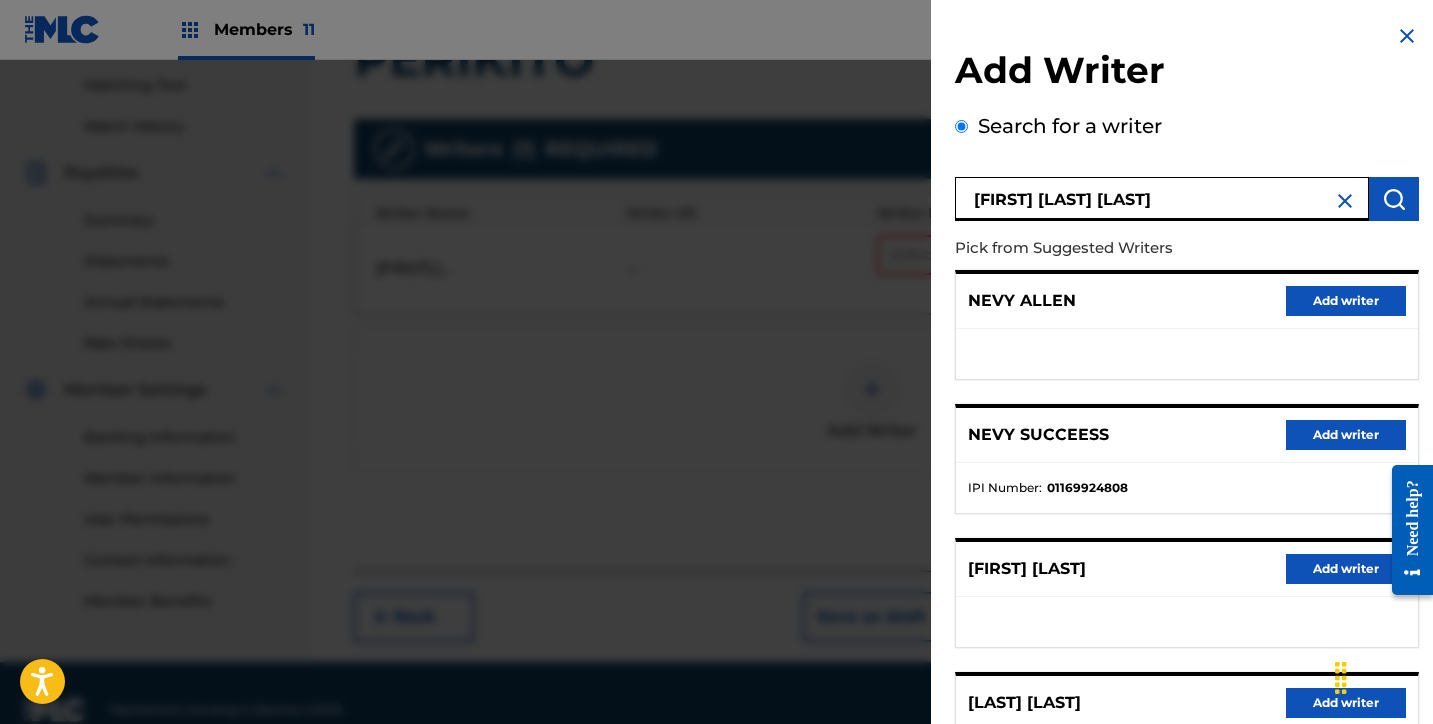 scroll, scrollTop: 318, scrollLeft: 0, axis: vertical 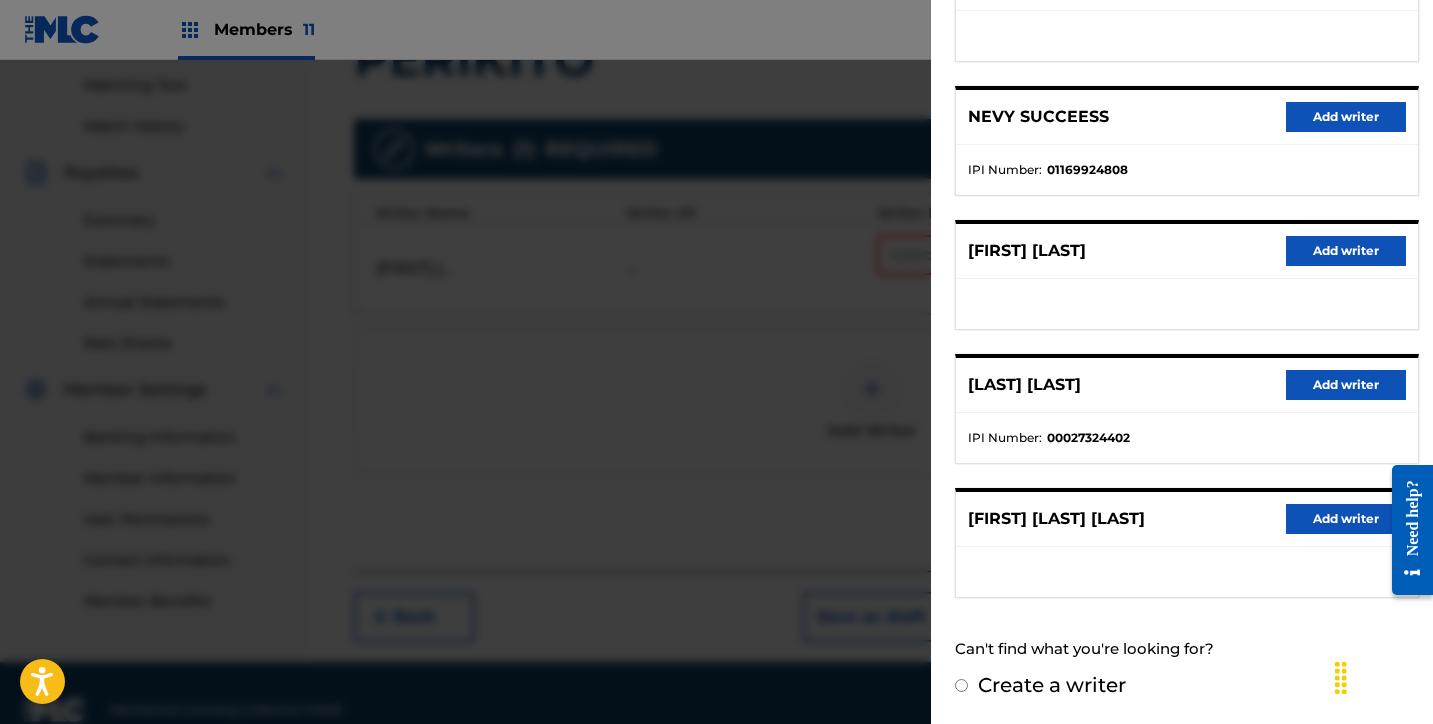 click on "Add writer" at bounding box center (1346, 519) 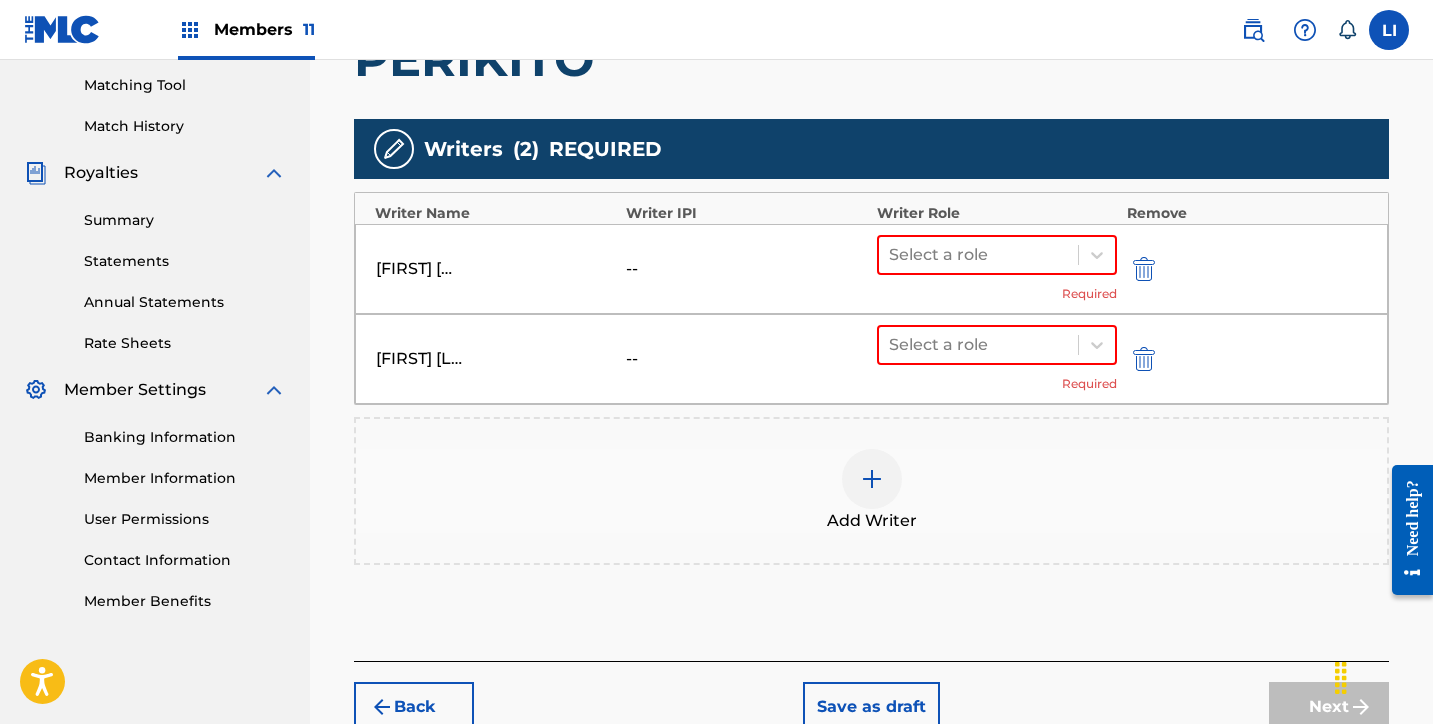 click on "Add Writer" at bounding box center [871, 491] 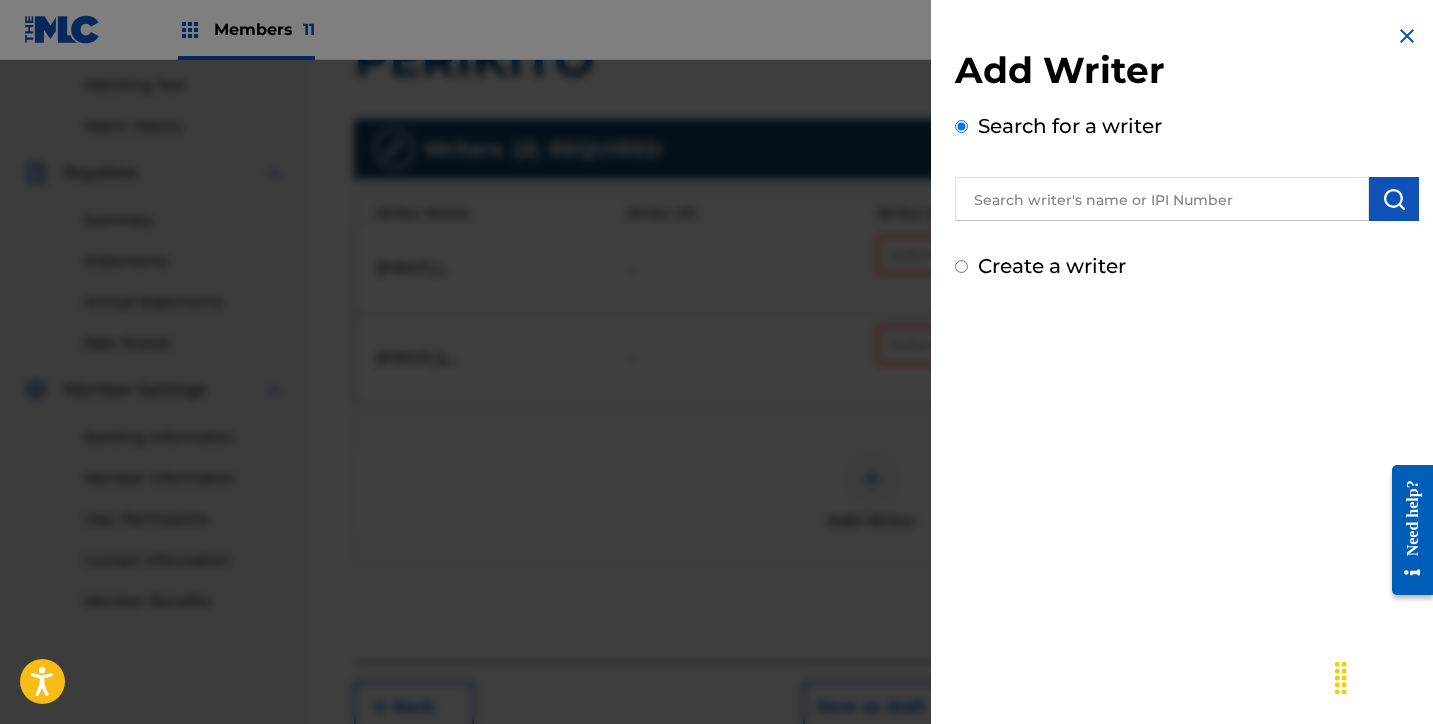 drag, startPoint x: 1148, startPoint y: 182, endPoint x: 1144, endPoint y: 204, distance: 22.36068 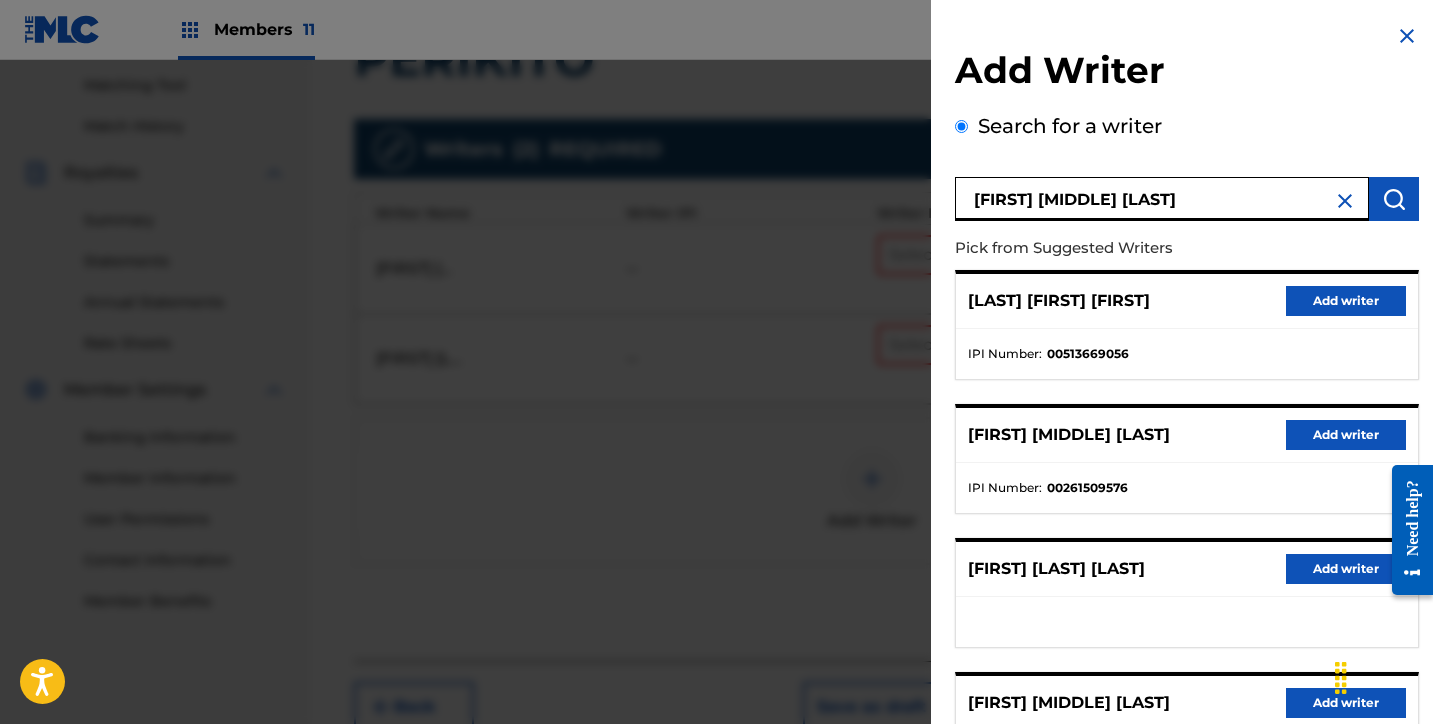 scroll, scrollTop: 318, scrollLeft: 0, axis: vertical 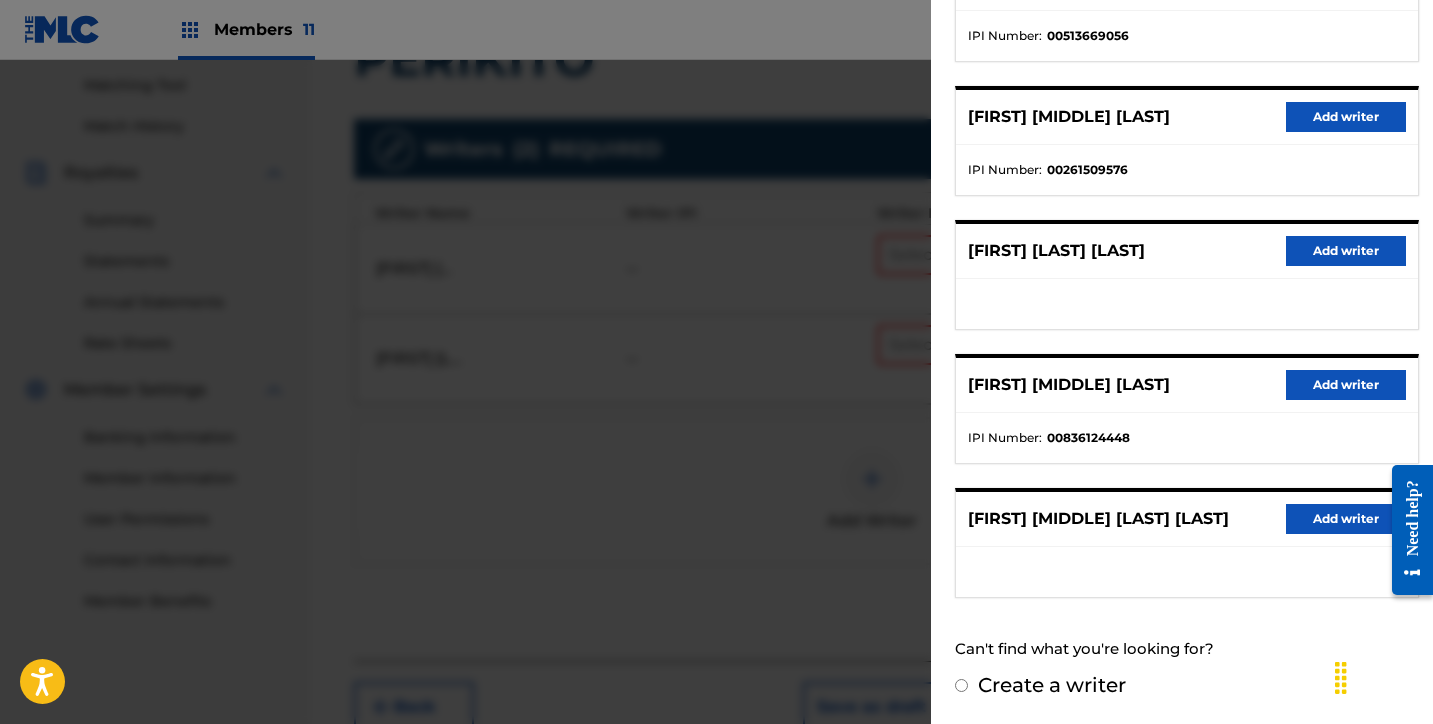 click on "Can't find what you're looking for?" at bounding box center [1187, 649] 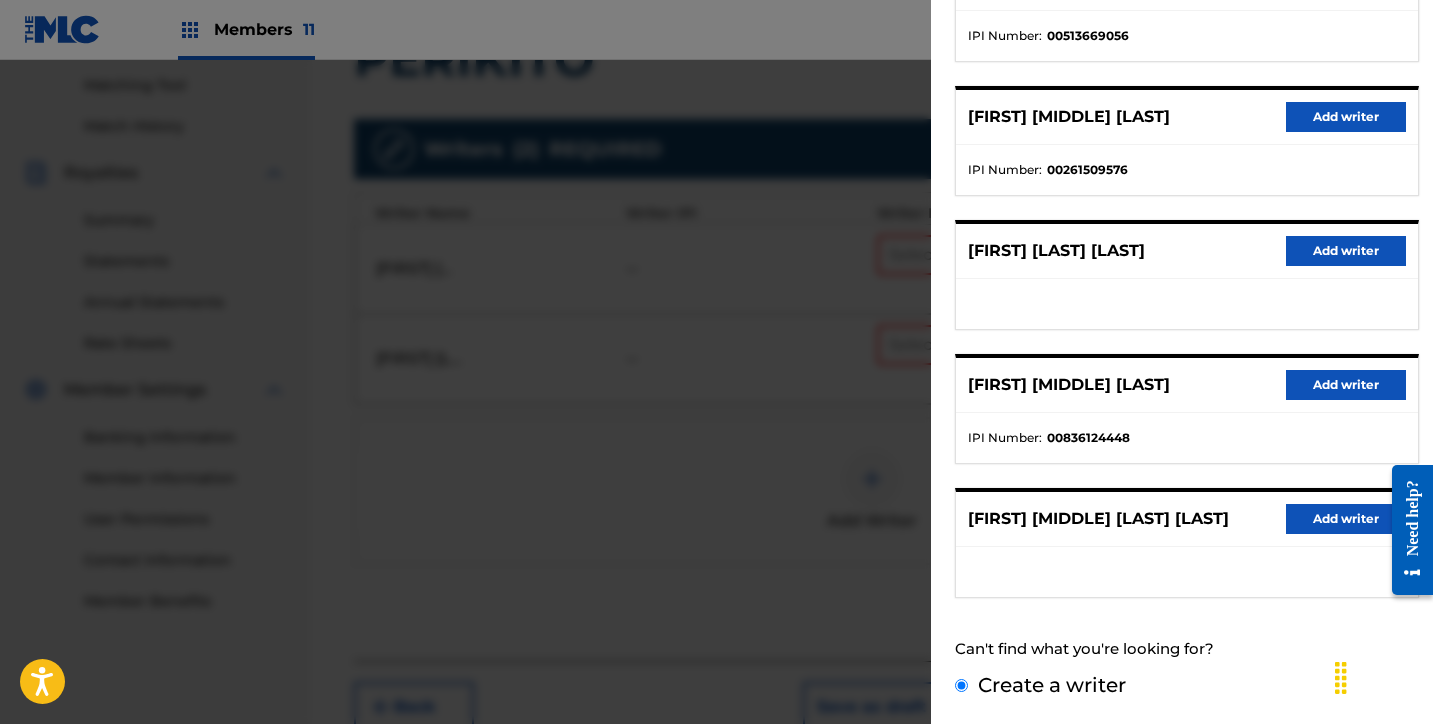 click on "Create a writer" at bounding box center [961, 685] 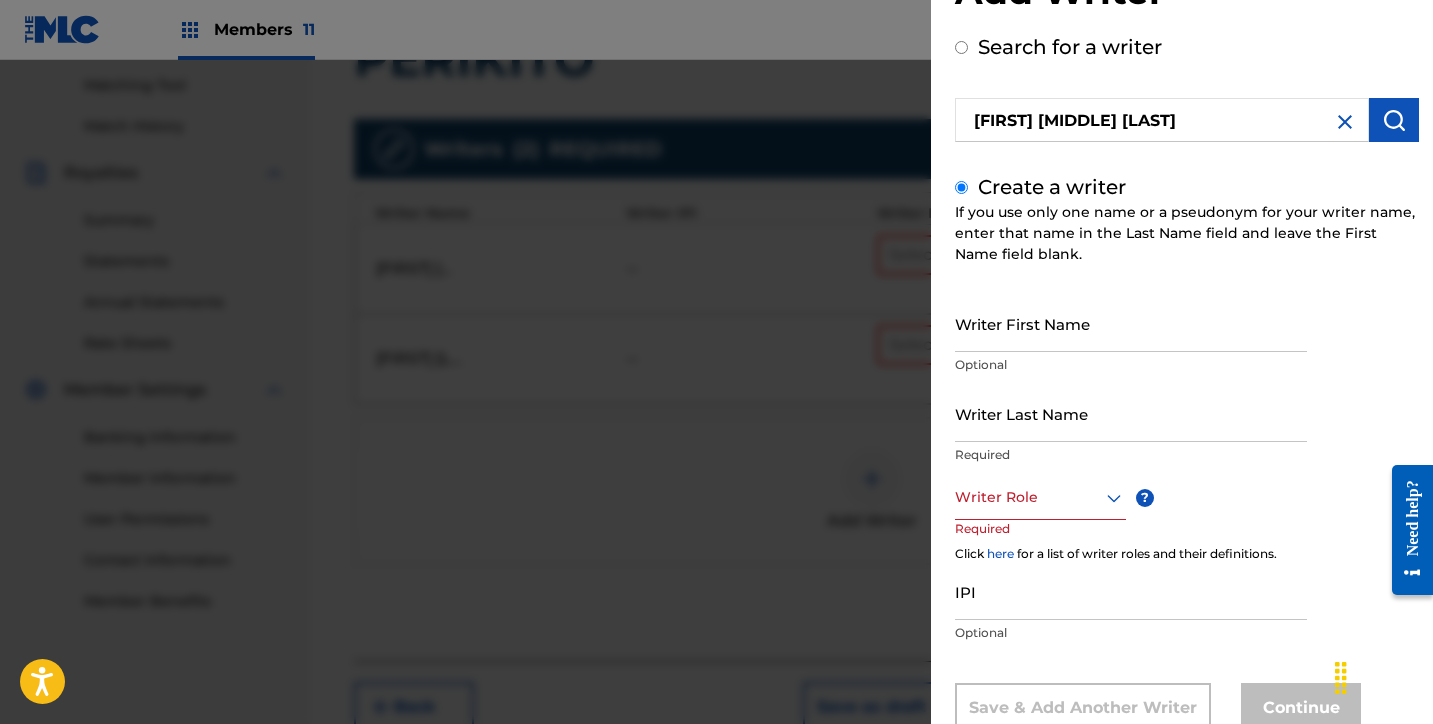 click on "Writer First Name" at bounding box center (1131, 323) 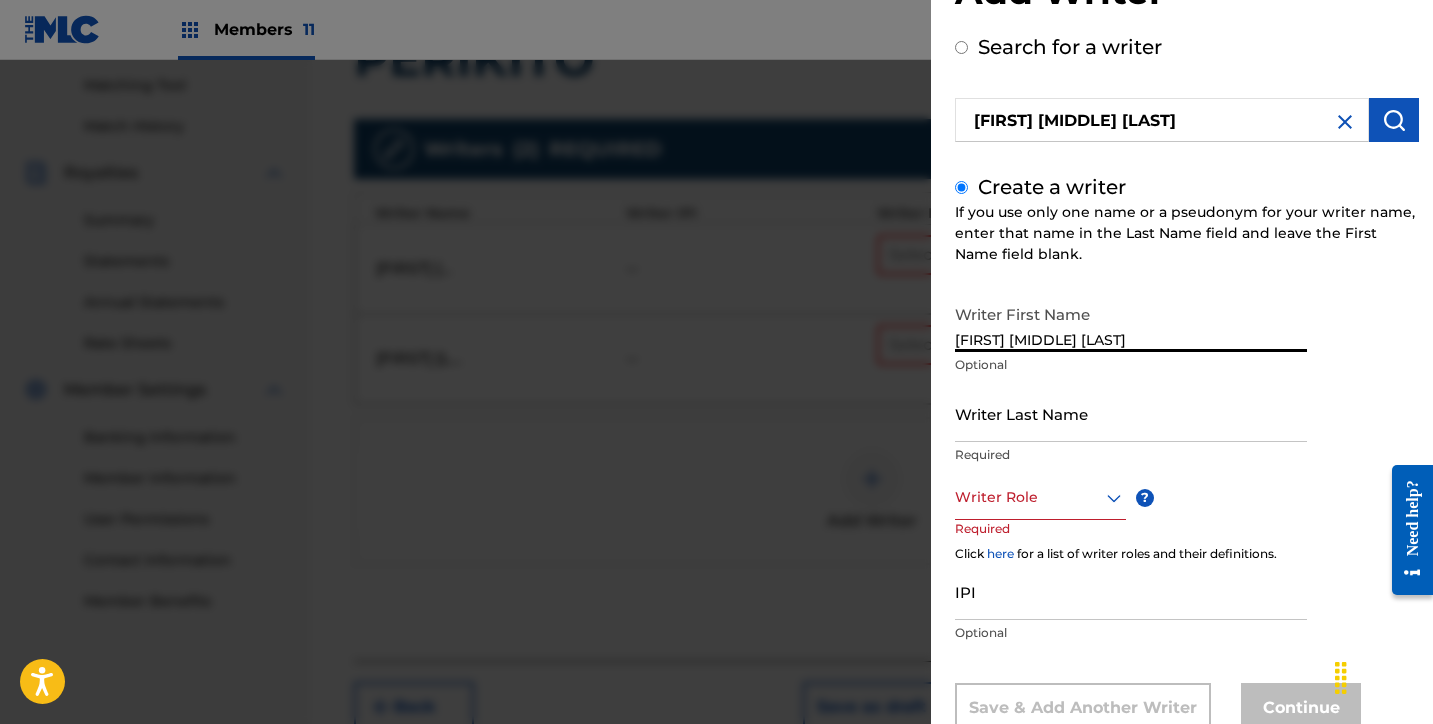 drag, startPoint x: 1118, startPoint y: 339, endPoint x: 1276, endPoint y: 360, distance: 159.38947 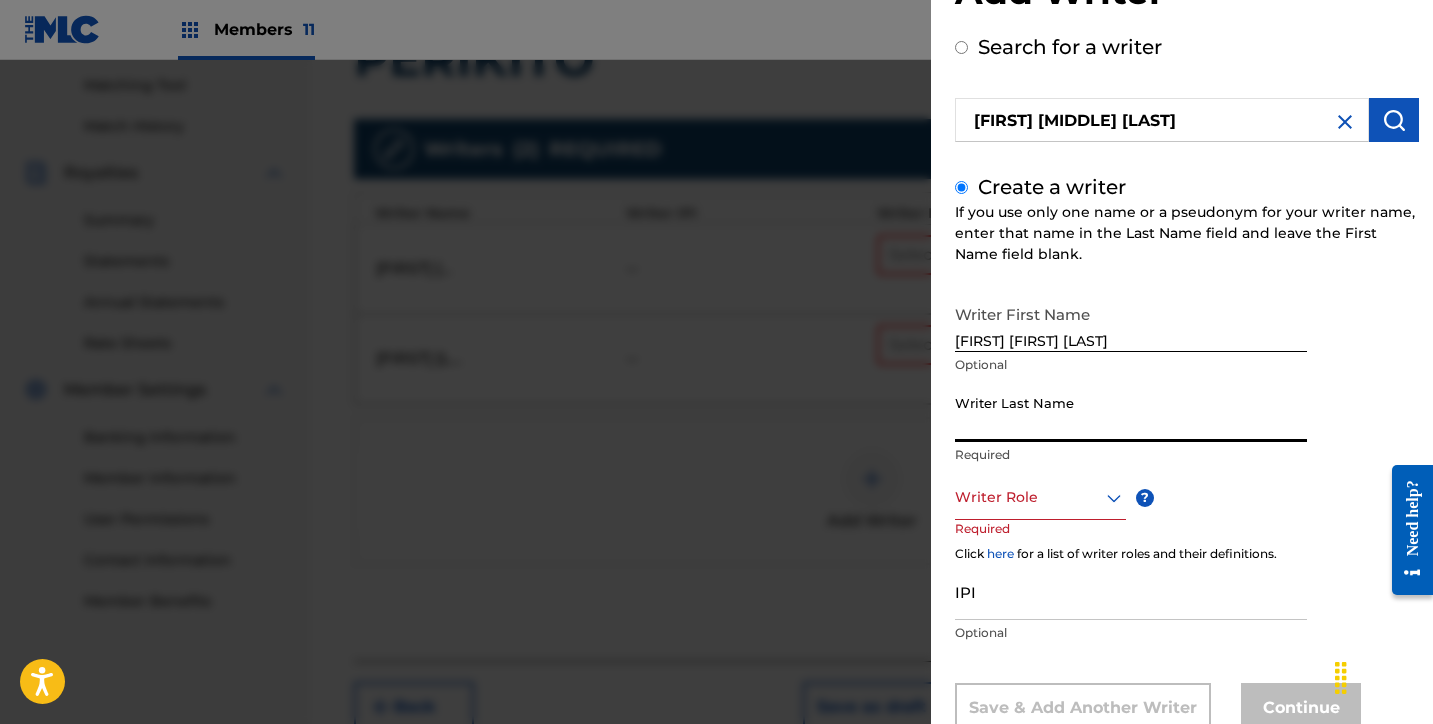 drag, startPoint x: 1171, startPoint y: 426, endPoint x: 1028, endPoint y: 497, distance: 159.65588 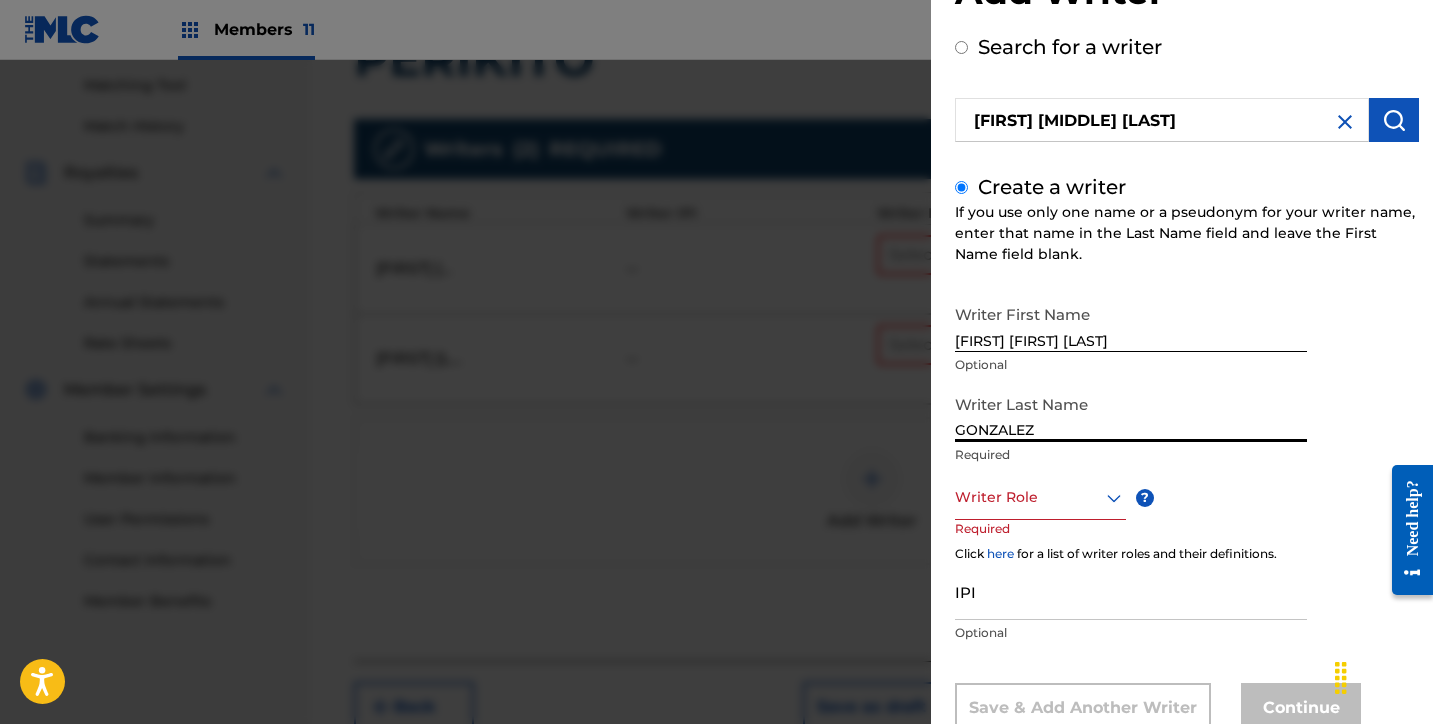 click on "Required" at bounding box center [993, 542] 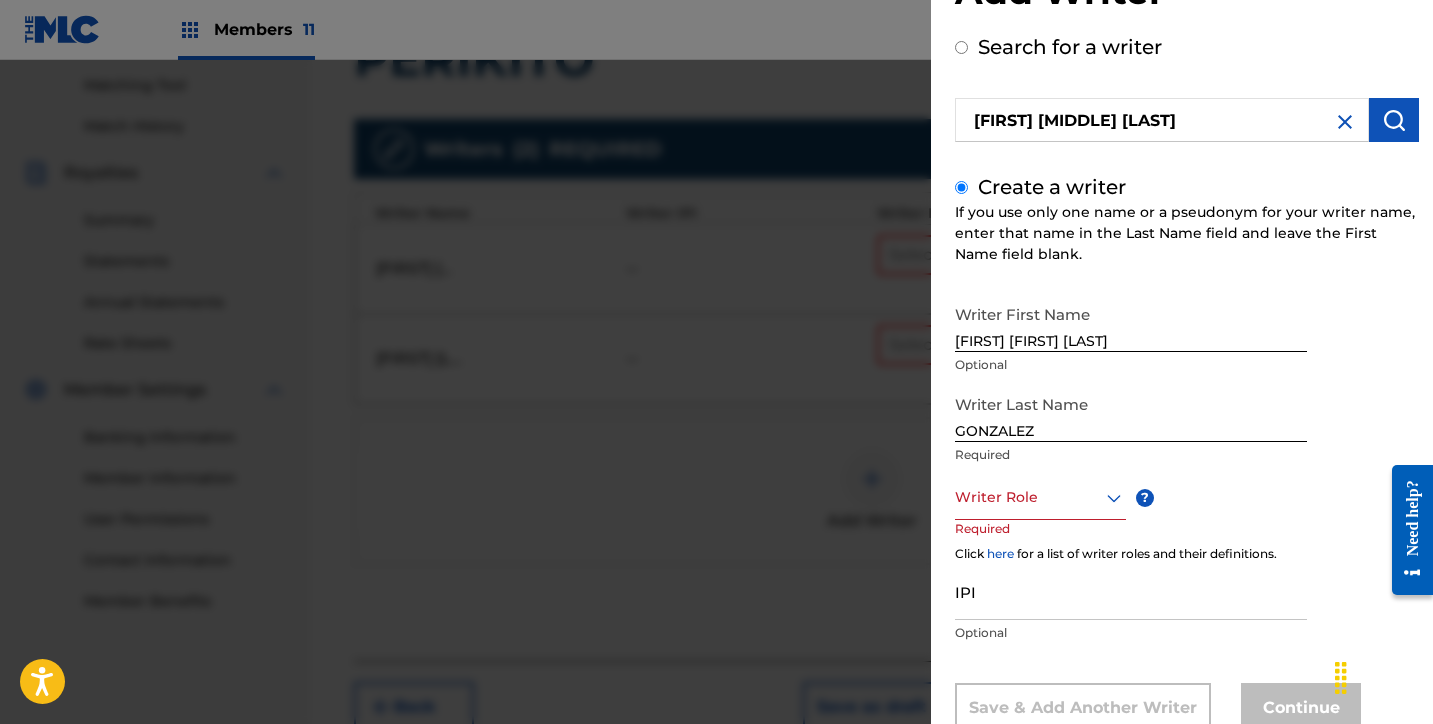 click at bounding box center (1040, 497) 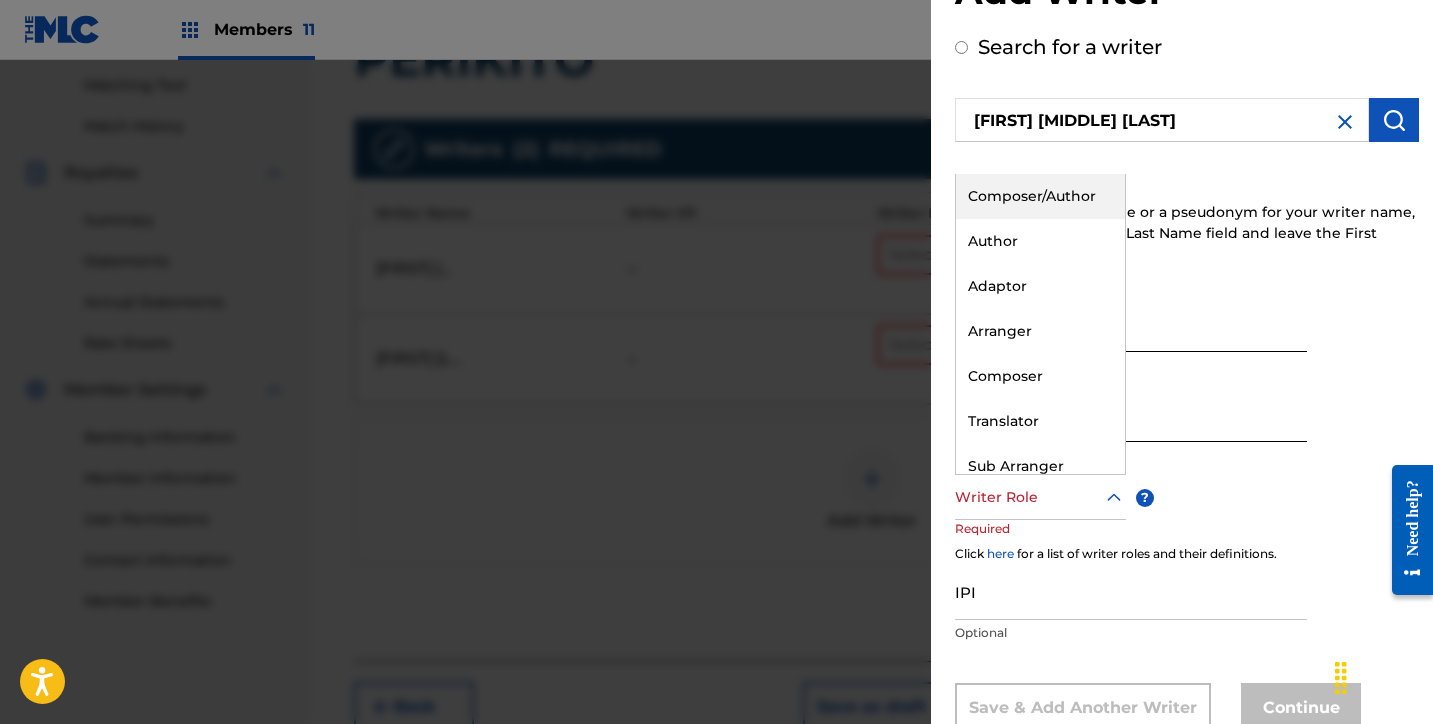 click on "Composer/Author" at bounding box center [1040, 196] 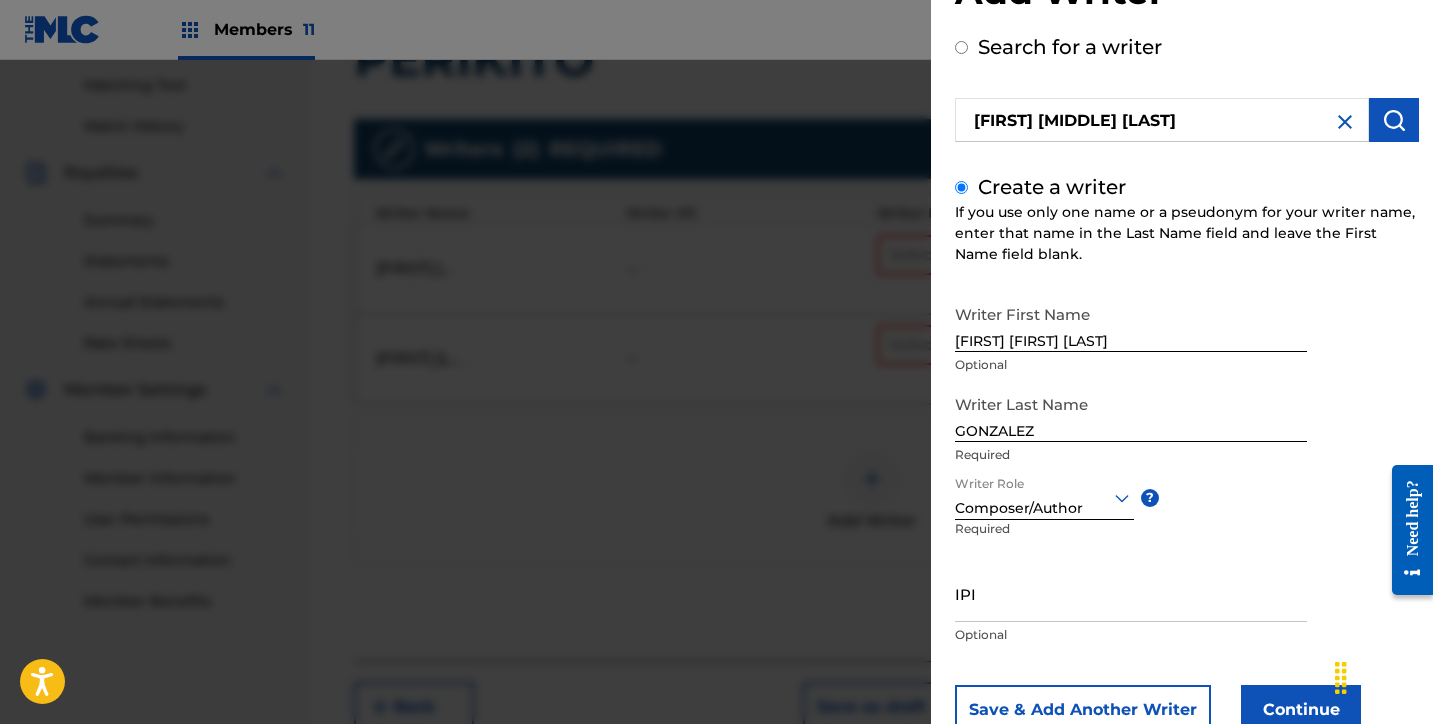 click on "Continue" at bounding box center [1301, 710] 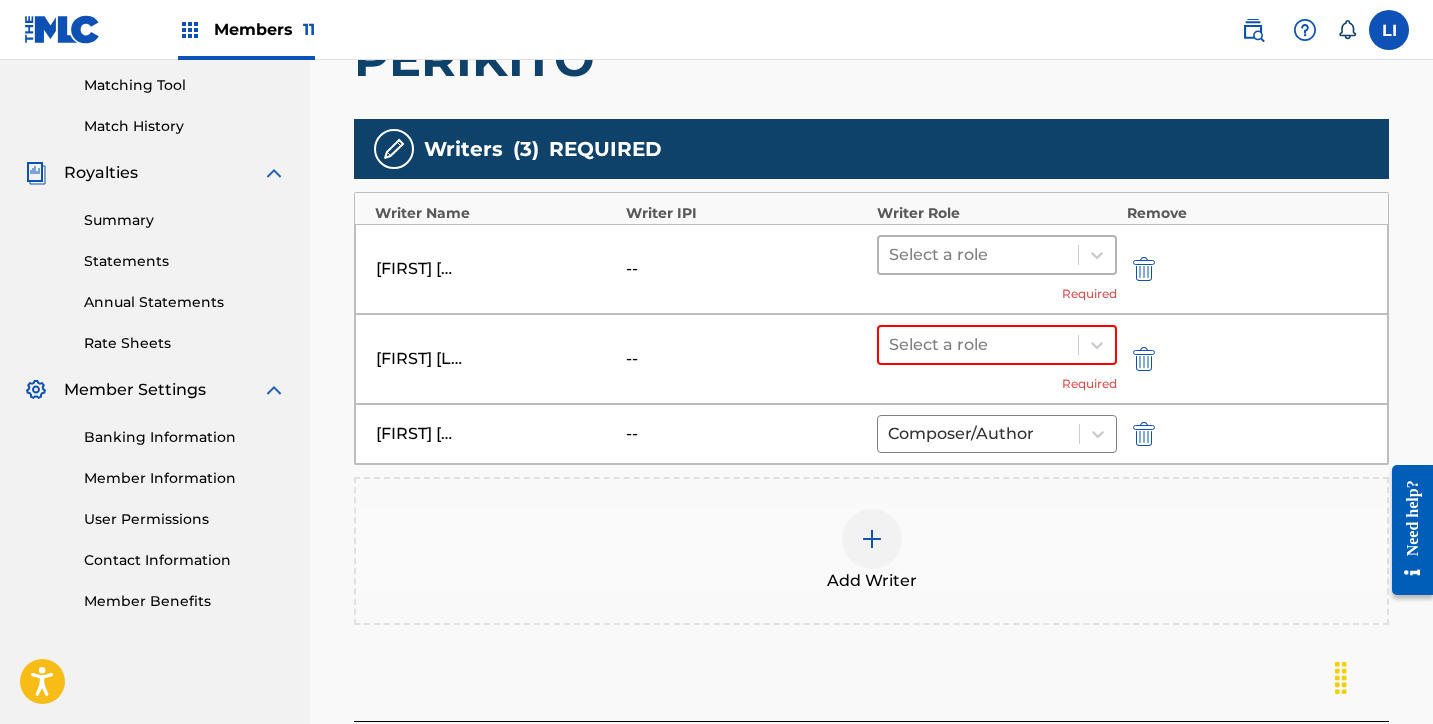 click at bounding box center [978, 255] 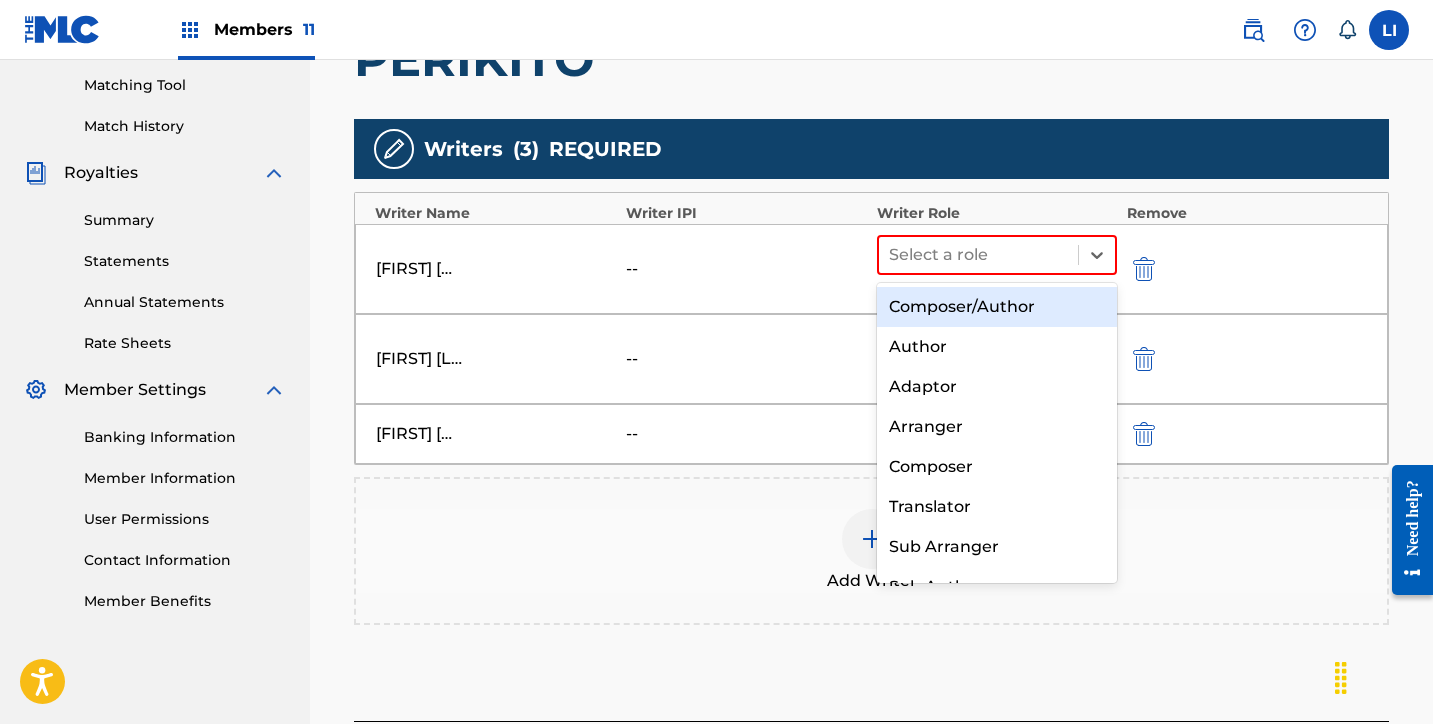 click on "Composer/Author" at bounding box center [997, 307] 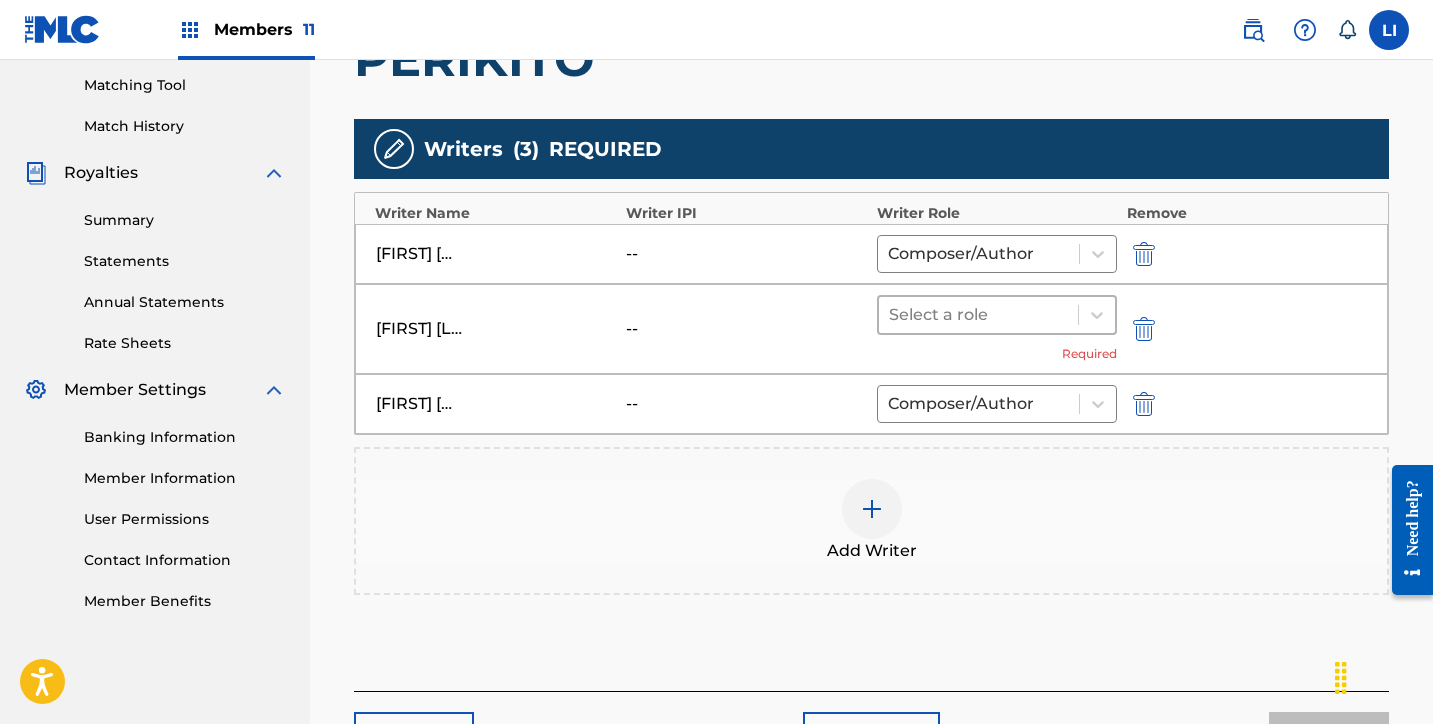 click at bounding box center (978, 315) 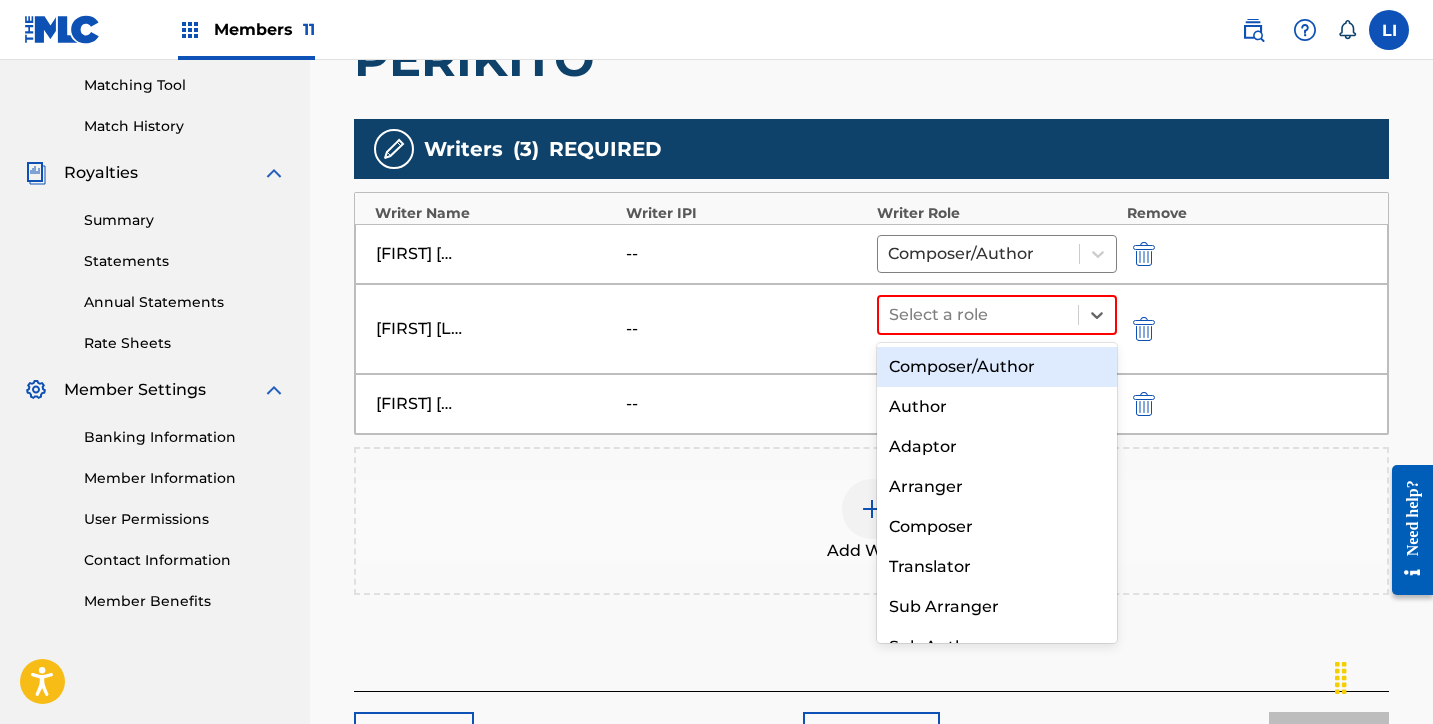 click on "Composer/Author" at bounding box center [997, 367] 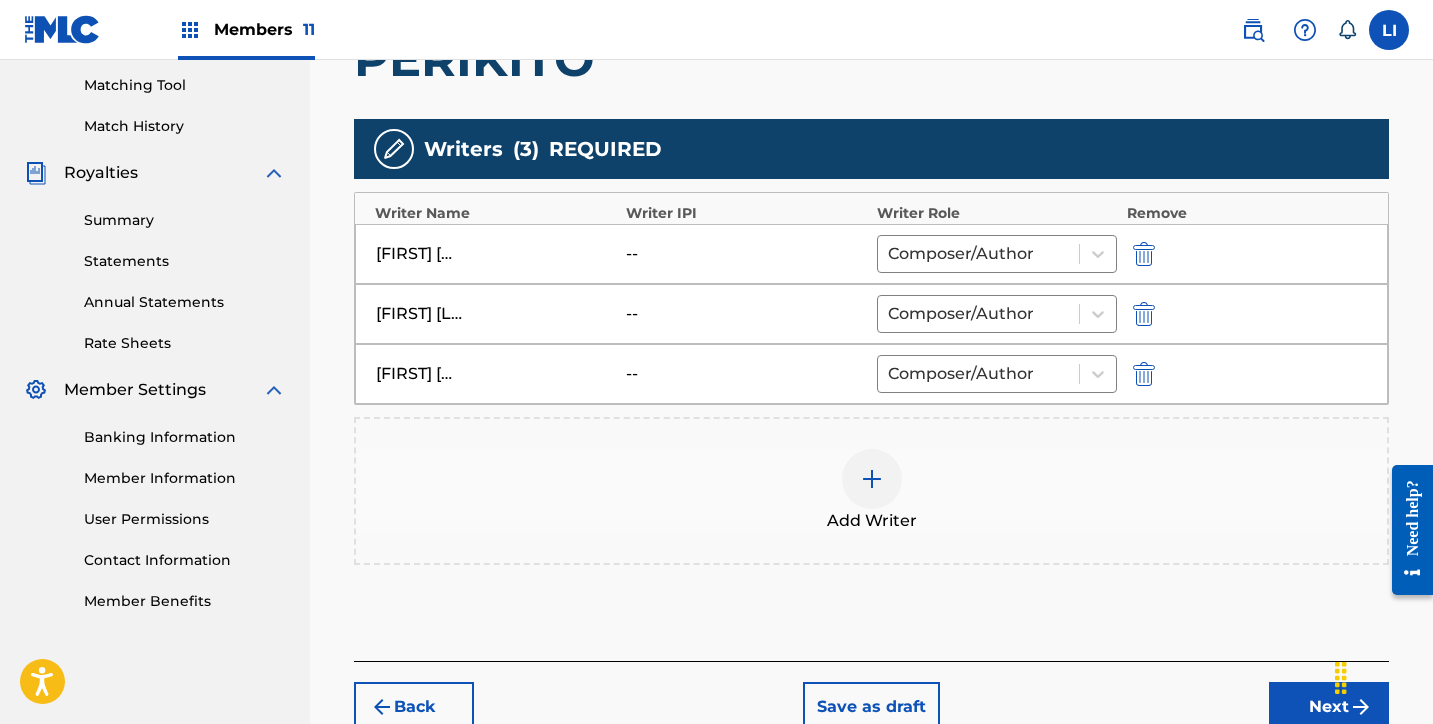 click on "Add Writer" at bounding box center (871, 491) 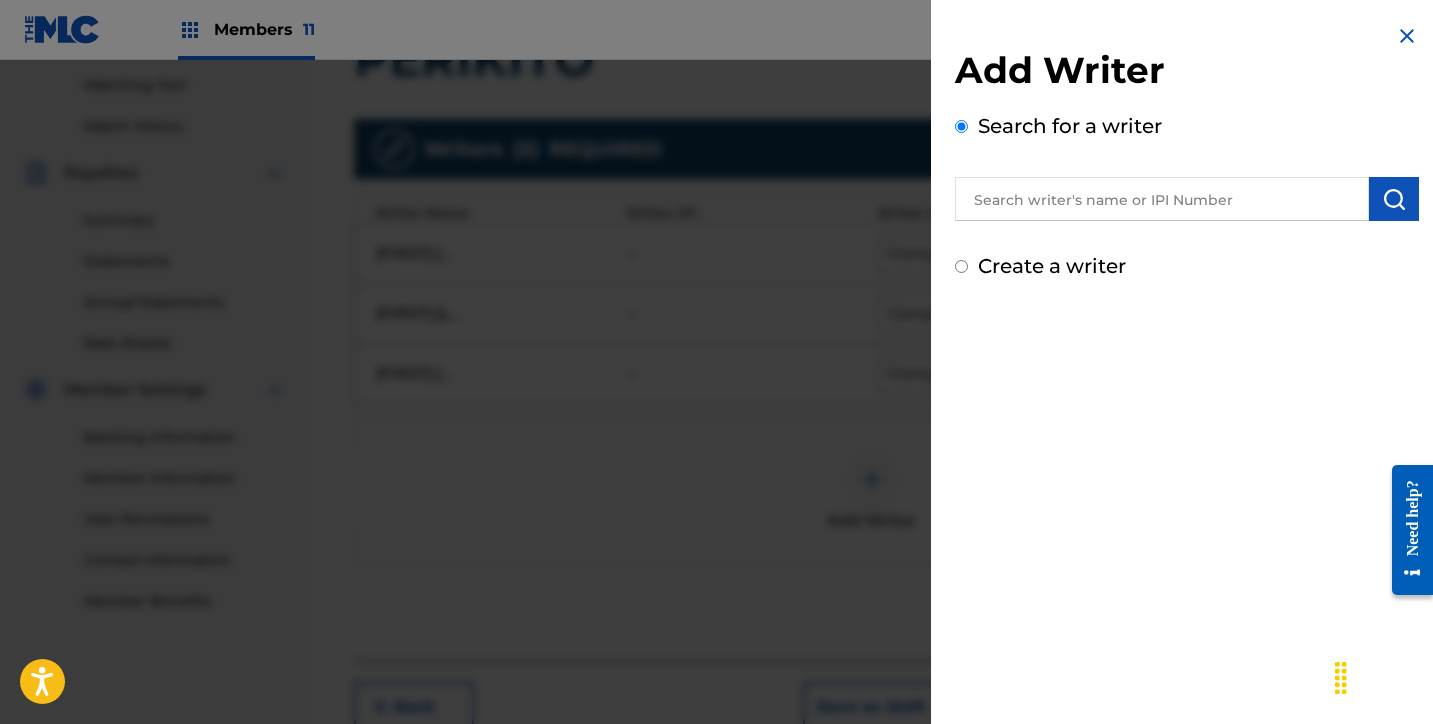drag, startPoint x: 1134, startPoint y: 233, endPoint x: 1138, endPoint y: 198, distance: 35.22783 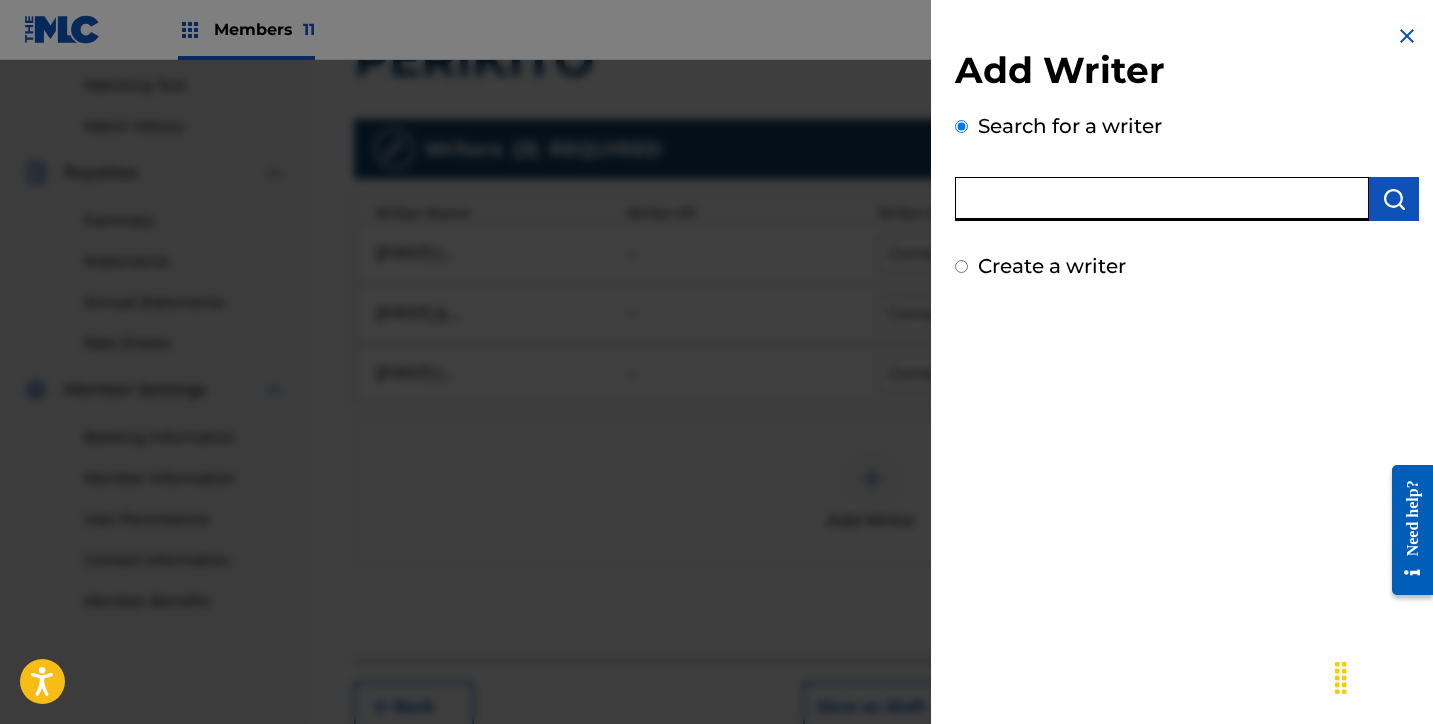 click at bounding box center [1162, 199] 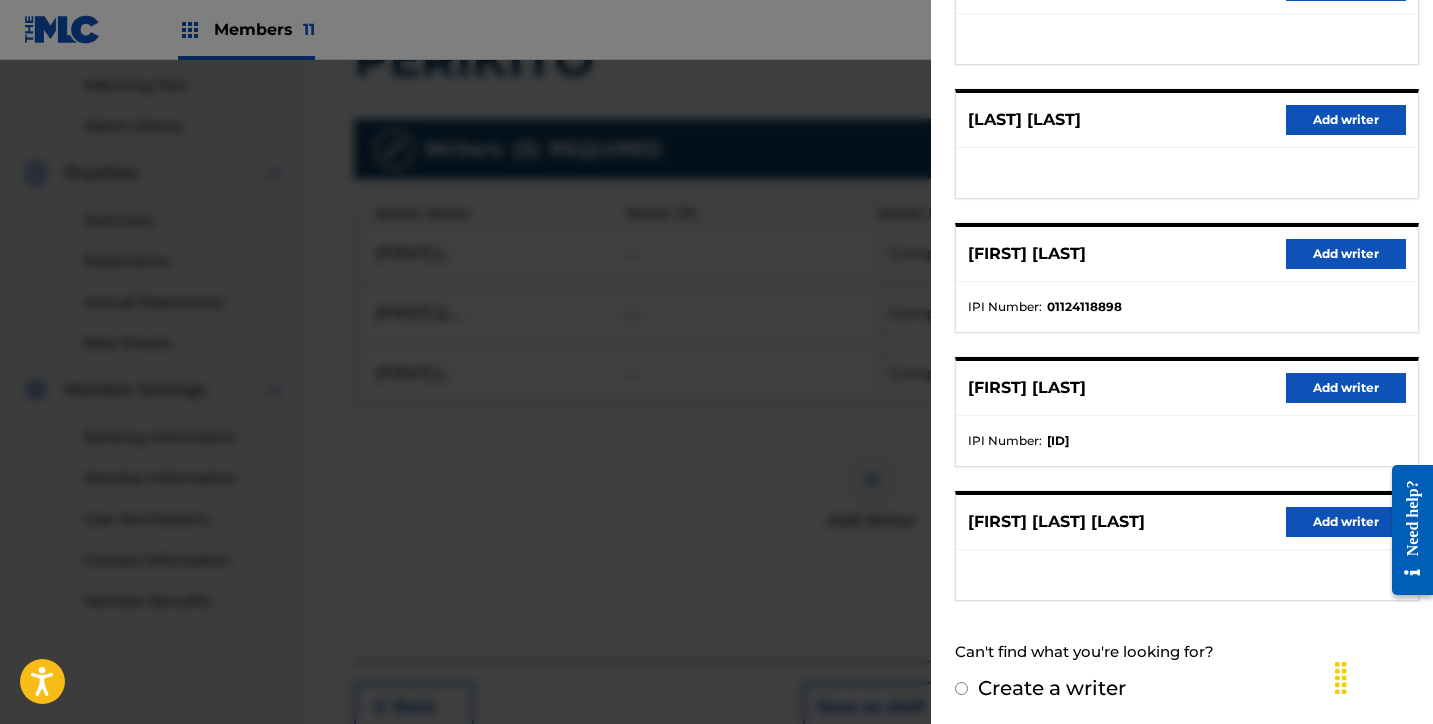 scroll, scrollTop: 318, scrollLeft: 0, axis: vertical 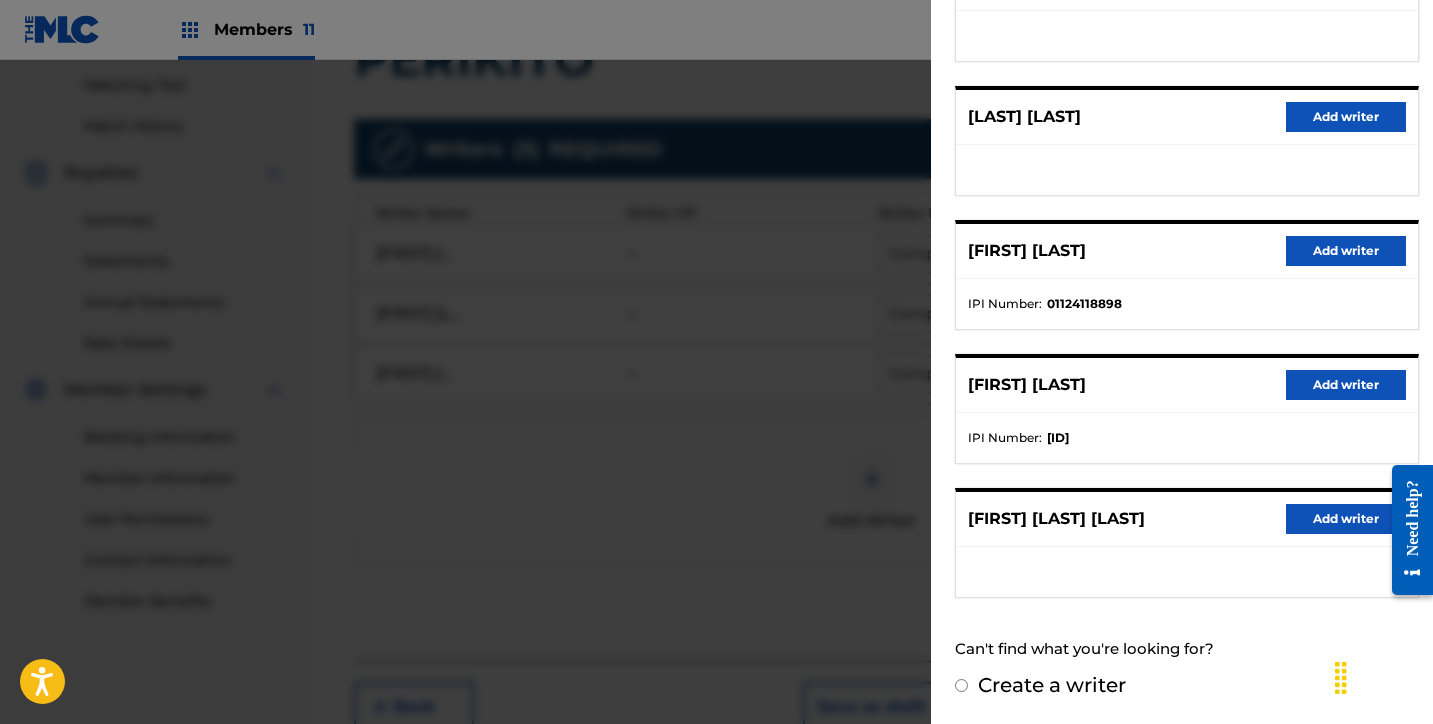 click on "Add writer" at bounding box center [1346, 519] 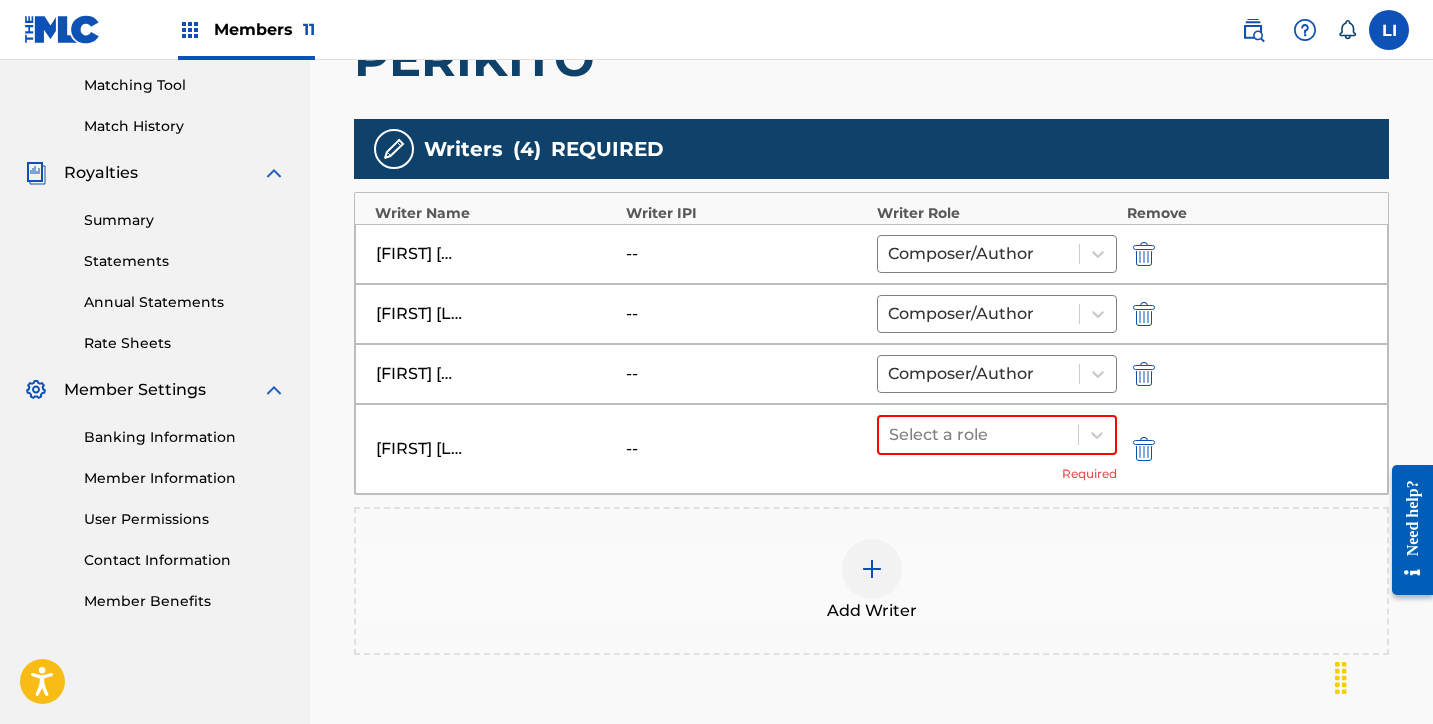 click at bounding box center [872, 569] 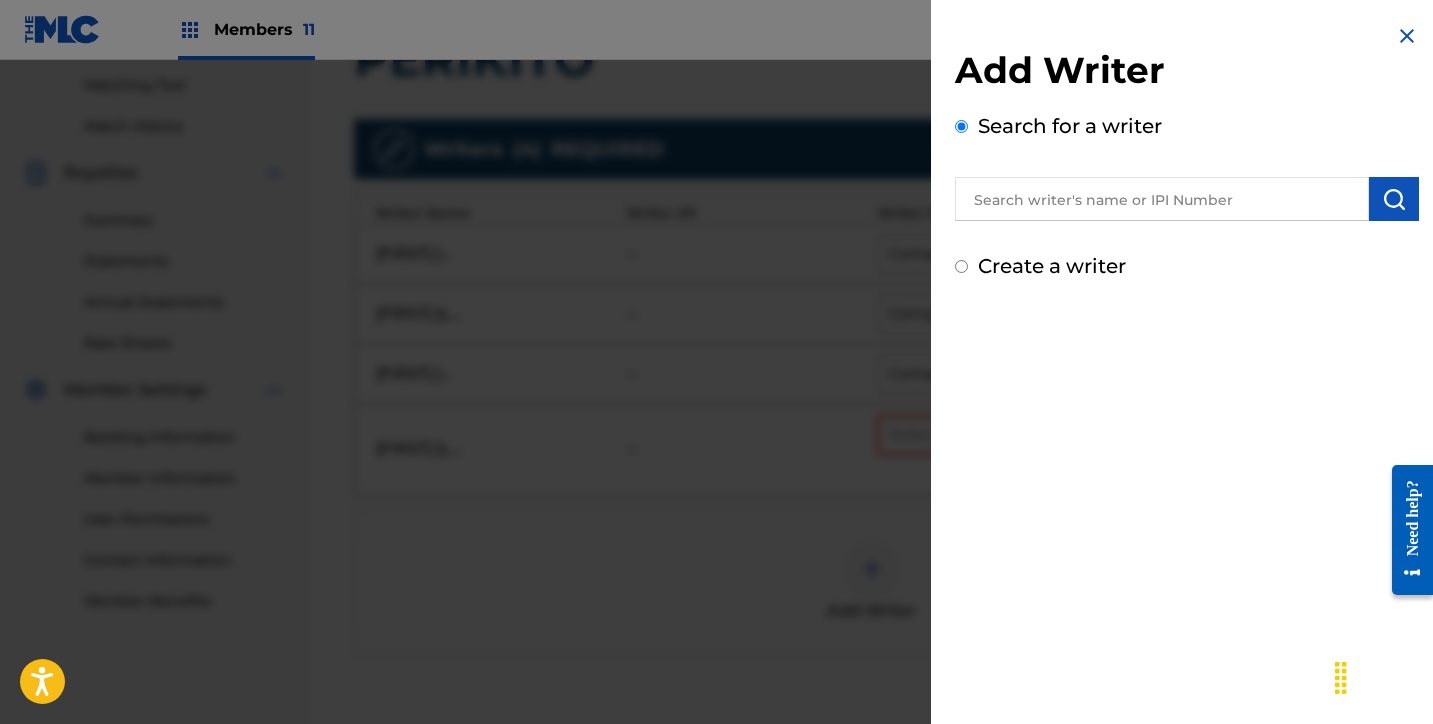 click at bounding box center [1162, 199] 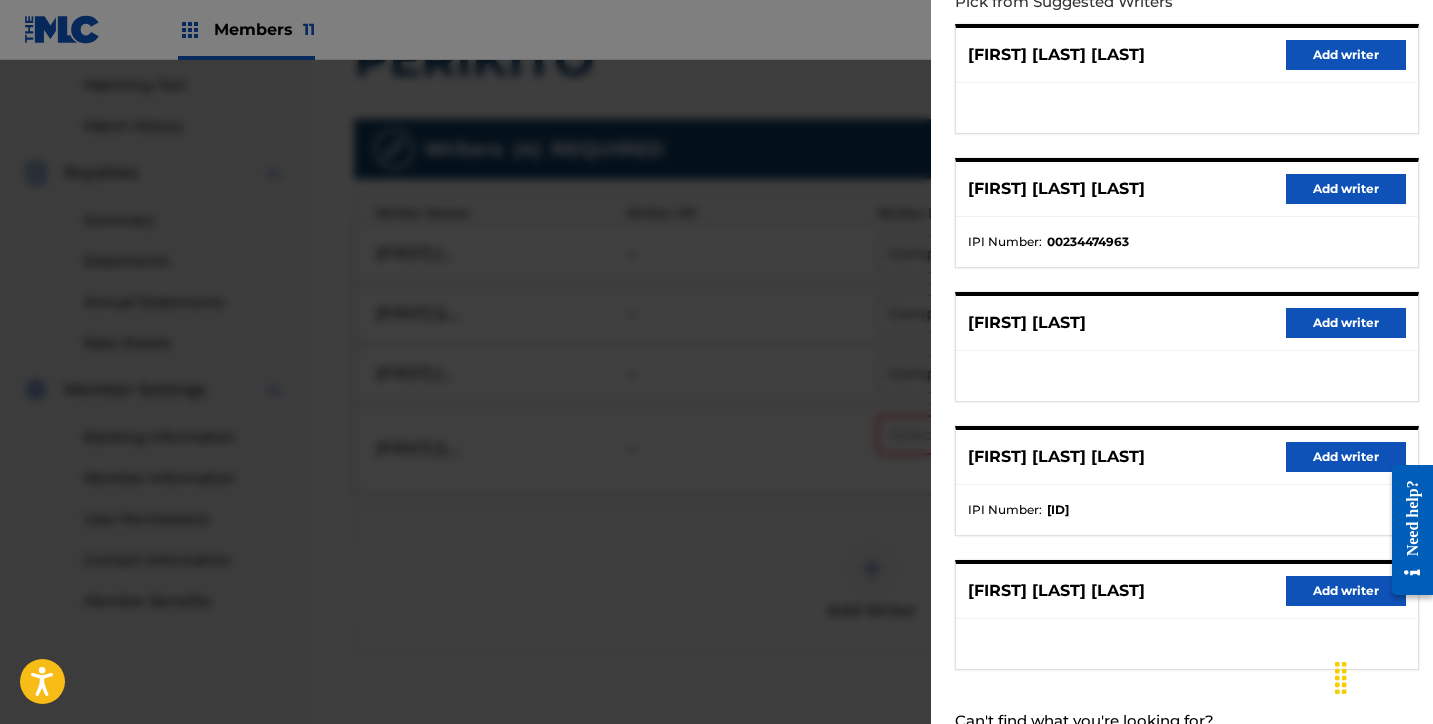 scroll, scrollTop: 318, scrollLeft: 0, axis: vertical 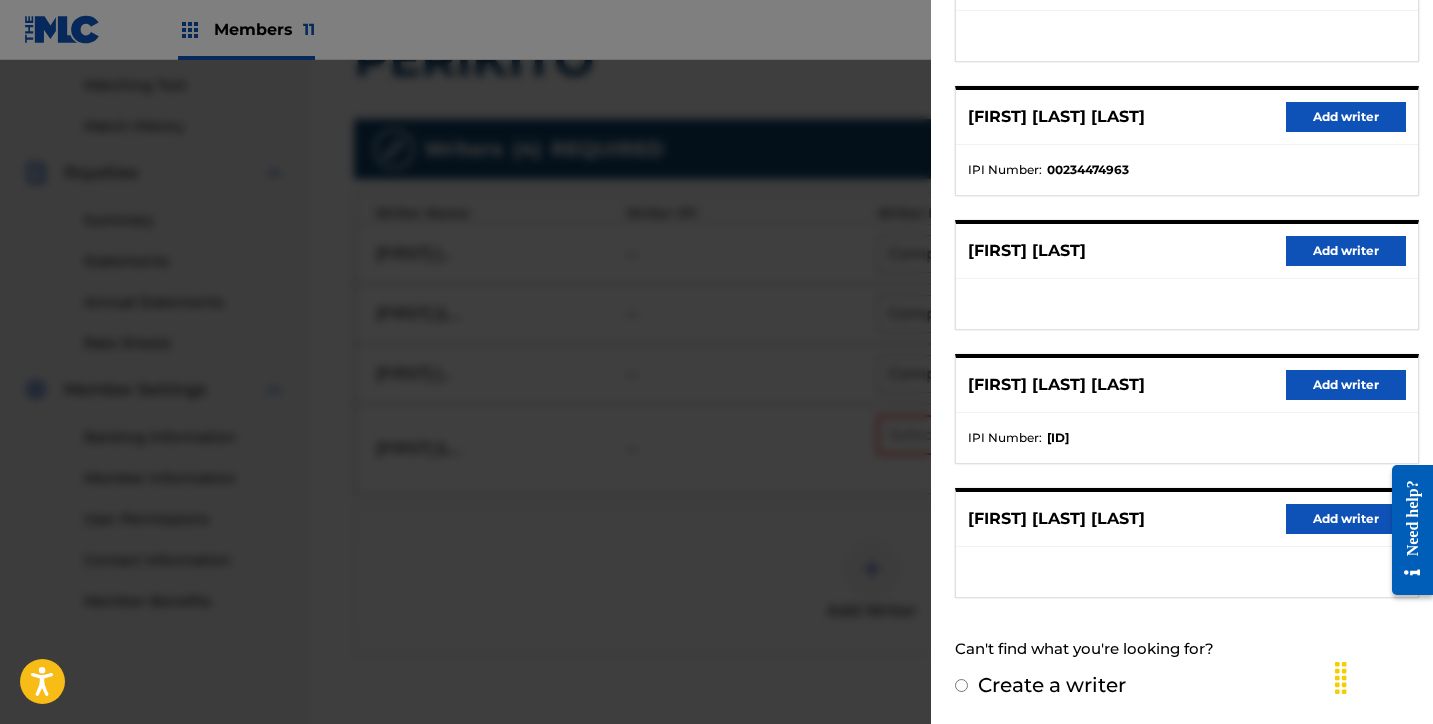 click on "Add writer" at bounding box center (1346, 519) 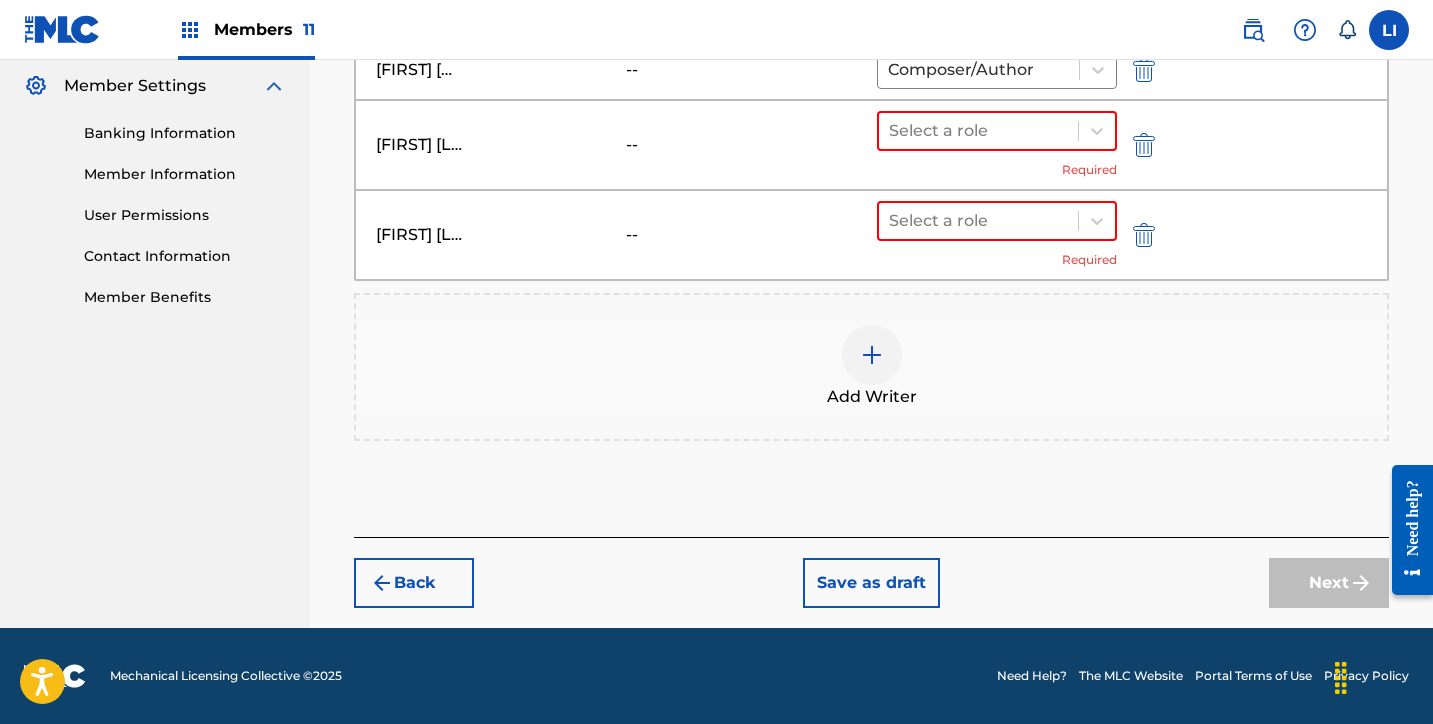 drag, startPoint x: 942, startPoint y: 128, endPoint x: 940, endPoint y: 155, distance: 27.073973 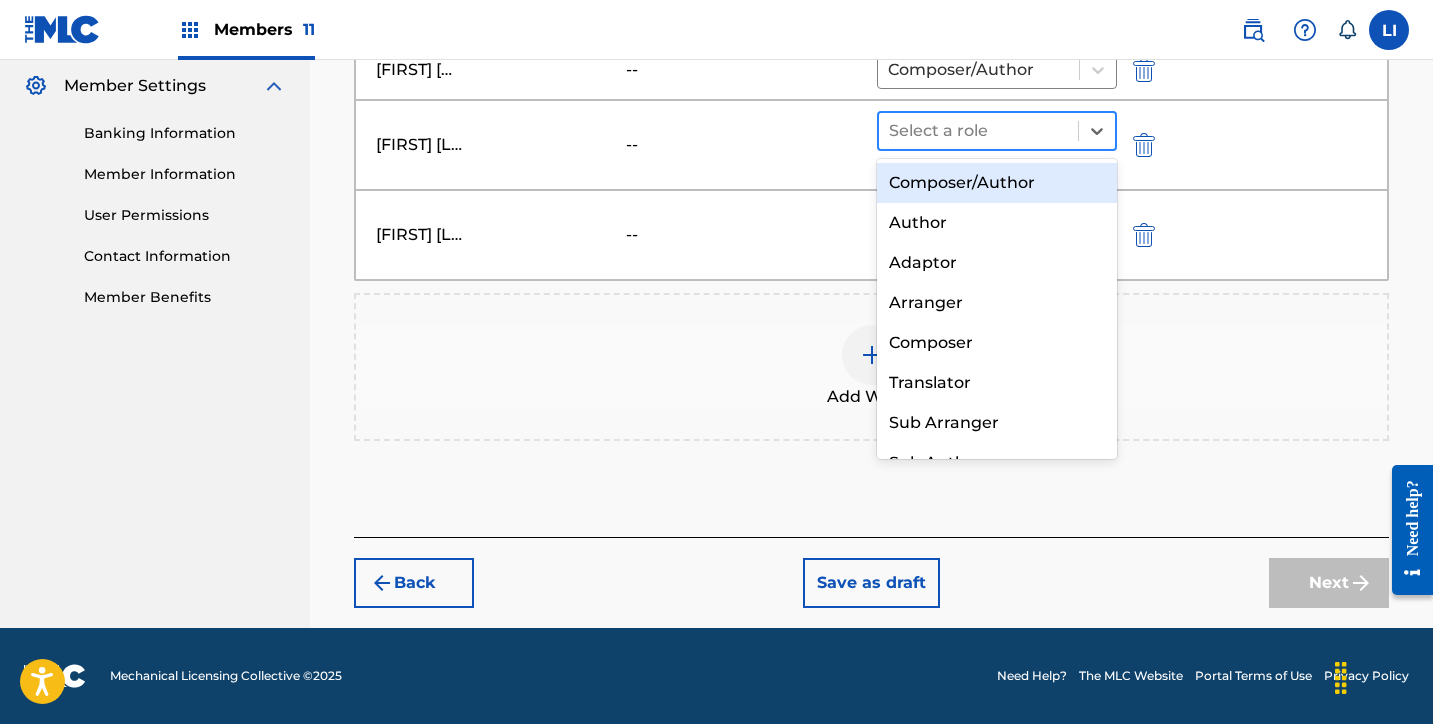 click on "Composer/Author" at bounding box center [997, 183] 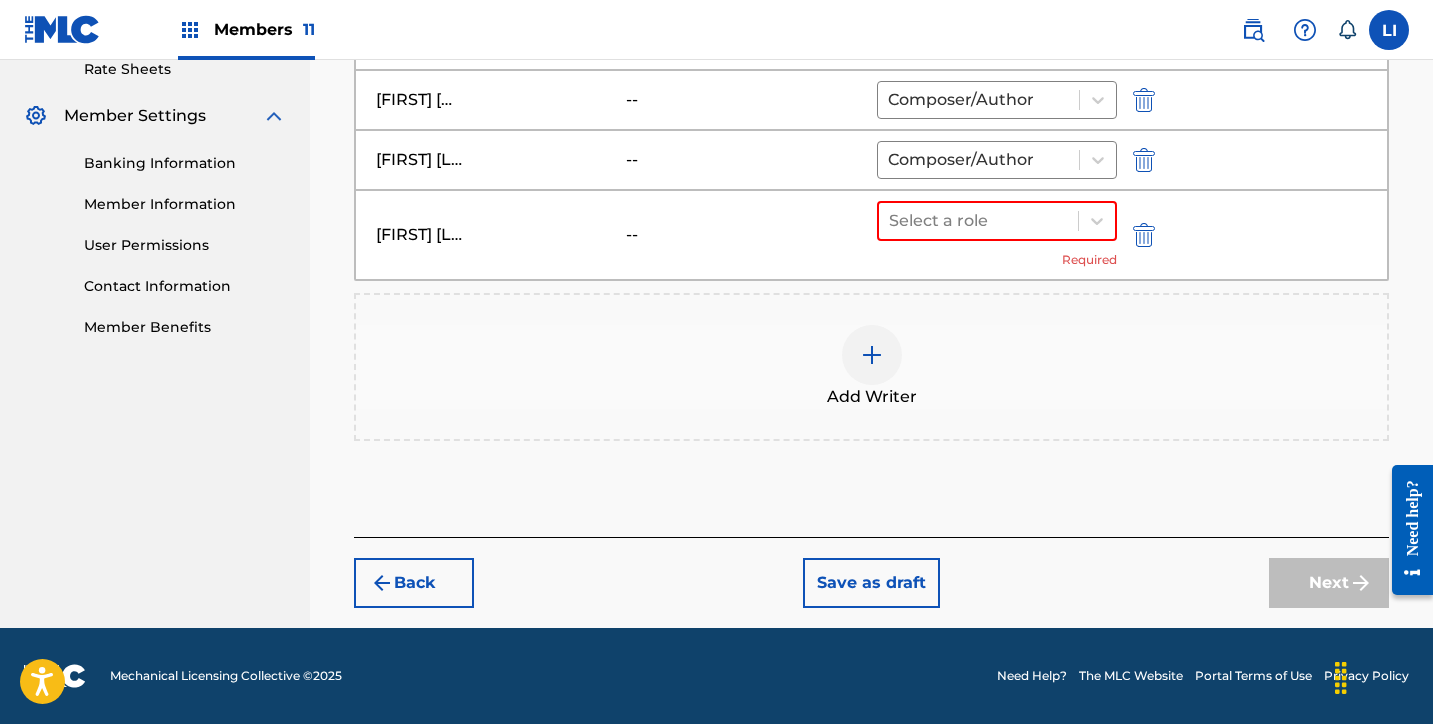 scroll, scrollTop: 782, scrollLeft: 0, axis: vertical 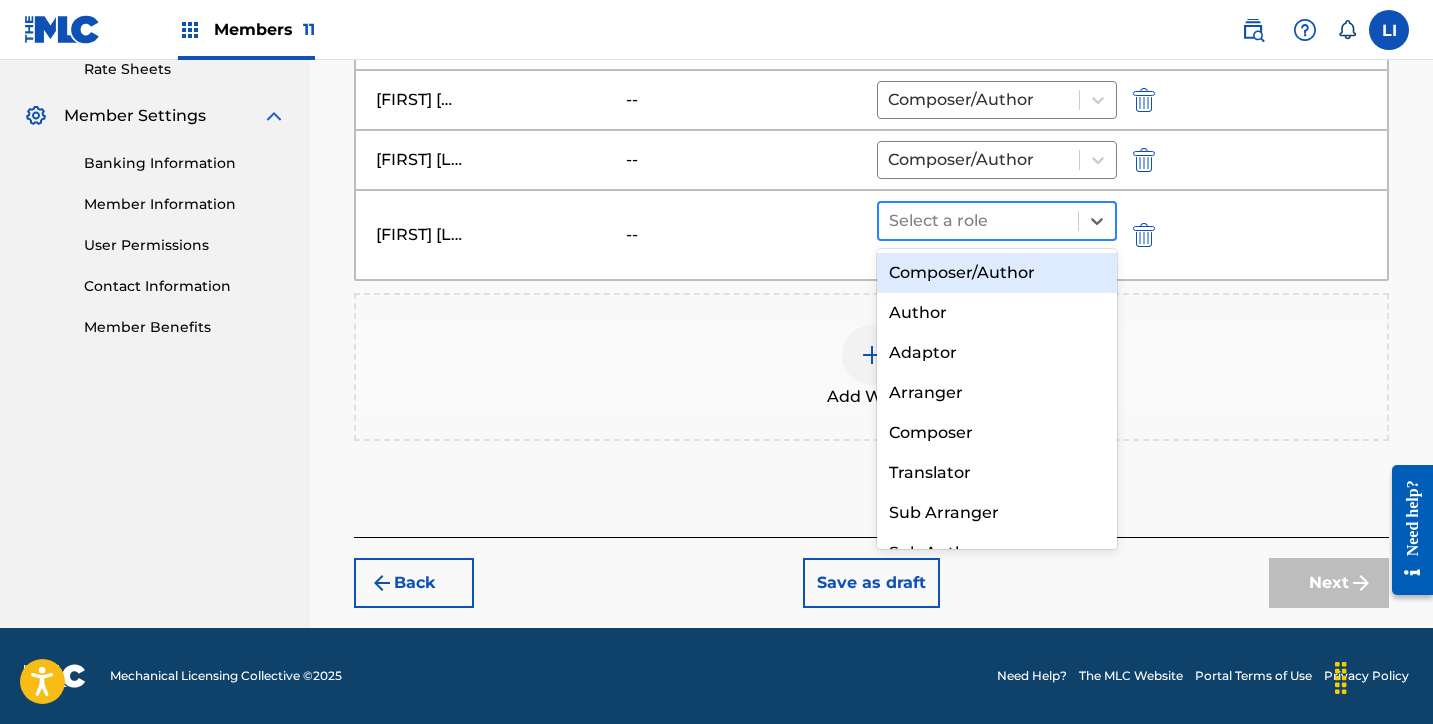 click at bounding box center [978, 221] 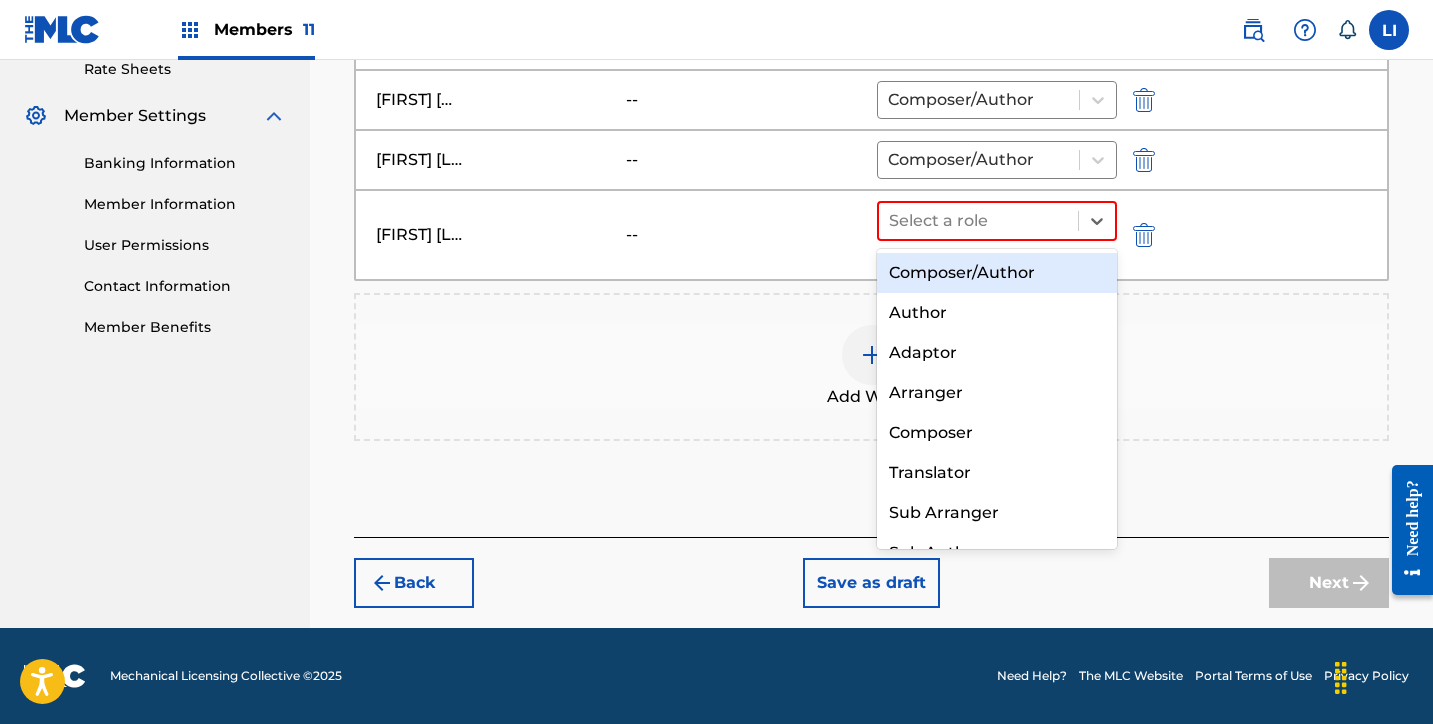 click on "Composer/Author" at bounding box center (997, 273) 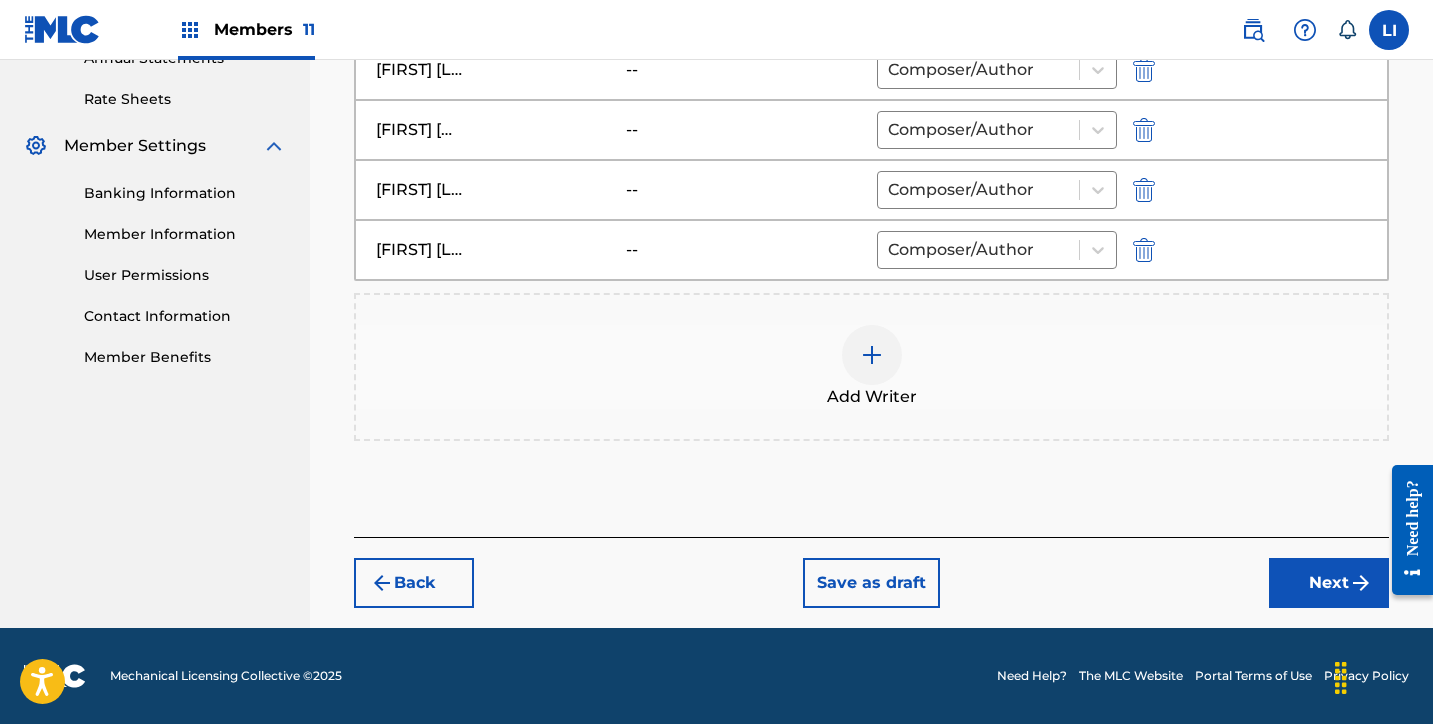 click on "Next" at bounding box center (1329, 583) 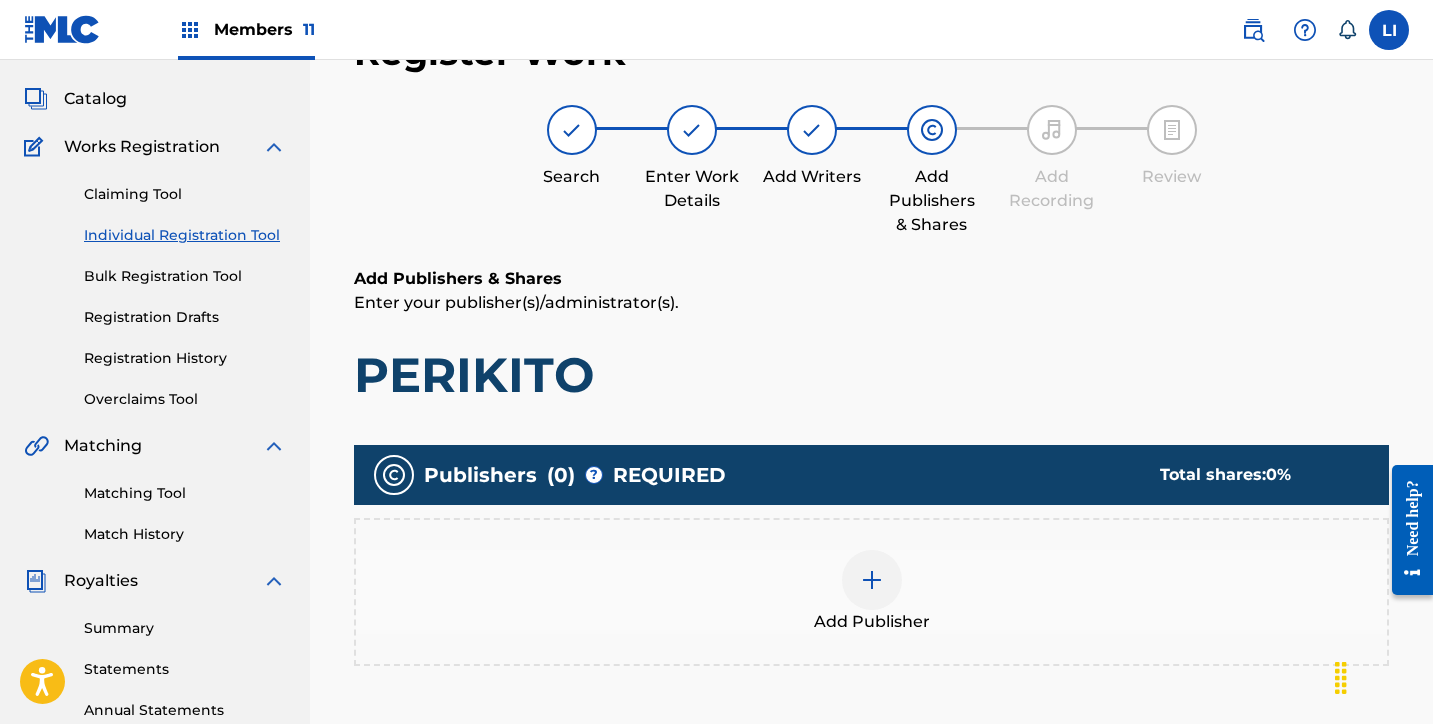 scroll, scrollTop: 464, scrollLeft: 0, axis: vertical 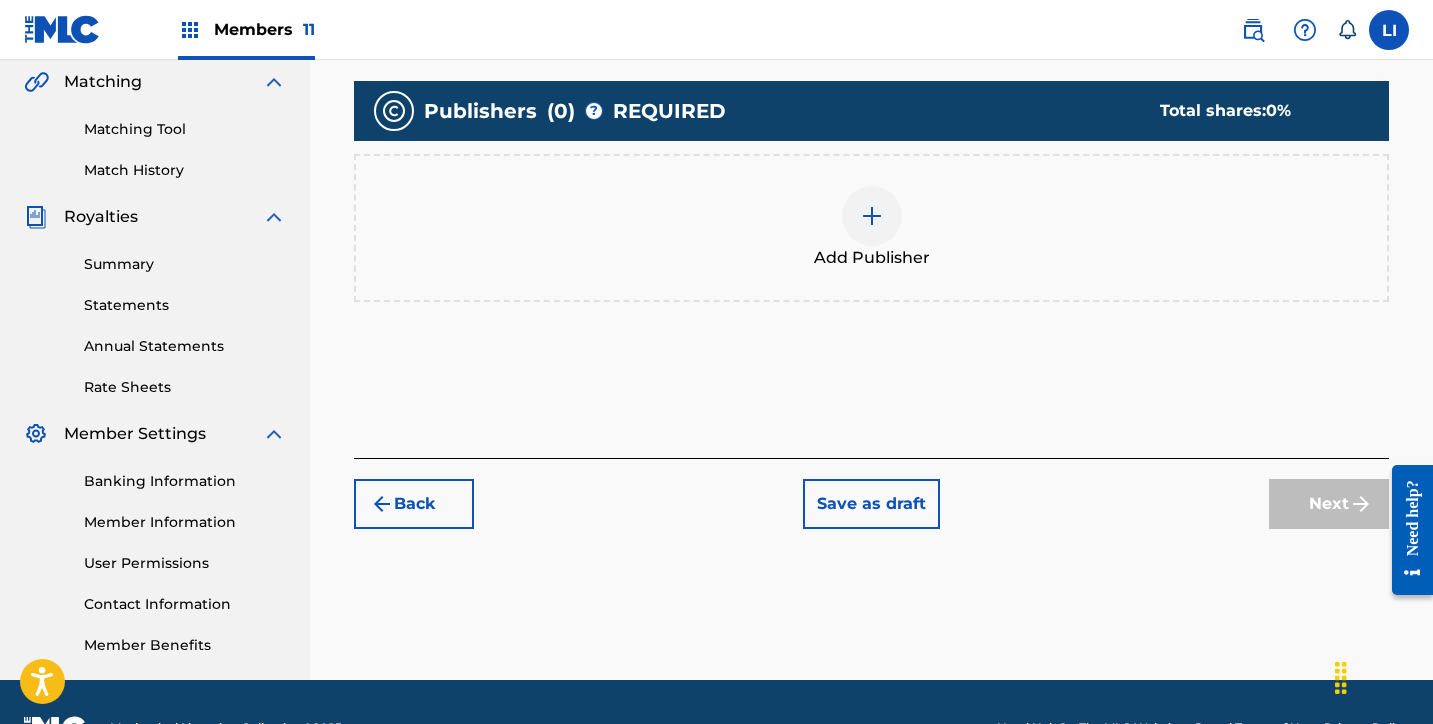 click at bounding box center [872, 216] 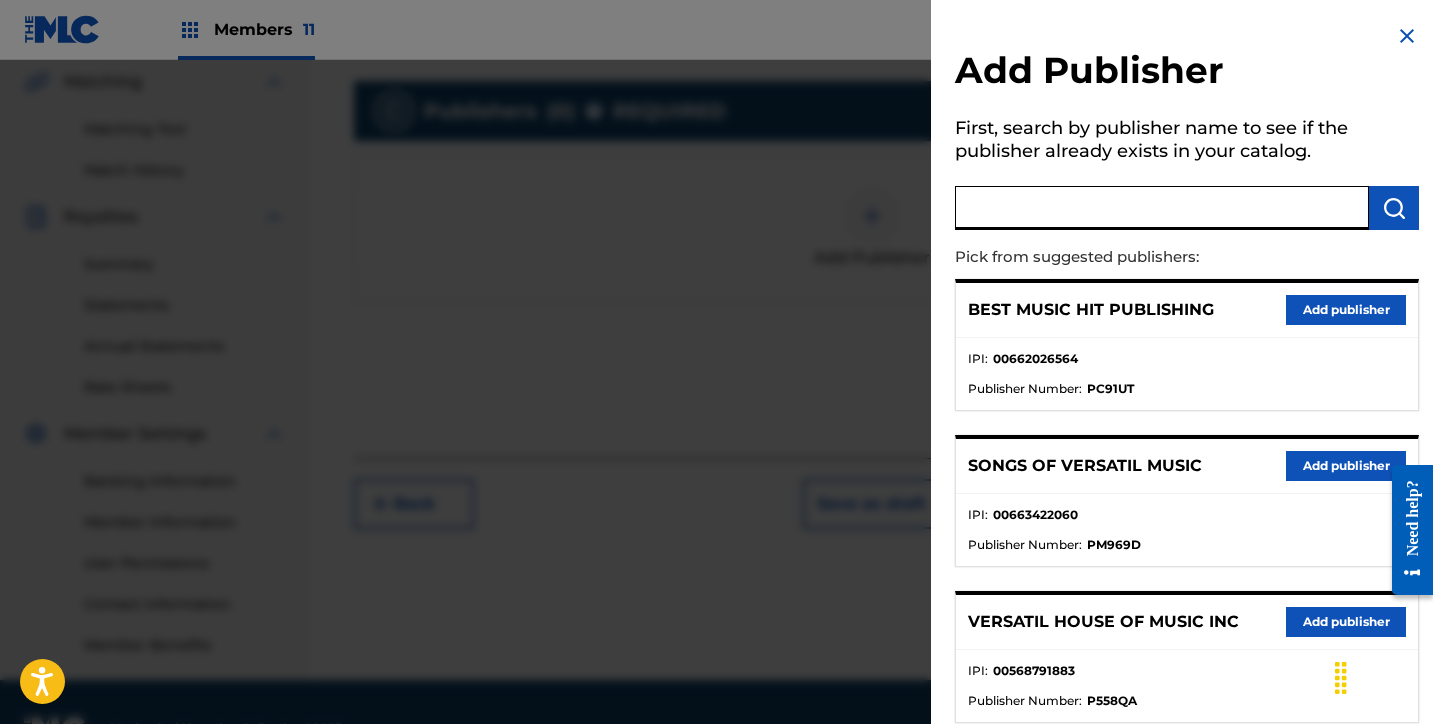 drag, startPoint x: 1157, startPoint y: 194, endPoint x: 1156, endPoint y: 204, distance: 10.049875 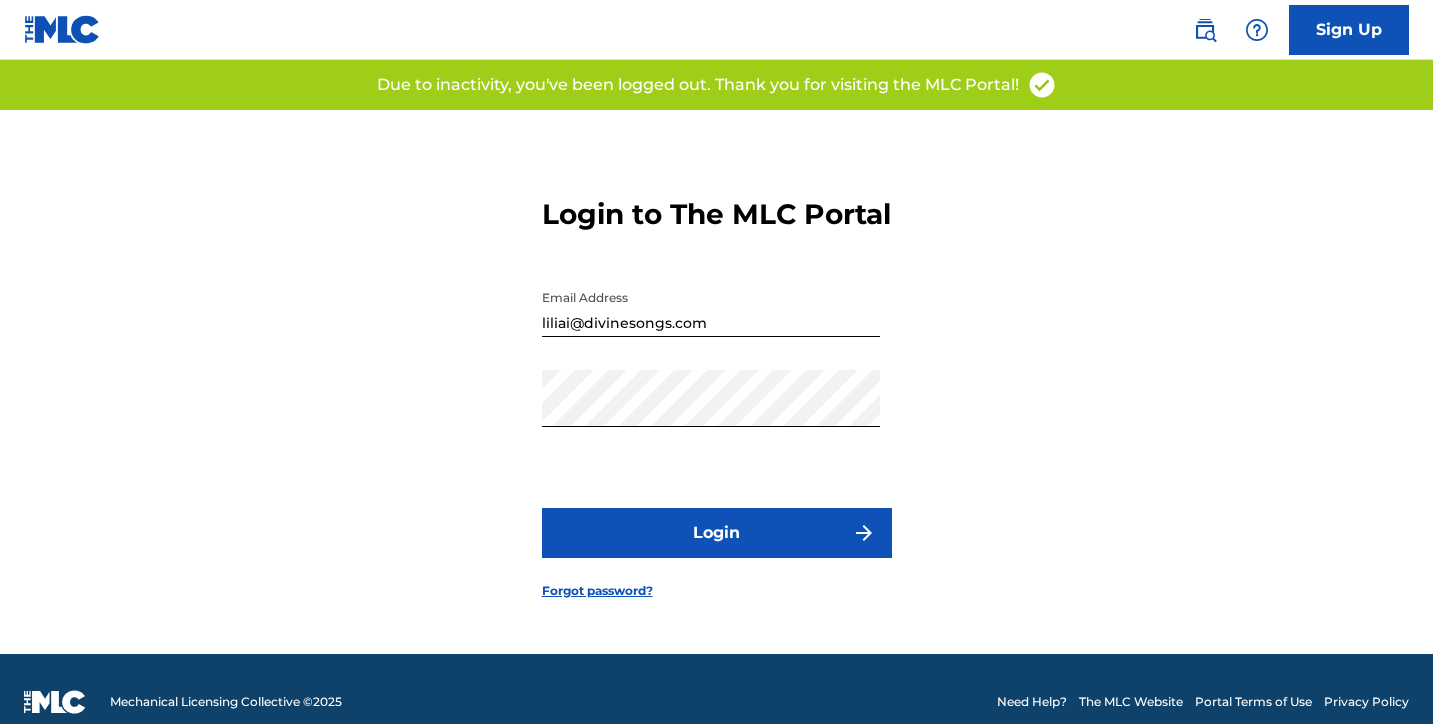 scroll, scrollTop: 0, scrollLeft: 0, axis: both 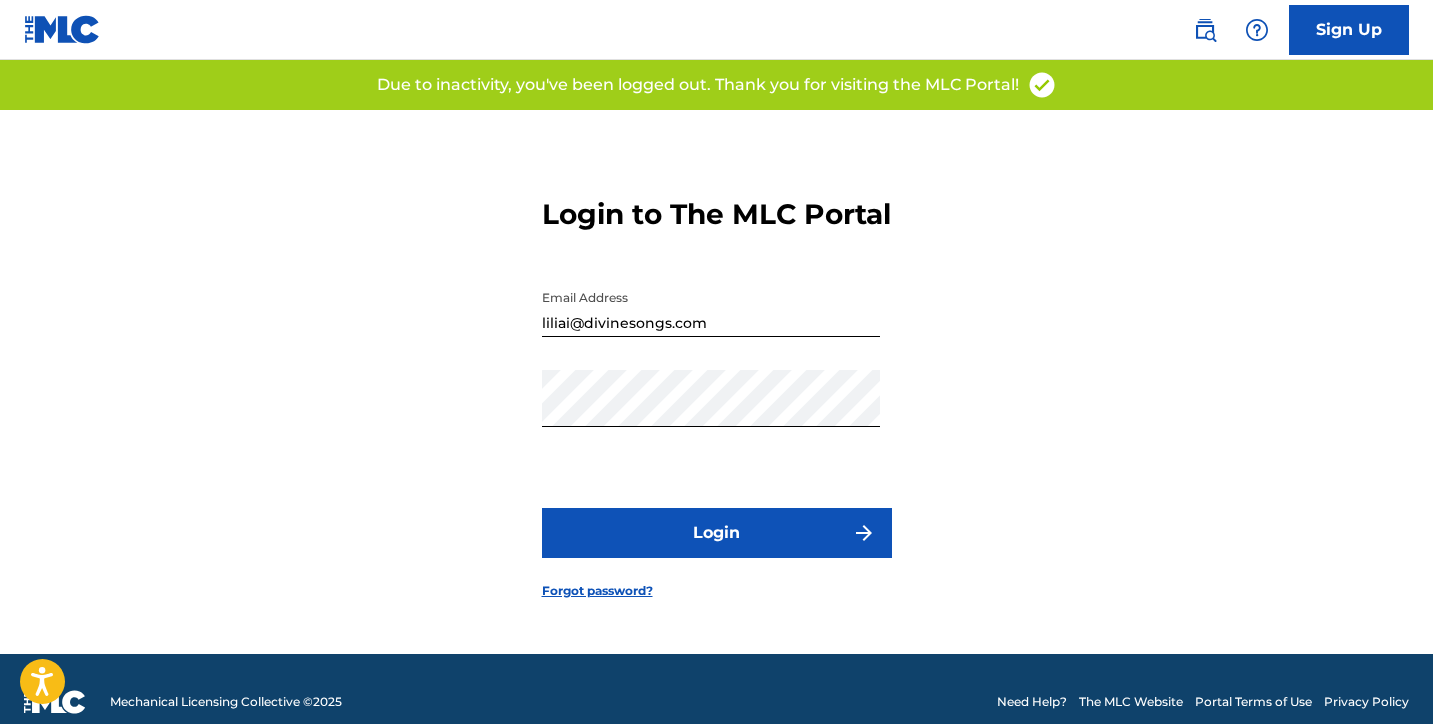 click on "Login" at bounding box center (717, 533) 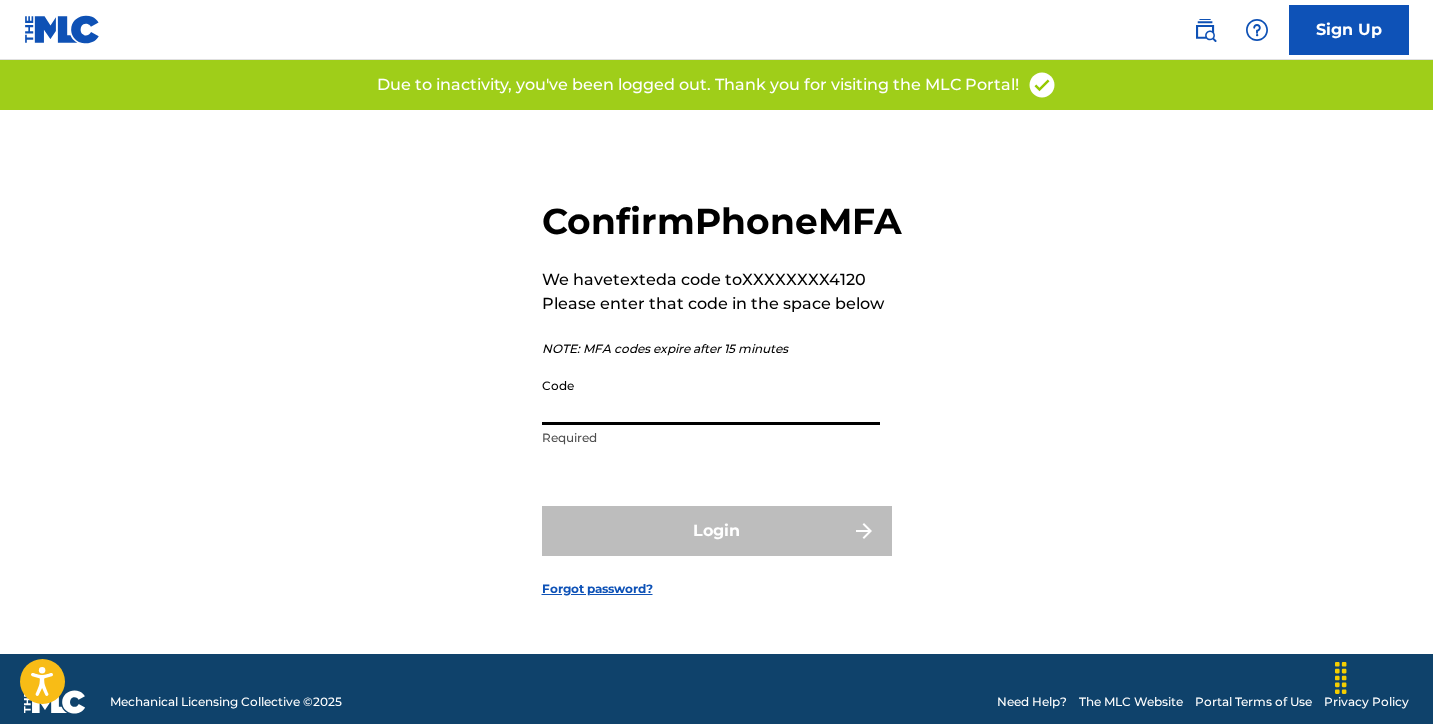 click on "Code" at bounding box center (711, 396) 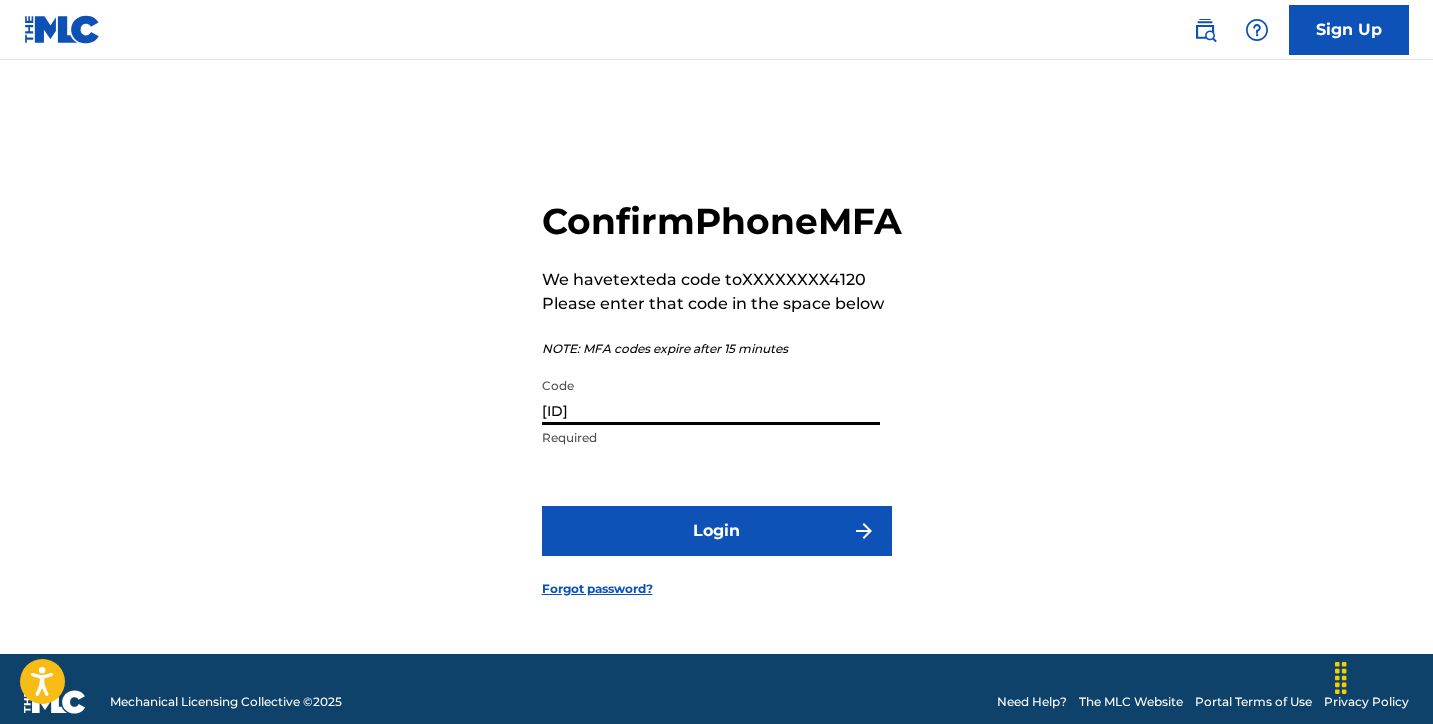 type on "[ID]" 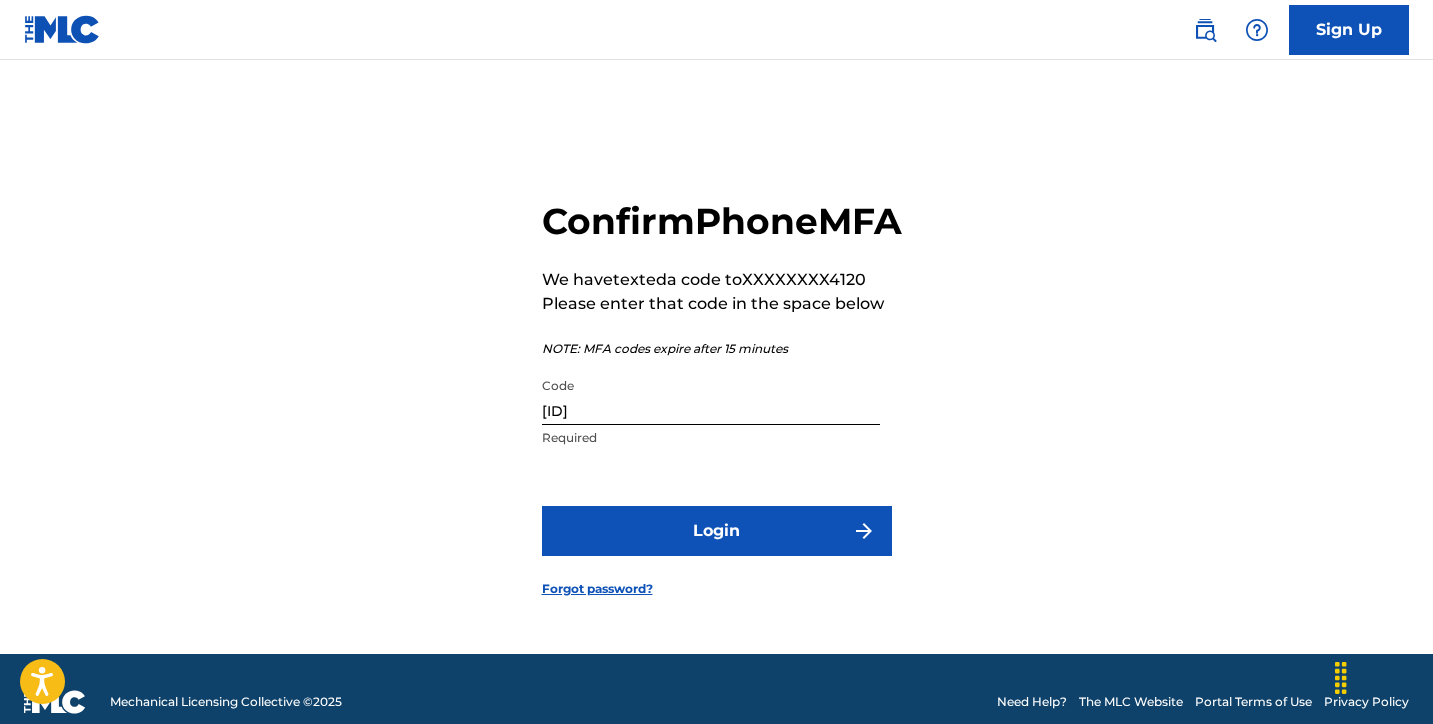 click on "Login" at bounding box center (717, 531) 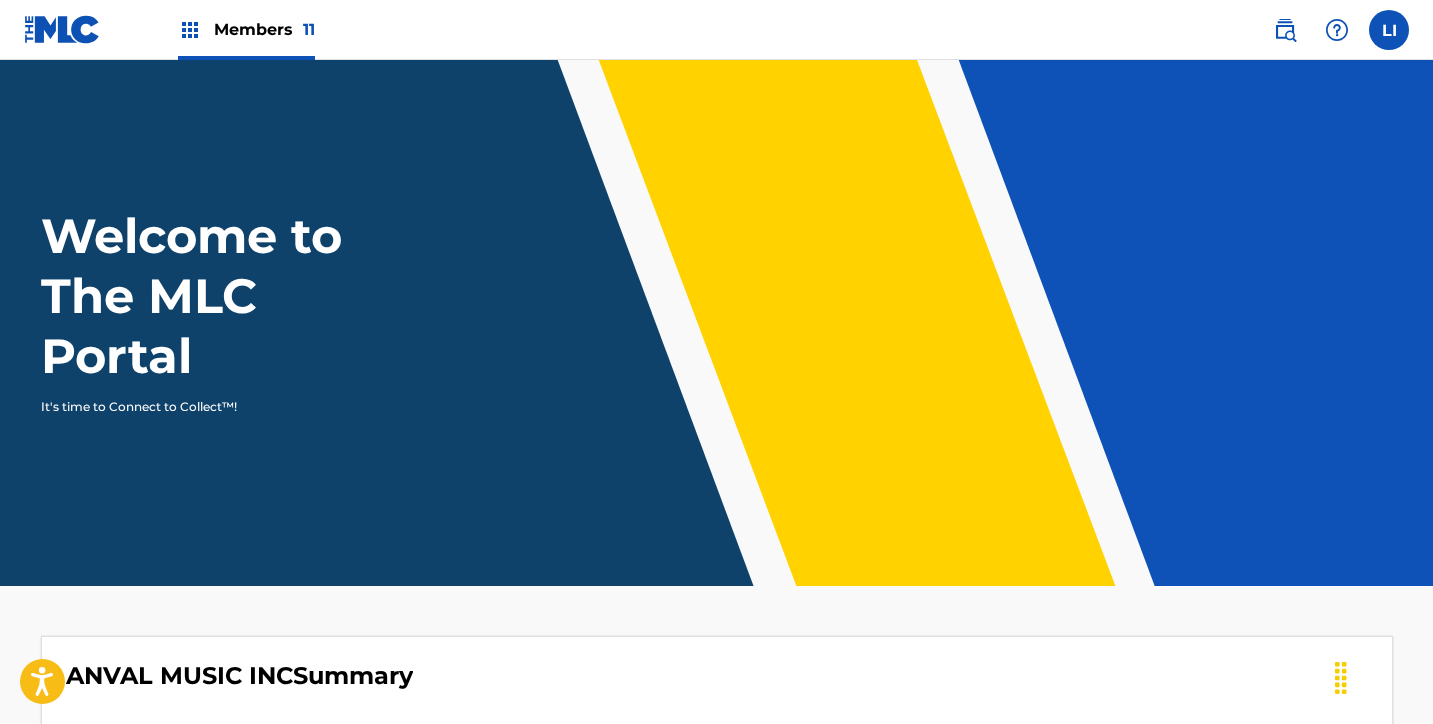 scroll, scrollTop: 0, scrollLeft: 0, axis: both 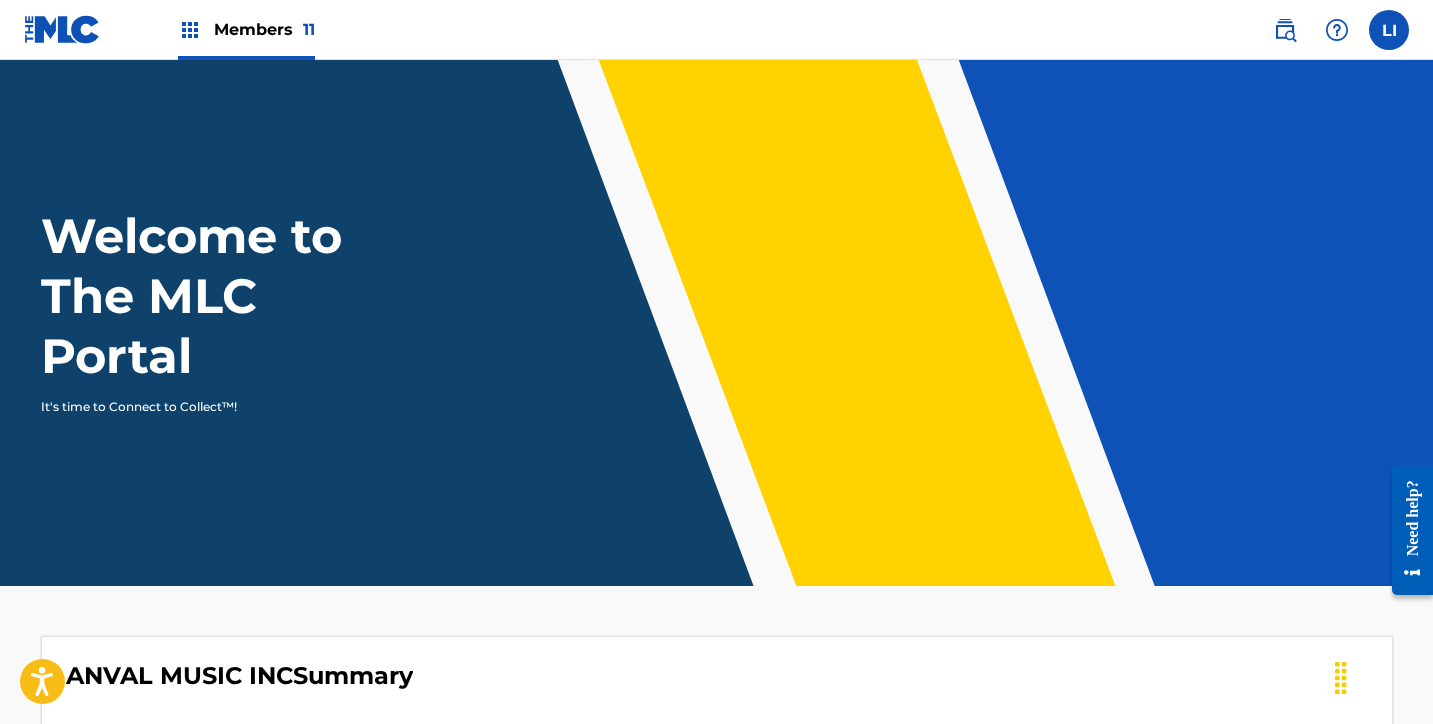 click at bounding box center (1389, 30) 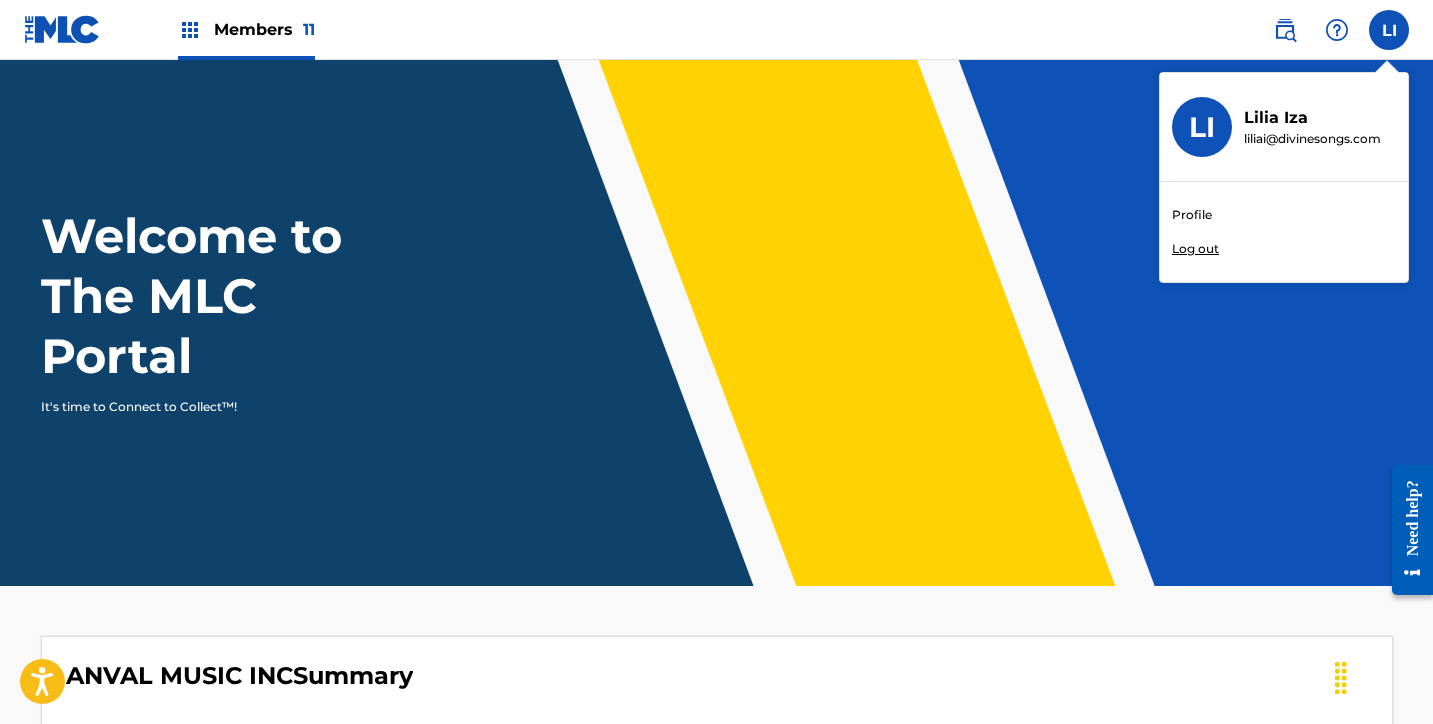 click on "Welcome to The MLC Portal It's time to Connect to Collect™!" at bounding box center (717, 311) 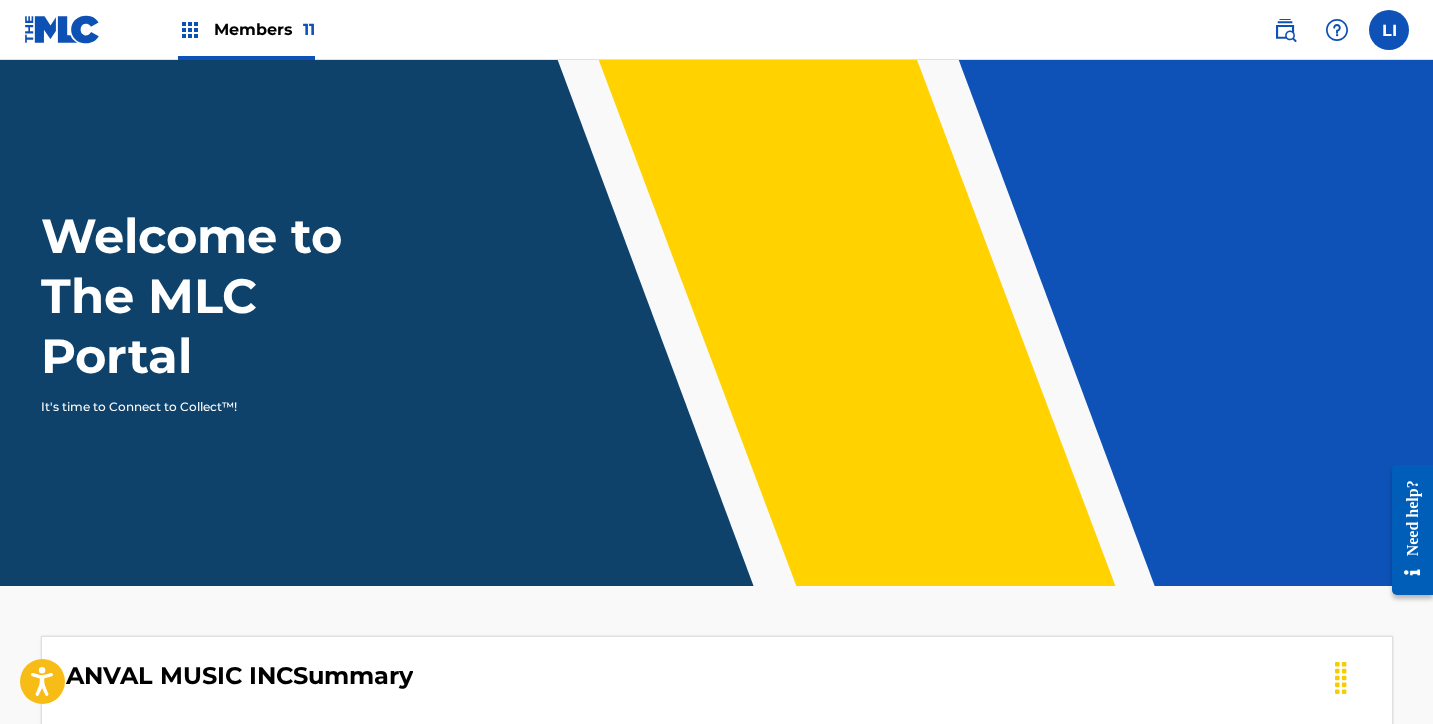 click on "Members    11" at bounding box center [264, 29] 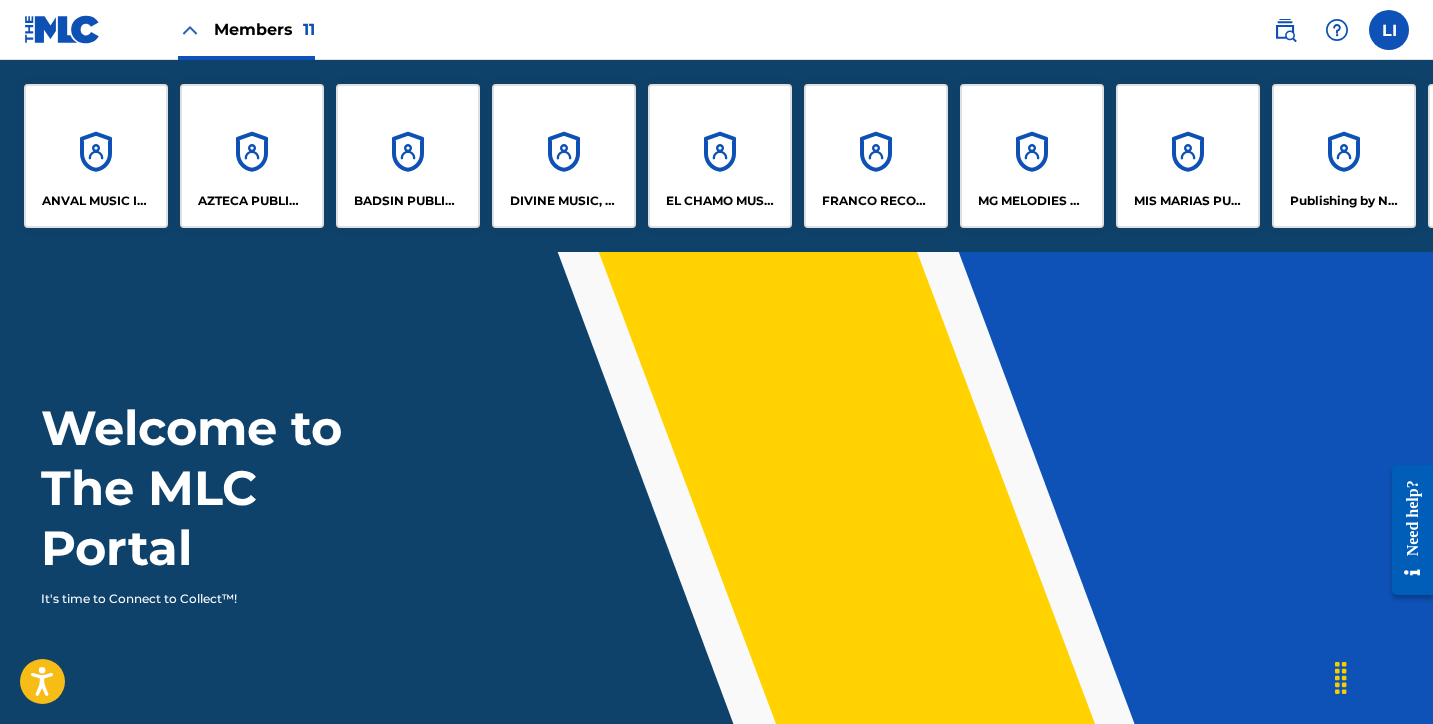 click on "DIVINE MUSIC, INC." at bounding box center (564, 156) 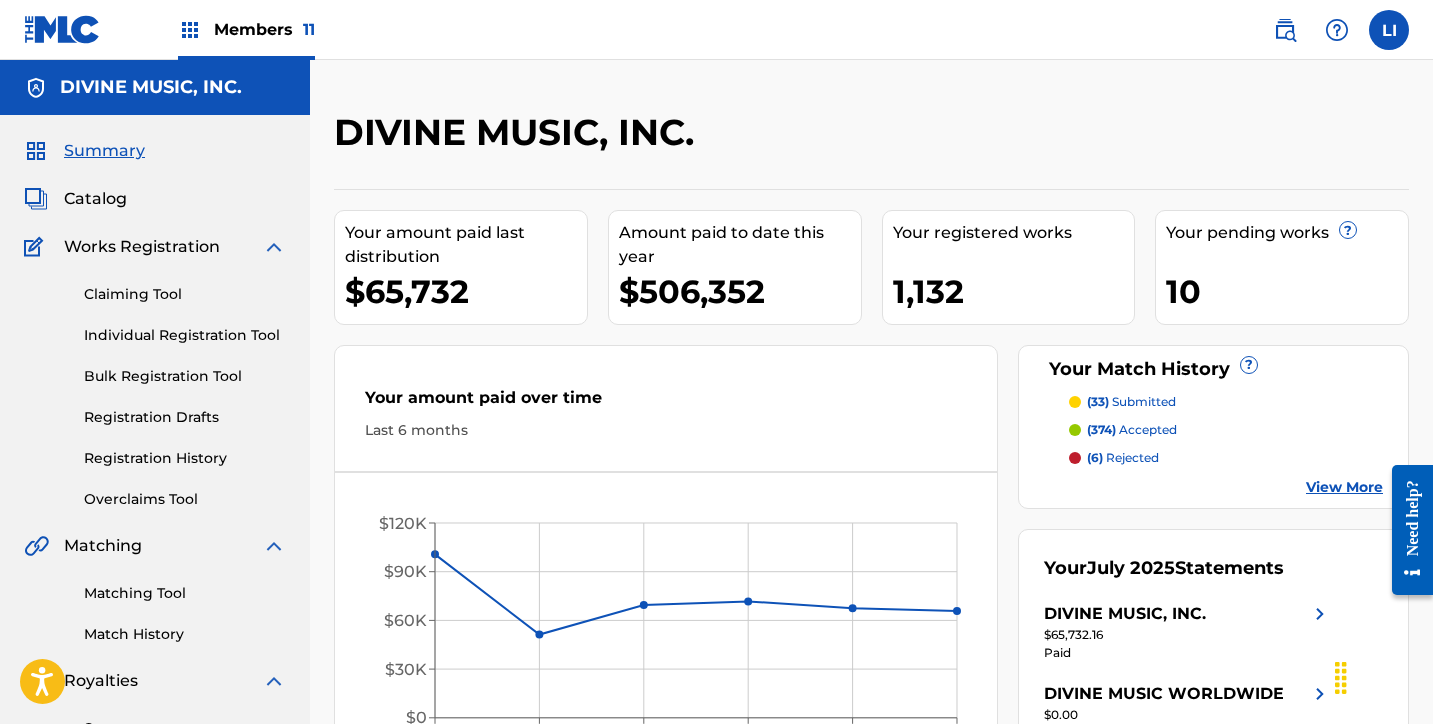 click on "Catalog" at bounding box center [95, 199] 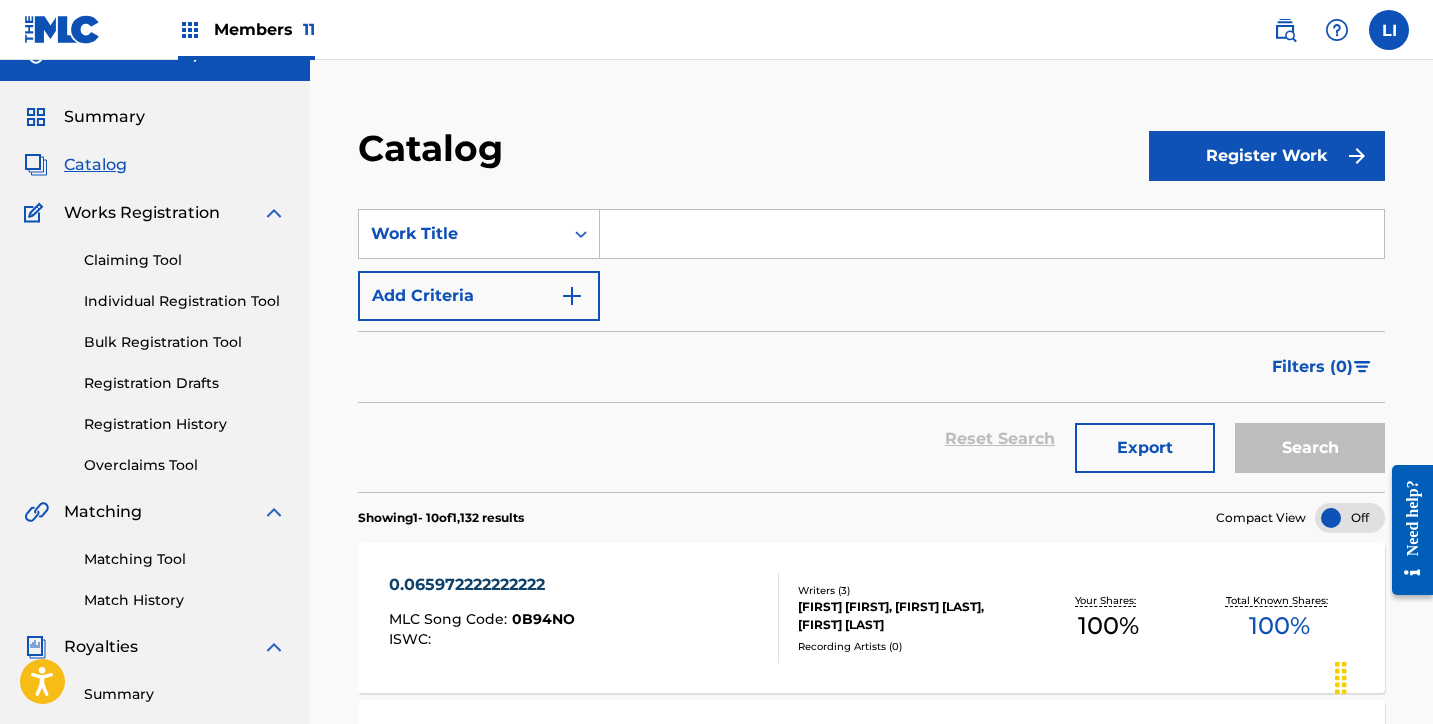 scroll, scrollTop: 0, scrollLeft: 0, axis: both 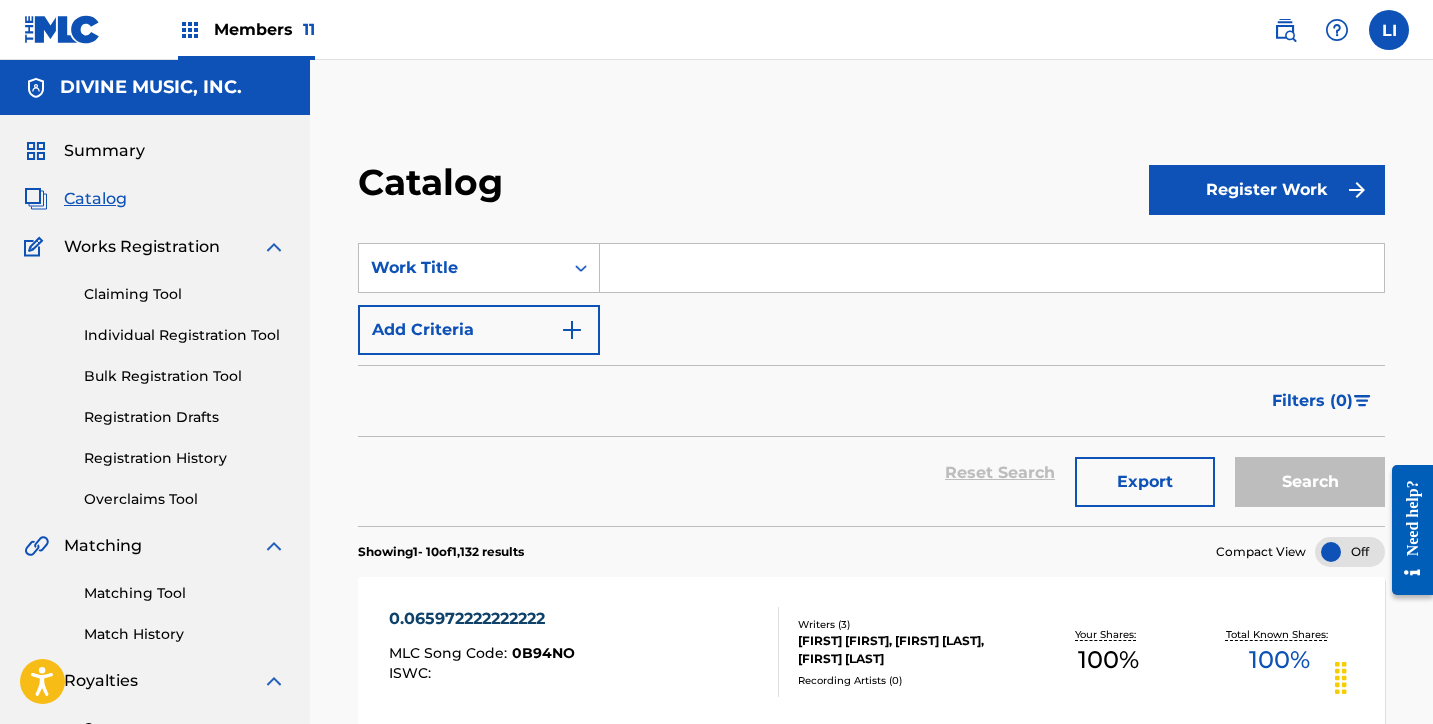 click on "Individual Registration Tool" at bounding box center (185, 335) 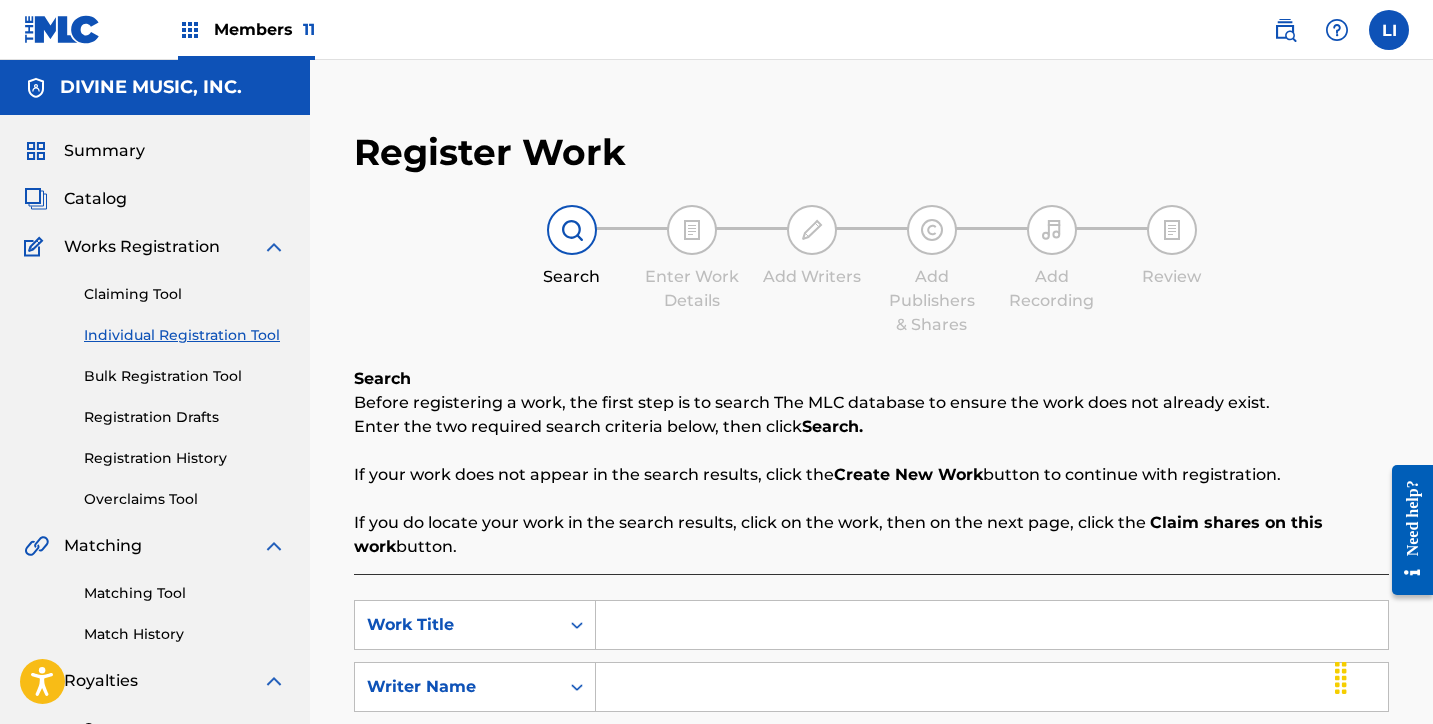 scroll, scrollTop: 362, scrollLeft: 0, axis: vertical 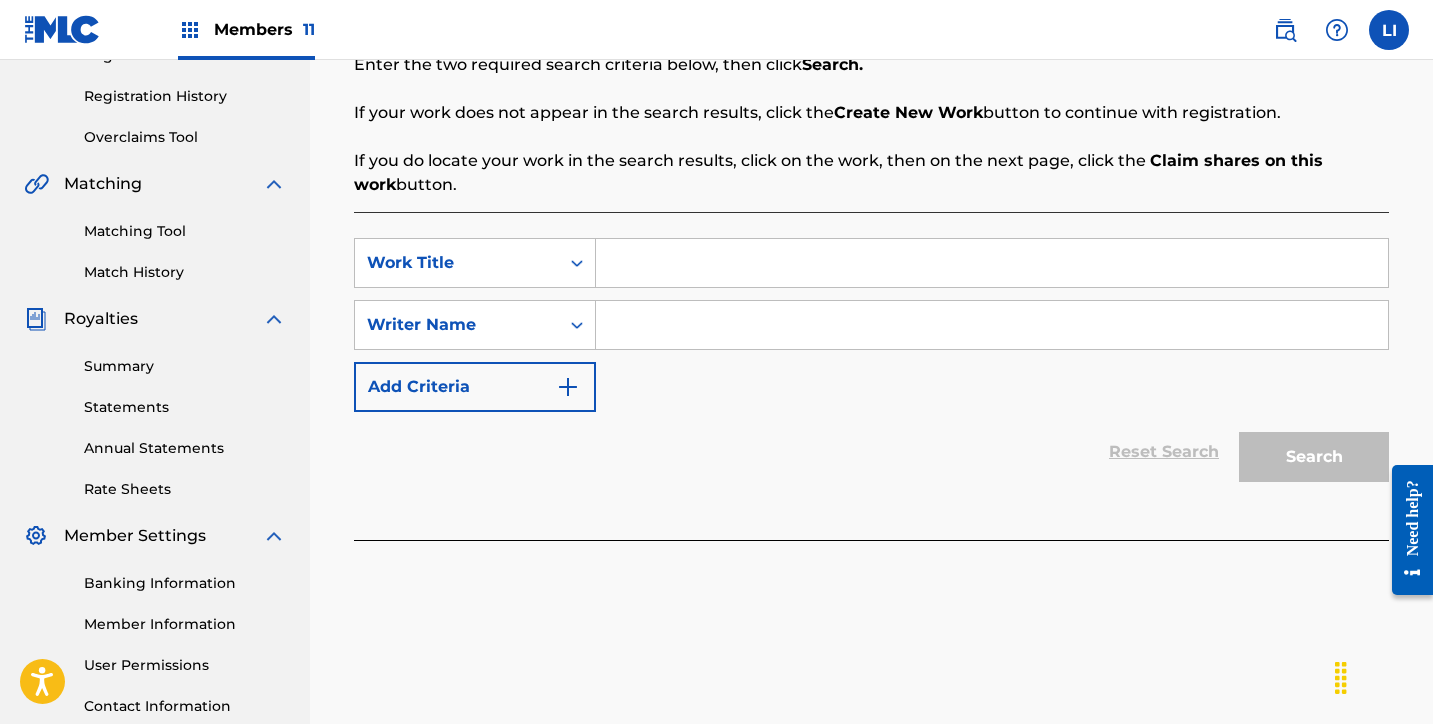 click at bounding box center (992, 263) 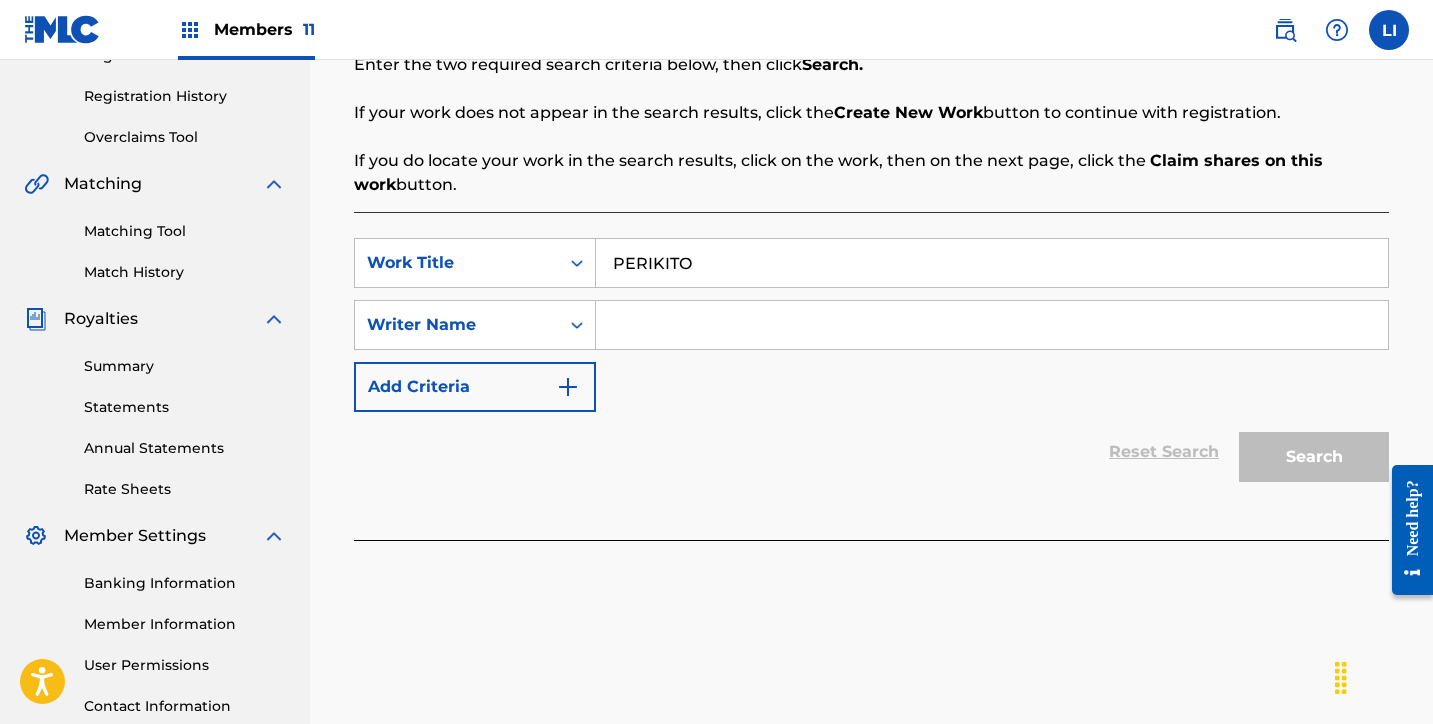 type on "PERIKITO" 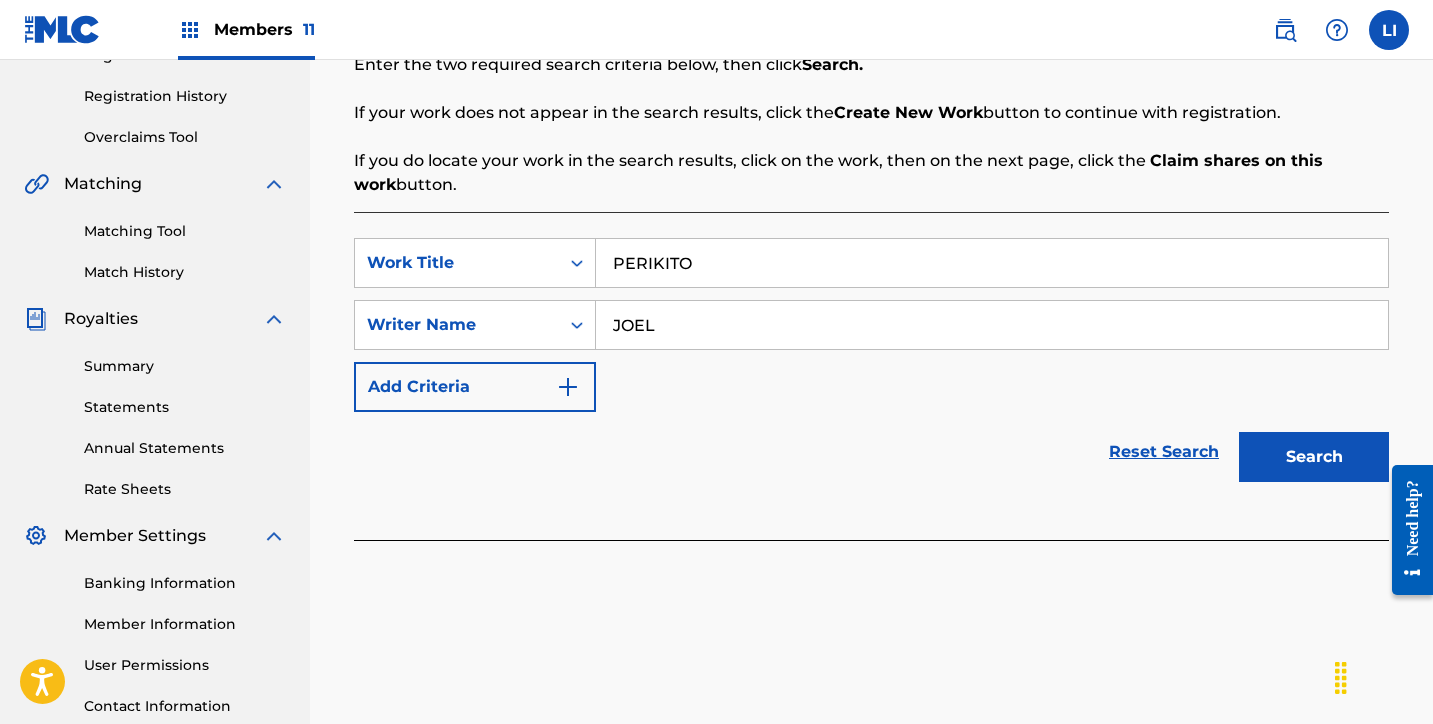 type on "JOEL" 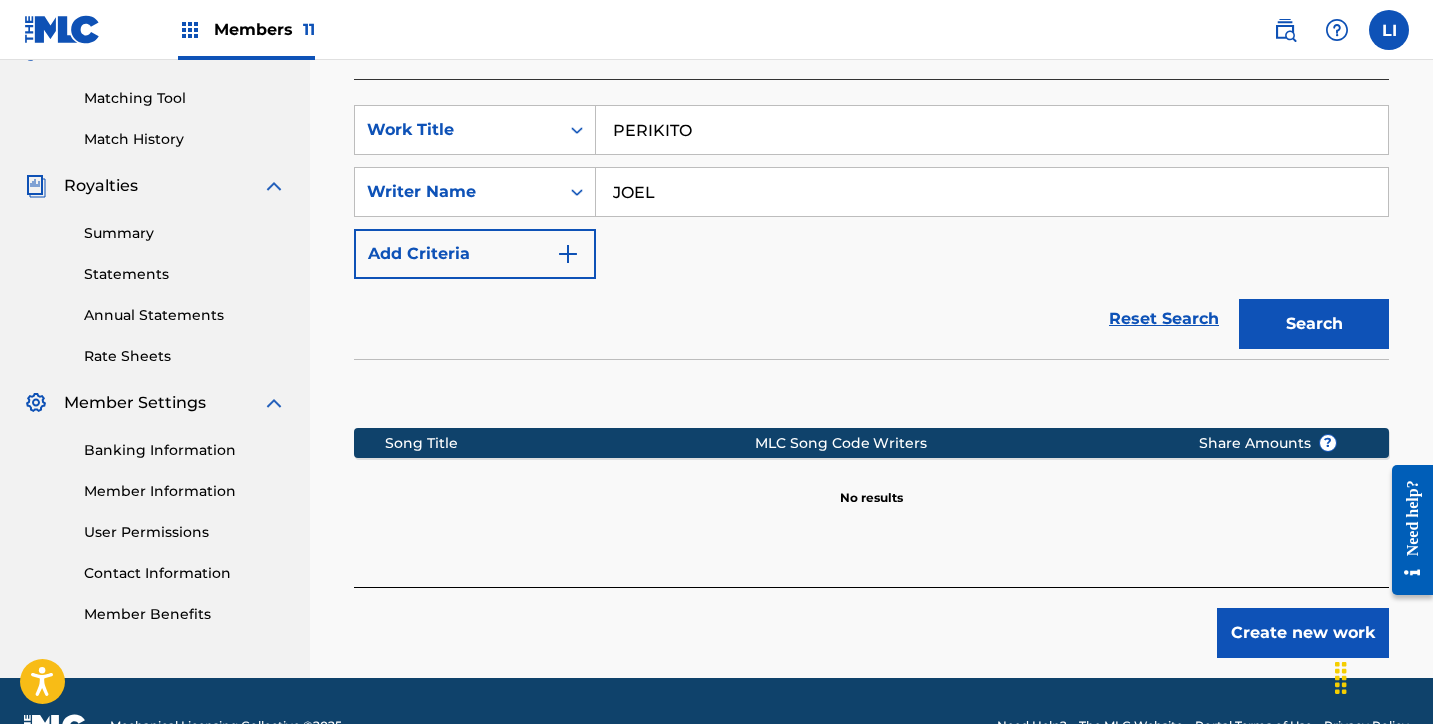 scroll, scrollTop: 496, scrollLeft: 0, axis: vertical 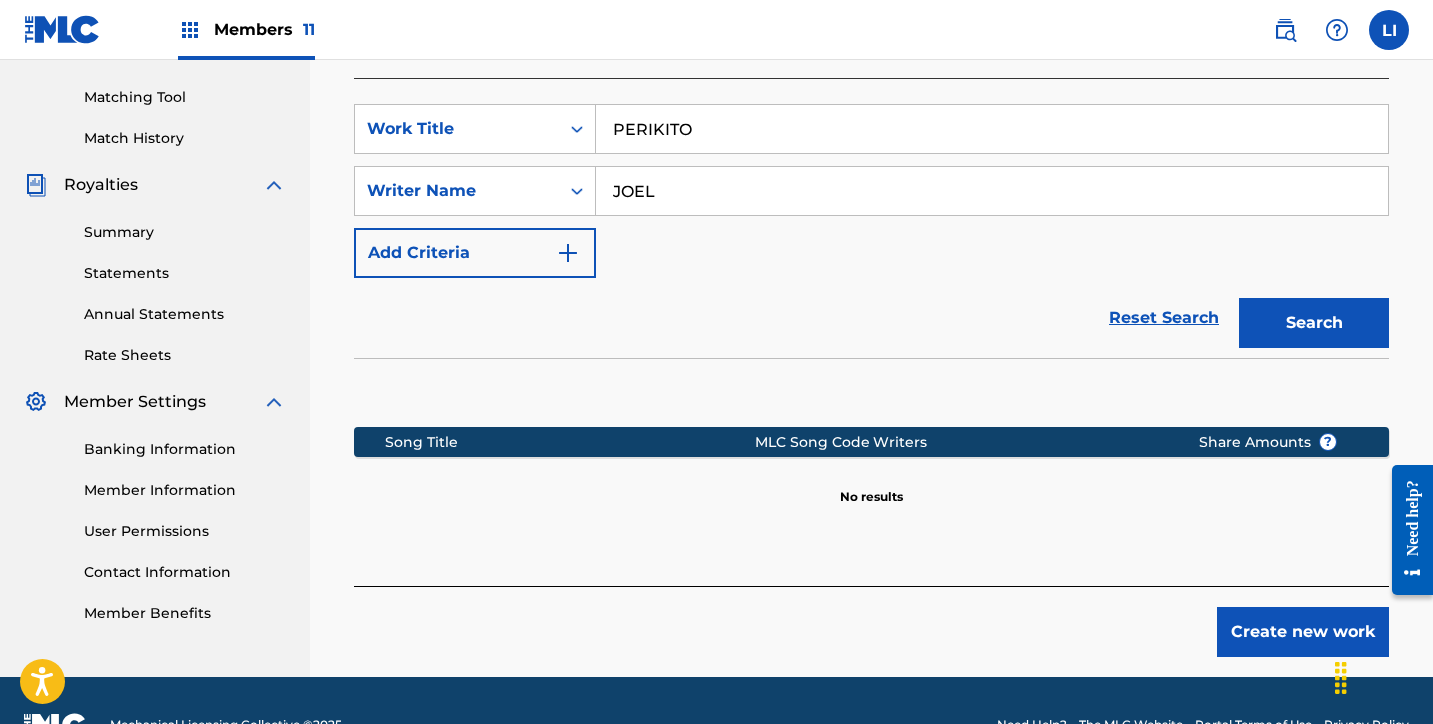 click on "Create new work" at bounding box center (1303, 632) 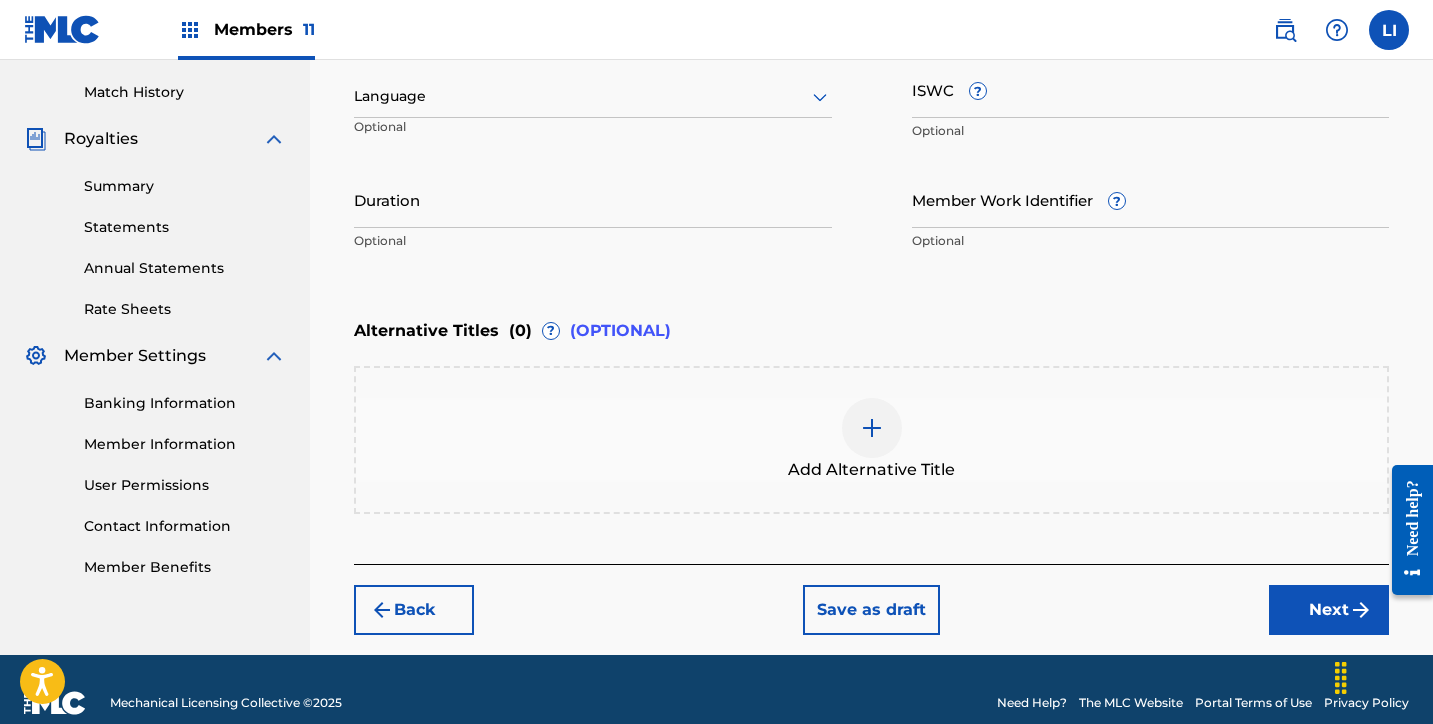 scroll, scrollTop: 528, scrollLeft: 0, axis: vertical 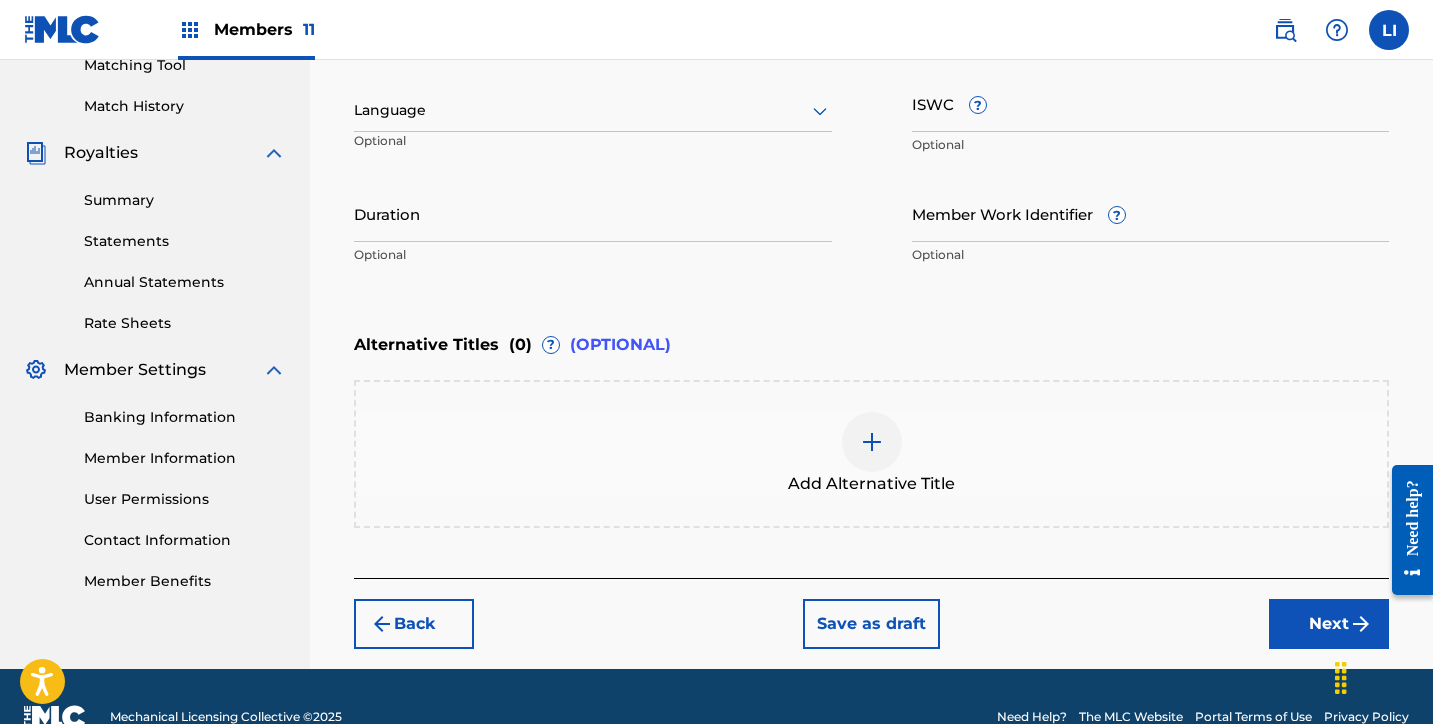 drag, startPoint x: 429, startPoint y: 109, endPoint x: 425, endPoint y: 124, distance: 15.524175 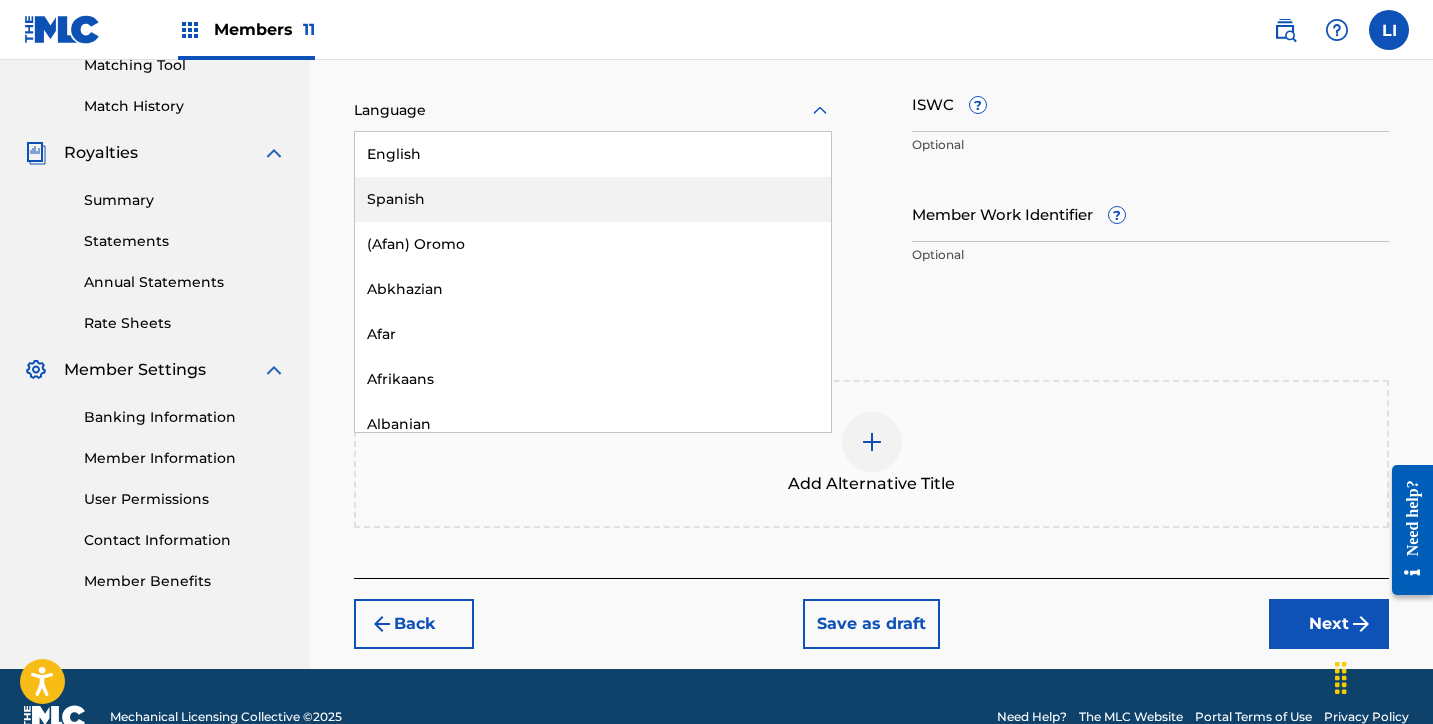 click on "Spanish" at bounding box center (593, 199) 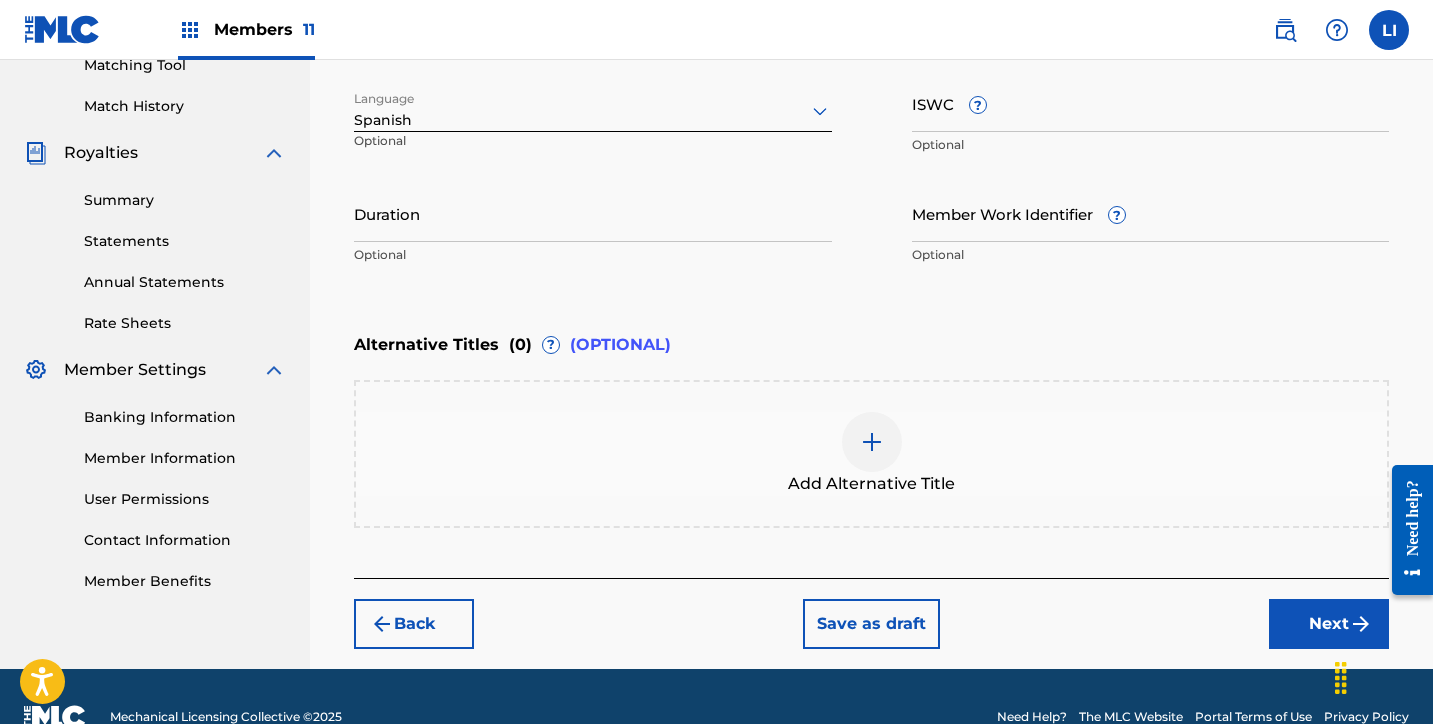 click on "Duration" at bounding box center [593, 213] 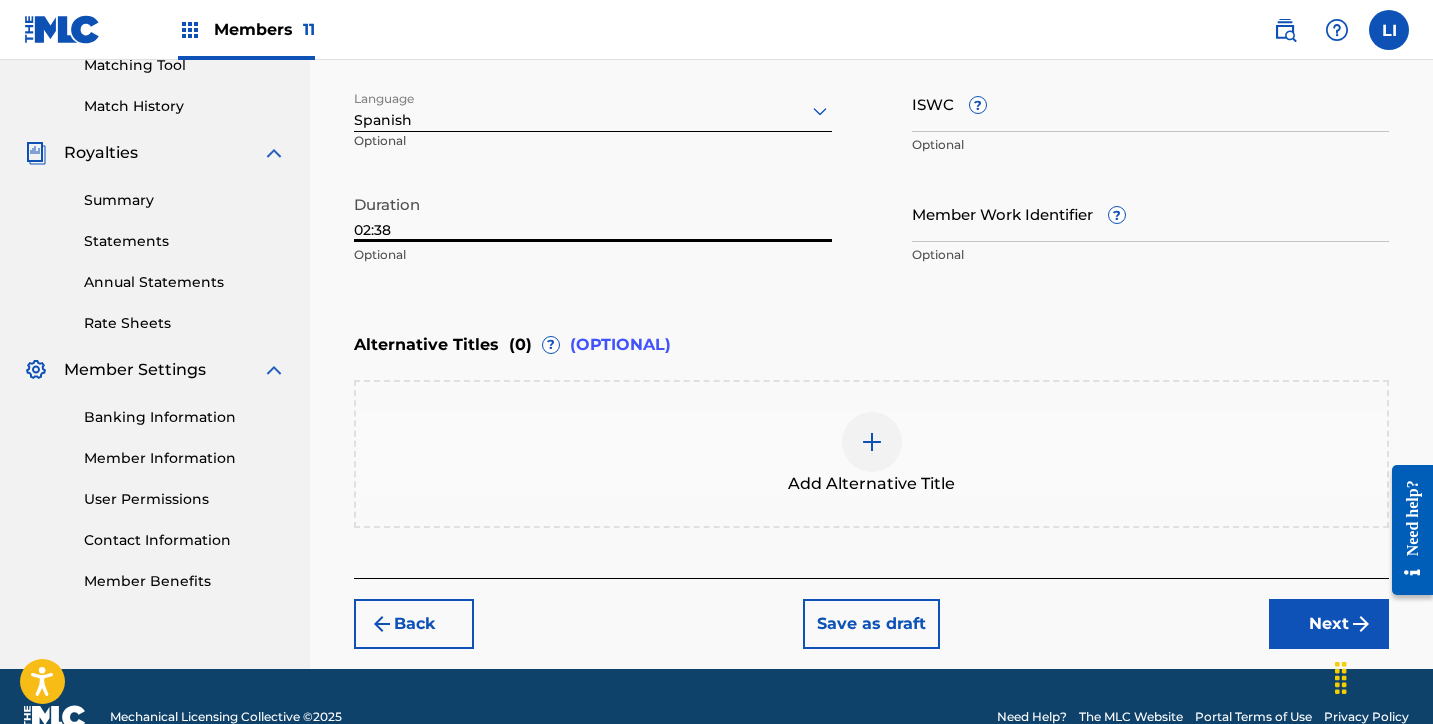 type on "02:38" 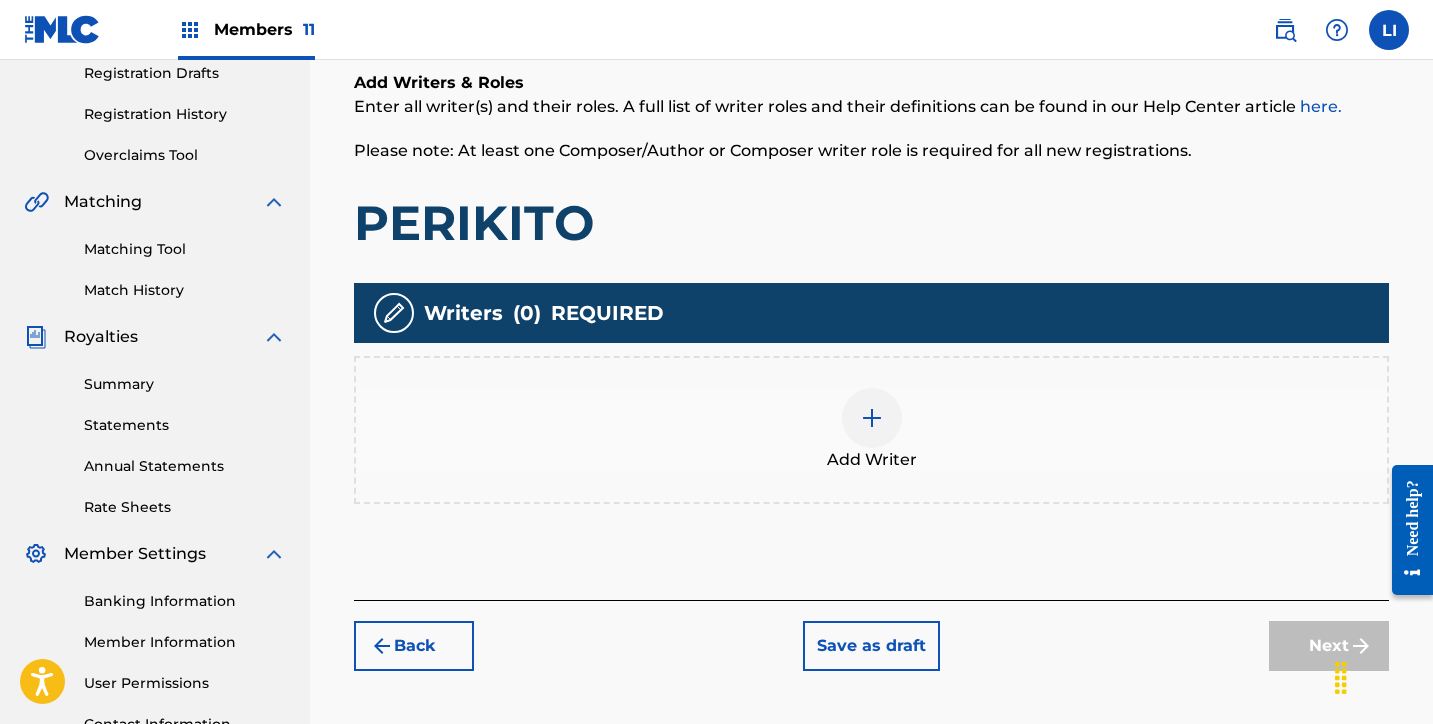 scroll, scrollTop: 366, scrollLeft: 0, axis: vertical 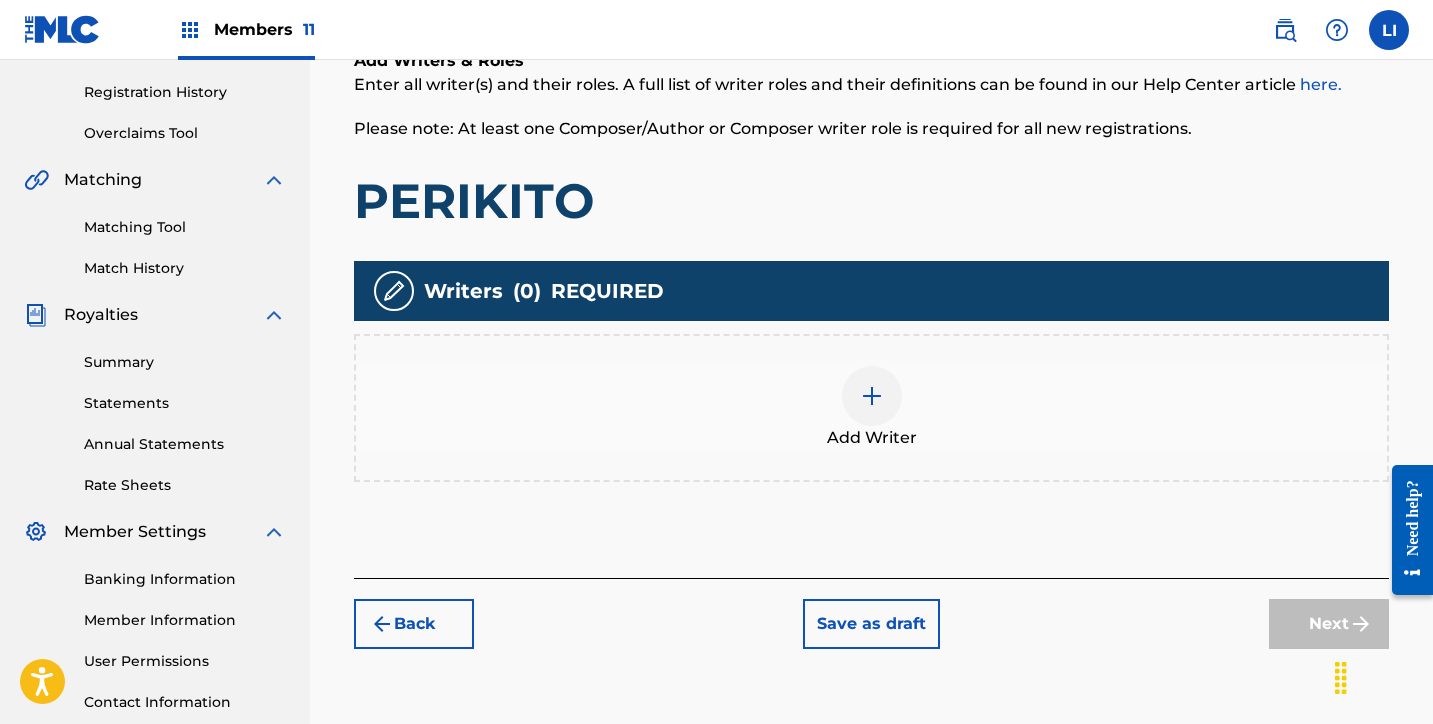 click on "Add Writer" at bounding box center [871, 408] 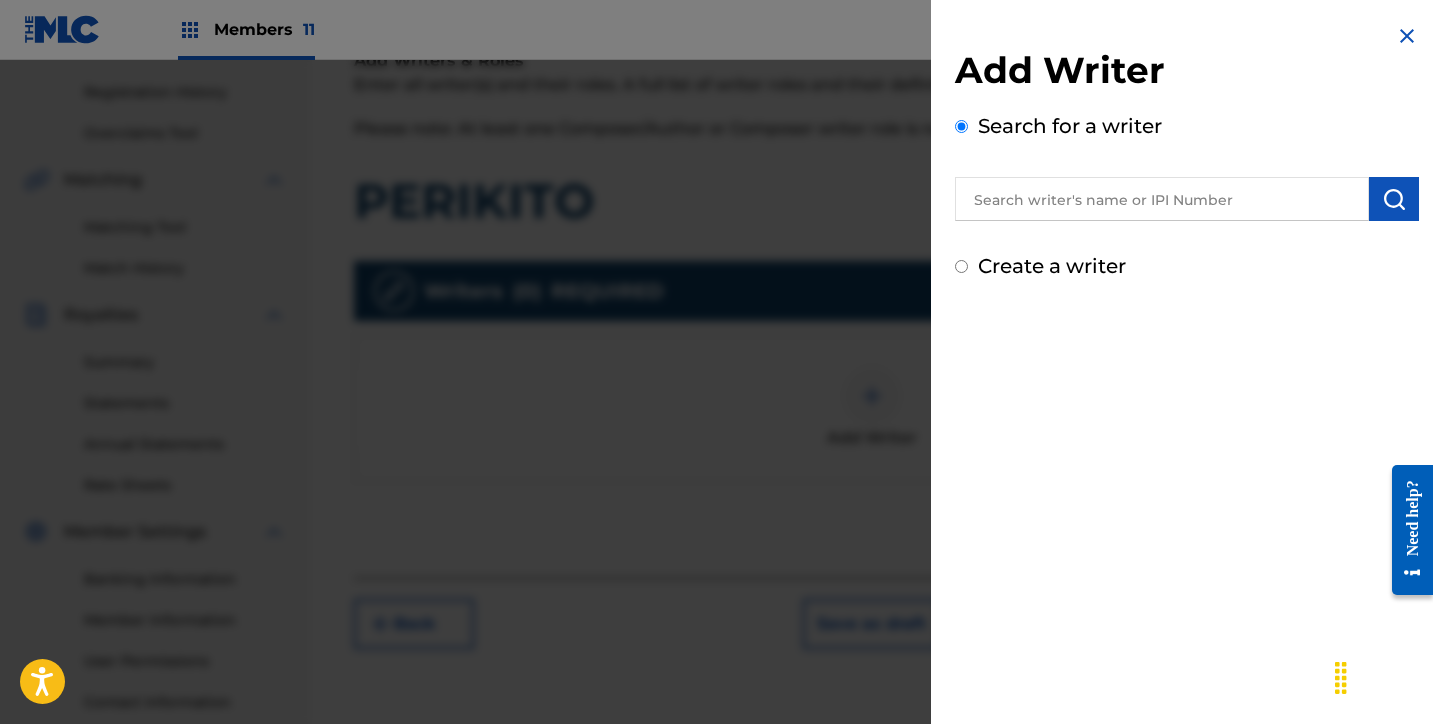 drag, startPoint x: 1207, startPoint y: 252, endPoint x: 1195, endPoint y: 223, distance: 31.38471 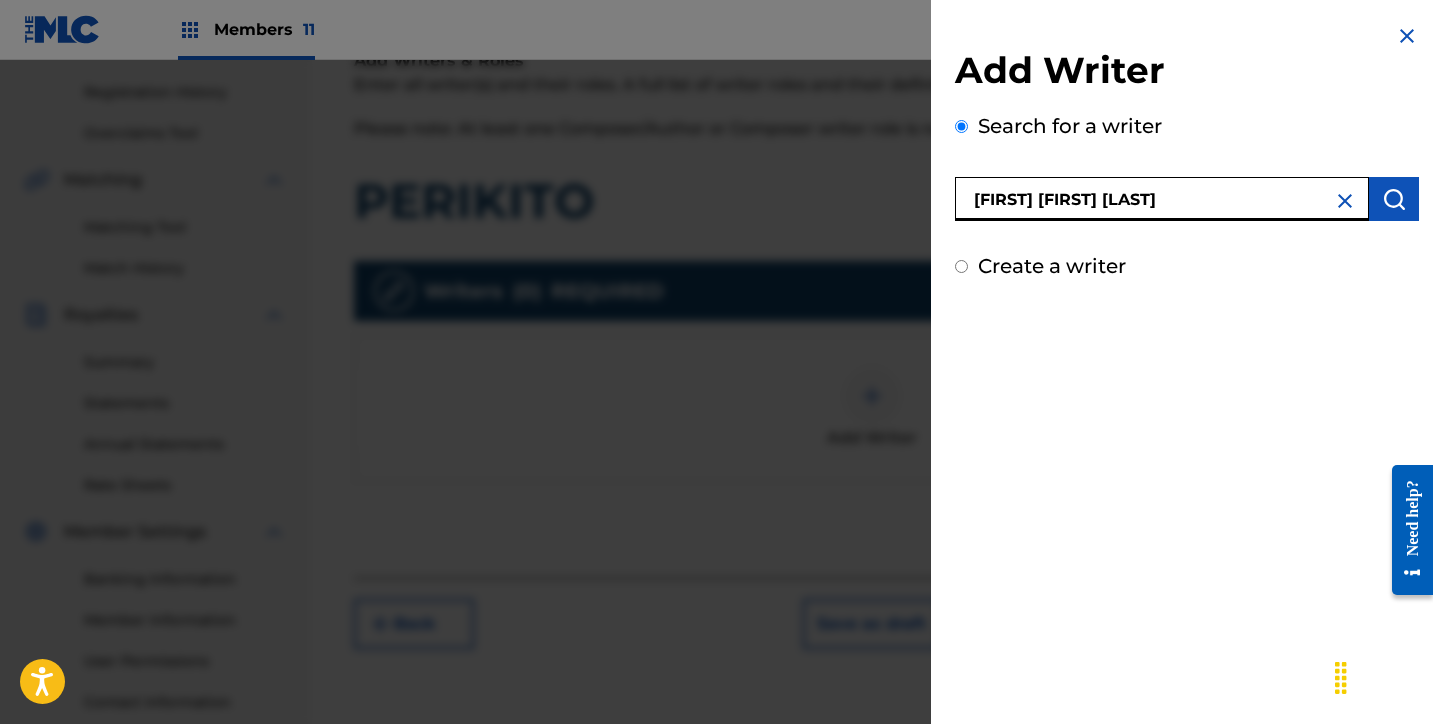 type on "[FIRST] [MIDDLE] [LAST] [LAST]" 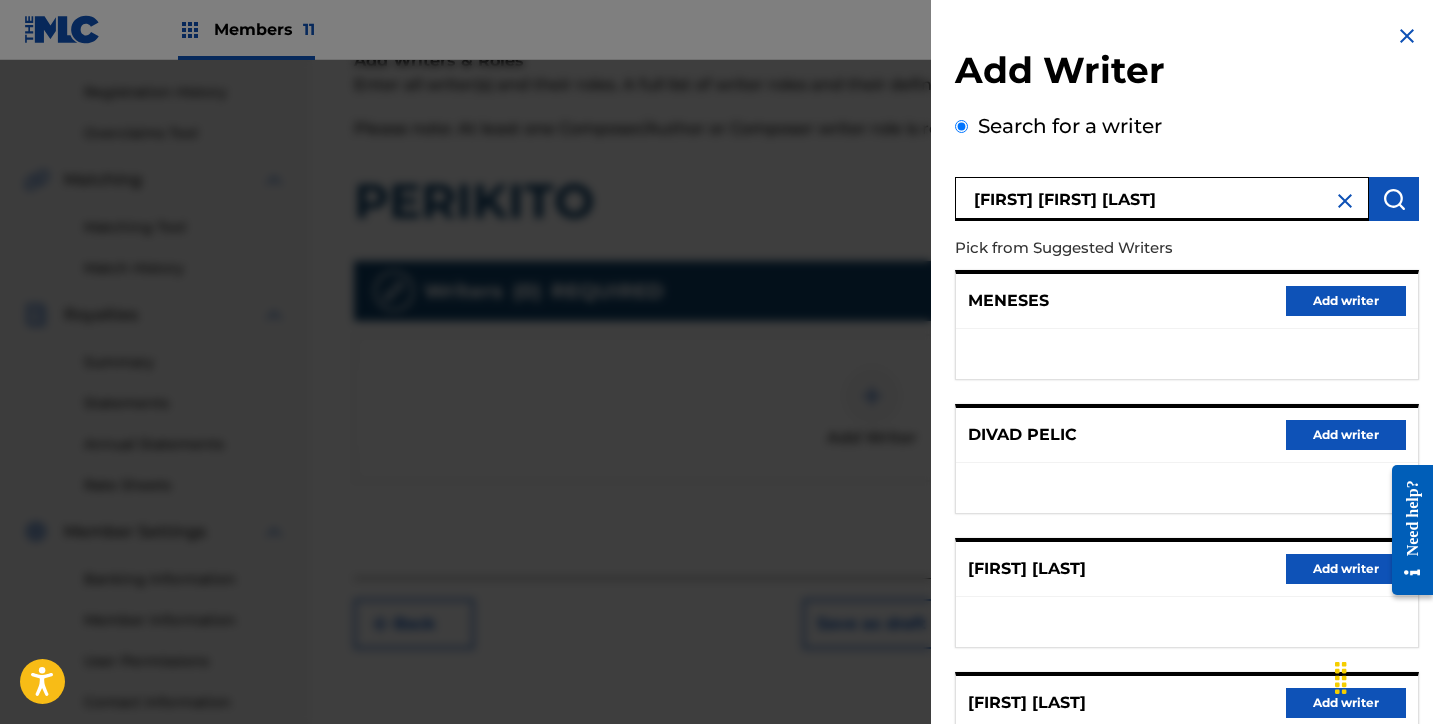 scroll, scrollTop: 318, scrollLeft: 0, axis: vertical 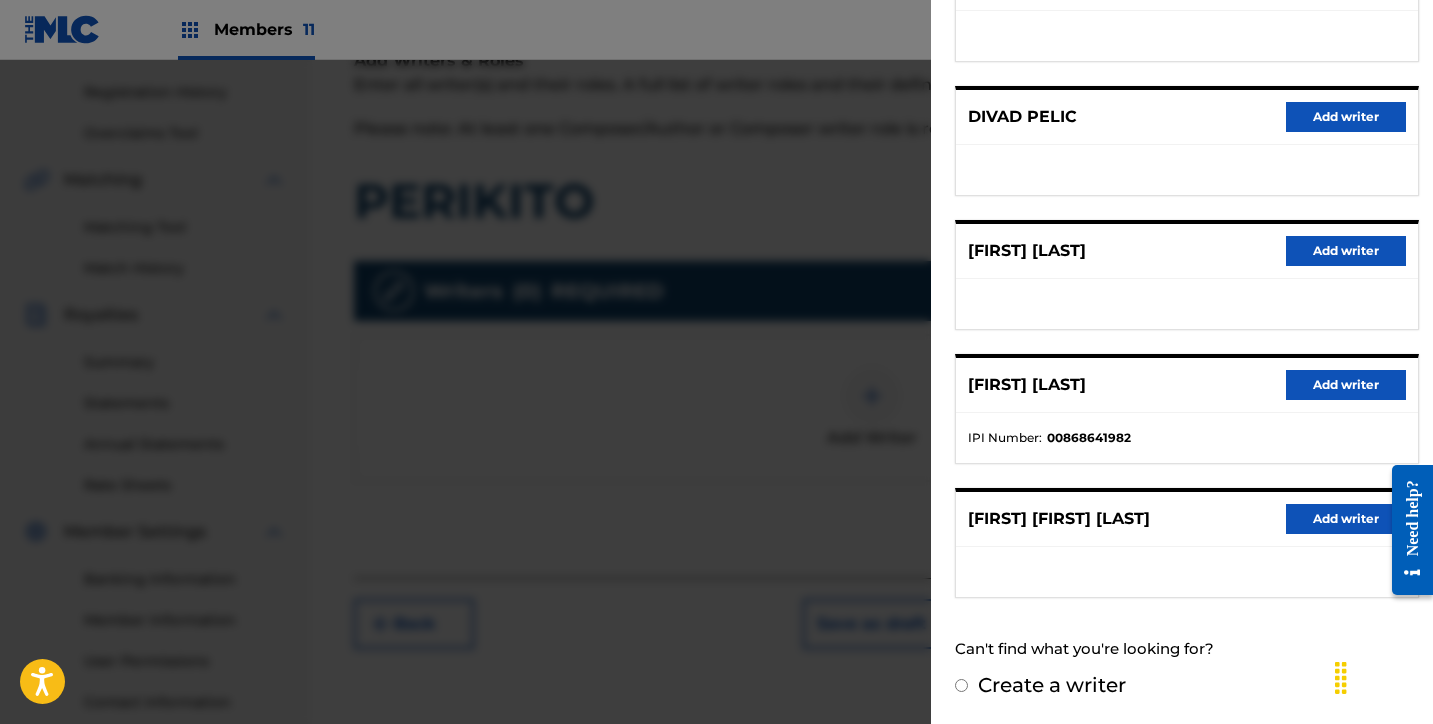 click on "Add writer" at bounding box center (1346, 519) 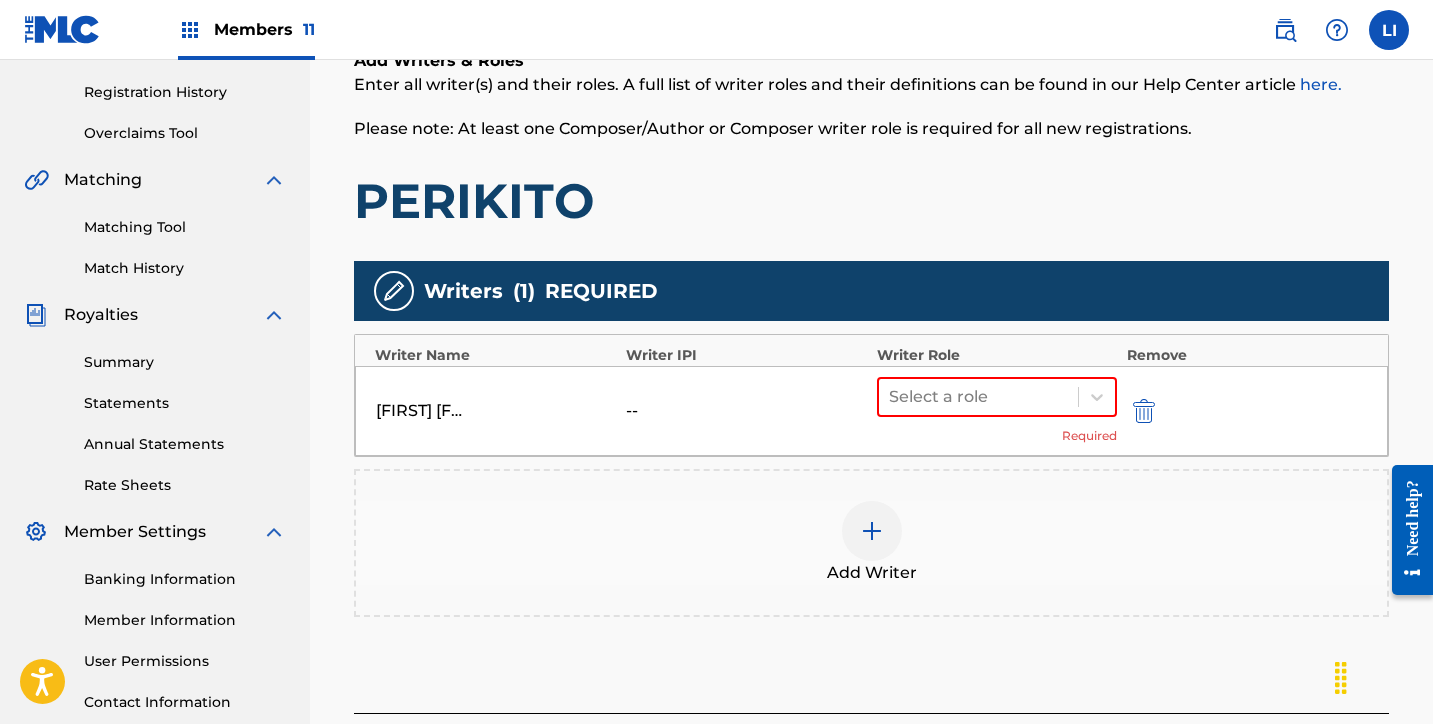 click on "Add Writer" at bounding box center [871, 543] 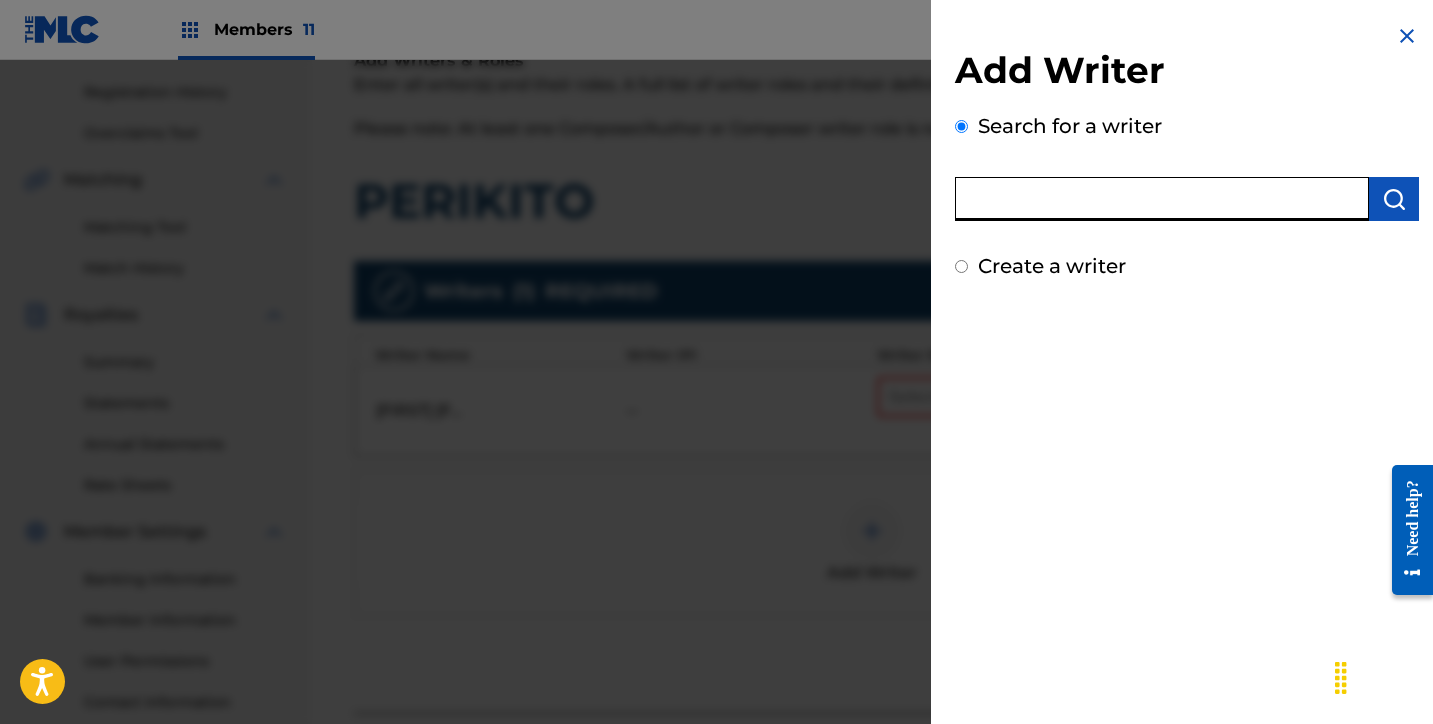 click at bounding box center [1162, 199] 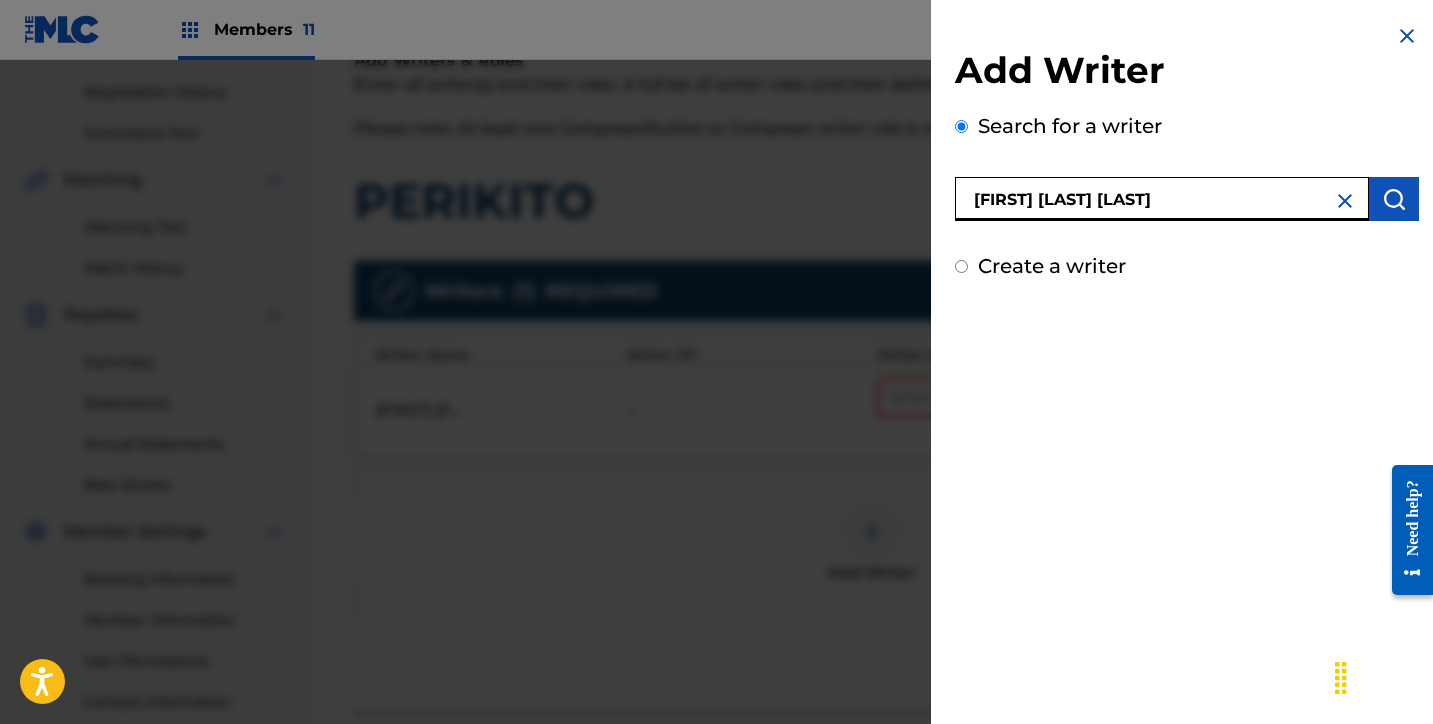 type on "[FIRST] [LAST] [LAST]" 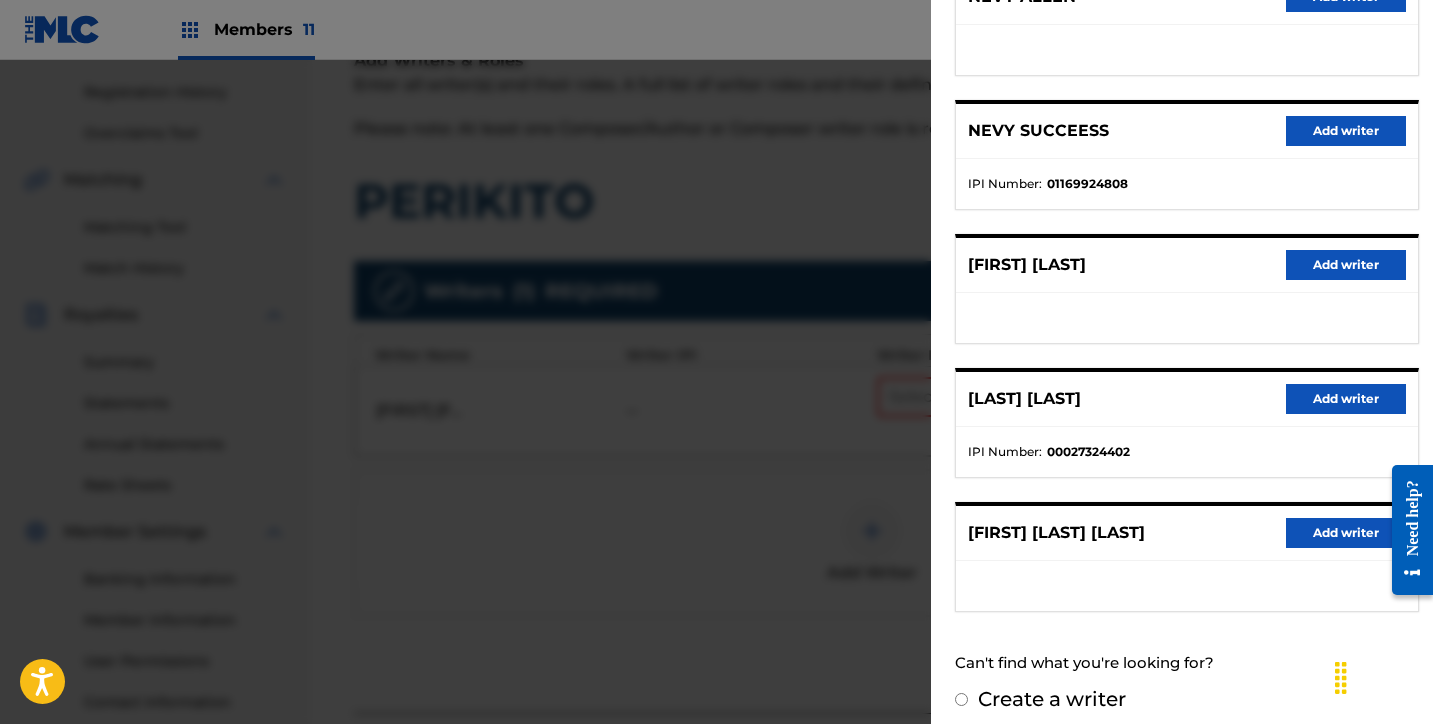 scroll, scrollTop: 318, scrollLeft: 0, axis: vertical 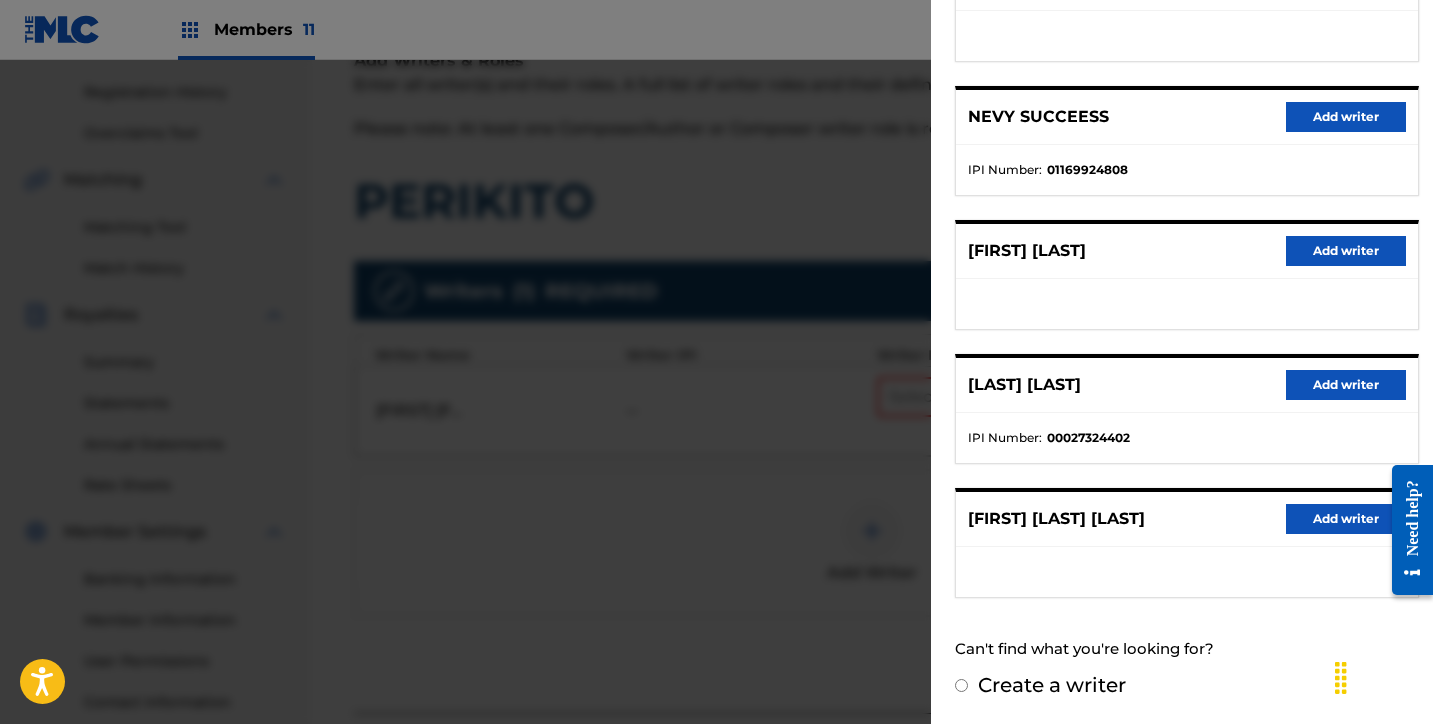 drag, startPoint x: 1296, startPoint y: 521, endPoint x: 996, endPoint y: 418, distance: 317.1892 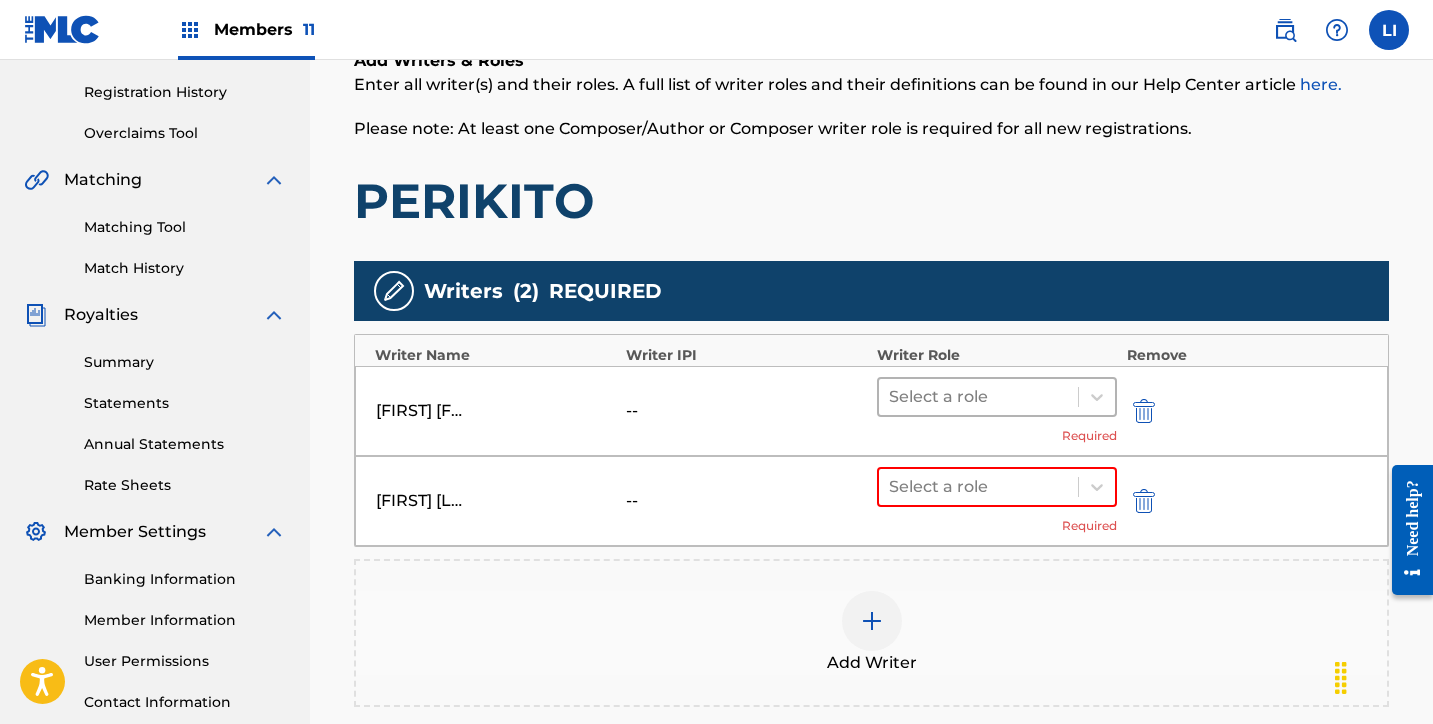 click at bounding box center (978, 397) 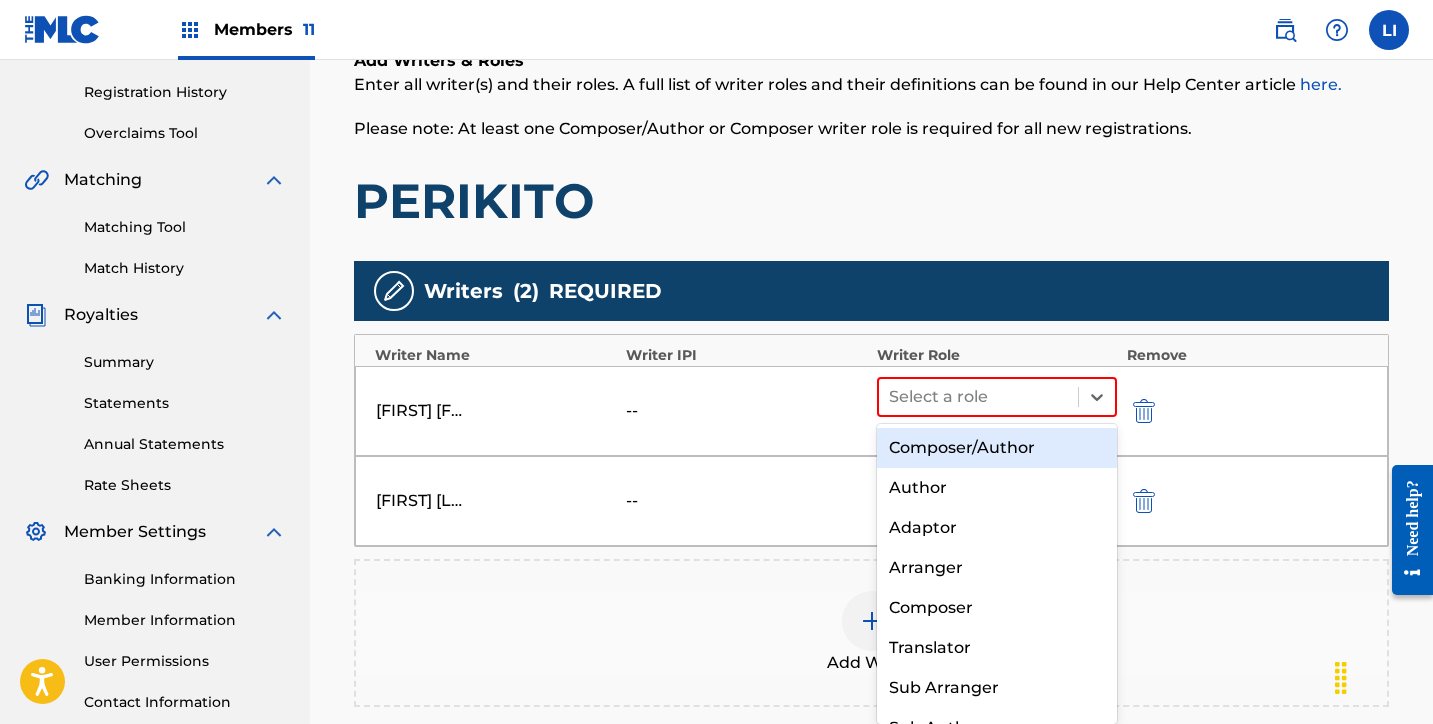 click on "Composer/Author" at bounding box center (997, 448) 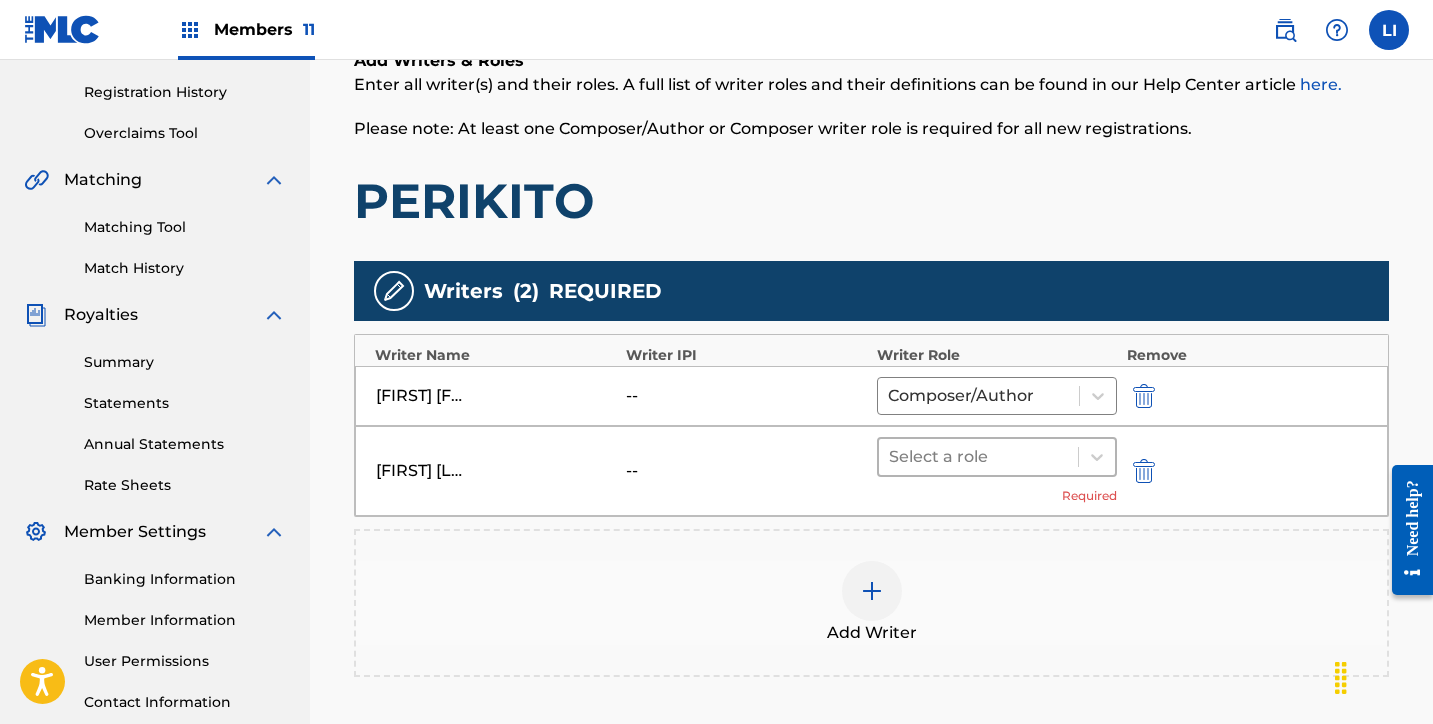 click on "Select a role" at bounding box center [978, 457] 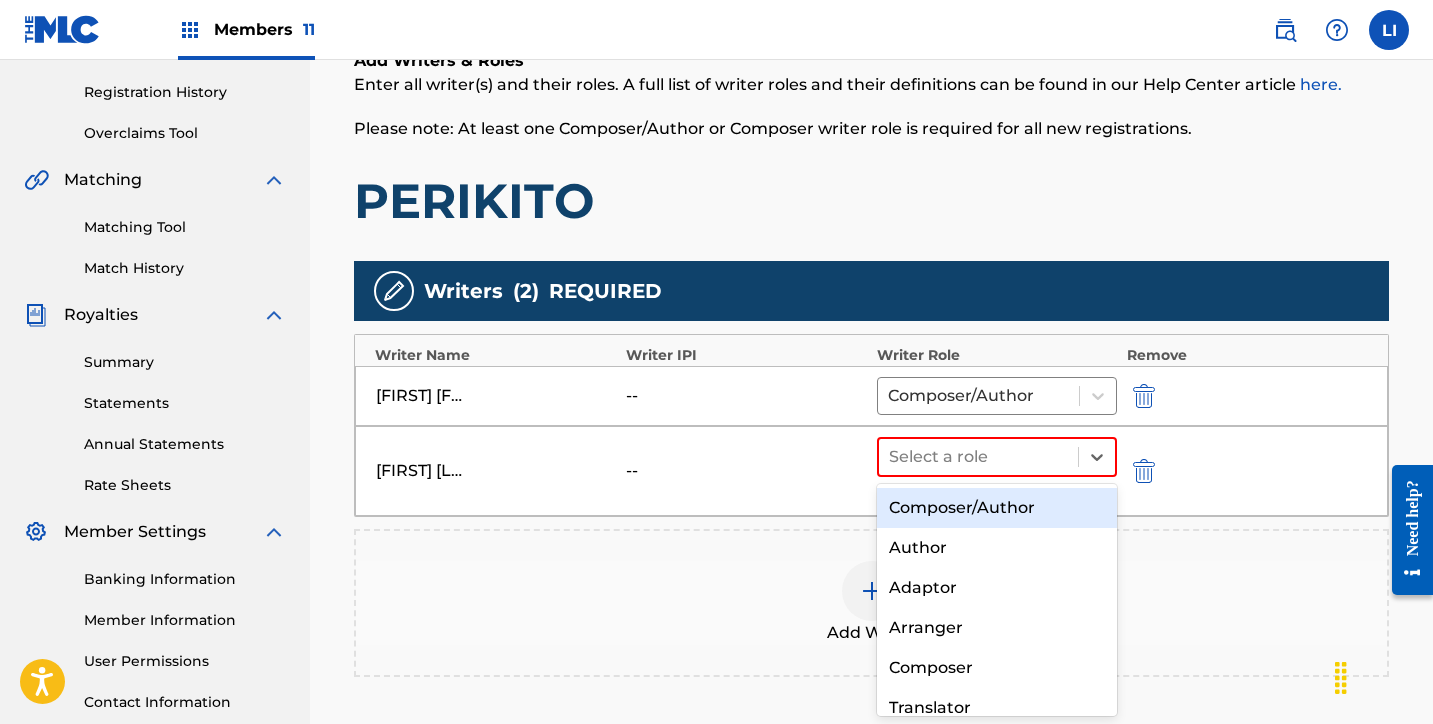 drag, startPoint x: 943, startPoint y: 506, endPoint x: 1434, endPoint y: 462, distance: 492.96756 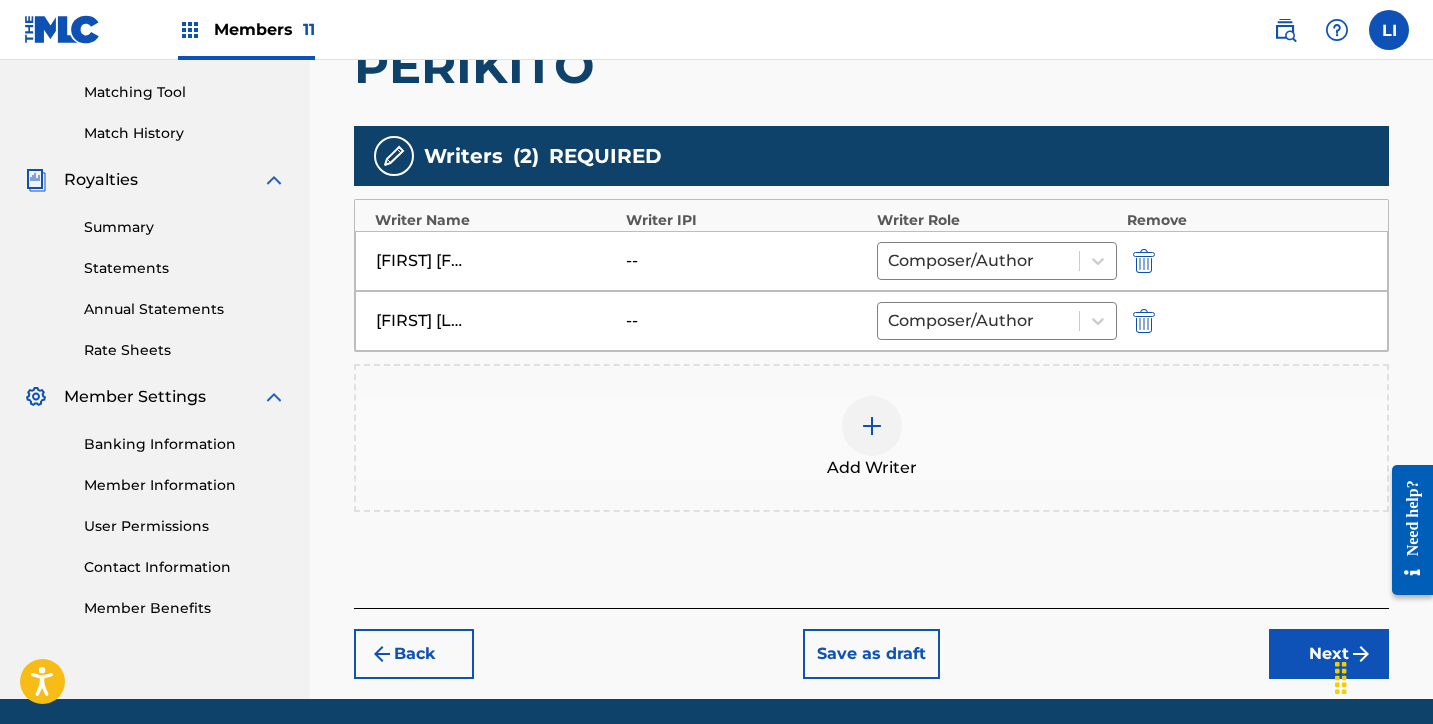scroll, scrollTop: 502, scrollLeft: 0, axis: vertical 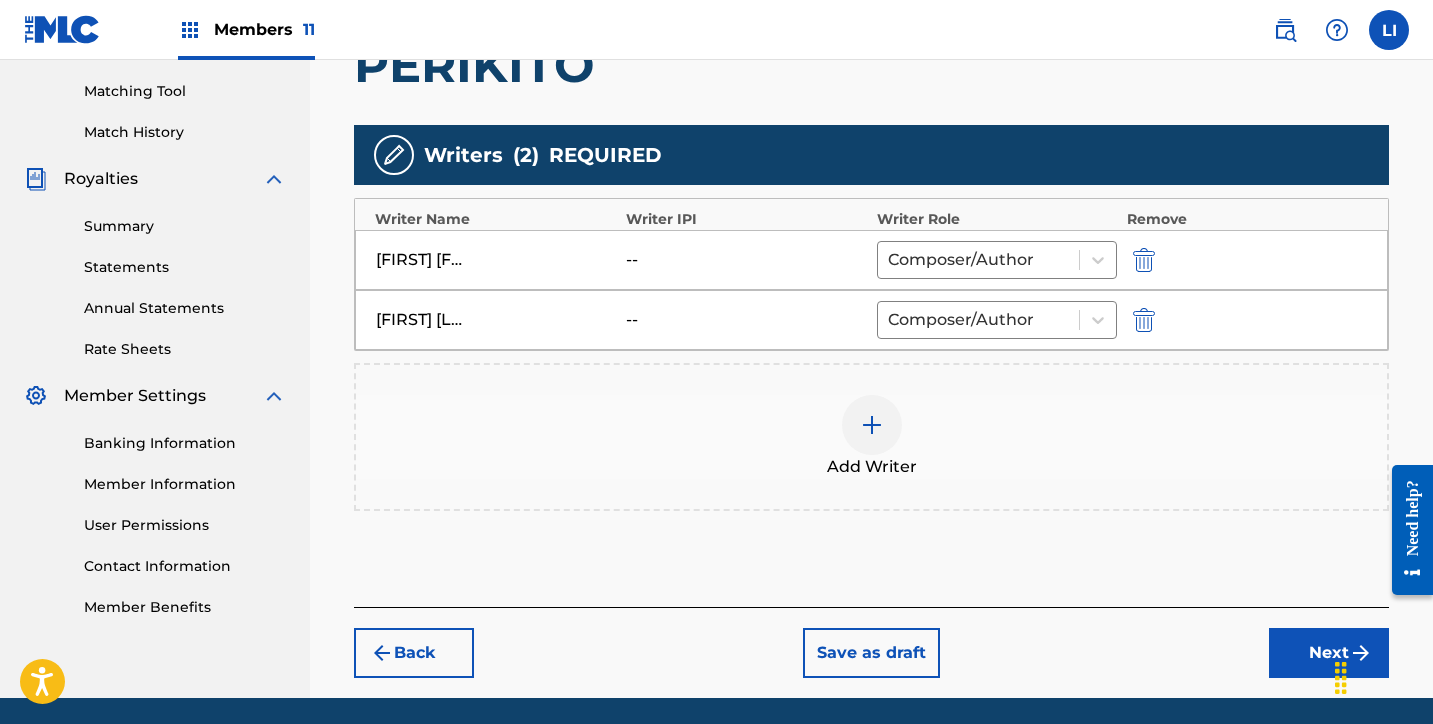 click on "Add Writer" at bounding box center (871, 437) 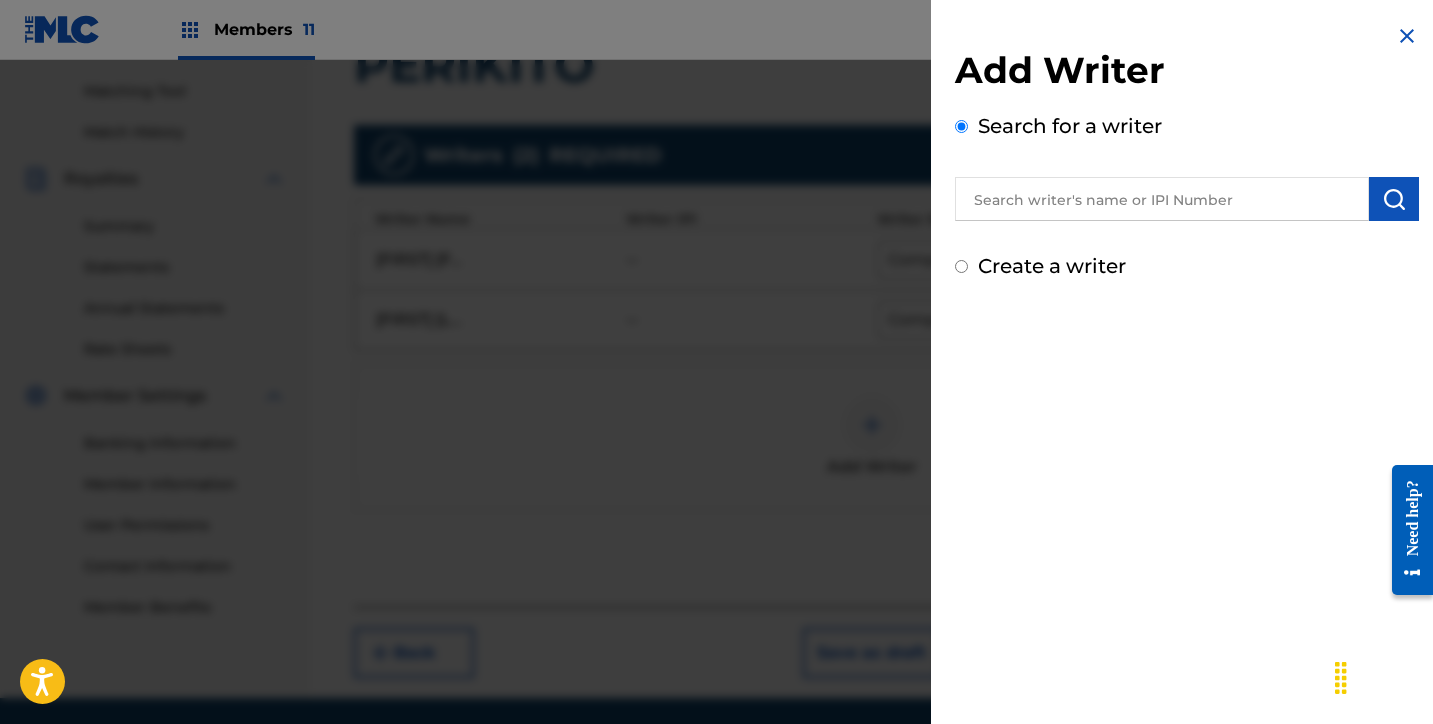 click at bounding box center (1162, 199) 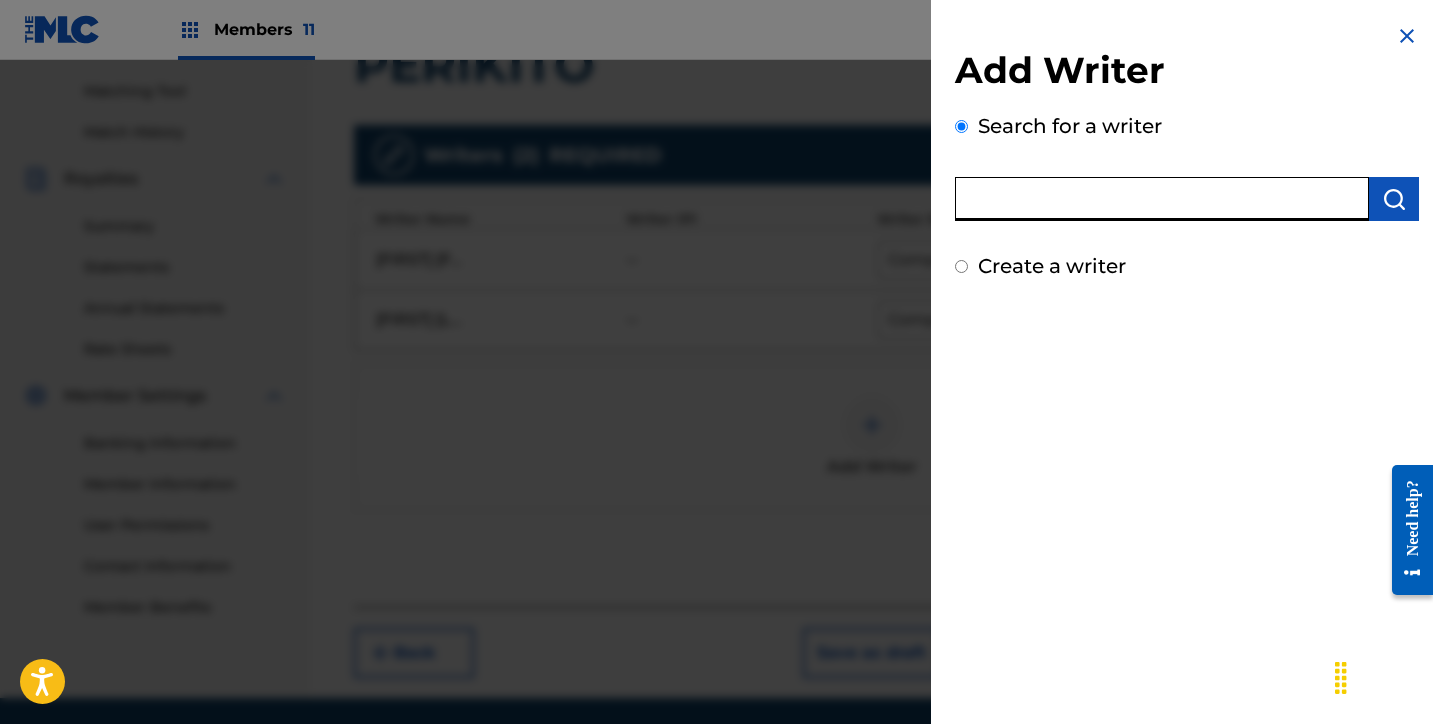 paste on "[FIRST] [MIDDLE] [LAST]" 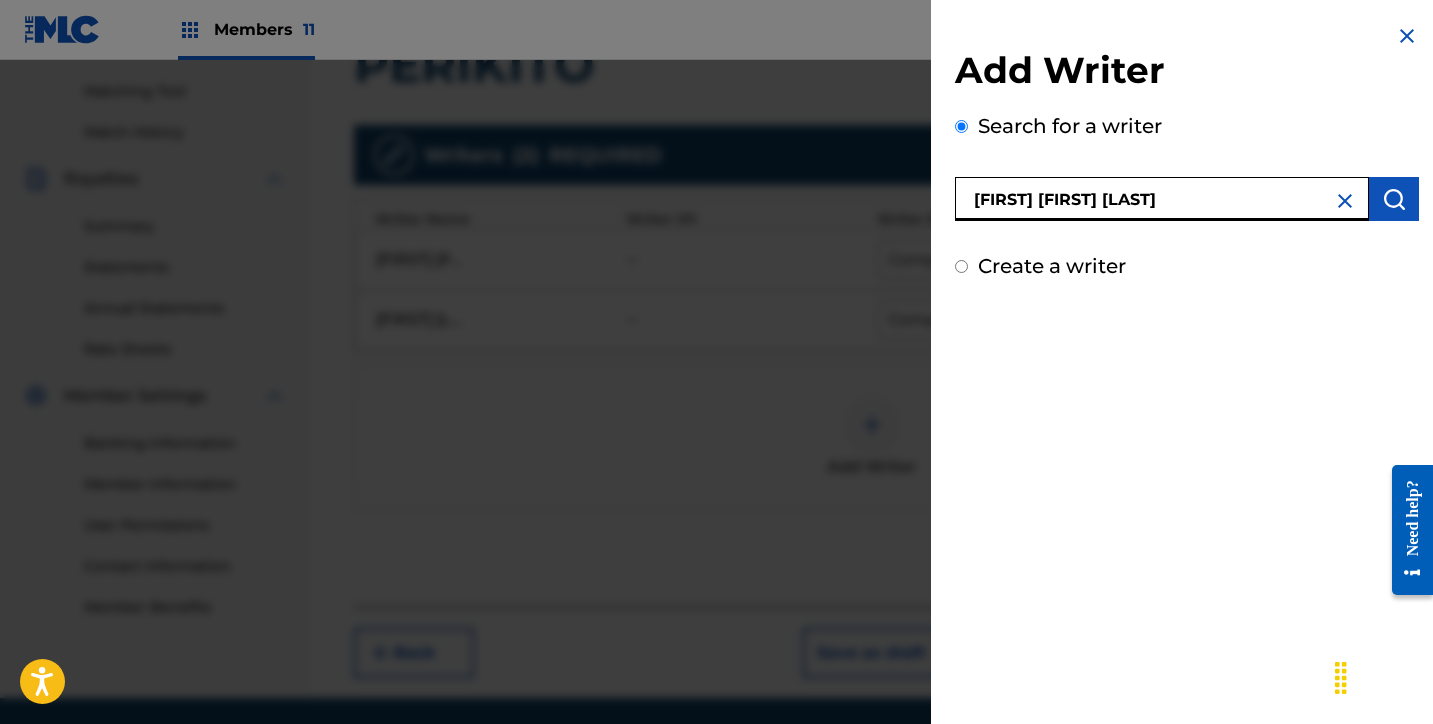 type on "[FIRST] [MIDDLE] [LAST]" 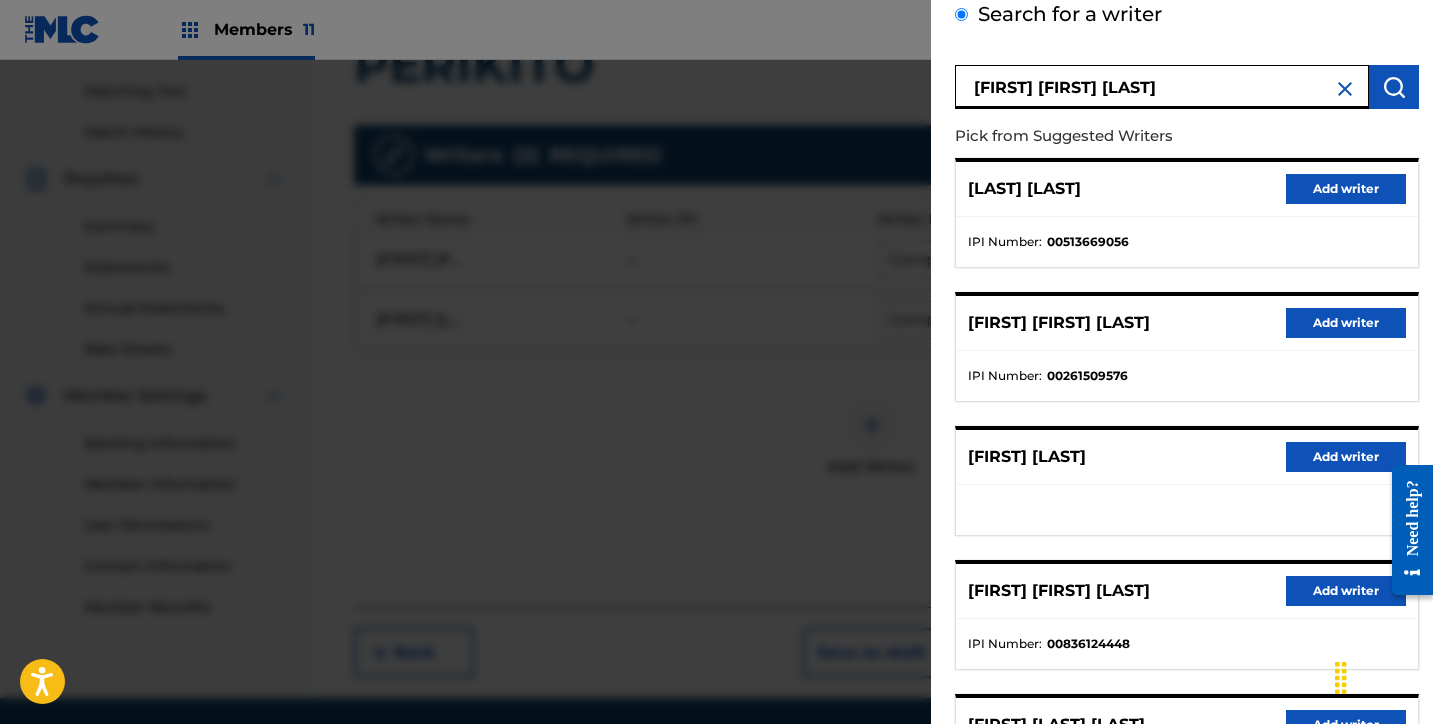 scroll, scrollTop: 318, scrollLeft: 0, axis: vertical 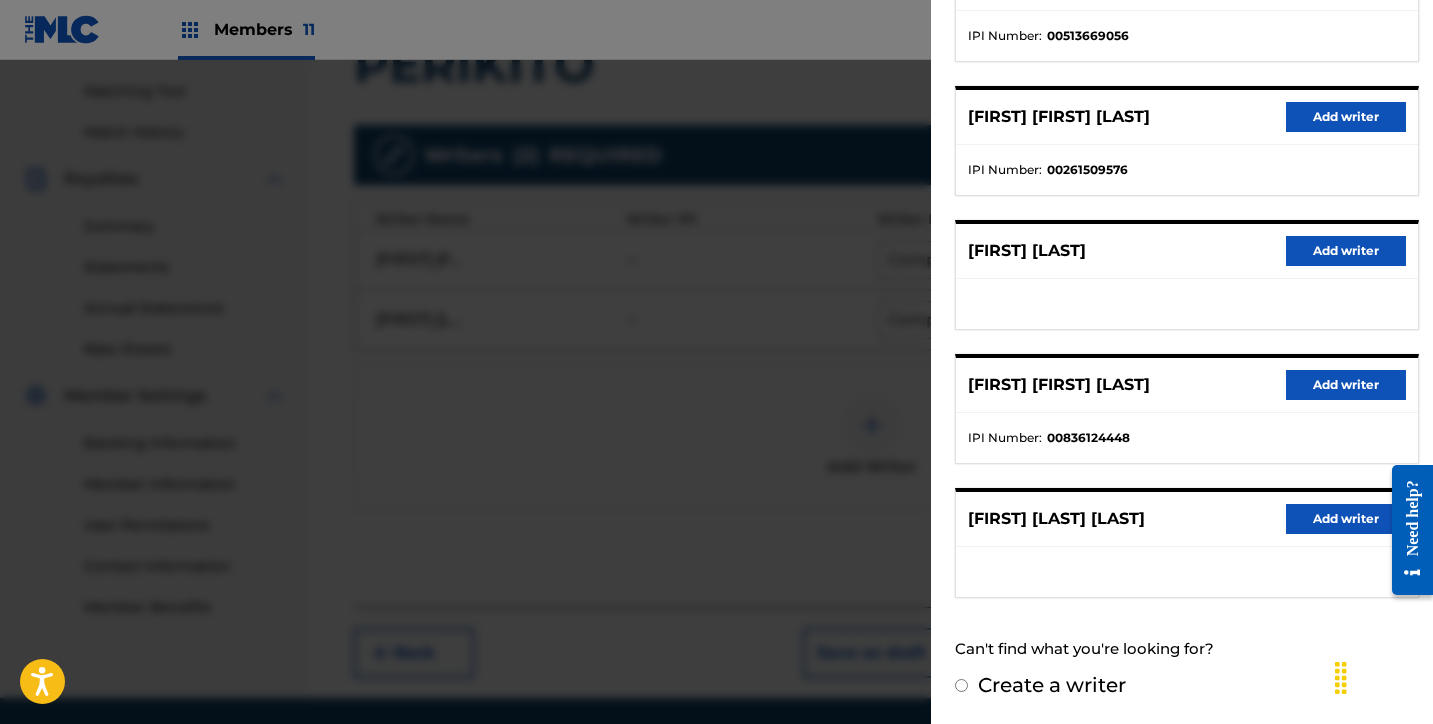 click on "Create a writer" at bounding box center [1052, 685] 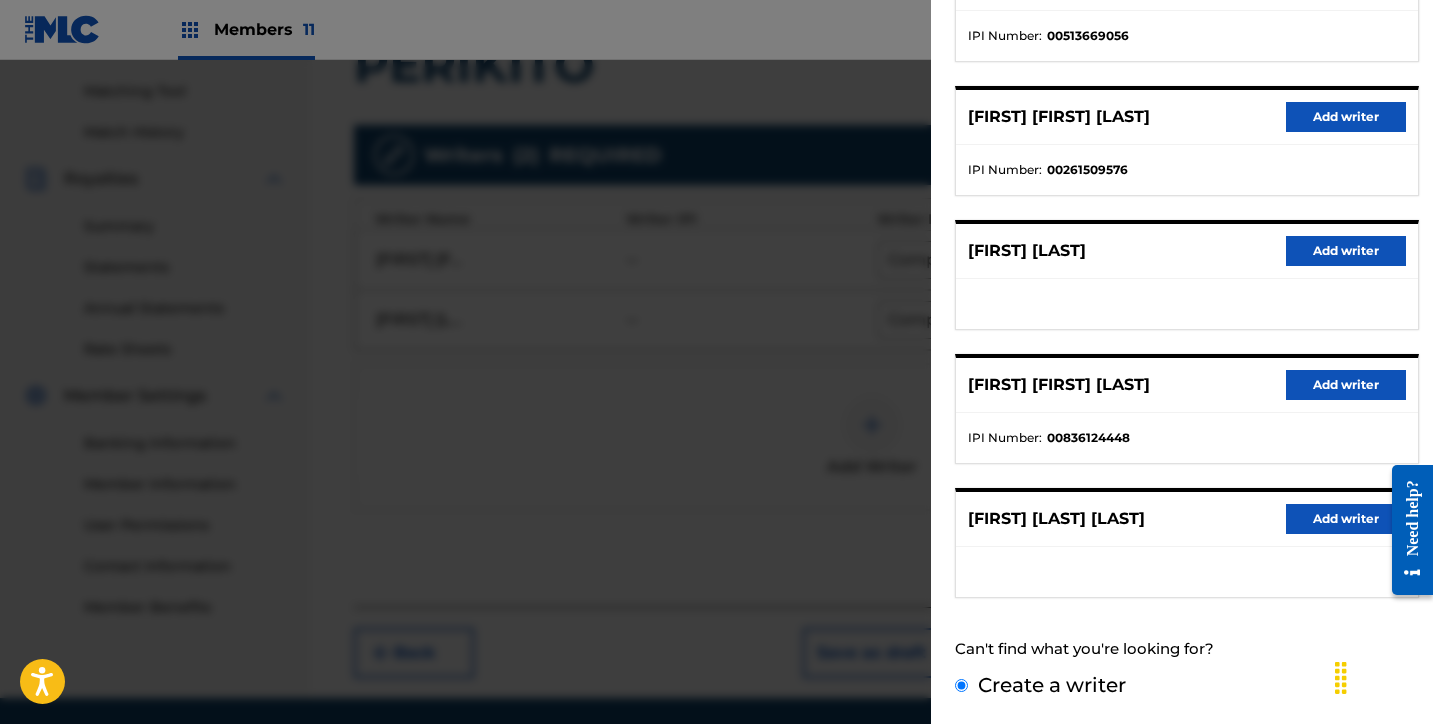 click on "Create a writer" at bounding box center [961, 685] 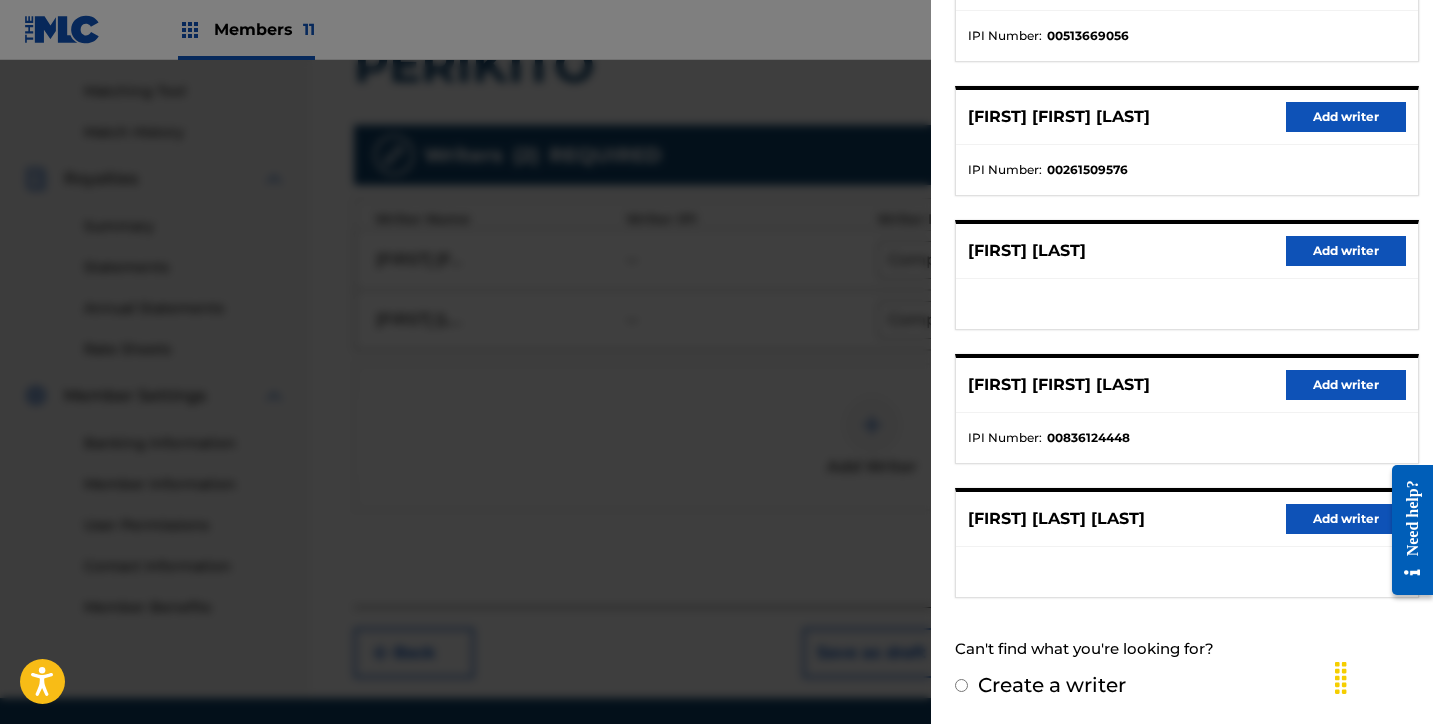 radio on "false" 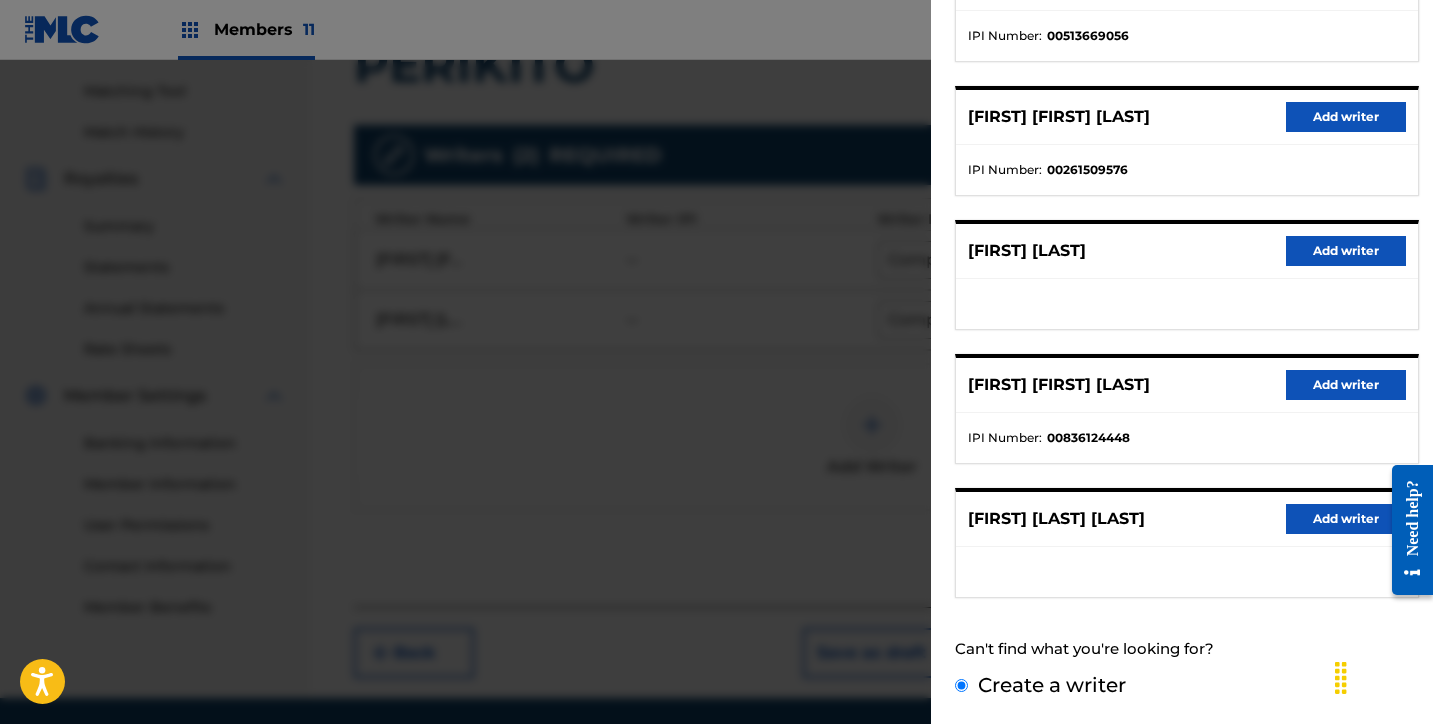 scroll, scrollTop: 79, scrollLeft: 0, axis: vertical 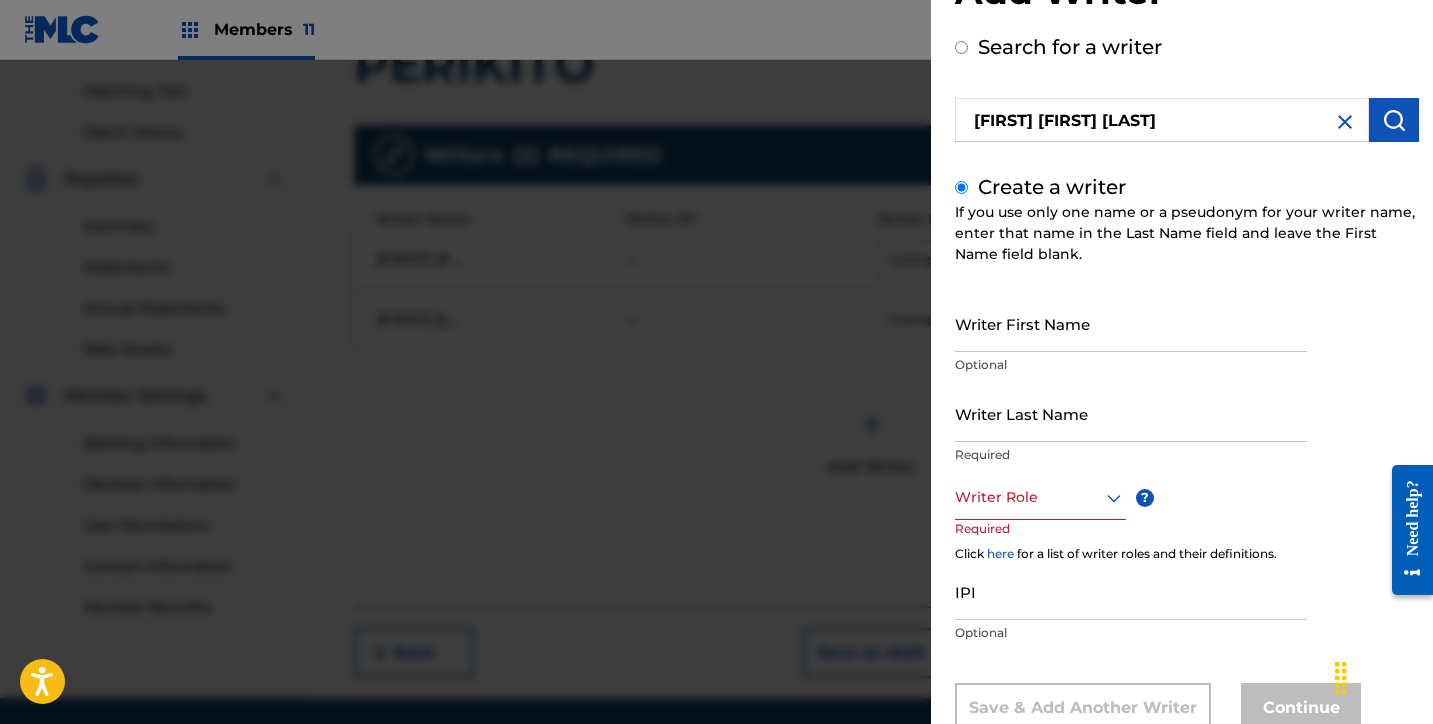 click on "Writer First Name   Optional" at bounding box center [1131, 340] 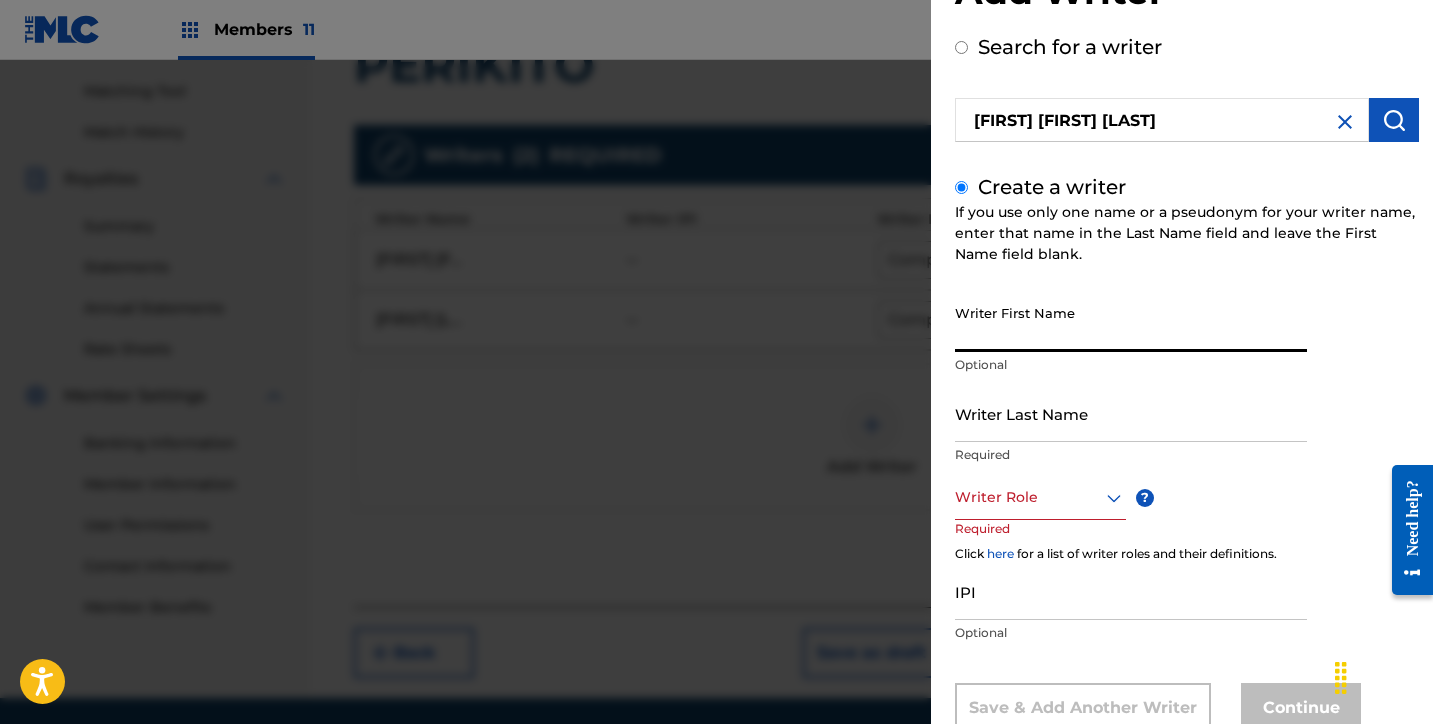 click on "Writer First Name" at bounding box center (1131, 323) 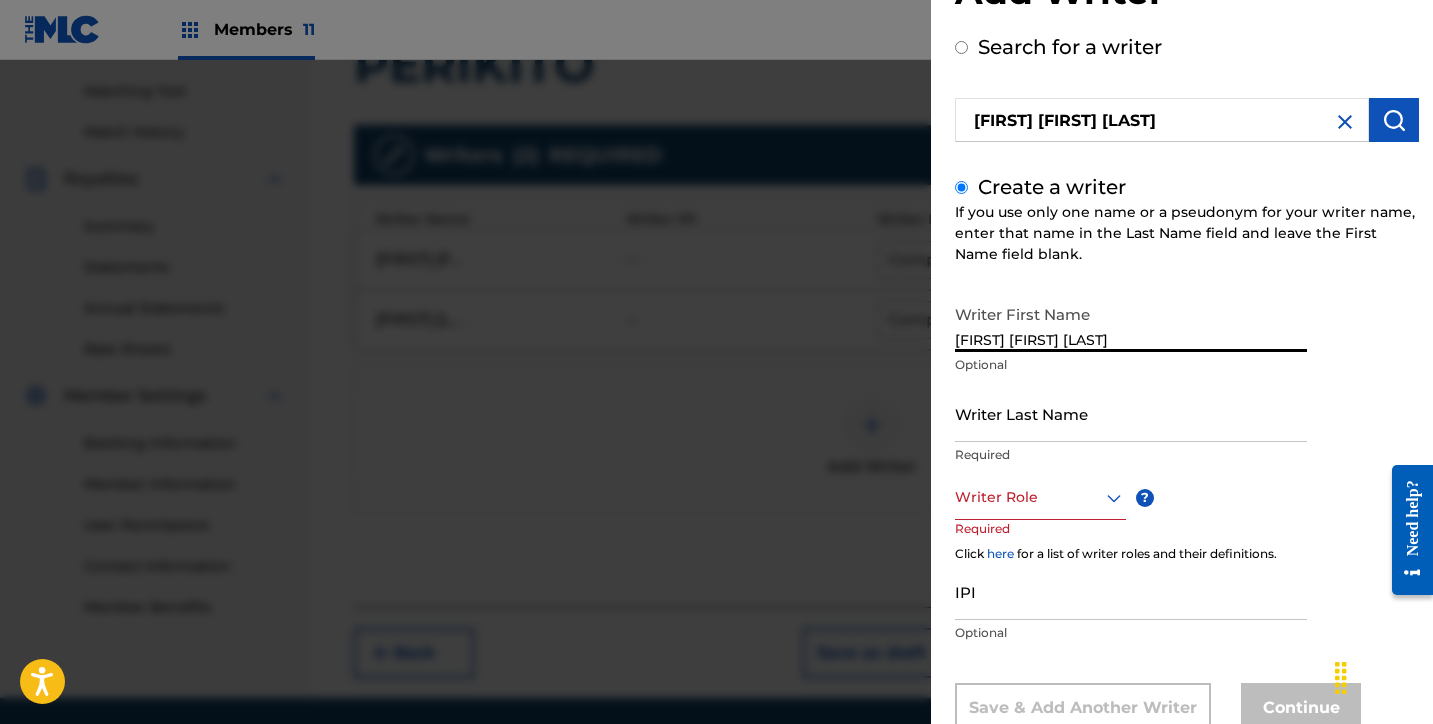 drag, startPoint x: 1125, startPoint y: 338, endPoint x: 1252, endPoint y: 379, distance: 133.45412 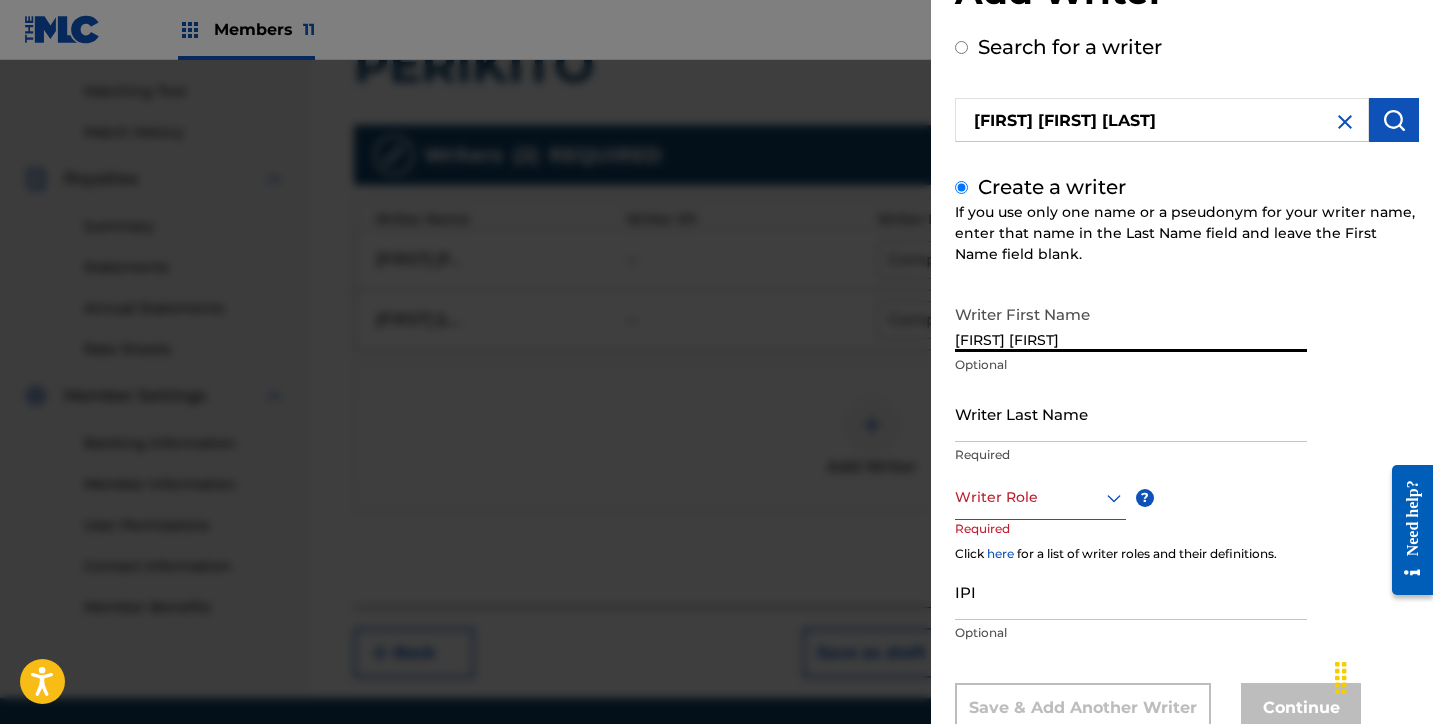type on "[FIRST] [FIRST] [LAST]" 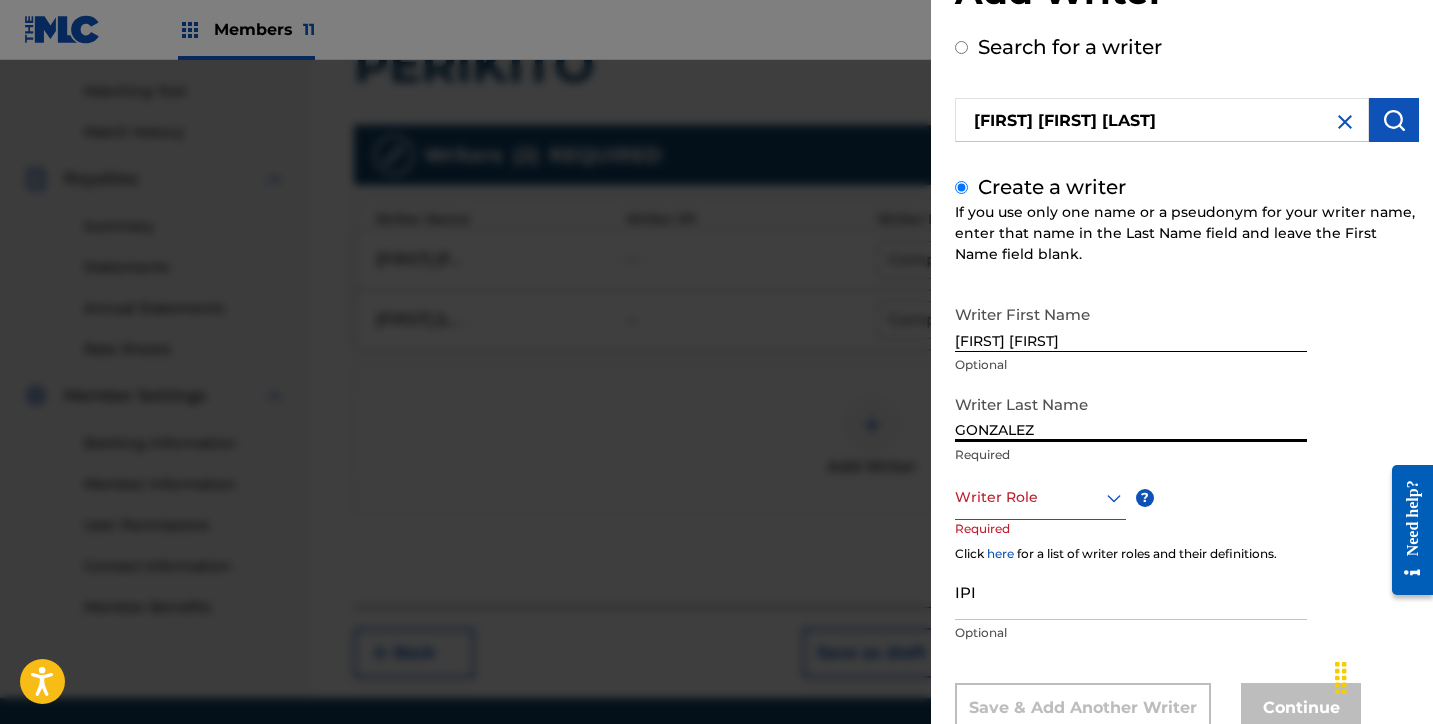type on "GONZALEZ" 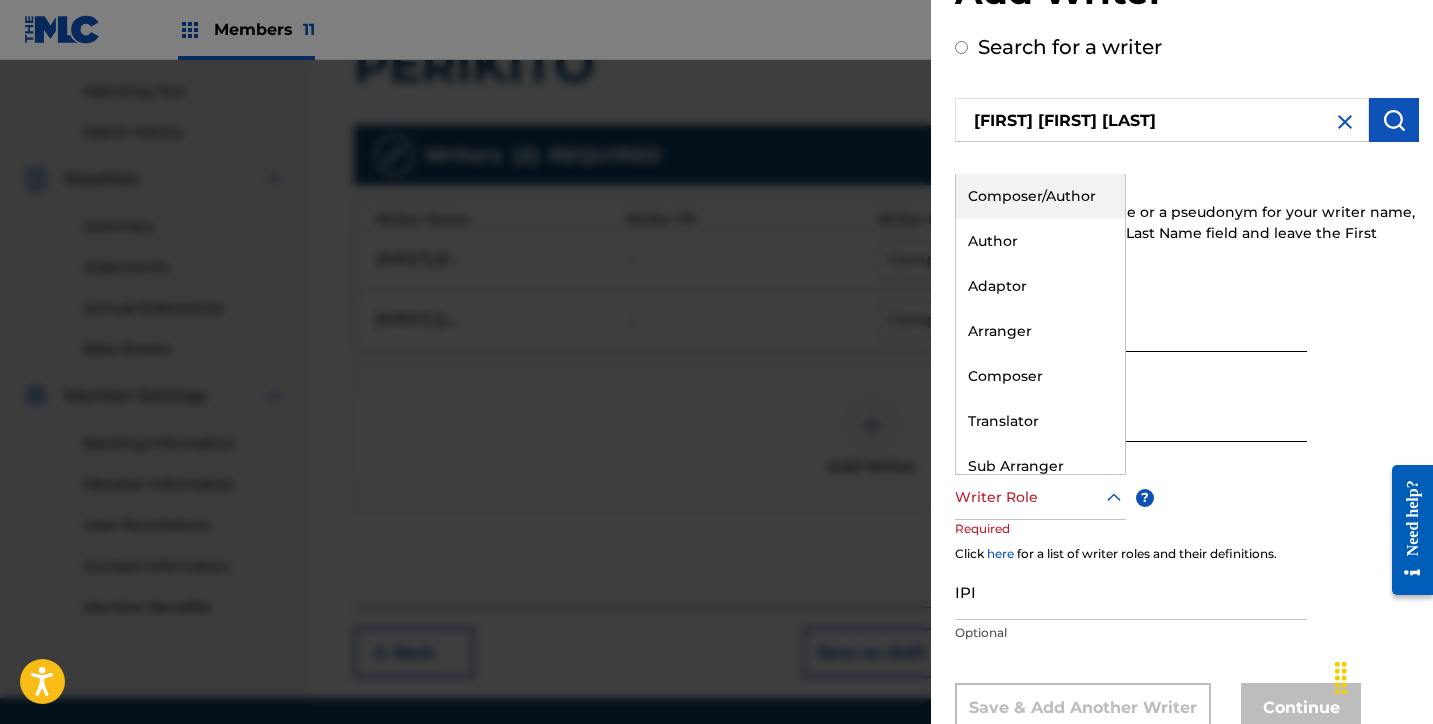 click at bounding box center [1040, 497] 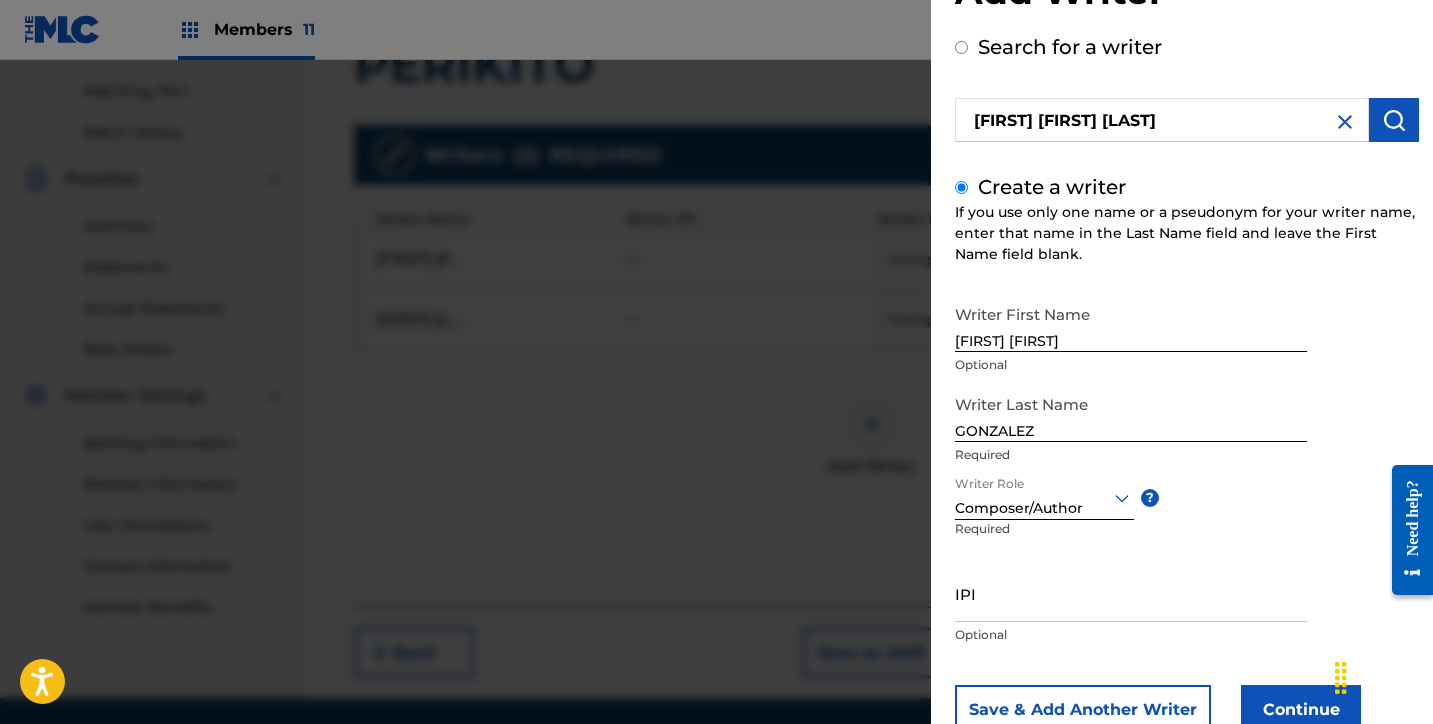 click on "Continue" at bounding box center [1301, 710] 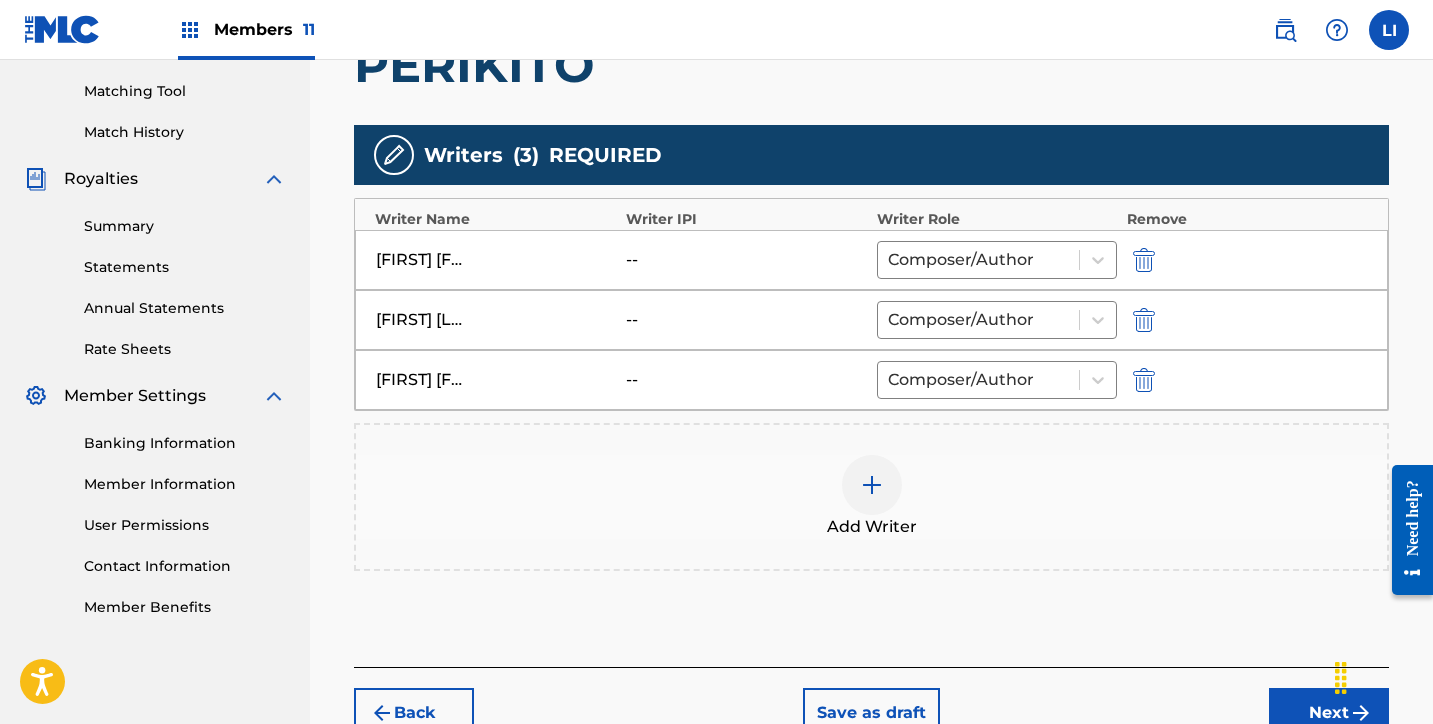 click on "Add Writer" at bounding box center (871, 497) 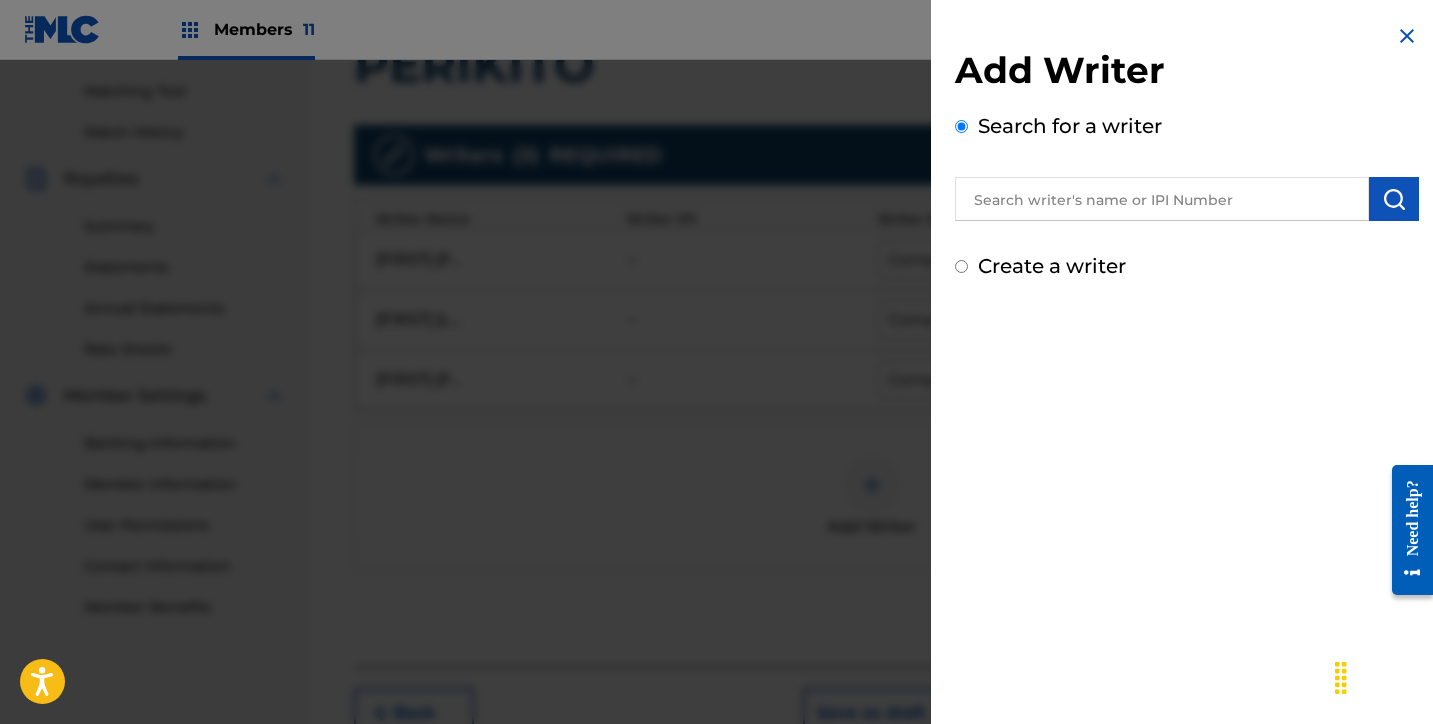 click at bounding box center (1162, 199) 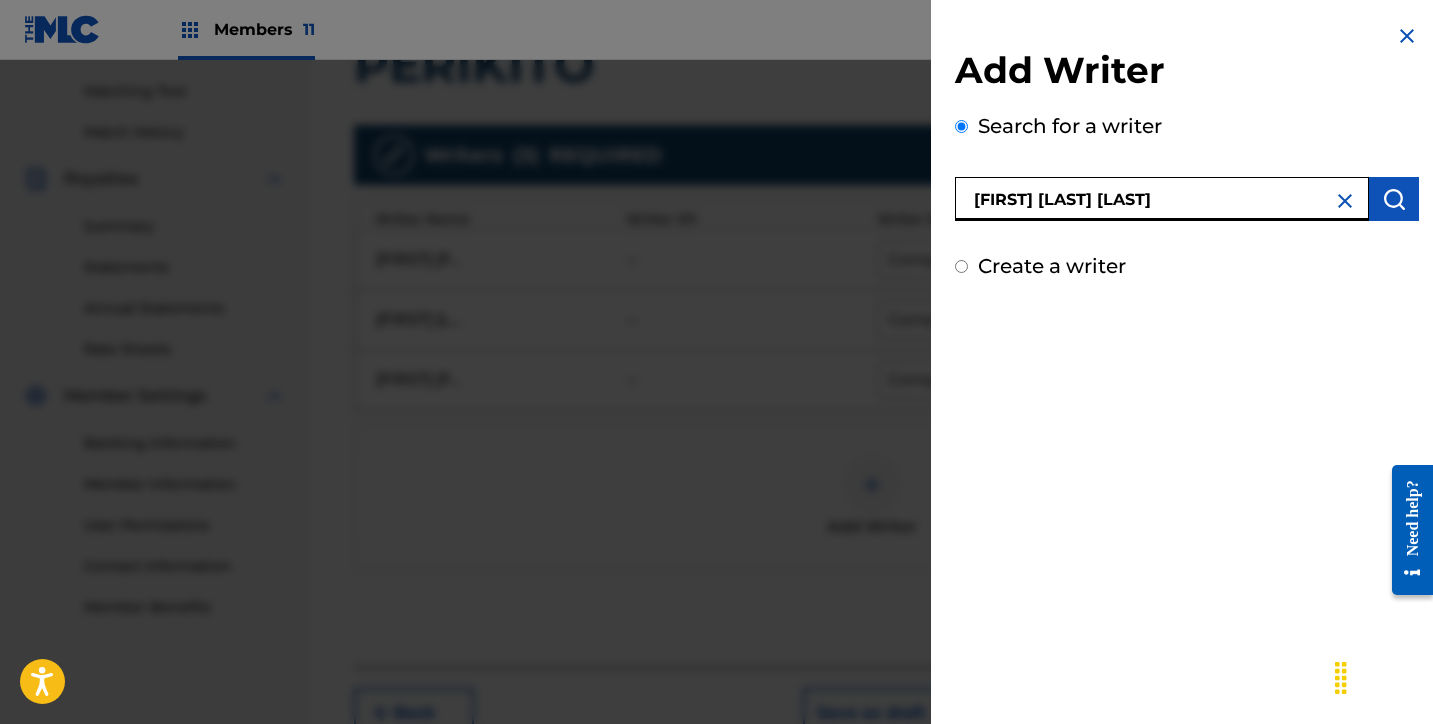 type on "[FIRST] [LAST] [LAST]" 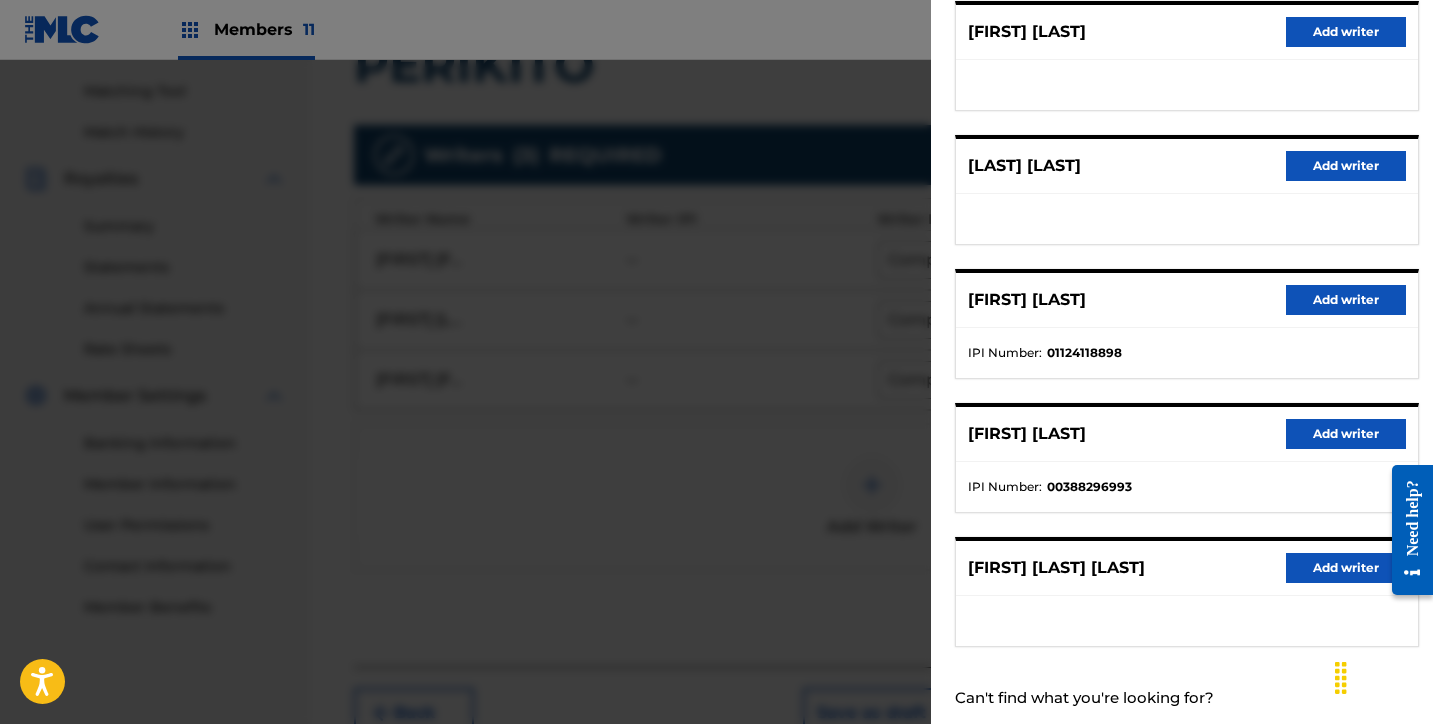 scroll, scrollTop: 318, scrollLeft: 0, axis: vertical 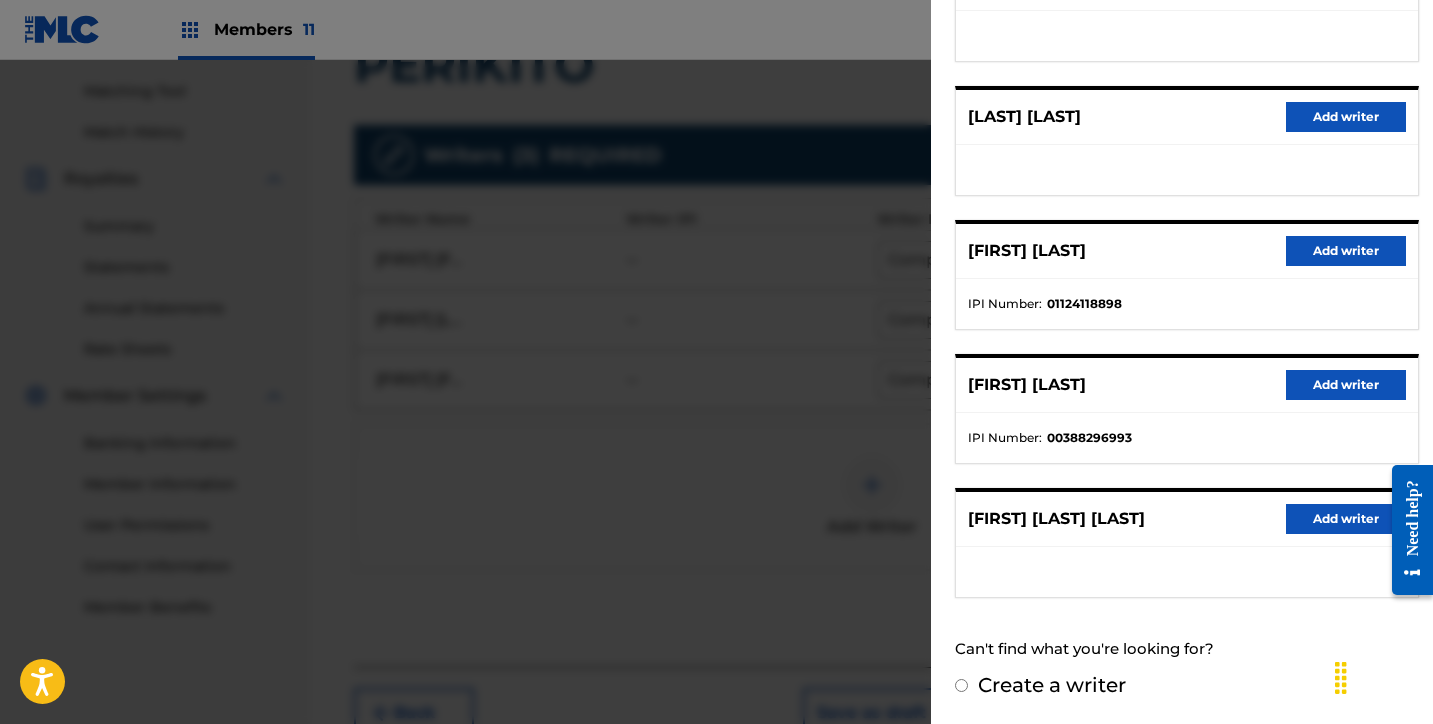 click on "Add writer" at bounding box center [1346, 519] 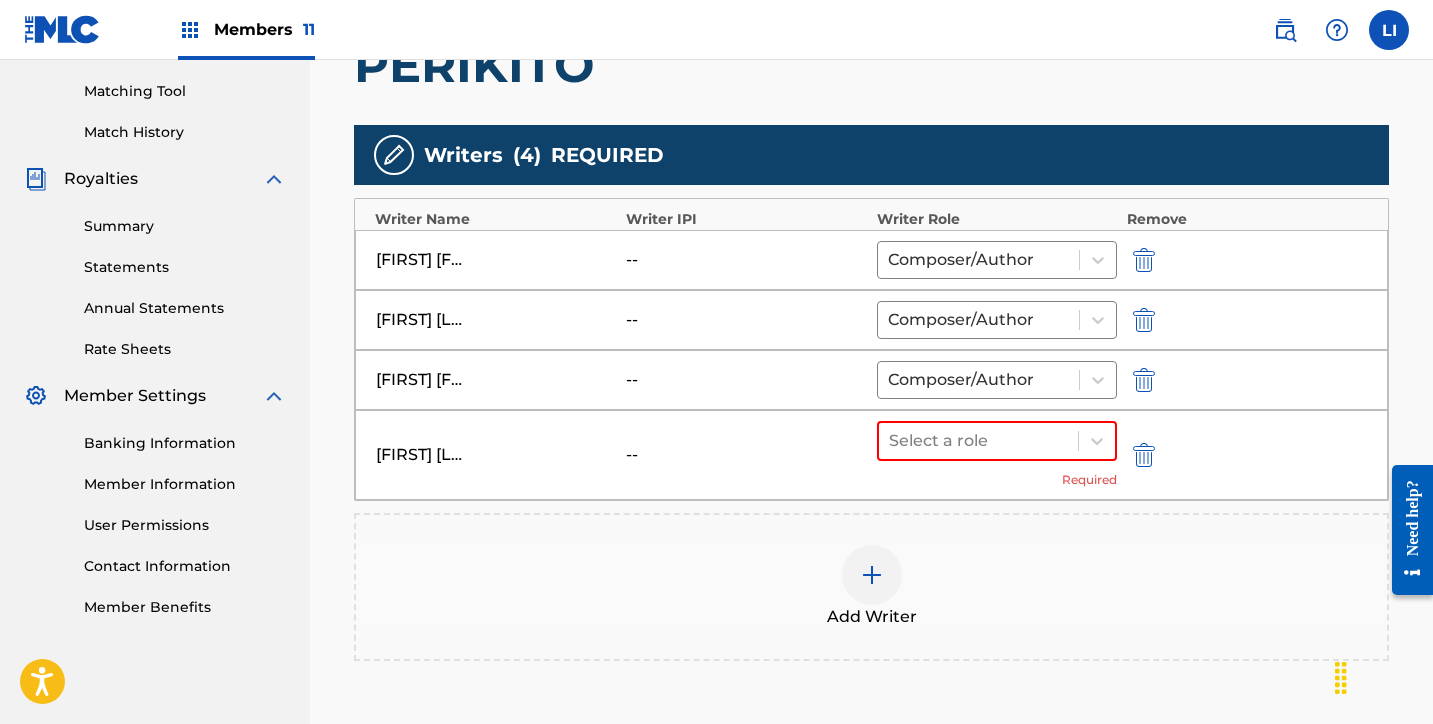 click on "Add Writer" at bounding box center (871, 587) 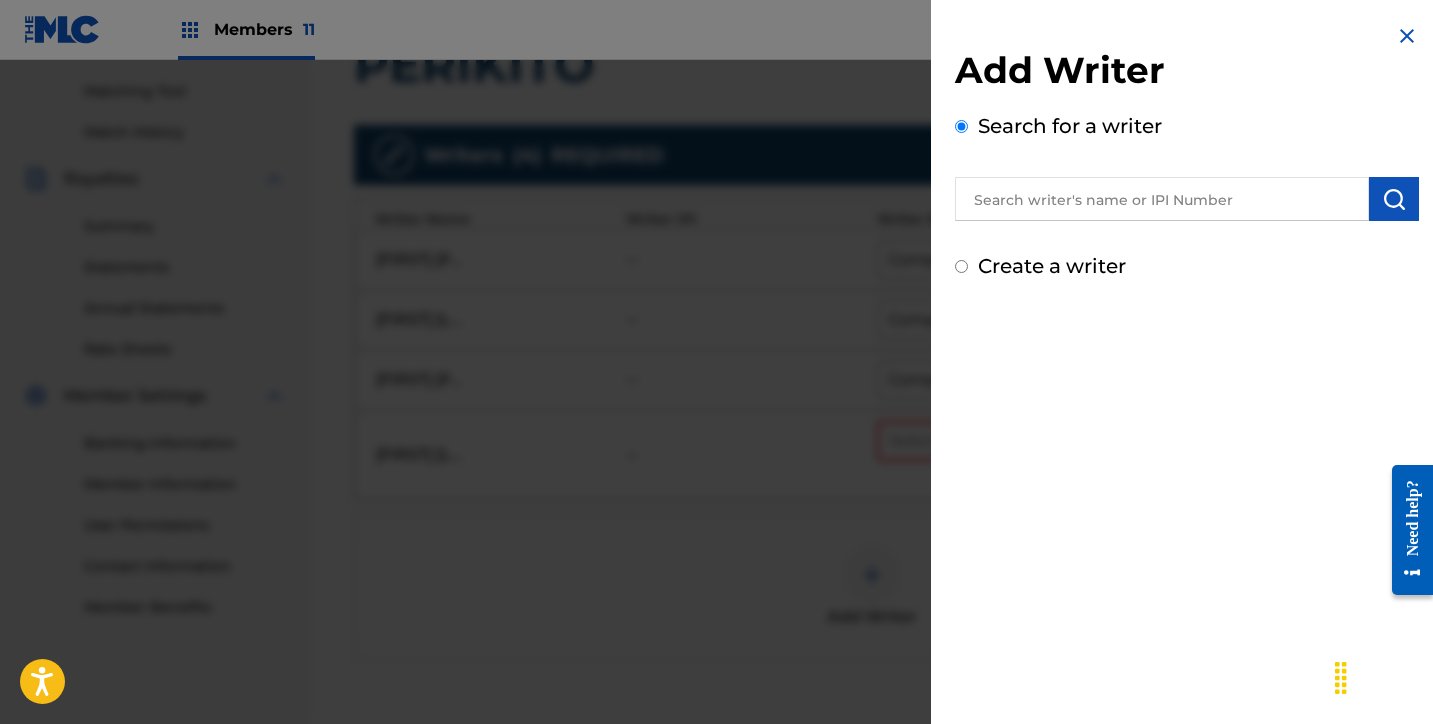 click at bounding box center [1162, 199] 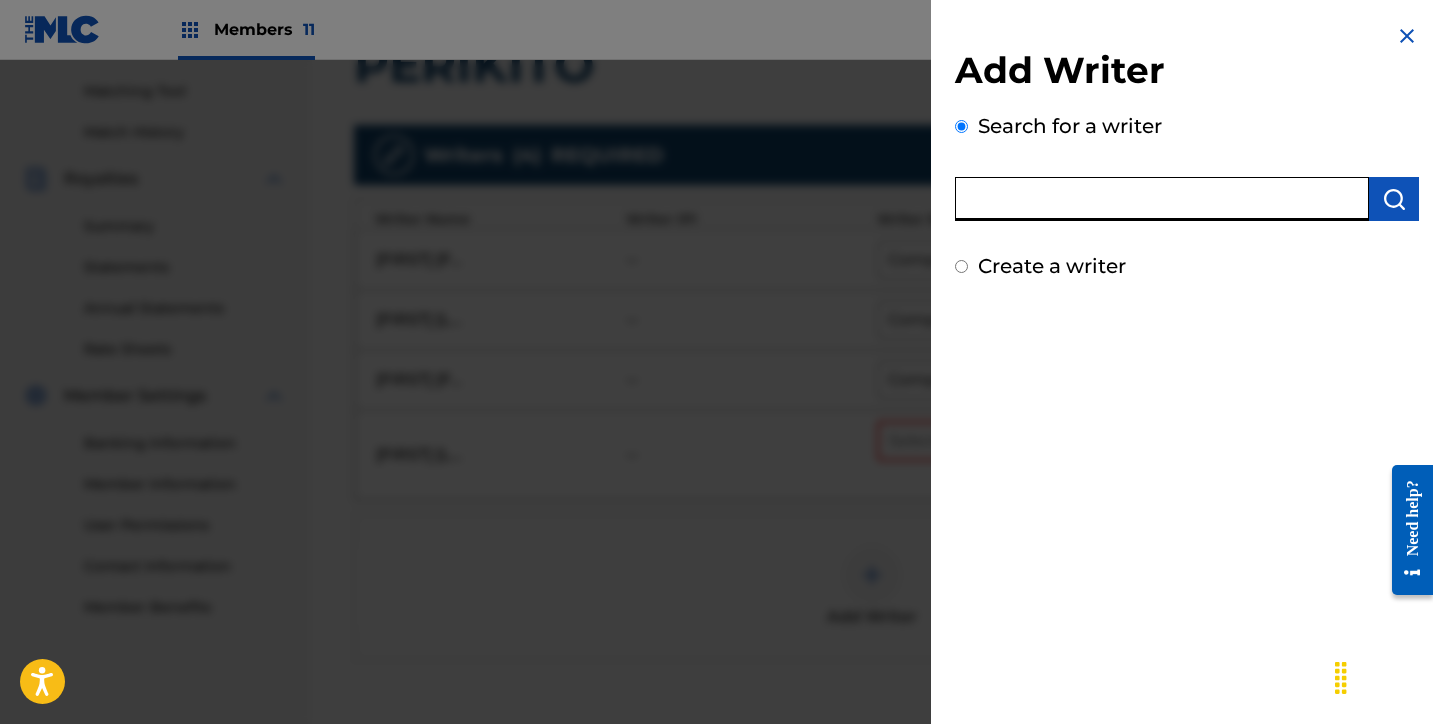 paste on "[FIRST] [LAST] [LAST]" 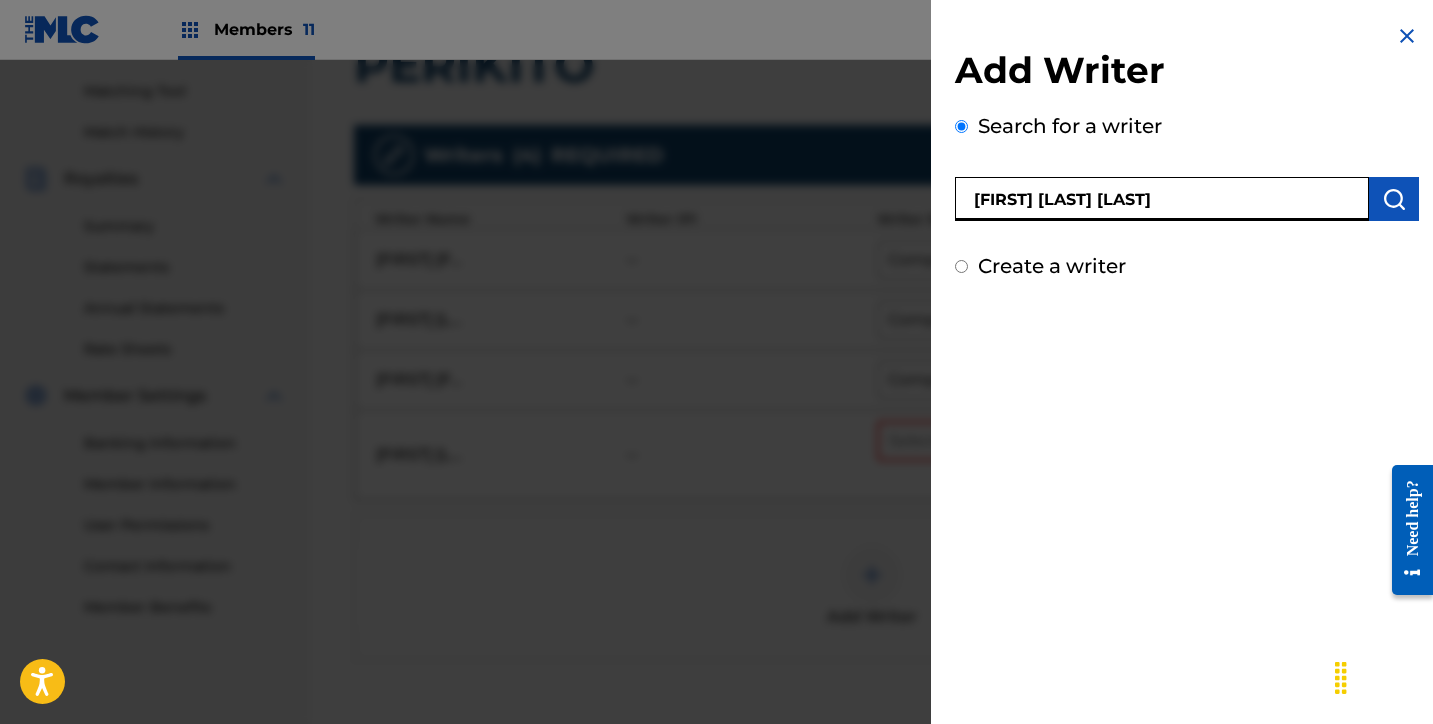type on "[FIRST] [LAST] [LAST]" 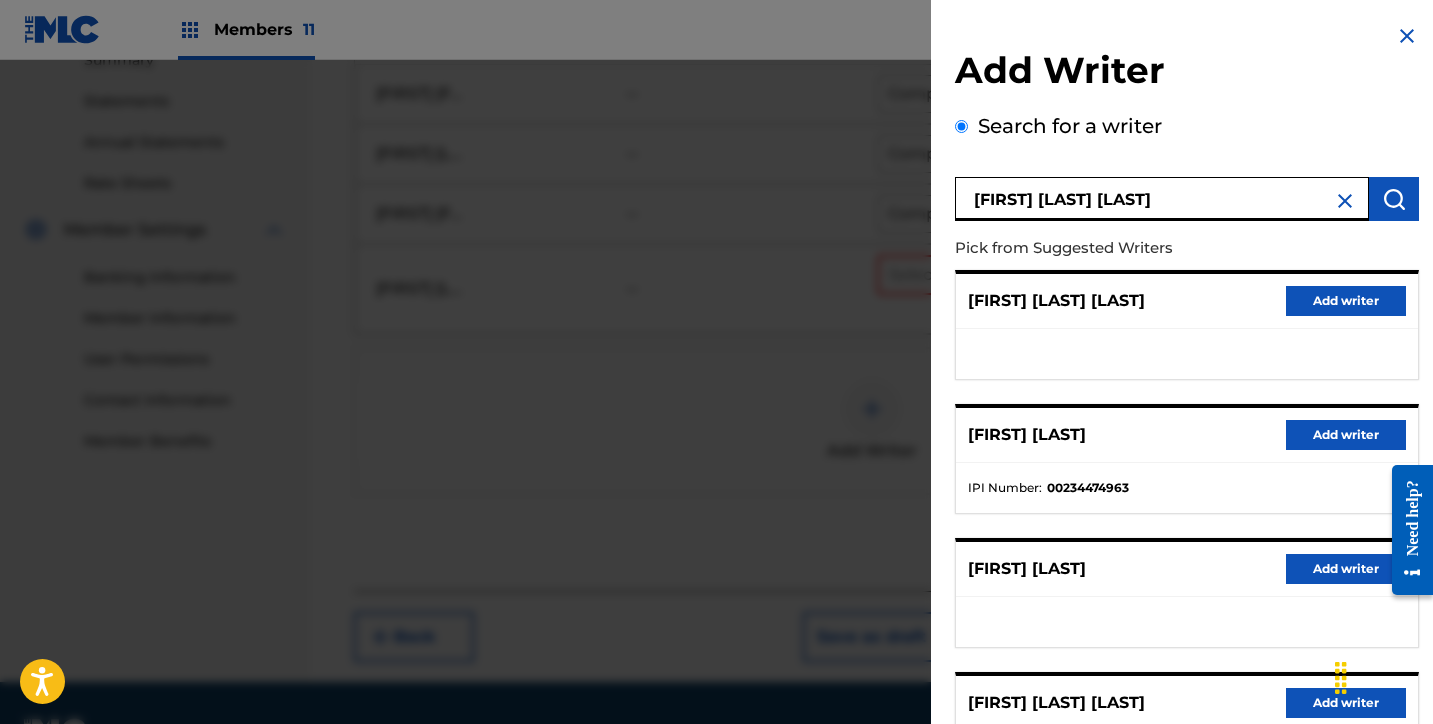 scroll, scrollTop: 722, scrollLeft: 0, axis: vertical 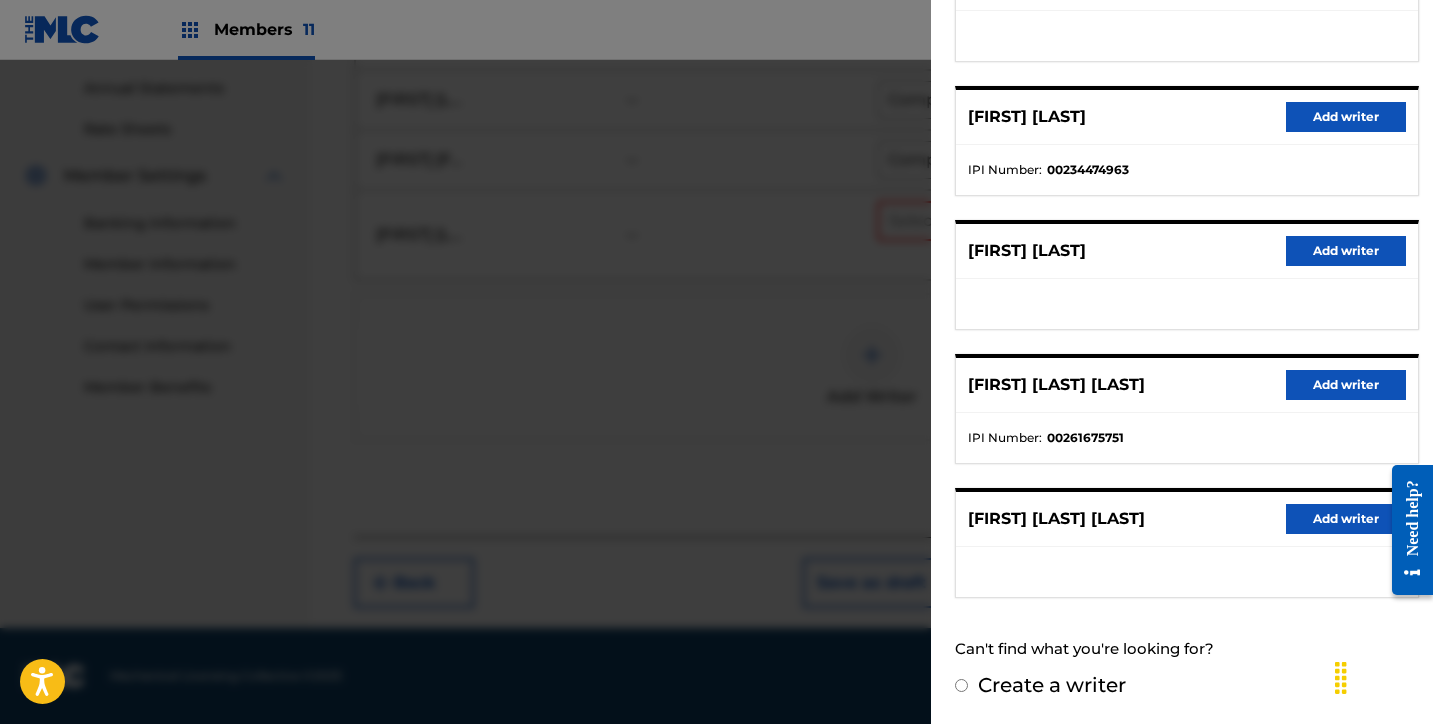 click on "Add writer" at bounding box center [1346, 519] 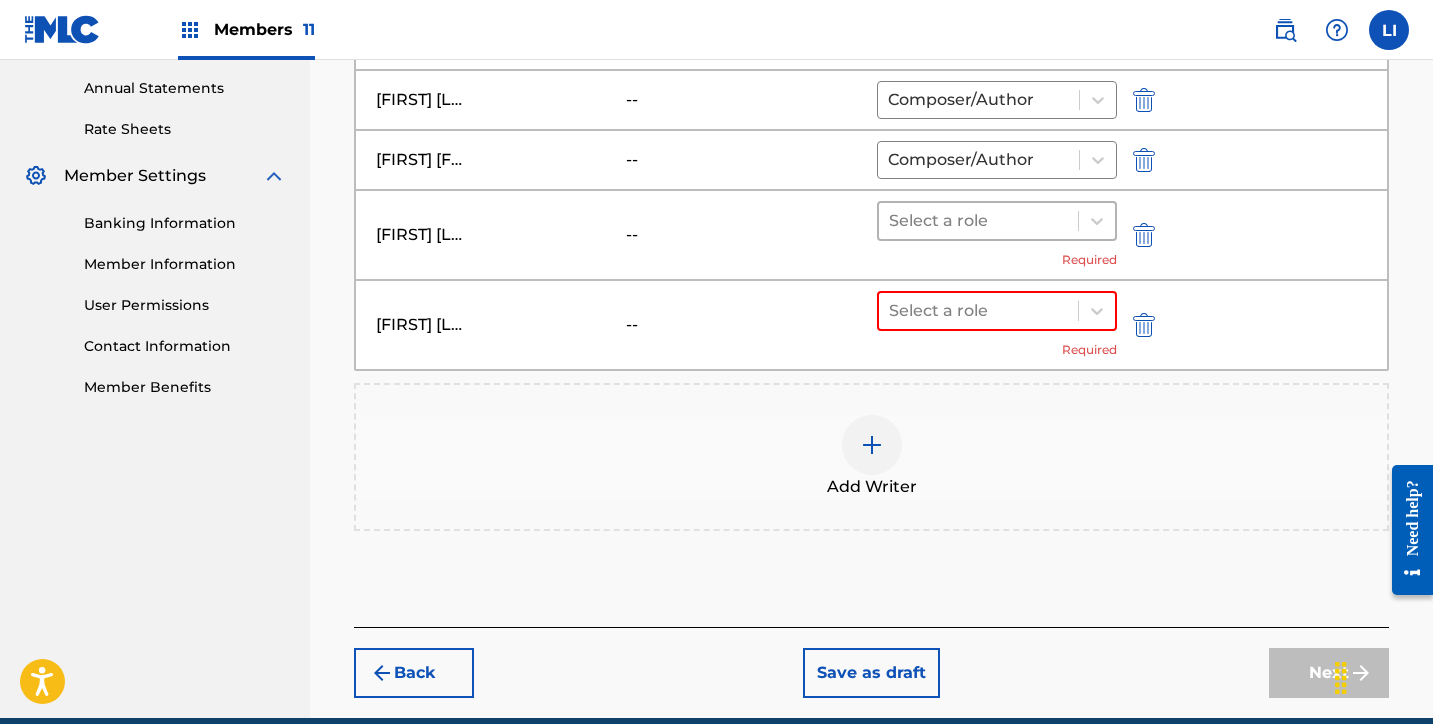 click at bounding box center [978, 221] 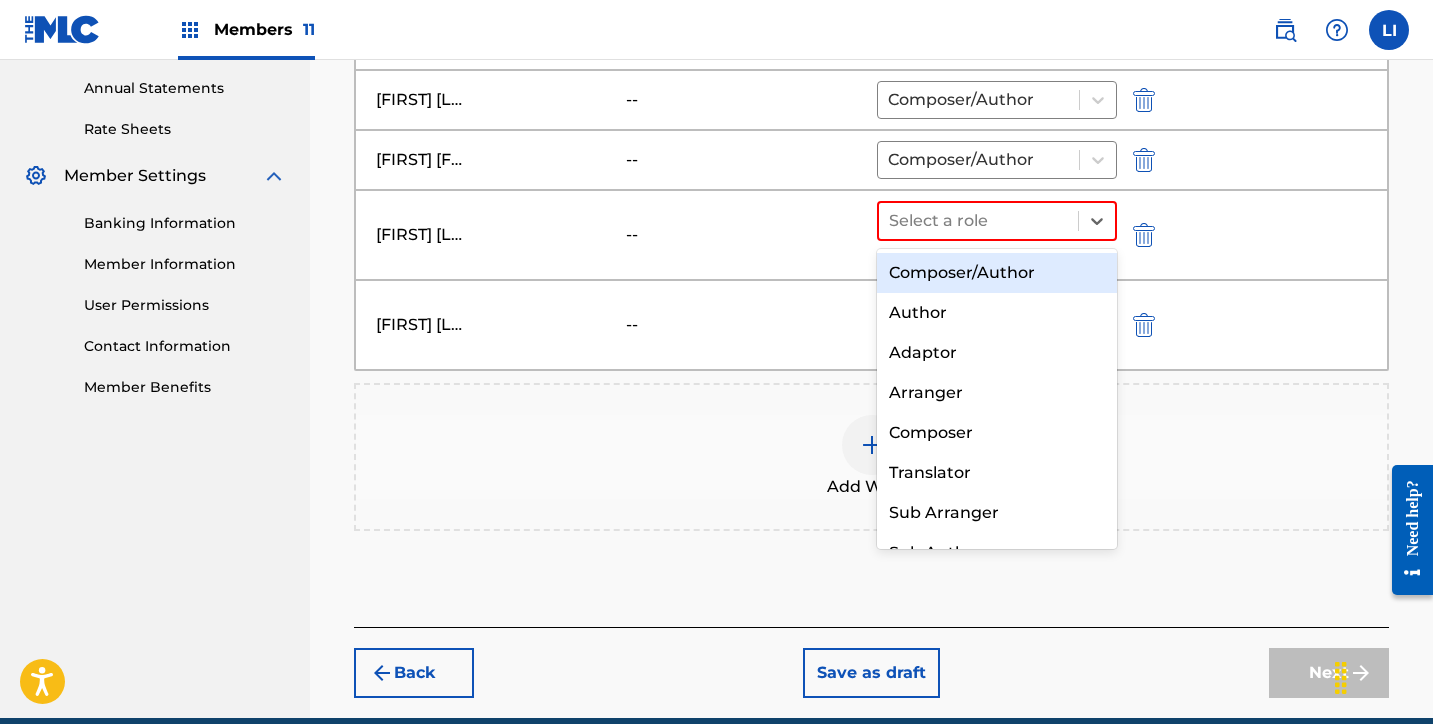 click on "Composer/Author" at bounding box center (997, 273) 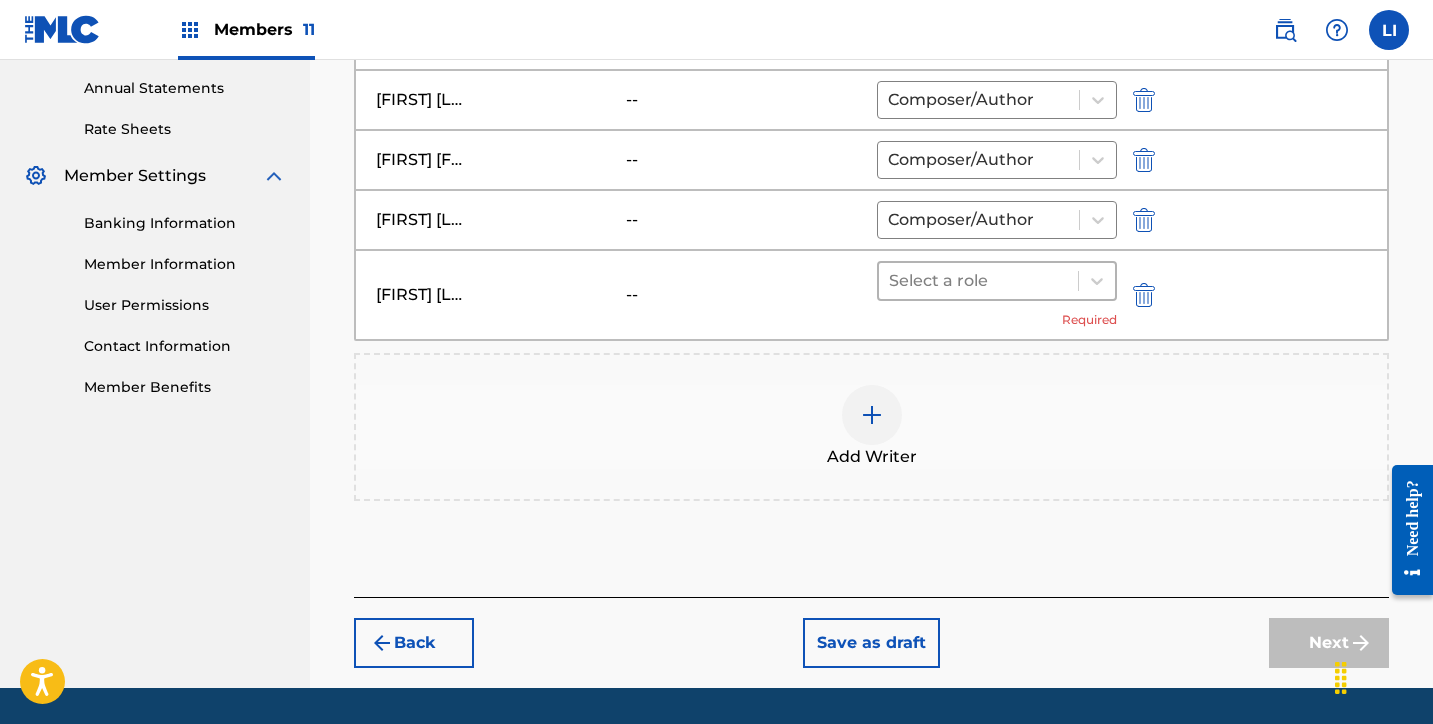 drag, startPoint x: 985, startPoint y: 283, endPoint x: 983, endPoint y: 298, distance: 15.132746 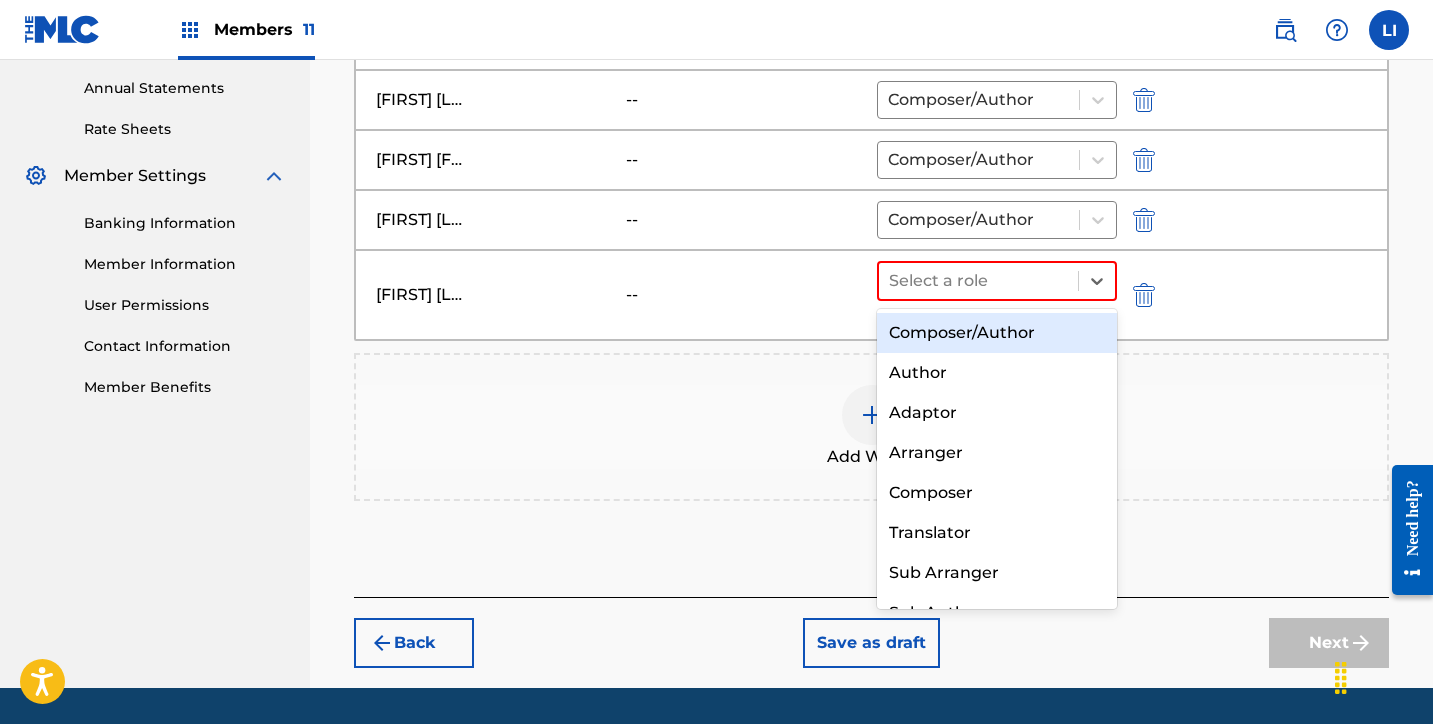 click on "Composer/Author" at bounding box center (997, 333) 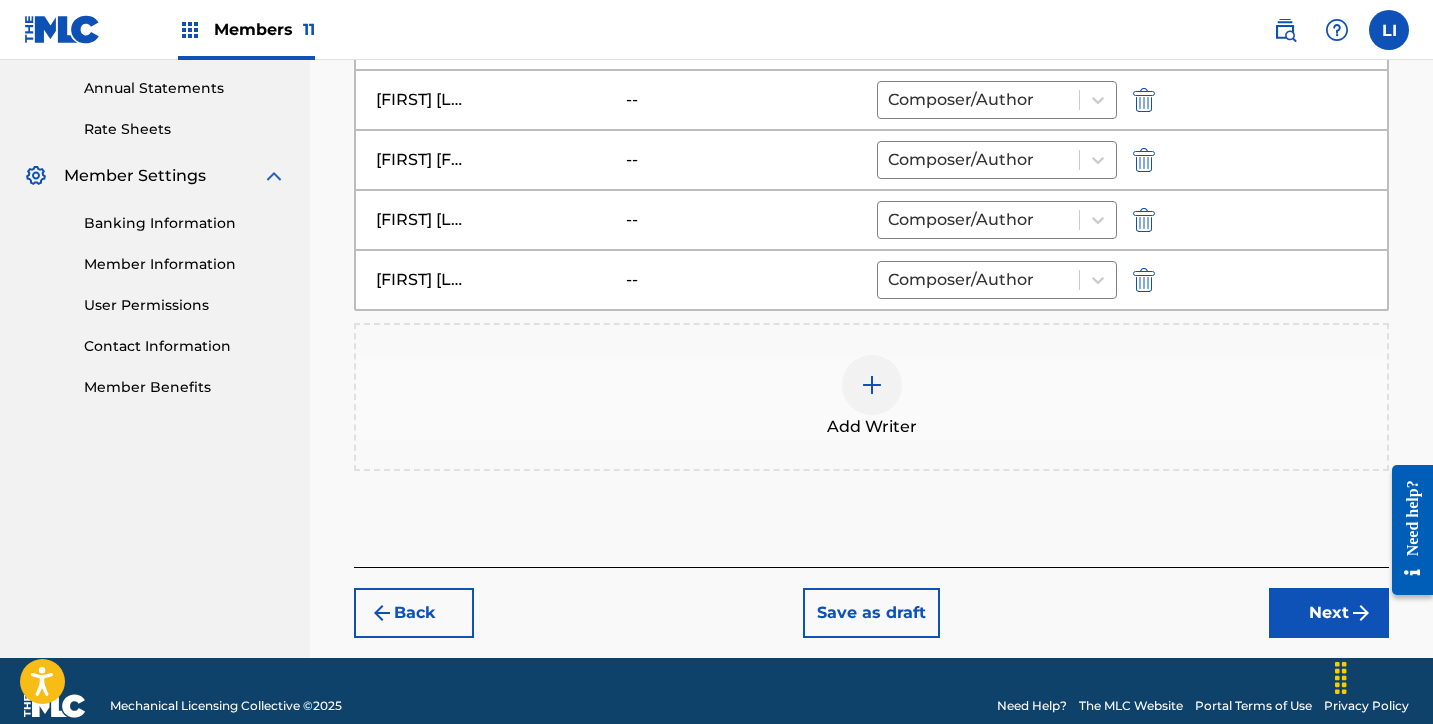 click on "Next" at bounding box center (1329, 613) 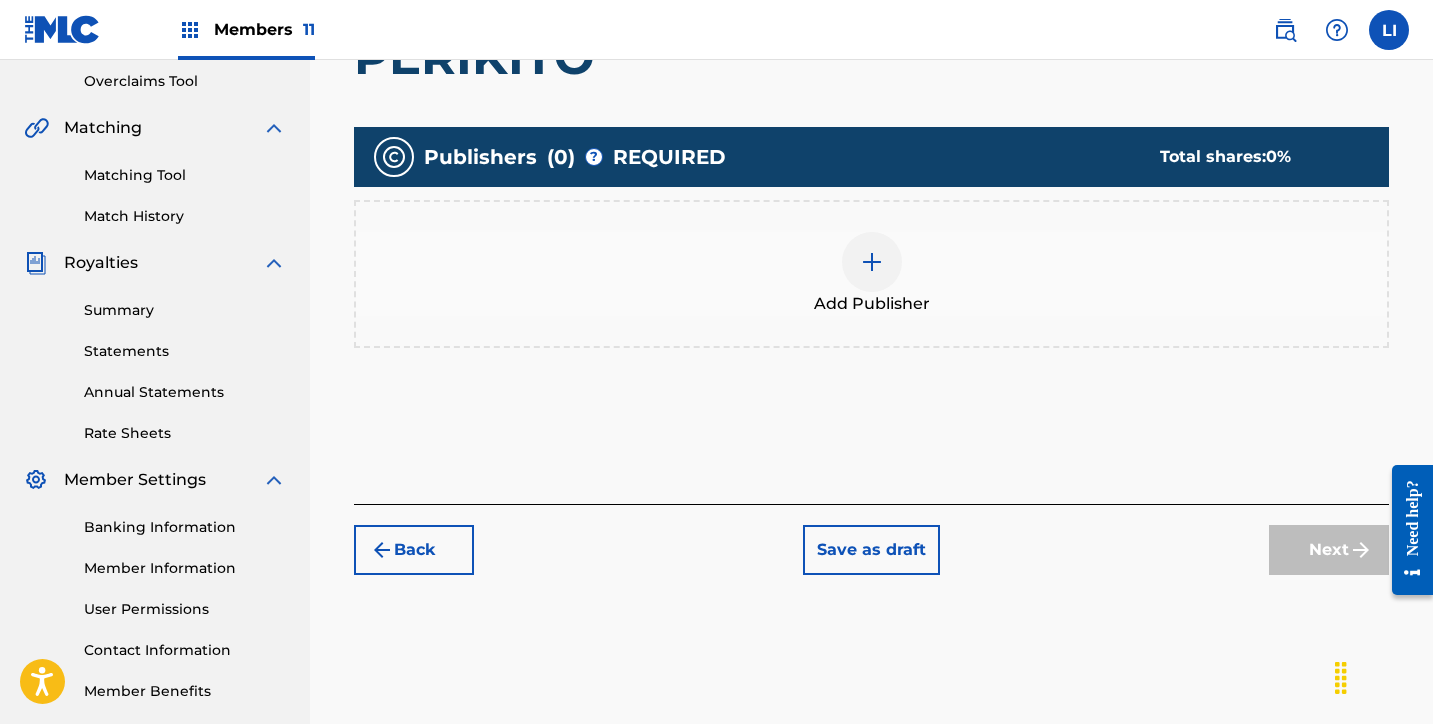 scroll, scrollTop: 427, scrollLeft: 0, axis: vertical 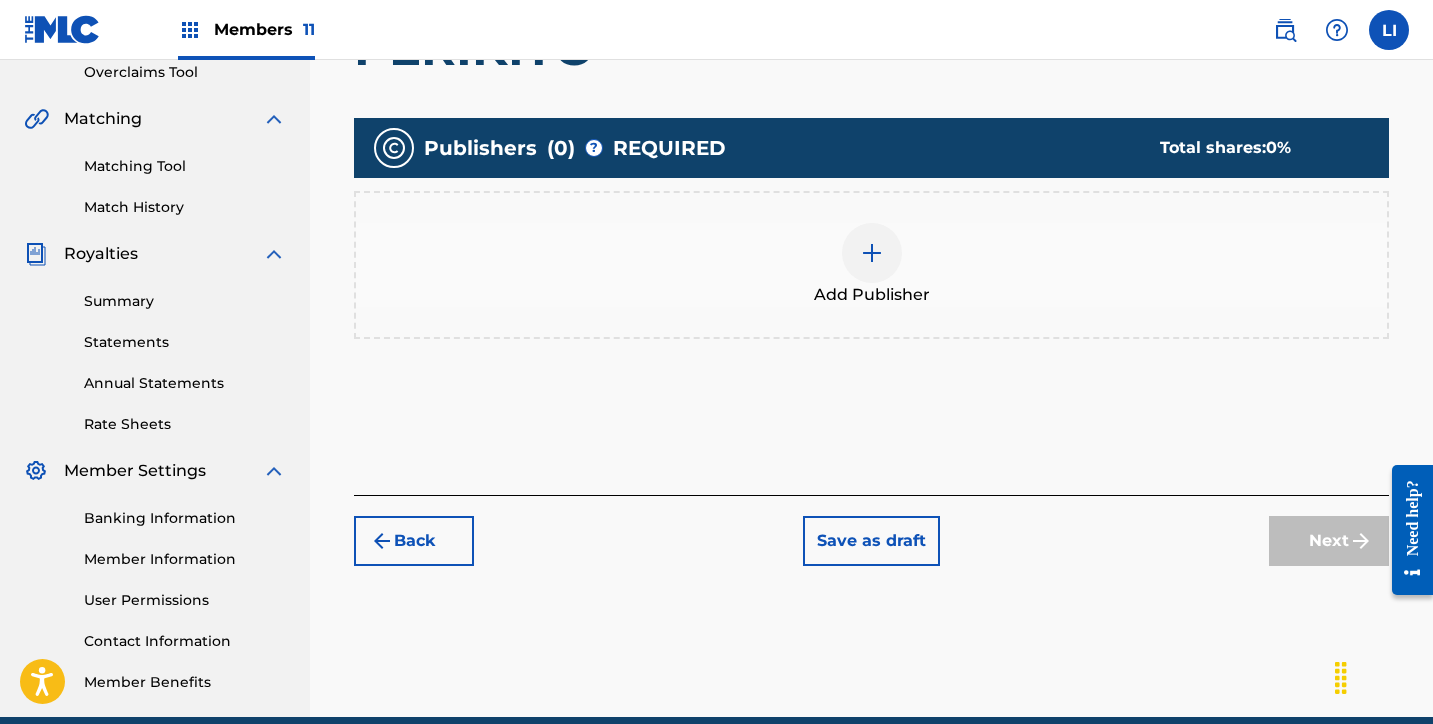 click on "Add Publisher" at bounding box center (871, 265) 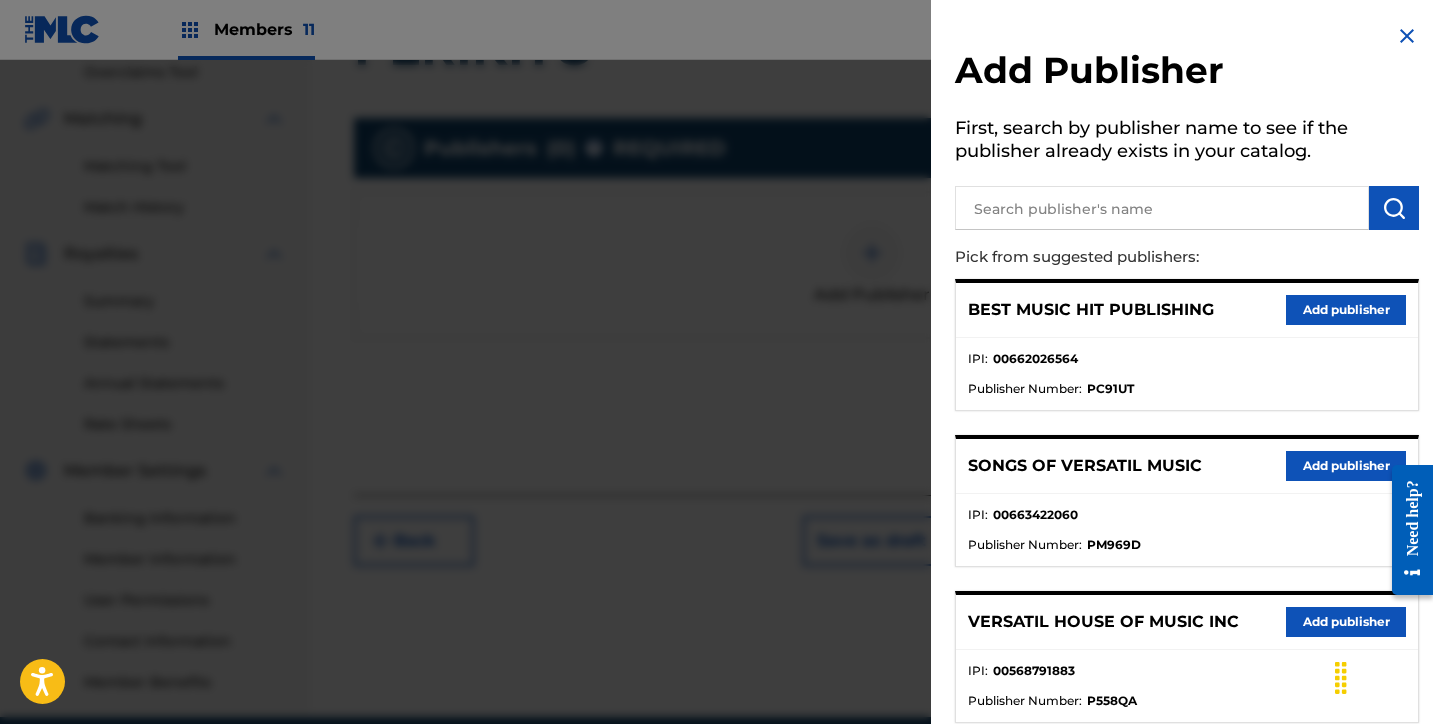 click at bounding box center (1162, 208) 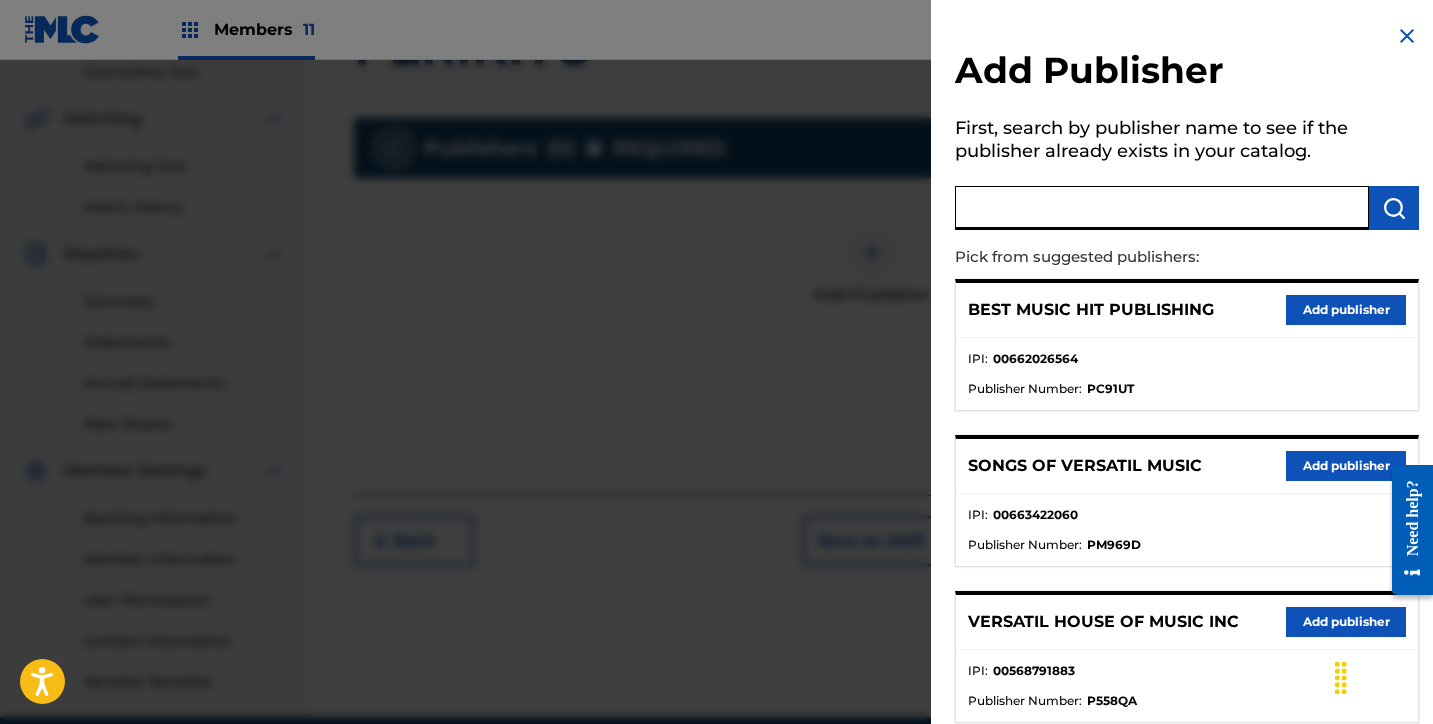 paste on "RAUDEL MUSIC PUBLISHING" 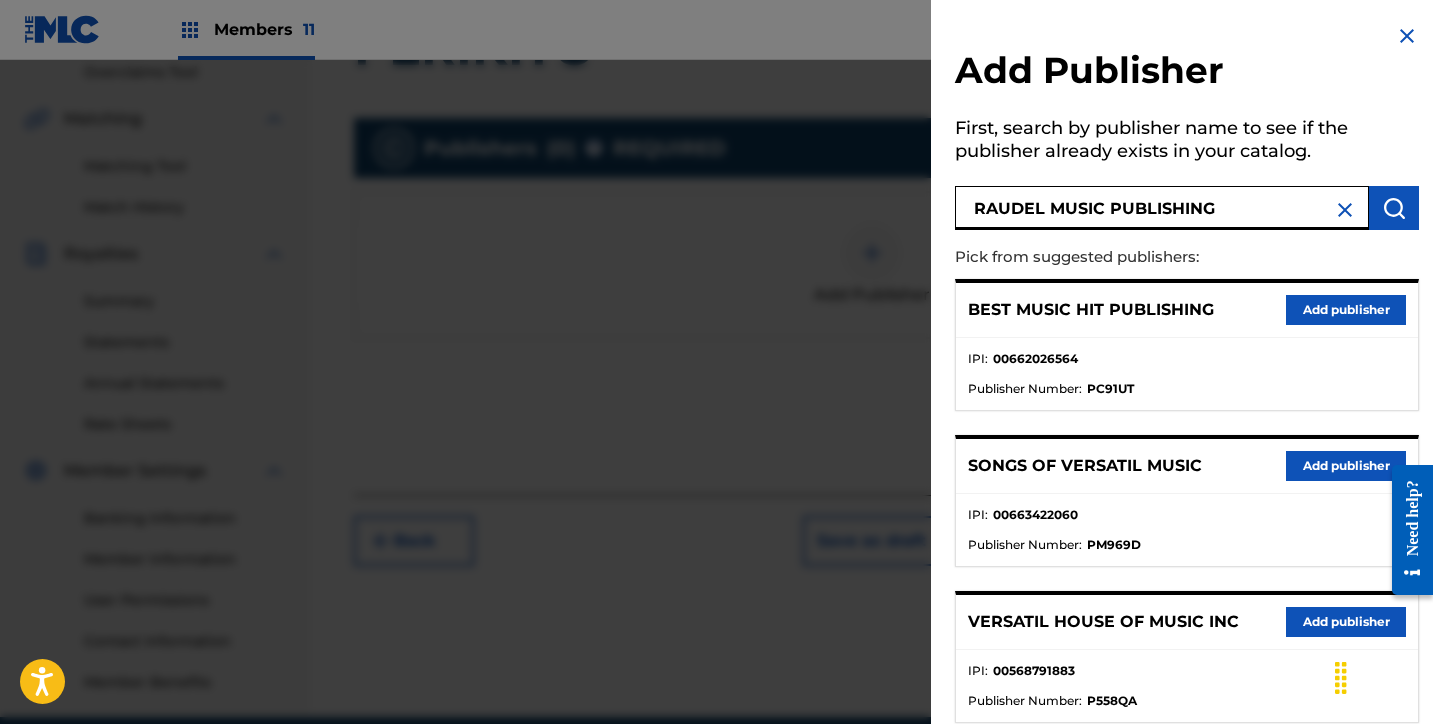type on "RAUDEL MUSIC PUBLISHING" 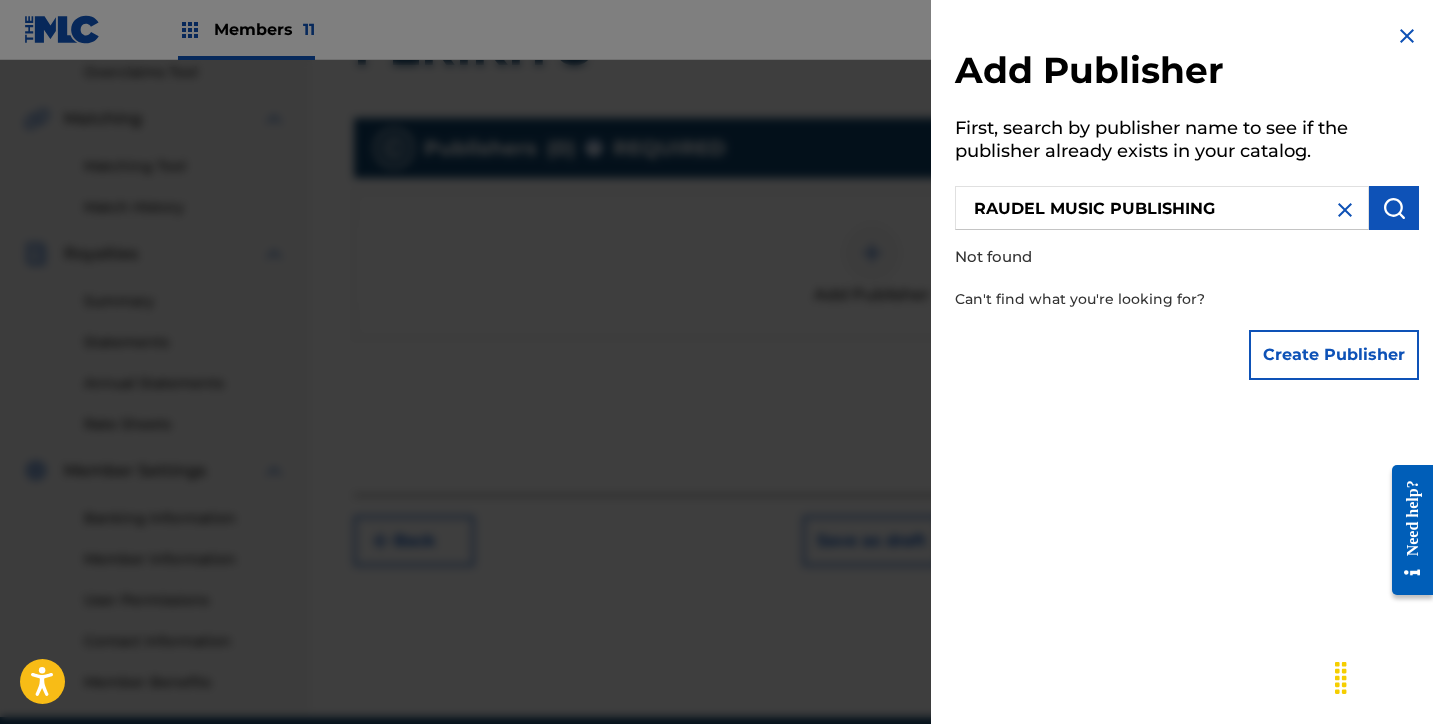 click on "Create Publisher" at bounding box center (1334, 355) 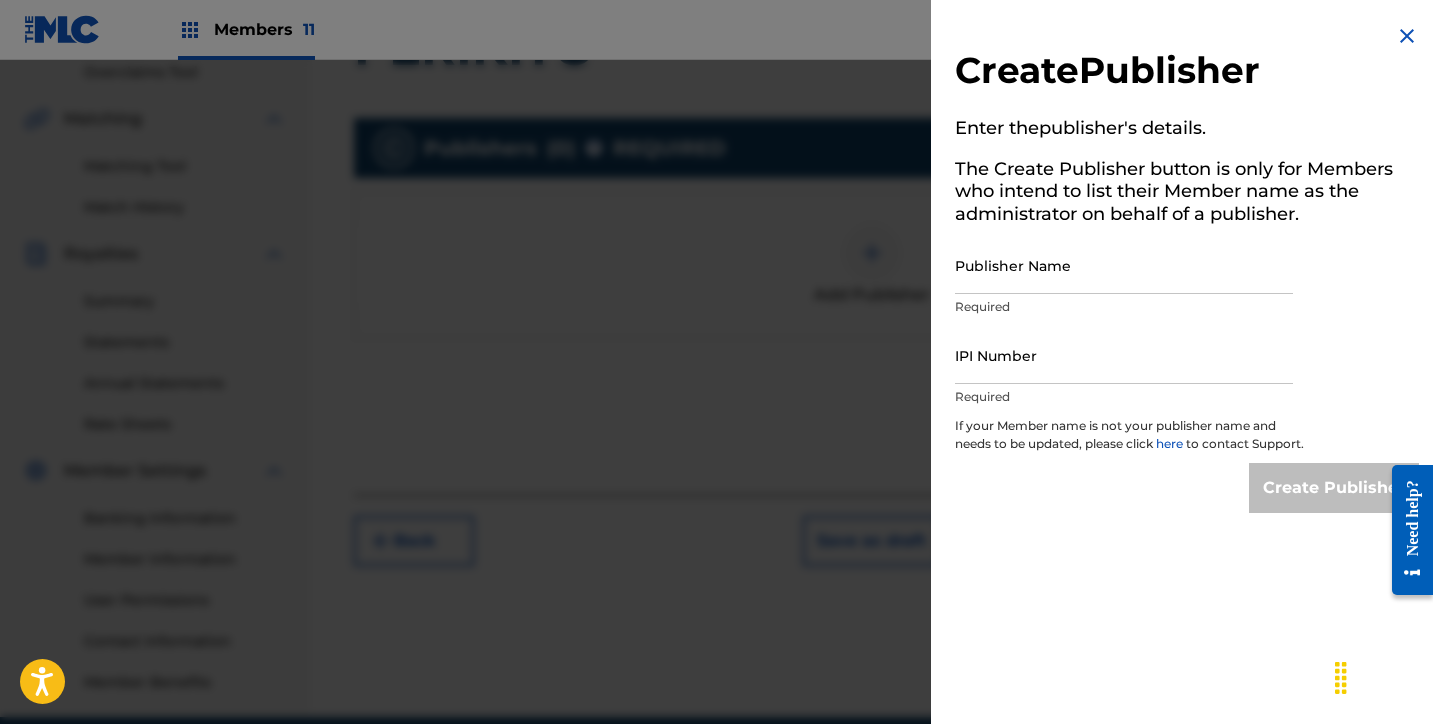 click on "Publisher Name" at bounding box center [1124, 265] 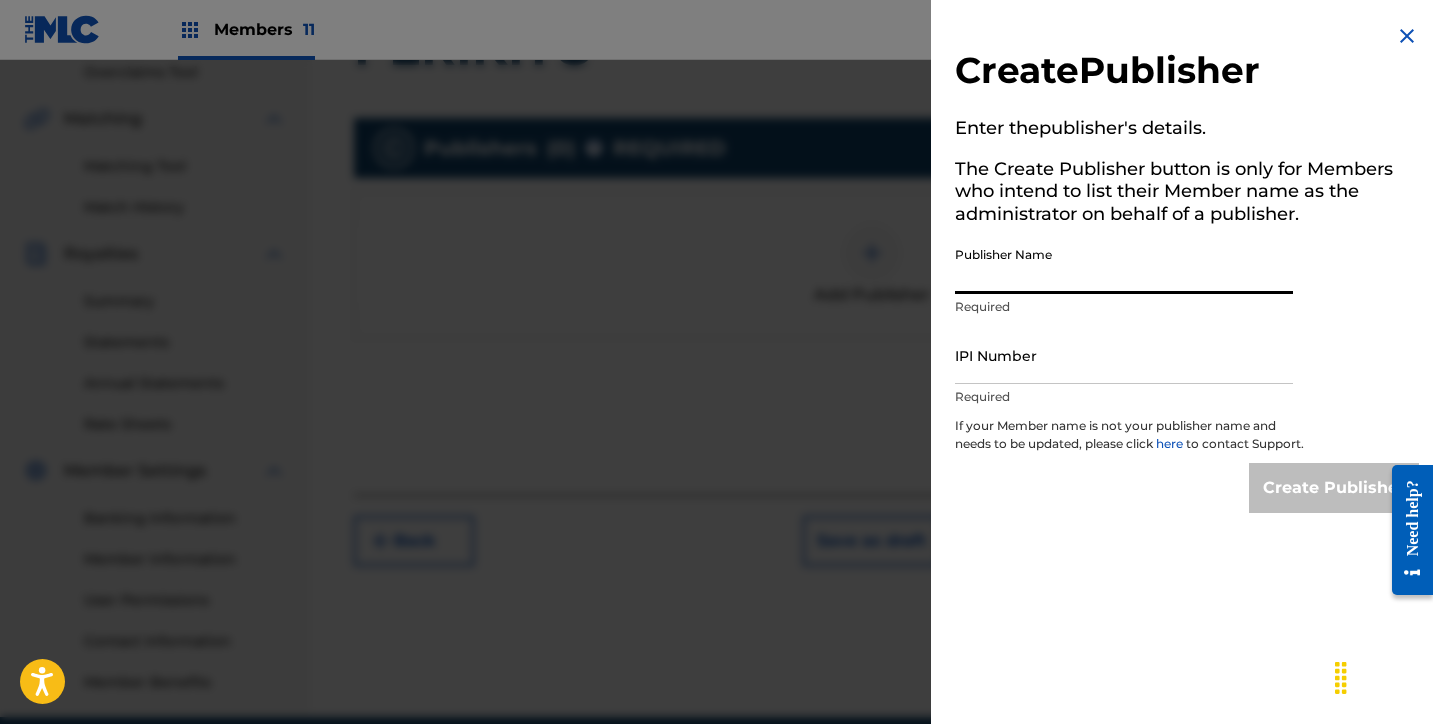 paste on "RAUDEL MUSIC PUBLISHING" 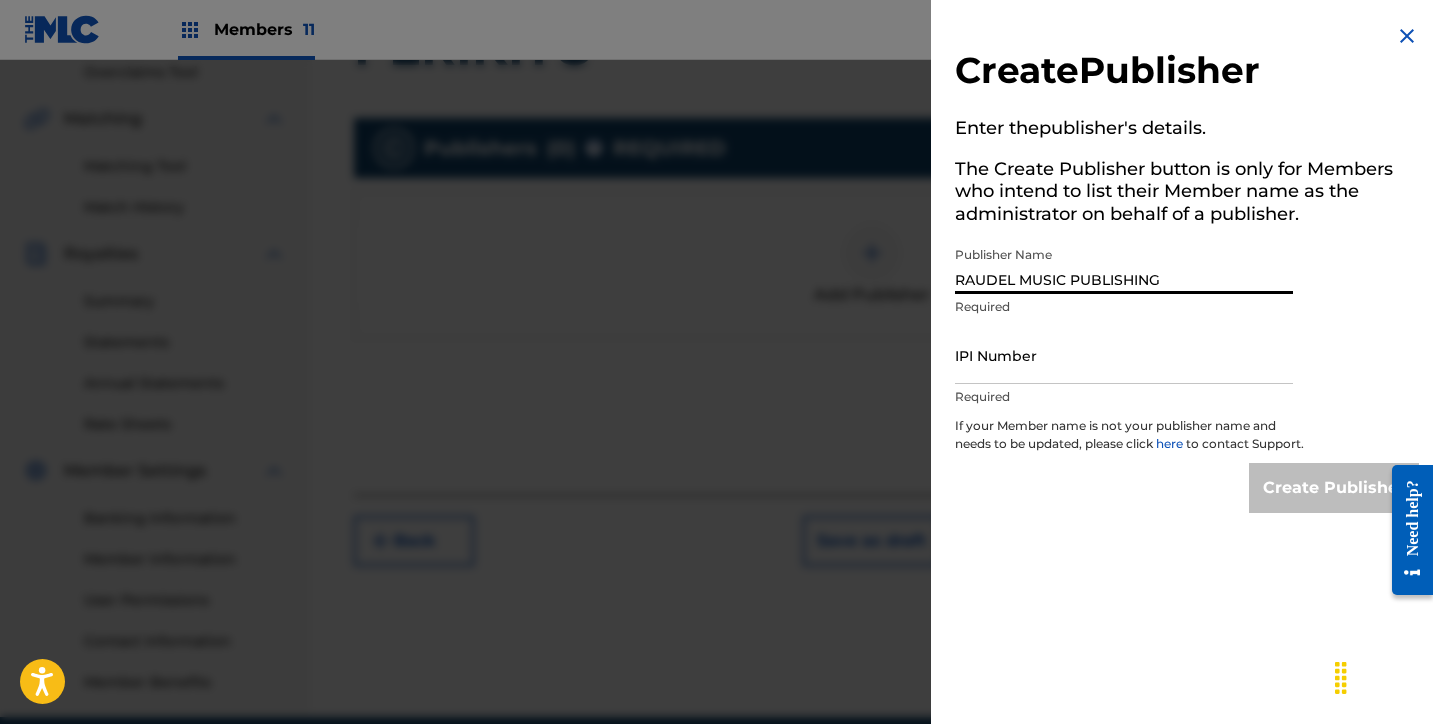 type on "RAUDEL MUSIC PUBLISHING" 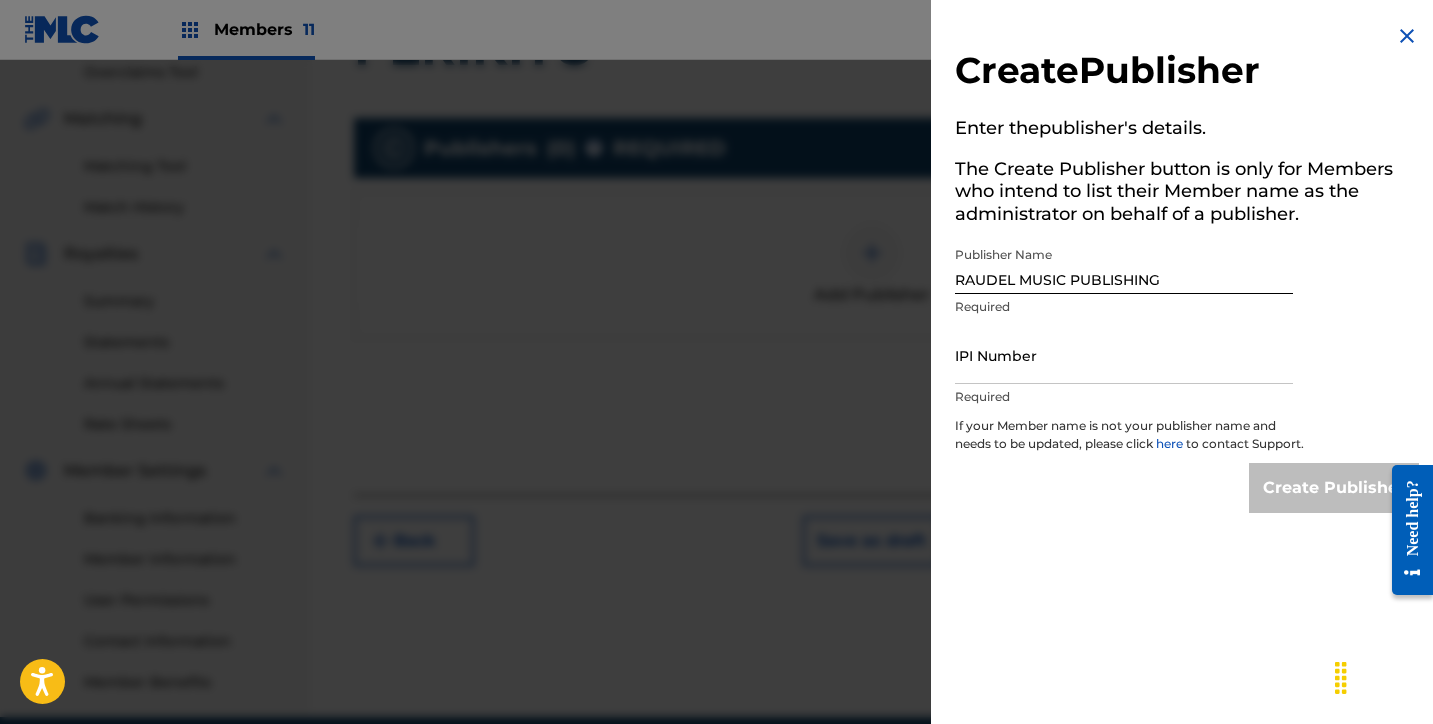 click on "IPI Number" at bounding box center [1124, 355] 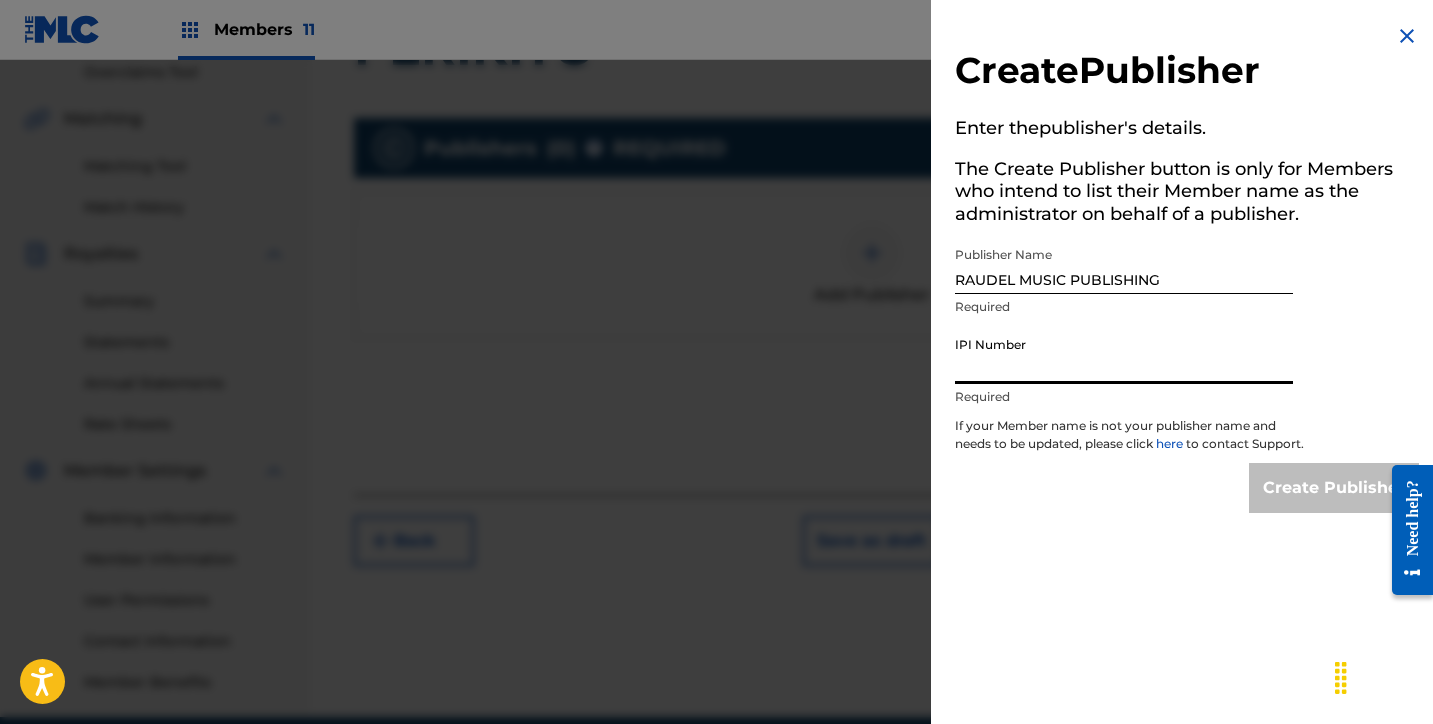 paste on "1273672732" 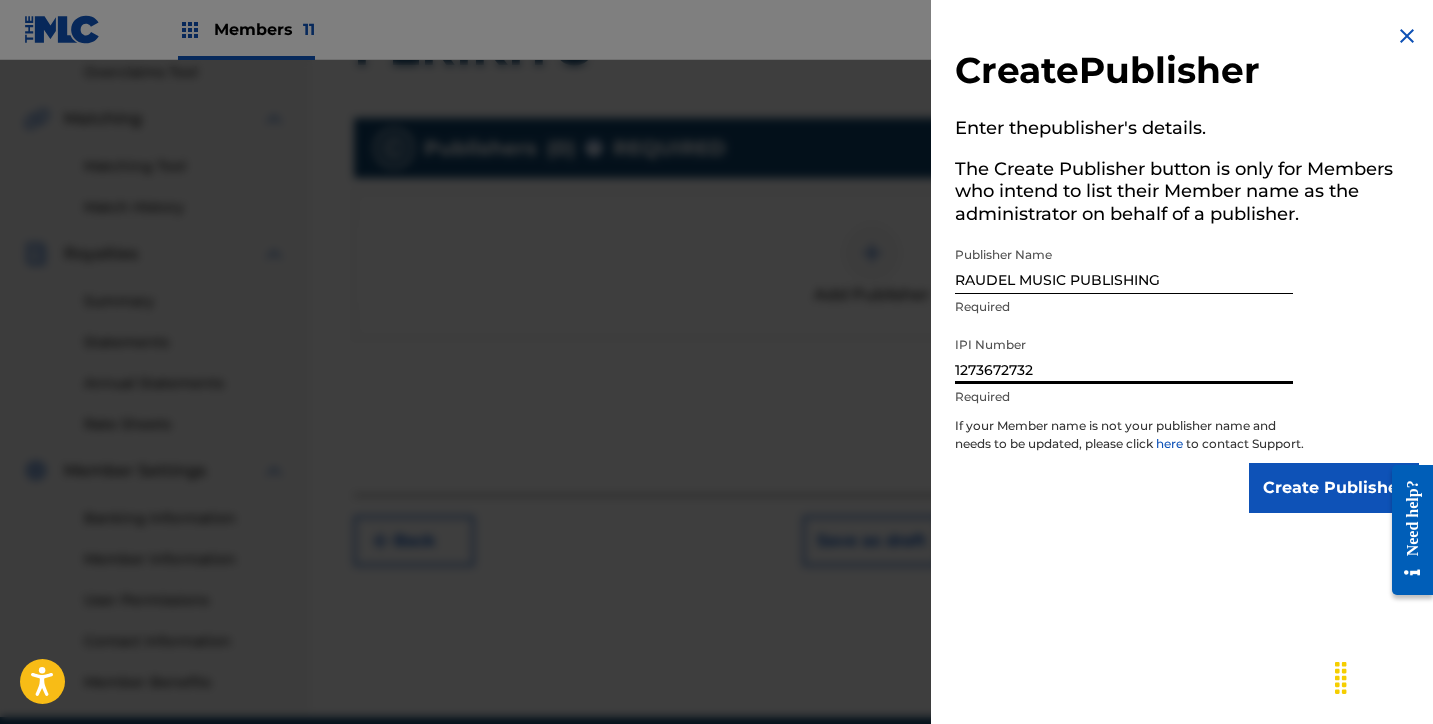 type on "1273672732" 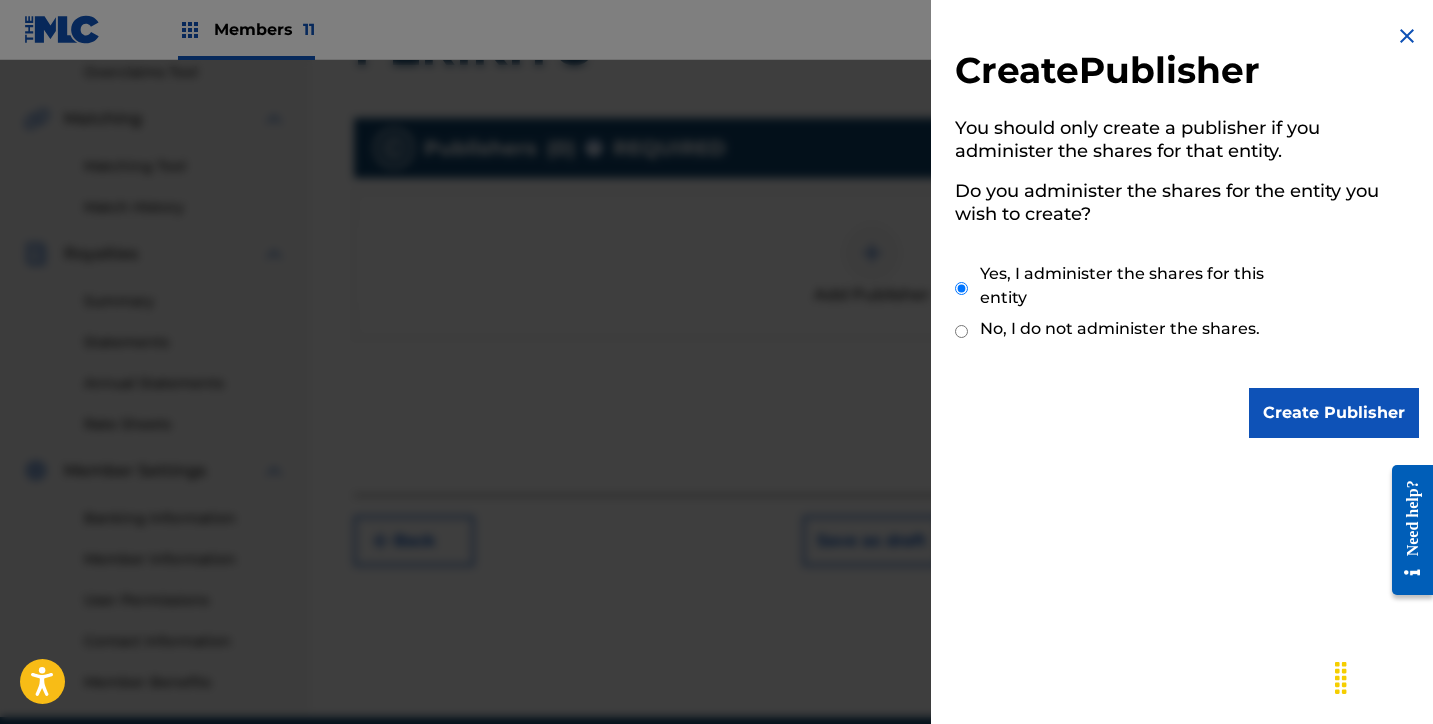 drag, startPoint x: 1376, startPoint y: 402, endPoint x: 1333, endPoint y: 396, distance: 43.416588 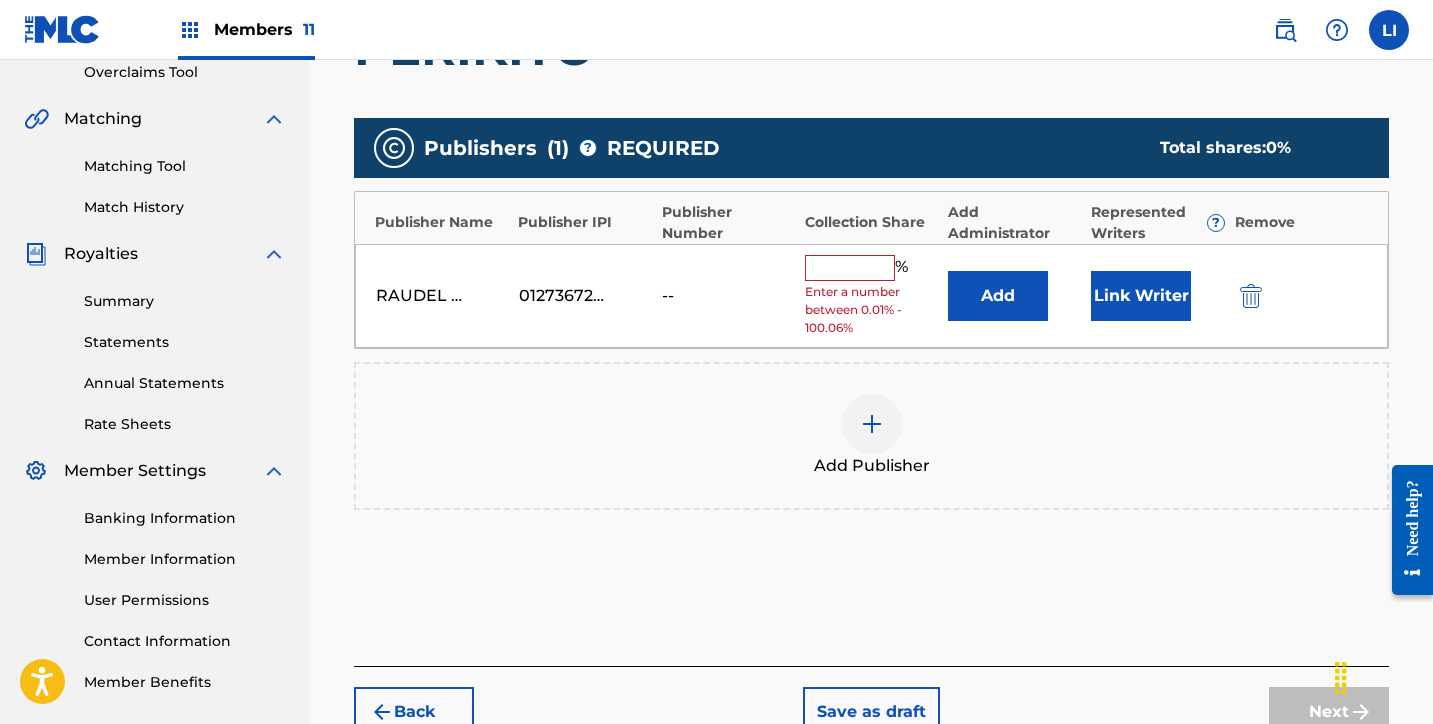 click on "RAUDEL MUSIC PUBLISHING 01273672732 -- % Enter a number between 0.01% - 100.06% Add Link Writer" at bounding box center (871, 296) 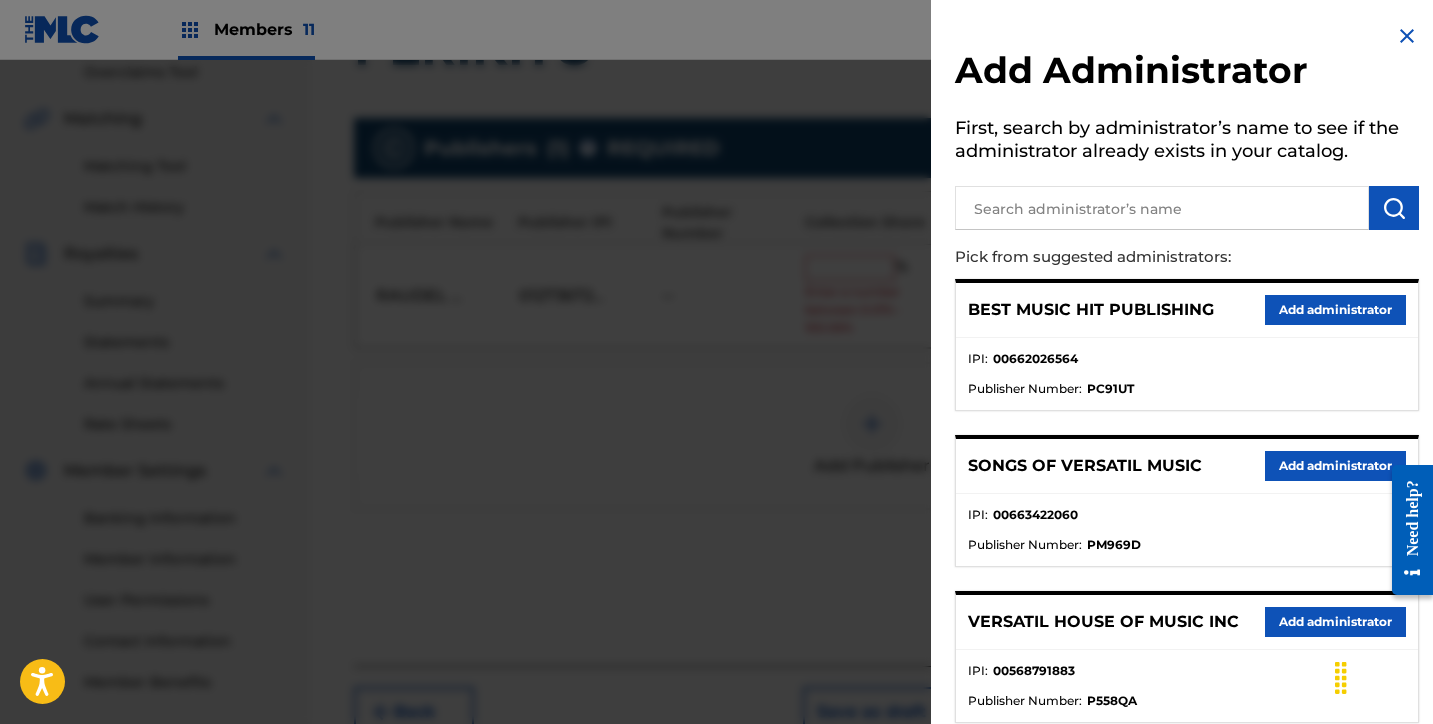 click on "Add administrator" at bounding box center (1335, 310) 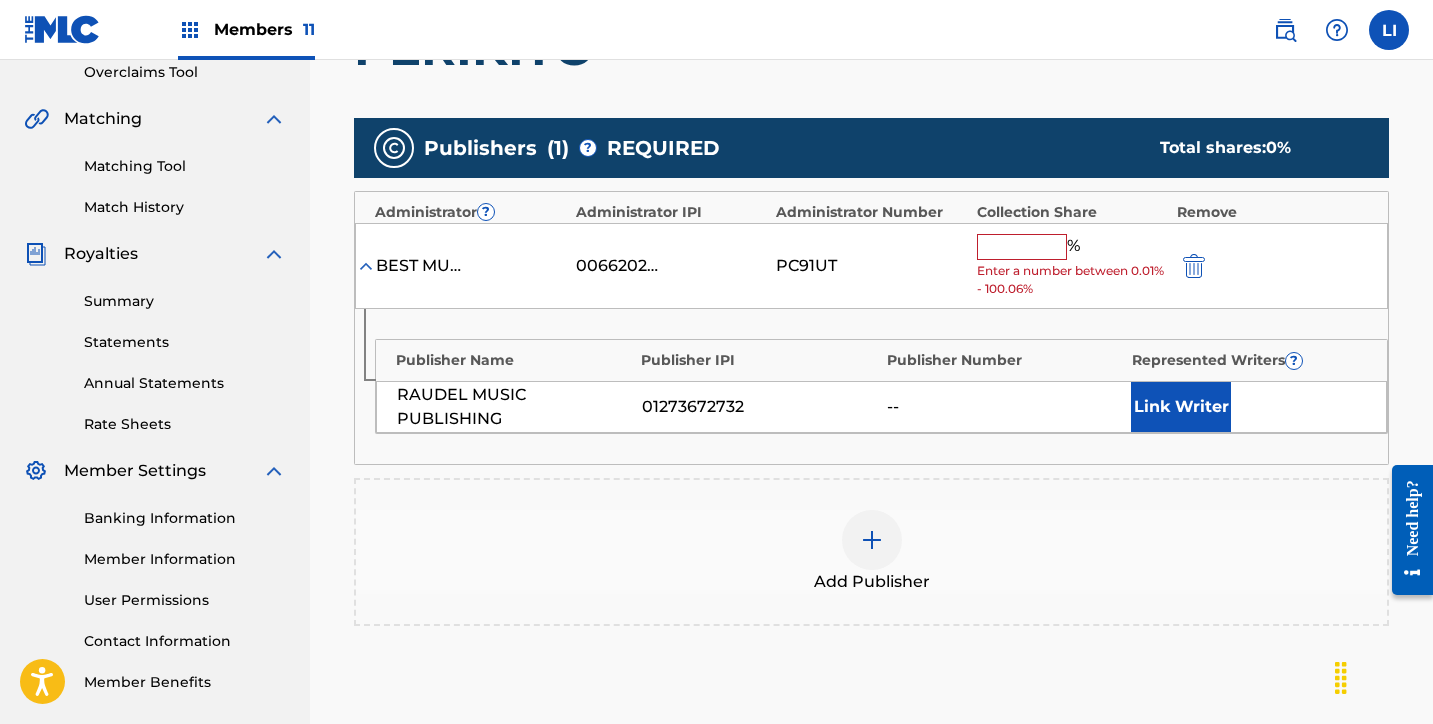 click at bounding box center [1194, 266] 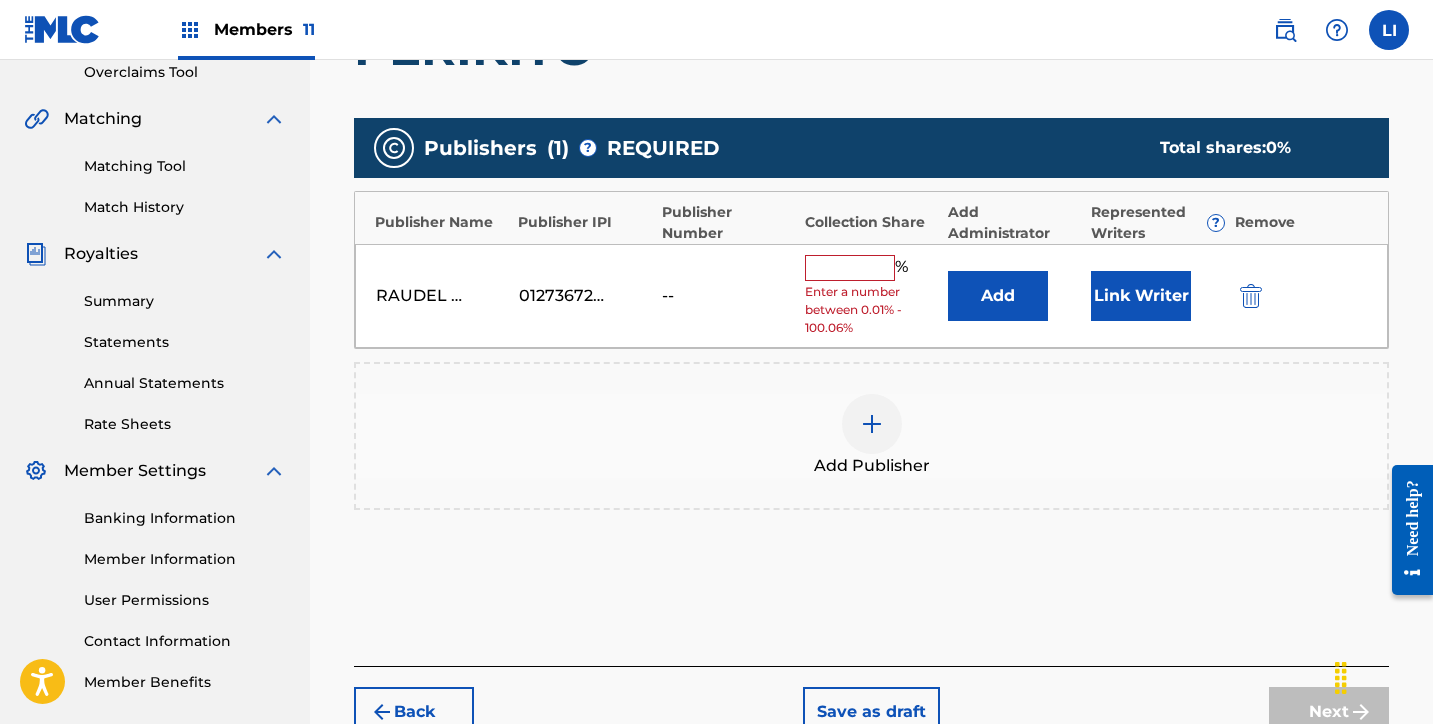 click on "Add" at bounding box center [998, 296] 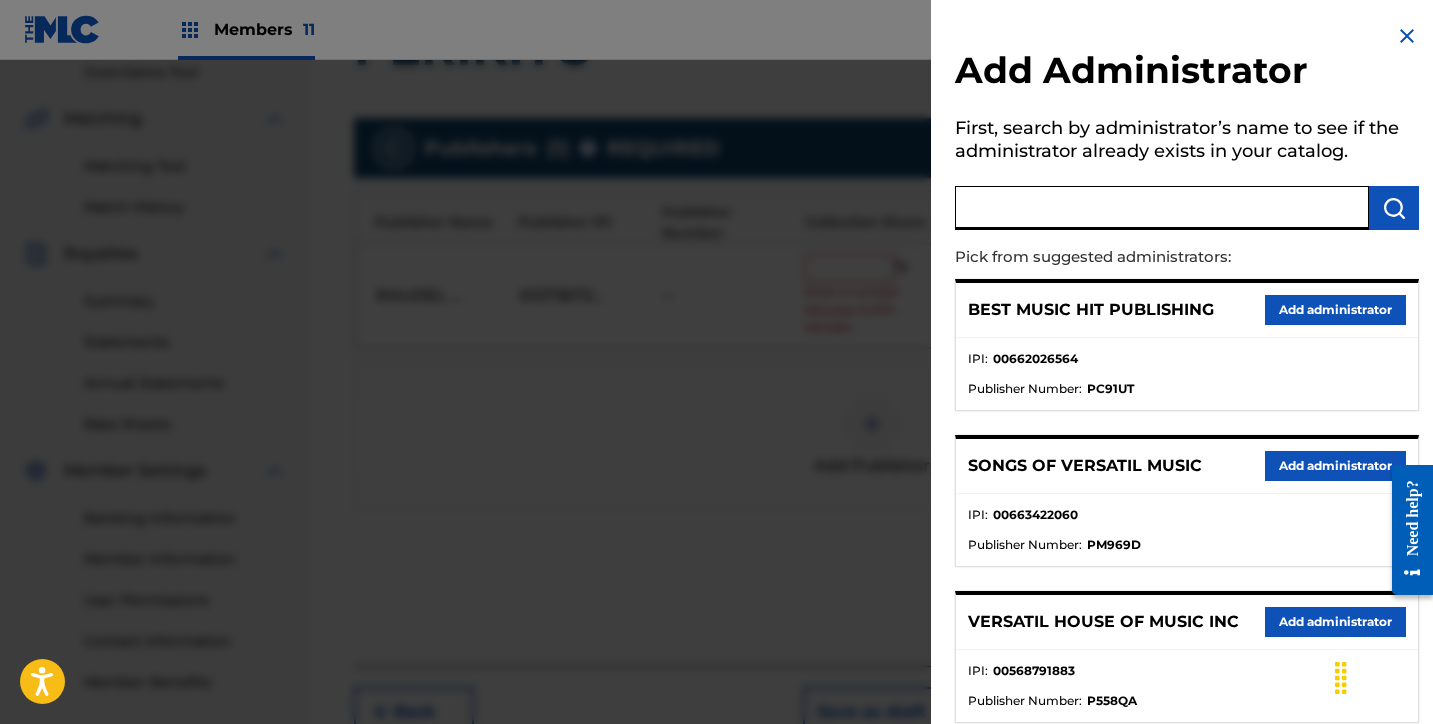 click at bounding box center (1162, 208) 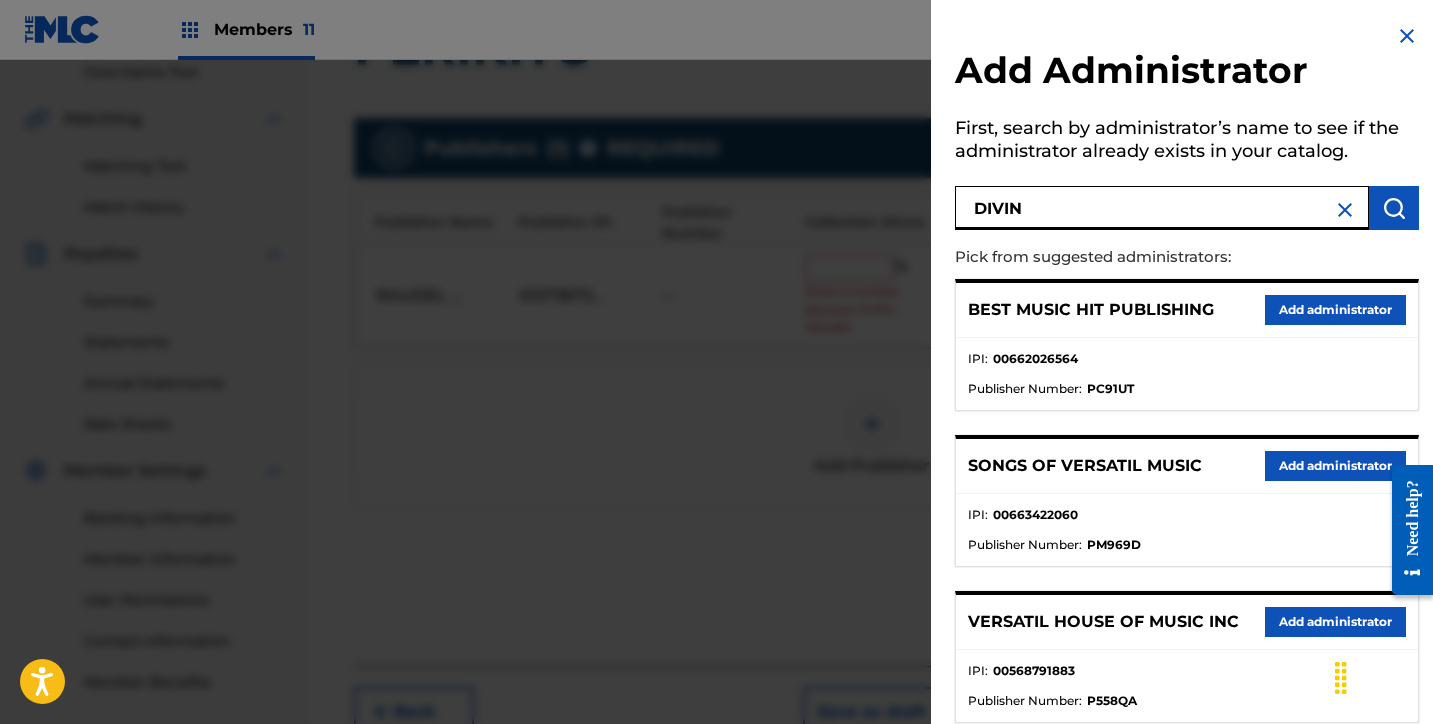 type on "DIVIN" 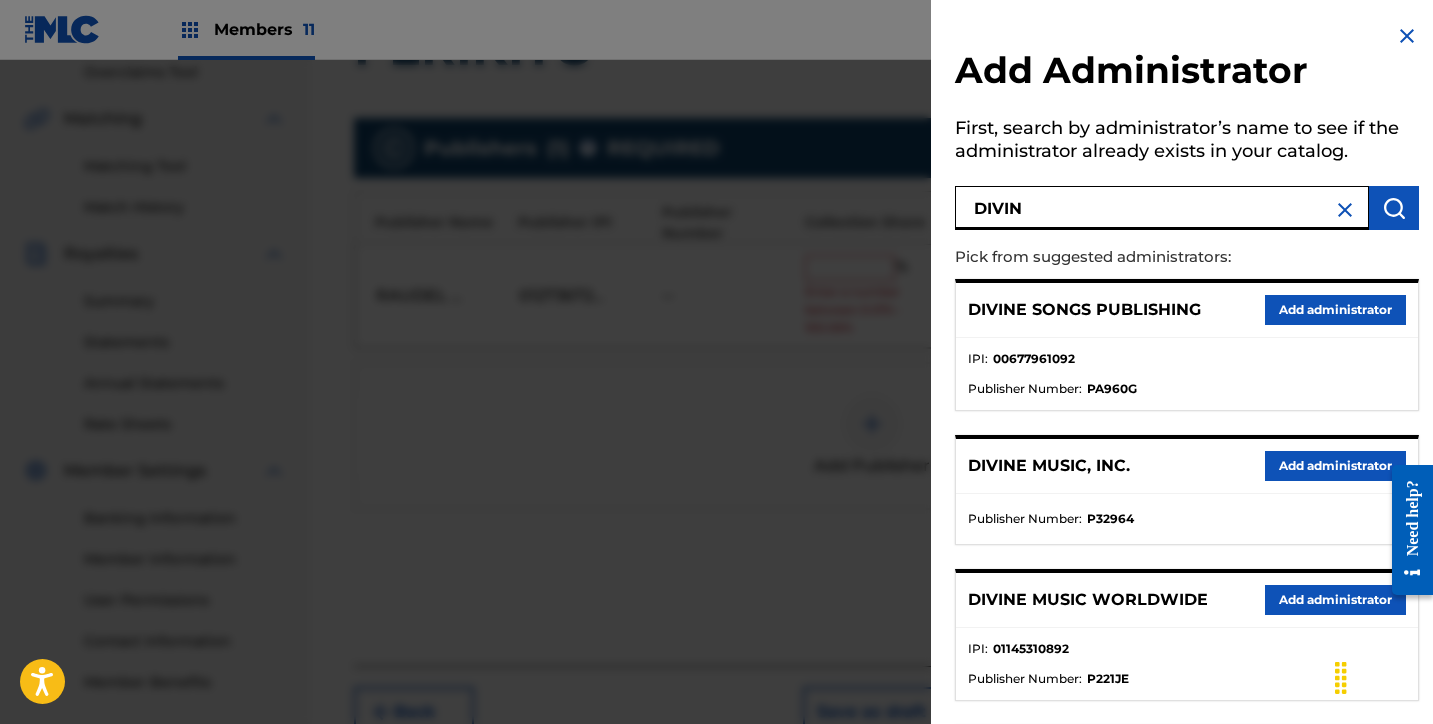 click on "Add administrator" at bounding box center [1335, 466] 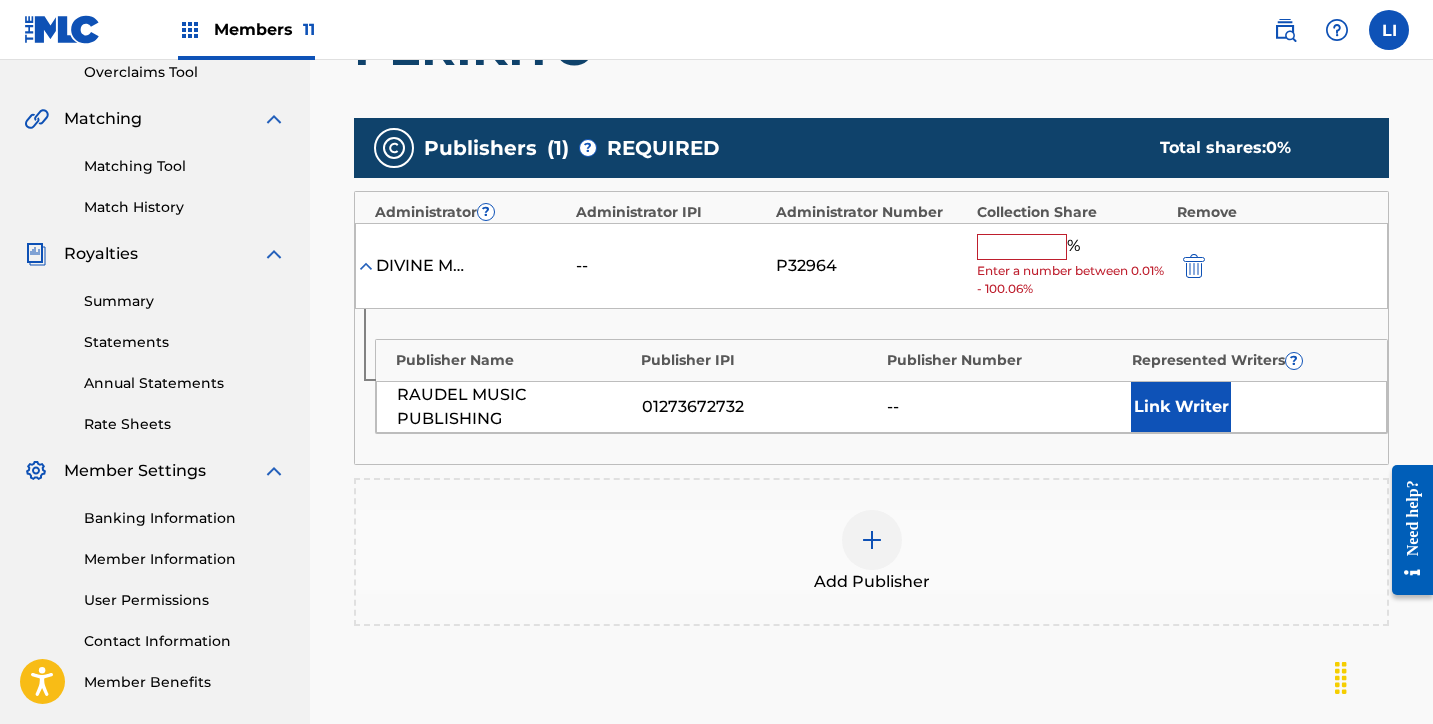 click at bounding box center [1022, 247] 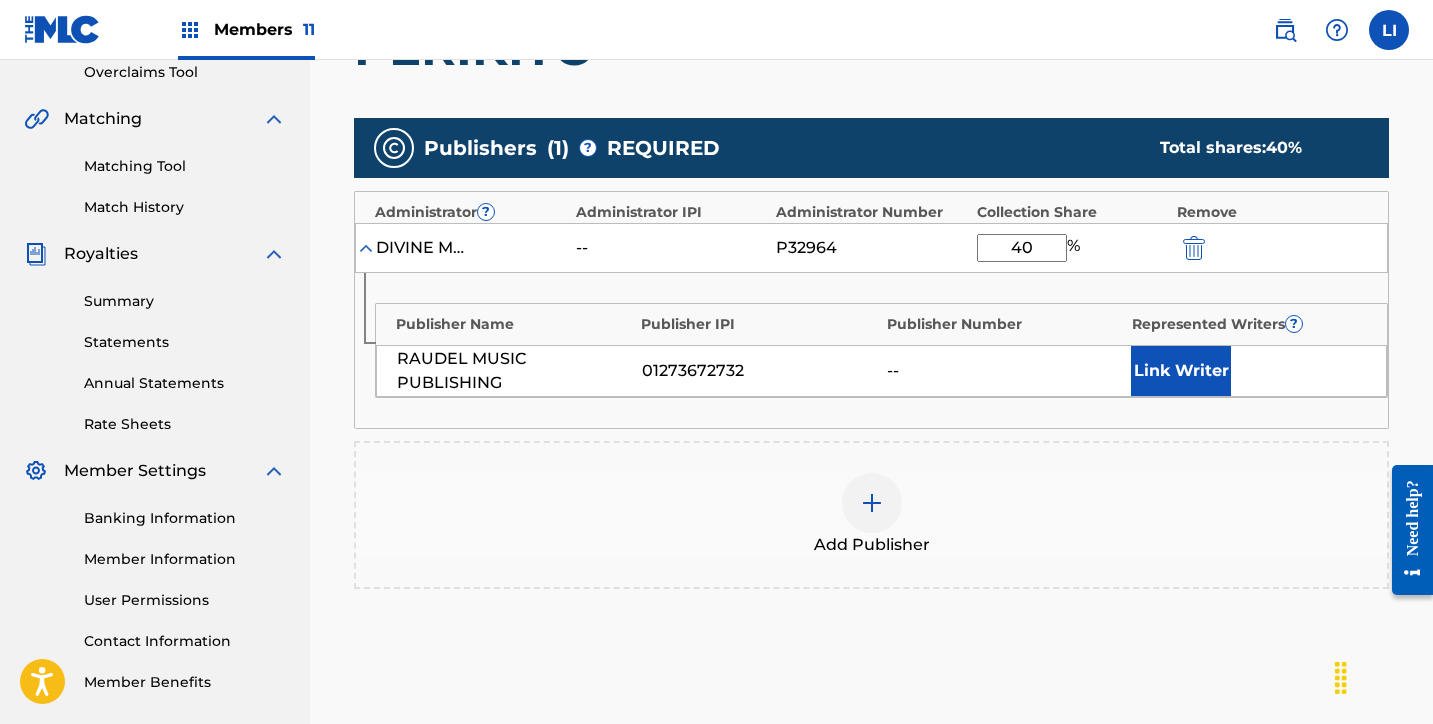 type on "40" 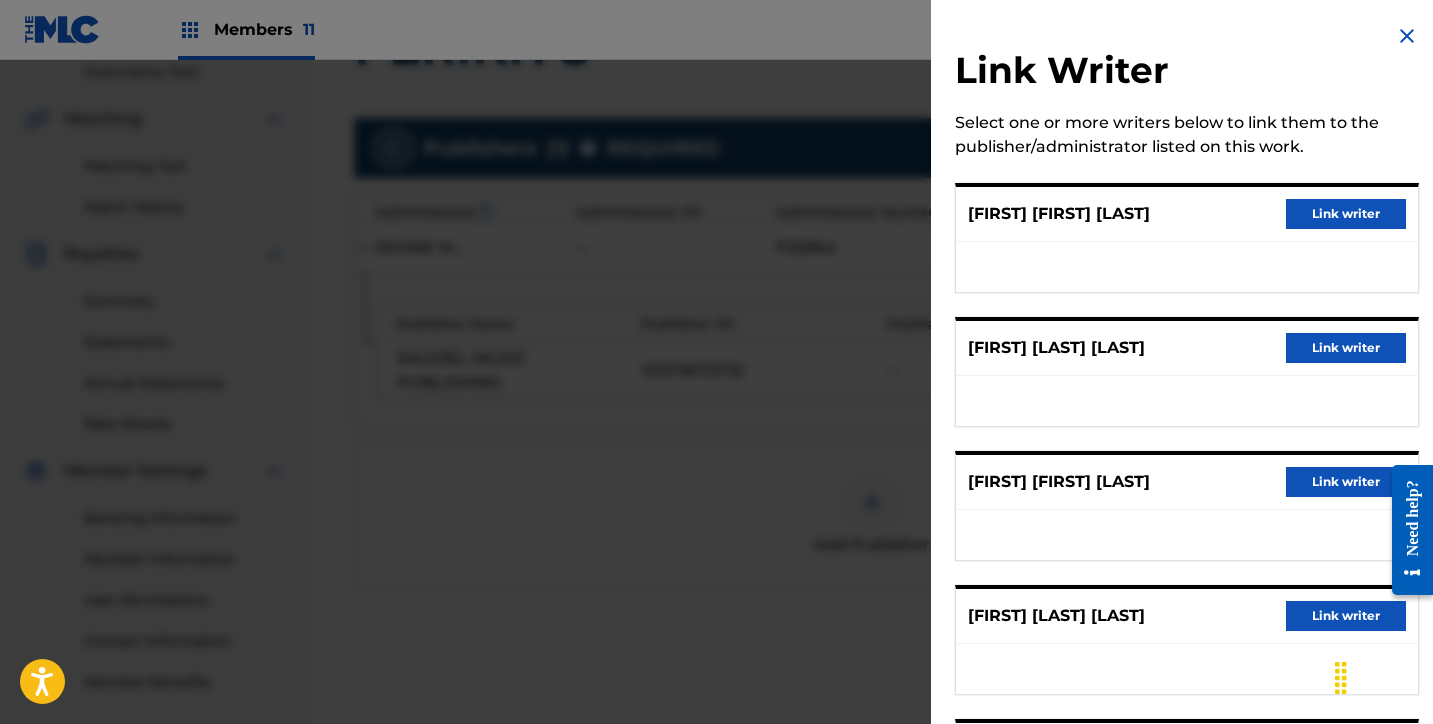 click on "Link writer" at bounding box center (1346, 214) 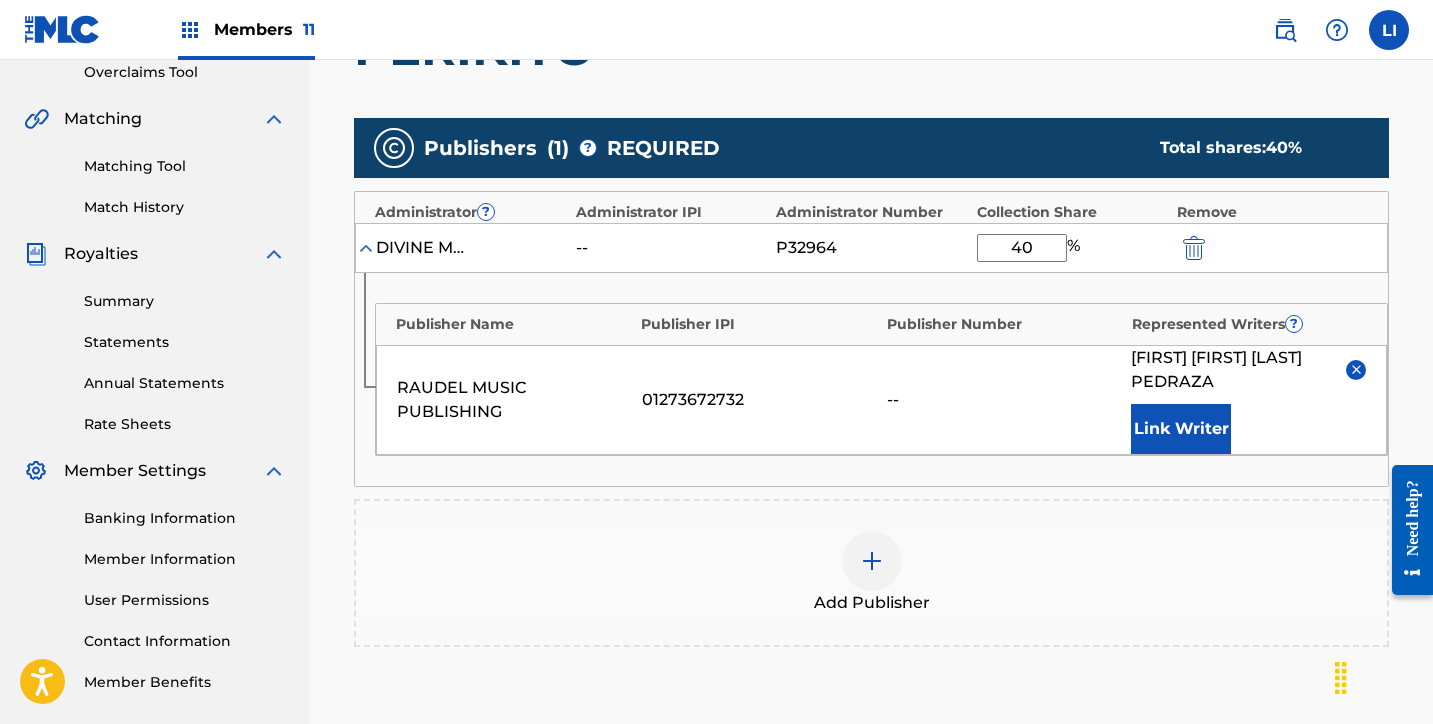 click on "Link Writer" at bounding box center [1181, 429] 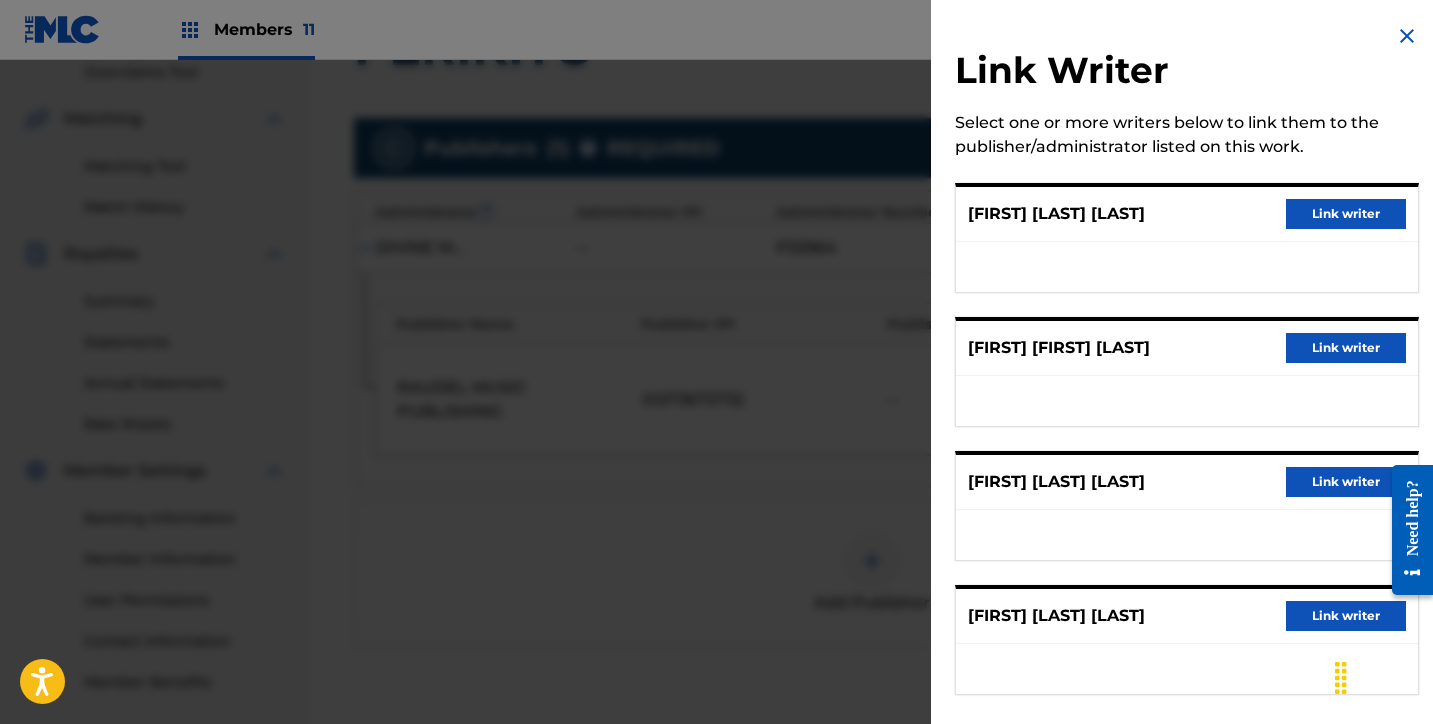 drag, startPoint x: 1320, startPoint y: 212, endPoint x: 1062, endPoint y: 306, distance: 274.5906 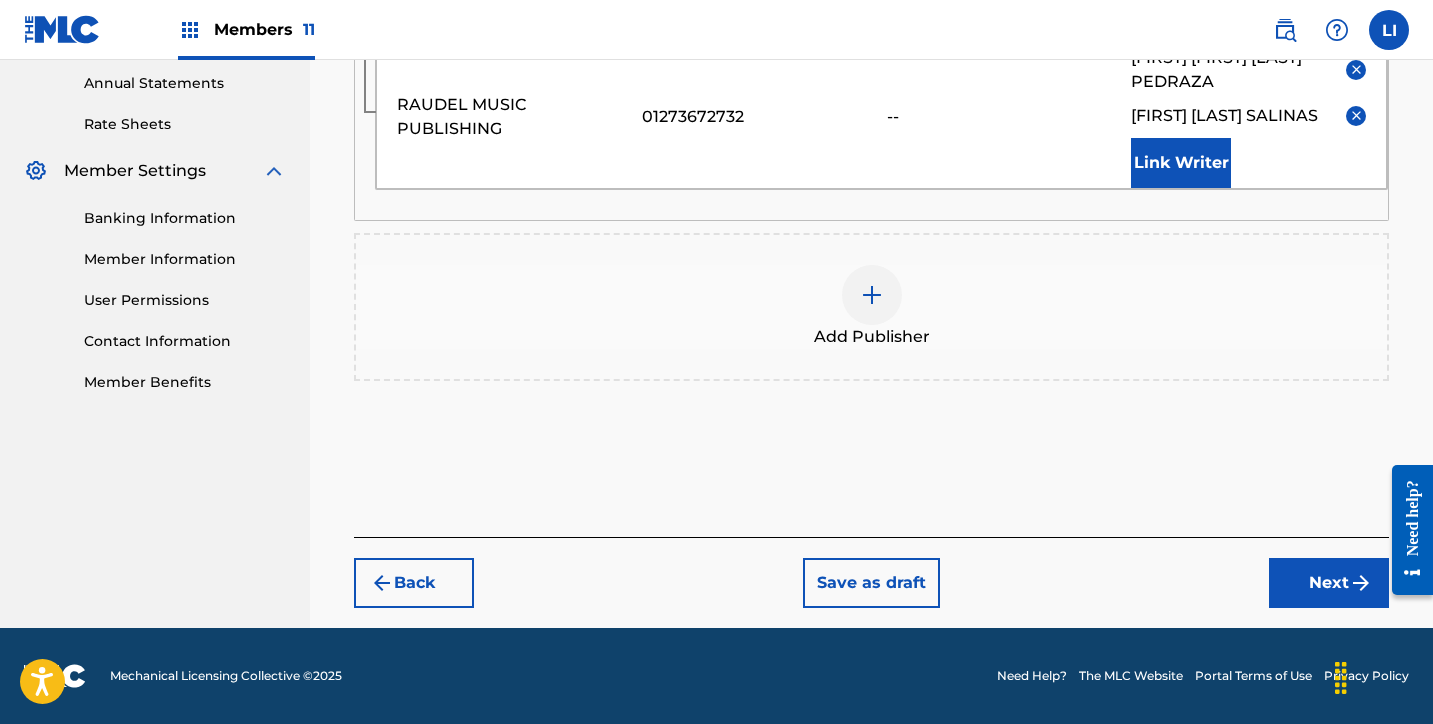 drag, startPoint x: 1310, startPoint y: 587, endPoint x: 1058, endPoint y: 511, distance: 263.21094 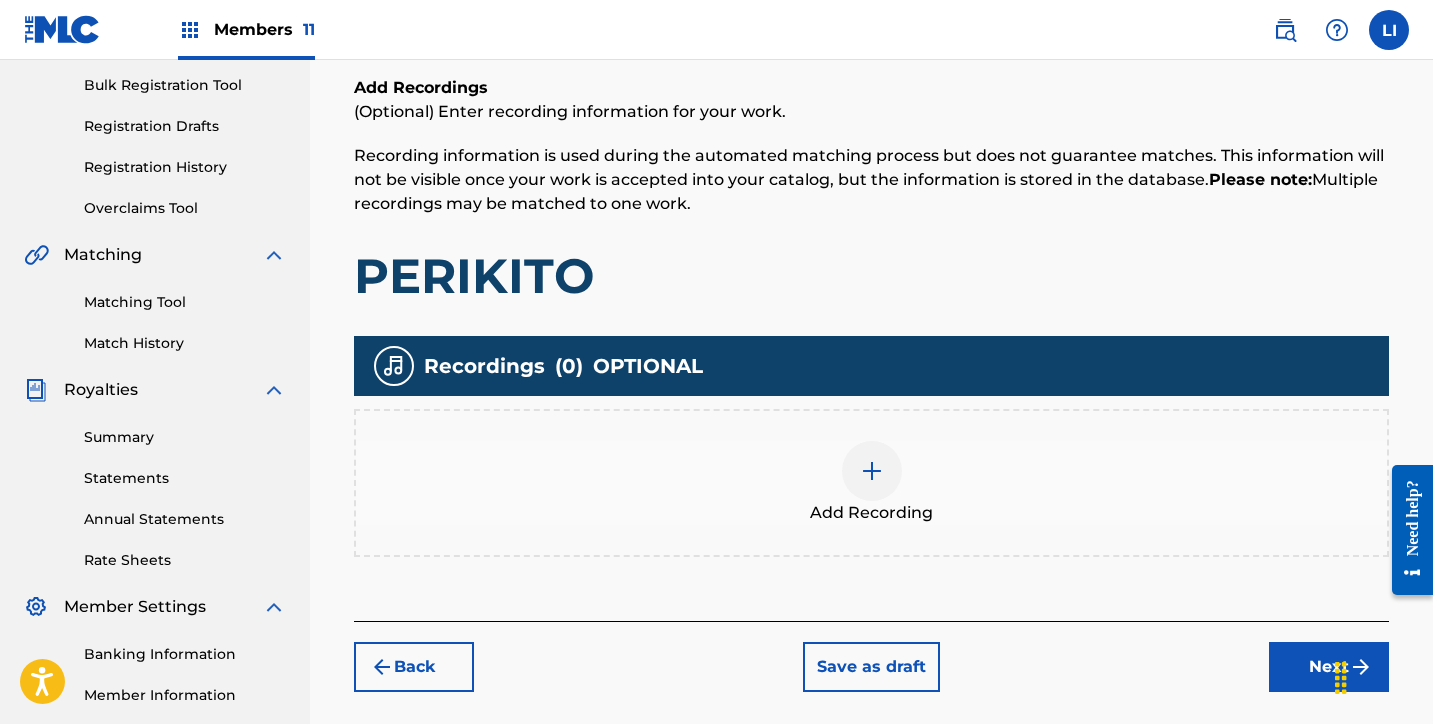 scroll, scrollTop: 385, scrollLeft: 0, axis: vertical 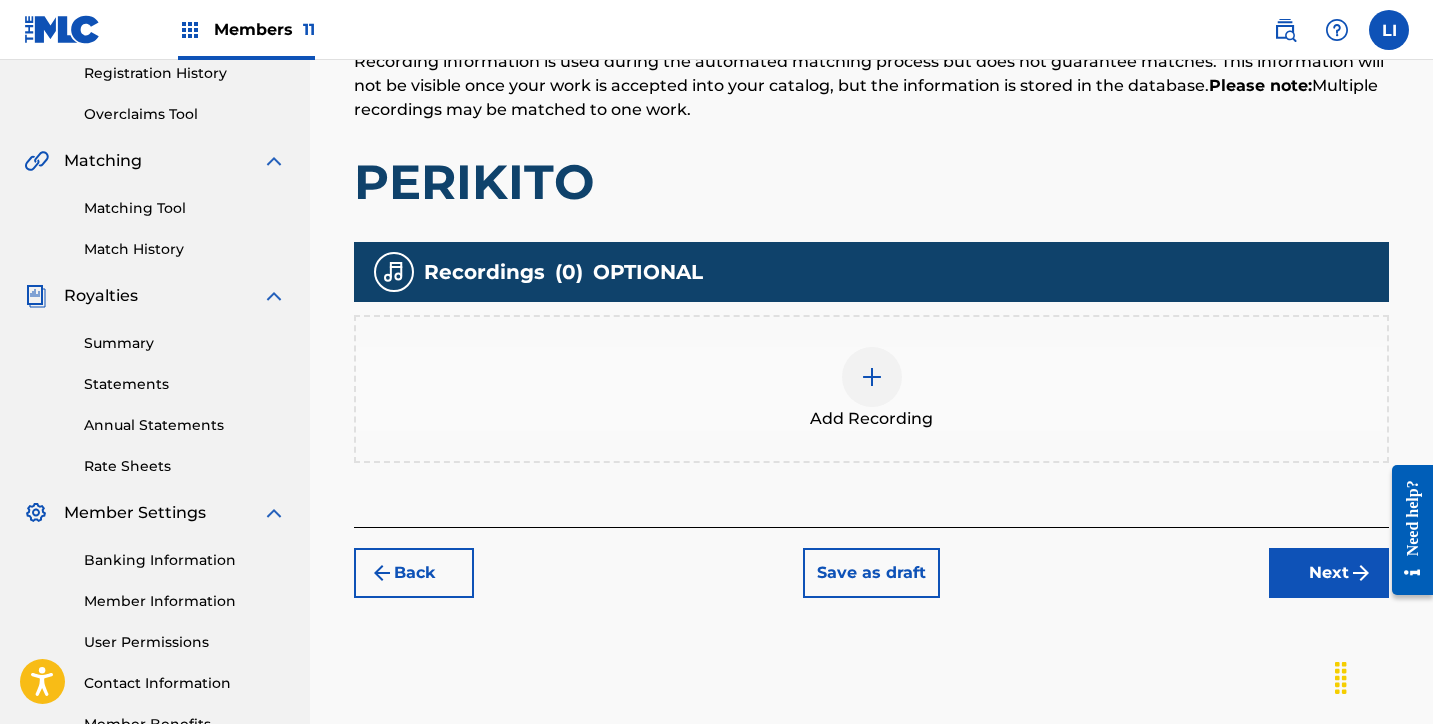 click on "Add Recording" at bounding box center (871, 389) 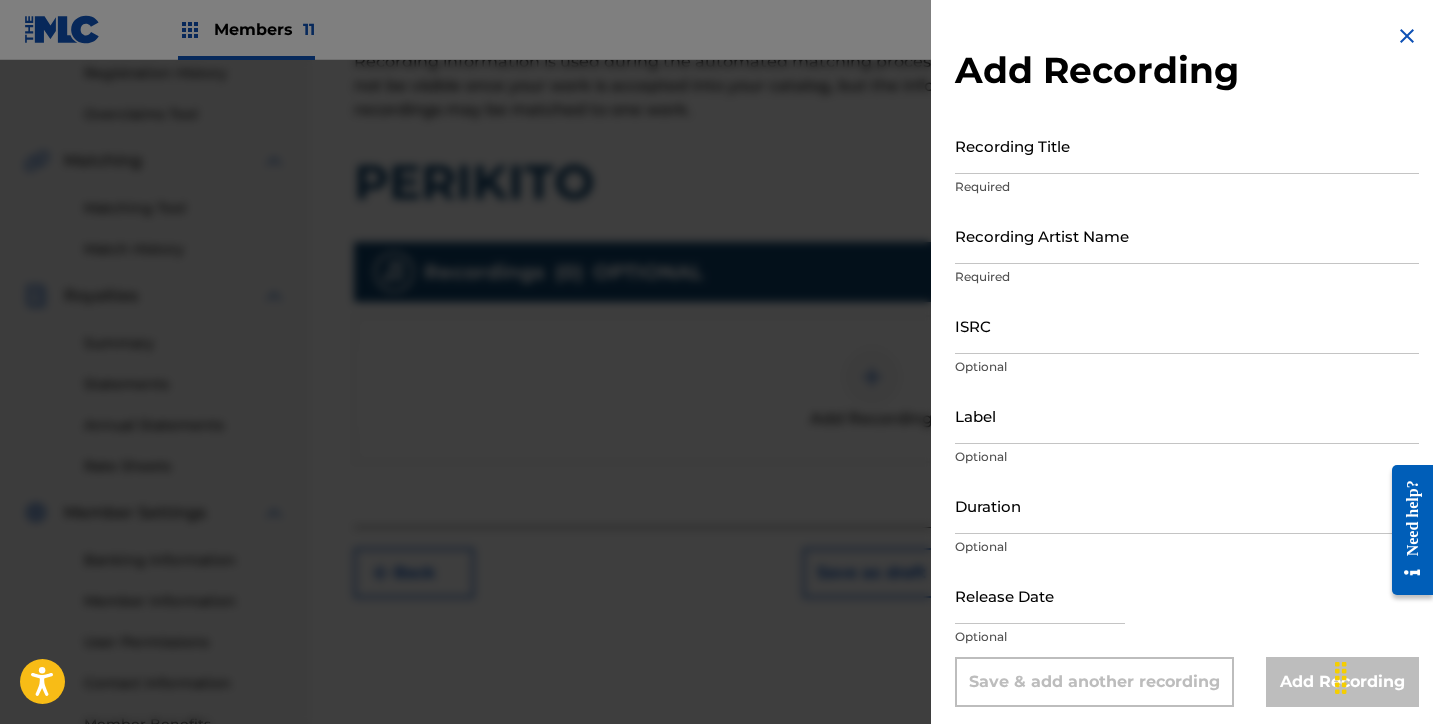 click on "Recording Artist Name" at bounding box center [1187, 235] 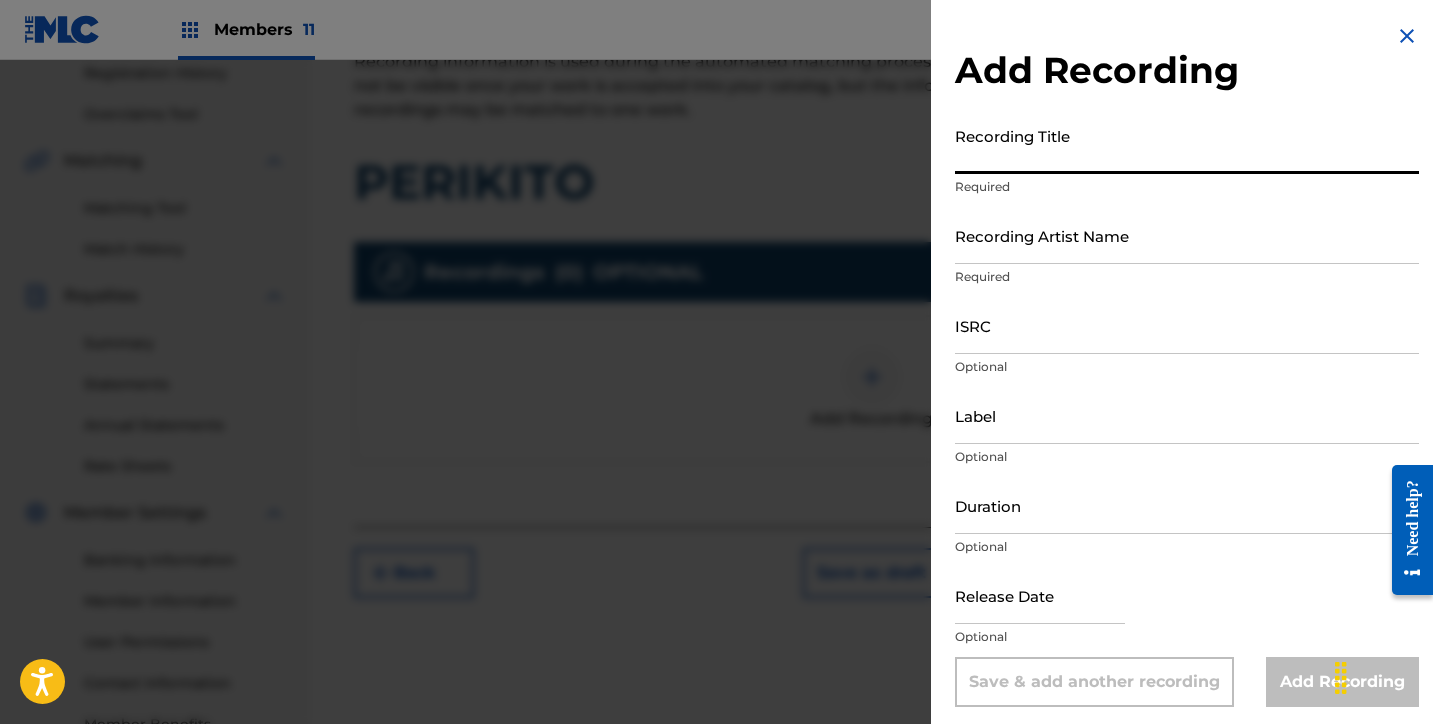 click on "Recording Title" at bounding box center [1187, 145] 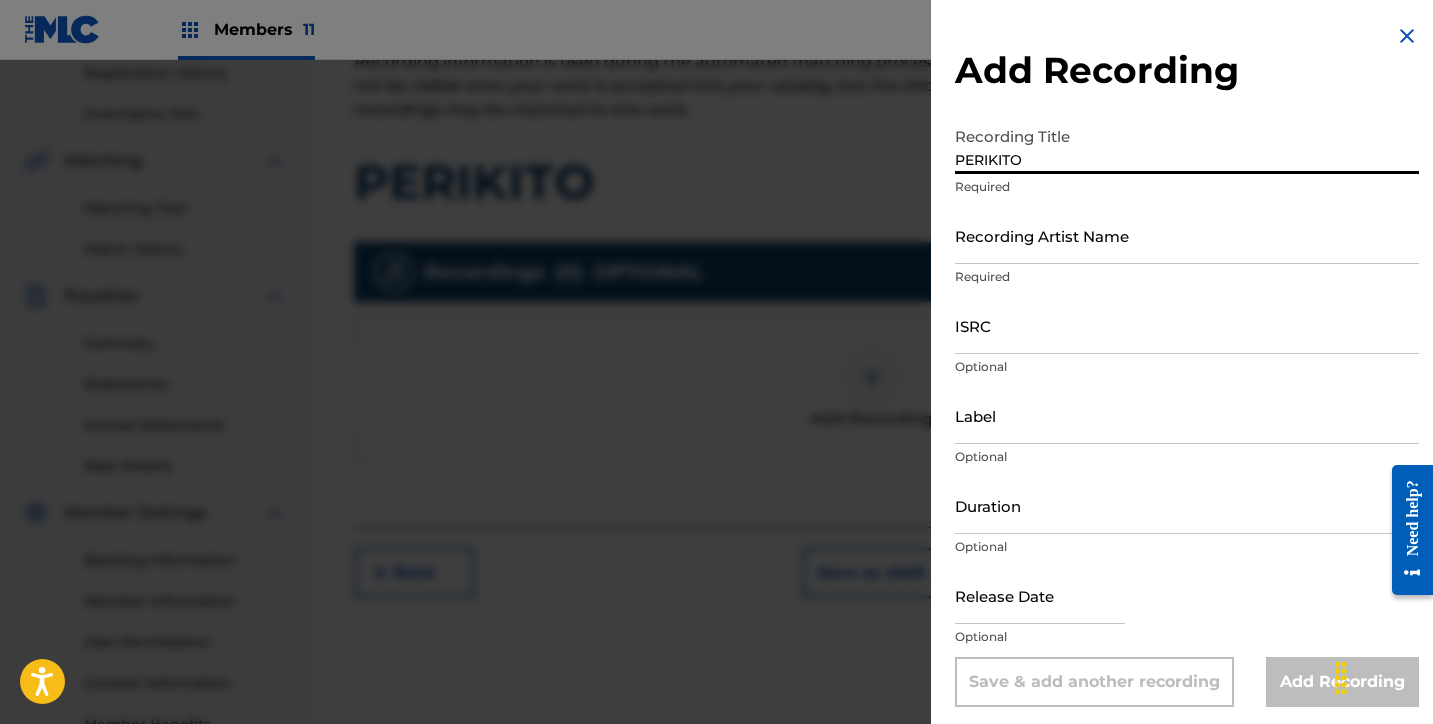 type on "PERIKITO" 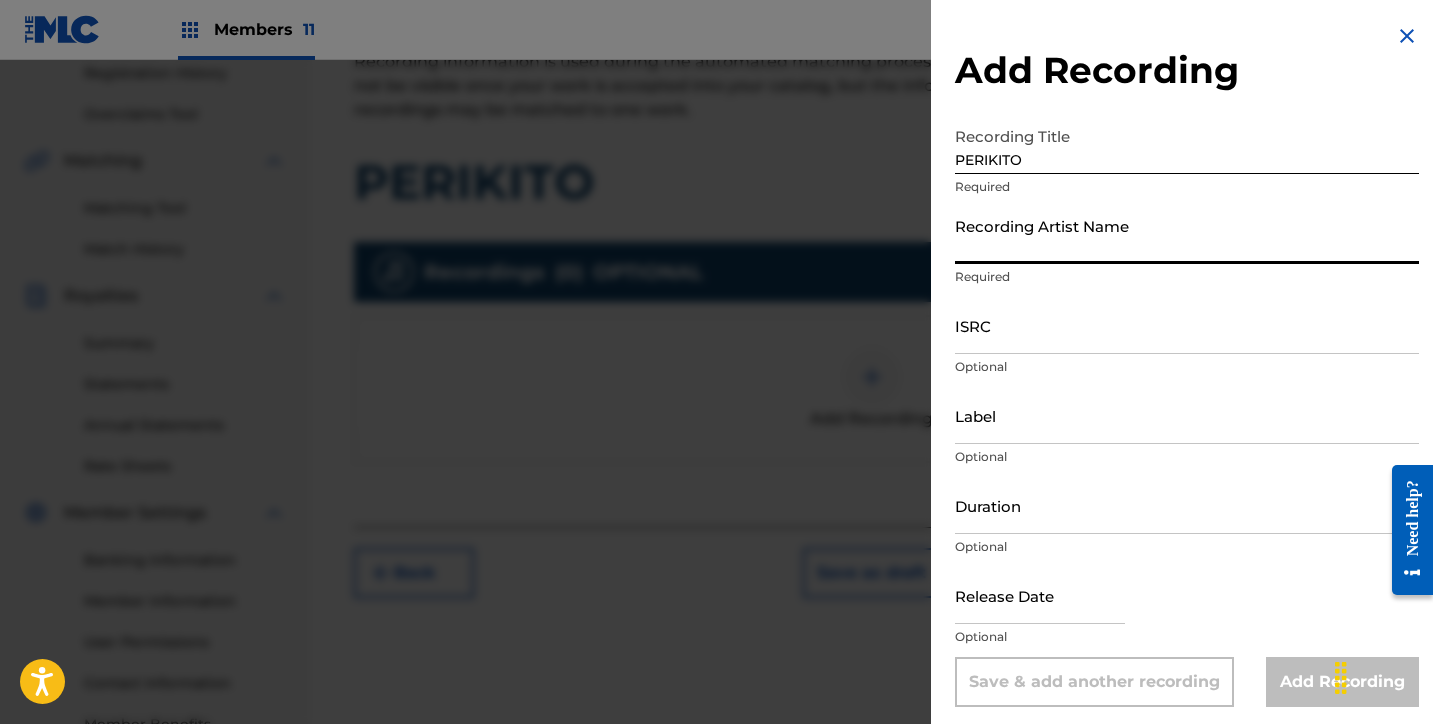 paste on "LOS ANORMALES, KAPOSTIK, AENGEL, EL TRILL" 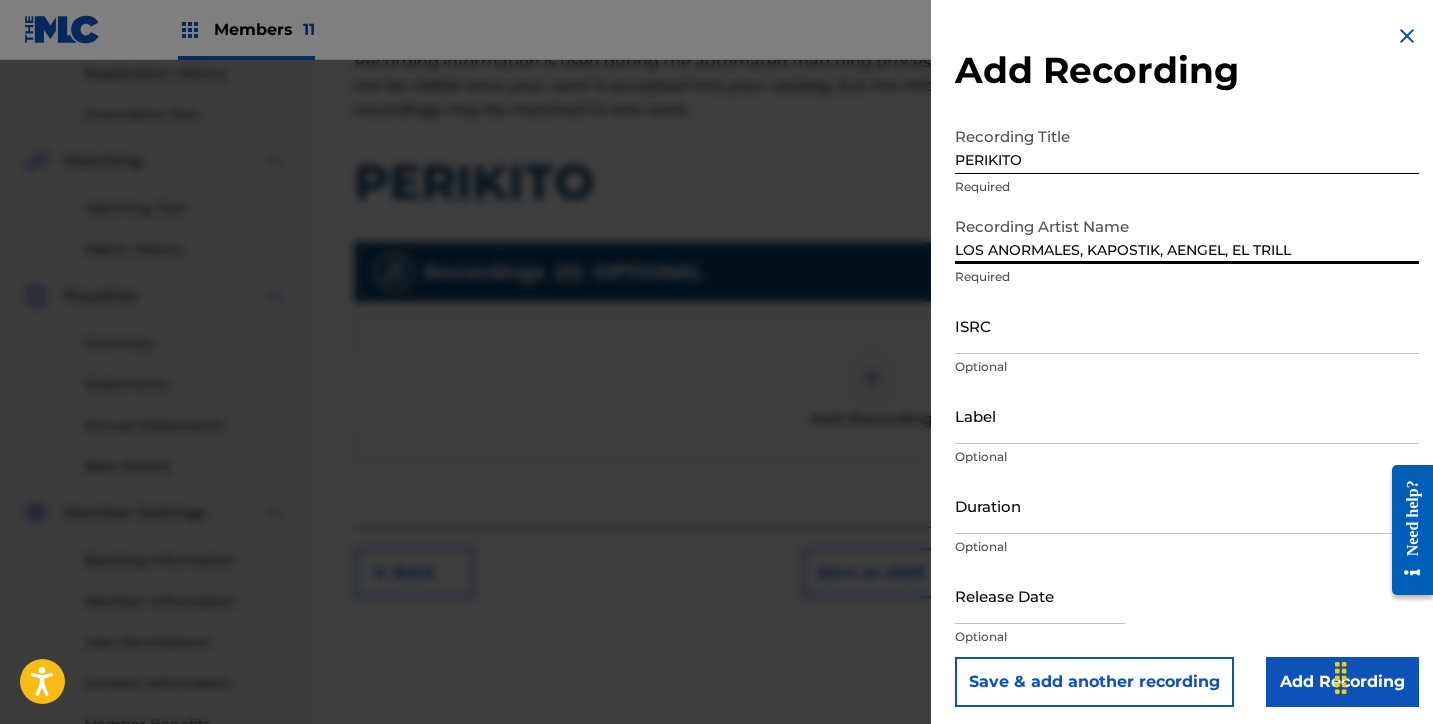 type on "LOS ANORMALES, KAPOSTIK, AENGEL, EL TRILL" 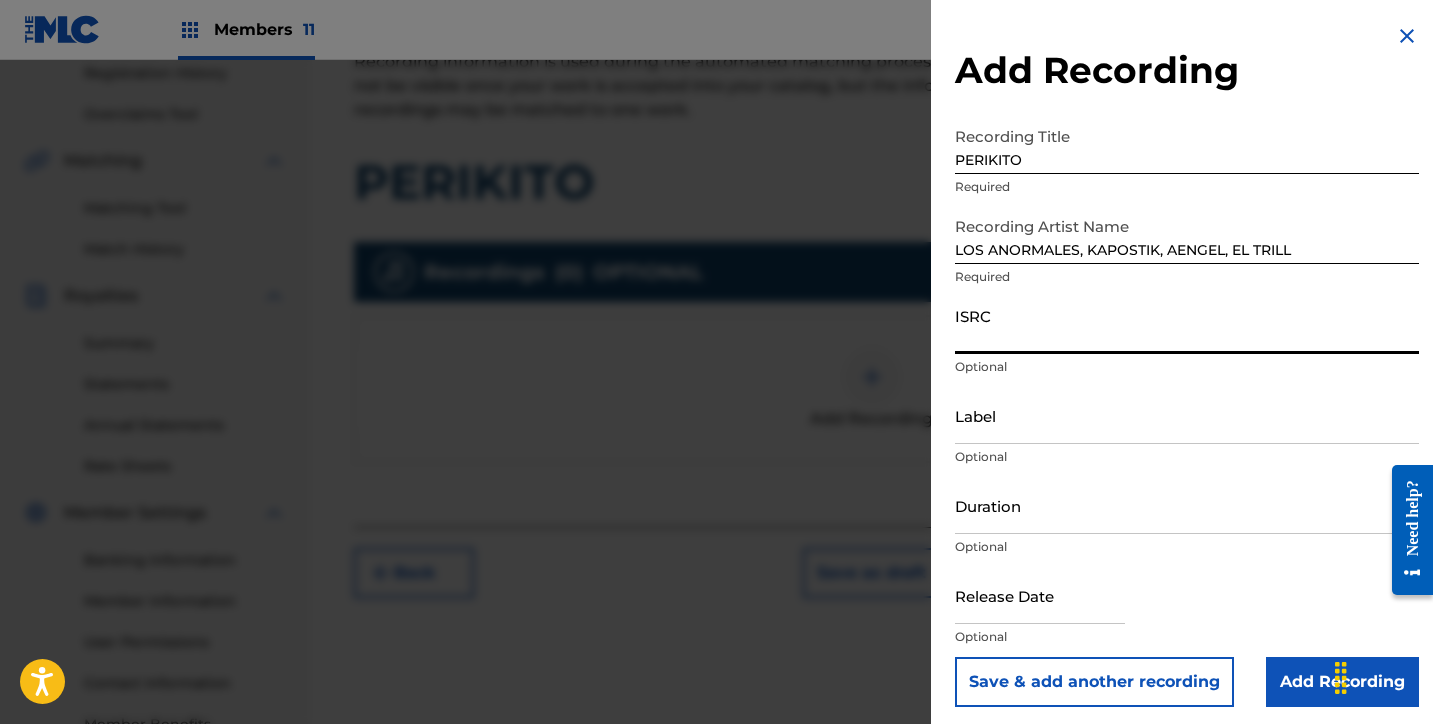 paste on "QZDQH2443838" 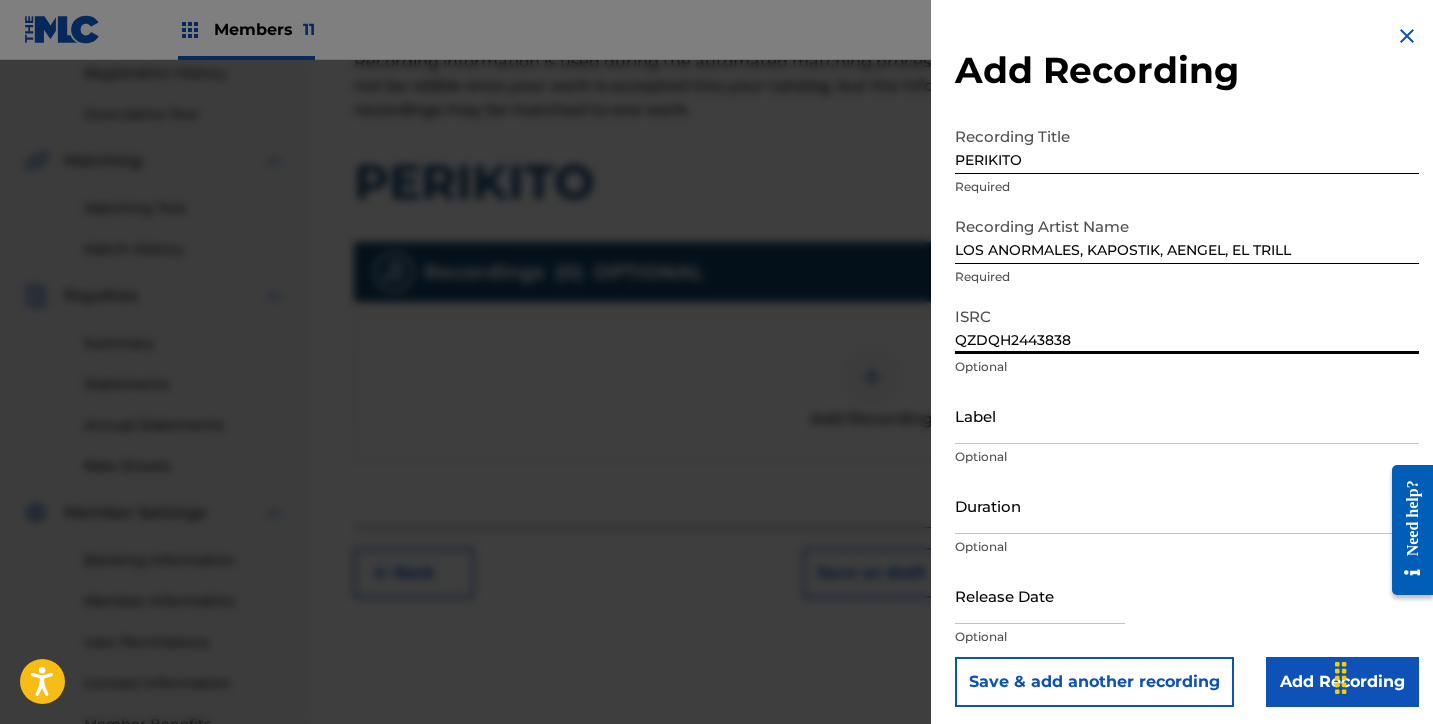 type on "QZDQH2443838" 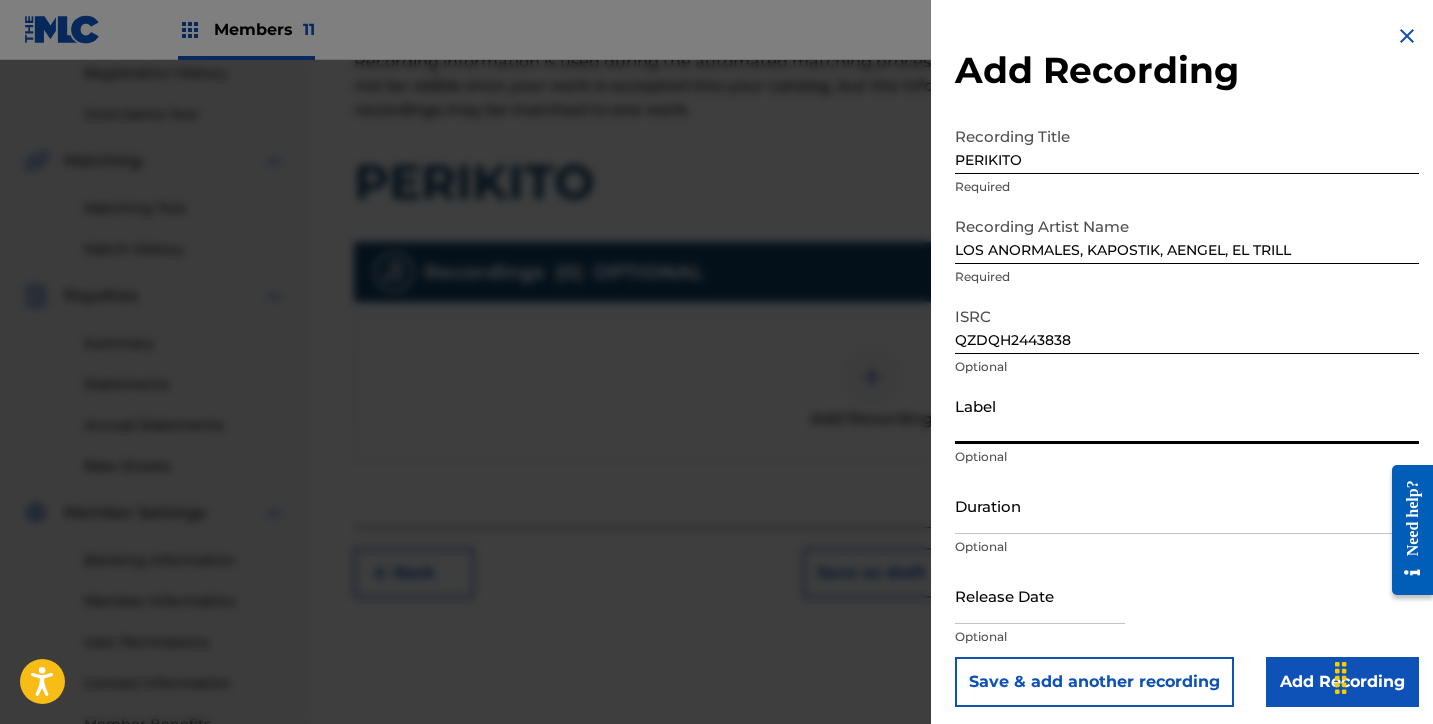 scroll, scrollTop: 7, scrollLeft: 0, axis: vertical 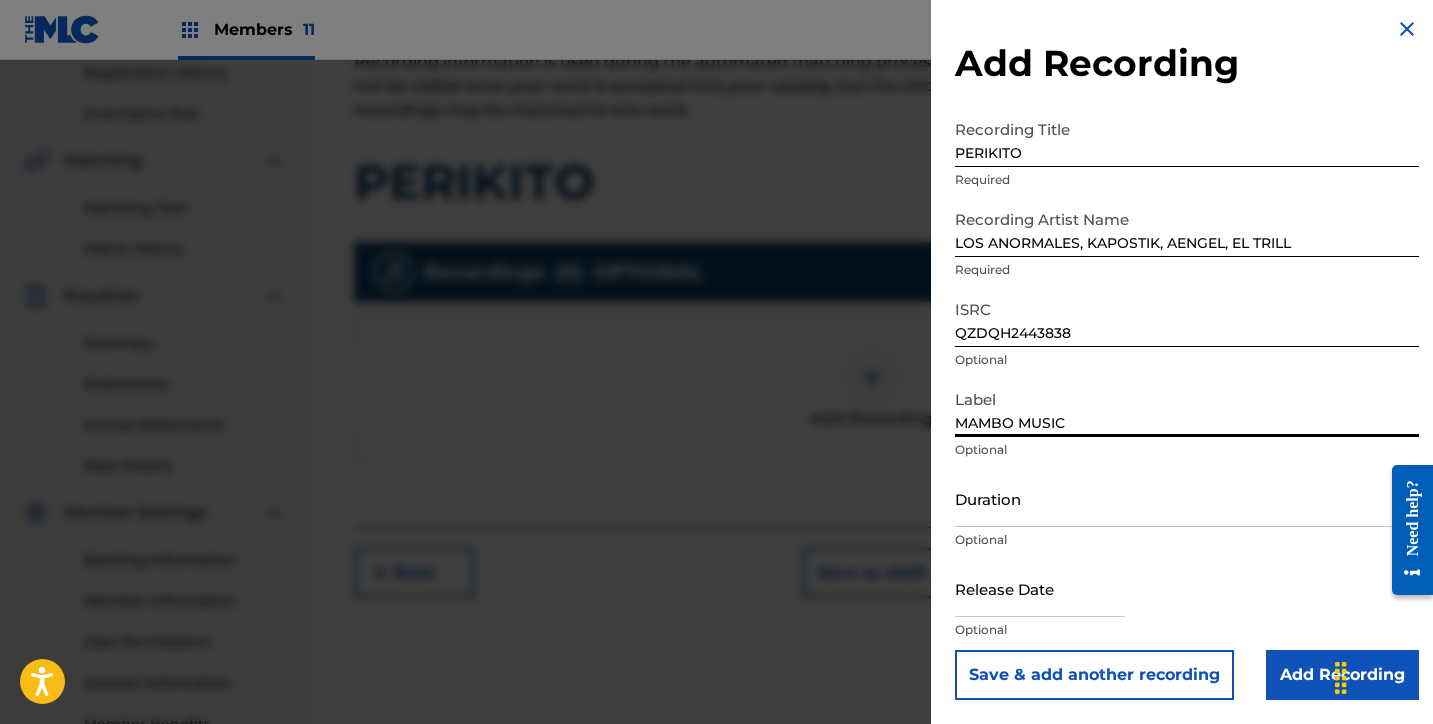 type on "MAMBO MUSIC" 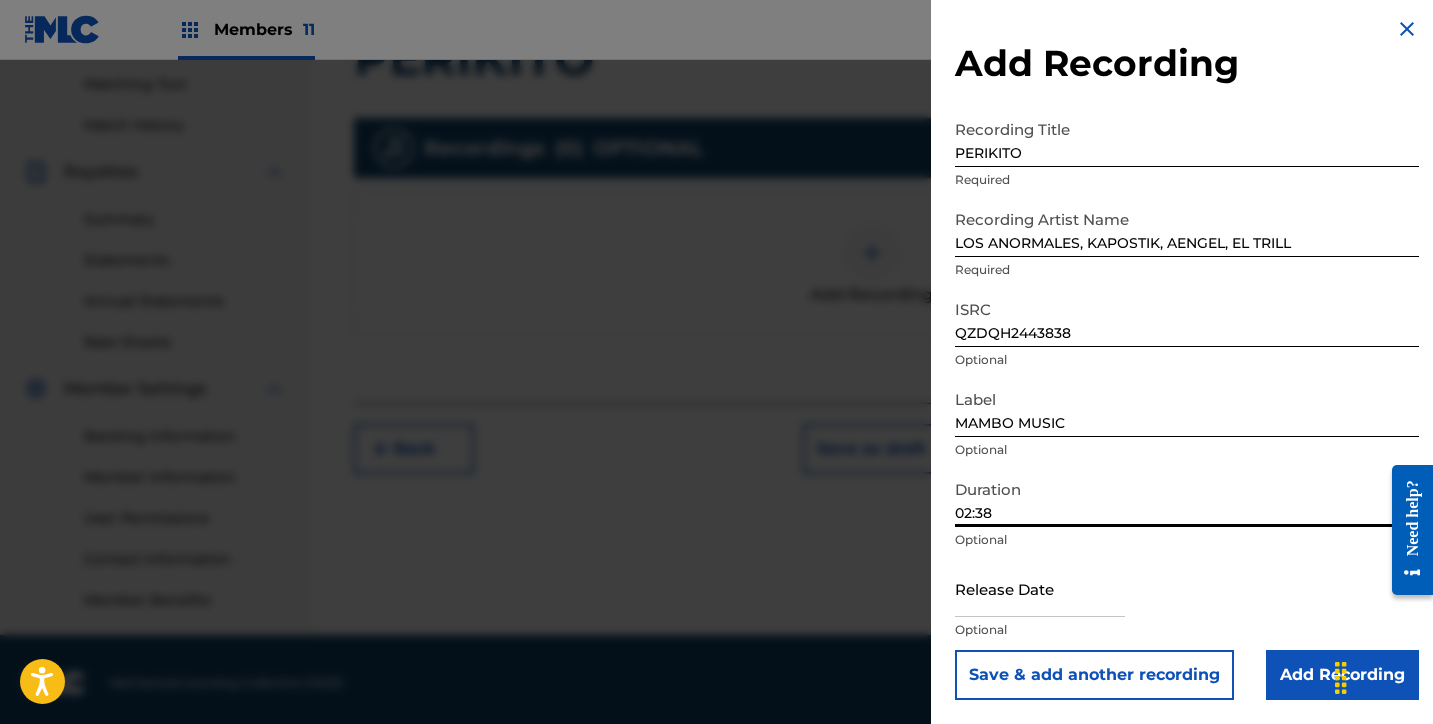 scroll, scrollTop: 516, scrollLeft: 0, axis: vertical 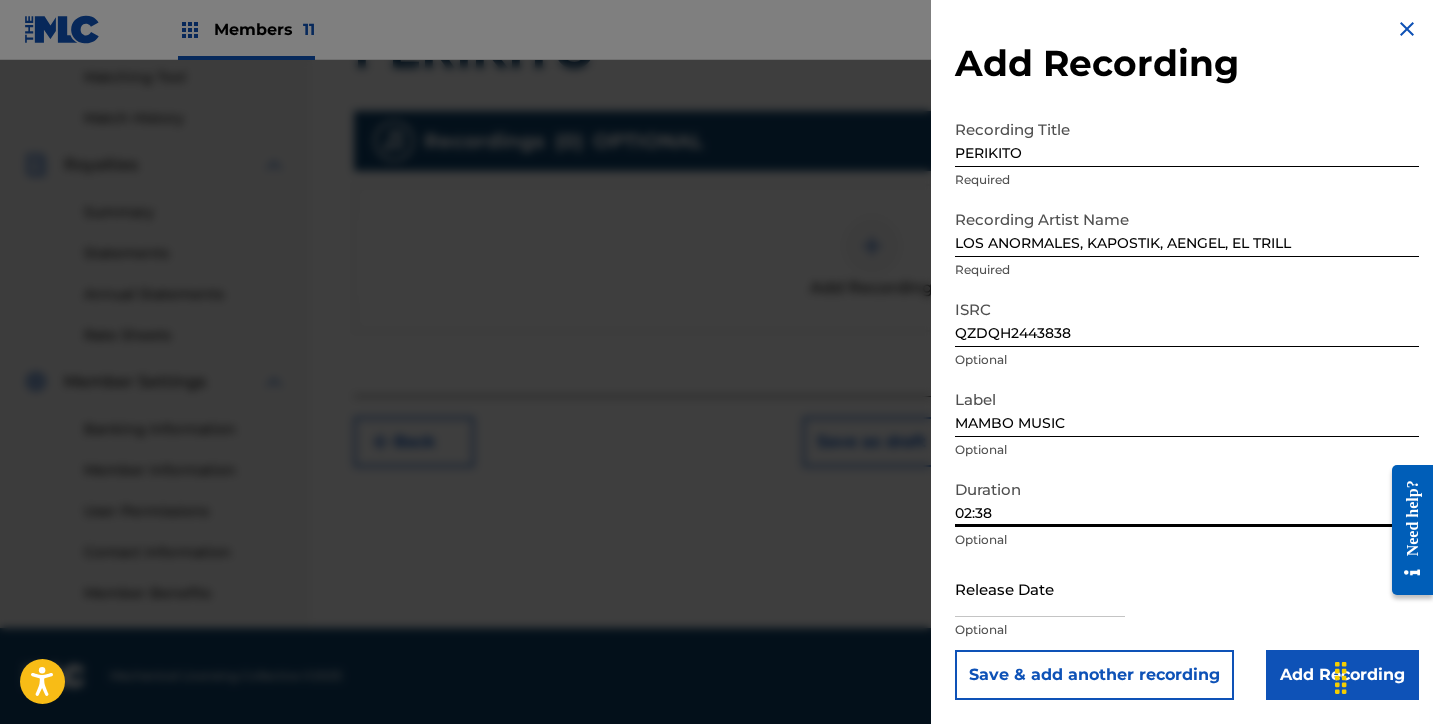 type on "02:38" 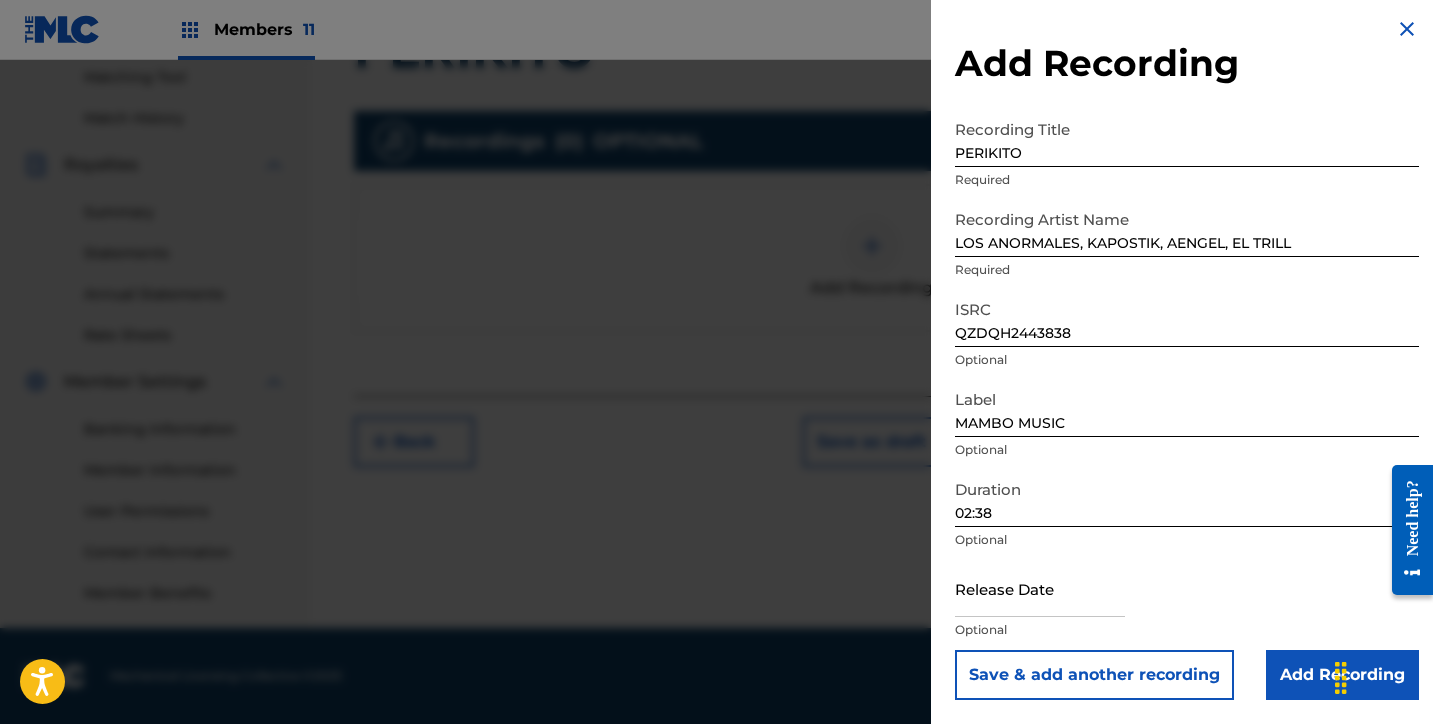 click at bounding box center [1040, 588] 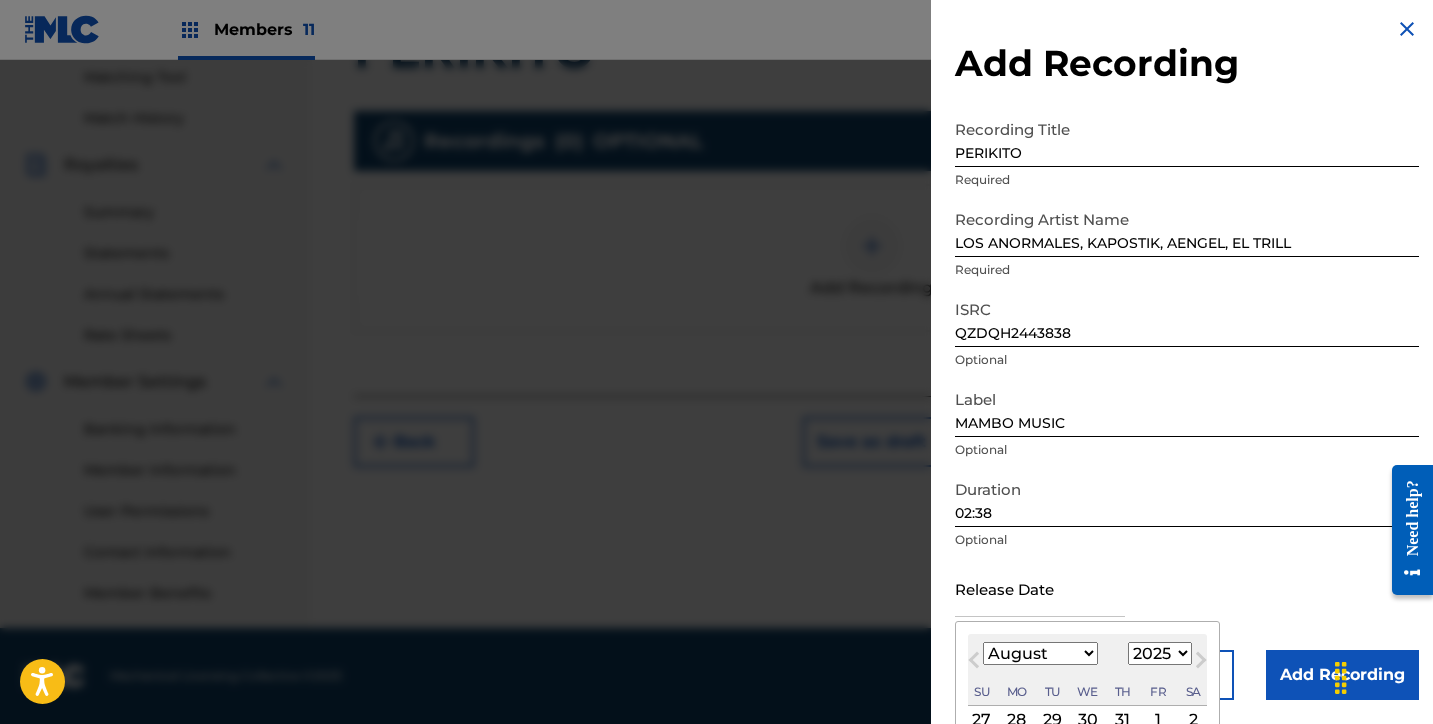 click on "January February March April May June July August September October November December" at bounding box center [1040, 653] 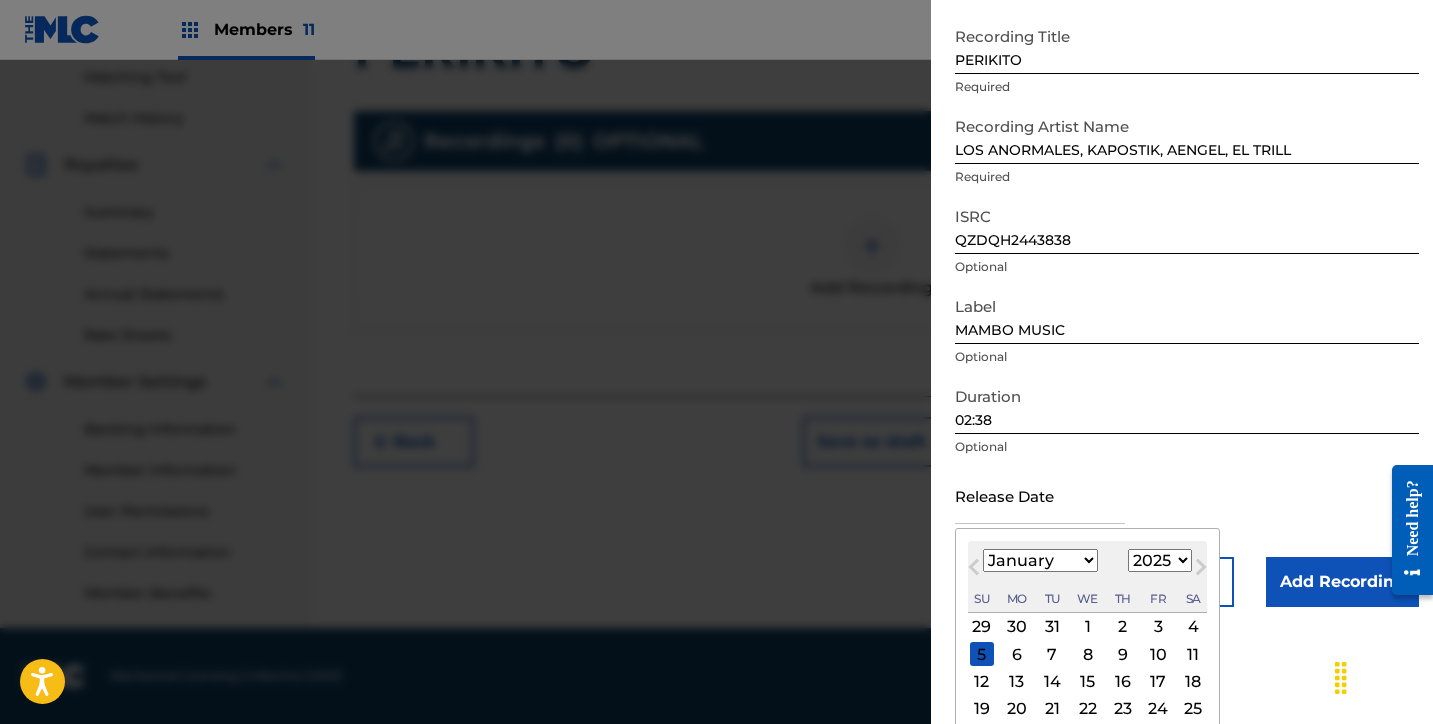 scroll, scrollTop: 166, scrollLeft: 0, axis: vertical 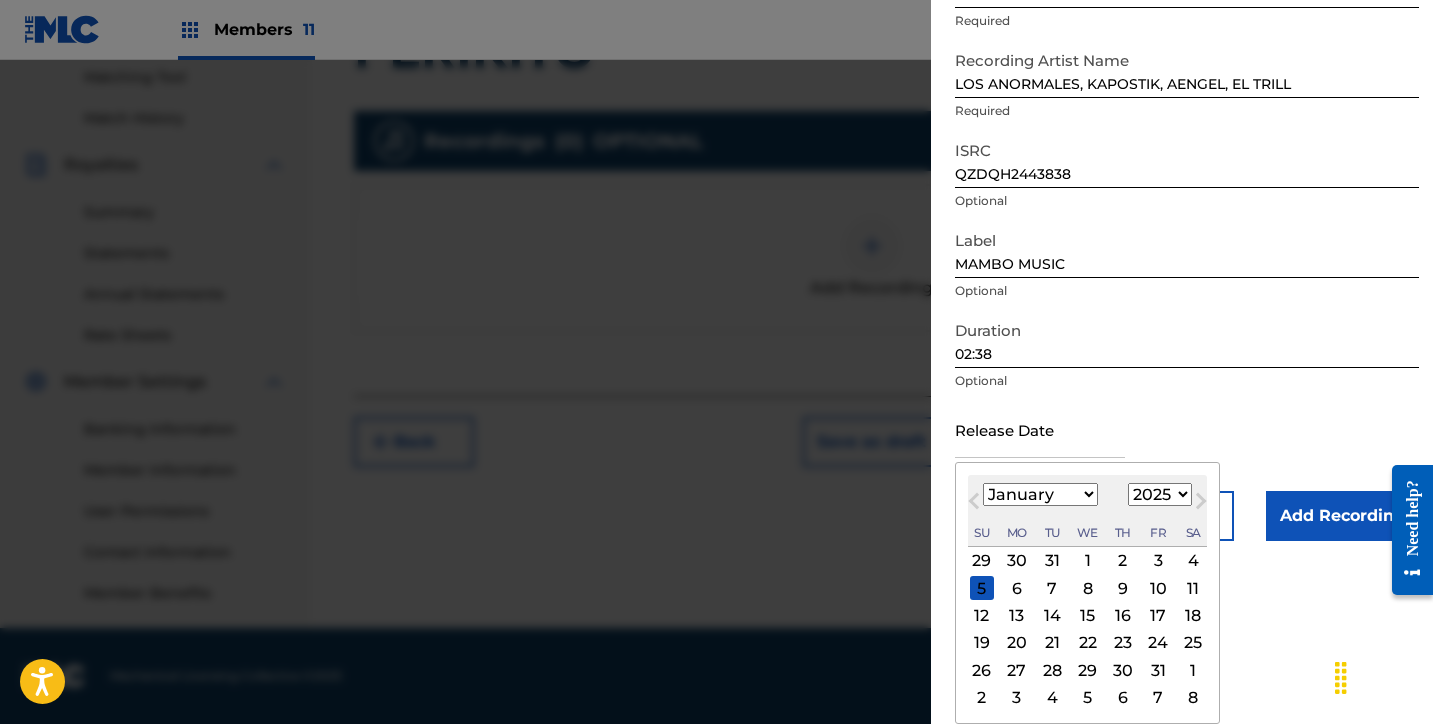 click on "24" at bounding box center (1158, 643) 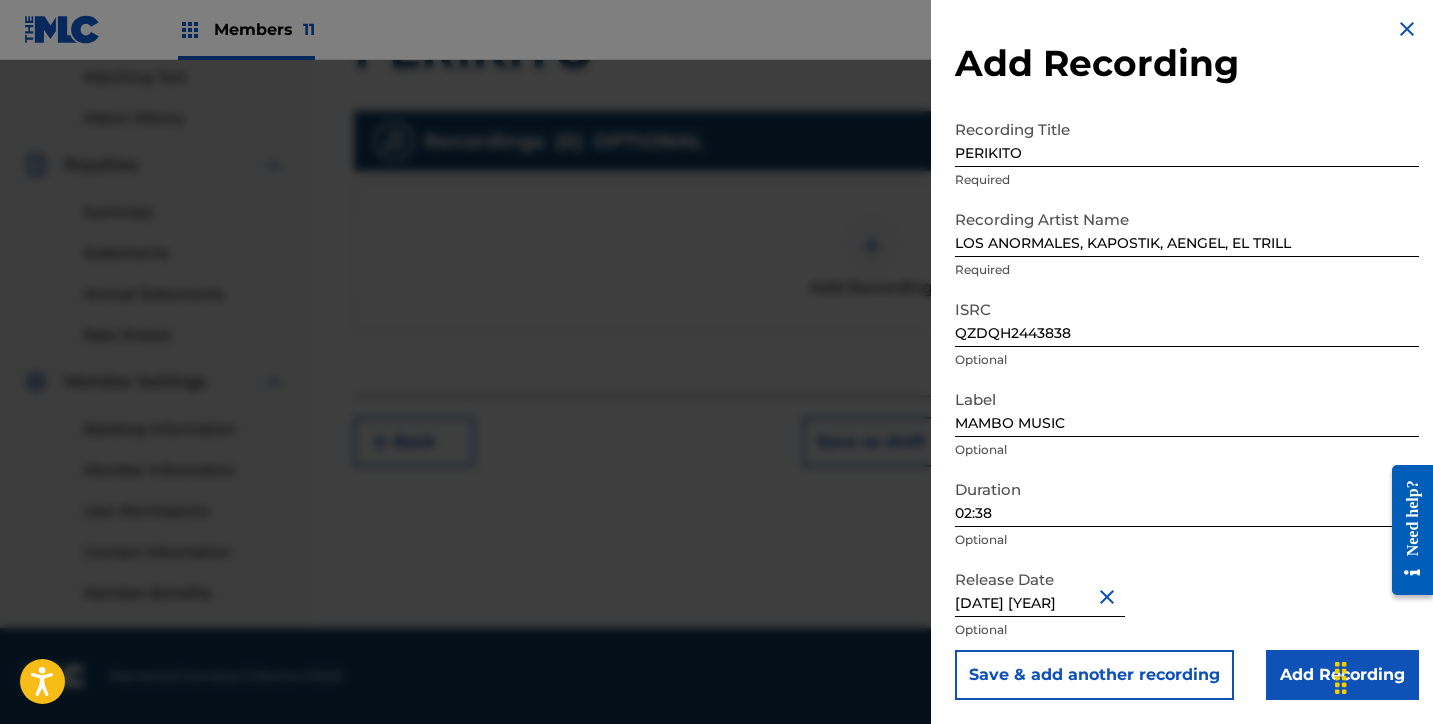 scroll, scrollTop: 7, scrollLeft: 0, axis: vertical 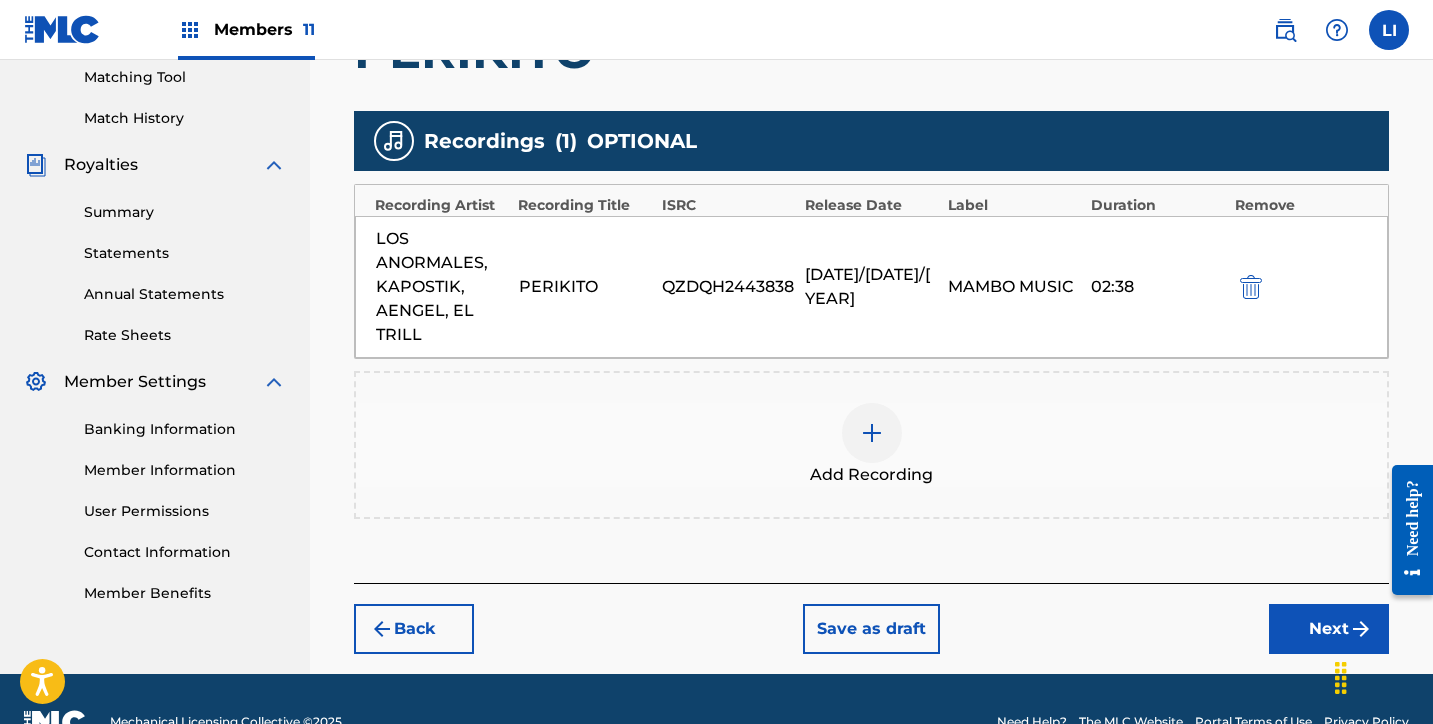 click on "Next" at bounding box center (1329, 629) 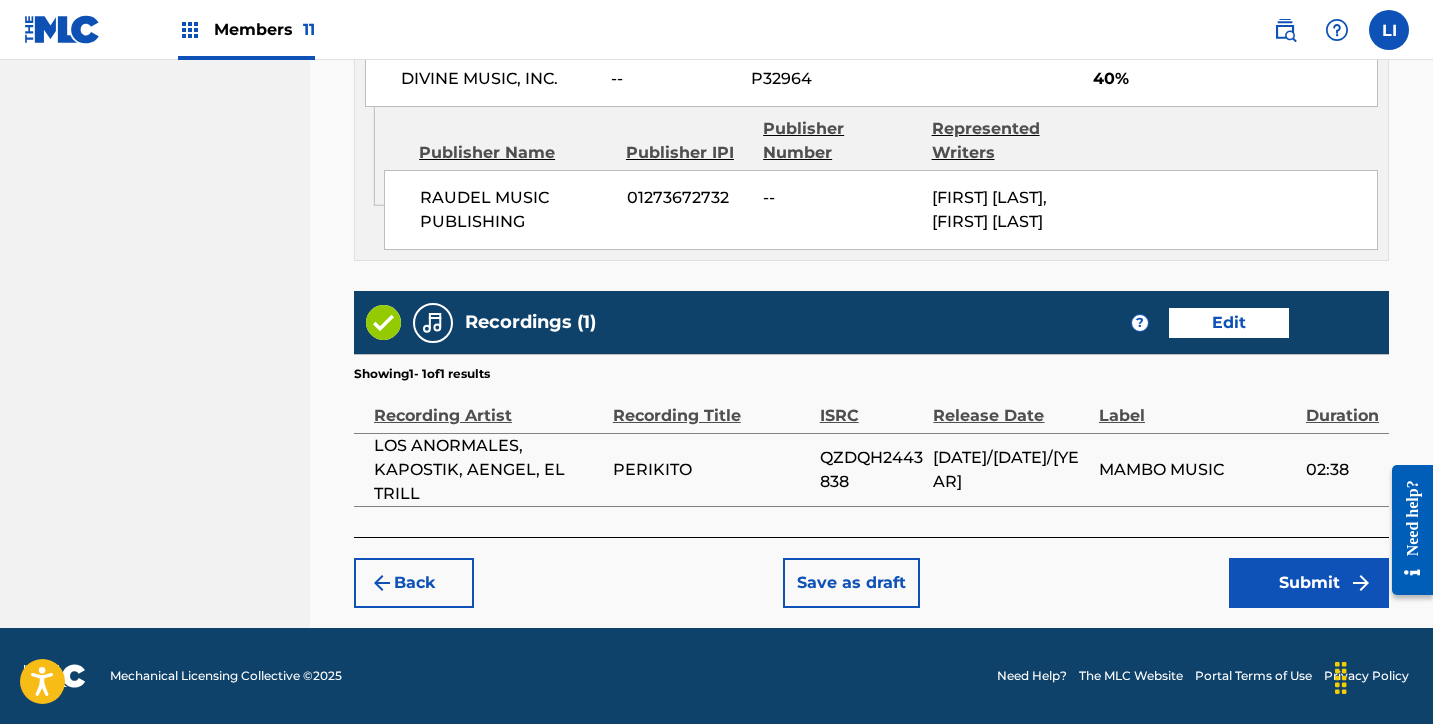 scroll, scrollTop: 1357, scrollLeft: 0, axis: vertical 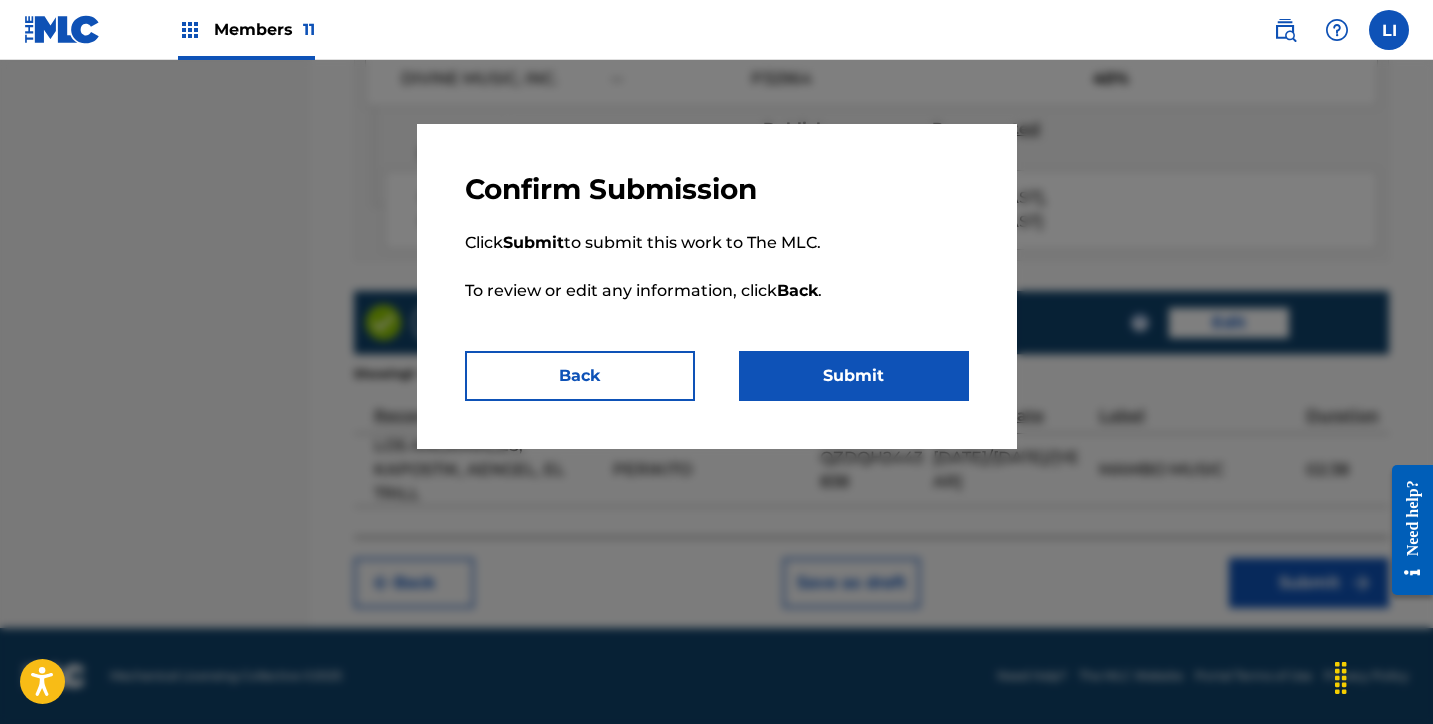 click on "Submit" at bounding box center [854, 376] 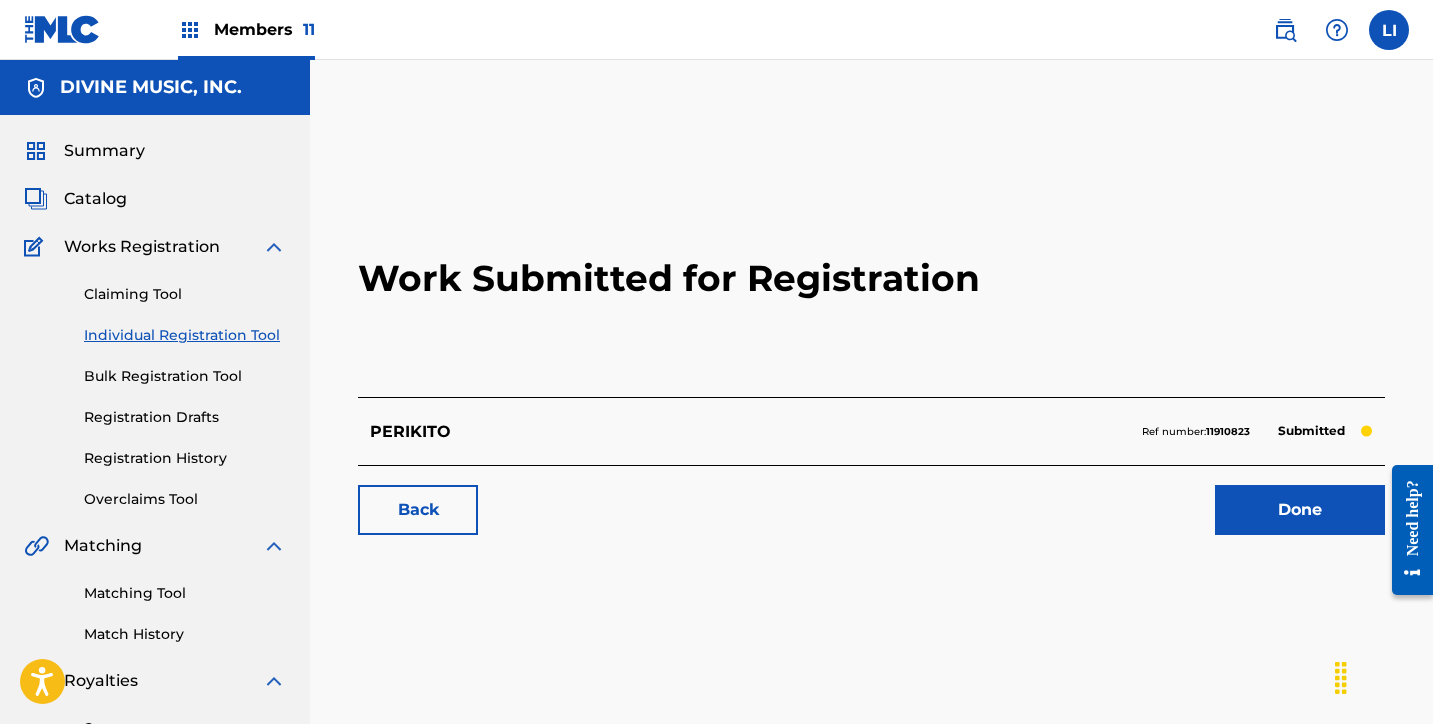 click on "Done" at bounding box center (1300, 510) 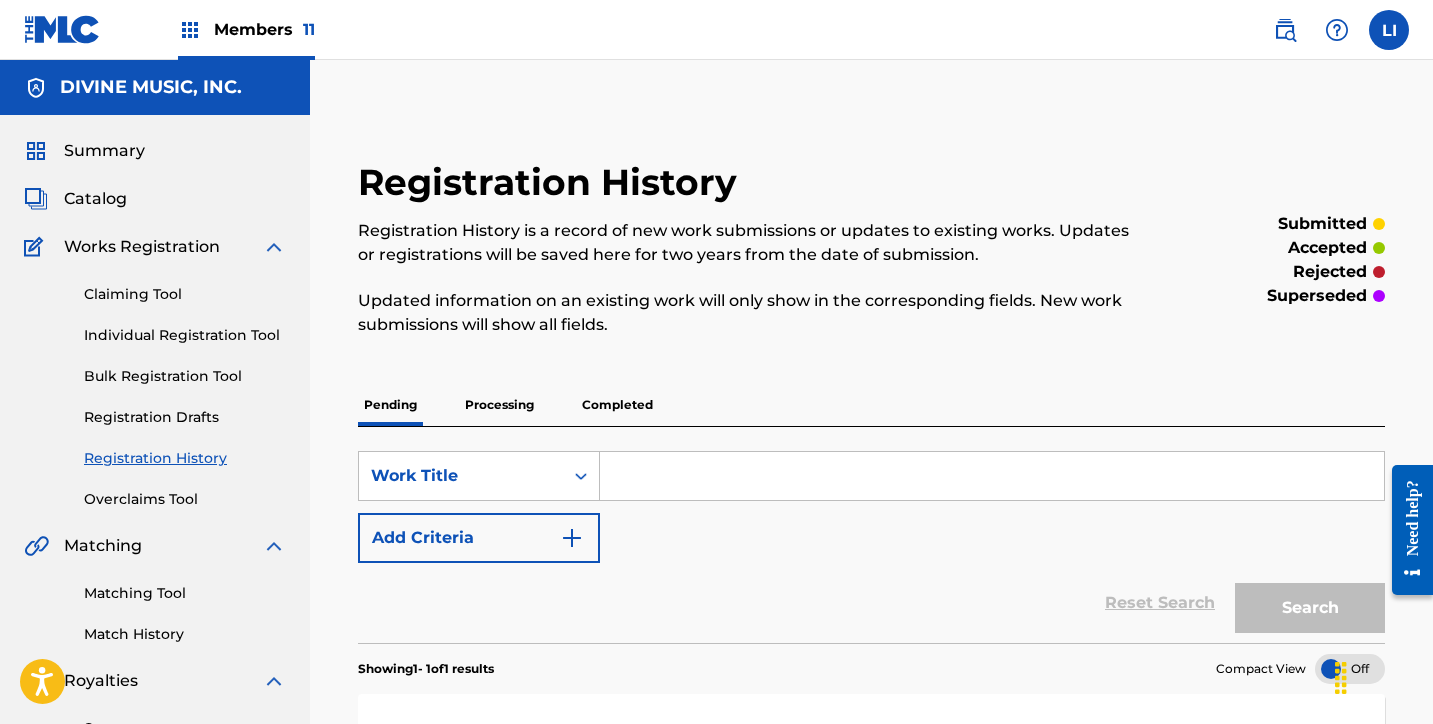 click on "Individual Registration Tool" at bounding box center (185, 335) 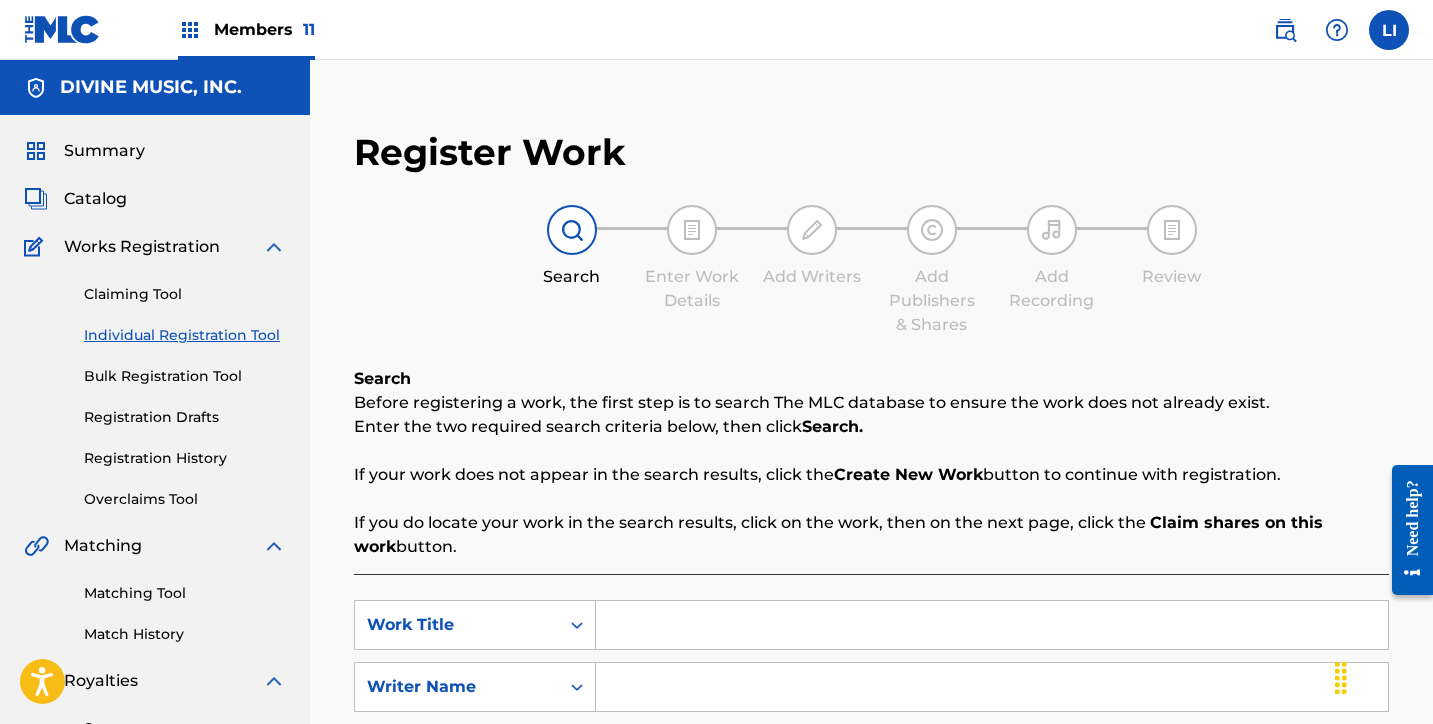 click on "Individual Registration Tool" at bounding box center [185, 335] 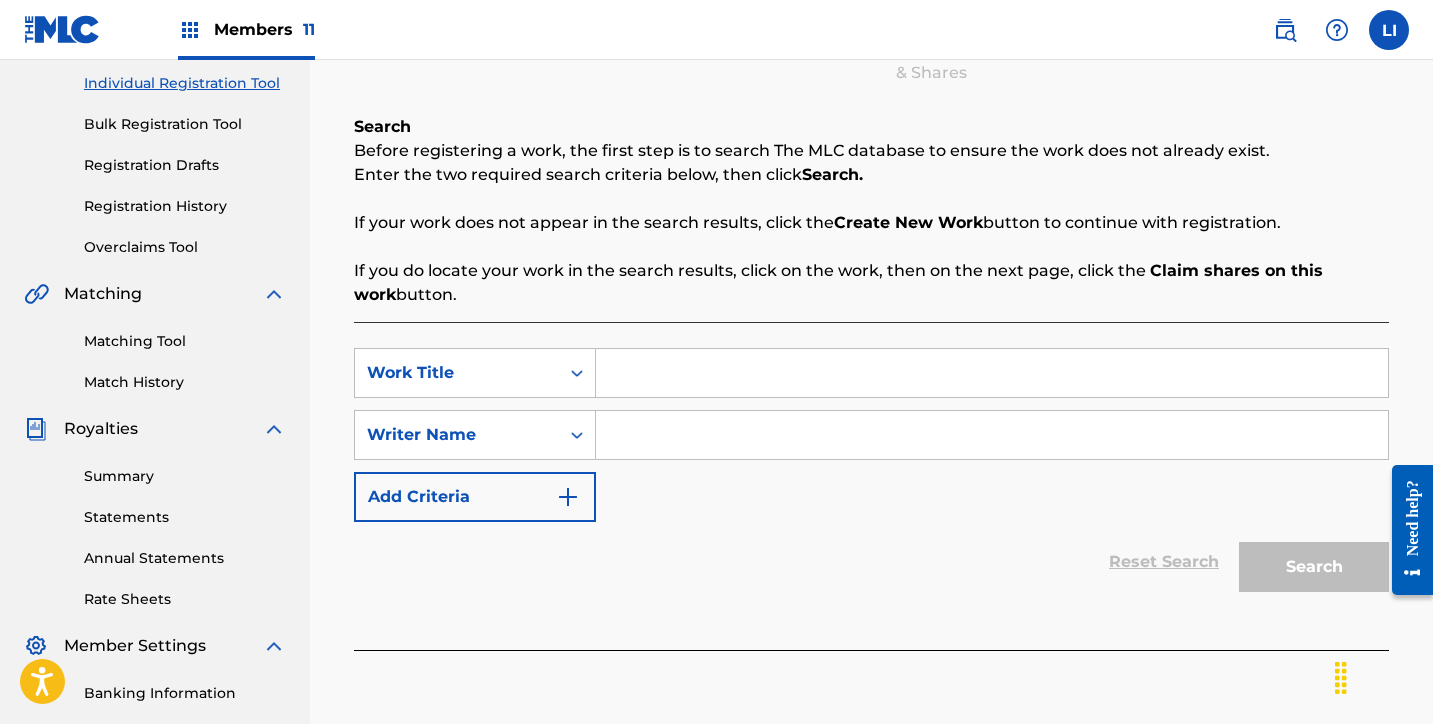 scroll, scrollTop: 322, scrollLeft: 0, axis: vertical 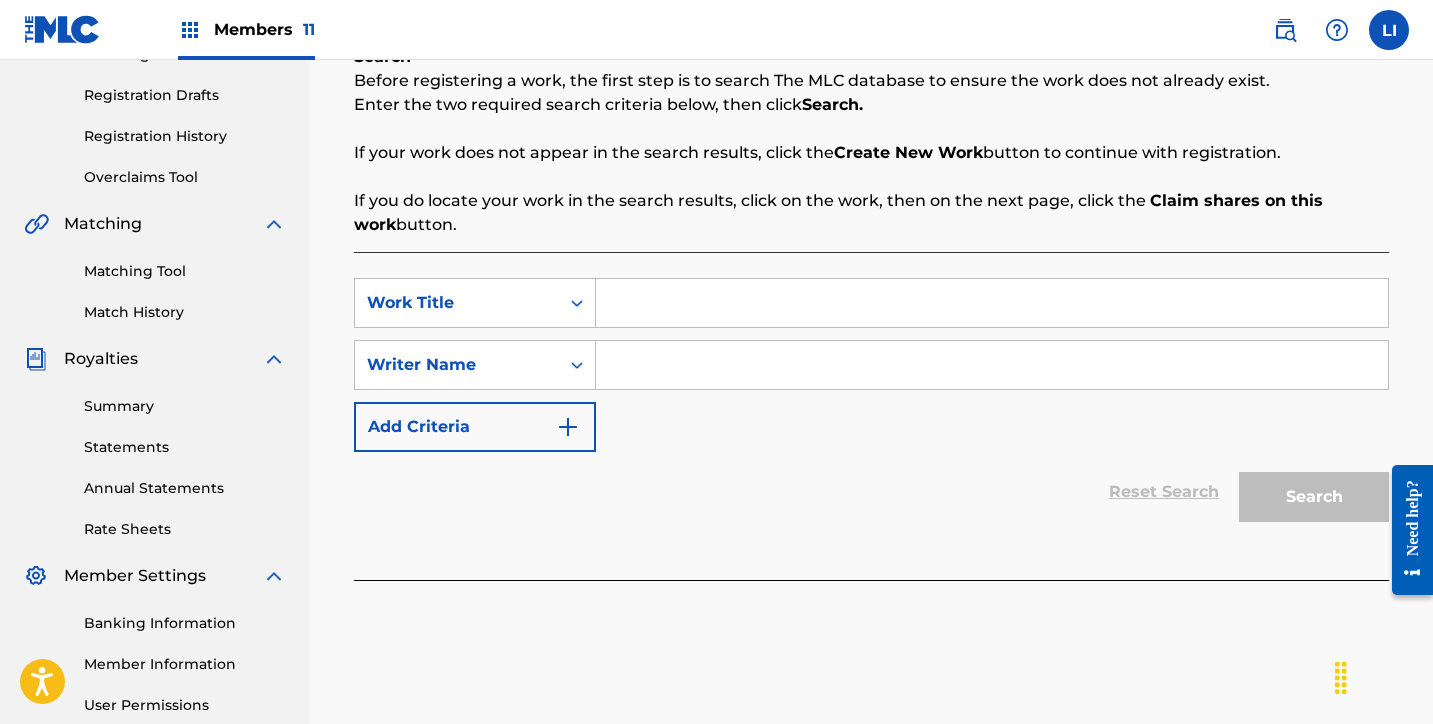 click at bounding box center [992, 303] 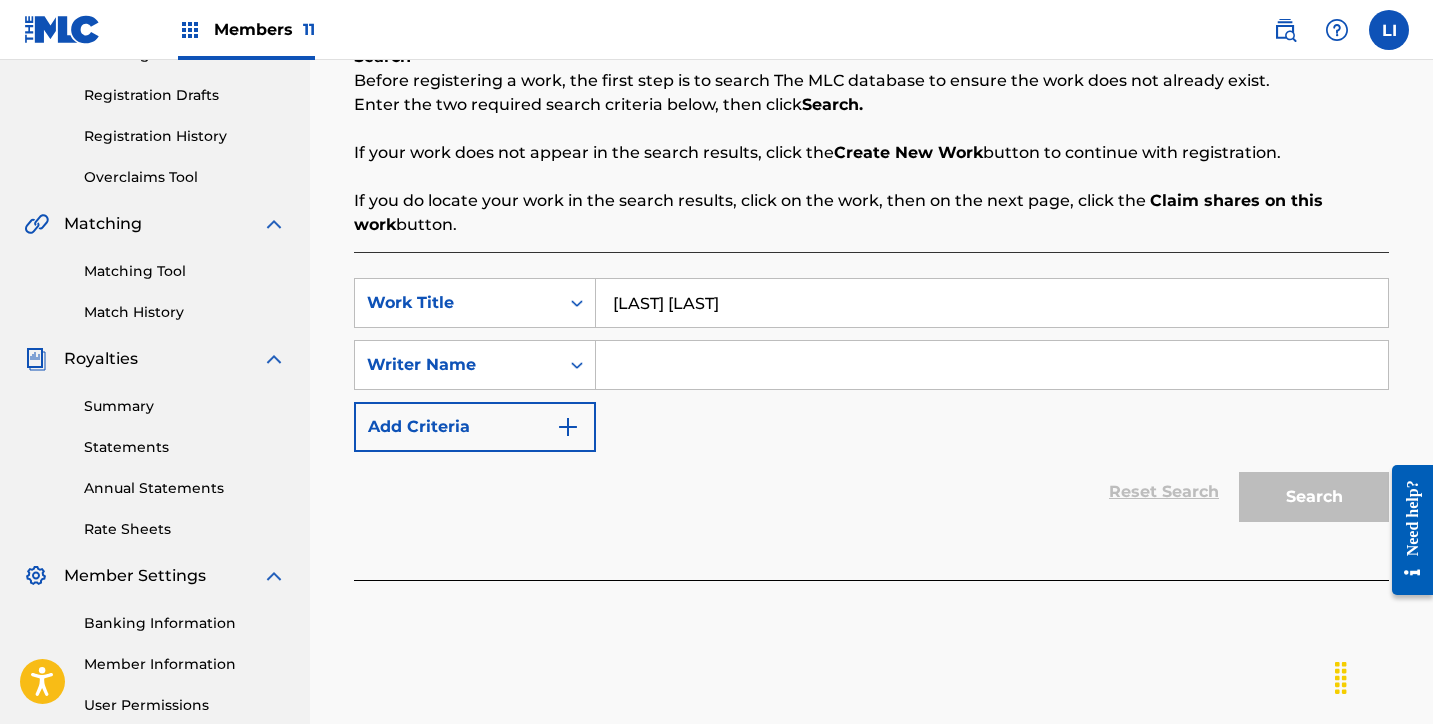 type on "LUNA LLENA" 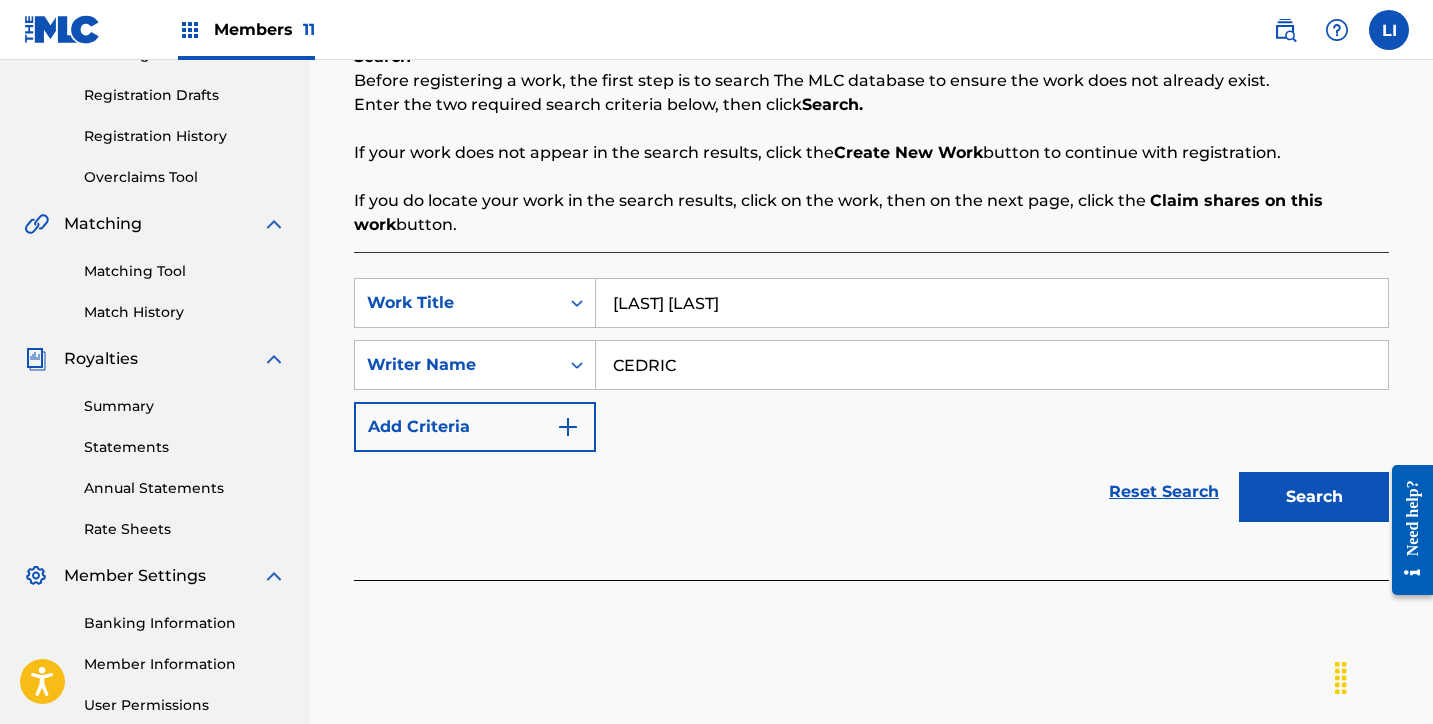 type on "CEDRIC" 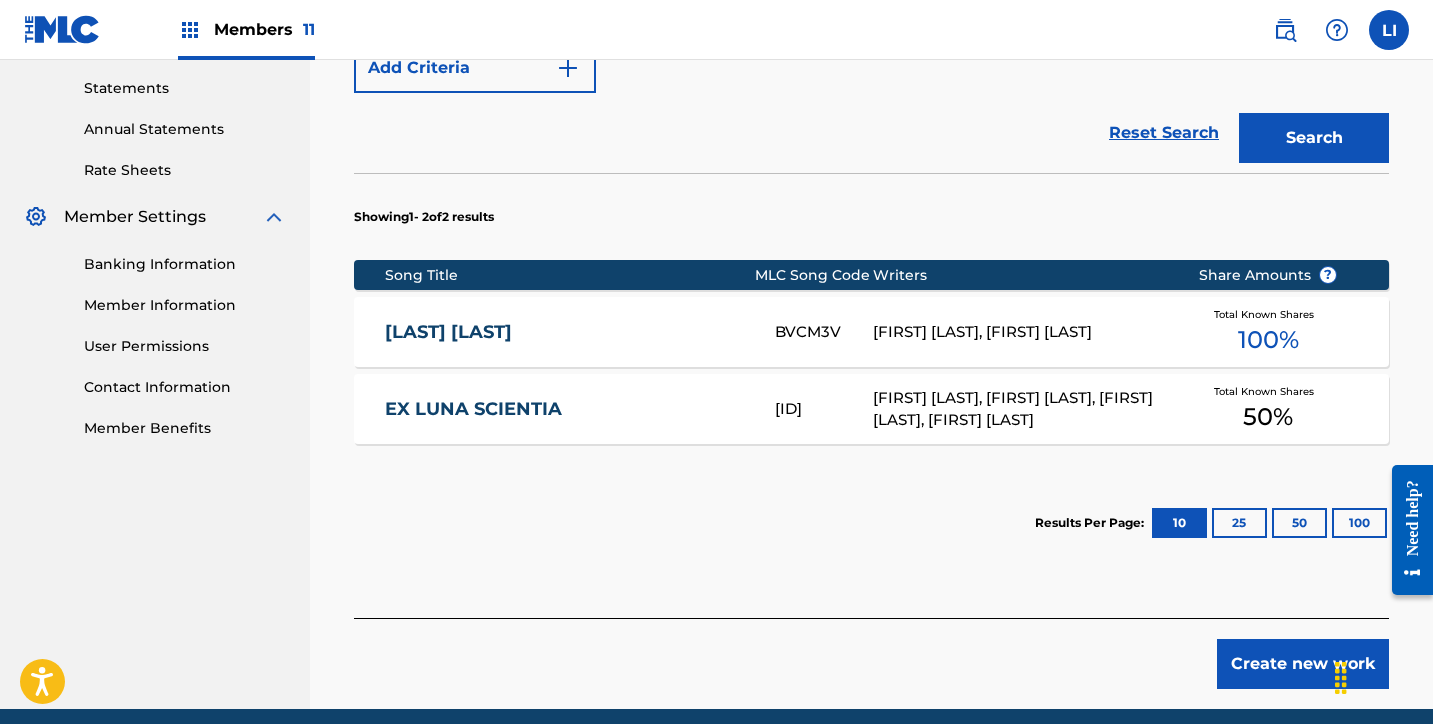 click on "Create new work" at bounding box center (1303, 664) 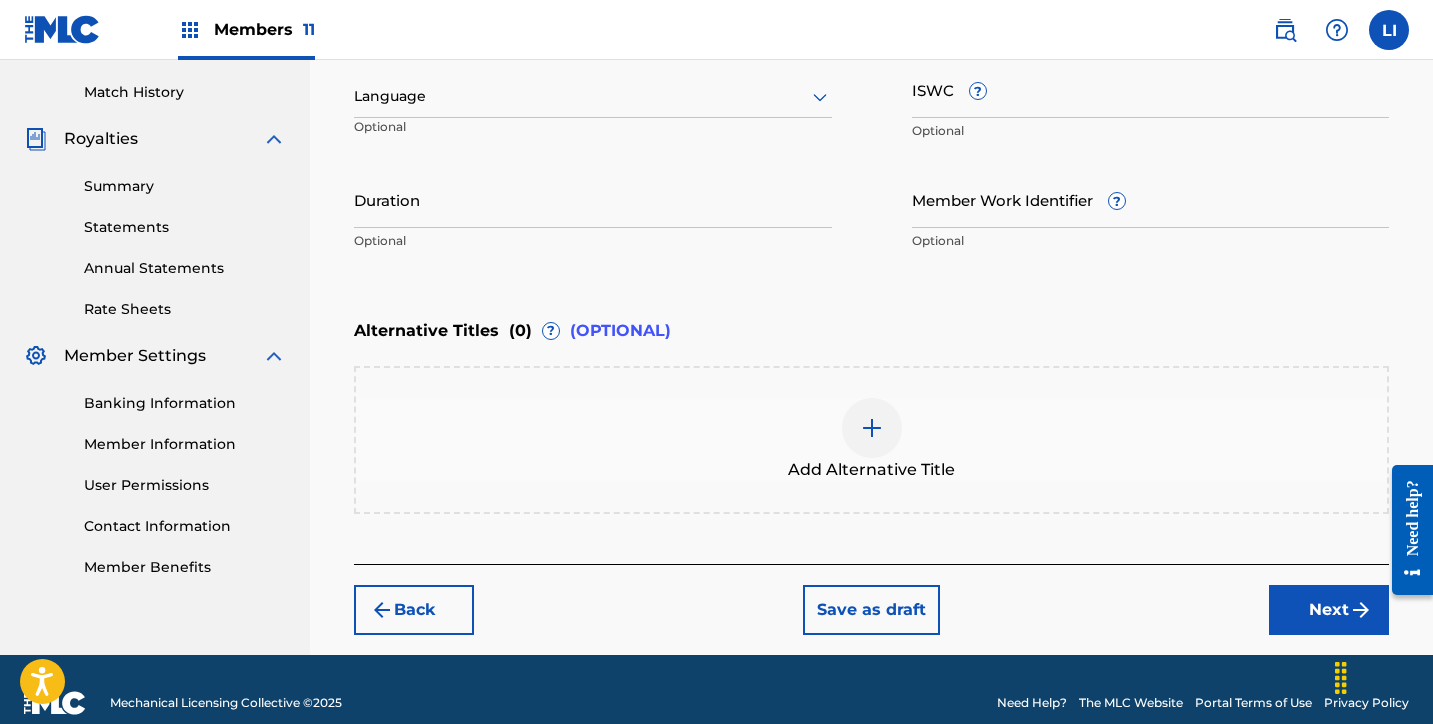 scroll, scrollTop: 529, scrollLeft: 0, axis: vertical 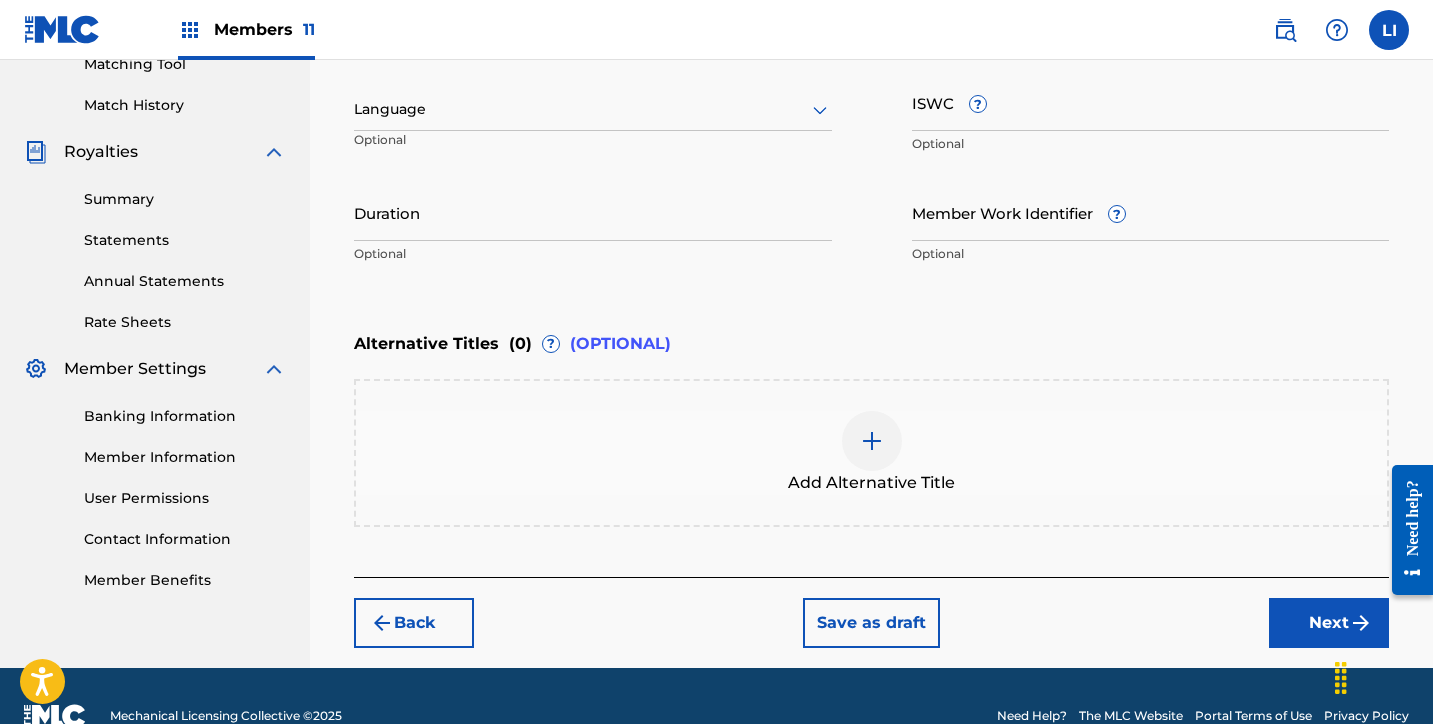click on "Language" at bounding box center [593, 110] 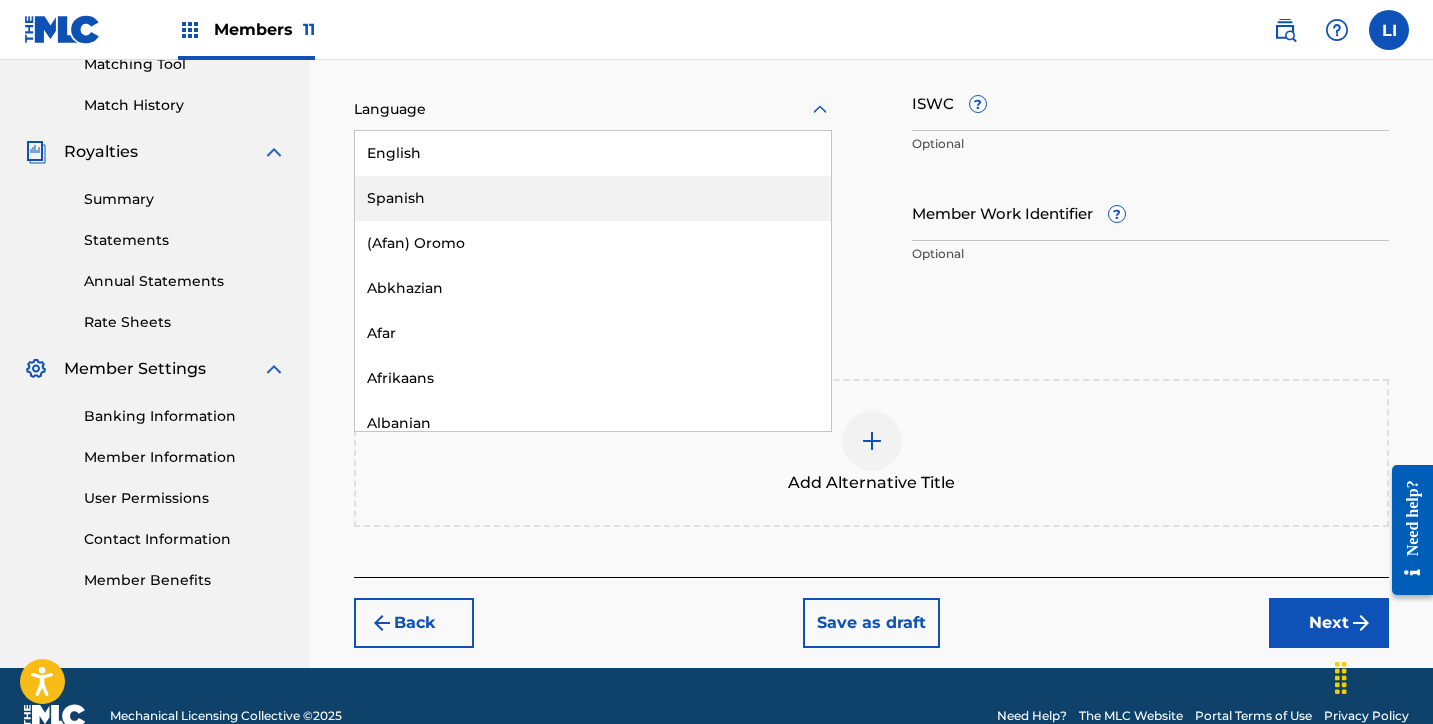 click on "Spanish" at bounding box center (593, 198) 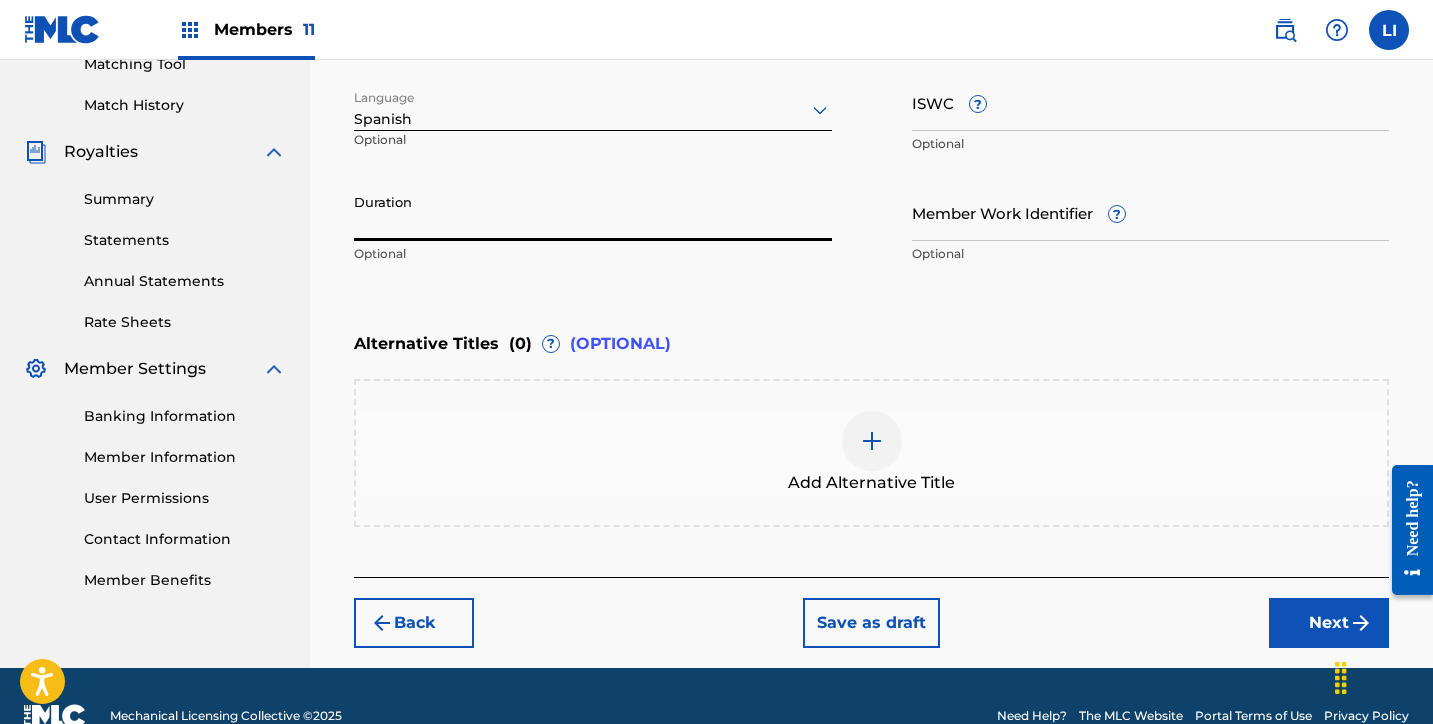 click on "Duration" at bounding box center (593, 212) 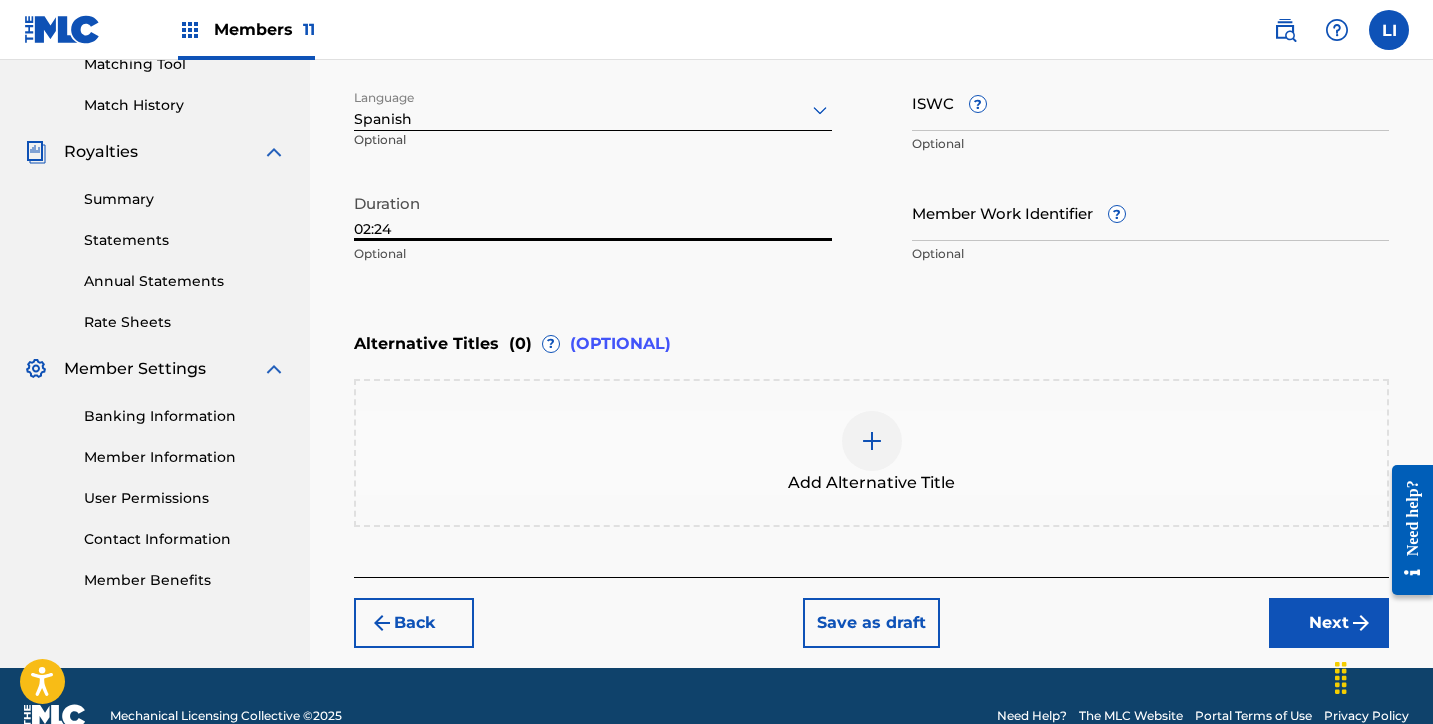 type on "02:24" 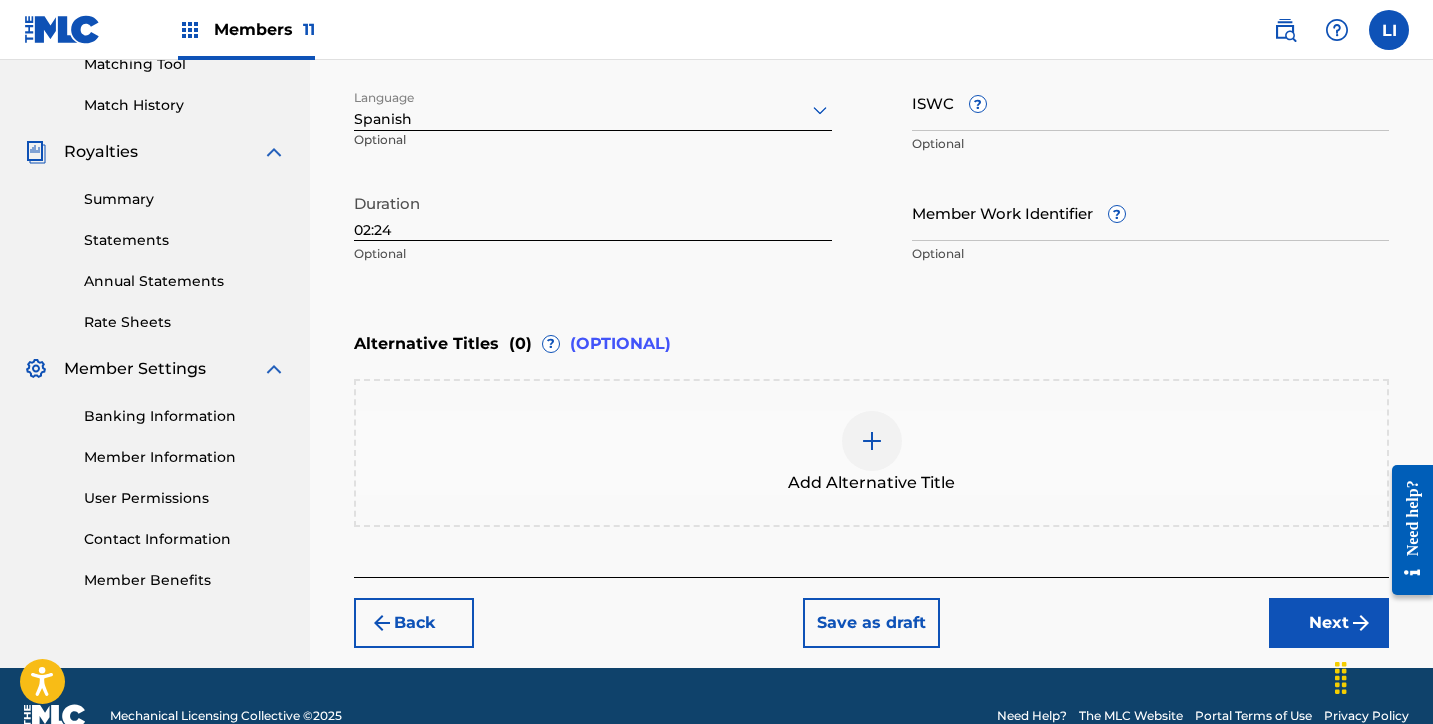 click on "Next" at bounding box center [1329, 623] 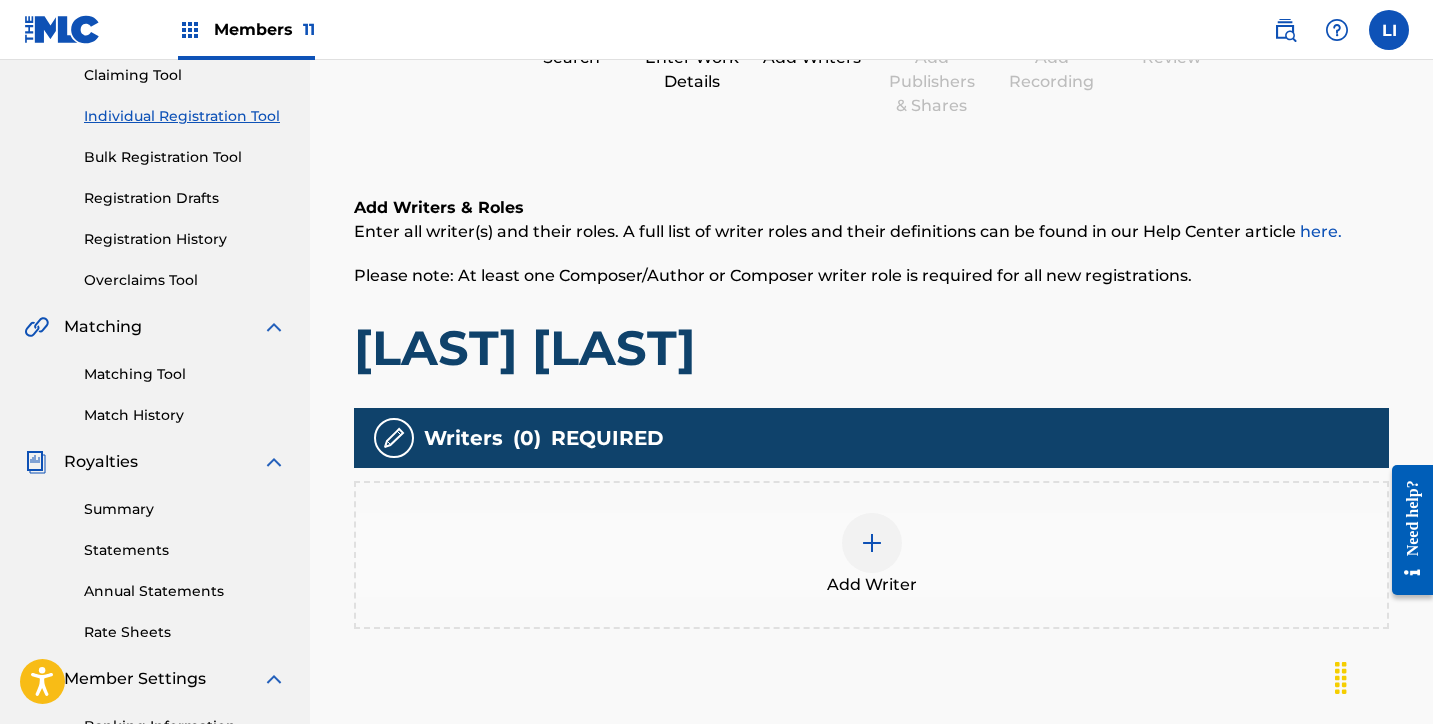 scroll, scrollTop: 285, scrollLeft: 0, axis: vertical 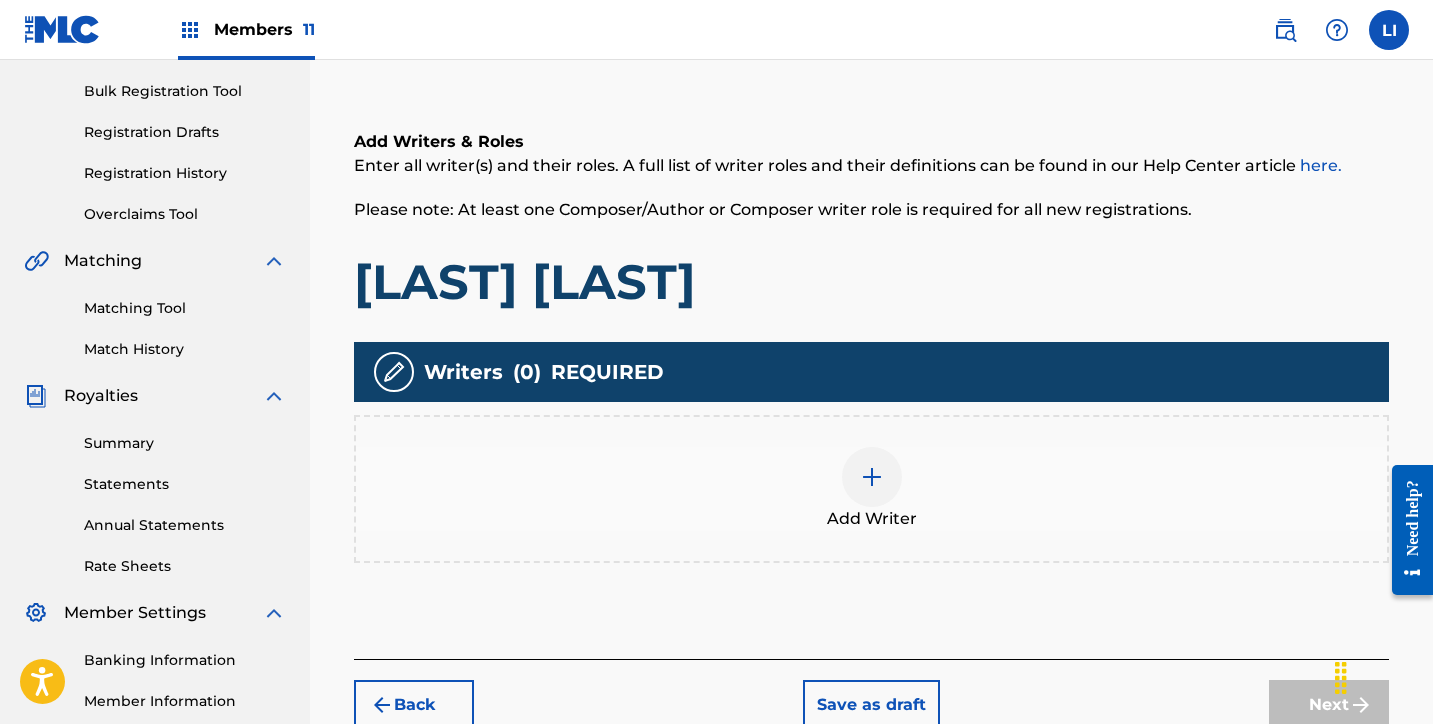 click at bounding box center [872, 477] 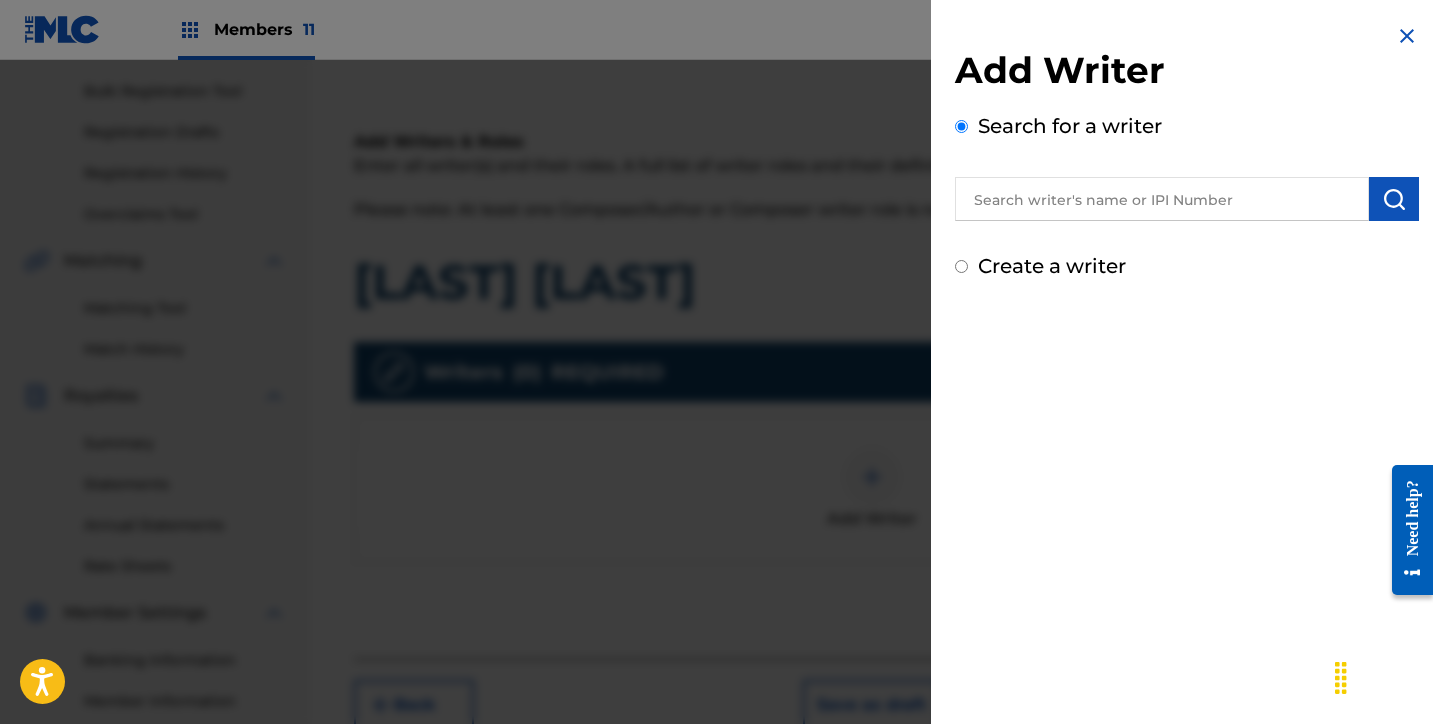 click on "Add Writer Search for a writer Create a writer" at bounding box center [1187, 164] 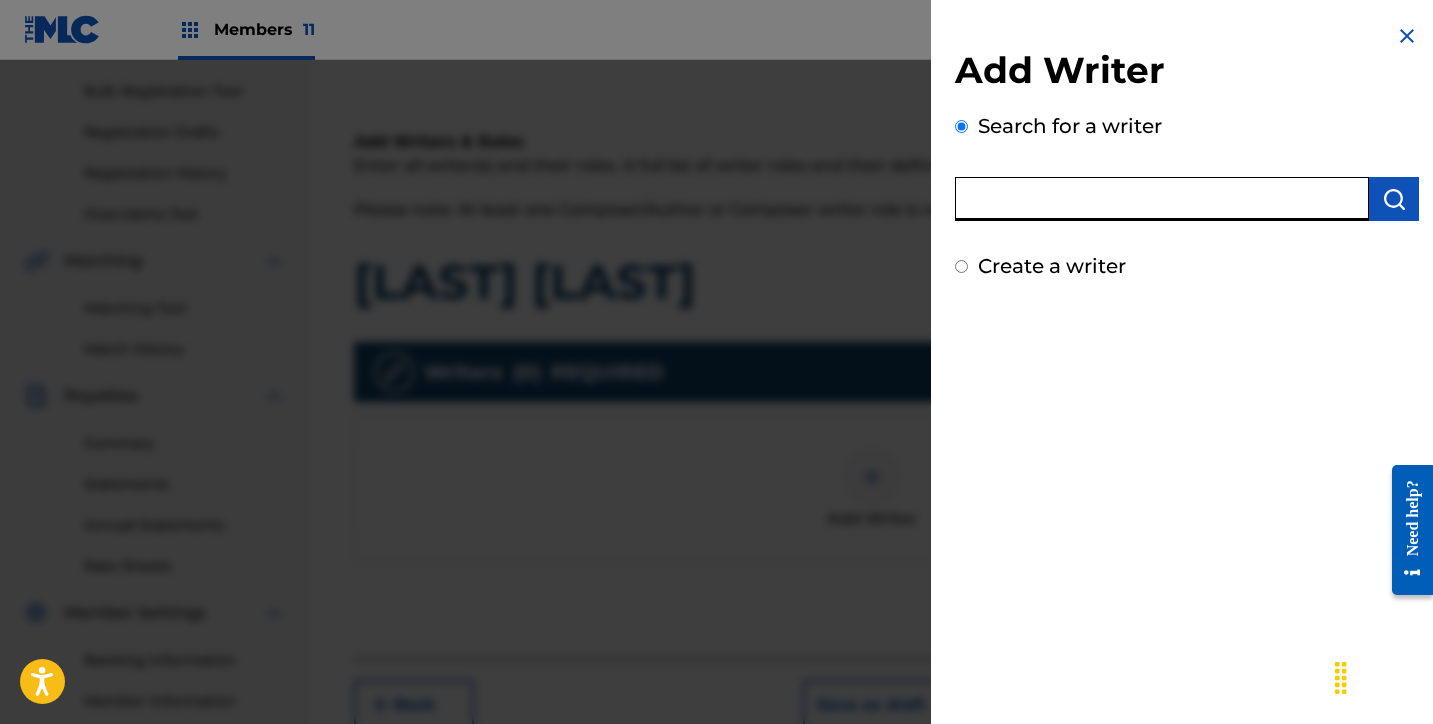 paste on "[FIRST] [LAST] [LAST]" 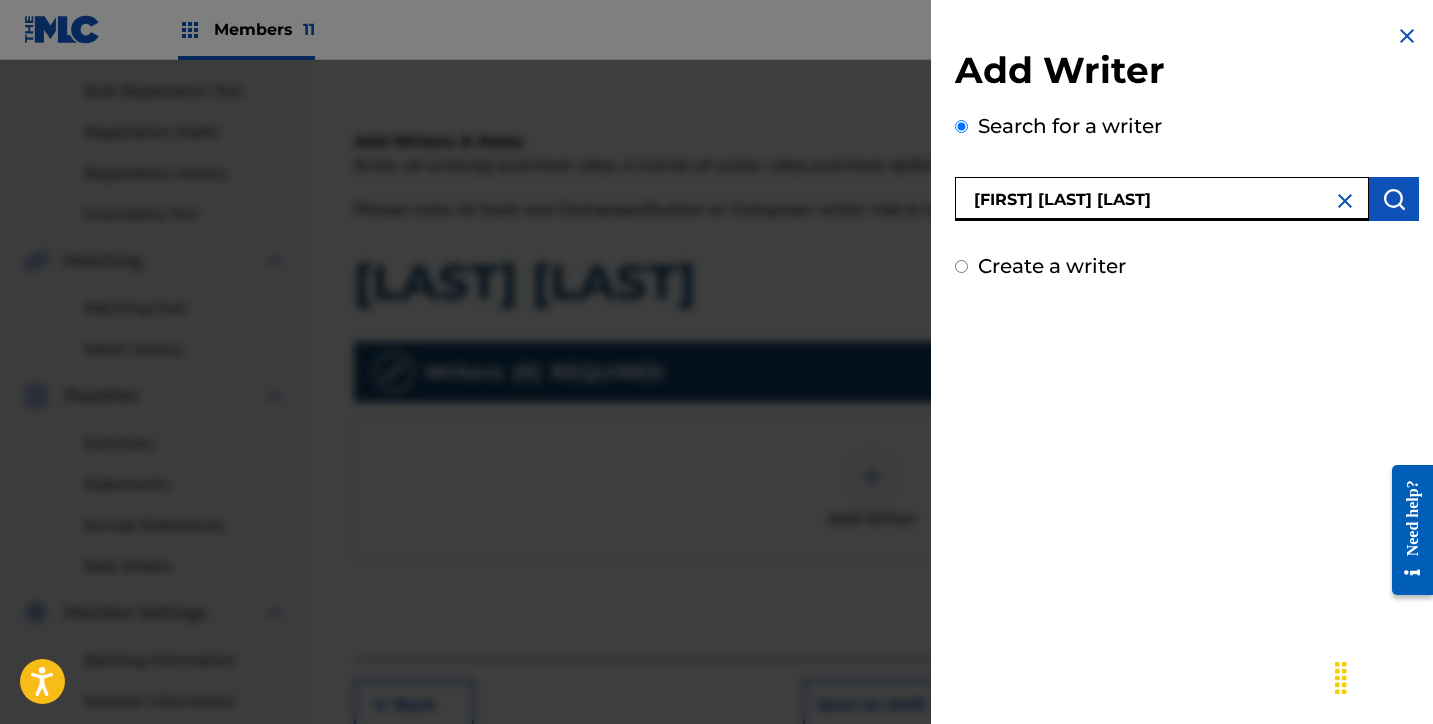 type on "[FIRST] [LAST] [LAST]" 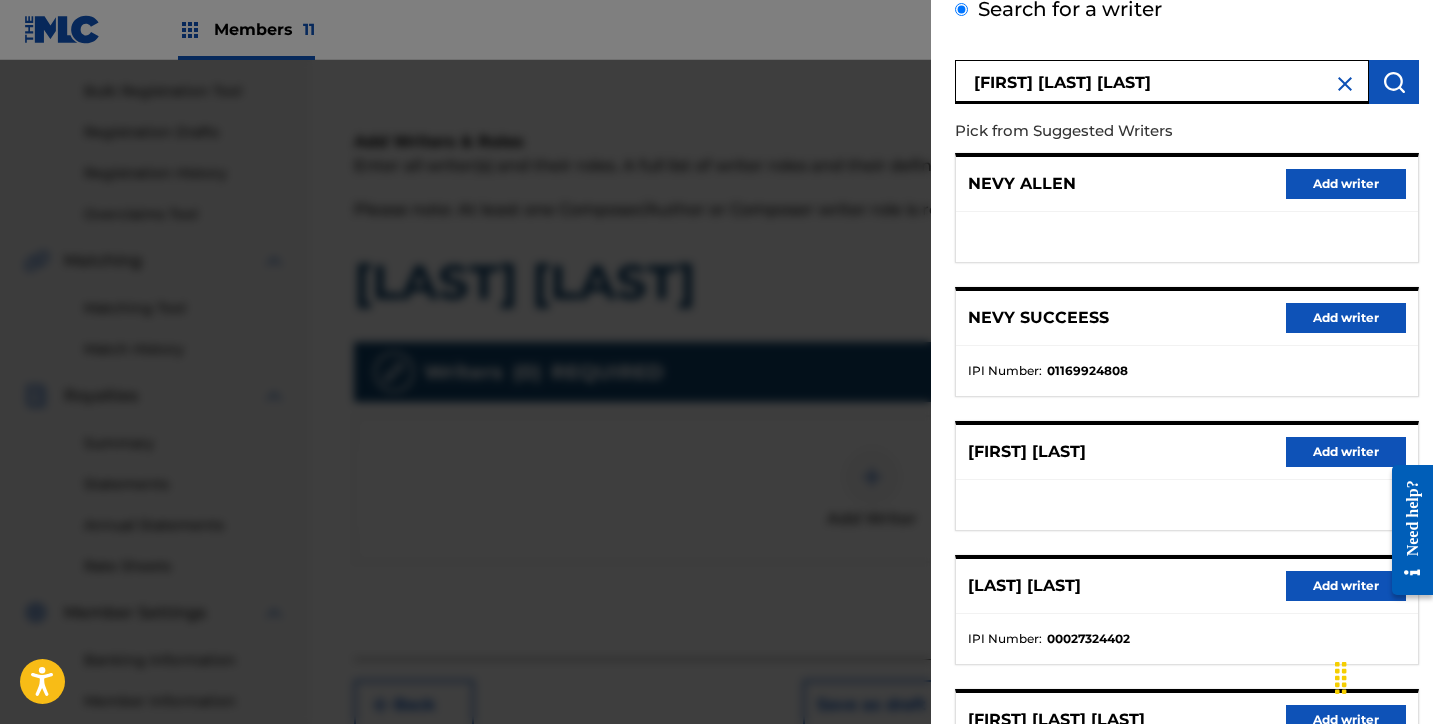 scroll, scrollTop: 318, scrollLeft: 0, axis: vertical 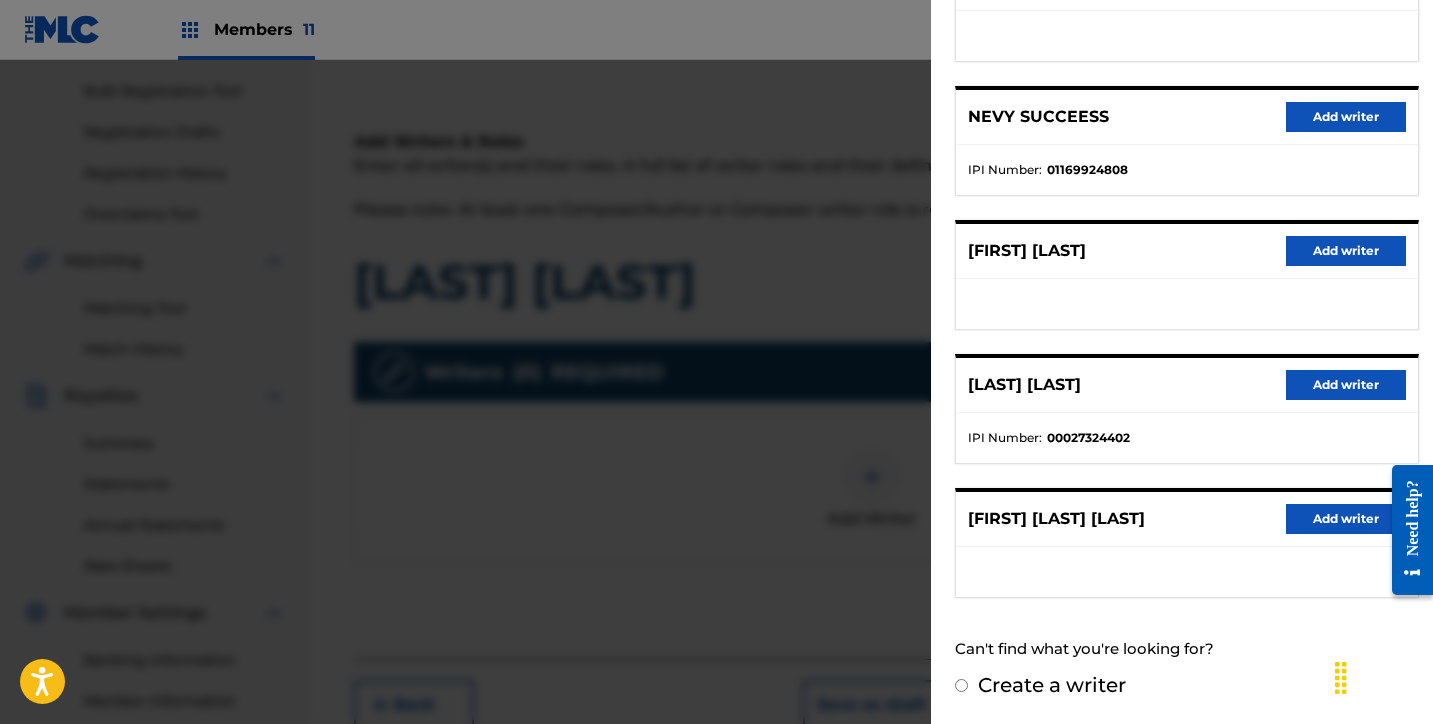click on "Add writer" at bounding box center (1346, 519) 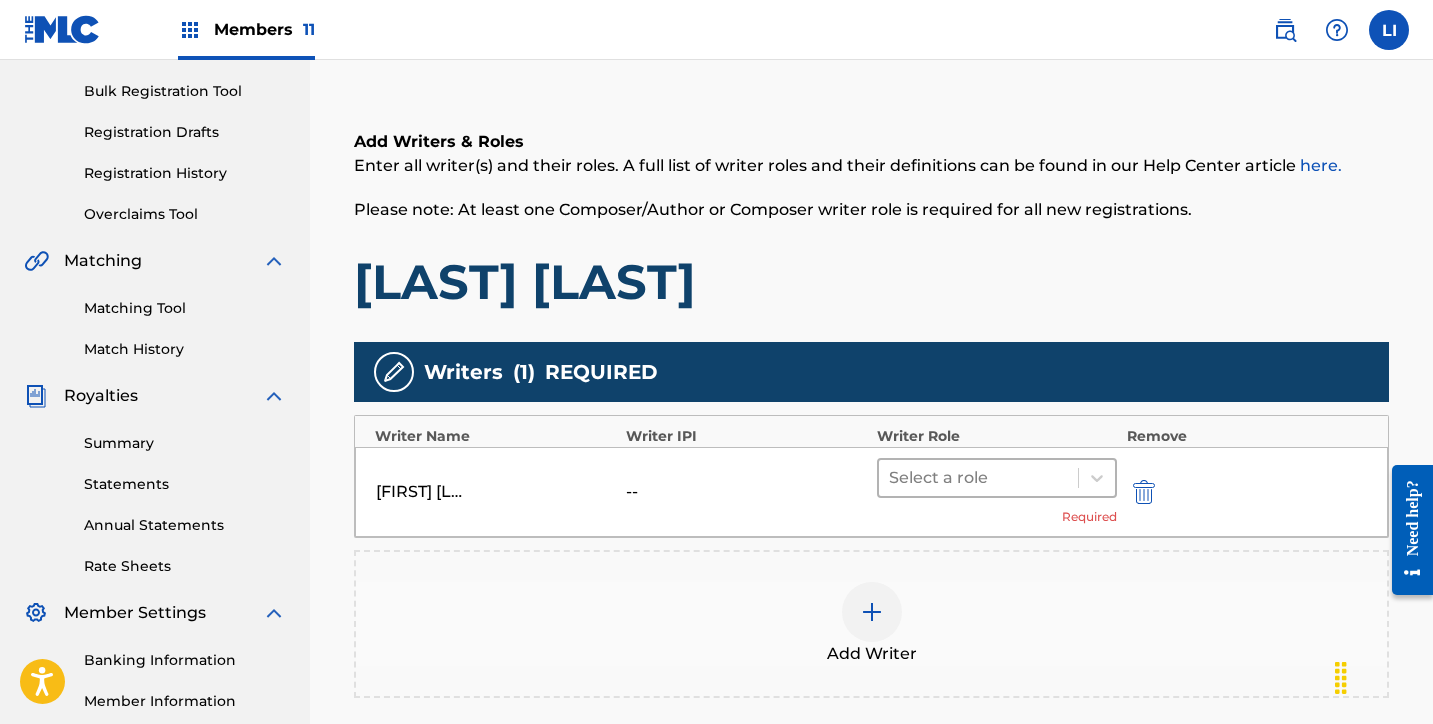 drag, startPoint x: 1089, startPoint y: 456, endPoint x: 1029, endPoint y: 477, distance: 63.56886 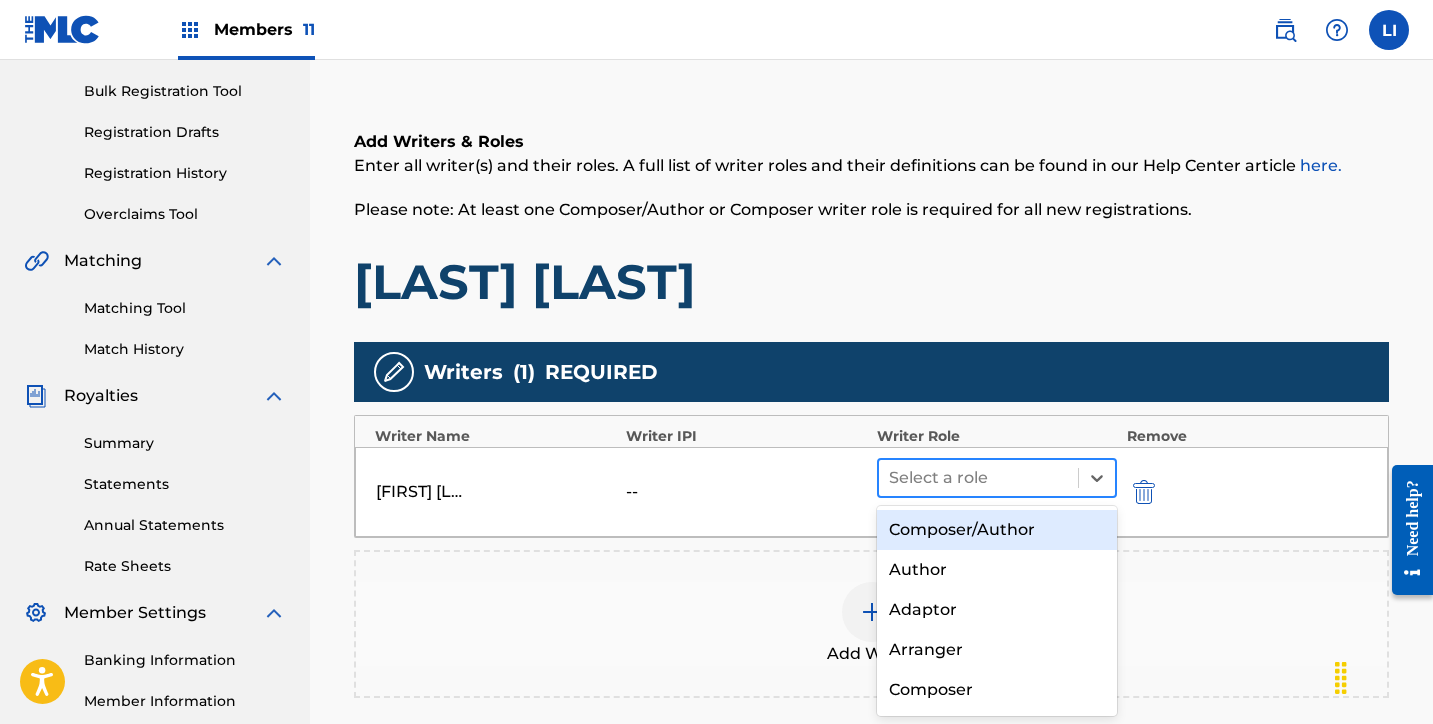 click at bounding box center [978, 478] 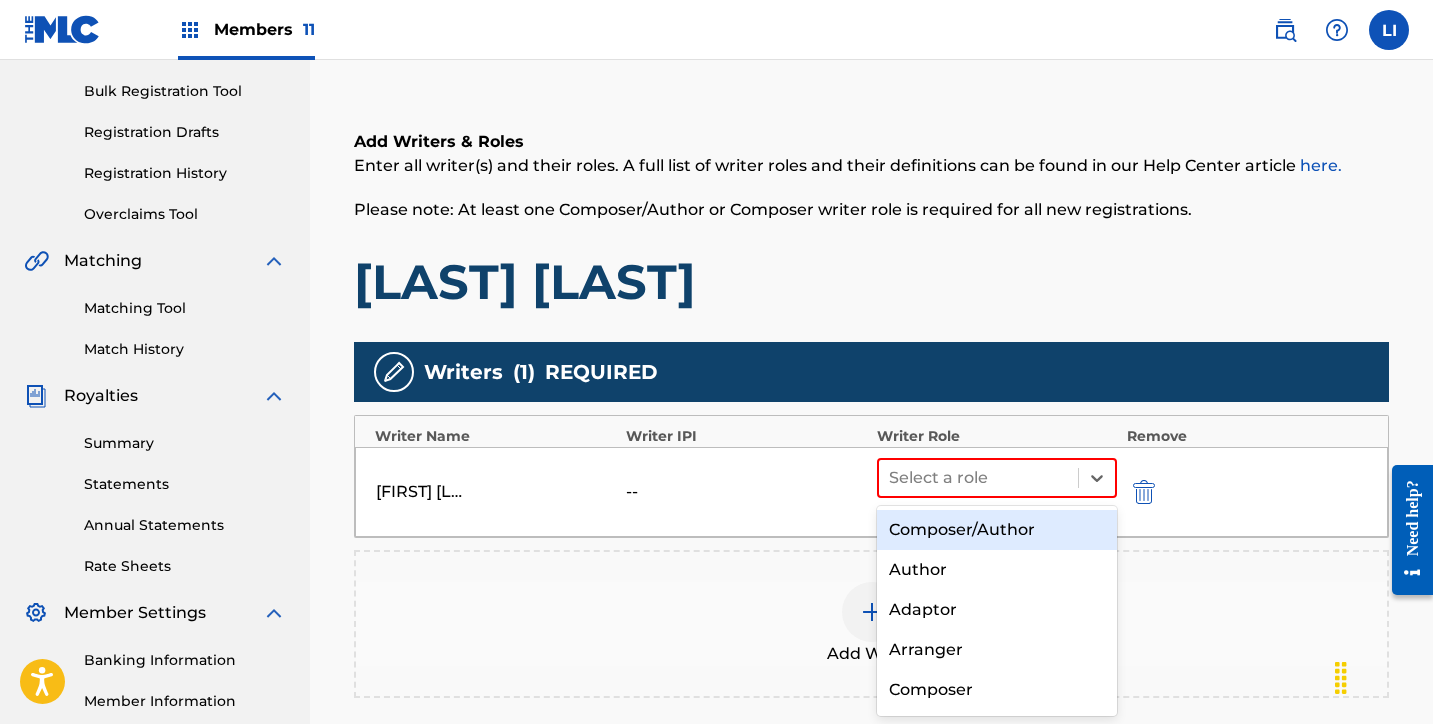 click on "Composer/Author" at bounding box center [997, 530] 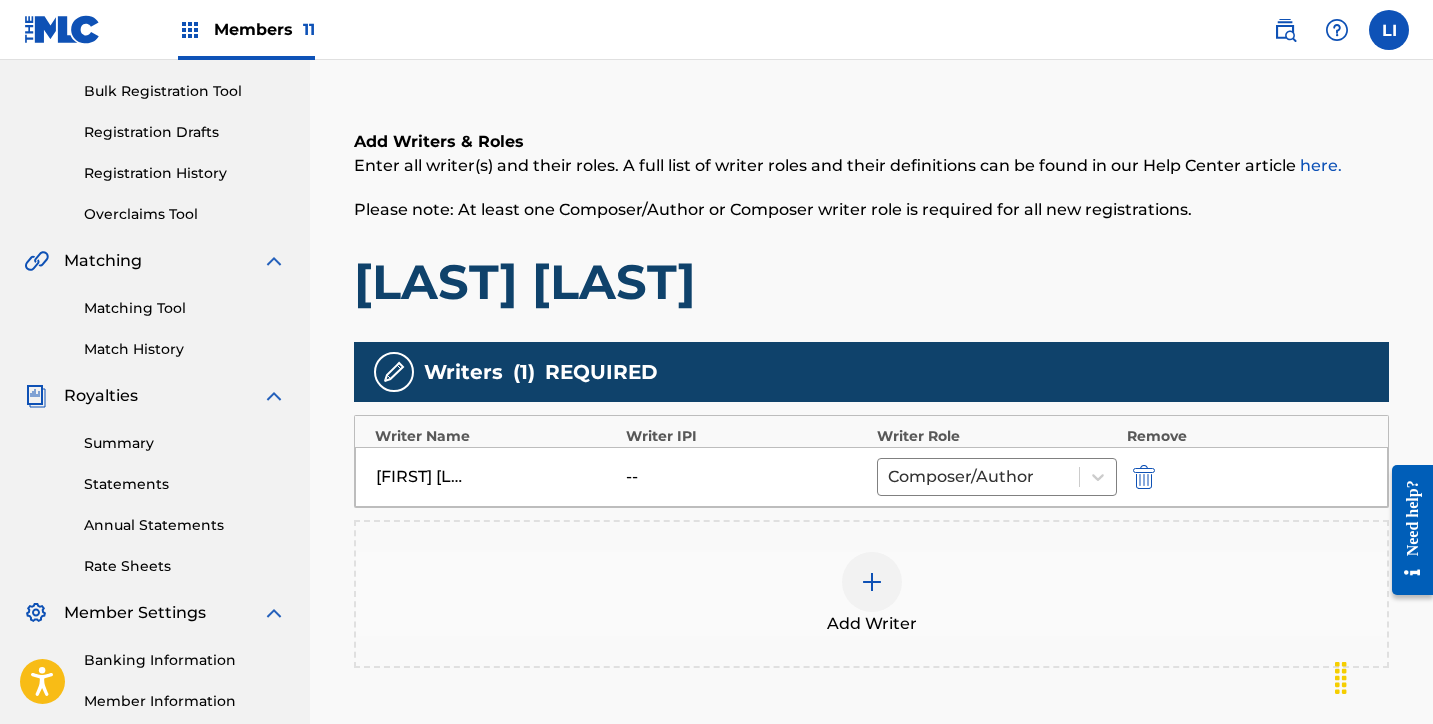 click on "Add Writer" at bounding box center [871, 594] 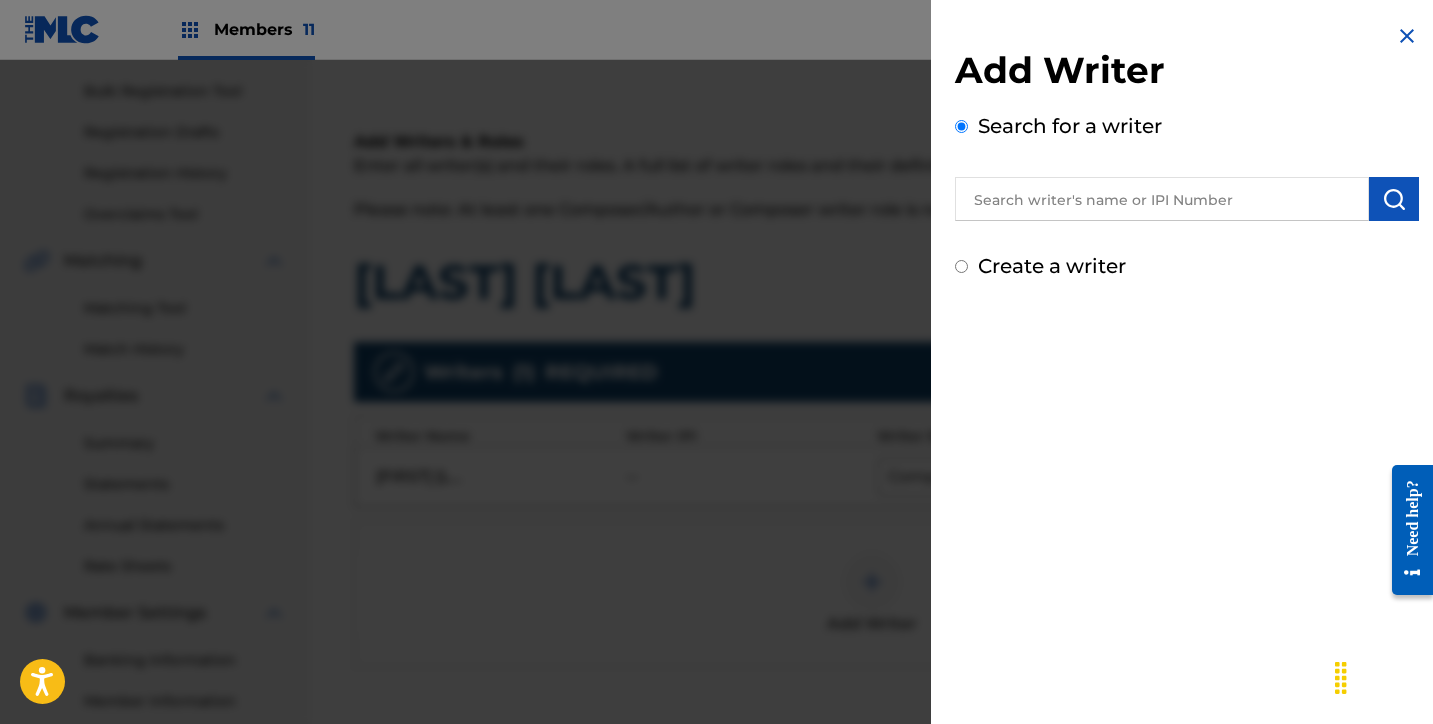 click on "Add Writer Search for a writer Create a writer" at bounding box center [1187, 164] 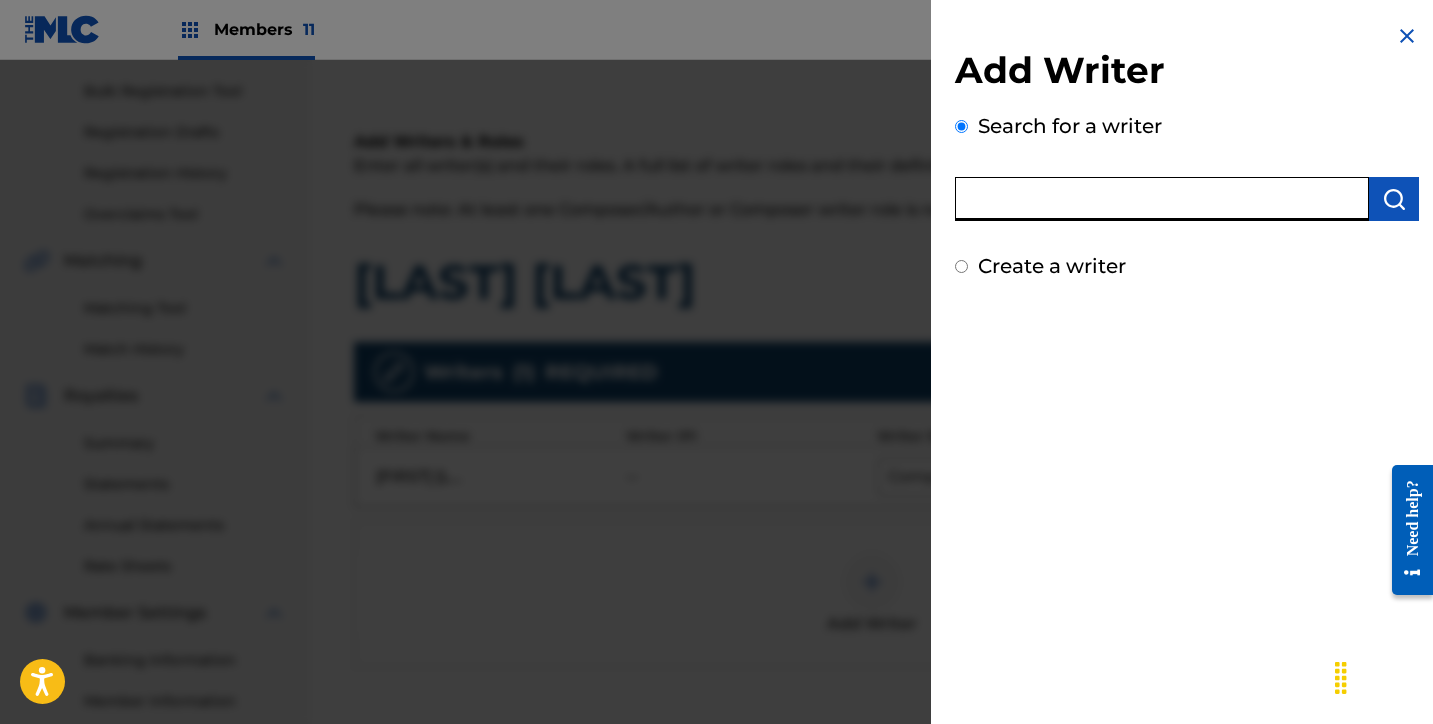 paste on "EDSON SANCHEZ BARRERA" 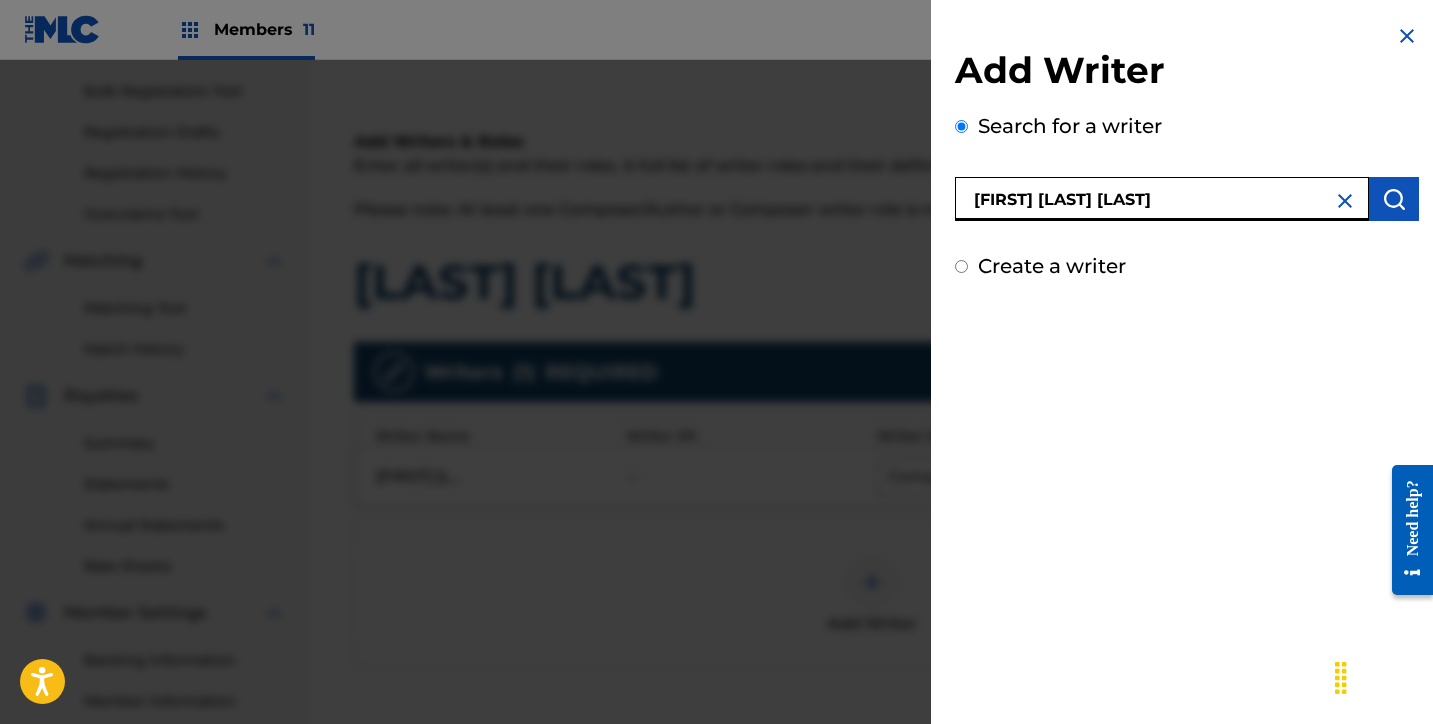type on "EDSON SANCHEZ BARRERA" 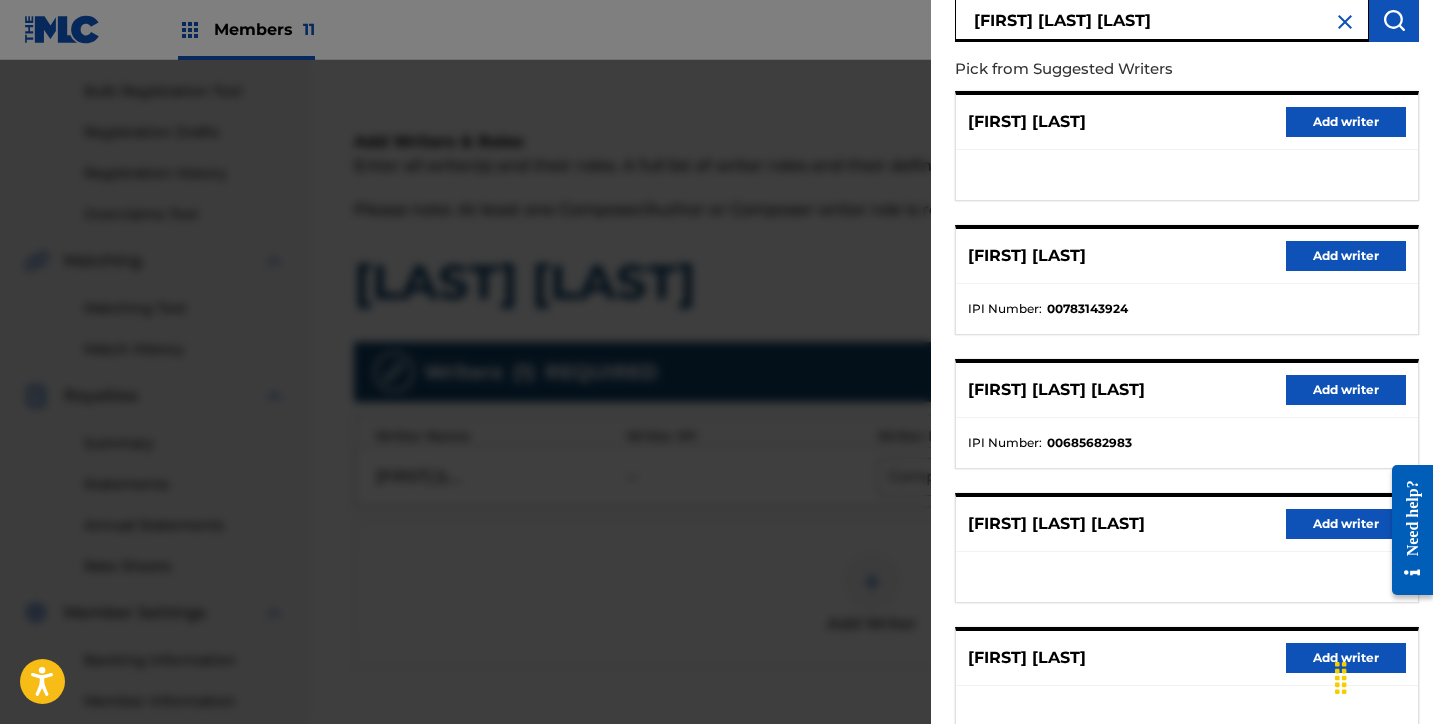 scroll, scrollTop: 273, scrollLeft: 0, axis: vertical 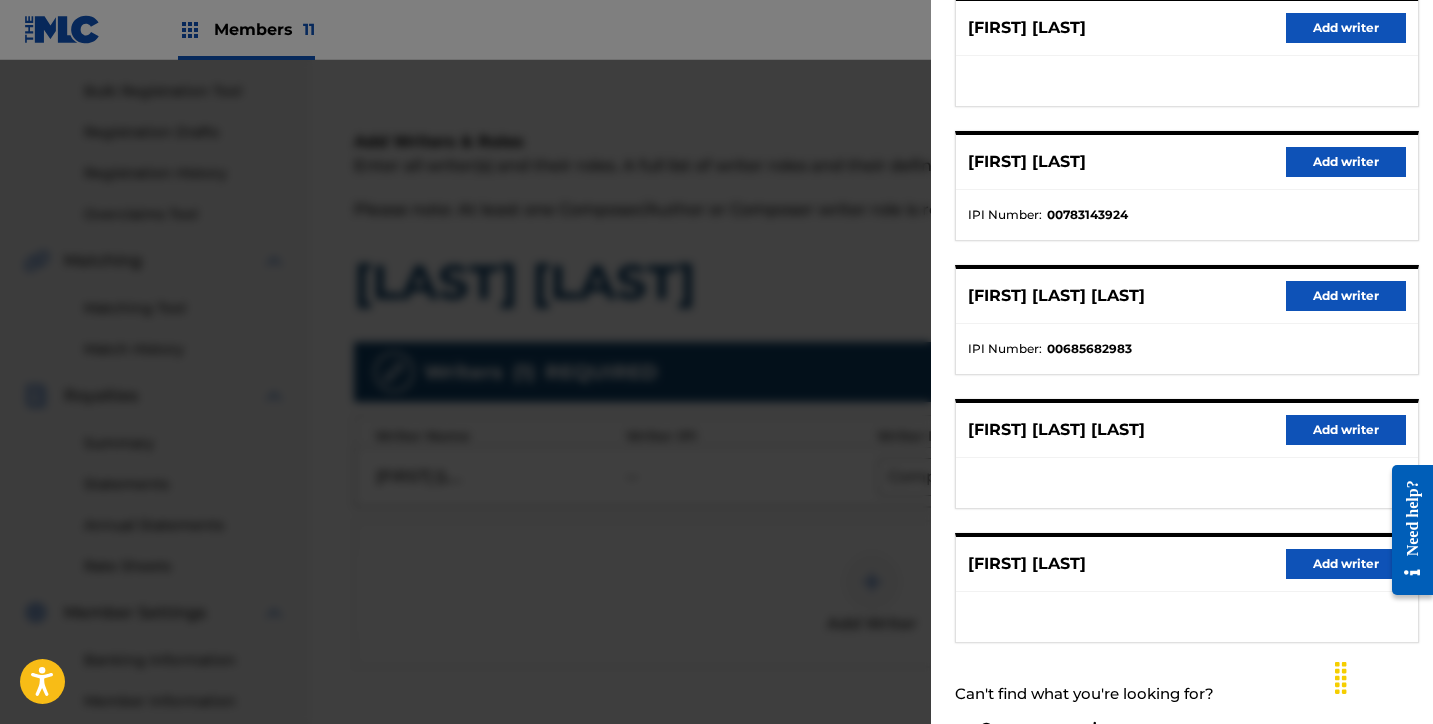 drag, startPoint x: 1354, startPoint y: 428, endPoint x: 1430, endPoint y: 428, distance: 76 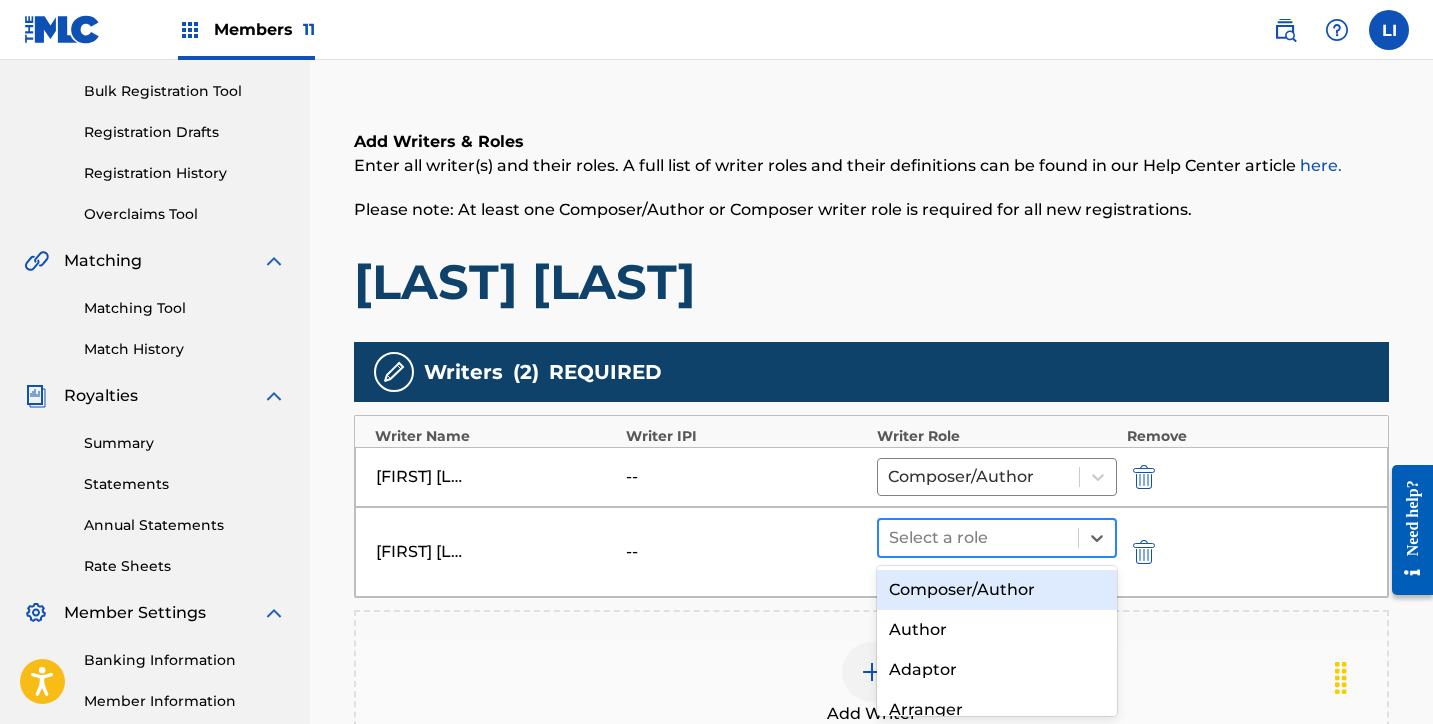 click at bounding box center (978, 538) 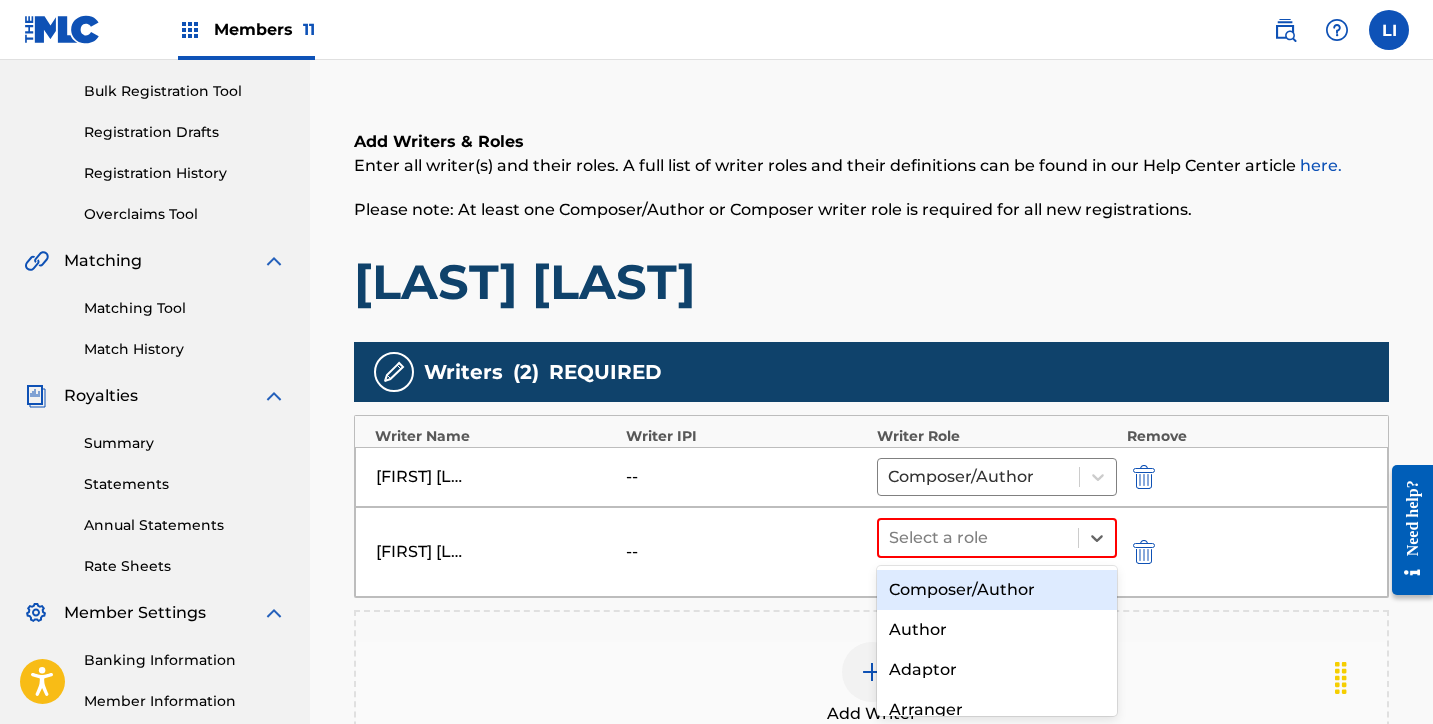 click at bounding box center [1172, 551] 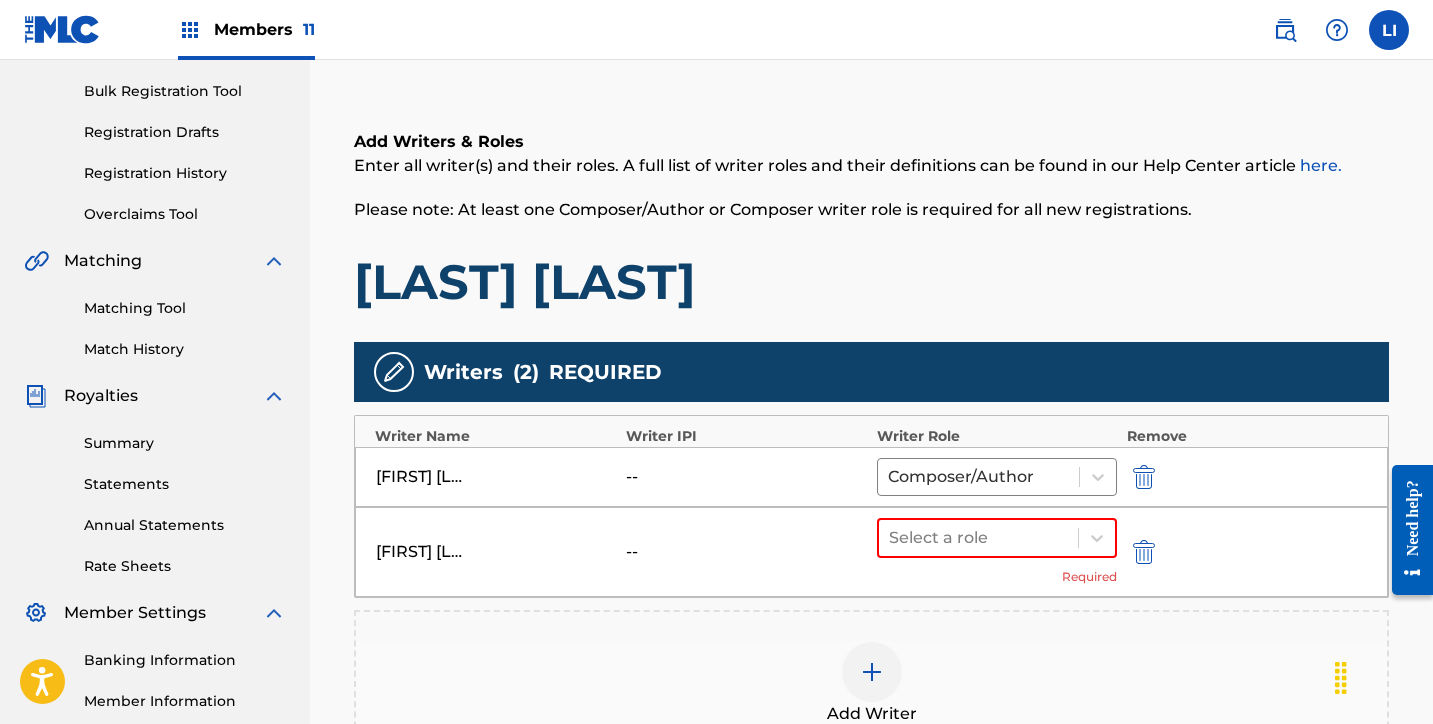 click at bounding box center [1144, 552] 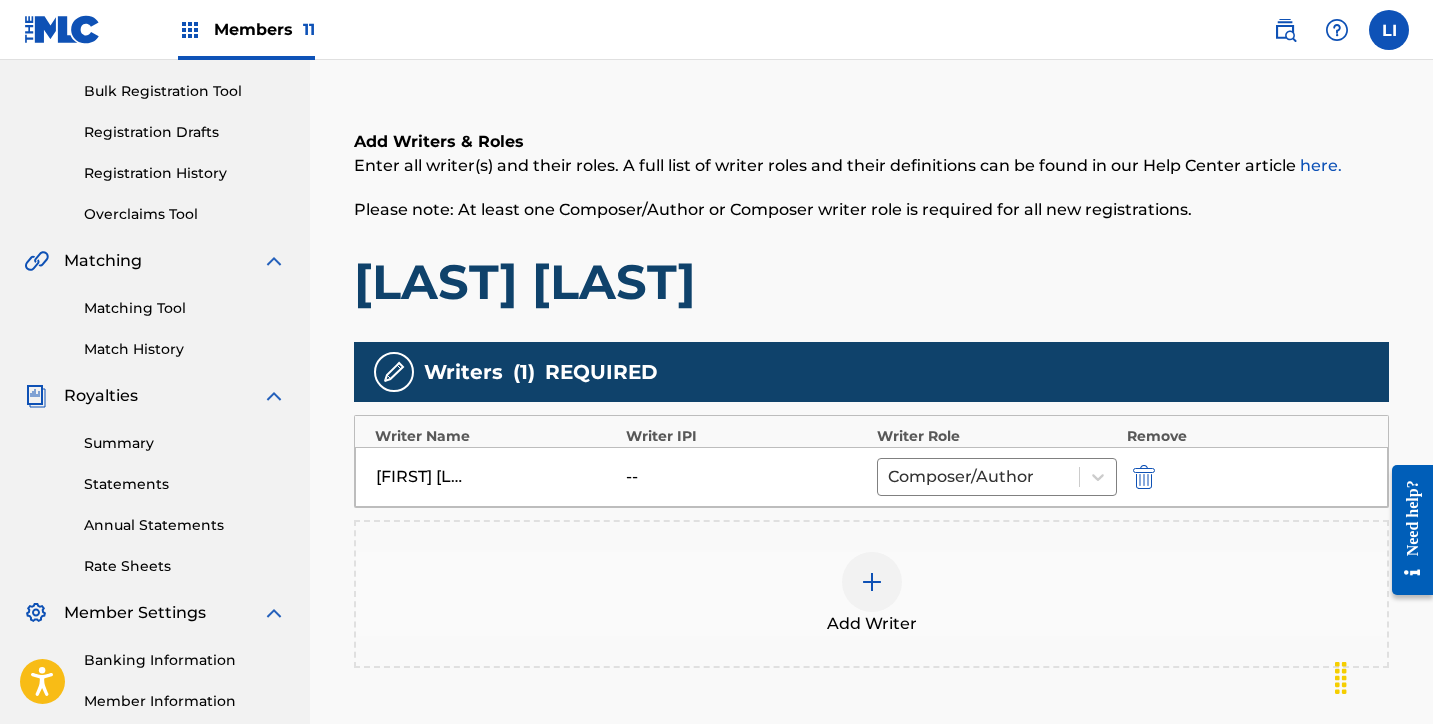 click on "Add Writer" at bounding box center [871, 594] 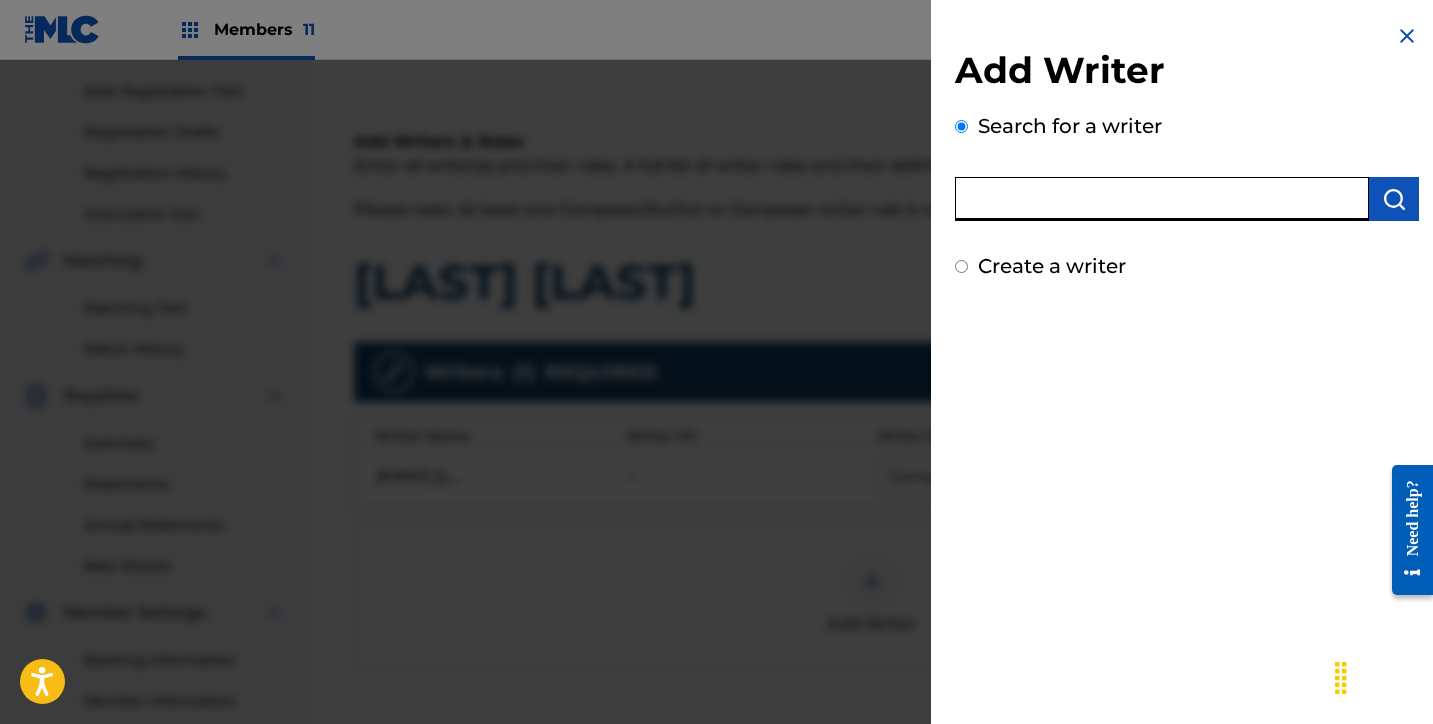 click at bounding box center [1162, 199] 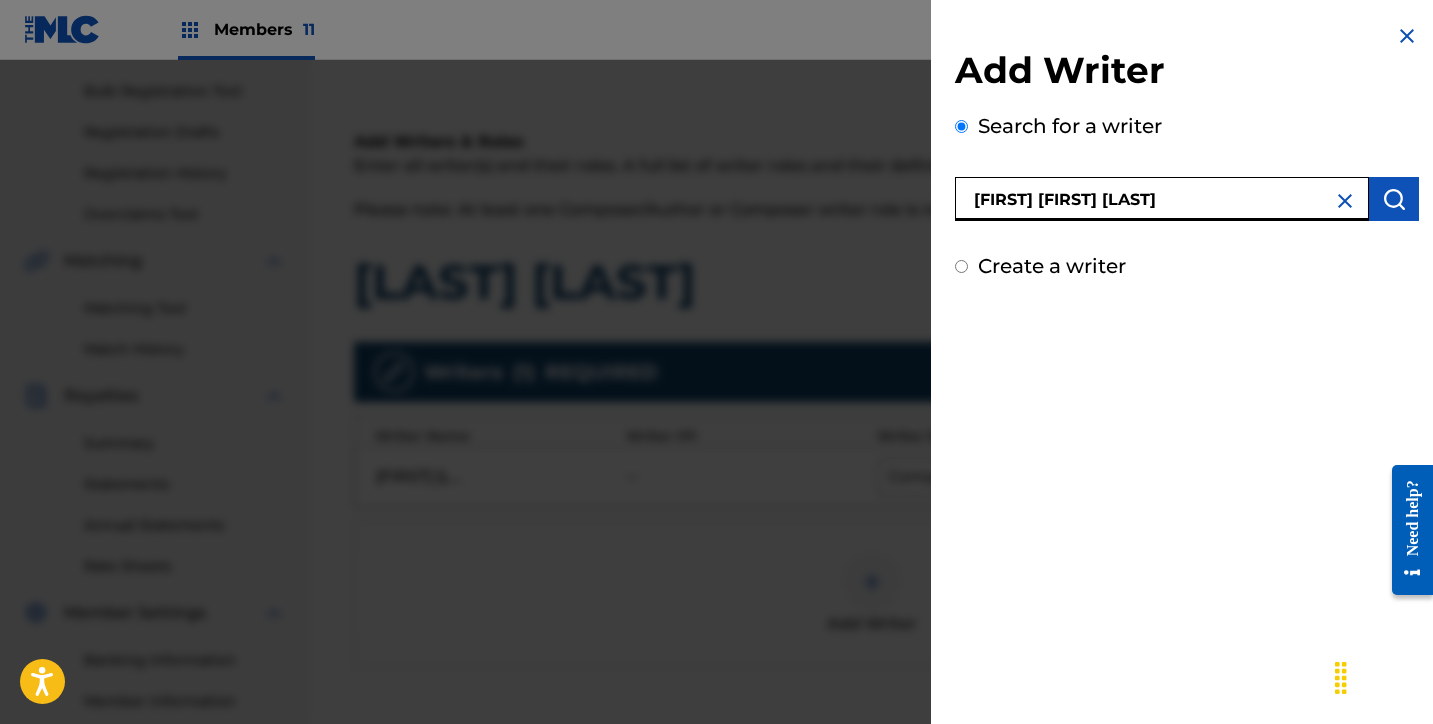 type on "[FIRST] [MIDDLE] [LAST] [LAST]" 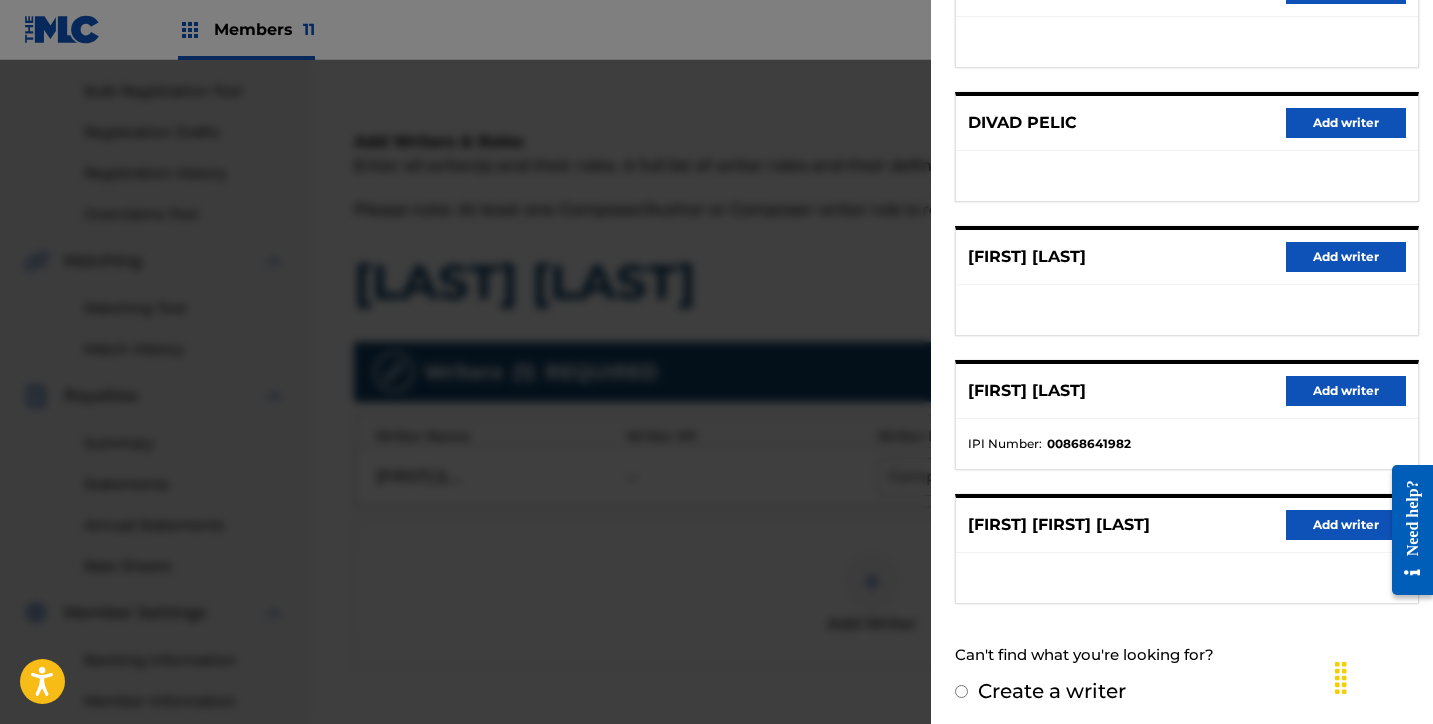 scroll, scrollTop: 318, scrollLeft: 0, axis: vertical 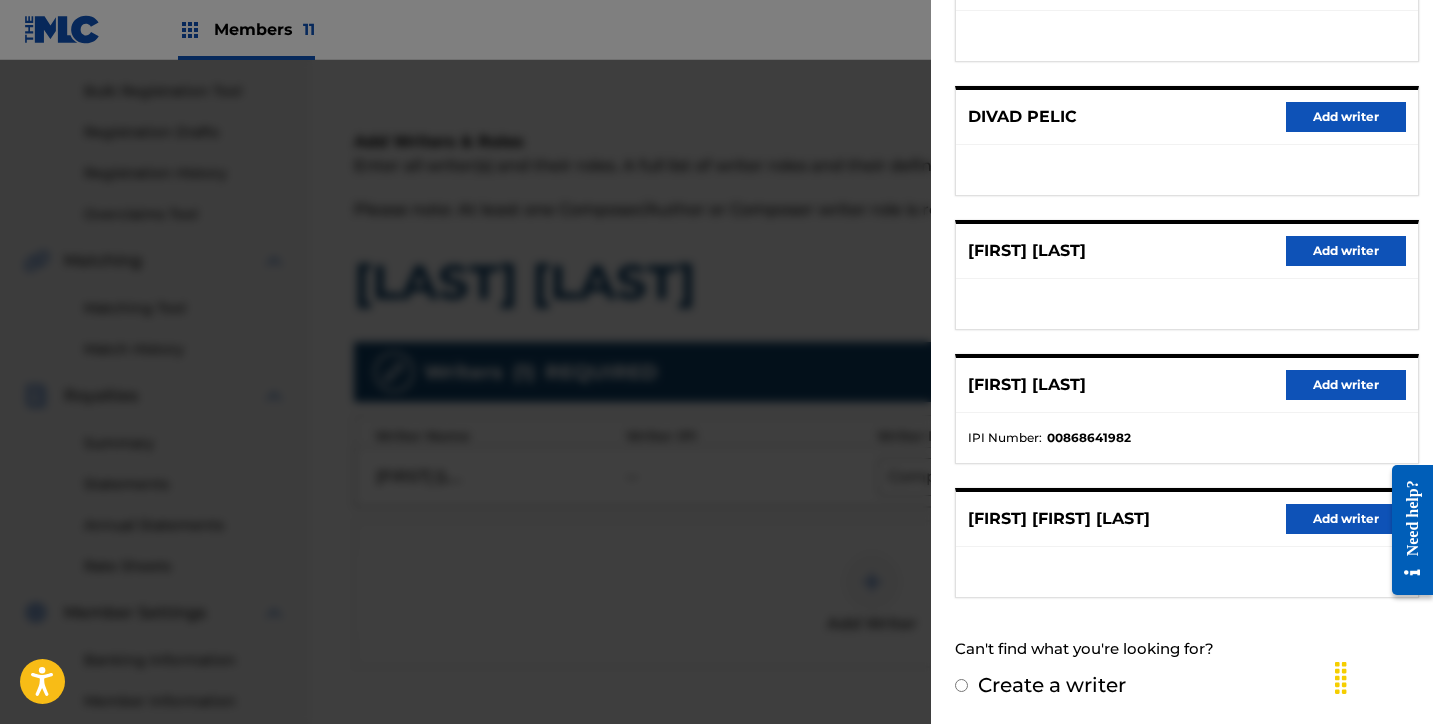 click on "Add writer" at bounding box center [1346, 519] 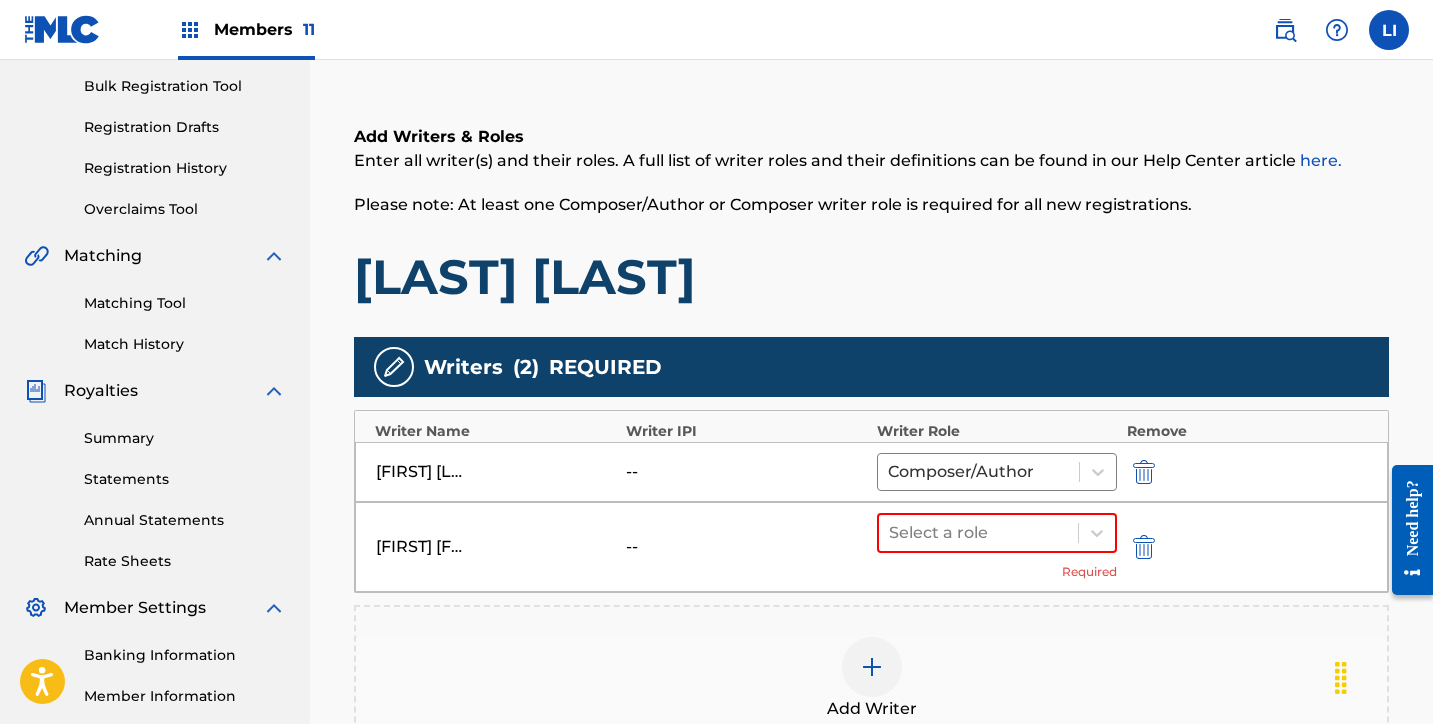 scroll, scrollTop: 293, scrollLeft: 0, axis: vertical 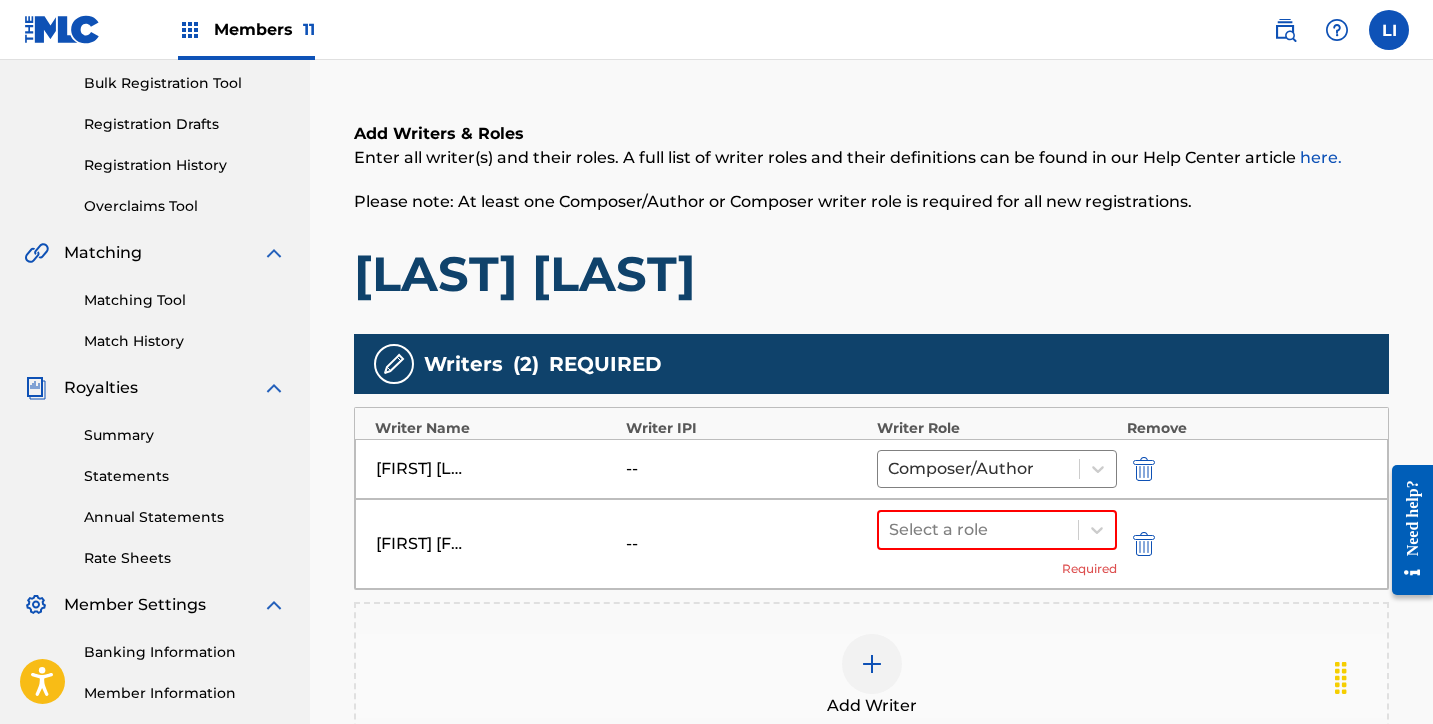 click on "Select a role Required" at bounding box center [997, 544] 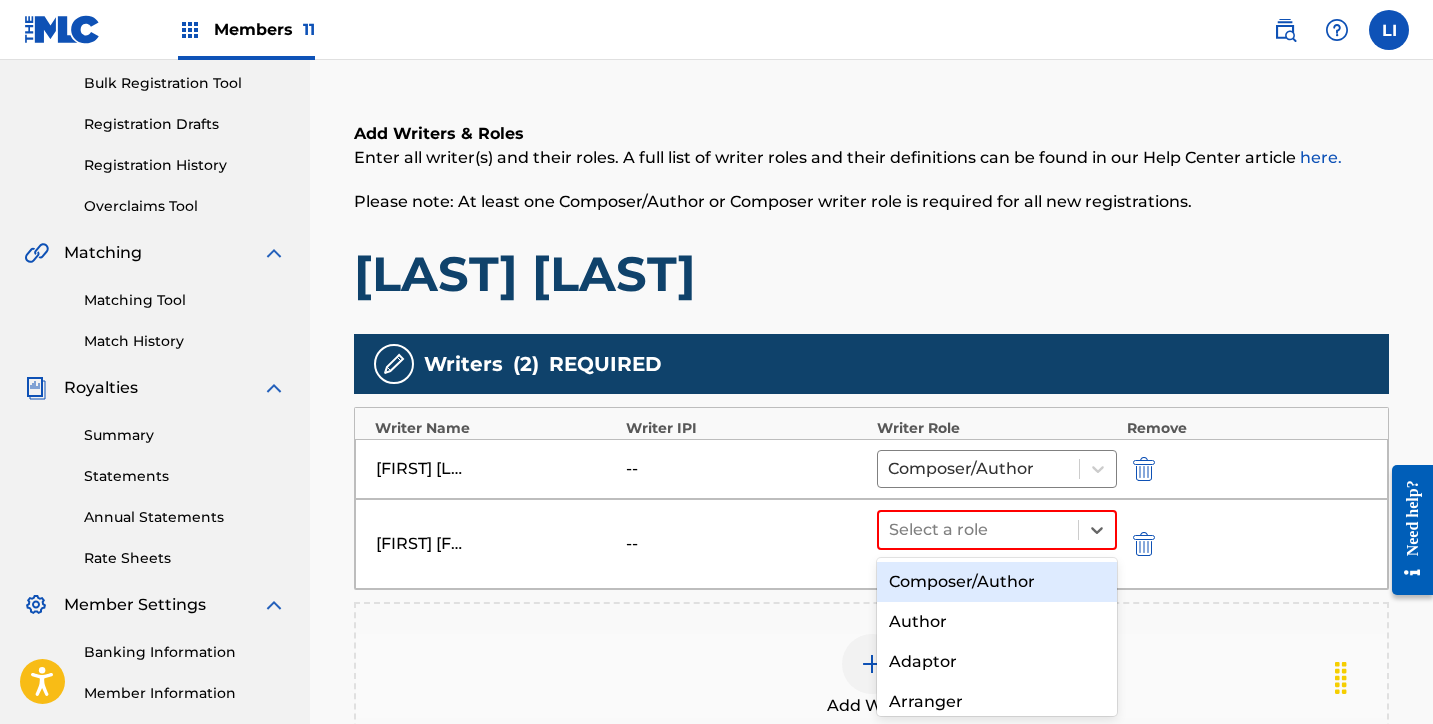 drag, startPoint x: 922, startPoint y: 533, endPoint x: 918, endPoint y: 573, distance: 40.1995 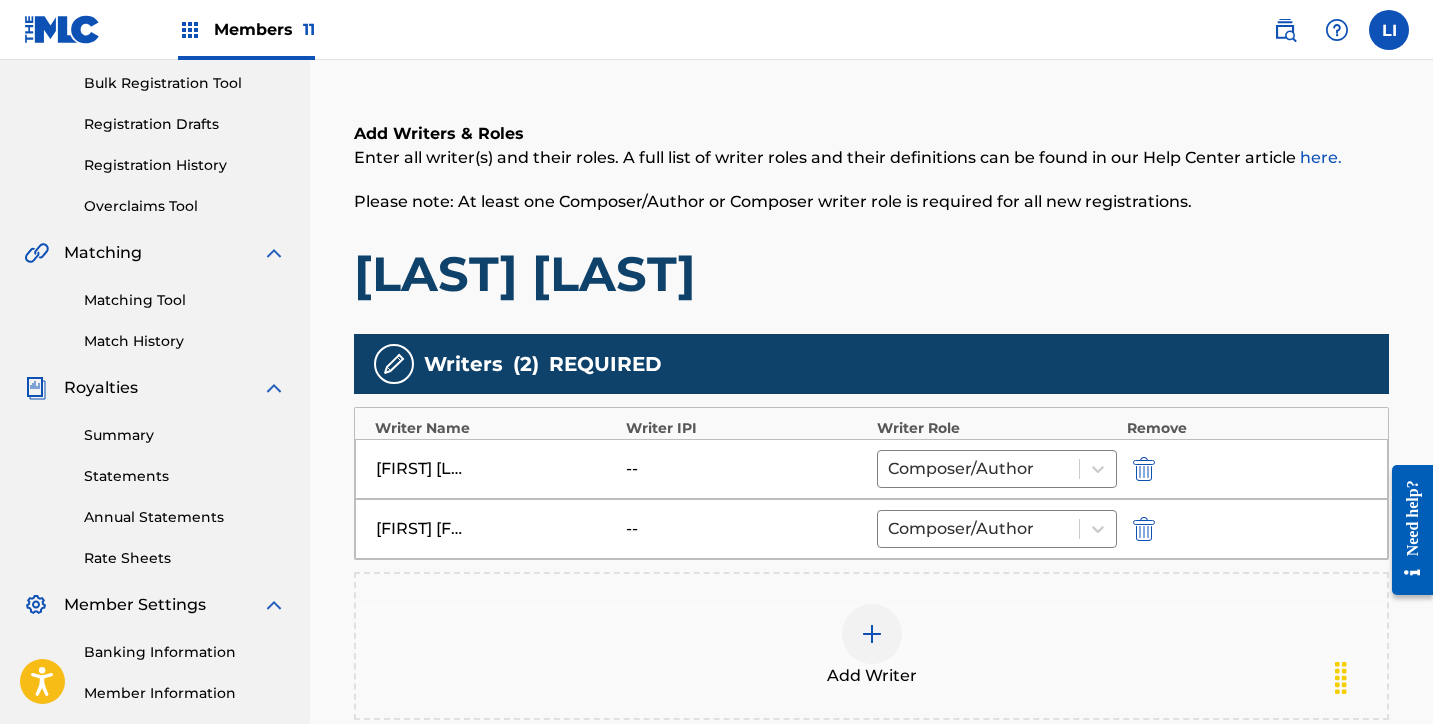 click on "Add Writer" at bounding box center (871, 646) 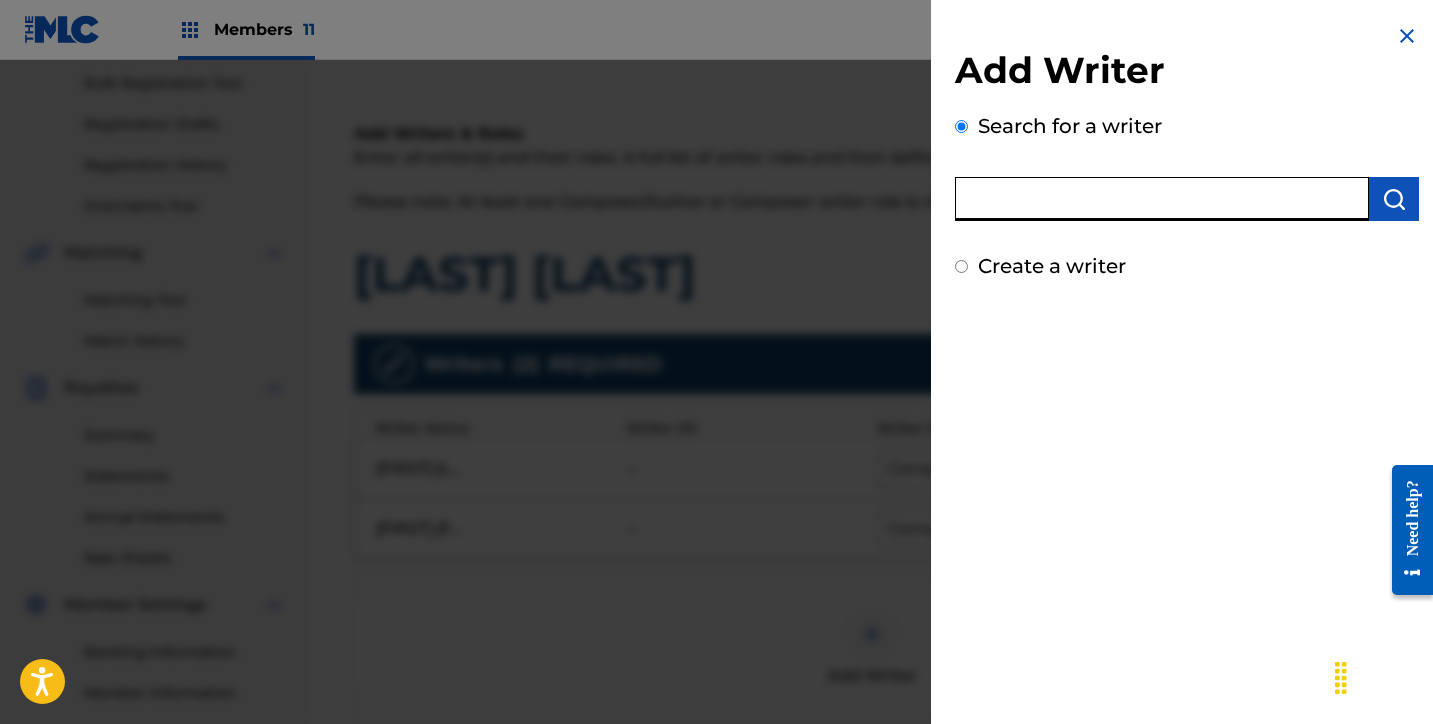 click at bounding box center (1162, 199) 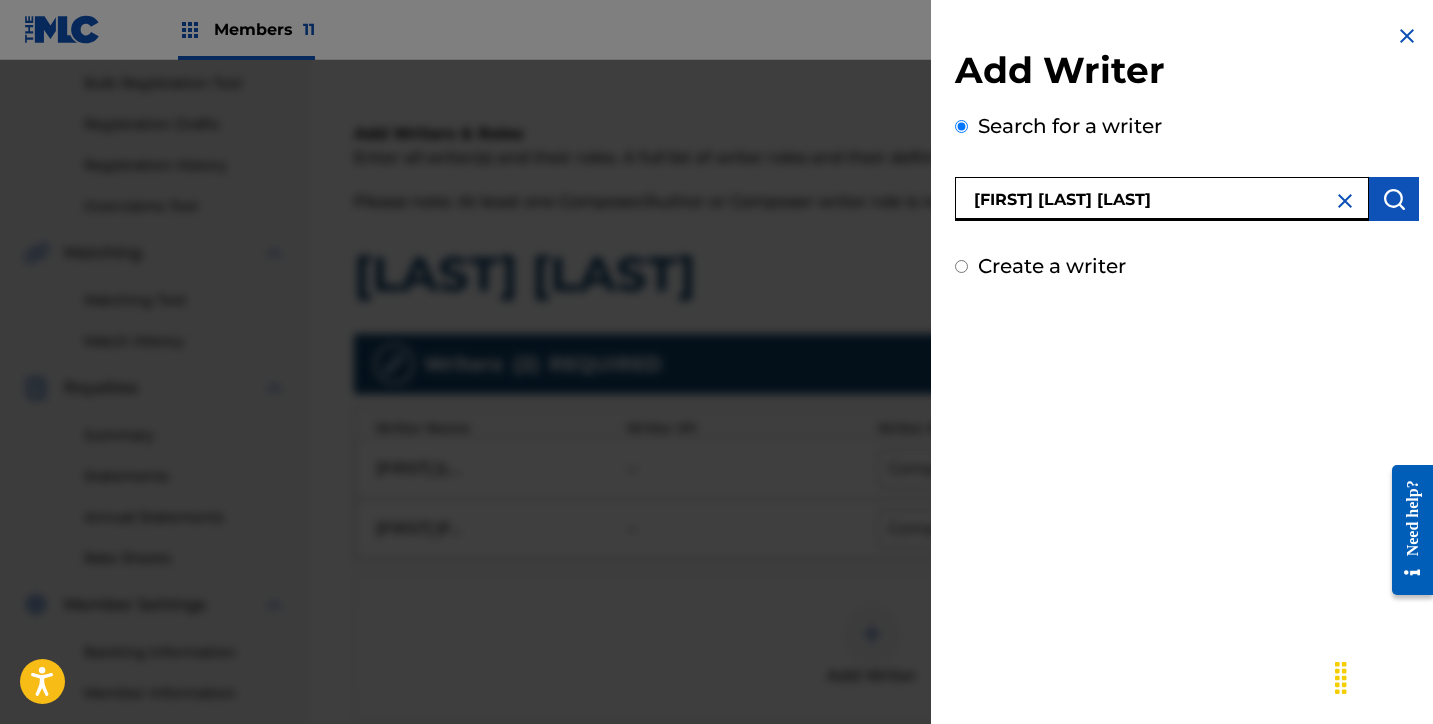 type on "GABRIELA ALVAREZ ARMENDARIZ" 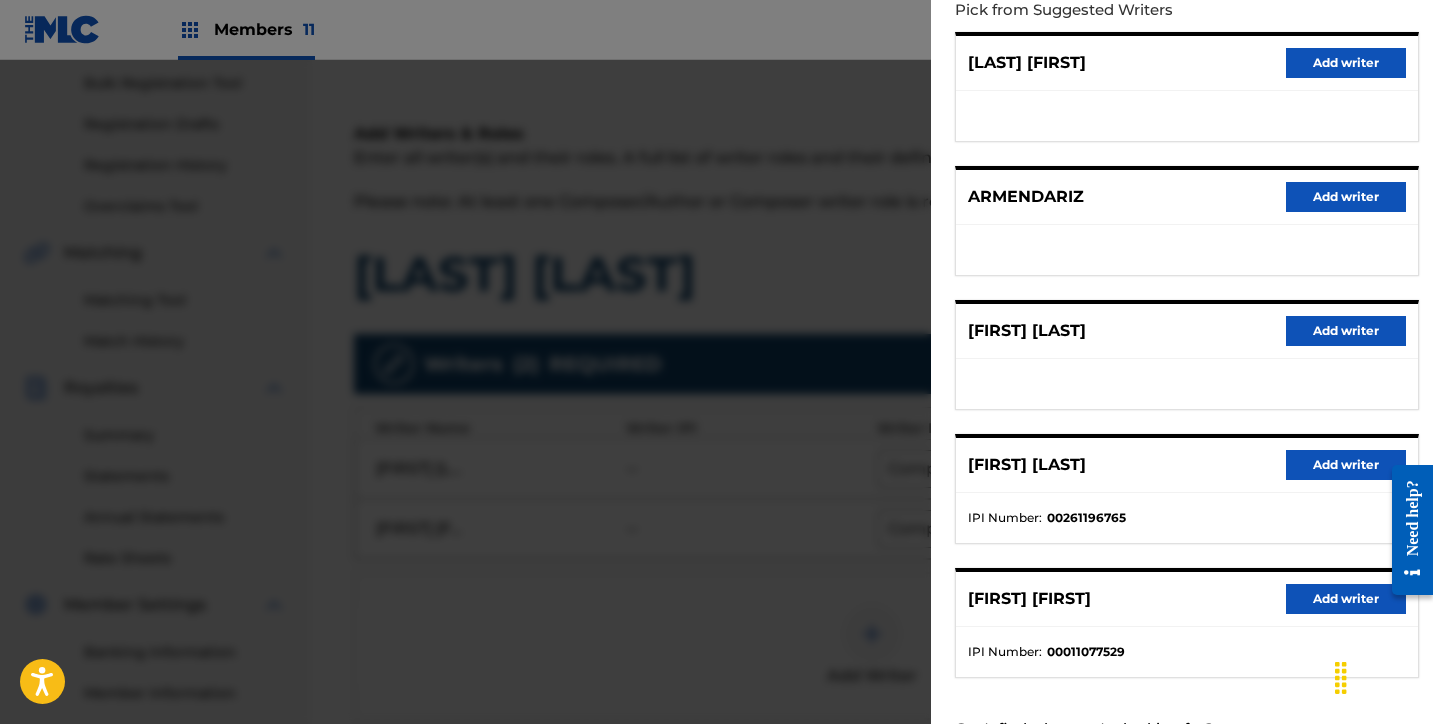 scroll, scrollTop: 318, scrollLeft: 0, axis: vertical 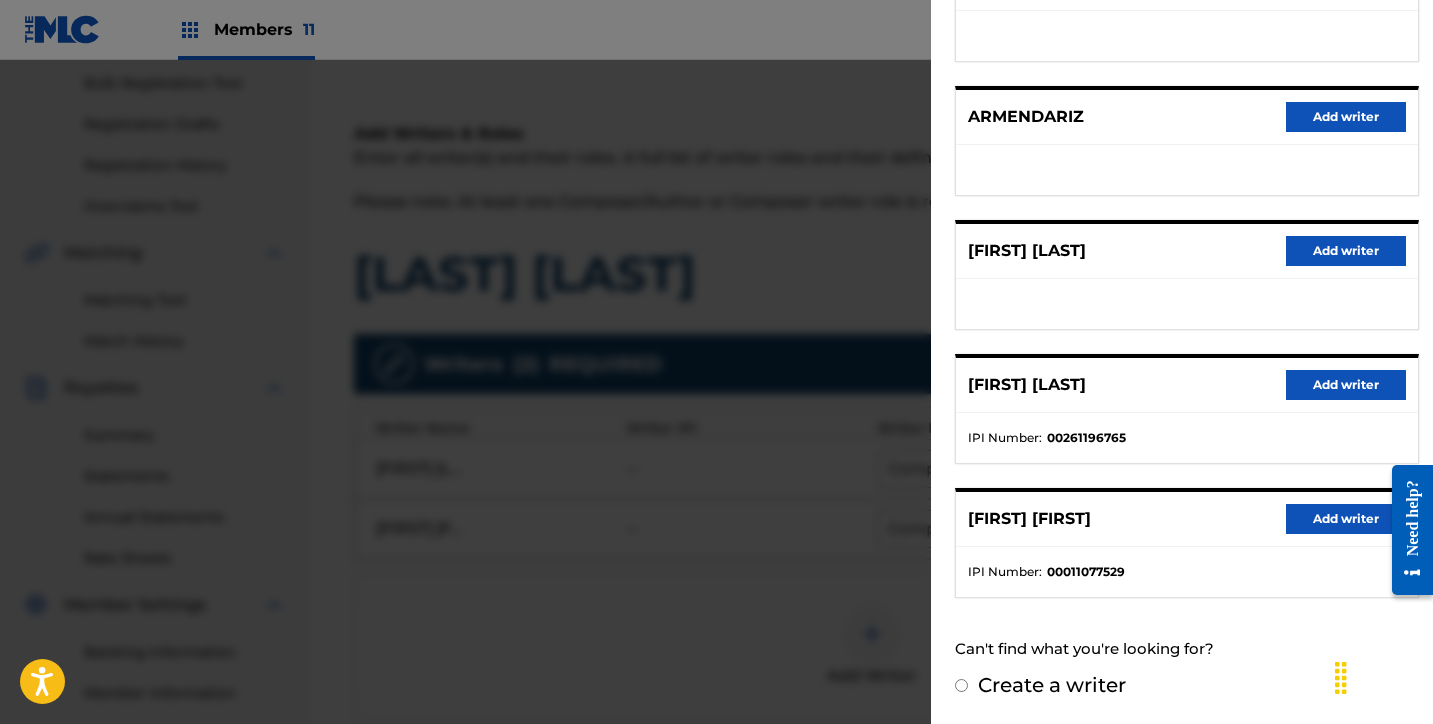 click on "Create a writer" at bounding box center [1052, 685] 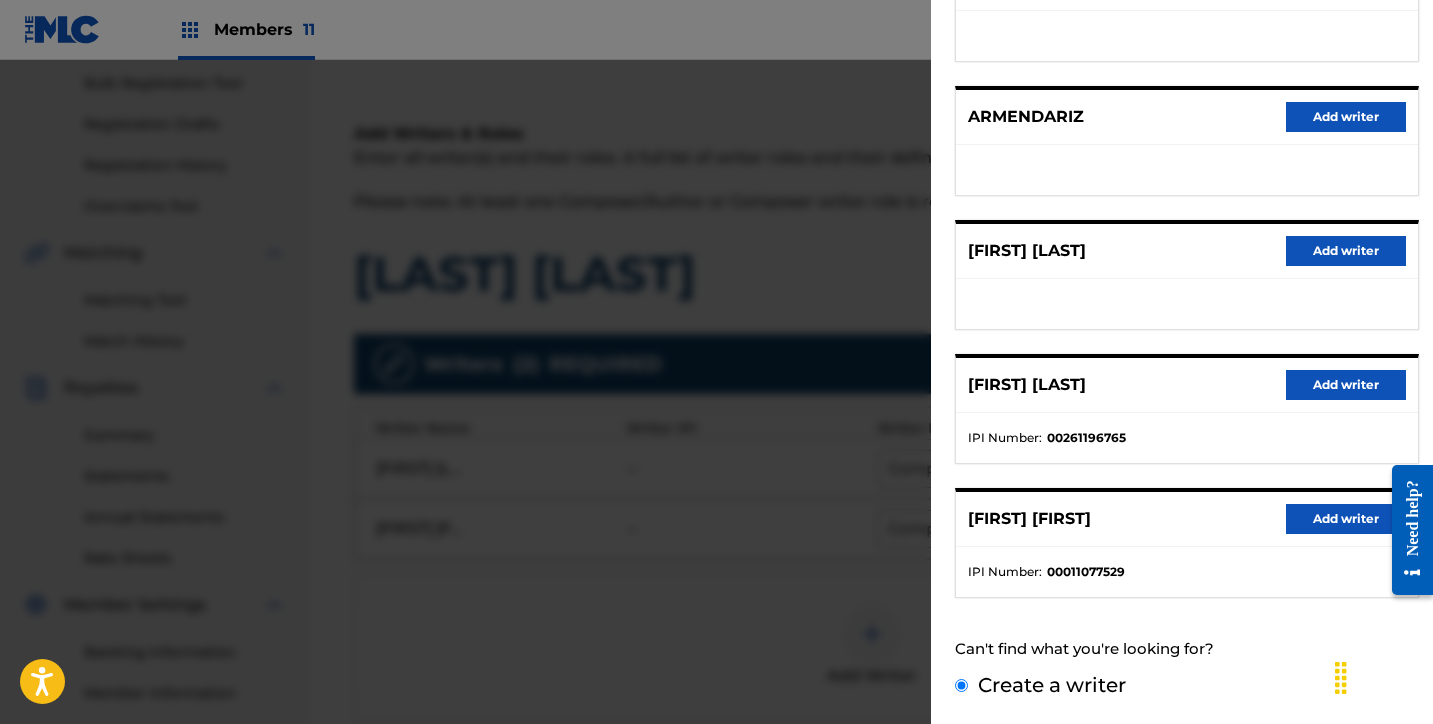 click on "Create a writer" at bounding box center [961, 685] 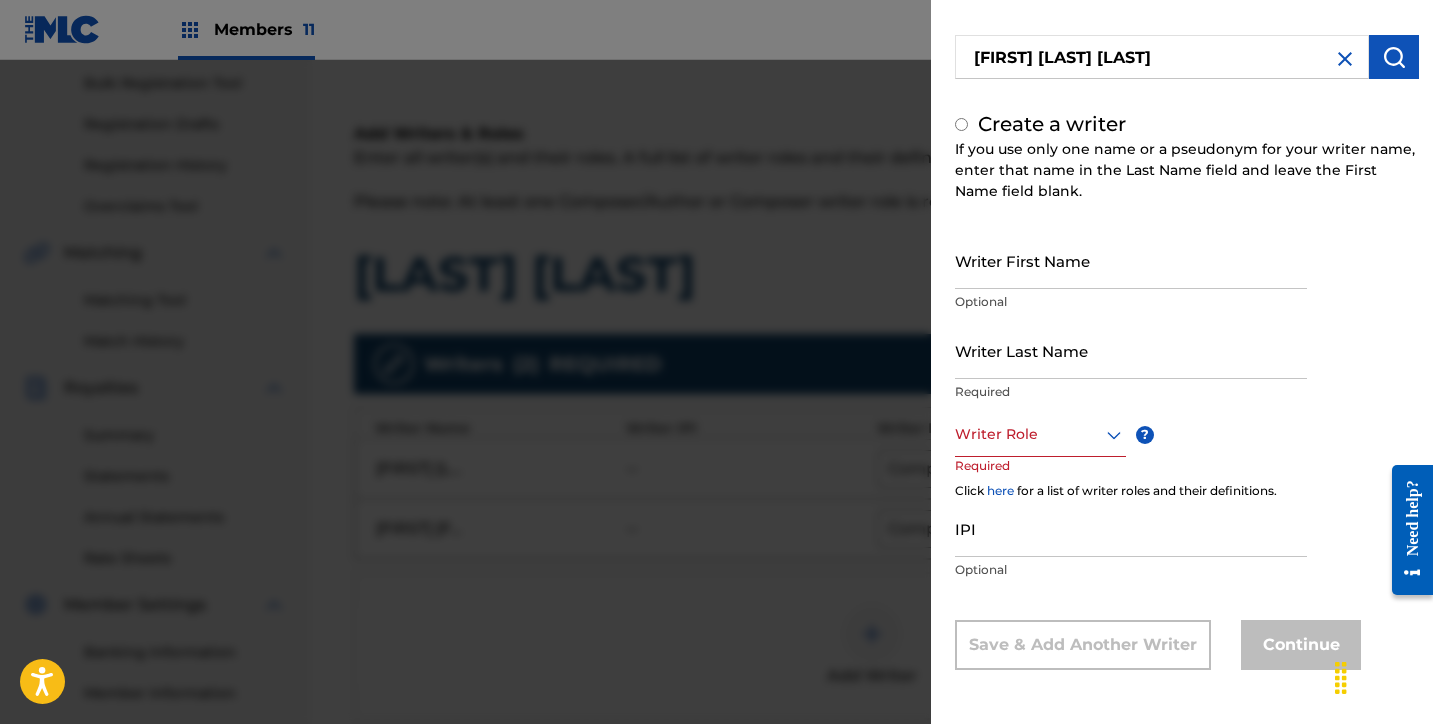 radio on "false" 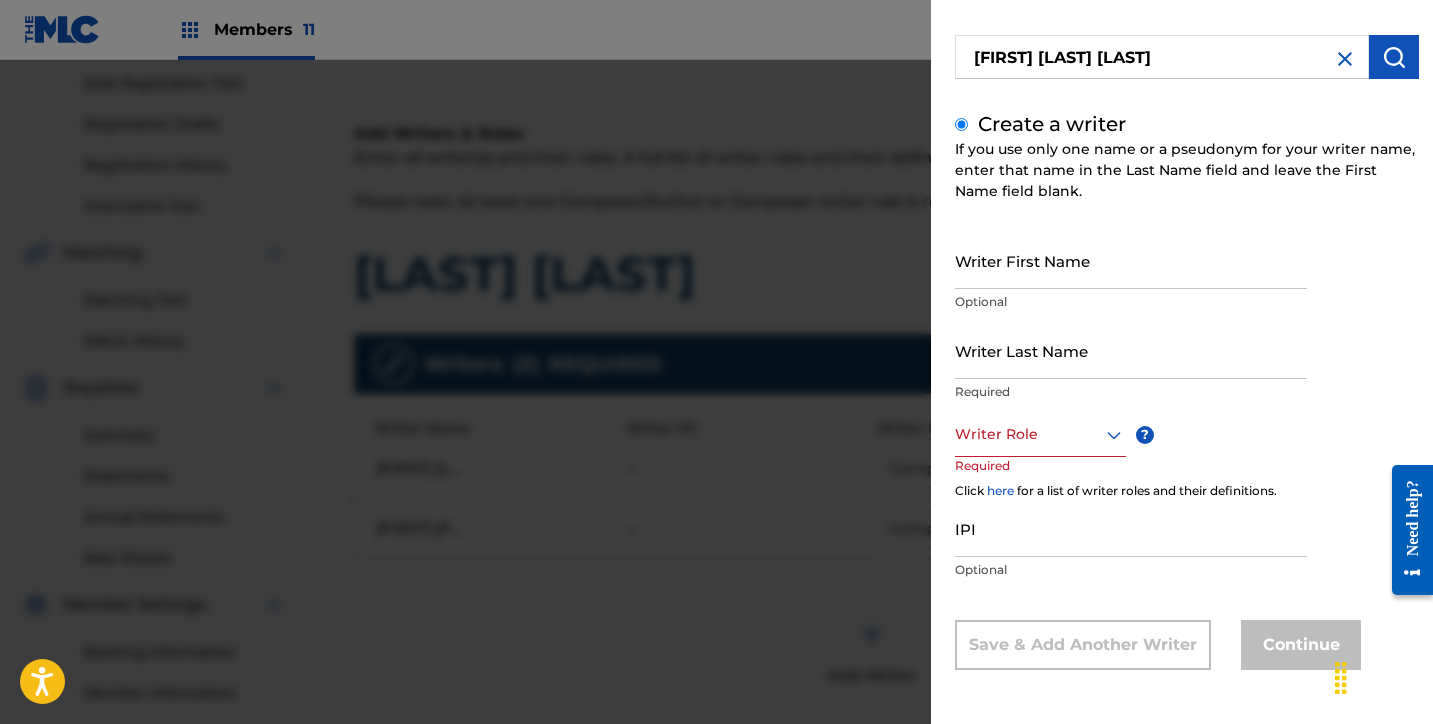 scroll, scrollTop: 79, scrollLeft: 0, axis: vertical 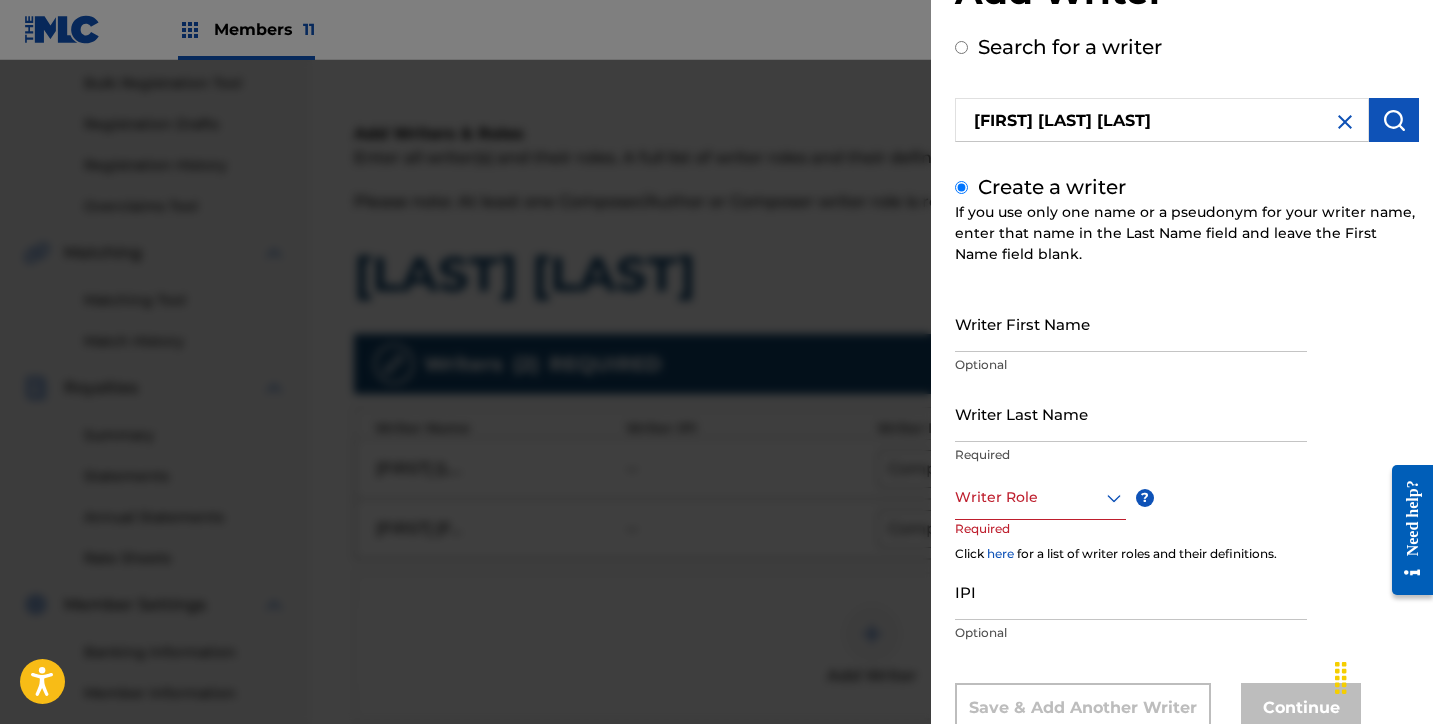click on "Writer First Name" at bounding box center (1131, 323) 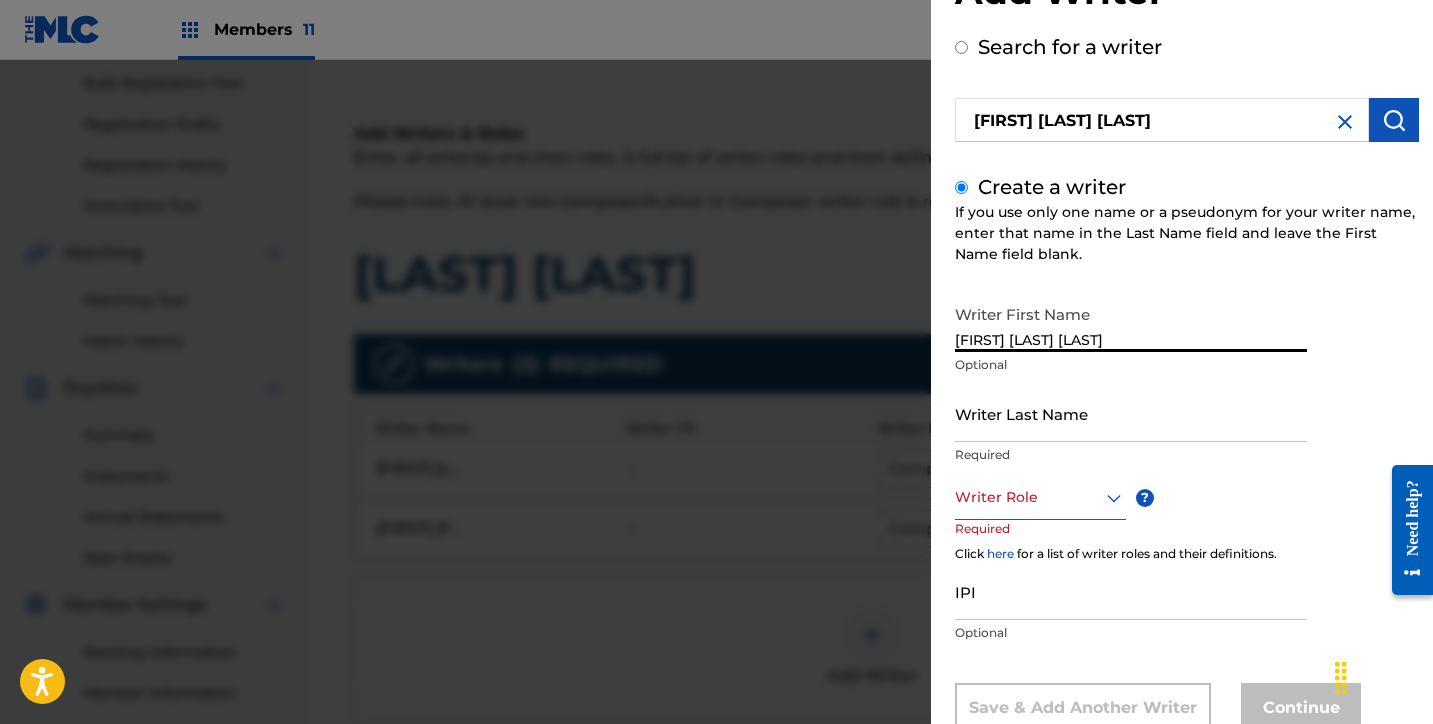 drag, startPoint x: 1100, startPoint y: 339, endPoint x: 1155, endPoint y: 344, distance: 55.226807 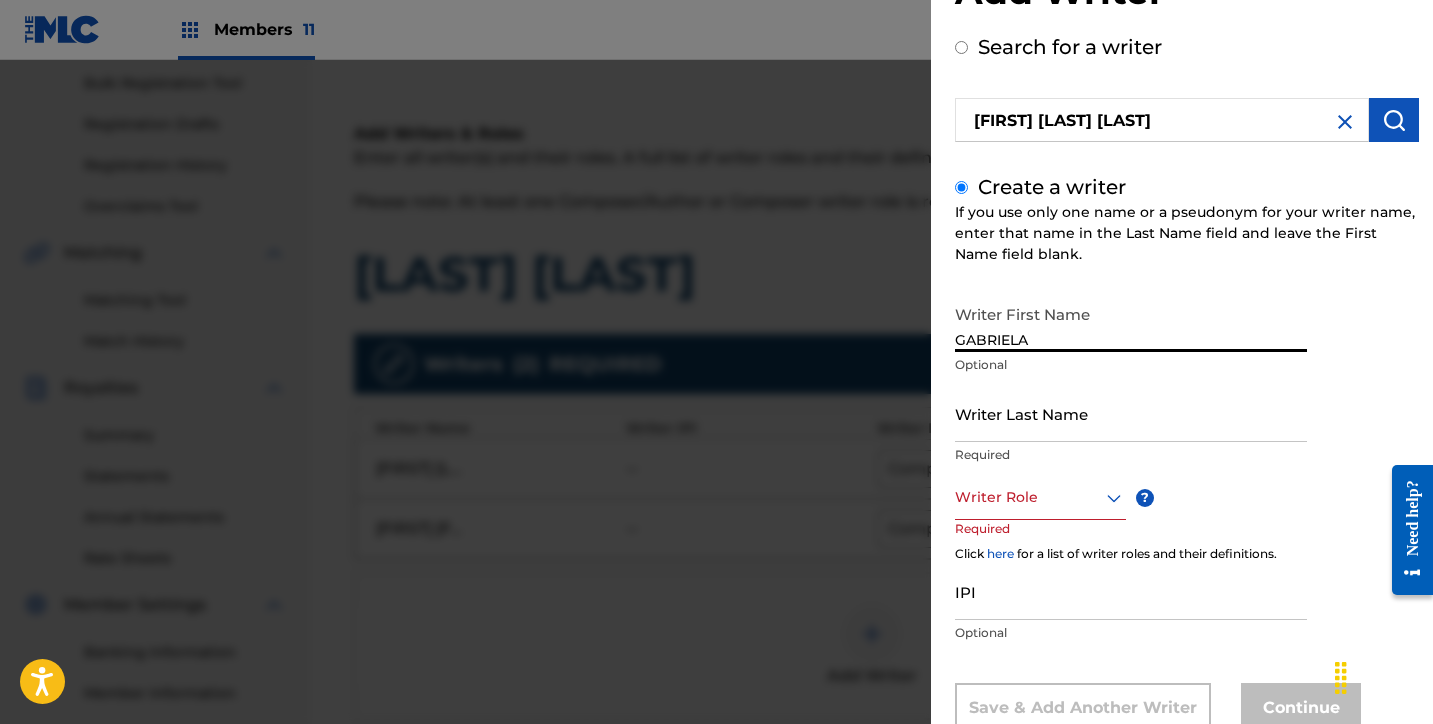 type on "GABRIELA" 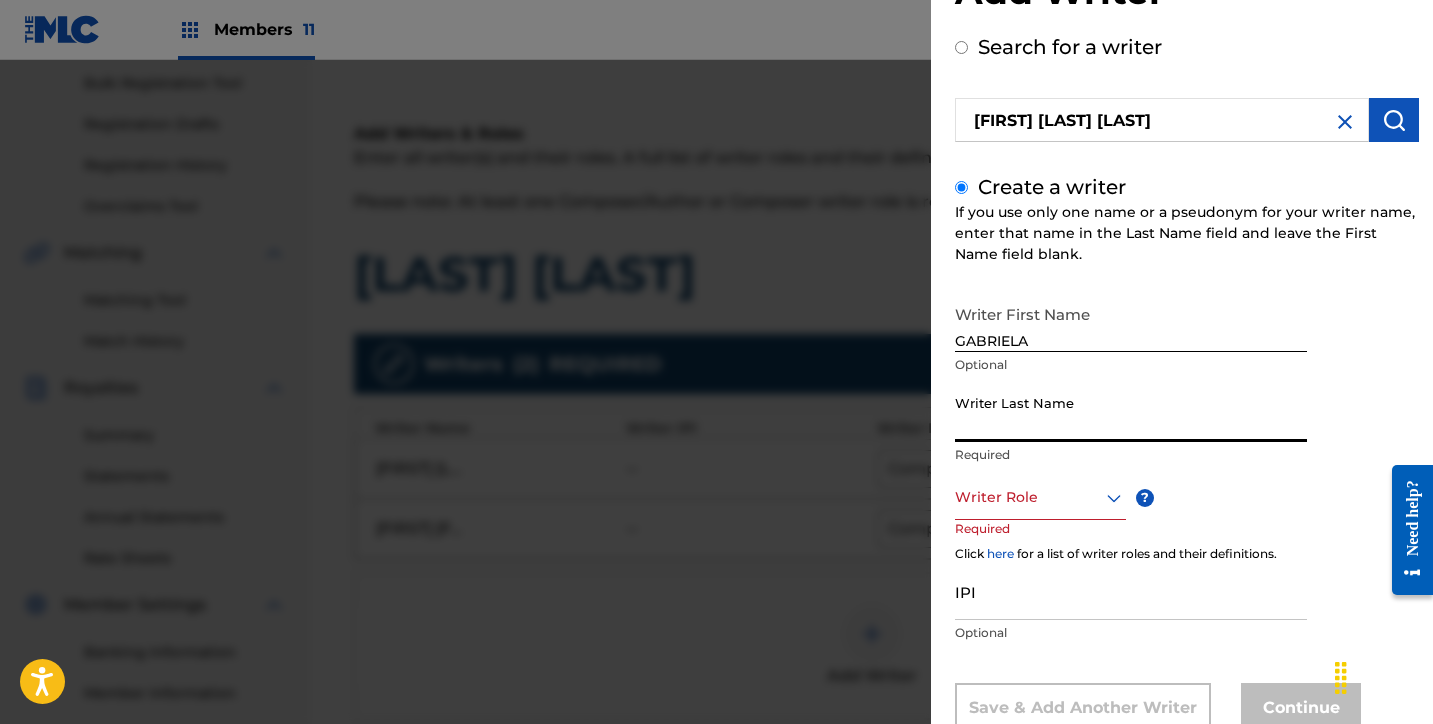 paste on "ALVAREZ ARMENDARIZ" 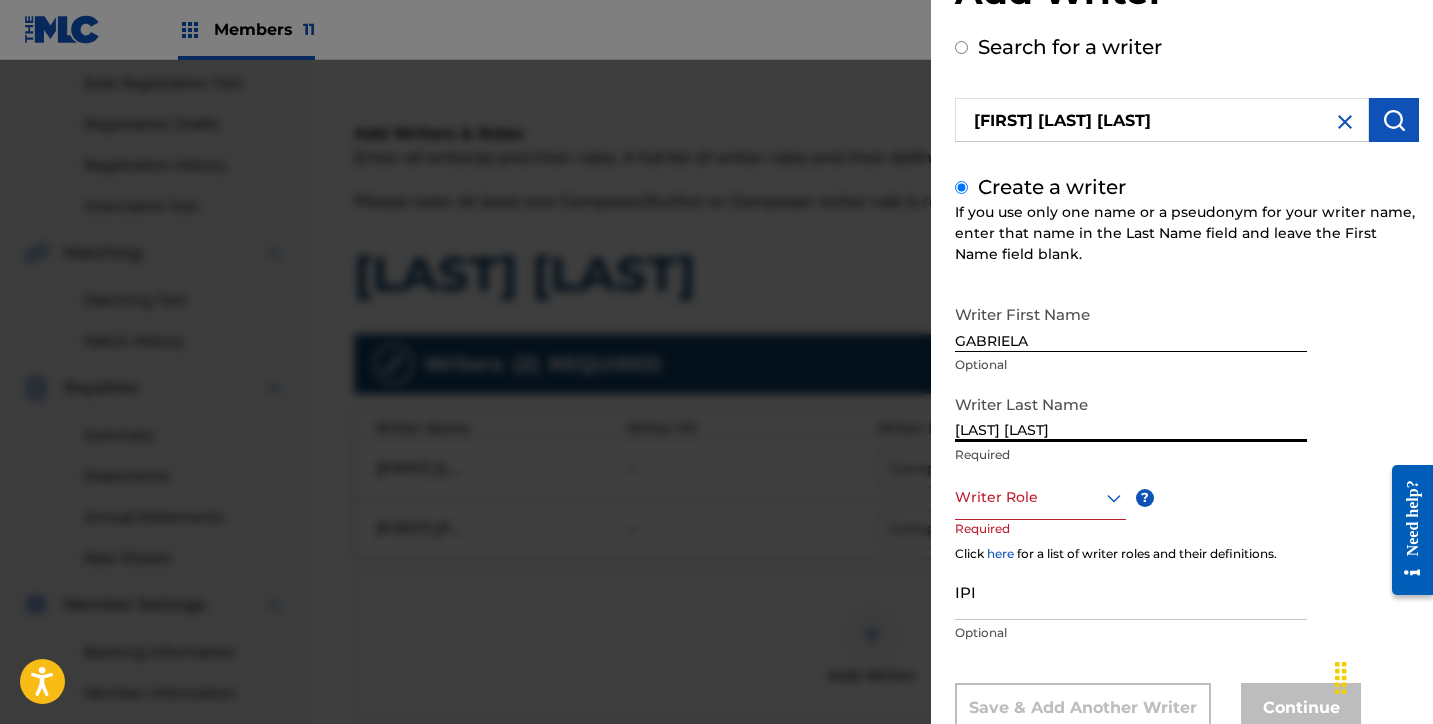 type on "ALVAREZ ARMENDARIZ" 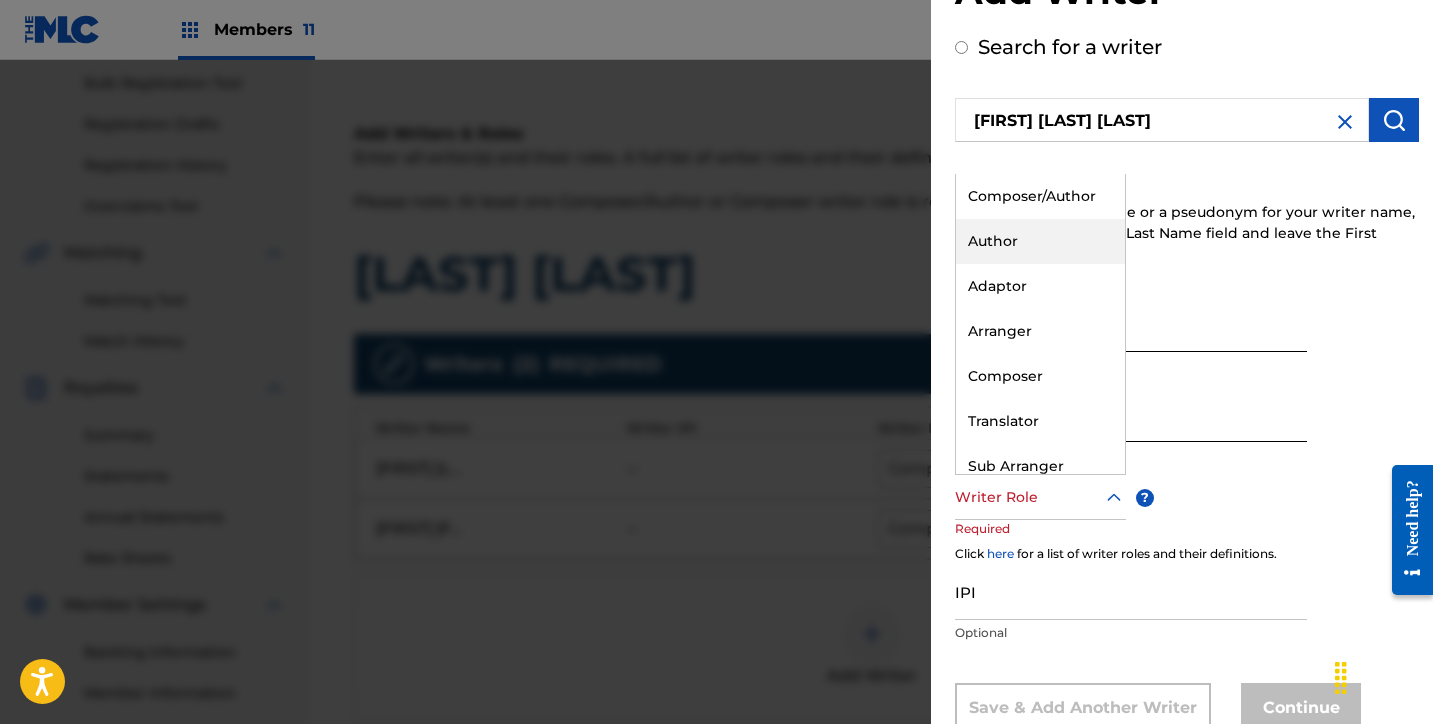 click on "Composer/Author" at bounding box center [1040, 196] 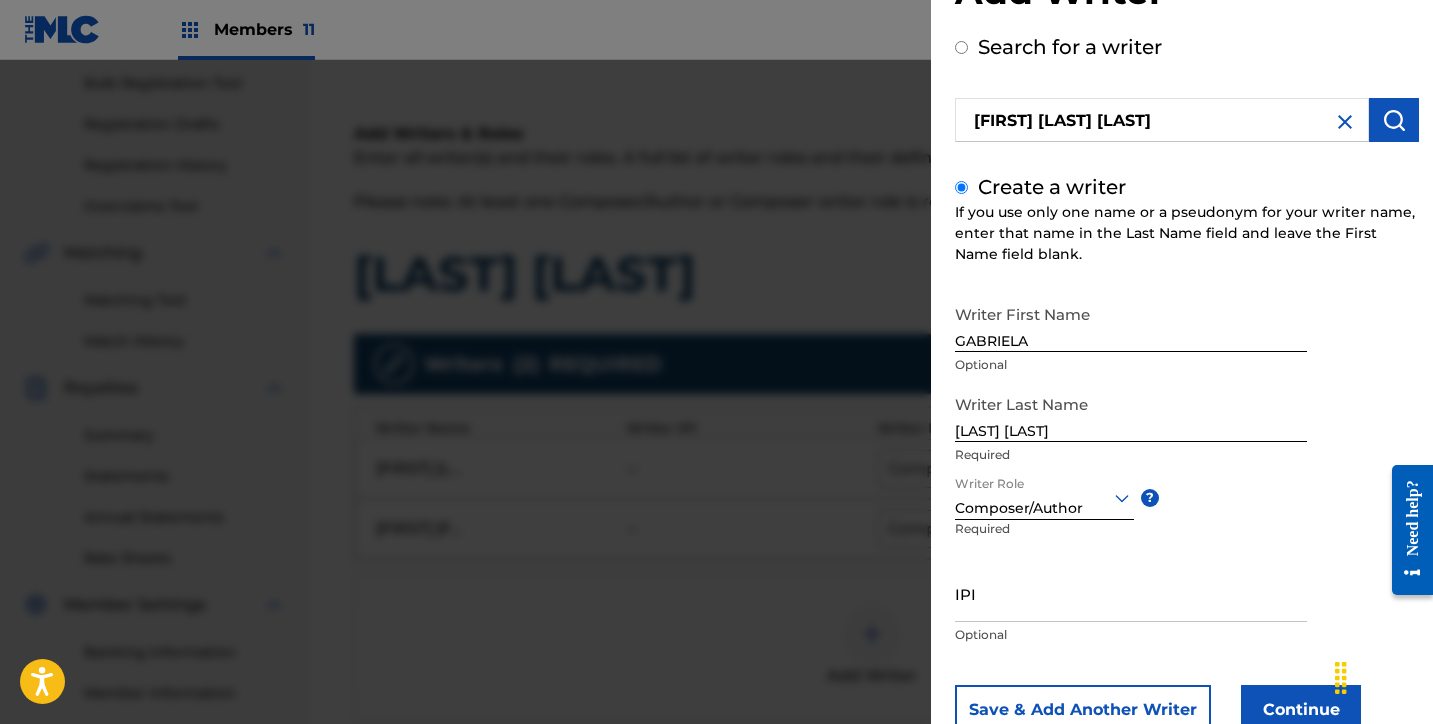 click on "Continue" at bounding box center (1301, 710) 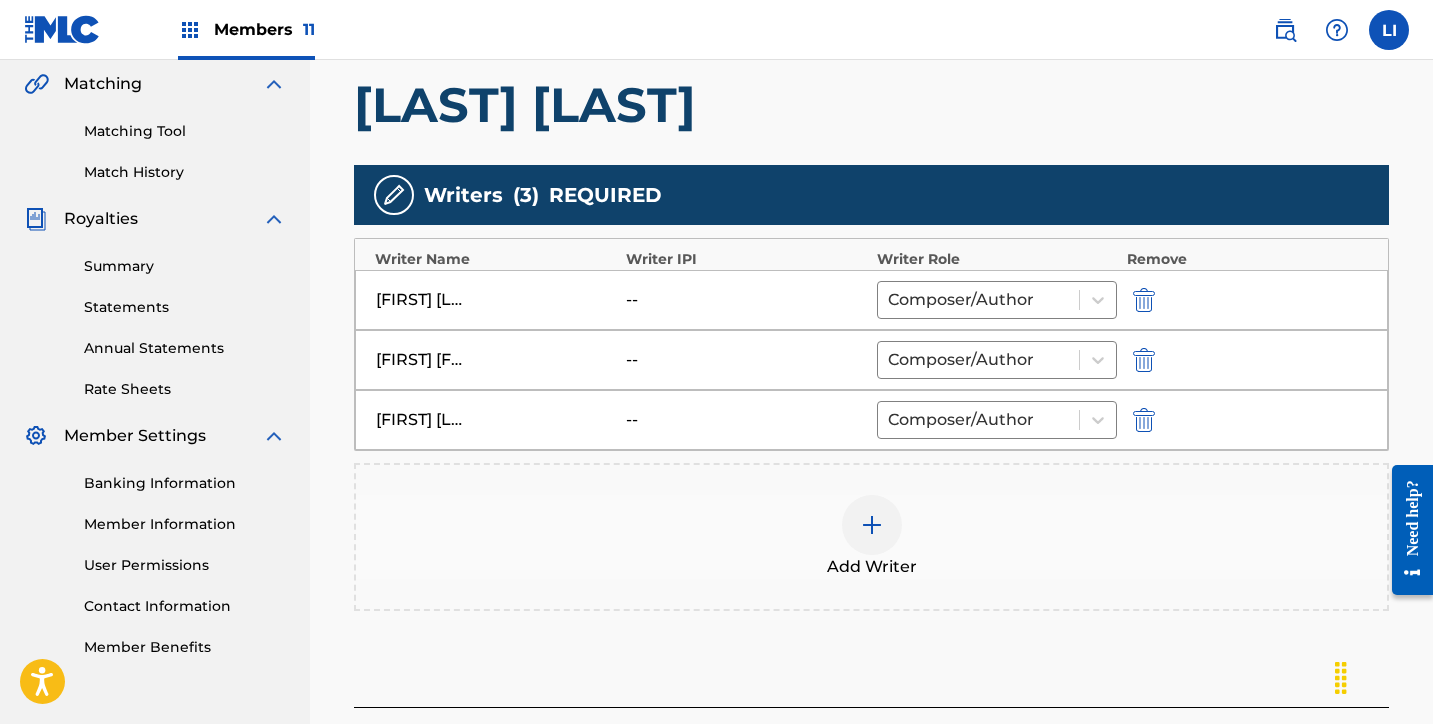 scroll, scrollTop: 632, scrollLeft: 0, axis: vertical 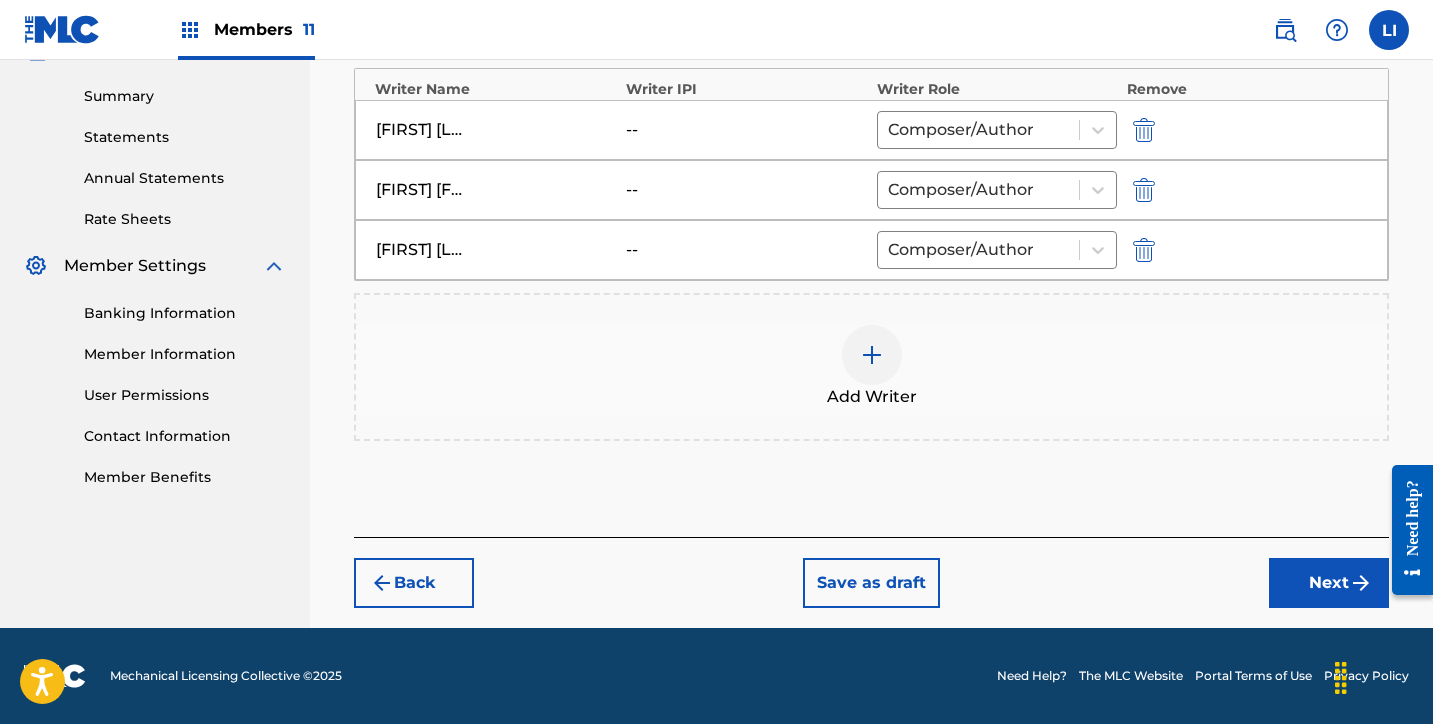 click on "Add Writer" at bounding box center (871, 367) 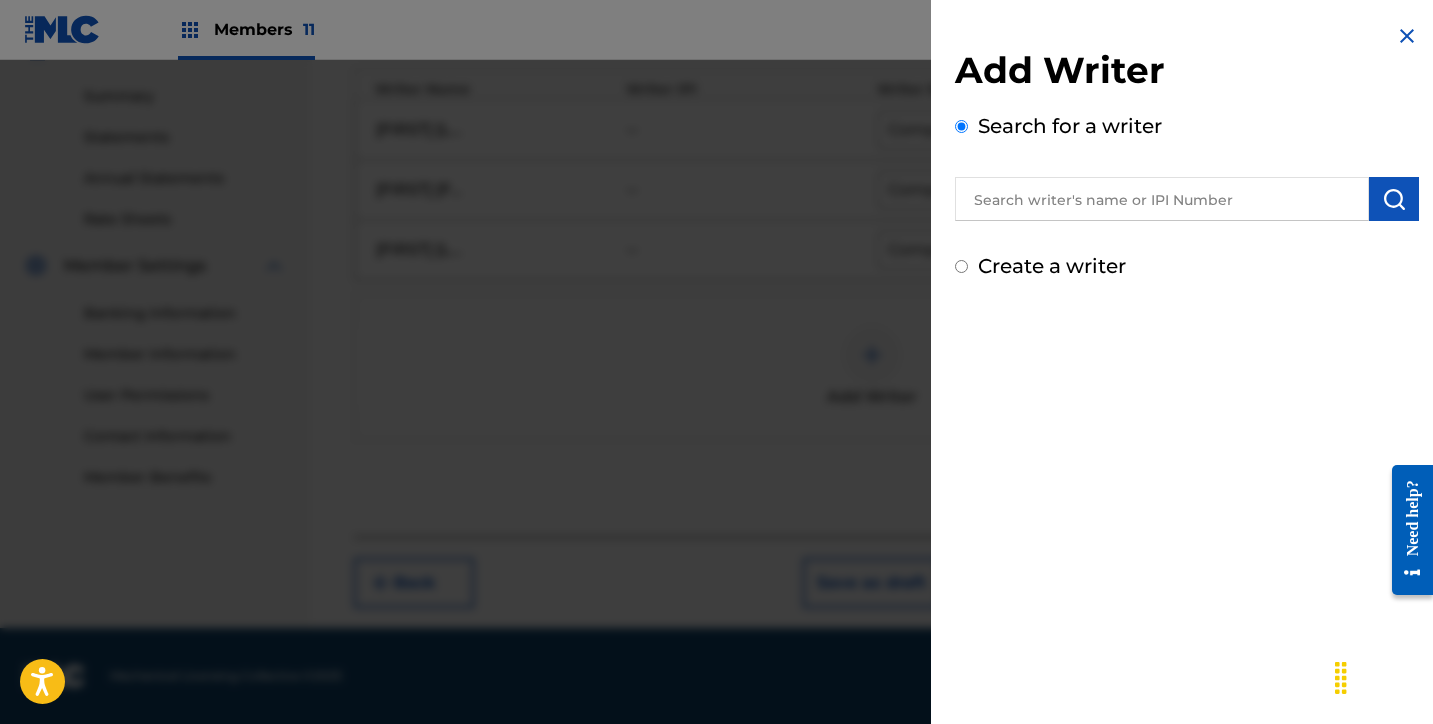 click on "Search for a writer" at bounding box center [1187, 166] 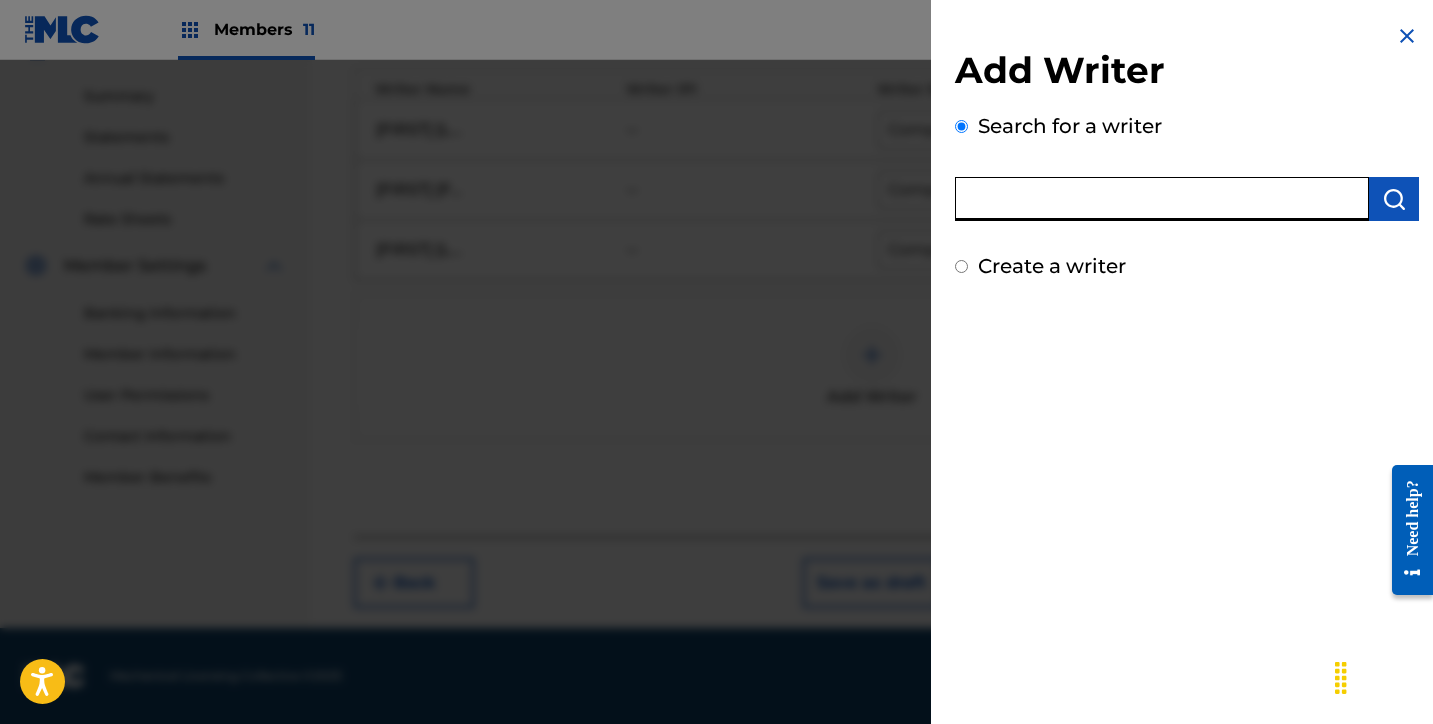 click at bounding box center [1162, 199] 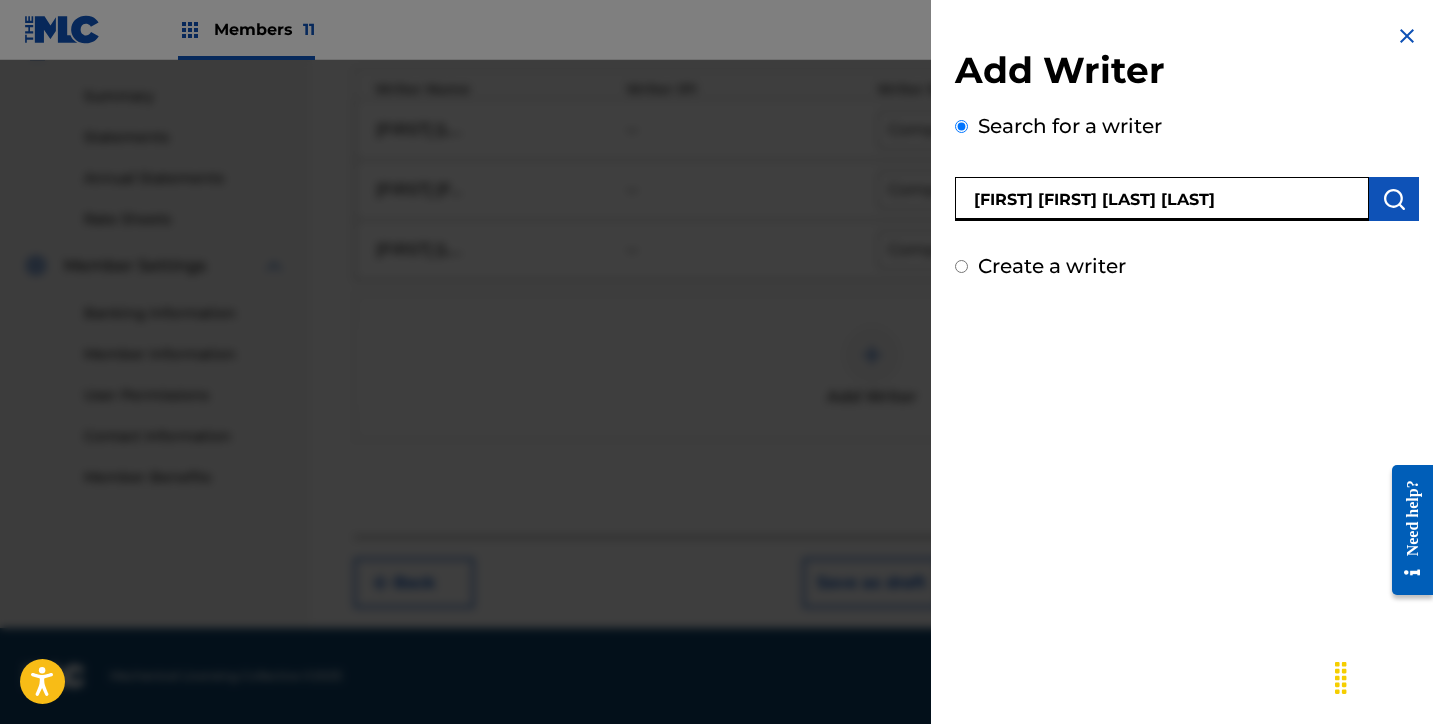 type on "LUIS FELIPE INIESTRA OLVERA" 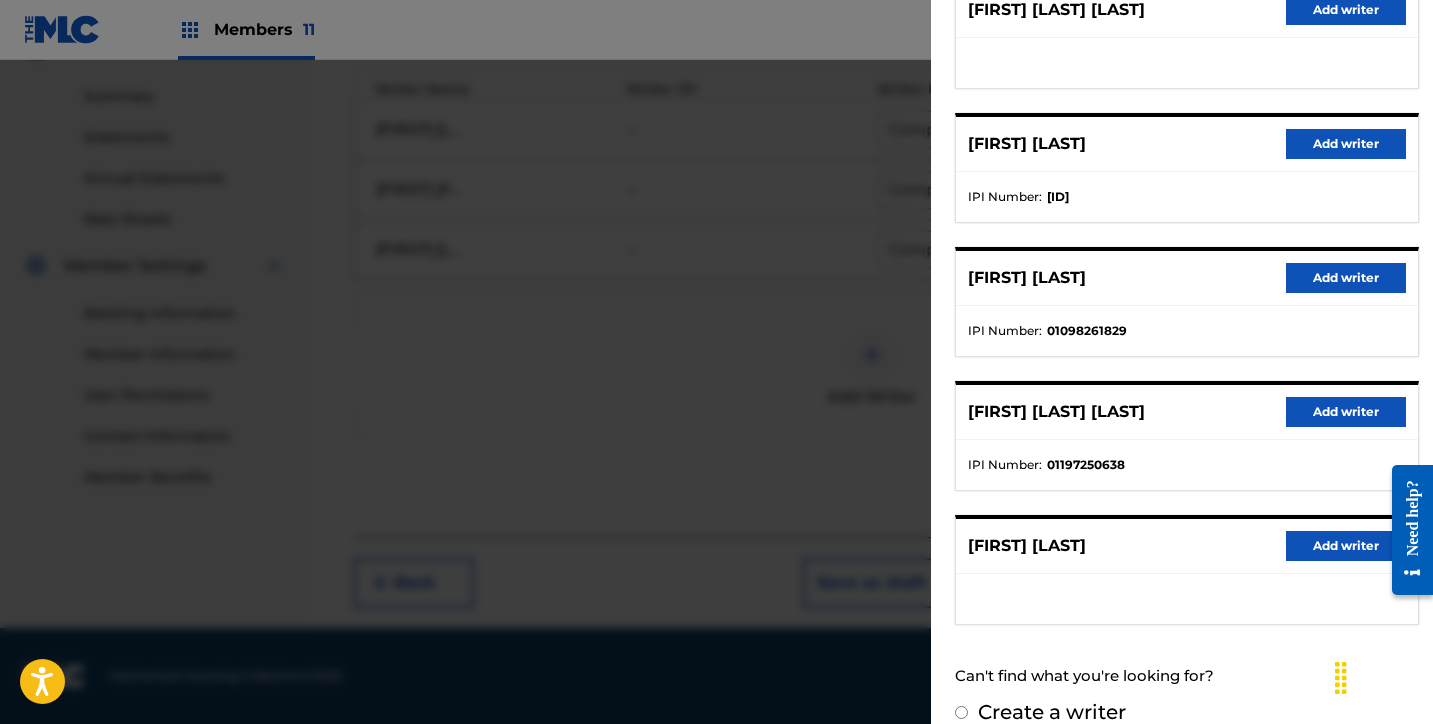 scroll, scrollTop: 304, scrollLeft: 0, axis: vertical 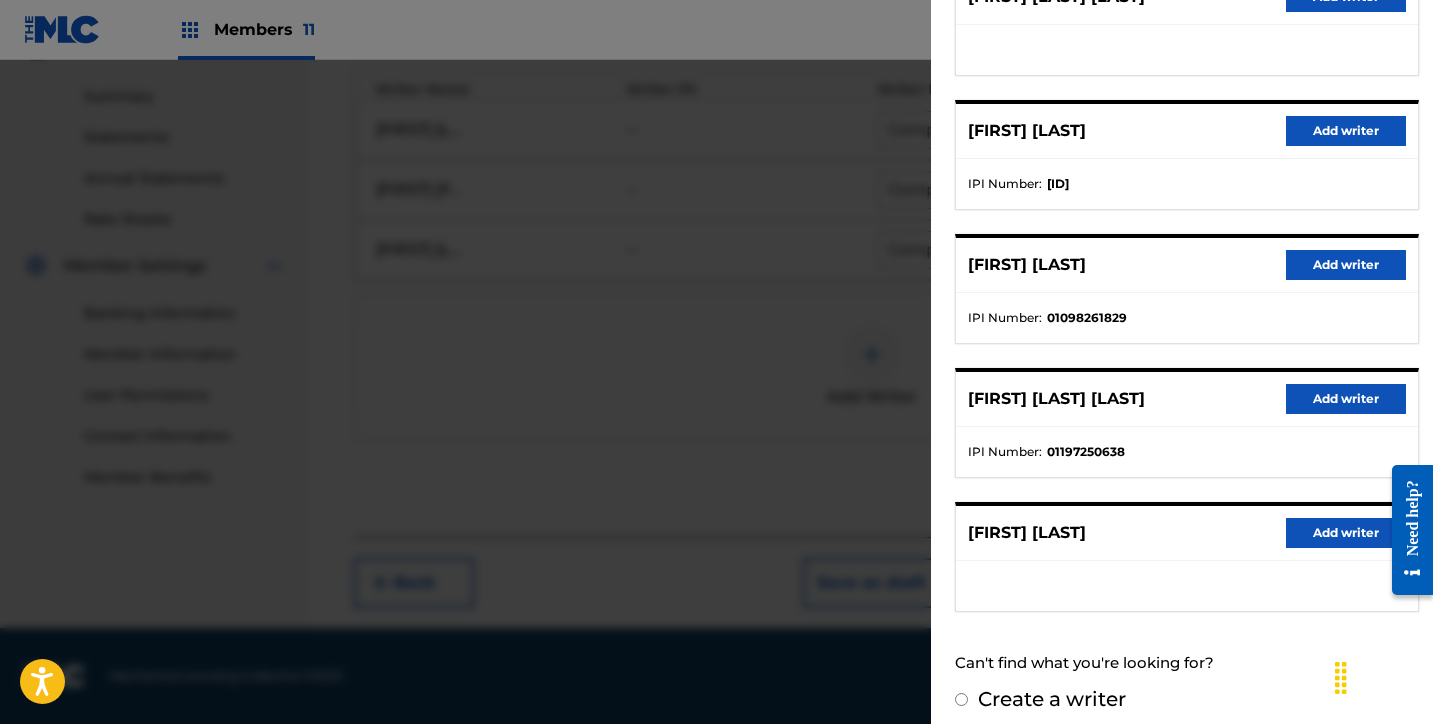 click on "Add writer" at bounding box center [1346, 399] 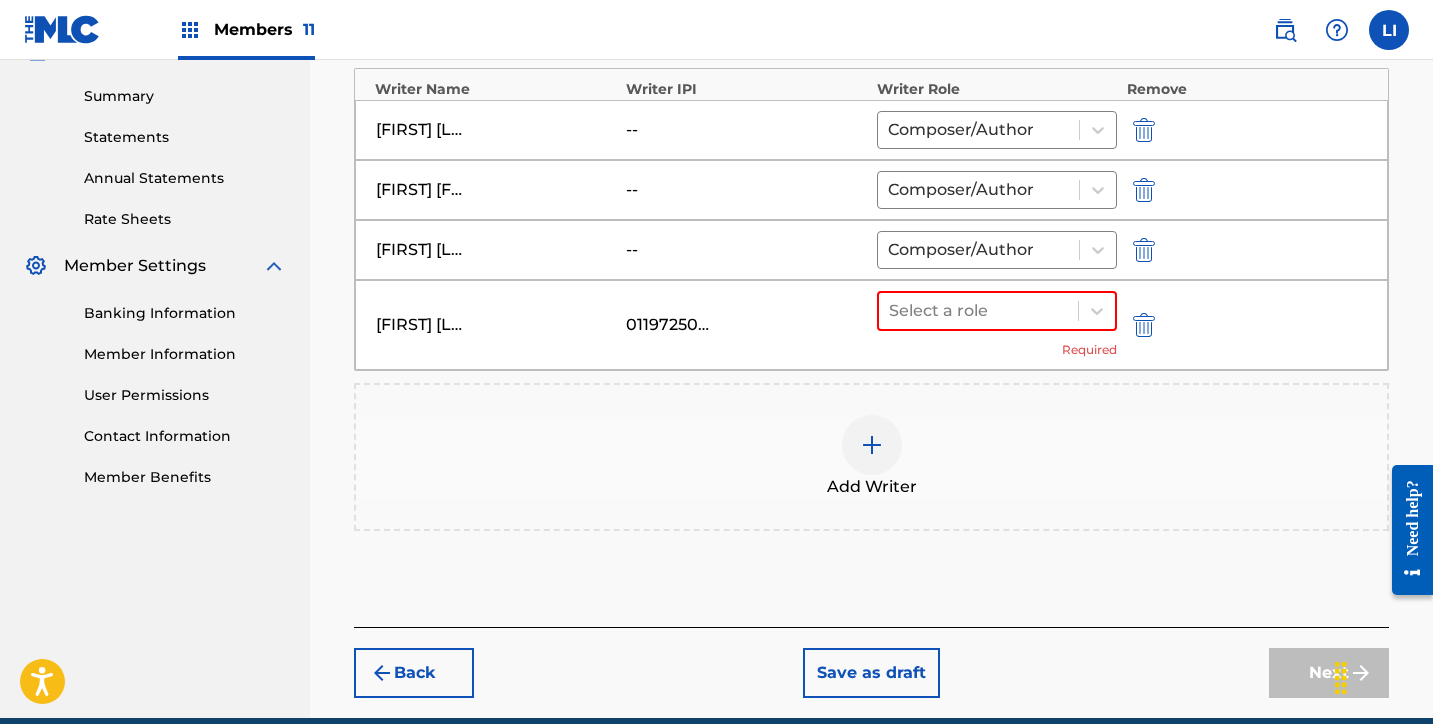 click on "Add Writer" at bounding box center [872, 487] 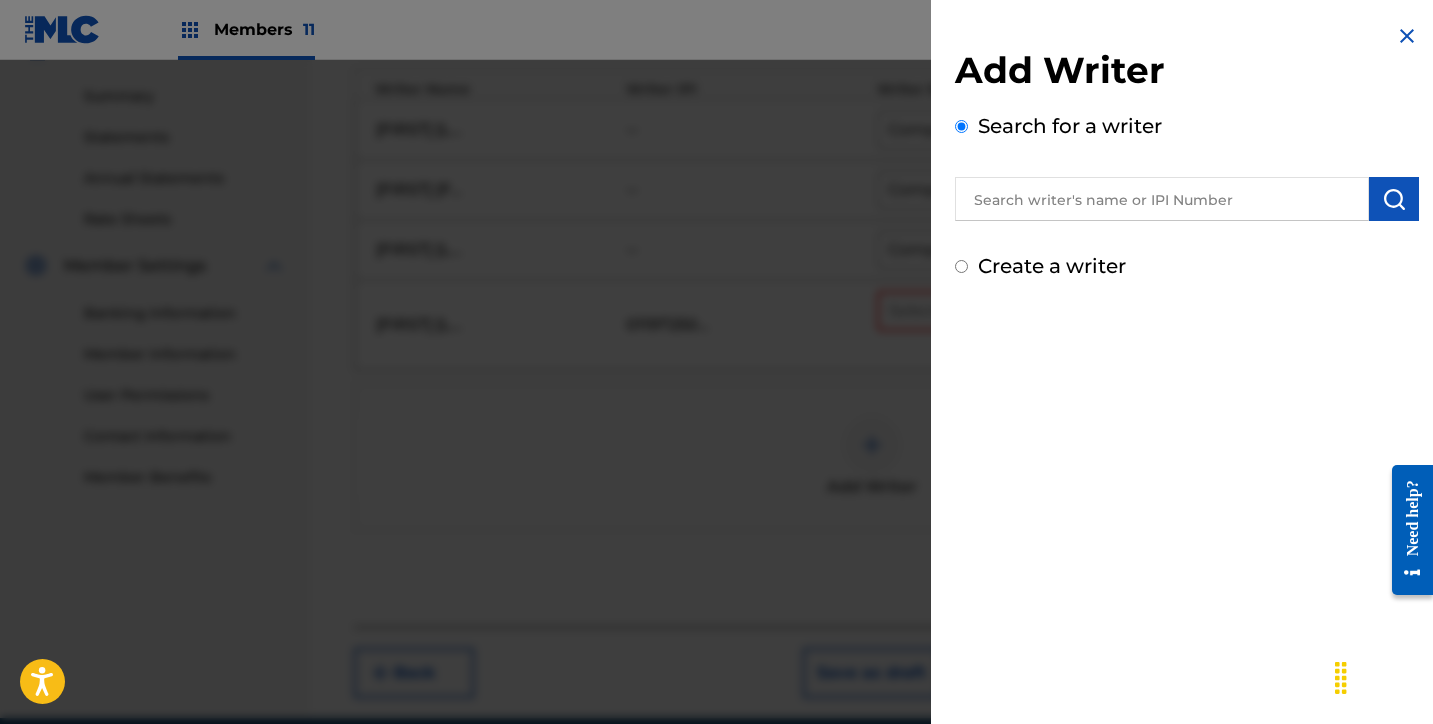 click at bounding box center (1162, 199) 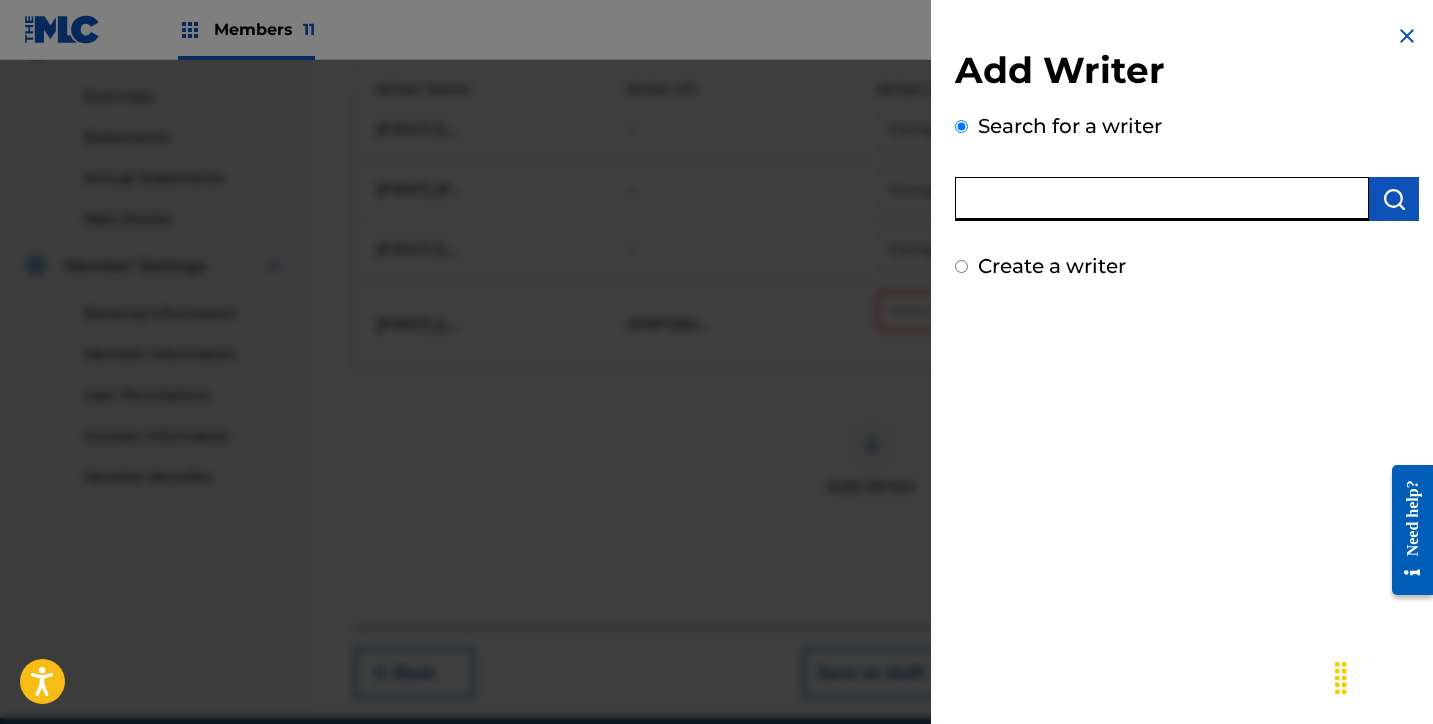 paste on "[FIRST] [FIRST] [LAST] [LAST]" 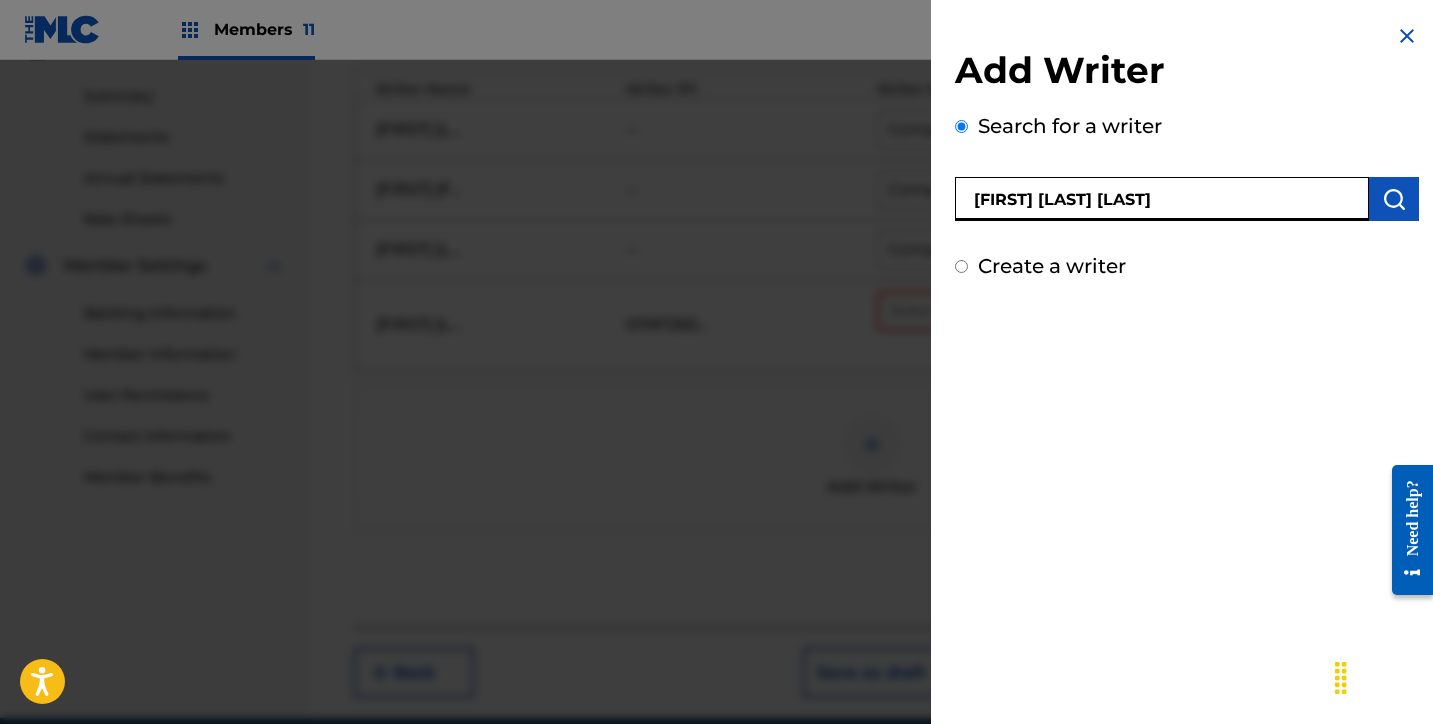 type on "[FIRST] [FIRST] [LAST] [LAST]" 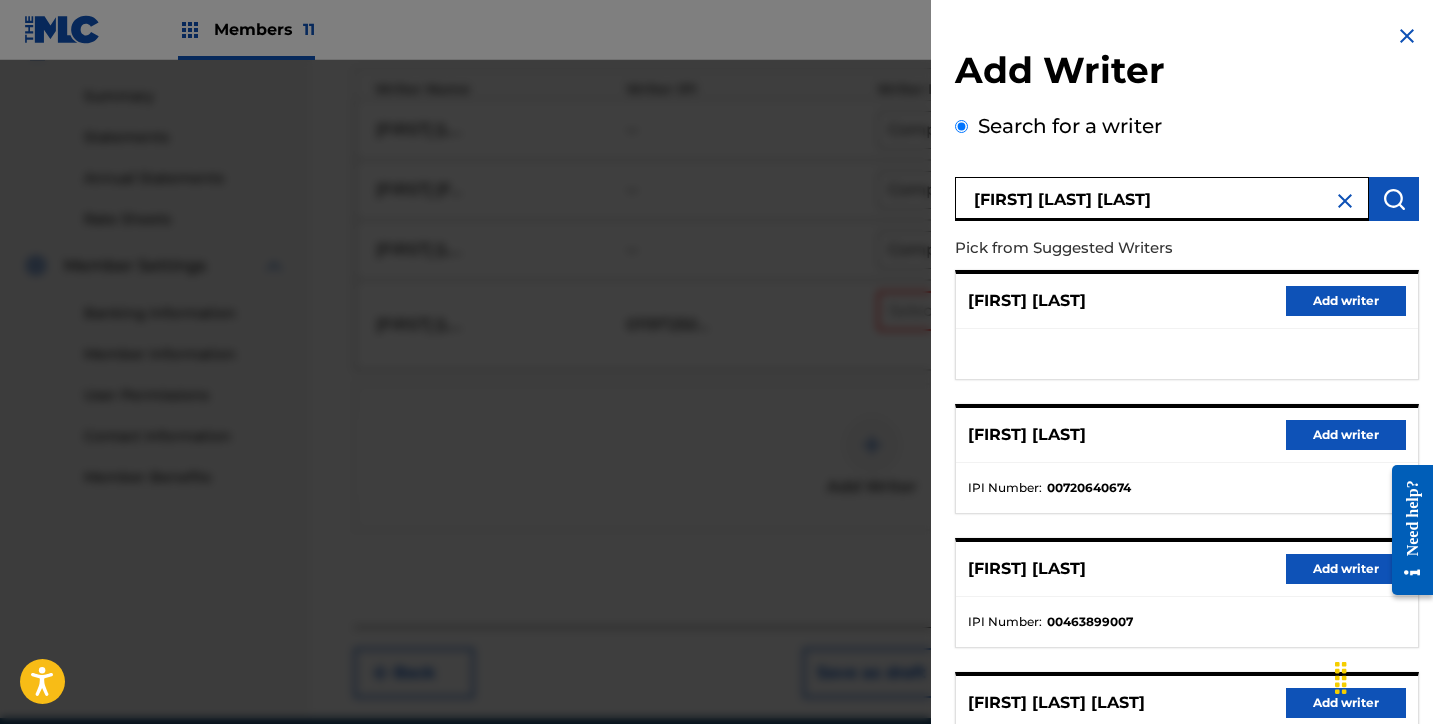 scroll, scrollTop: 336, scrollLeft: 0, axis: vertical 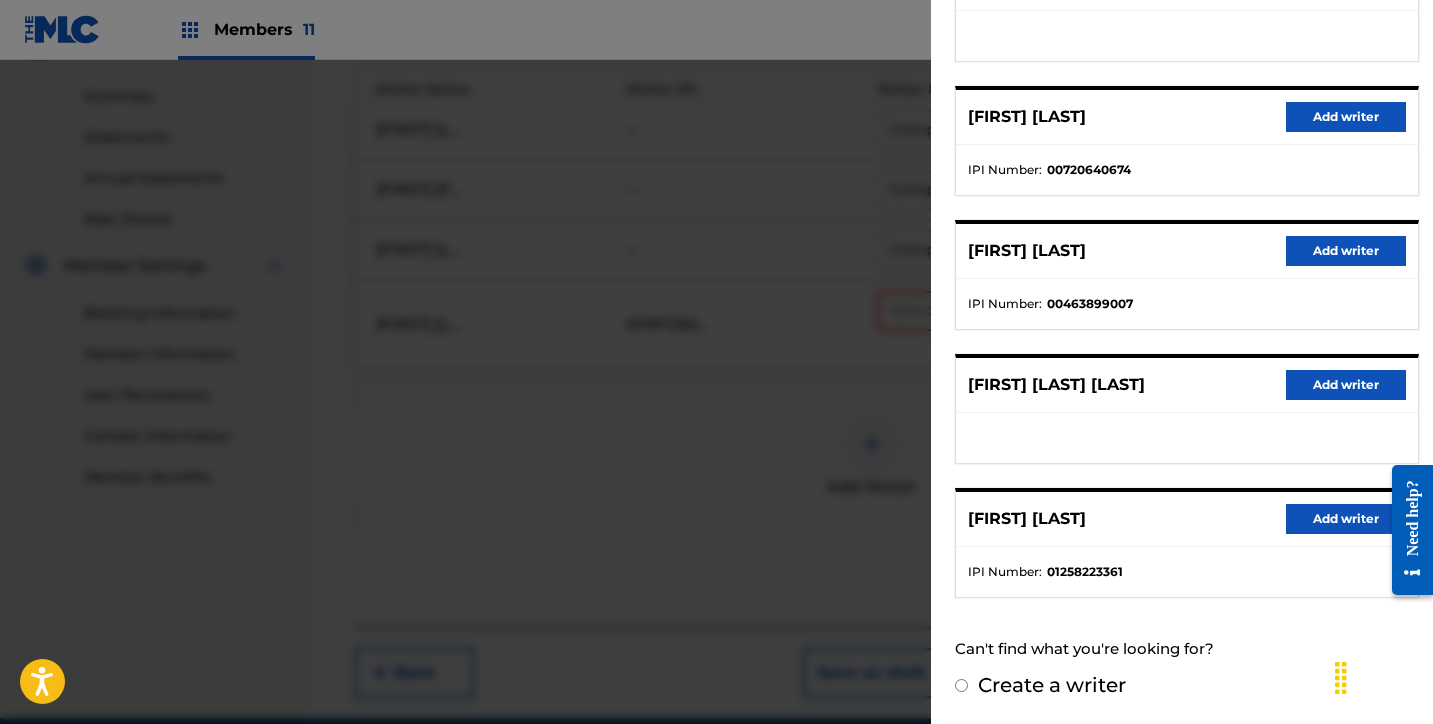 click on "Add writer" at bounding box center [1346, 385] 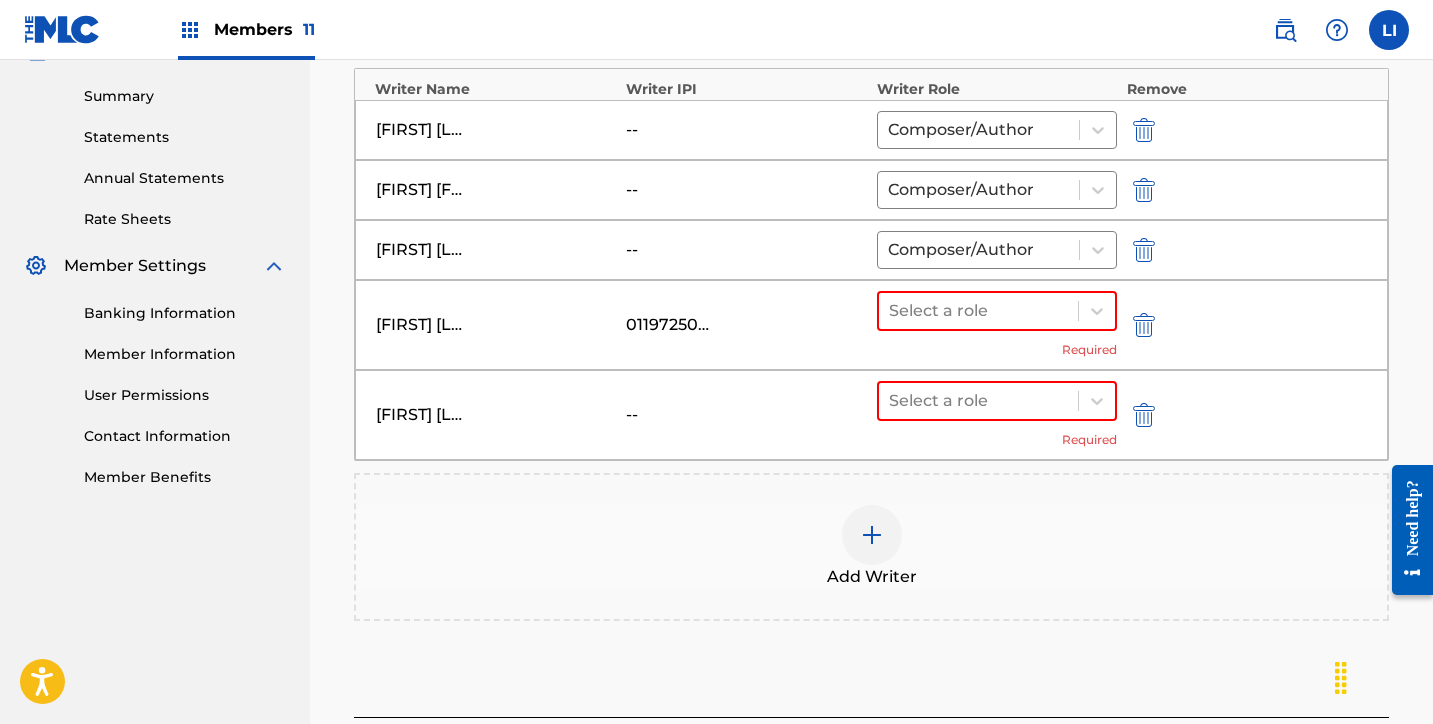 click on "Select a role Required" at bounding box center (997, 325) 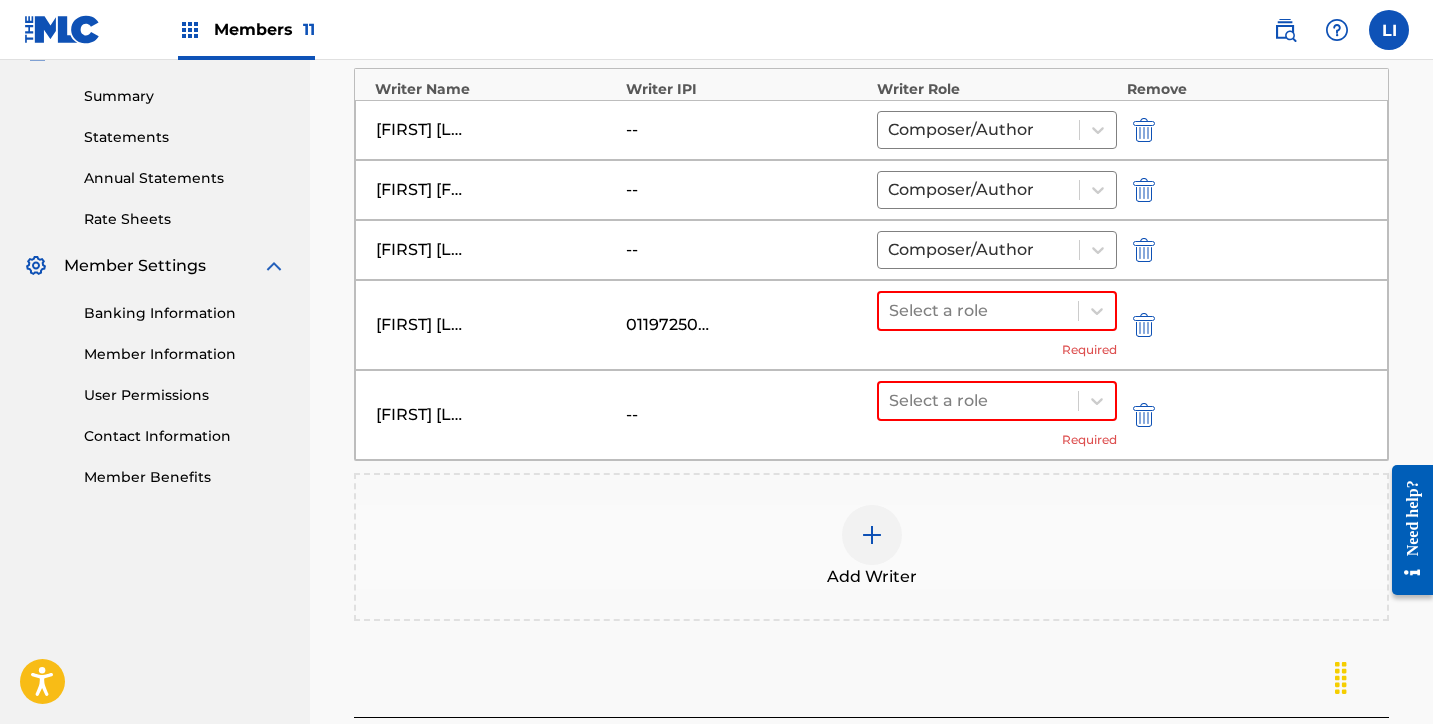 drag, startPoint x: 991, startPoint y: 323, endPoint x: 992, endPoint y: 334, distance: 11.045361 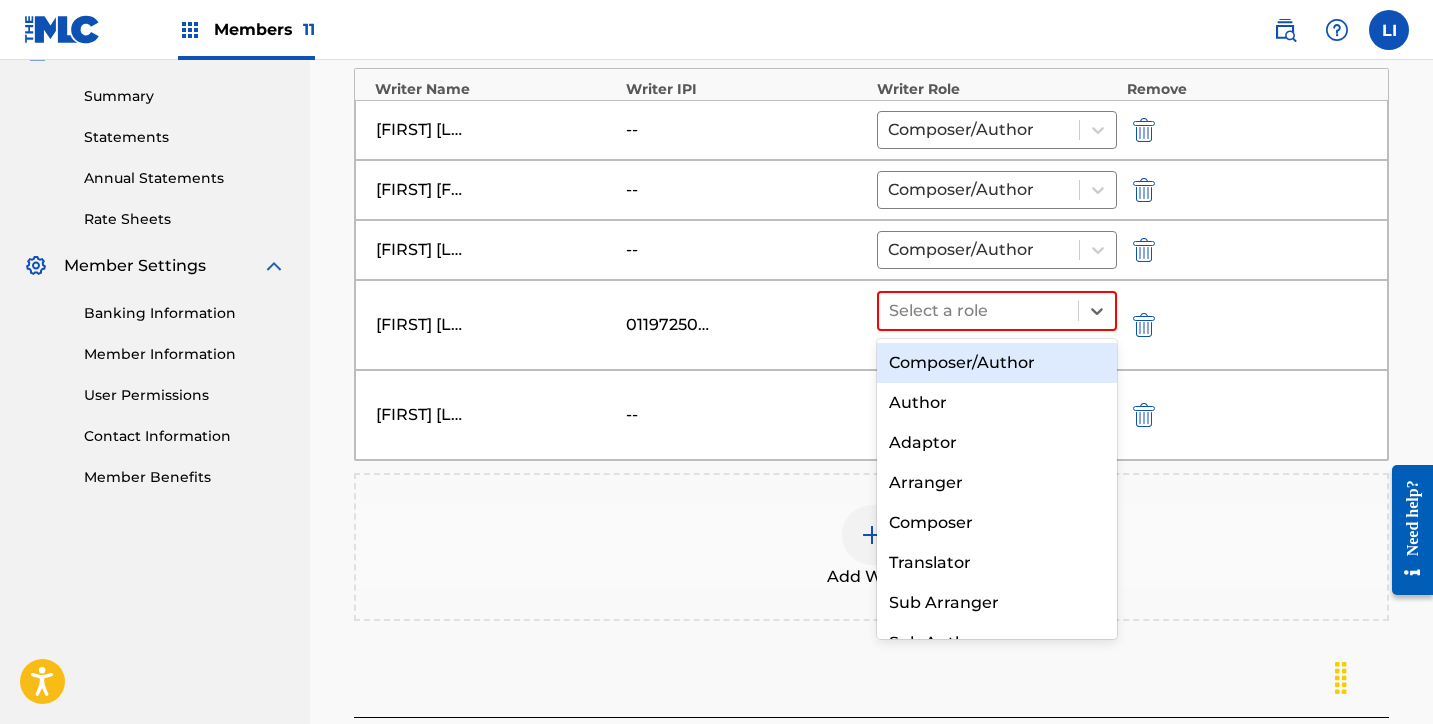 click on "Composer/Author" at bounding box center [997, 363] 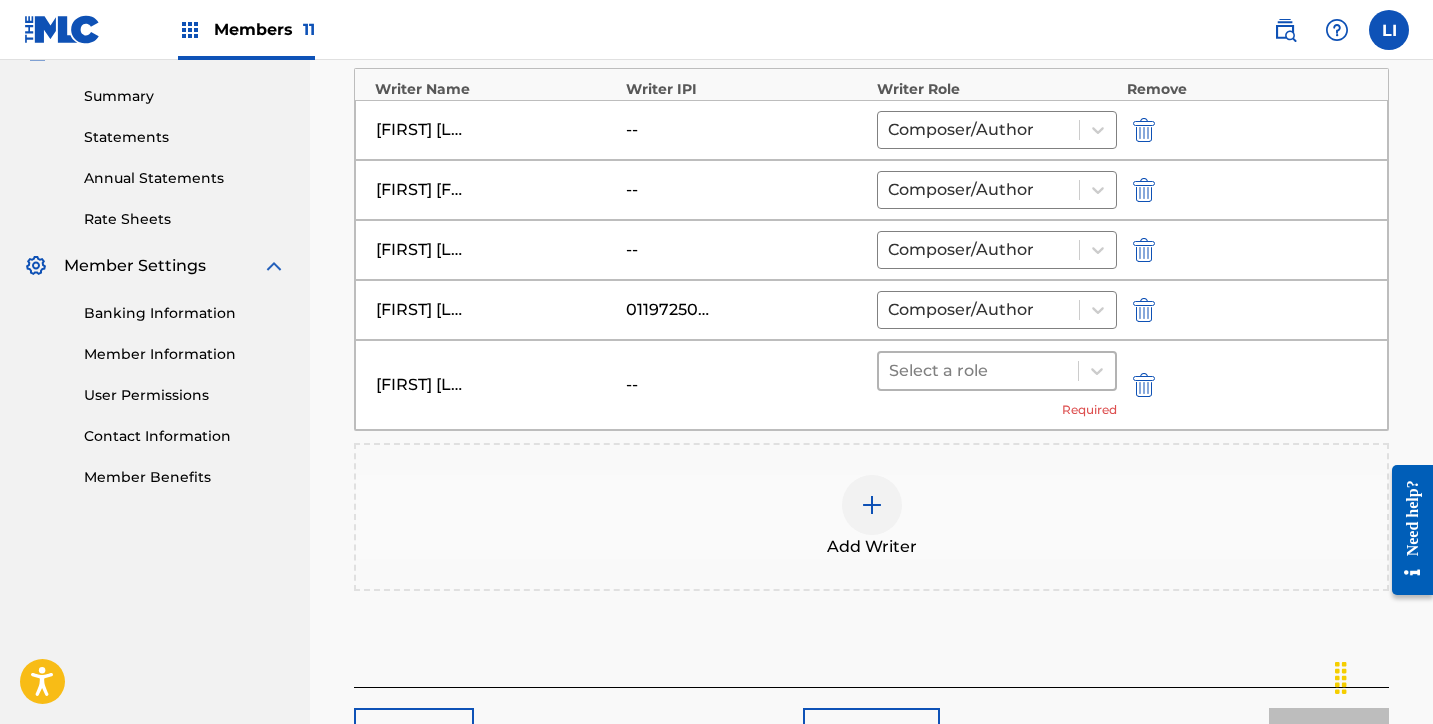 click at bounding box center [978, 371] 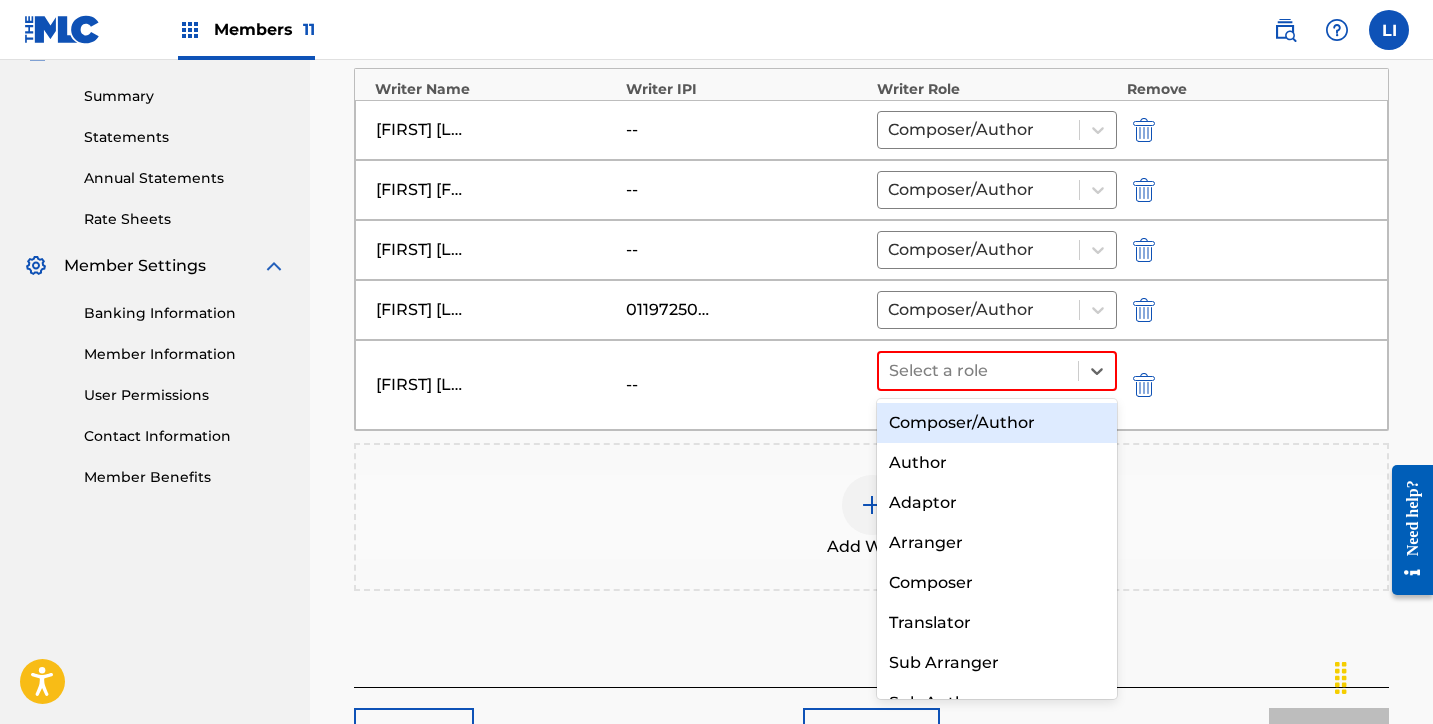 click on "Composer/Author" at bounding box center [997, 423] 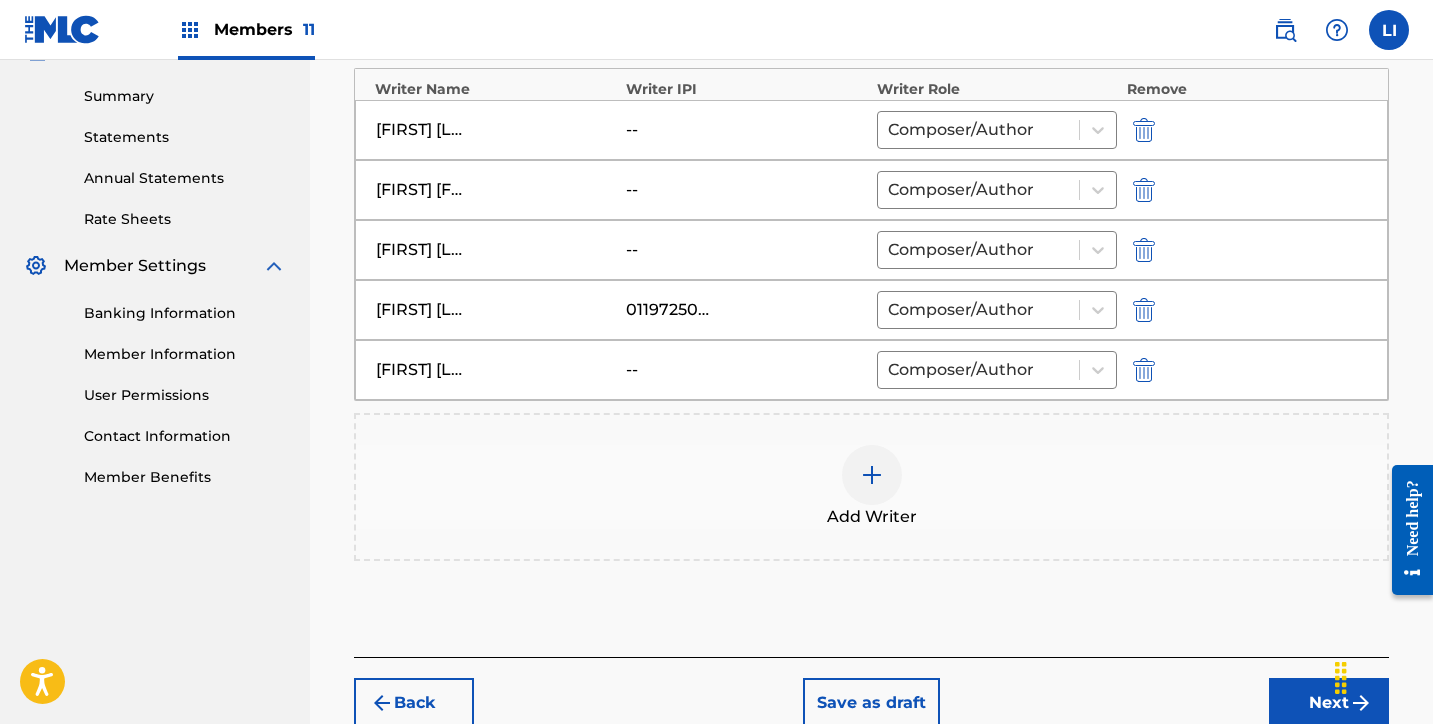 click on "Add Writer" at bounding box center (871, 487) 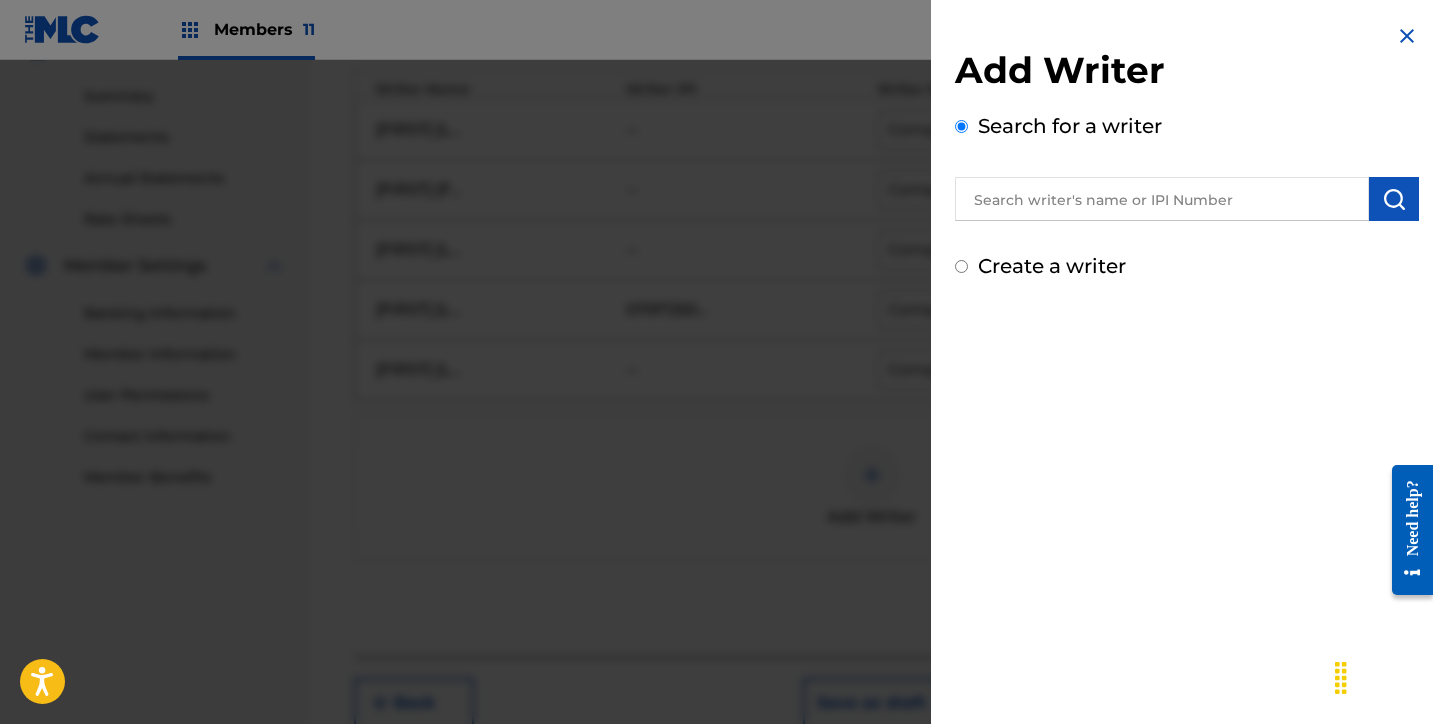 drag, startPoint x: 1107, startPoint y: 154, endPoint x: 1100, endPoint y: 208, distance: 54.451813 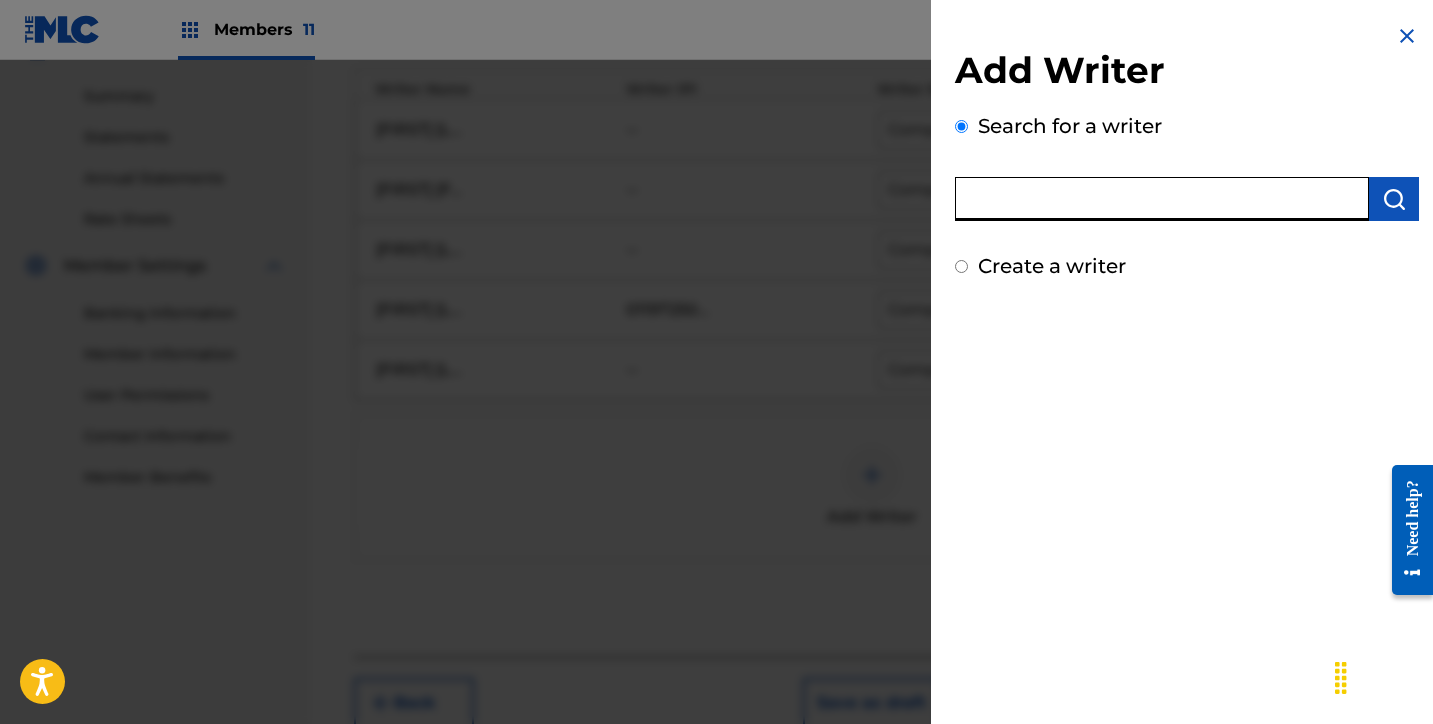 paste on "MAURICIO VILLANUEVA PALACIOS" 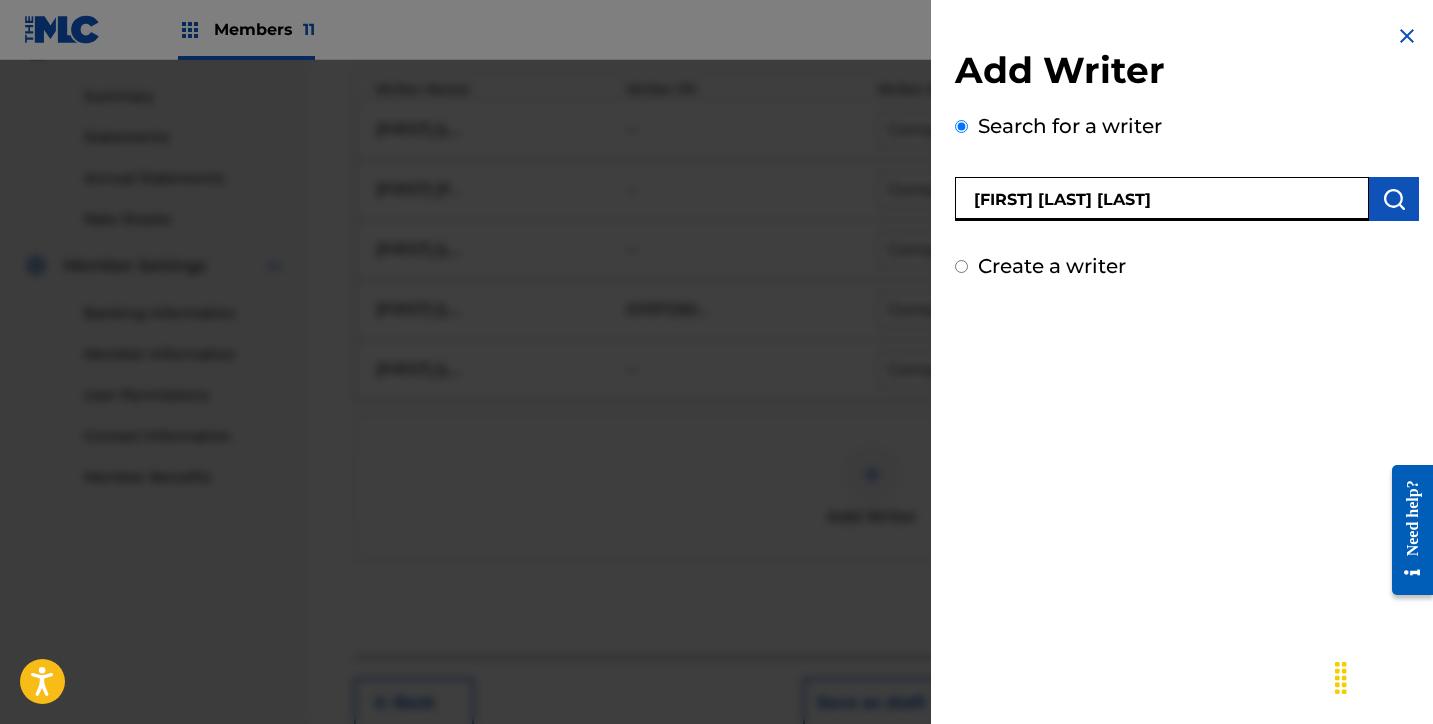 type on "MAURICIO VILLANUEVA PALACIOS" 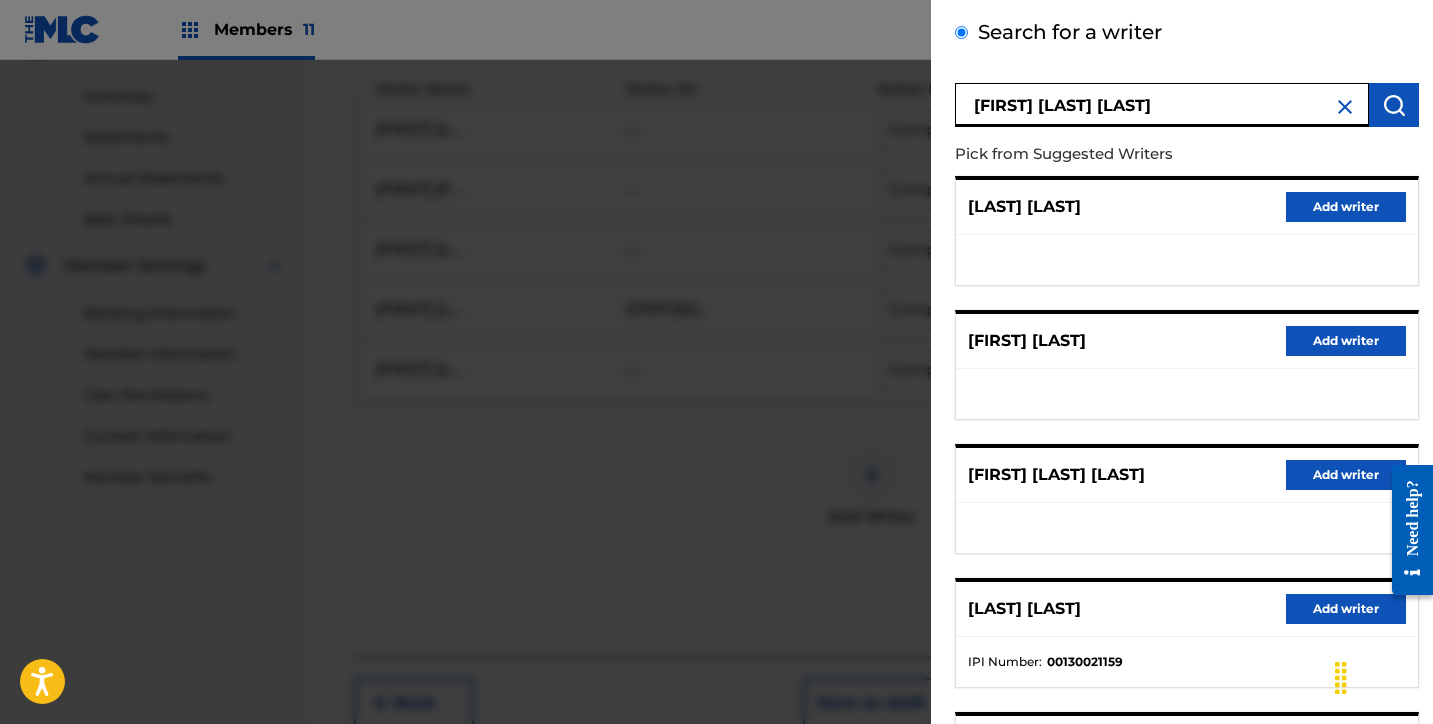scroll, scrollTop: 112, scrollLeft: 0, axis: vertical 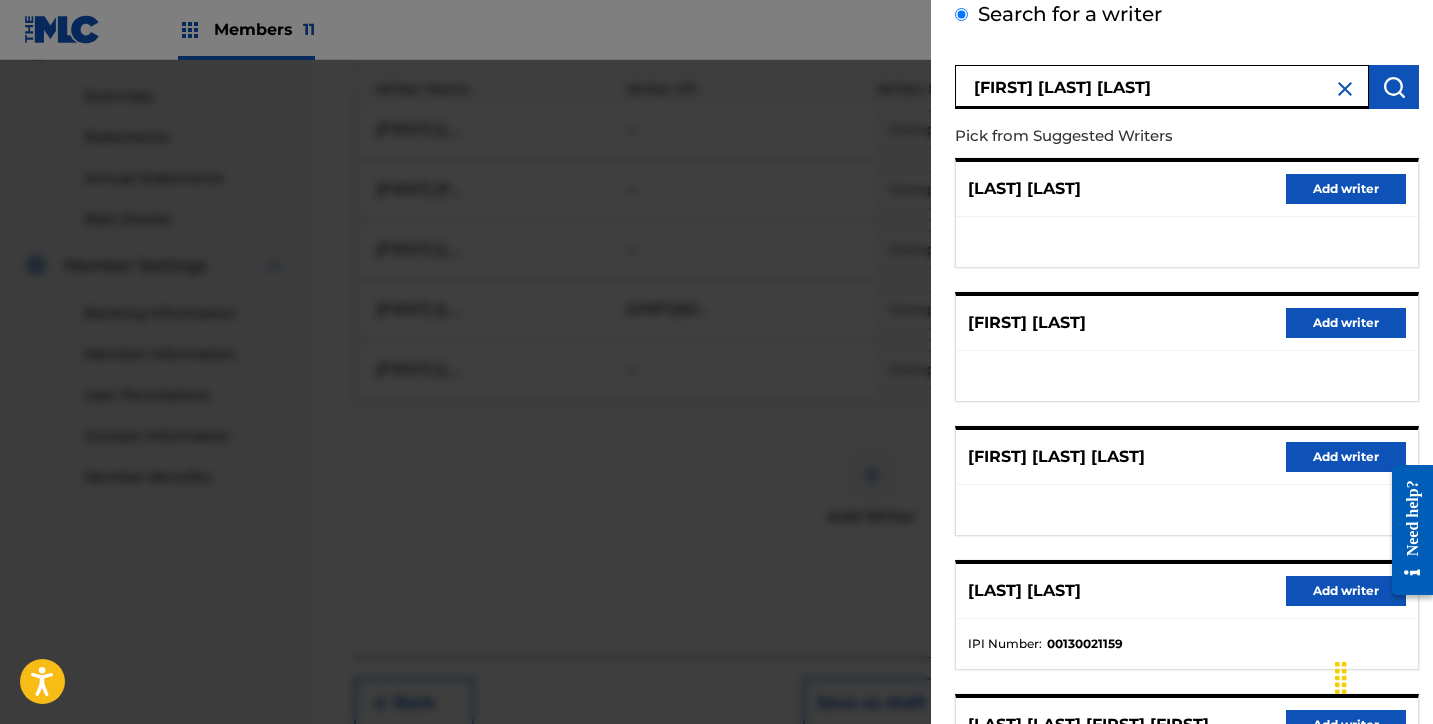 click on "Add writer" at bounding box center [1346, 457] 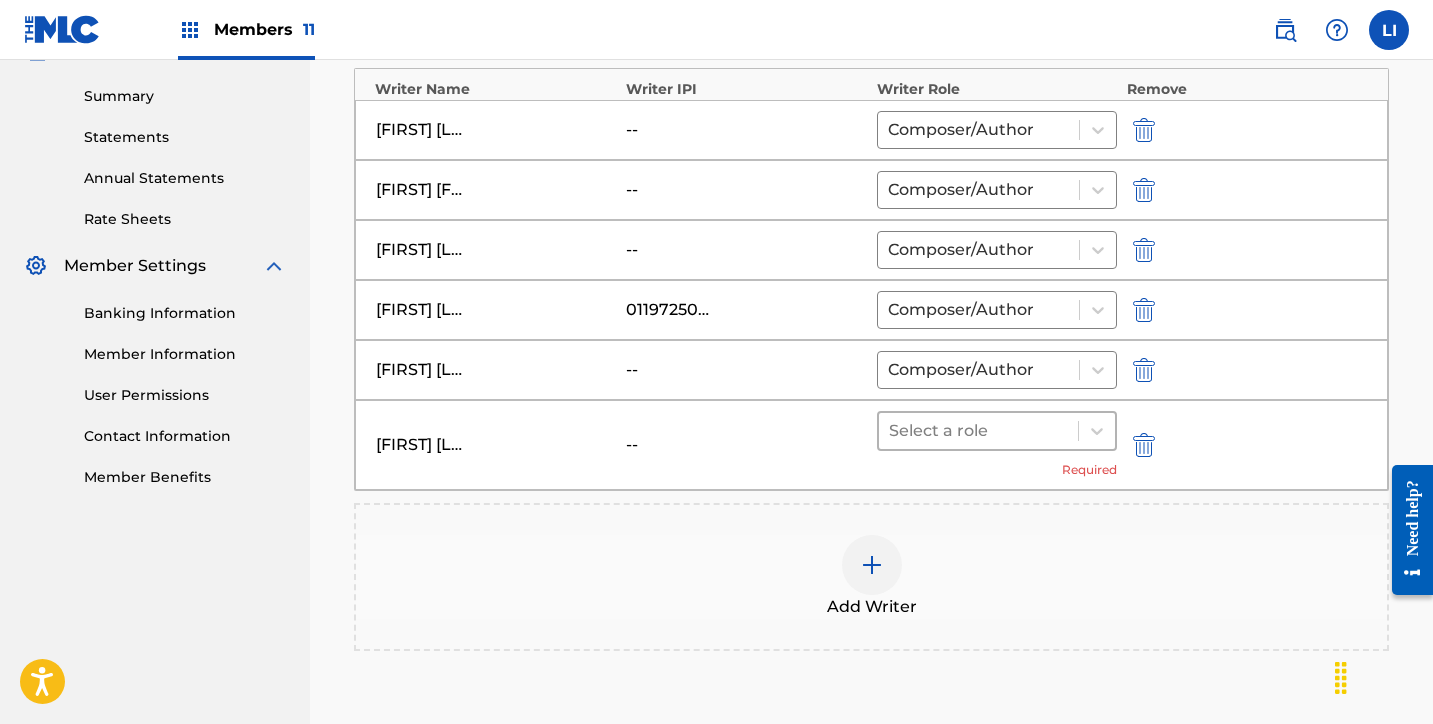 click at bounding box center (978, 431) 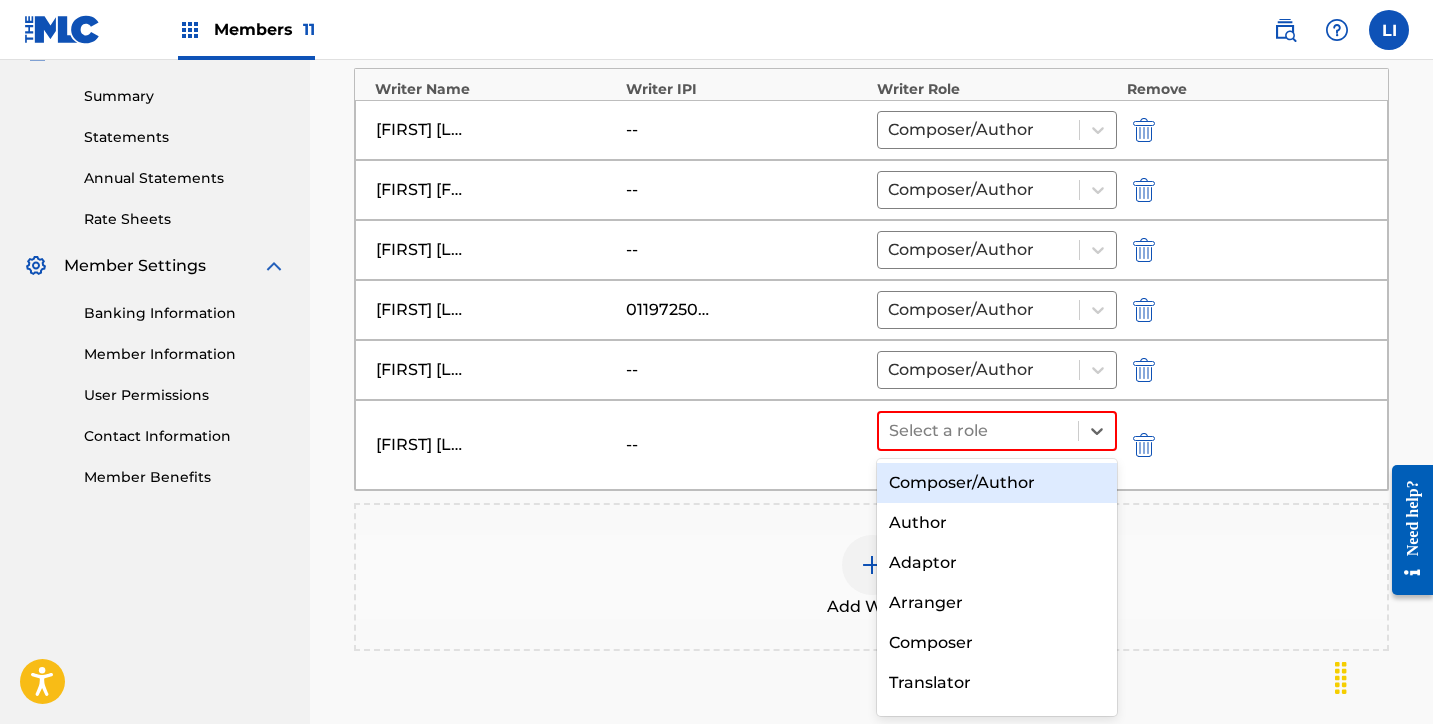 click on "Composer/Author Author Adaptor Arranger Composer Translator Sub Arranger Sub Author" at bounding box center [997, 588] 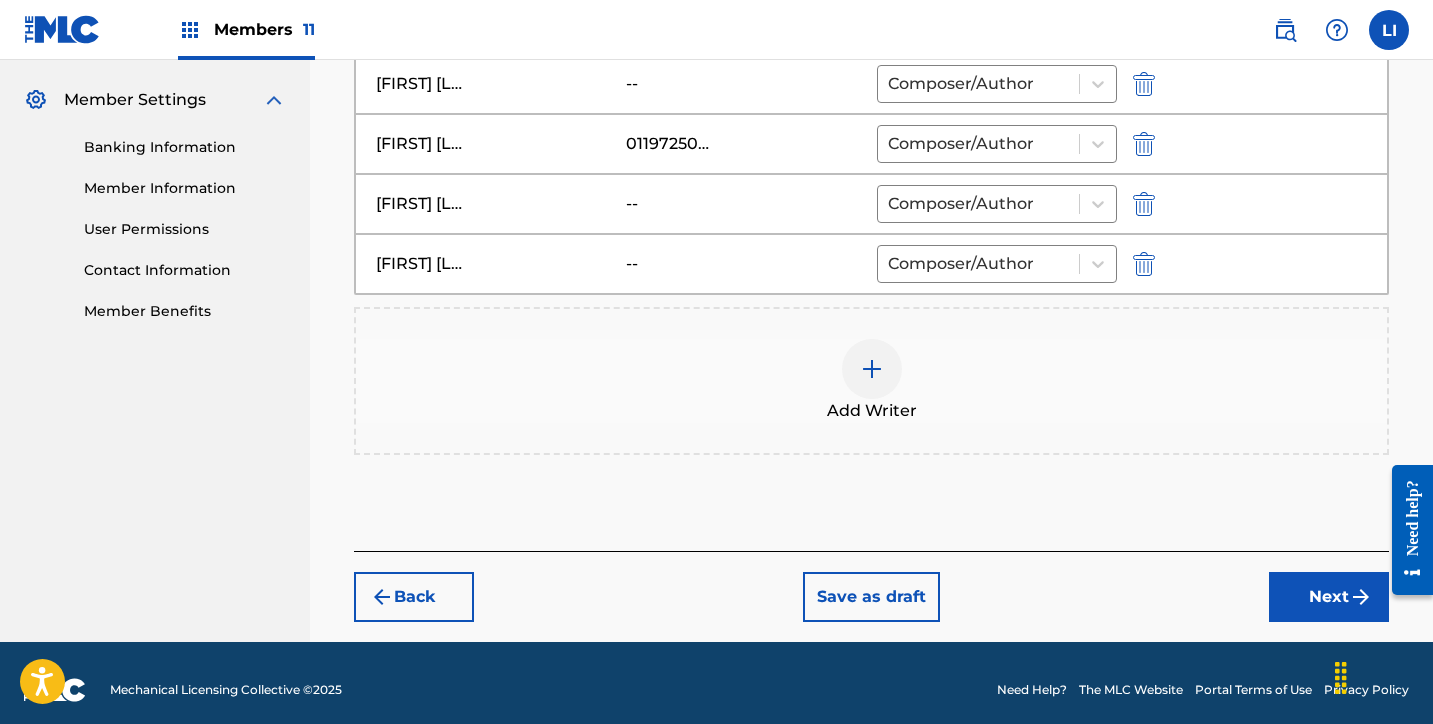 click on "Next" at bounding box center [1329, 597] 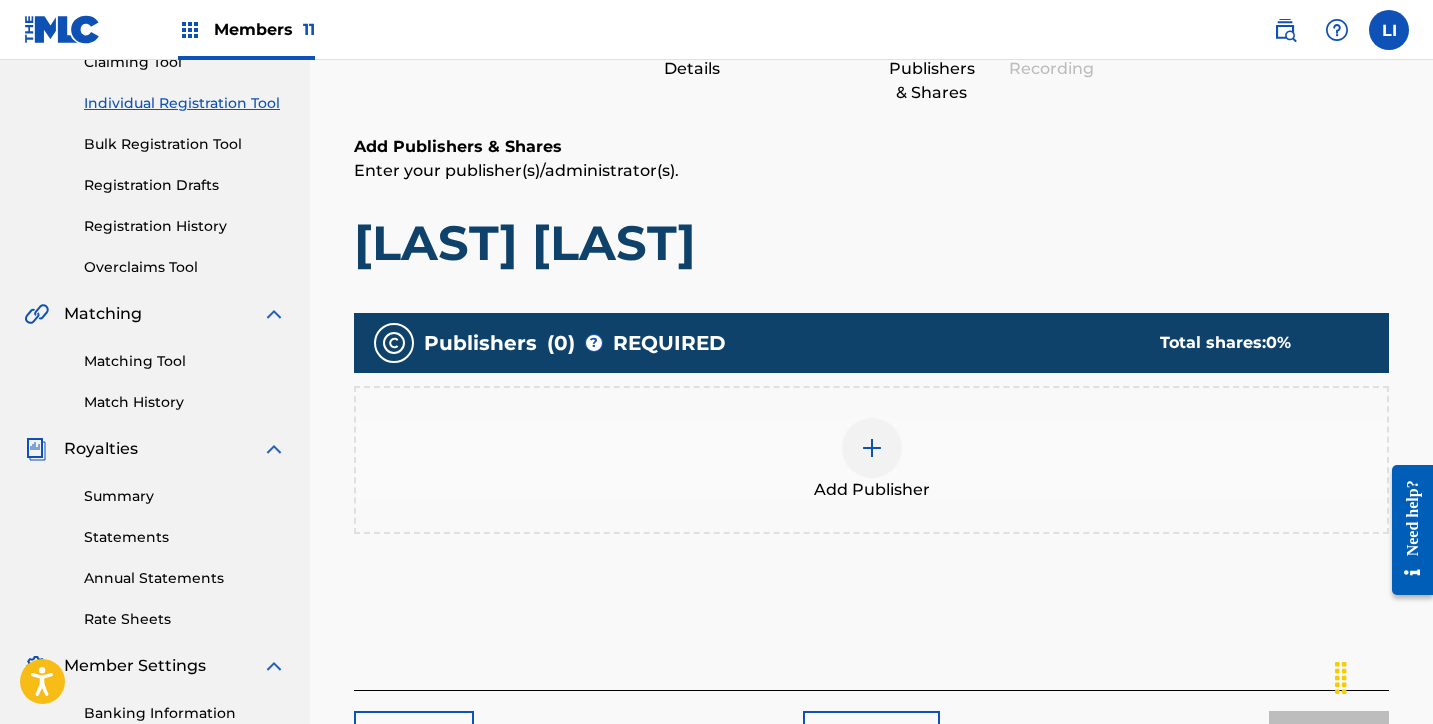 scroll, scrollTop: 233, scrollLeft: 0, axis: vertical 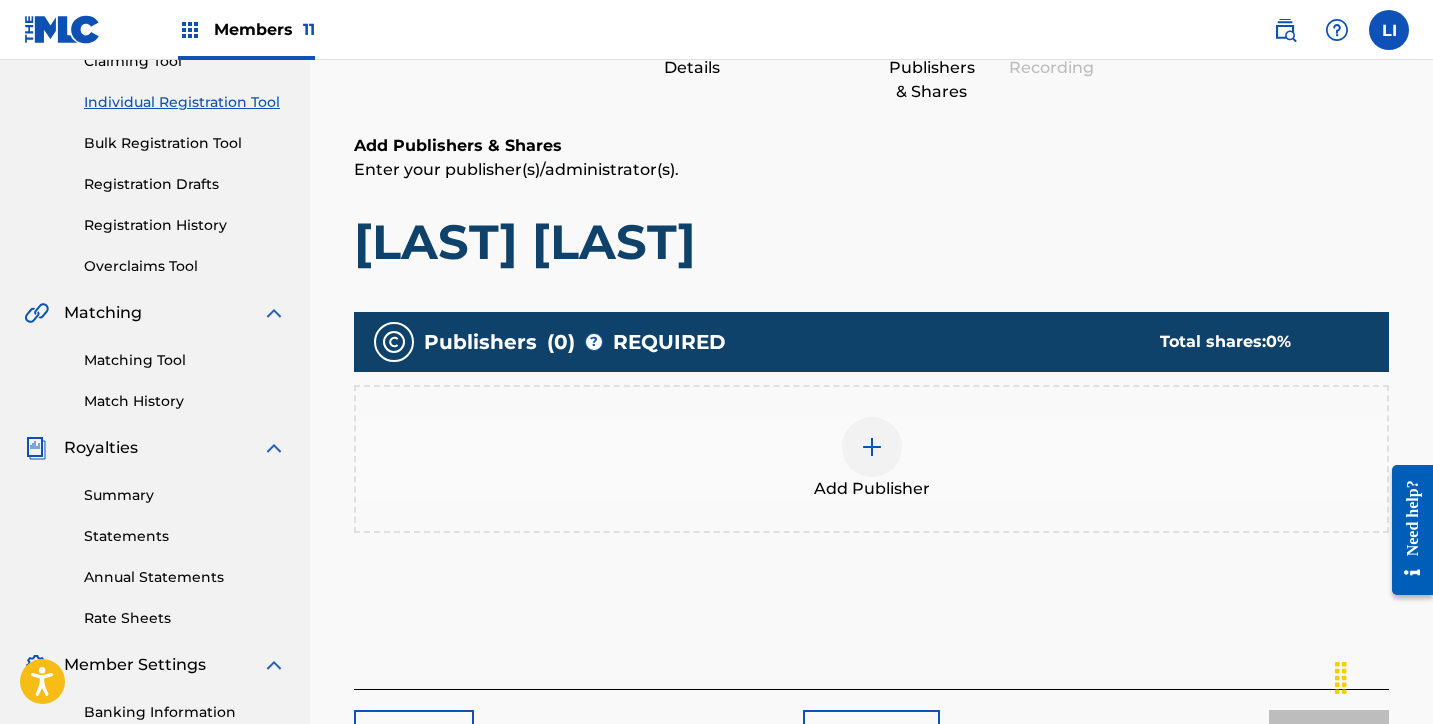 click on "Add Publisher" at bounding box center (872, 489) 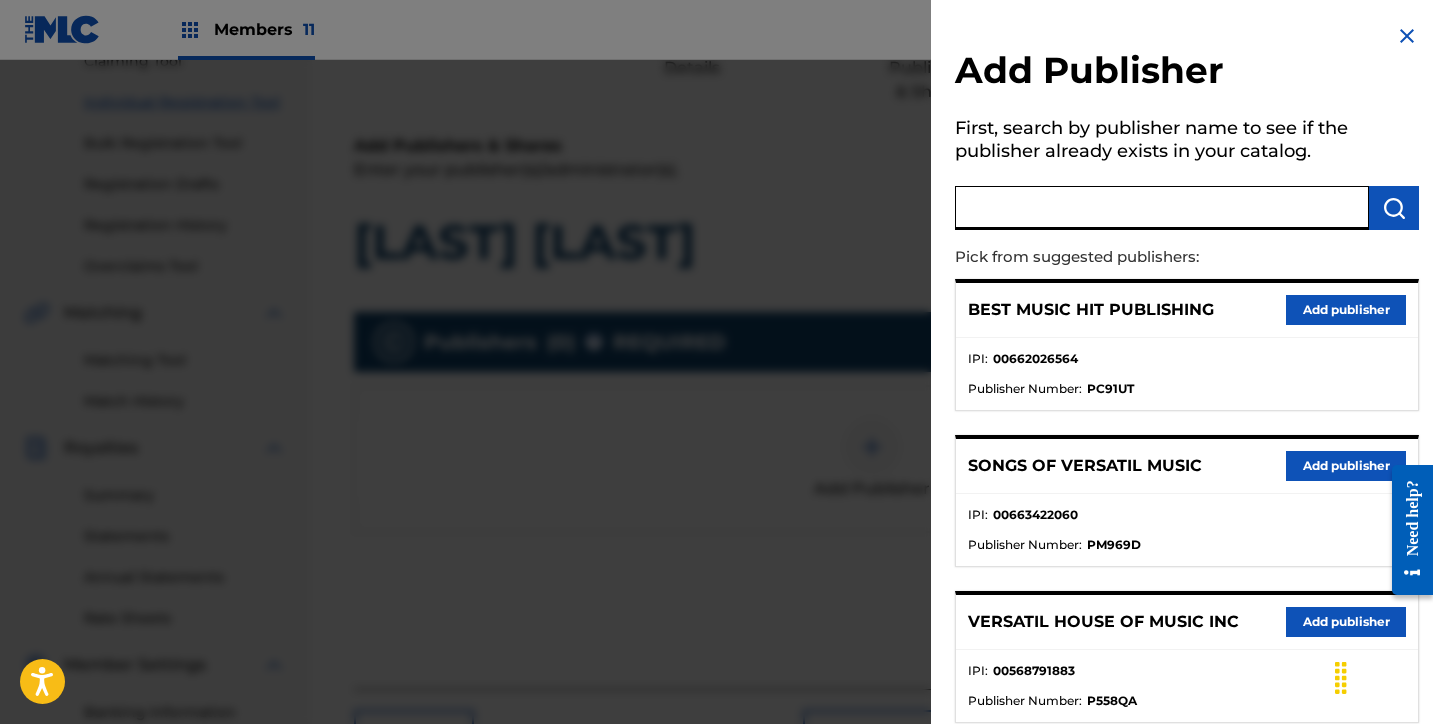 click at bounding box center [1162, 208] 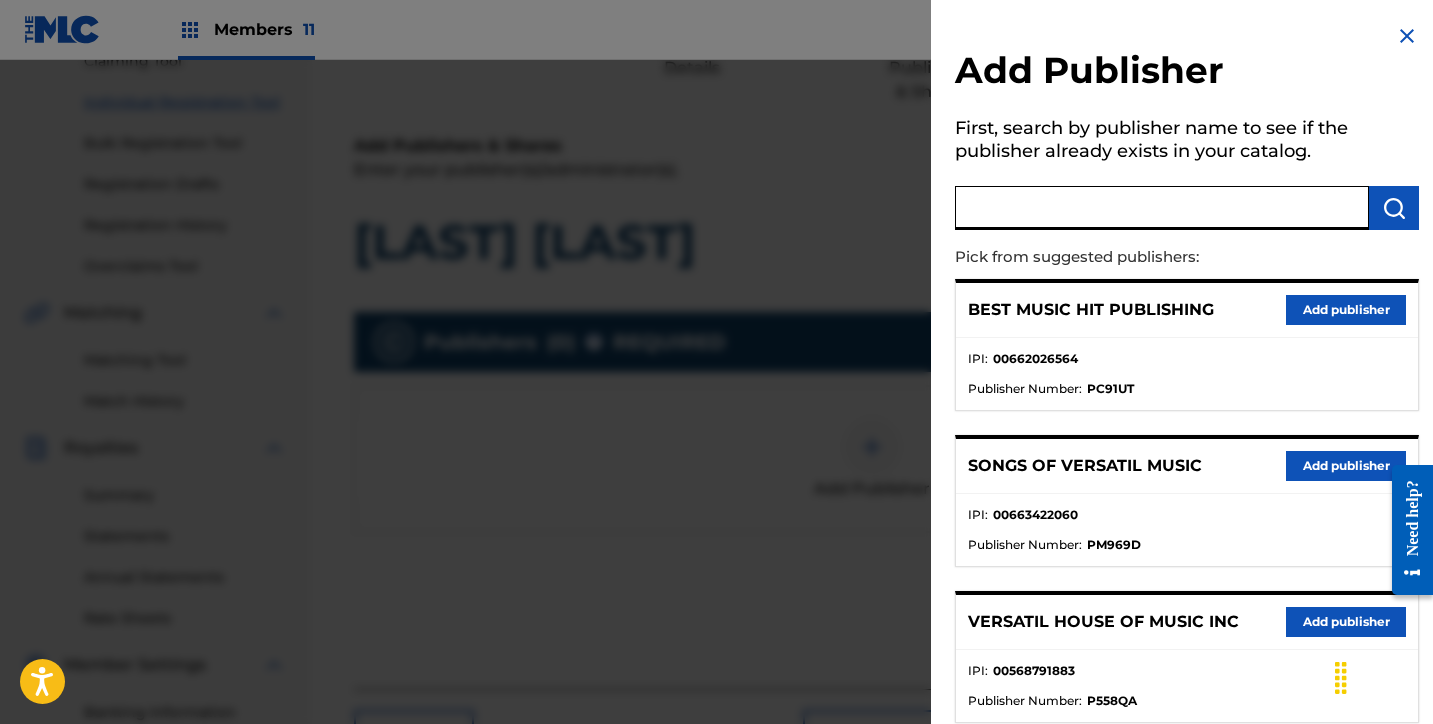 click at bounding box center [1162, 208] 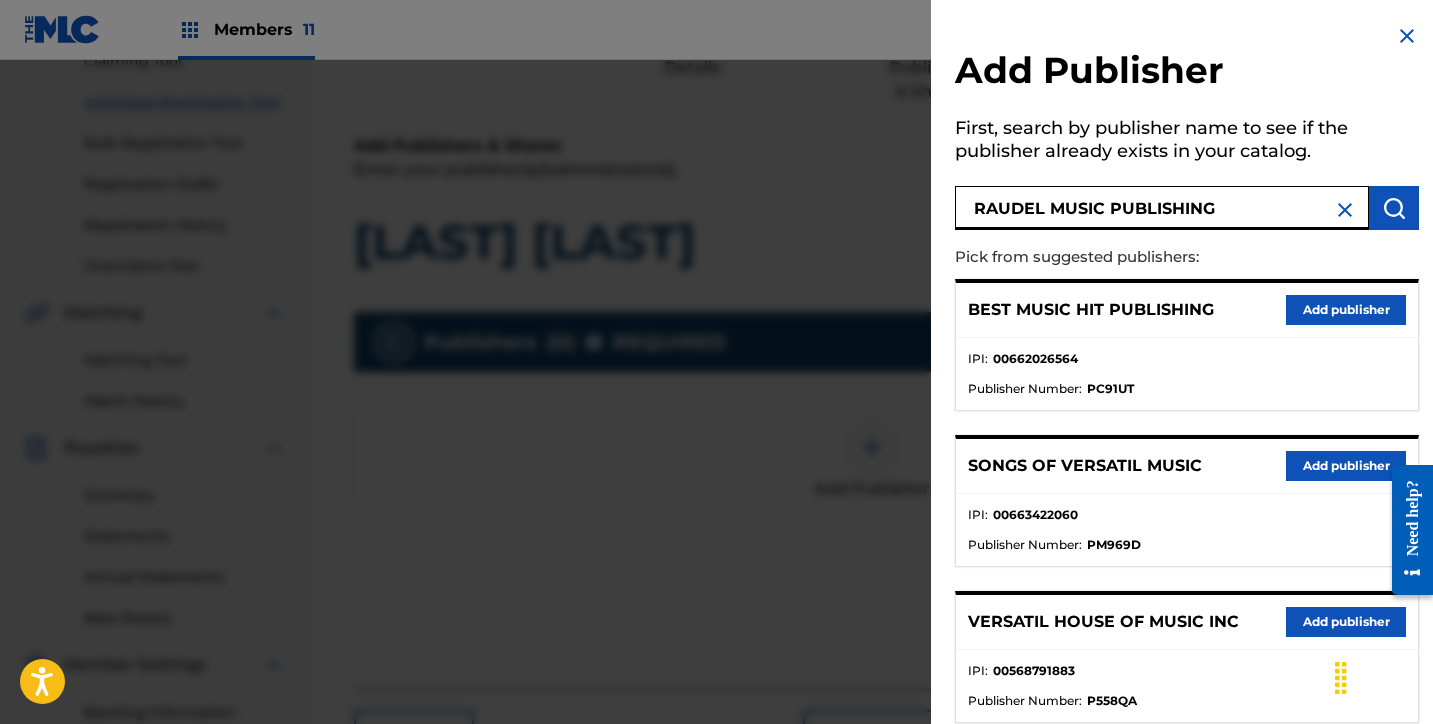type on "RAUDEL MUSIC PUBLISHING" 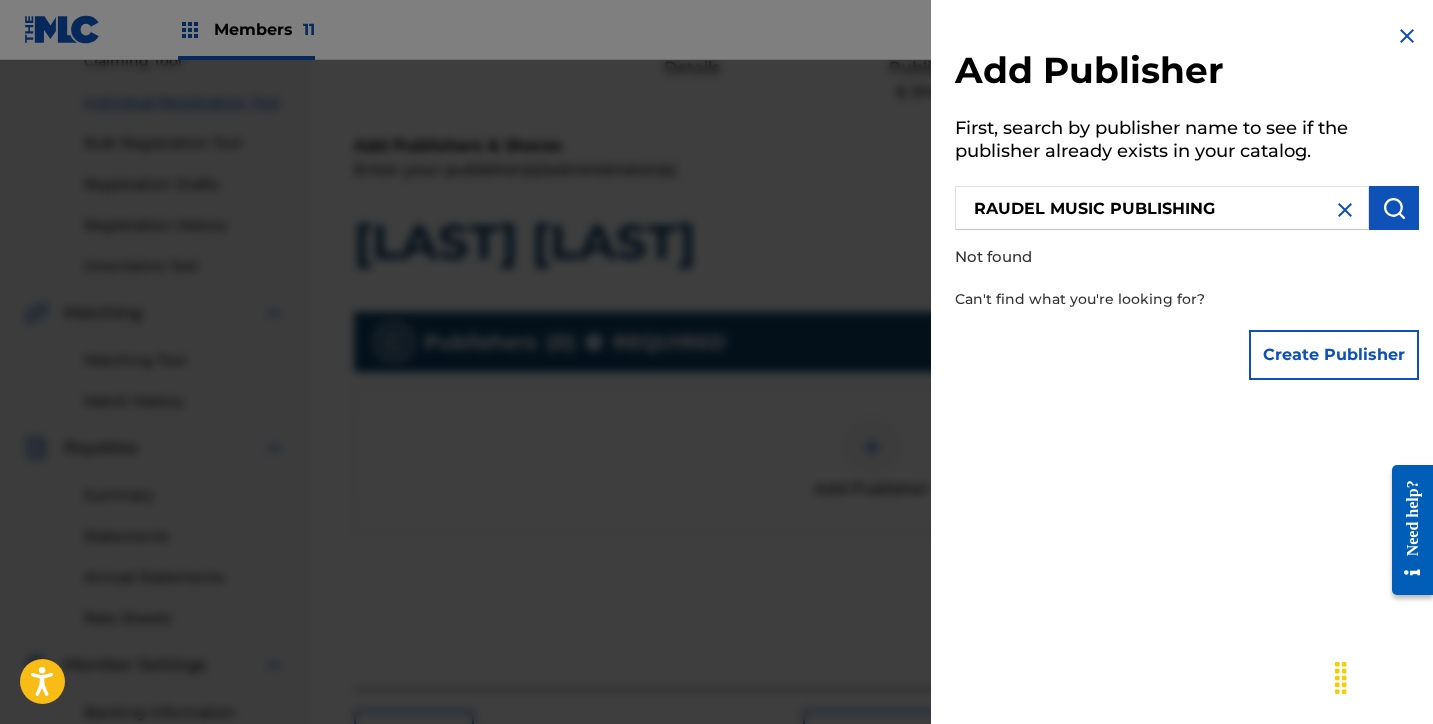 click on "Create Publisher" at bounding box center (1334, 355) 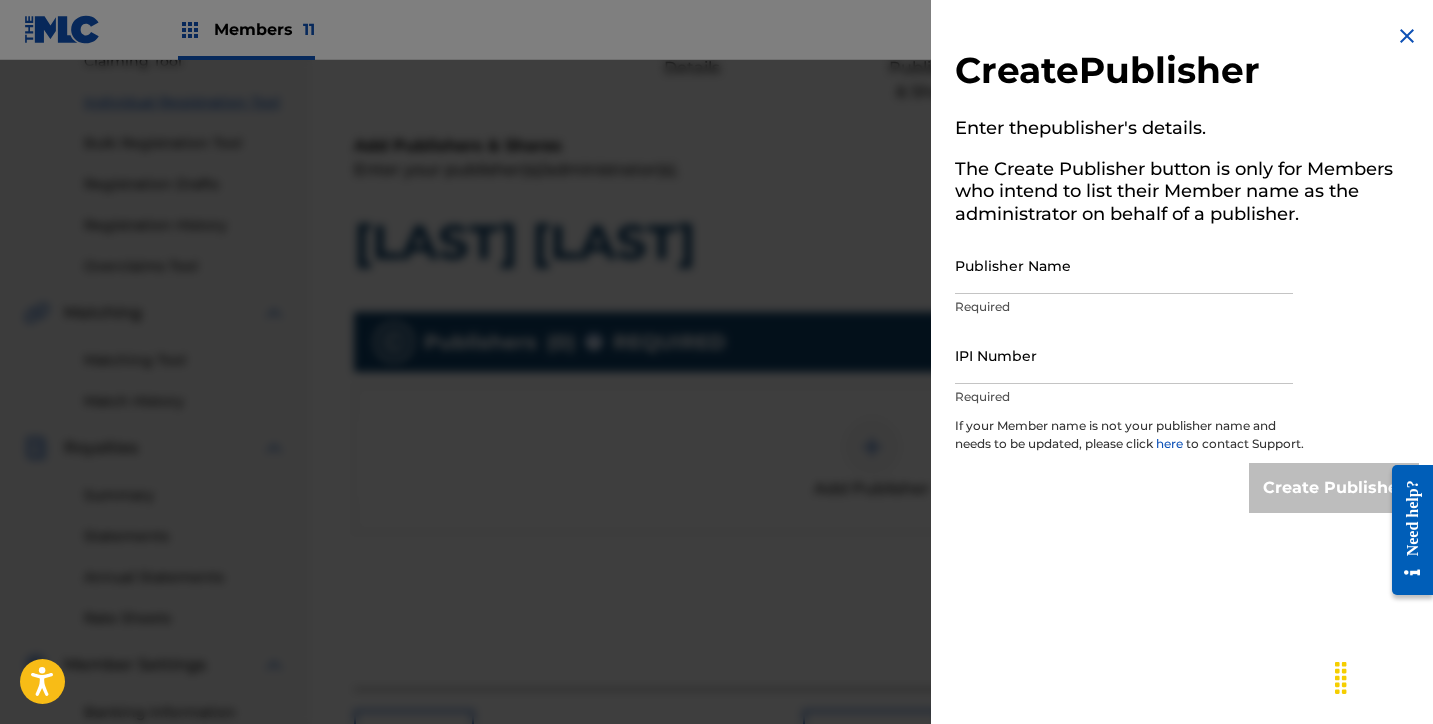 click on "Publisher Name" at bounding box center (1124, 265) 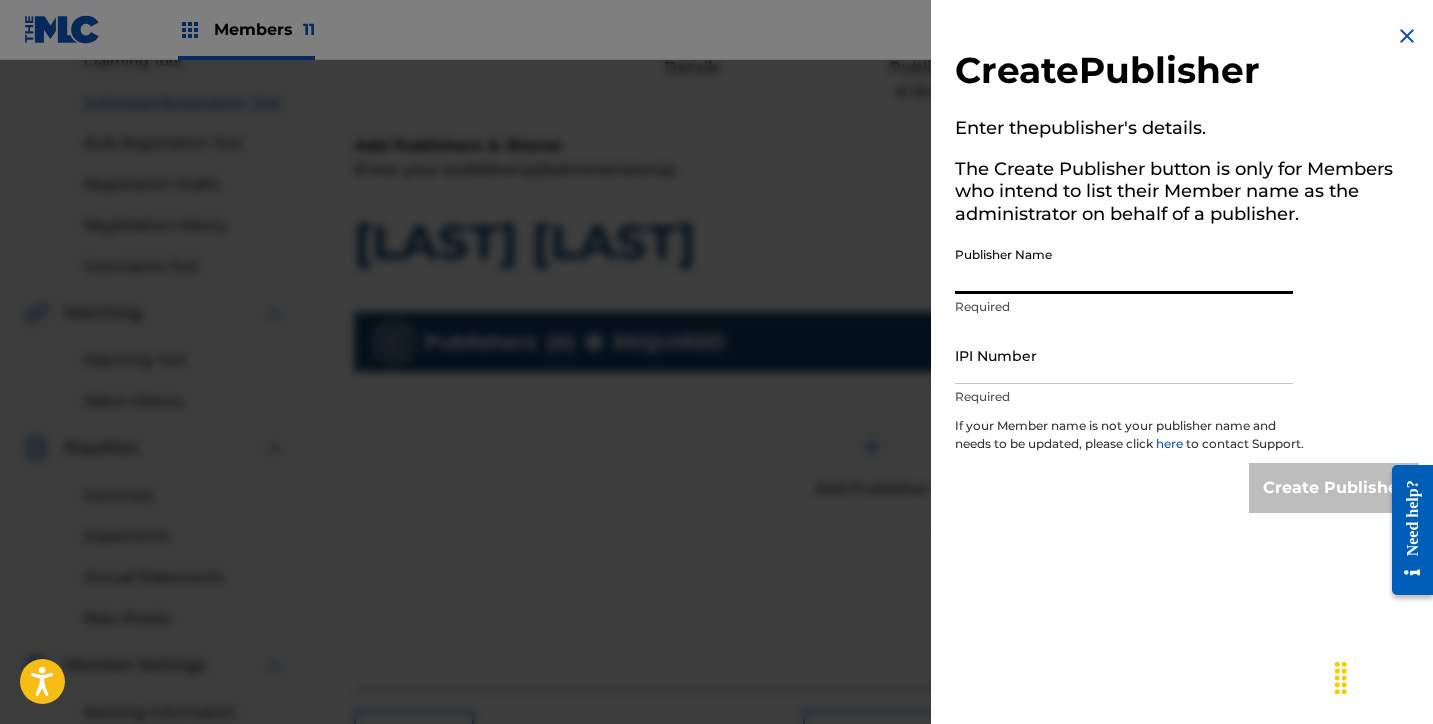 paste on "RAUDEL MUSIC PUBLISHING" 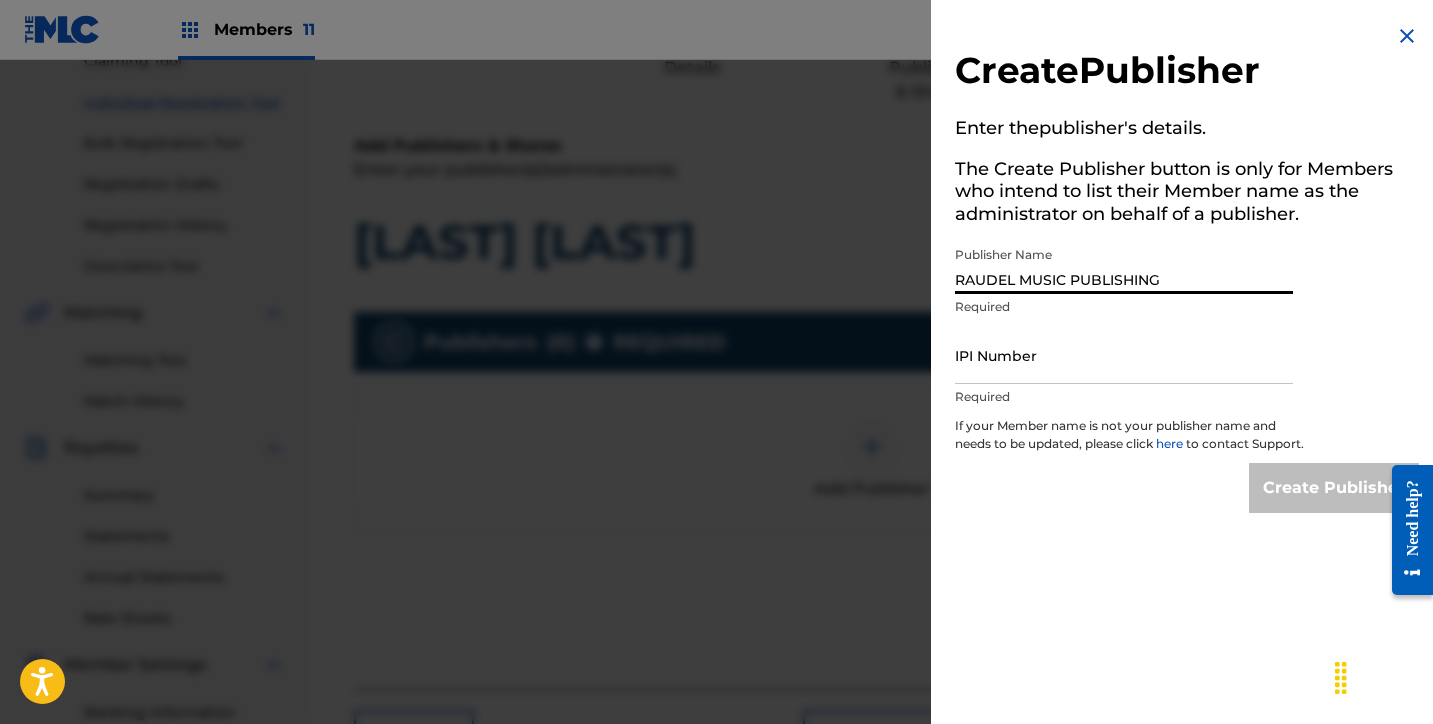 type on "RAUDEL MUSIC PUBLISHING" 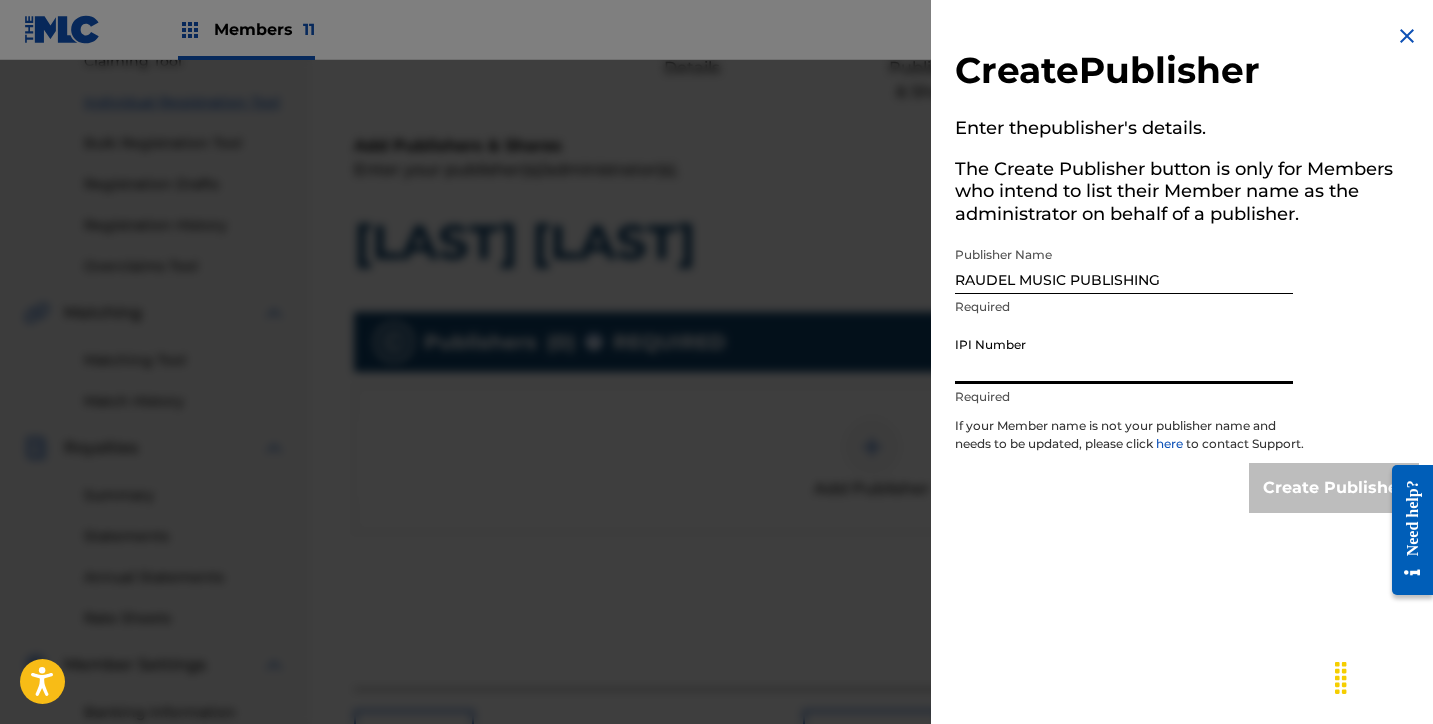 click on "IPI Number" at bounding box center (1124, 355) 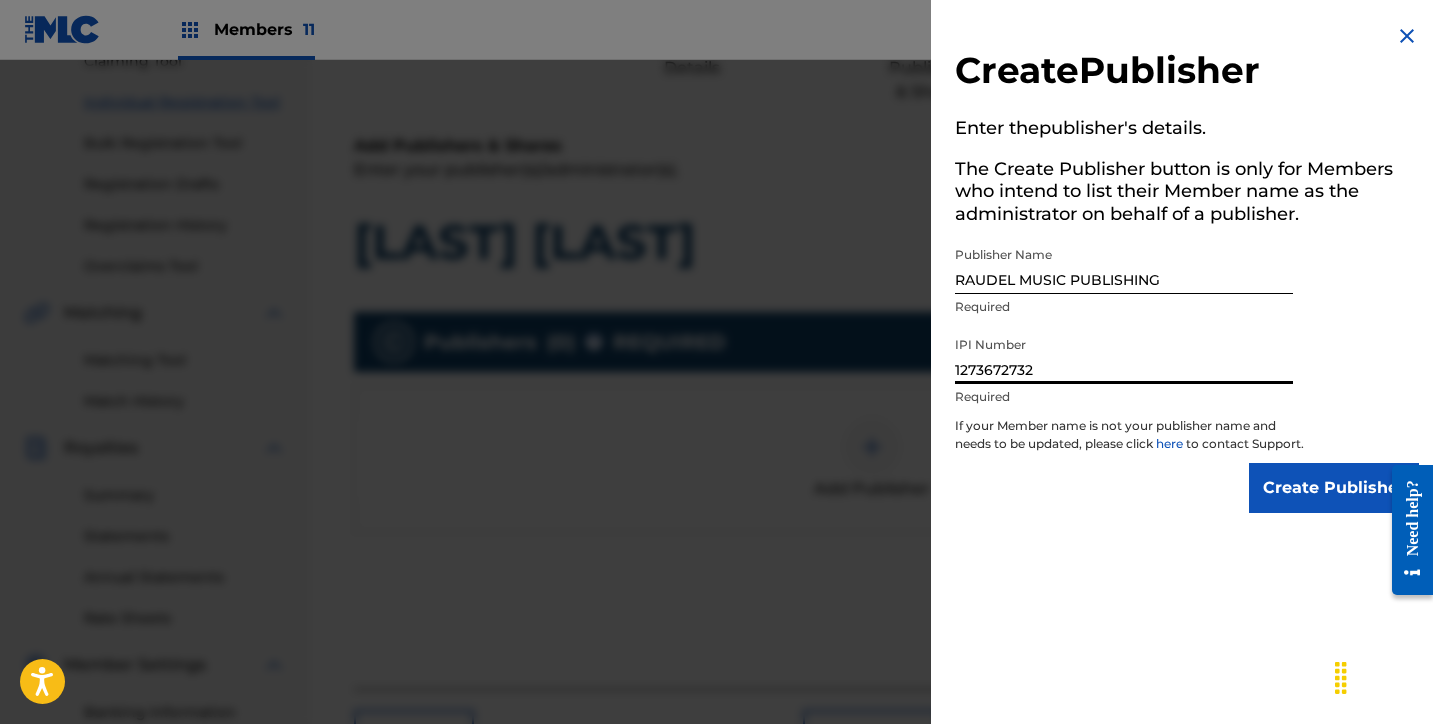 type on "1273672732" 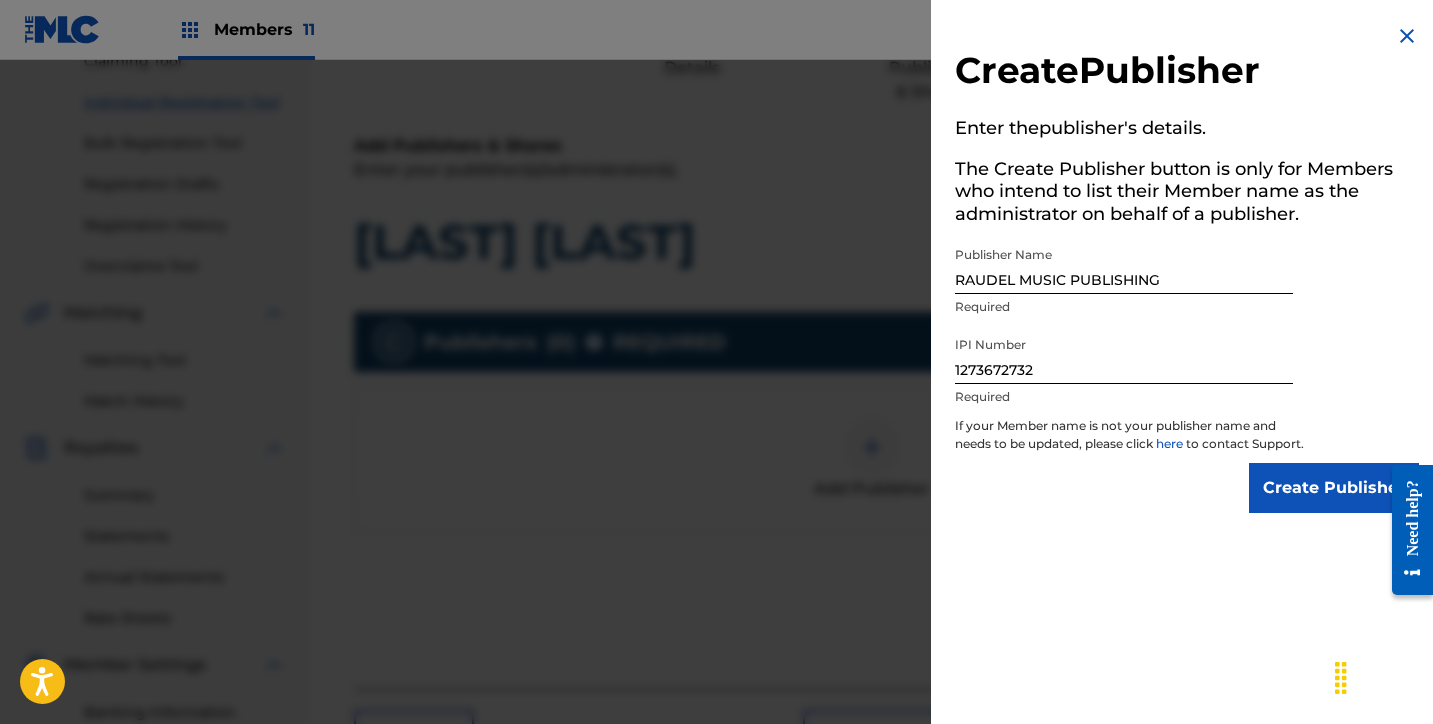 click on "Create Publisher" at bounding box center [1334, 488] 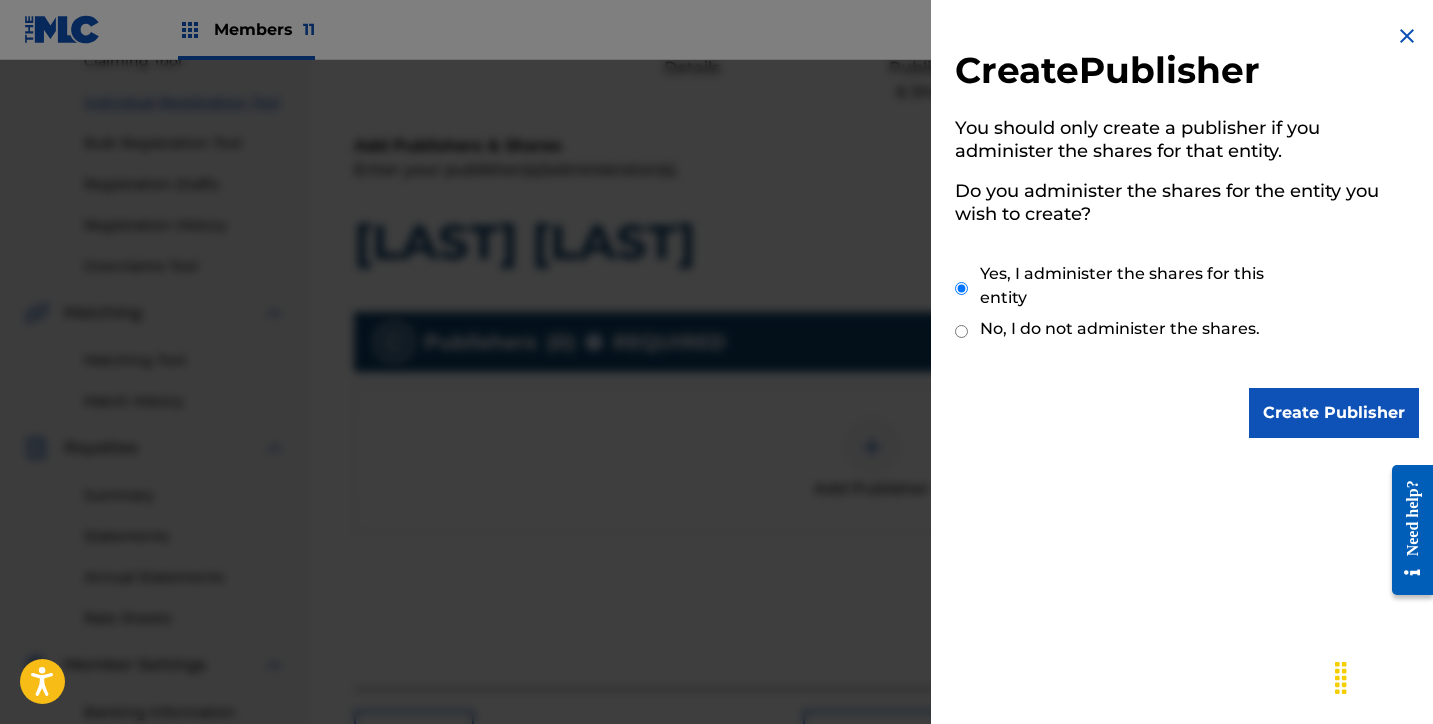 click on "Create Publisher" at bounding box center (1334, 413) 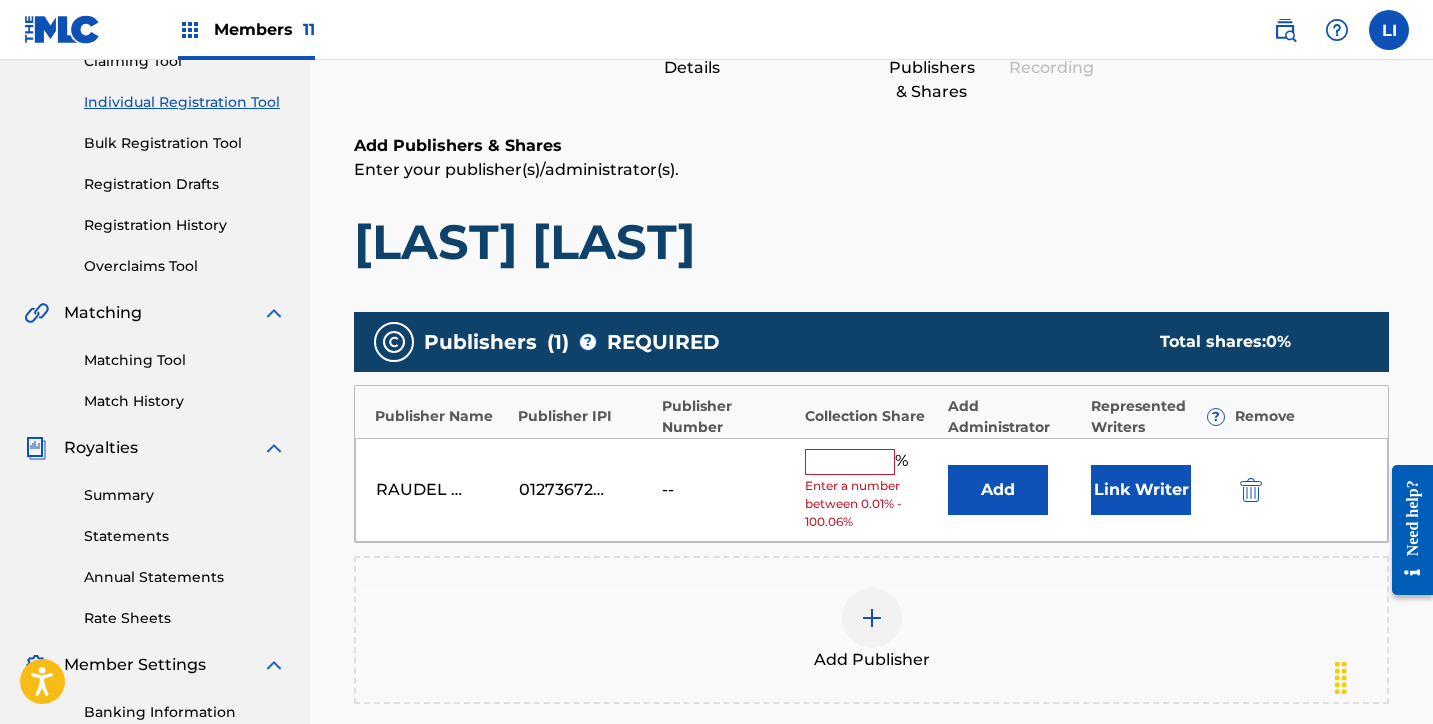 click on "Add" at bounding box center [998, 490] 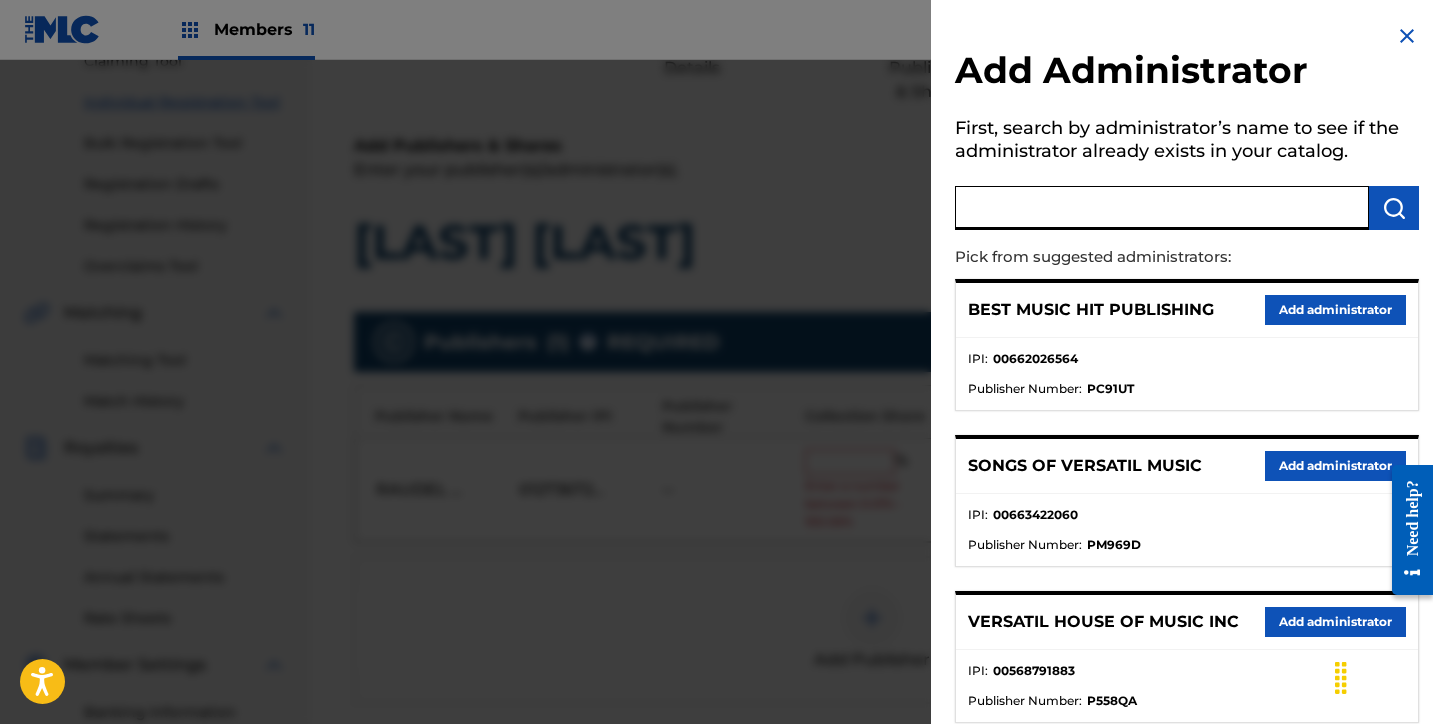 click at bounding box center [1162, 208] 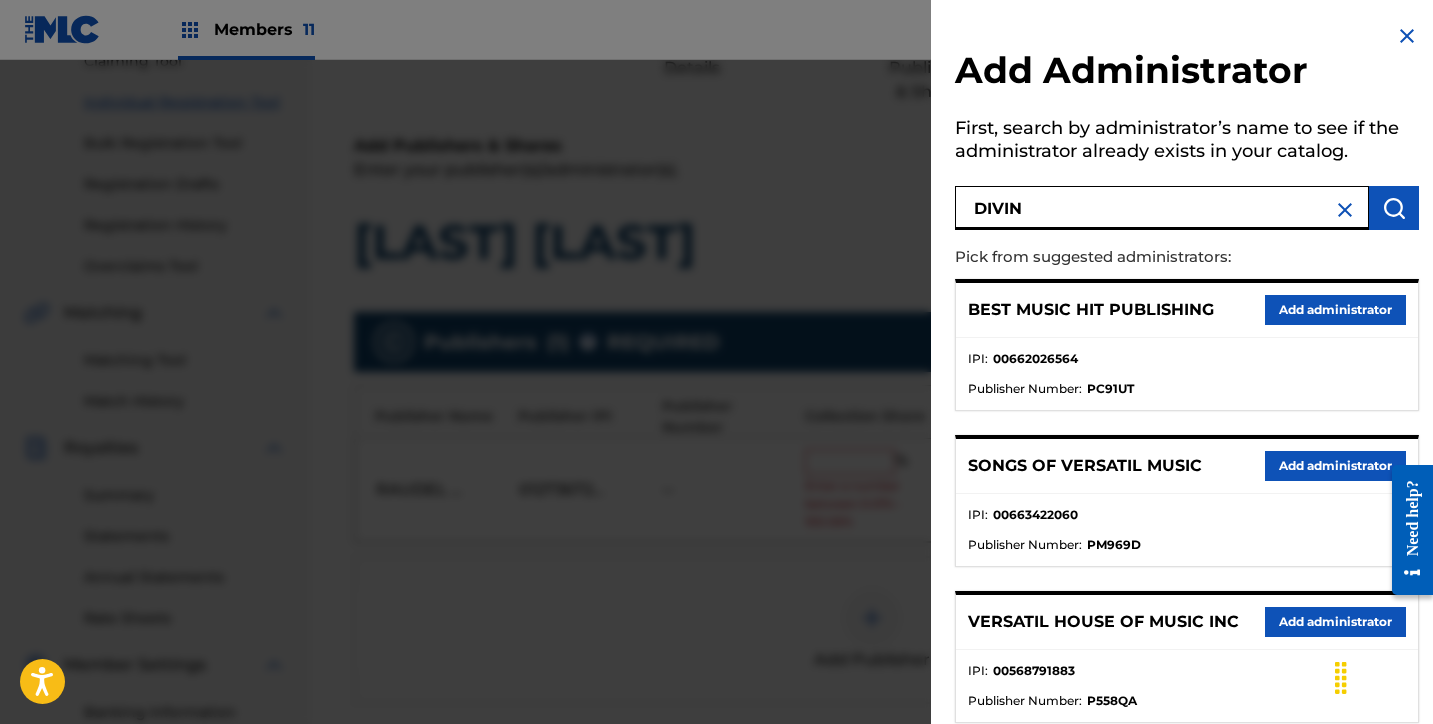 type on "DIVIN" 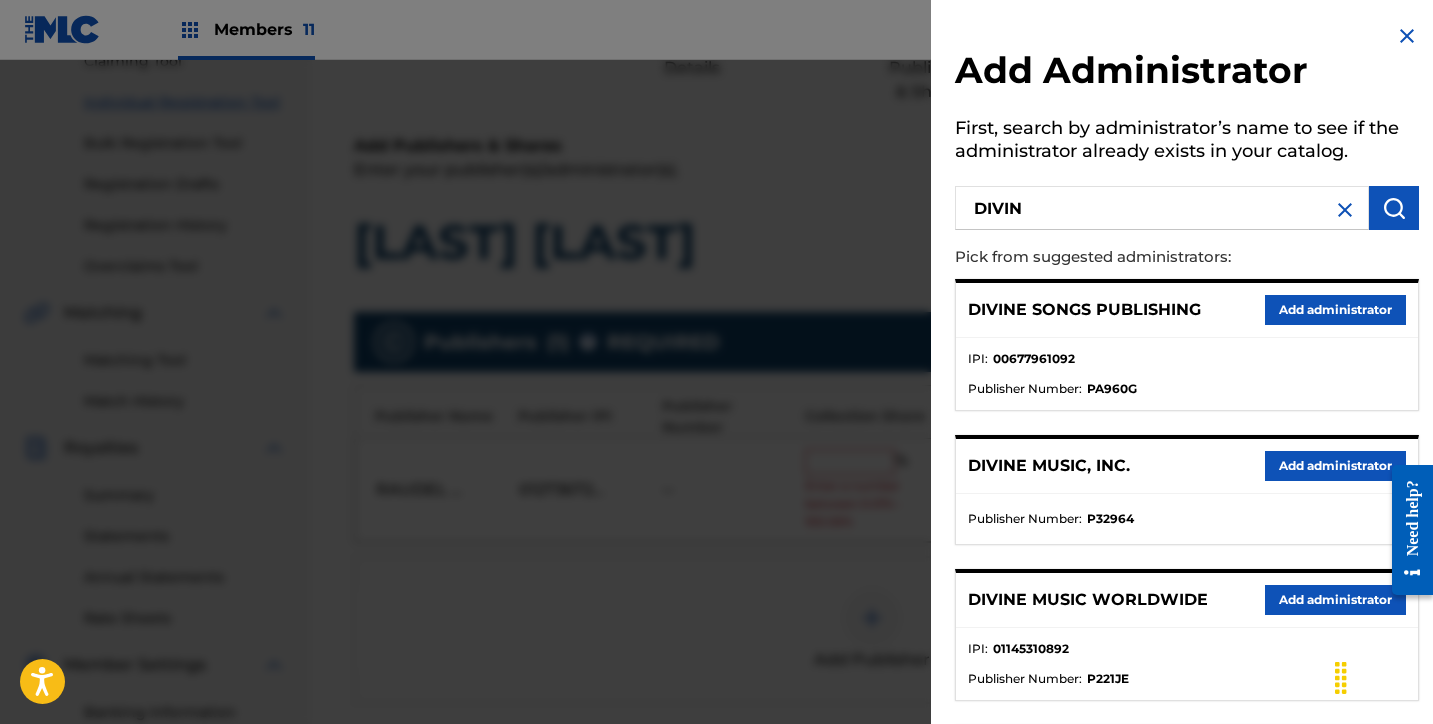 click on "Add administrator" at bounding box center (1335, 466) 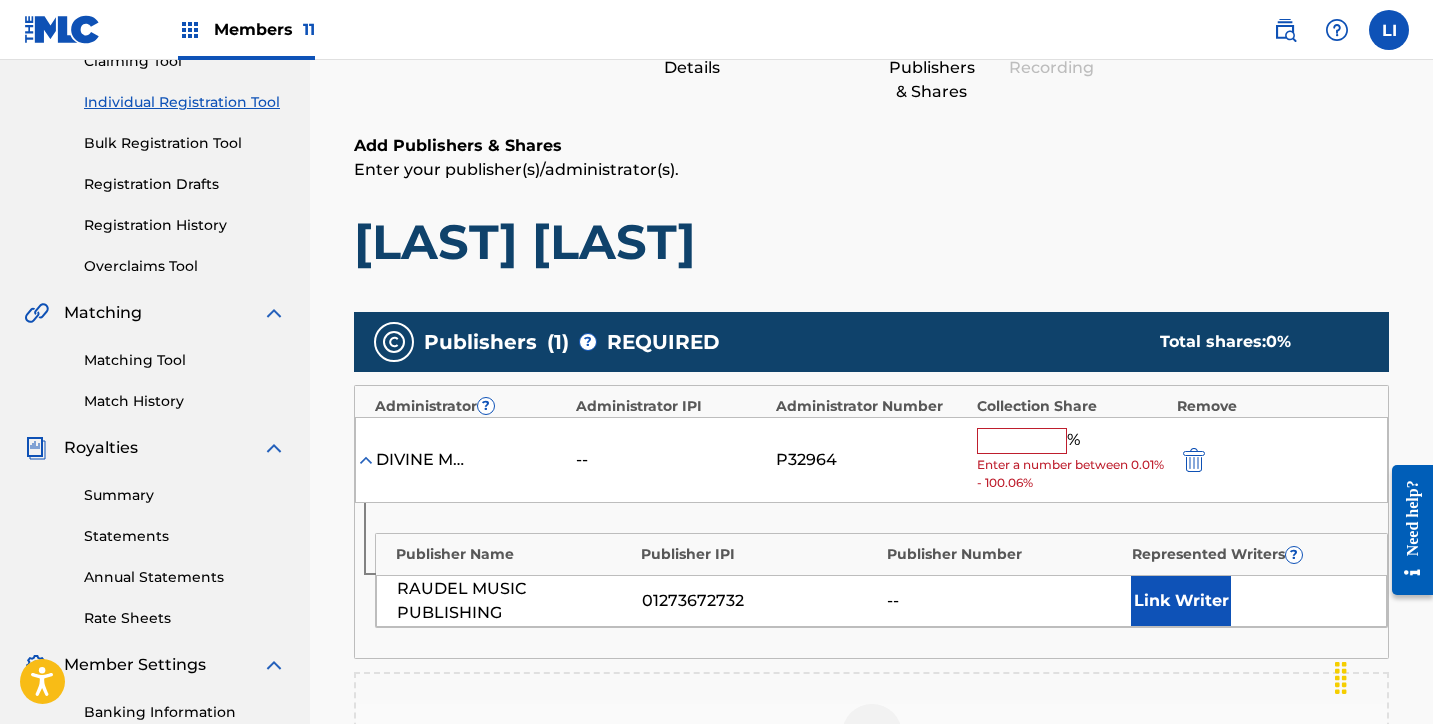 click at bounding box center [1022, 441] 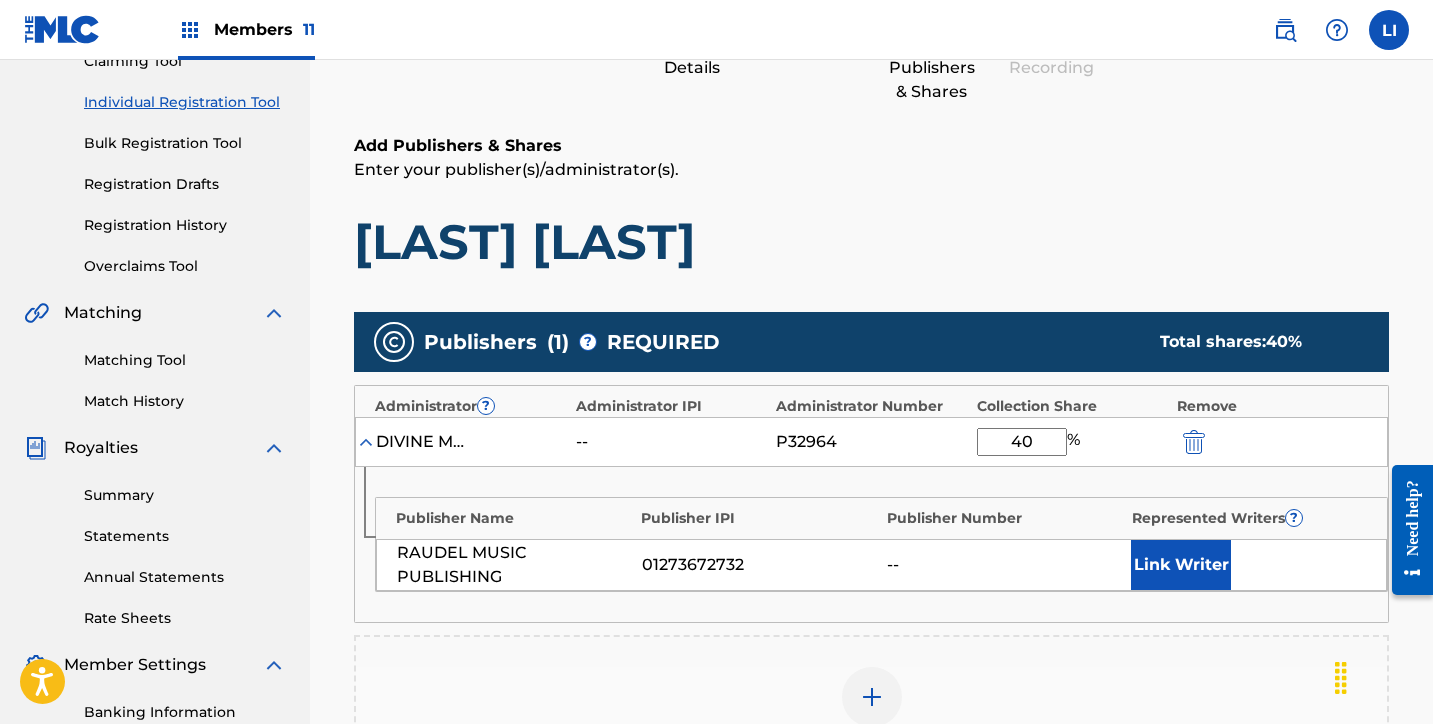 type on "40" 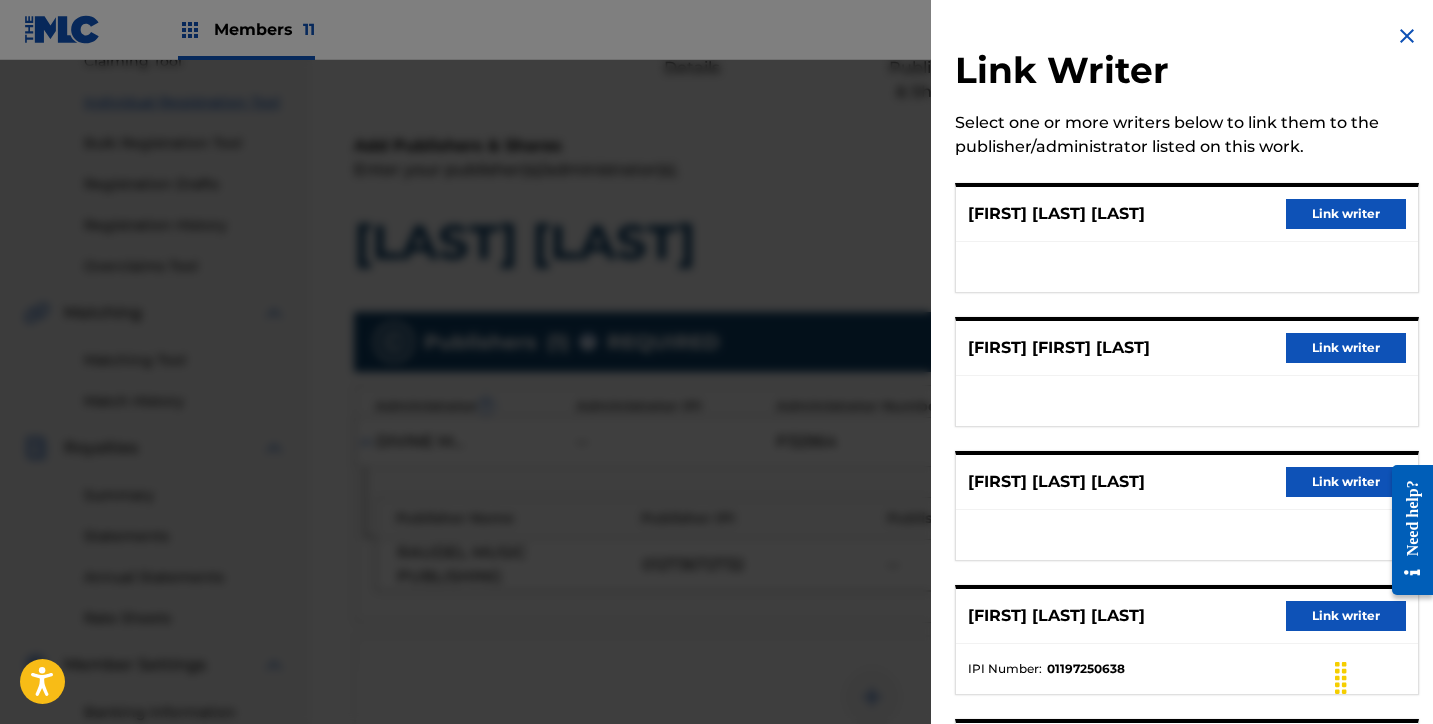 click on "Link writer" at bounding box center [1346, 214] 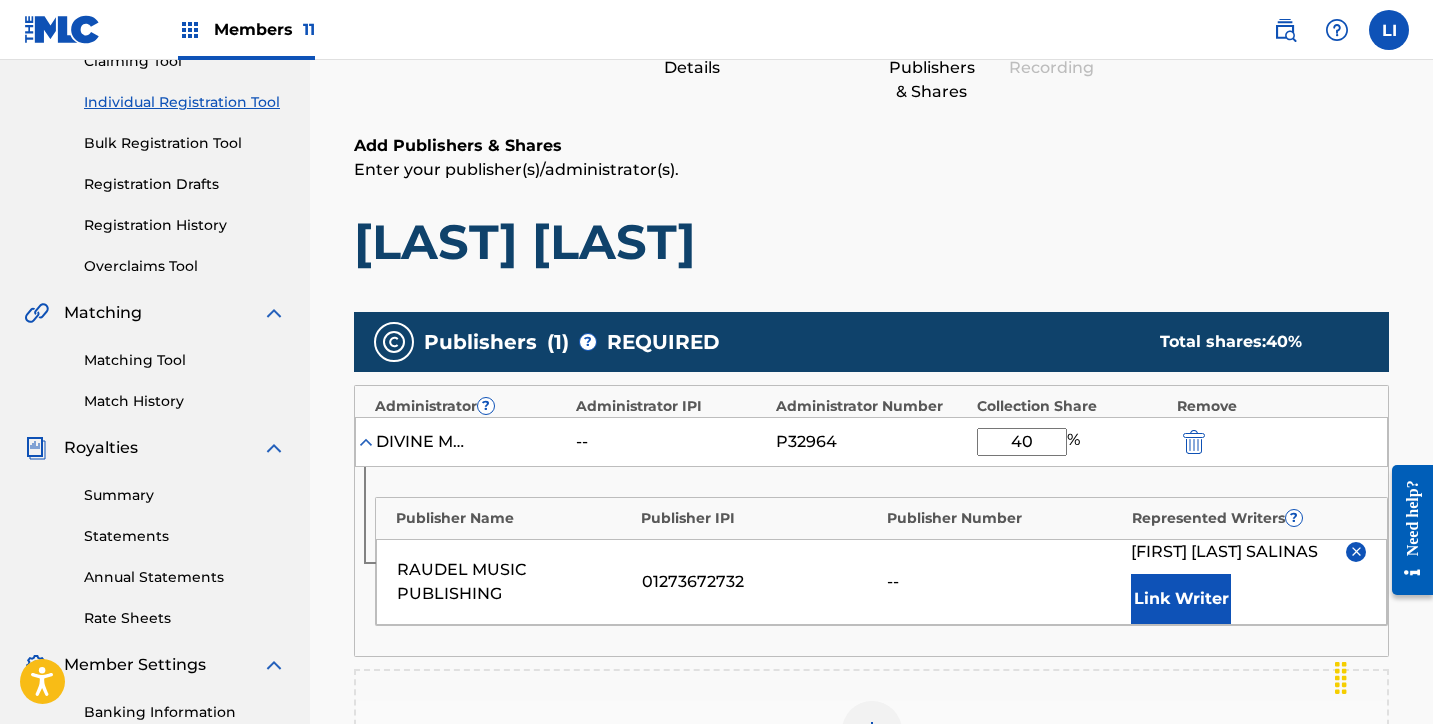 click on "Link Writer" at bounding box center [1181, 599] 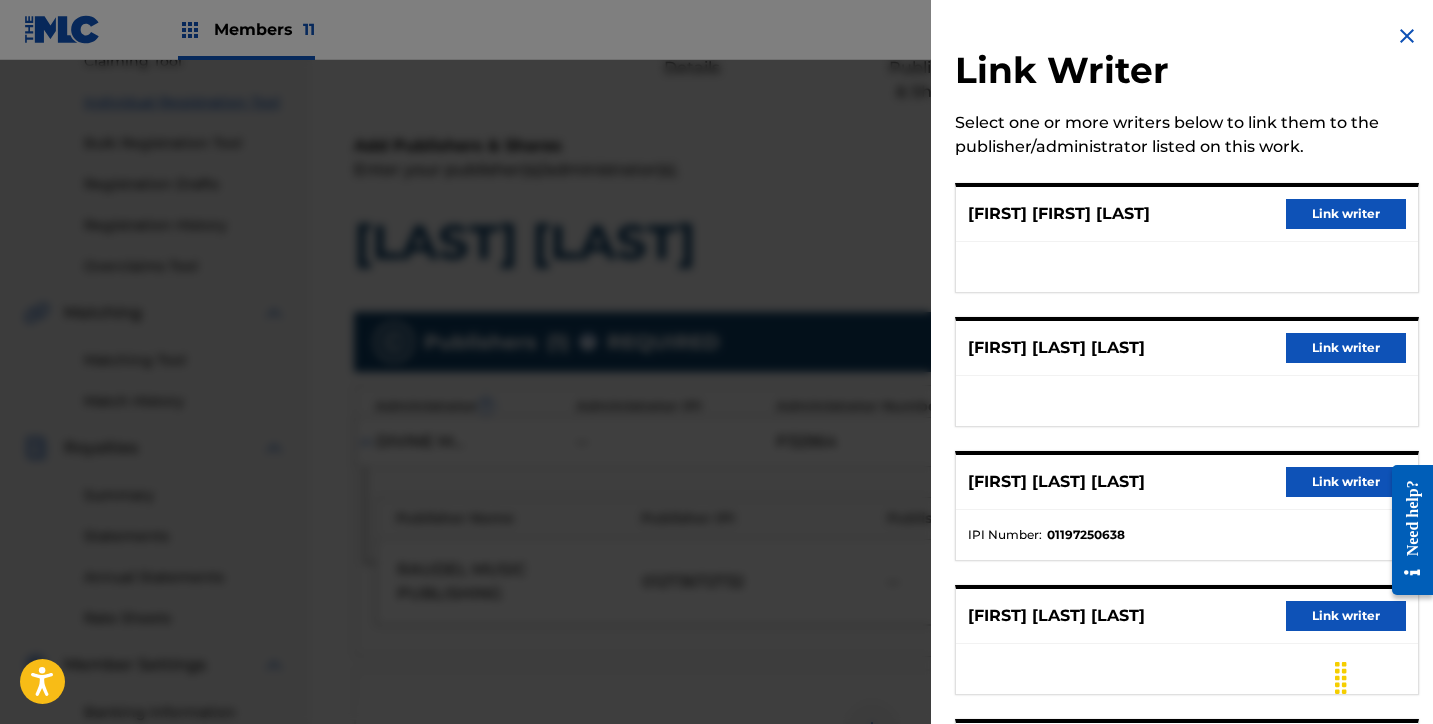 click on "Link writer" at bounding box center [1346, 214] 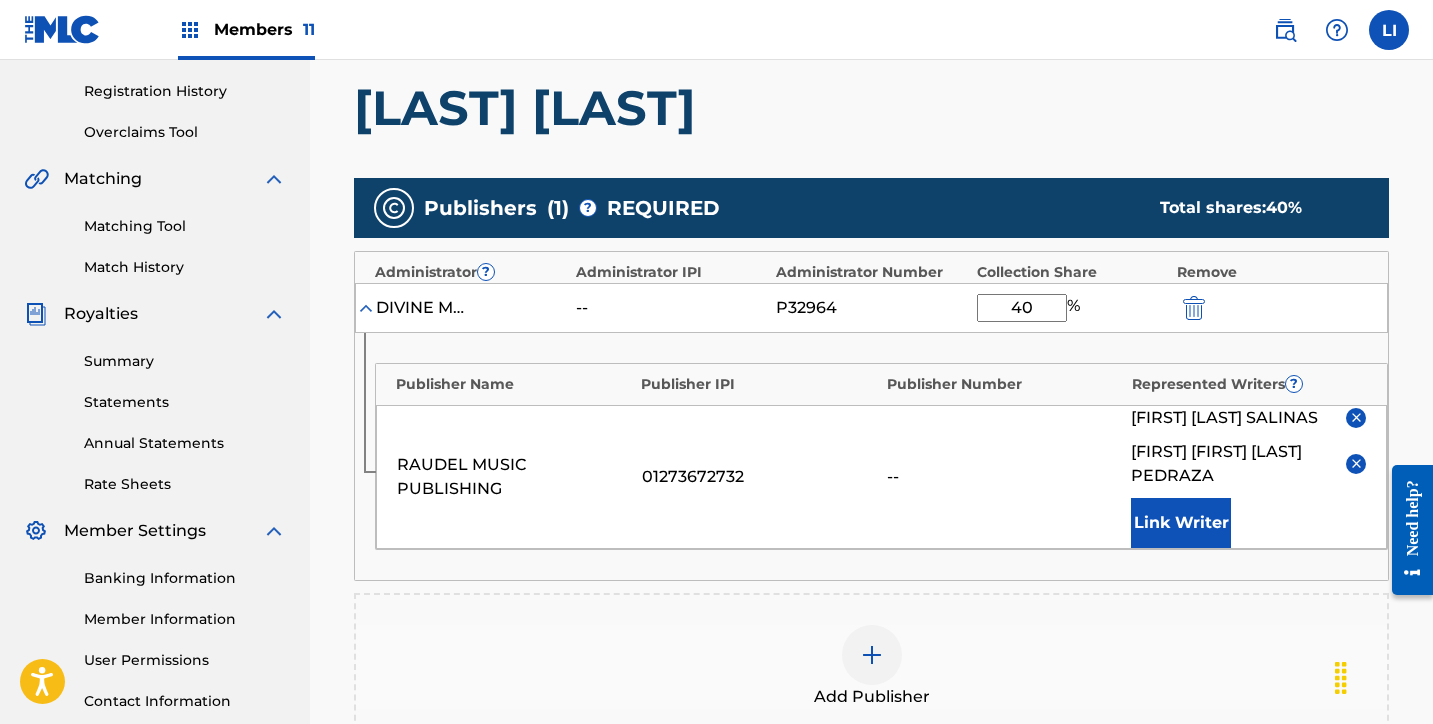 scroll, scrollTop: 563, scrollLeft: 0, axis: vertical 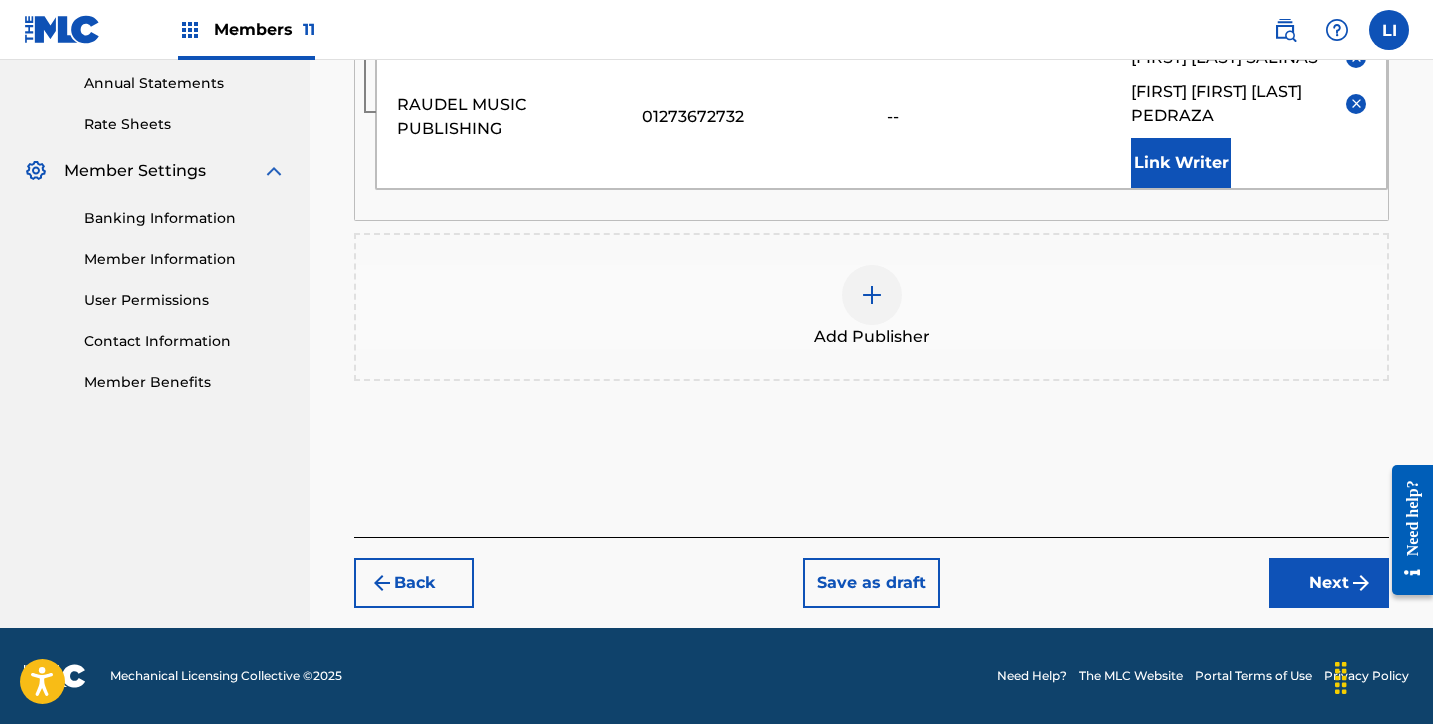 drag, startPoint x: 1290, startPoint y: 592, endPoint x: 1147, endPoint y: 522, distance: 159.2137 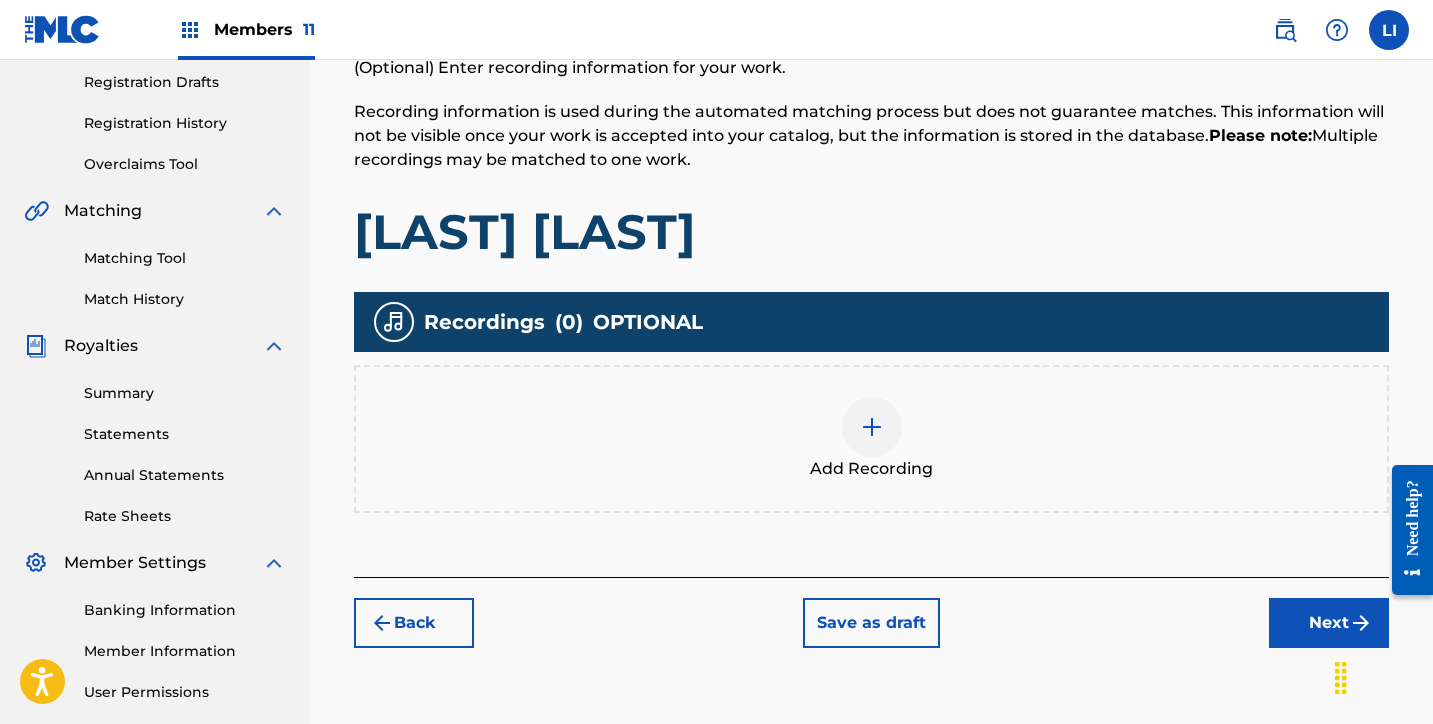 scroll, scrollTop: 445, scrollLeft: 0, axis: vertical 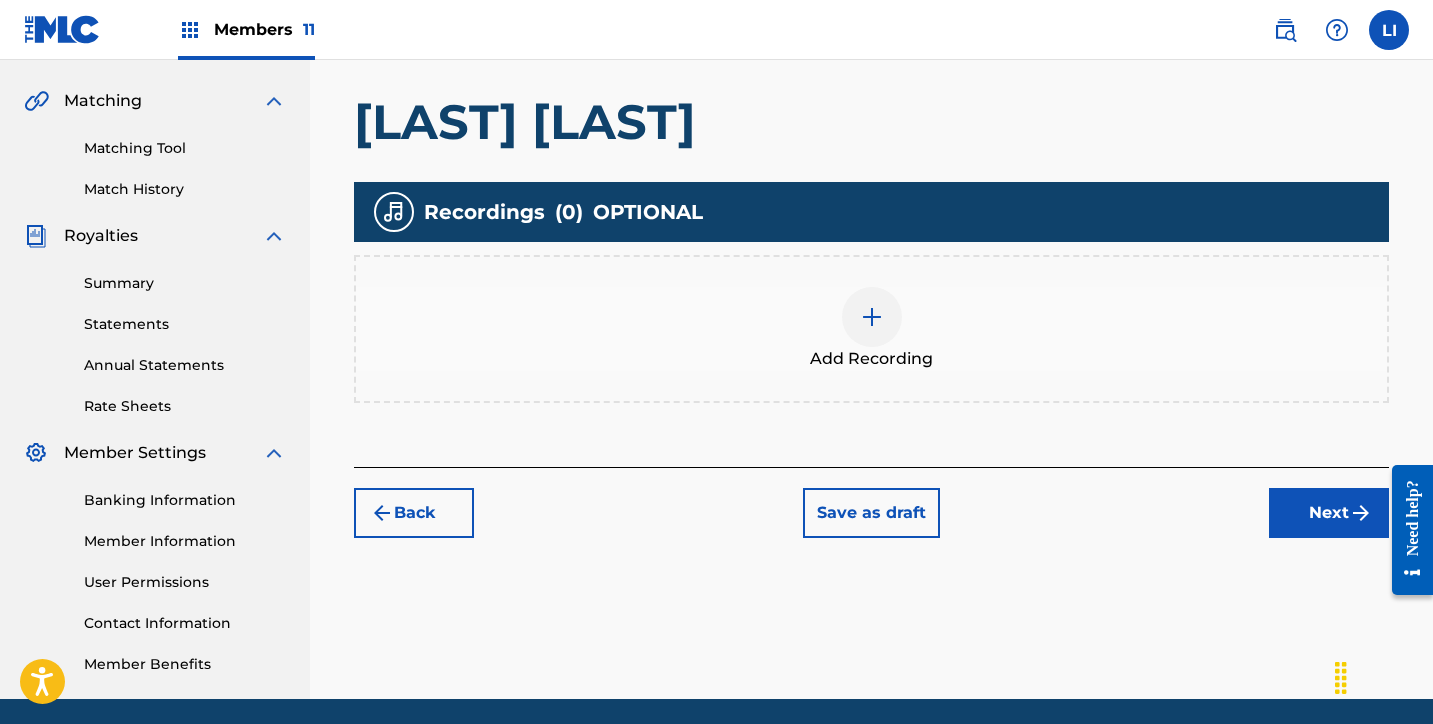 click on "Add Recording" at bounding box center [871, 329] 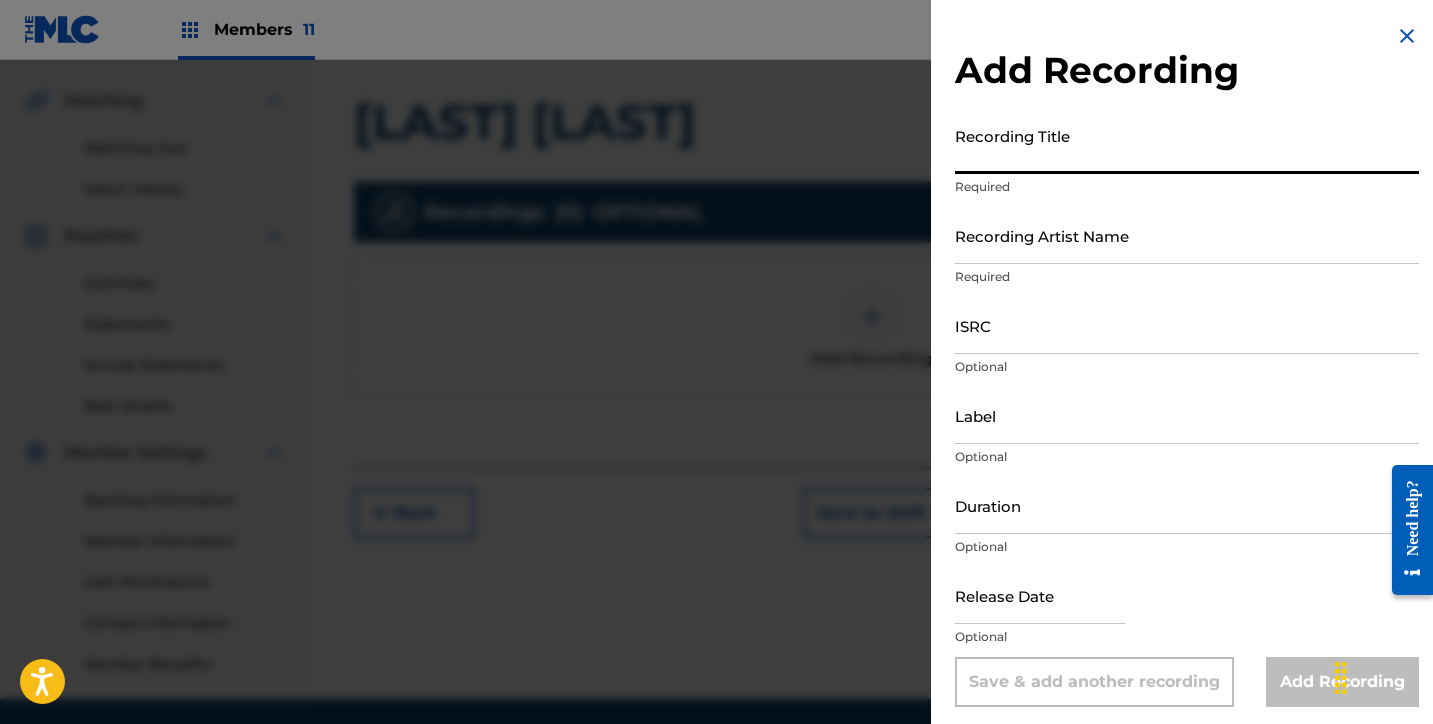 click on "Recording Title" at bounding box center (1187, 145) 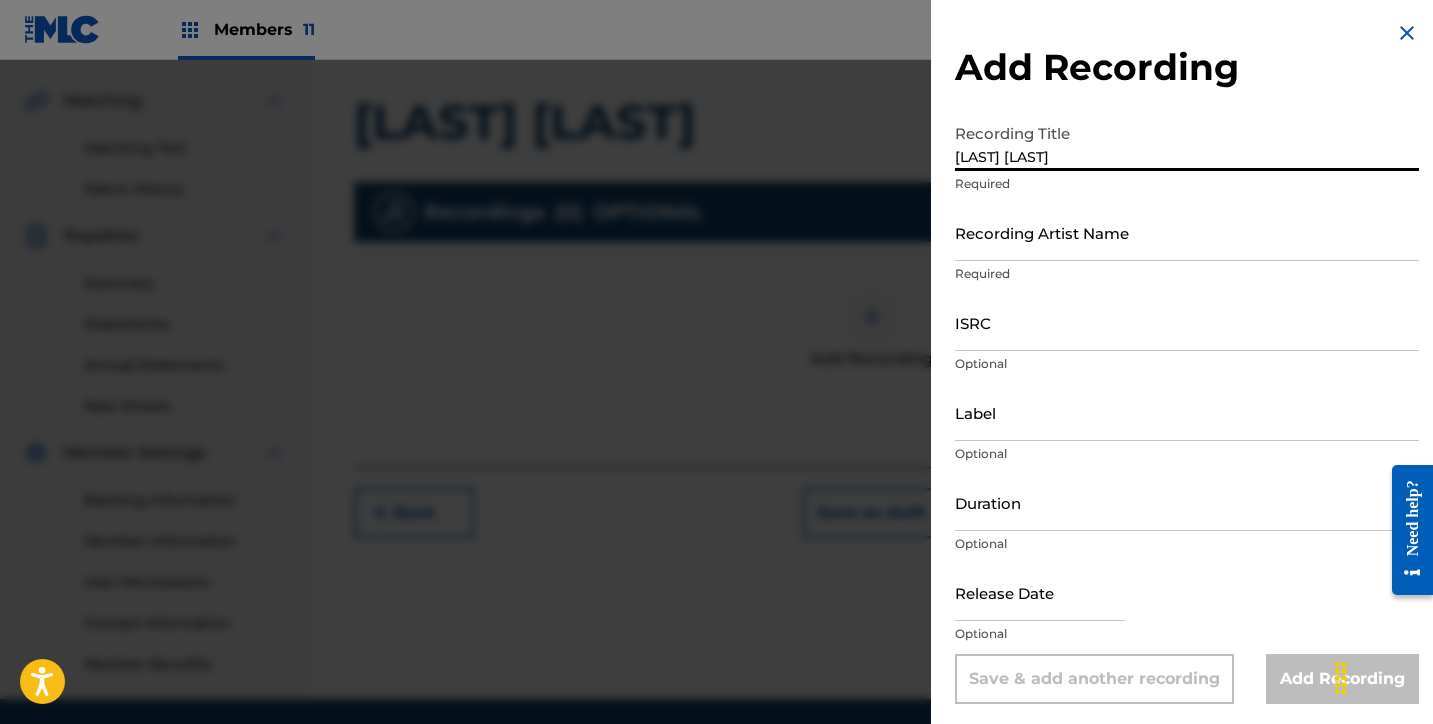 scroll, scrollTop: 4, scrollLeft: 0, axis: vertical 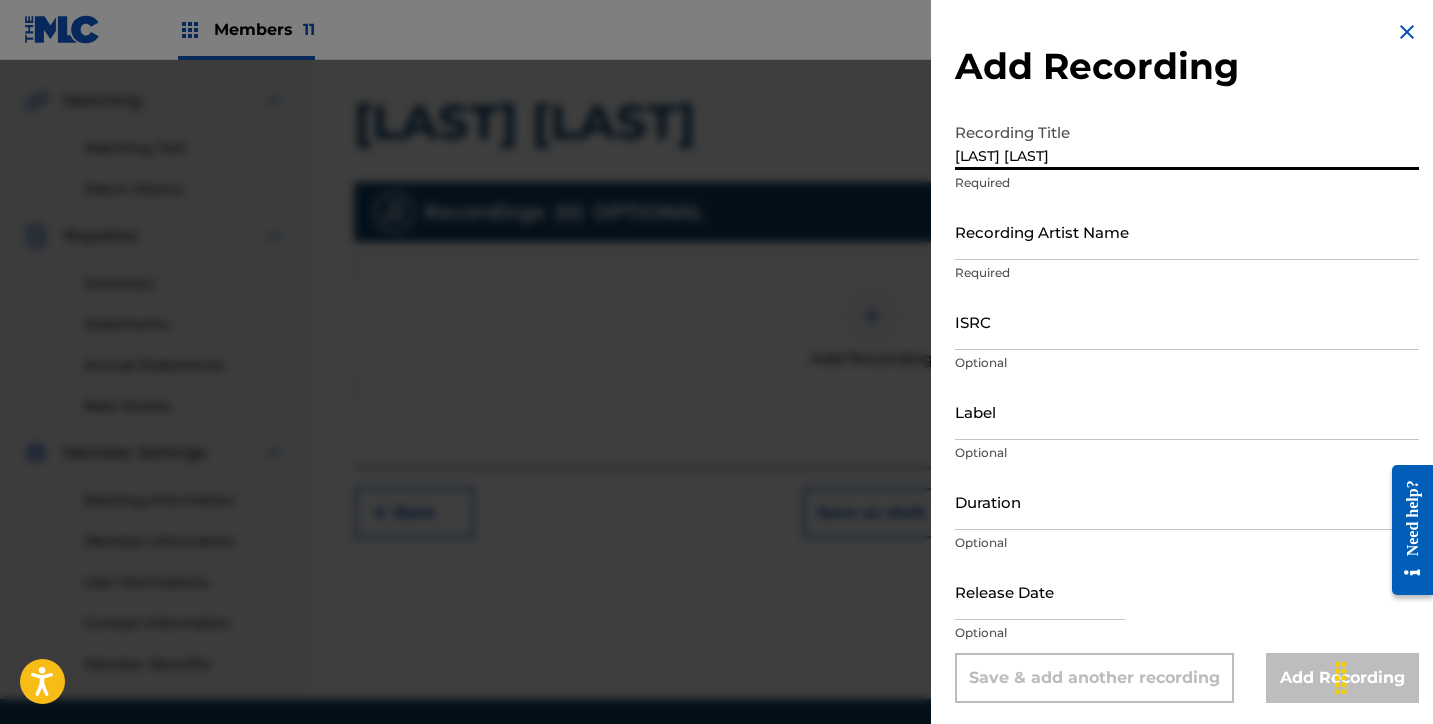 type on "LUNA LLENA" 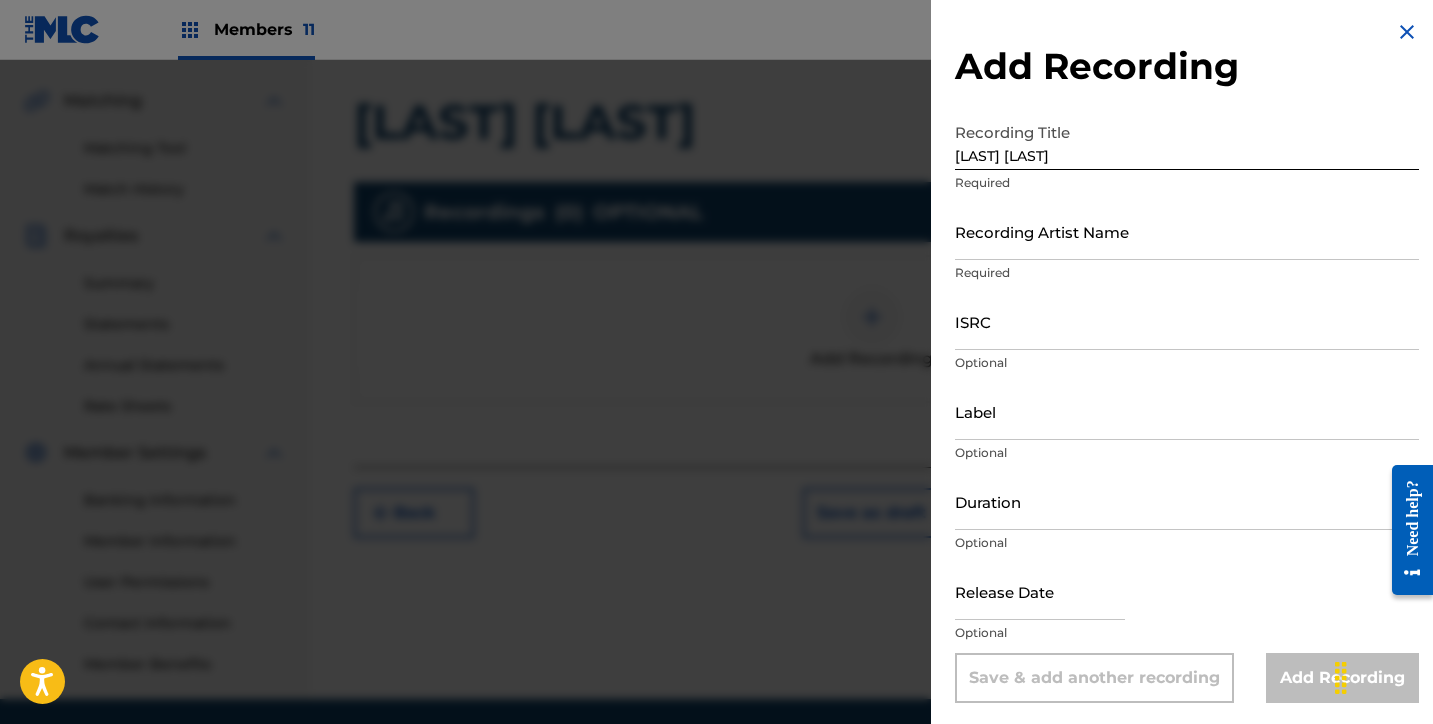 drag, startPoint x: 1129, startPoint y: 279, endPoint x: 1128, endPoint y: 264, distance: 15.033297 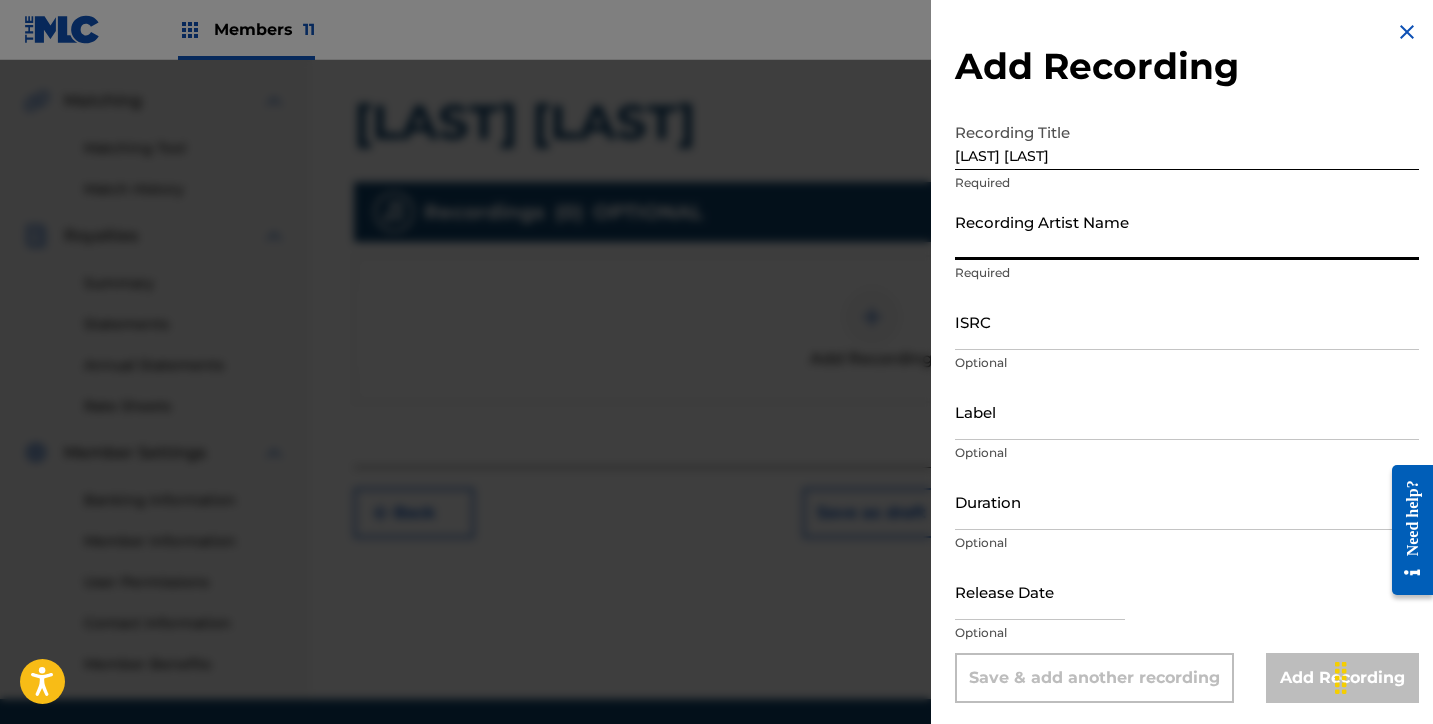 click on "Recording Artist Name" at bounding box center (1187, 231) 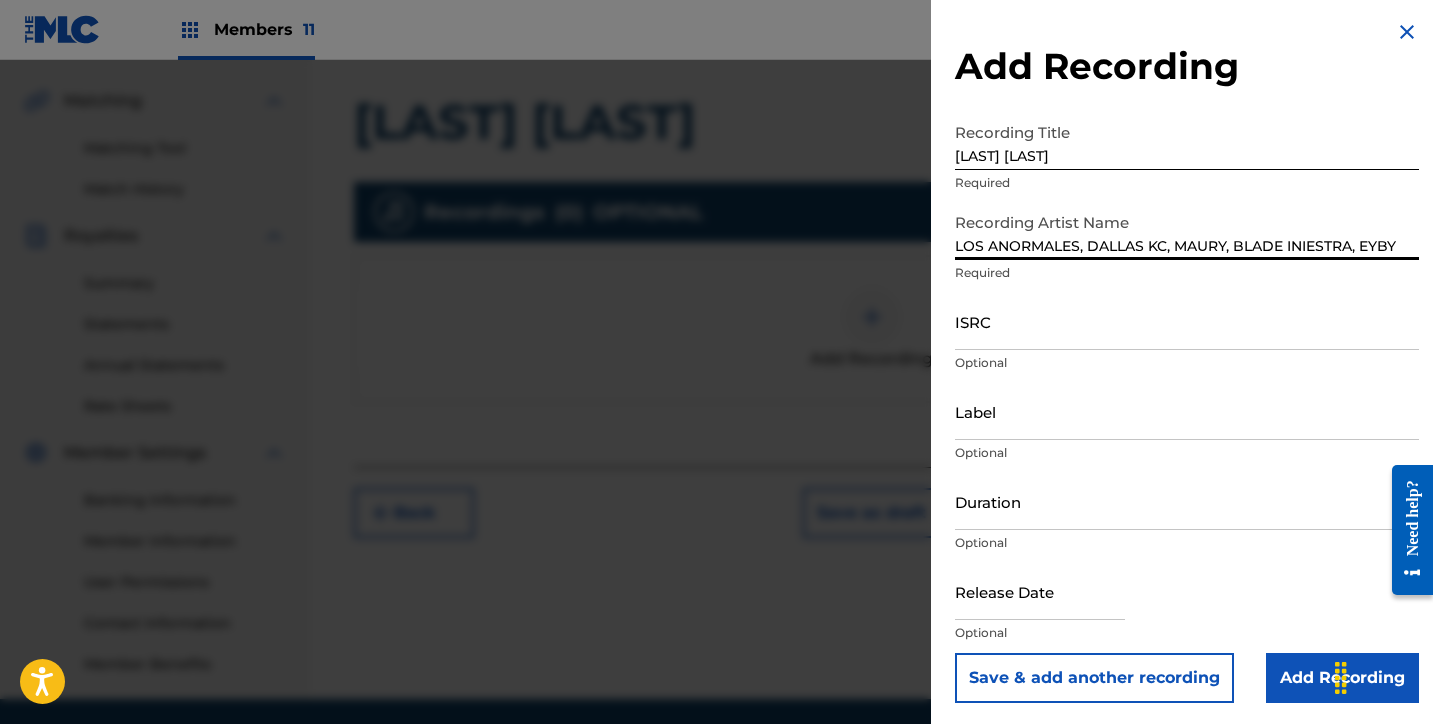 type on "LOS ANORMALES, DALLAS KC, MAURY, BLADE INIESTRA, EYBY" 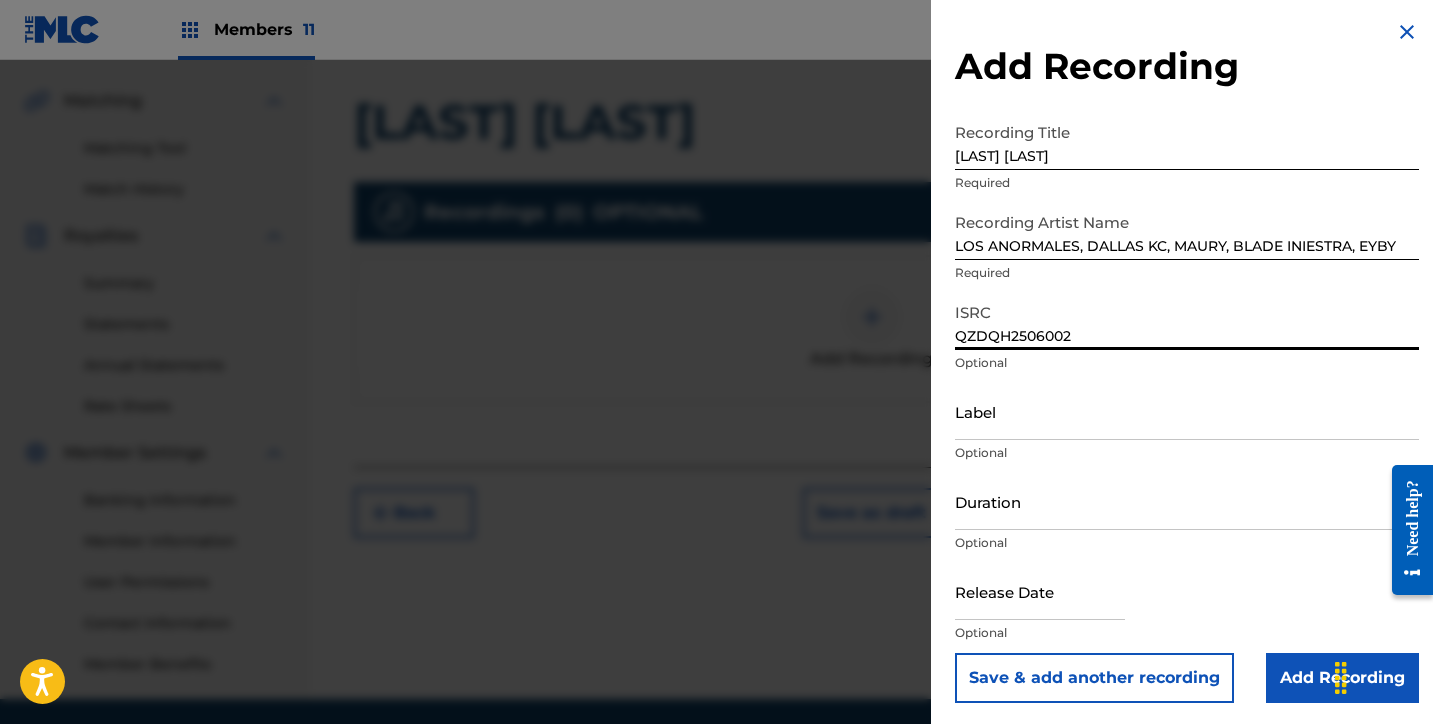 type on "QZDQH2506002" 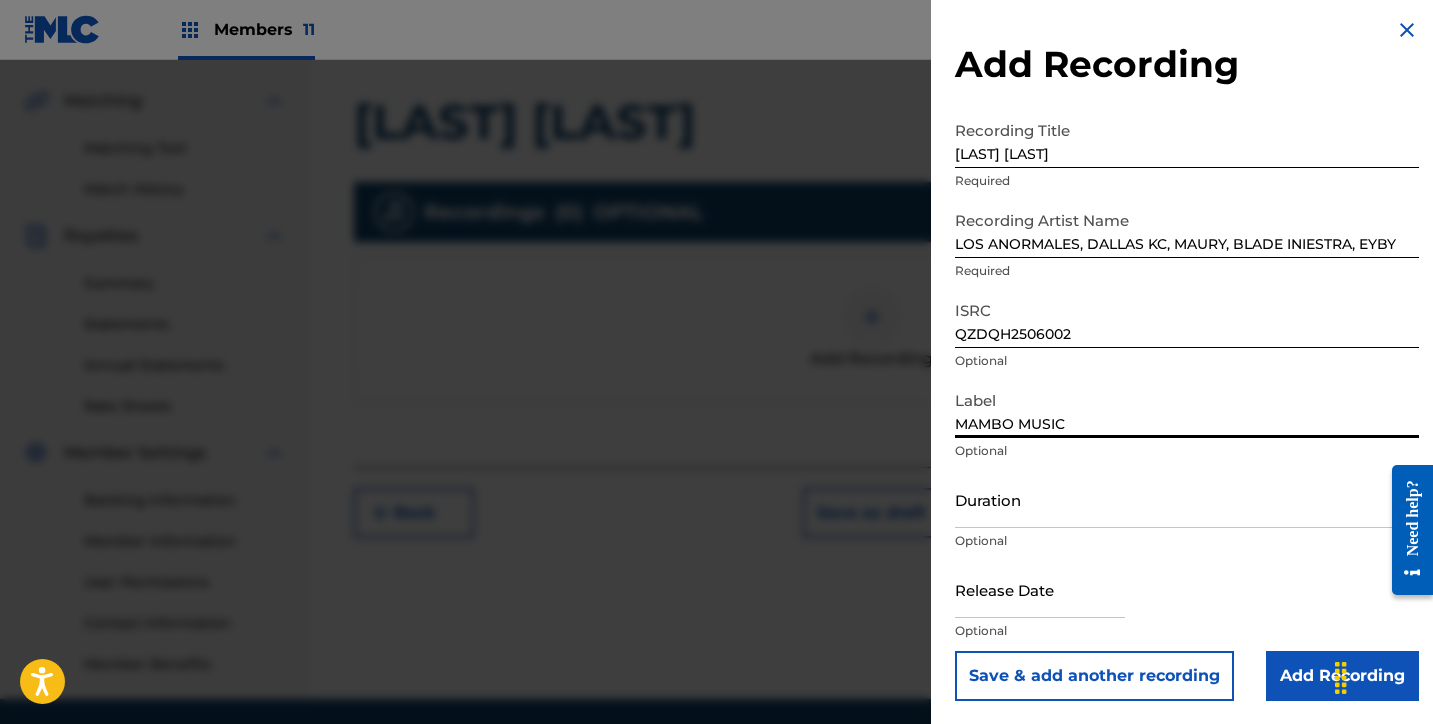 scroll, scrollTop: 7, scrollLeft: 0, axis: vertical 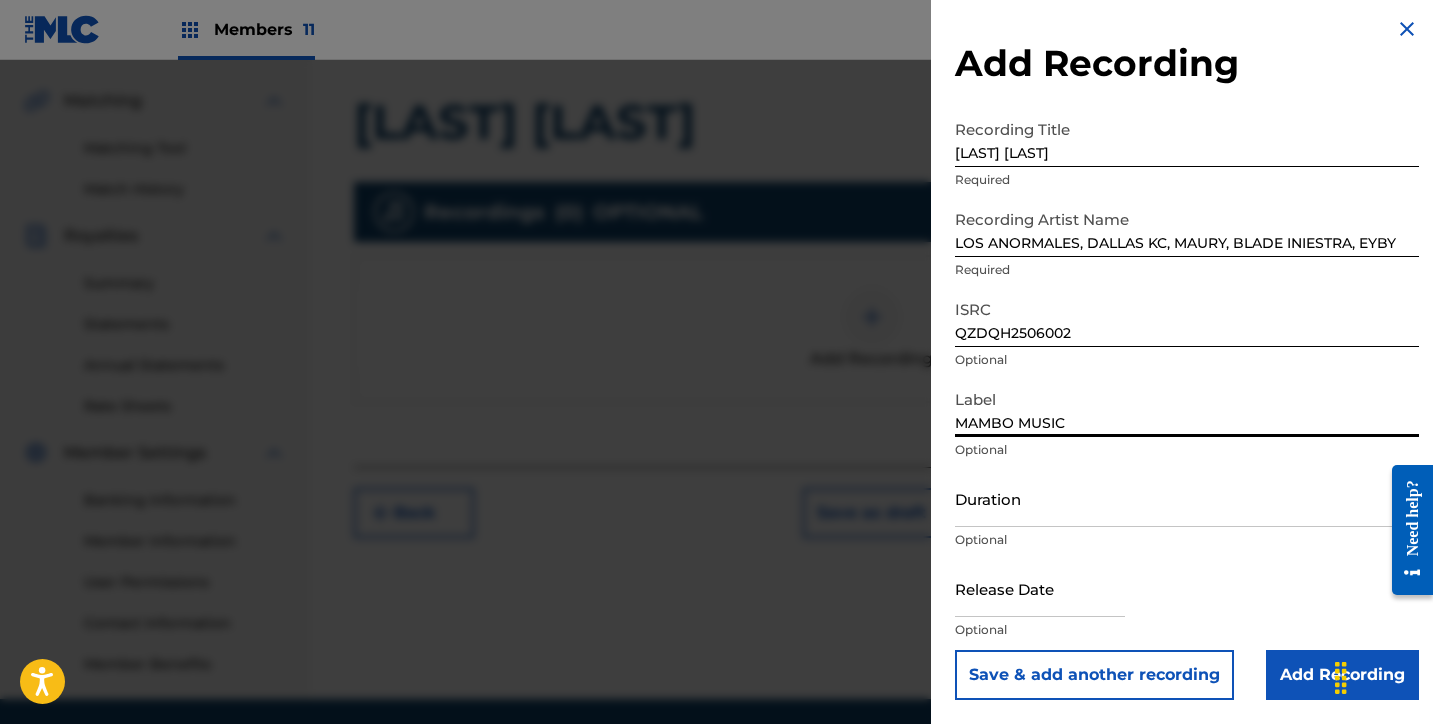 type on "MAMBO MUSIC" 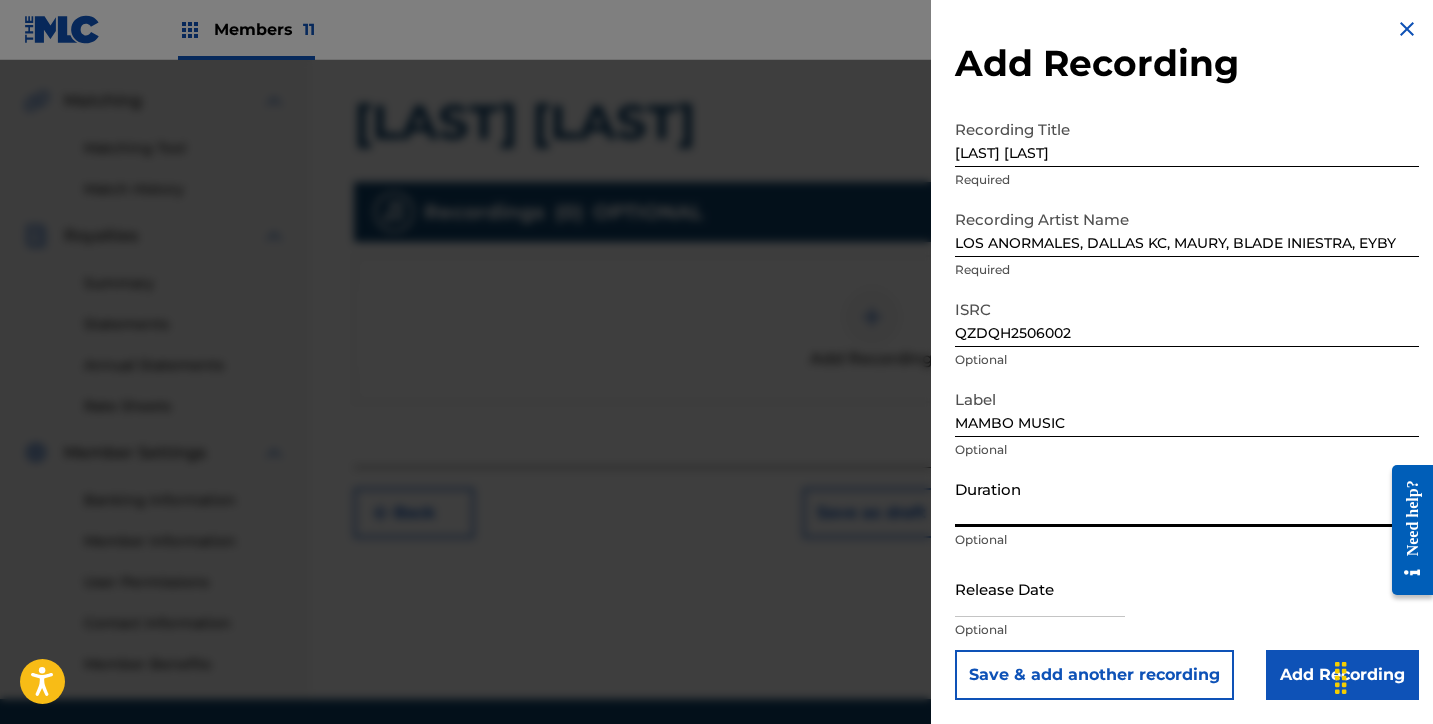 click on "Duration" at bounding box center [1187, 498] 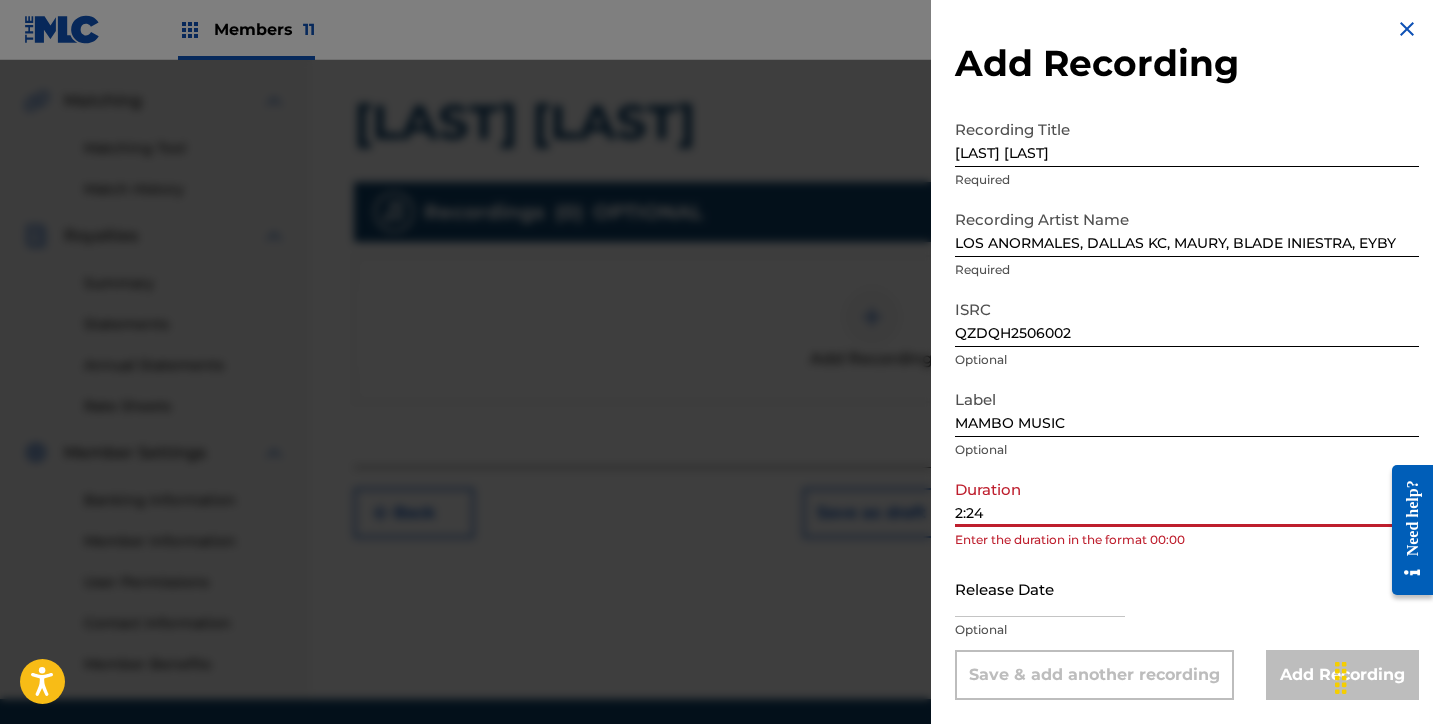 click on "2:24" at bounding box center (1187, 498) 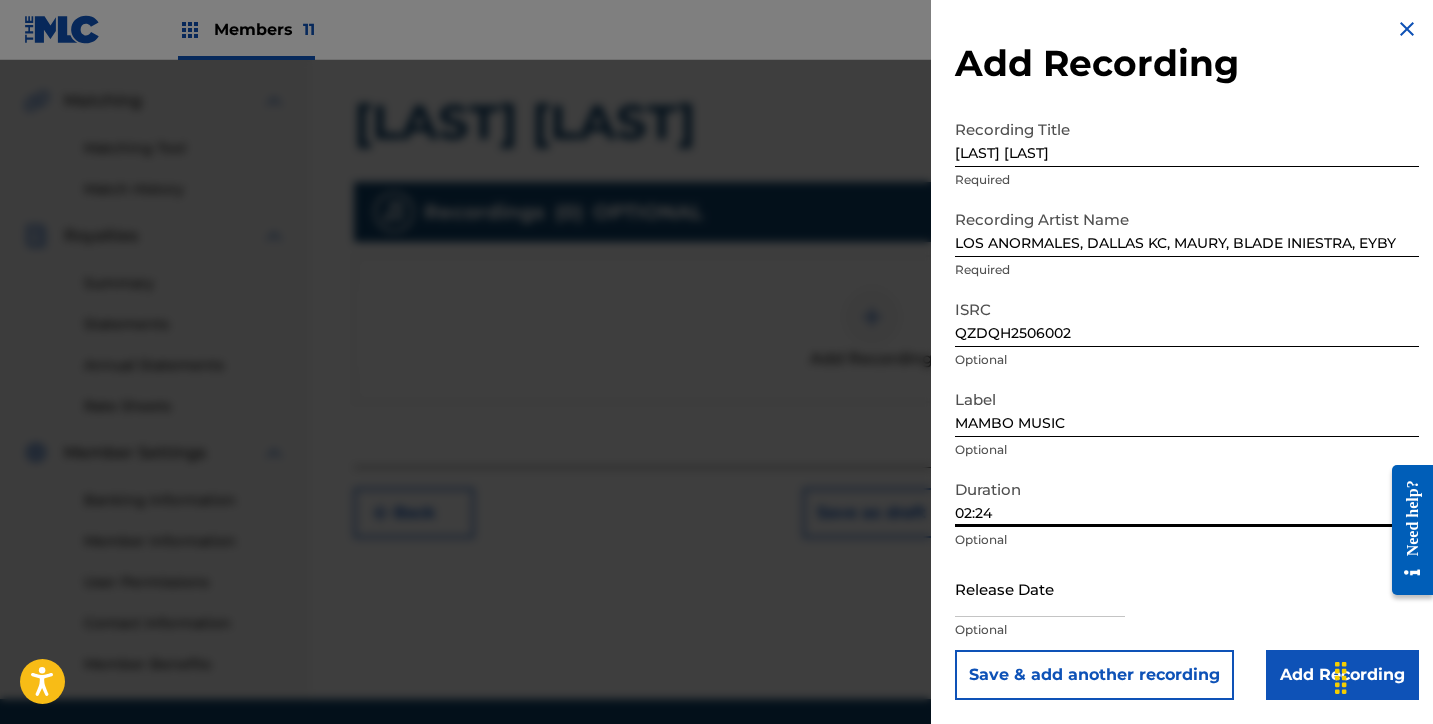 type on "02:24" 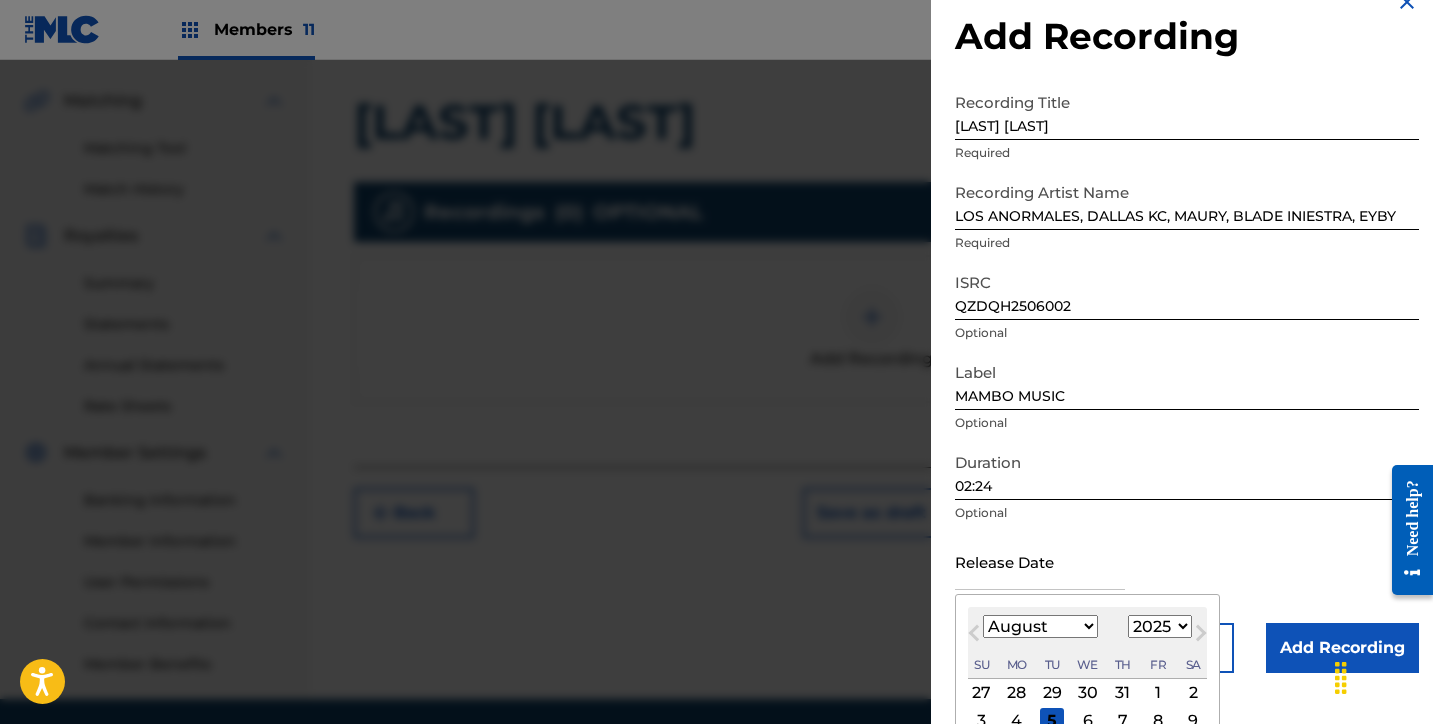 scroll, scrollTop: 36, scrollLeft: 0, axis: vertical 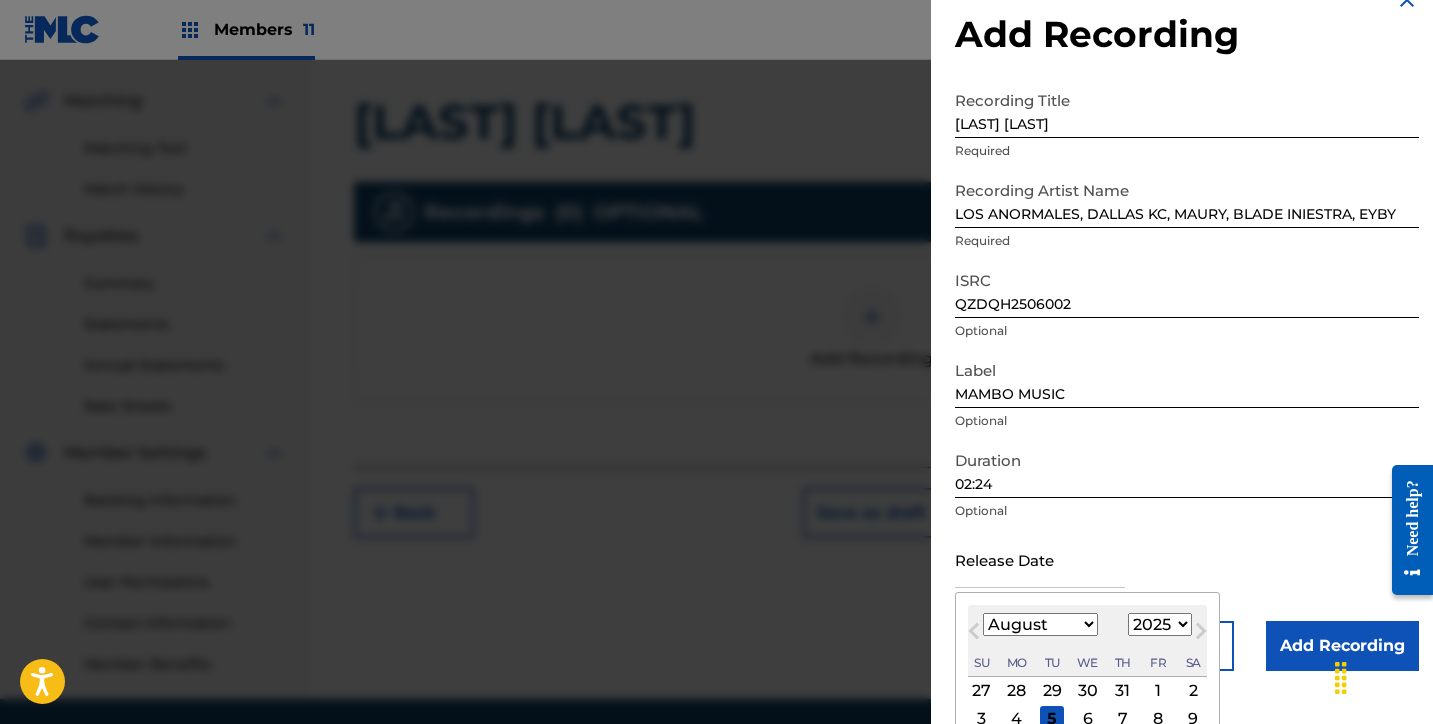 click on "January February March April May June July August September October November December" at bounding box center (1040, 624) 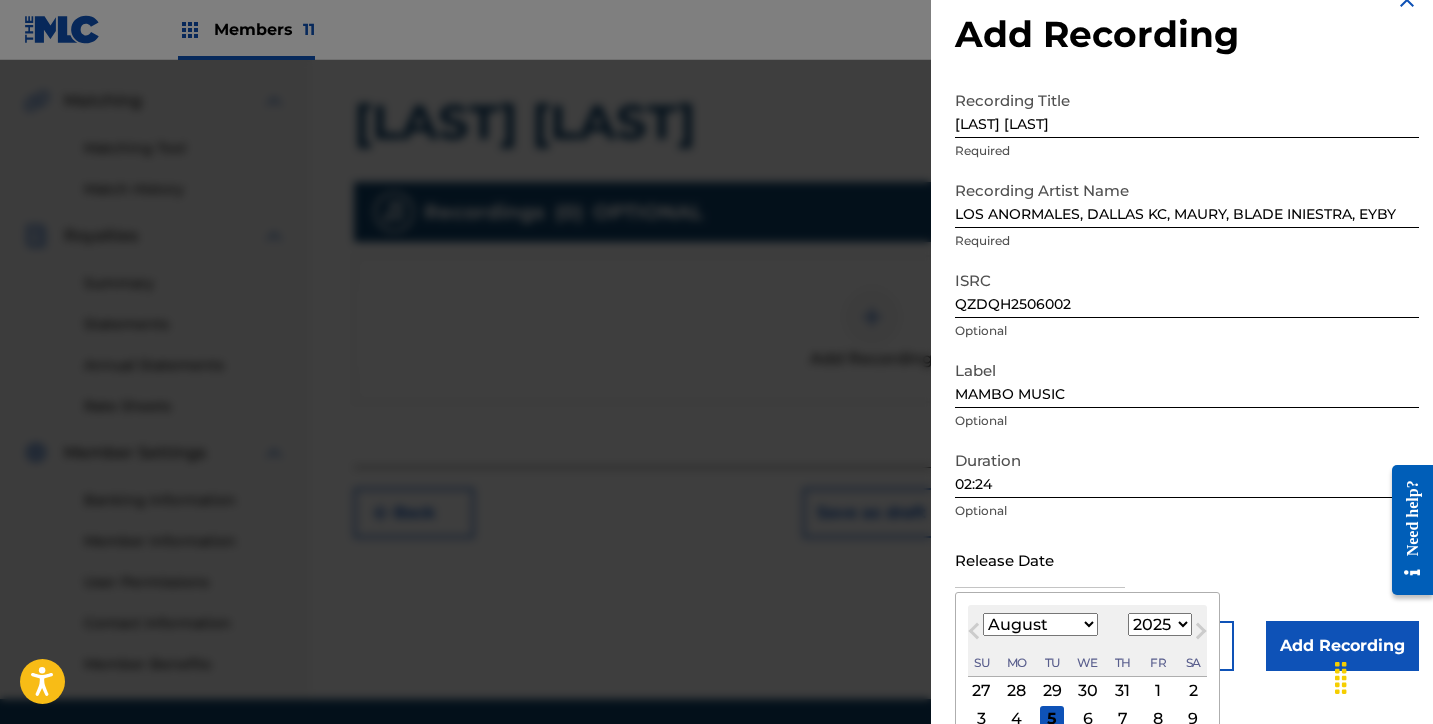 select on "3" 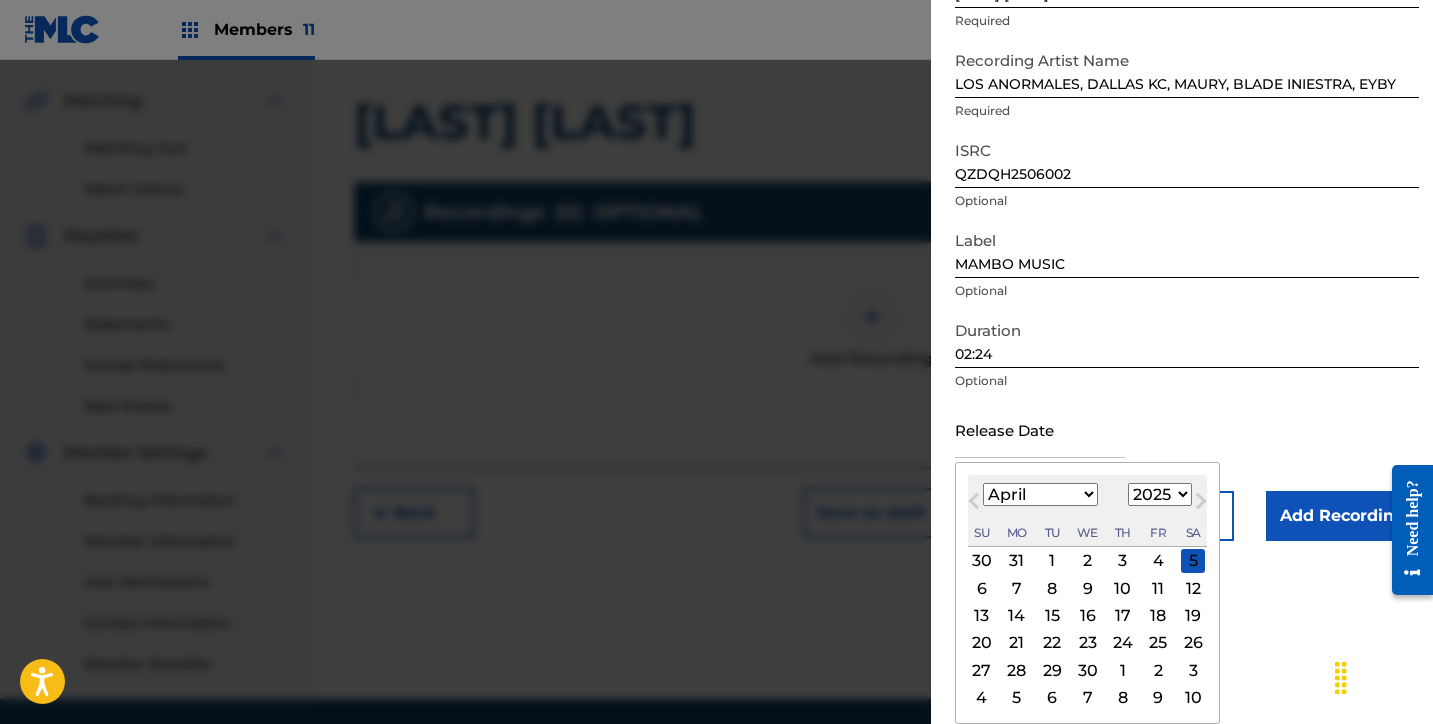 click on "11" at bounding box center [1158, 588] 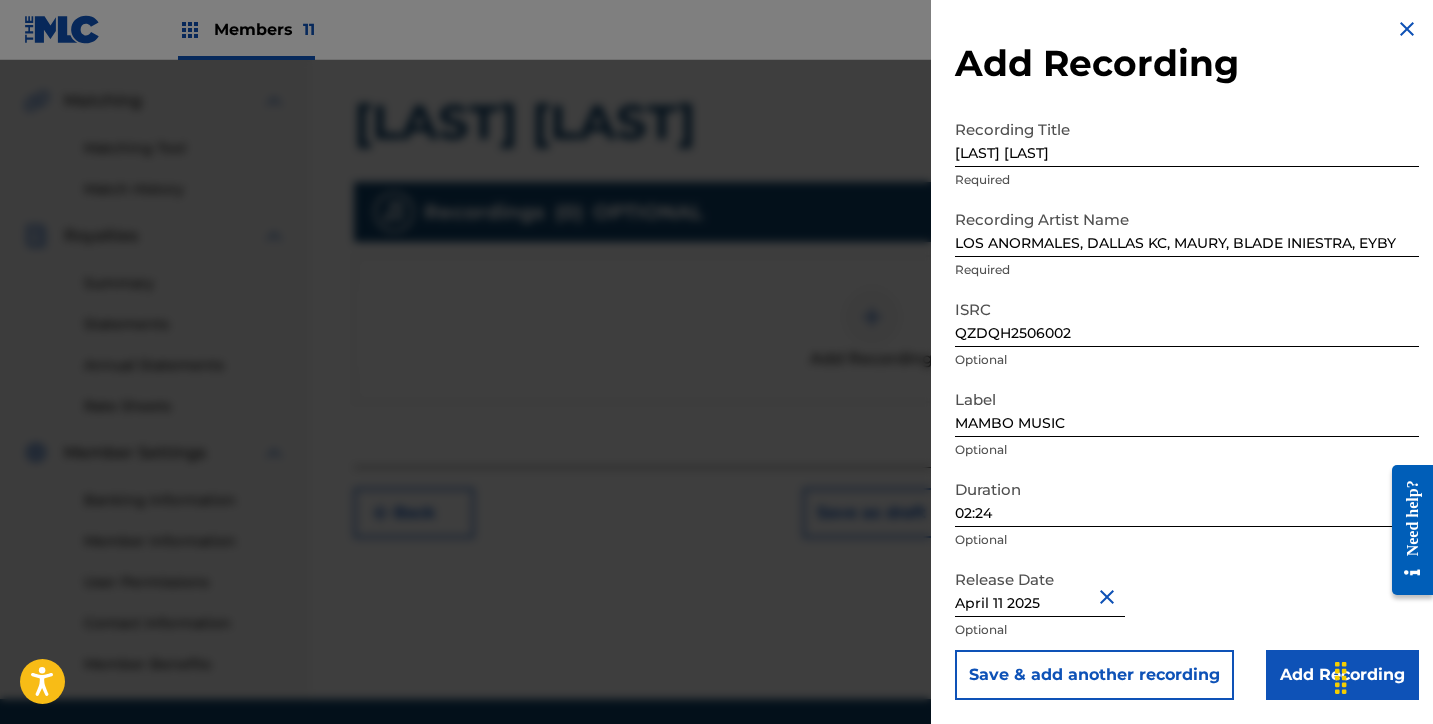 scroll, scrollTop: 7, scrollLeft: 0, axis: vertical 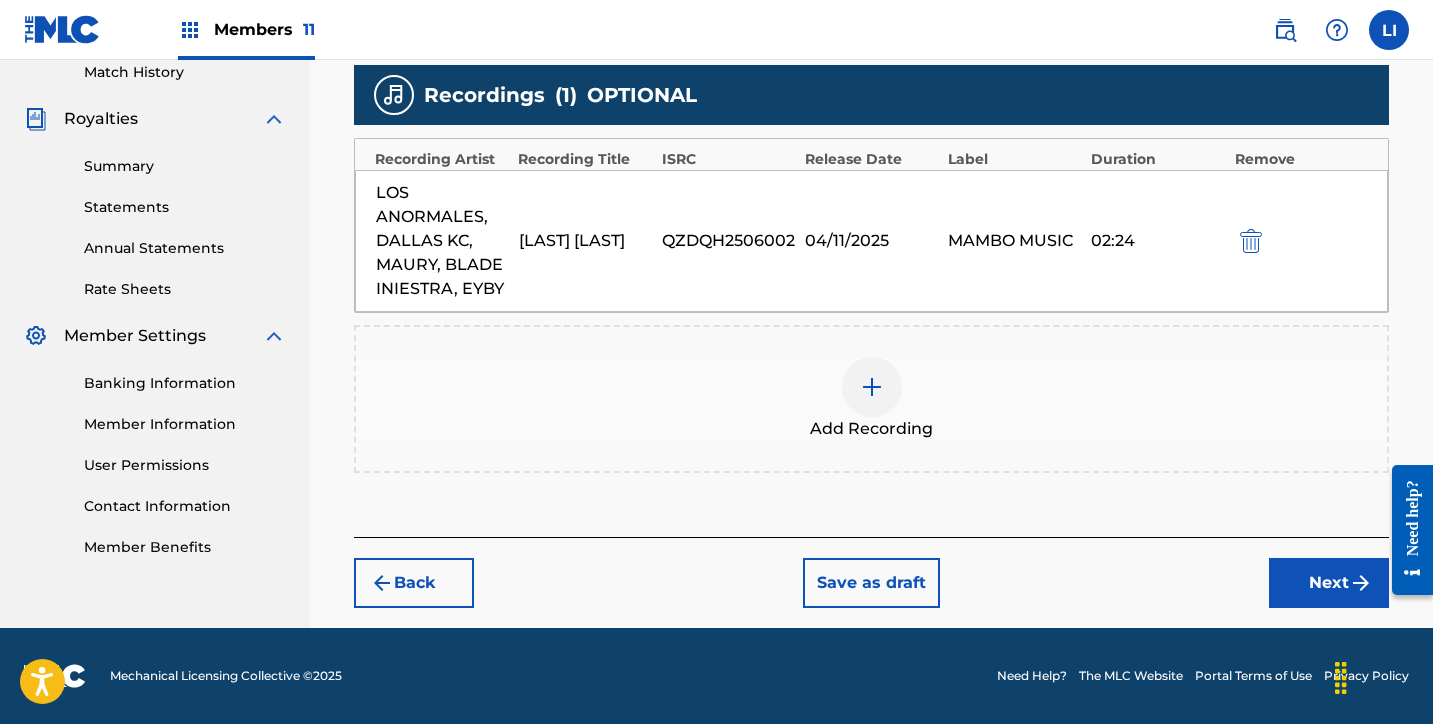 click on "Back Save as draft Next" at bounding box center [871, 572] 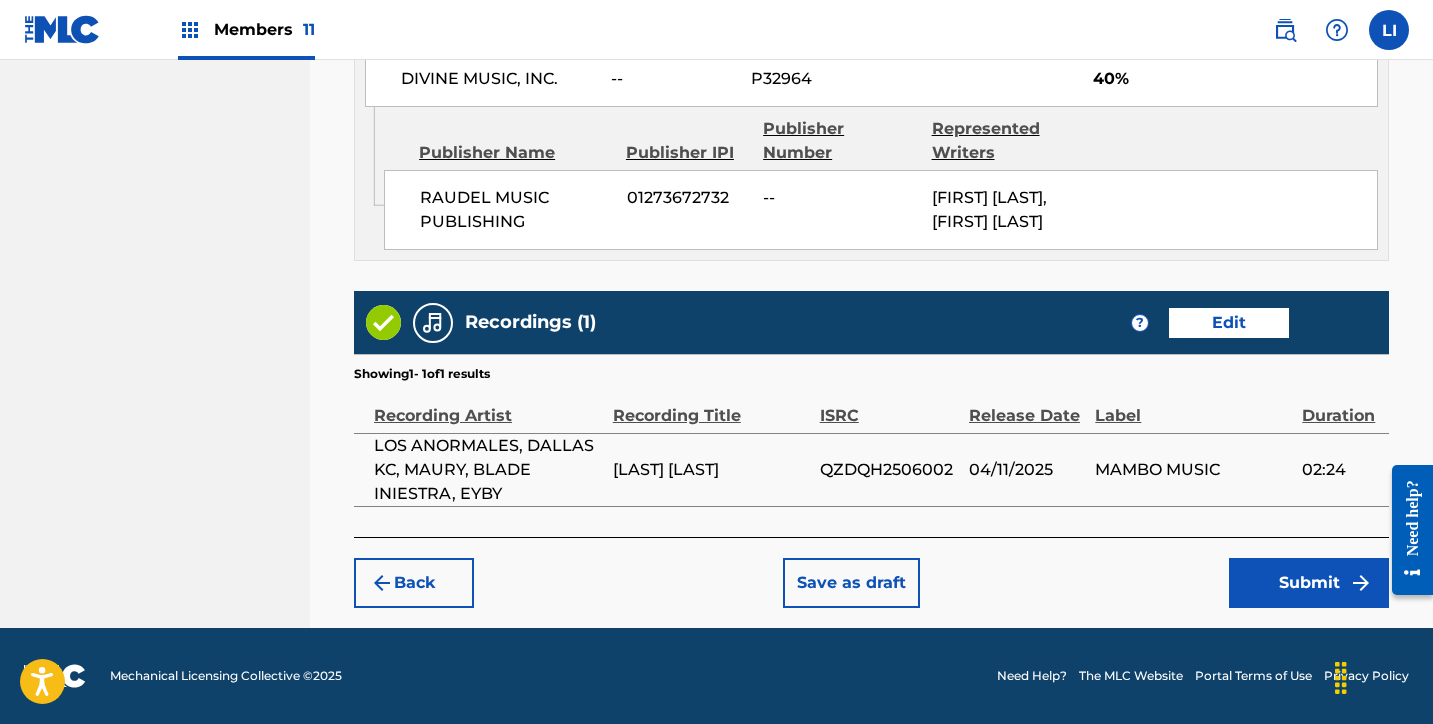 scroll, scrollTop: 1410, scrollLeft: 0, axis: vertical 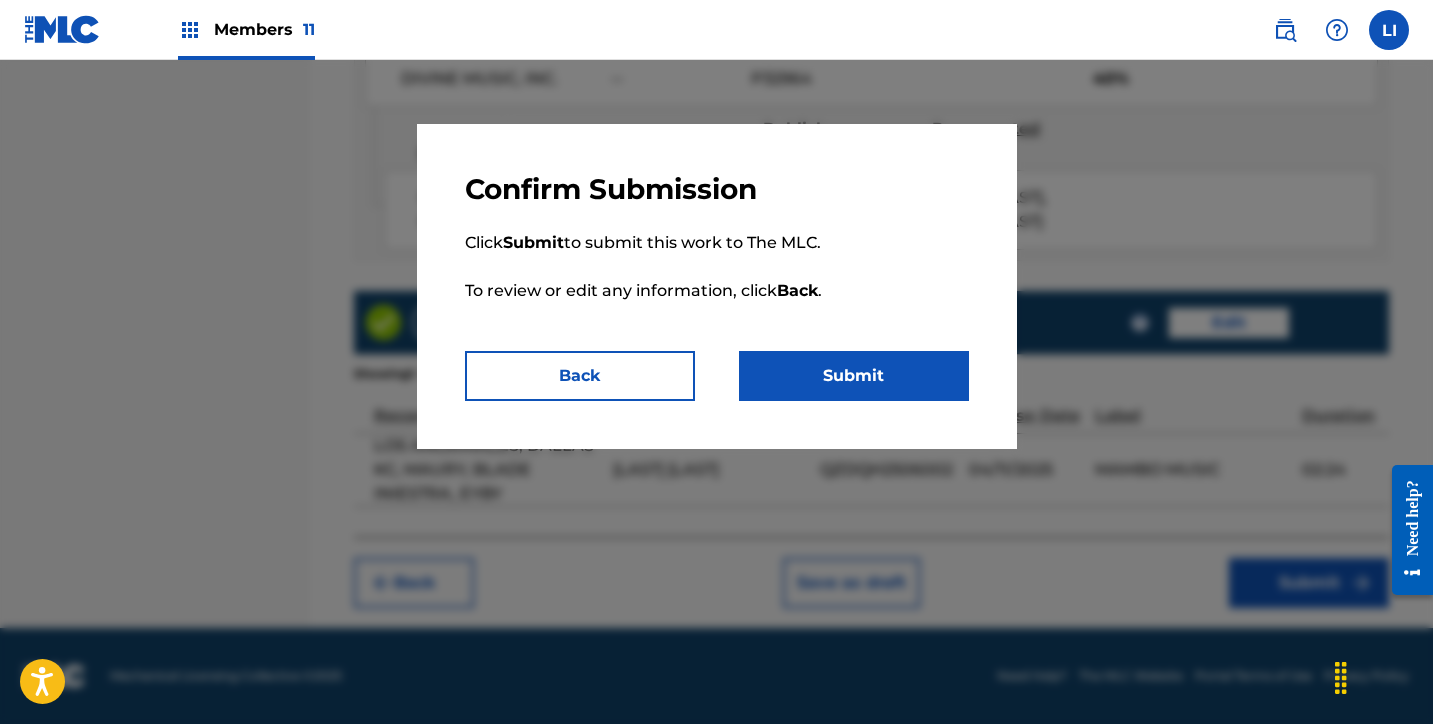 drag, startPoint x: 771, startPoint y: 334, endPoint x: 780, endPoint y: 354, distance: 21.931713 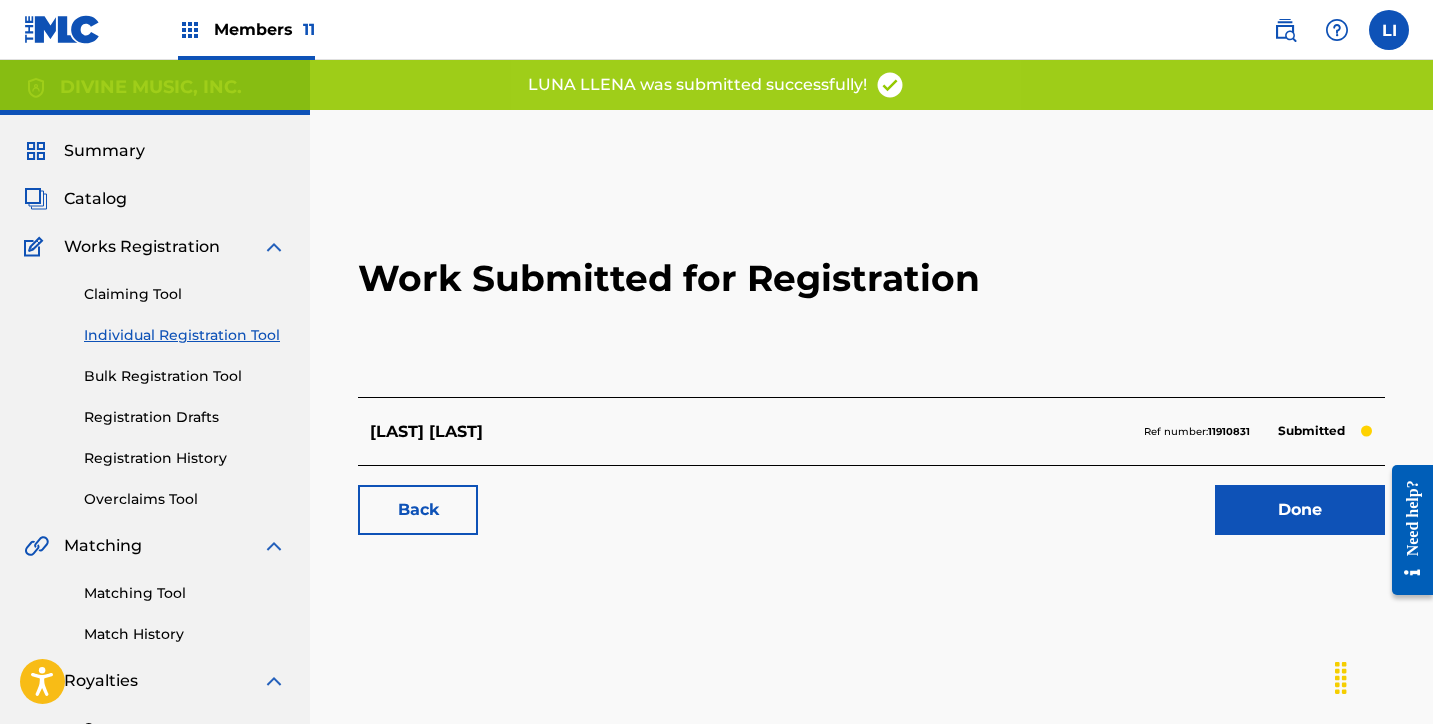 click on "Done" at bounding box center [1300, 510] 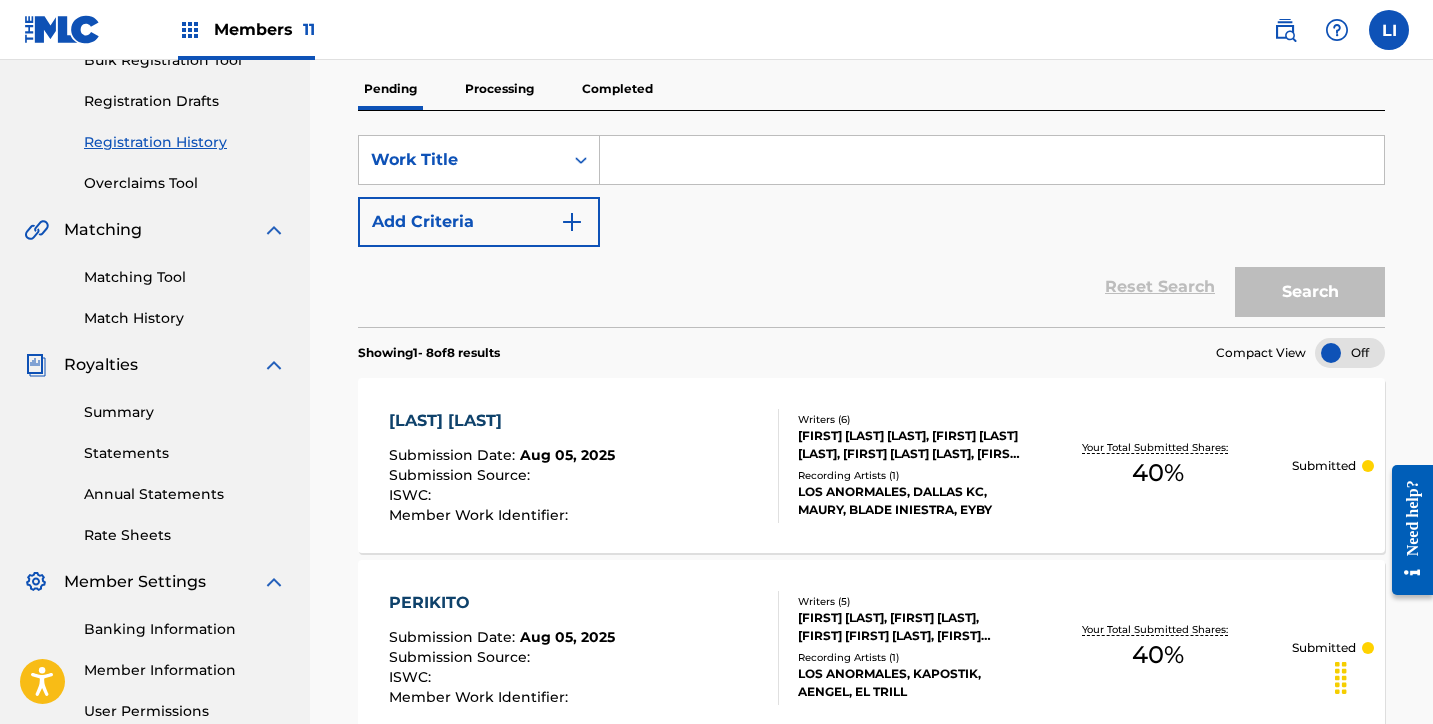 scroll, scrollTop: 0, scrollLeft: 0, axis: both 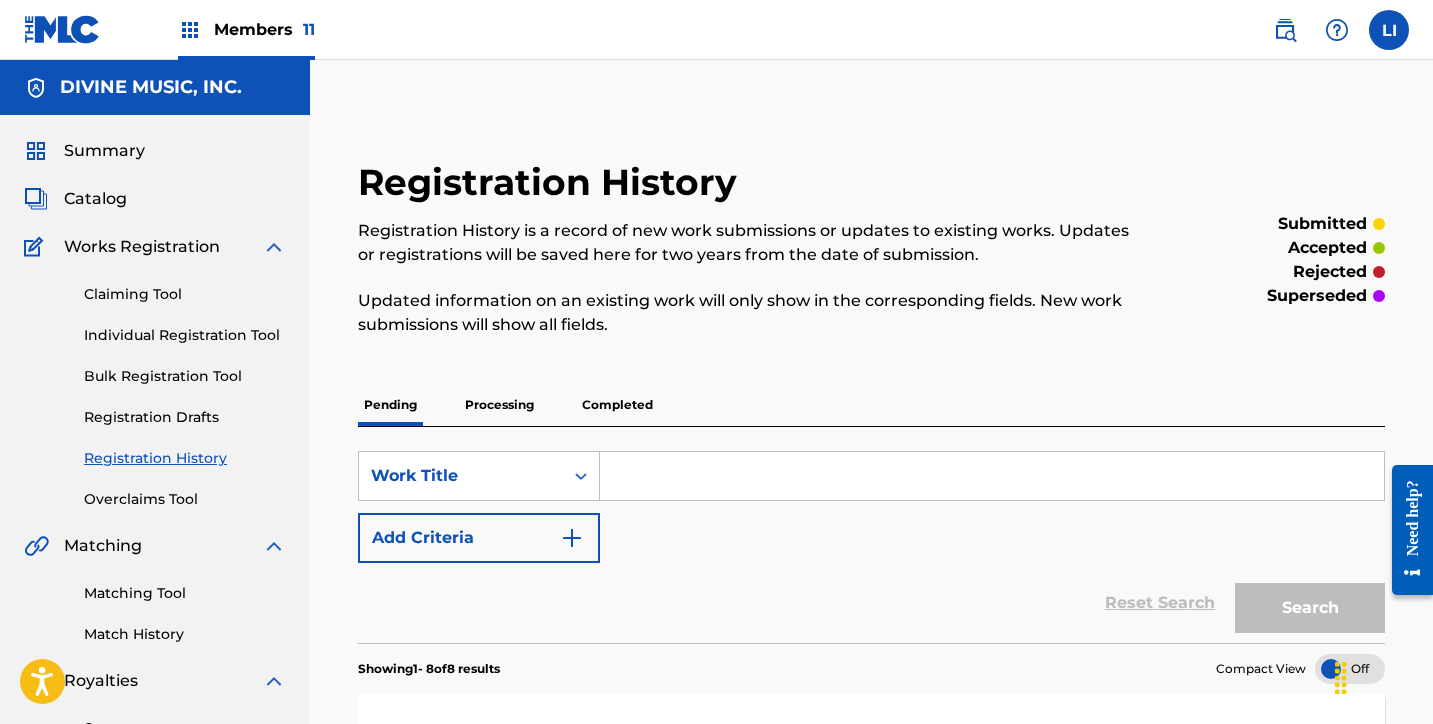 click on "Individual Registration Tool" at bounding box center (185, 335) 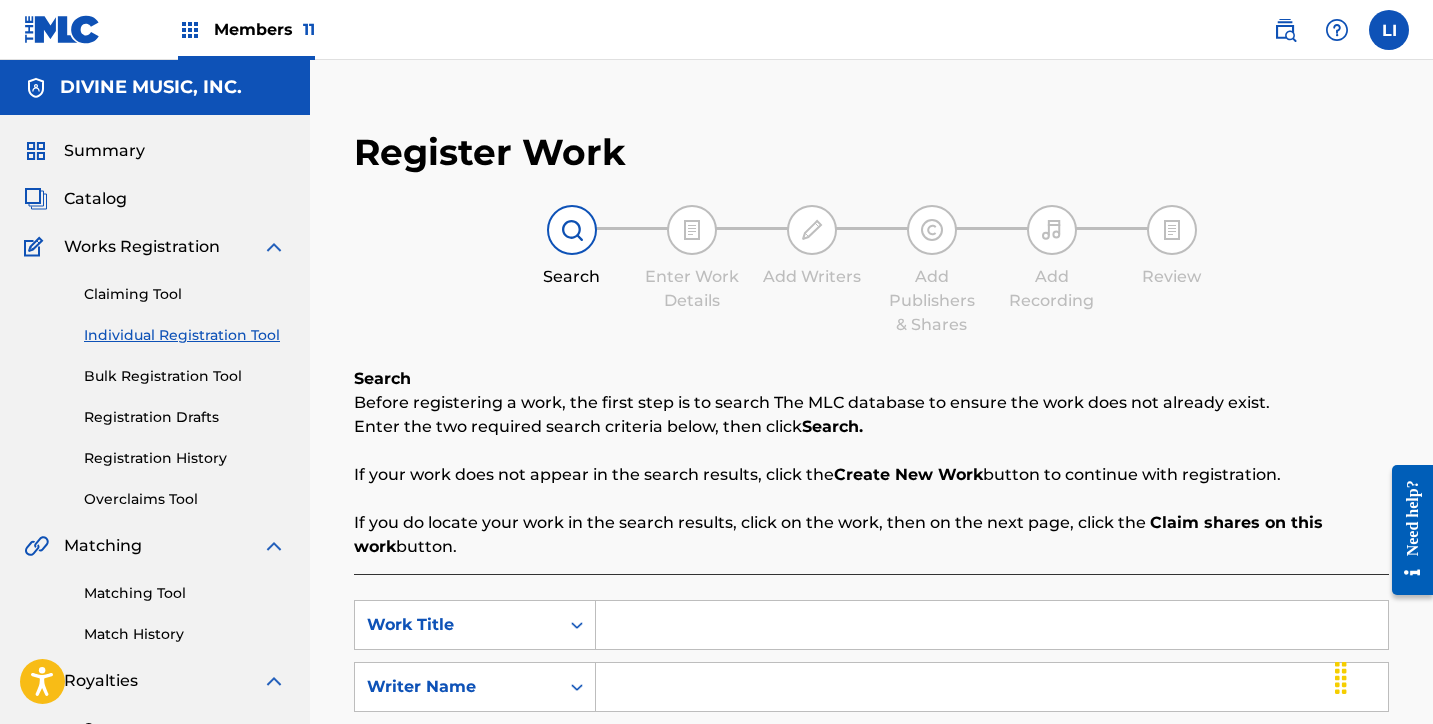 scroll, scrollTop: 381, scrollLeft: 0, axis: vertical 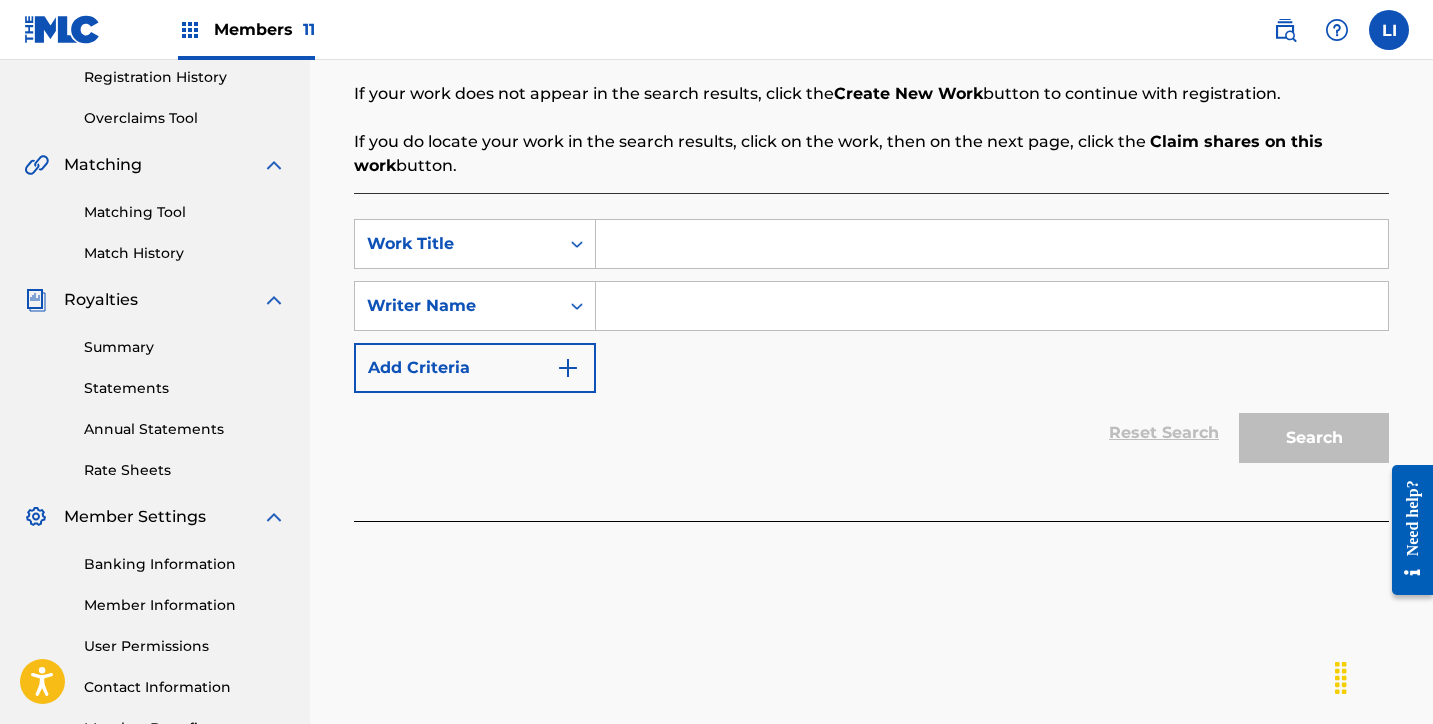 click at bounding box center [992, 244] 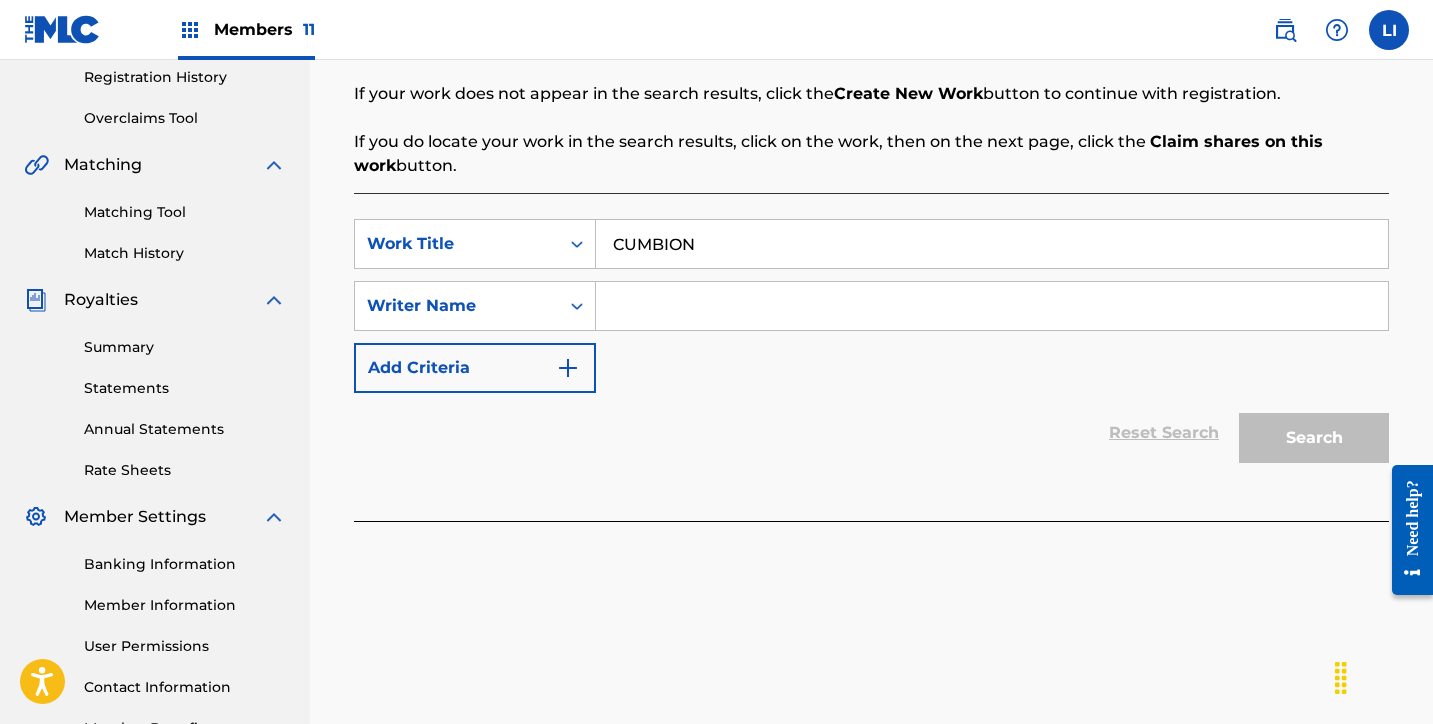type on "CUMBION" 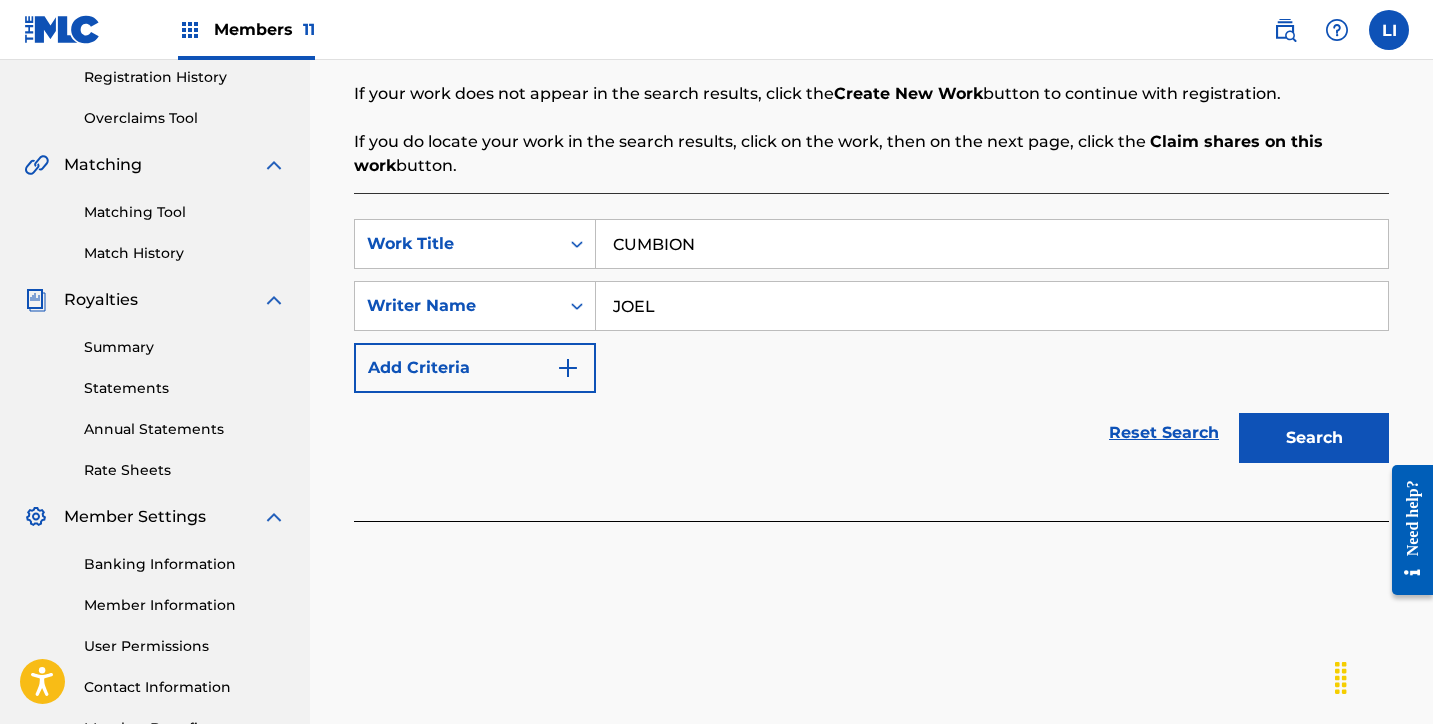 type on "JOEL" 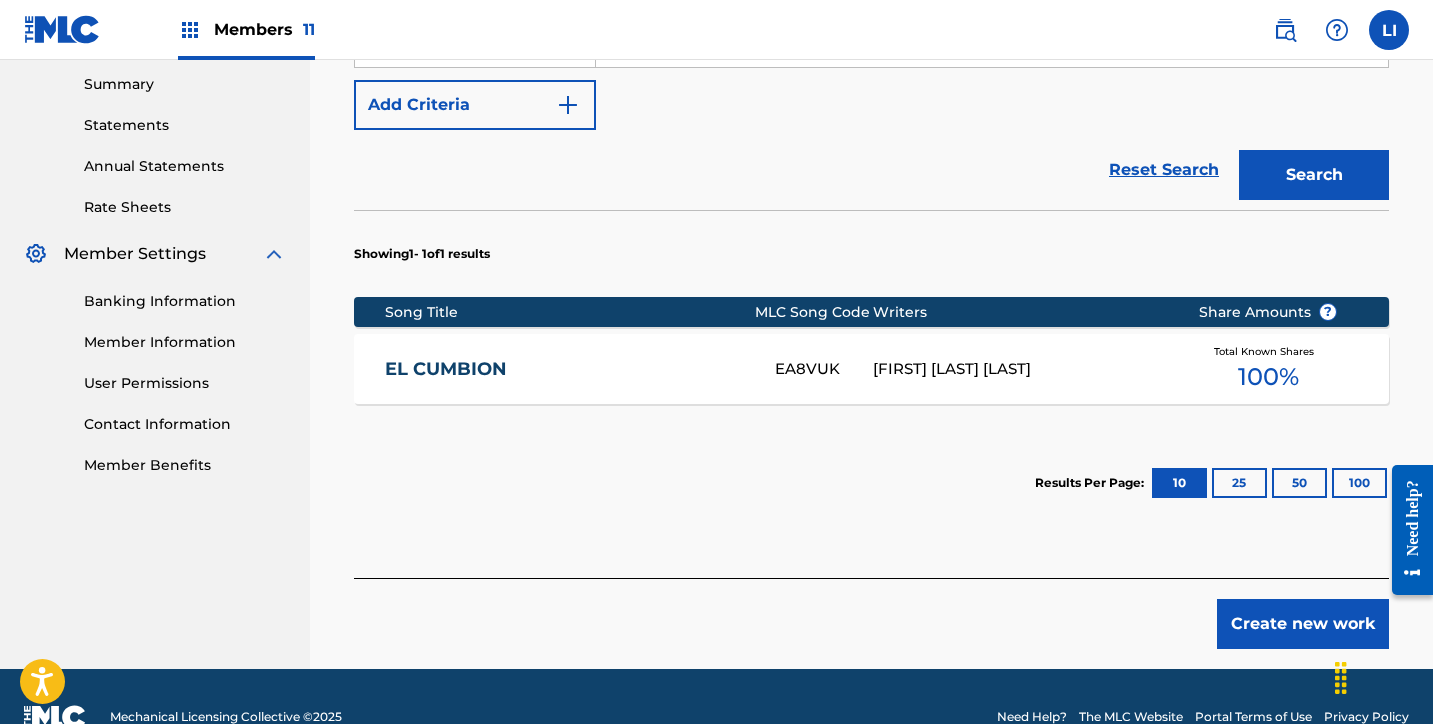 scroll, scrollTop: 653, scrollLeft: 0, axis: vertical 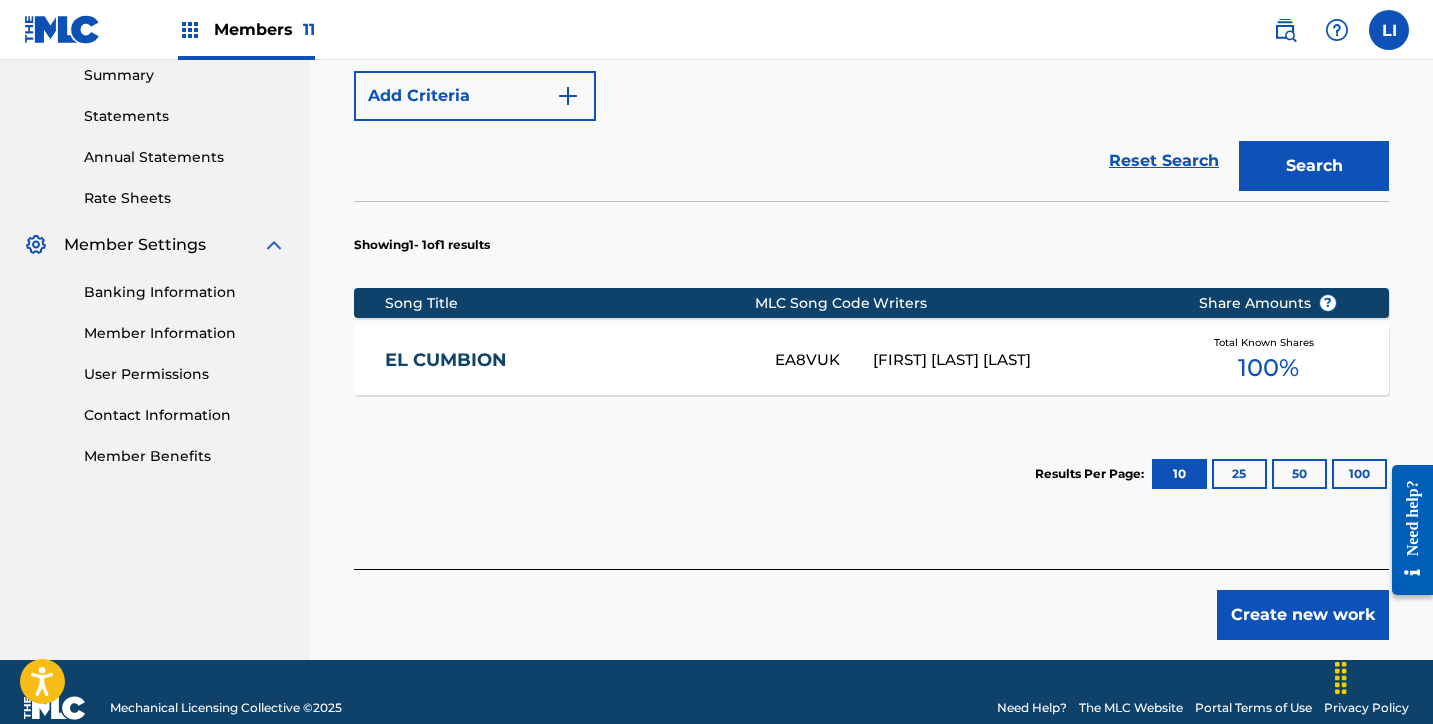 click on "Create new work" at bounding box center [1303, 615] 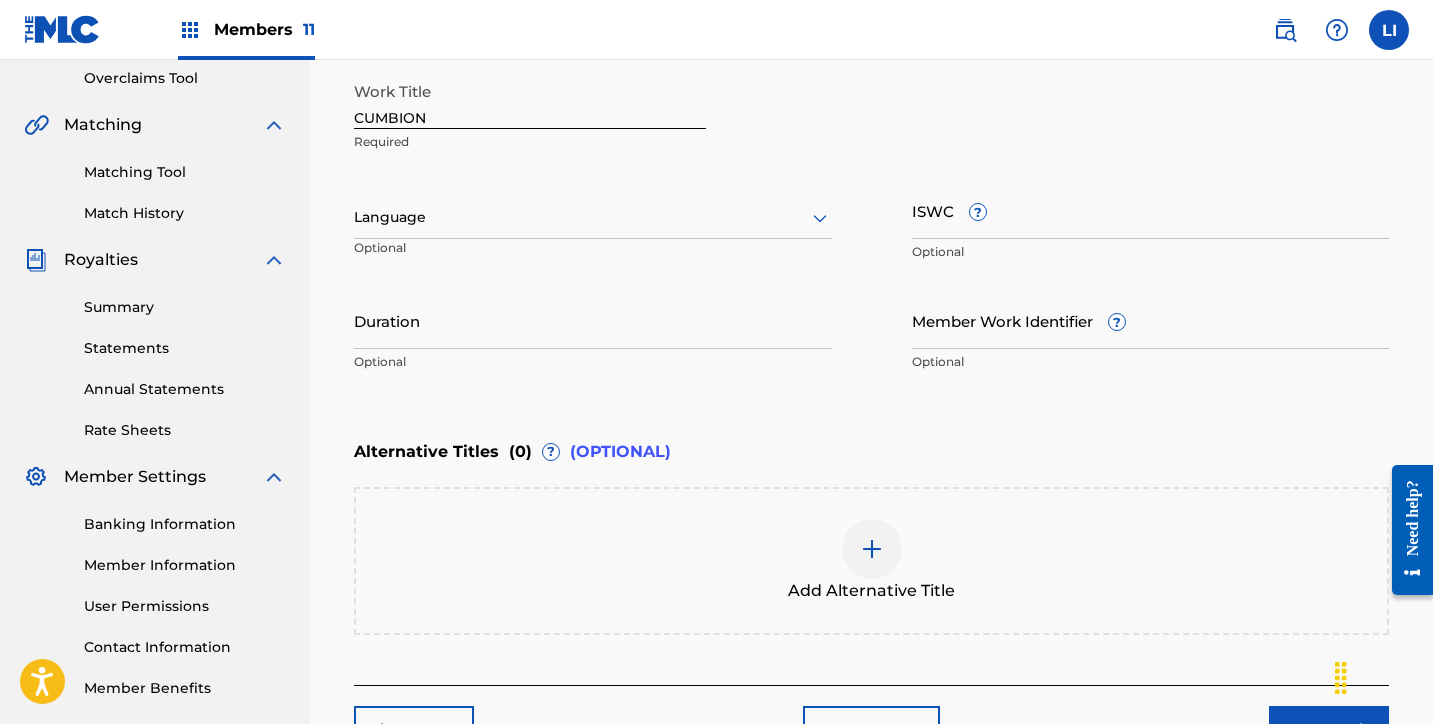 scroll, scrollTop: 448, scrollLeft: 0, axis: vertical 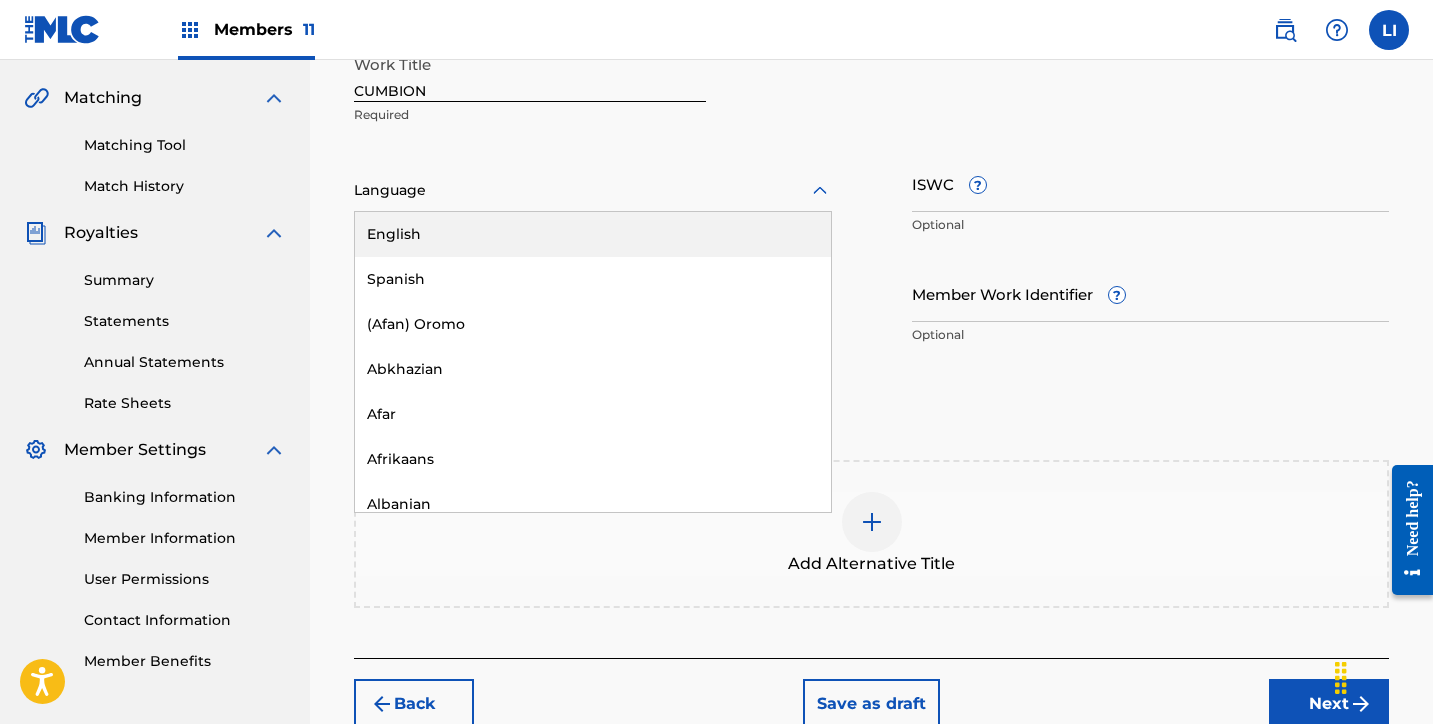 drag, startPoint x: 400, startPoint y: 189, endPoint x: 410, endPoint y: 250, distance: 61.81424 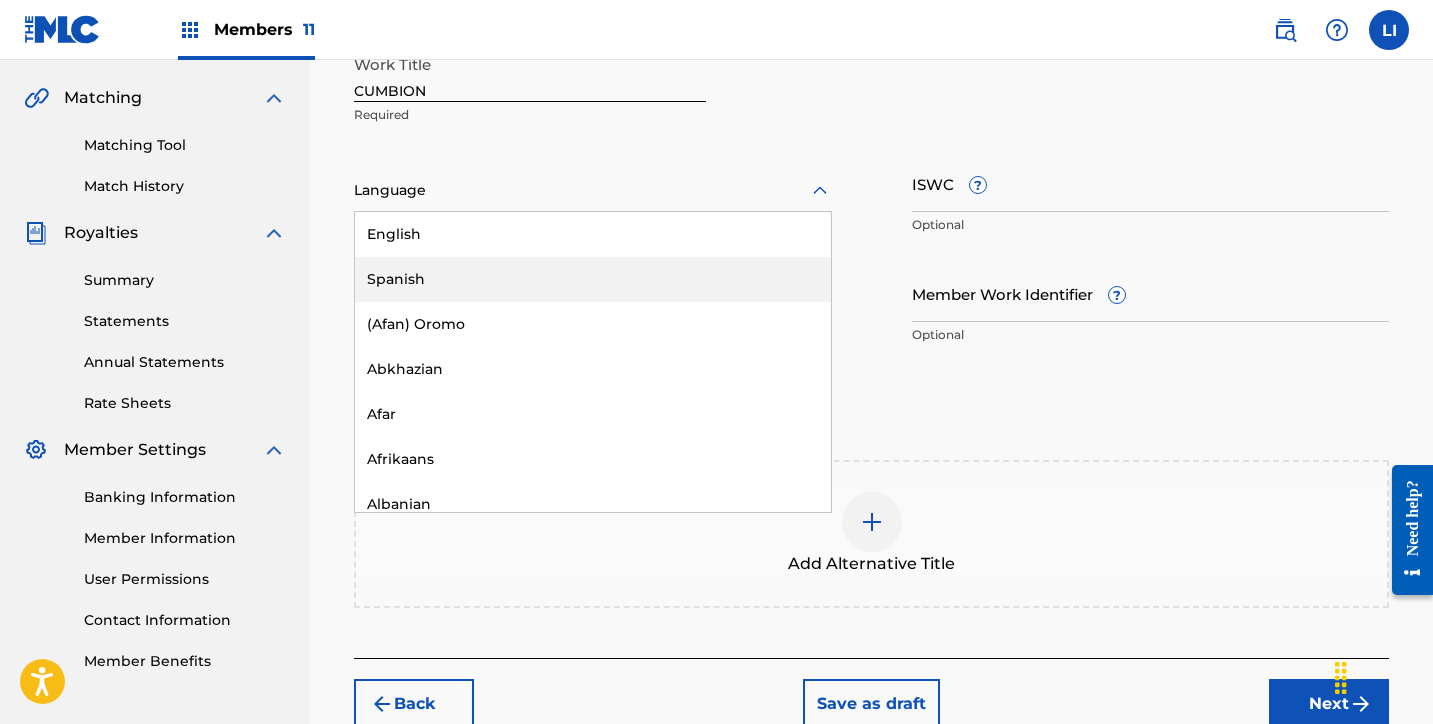 click on "Spanish" at bounding box center [593, 279] 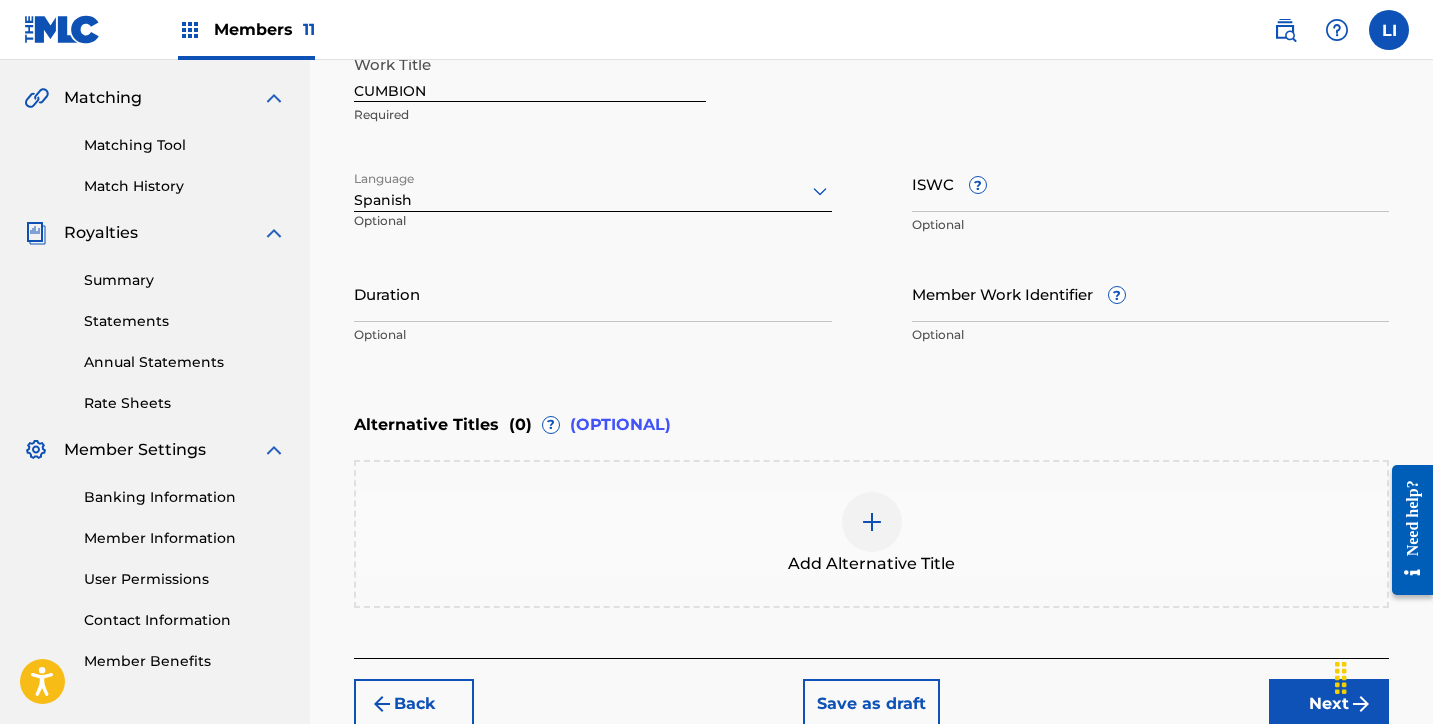 click on "Duration" at bounding box center [593, 293] 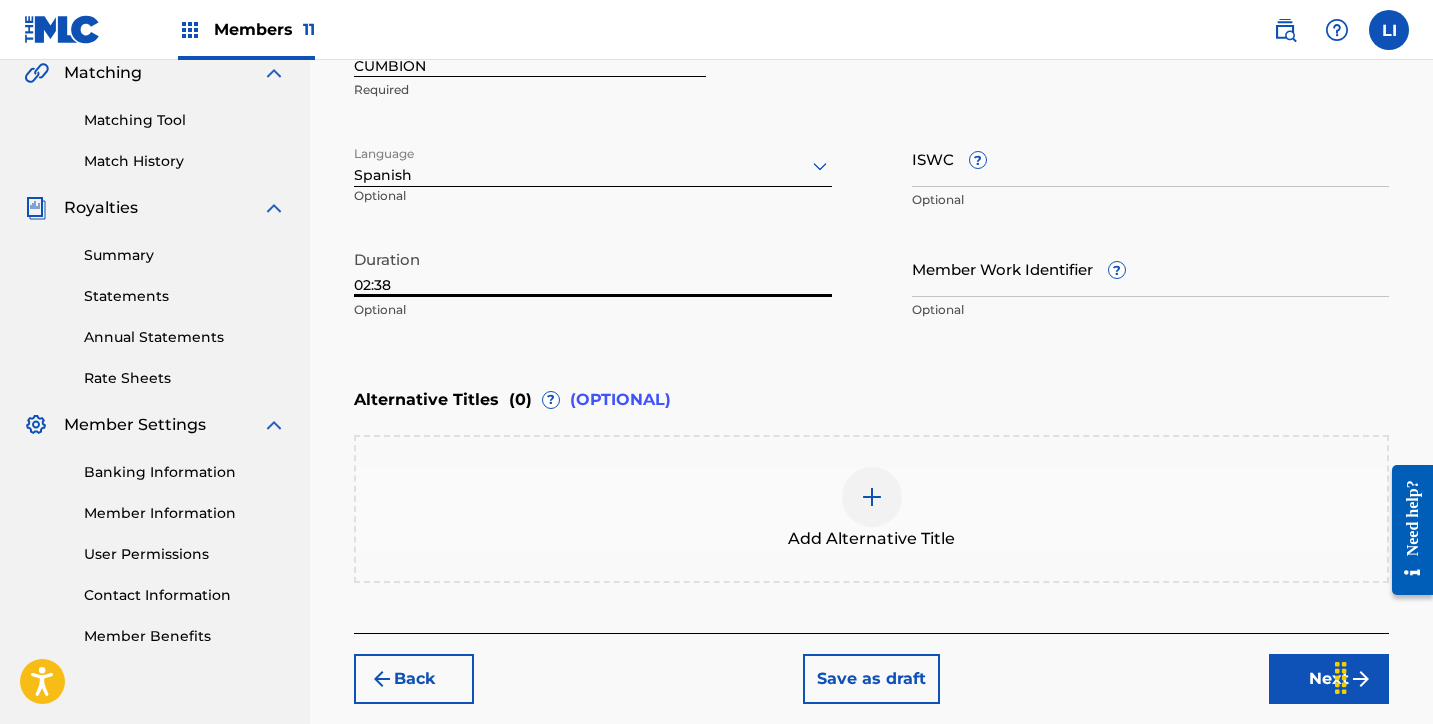 scroll, scrollTop: 474, scrollLeft: 0, axis: vertical 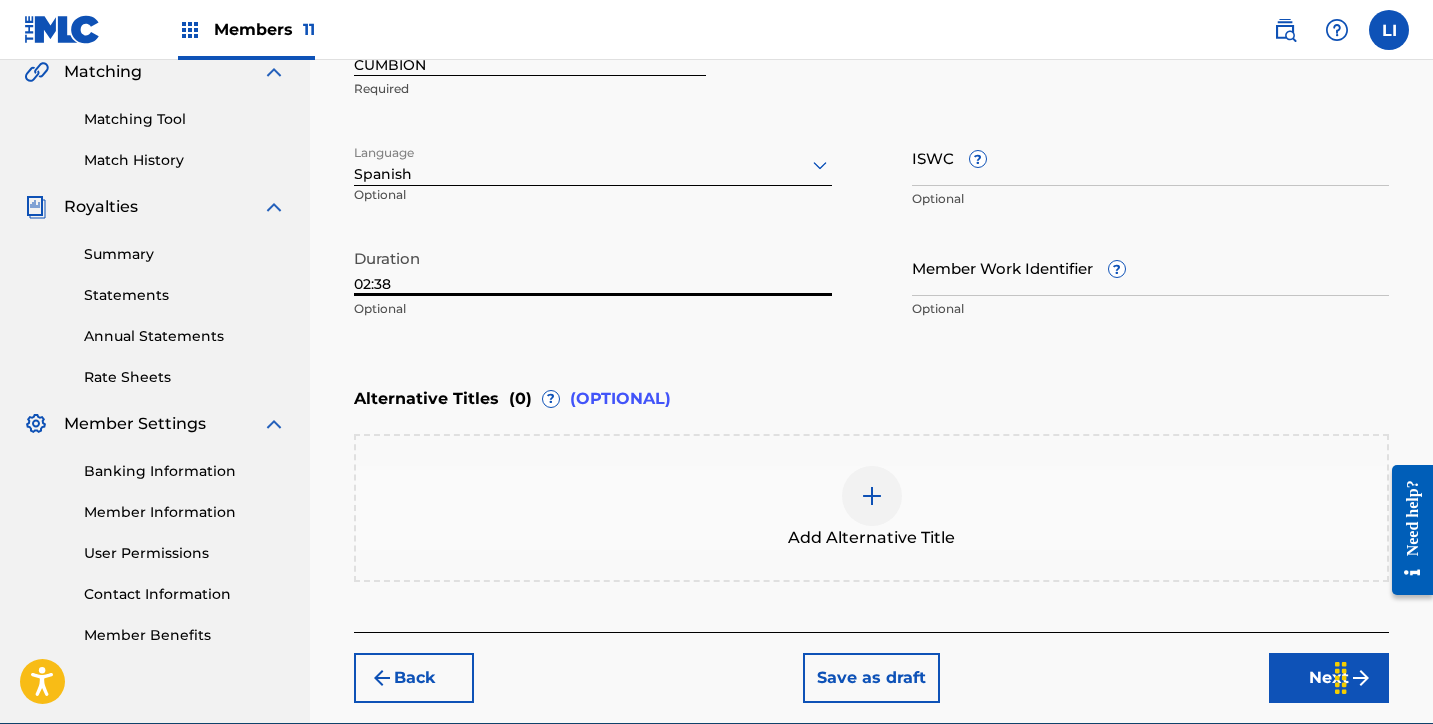 type on "02:38" 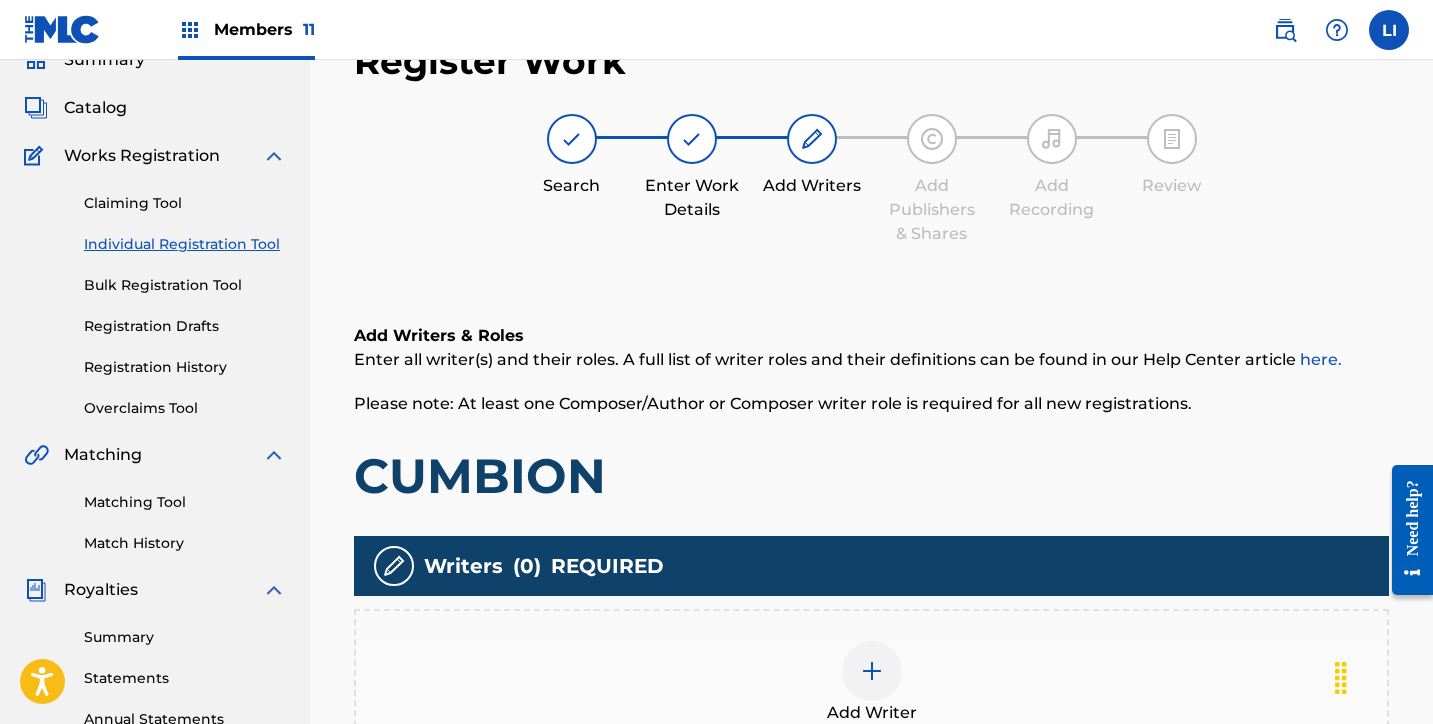 scroll, scrollTop: 402, scrollLeft: 0, axis: vertical 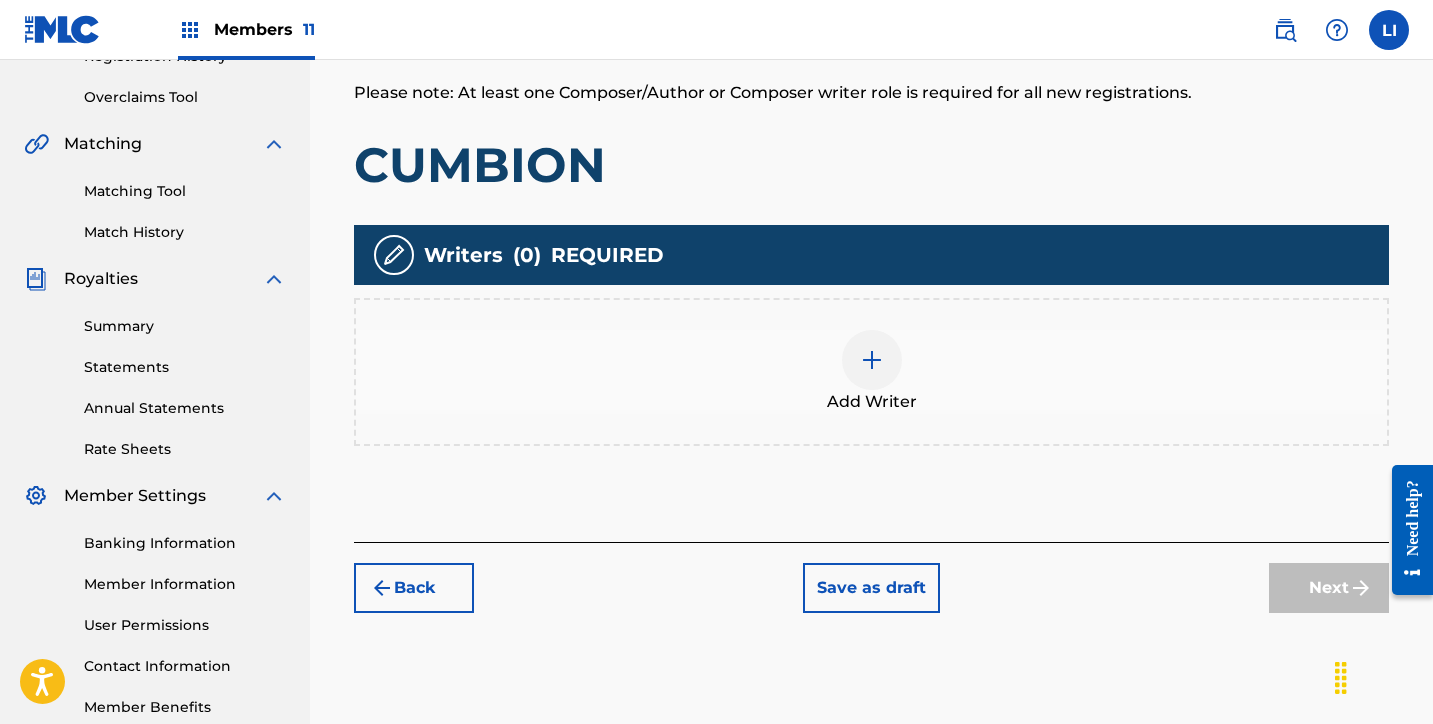 click at bounding box center (872, 360) 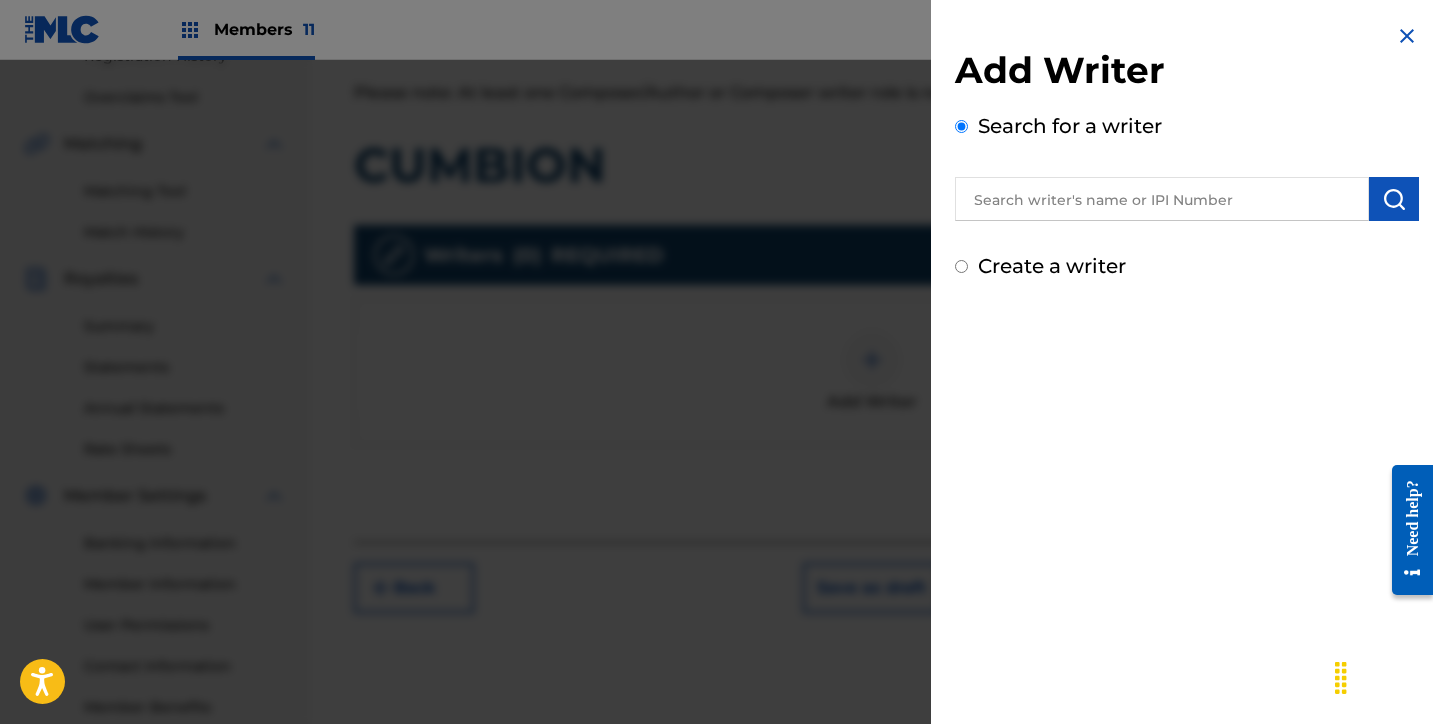 click on "Create a writer" at bounding box center (1052, 266) 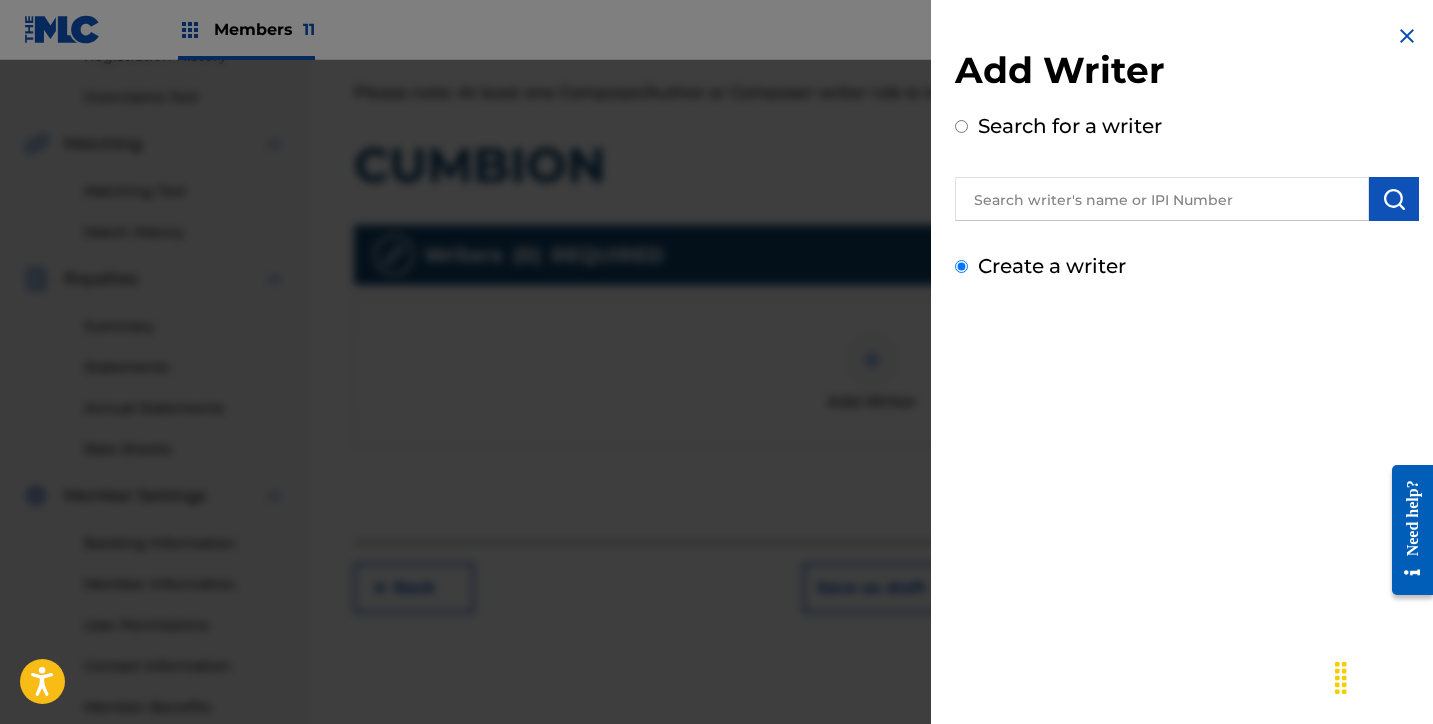click on "Create a writer" at bounding box center [961, 266] 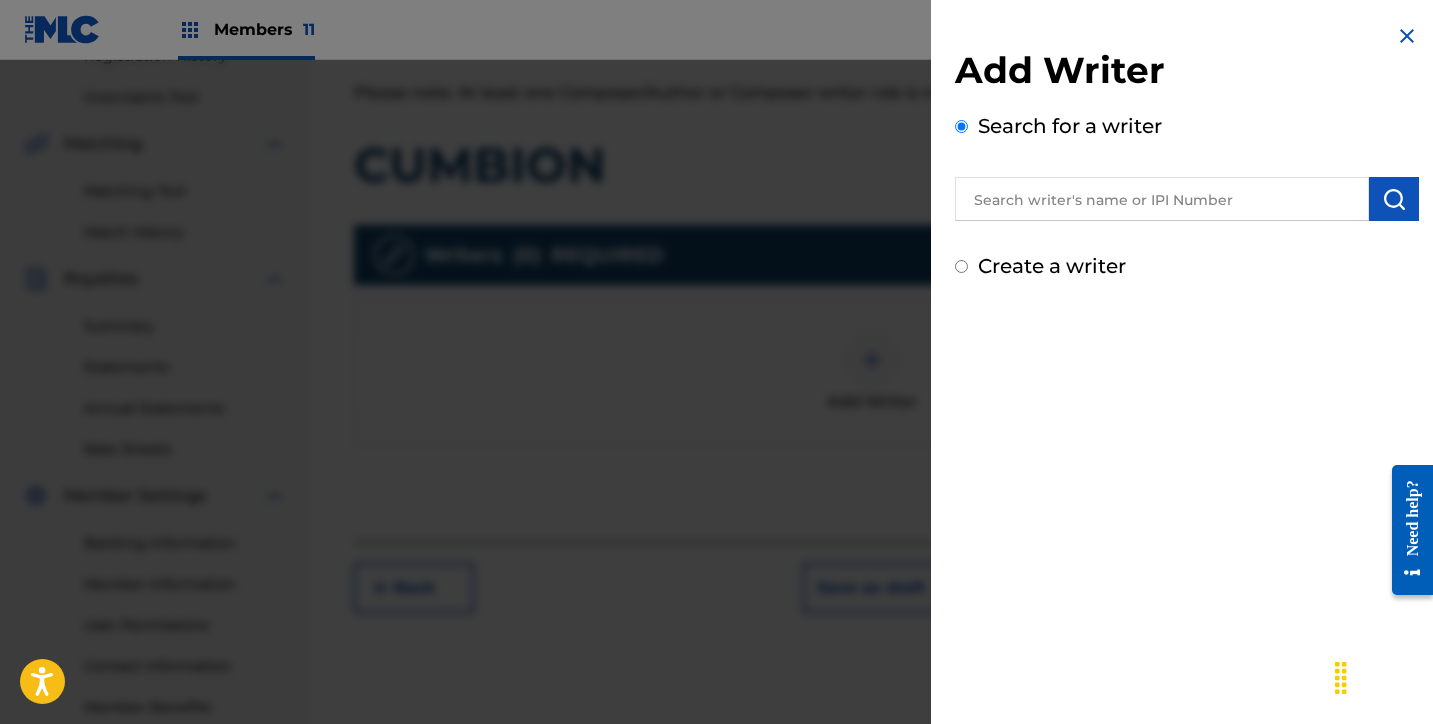 radio on "false" 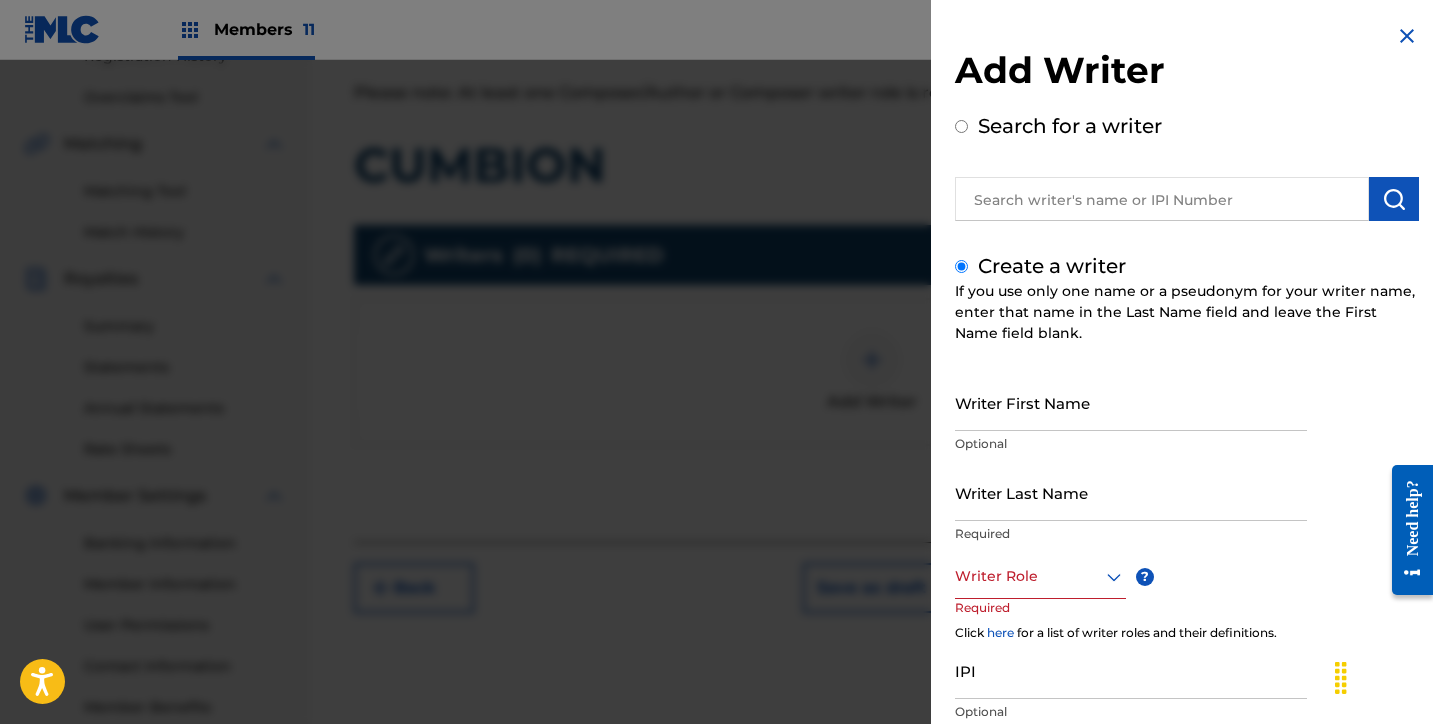 click on "Add Writer Search for a writer Create a writer If you use only one name or a pseudonym for your writer name, enter that name in the Last Name field and leave the First Name field blank. Writer First Name   Optional Writer Last Name   Required Writer Role ? Required Click   here   for a list of writer roles and their definitions. IPI   Optional Save & Add Another Writer Continue" at bounding box center [1187, 430] 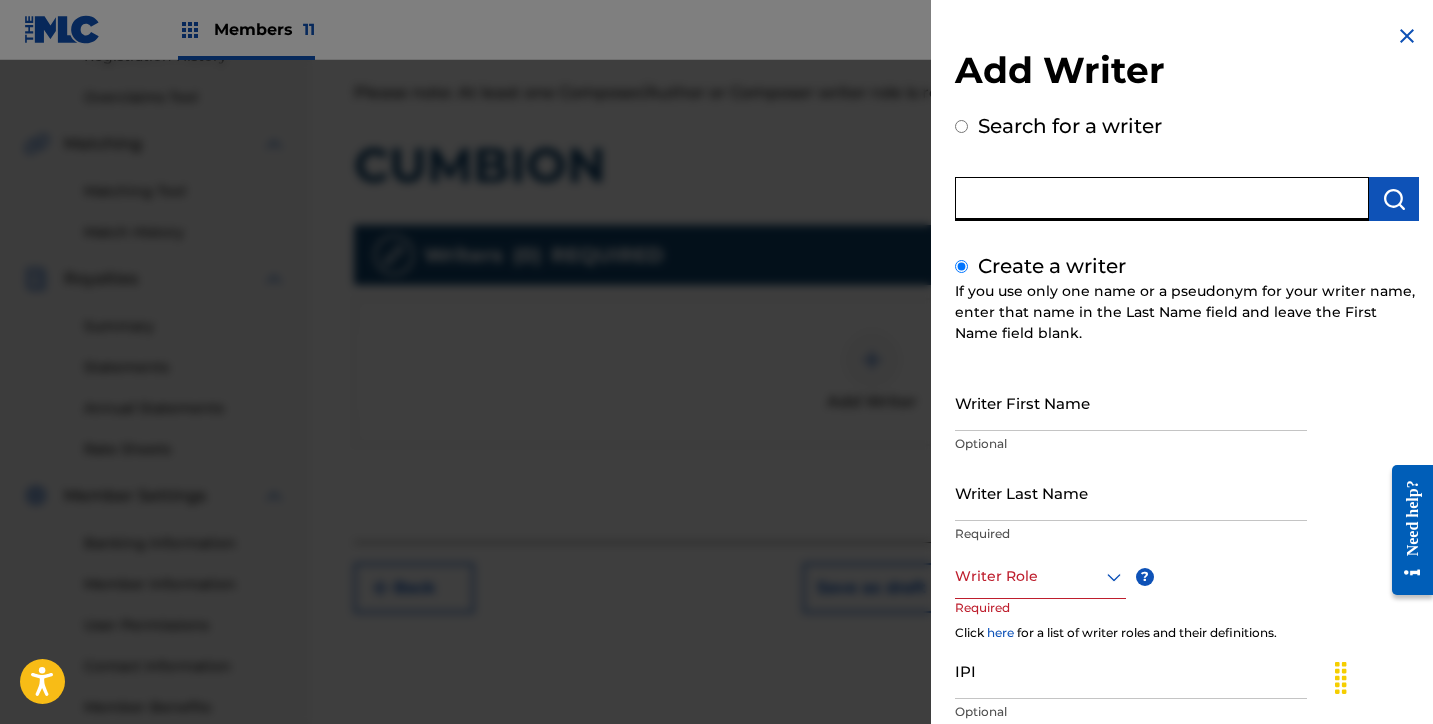 click at bounding box center [1162, 199] 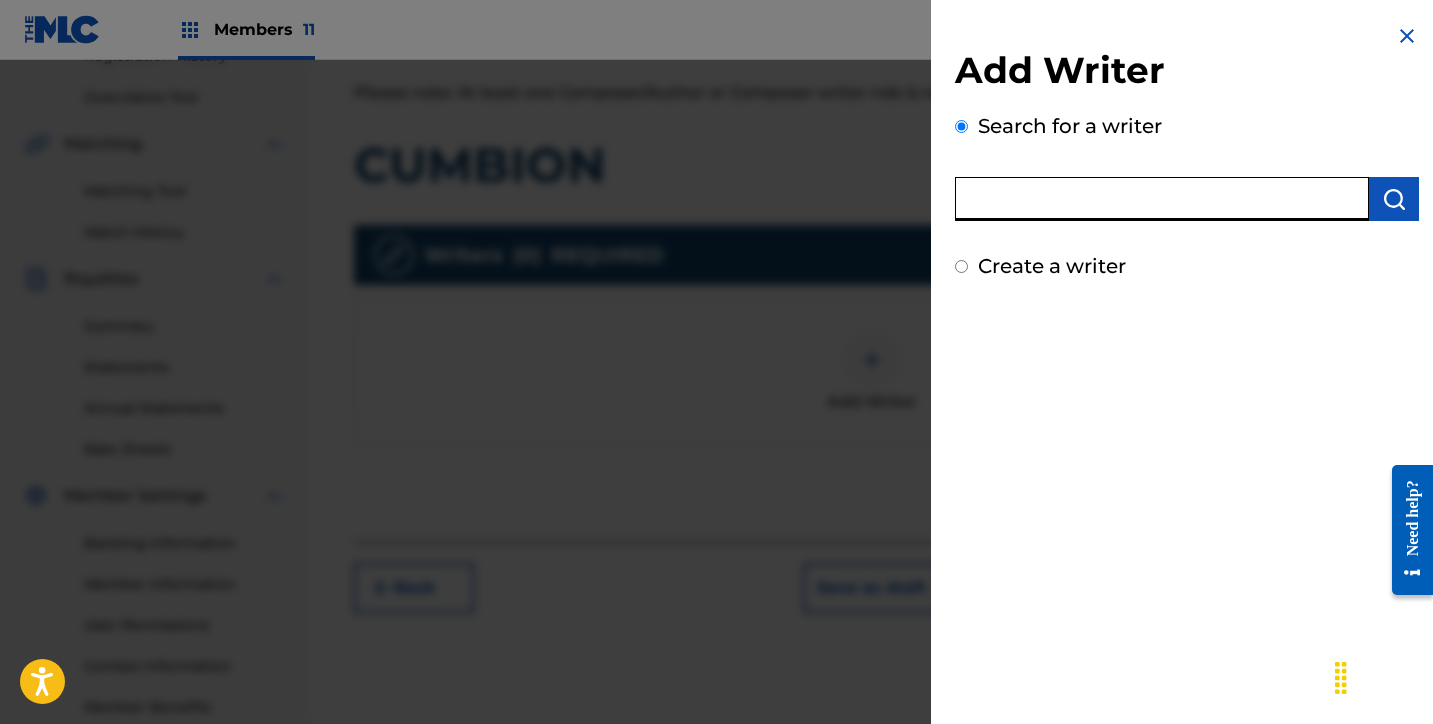 click at bounding box center (1162, 199) 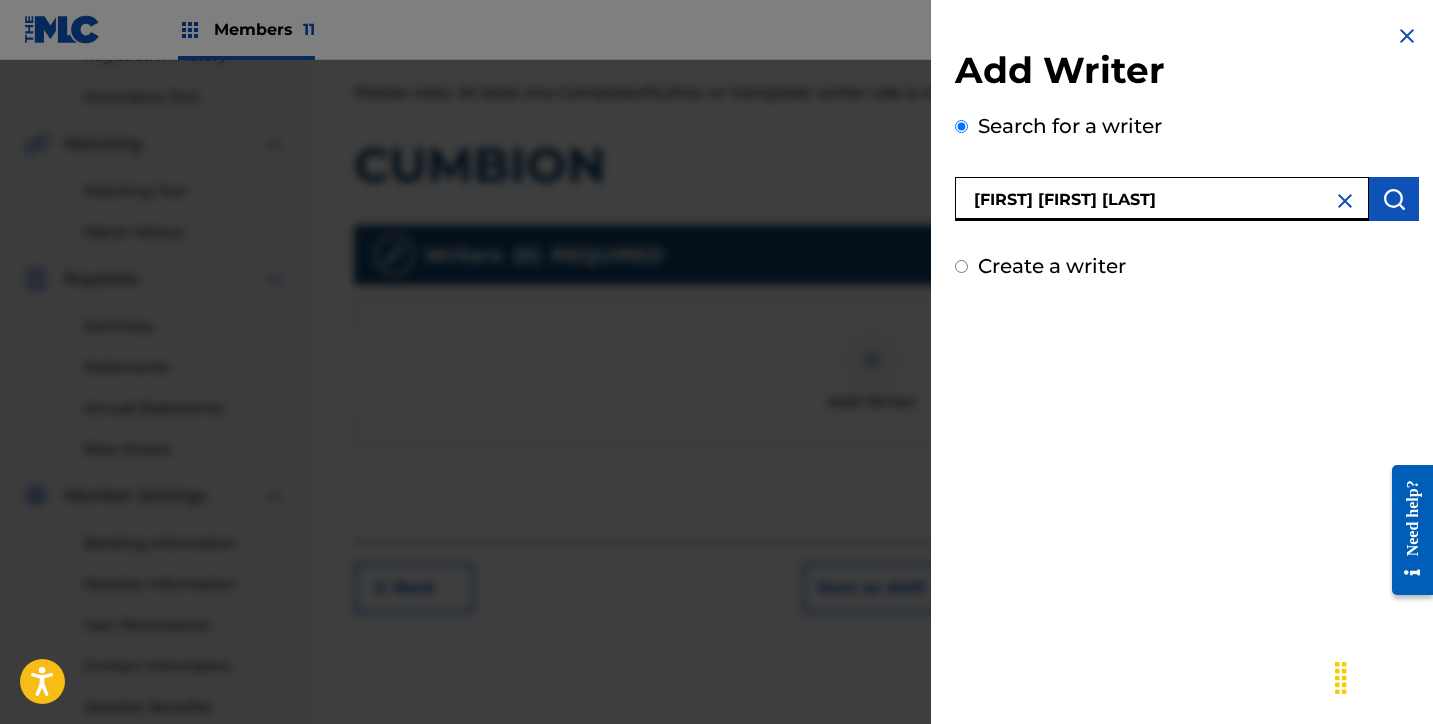 type on "[FIRST] [MIDDLE] [LAST] [LAST]" 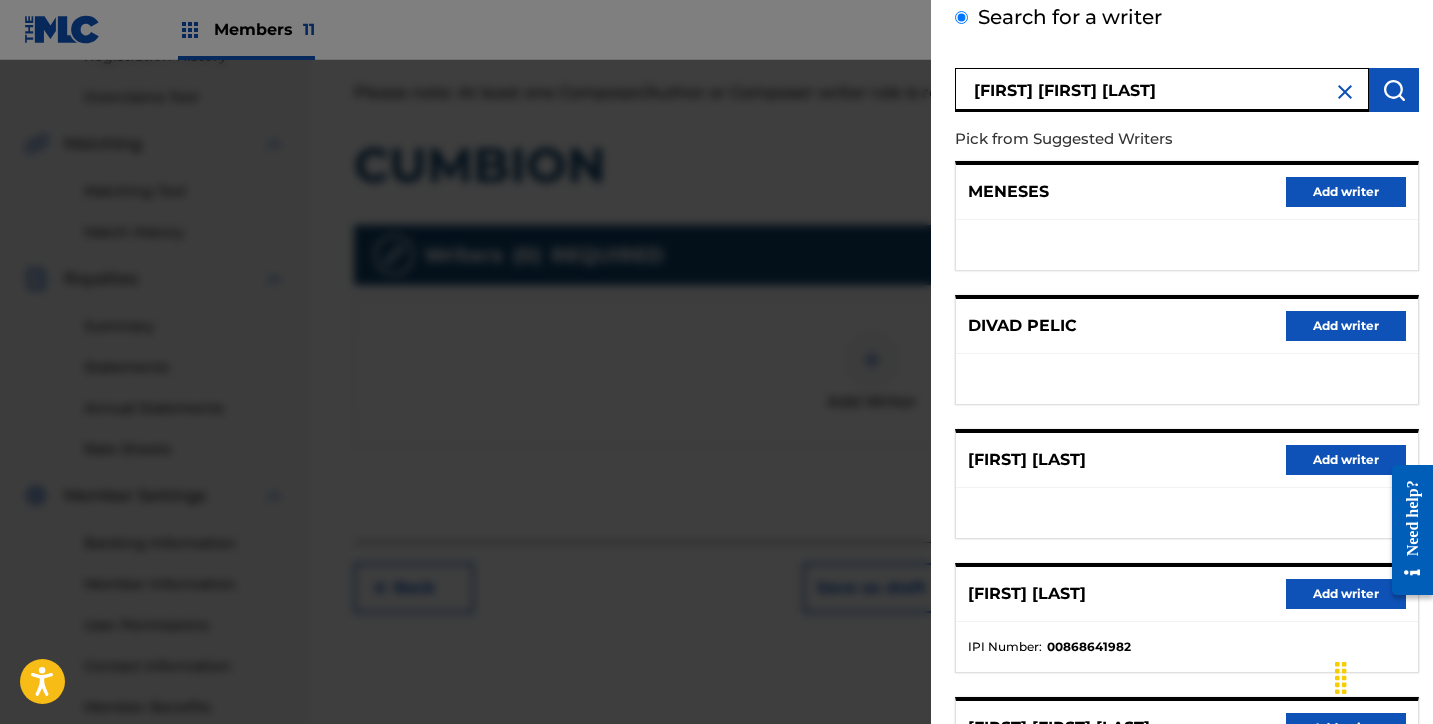 scroll, scrollTop: 318, scrollLeft: 0, axis: vertical 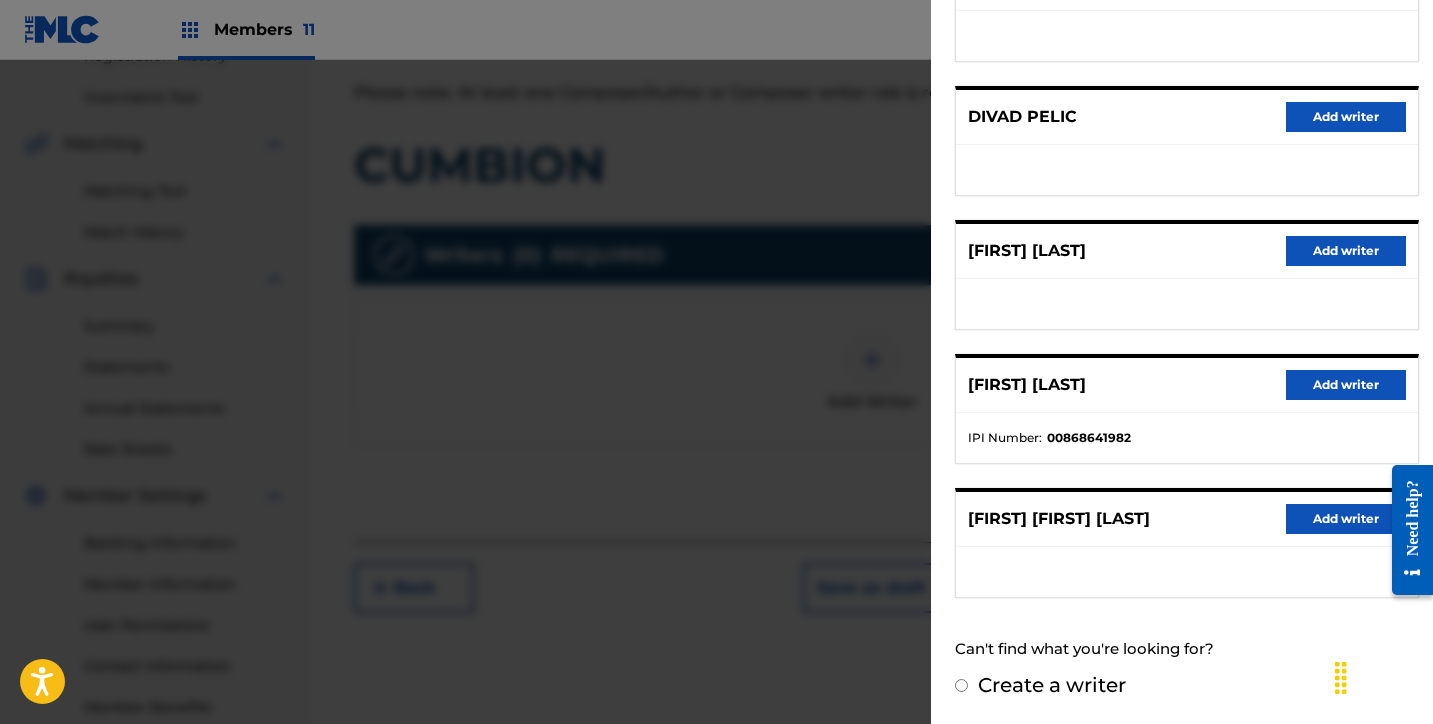 click on "Add writer" at bounding box center [1346, 519] 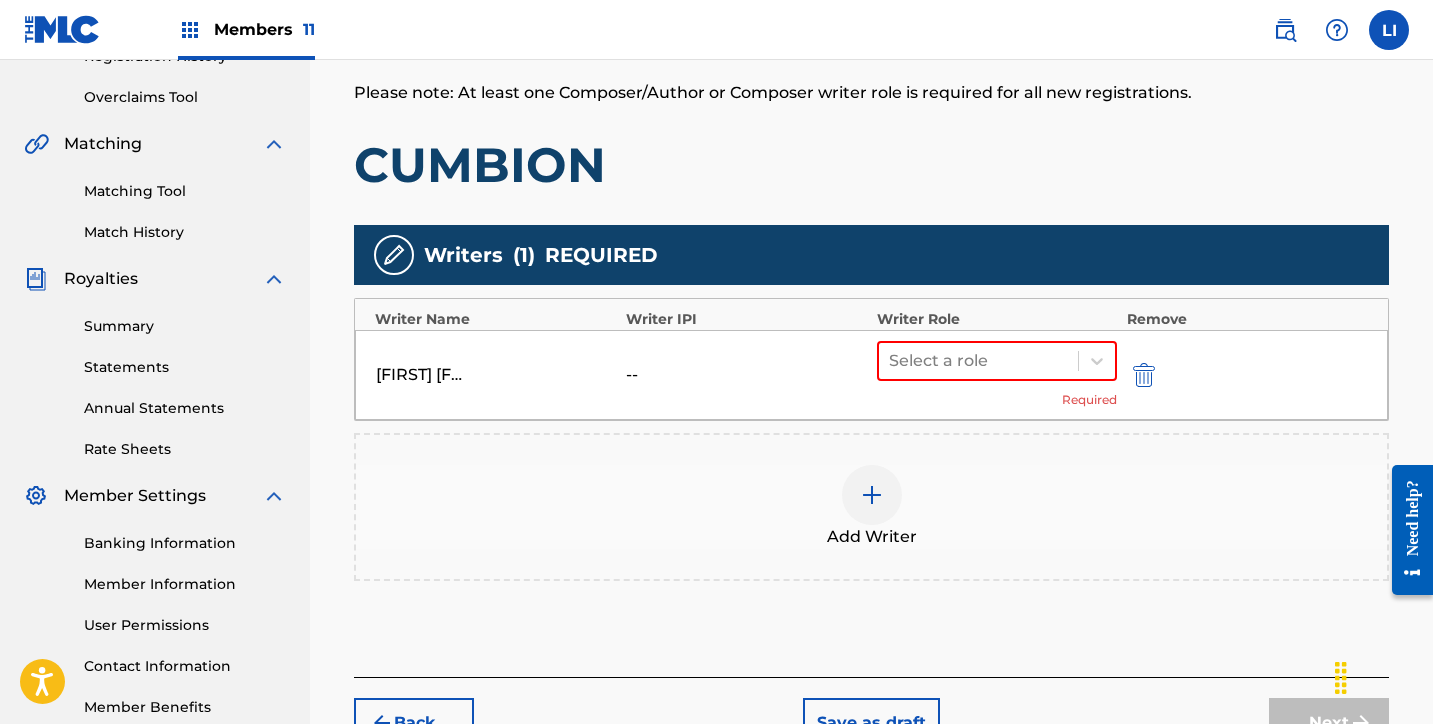 click on "Add Writer" at bounding box center [871, 507] 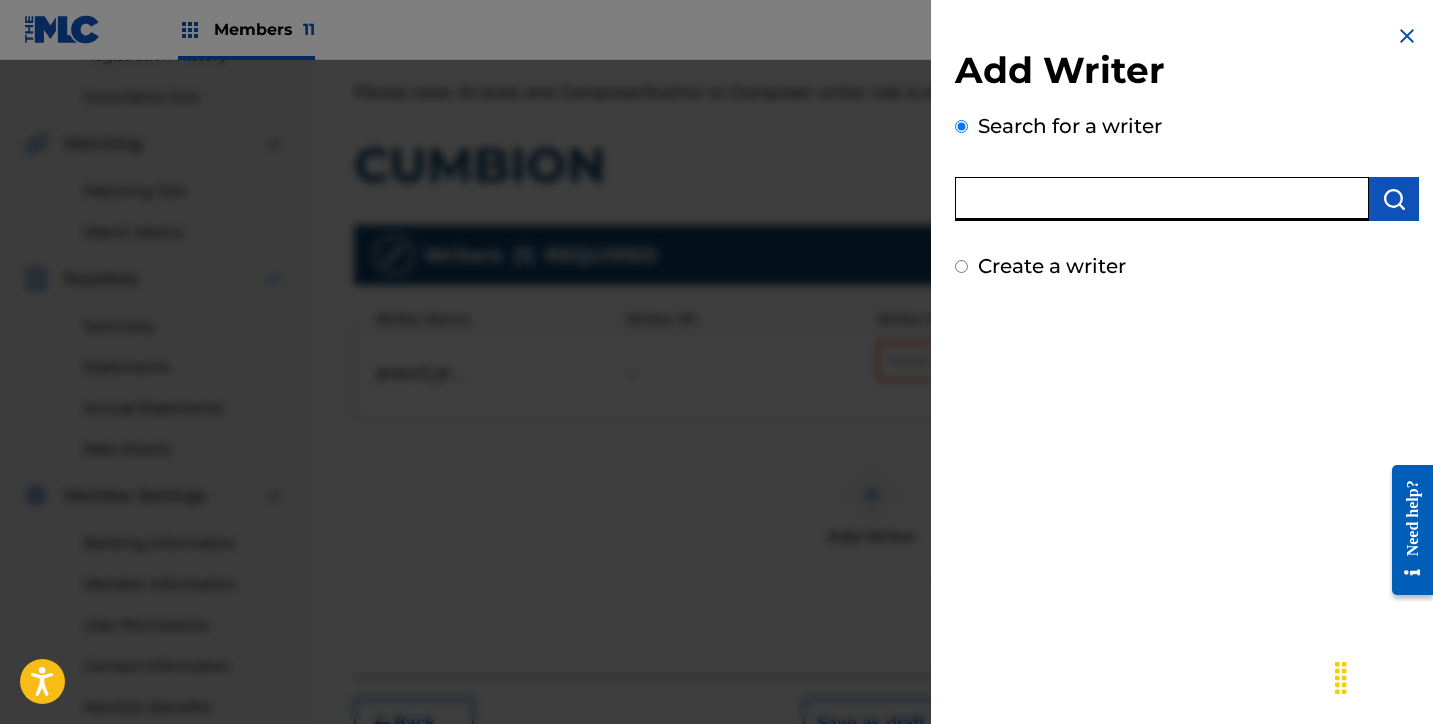 click at bounding box center (1162, 199) 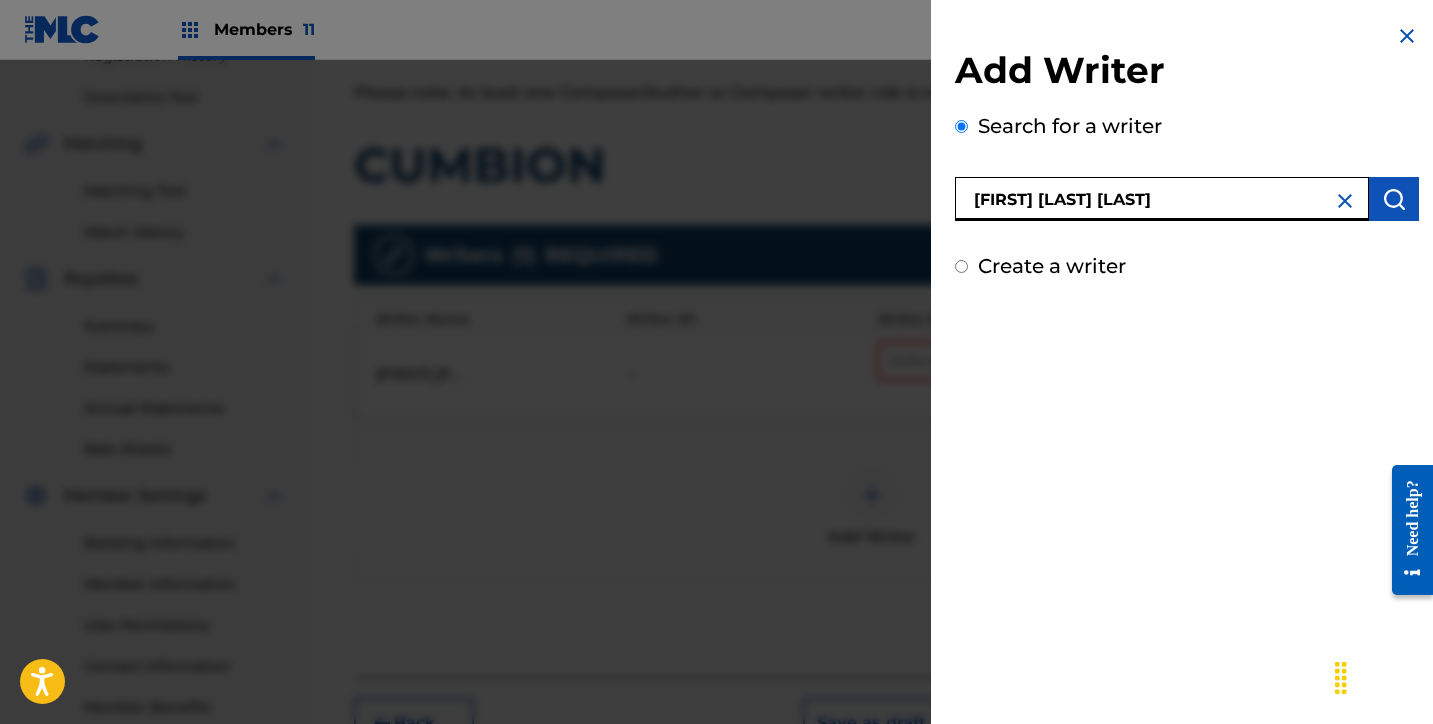 type on "[FIRST] [LAST] [LAST]" 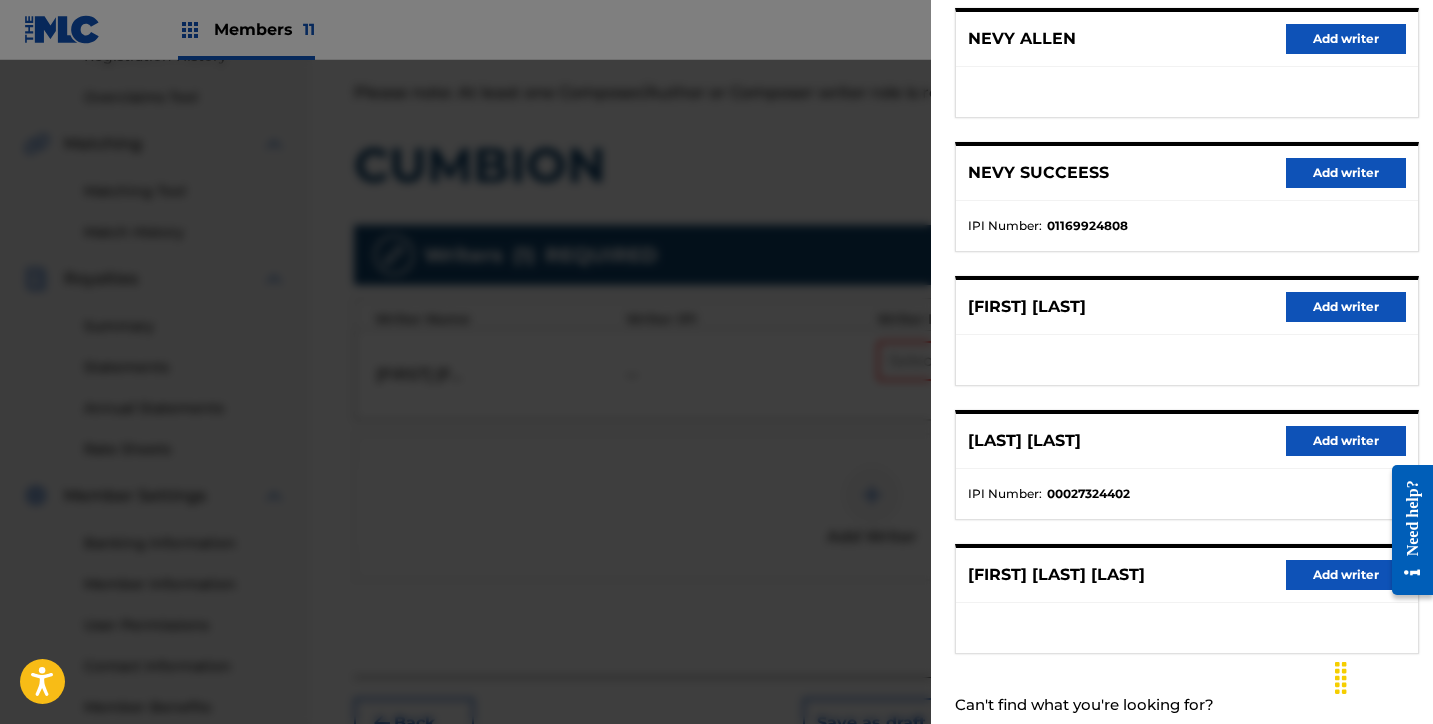 scroll, scrollTop: 318, scrollLeft: 0, axis: vertical 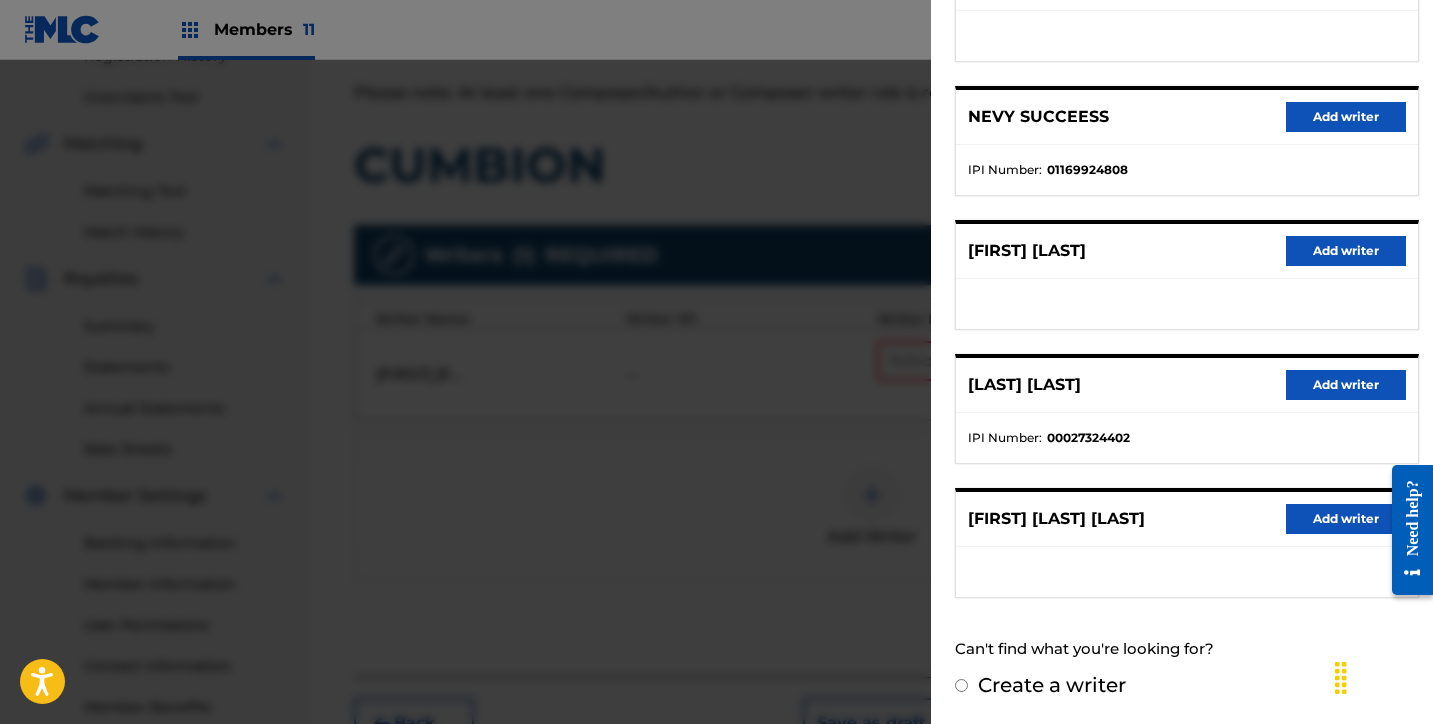 click on "Add writer" at bounding box center (1346, 519) 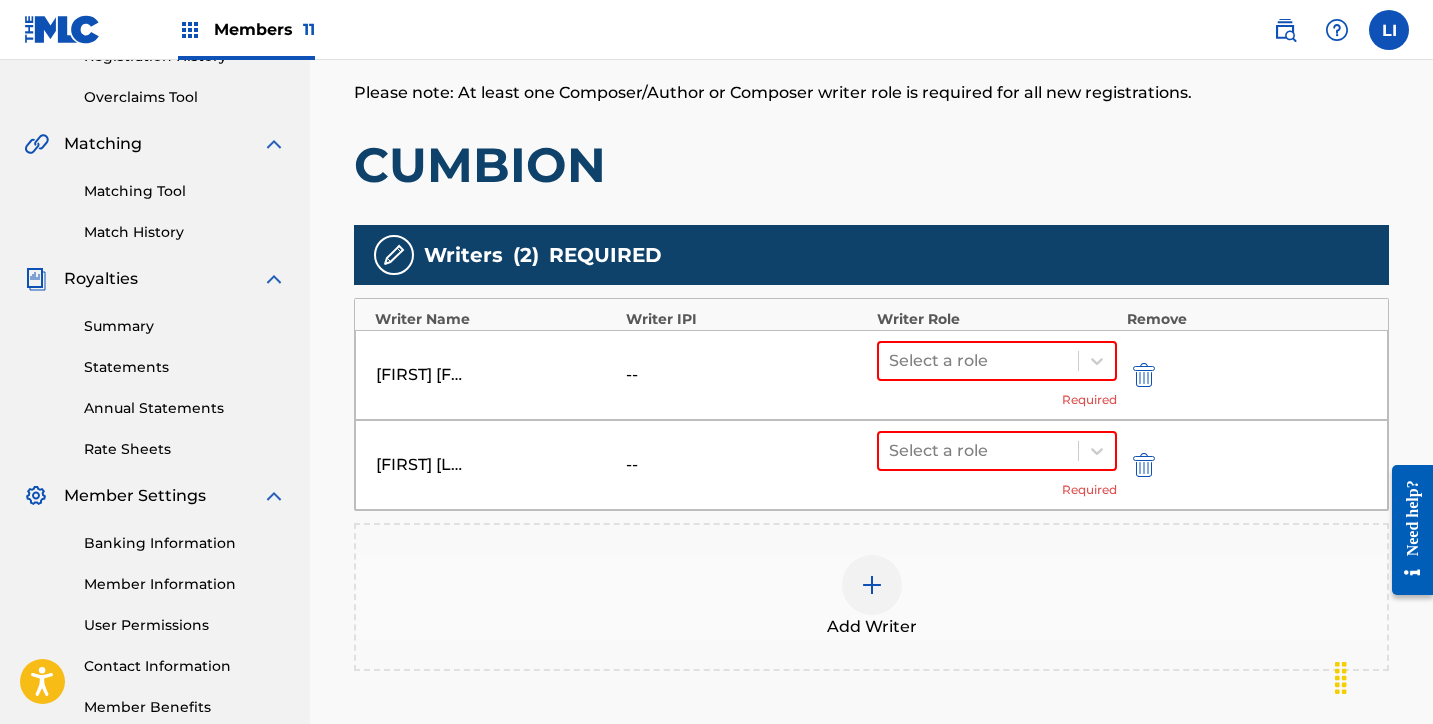 drag, startPoint x: 822, startPoint y: 564, endPoint x: 832, endPoint y: 558, distance: 11.661903 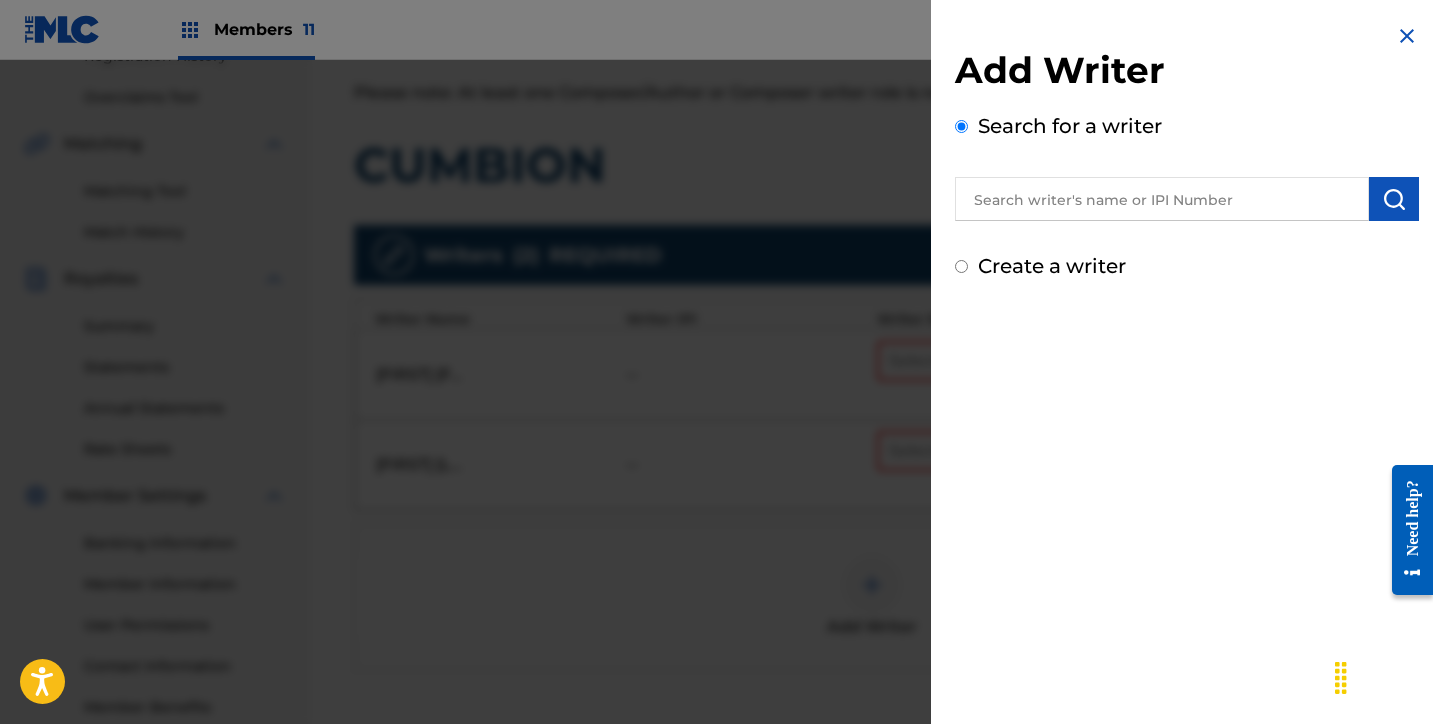 click at bounding box center [1162, 199] 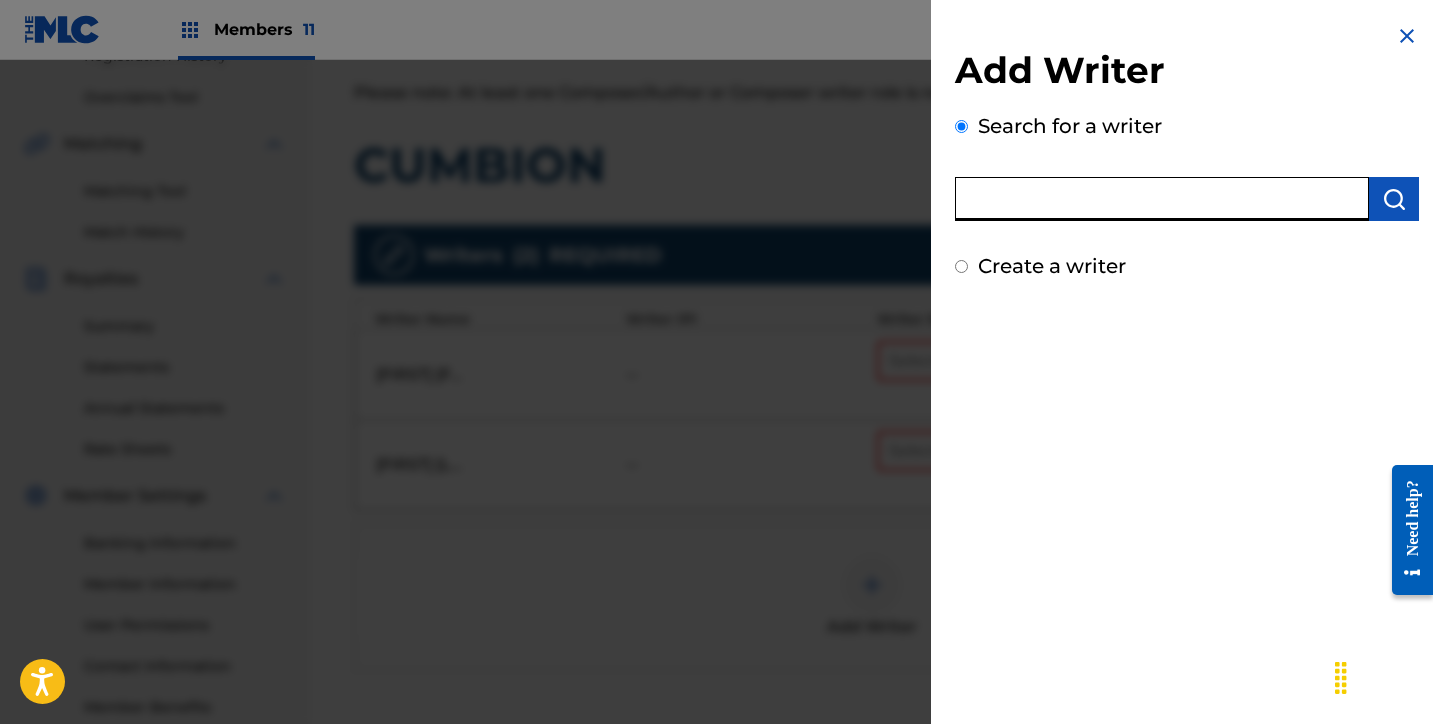 paste on "ROLANDO ROMO NAJERA" 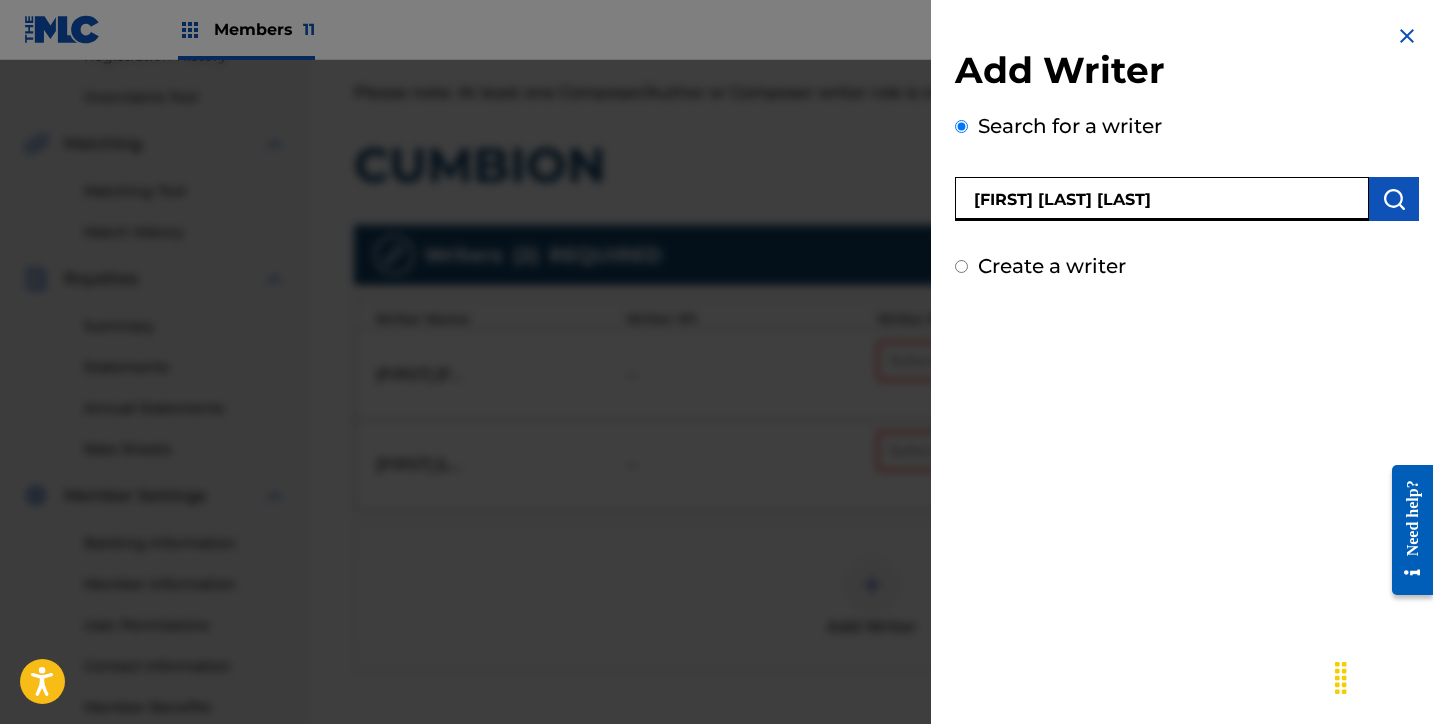type on "ROLANDO ROMO NAJERA" 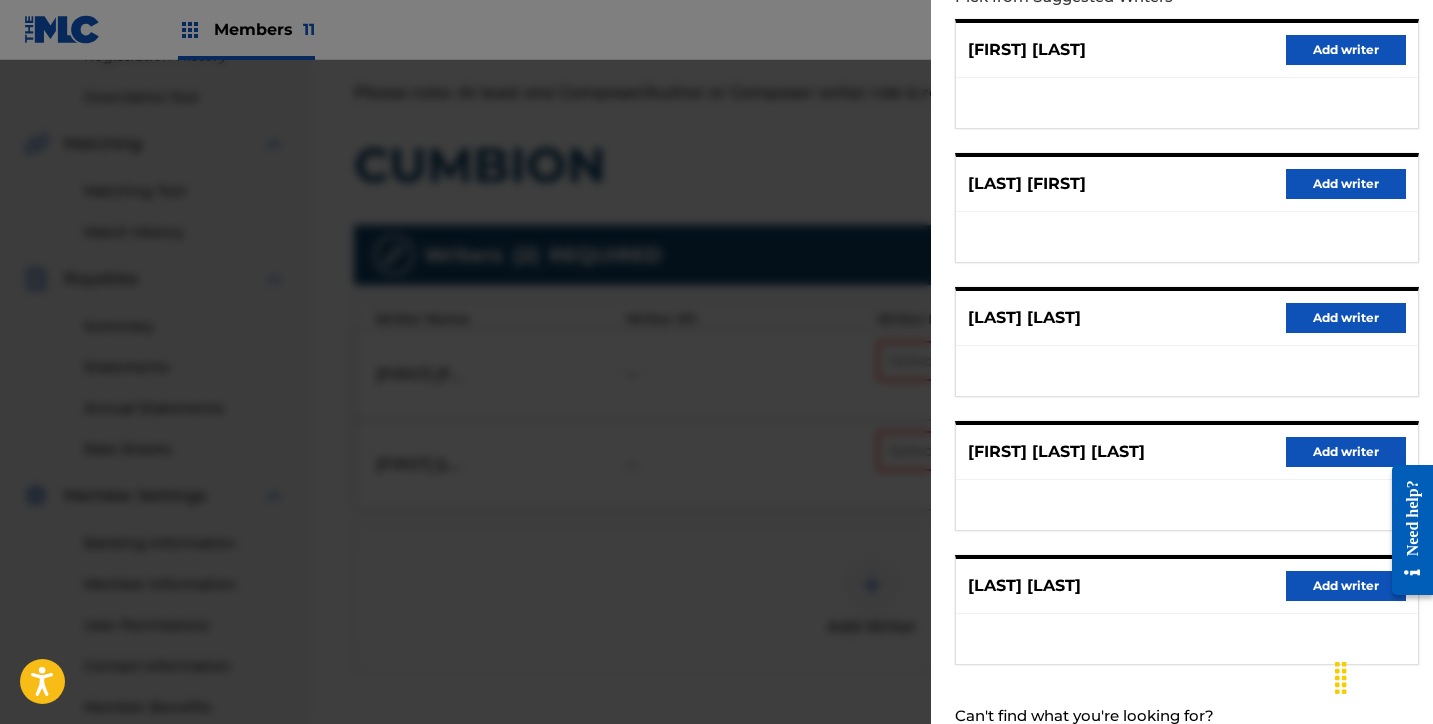 scroll, scrollTop: 318, scrollLeft: 0, axis: vertical 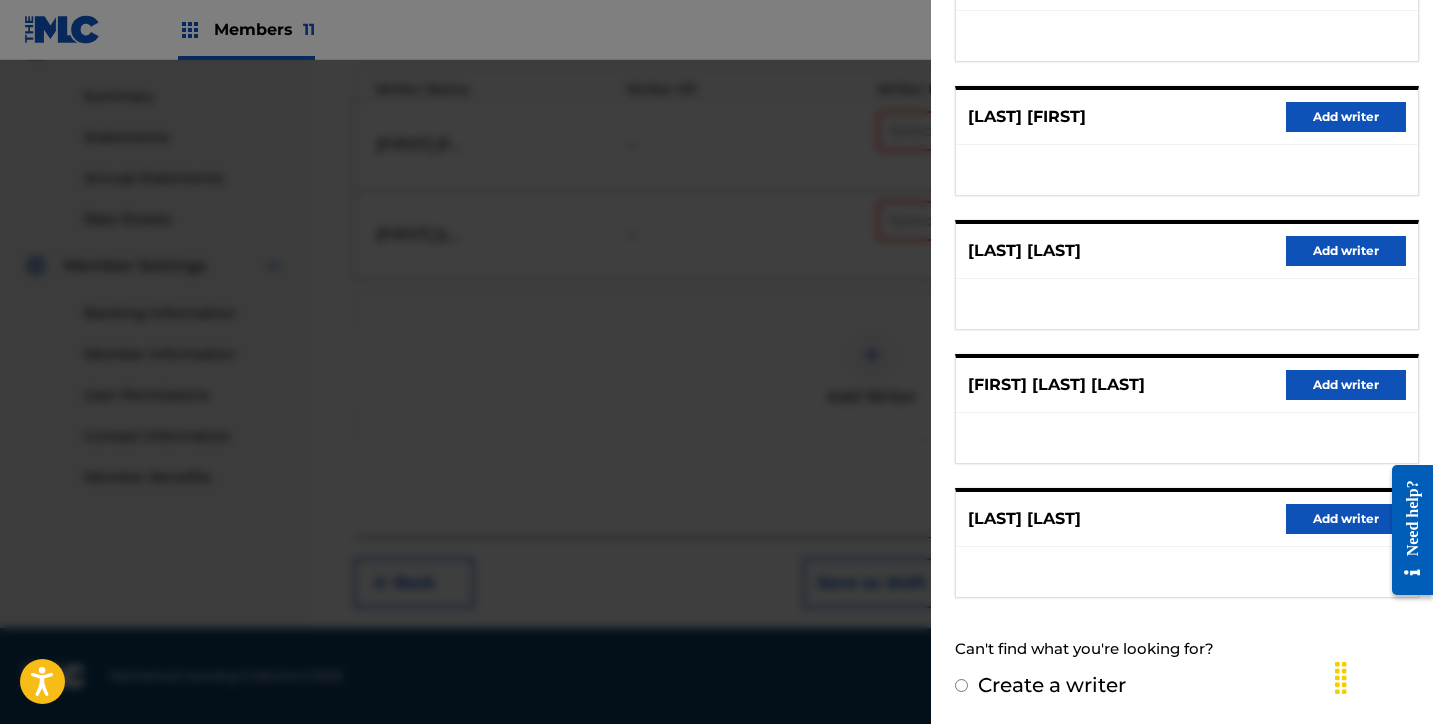 click on "Create a writer" at bounding box center (1052, 685) 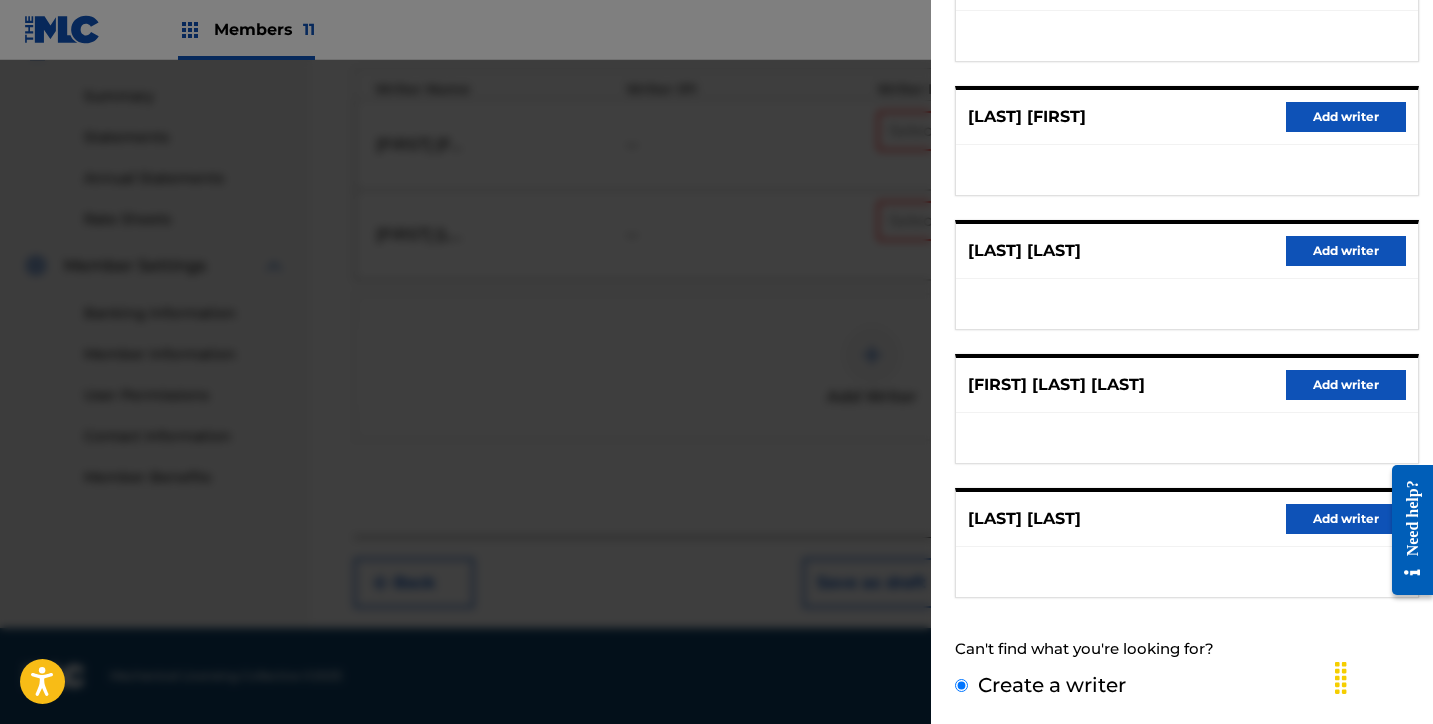 click on "Create a writer" at bounding box center [961, 685] 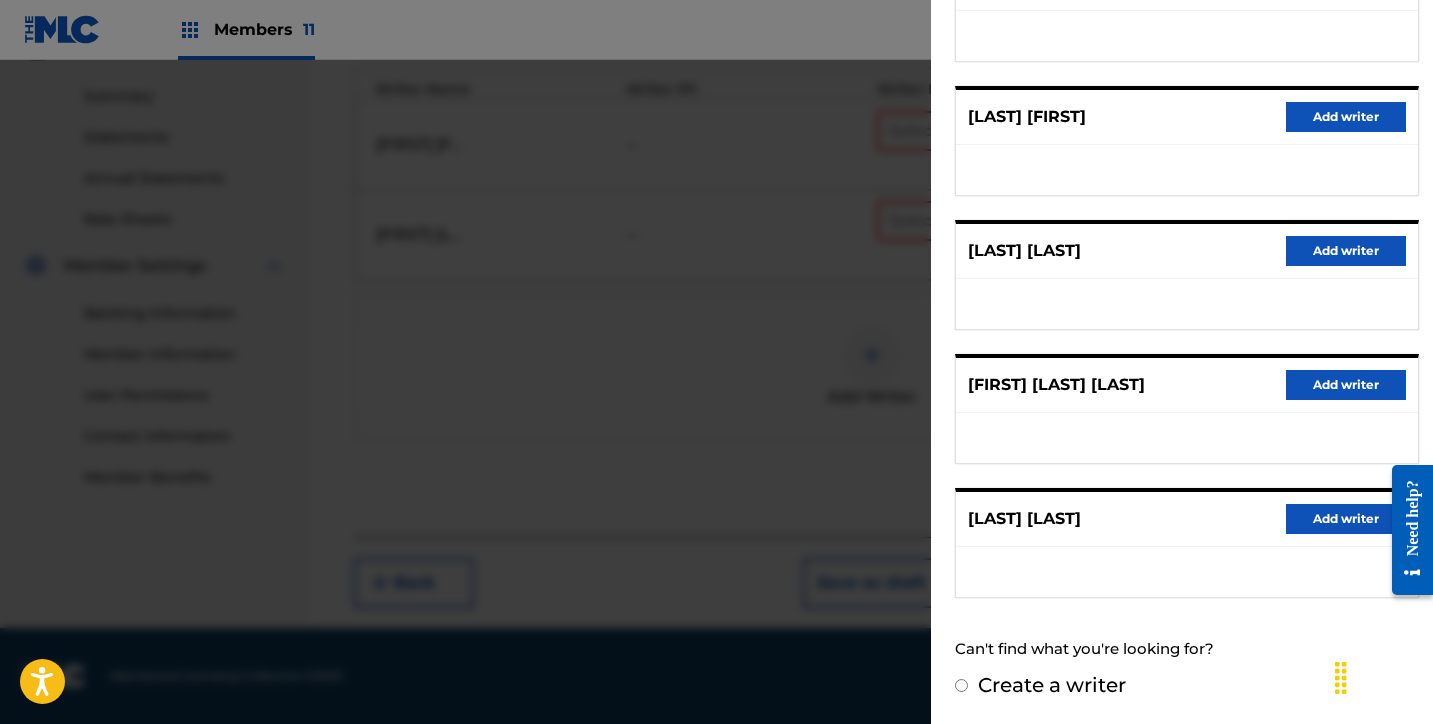 radio on "false" 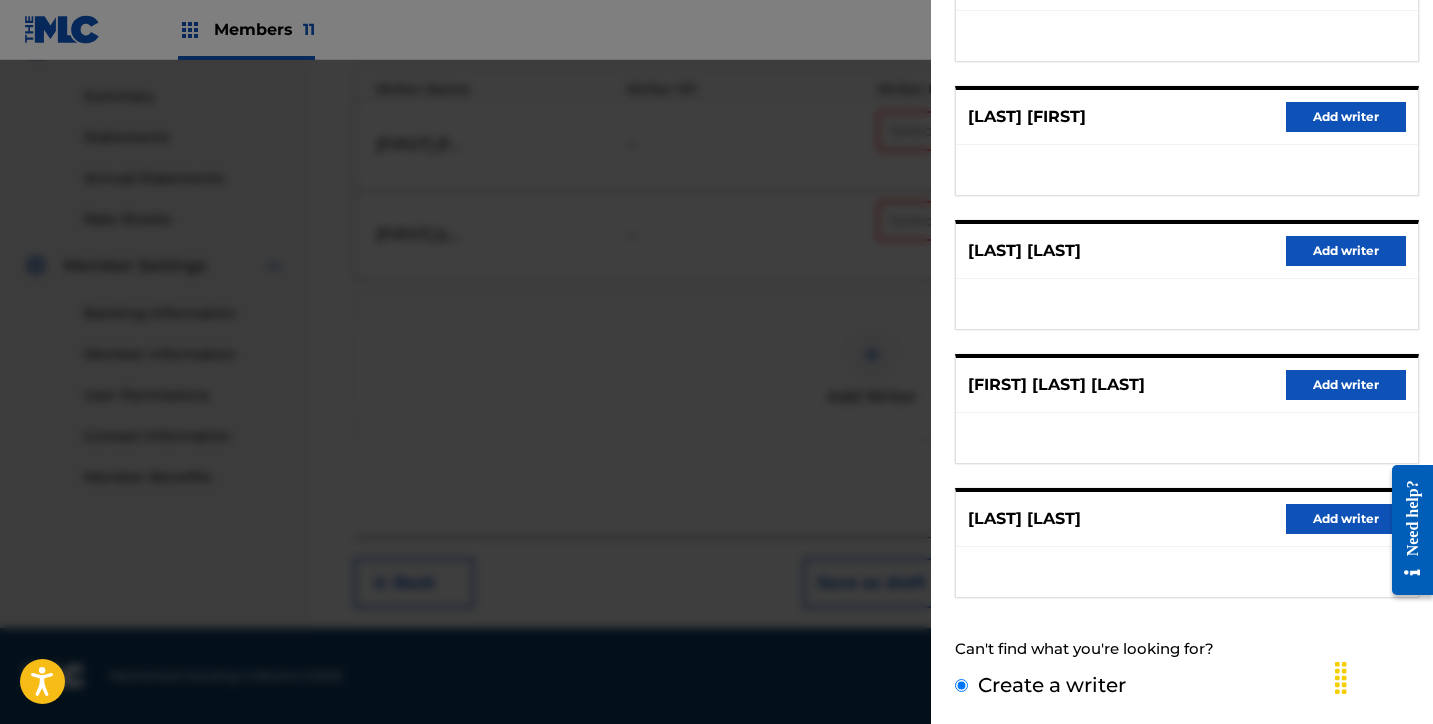 scroll, scrollTop: 79, scrollLeft: 0, axis: vertical 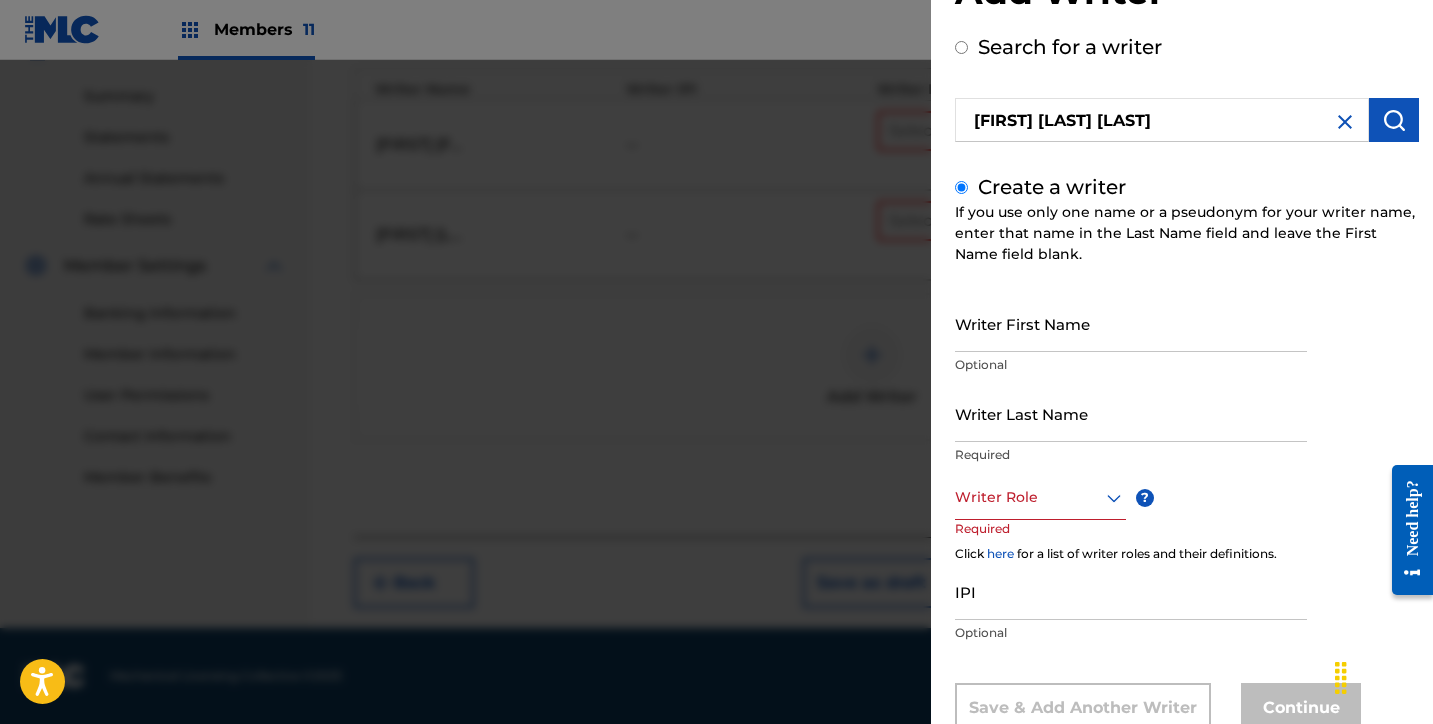 click on "Writer First Name" at bounding box center (1131, 323) 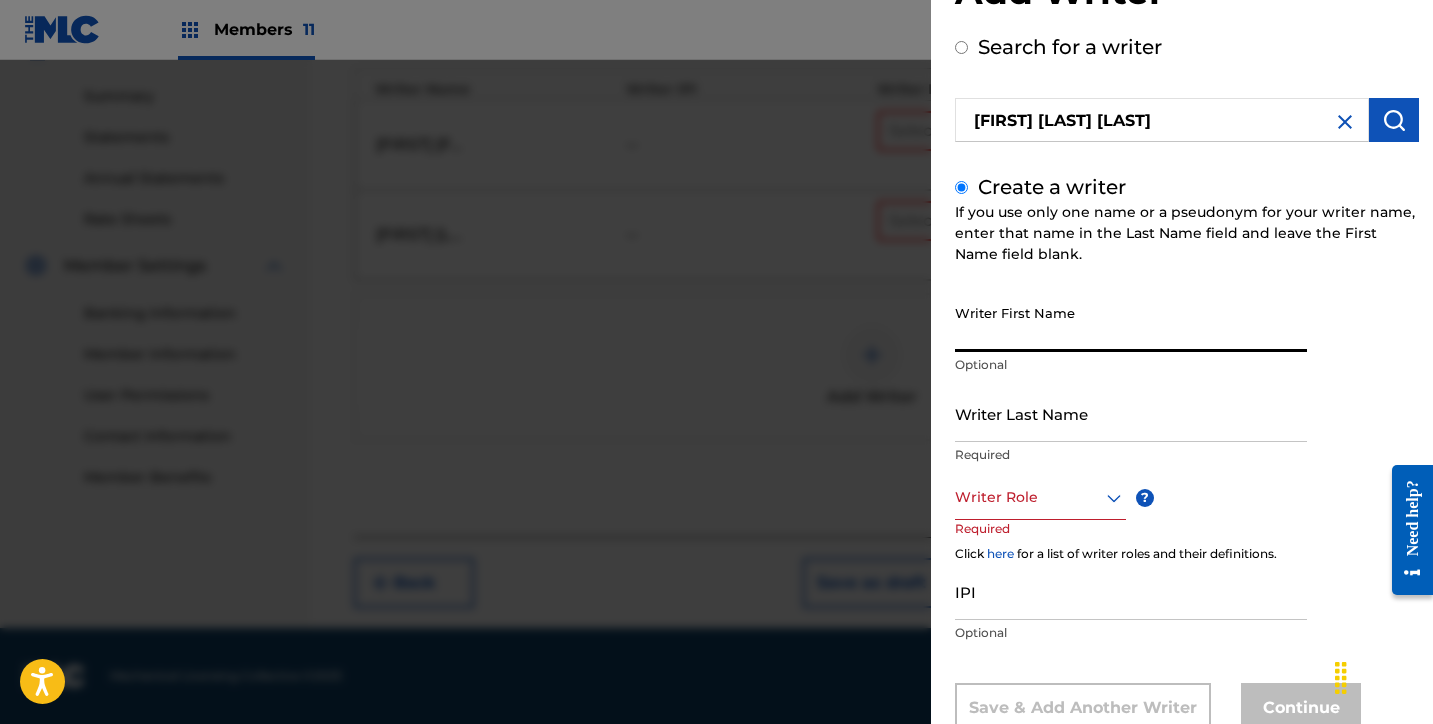 paste on "ROLANDO ROMO NAJERA" 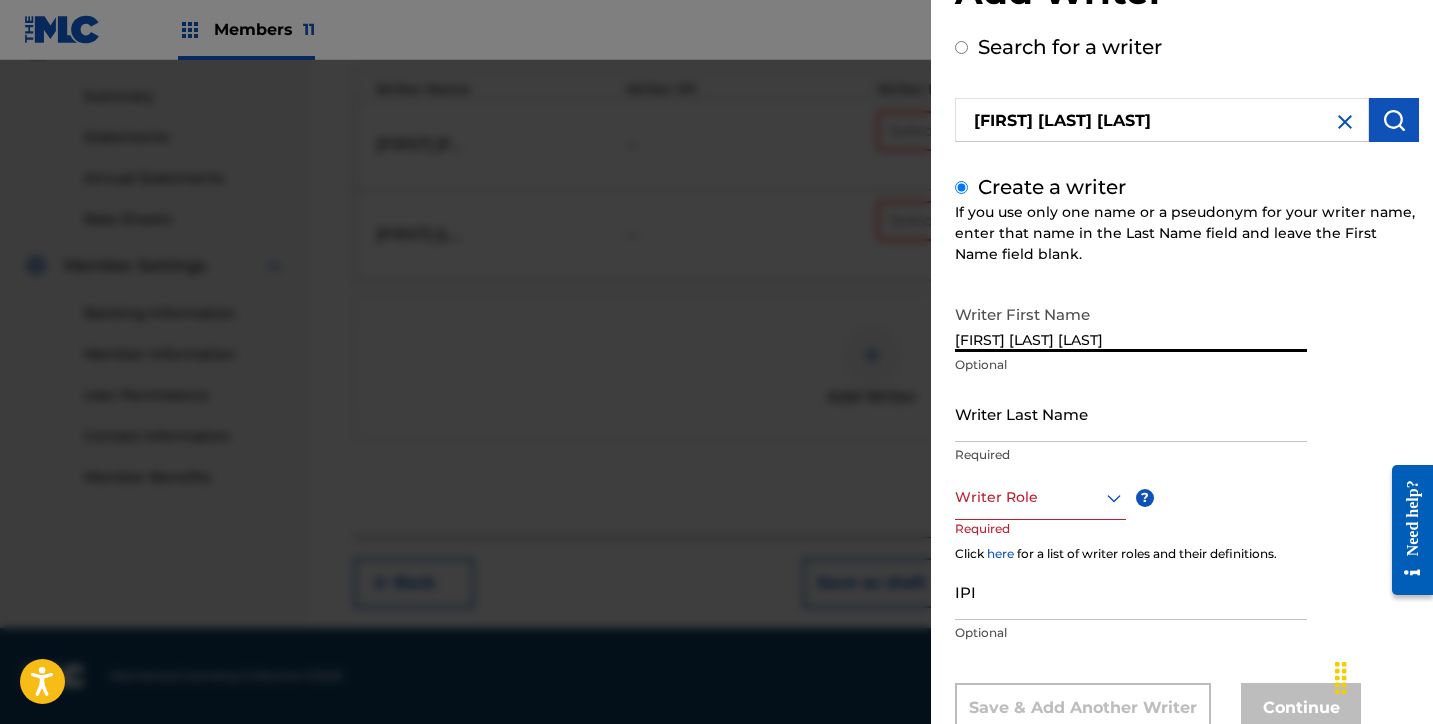 drag, startPoint x: 1035, startPoint y: 338, endPoint x: 1289, endPoint y: 393, distance: 259.8865 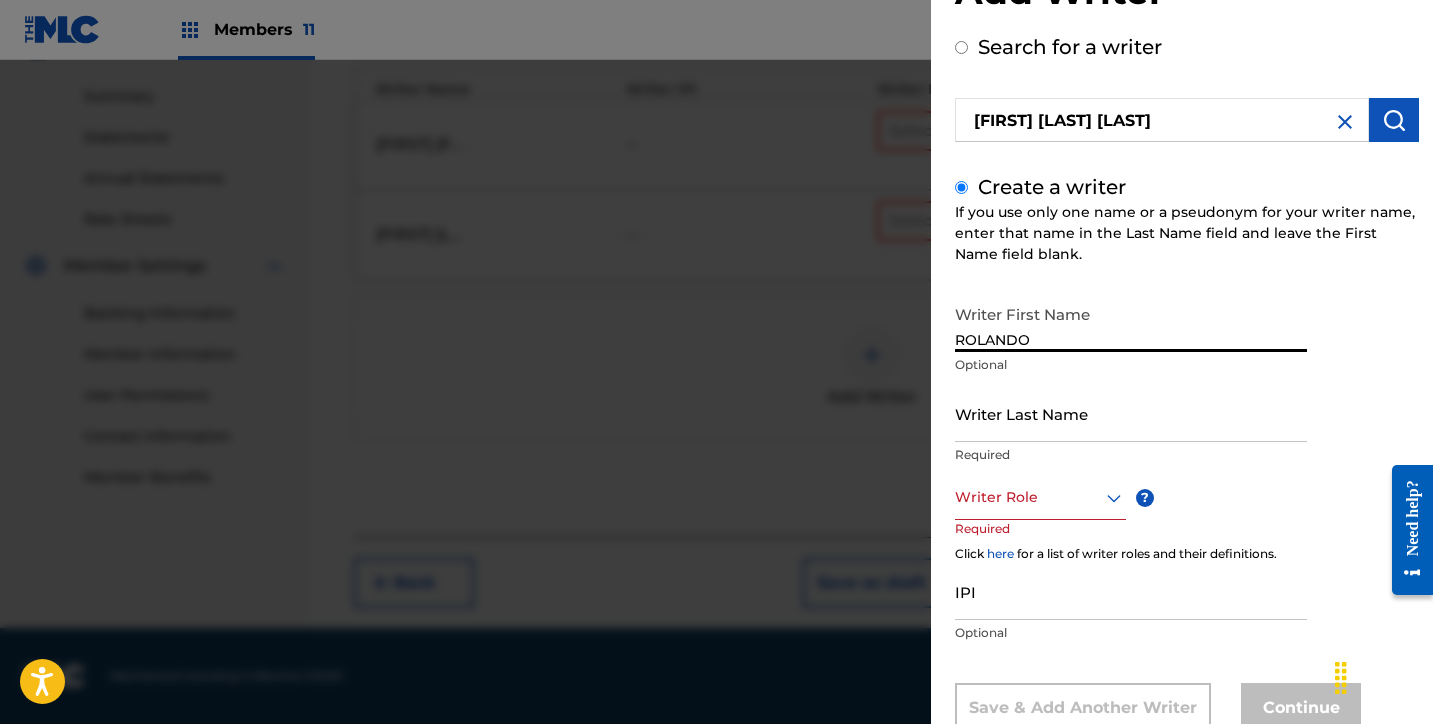 type on "ROLANDO" 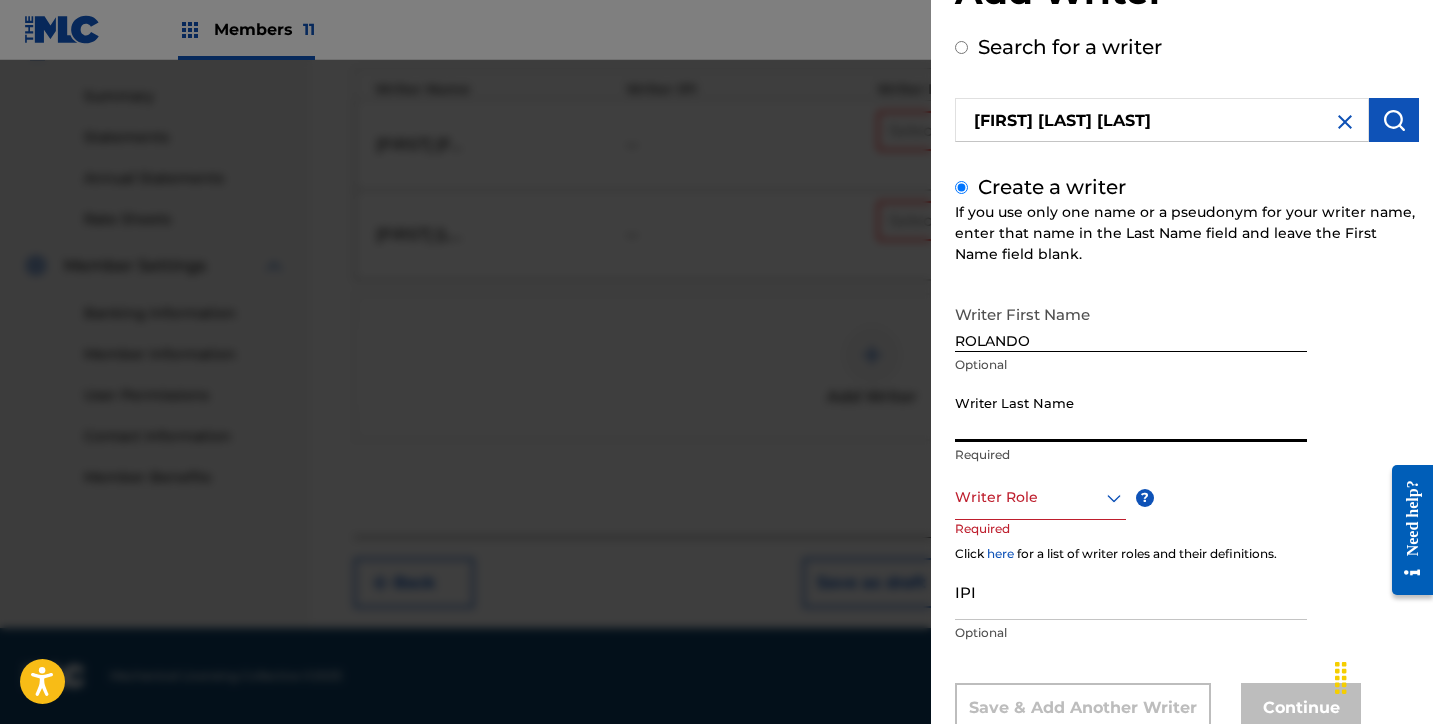 drag, startPoint x: 1179, startPoint y: 440, endPoint x: 1036, endPoint y: 447, distance: 143.17122 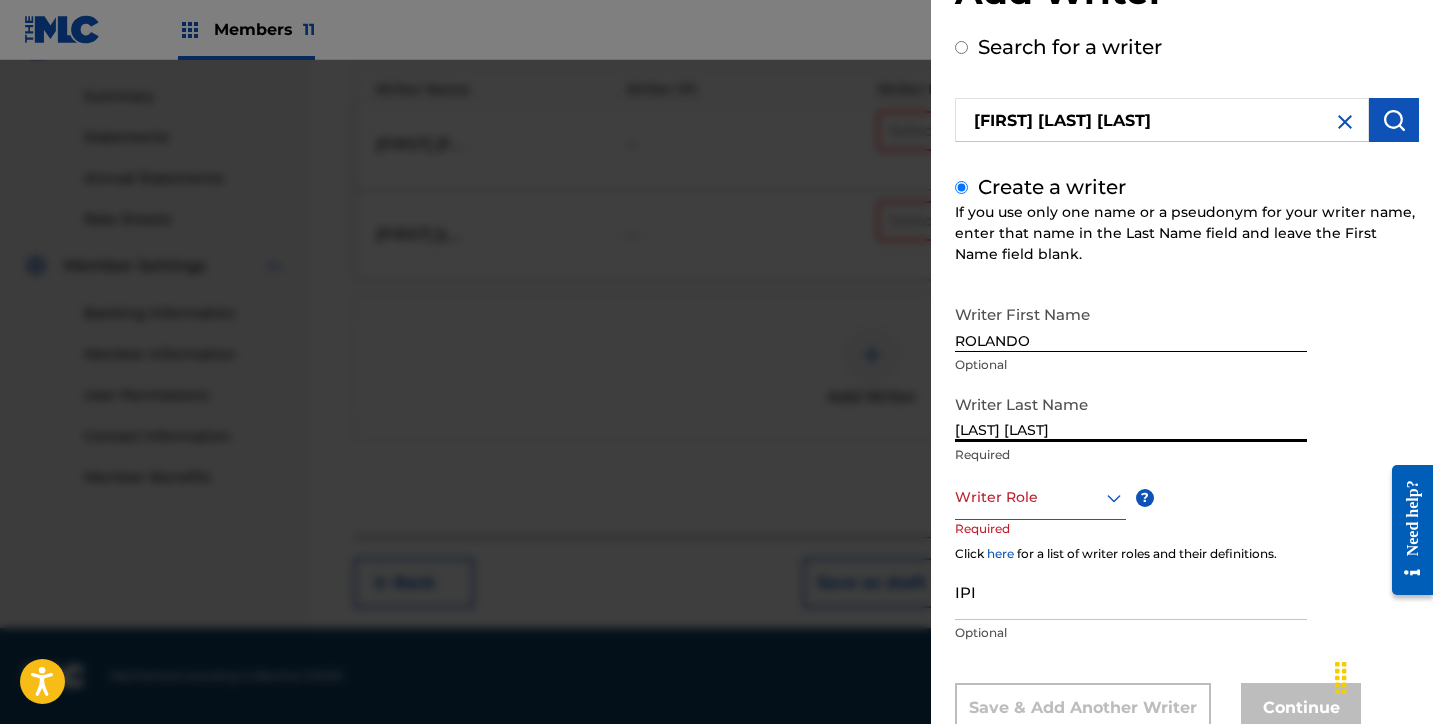 type on "ROMO NAJERA" 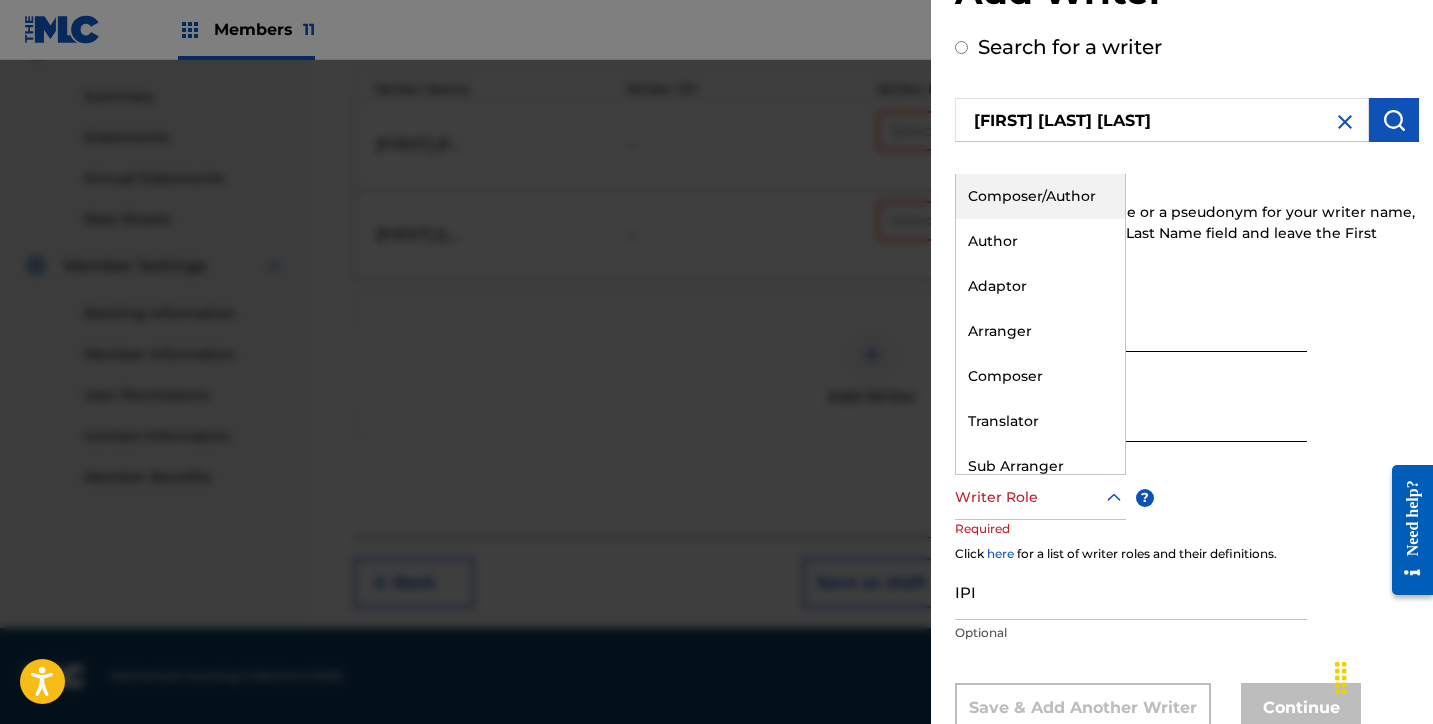 click on "Composer/Author" at bounding box center (1040, 196) 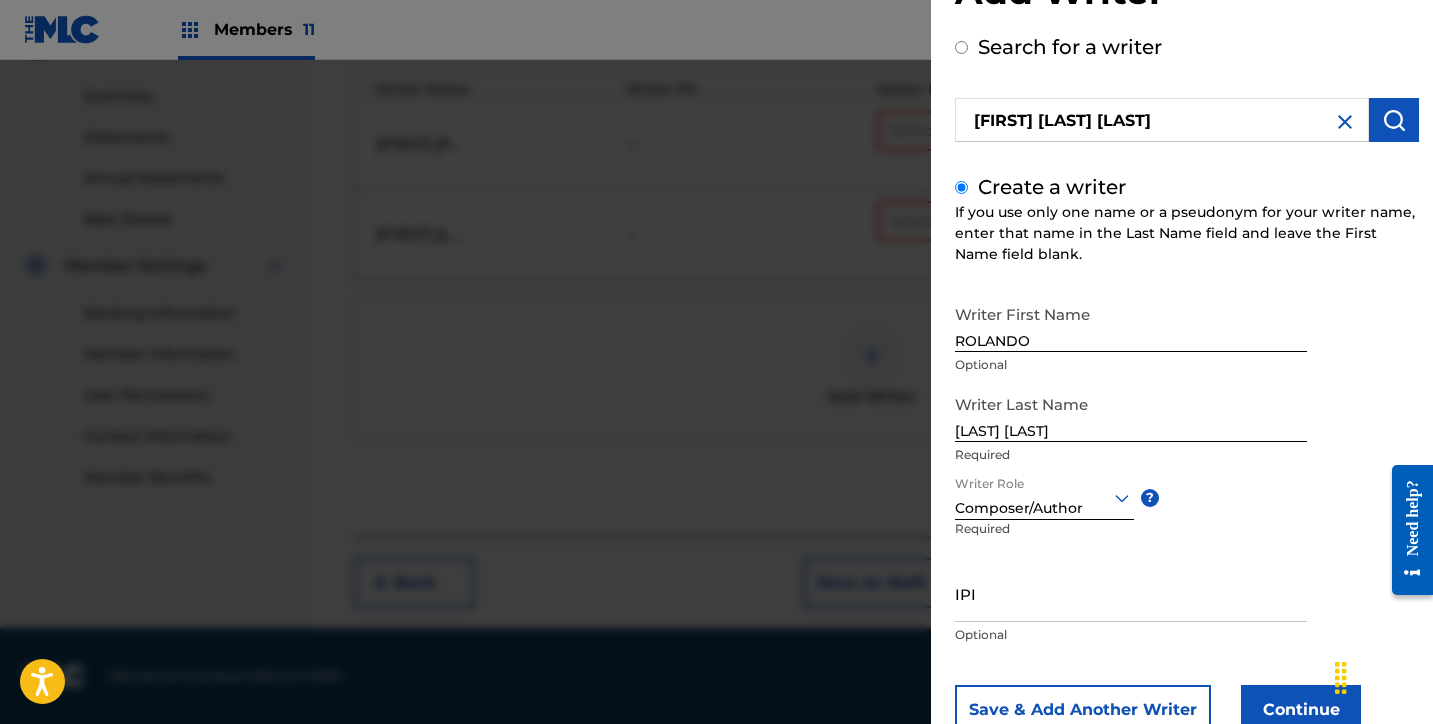 click on "Save & Add Another Writer Continue" at bounding box center (1187, 710) 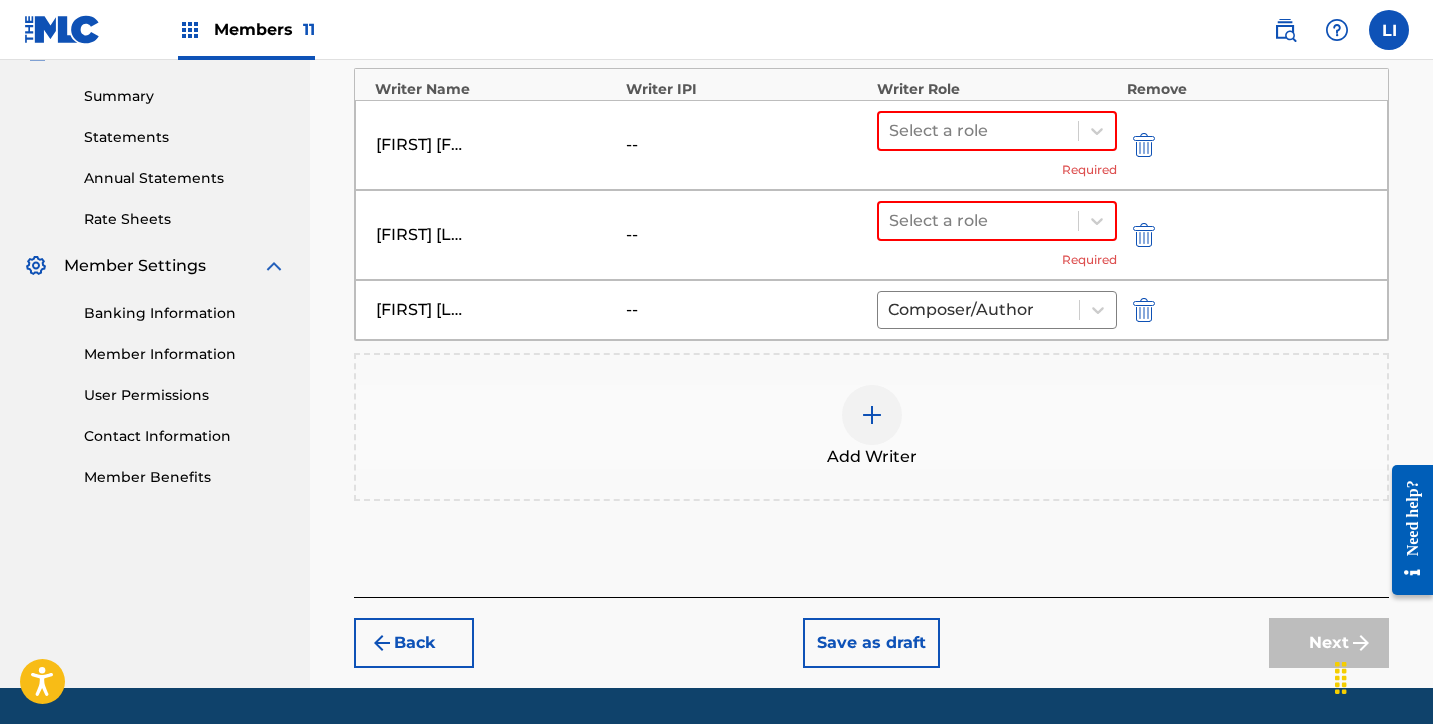 click on "Add Writer" at bounding box center (871, 427) 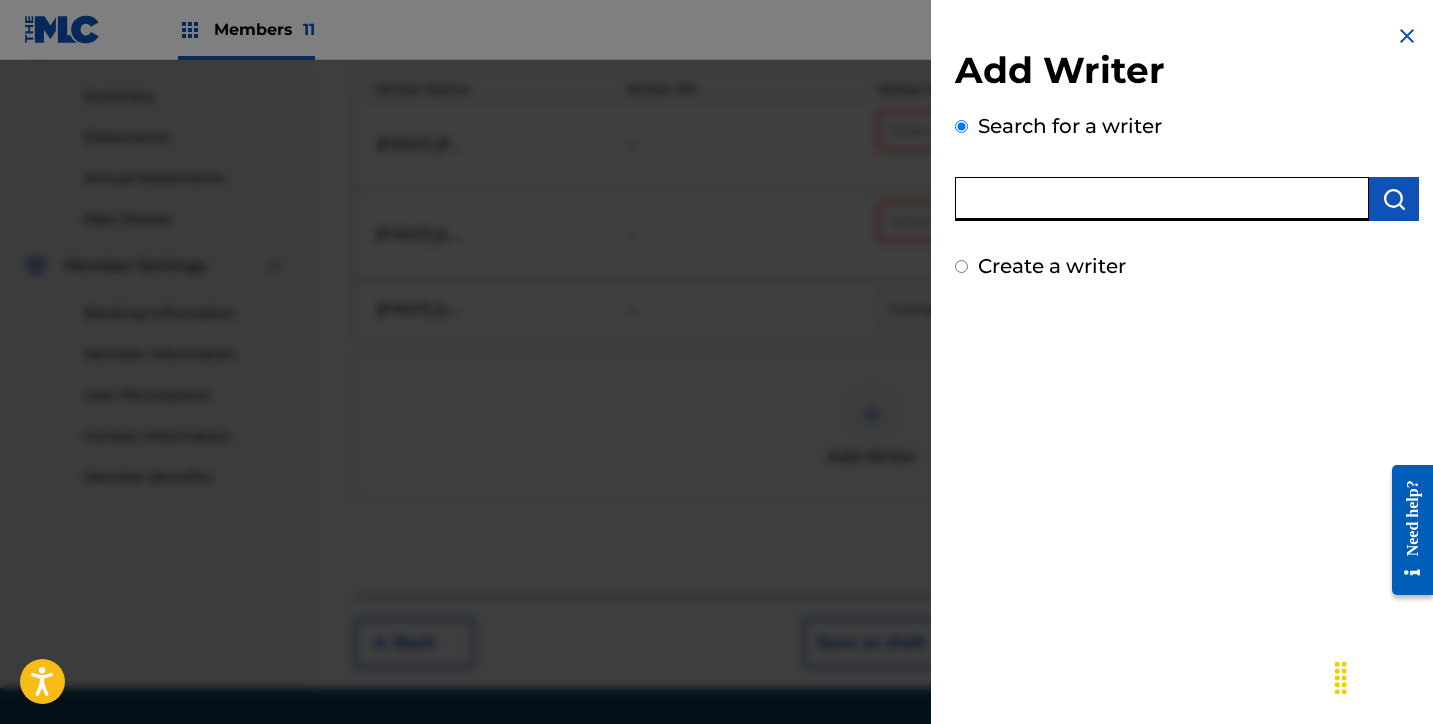 click at bounding box center [1162, 199] 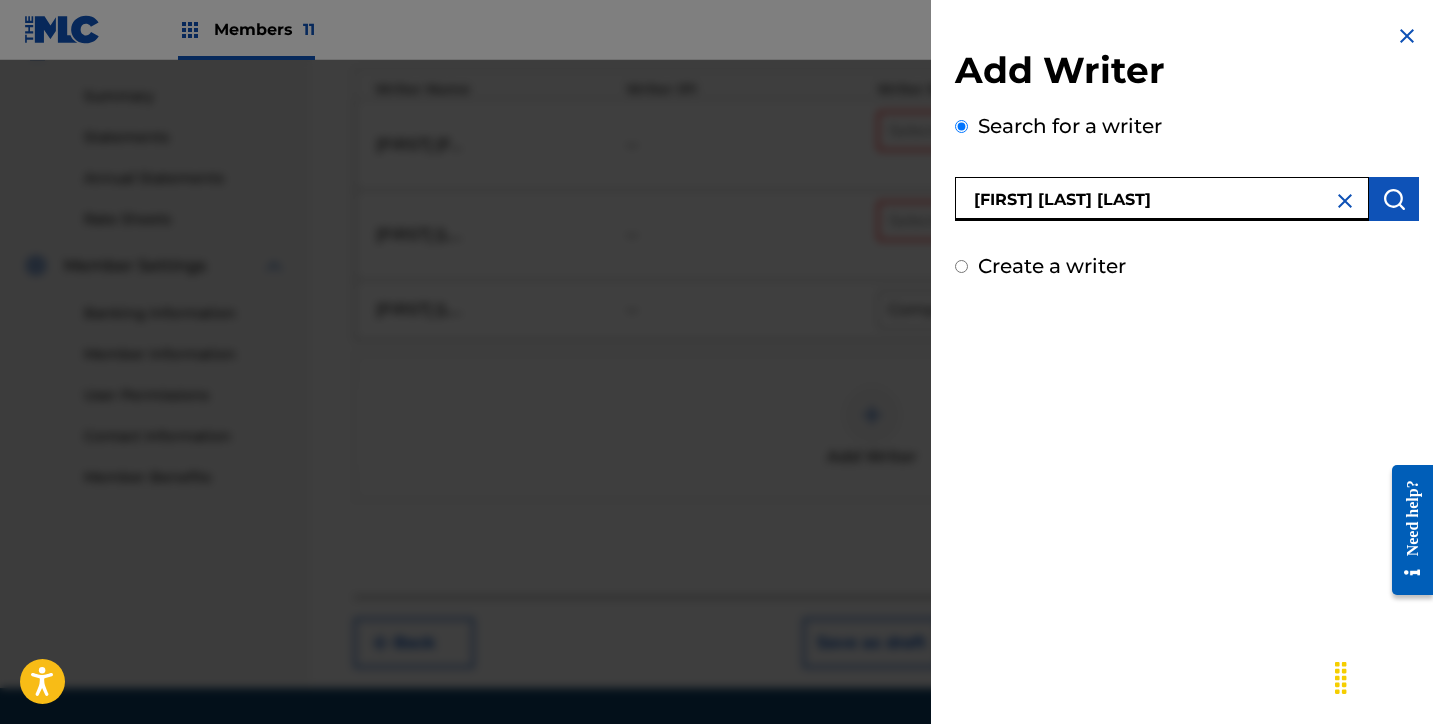 type on "URIEL FRANCO PEREZ" 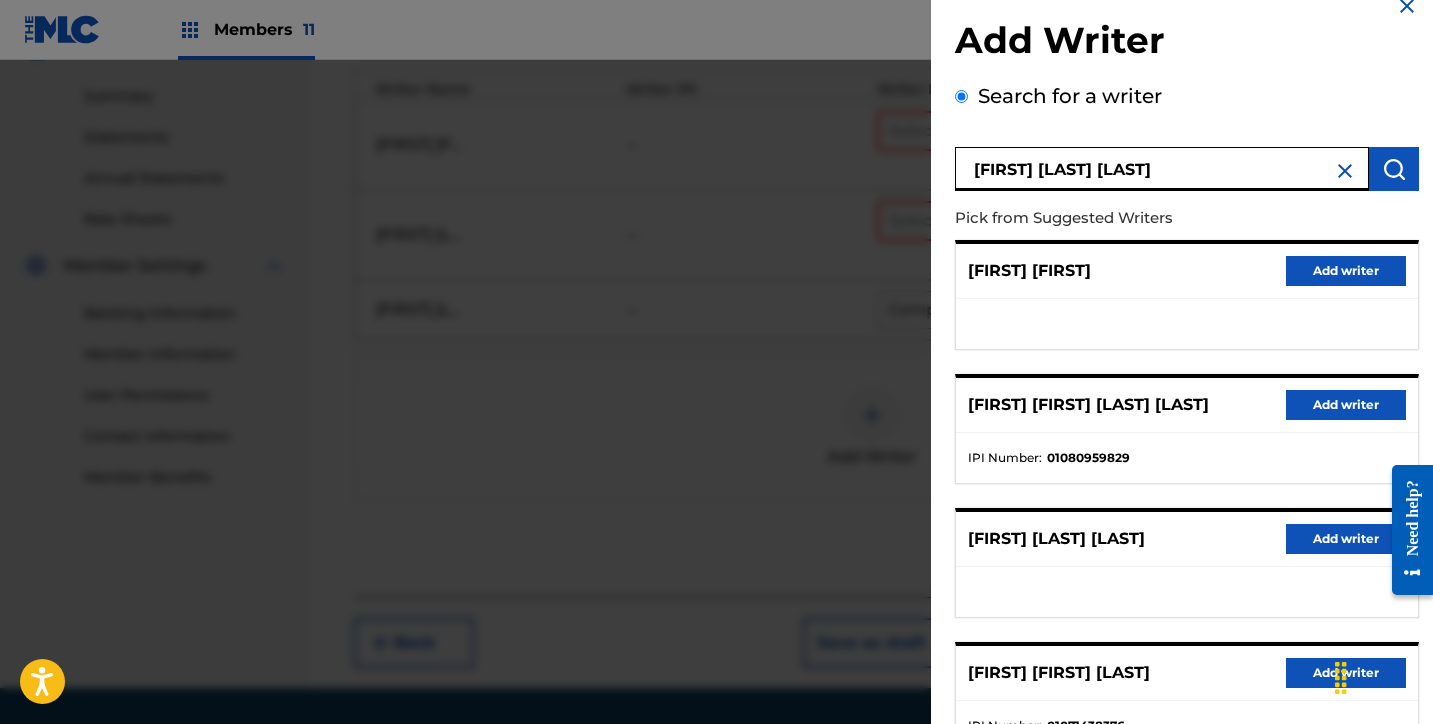 scroll, scrollTop: 171, scrollLeft: 0, axis: vertical 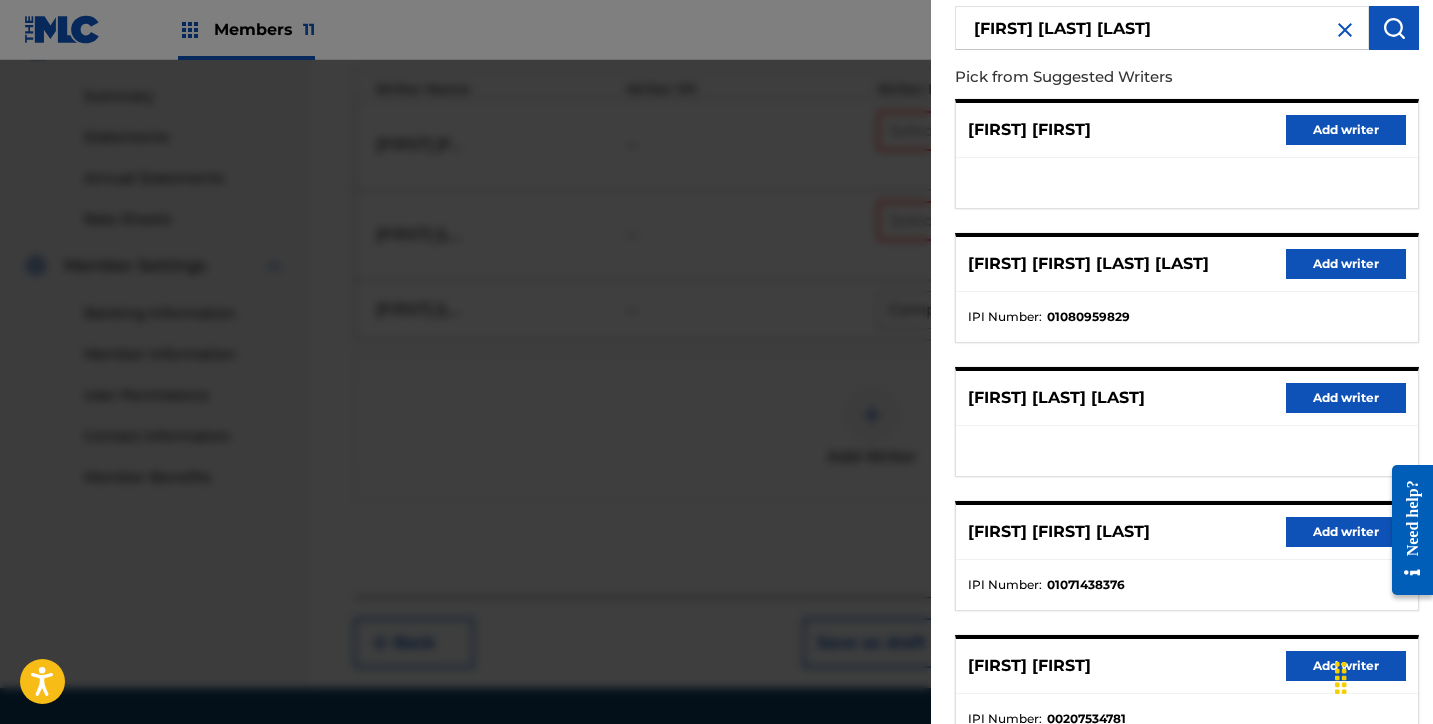 click on "Add writer" at bounding box center [1346, 398] 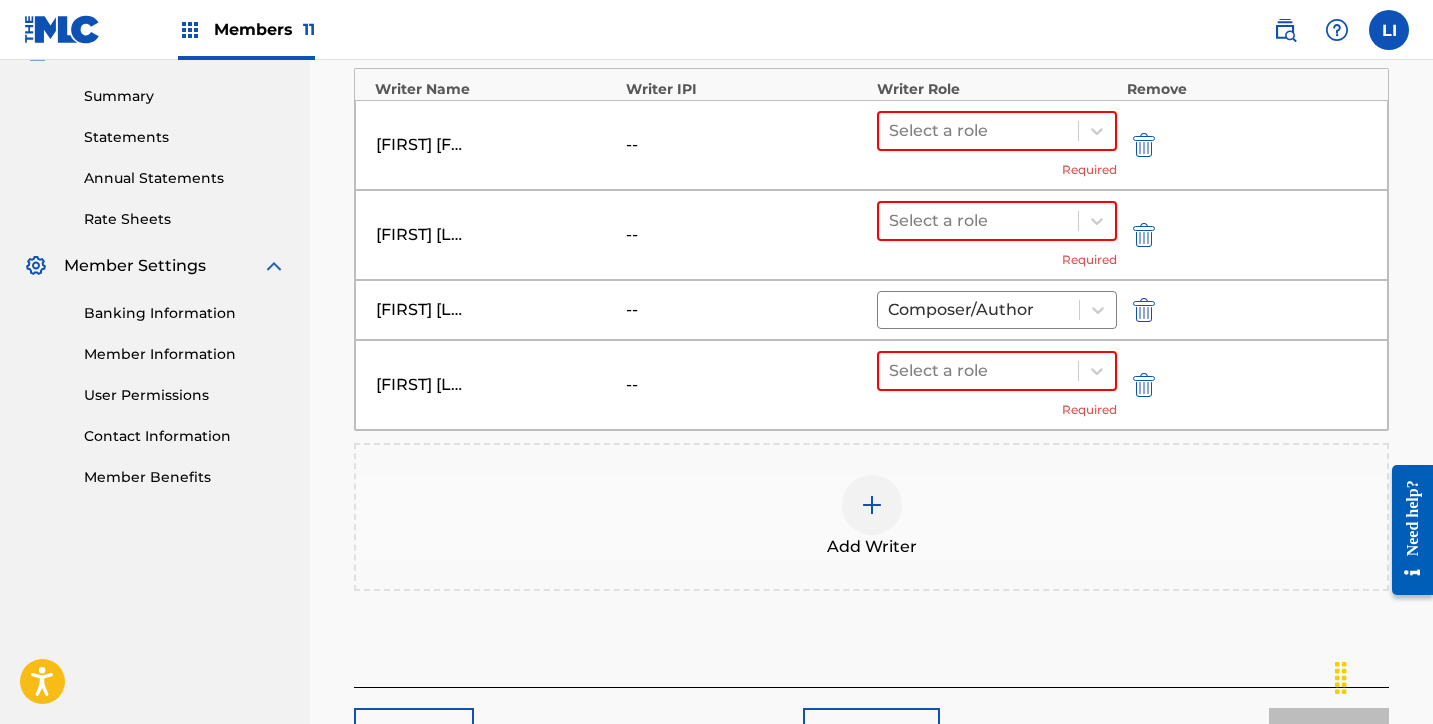 drag, startPoint x: 1002, startPoint y: 132, endPoint x: 1000, endPoint y: 156, distance: 24.083189 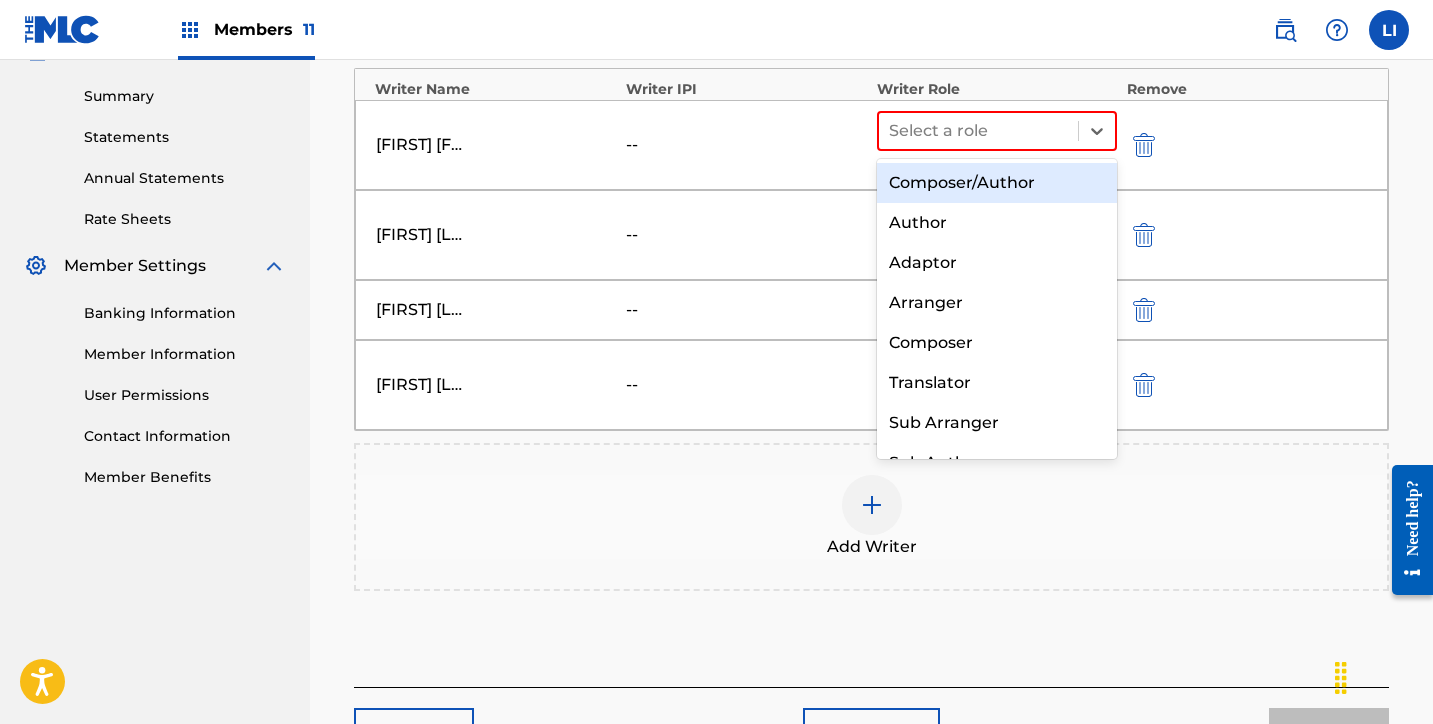 click on "Composer/Author" at bounding box center [997, 183] 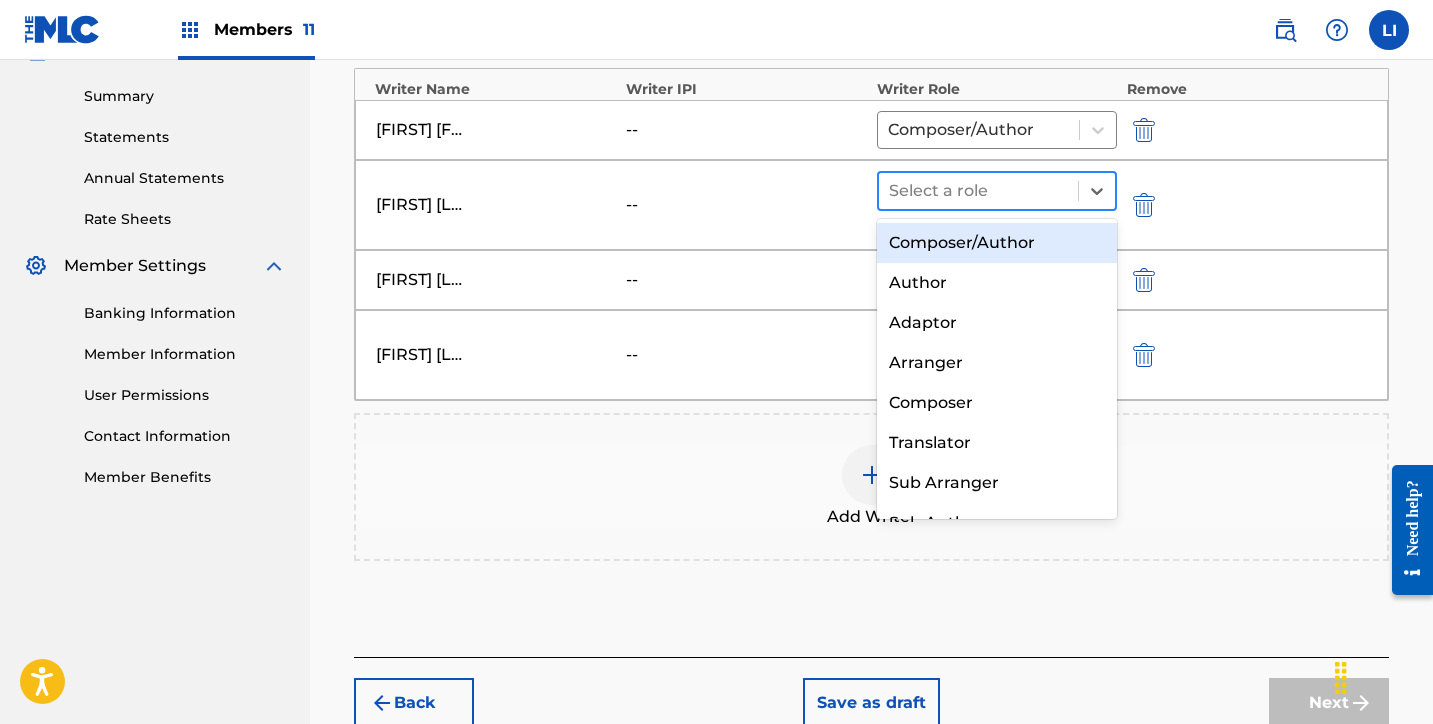 click at bounding box center (978, 191) 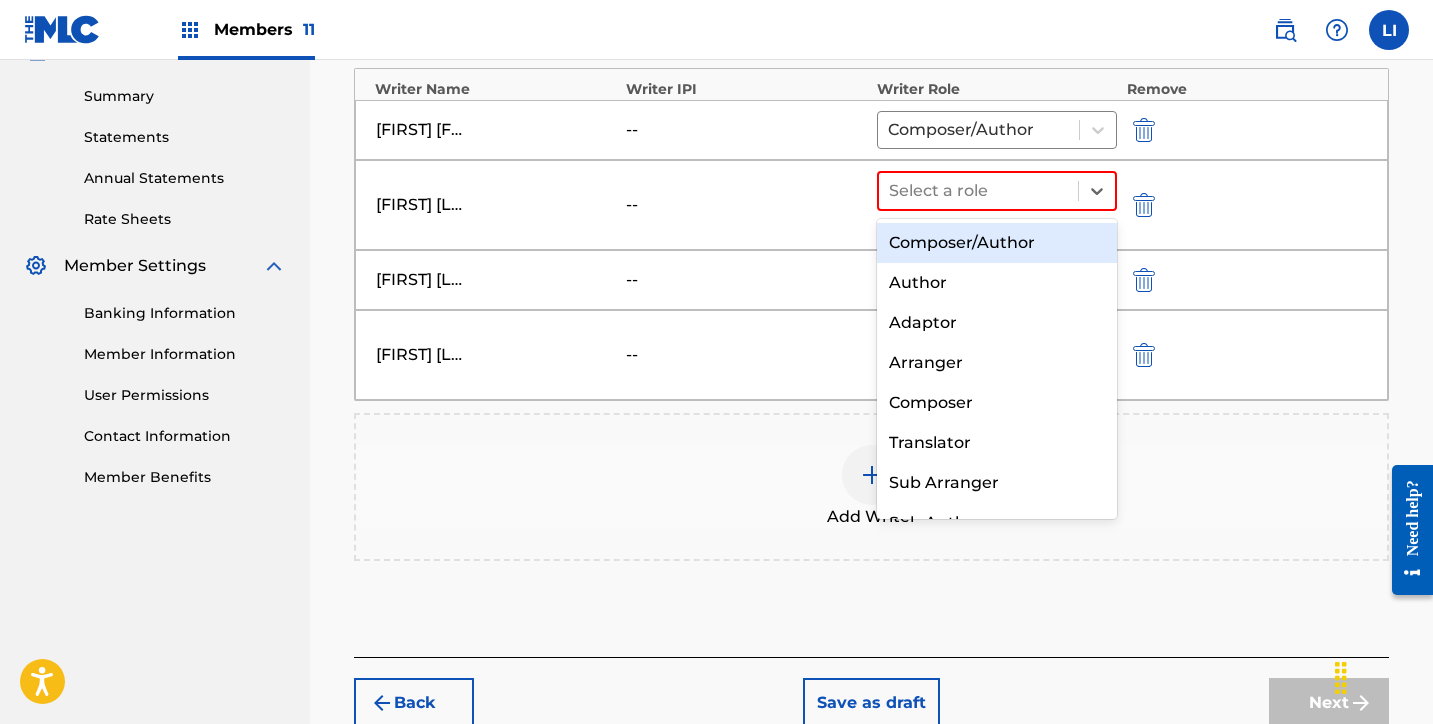 click on "Composer/Author" at bounding box center [997, 243] 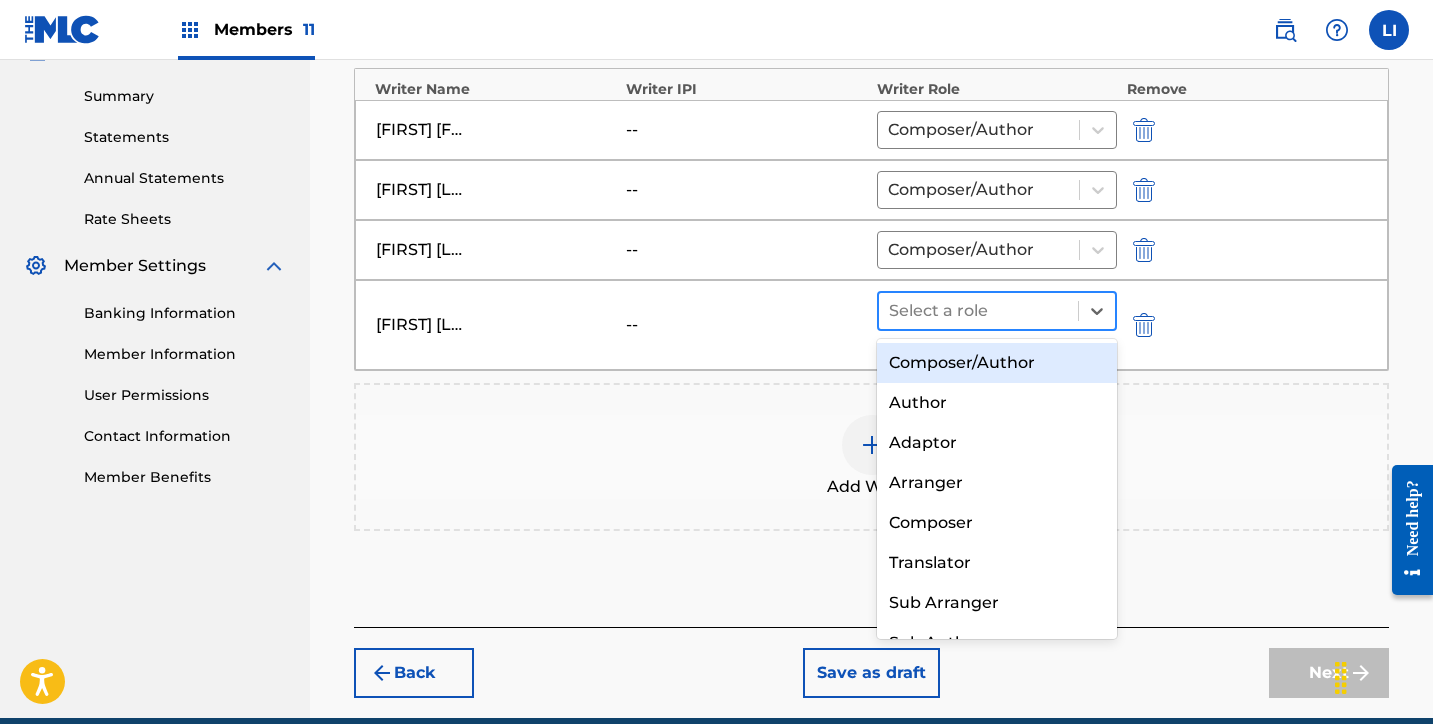 click at bounding box center (978, 311) 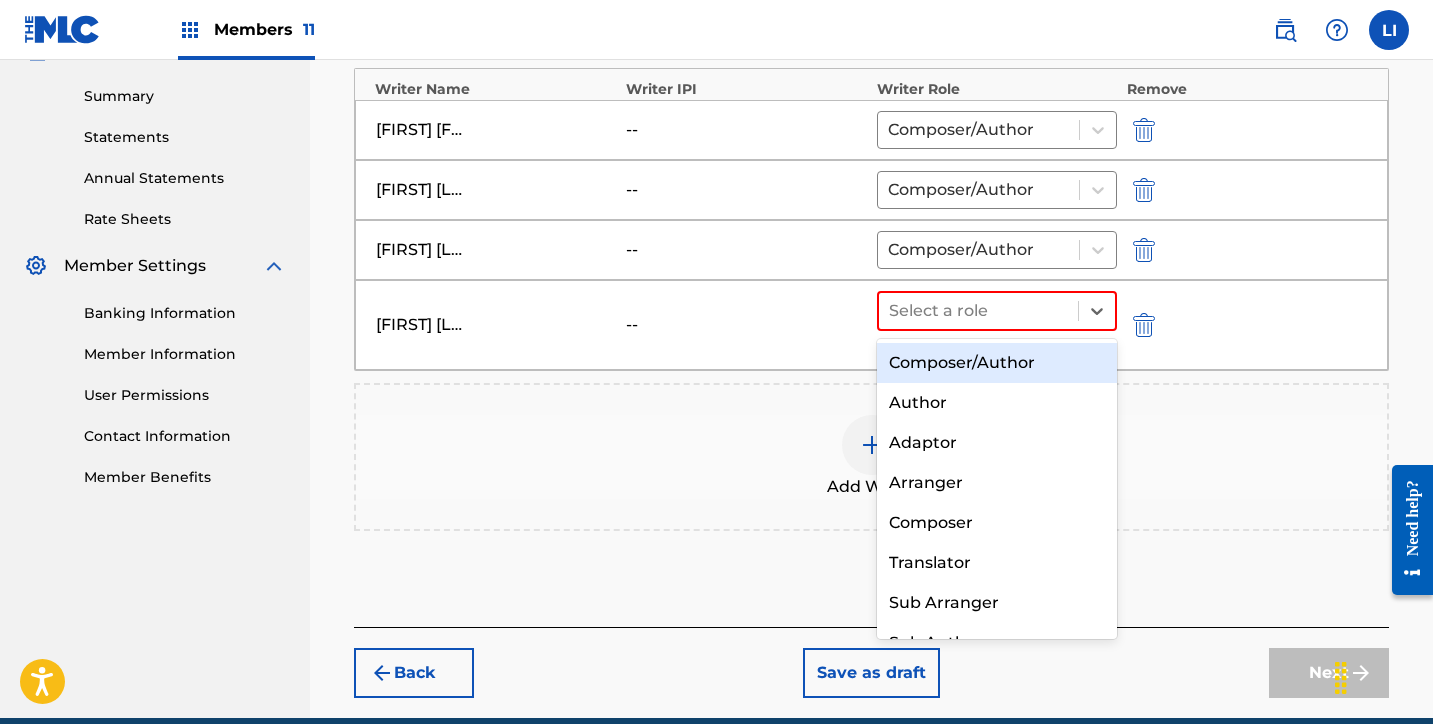 click on "Composer/Author" at bounding box center (997, 363) 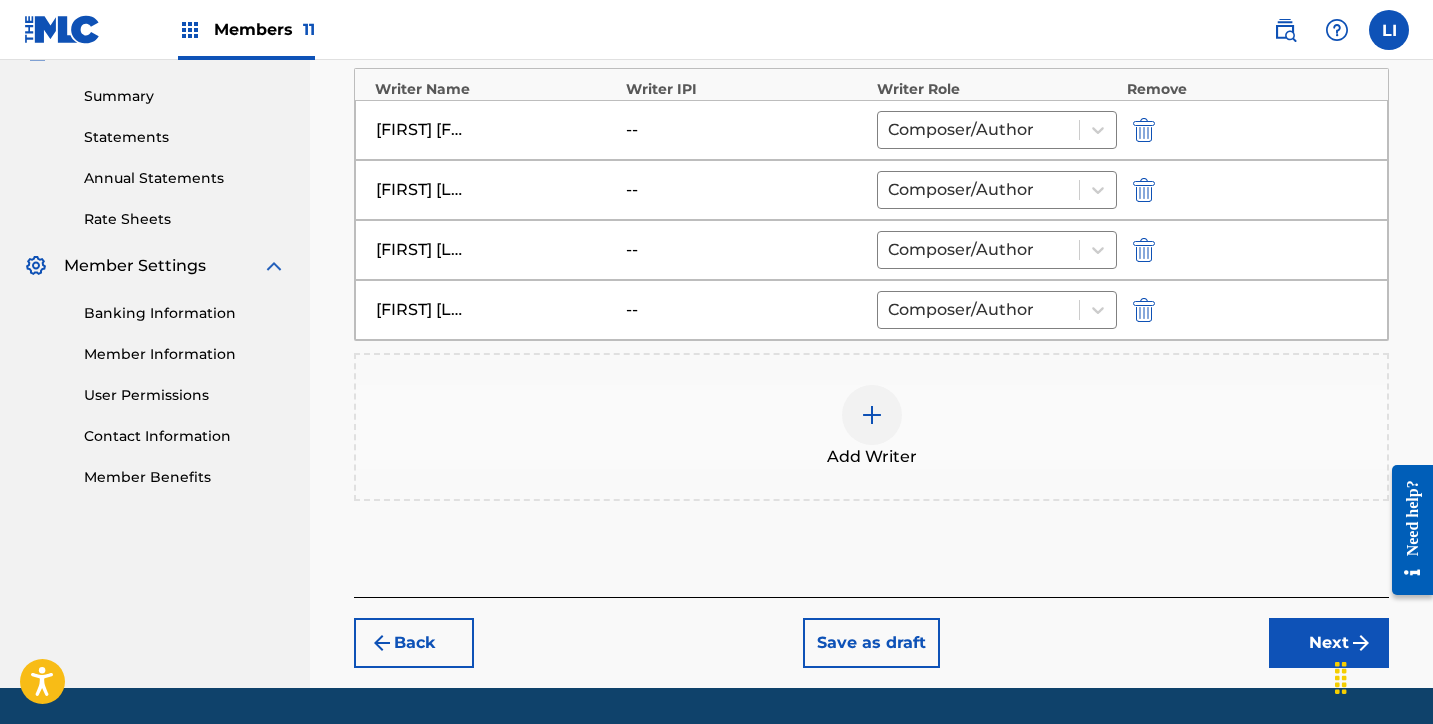 drag, startPoint x: 1282, startPoint y: 637, endPoint x: 1274, endPoint y: 628, distance: 12.0415945 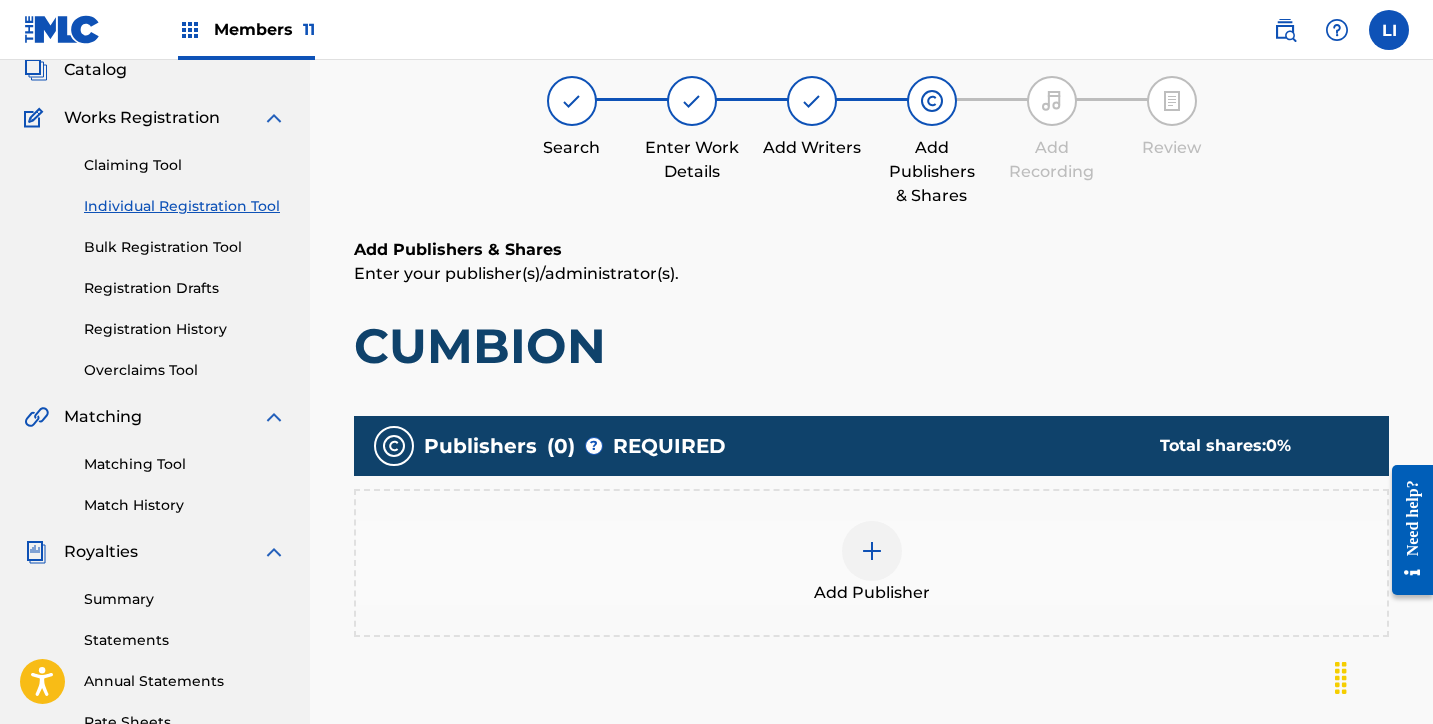 scroll, scrollTop: 399, scrollLeft: 0, axis: vertical 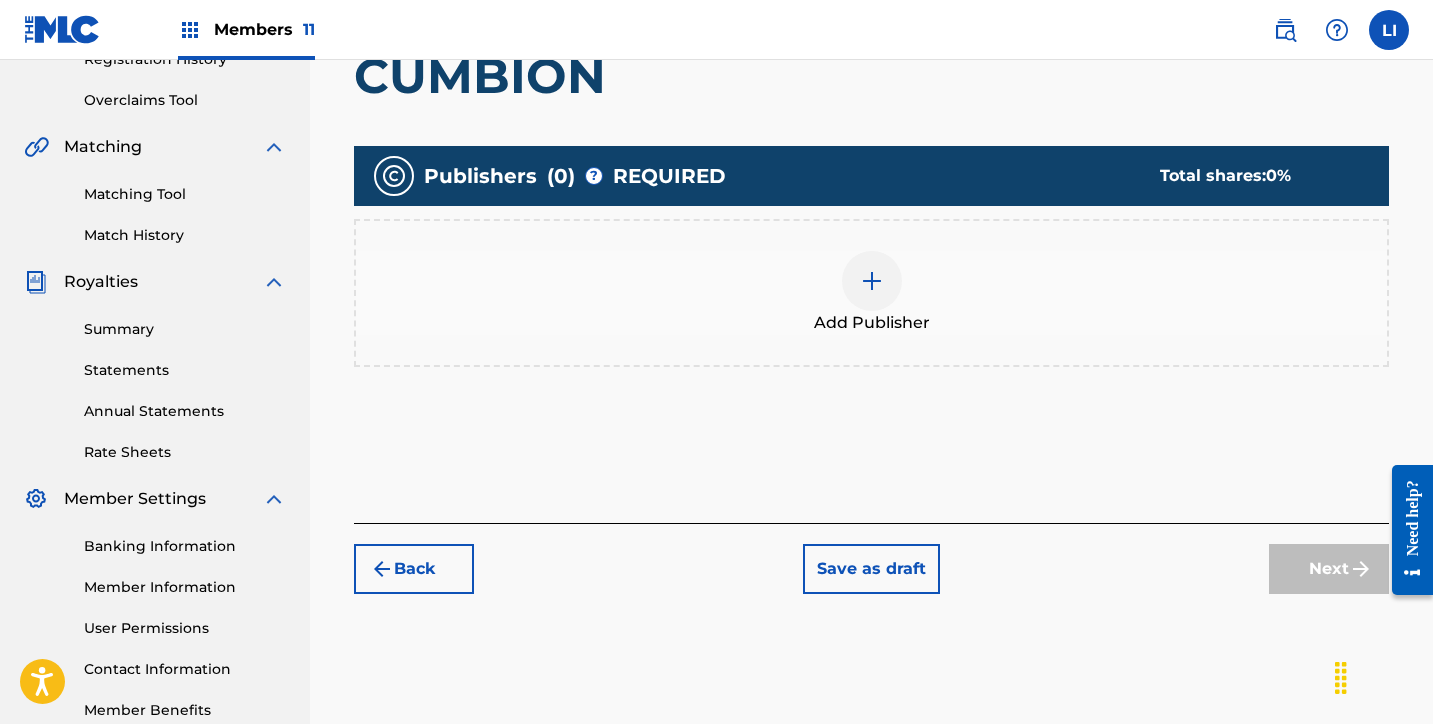 click on "Add Publisher" at bounding box center (871, 293) 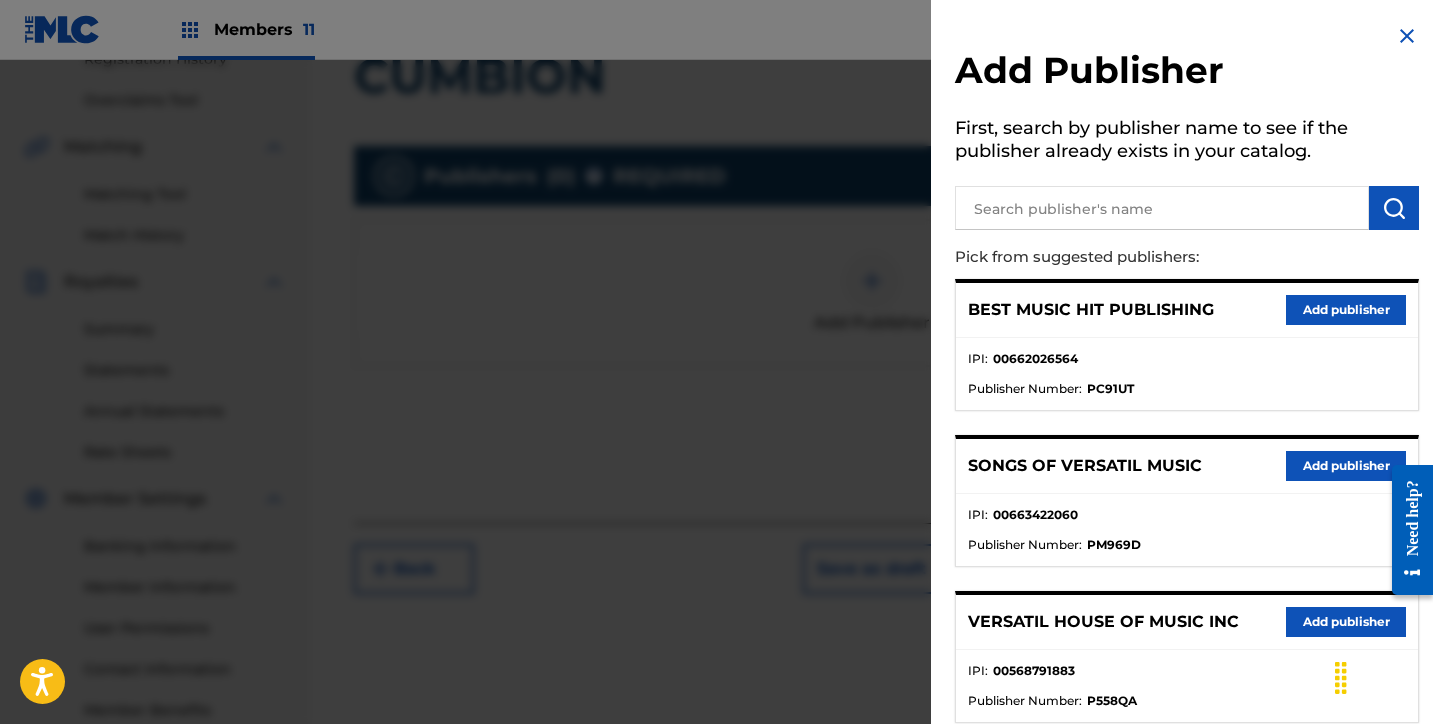 click at bounding box center [1162, 208] 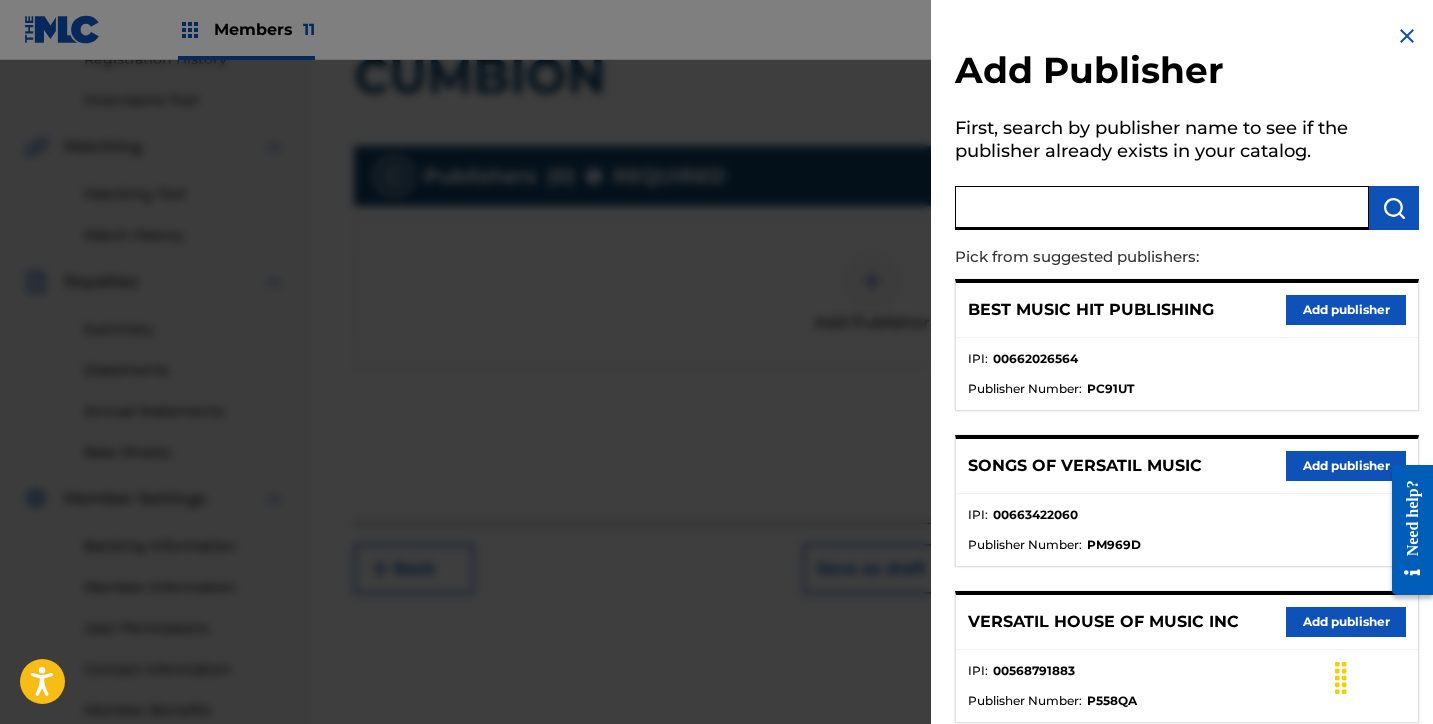 paste on "RAUDEL MUSIC PUBLISHING" 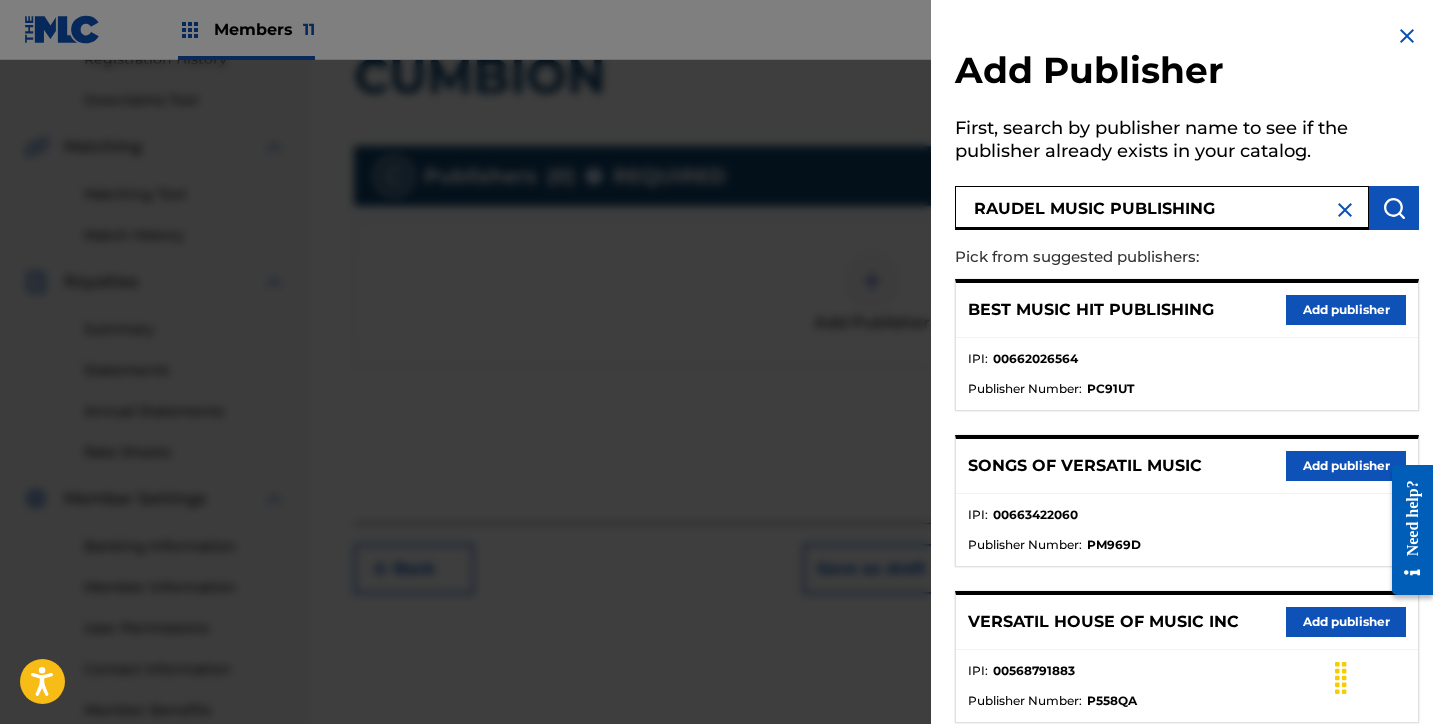 type on "RAUDEL MUSIC PUBLISHING" 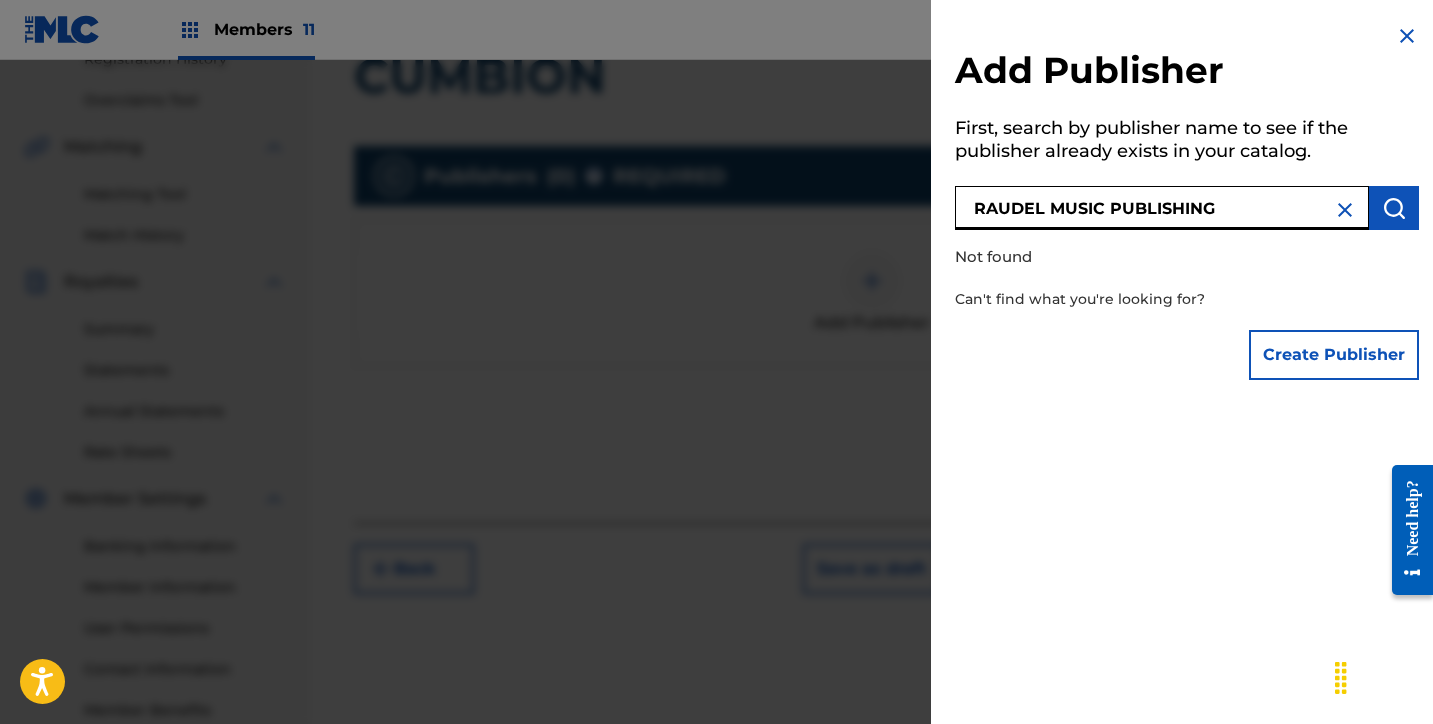 click on "Create Publisher" at bounding box center (1334, 355) 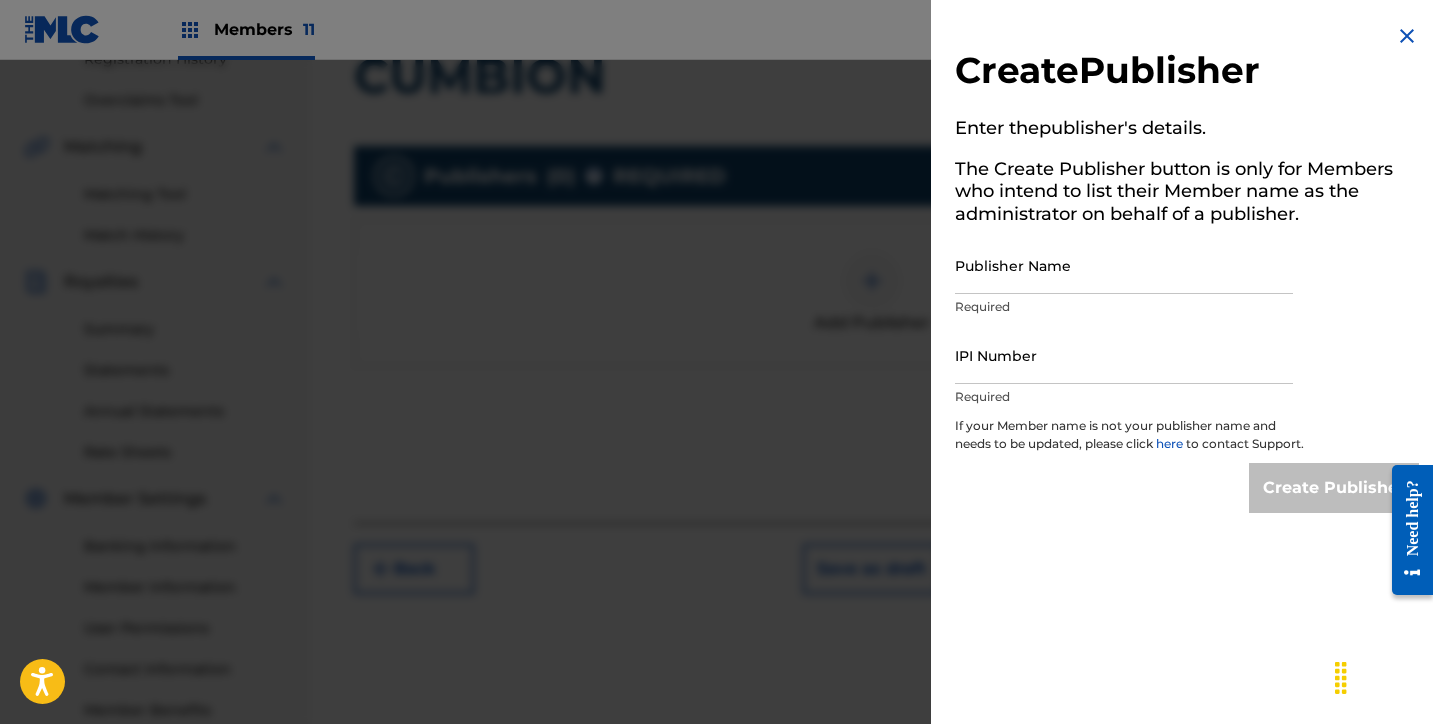 click on "Publisher Name" at bounding box center (1124, 265) 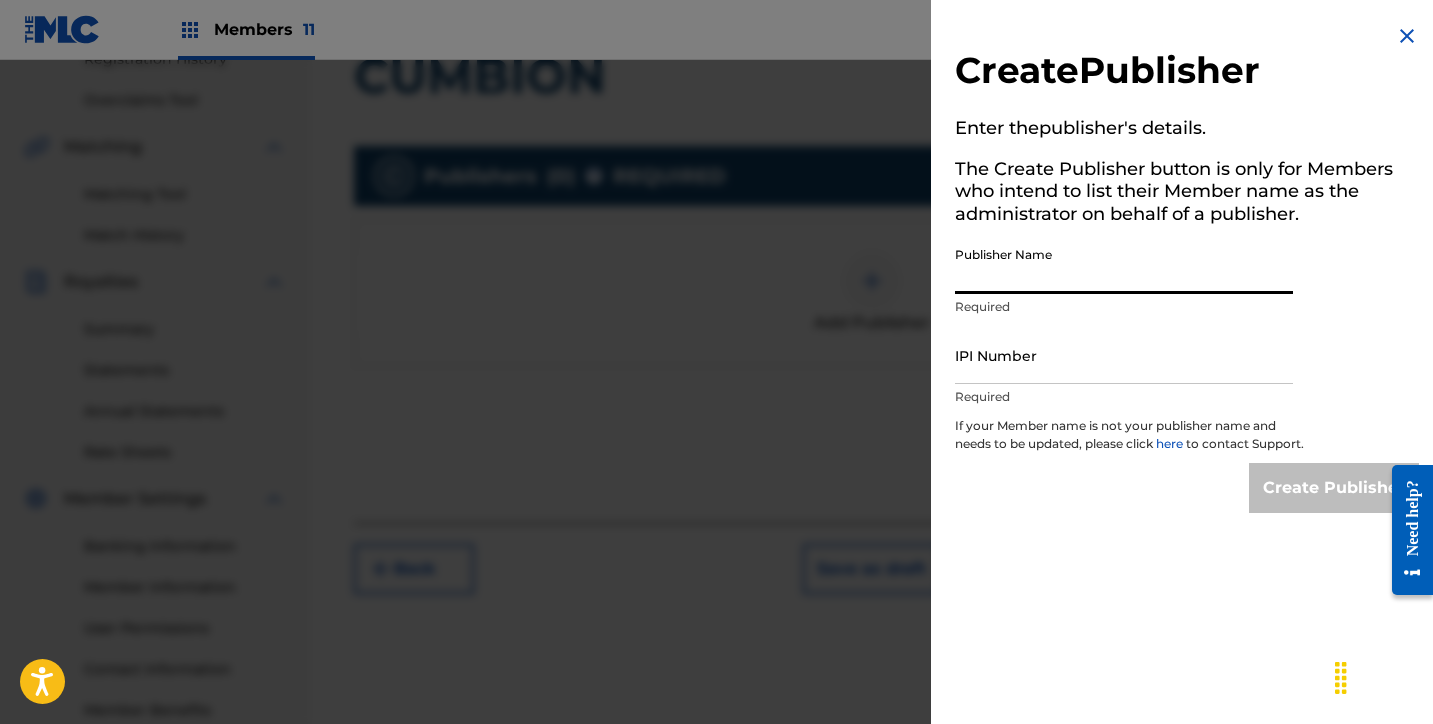 paste on "RAUDEL MUSIC PUBLISHING" 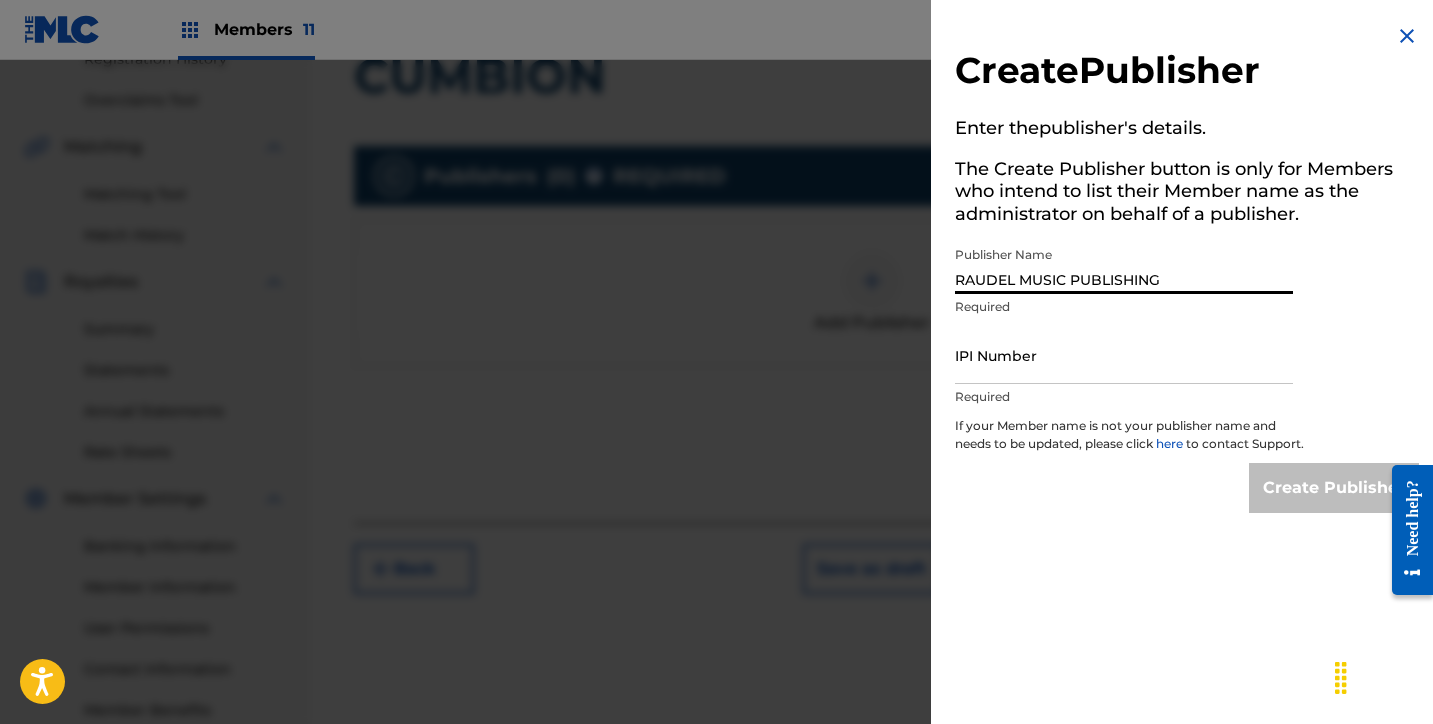 type on "RAUDEL MUSIC PUBLISHING" 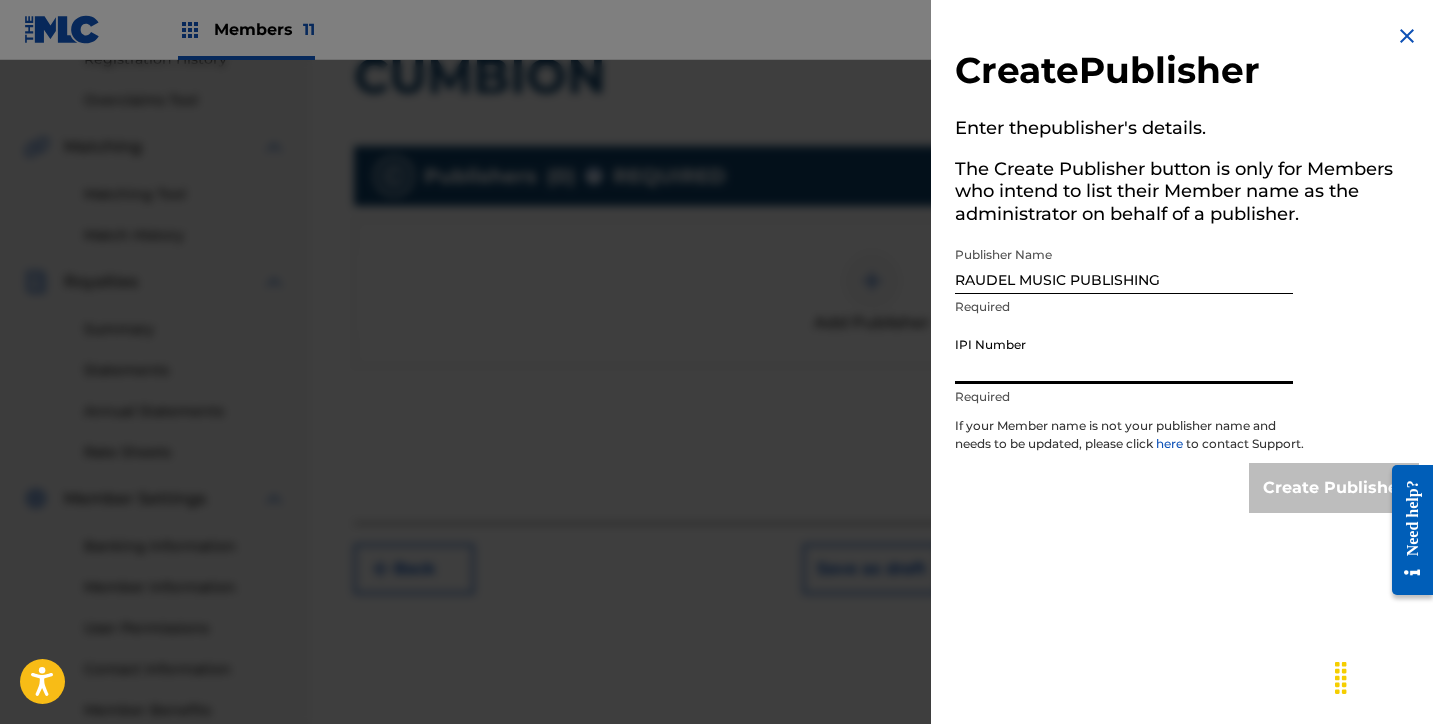 paste on "1273672732" 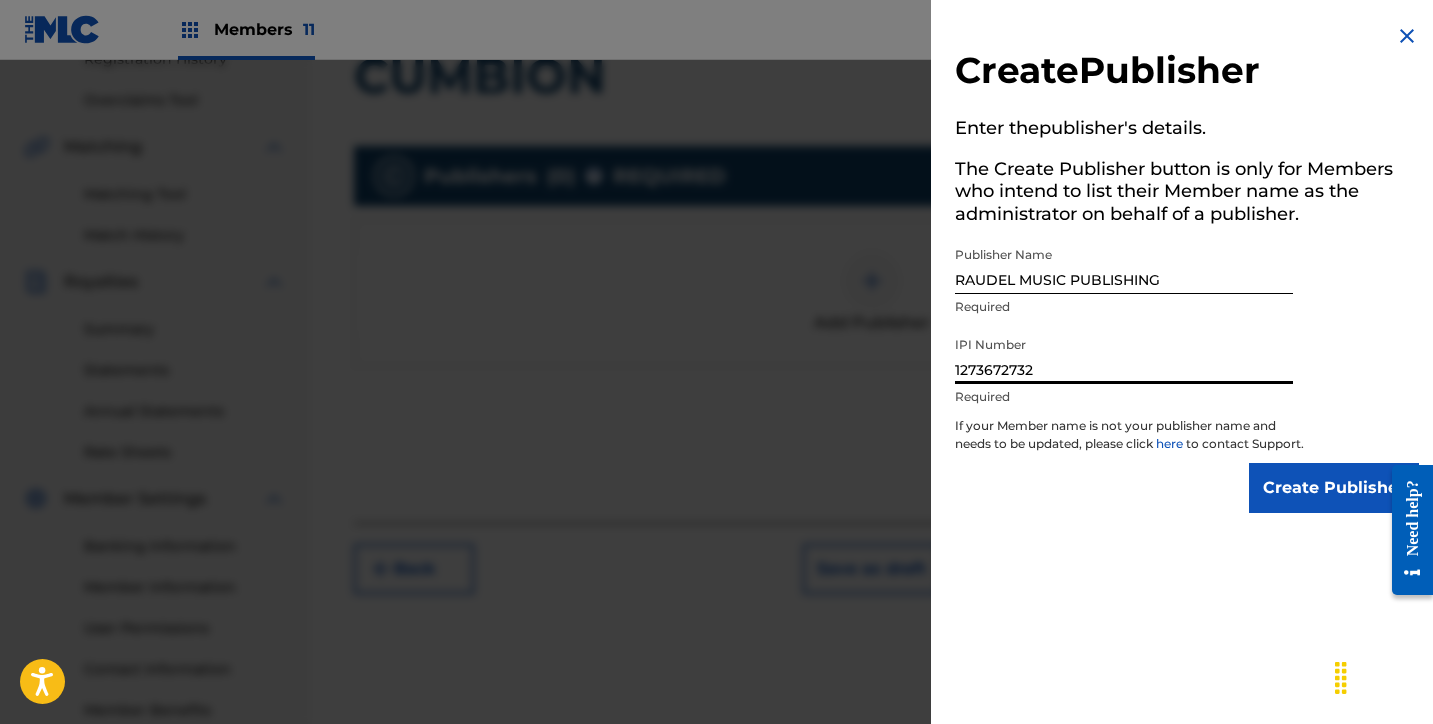 type on "1273672732" 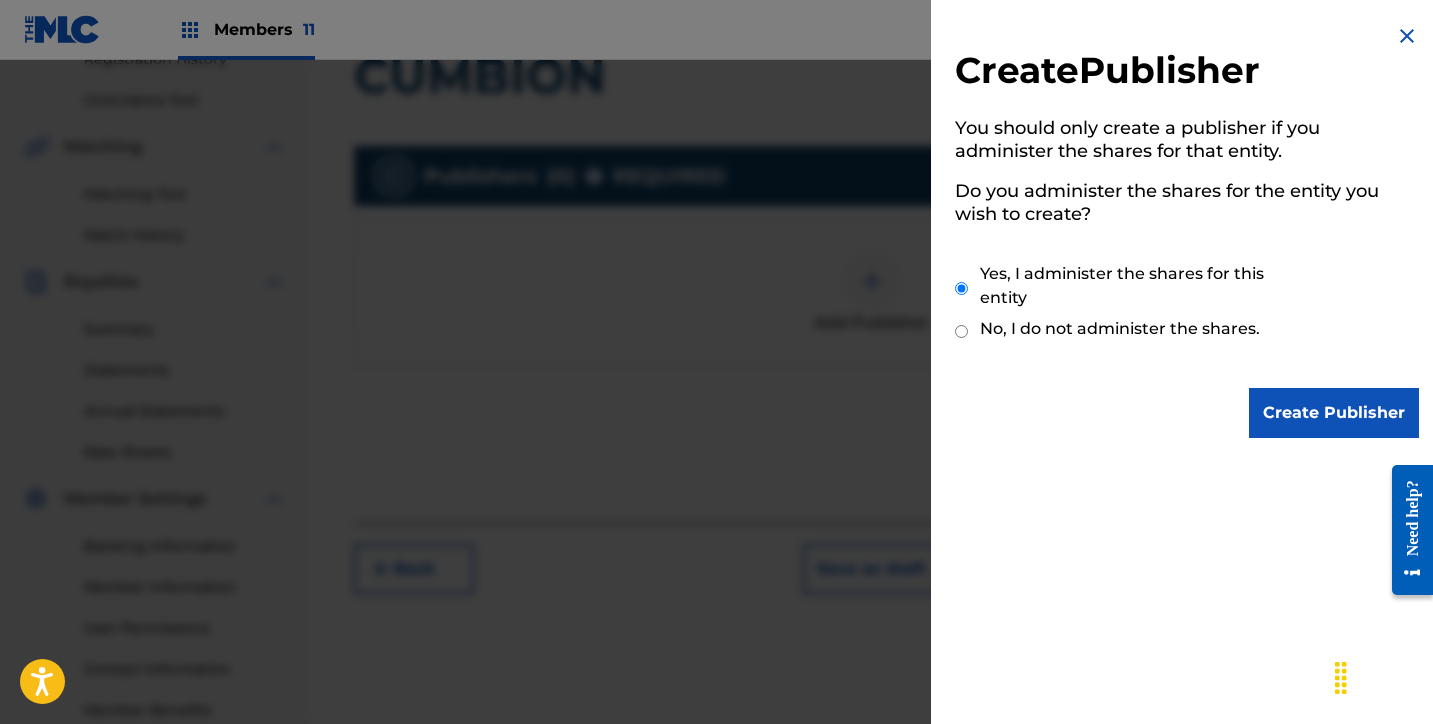 click on "Create Publisher" at bounding box center [1334, 413] 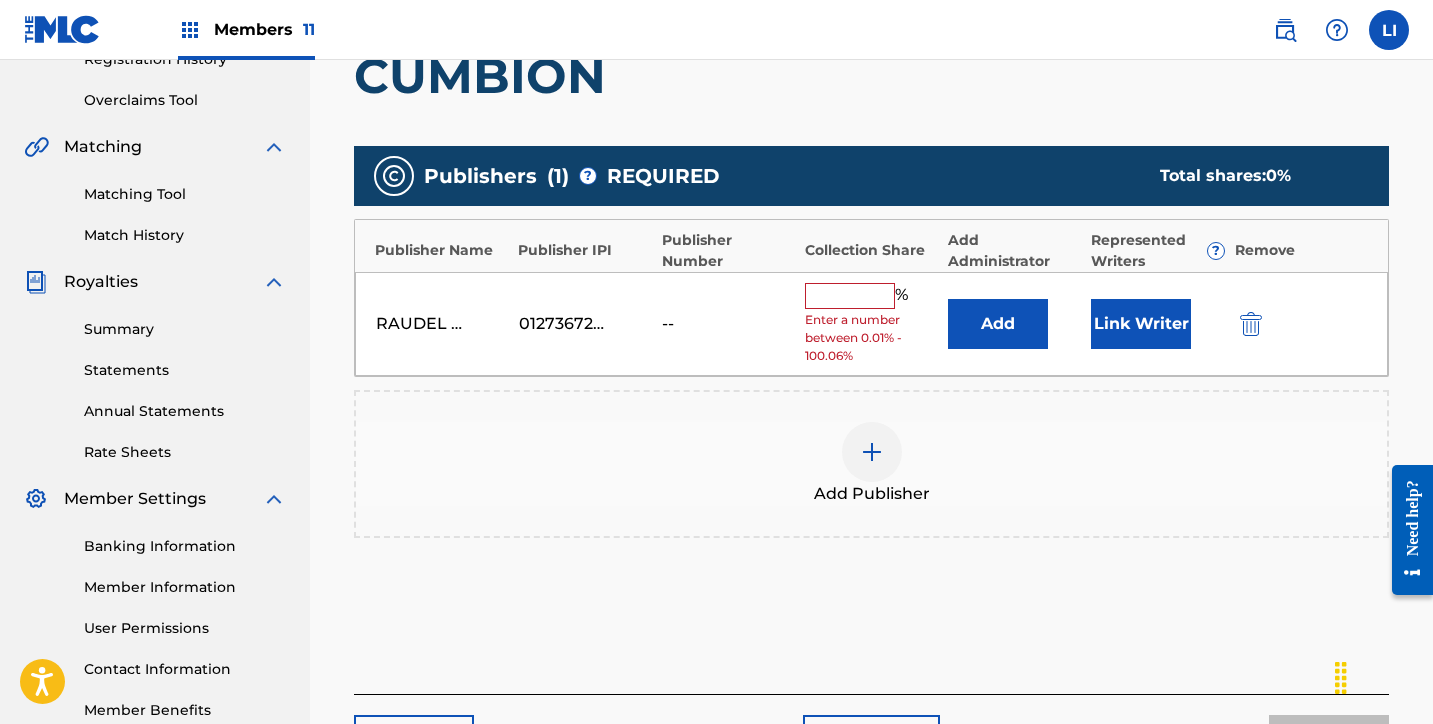 click on "Add" at bounding box center [998, 324] 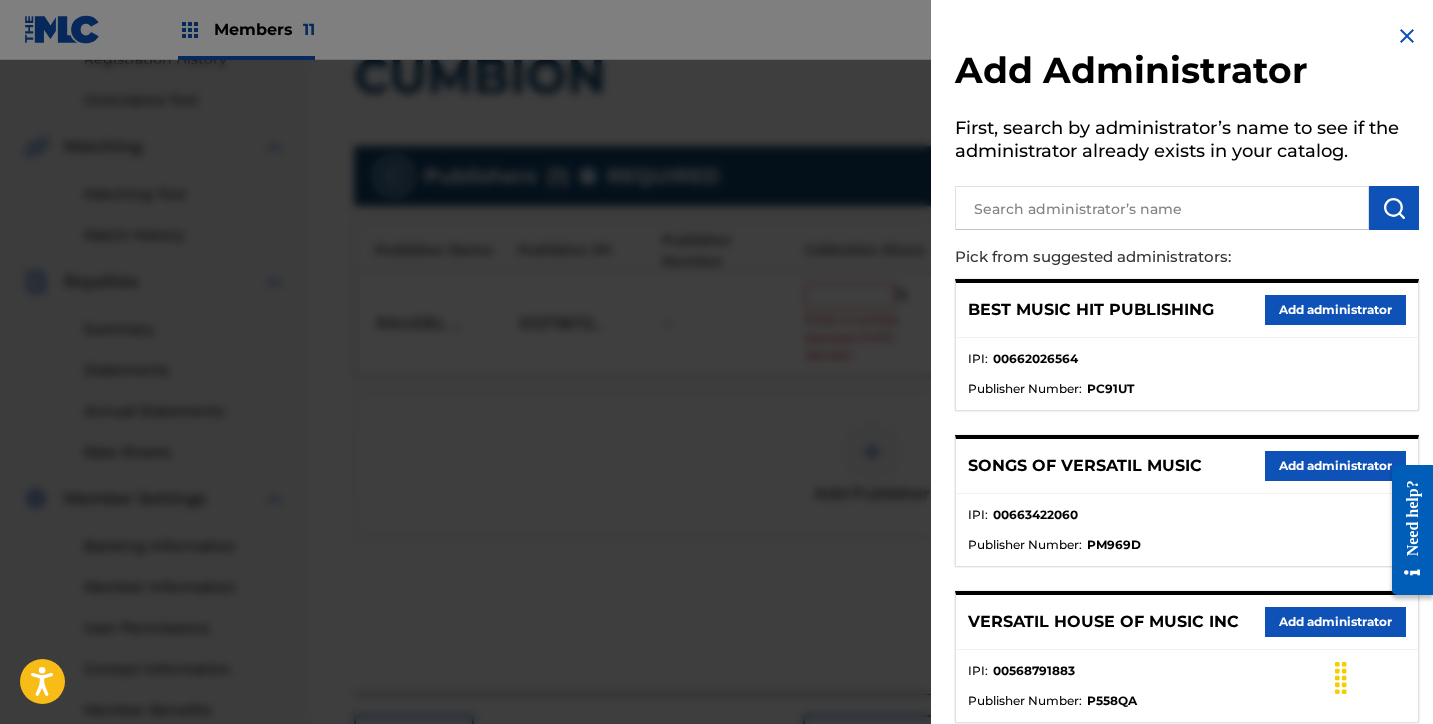 click at bounding box center (1162, 208) 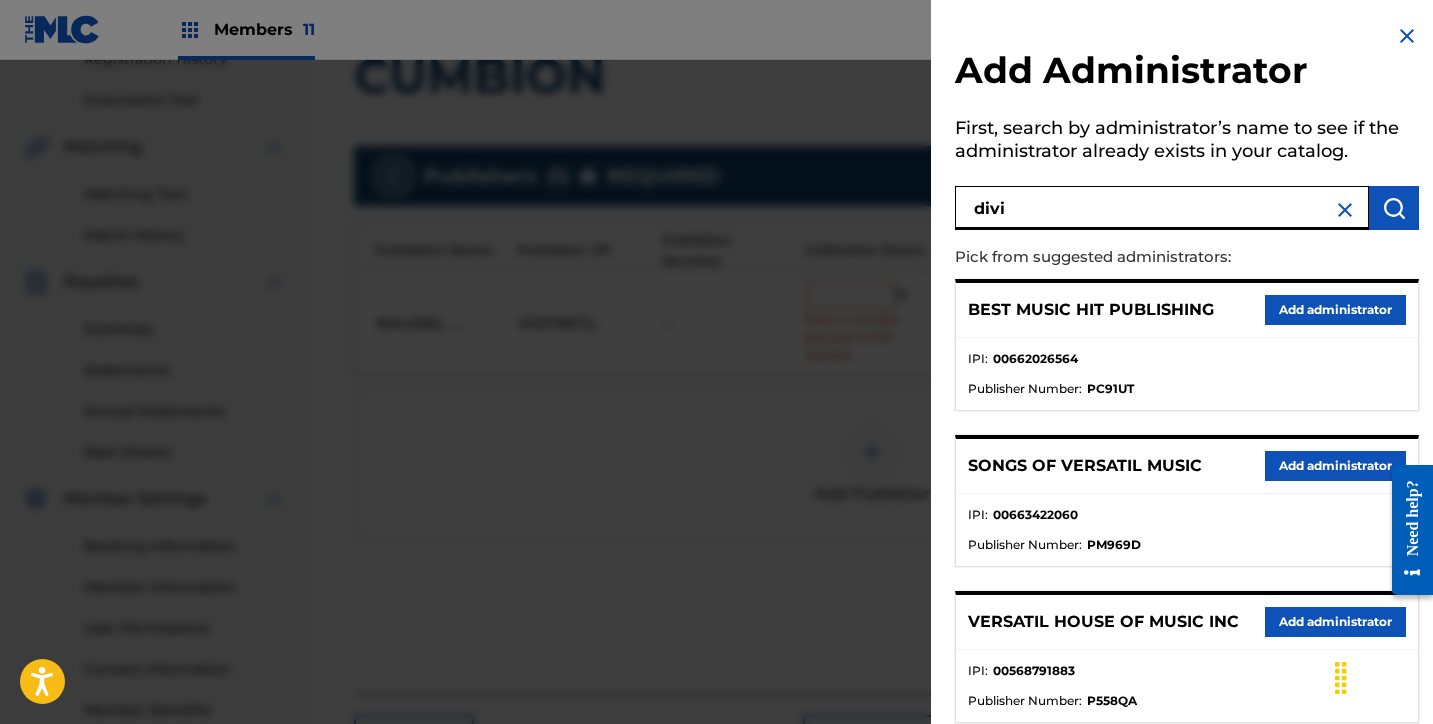 type on "divi" 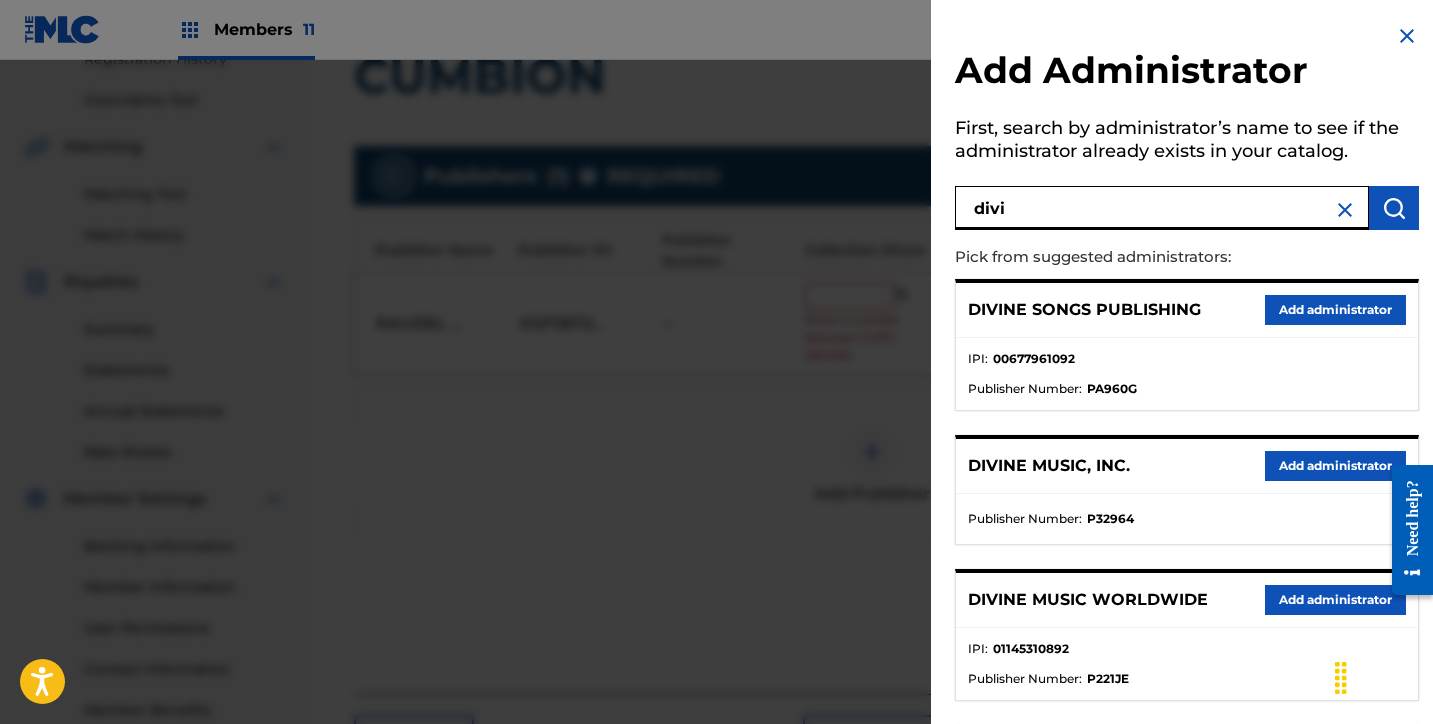 click on "Add administrator" at bounding box center (1335, 466) 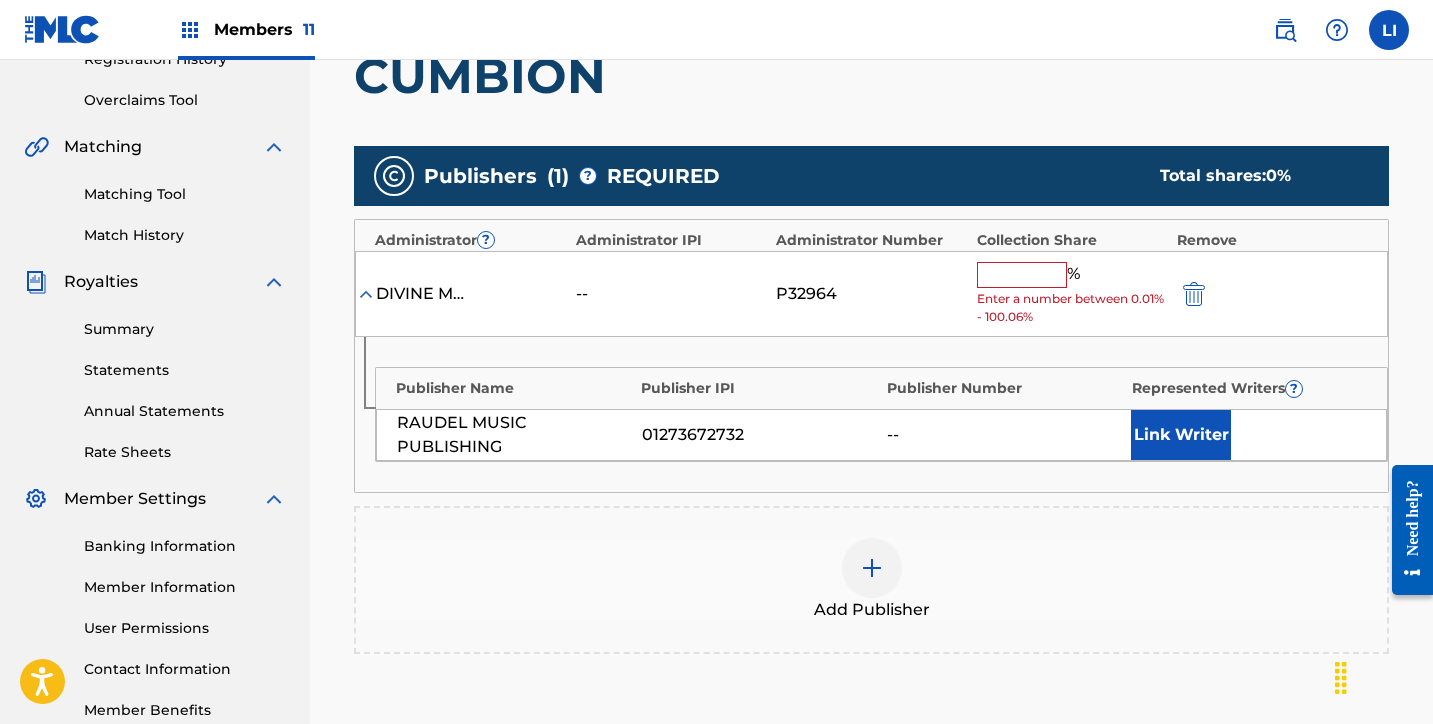 click at bounding box center [1022, 275] 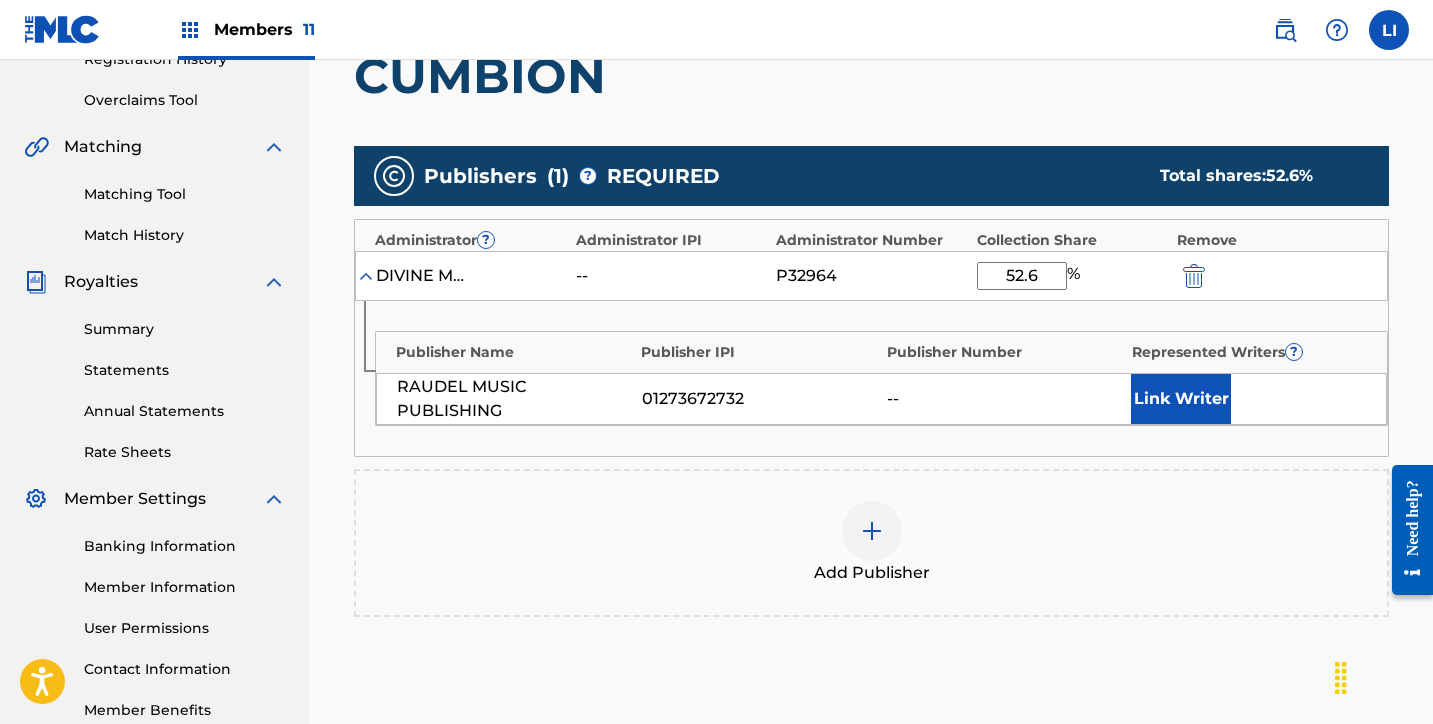 type on "52.6" 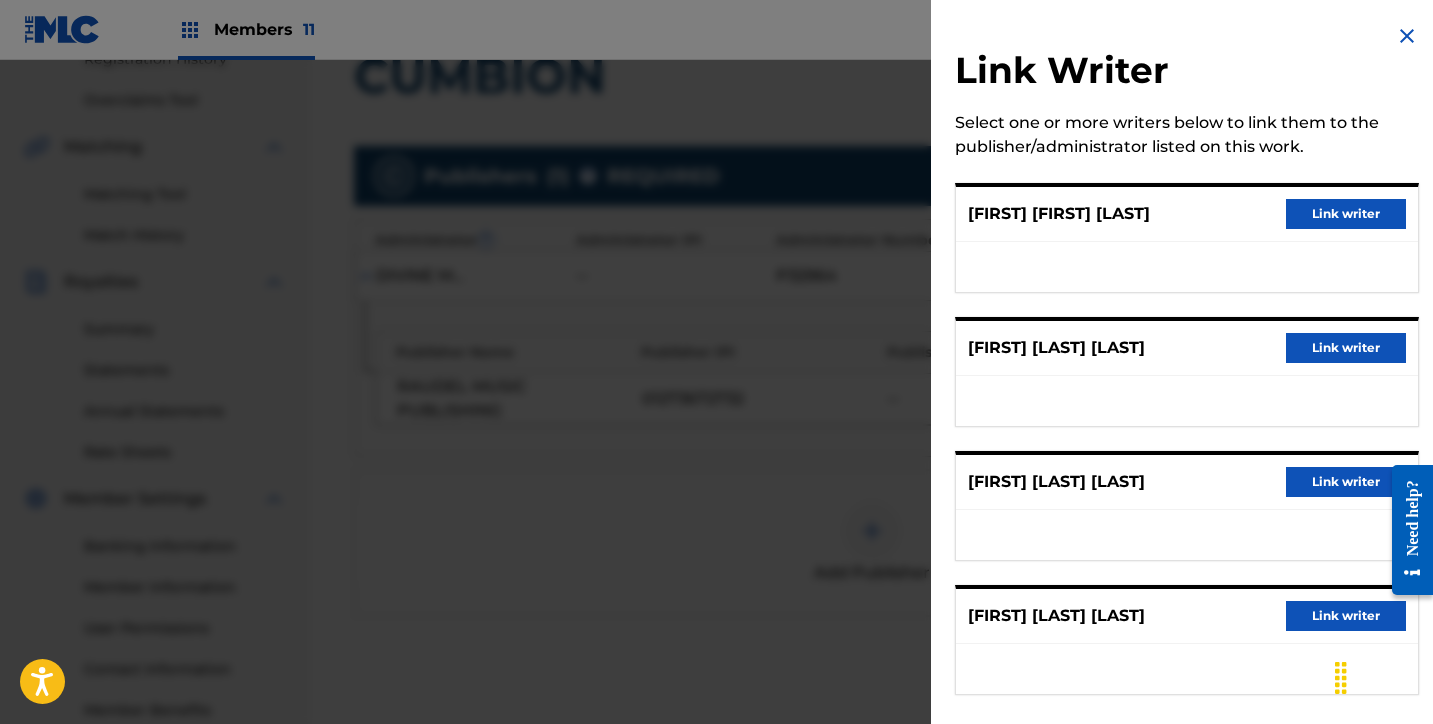click on "Link writer" at bounding box center [1346, 214] 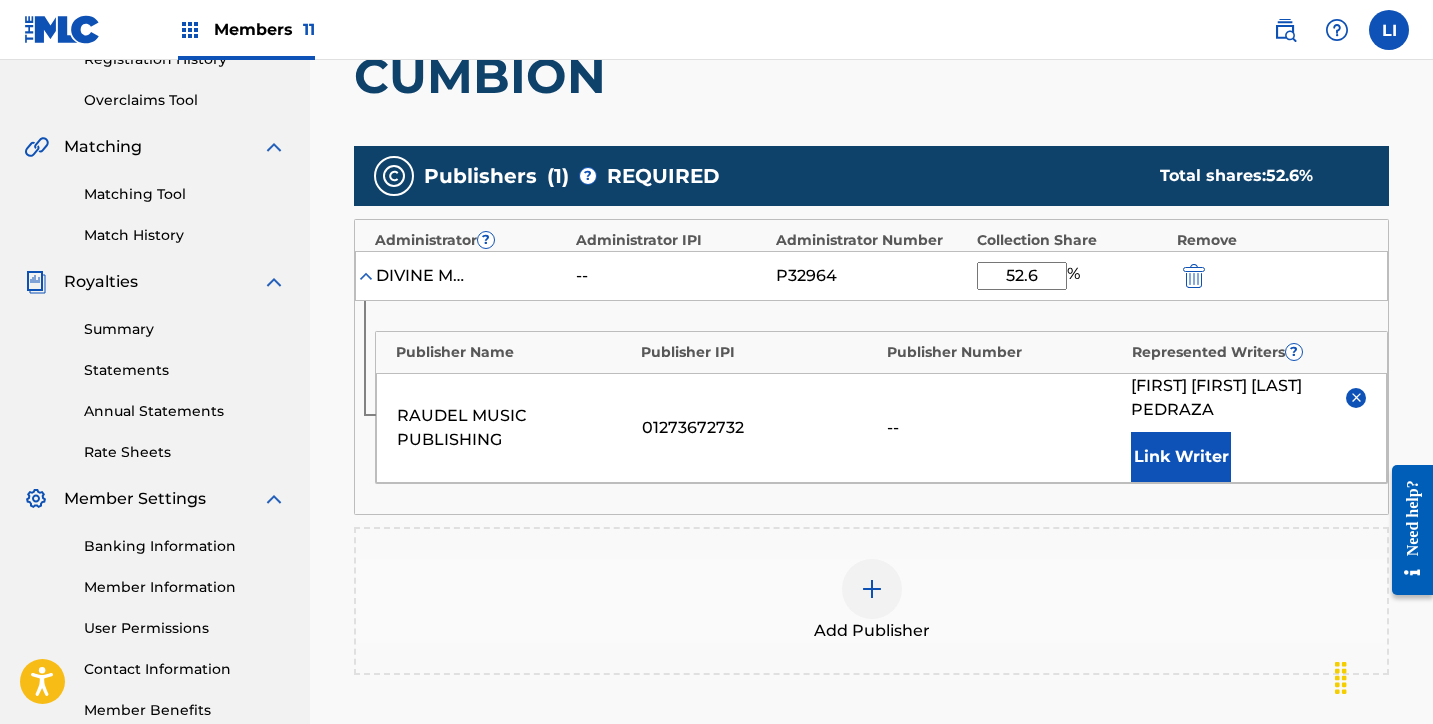 click on "Link Writer" at bounding box center [1181, 457] 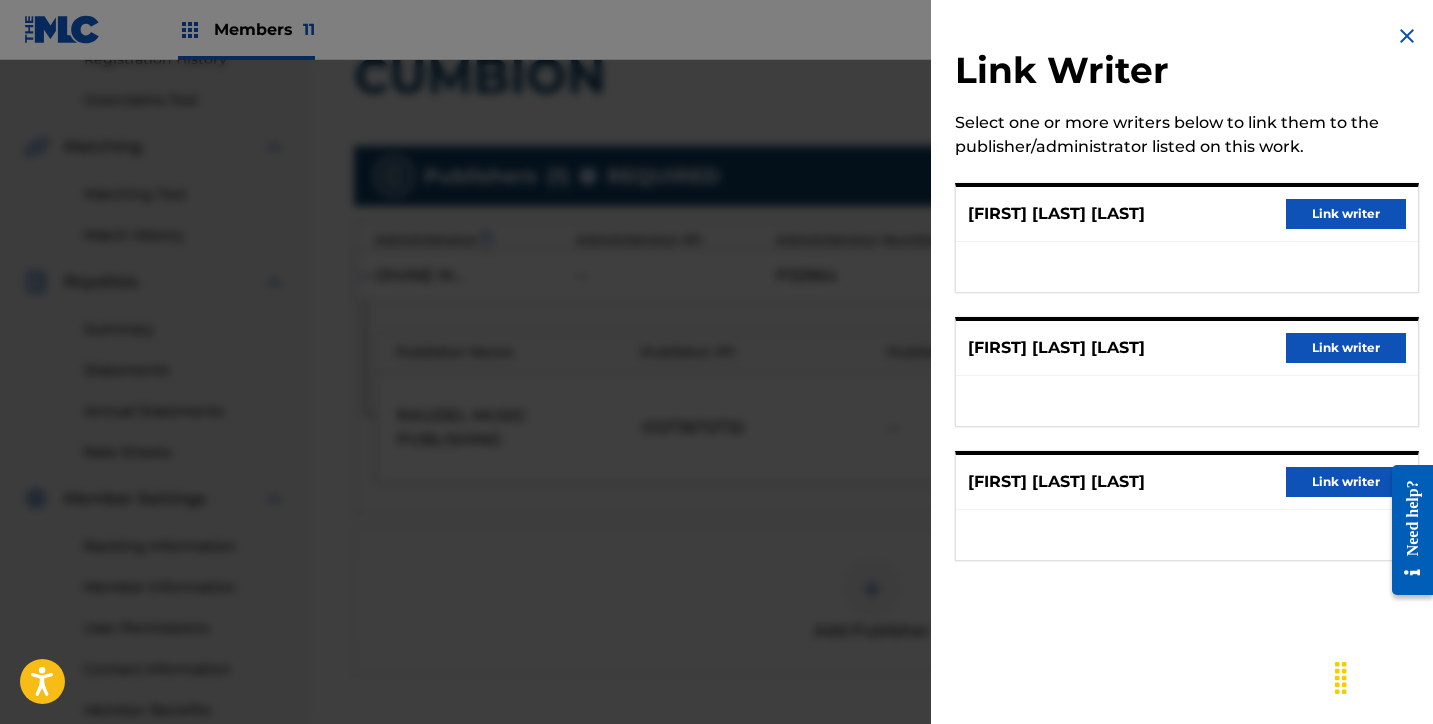 drag, startPoint x: 1286, startPoint y: 212, endPoint x: 1290, endPoint y: 224, distance: 12.649111 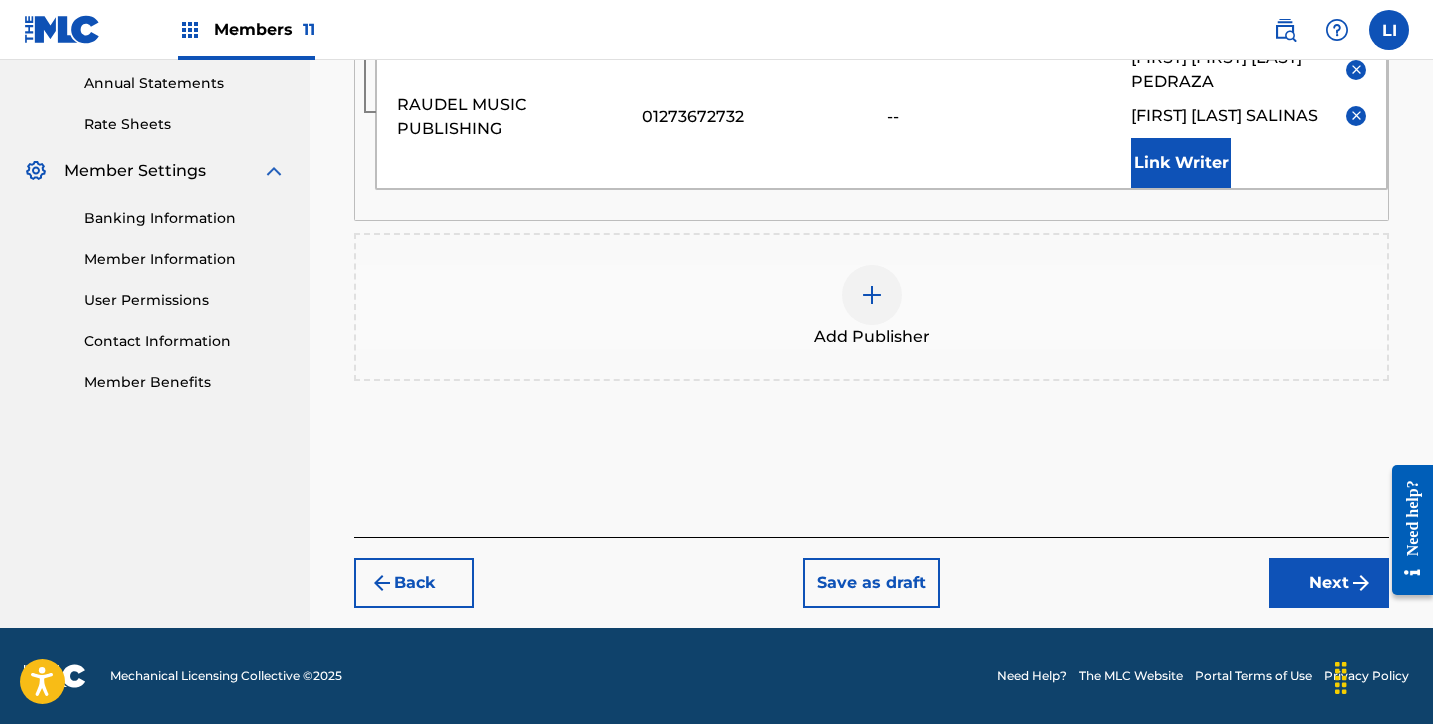 click on "Next" at bounding box center [1329, 583] 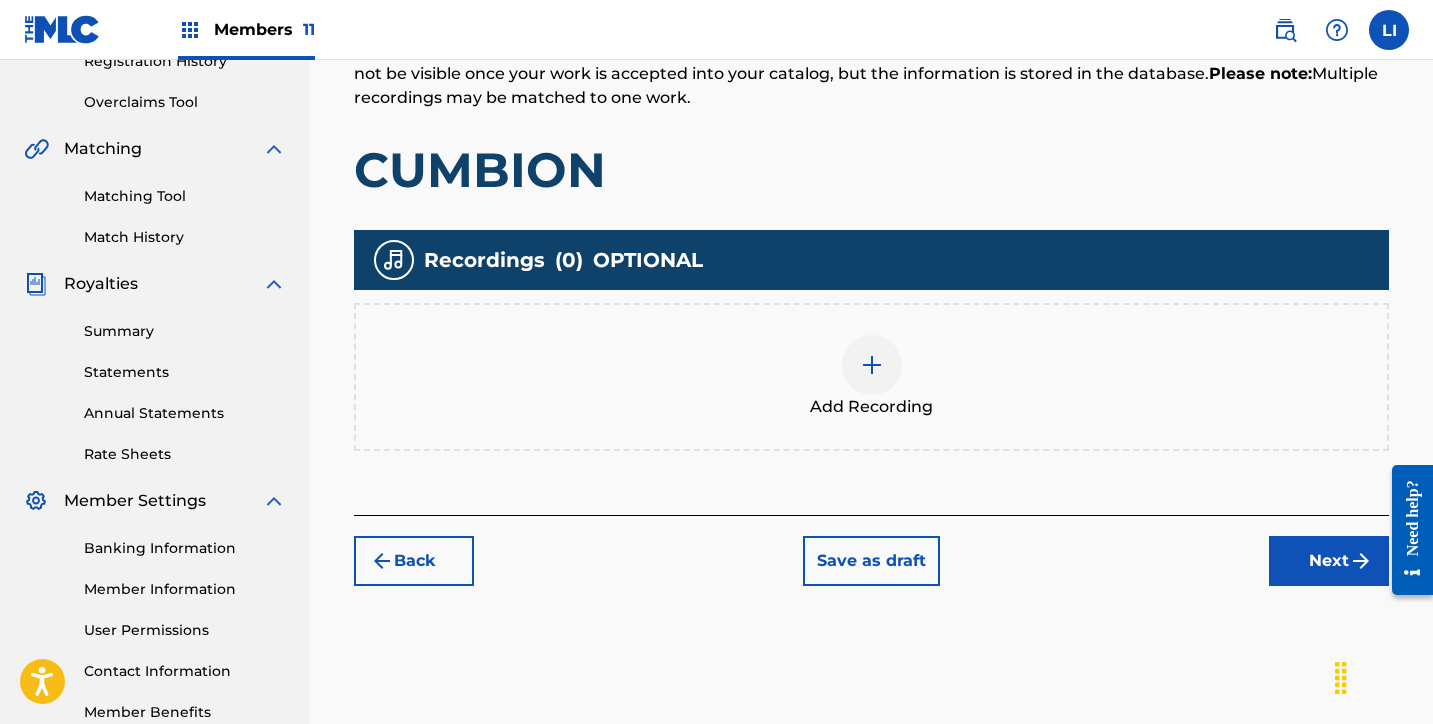 scroll, scrollTop: 411, scrollLeft: 0, axis: vertical 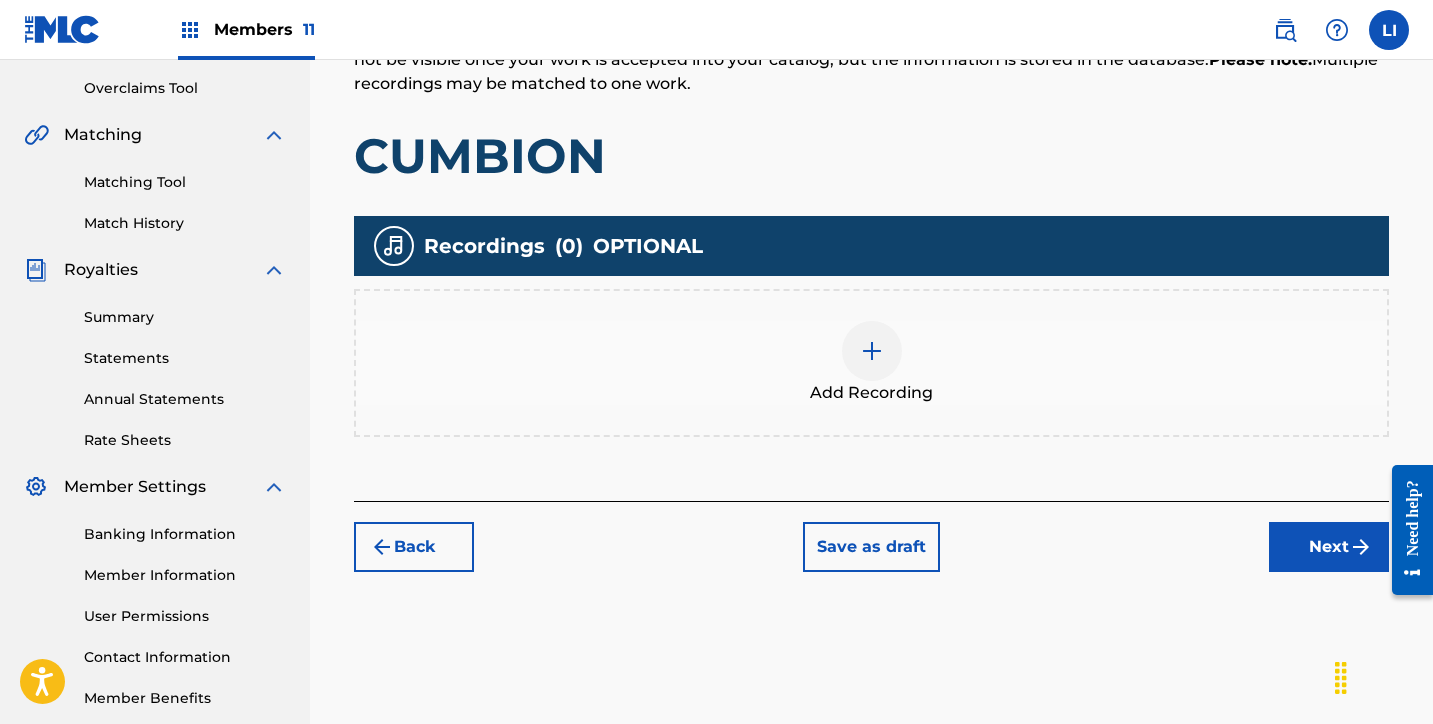click on "Add Recording" at bounding box center (871, 393) 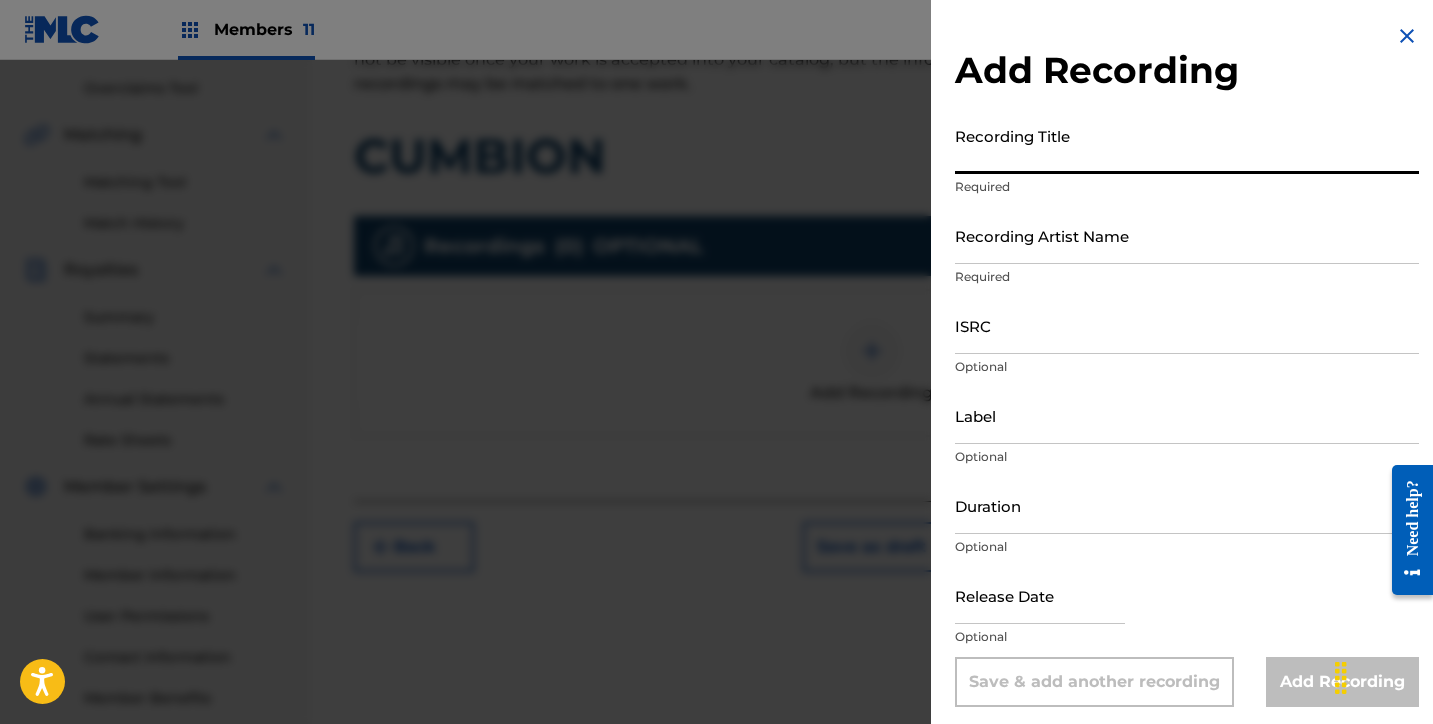 click on "Recording Title" at bounding box center [1187, 145] 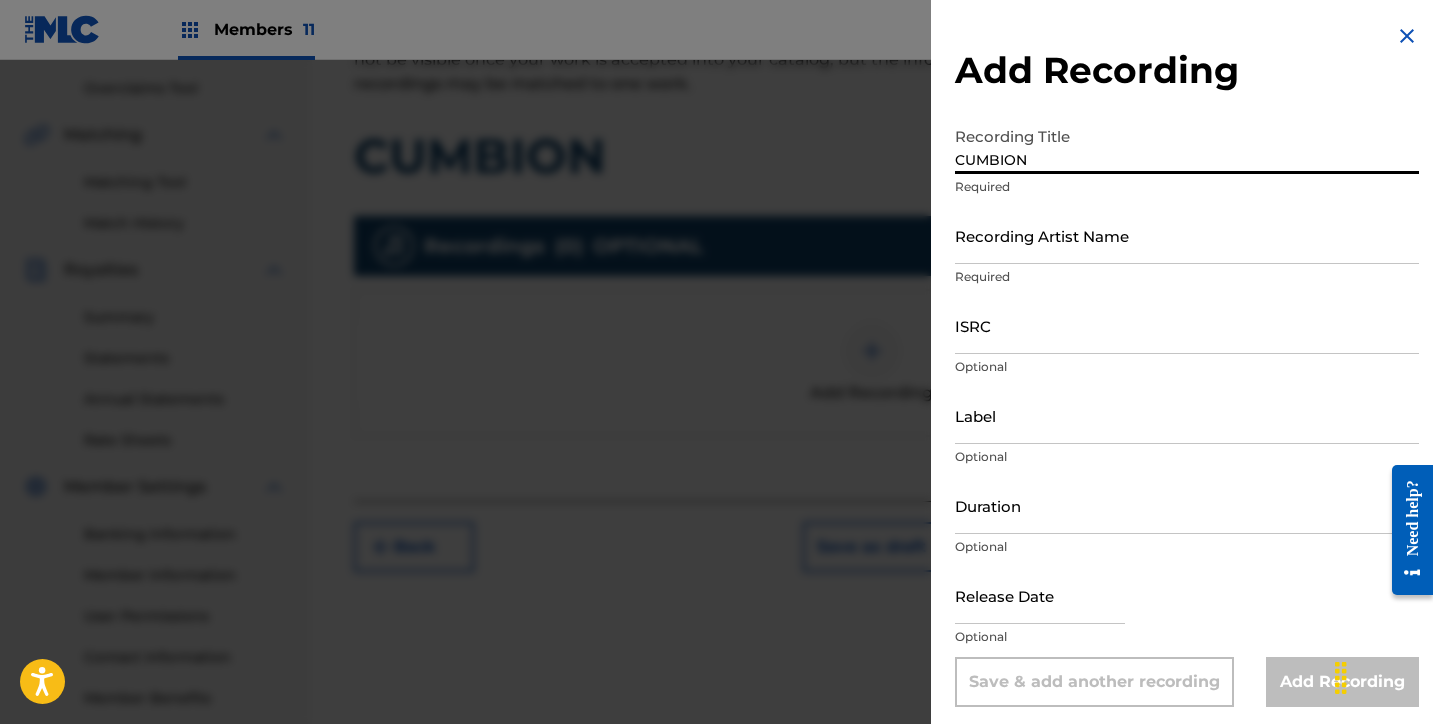 type on "CUMBION" 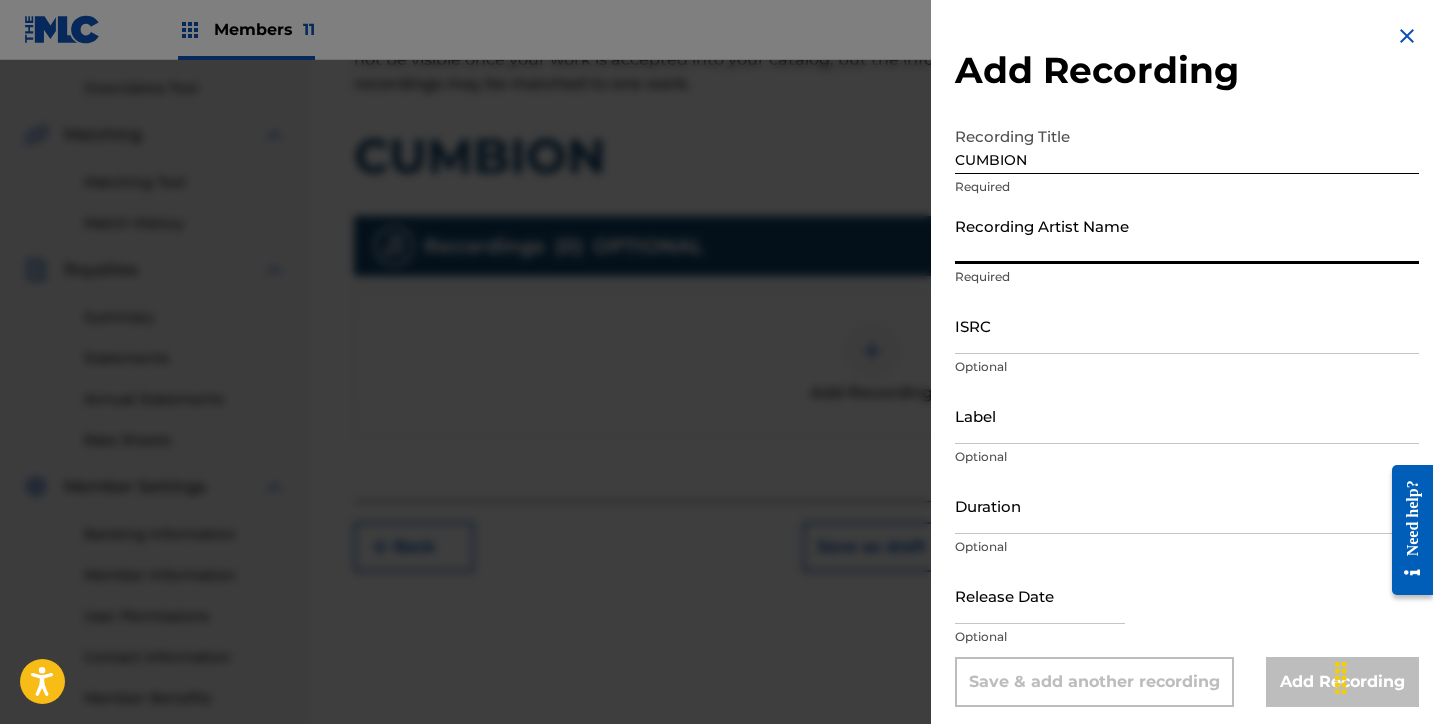 click on "Recording Artist Name" at bounding box center [1187, 235] 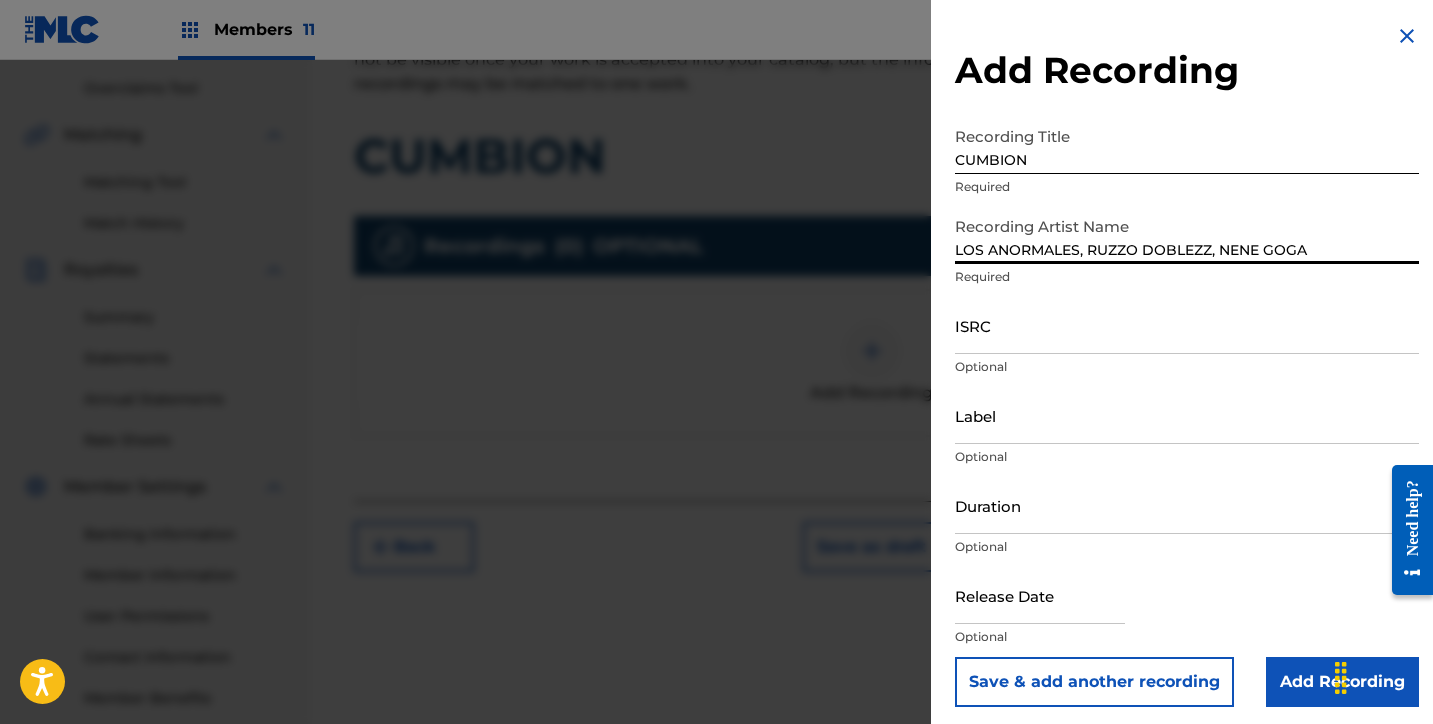 type on "LOS ANORMALES, RUZZO DOBLEZZ, NENE GOGA" 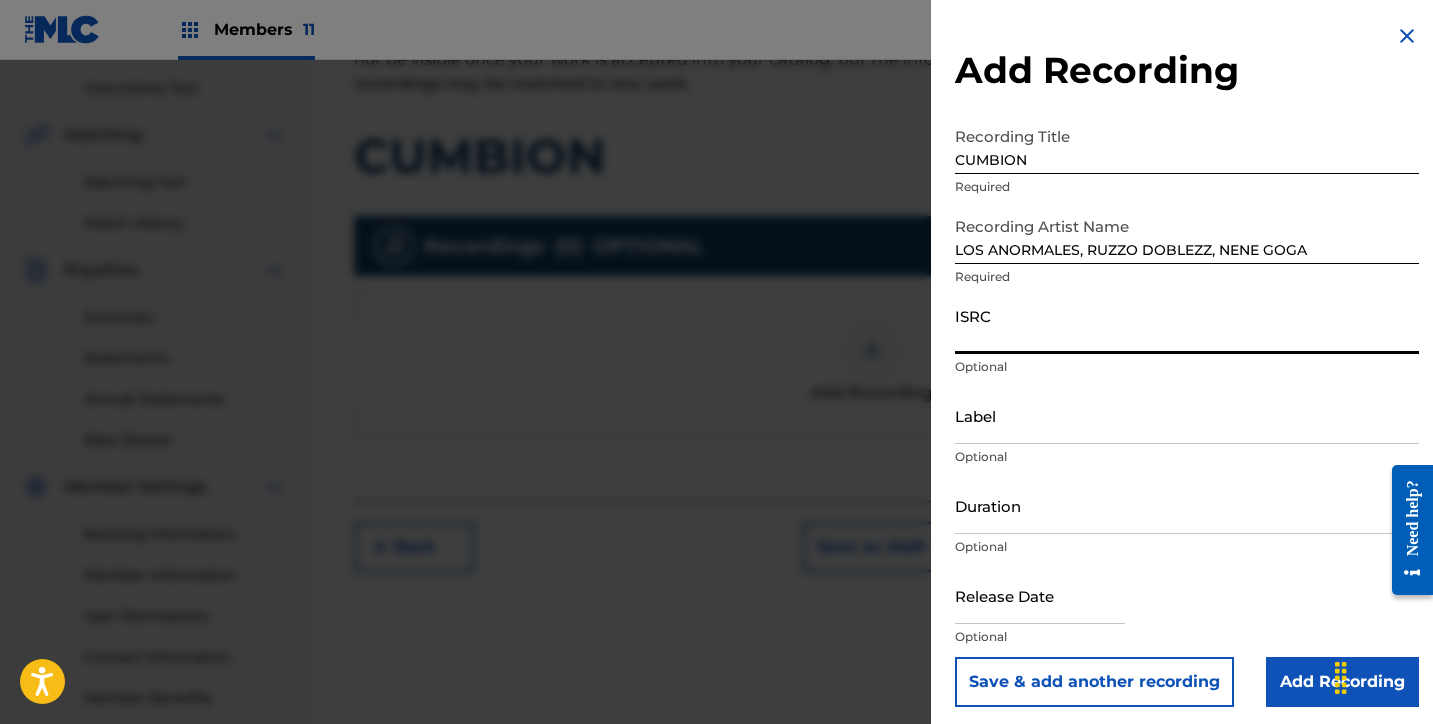 paste 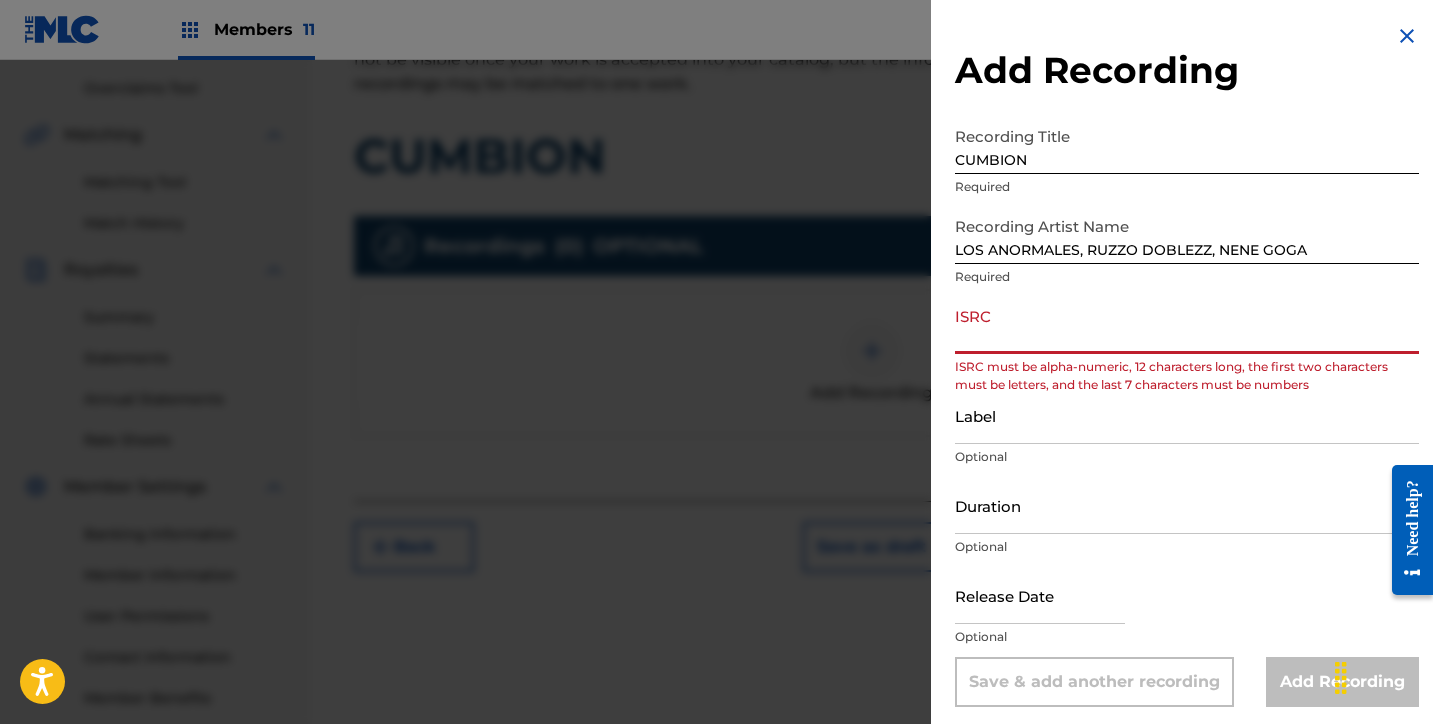 paste 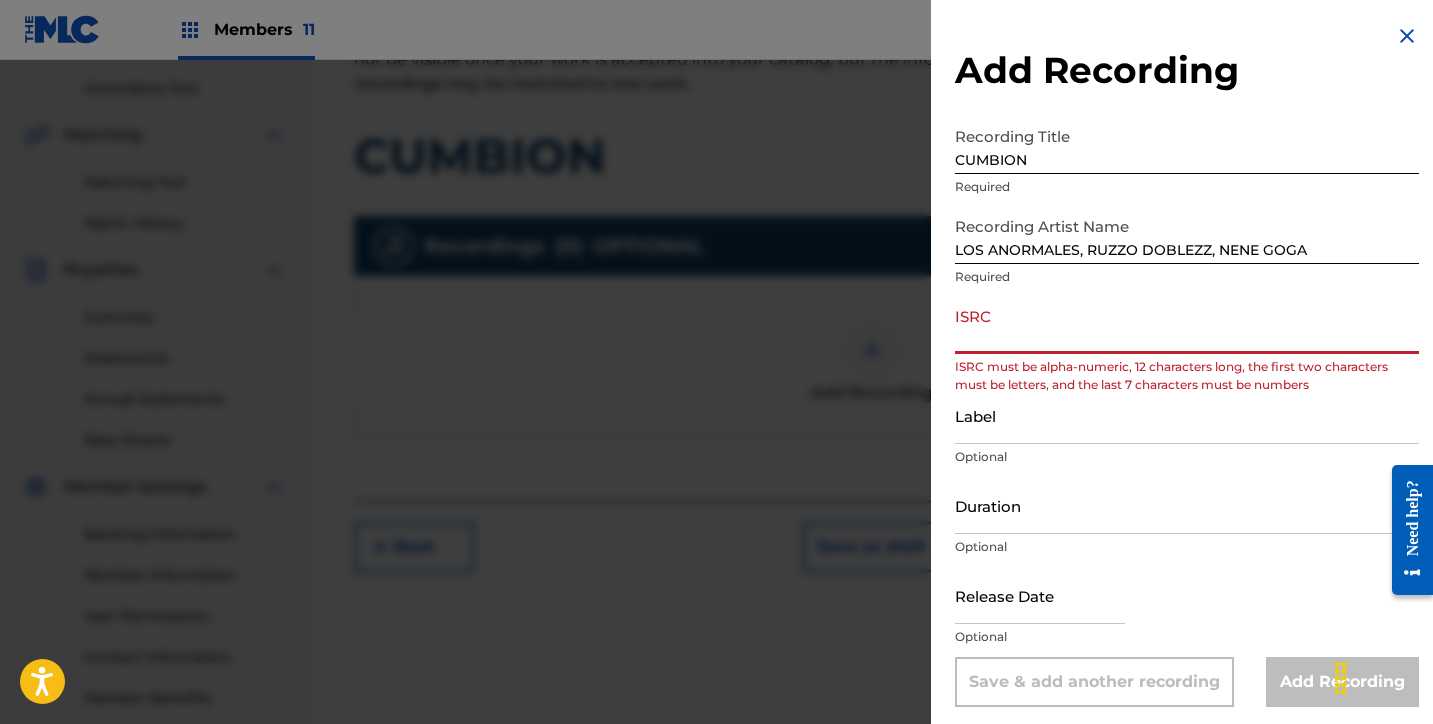 paste on "QZDQH2445334" 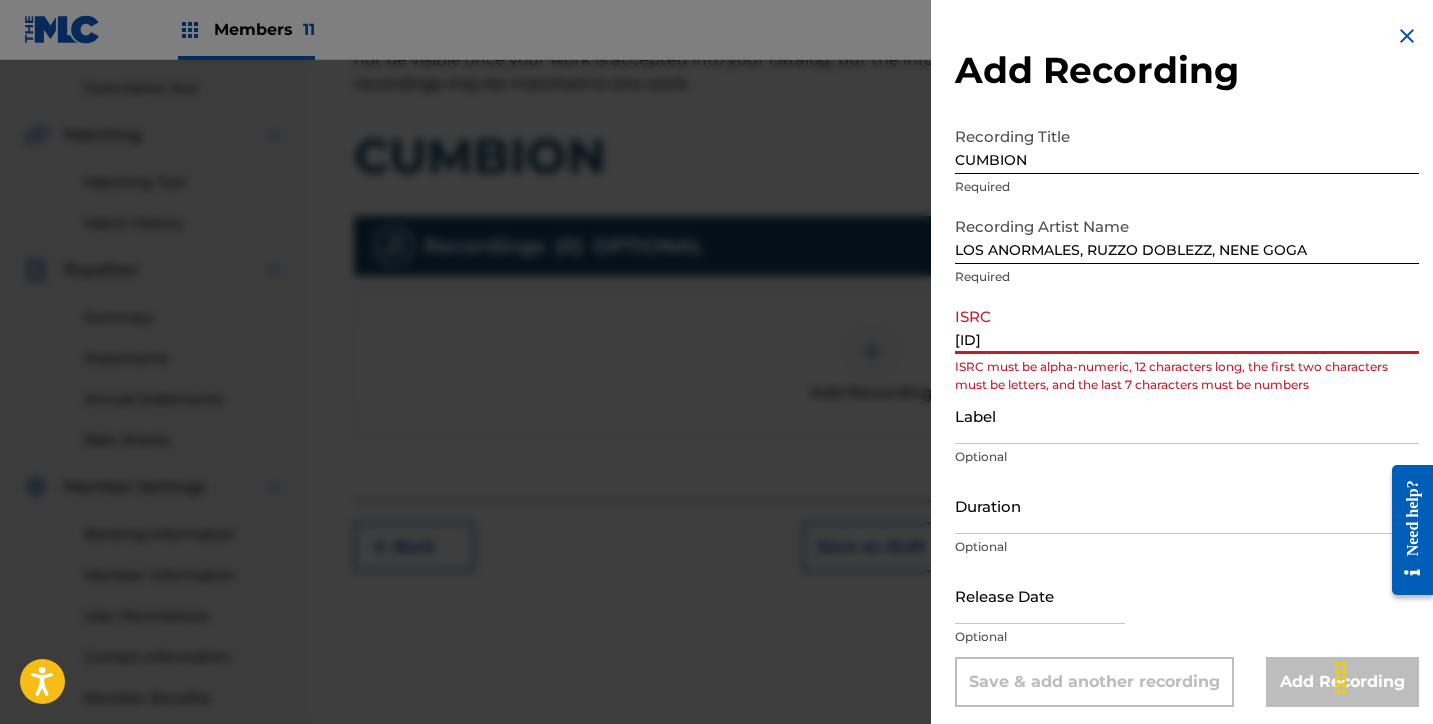 click on "Label" at bounding box center (1187, 415) 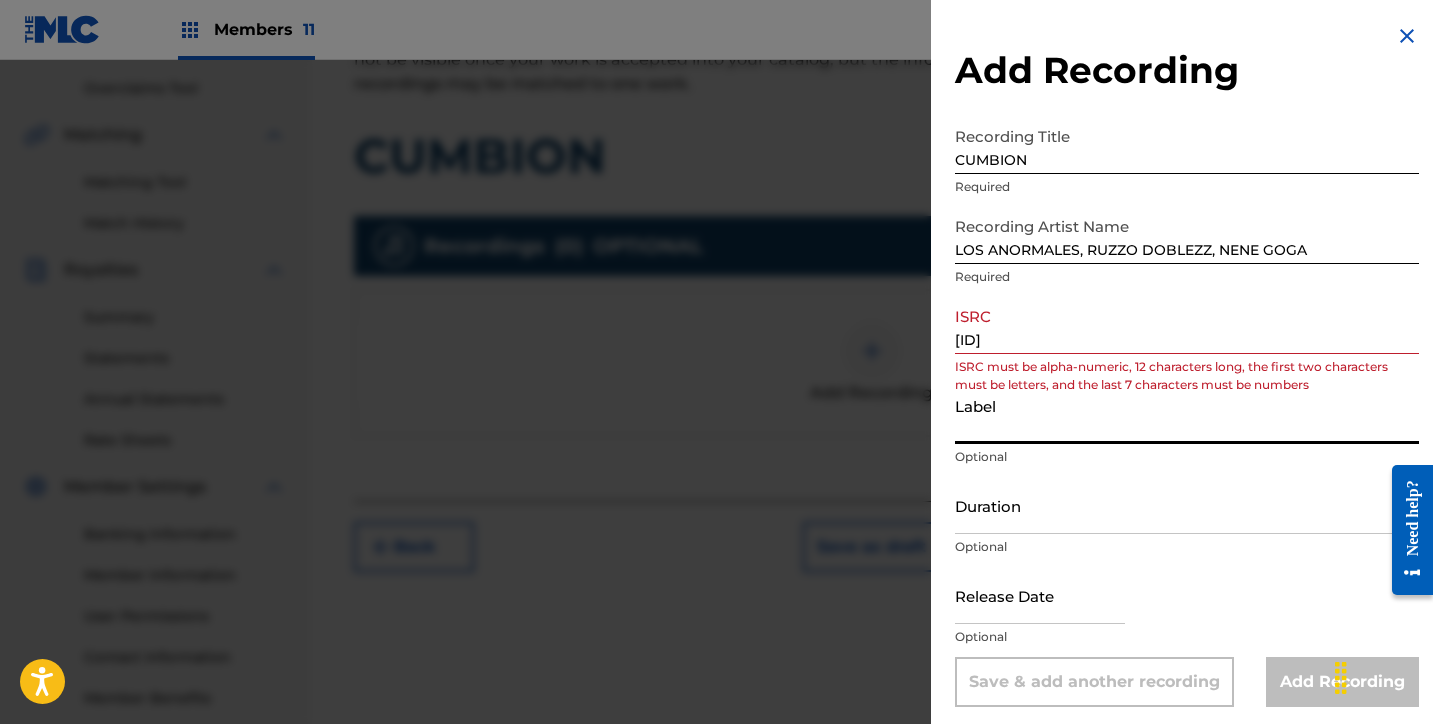 drag, startPoint x: 962, startPoint y: 333, endPoint x: 909, endPoint y: 332, distance: 53.009434 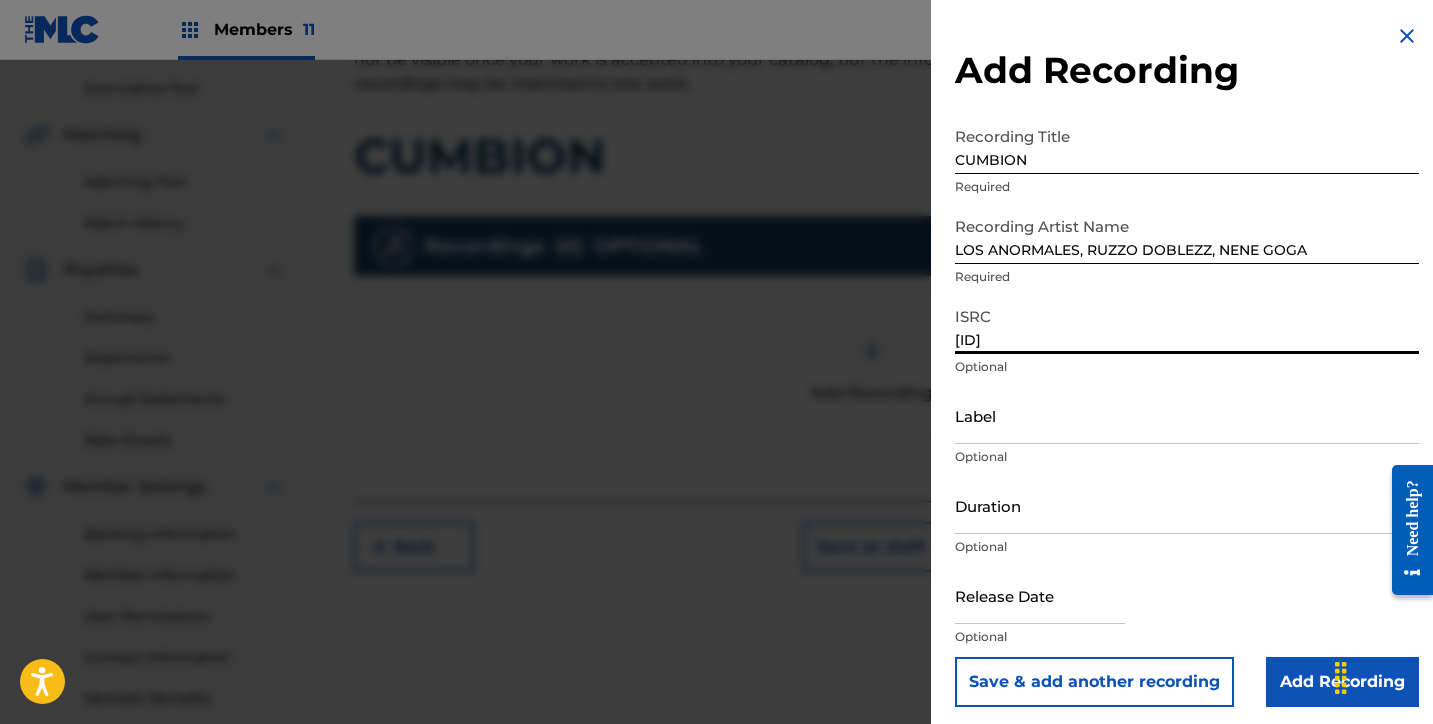 type on "QZDQH2445334" 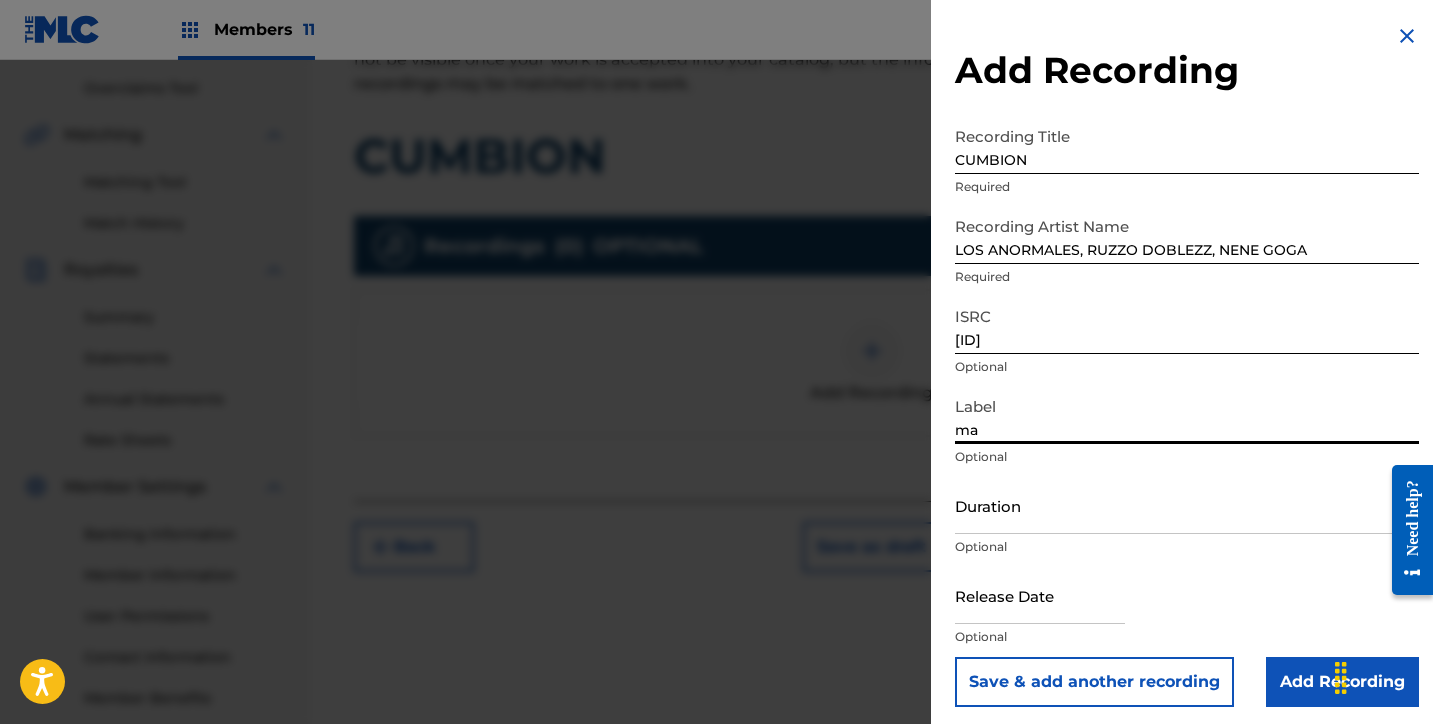 type on "m" 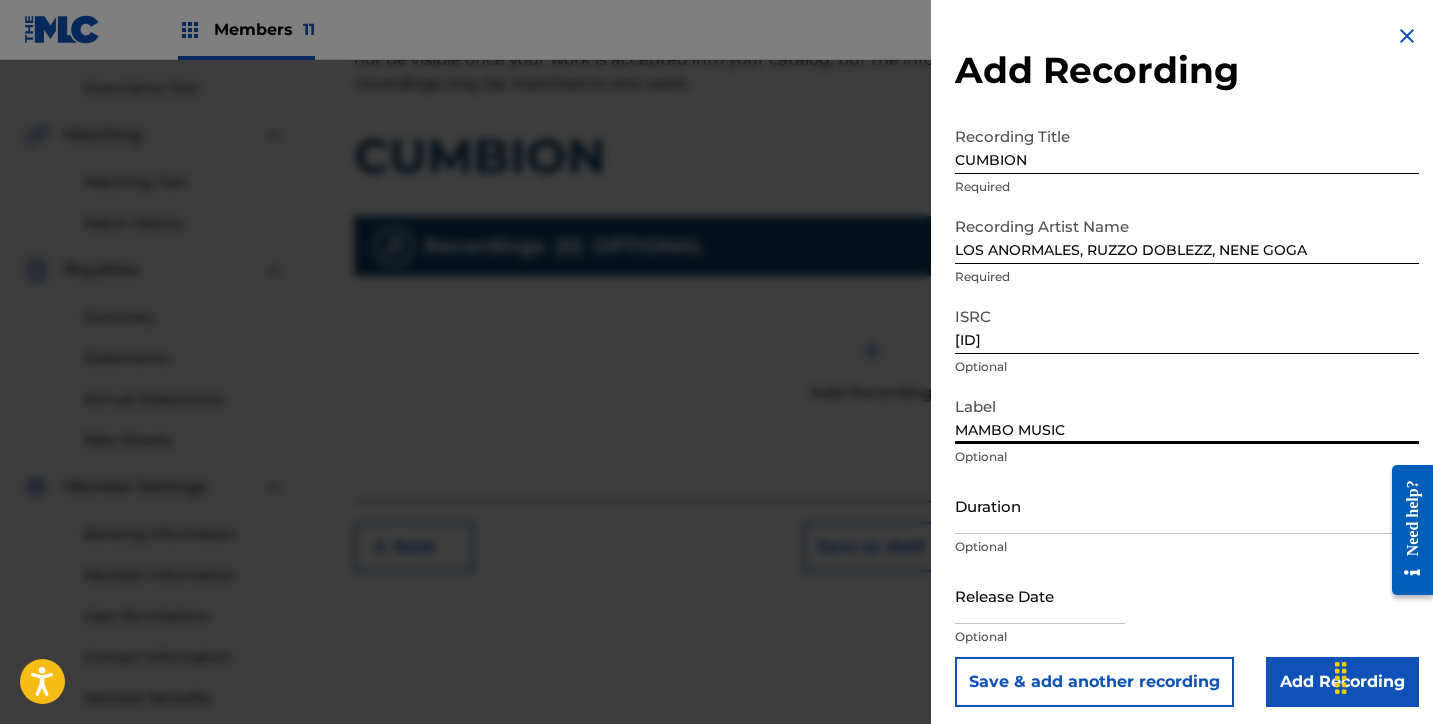 type on "MAMBO MUSIC" 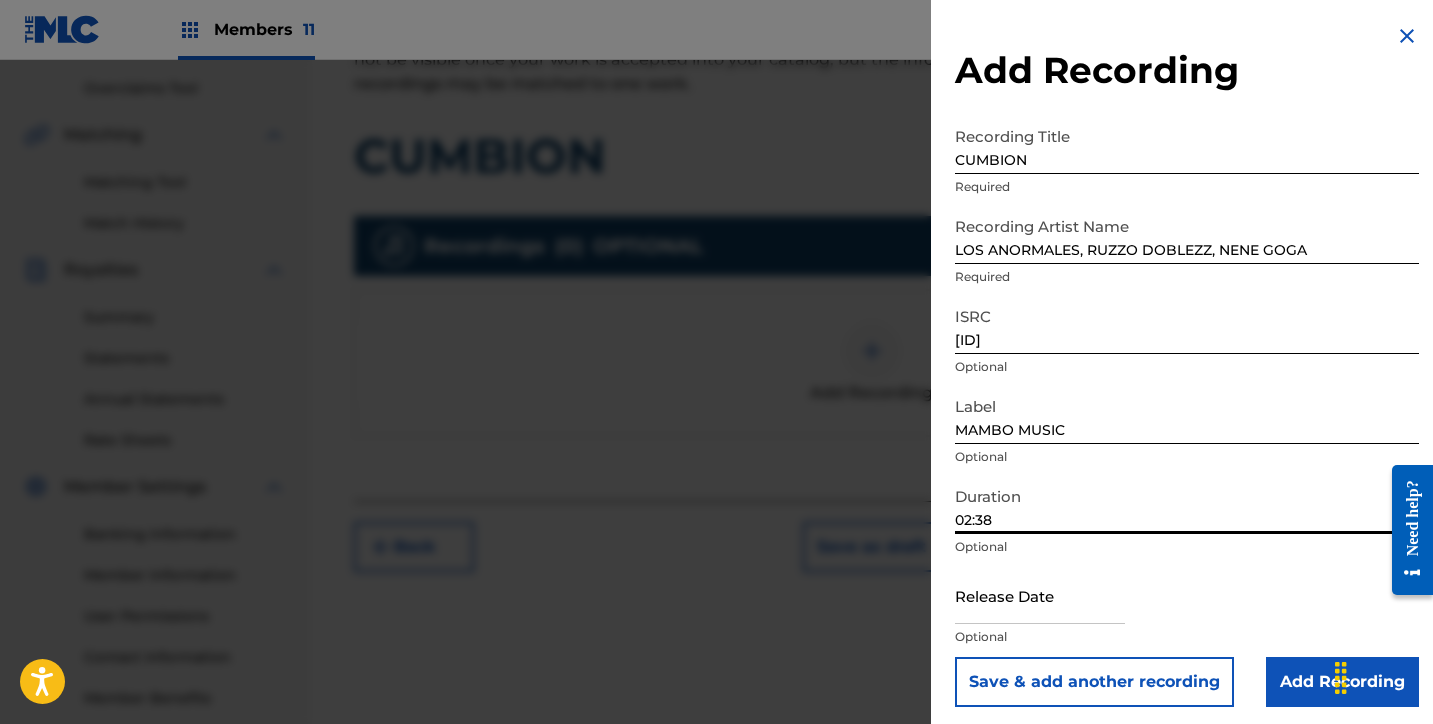 type on "02:38" 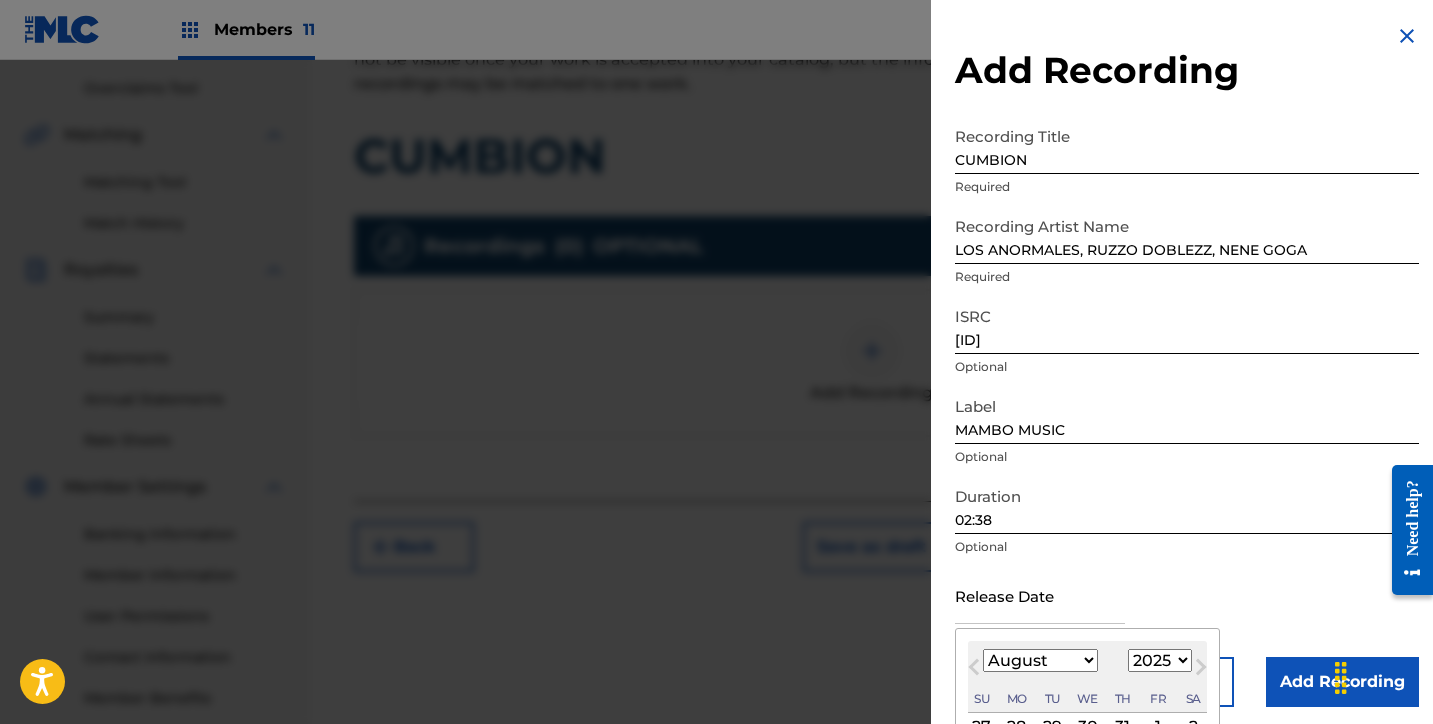 click at bounding box center [1040, 595] 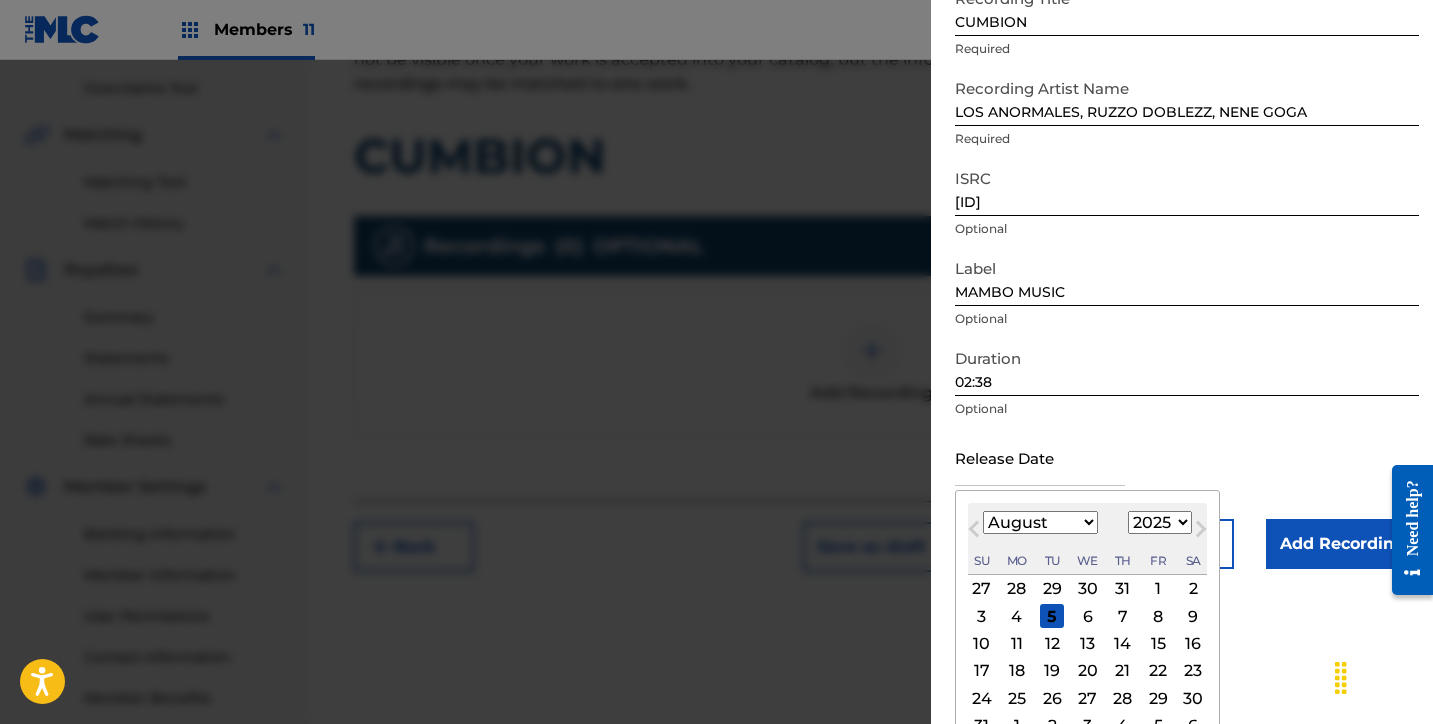 scroll, scrollTop: 193, scrollLeft: 0, axis: vertical 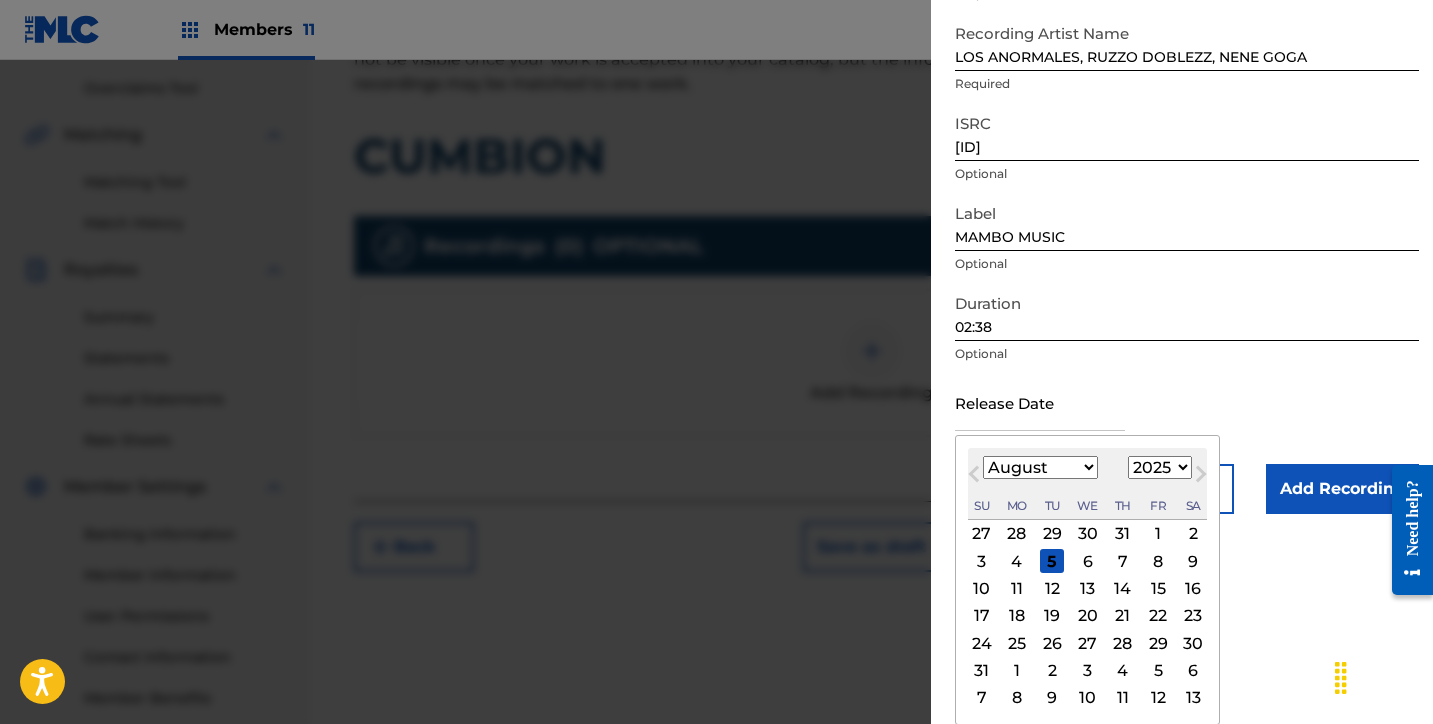 click on "January February March April May June July August September October November December" at bounding box center [1040, 467] 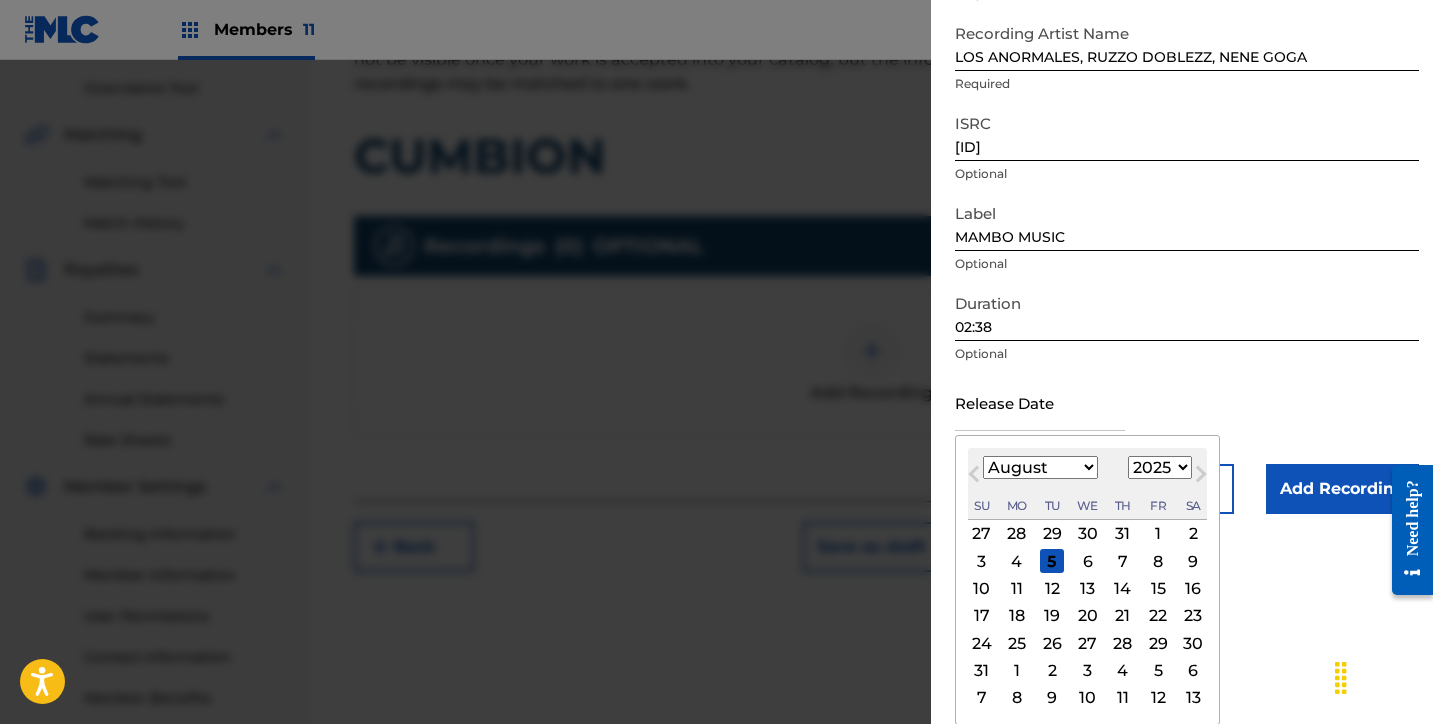 select on "1" 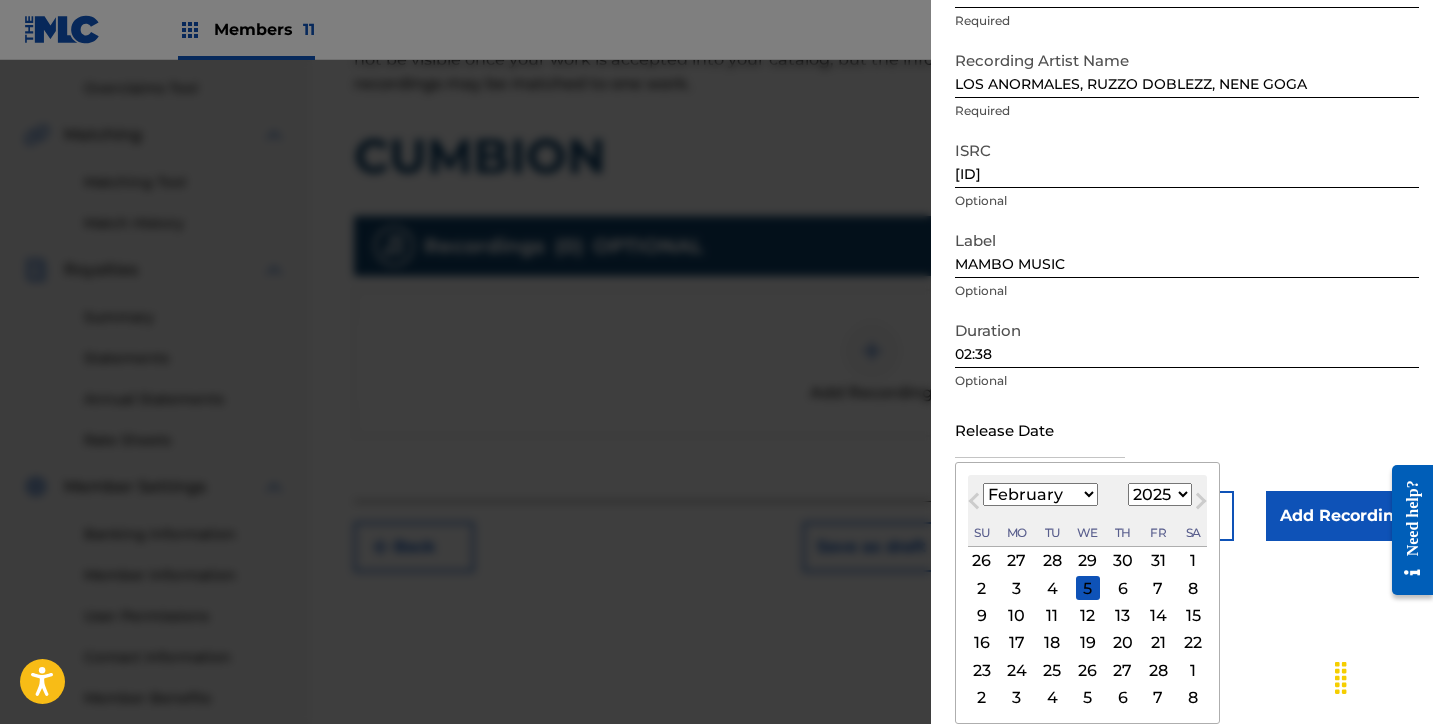 click on "7" at bounding box center (1158, 588) 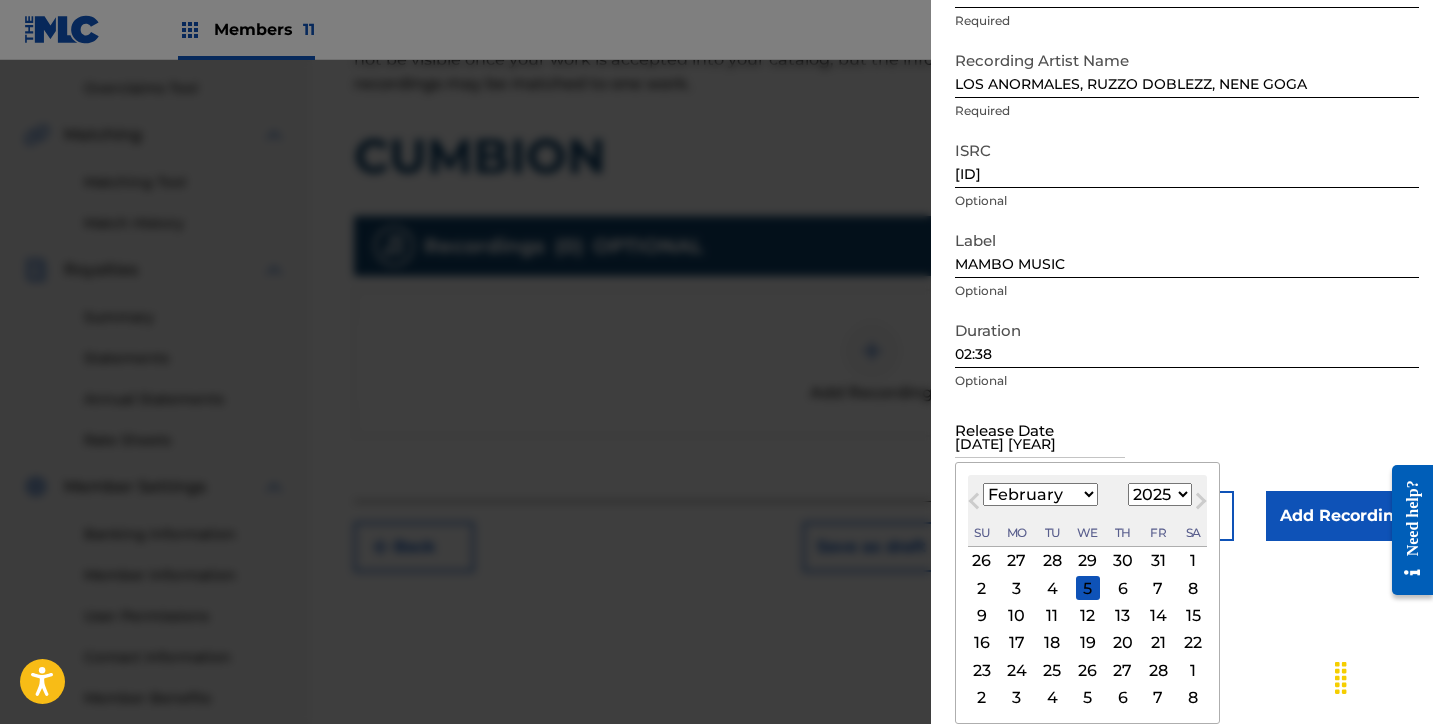 scroll, scrollTop: 7, scrollLeft: 0, axis: vertical 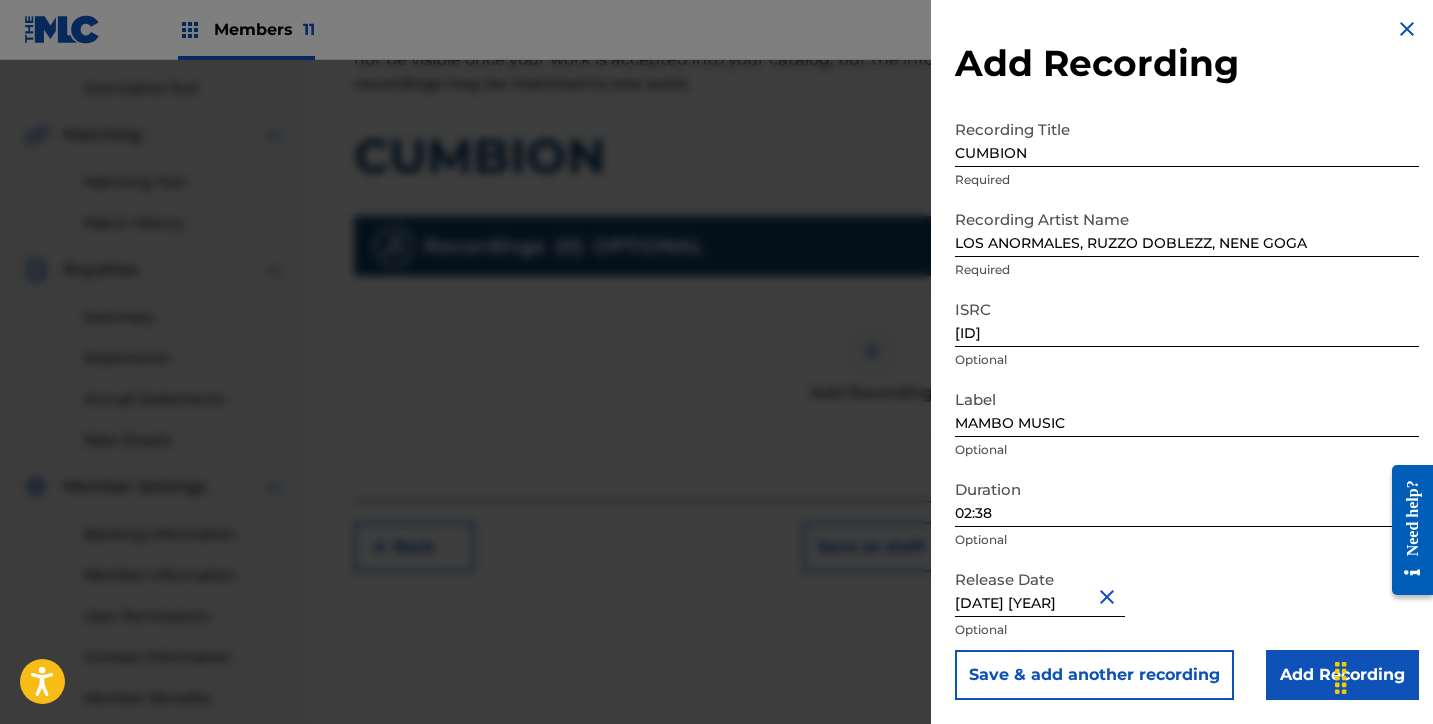 click on "Add Recording" at bounding box center [1342, 675] 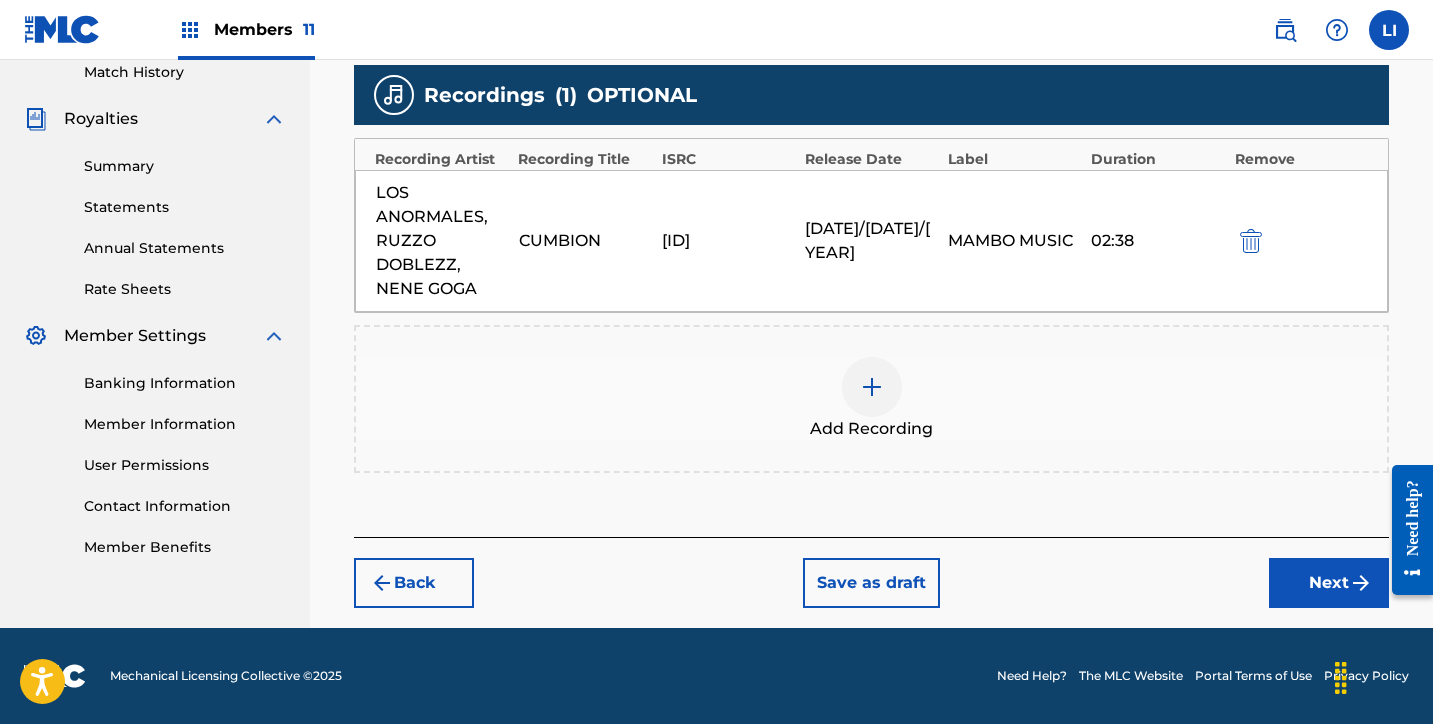 click on "Next" at bounding box center (1329, 583) 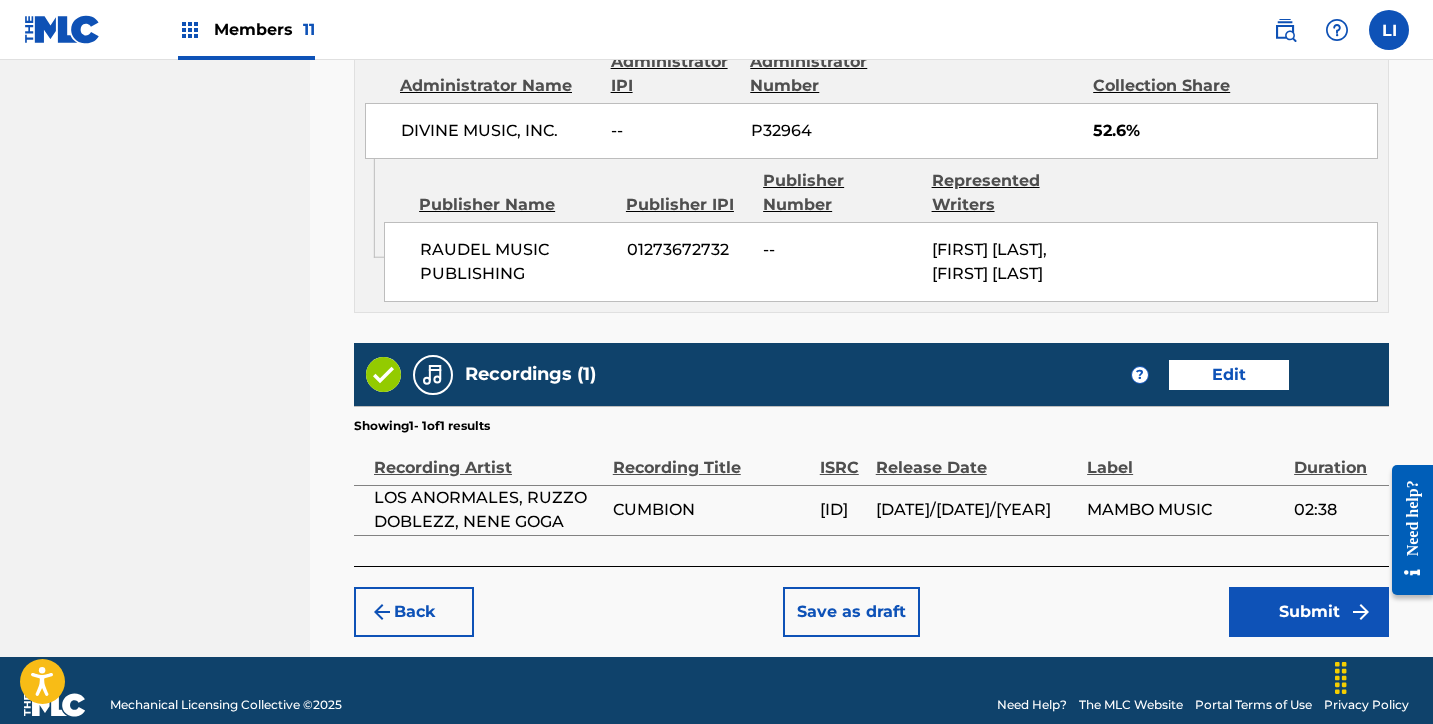 scroll, scrollTop: 1305, scrollLeft: 0, axis: vertical 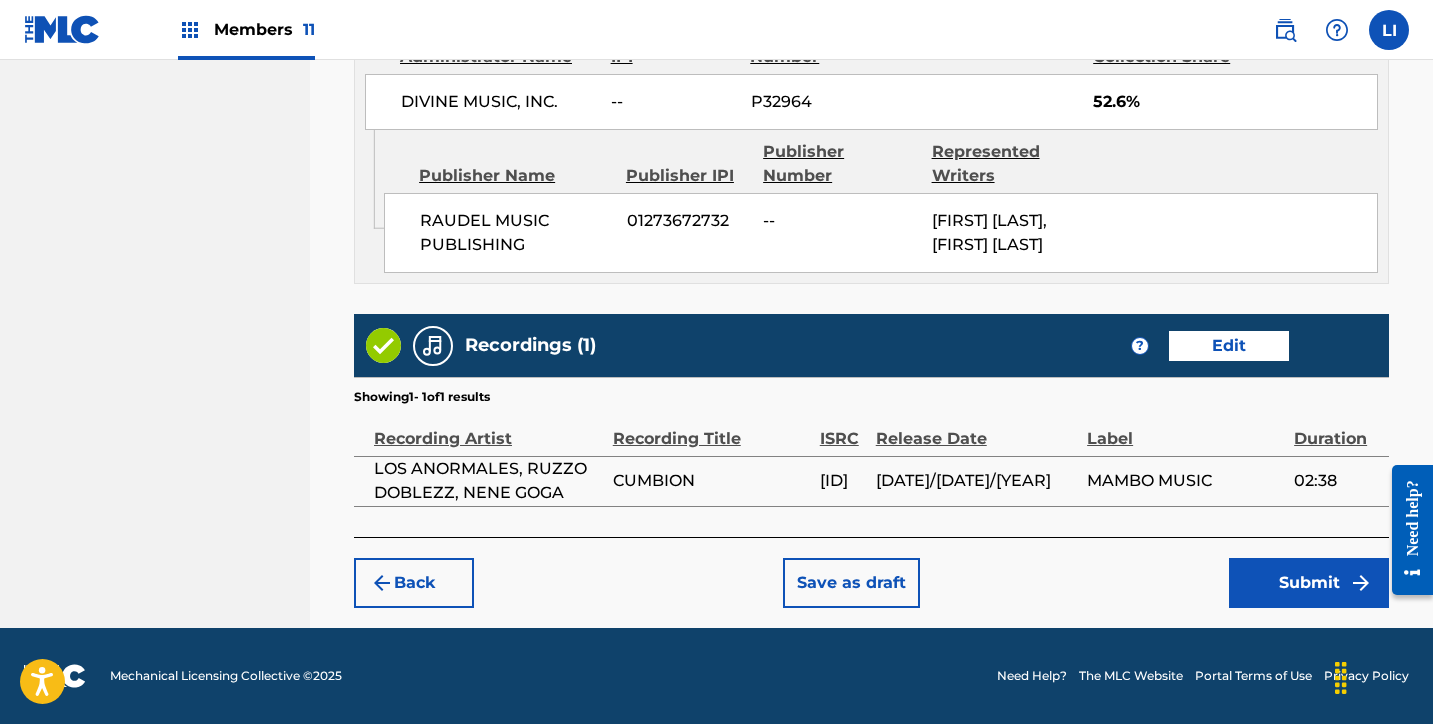 click on "Submit" at bounding box center (1309, 583) 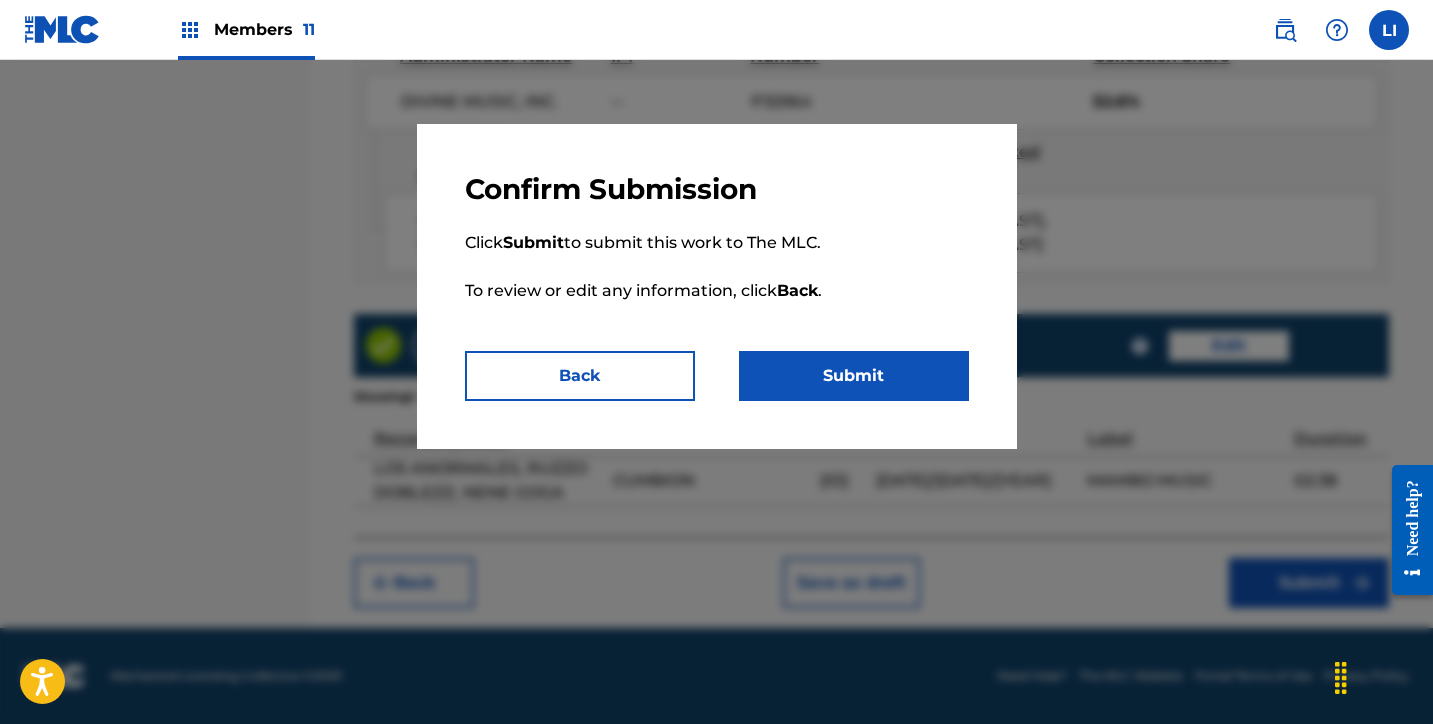 click on "Submit" at bounding box center (854, 376) 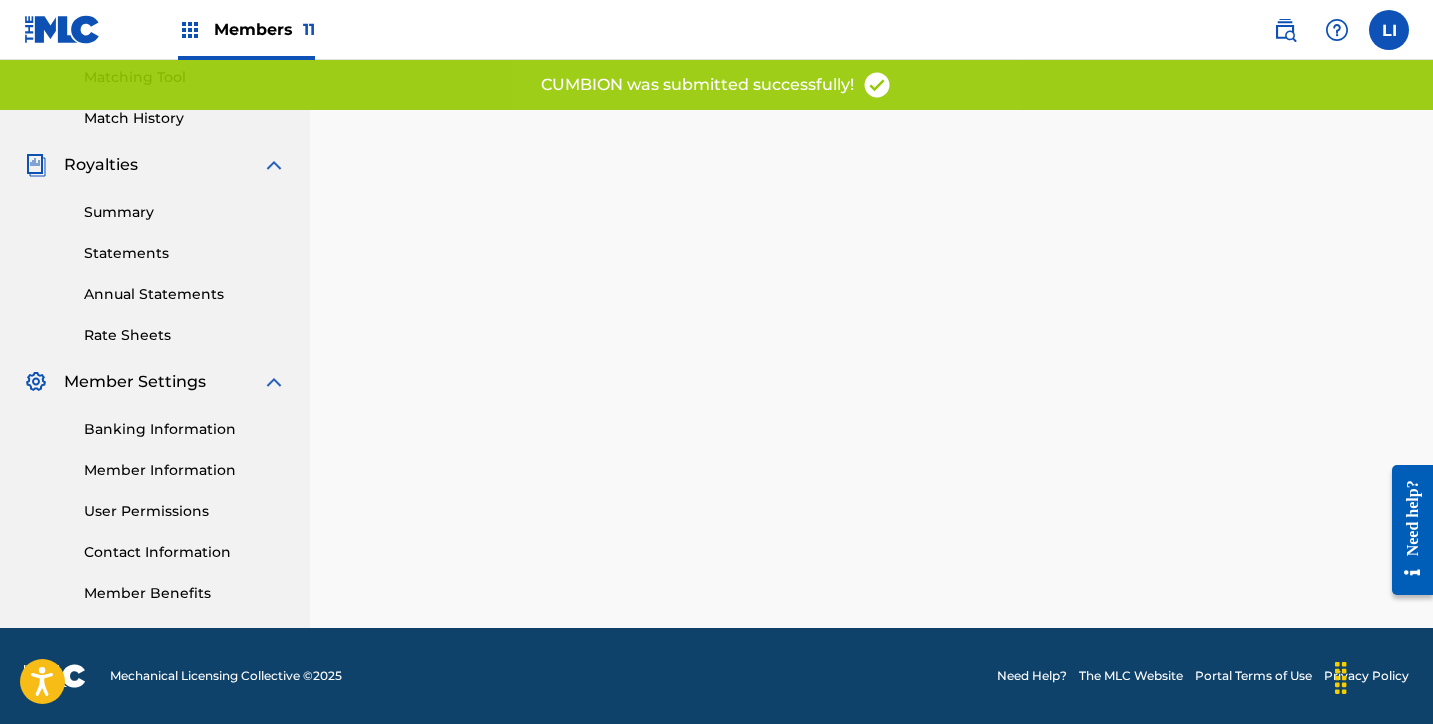 scroll, scrollTop: 0, scrollLeft: 0, axis: both 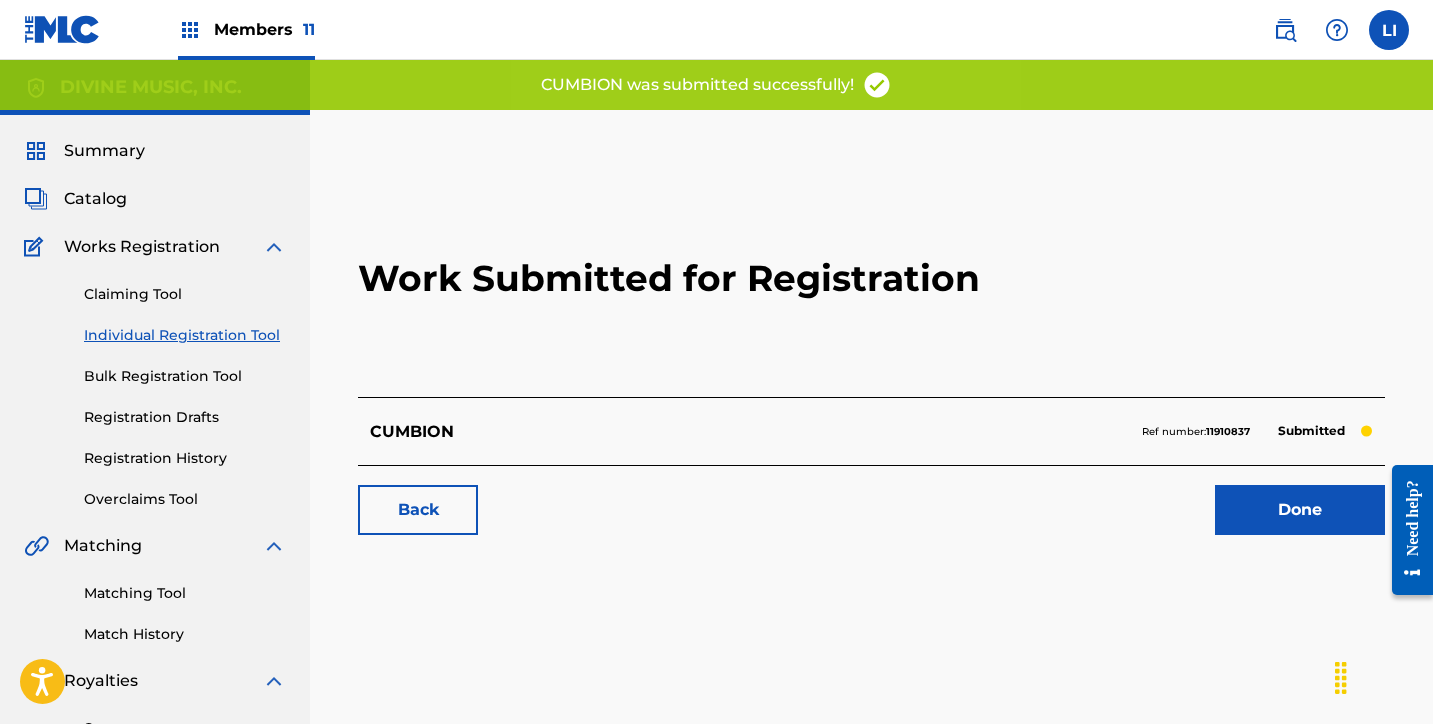 click on "Done" at bounding box center (1300, 510) 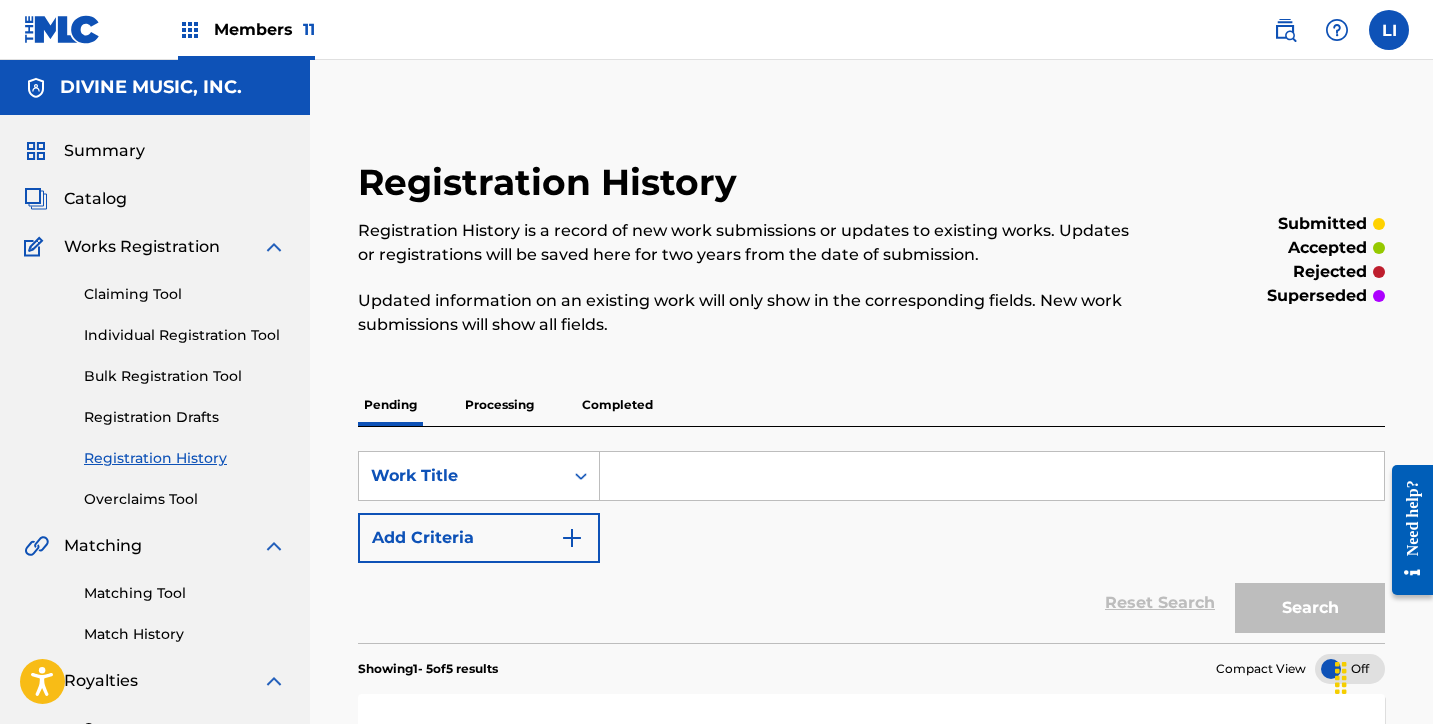 click on "Registration History" at bounding box center [185, 458] 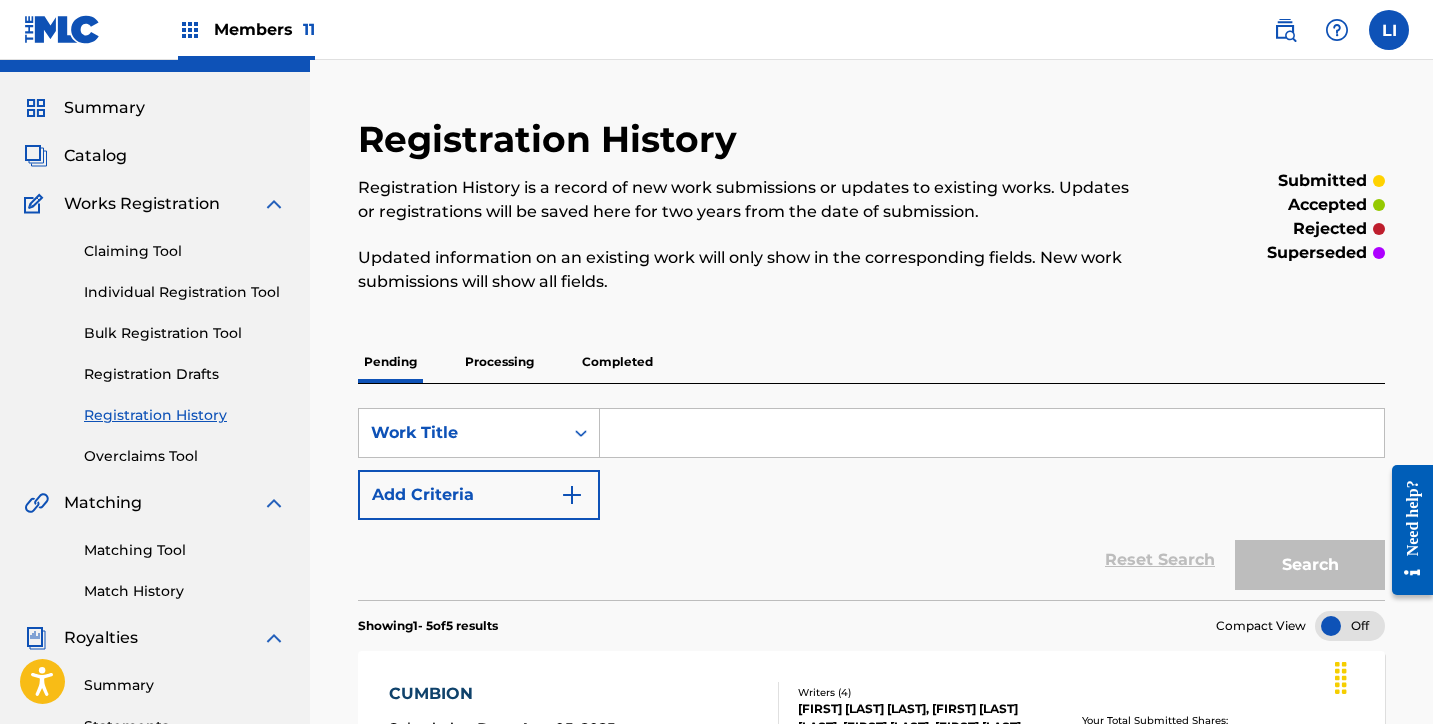 scroll, scrollTop: 0, scrollLeft: 0, axis: both 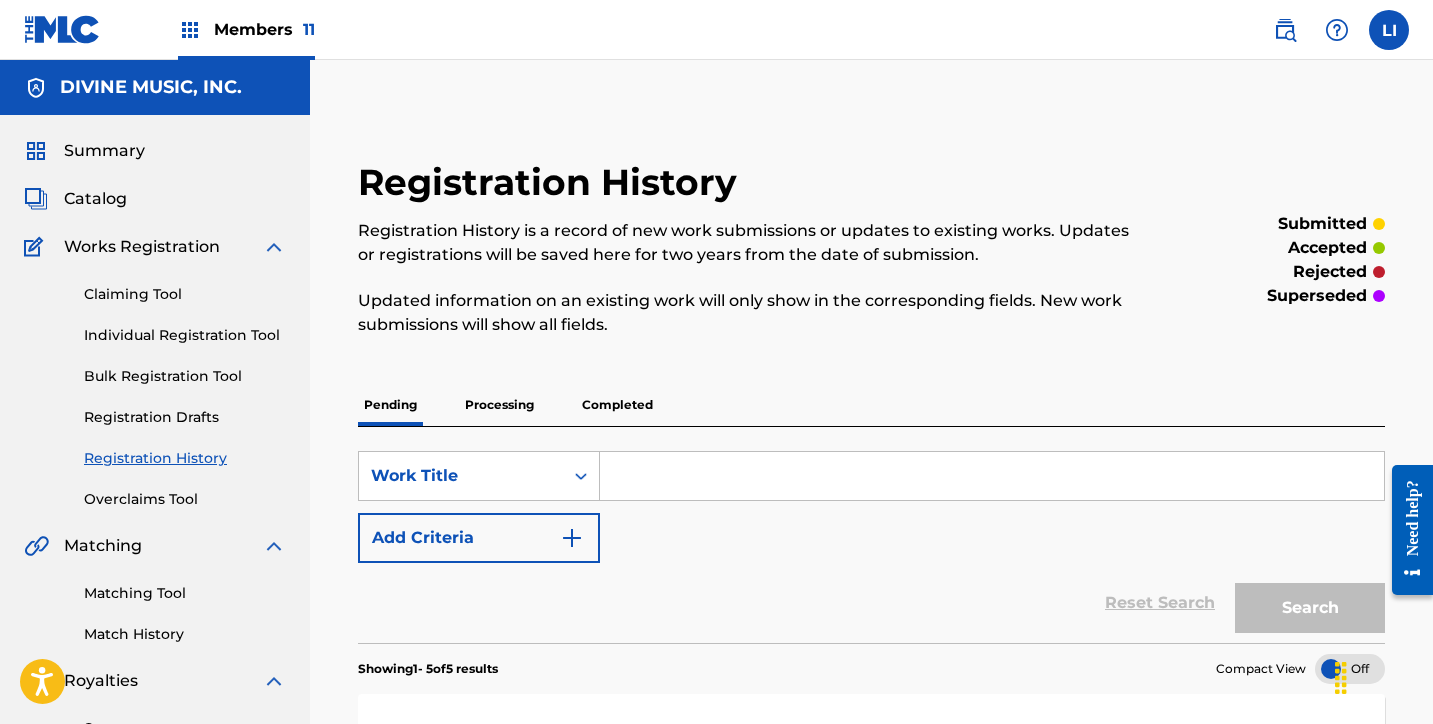 click on "Claiming Tool Individual Registration Tool Bulk Registration Tool Registration Drafts Registration History Overclaims Tool" at bounding box center [155, 384] 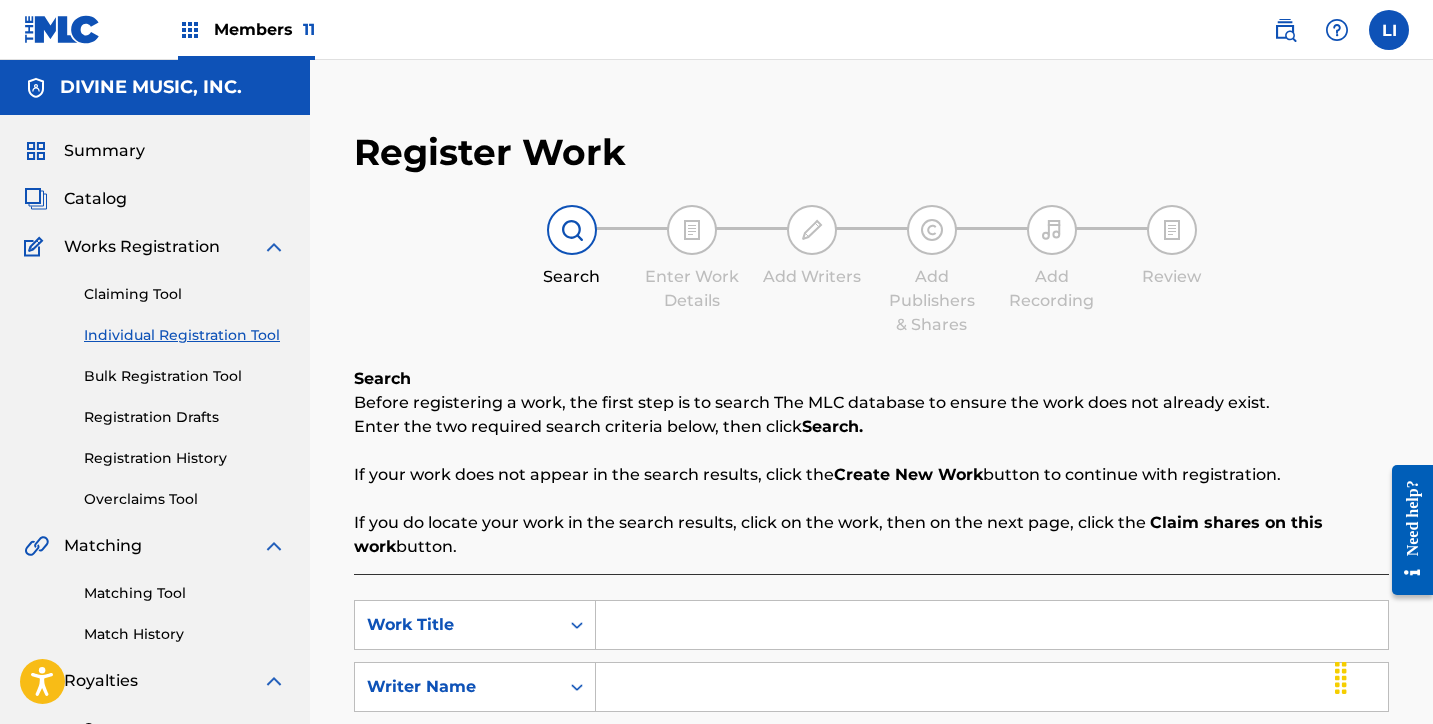 scroll, scrollTop: 179, scrollLeft: 0, axis: vertical 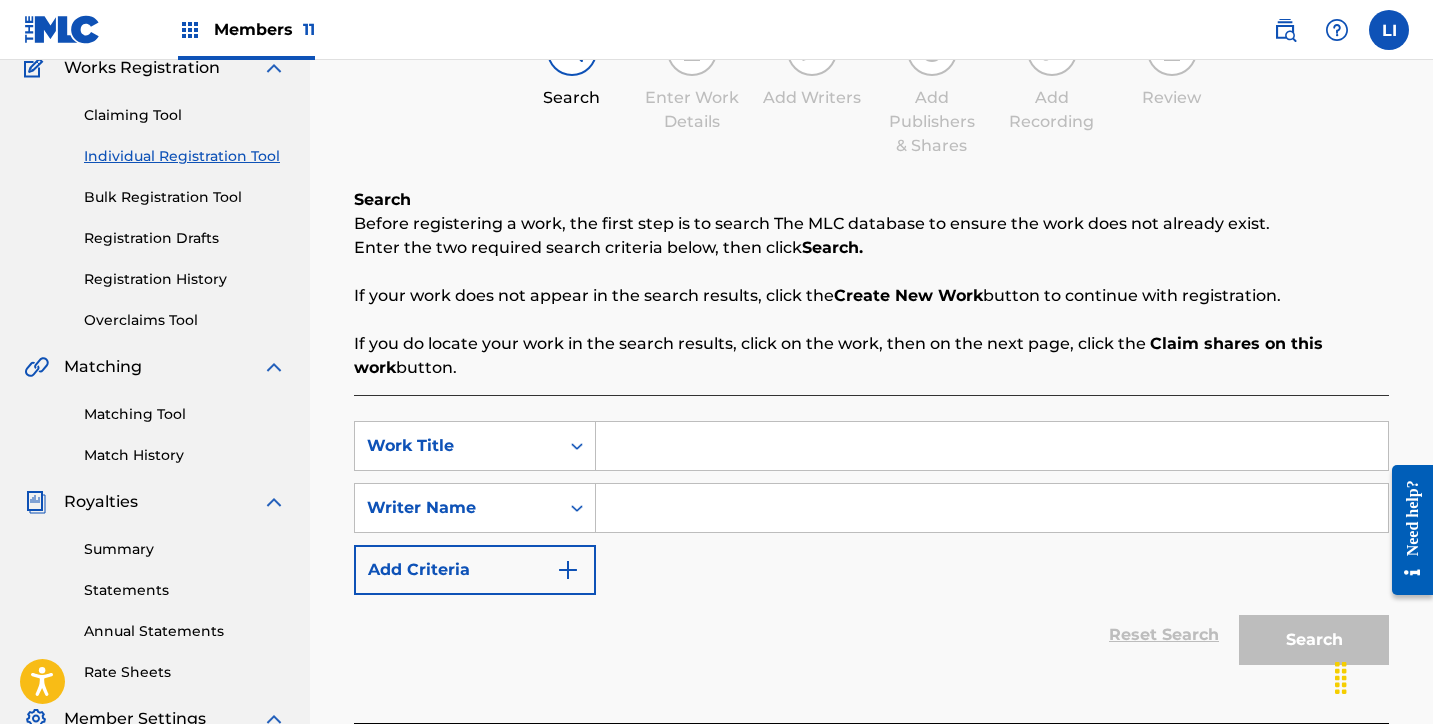 click at bounding box center [992, 446] 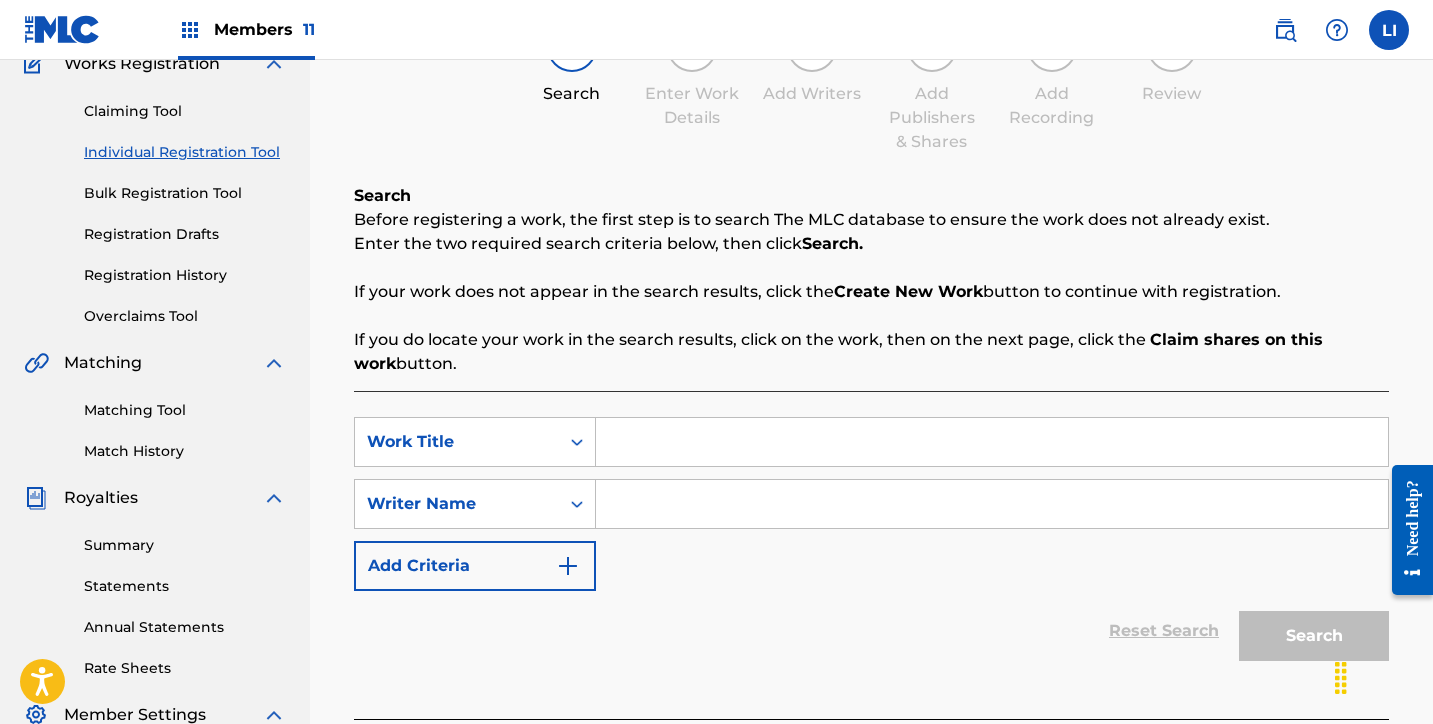 scroll, scrollTop: 183, scrollLeft: 0, axis: vertical 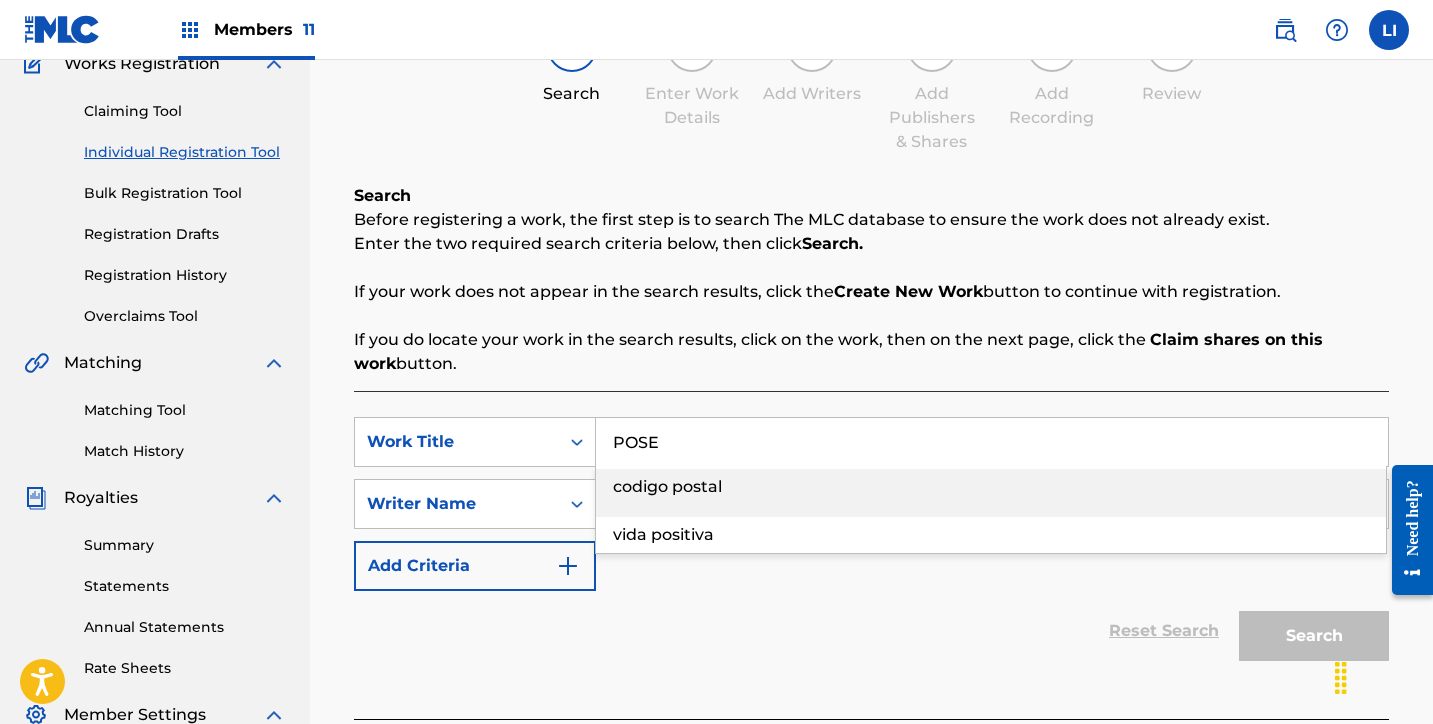 type on "POSE" 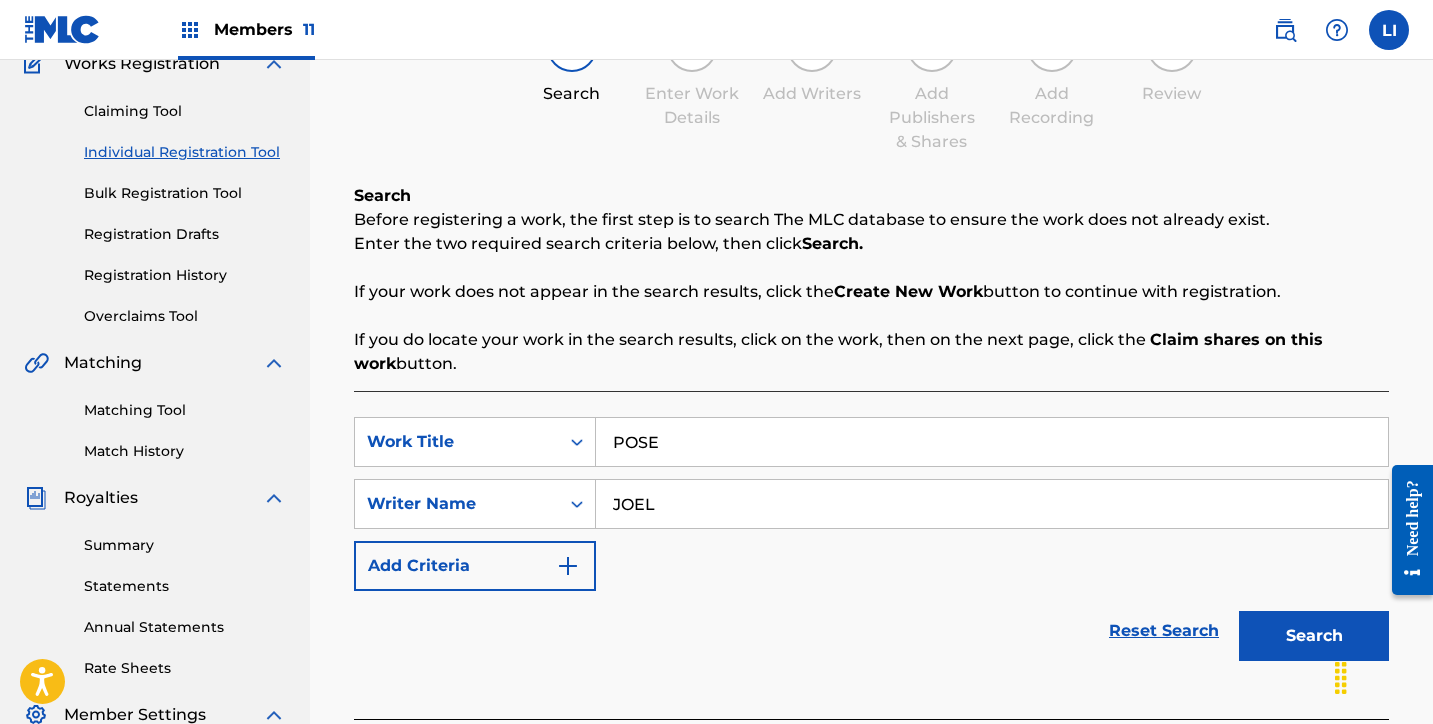 type on "JOEL" 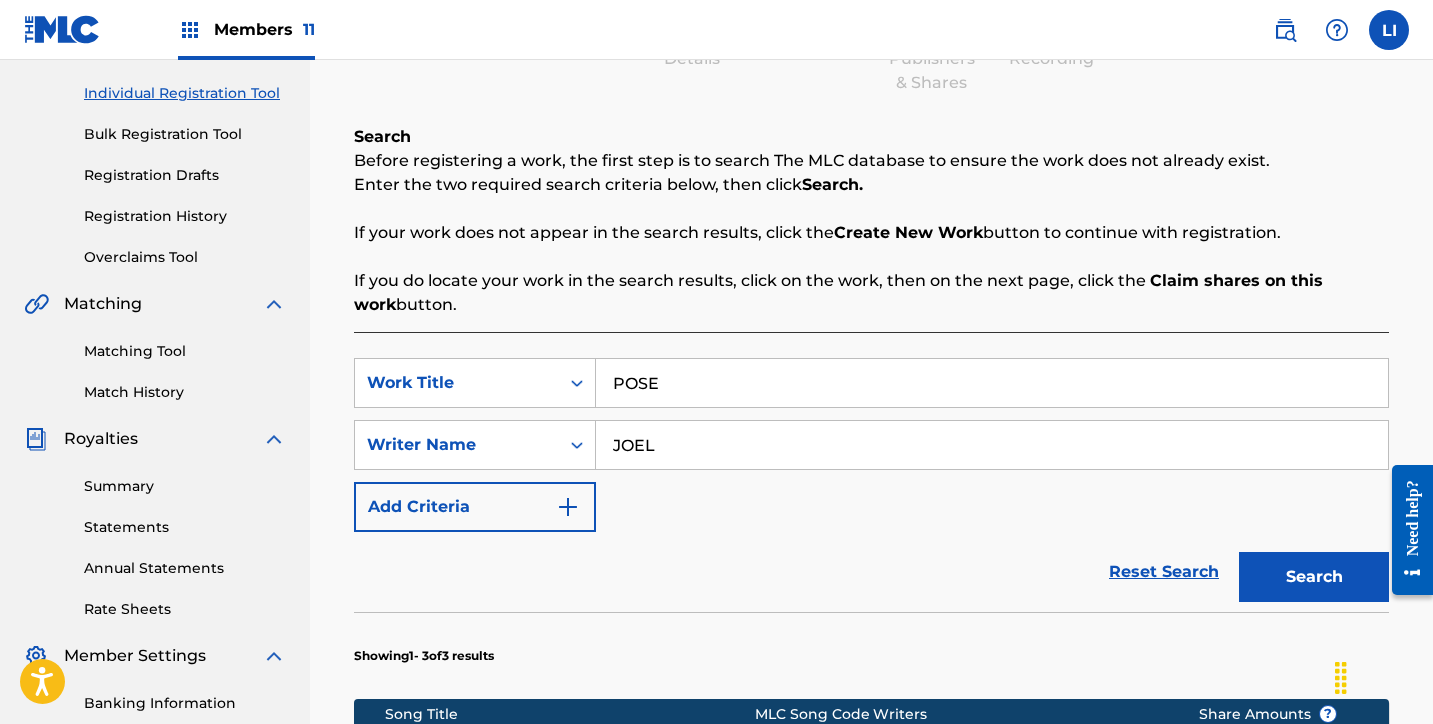 scroll, scrollTop: 531, scrollLeft: 0, axis: vertical 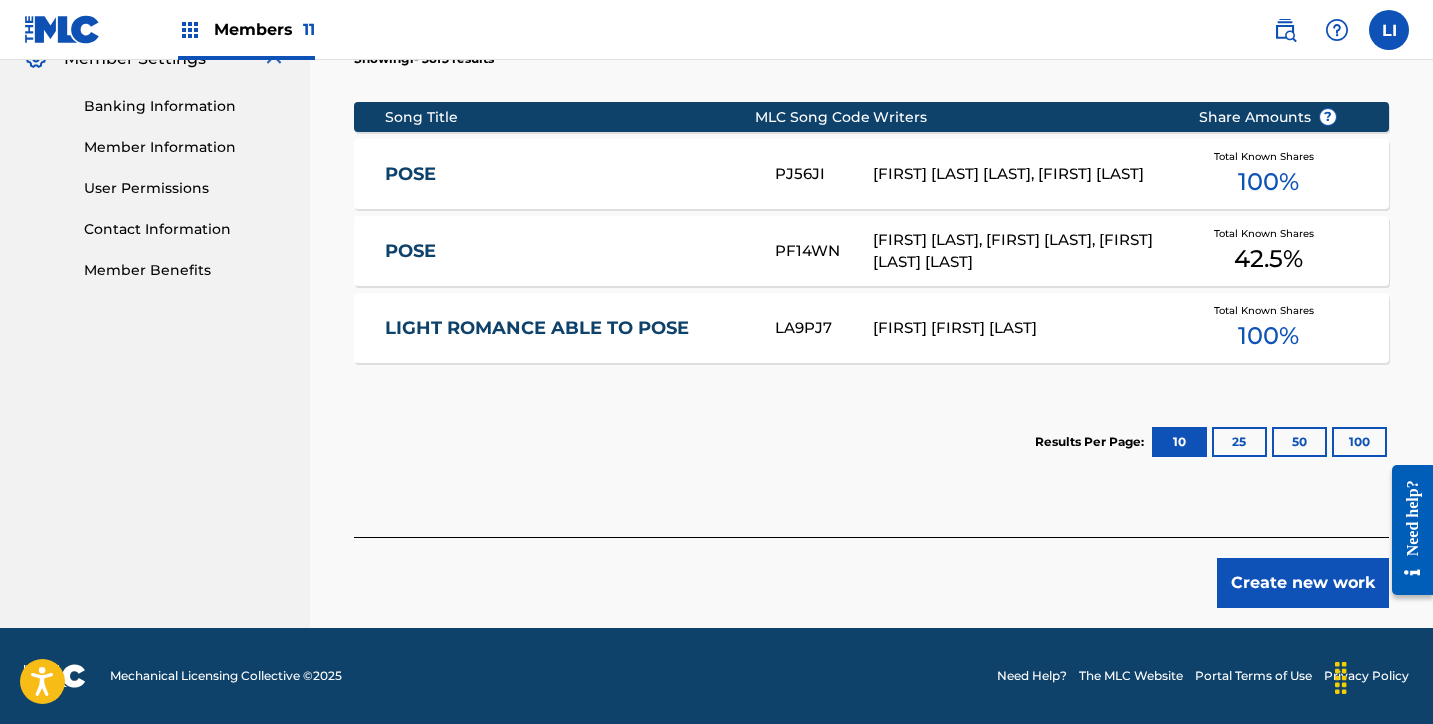 click on "Create new work" at bounding box center (1303, 583) 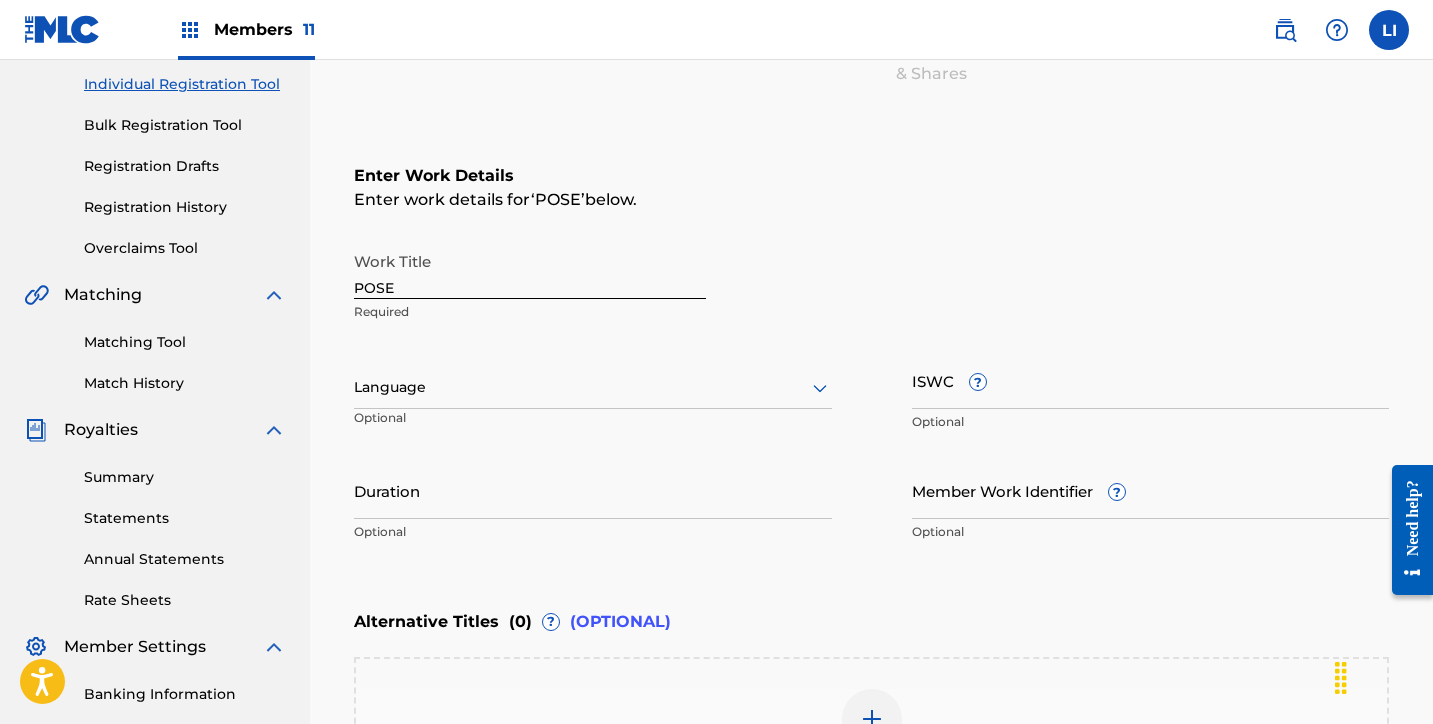 scroll, scrollTop: 315, scrollLeft: 0, axis: vertical 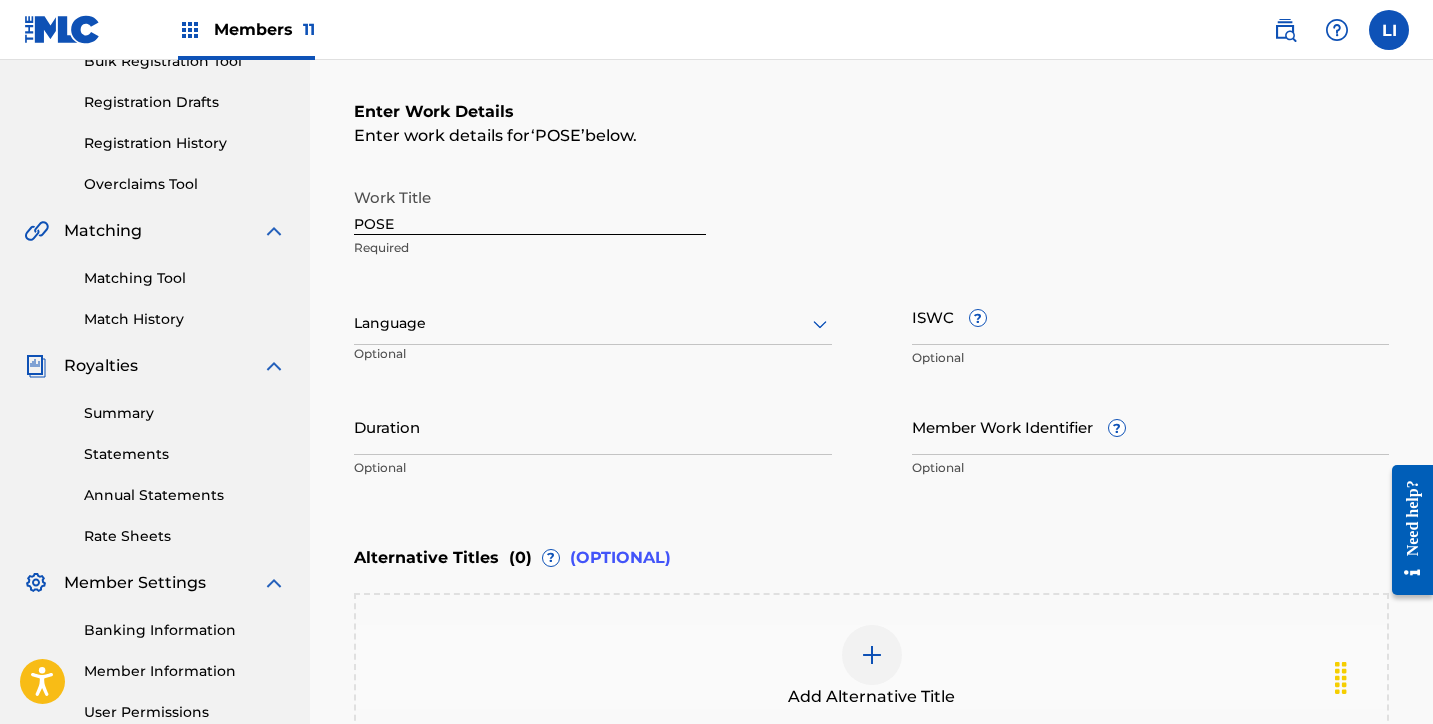 drag, startPoint x: 461, startPoint y: 318, endPoint x: 453, endPoint y: 327, distance: 12.0415945 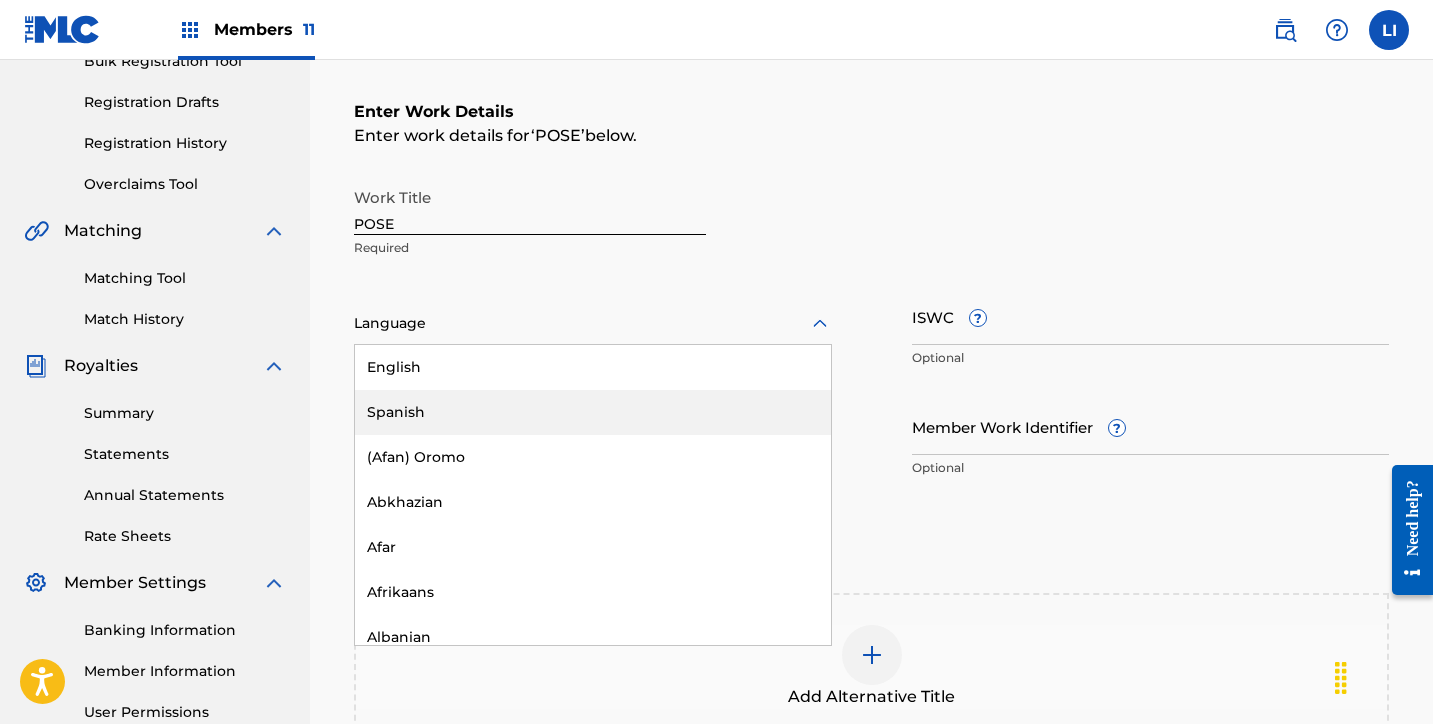 click on "Spanish" at bounding box center [593, 412] 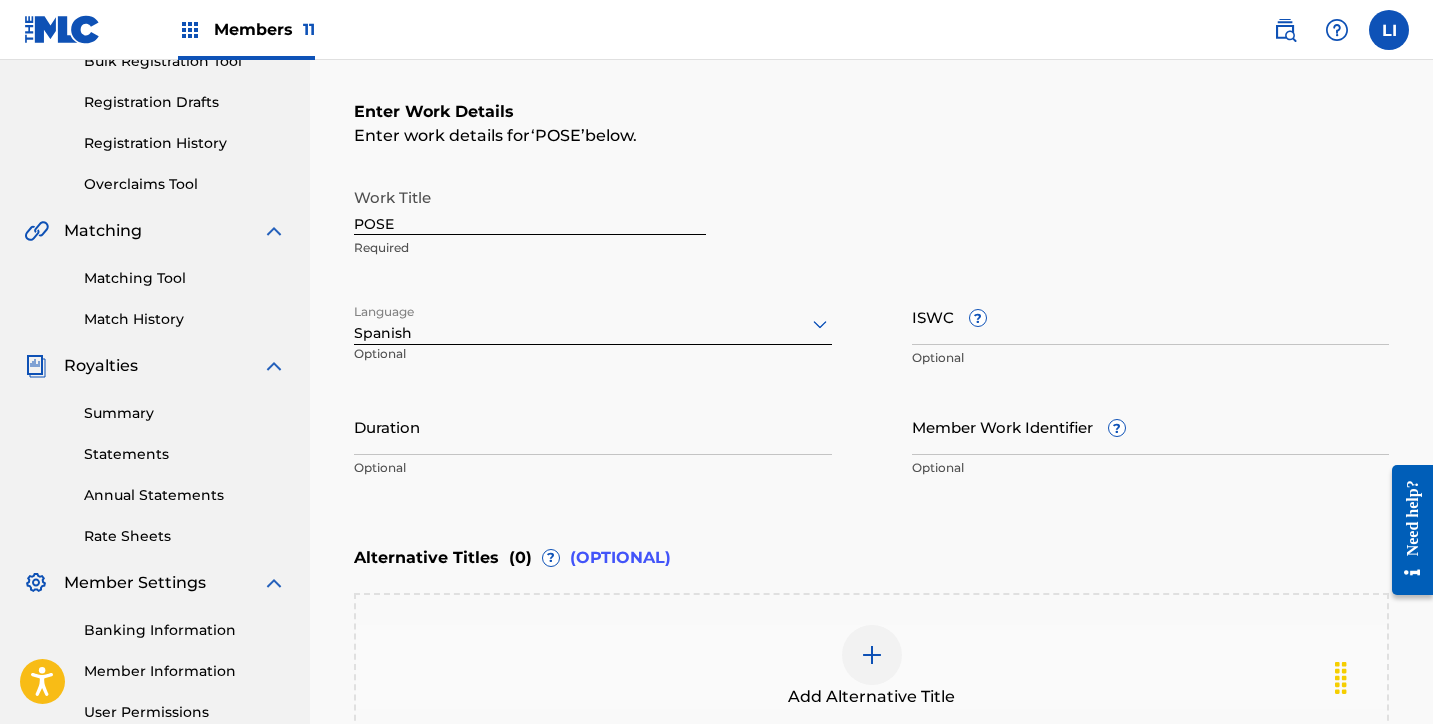 click on "Duration" at bounding box center [593, 426] 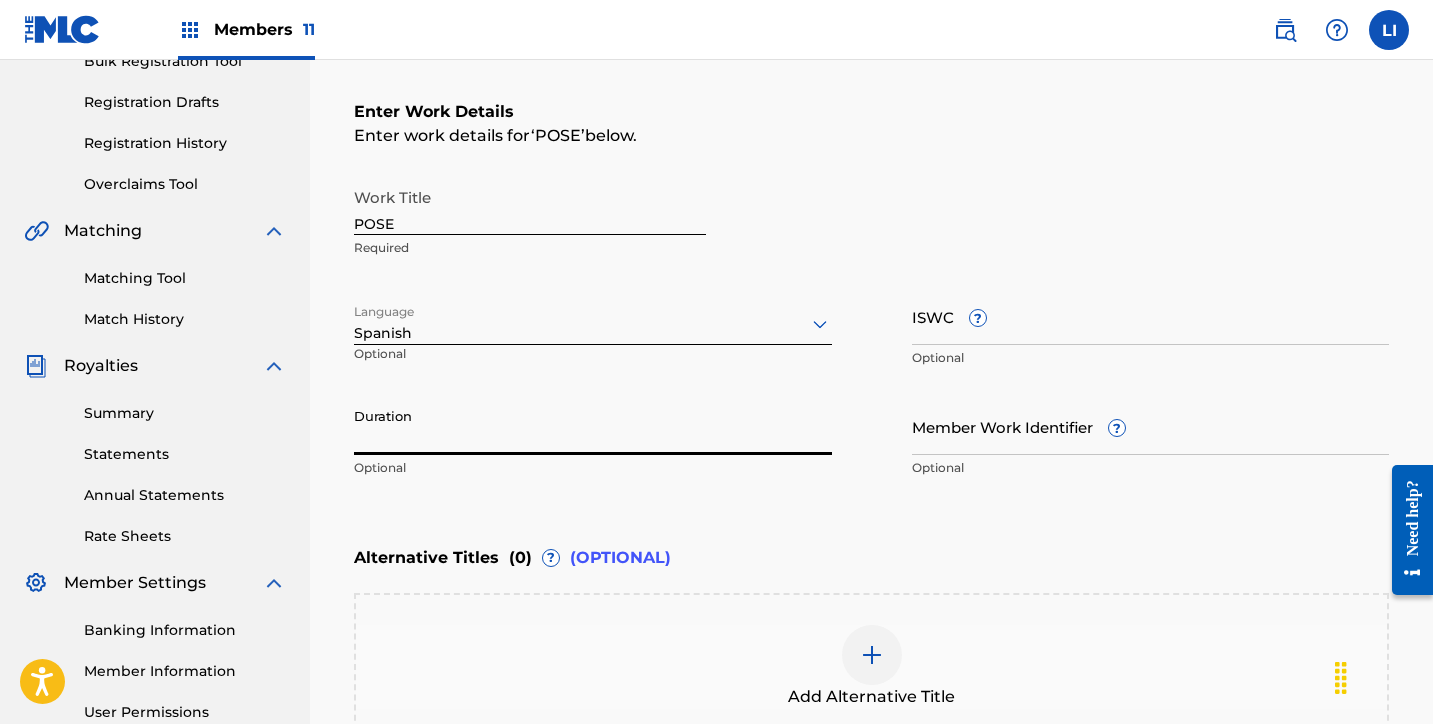 click on "Duration" at bounding box center (593, 426) 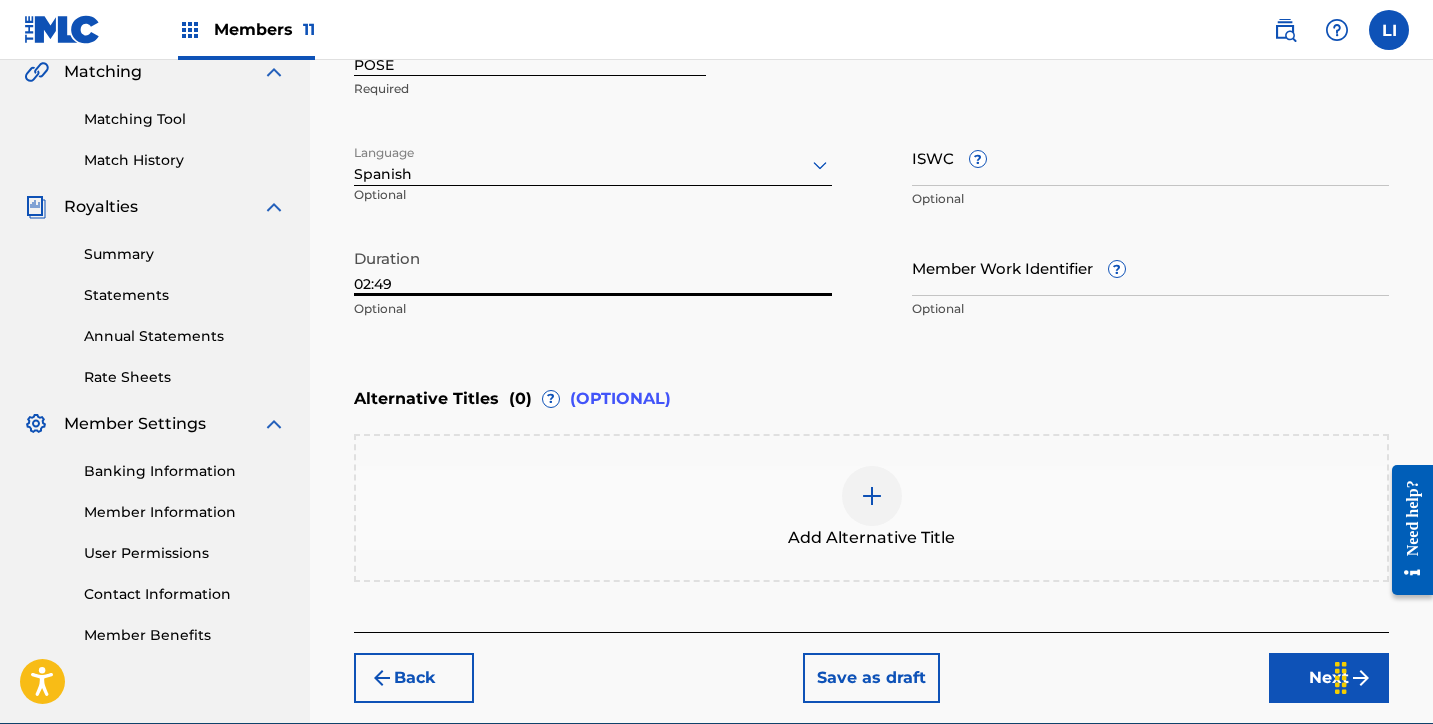 type on "02:49" 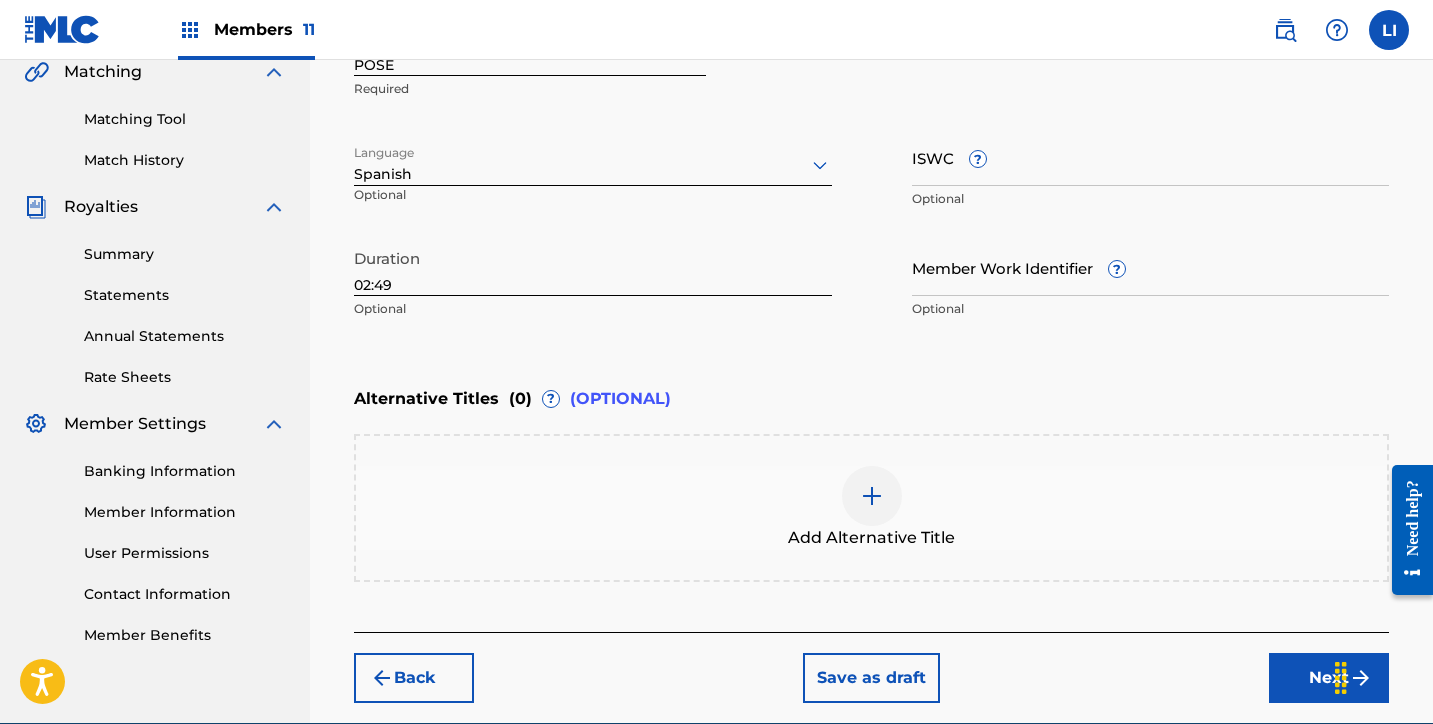 click on "Next" at bounding box center (1329, 678) 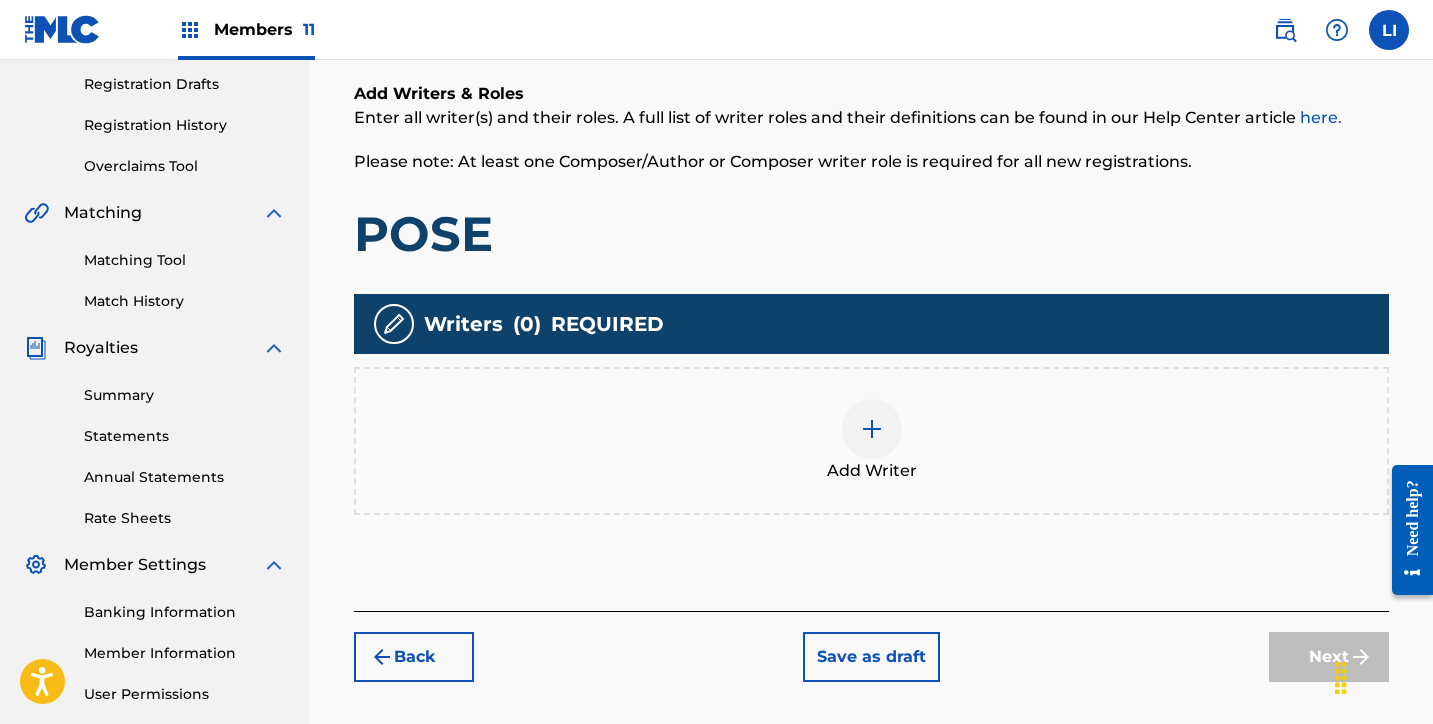 scroll, scrollTop: 459, scrollLeft: 0, axis: vertical 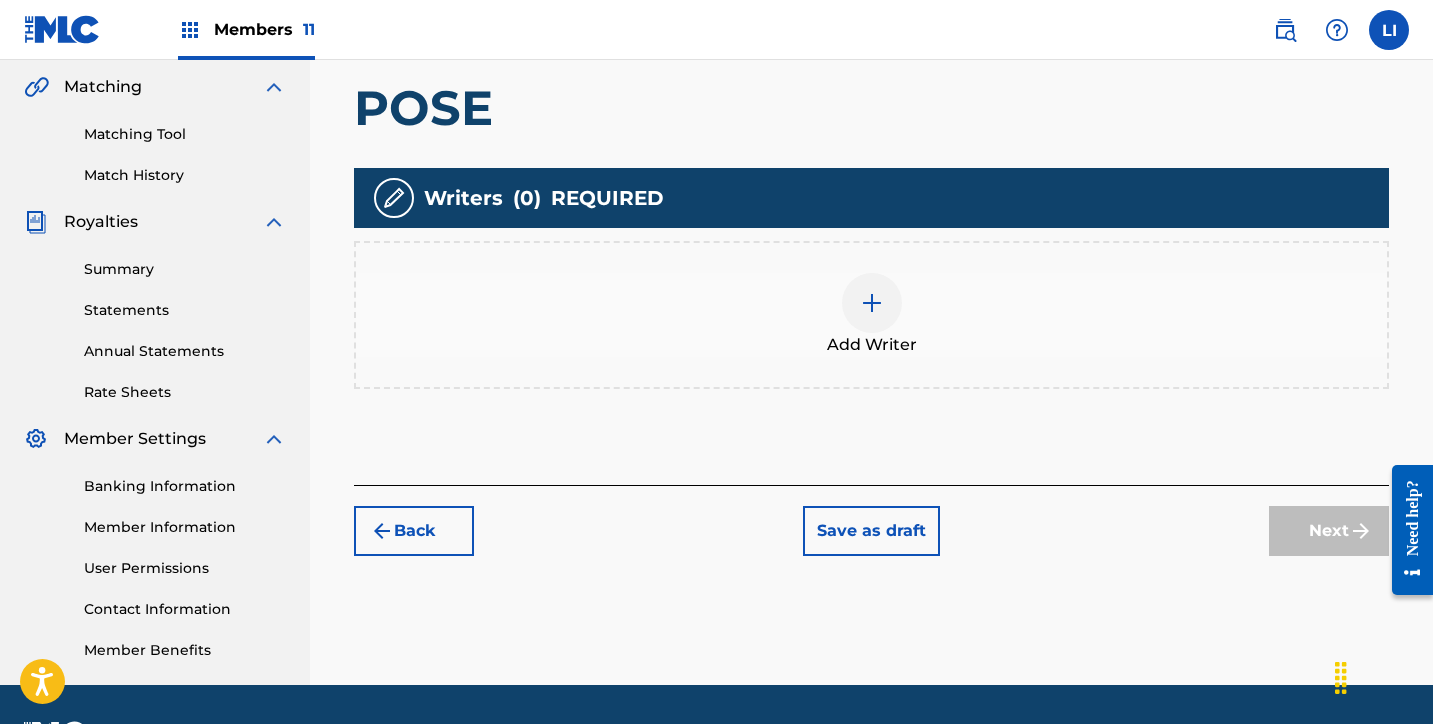 click on "Add Writer" at bounding box center (871, 315) 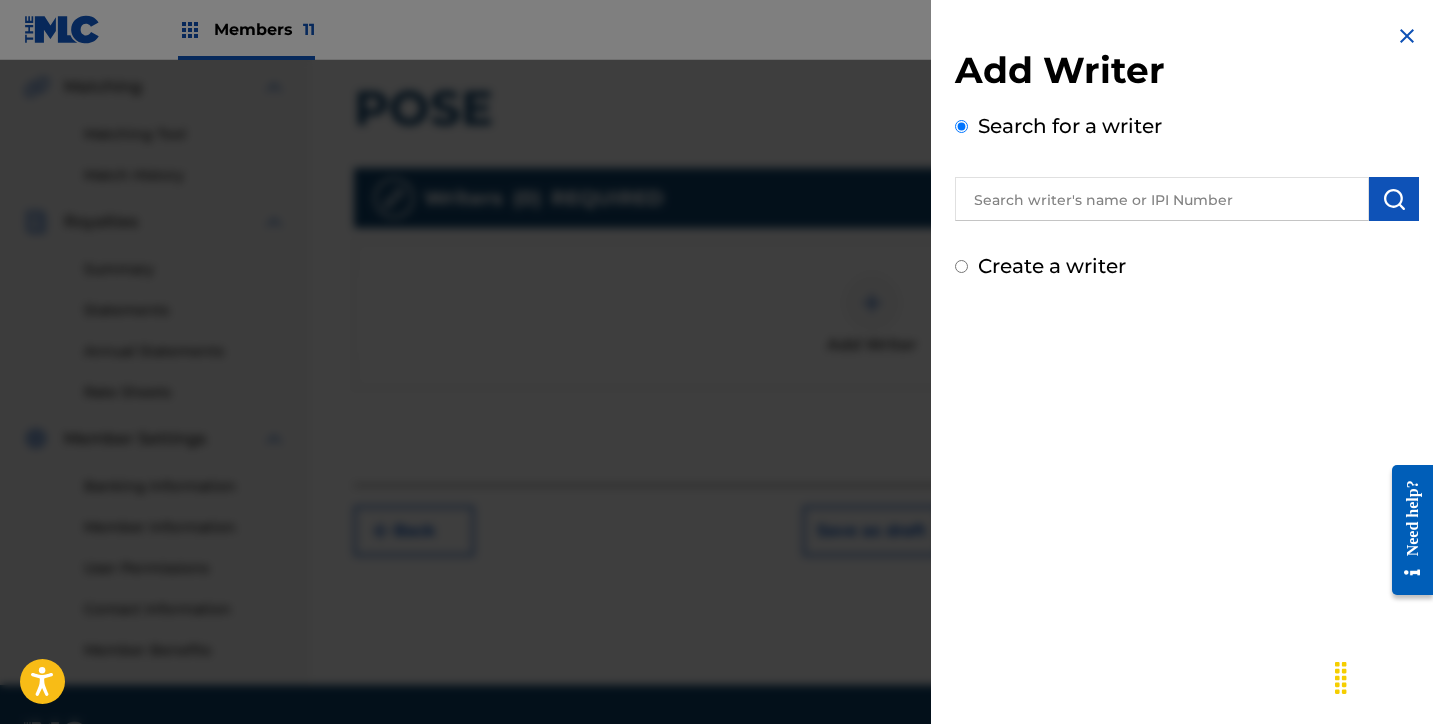 drag, startPoint x: 1029, startPoint y: 243, endPoint x: 1042, endPoint y: 199, distance: 45.88028 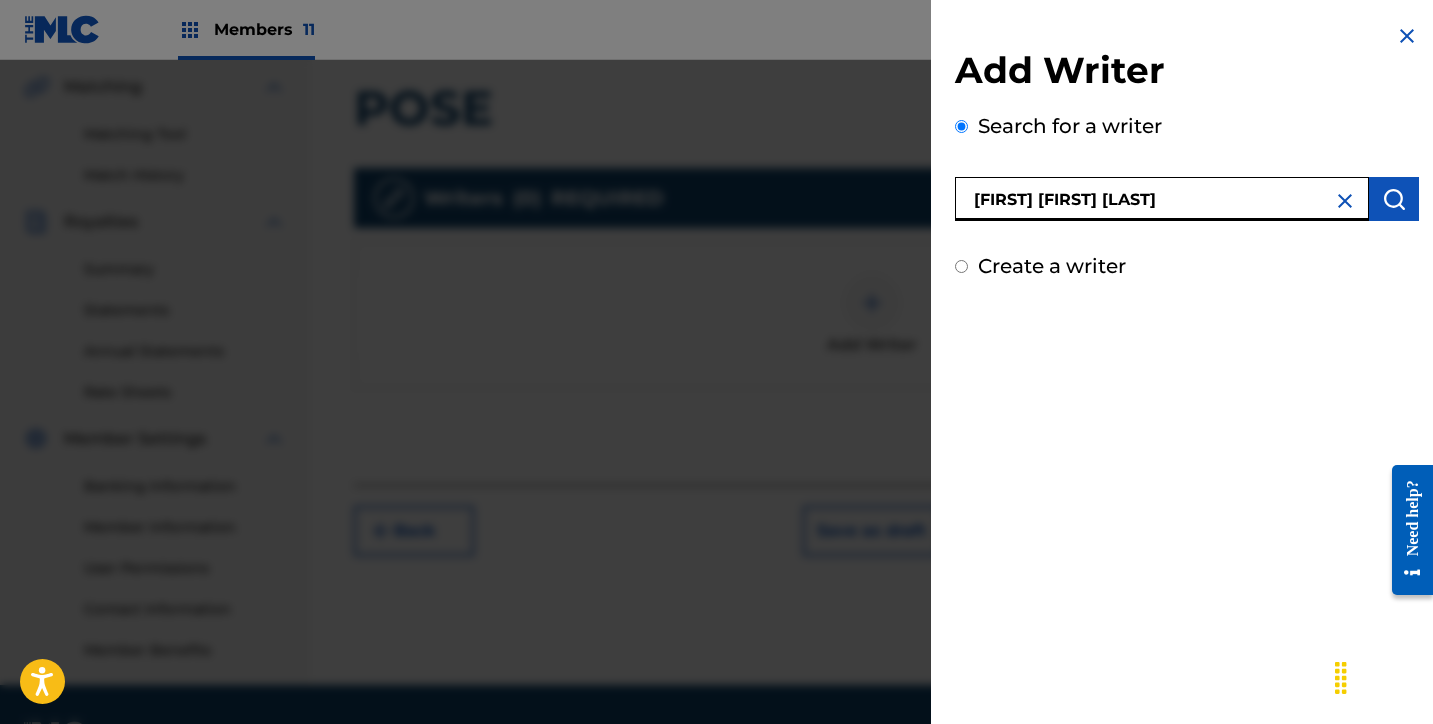 type on "[FIRST] [MIDDLE] [LAST] [LAST]" 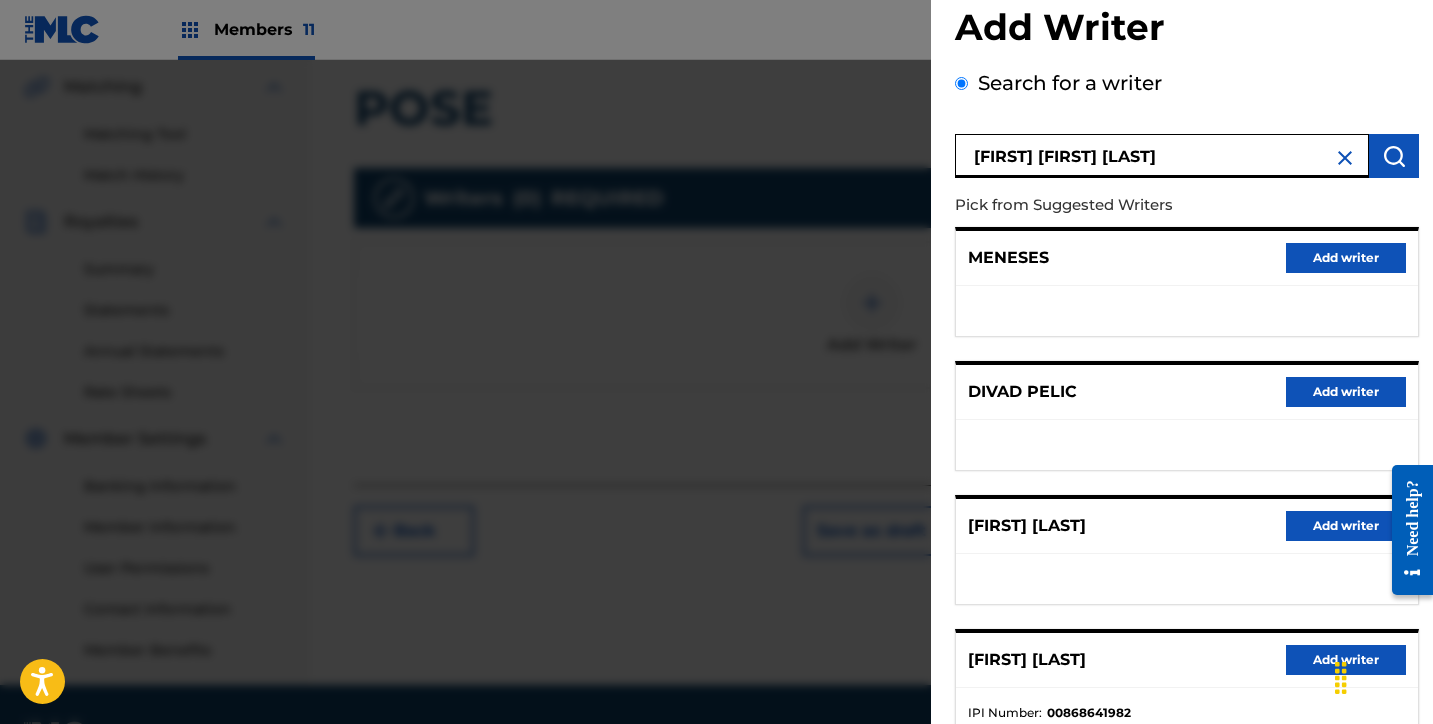scroll, scrollTop: 318, scrollLeft: 0, axis: vertical 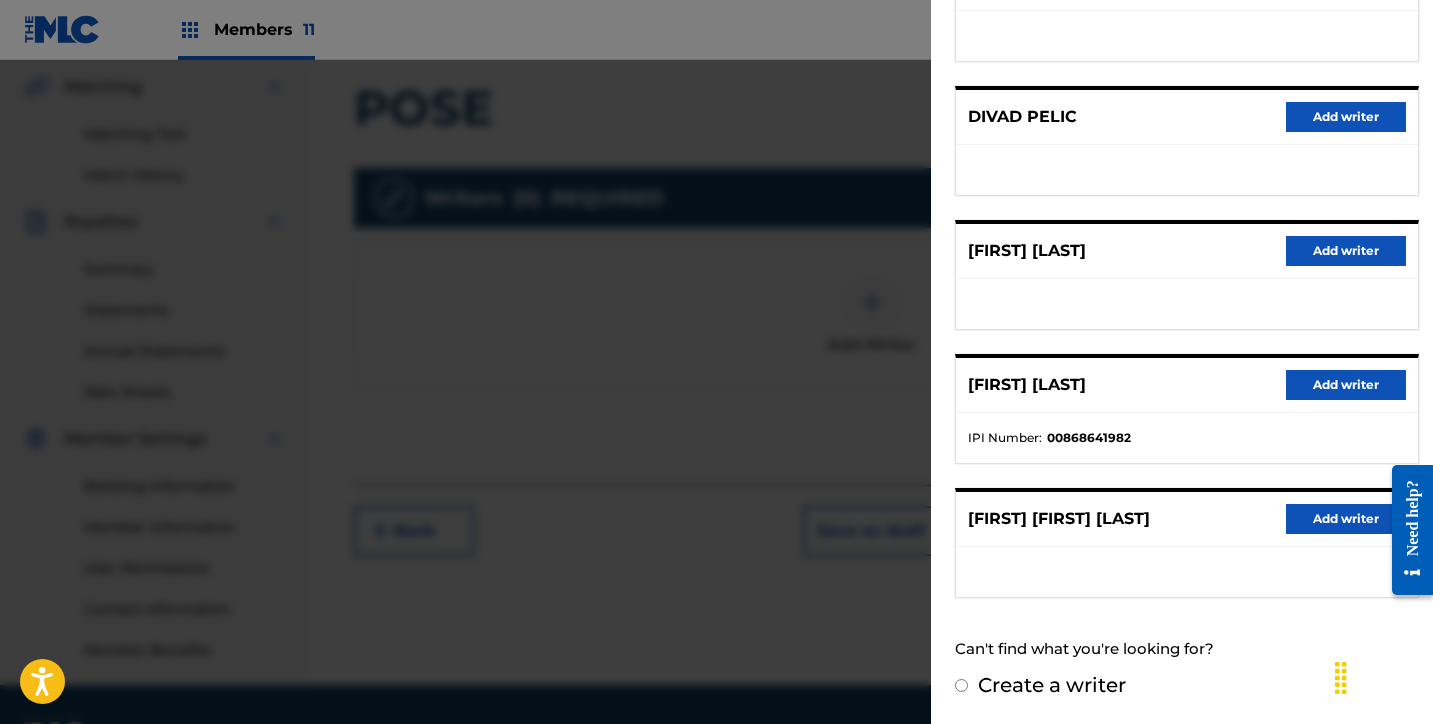 click on "Add writer" at bounding box center [1346, 519] 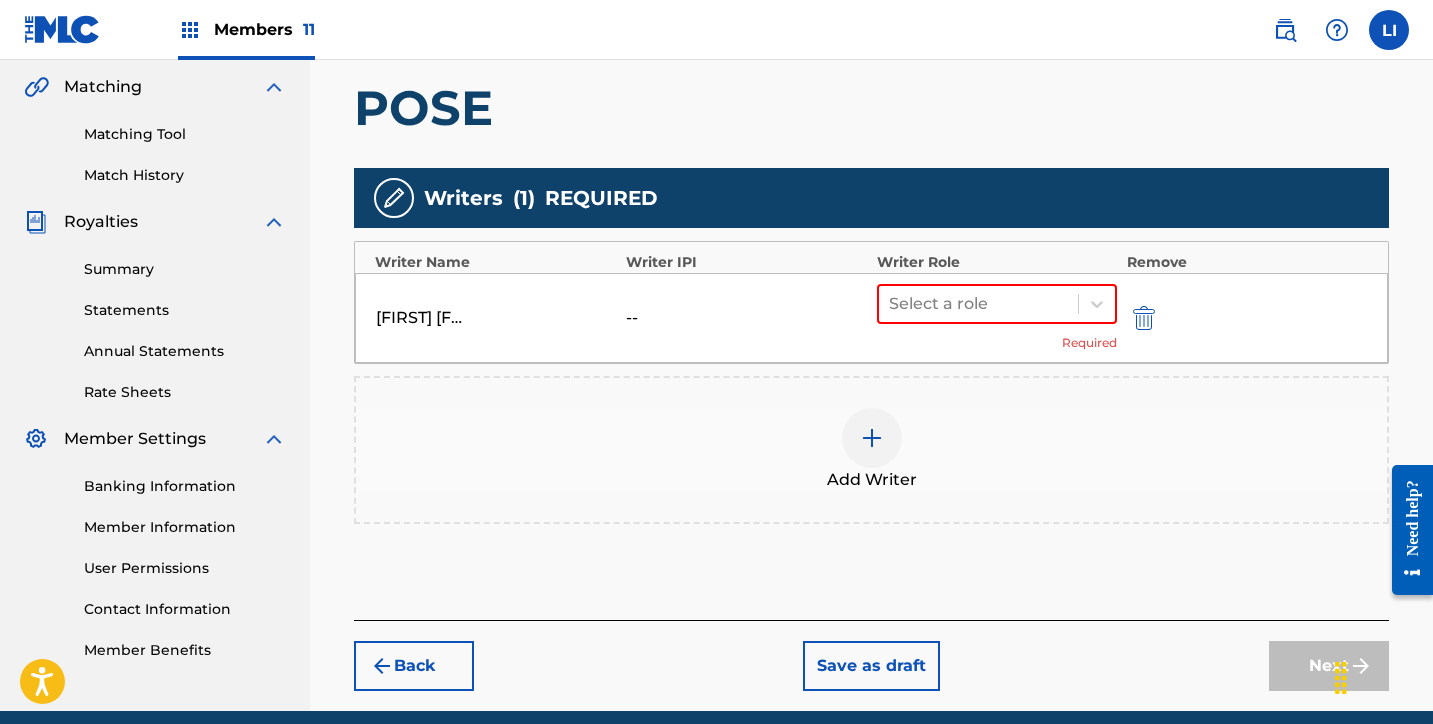 drag, startPoint x: 892, startPoint y: 488, endPoint x: 896, endPoint y: 478, distance: 10.770329 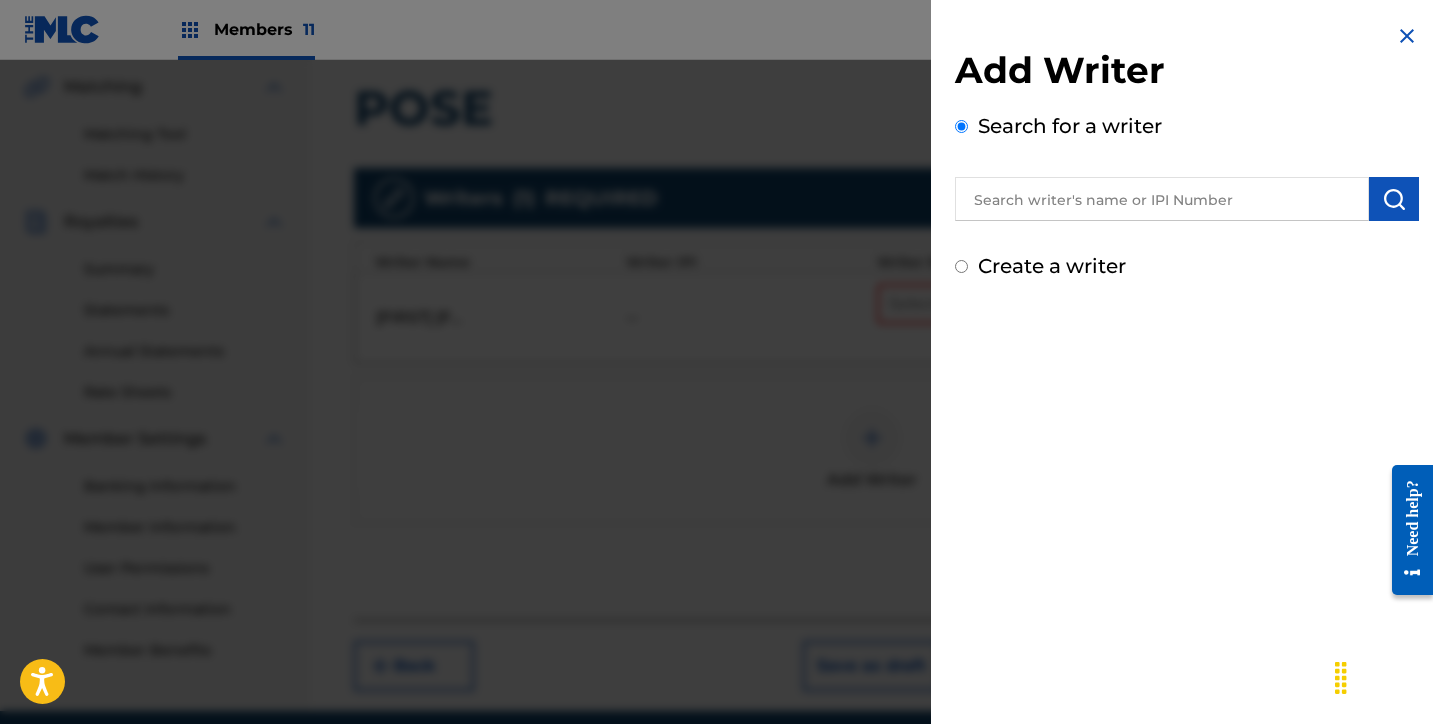 click at bounding box center [1162, 199] 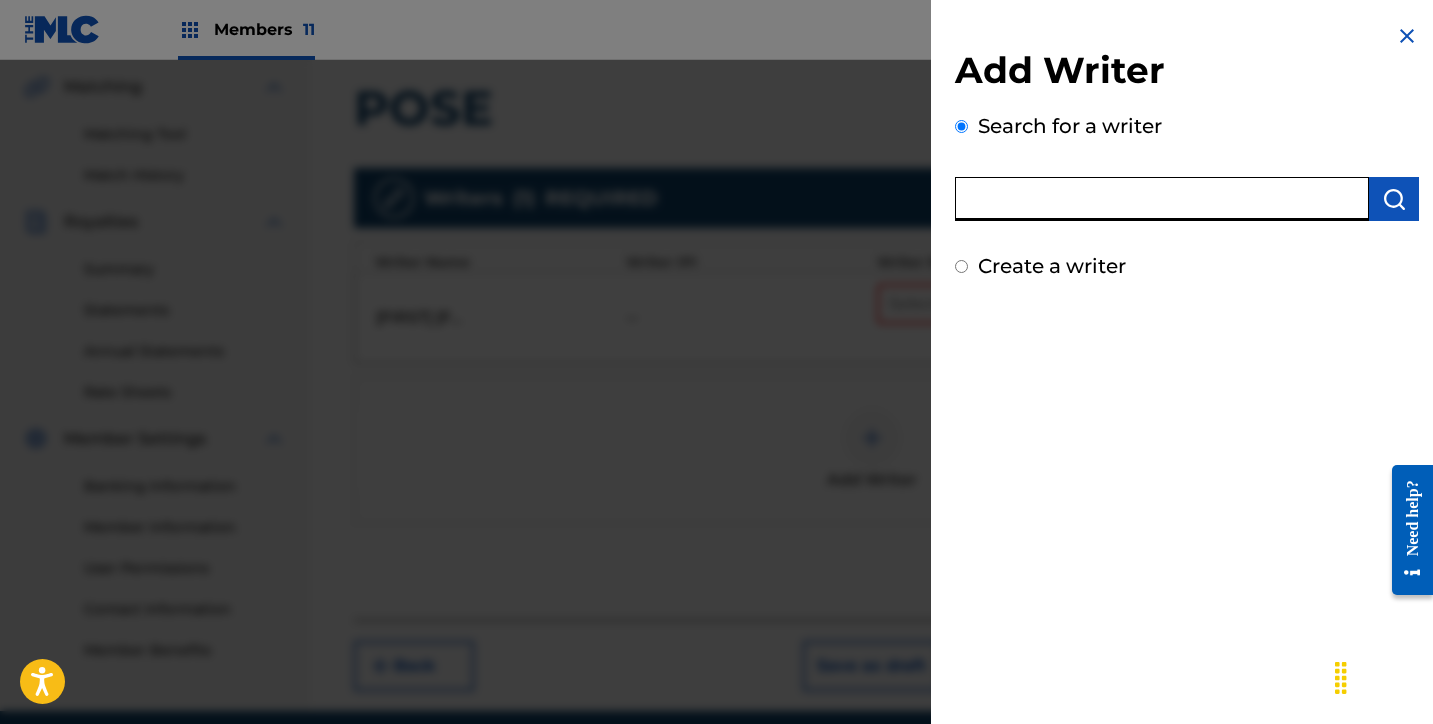 paste on "[FIRST] [LAST] [LAST]" 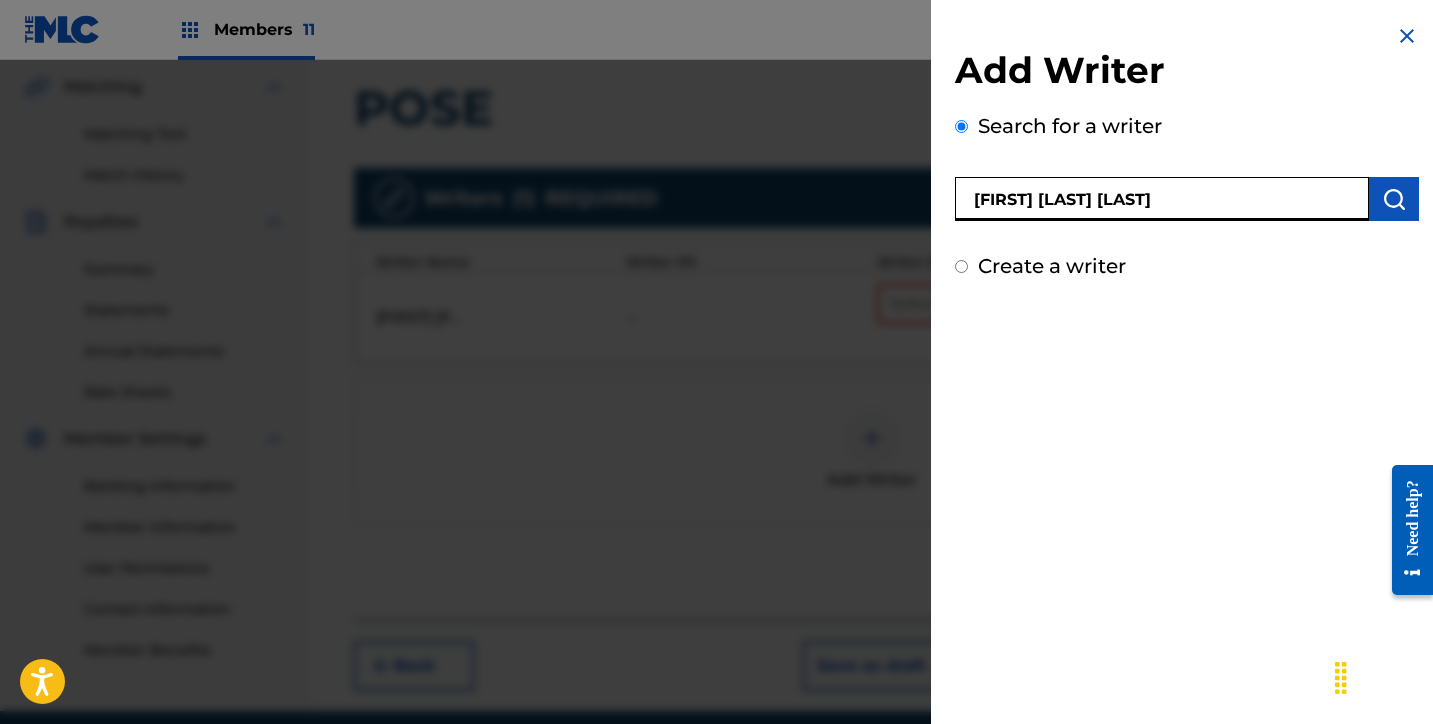 type on "[FIRST] [LAST] [LAST]" 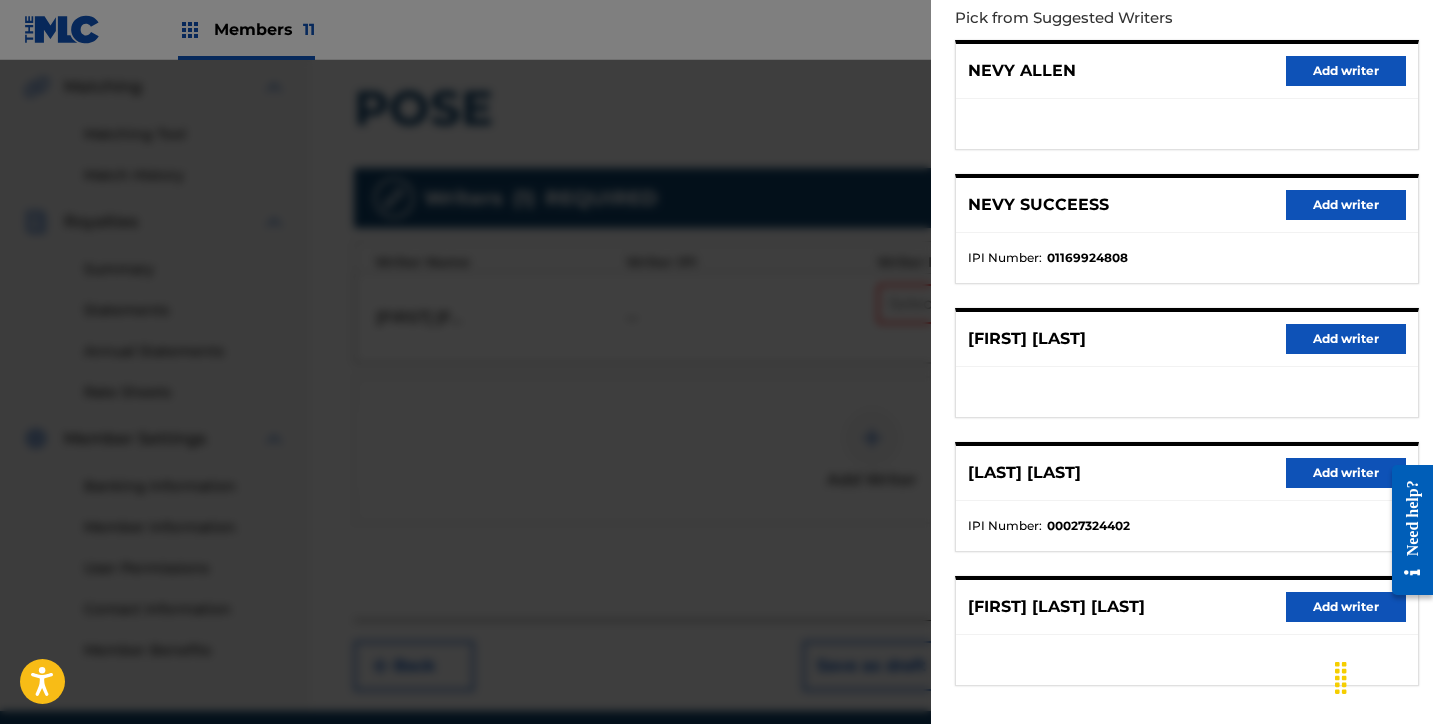 scroll, scrollTop: 318, scrollLeft: 0, axis: vertical 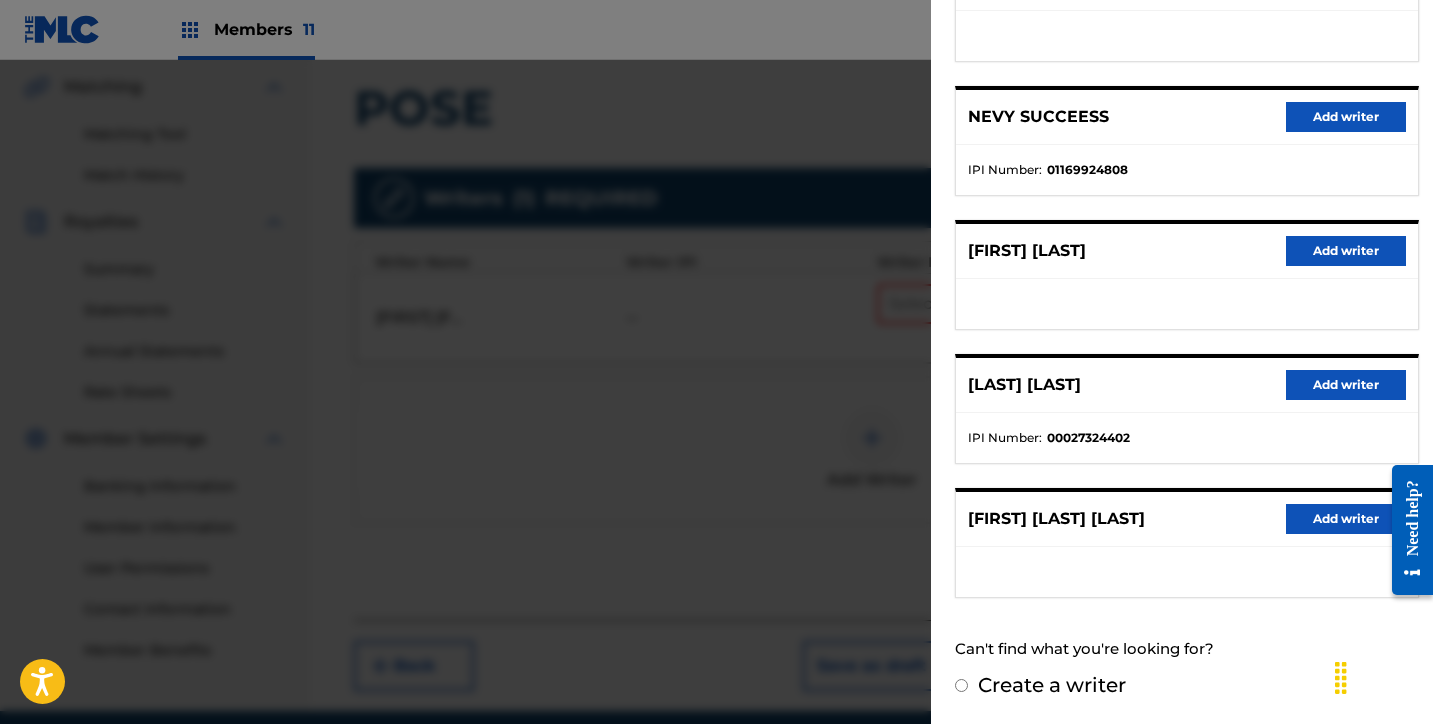 click on "Add writer" at bounding box center (1346, 519) 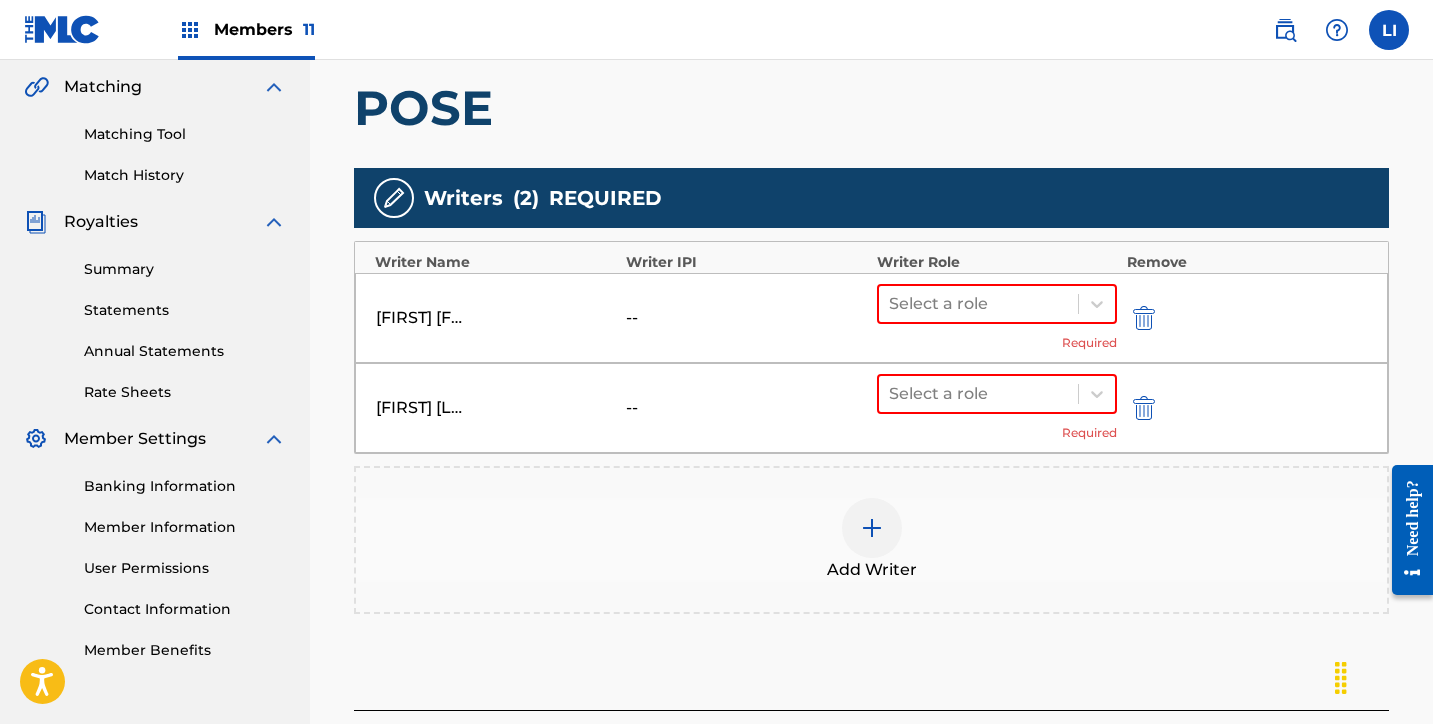 click at bounding box center [872, 528] 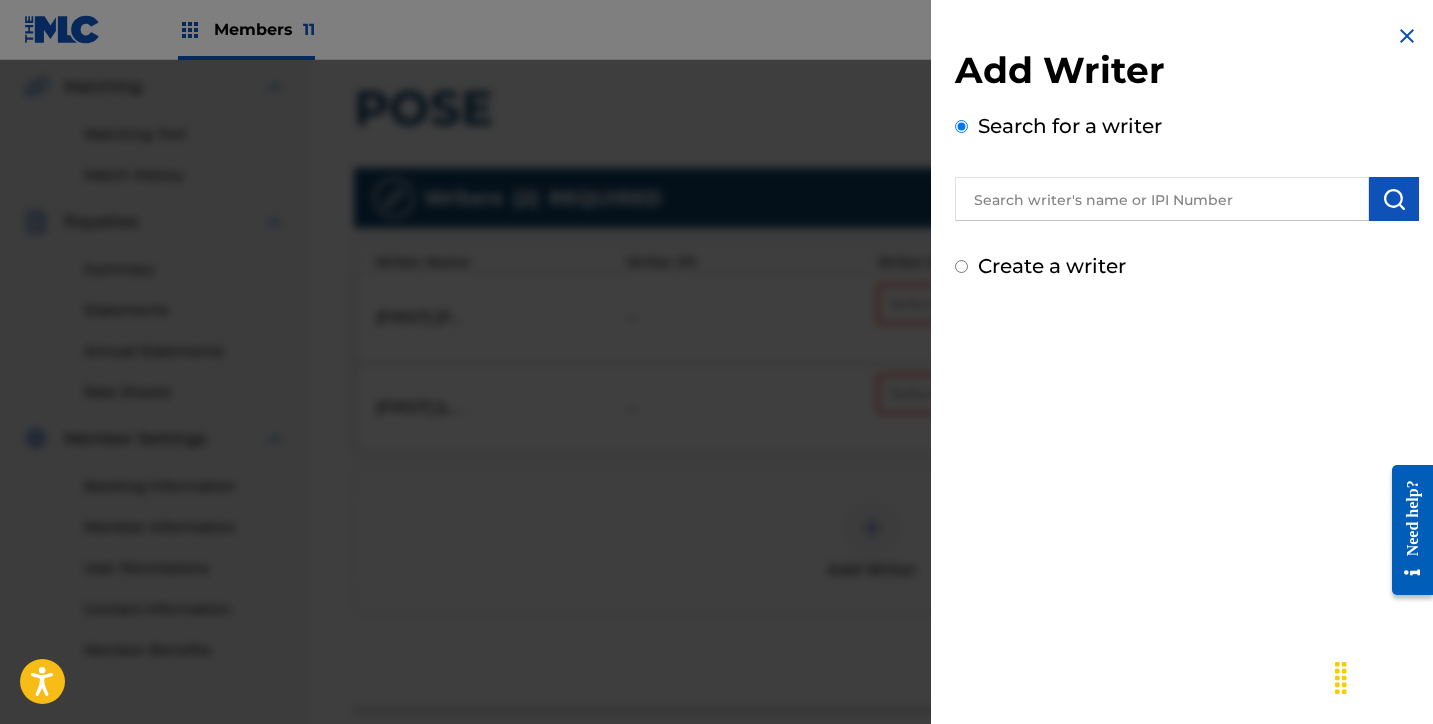 click at bounding box center [1162, 199] 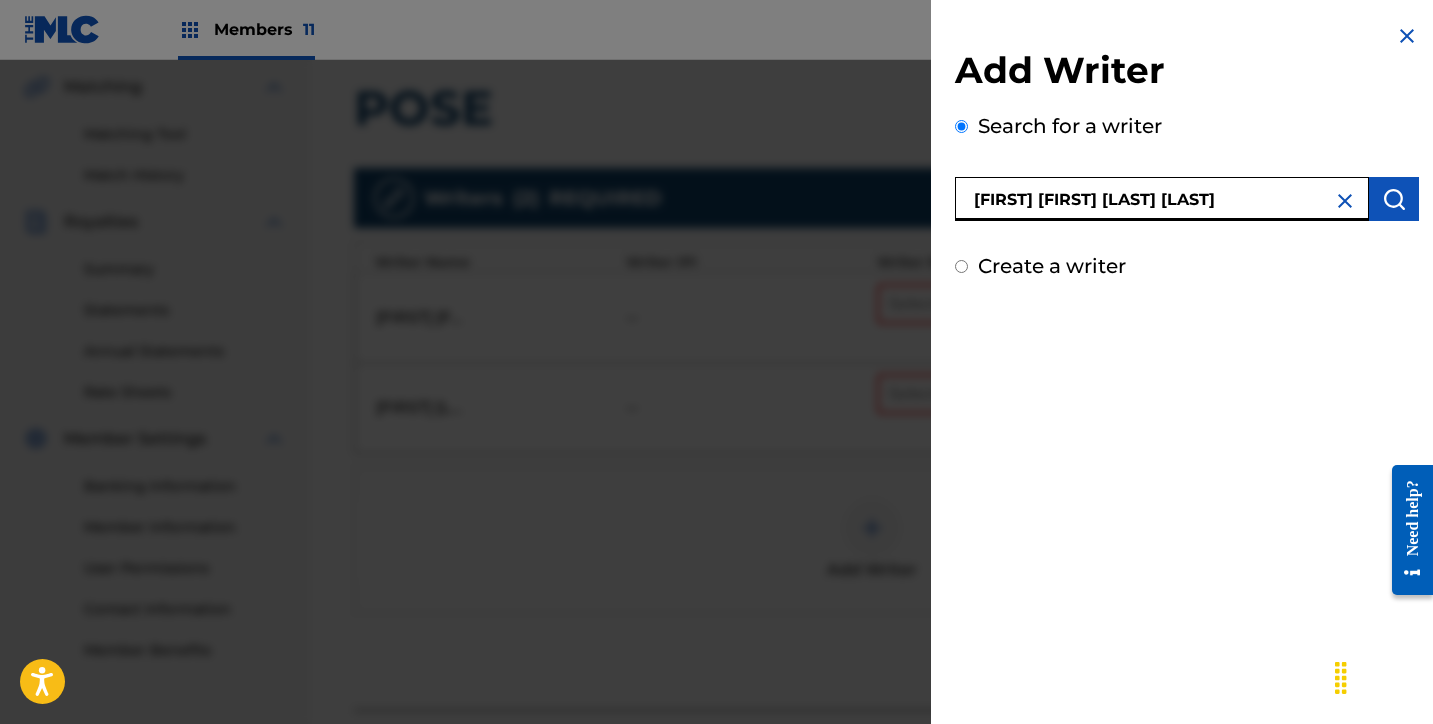 type on "LUIS DANIEL MARTINEZ MARTINEZ" 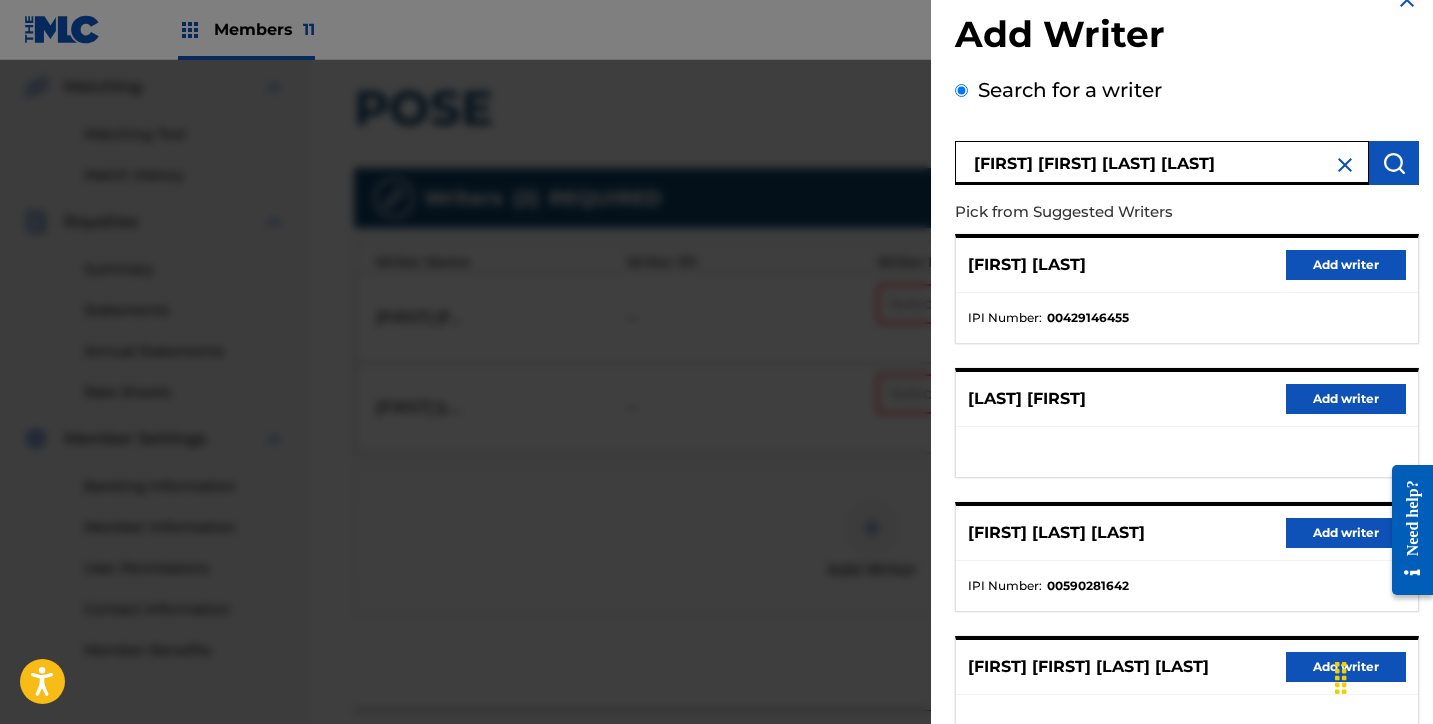 scroll, scrollTop: 336, scrollLeft: 0, axis: vertical 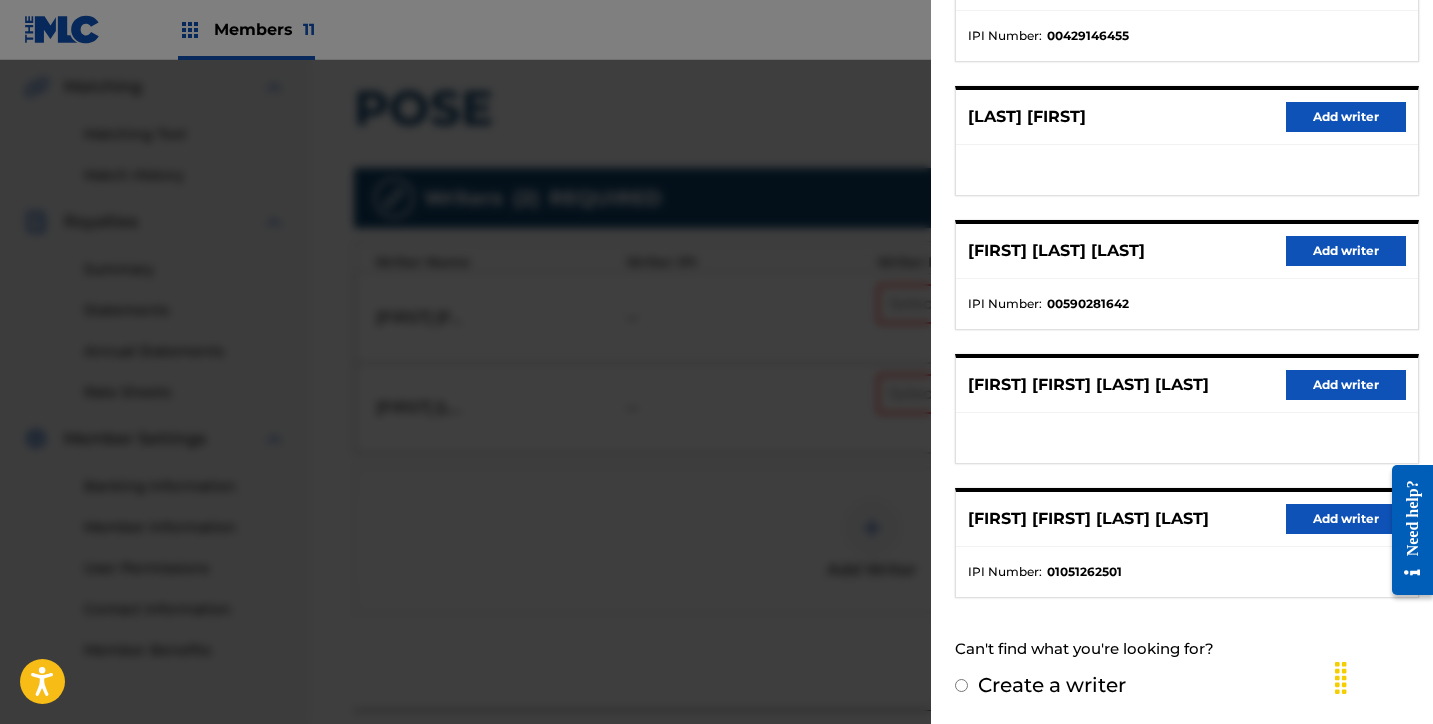 click on "Add writer" at bounding box center (1346, 385) 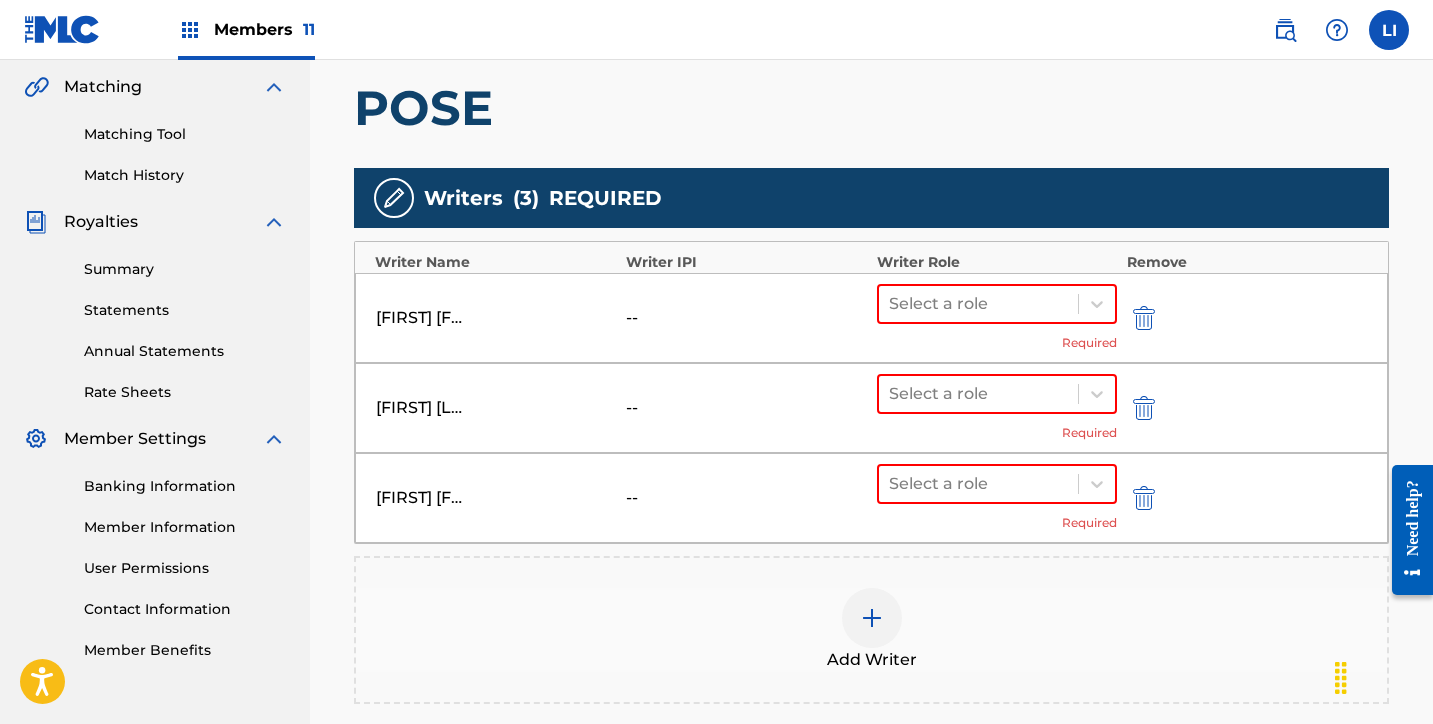 click on "Add Writer" at bounding box center (871, 630) 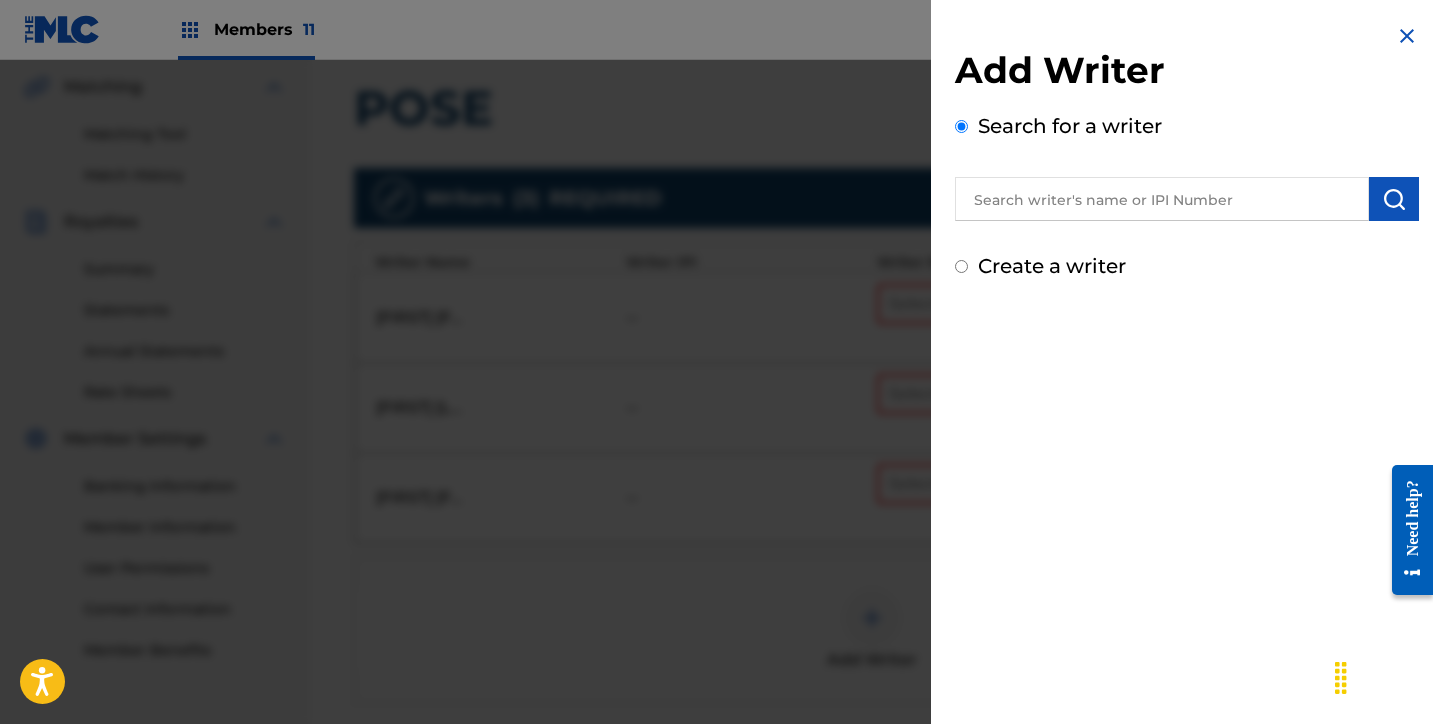 click on "Add Writer Search for a writer Create a writer" at bounding box center (1187, 164) 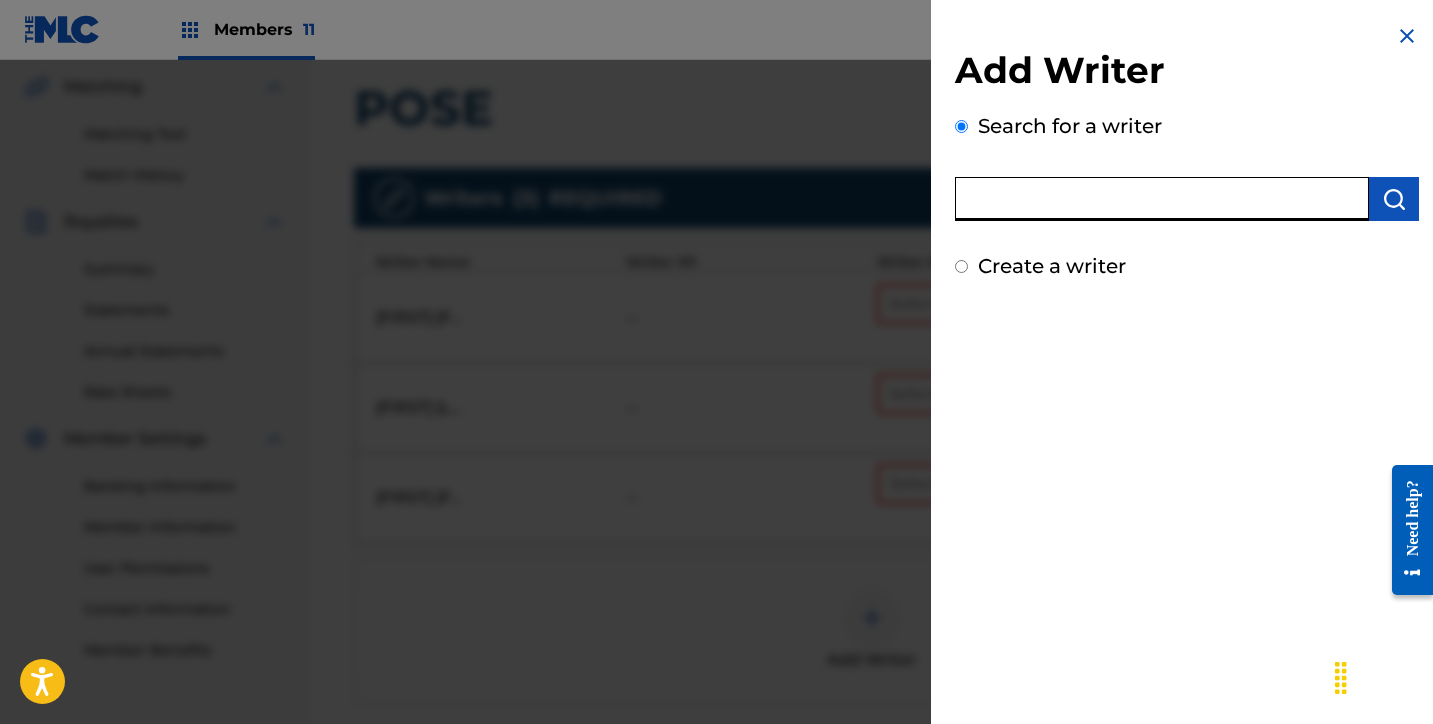 paste on "ILLAYLLA YELTZIN DEL RIO QUINTANA" 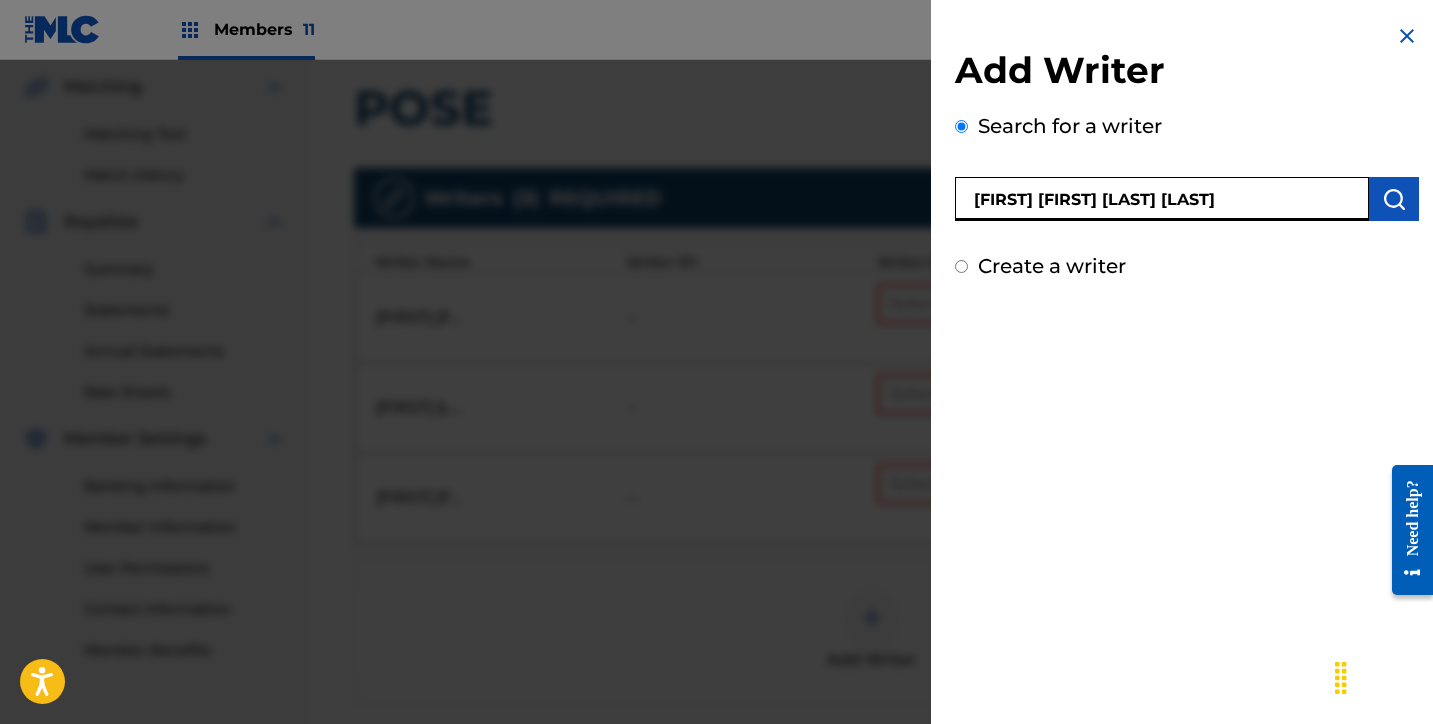 type on "ILLAYLLA YELTZIN DEL RIO QUINTANA" 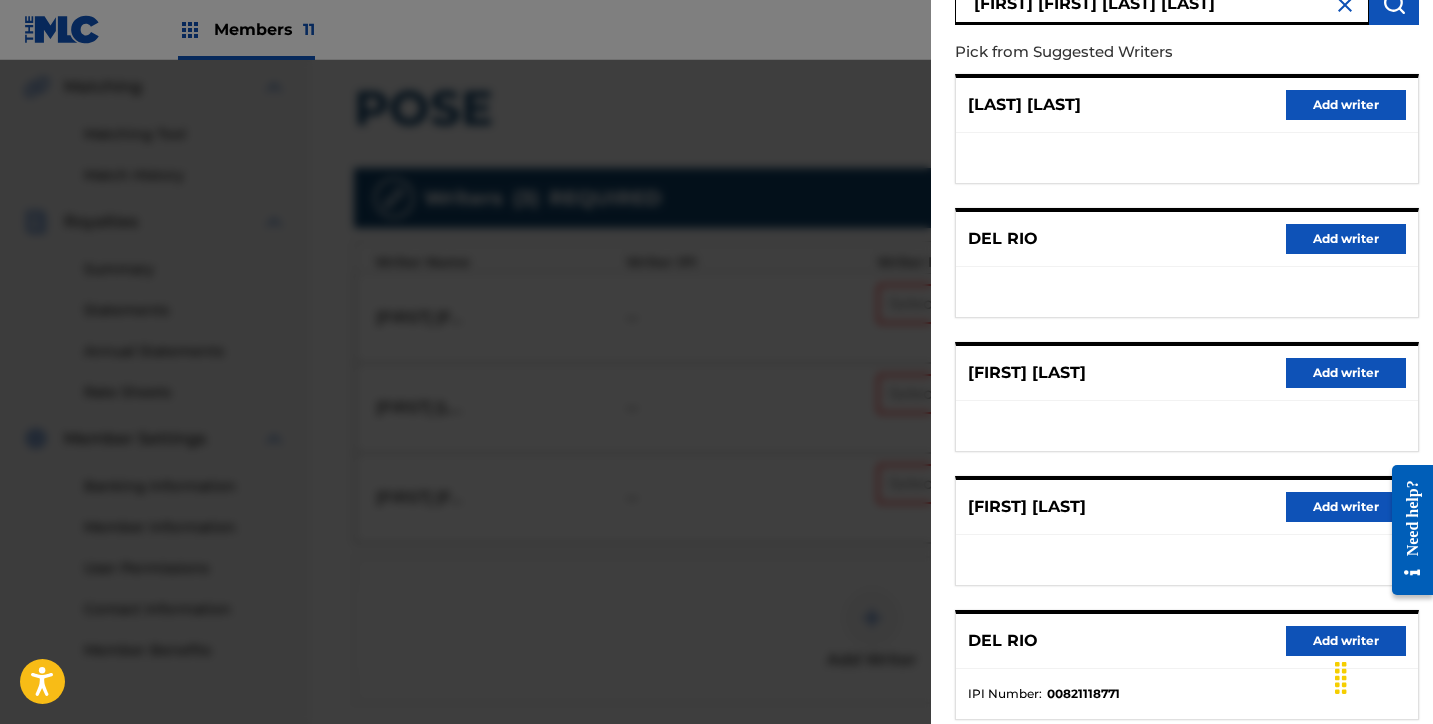 scroll, scrollTop: 318, scrollLeft: 0, axis: vertical 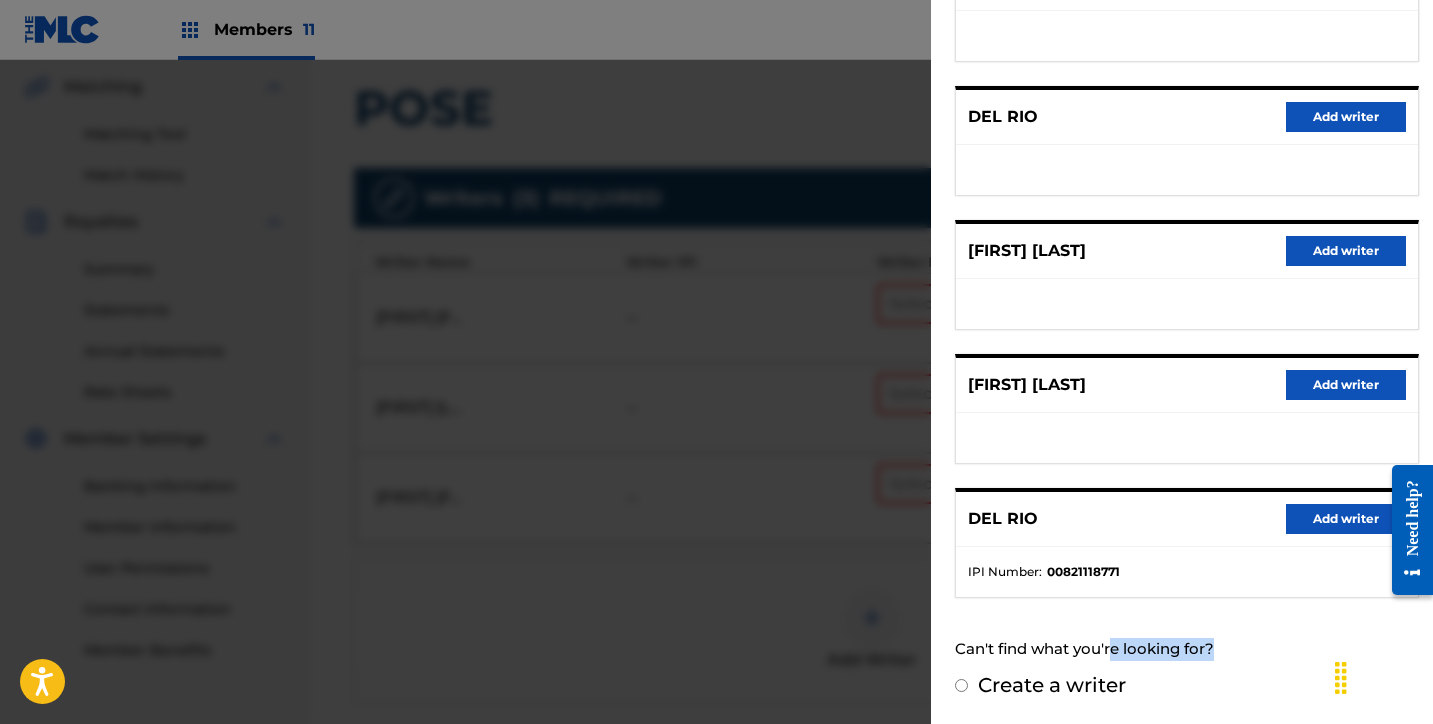 drag, startPoint x: 1109, startPoint y: 661, endPoint x: 1091, endPoint y: 693, distance: 36.71512 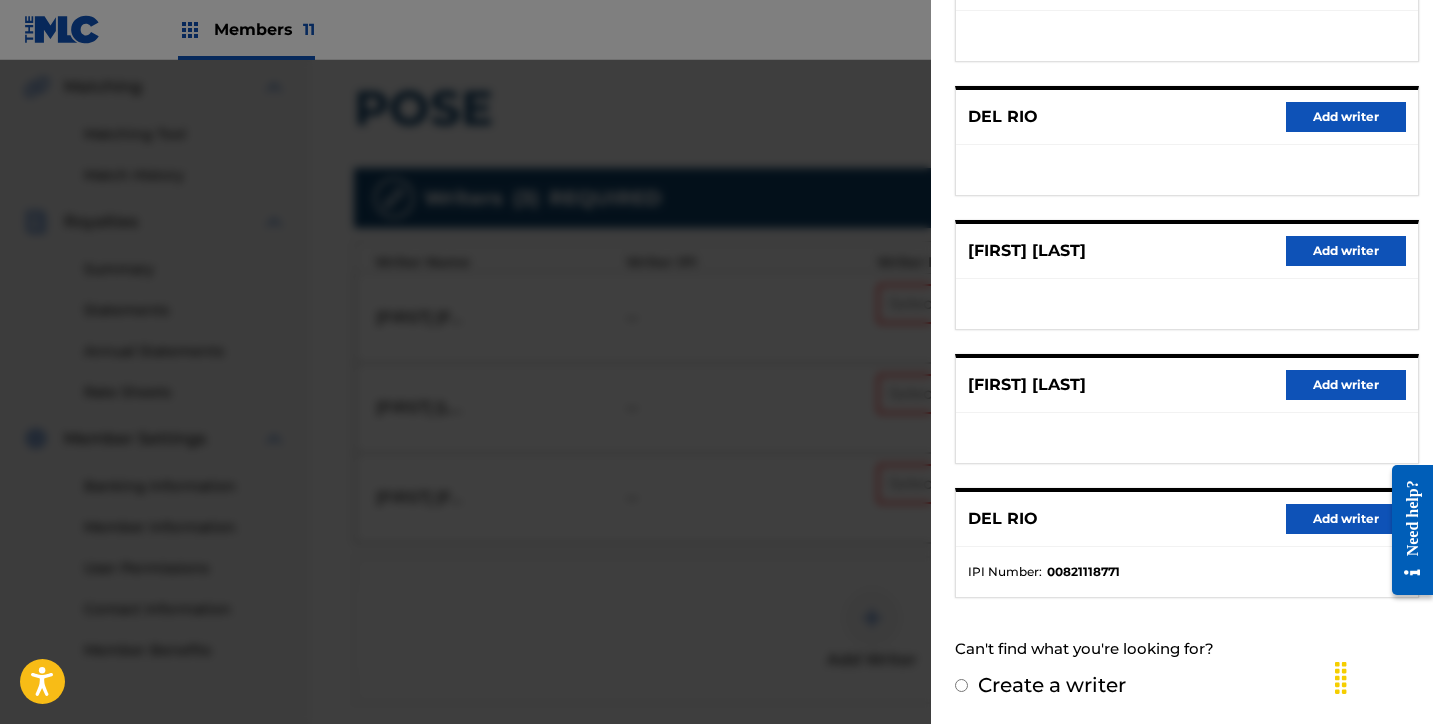 click on "Create a writer" at bounding box center (1052, 685) 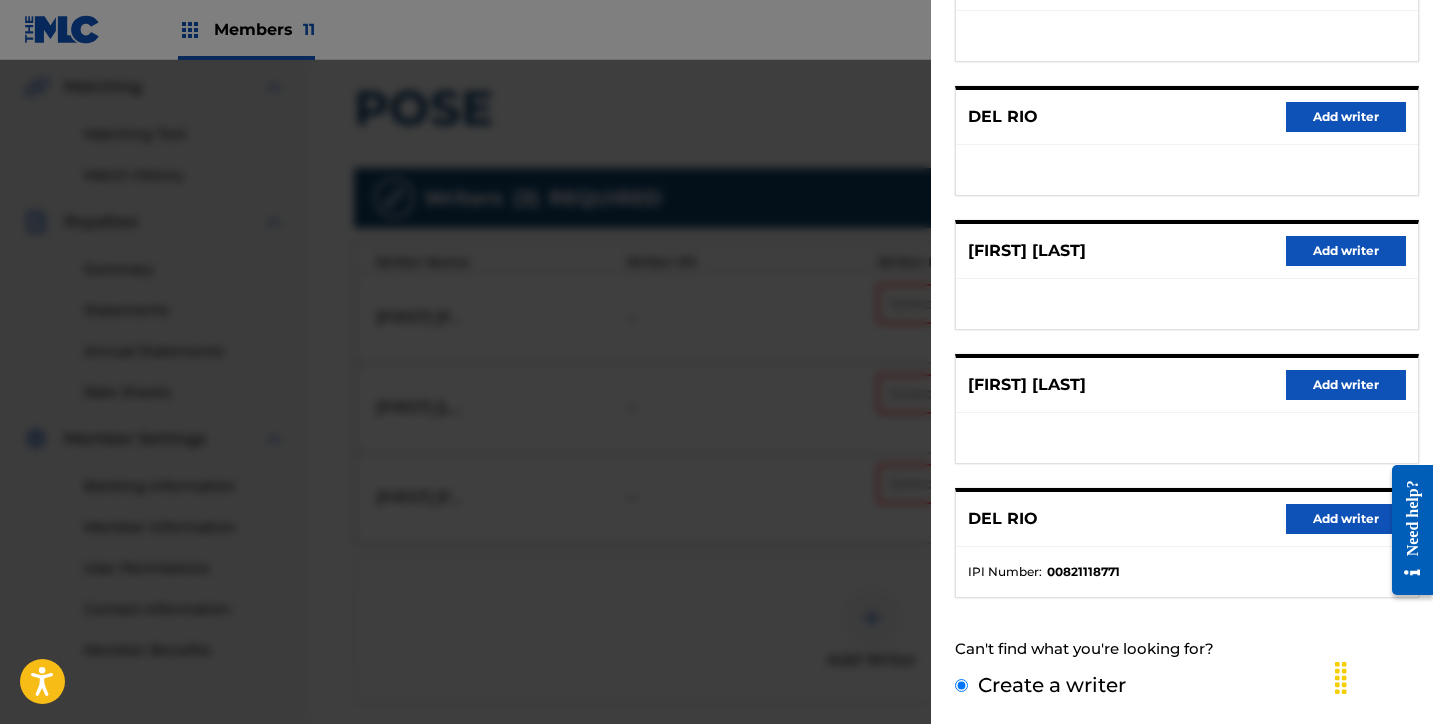 click on "Create a writer" at bounding box center [961, 685] 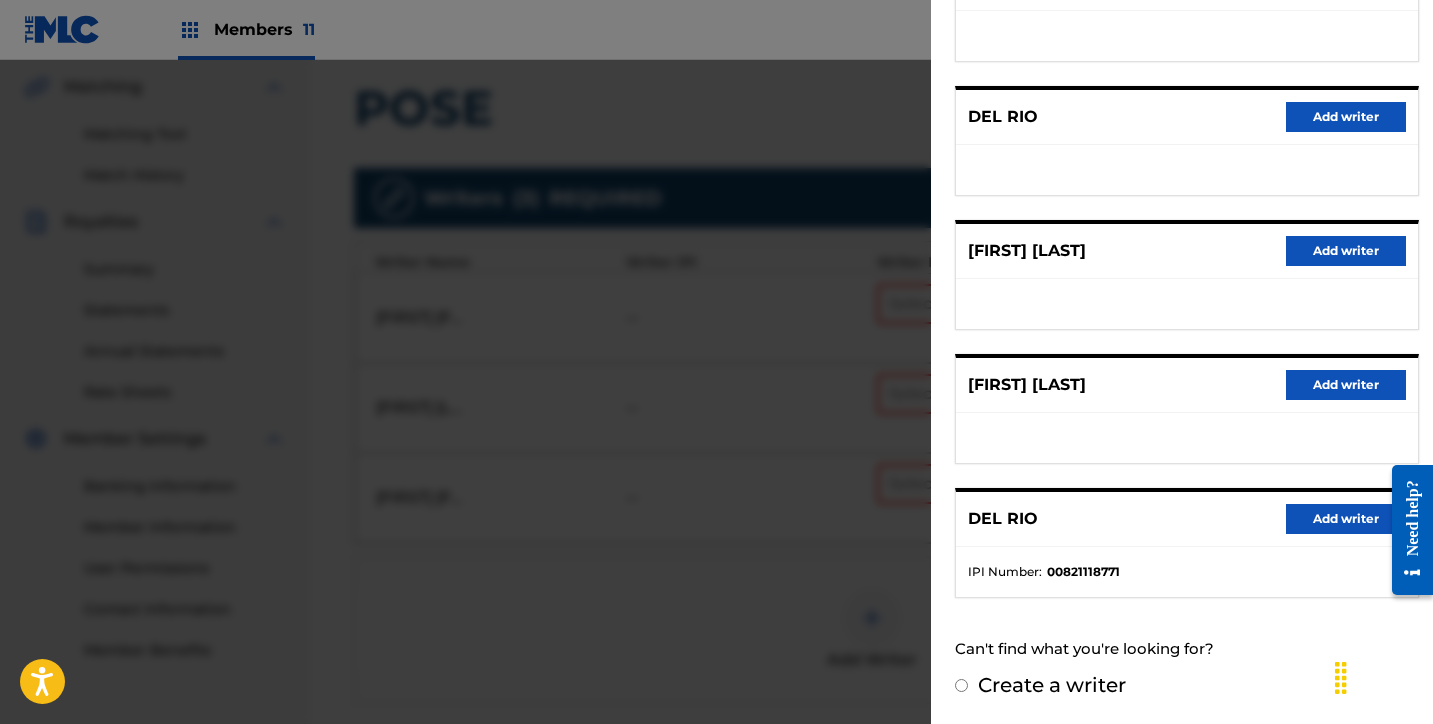 radio on "false" 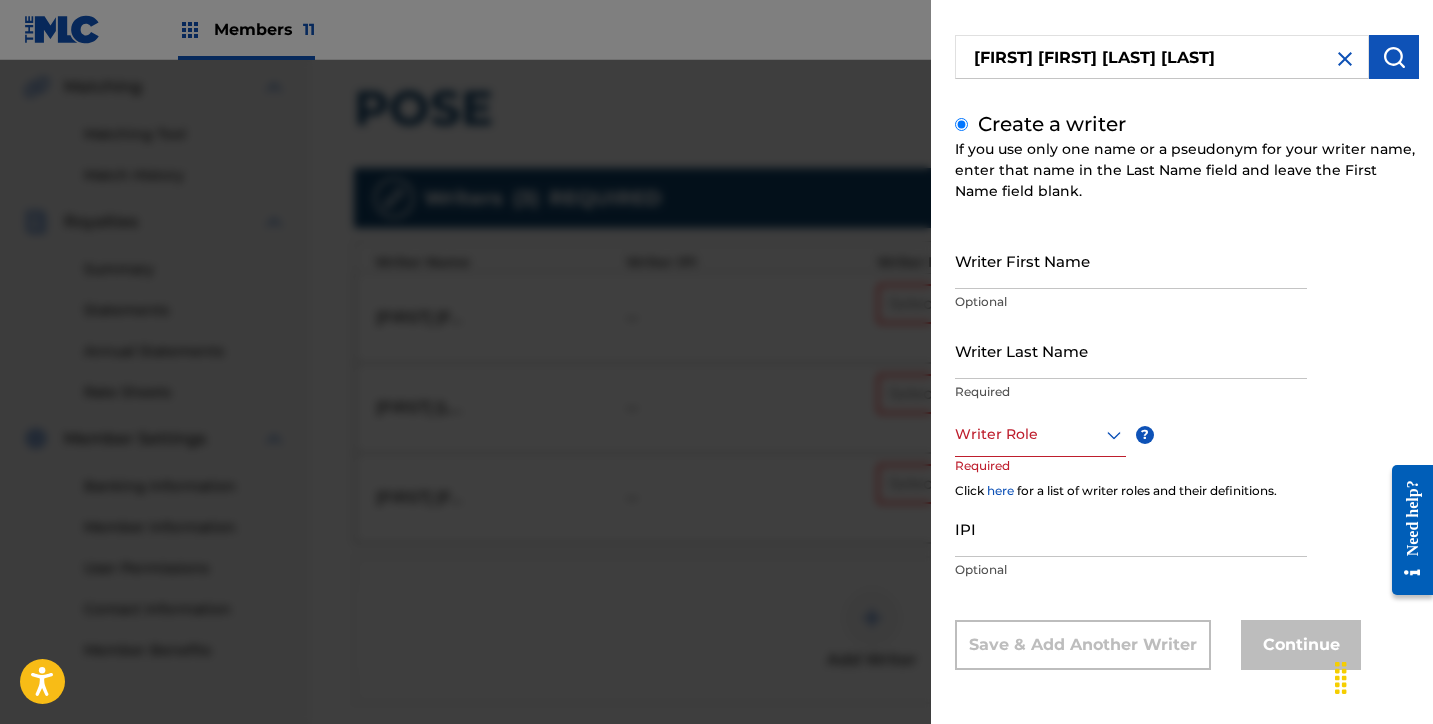 scroll, scrollTop: 79, scrollLeft: 0, axis: vertical 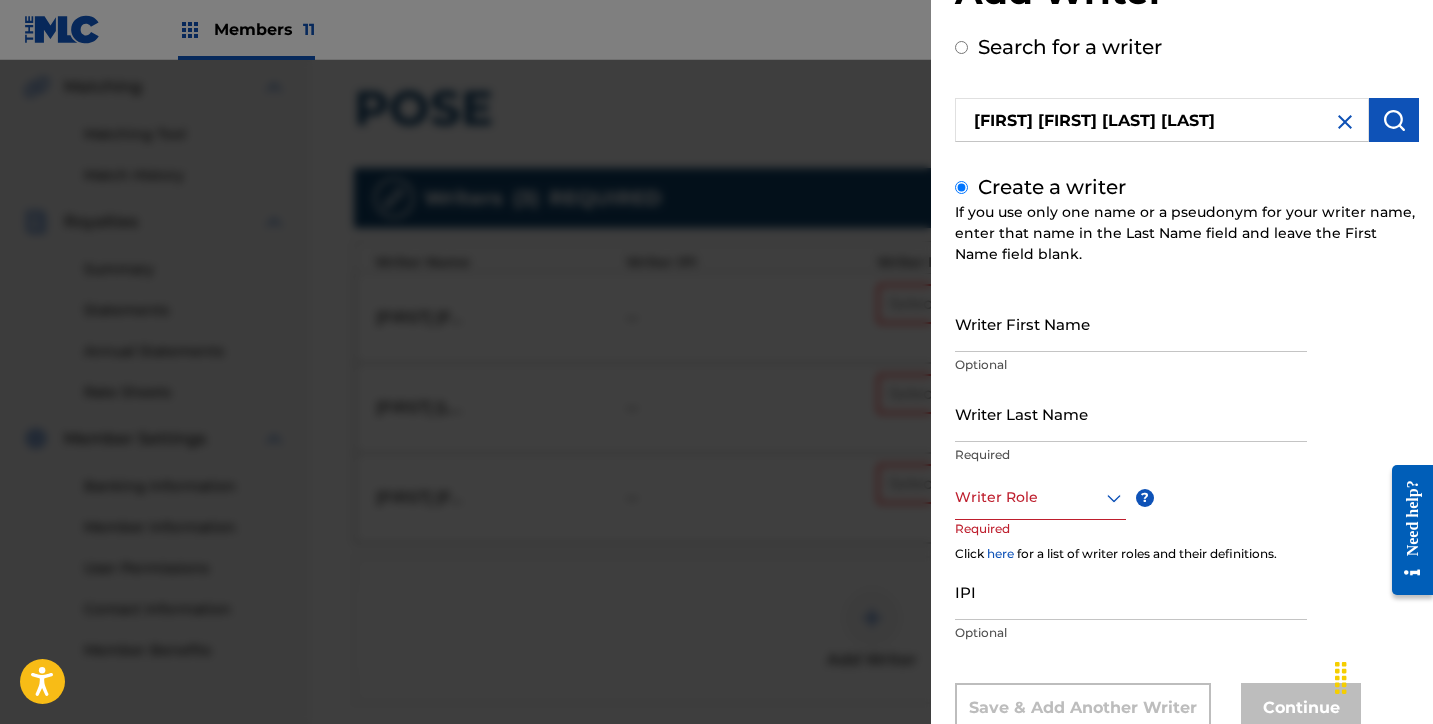 click on "Writer First Name" at bounding box center (1131, 323) 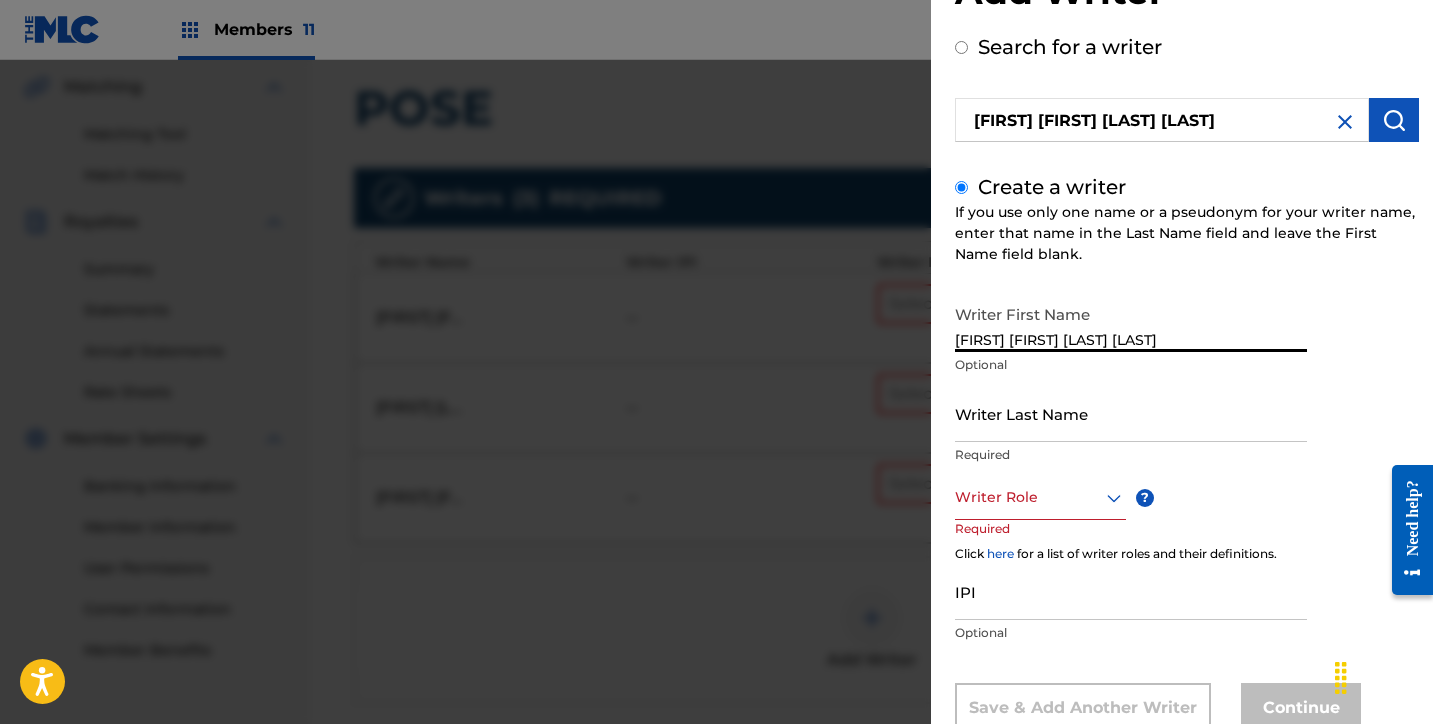 drag, startPoint x: 1087, startPoint y: 339, endPoint x: 1342, endPoint y: 352, distance: 255.33116 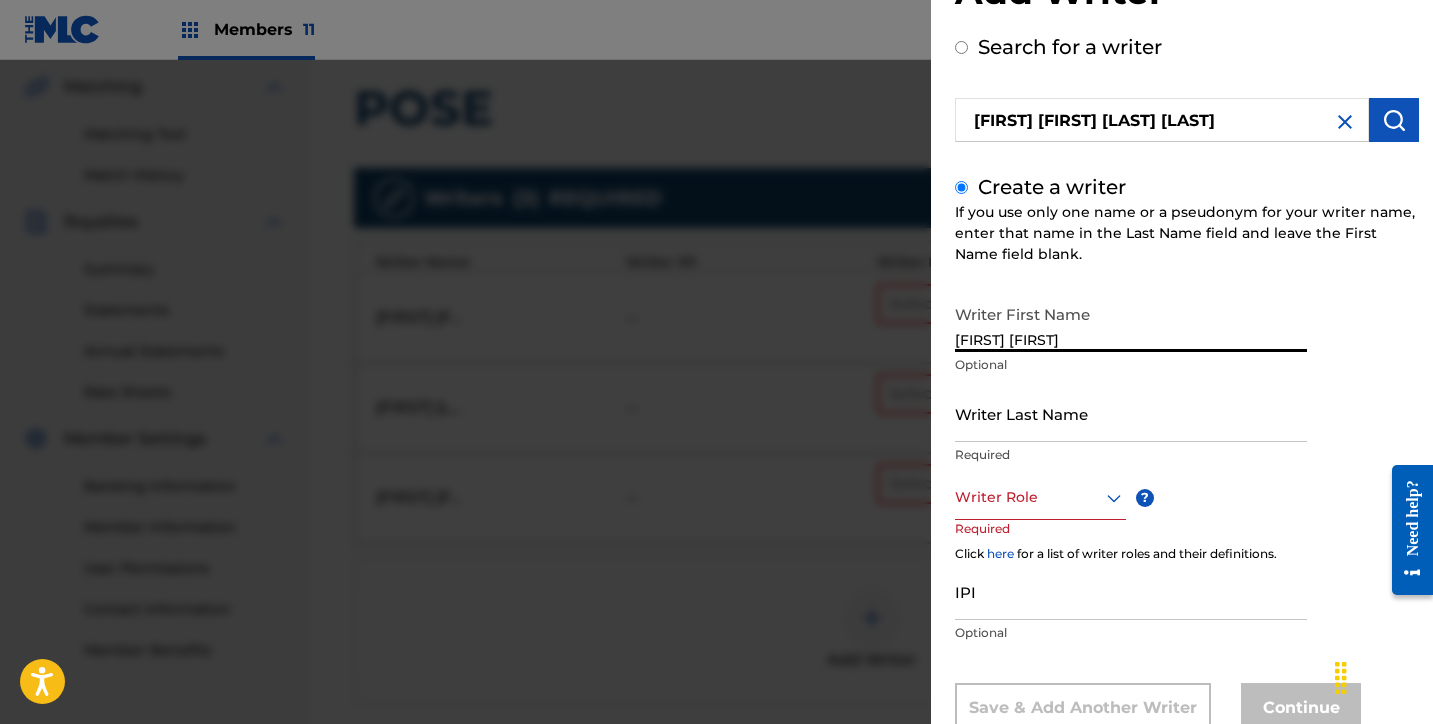 type on "ILLAYLLA YELTZIN" 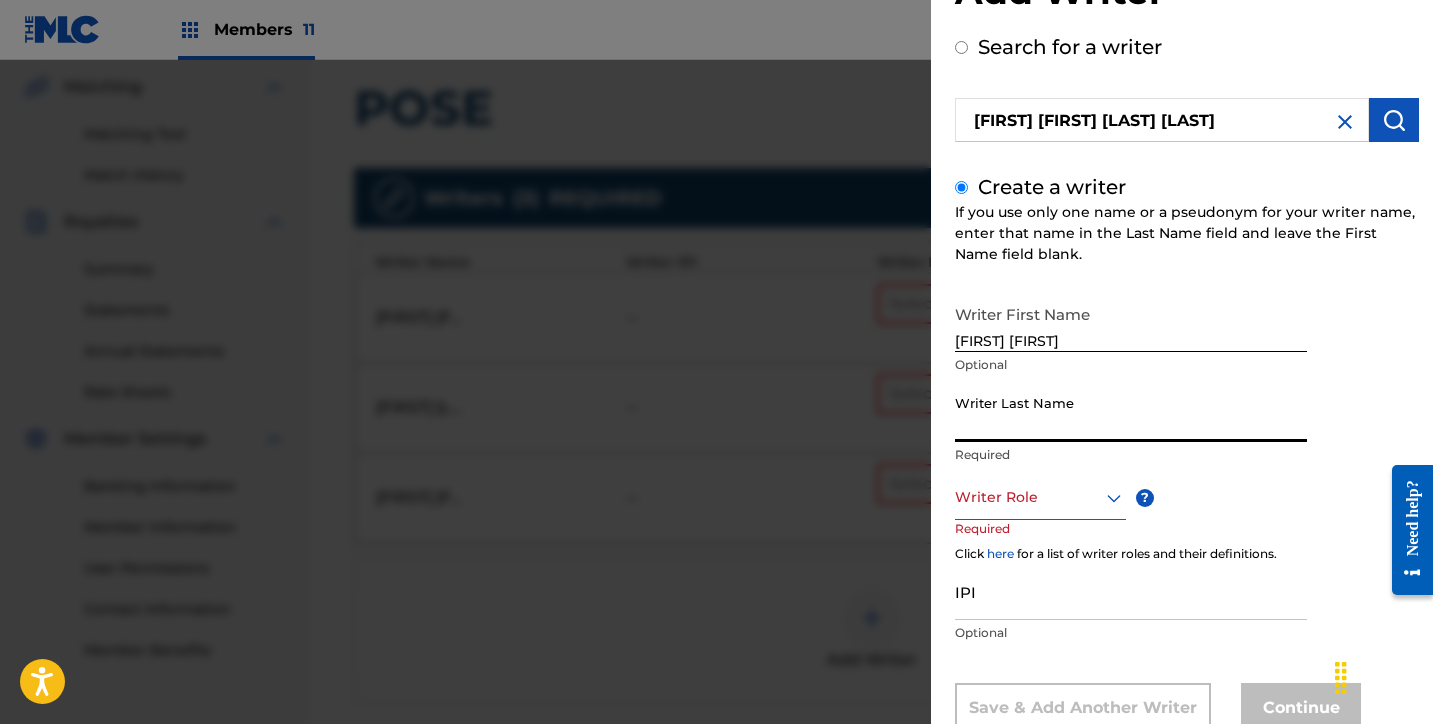 paste on "DEL RIO QUINTANA" 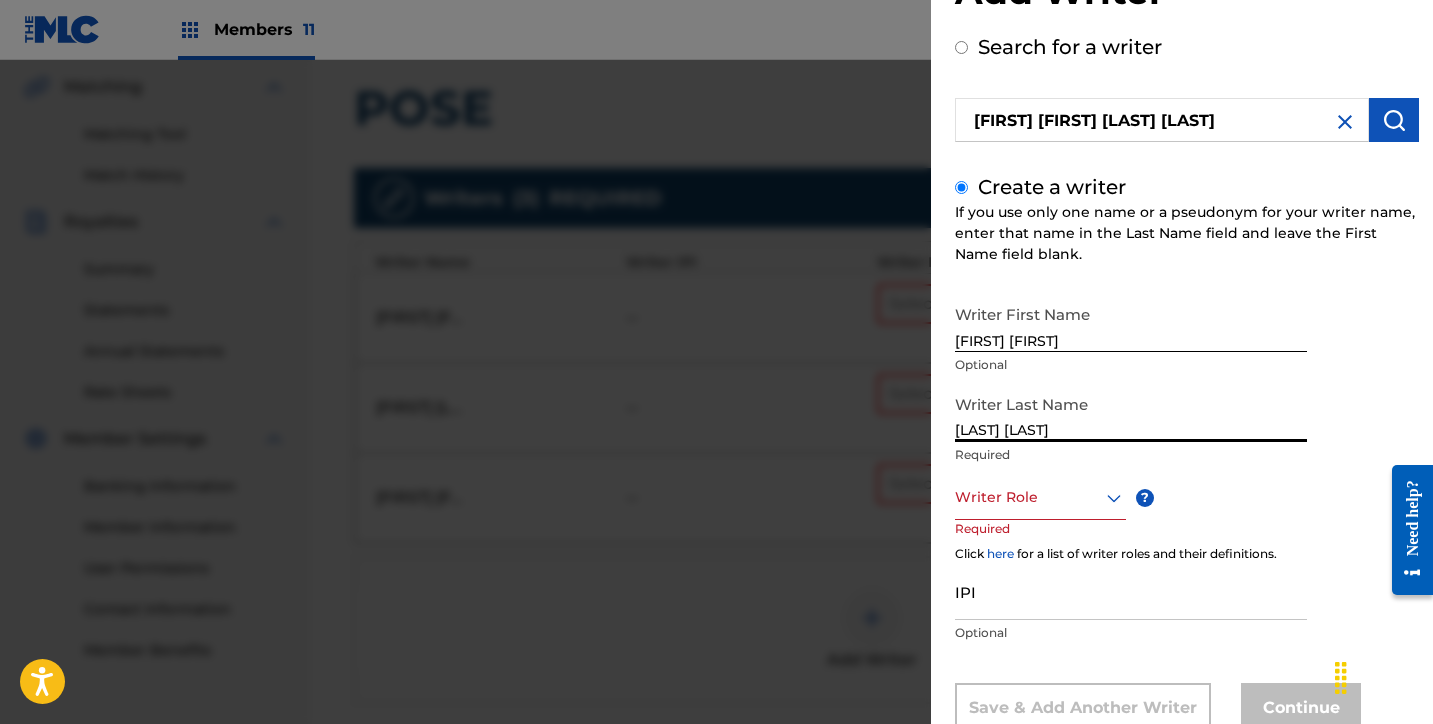 type on "DEL RIO QUINTANA" 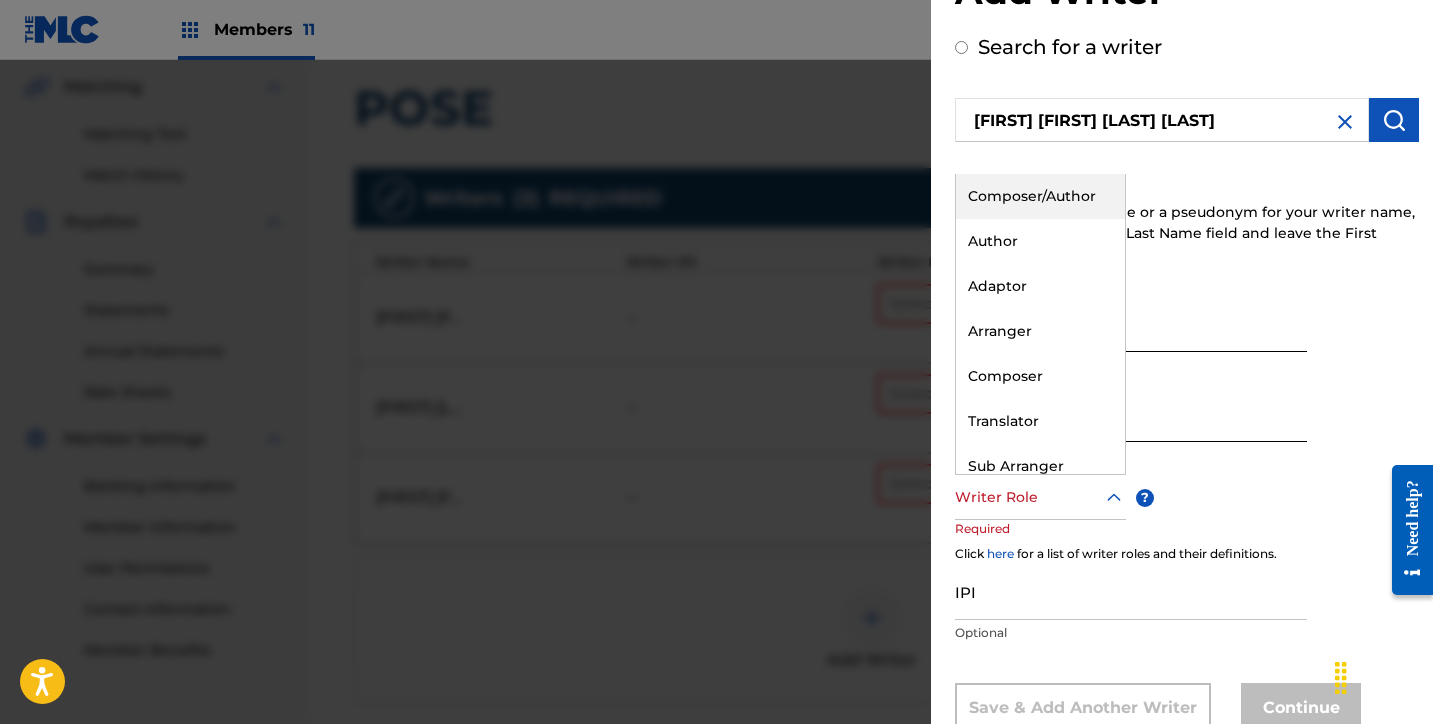 click on "Composer/Author" at bounding box center [1040, 196] 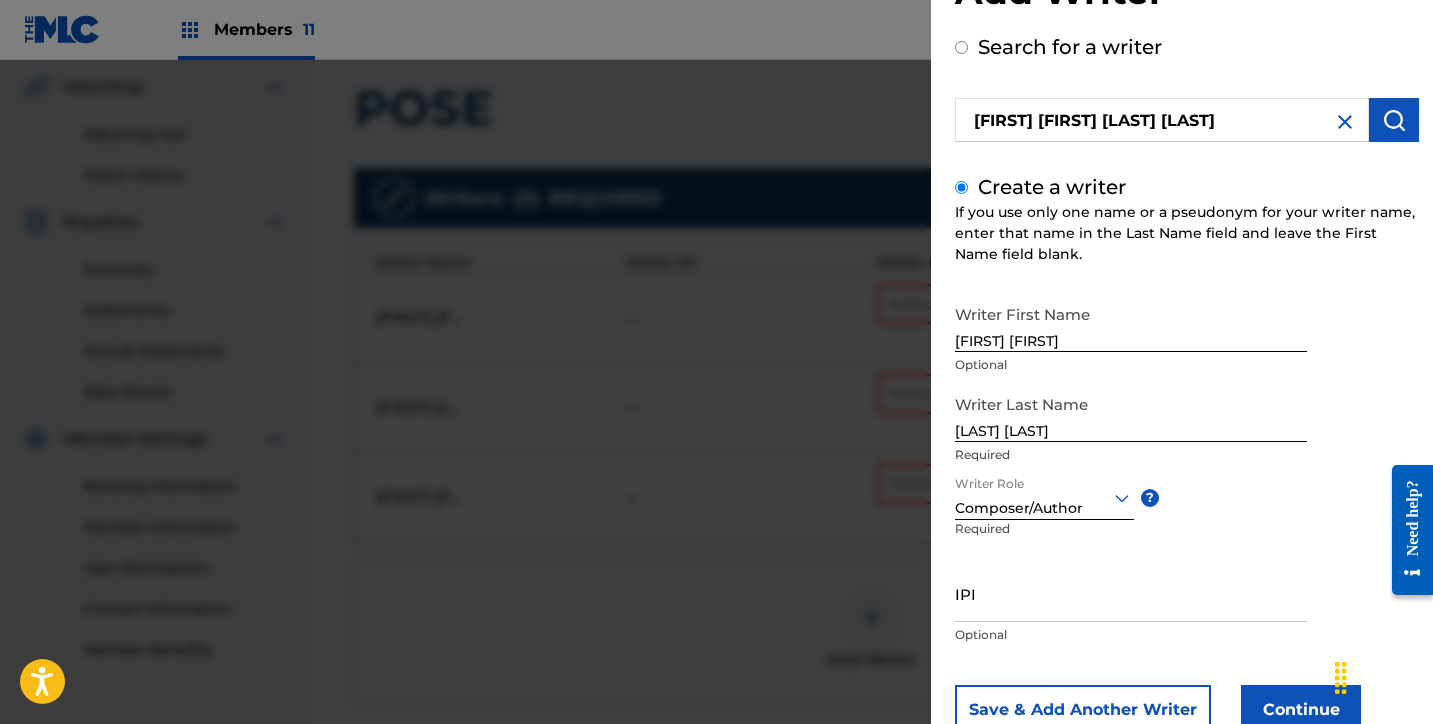 click on "Continue" at bounding box center (1301, 710) 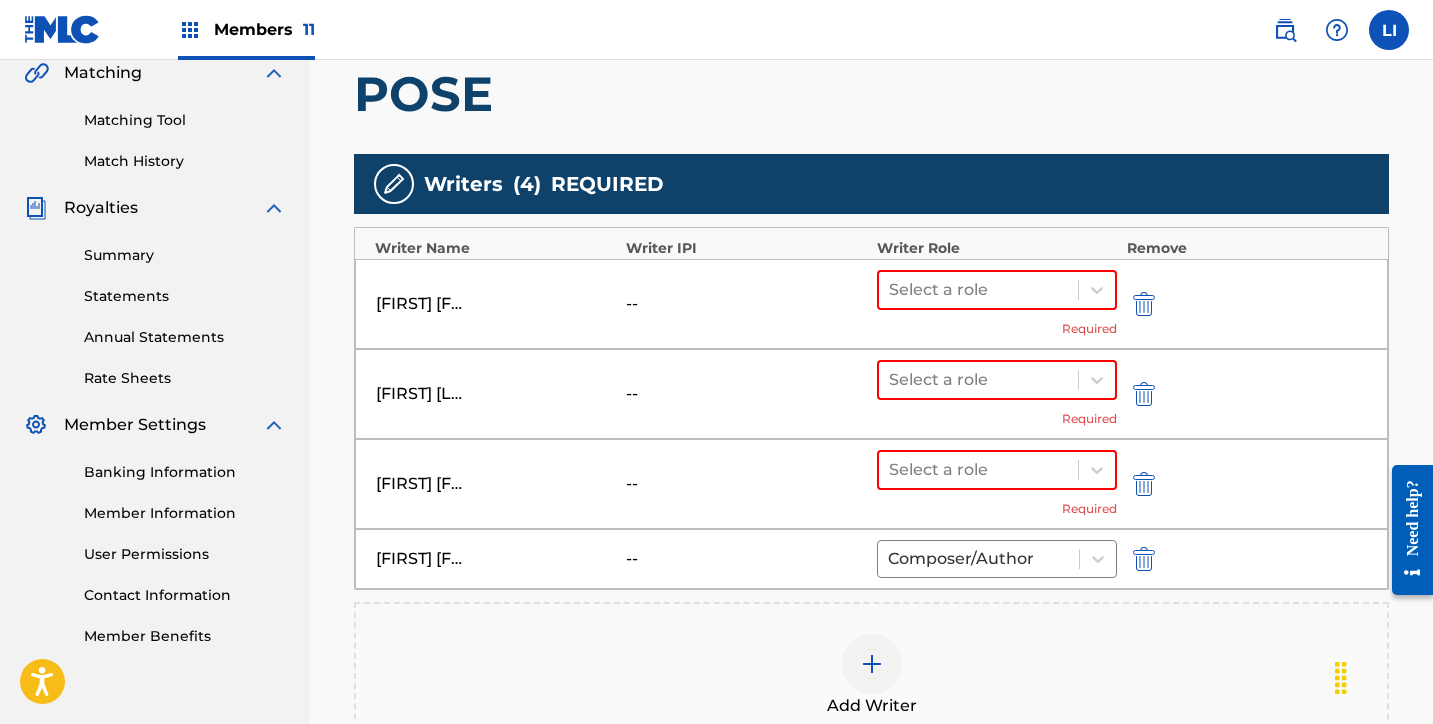 scroll, scrollTop: 493, scrollLeft: 0, axis: vertical 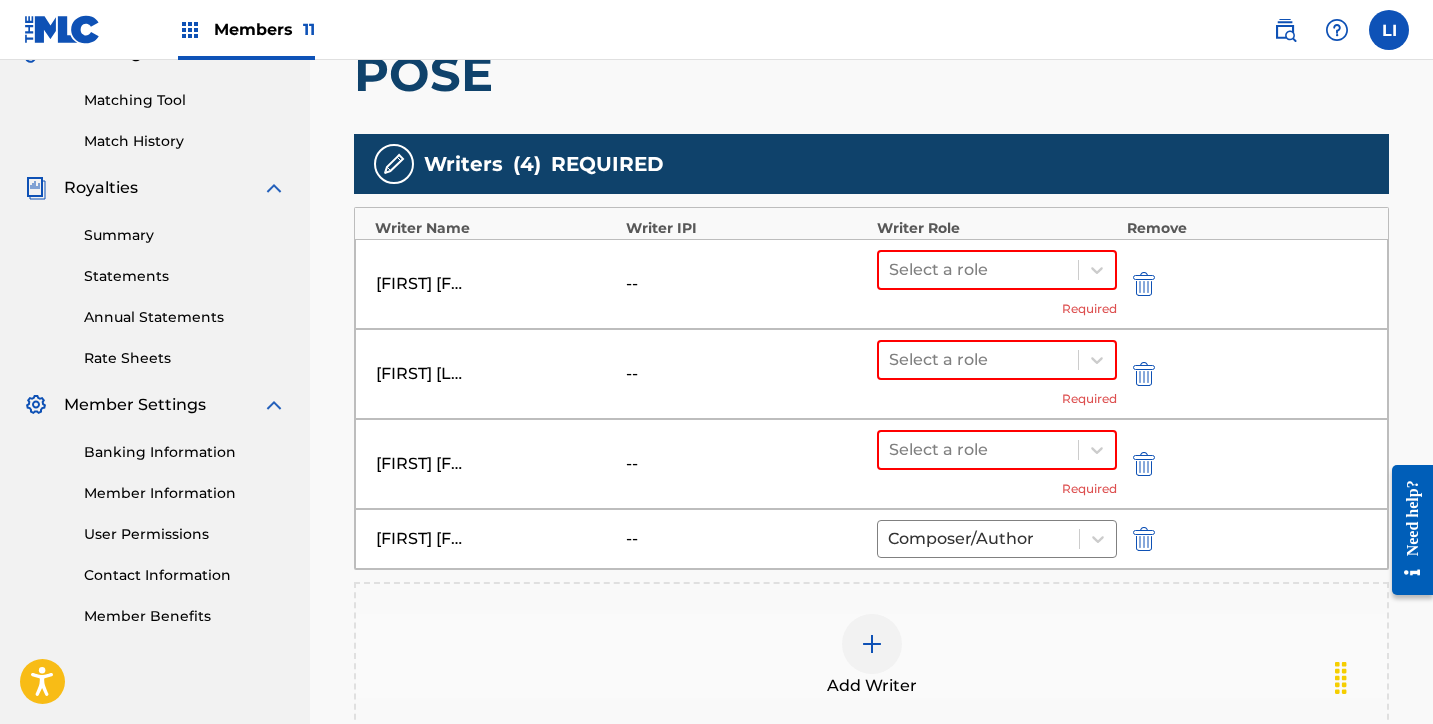 click on "Select a role Required" at bounding box center [997, 284] 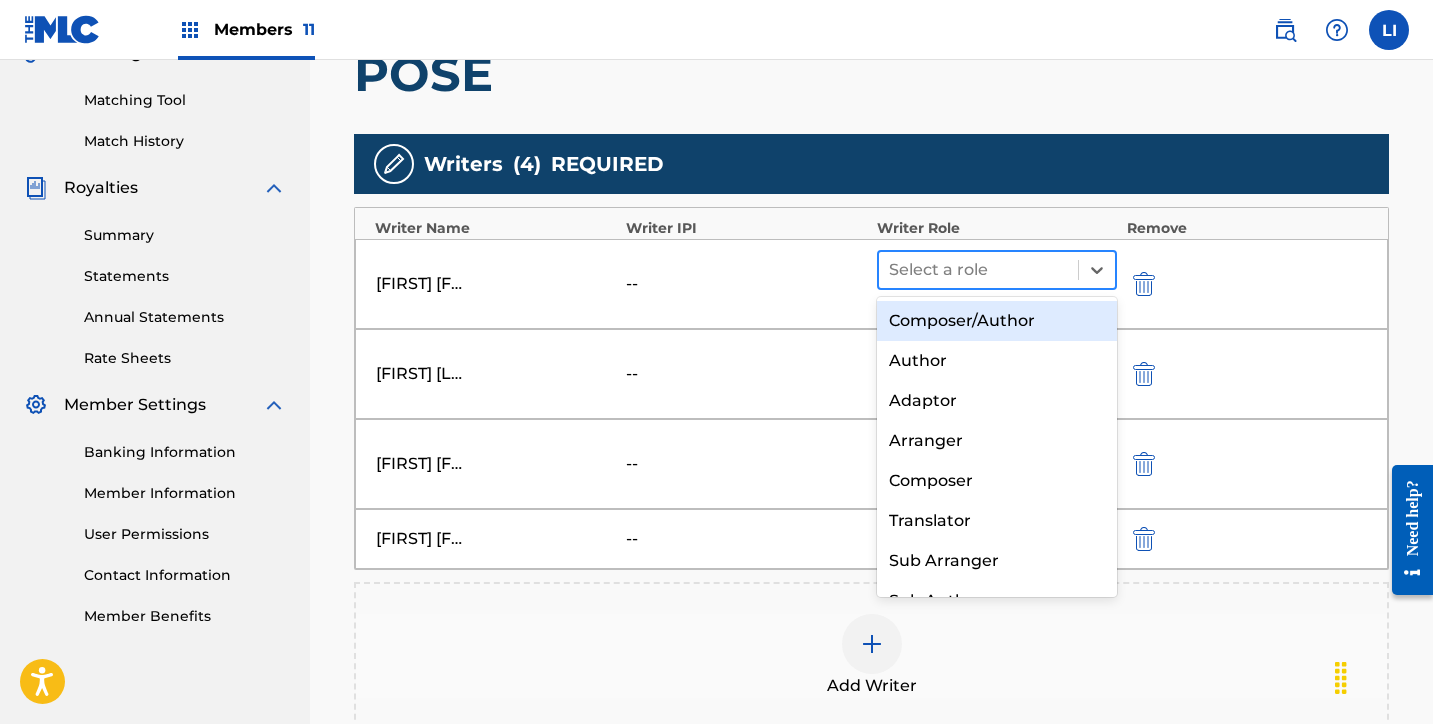 click at bounding box center (978, 270) 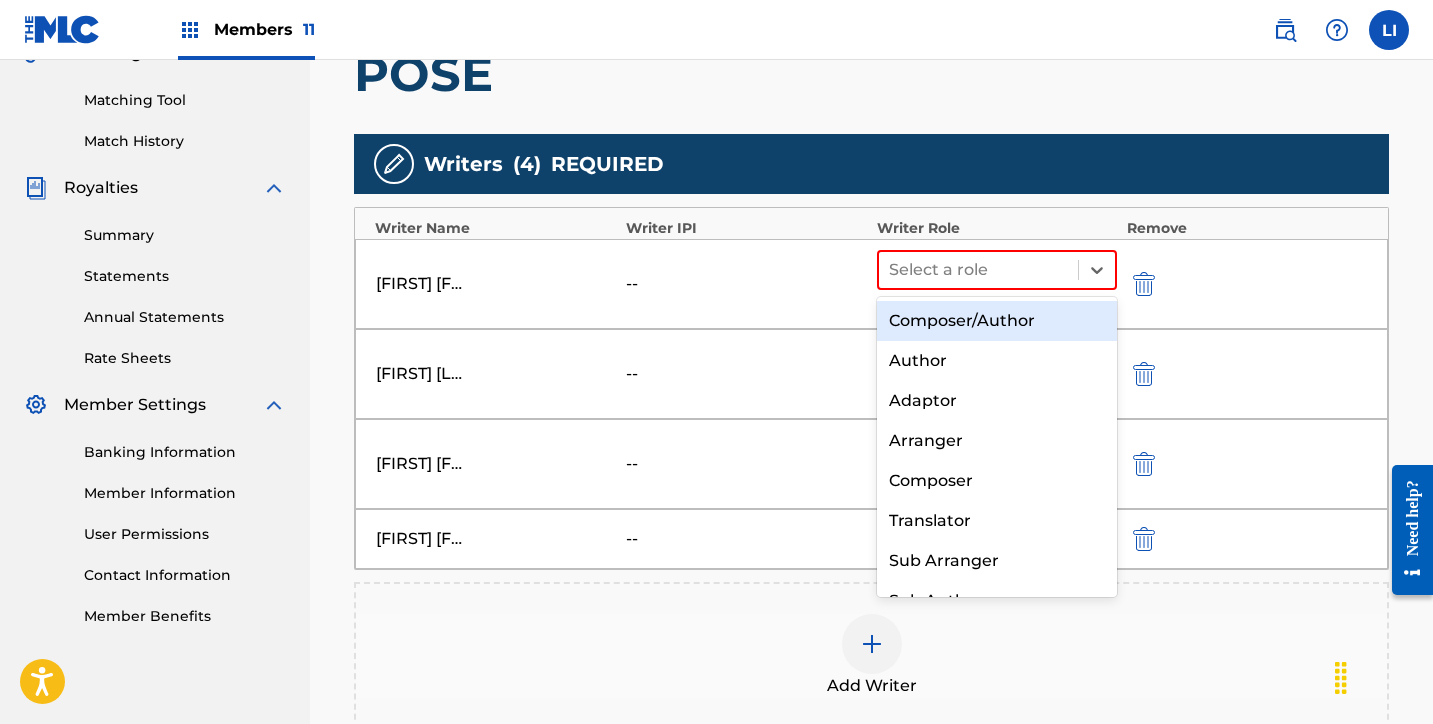click on "Composer/Author" at bounding box center [997, 321] 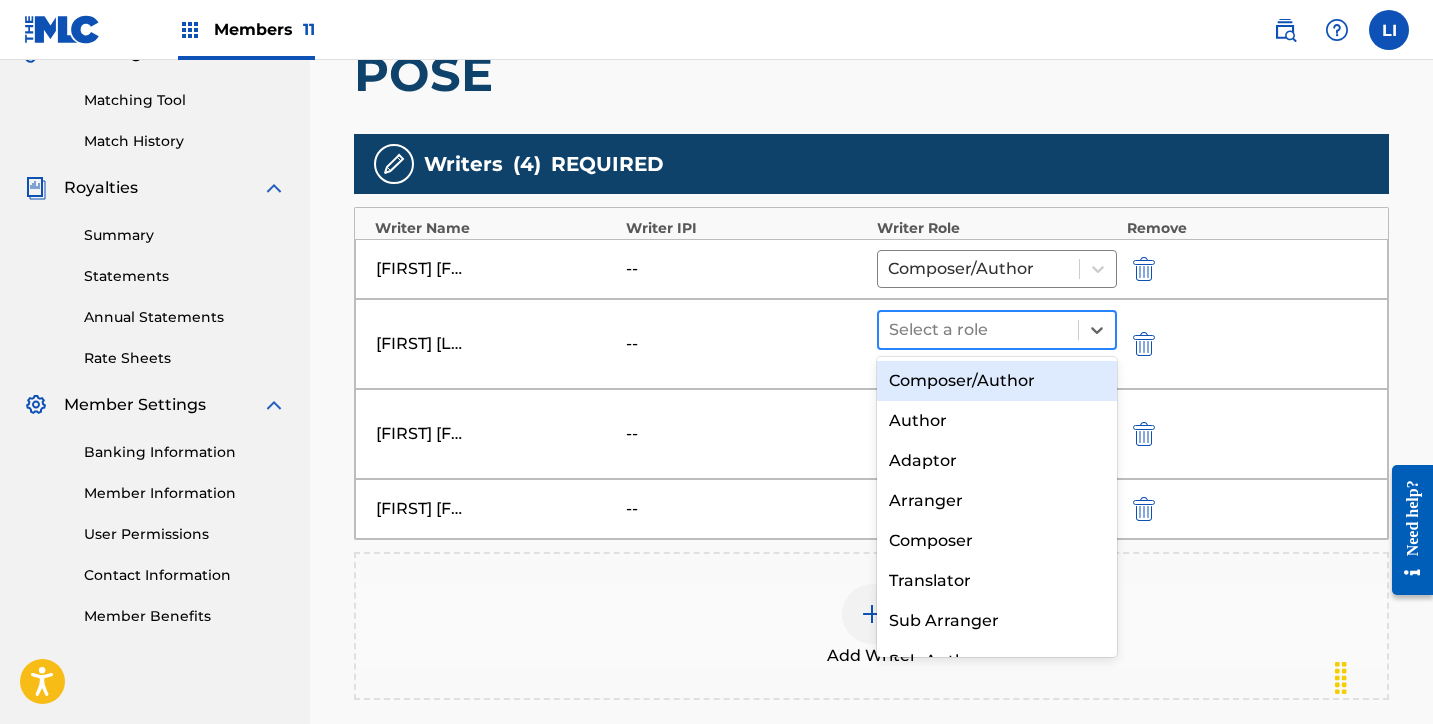 click at bounding box center (978, 330) 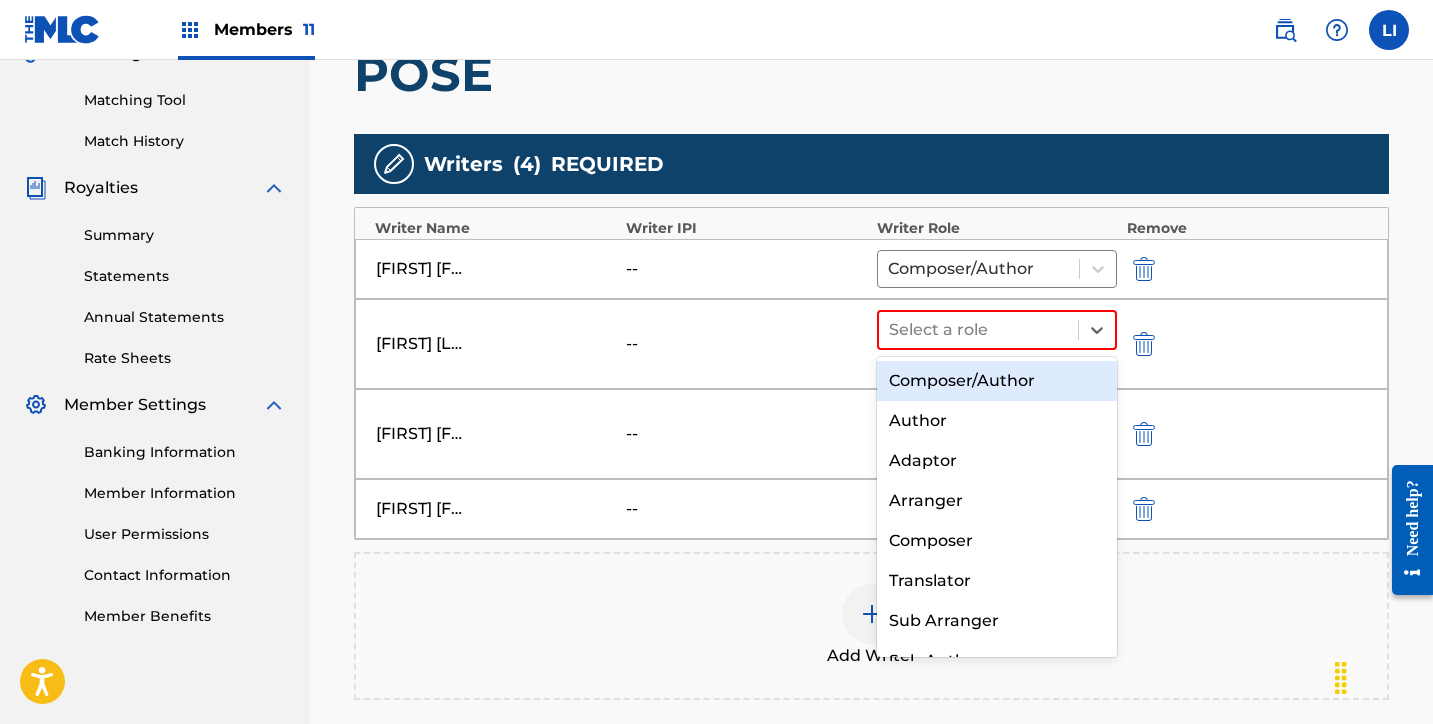 drag, startPoint x: 945, startPoint y: 381, endPoint x: 944, endPoint y: 392, distance: 11.045361 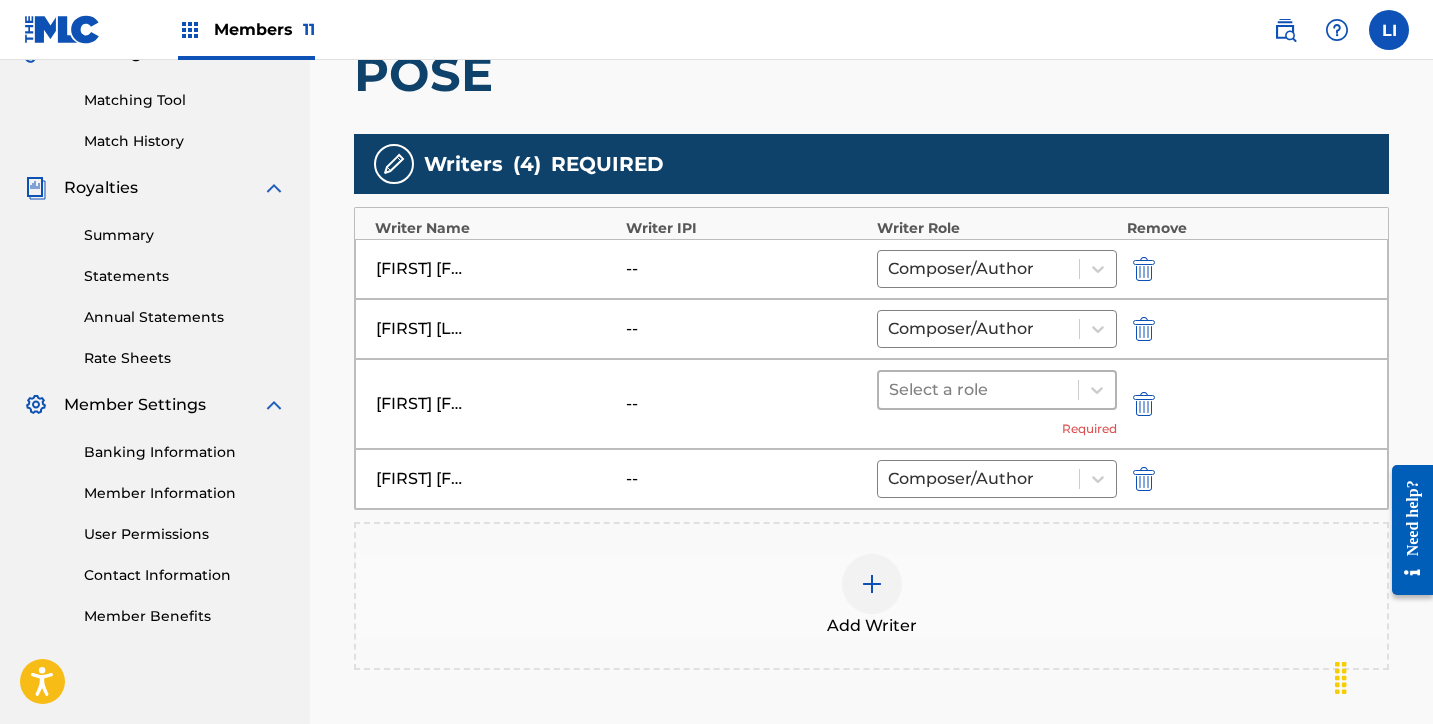 click at bounding box center (978, 390) 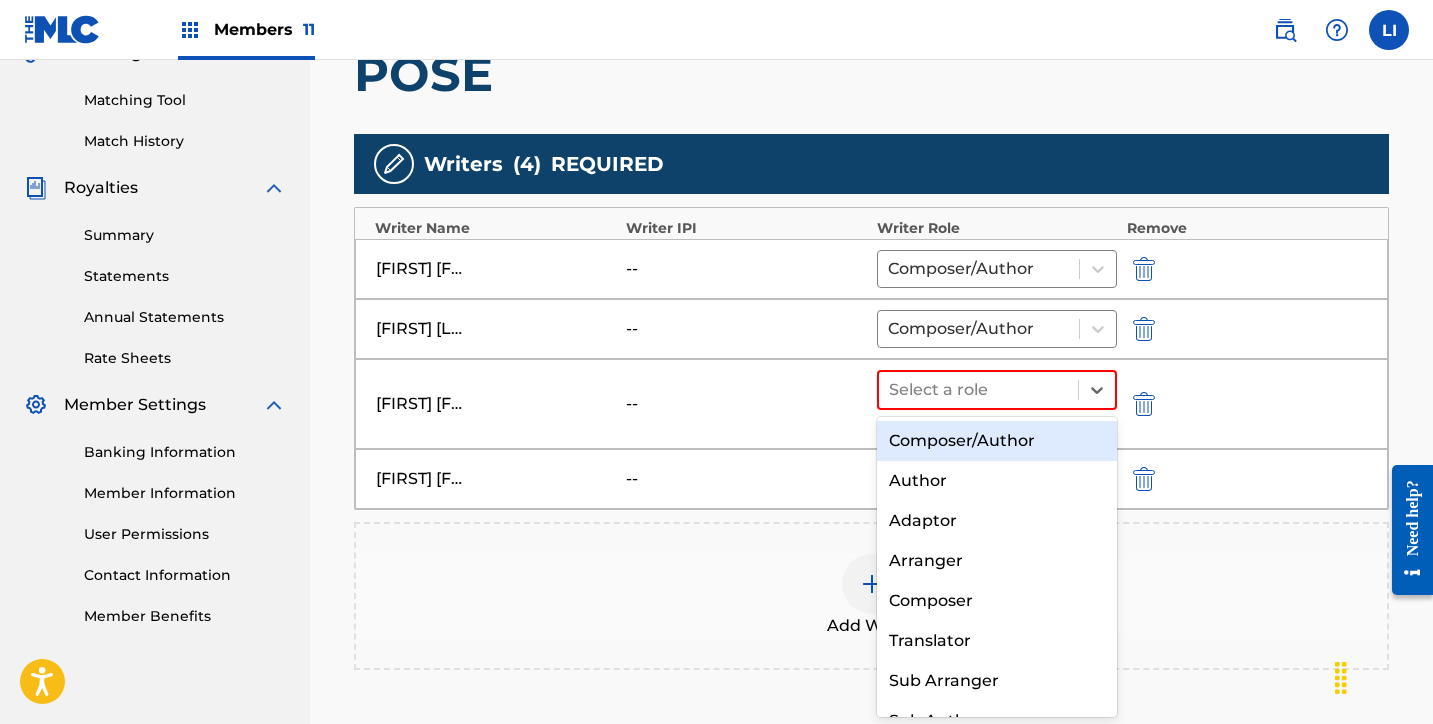 click on "Composer/Author" at bounding box center [997, 441] 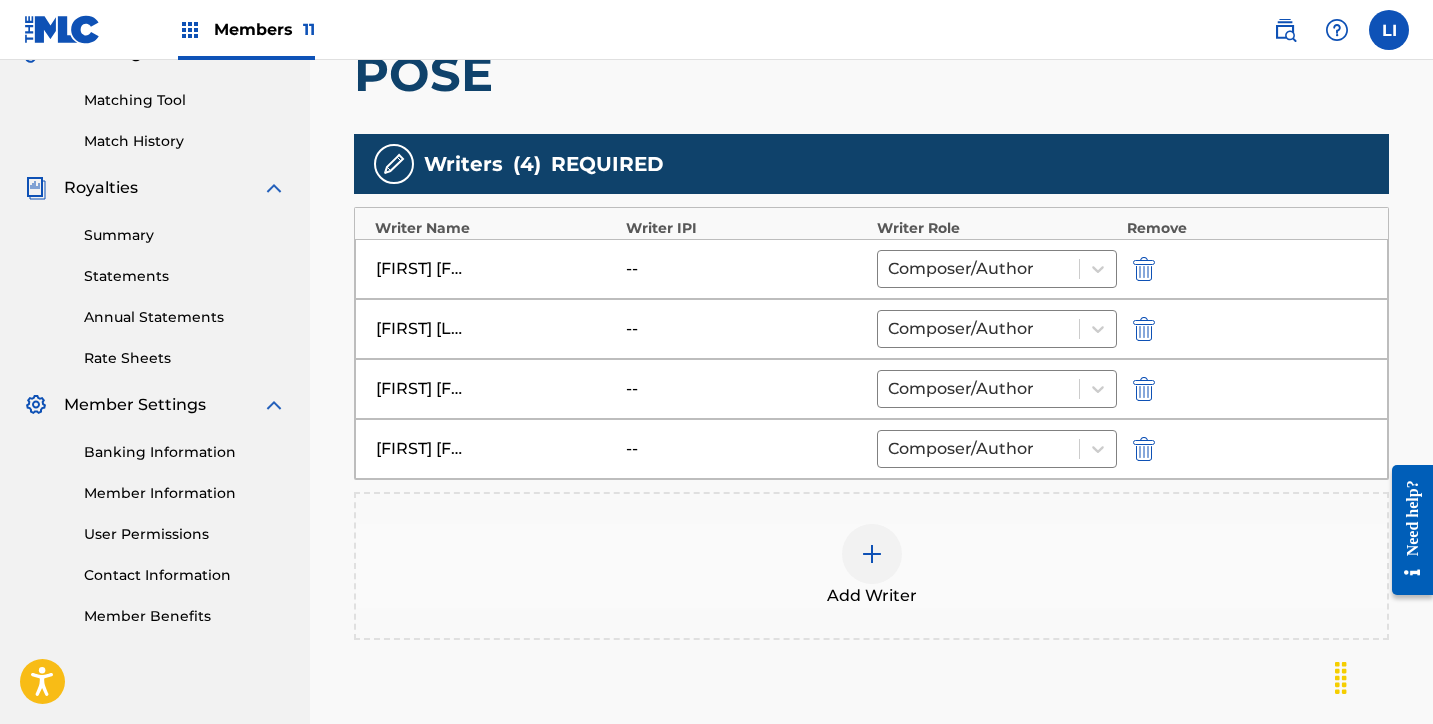 click on "Add Writer" at bounding box center (871, 566) 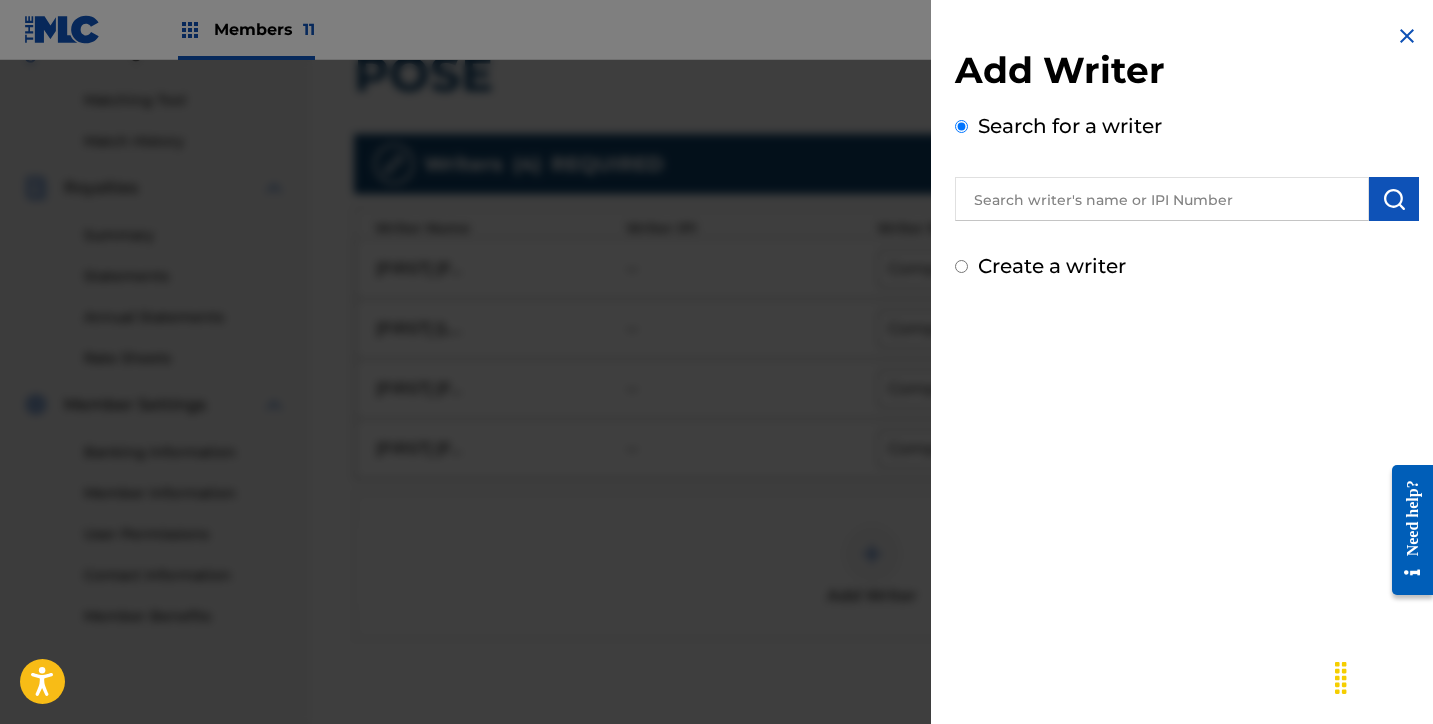 click at bounding box center [1162, 199] 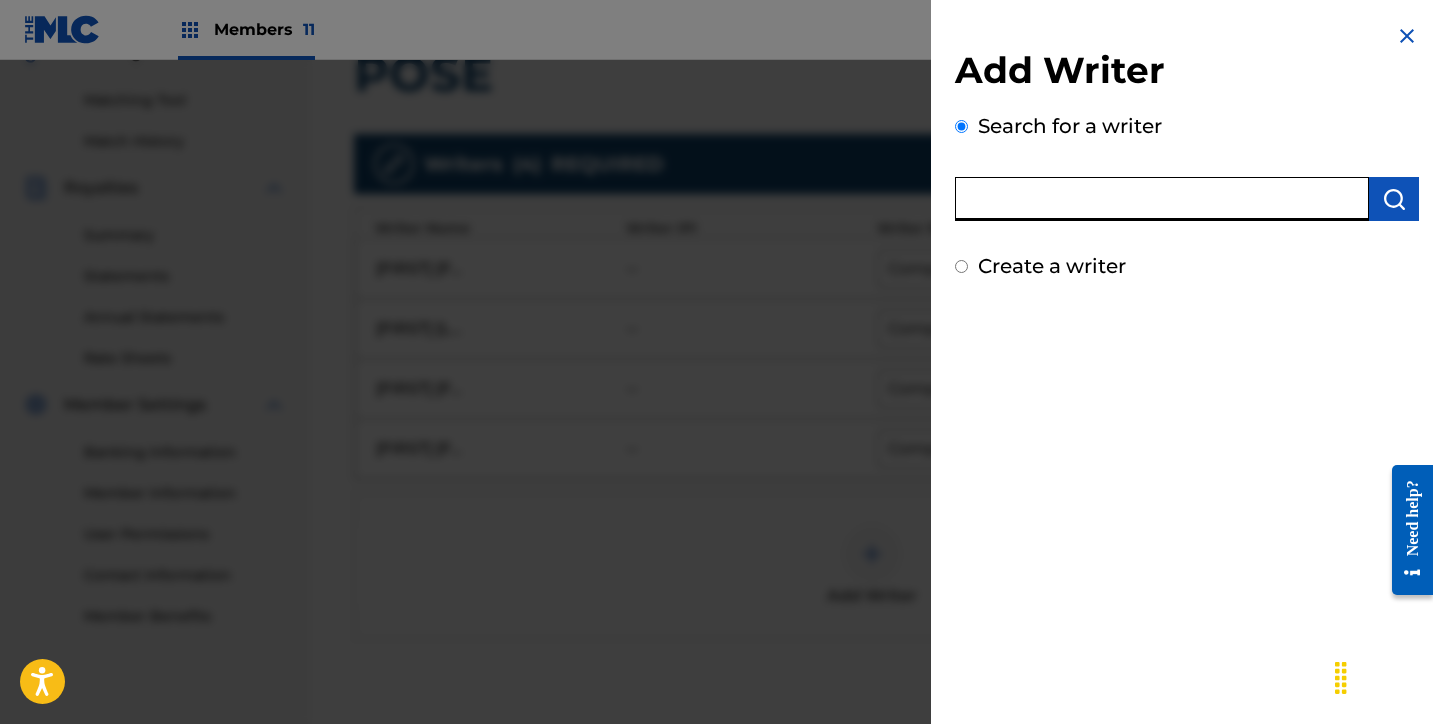 paste on "[FIRST] [FIRST] [LAST] [LAST]" 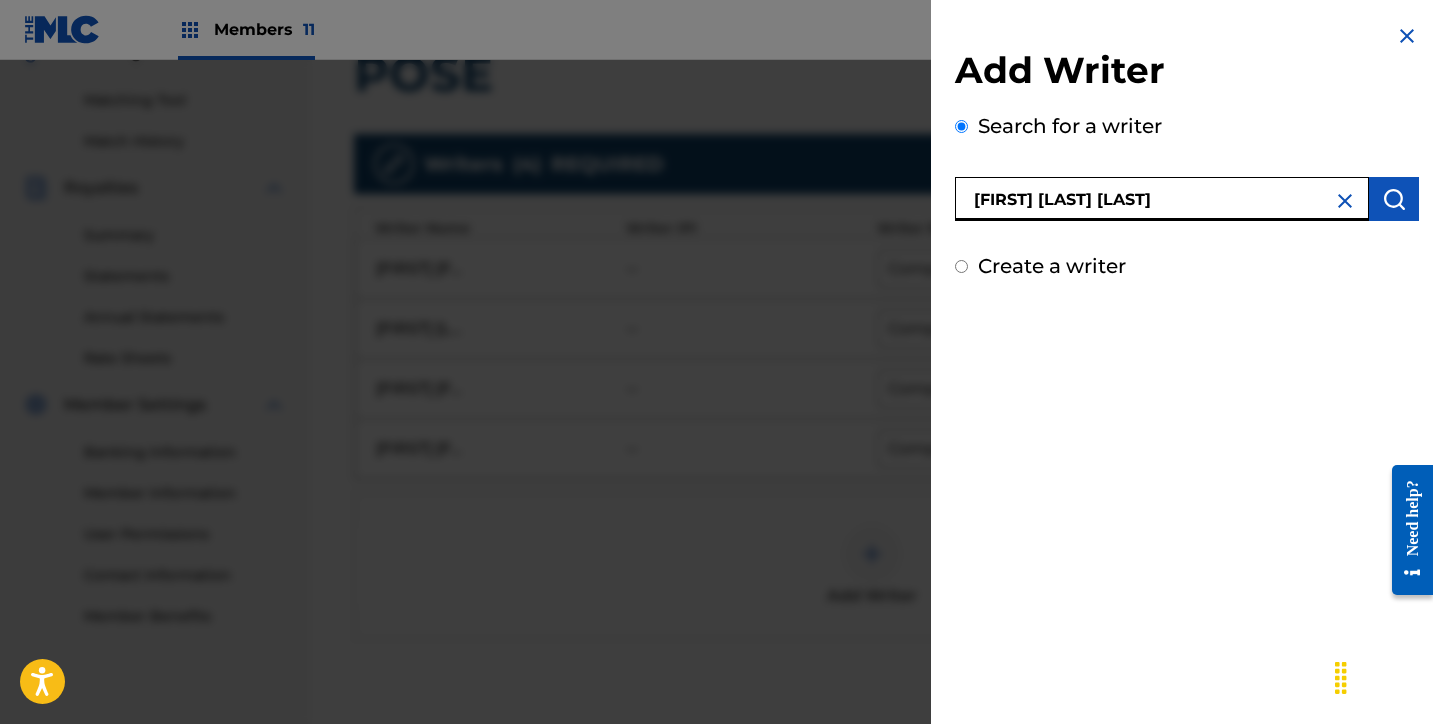 type on "[FIRST] [FIRST] [LAST] [LAST]" 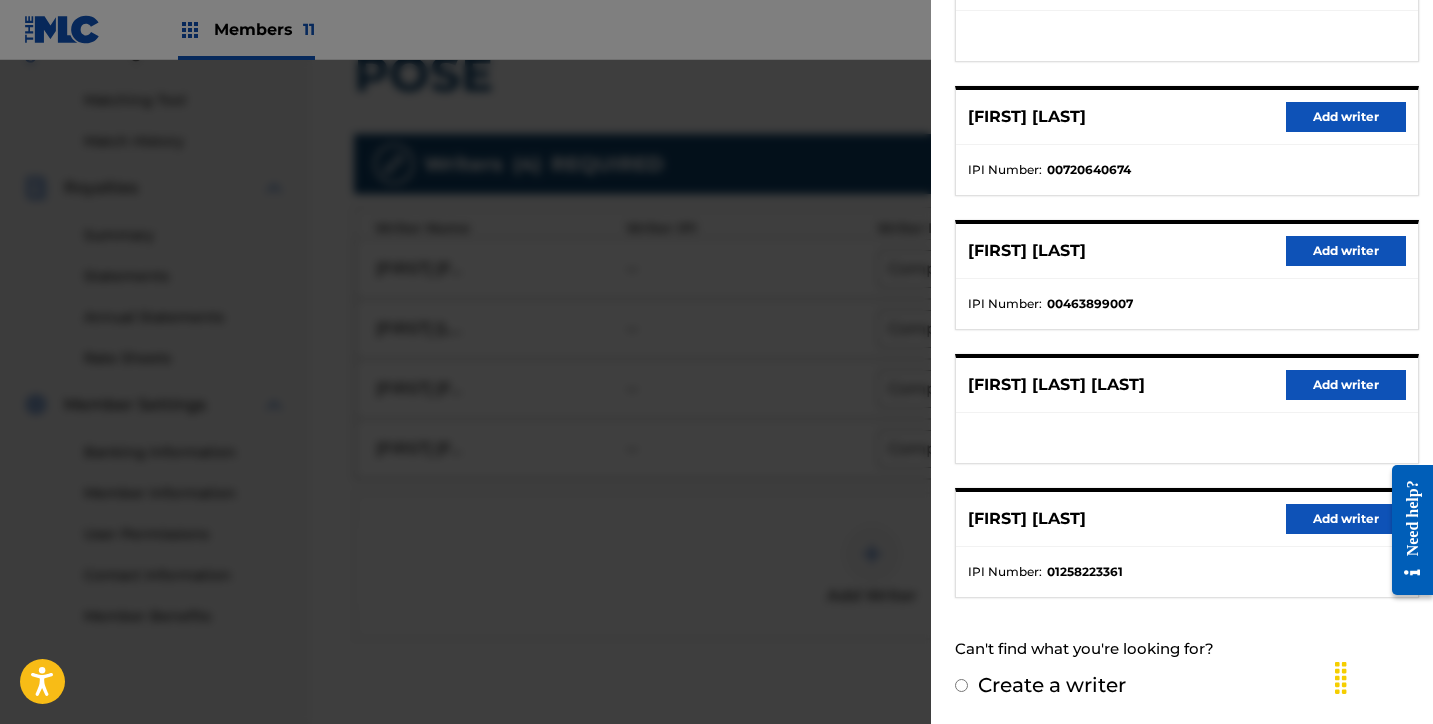 scroll, scrollTop: 336, scrollLeft: 0, axis: vertical 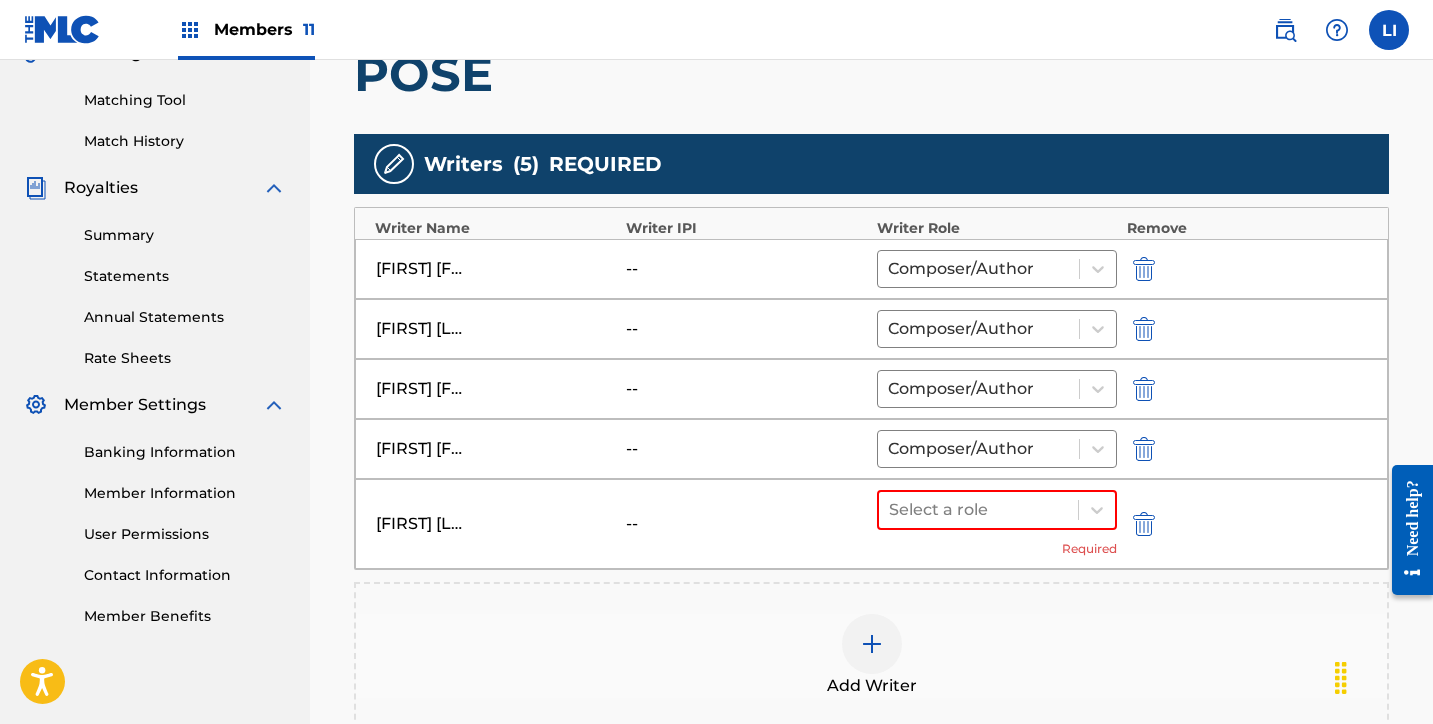 drag, startPoint x: 976, startPoint y: 507, endPoint x: 975, endPoint y: 530, distance: 23.021729 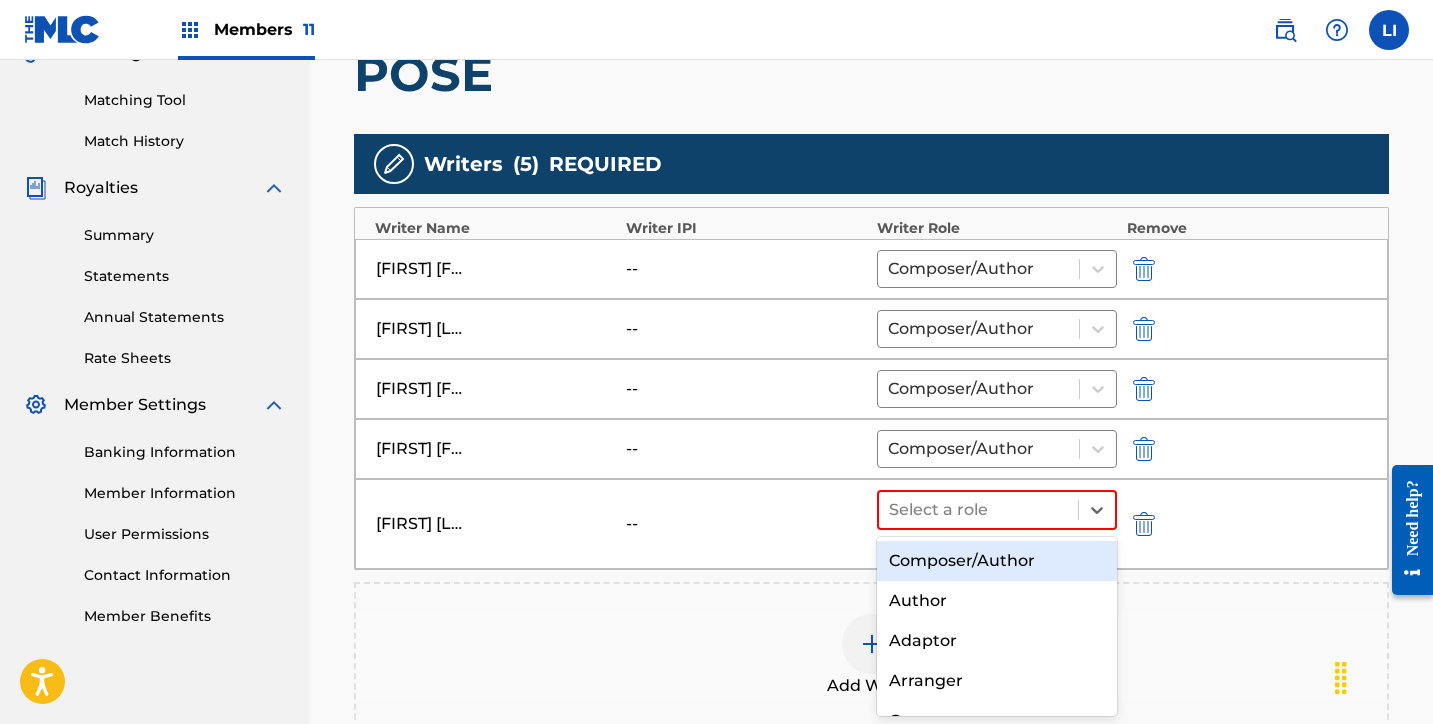 click on "Composer/Author" at bounding box center [997, 561] 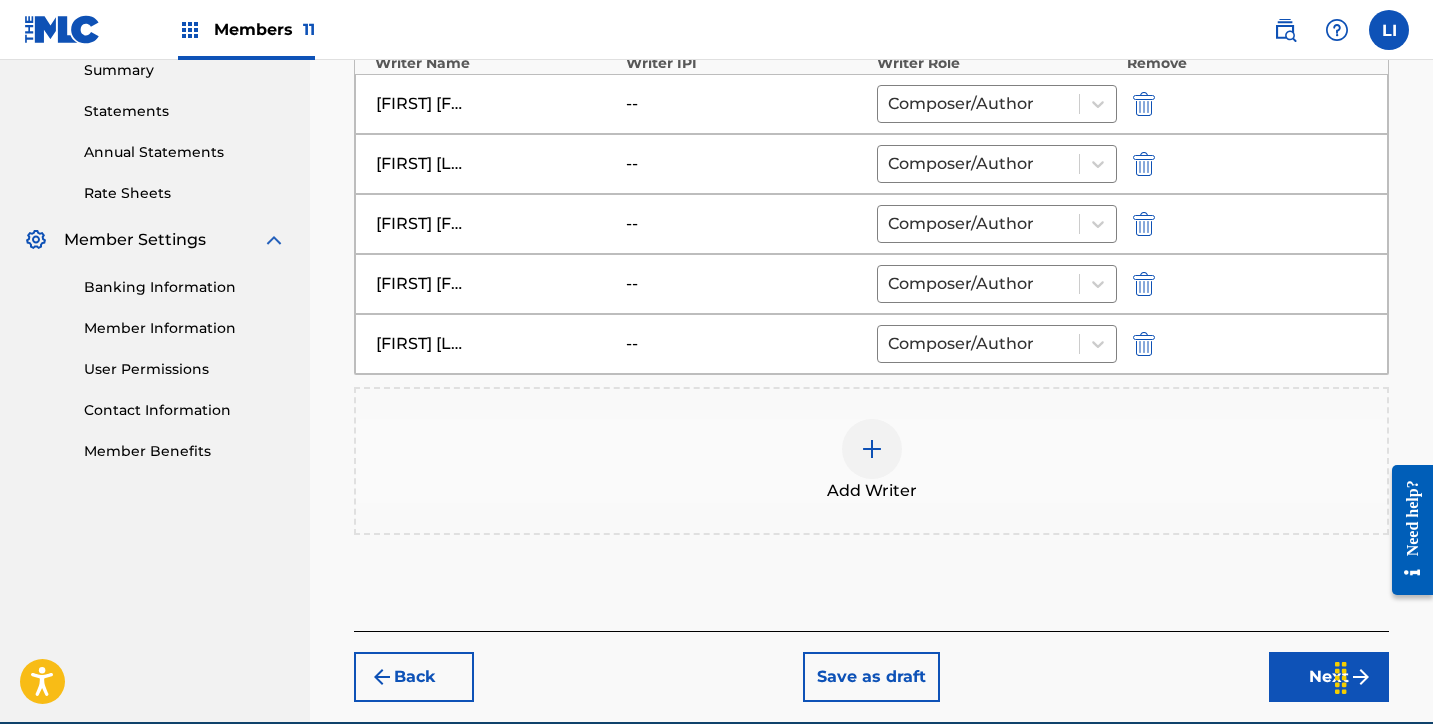 click on "Next" at bounding box center [1329, 677] 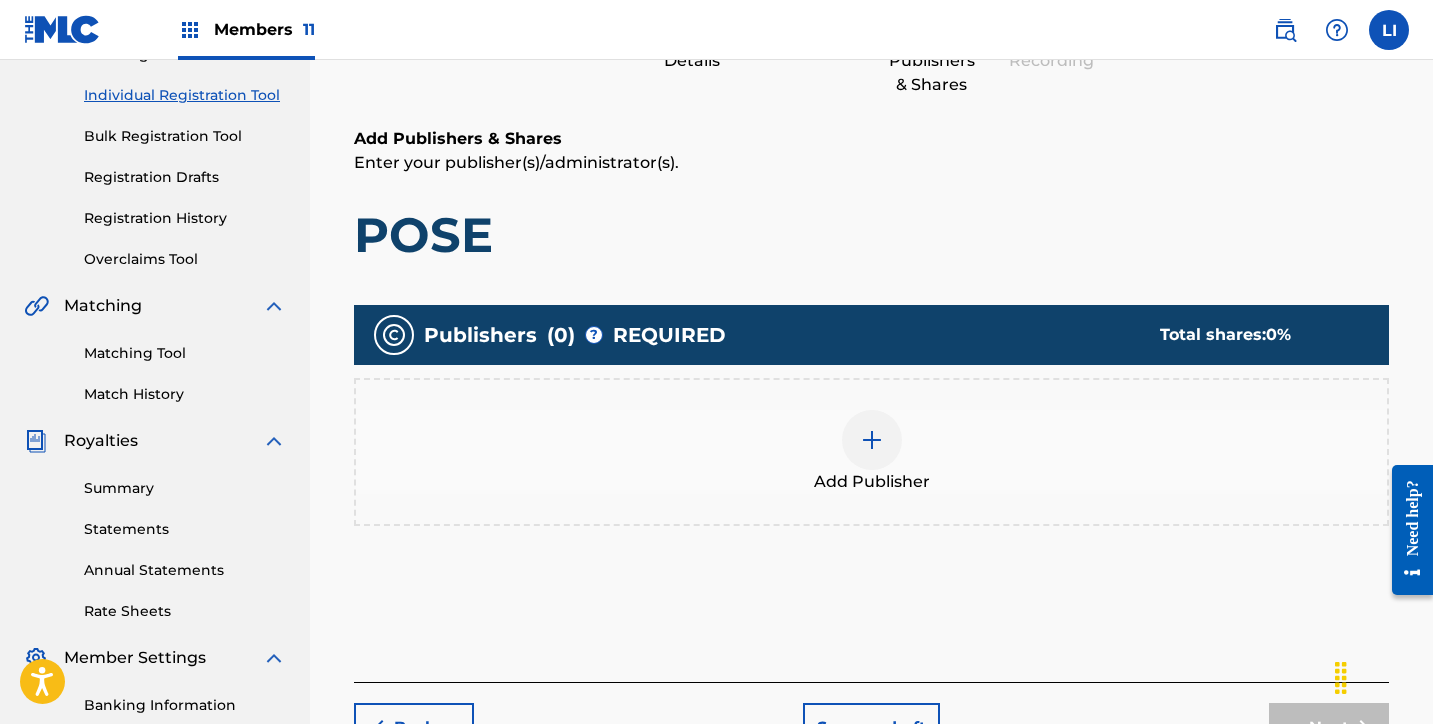 scroll, scrollTop: 253, scrollLeft: 0, axis: vertical 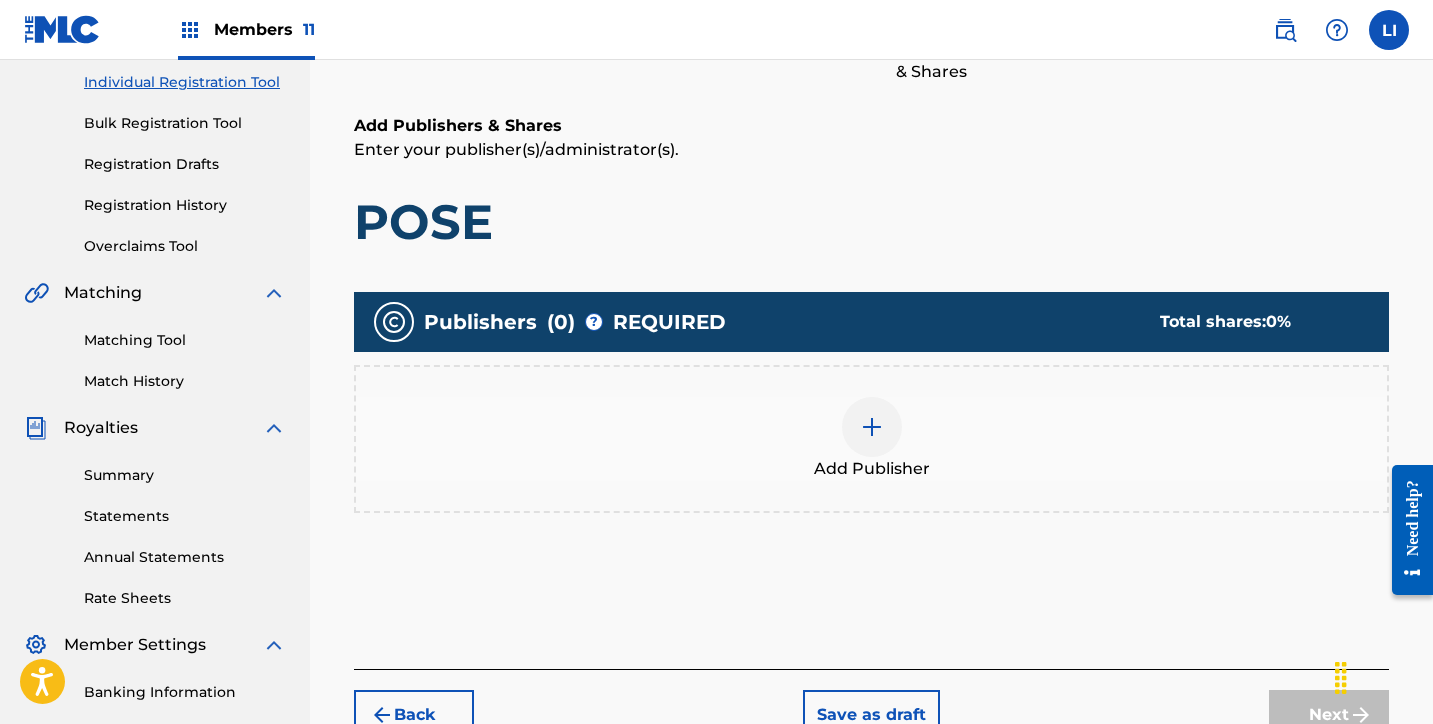 click at bounding box center (872, 427) 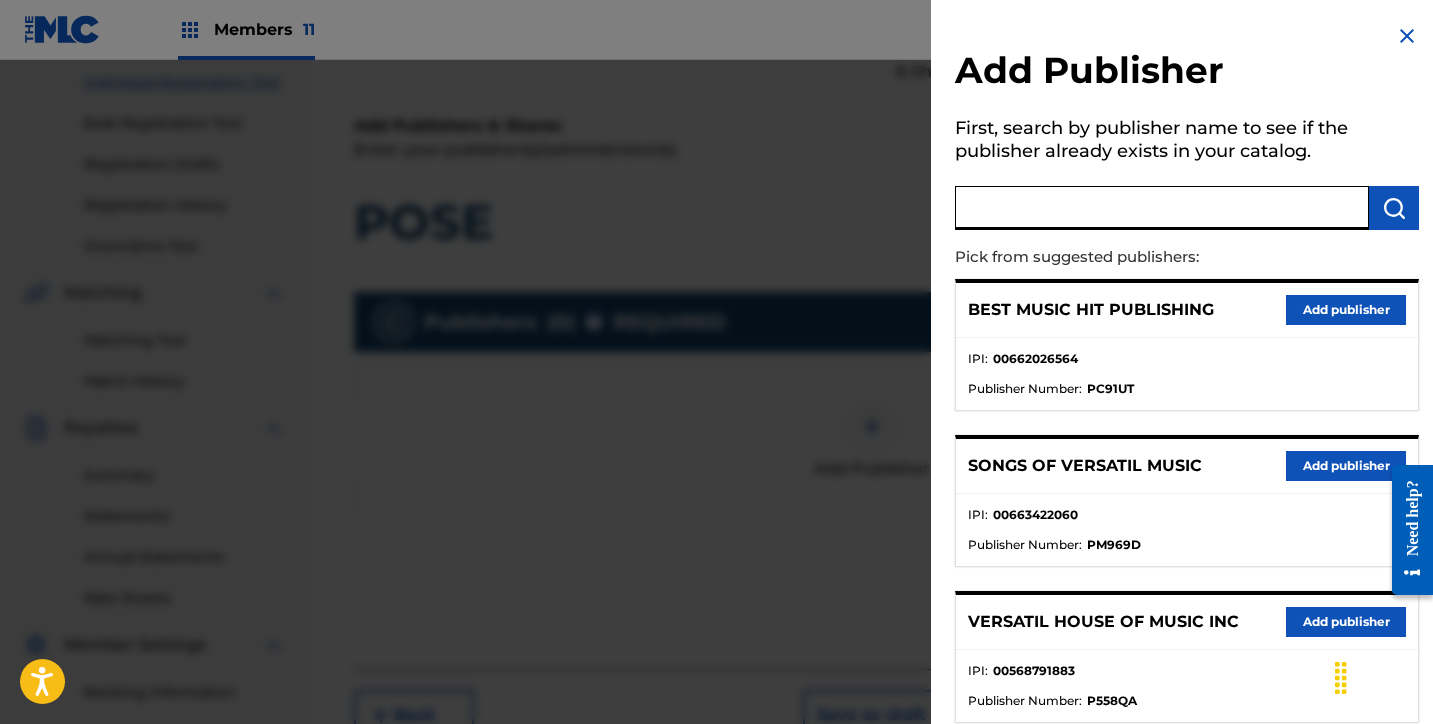 click at bounding box center (1162, 208) 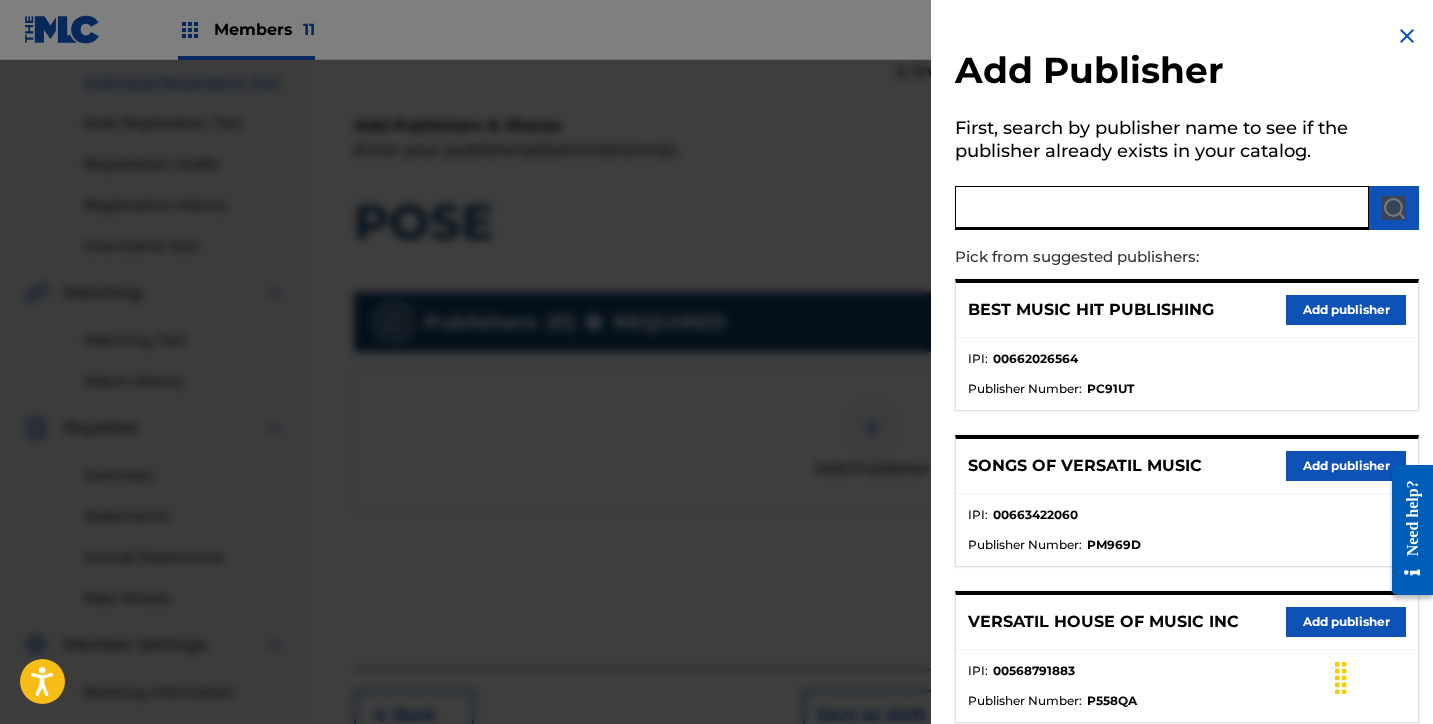drag, startPoint x: 1107, startPoint y: 227, endPoint x: 1112, endPoint y: 215, distance: 13 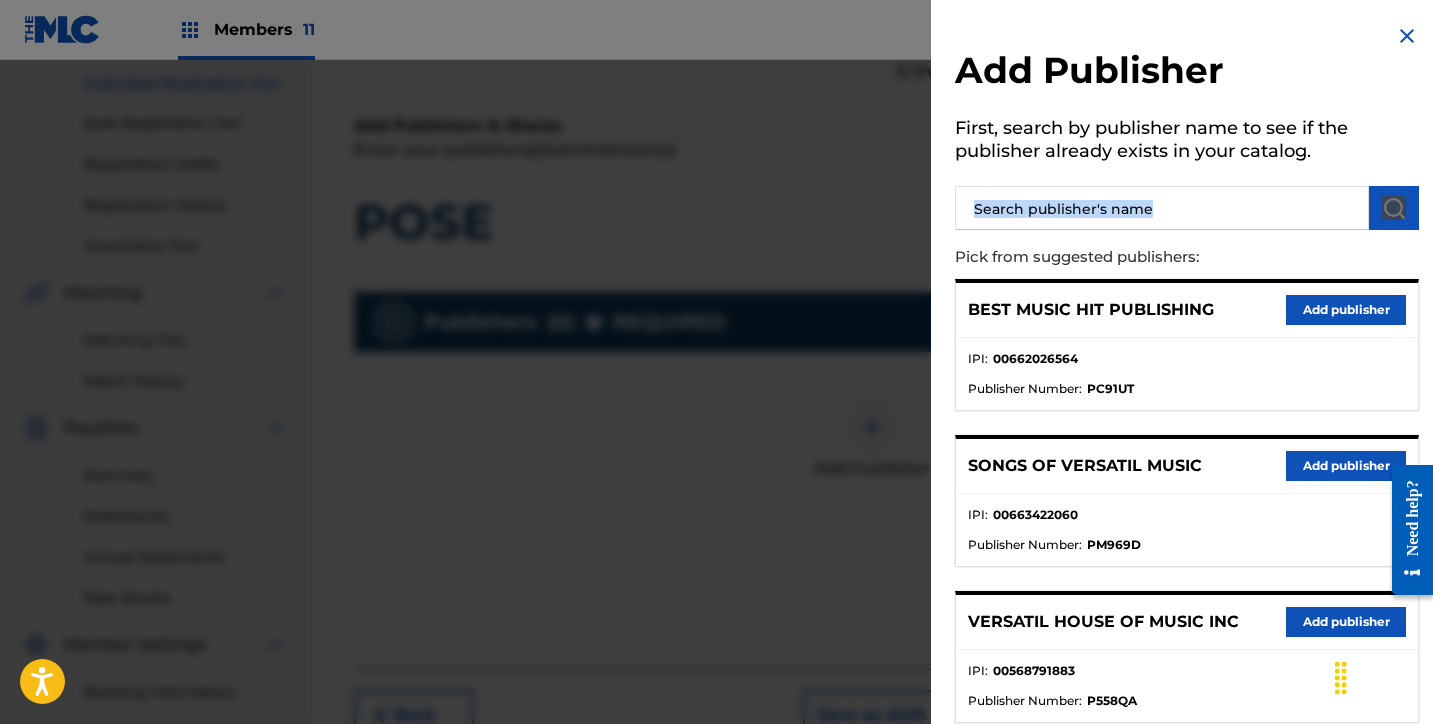 click at bounding box center [1162, 208] 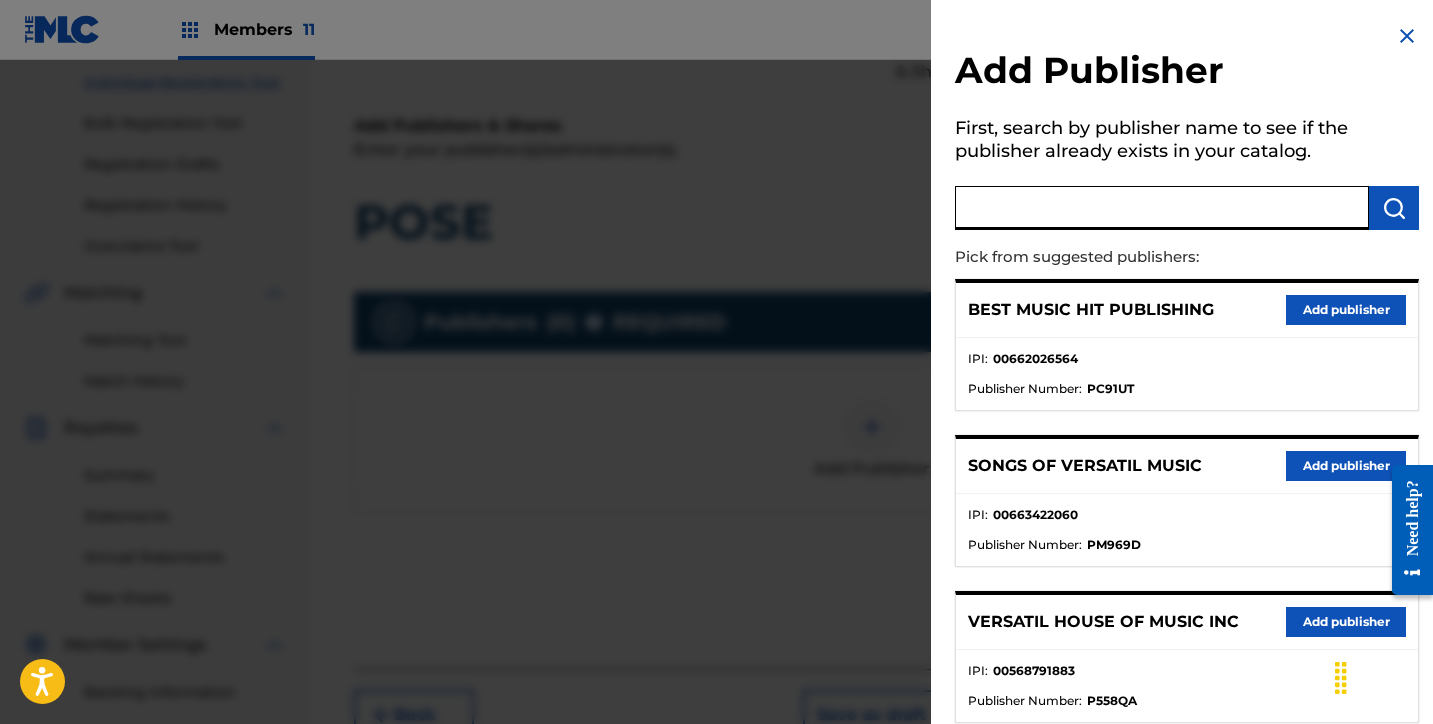 paste on "RAUDEL MUSIC PUBLISHING" 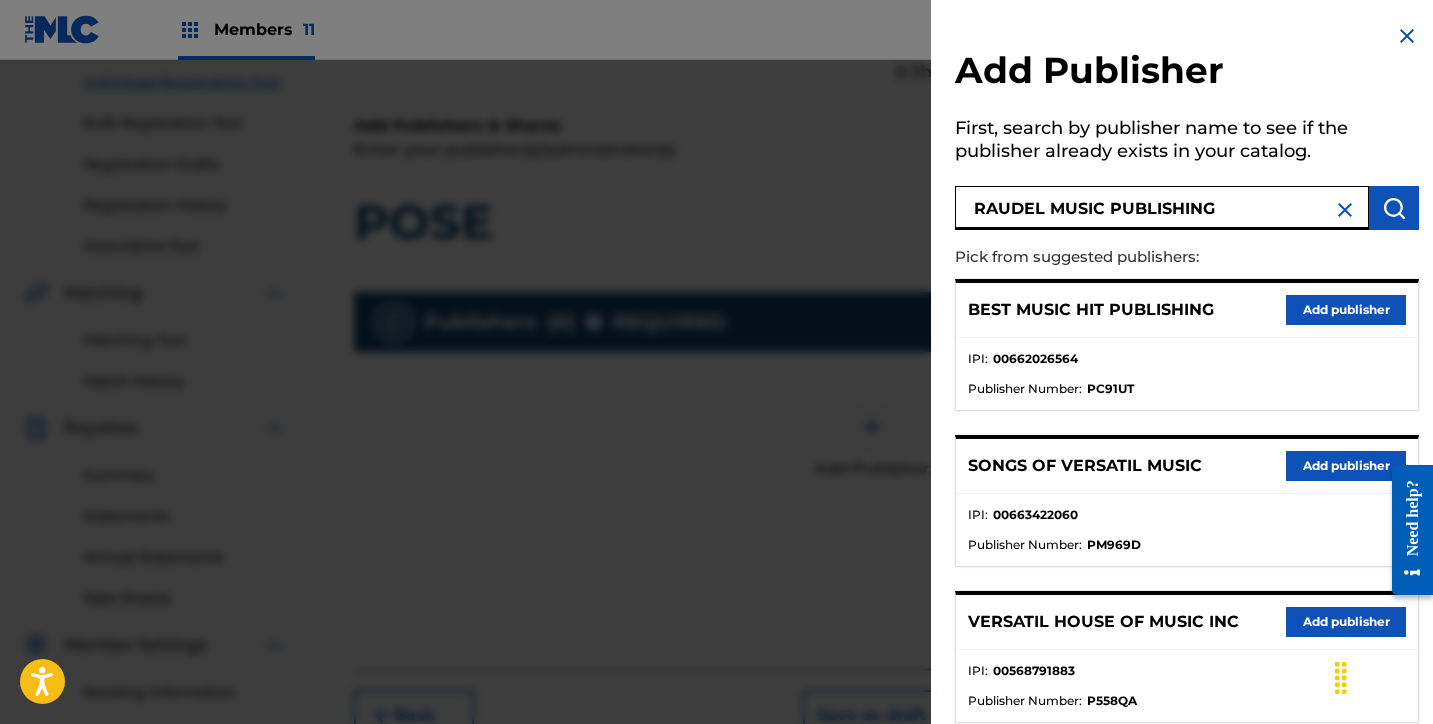 type on "RAUDEL MUSIC PUBLISHING" 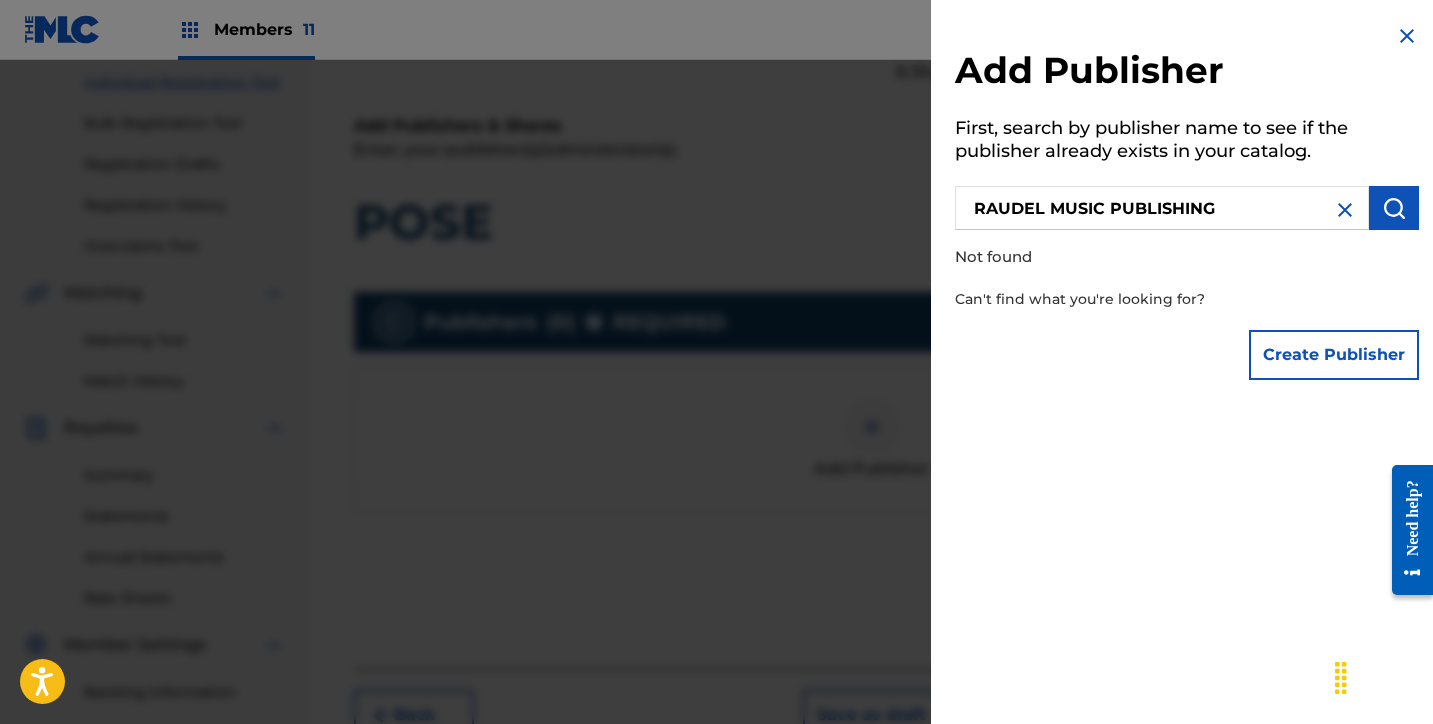 click on "Create Publisher" at bounding box center (1334, 355) 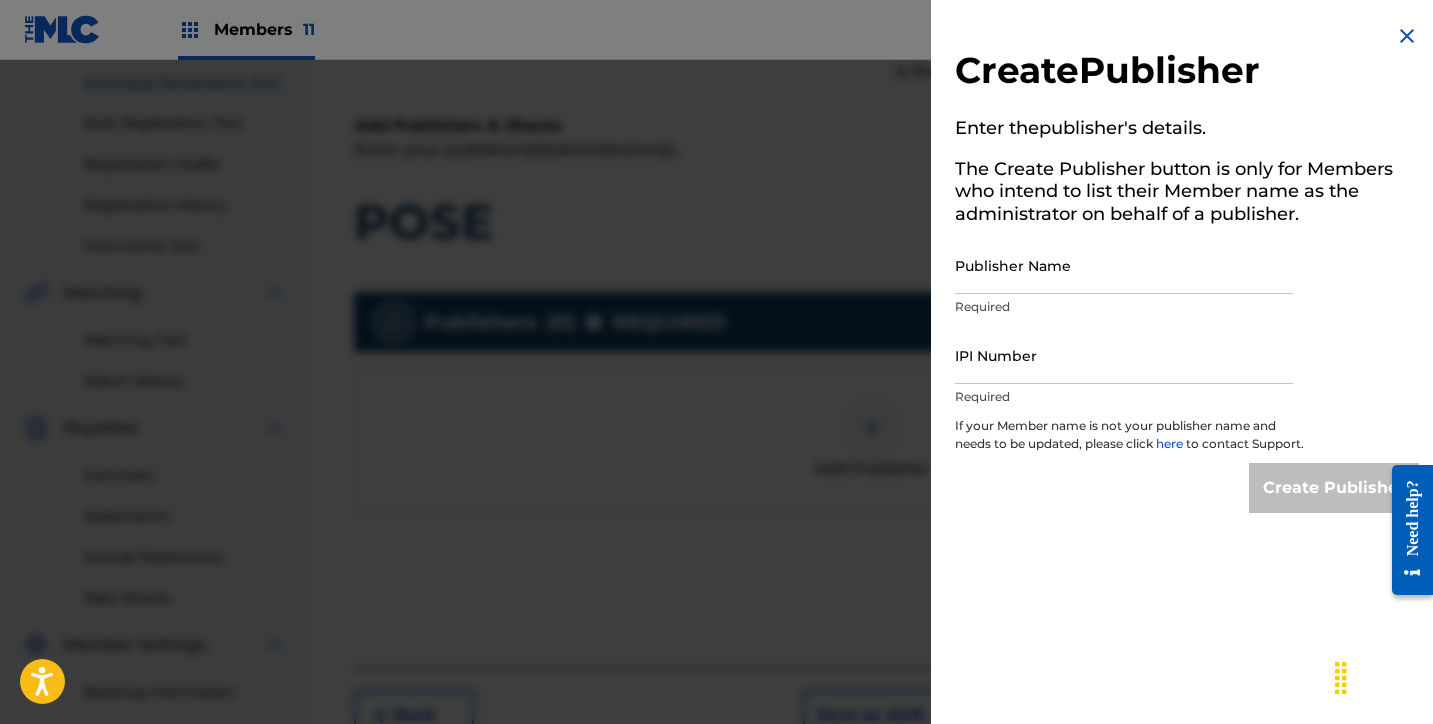 drag, startPoint x: 1093, startPoint y: 289, endPoint x: 1234, endPoint y: 288, distance: 141.00354 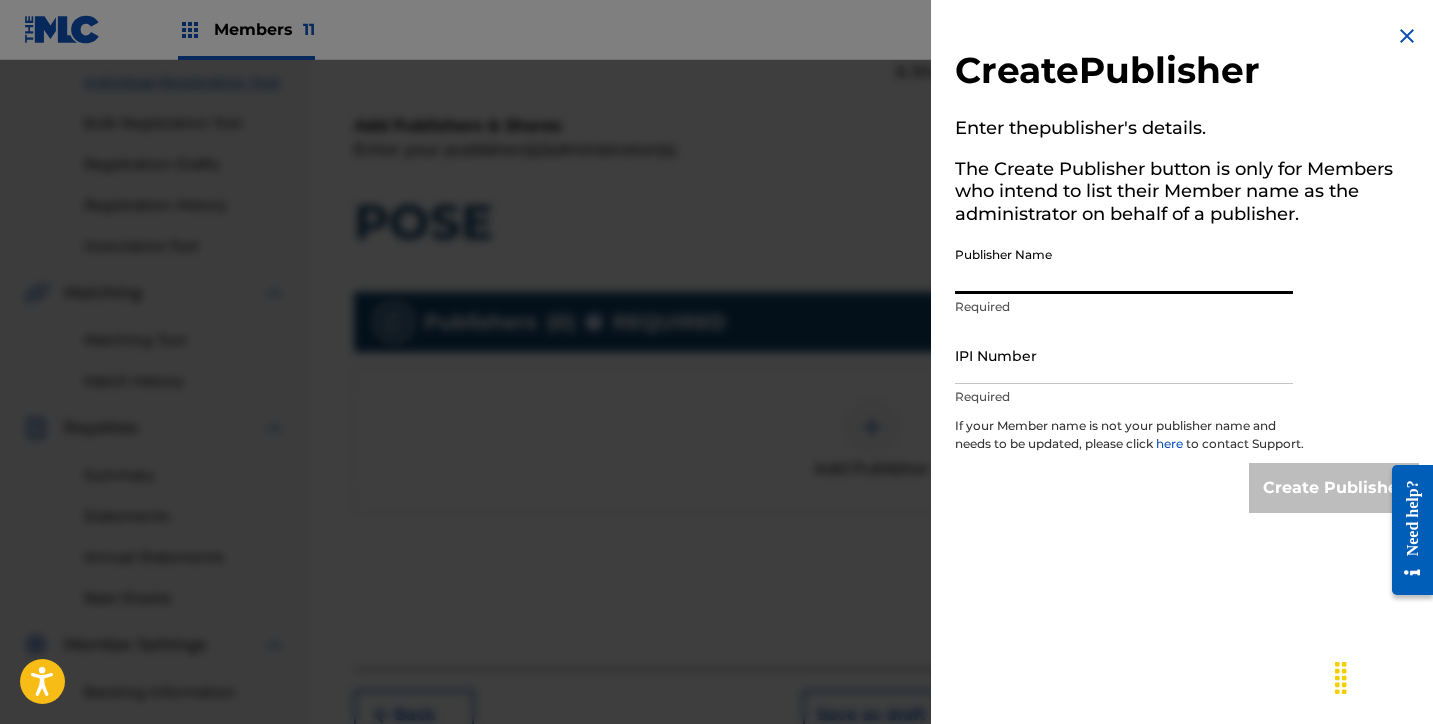 paste on "RAUDEL MUSIC PUBLISHING" 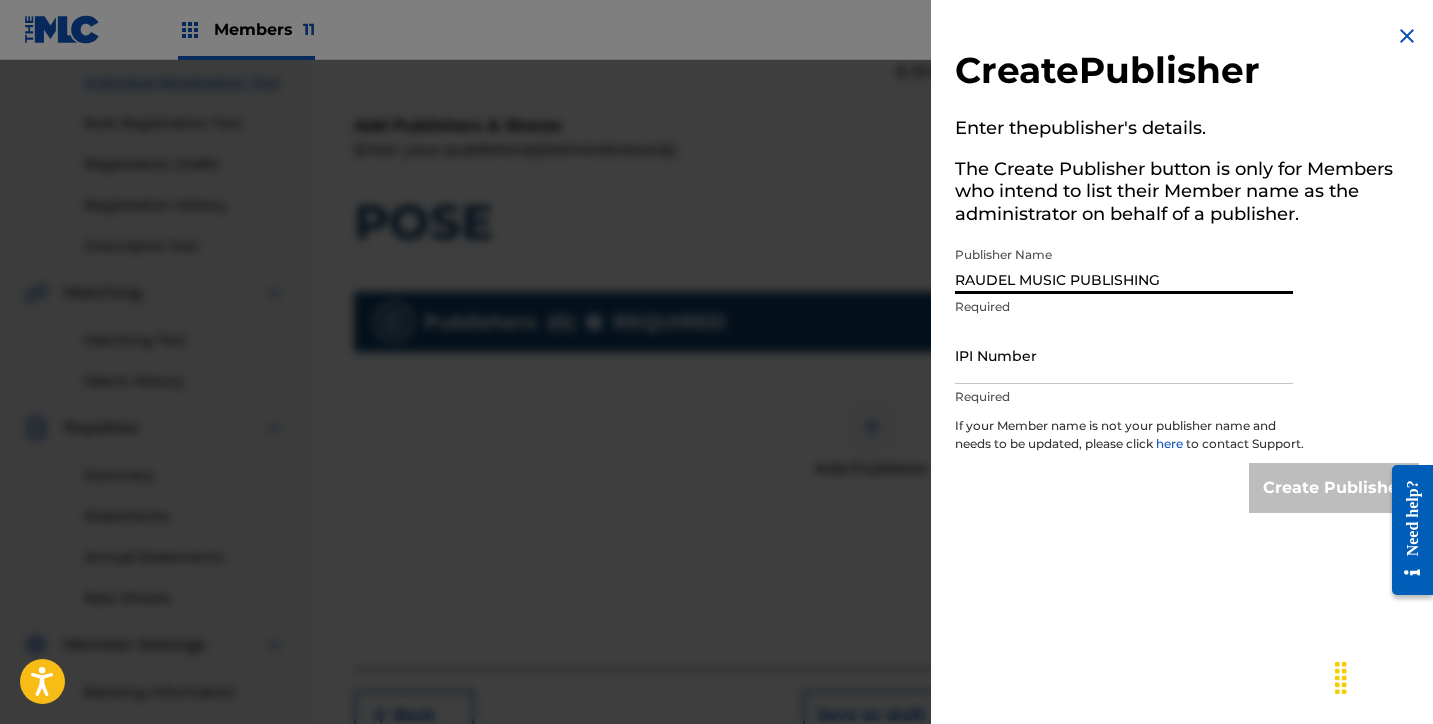 type on "RAUDEL MUSIC PUBLISHING" 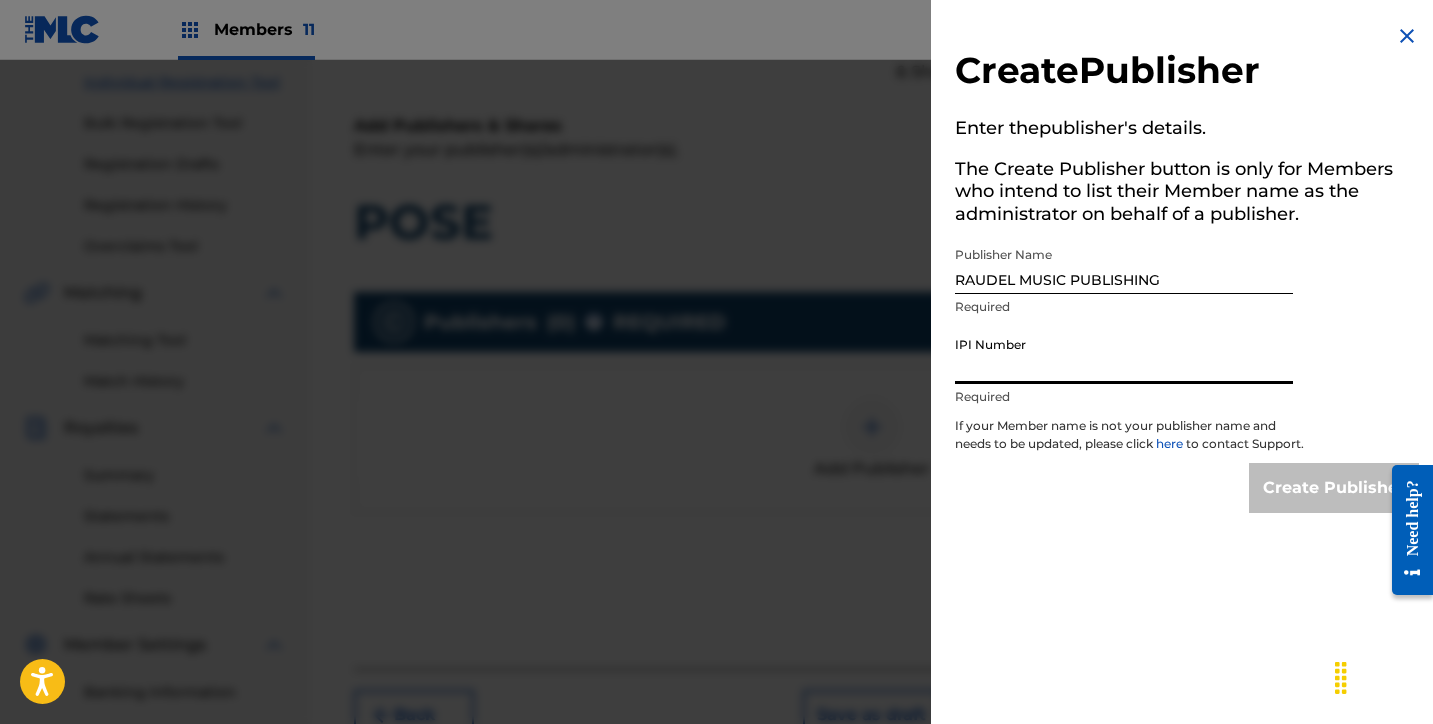 paste on "1273672732" 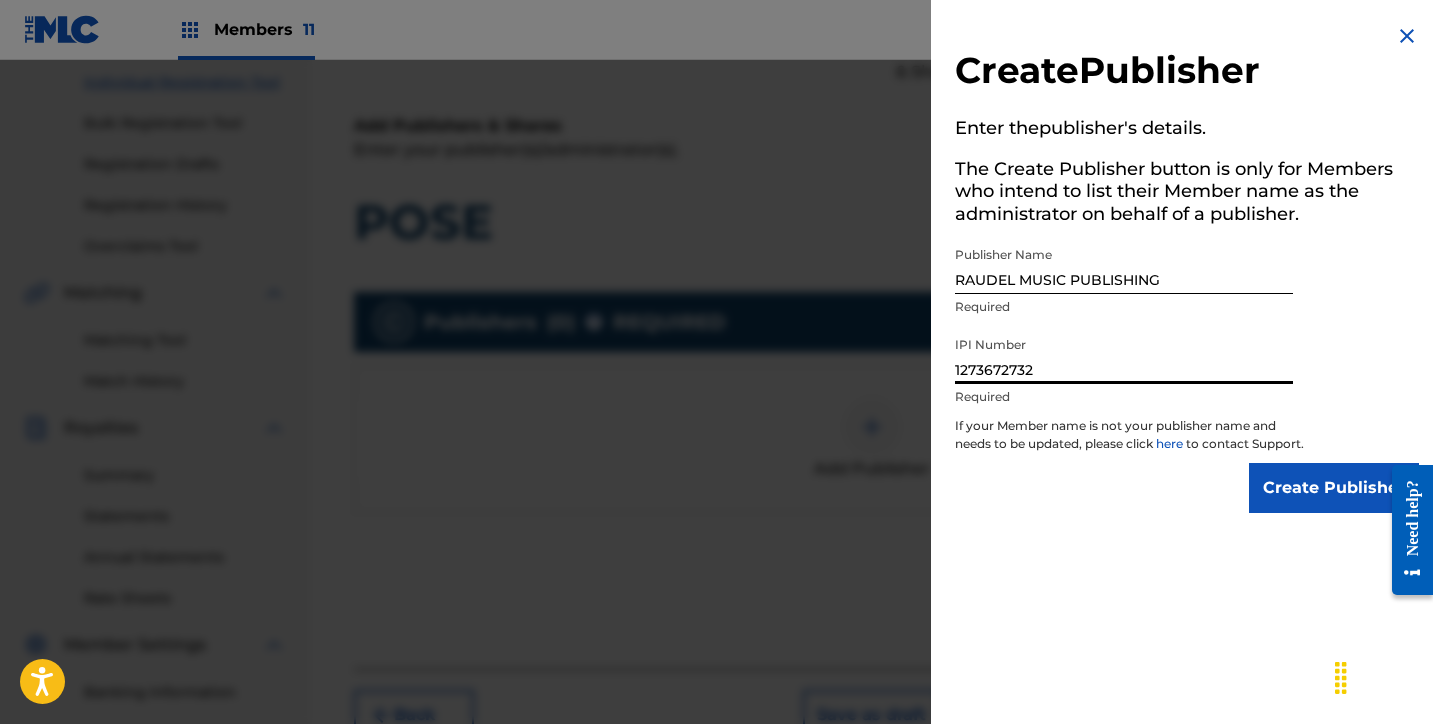 type on "1273672732" 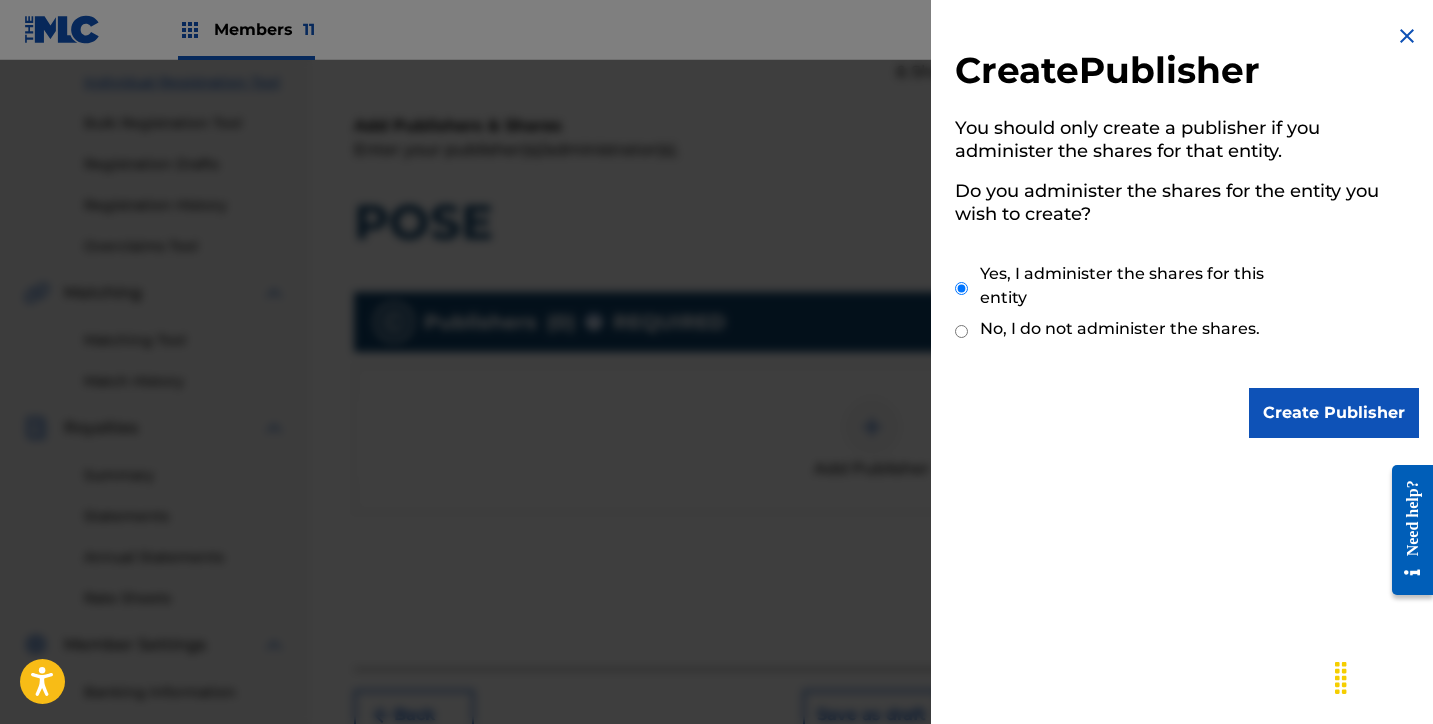 click on "Create Publisher" at bounding box center [1334, 413] 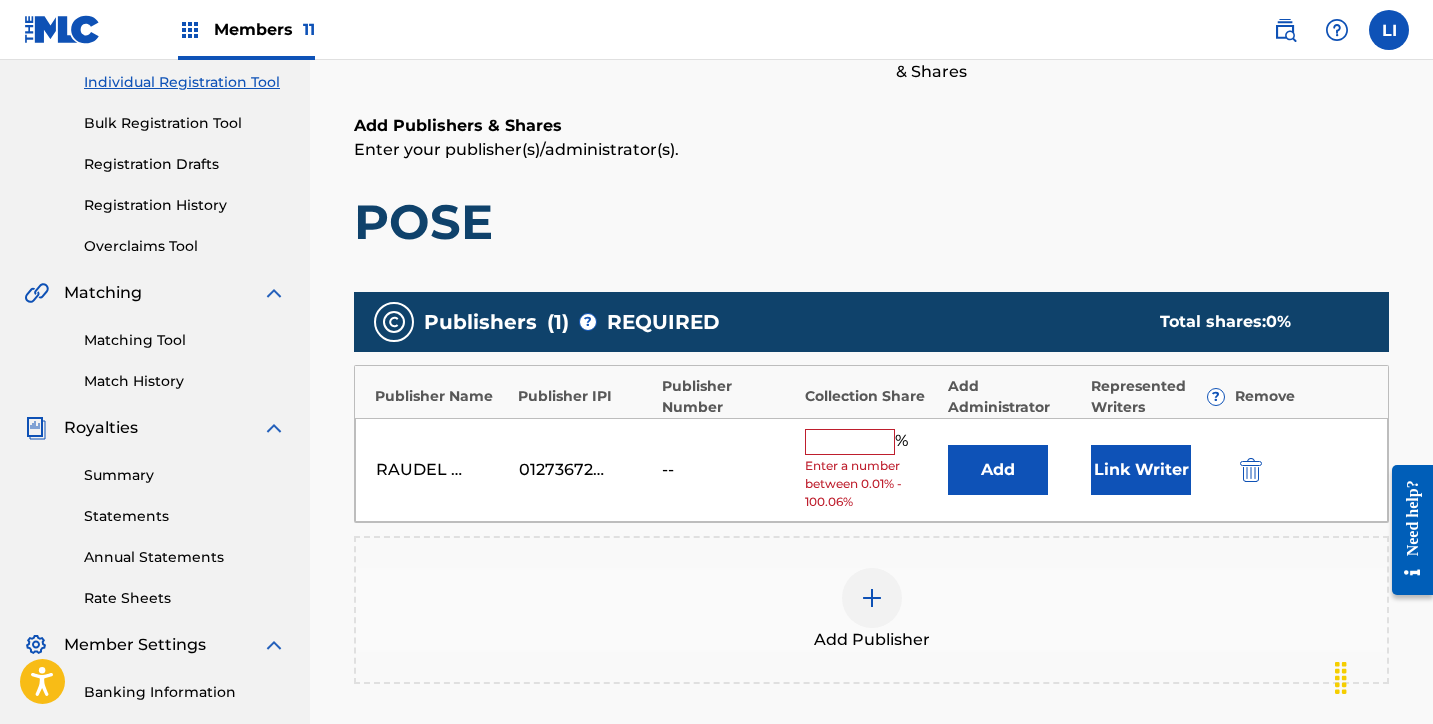 click on "Add" at bounding box center [998, 470] 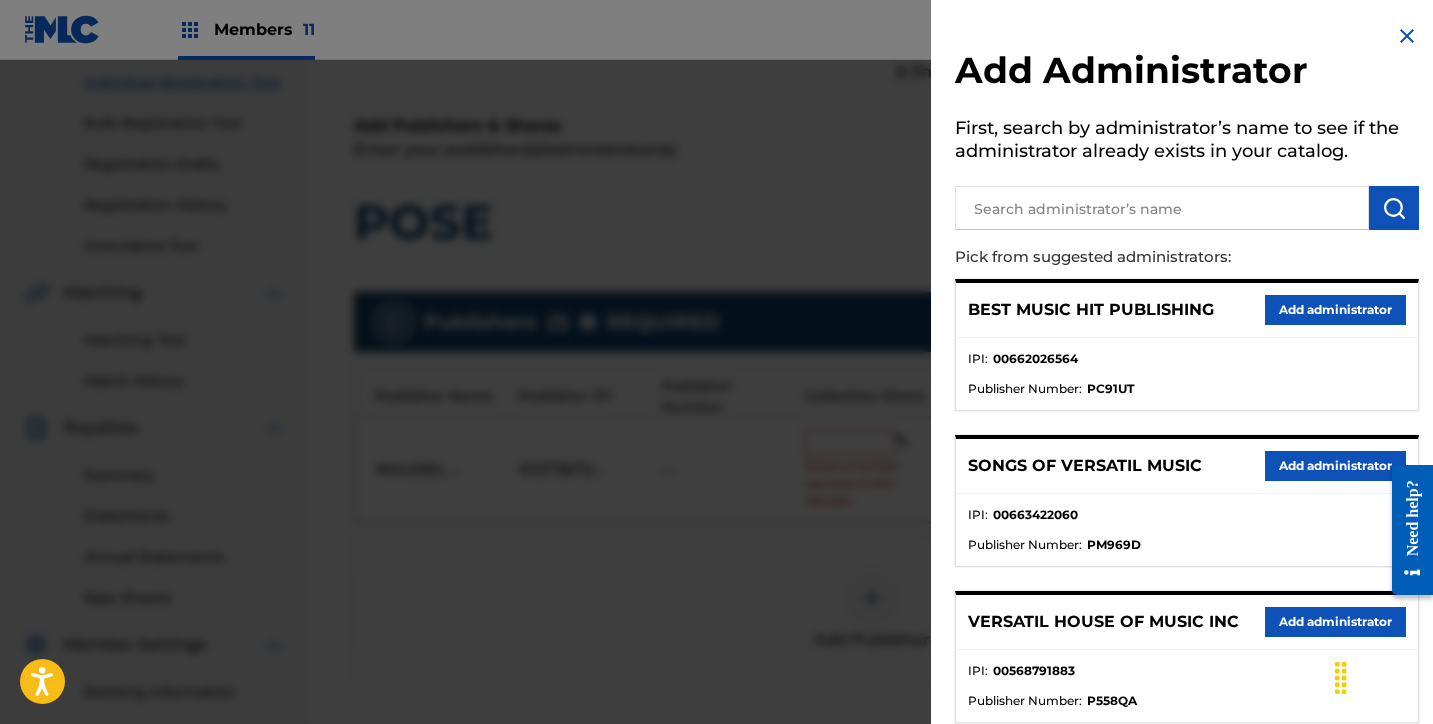 click at bounding box center [1162, 208] 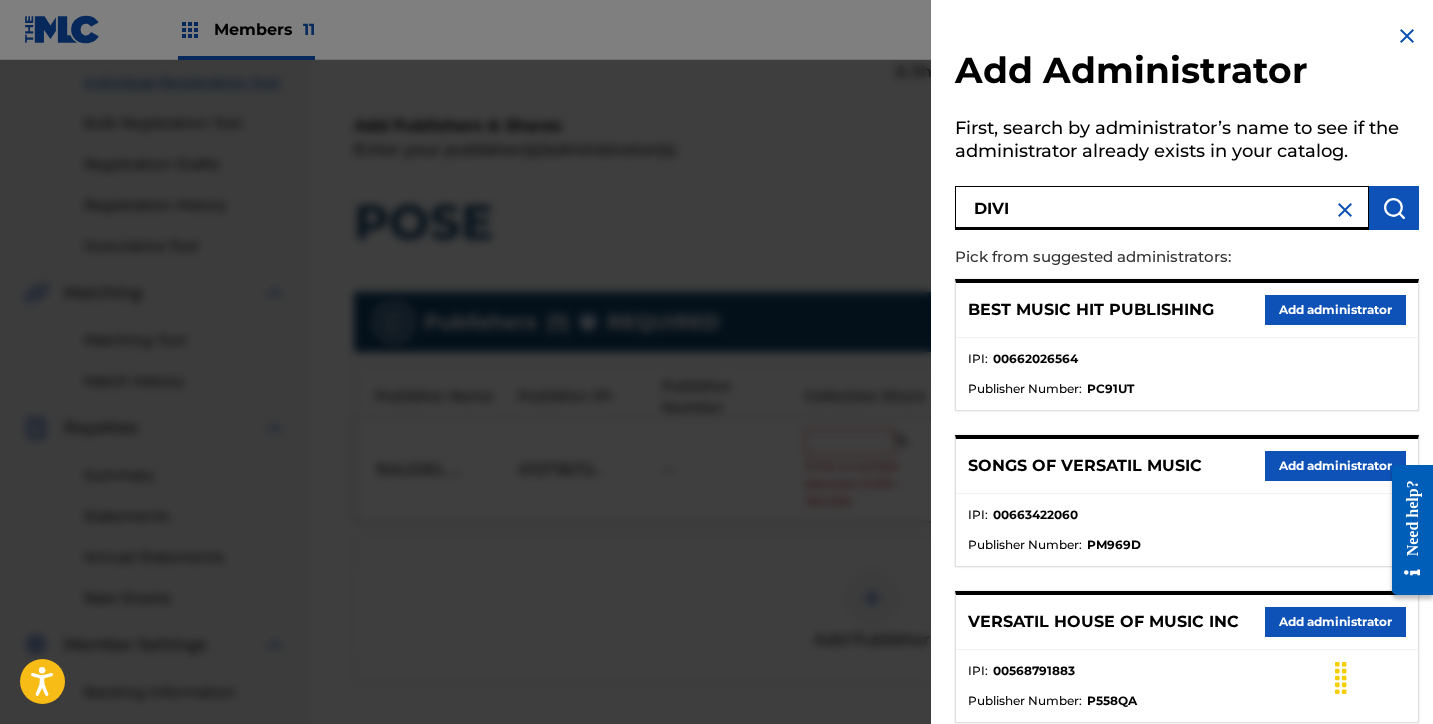 type on "DIVI" 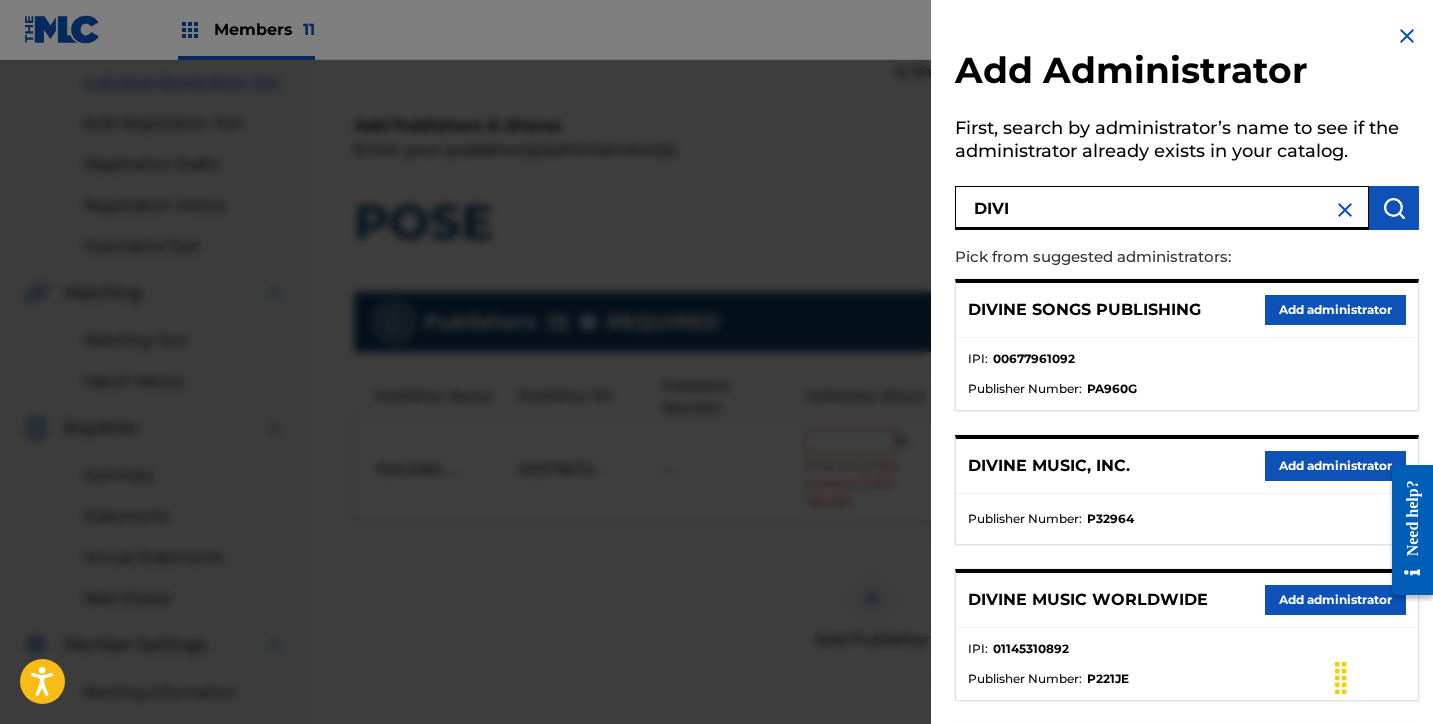 click on "Add administrator" at bounding box center (1335, 466) 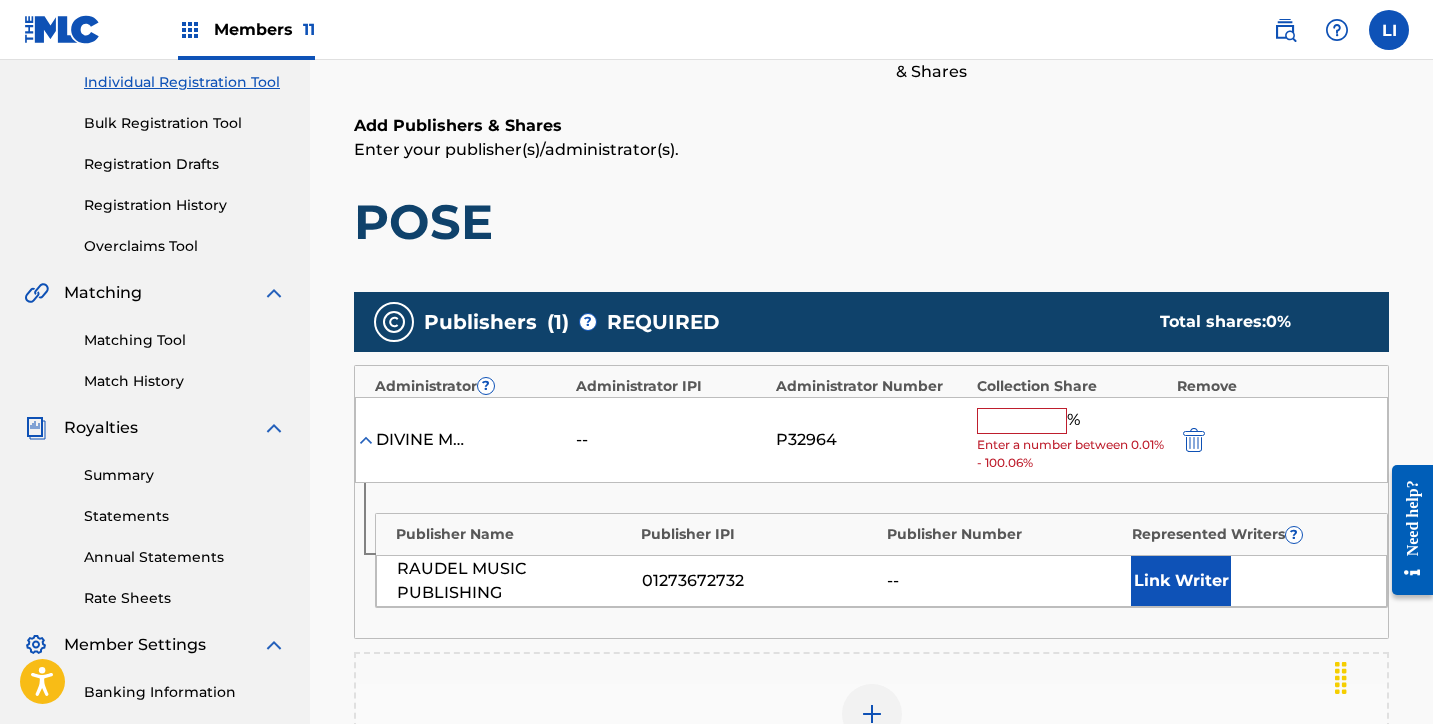 drag, startPoint x: 1038, startPoint y: 426, endPoint x: 1051, endPoint y: 419, distance: 14.764823 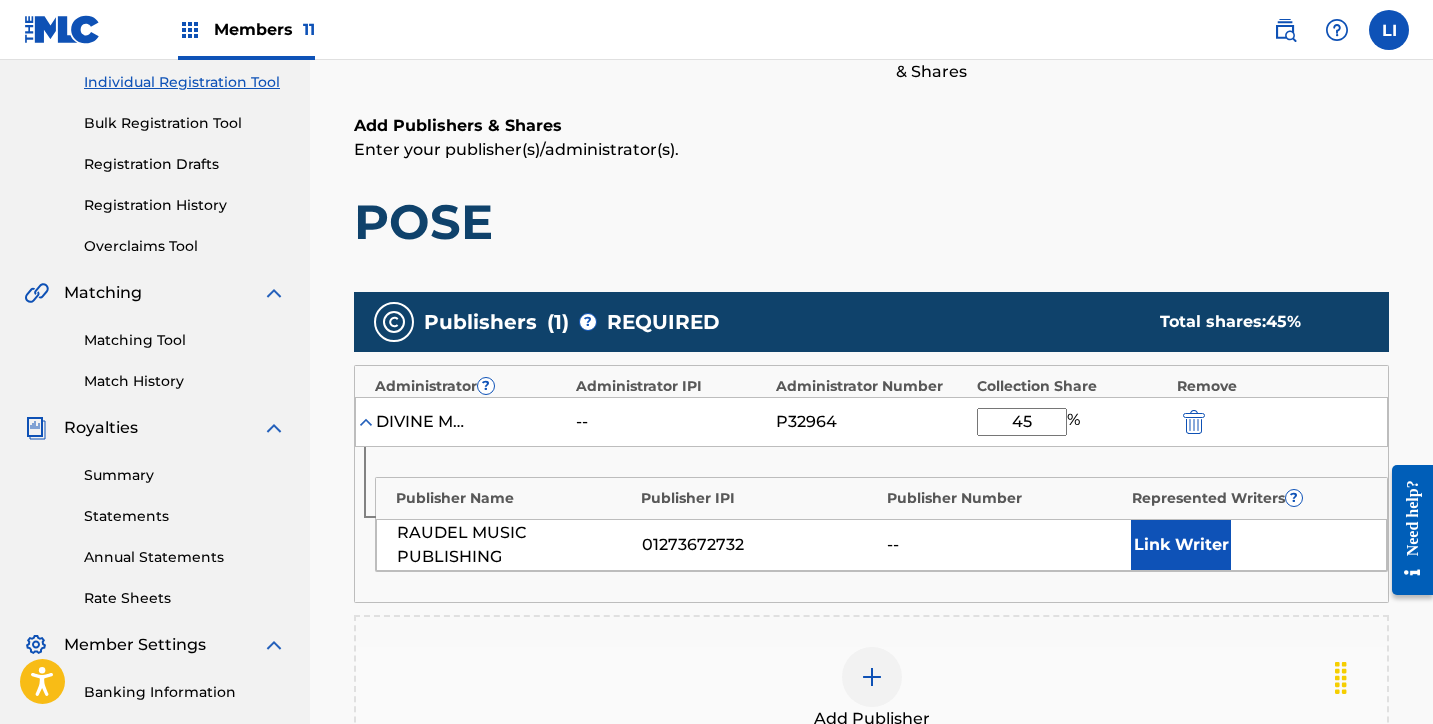 type on "45" 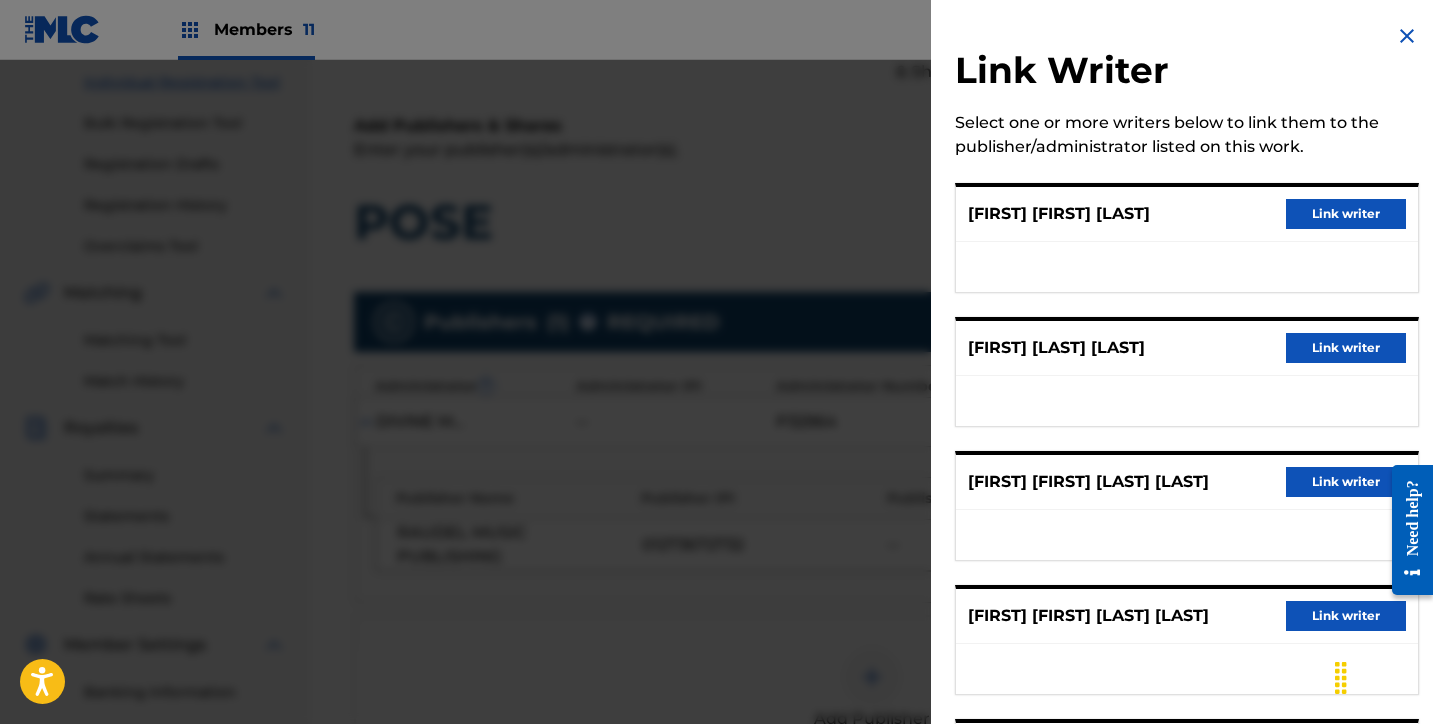 click on "Link writer" at bounding box center [1346, 214] 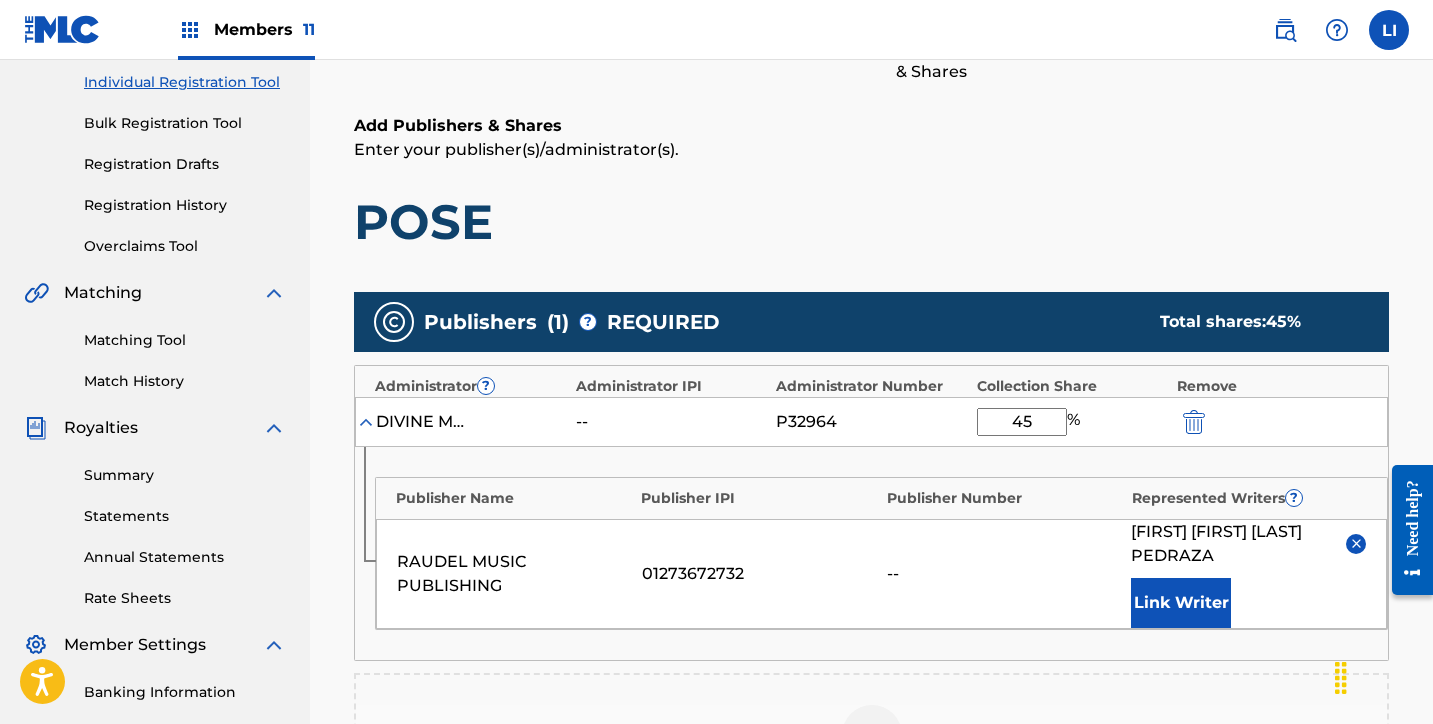 click on "Link Writer" at bounding box center (1181, 603) 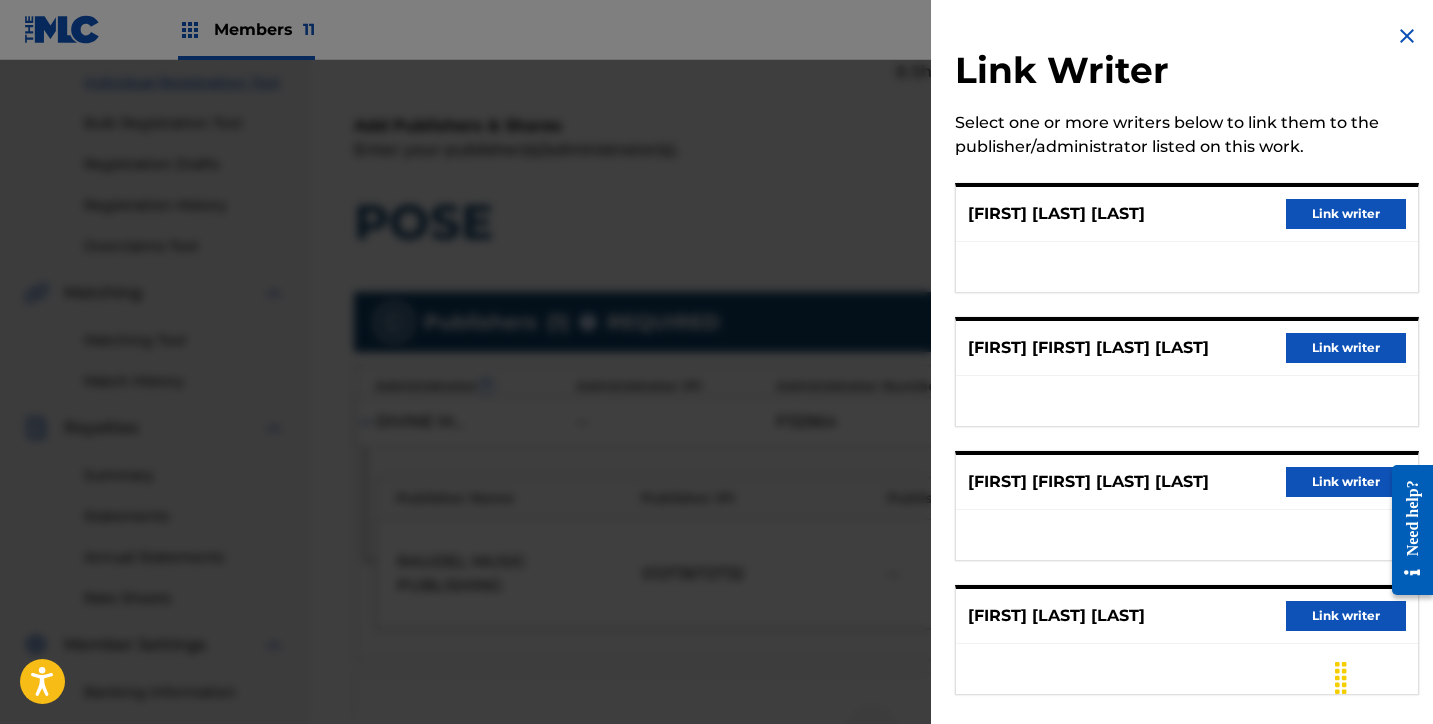 drag, startPoint x: 1303, startPoint y: 223, endPoint x: 1258, endPoint y: 253, distance: 54.08327 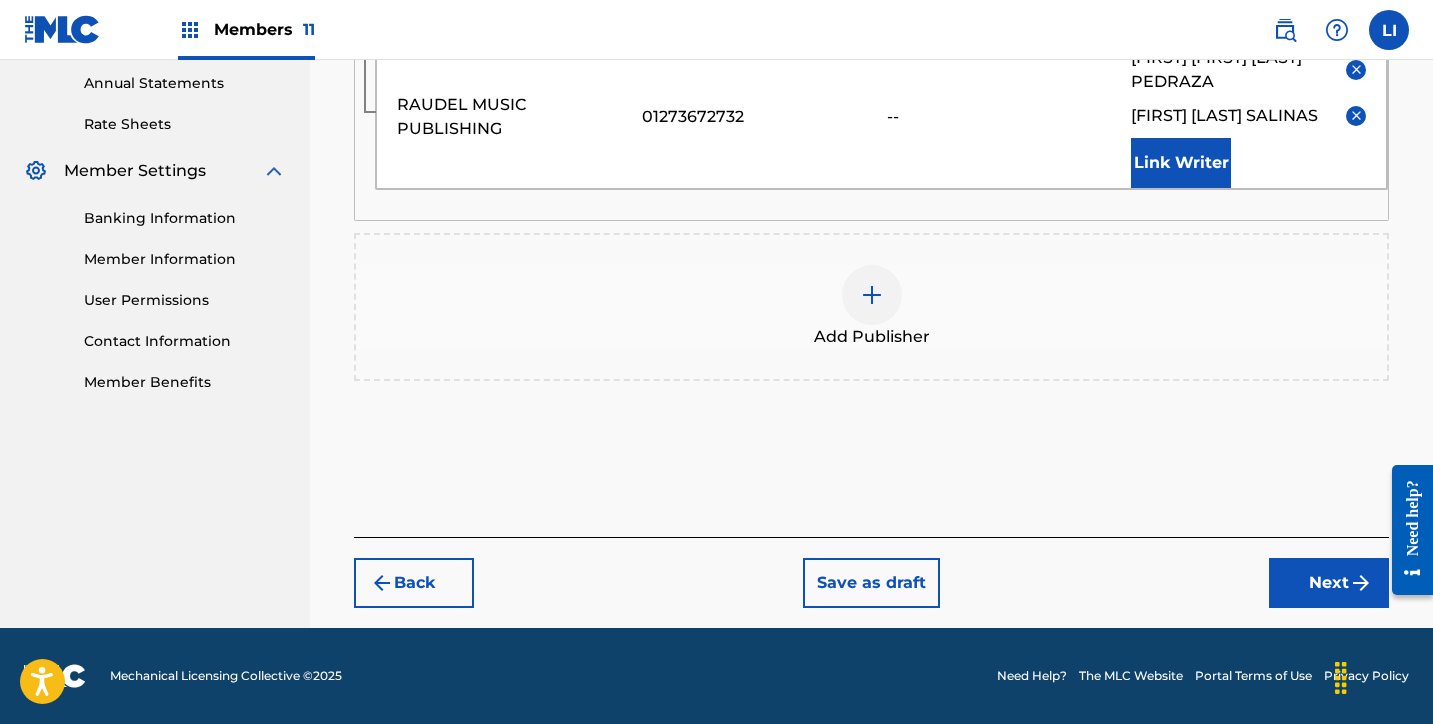 click on "Next" at bounding box center (1329, 583) 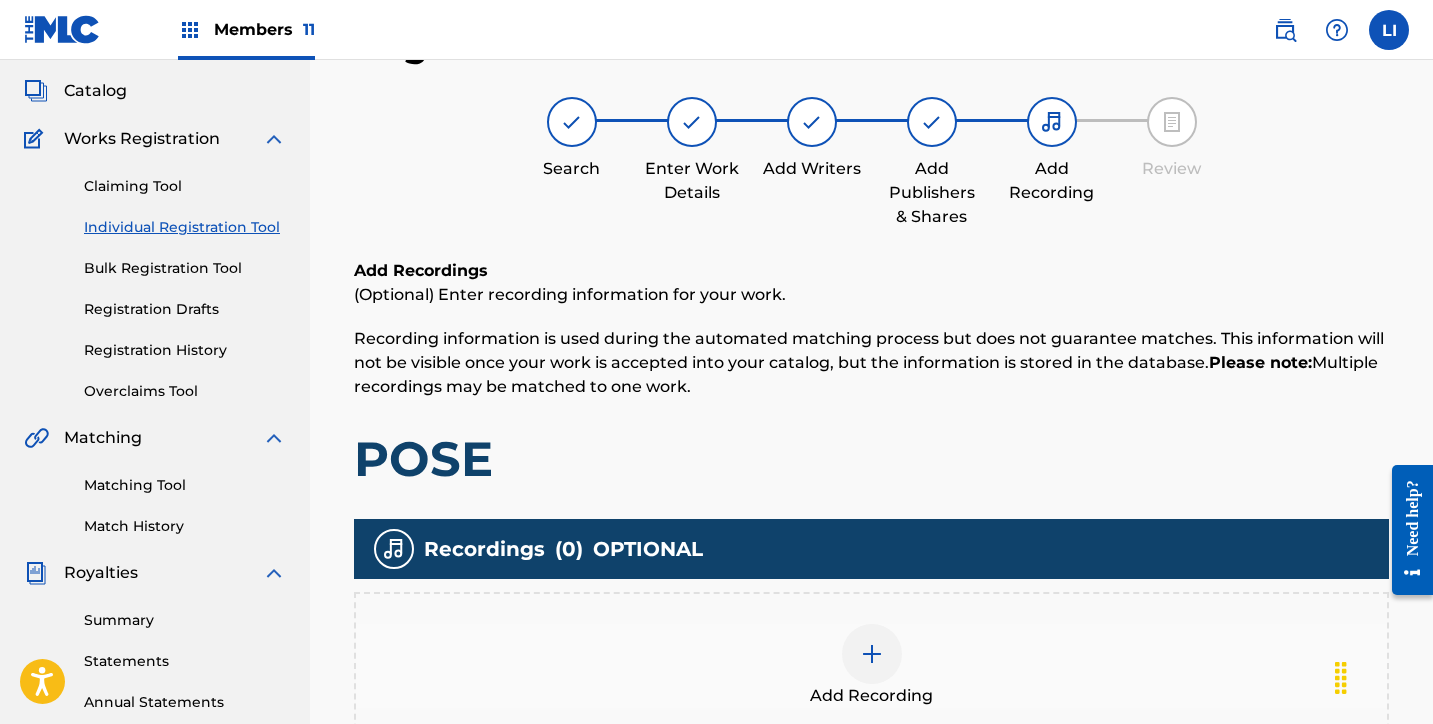 scroll, scrollTop: 494, scrollLeft: 0, axis: vertical 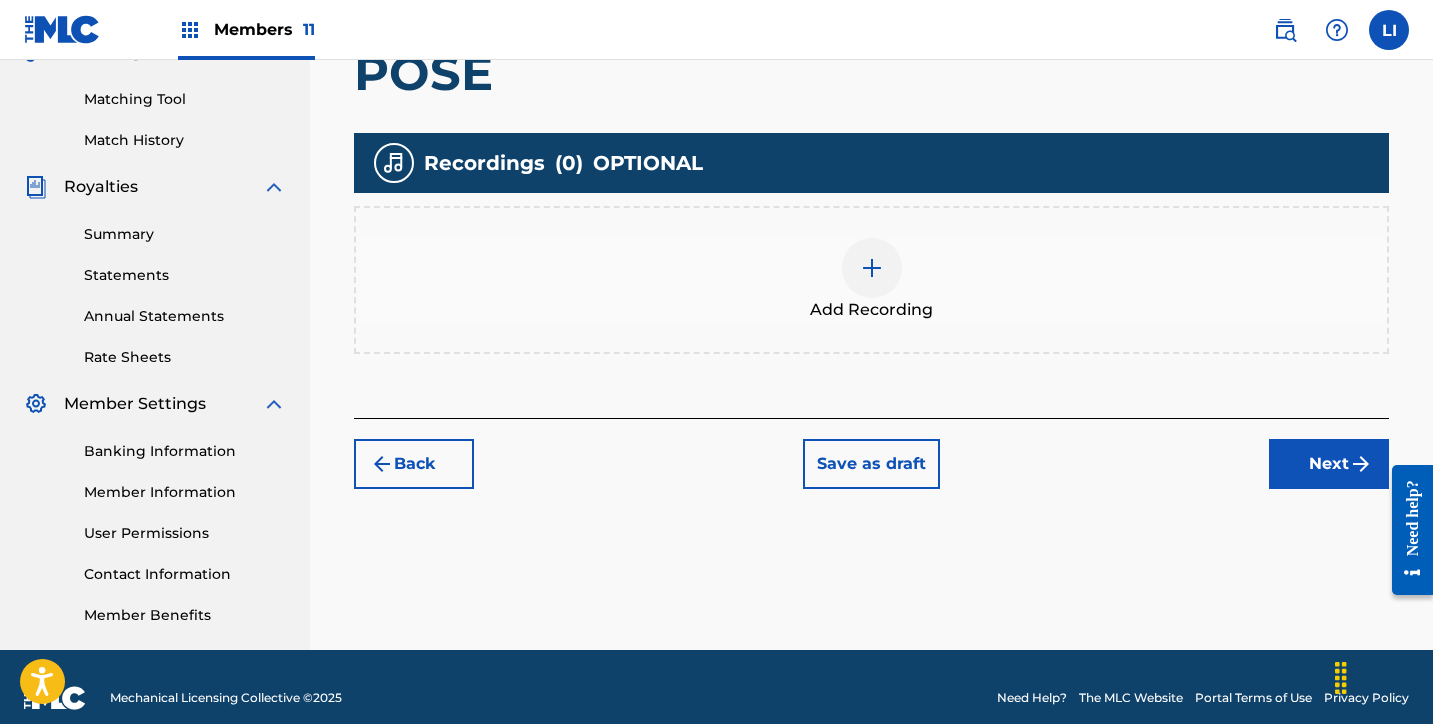 click at bounding box center (872, 268) 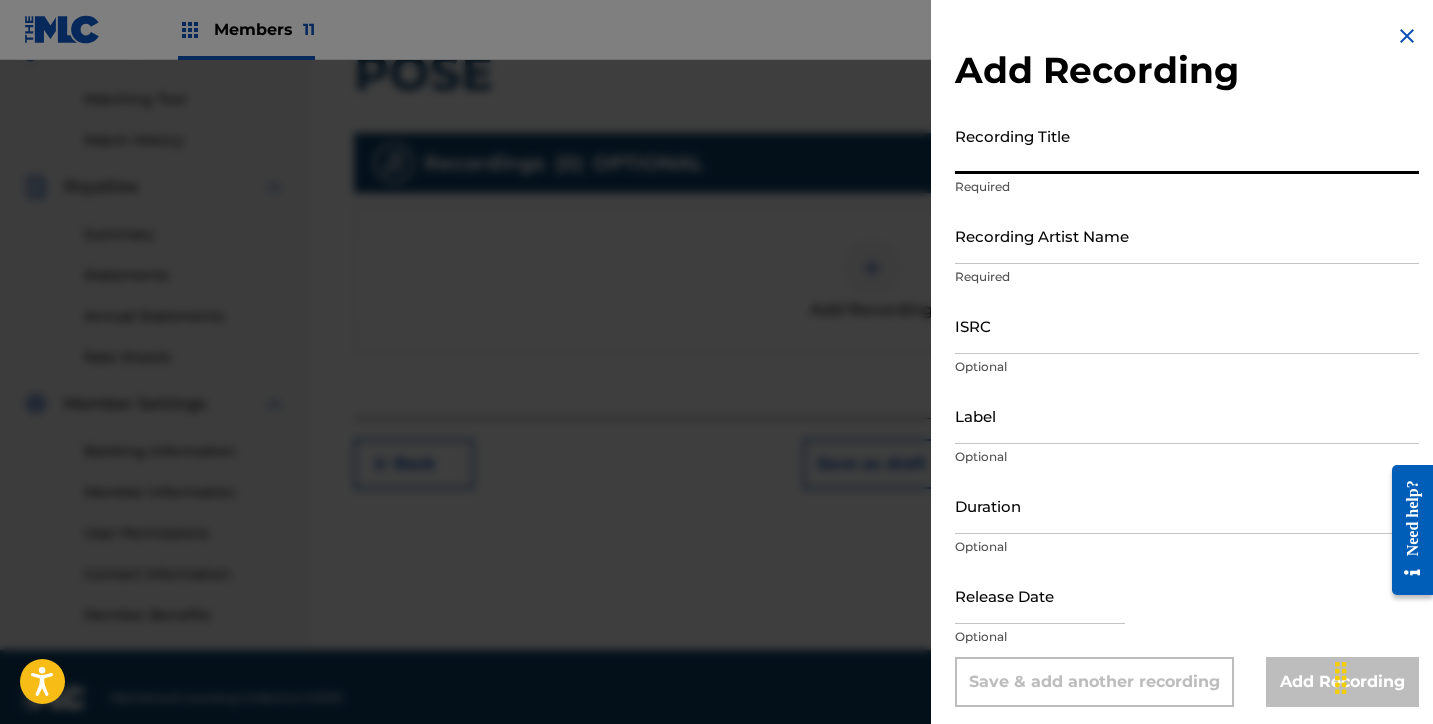 click on "Recording Title" at bounding box center [1187, 145] 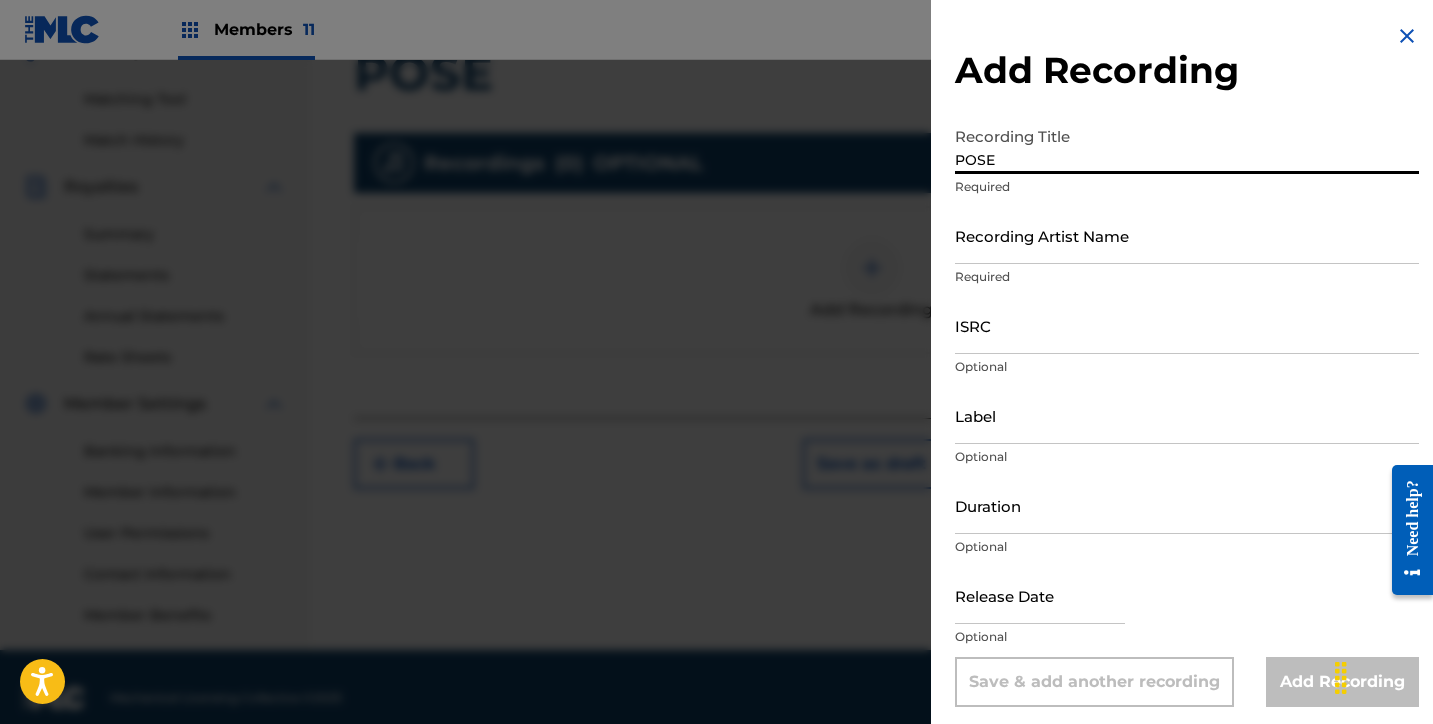 type on "POSE" 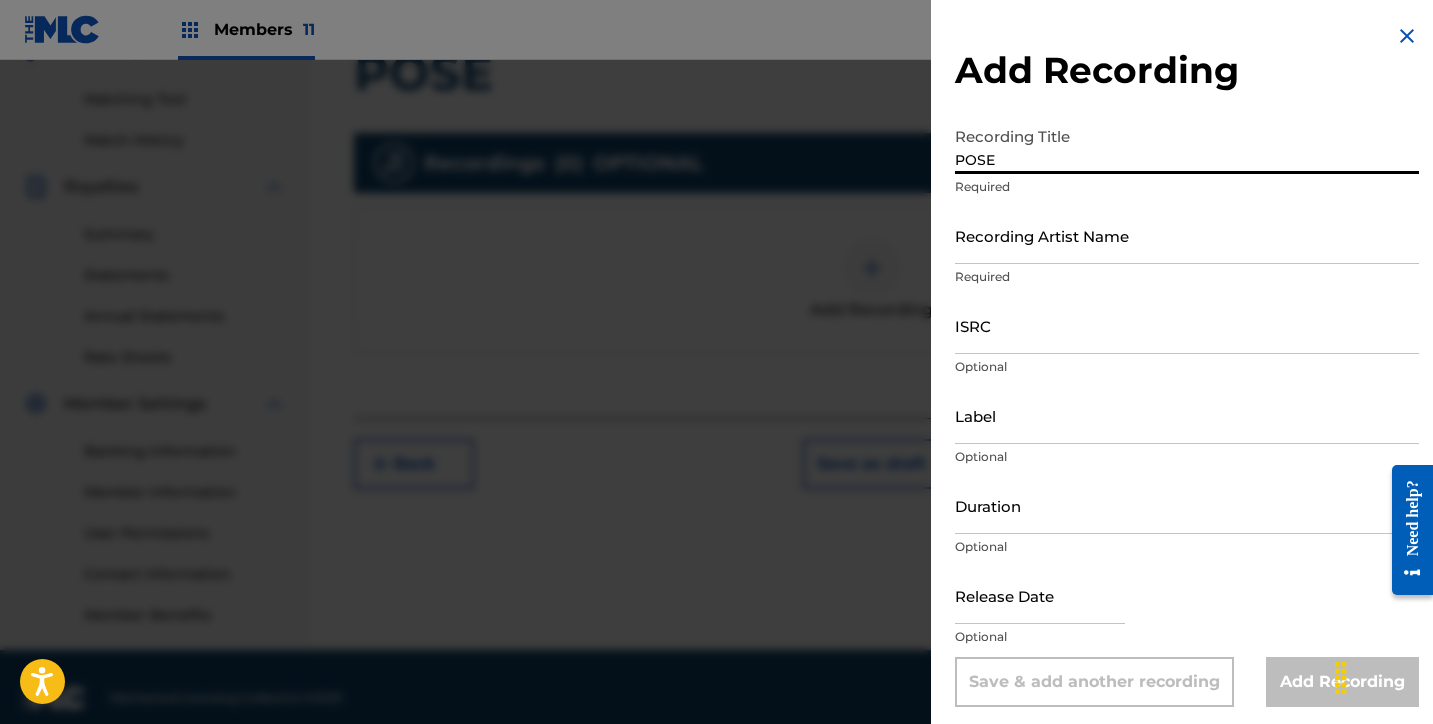 click on "Recording Artist Name" at bounding box center (1187, 235) 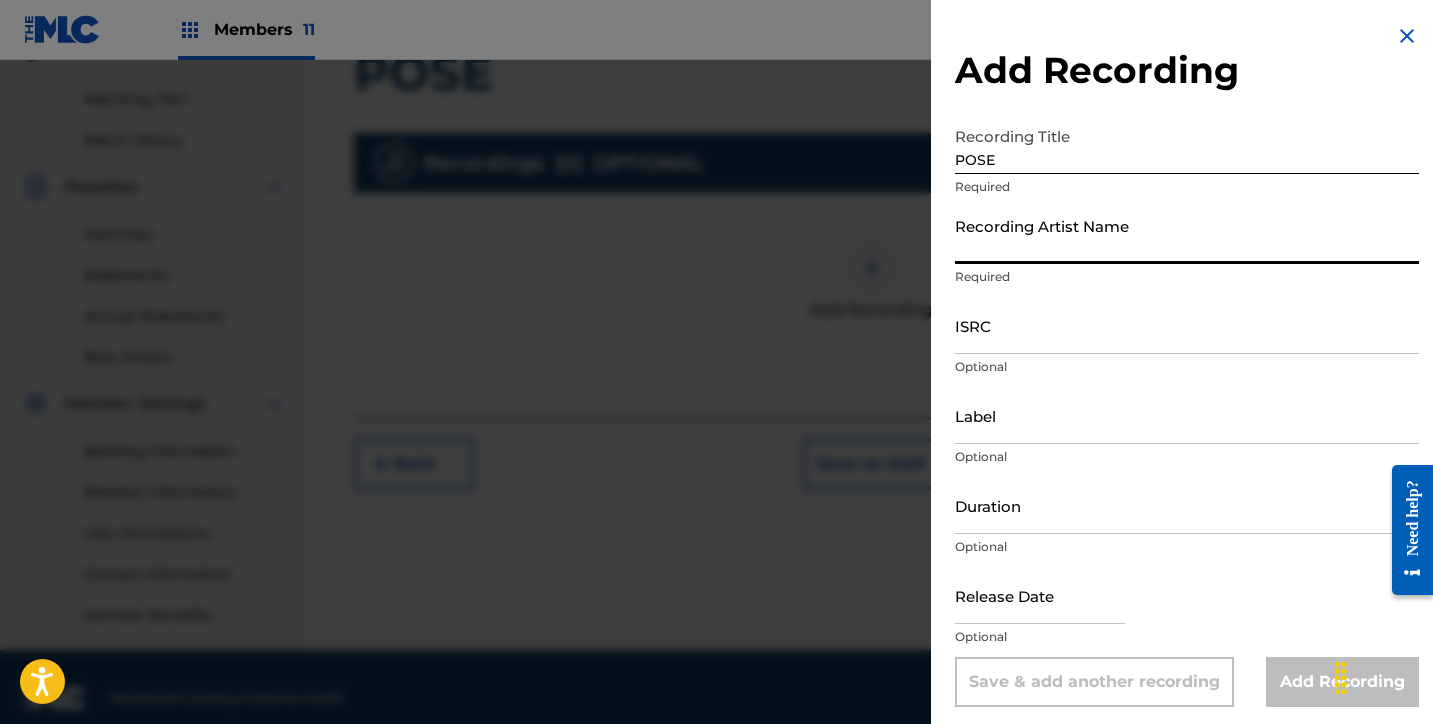 paste on "LOS ANORMALES, DANIEL MARTINEZ, ILLAYLLA LEE, EYBY" 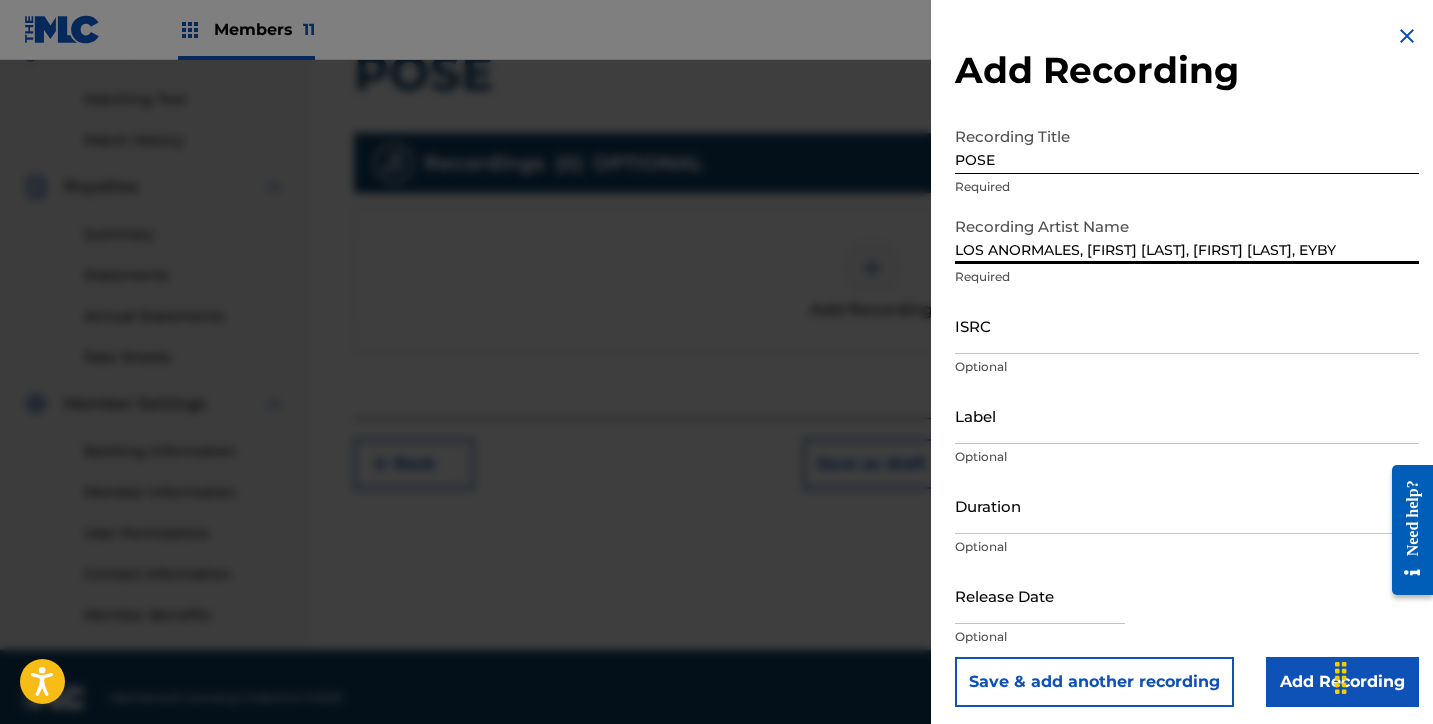 type on "LOS ANORMALES, DANIEL MARTINEZ, ILLAYLLA LEE, EYBY" 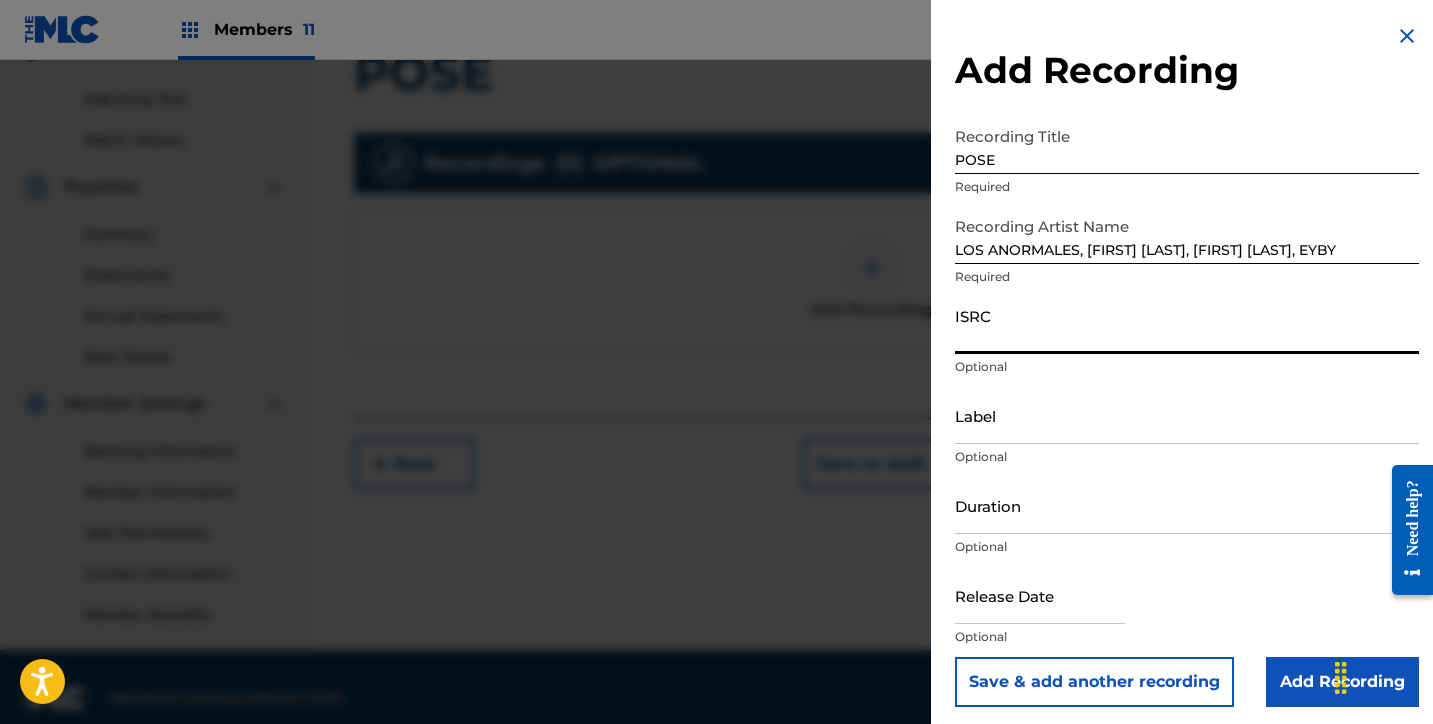 paste on "QZDQH2500819" 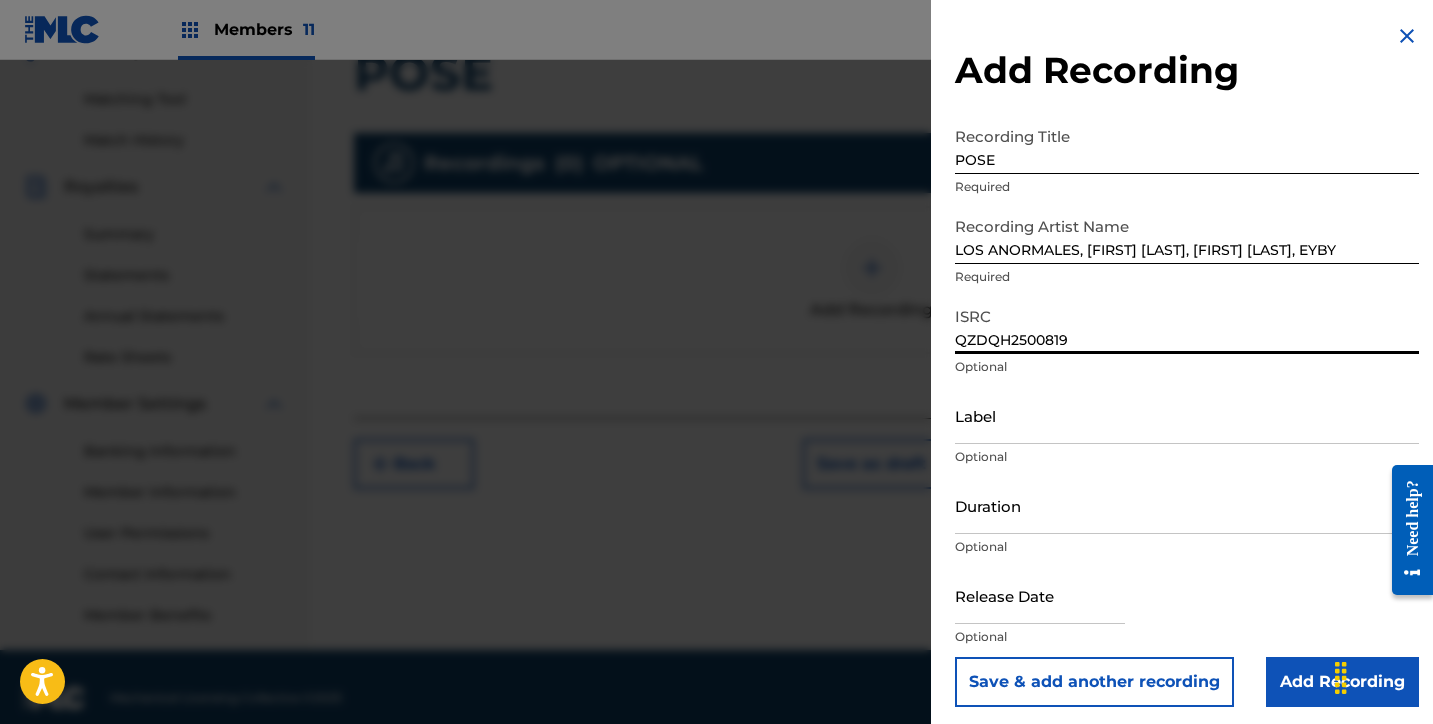 type on "QZDQH2500819" 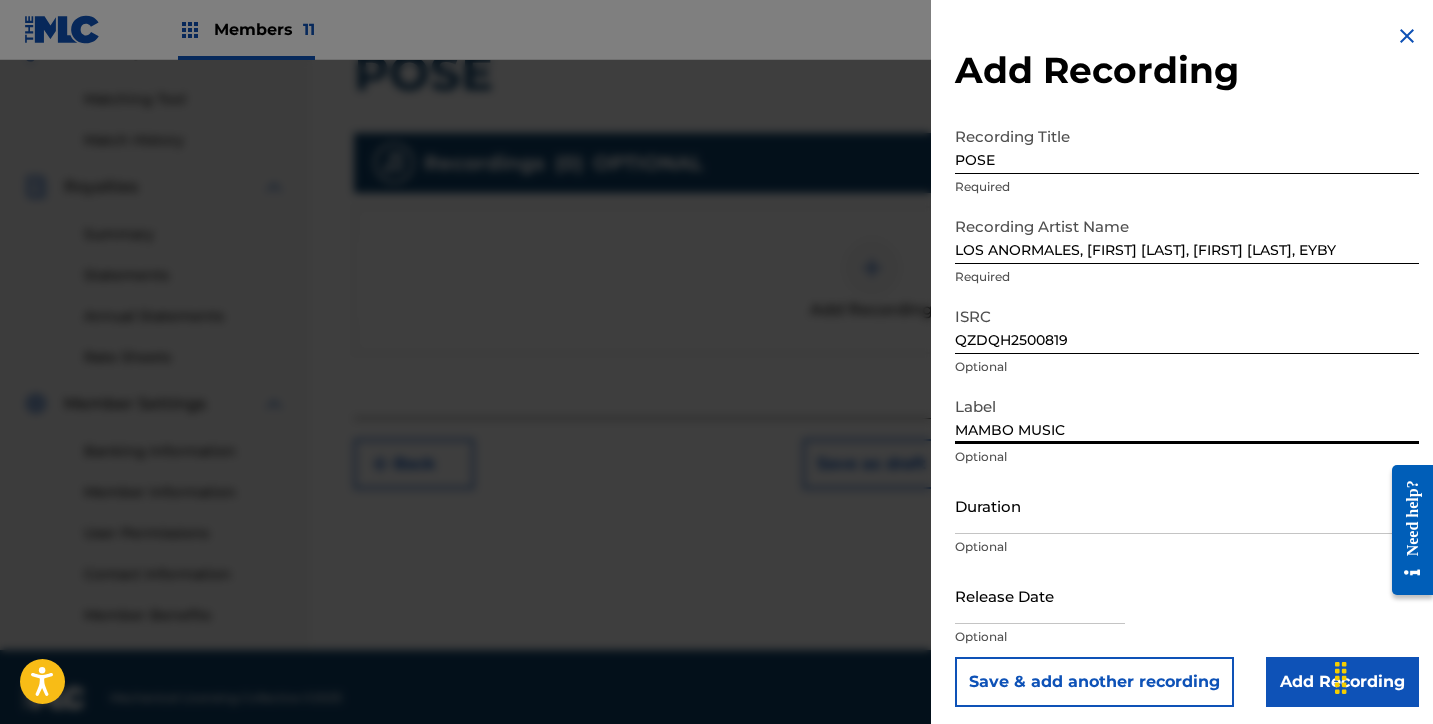 type on "MAMBO MUSIC" 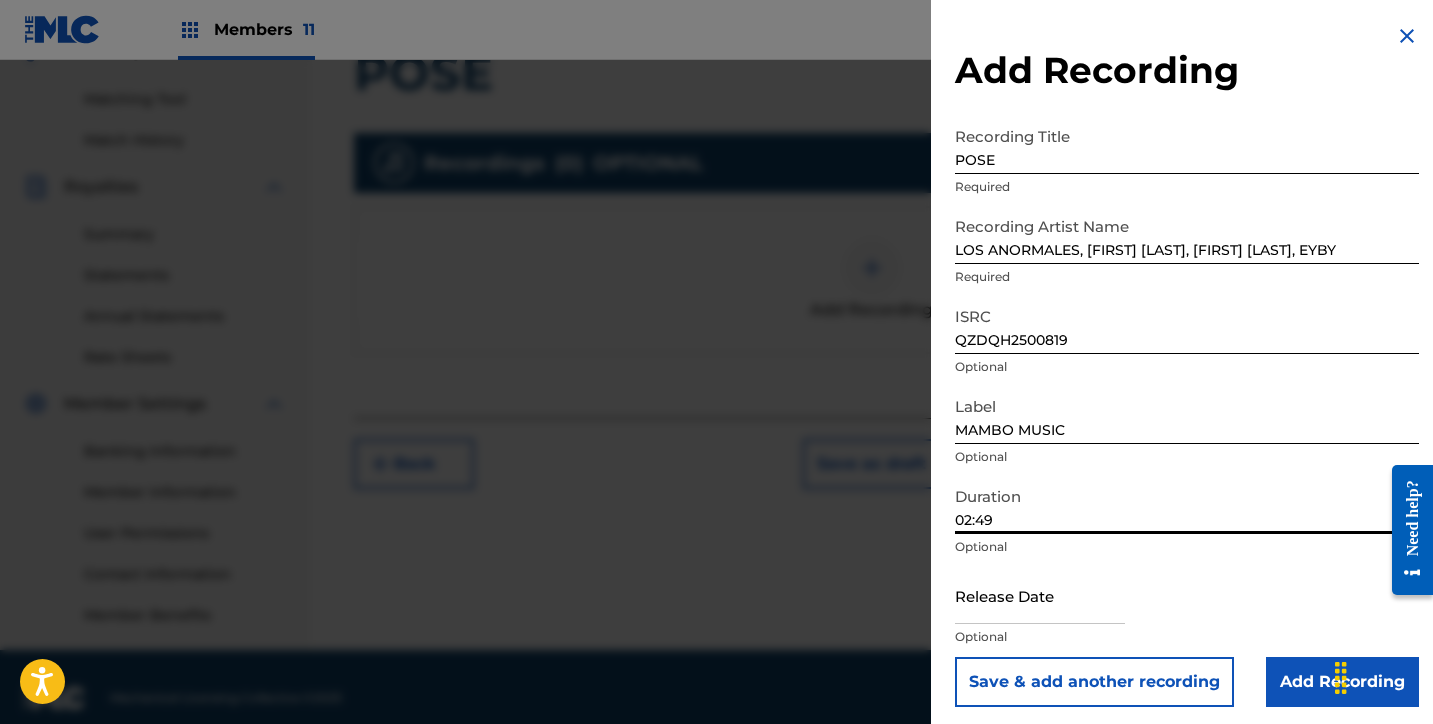 type on "02:49" 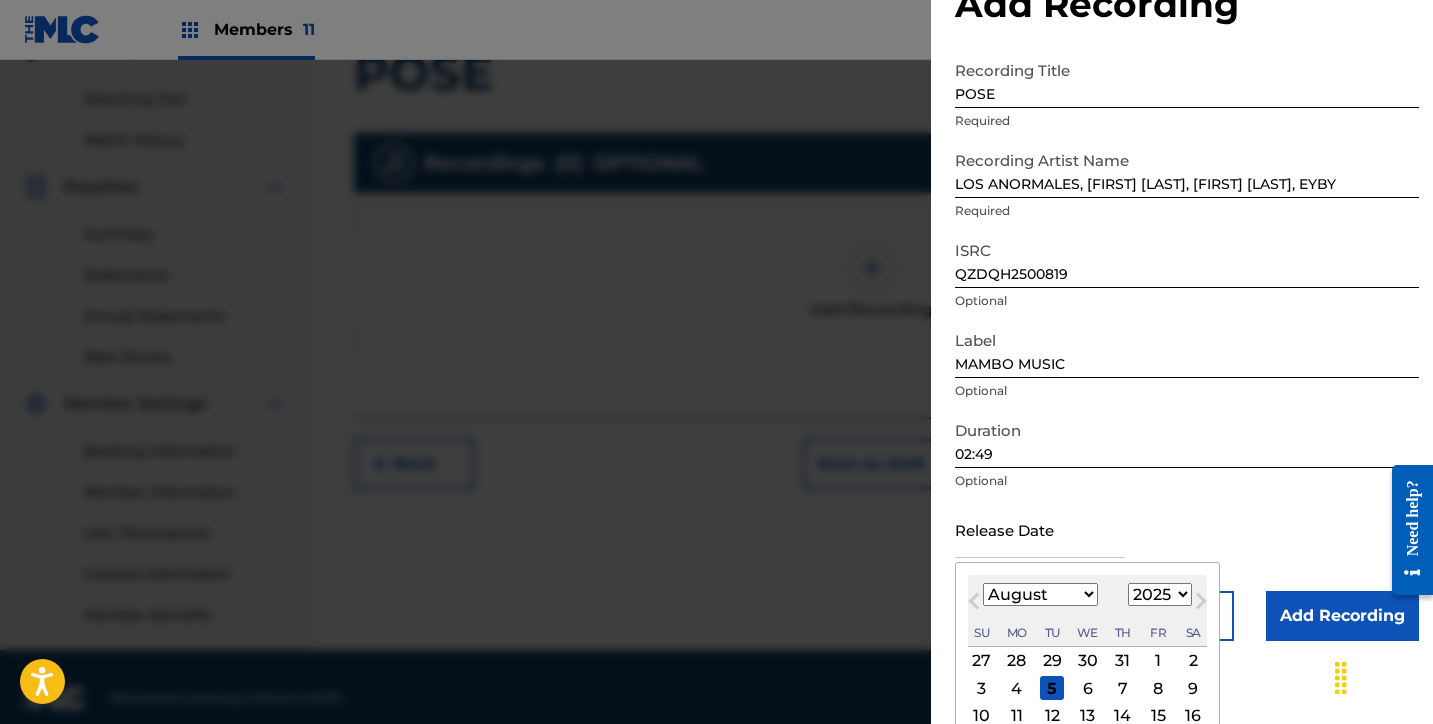 scroll, scrollTop: 111, scrollLeft: 0, axis: vertical 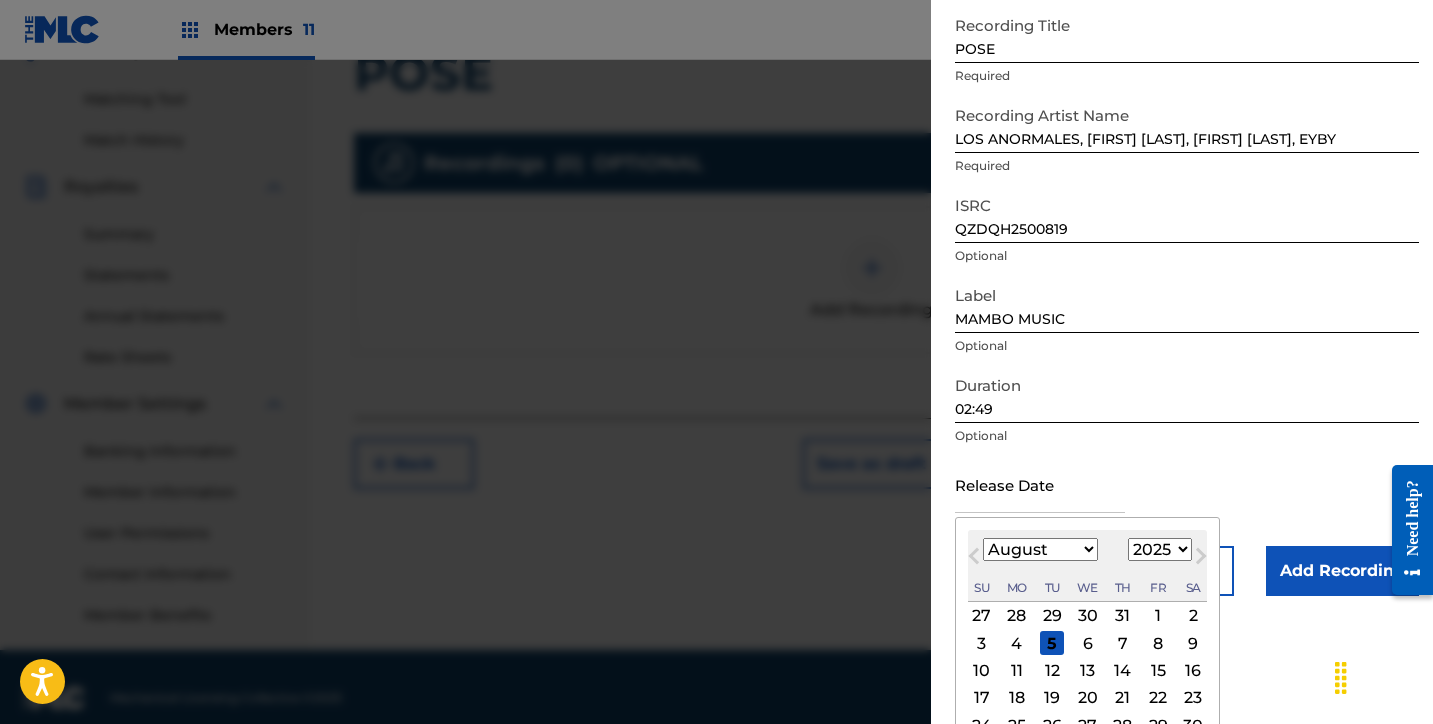 click on "January February March April May June July August September October November December" at bounding box center (1040, 549) 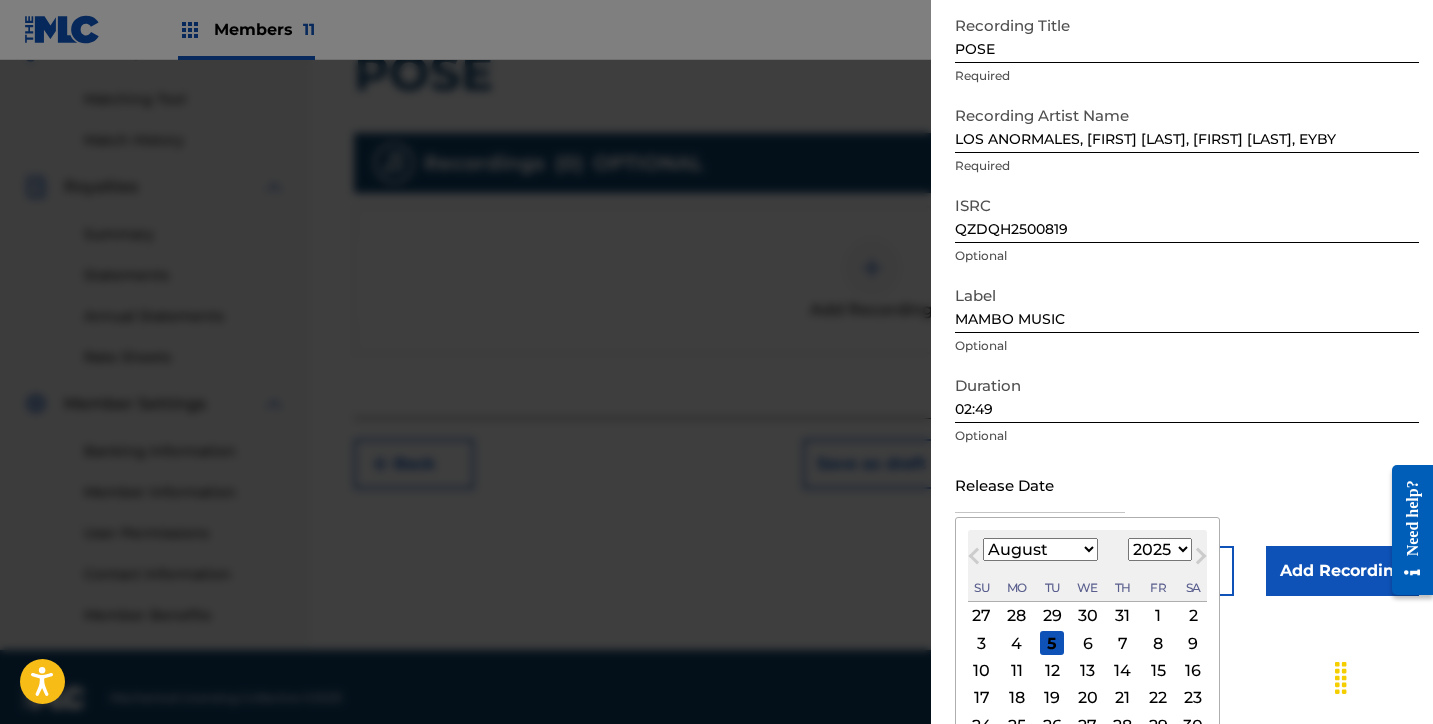 select on "1" 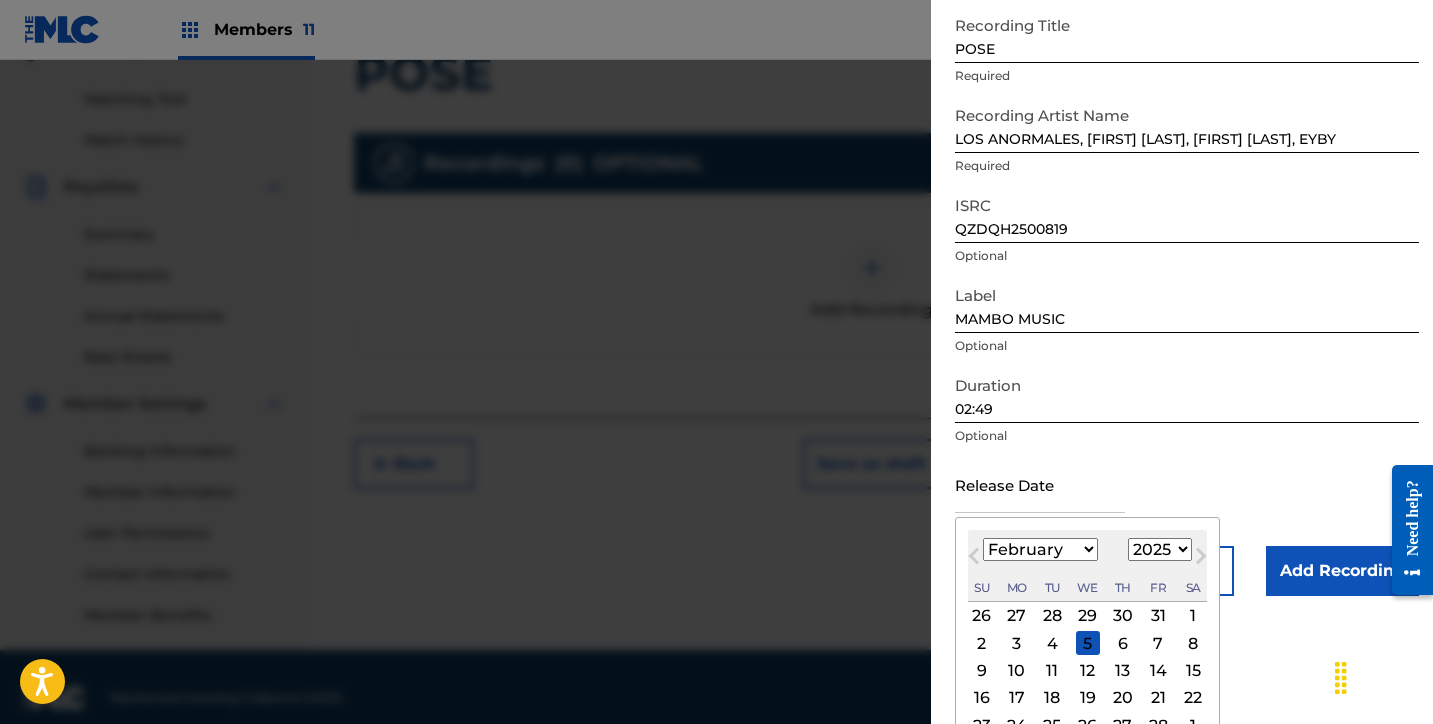 click on "21" at bounding box center [1158, 698] 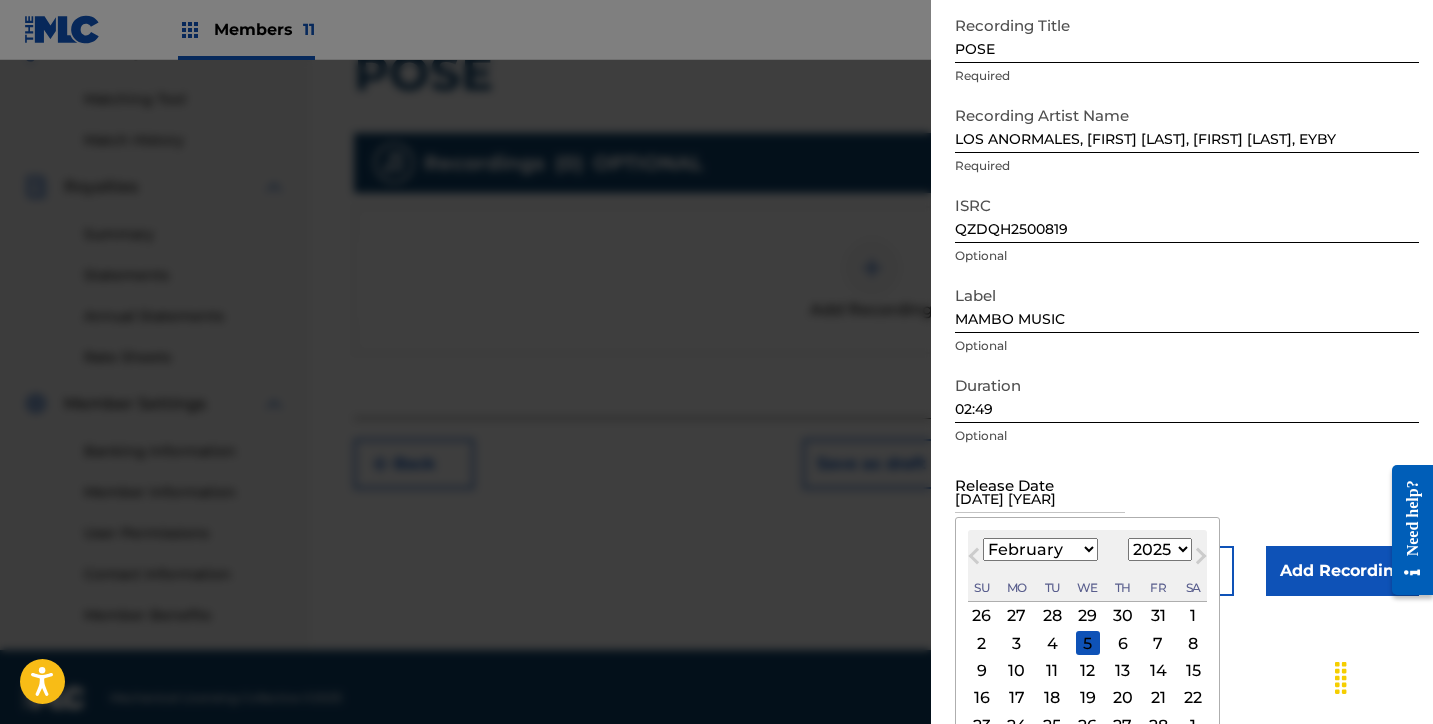 scroll, scrollTop: 7, scrollLeft: 0, axis: vertical 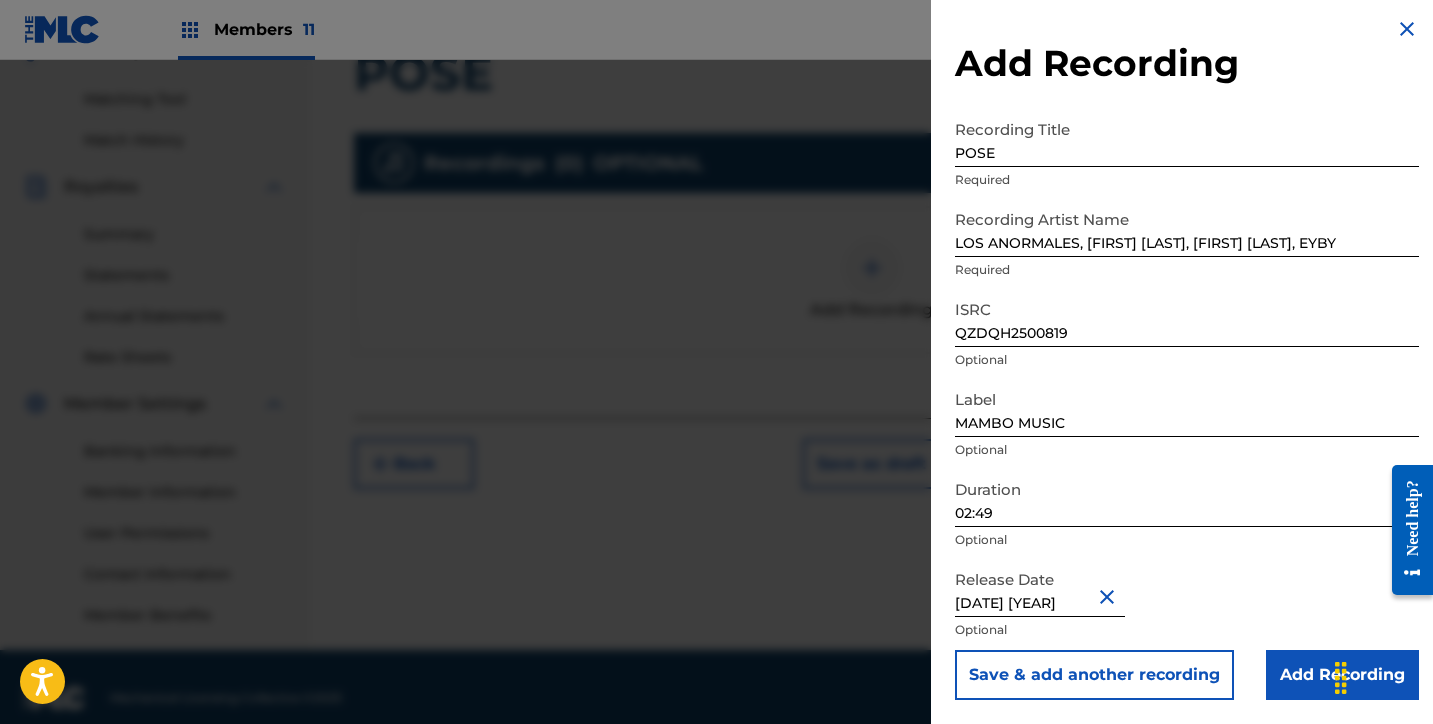 click on "Add Recording" at bounding box center (1342, 675) 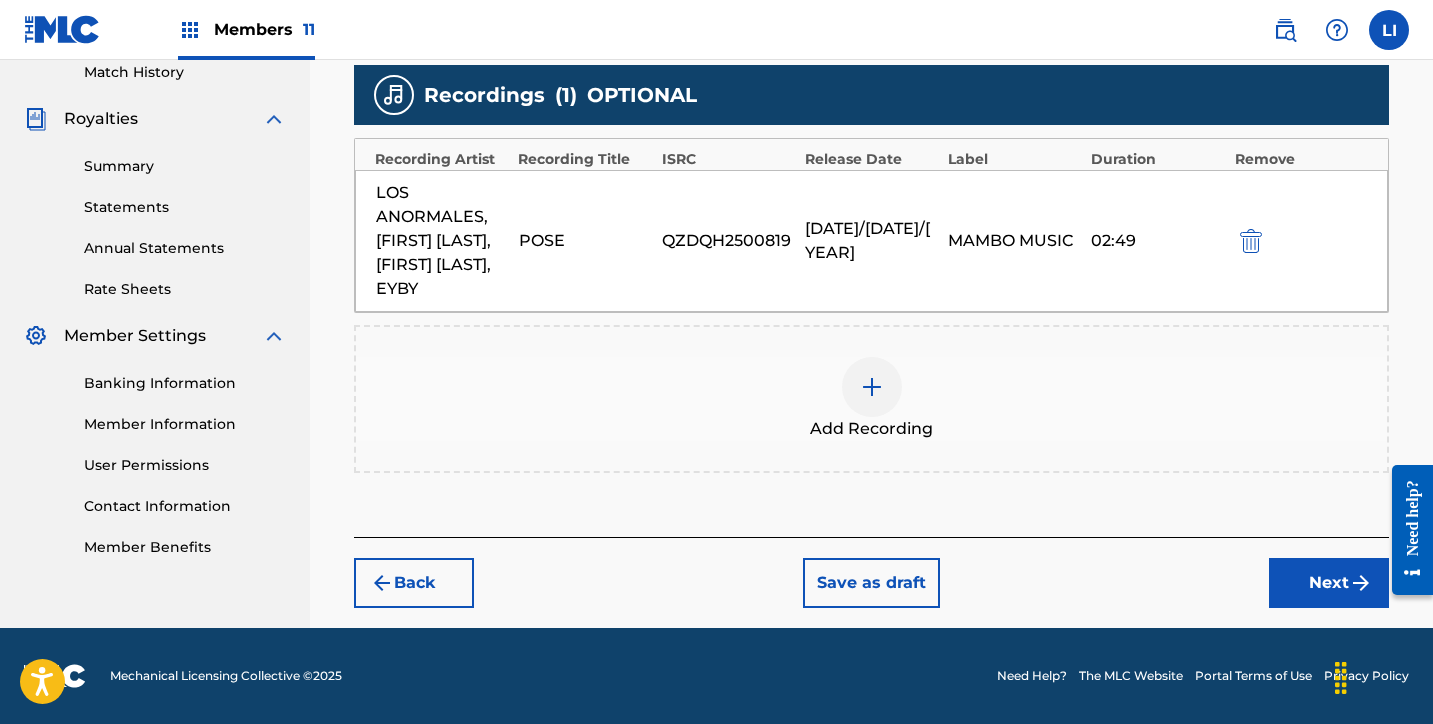 click on "Back Save as draft Next" at bounding box center (871, 572) 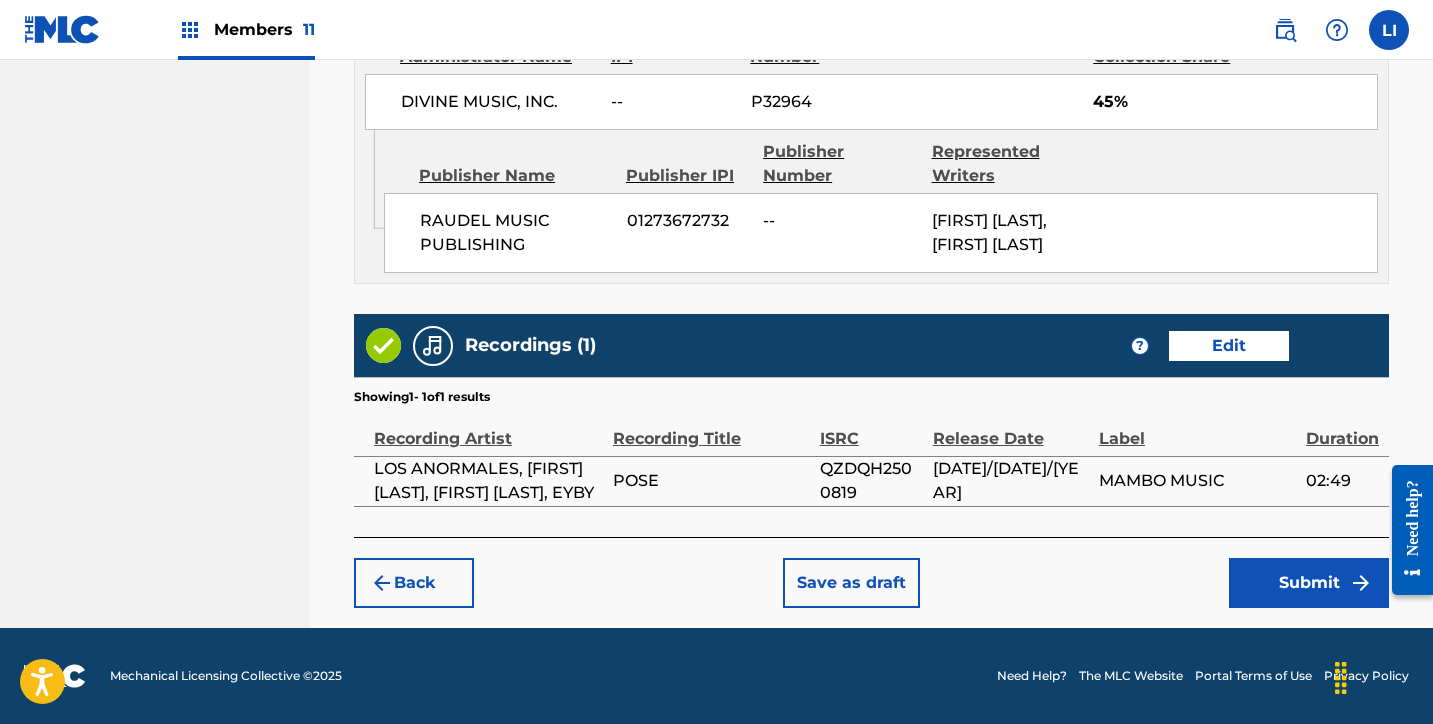 scroll, scrollTop: 1405, scrollLeft: 0, axis: vertical 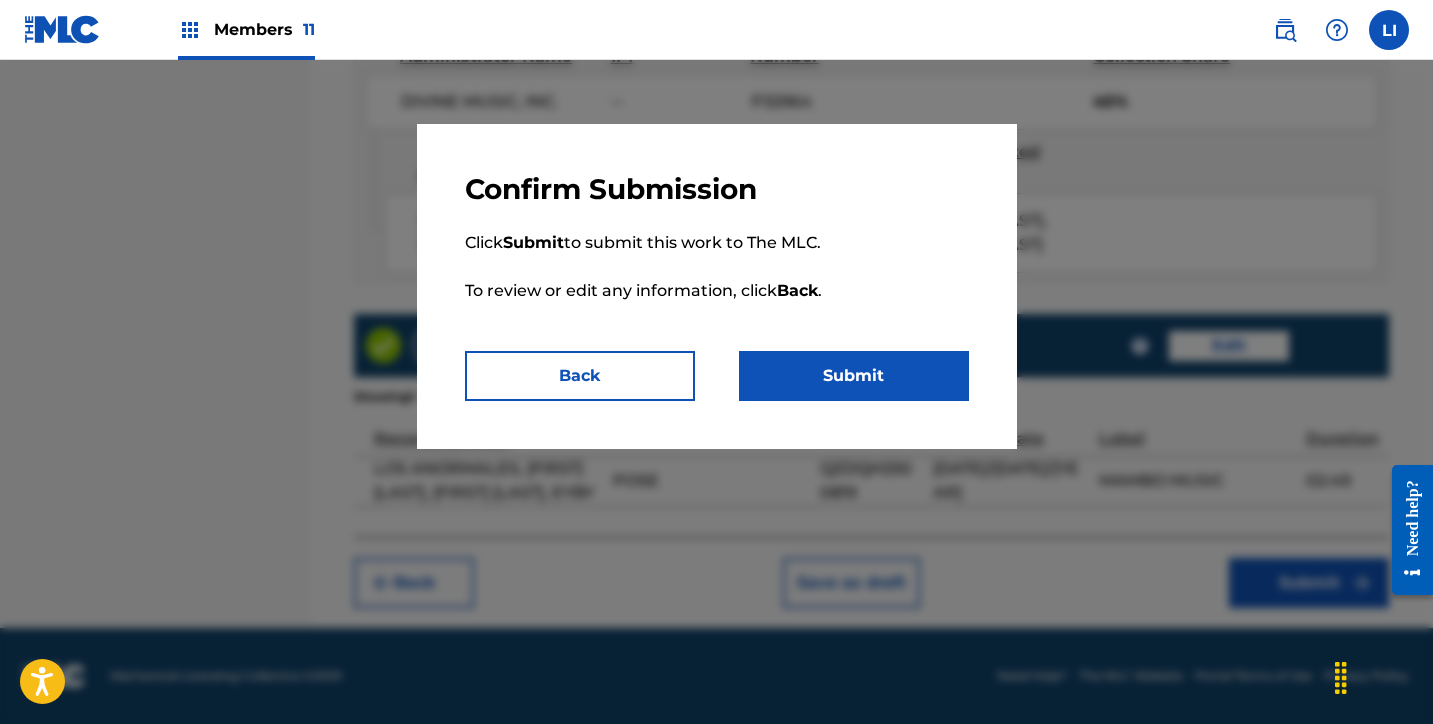 click on "Submit" at bounding box center (854, 376) 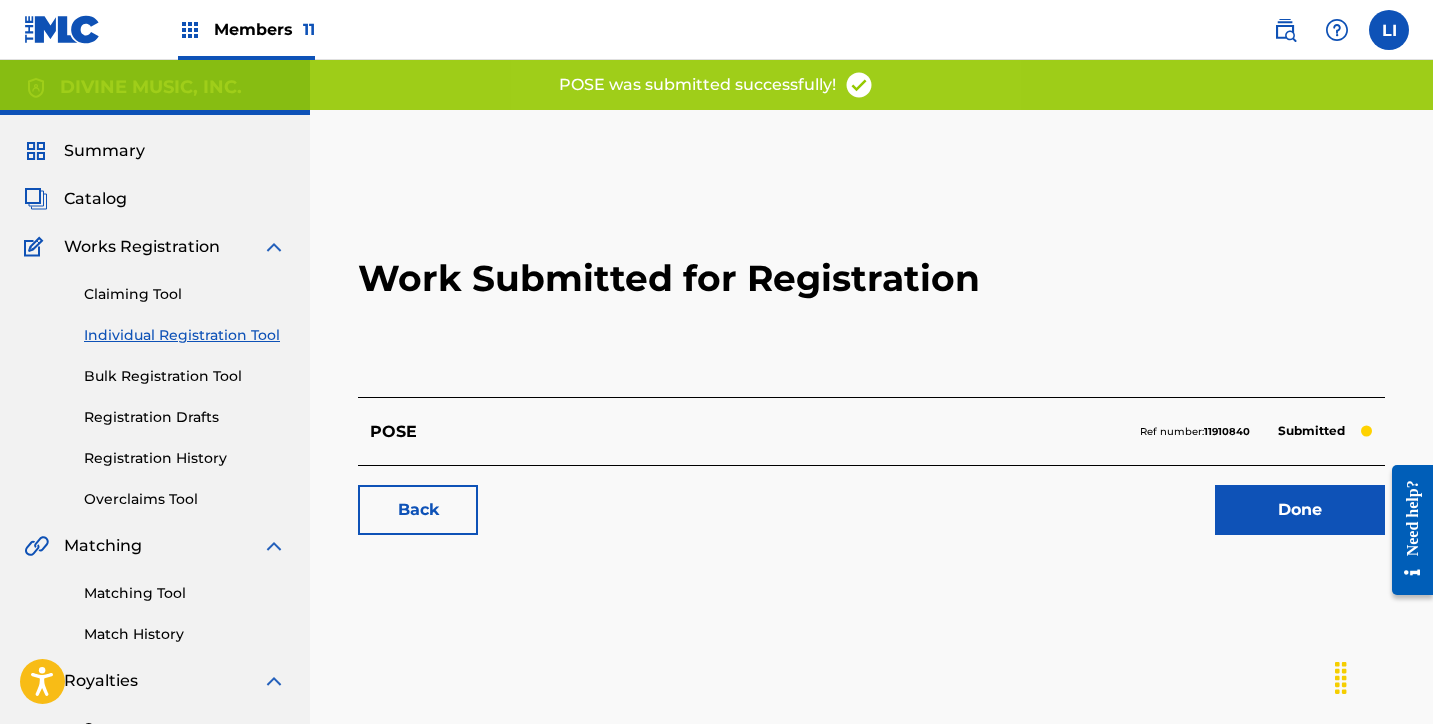 click on "Done" at bounding box center (1300, 510) 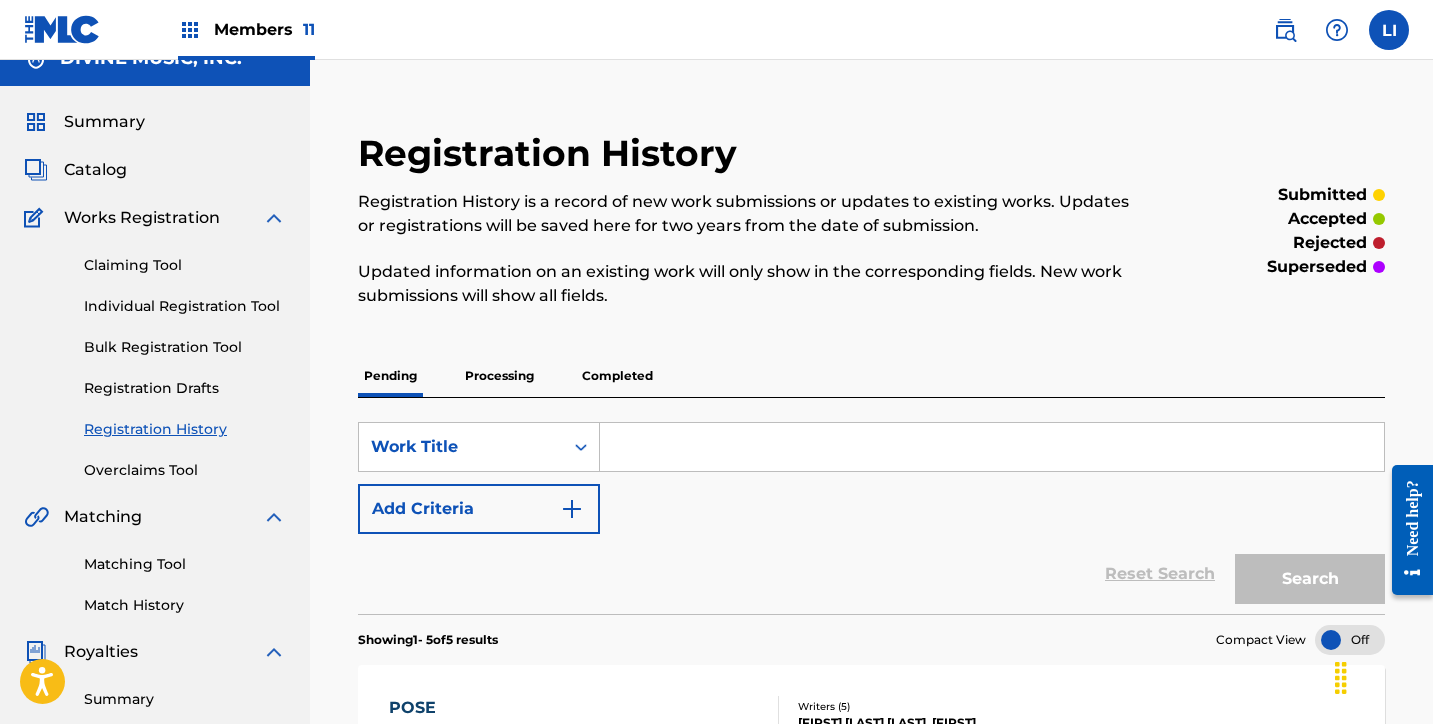 scroll, scrollTop: 30, scrollLeft: 0, axis: vertical 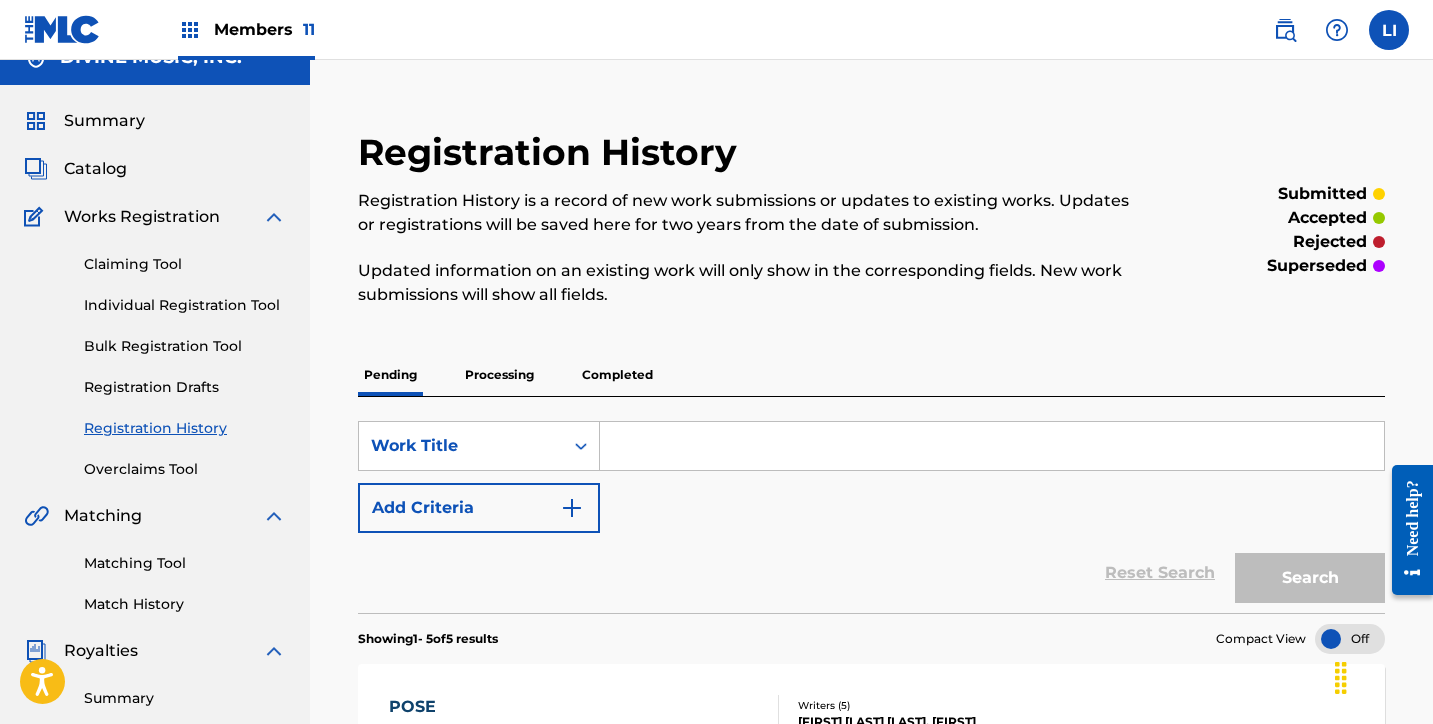 drag, startPoint x: 177, startPoint y: 307, endPoint x: 191, endPoint y: 305, distance: 14.142136 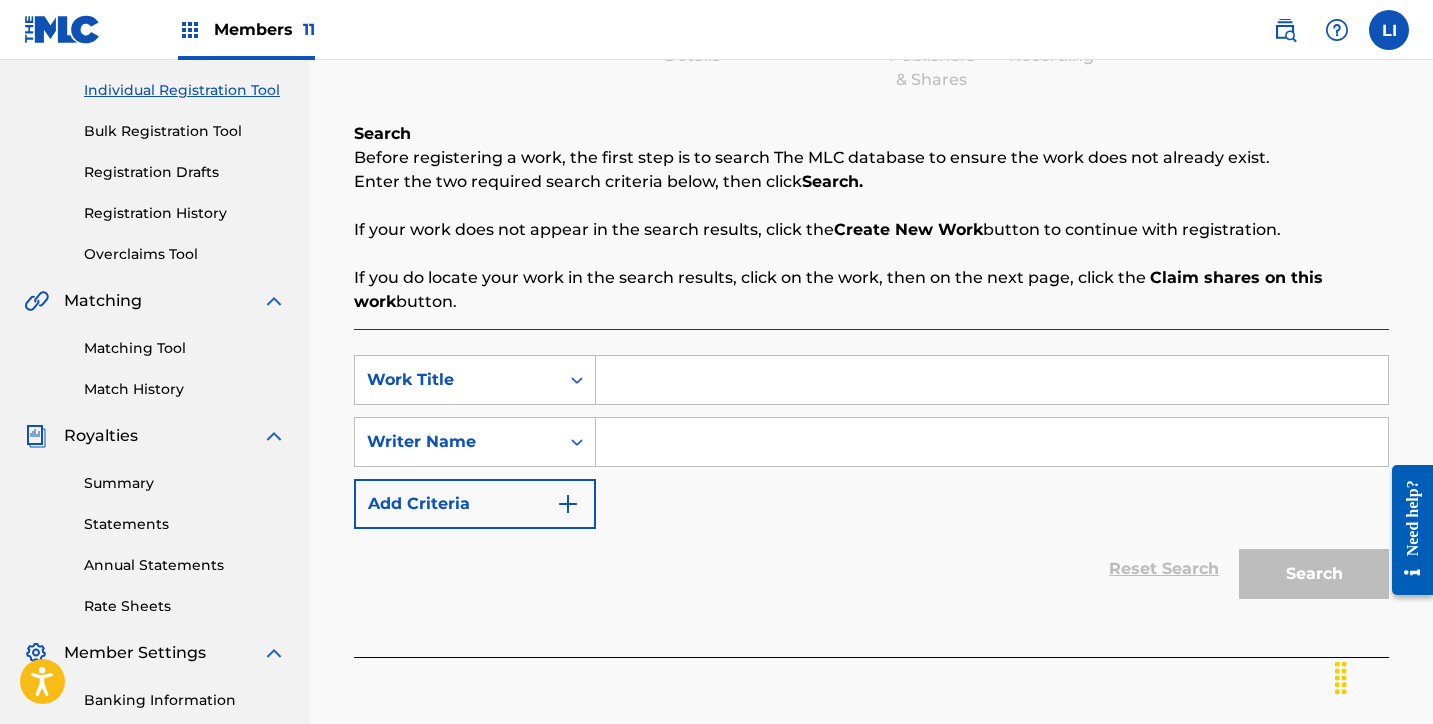 scroll, scrollTop: 398, scrollLeft: 0, axis: vertical 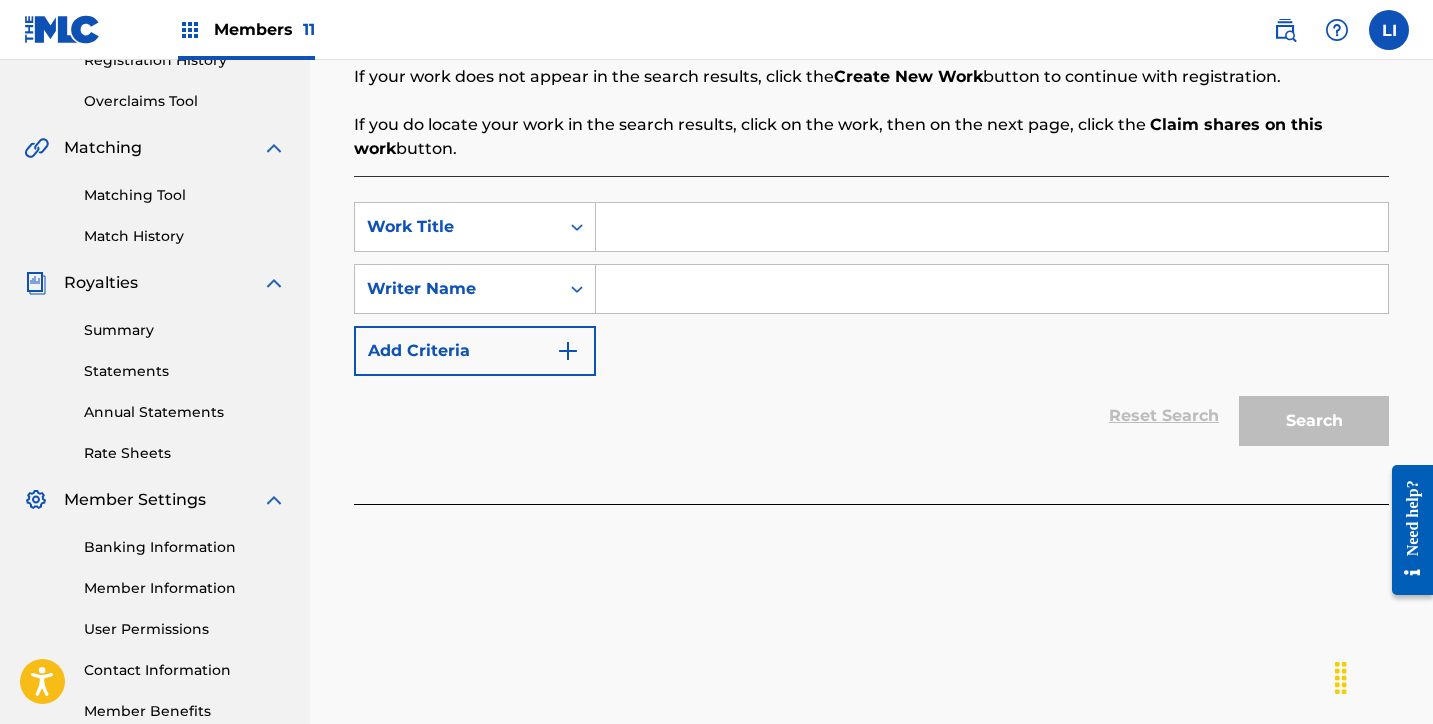 click at bounding box center [992, 227] 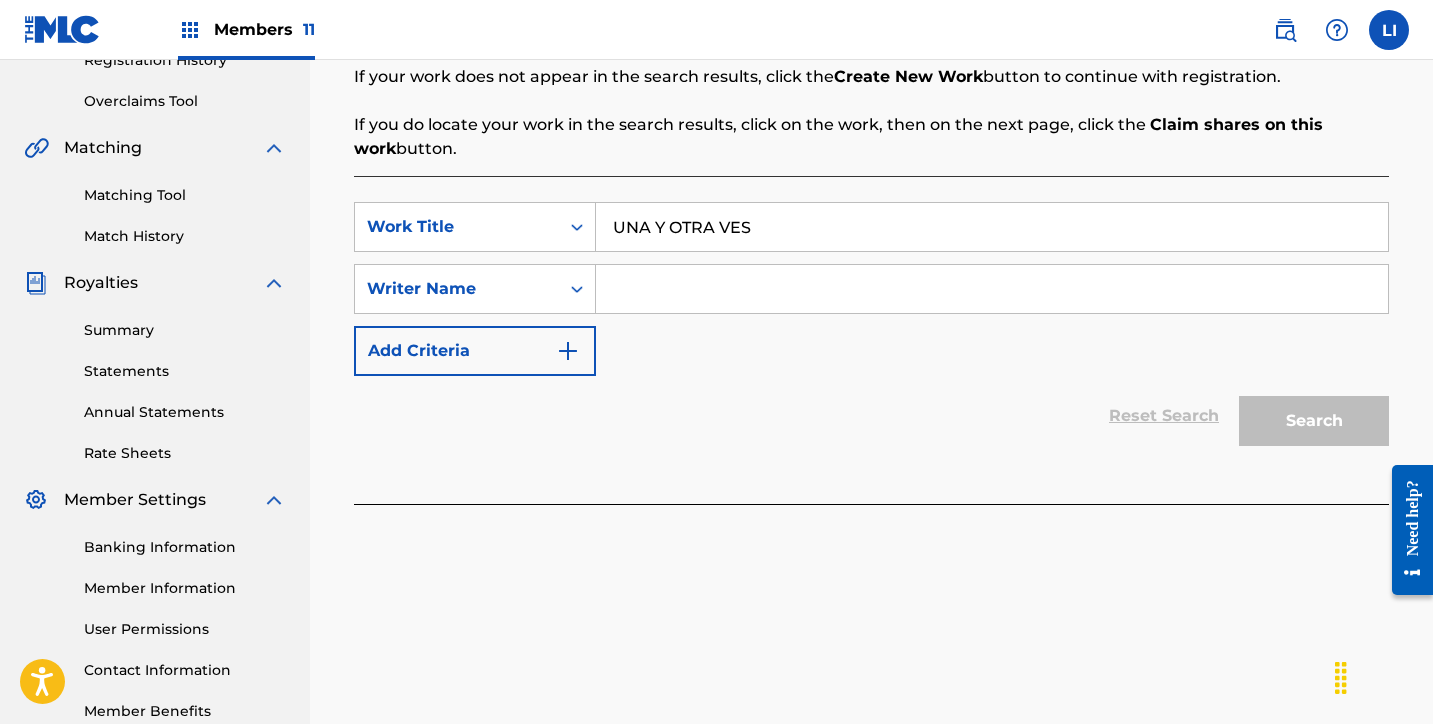 type on "UNA Y OTRA VES" 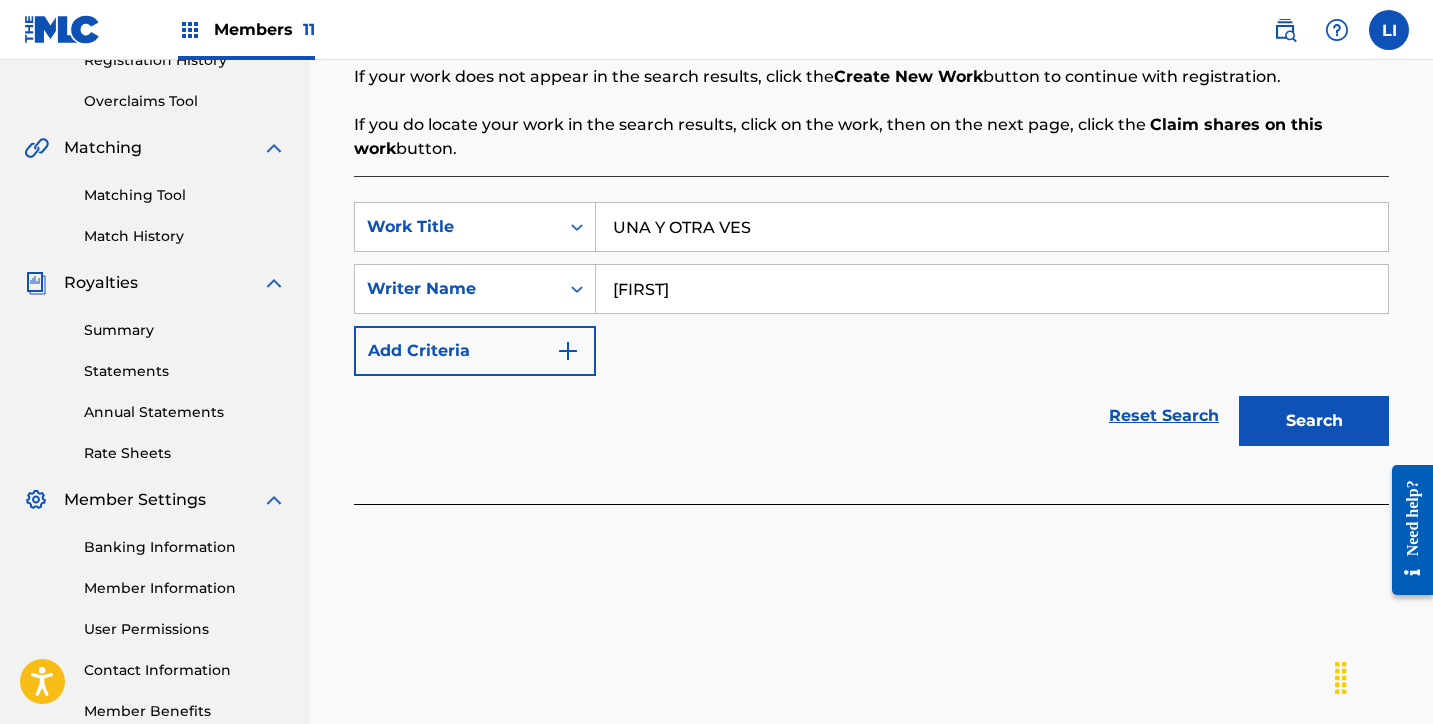 click on "Search" at bounding box center [1314, 421] 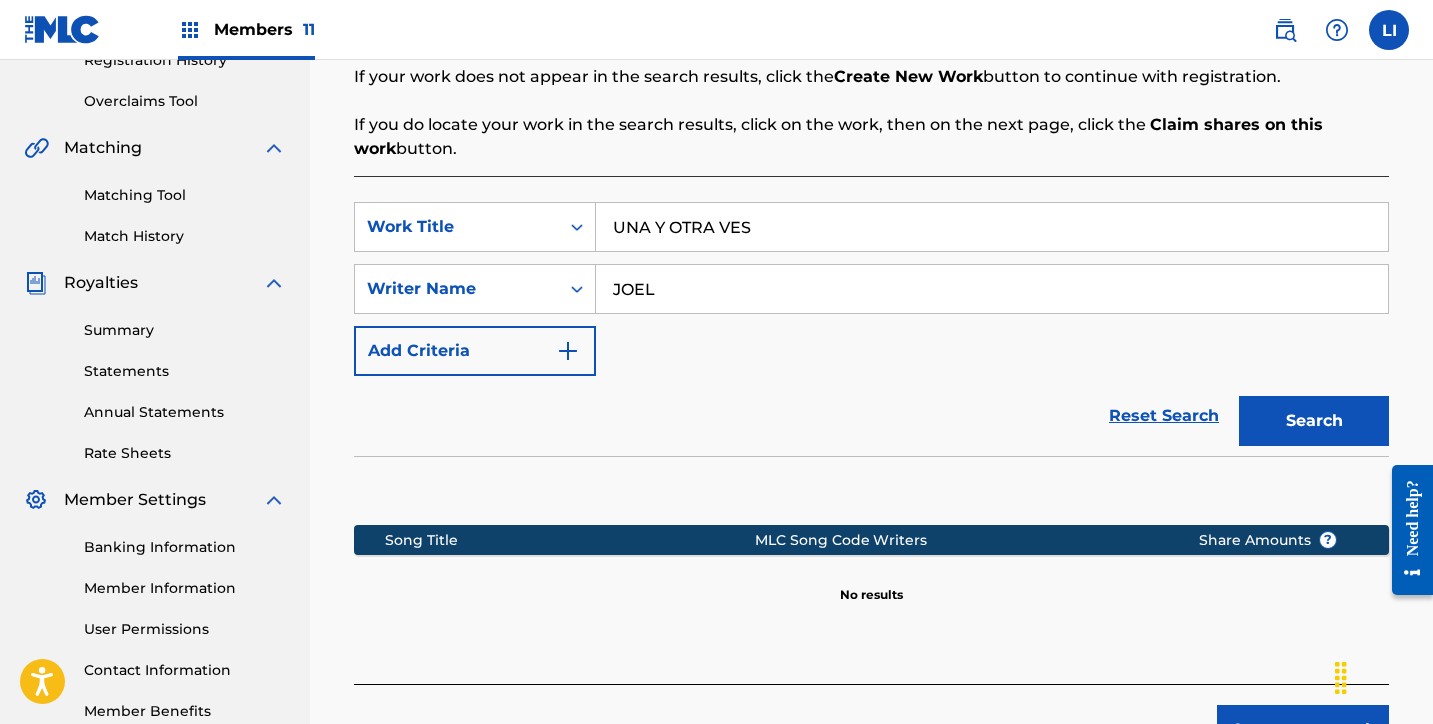 click on "Search" at bounding box center [1314, 421] 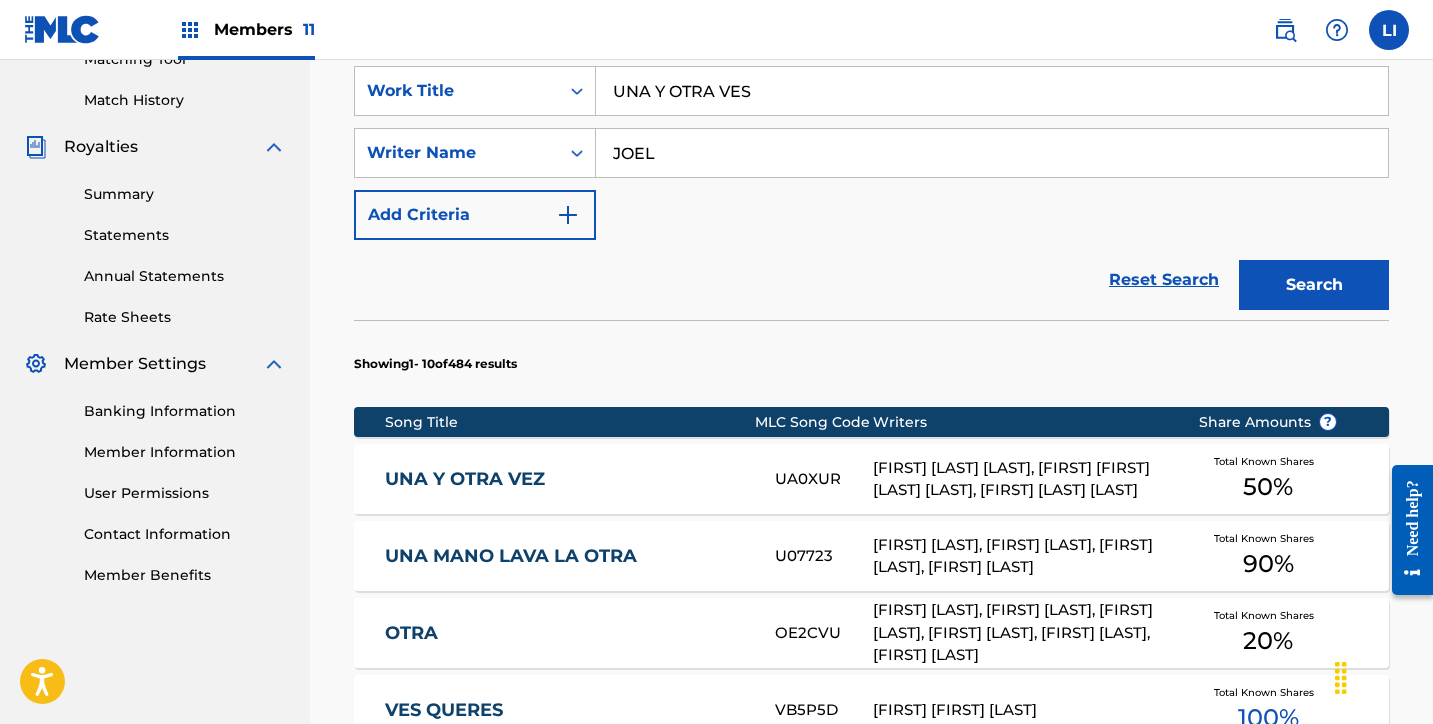 scroll, scrollTop: 533, scrollLeft: 0, axis: vertical 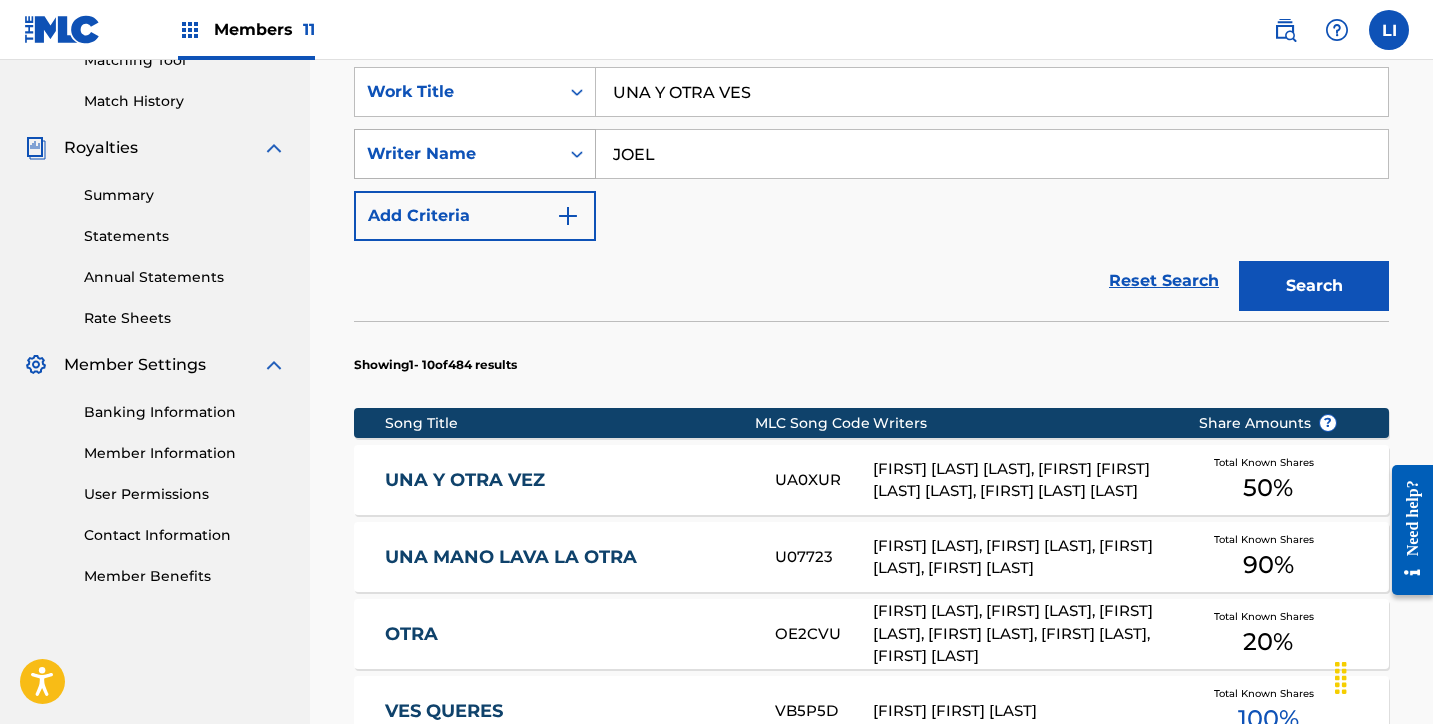 drag, startPoint x: 672, startPoint y: 161, endPoint x: 545, endPoint y: 144, distance: 128.13274 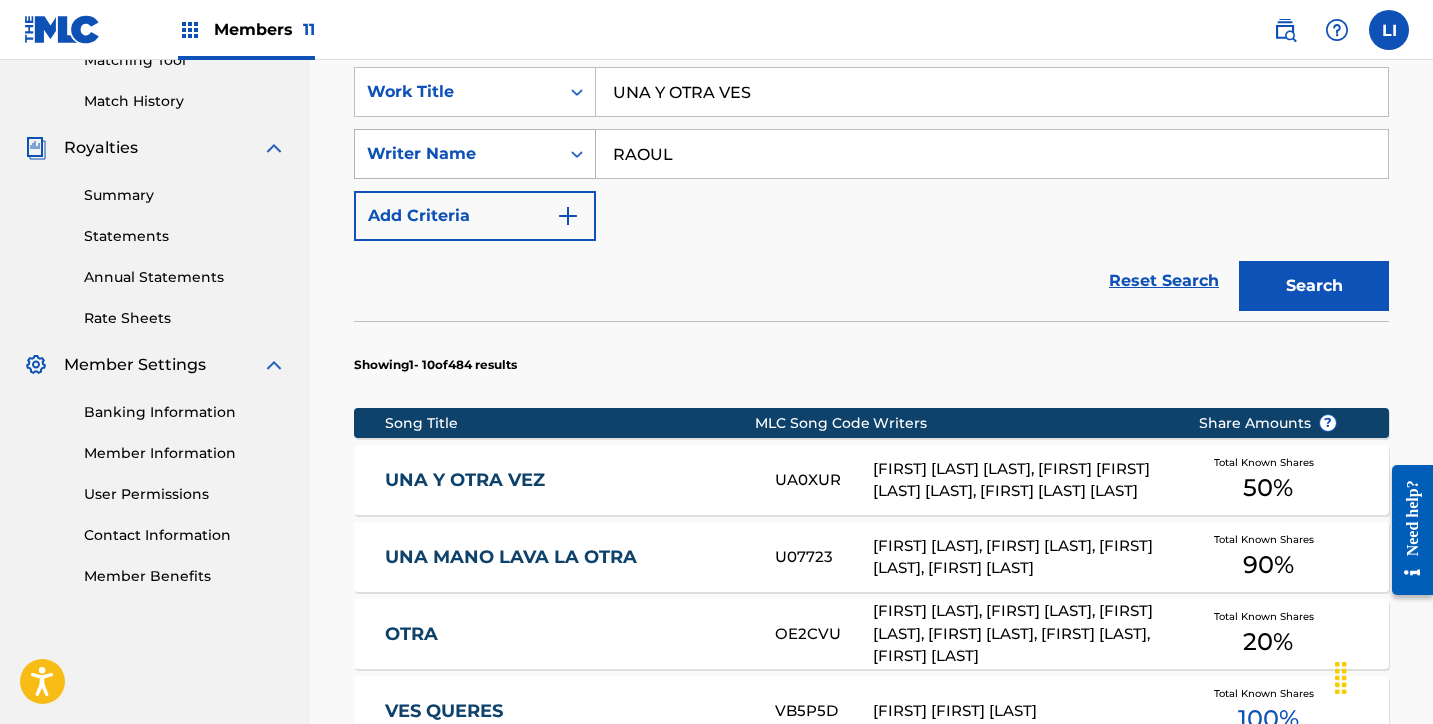 type on "RAOUL" 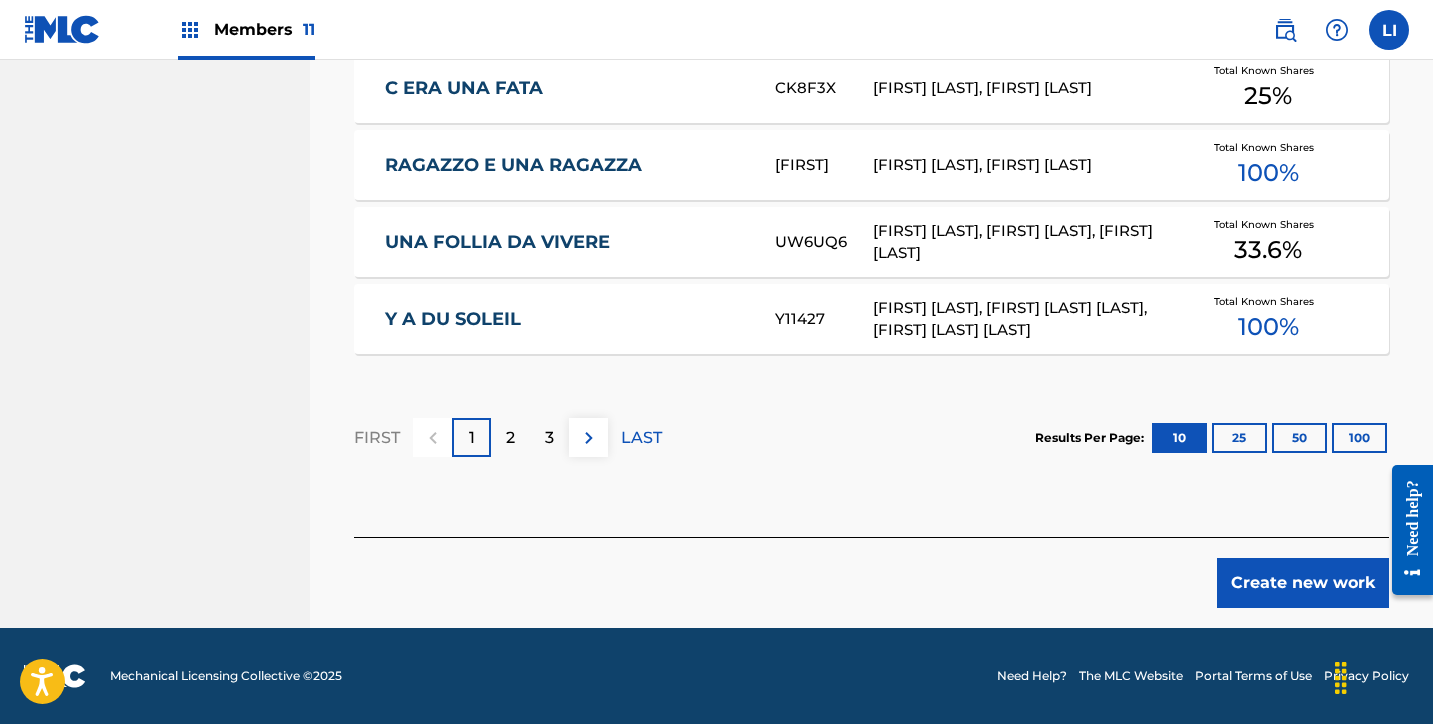 click on "Create new work" at bounding box center (1303, 583) 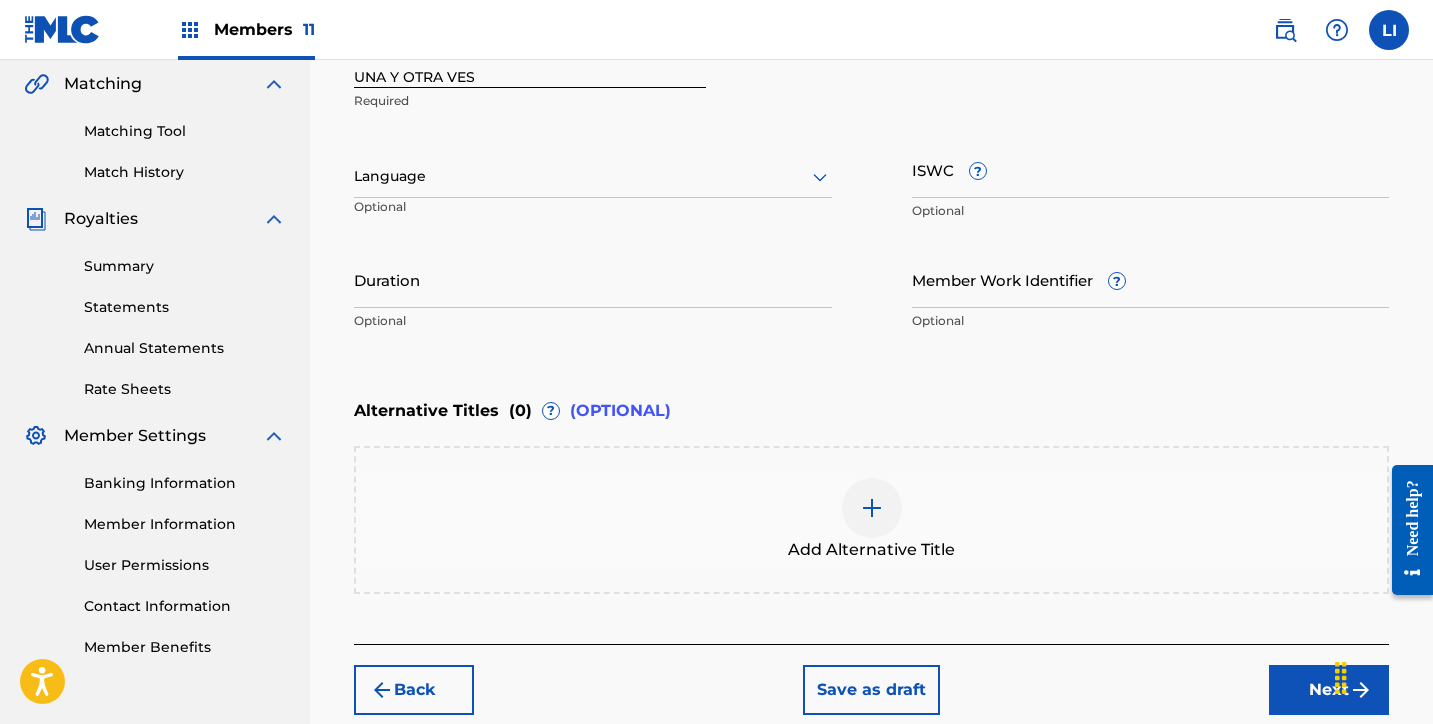 scroll, scrollTop: 489, scrollLeft: 0, axis: vertical 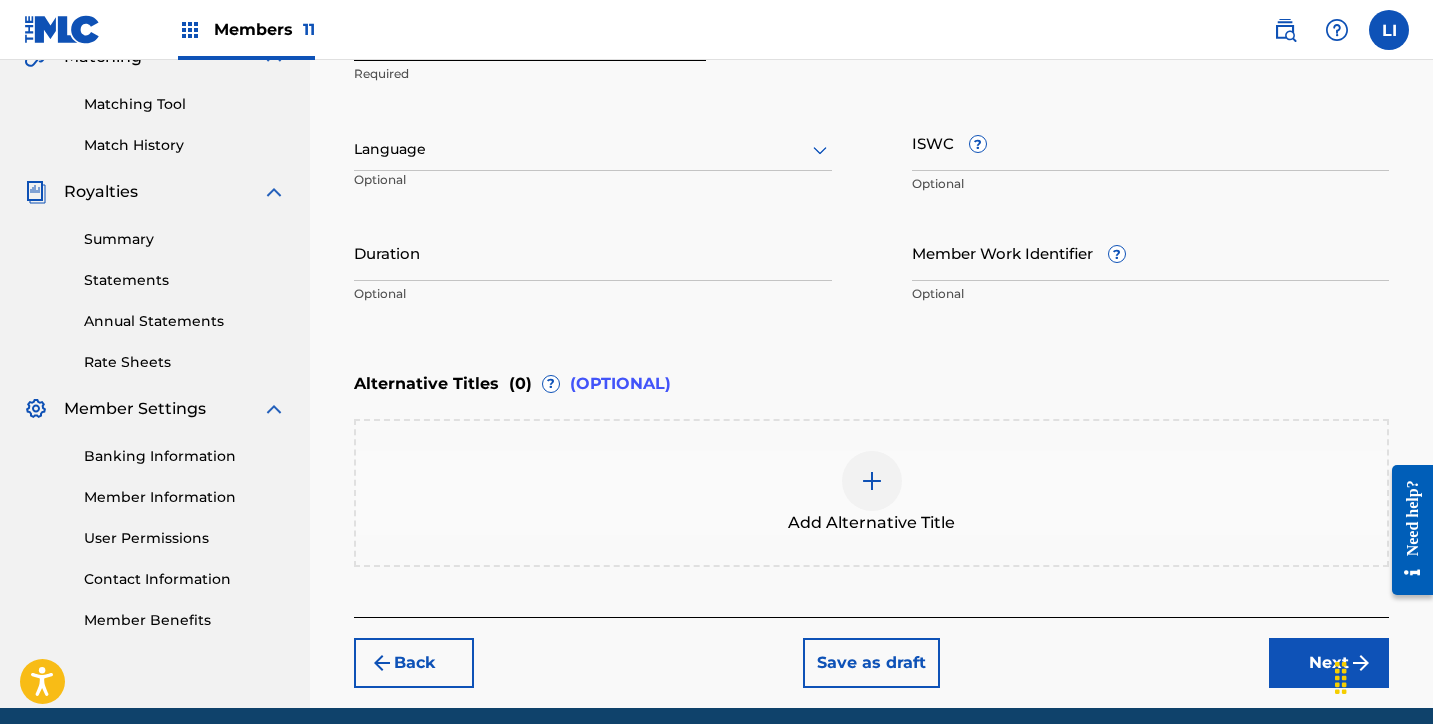 click at bounding box center (356, 149) 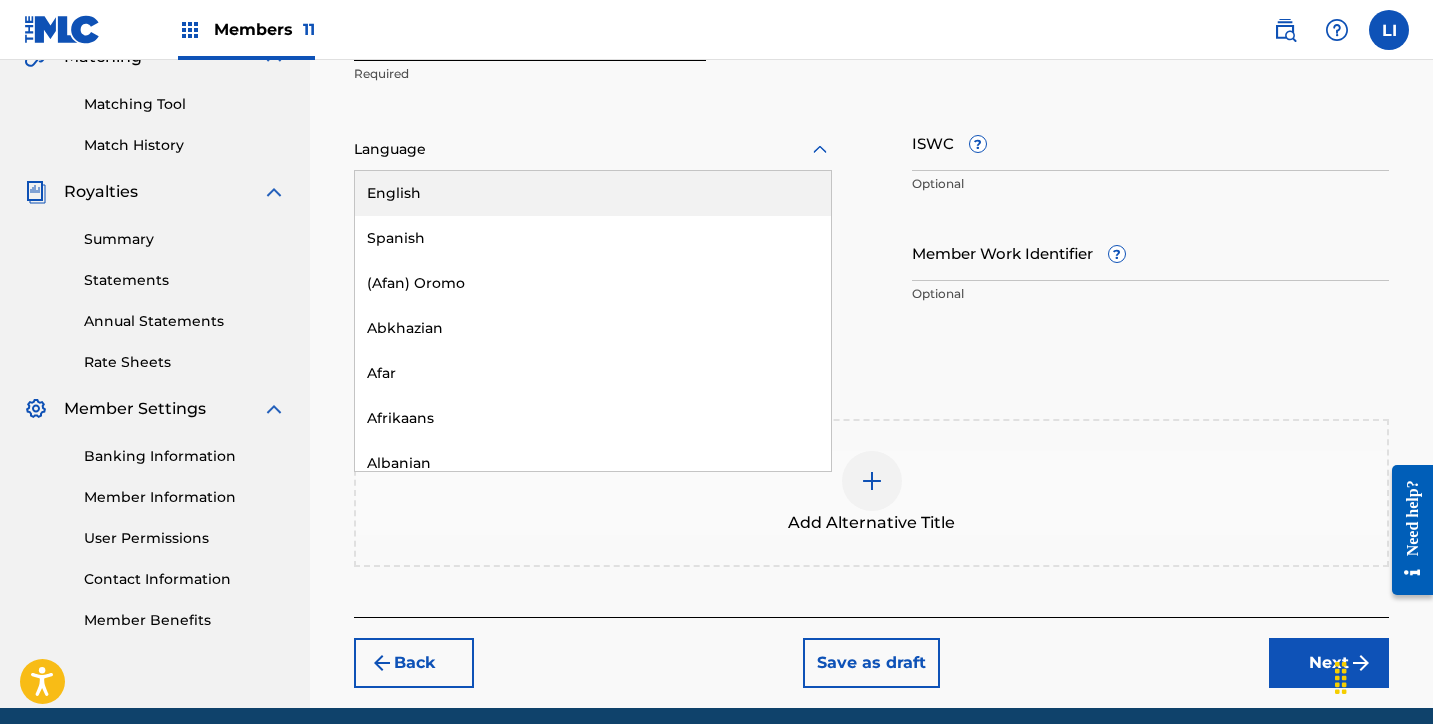 click on "Spanish" at bounding box center [593, 238] 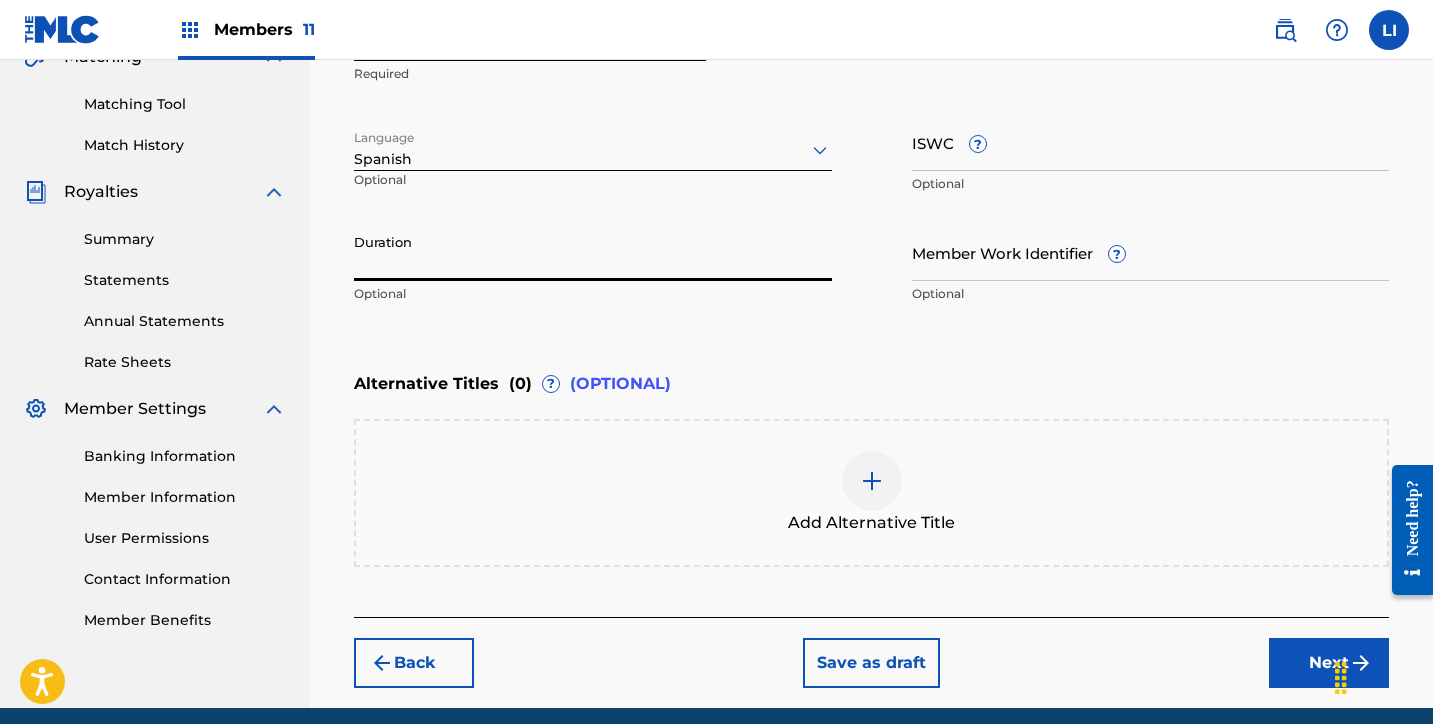 click on "Duration" at bounding box center (593, 252) 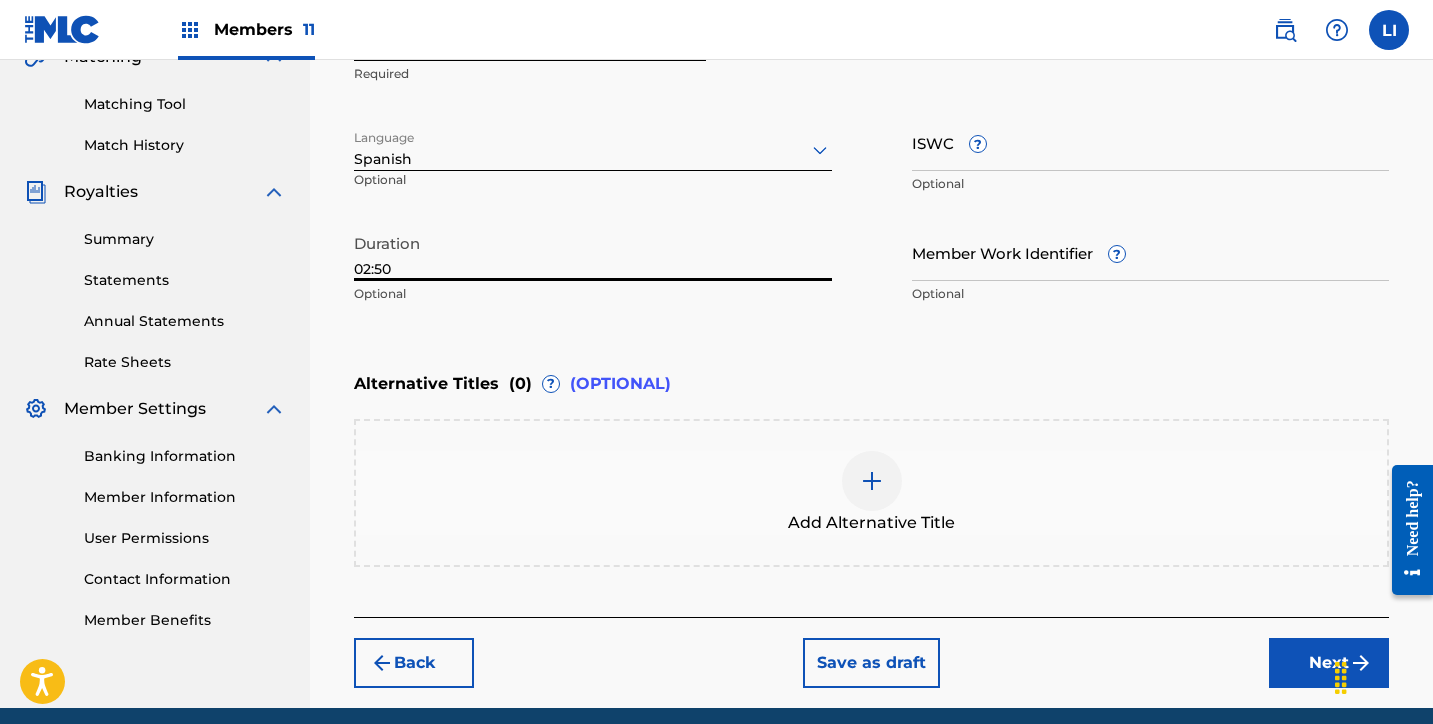 type on "02:50" 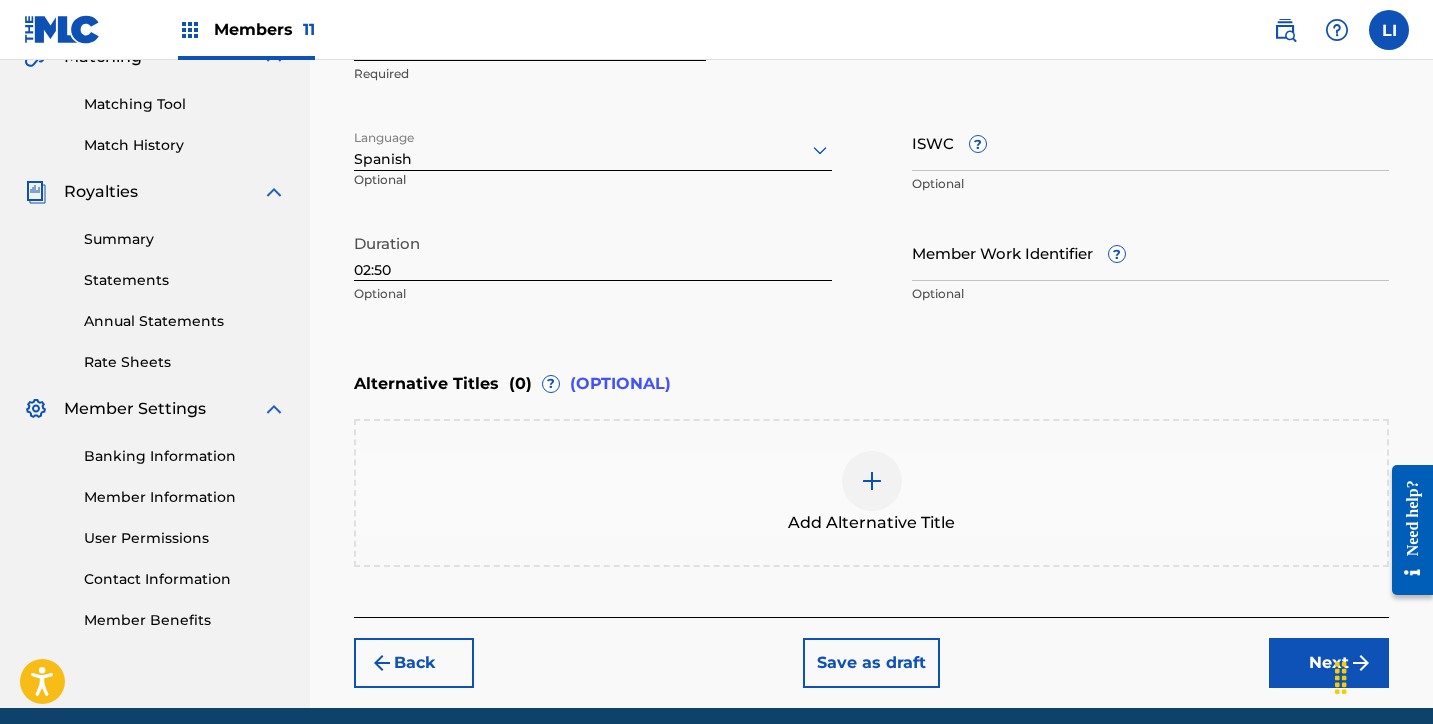 click on "Next" at bounding box center [1329, 663] 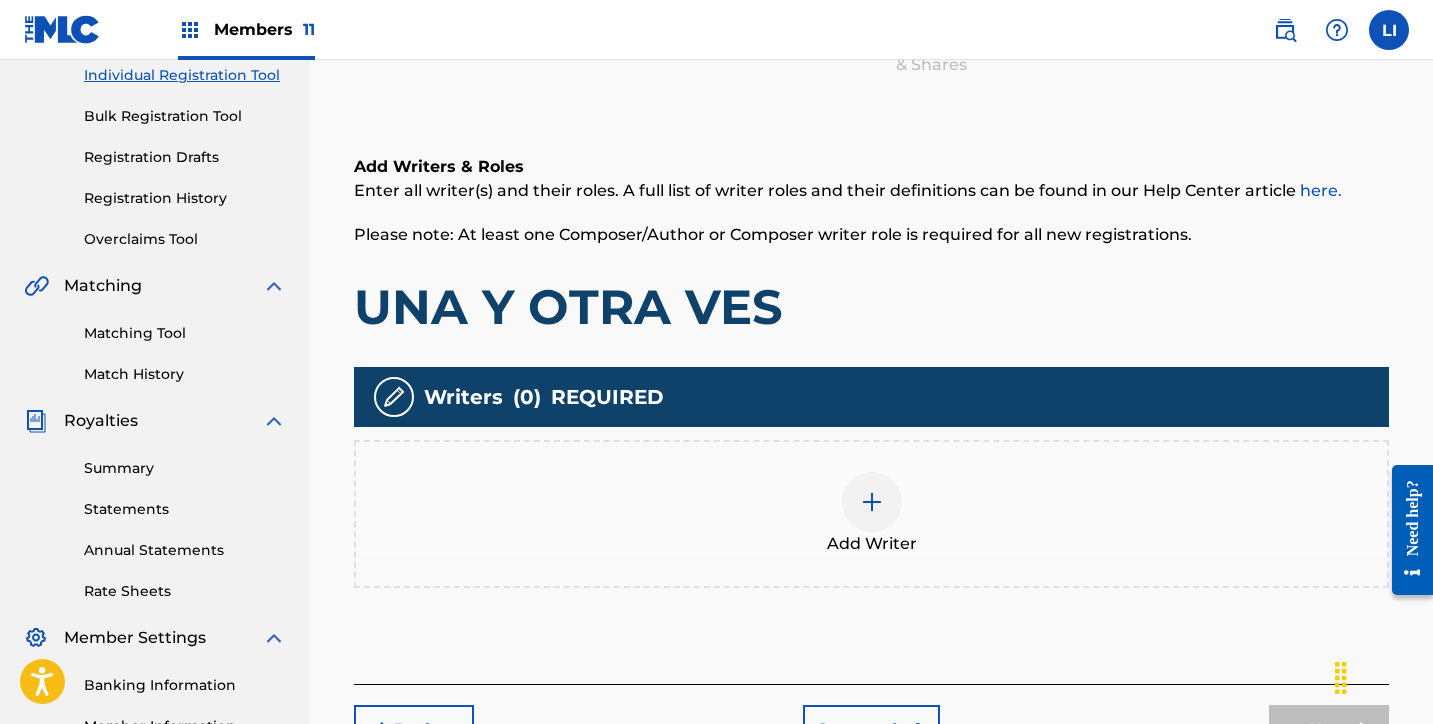 scroll, scrollTop: 457, scrollLeft: 0, axis: vertical 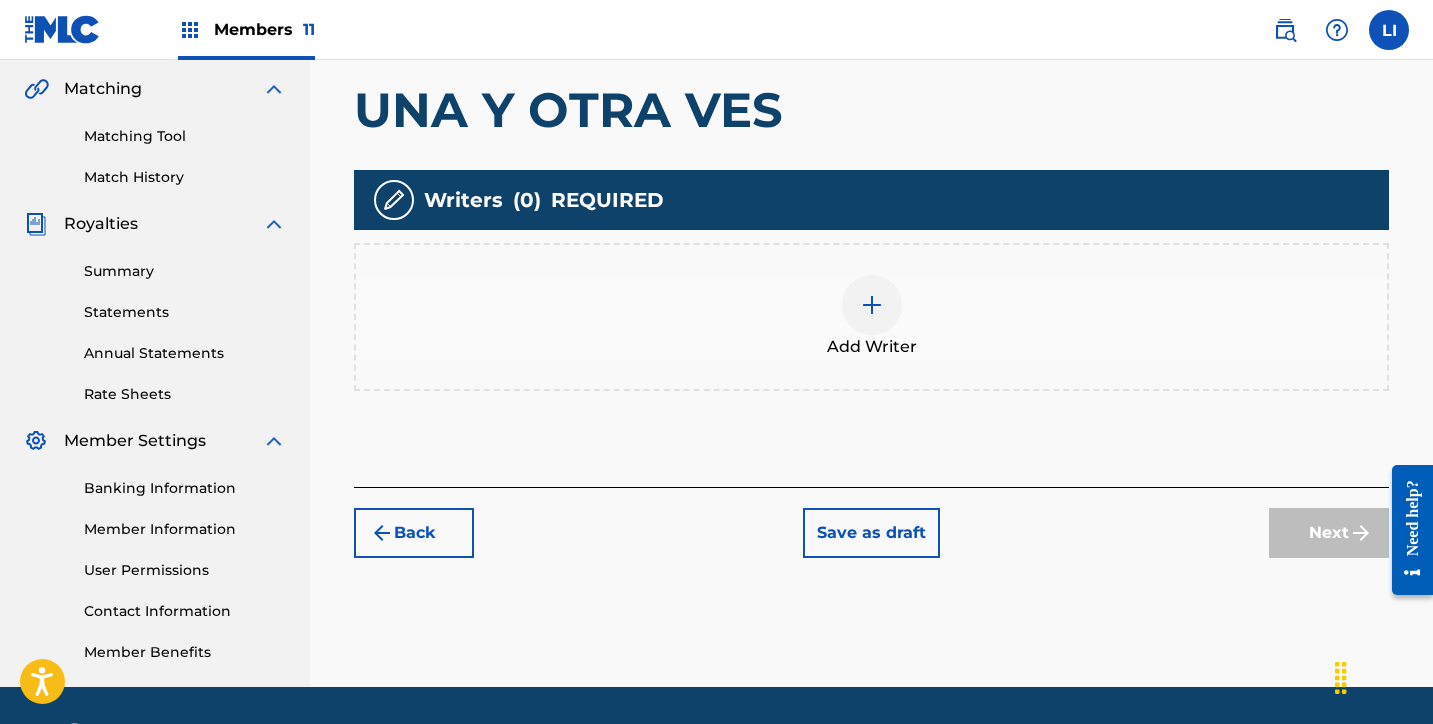 click on "Add Writer" at bounding box center [872, 347] 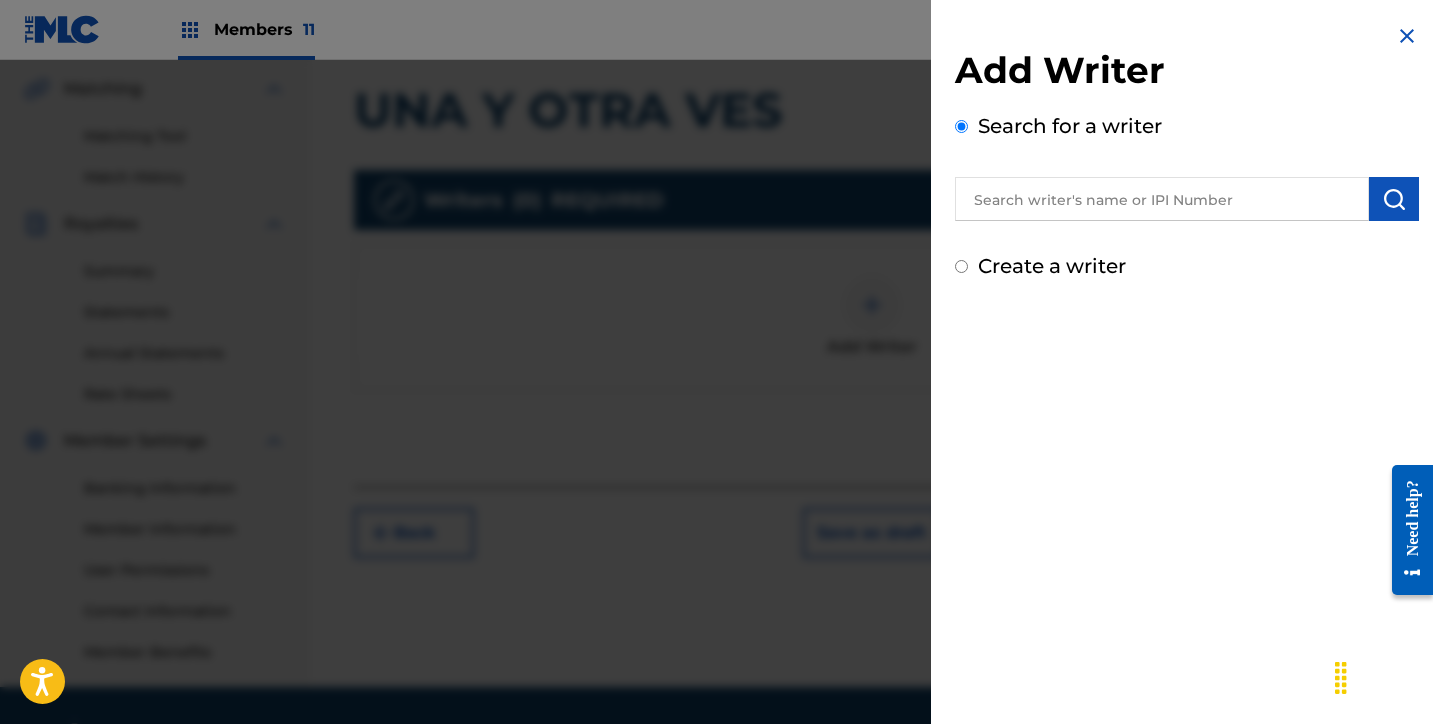 click at bounding box center [1162, 199] 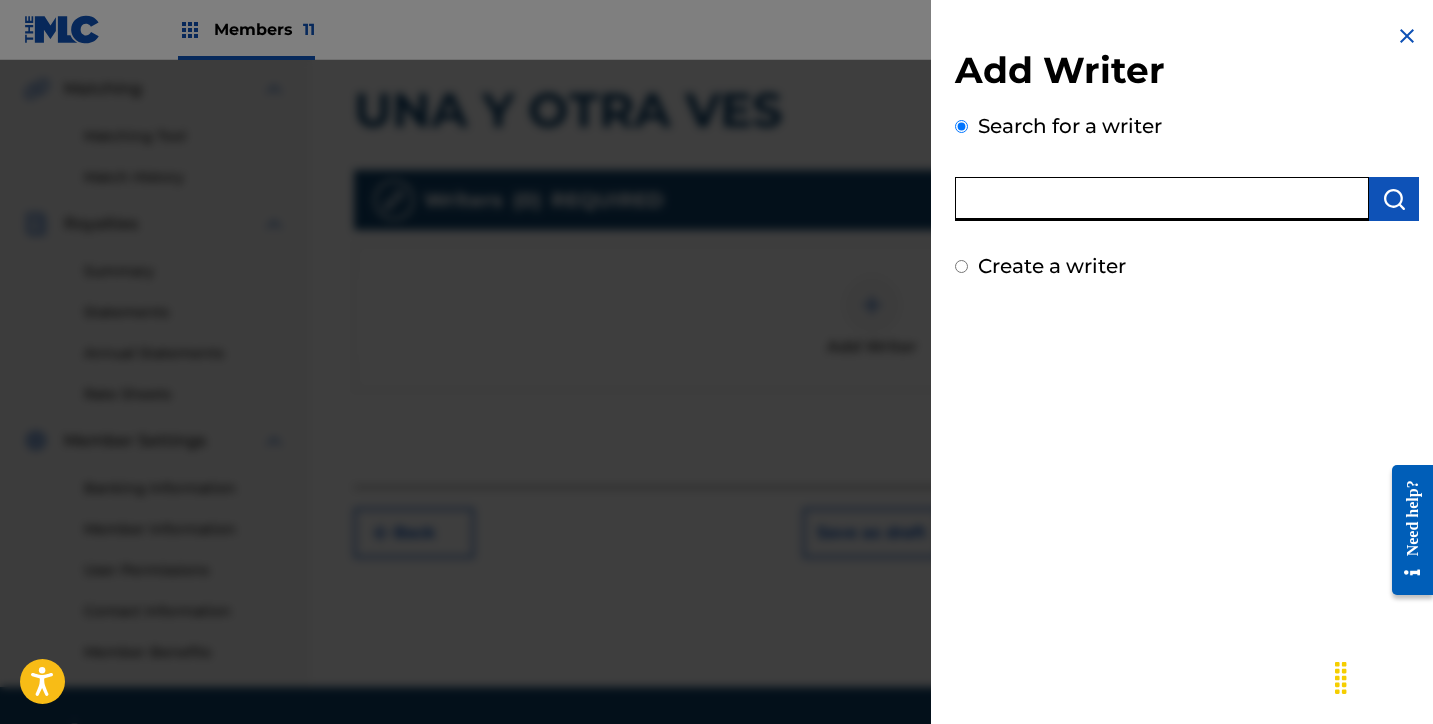 paste on "[FIRST] [MIDDLE] [LAST] [LAST]" 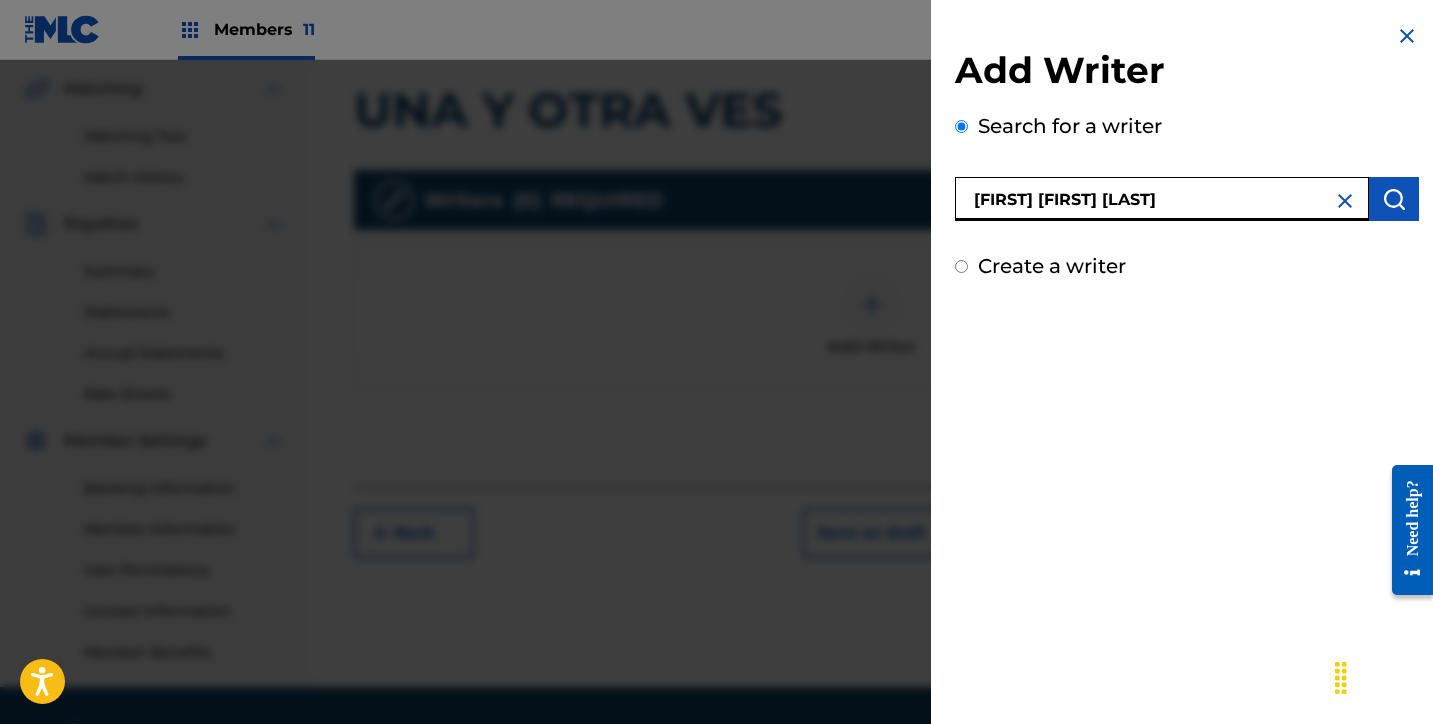 type on "[FIRST] [MIDDLE] [LAST] [LAST]" 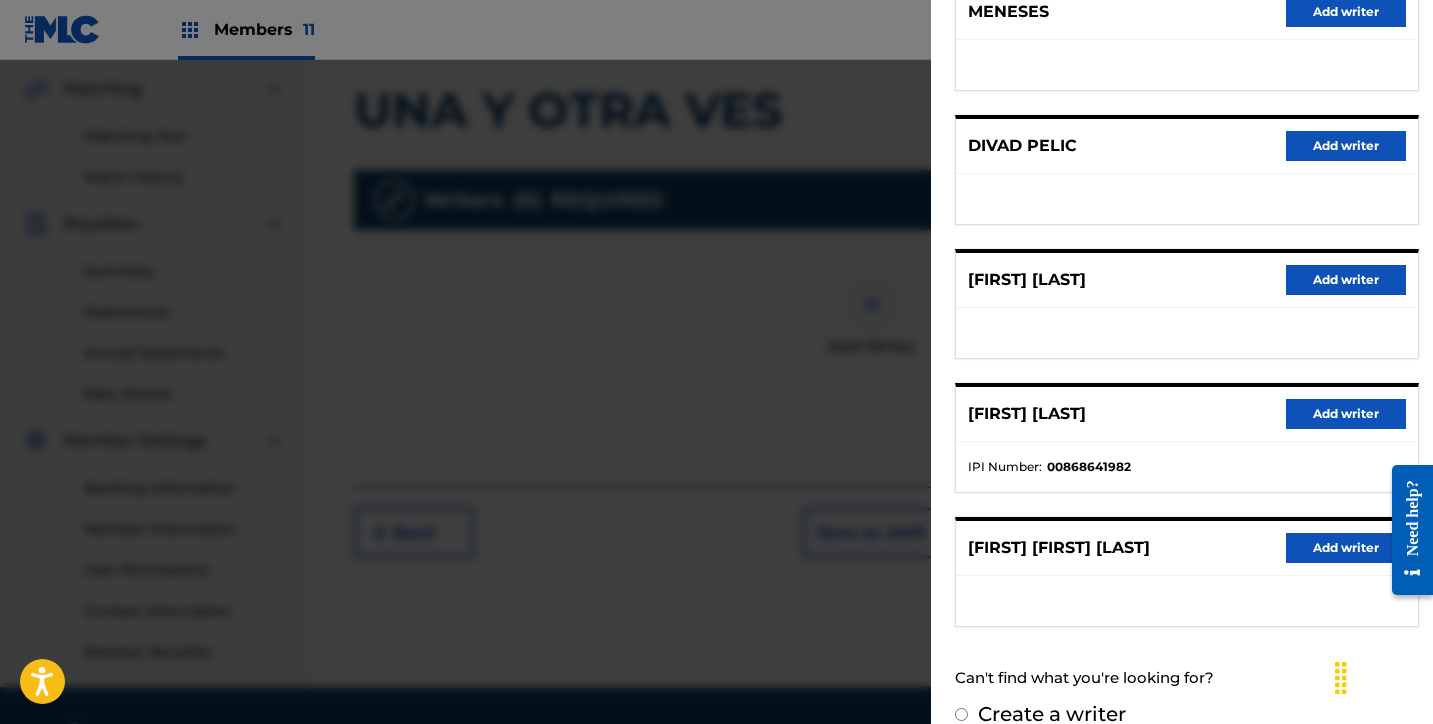 scroll, scrollTop: 318, scrollLeft: 0, axis: vertical 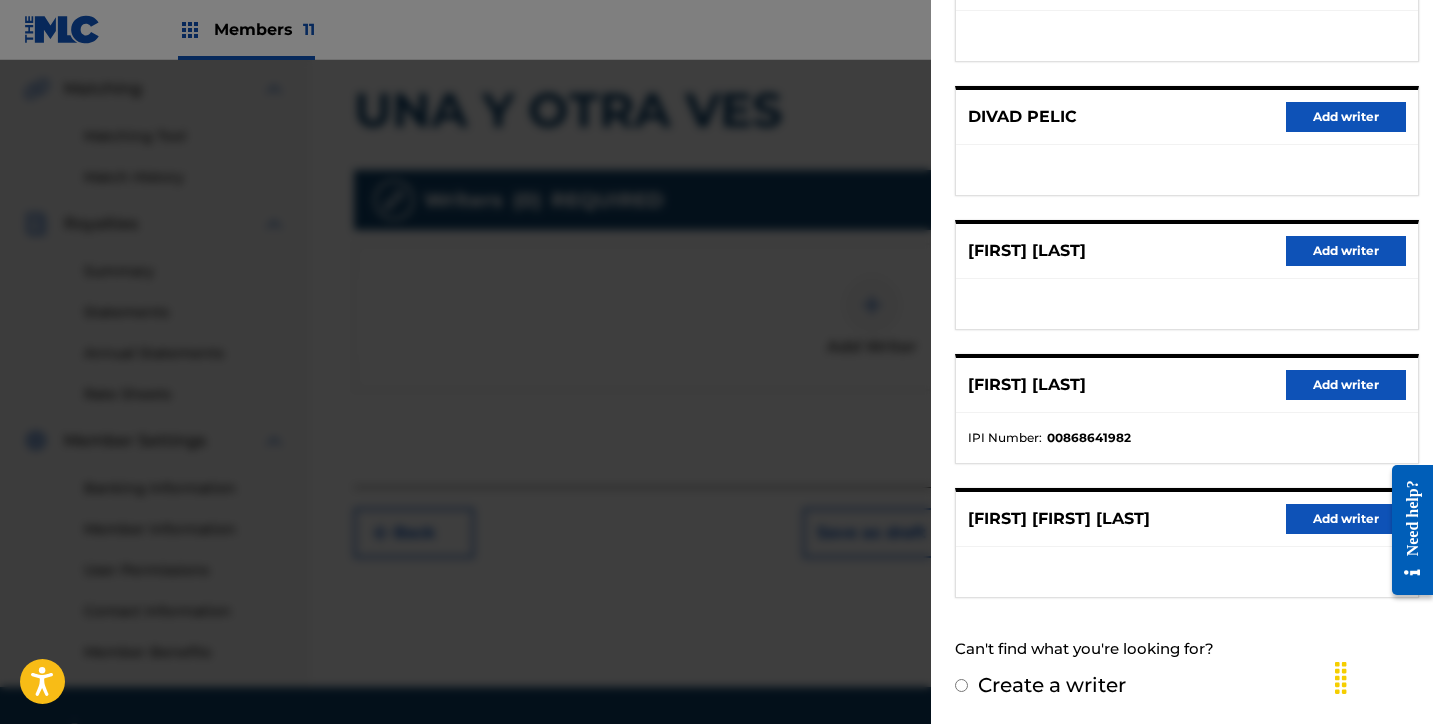 click on "Add writer" at bounding box center (1346, 519) 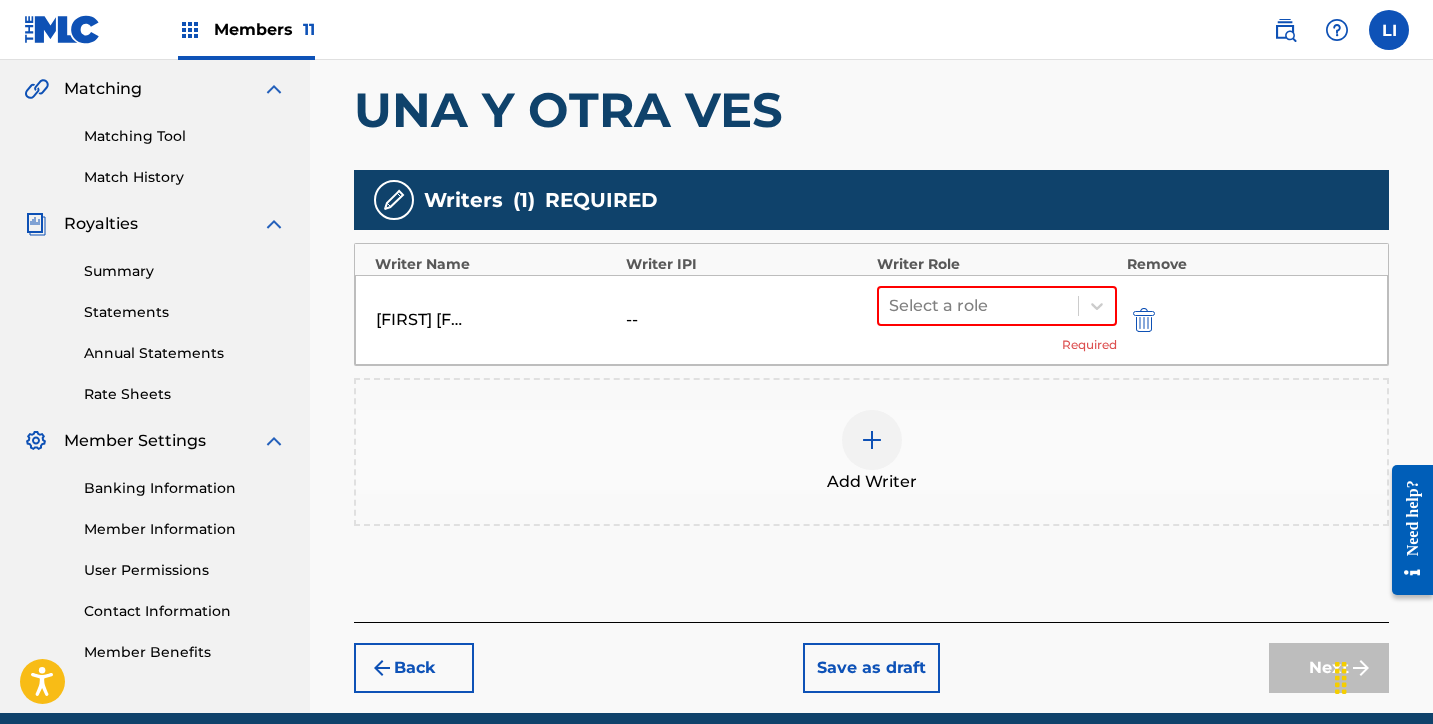 click on "Add Writer" at bounding box center (871, 452) 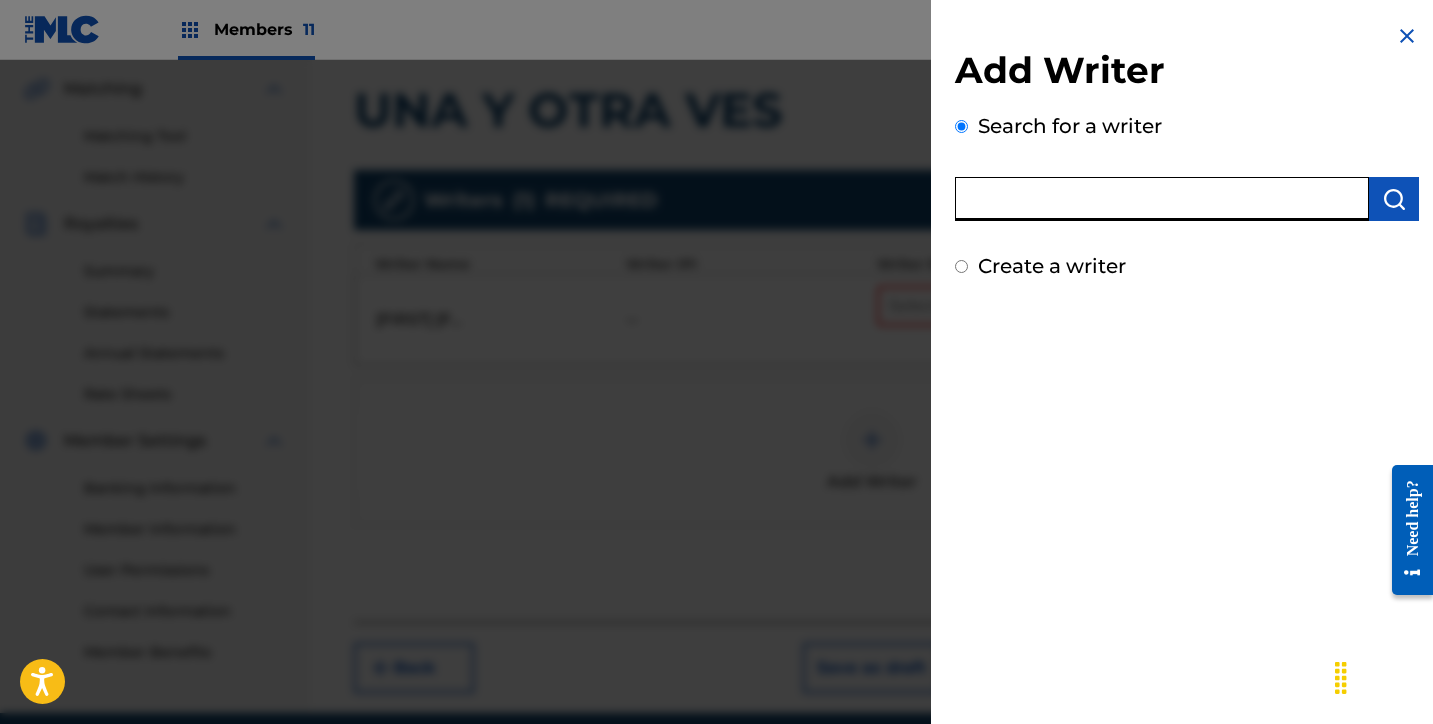 click at bounding box center (1162, 199) 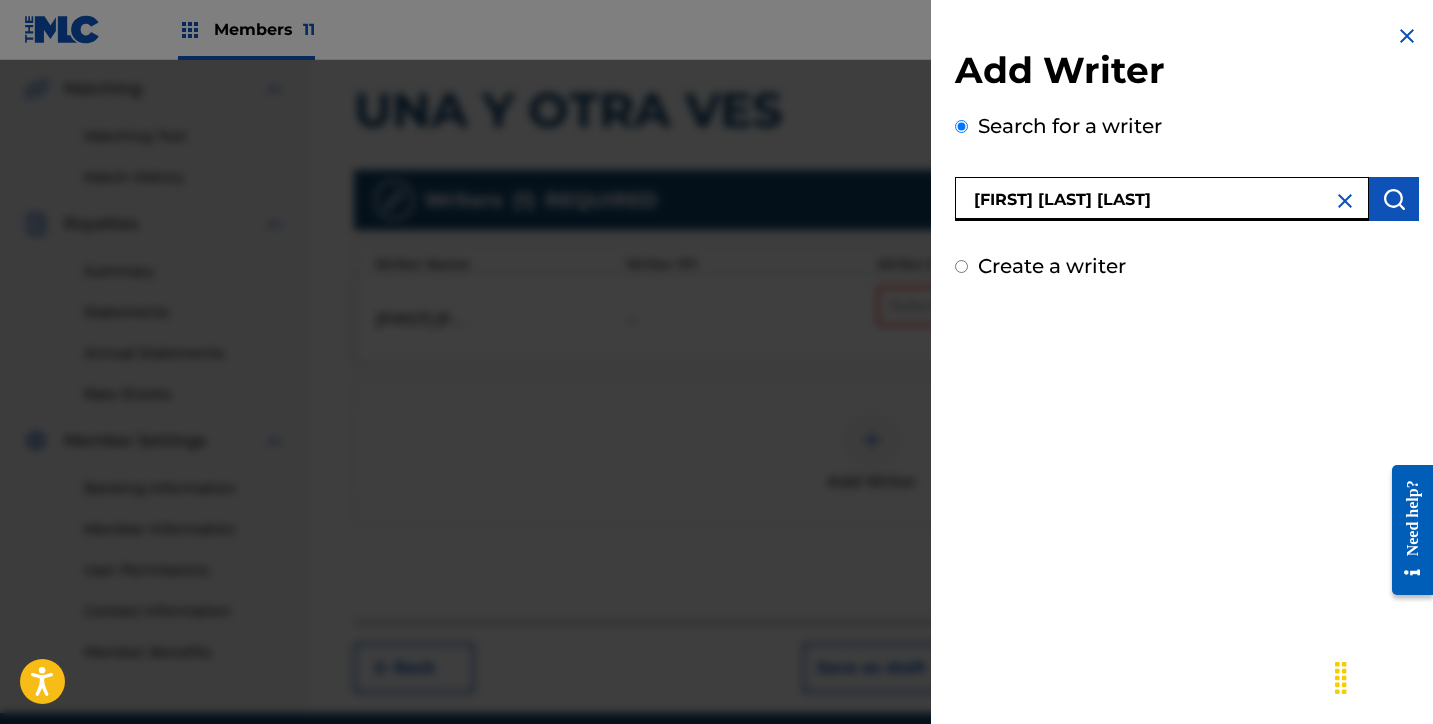 type on "[FIRST] [LAST] [LAST]" 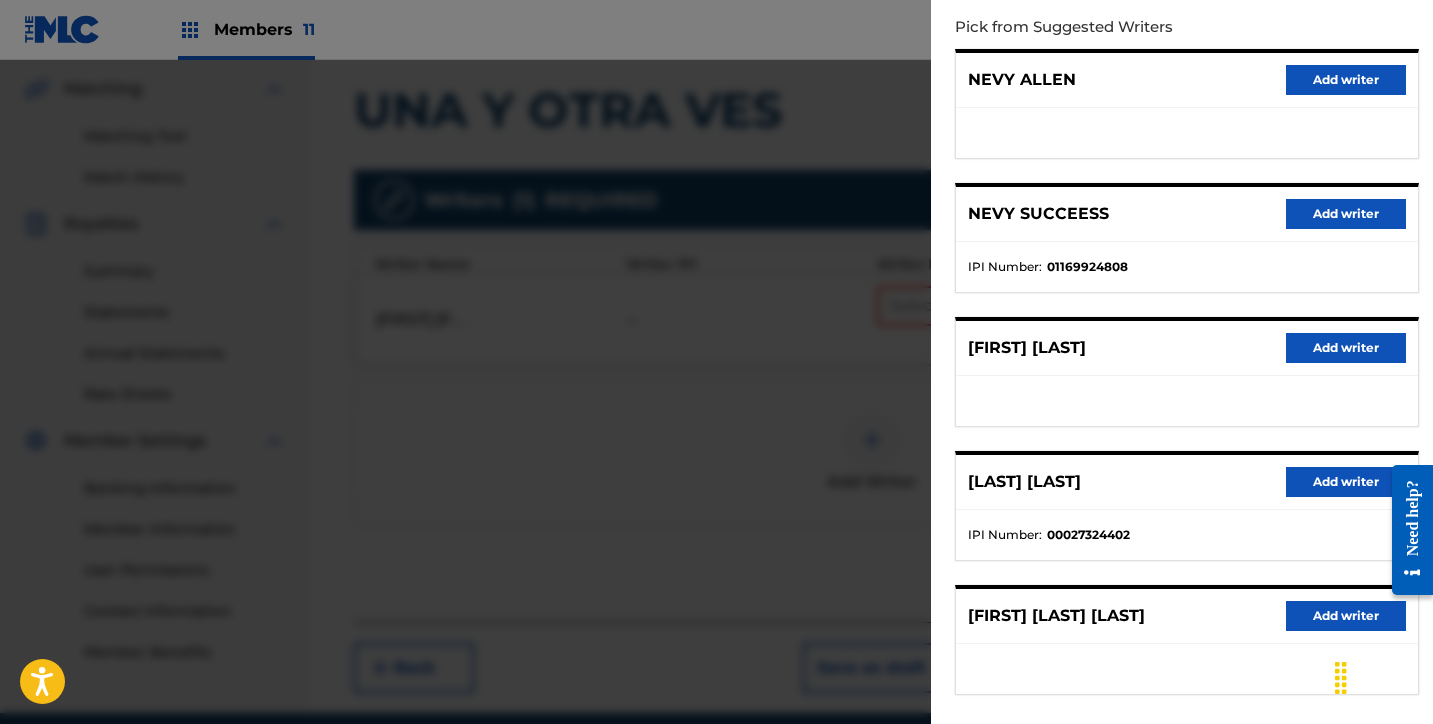scroll, scrollTop: 318, scrollLeft: 0, axis: vertical 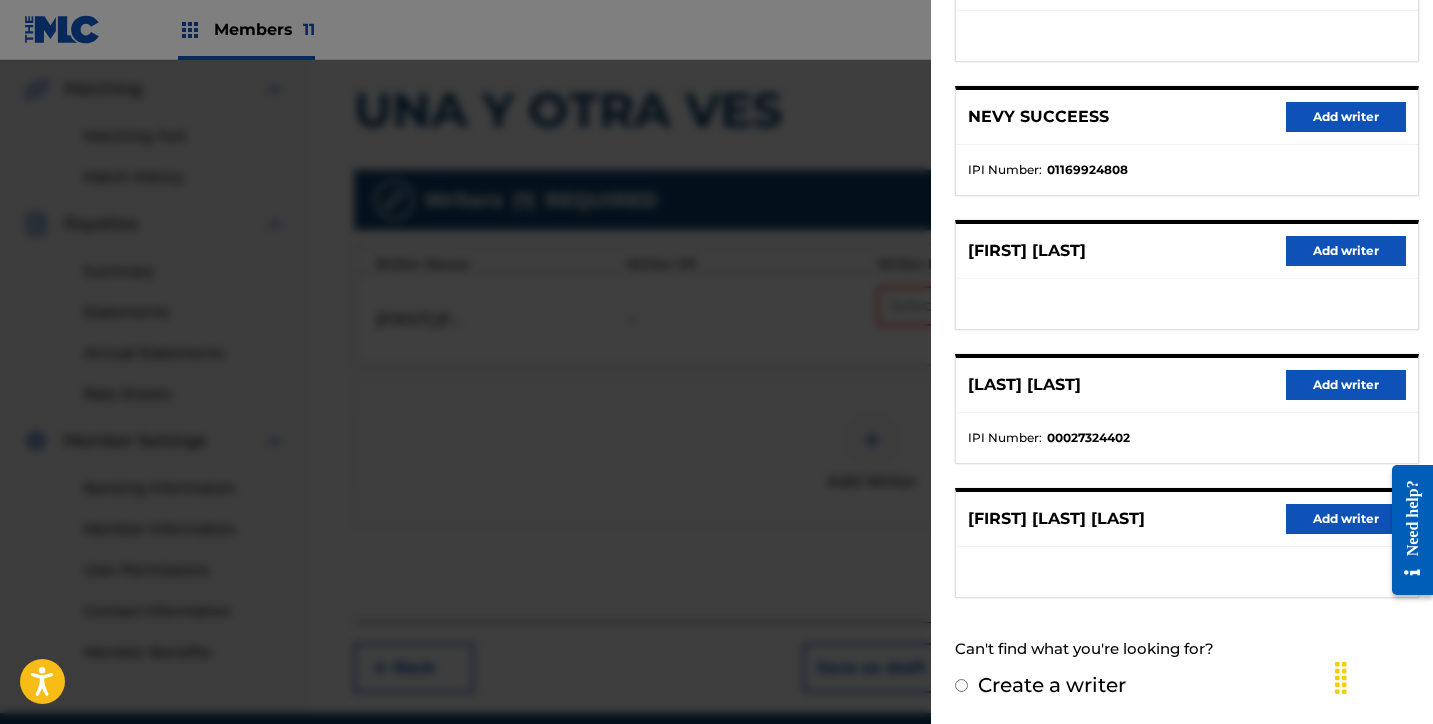 click on "Add writer" at bounding box center (1346, 519) 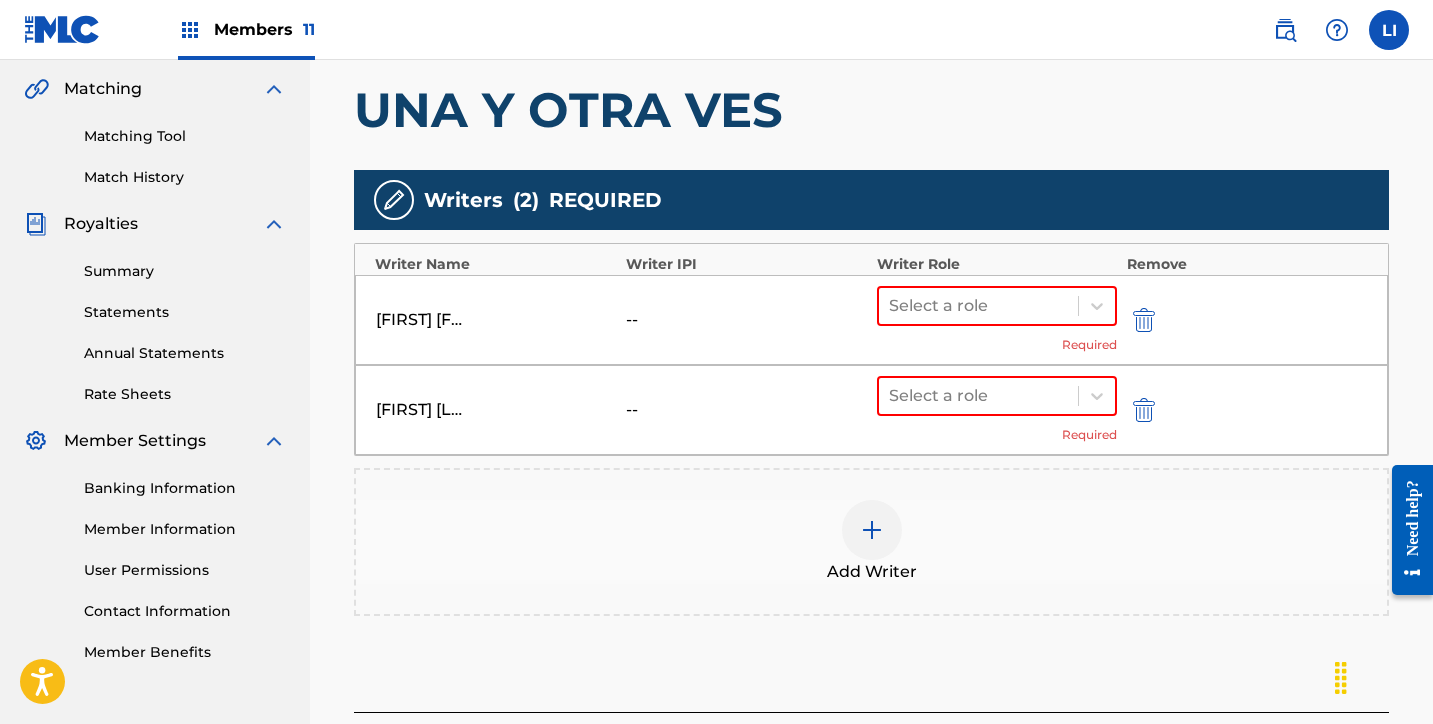 click at bounding box center [872, 530] 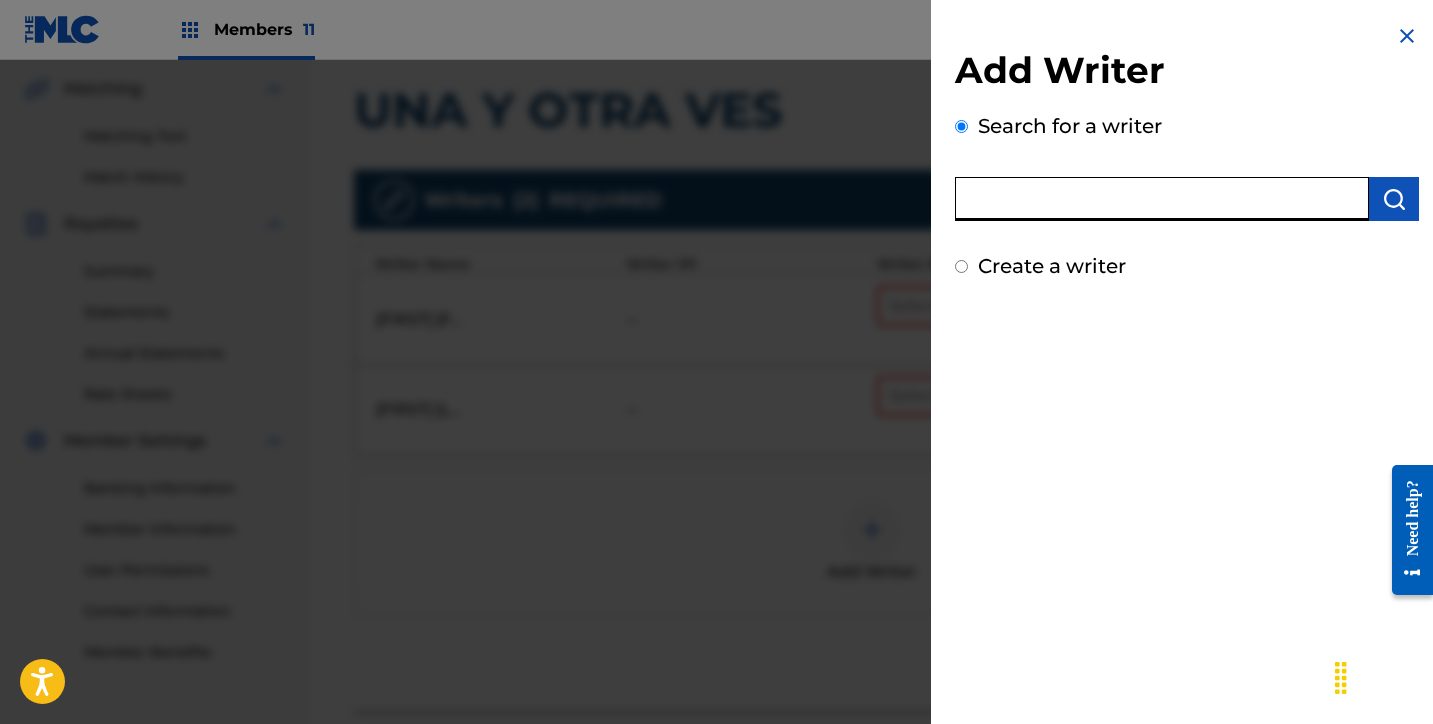 click at bounding box center (1162, 199) 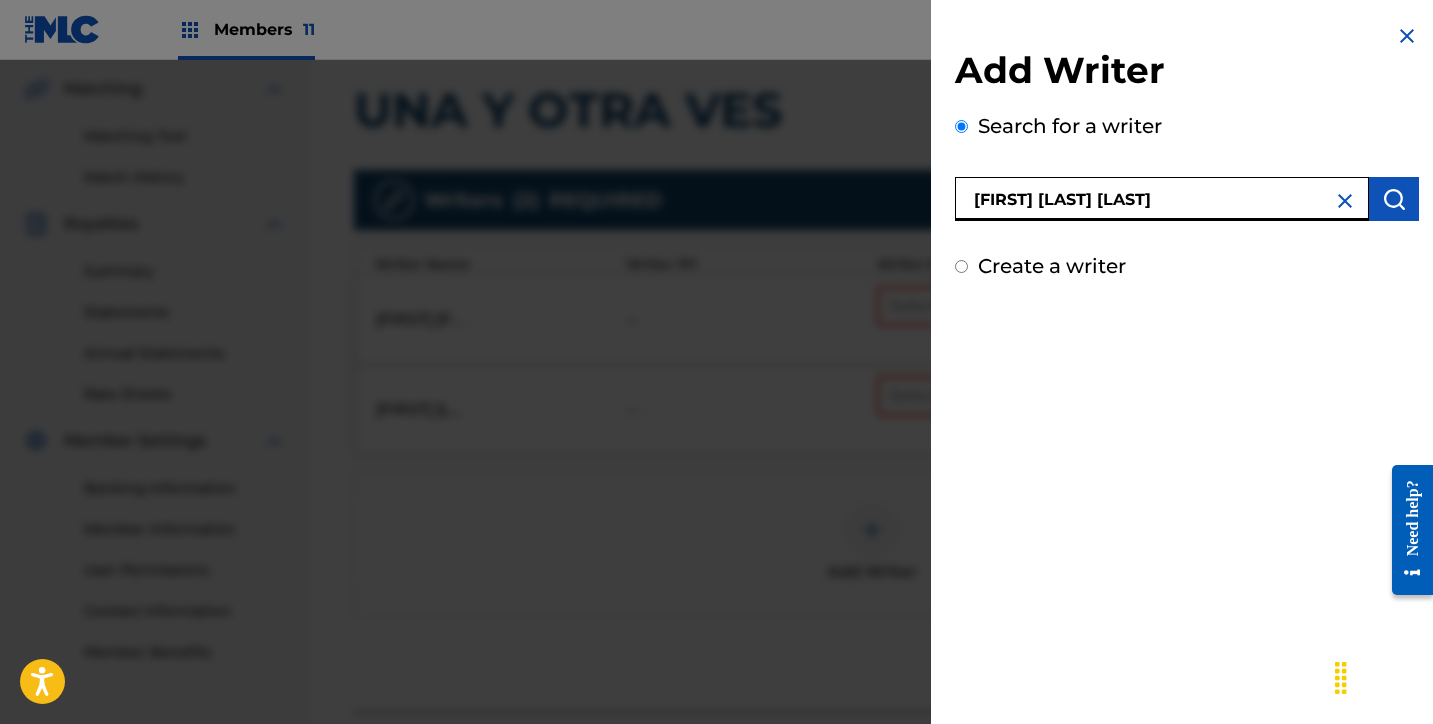 type on "RAOUL YAIR ORTEGA THERLONGE" 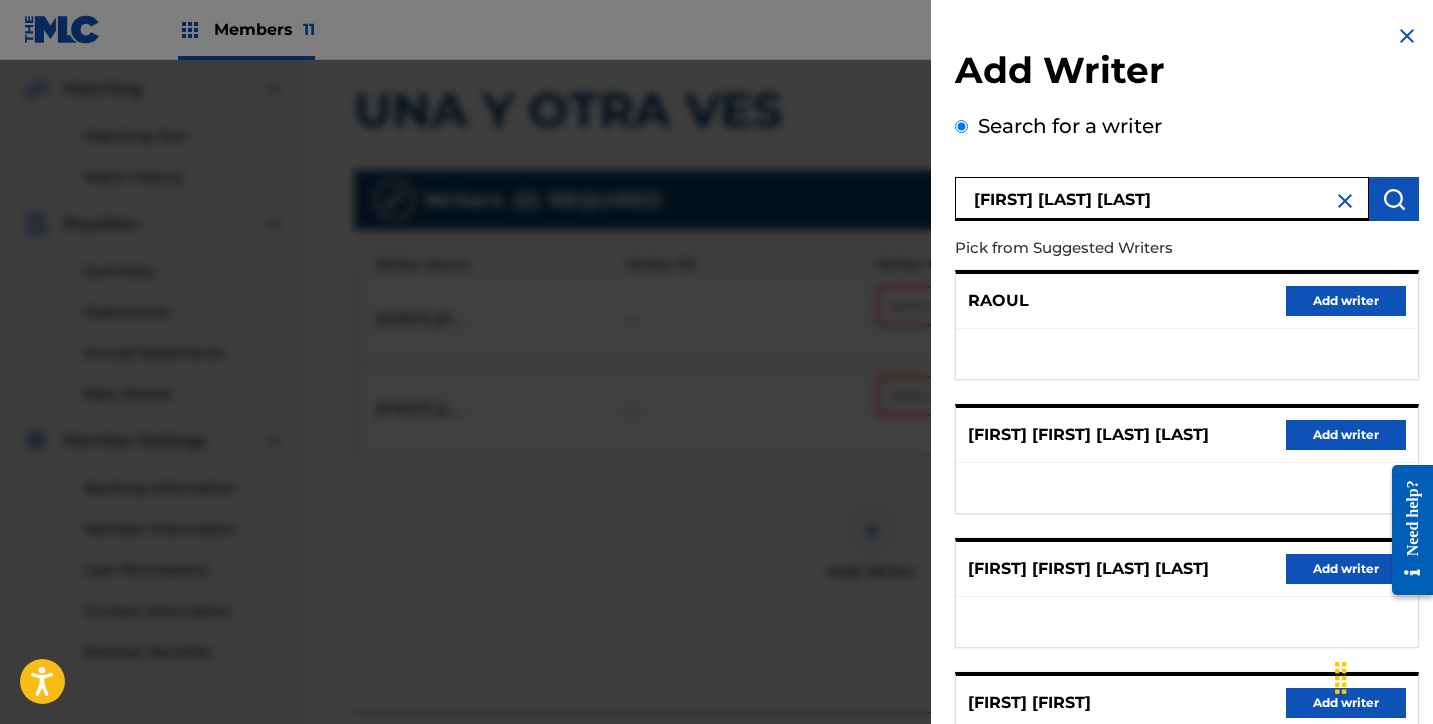 scroll, scrollTop: 318, scrollLeft: 0, axis: vertical 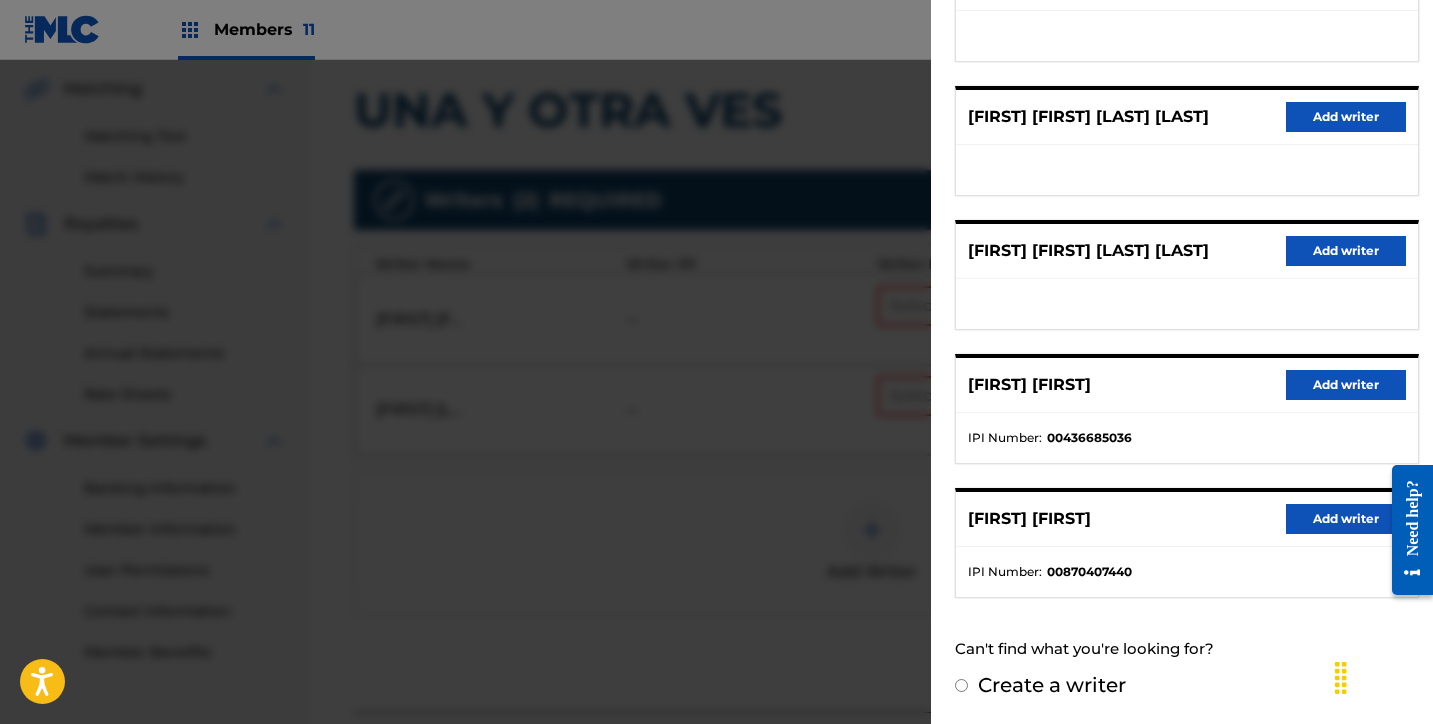 click on "Create a writer" at bounding box center [1052, 685] 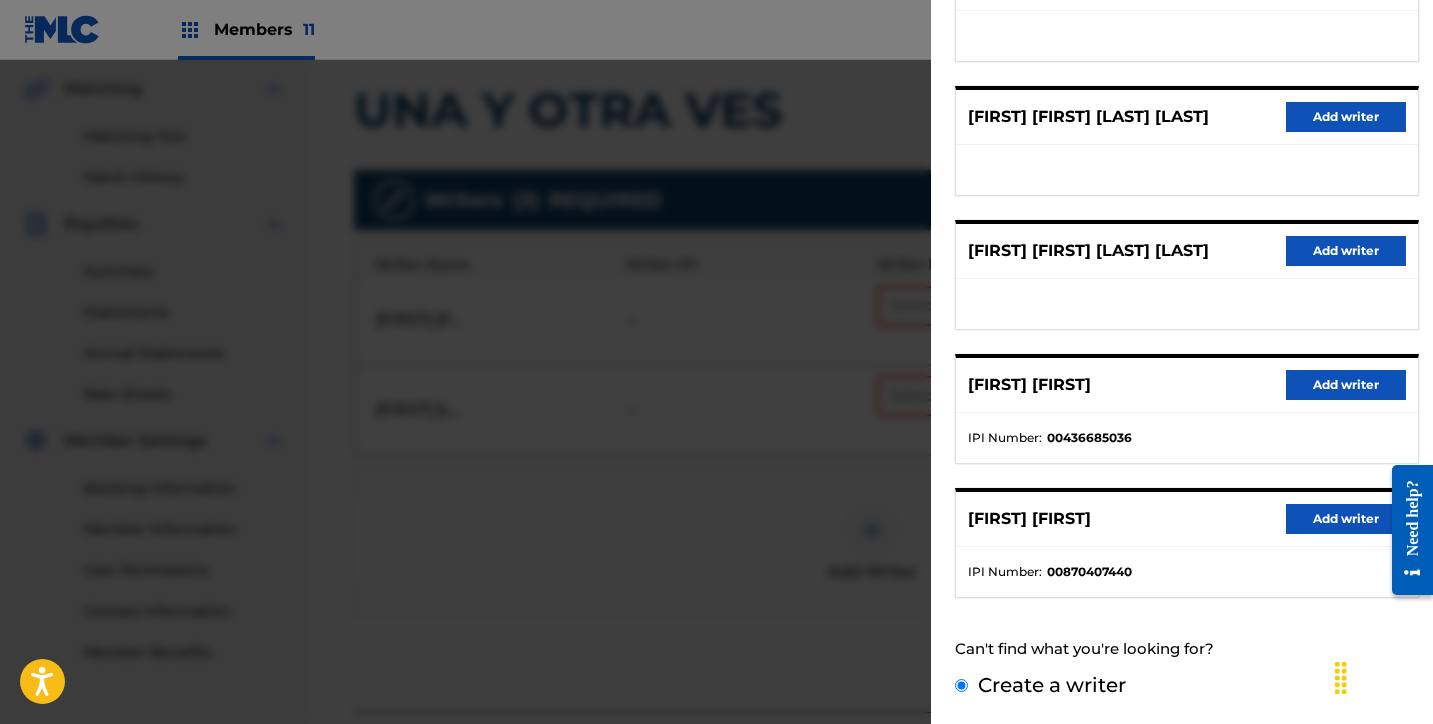 click on "Create a writer" at bounding box center [961, 685] 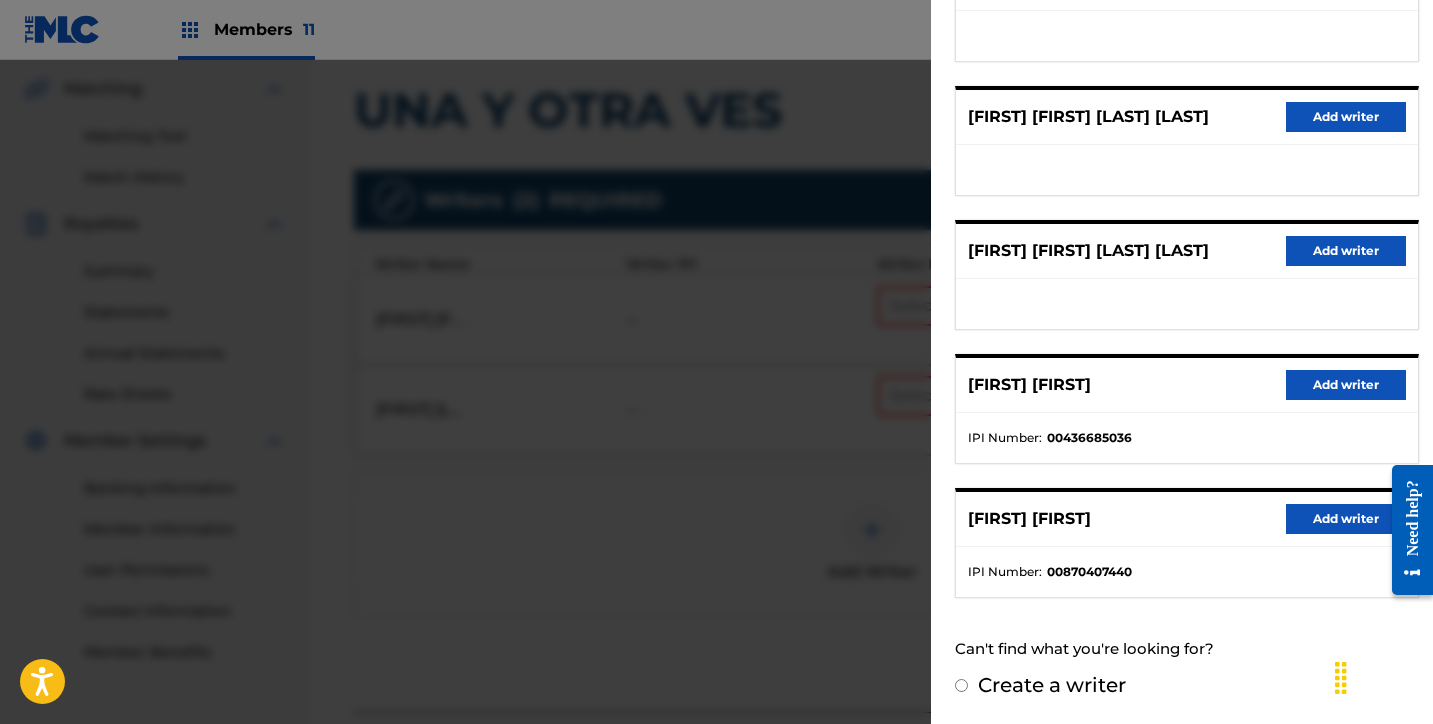 radio on "false" 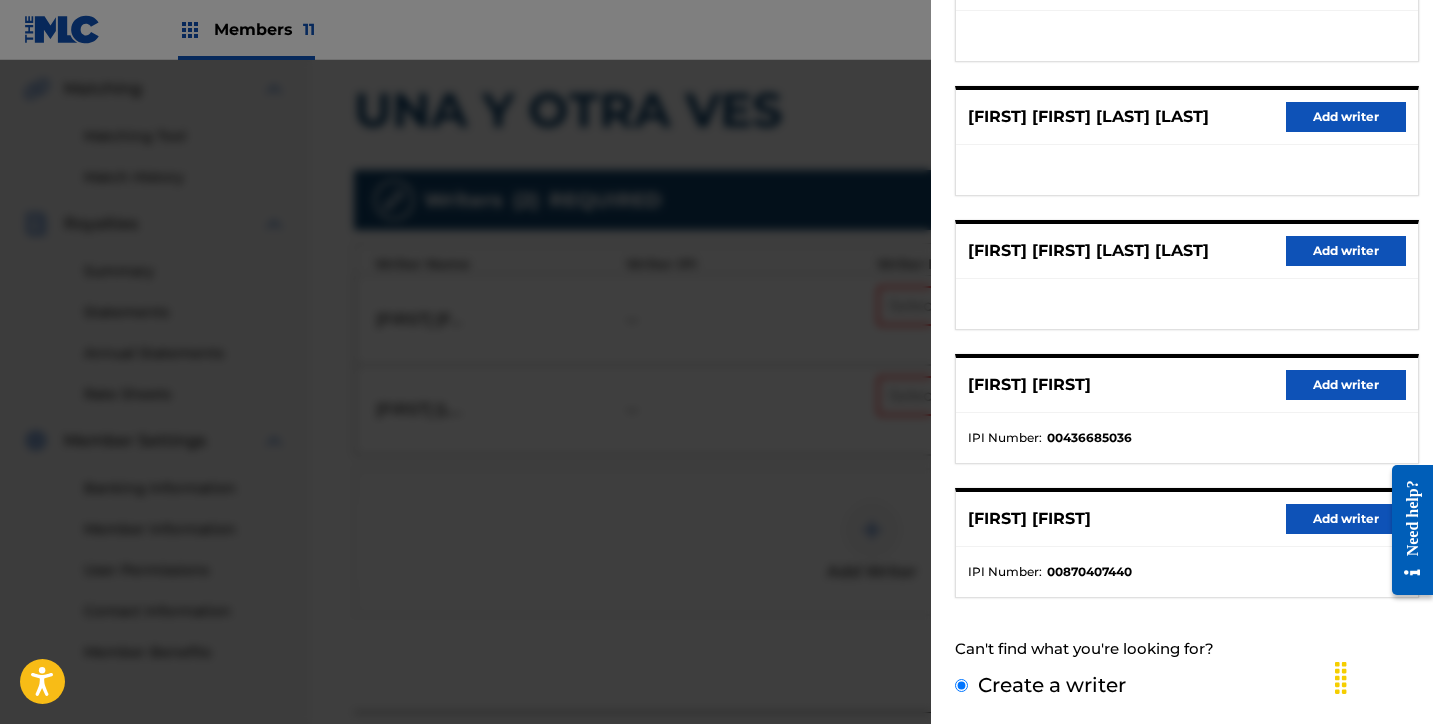 scroll, scrollTop: 79, scrollLeft: 0, axis: vertical 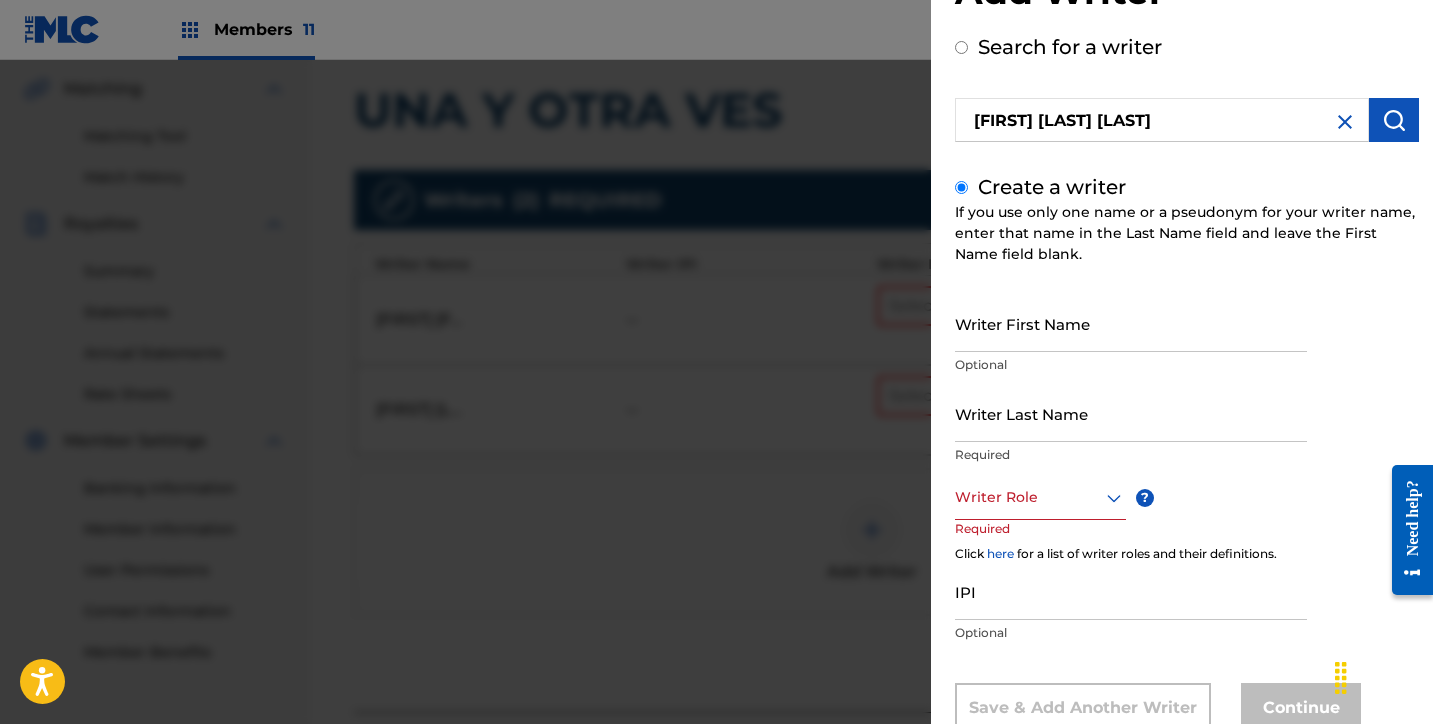 click on "Optional" at bounding box center [1131, 365] 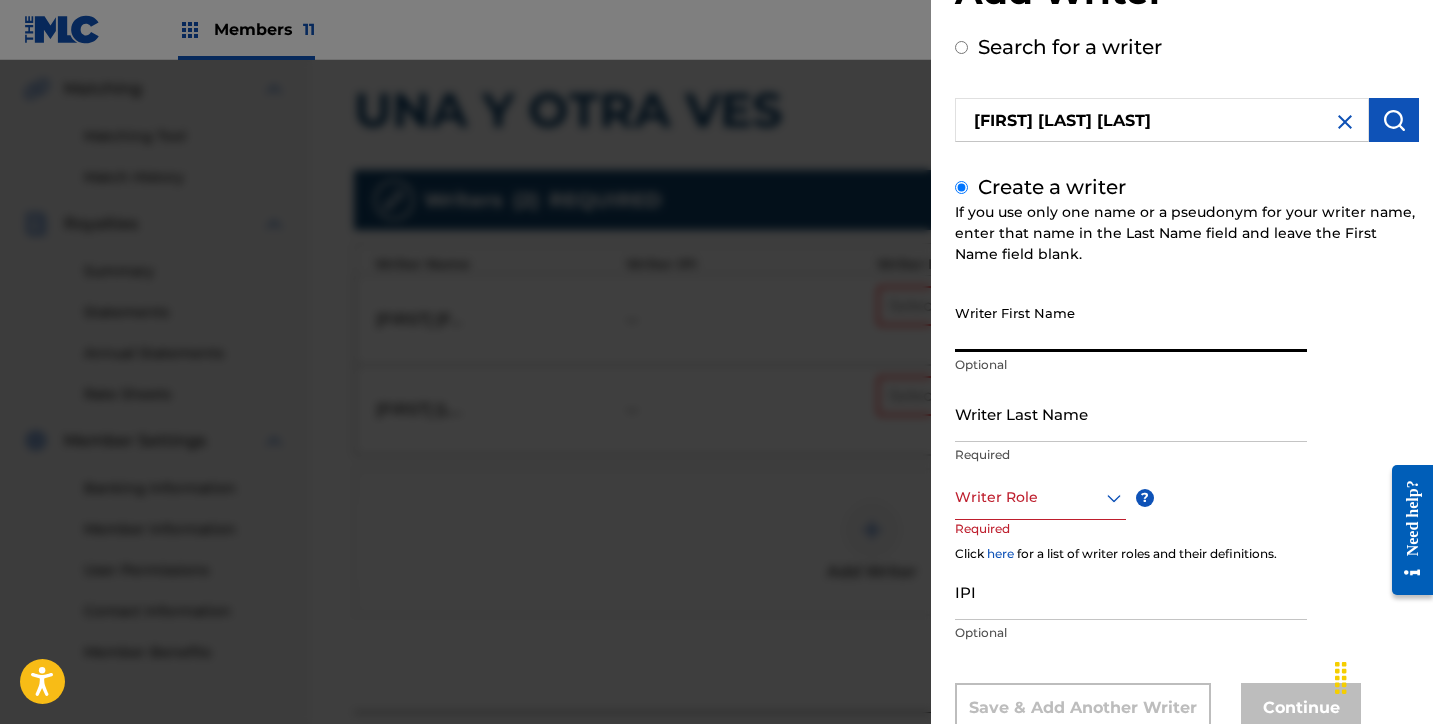 click on "Writer First Name" at bounding box center [1131, 323] 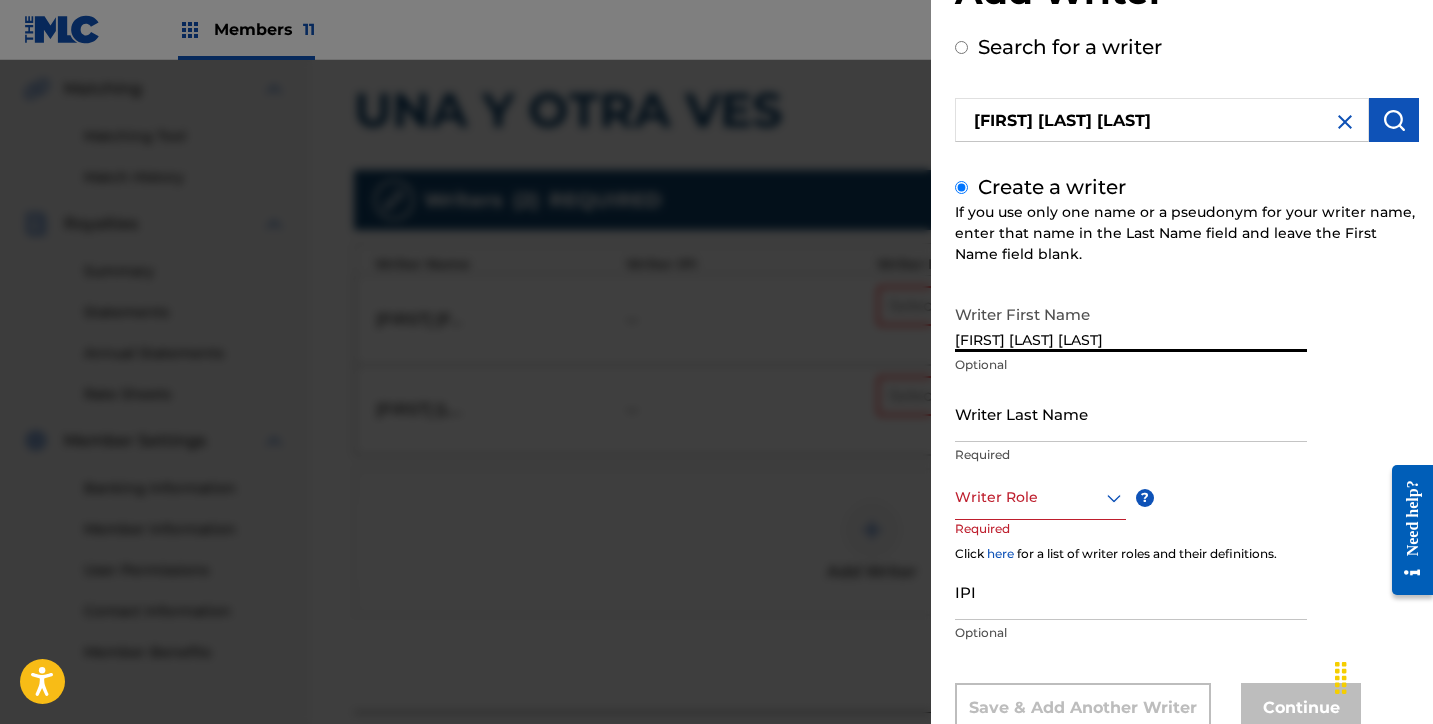 drag, startPoint x: 1048, startPoint y: 338, endPoint x: 1239, endPoint y: 366, distance: 193.04144 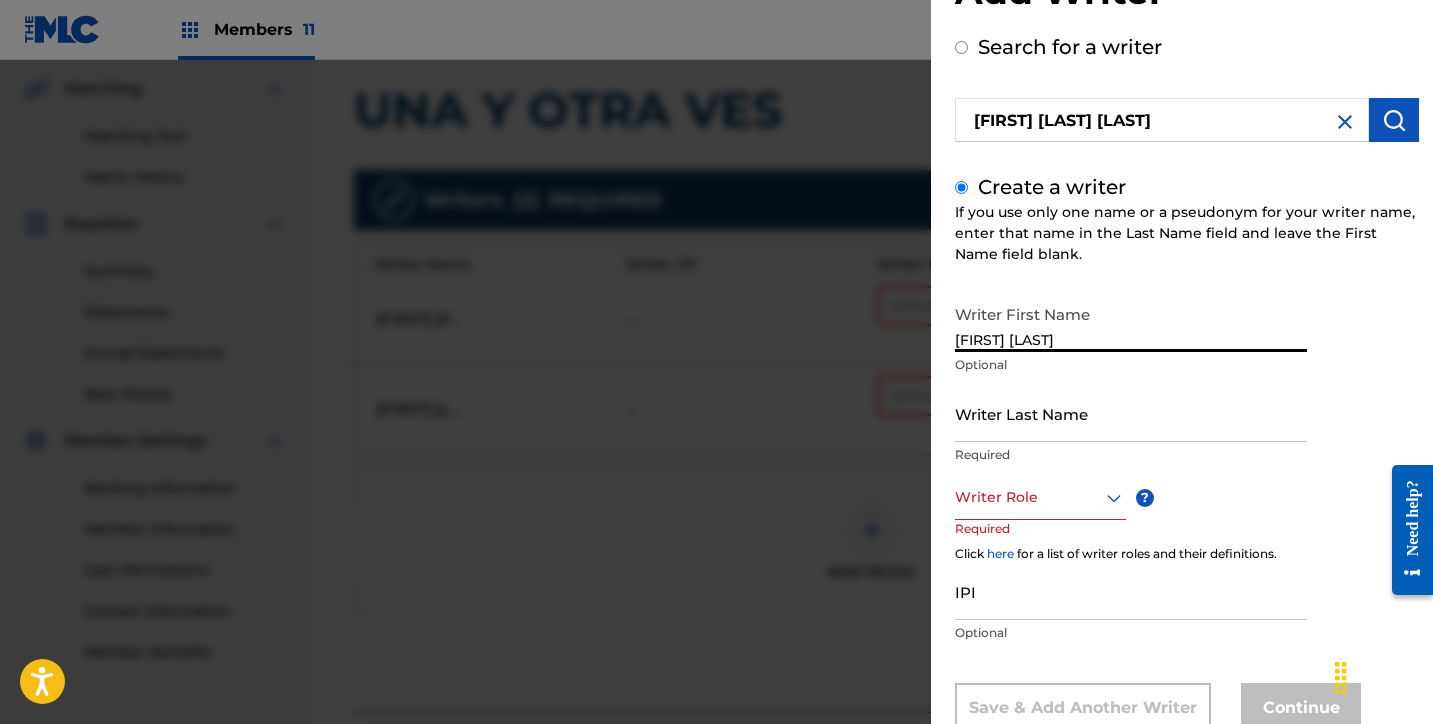 type on "RAOUL YAIR" 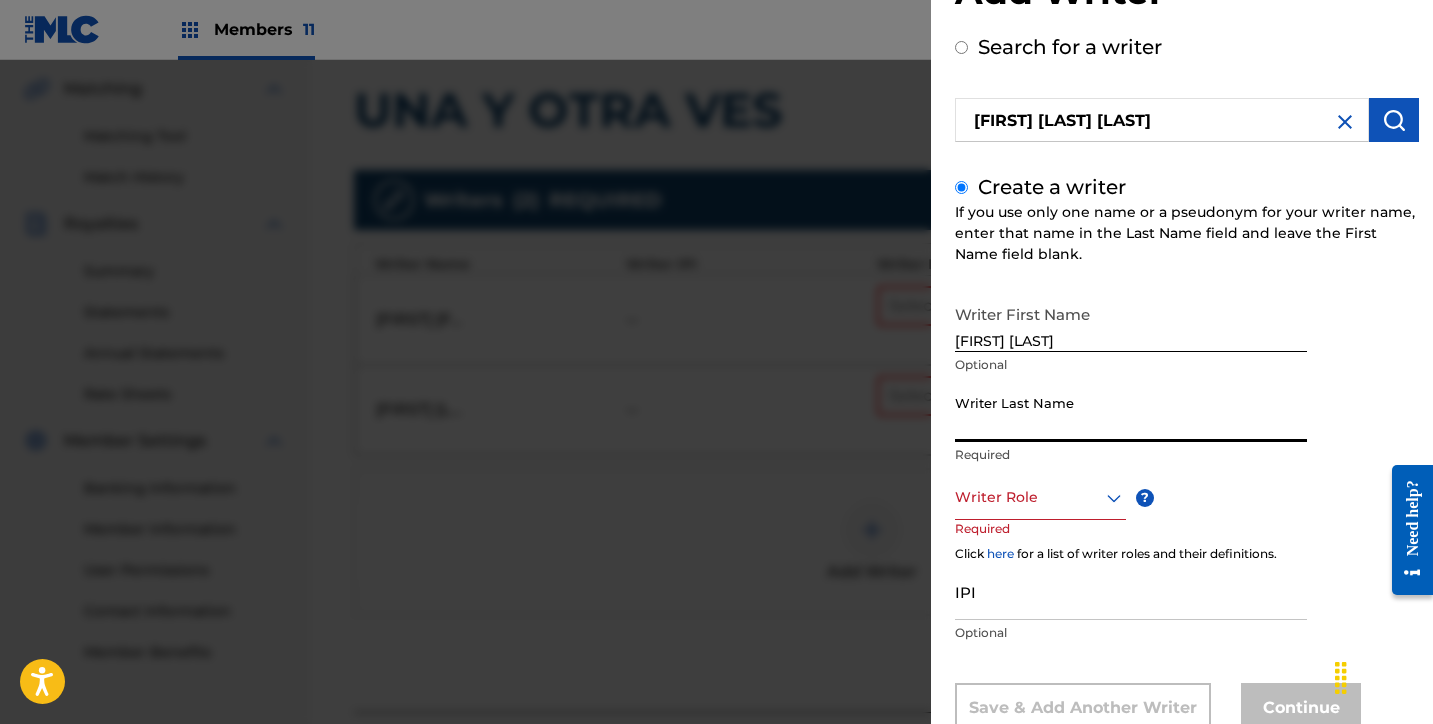 paste on "ORTEGA THERLONGE" 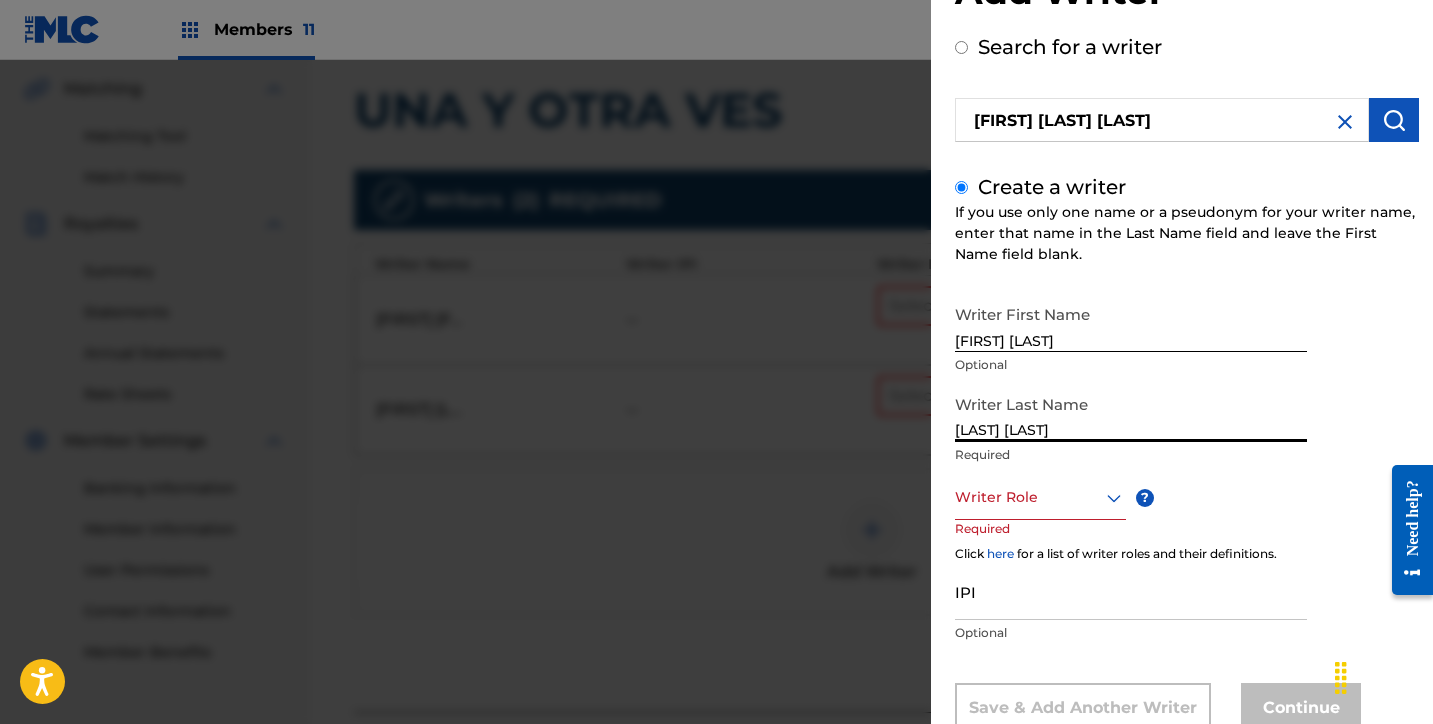 type on "ORTEGA THERLONGE" 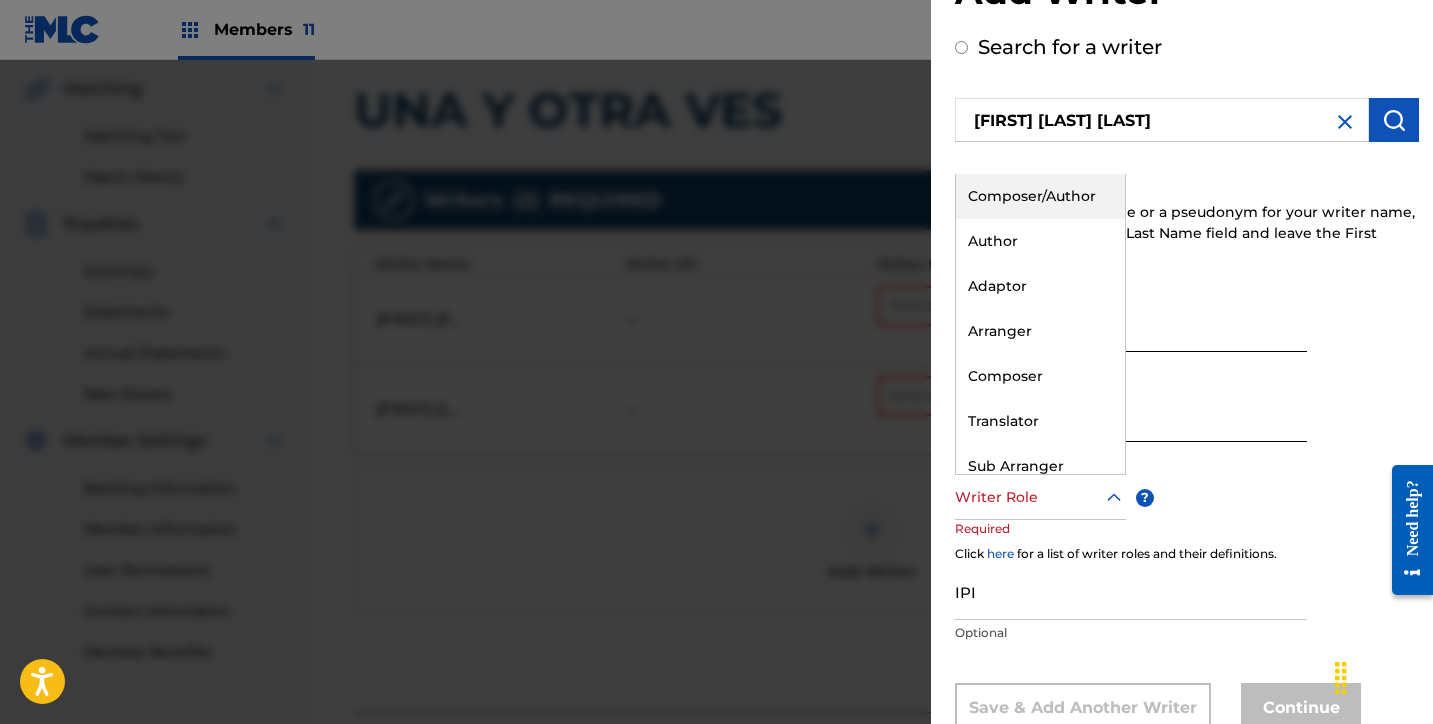 click on "Composer/Author" at bounding box center [1040, 196] 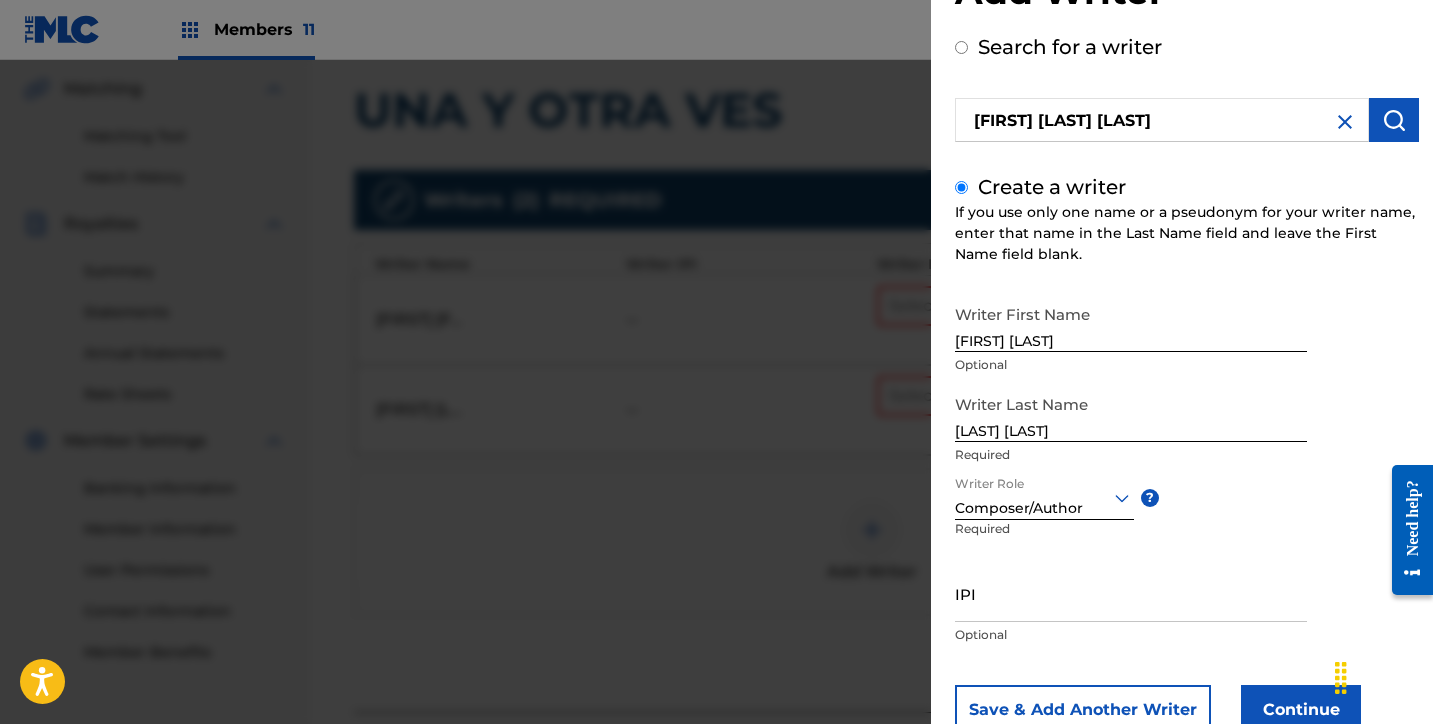 click on "Continue" at bounding box center (1301, 710) 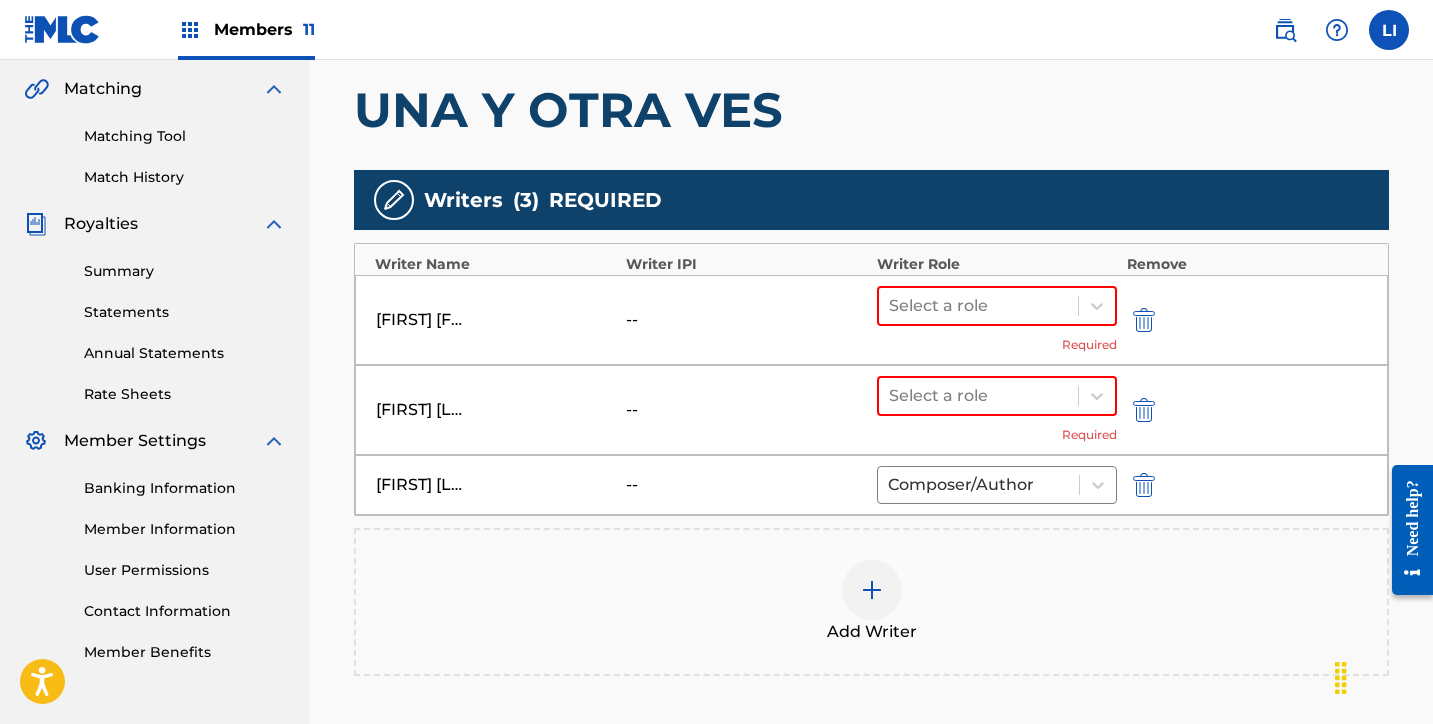 click at bounding box center (872, 590) 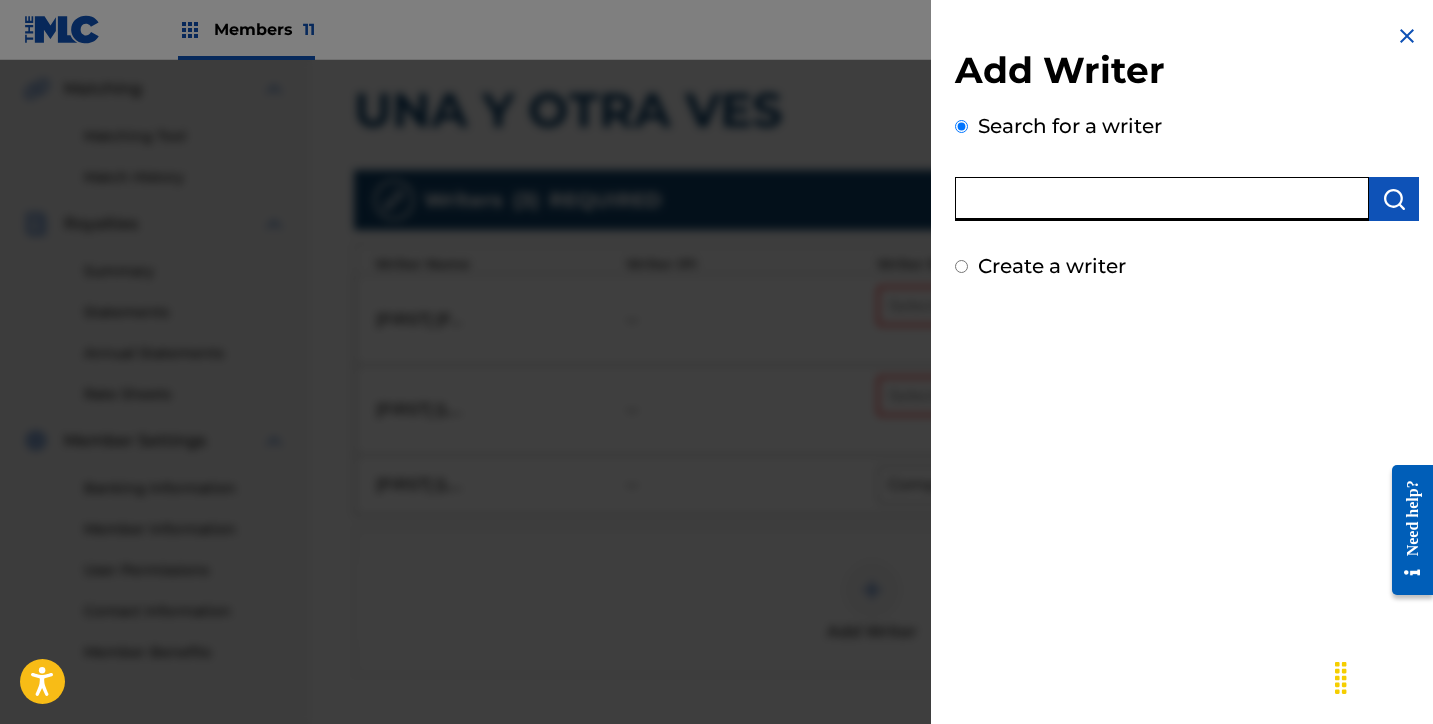 click at bounding box center (1162, 199) 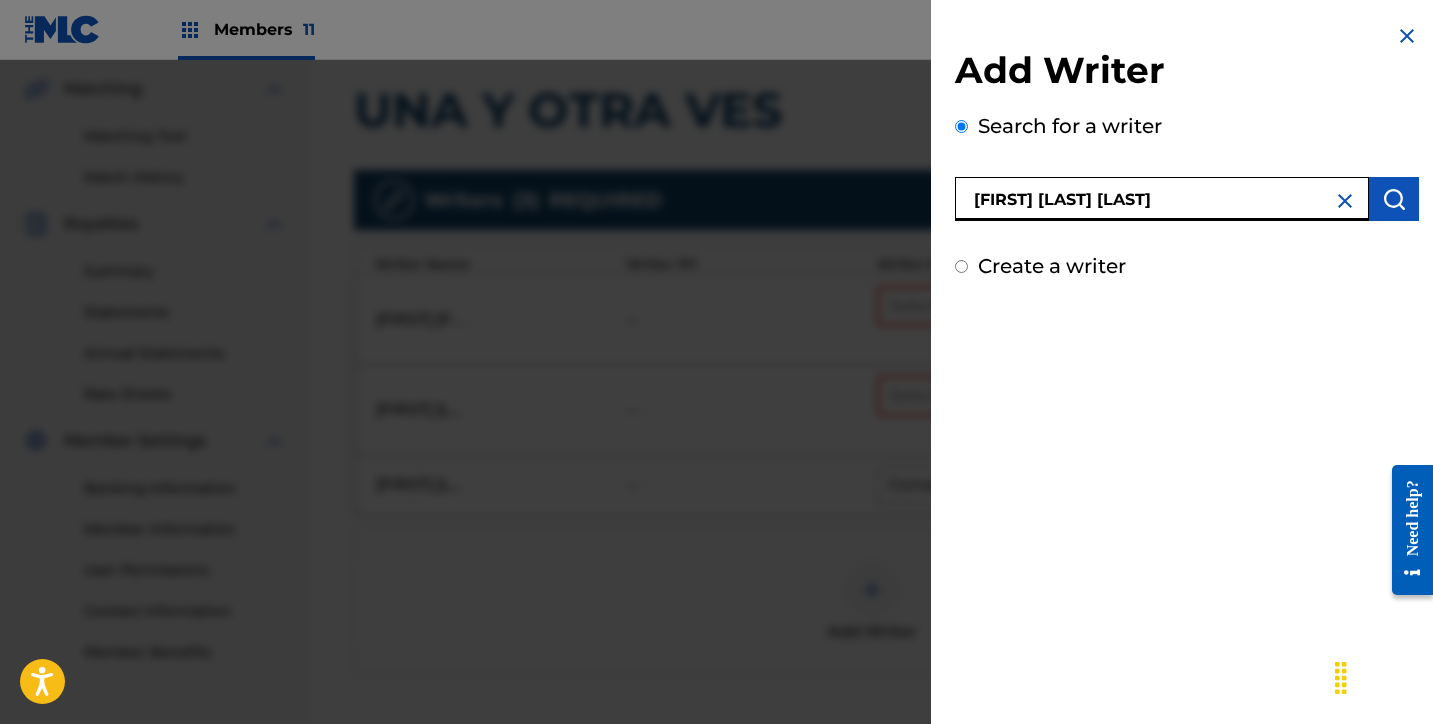 type on "[FIRST] [LAST] [LAST]" 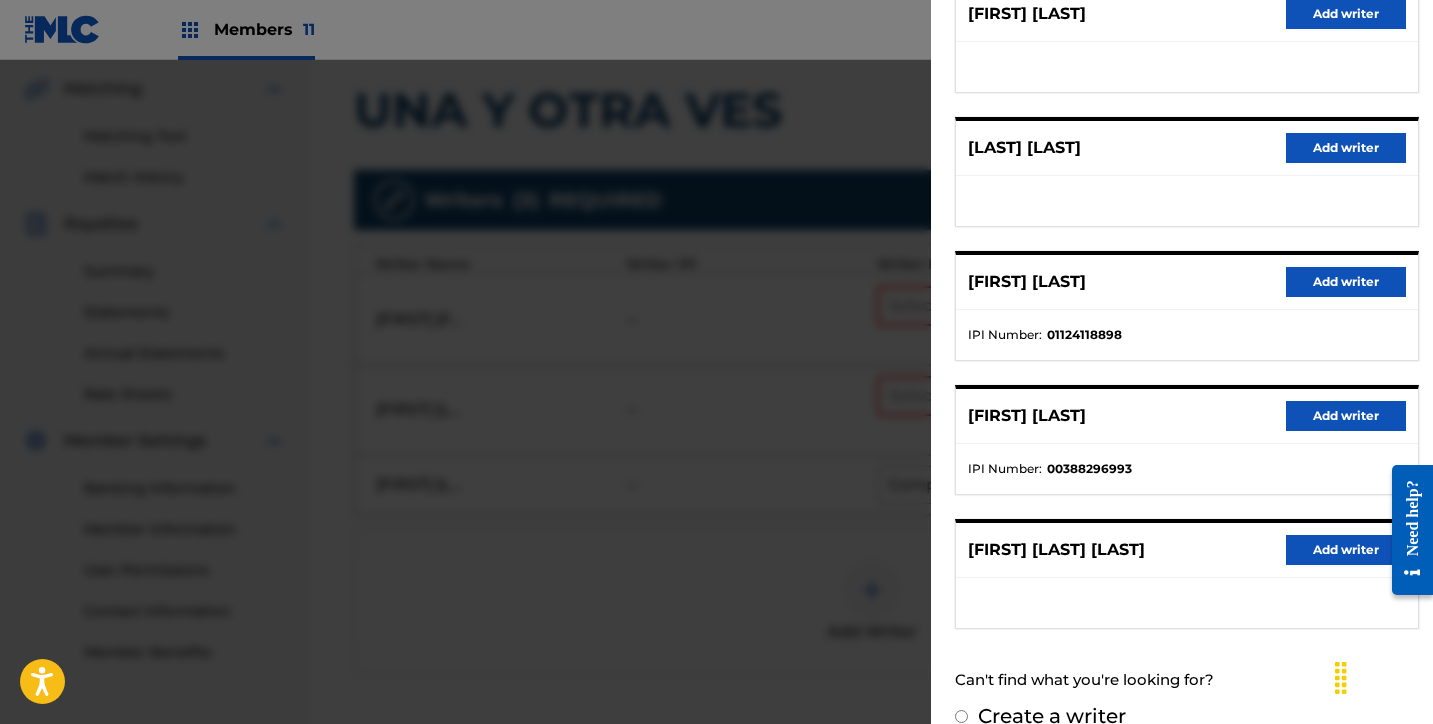 scroll, scrollTop: 317, scrollLeft: 0, axis: vertical 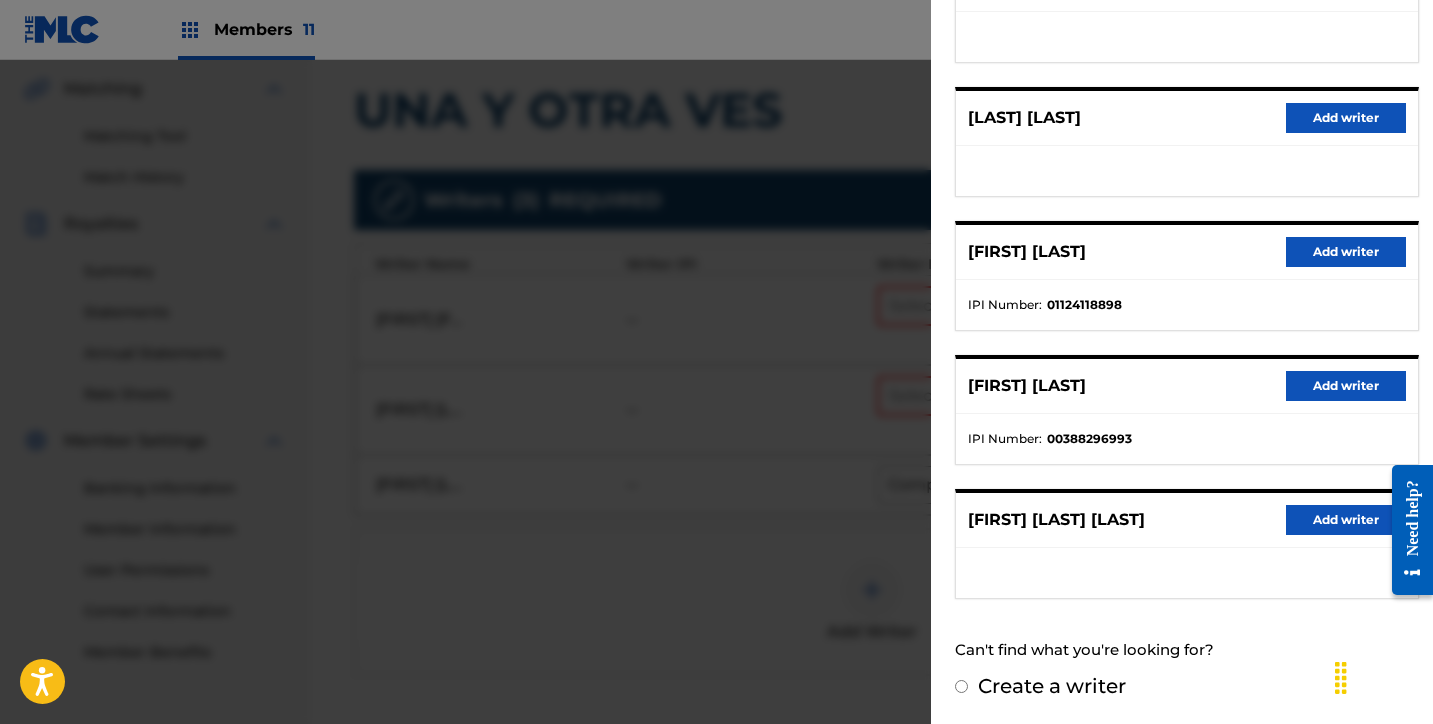 click on "DAVID RESENDIZ RAMIREZ Add writer" at bounding box center [1187, 520] 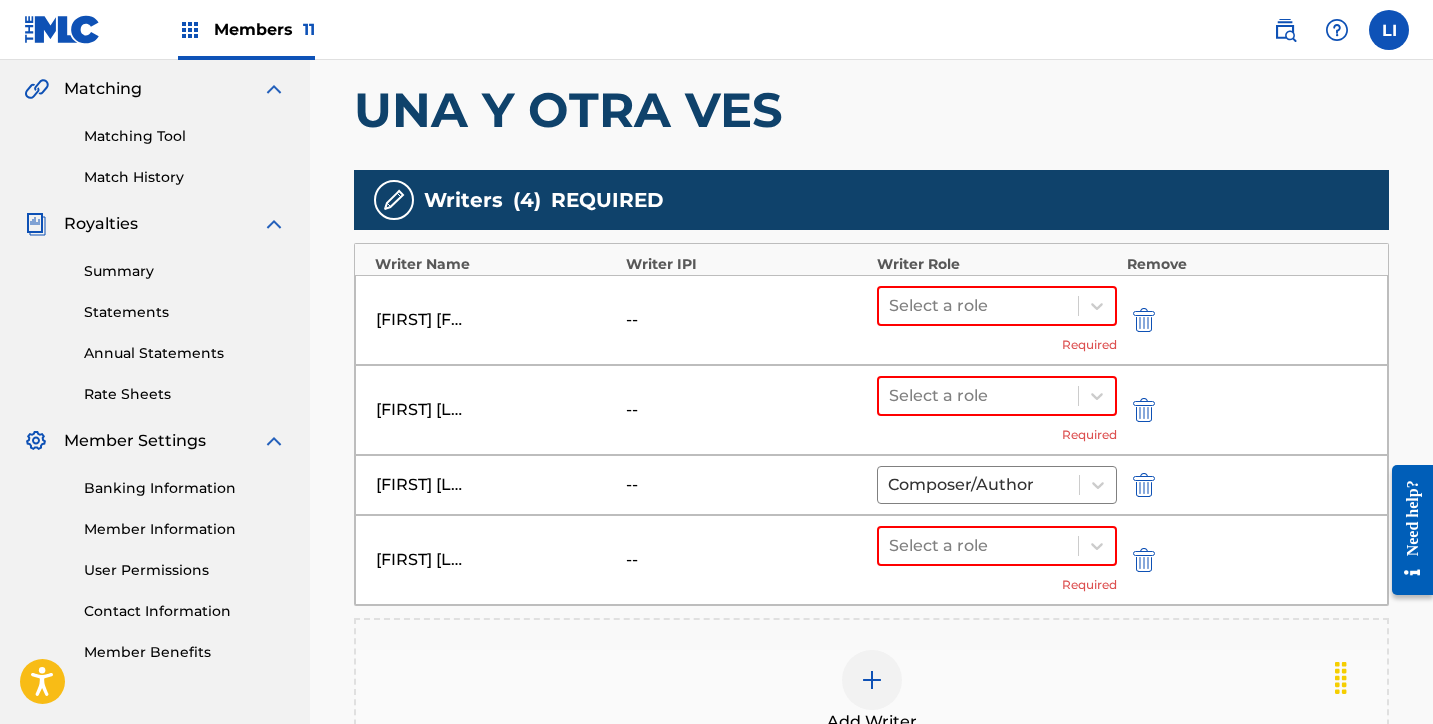 click on "Add Writer" at bounding box center [871, 692] 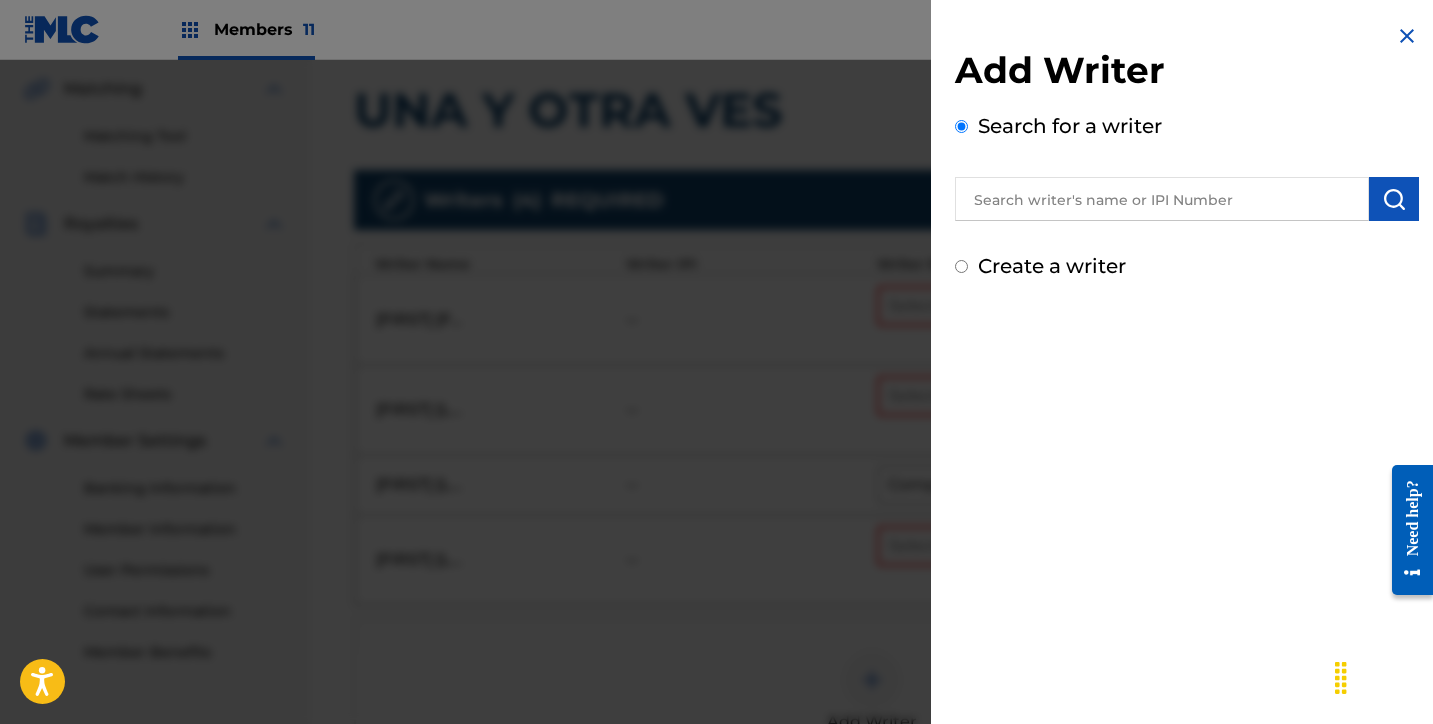 click on "Add Writer Search for a writer Create a writer" at bounding box center [1187, 164] 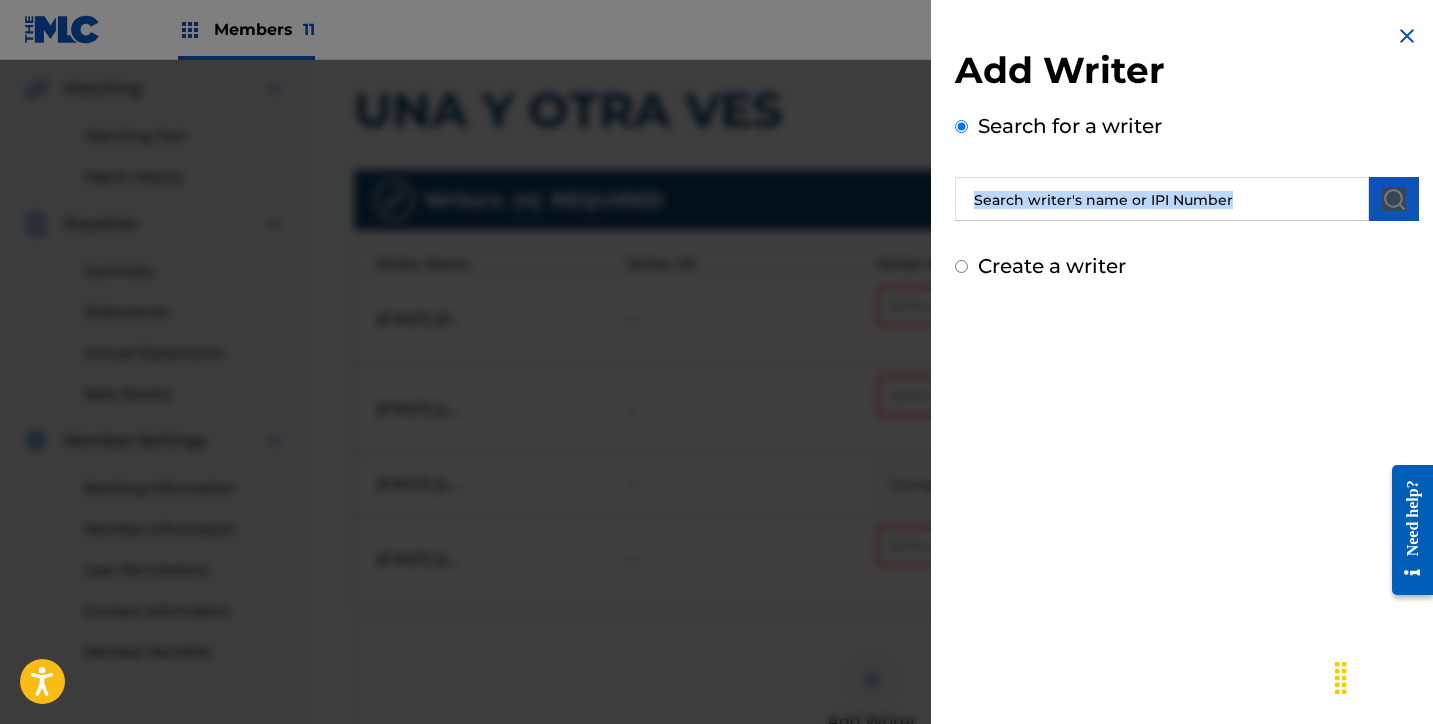 click on "Add Writer Search for a writer Create a writer" at bounding box center (1187, 164) 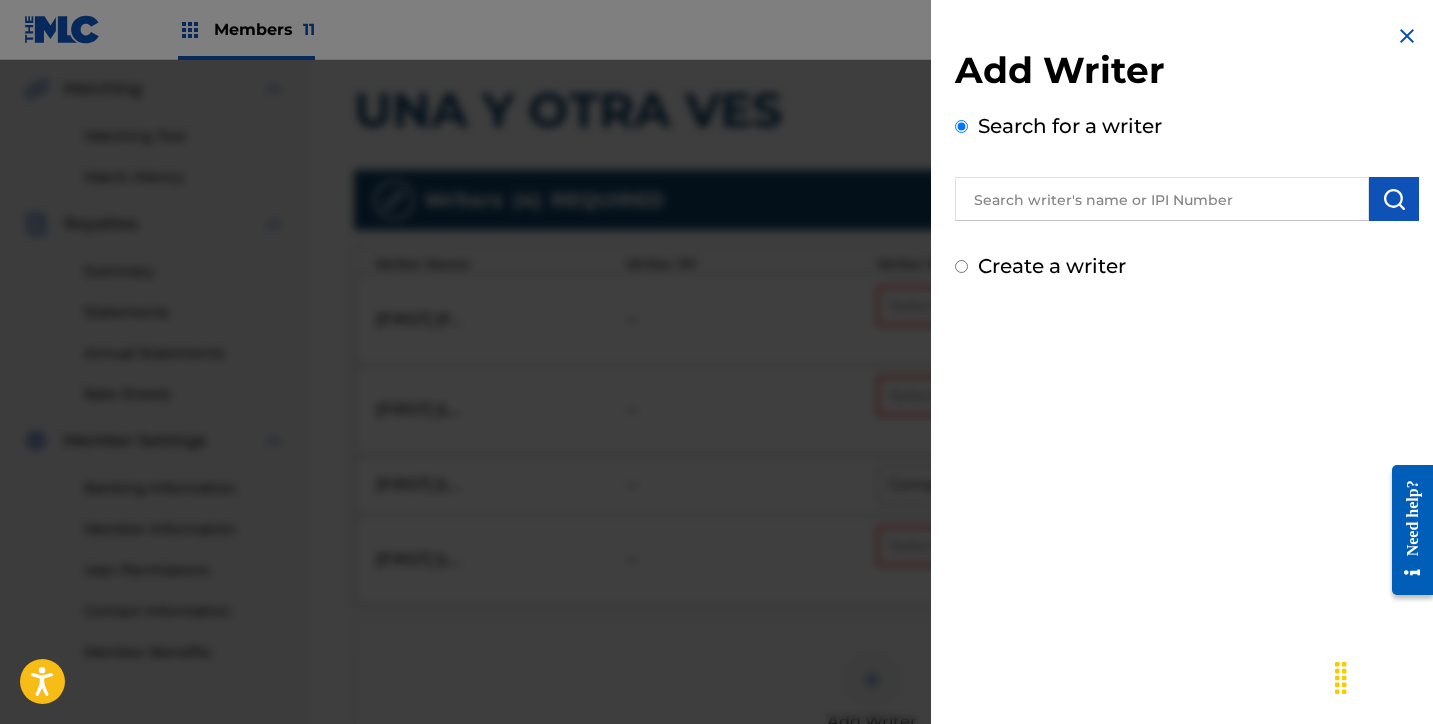 paste on "[FIRST] [LAST] [LAST]" 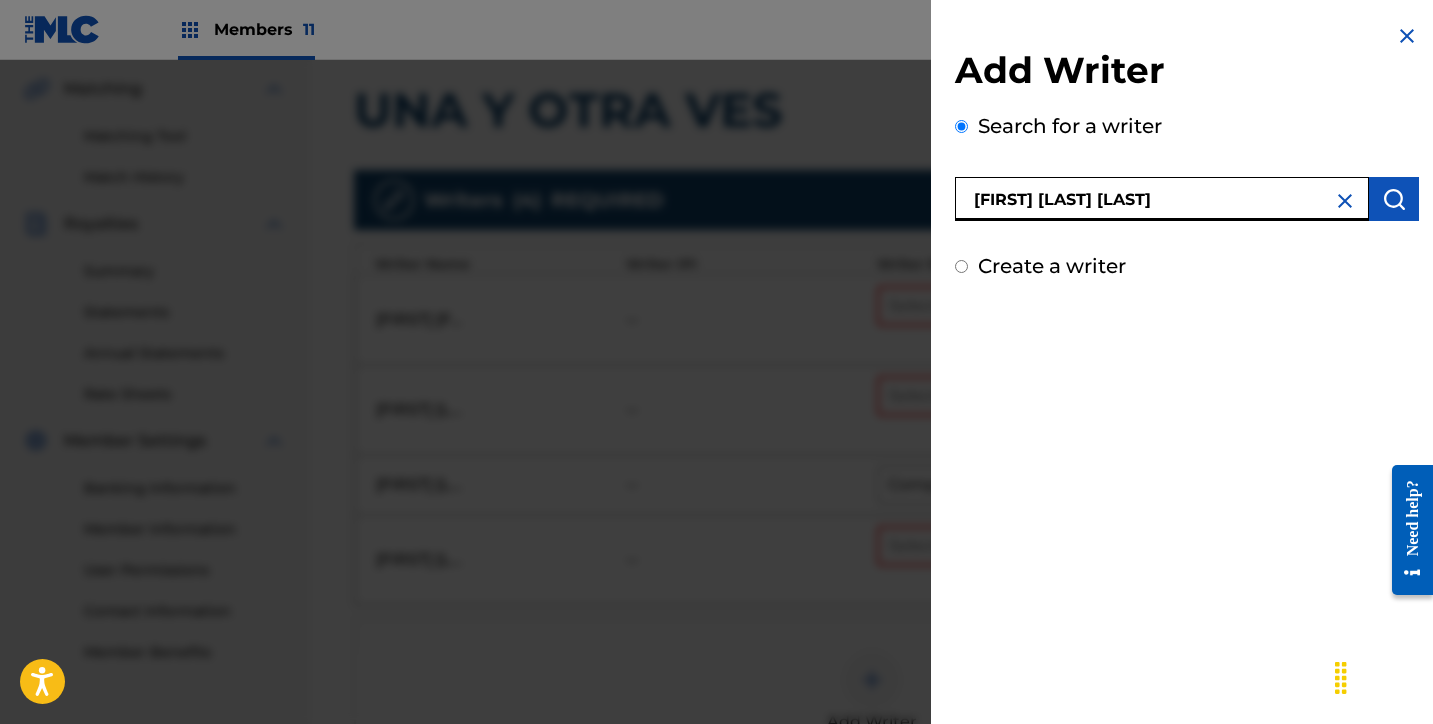 type on "[FIRST] [LAST] [LAST]" 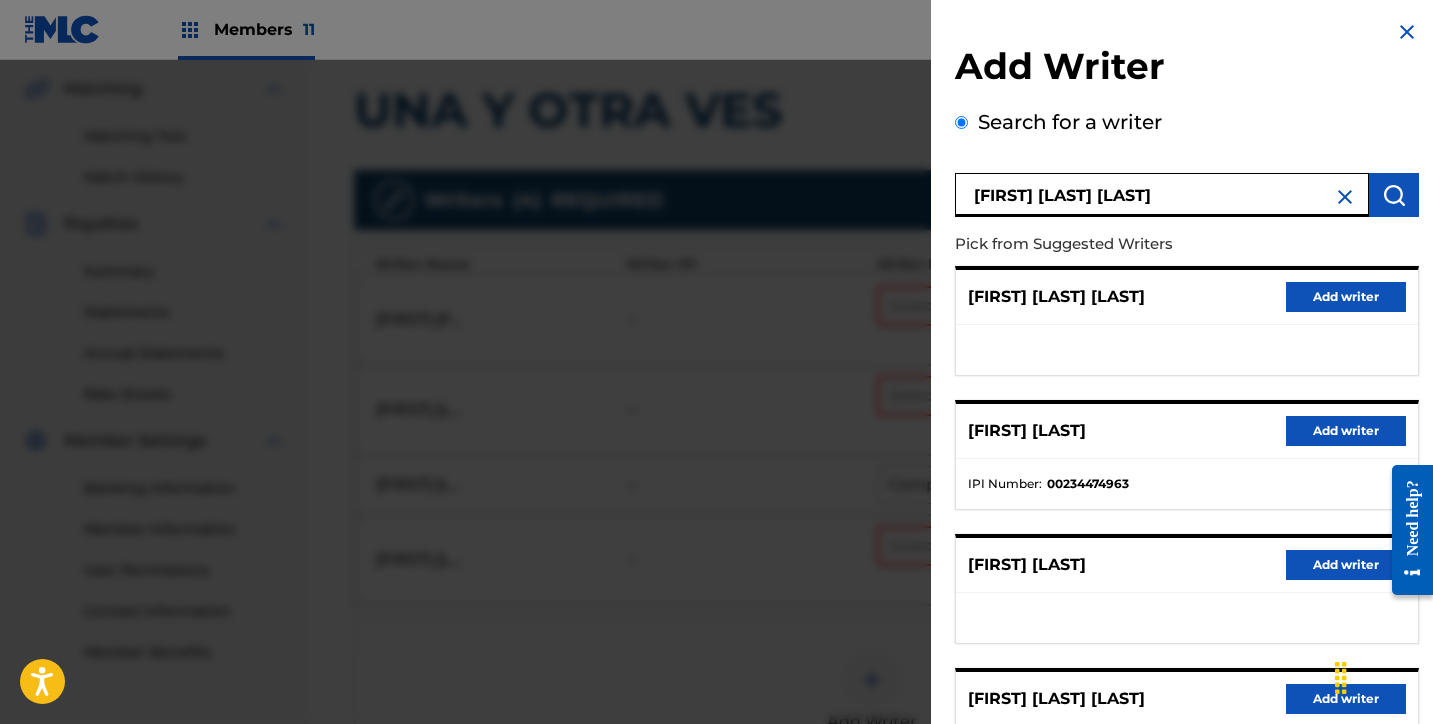 scroll, scrollTop: 318, scrollLeft: 0, axis: vertical 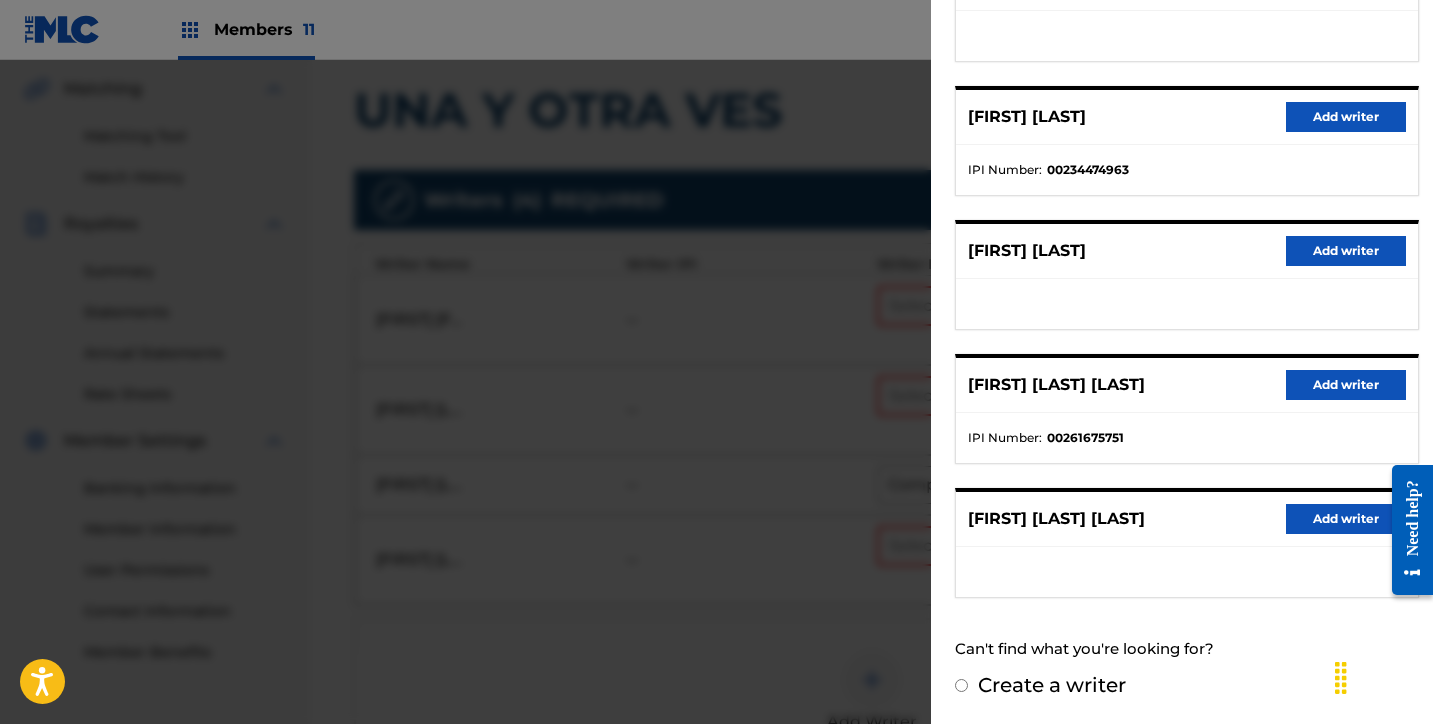 click on "Add writer" at bounding box center (1346, 519) 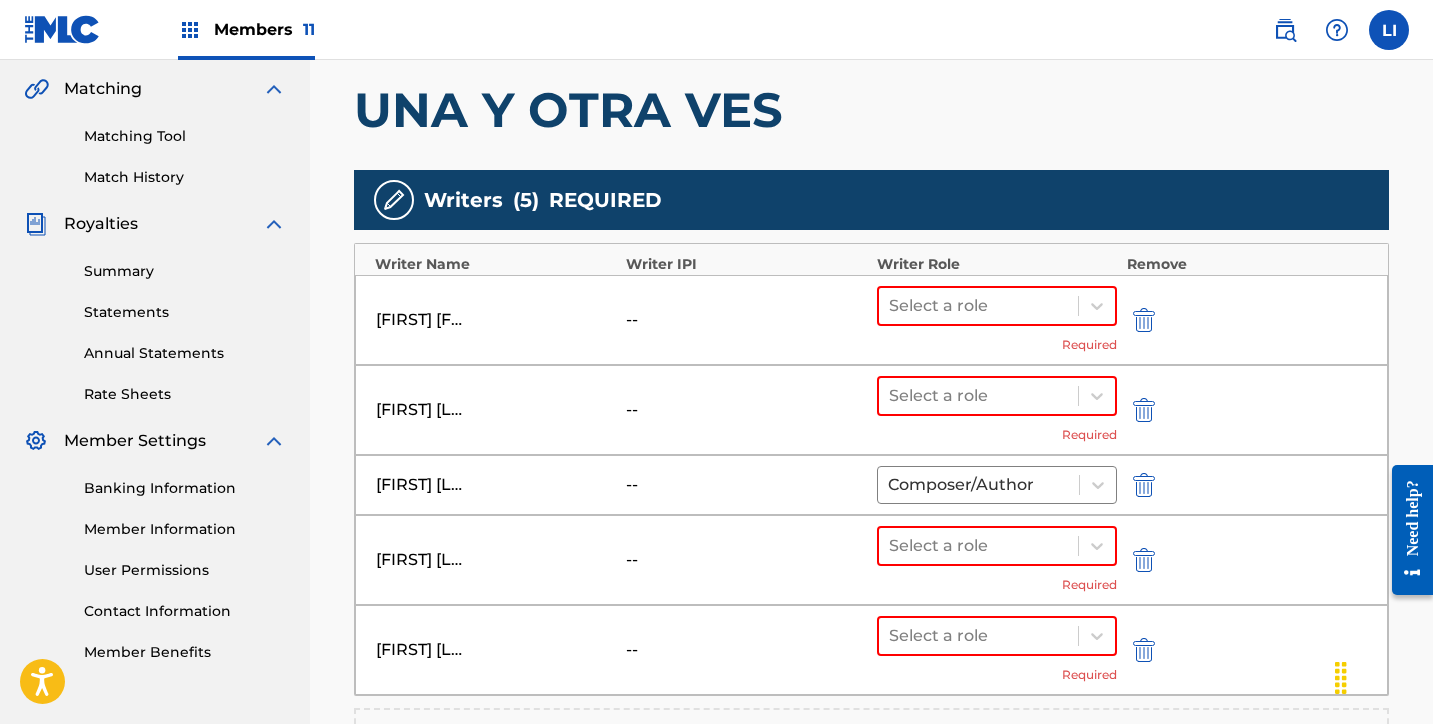 drag, startPoint x: 988, startPoint y: 308, endPoint x: 983, endPoint y: 326, distance: 18.681541 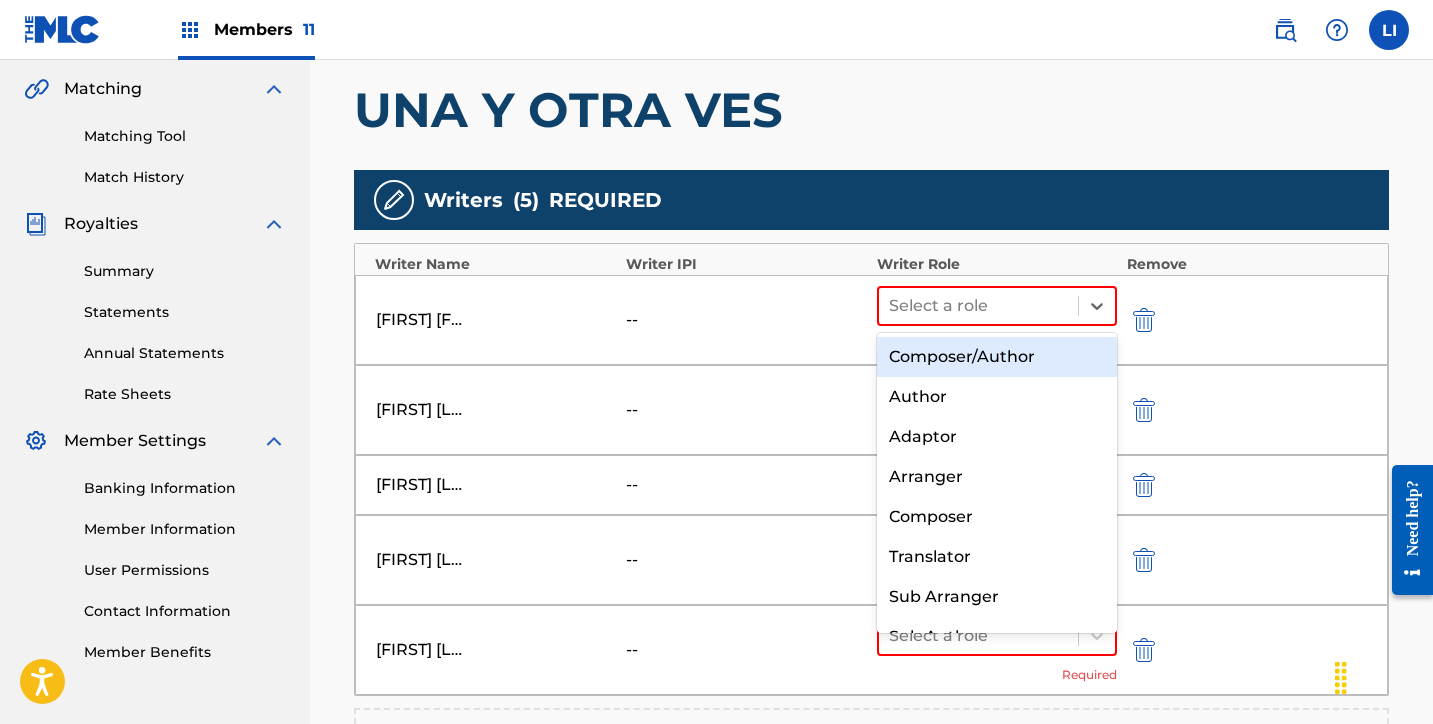 click on "Composer/Author" at bounding box center [997, 357] 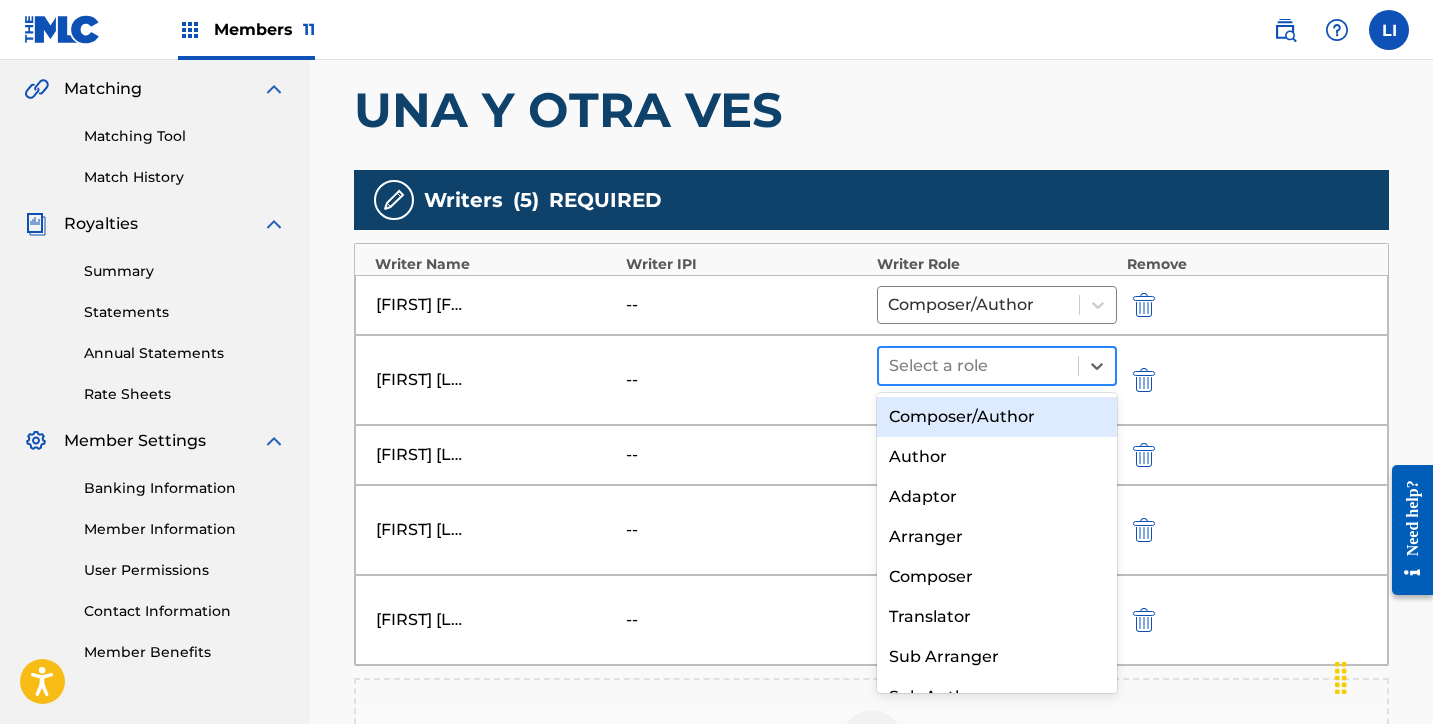 click at bounding box center [978, 366] 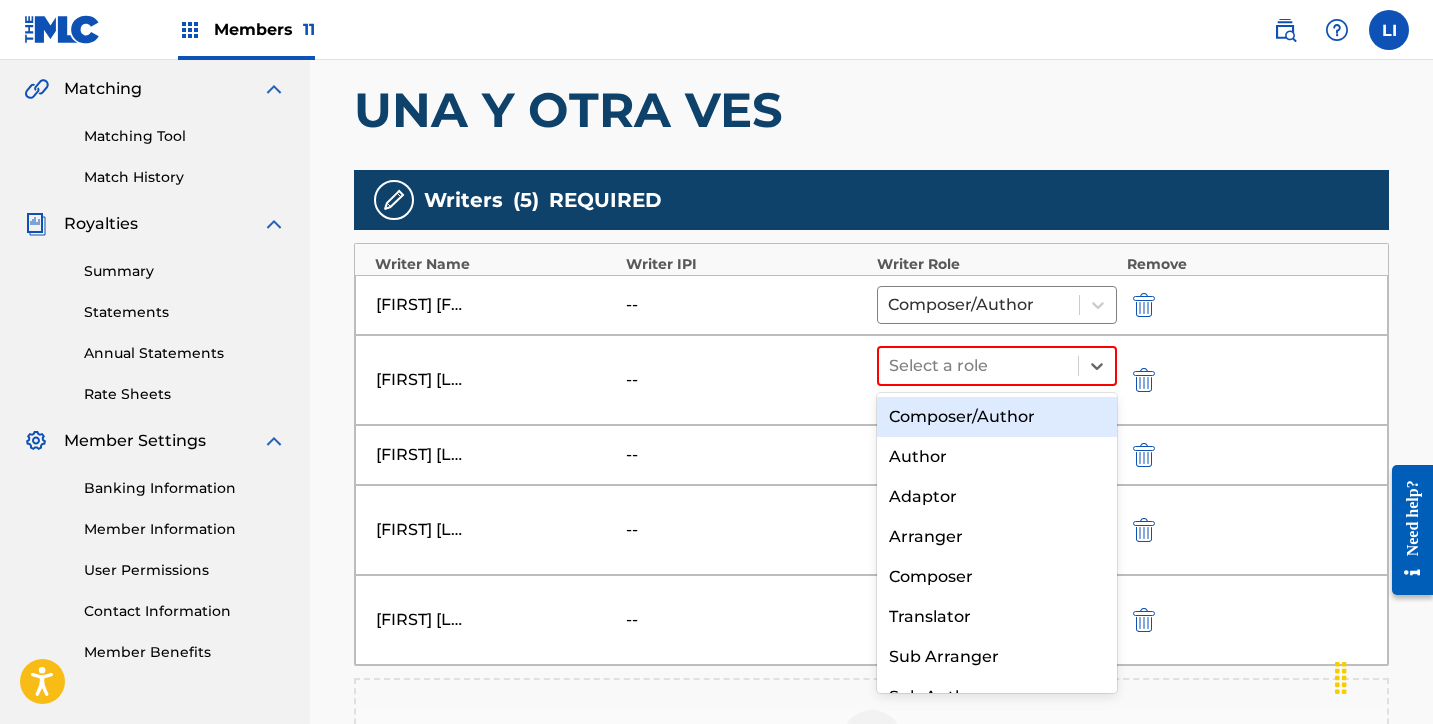 click on "Composer/Author" at bounding box center [997, 417] 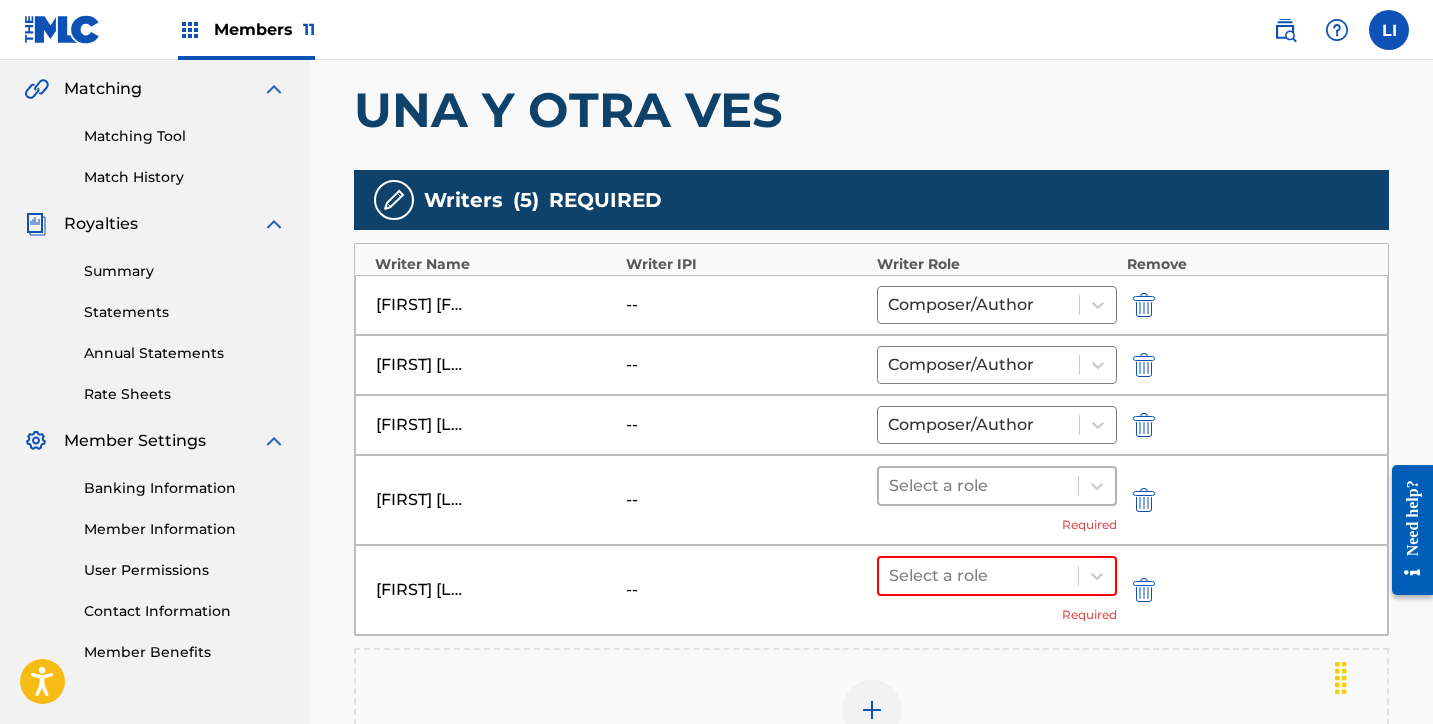click at bounding box center [978, 486] 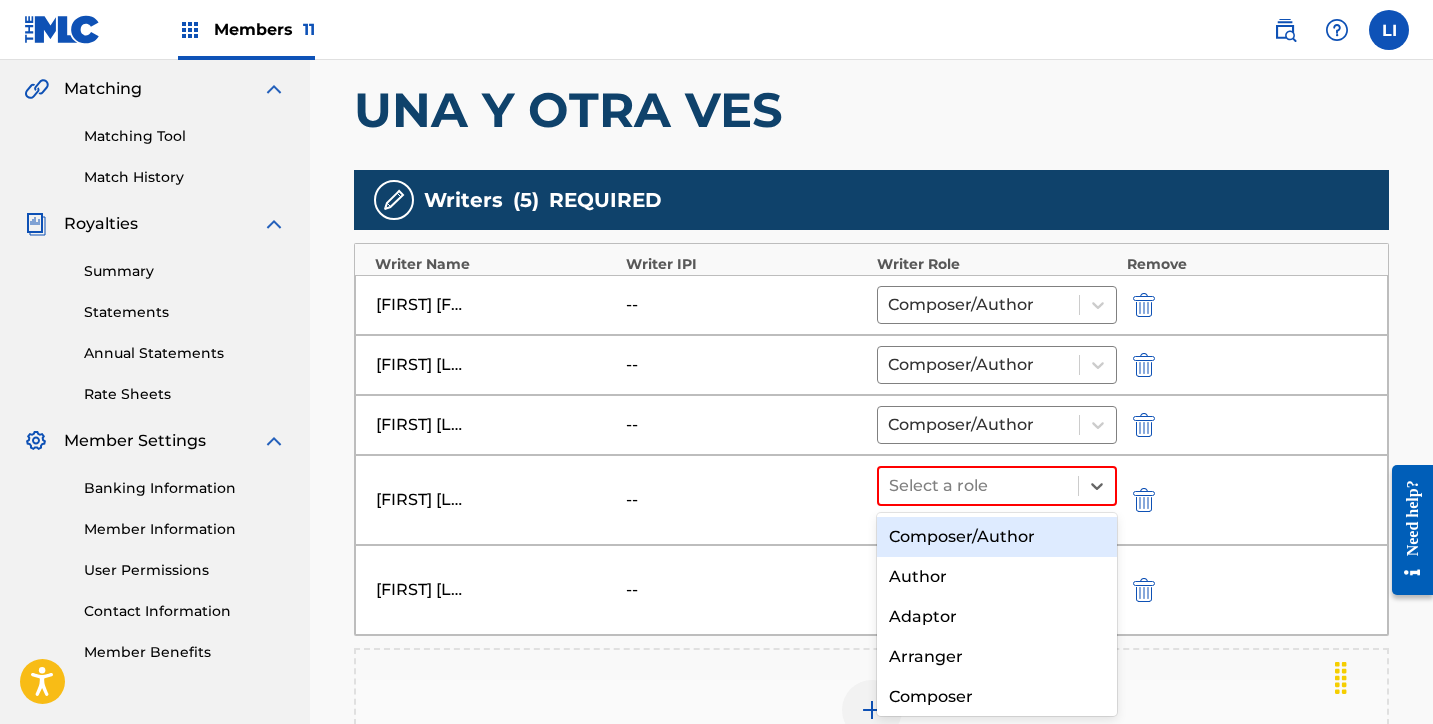 click on "Composer/Author" at bounding box center [997, 537] 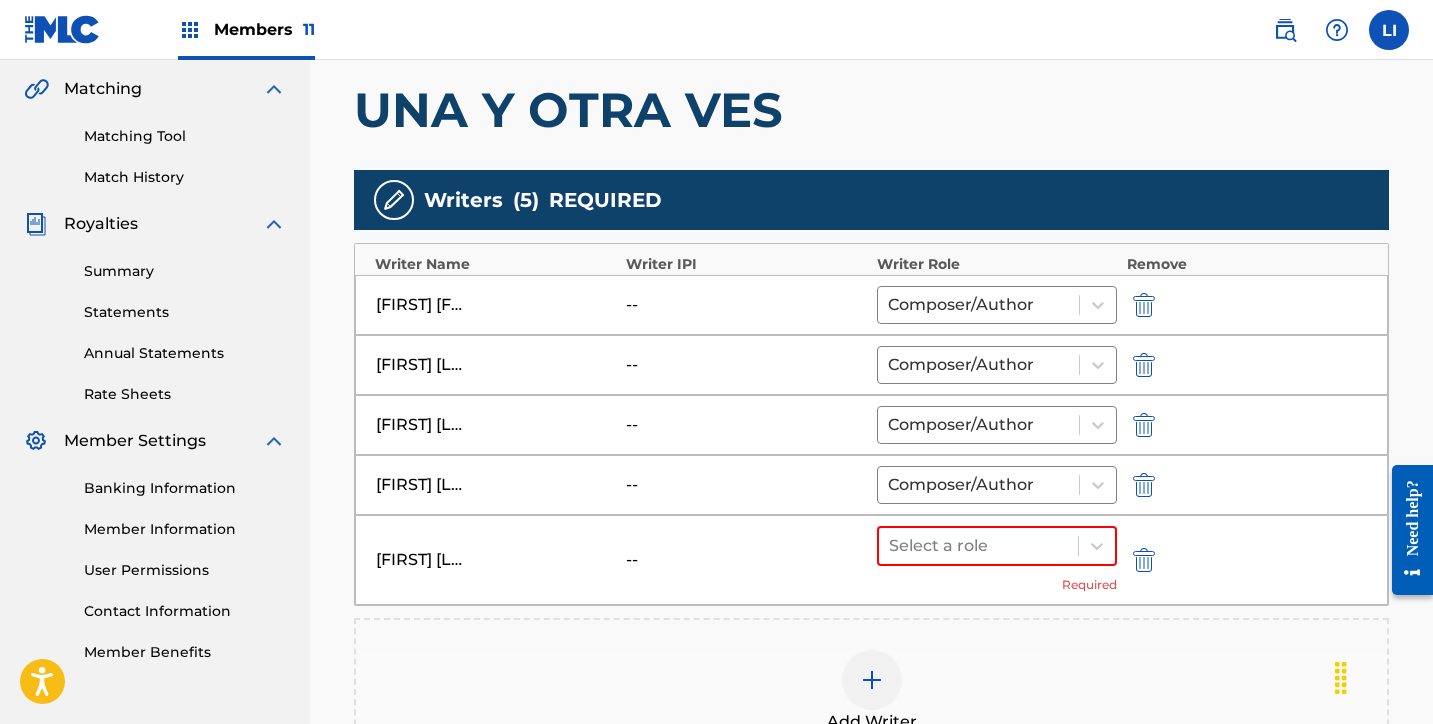 click on "Select a role Required" at bounding box center (997, 560) 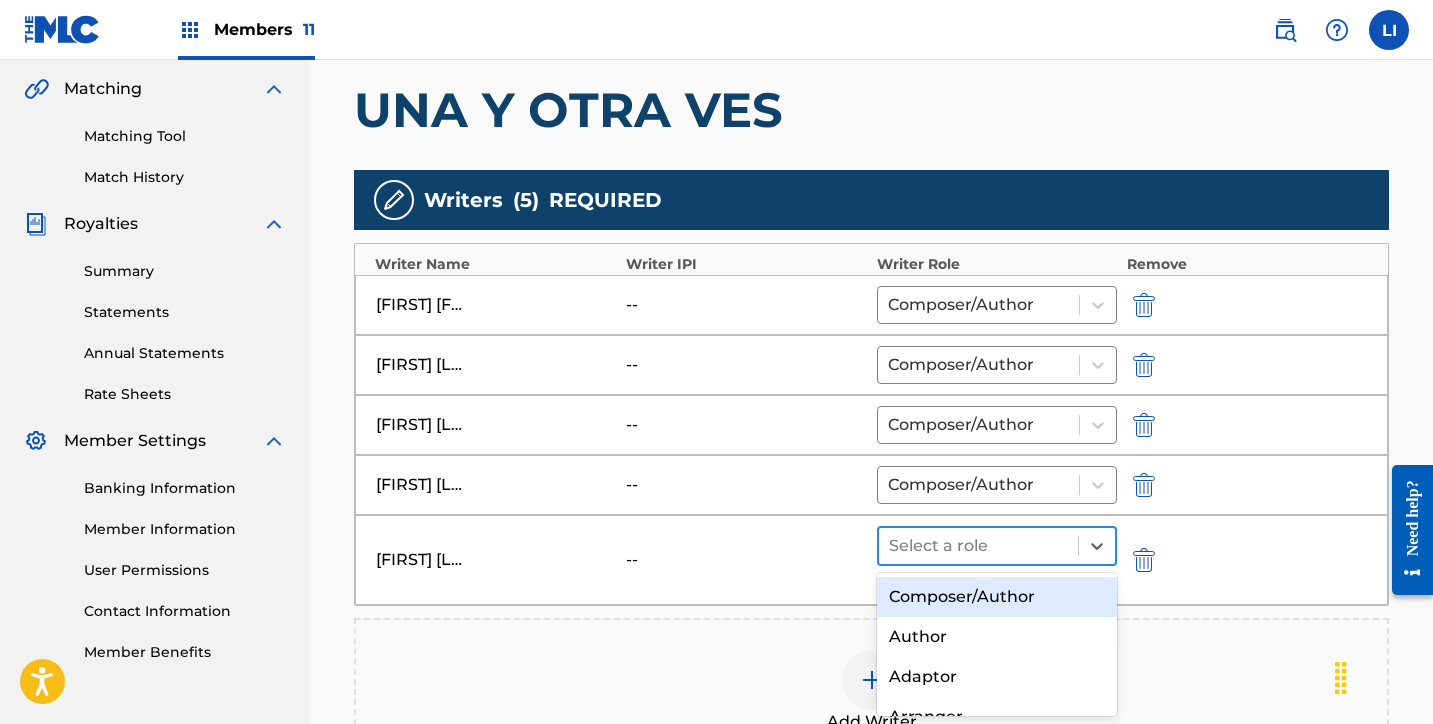 click at bounding box center (978, 546) 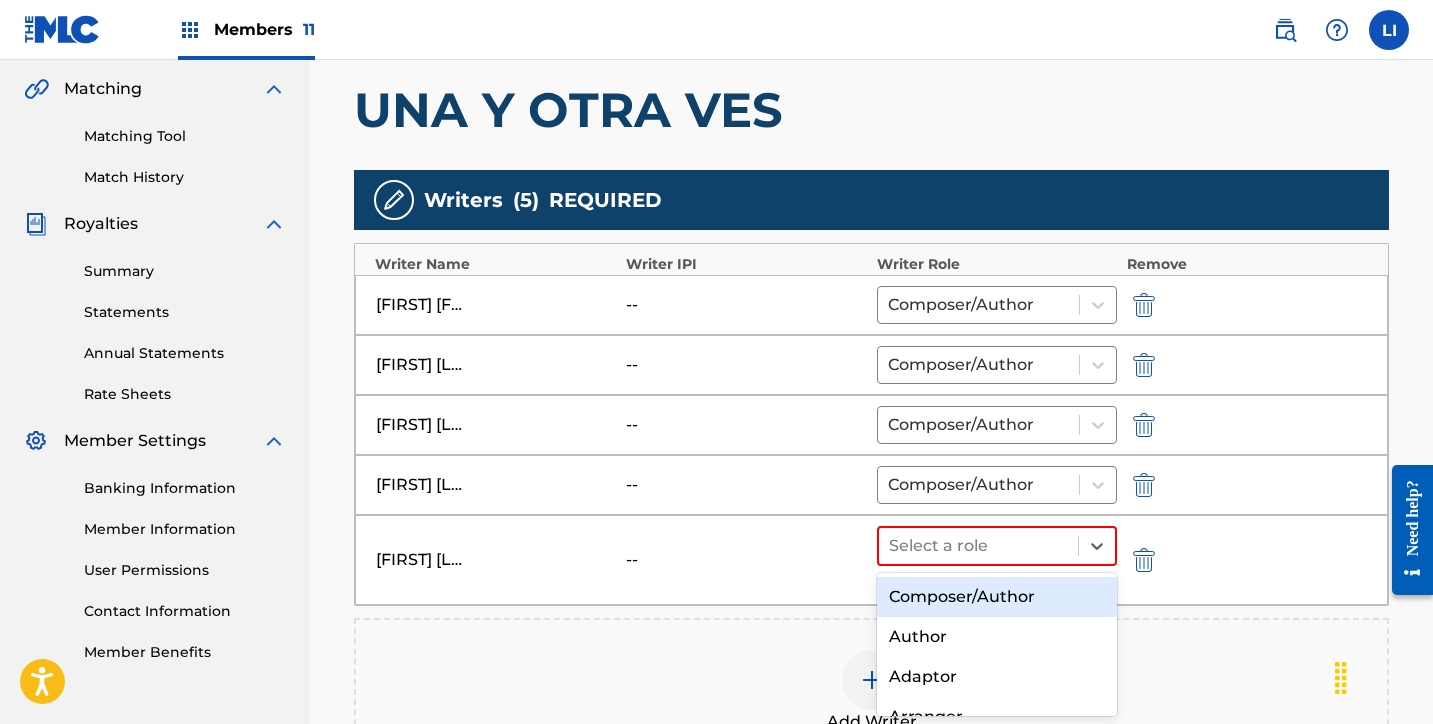 click on "Composer/Author" at bounding box center [997, 597] 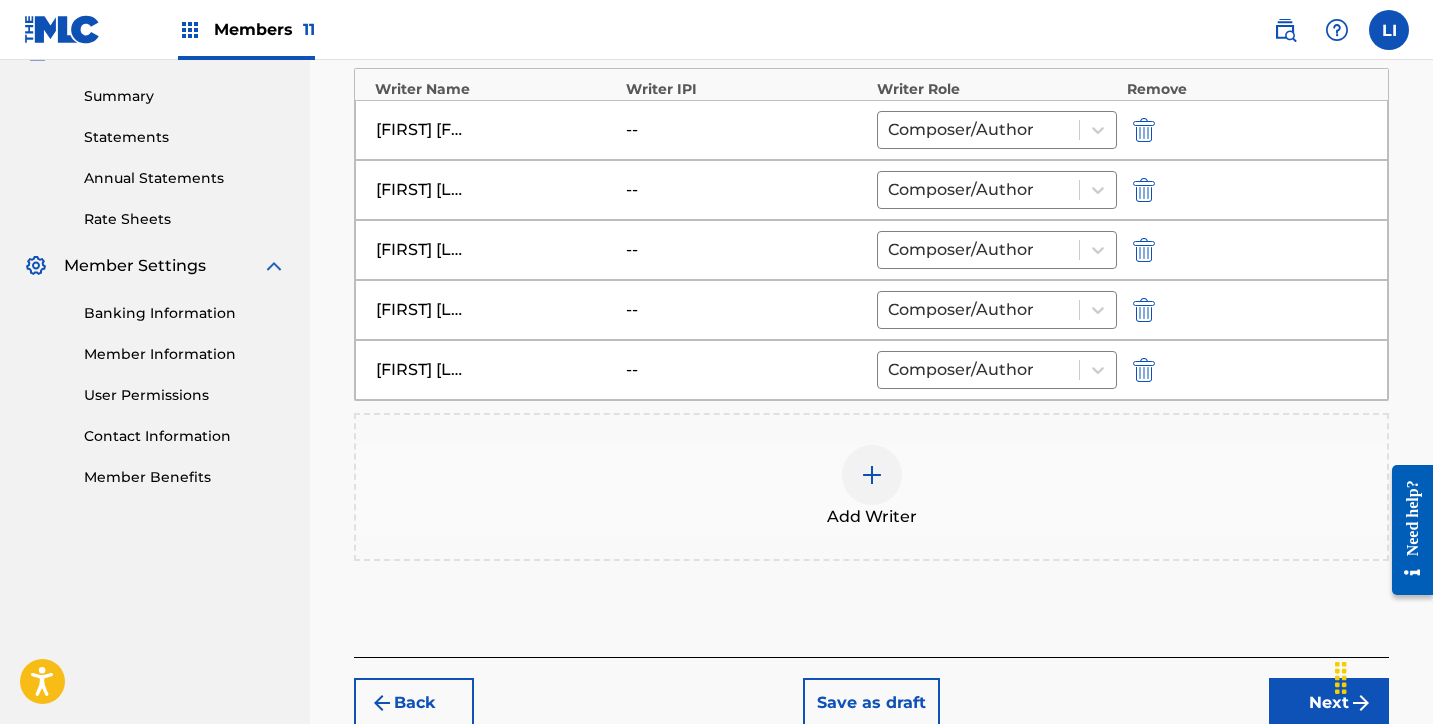 drag, startPoint x: 1310, startPoint y: 668, endPoint x: 1301, endPoint y: 679, distance: 14.21267 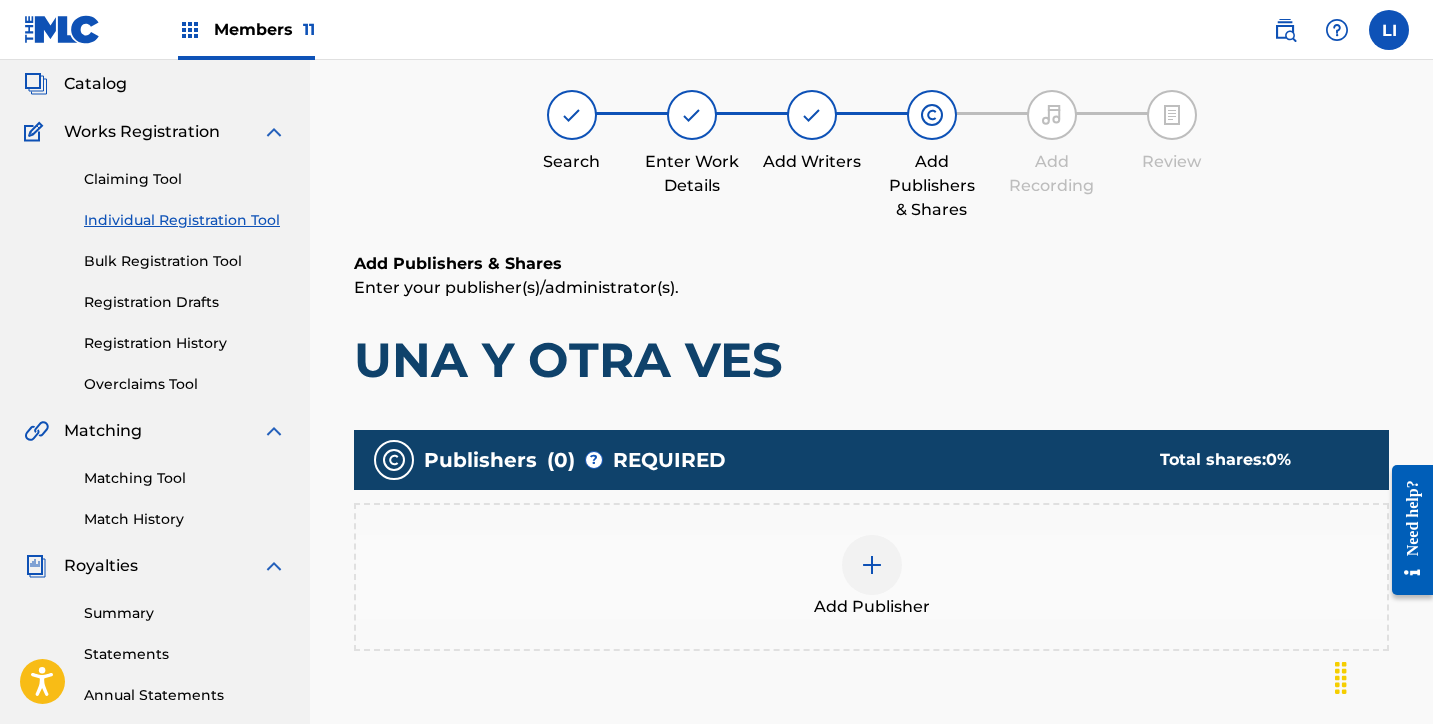 scroll, scrollTop: 253, scrollLeft: 0, axis: vertical 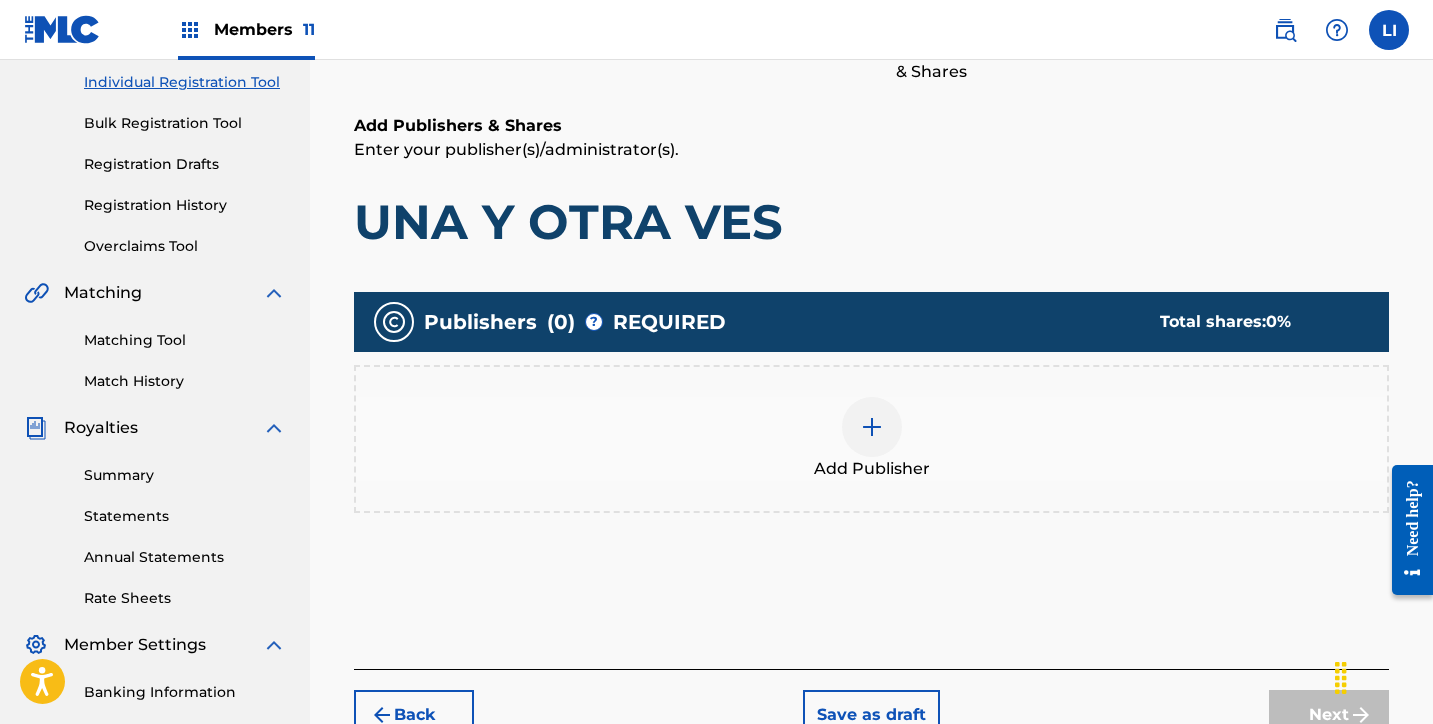 click on "Add Publisher" at bounding box center (871, 439) 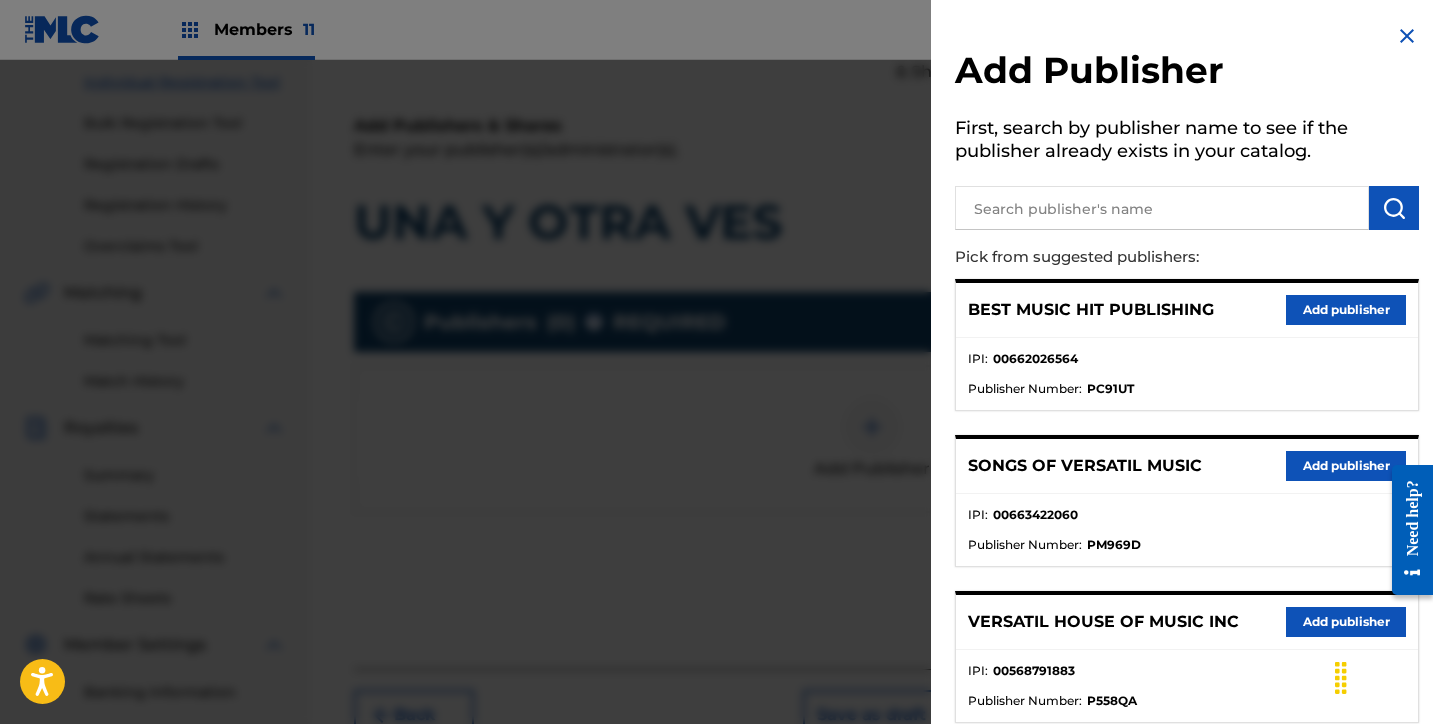 click at bounding box center [1162, 208] 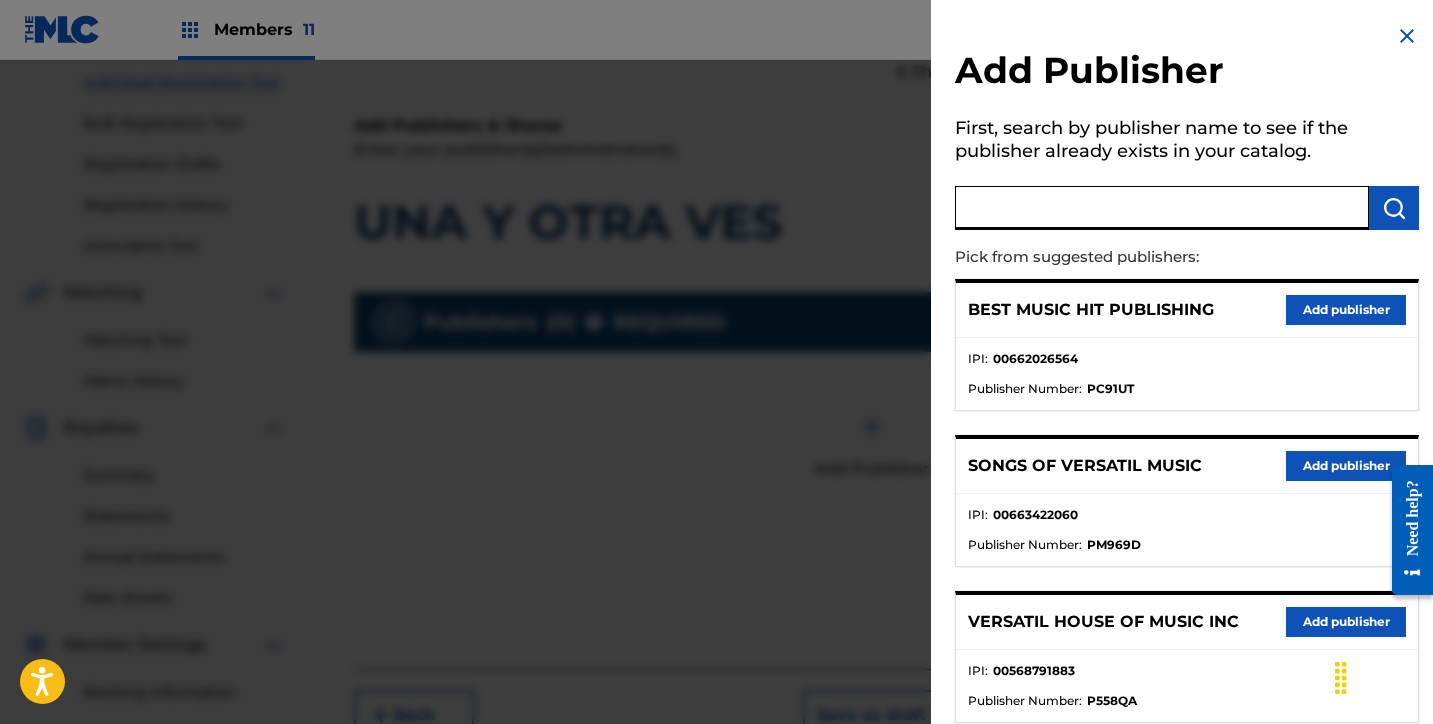 paste on "RAUDEL MUSIC PUBLISHING" 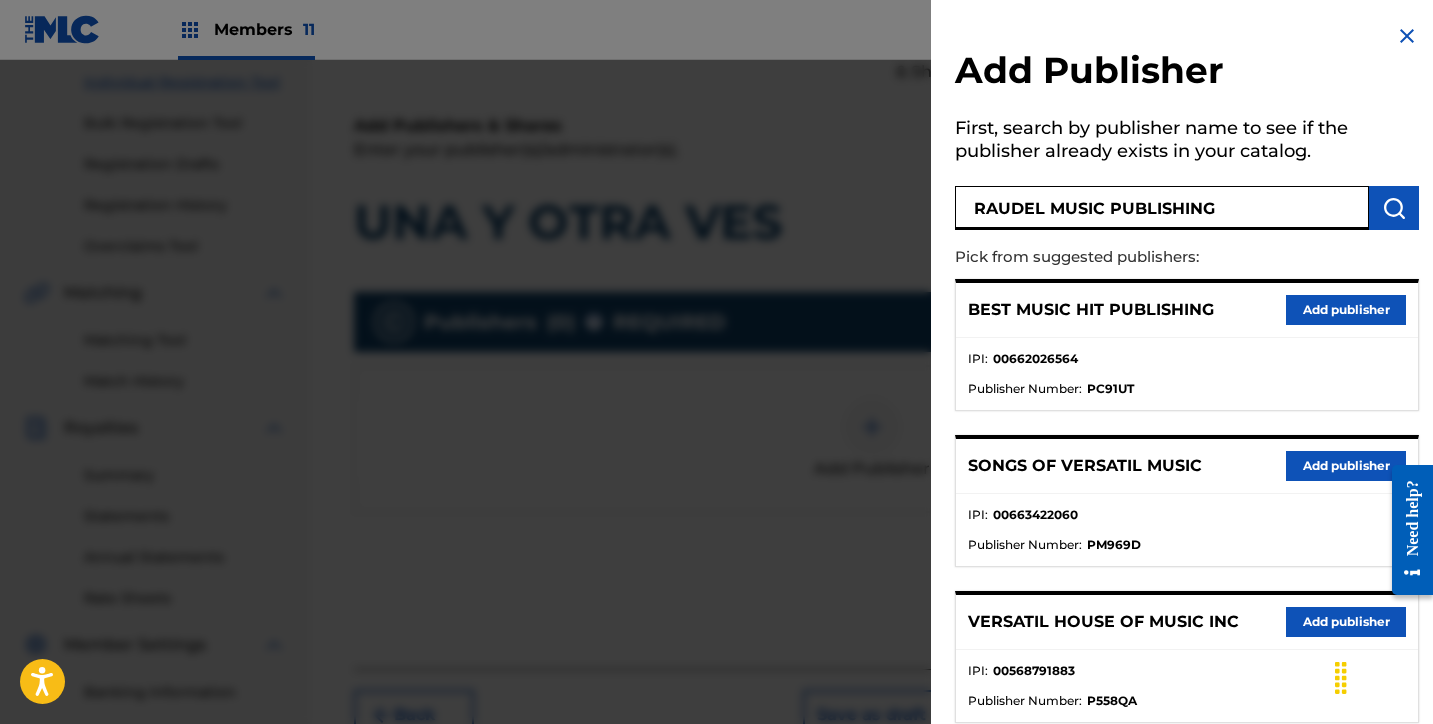 type on "RAUDEL MUSIC PUBLISHING" 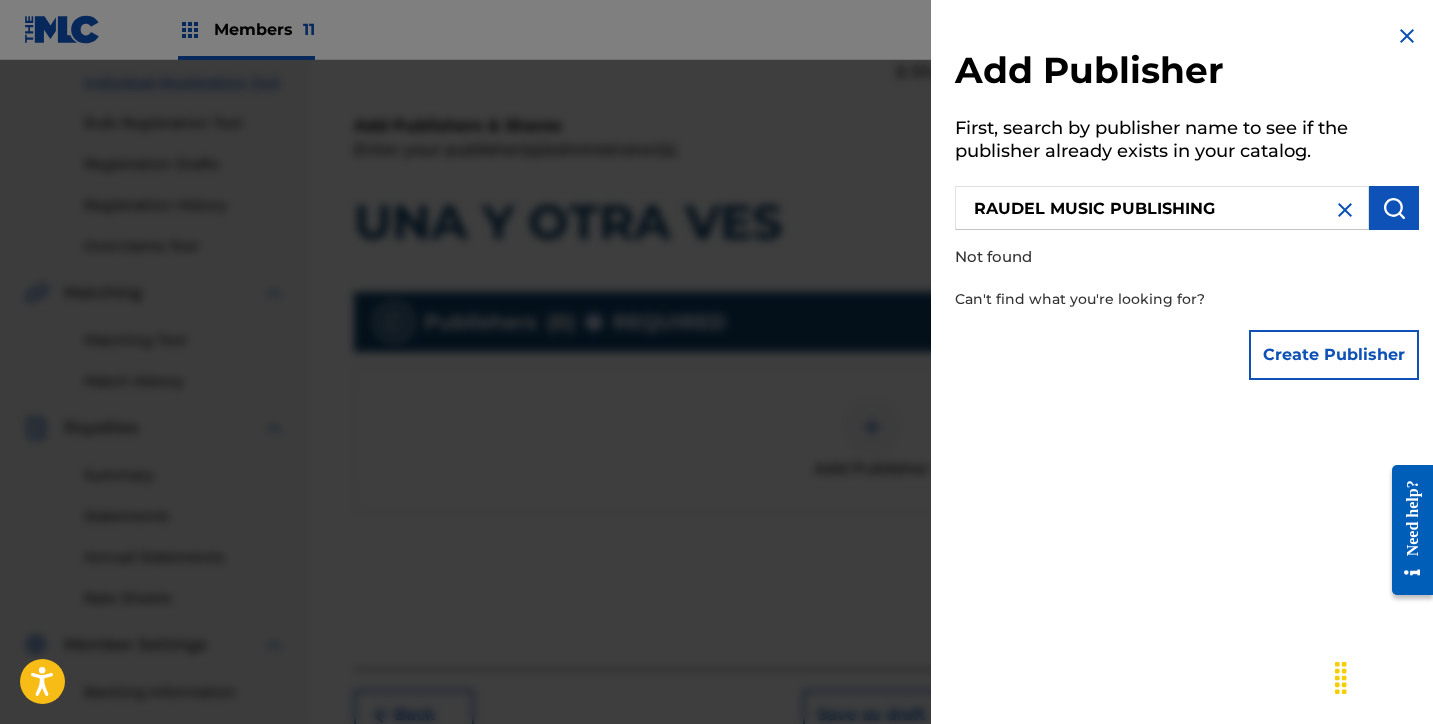 click on "Create Publisher" at bounding box center [1334, 355] 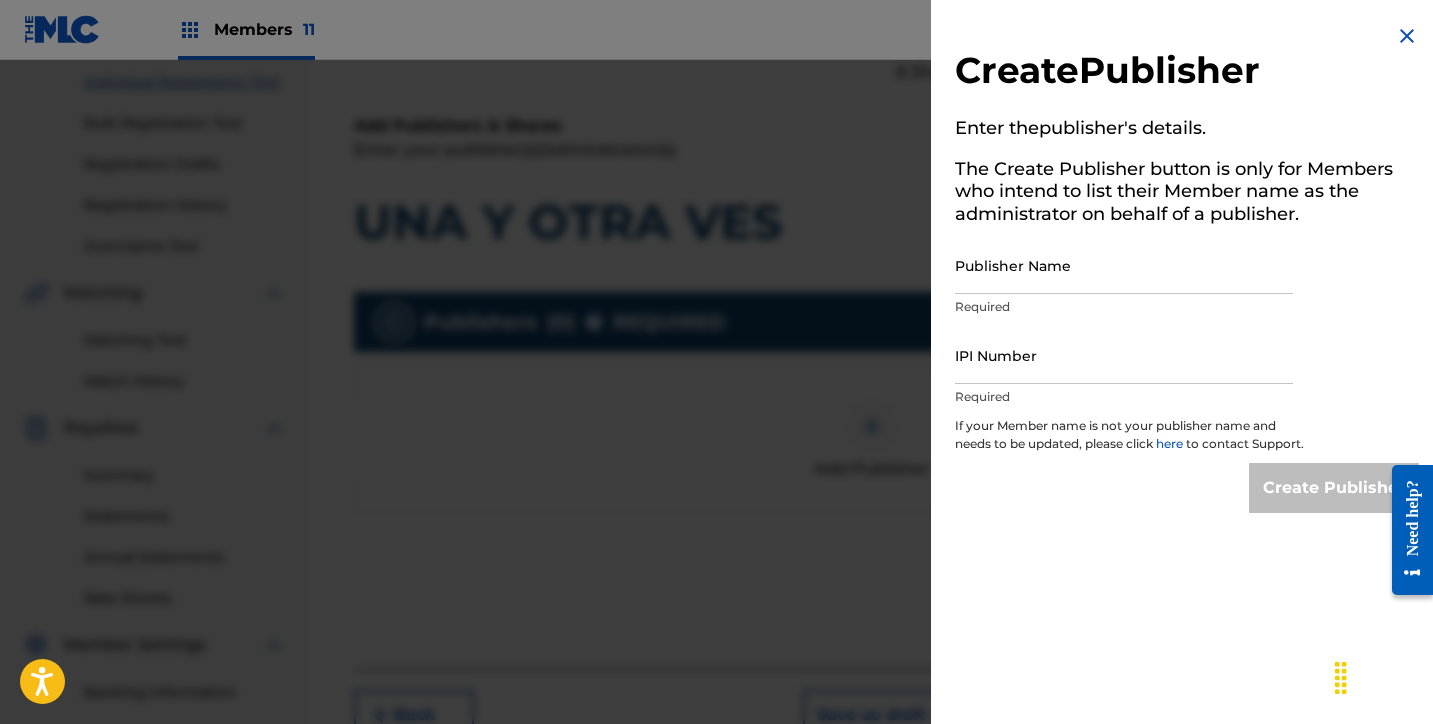 click on "Publisher Name" at bounding box center [1124, 265] 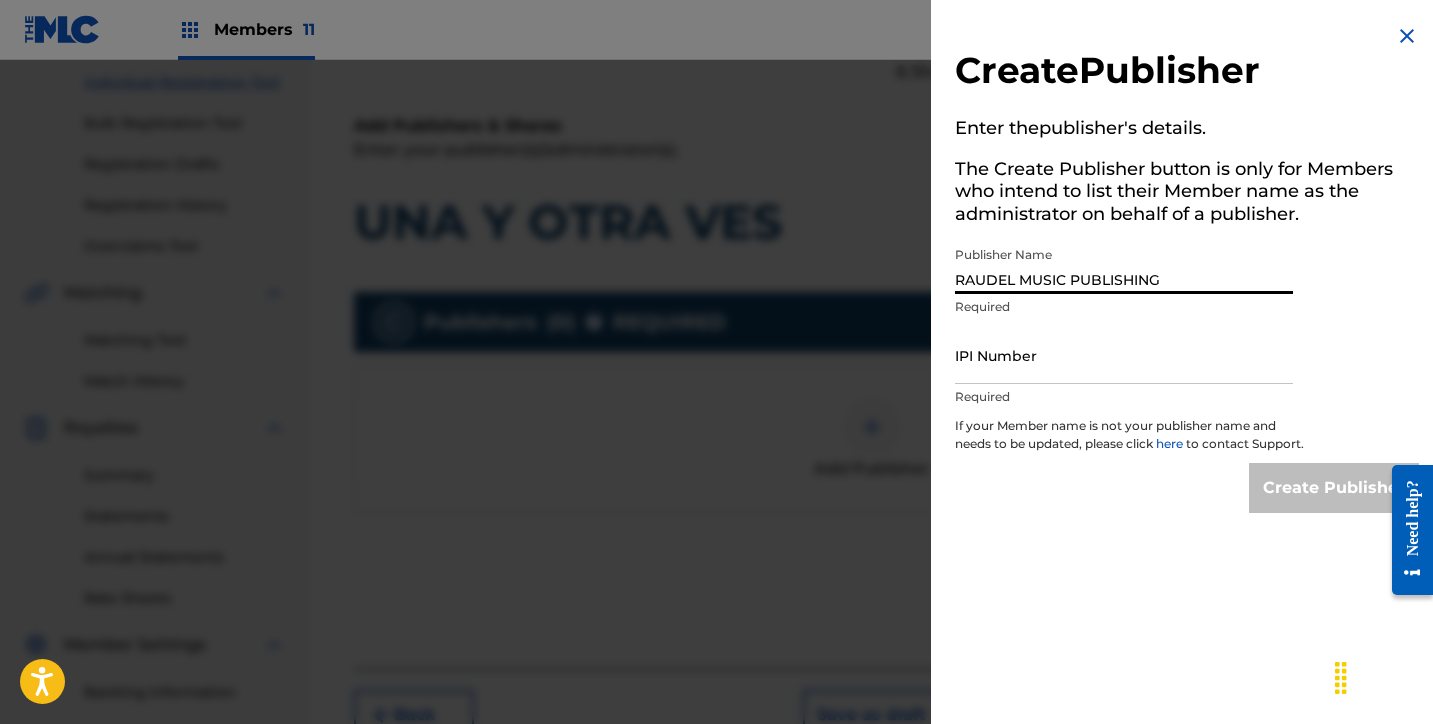 type on "RAUDEL MUSIC PUBLISHING" 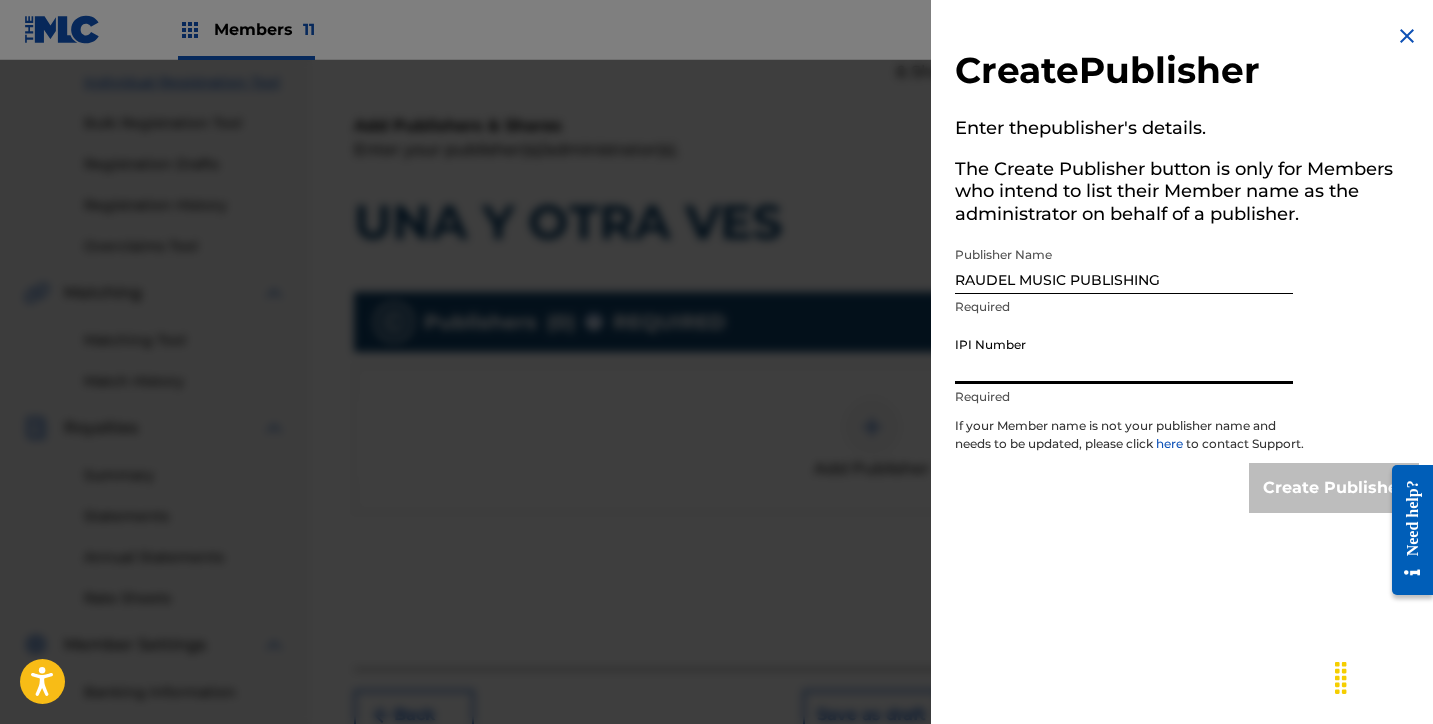click on "IPI Number" at bounding box center (1124, 355) 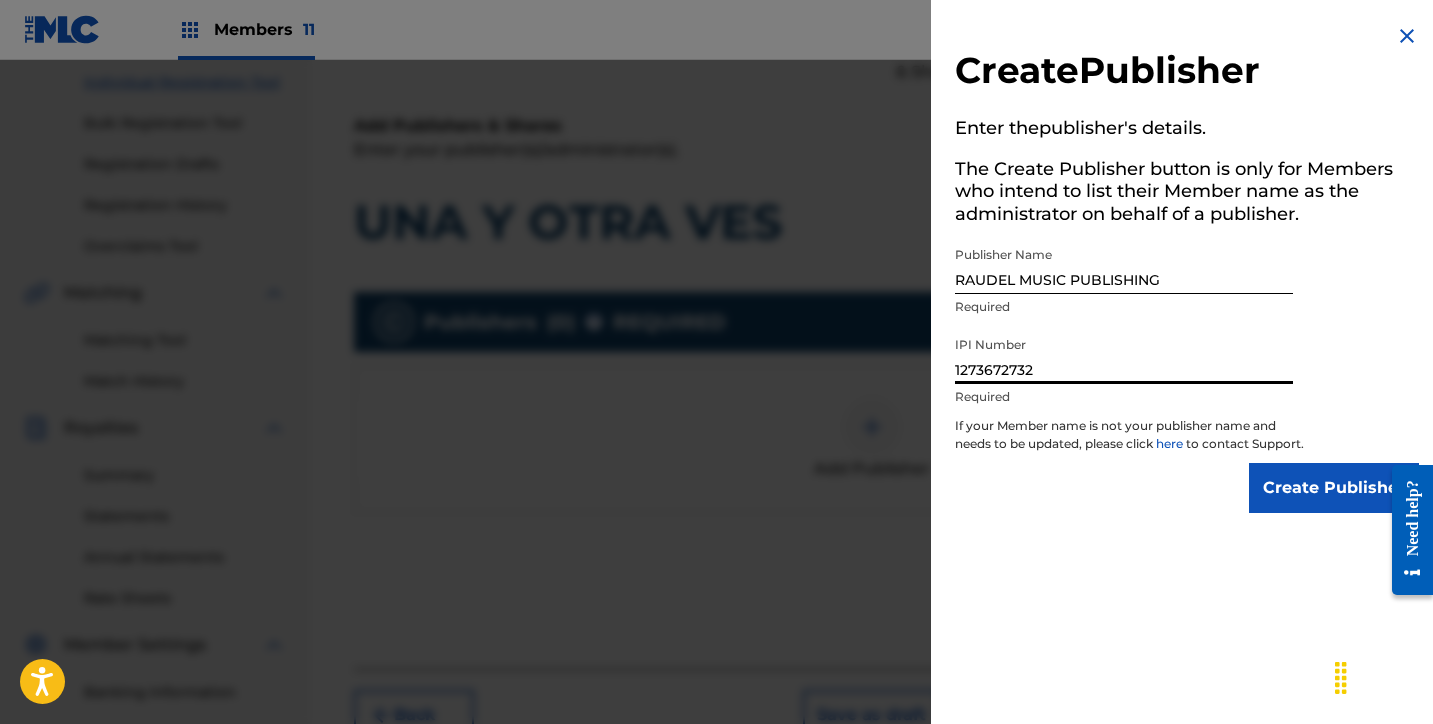 type on "1273672732" 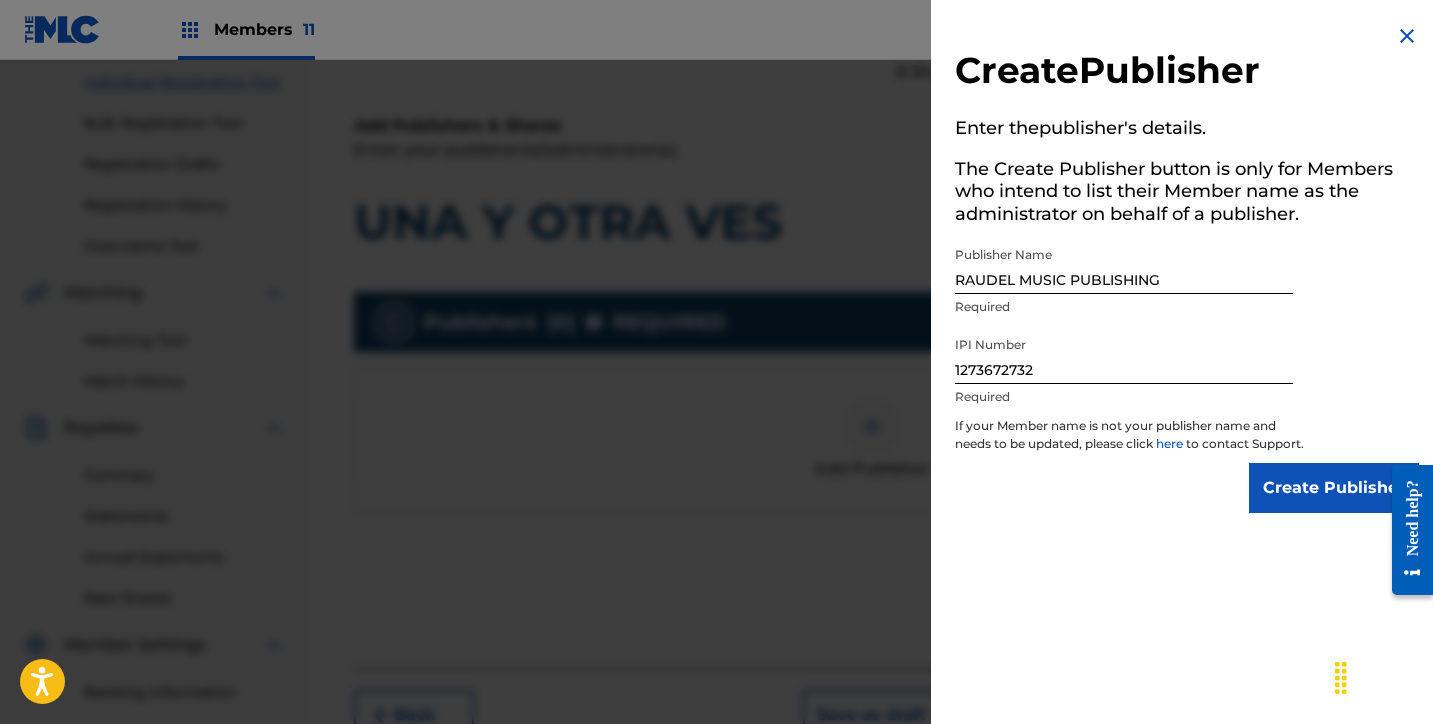 click on "Create Publisher" at bounding box center (1334, 488) 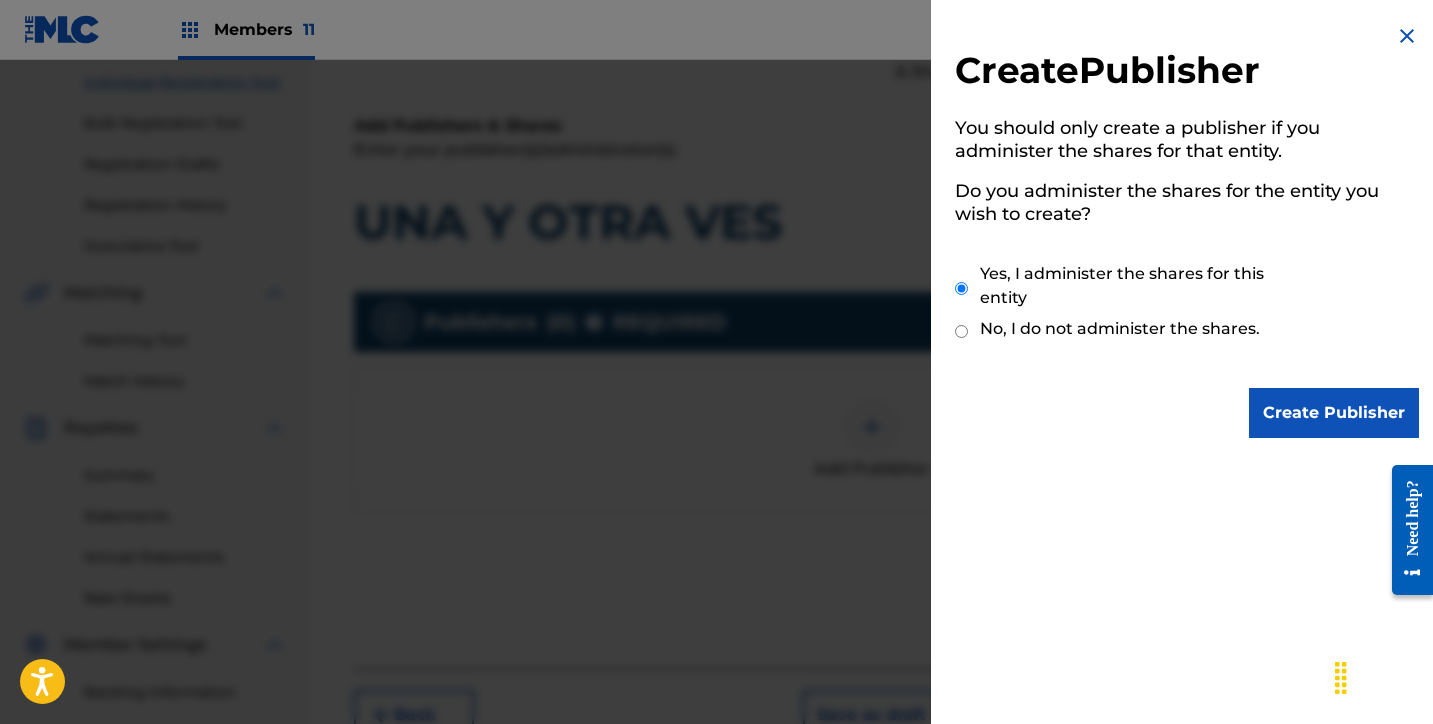 click on "Create Publisher" at bounding box center [1334, 413] 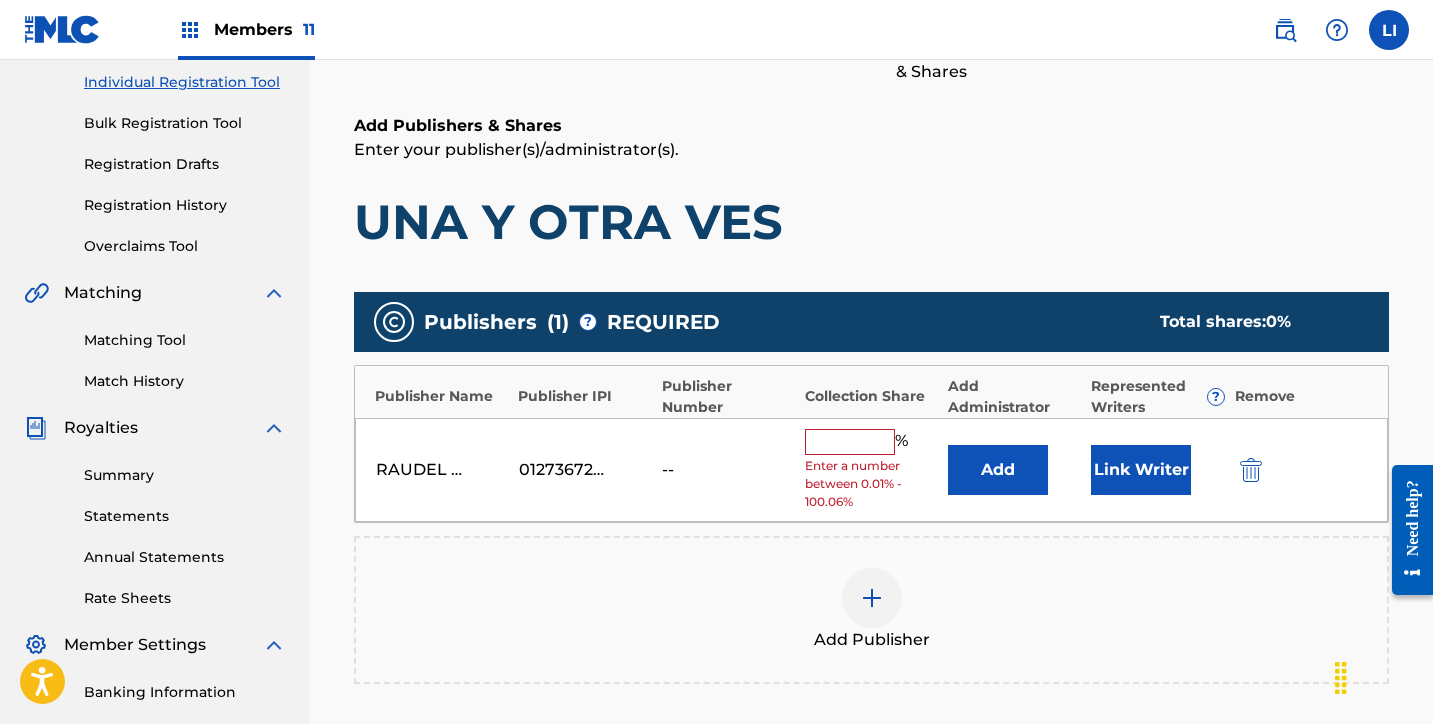 click on "Add" at bounding box center (998, 470) 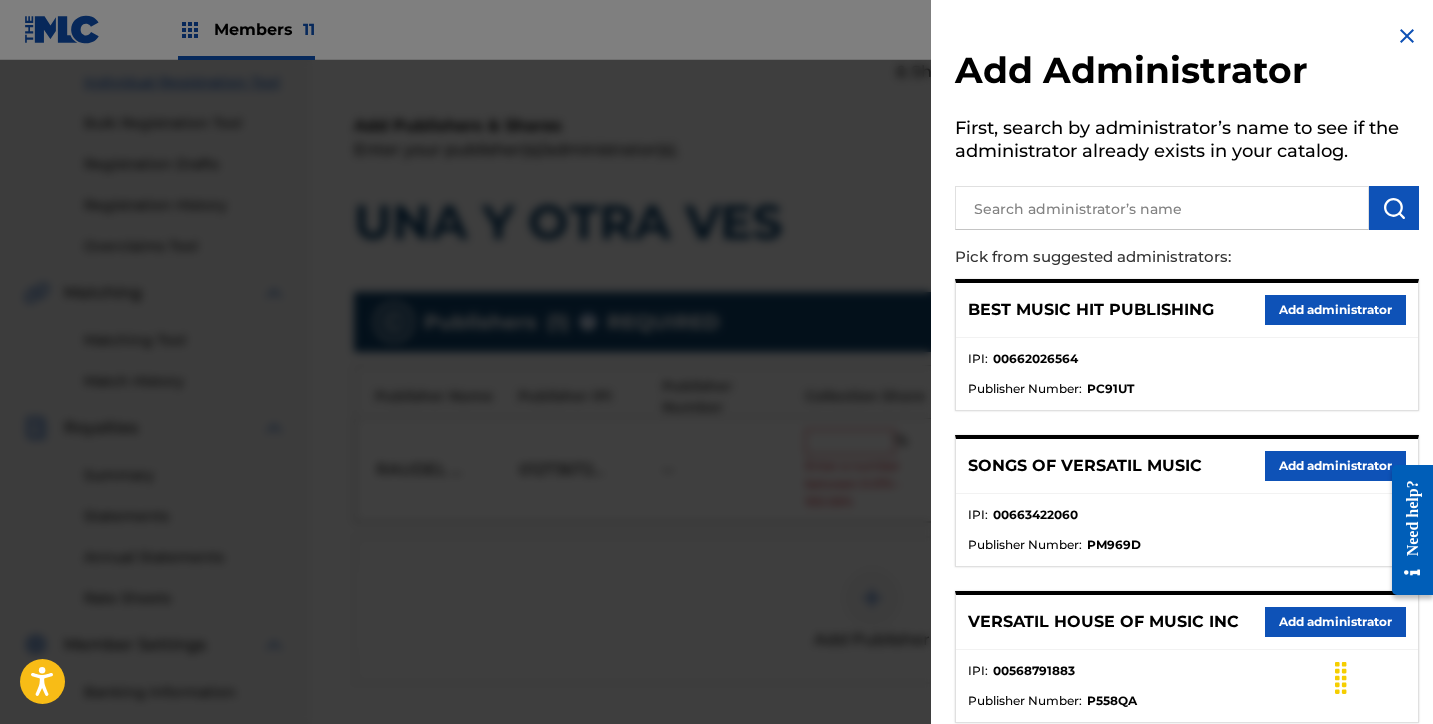 click at bounding box center (1187, 205) 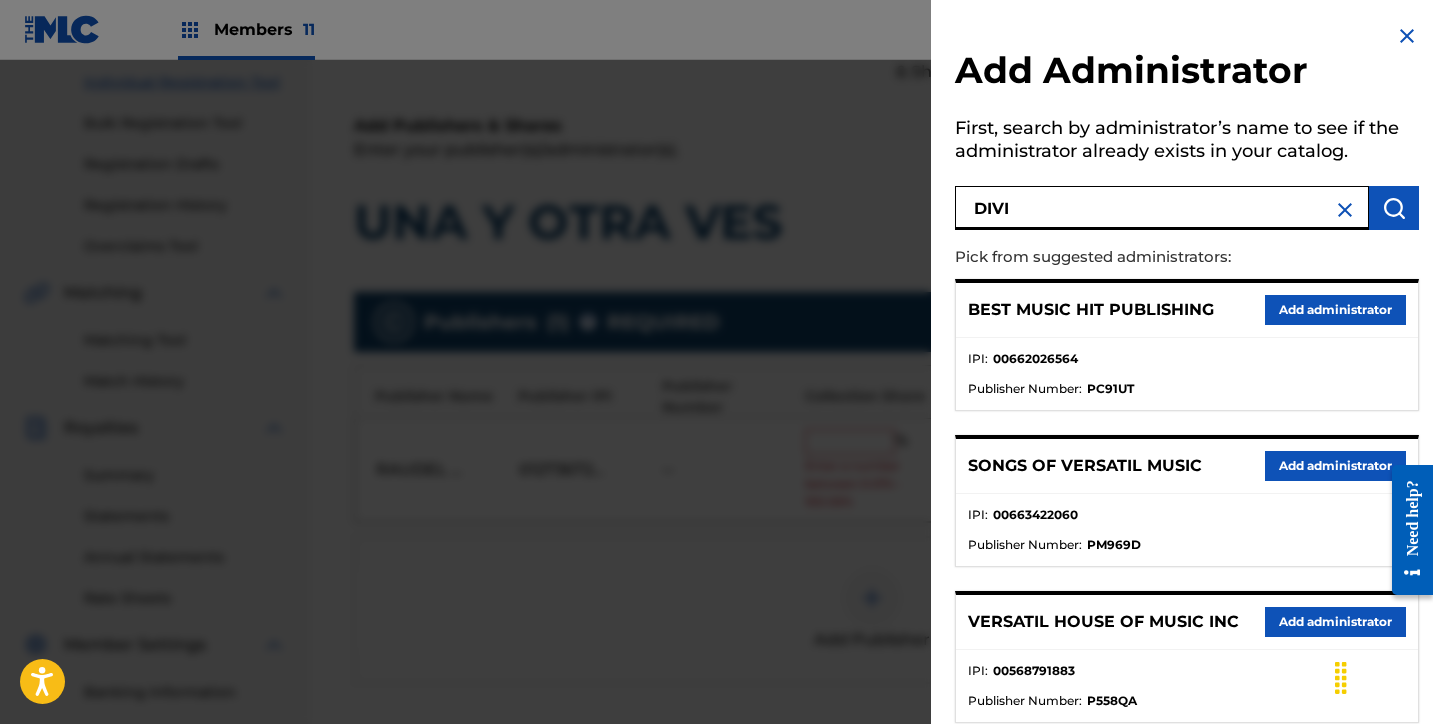 type on "DIVI" 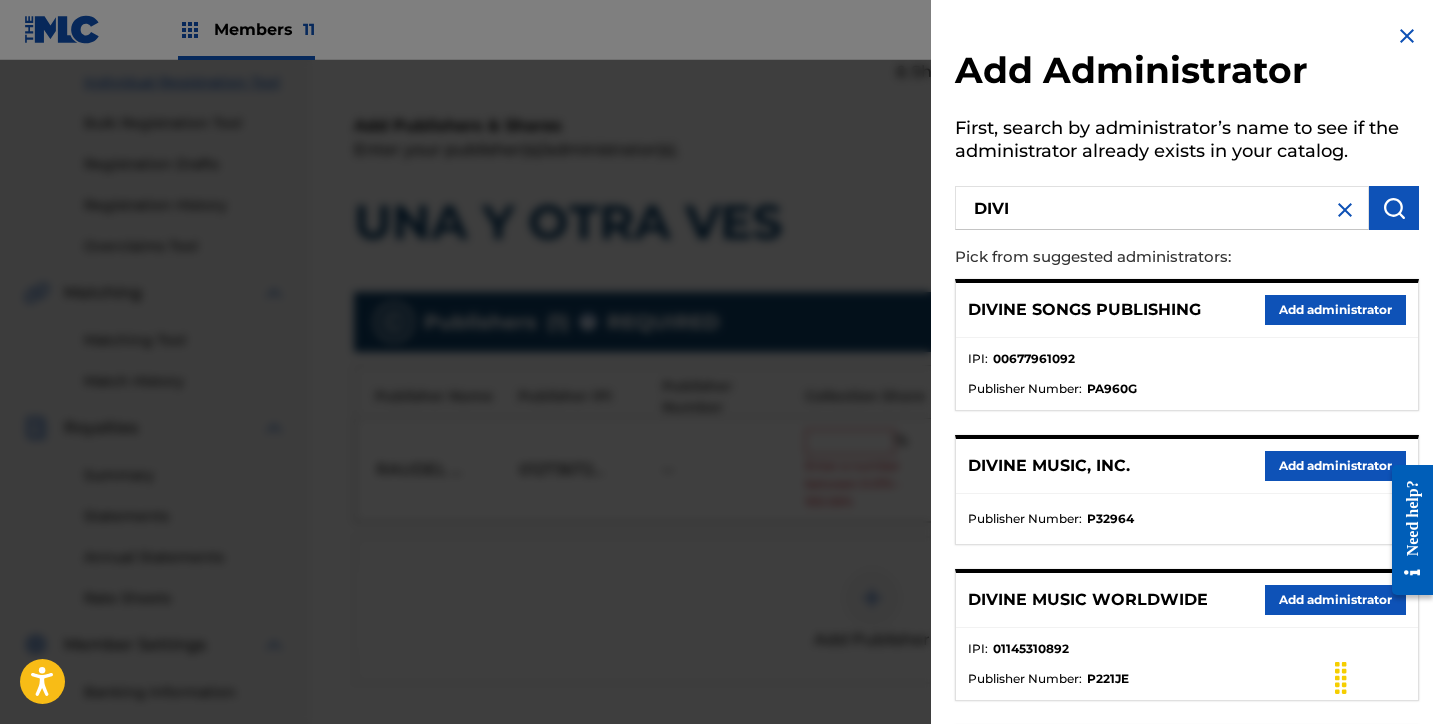 click on "Add administrator" at bounding box center [1335, 466] 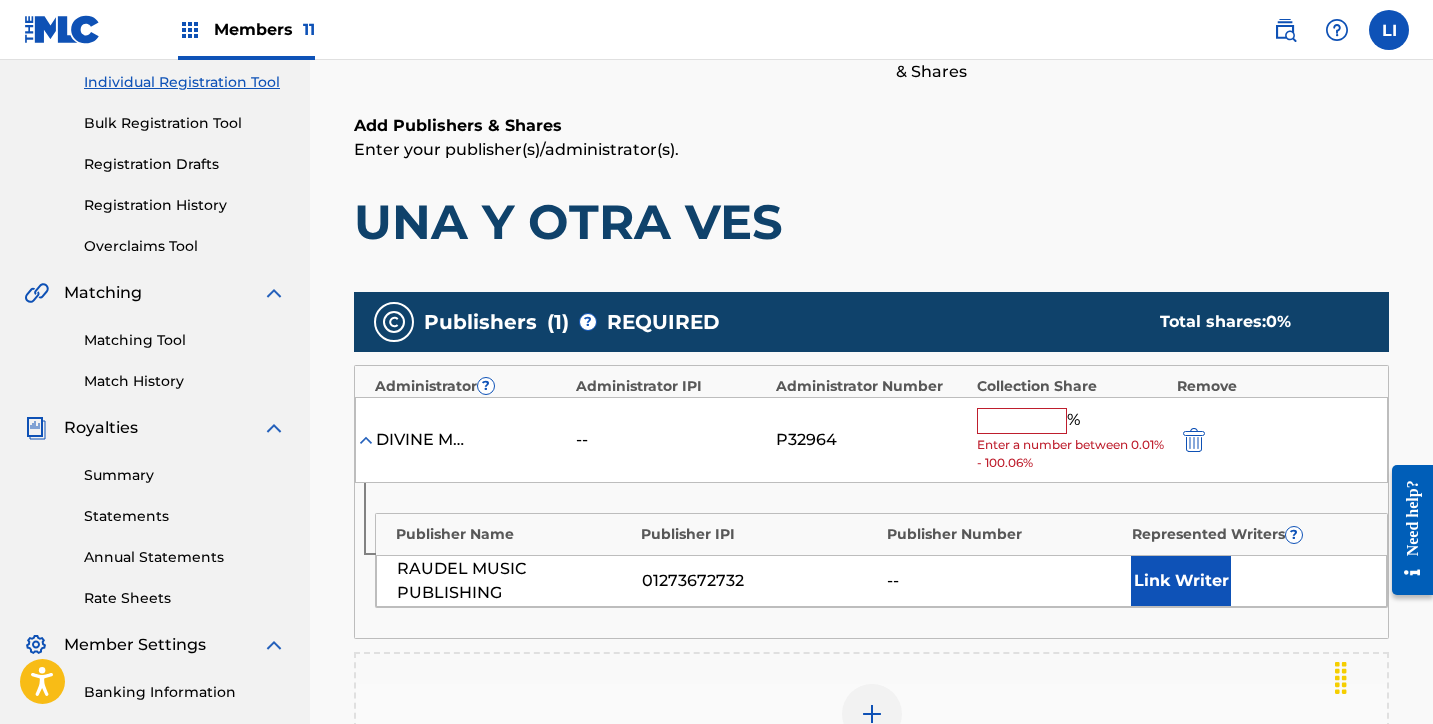 click at bounding box center [1022, 421] 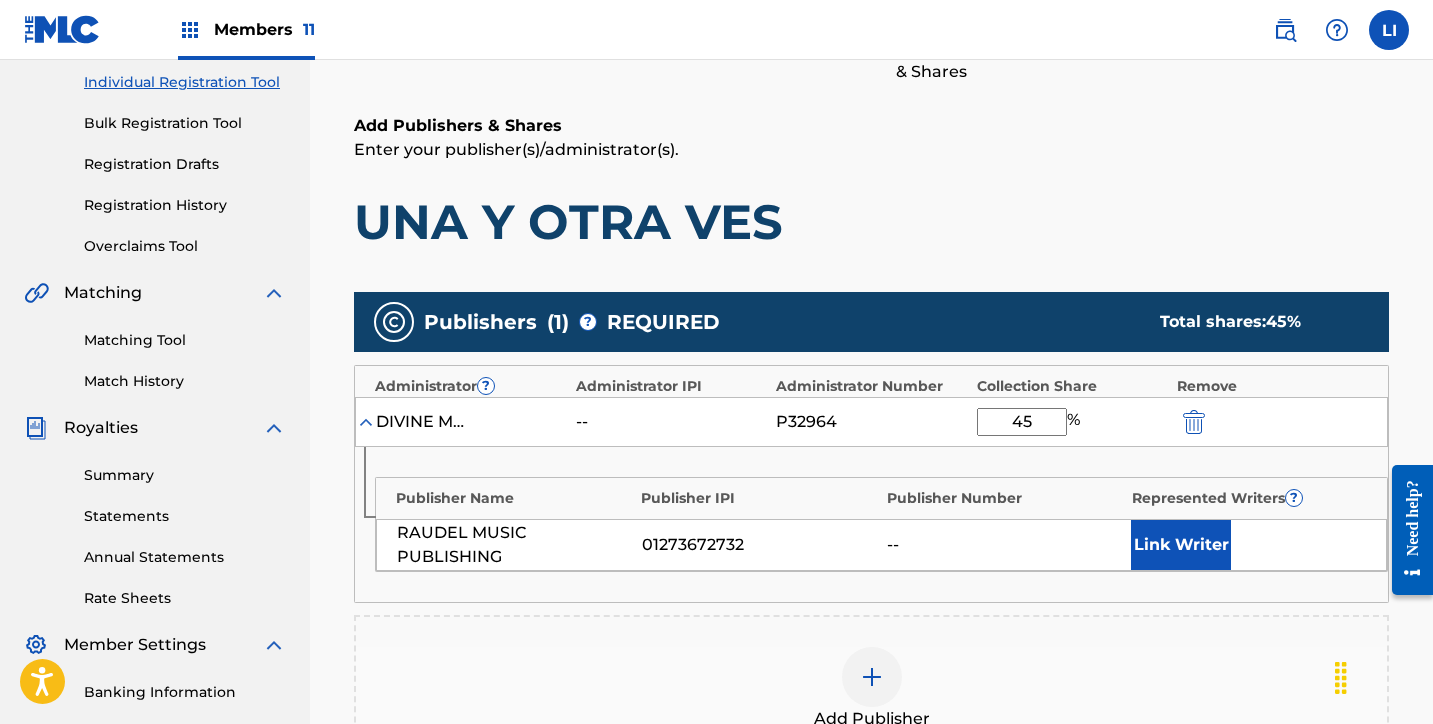 type on "45" 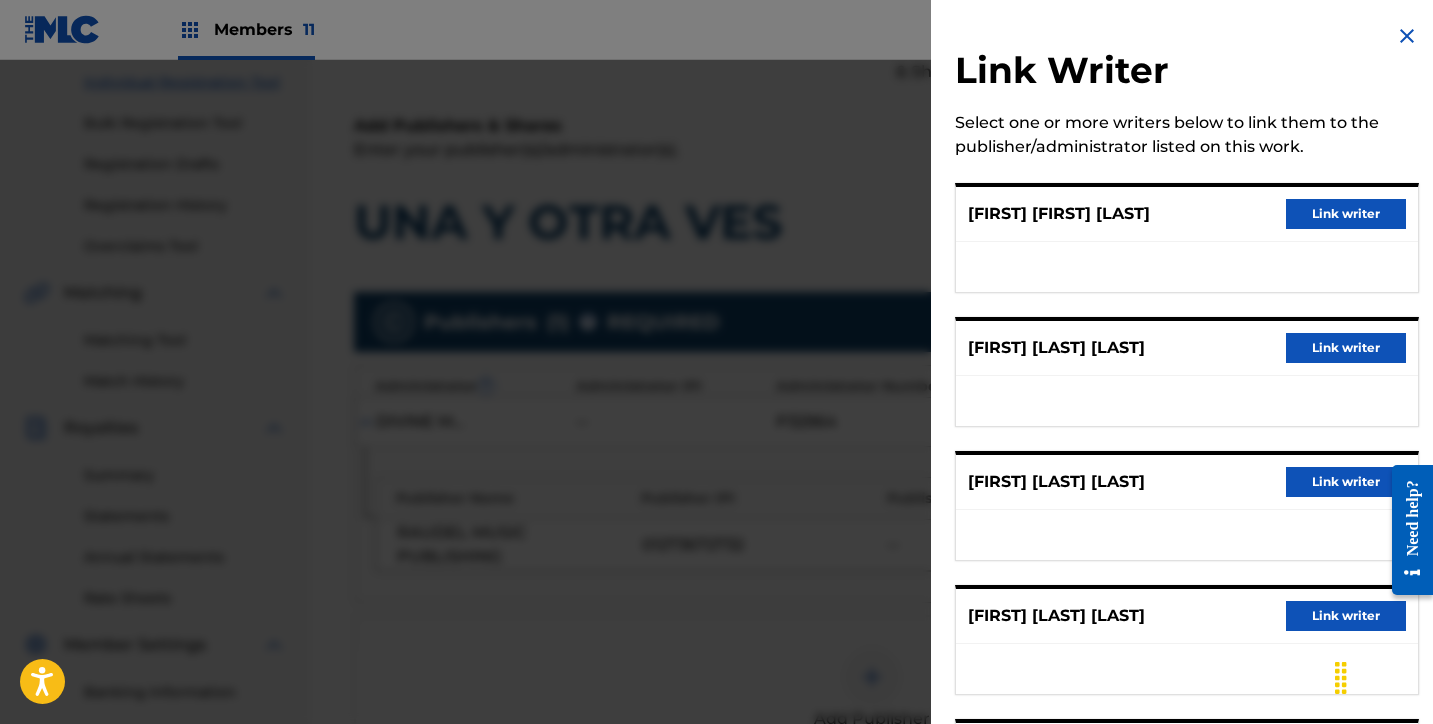 click on "Link writer" at bounding box center (1346, 214) 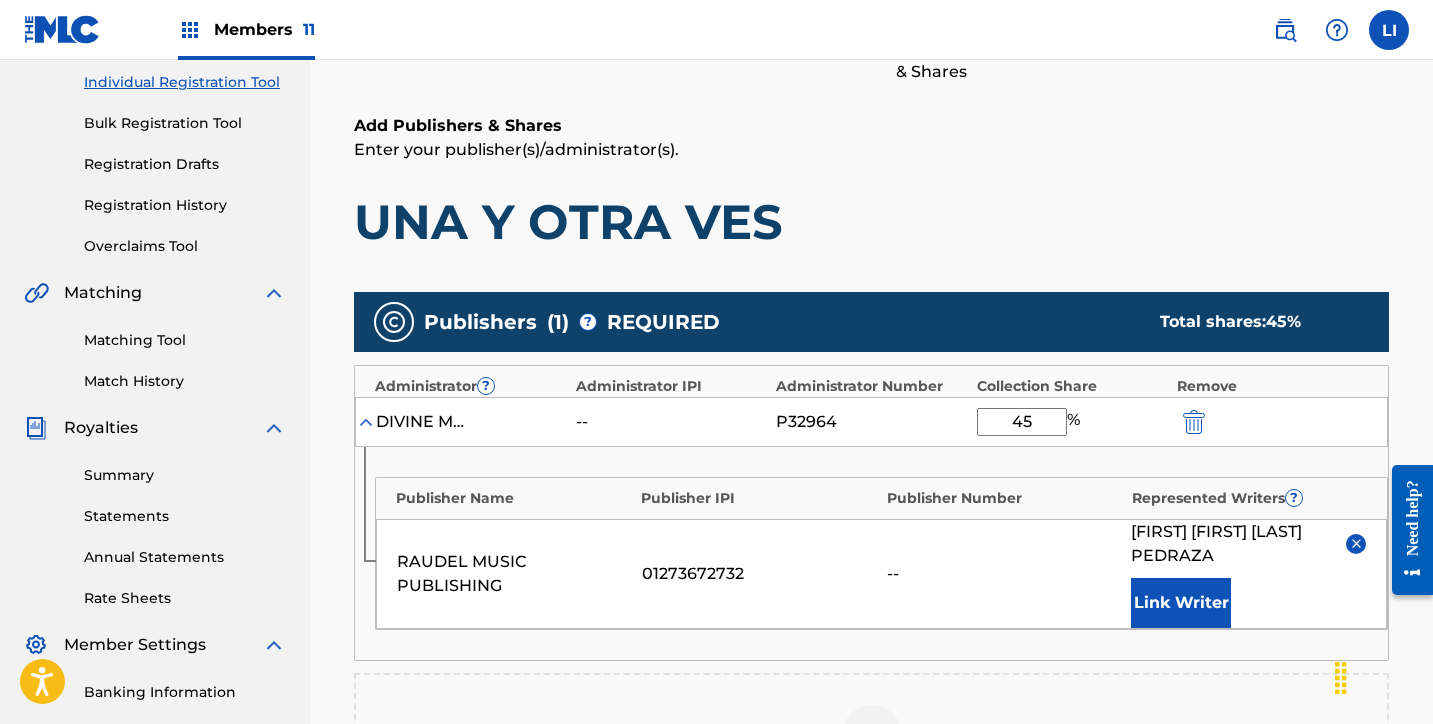 click on "Link Writer" at bounding box center [1181, 603] 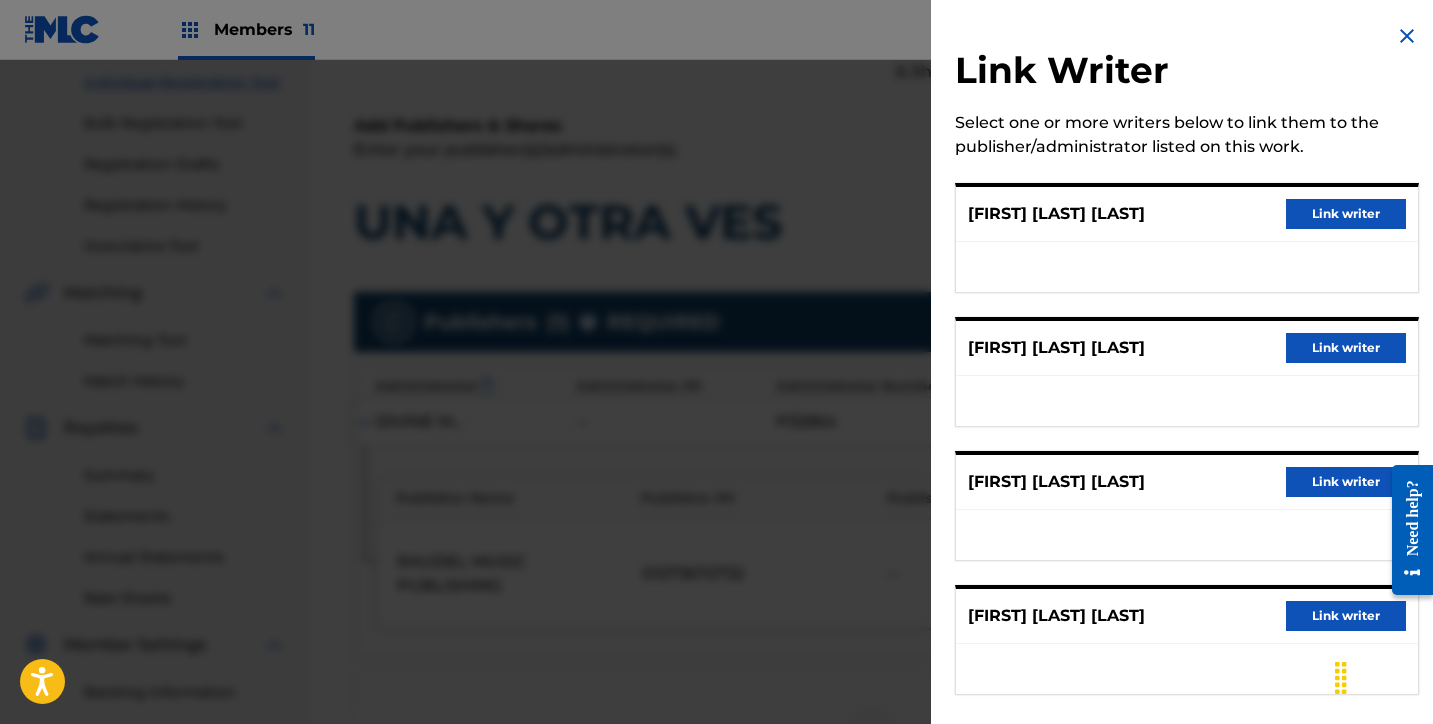 click on "Link writer" at bounding box center (1346, 214) 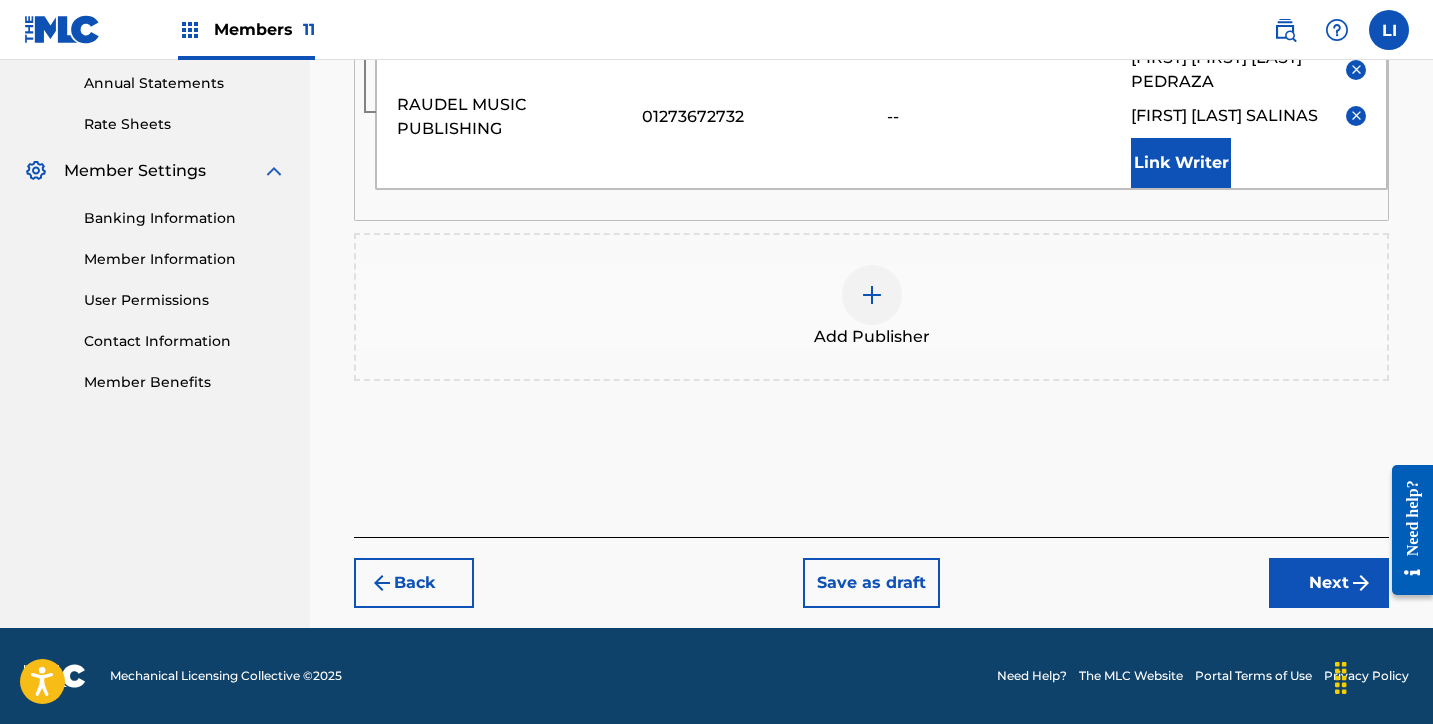 click on "Next" at bounding box center (1329, 583) 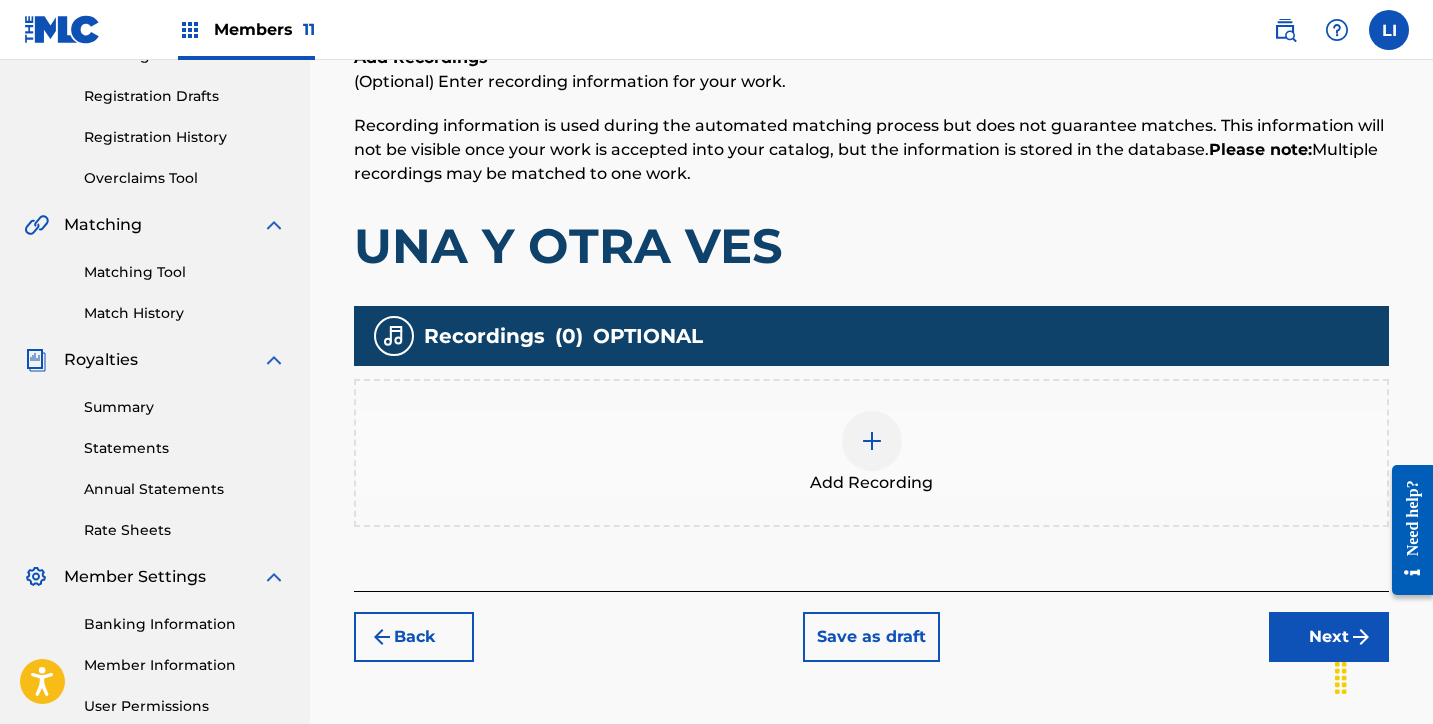 scroll, scrollTop: 516, scrollLeft: 0, axis: vertical 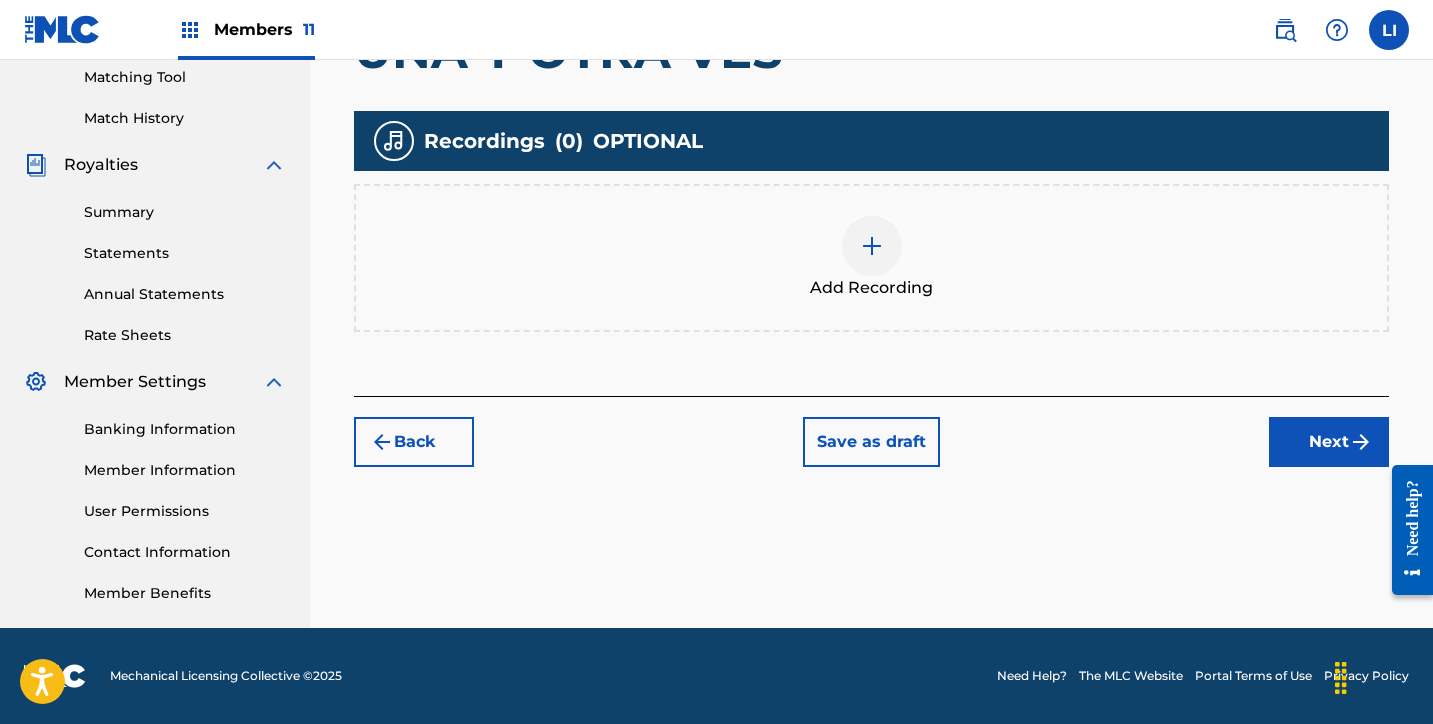 click on "Add Recording" at bounding box center (871, 258) 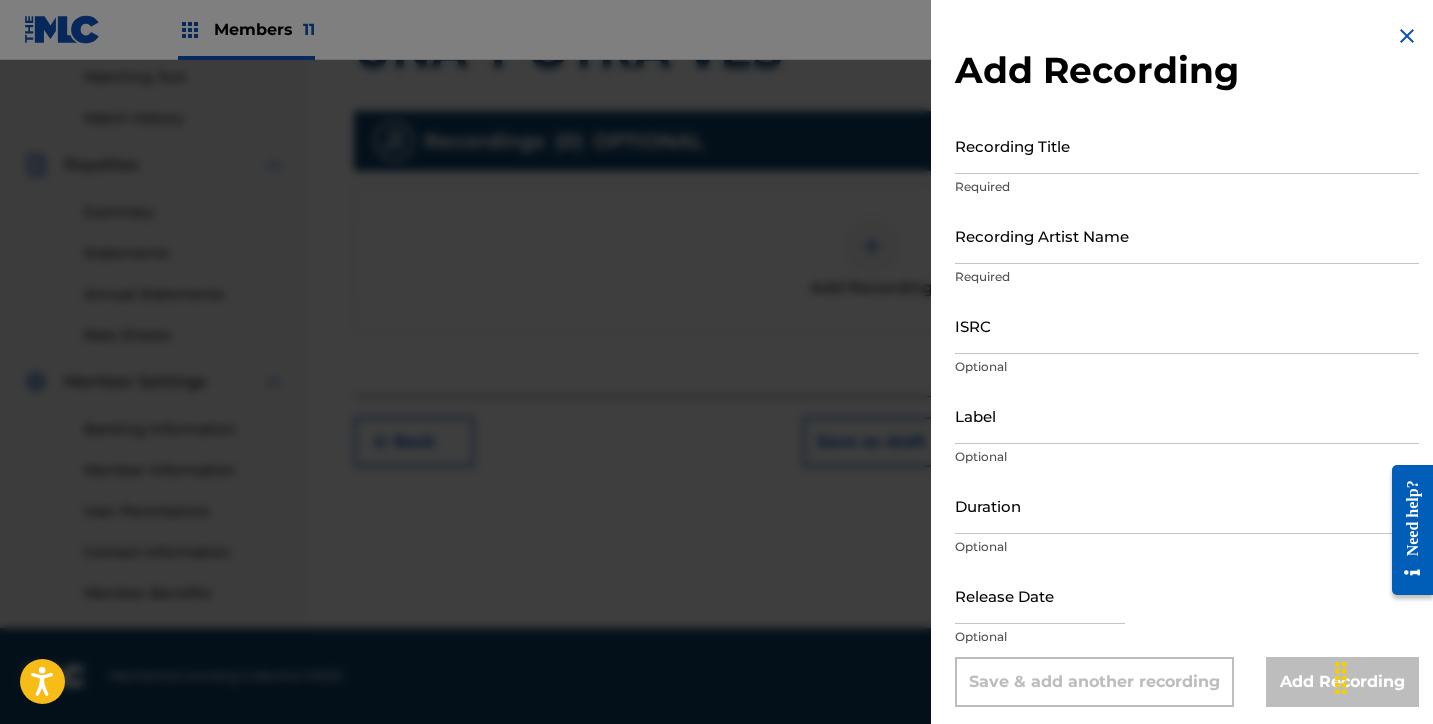 click on "Recording Title" at bounding box center (1187, 145) 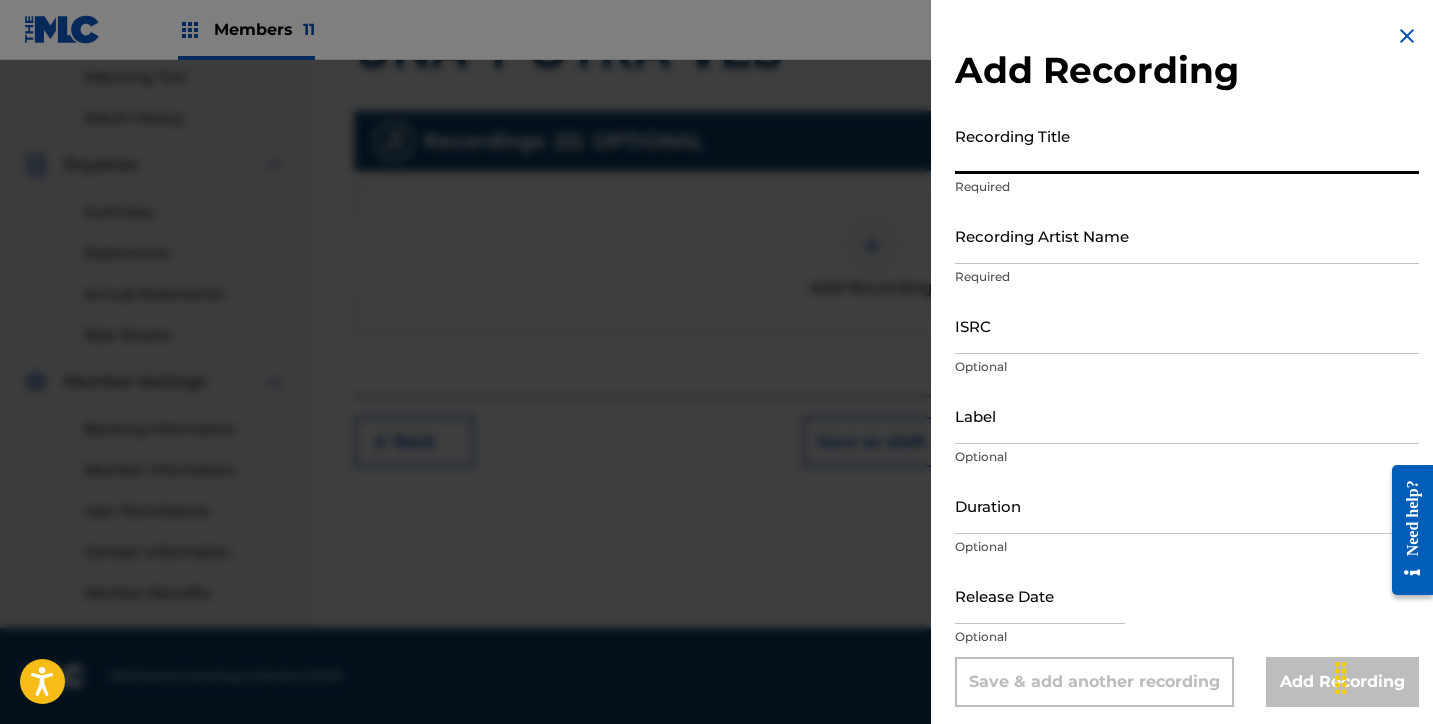click on "Recording Title Required" at bounding box center [1187, 162] 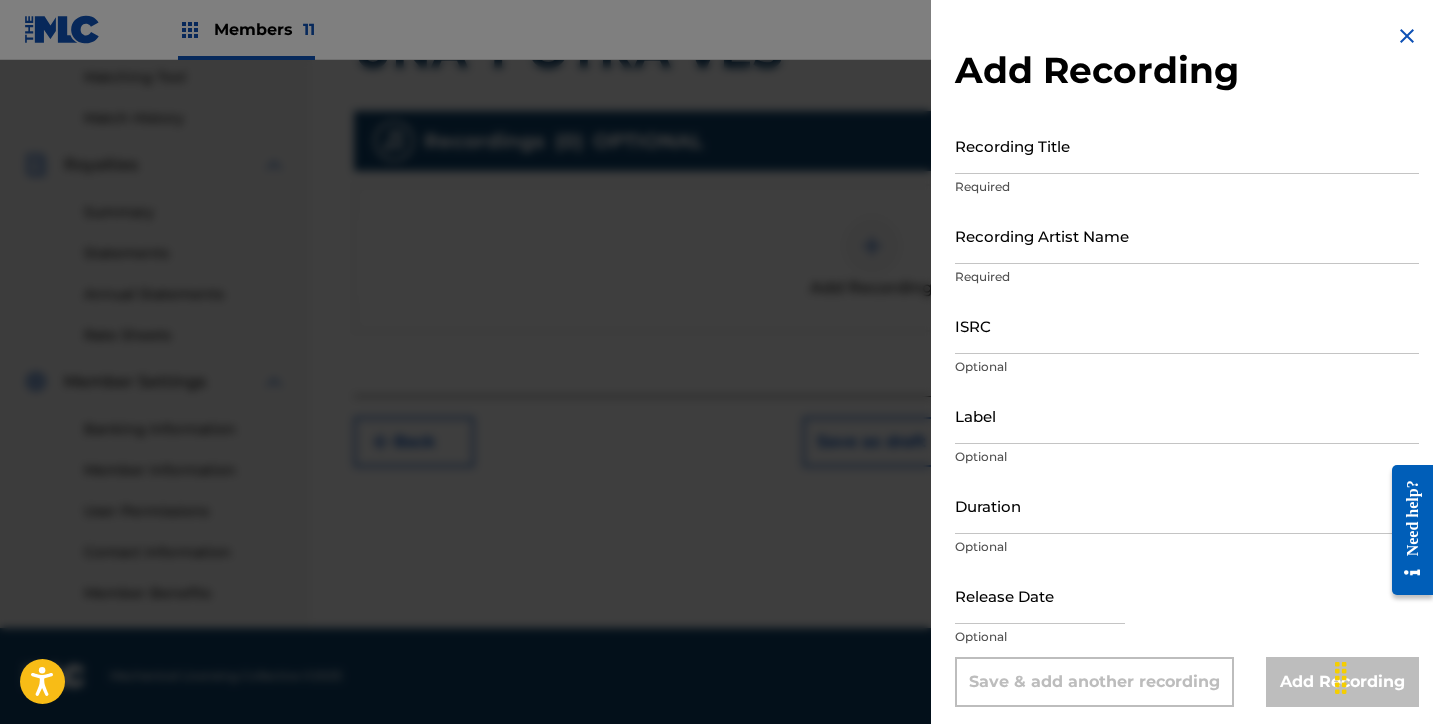 click on "Recording Title" at bounding box center [1187, 145] 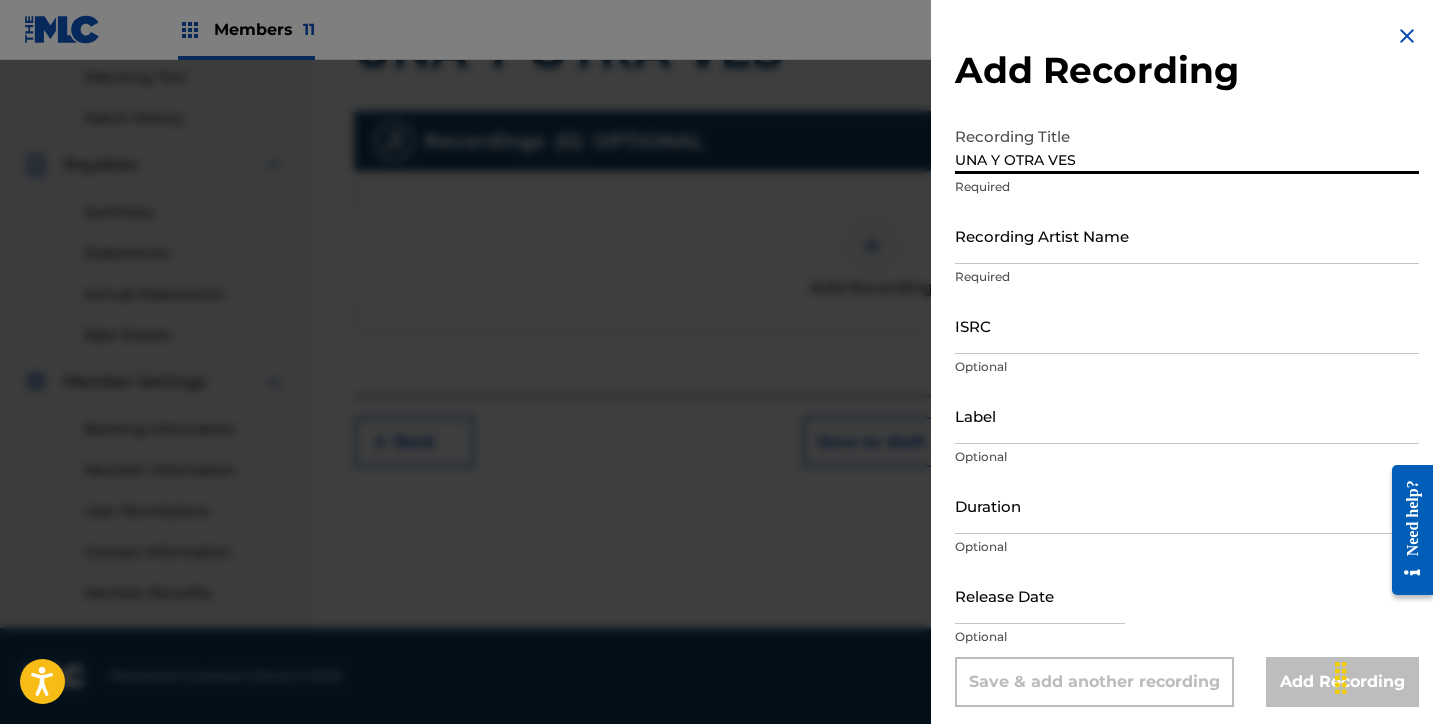 type on "UNA Y OTRA VES" 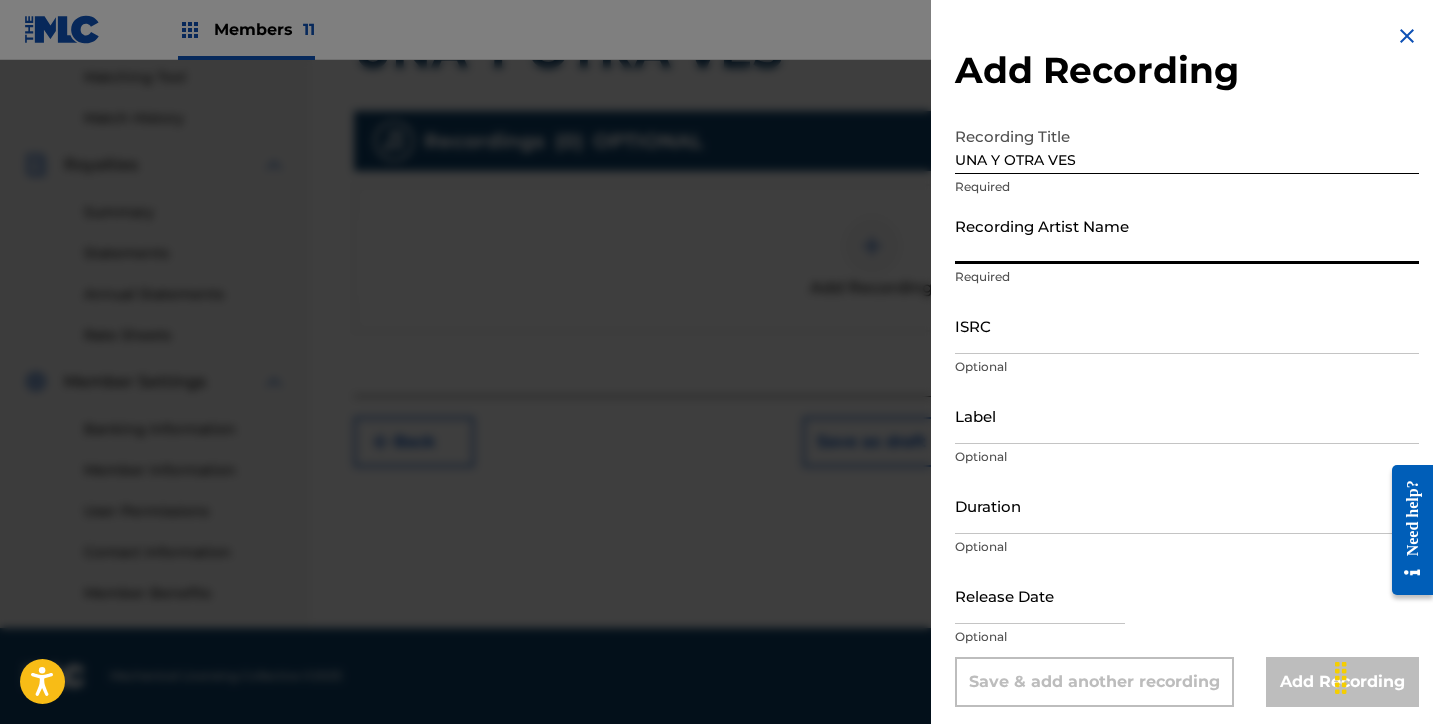 paste on "LOS ANORMALES, KAPOSTIK, B.SMILE, EL TRILL" 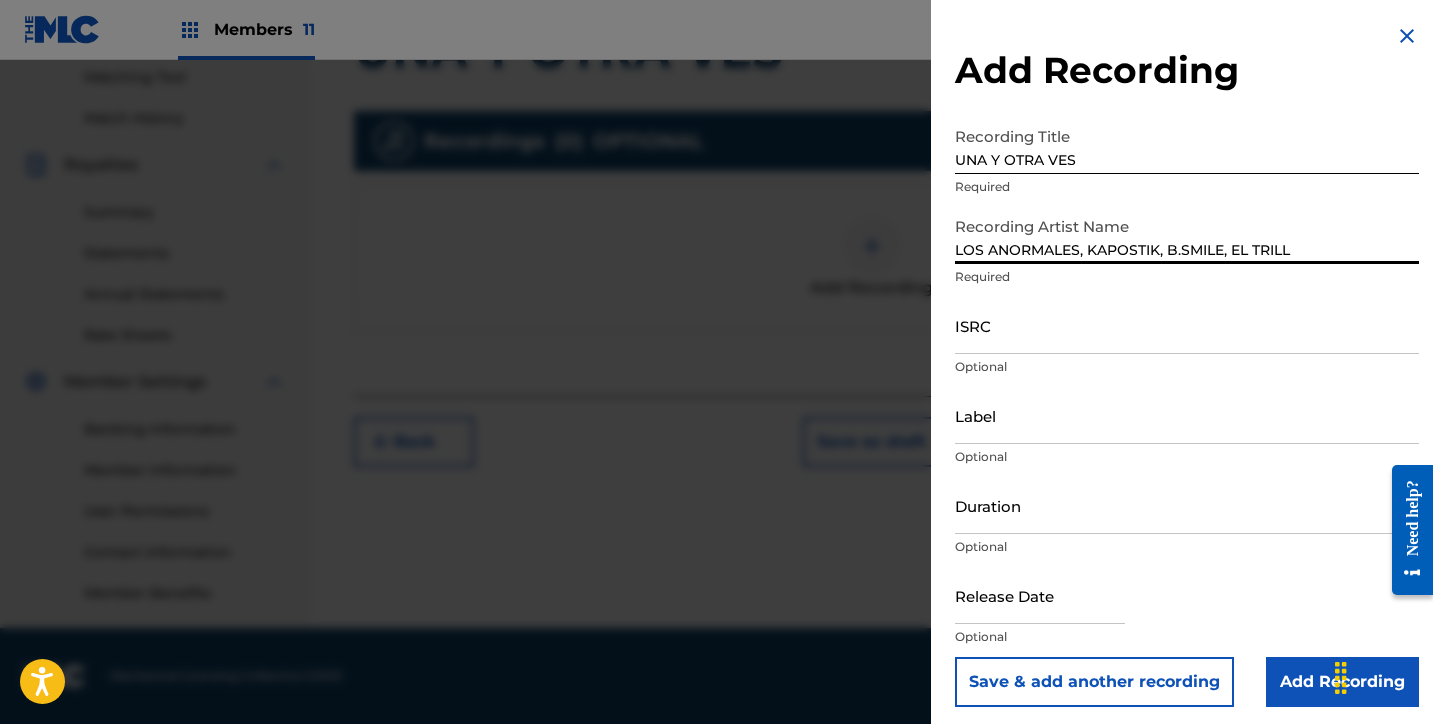 type on "LOS ANORMALES, KAPOSTIK, B.SMILE, EL TRILL" 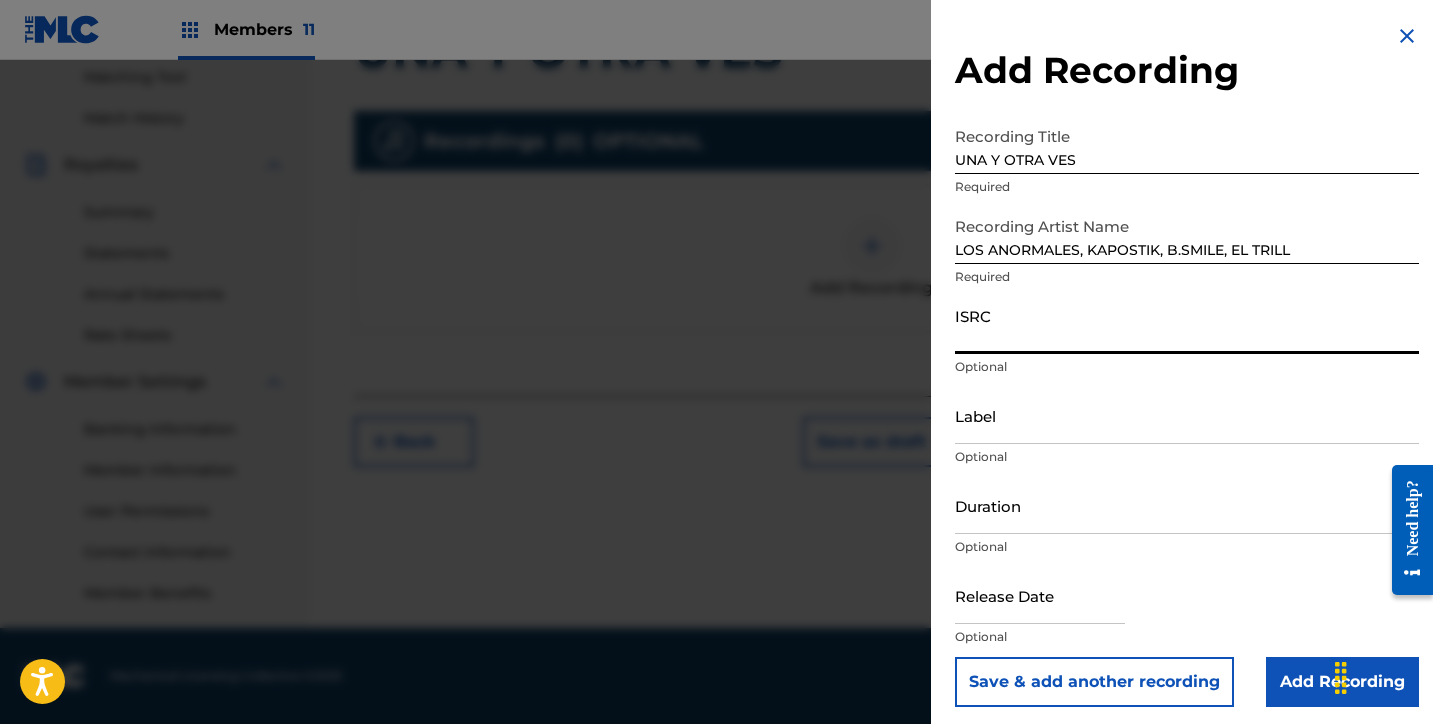 click on "ISRC" at bounding box center (1187, 325) 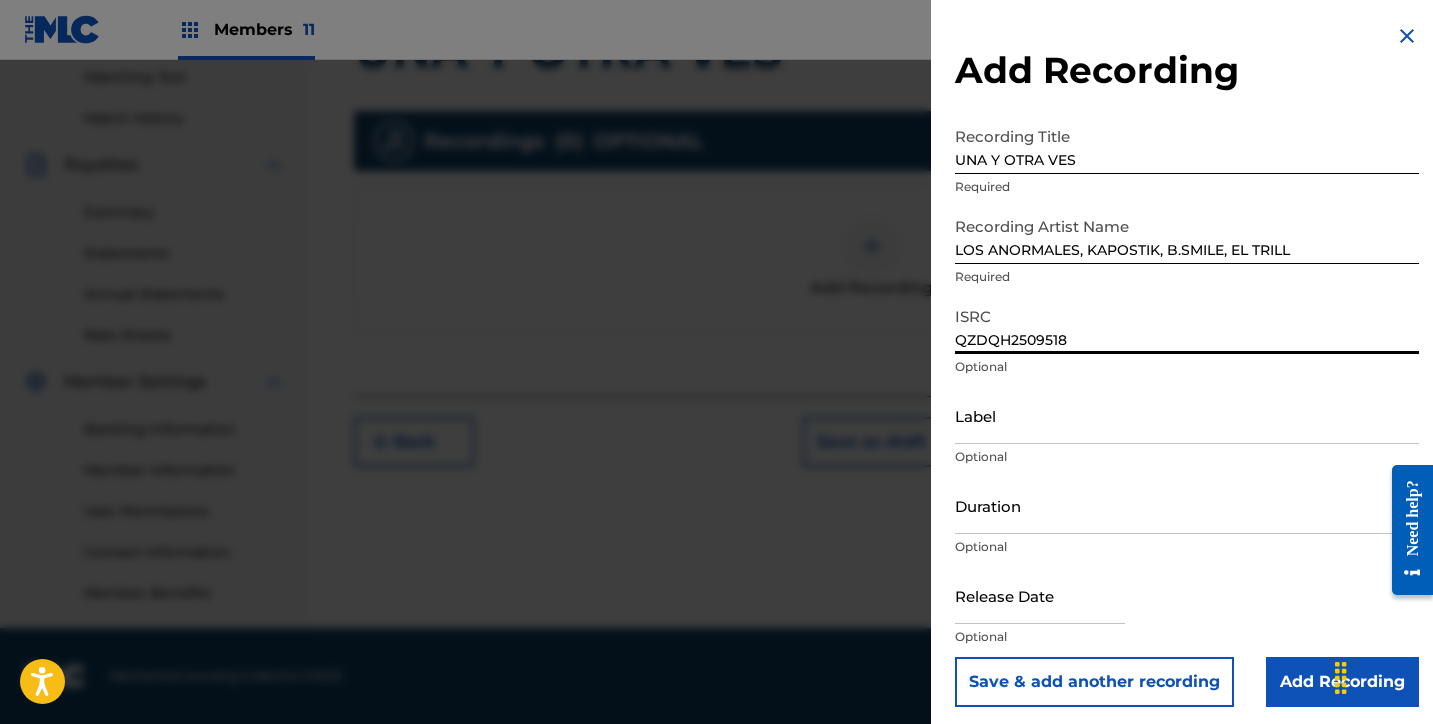 type on "QZDQH2509518" 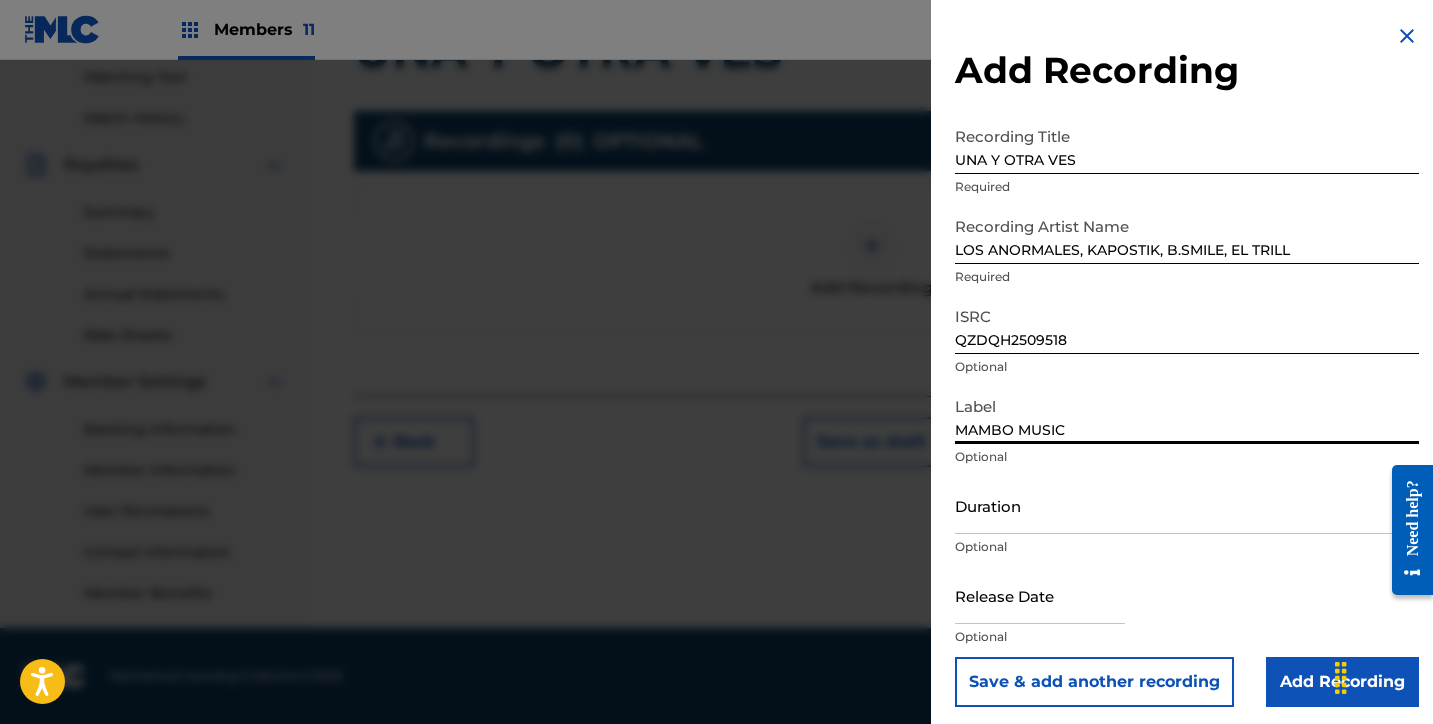 type on "MAMBO MUSIC" 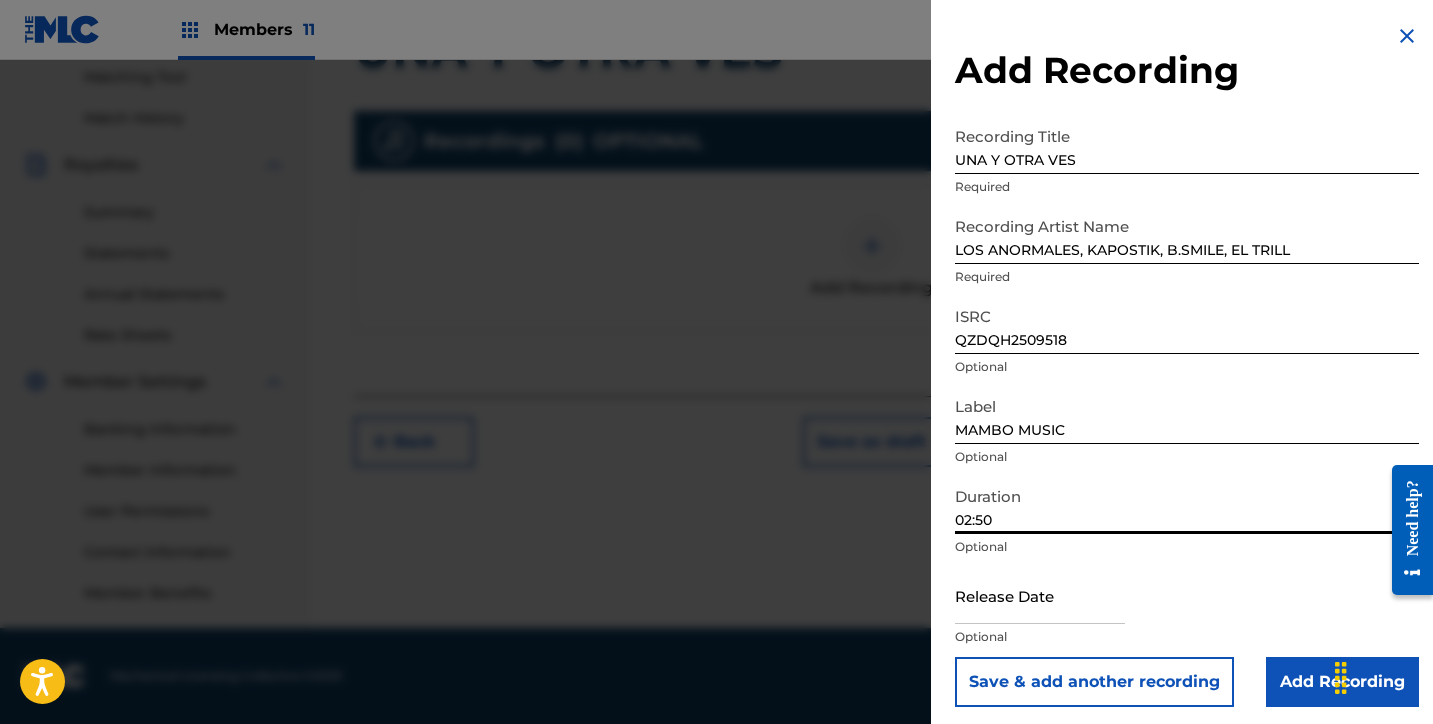 type on "02:50" 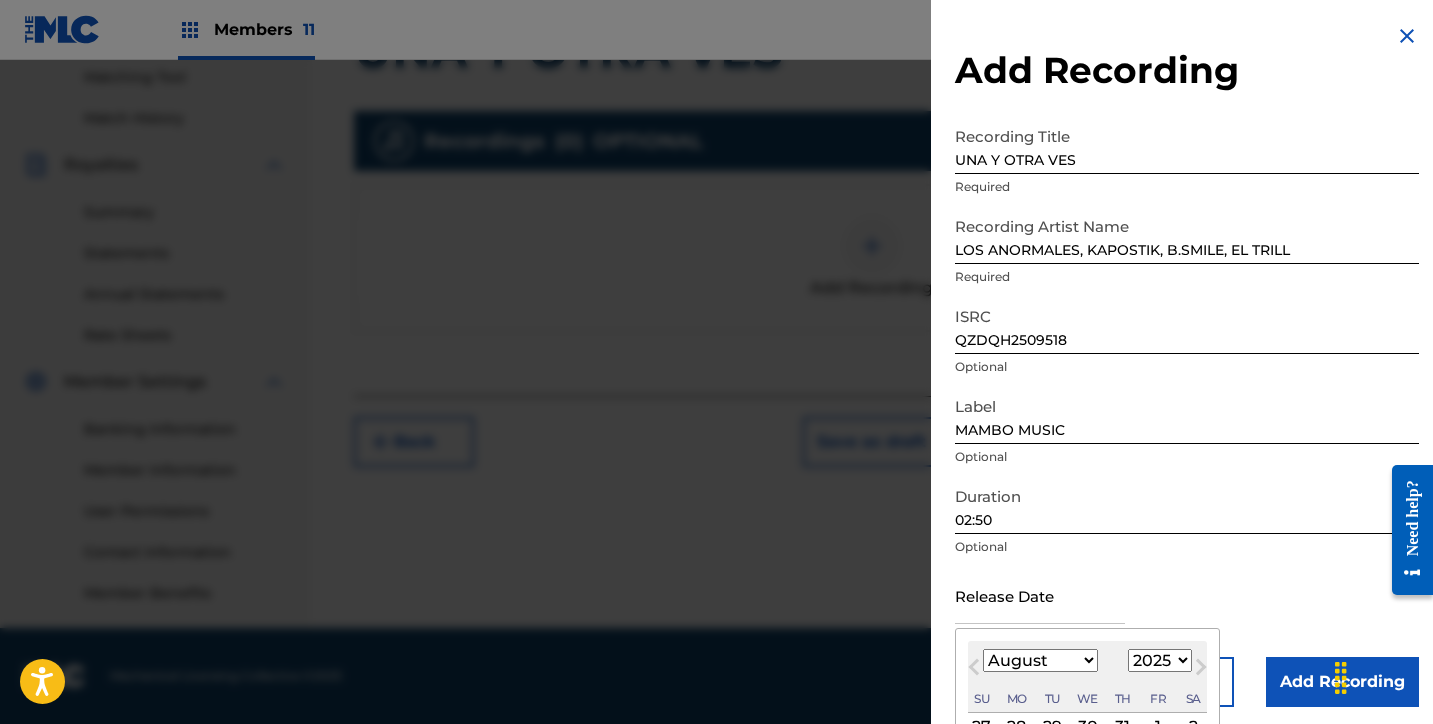 click at bounding box center [1040, 595] 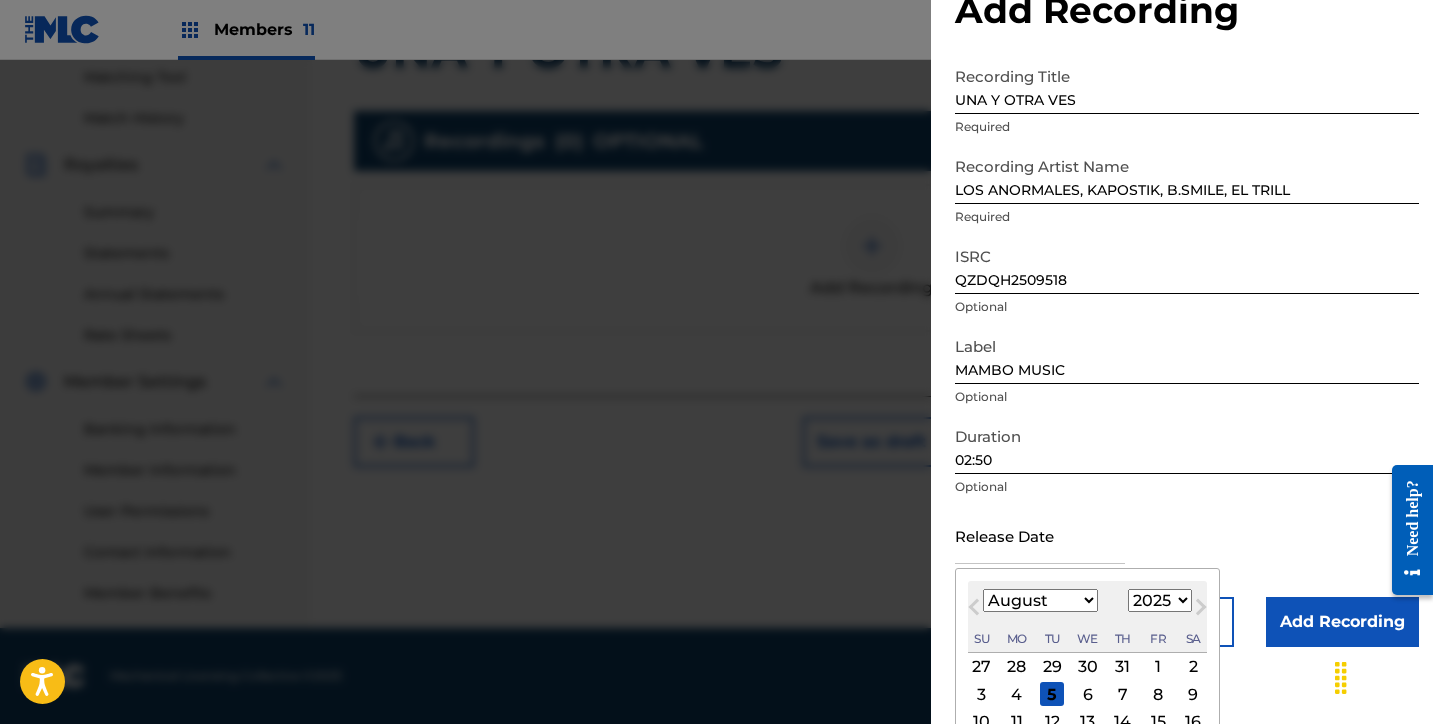 scroll, scrollTop: 193, scrollLeft: 0, axis: vertical 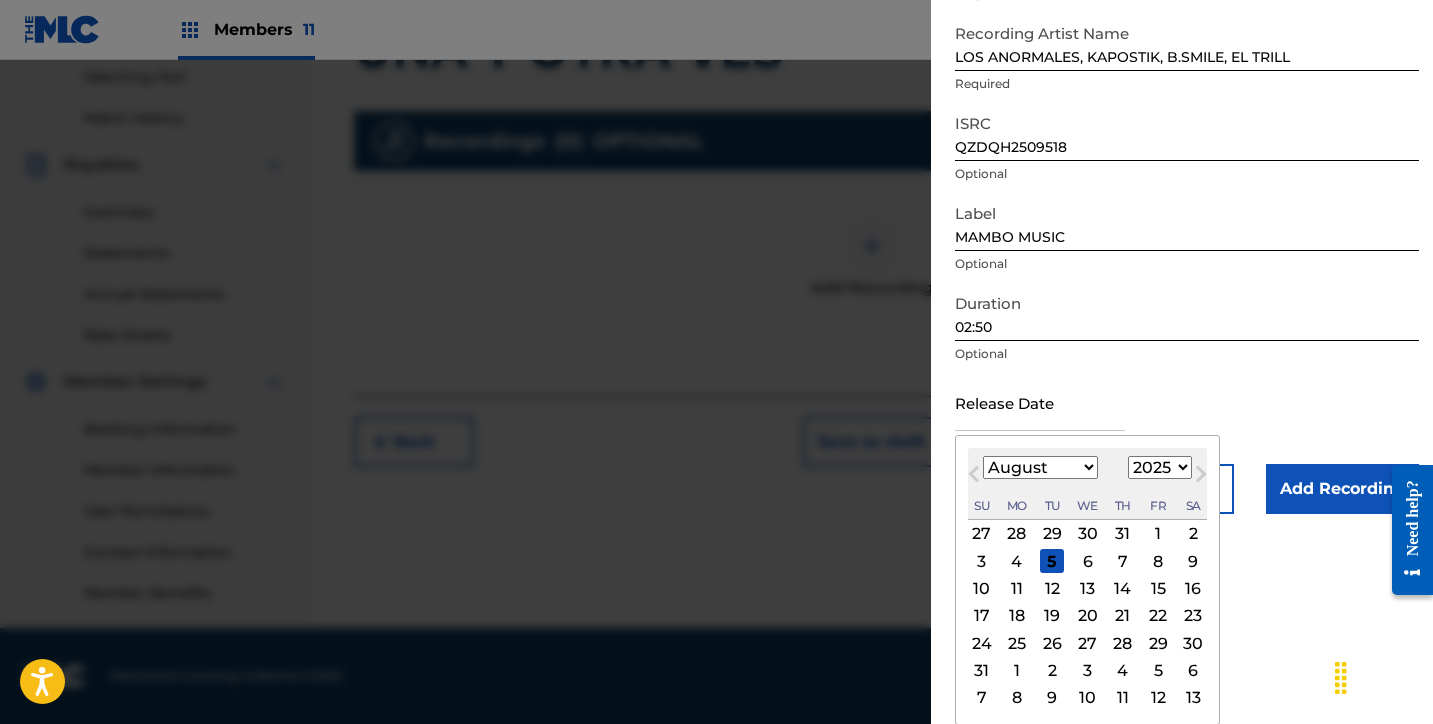 click on "January February March April May June July August September October November December" at bounding box center [1040, 467] 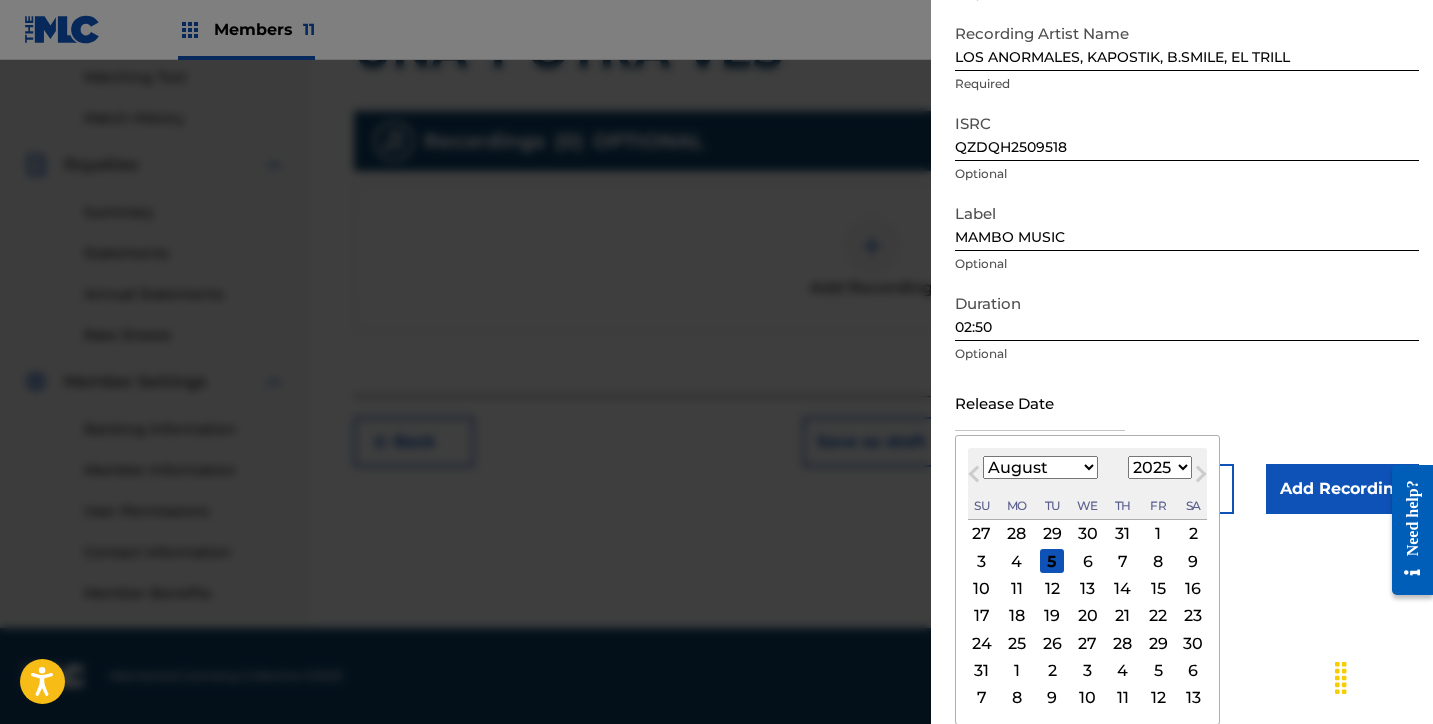 select on "4" 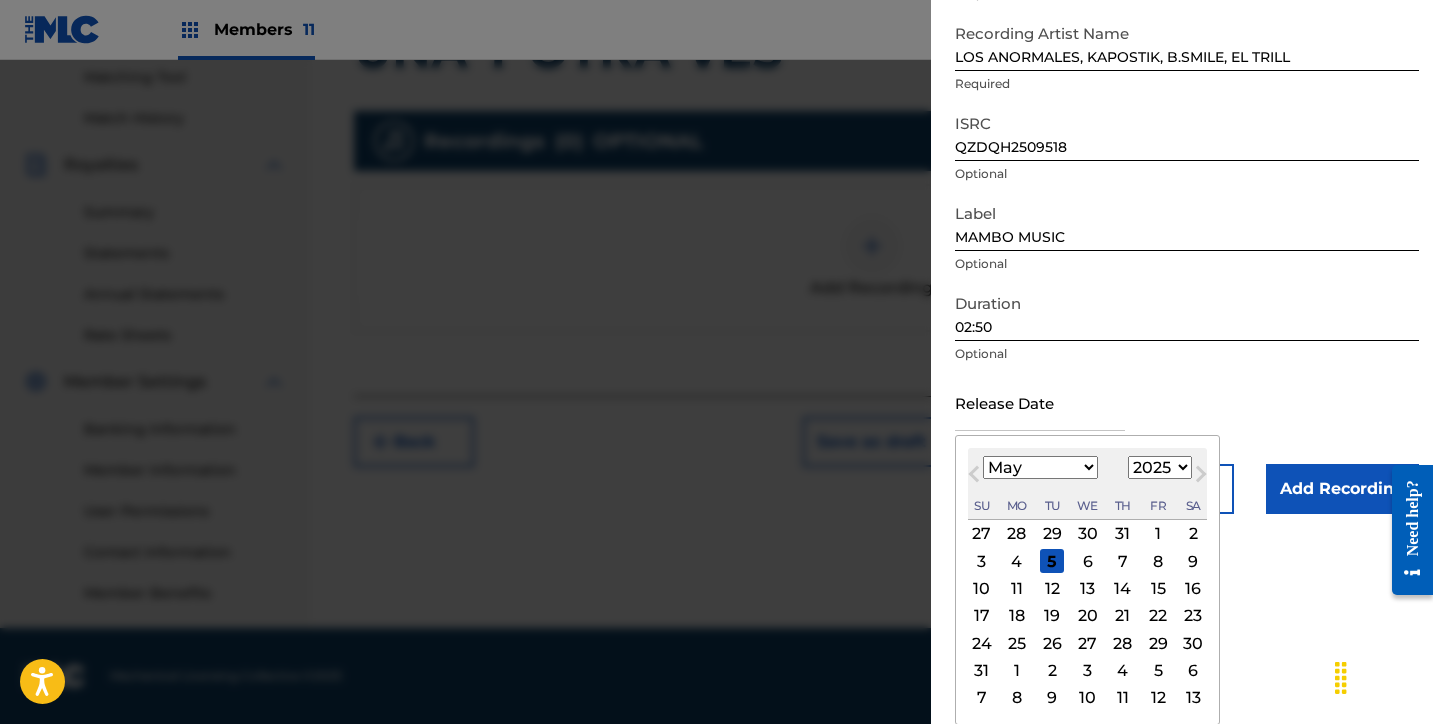 scroll, scrollTop: 166, scrollLeft: 0, axis: vertical 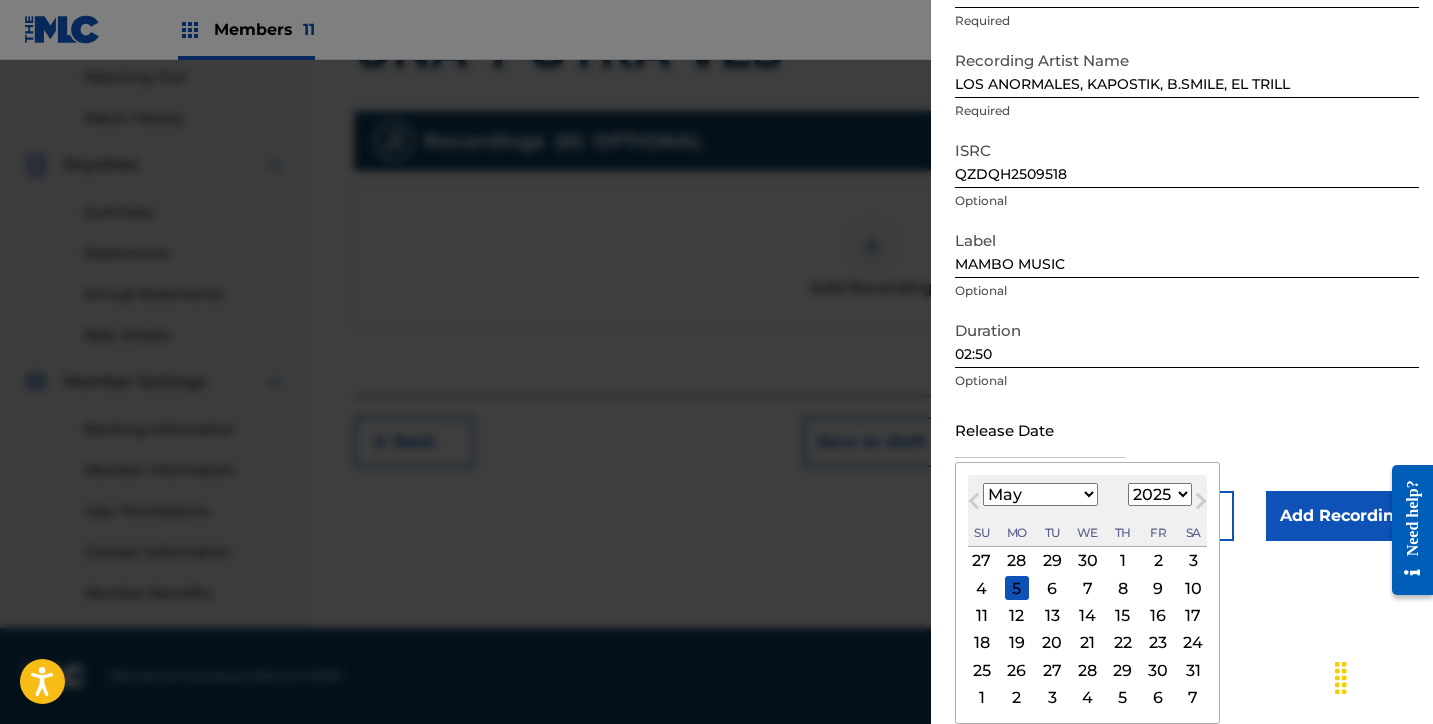 click on "9" at bounding box center (1158, 588) 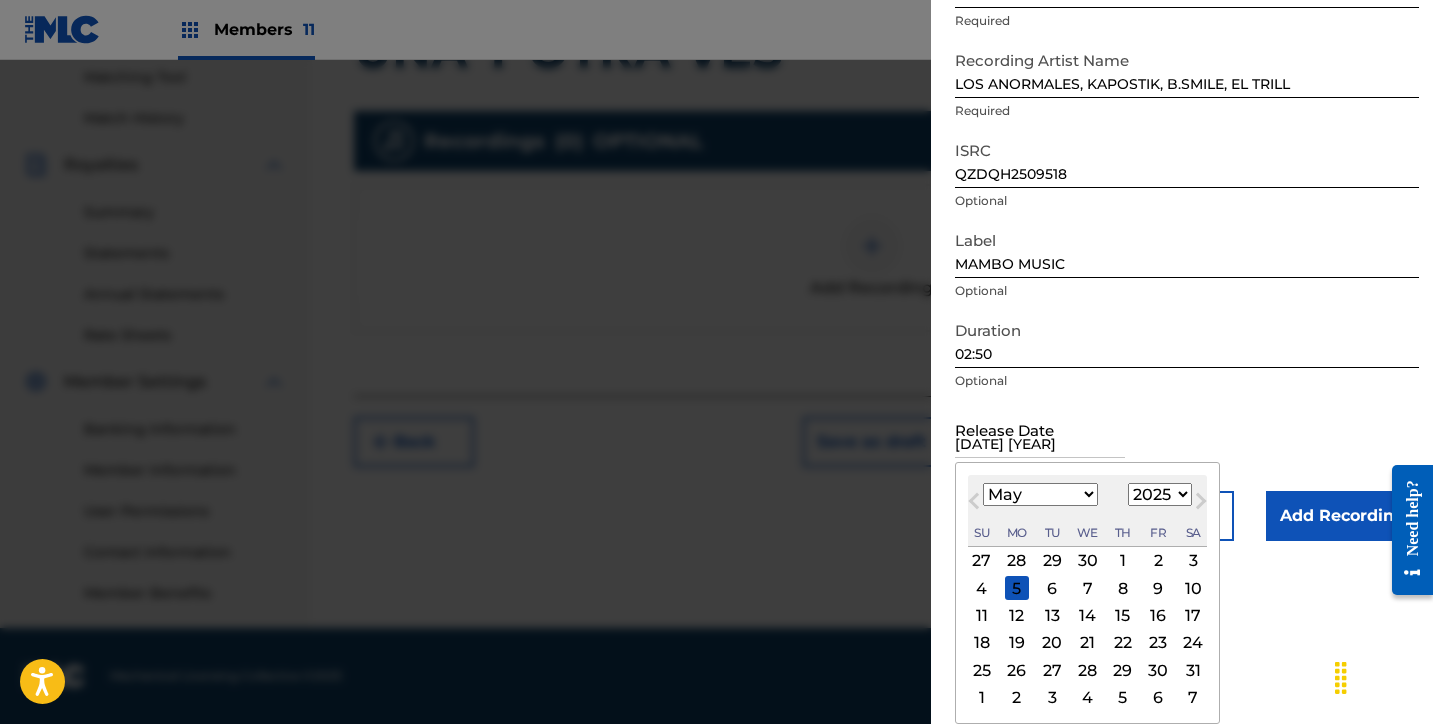 scroll, scrollTop: 7, scrollLeft: 0, axis: vertical 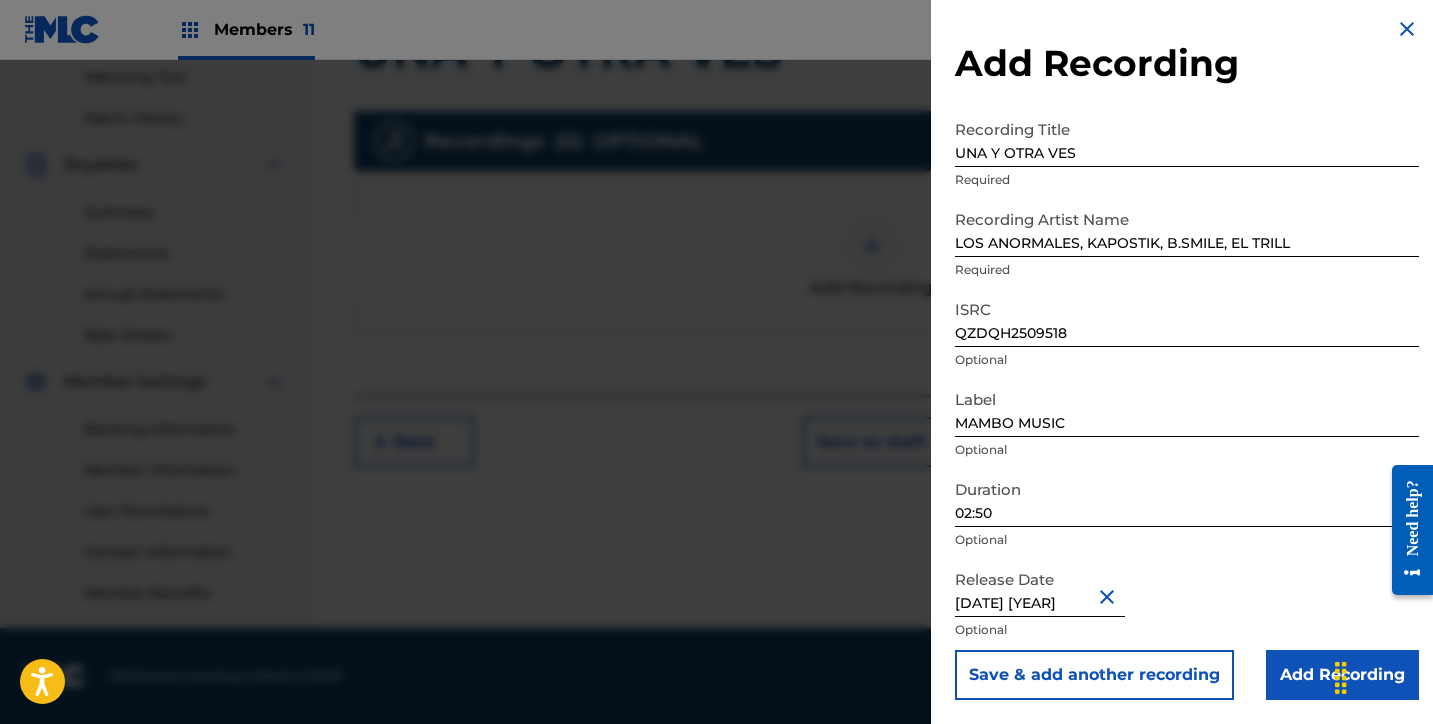 click on "Add Recording" at bounding box center (1342, 675) 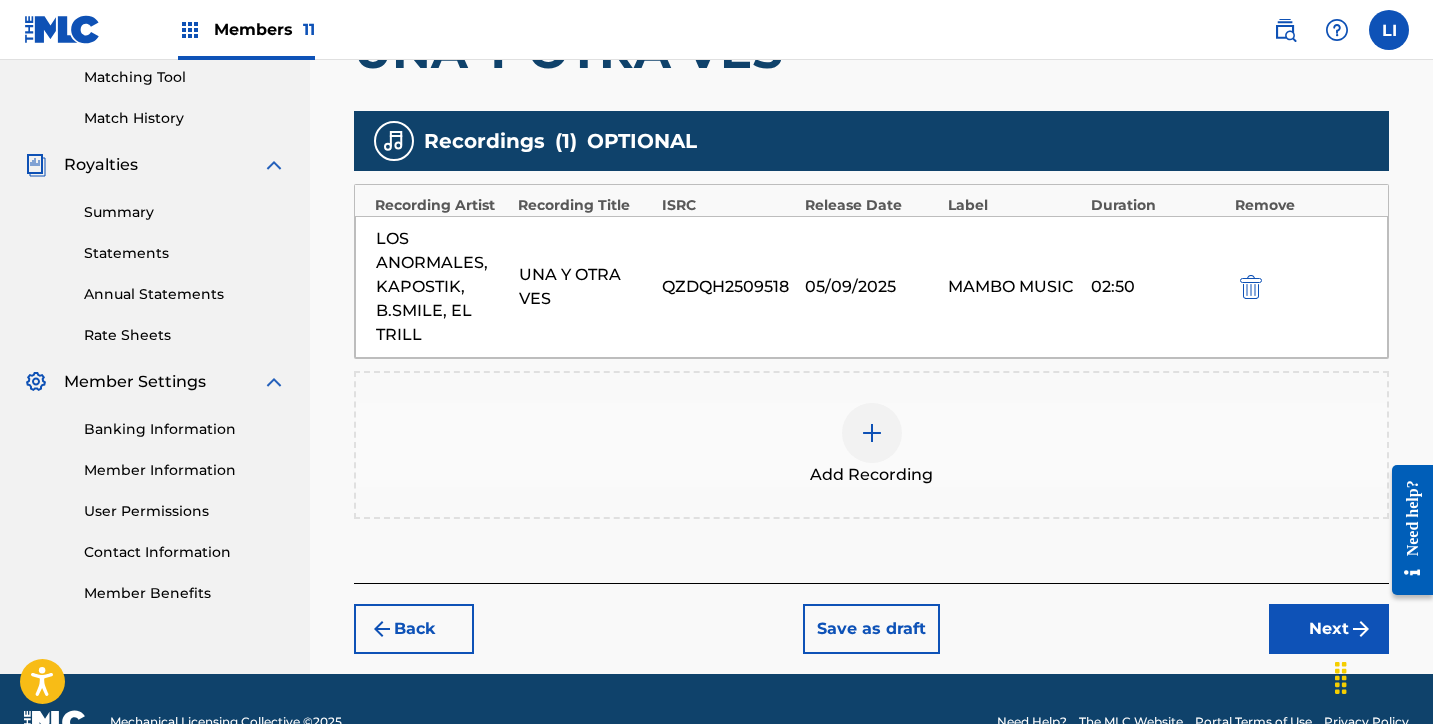 click on "Next" at bounding box center (1329, 629) 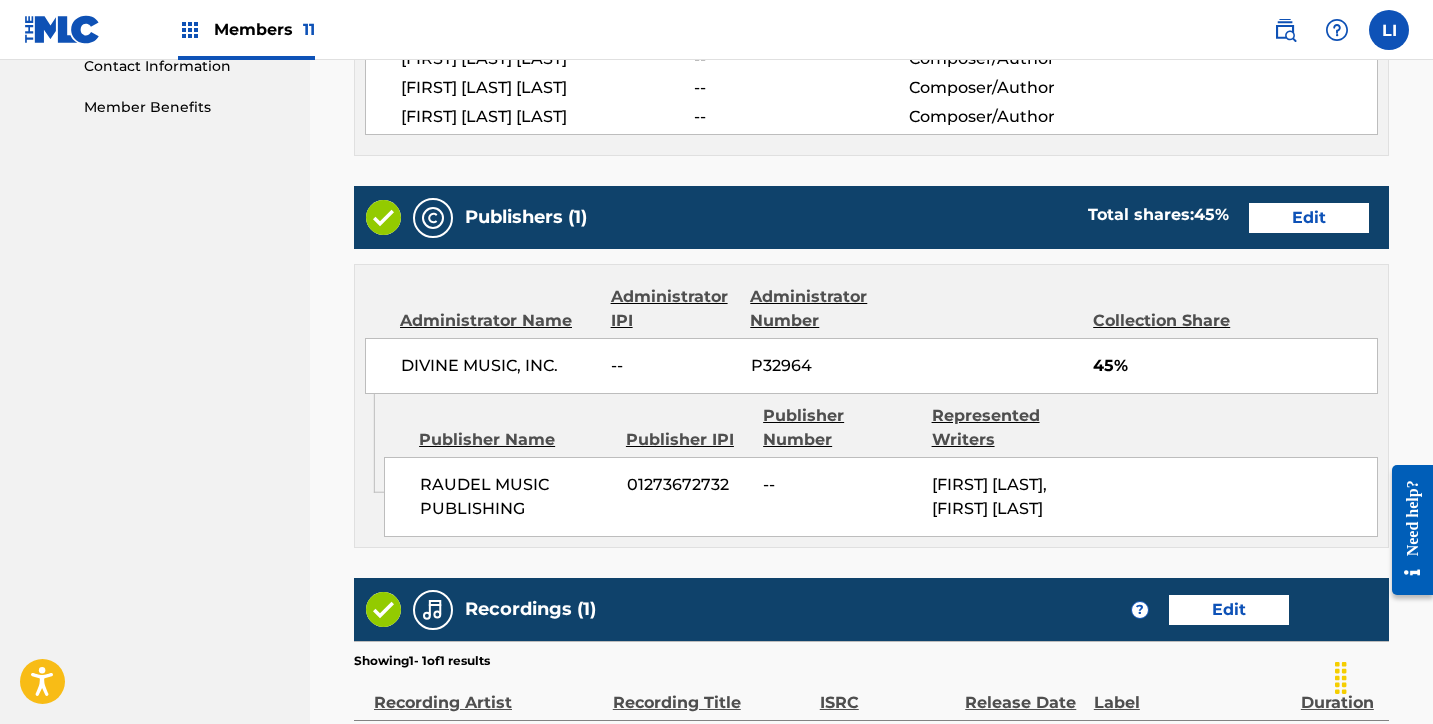 scroll, scrollTop: 1357, scrollLeft: 0, axis: vertical 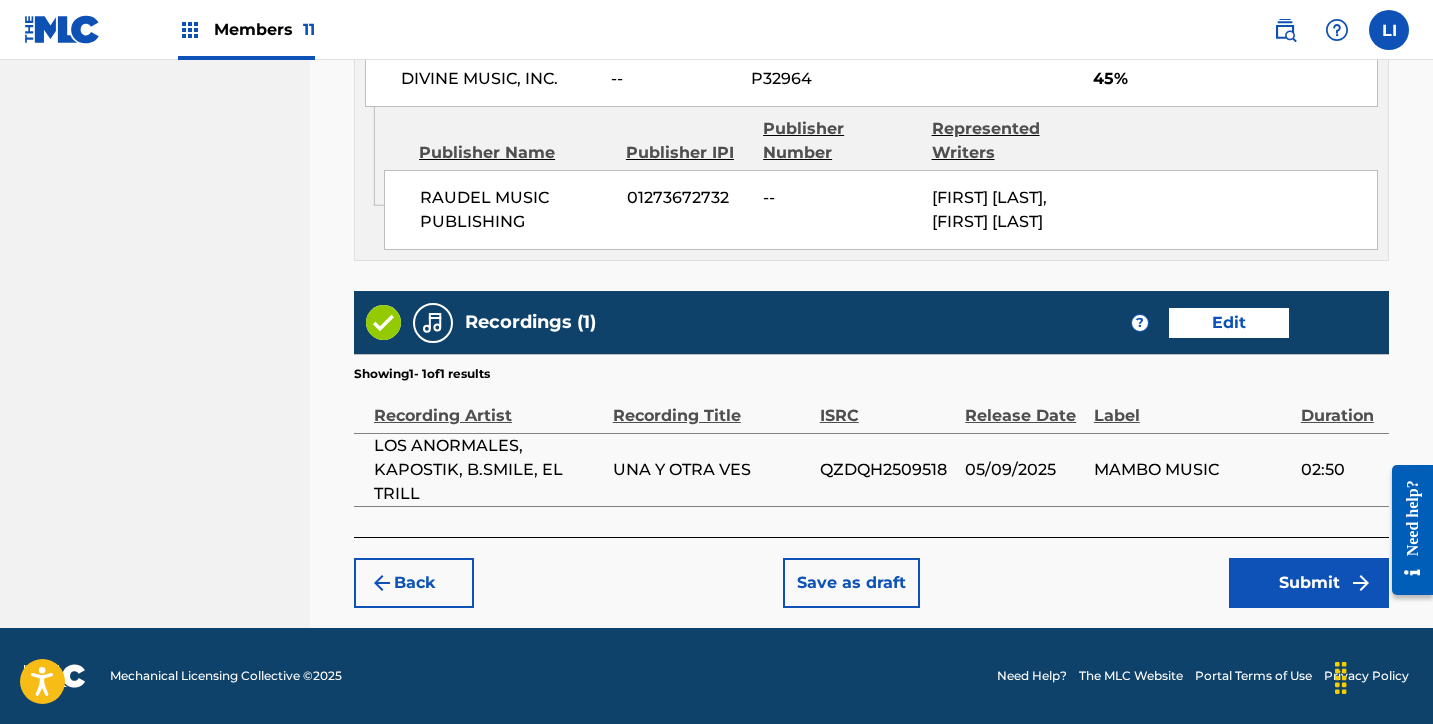 click on "Submit" at bounding box center (1309, 583) 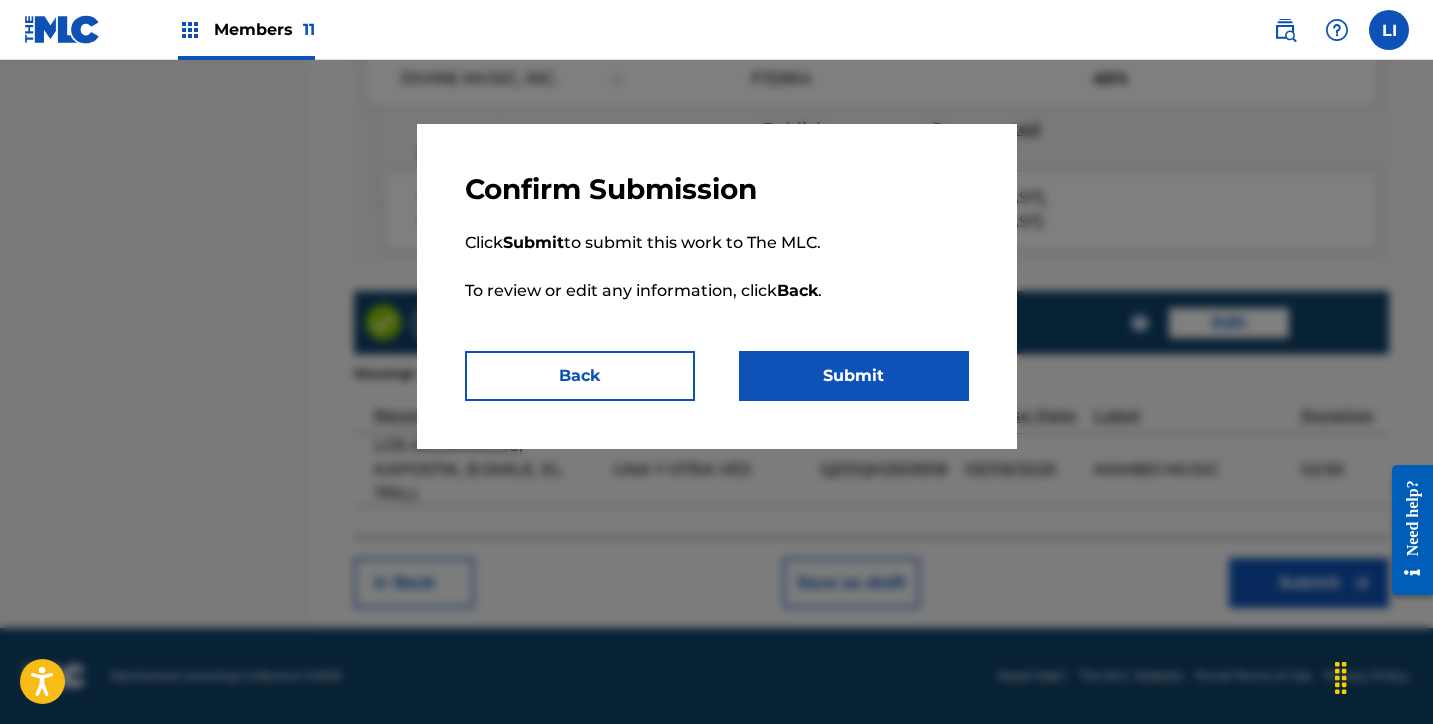 click on "Submit" at bounding box center (854, 376) 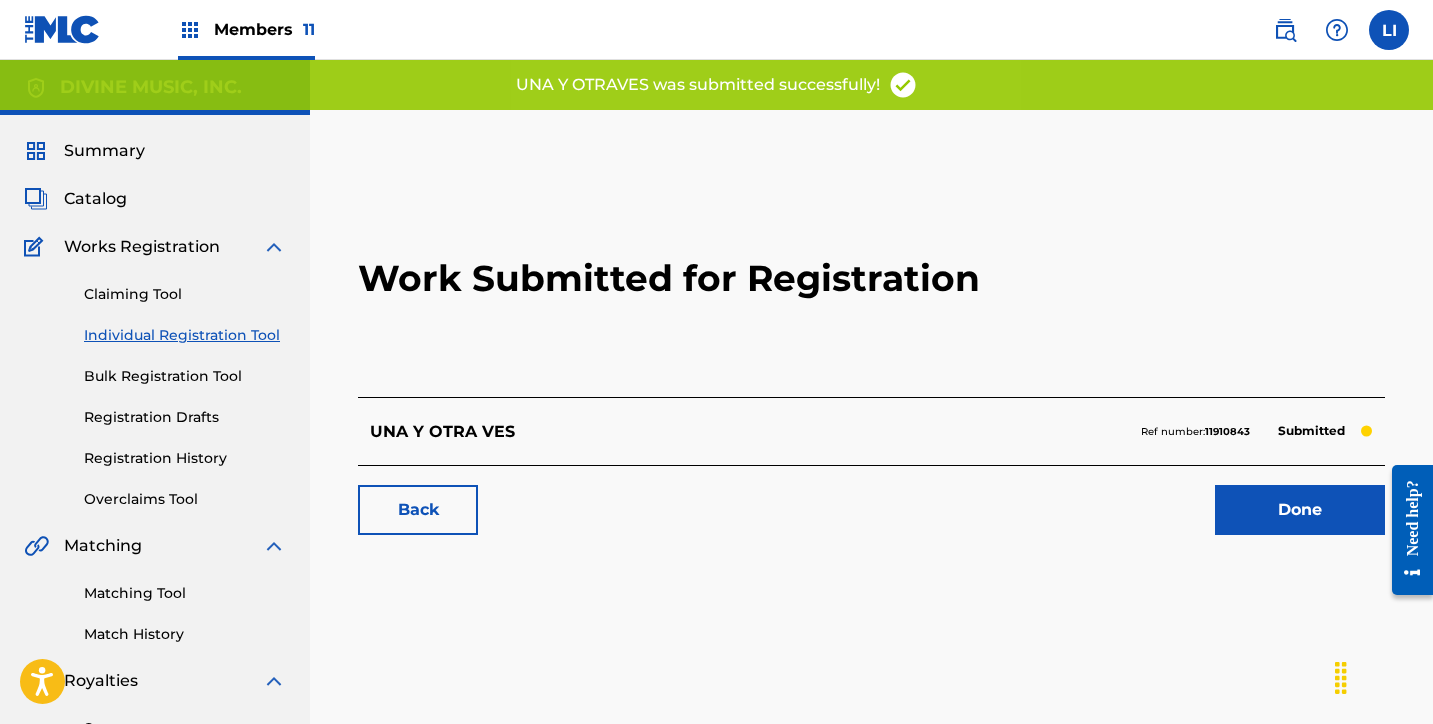 click on "Done" at bounding box center [1300, 510] 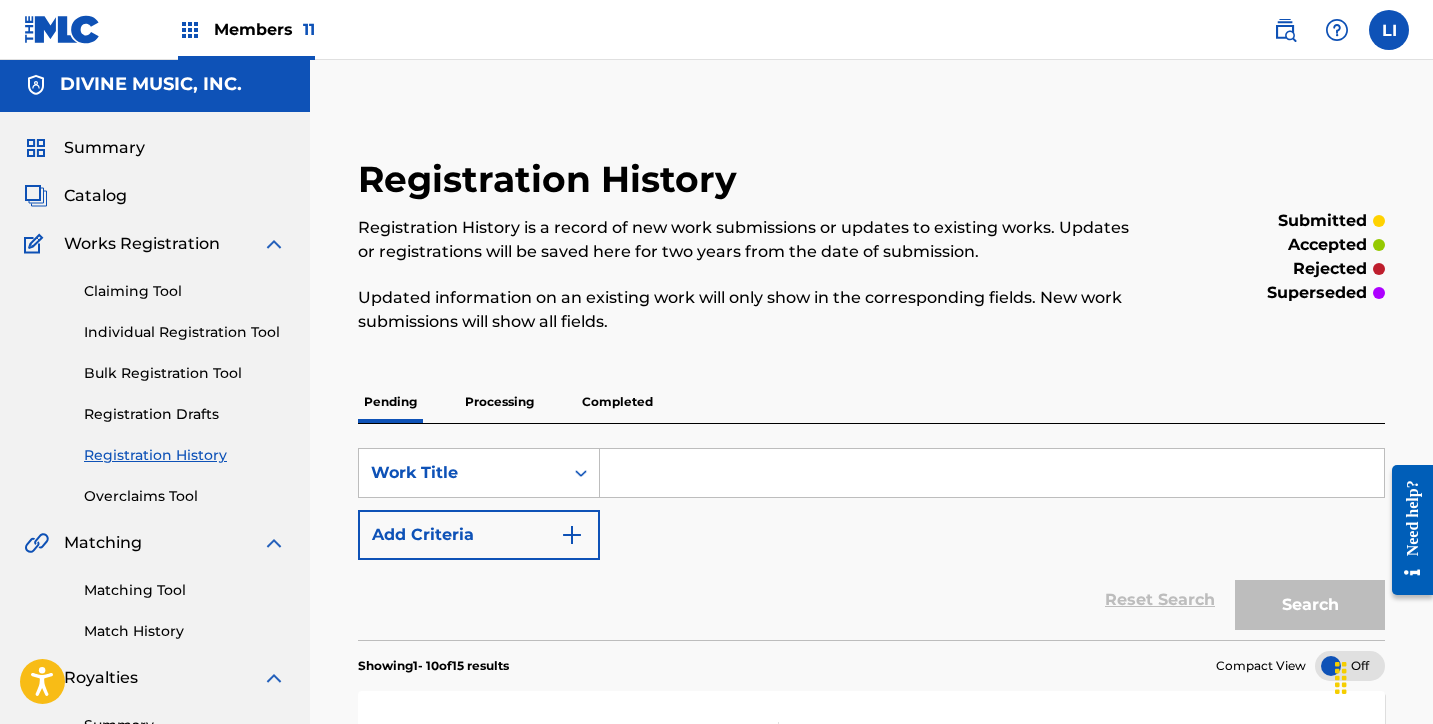 scroll, scrollTop: 4, scrollLeft: 0, axis: vertical 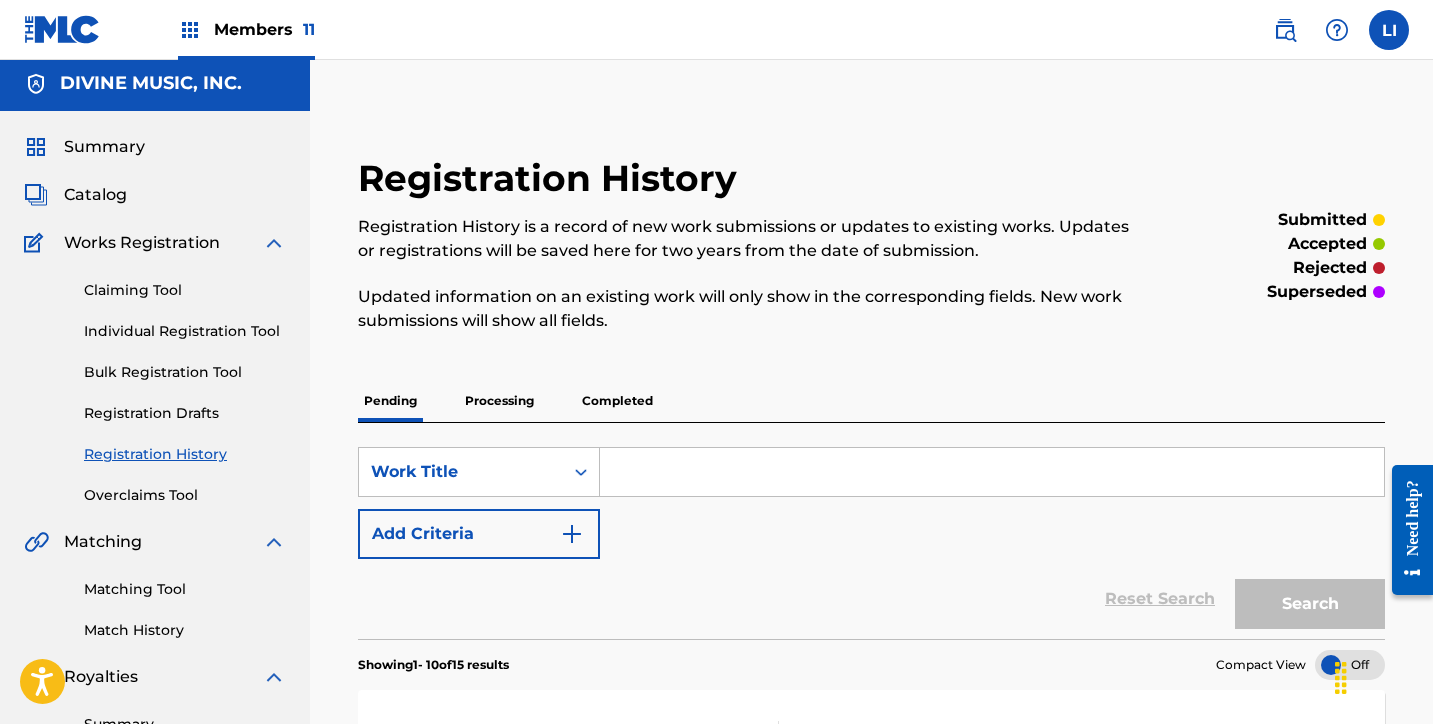 click on "Reset Search Search" at bounding box center (871, 599) 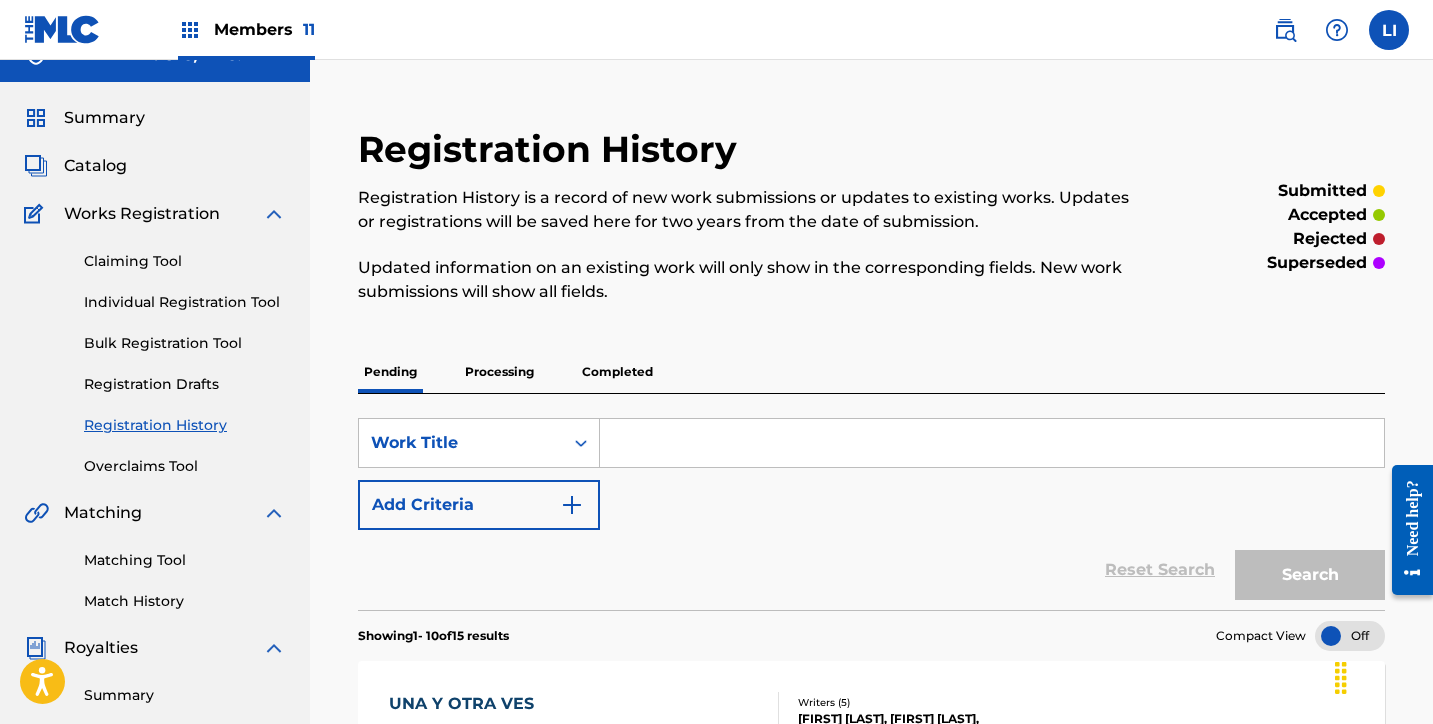 scroll, scrollTop: 35, scrollLeft: 0, axis: vertical 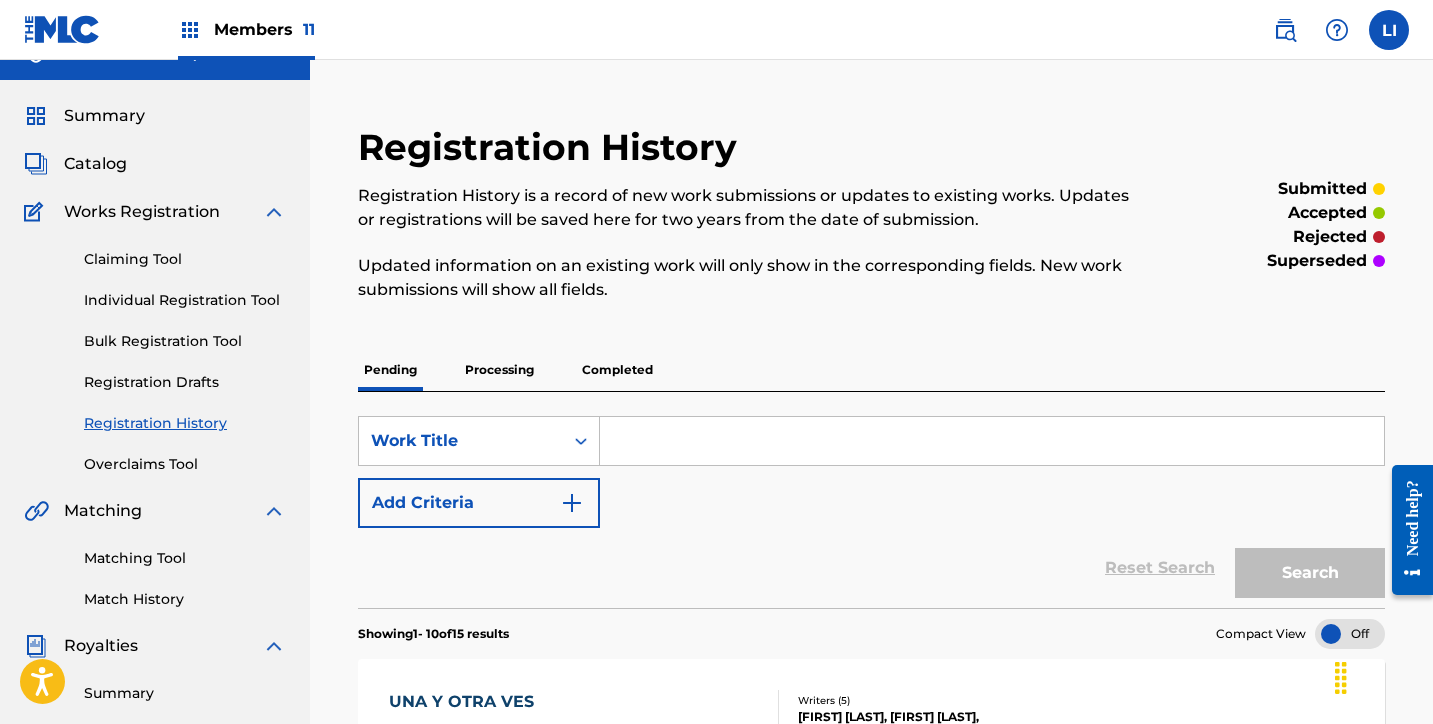 click on "Individual Registration Tool" at bounding box center (185, 300) 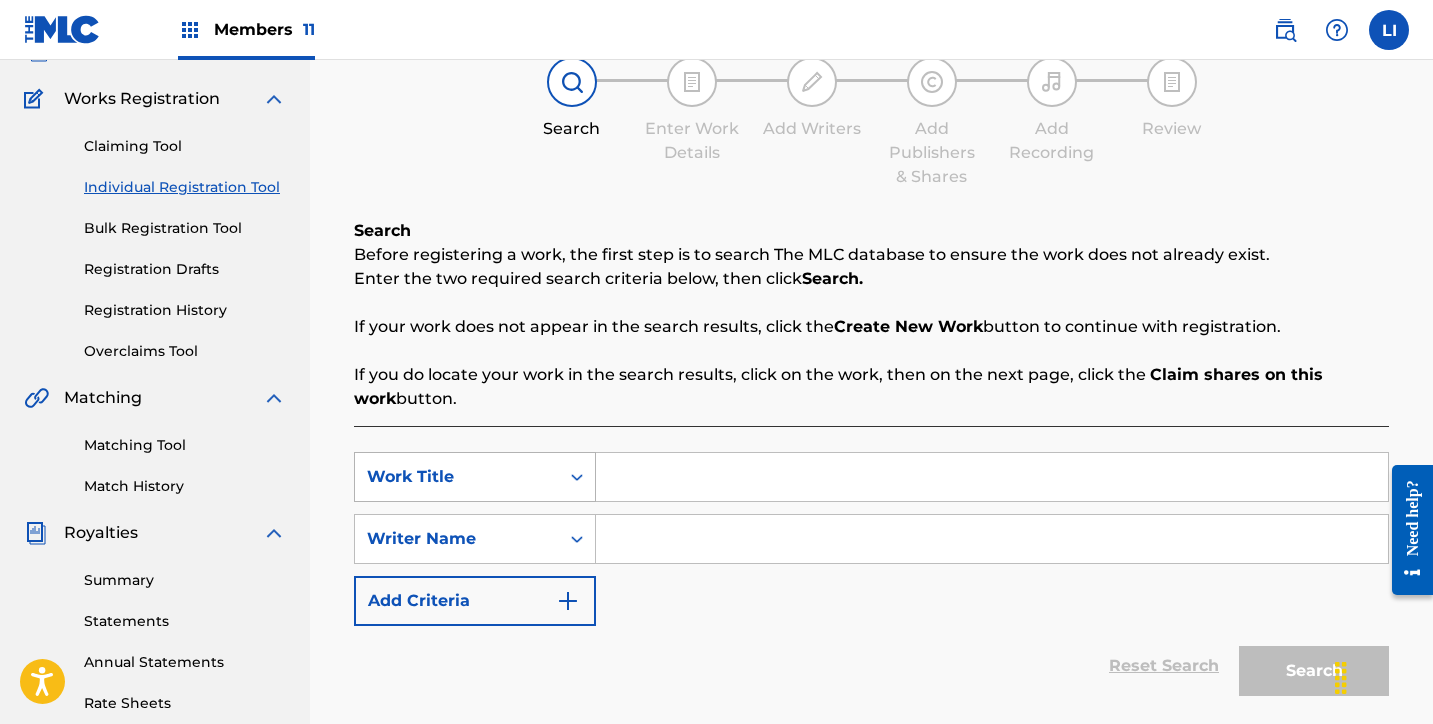 scroll, scrollTop: 150, scrollLeft: 0, axis: vertical 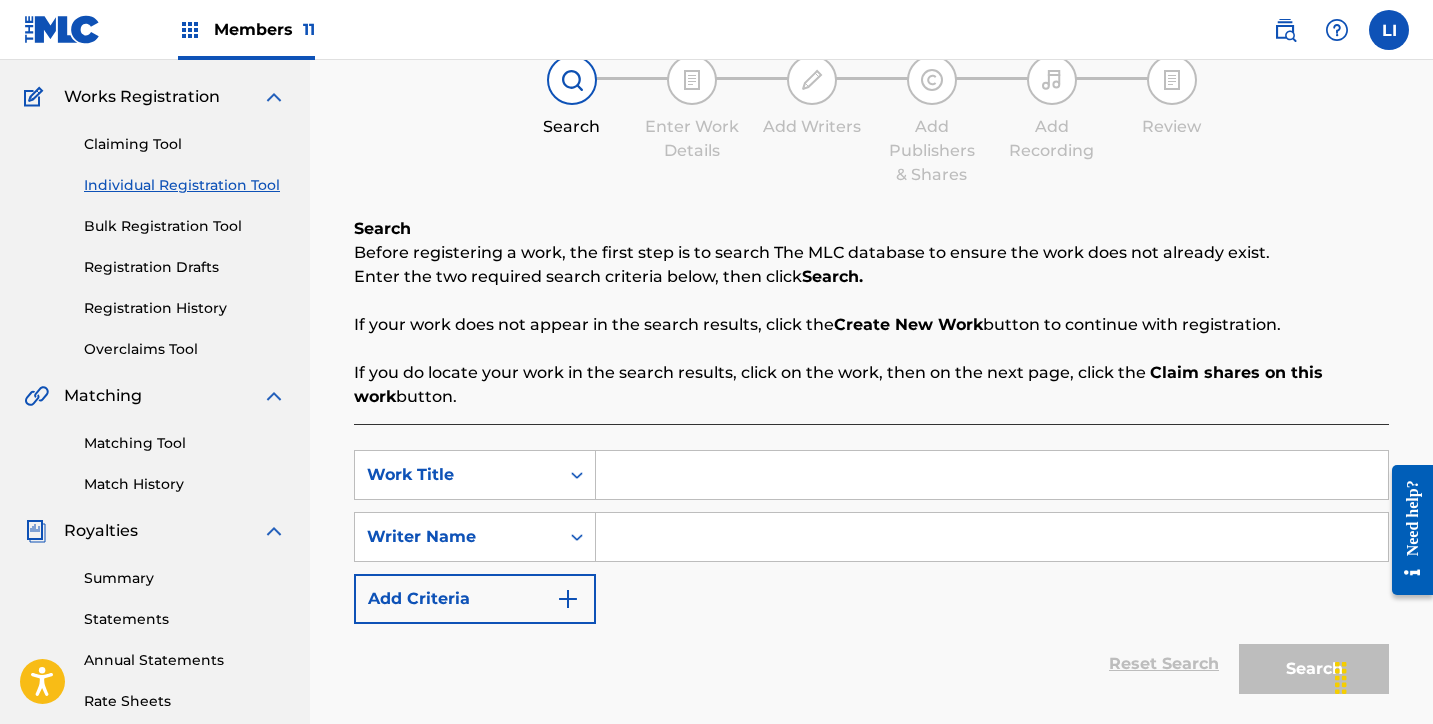click at bounding box center (992, 475) 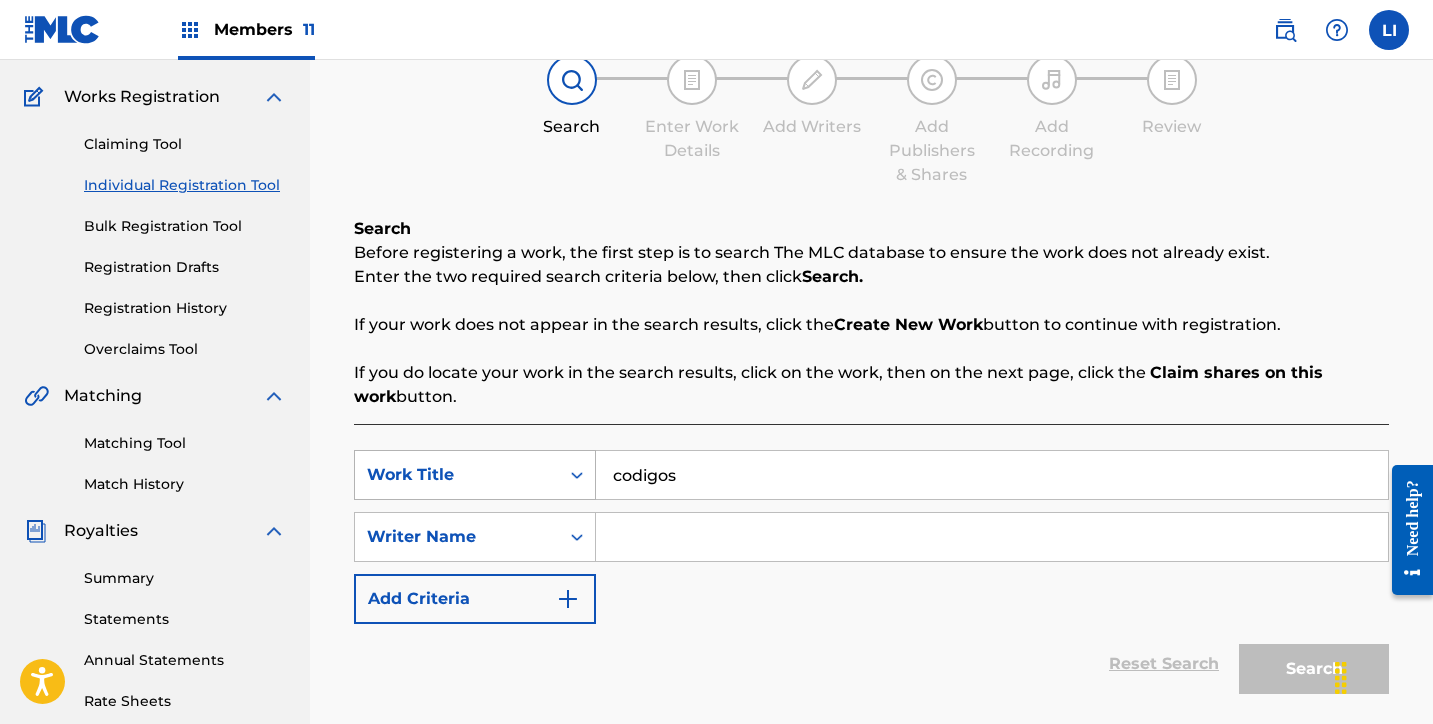 drag, startPoint x: 725, startPoint y: 485, endPoint x: 497, endPoint y: 463, distance: 229.05894 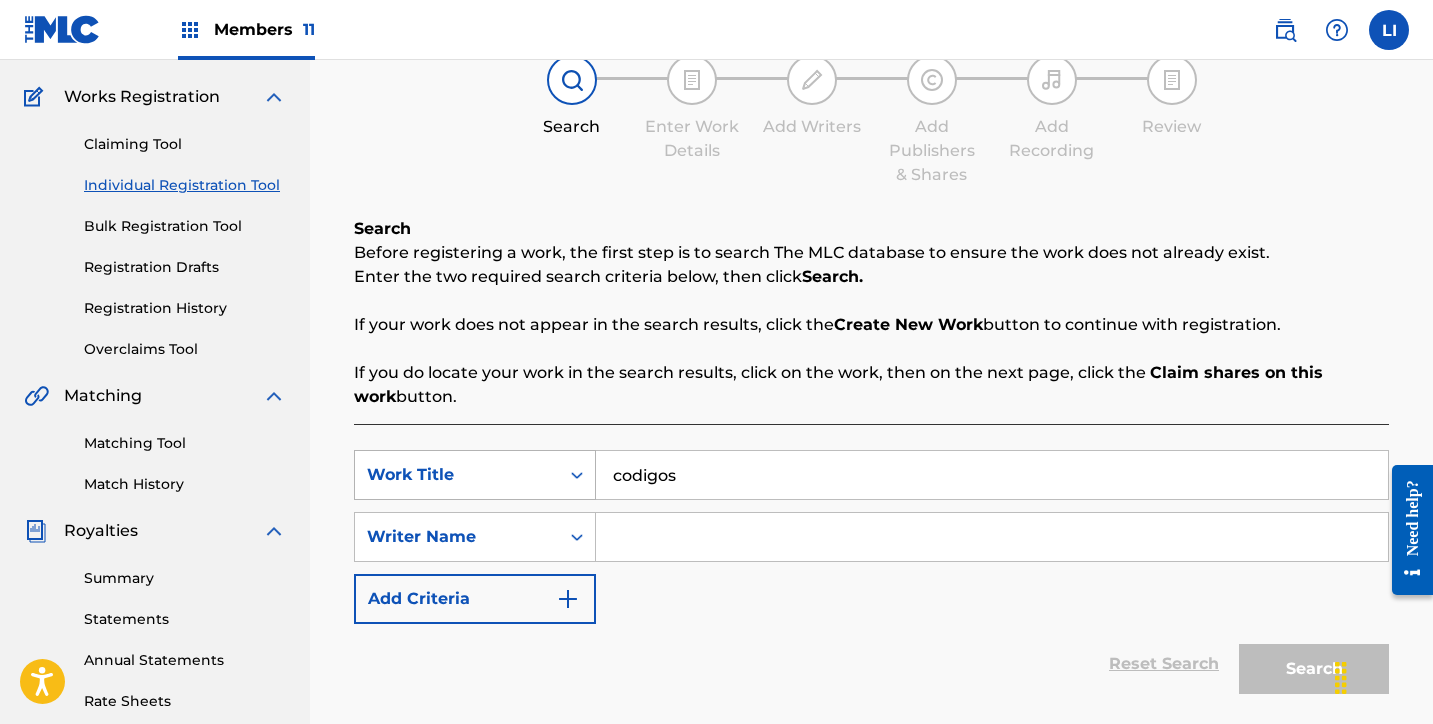 drag, startPoint x: 690, startPoint y: 476, endPoint x: 558, endPoint y: 466, distance: 132.37825 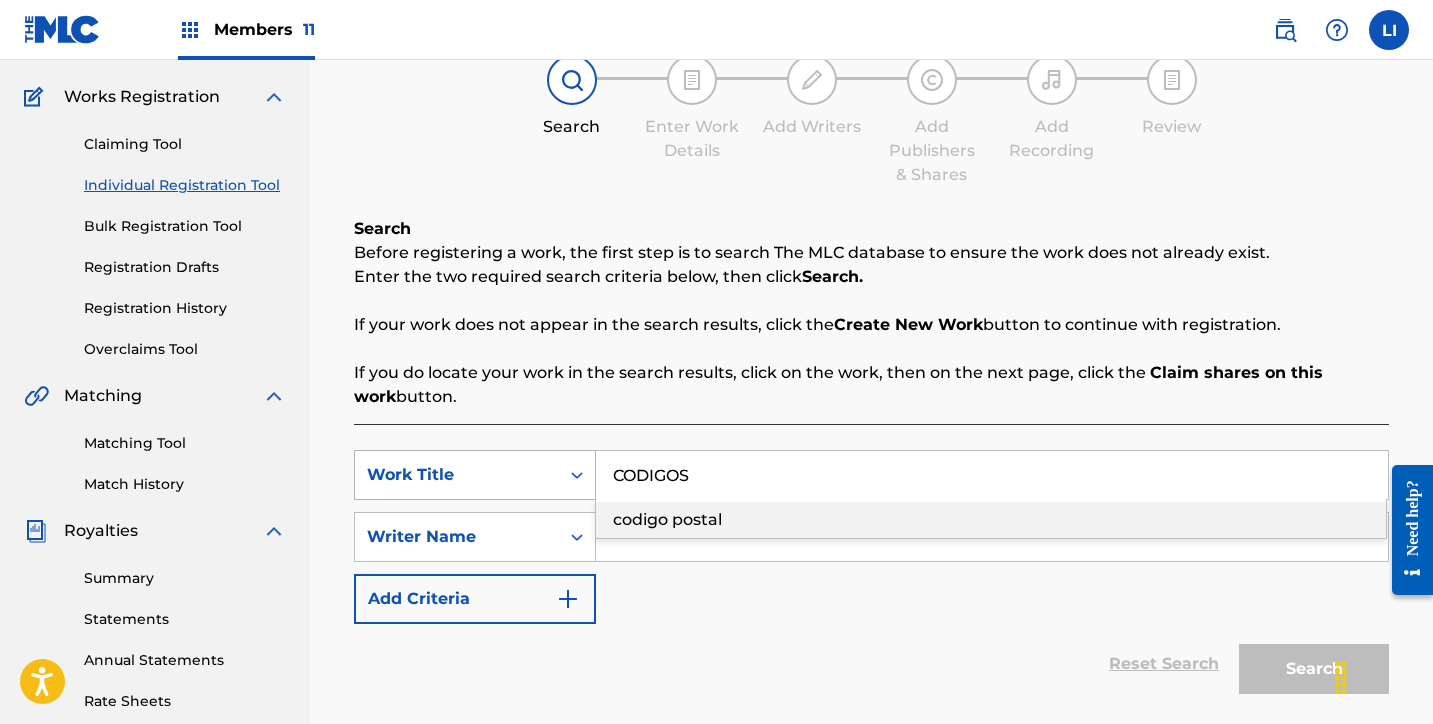 type on "CODIGOS" 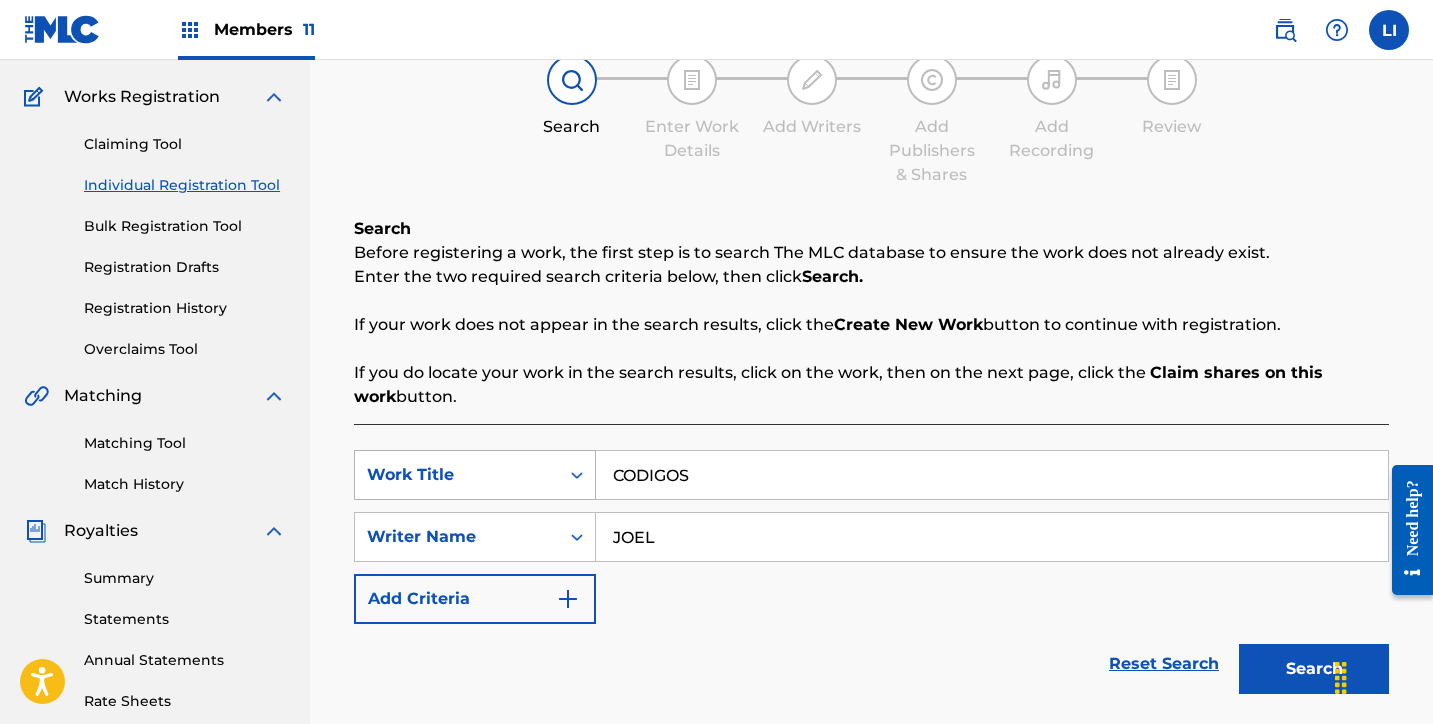 type on "JOEL" 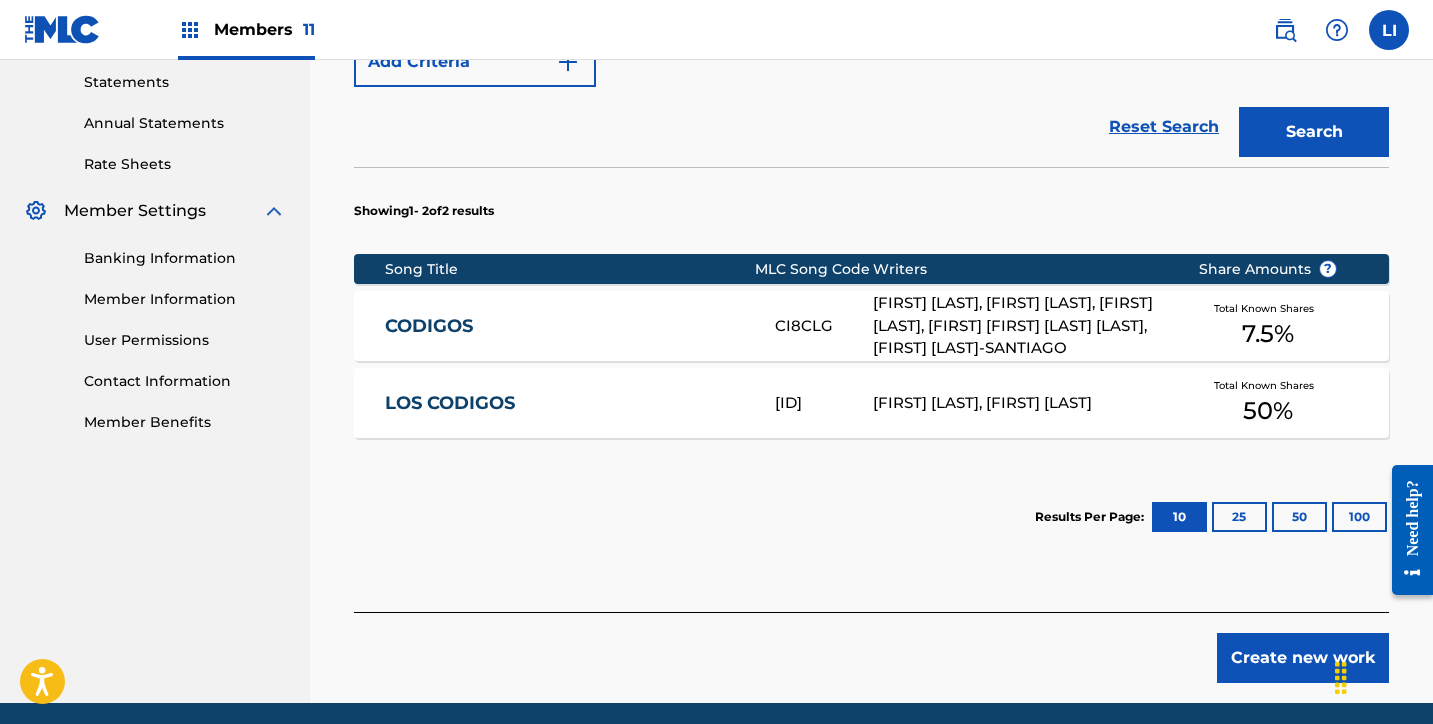 scroll, scrollTop: 693, scrollLeft: 0, axis: vertical 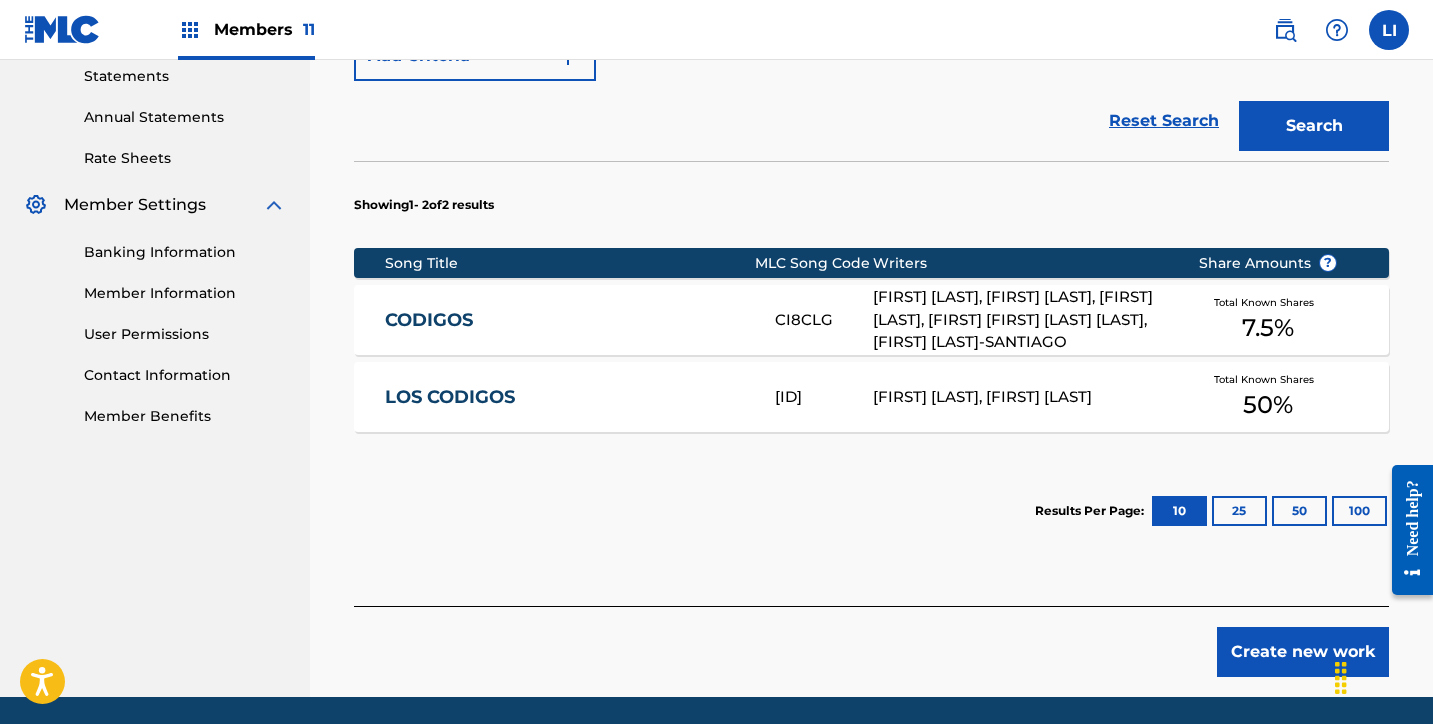 click on "Create new work" at bounding box center [1303, 652] 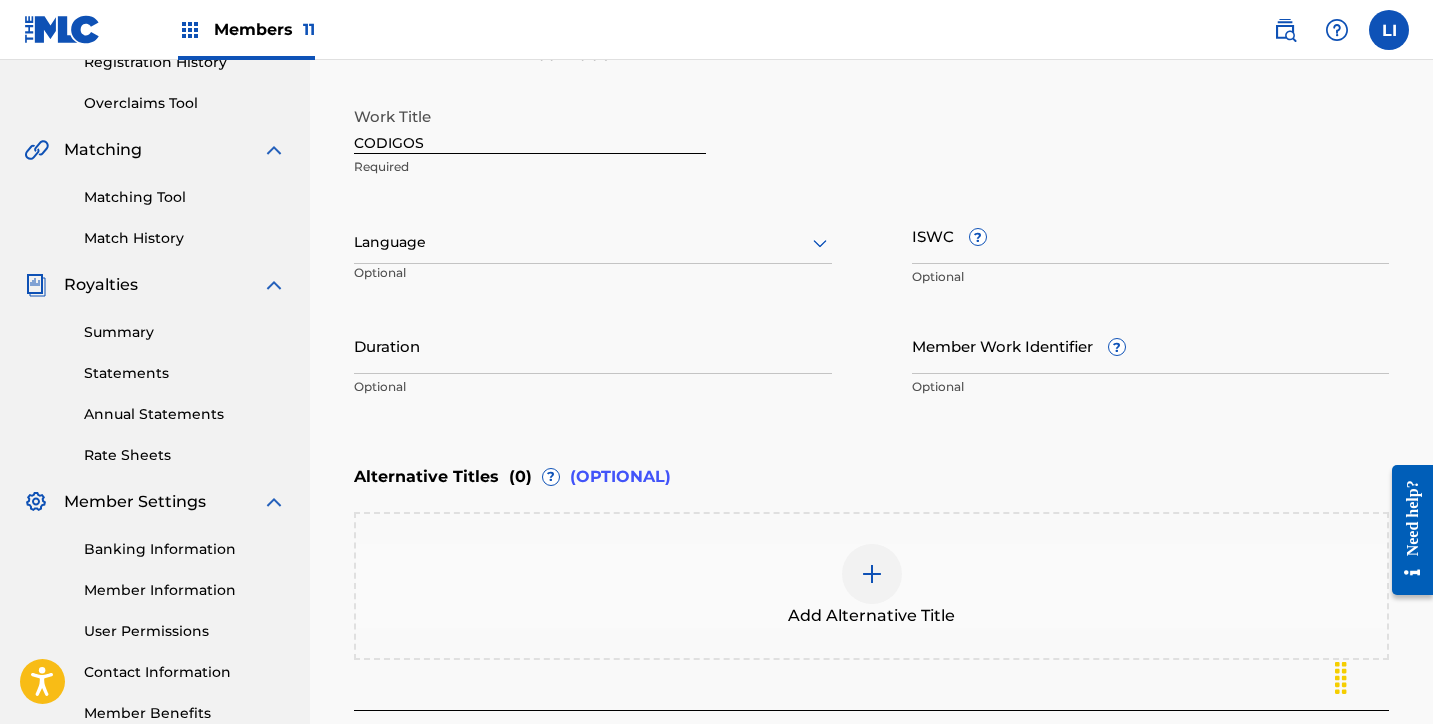 scroll, scrollTop: 364, scrollLeft: 0, axis: vertical 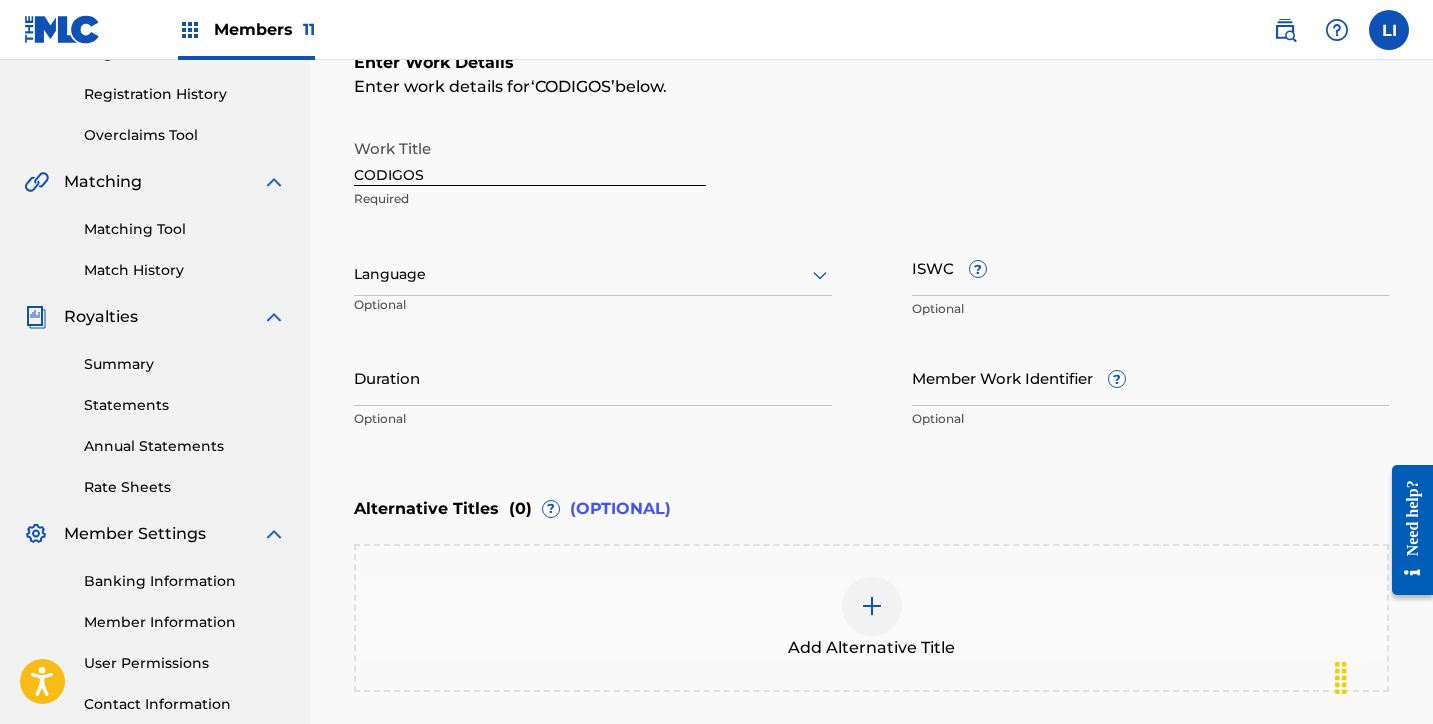 click at bounding box center (593, 274) 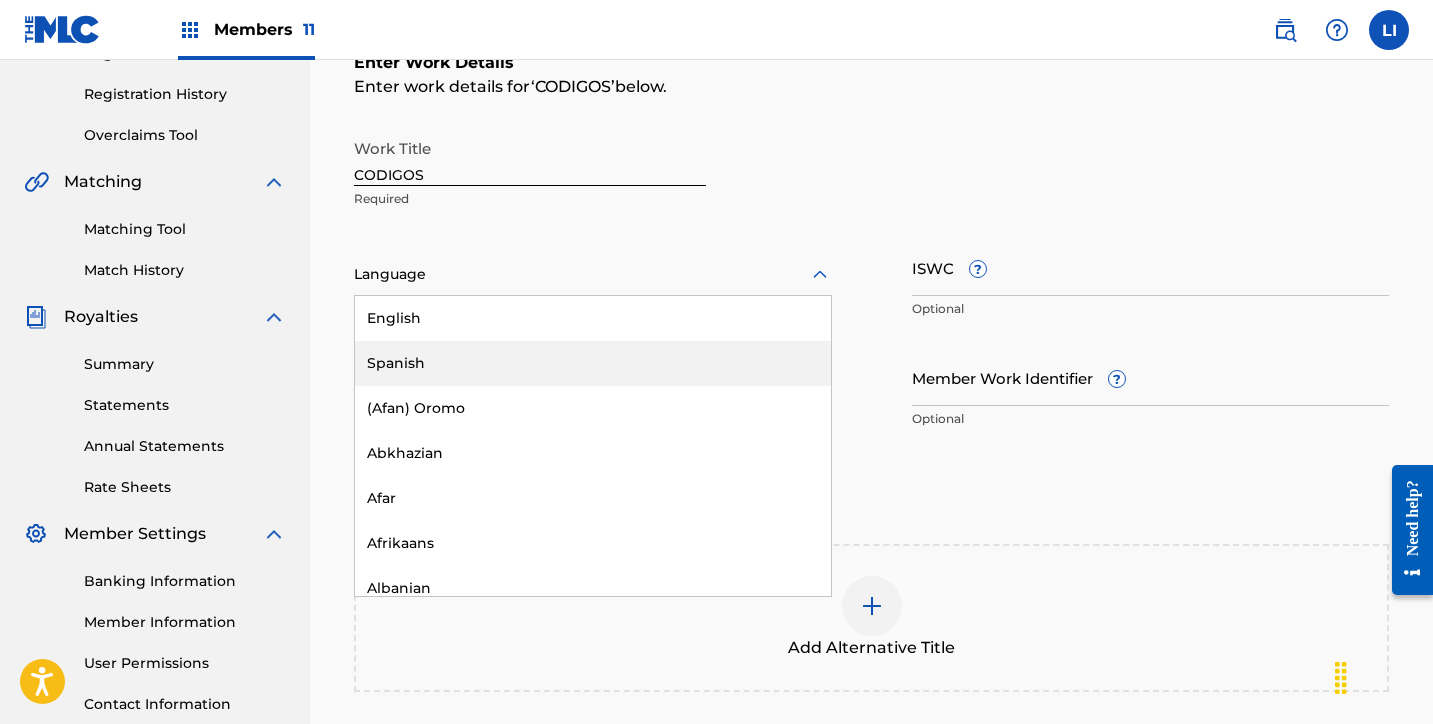 click on "Spanish" at bounding box center (593, 363) 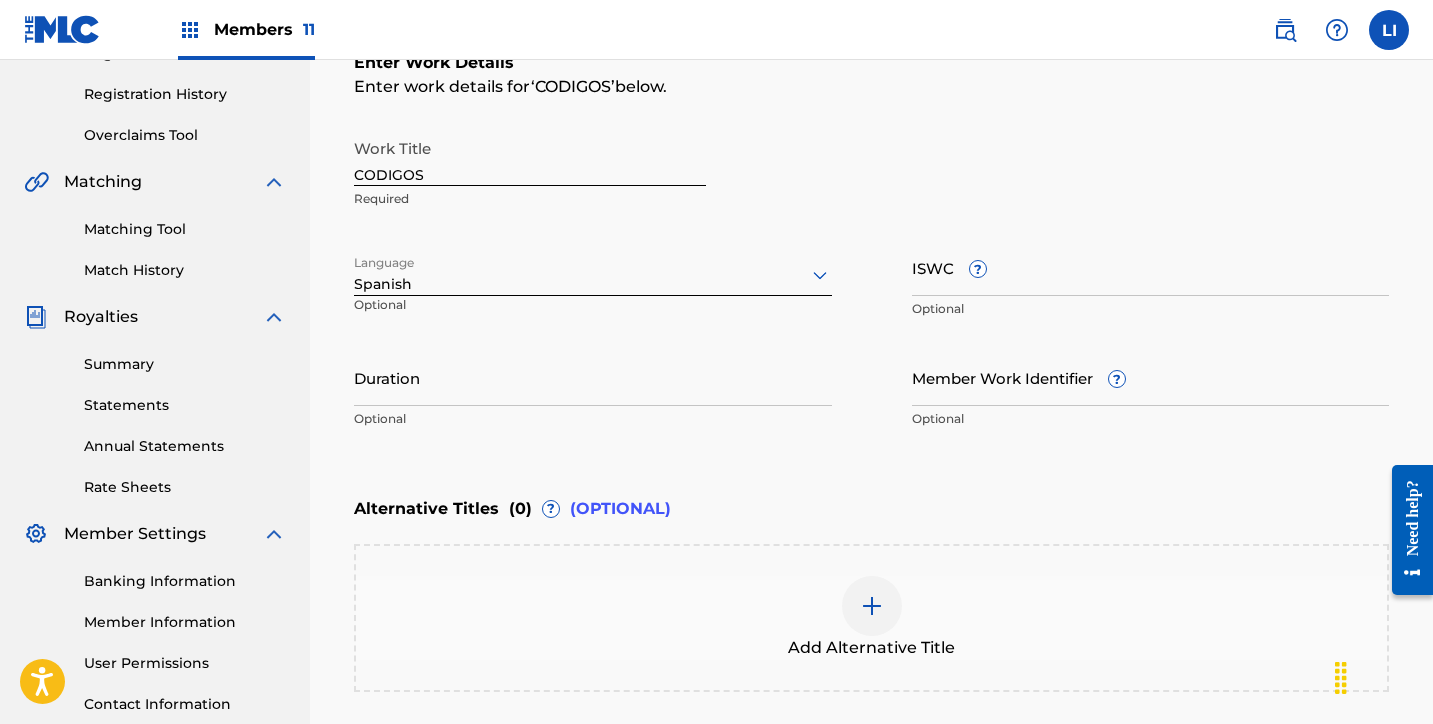 click on "Duration" at bounding box center [593, 377] 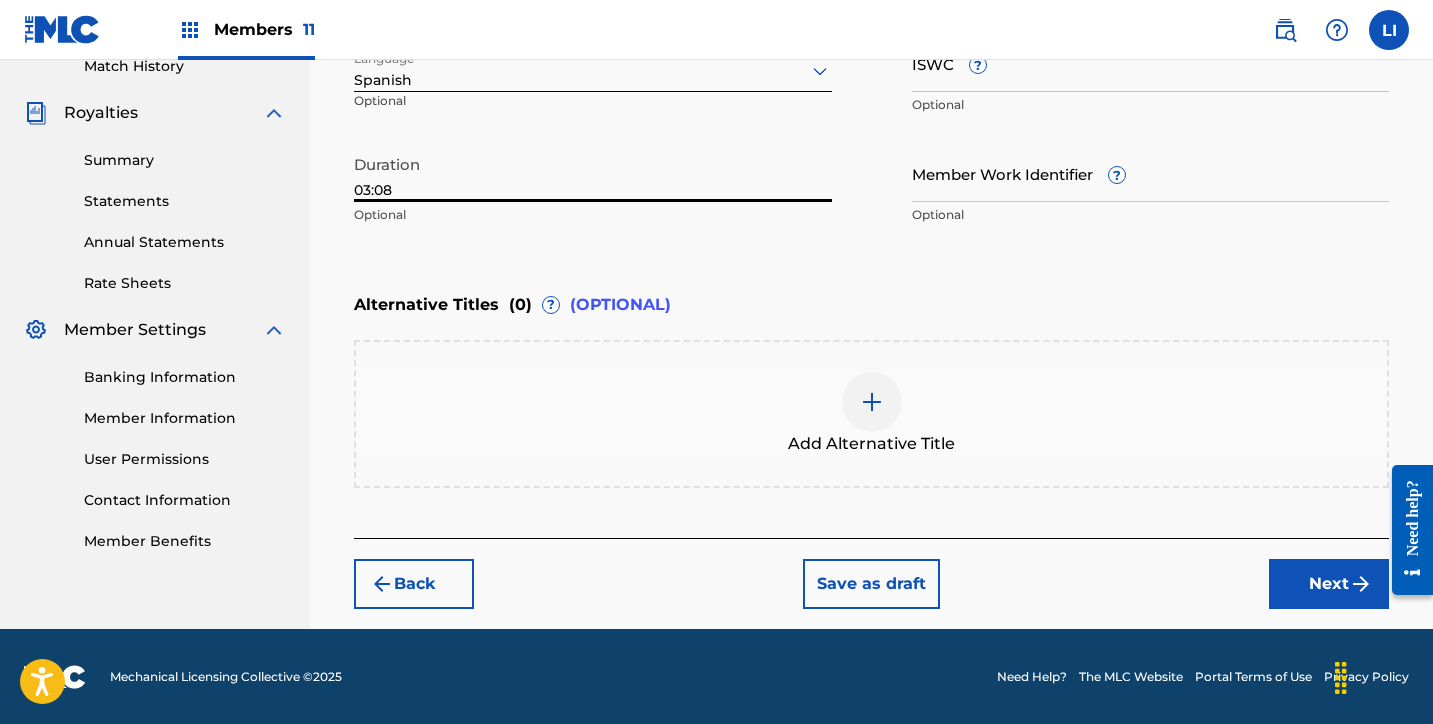 type on "03:08" 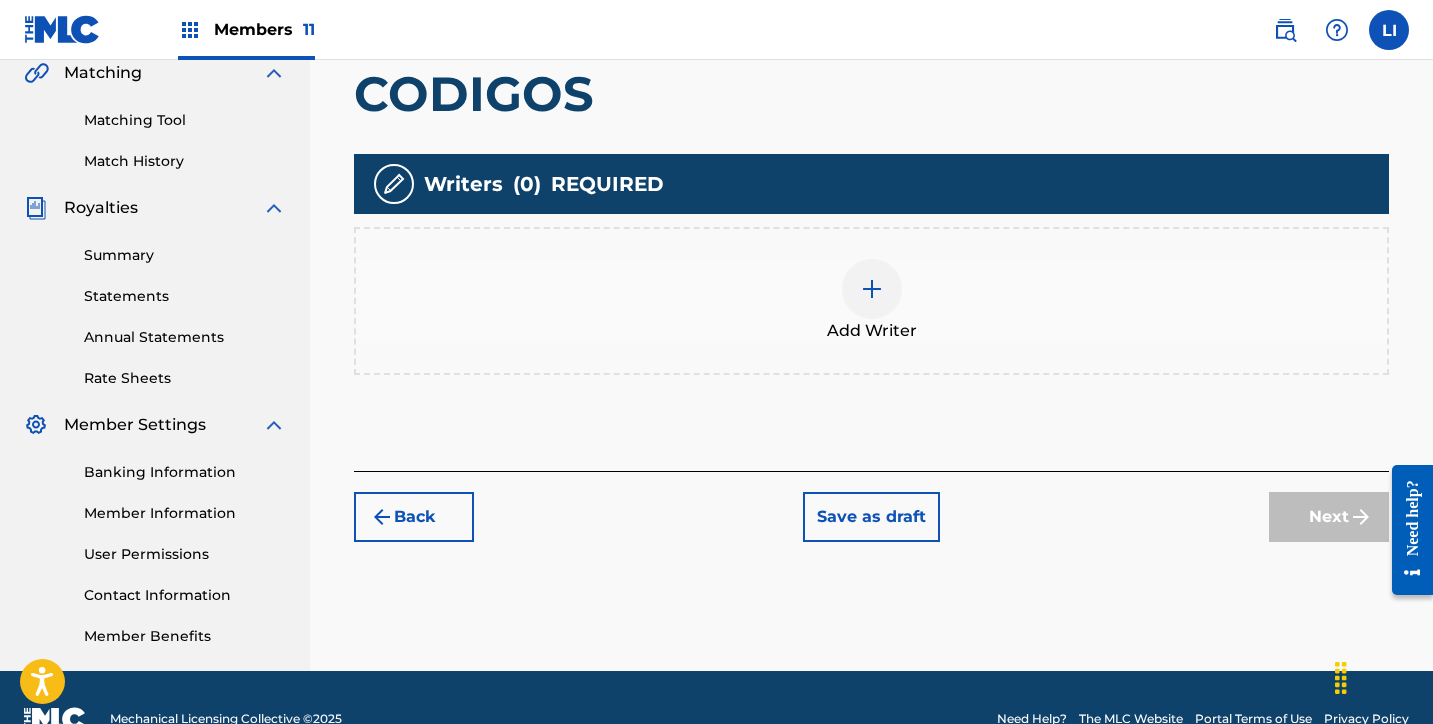 scroll, scrollTop: 516, scrollLeft: 0, axis: vertical 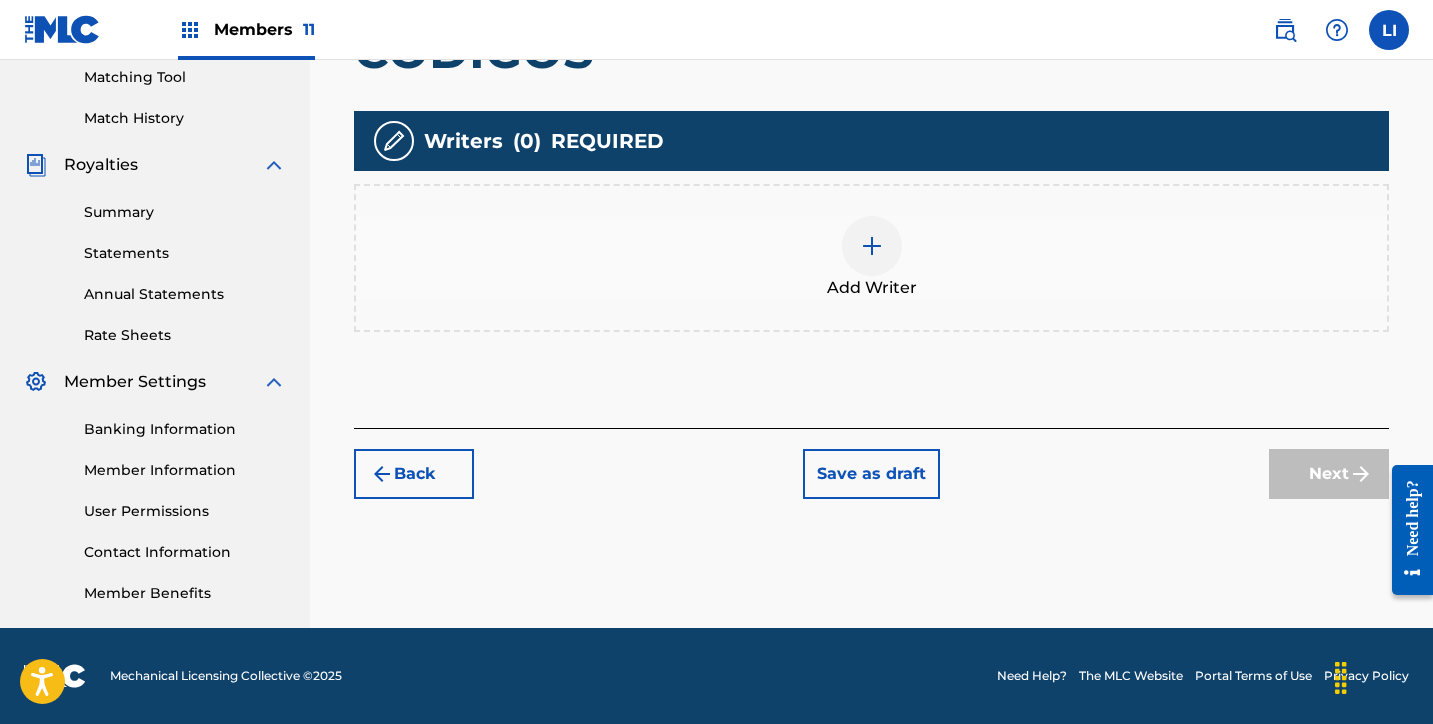 drag, startPoint x: 877, startPoint y: 287, endPoint x: 889, endPoint y: 286, distance: 12.0415945 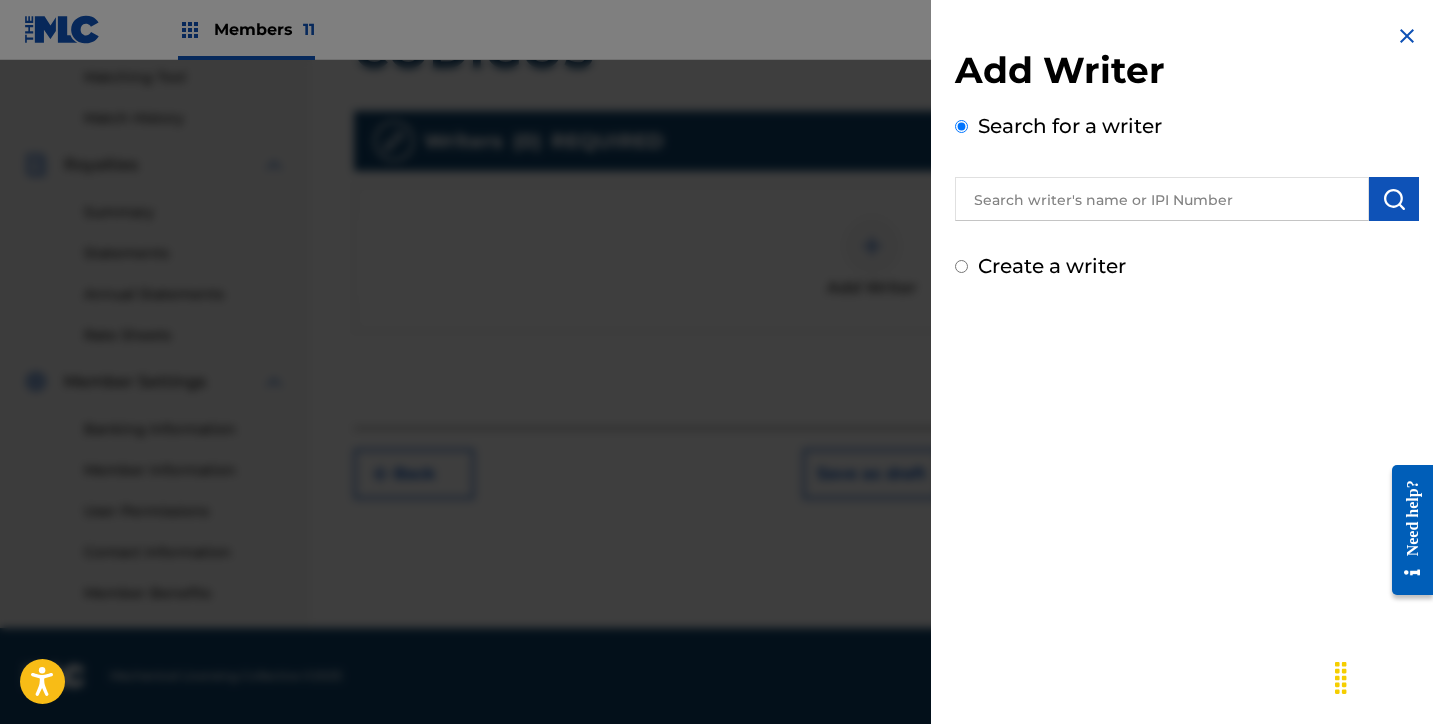 click at bounding box center [1162, 199] 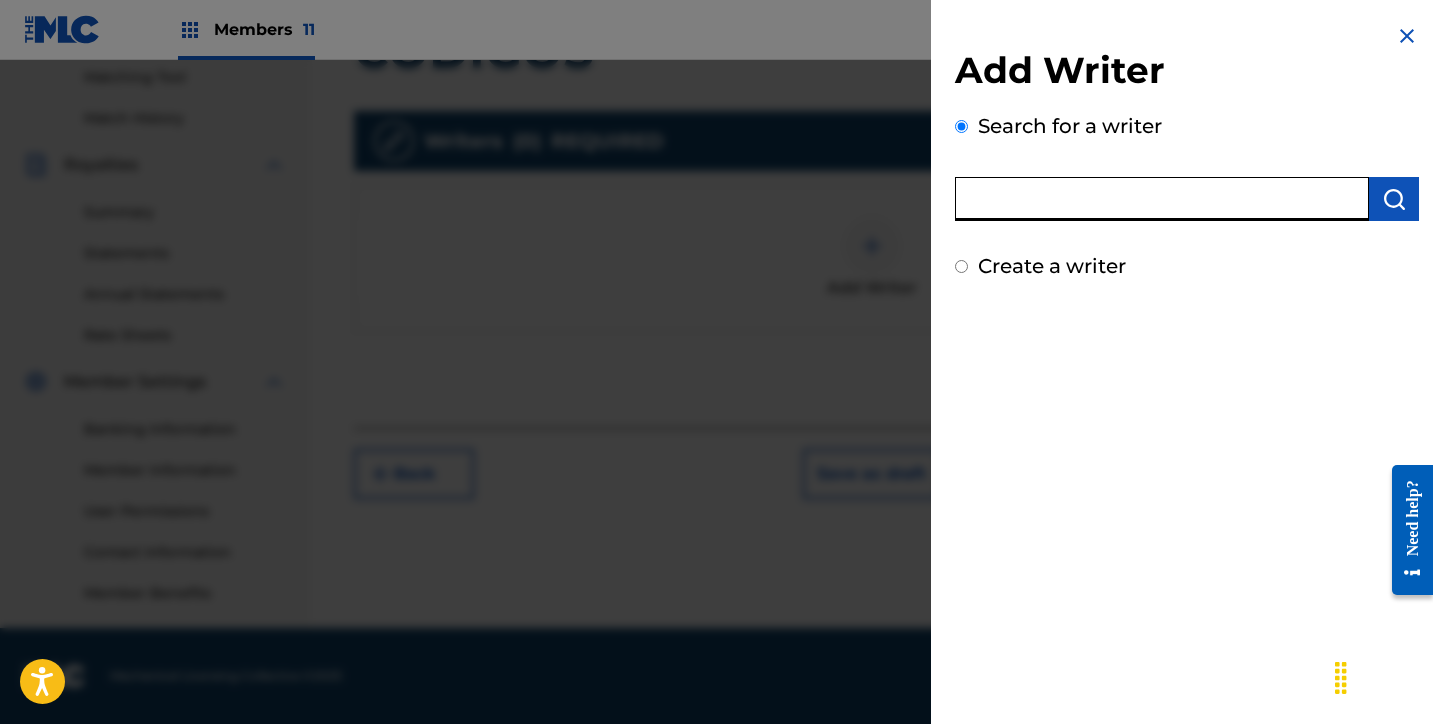 paste on "[FIRST] [MIDDLE] [LAST] [LAST]" 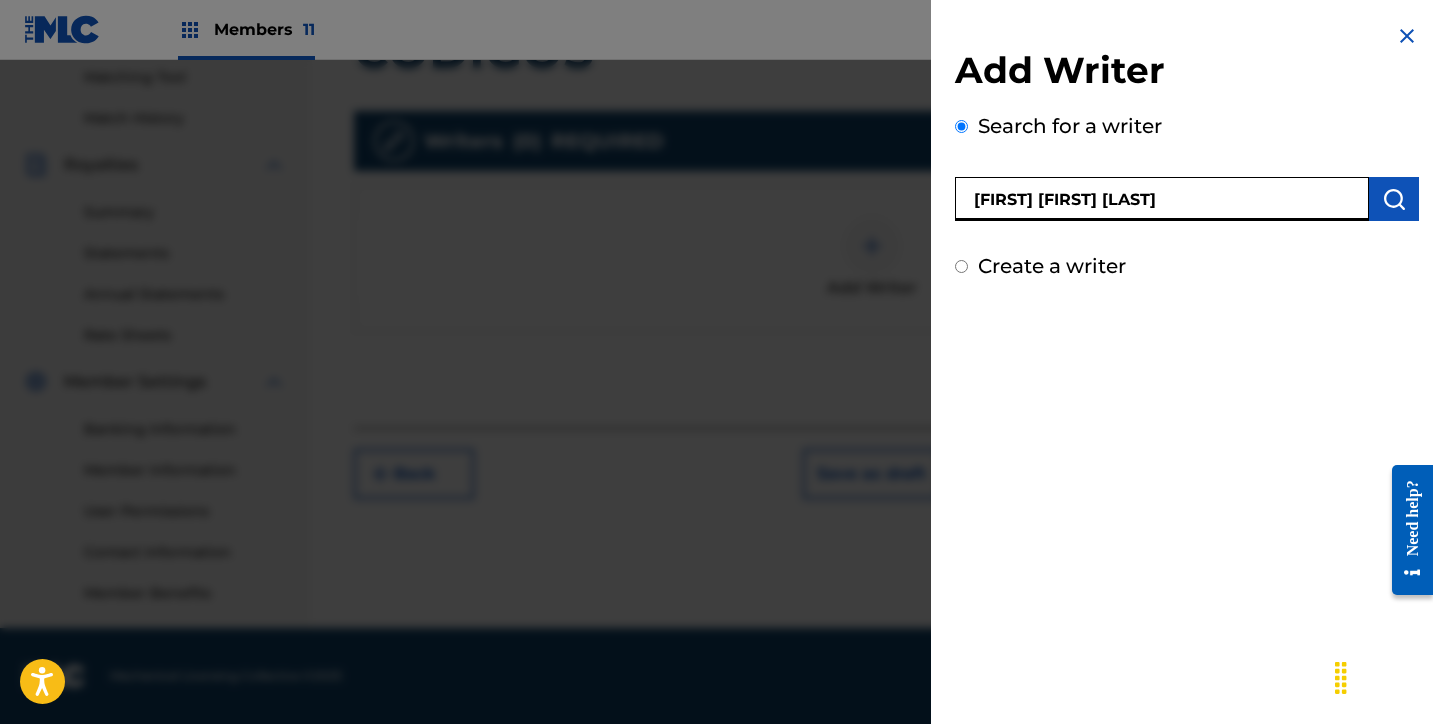 type on "[FIRST] [MIDDLE] [LAST] [LAST]" 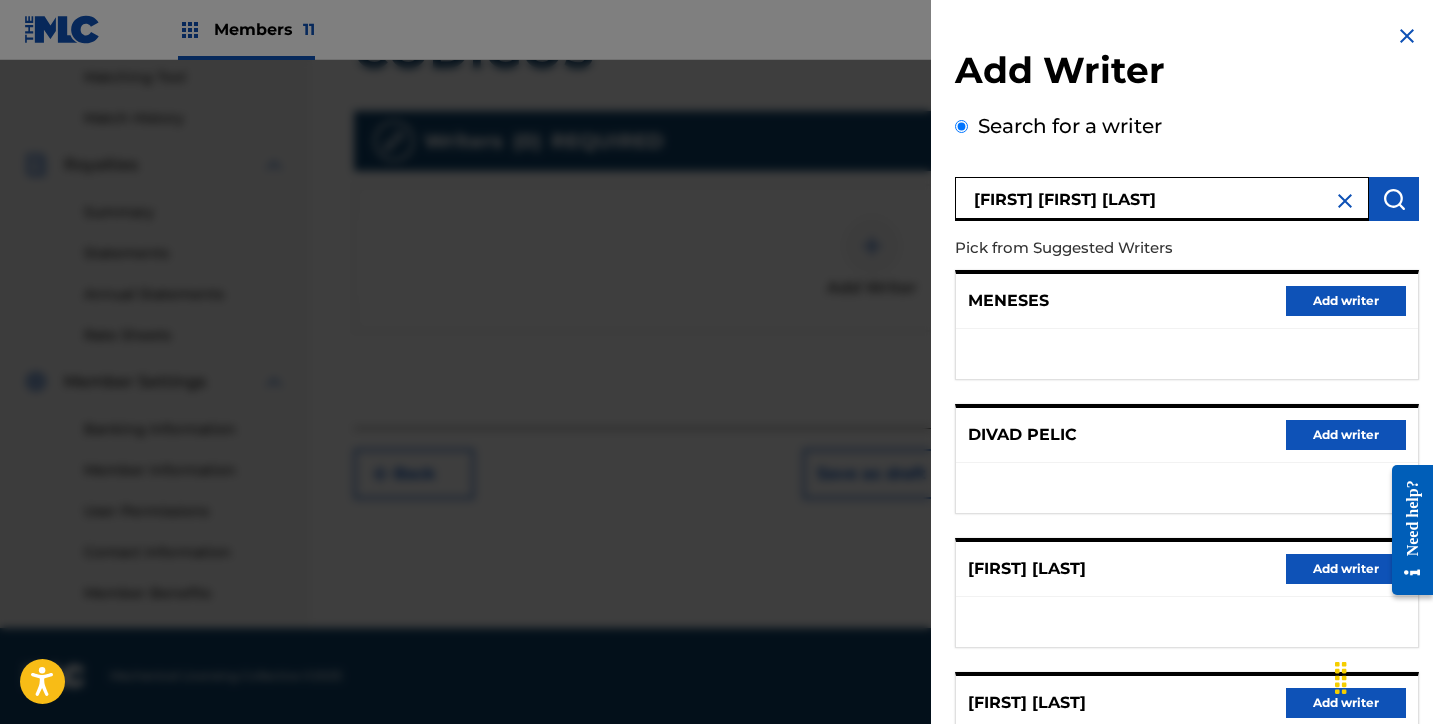 scroll, scrollTop: 318, scrollLeft: 0, axis: vertical 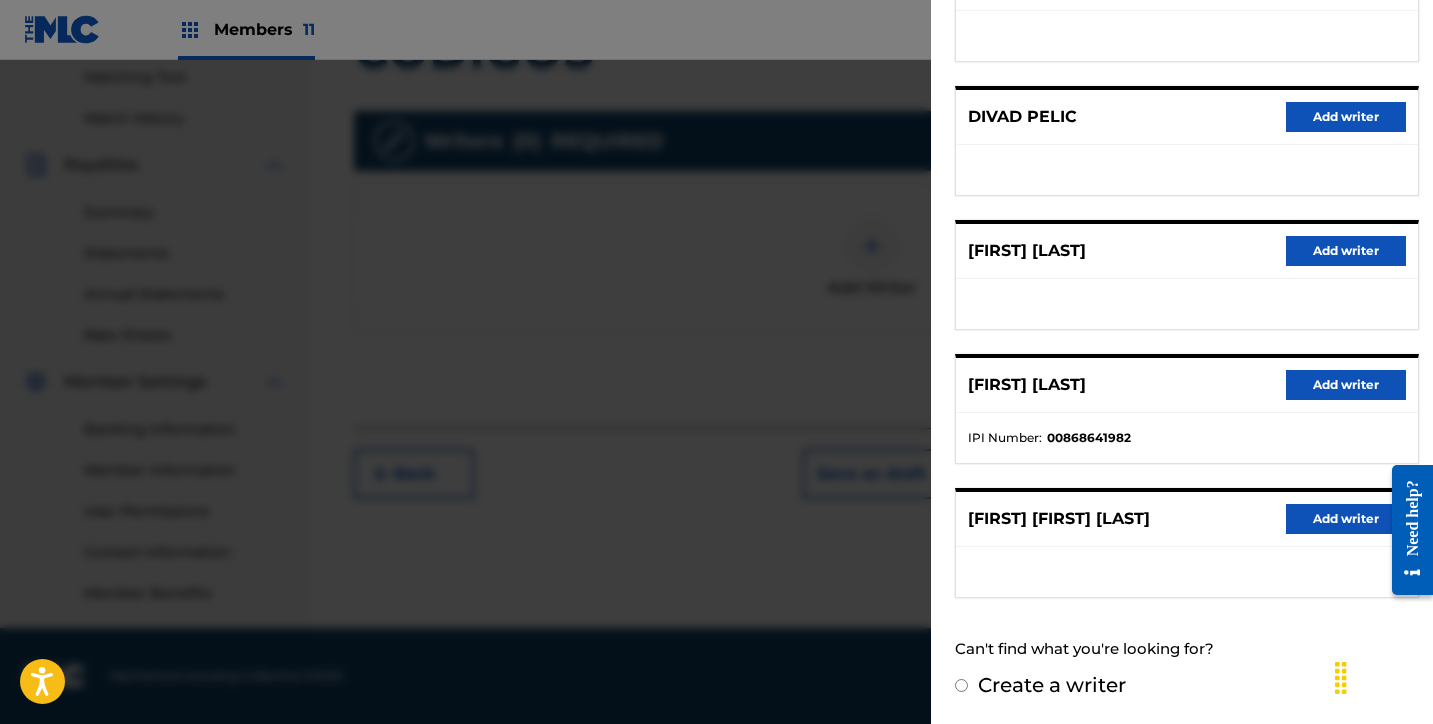 click on "Add writer" at bounding box center [1346, 519] 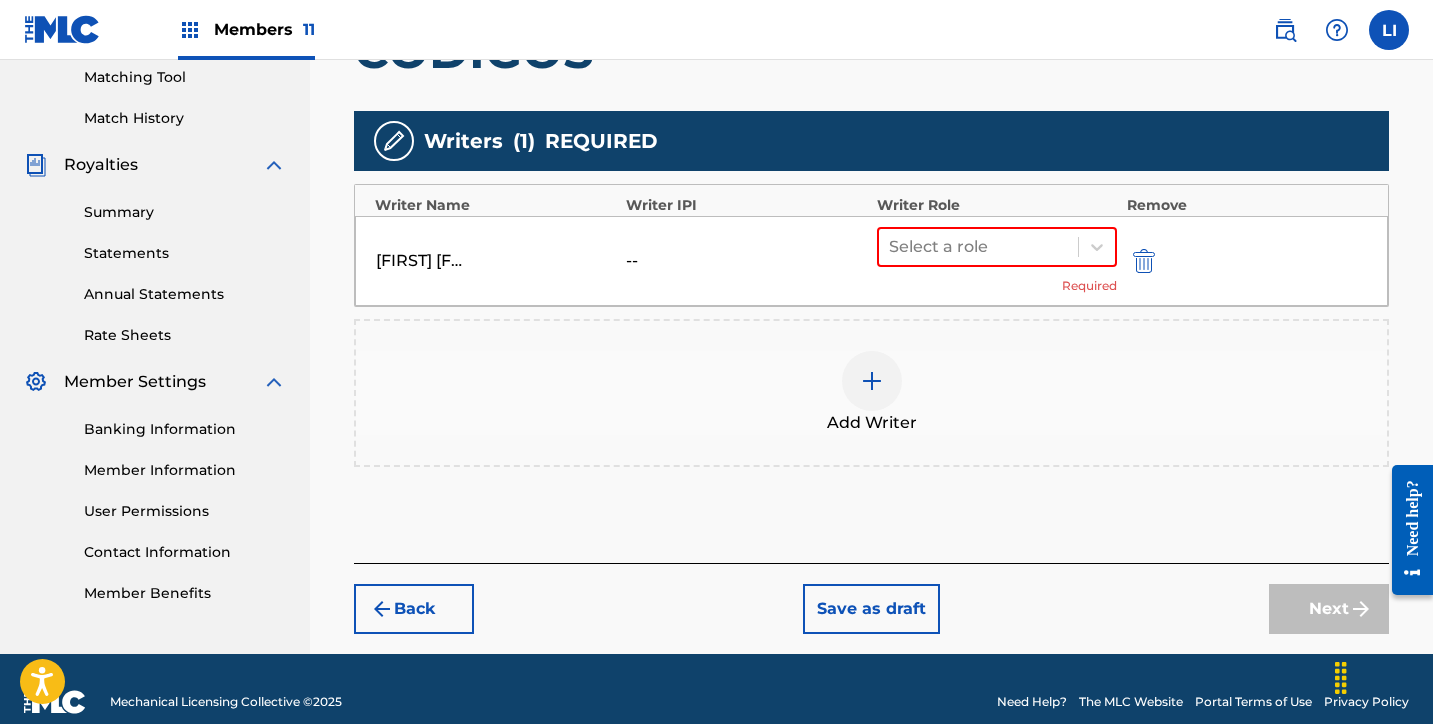 drag, startPoint x: 911, startPoint y: 398, endPoint x: 914, endPoint y: 381, distance: 17.262676 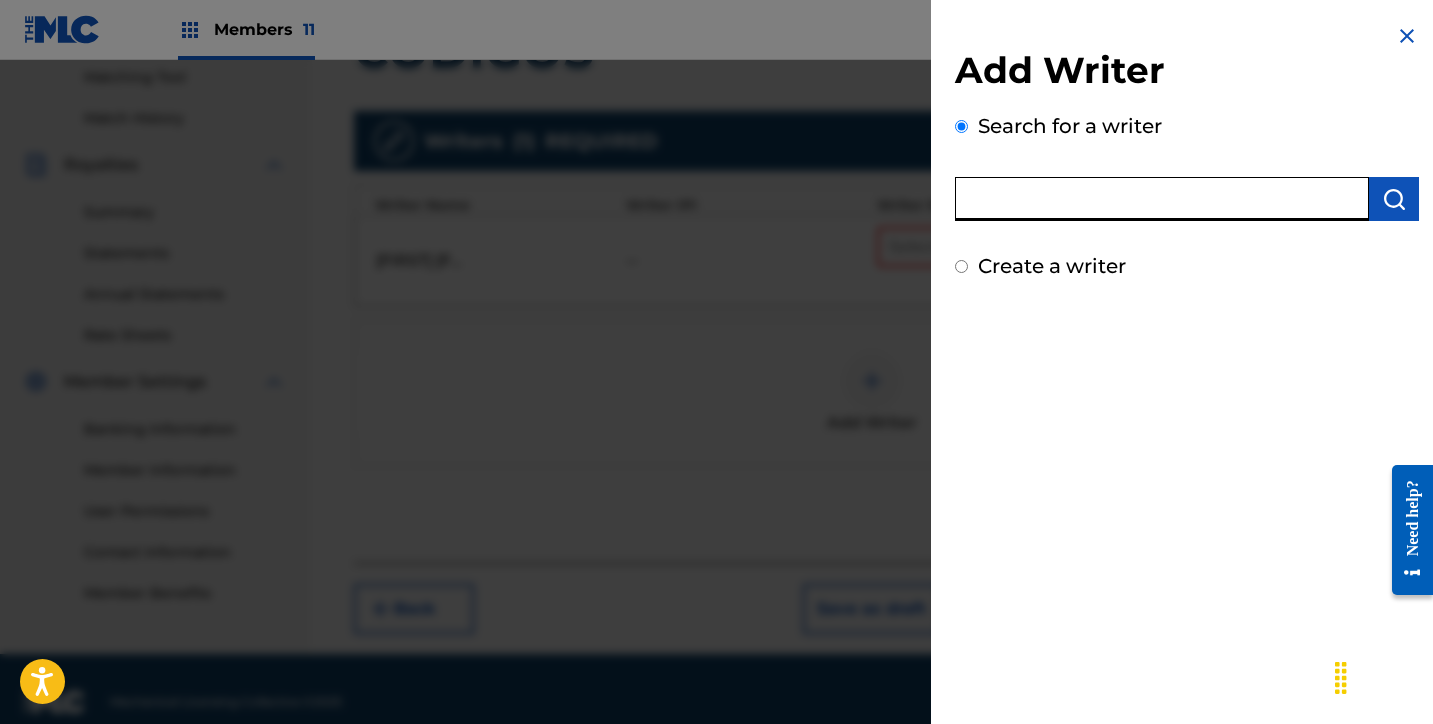 click at bounding box center (1162, 199) 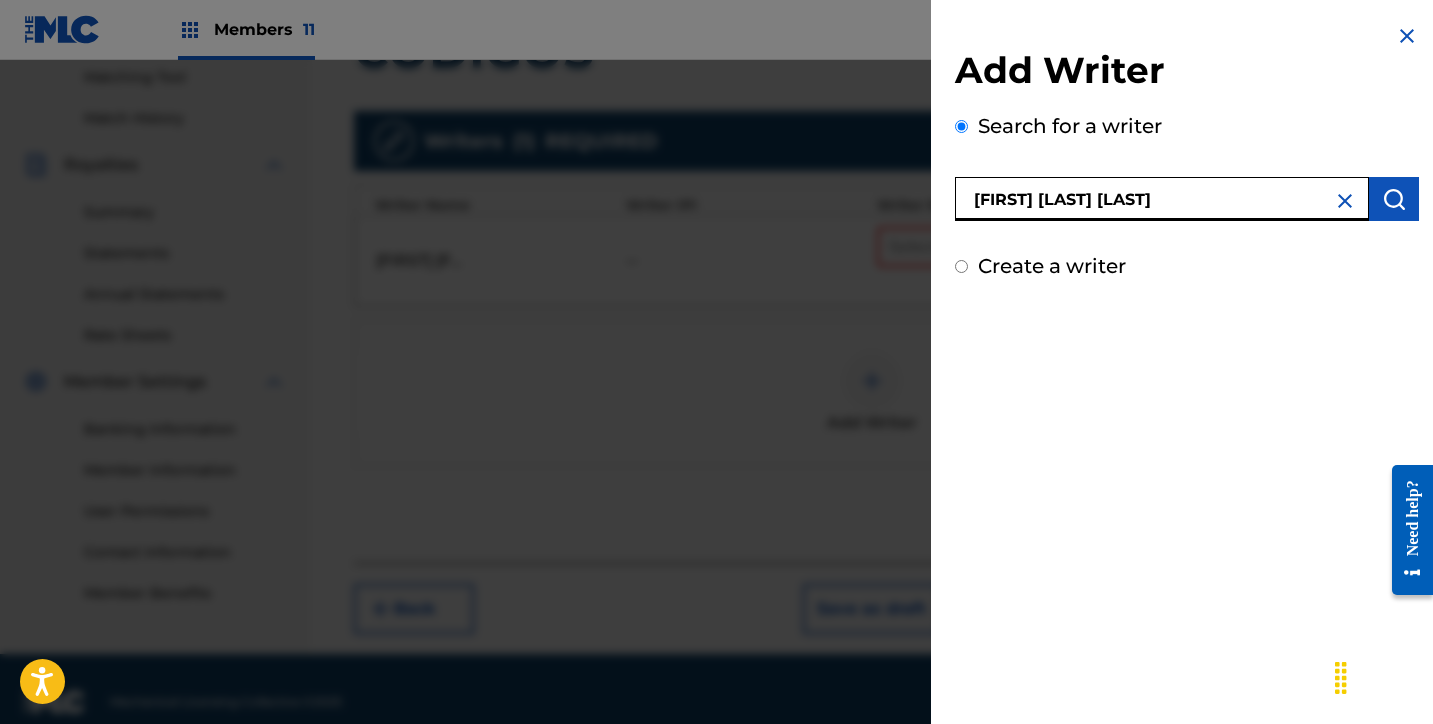 type on "[FIRST] [LAST] [LAST]" 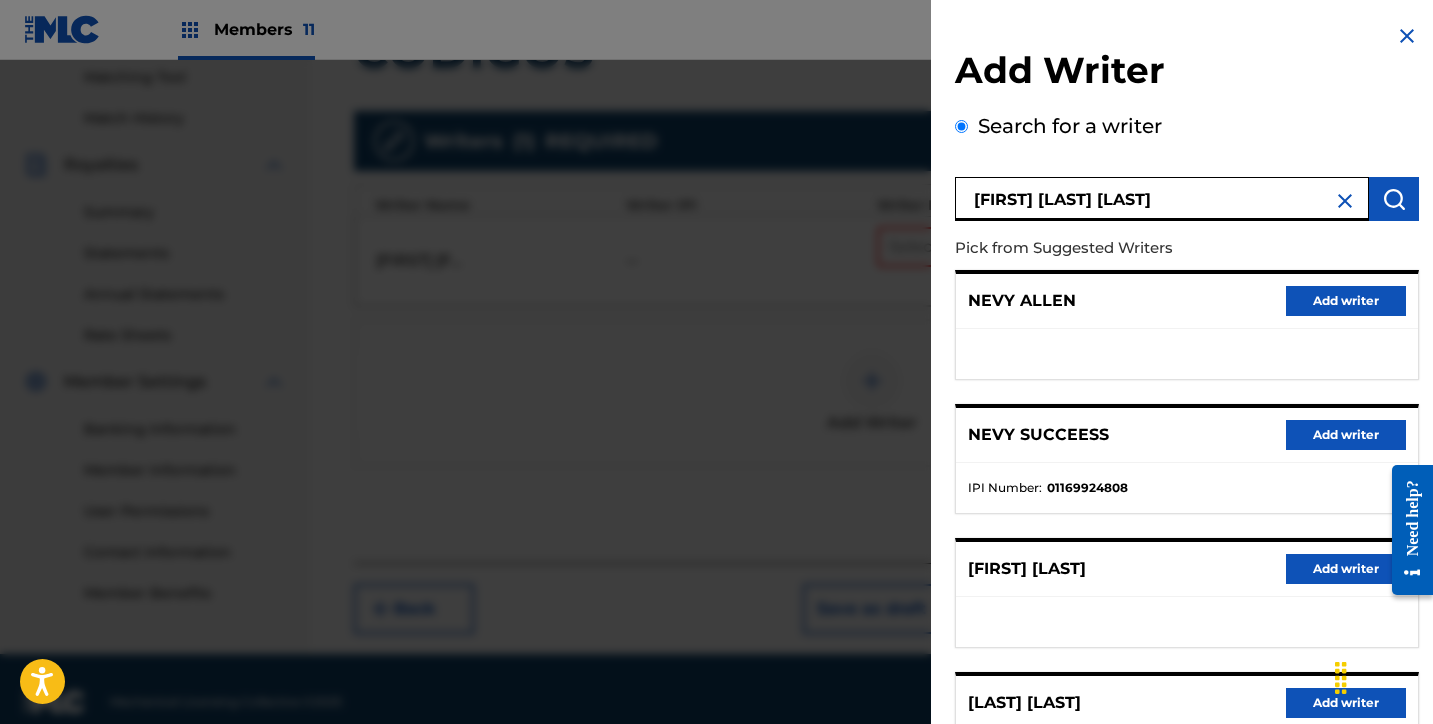 scroll, scrollTop: 318, scrollLeft: 0, axis: vertical 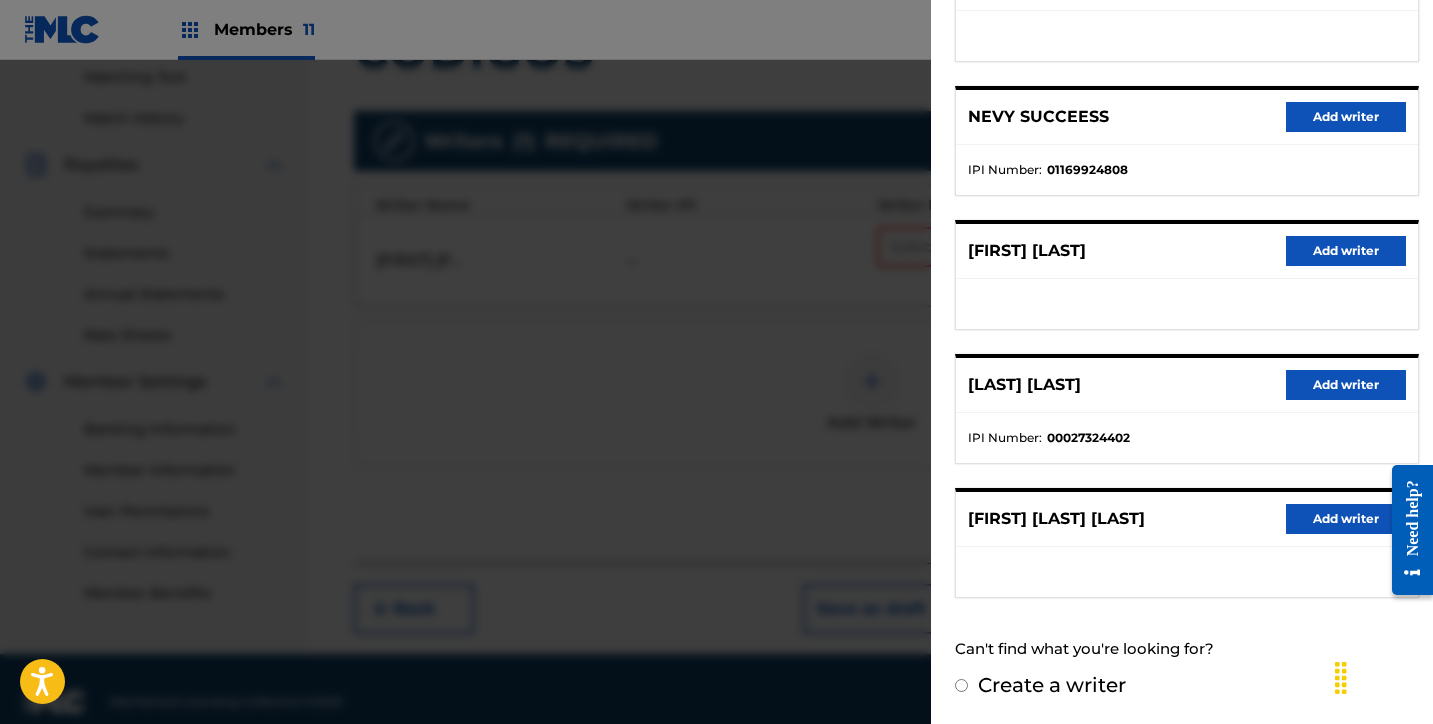 drag, startPoint x: 1297, startPoint y: 527, endPoint x: 1280, endPoint y: 506, distance: 27.018513 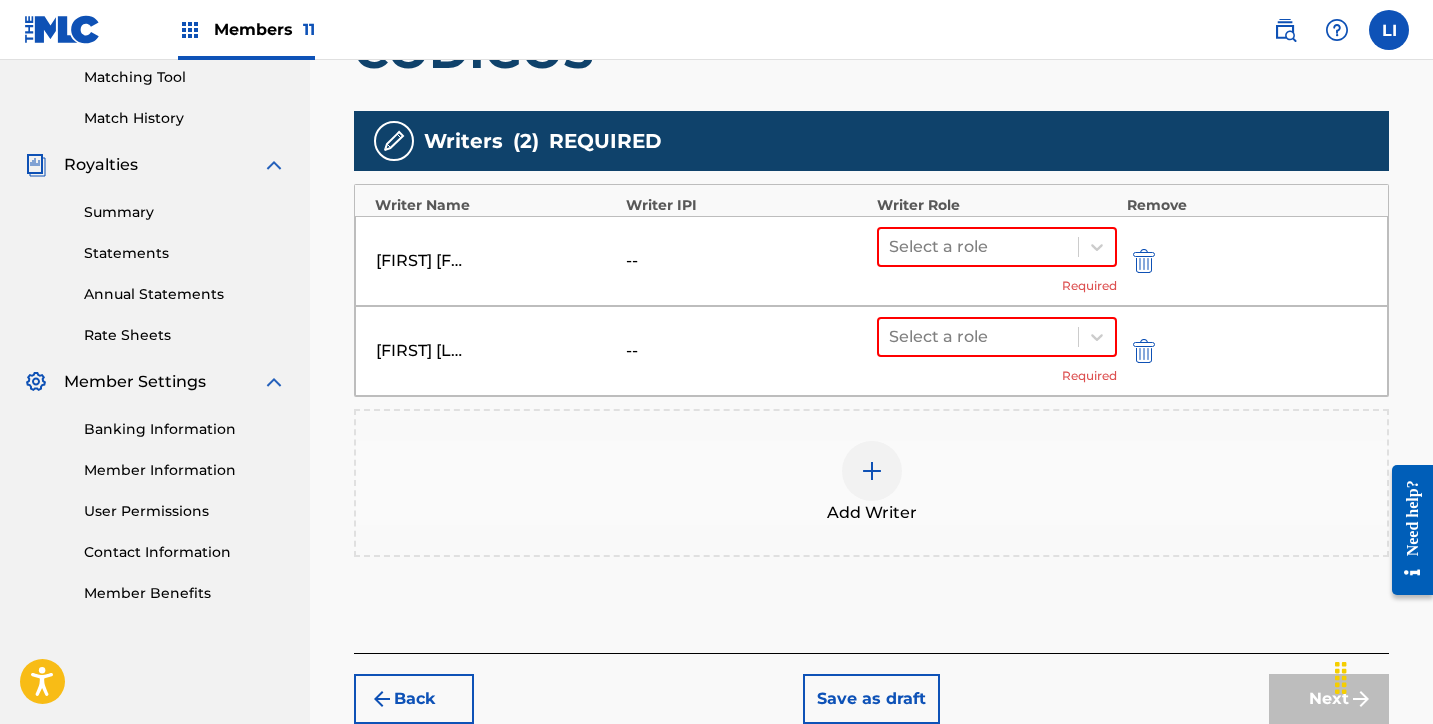 drag, startPoint x: 992, startPoint y: 251, endPoint x: 987, endPoint y: 273, distance: 22.561028 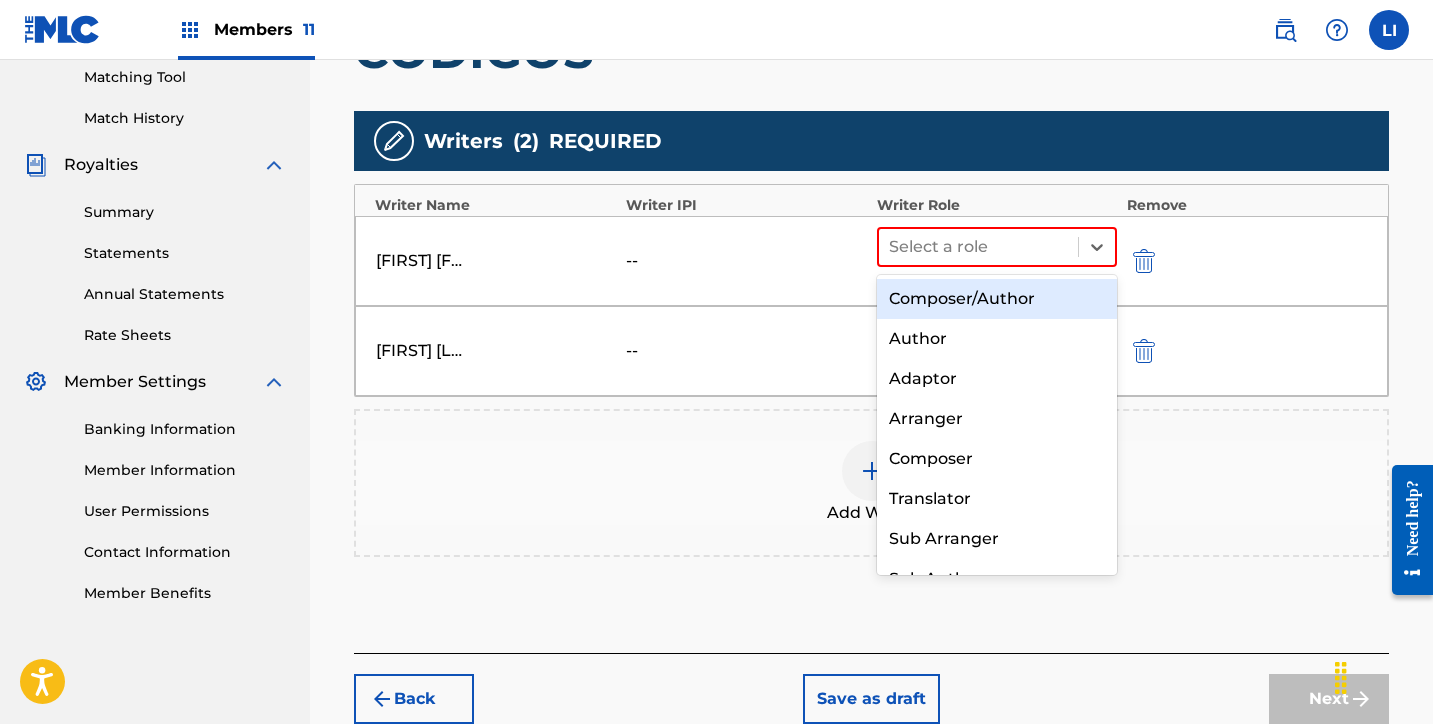click on "Composer/Author" at bounding box center (997, 299) 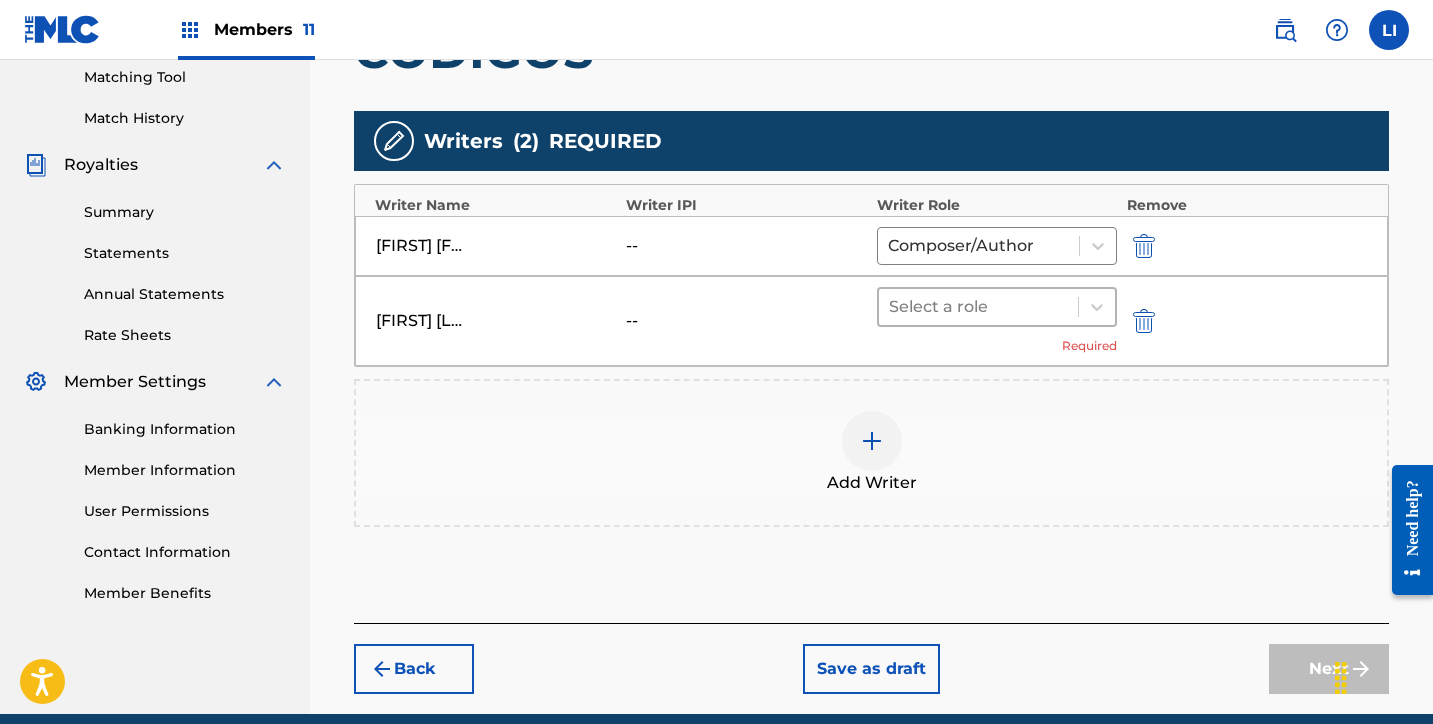click at bounding box center (978, 307) 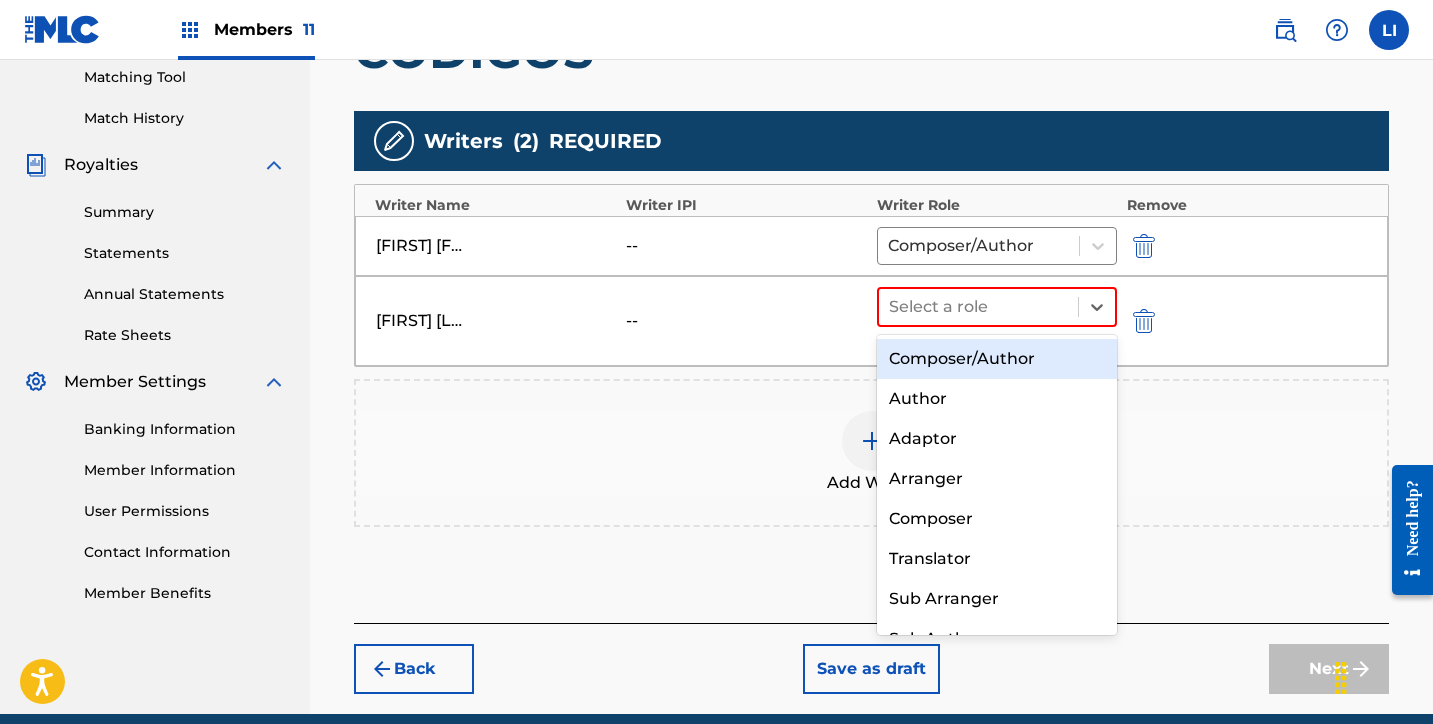 click on "Composer/Author" at bounding box center [997, 359] 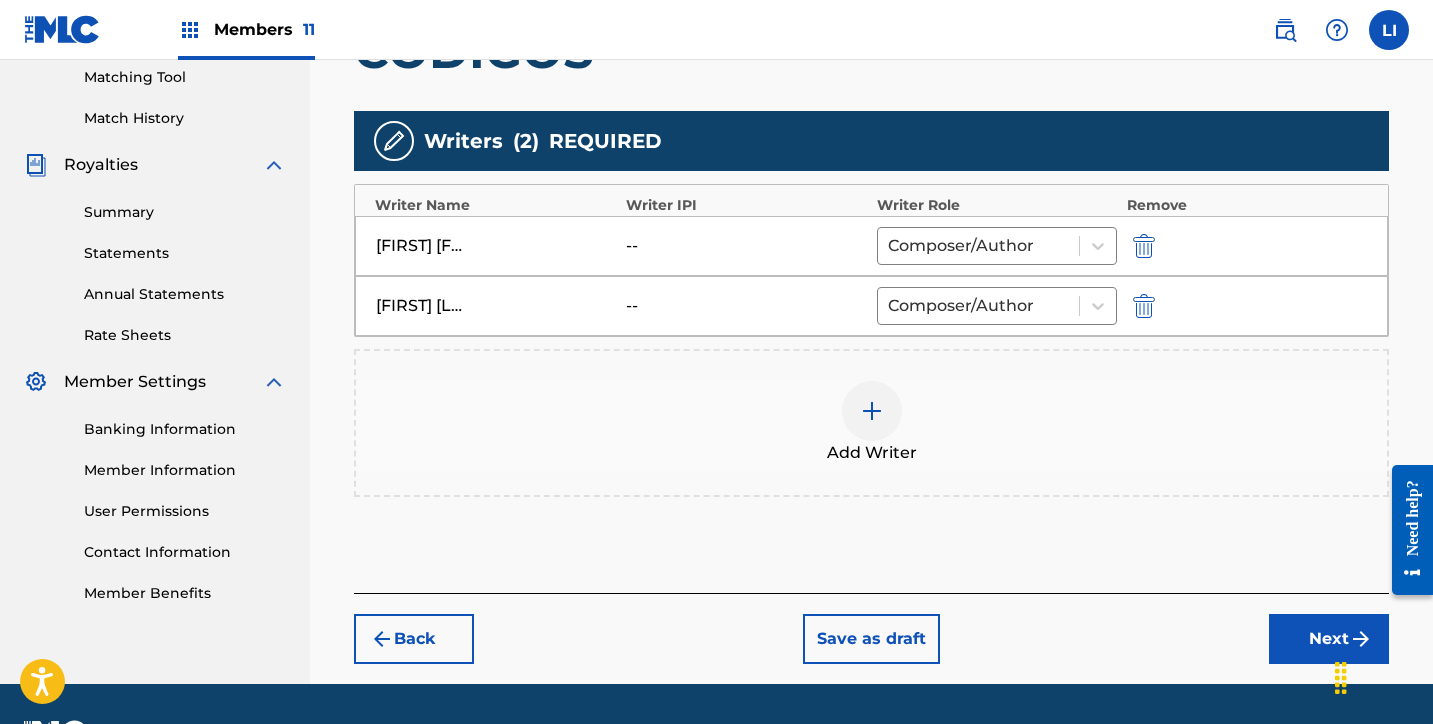 click on "Add Writer" at bounding box center (871, 423) 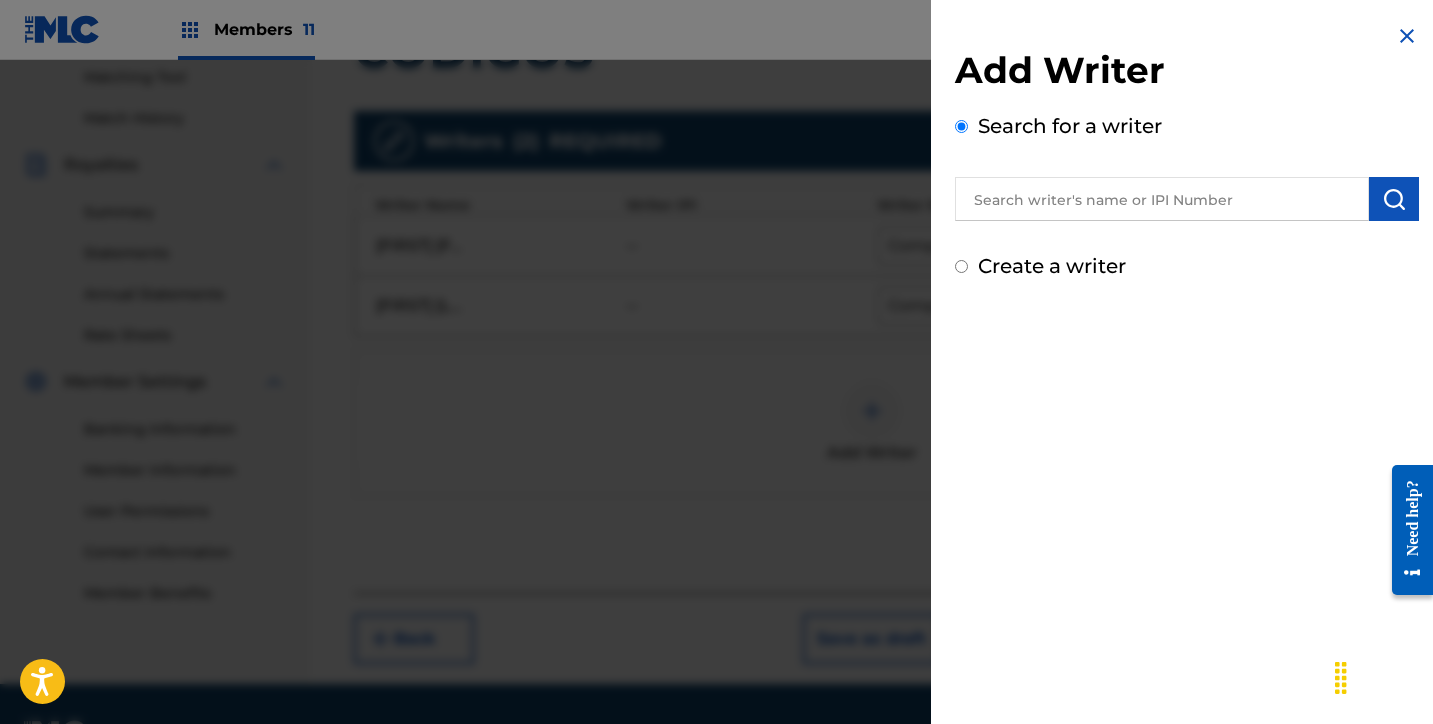click at bounding box center (1162, 199) 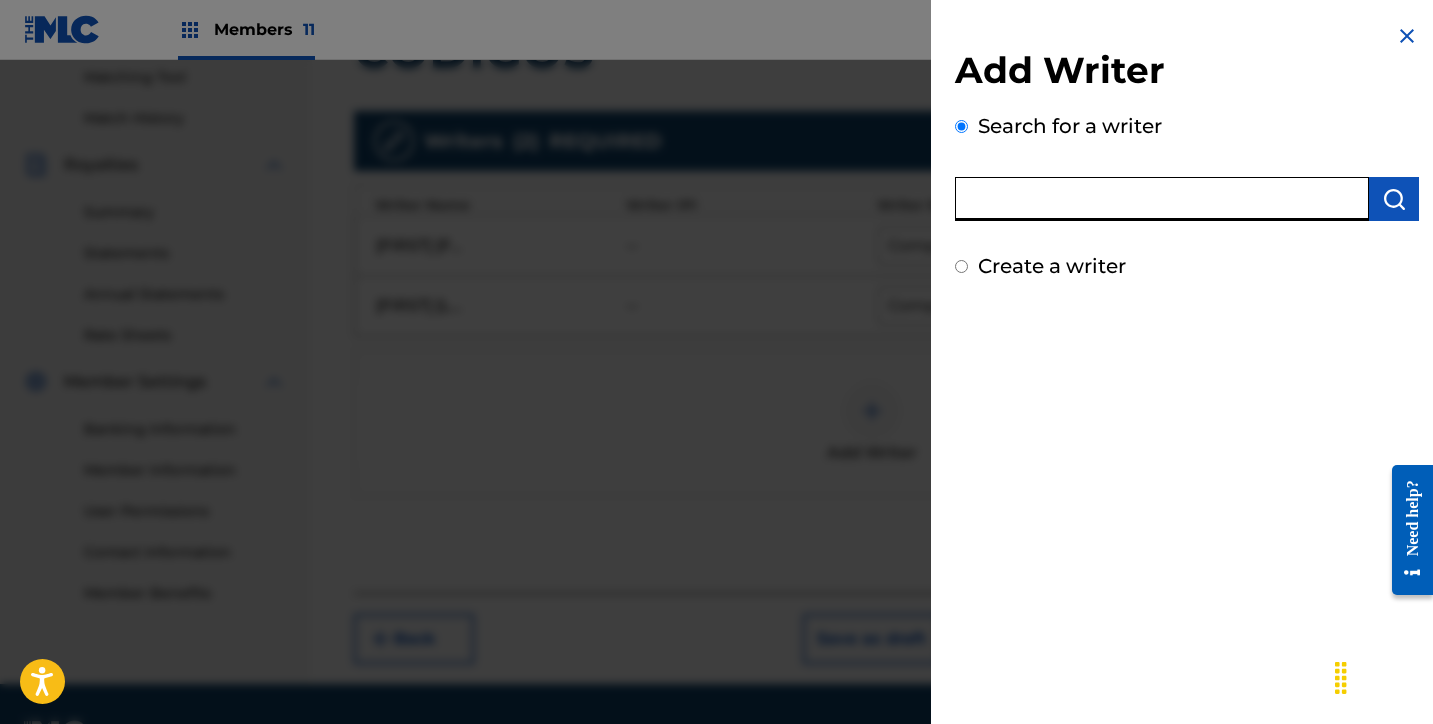 paste on "EDSON SANCHEZ BARRERA" 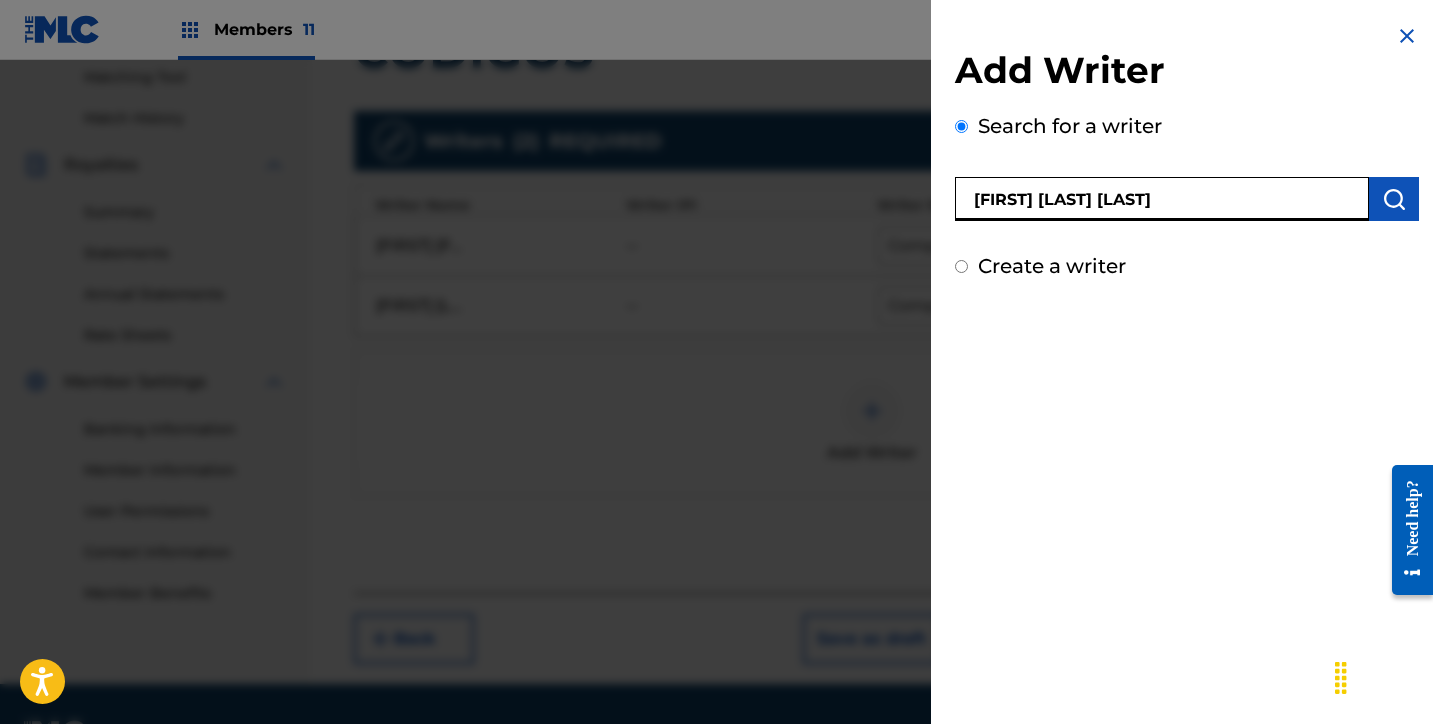type on "EDSON SANCHEZ BARRERA" 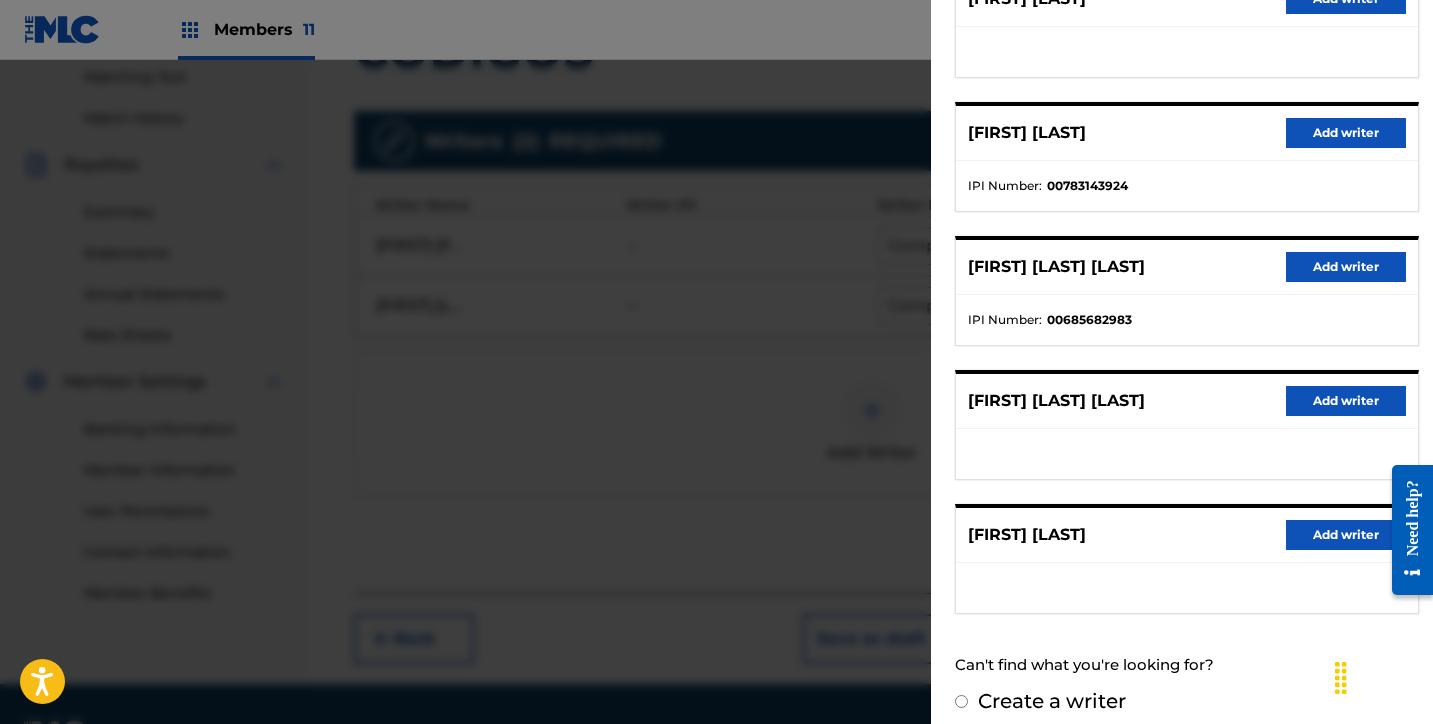 scroll, scrollTop: 318, scrollLeft: 0, axis: vertical 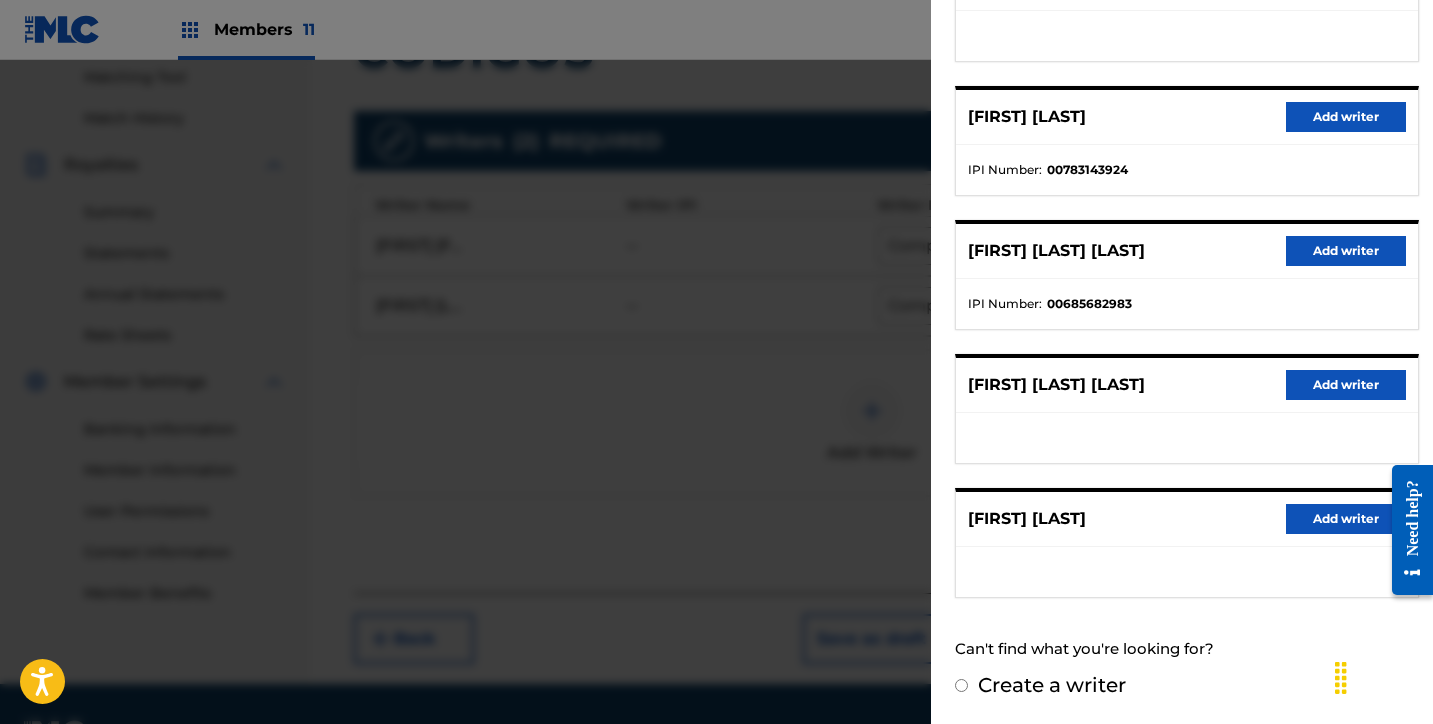 click on "Add writer" at bounding box center [1346, 385] 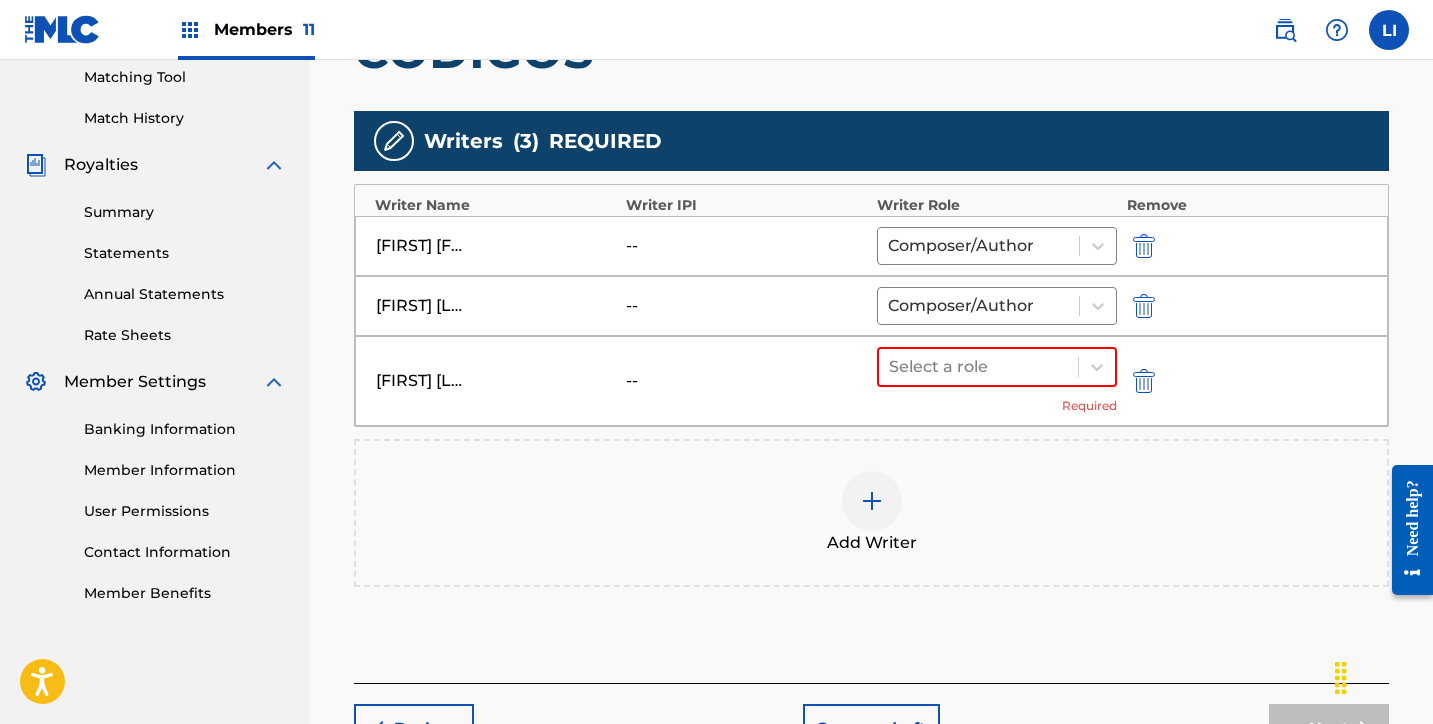 click on "Add Writer" at bounding box center (871, 513) 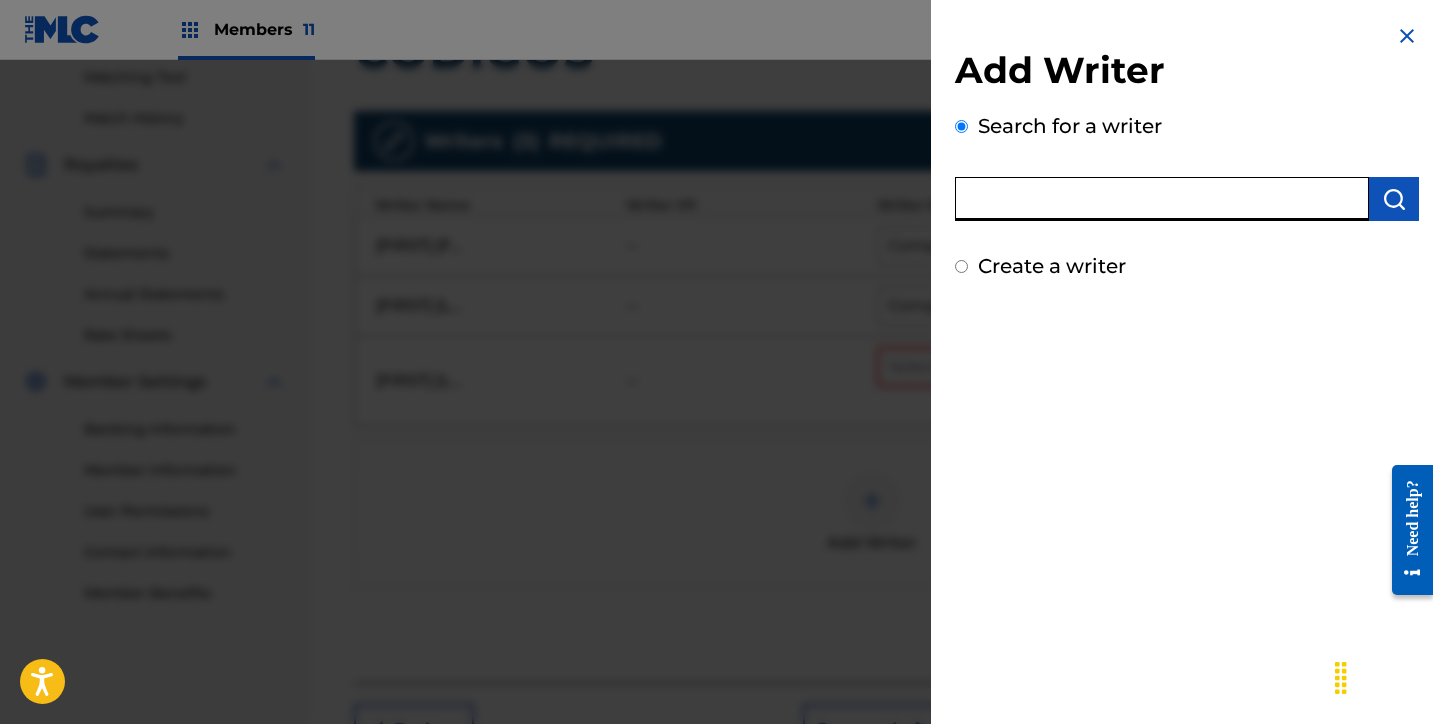 click at bounding box center [1162, 199] 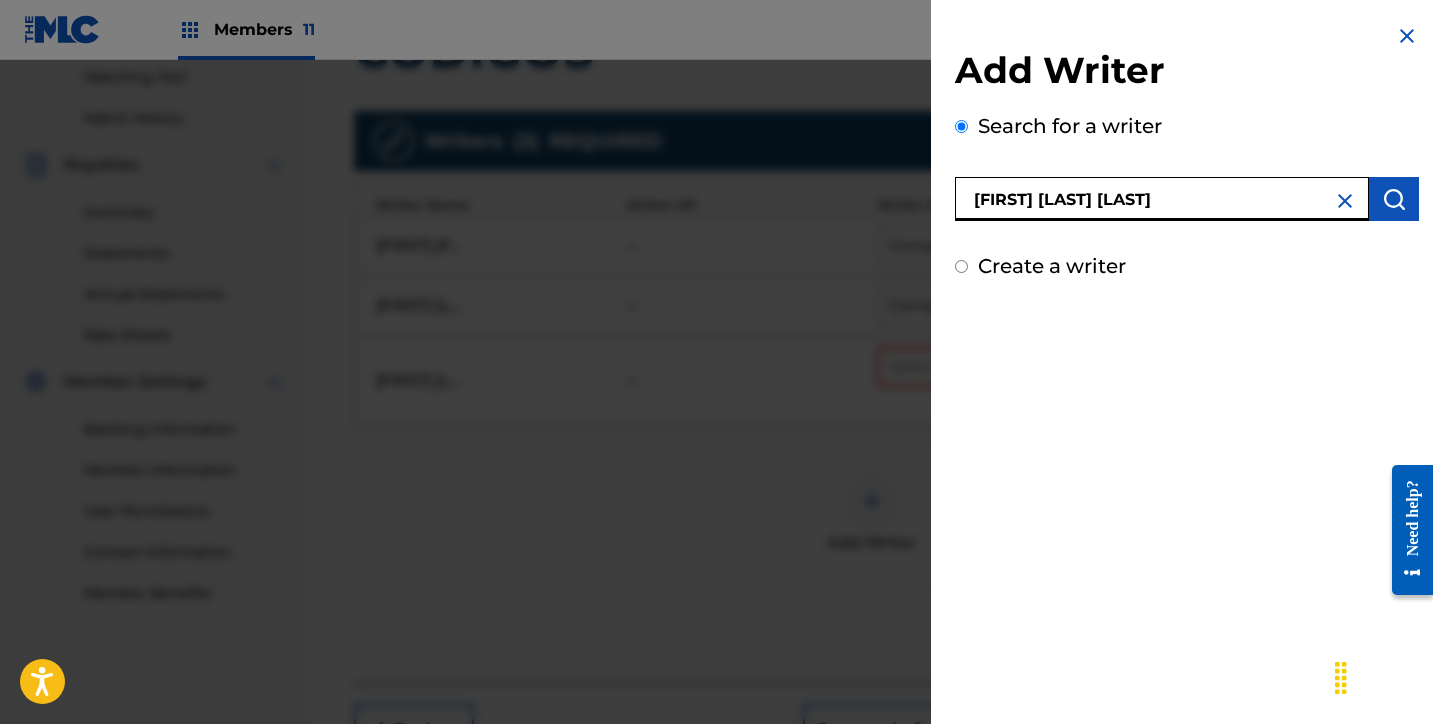 type on "JONATHAN GONZALEZ GUZMAN" 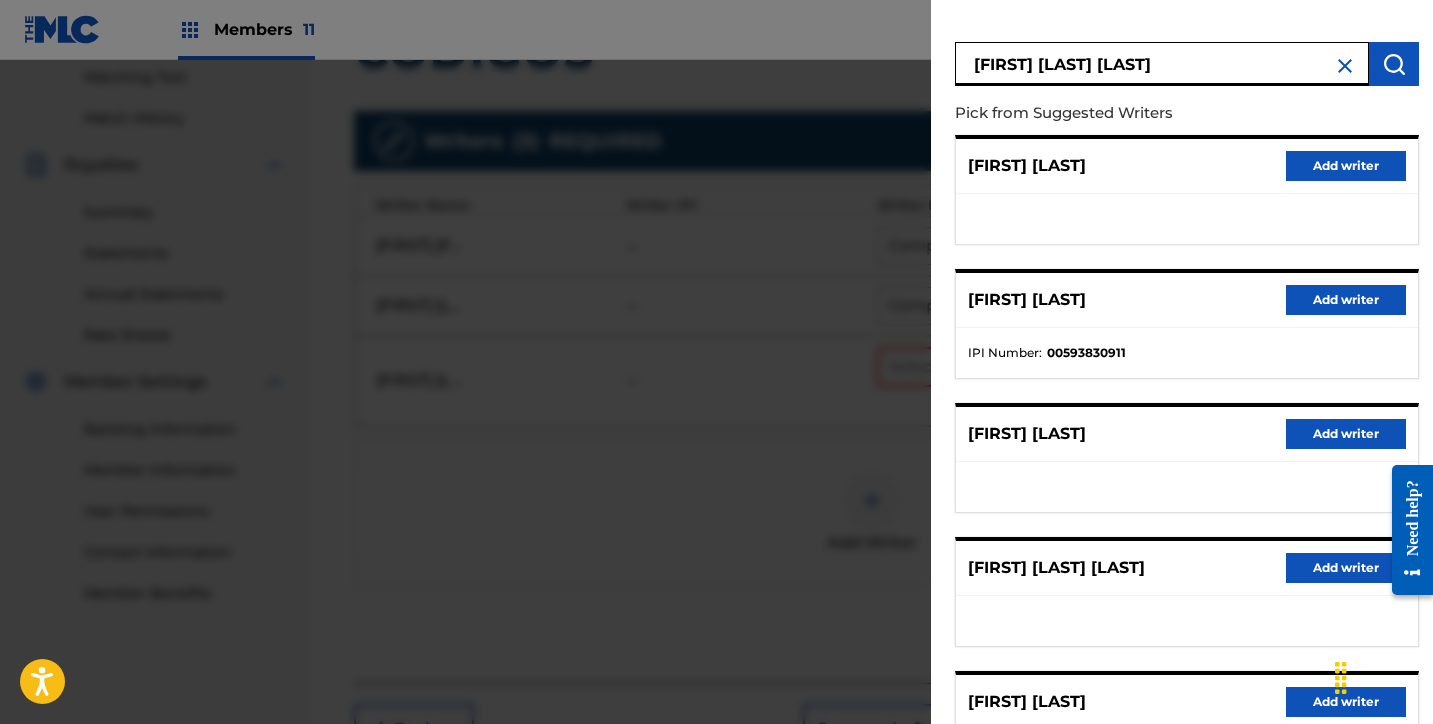 scroll, scrollTop: 318, scrollLeft: 0, axis: vertical 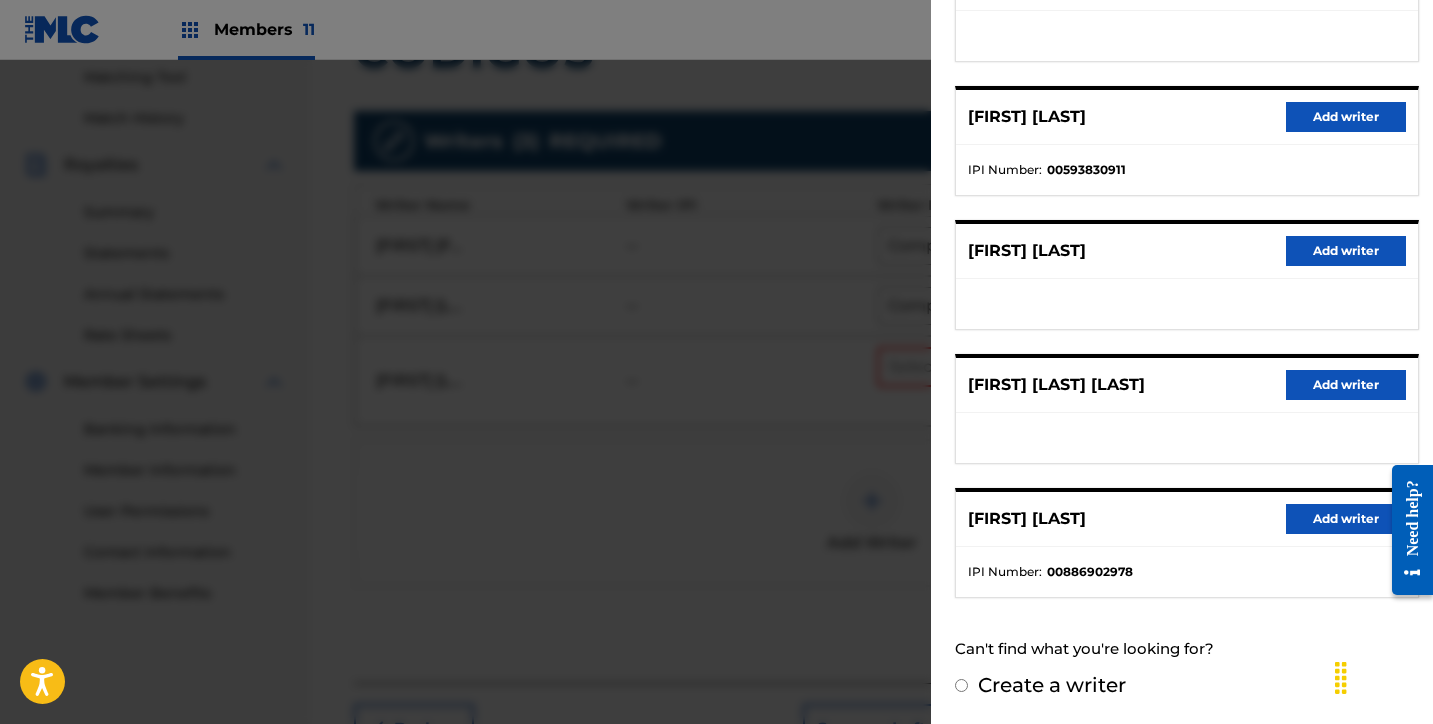 click on "Add writer" at bounding box center (1346, 385) 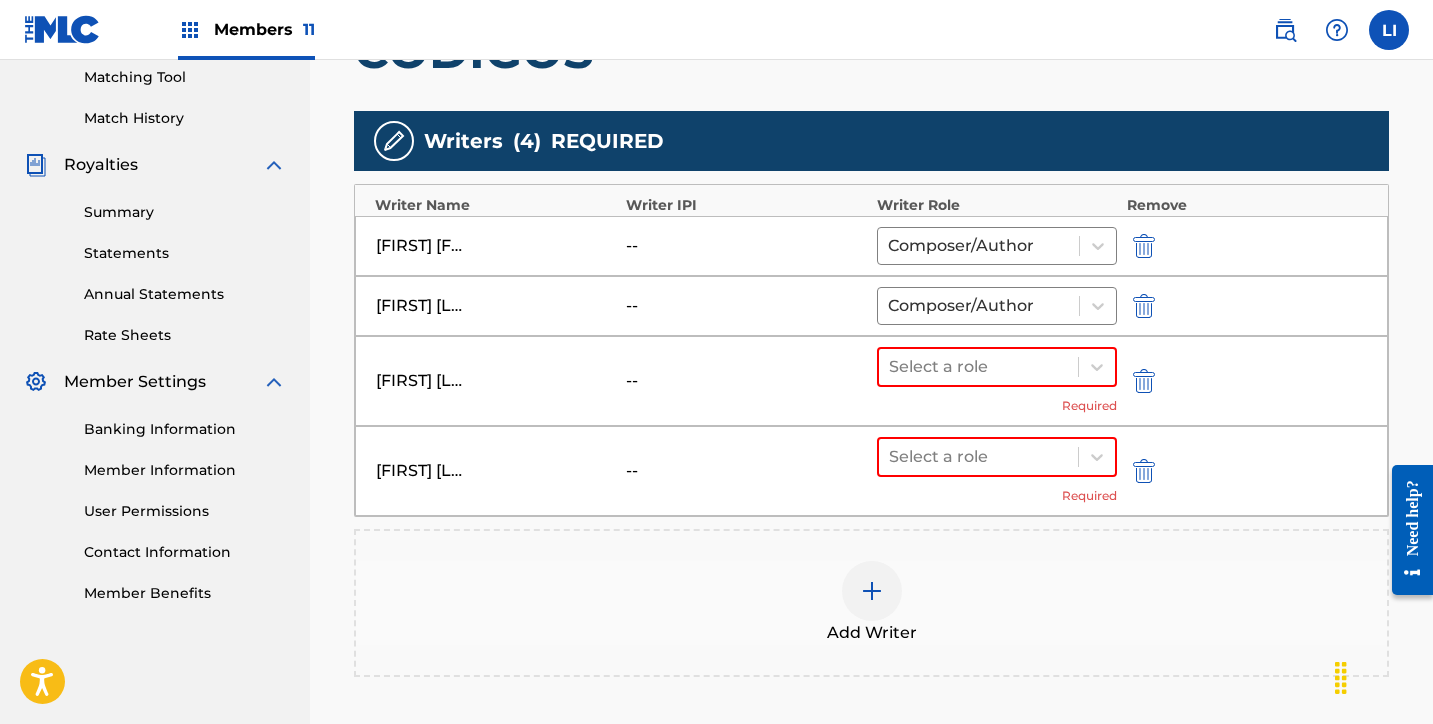 click on "Add Writer" at bounding box center (871, 603) 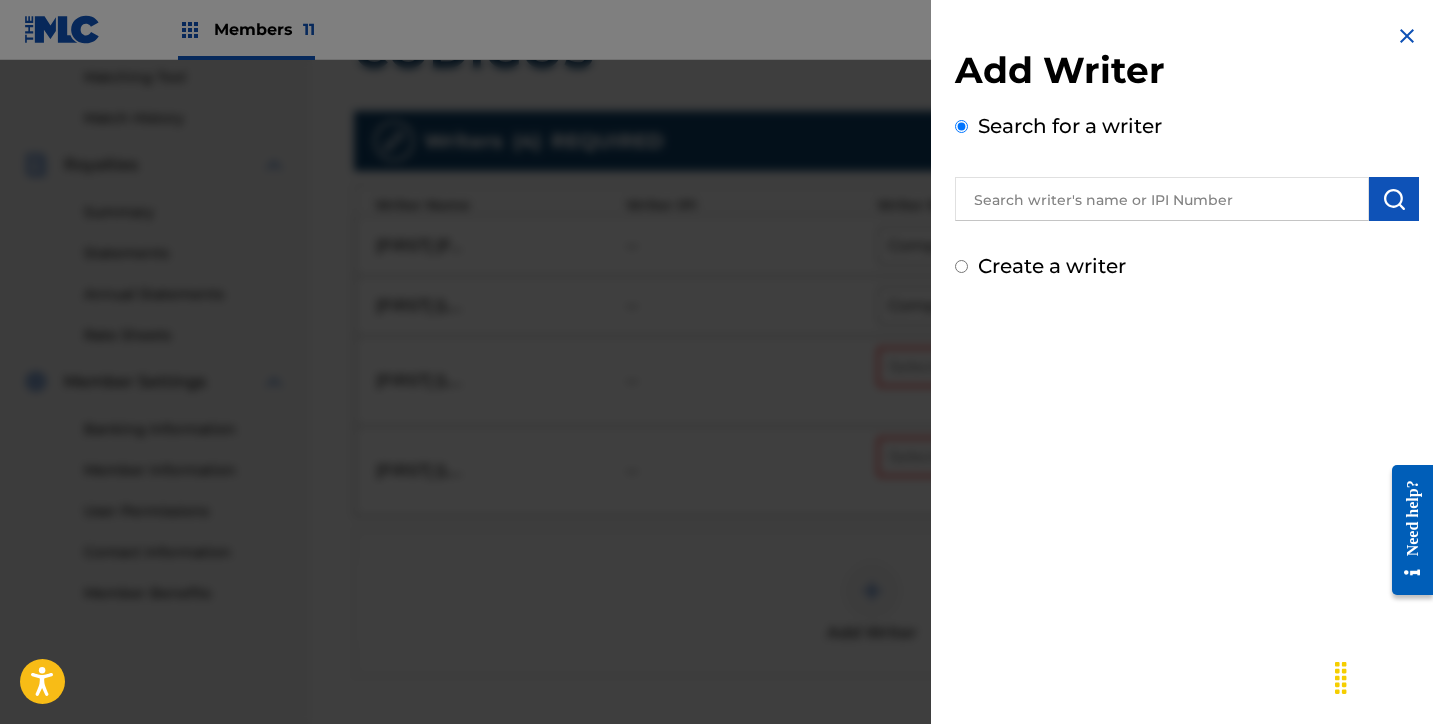 click at bounding box center [1162, 199] 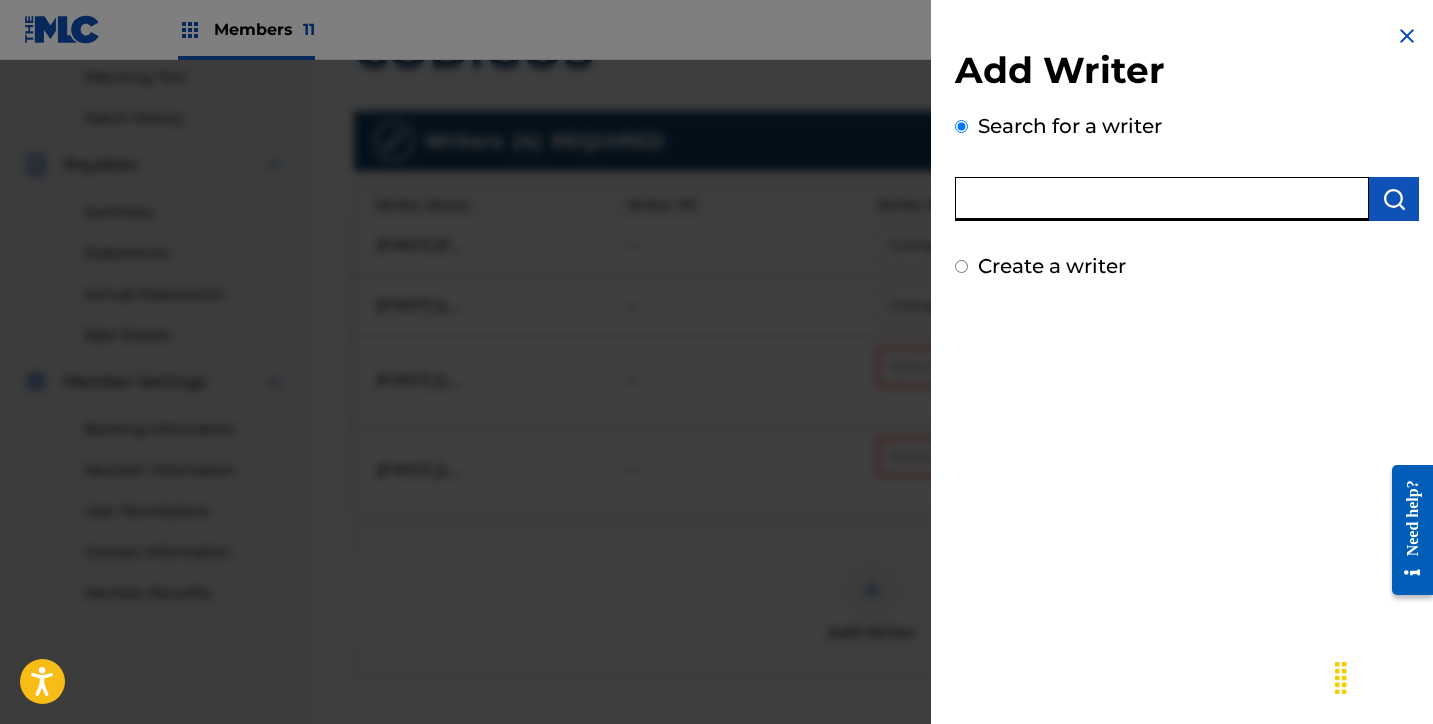 paste on "JUAN CARLOS RAMON URBINA" 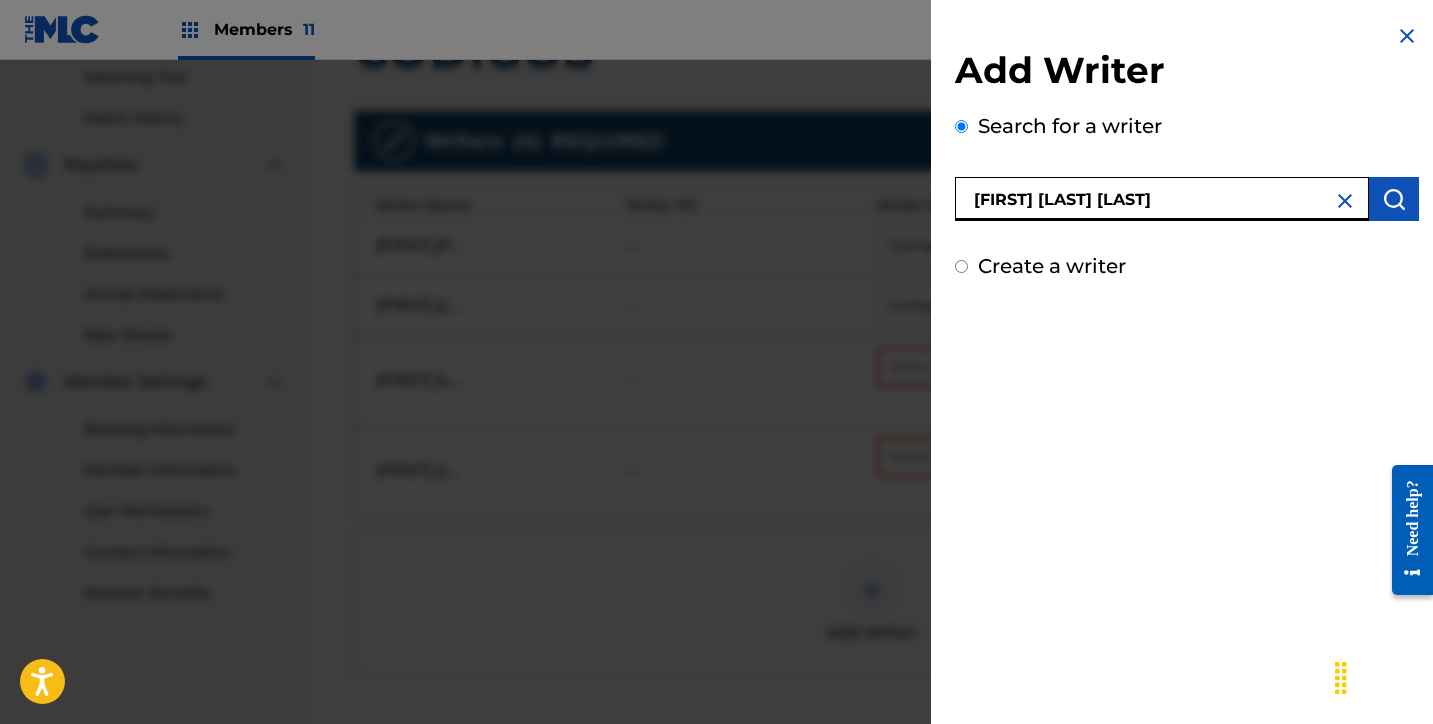 type on "JUAN CARLOS RAMON URBINA" 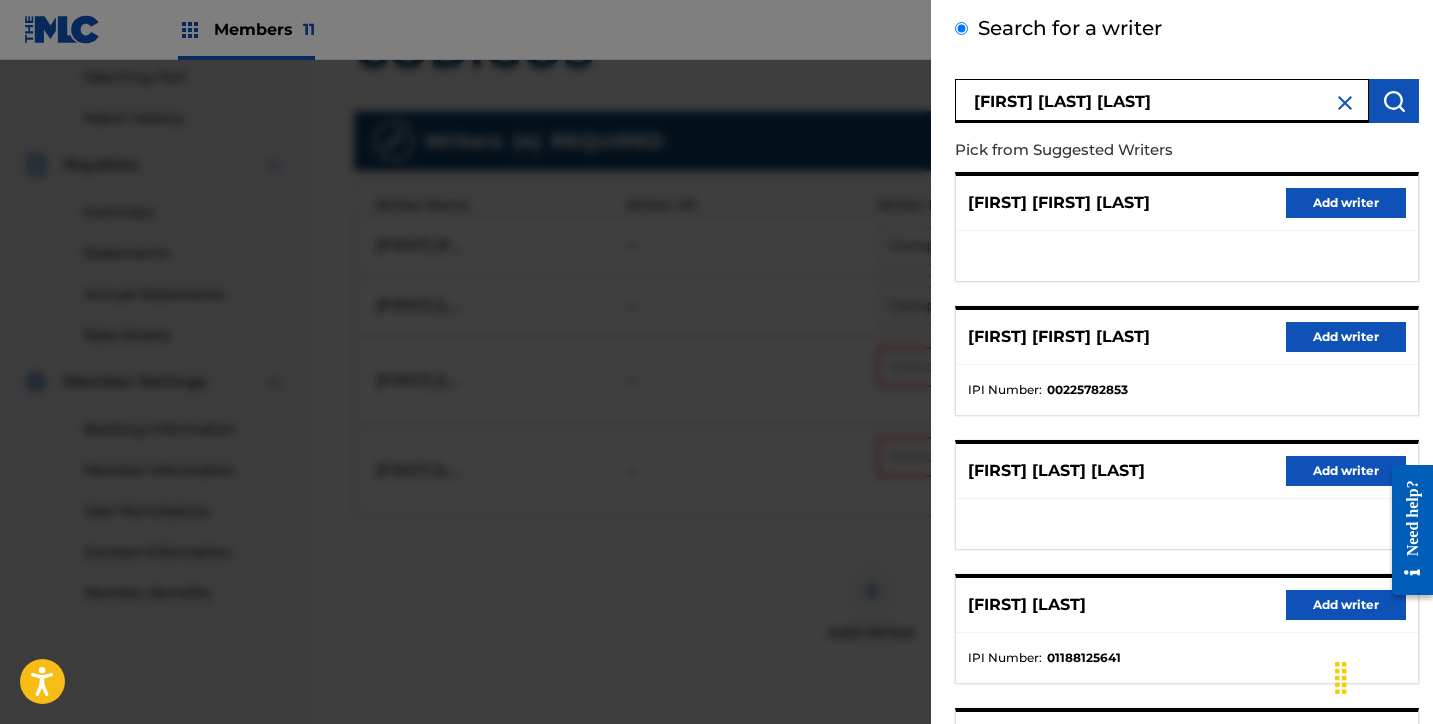 scroll, scrollTop: 182, scrollLeft: 0, axis: vertical 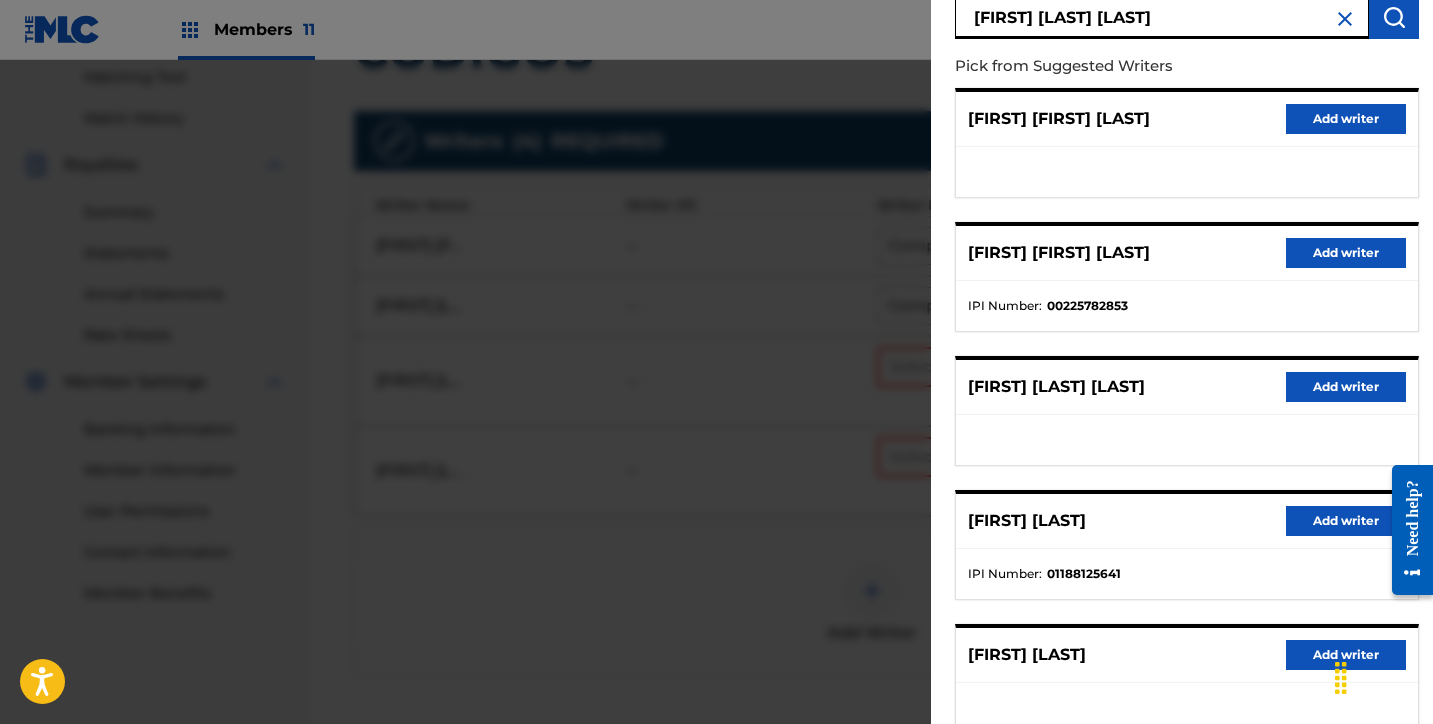 click on "Add writer" at bounding box center [1346, 387] 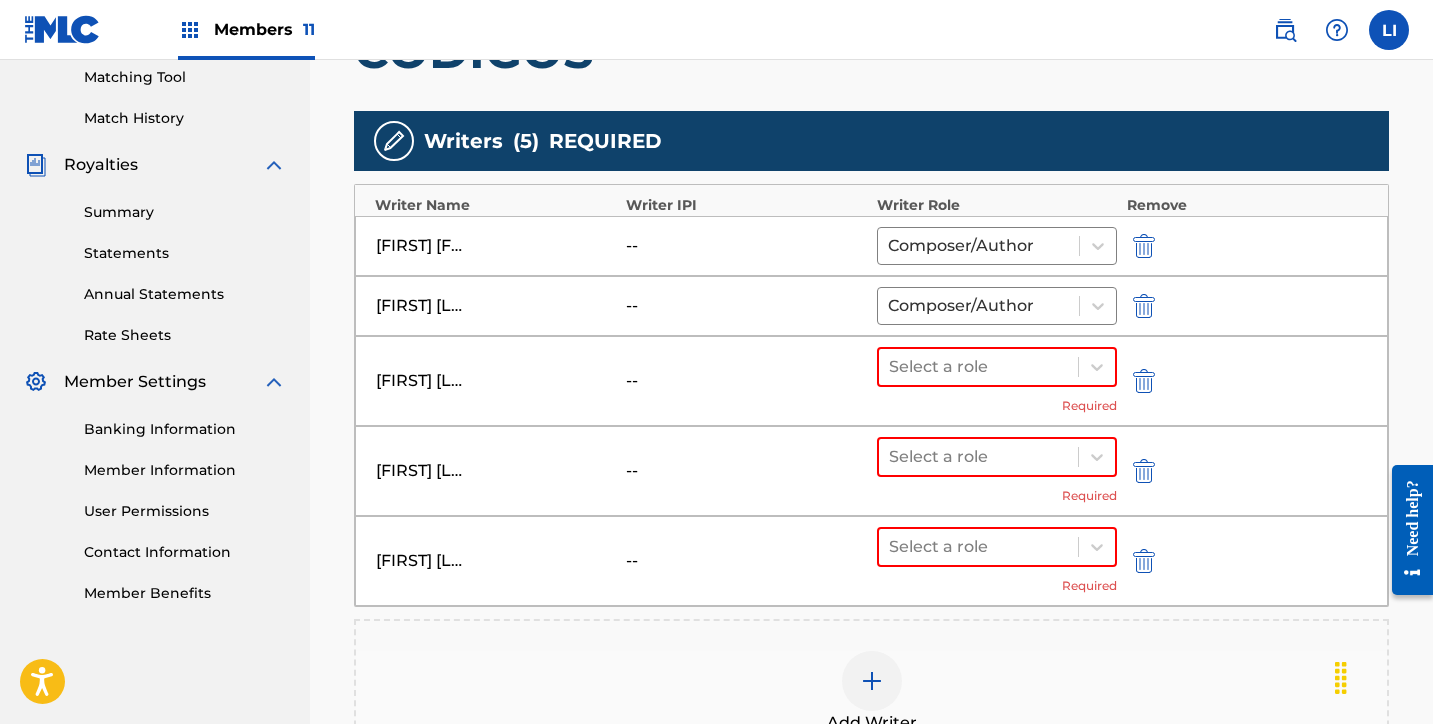 click on "Add Writer" at bounding box center [871, 693] 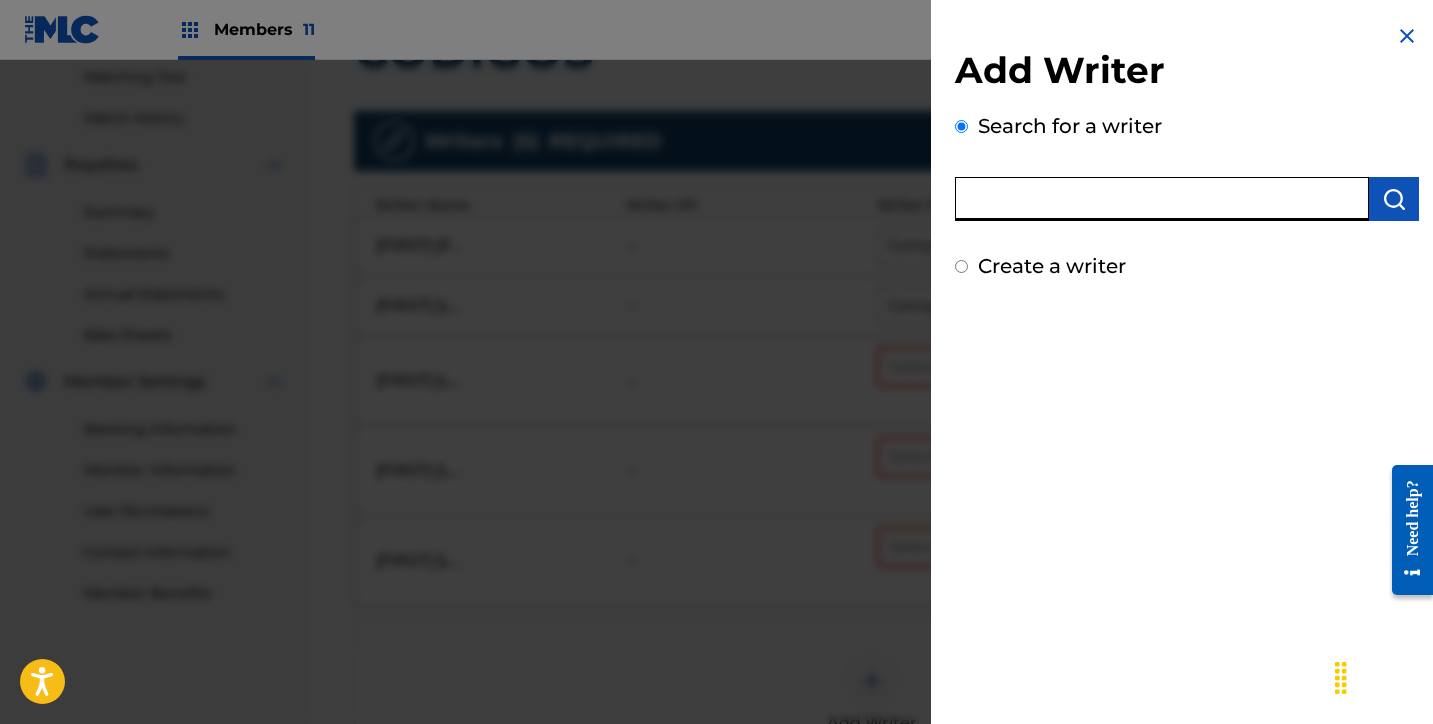 click at bounding box center [1162, 199] 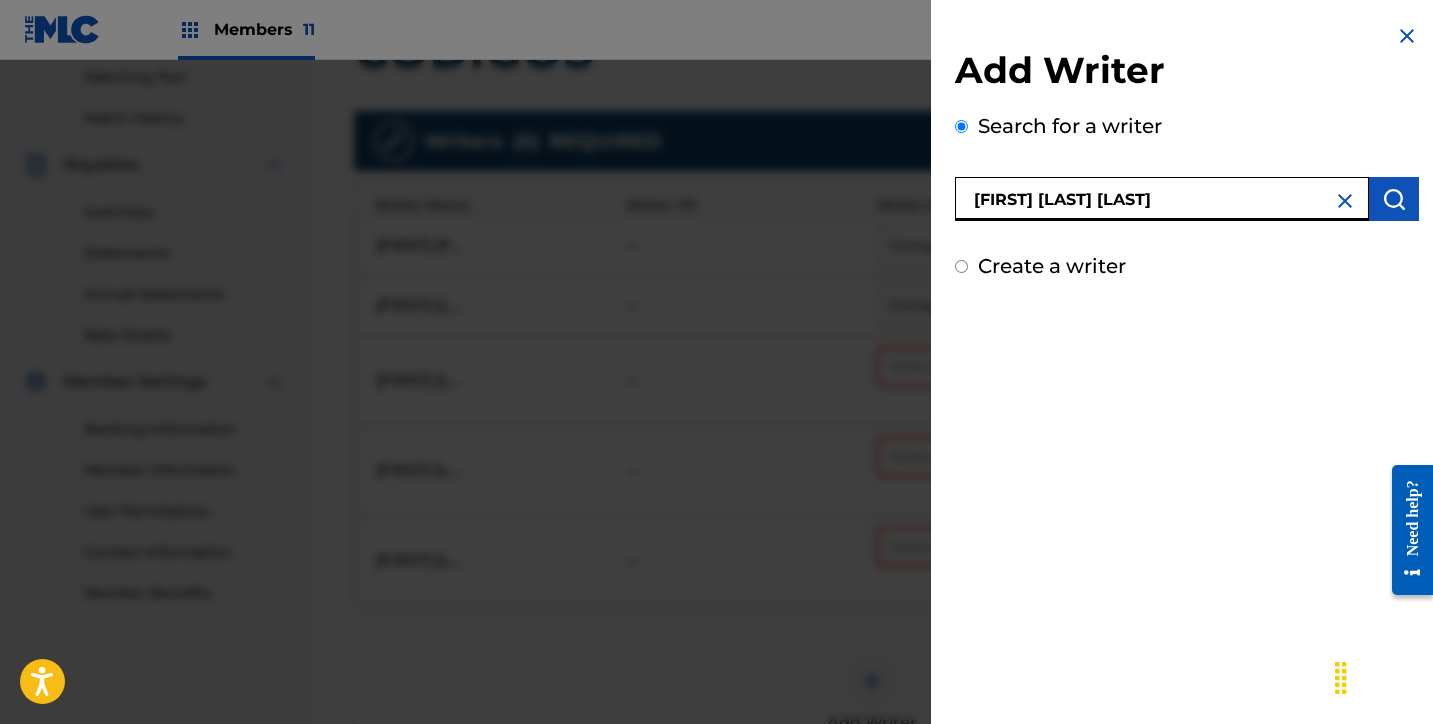 type on "[FIRST] [FIRST] [LAST] [LAST]" 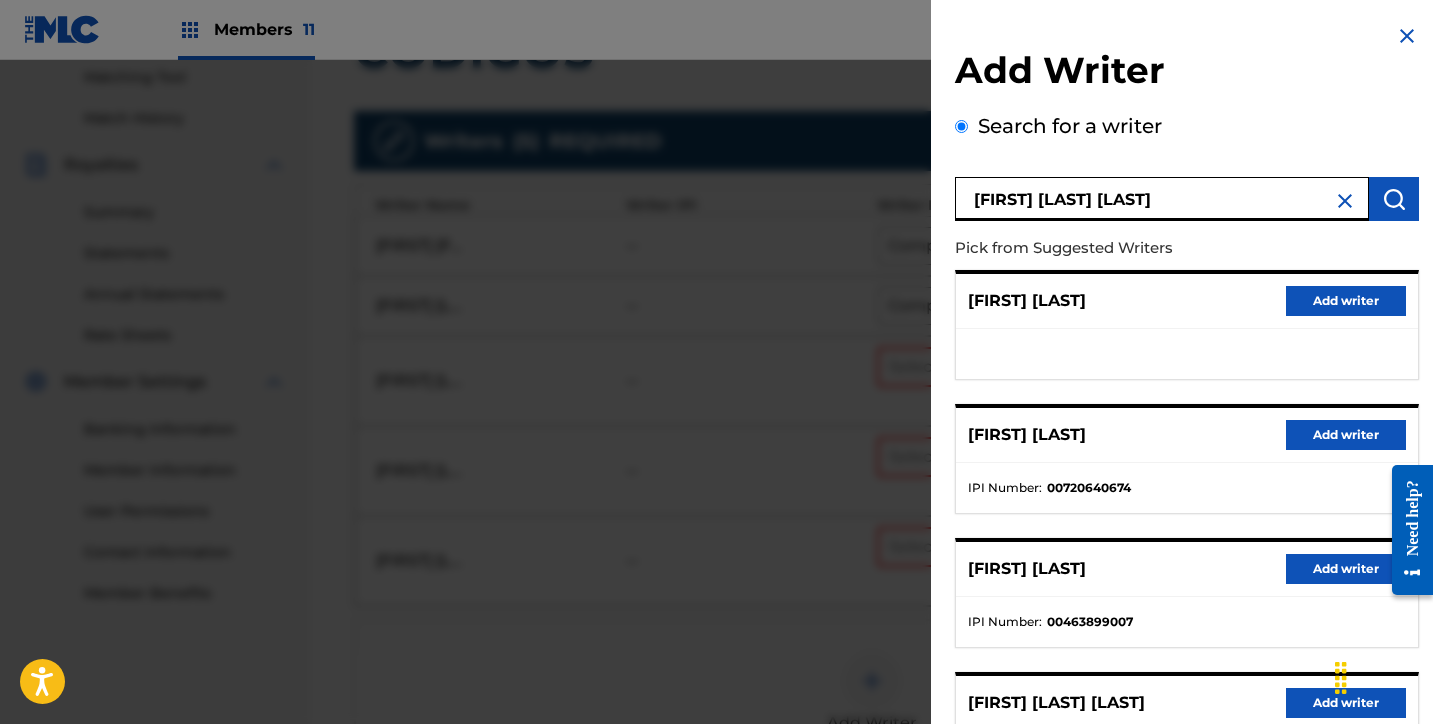 scroll, scrollTop: 336, scrollLeft: 0, axis: vertical 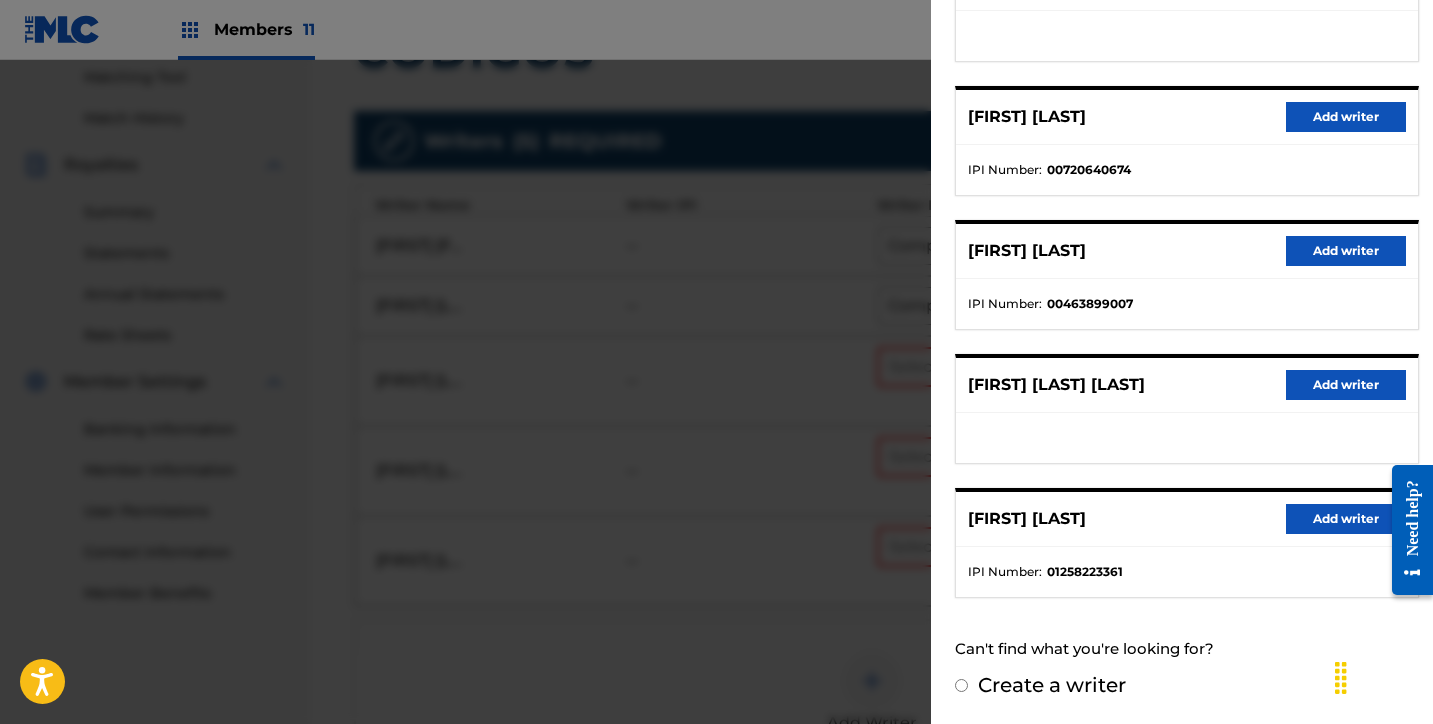 click on "[FIRST] [FIRST] [LAST] [LAST]" at bounding box center [1056, 385] 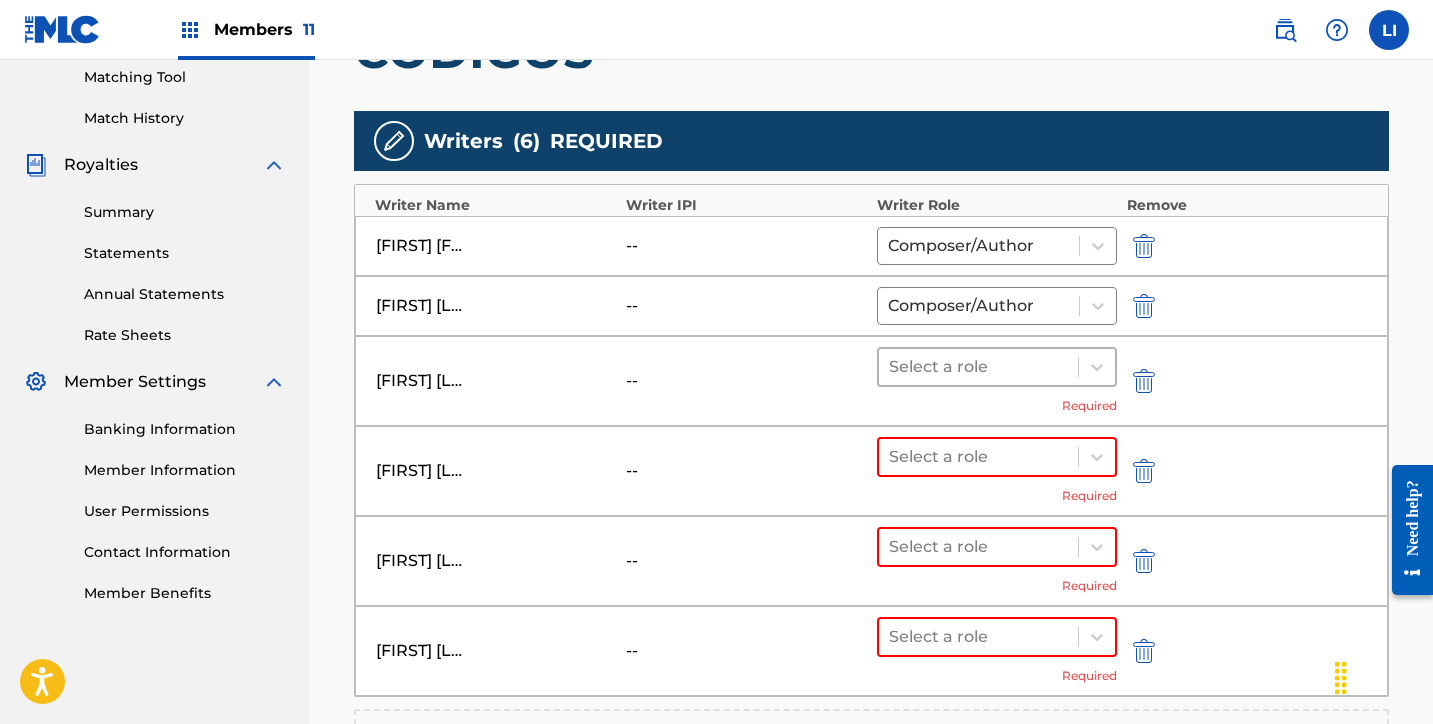 drag, startPoint x: 1035, startPoint y: 373, endPoint x: 1025, endPoint y: 383, distance: 14.142136 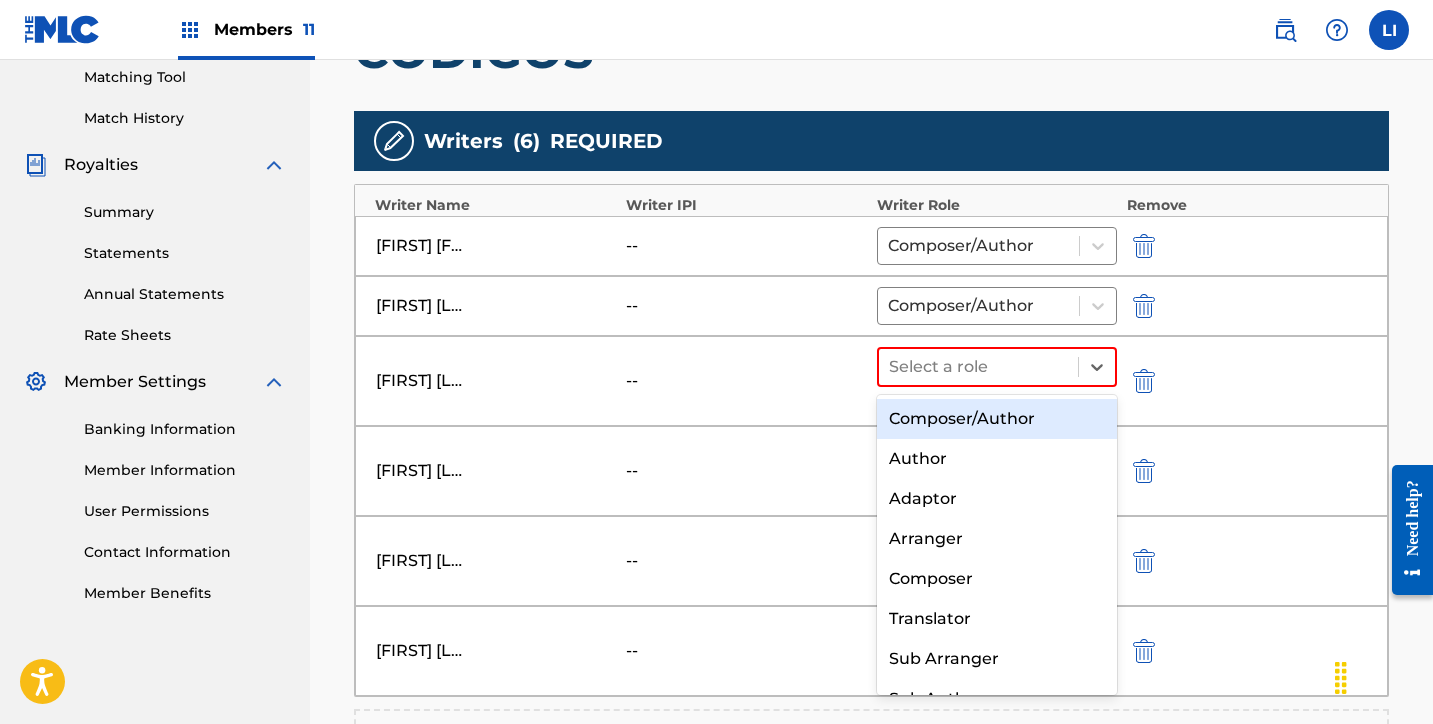 click on "Composer/Author" at bounding box center [997, 419] 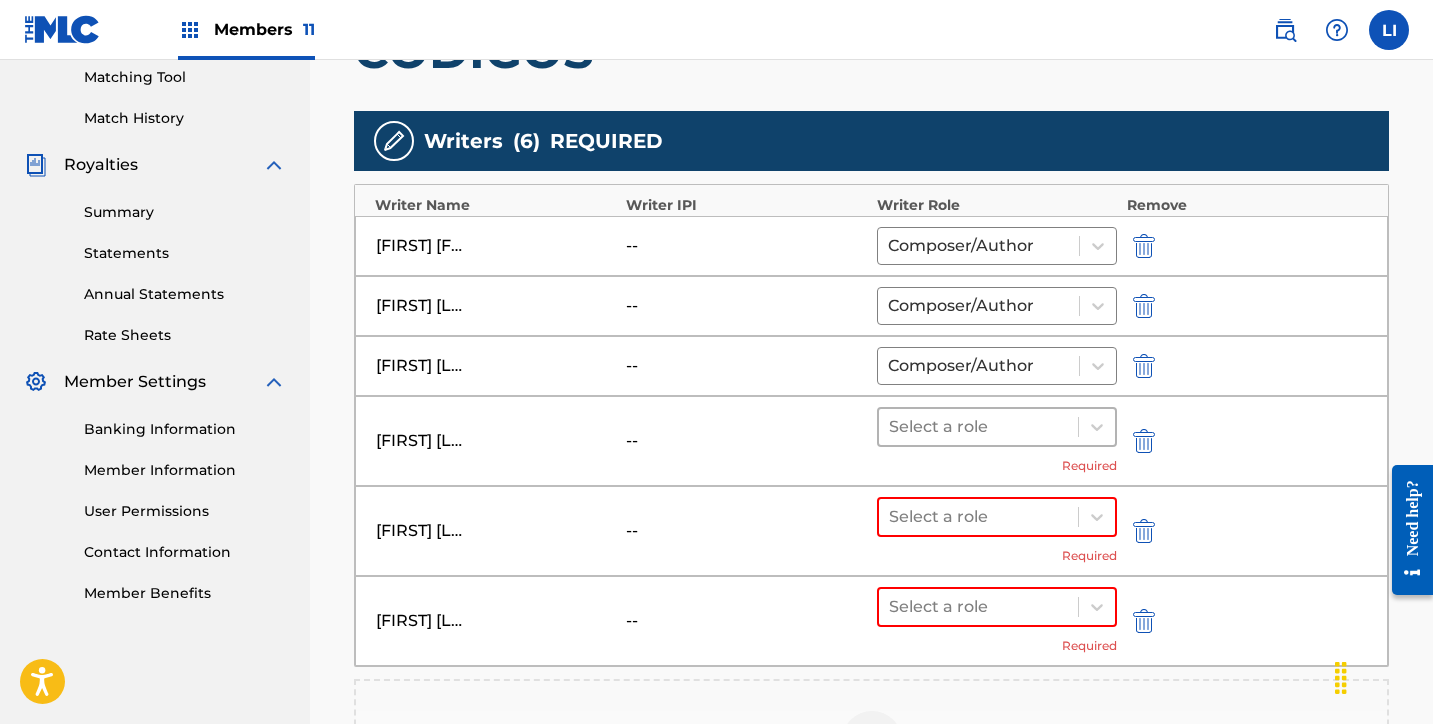 click at bounding box center (978, 427) 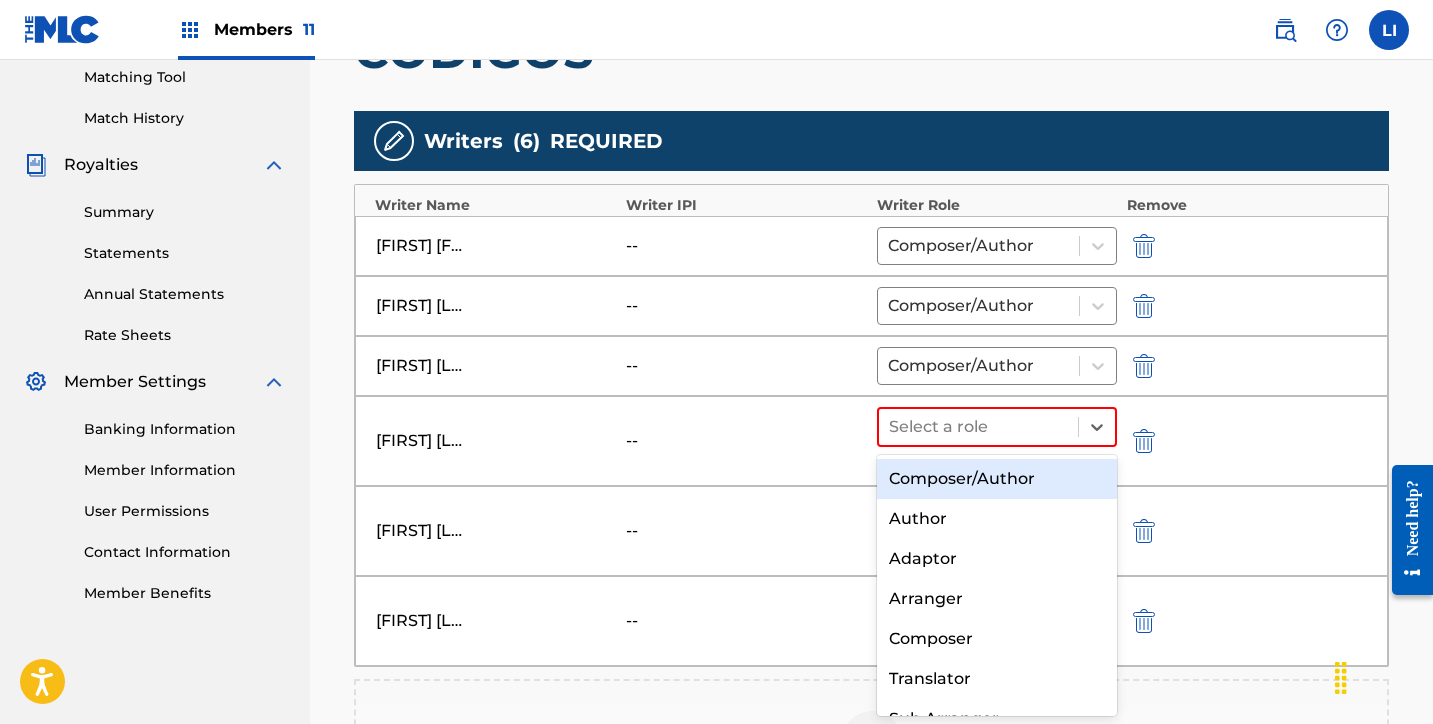 click on "Composer/Author" at bounding box center (997, 479) 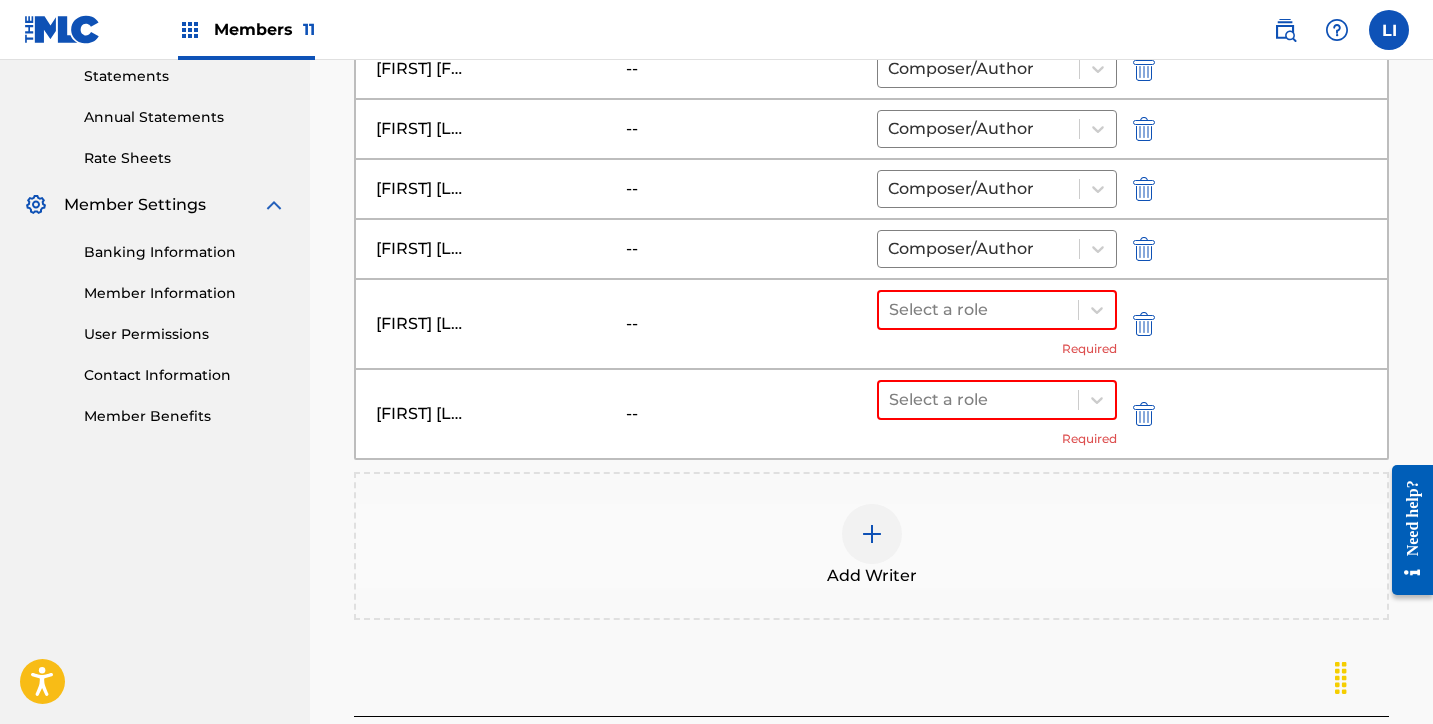 scroll, scrollTop: 693, scrollLeft: 0, axis: vertical 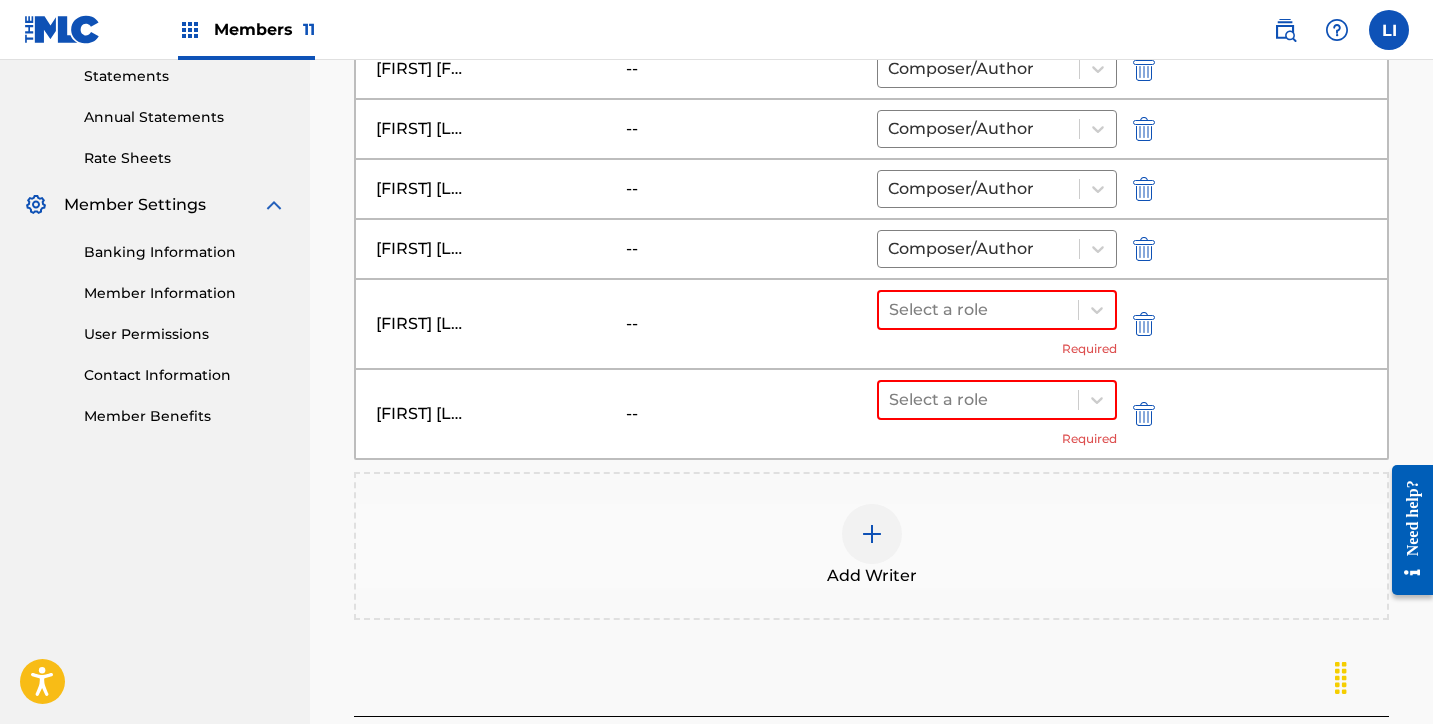 click on "Select a role" at bounding box center (978, 310) 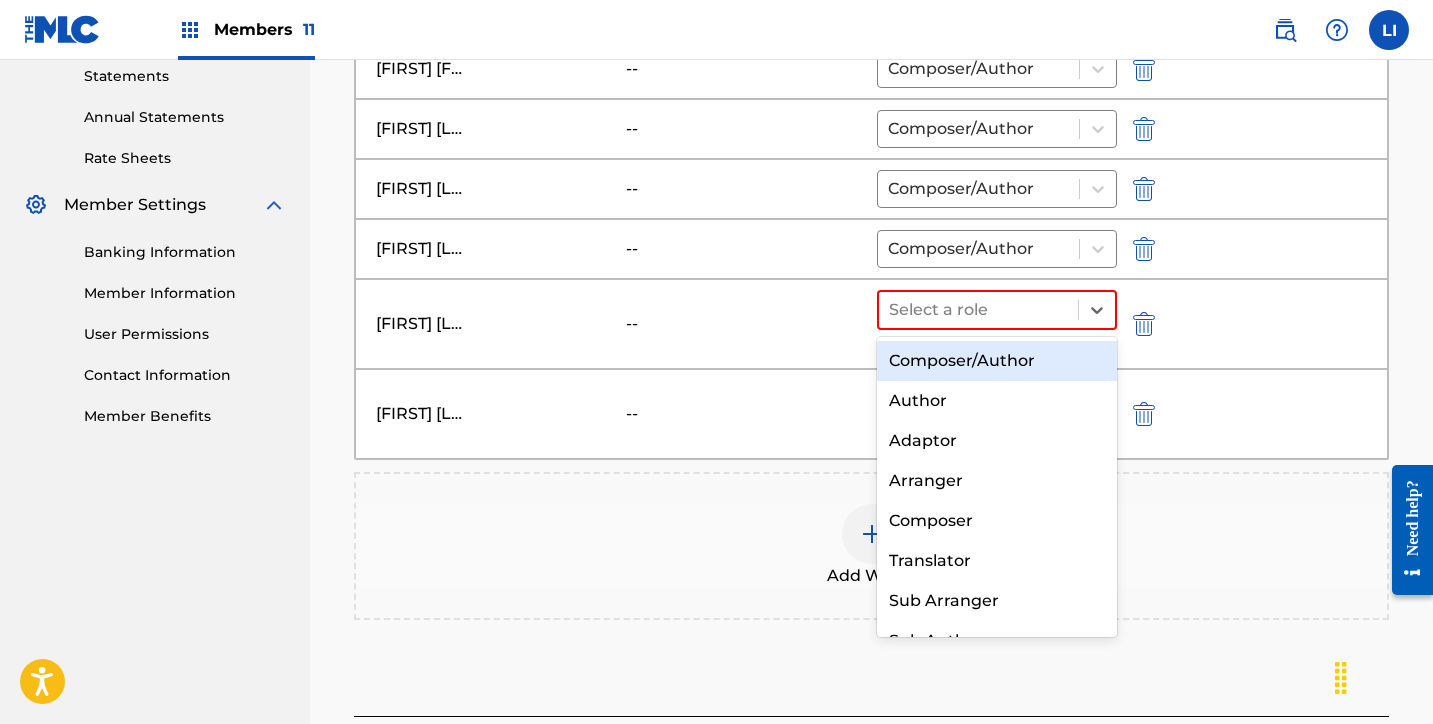 click on "Composer/Author" at bounding box center (997, 361) 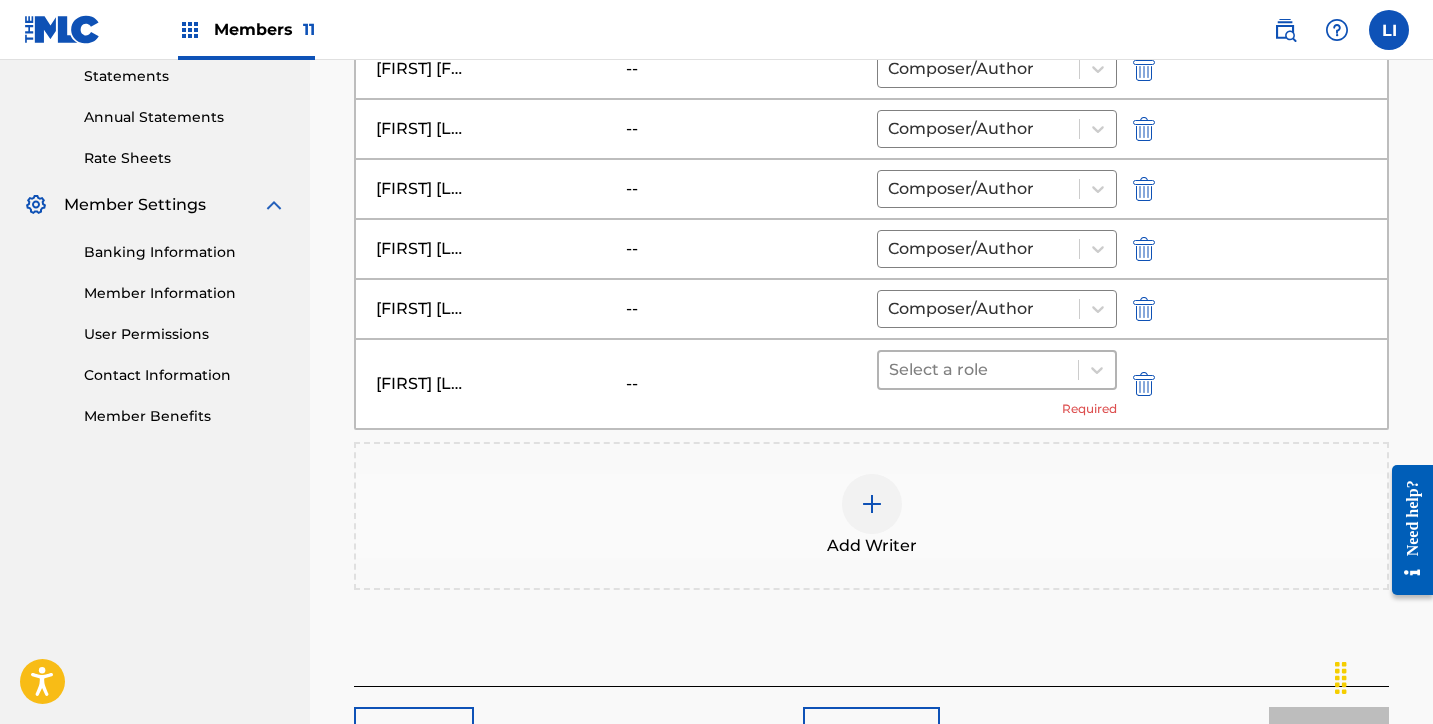 click at bounding box center [978, 370] 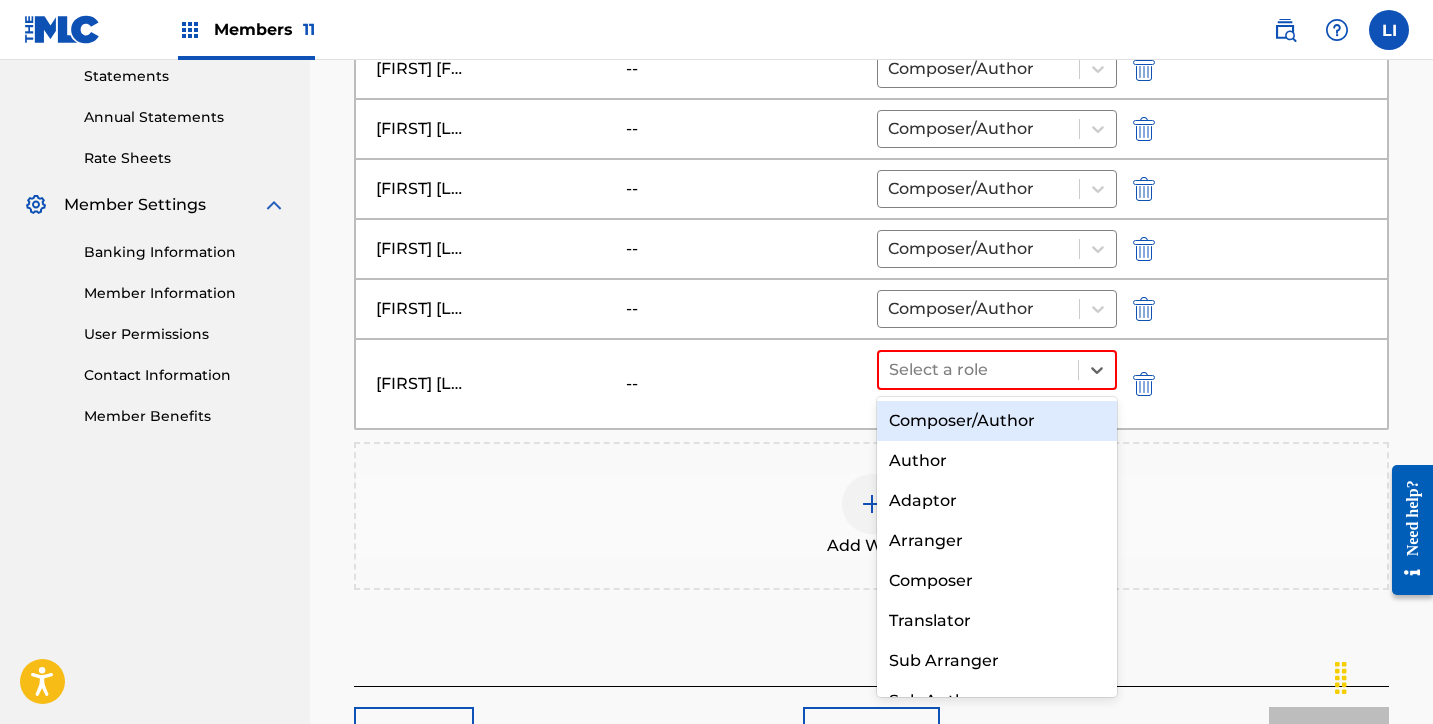 click on "Composer/Author" at bounding box center [997, 421] 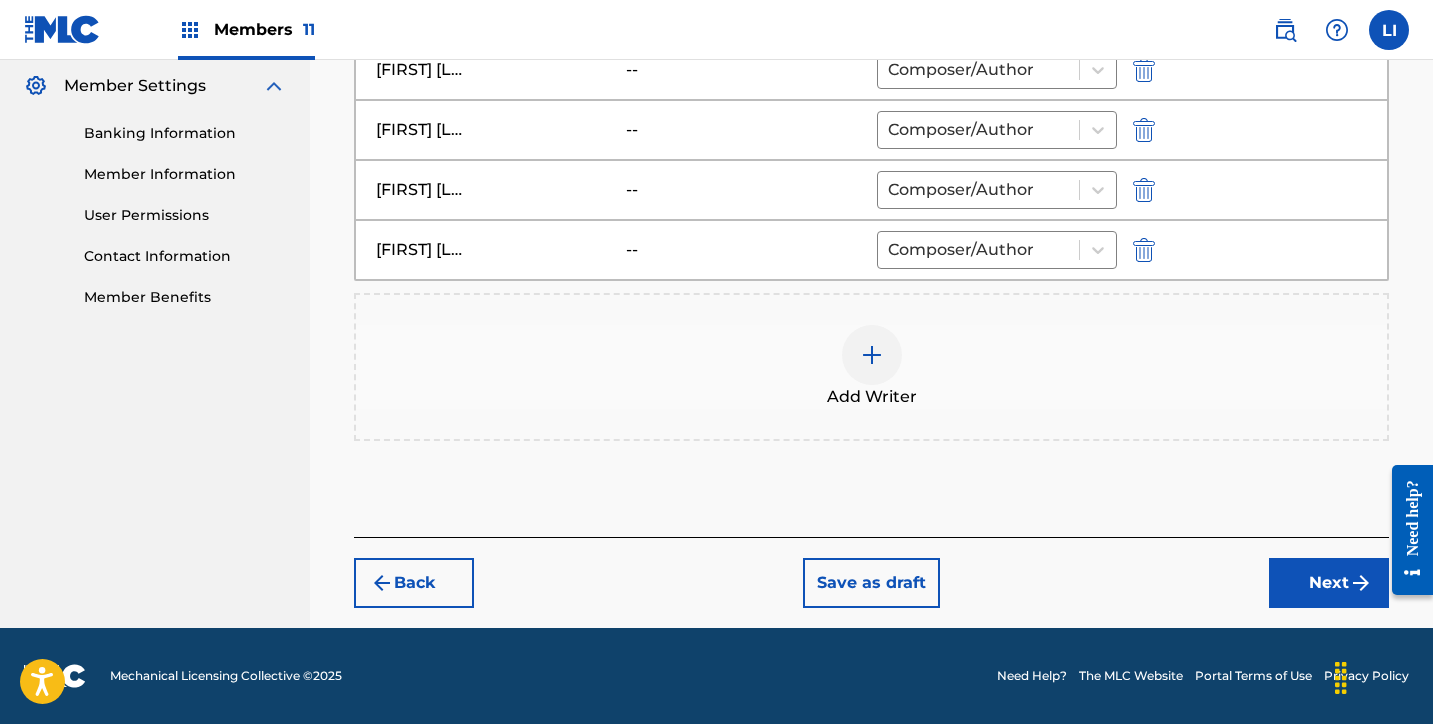 click on "Next" at bounding box center (1329, 583) 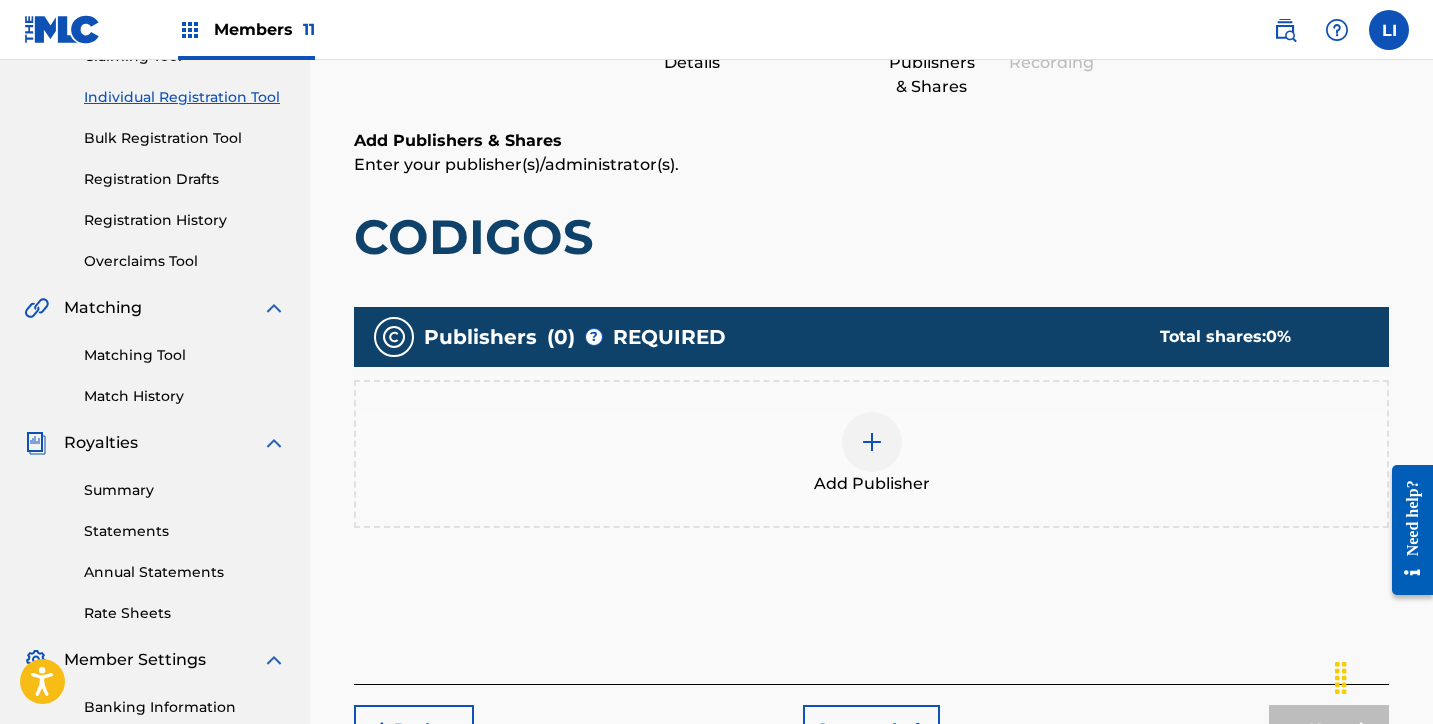 scroll, scrollTop: 240, scrollLeft: 0, axis: vertical 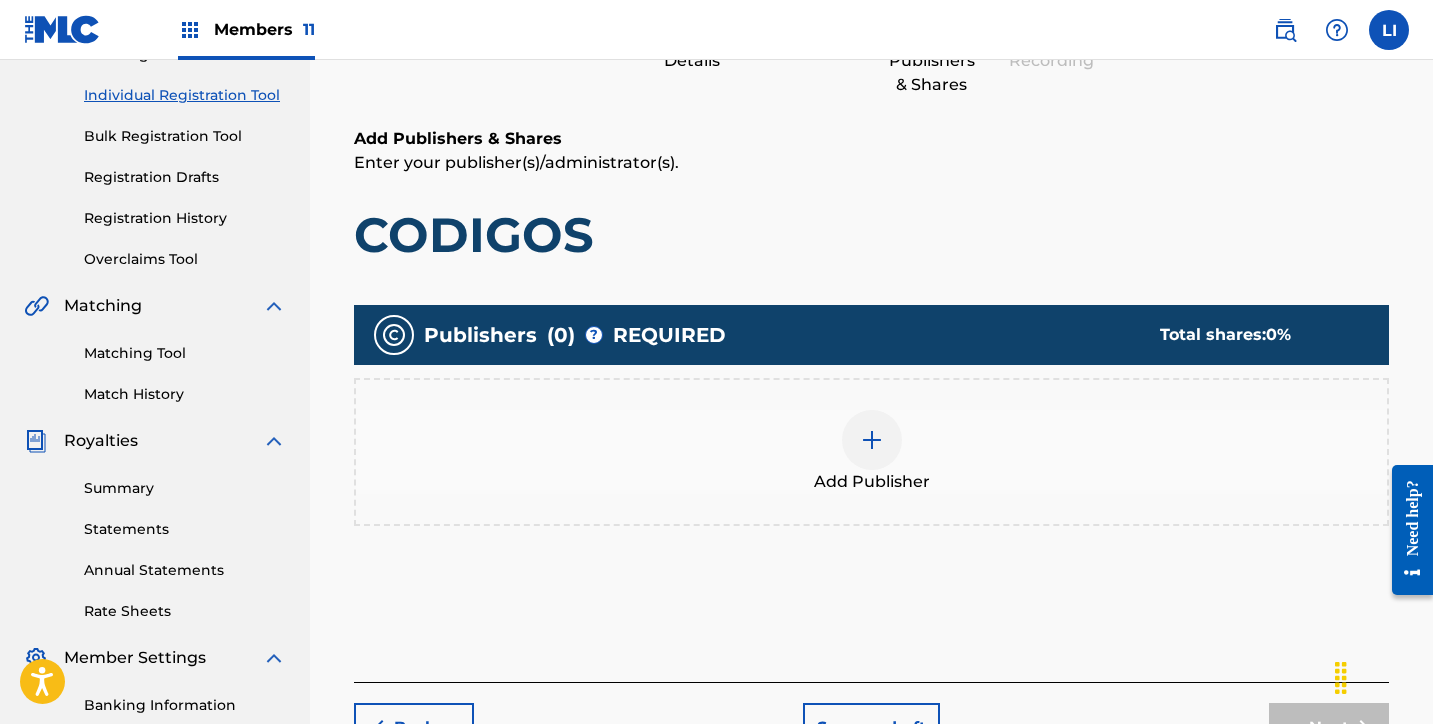 click on "Add Publisher" at bounding box center [871, 452] 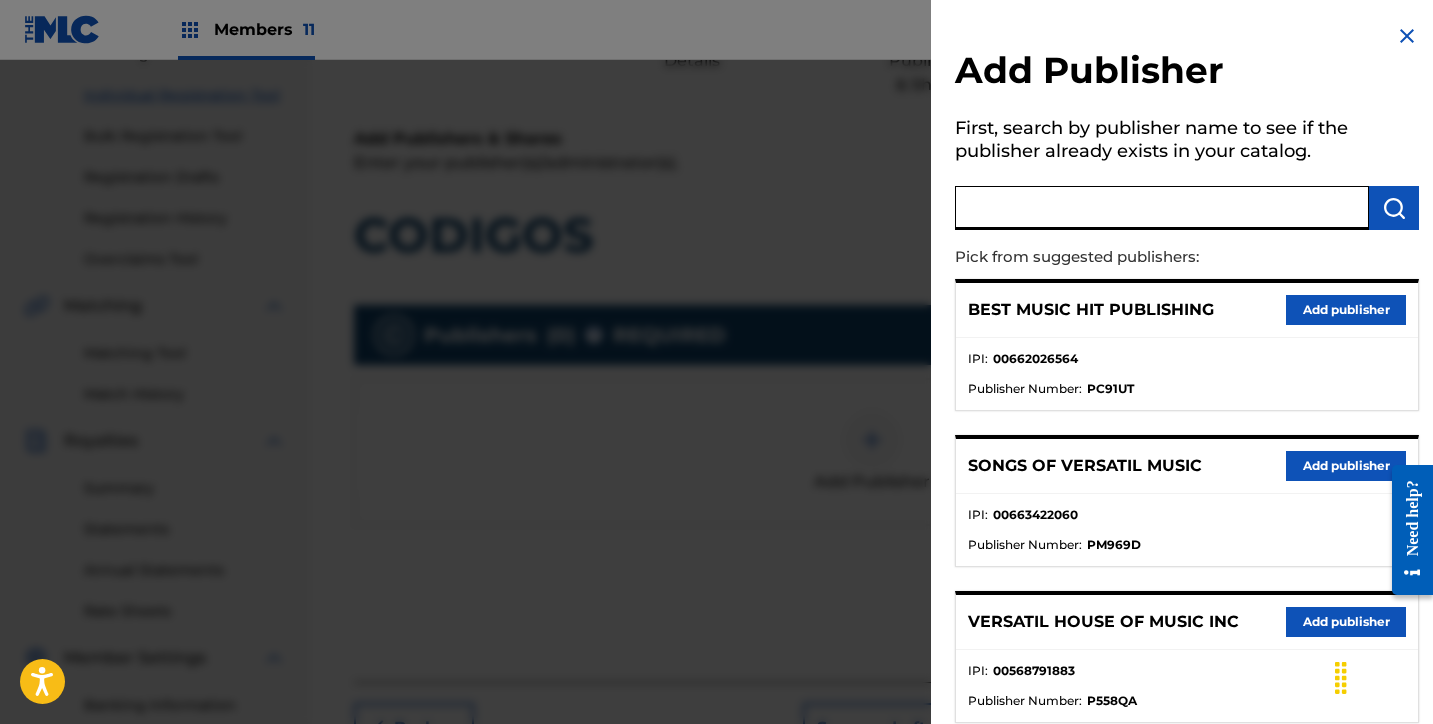 click at bounding box center [1162, 208] 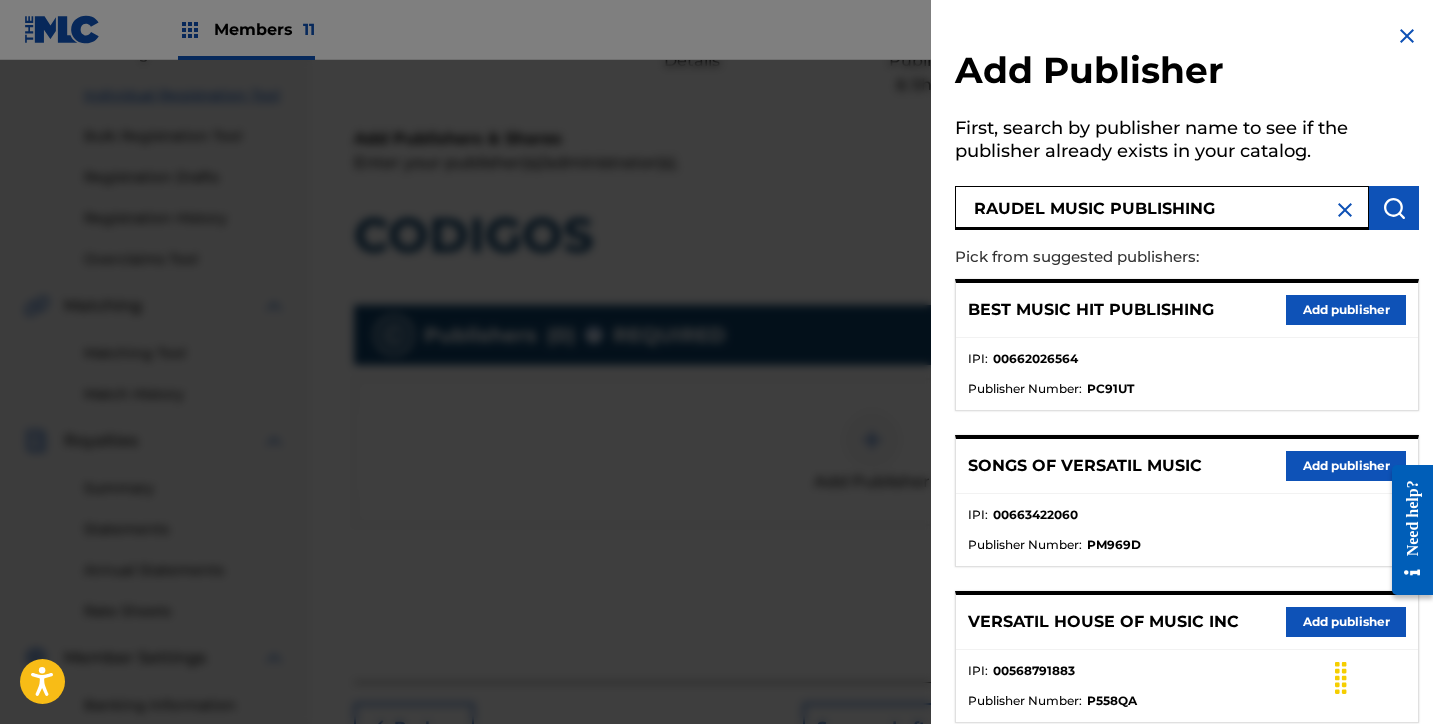 type on "RAUDEL MUSIC PUBLISHING" 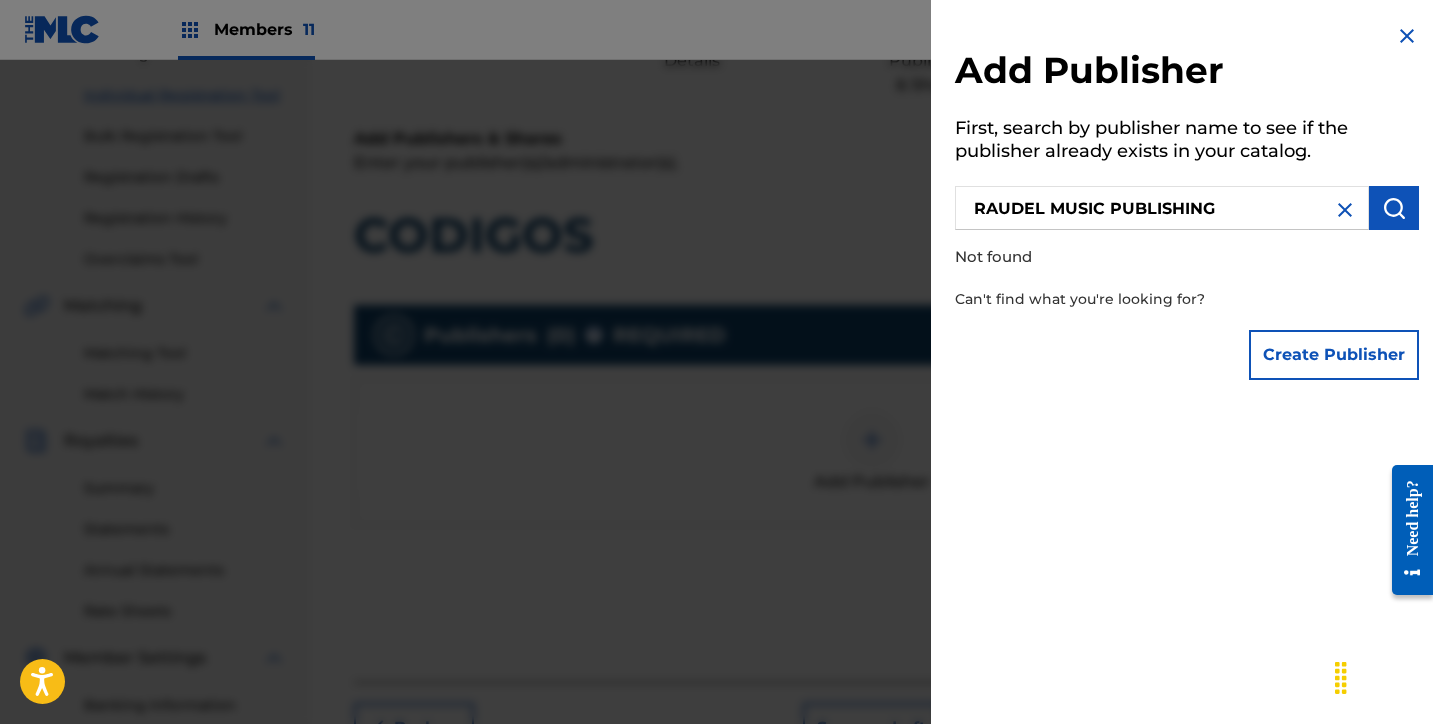 click on "Create Publisher" at bounding box center (1334, 355) 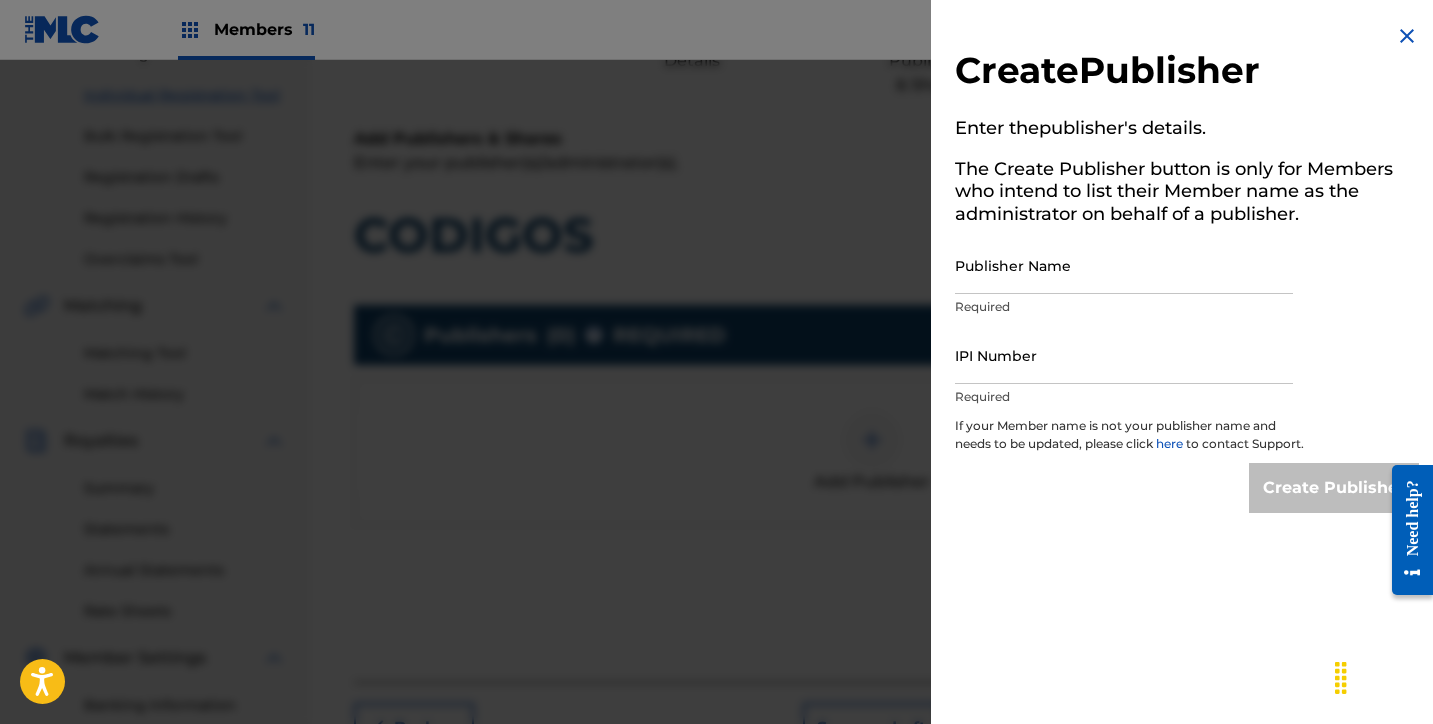 click on "Publisher Name" at bounding box center (1124, 265) 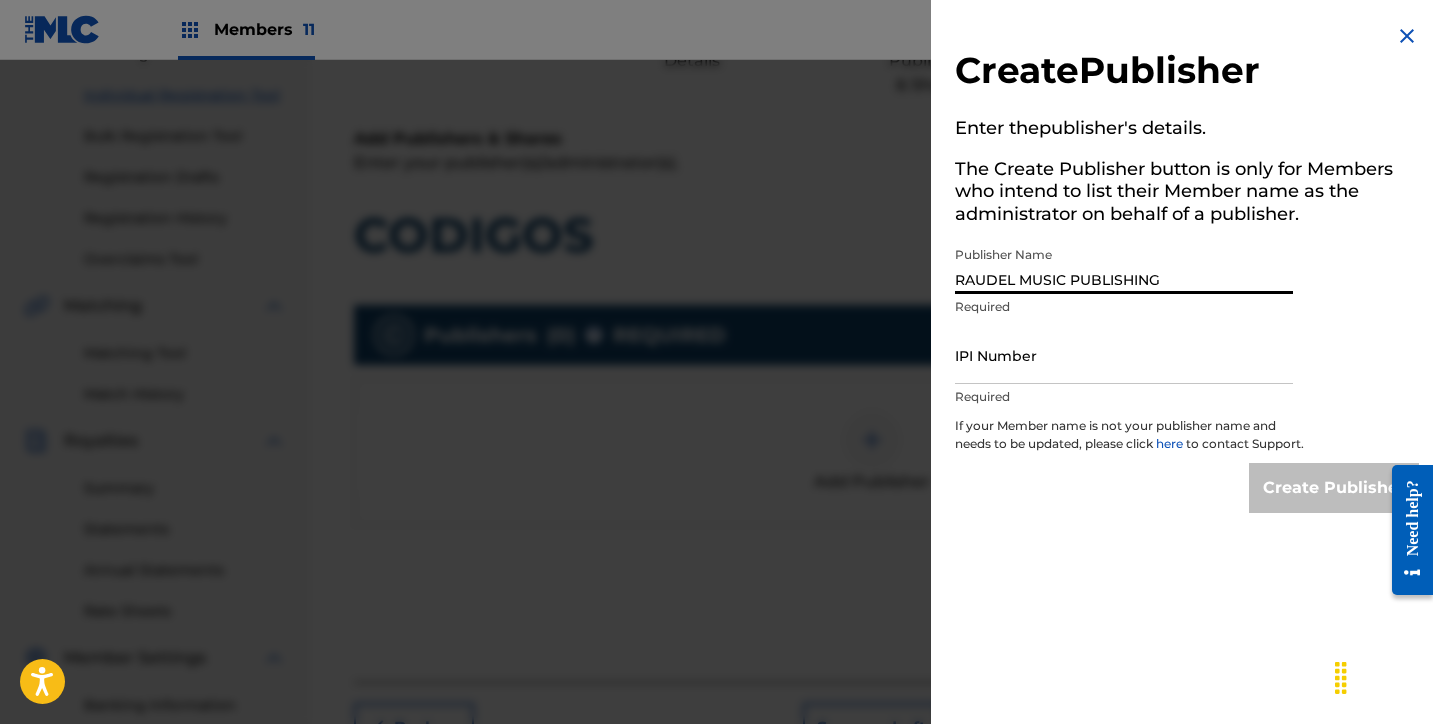 type on "RAUDEL MUSIC PUBLISHING" 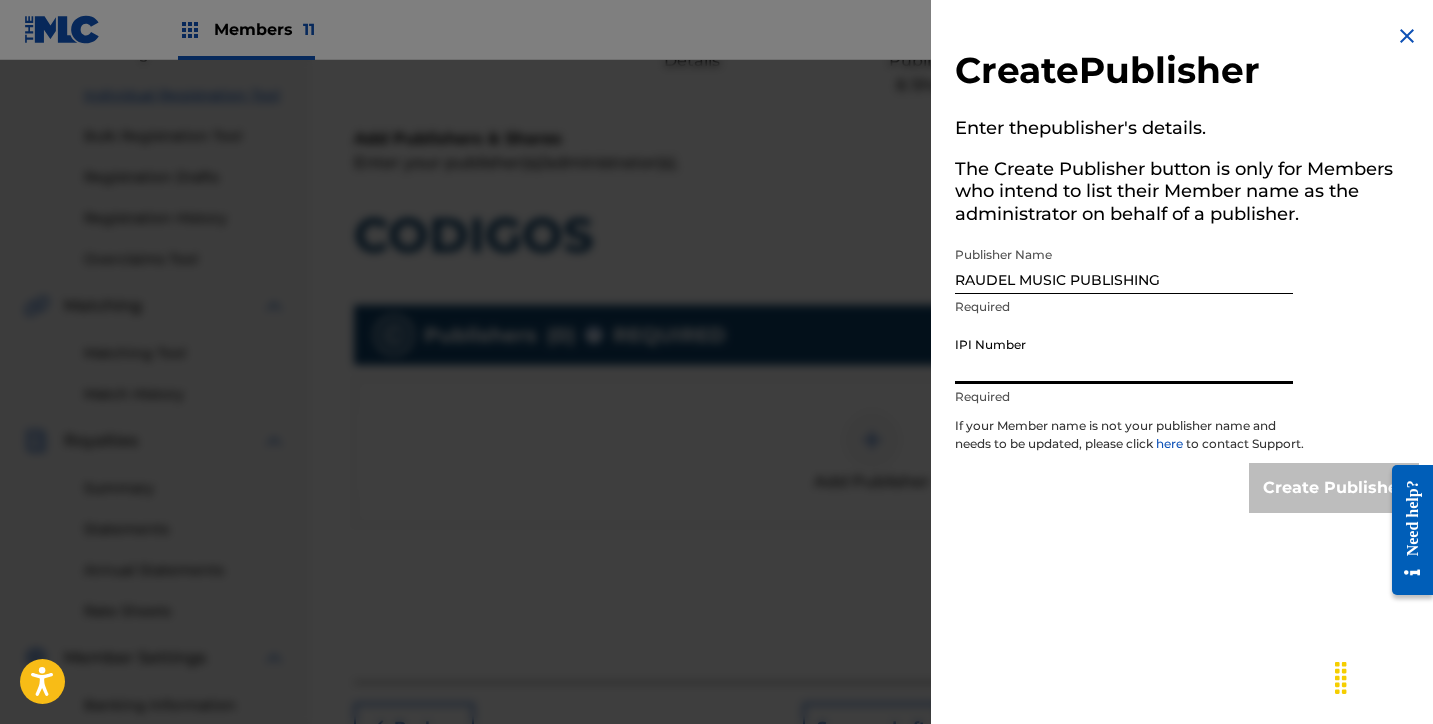 click on "IPI Number" at bounding box center [1124, 355] 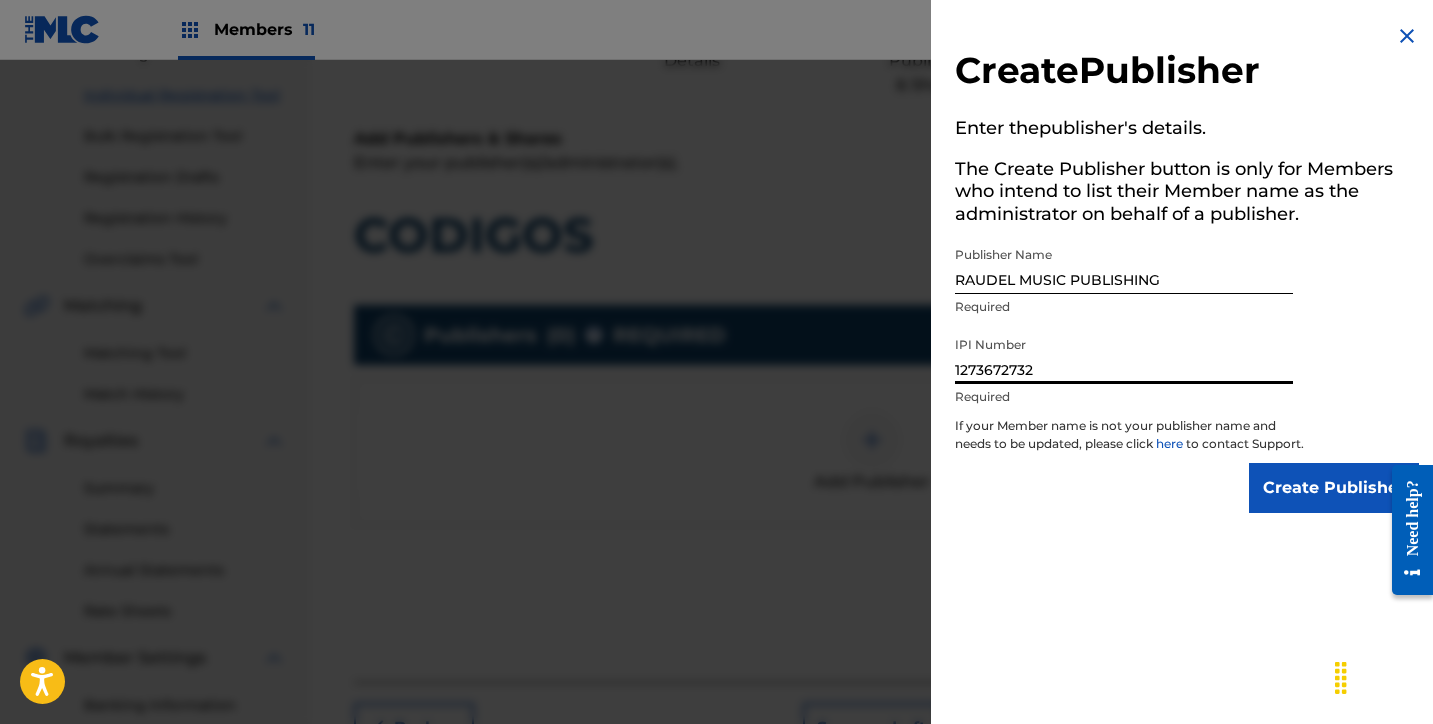 type on "1273672732" 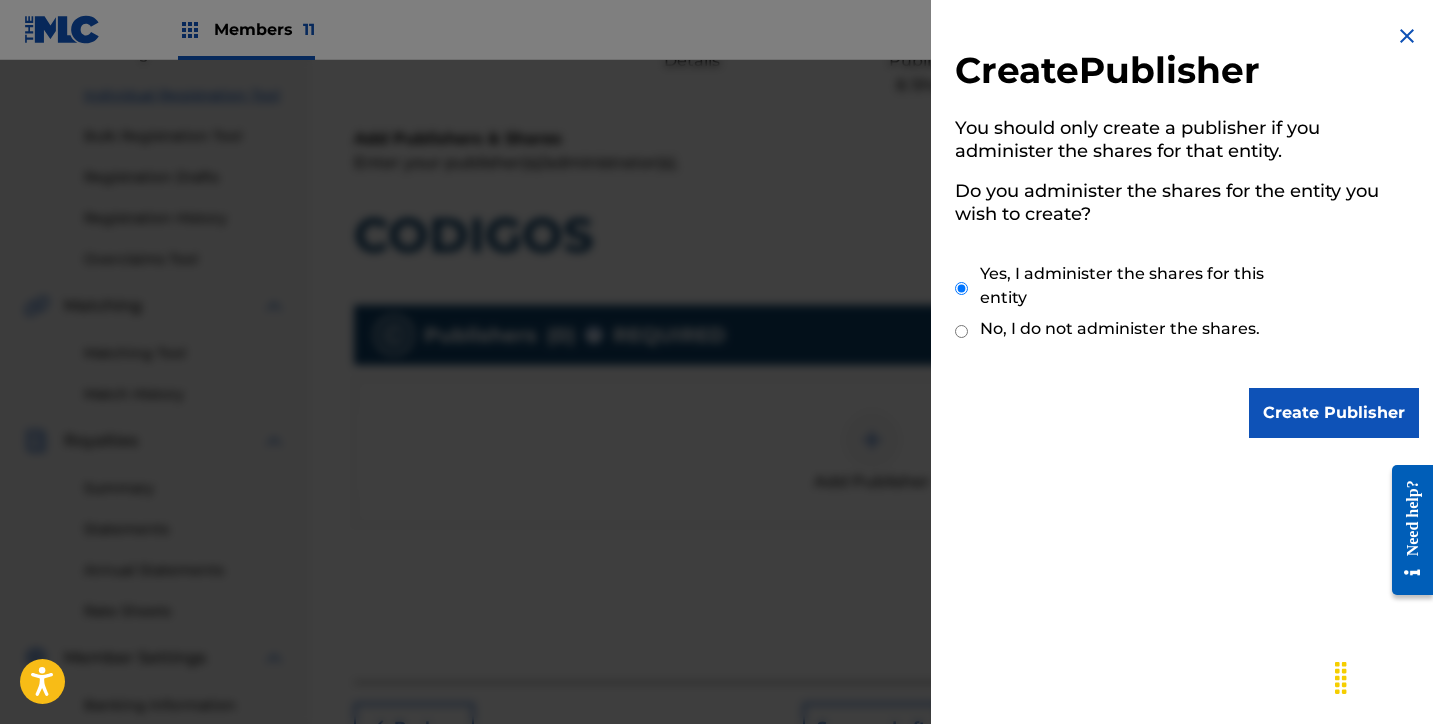 click on "Create  Publisher You should only create a publisher if you administer the shares for that entity. Do you administer the shares for the entity you wish to create? Yes, I administer the shares for this entity No, I do not administer the shares. Create Publisher" at bounding box center (1187, 231) 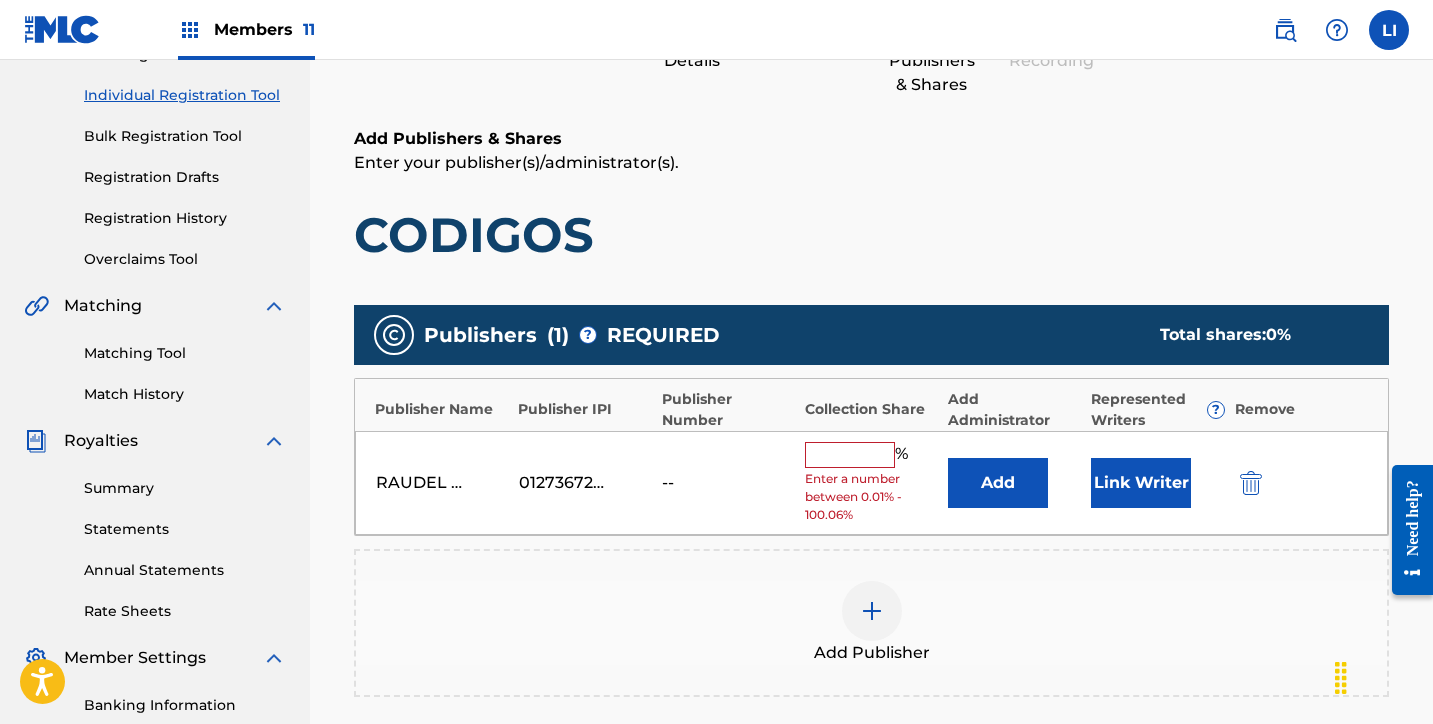 click at bounding box center (850, 455) 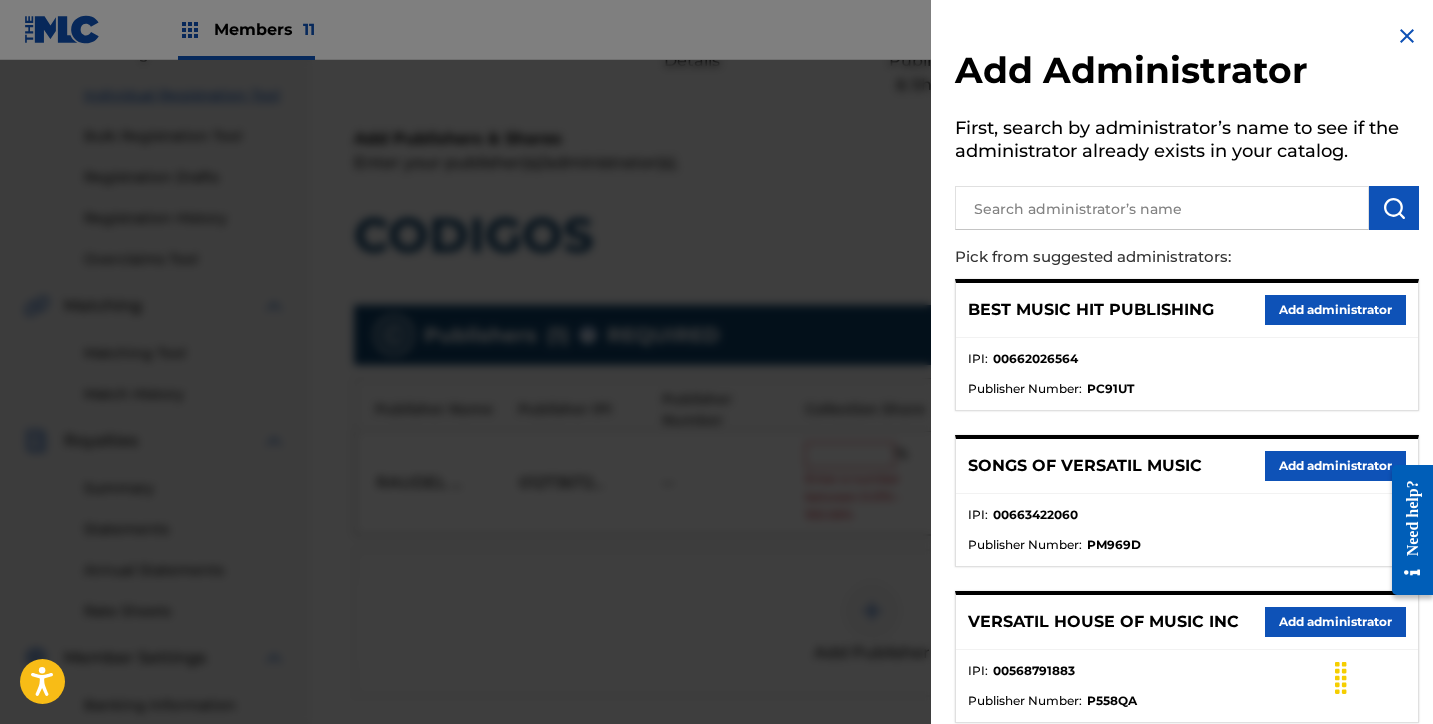 click on "First, search by administrator’s name to see if the administrator already exists in your catalog." at bounding box center [1187, 142] 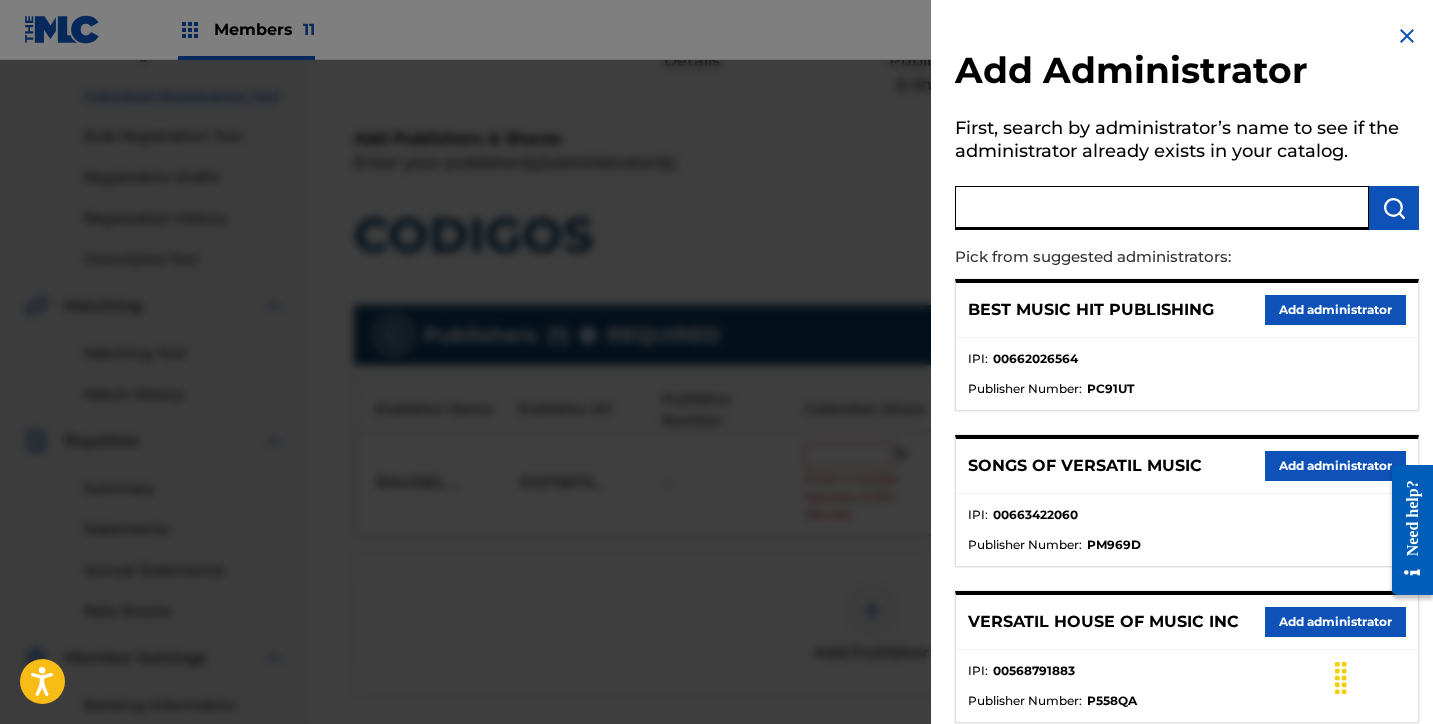 click at bounding box center (1162, 208) 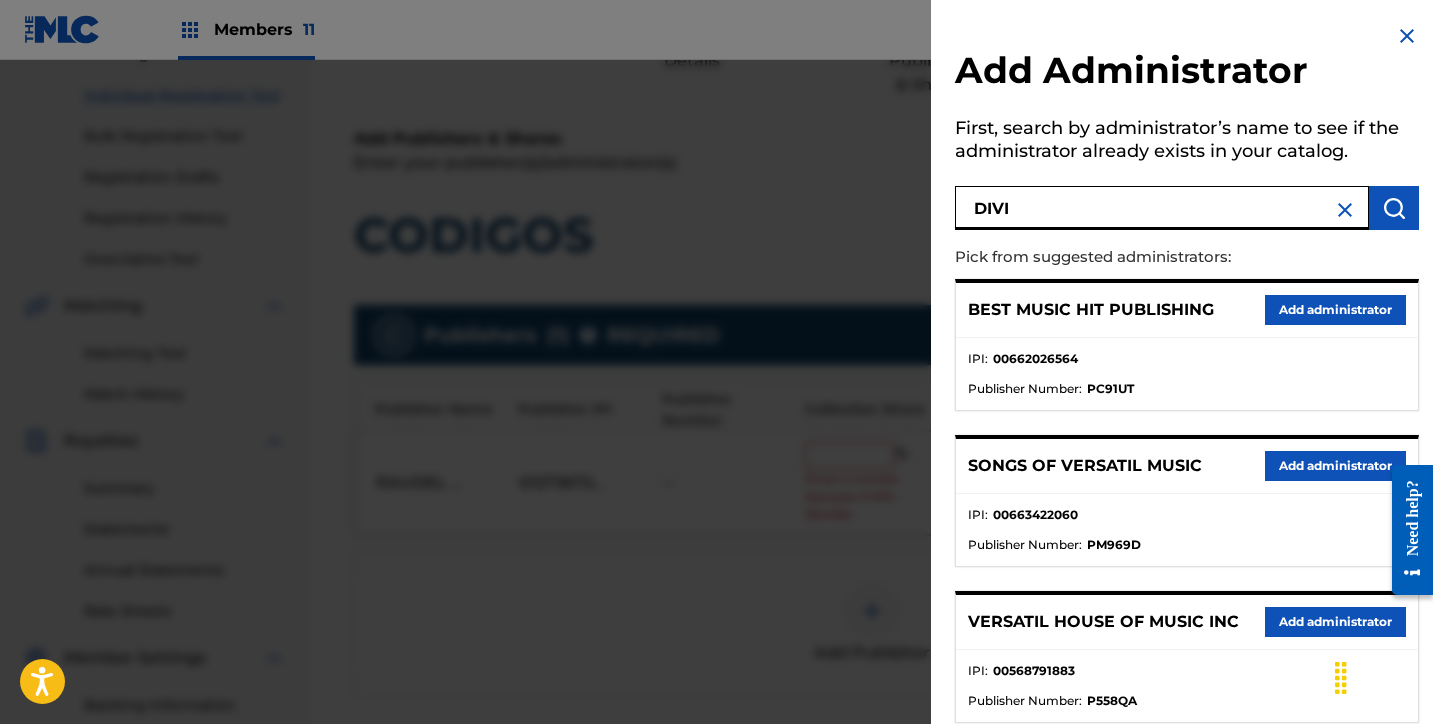 type on "DIVI" 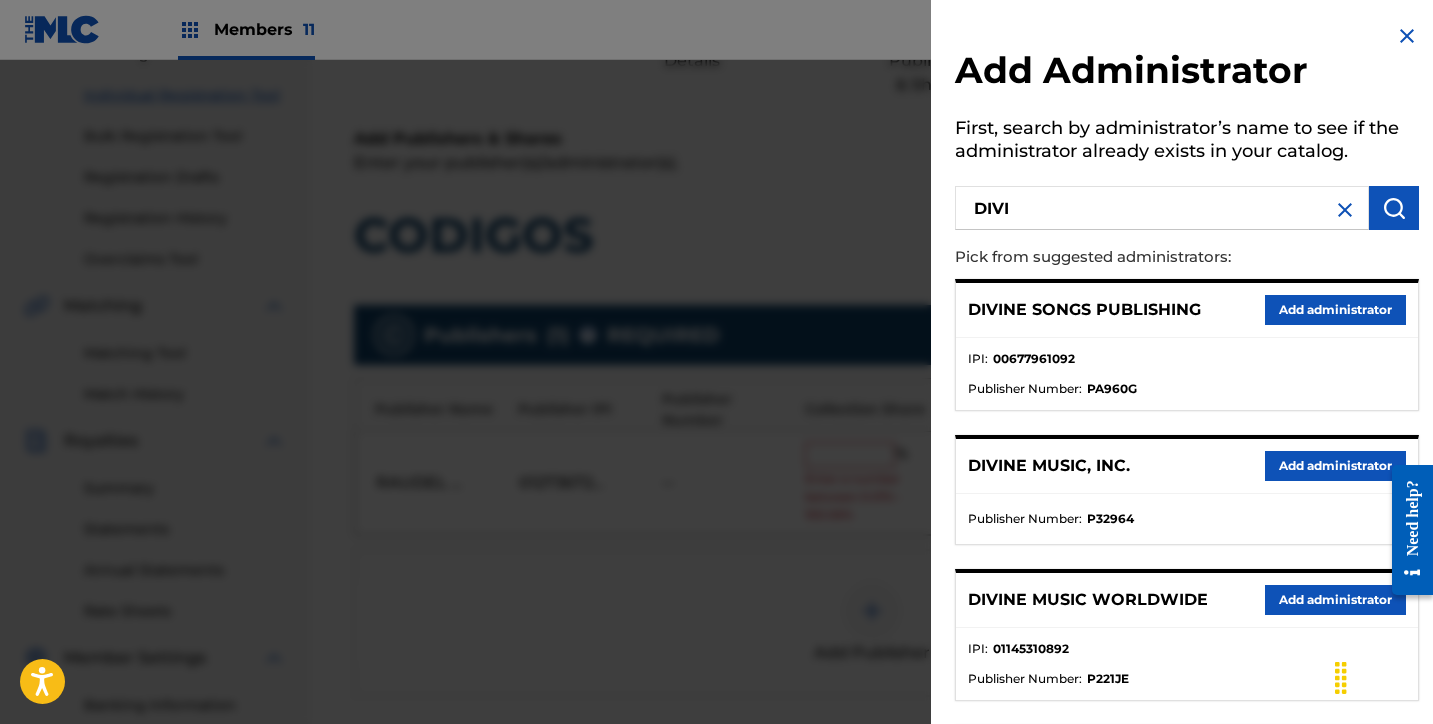 click on "Add administrator" at bounding box center [1335, 466] 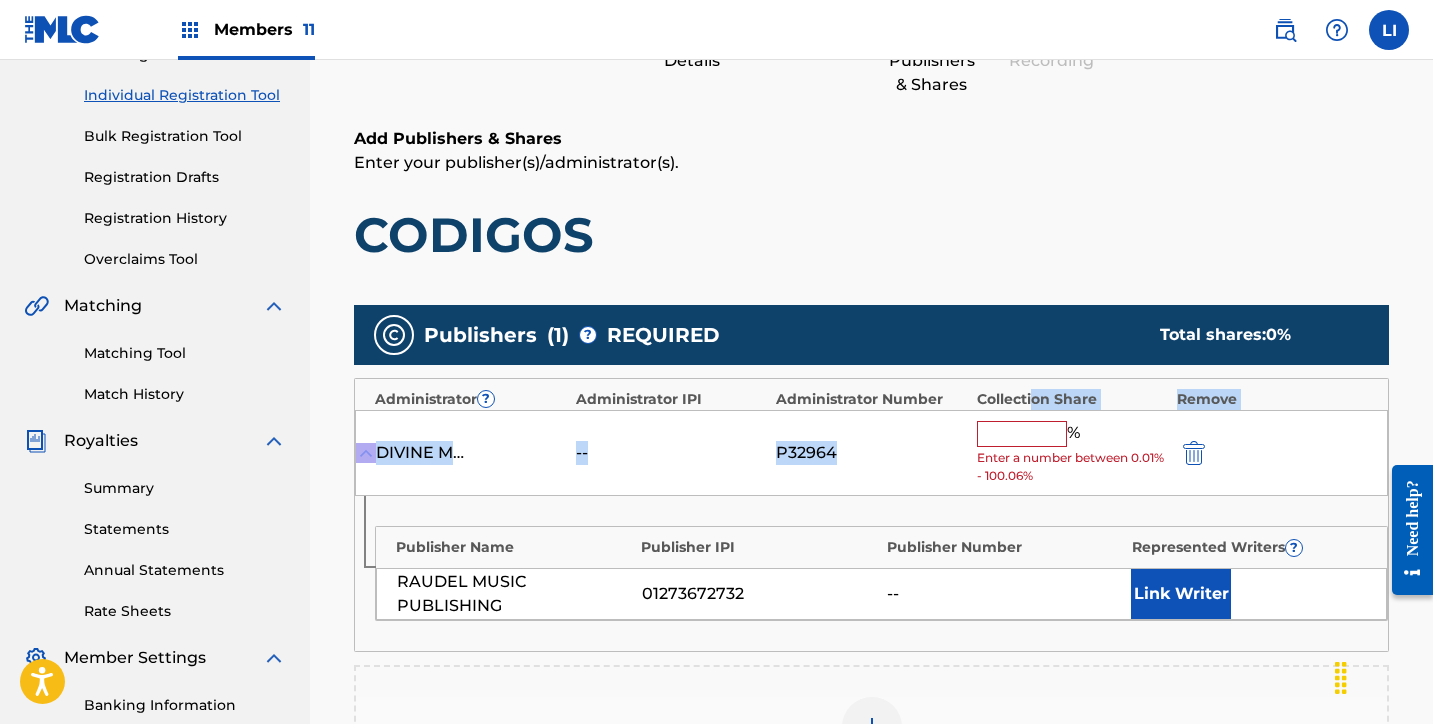 click on "Administrator ? Administrator IPI Administrator Number Collection Share Remove DIVINE MUSIC, INC. -- P32964 % Enter a number between 0.01% - 100.06% Publisher Name Publisher IPI Publisher Number Represented Writers ? [FIRST] [LAST] PUBLISHING [ID] -- Link Writer" at bounding box center [871, 515] 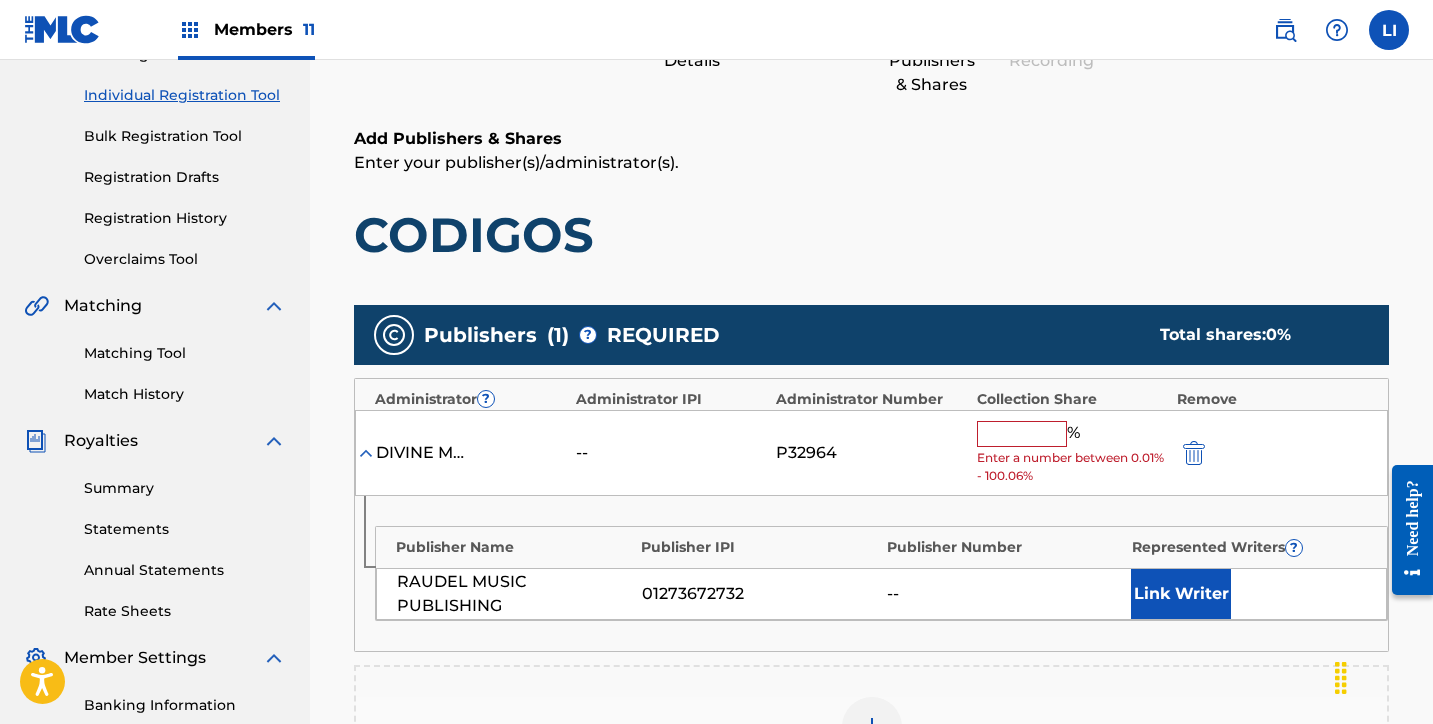 click at bounding box center (1022, 434) 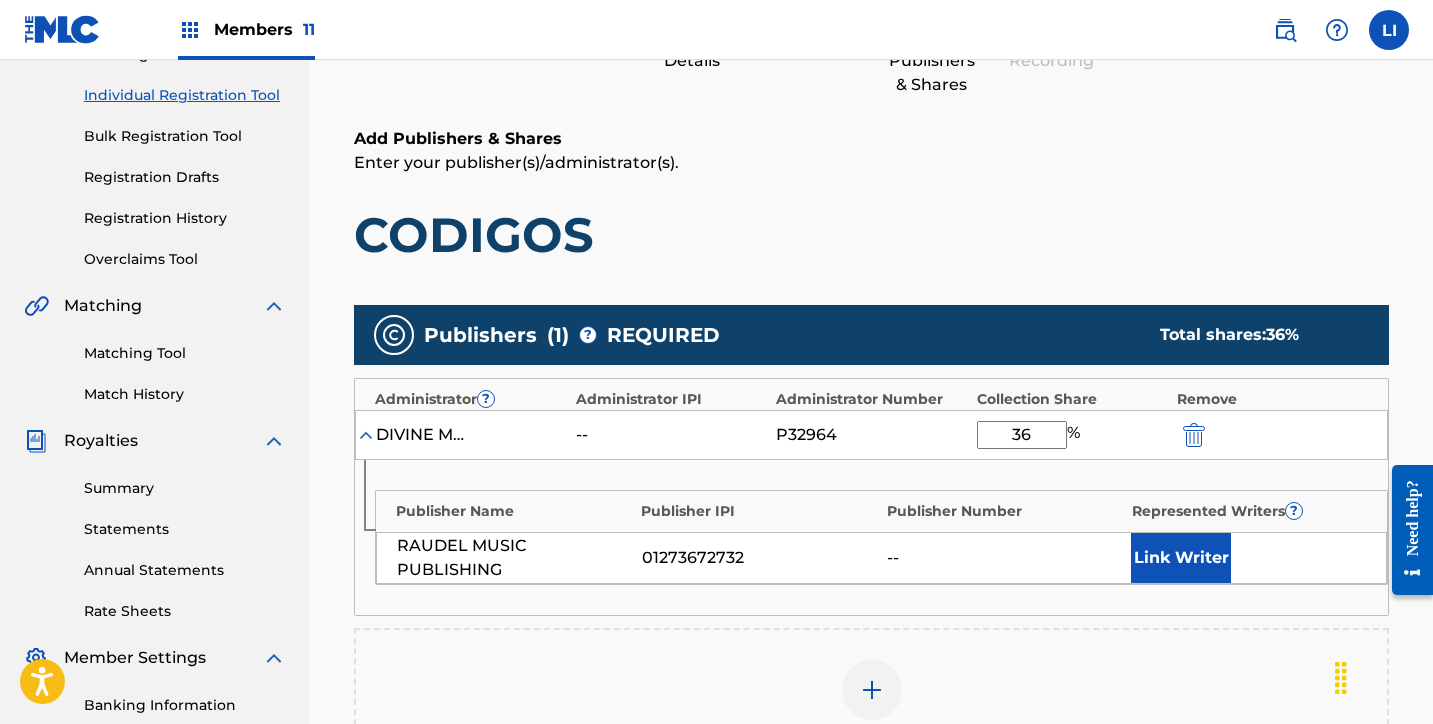 type on "36" 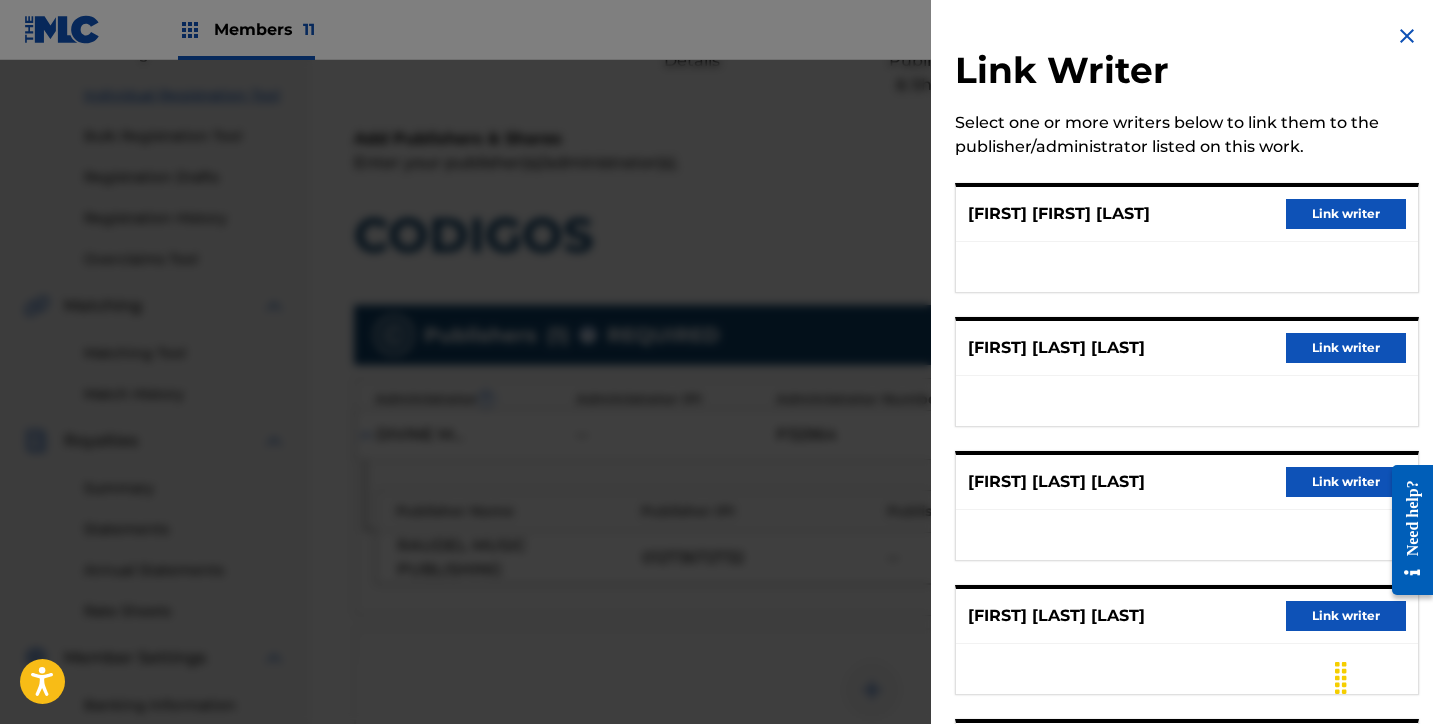 click on "Link writer" at bounding box center [1346, 214] 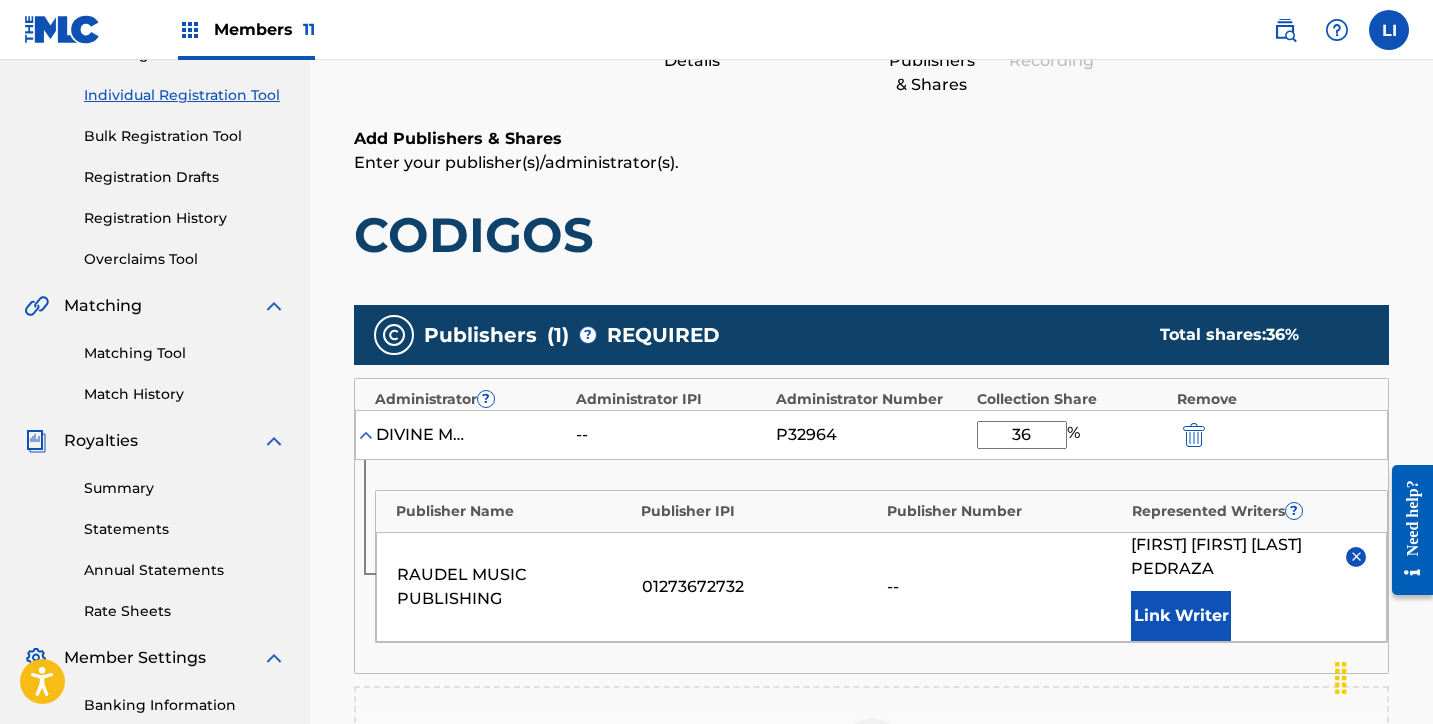 click on "Link Writer" at bounding box center [1181, 616] 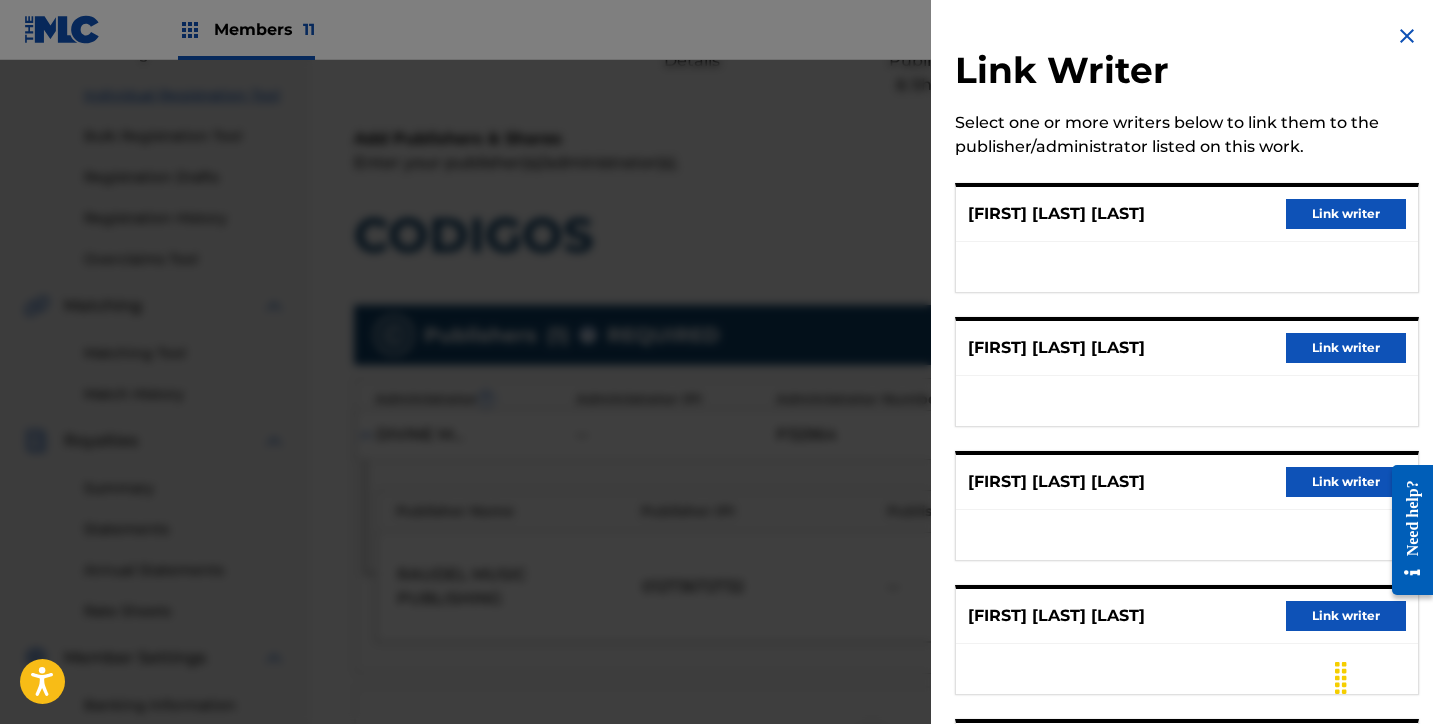 click on "Link writer" at bounding box center [1346, 214] 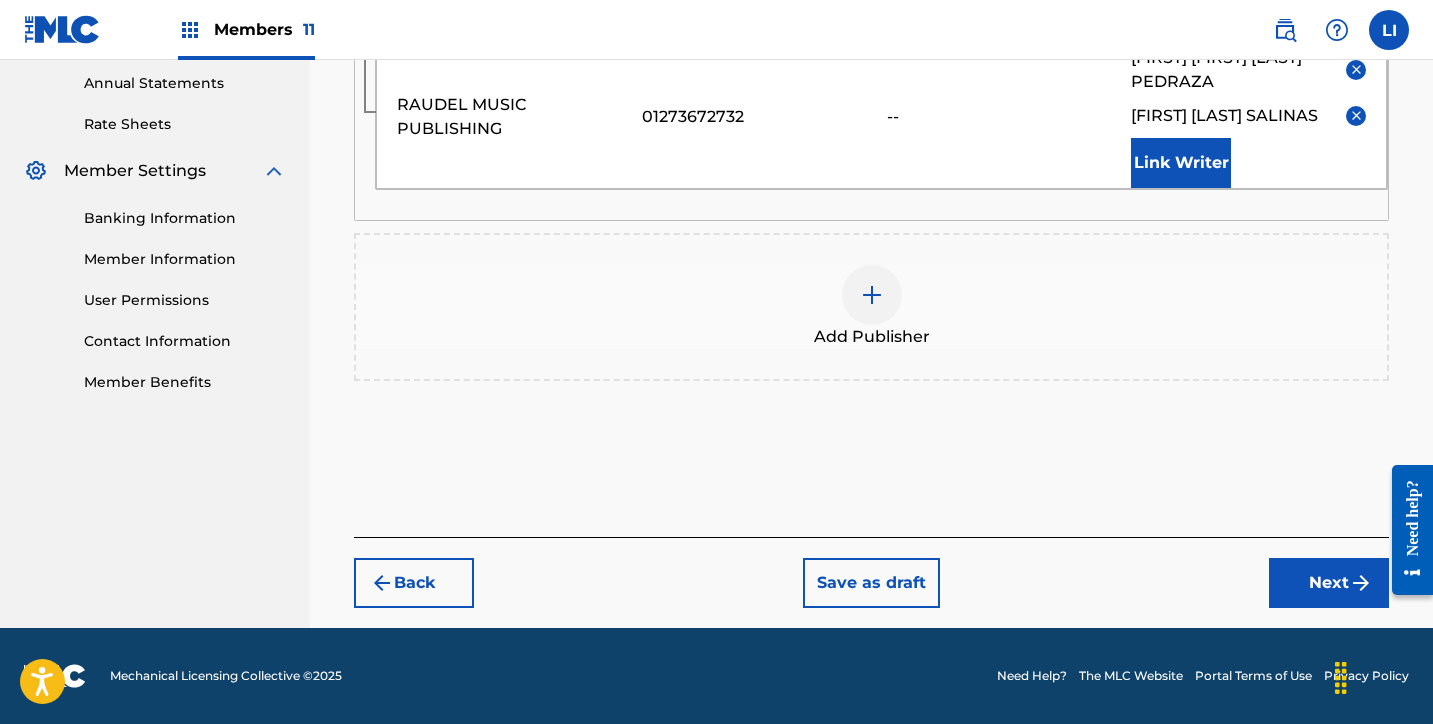 drag, startPoint x: 1282, startPoint y: 589, endPoint x: 1216, endPoint y: 555, distance: 74.24284 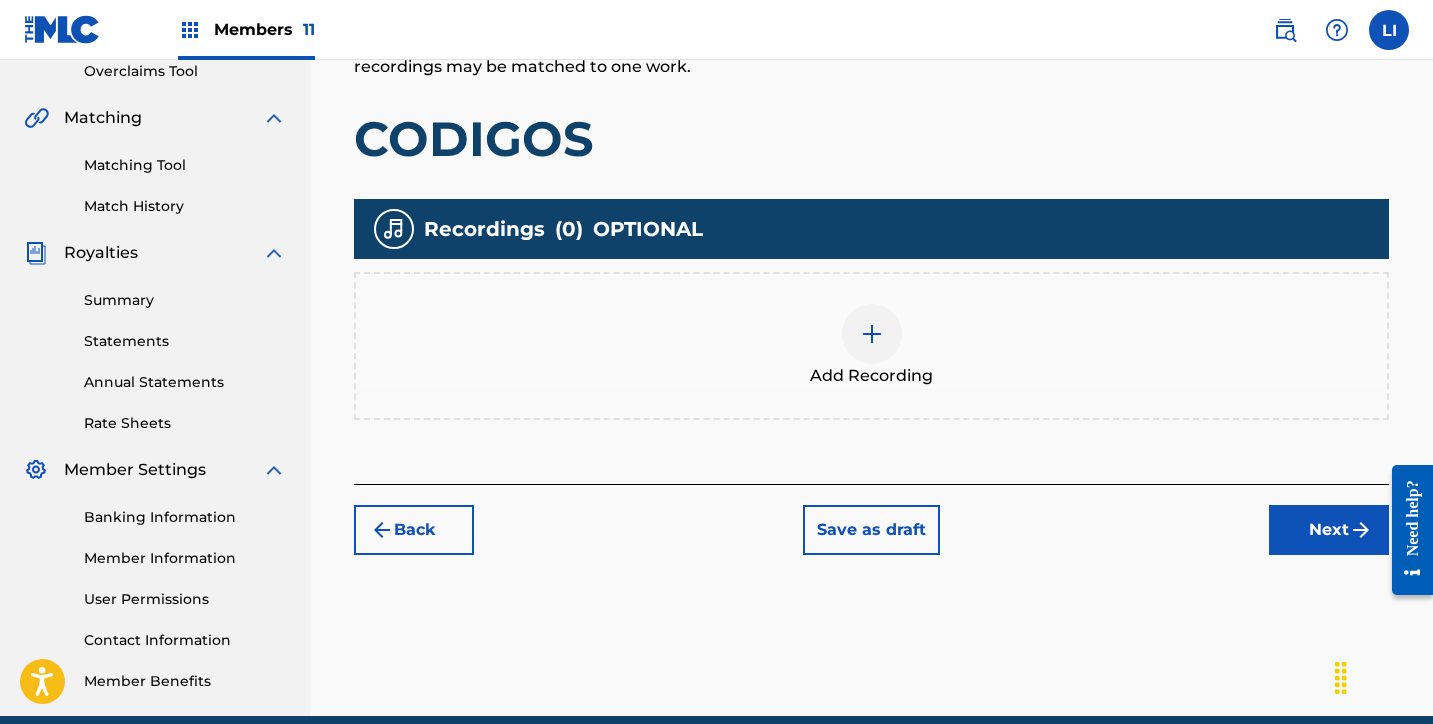 scroll, scrollTop: 516, scrollLeft: 0, axis: vertical 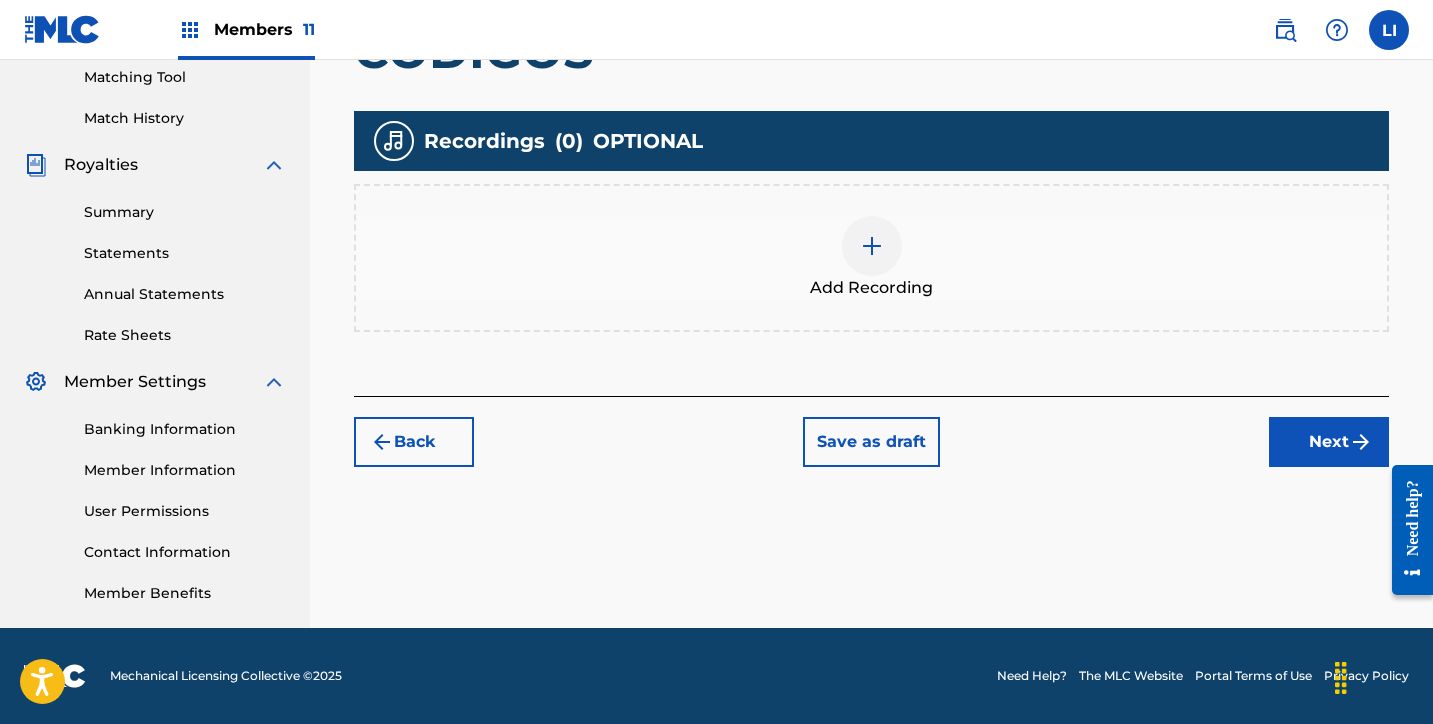 click on "Add Recording" at bounding box center (871, 258) 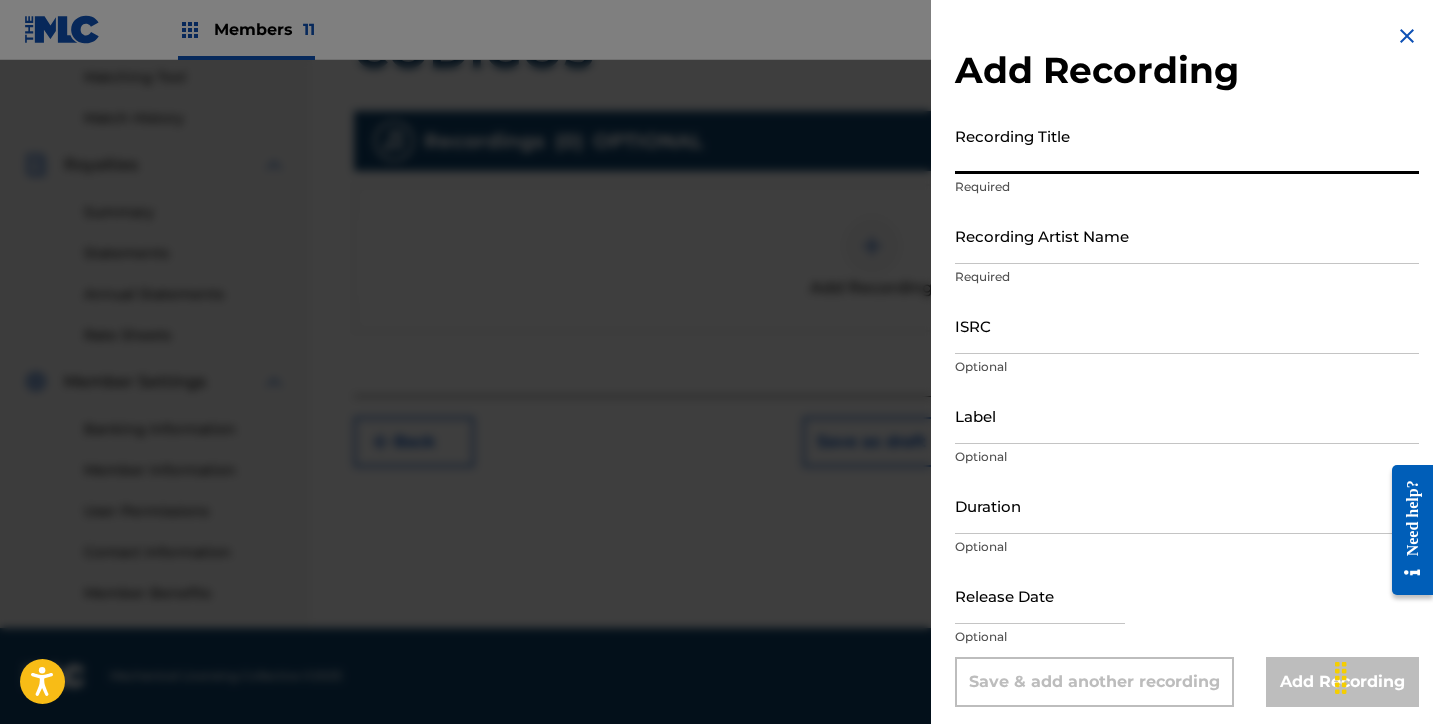 click on "Recording Title" at bounding box center [1187, 145] 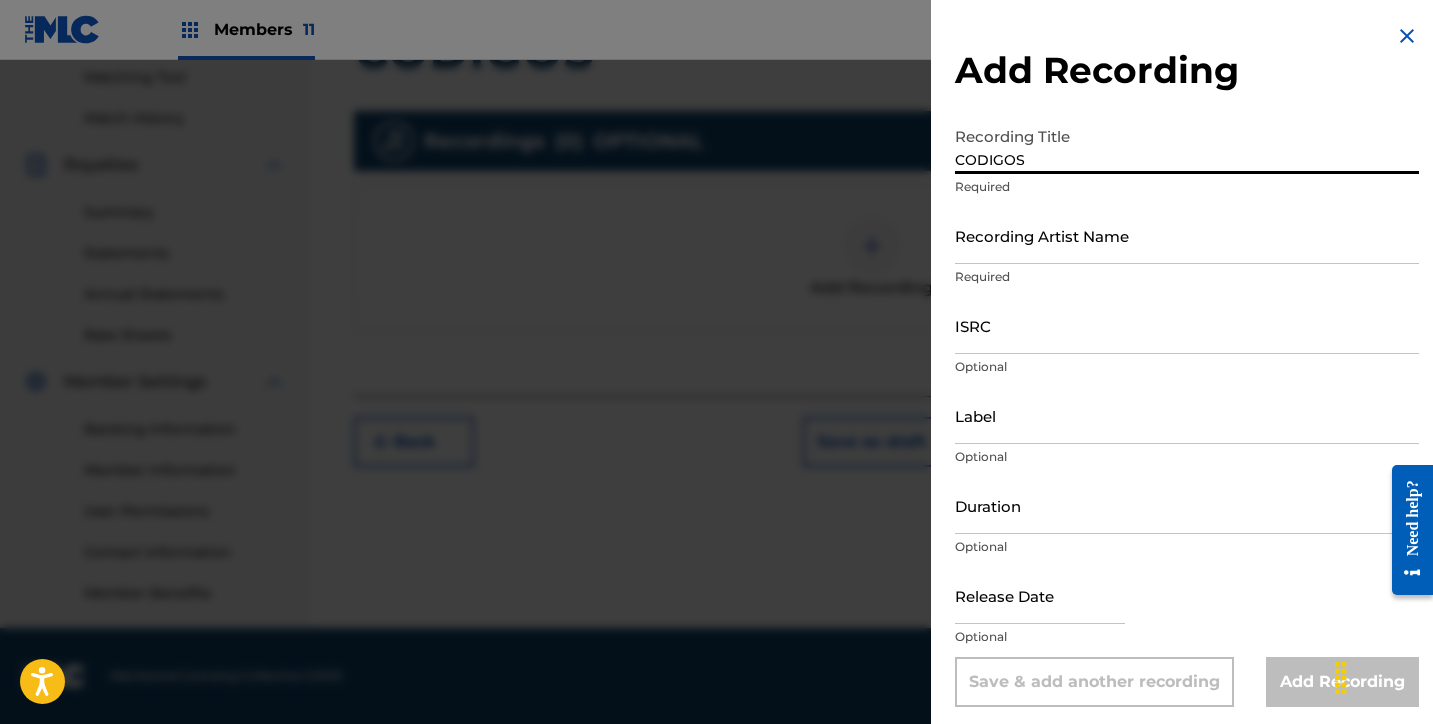 type on "CODIGOS" 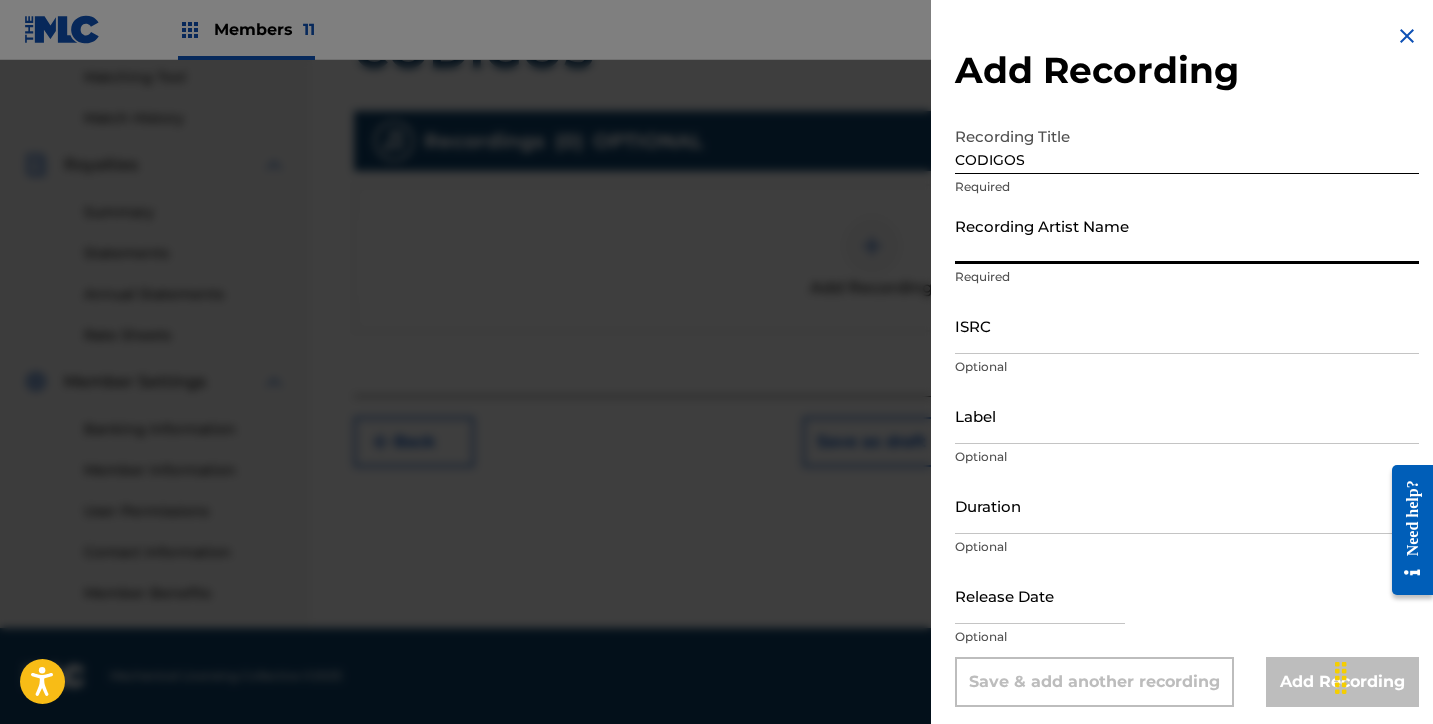 paste on "LOS ANORMALES, COOL KIDS, NOVA7SIETE, SLEEZY O, YOUNG GALLO, EYBY" 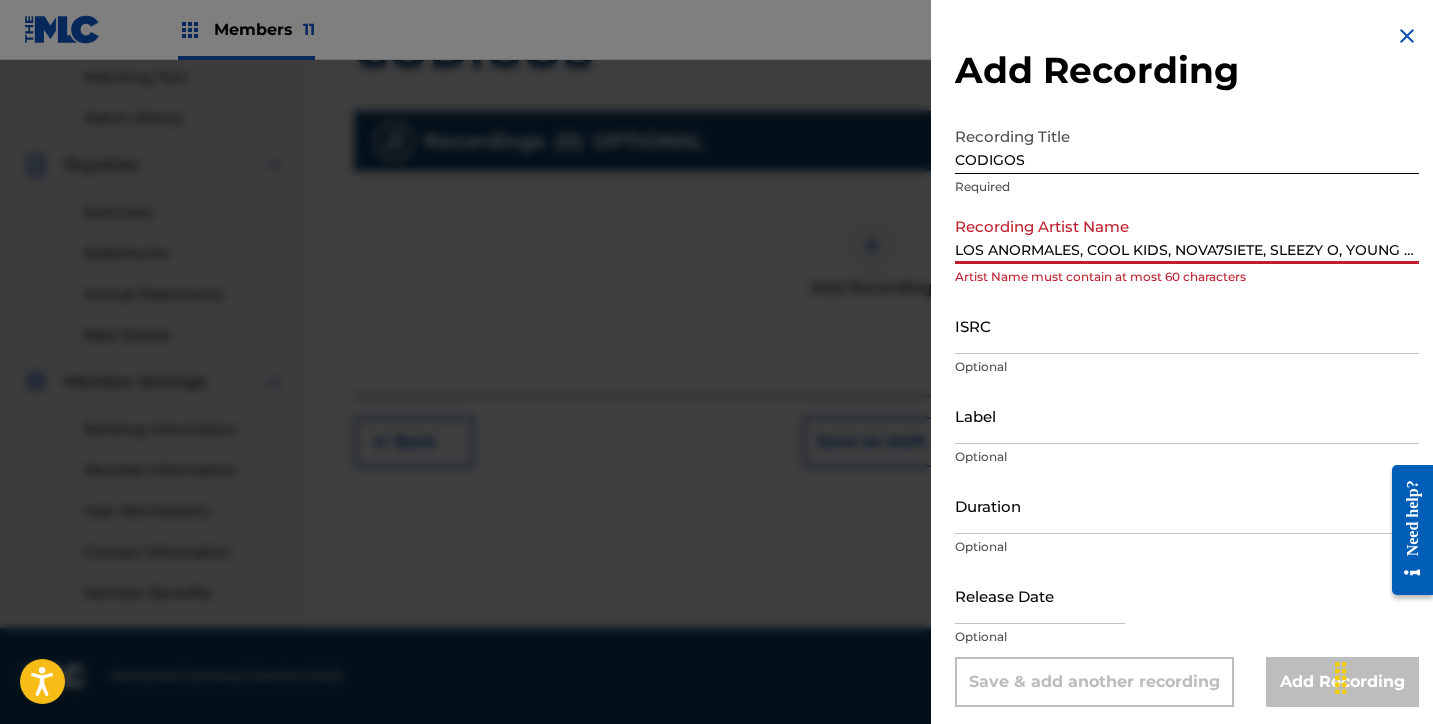 scroll, scrollTop: 0, scrollLeft: 87, axis: horizontal 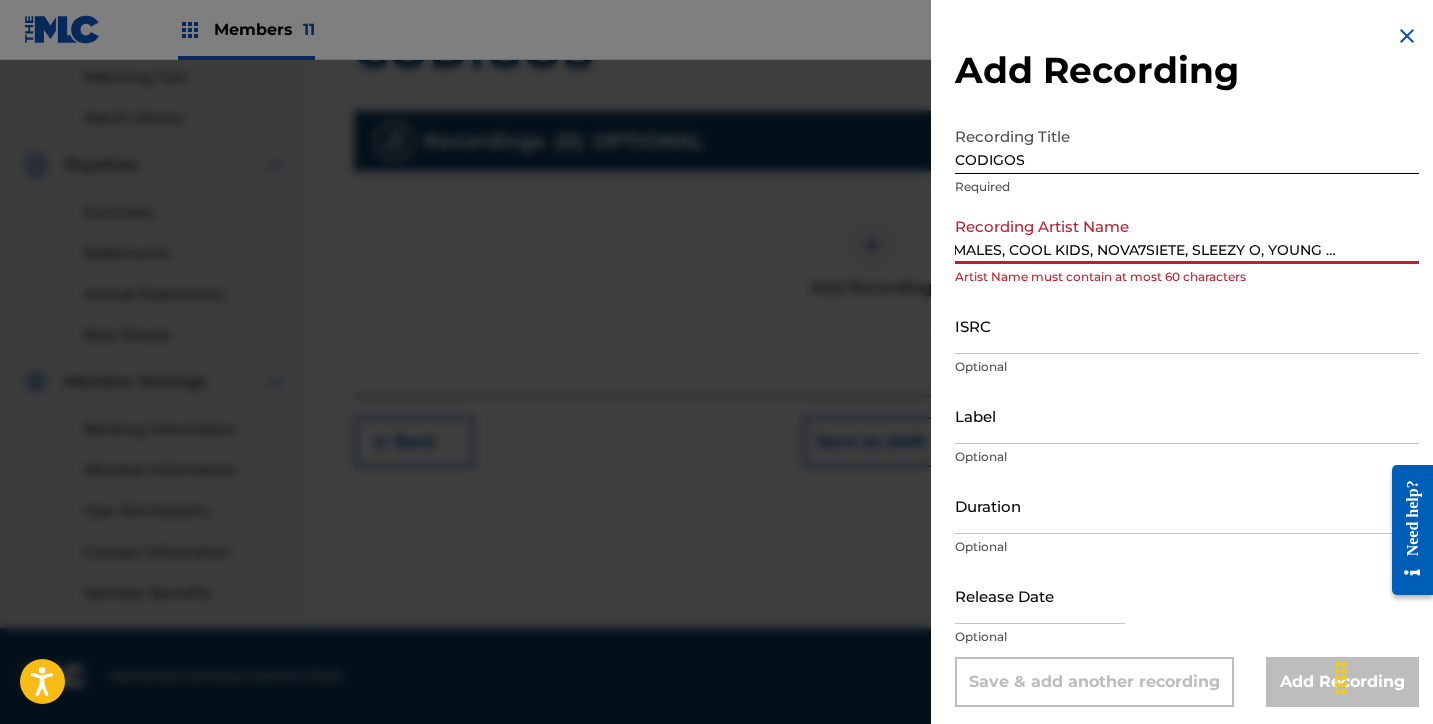 drag, startPoint x: 1150, startPoint y: 245, endPoint x: 1487, endPoint y: 243, distance: 337.00592 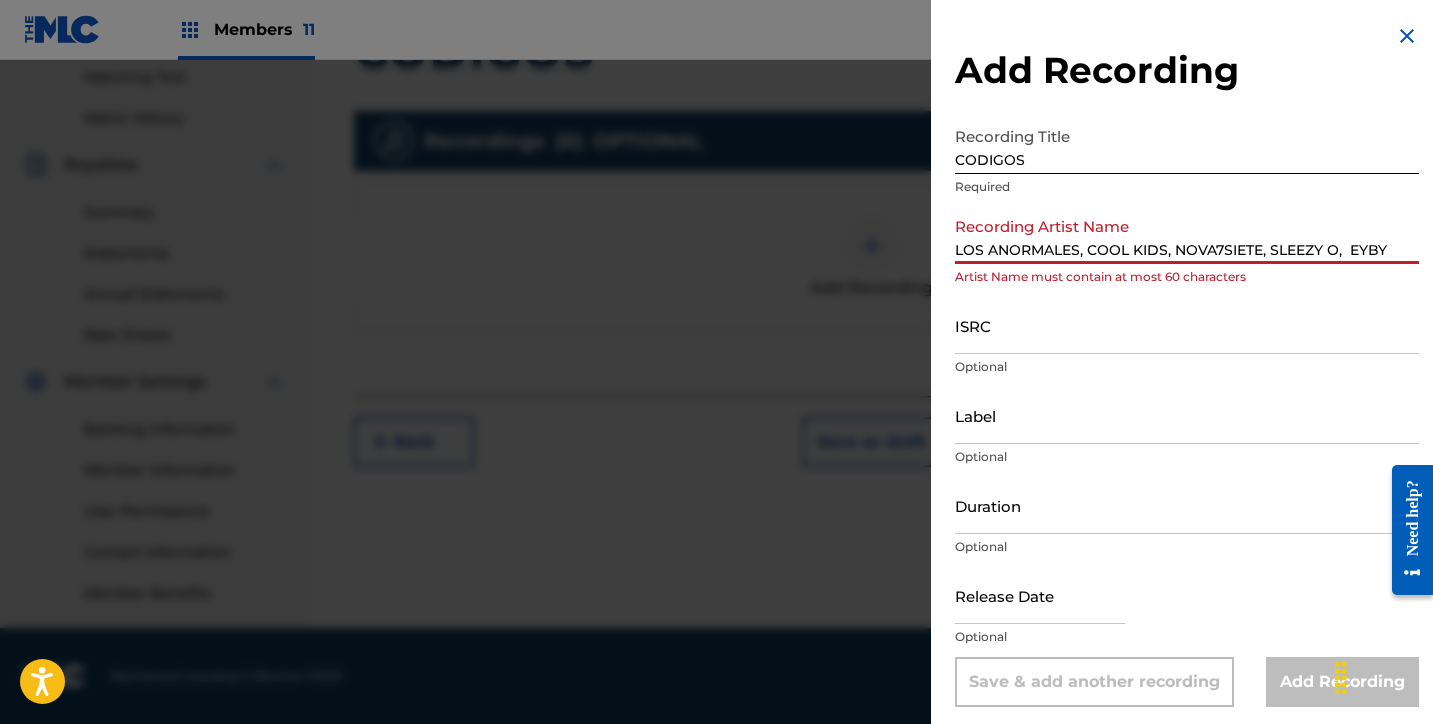 scroll, scrollTop: 0, scrollLeft: 0, axis: both 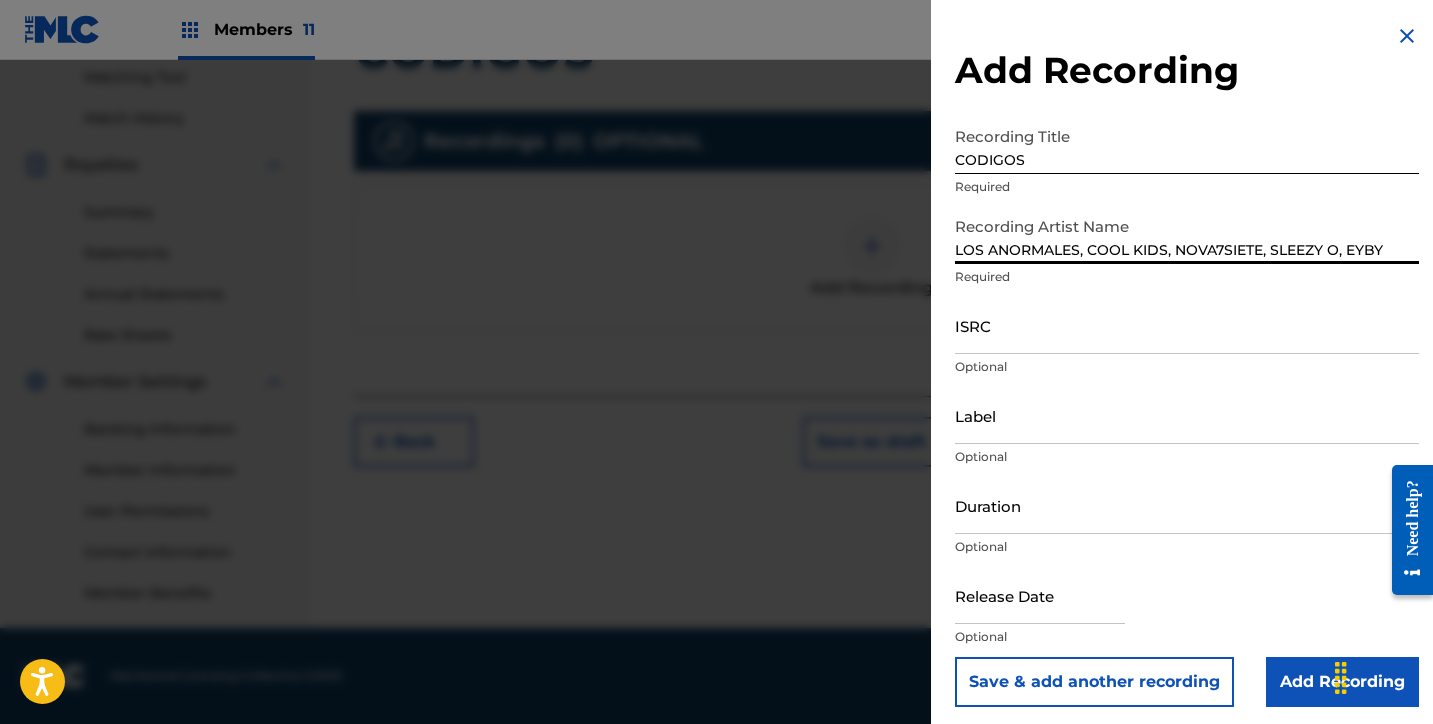 type on "LOS ANORMALES, COOL KIDS, NOVA7SIETE, SLEEZY O, EYBY" 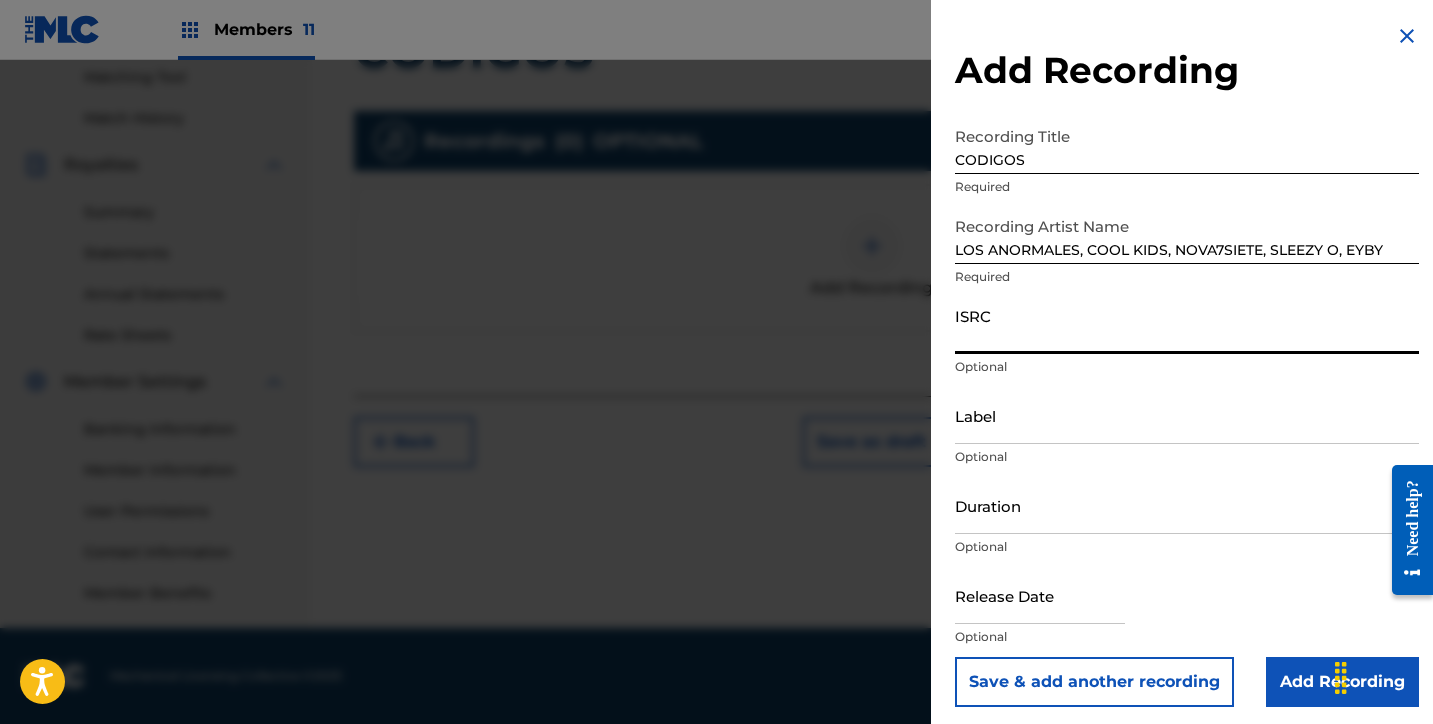 paste on "QZDQH2503367" 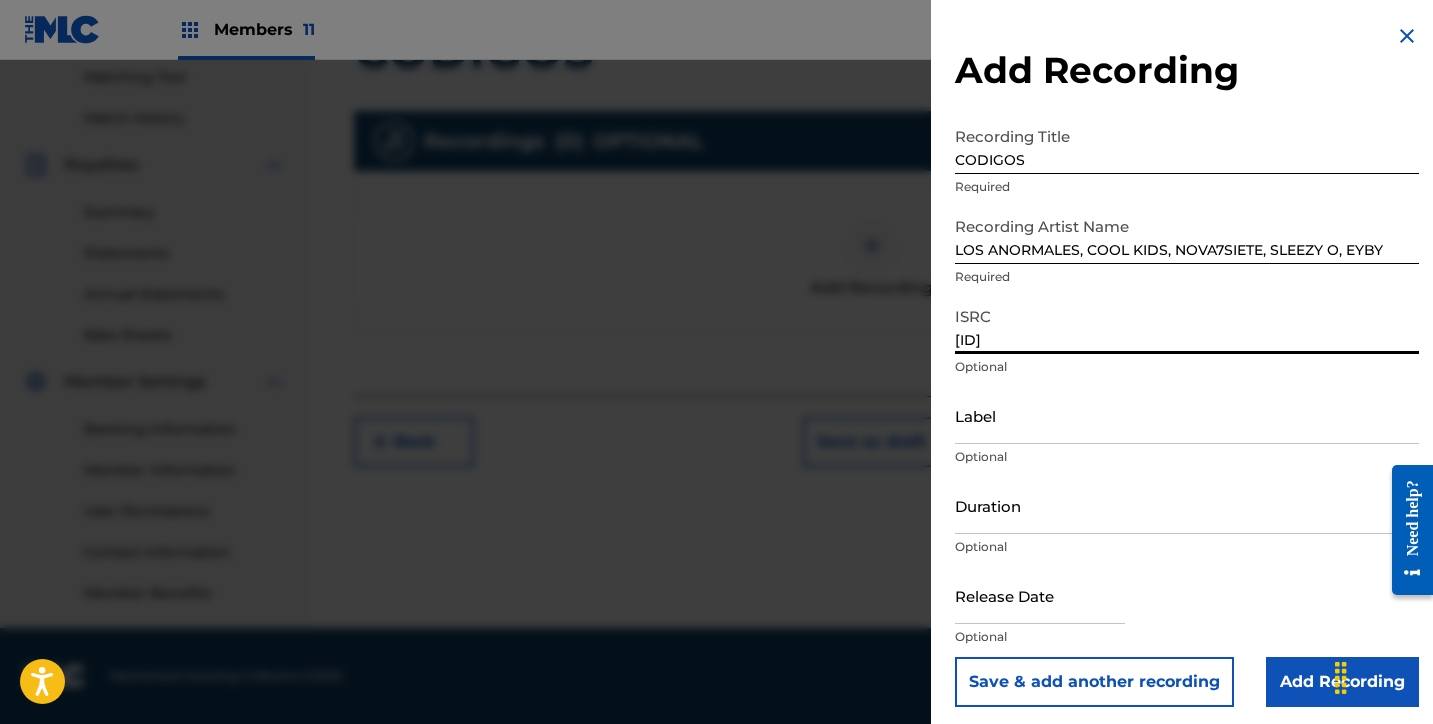 type on "QZDQH2503367" 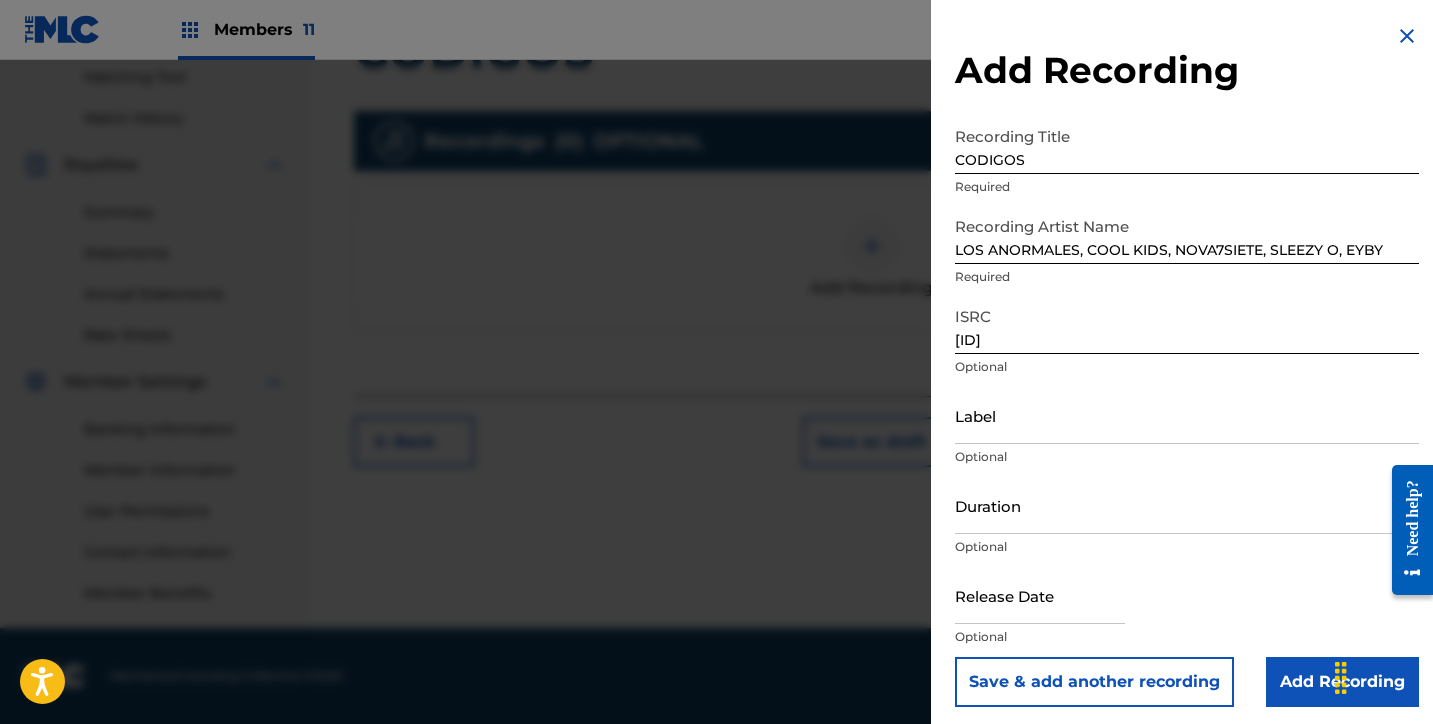 click on "Label" at bounding box center (1187, 415) 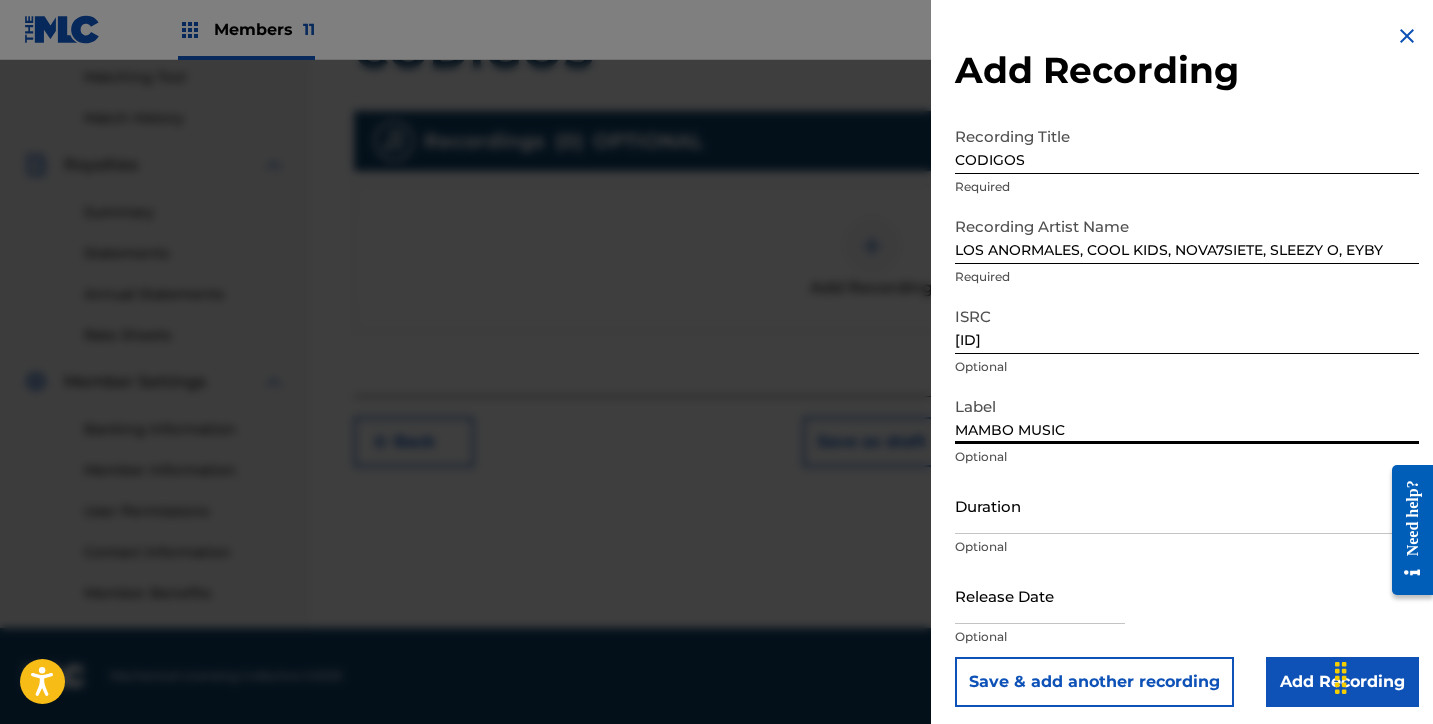 type on "MAMBO MUSIC" 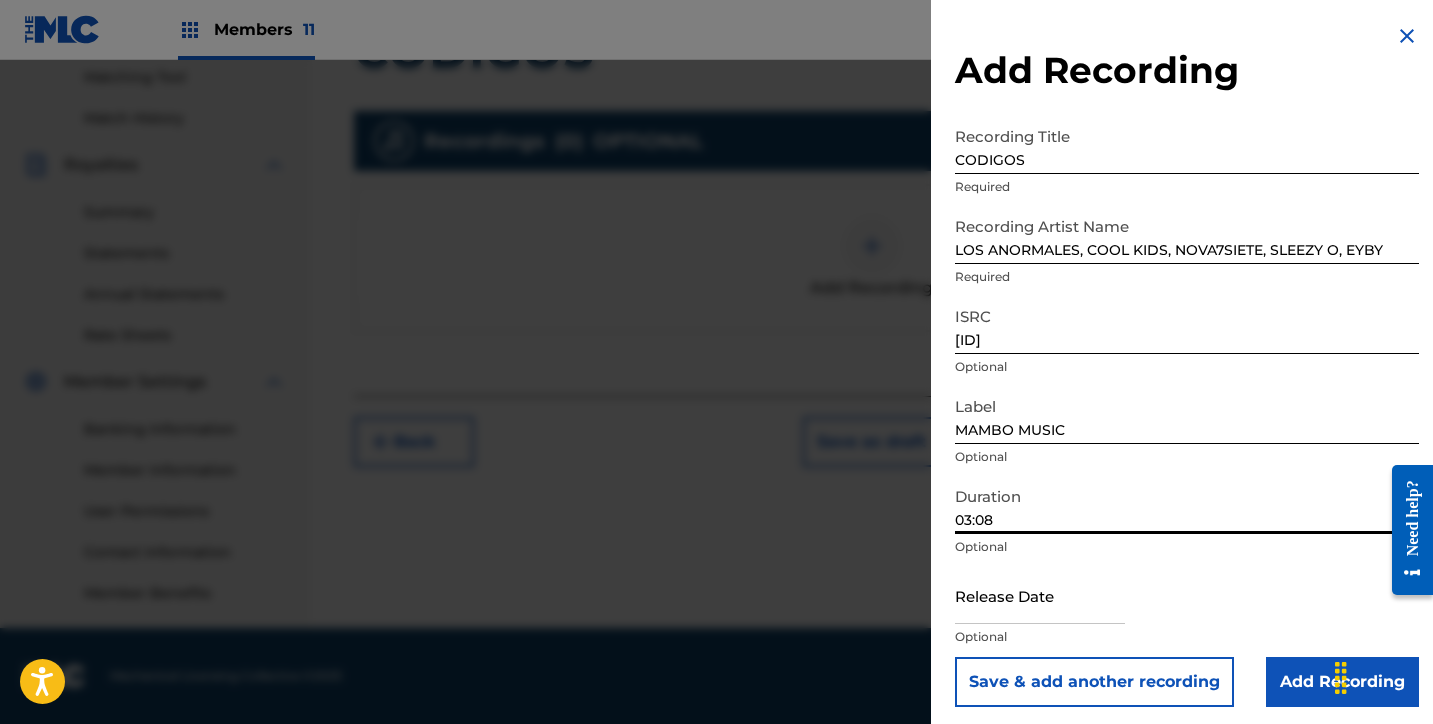 type on "03:08" 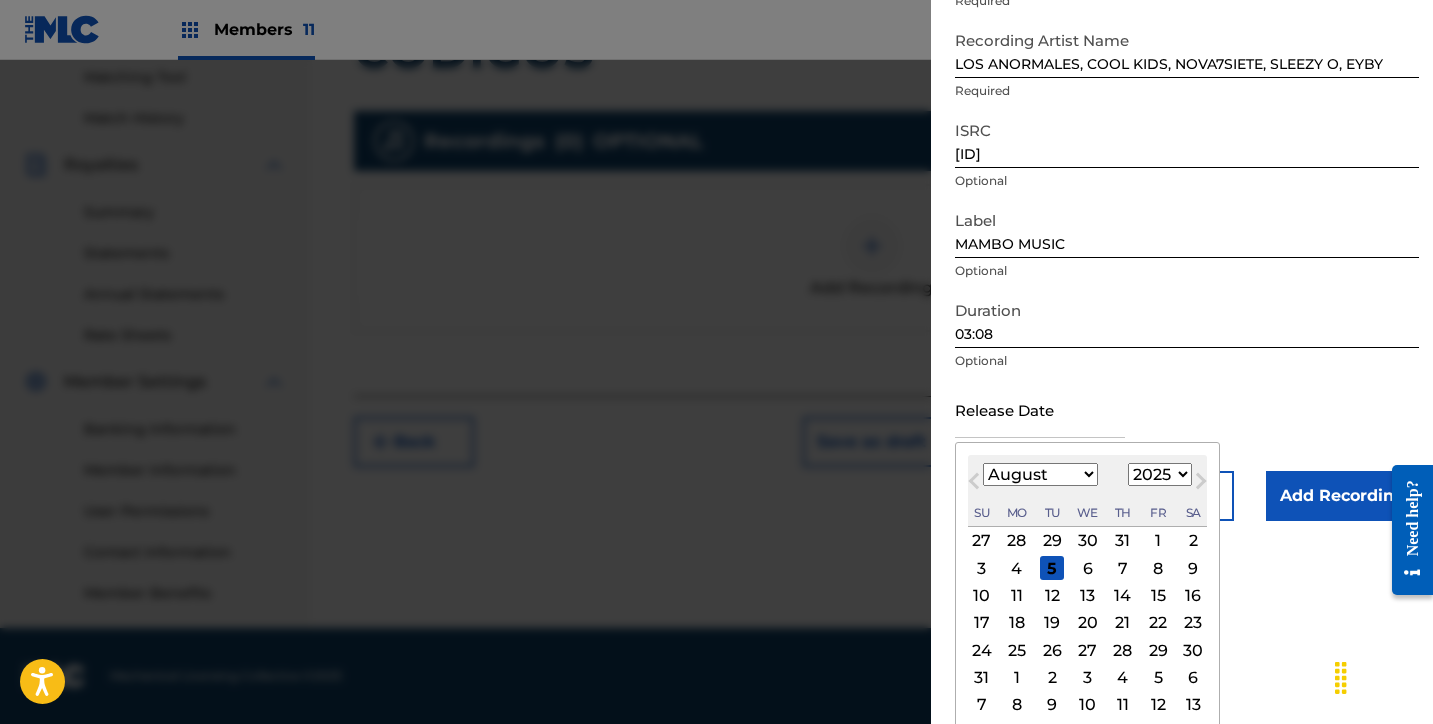 scroll, scrollTop: 193, scrollLeft: 0, axis: vertical 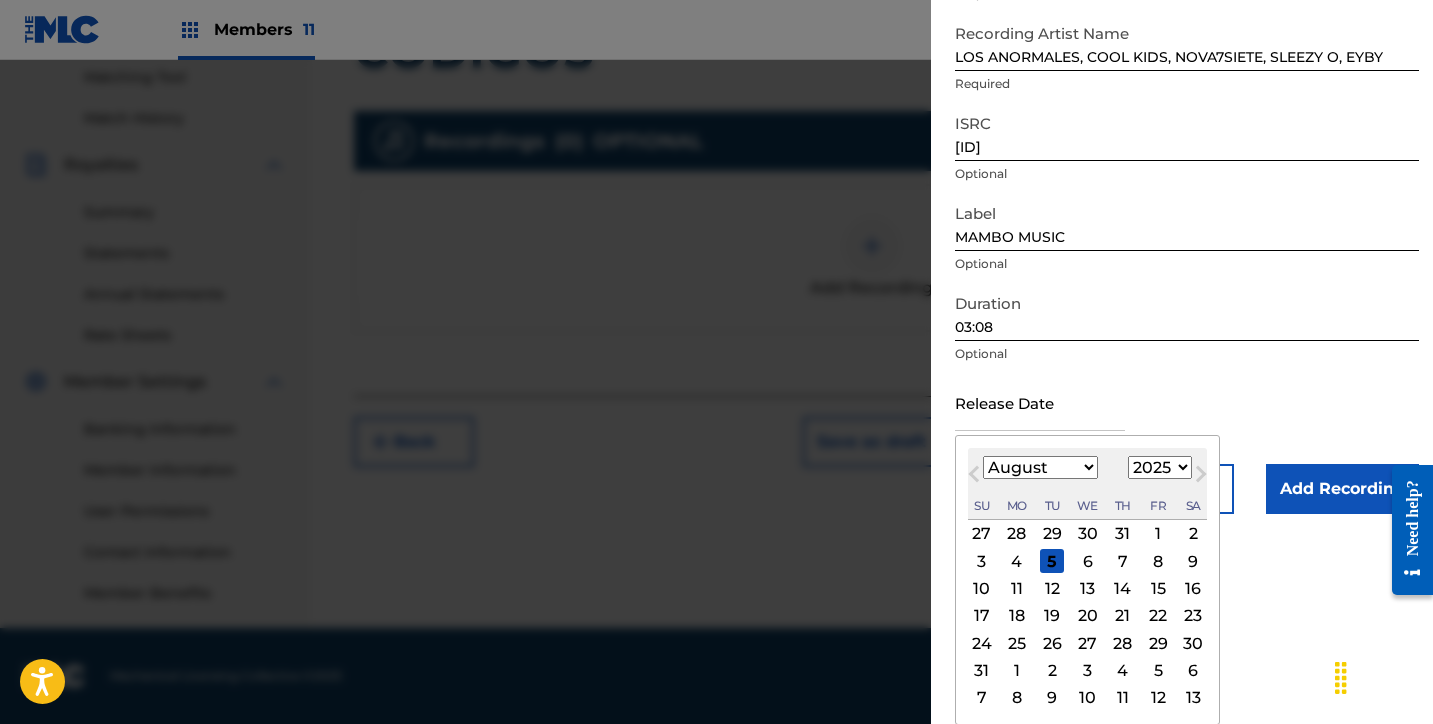 click on "January February March April May June July August September October November December" at bounding box center (1040, 467) 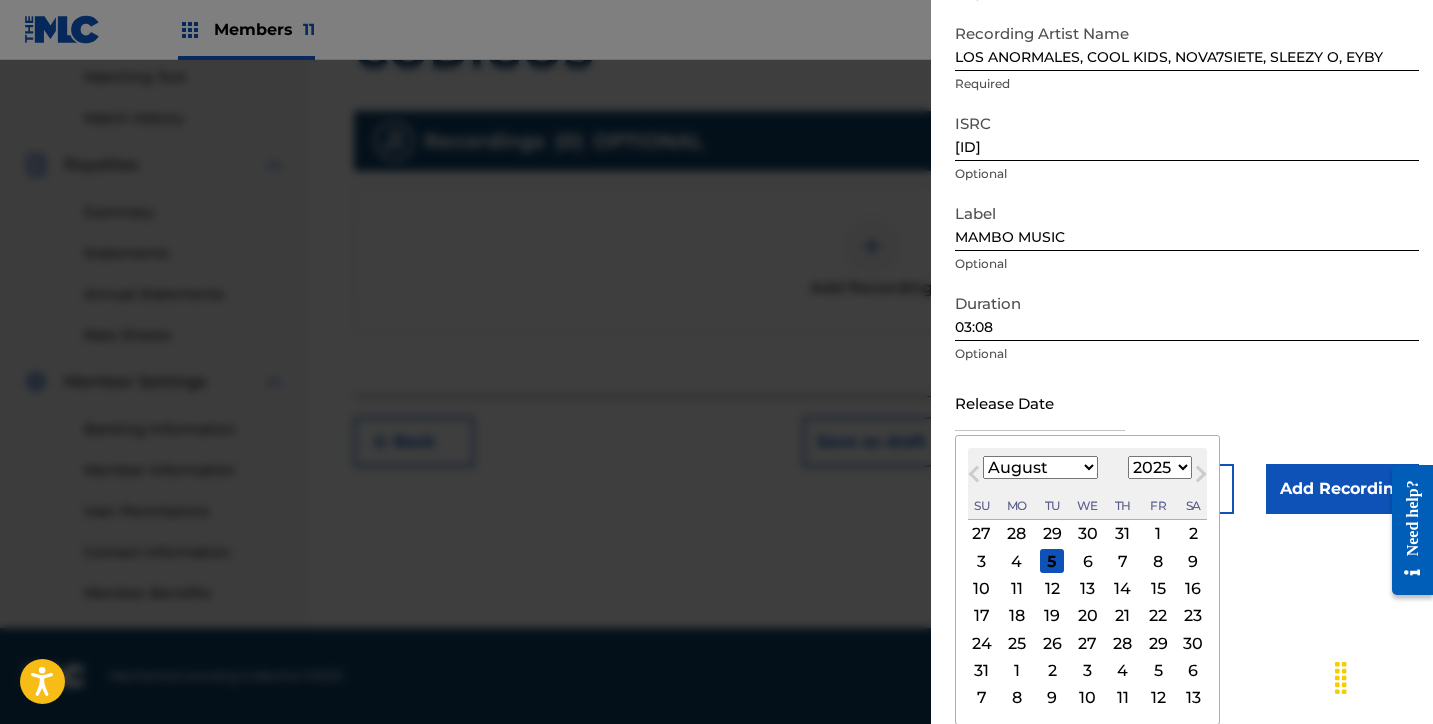 select on "2" 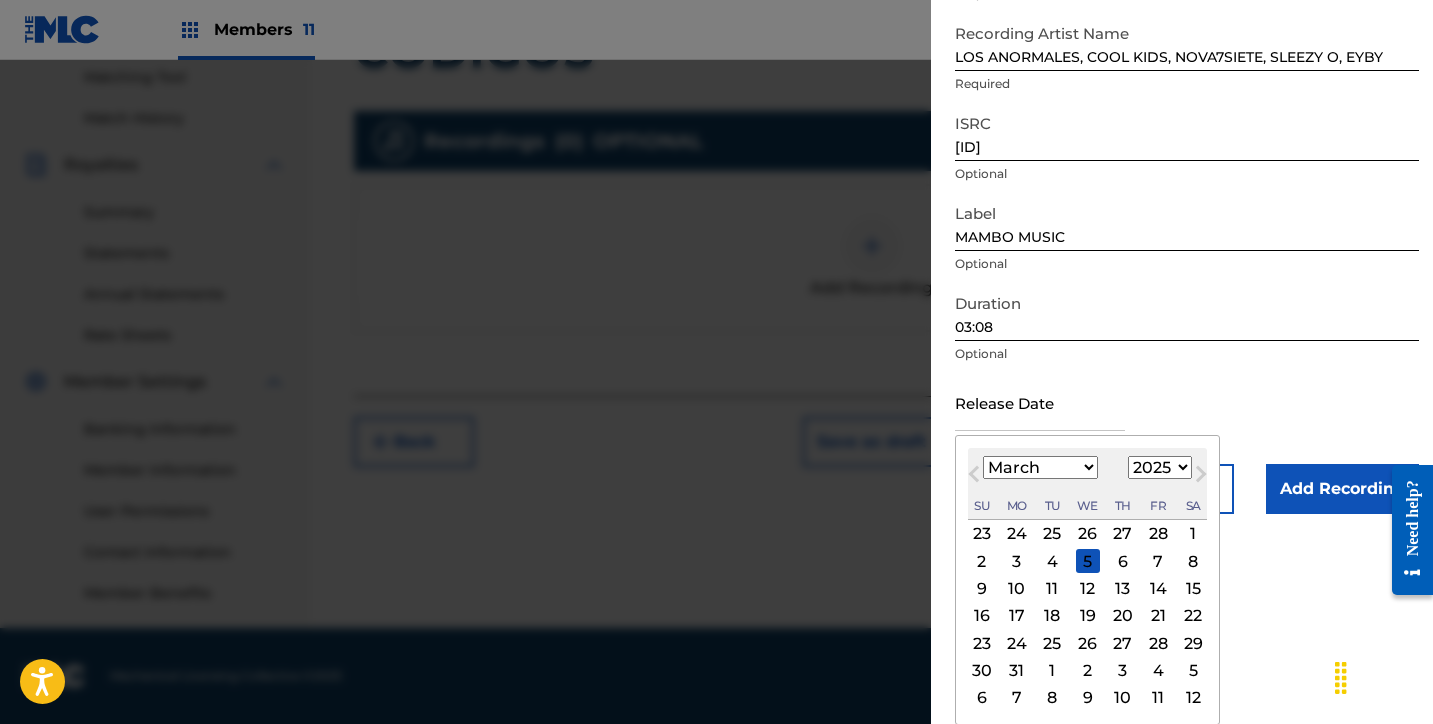 click on "14" at bounding box center [1158, 589] 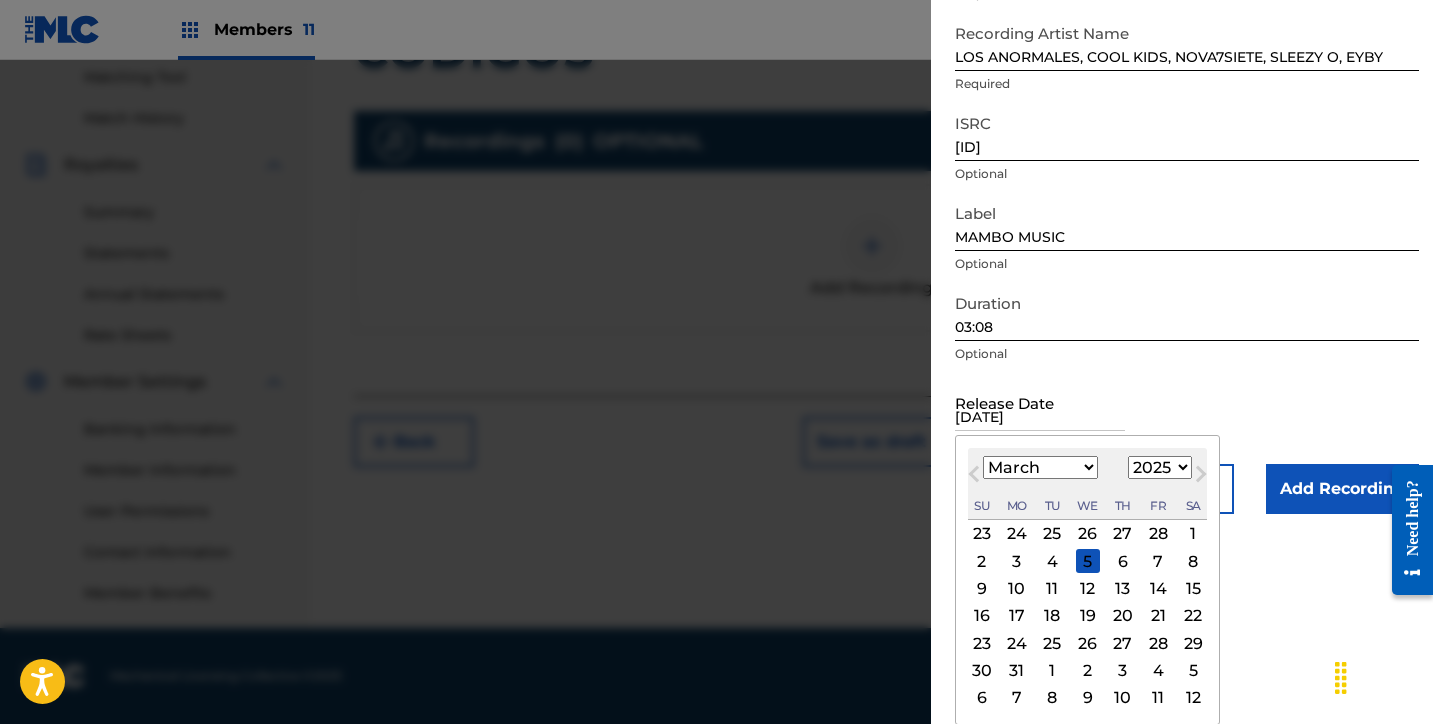 scroll, scrollTop: 7, scrollLeft: 0, axis: vertical 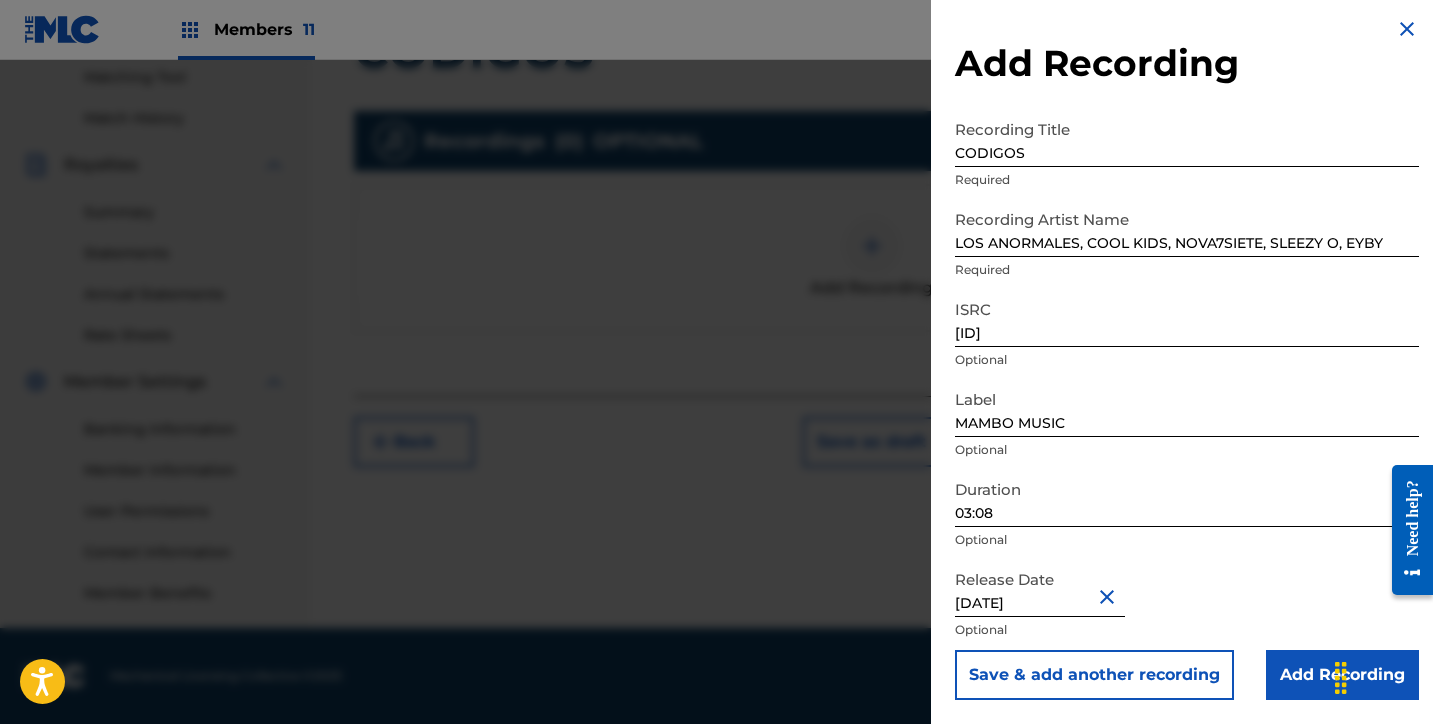 click on "Add Recording" at bounding box center (1342, 675) 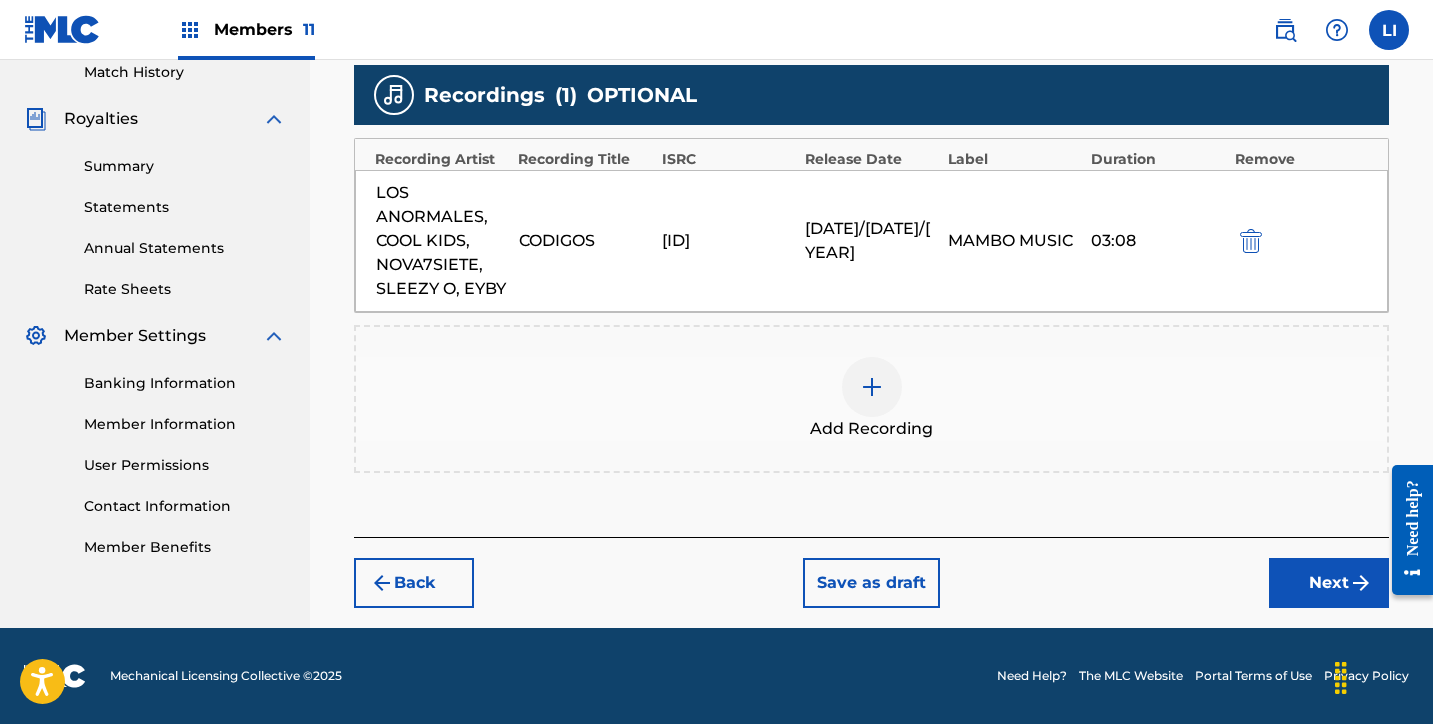 click on "Next" at bounding box center [1329, 583] 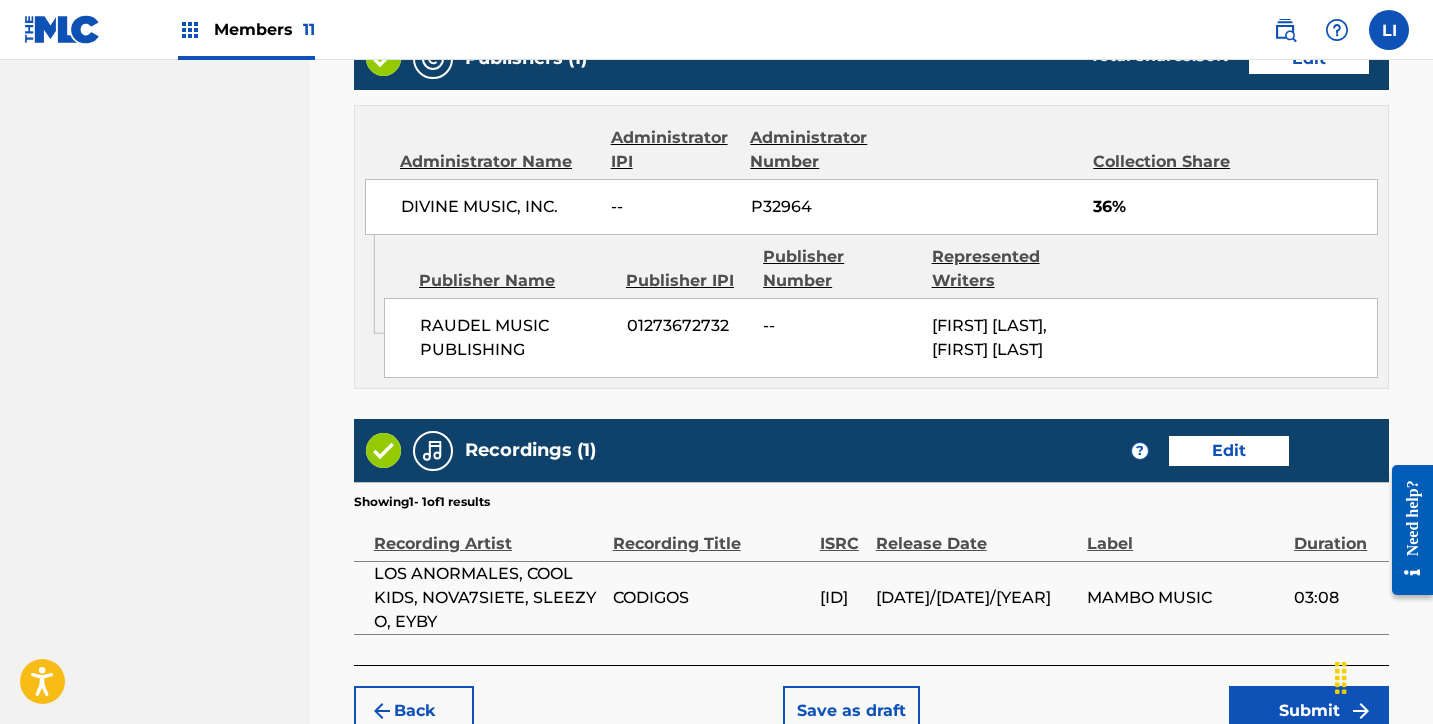 scroll, scrollTop: 1410, scrollLeft: 0, axis: vertical 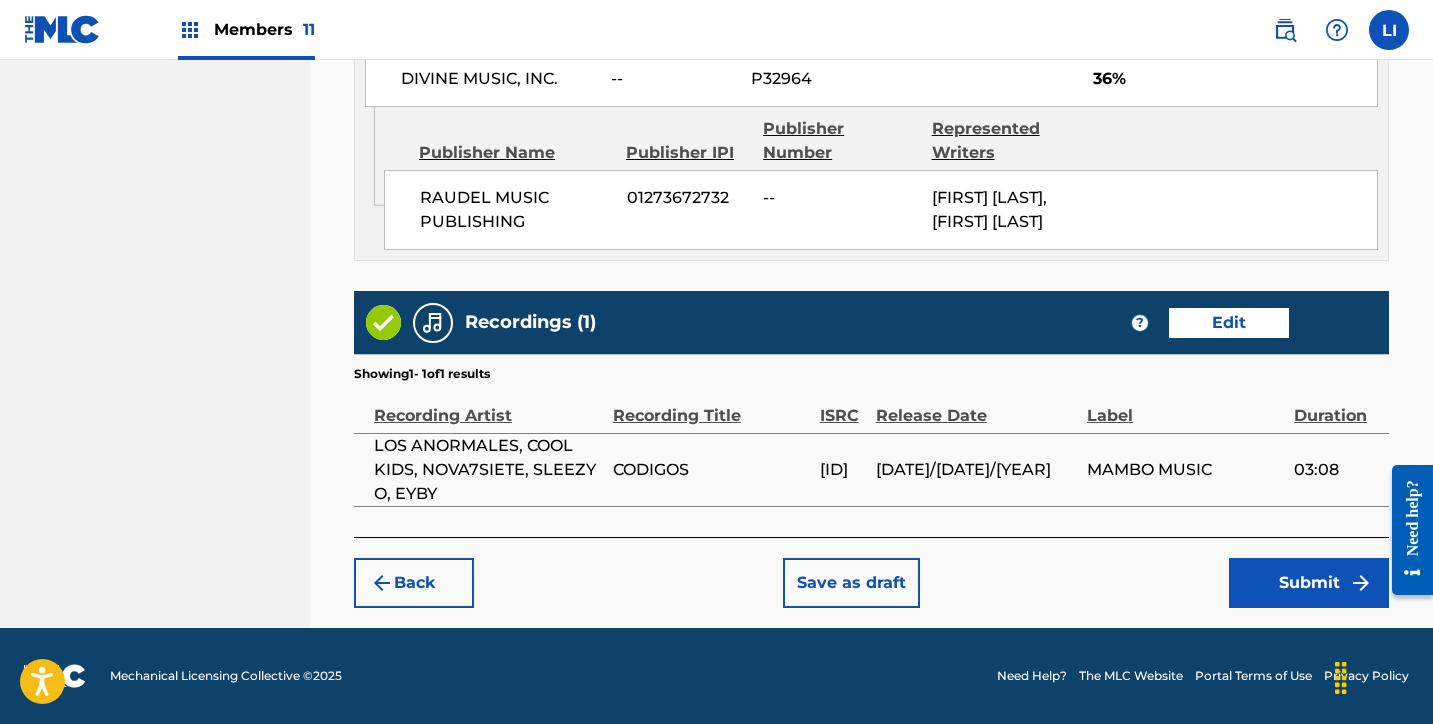 click on "Submit" at bounding box center (1309, 583) 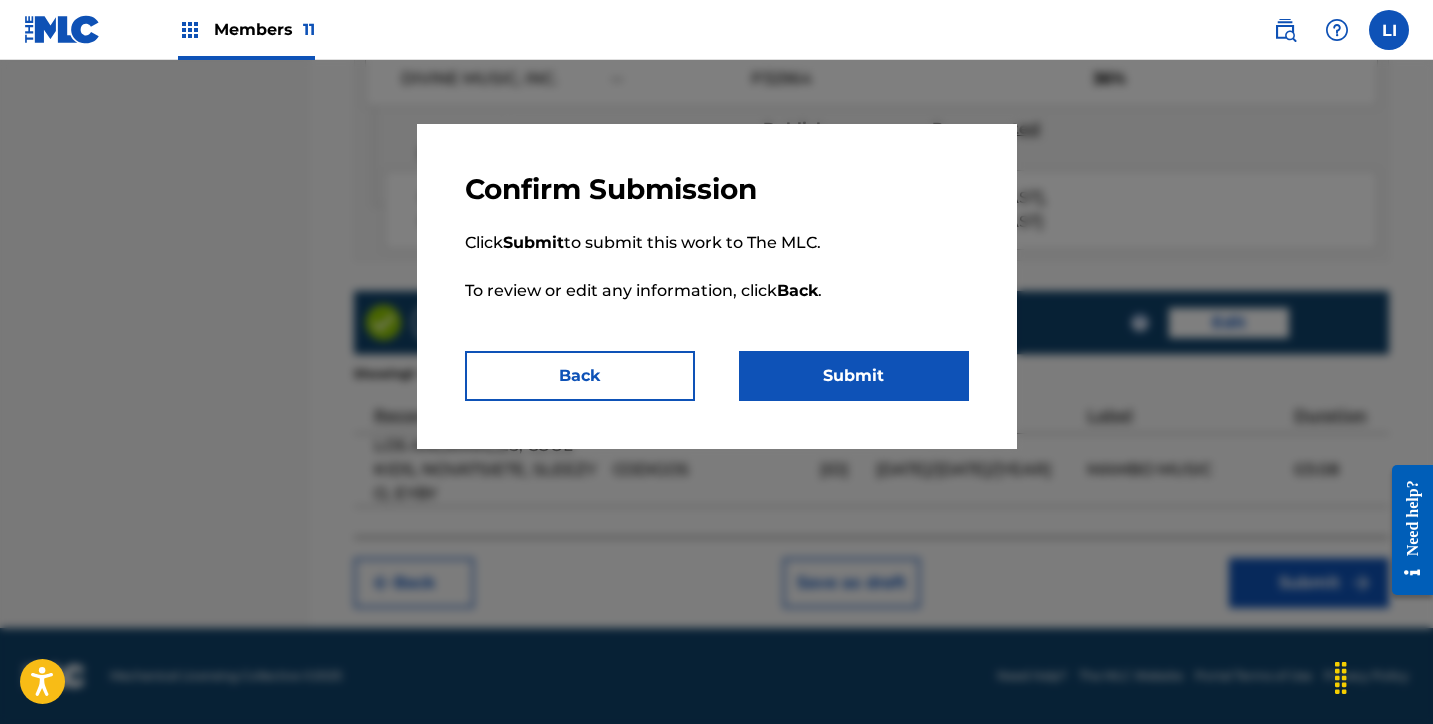 click on "Submit" at bounding box center (854, 376) 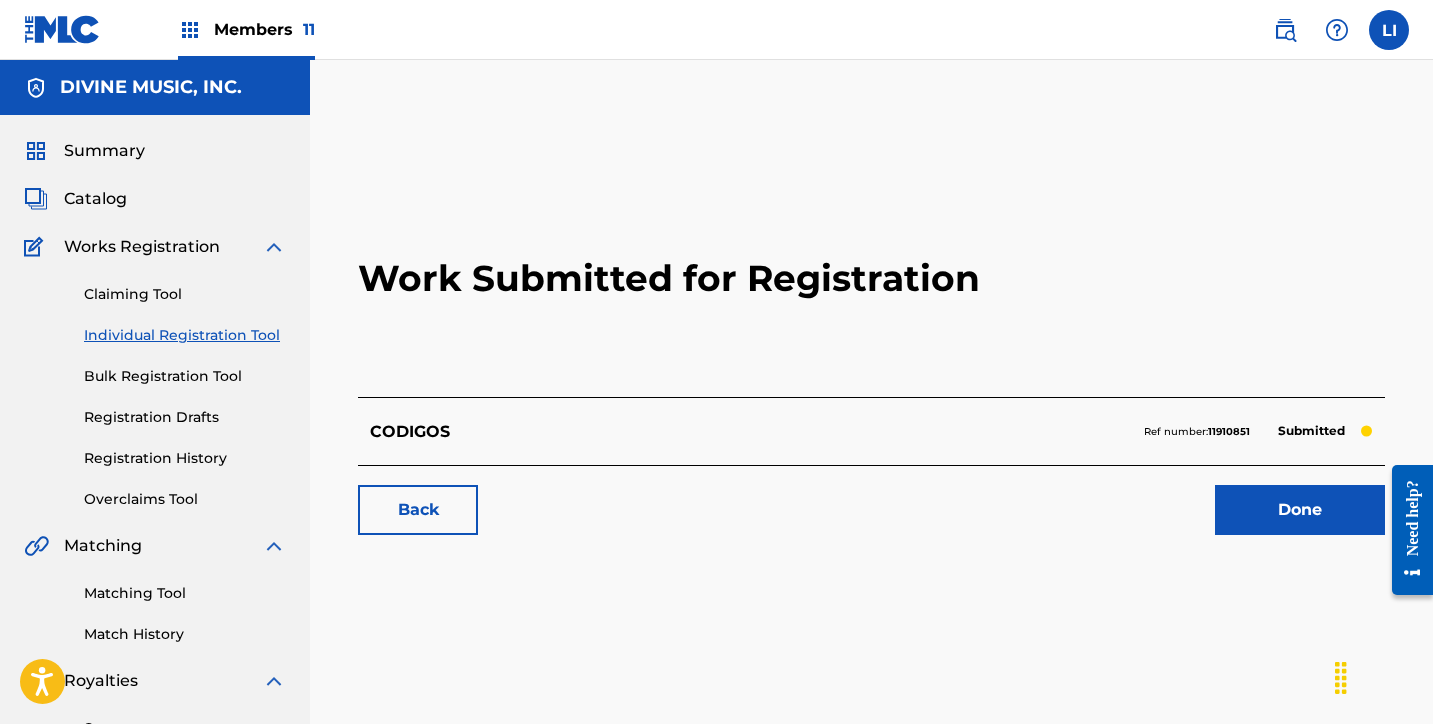 click on "Done" at bounding box center [1300, 510] 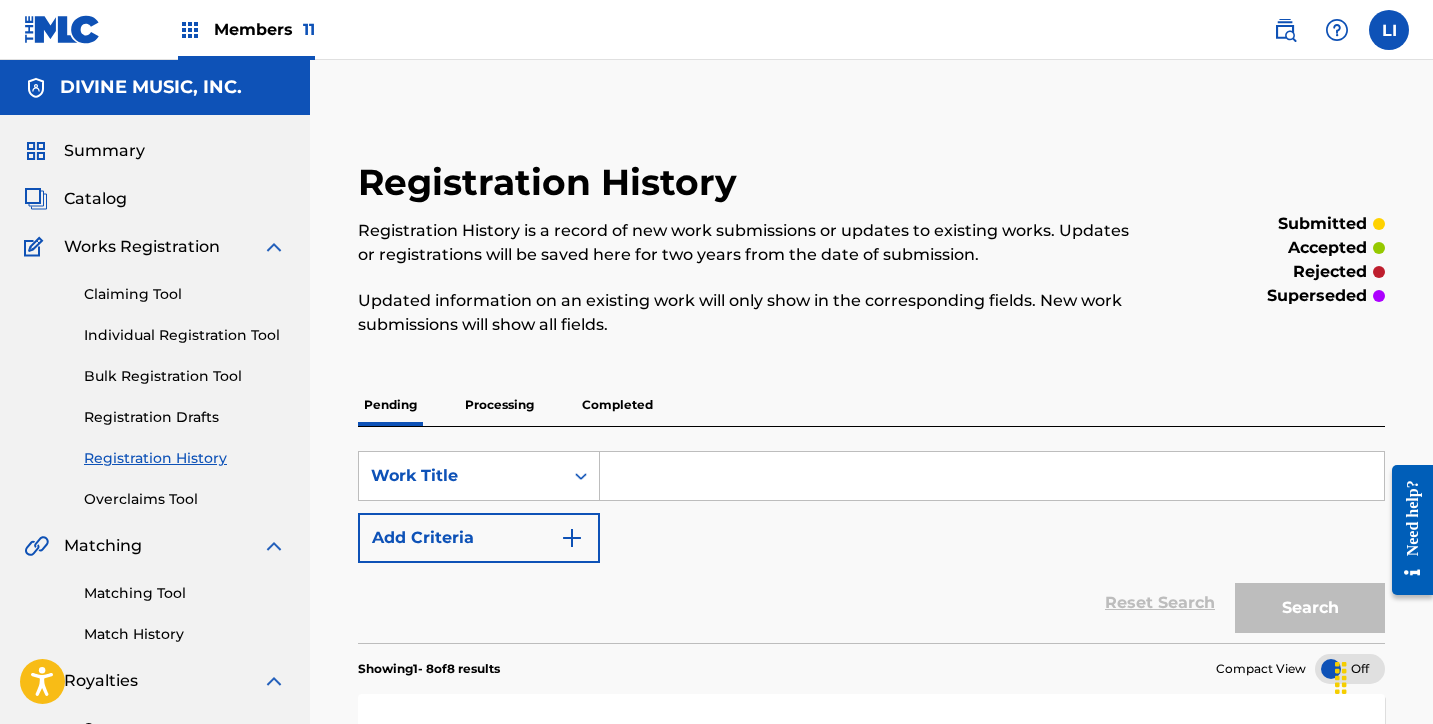 click at bounding box center (992, 476) 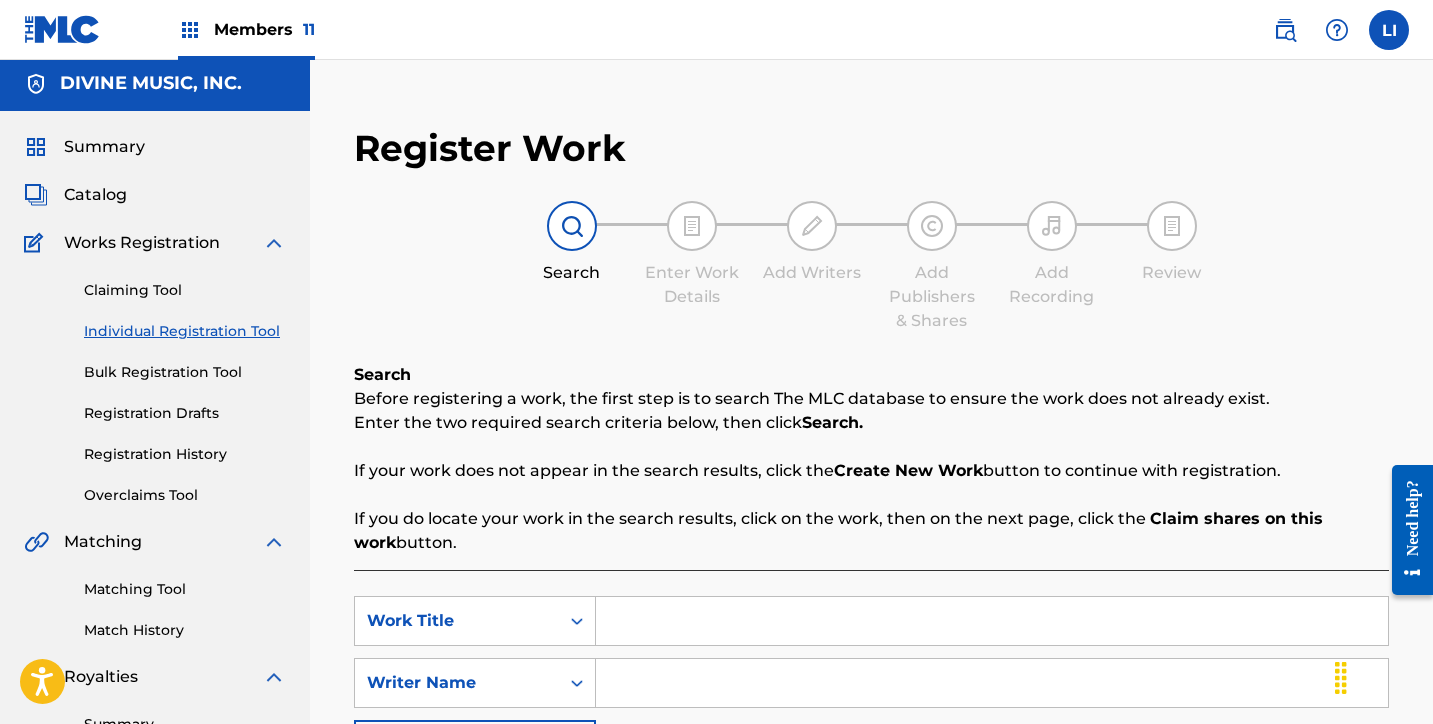 scroll, scrollTop: 189, scrollLeft: 0, axis: vertical 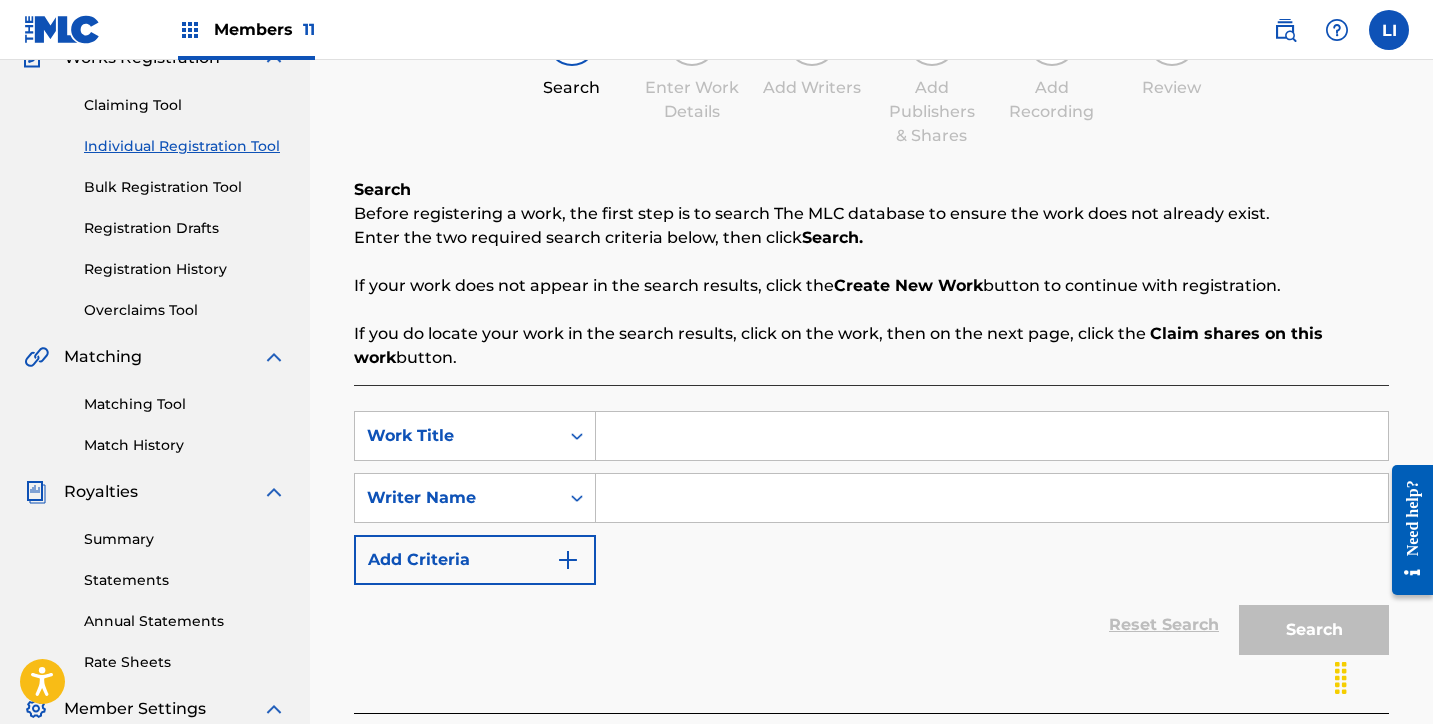 click at bounding box center [992, 436] 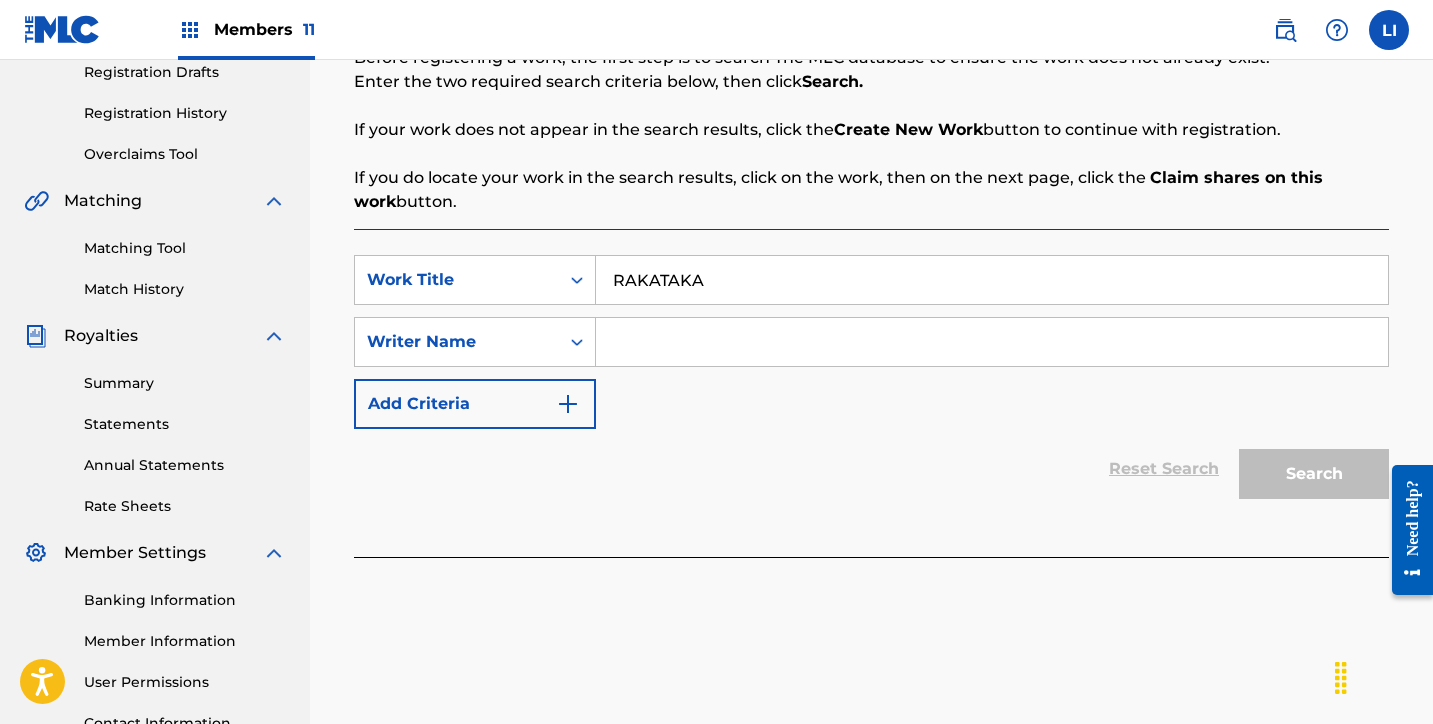 scroll, scrollTop: 348, scrollLeft: 0, axis: vertical 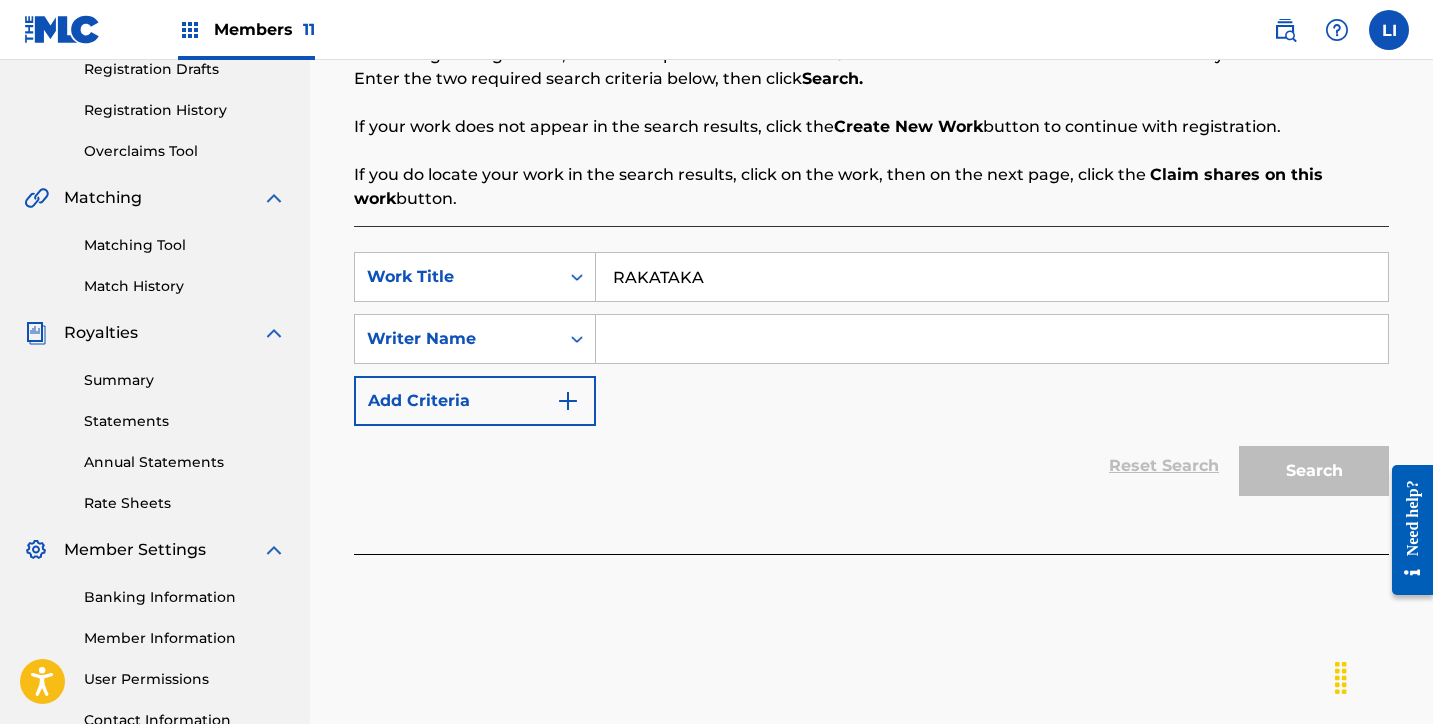type on "RAKATAKA" 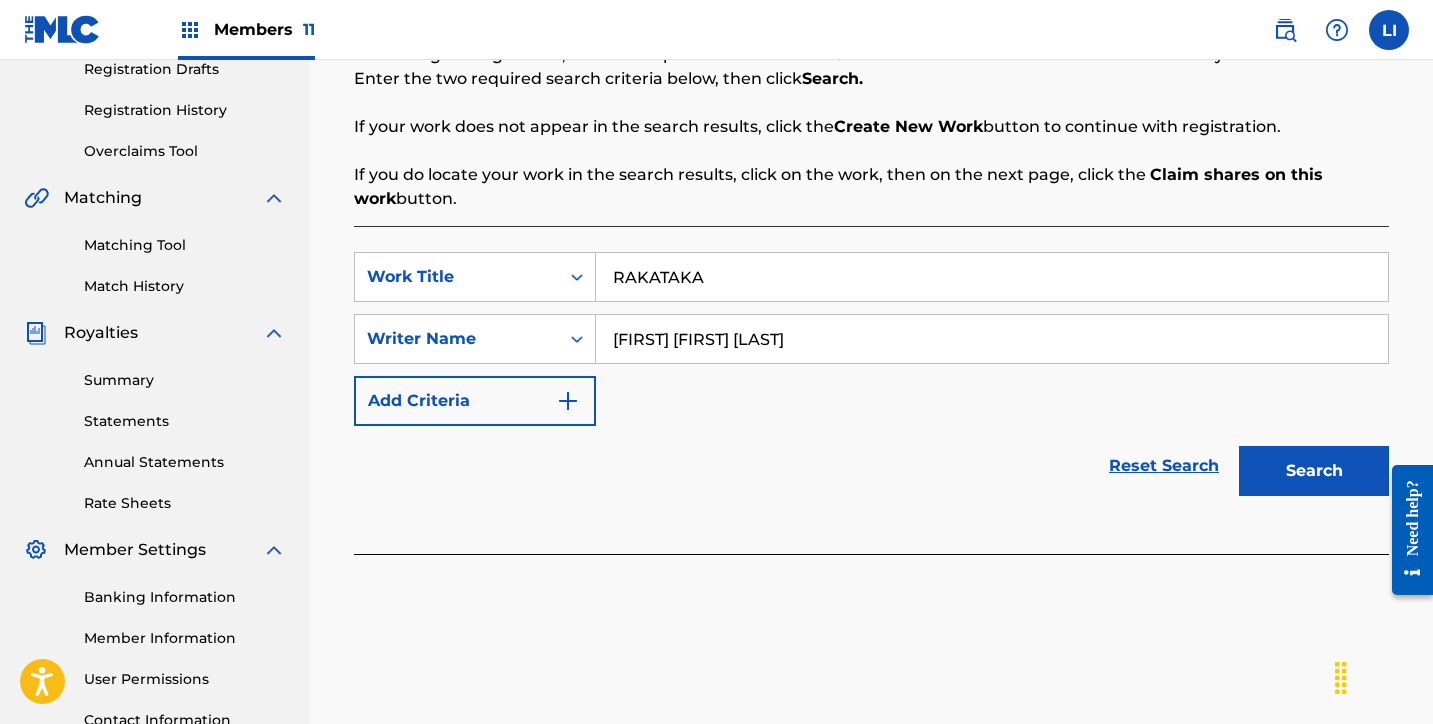 type on "[FIRST] [MIDDLE] [LAST] [LAST]" 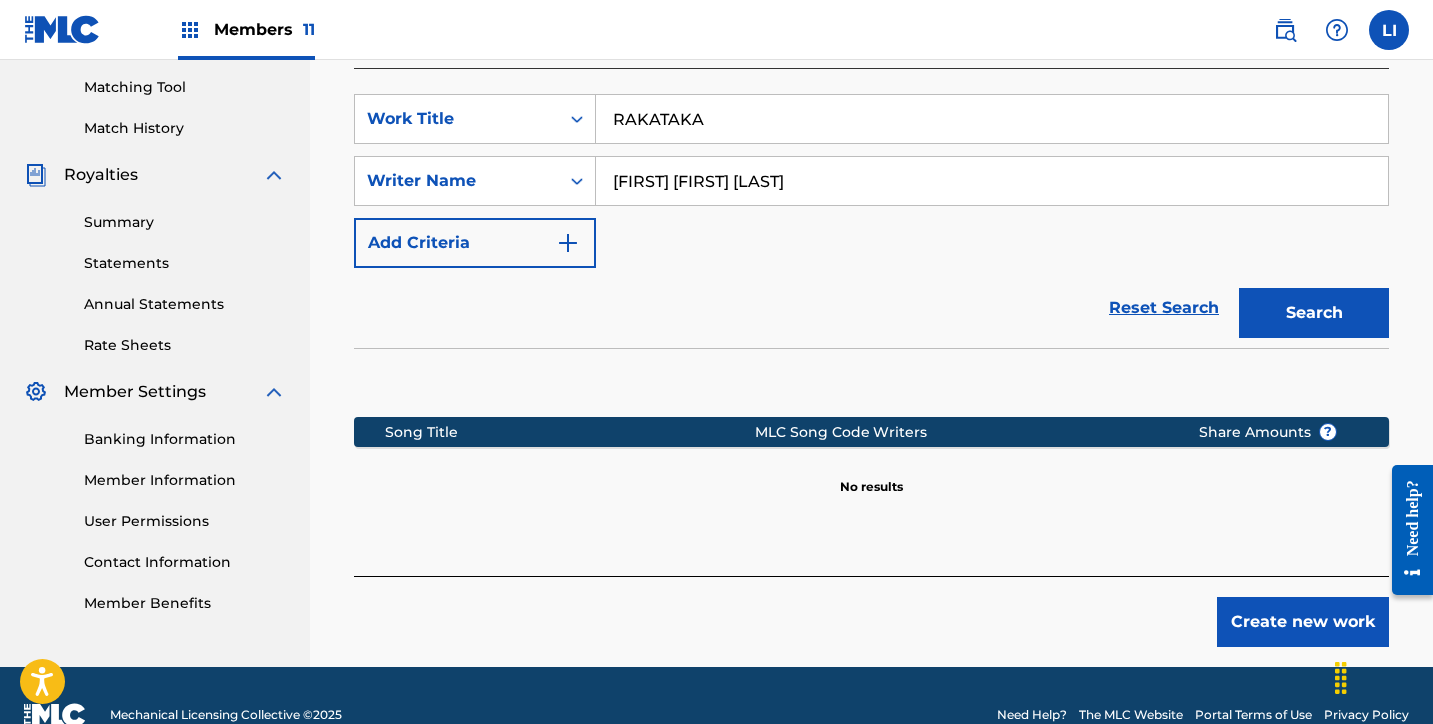 scroll, scrollTop: 545, scrollLeft: 0, axis: vertical 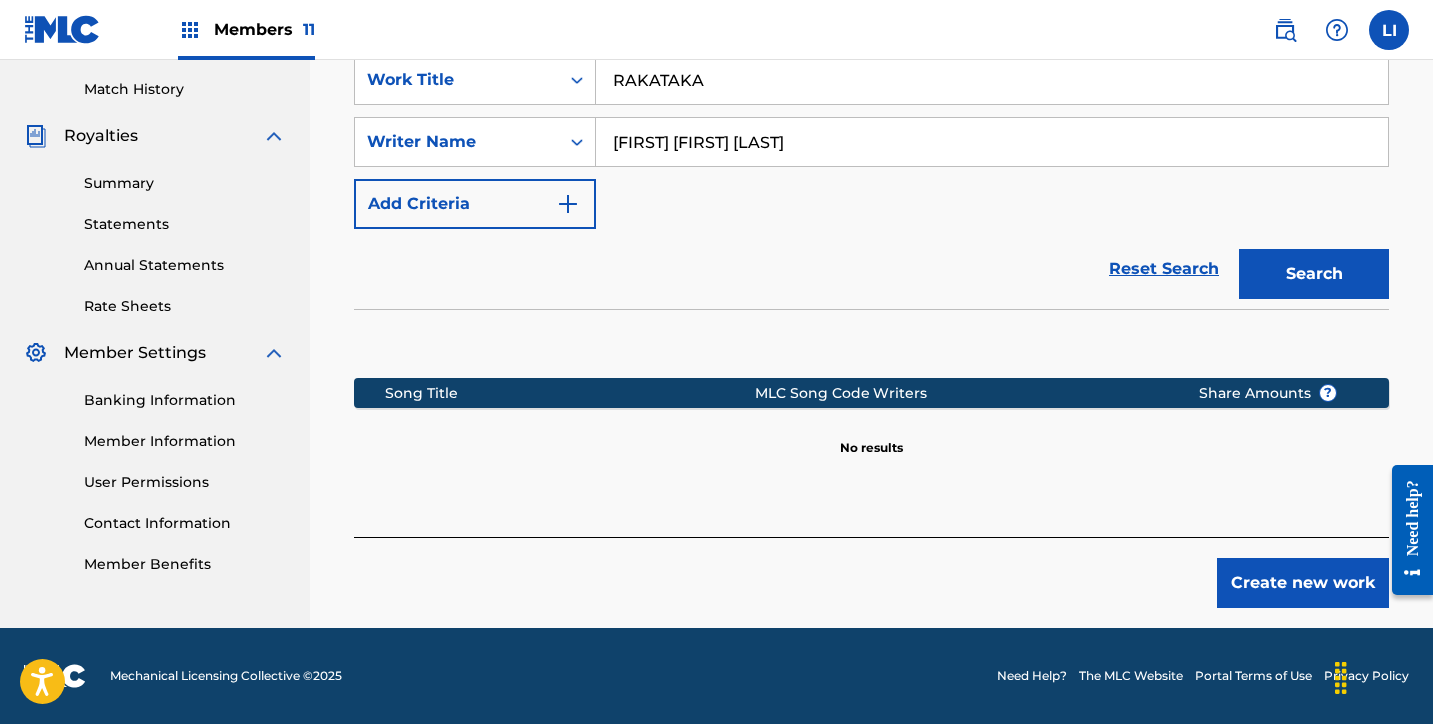 click on "Create new work" at bounding box center [1303, 583] 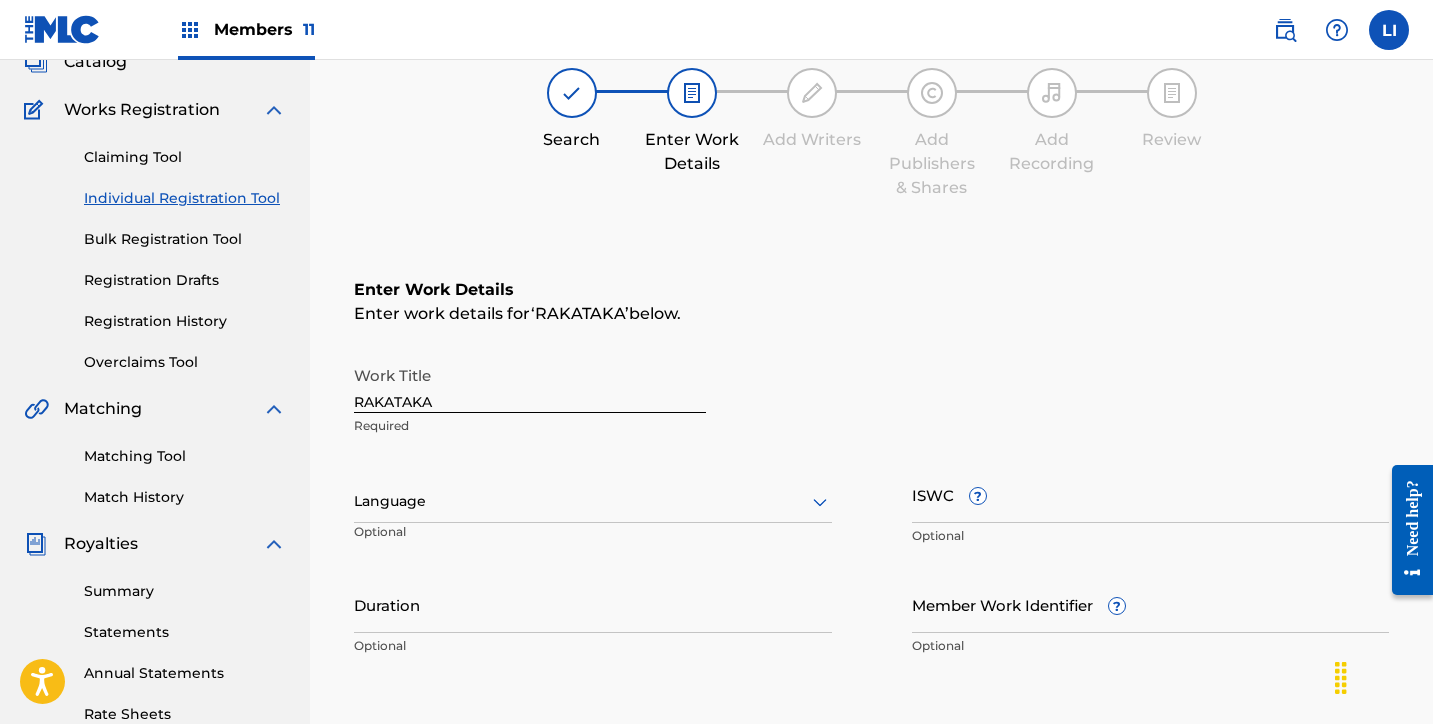scroll, scrollTop: 287, scrollLeft: 0, axis: vertical 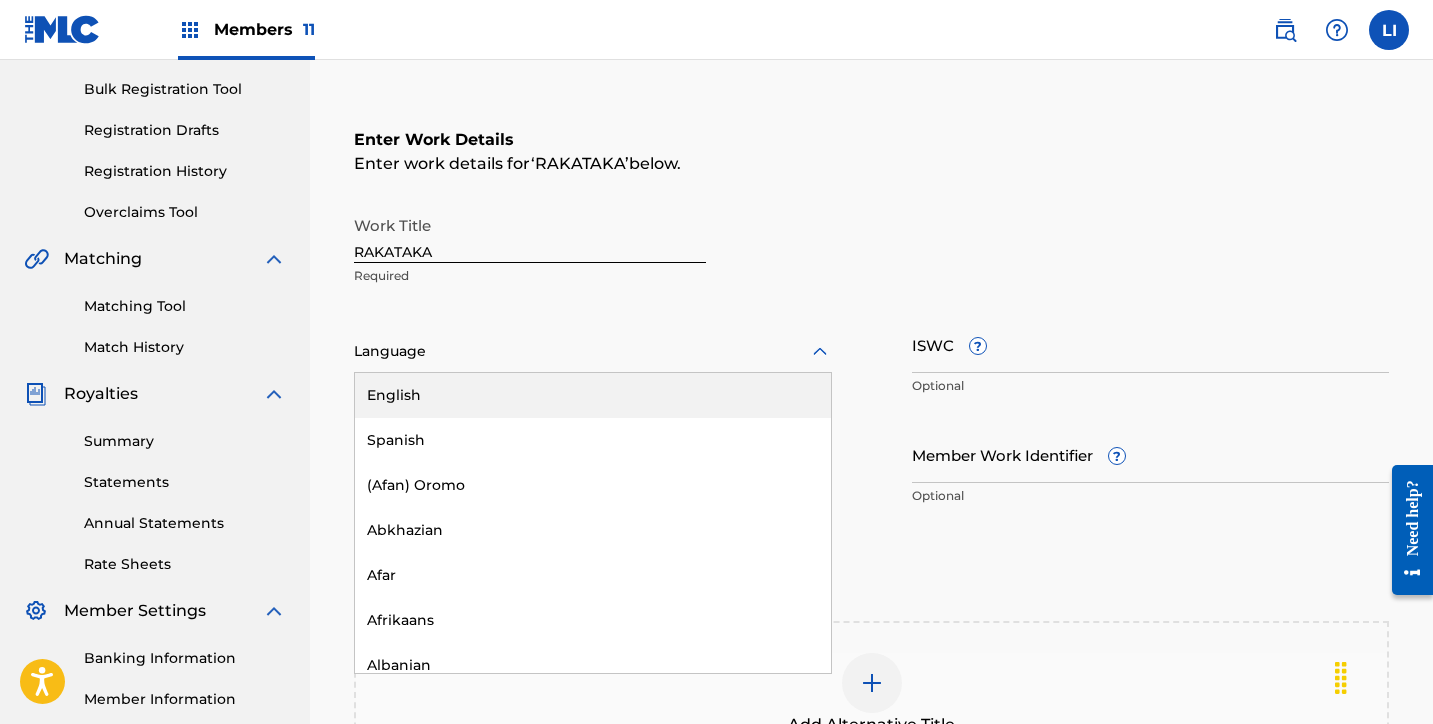 drag, startPoint x: 404, startPoint y: 338, endPoint x: 405, endPoint y: 442, distance: 104.00481 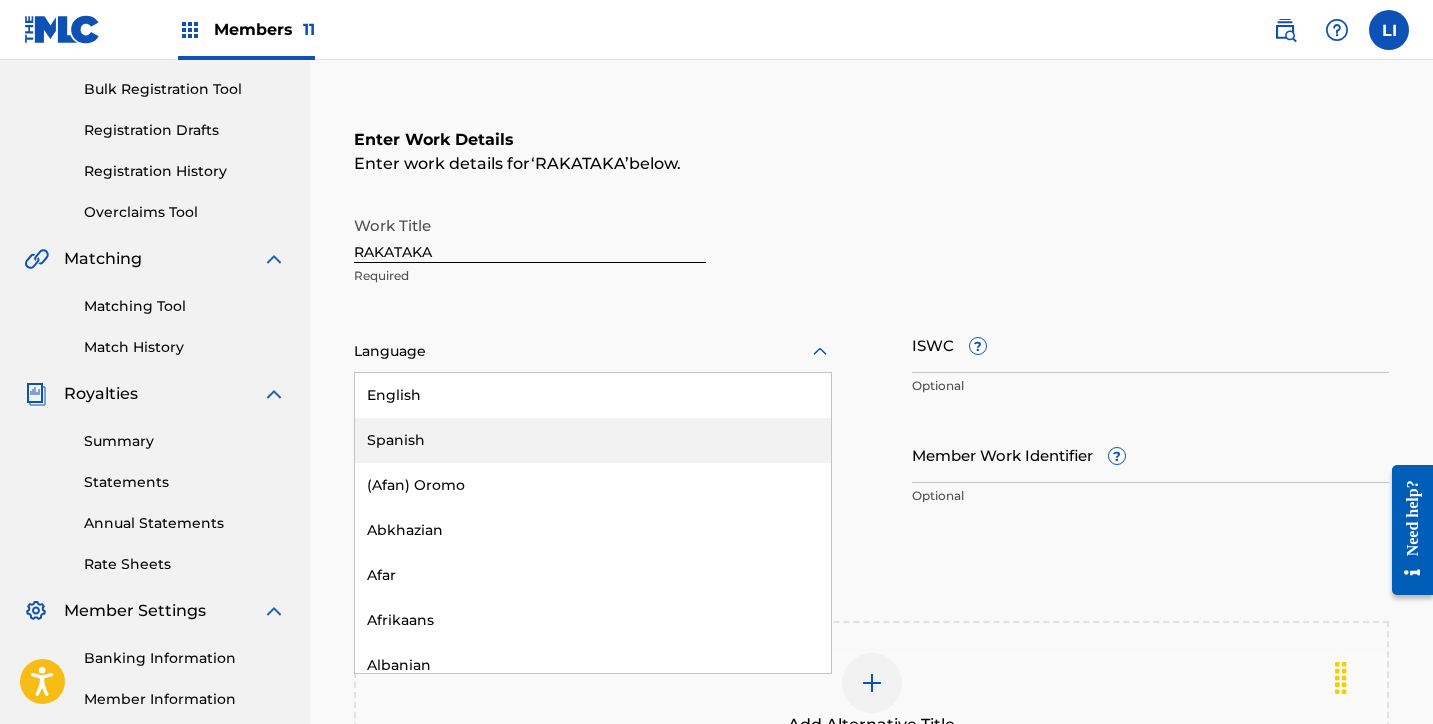 click on "Spanish" at bounding box center (593, 440) 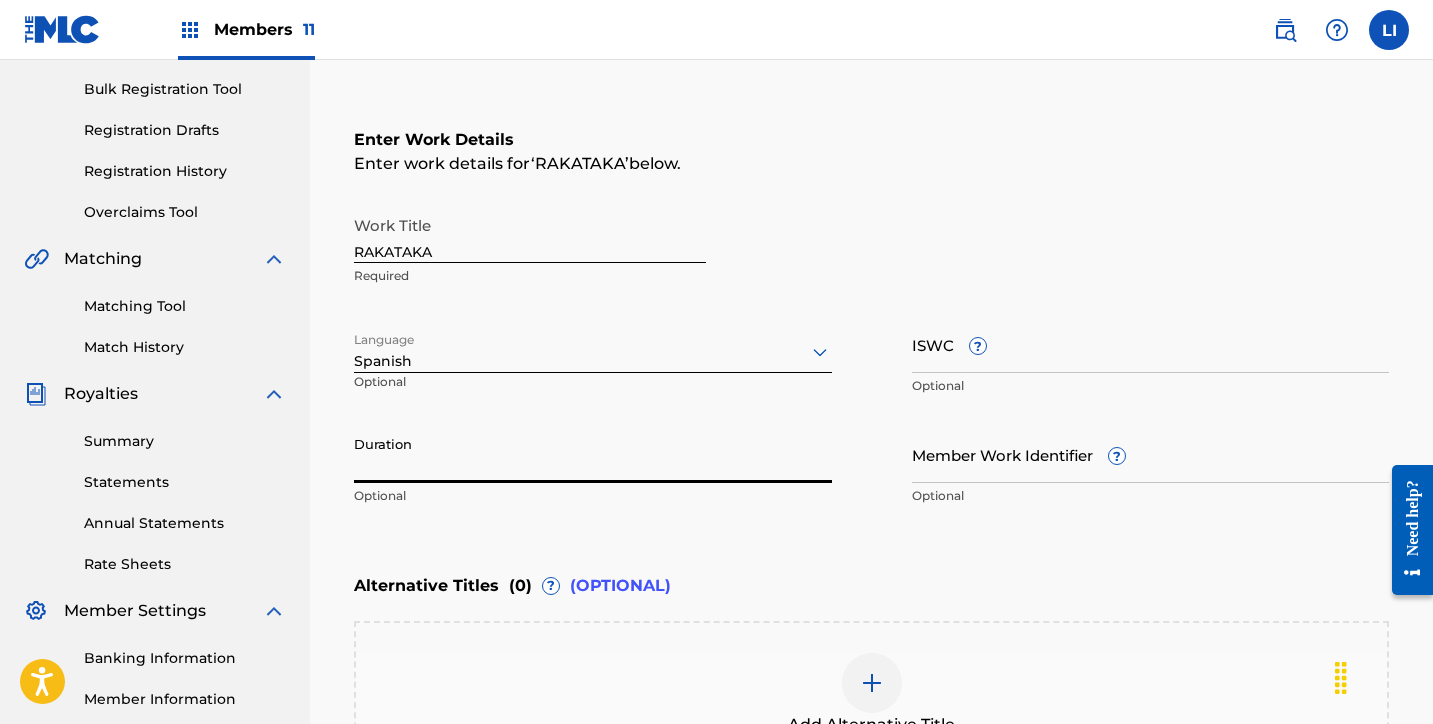 click on "Duration" at bounding box center (593, 454) 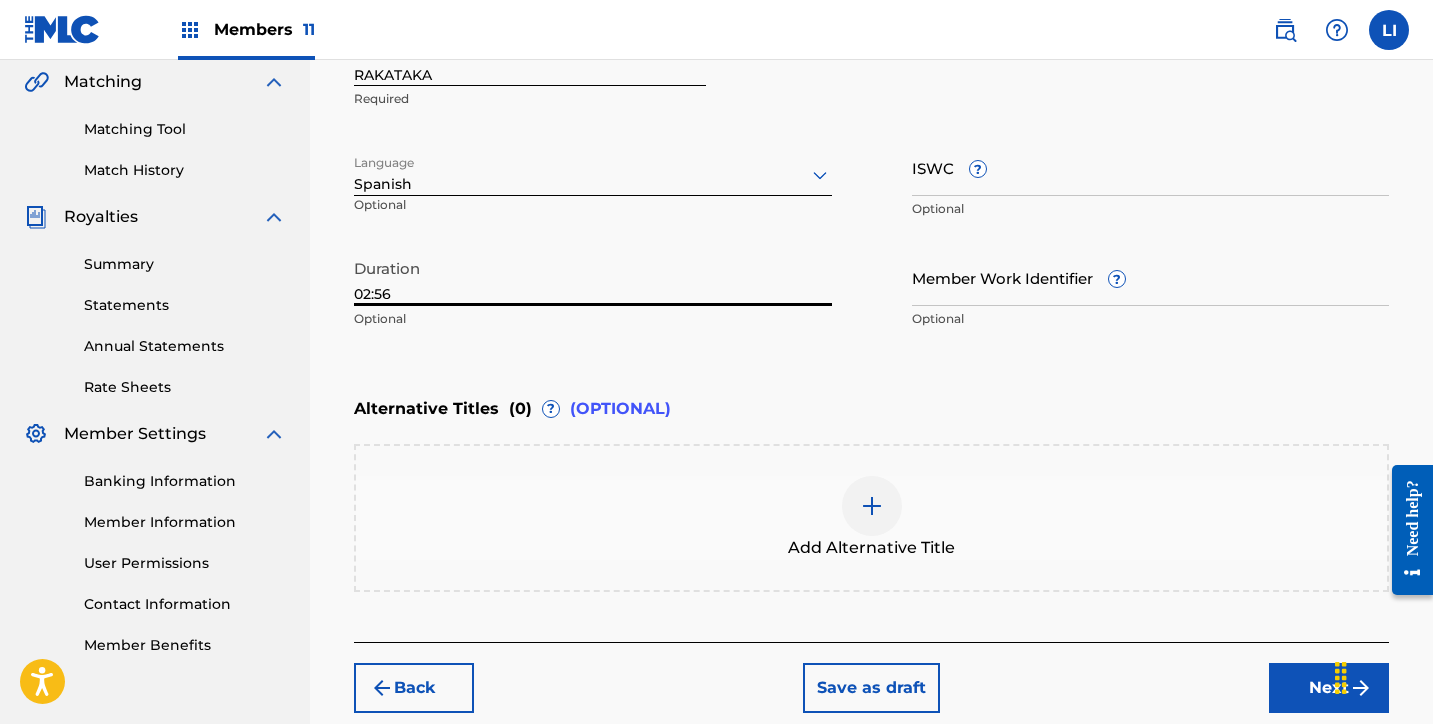 type on "02:56" 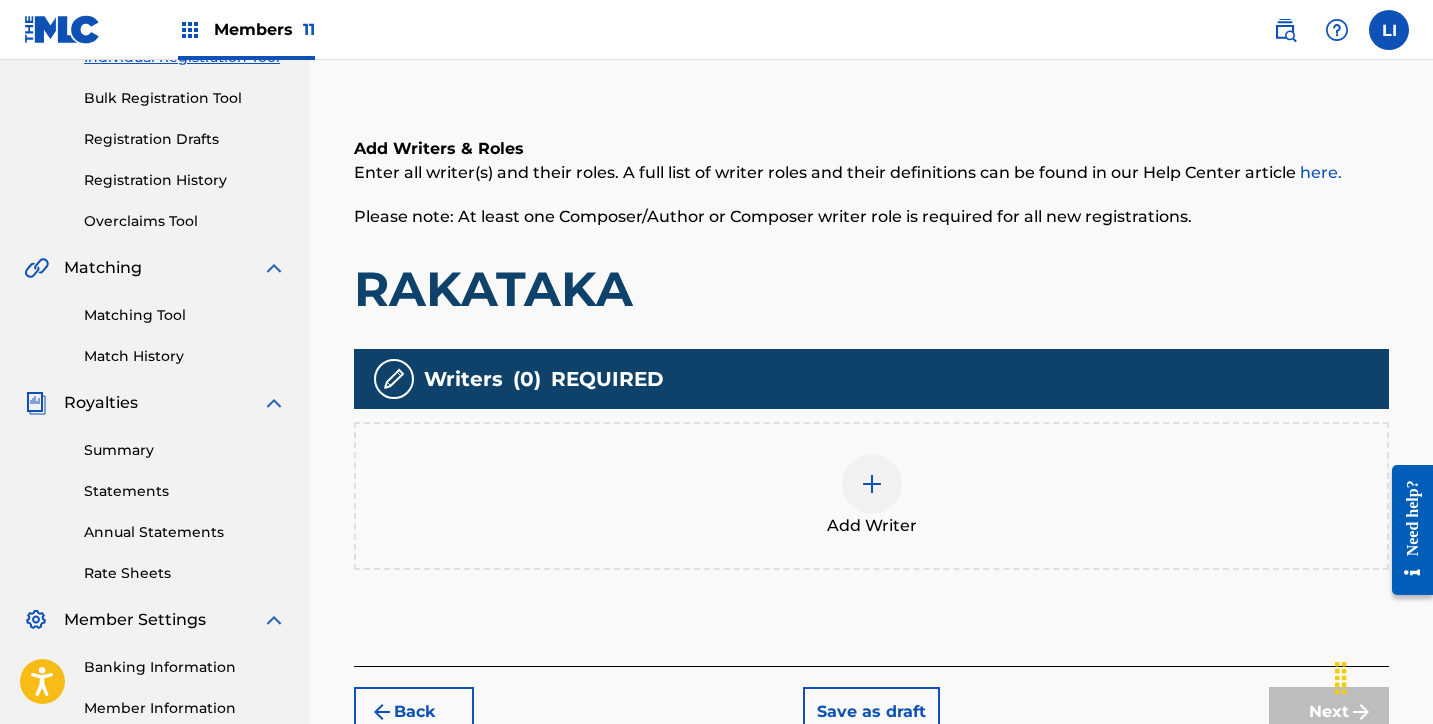 scroll, scrollTop: 496, scrollLeft: 0, axis: vertical 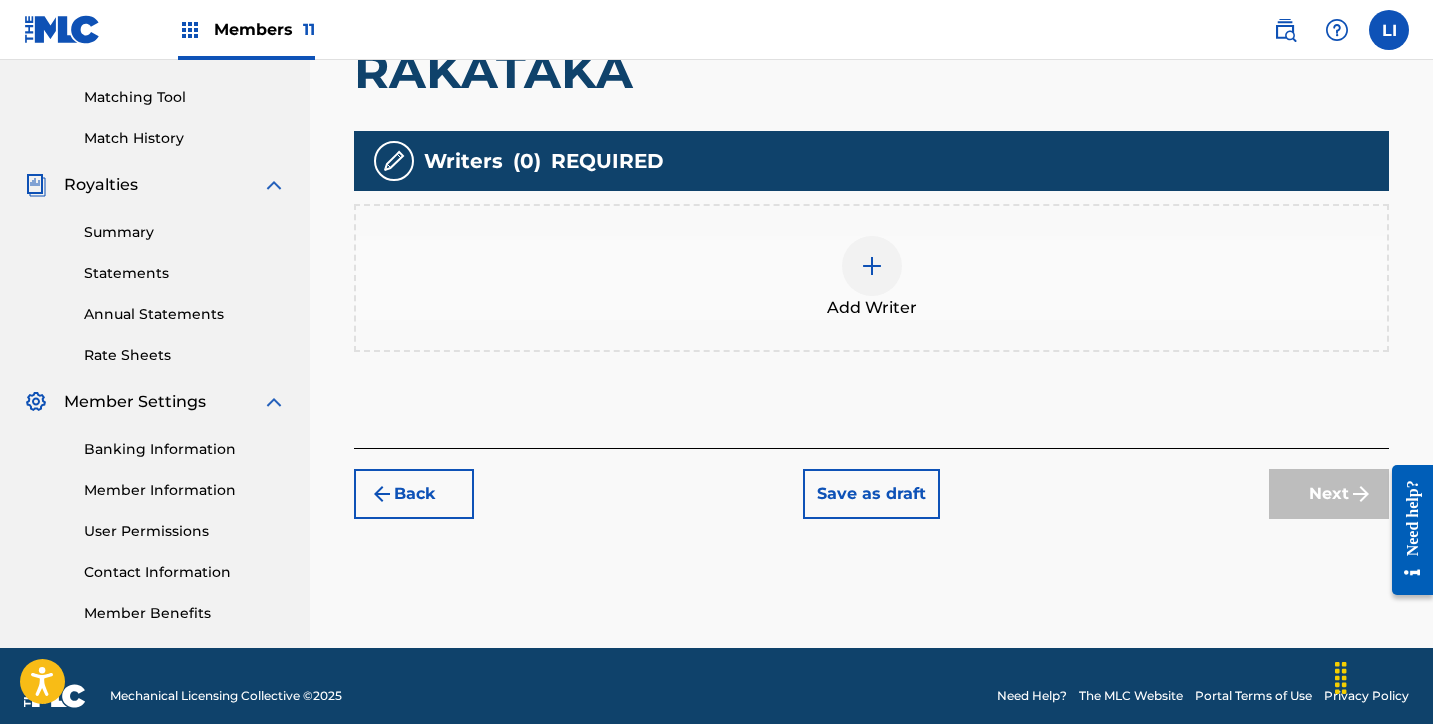 click on "Add Writer" at bounding box center (872, 308) 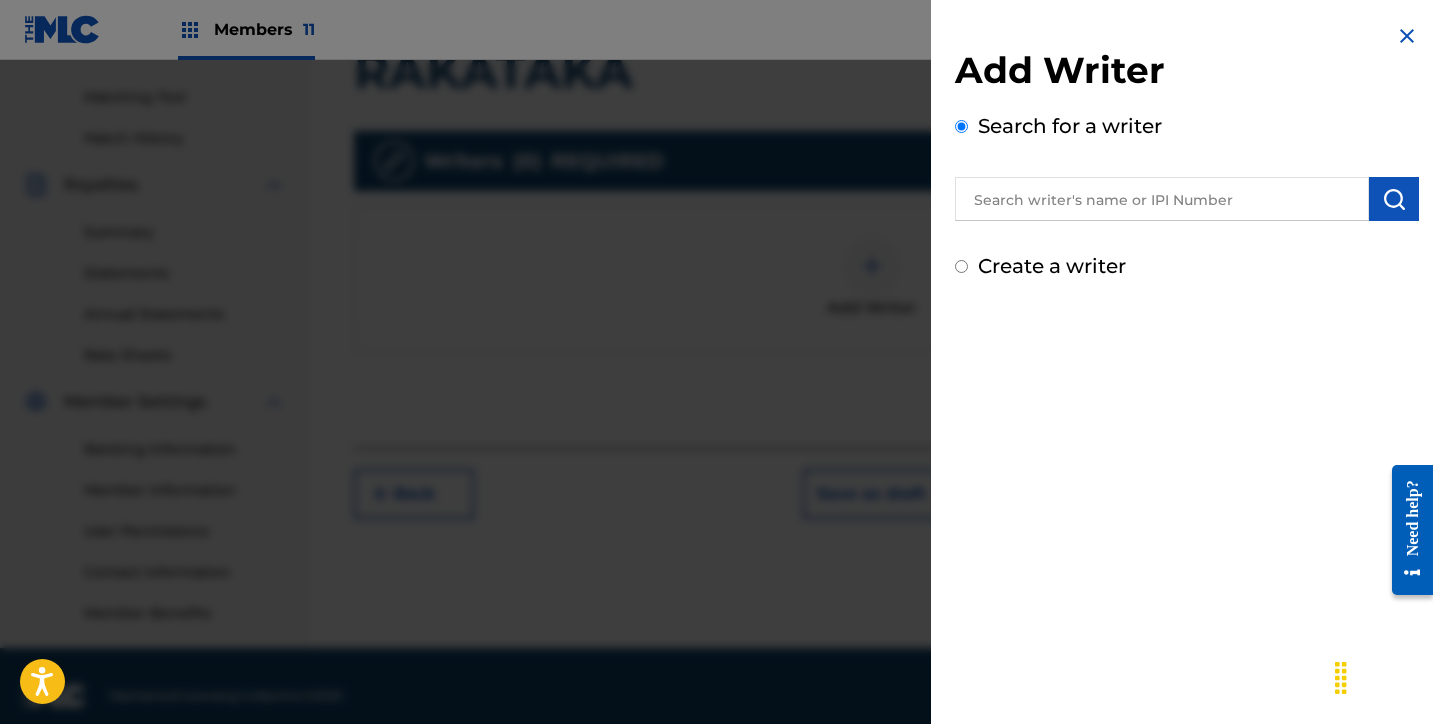 click at bounding box center [1162, 199] 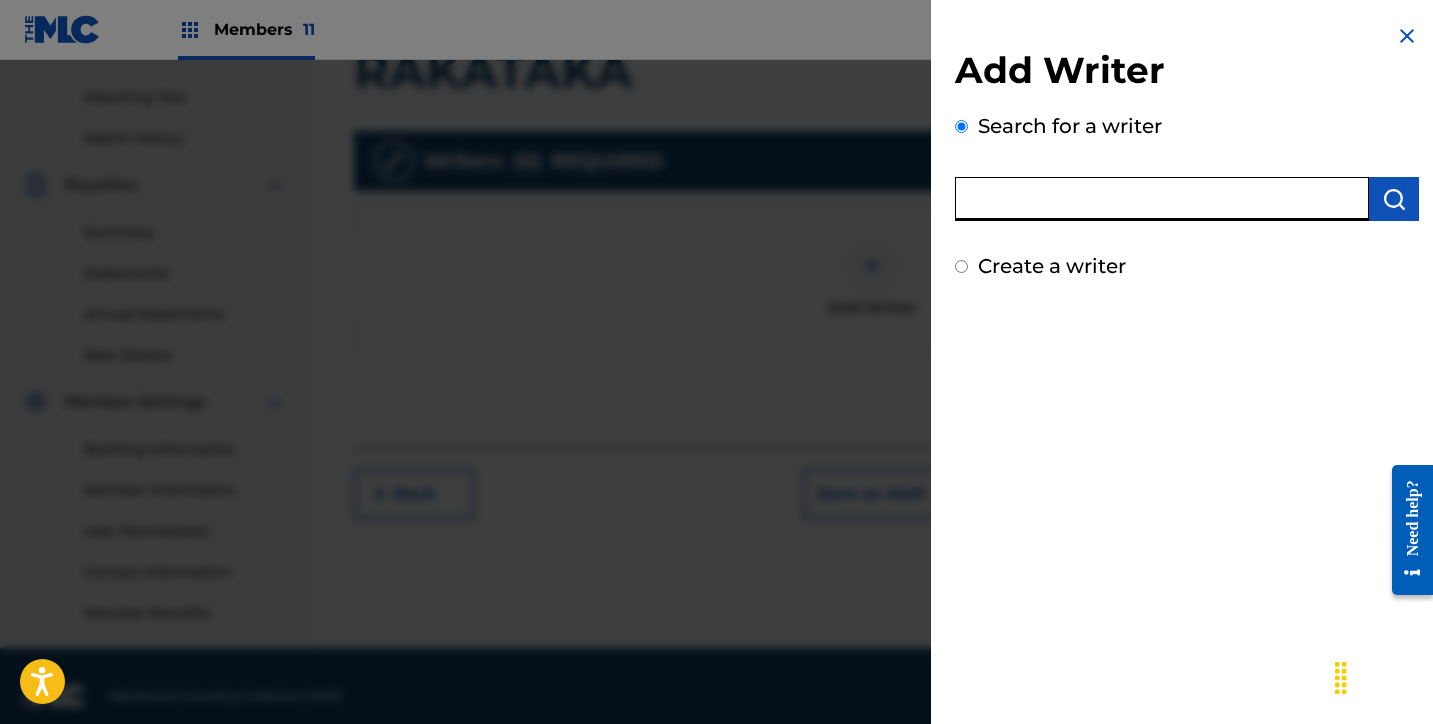 paste on "[FIRST] [MIDDLE] [LAST] [LAST]" 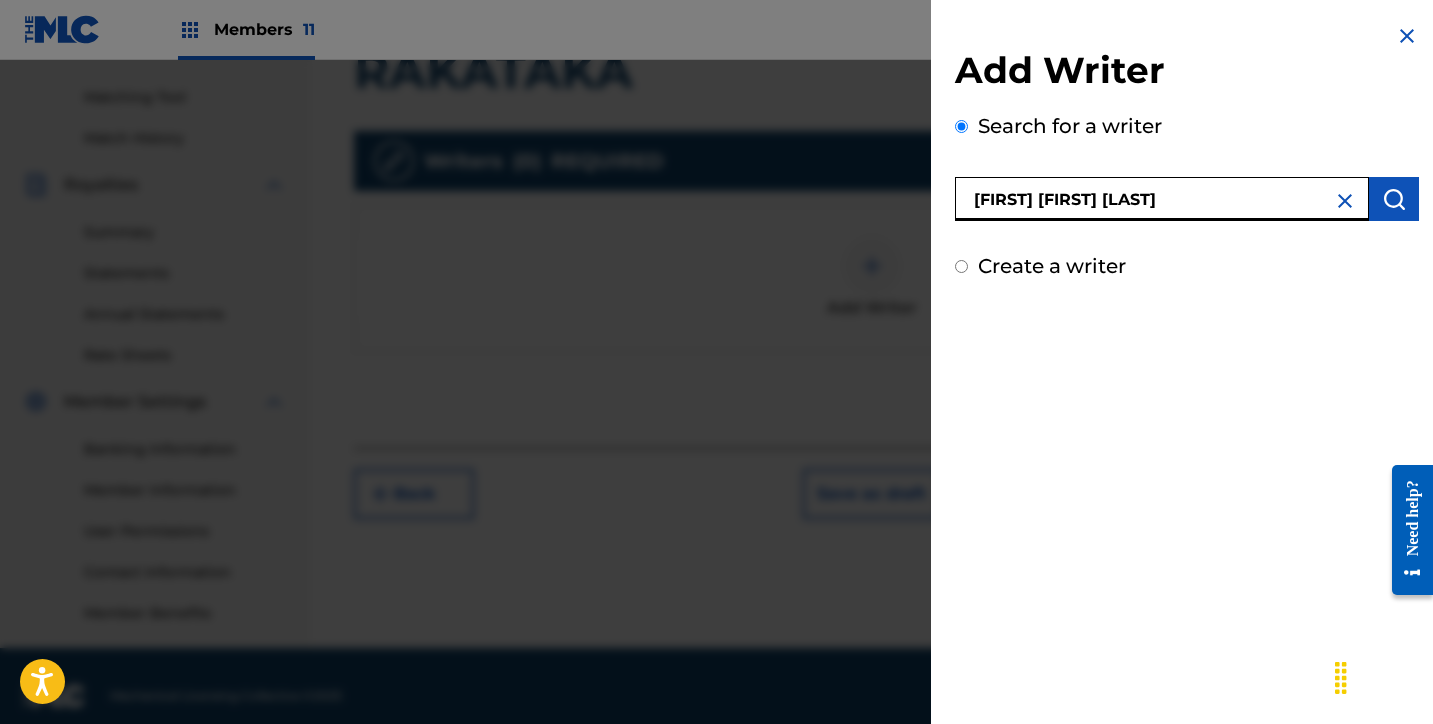 type on "[FIRST] [MIDDLE] [LAST] [LAST]" 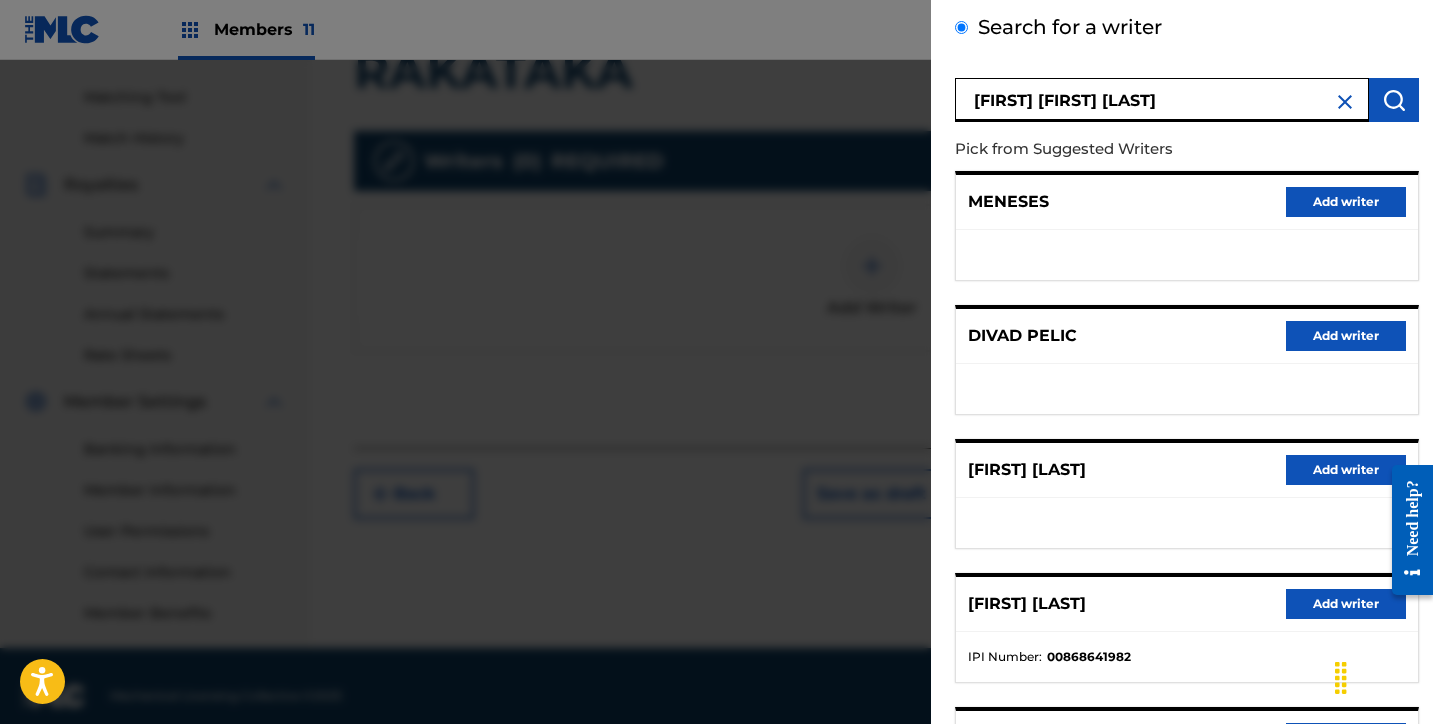 scroll, scrollTop: 318, scrollLeft: 0, axis: vertical 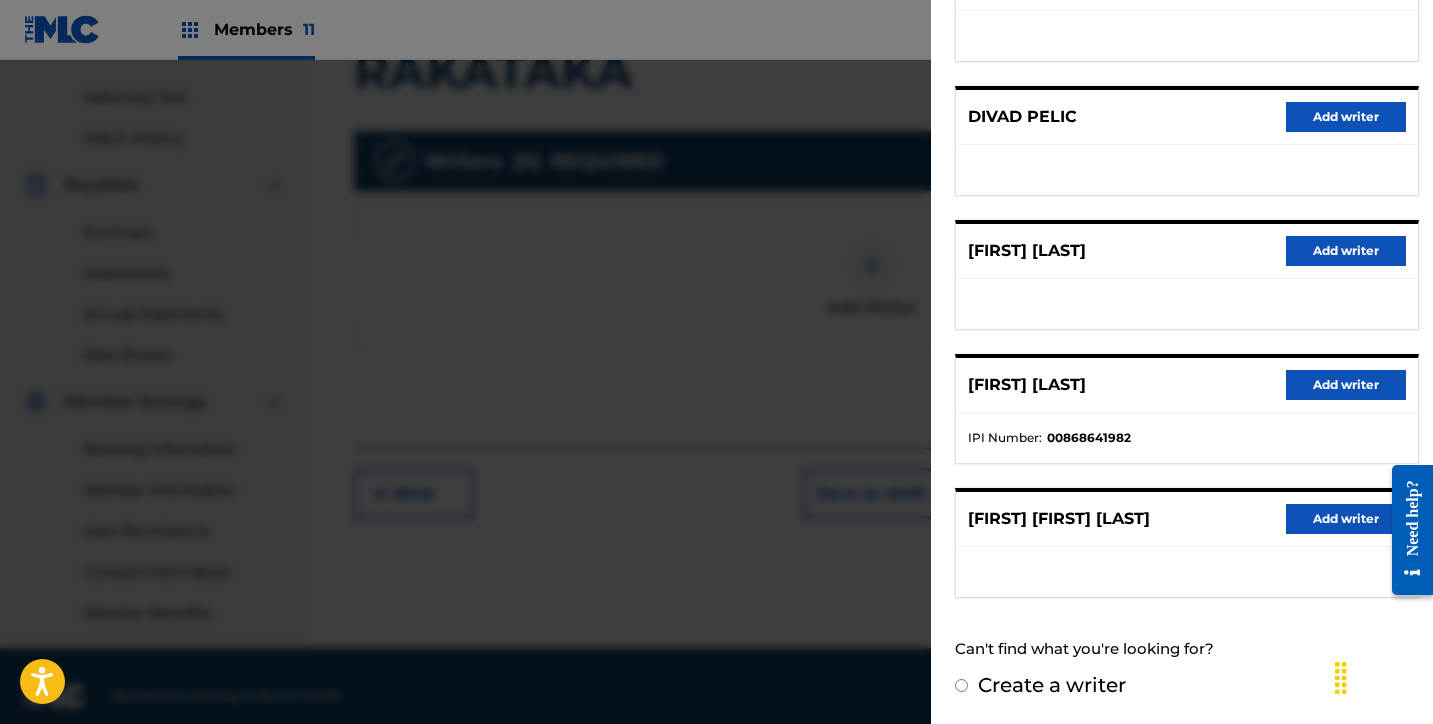 click on "Add writer" at bounding box center (1346, 519) 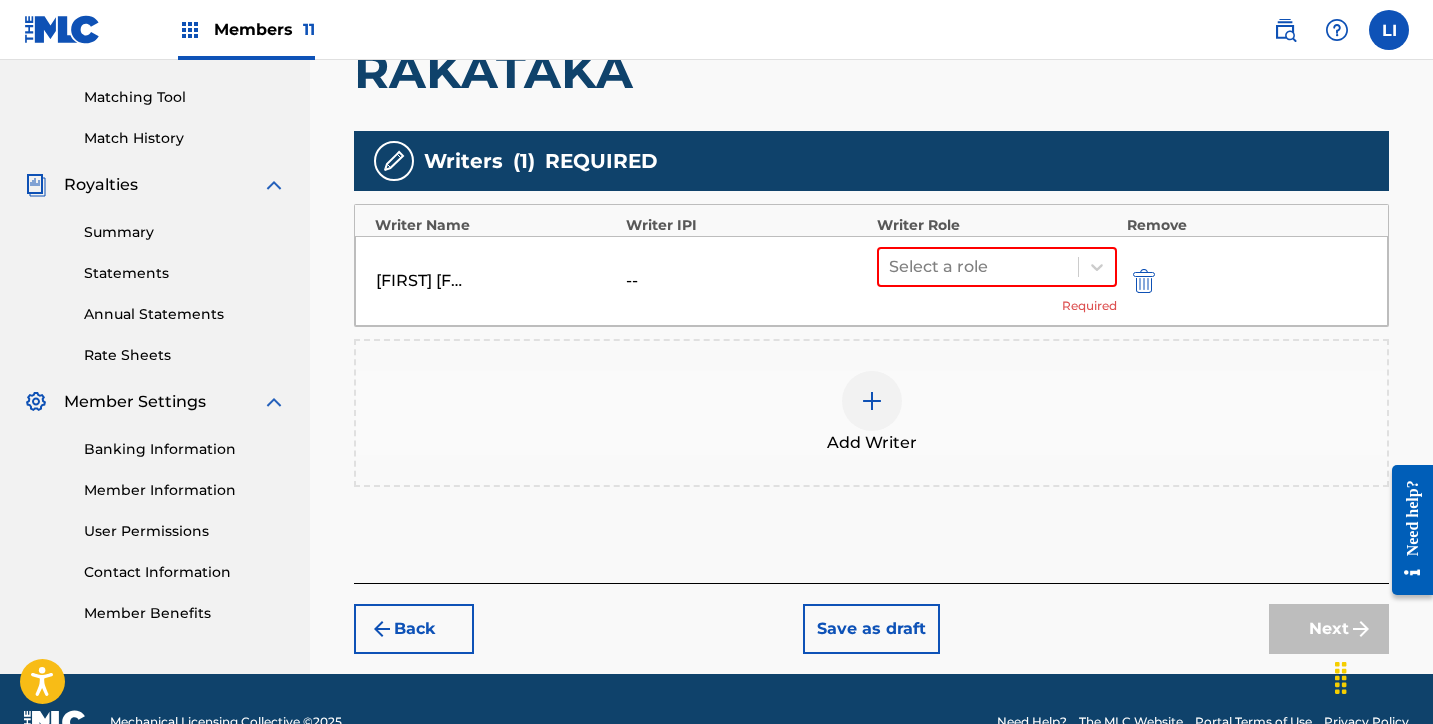 click at bounding box center (872, 401) 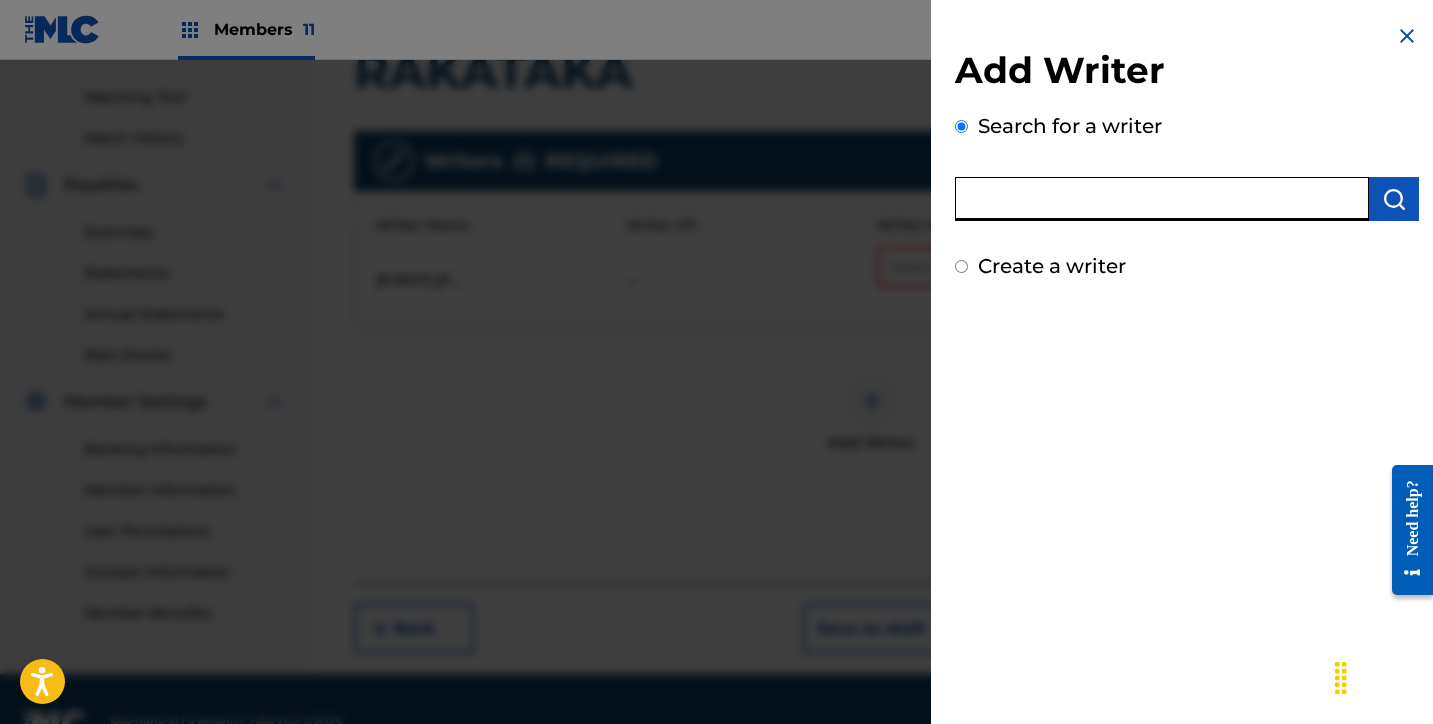 click at bounding box center [1162, 199] 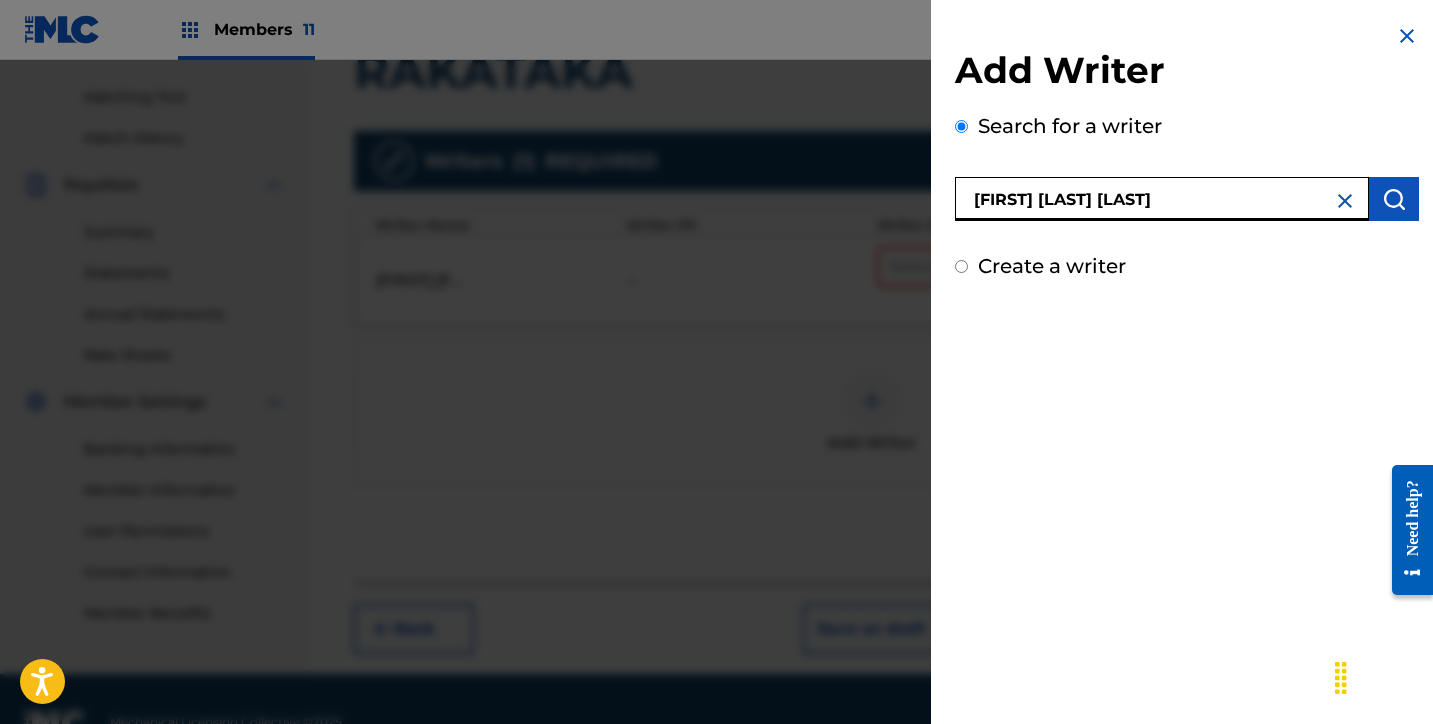 type on "[FIRST] [LAST] [LAST]" 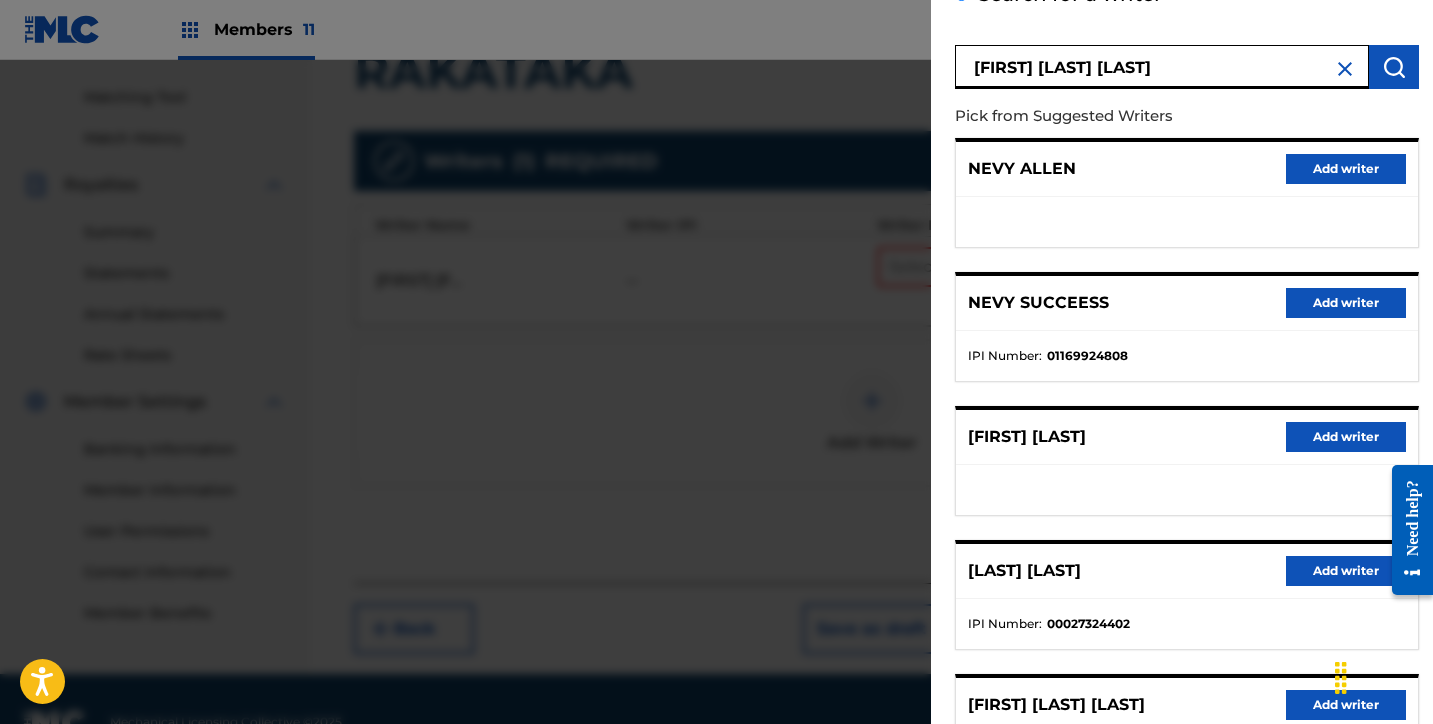 scroll, scrollTop: 318, scrollLeft: 0, axis: vertical 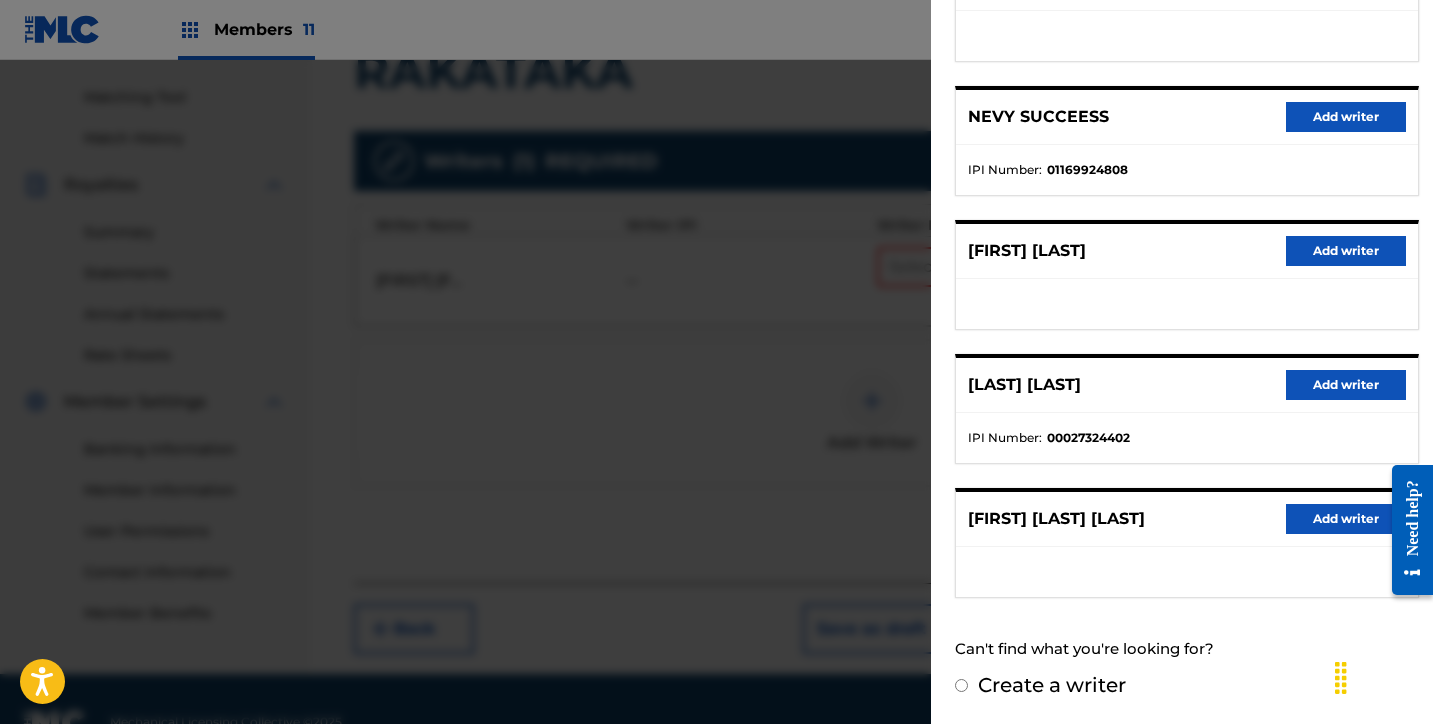 click on "Add writer" at bounding box center [1346, 519] 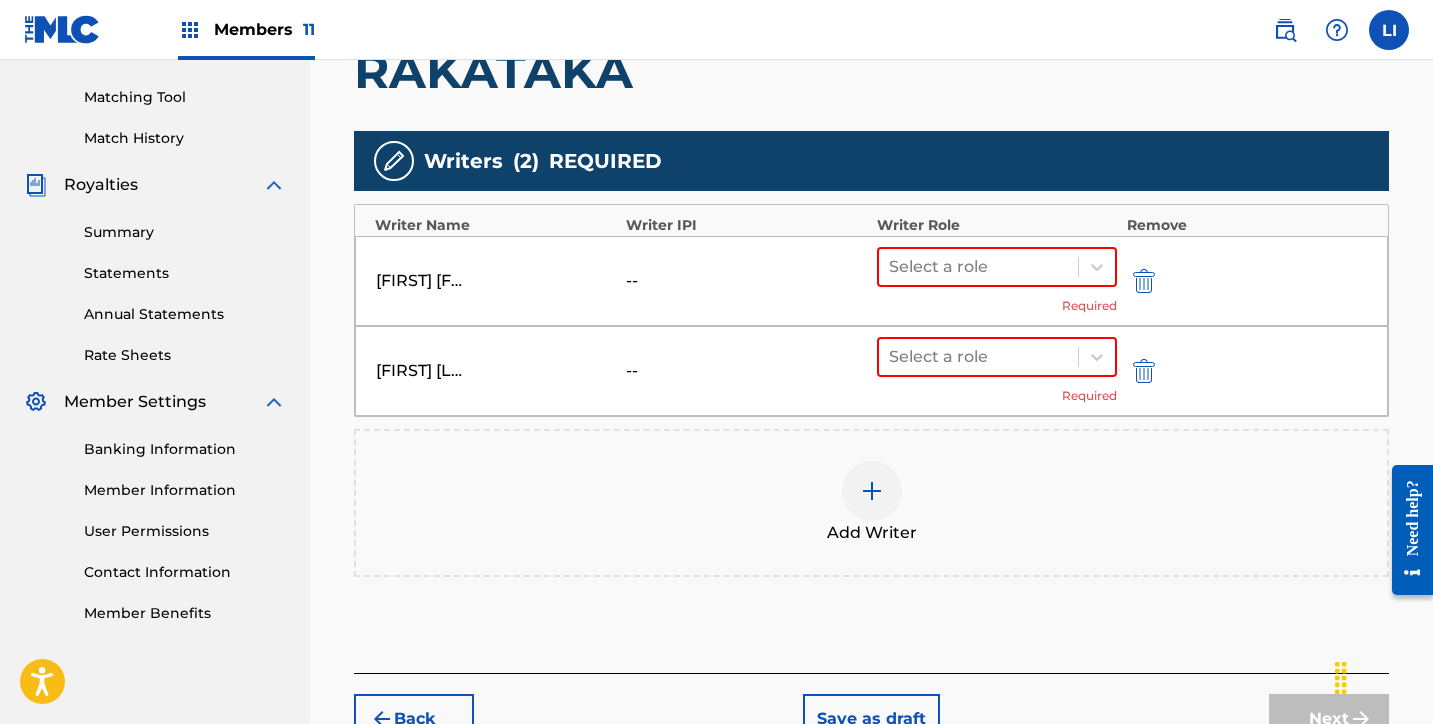click on "Add Writer" at bounding box center [871, 503] 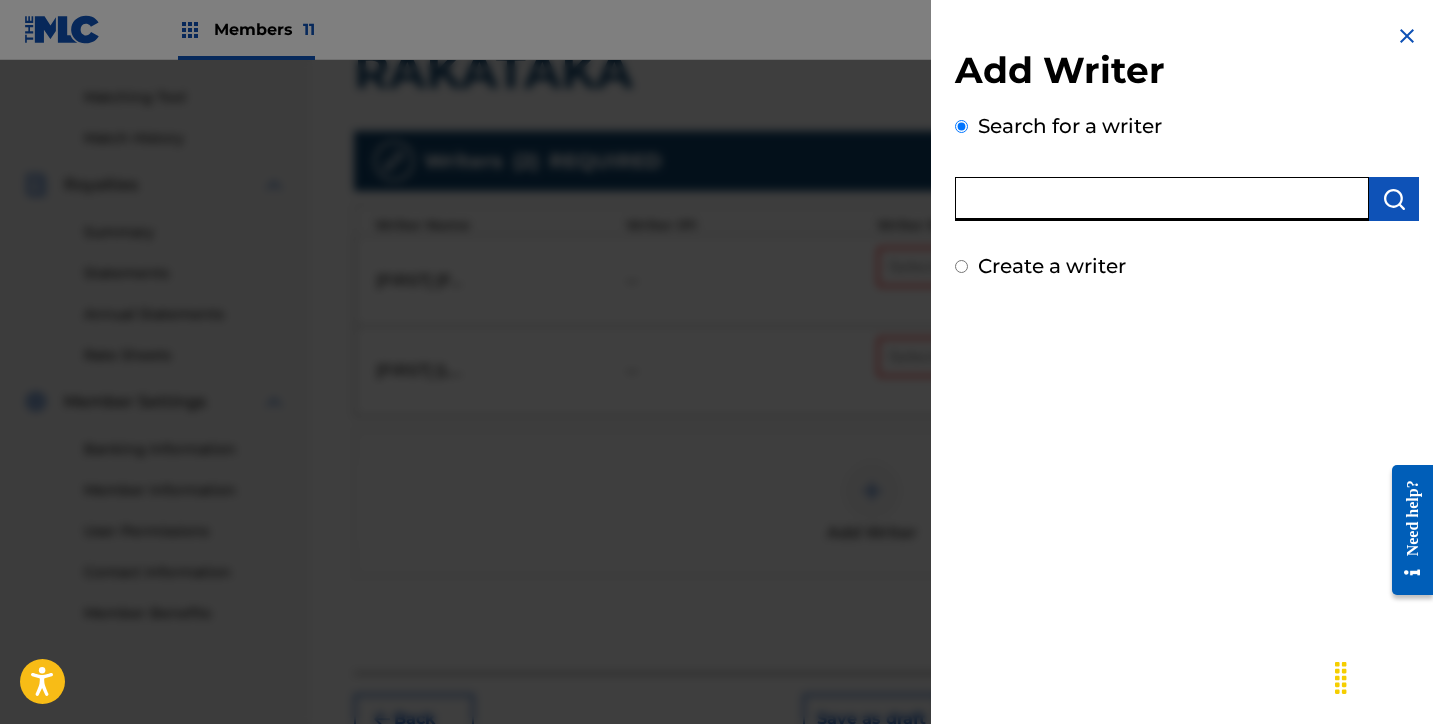 click at bounding box center [1162, 199] 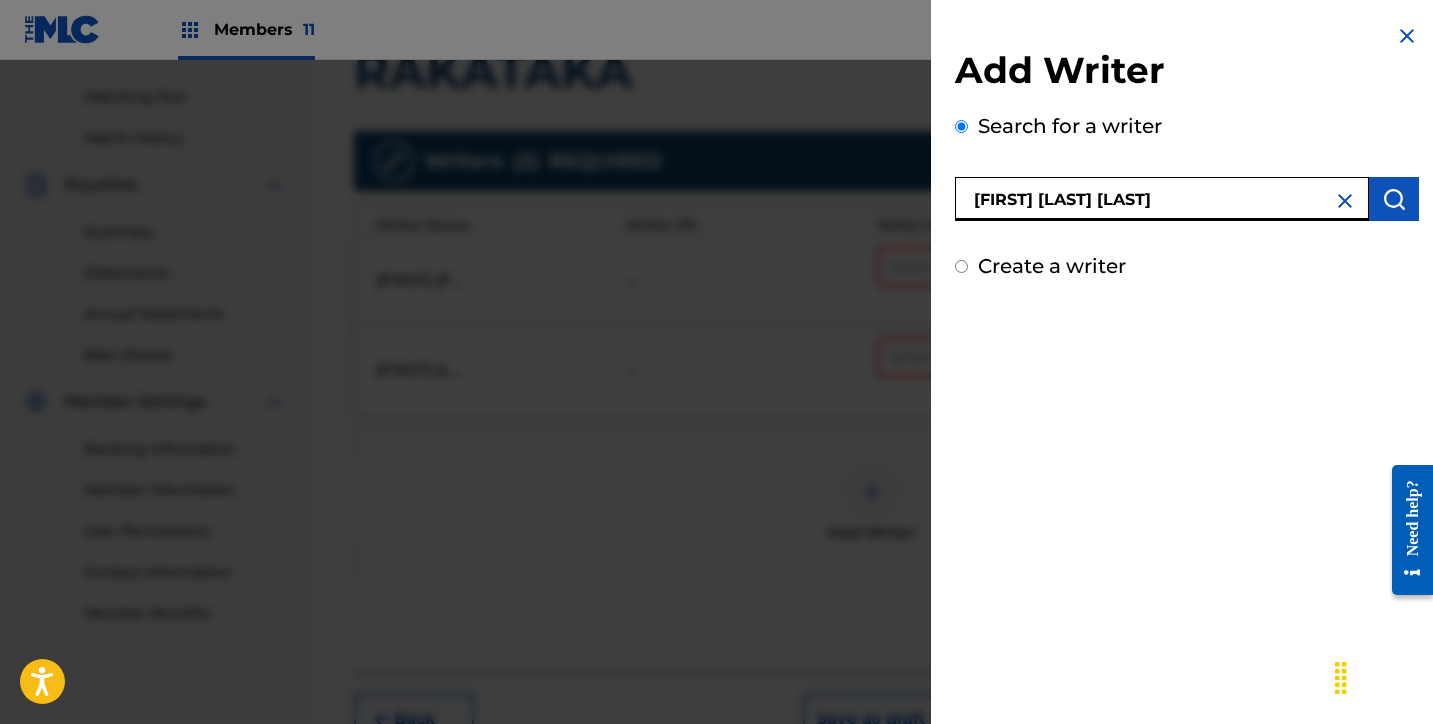 type on "LETICIA MERAZ GALLARDO" 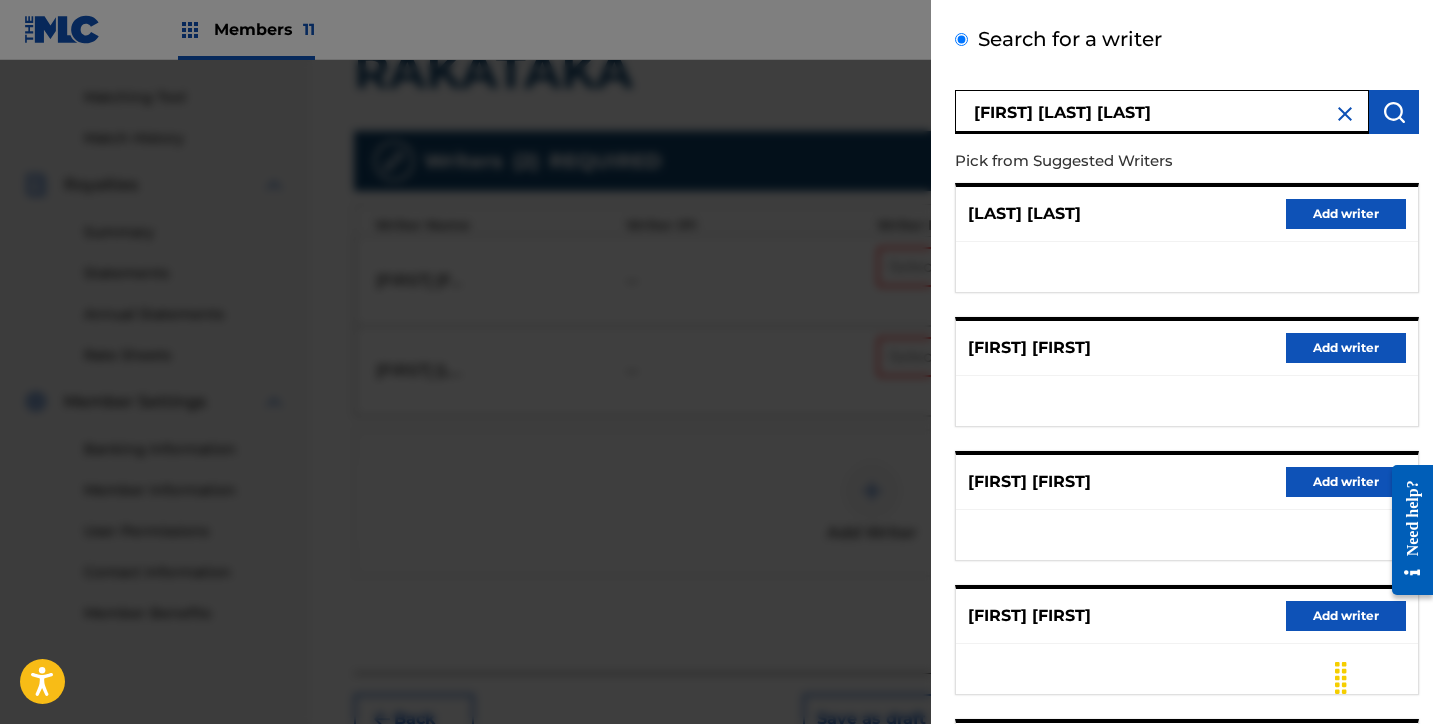 scroll, scrollTop: 318, scrollLeft: 0, axis: vertical 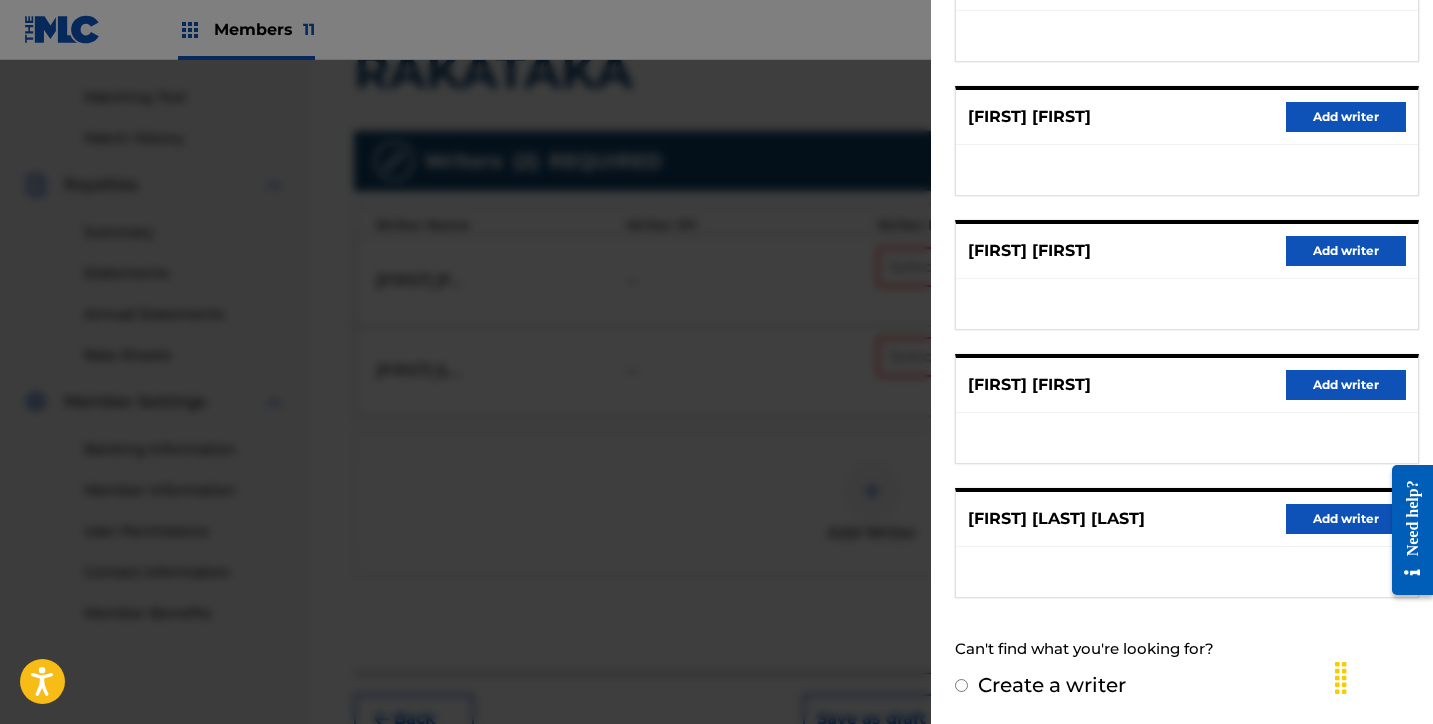 drag, startPoint x: 1313, startPoint y: 507, endPoint x: 1332, endPoint y: 506, distance: 19.026299 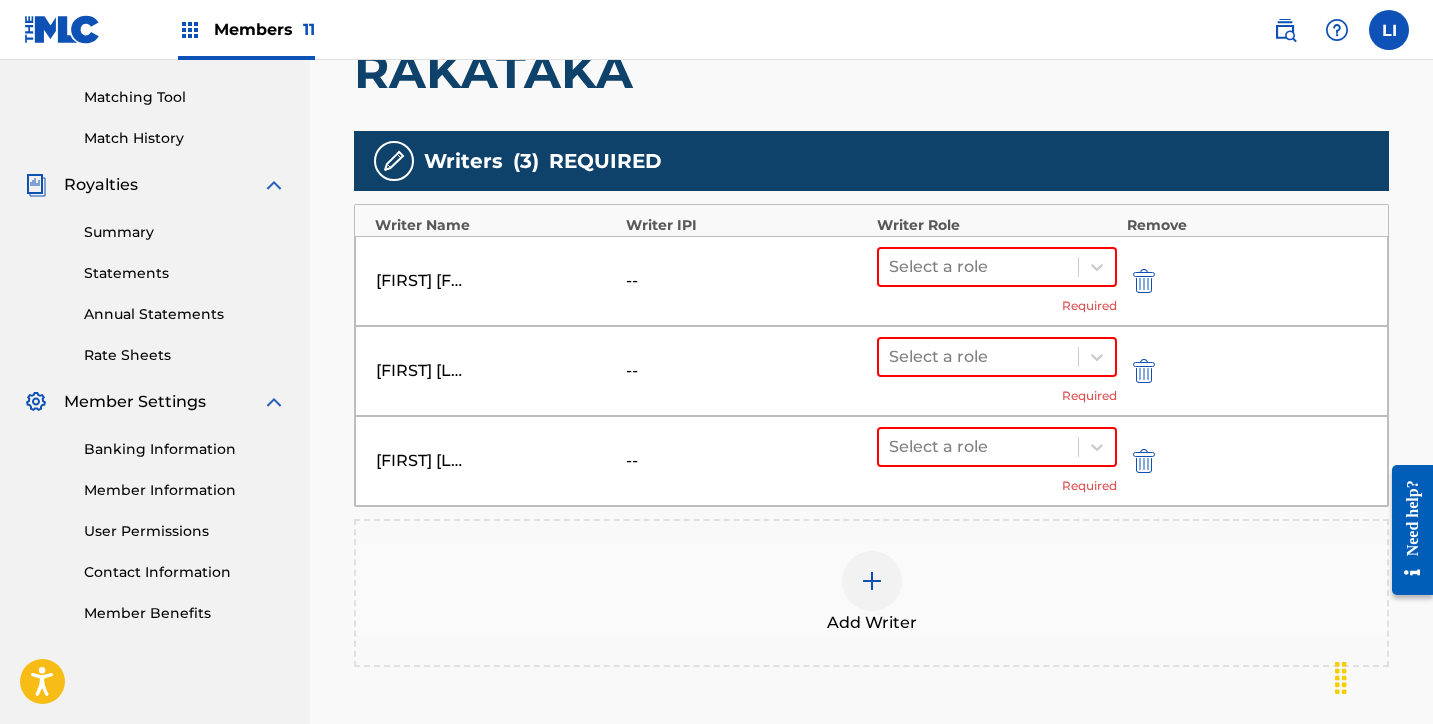 click on "Add Writer" at bounding box center (871, 593) 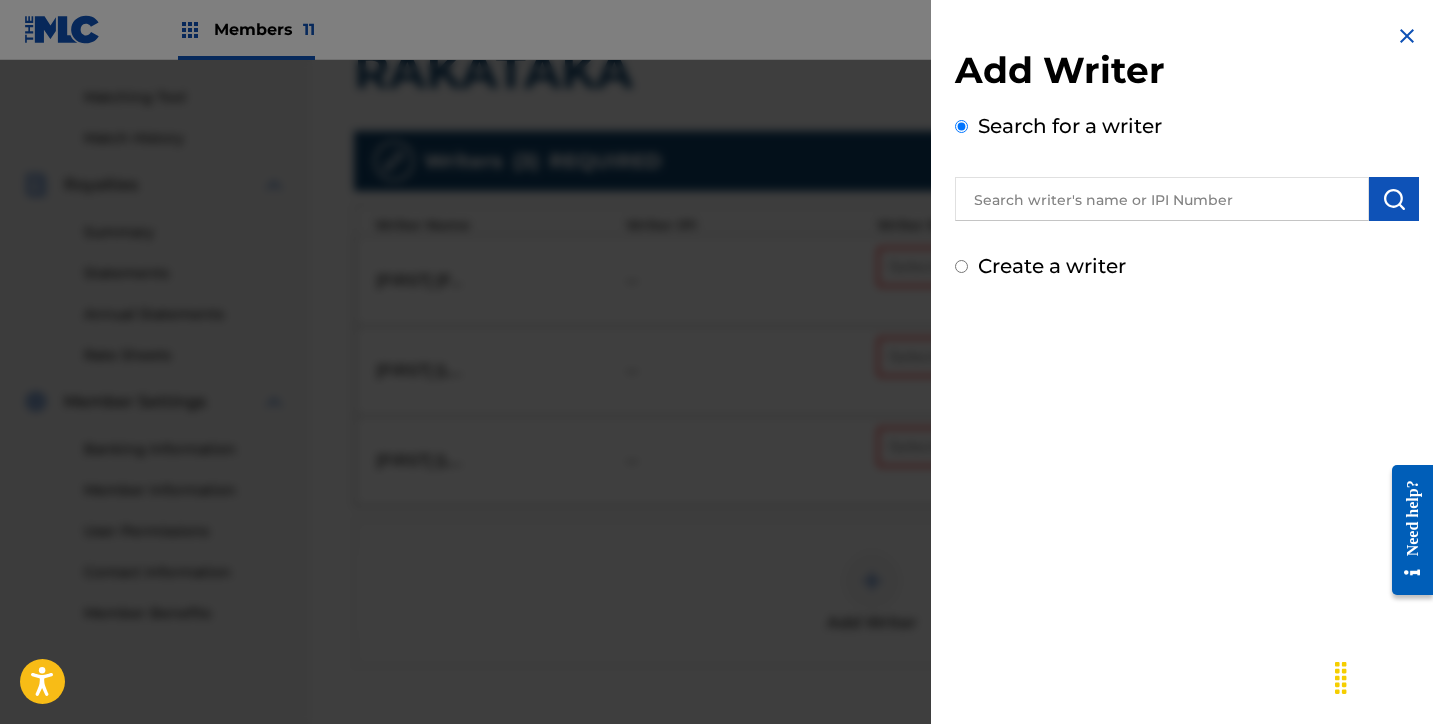 click at bounding box center [1162, 199] 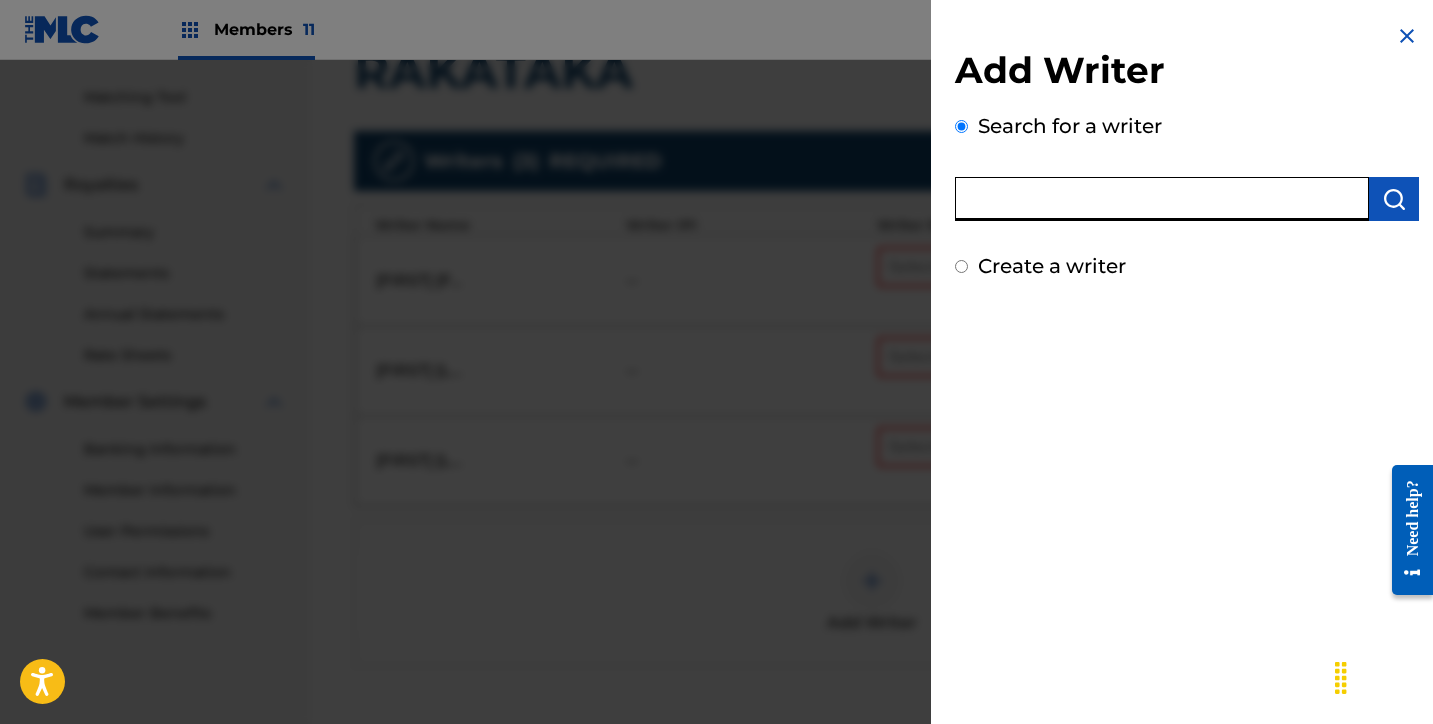 paste on "[FIRST] [LAST] [LAST]" 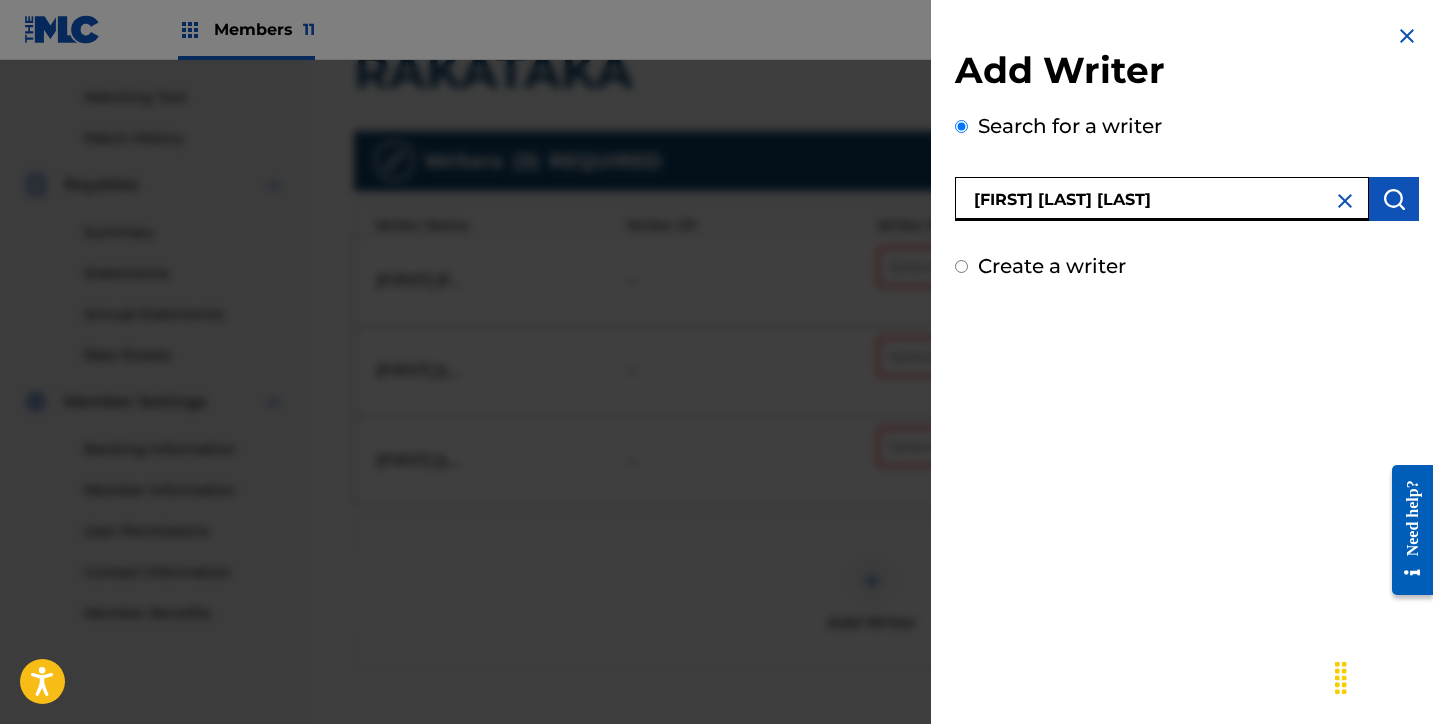 type on "[FIRST] [LAST] [LAST]" 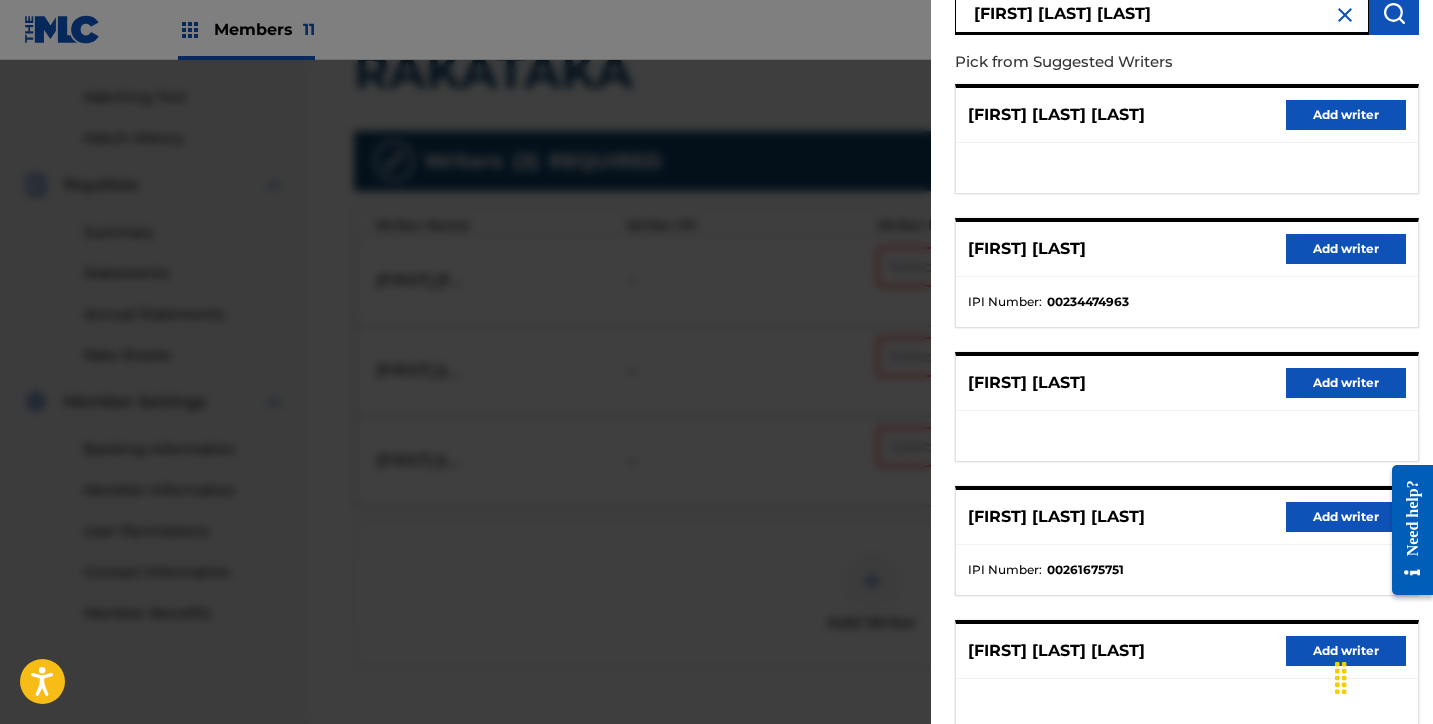 scroll, scrollTop: 318, scrollLeft: 0, axis: vertical 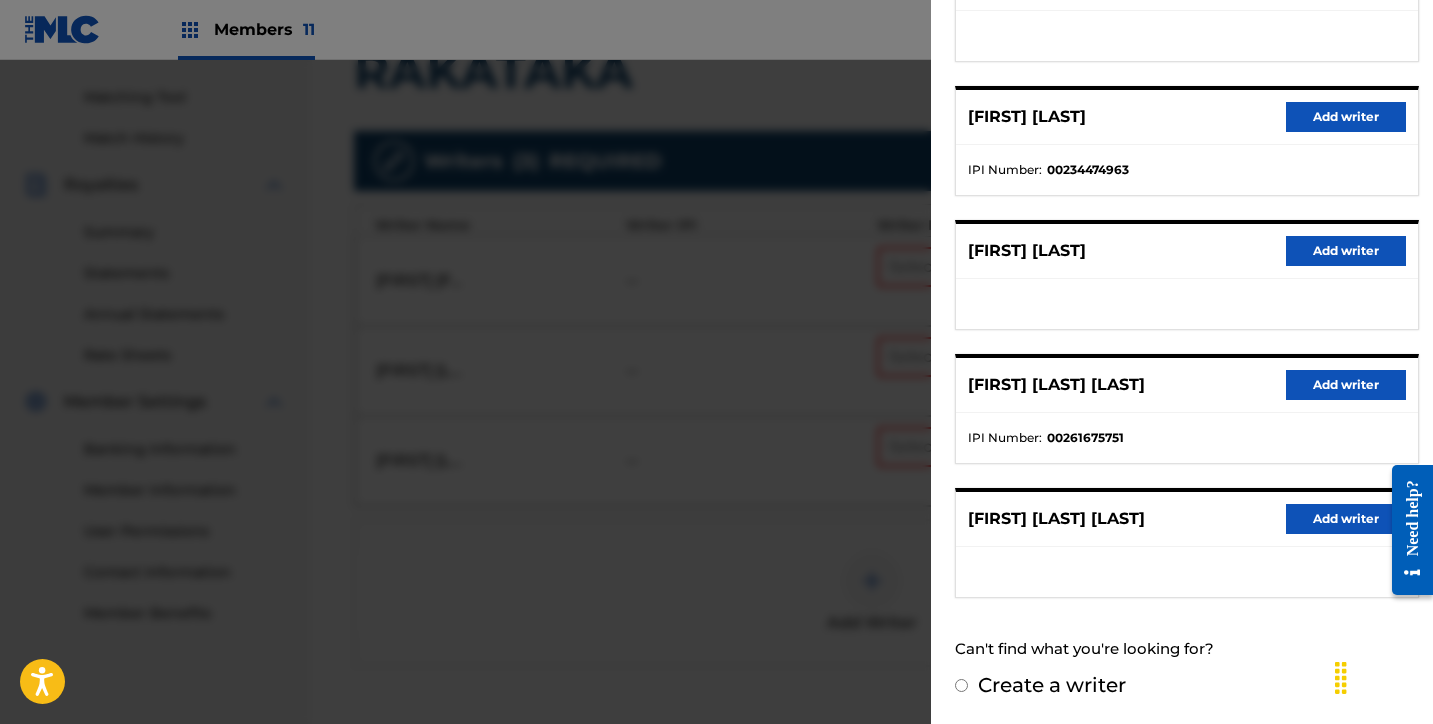 click on "Add writer" at bounding box center (1346, 519) 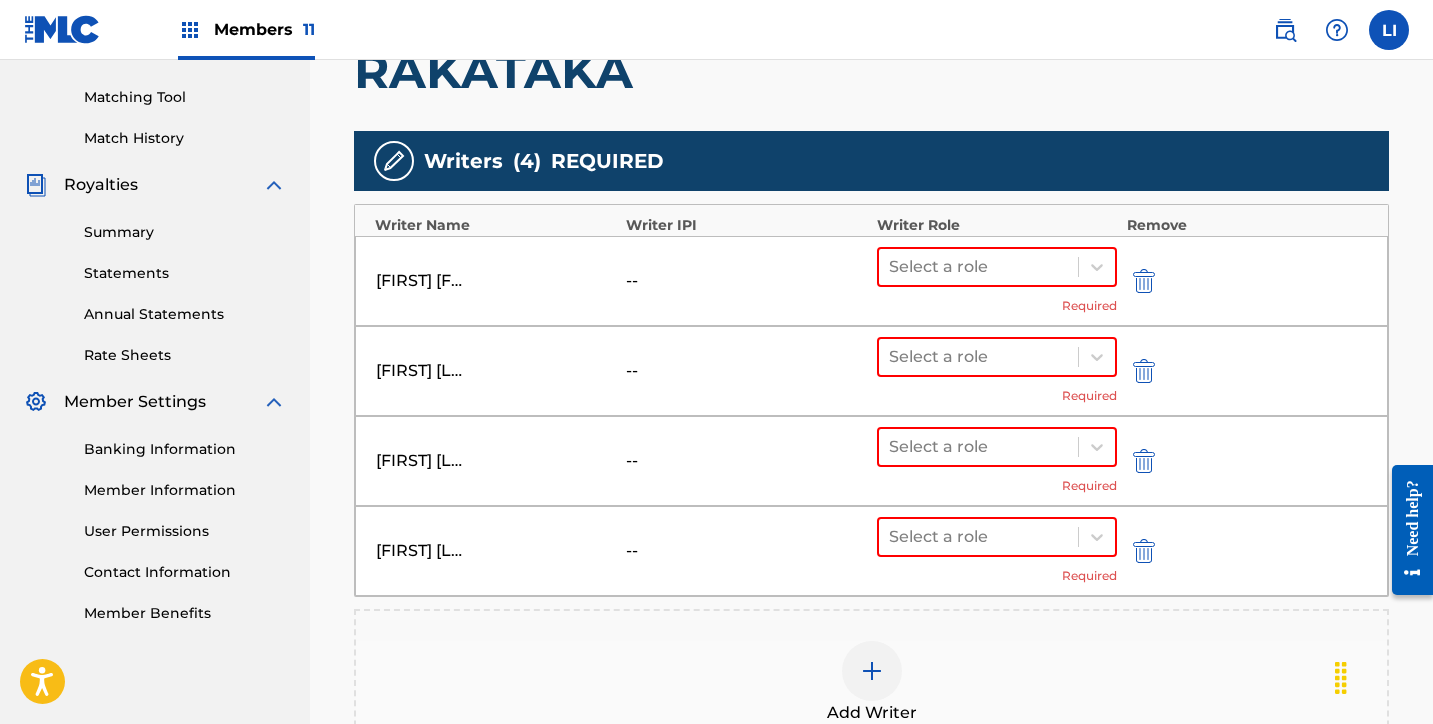 drag, startPoint x: 975, startPoint y: 275, endPoint x: 972, endPoint y: 290, distance: 15.297058 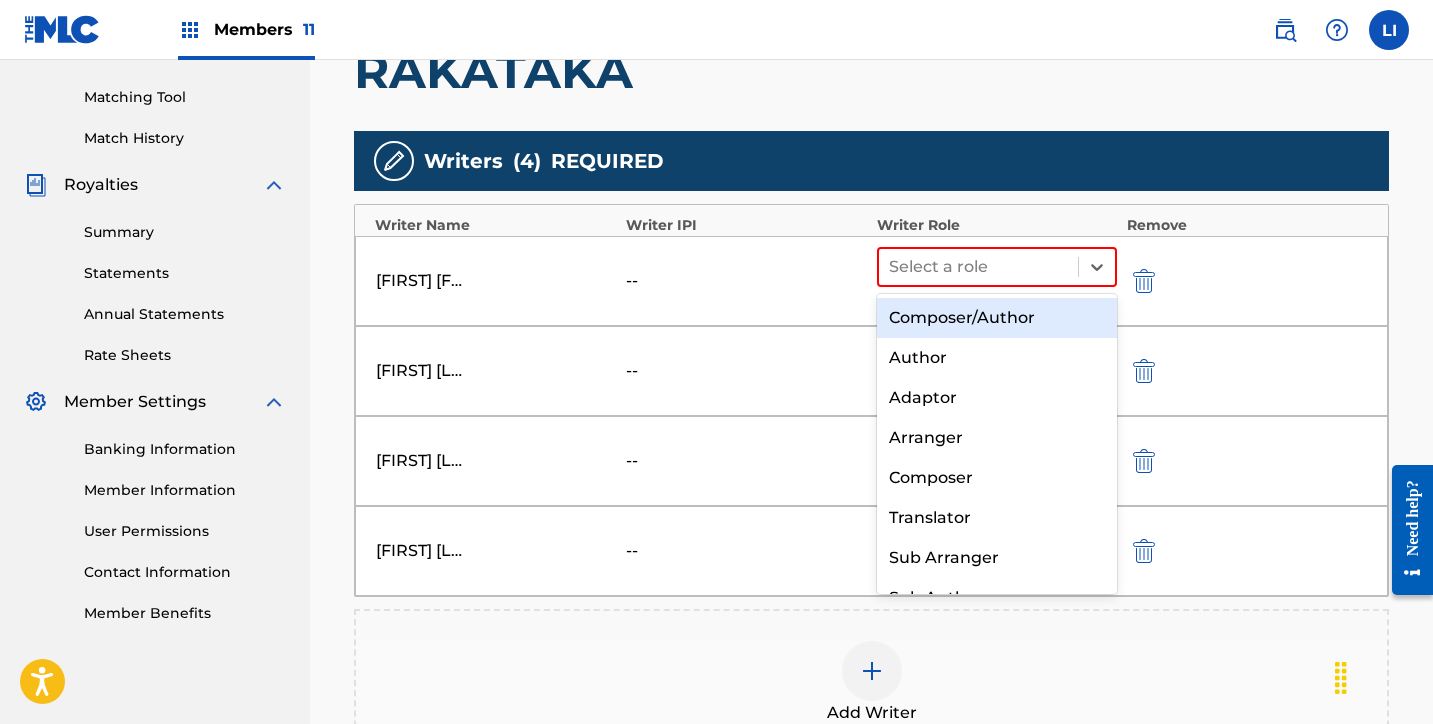 click on "Composer/Author" at bounding box center (997, 318) 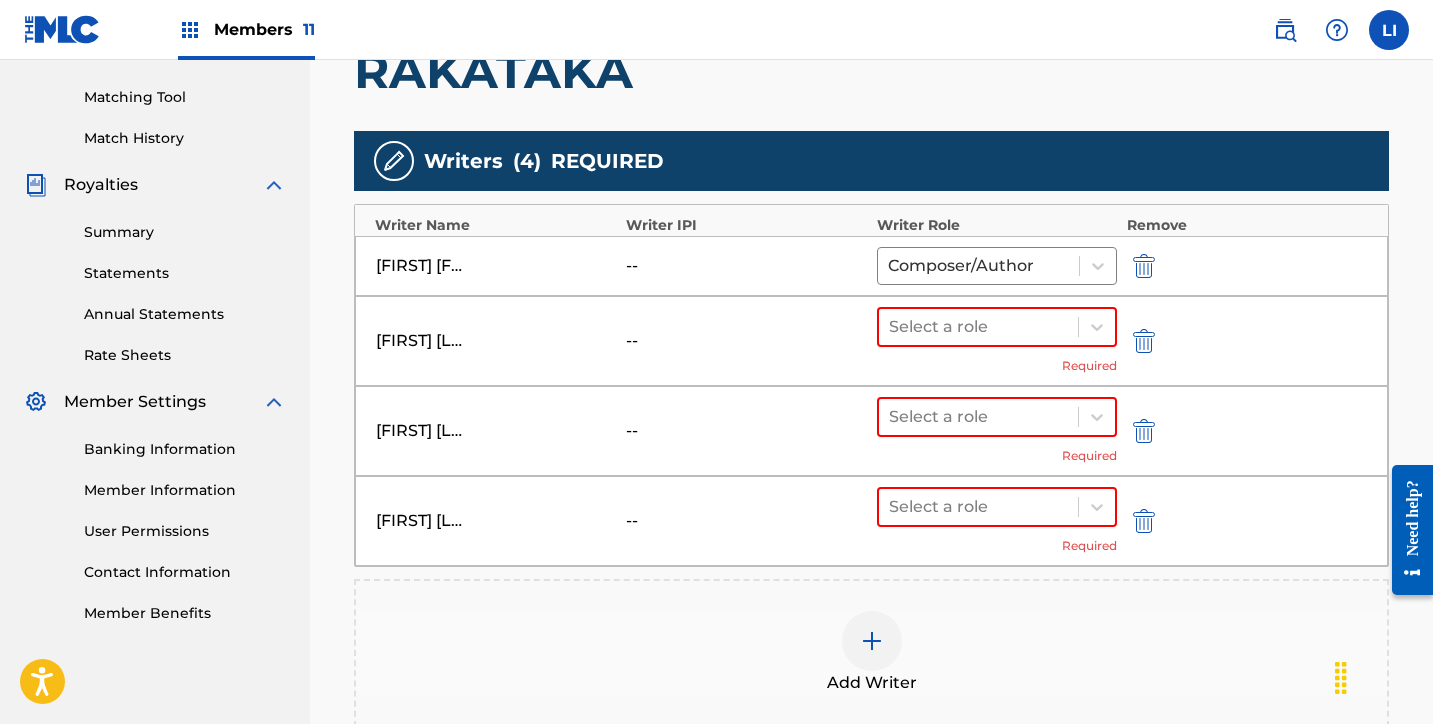 drag, startPoint x: 1006, startPoint y: 336, endPoint x: 1008, endPoint y: 349, distance: 13.152946 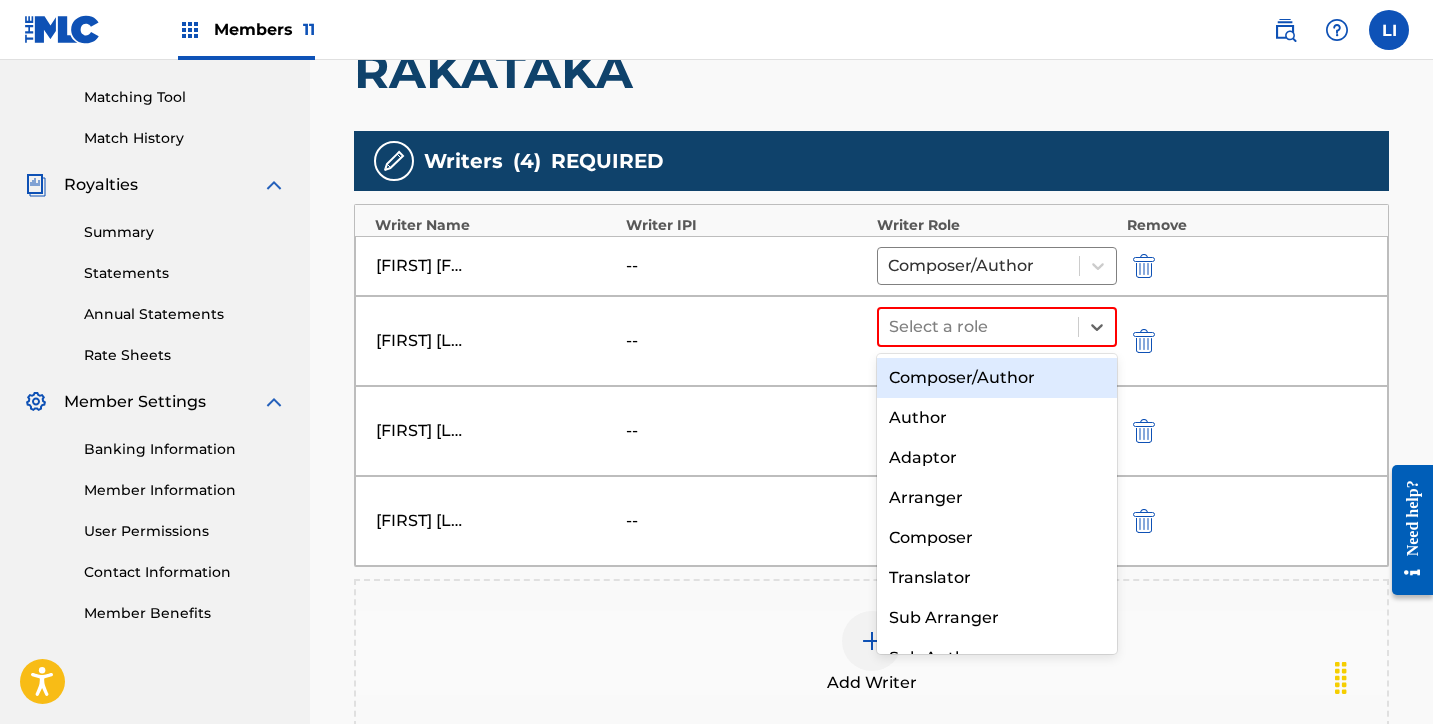 click on "Composer/Author" at bounding box center [997, 378] 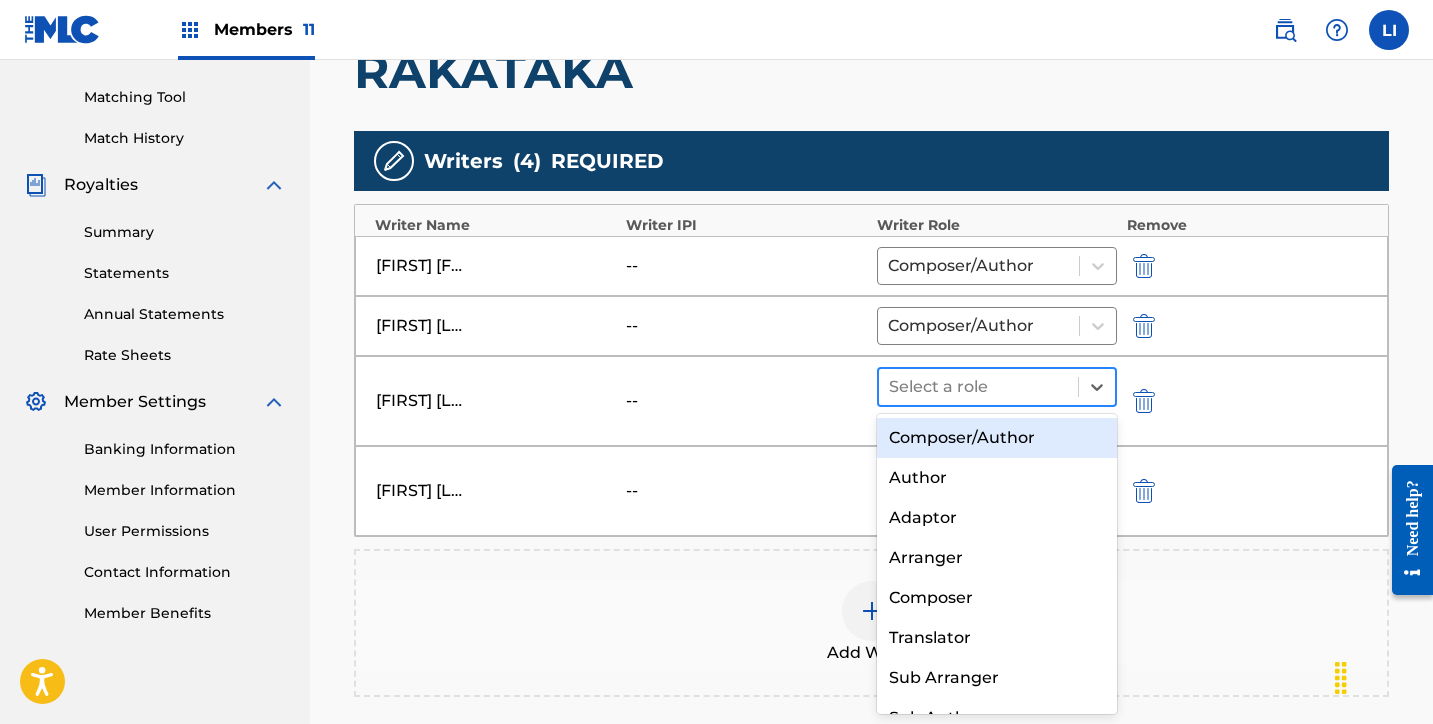 click at bounding box center (978, 387) 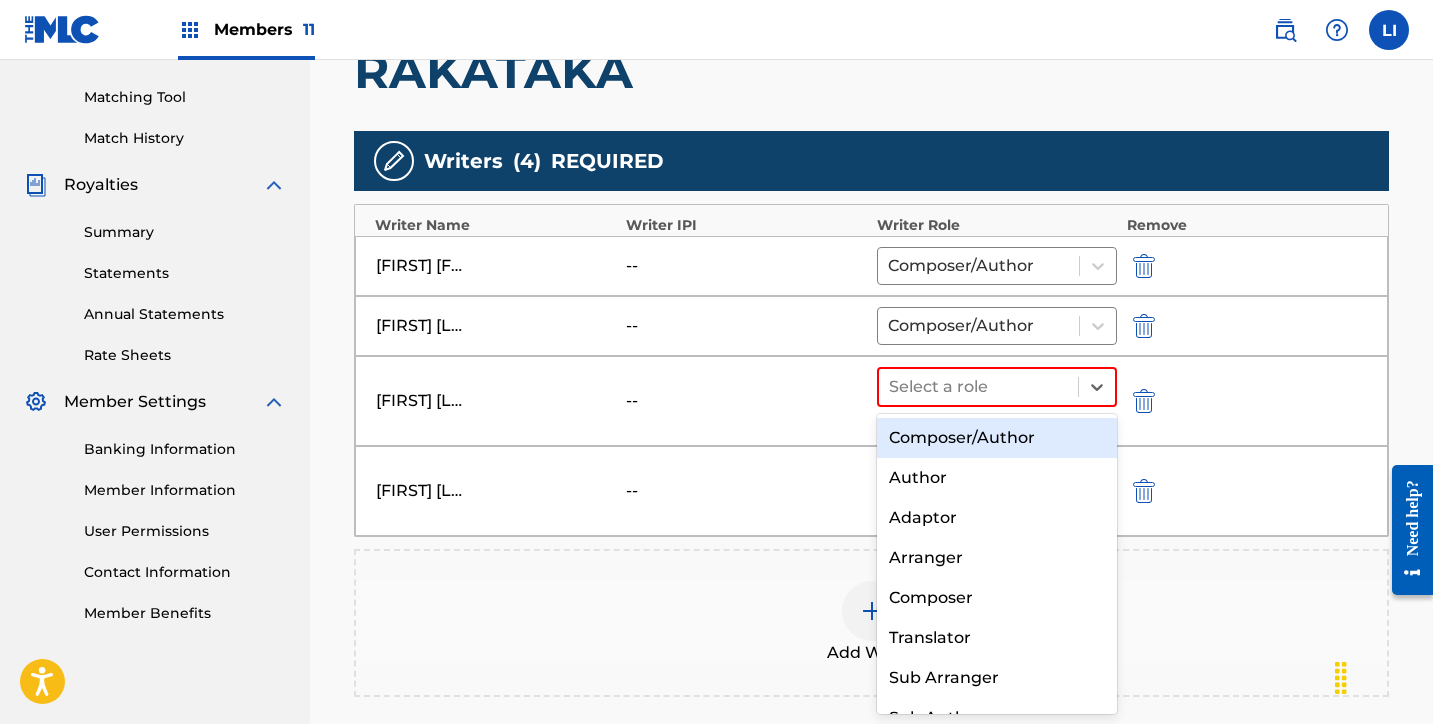 click on "Composer/Author" at bounding box center (997, 438) 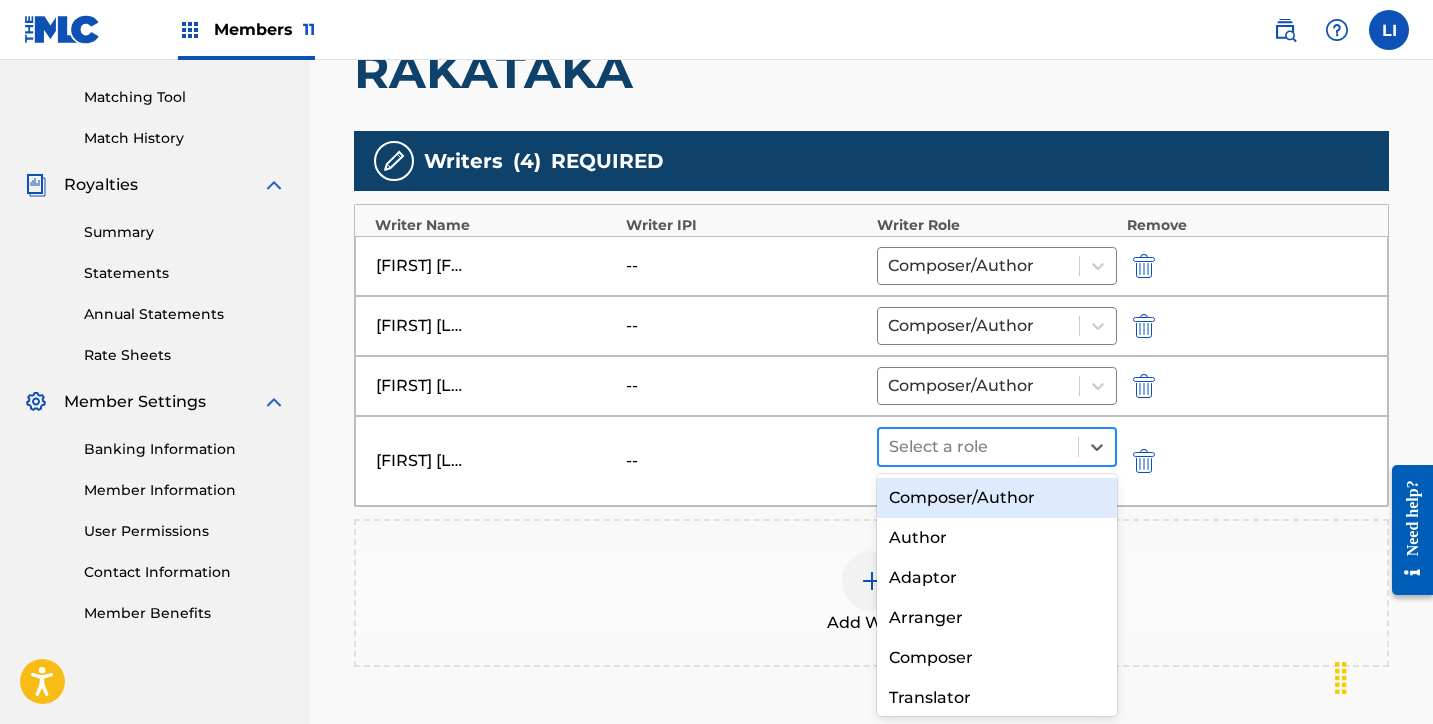 click on "Select a role" at bounding box center (978, 447) 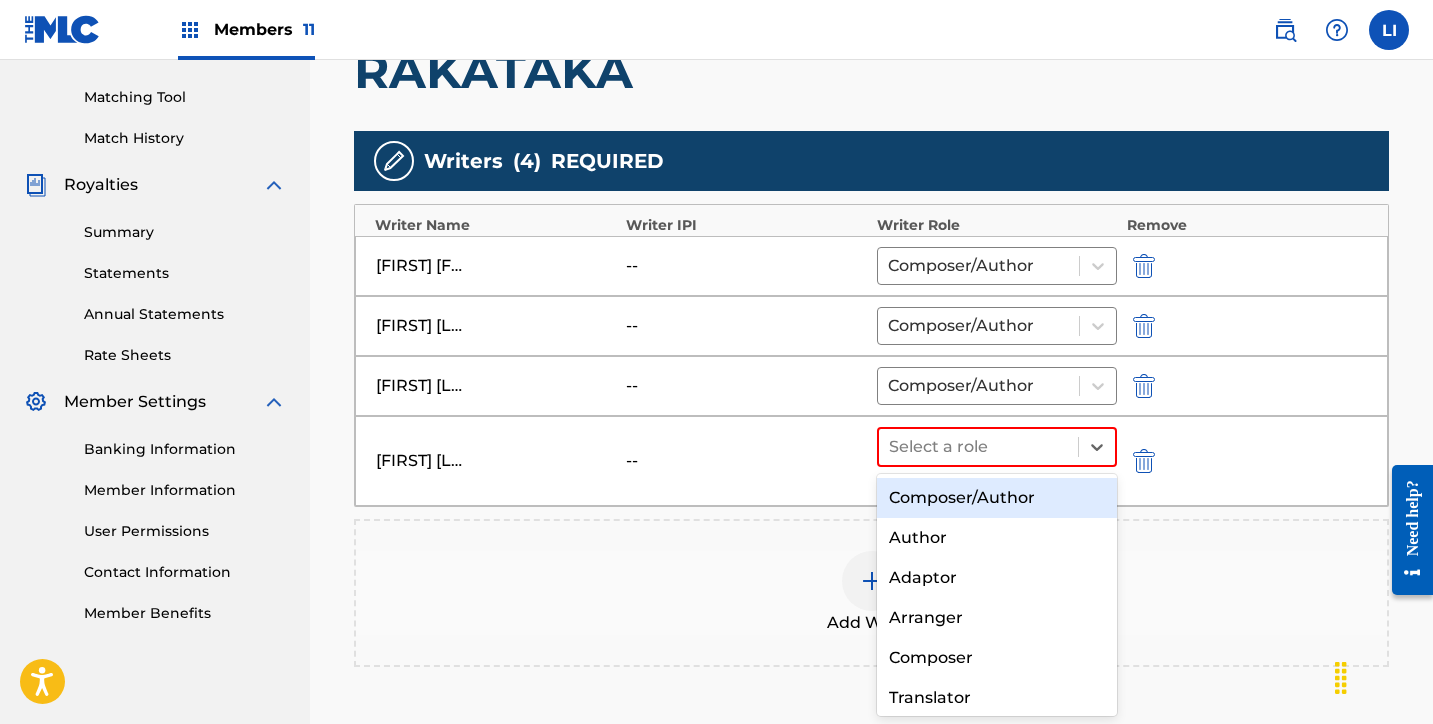 drag, startPoint x: 1015, startPoint y: 496, endPoint x: 1006, endPoint y: 503, distance: 11.401754 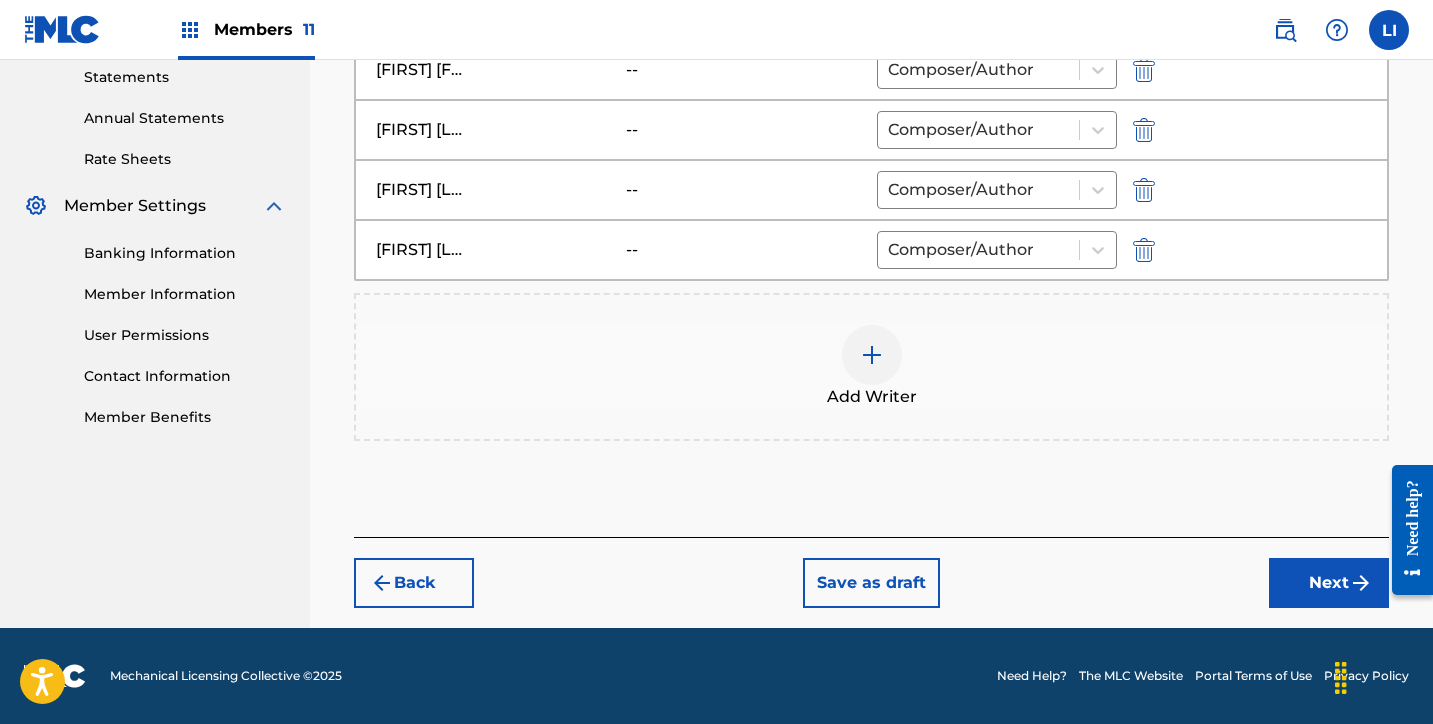 click on "Next" at bounding box center [1329, 583] 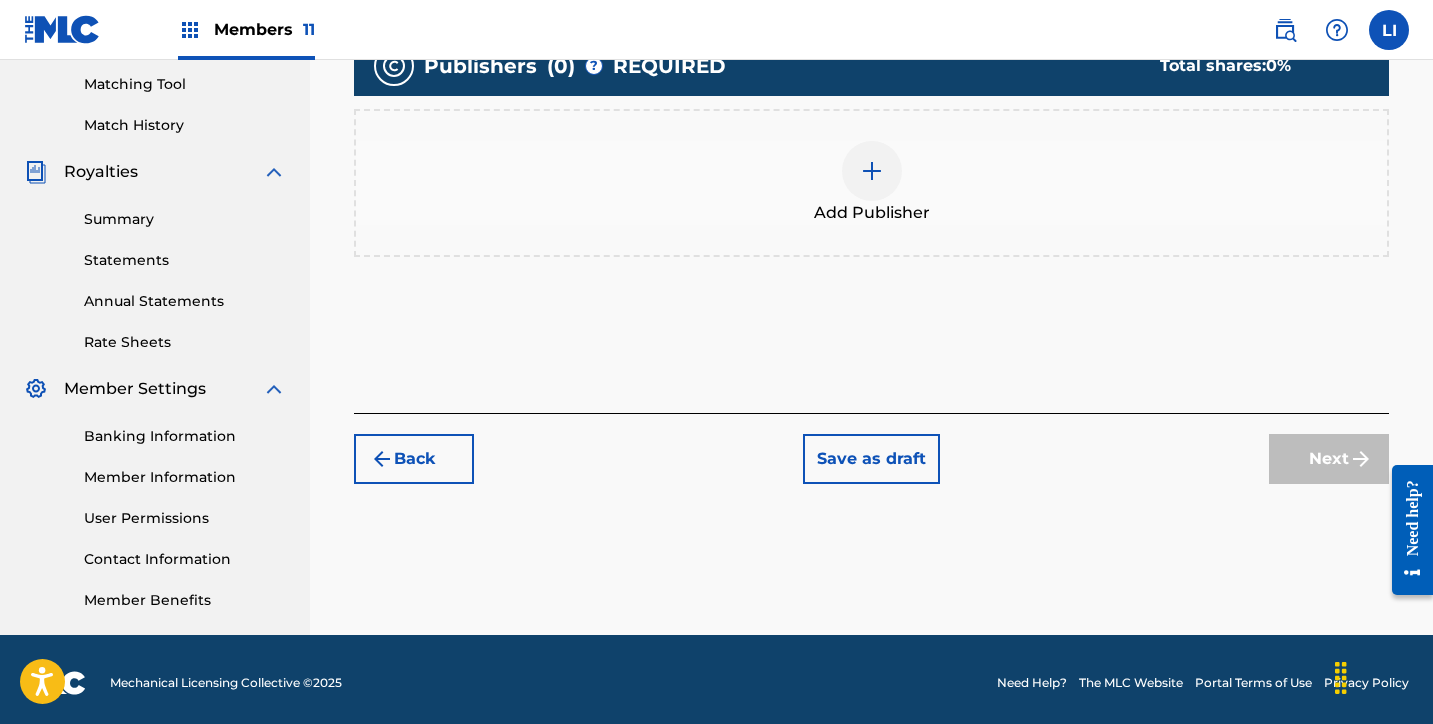 scroll, scrollTop: 516, scrollLeft: 0, axis: vertical 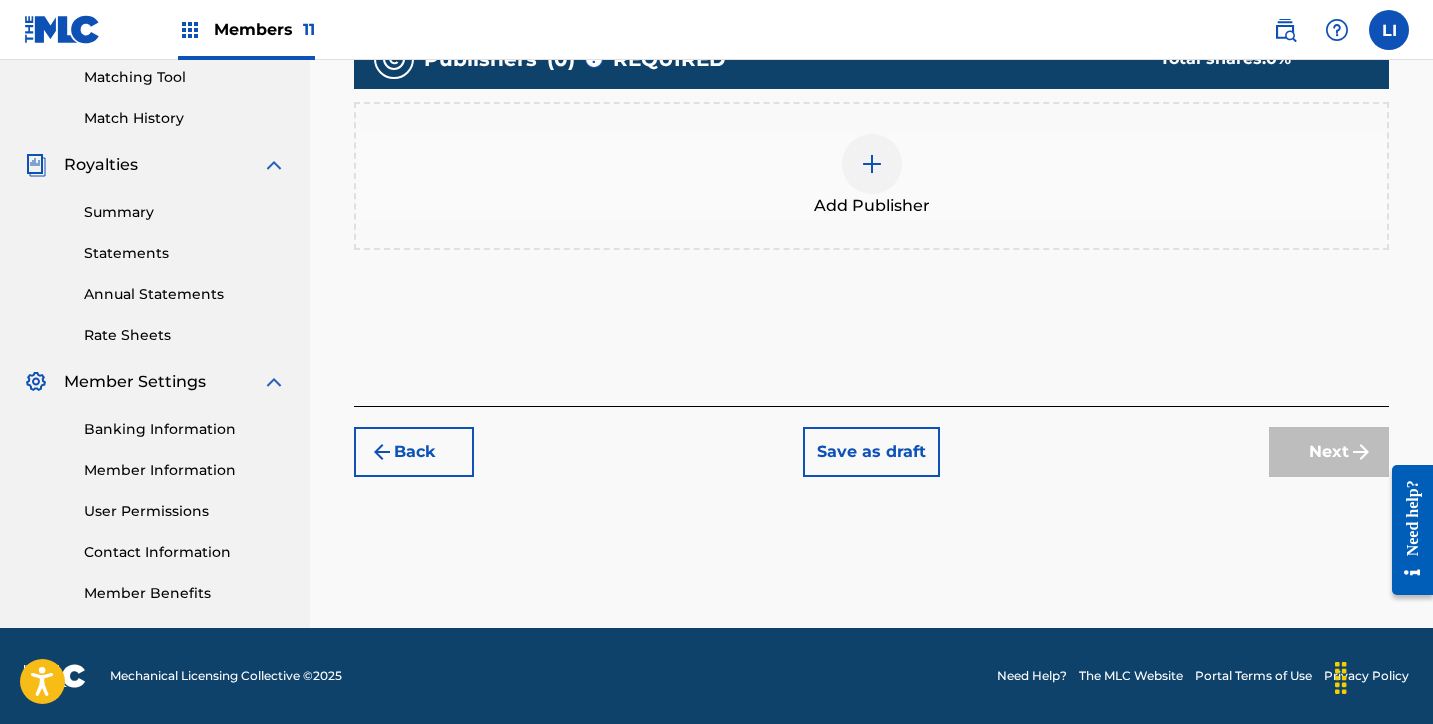 click on "Add Publisher" at bounding box center (871, 176) 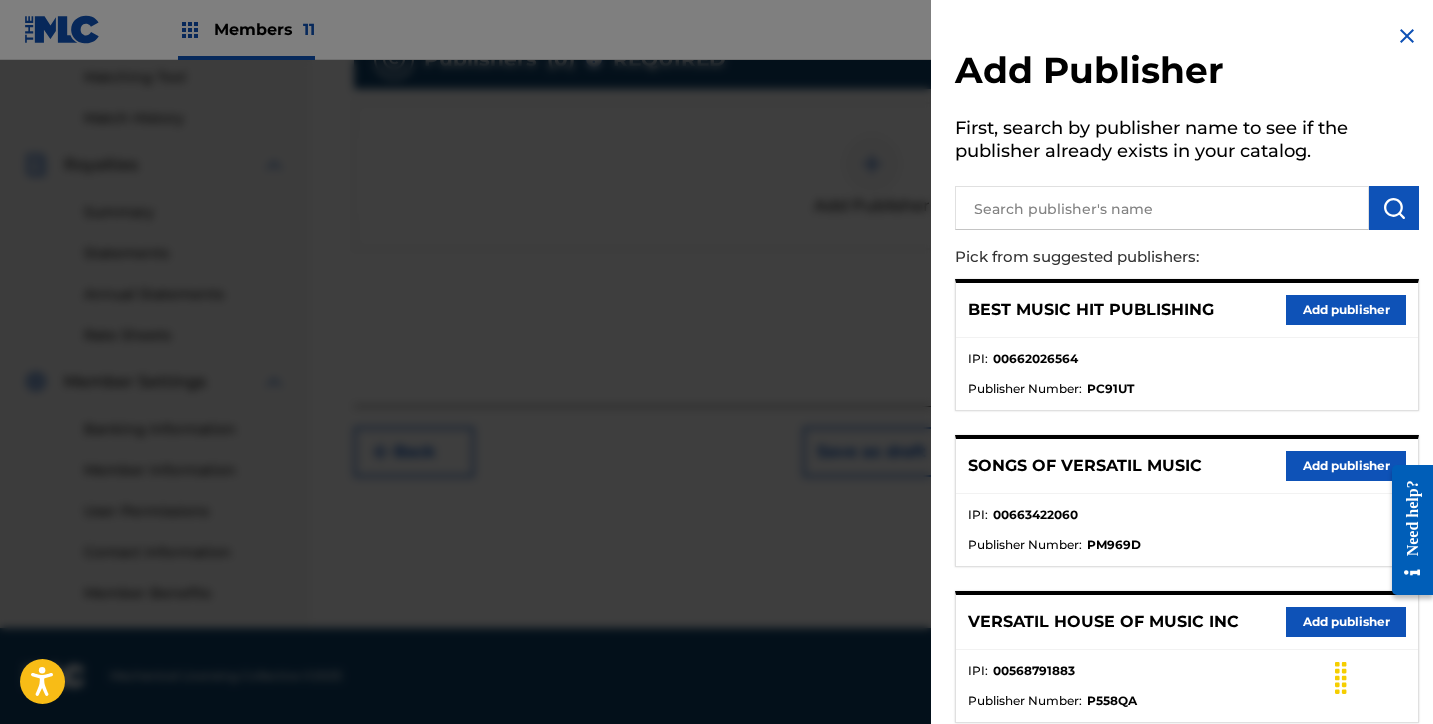 click at bounding box center (1162, 208) 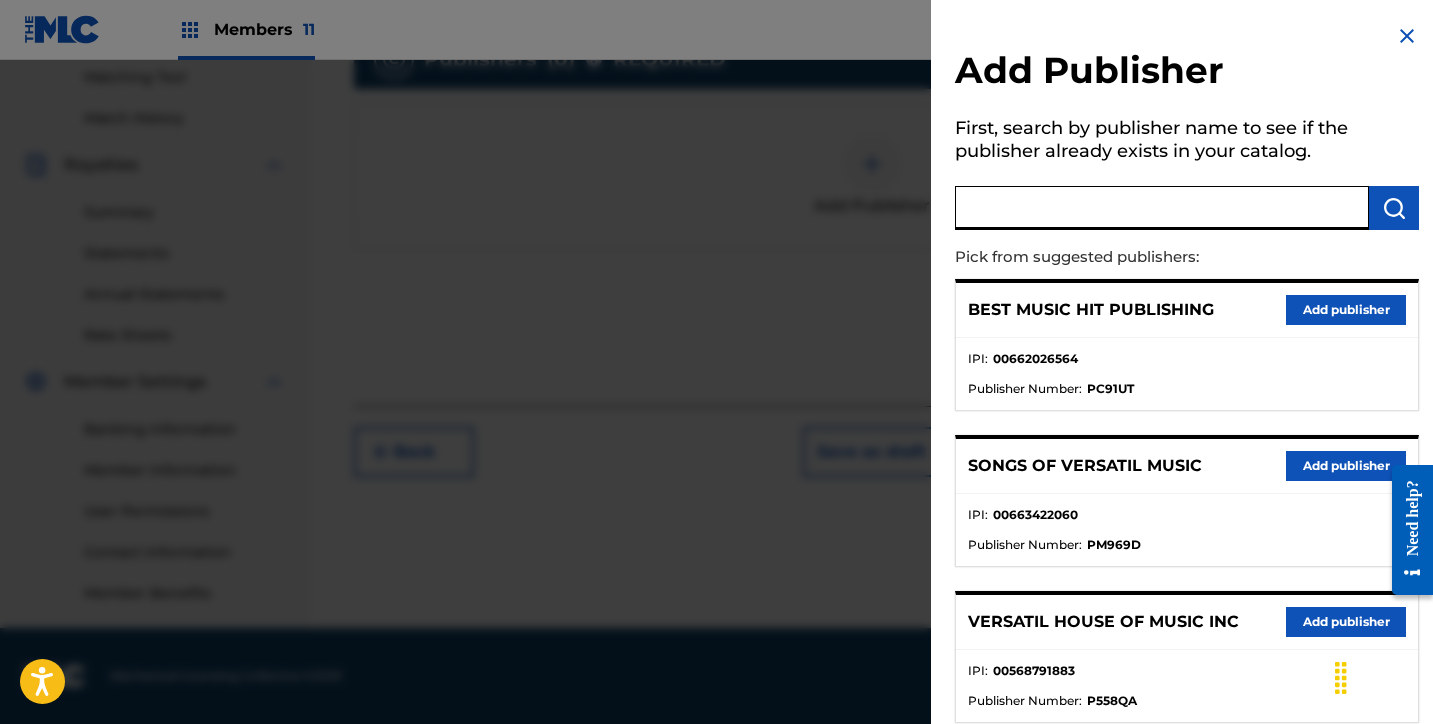 paste on "RAUDEL MUSIC PUBLISHING" 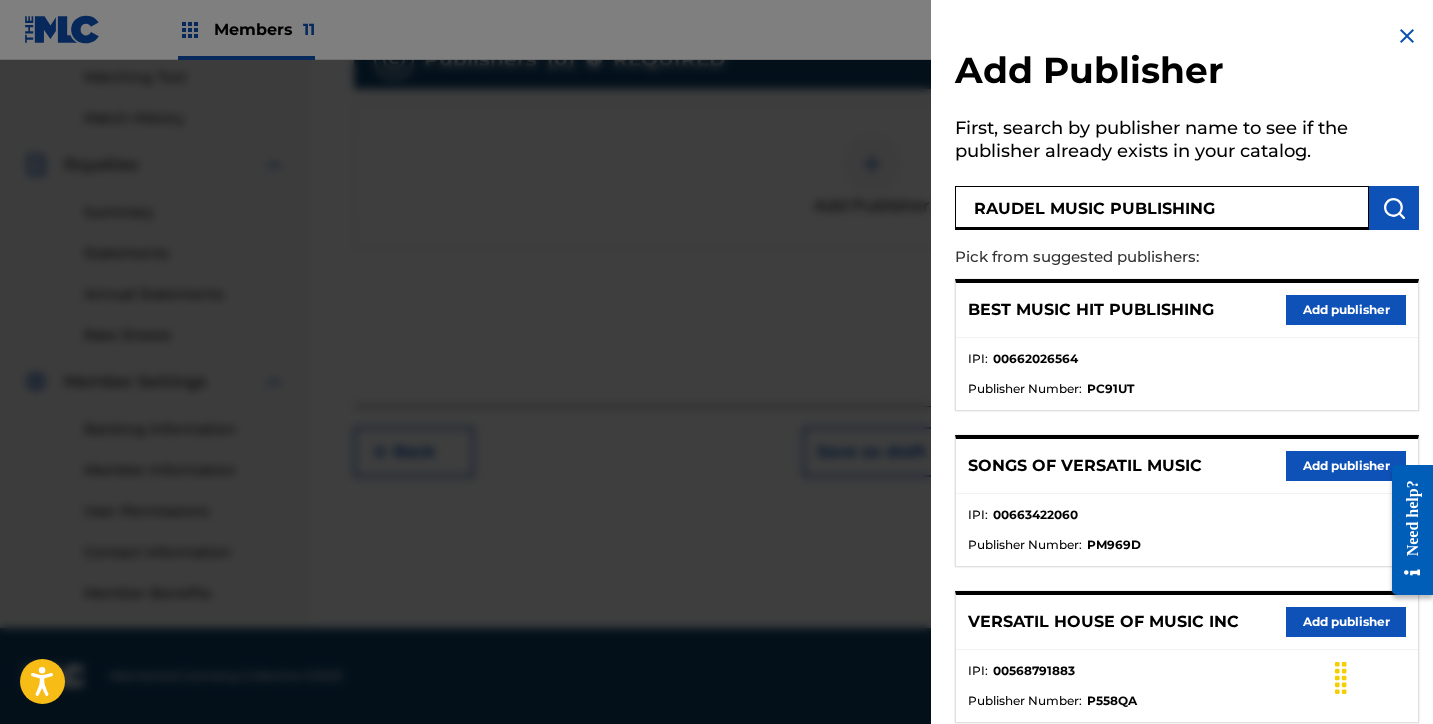 type on "RAUDEL MUSIC PUBLISHING" 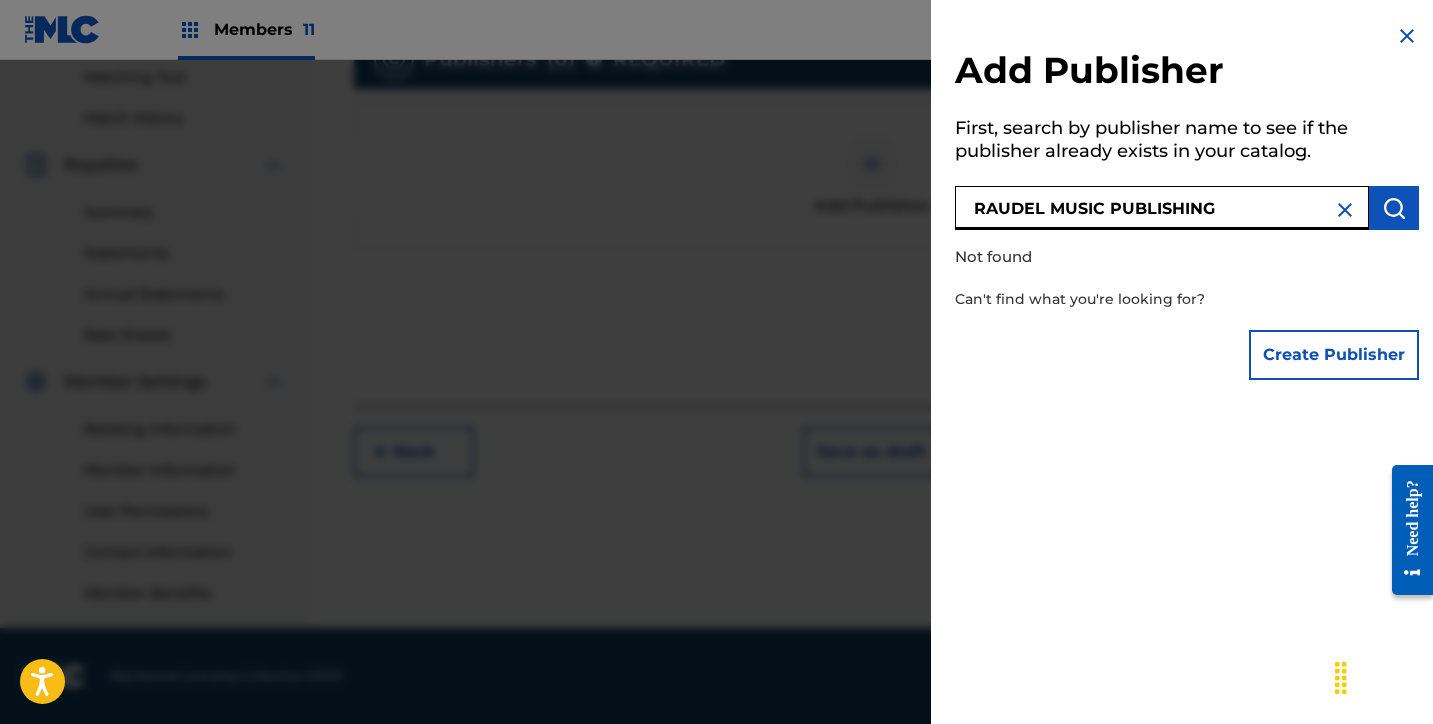click on "Create Publisher" at bounding box center (1334, 355) 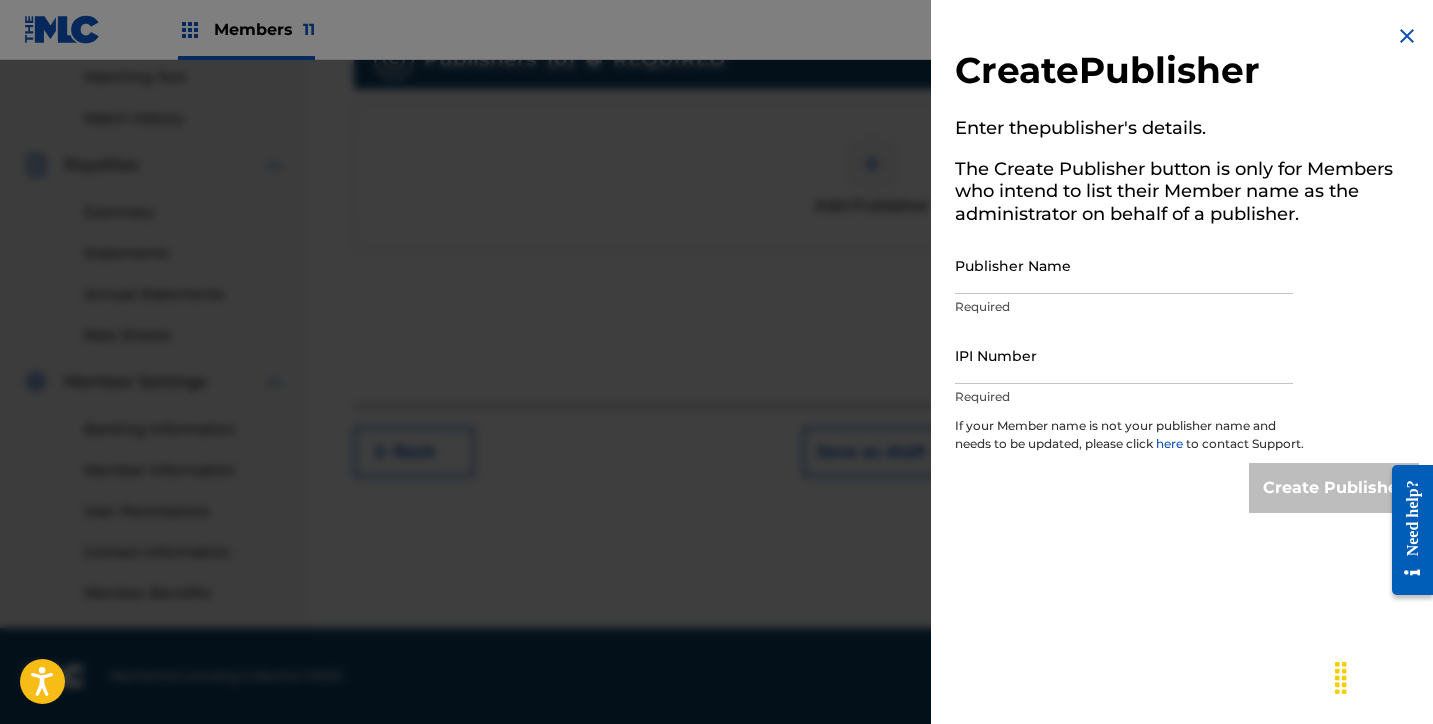 click on "Publisher Name" at bounding box center [1124, 265] 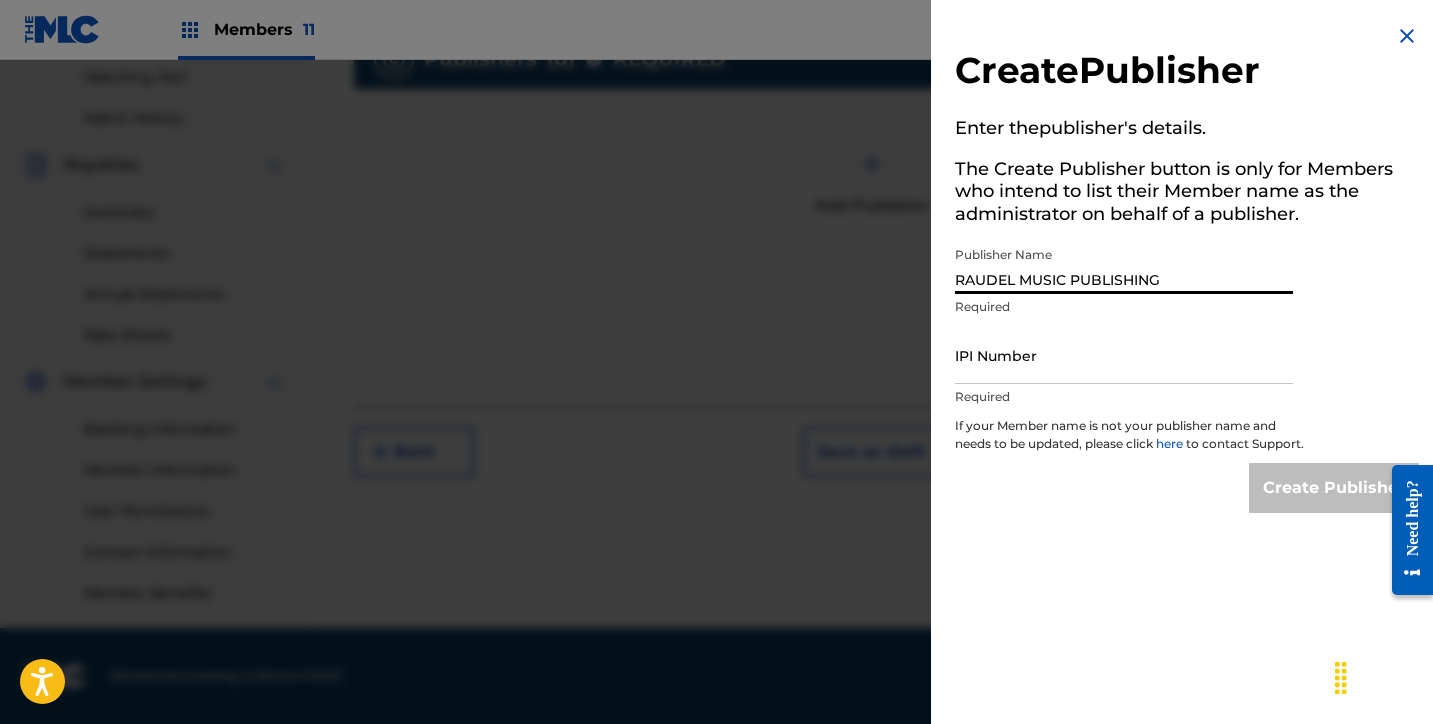 type on "RAUDEL MUSIC PUBLISHING" 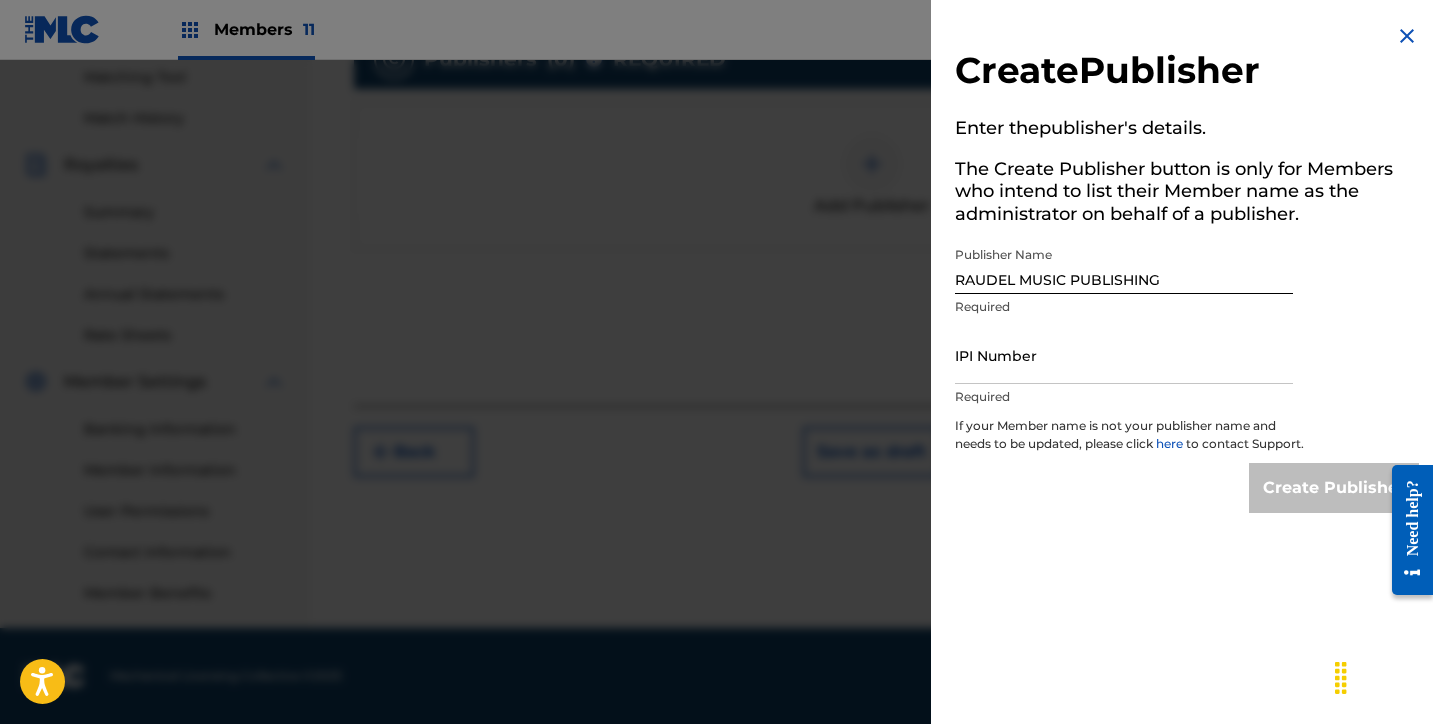 click on "IPI Number" at bounding box center [1124, 355] 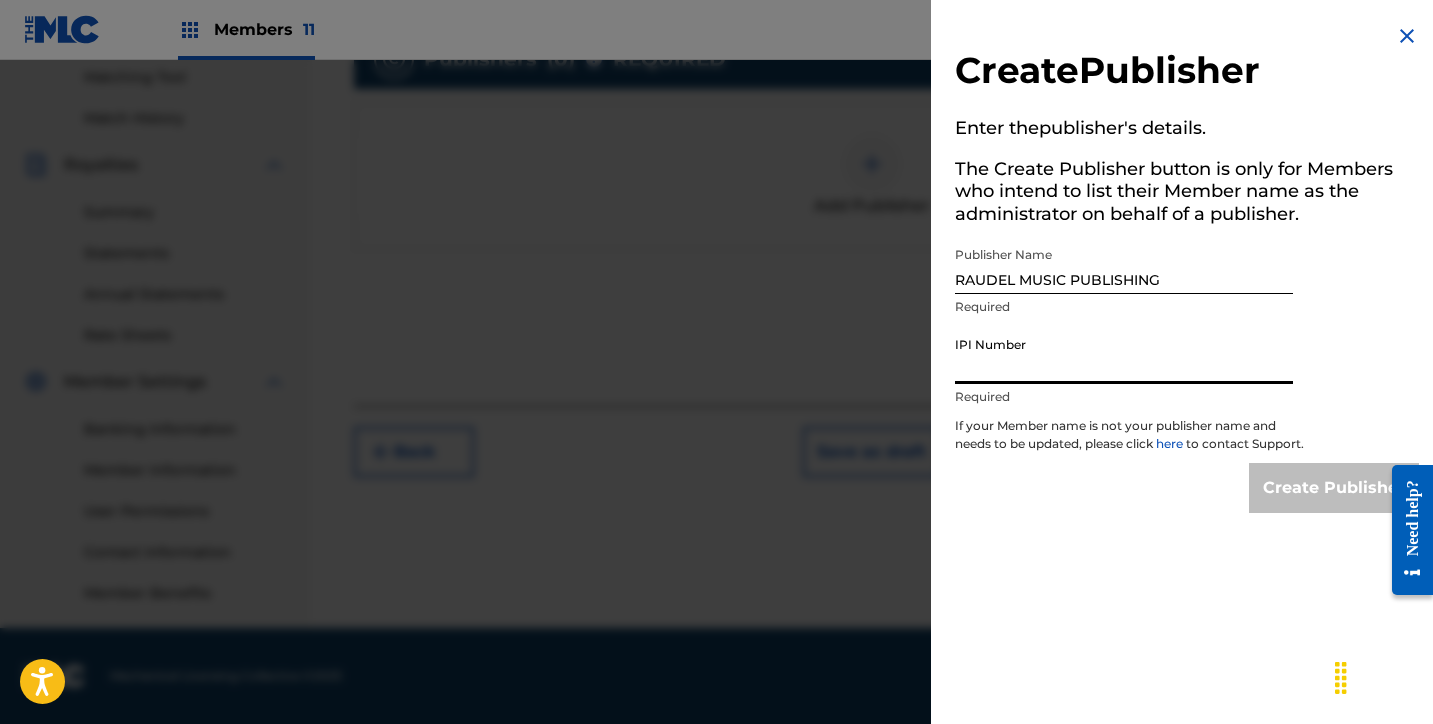 paste on "1273672732" 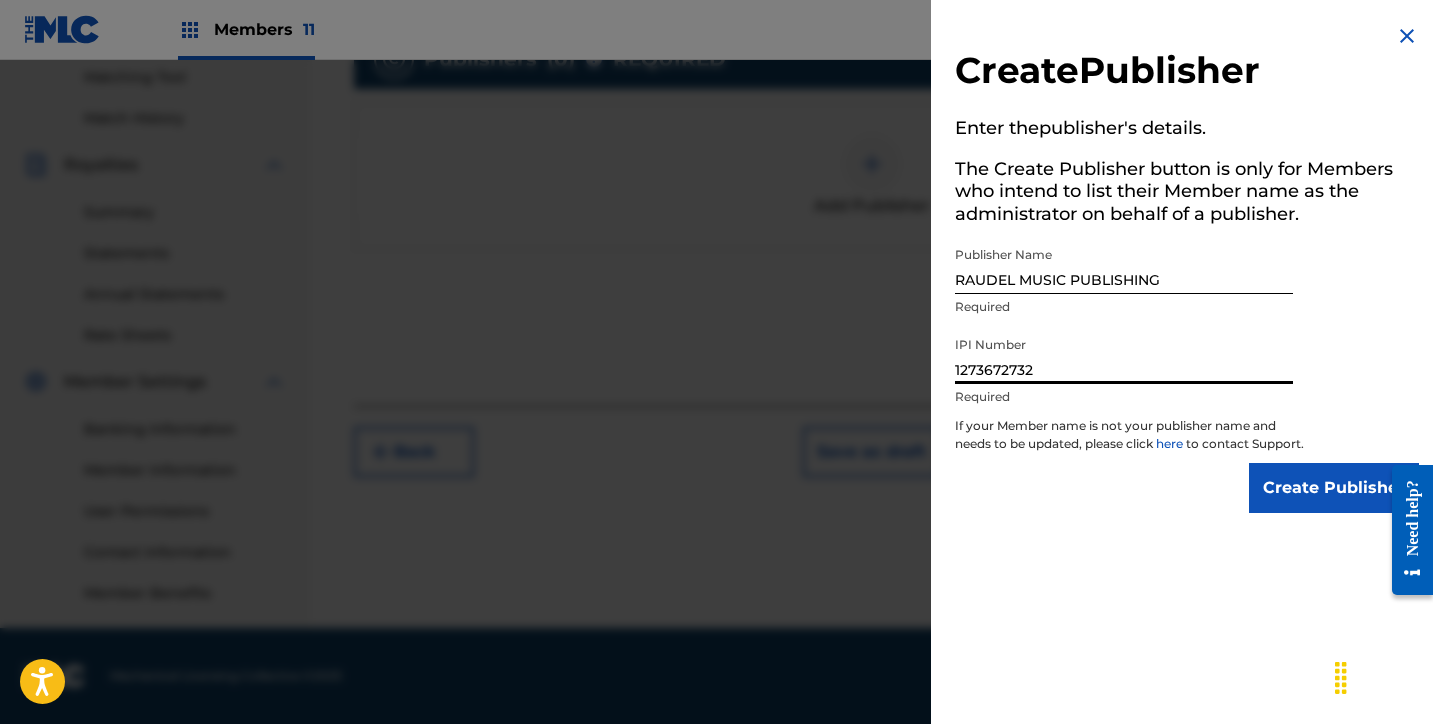 type on "1273672732" 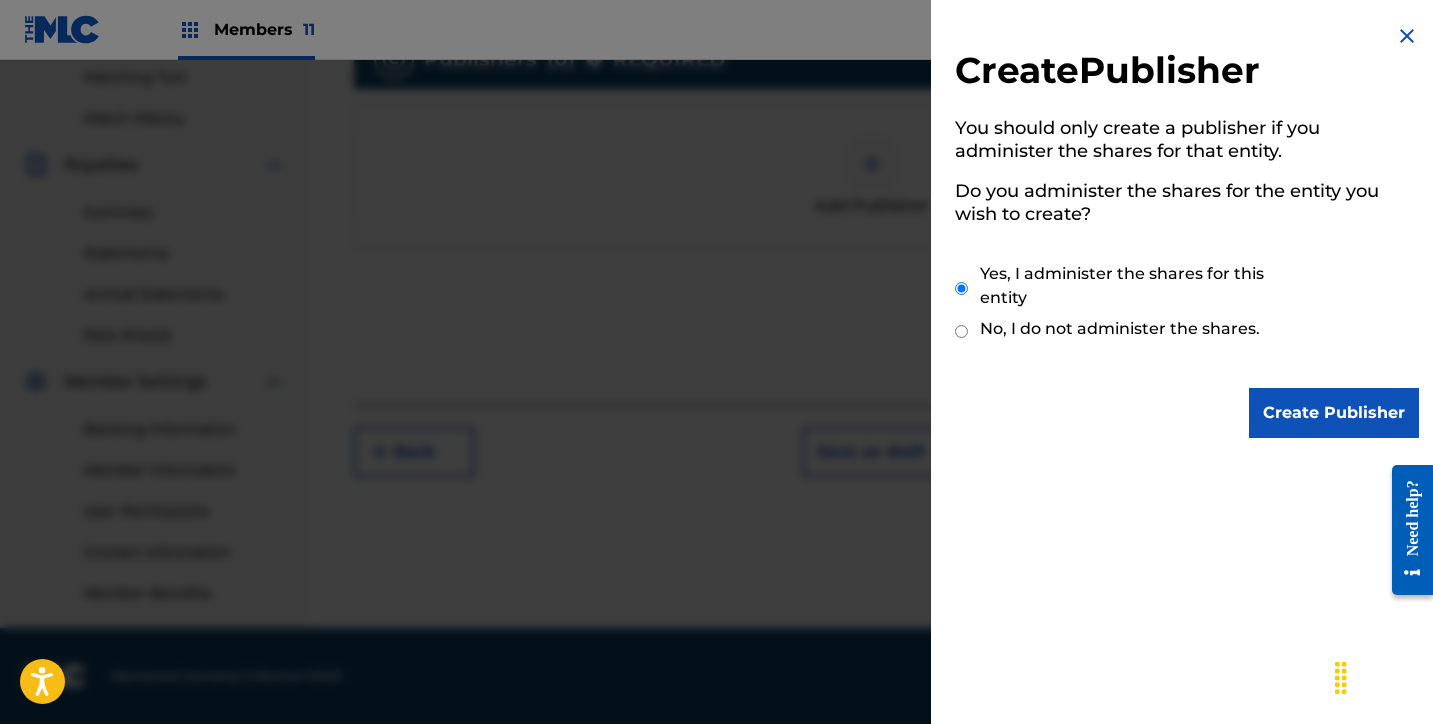 click on "Create Publisher" at bounding box center (1334, 413) 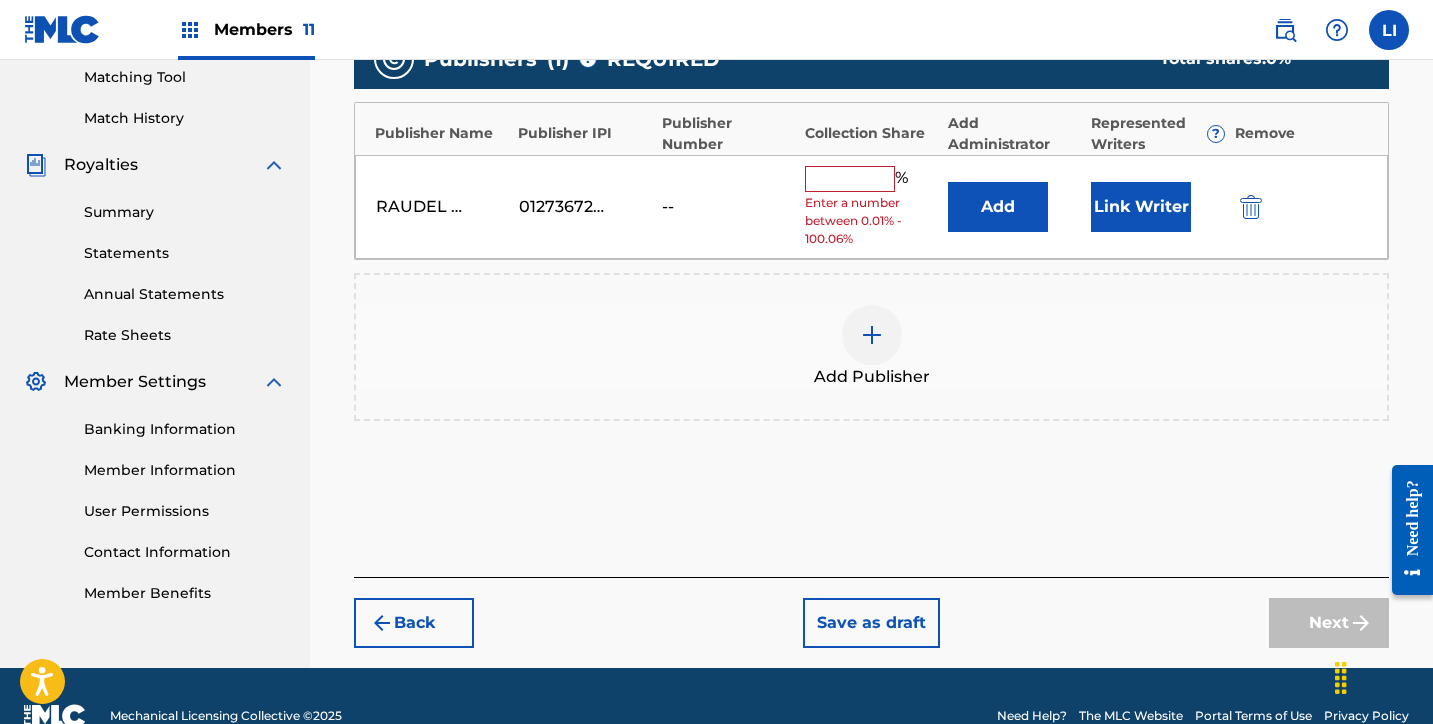 click on "Add Publisher" at bounding box center (871, 347) 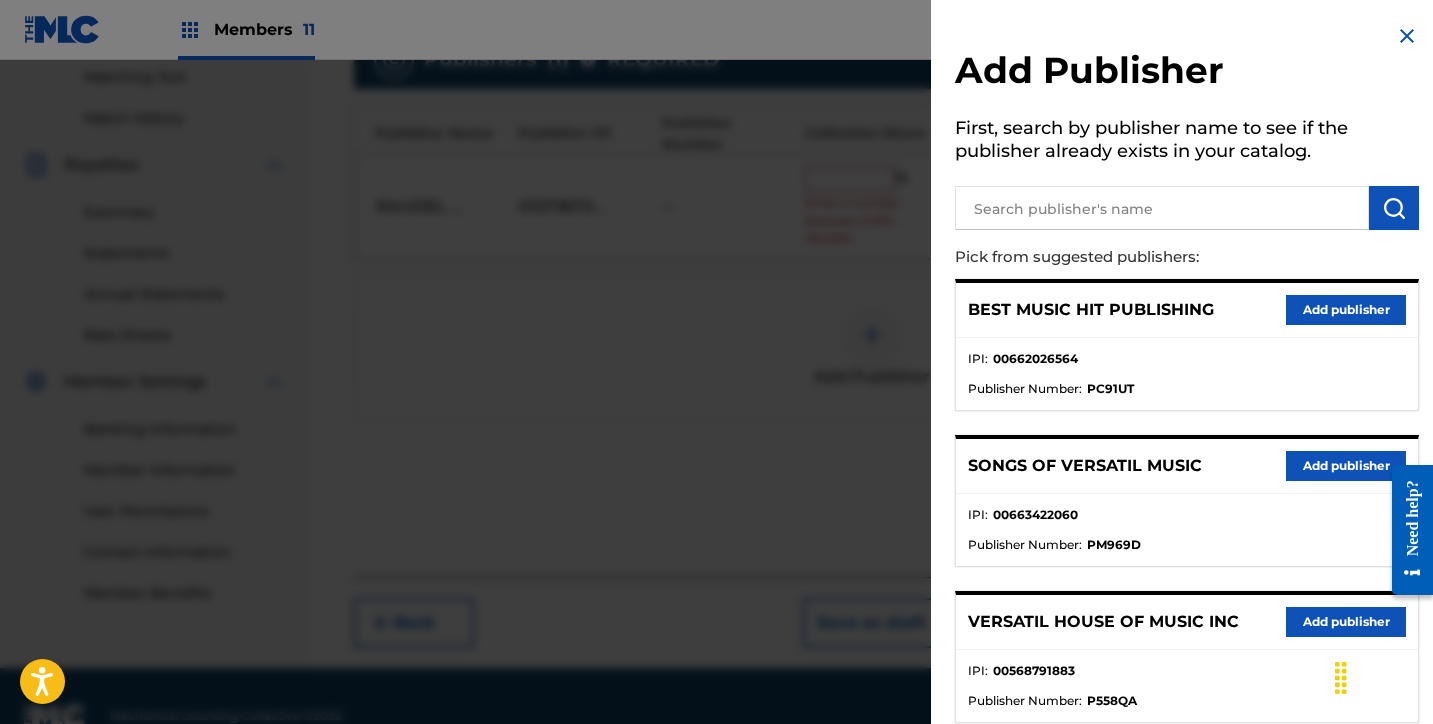 click at bounding box center [716, 422] 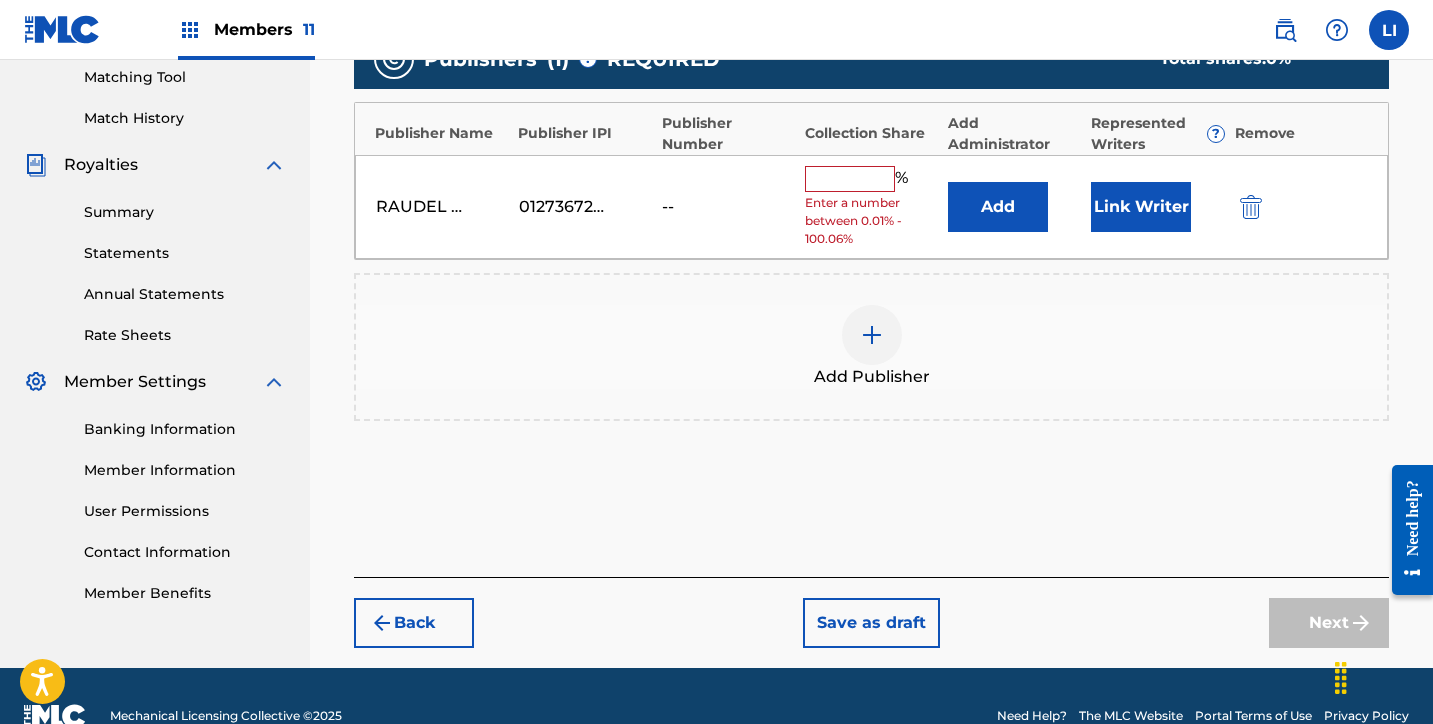scroll, scrollTop: 401, scrollLeft: 0, axis: vertical 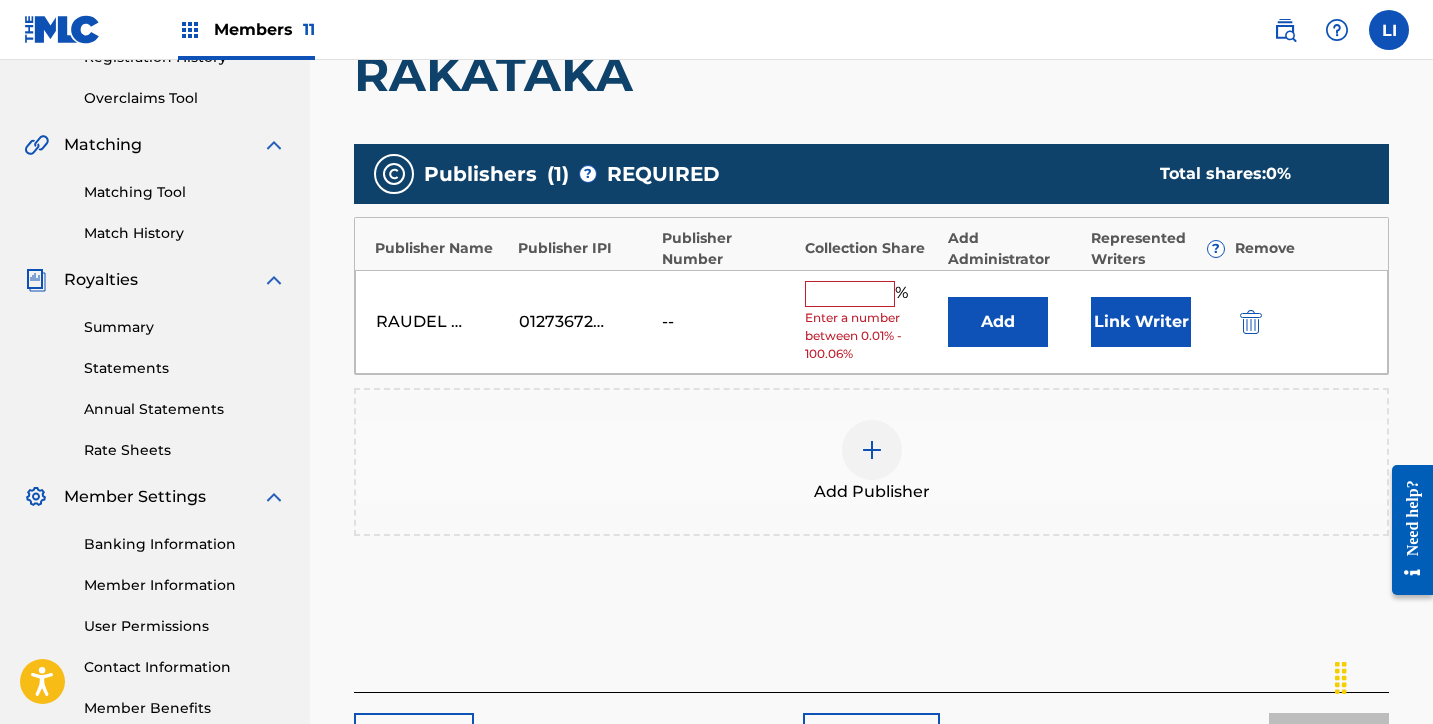 click on "Add" at bounding box center [998, 322] 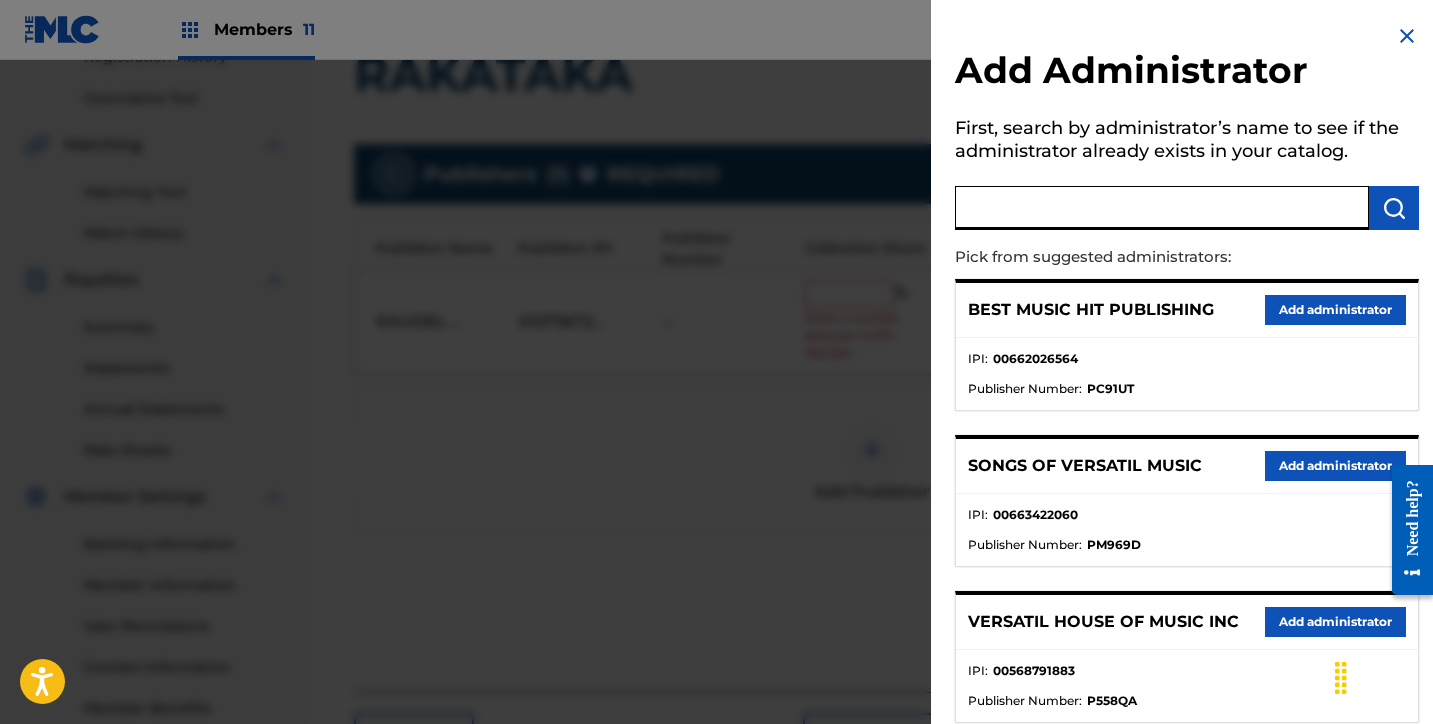 click at bounding box center (1162, 208) 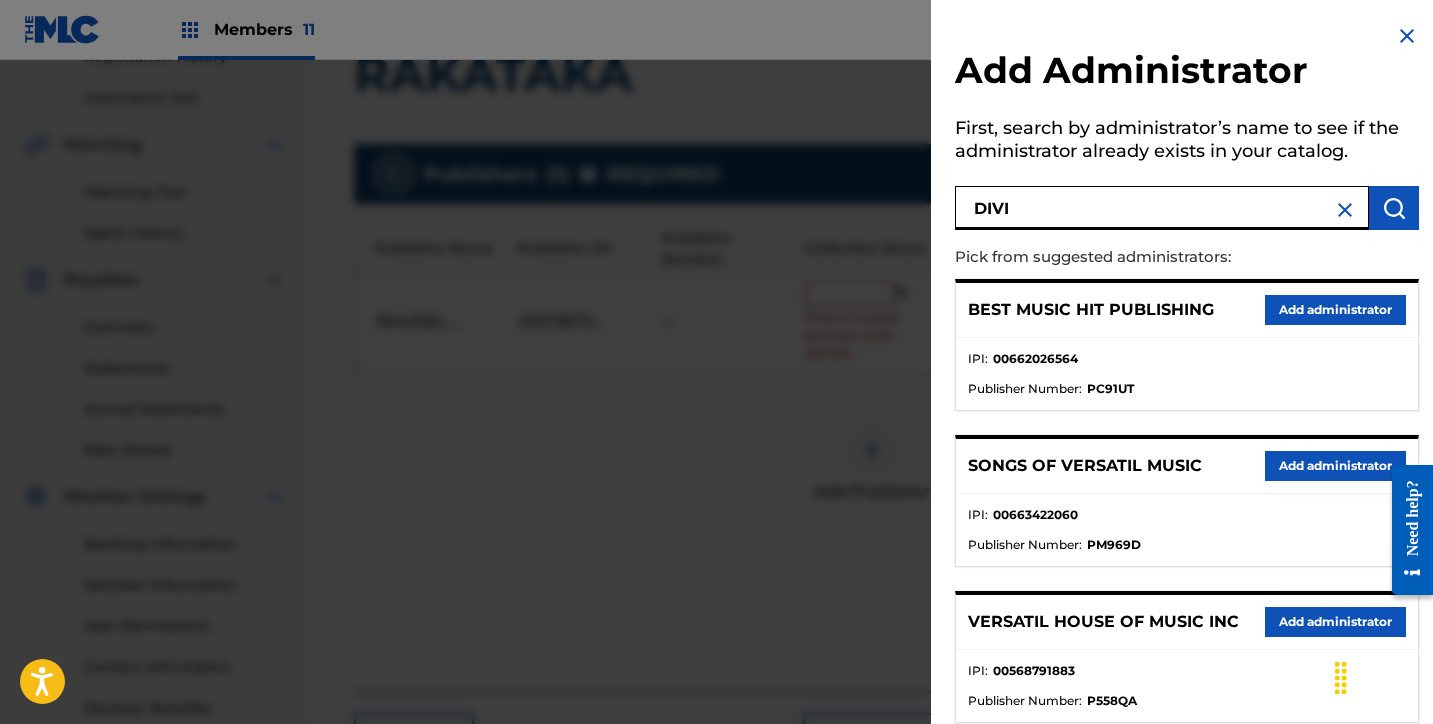 type on "DIVI" 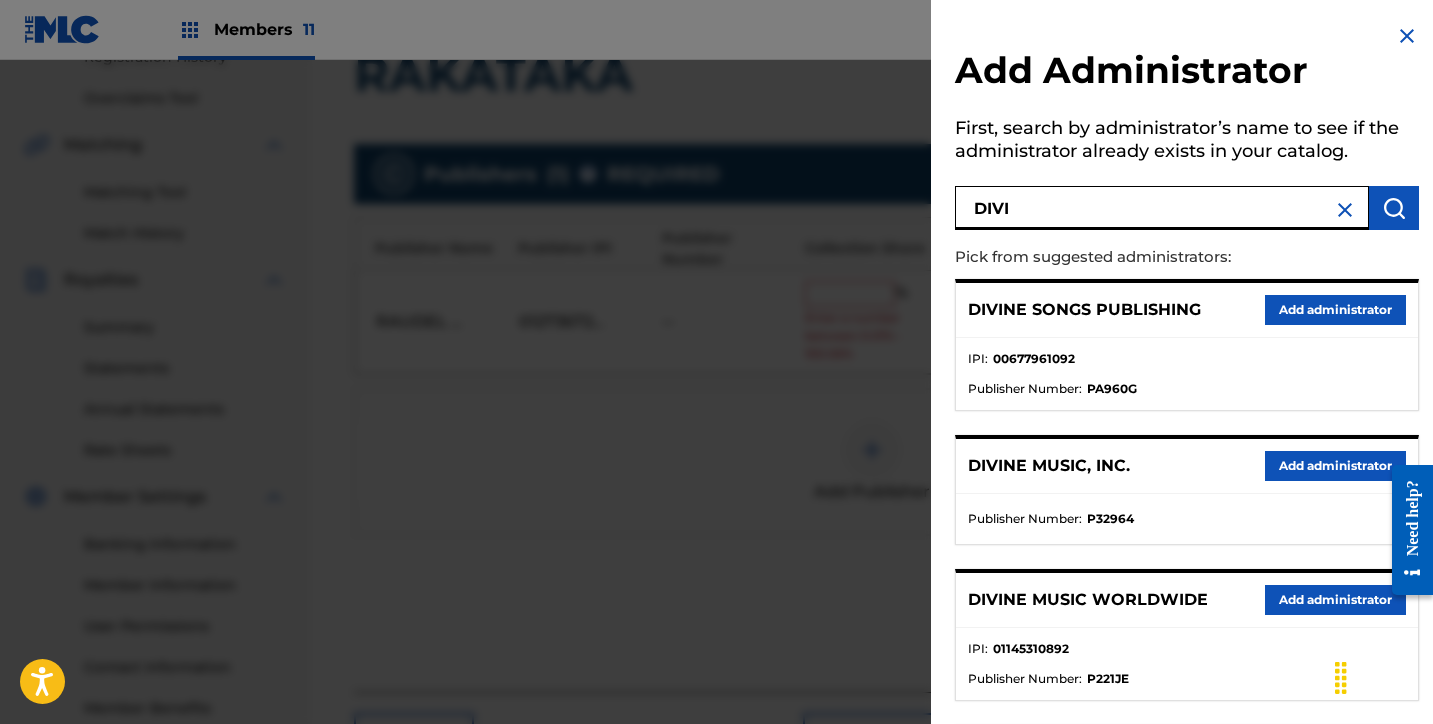 click on "Add administrator" at bounding box center [1335, 466] 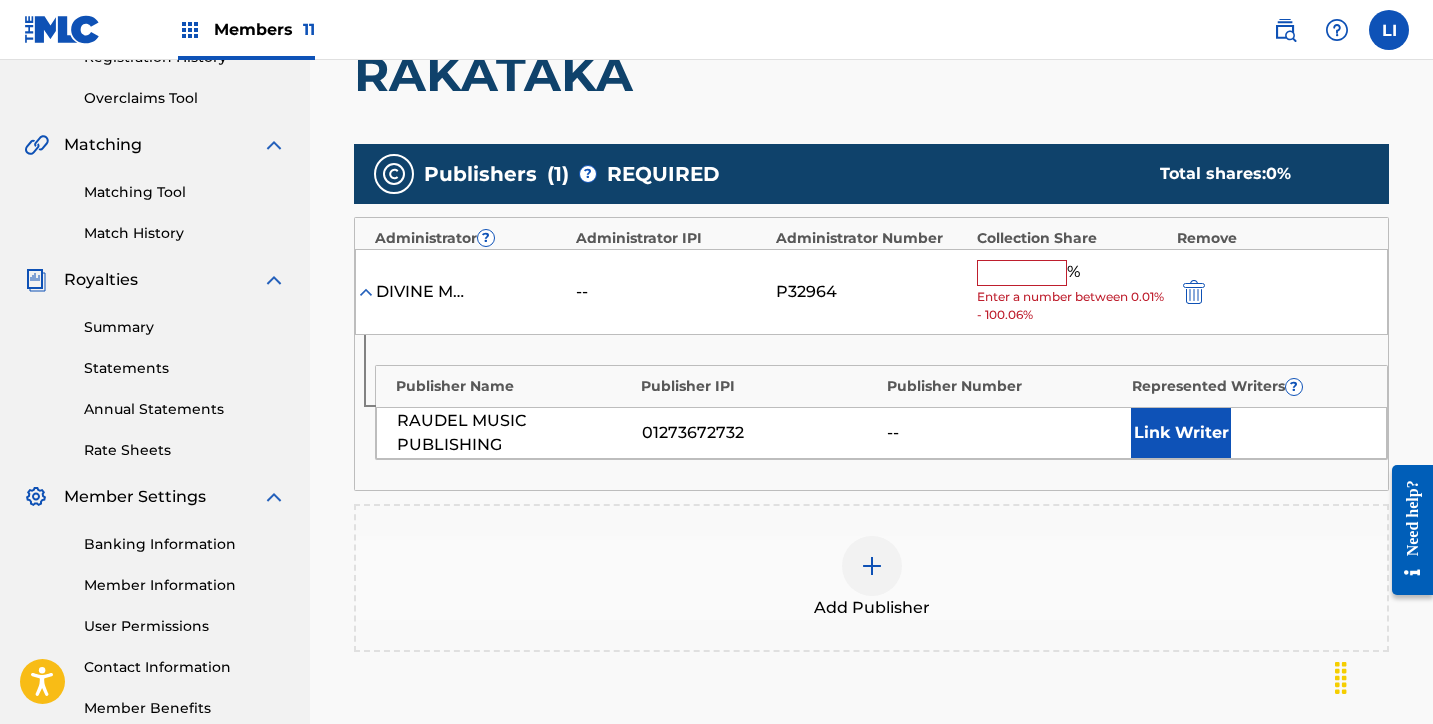 click at bounding box center [1022, 273] 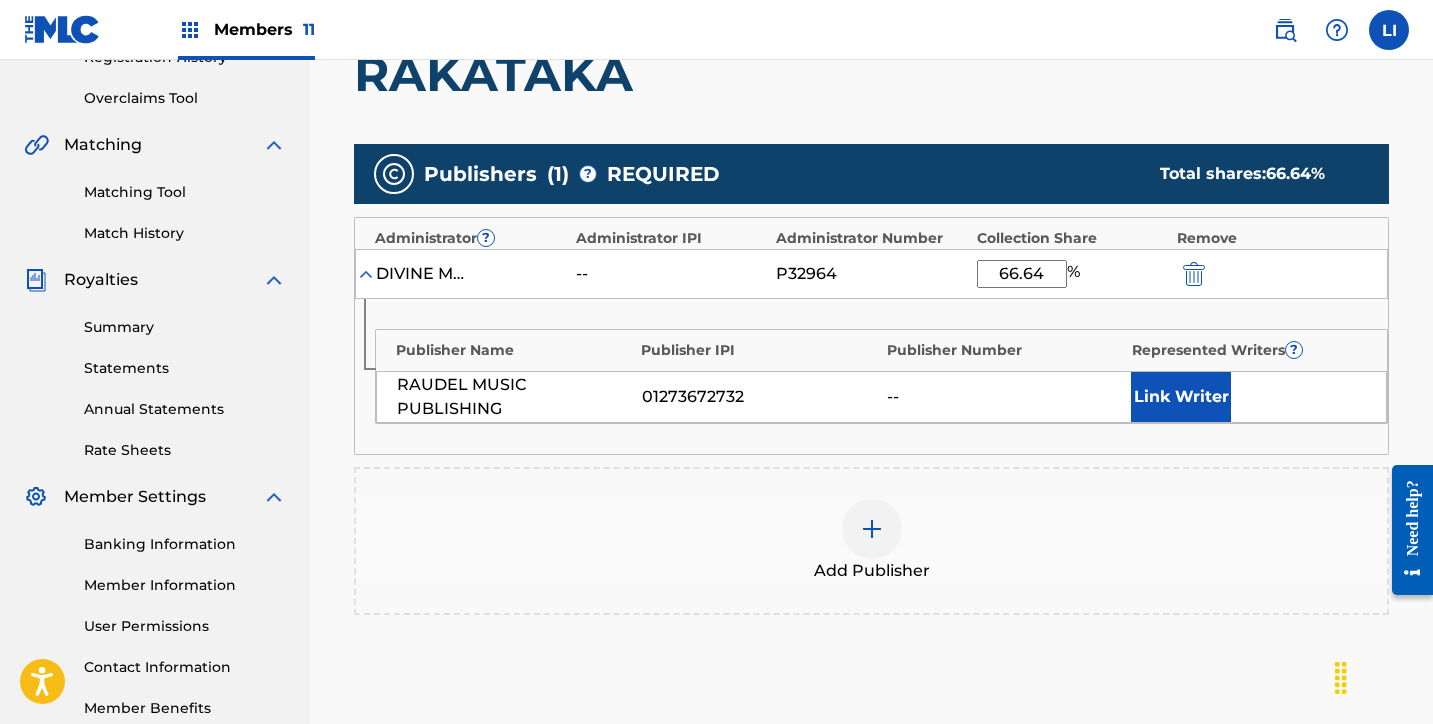 type on "66.64" 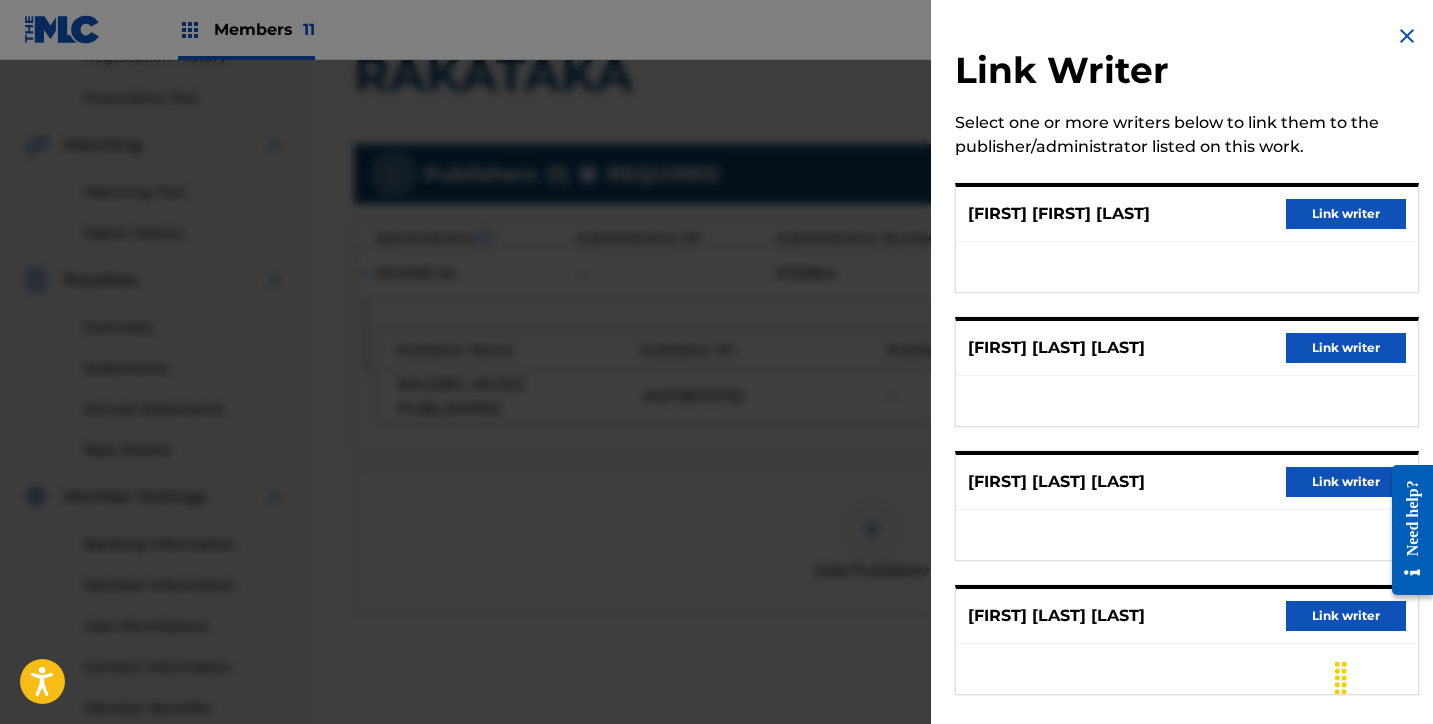 drag, startPoint x: 1316, startPoint y: 206, endPoint x: 1241, endPoint y: 363, distance: 173.99425 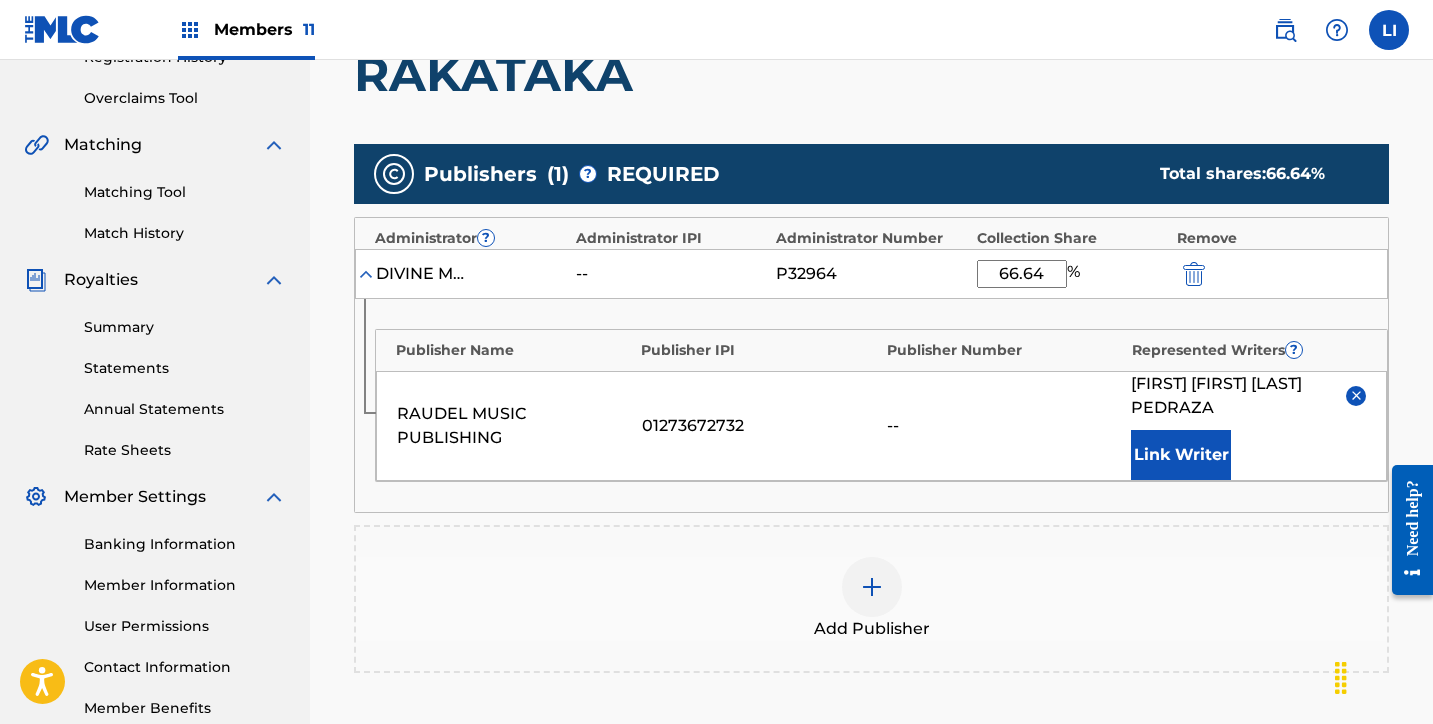 click on "Link Writer" at bounding box center [1181, 455] 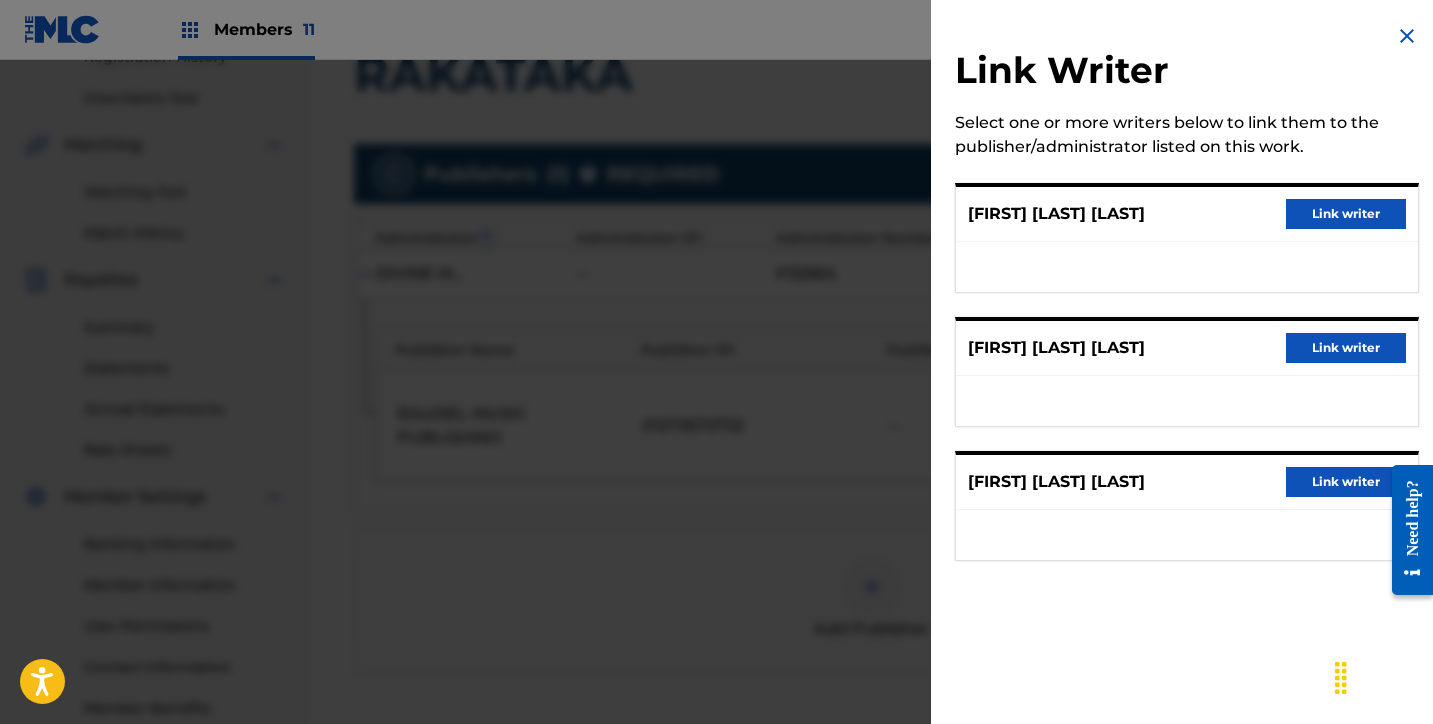 click on "Link writer" at bounding box center (1346, 214) 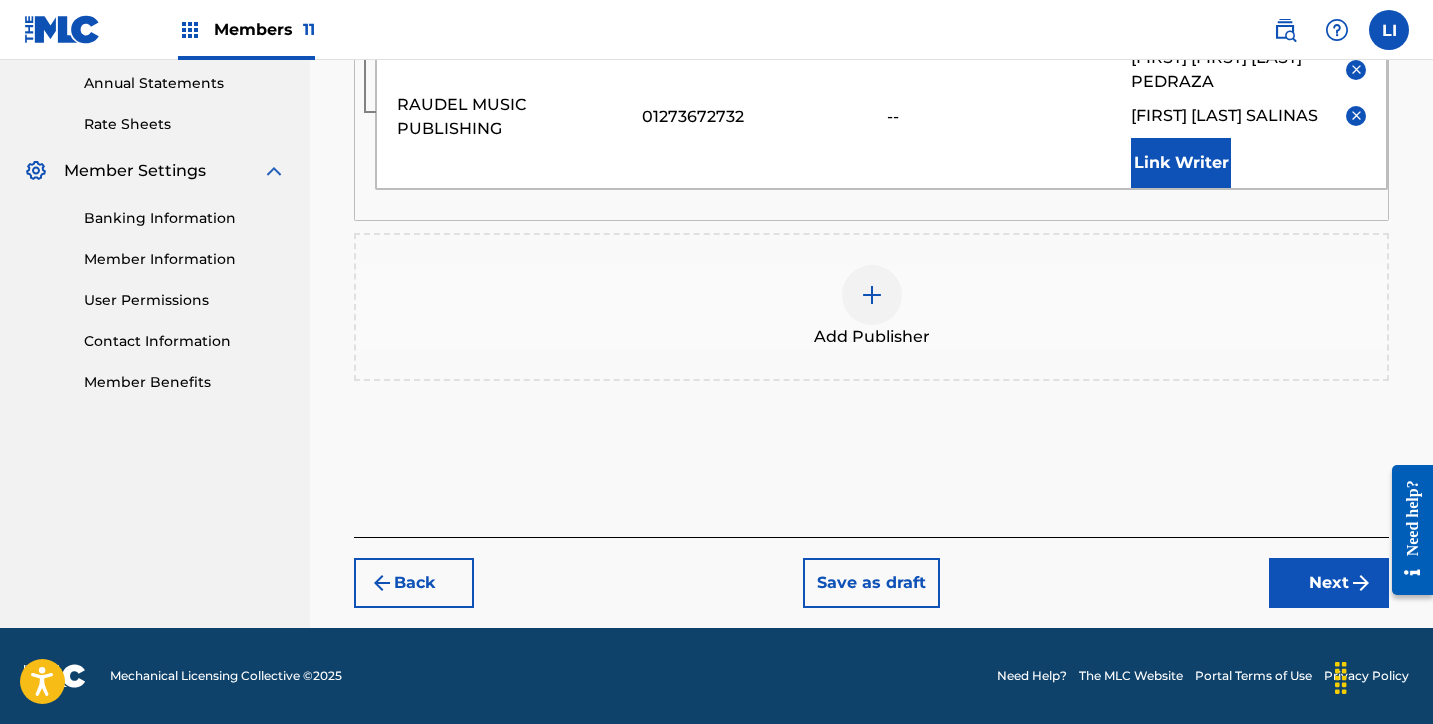 click on "Next" at bounding box center (1329, 583) 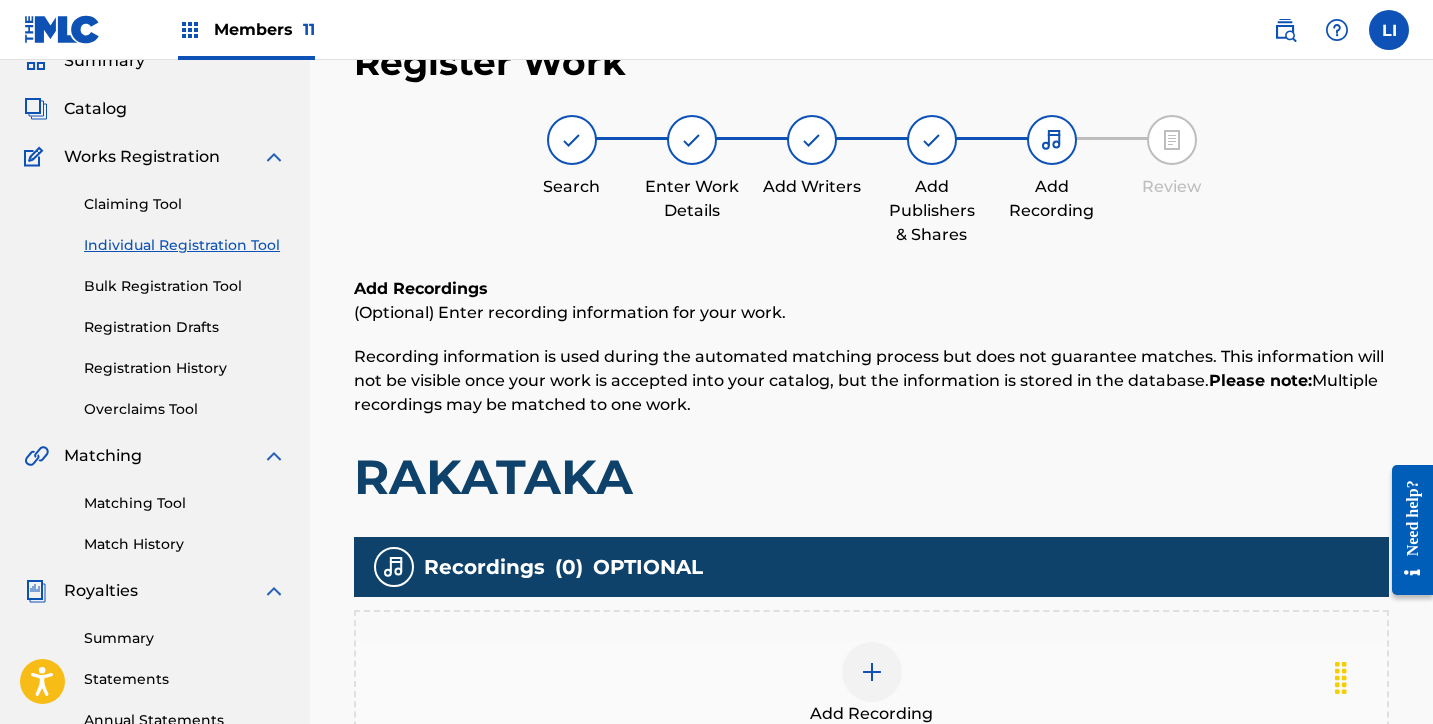 scroll, scrollTop: 516, scrollLeft: 0, axis: vertical 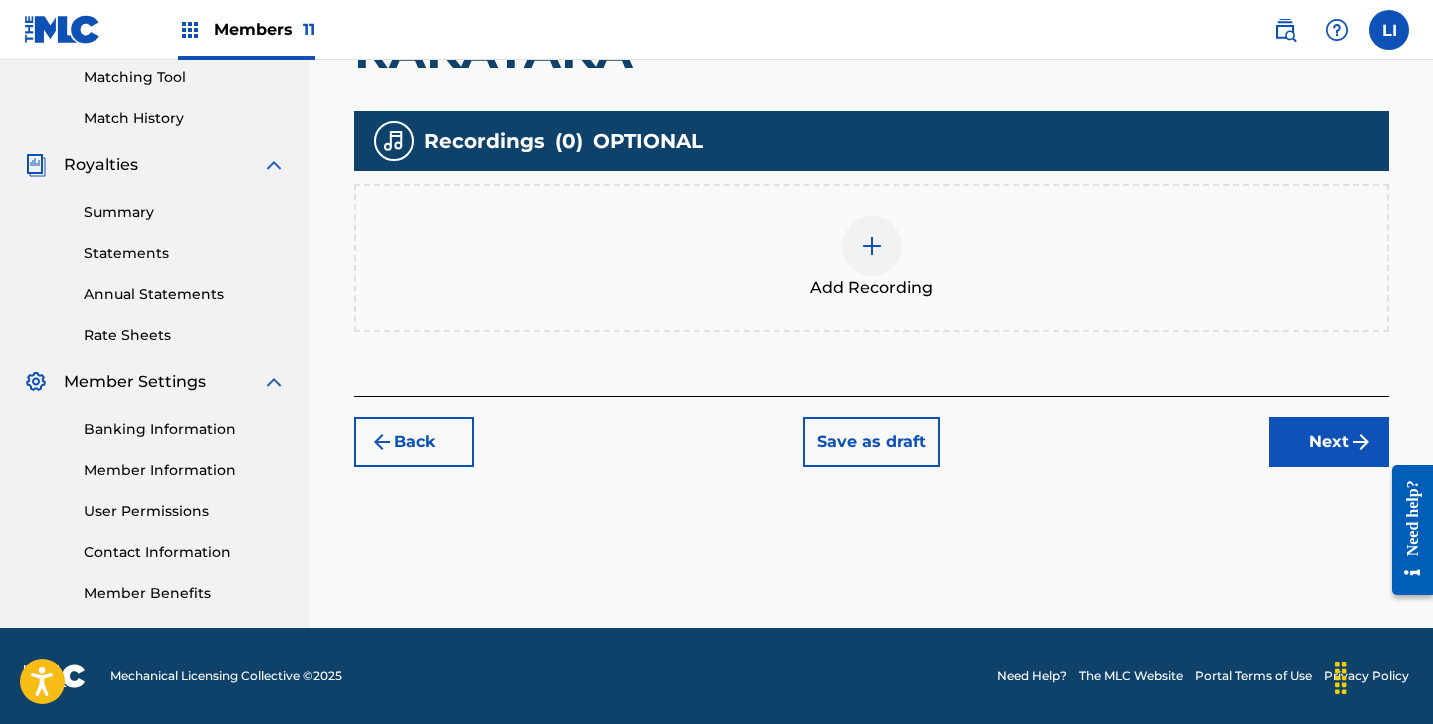 click on "Next" at bounding box center (1329, 442) 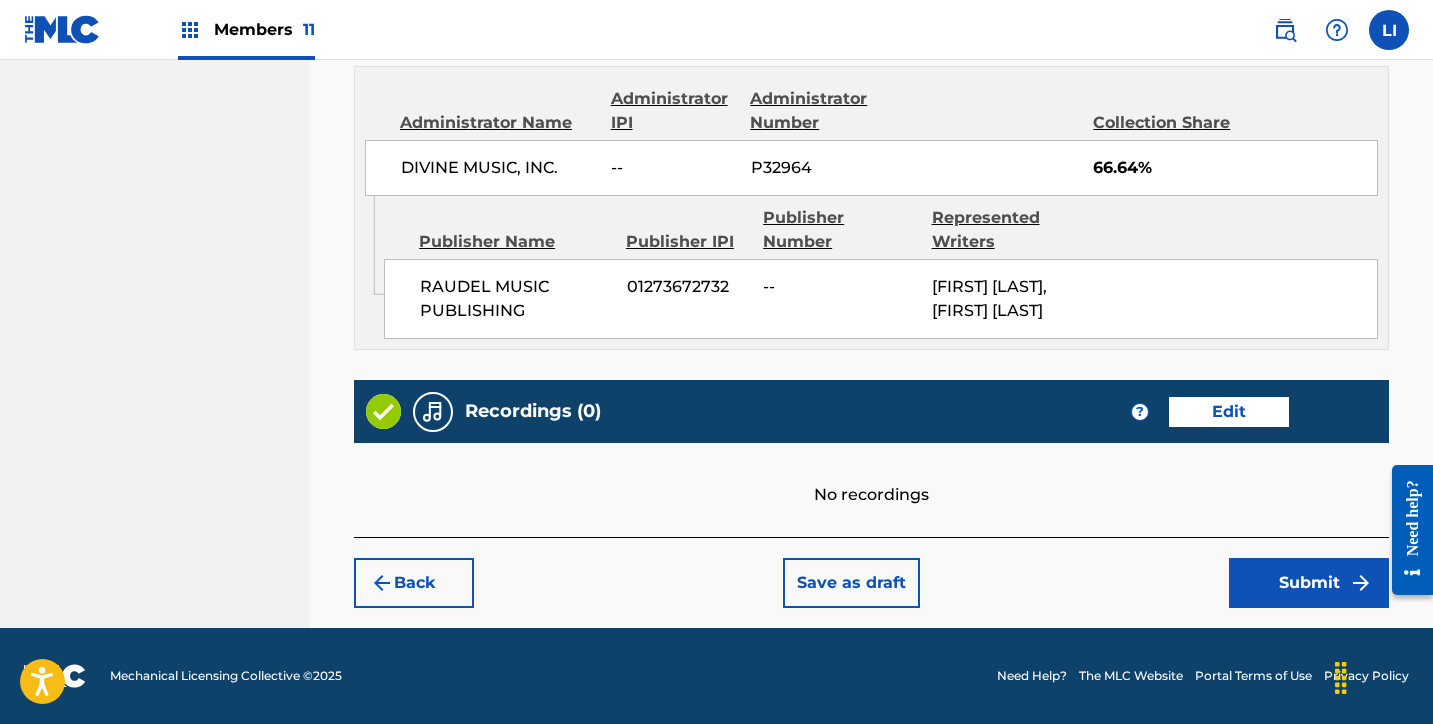 click on "Back" at bounding box center (414, 583) 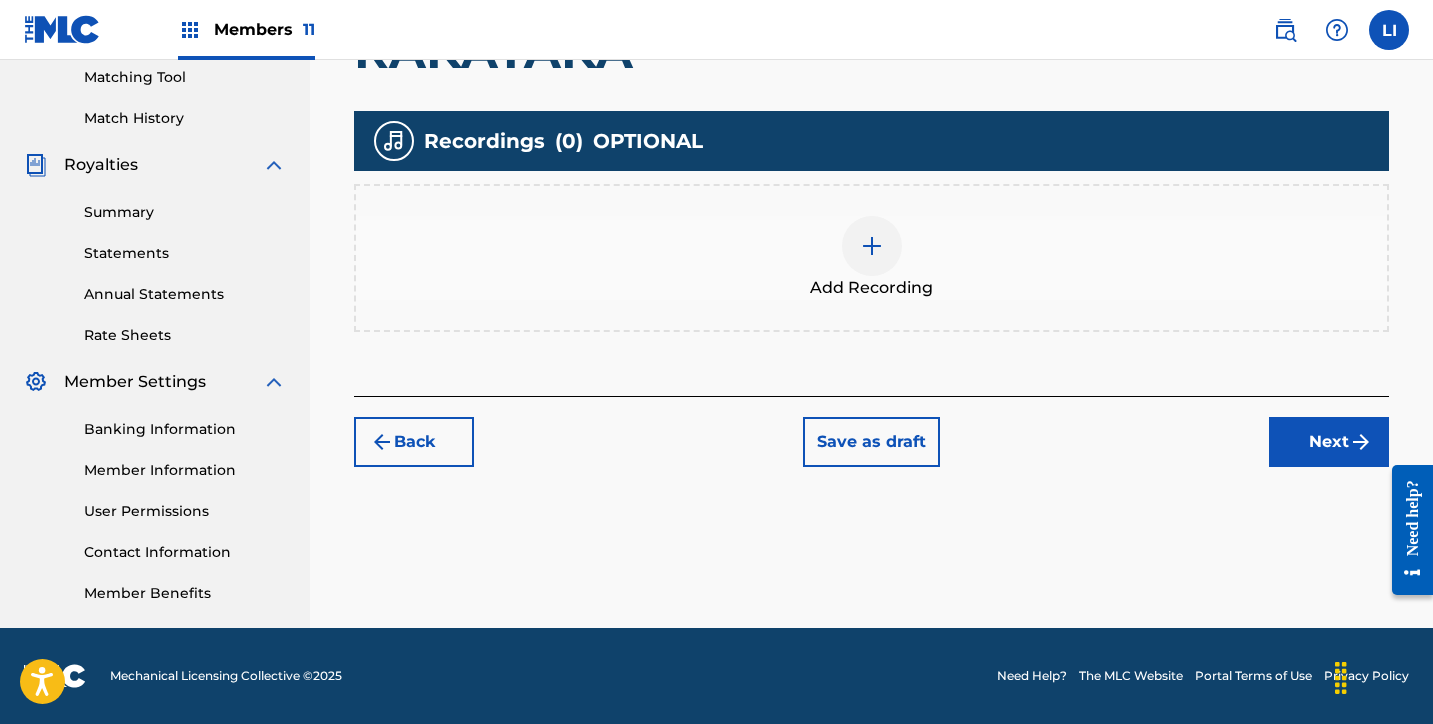 scroll, scrollTop: 516, scrollLeft: 0, axis: vertical 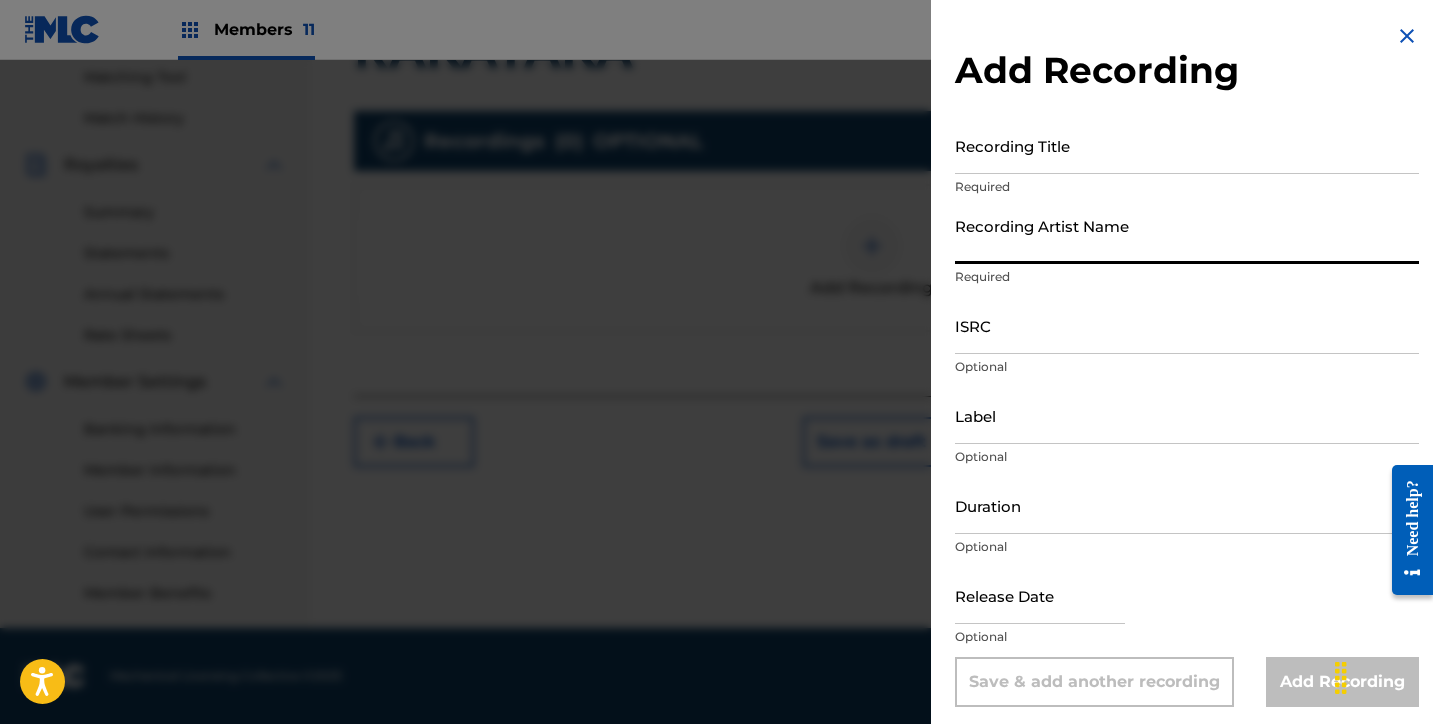 click on "Recording Artist Name" at bounding box center (1187, 235) 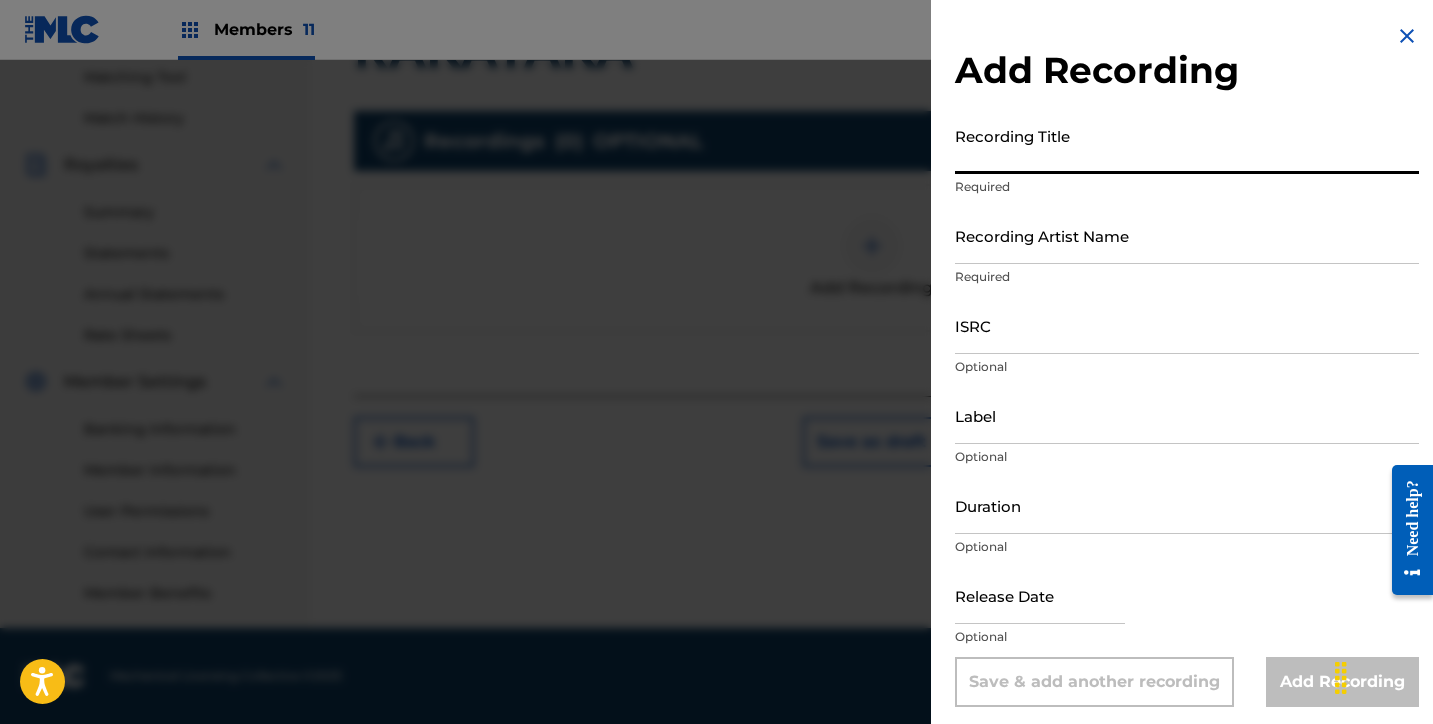 click on "Recording Title" at bounding box center (1187, 145) 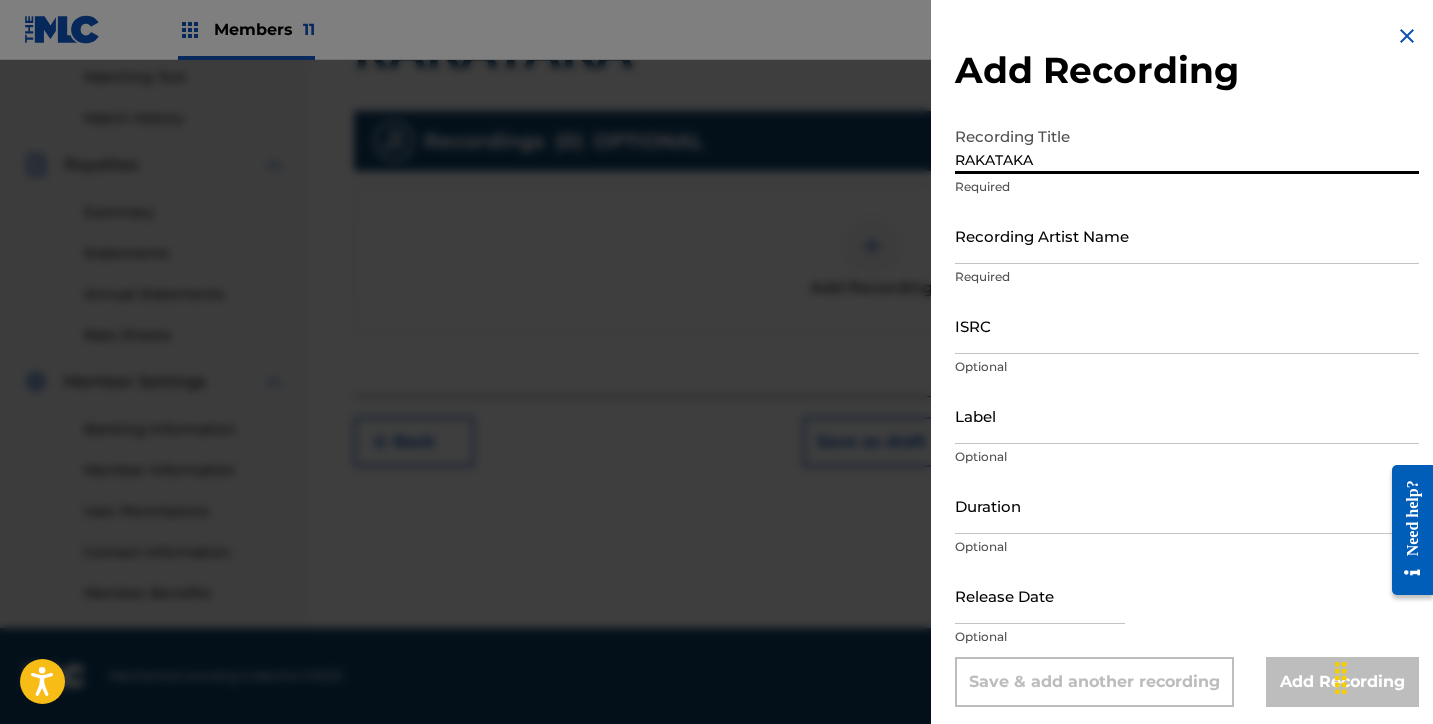 type on "RAKATAKA" 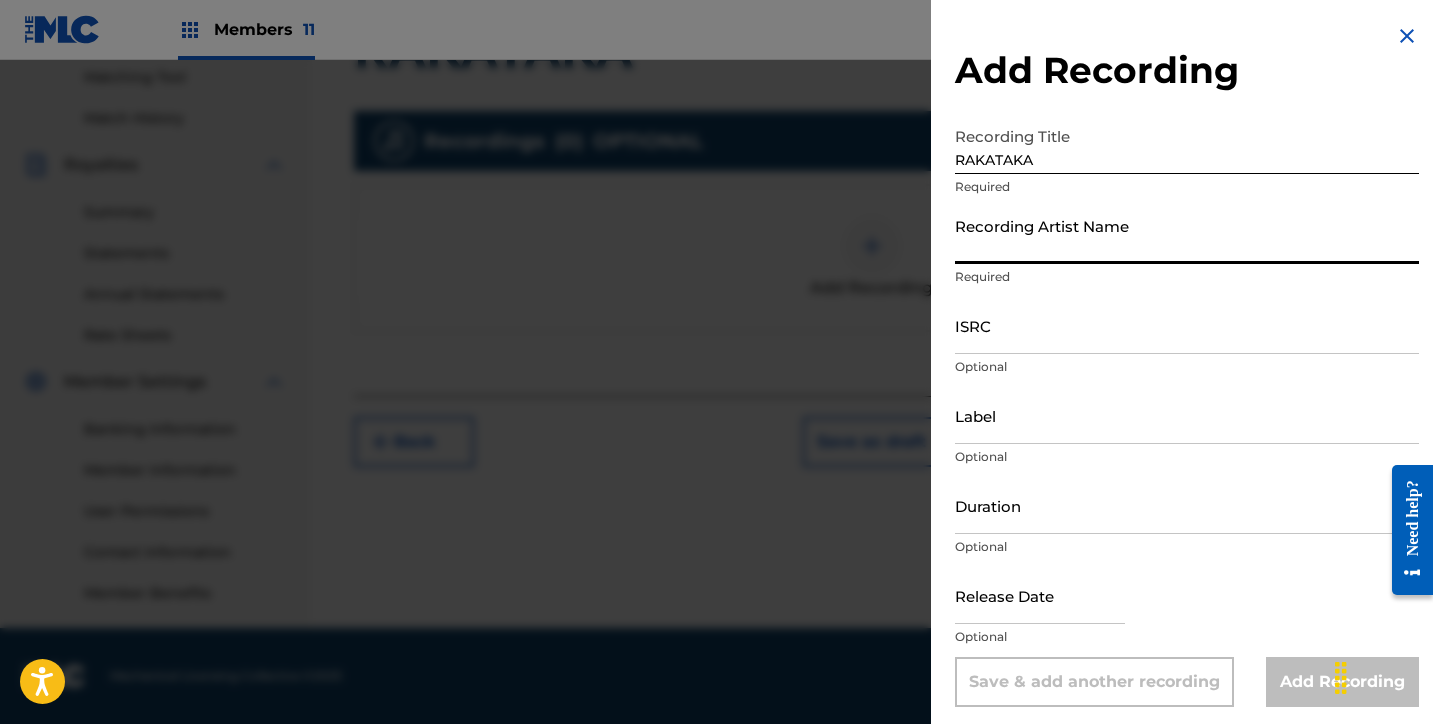 paste on "LOS ANORMALES, LEXY WALTER, EYBY" 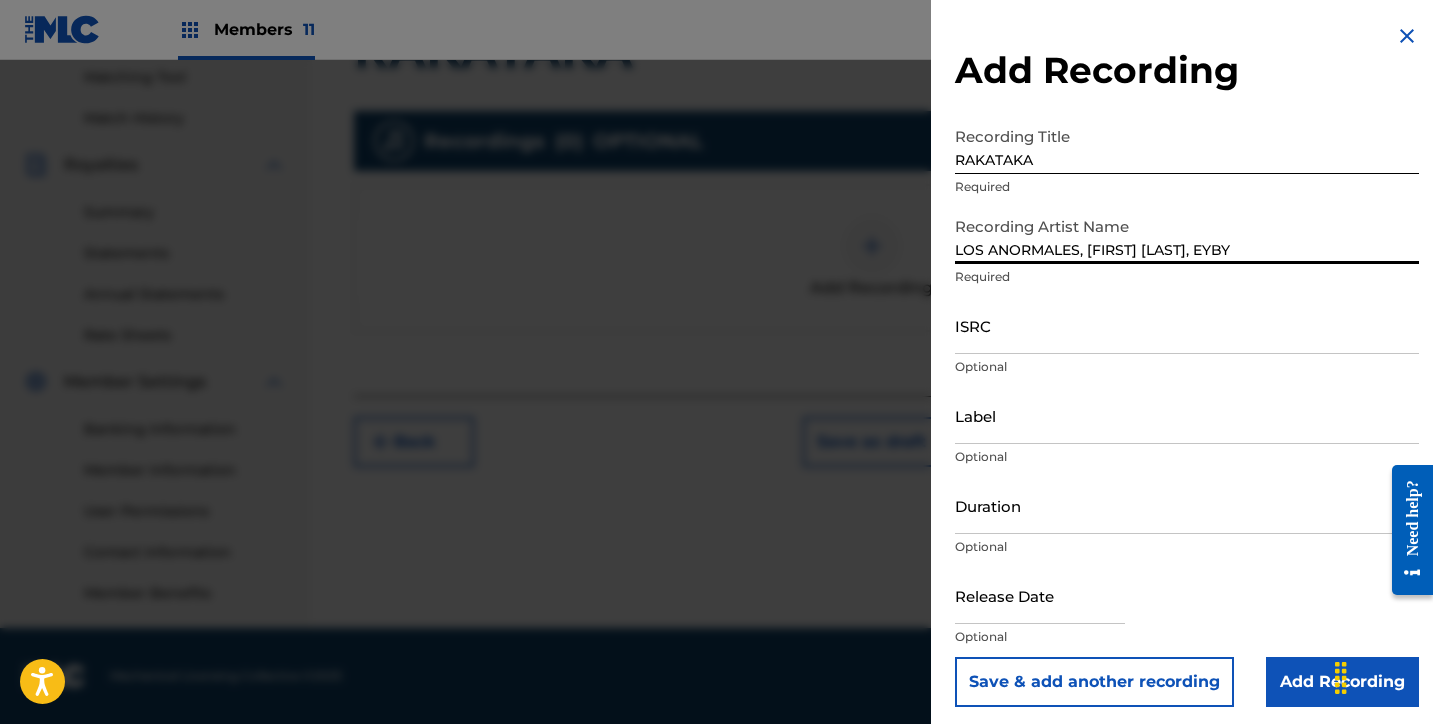 type on "LOS ANORMALES, LEXY WALTER, EYBY" 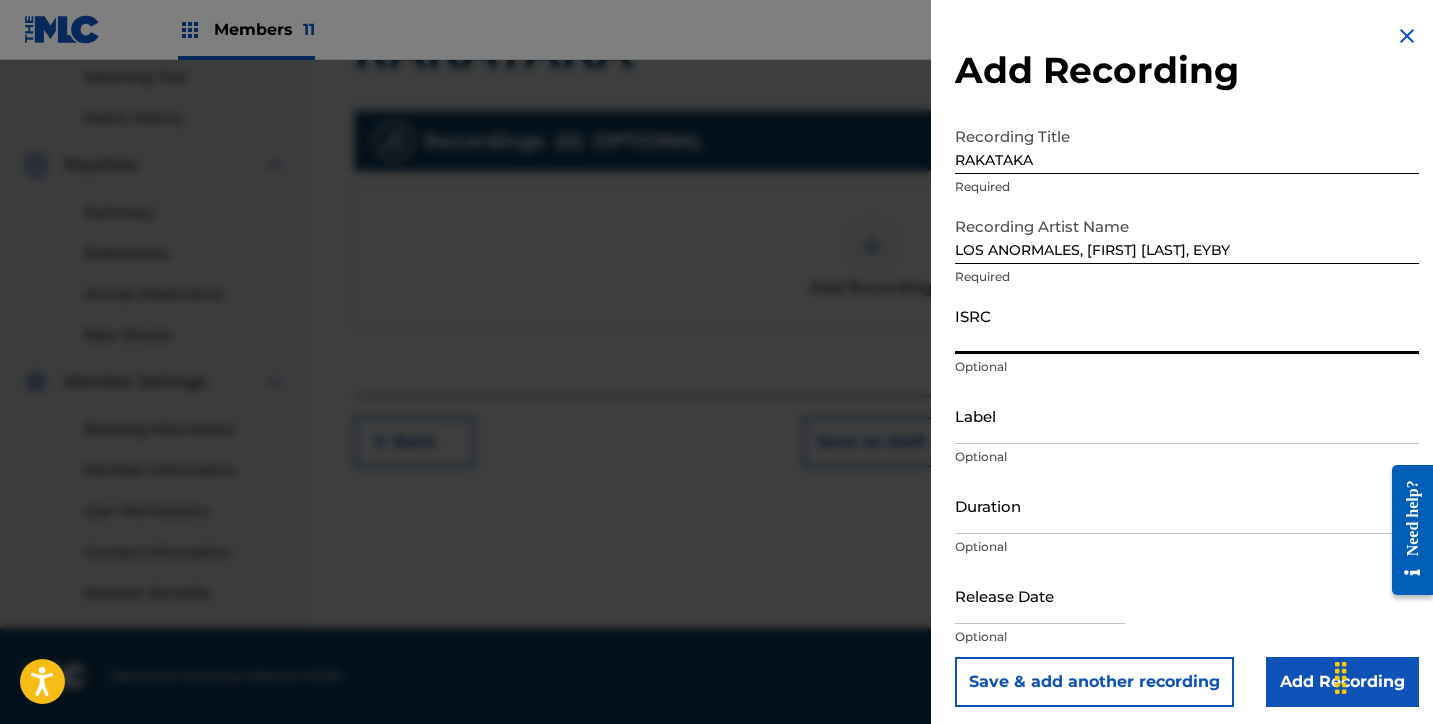 paste on "QZDQH2510077" 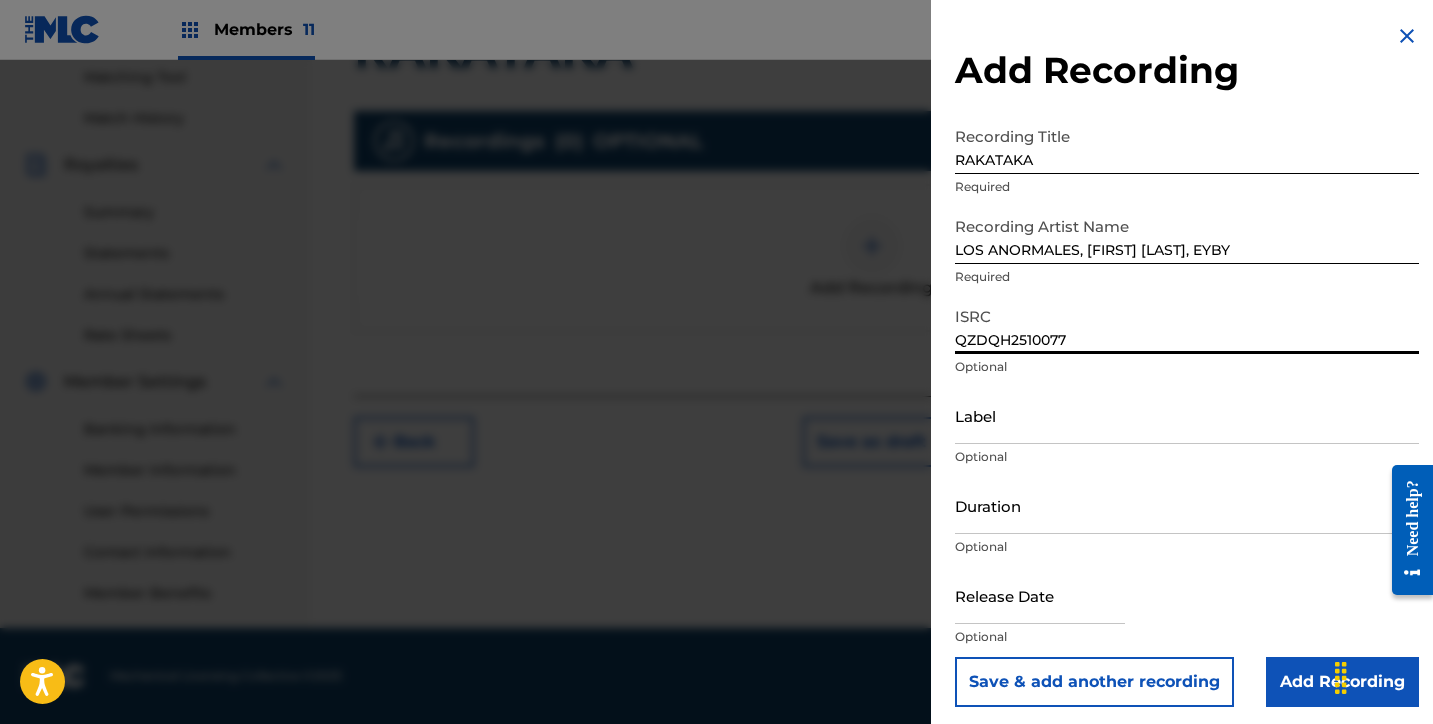 type on "QZDQH2510077" 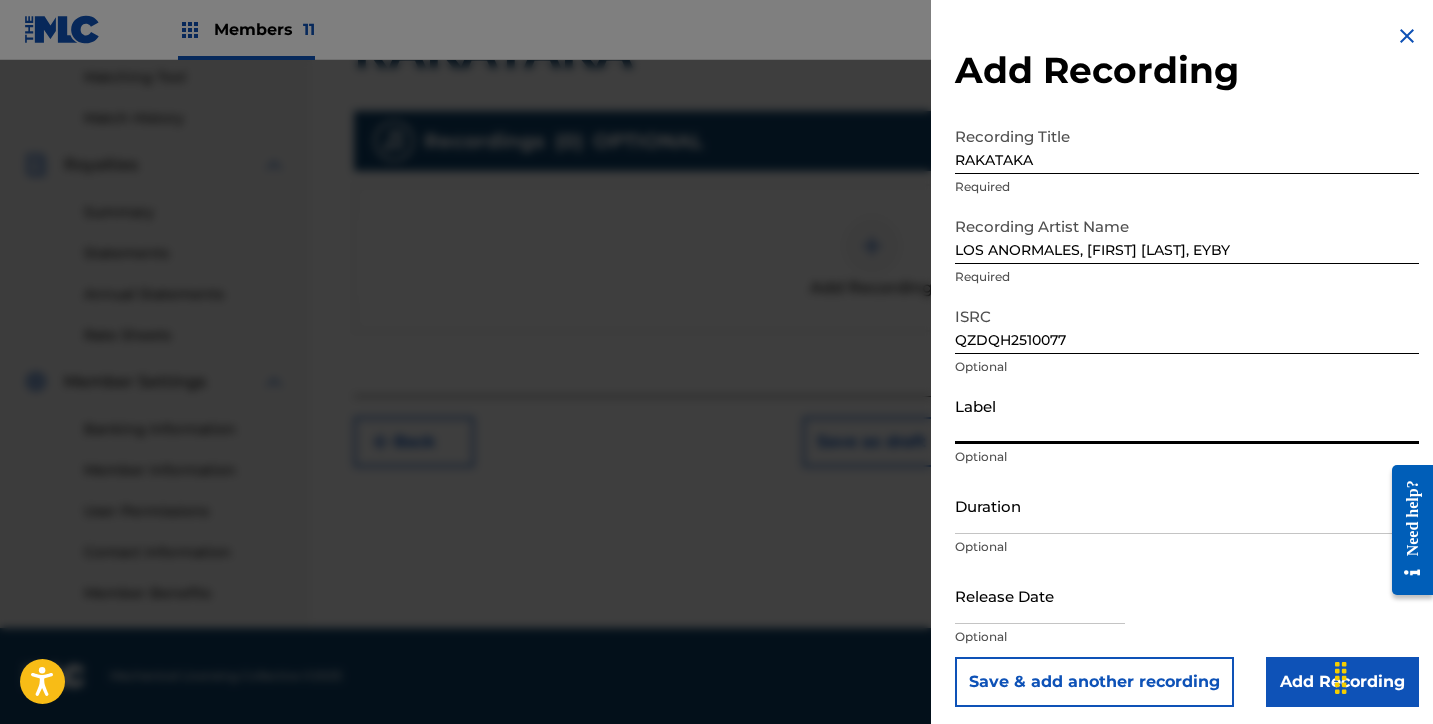 click on "Label" at bounding box center (1187, 415) 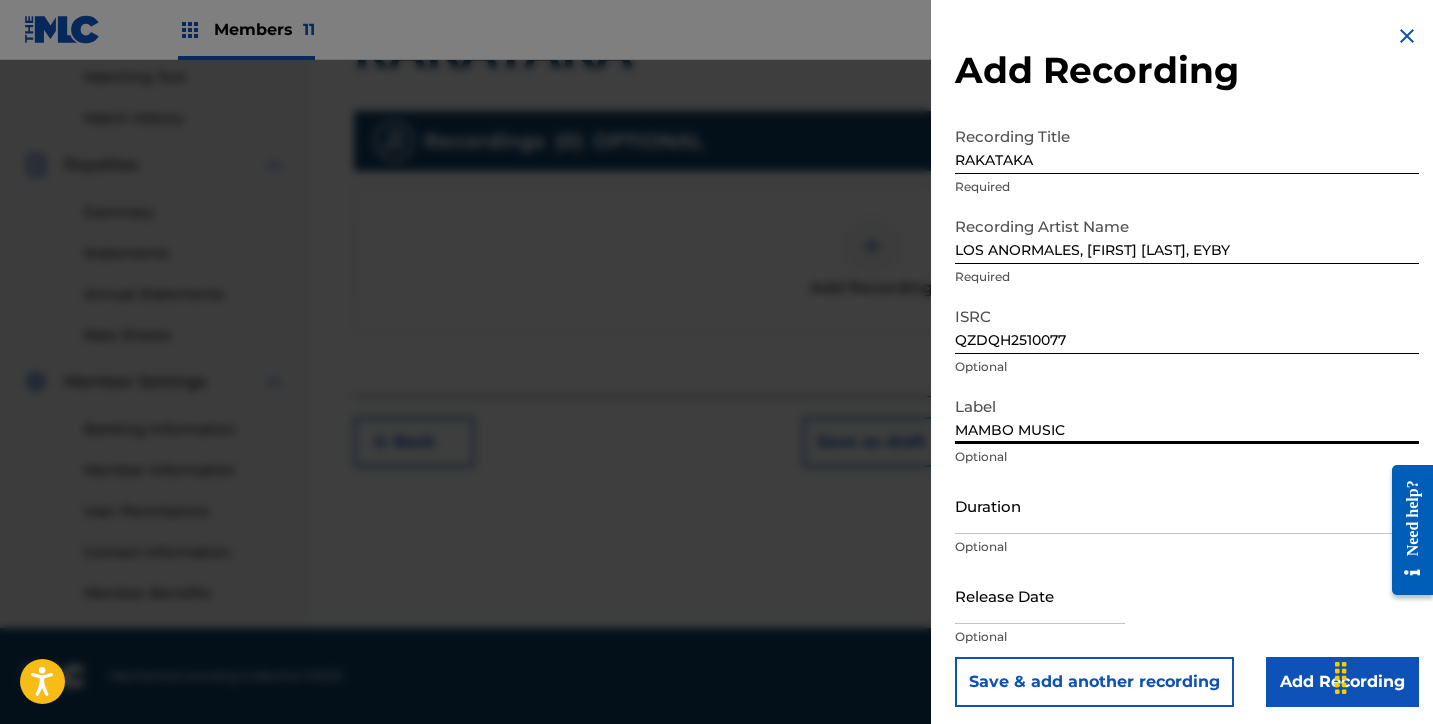 type on "MAMBO MUSIC" 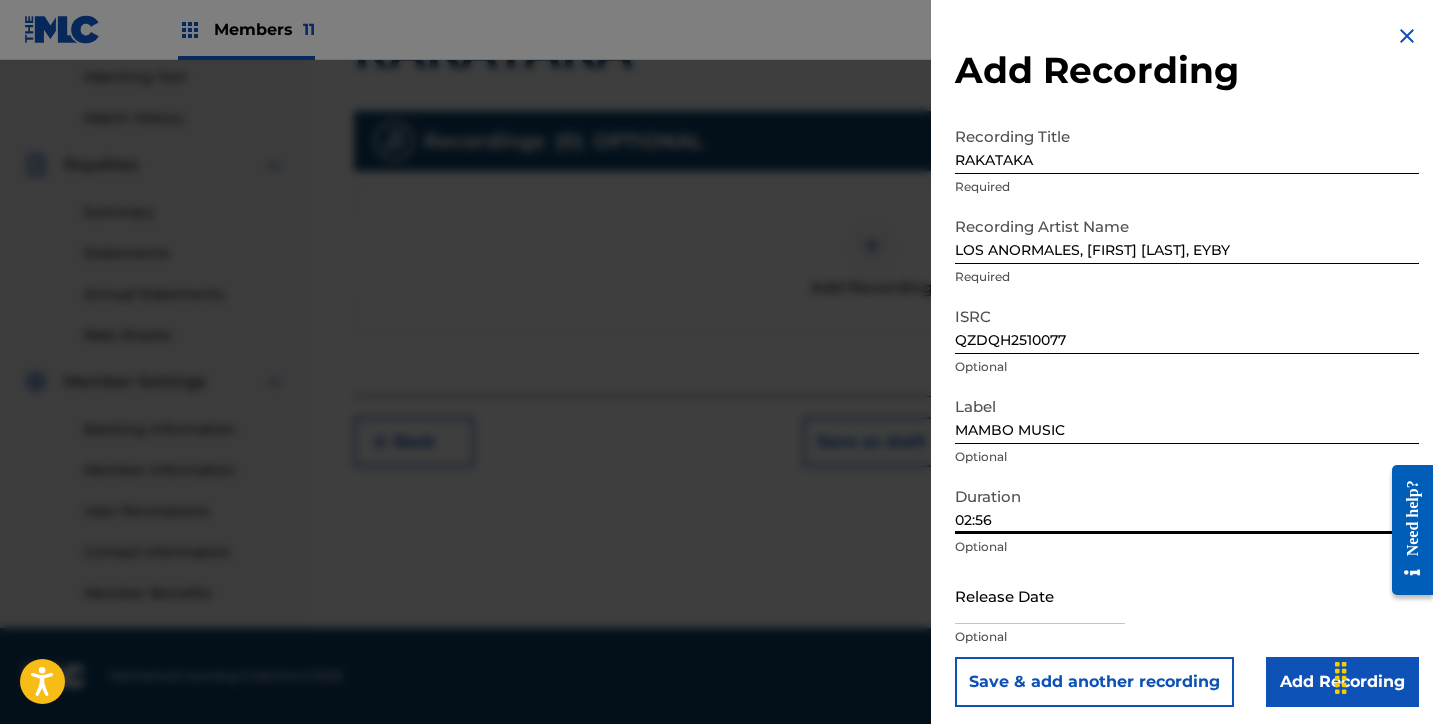 type on "02:56" 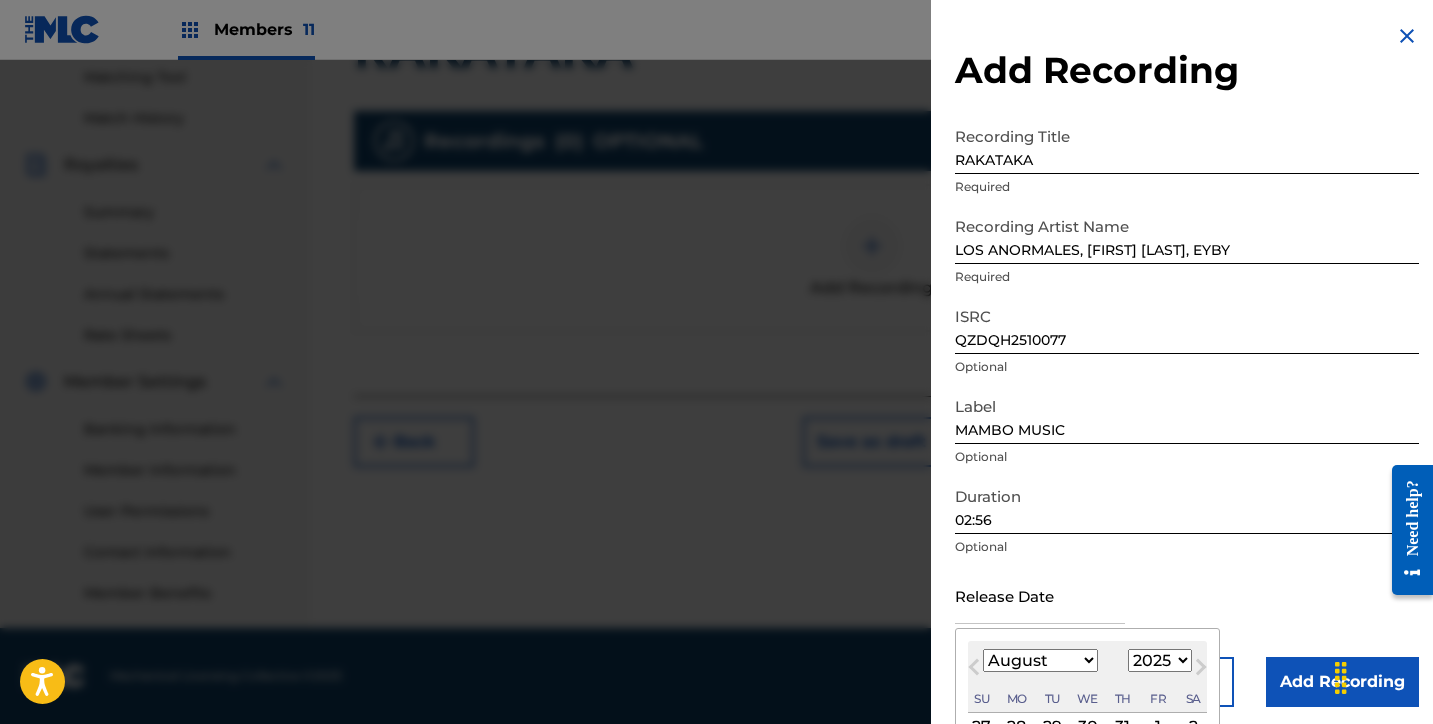click at bounding box center (1040, 595) 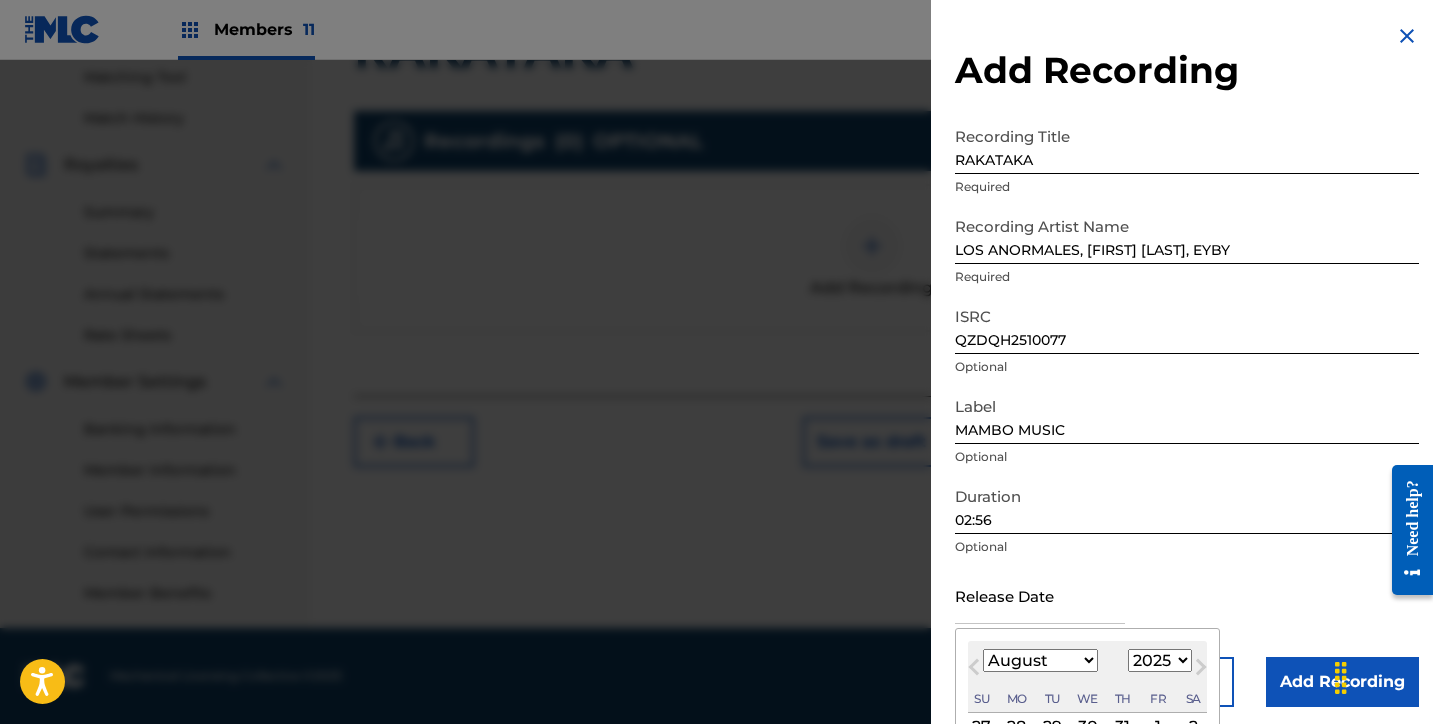 select on "4" 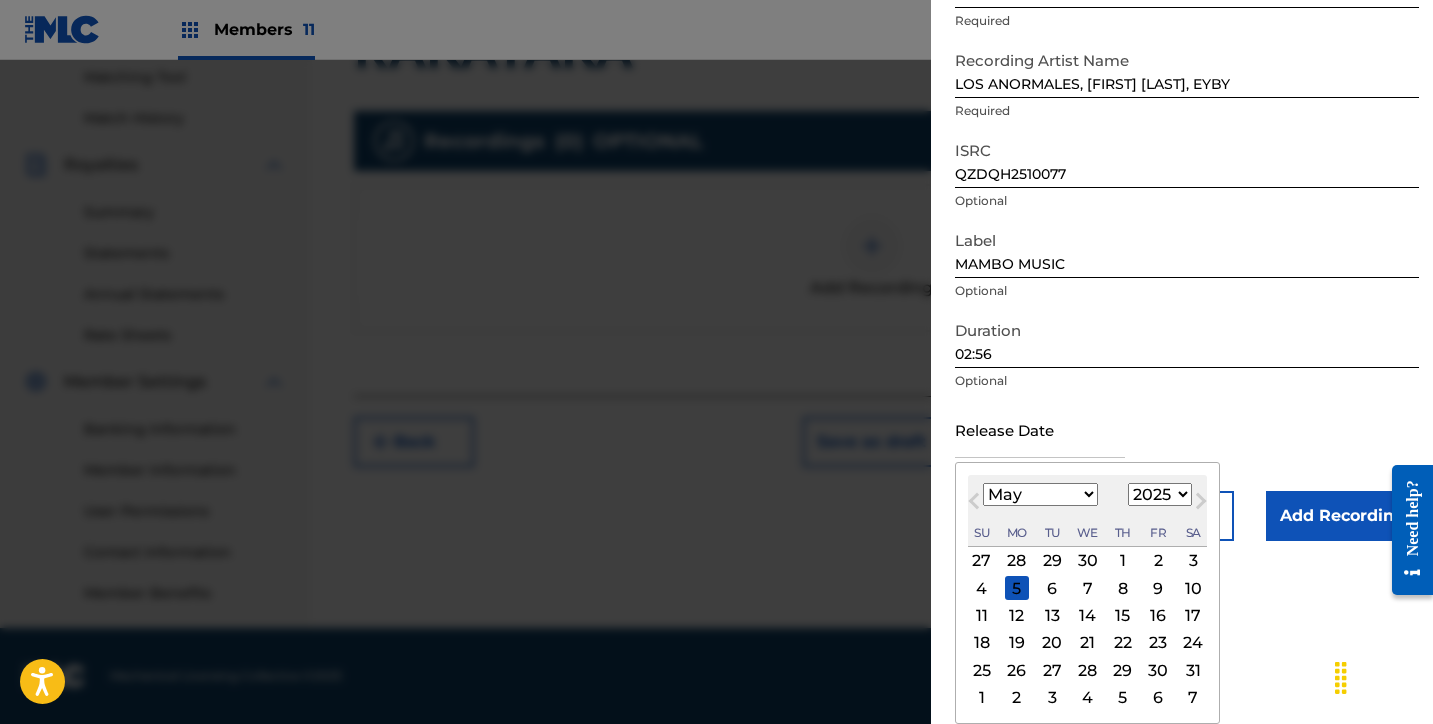 click on "16" at bounding box center (1158, 616) 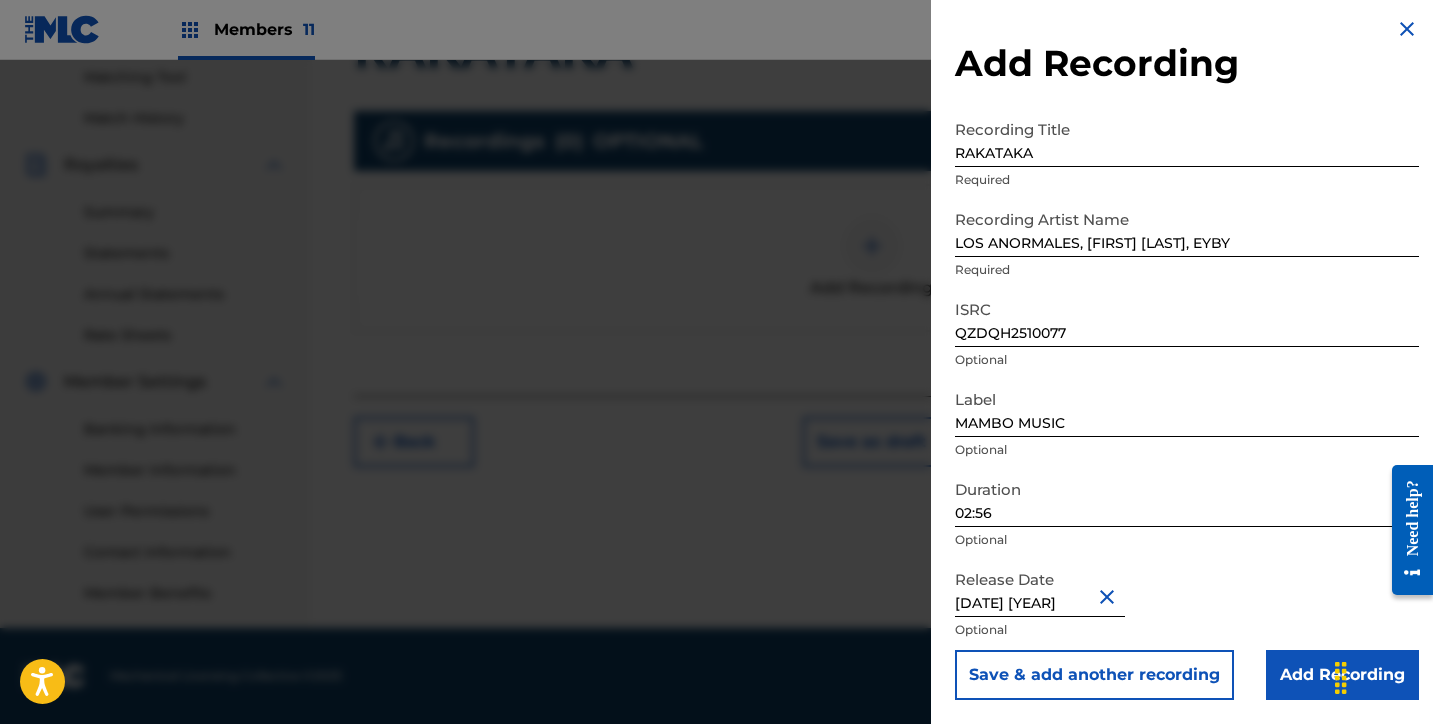 scroll, scrollTop: 7, scrollLeft: 0, axis: vertical 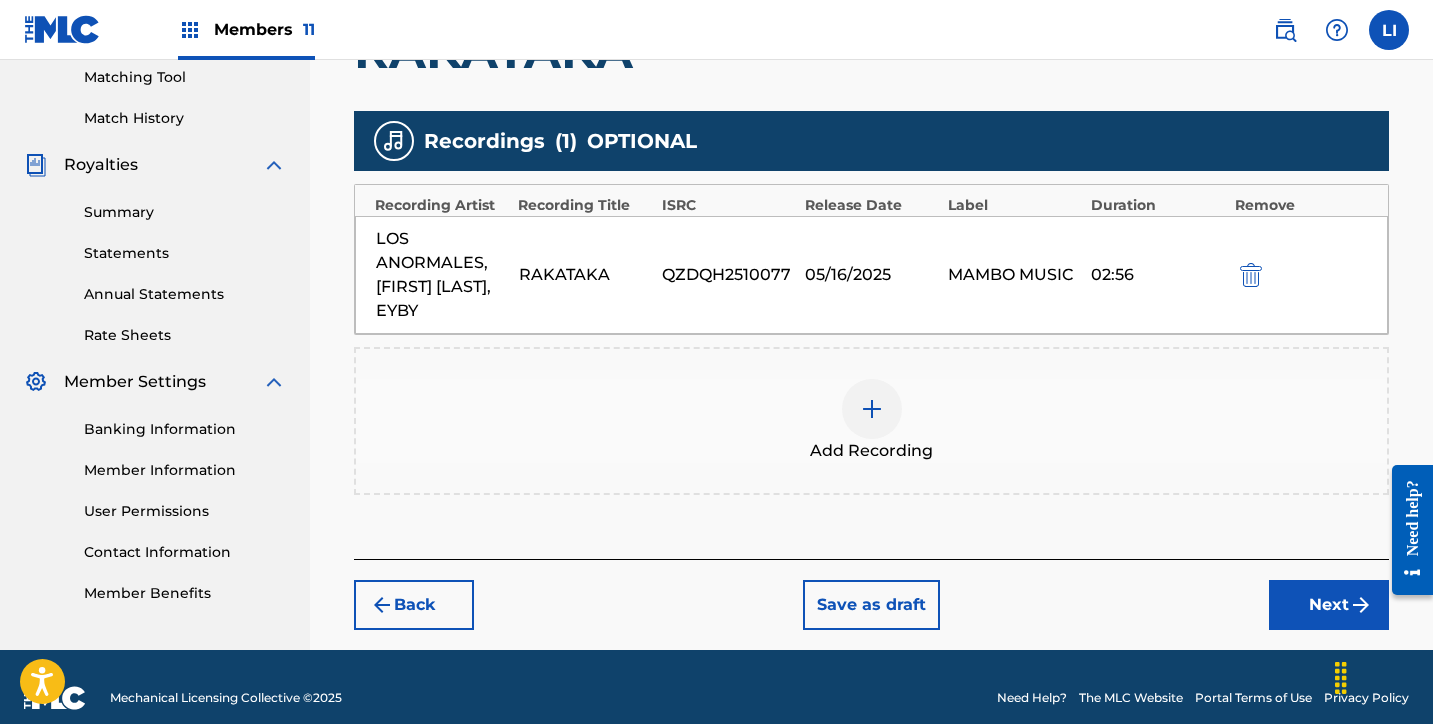 click on "Next" at bounding box center (1329, 605) 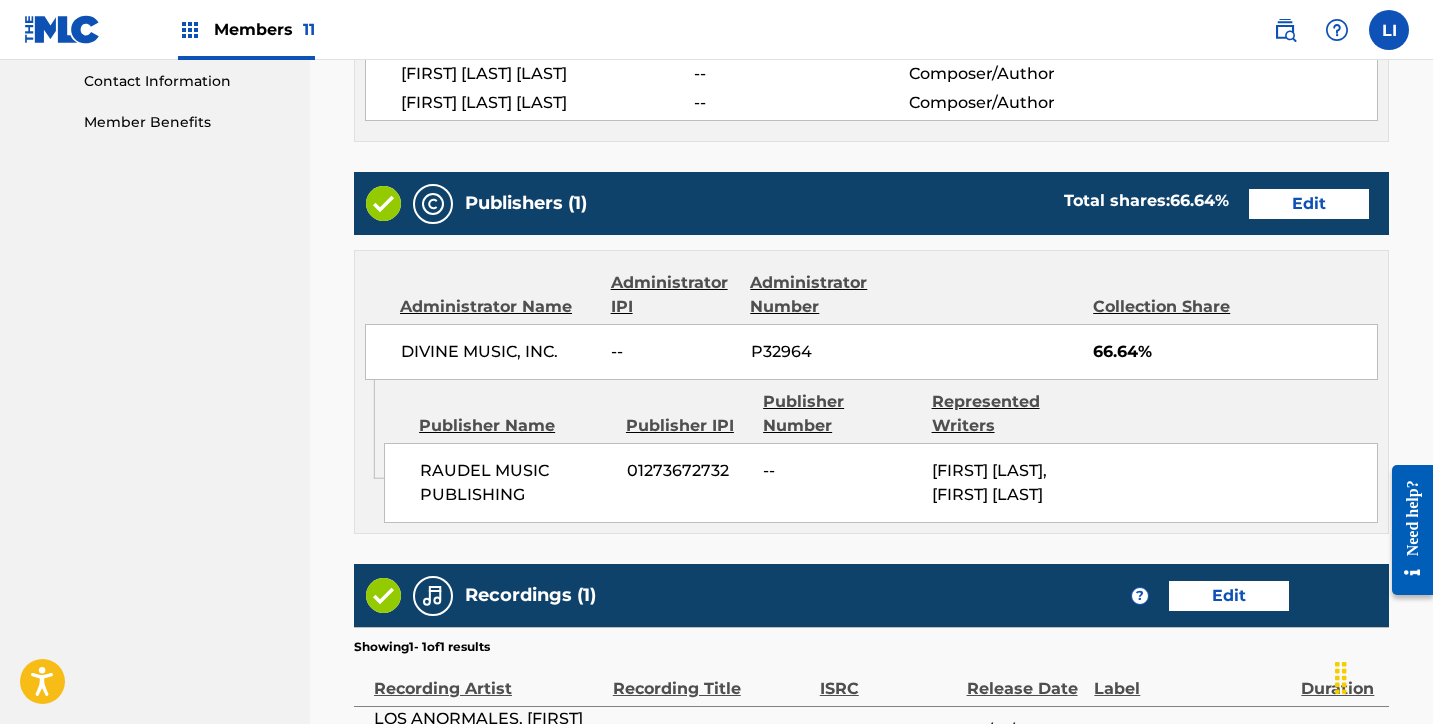 scroll, scrollTop: 1305, scrollLeft: 0, axis: vertical 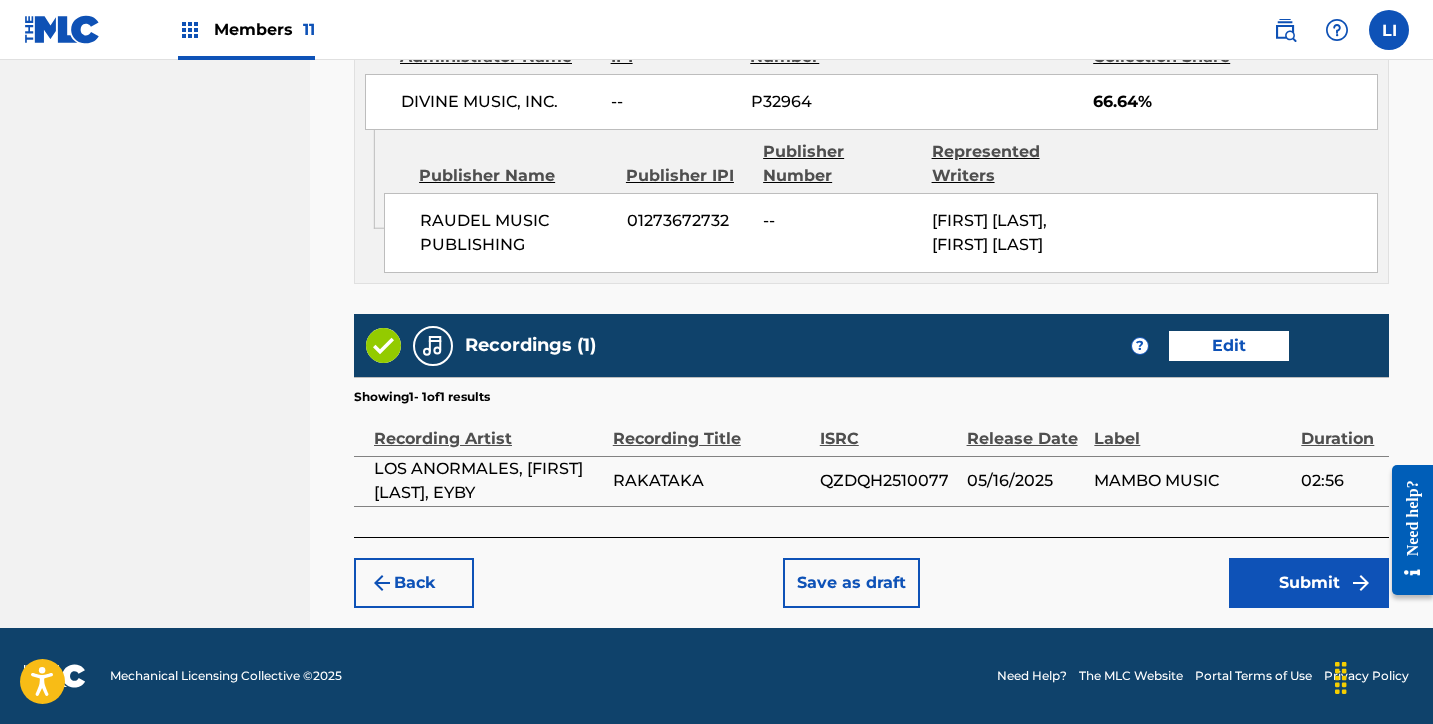 click on "Submit" at bounding box center (1309, 583) 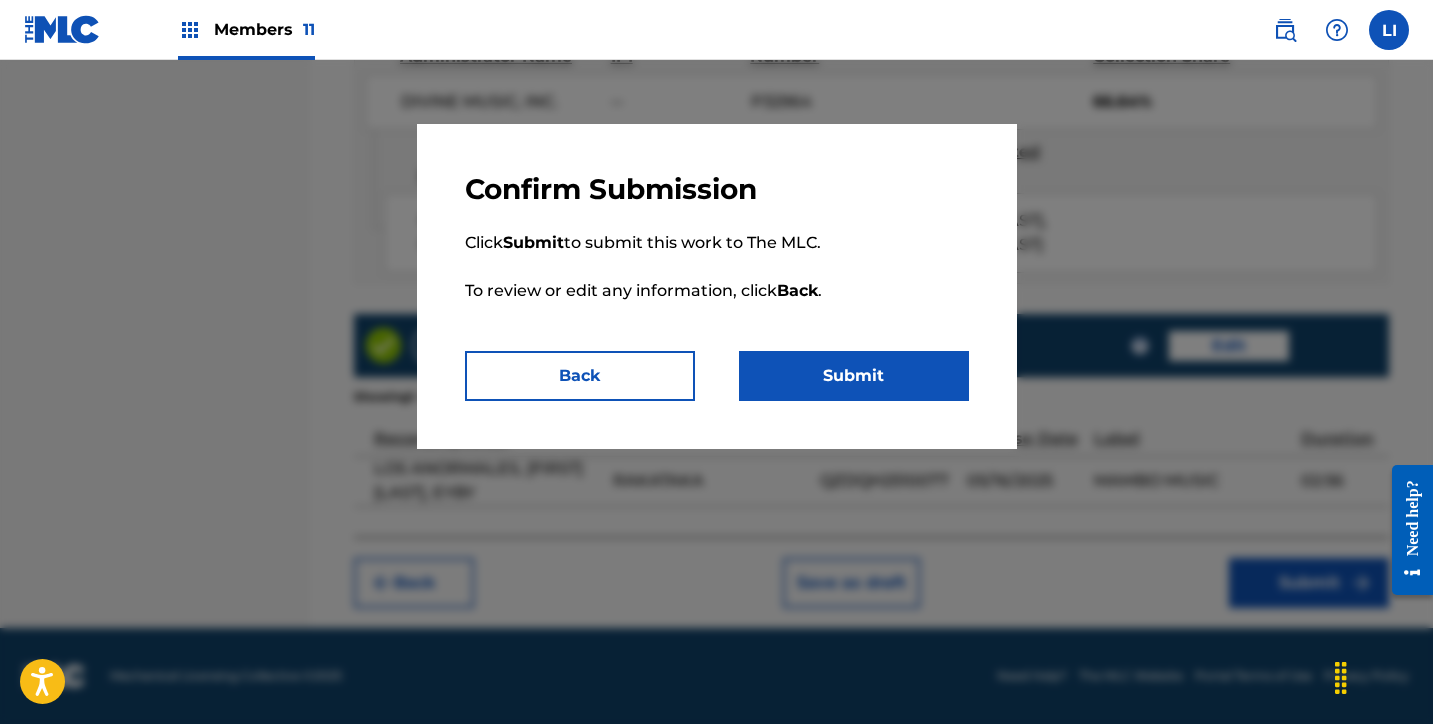 click on "Submit" at bounding box center [854, 376] 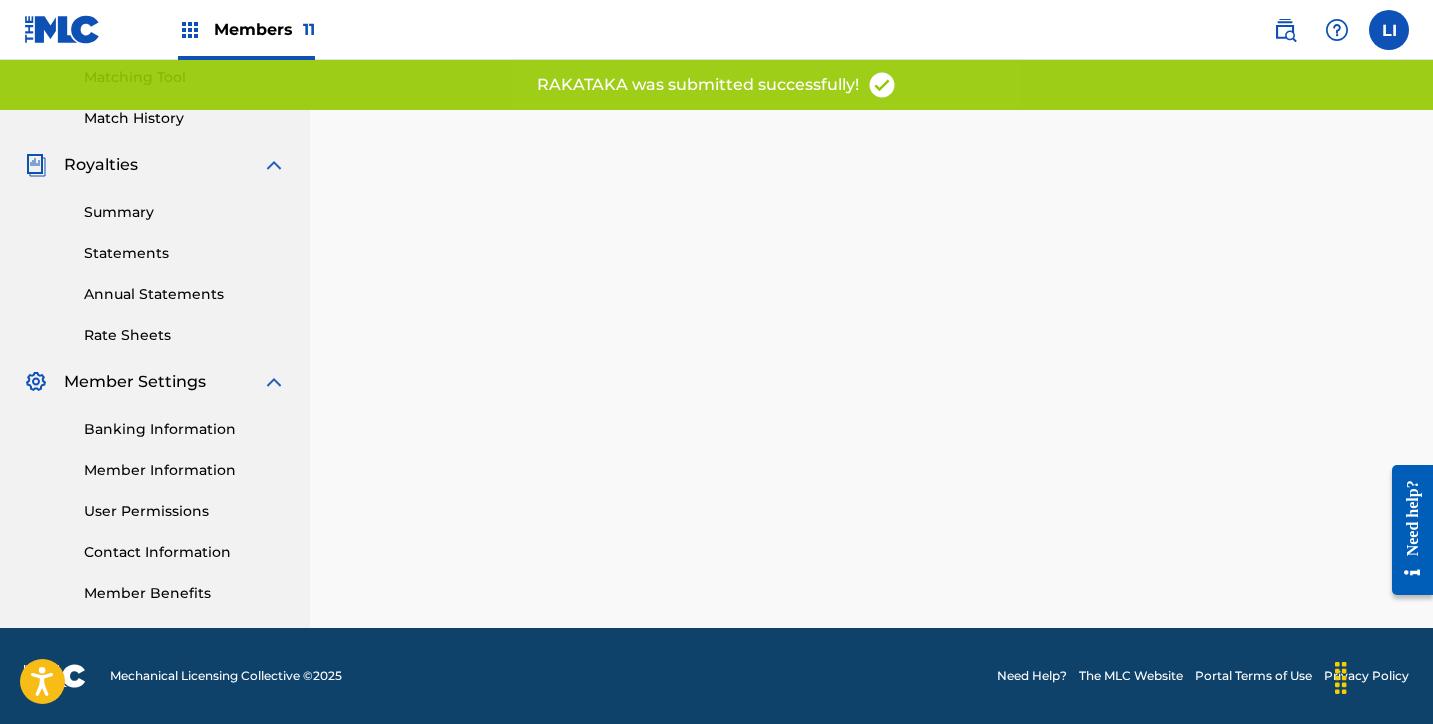 scroll, scrollTop: 0, scrollLeft: 0, axis: both 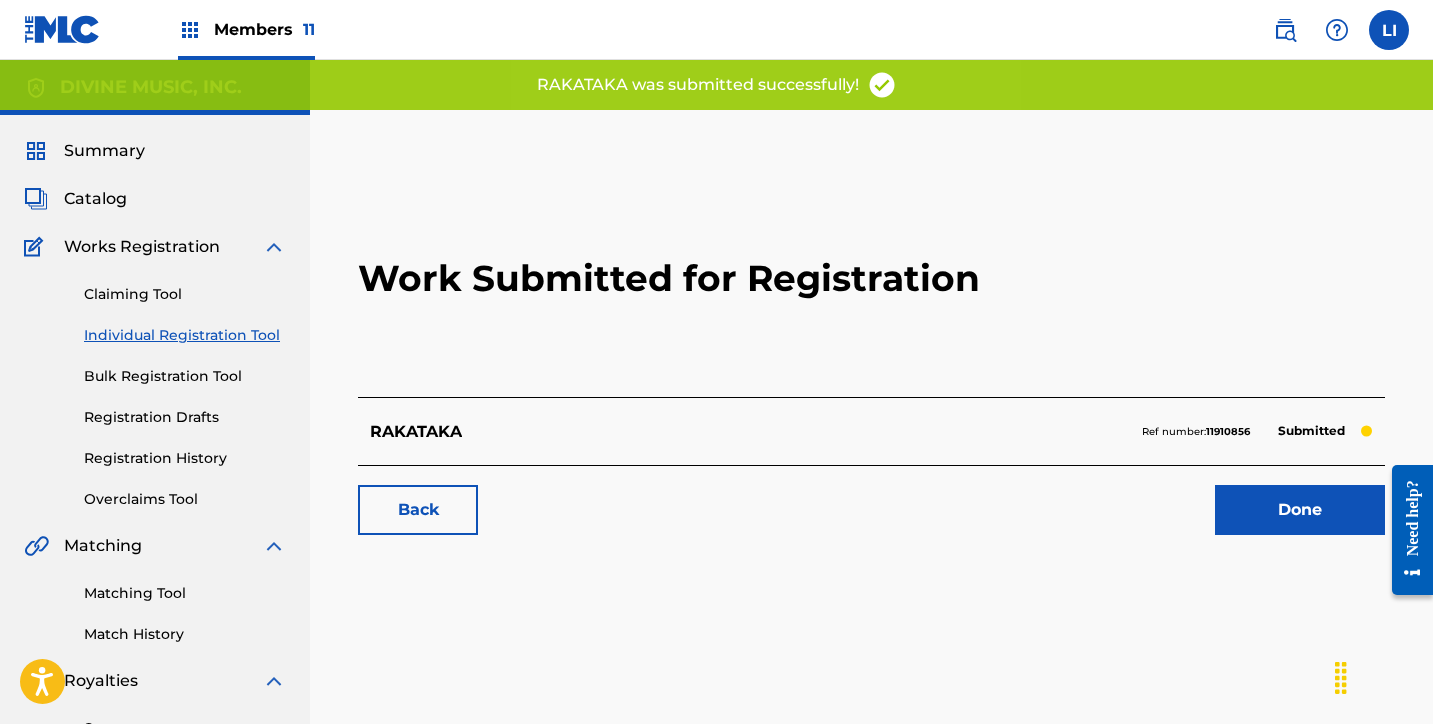 click on "Done" at bounding box center [1300, 510] 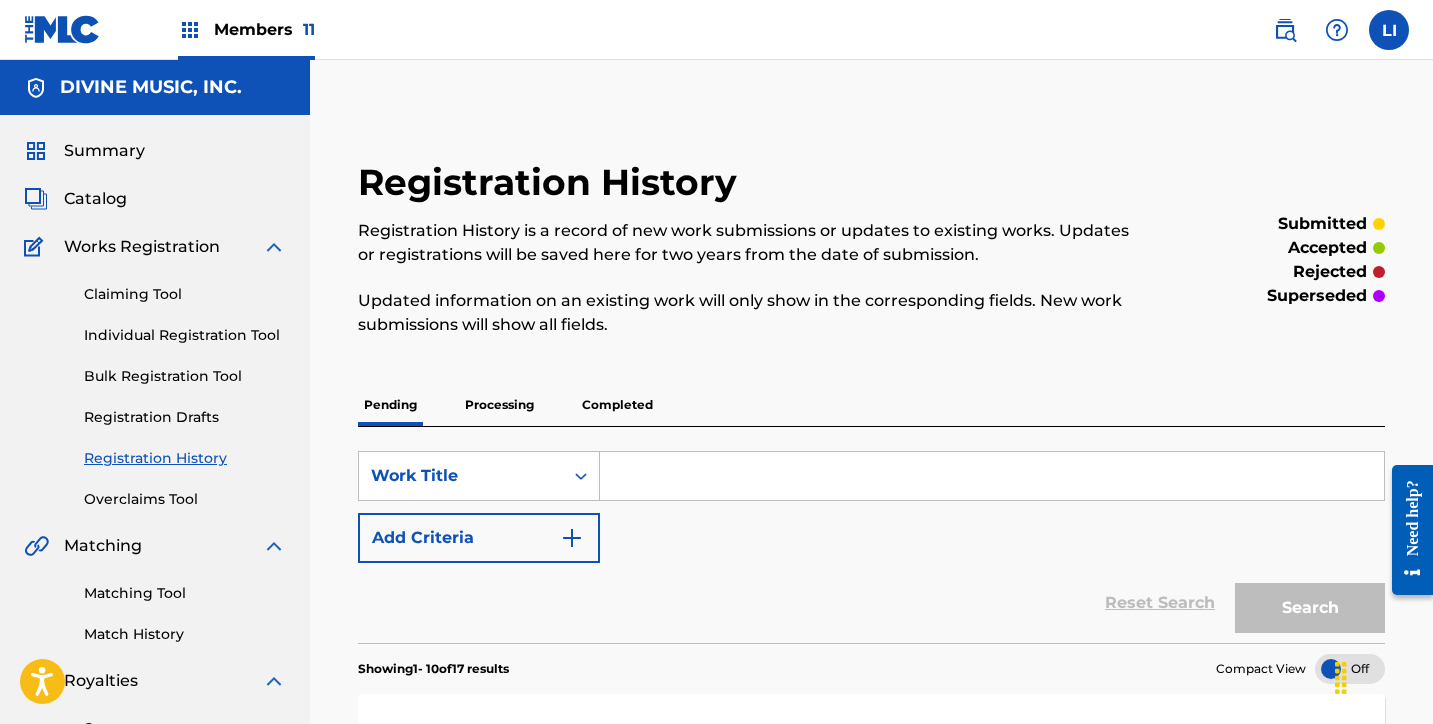 click on "Individual Registration Tool" at bounding box center [185, 335] 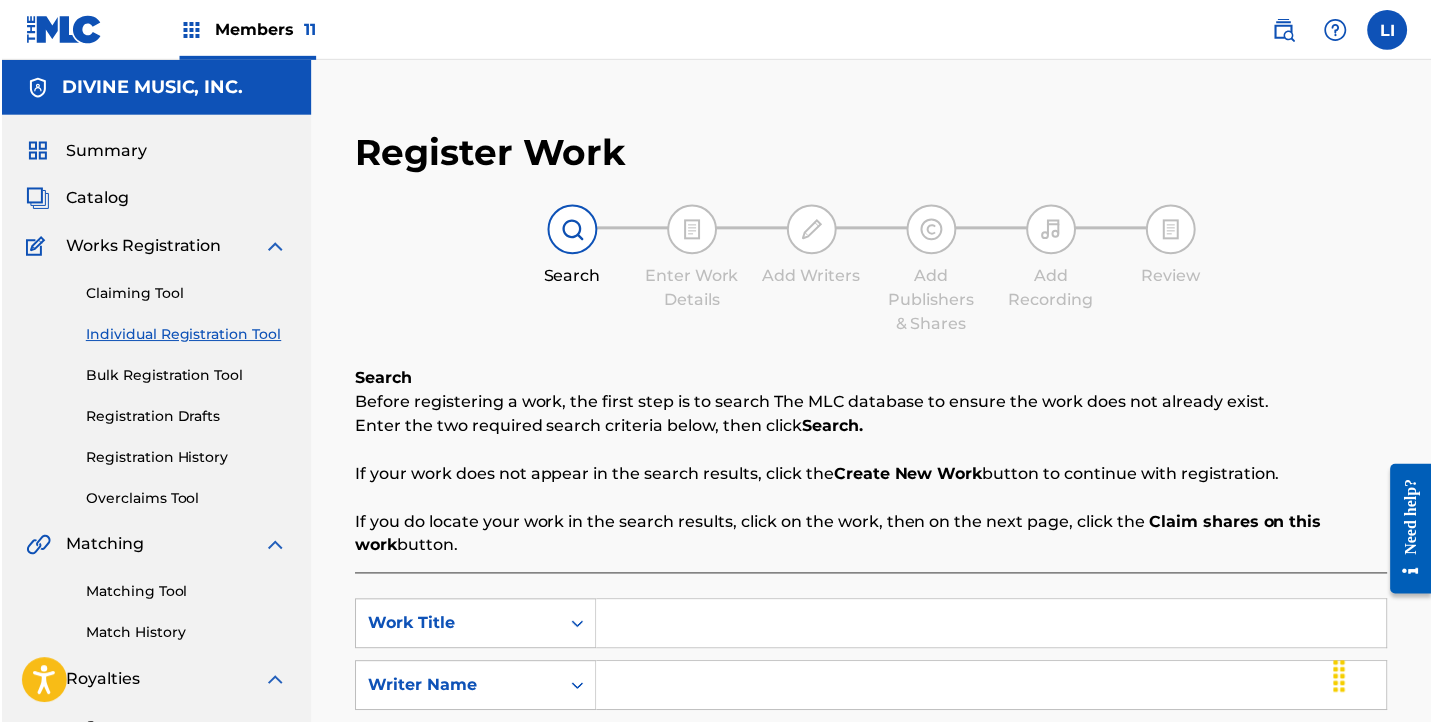 scroll, scrollTop: 400, scrollLeft: 0, axis: vertical 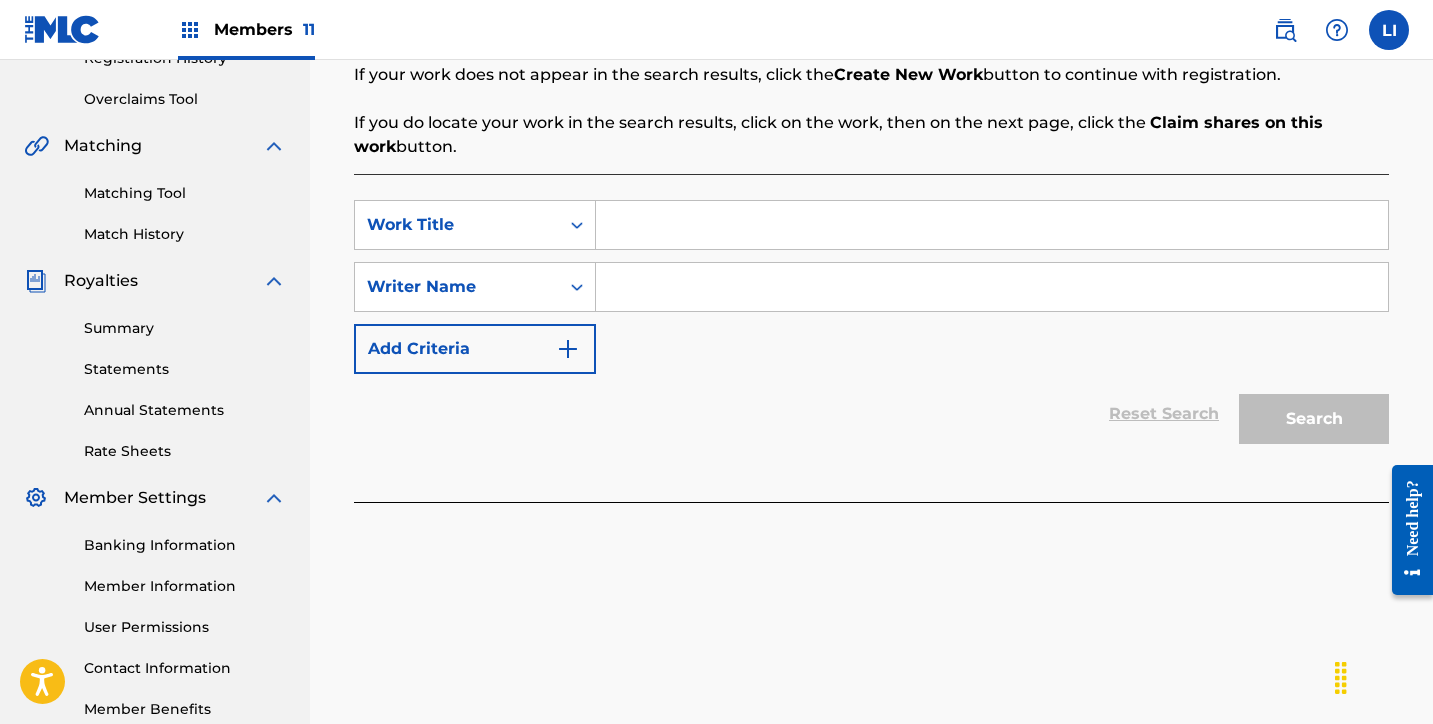 click at bounding box center [992, 225] 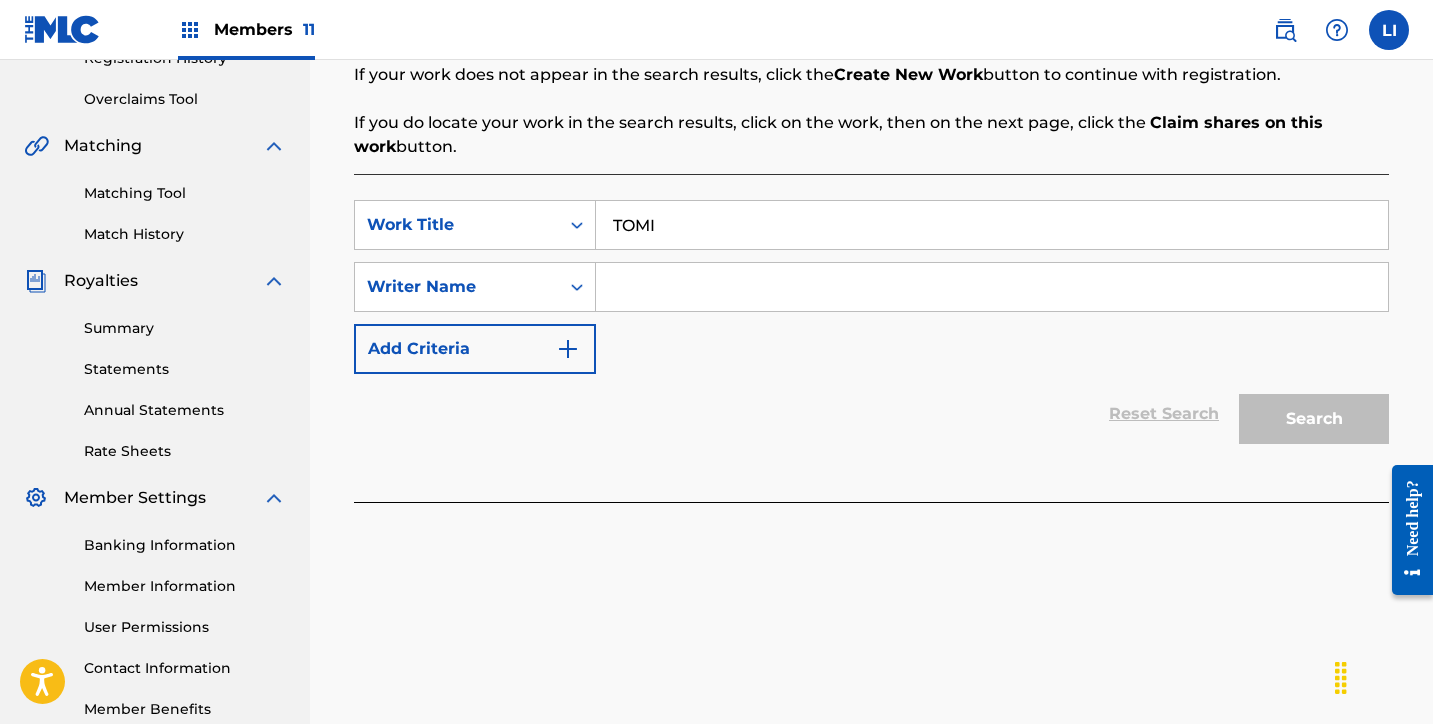 type on "TOMI" 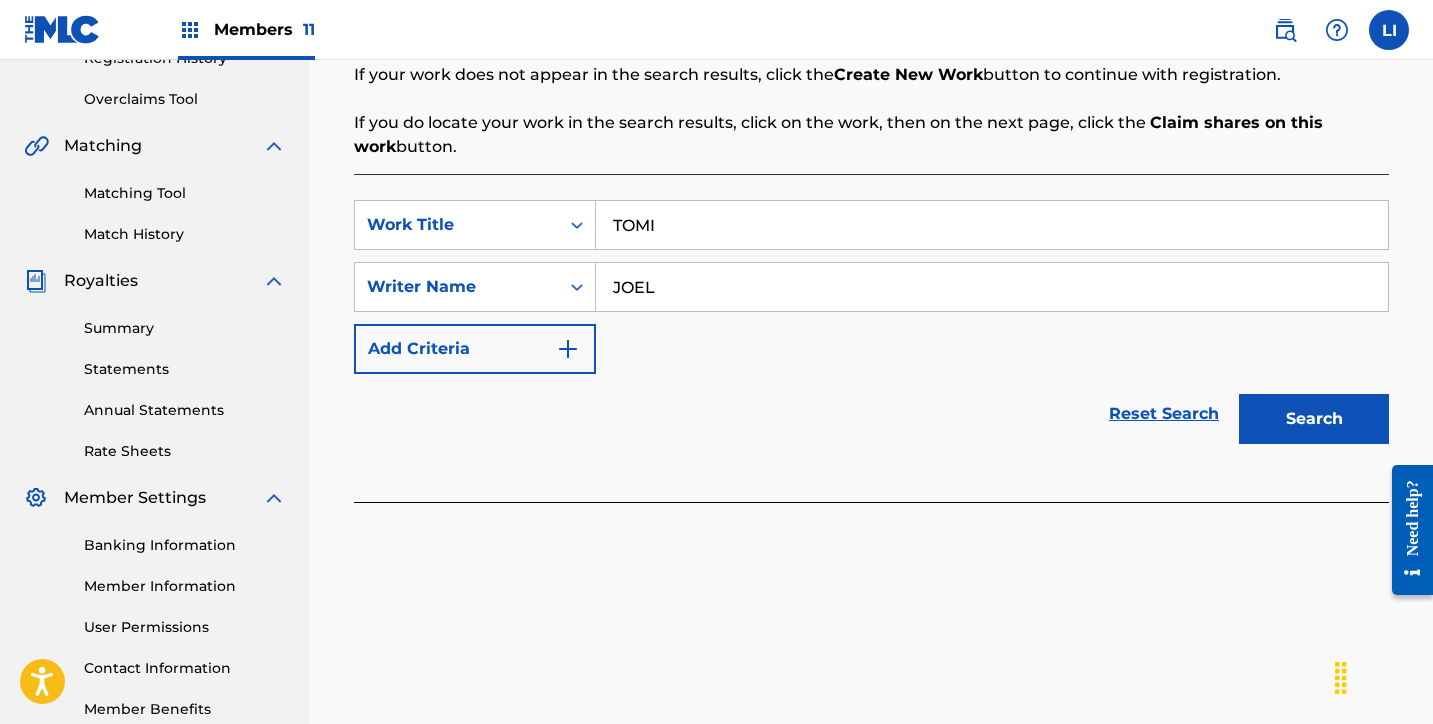 type on "JOEL" 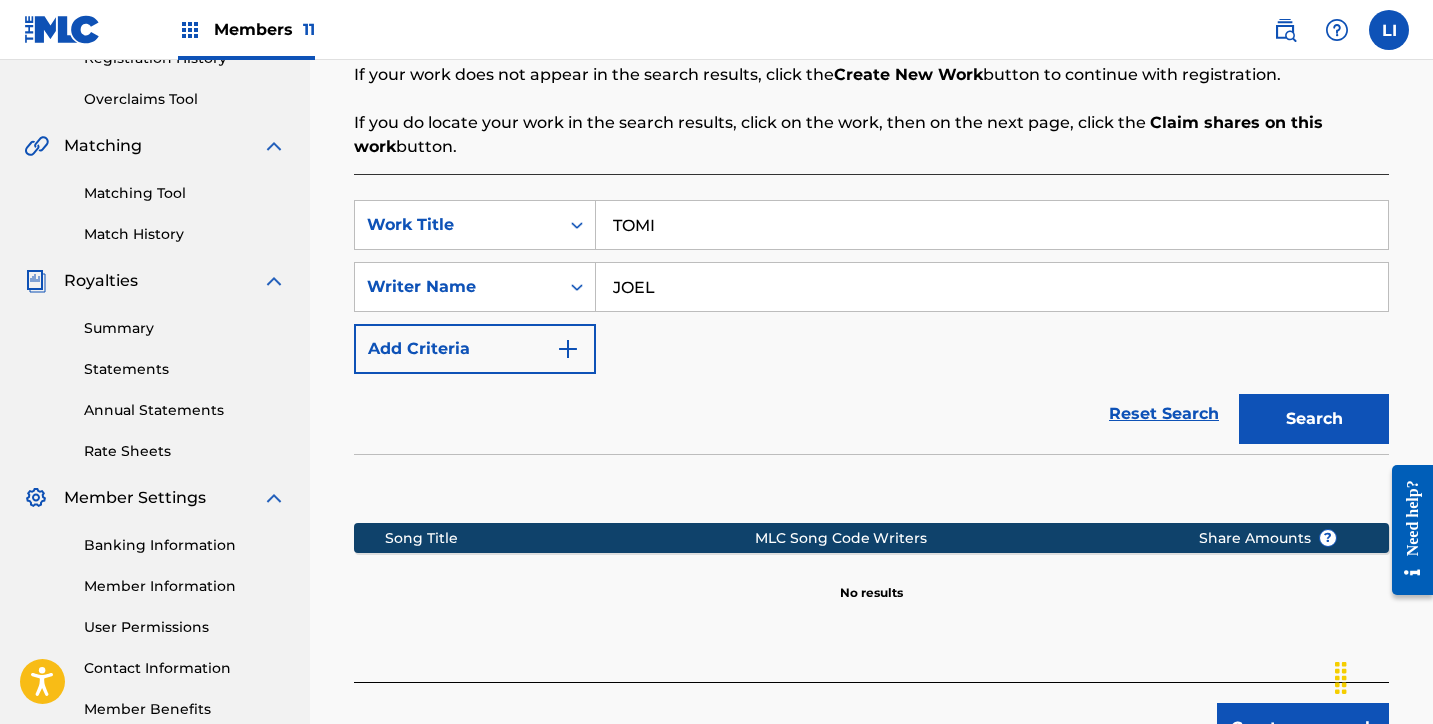 click on "Writers" at bounding box center (1020, 538) 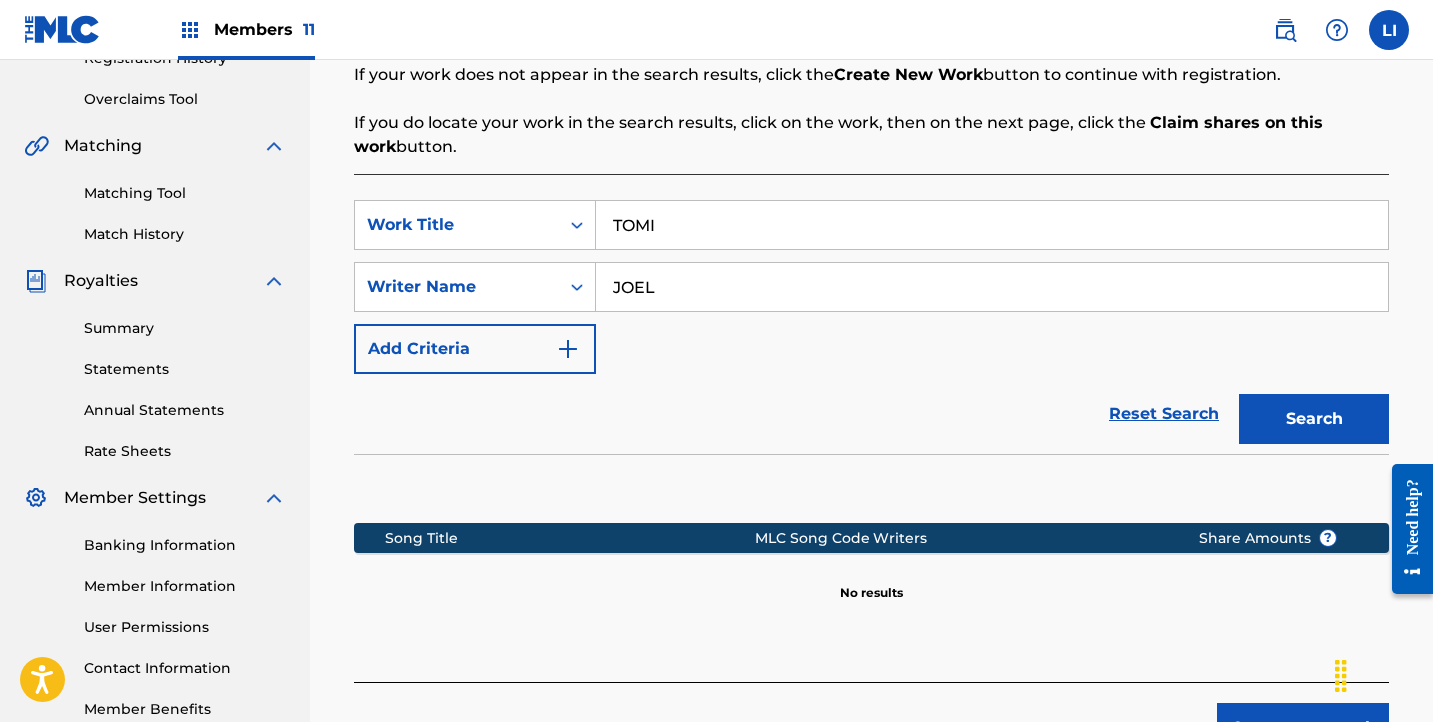 scroll, scrollTop: 525, scrollLeft: 0, axis: vertical 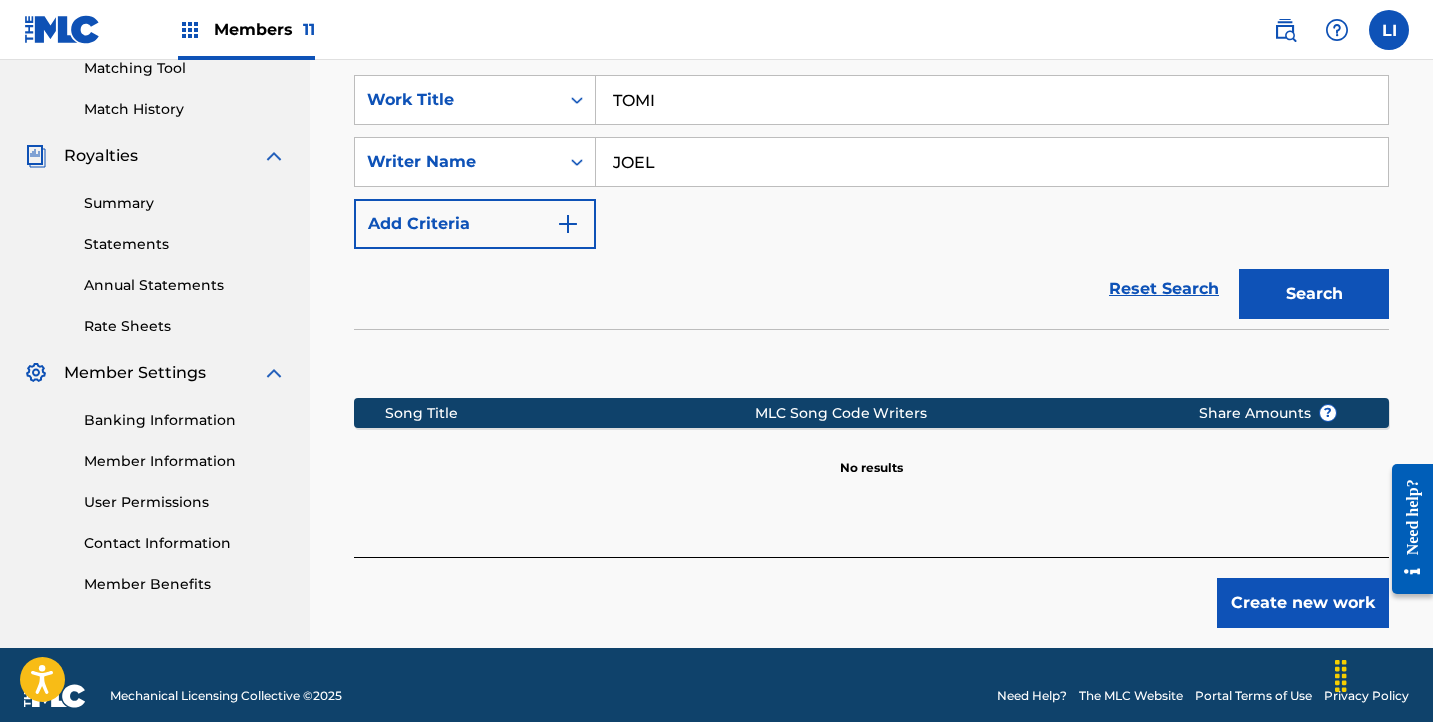 click on "Create new work" at bounding box center (1303, 603) 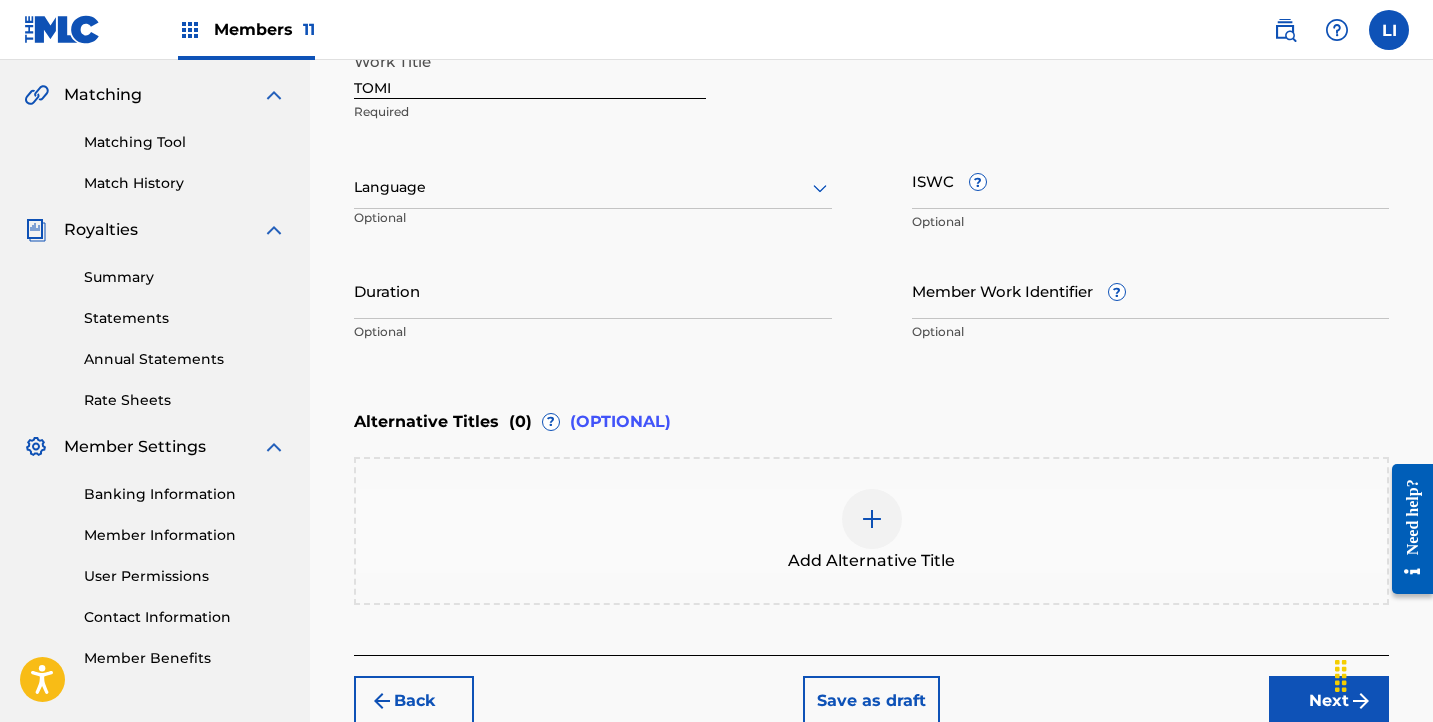 scroll, scrollTop: 183, scrollLeft: 0, axis: vertical 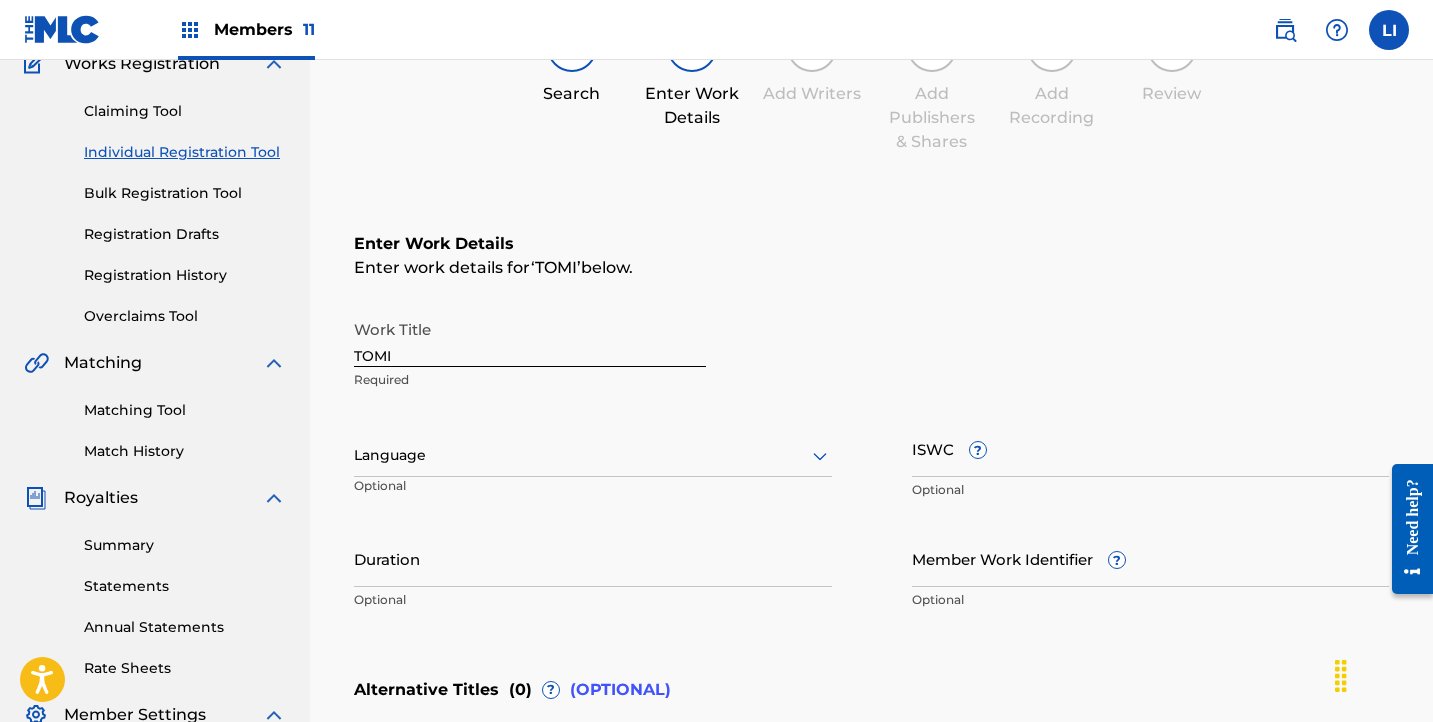 click on "Work Title   TOMI Required Language Optional ISWC   ? Optional Duration   Optional Member Work Identifier   ? Optional" at bounding box center [871, 465] 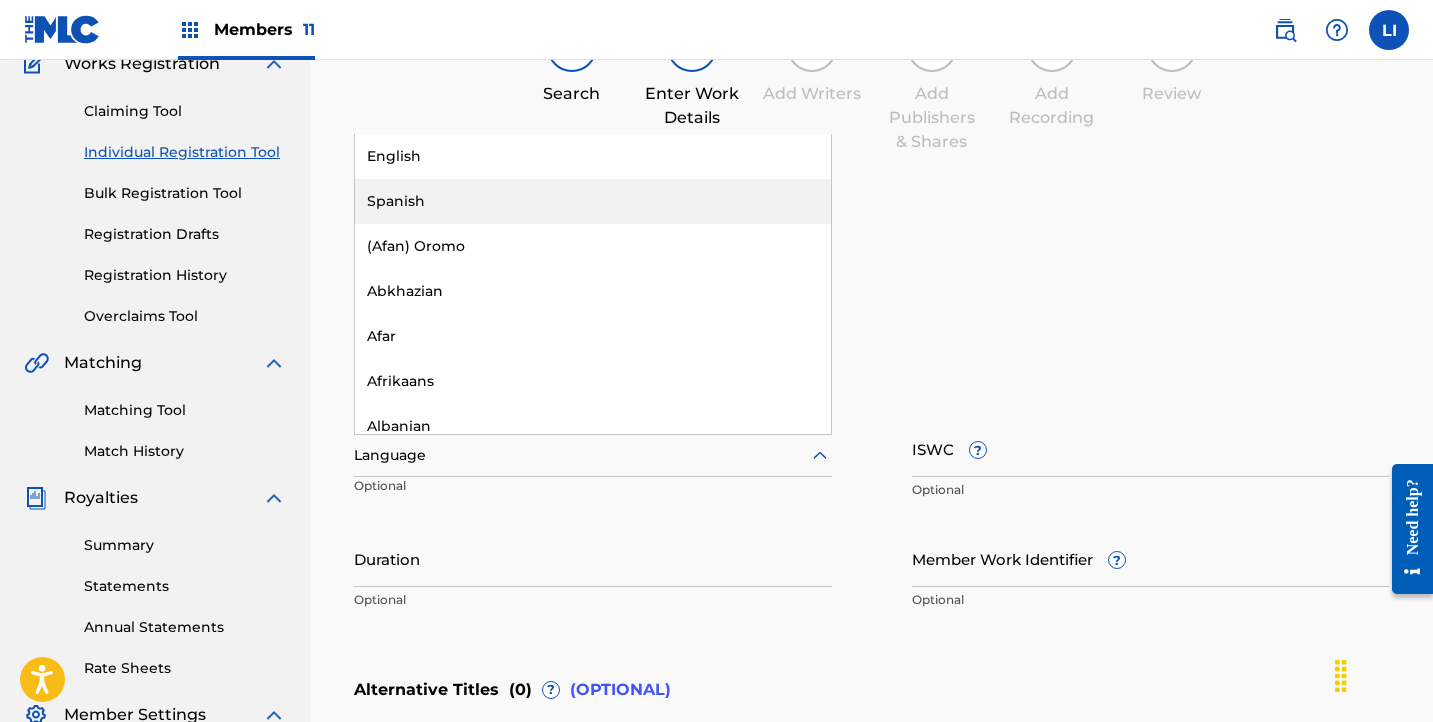 click on "Spanish" at bounding box center (593, 201) 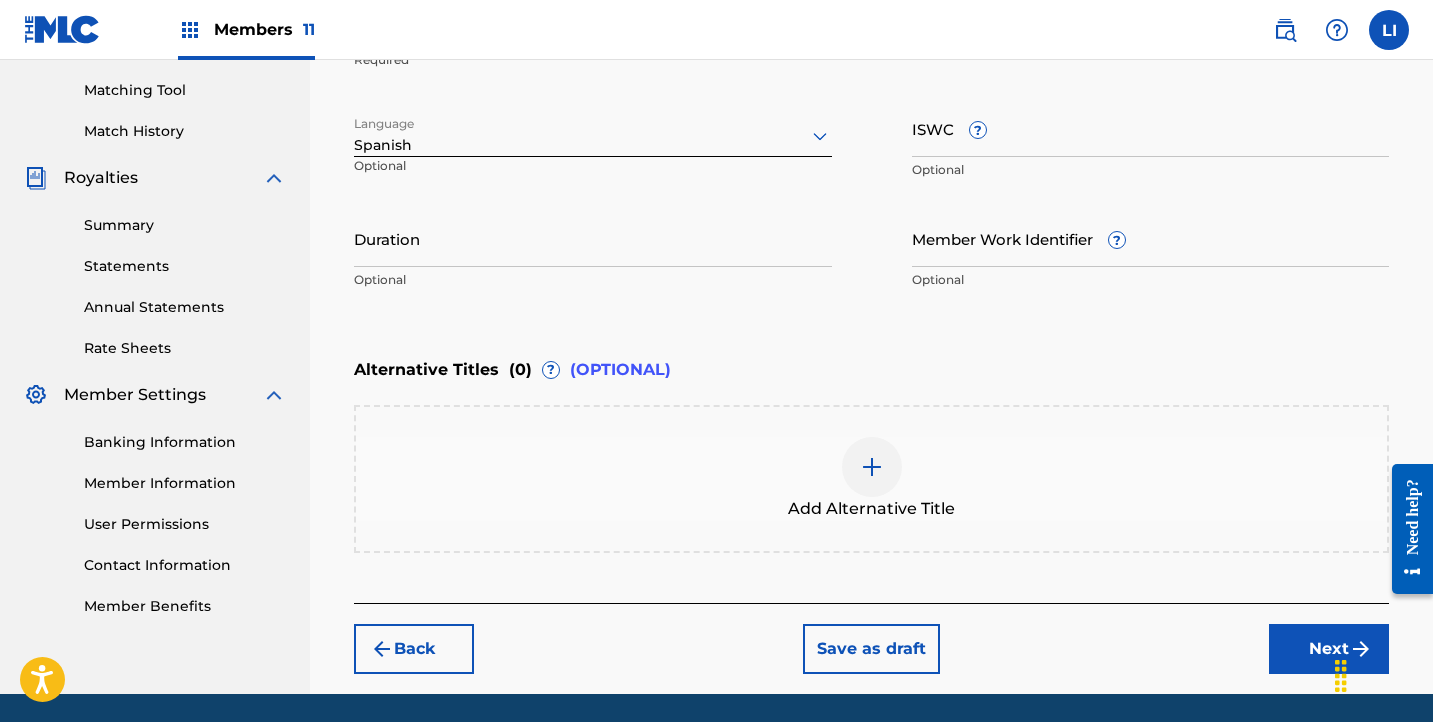 scroll, scrollTop: 521, scrollLeft: 0, axis: vertical 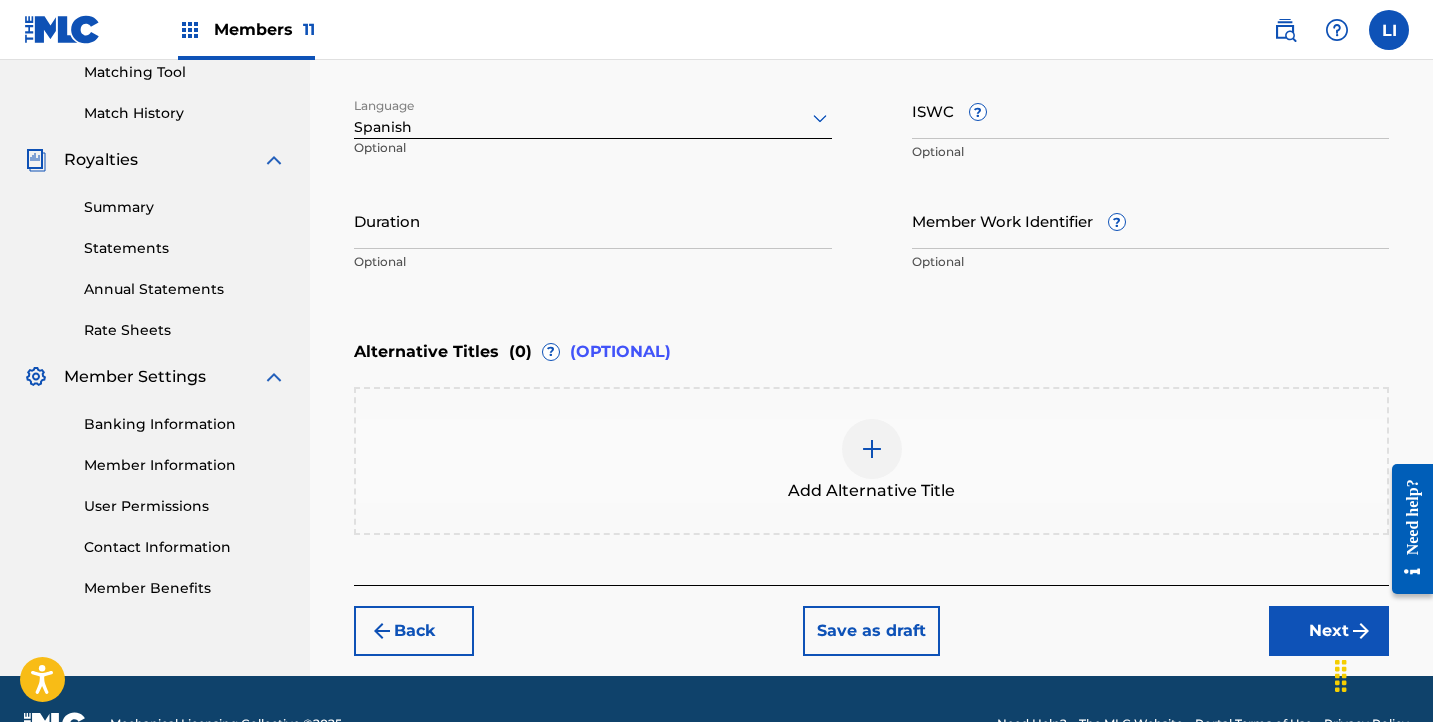 click on "Duration" at bounding box center [593, 220] 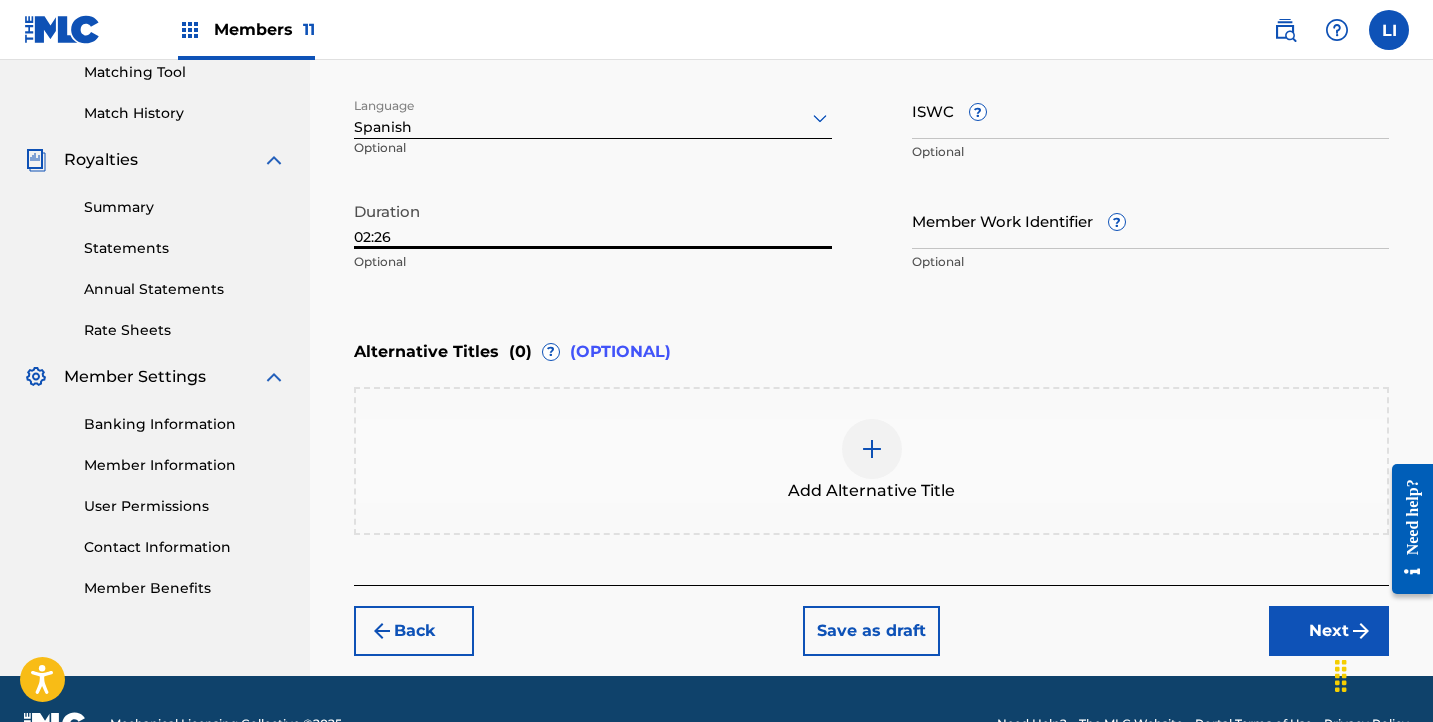 type on "02:26" 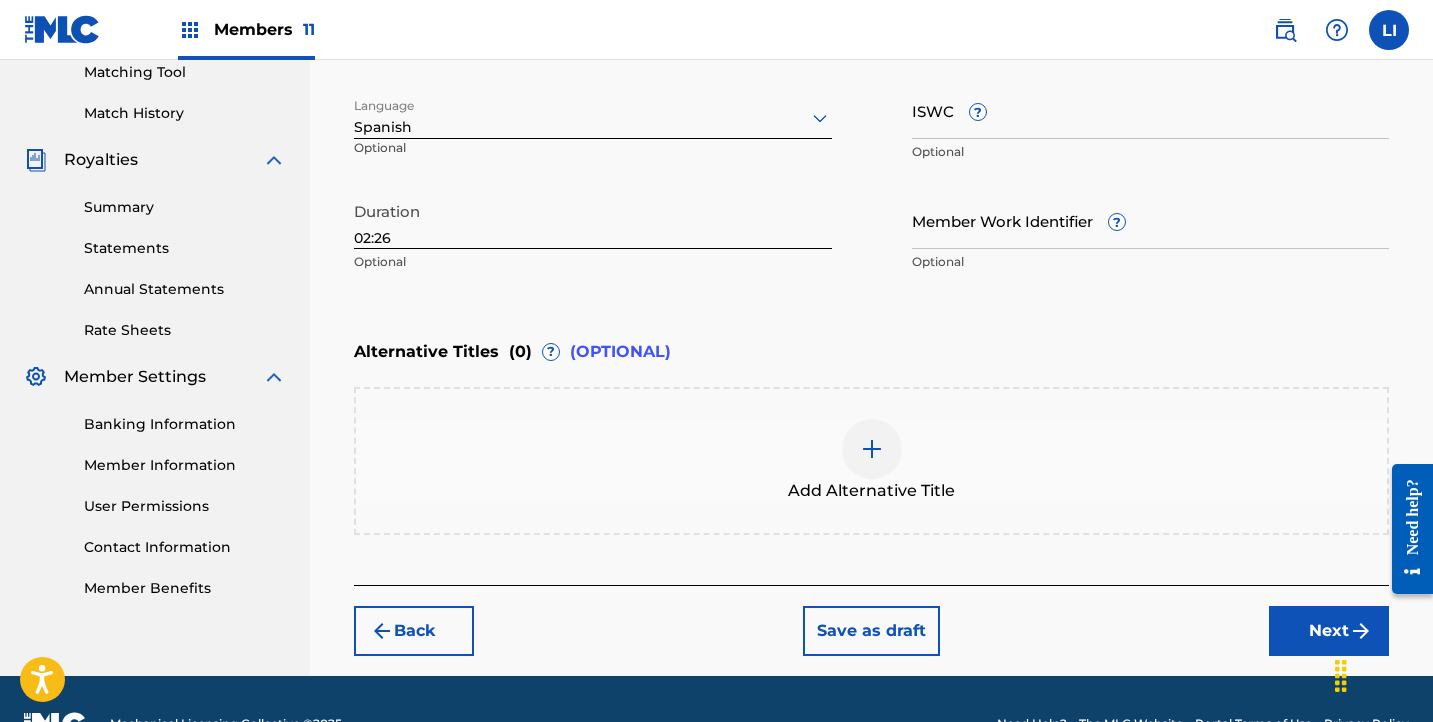 click on "Next" at bounding box center [1329, 631] 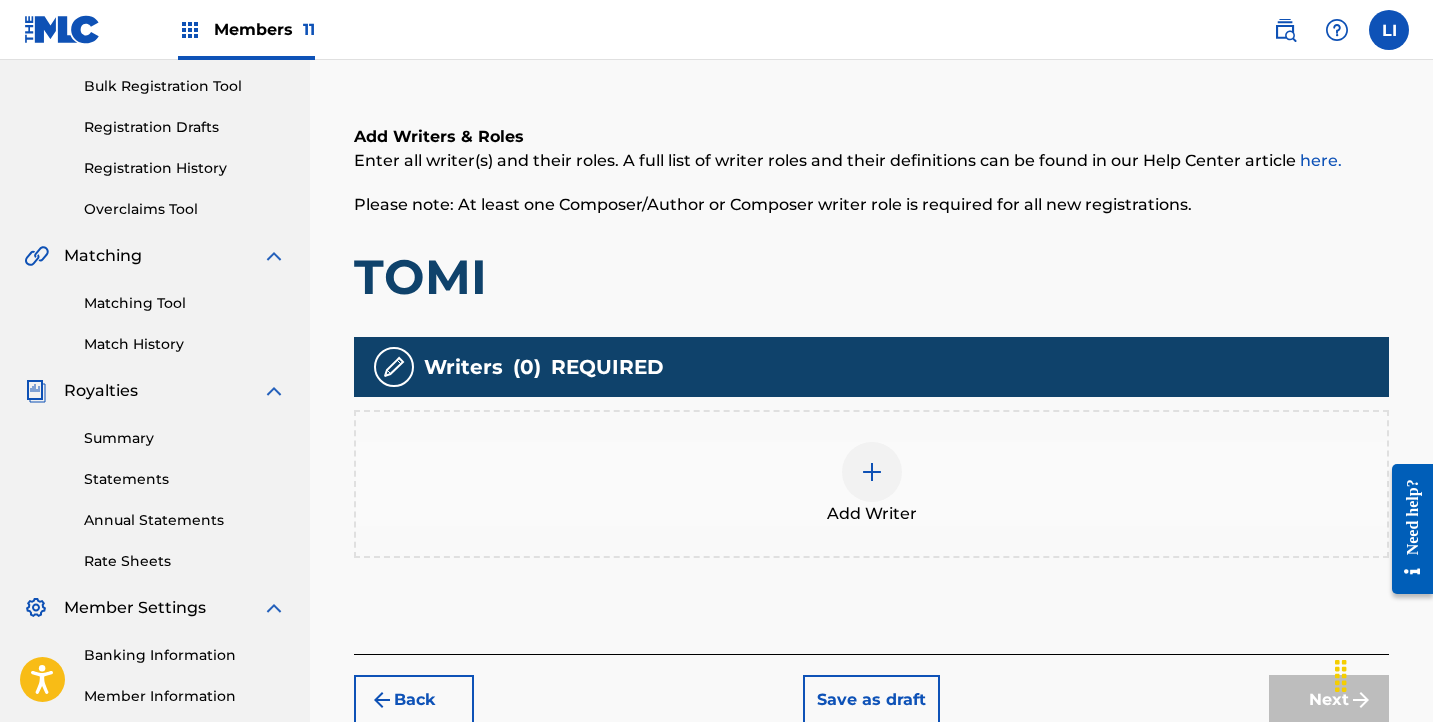 scroll, scrollTop: 336, scrollLeft: 0, axis: vertical 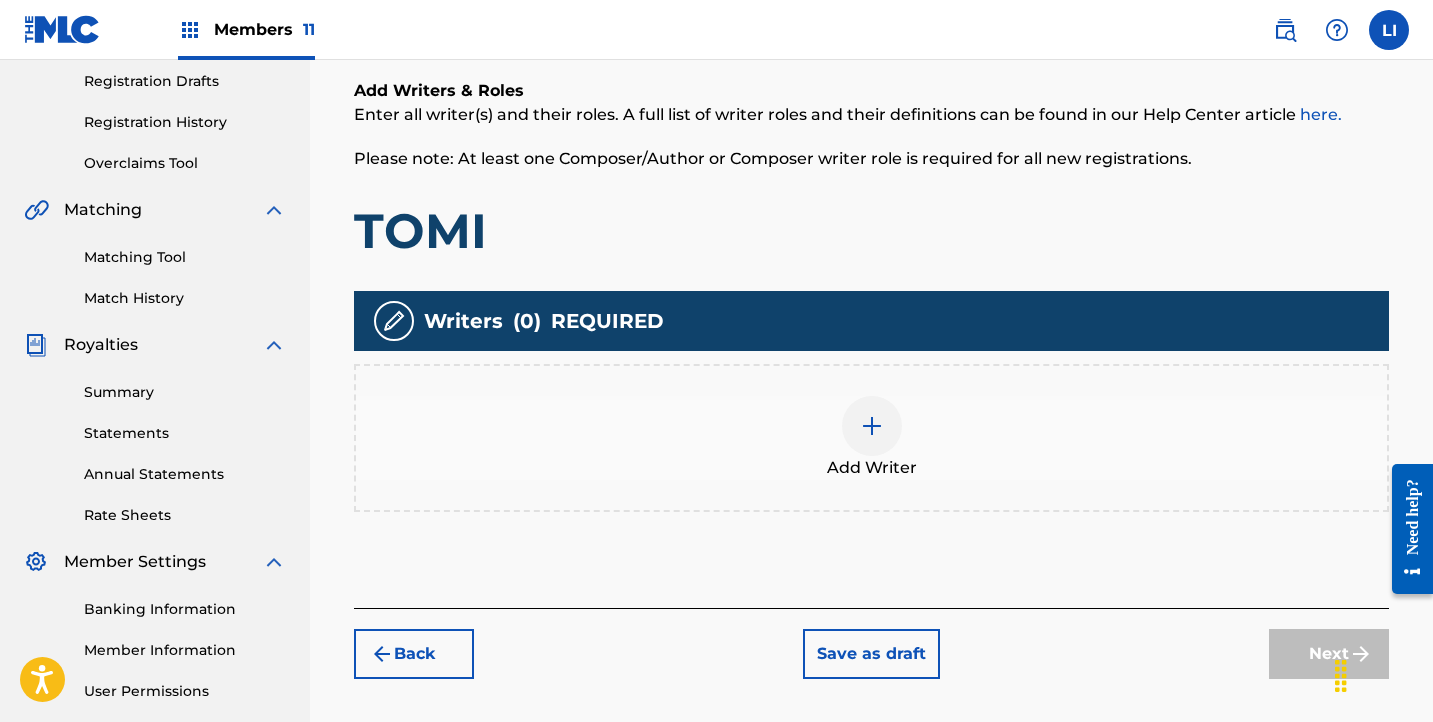 click at bounding box center [872, 426] 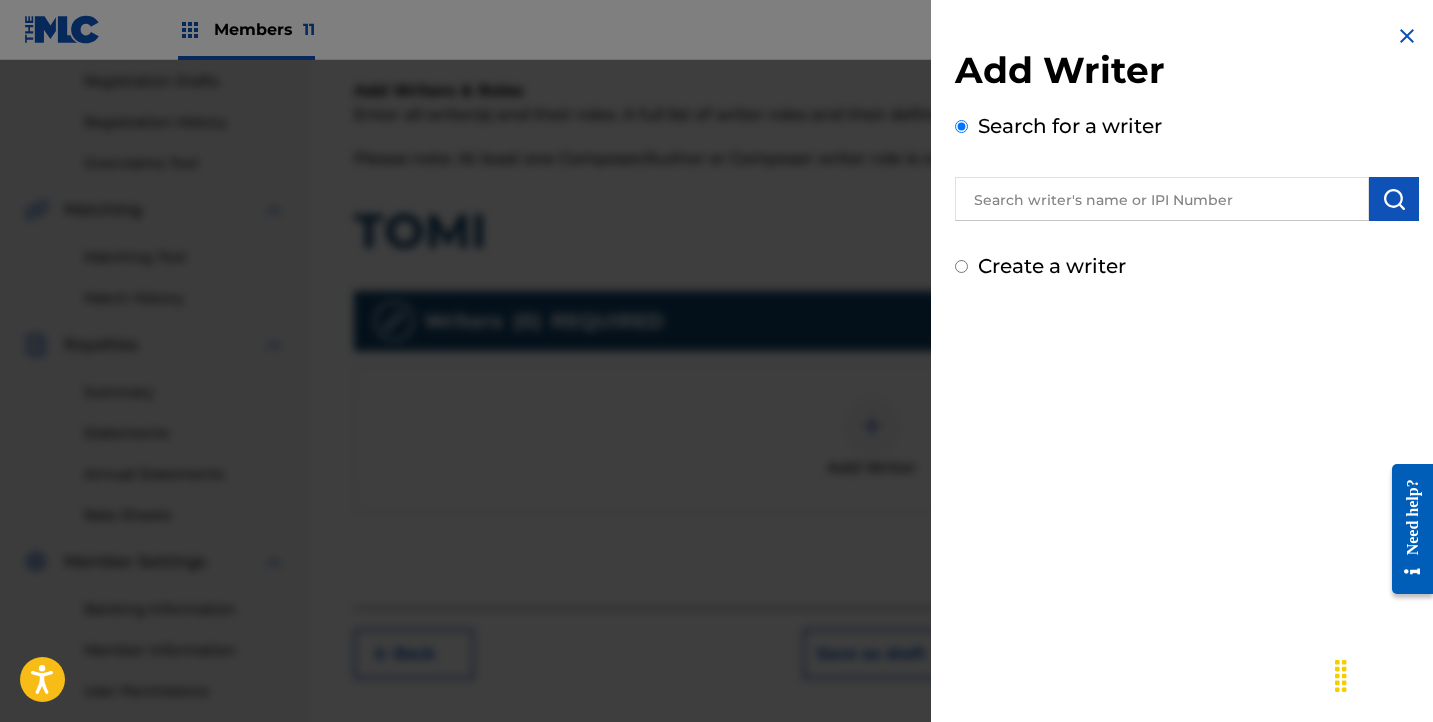 click at bounding box center [1162, 199] 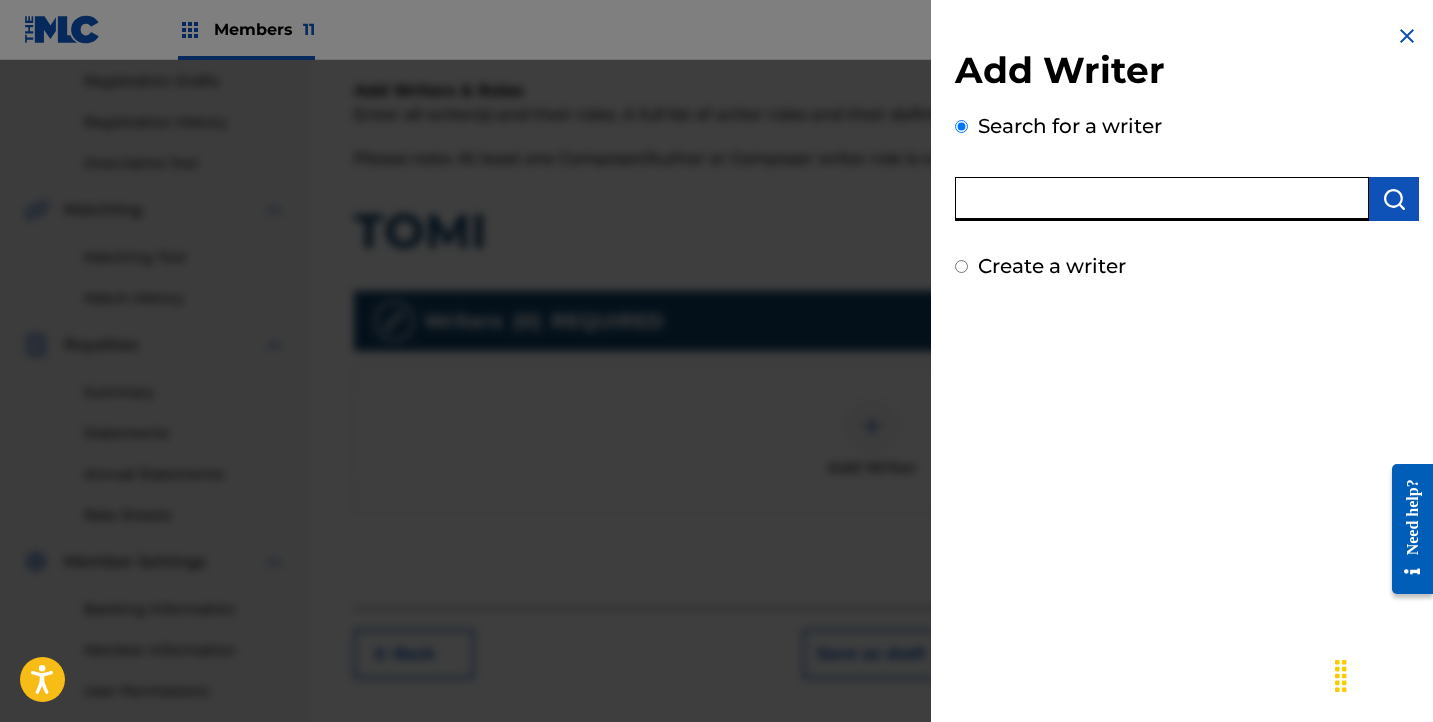 paste on "[FIRST] [MIDDLE] [LAST] [LAST]" 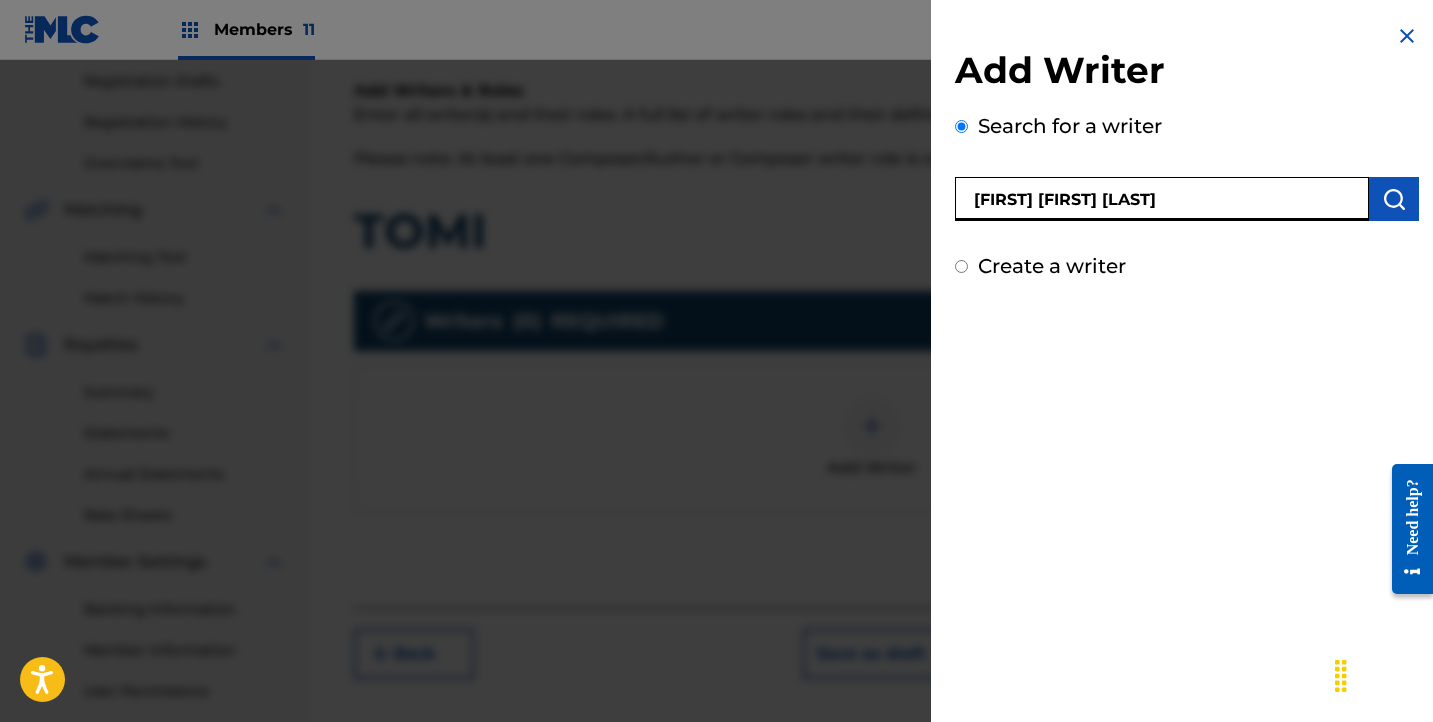 type on "[FIRST] [MIDDLE] [LAST] [LAST]" 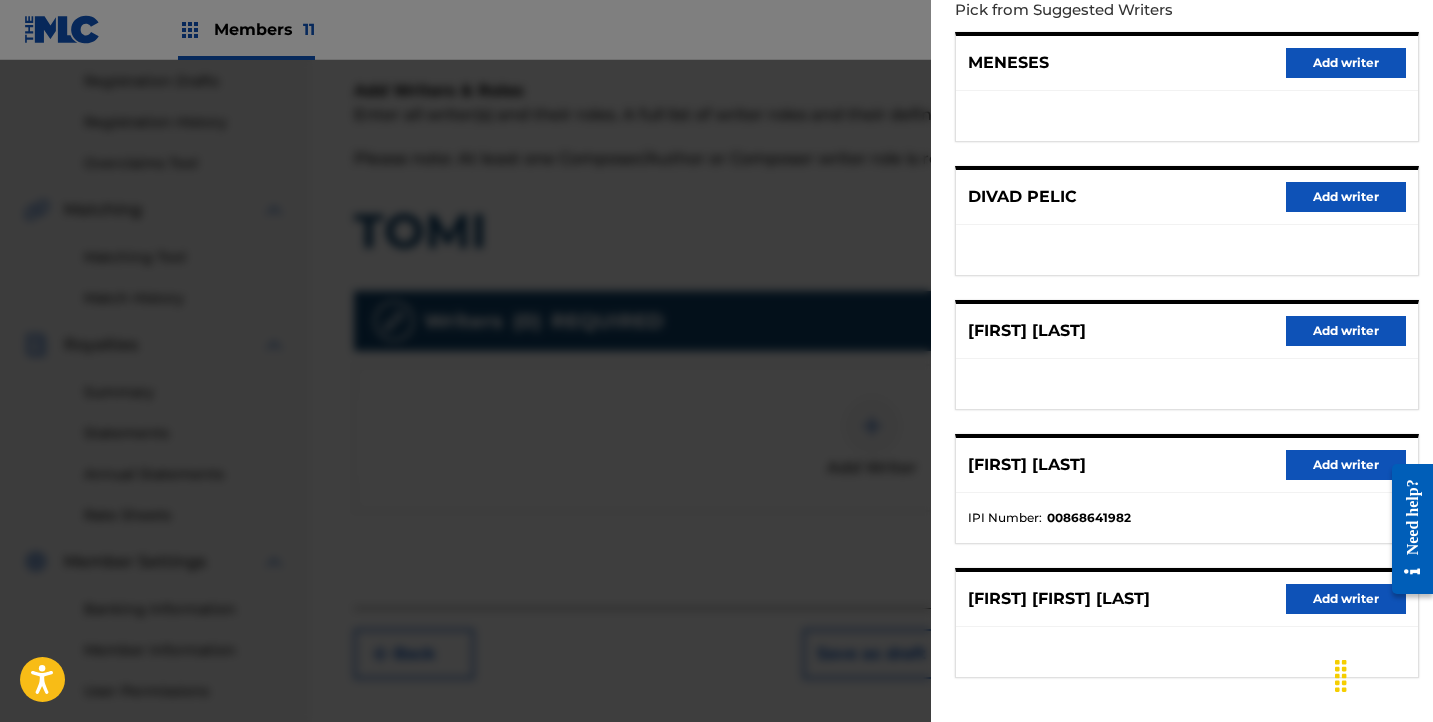scroll, scrollTop: 320, scrollLeft: 0, axis: vertical 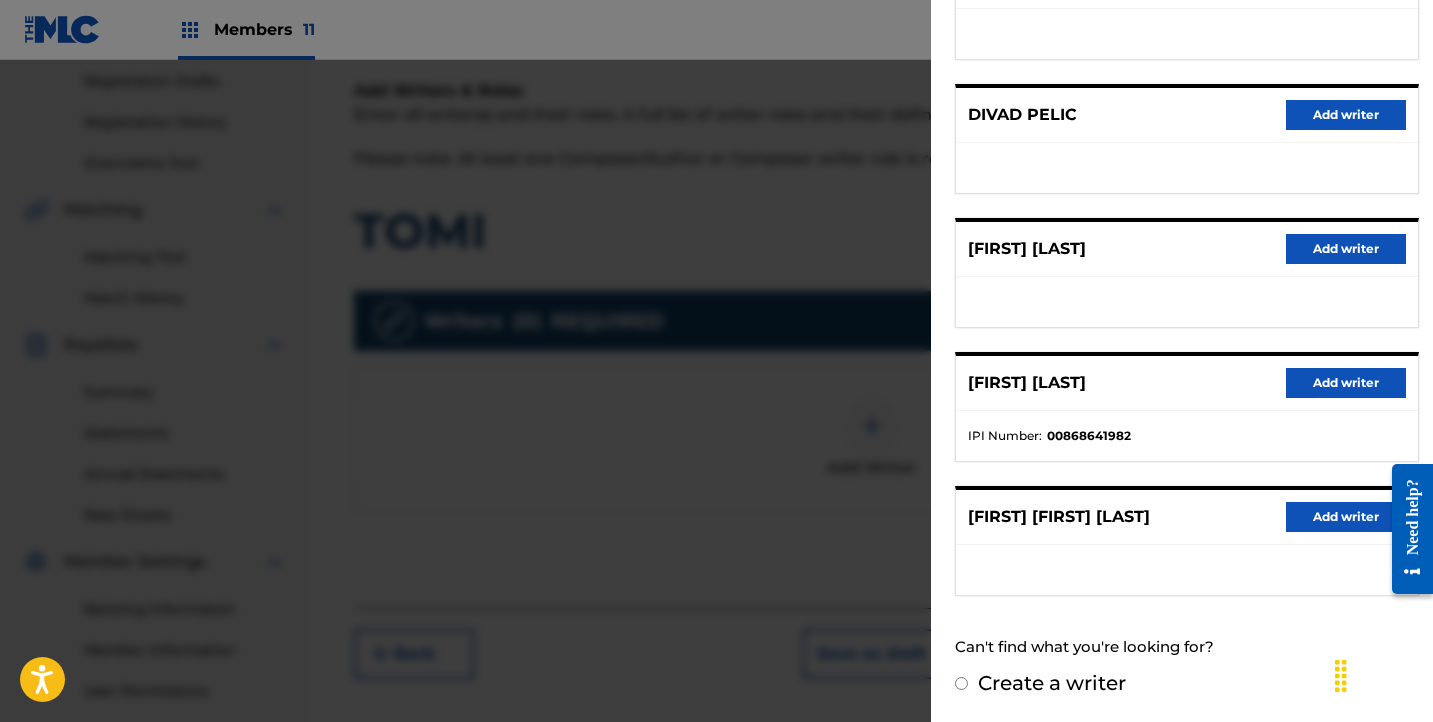 click on "Add writer" at bounding box center (1346, 517) 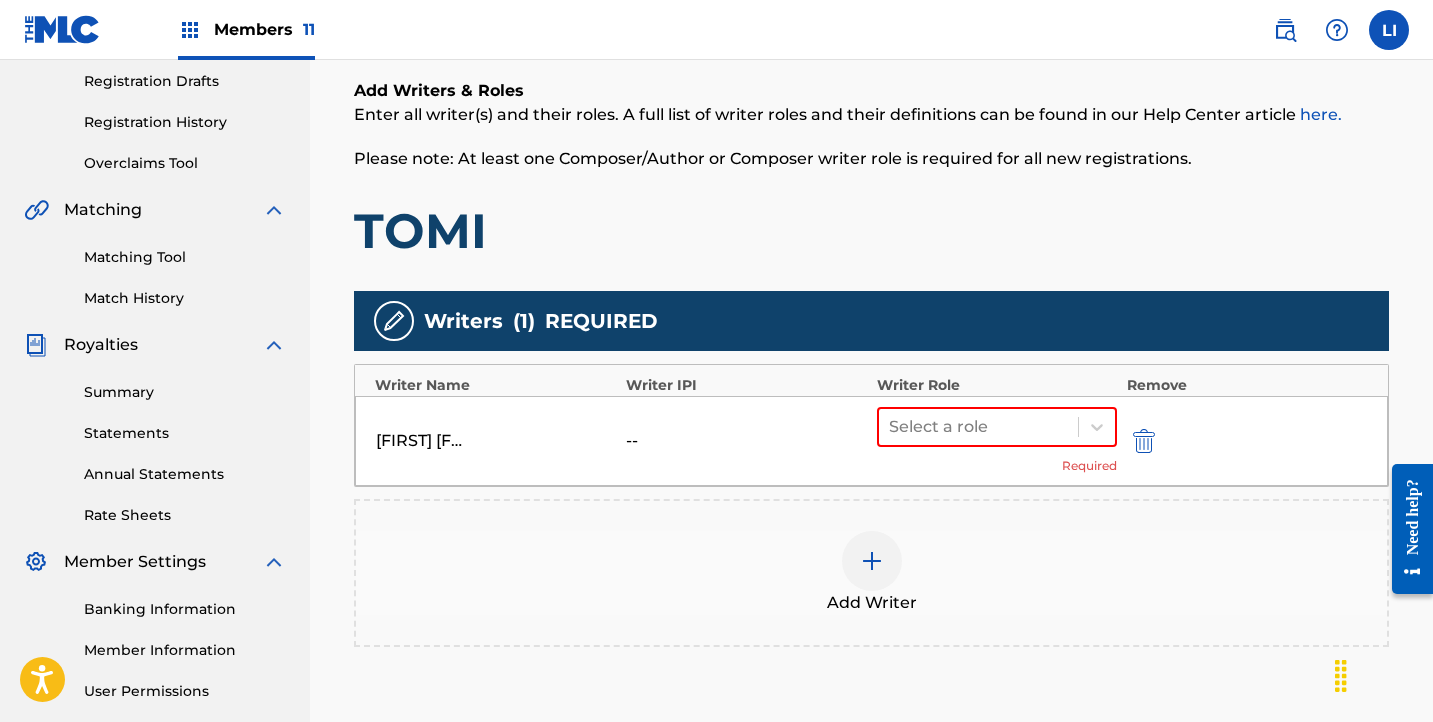 click on "Add Writer" at bounding box center [871, 573] 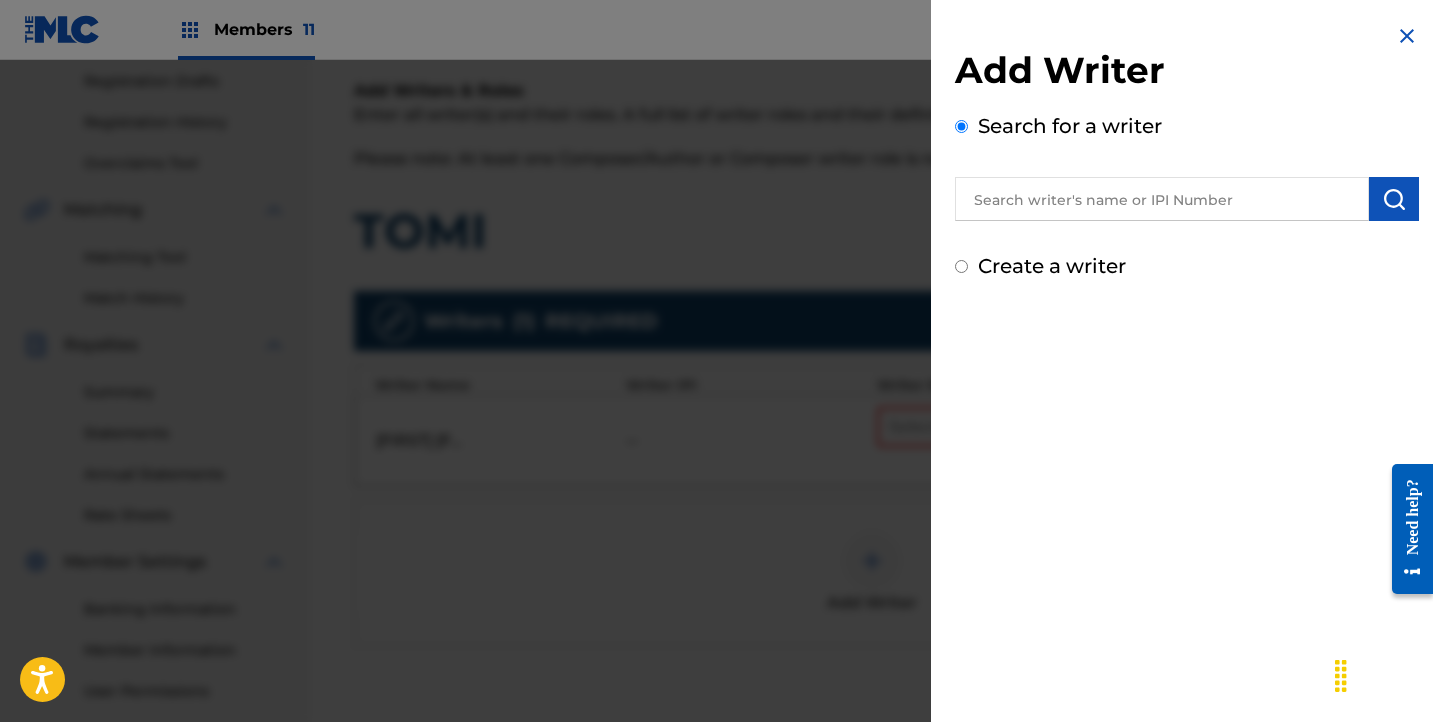 click at bounding box center (1162, 199) 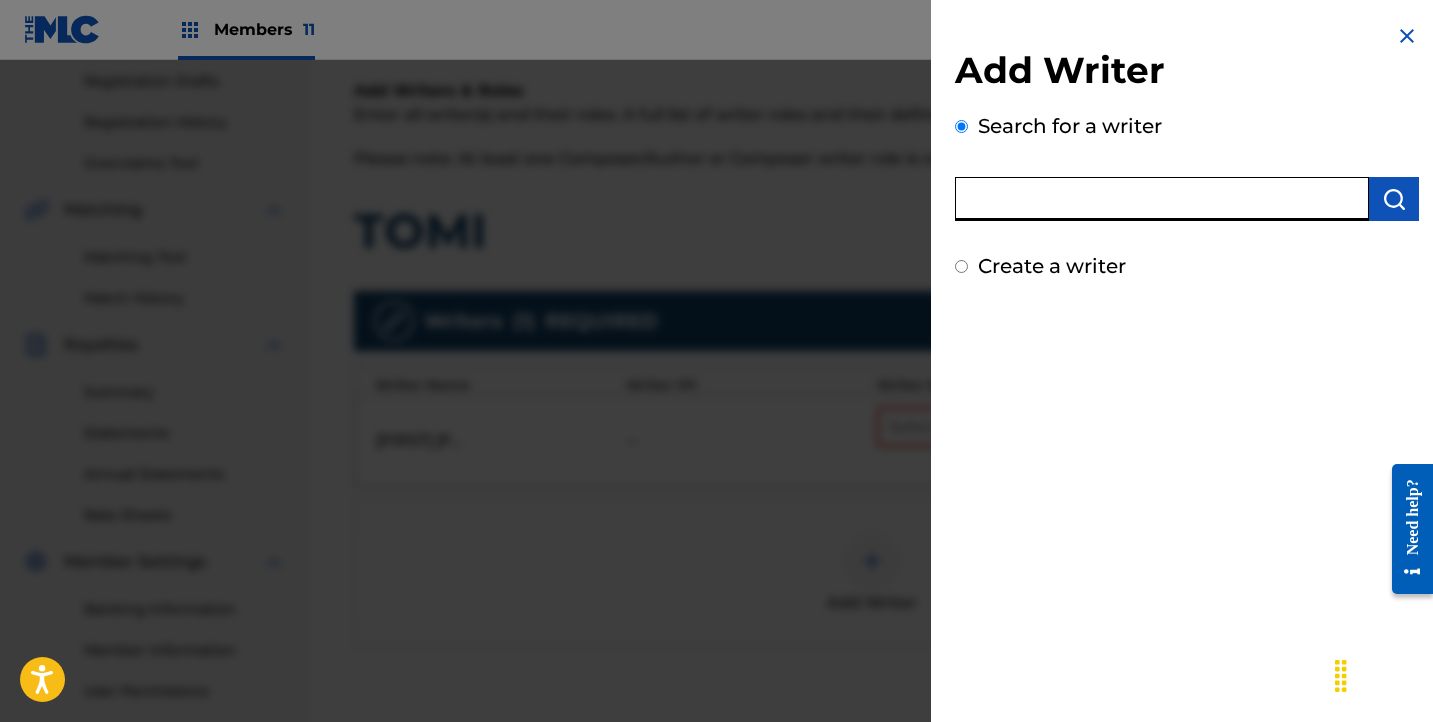paste on "[FIRST] [LAST] [LAST]" 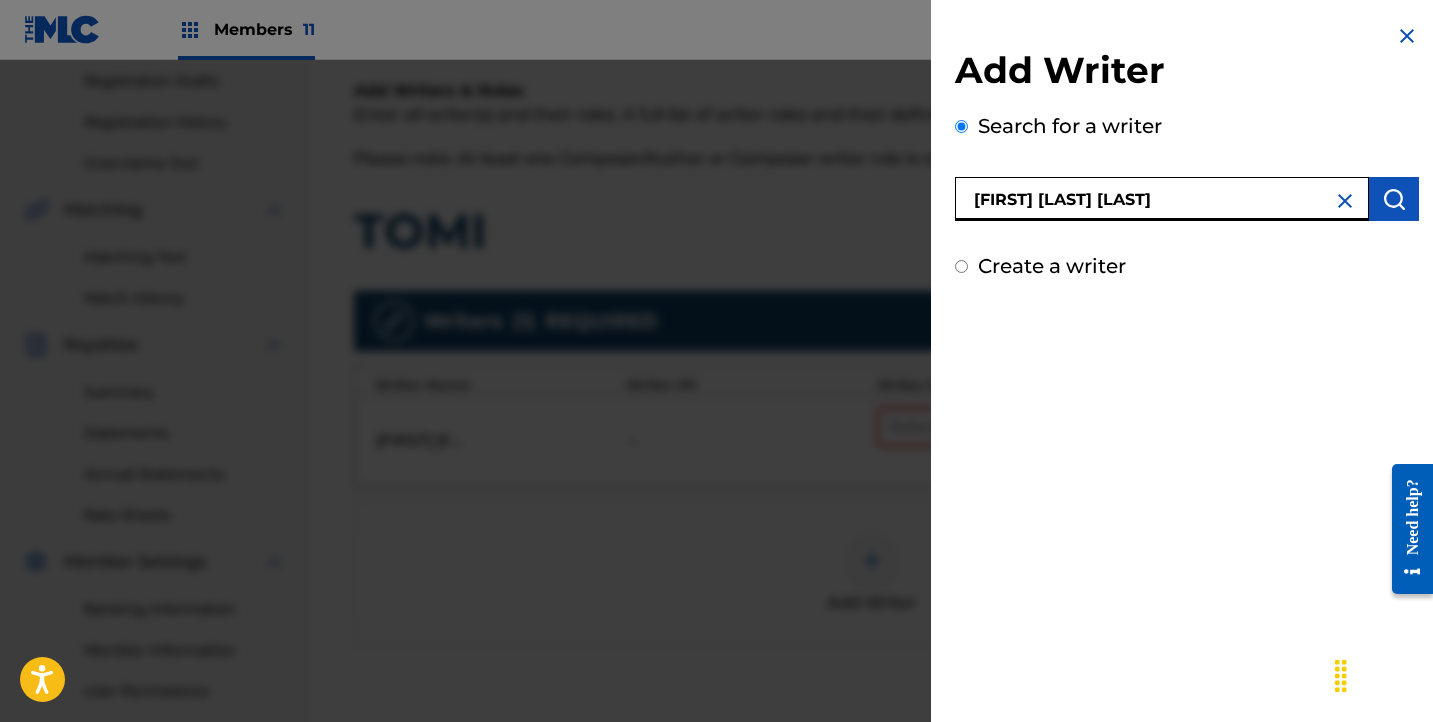 type on "[FIRST] [LAST] [LAST]" 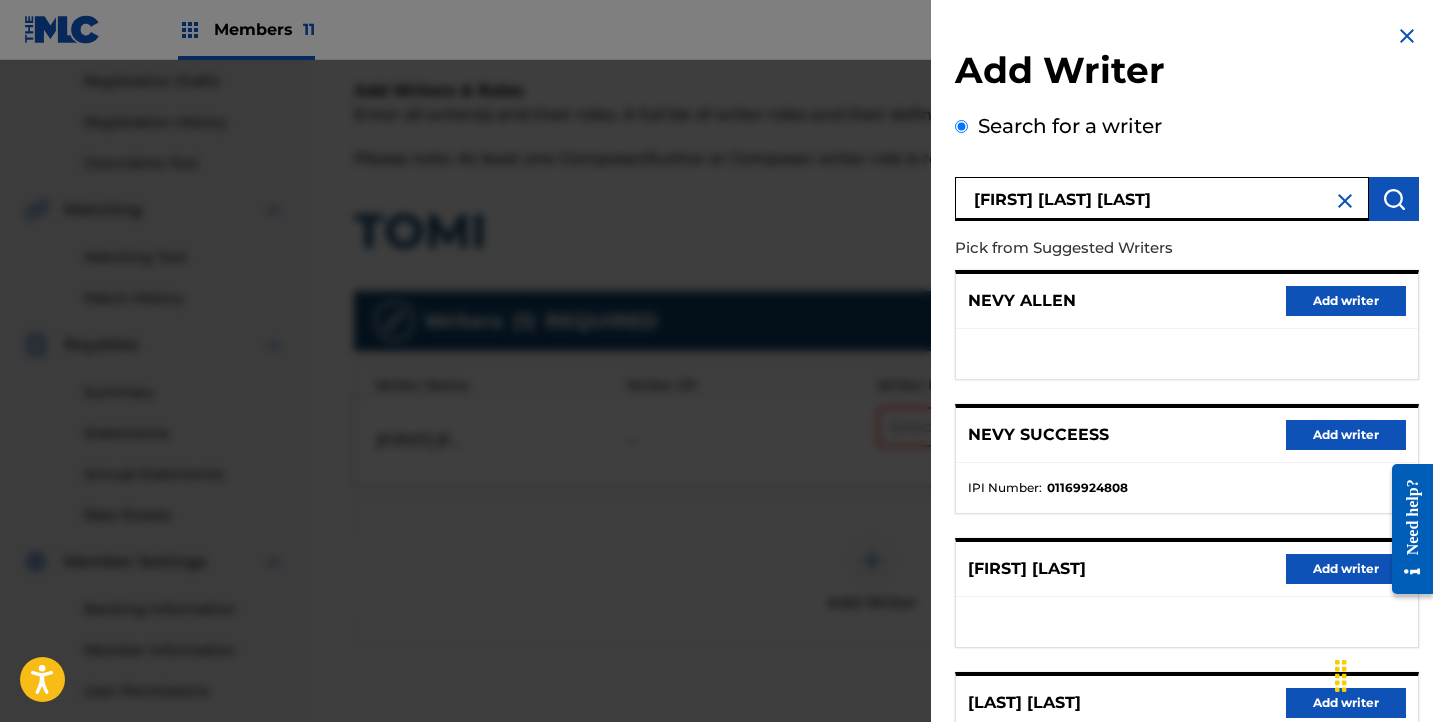 scroll, scrollTop: 320, scrollLeft: 0, axis: vertical 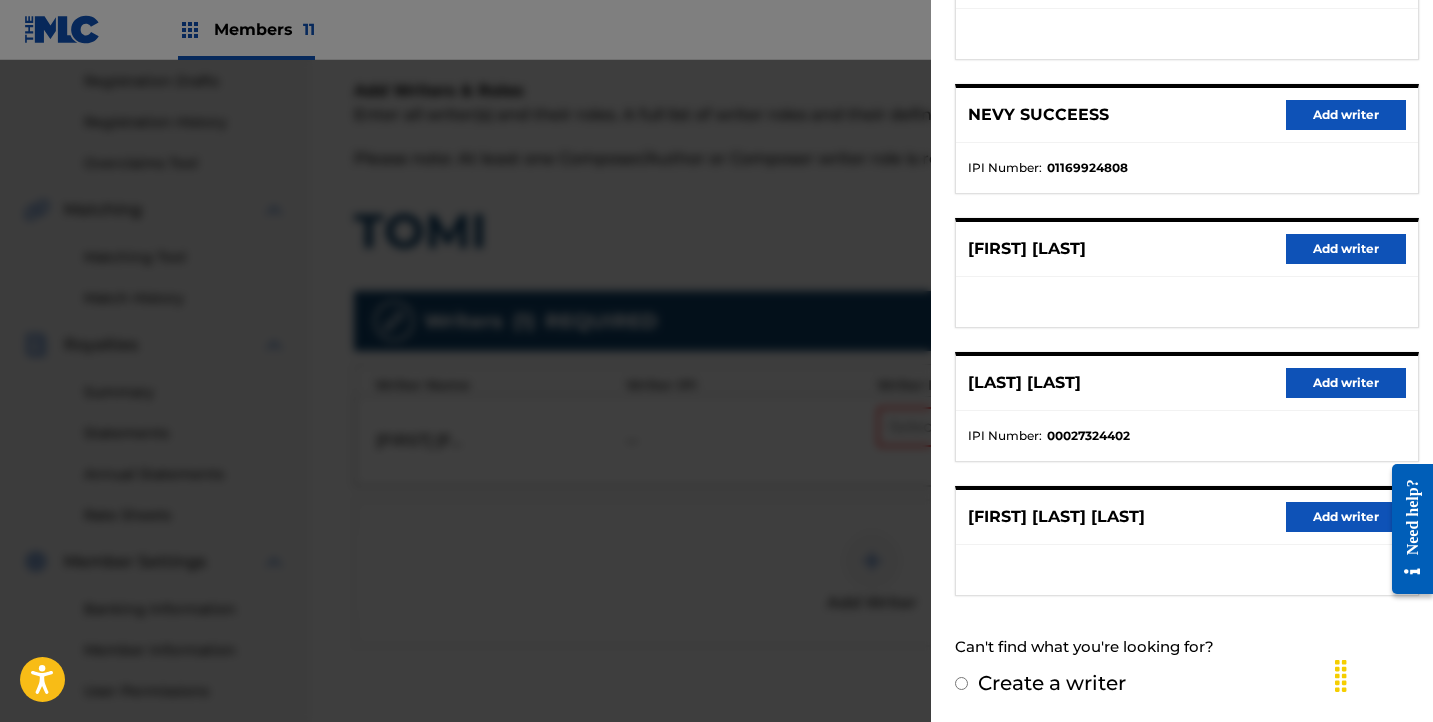 click on "Add writer" at bounding box center (1346, 517) 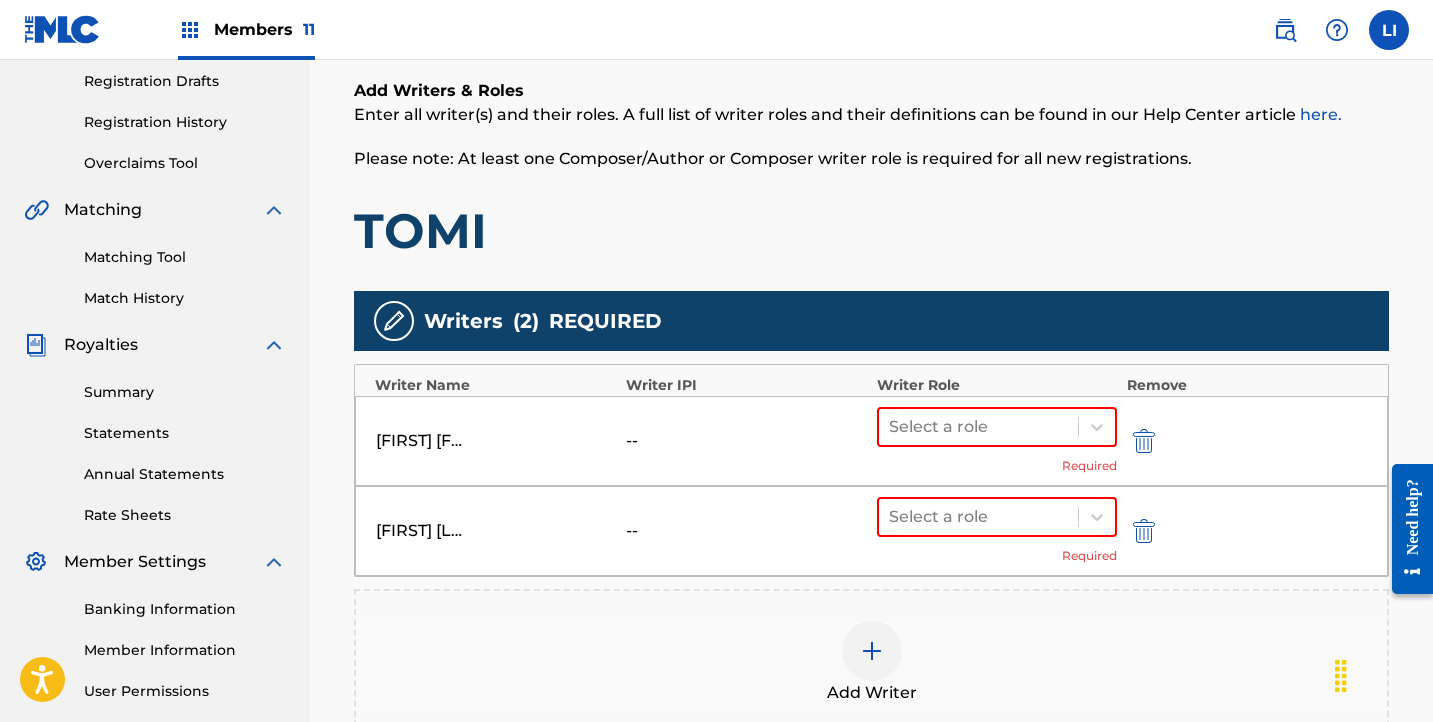 click at bounding box center [872, 651] 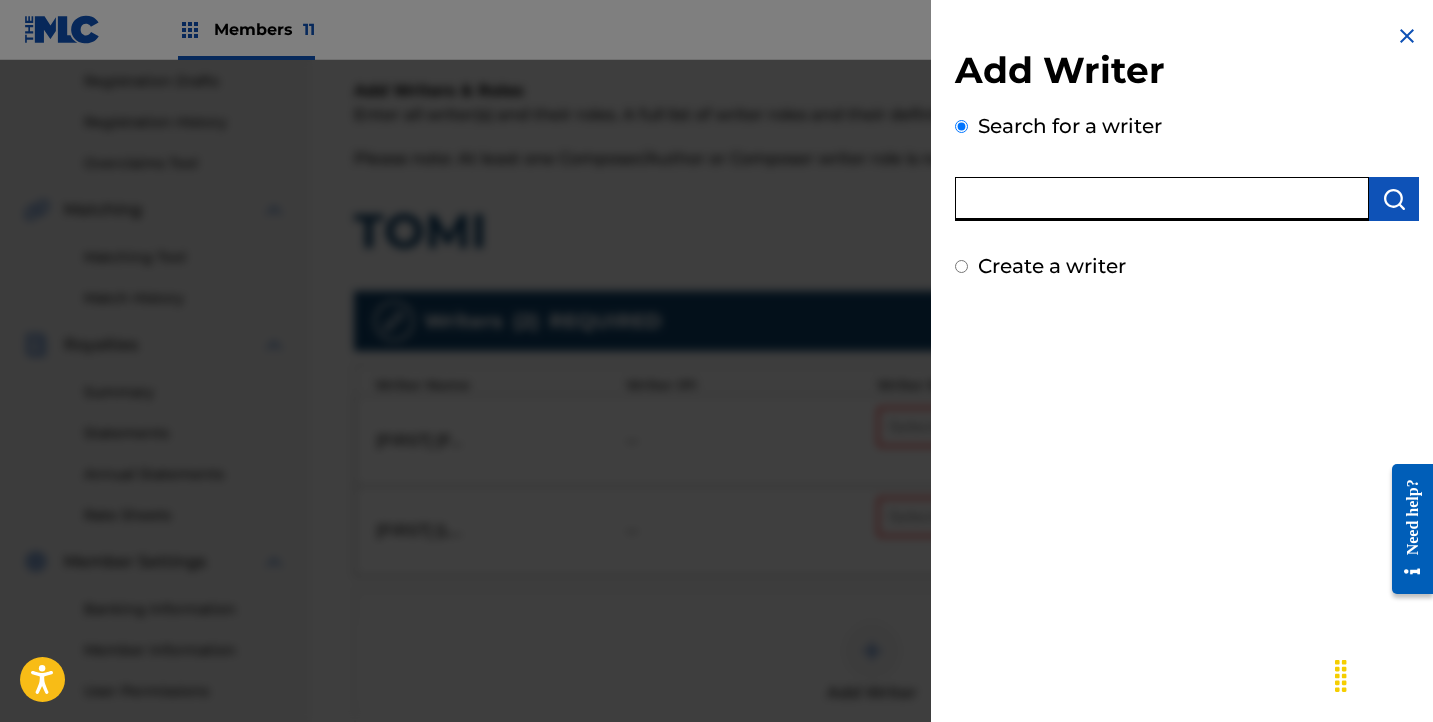 click at bounding box center [1162, 199] 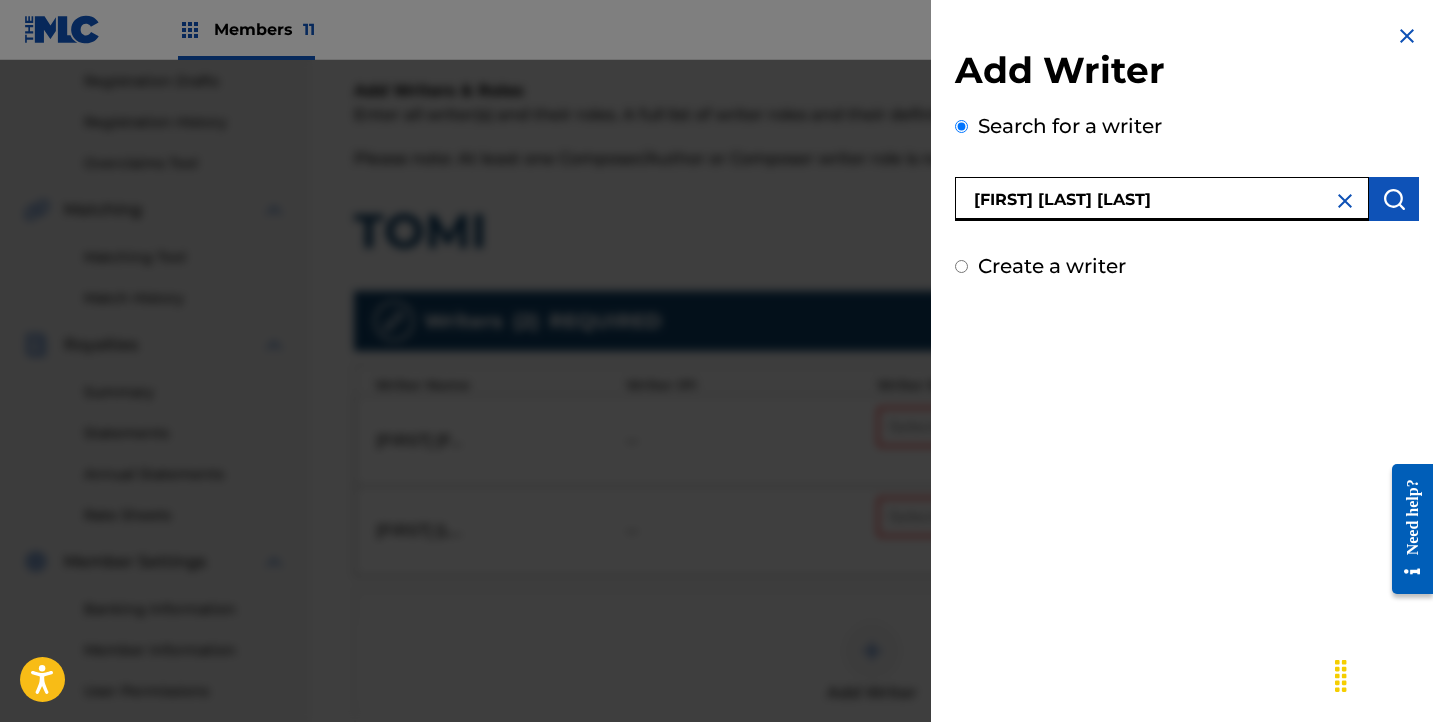 type on "URIEL FRANCO PEREZ" 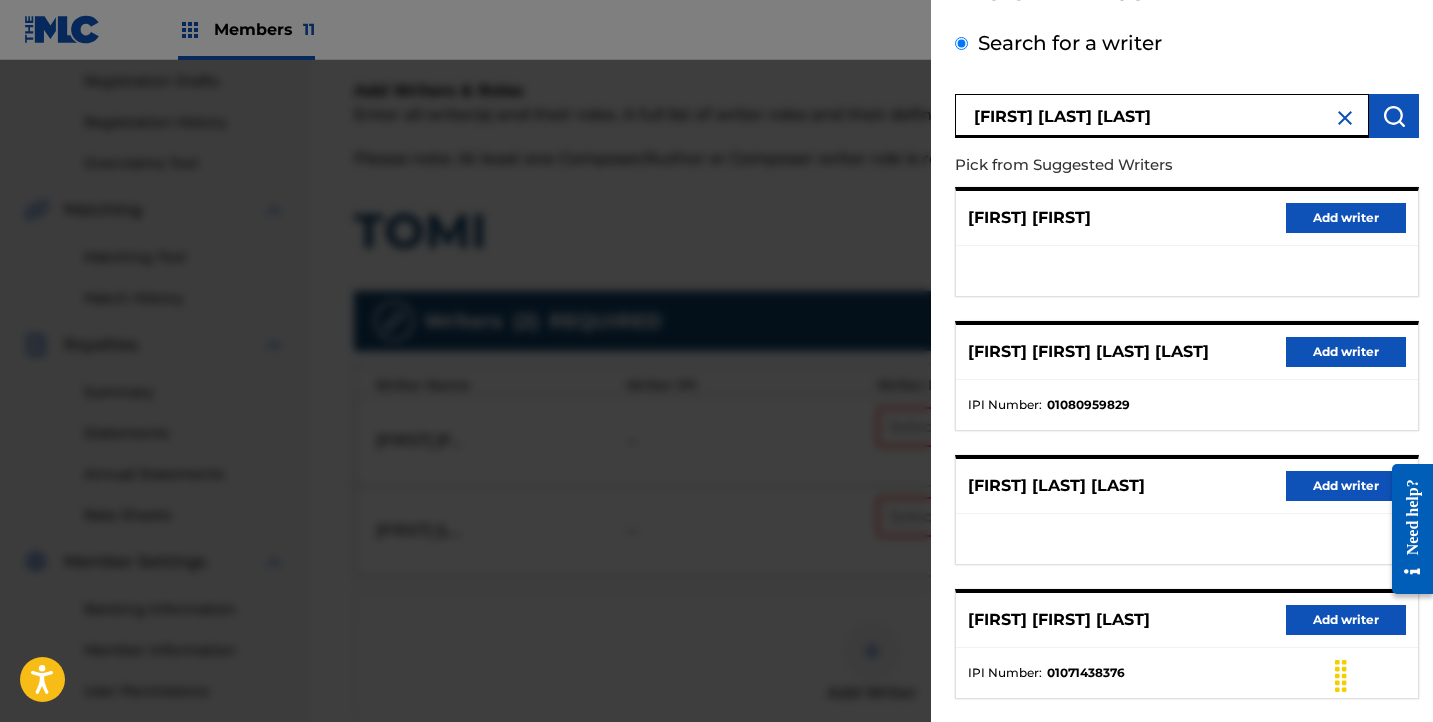 scroll, scrollTop: 320, scrollLeft: 0, axis: vertical 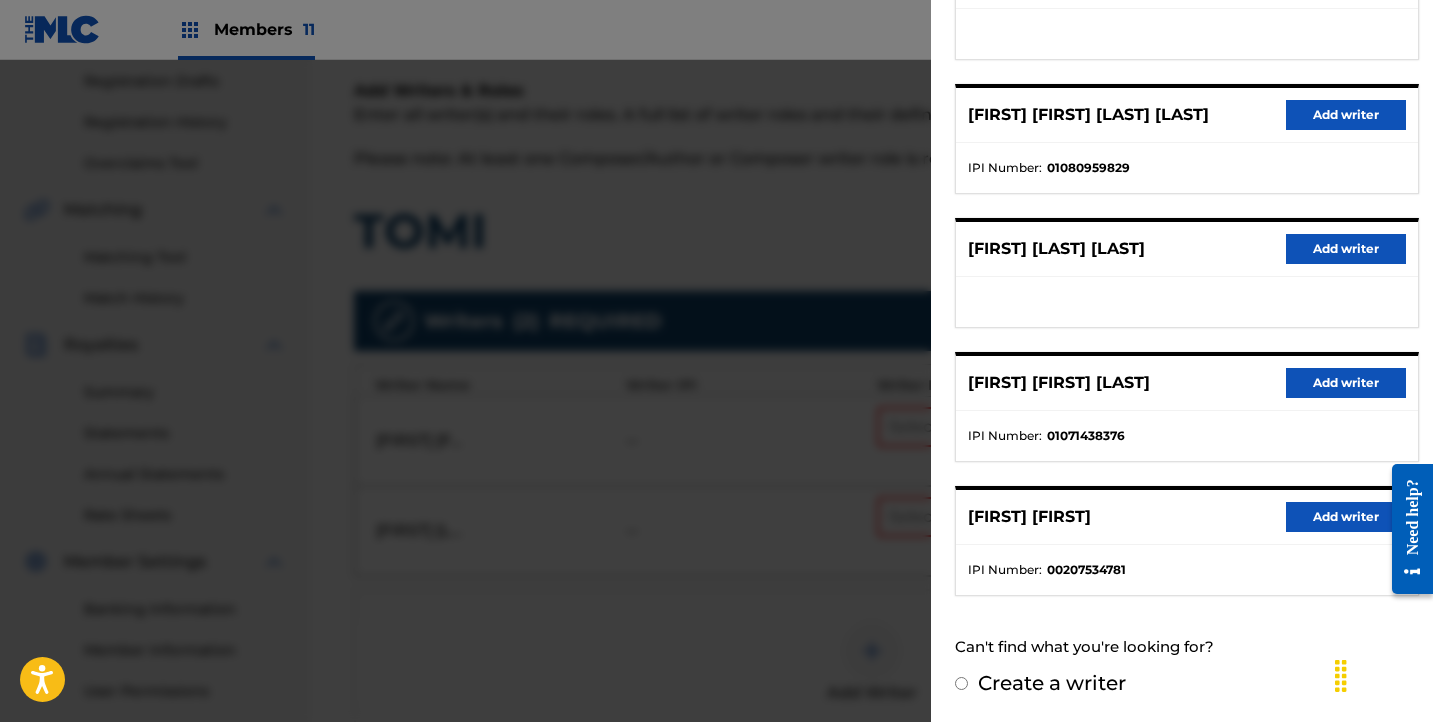 click on "Create a writer" at bounding box center (1052, 683) 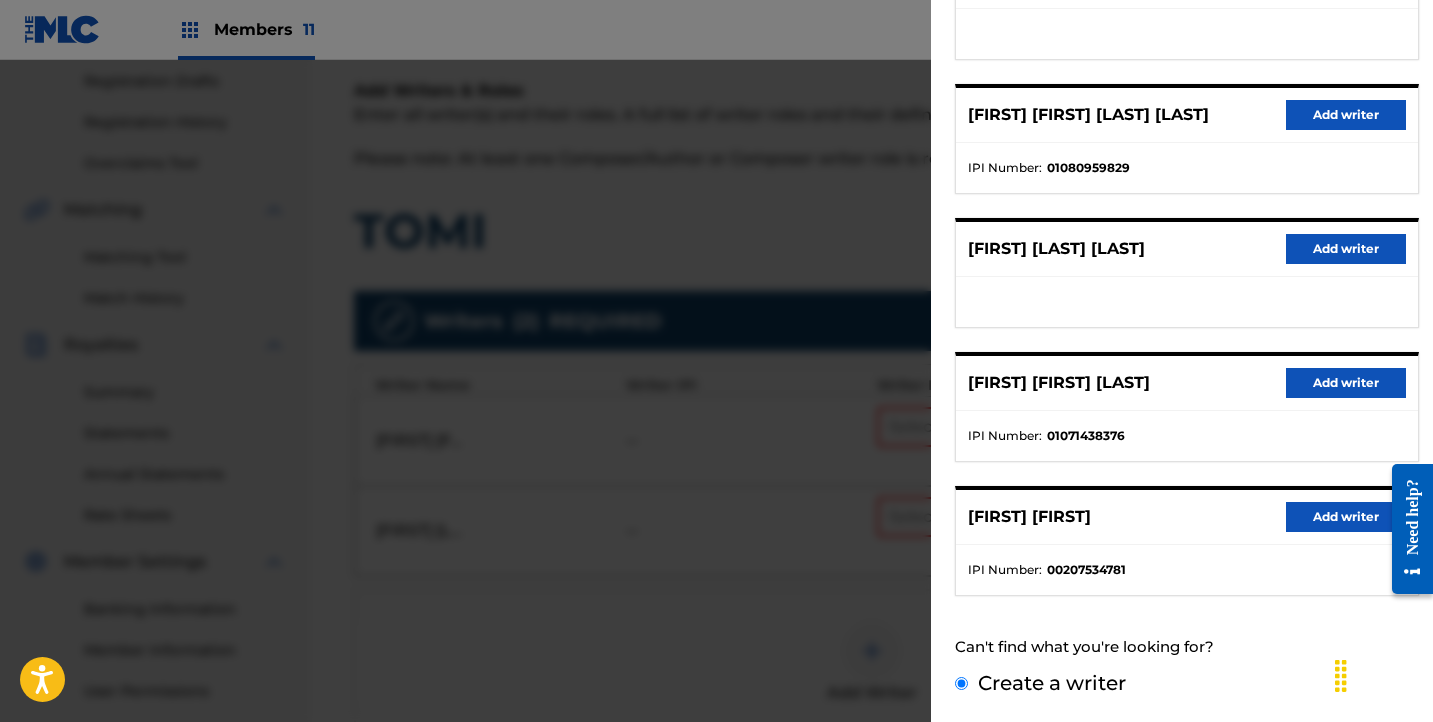 click on "Create a writer" at bounding box center [961, 683] 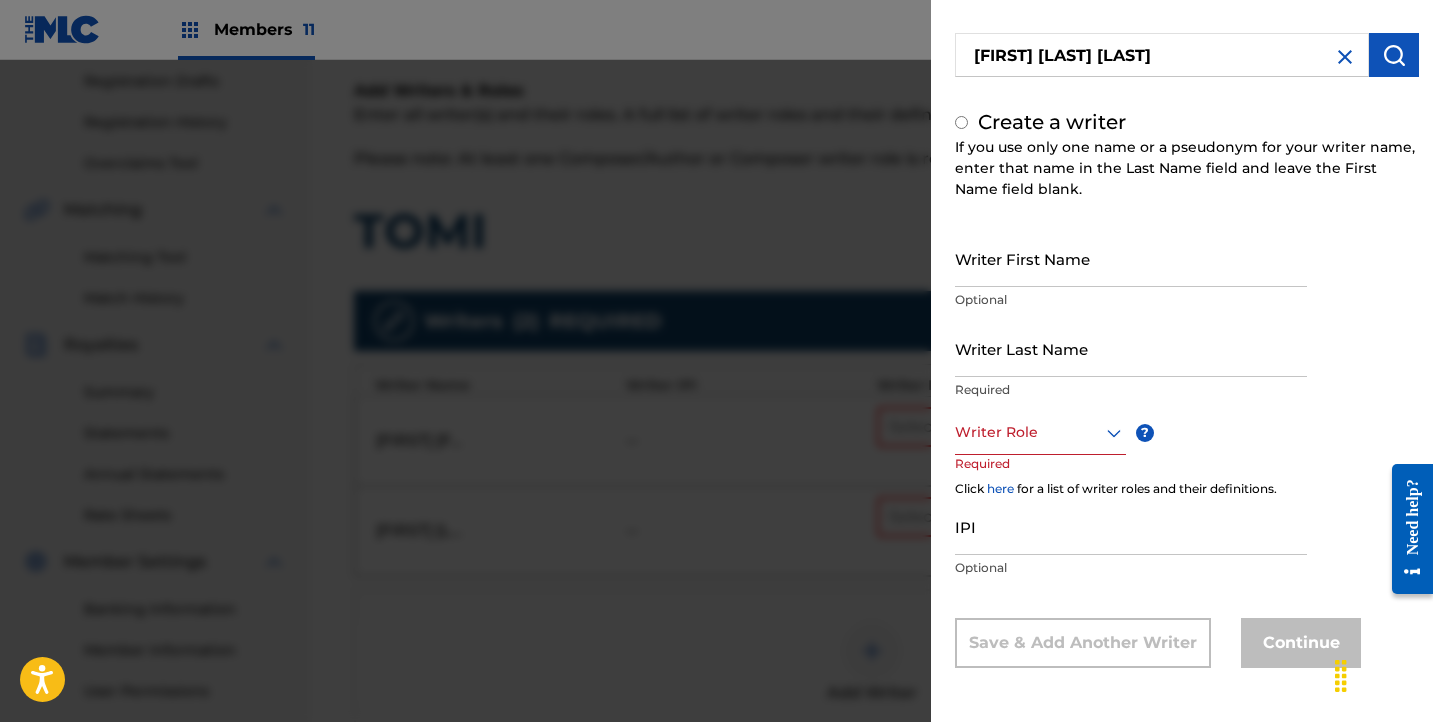 radio on "false" 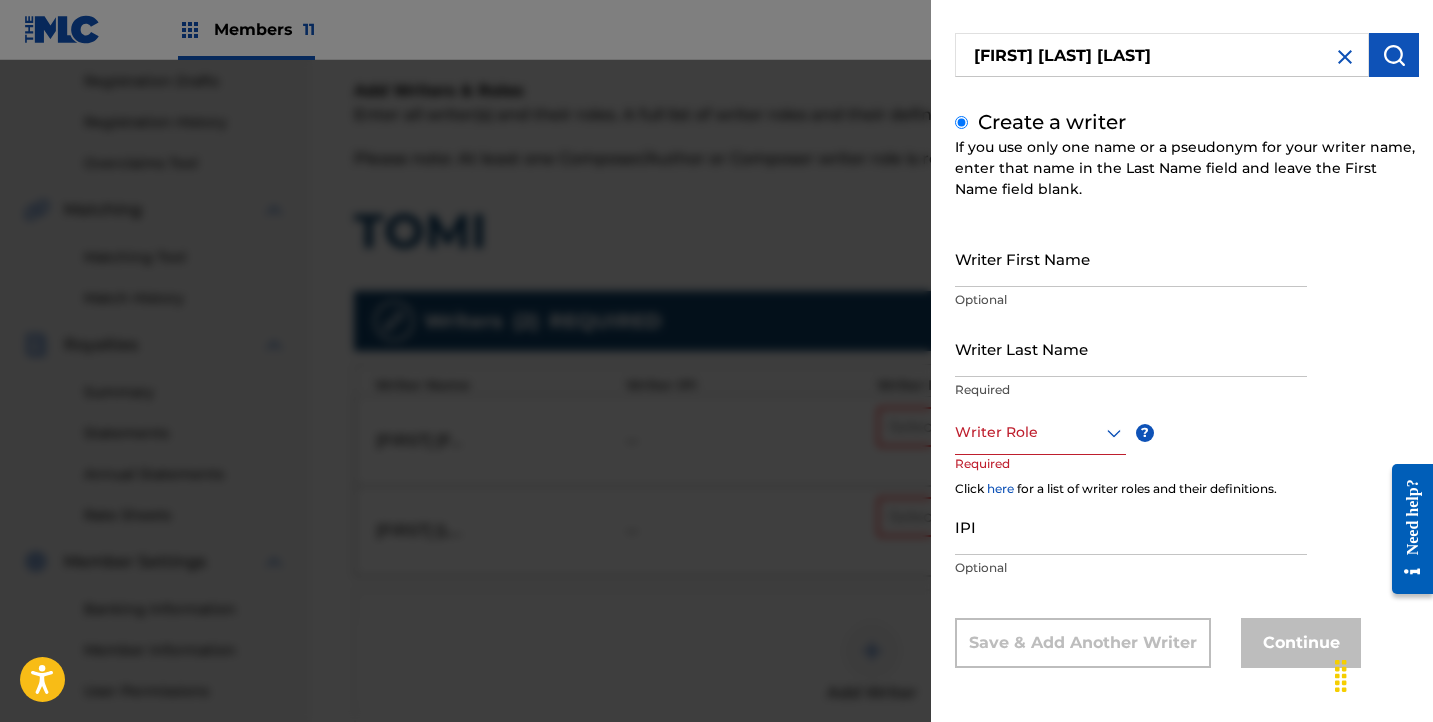 scroll, scrollTop: 81, scrollLeft: 0, axis: vertical 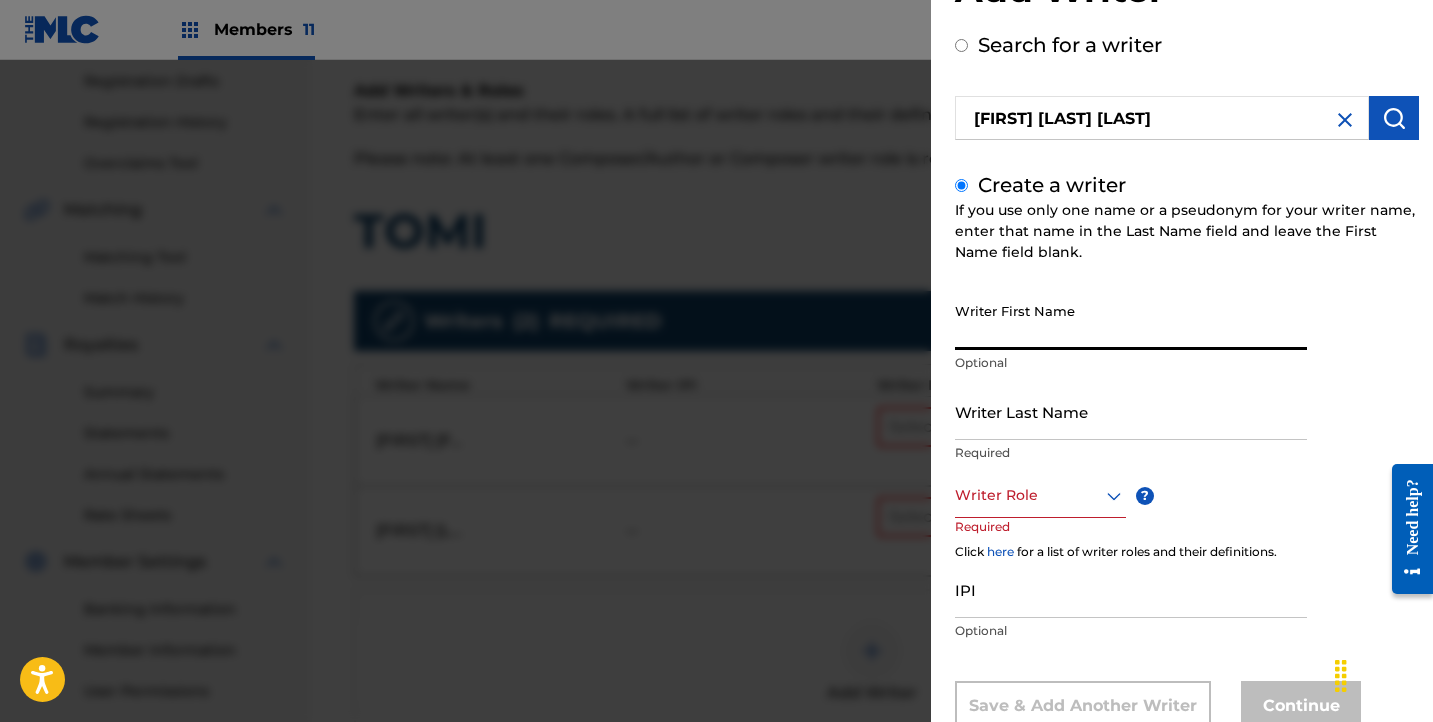 click on "Writer First Name" at bounding box center [1131, 321] 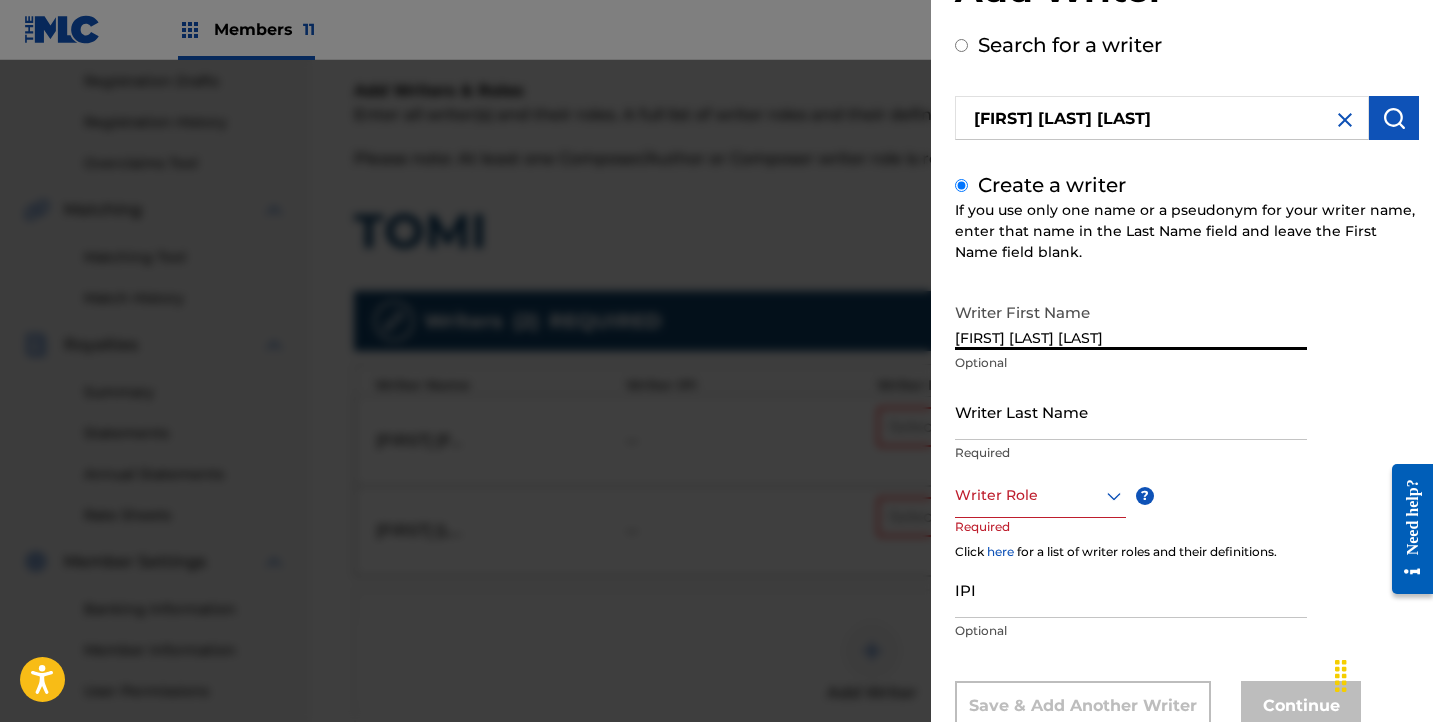 drag, startPoint x: 1005, startPoint y: 339, endPoint x: 1164, endPoint y: 346, distance: 159.154 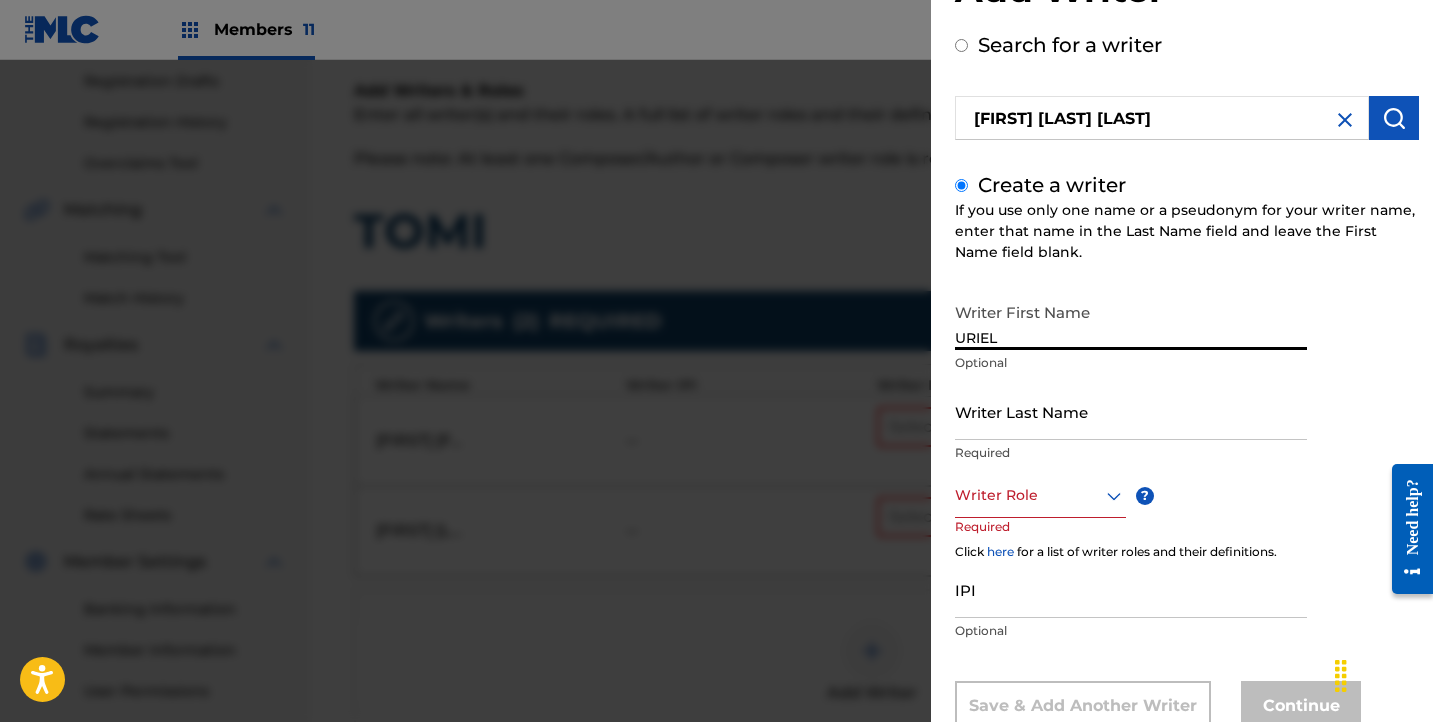 type on "URIEL" 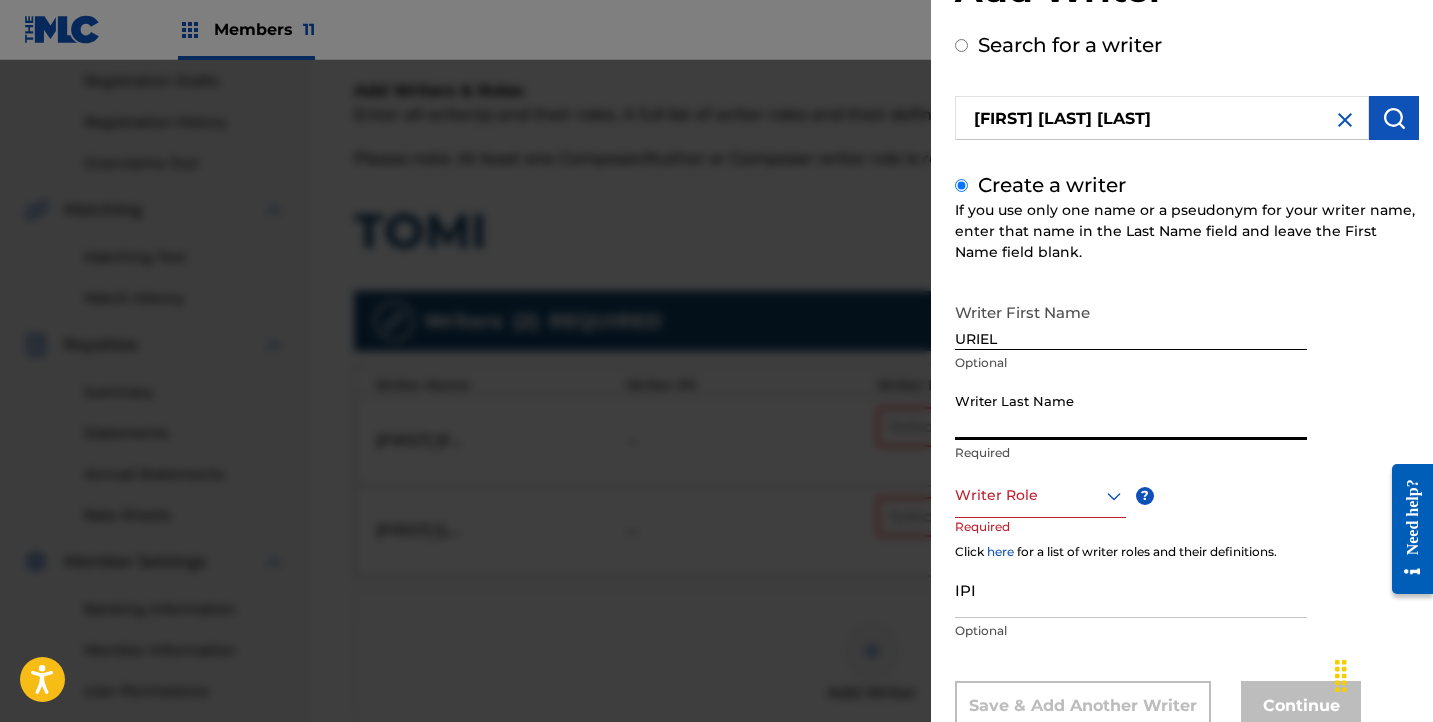 click on "Writer Last Name" at bounding box center [1131, 411] 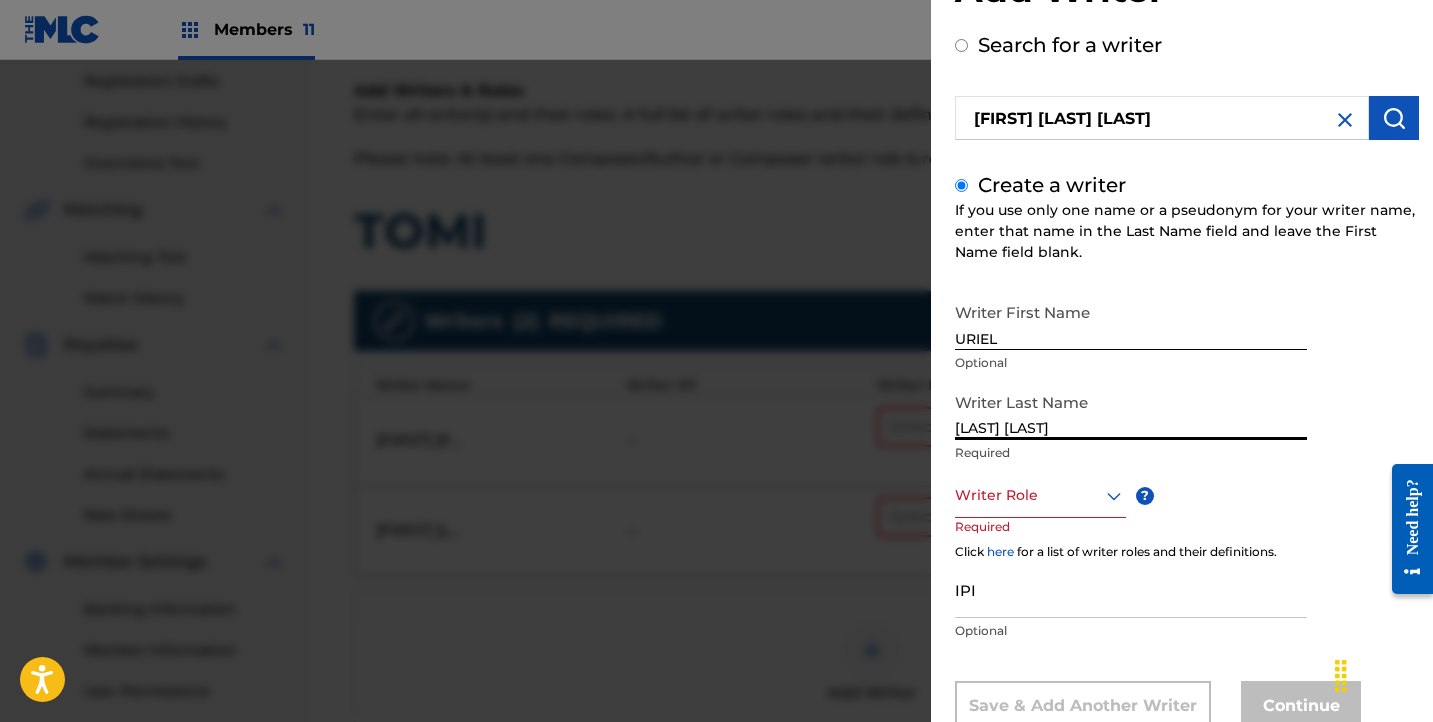 type on "FRANCO PEREZ" 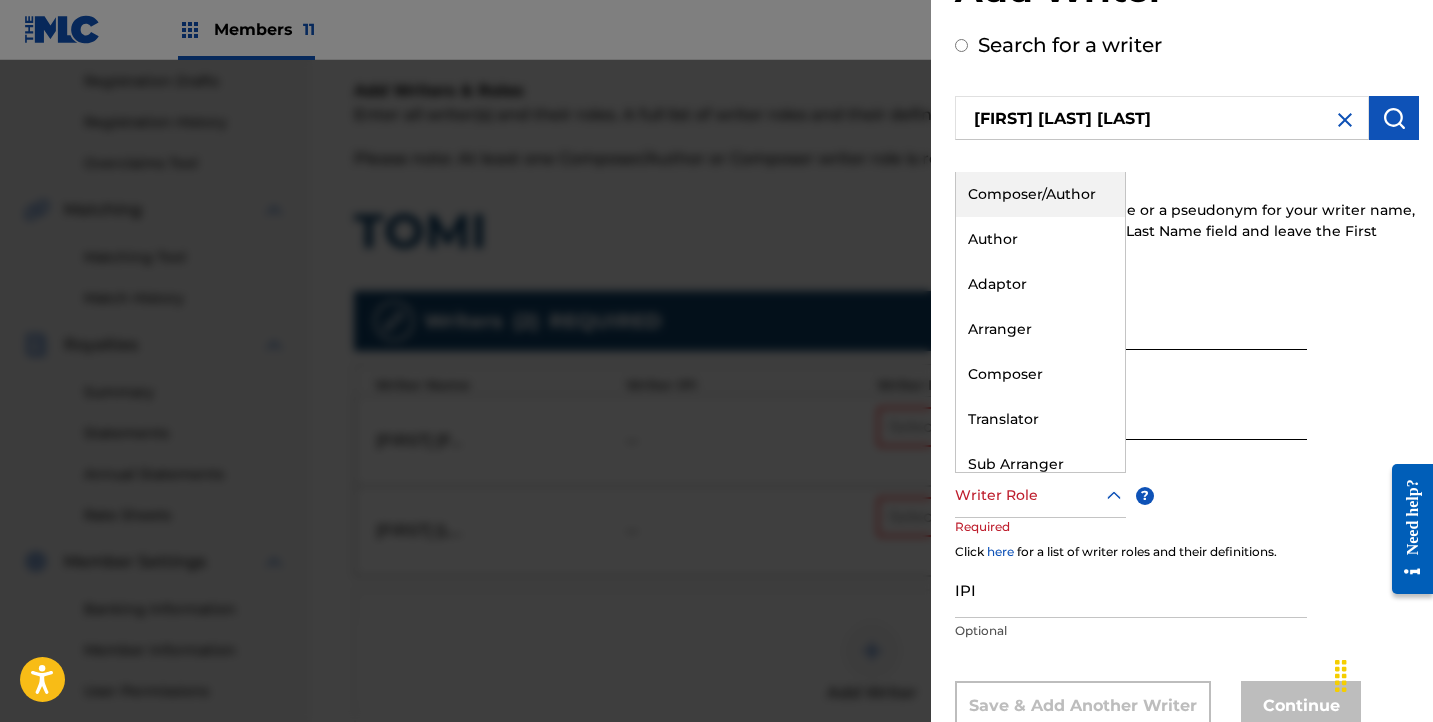 click on "Composer/Author" at bounding box center [1040, 194] 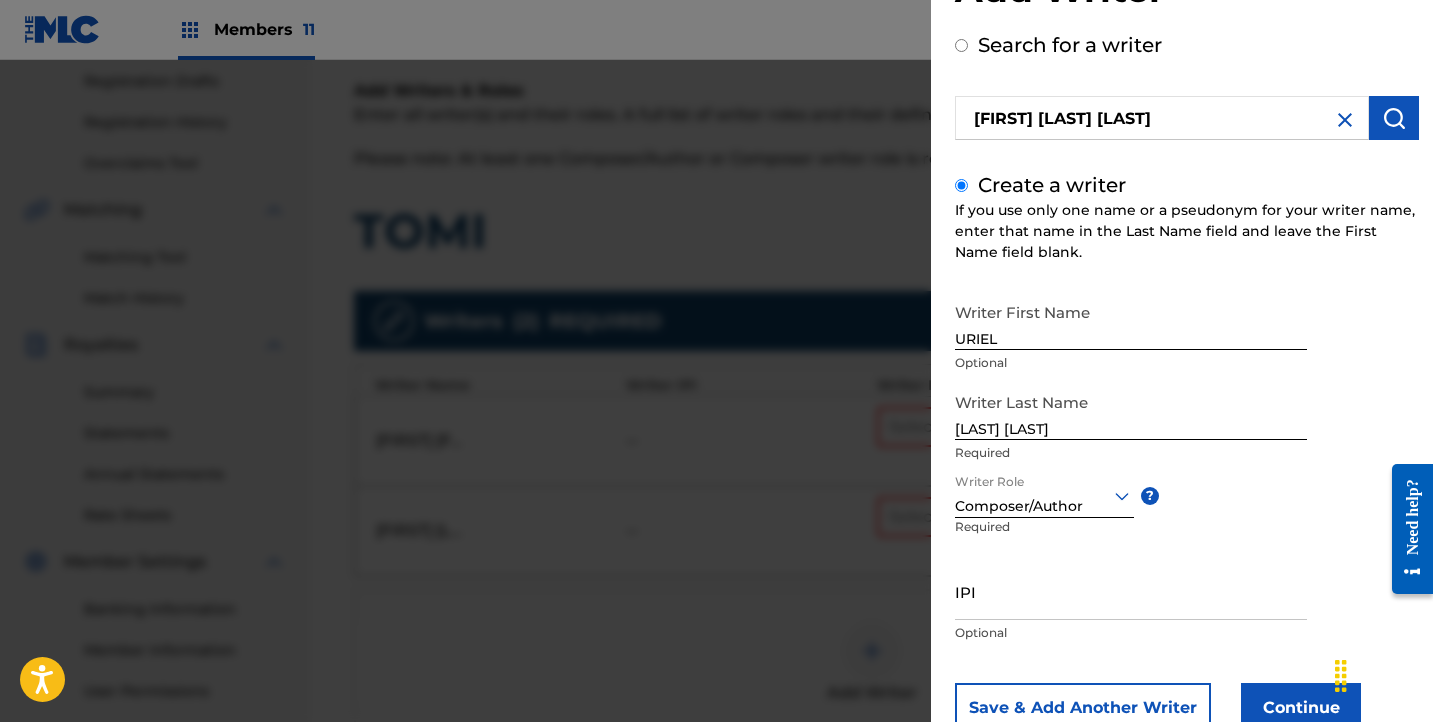 click on "Continue" at bounding box center [1301, 708] 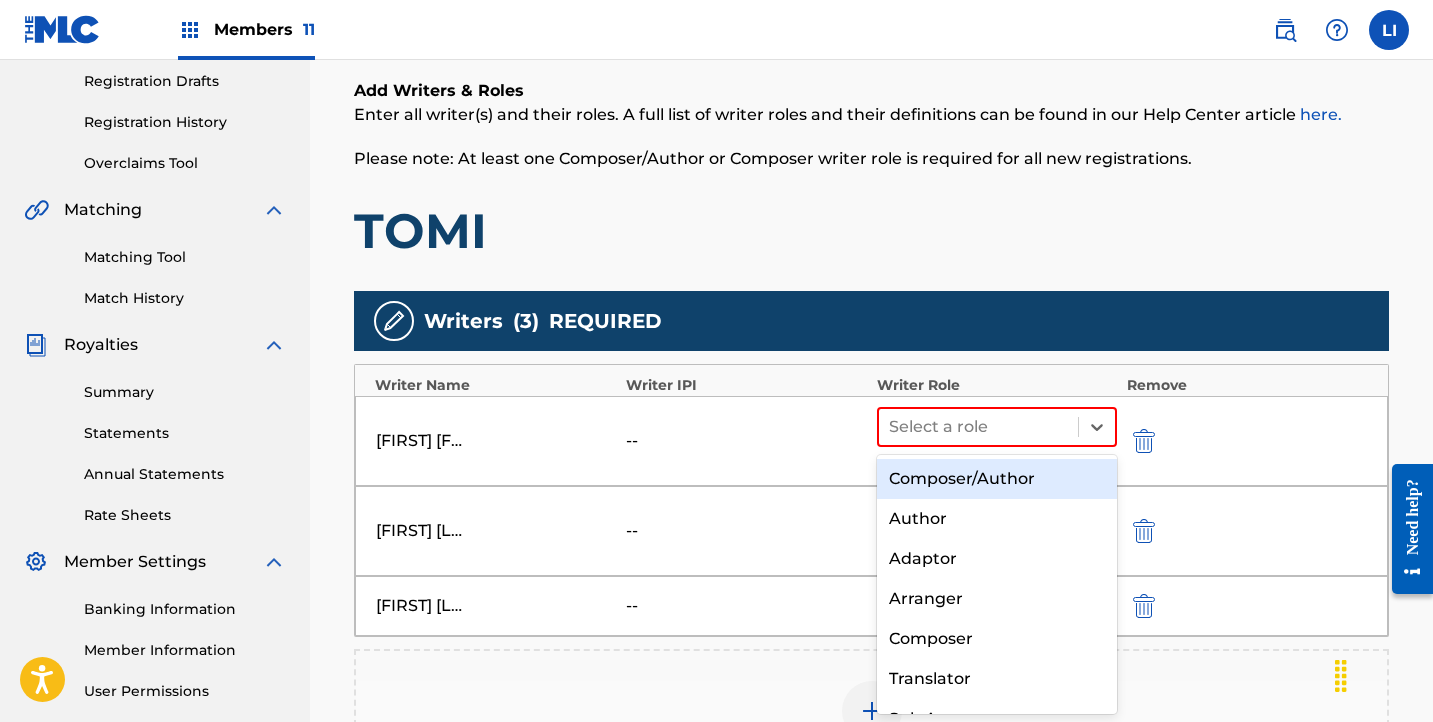 drag, startPoint x: 965, startPoint y: 439, endPoint x: 962, endPoint y: 465, distance: 26.172504 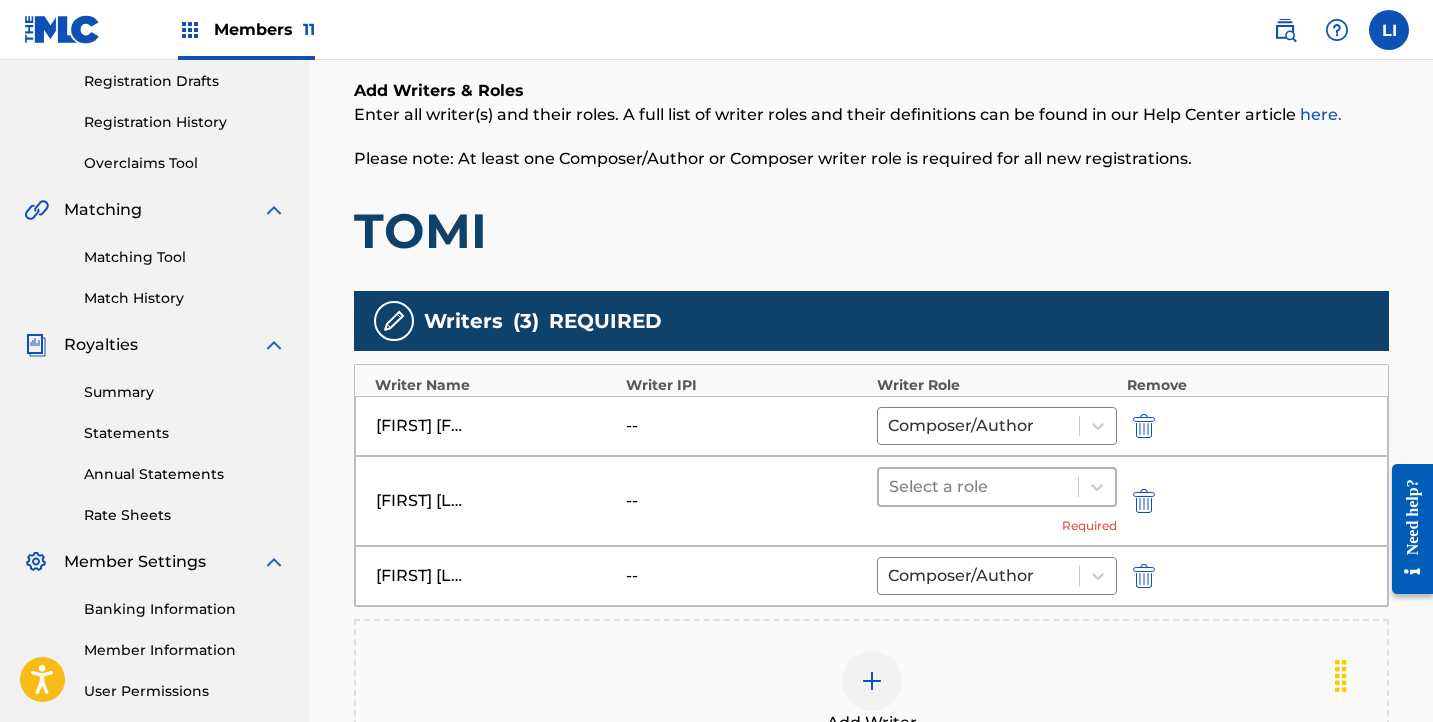 click on "Select a role" at bounding box center [978, 487] 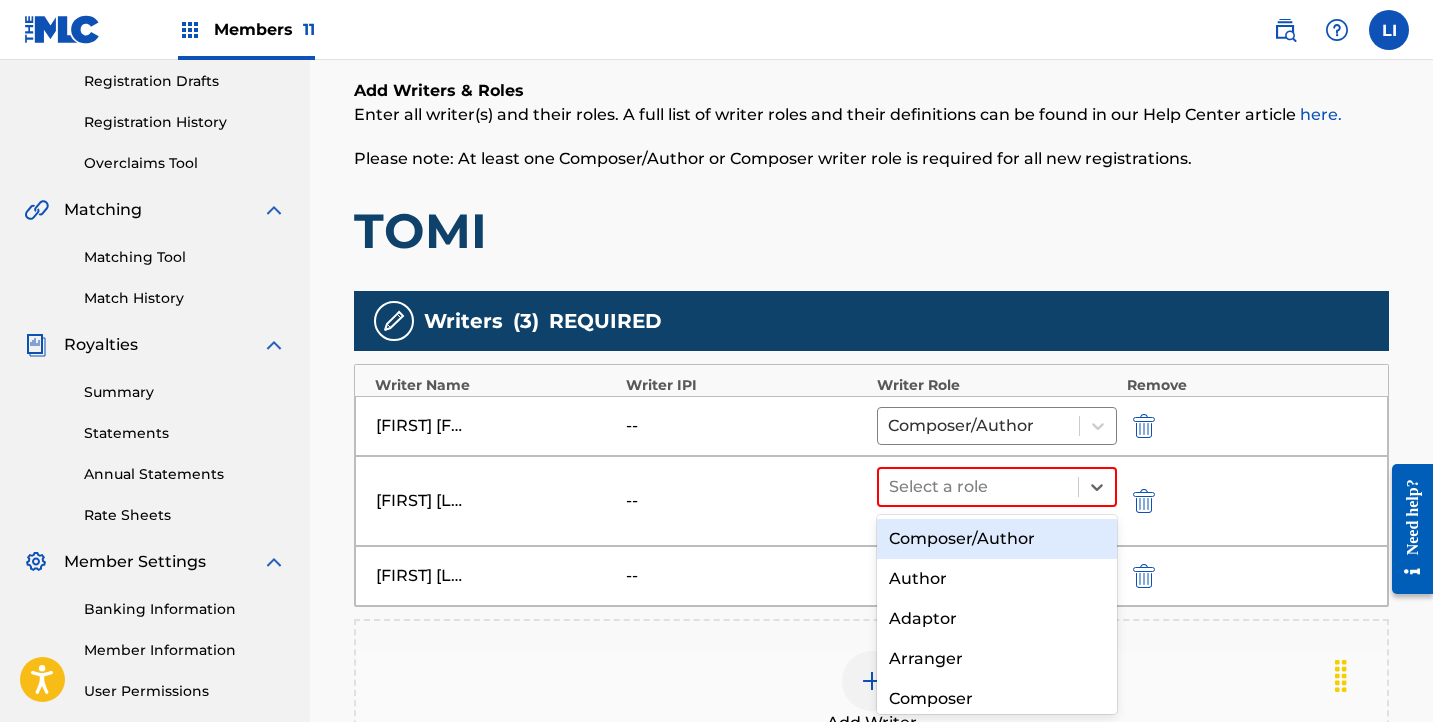 click on "Composer/Author" at bounding box center [997, 539] 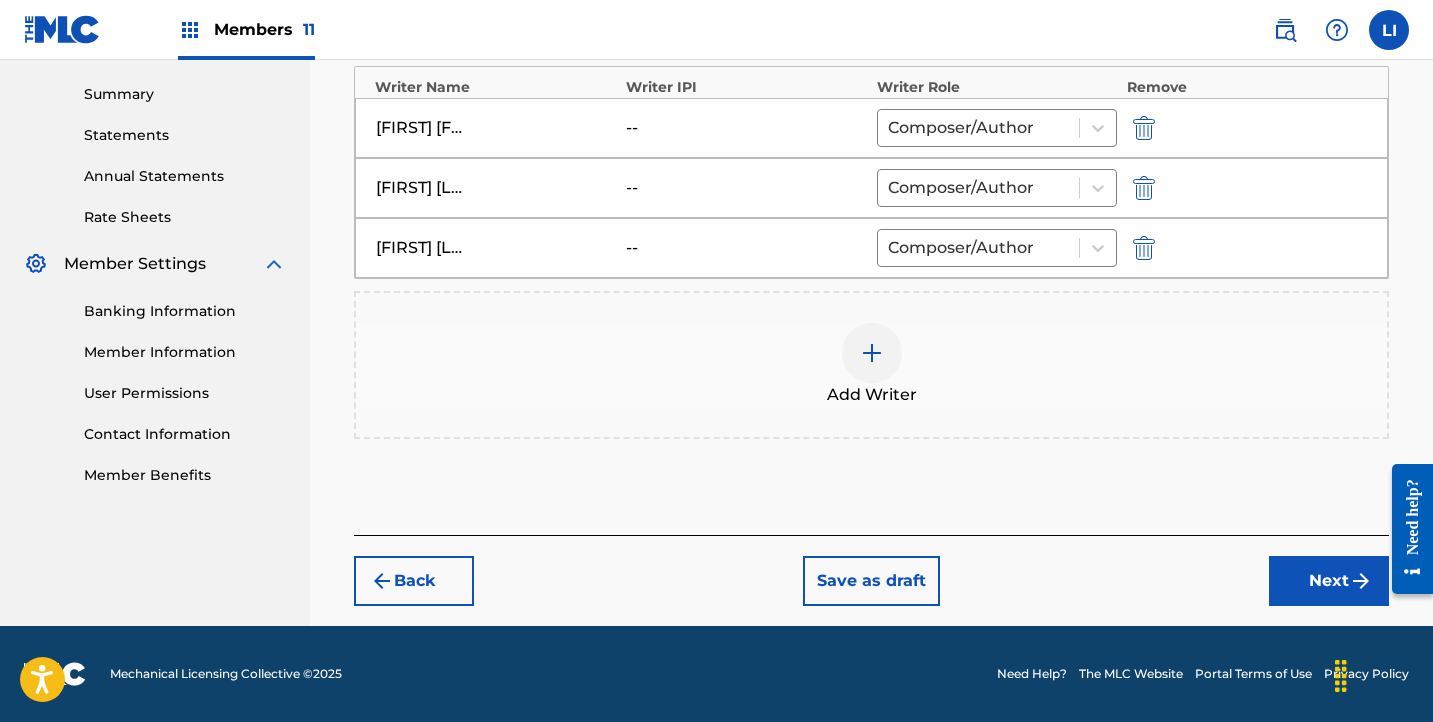 click on "Next" at bounding box center (1329, 581) 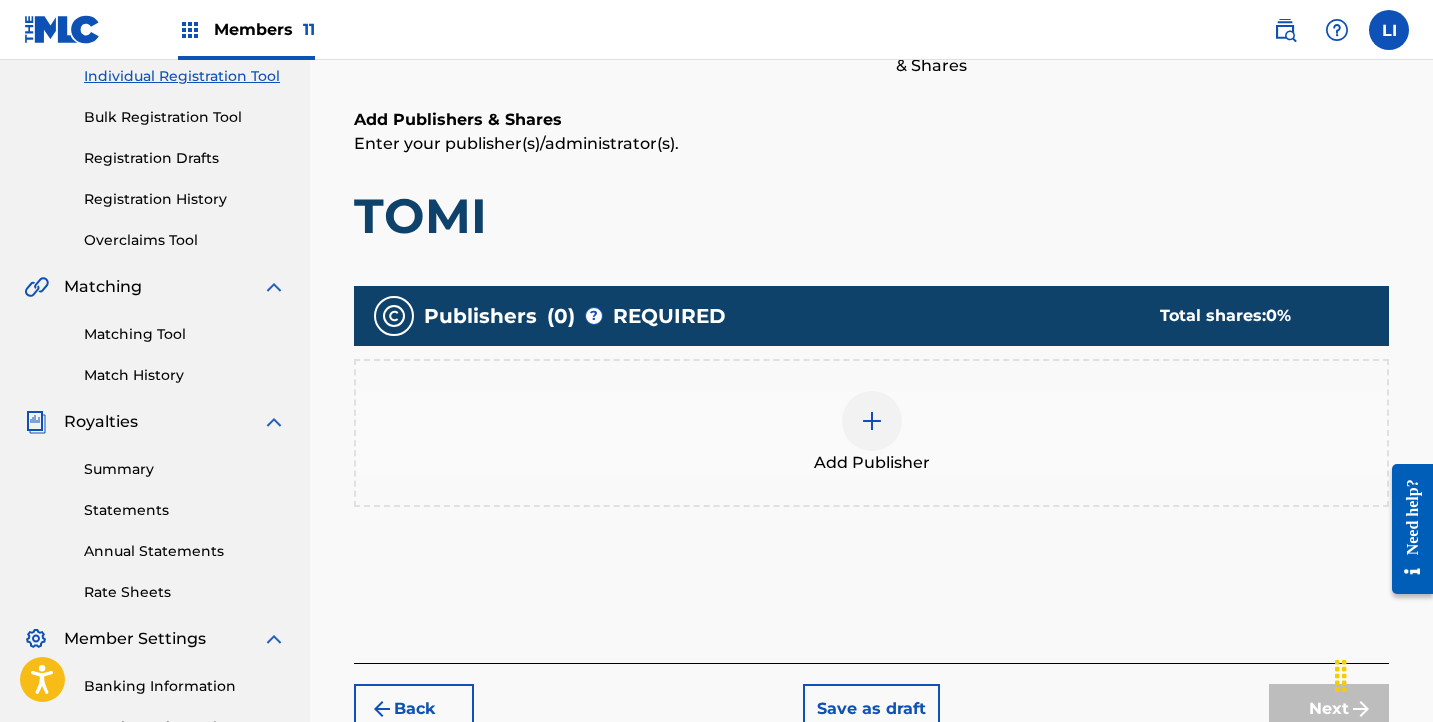 scroll, scrollTop: 438, scrollLeft: 0, axis: vertical 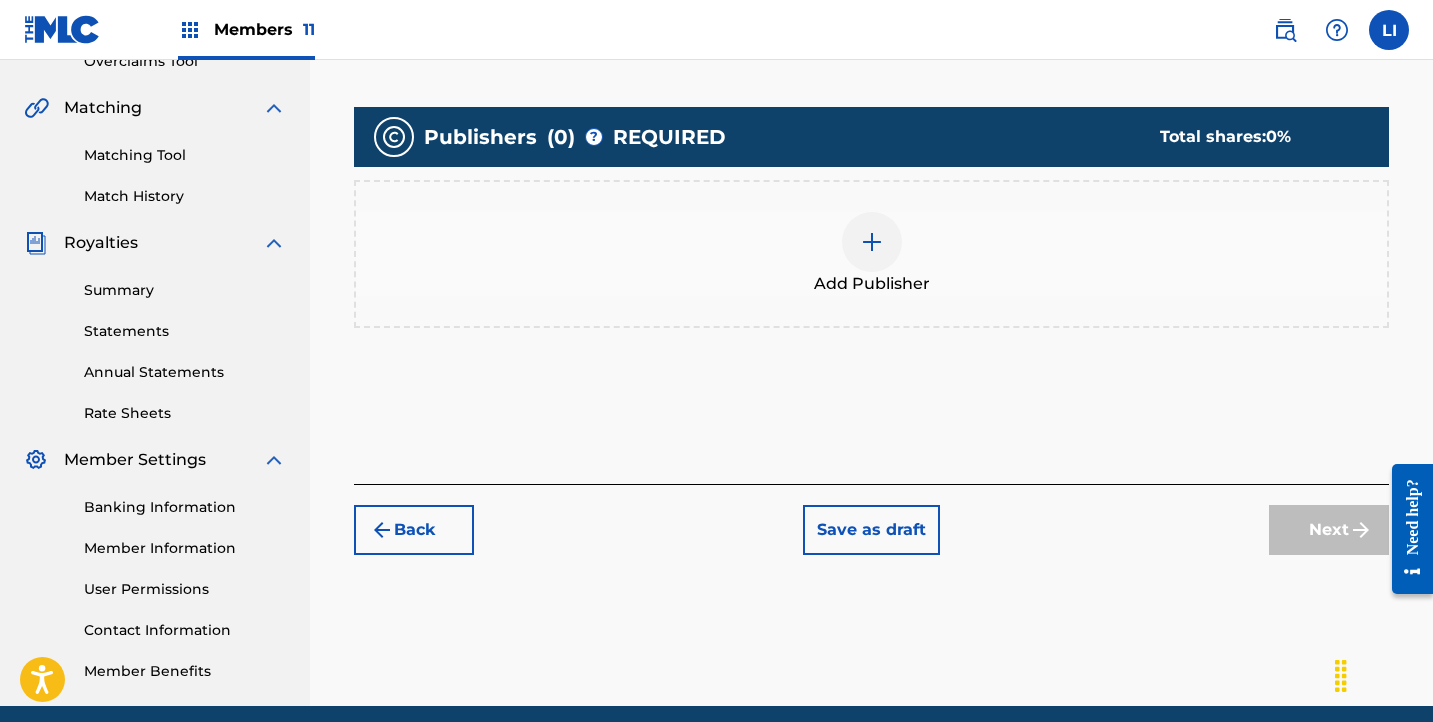 click at bounding box center [872, 242] 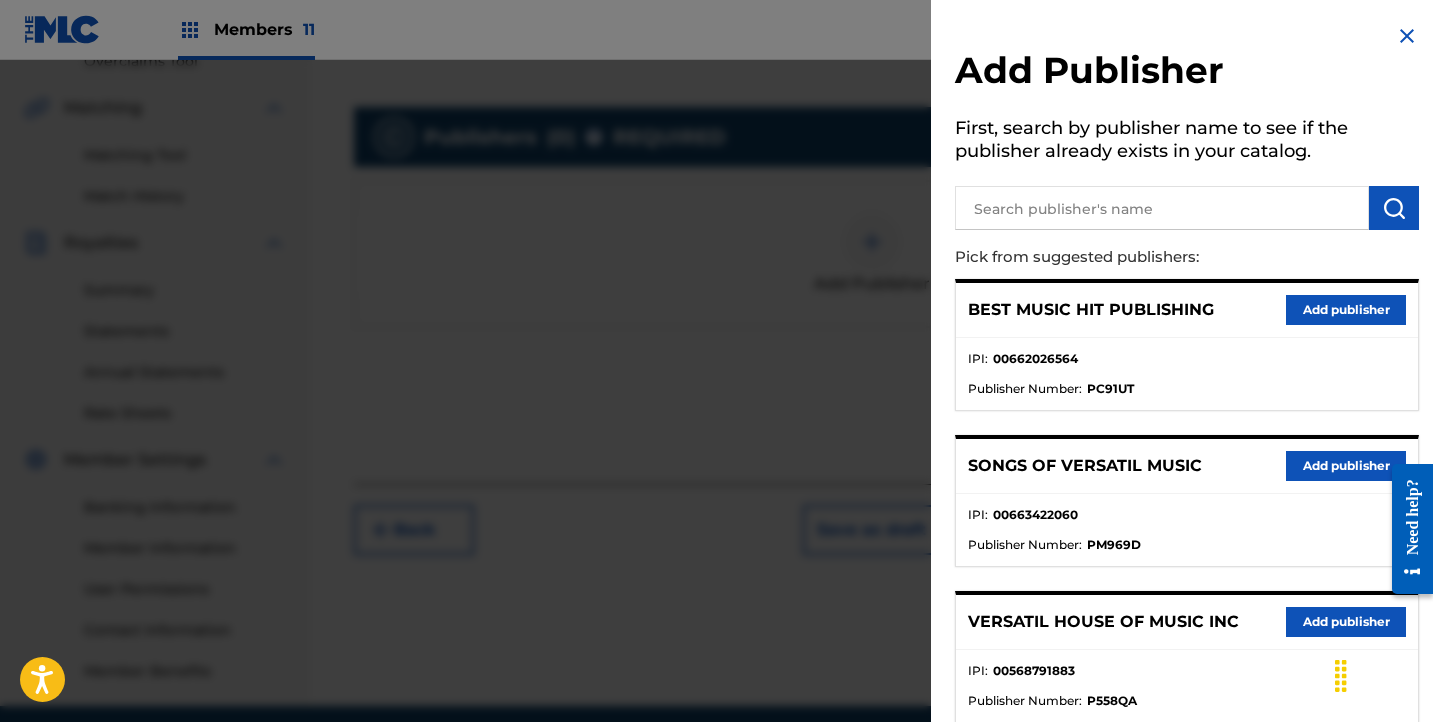 click at bounding box center [1162, 208] 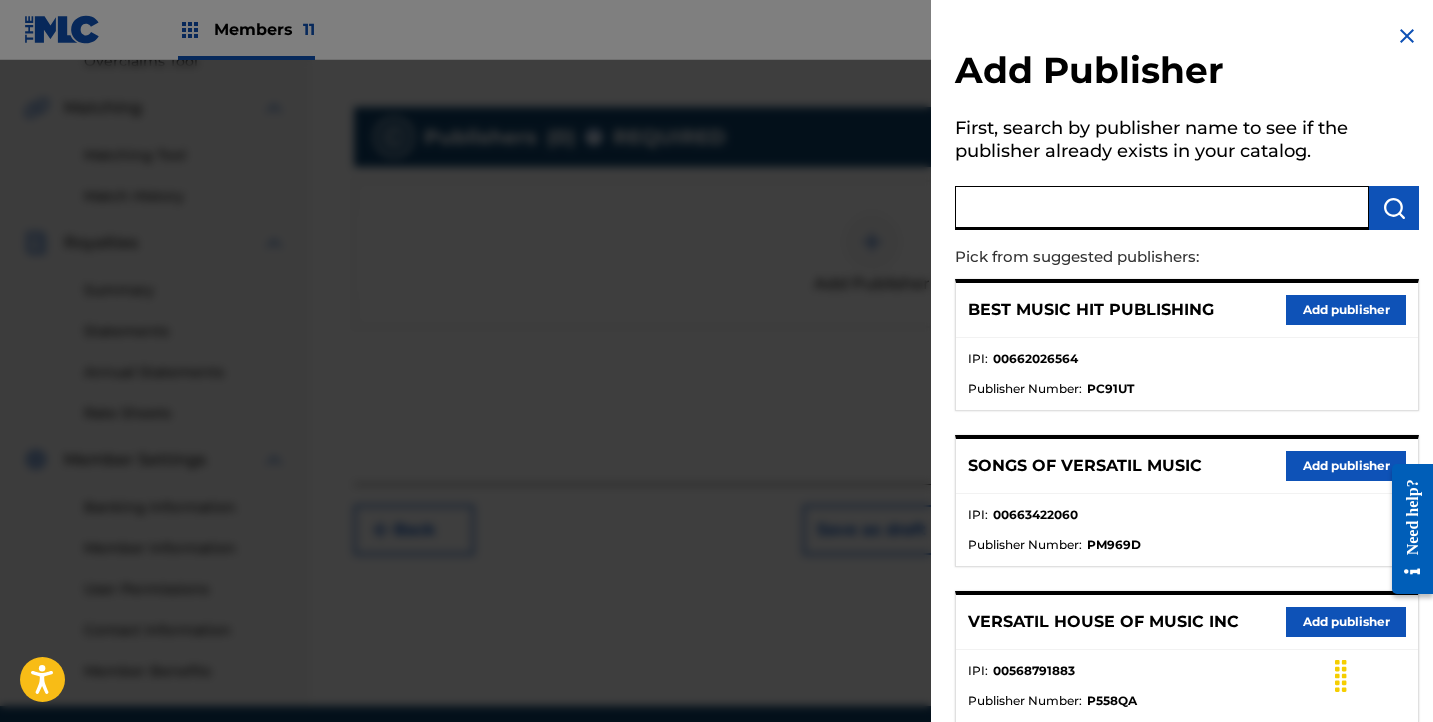 paste on "RAUDEL MUSIC PUBLISHING" 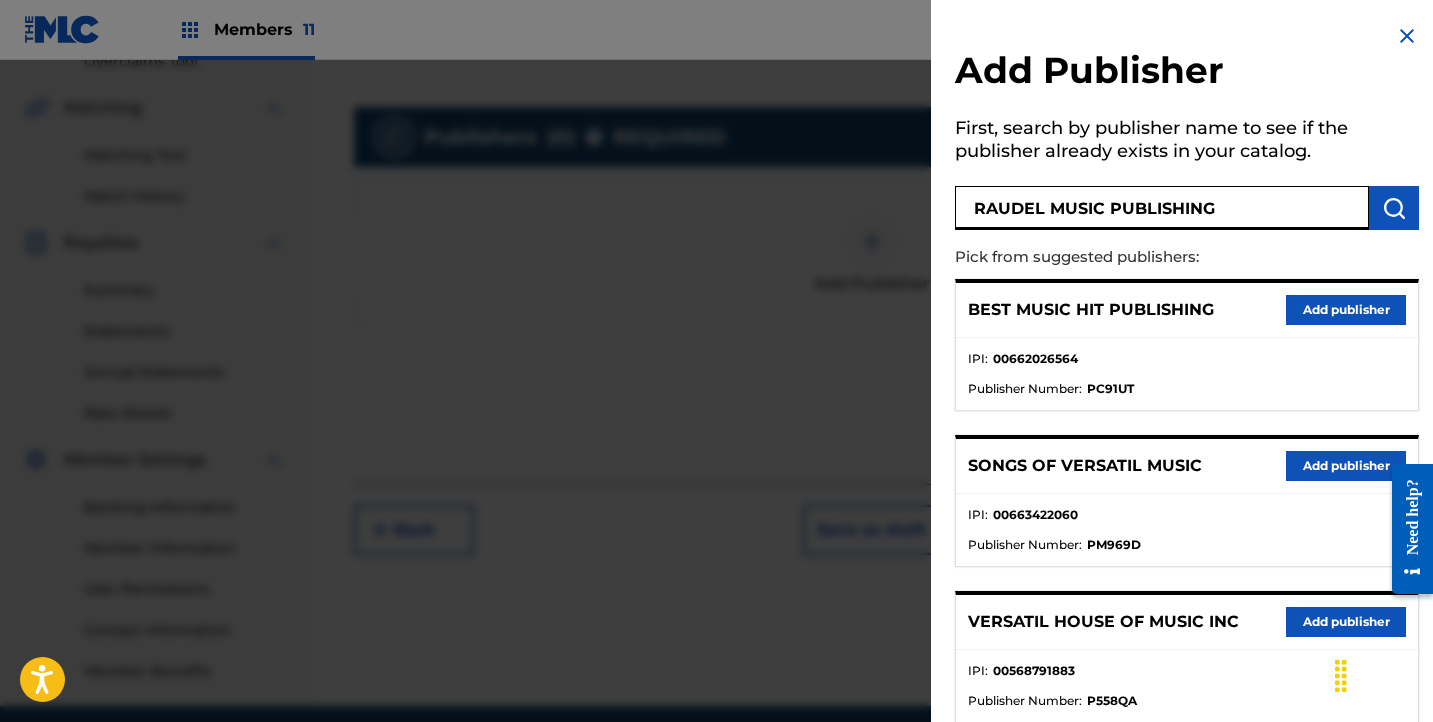 type on "RAUDEL MUSIC PUBLISHING" 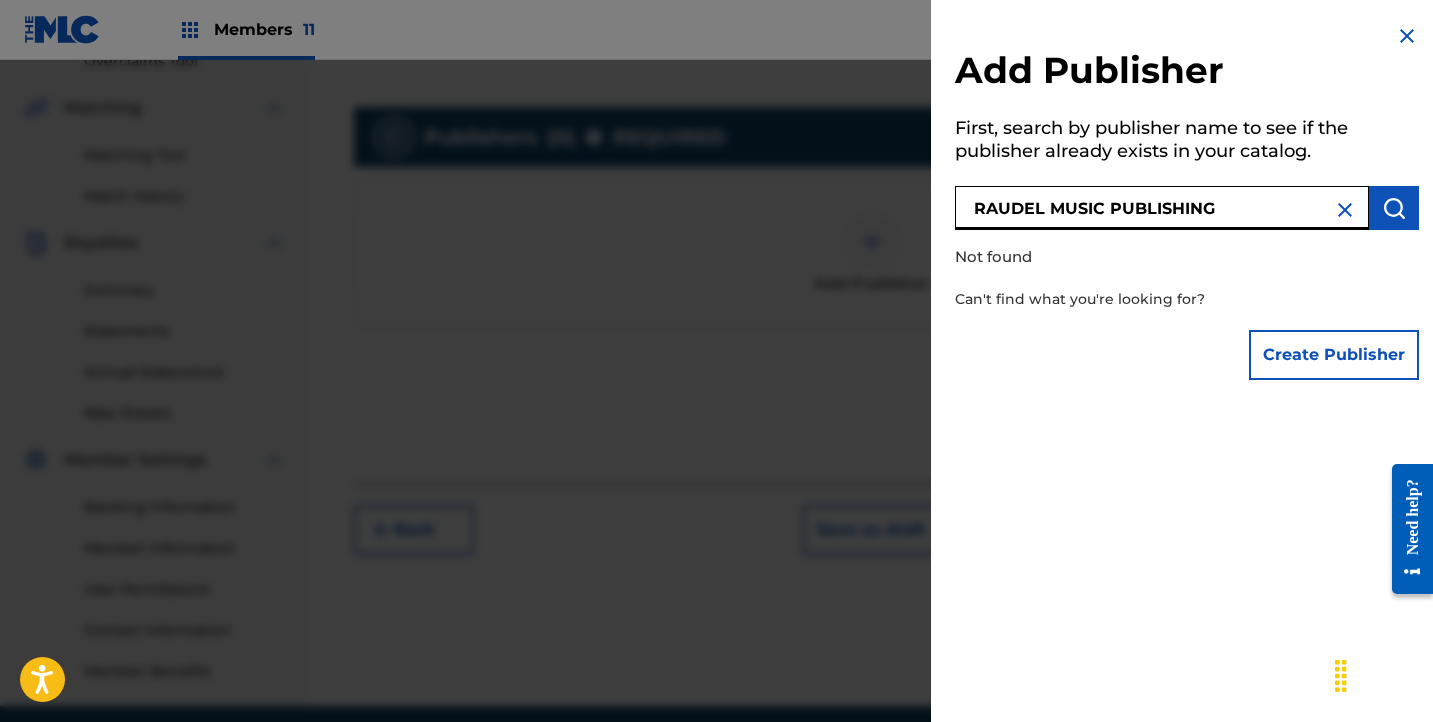 click on "Create Publisher" at bounding box center [1334, 355] 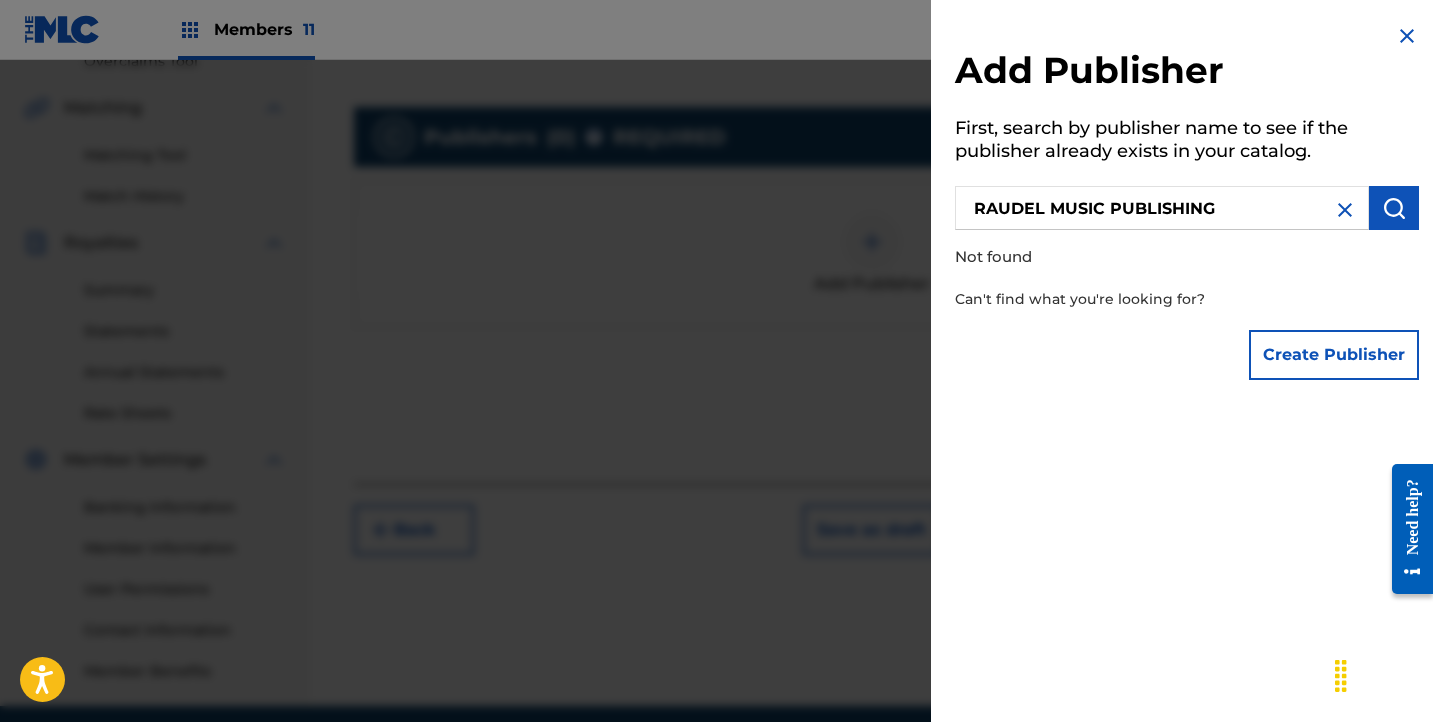 click on "Create Publisher" at bounding box center (1334, 355) 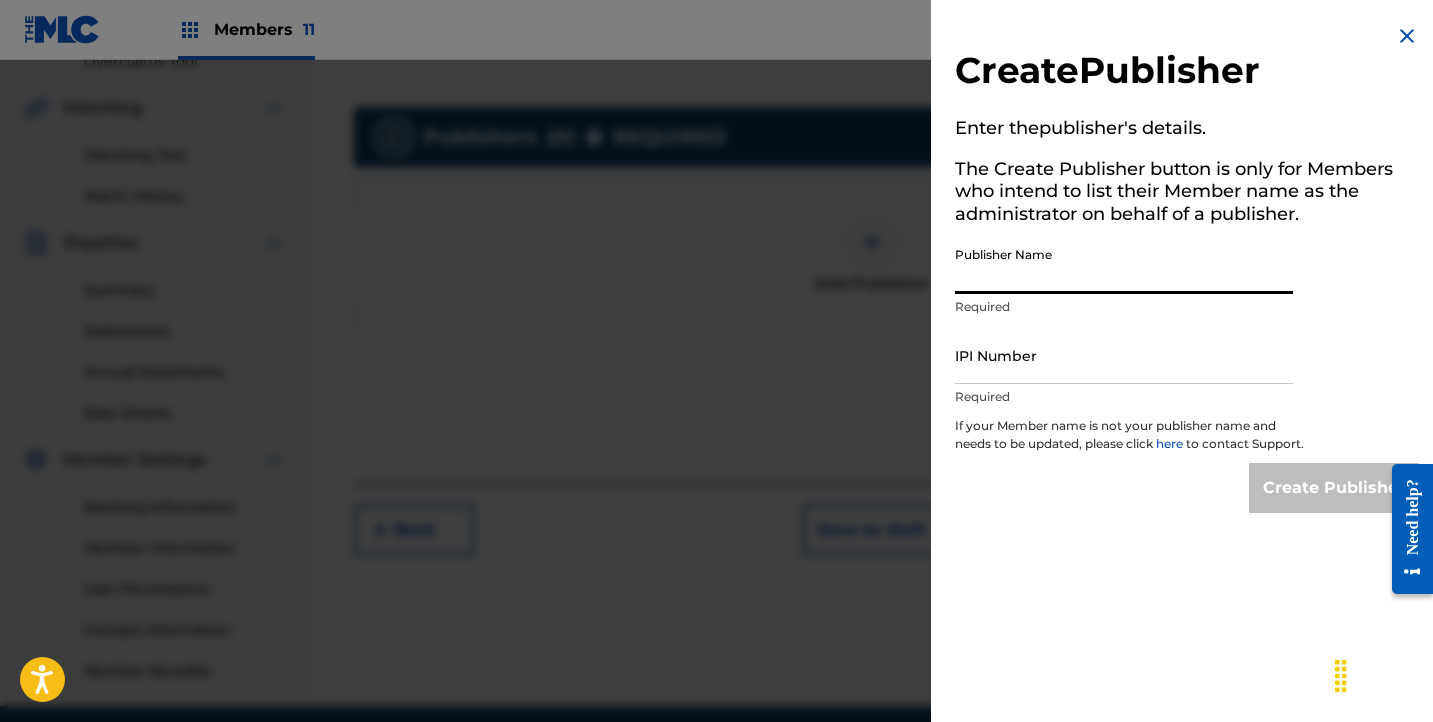drag, startPoint x: 1021, startPoint y: 263, endPoint x: 1432, endPoint y: 330, distance: 416.42526 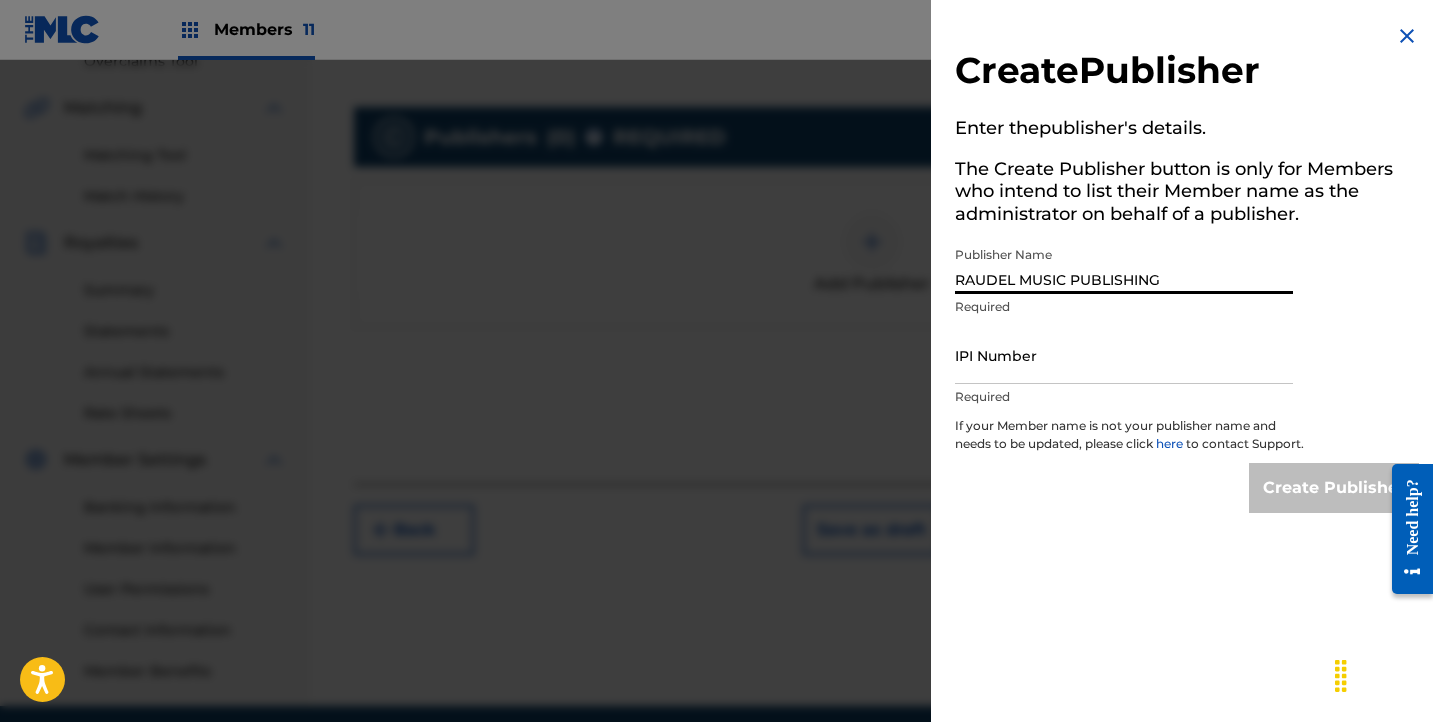 type on "RAUDEL MUSIC PUBLISHING" 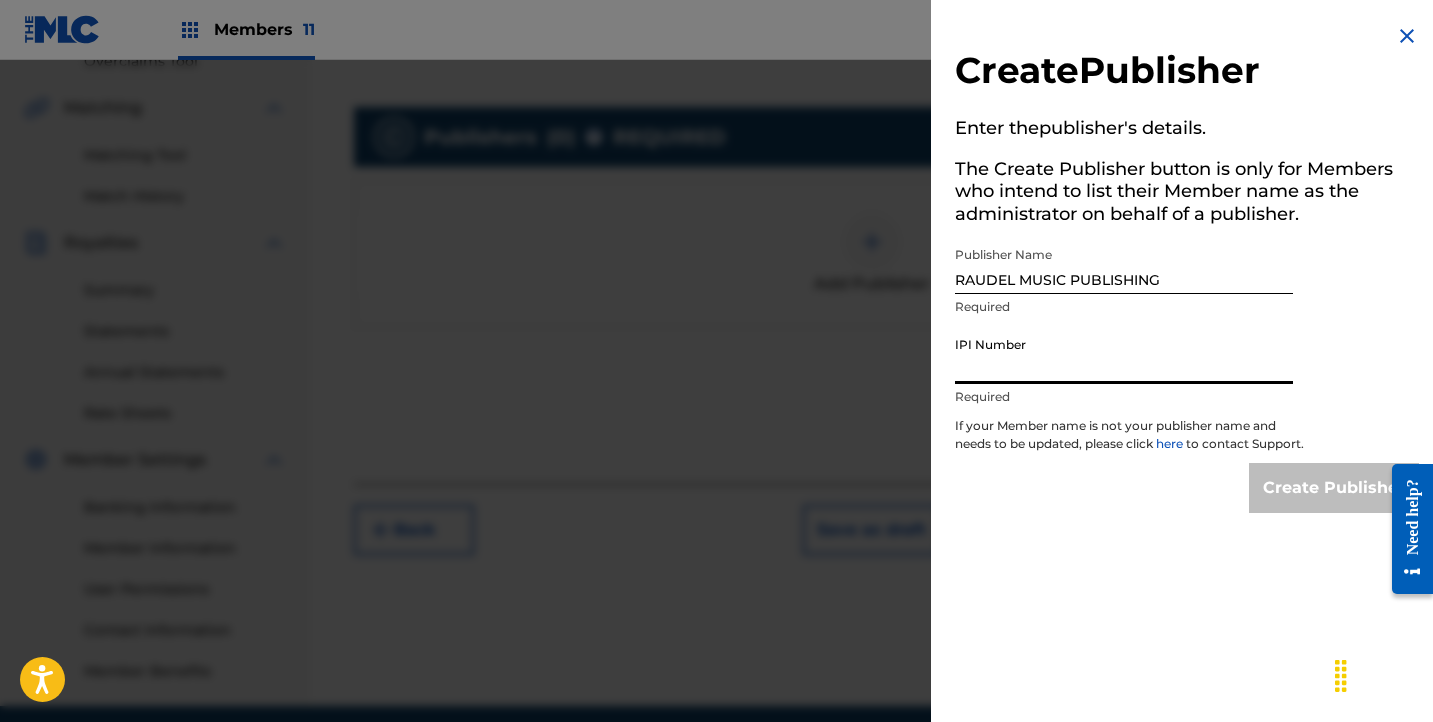 click on "IPI Number" at bounding box center (1124, 355) 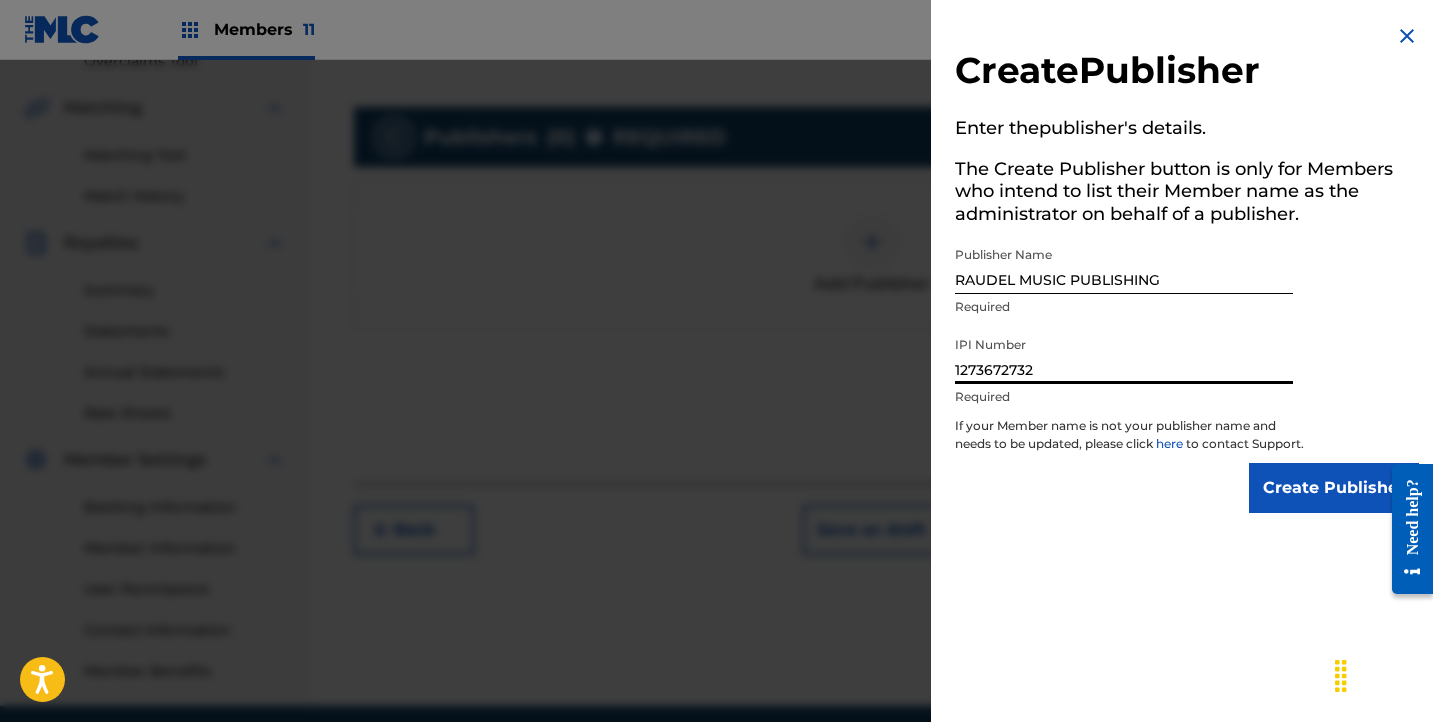 type 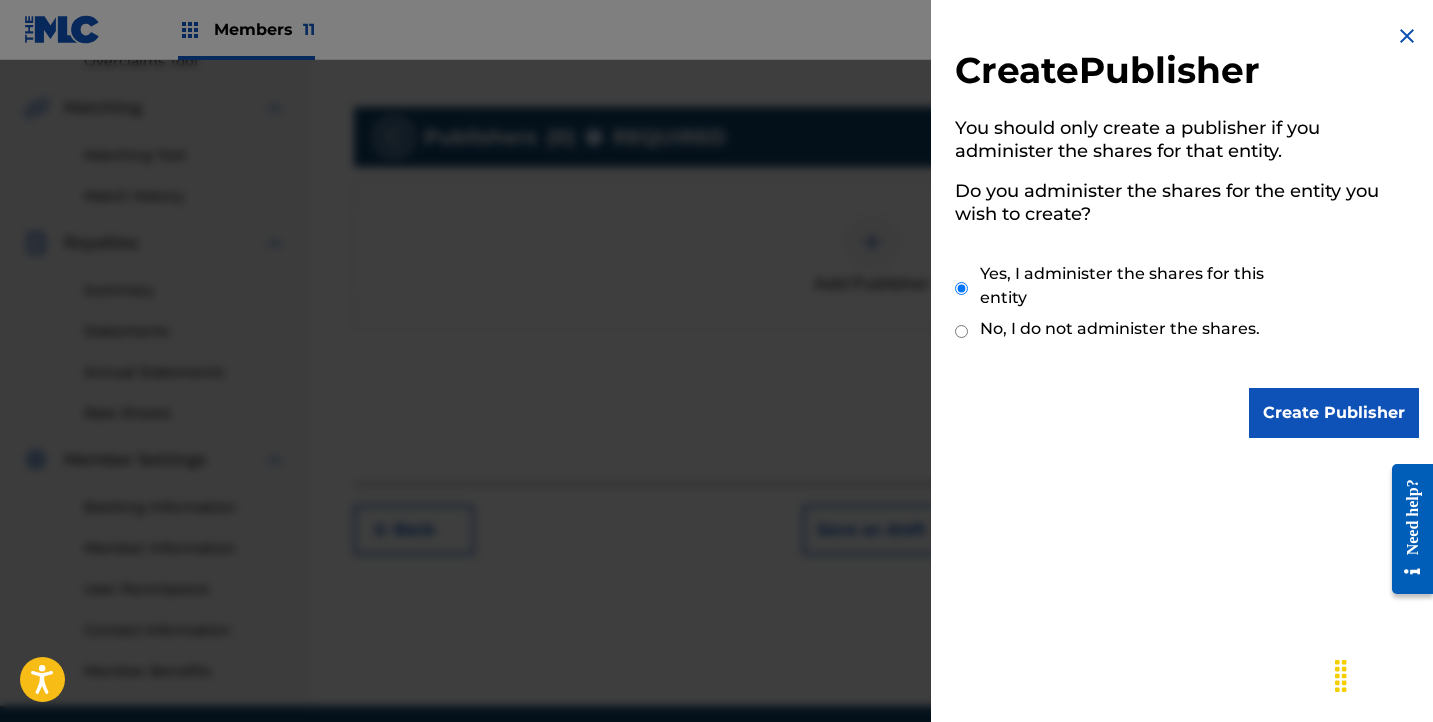 click on "Create Publisher" at bounding box center [1334, 413] 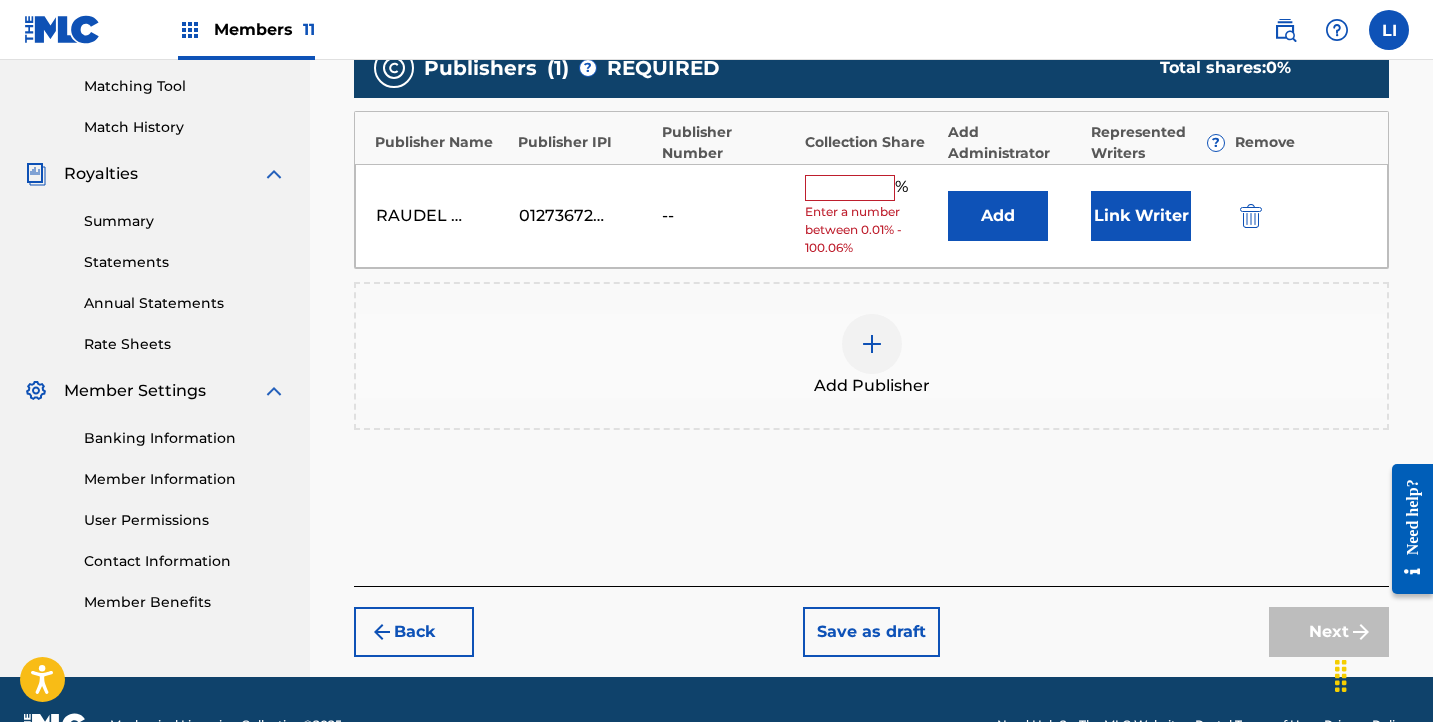 scroll, scrollTop: 557, scrollLeft: 0, axis: vertical 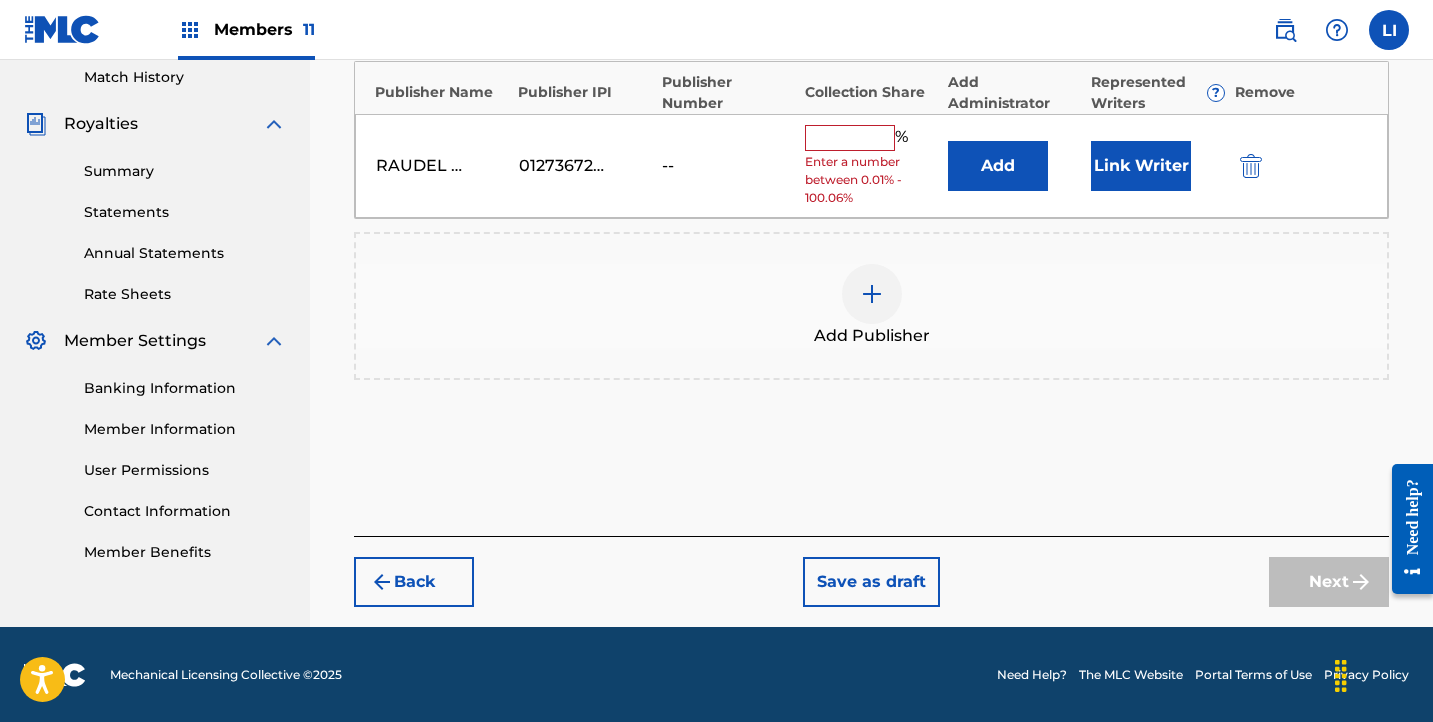 click on "Add" at bounding box center [998, 166] 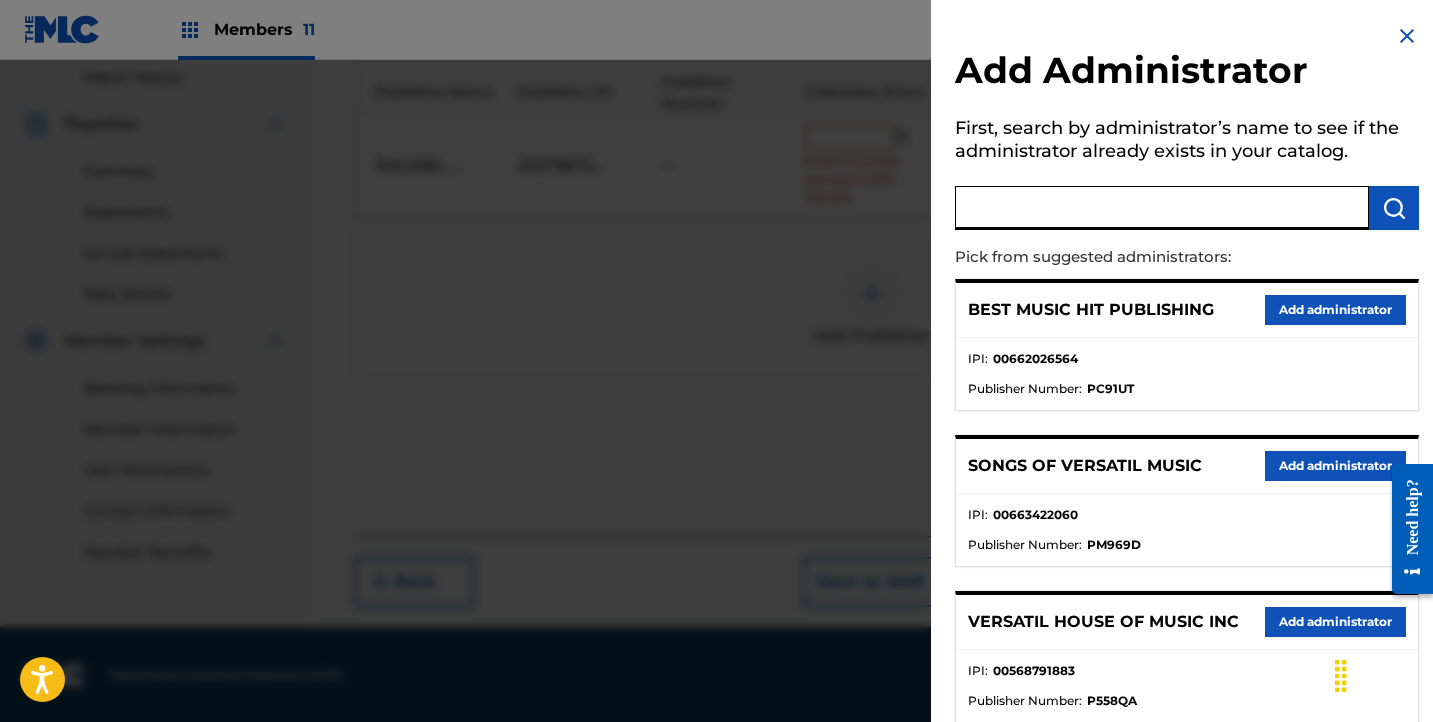 click at bounding box center [1162, 208] 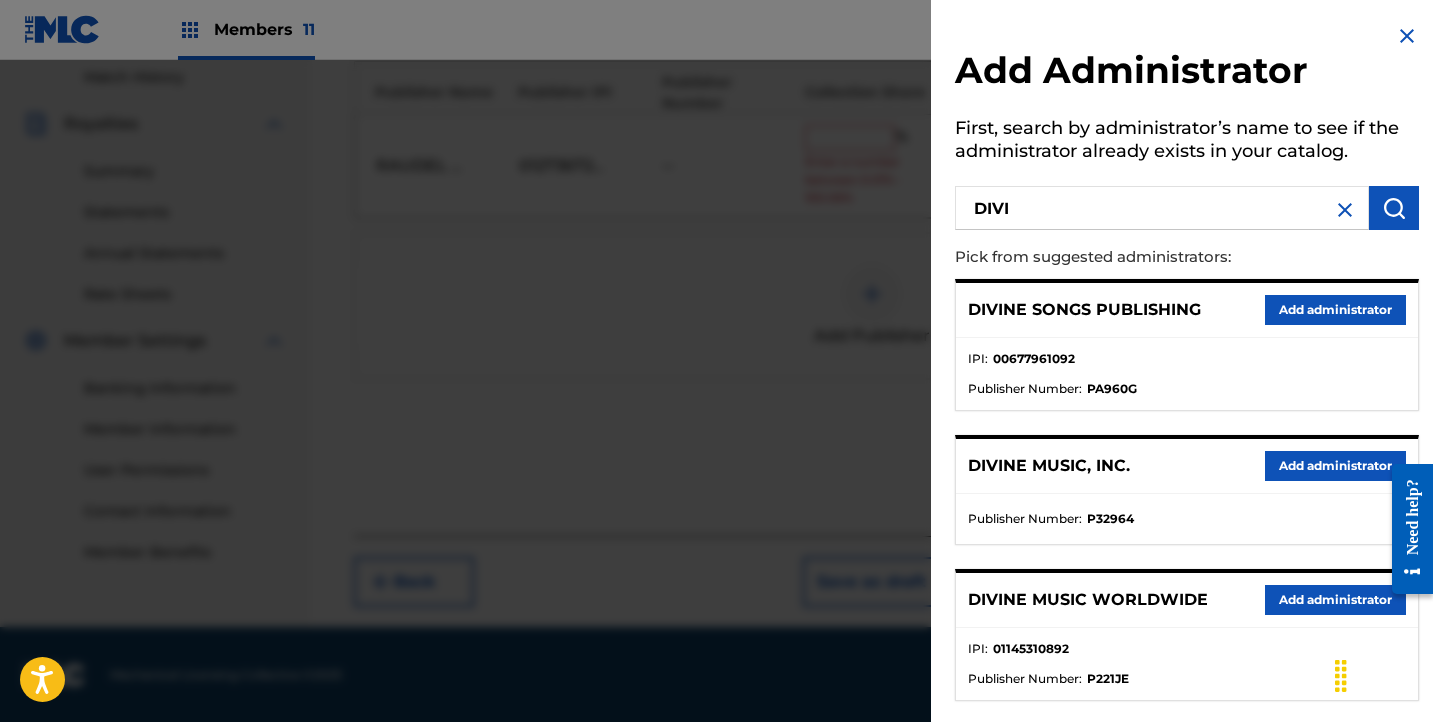 click on "Add administrator" at bounding box center (1335, 466) 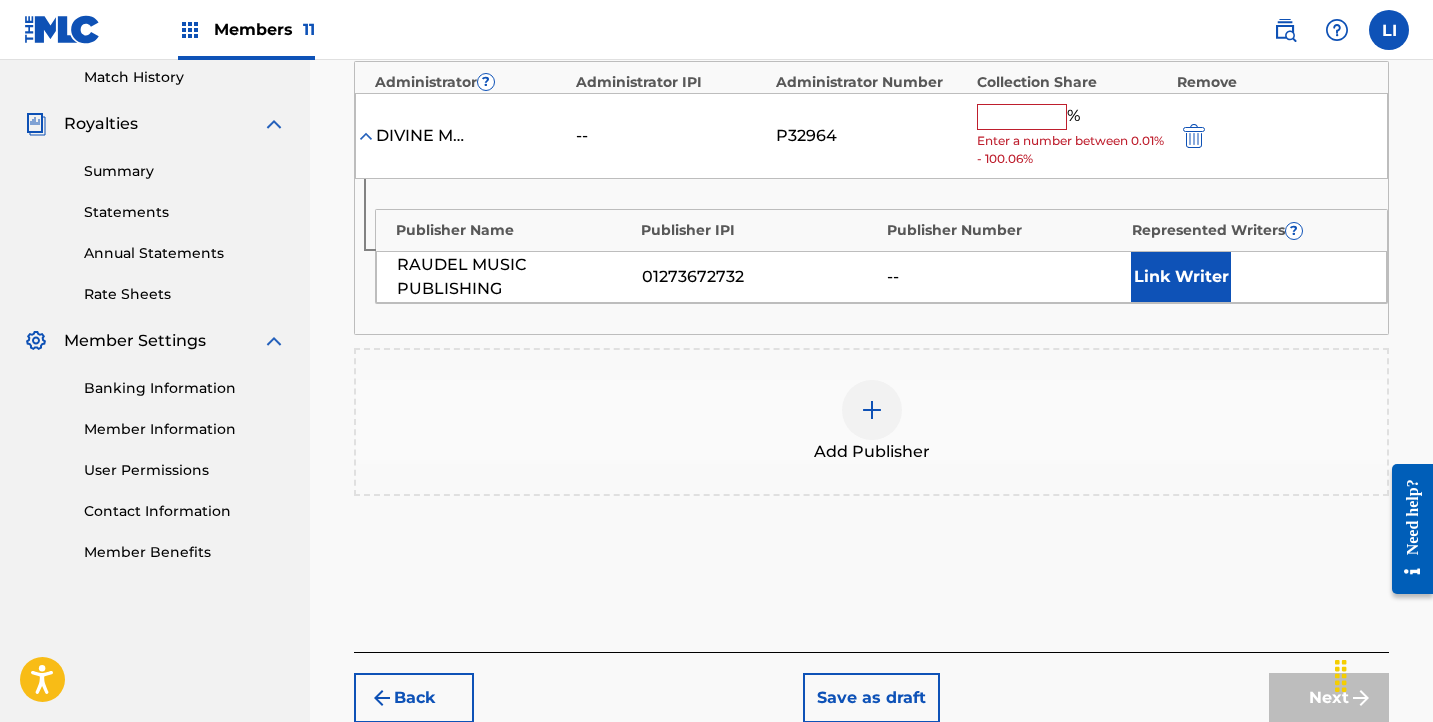 click at bounding box center (1022, 117) 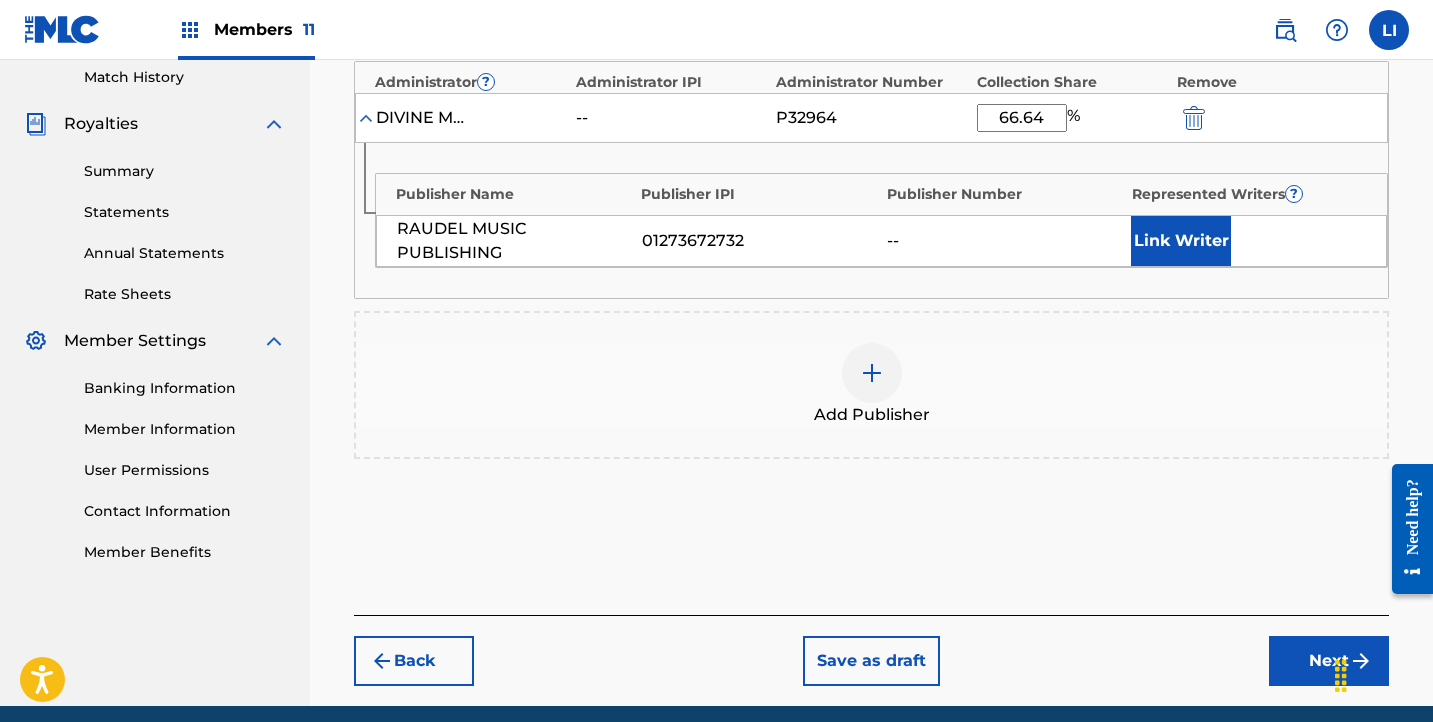 click on "Link Writer" at bounding box center [1181, 241] 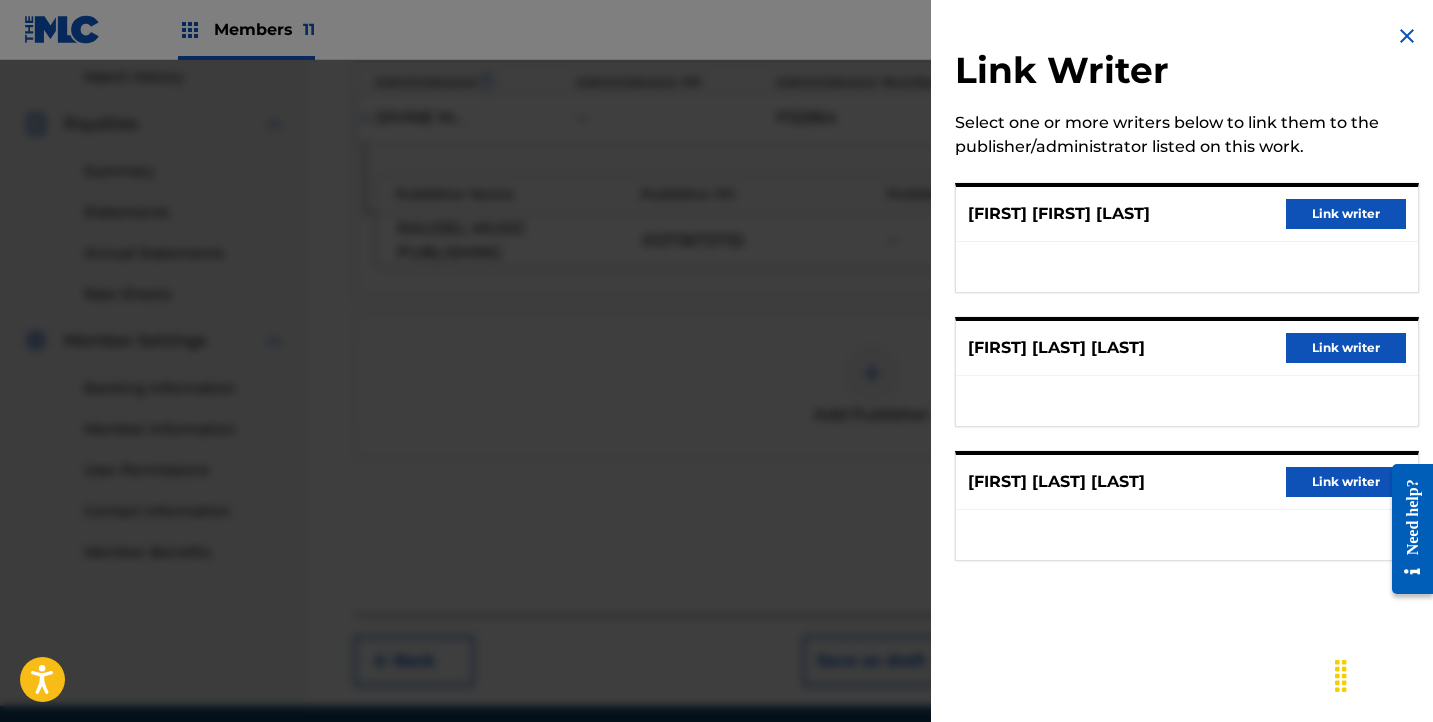 click on "Link writer" at bounding box center [1346, 214] 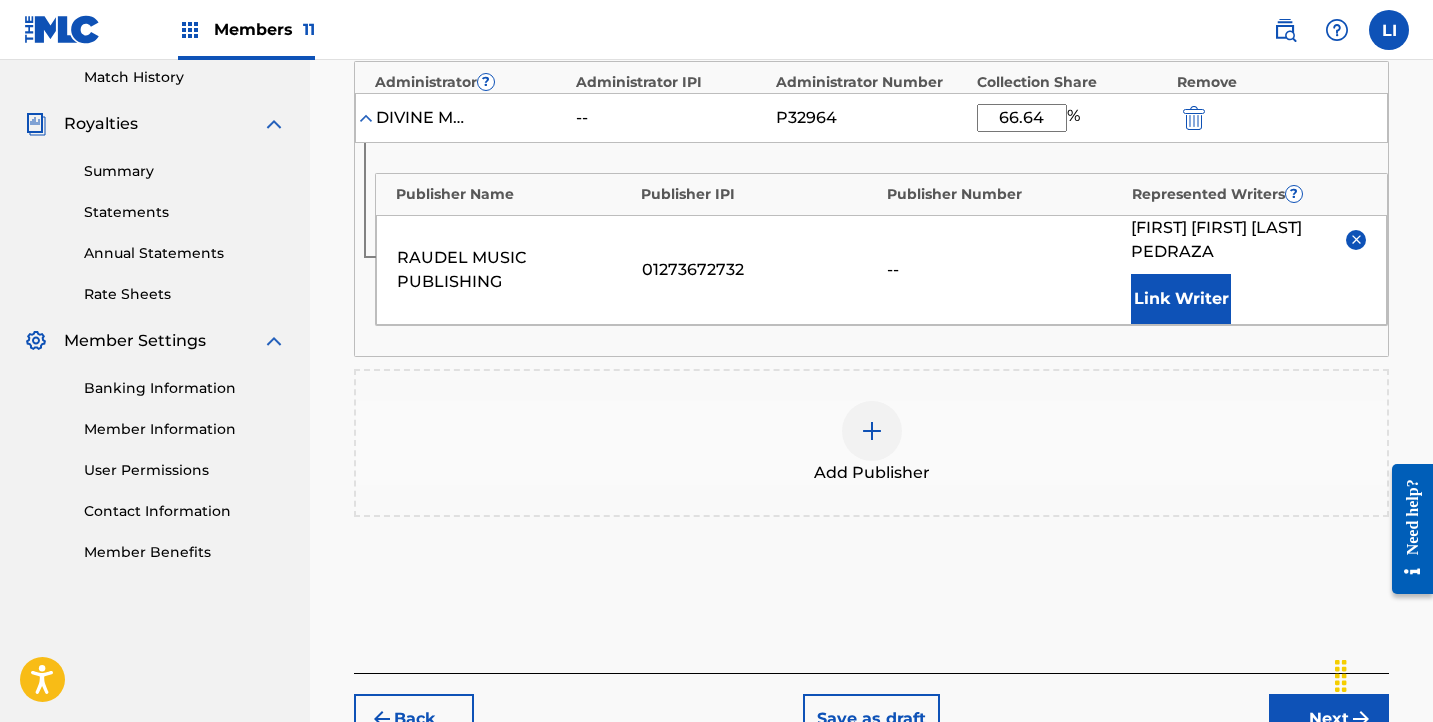 click on "Link Writer" at bounding box center (1181, 299) 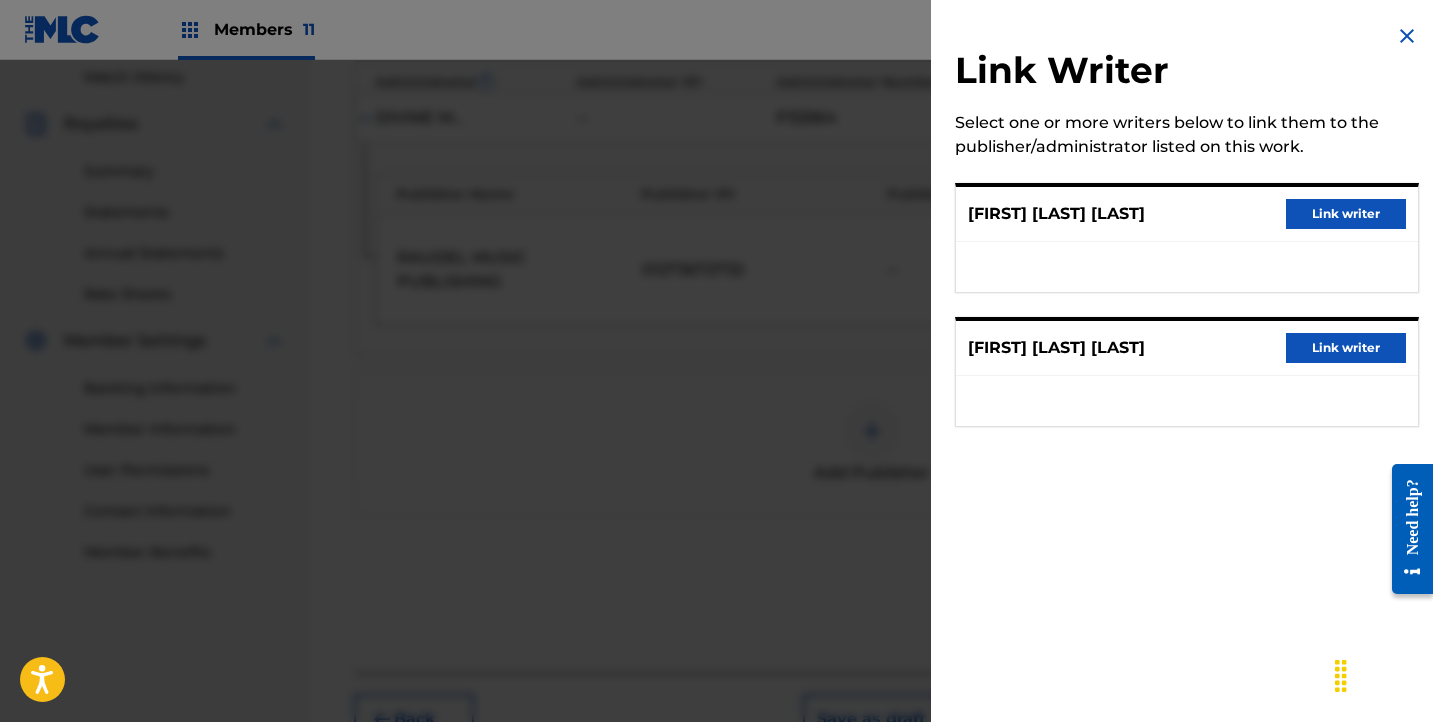 click on "Link writer" at bounding box center (1346, 214) 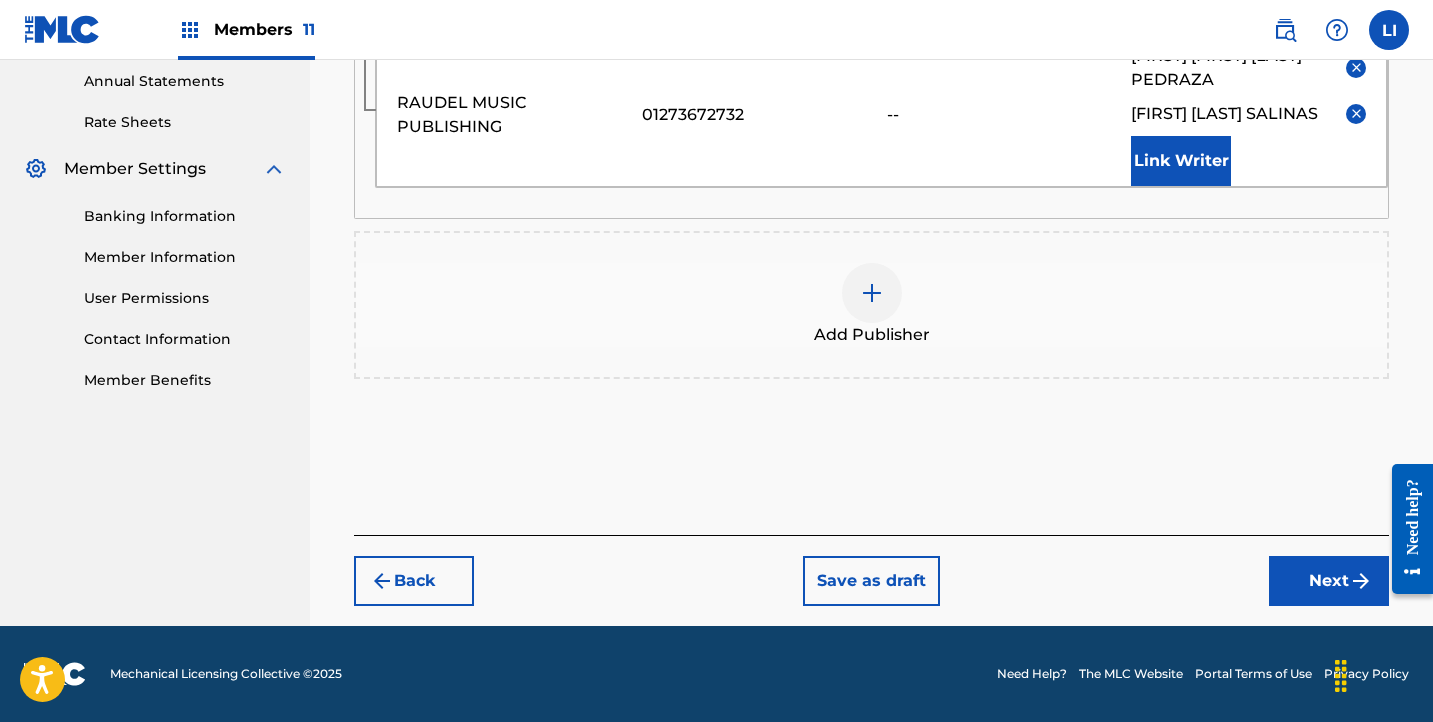 scroll, scrollTop: 753, scrollLeft: 0, axis: vertical 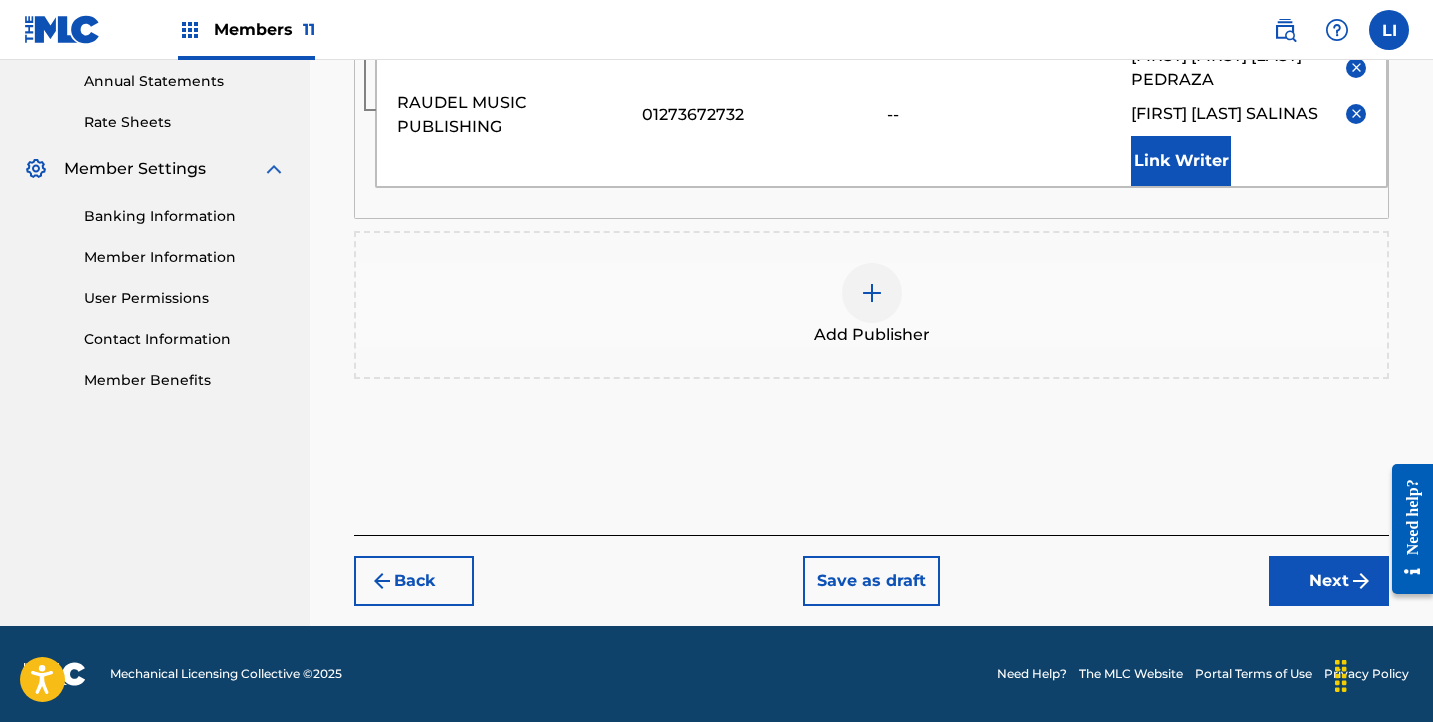 click on "Next" at bounding box center [1329, 581] 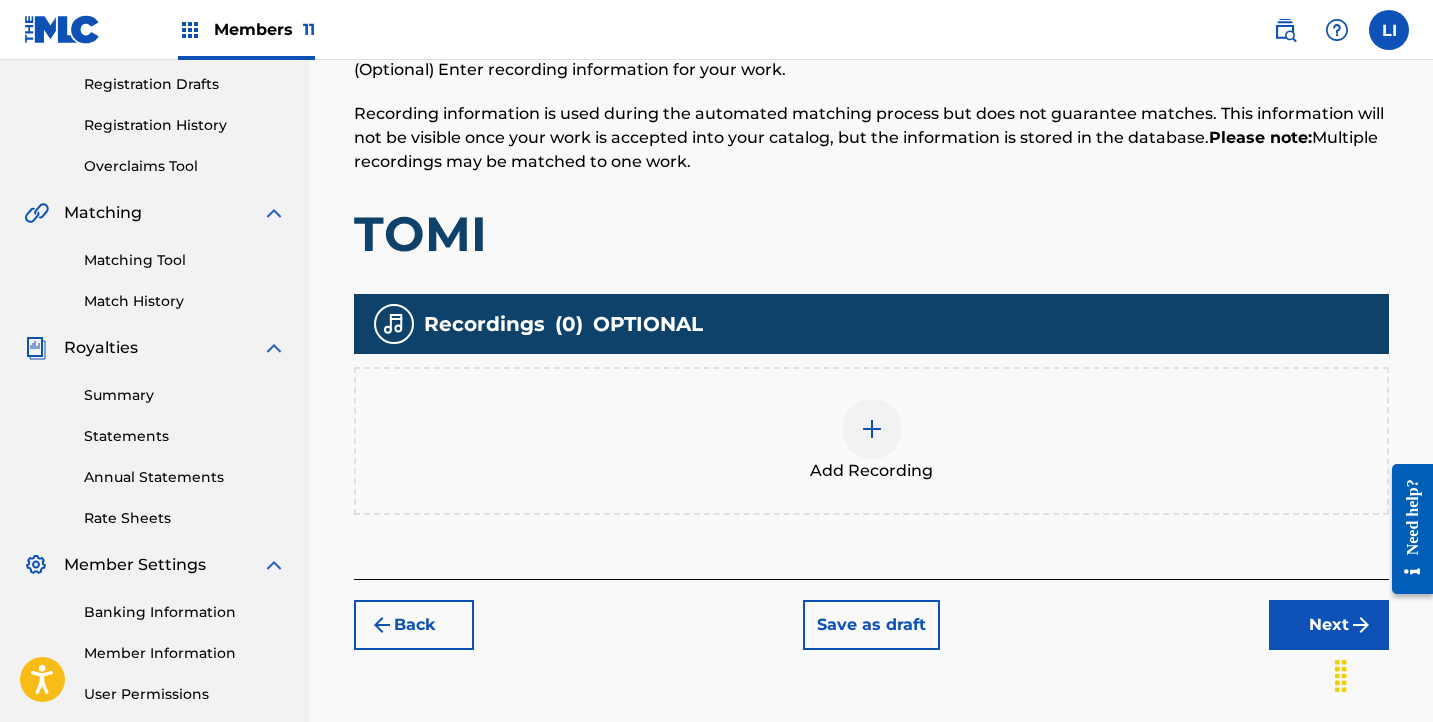 scroll, scrollTop: 518, scrollLeft: 0, axis: vertical 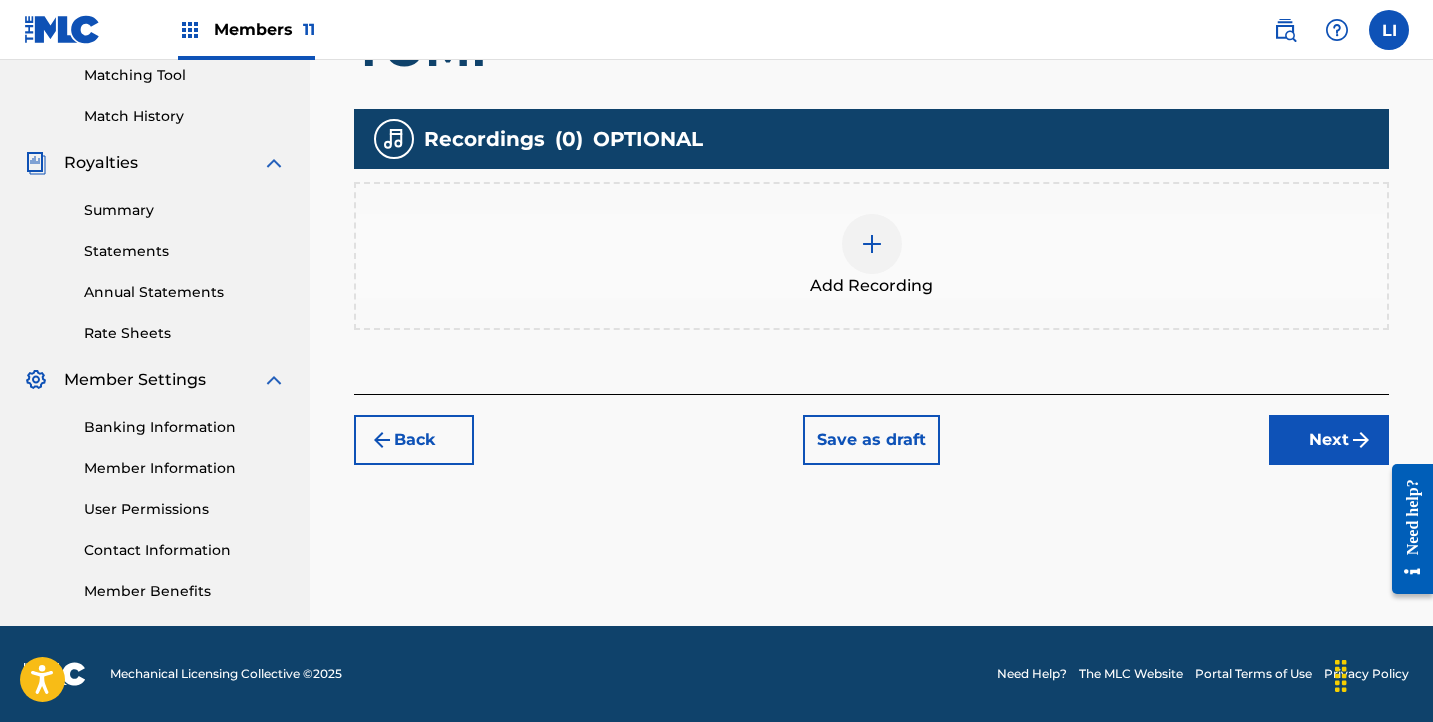click on "Add Recordings (Optional) Enter recording information for your work. Recording information is used during the automated matching process but does not guarantee matches. This information will not be visible once your work is accepted into your catalog, but the information is stored in the database.  Please note:  Multiple recordings may be matched to one work. TOMI Recordings ( 0 ) OPTIONAL Add Recording" at bounding box center [871, 121] 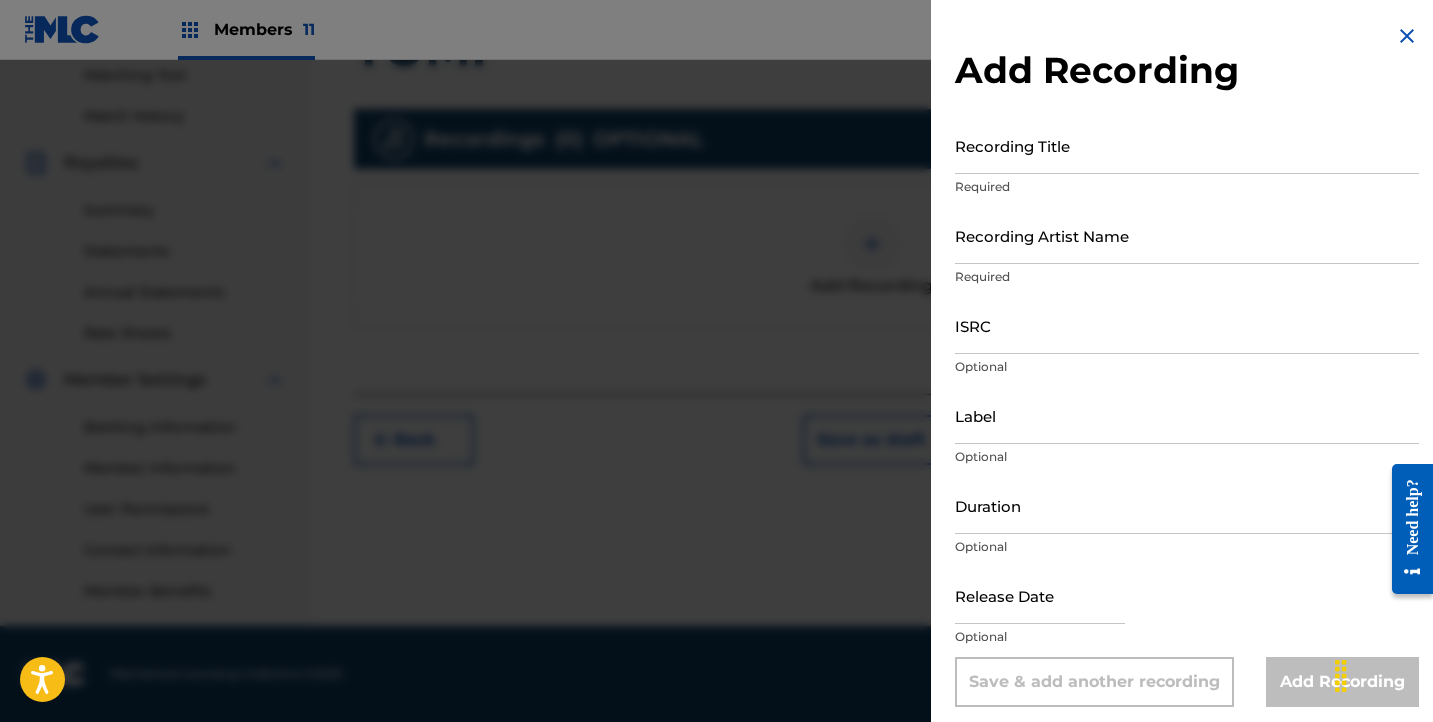 click on "Recording Title" at bounding box center [1187, 145] 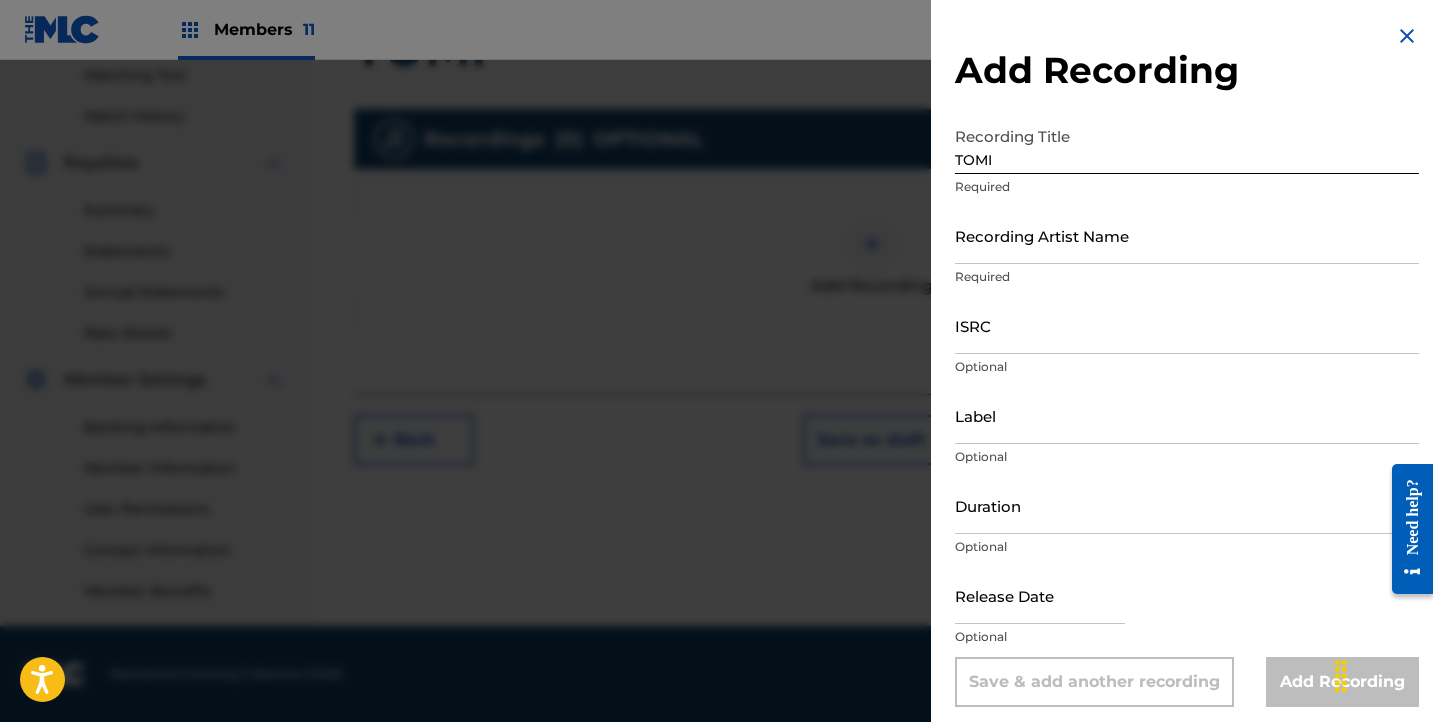 click on "Recording Artist Name Required" at bounding box center [1187, 252] 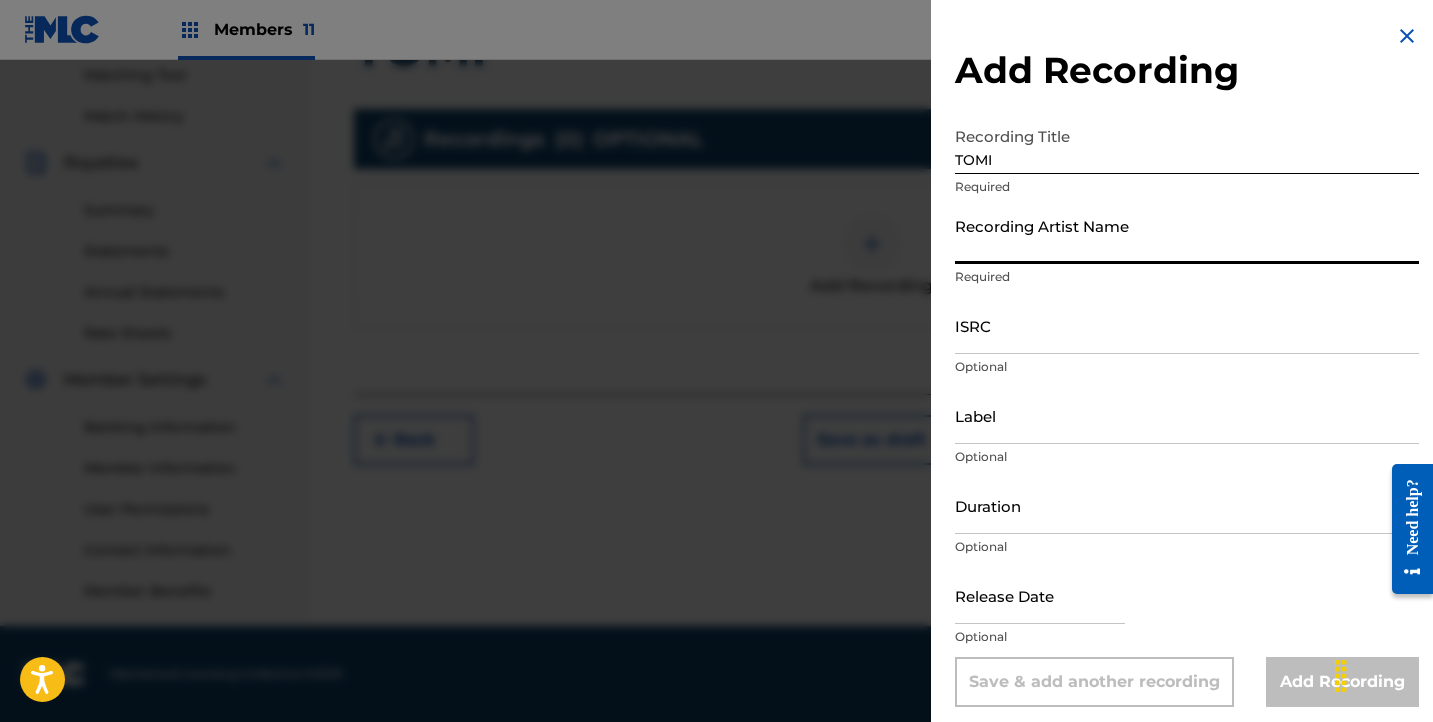 click on "Recording Artist Name" at bounding box center (1187, 235) 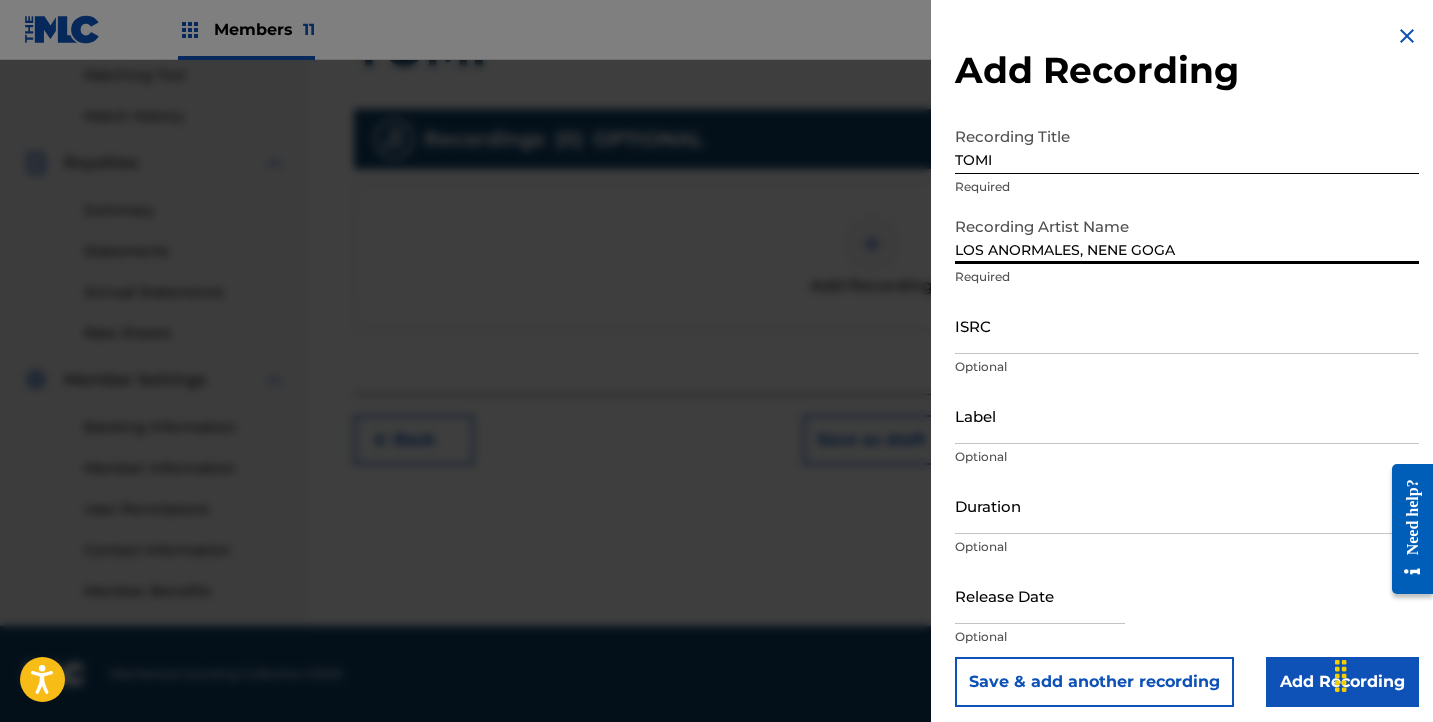 click on "ISRC" at bounding box center (1187, 325) 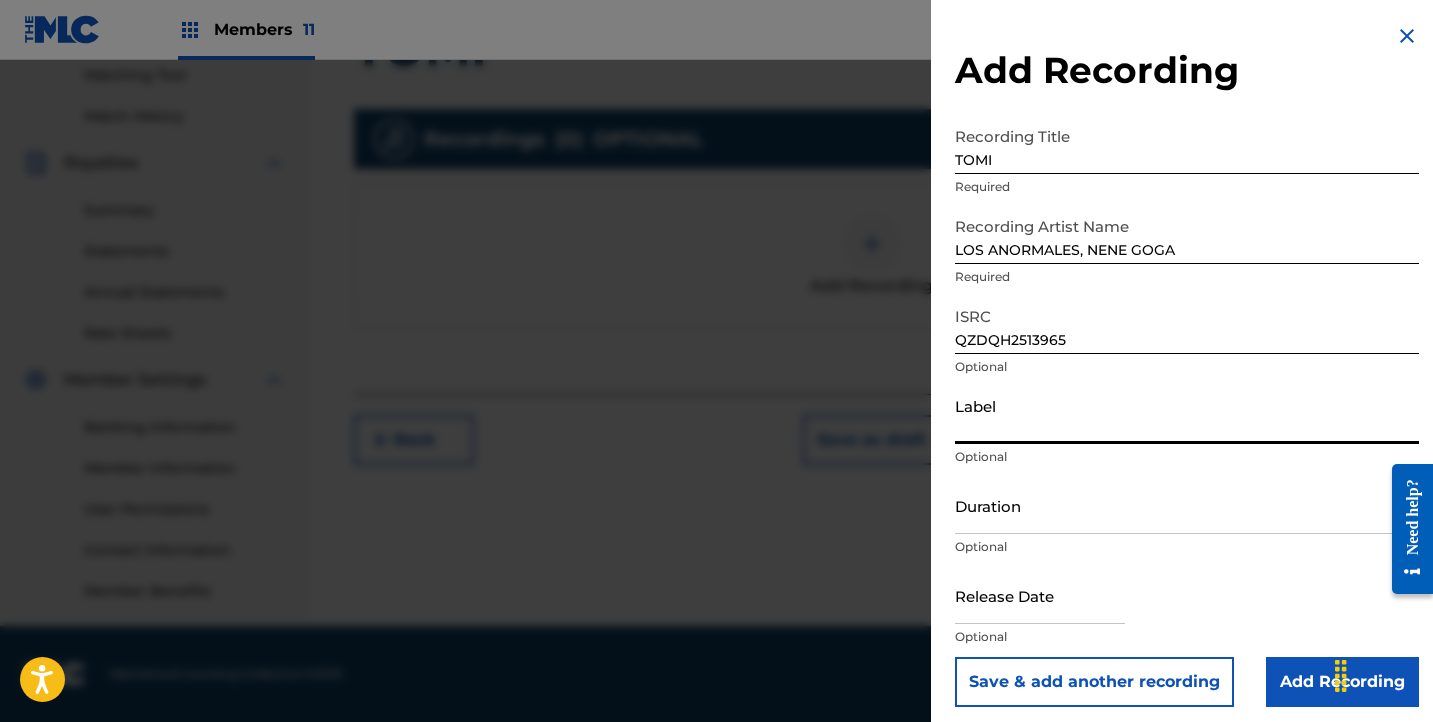 click on "Label" at bounding box center (1187, 415) 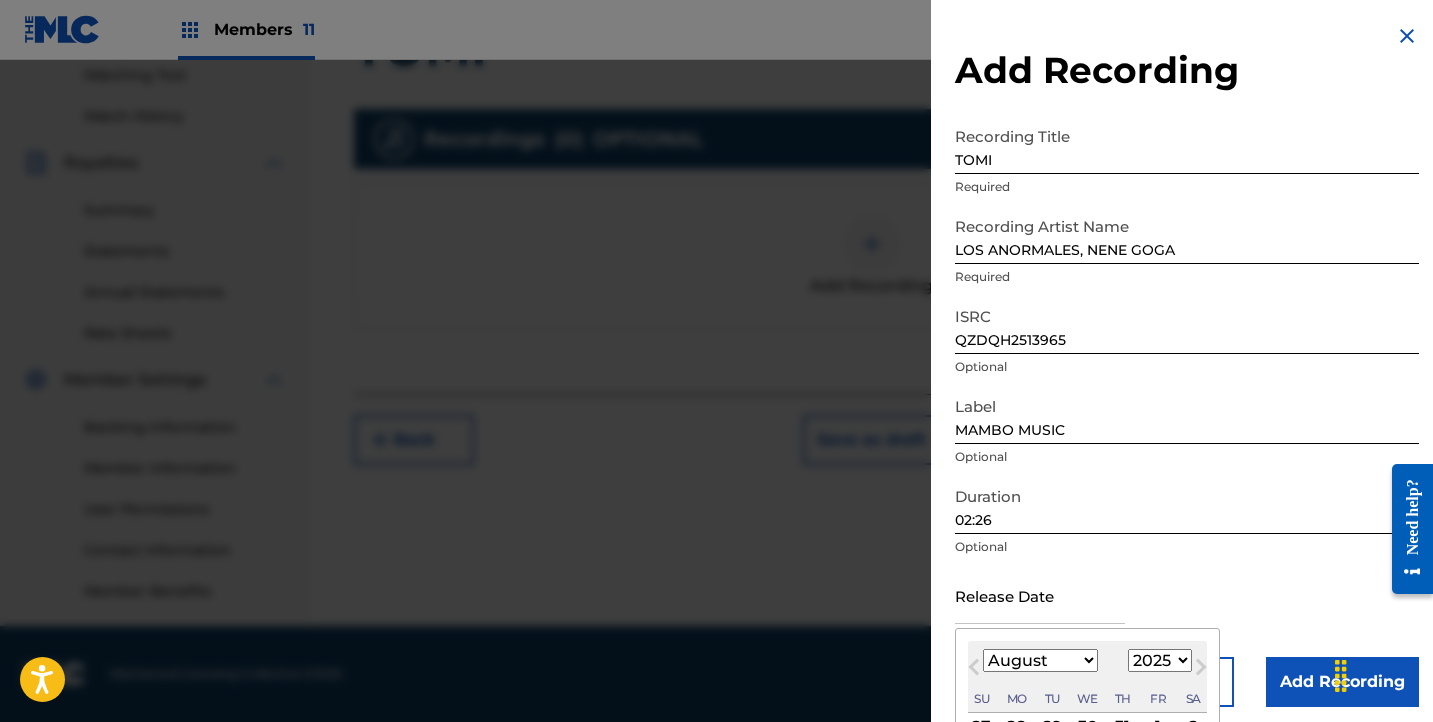 click at bounding box center [1040, 595] 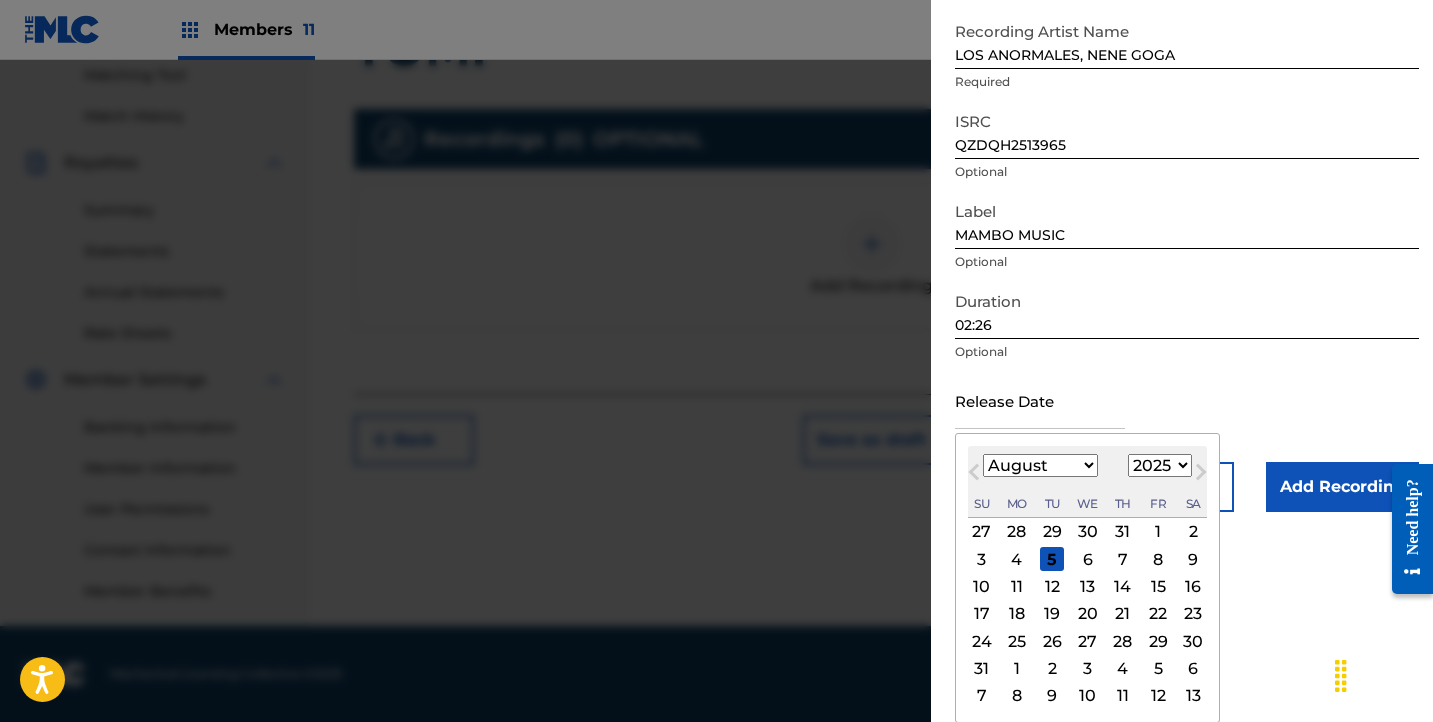 click on "Previous Month" at bounding box center (974, 476) 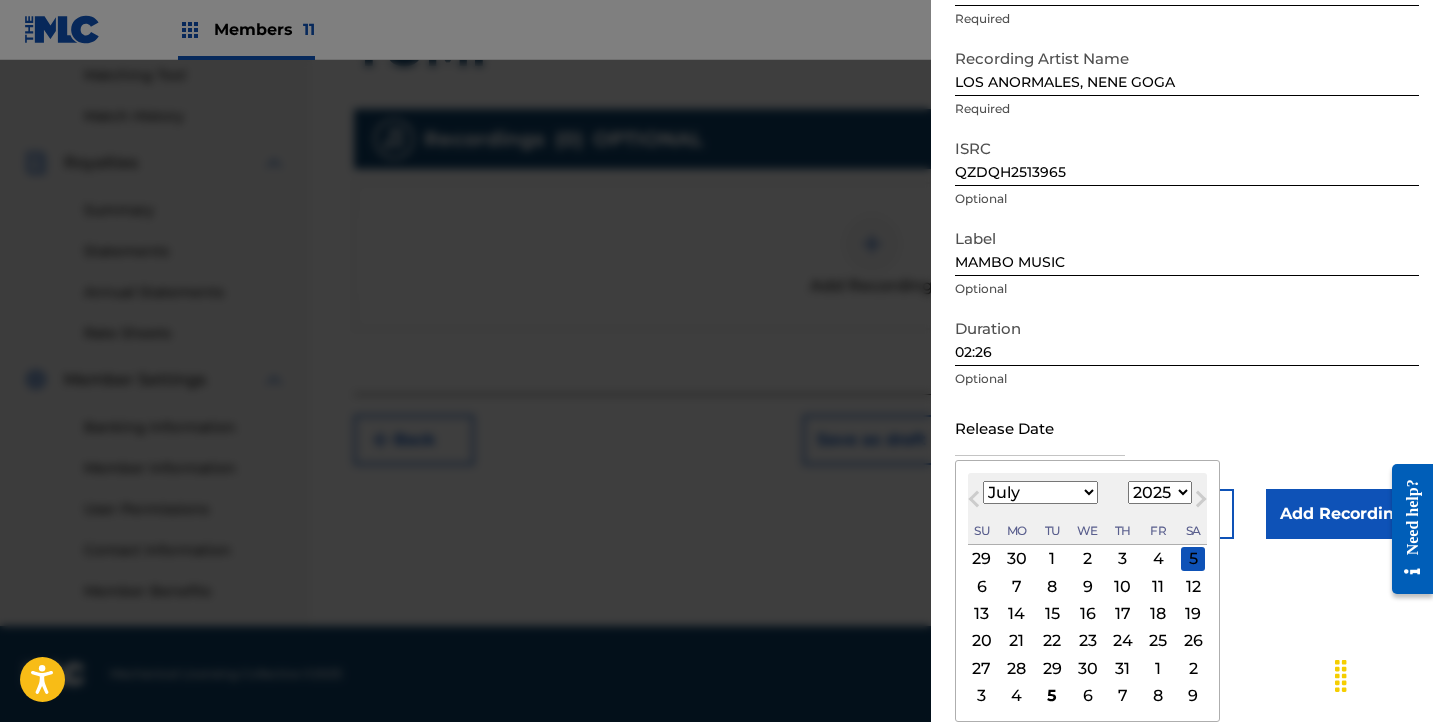 scroll, scrollTop: 168, scrollLeft: 0, axis: vertical 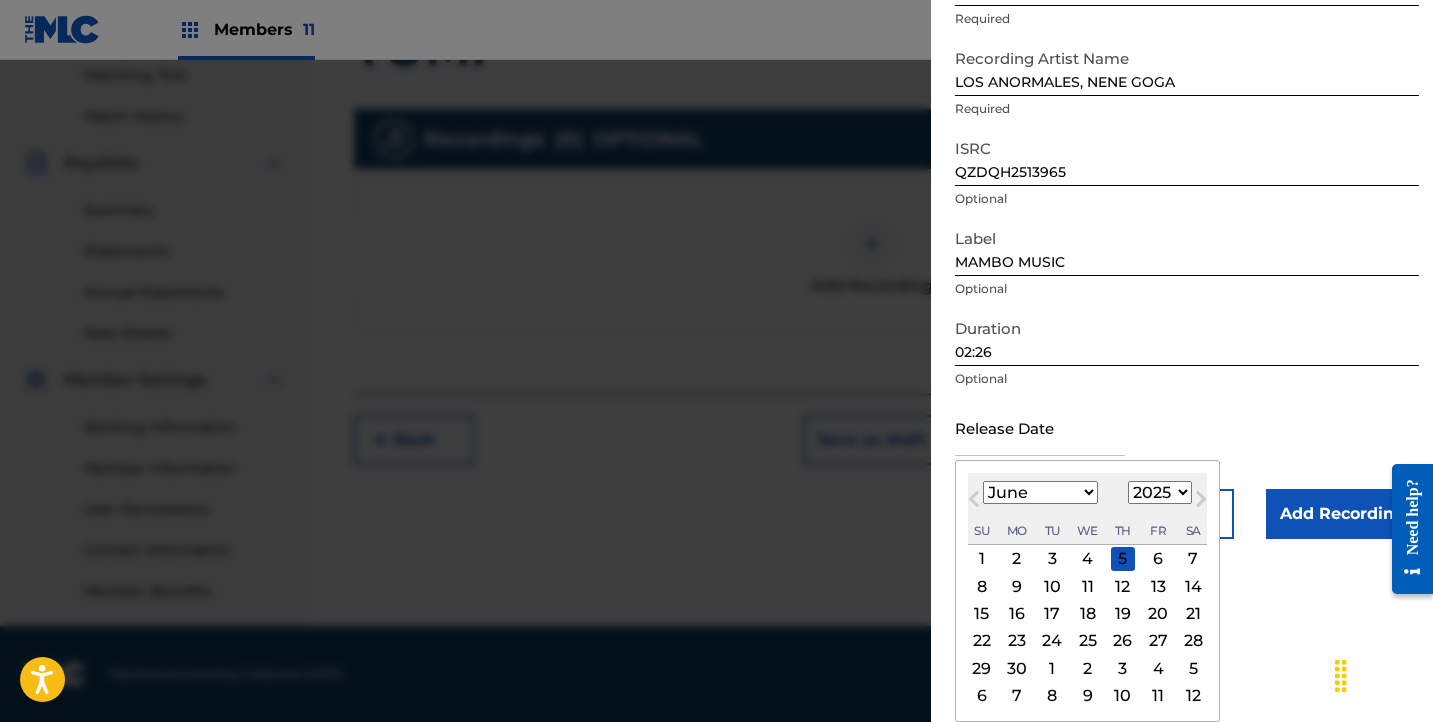 click on "13" at bounding box center [1158, 586] 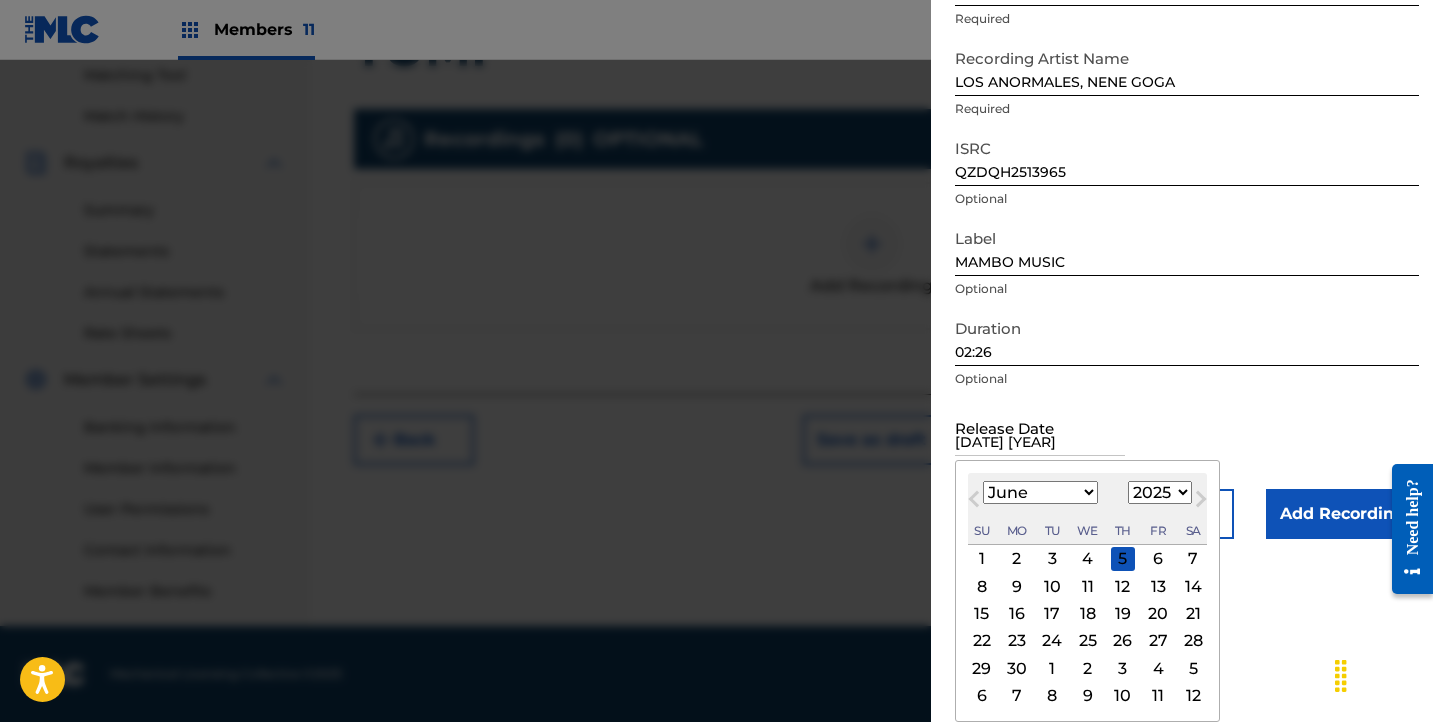 scroll, scrollTop: 9, scrollLeft: 0, axis: vertical 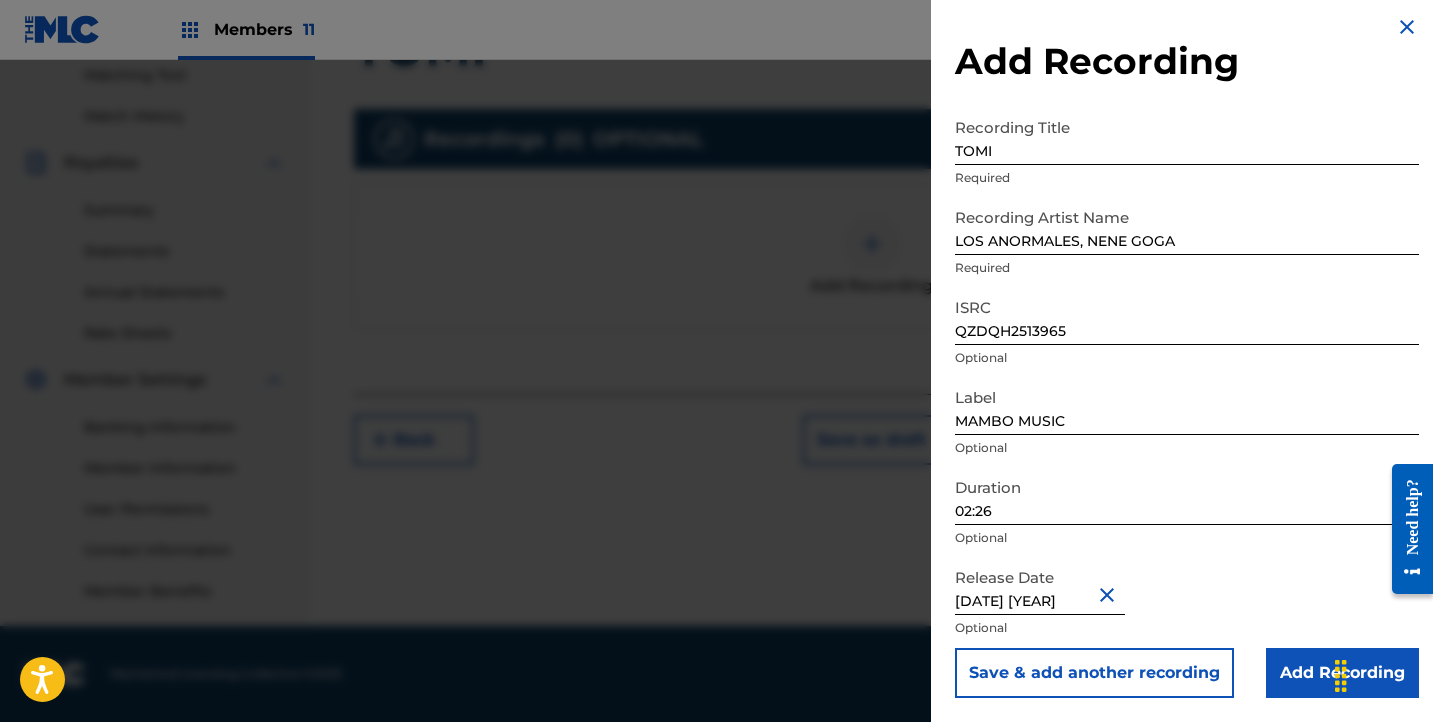 click on "Add Recording" at bounding box center (1342, 673) 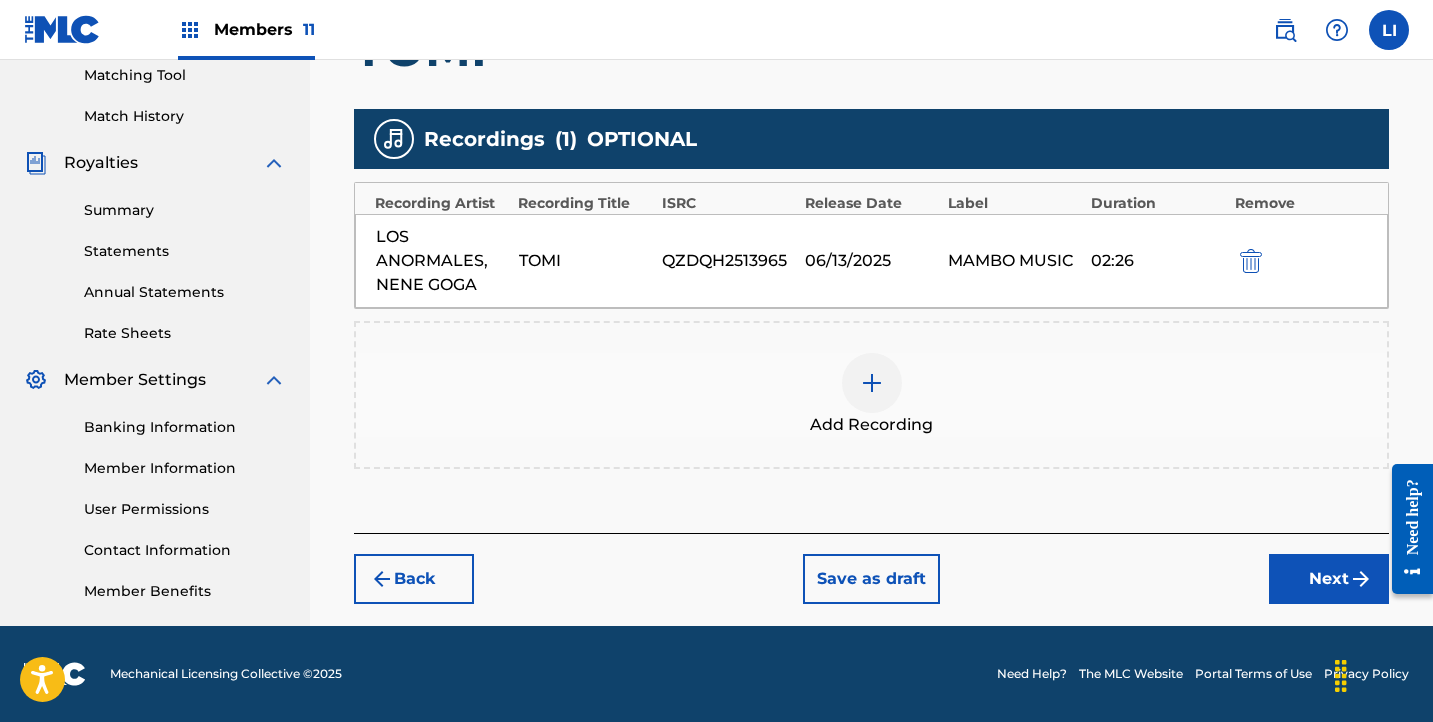 click on "Next" at bounding box center [1329, 579] 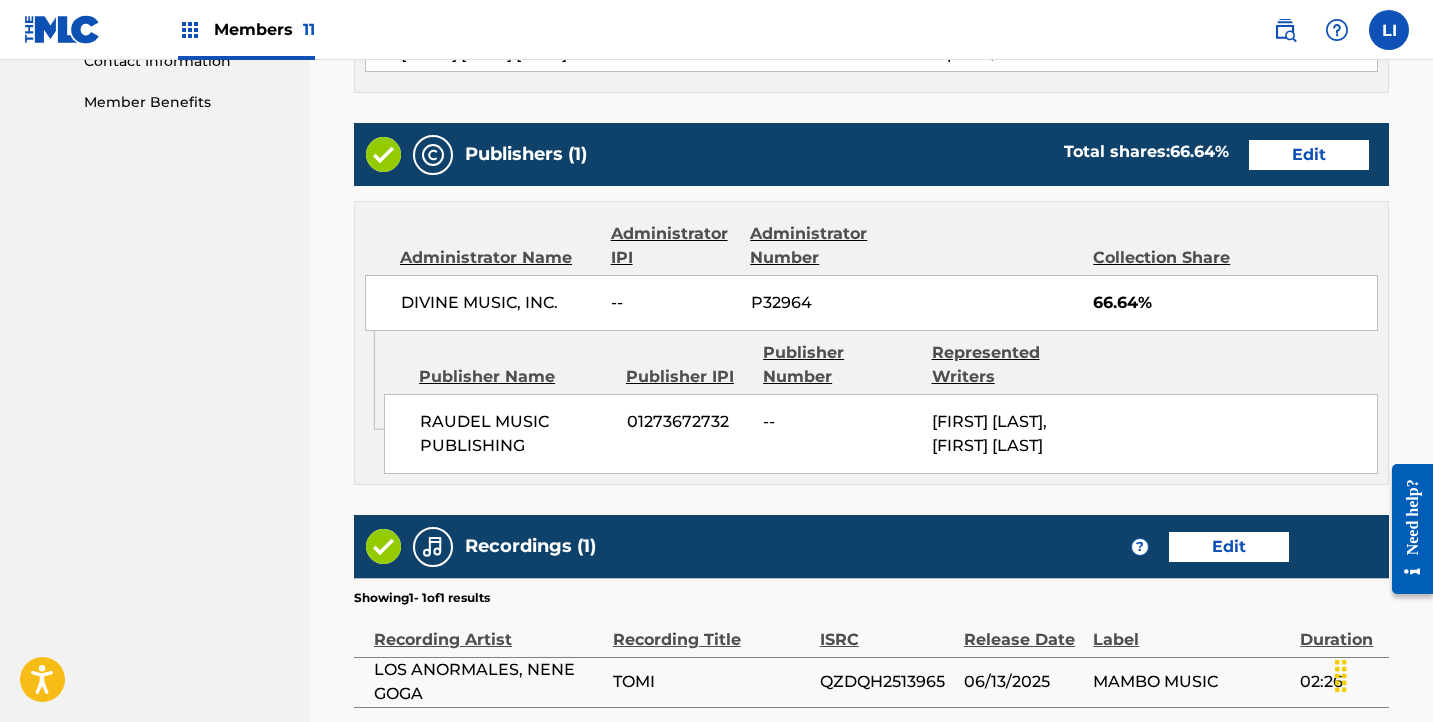 scroll, scrollTop: 1214, scrollLeft: 0, axis: vertical 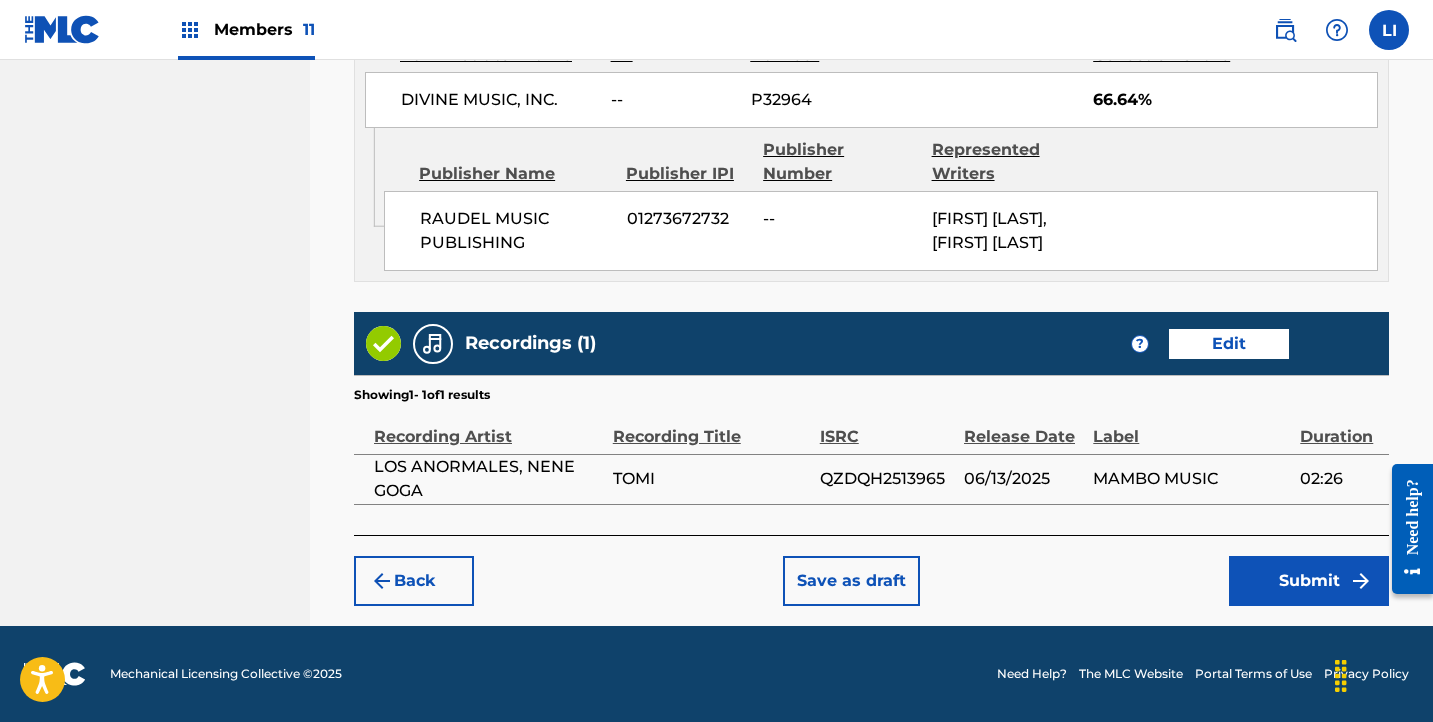 click on "Back Save as draft Submit" at bounding box center [871, 570] 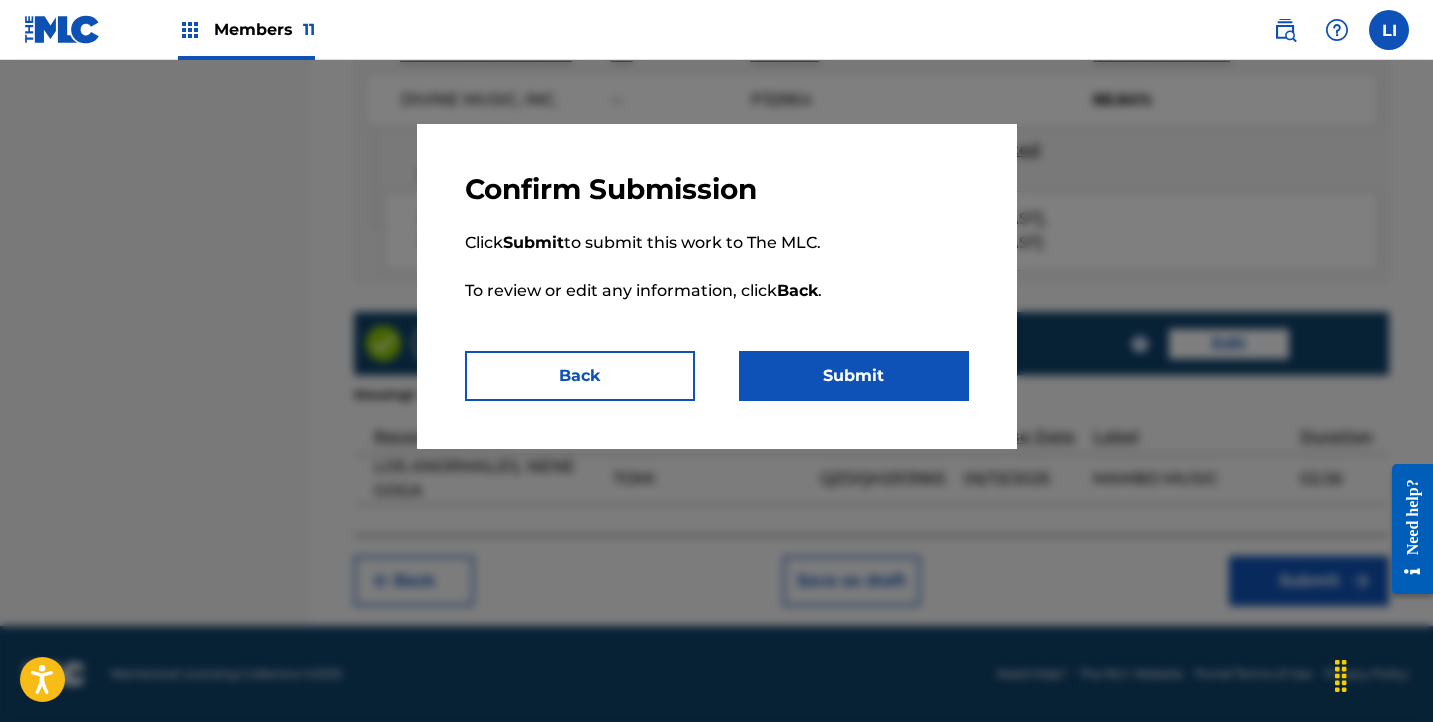 click on "Submit" at bounding box center (854, 376) 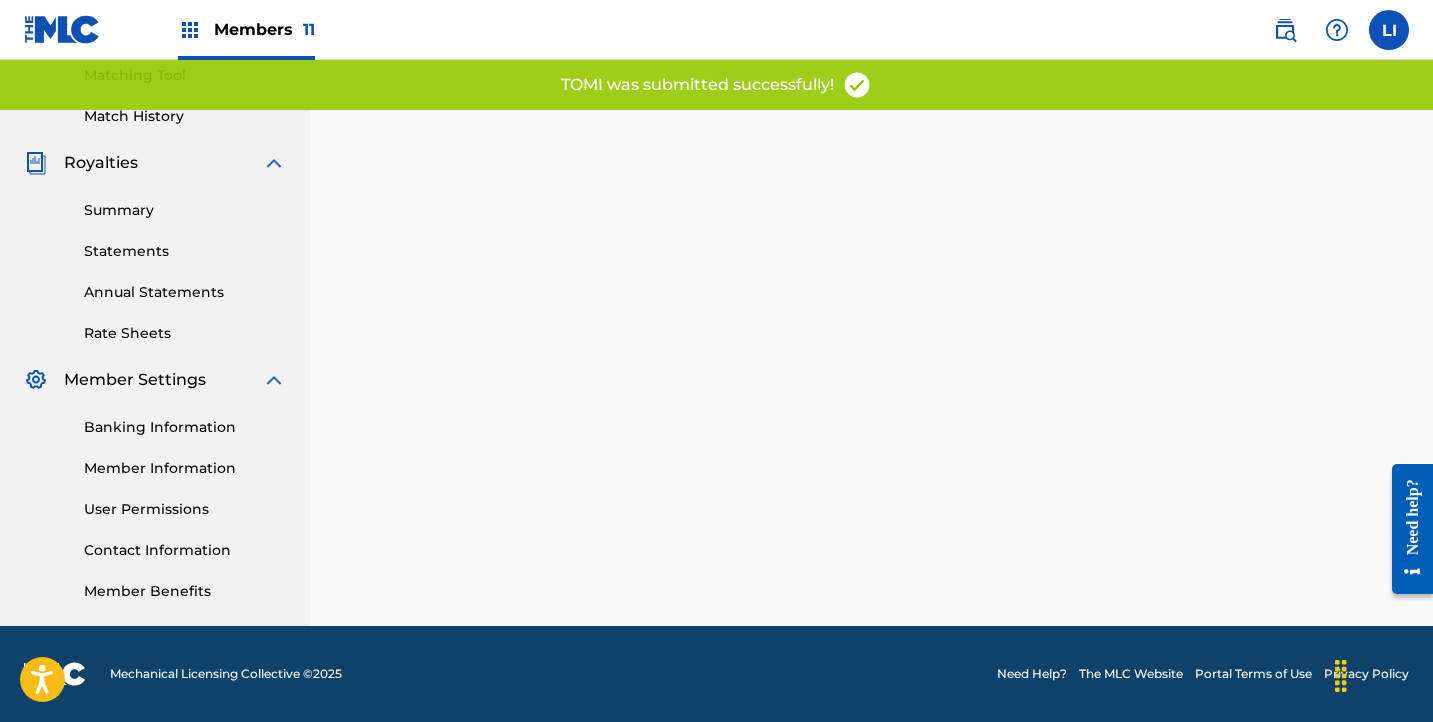 scroll, scrollTop: 0, scrollLeft: 0, axis: both 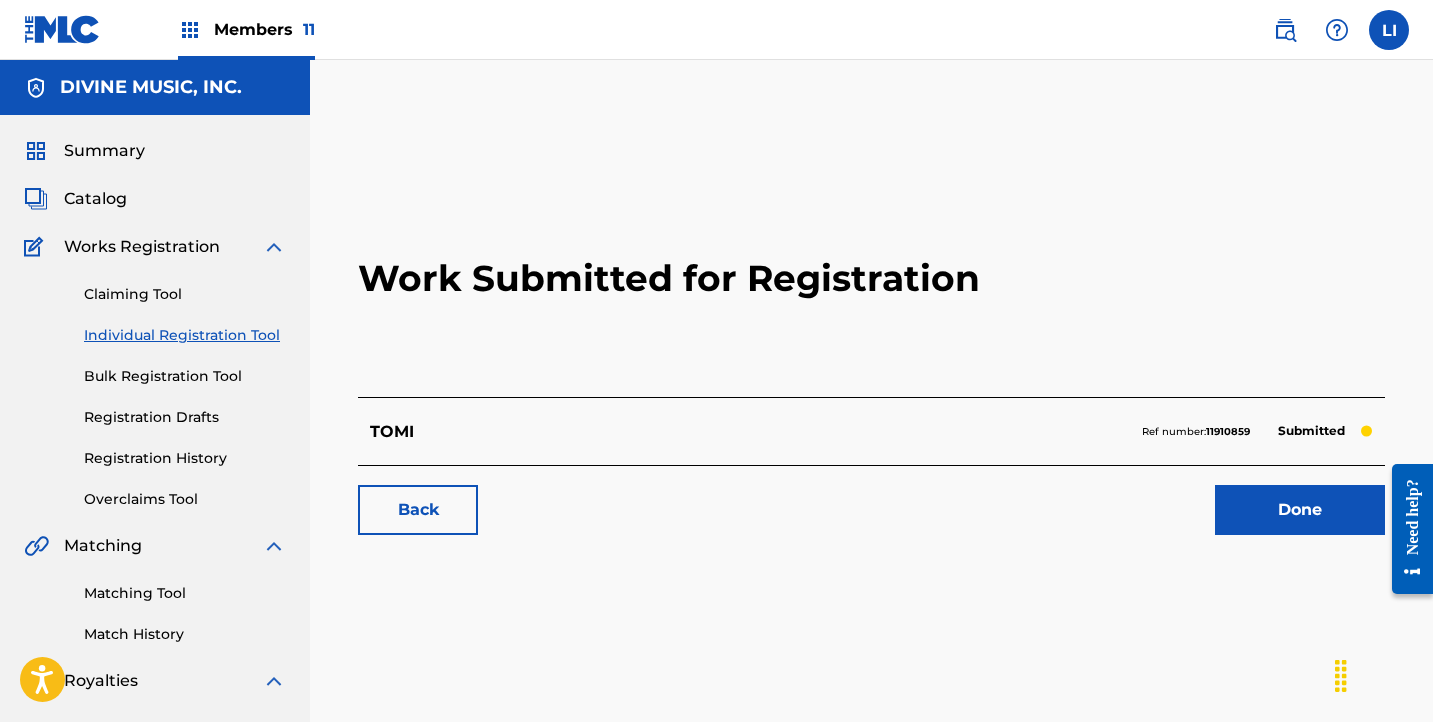 drag, startPoint x: 1259, startPoint y: 503, endPoint x: 1019, endPoint y: 1, distance: 556.4207 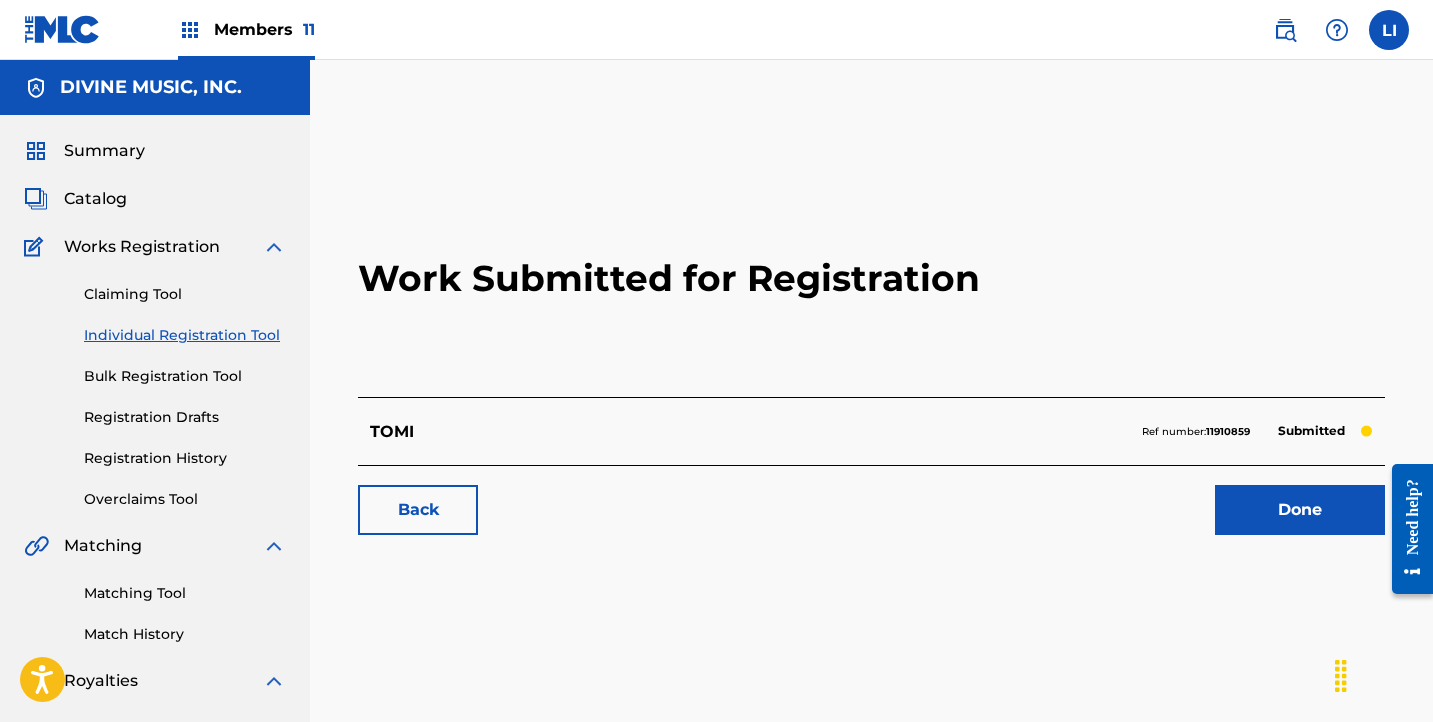 click at bounding box center [1285, 30] 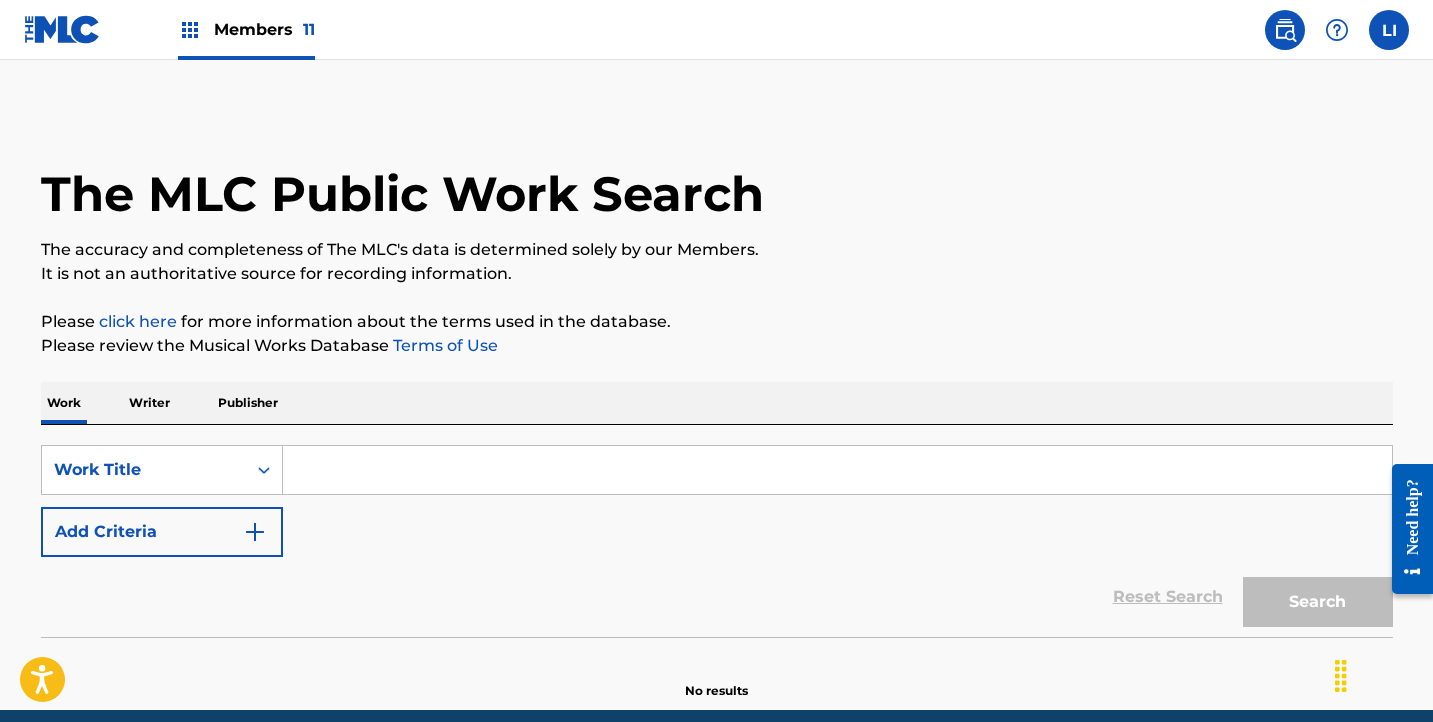 click at bounding box center [837, 470] 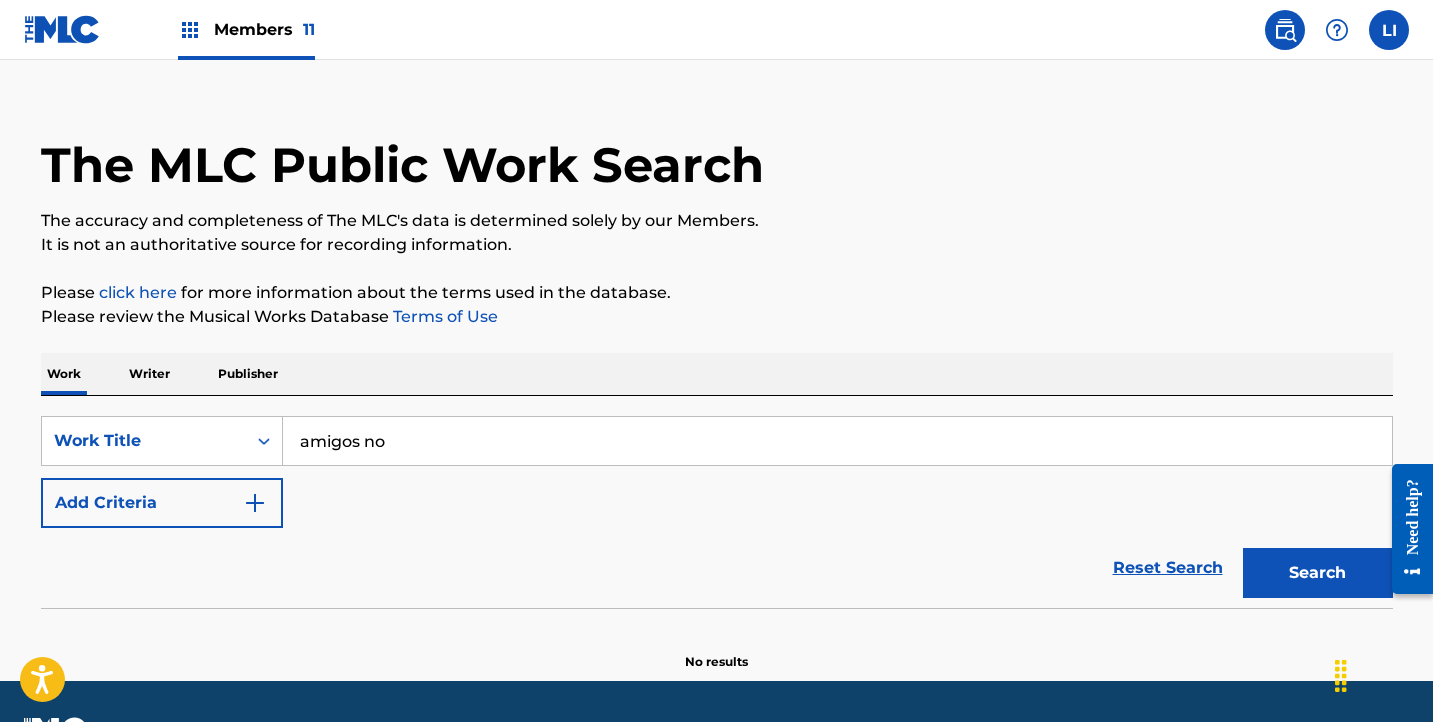 scroll, scrollTop: 33, scrollLeft: 0, axis: vertical 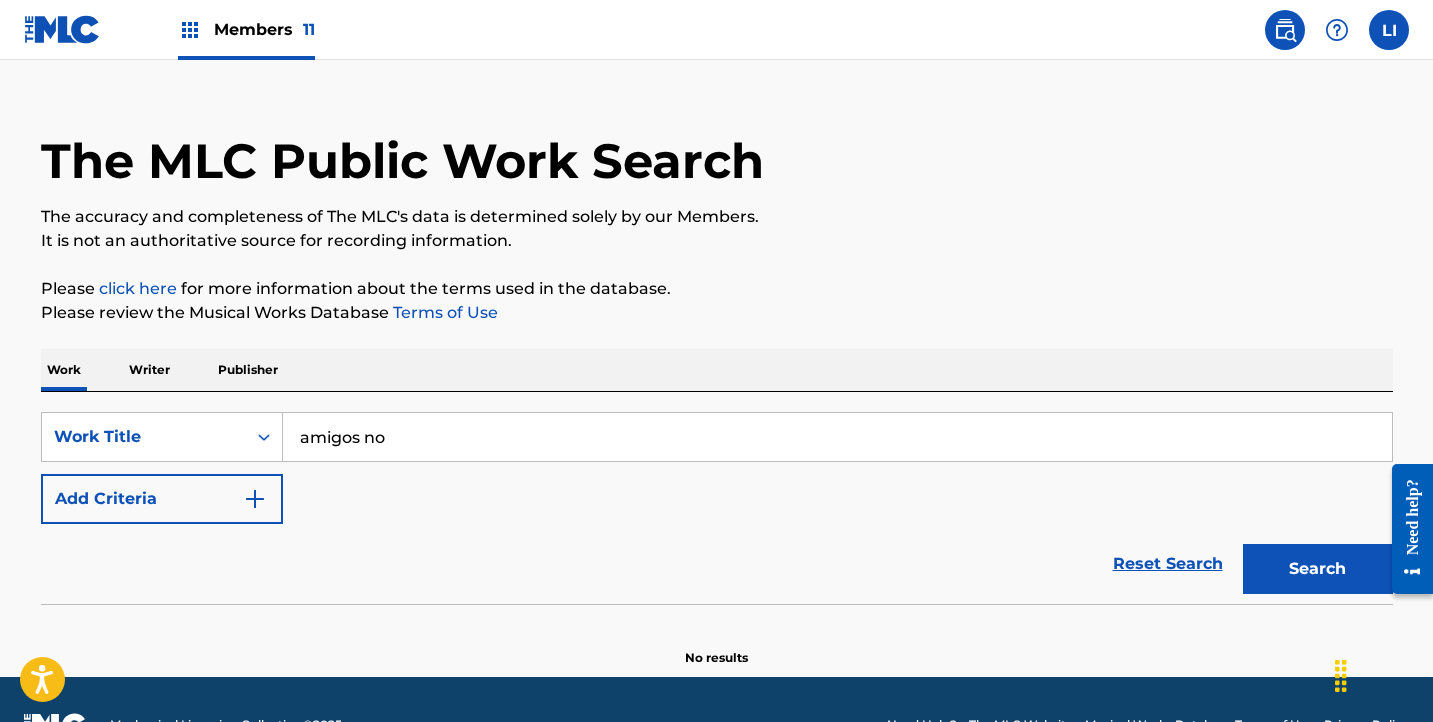 click on "Add Criteria" at bounding box center [162, 499] 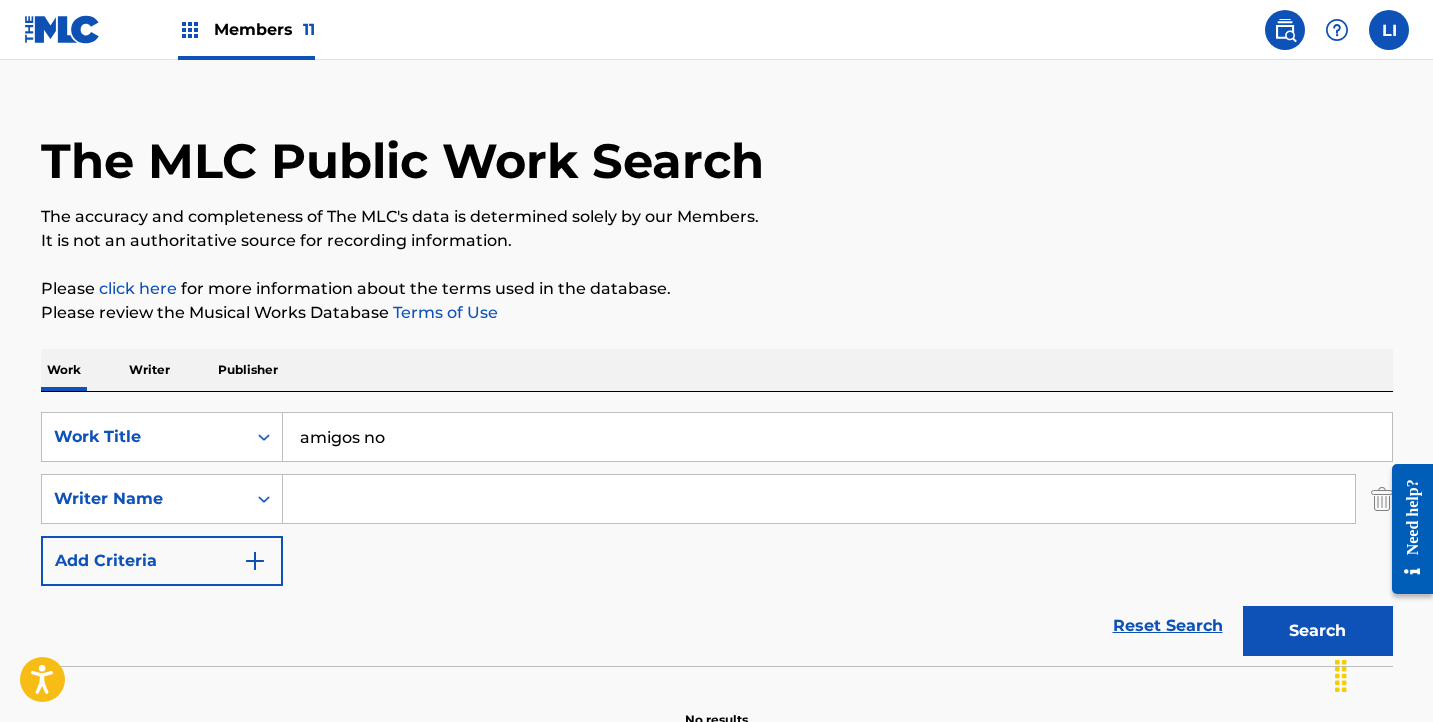 click at bounding box center (819, 499) 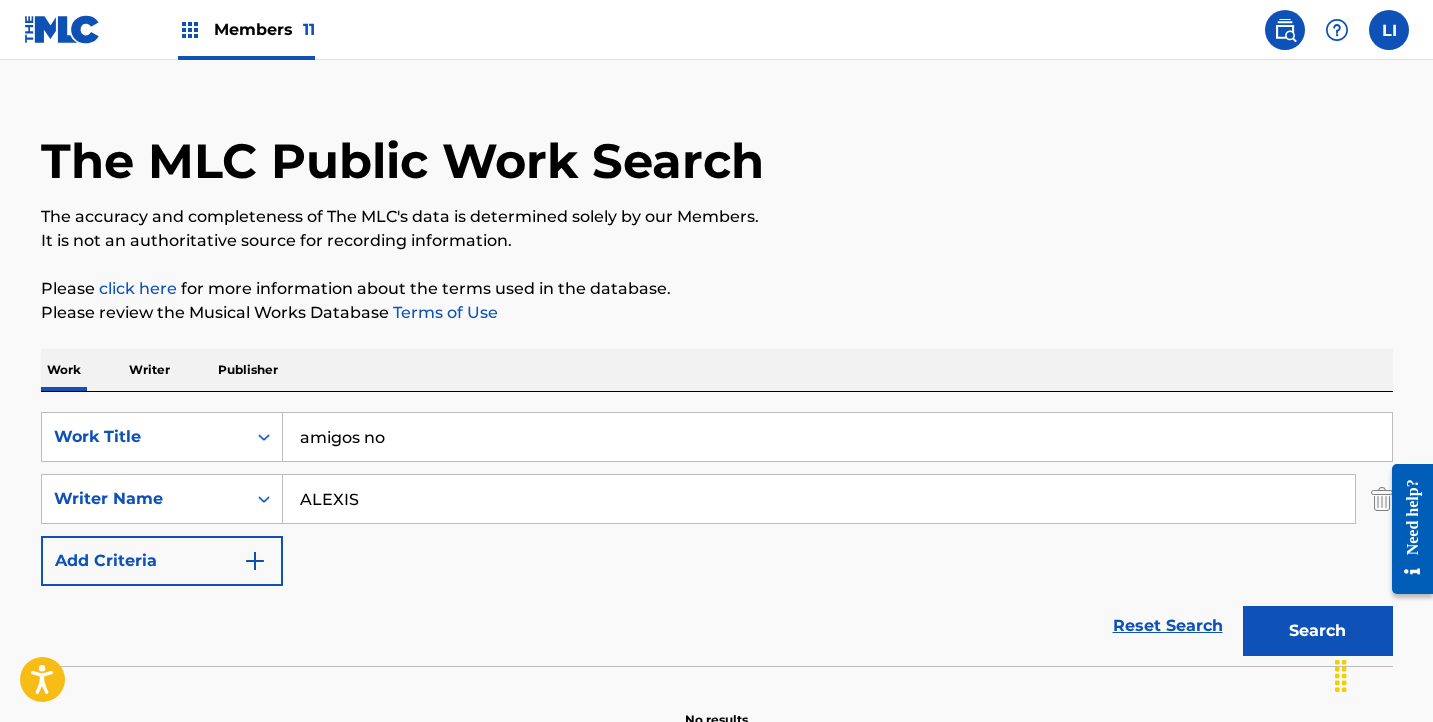 click on "Search" at bounding box center [1318, 631] 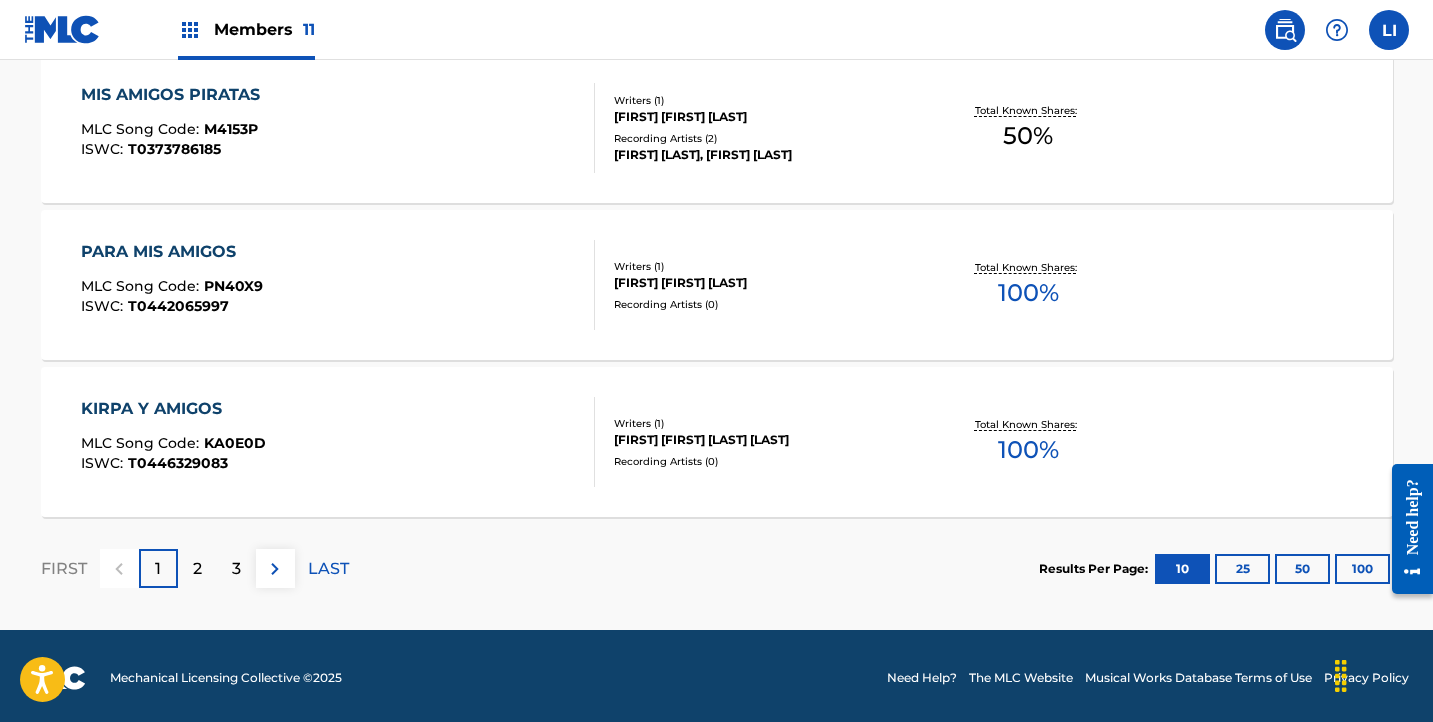 scroll, scrollTop: 1784, scrollLeft: 0, axis: vertical 